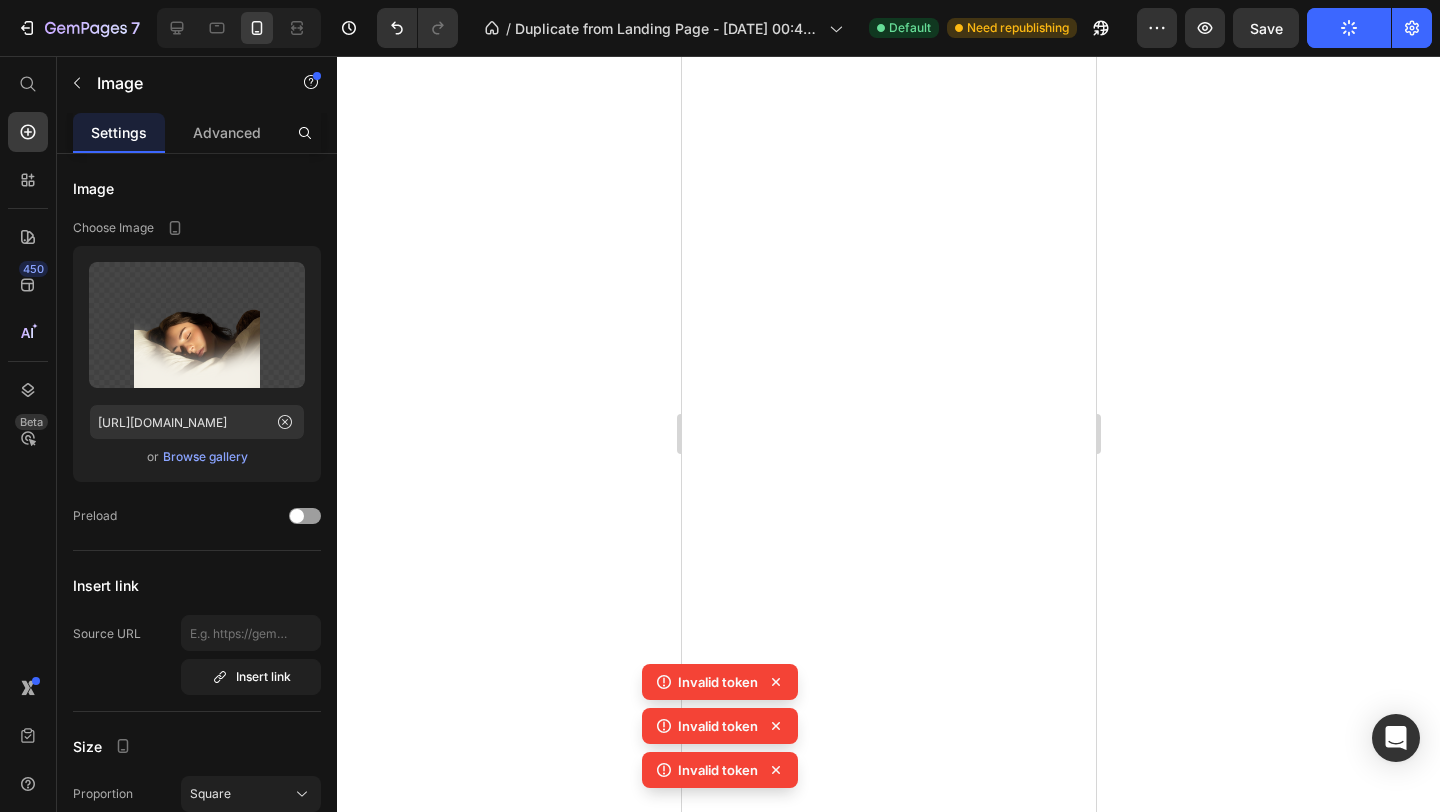 scroll, scrollTop: 0, scrollLeft: 0, axis: both 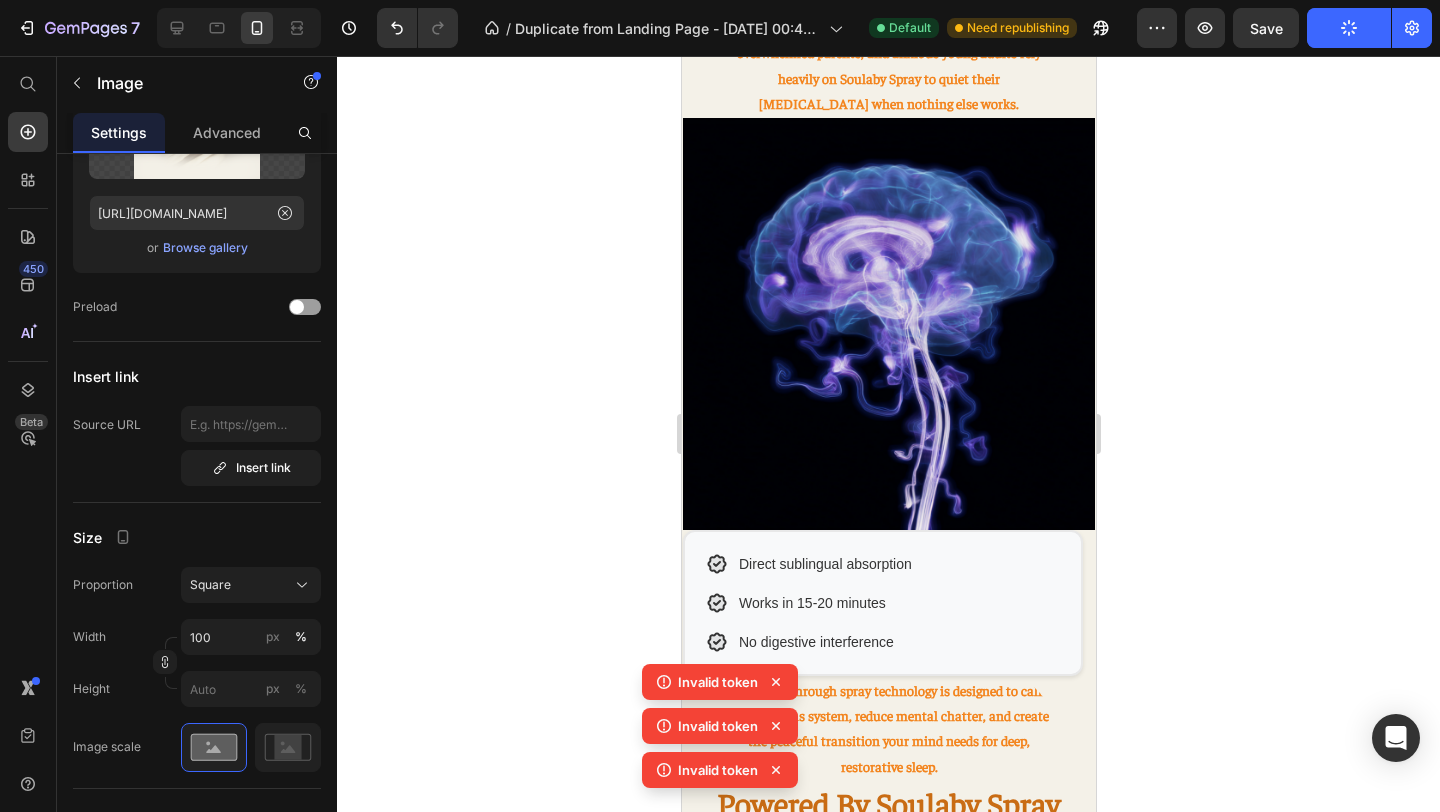 click on "Publish" 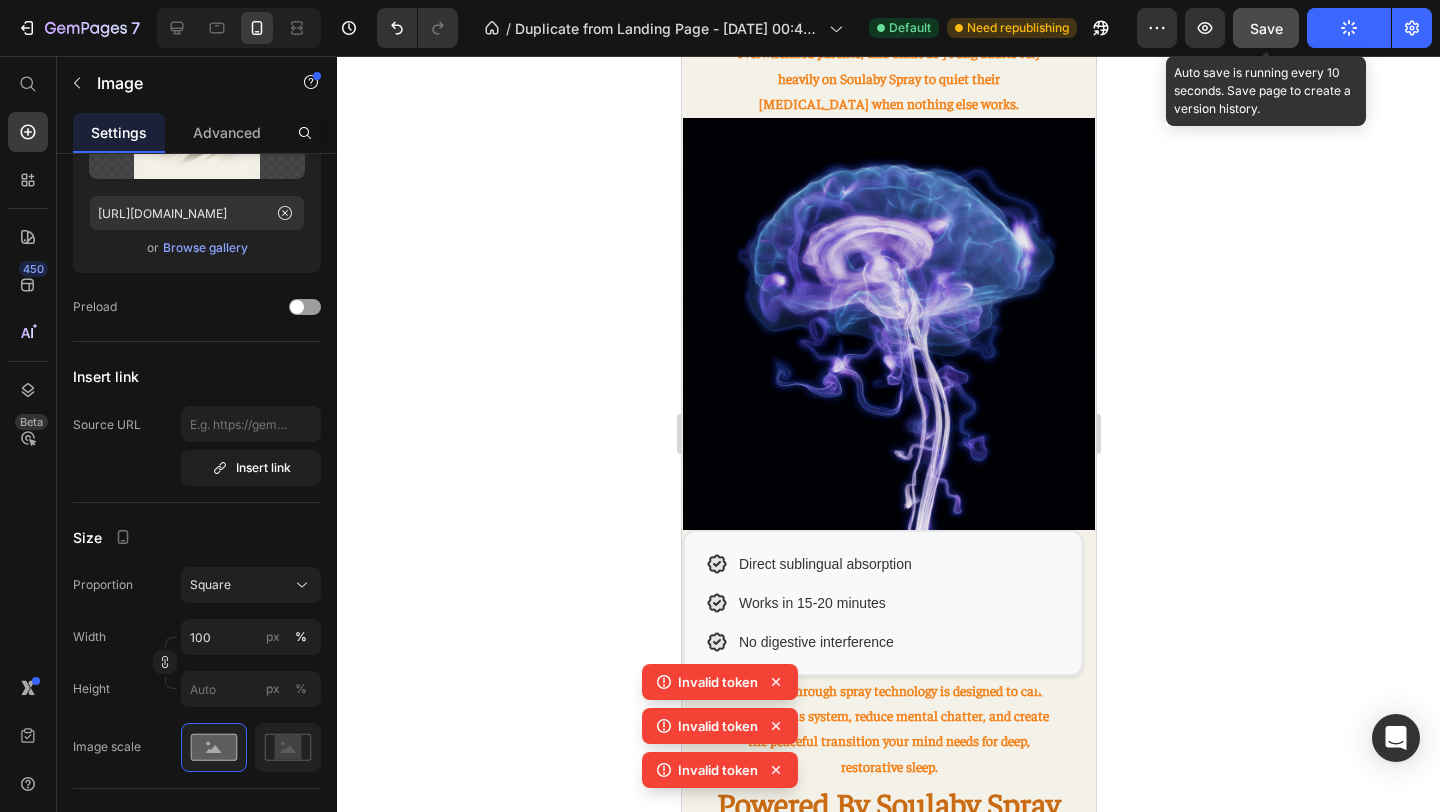 click on "Save" 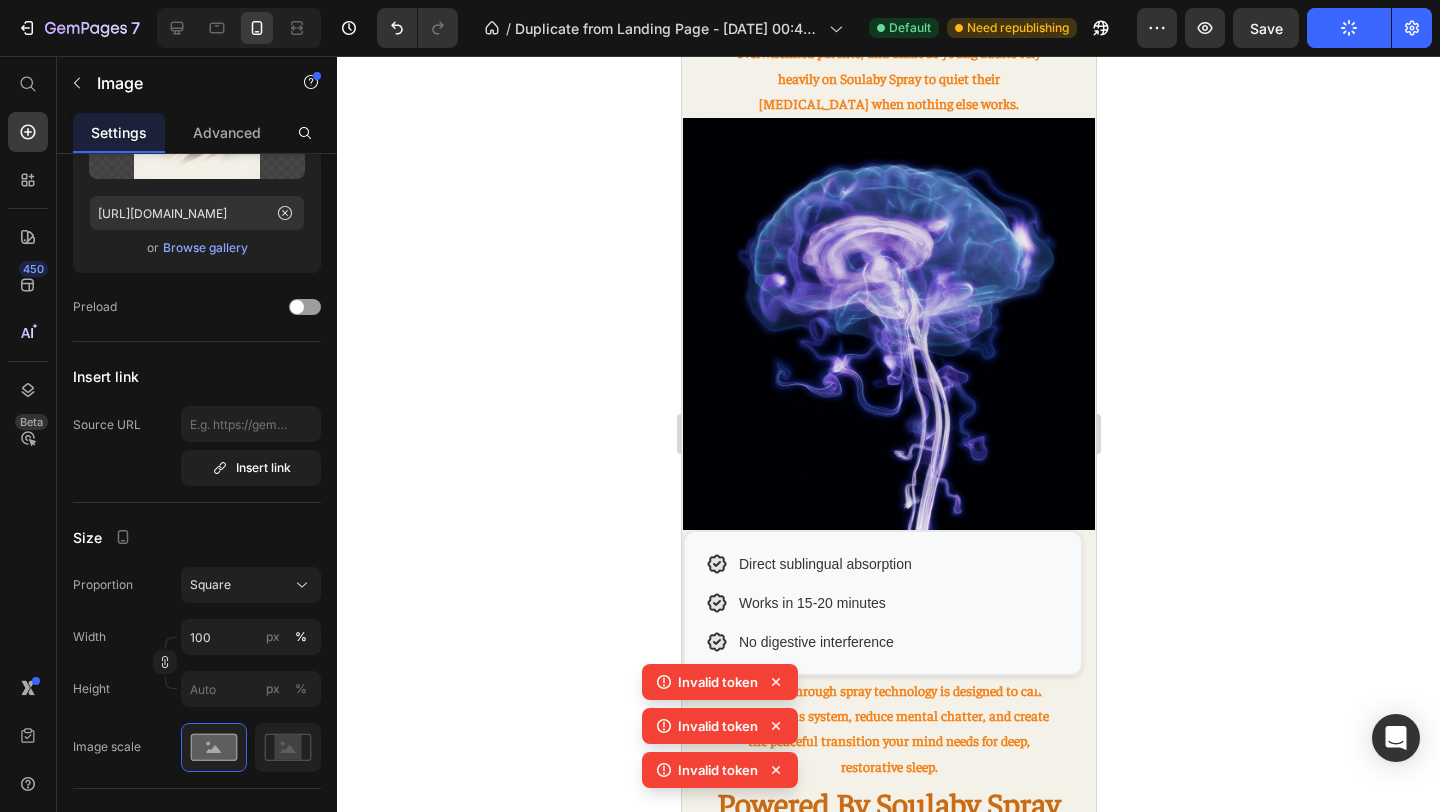 click 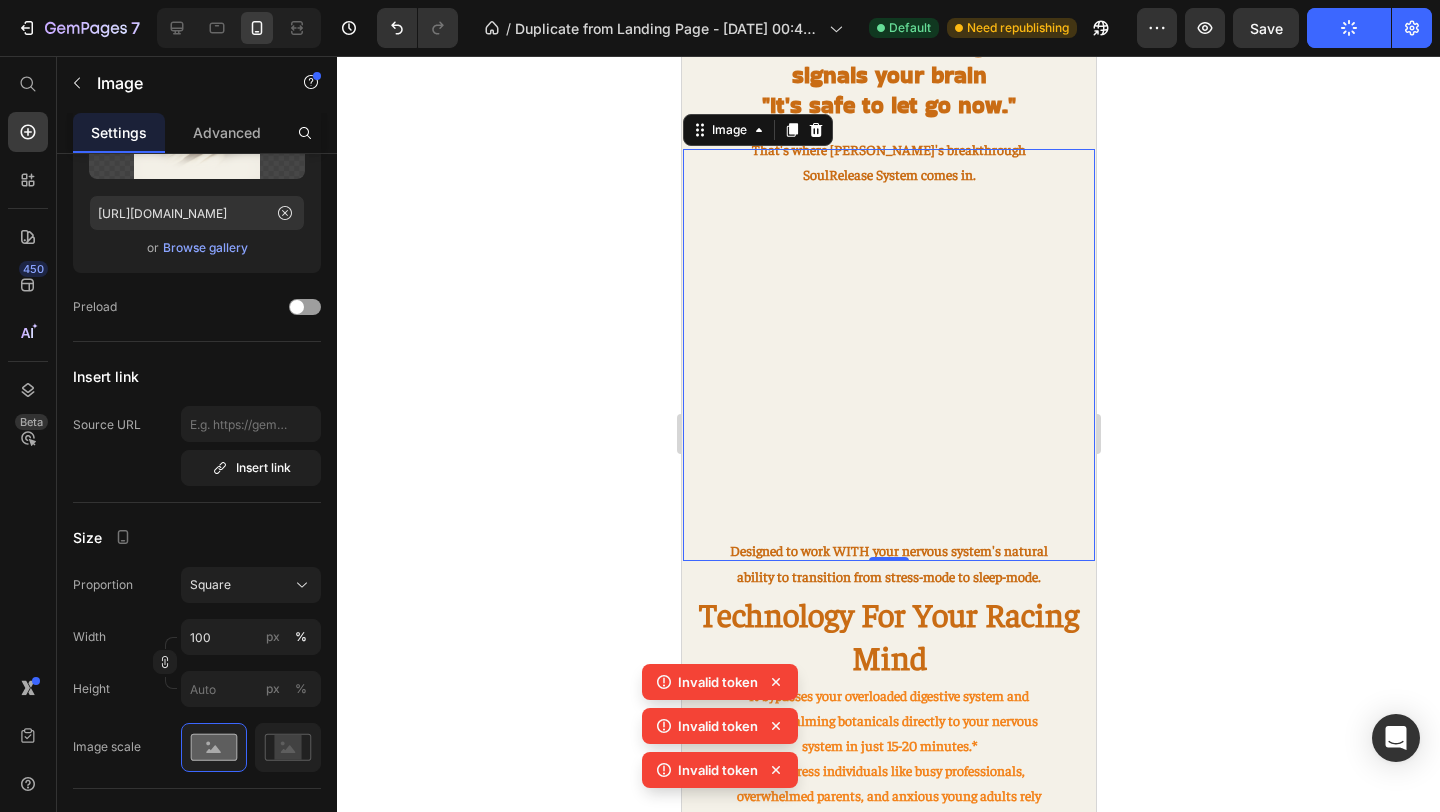 scroll, scrollTop: 1044, scrollLeft: 0, axis: vertical 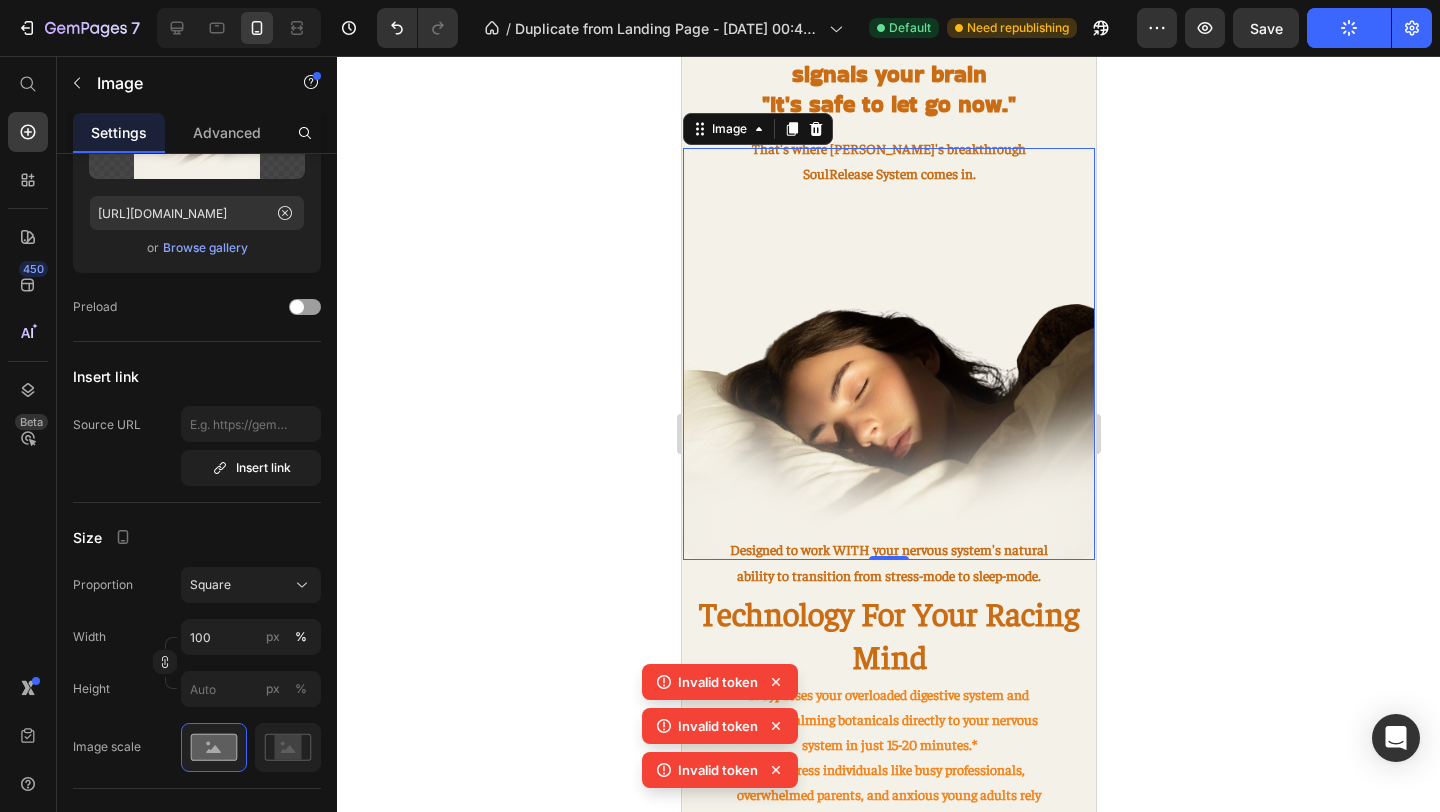 click on "Your brain keeps firing, replaying conversations, planning [DATE] tasks, and spinning through endless "what-ifs."" at bounding box center (888, -41) 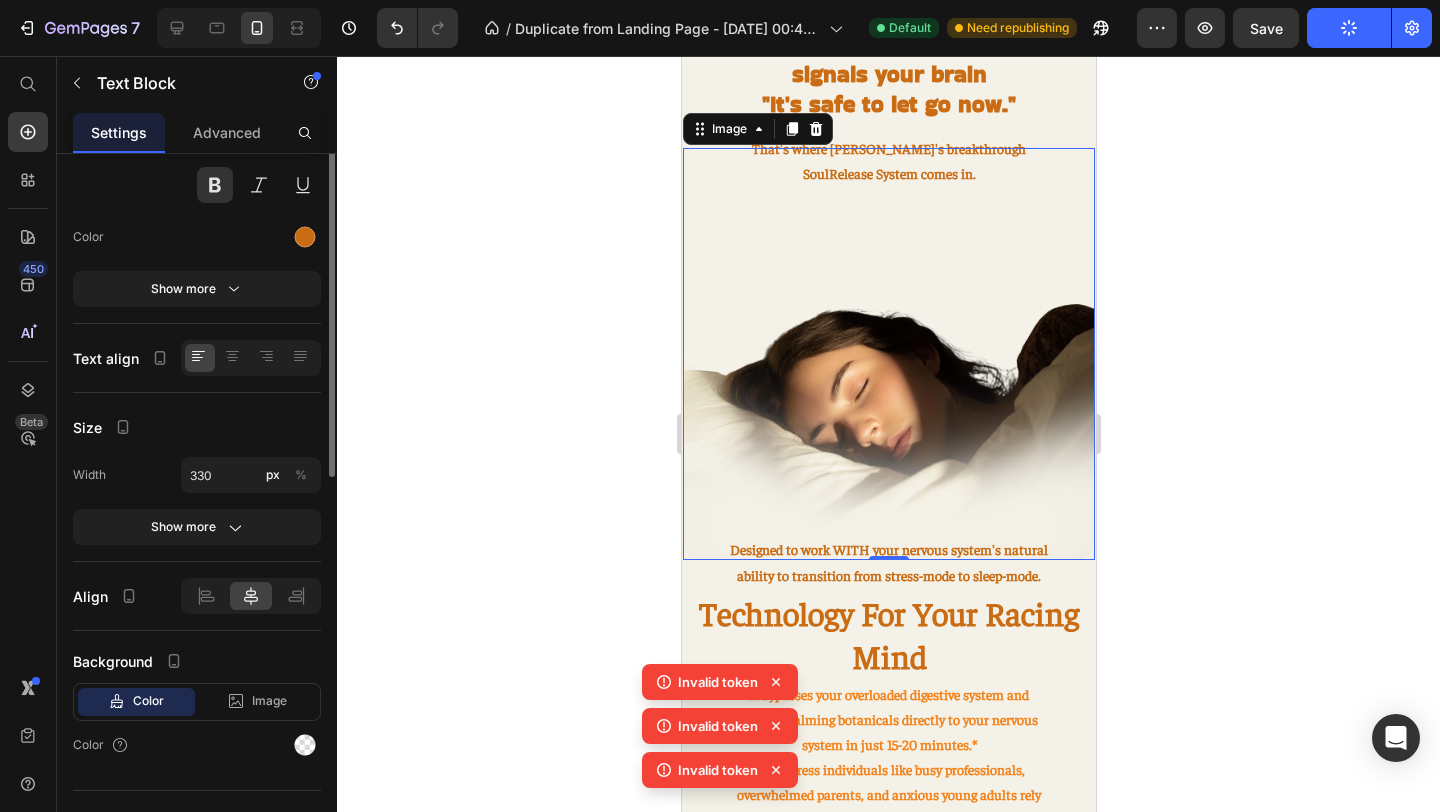 scroll, scrollTop: 0, scrollLeft: 0, axis: both 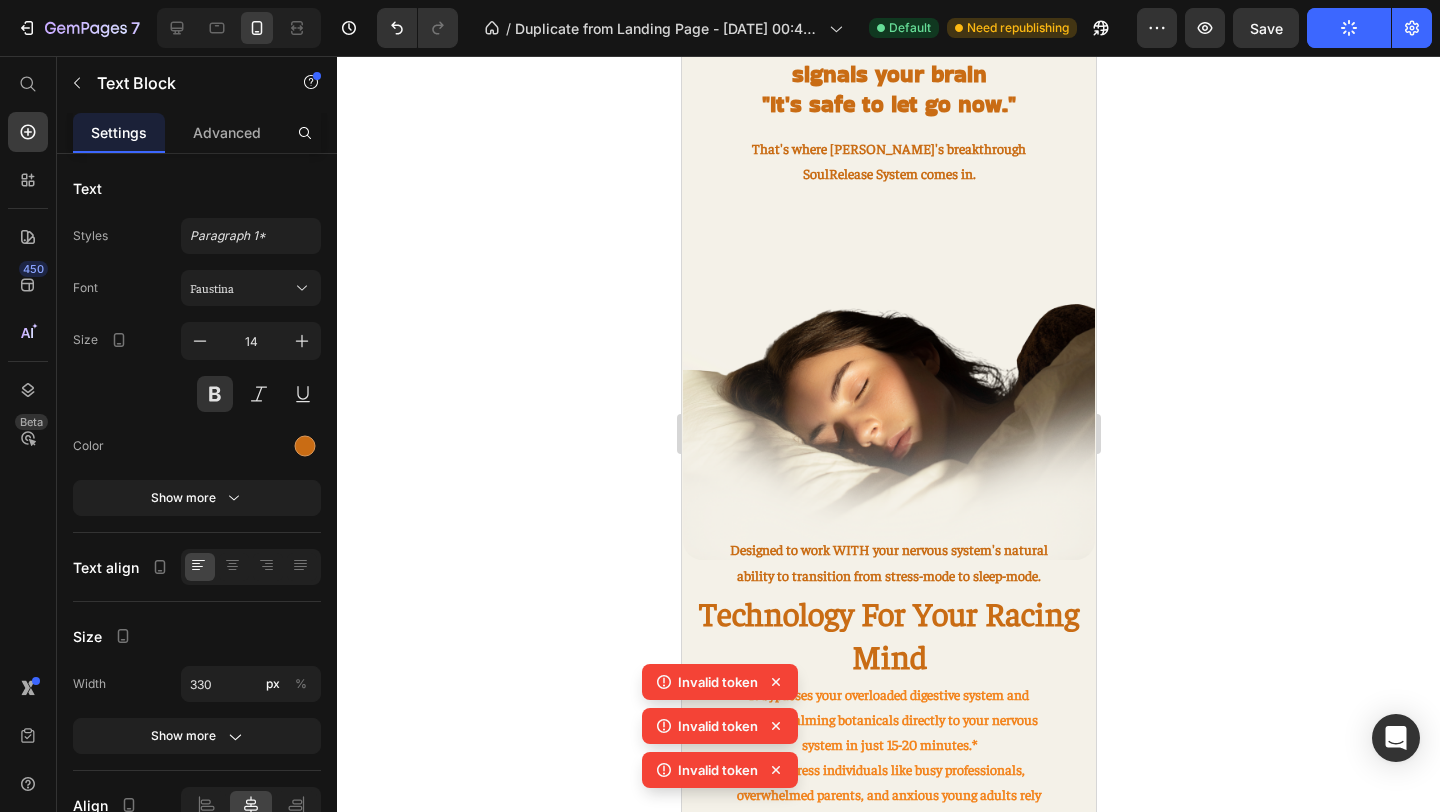 click 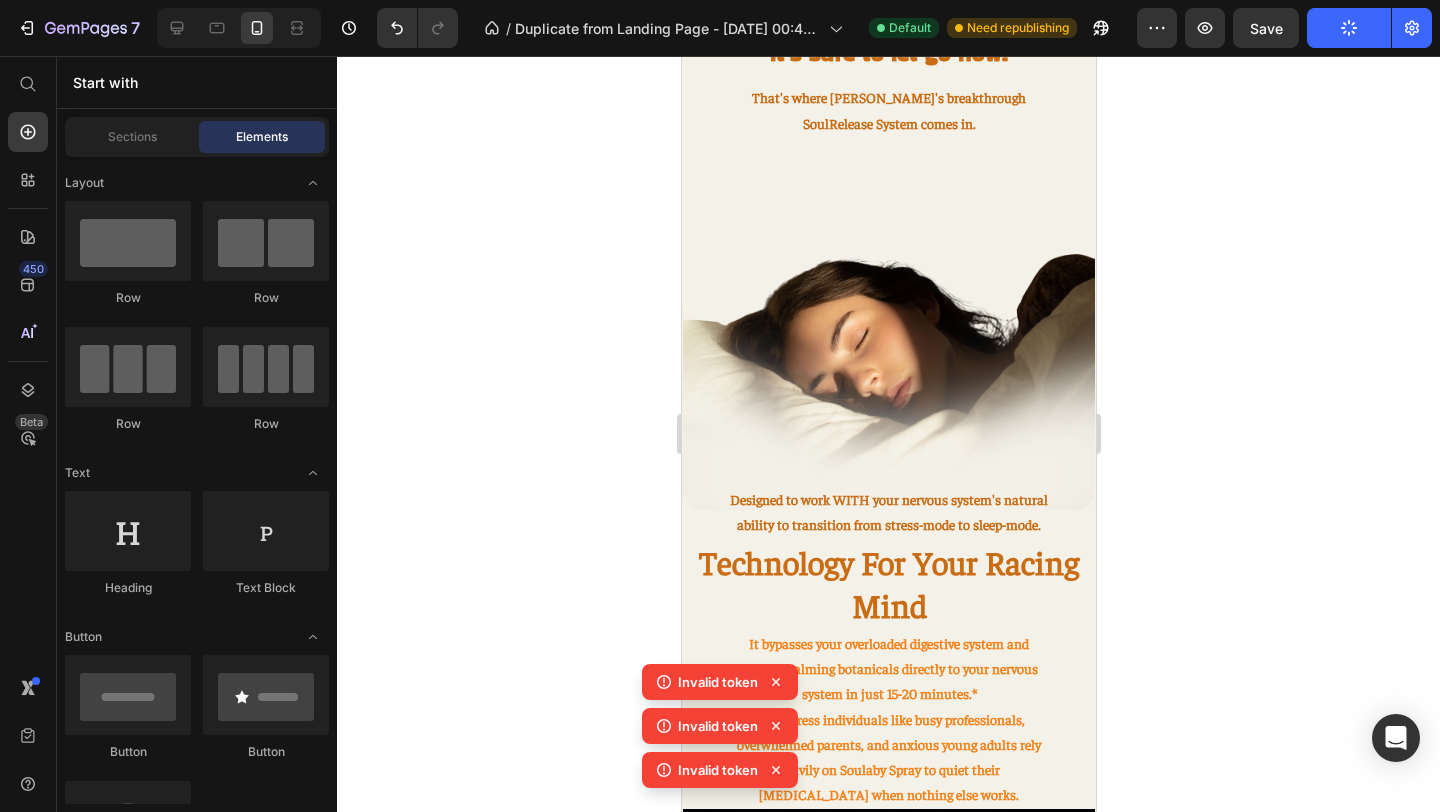 scroll, scrollTop: 1003, scrollLeft: 0, axis: vertical 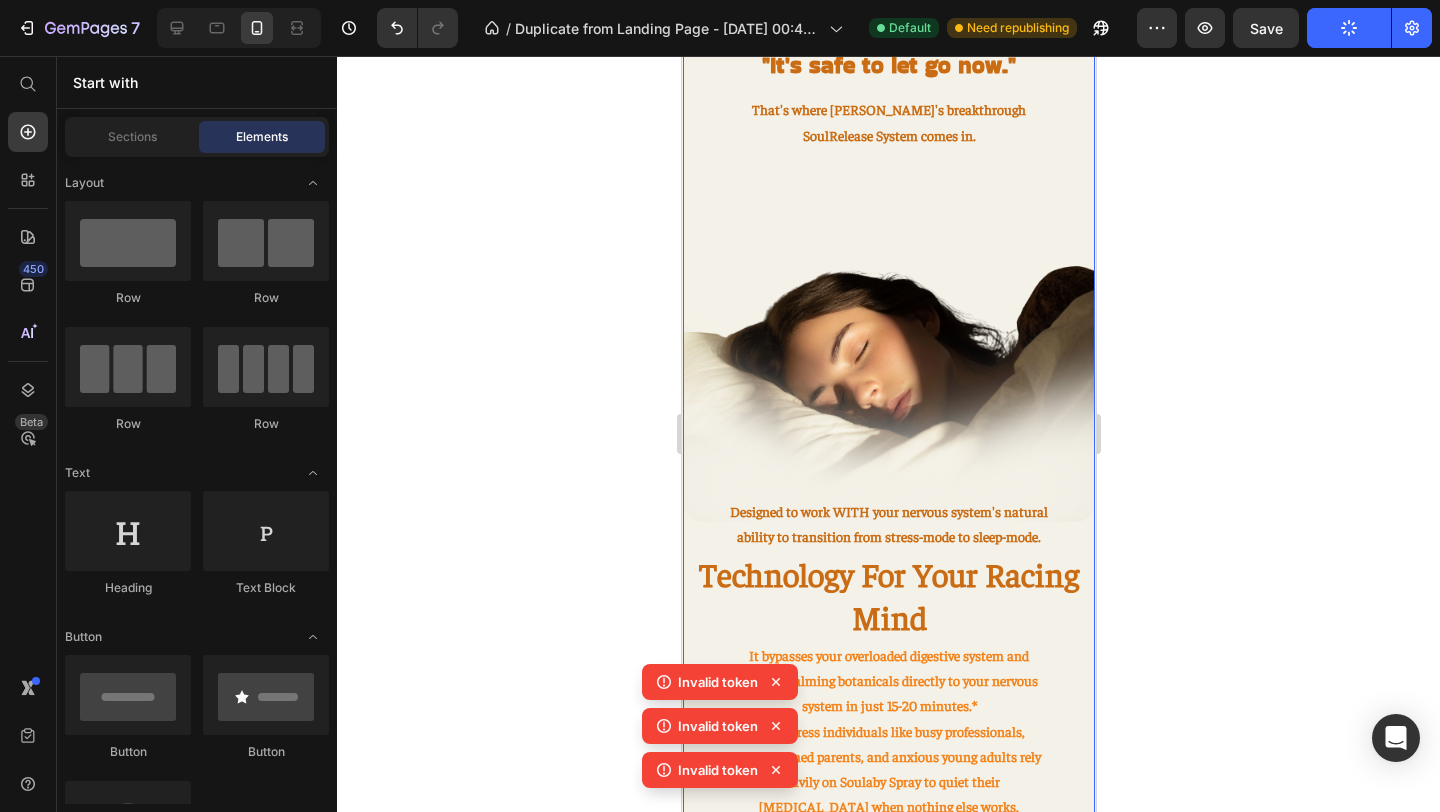 click on "⁠⁠⁠⁠⁠⁠⁠ Racing minds start with stress overload. Heading Before you even try to fall asleep, your mind has been, collecting stress, worries, and overstimulation all day long—picking up work deadlines, family pressures, and digital overwhelm along the way. Text Block Image Row ⁠⁠⁠⁠⁠⁠⁠    You need is something that signals your brain "It's safe to let go now." Heading That's where SOULABY's breakthrough SoulRelease System comes in. Text Block Image Designed to work WITH your nervous system's natural ability to transition from stress-mode to sleep-mode. Text Block Technology For Your Racing Mind Heading It bypasses your overloaded digestive system and delivers calming botanicals directly to your nervous system in just 15-20 minutes.* High-stress individuals like busy professionals, overwhelmed parents, and anxious young adults rely heavily on Soulaby Spray to quiet their racing thoughts when nothing else works. Text Block Image Row" at bounding box center (888, 956) 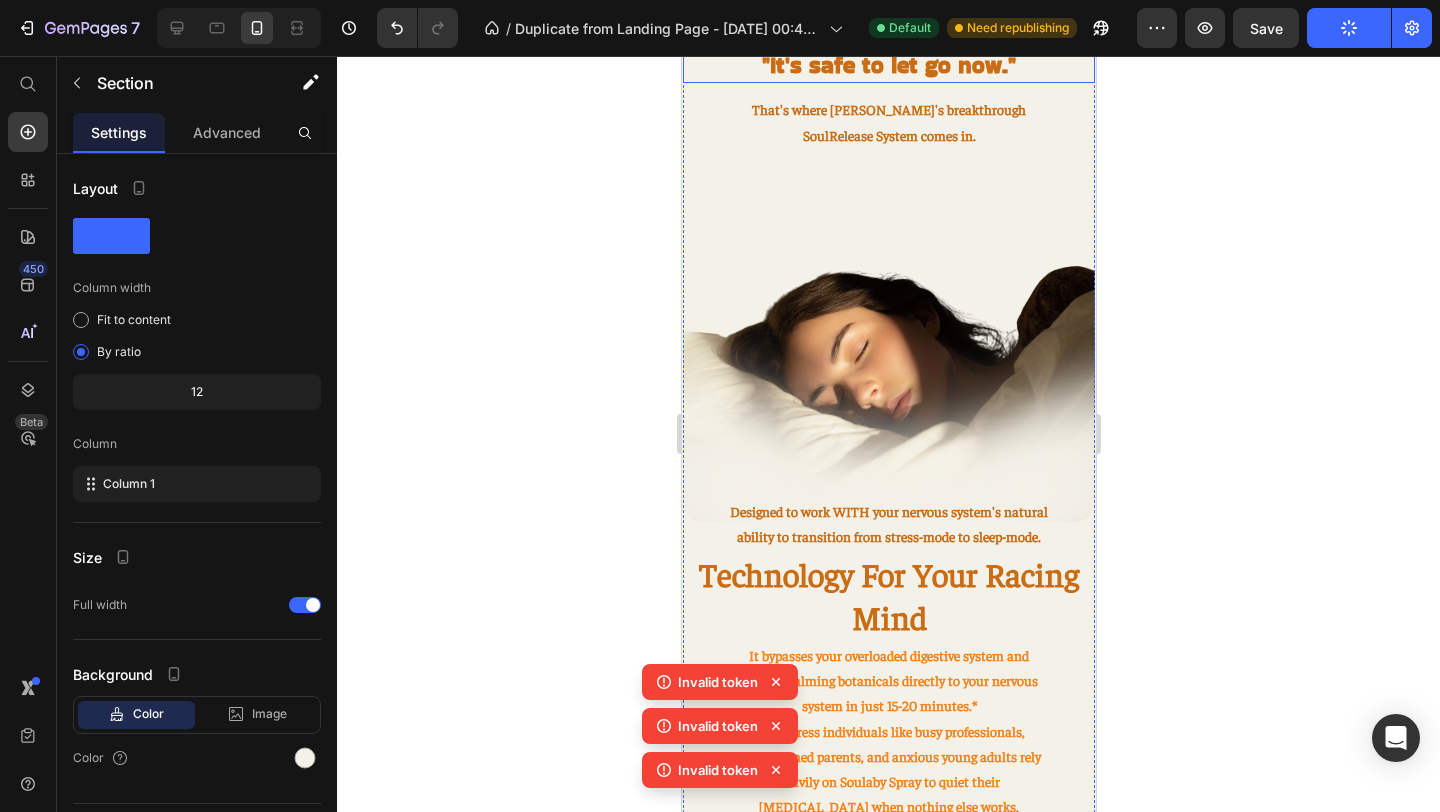 click on "⁠⁠⁠⁠⁠⁠⁠    You need is something that signals your brain "It's safe to let go now."" at bounding box center [888, 37] 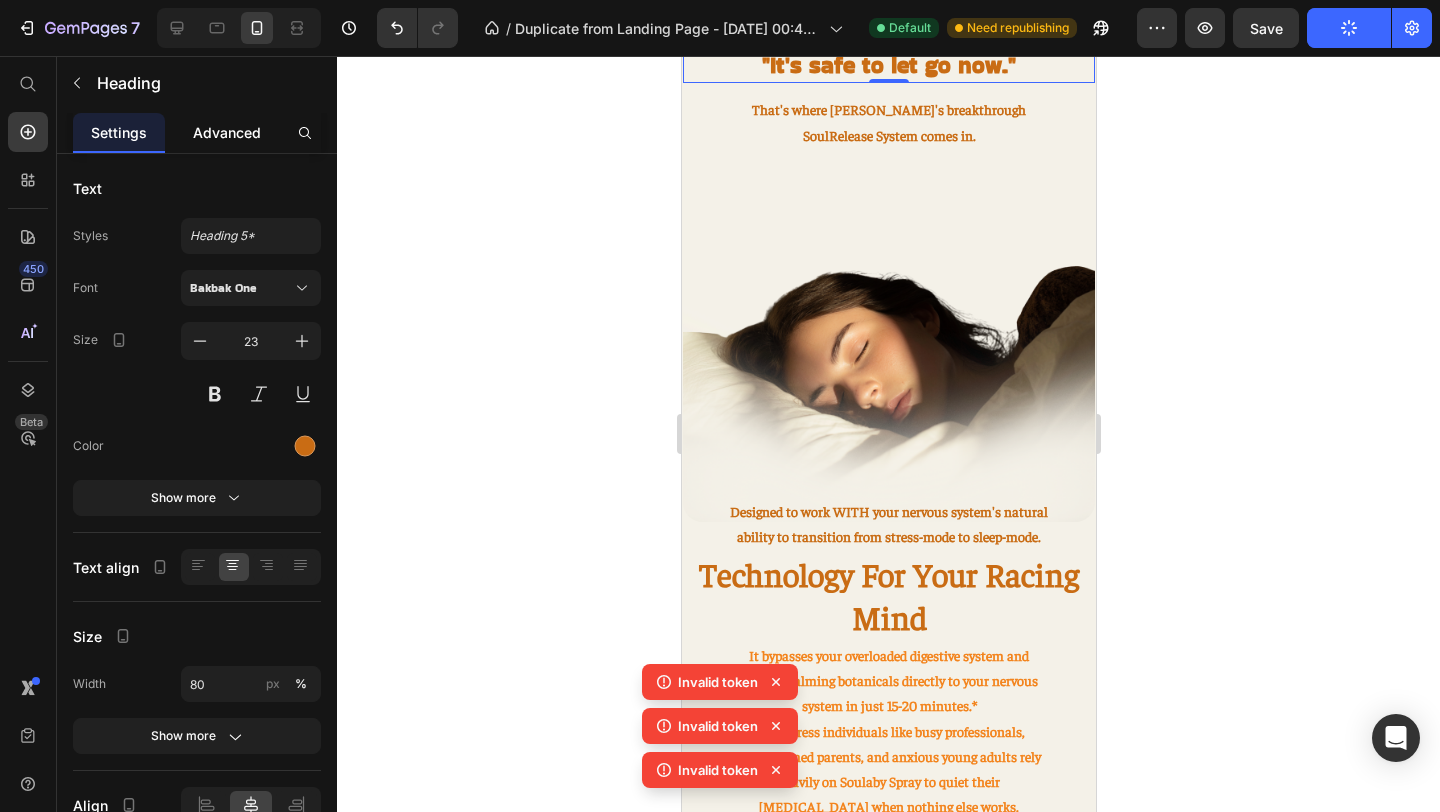 click on "Advanced" at bounding box center (227, 132) 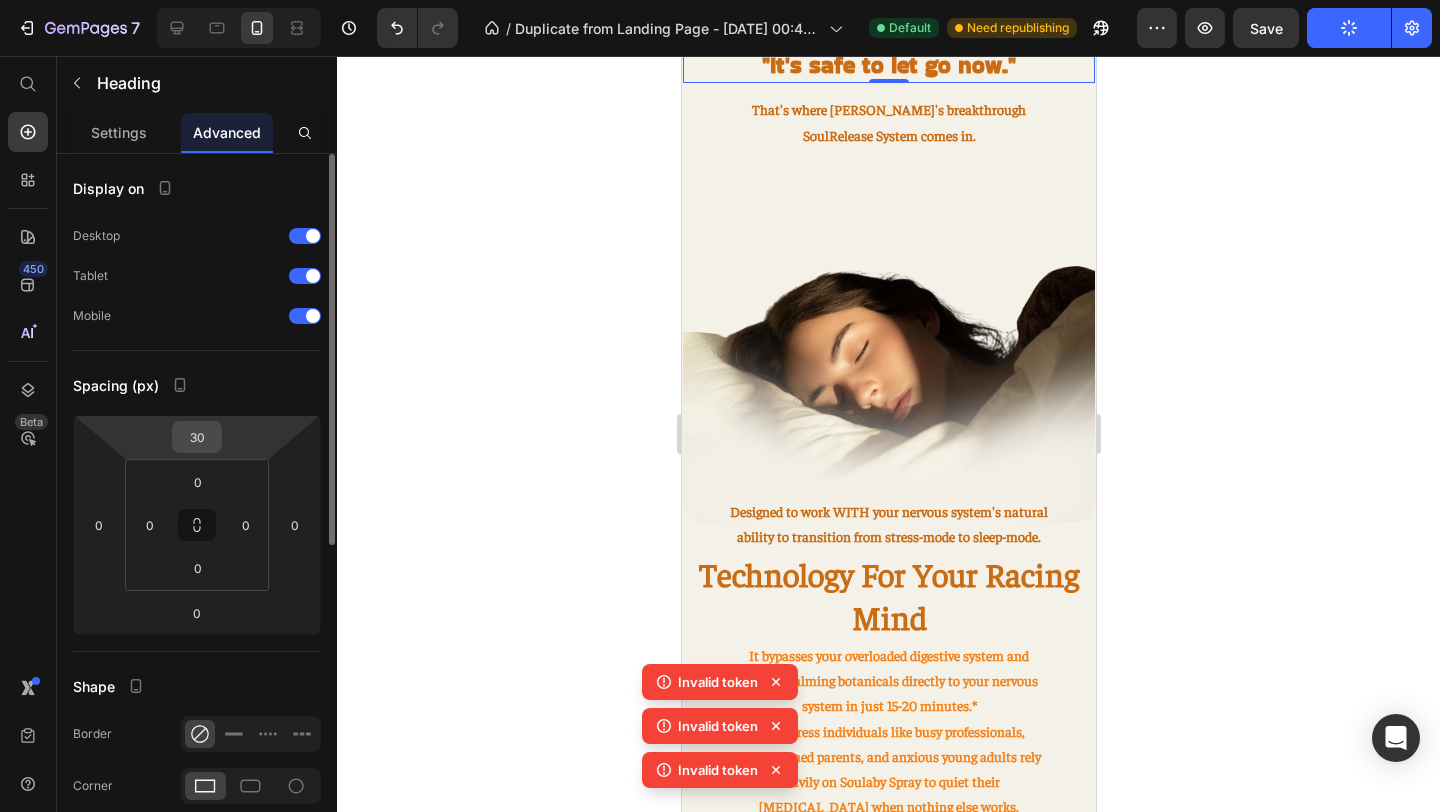 click on "30" at bounding box center (197, 437) 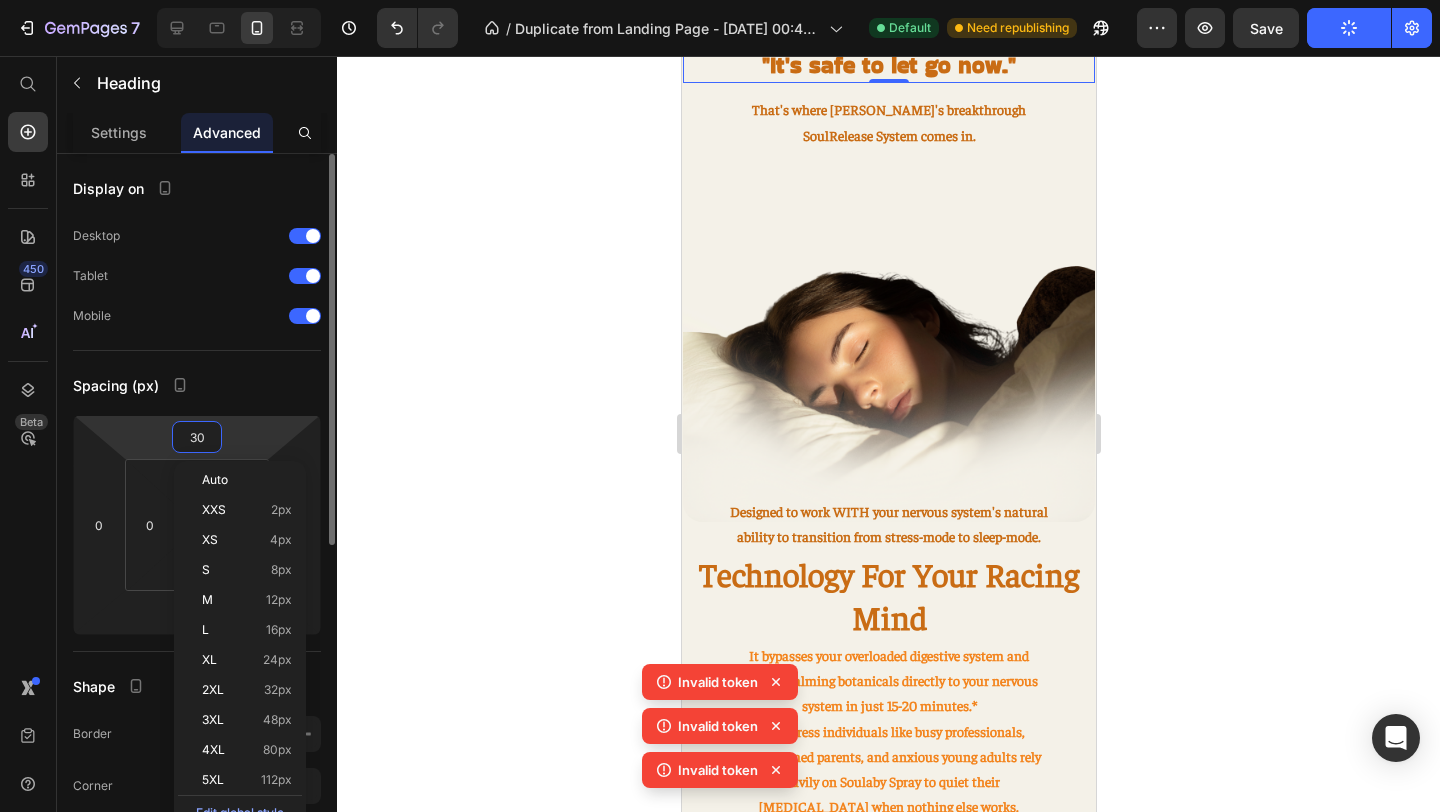 type 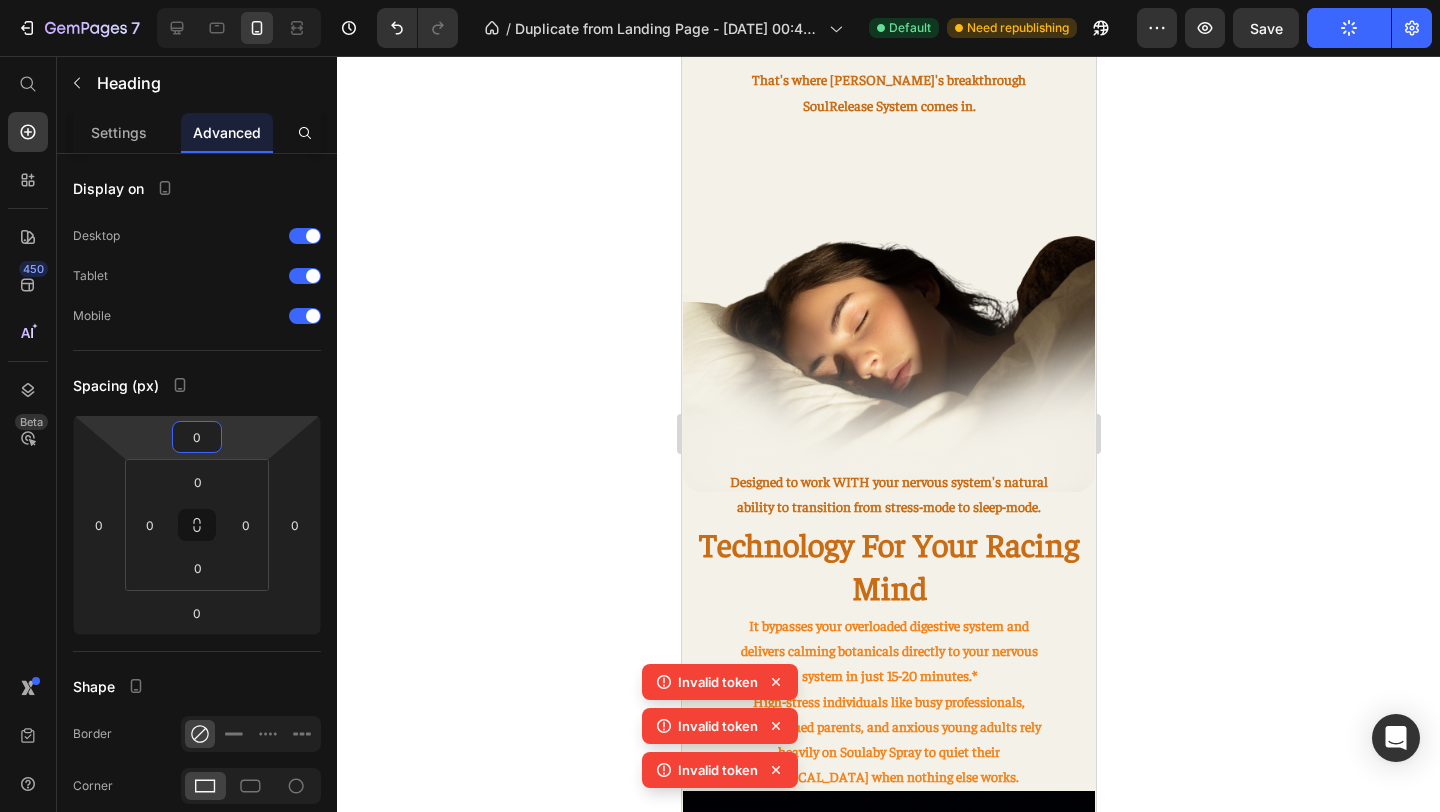 click 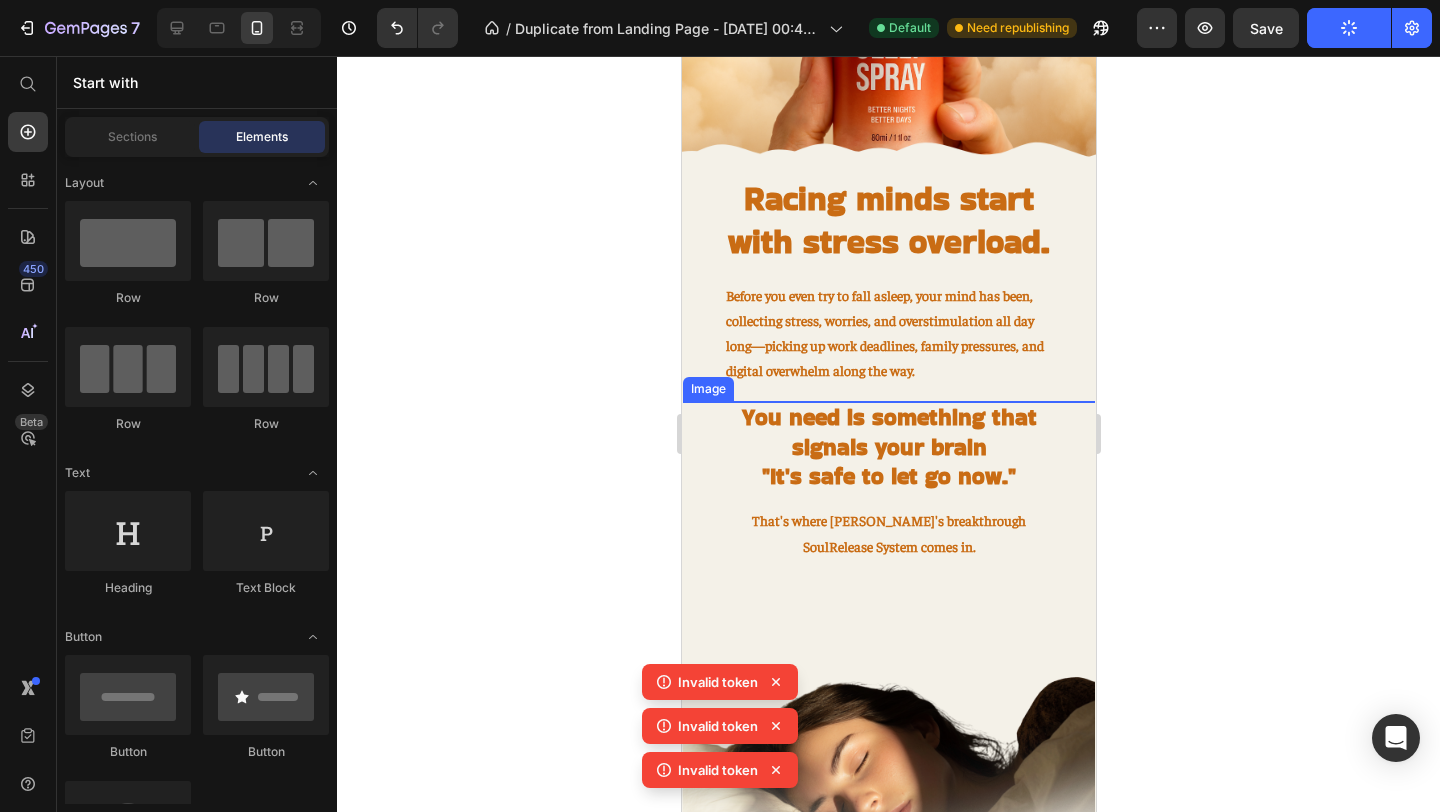 scroll, scrollTop: 556, scrollLeft: 0, axis: vertical 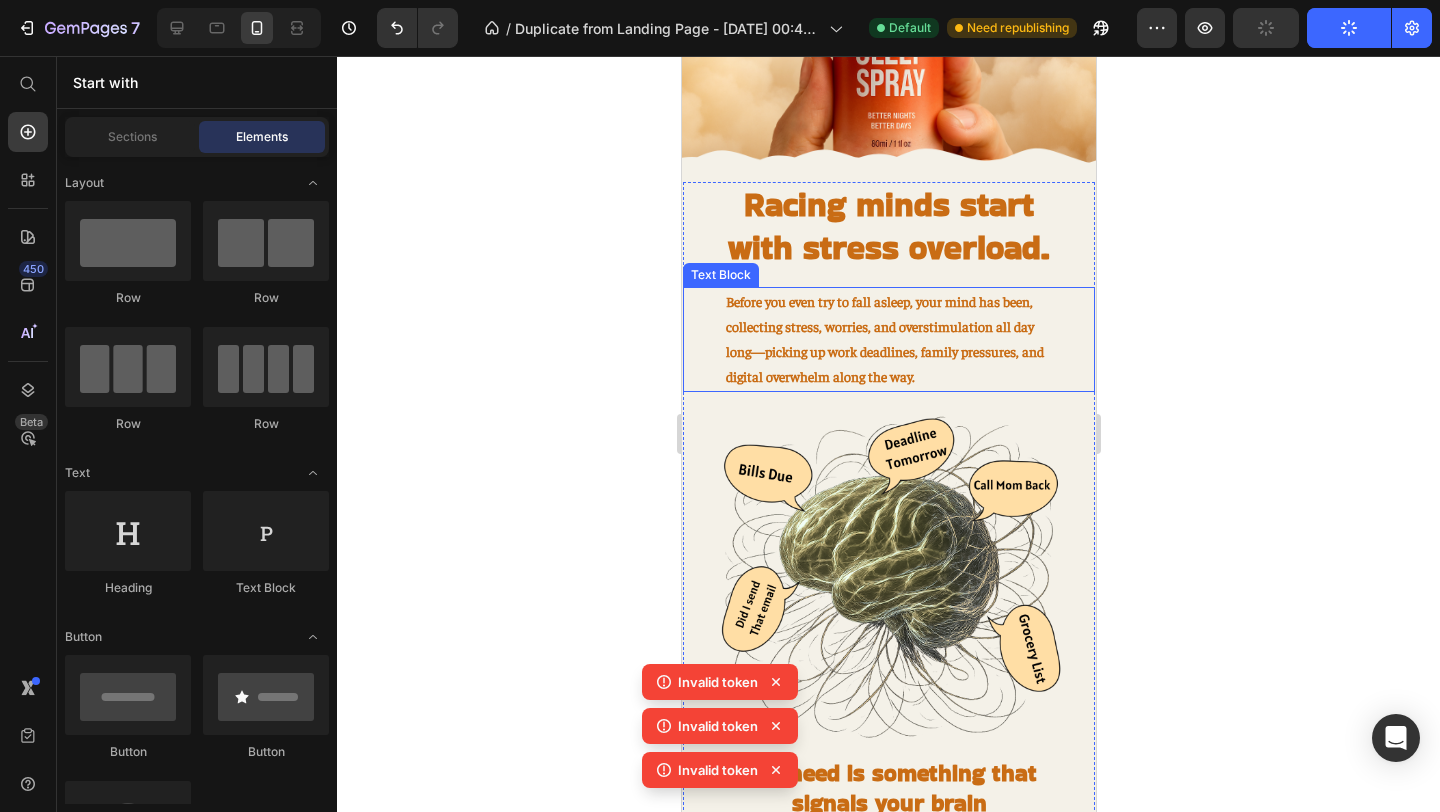click on "Before you even try to fall asleep, your mind has been, collecting stress, worries, and overstimulation all day long—picking up work deadlines, family pressures, and digital overwhelm along the way." at bounding box center [888, 339] 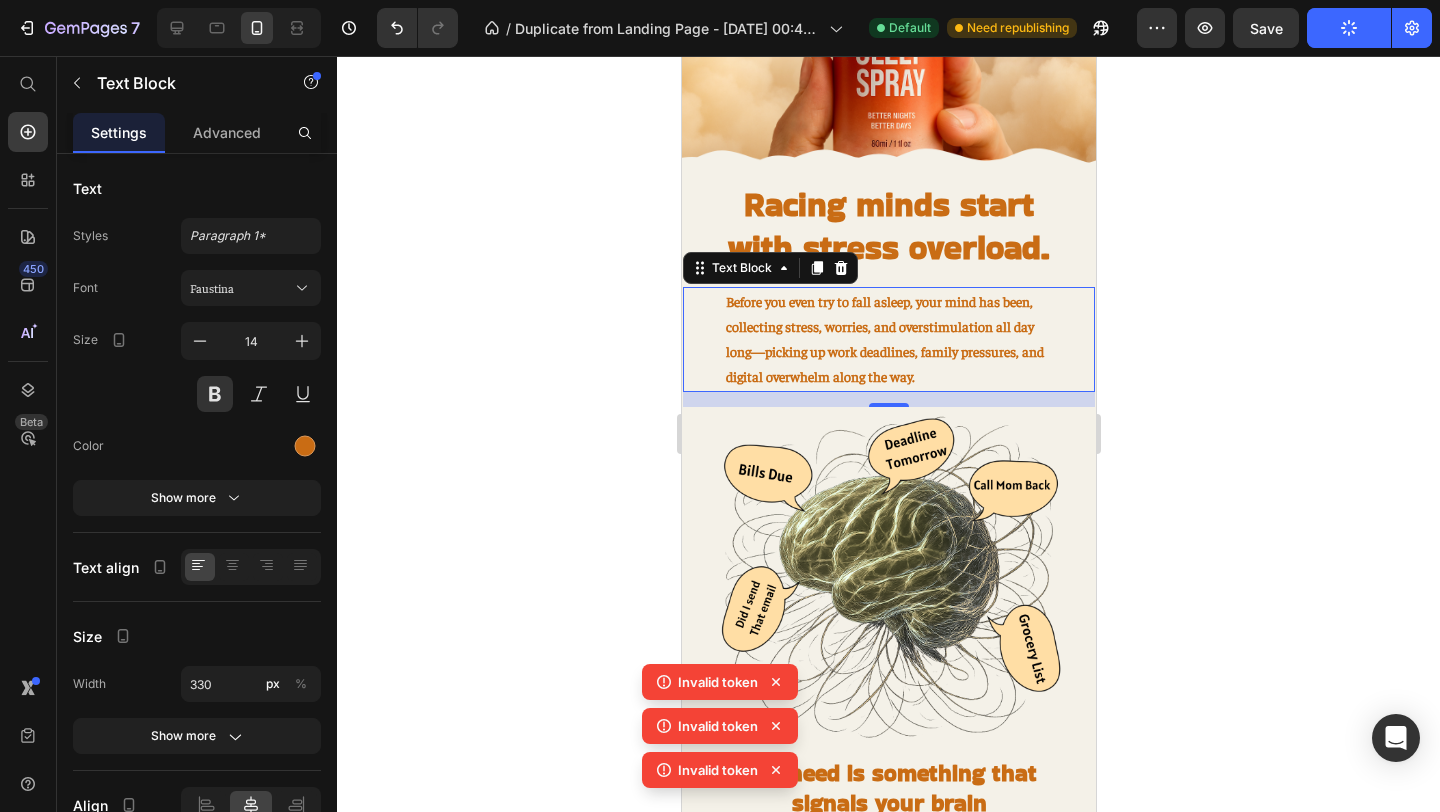 click on "Before you even try to fall asleep, your mind has been, collecting stress, worries, and overstimulation all day long—picking up work deadlines, family pressures, and digital overwhelm along the way." at bounding box center (888, 339) 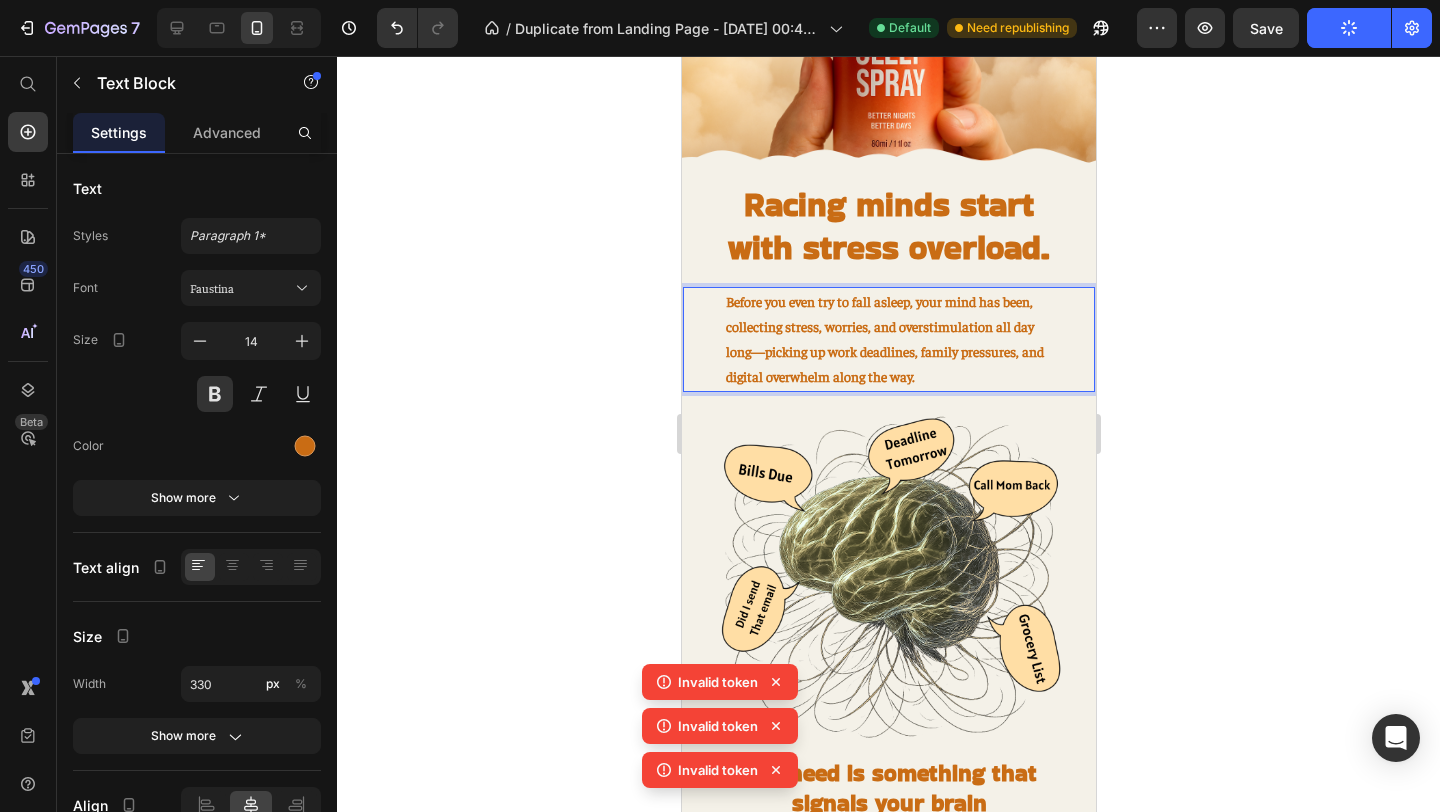 click on "Before you even try to fall asleep, your mind has been, collecting stress, worries, and overstimulation all day long—picking up work deadlines, family pressures, and digital overwhelm along the way." at bounding box center (888, 339) 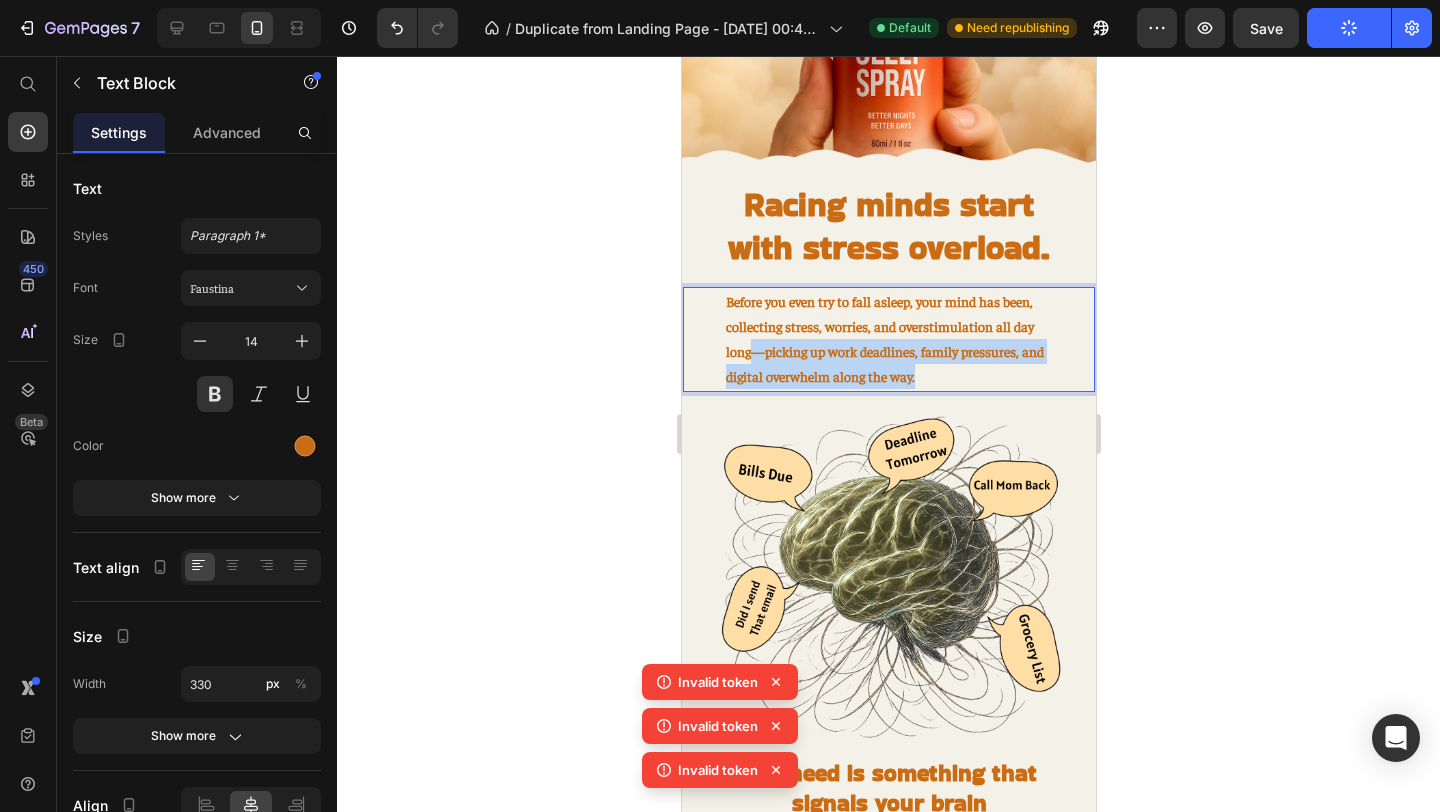 drag, startPoint x: 931, startPoint y: 377, endPoint x: 755, endPoint y: 359, distance: 176.91806 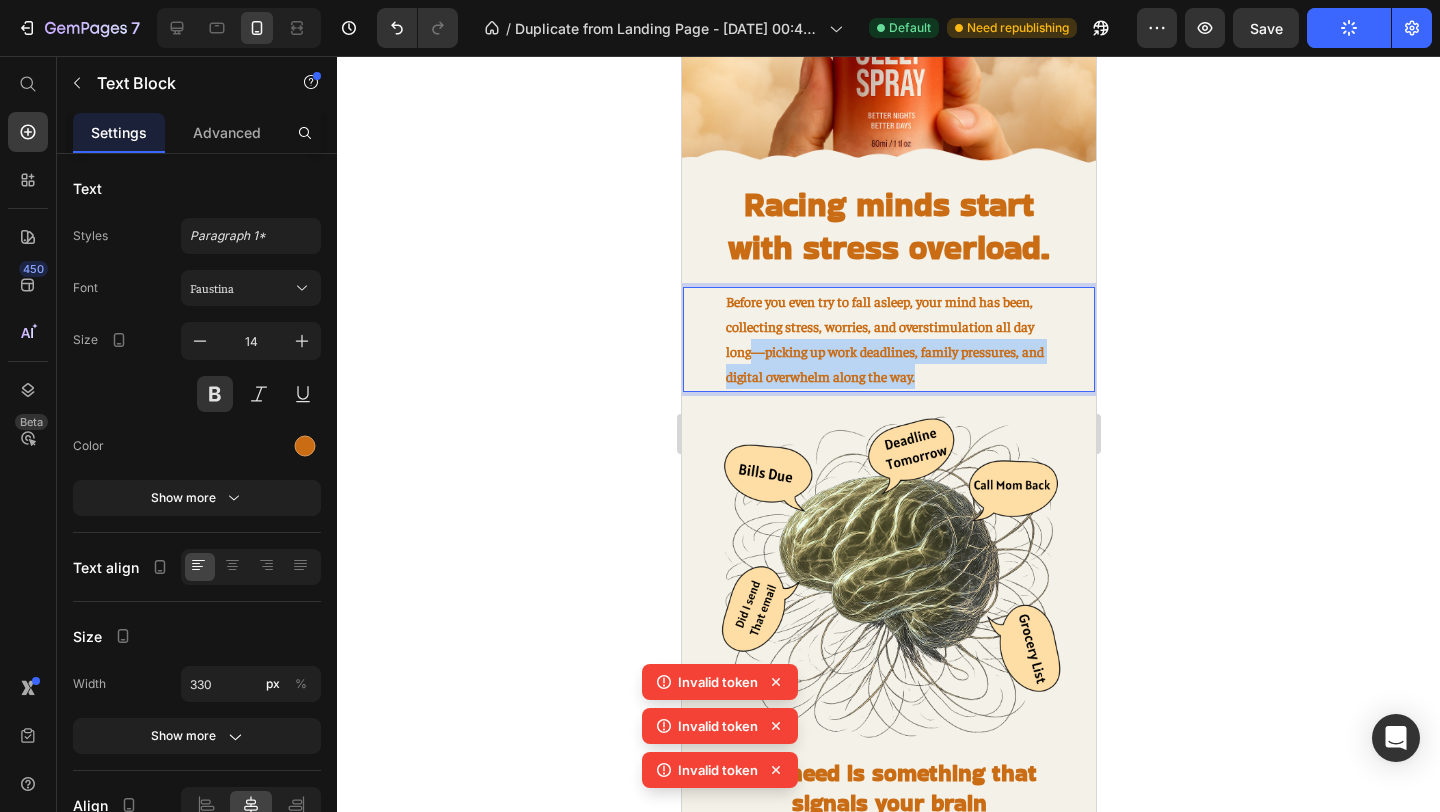 click on "Before you even try to fall asleep, your mind has been, collecting stress, worries, and overstimulation all day long—picking up work deadlines, family pressures, and digital overwhelm along the way." at bounding box center [888, 339] 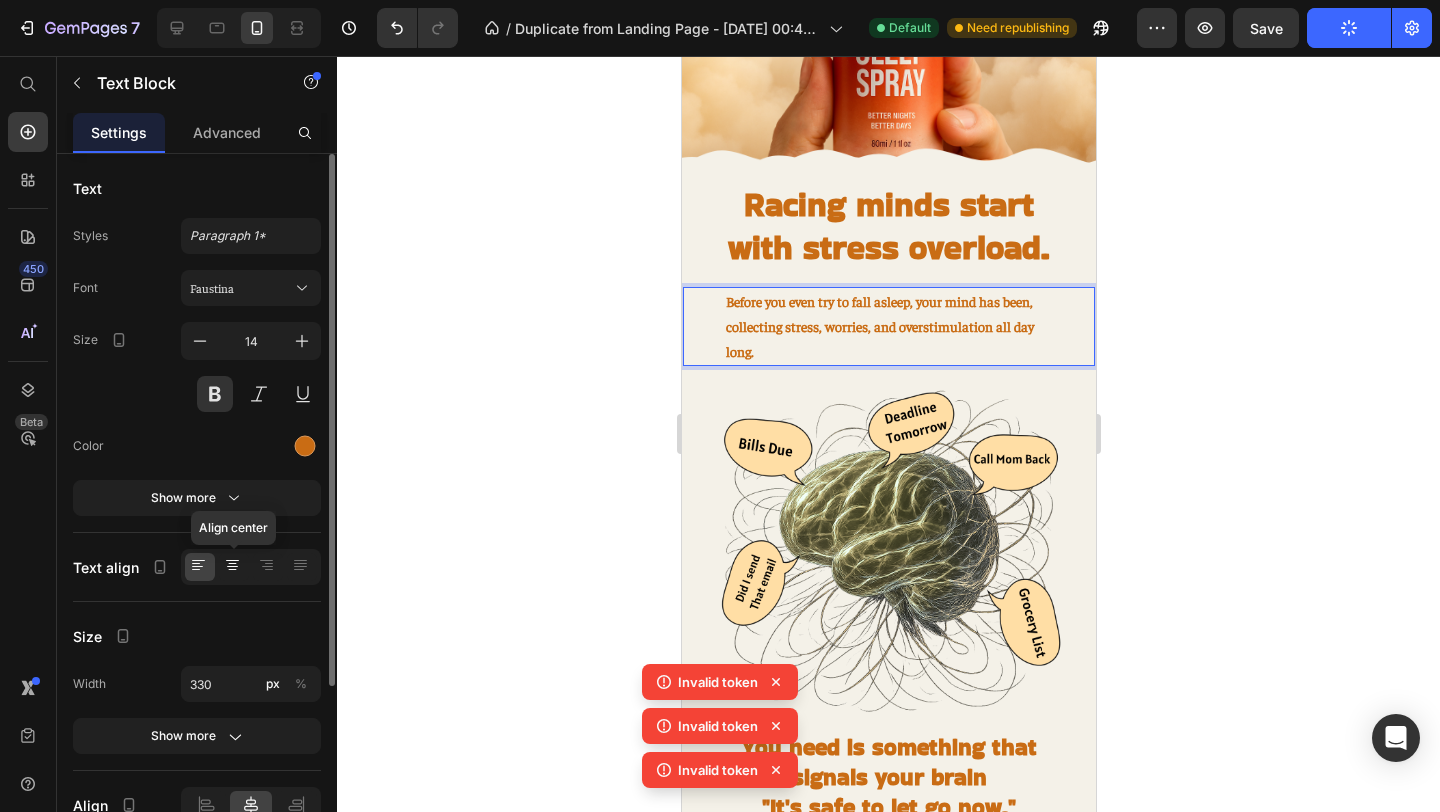 click 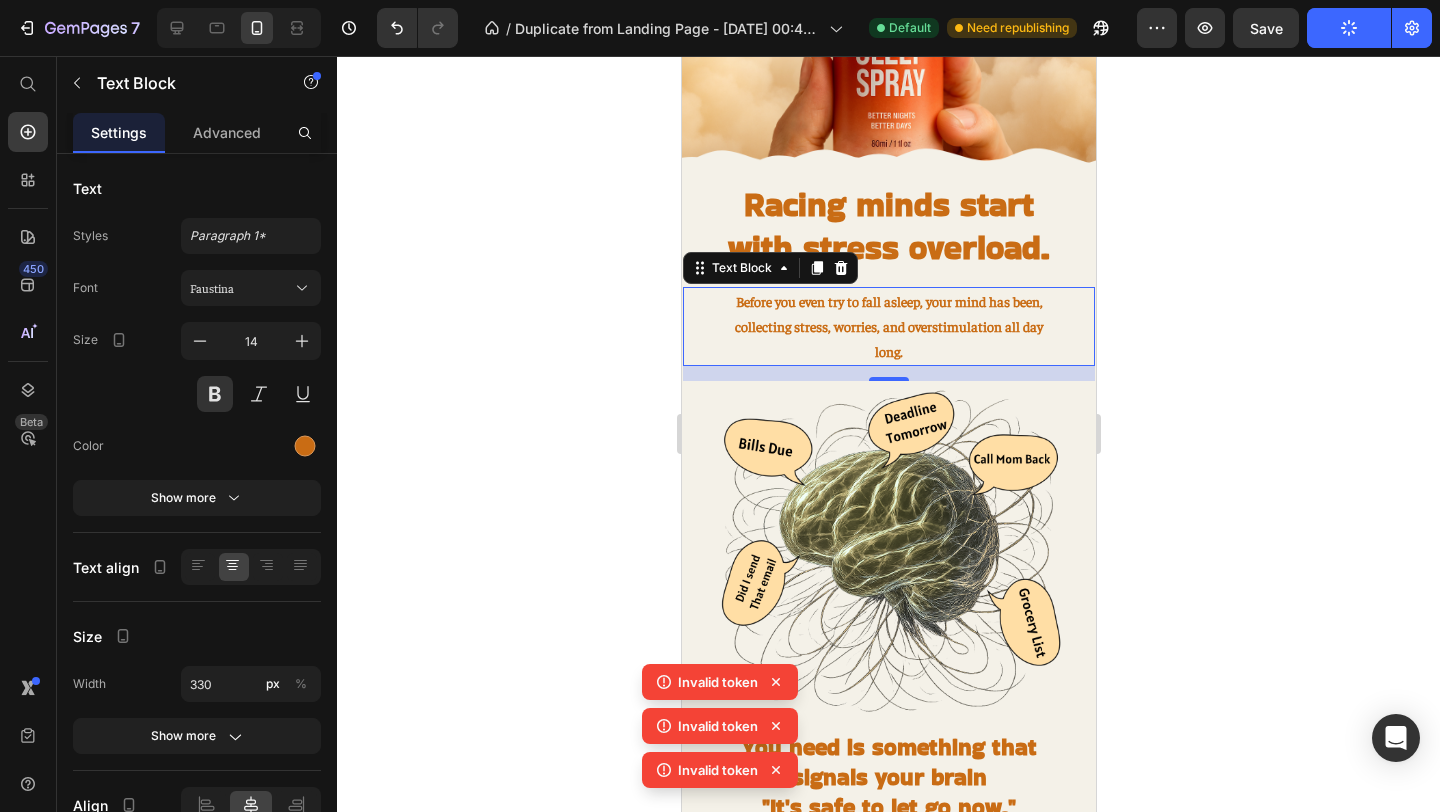 click 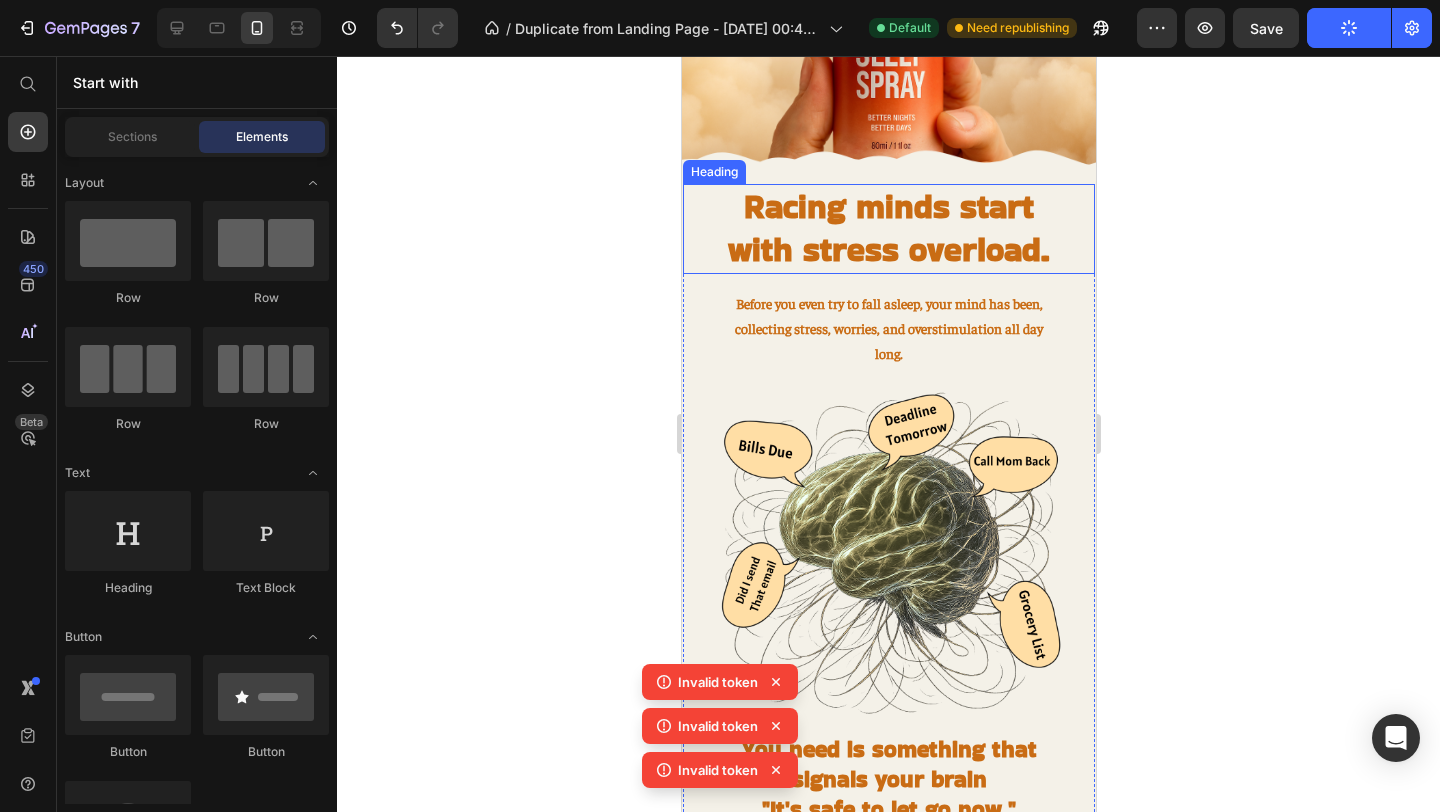 scroll, scrollTop: 528, scrollLeft: 0, axis: vertical 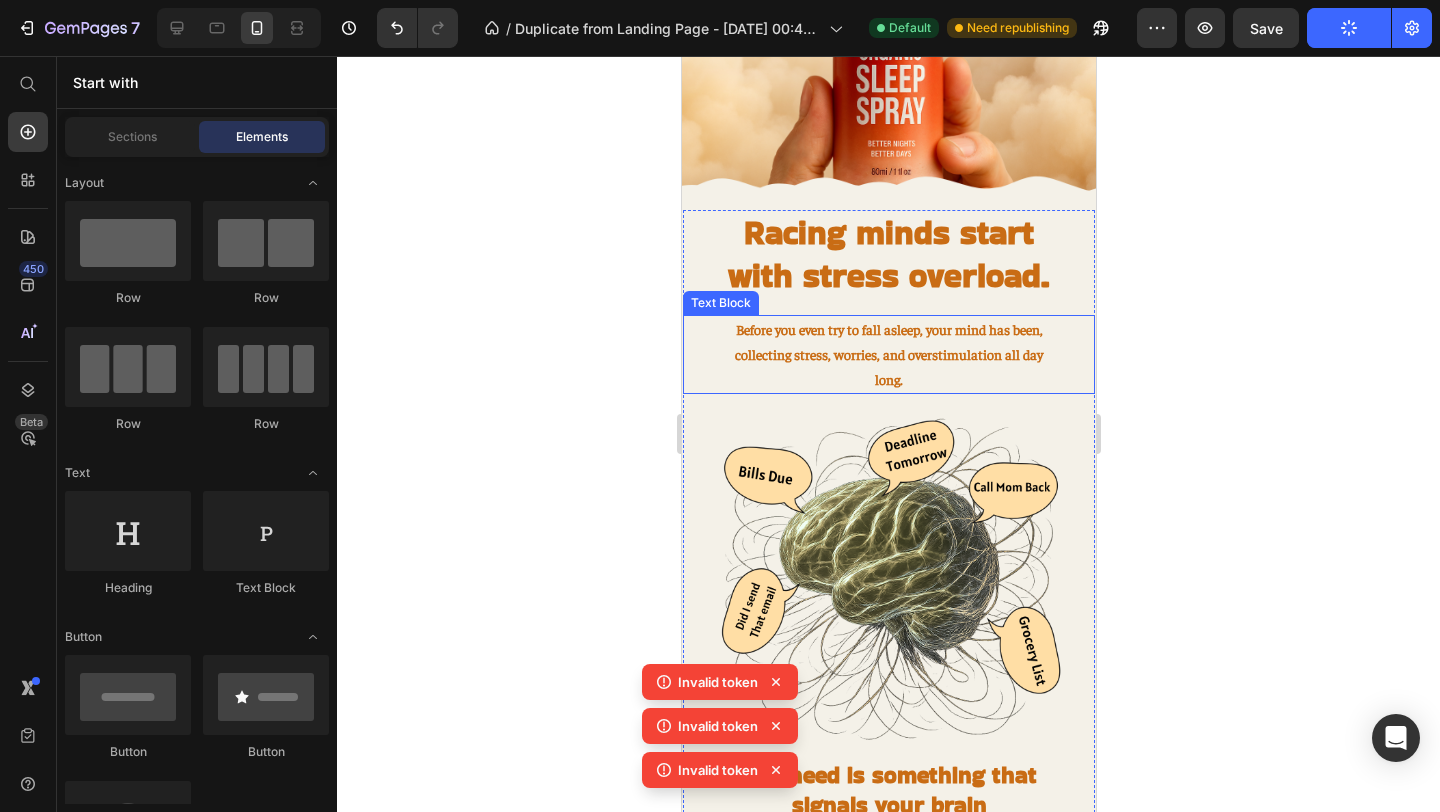 click on "Before you even try to fall asleep, your mind has been, collecting stress, worries, and overstimulation all day long." at bounding box center (888, 355) 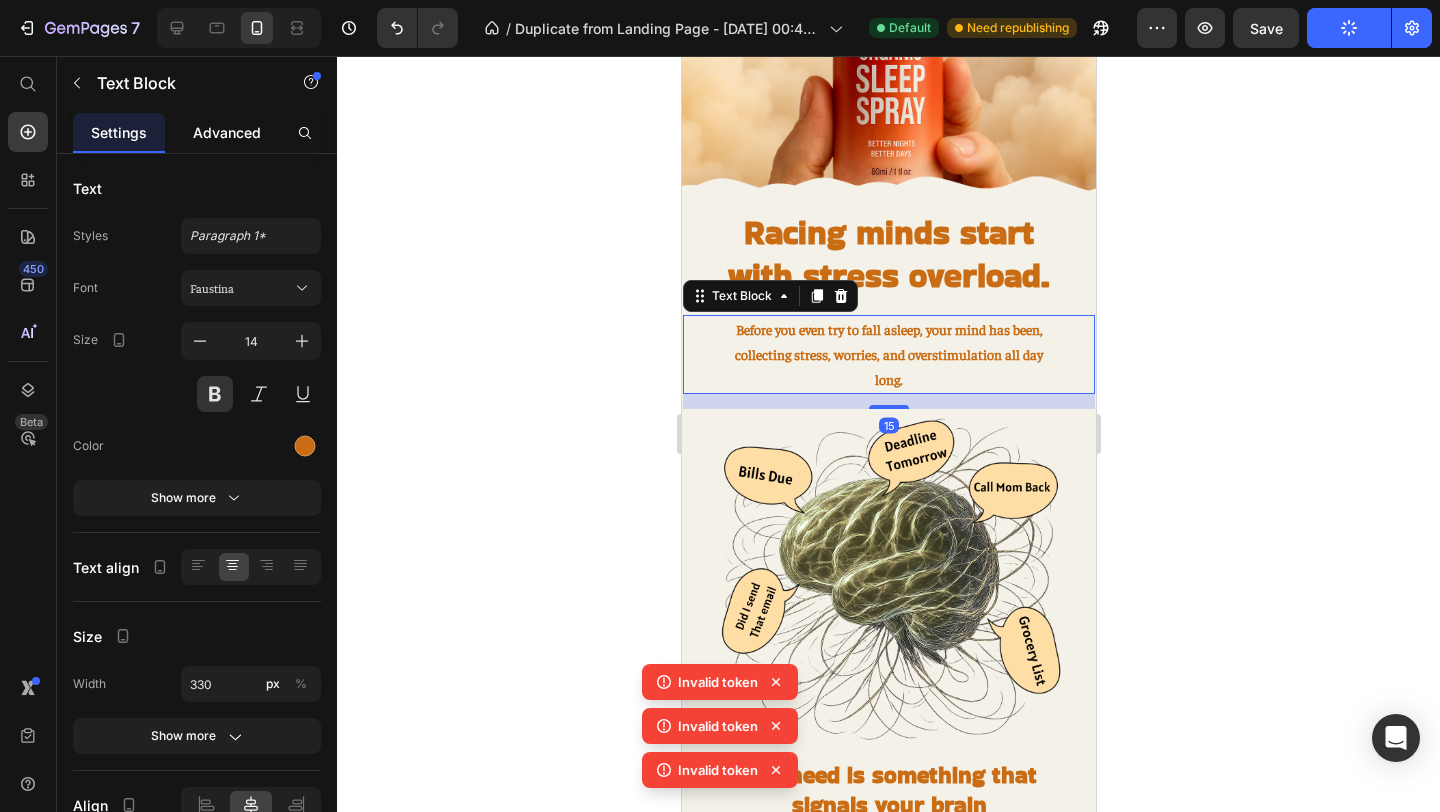 click on "Advanced" at bounding box center (227, 132) 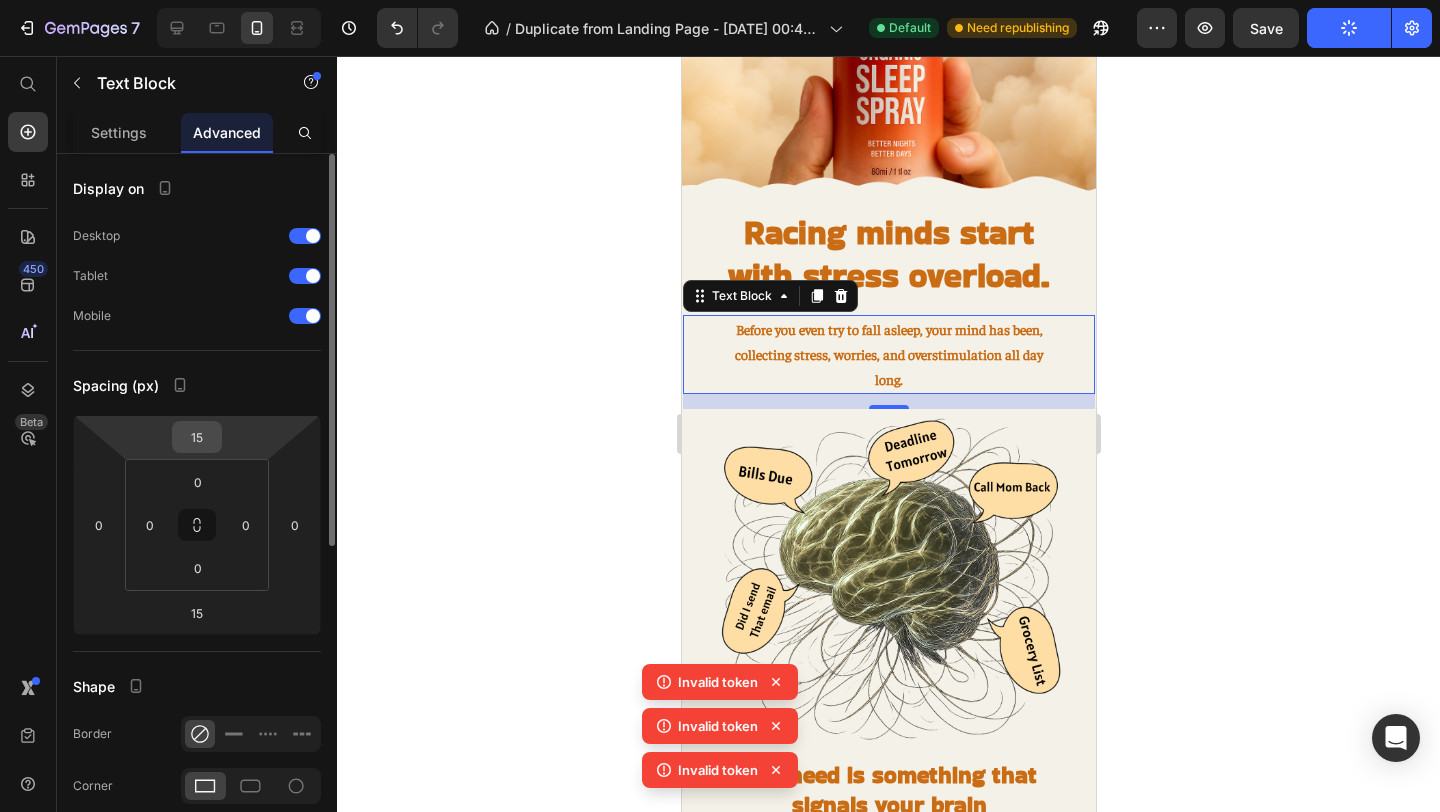 click on "15" at bounding box center (197, 437) 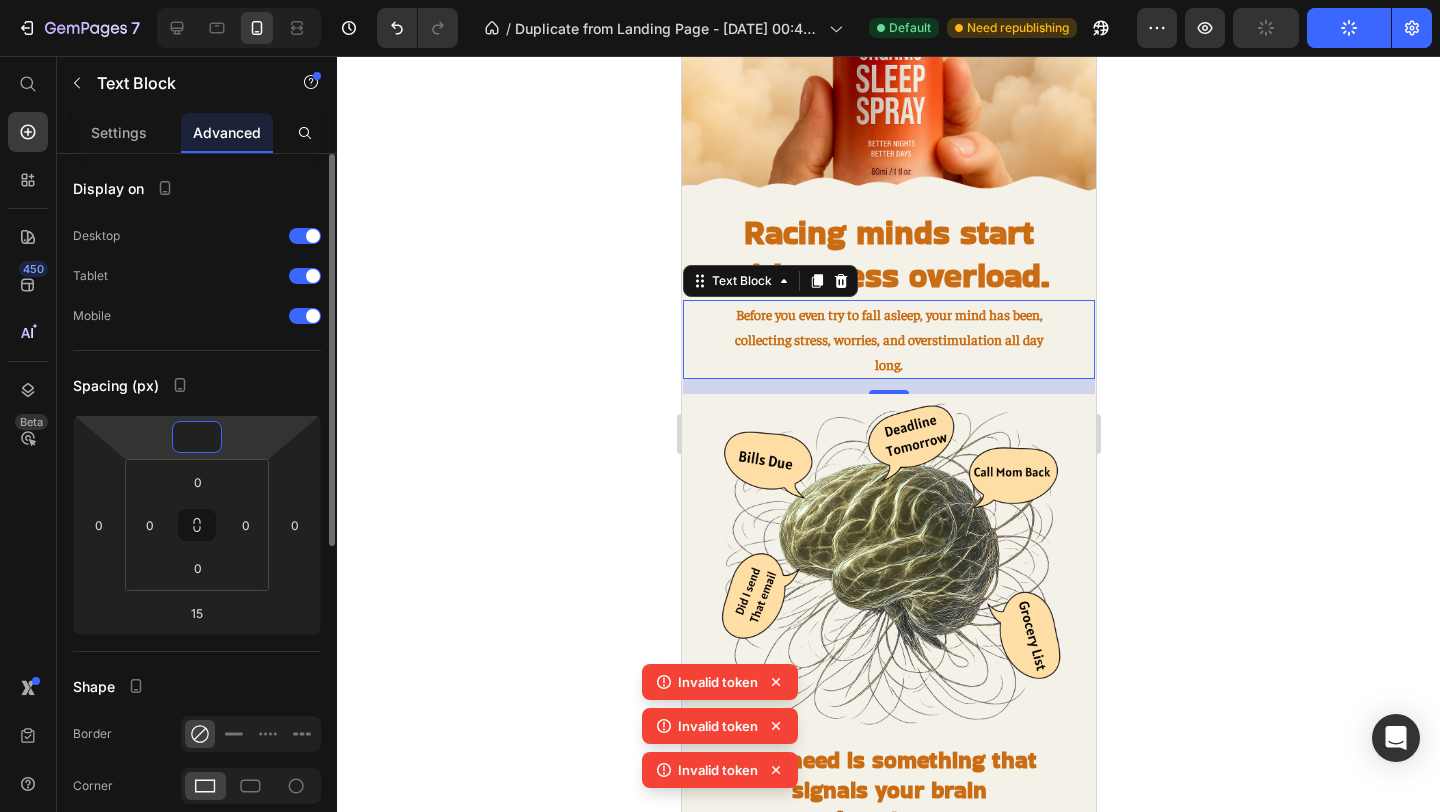 type on "-5" 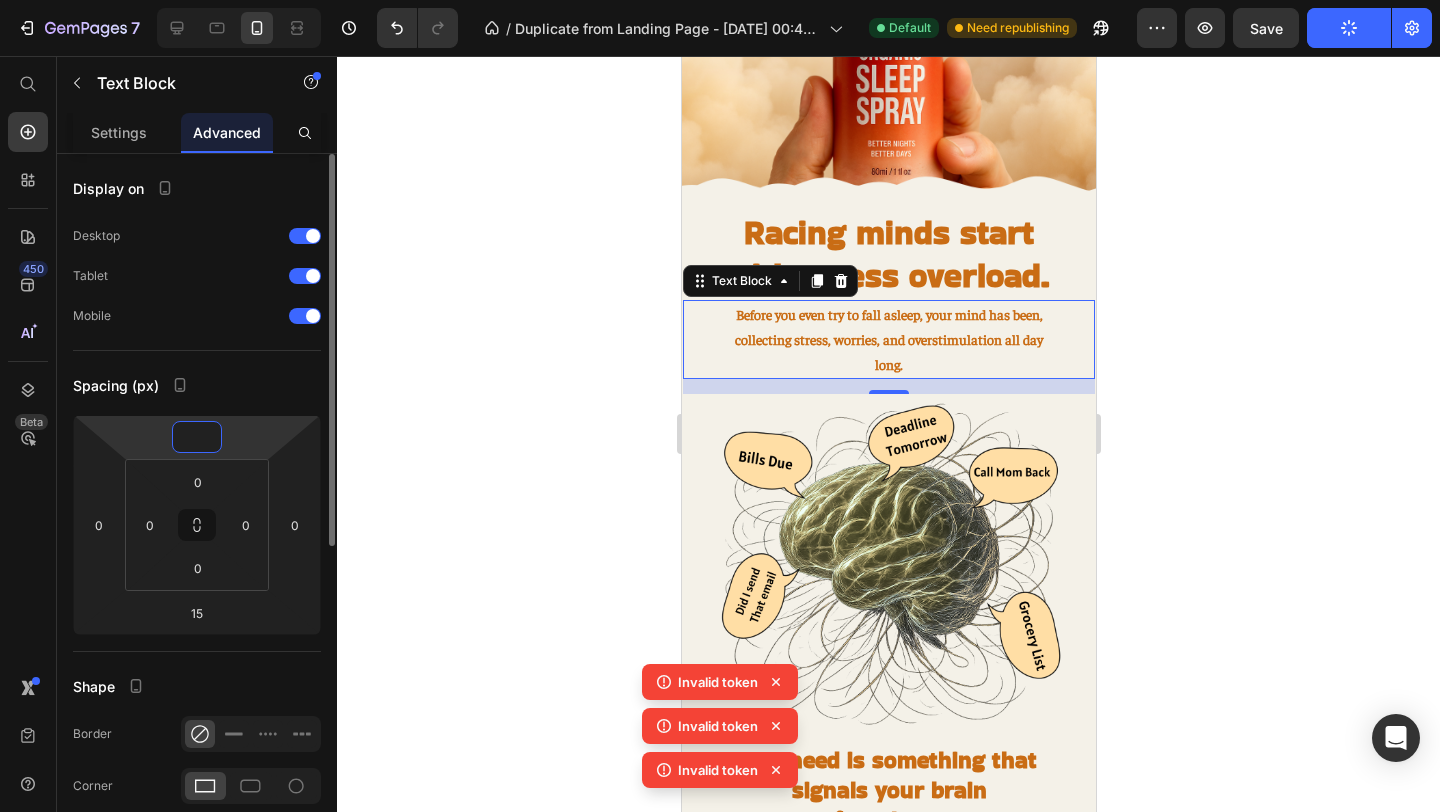 type on "9" 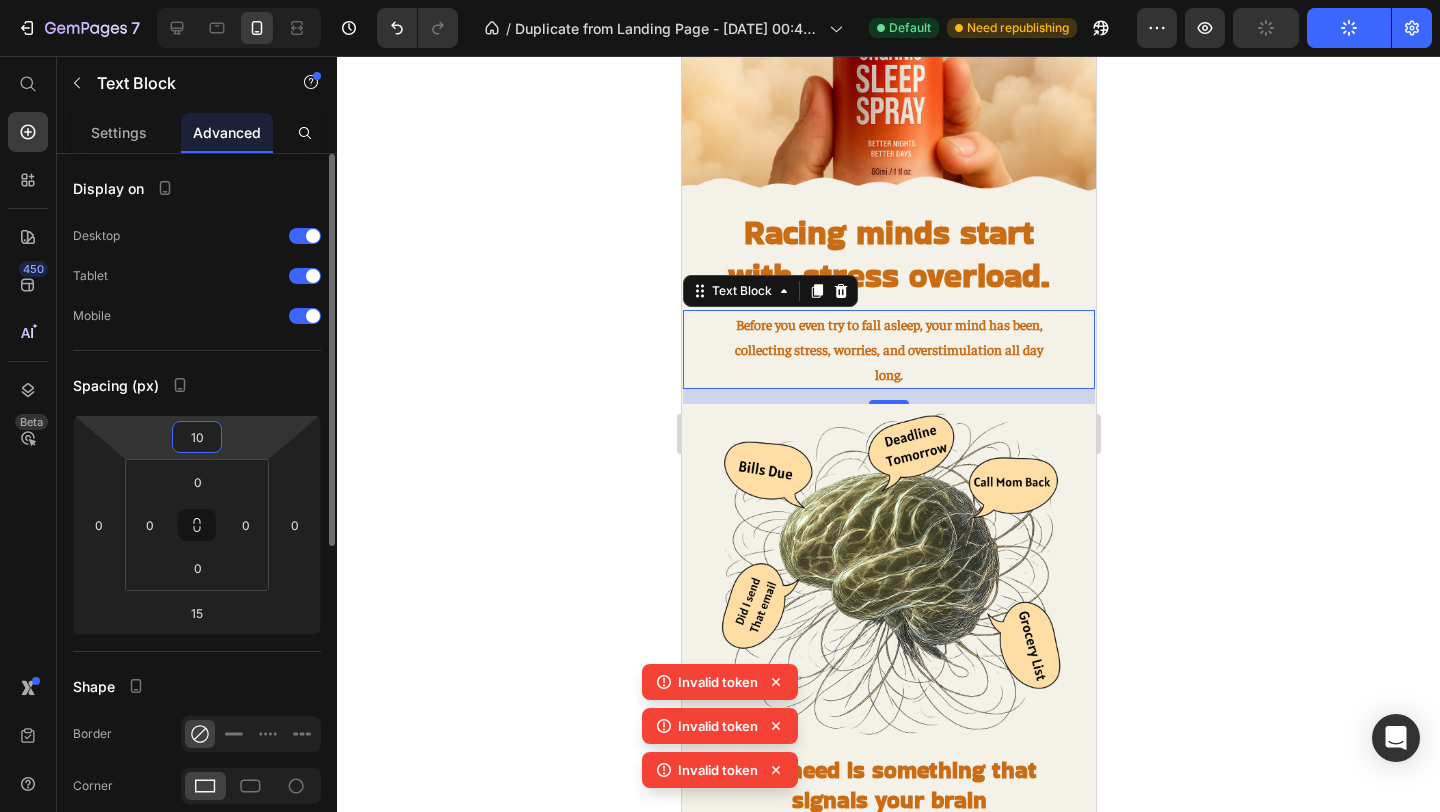 type on "1" 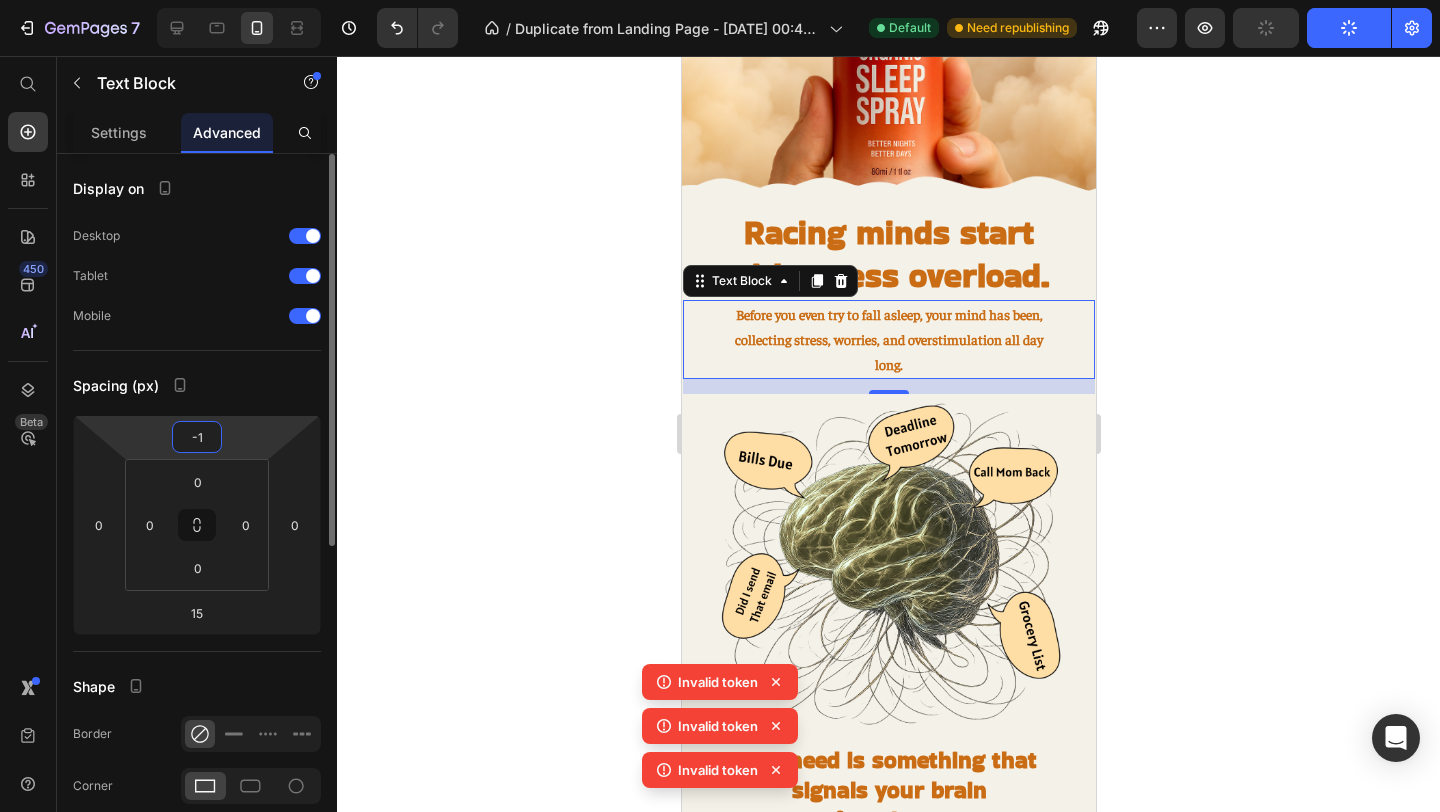 type on "-10" 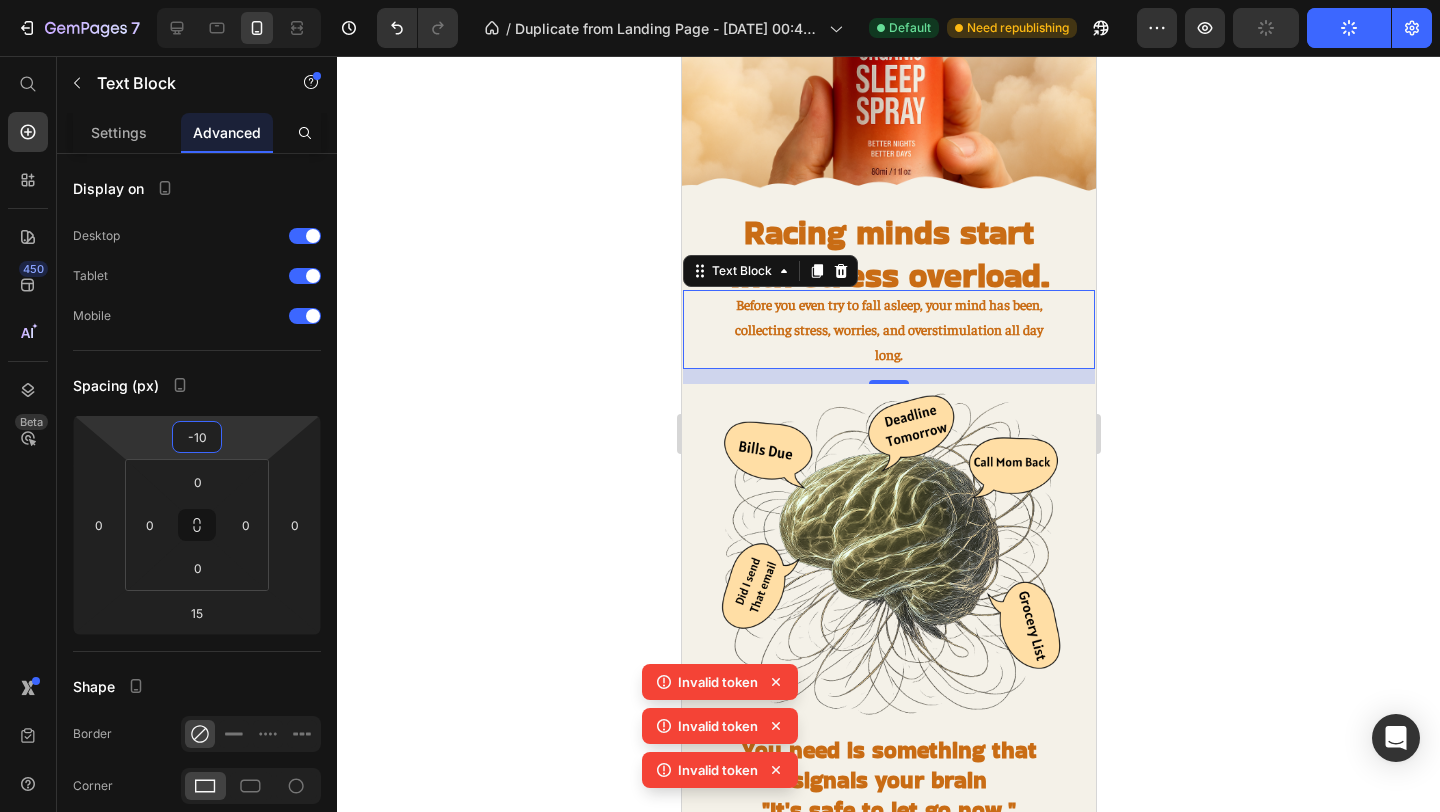 click 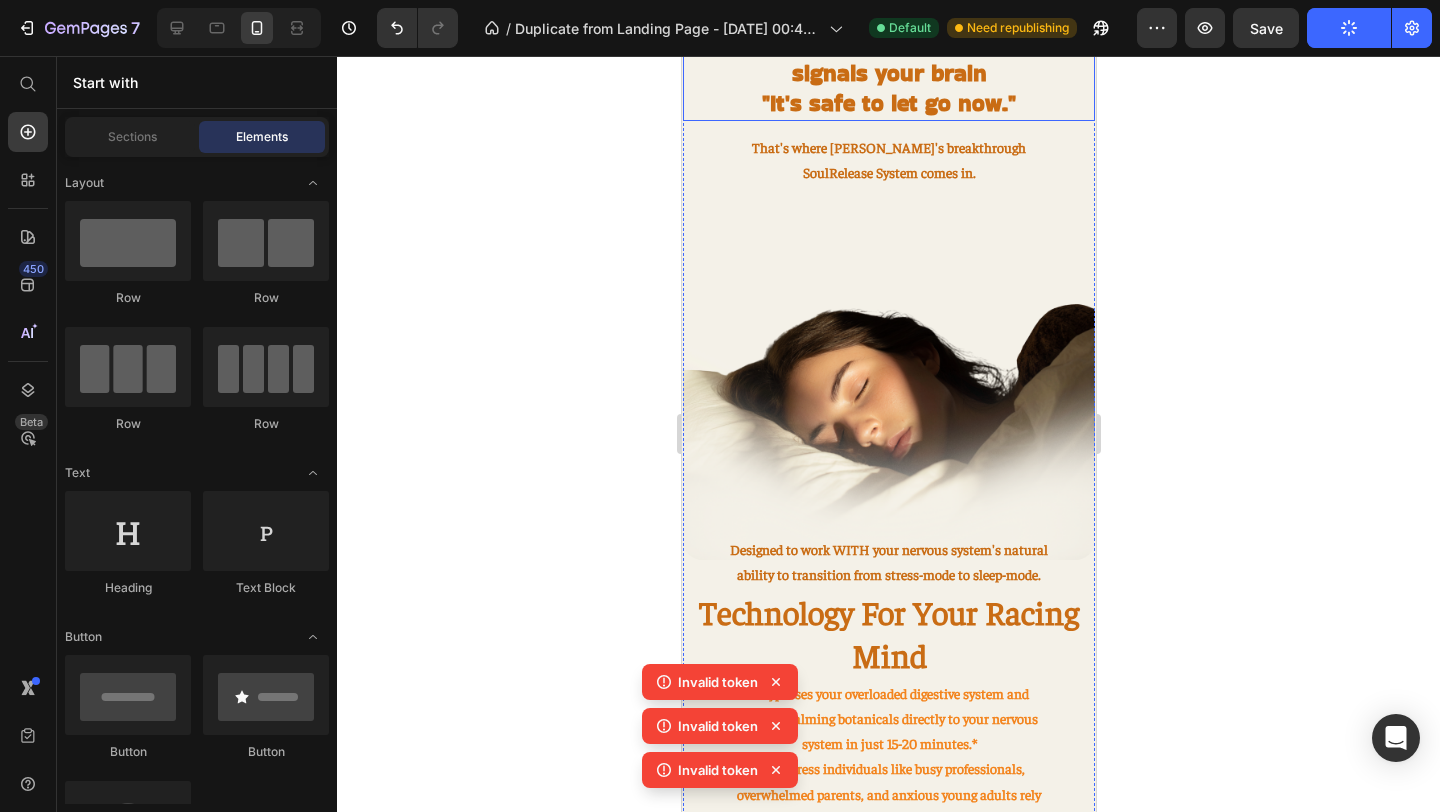 scroll, scrollTop: 1438, scrollLeft: 0, axis: vertical 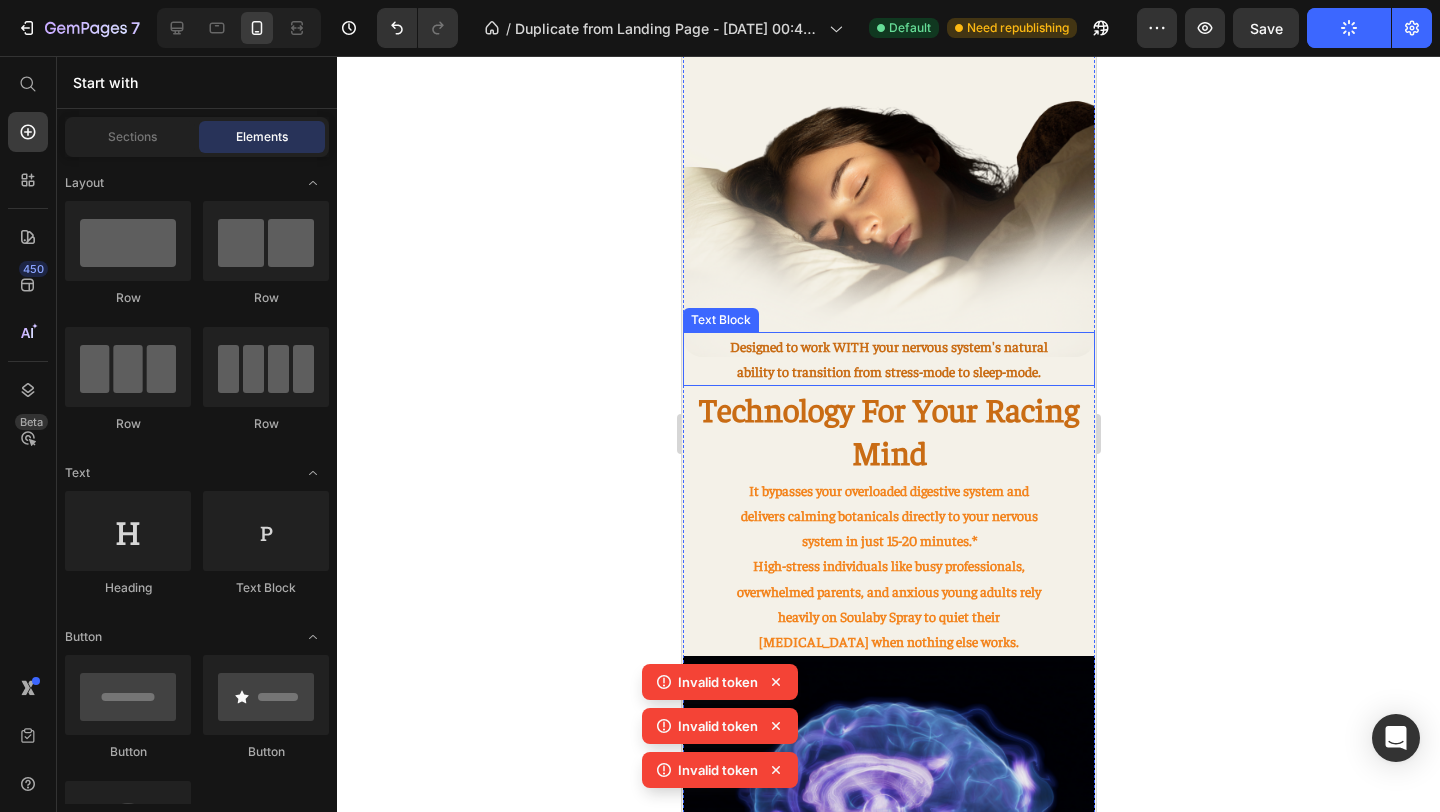 click on "Designed to work WITH your nervous system's natural ability to transition from stress-mode to sleep-mode." at bounding box center (888, 359) 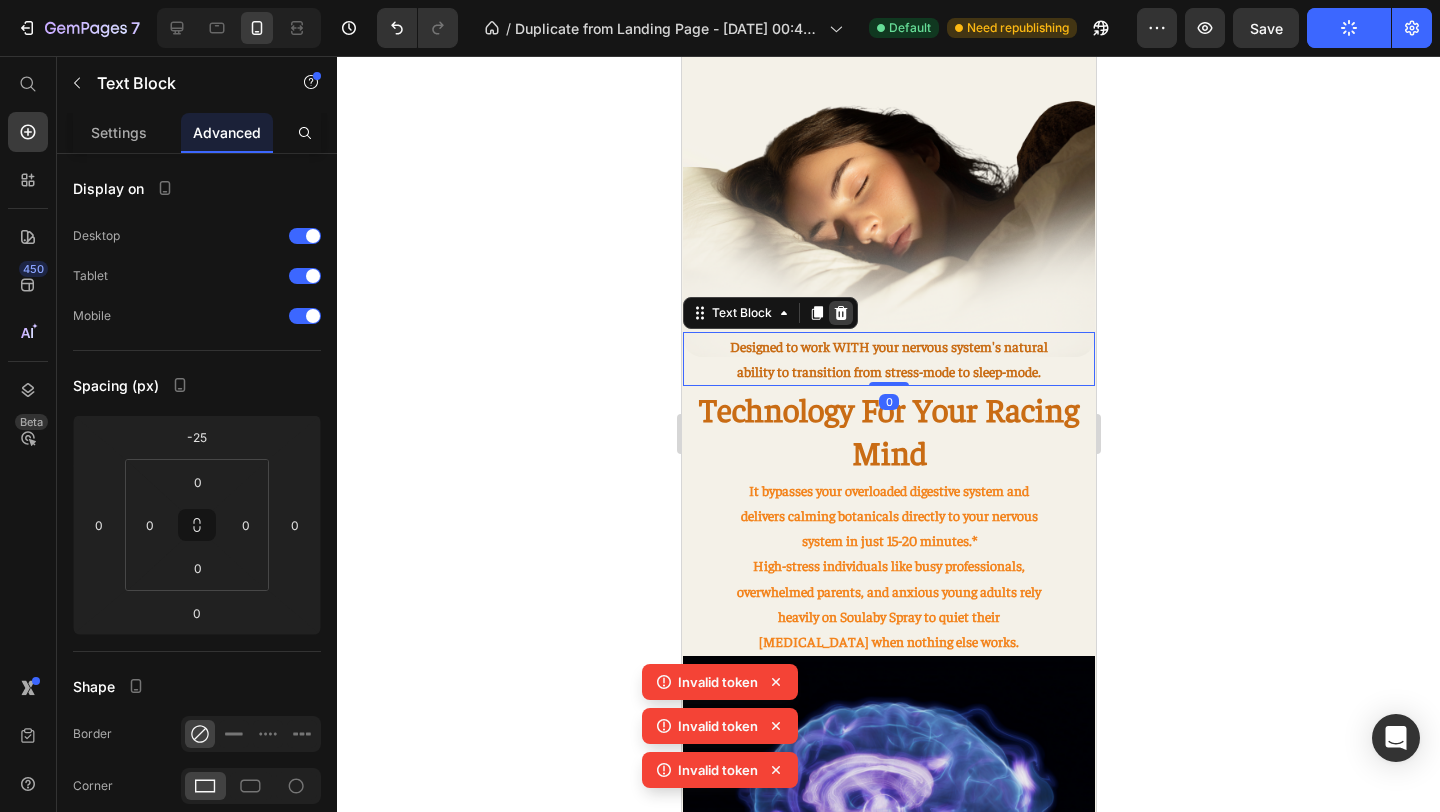 click 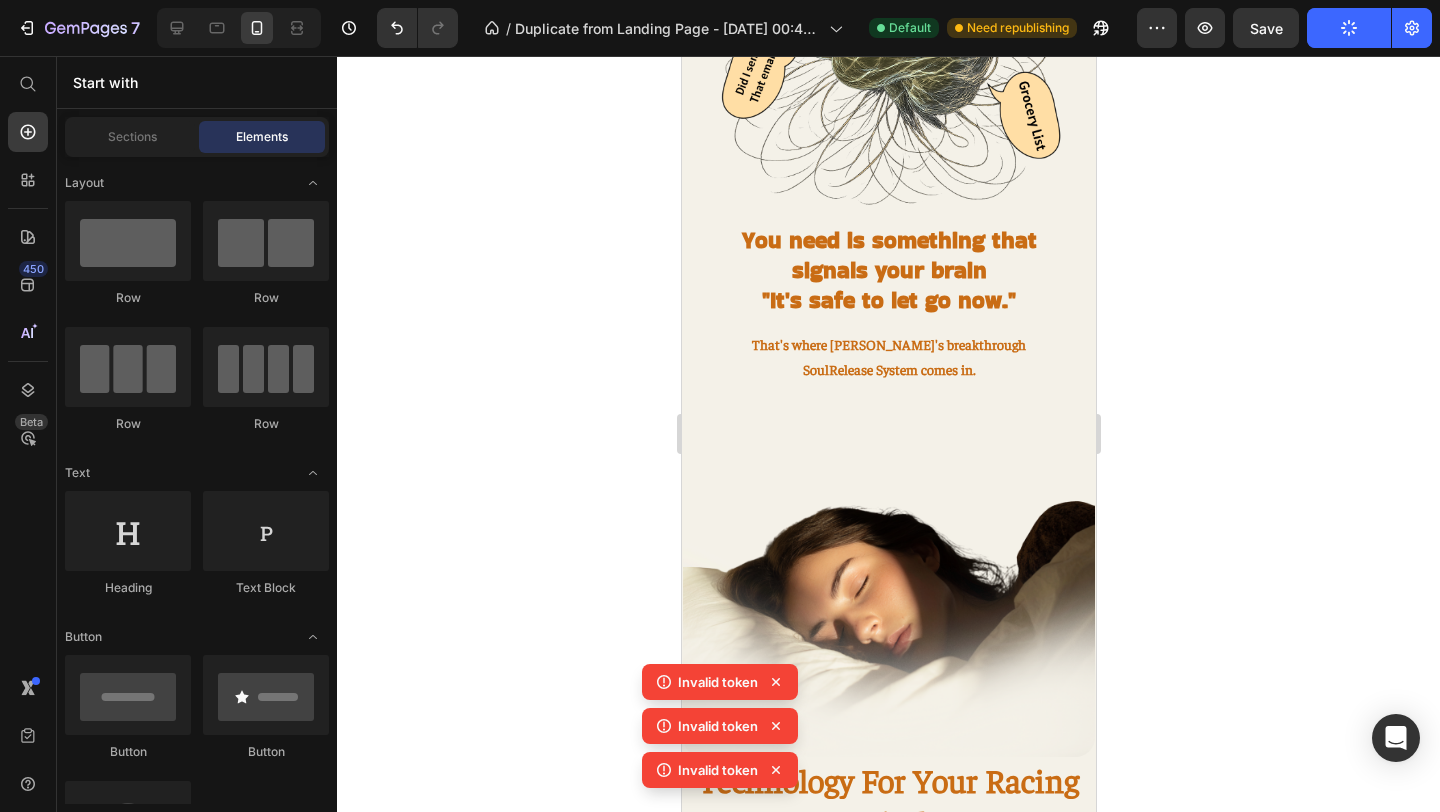 scroll, scrollTop: 1035, scrollLeft: 0, axis: vertical 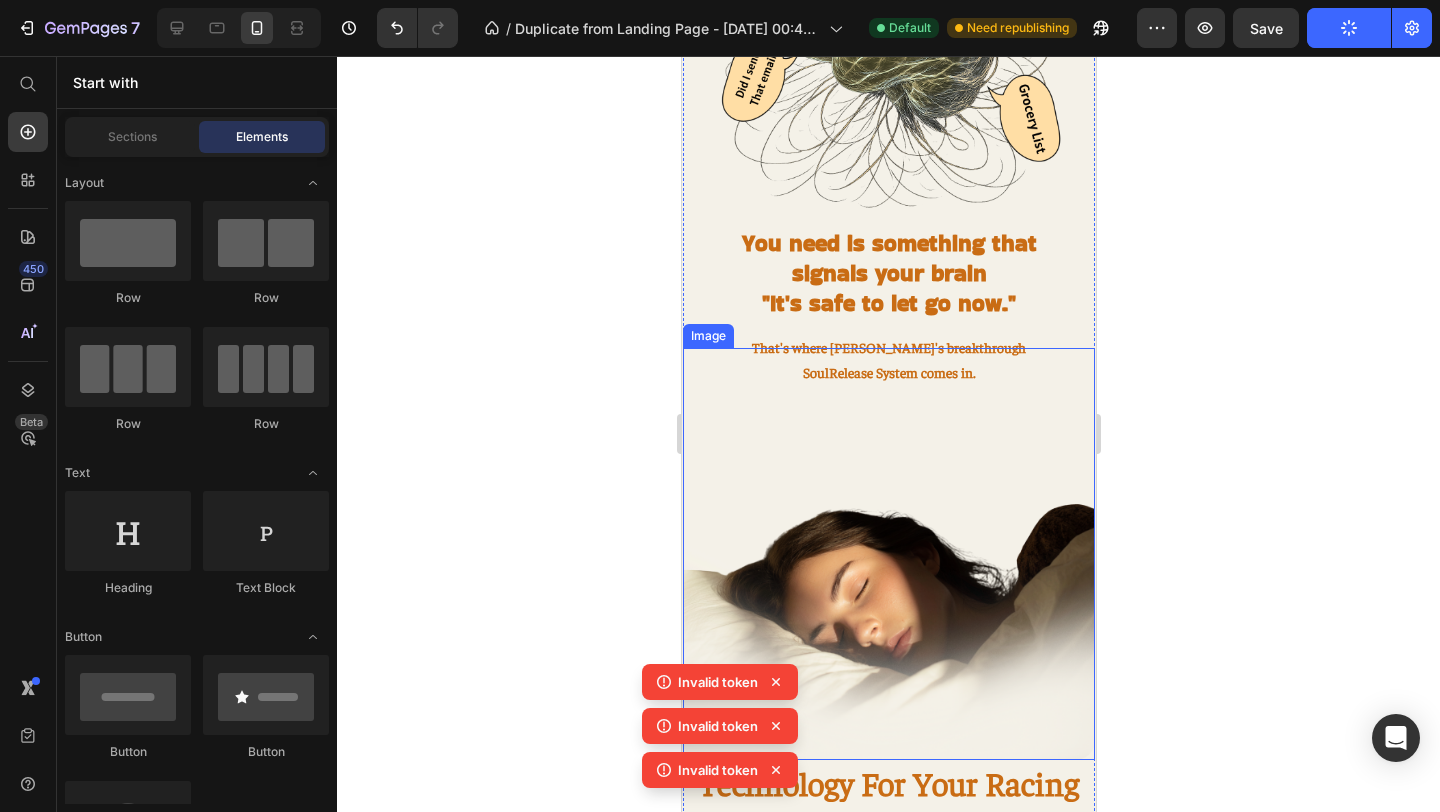 click at bounding box center (888, 554) 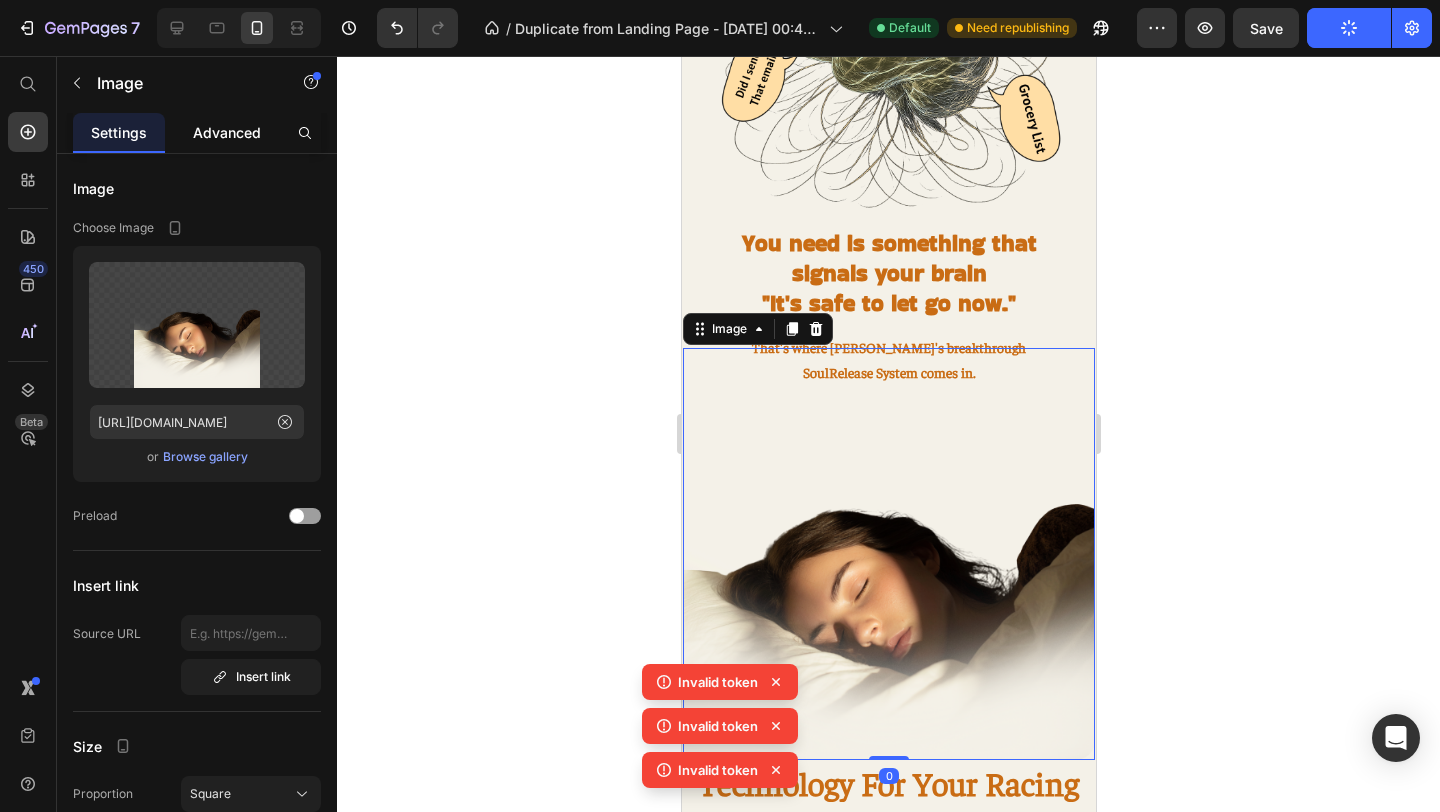 click on "Advanced" at bounding box center (227, 132) 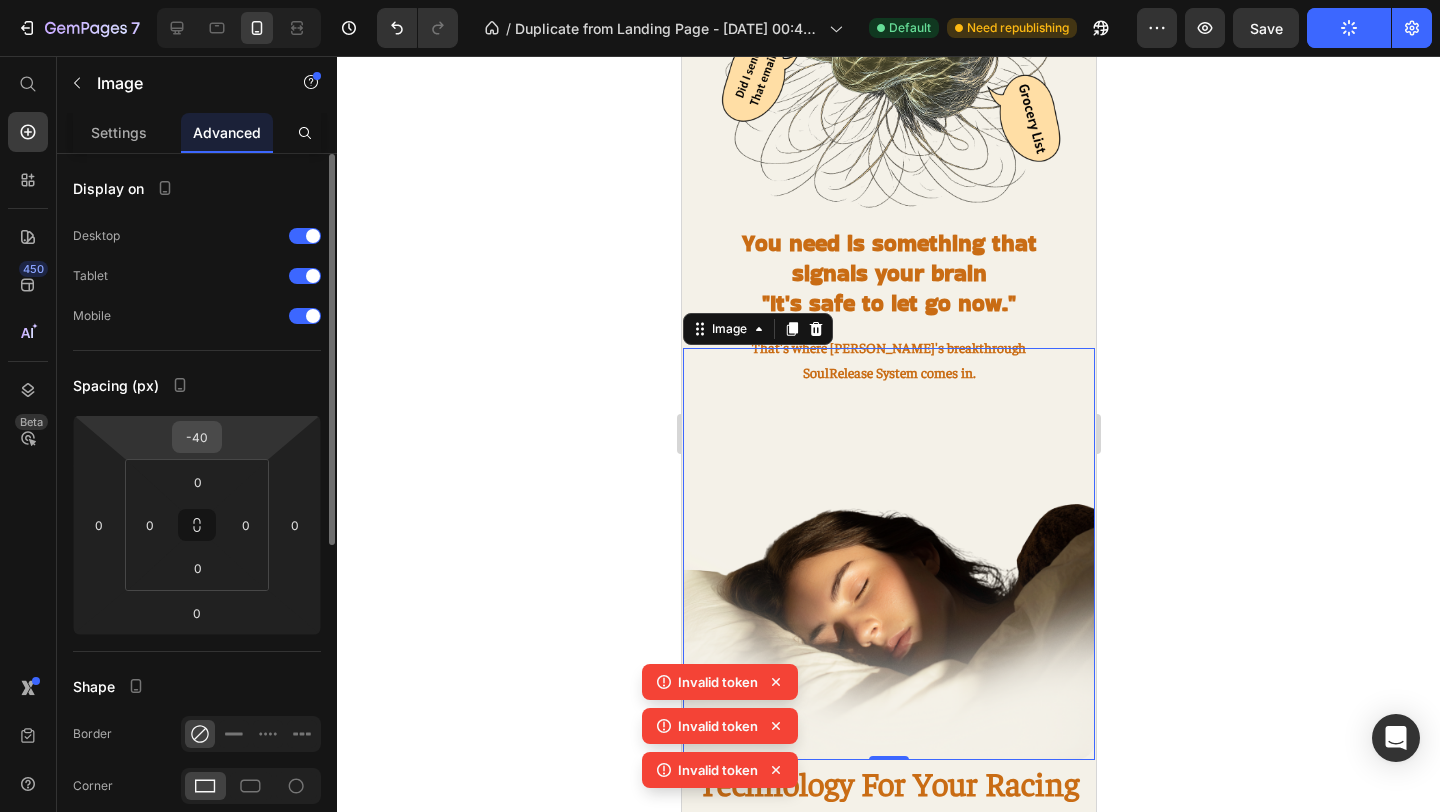 click on "-40" at bounding box center (197, 437) 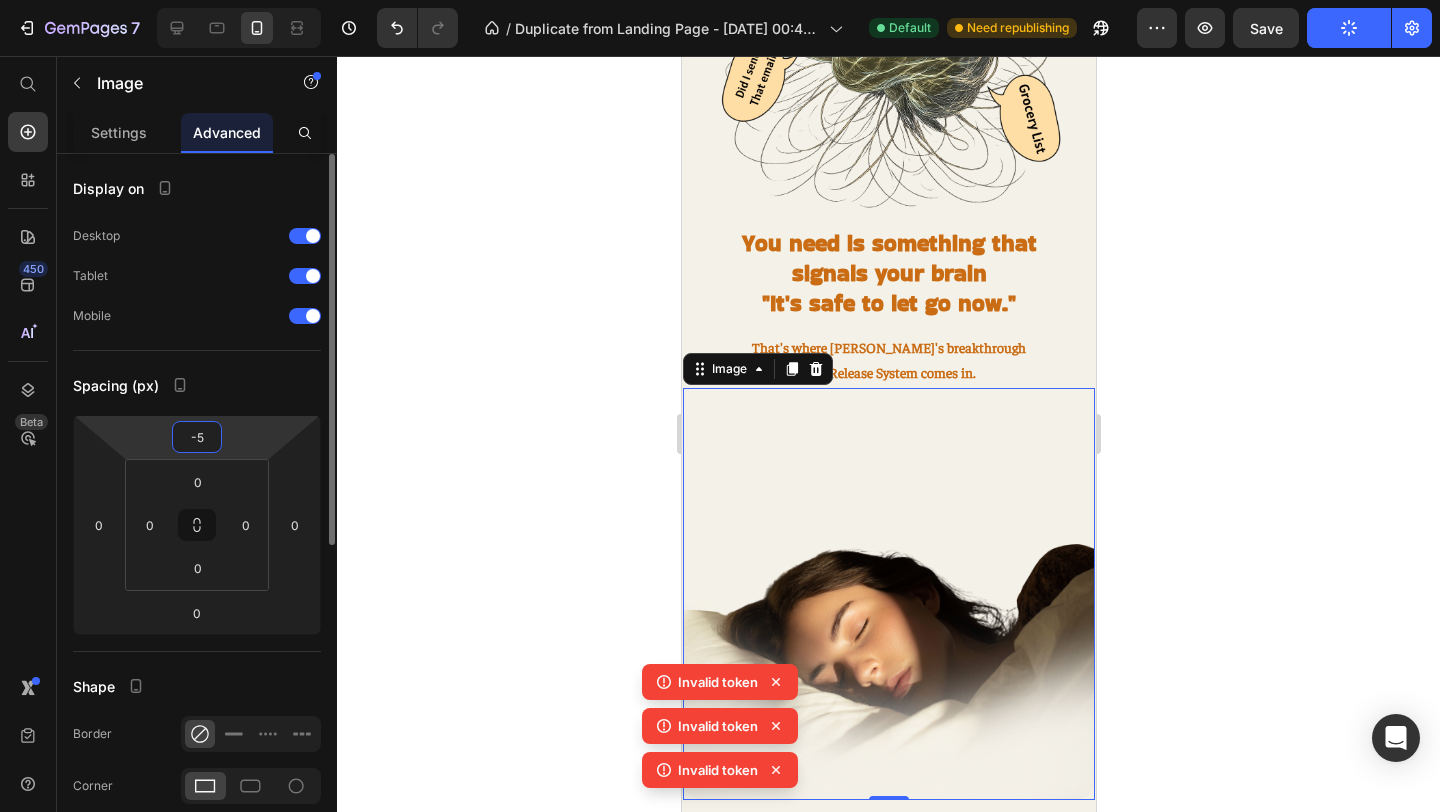 type on "-50" 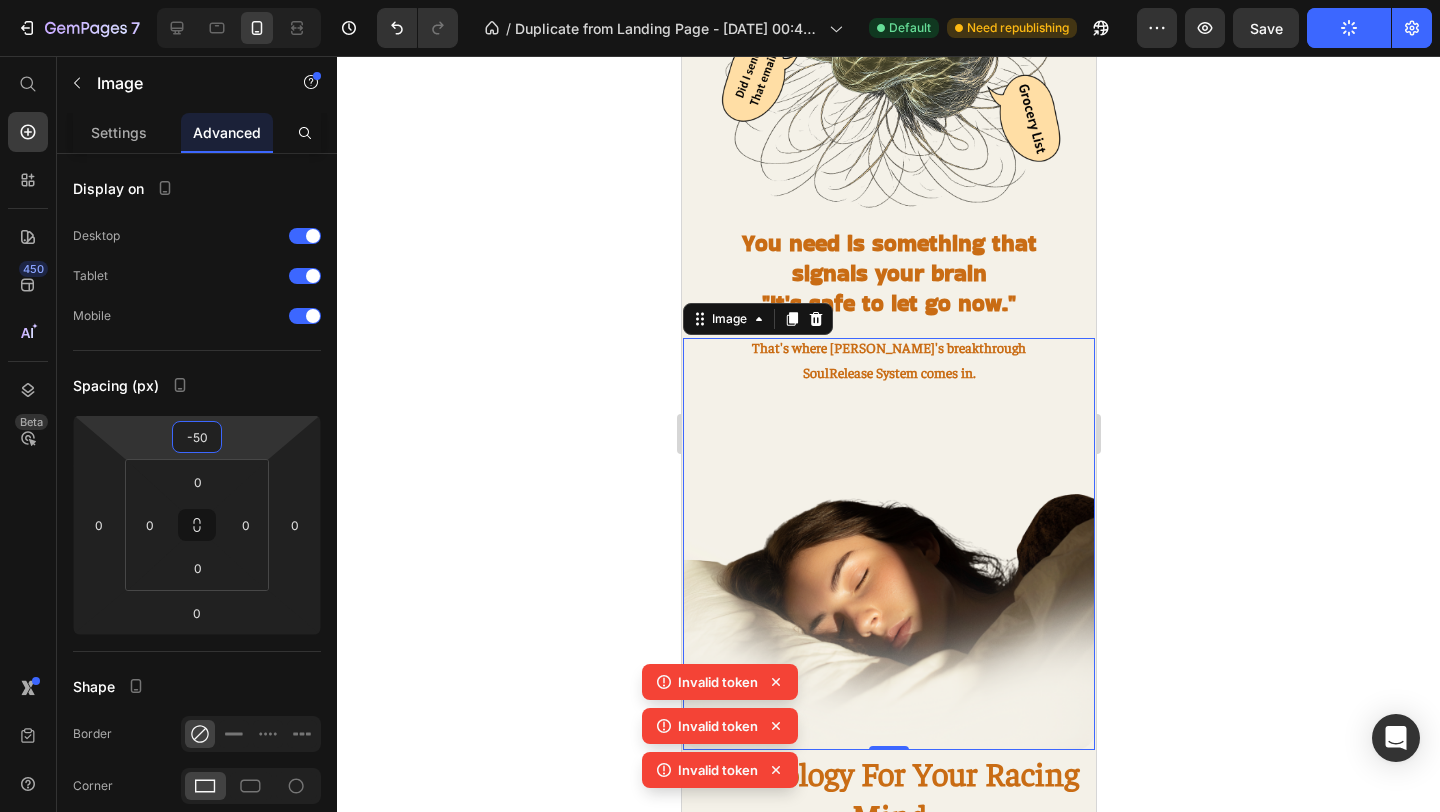 click 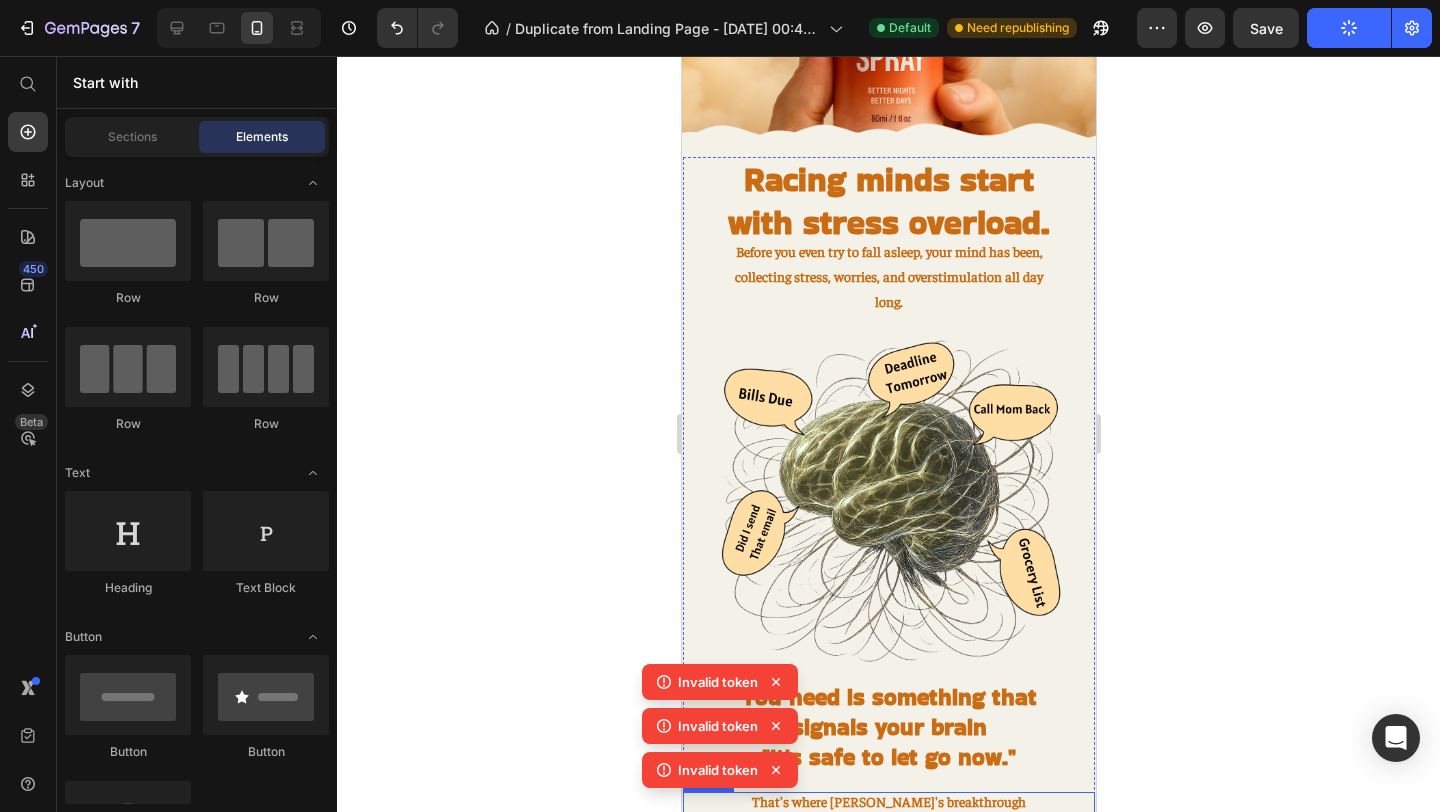 scroll, scrollTop: 575, scrollLeft: 0, axis: vertical 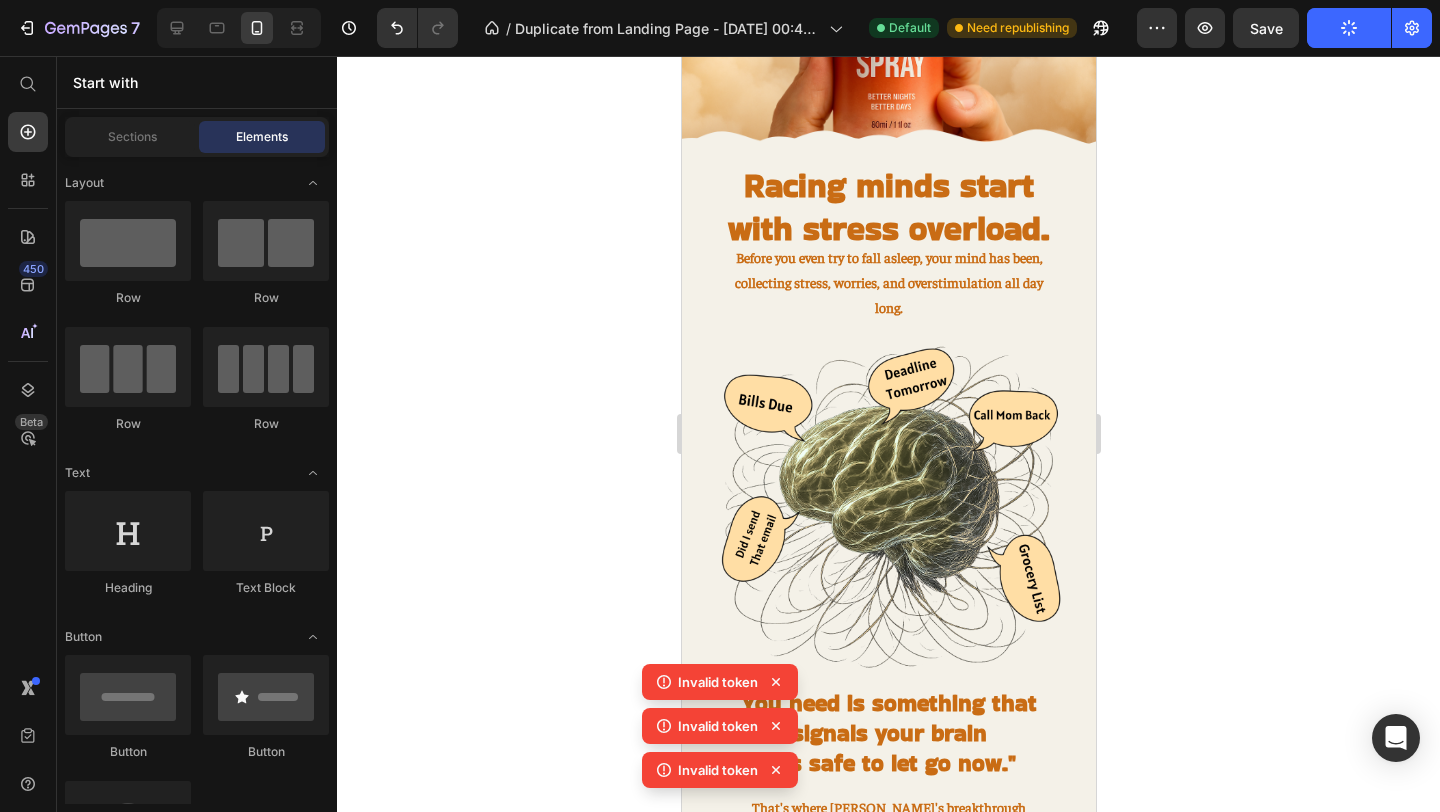 click on "Publish" 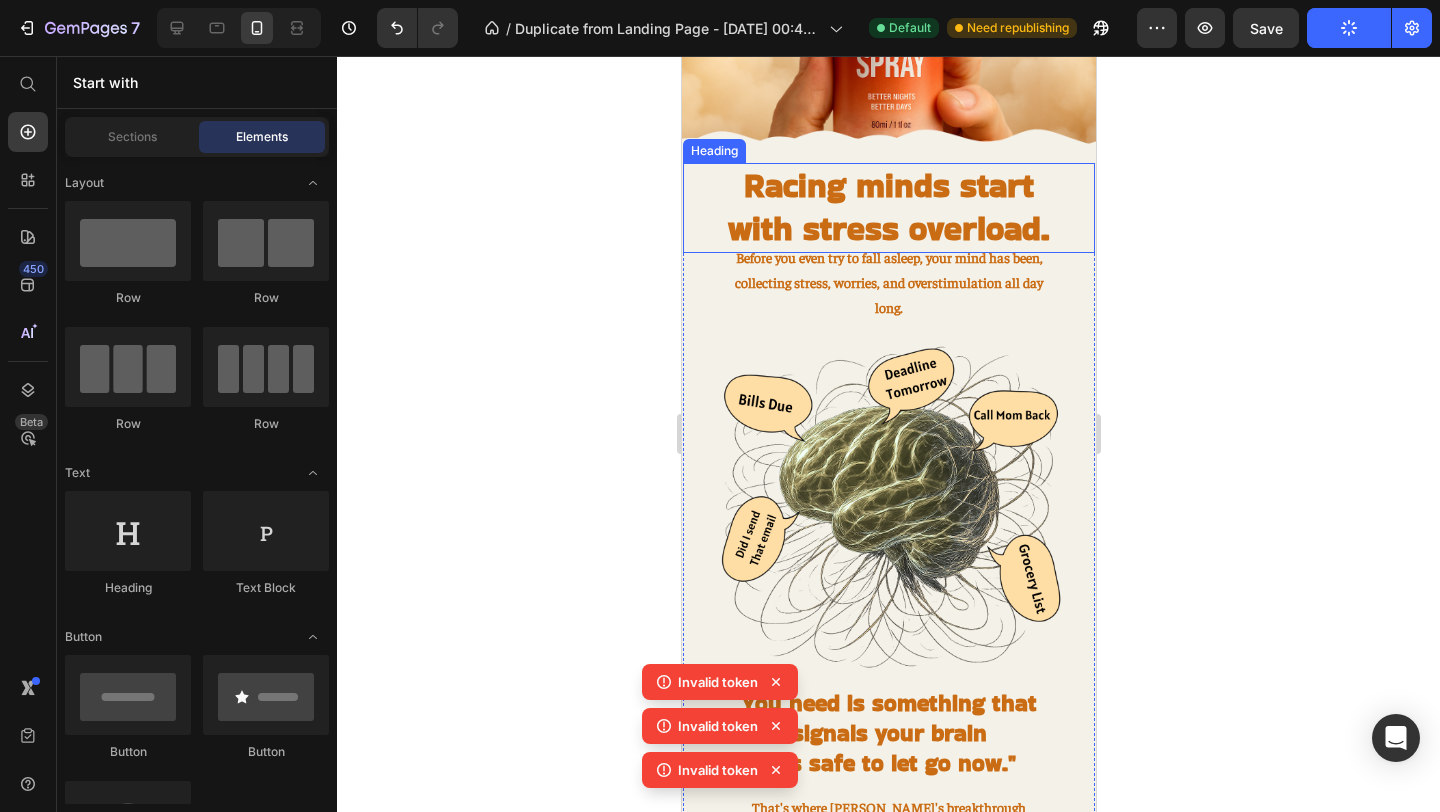 click 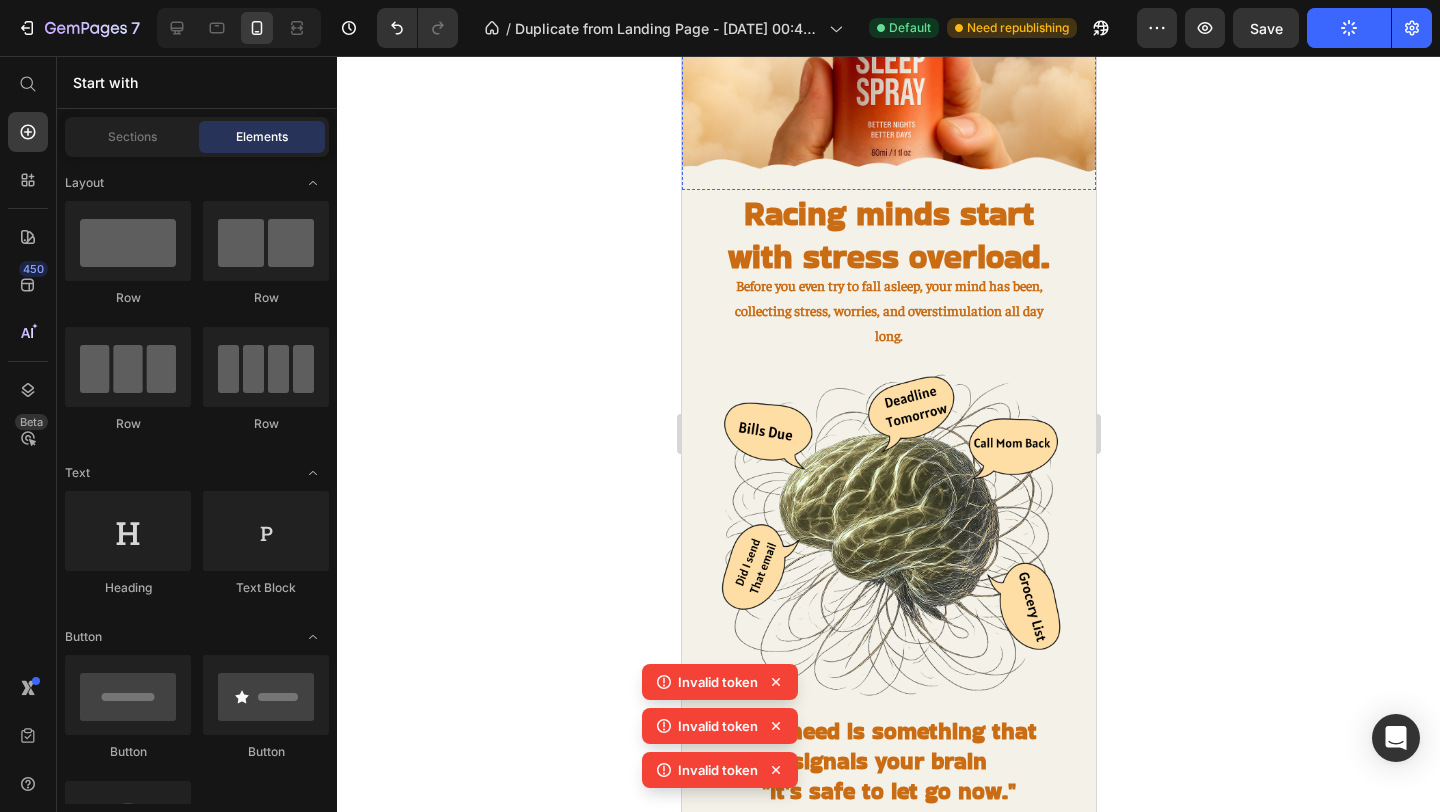 scroll, scrollTop: 550, scrollLeft: 0, axis: vertical 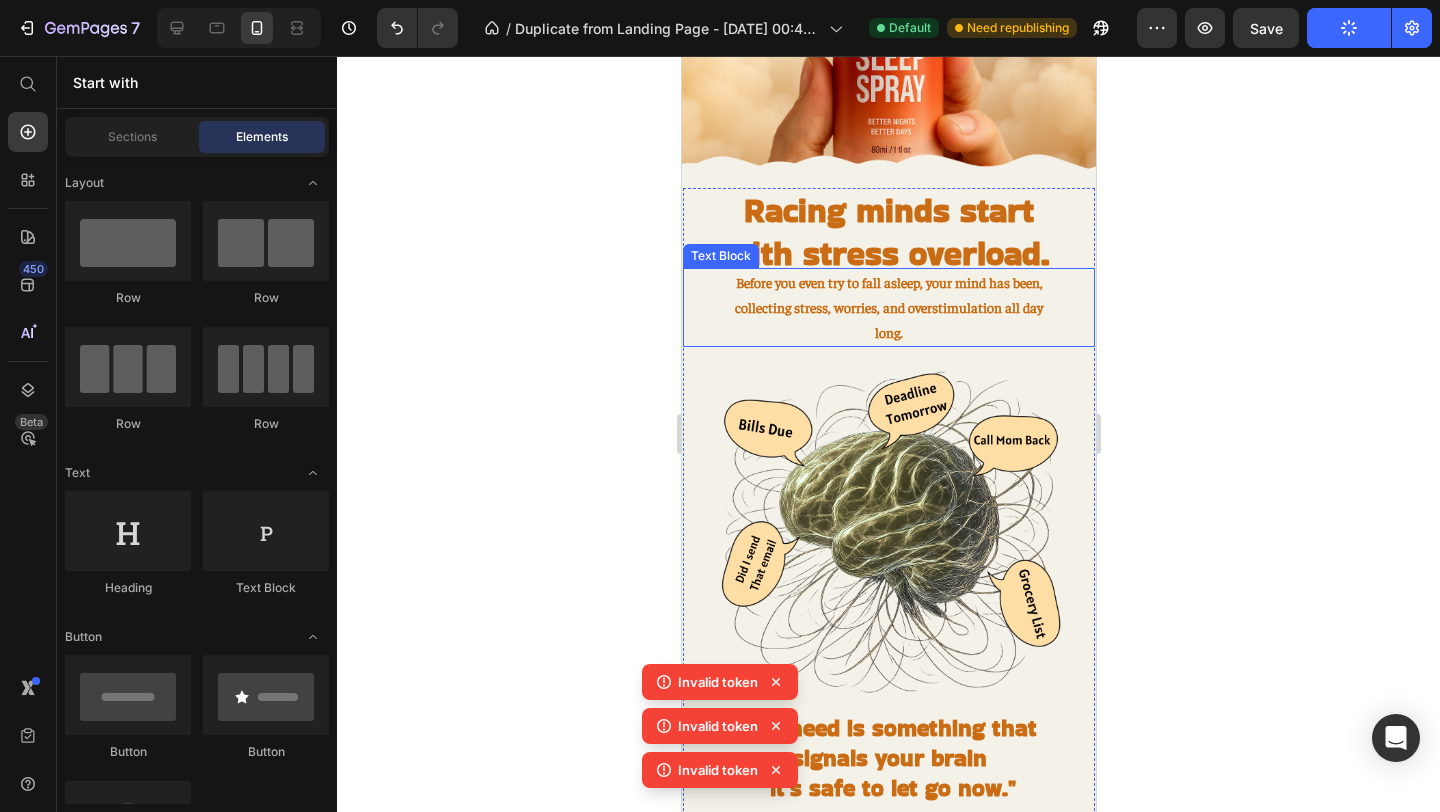 click on "Before you even try to fall asleep, your mind has been, collecting stress, worries, and overstimulation all day long." at bounding box center [888, 308] 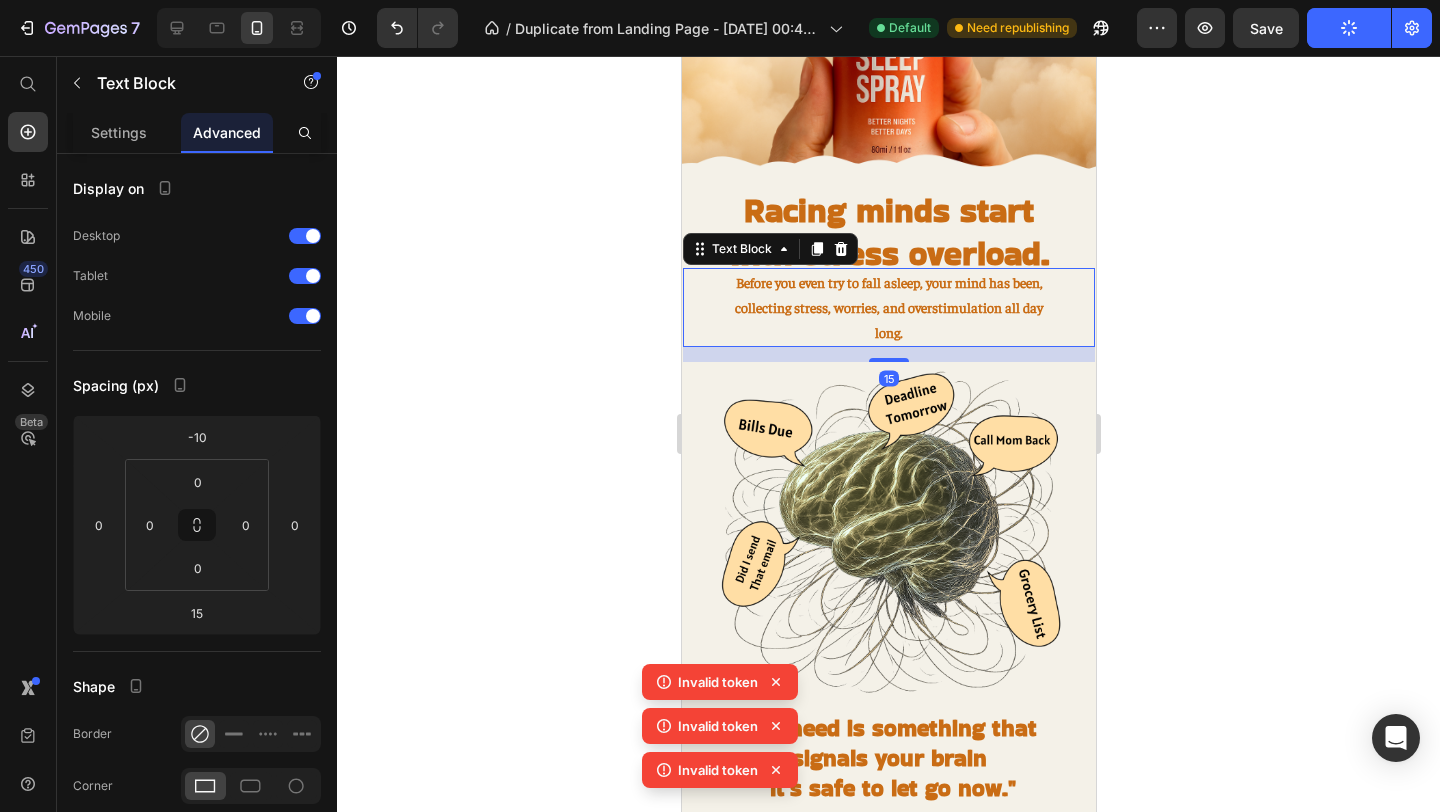 click on "Before you even try to fall asleep, your mind has been, collecting stress, worries, and overstimulation all day long." at bounding box center [888, 308] 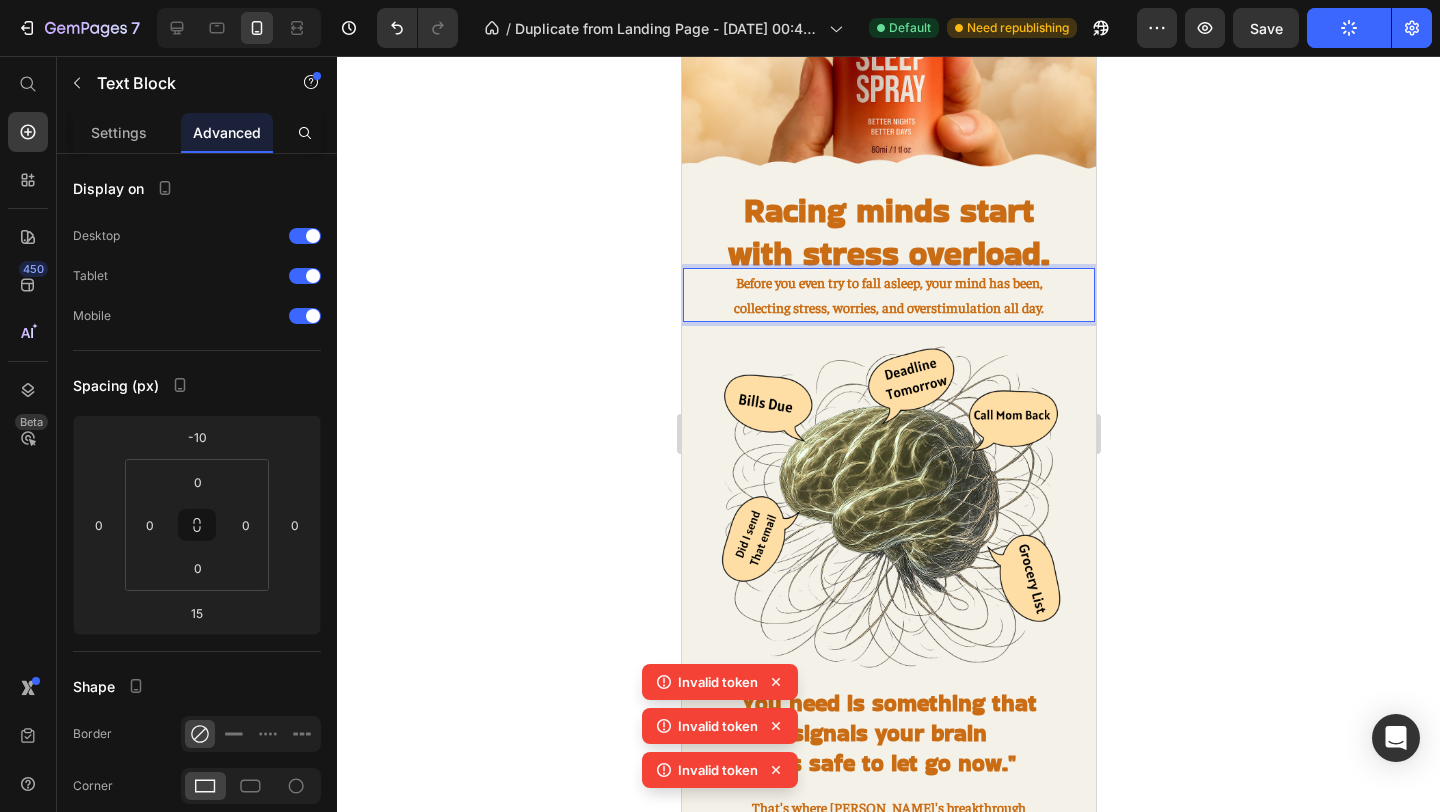 click 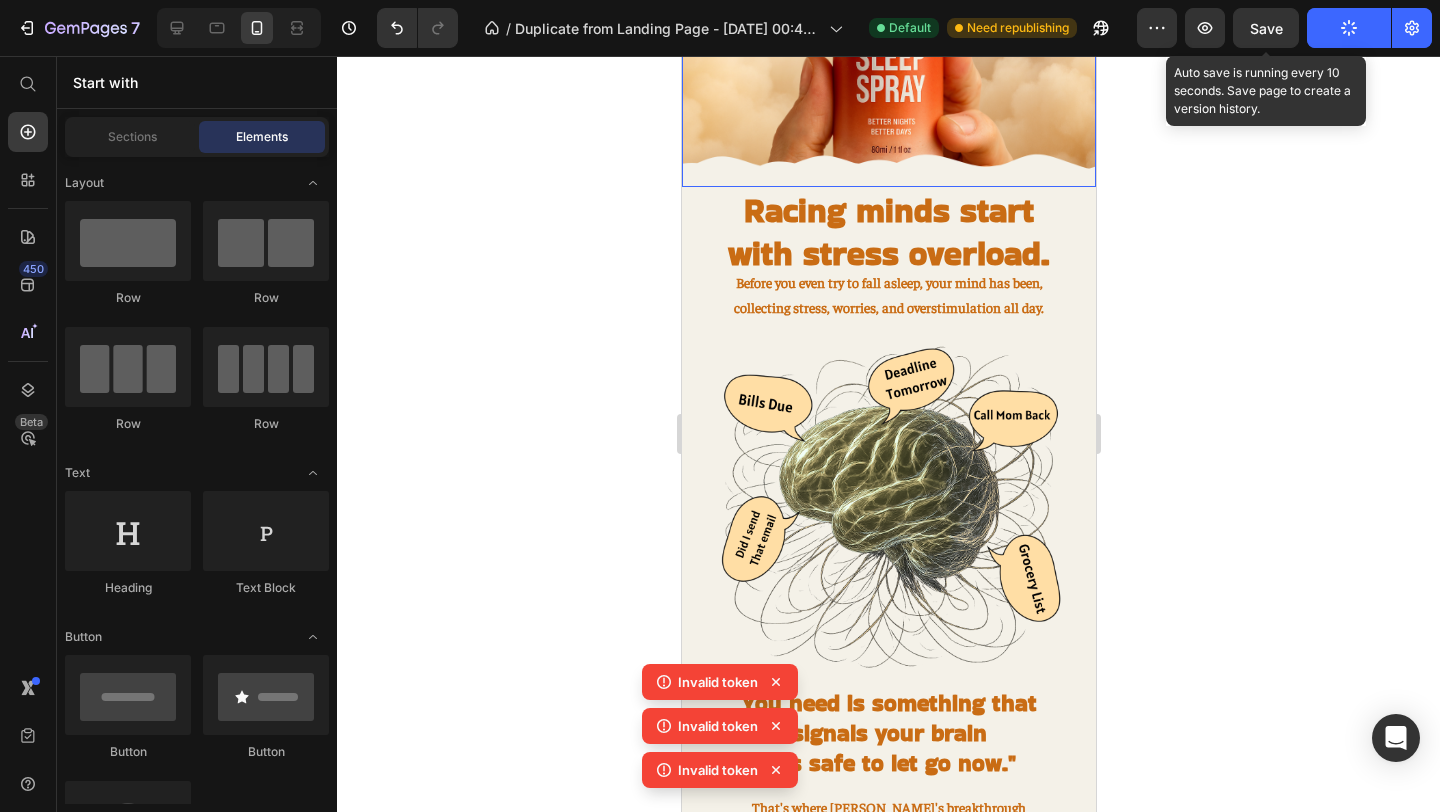 click on "Save" at bounding box center (1266, 28) 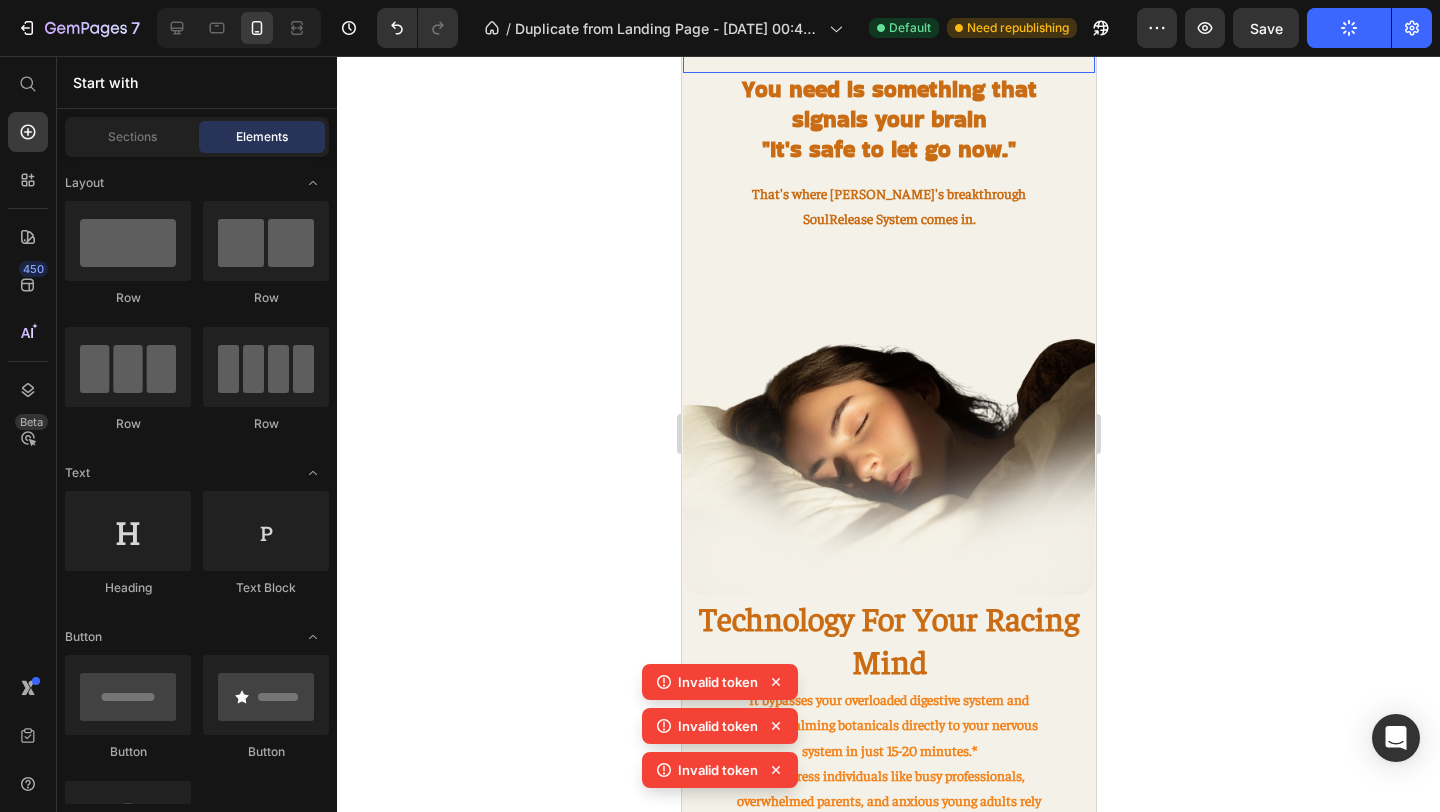 scroll, scrollTop: 1166, scrollLeft: 0, axis: vertical 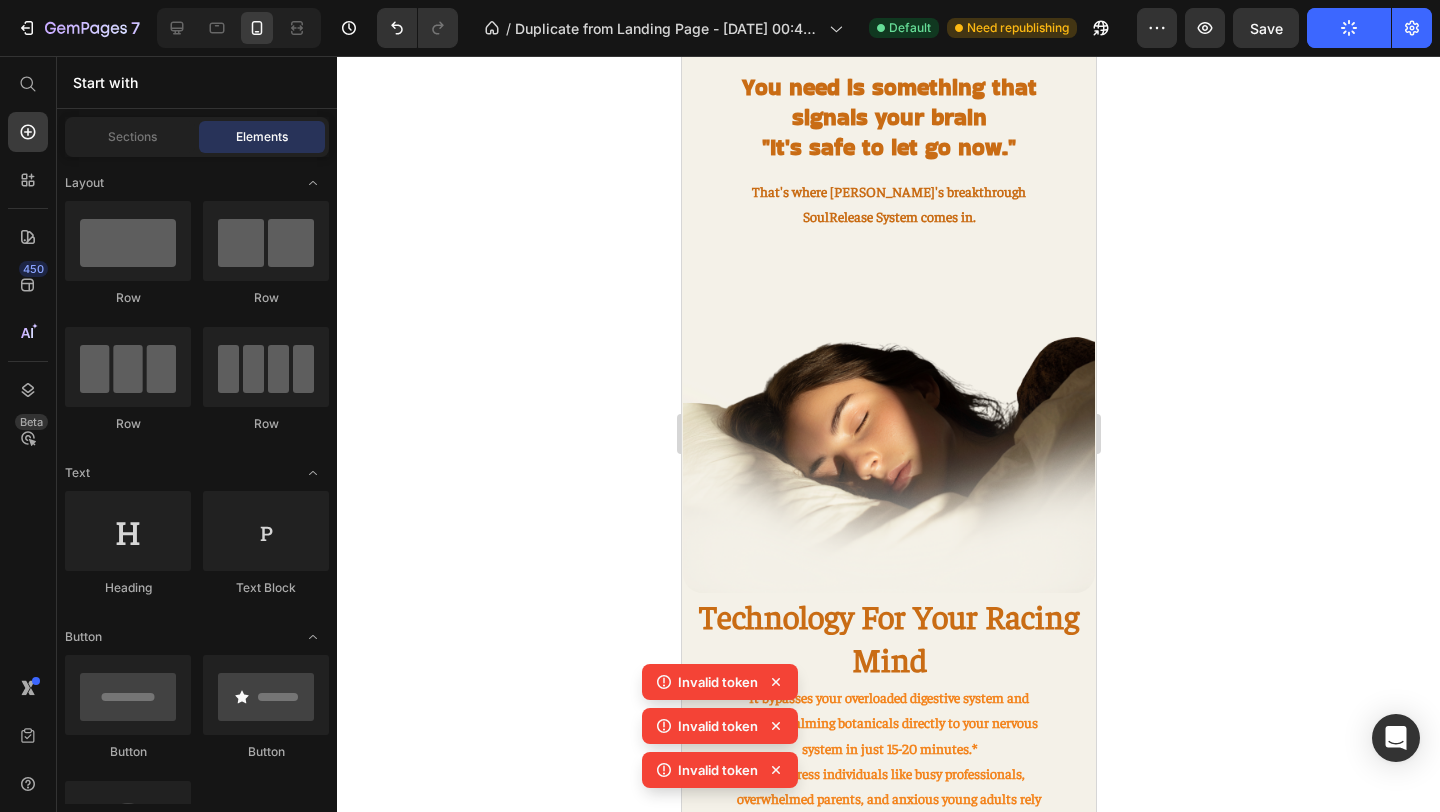 click on "Publish" 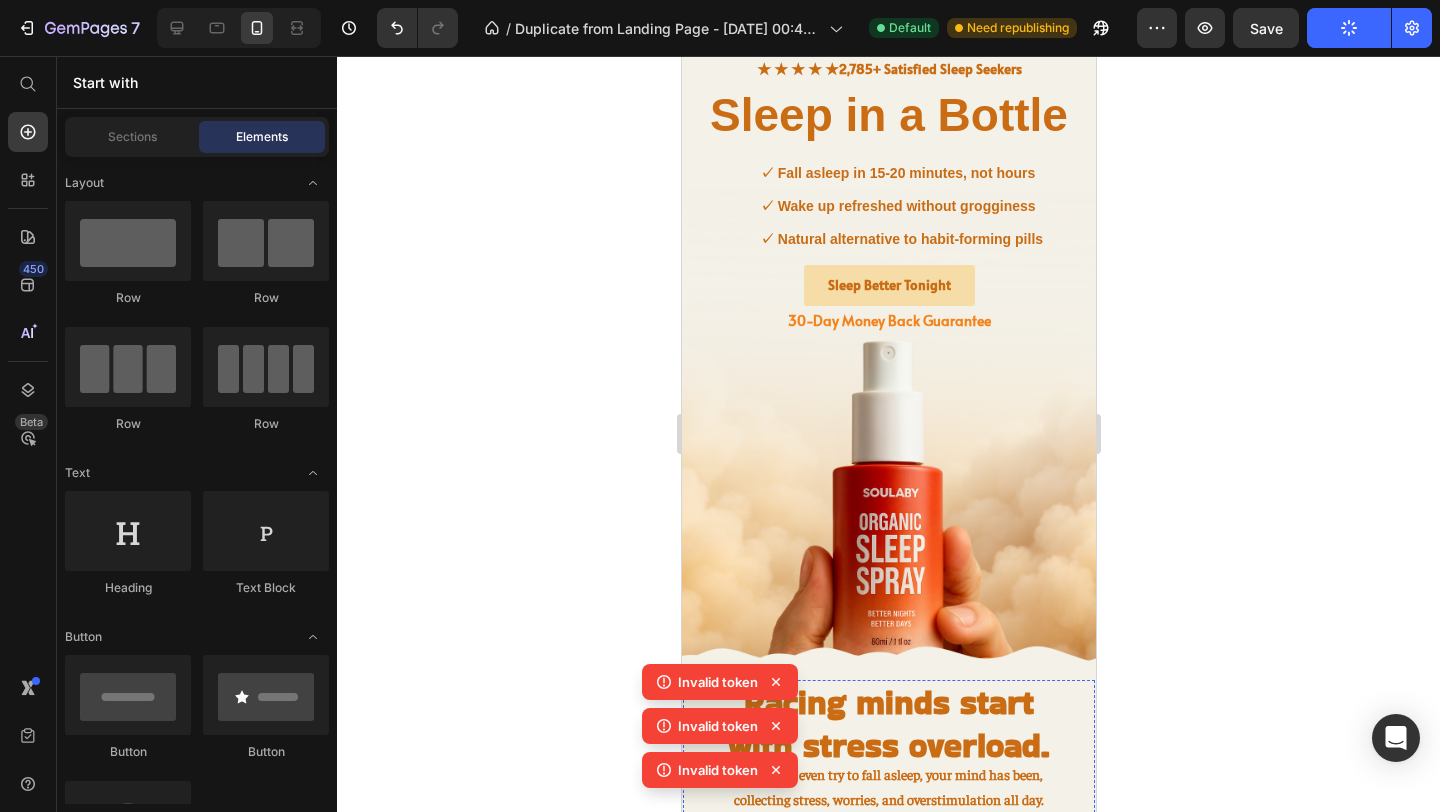 scroll, scrollTop: 0, scrollLeft: 0, axis: both 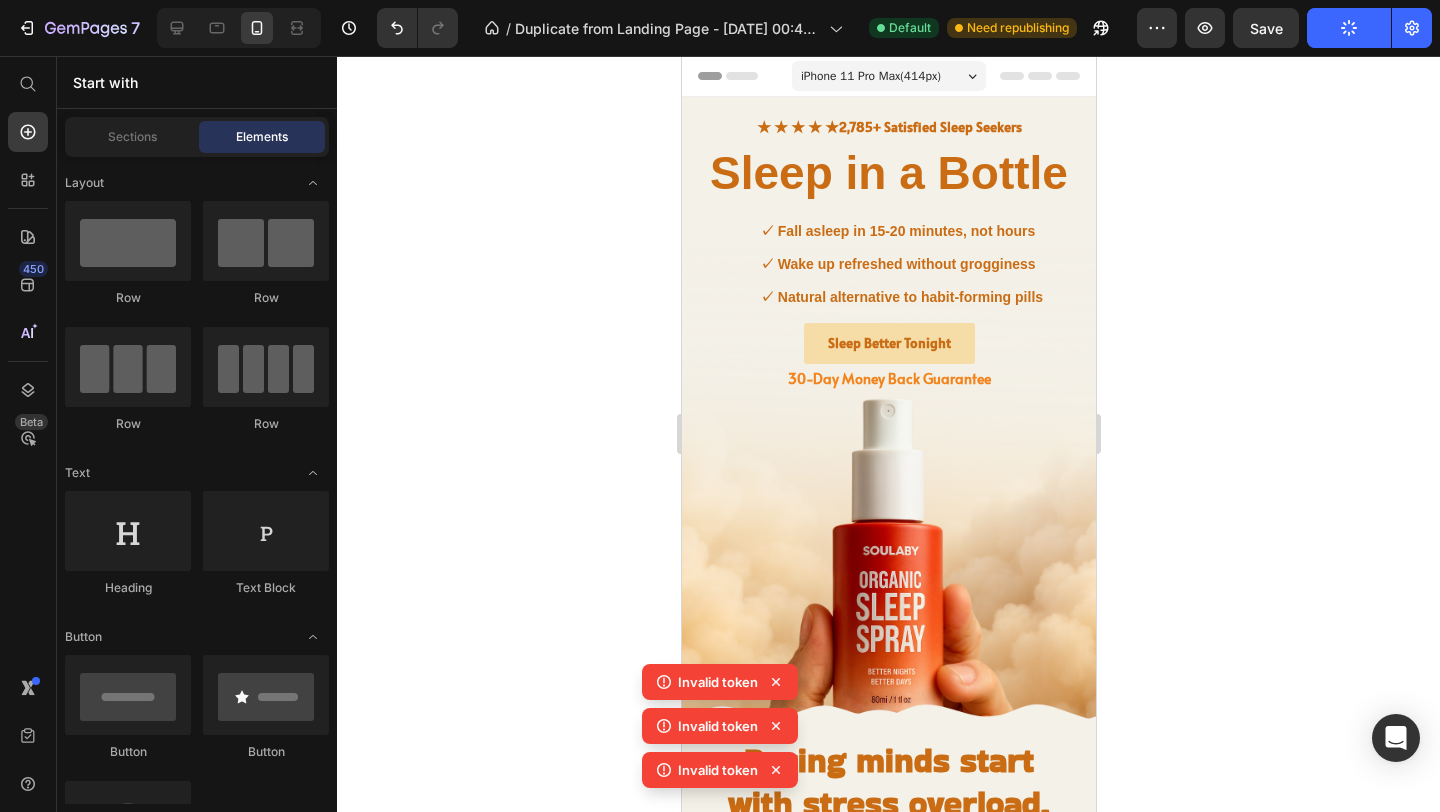 click on "7   /  Duplicate from Landing Page - Jul 9, 00:41:48 Default Need republishing Preview  Save   Publish" 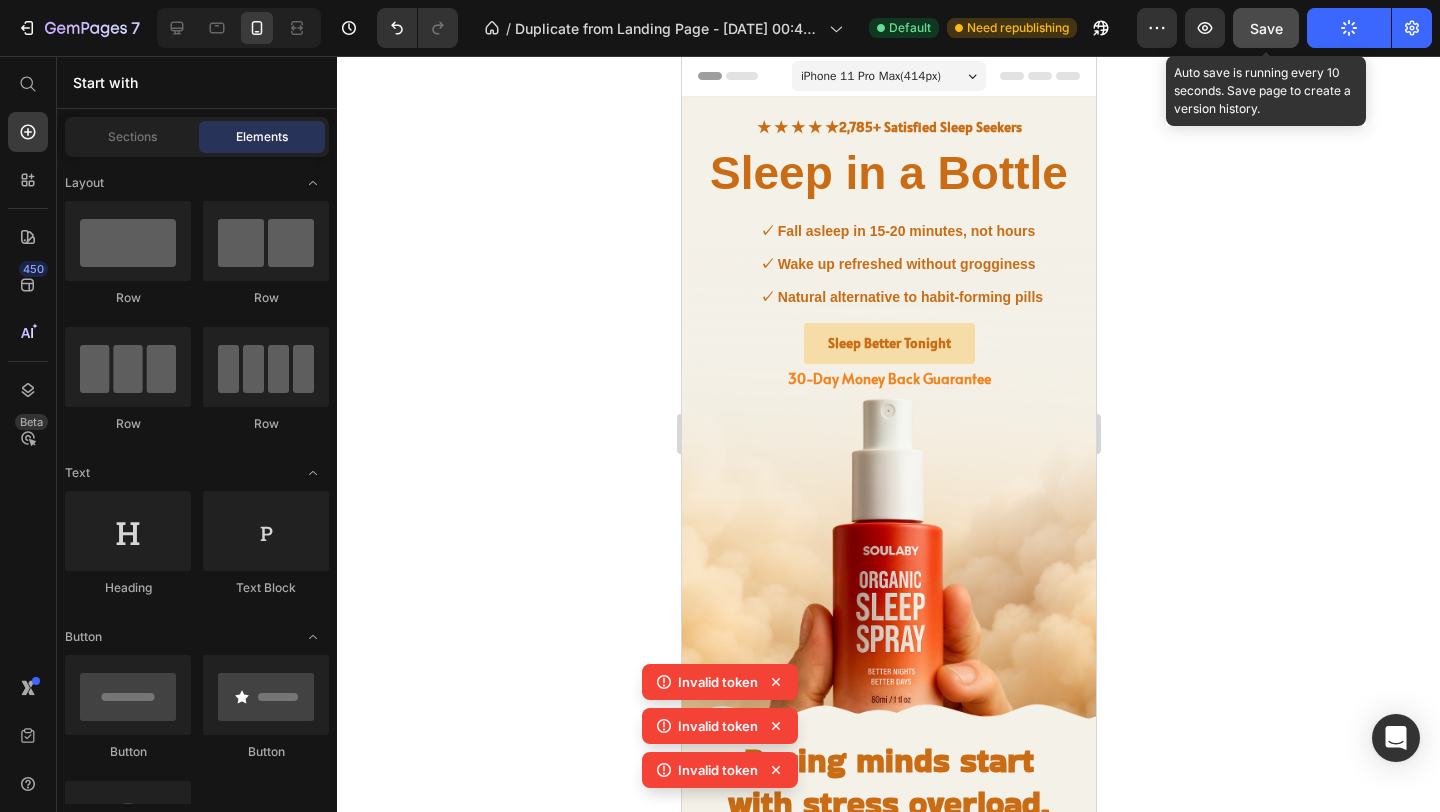 click on "Save" 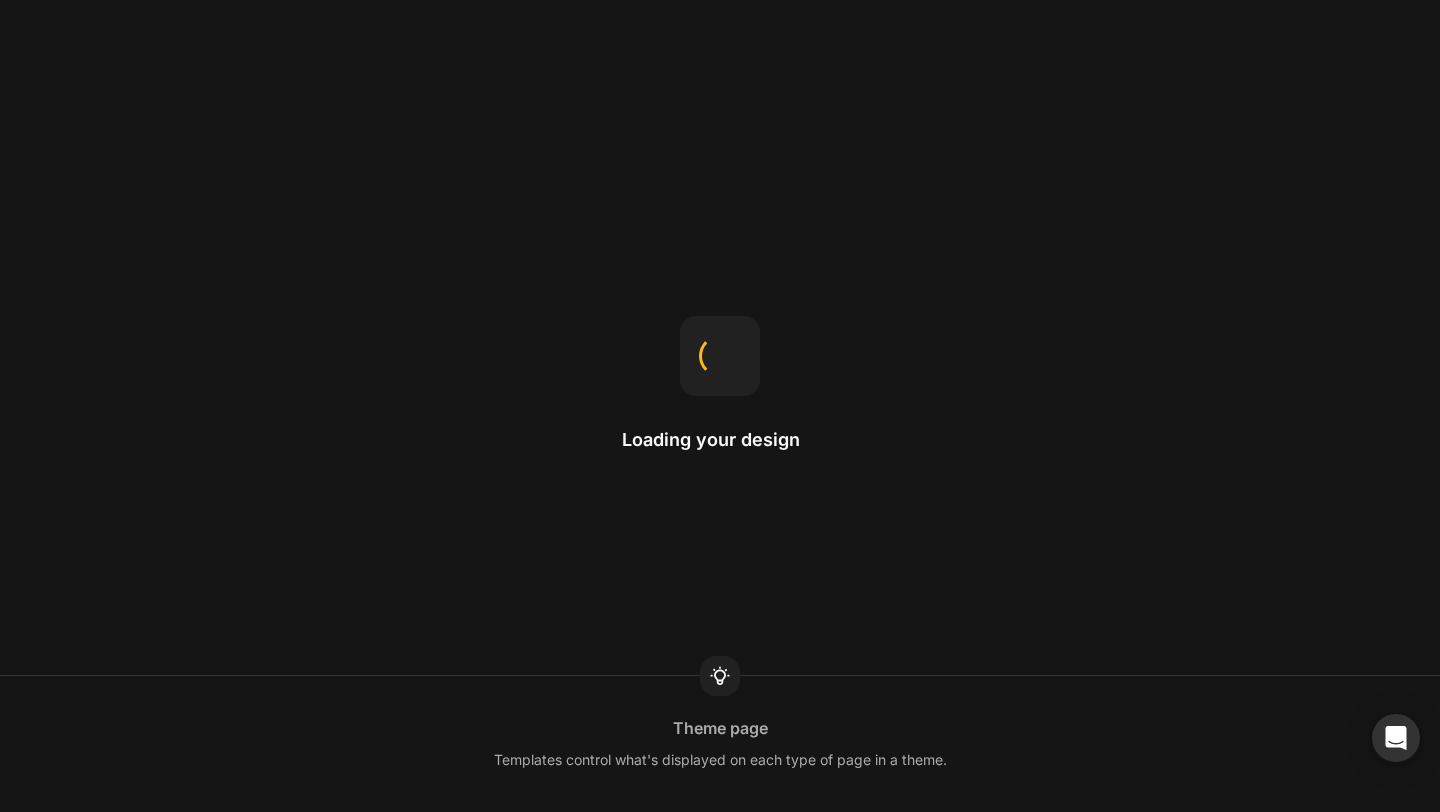 scroll, scrollTop: 0, scrollLeft: 0, axis: both 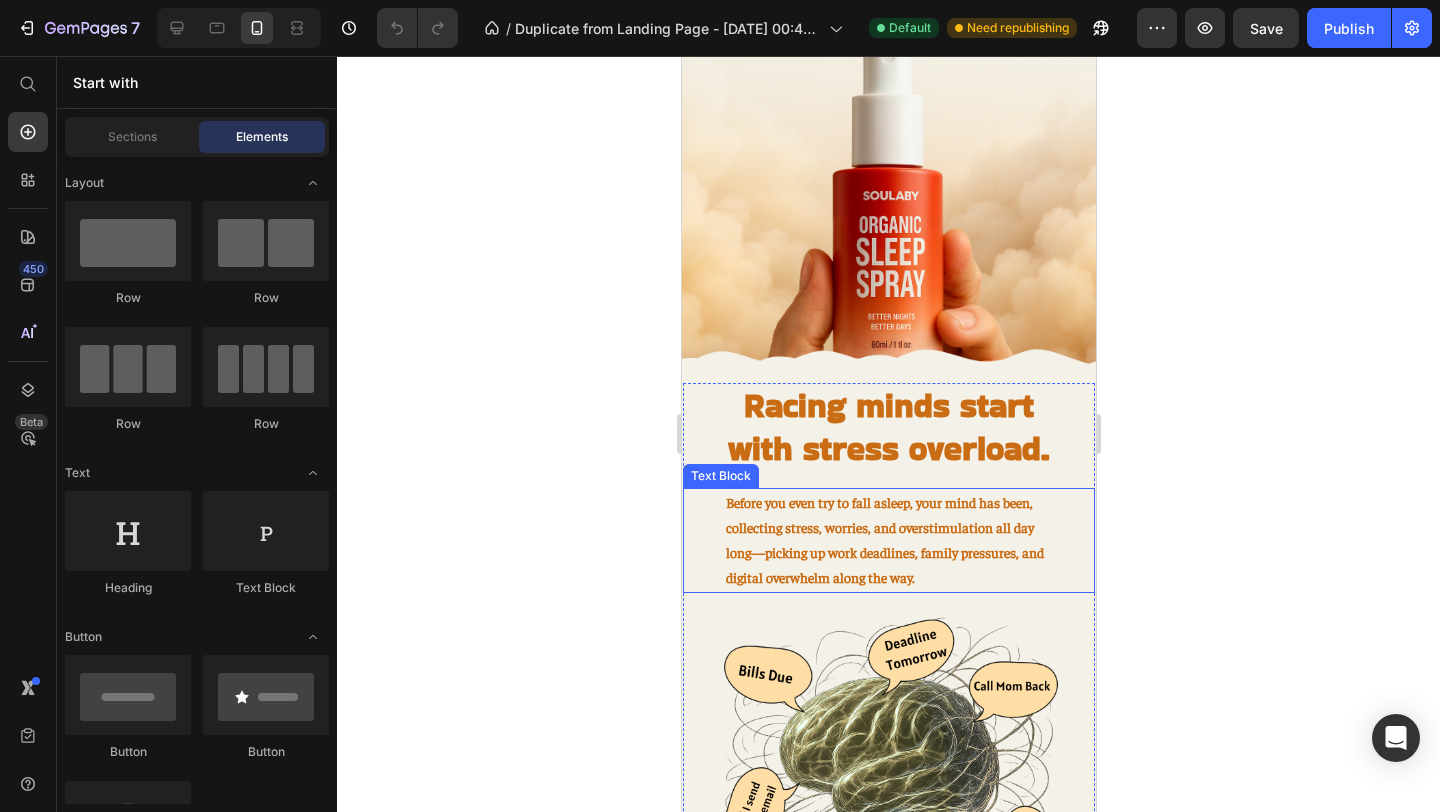 click on "Before you even try to fall asleep, your mind has been, collecting stress, worries, and overstimulation all day long—picking up work deadlines, family pressures, and digital overwhelm along the way." at bounding box center (888, 540) 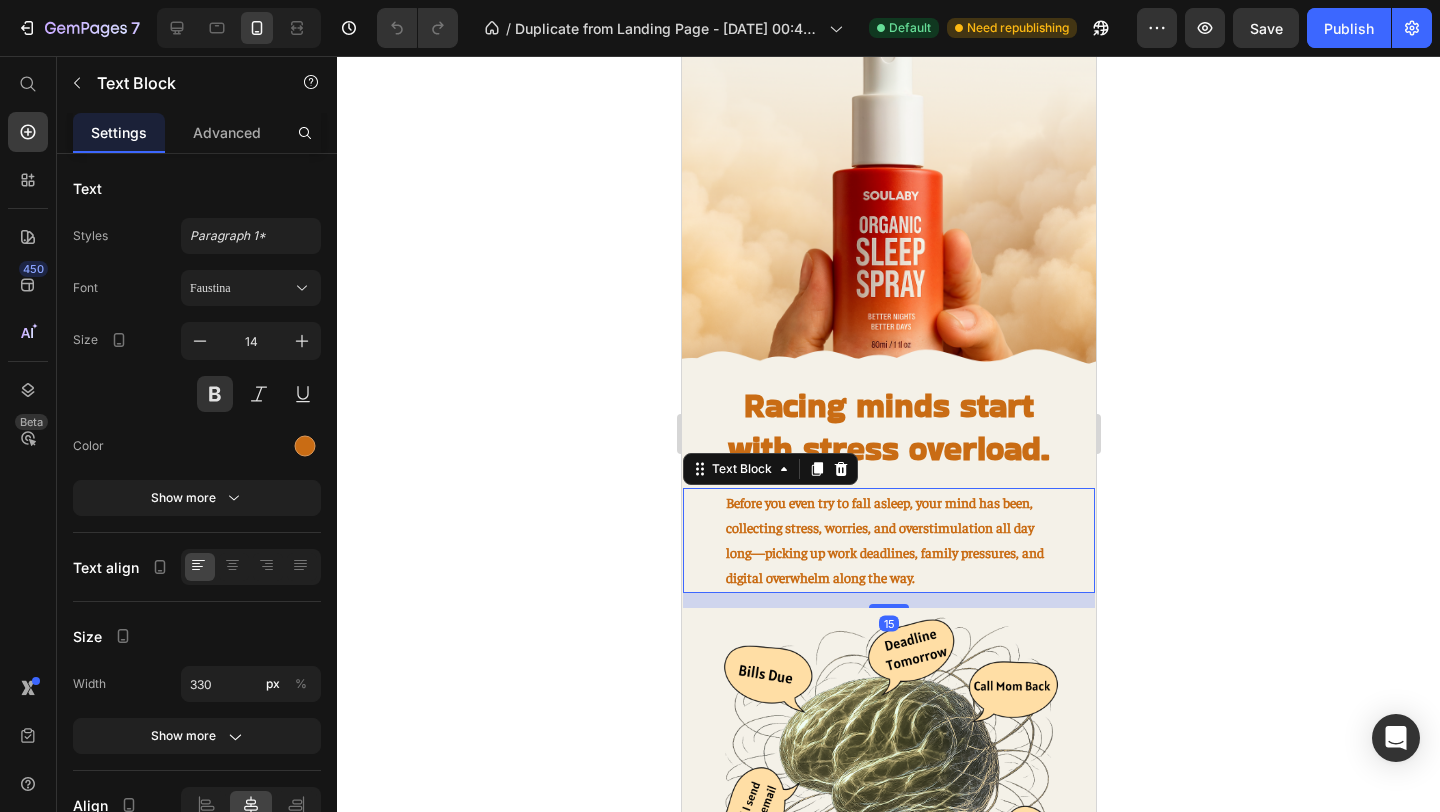 click on "Before you even try to fall asleep, your mind has been, collecting stress, worries, and overstimulation all day long—picking up work deadlines, family pressures, and digital overwhelm along the way." at bounding box center (888, 540) 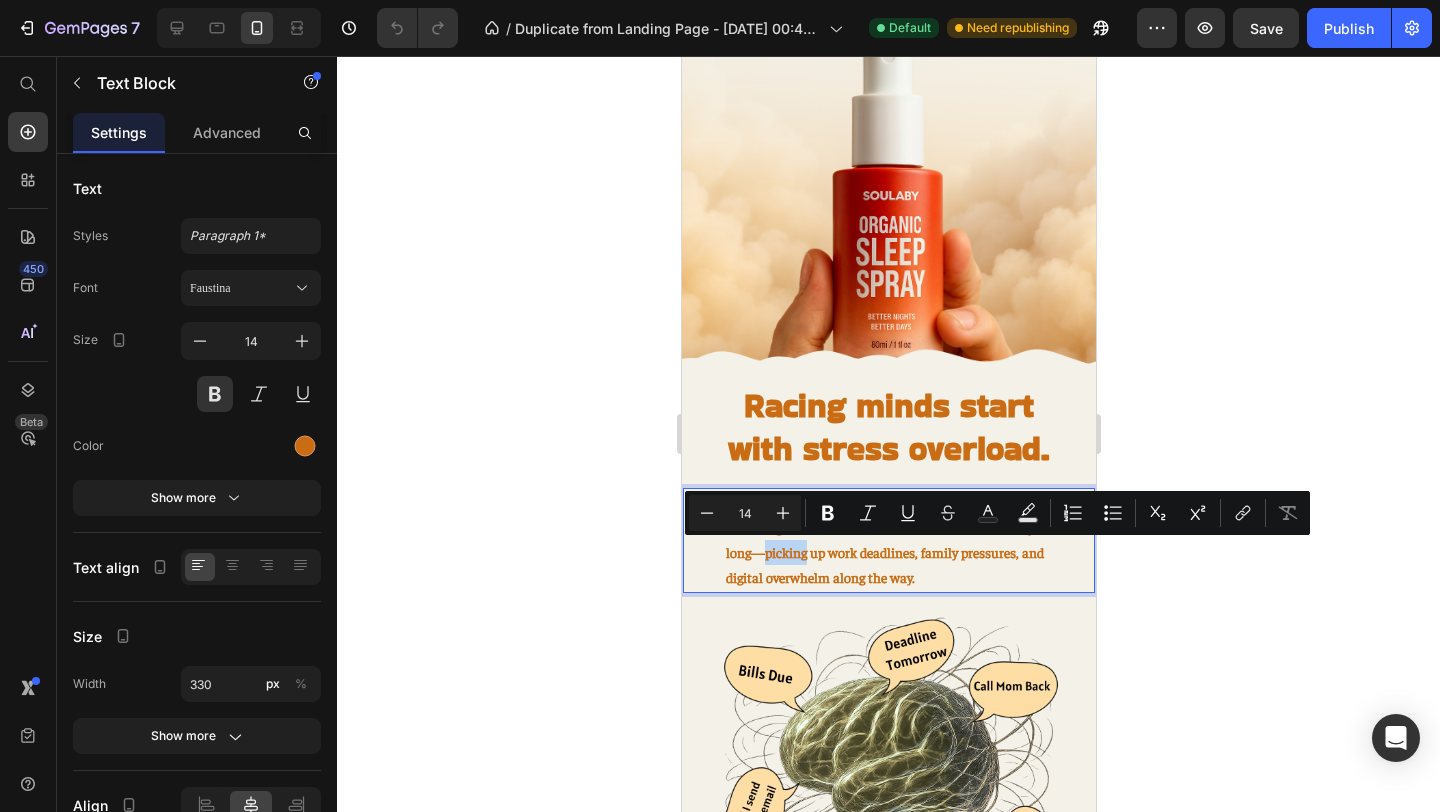 click on "Before you even try to fall asleep, your mind has been, collecting stress, worries, and overstimulation all day long—picking up work deadlines, family pressures, and digital overwhelm along the way." at bounding box center [888, 540] 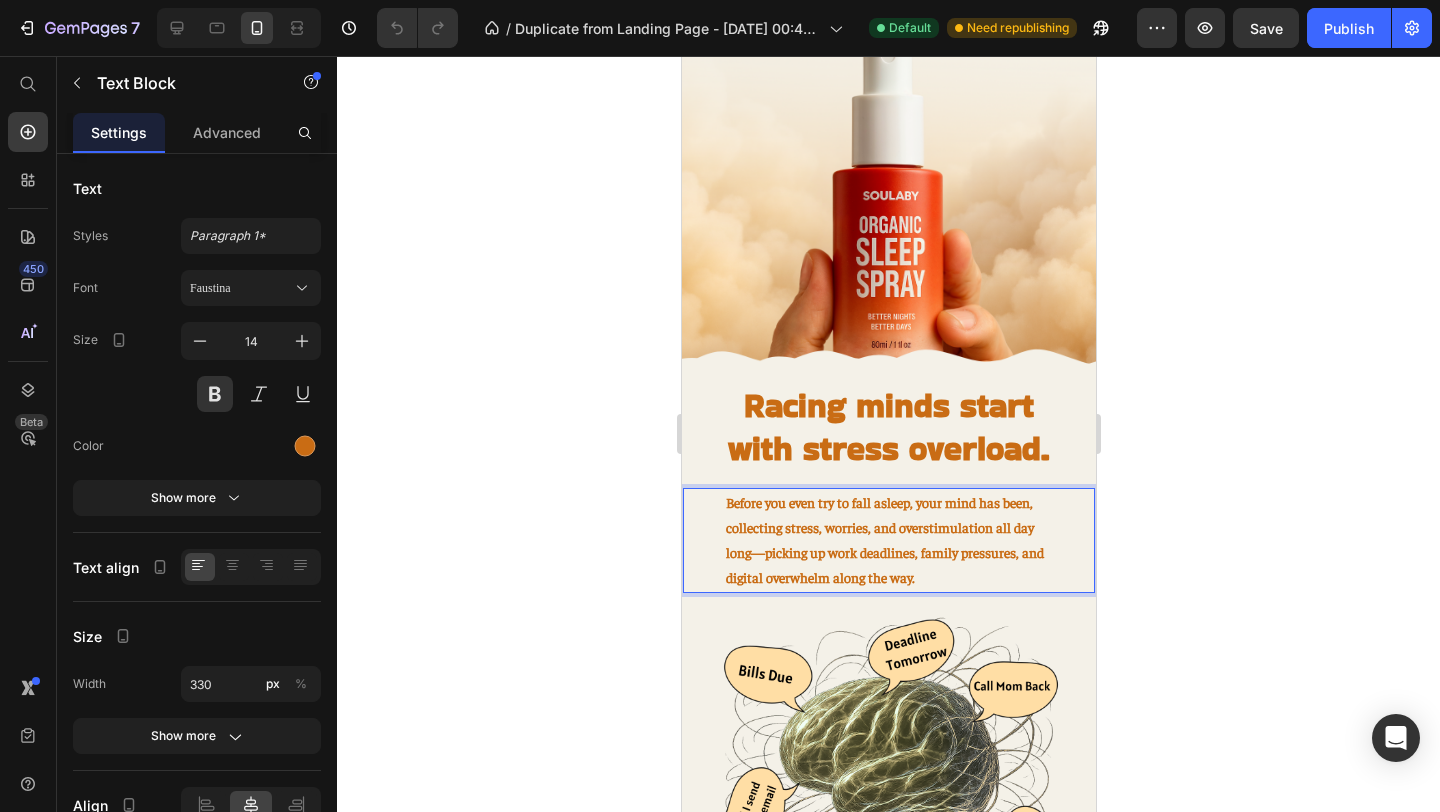 click on "Before you even try to fall asleep, your mind has been, collecting stress, worries, and overstimulation all day long—picking up work deadlines, family pressures, and digital overwhelm along the way." at bounding box center [888, 540] 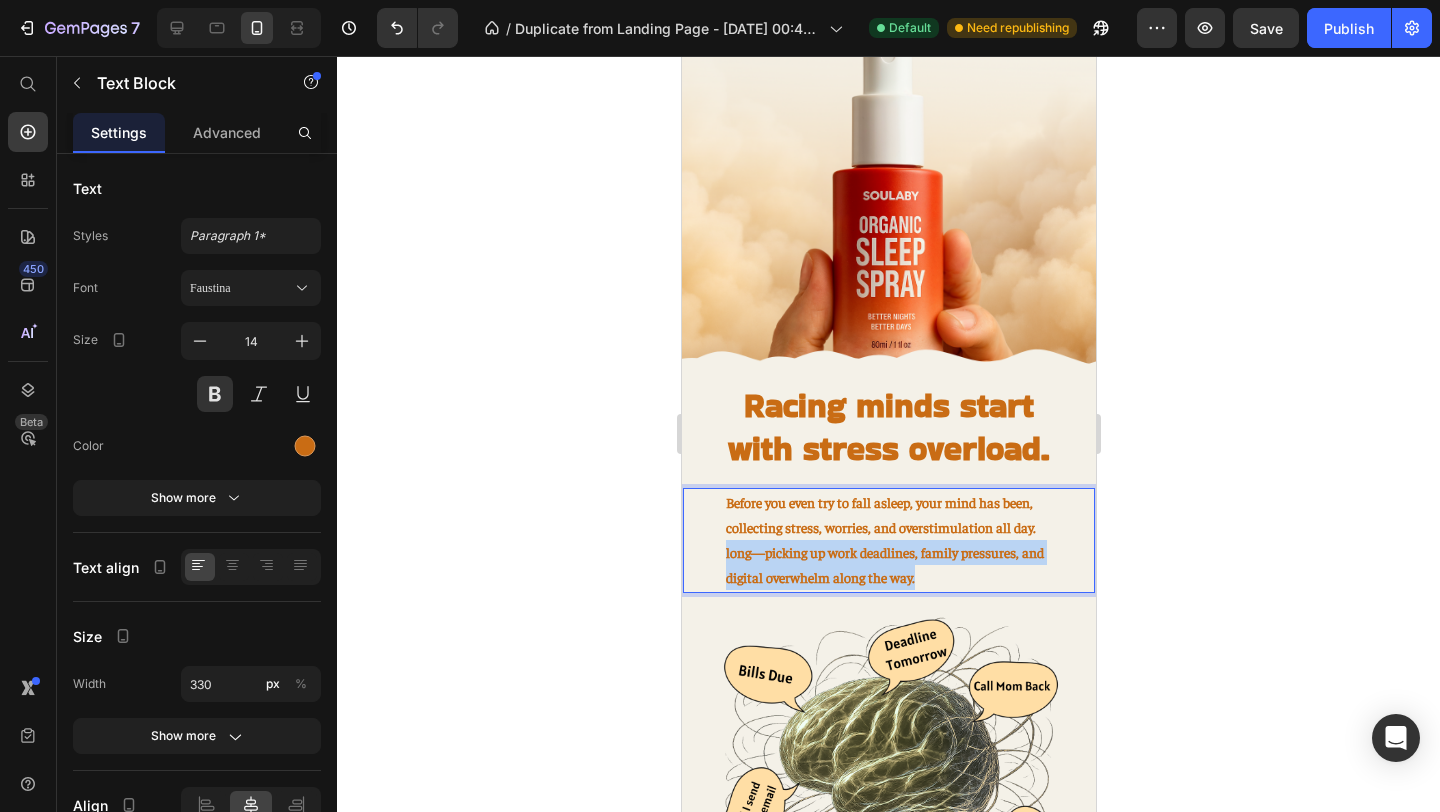 drag, startPoint x: 955, startPoint y: 583, endPoint x: 717, endPoint y: 558, distance: 239.30942 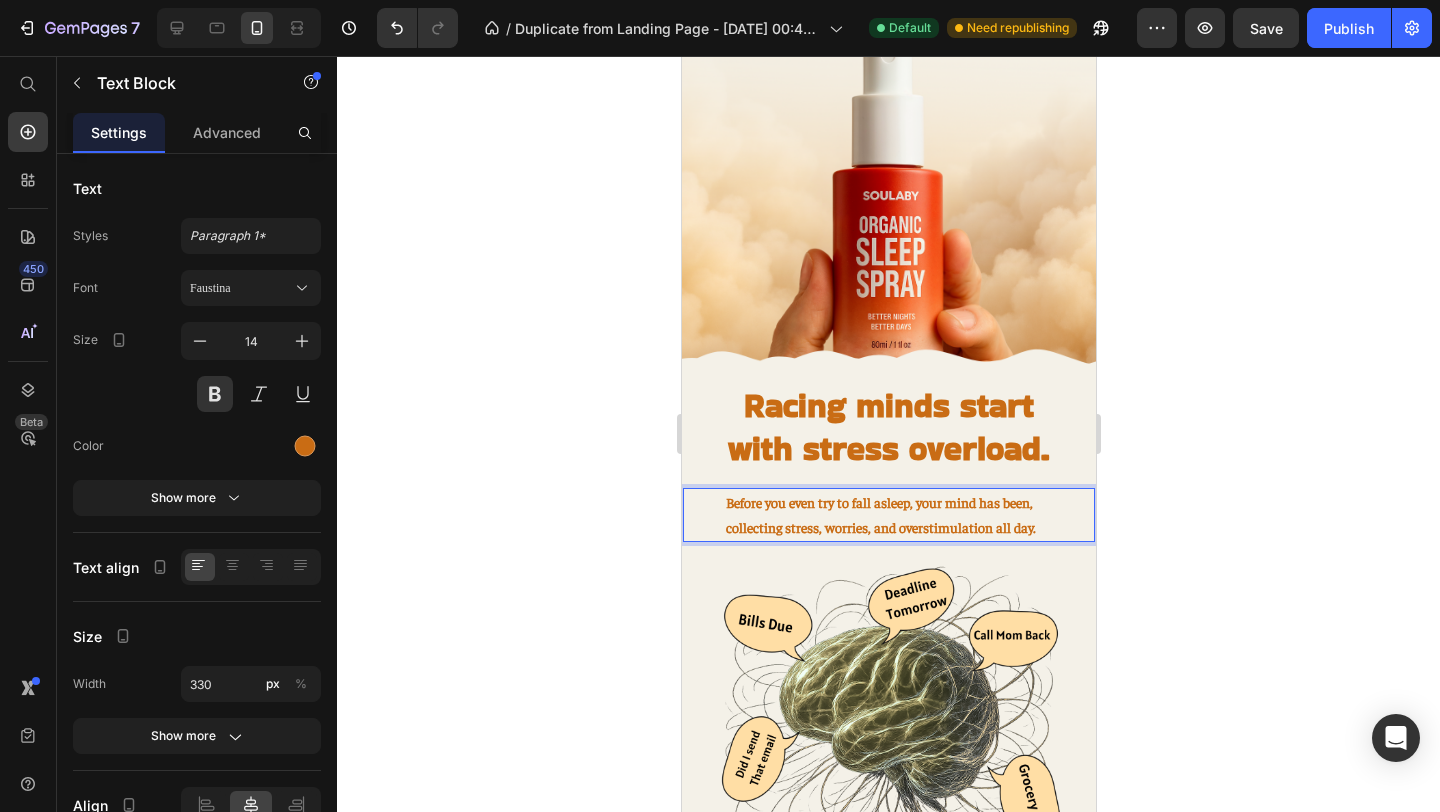 click 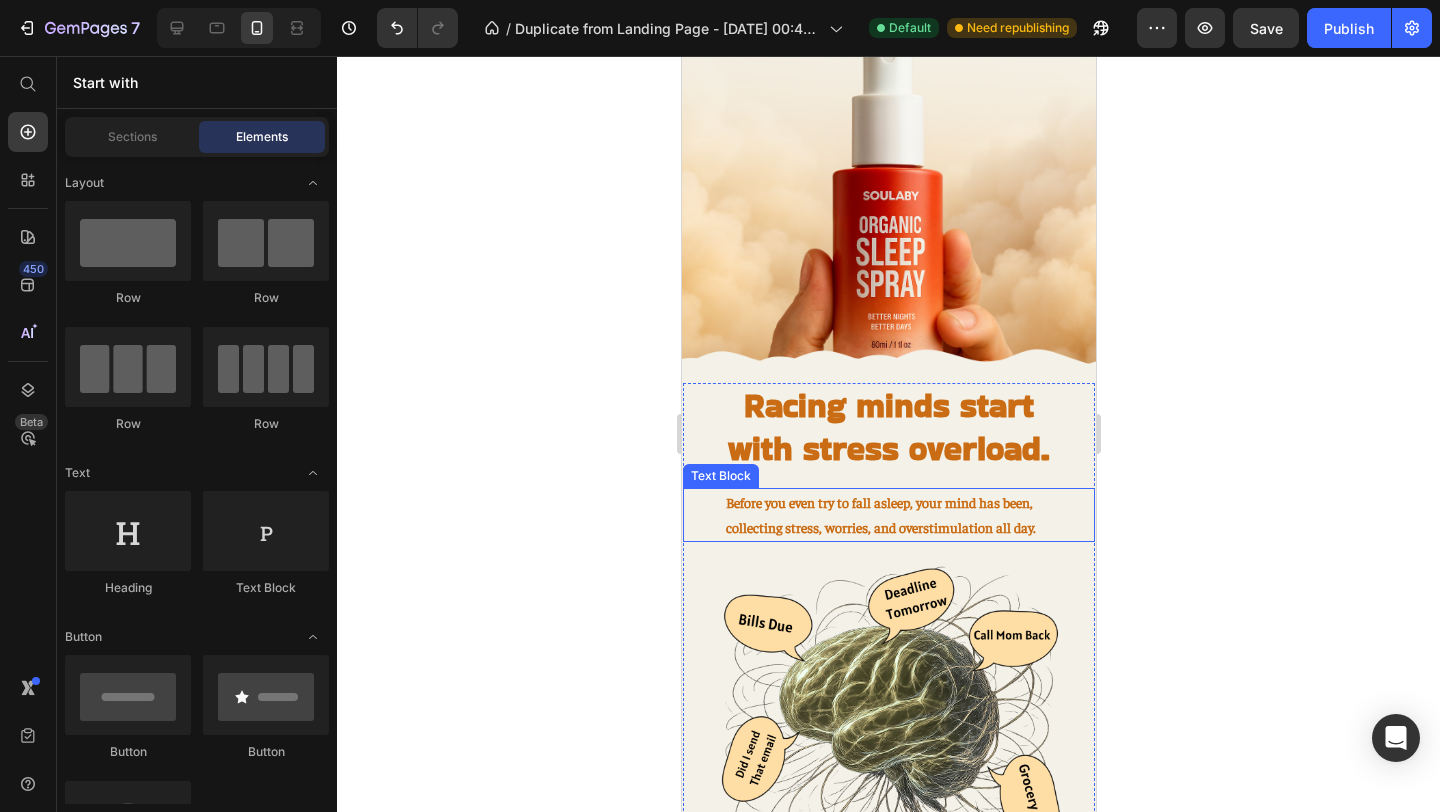 click on "Before you even try to fall asleep, your mind has been, collecting stress, worries, and overstimulation all day." at bounding box center (888, 515) 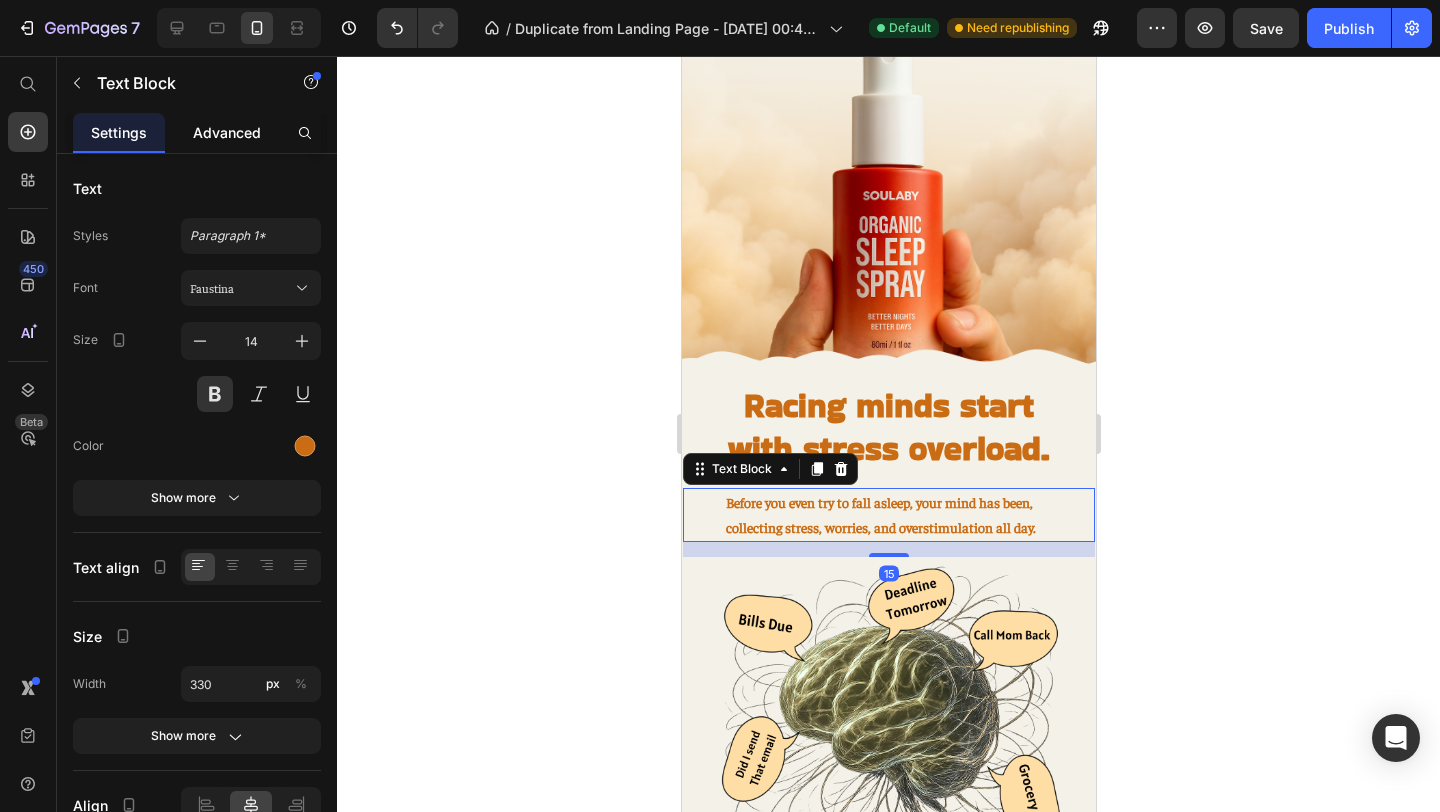 click on "Advanced" at bounding box center (227, 132) 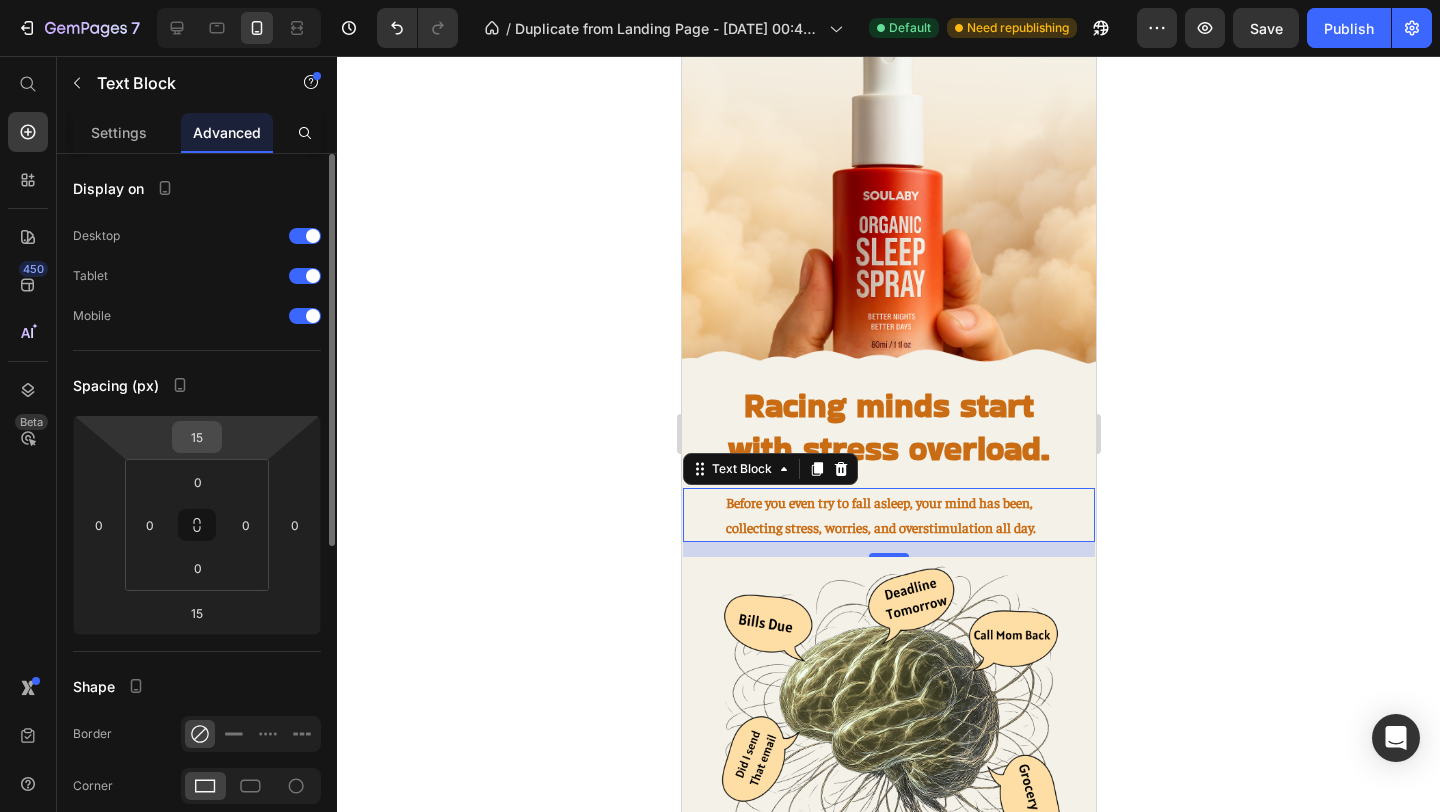 click on "15" at bounding box center (197, 437) 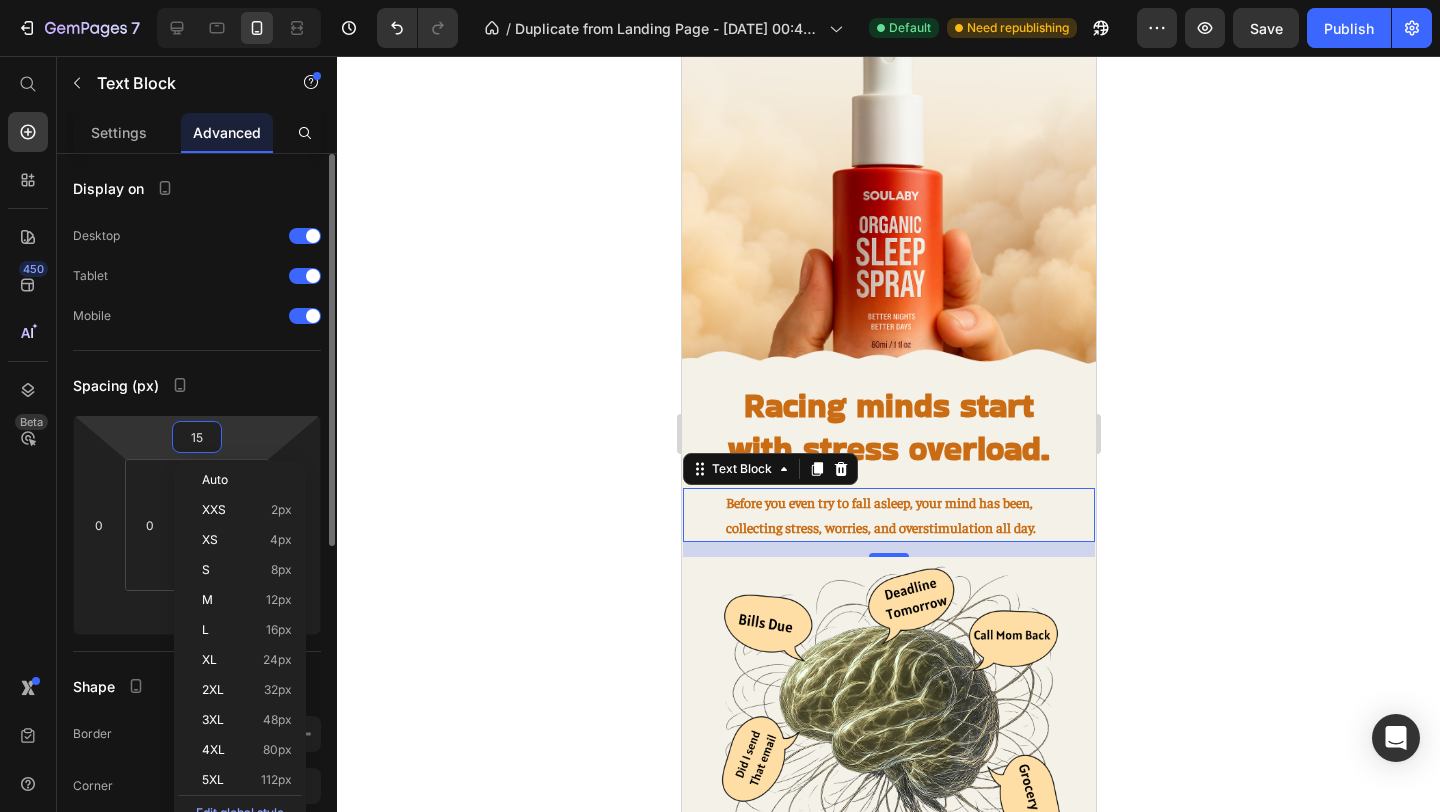type on "0" 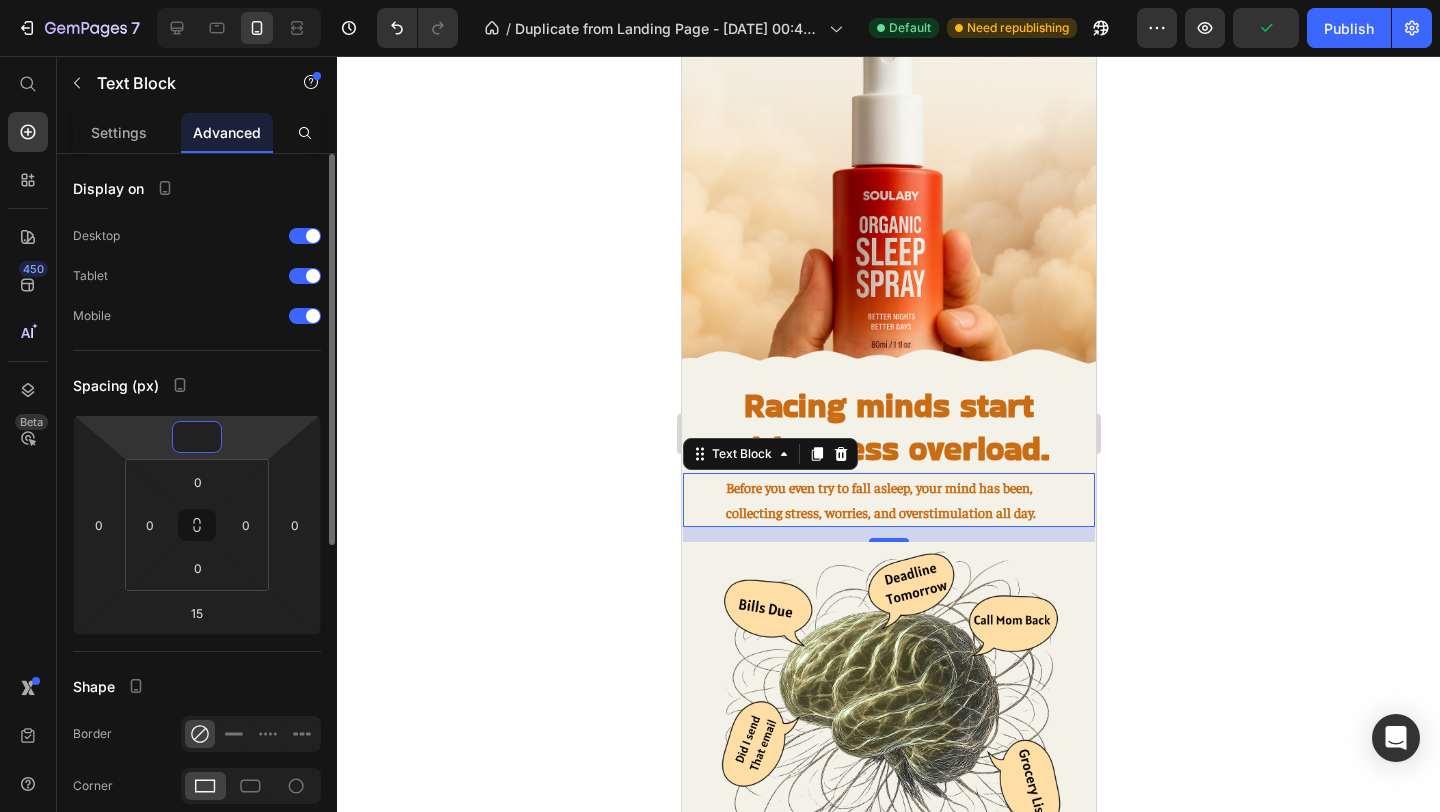 click at bounding box center [197, 437] 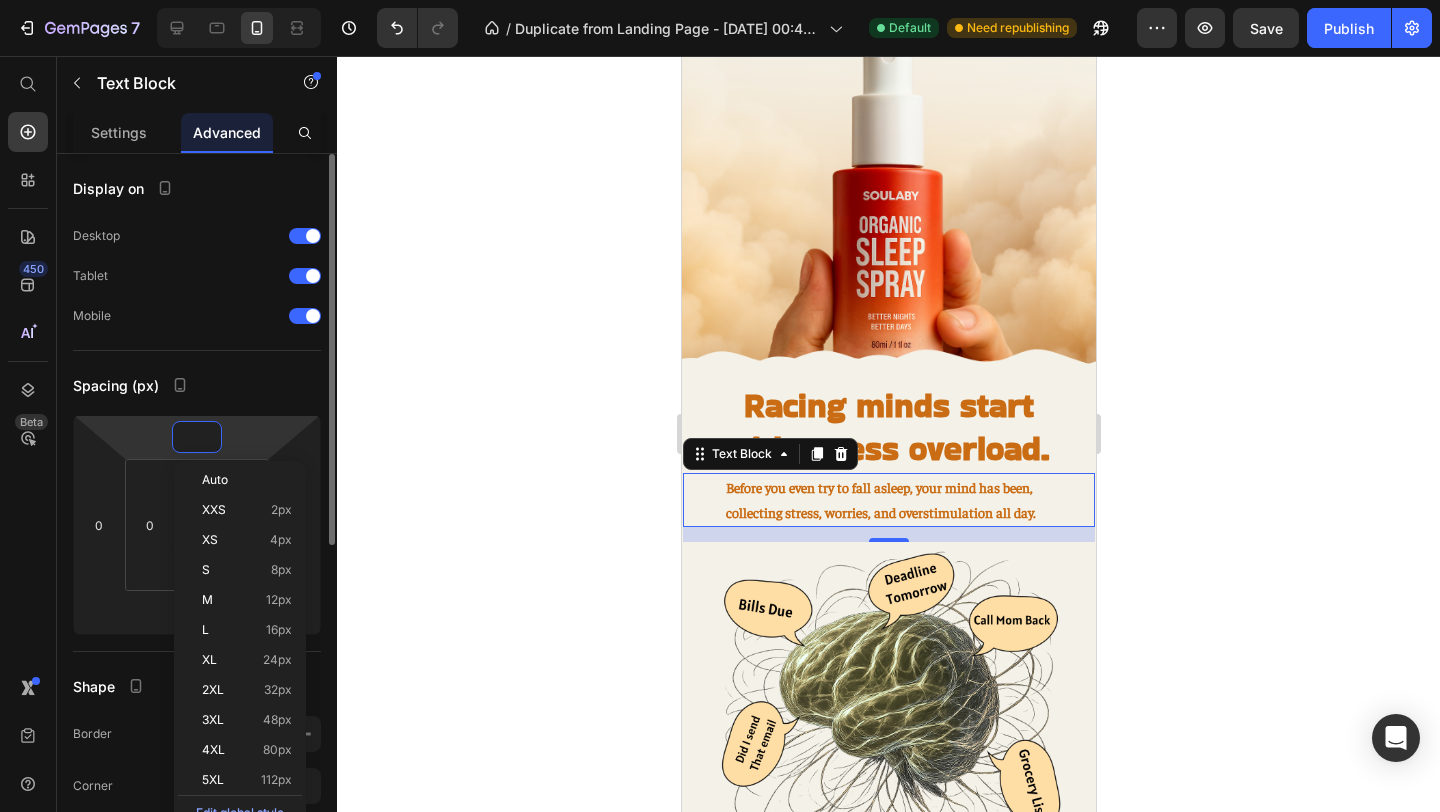 click at bounding box center (197, 437) 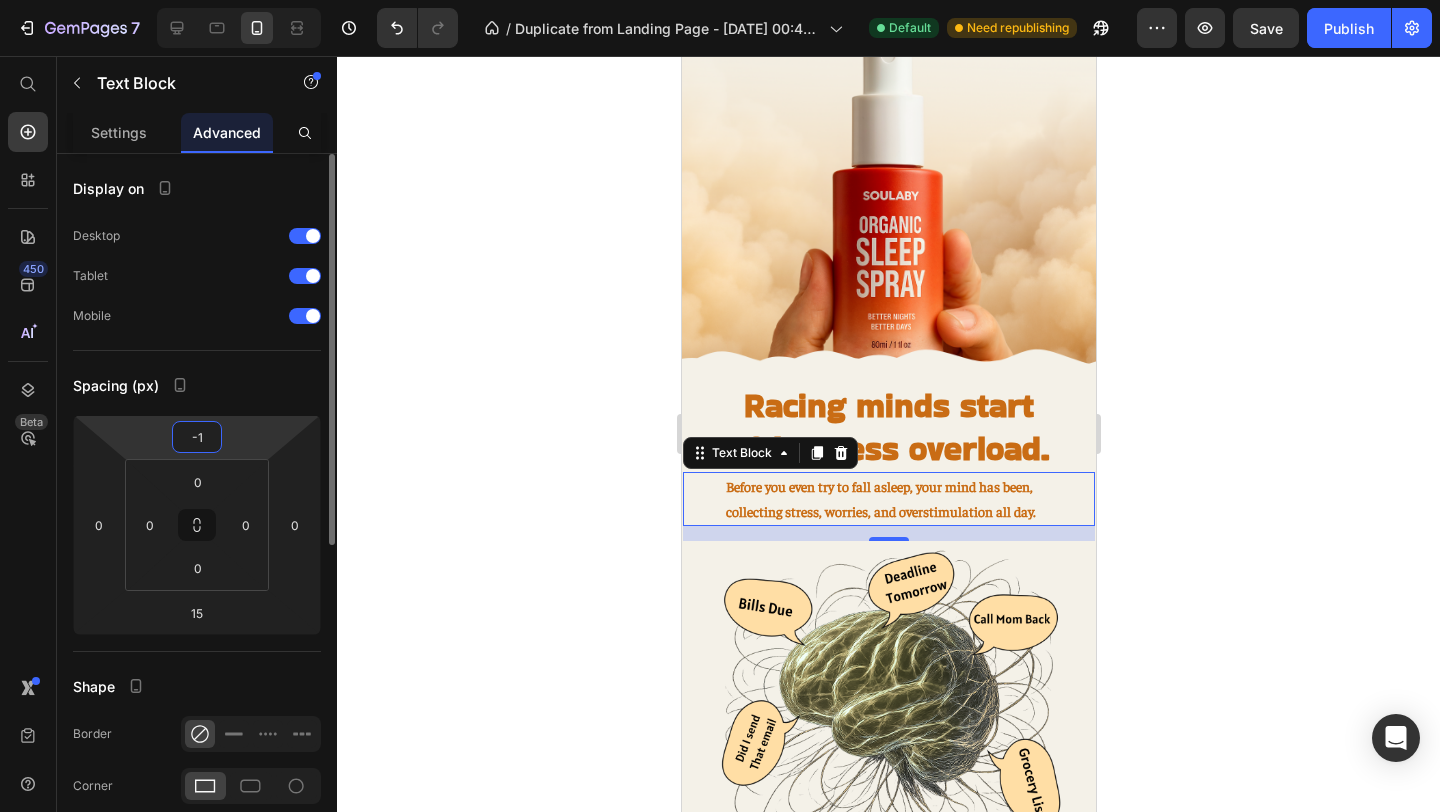 type on "-10" 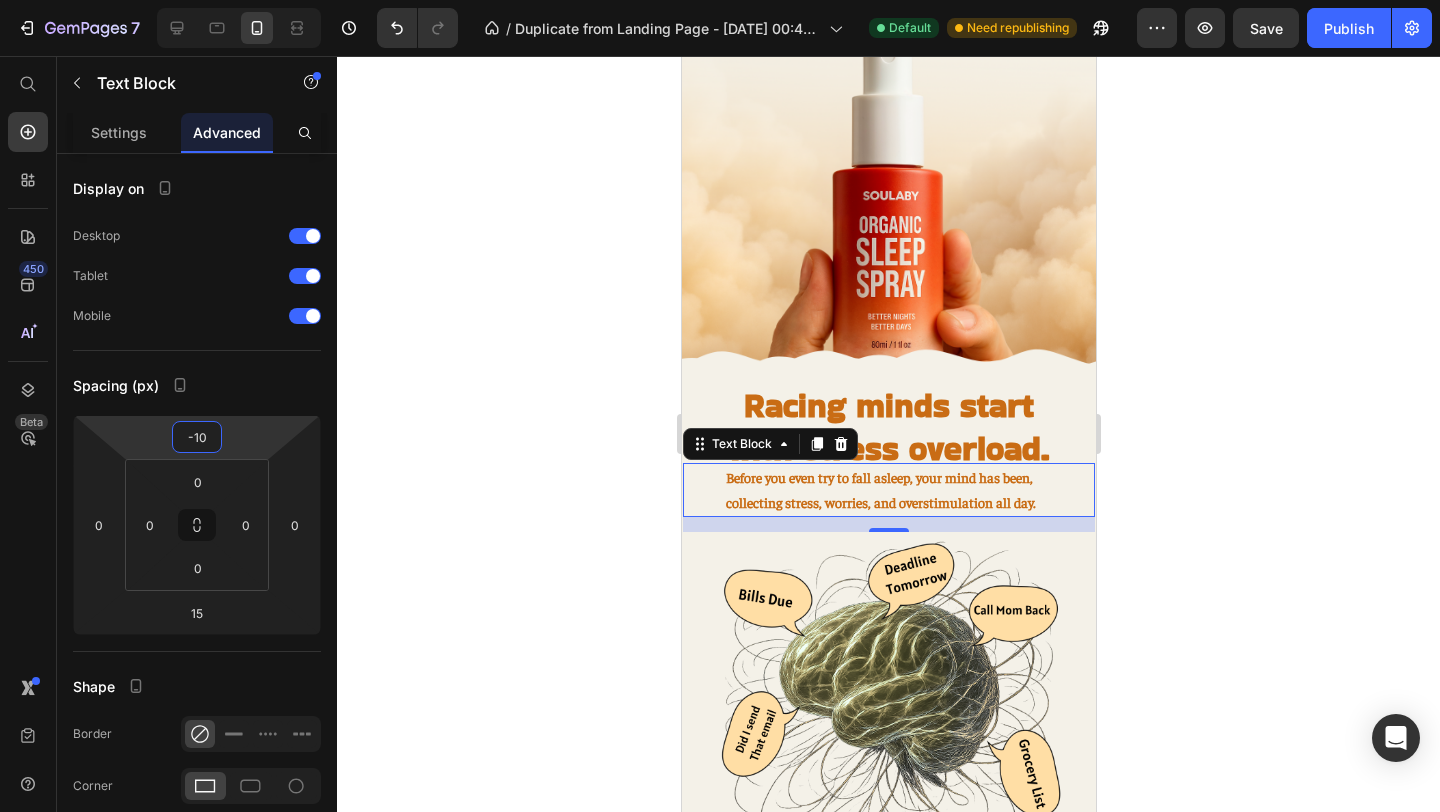 click 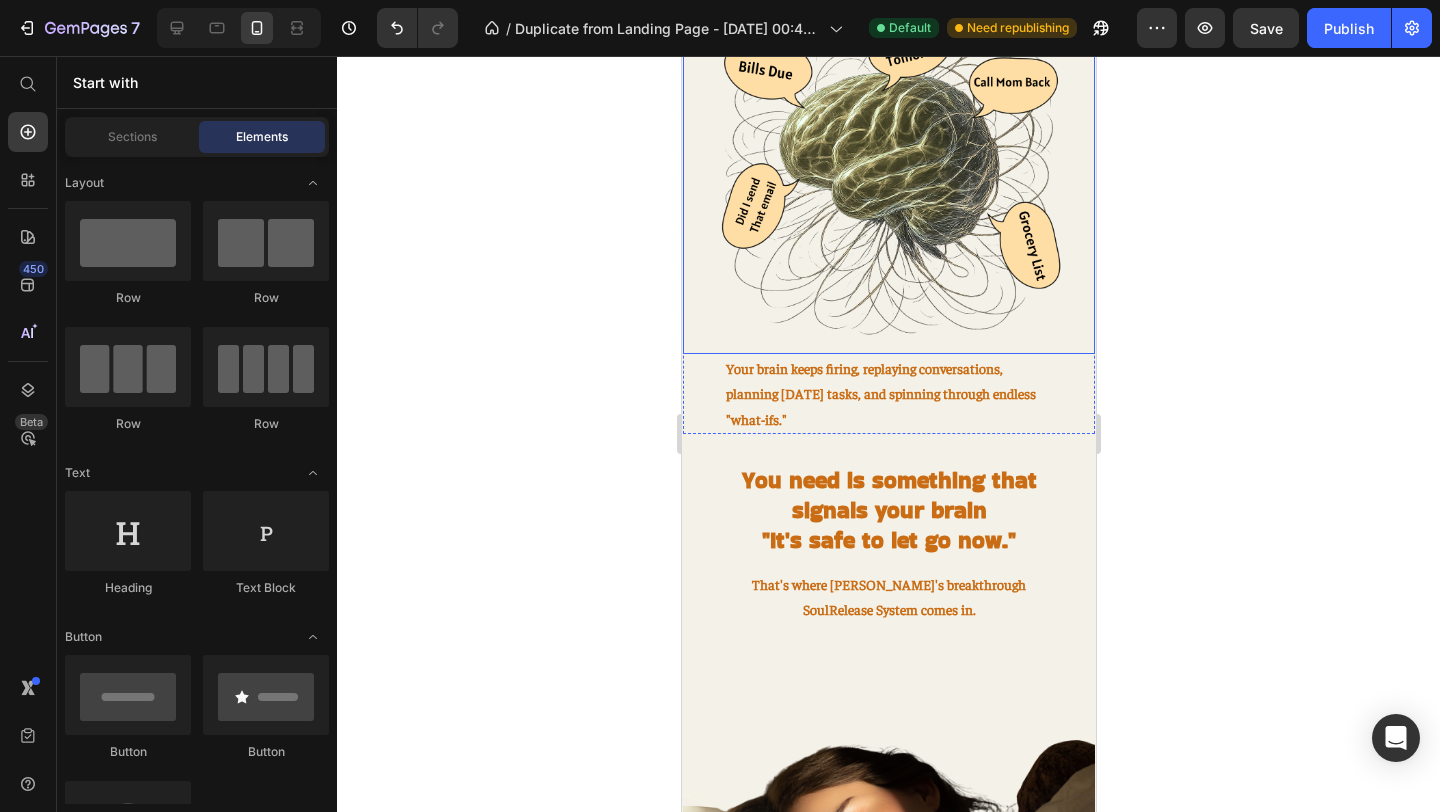 scroll, scrollTop: 916, scrollLeft: 0, axis: vertical 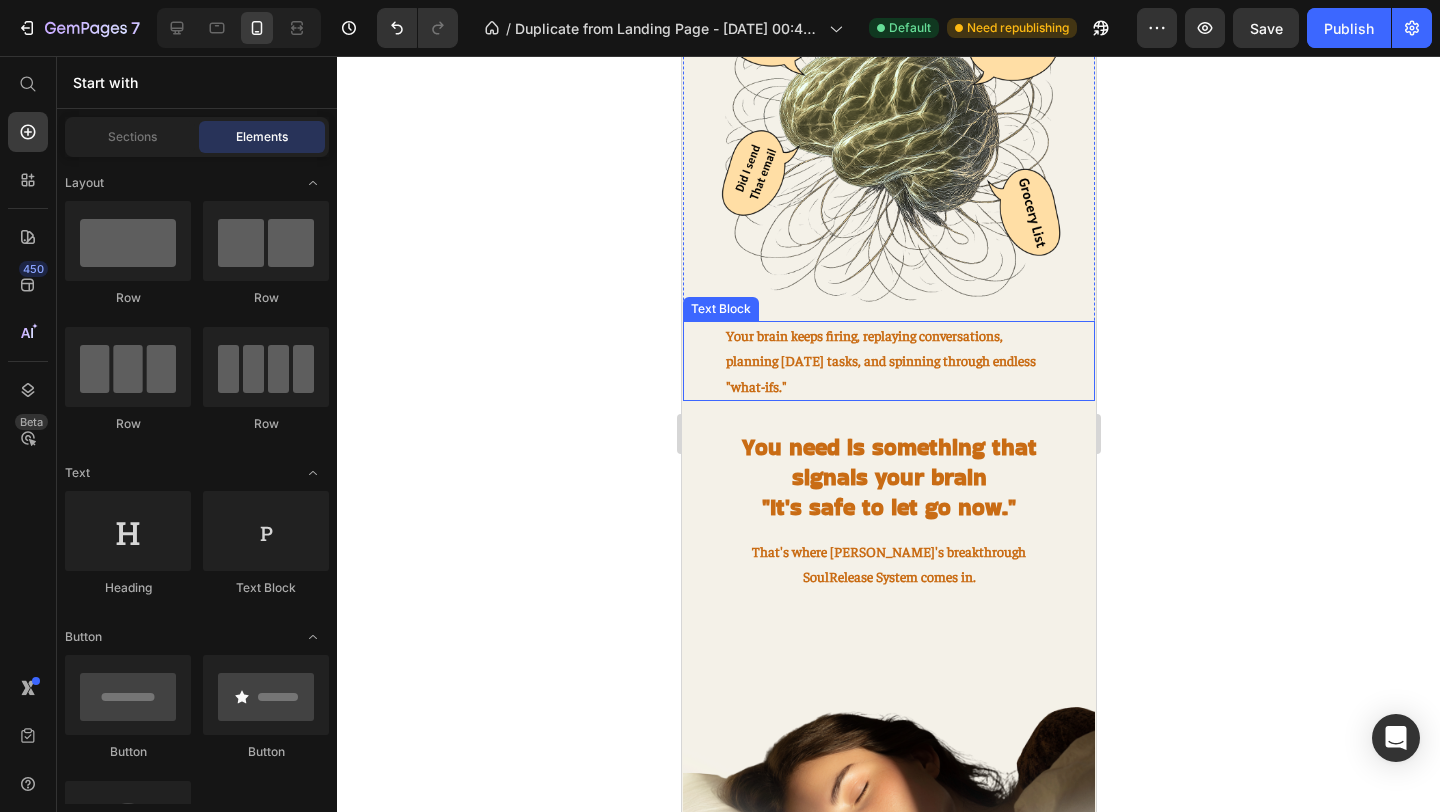 click on "Your brain keeps firing, replaying conversations, planning [DATE] tasks, and spinning through endless "what-ifs."" at bounding box center [888, 361] 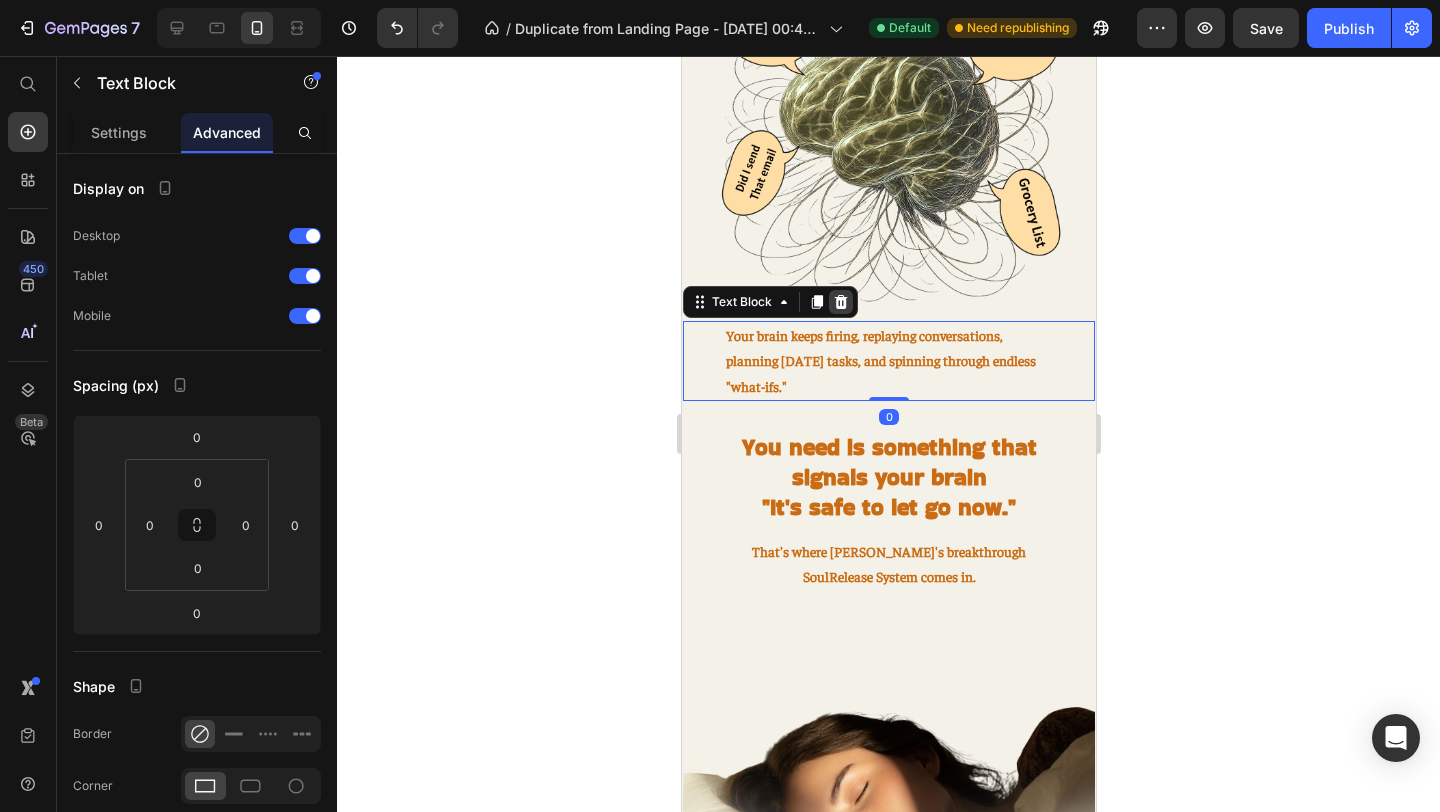 click 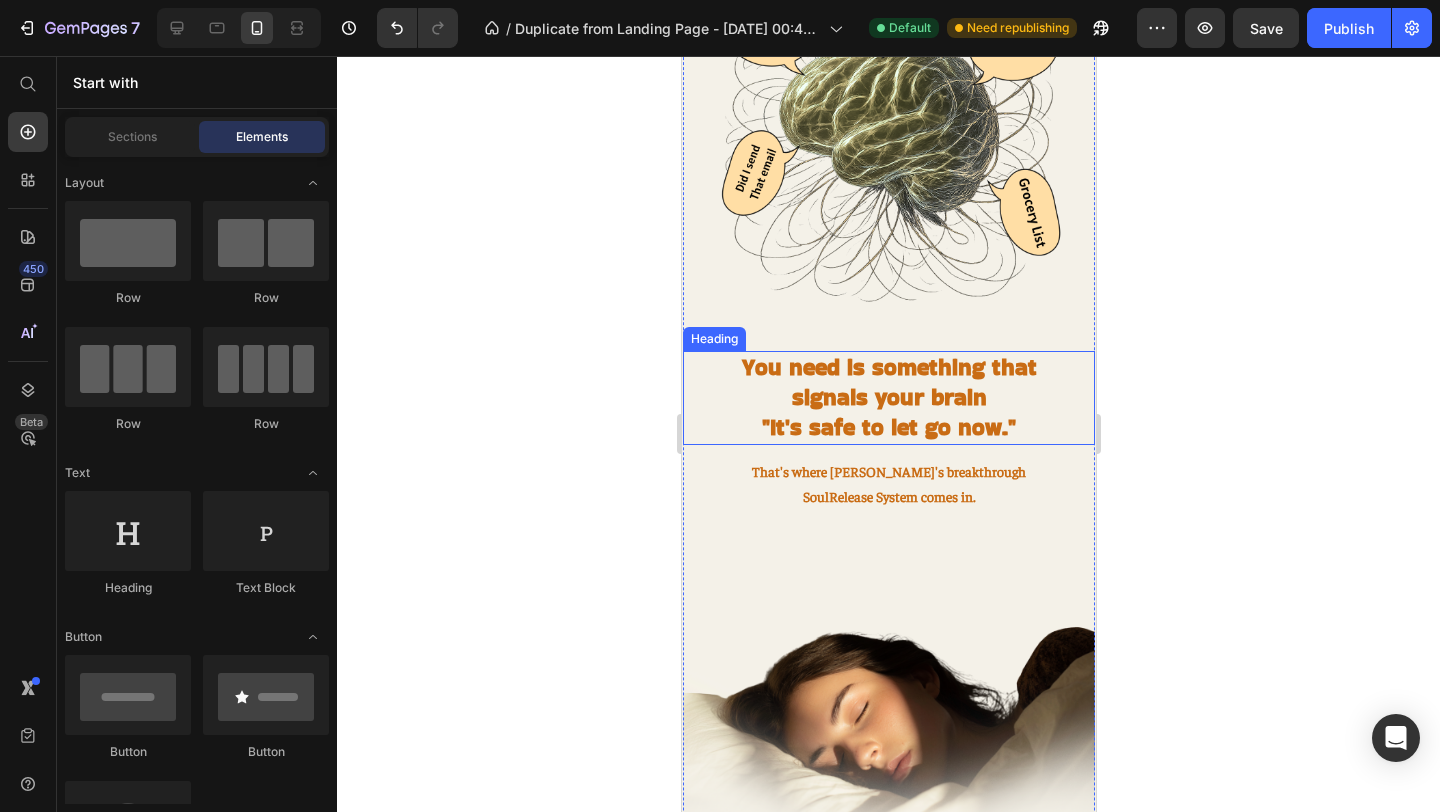 click on "You need is something that signals your brain "It's safe to let go now."" at bounding box center [888, 398] 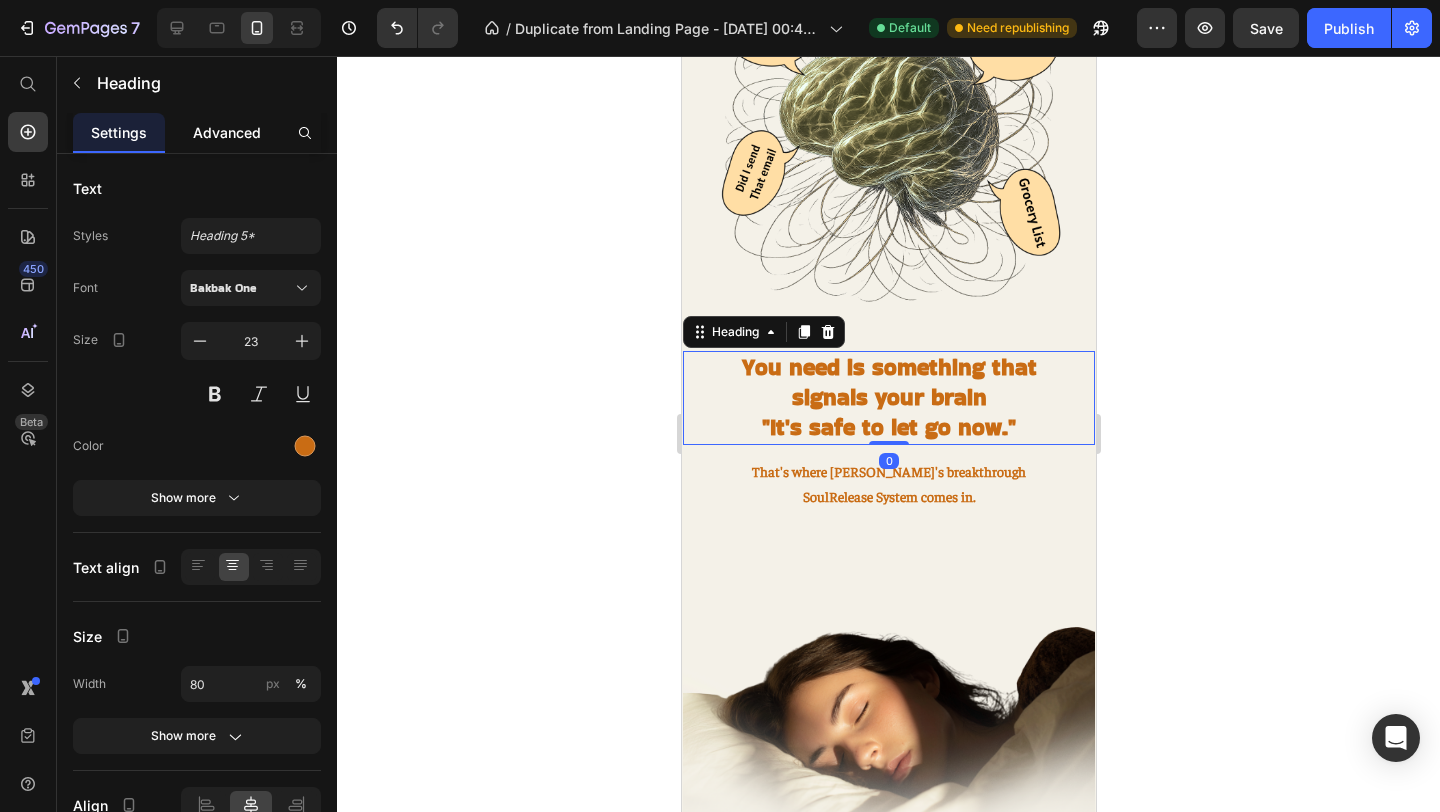 click on "Advanced" 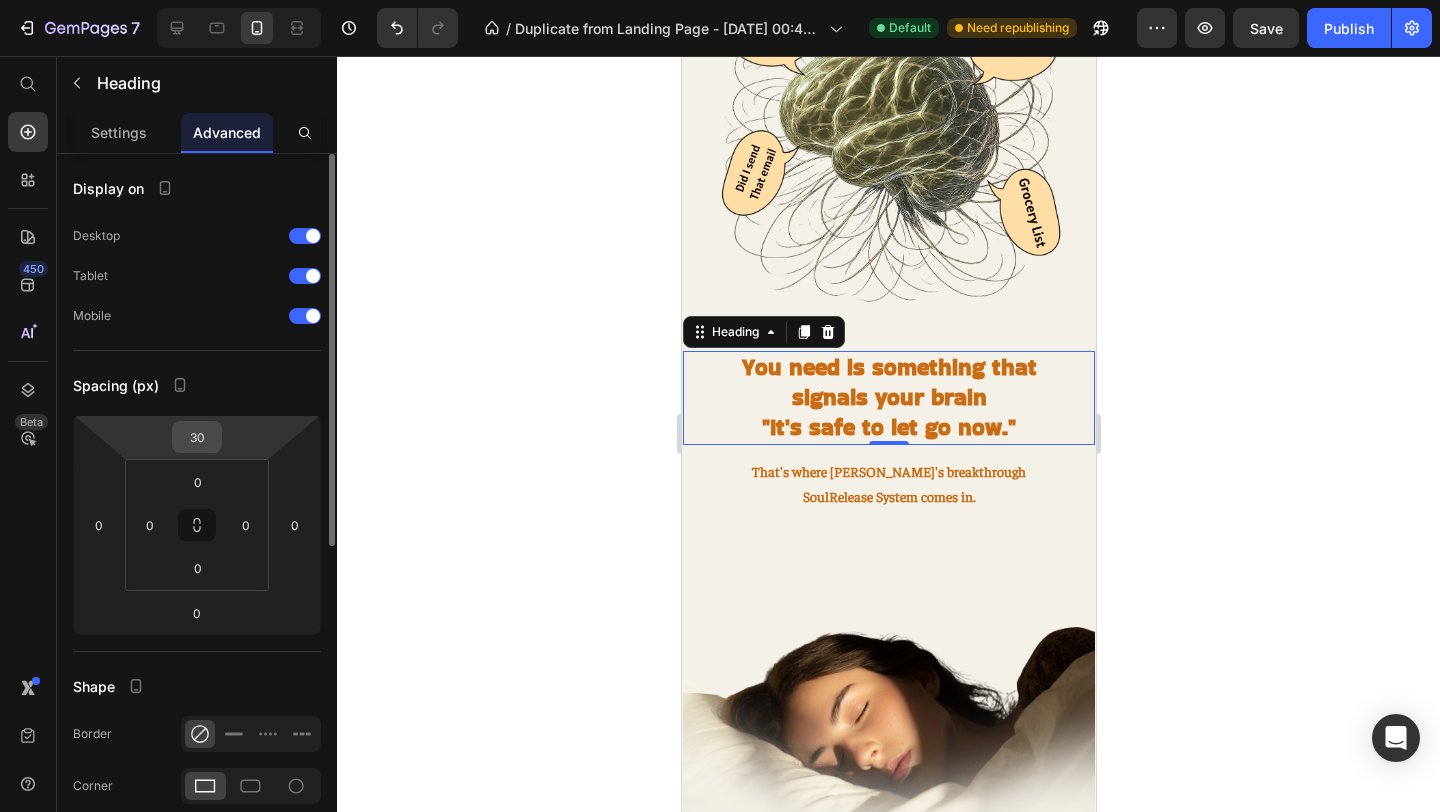 click on "30" at bounding box center [197, 437] 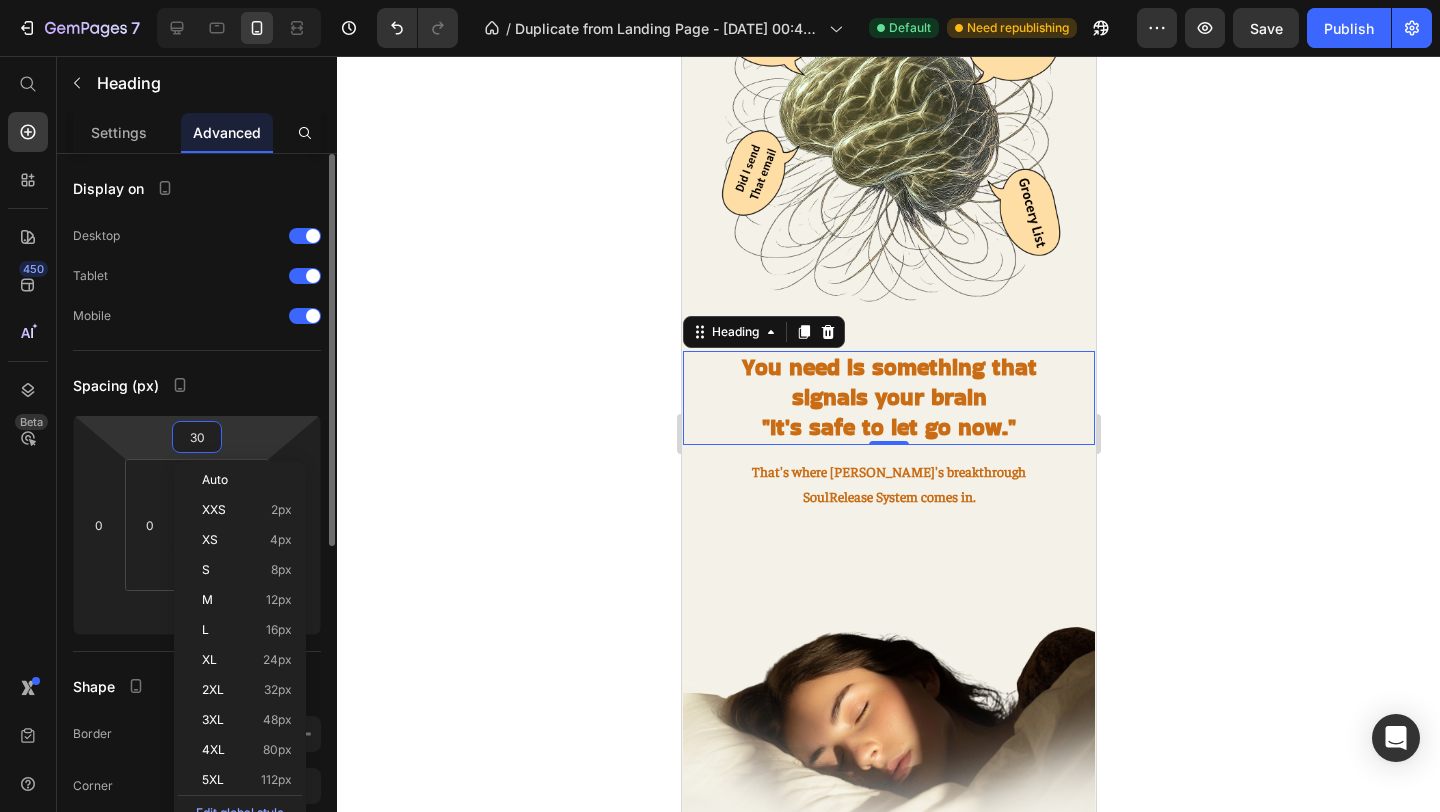 type 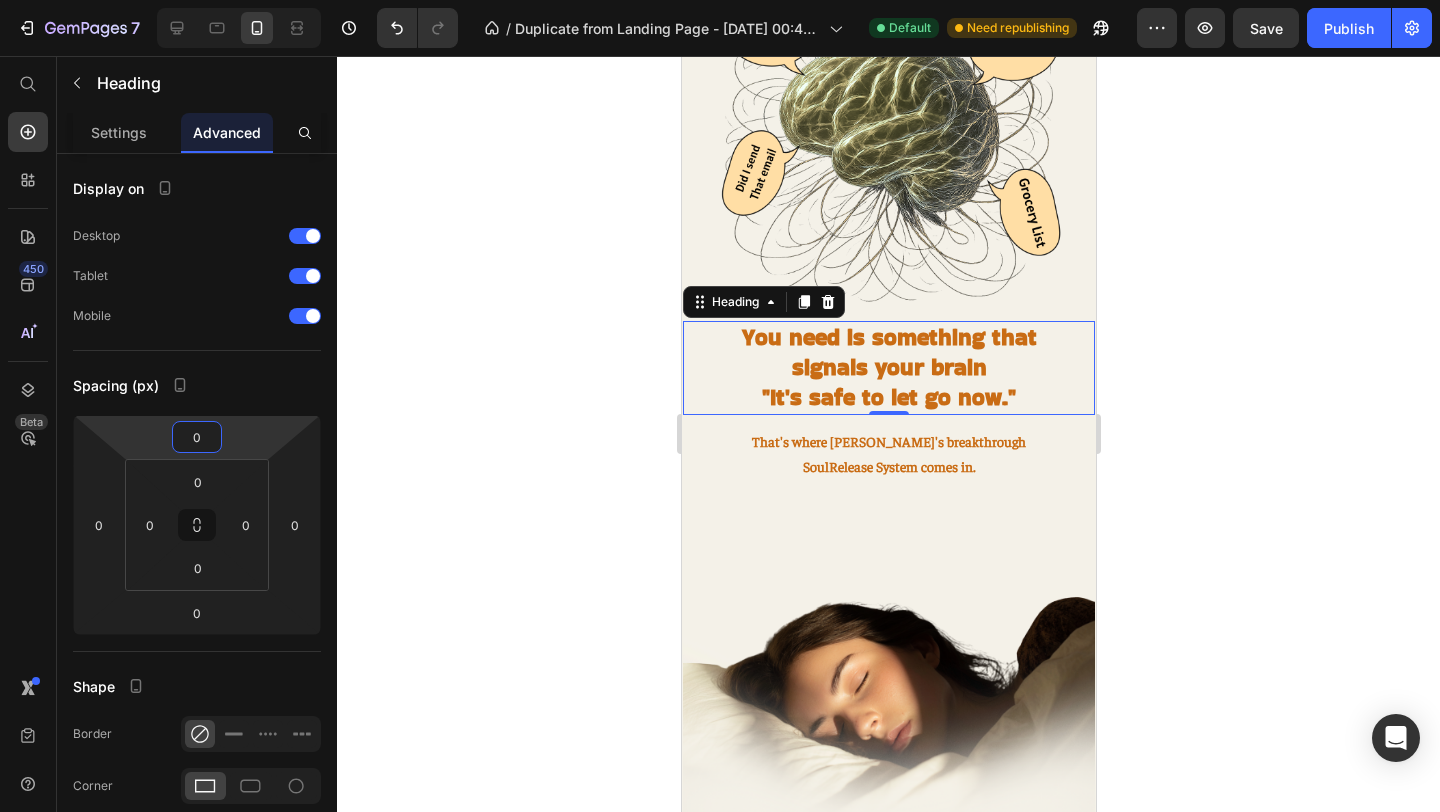 click 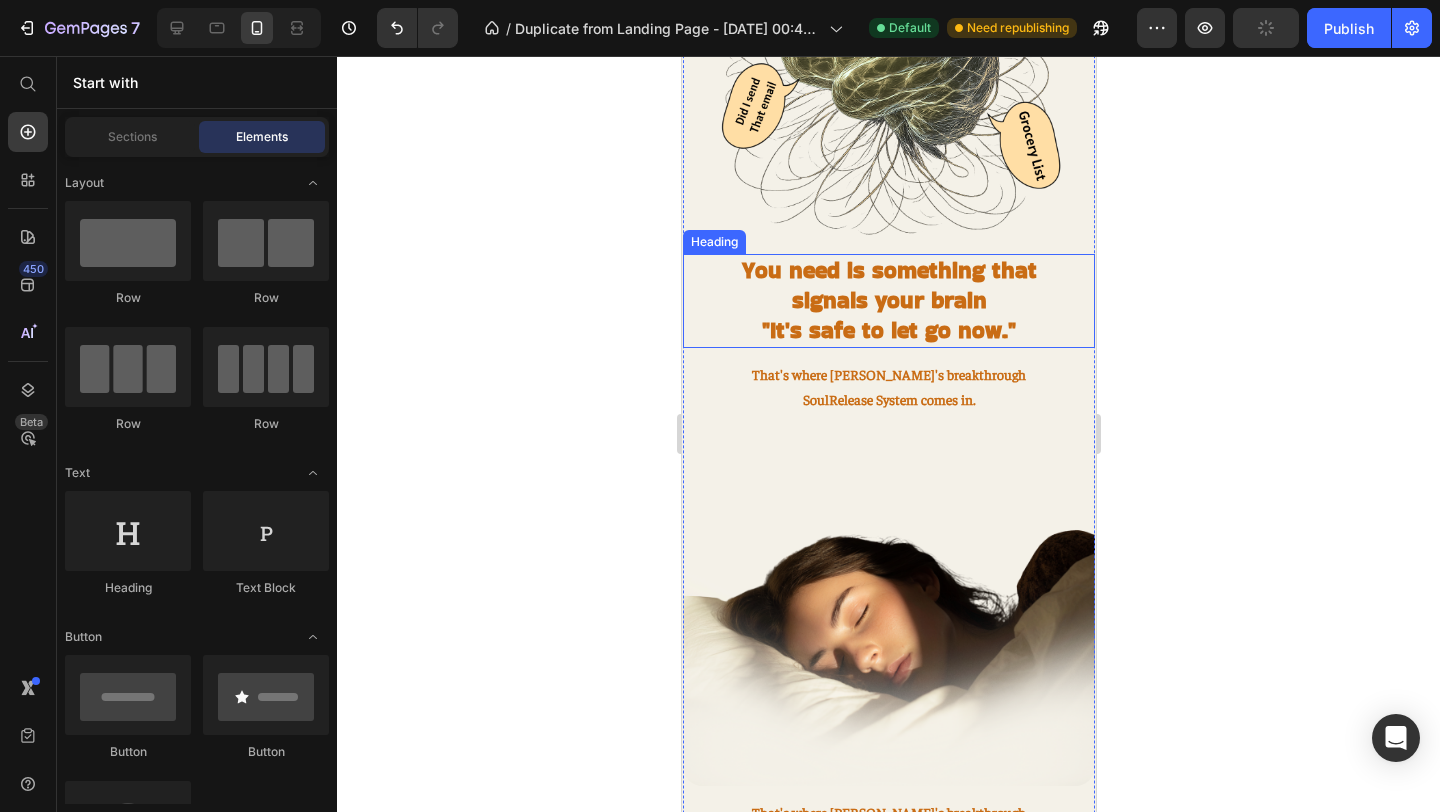 scroll, scrollTop: 1002, scrollLeft: 0, axis: vertical 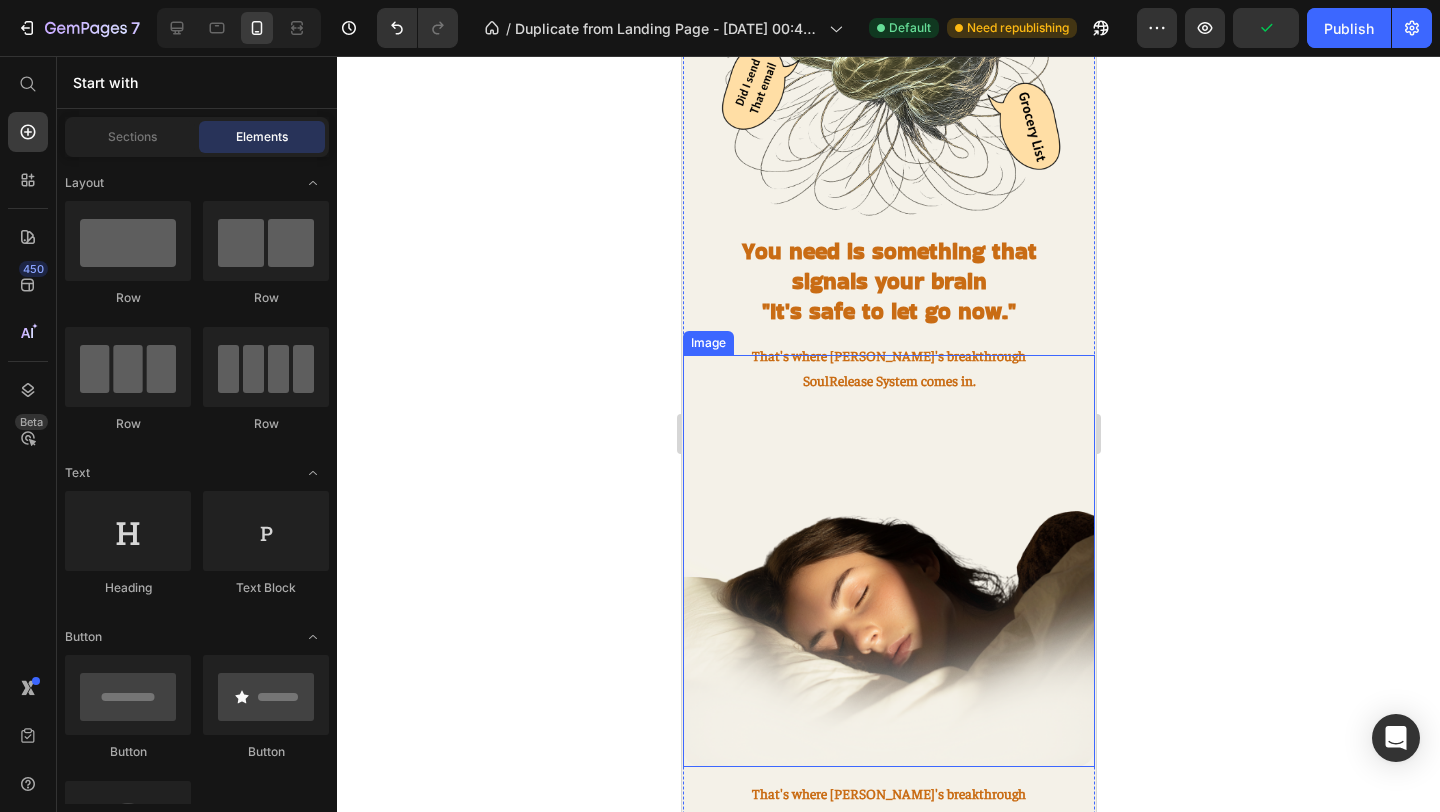 click at bounding box center (888, 561) 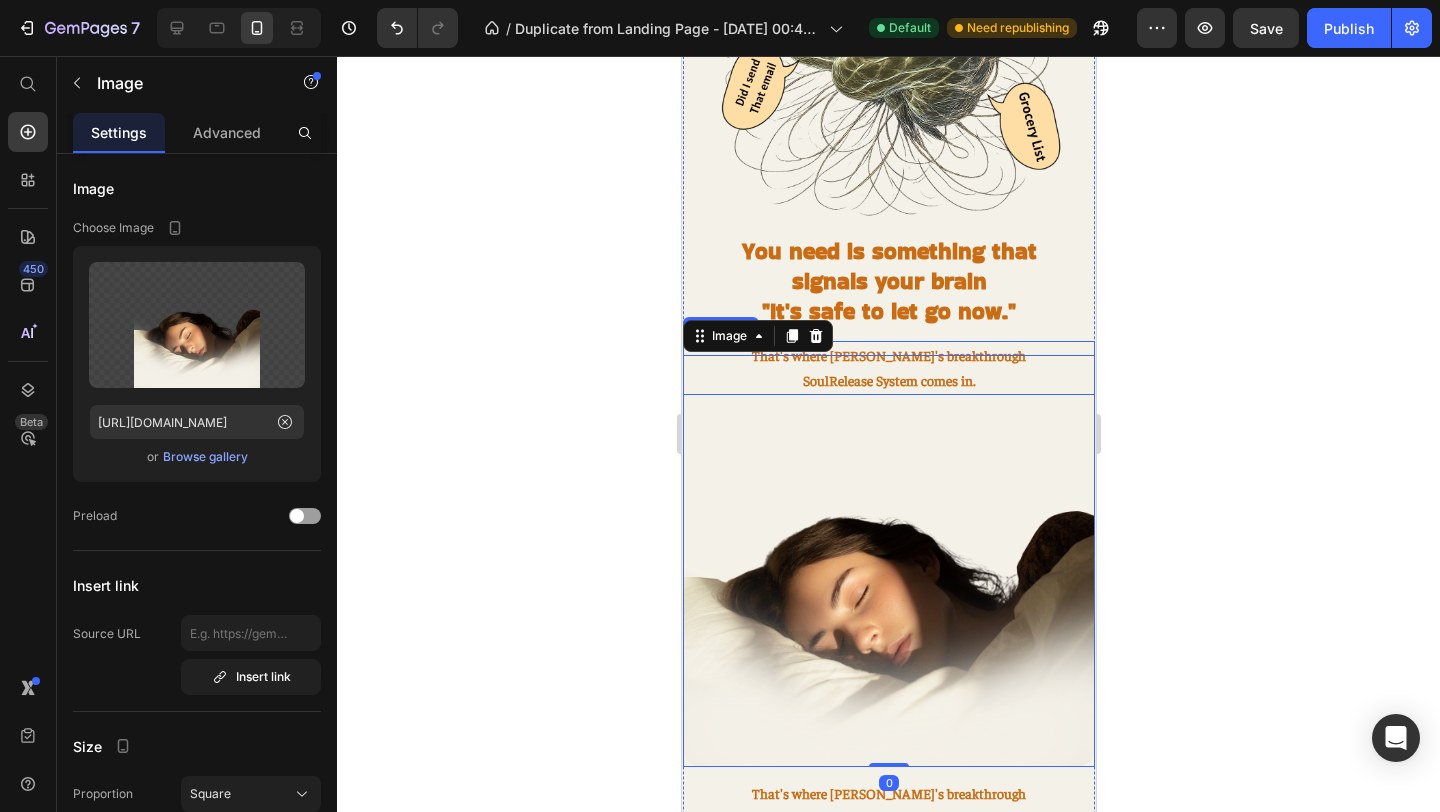 click on "That's where [PERSON_NAME]'s breakthrough SoulRelease System comes in." at bounding box center [888, 368] 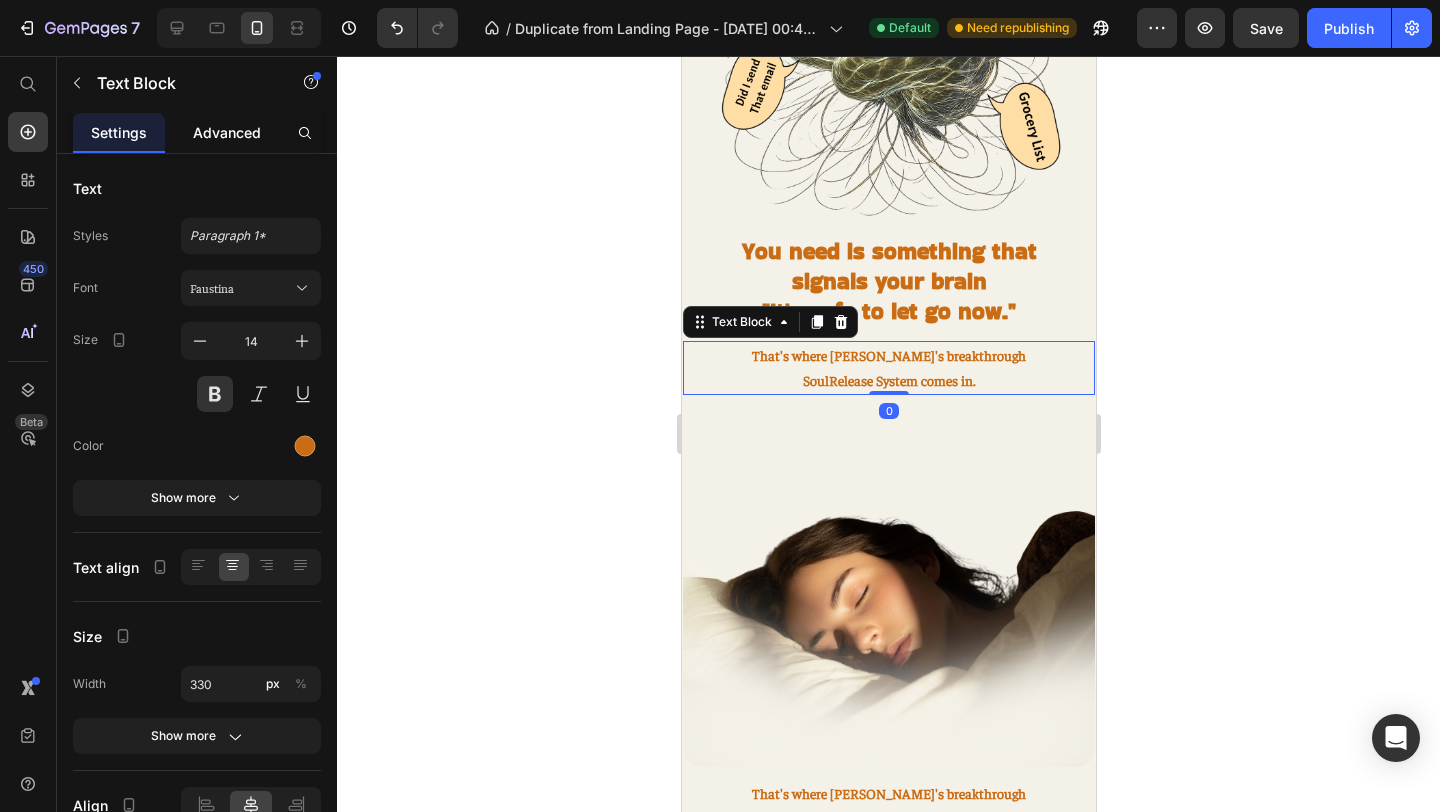 click on "Advanced" 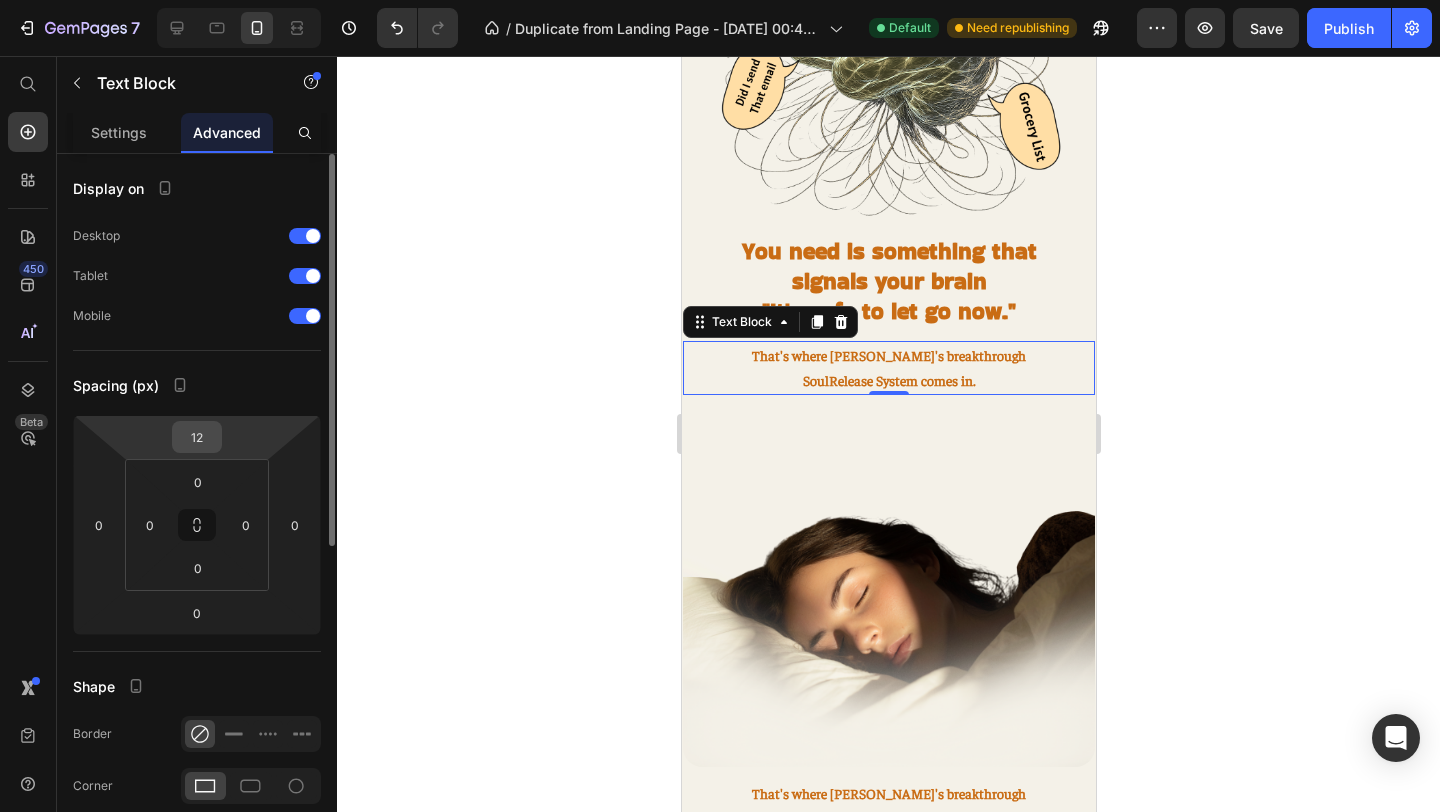 click on "12" at bounding box center [197, 437] 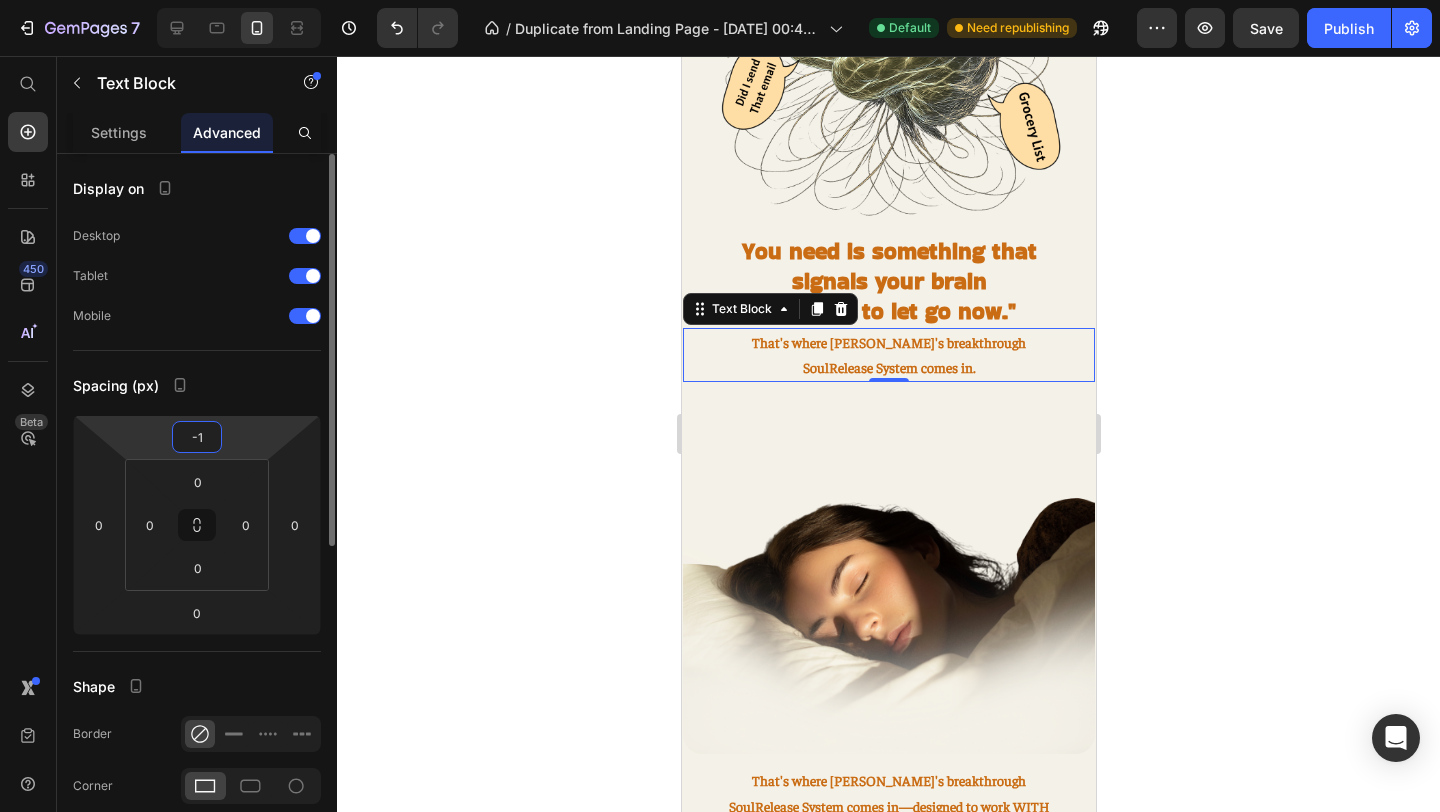 type on "-10" 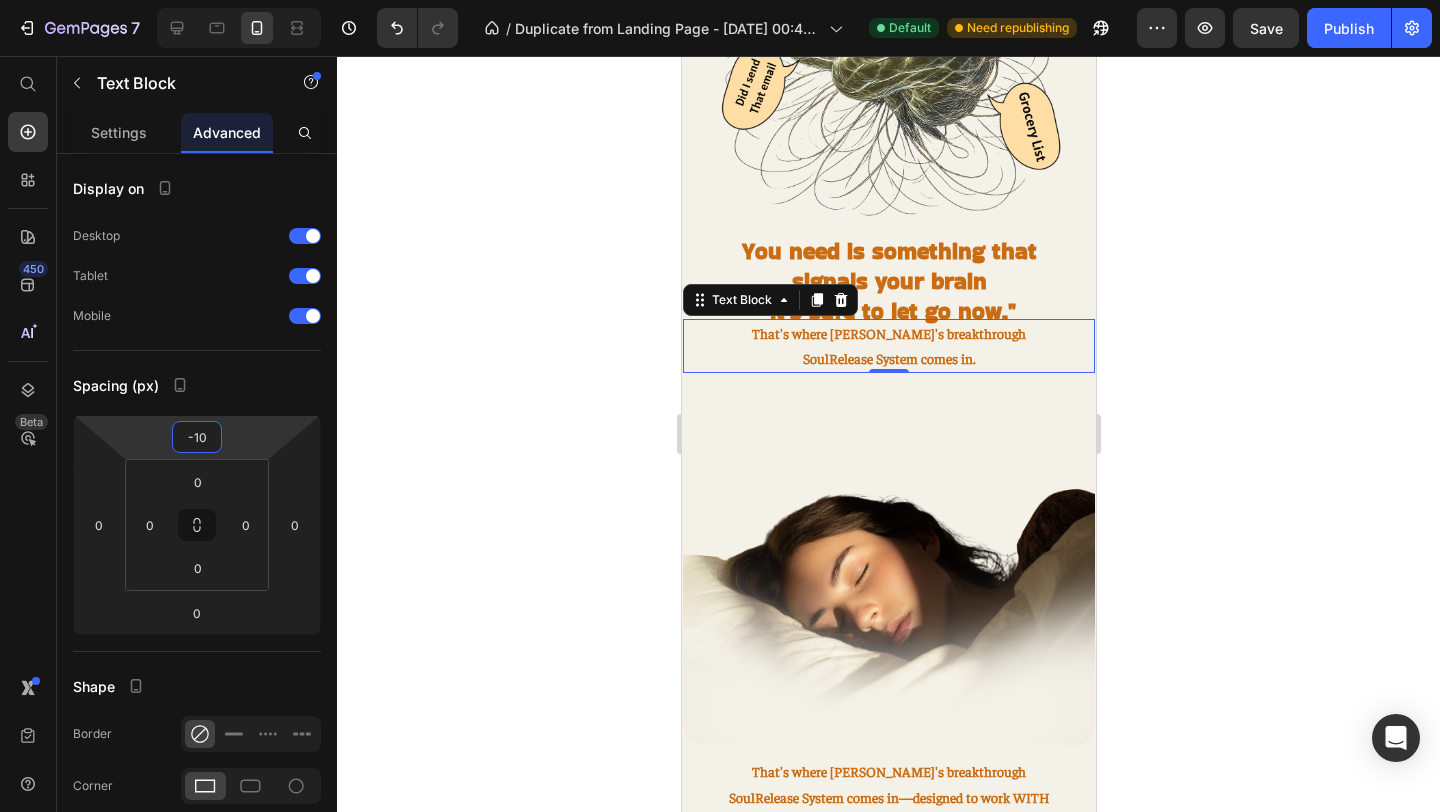 click 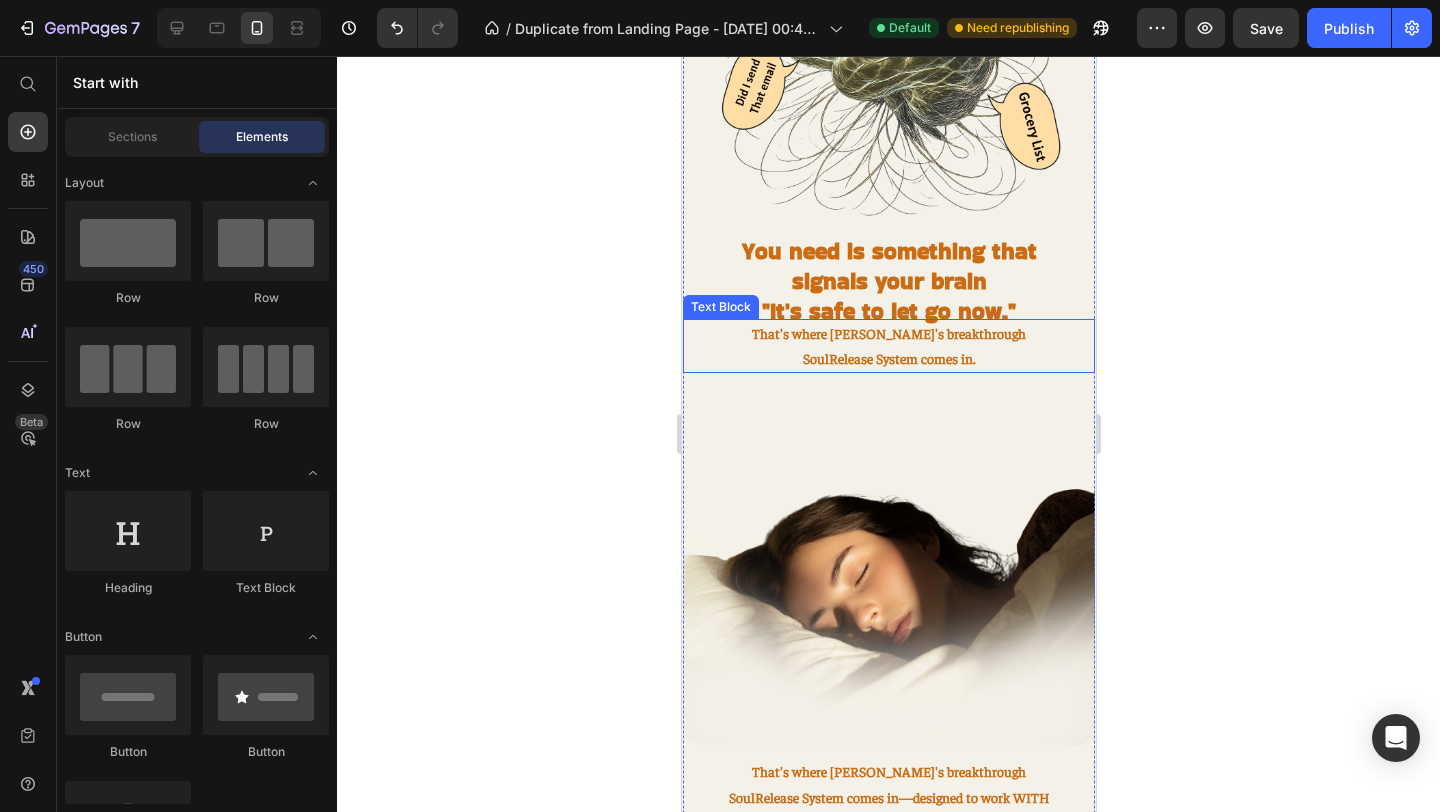 click on "That's where [PERSON_NAME]'s breakthrough SoulRelease System comes in." at bounding box center [888, 345] 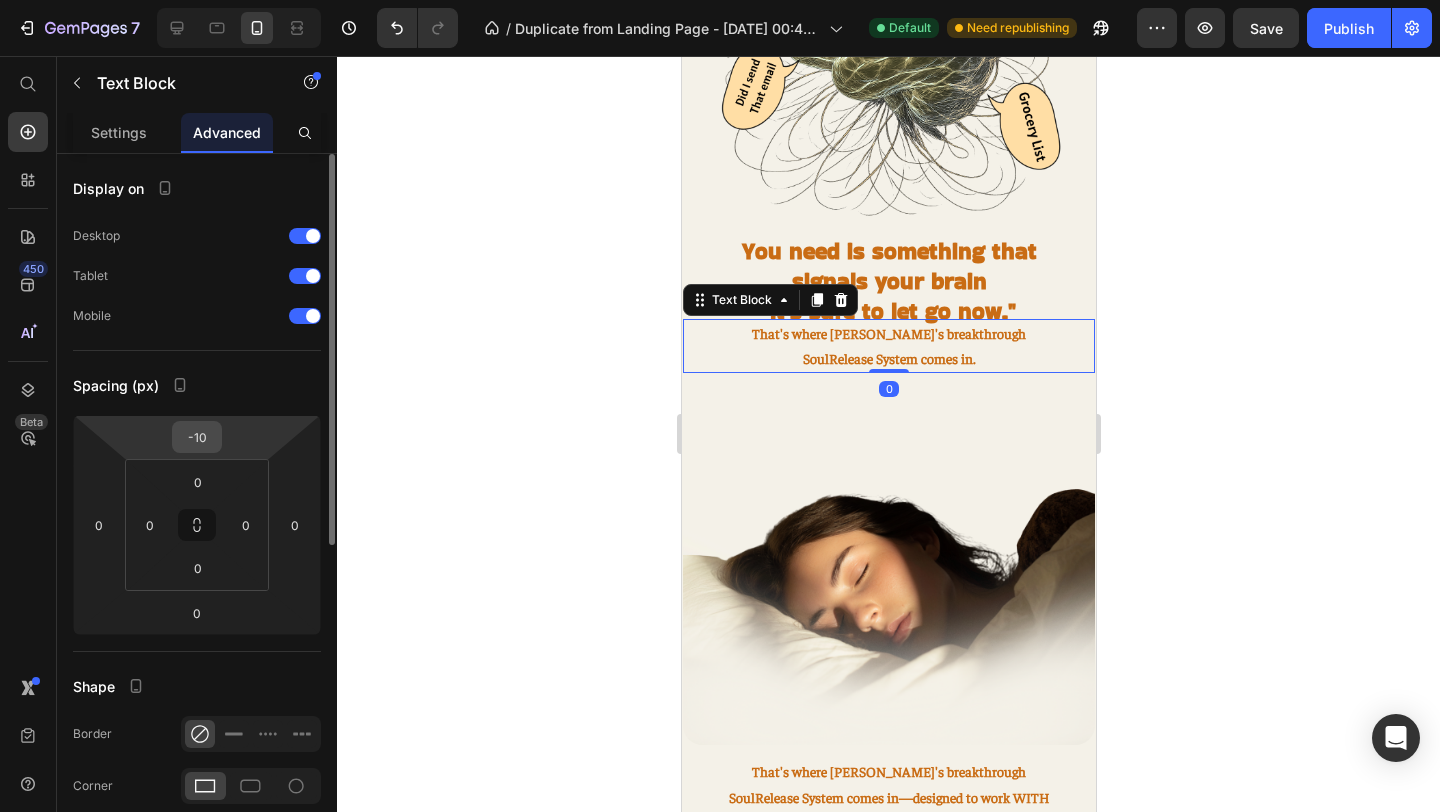 click on "-10" at bounding box center [197, 437] 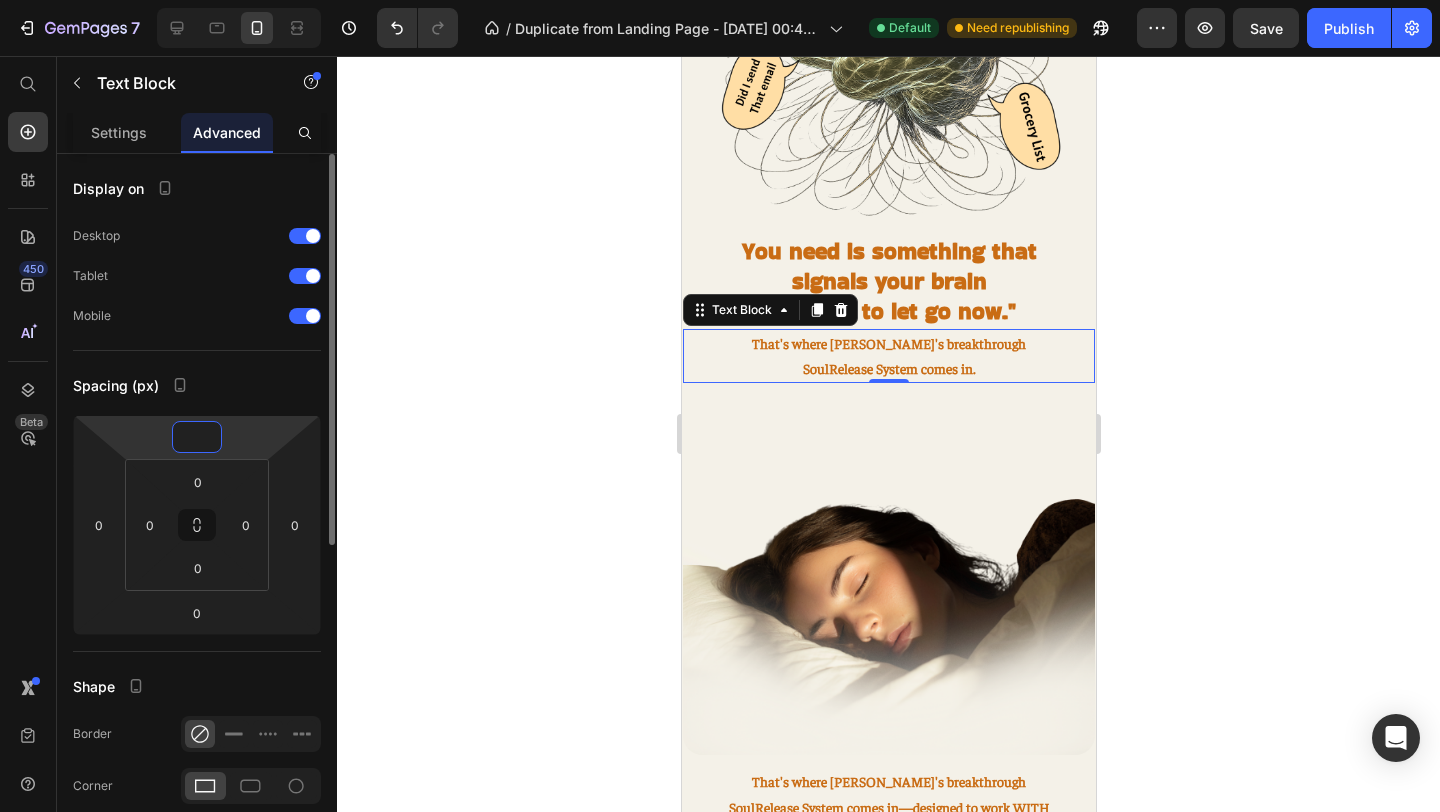 type on "-5" 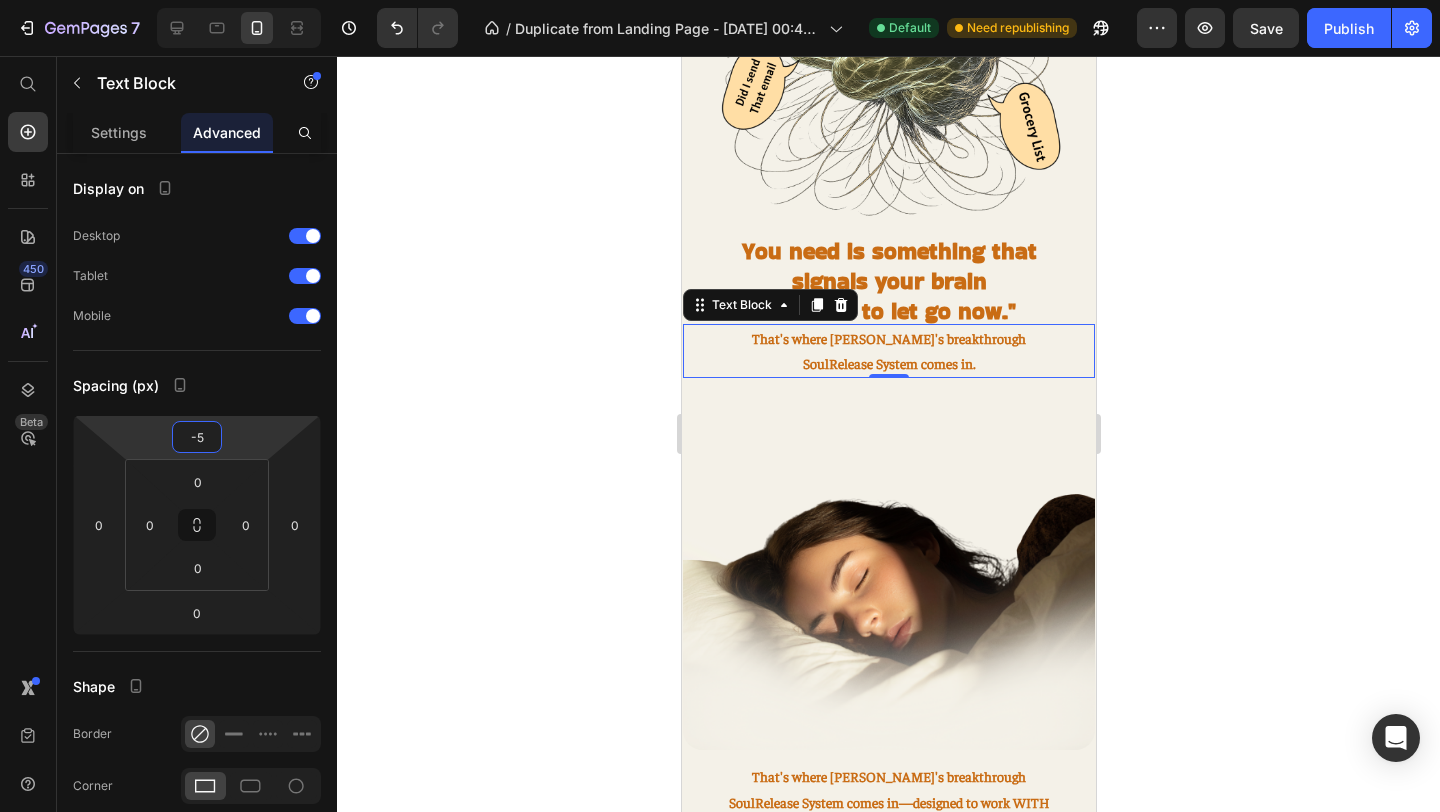 click 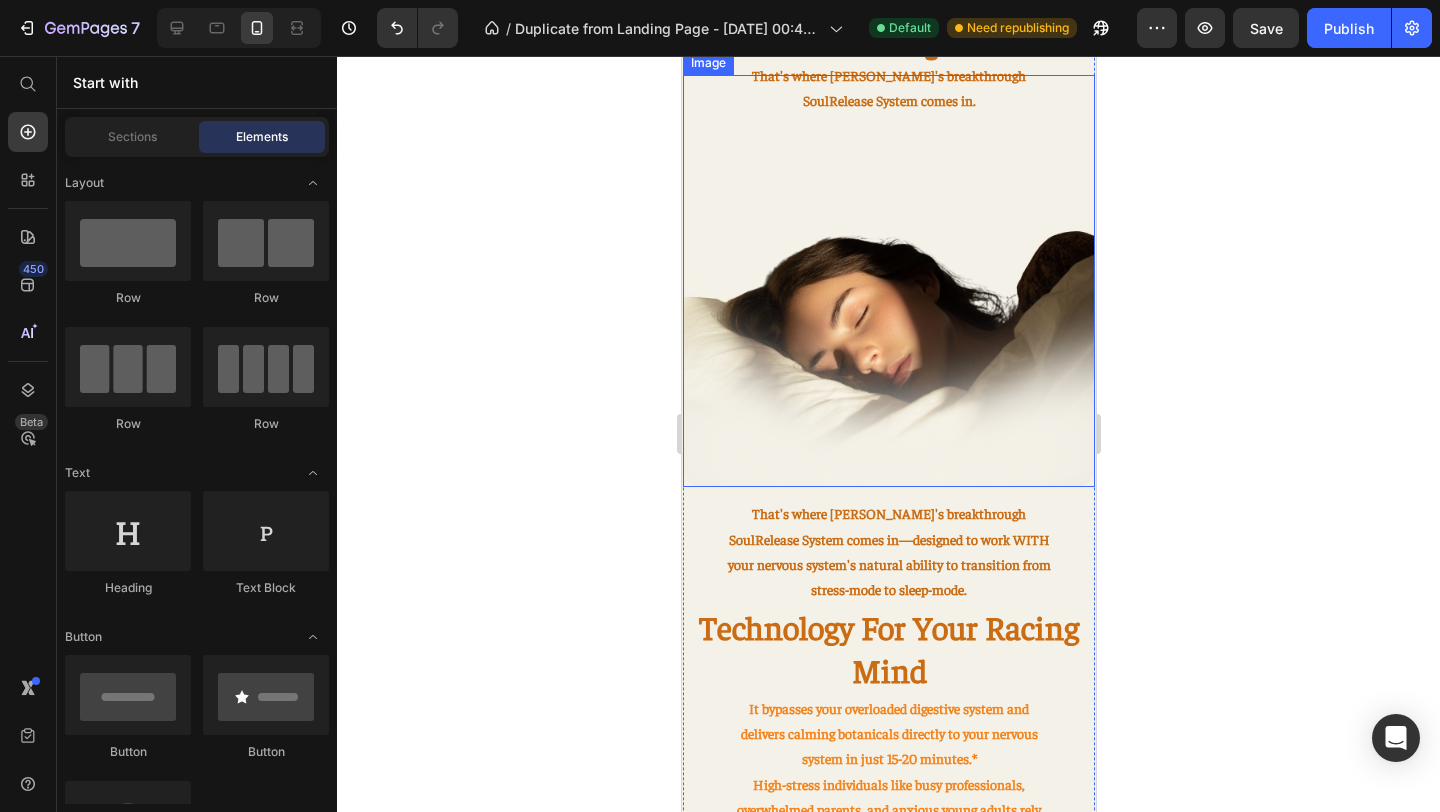 scroll, scrollTop: 1287, scrollLeft: 0, axis: vertical 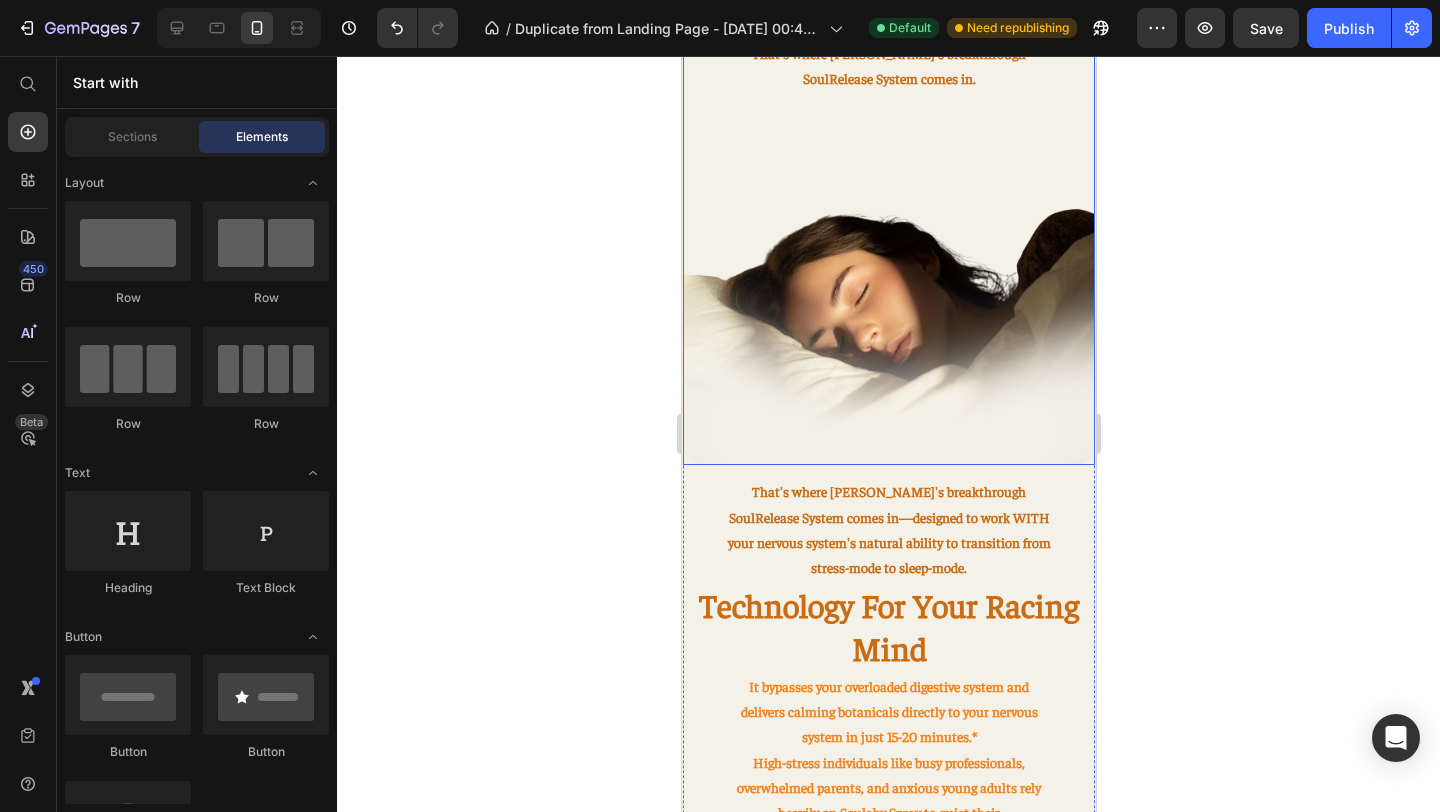 click at bounding box center (888, 259) 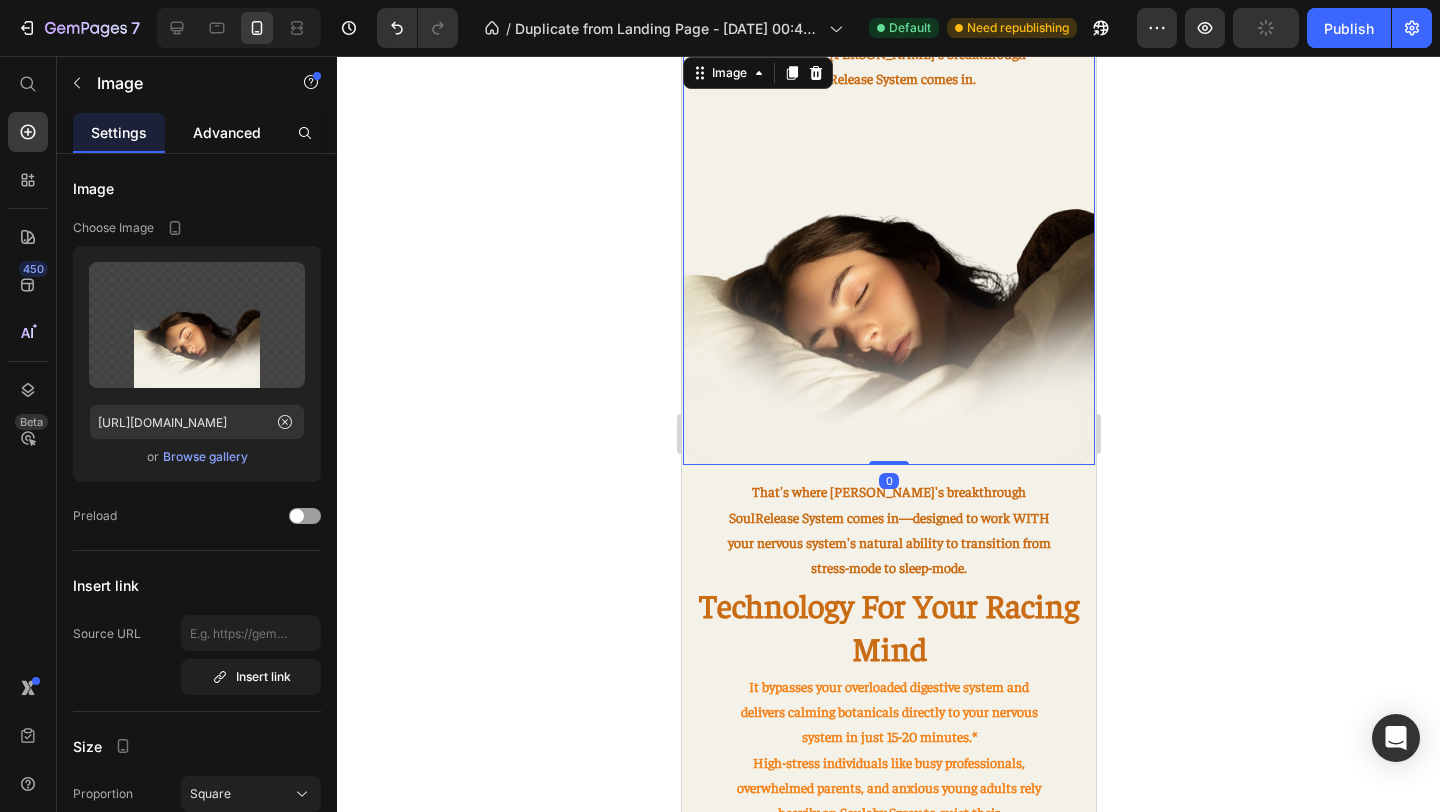 click on "Advanced" at bounding box center (227, 132) 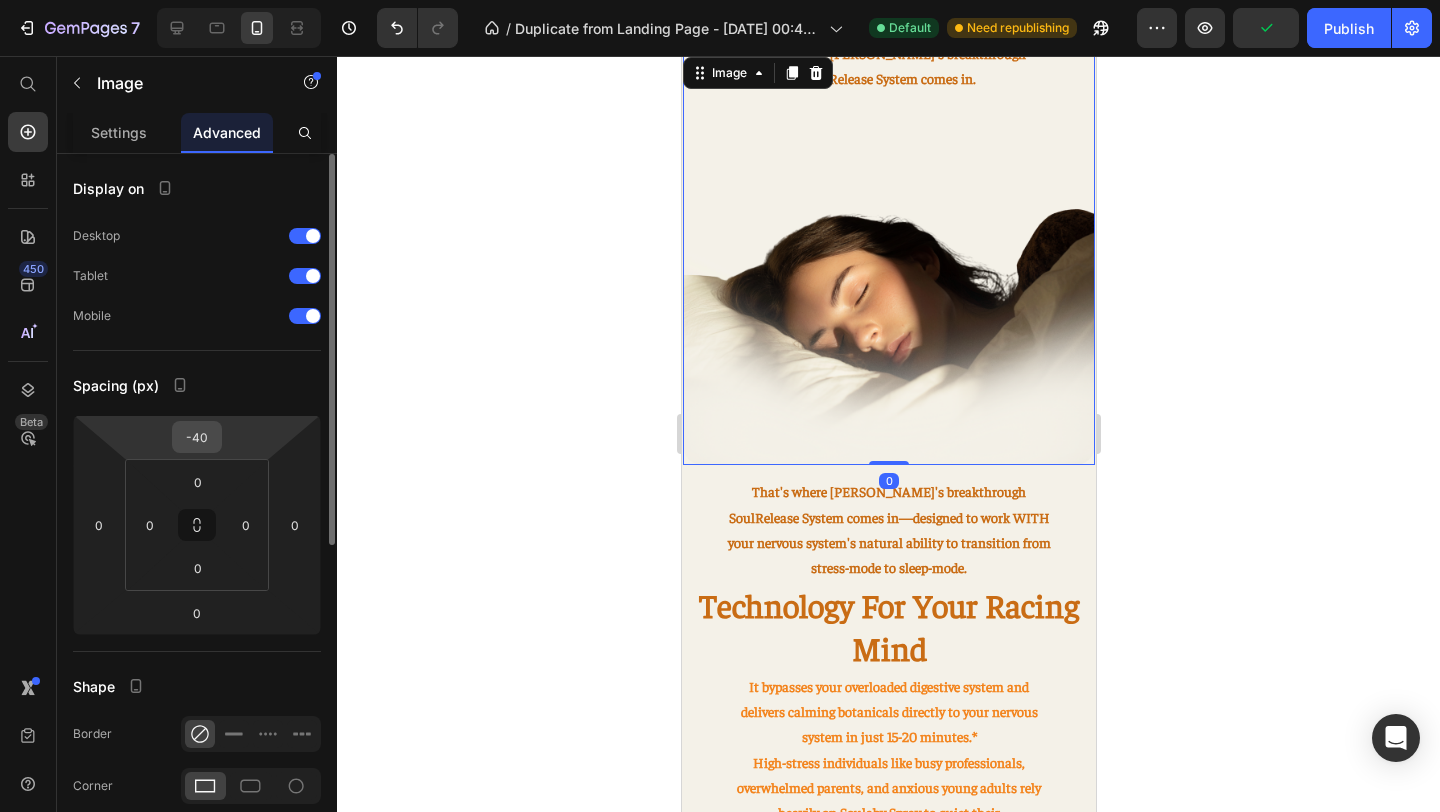 click on "-40" at bounding box center (197, 437) 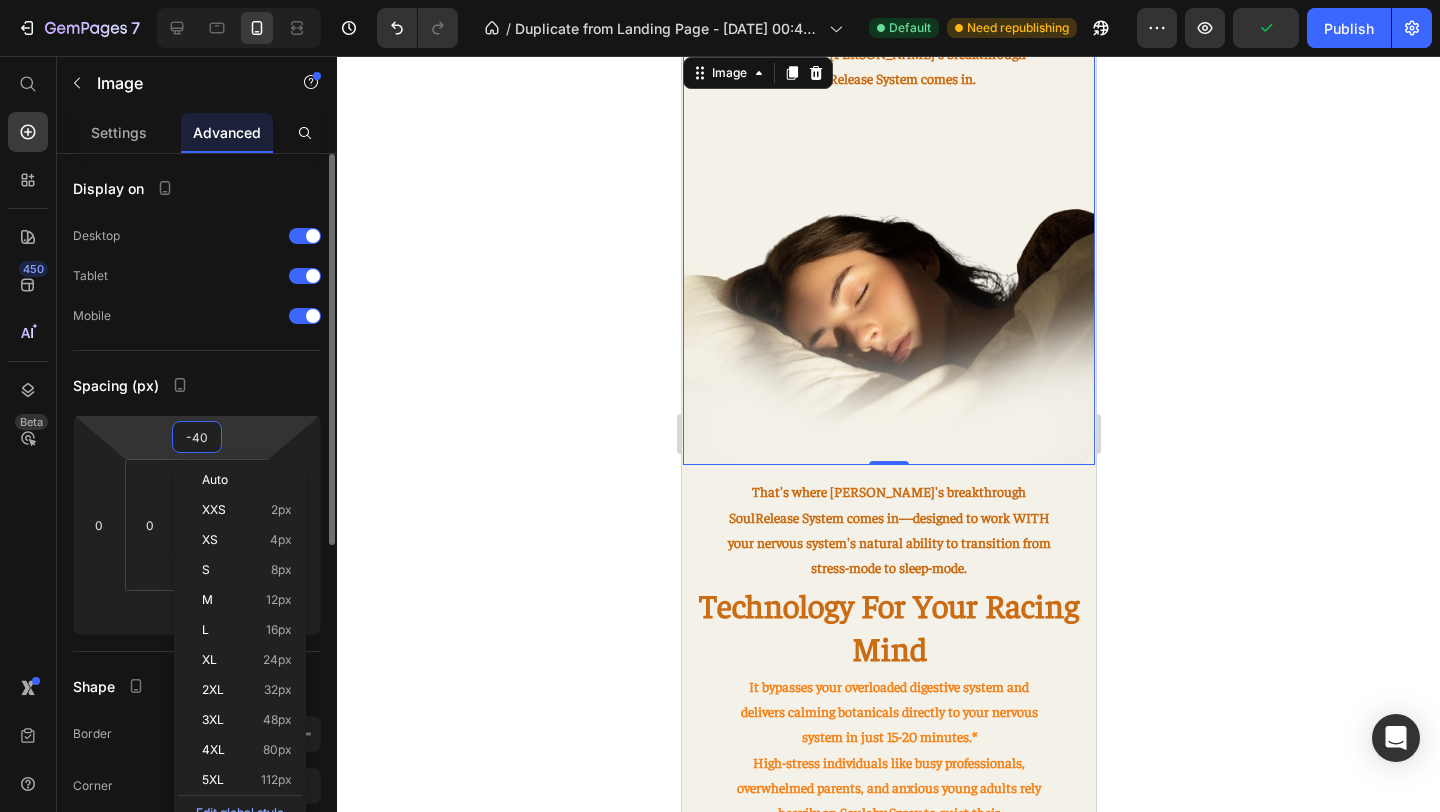 type on "5" 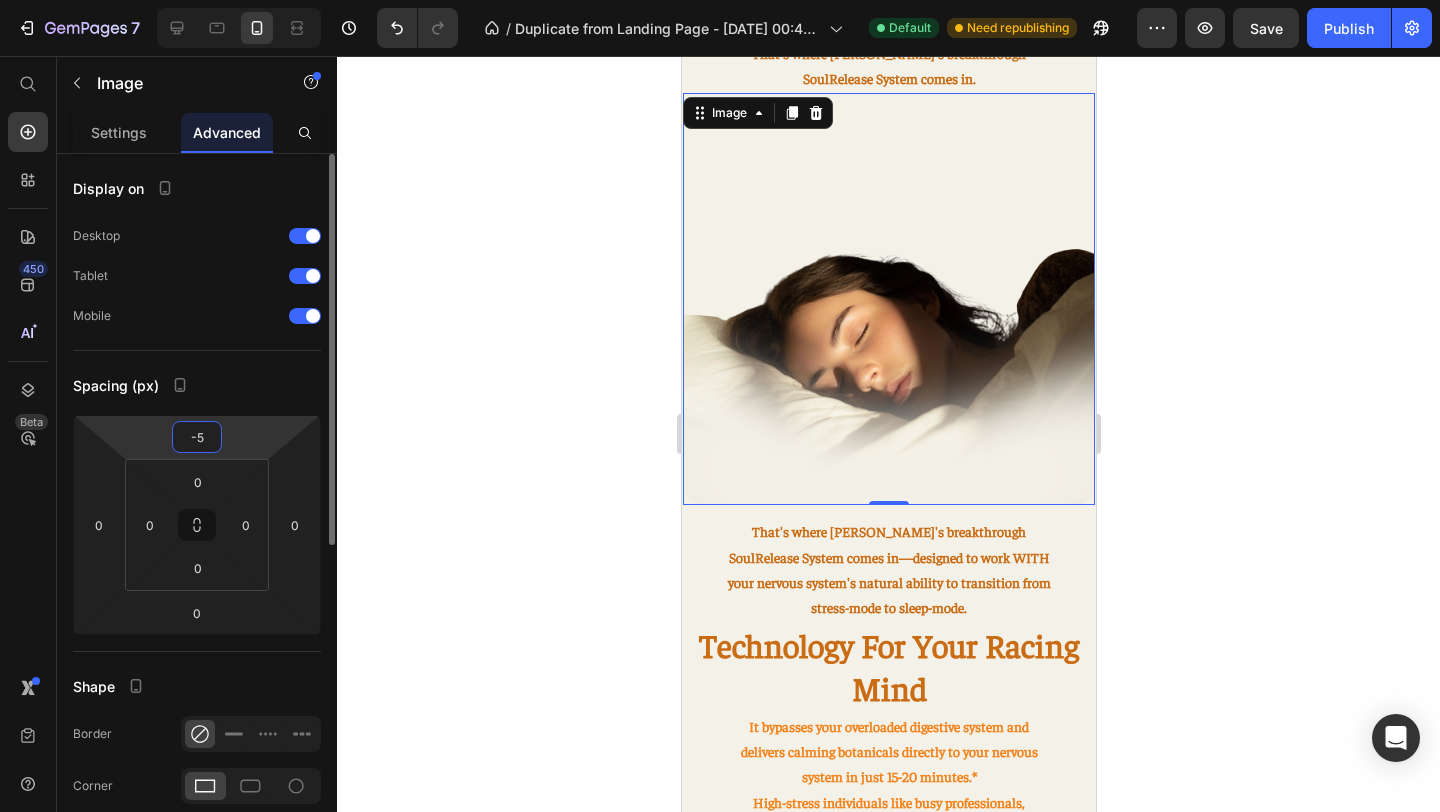 type on "-50" 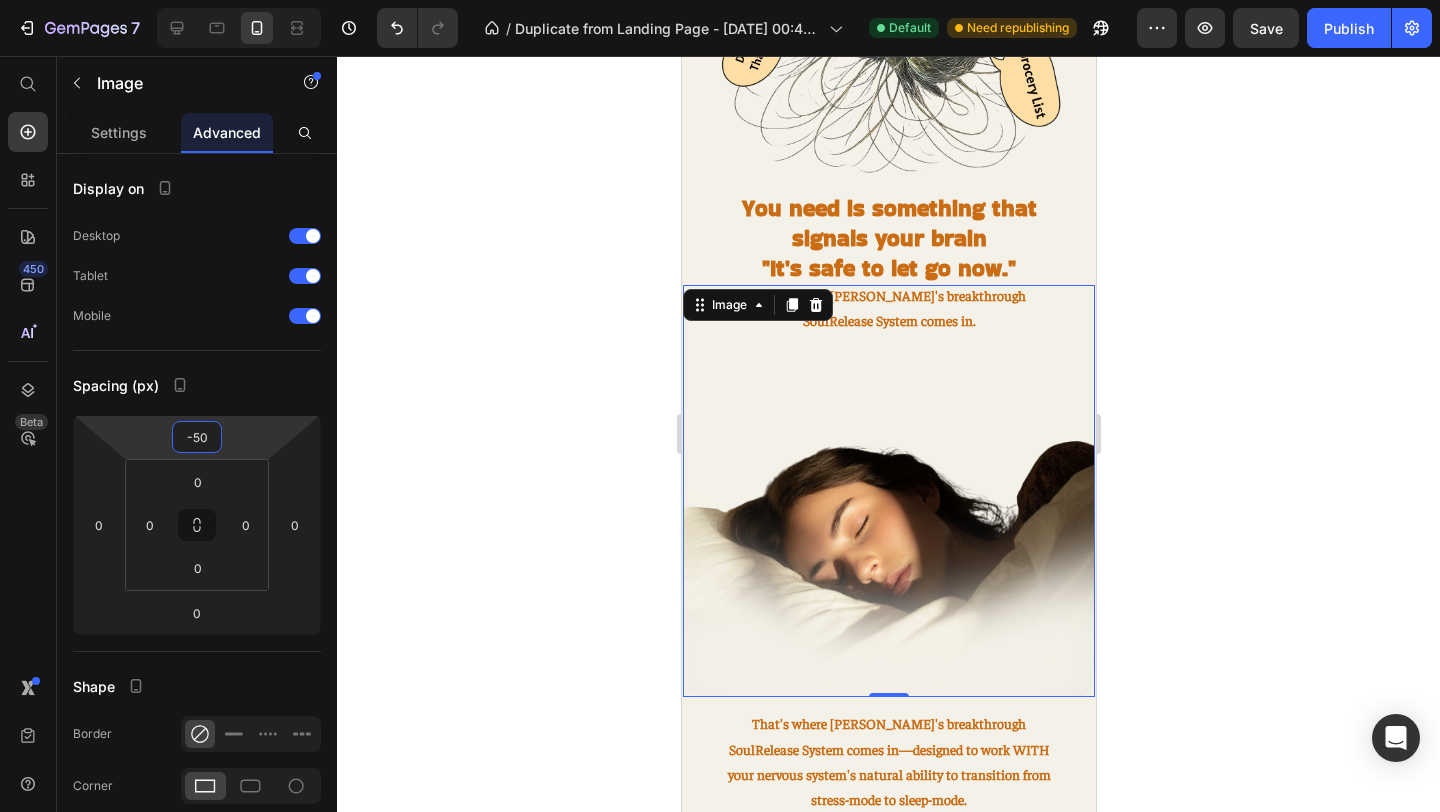 click 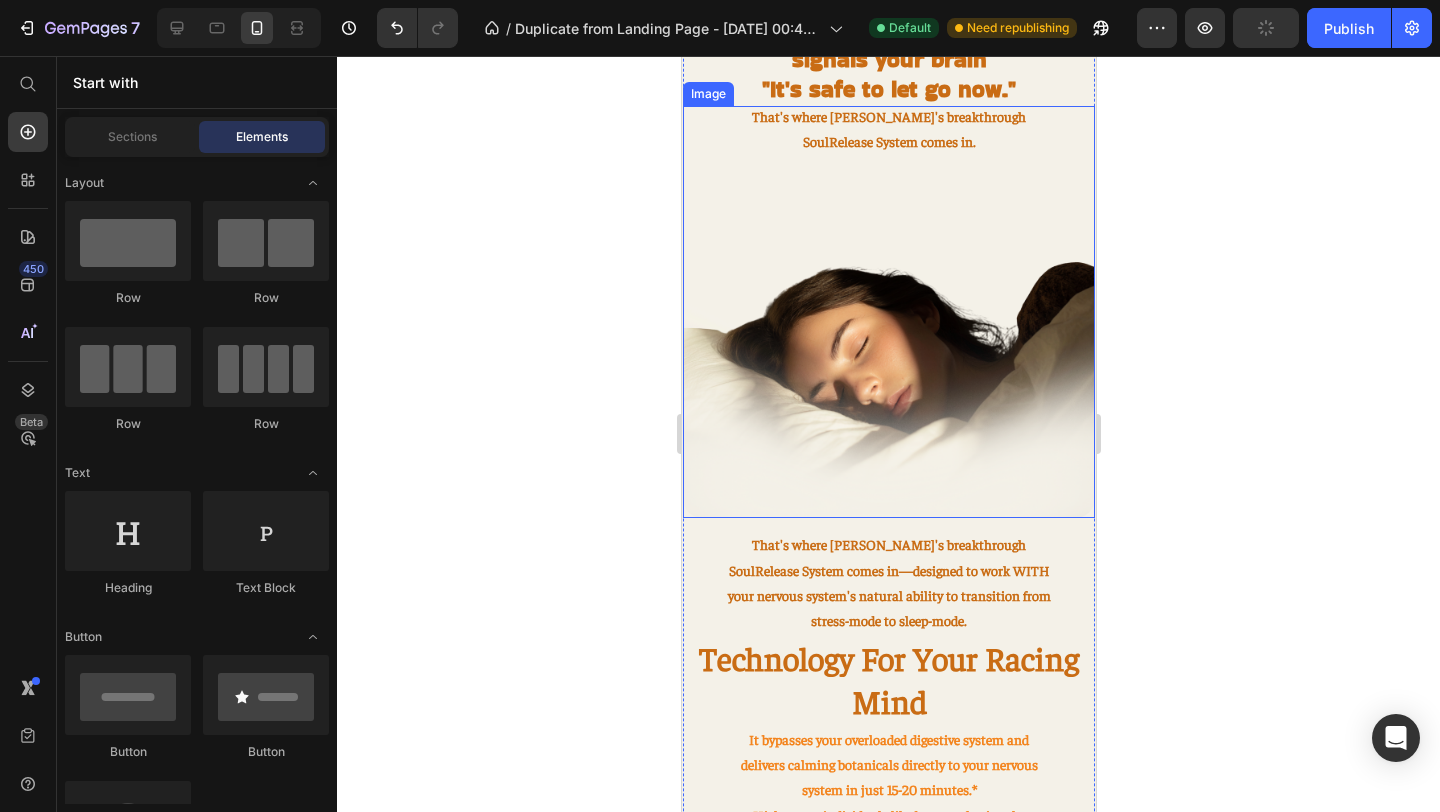scroll, scrollTop: 1289, scrollLeft: 0, axis: vertical 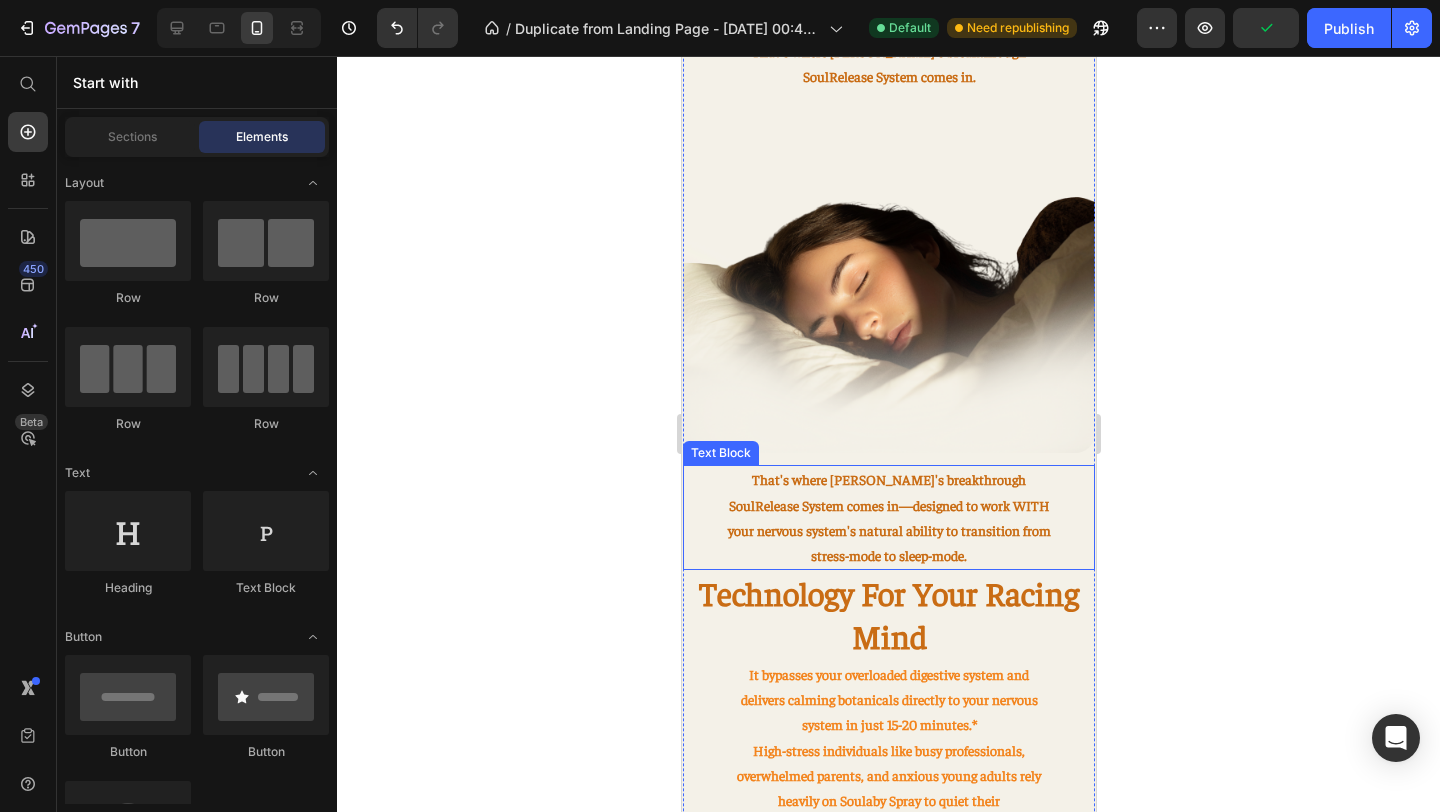 click on "That's where [PERSON_NAME]'s breakthrough SoulRelease System comes in —designed to work WITH your nervous system's natural ability to transition from stress-mode to sleep-mode." at bounding box center (888, 517) 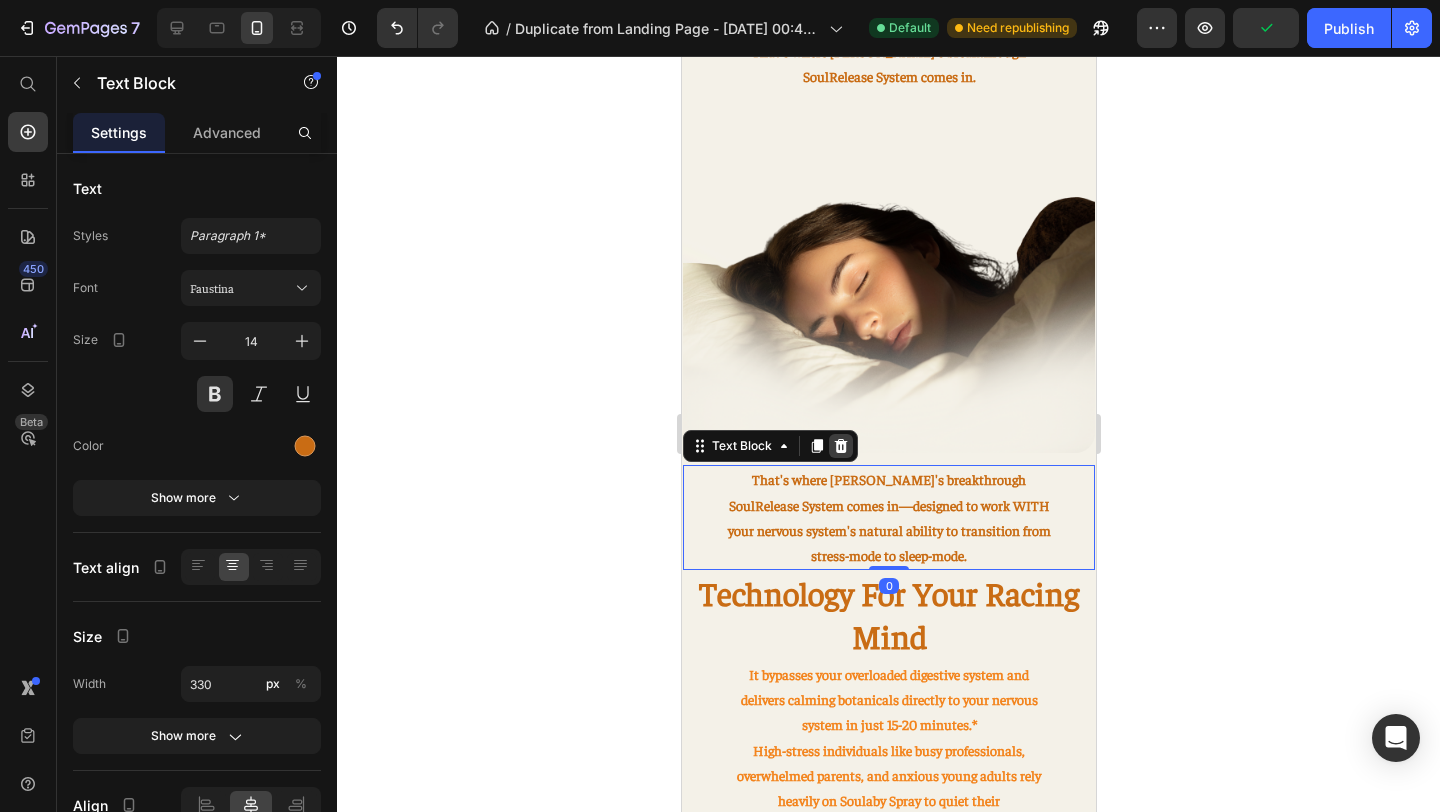 click 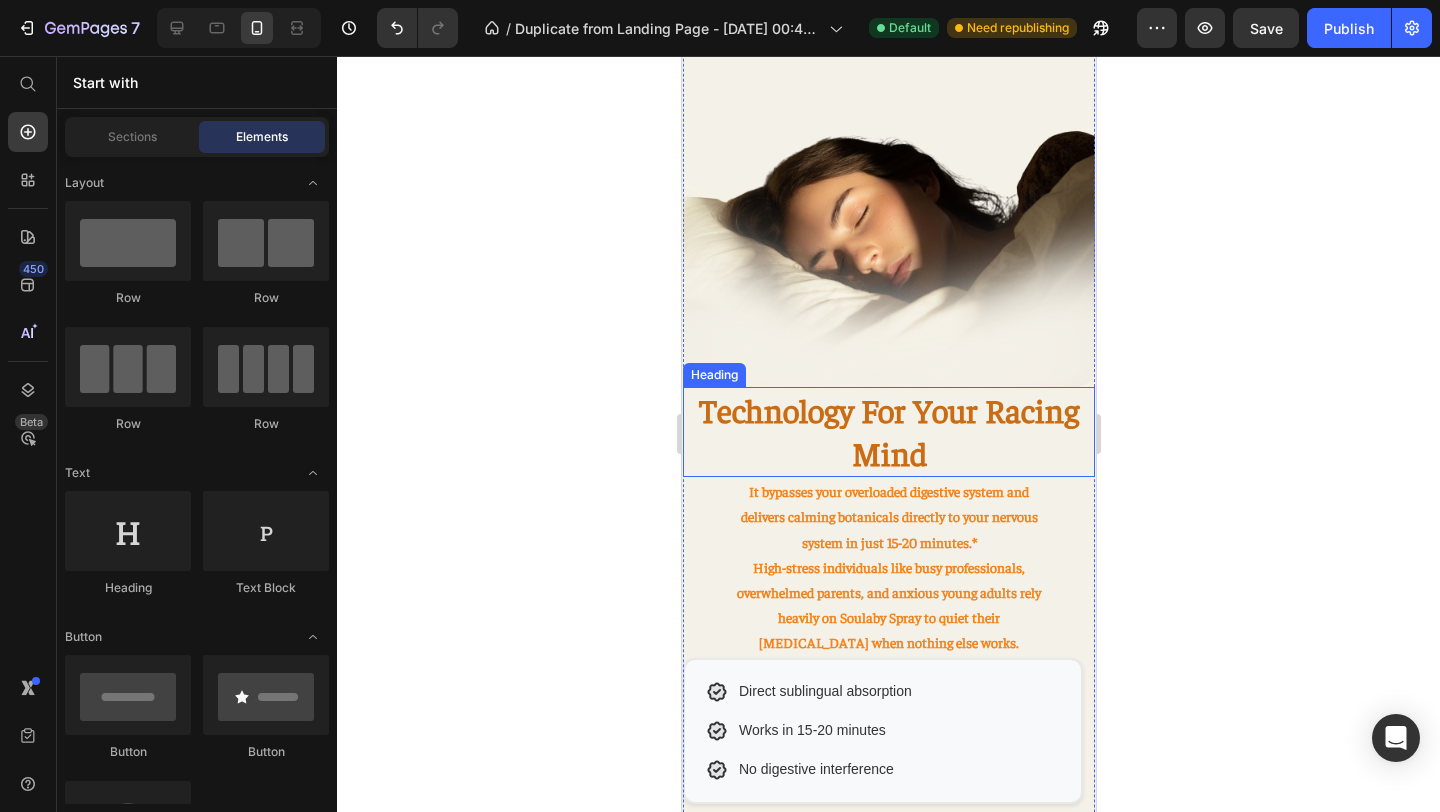 scroll, scrollTop: 1359, scrollLeft: 0, axis: vertical 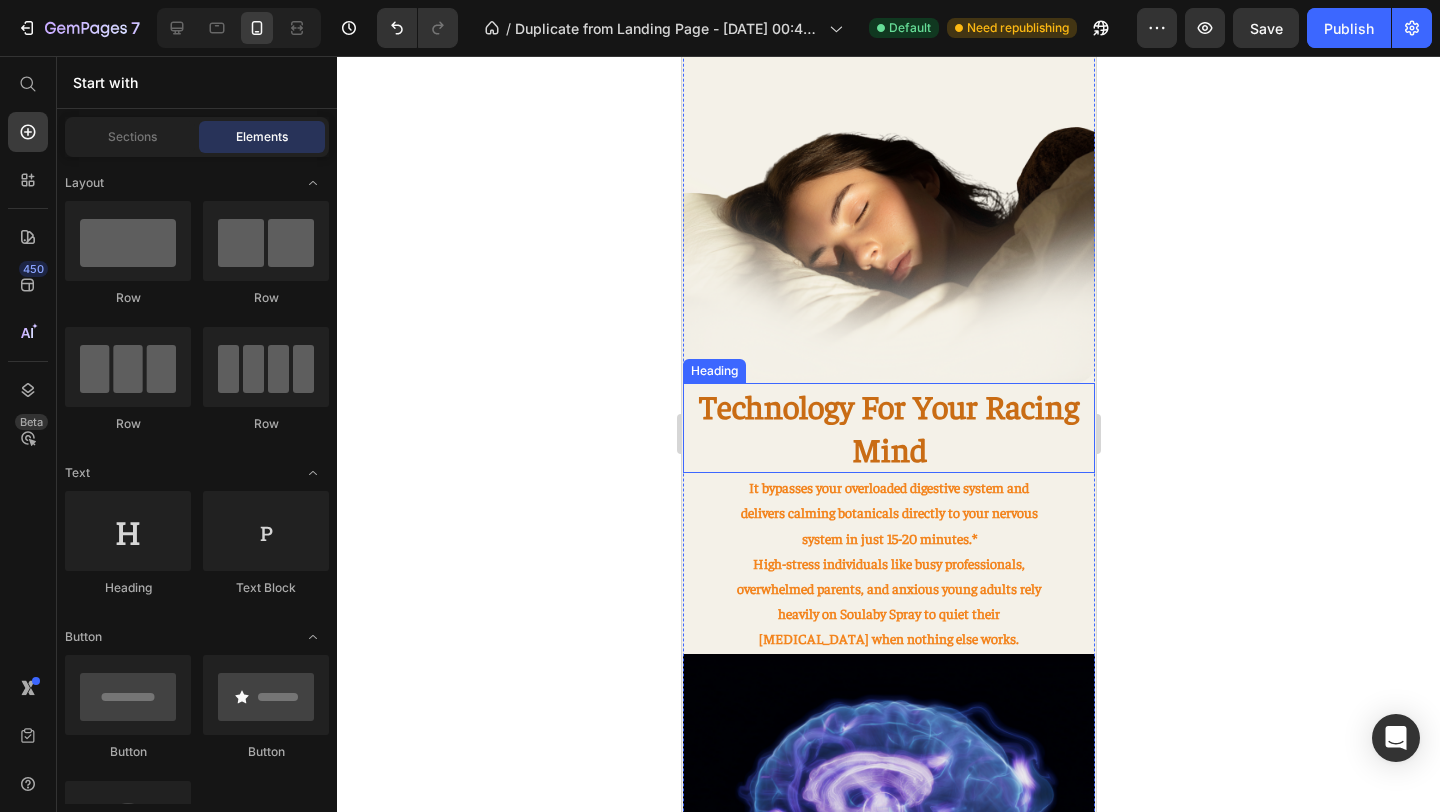 click on "Technology For Your Racing Mind" at bounding box center (888, 427) 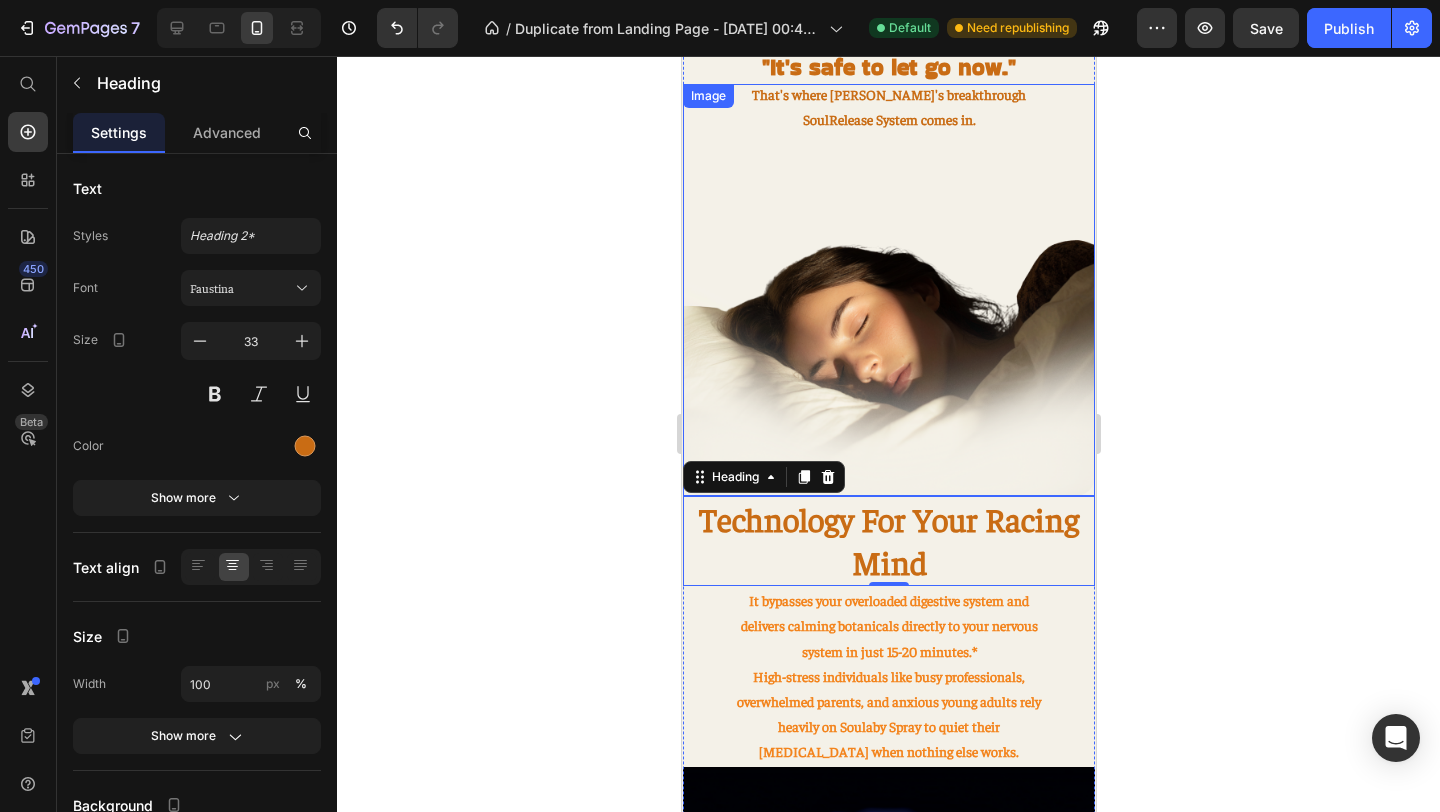 scroll, scrollTop: 1308, scrollLeft: 0, axis: vertical 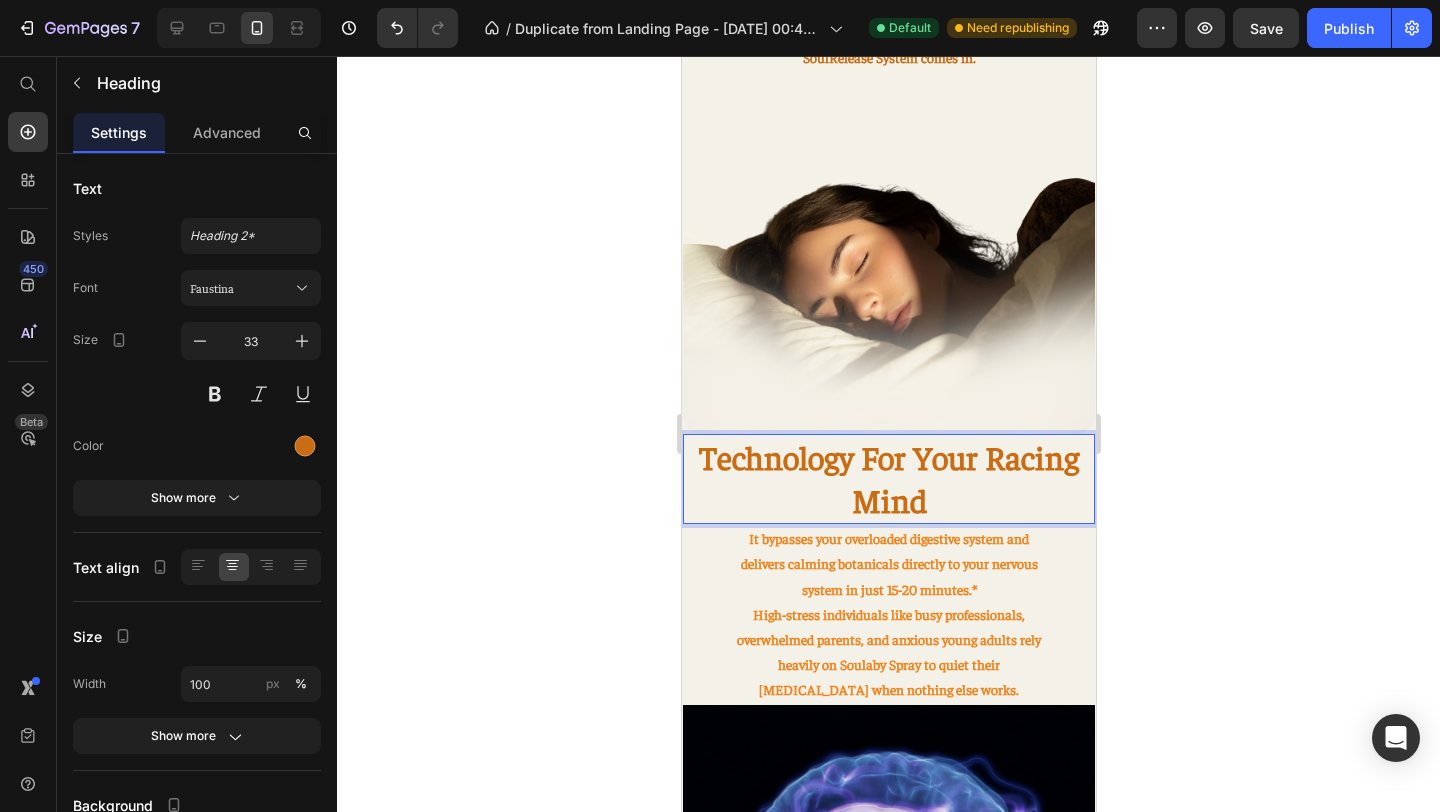 click on "Technology For Your Racing Mind" at bounding box center (888, 478) 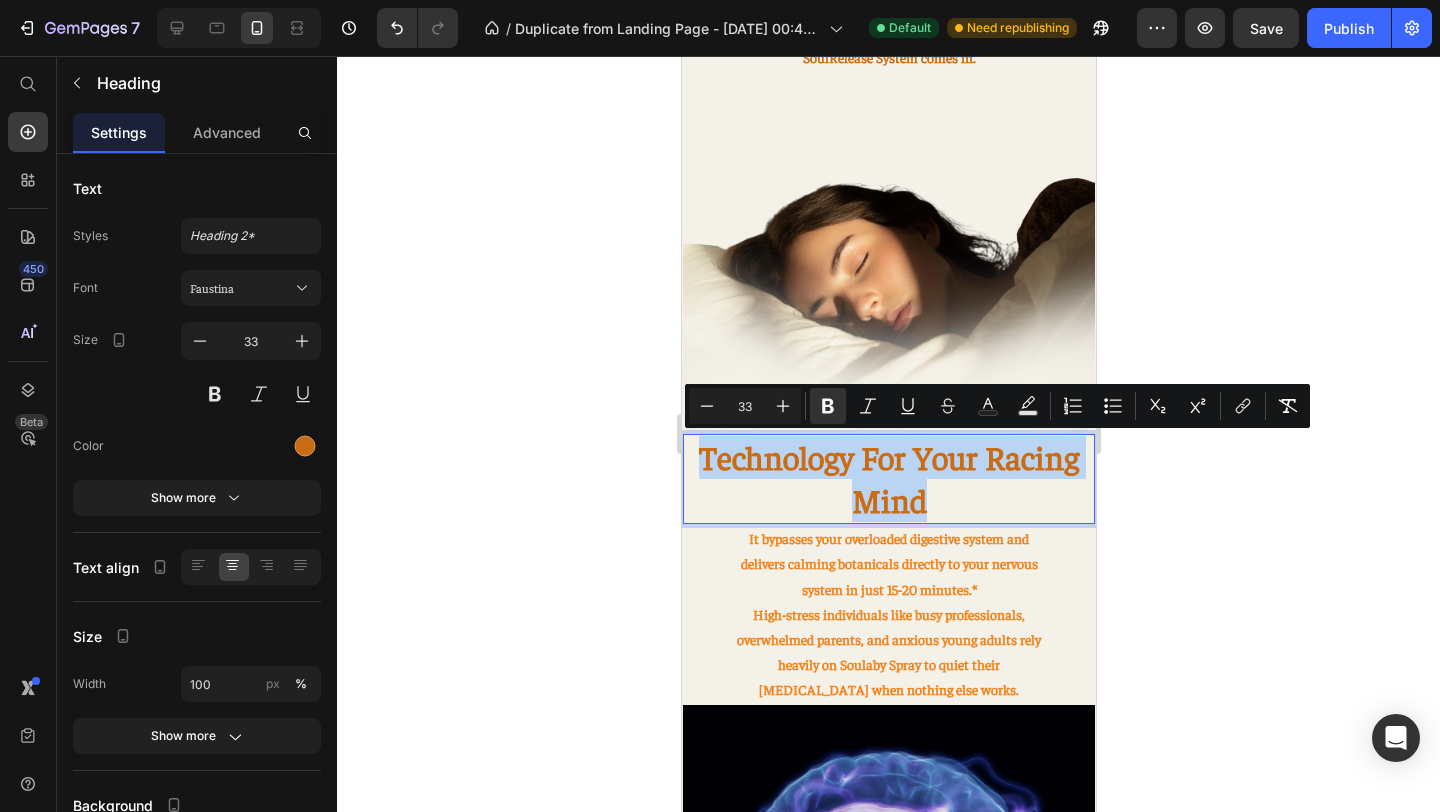 click on "Technology For Your Racing Mind" at bounding box center (888, 478) 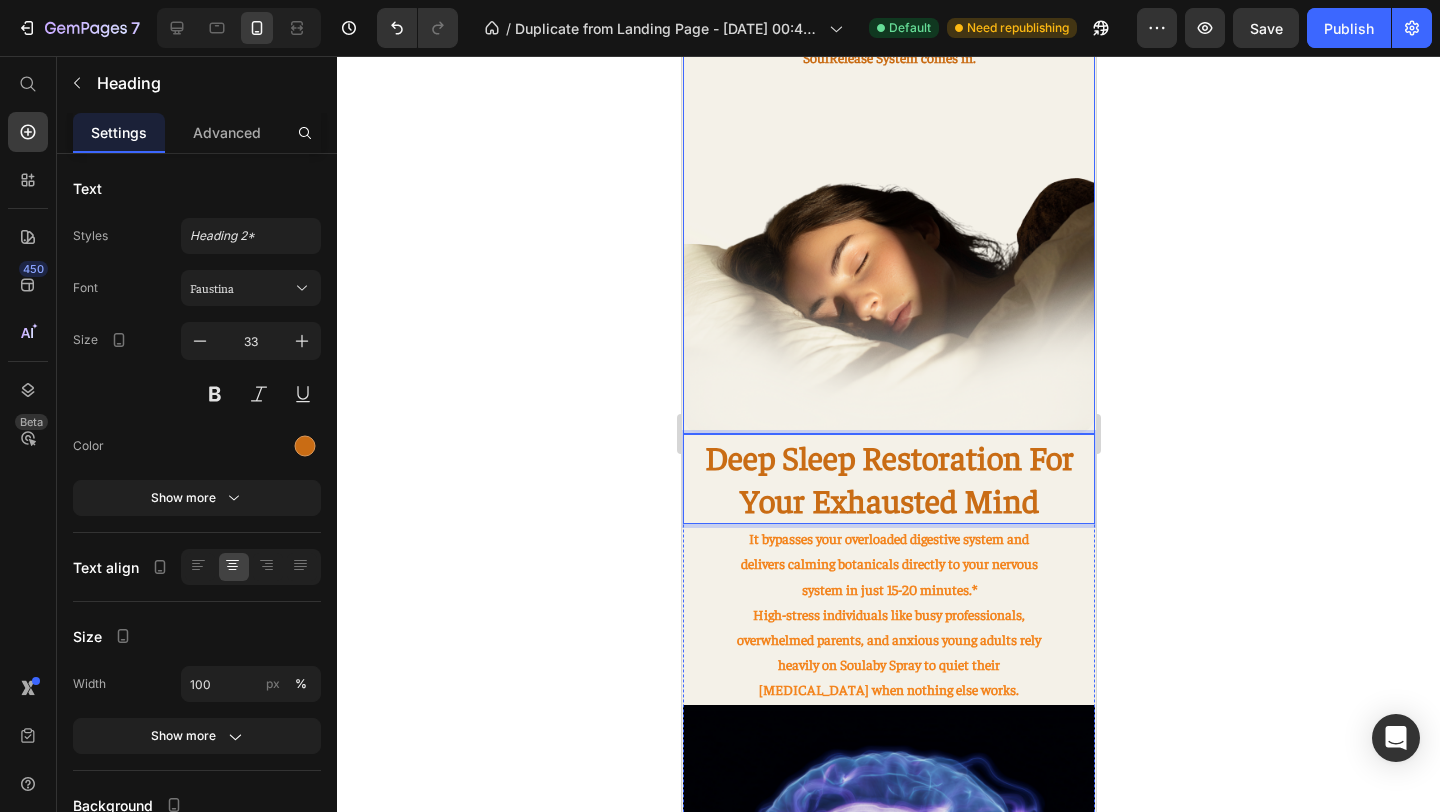 click at bounding box center [888, 228] 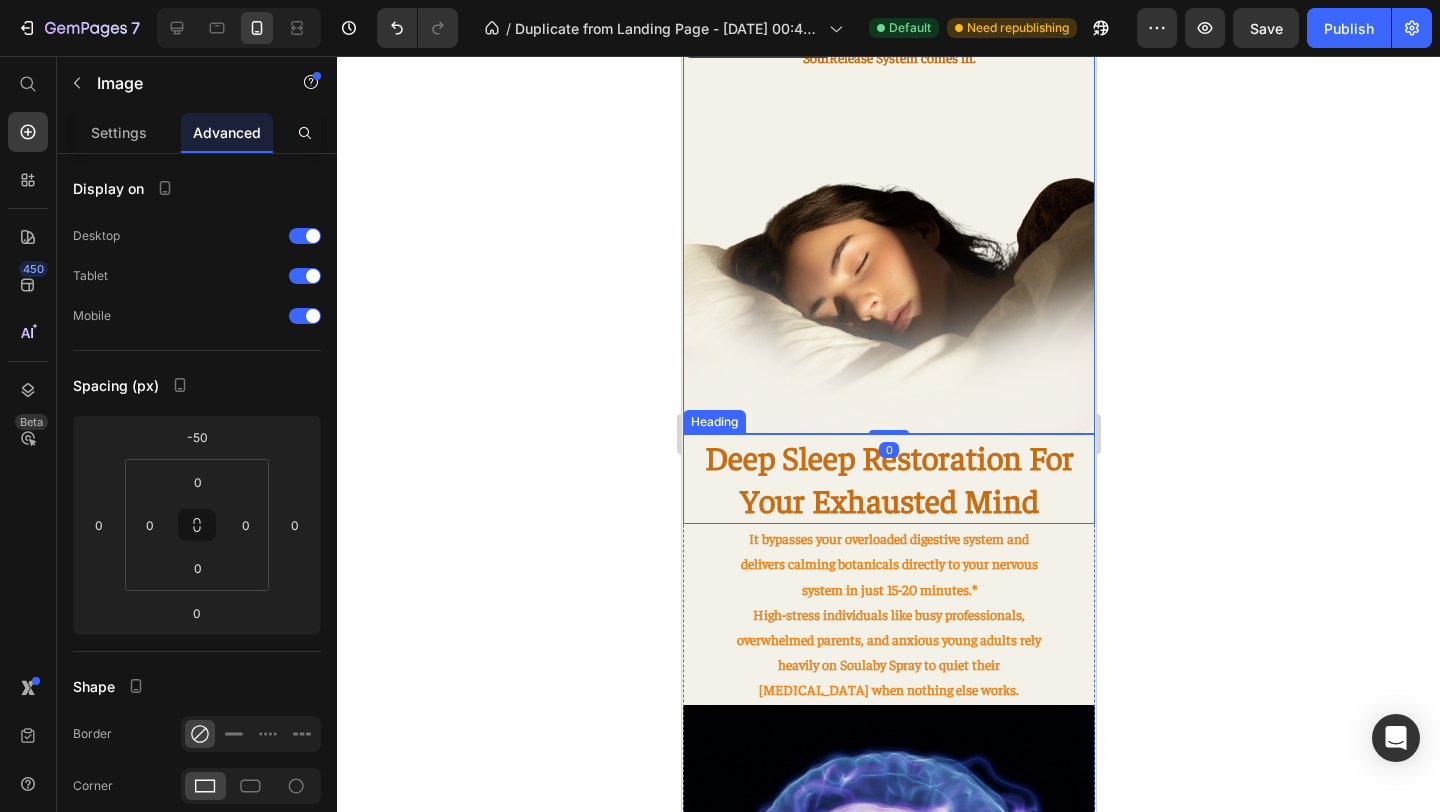 click on "⁠⁠⁠⁠⁠⁠⁠ Deep Sleep Restoration For Your Exhausted Mind" at bounding box center (888, 479) 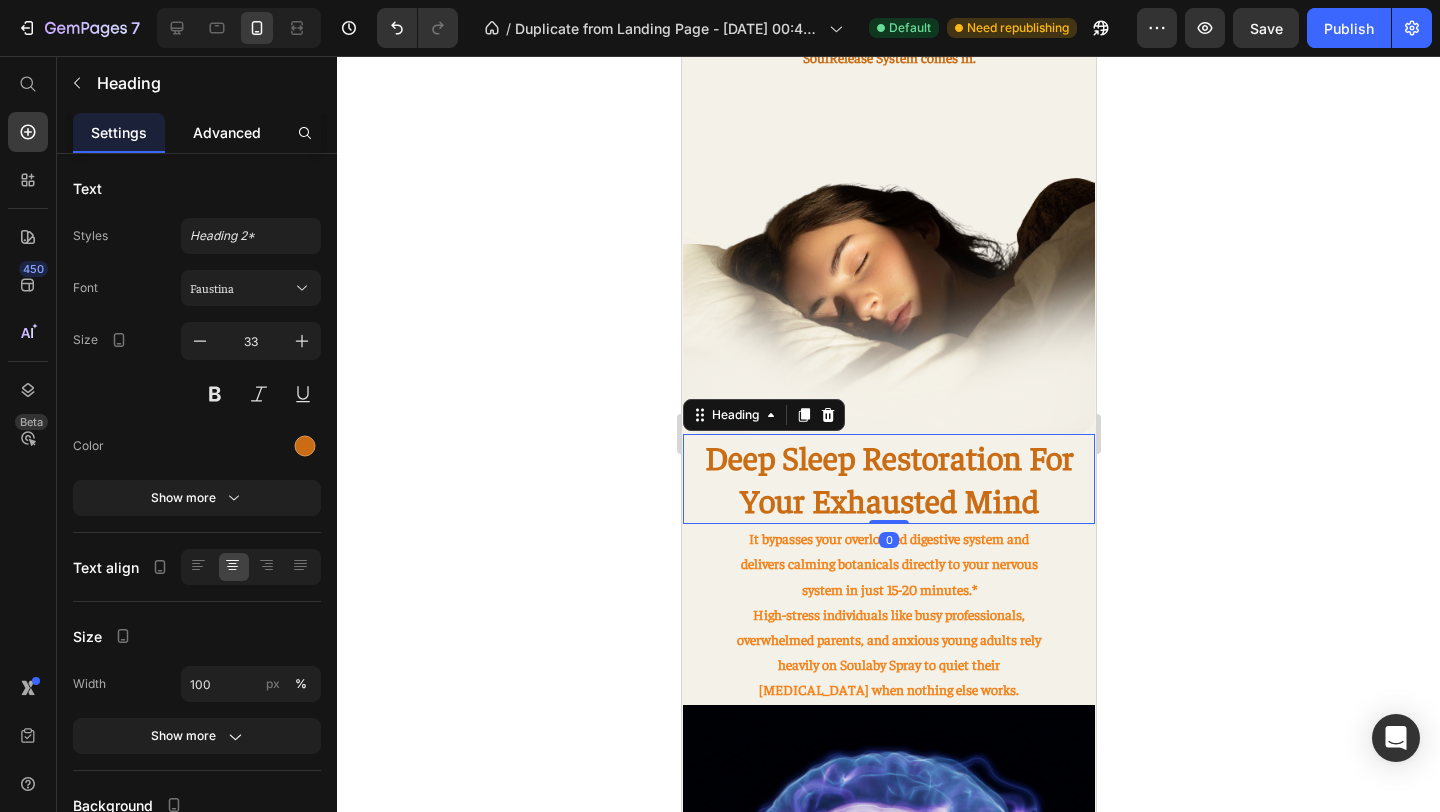 click on "Advanced" at bounding box center [227, 132] 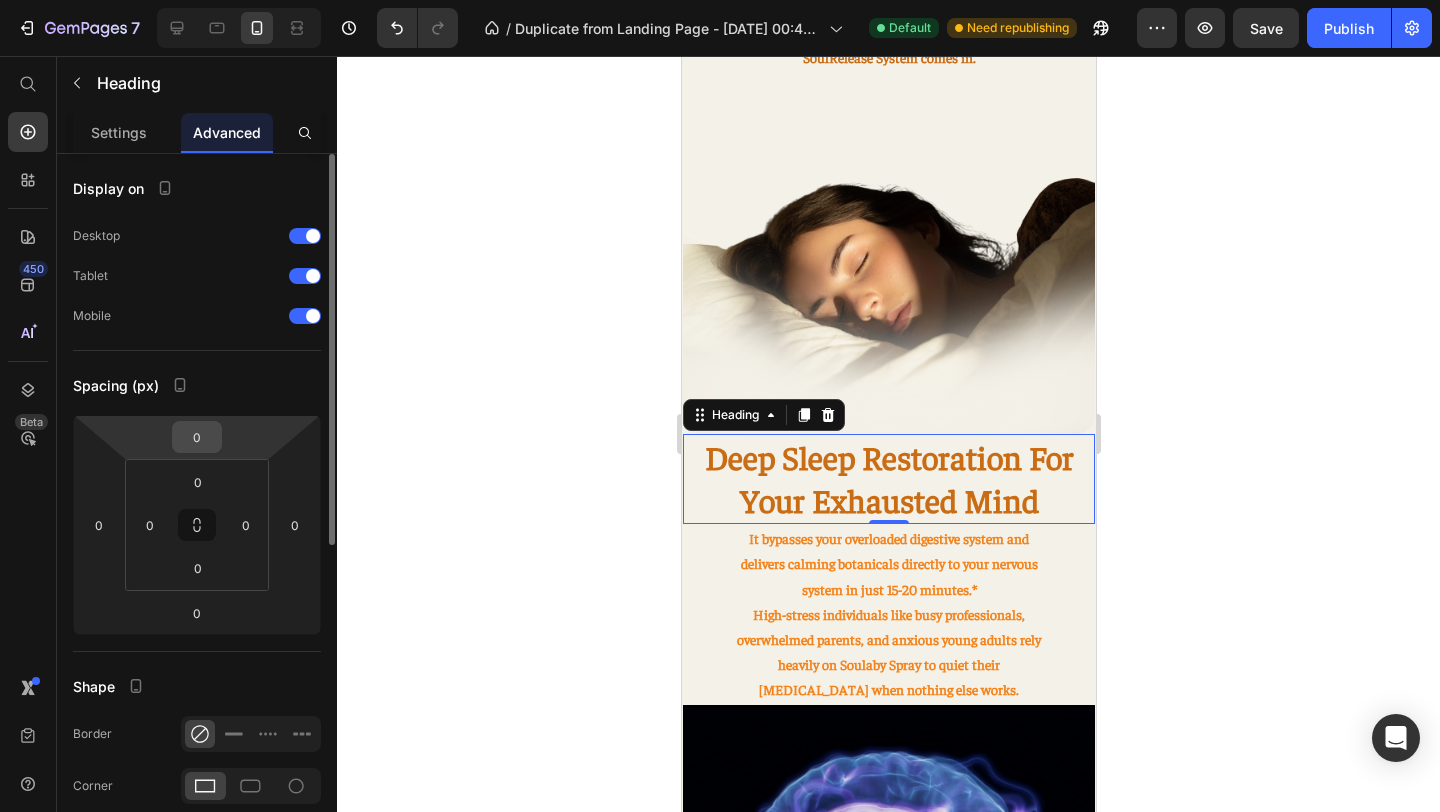 click on "0" at bounding box center [197, 437] 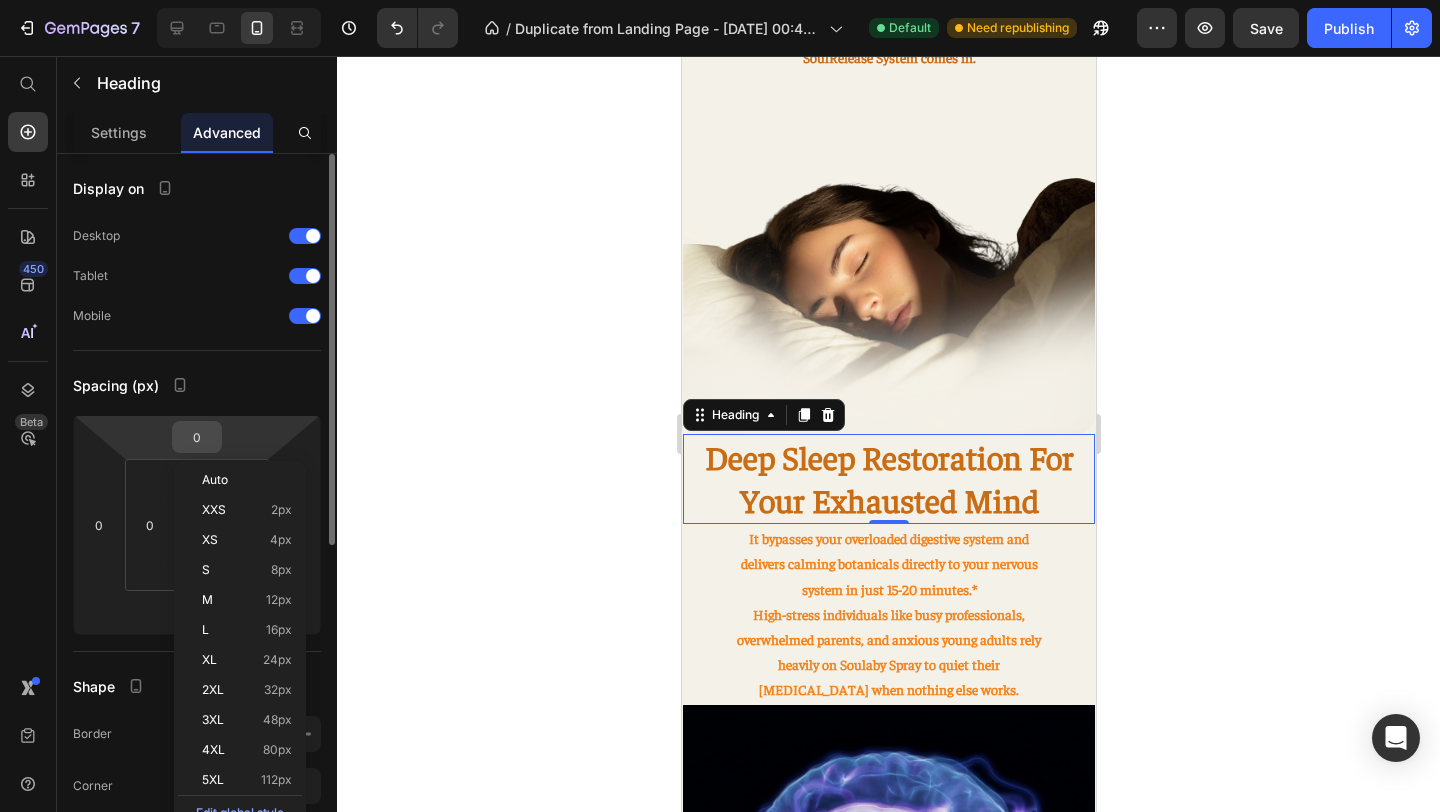 click on "0" at bounding box center (197, 437) 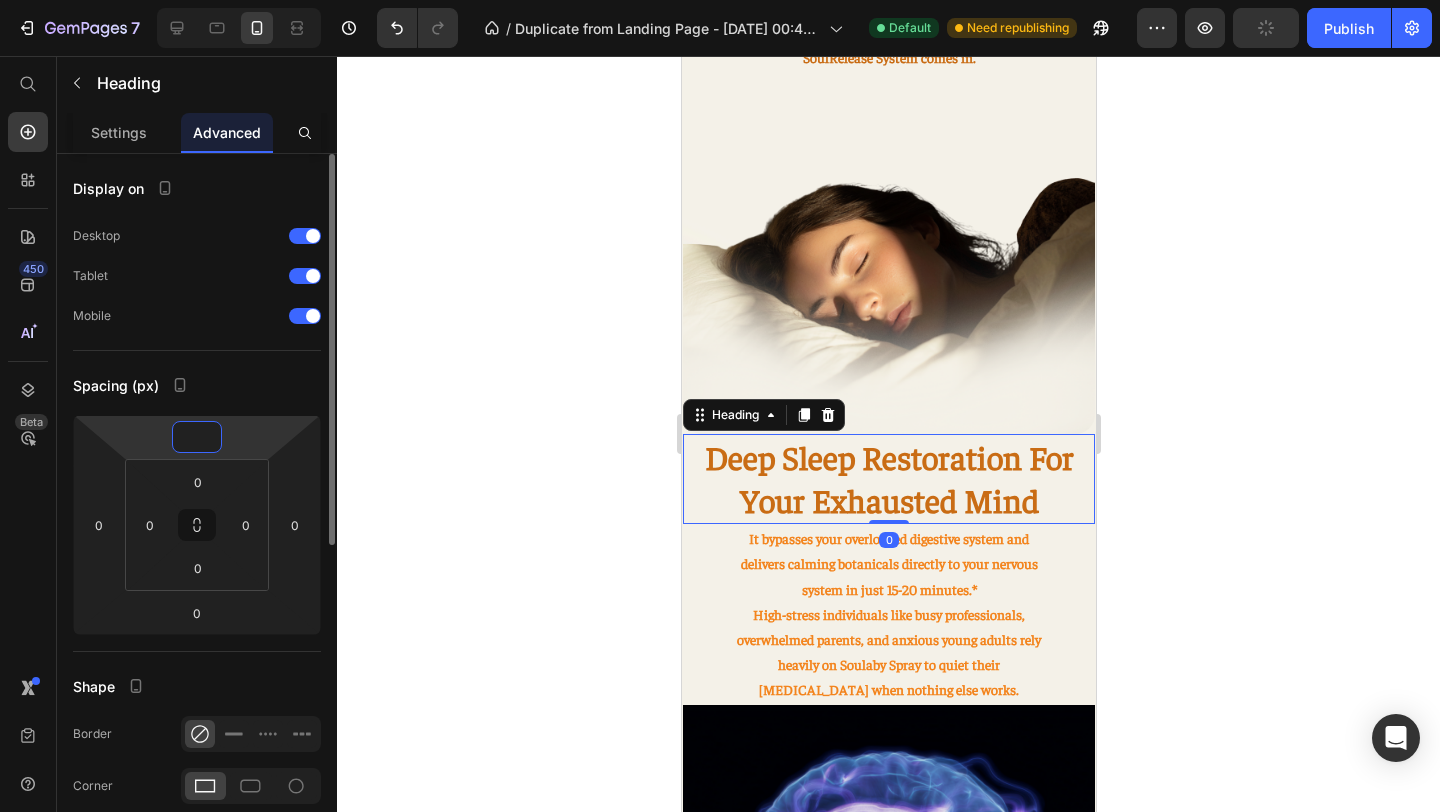 type on "-8" 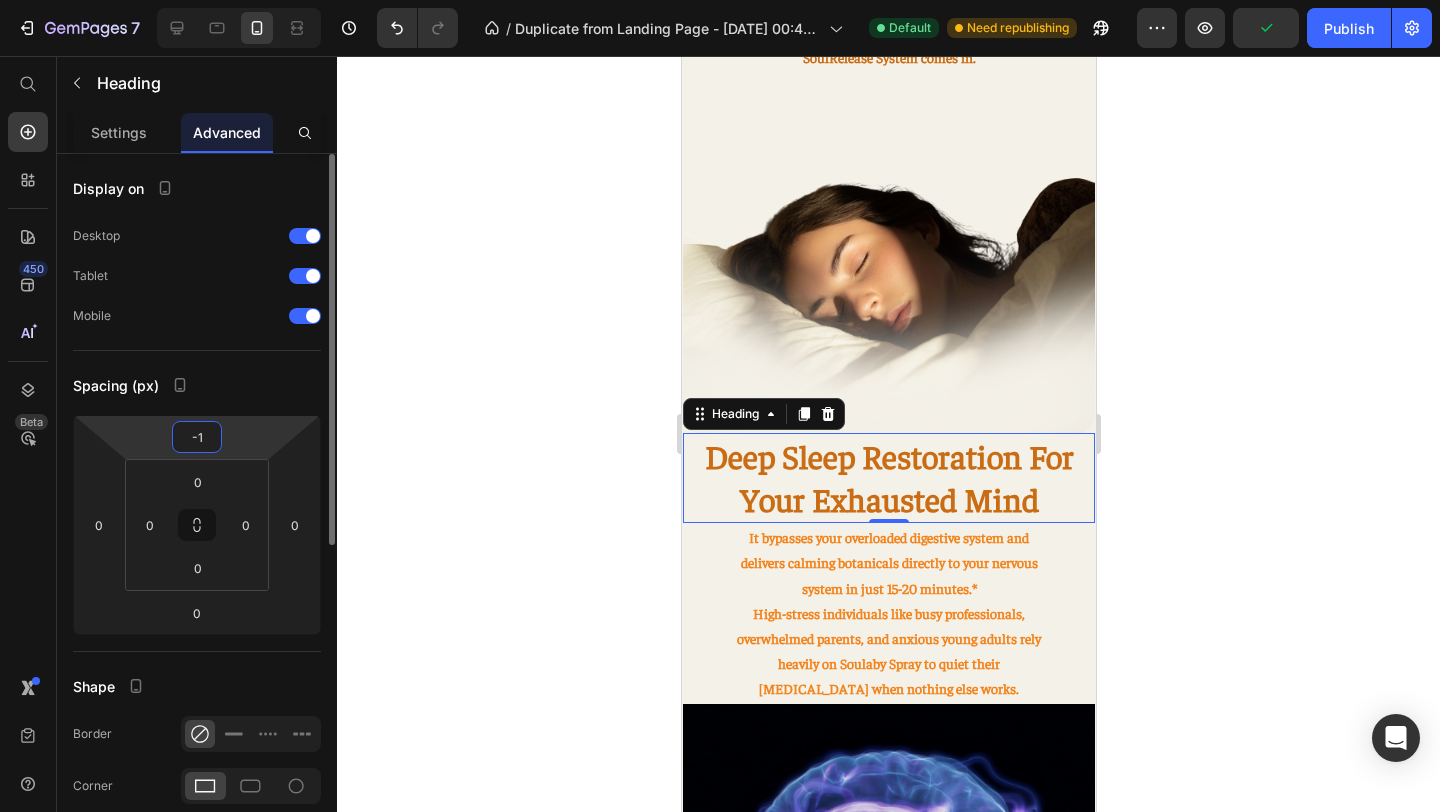 type on "-10" 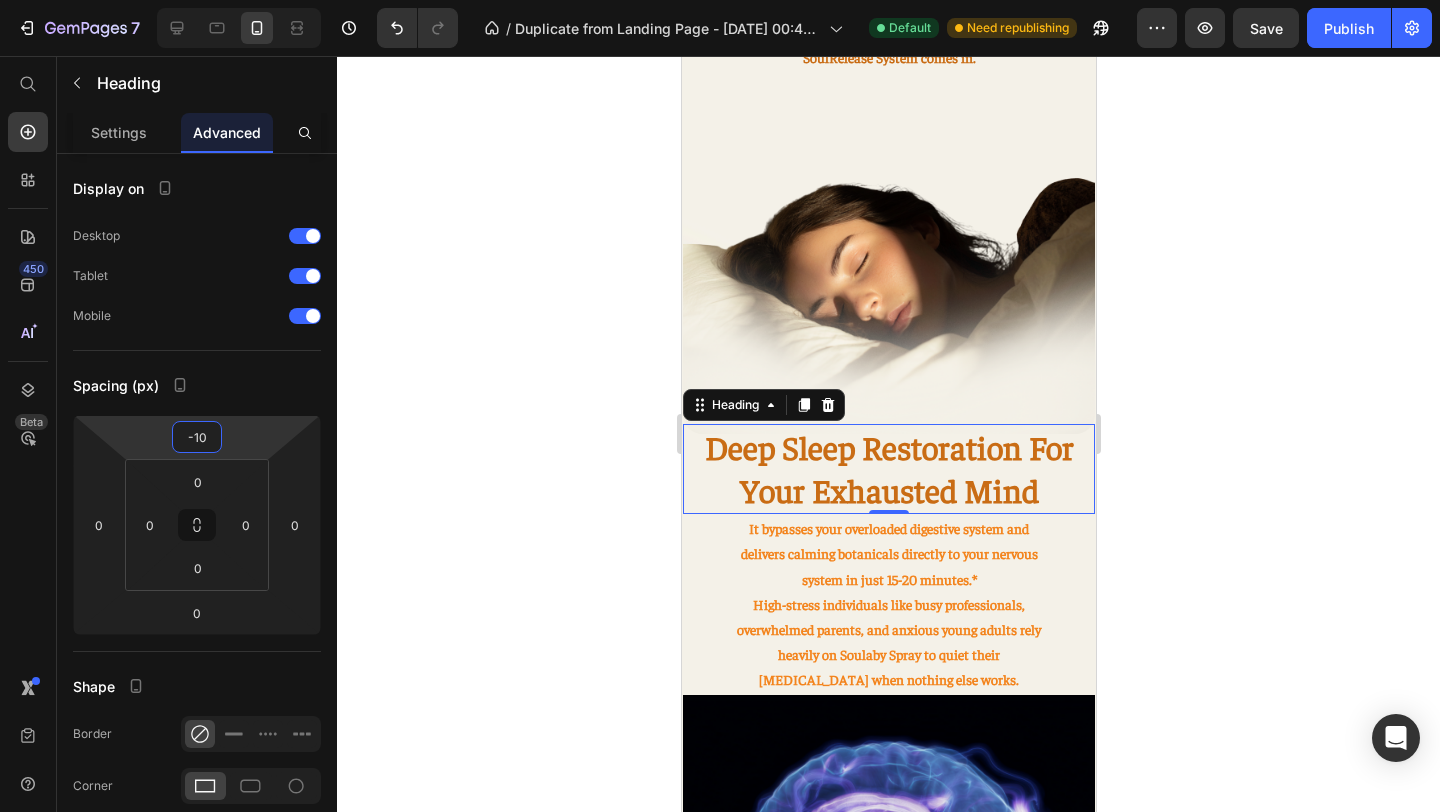 click 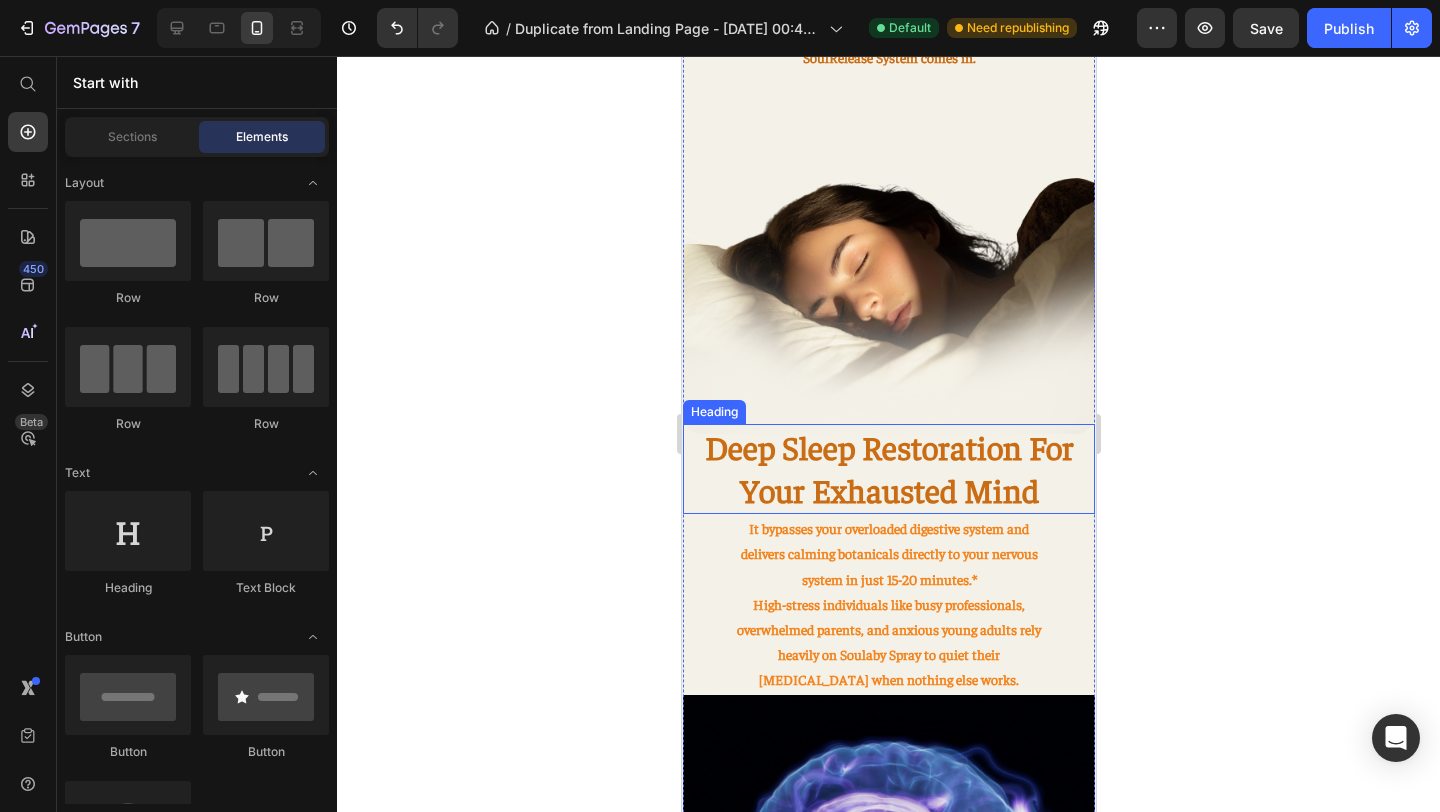 scroll, scrollTop: 1355, scrollLeft: 0, axis: vertical 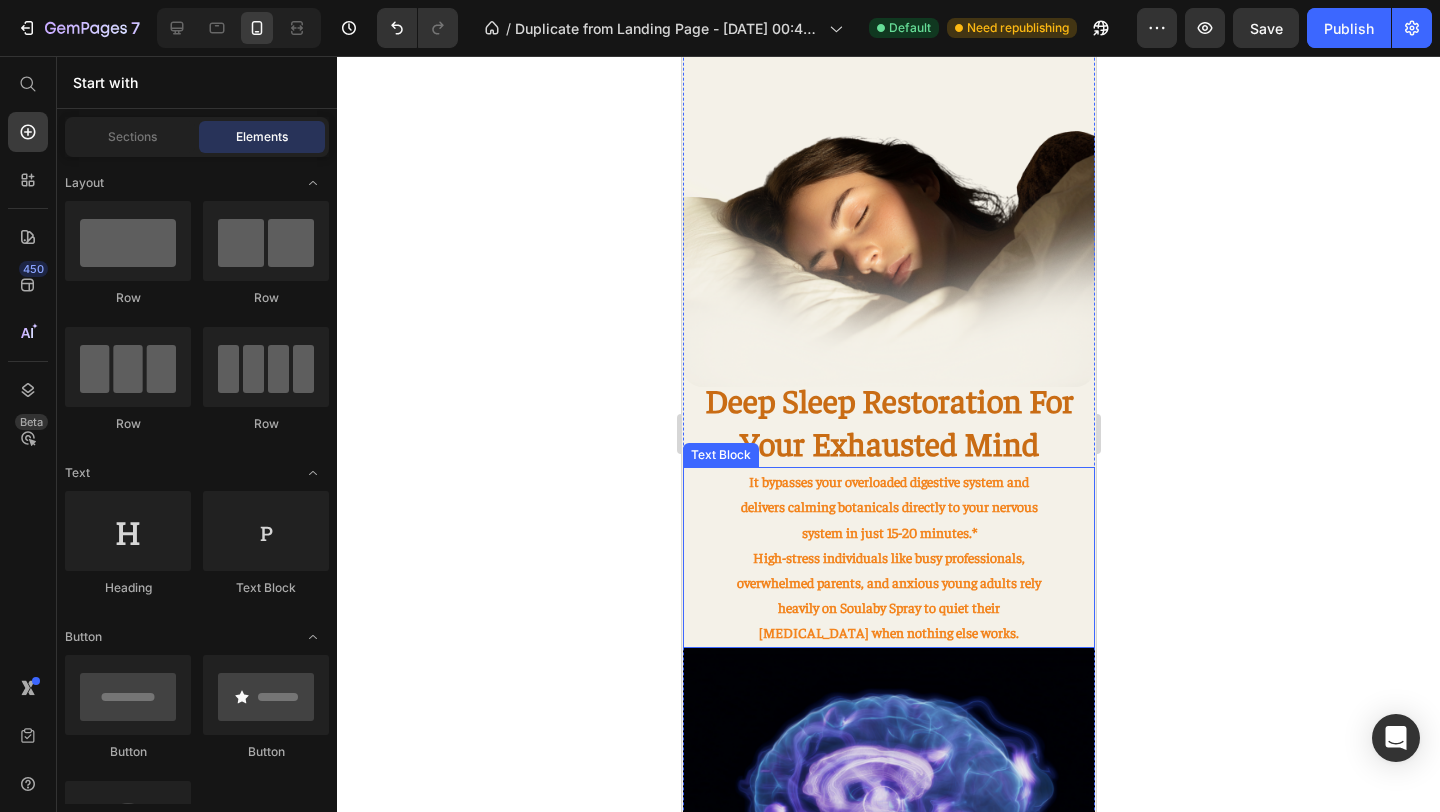 click on "It bypasses your overloaded digestive system and delivers calming botanicals directly to your nervous system in just 15-20 minutes.*" at bounding box center (888, 507) 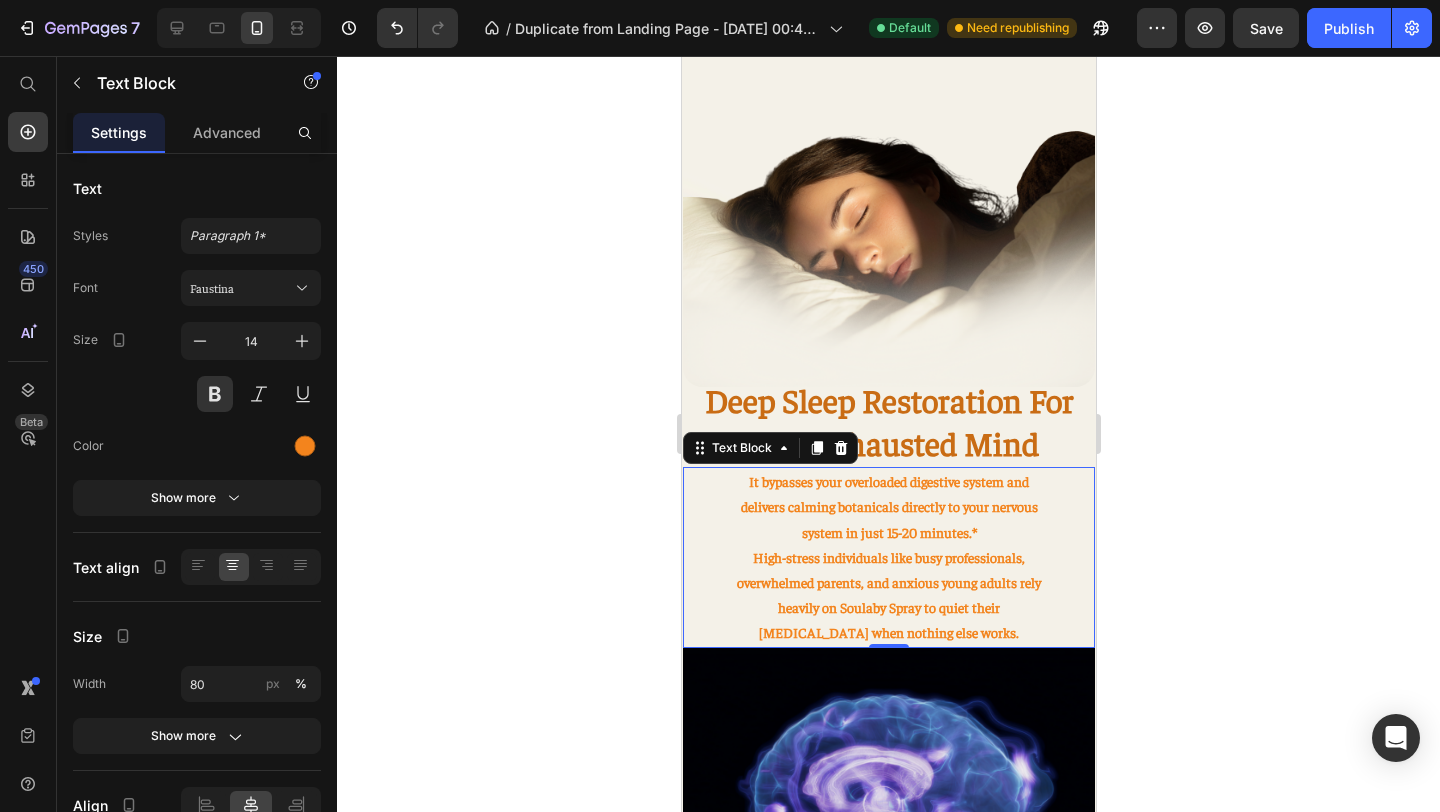 click on "High-stress individuals like busy professionals, overwhelmed parents, and anxious young adults rely heavily on Soulaby Spray to quiet their [MEDICAL_DATA] when nothing else works." at bounding box center [888, 595] 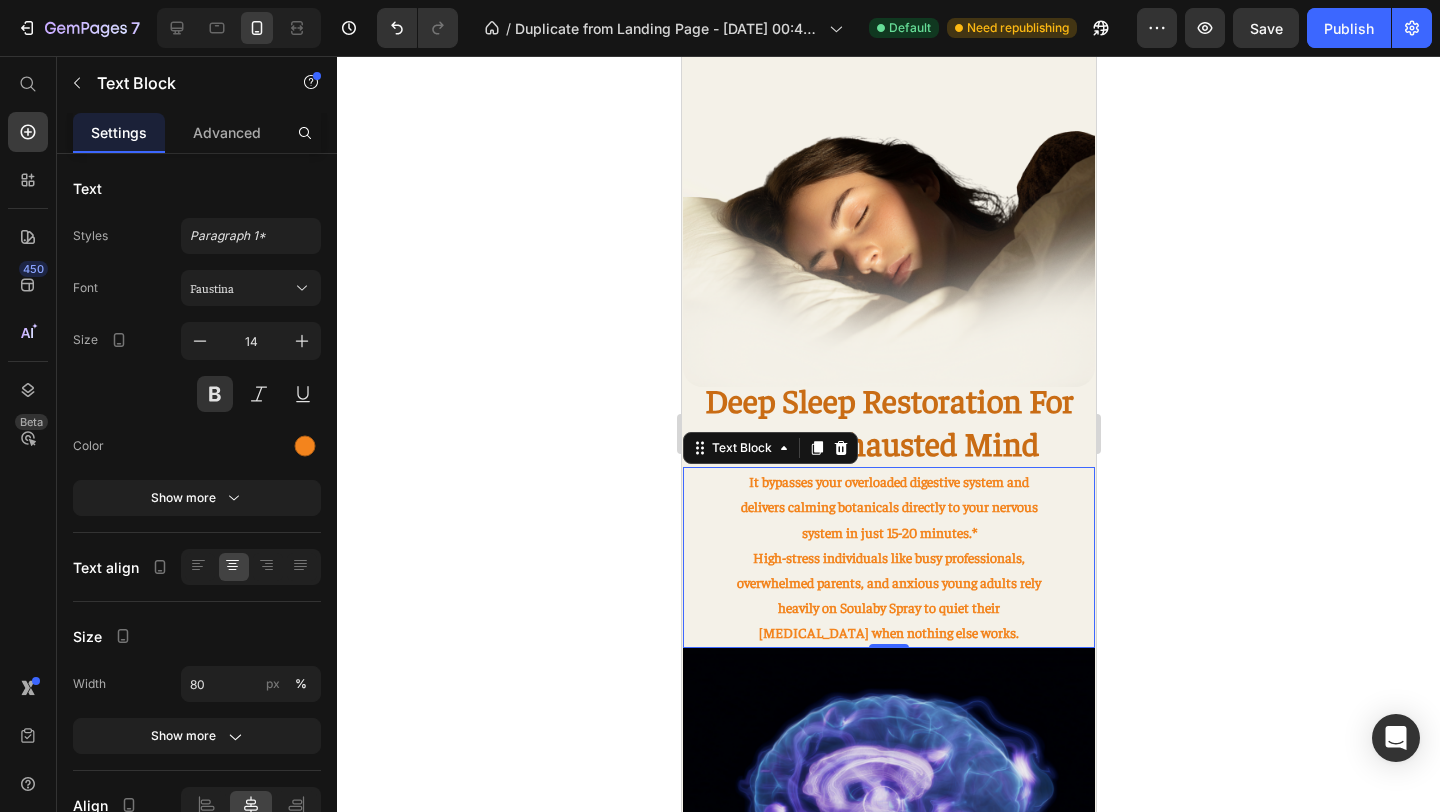 click on "High-stress individuals like busy professionals, overwhelmed parents, and anxious young adults rely heavily on Soulaby Spray to quiet their [MEDICAL_DATA] when nothing else works." at bounding box center (888, 595) 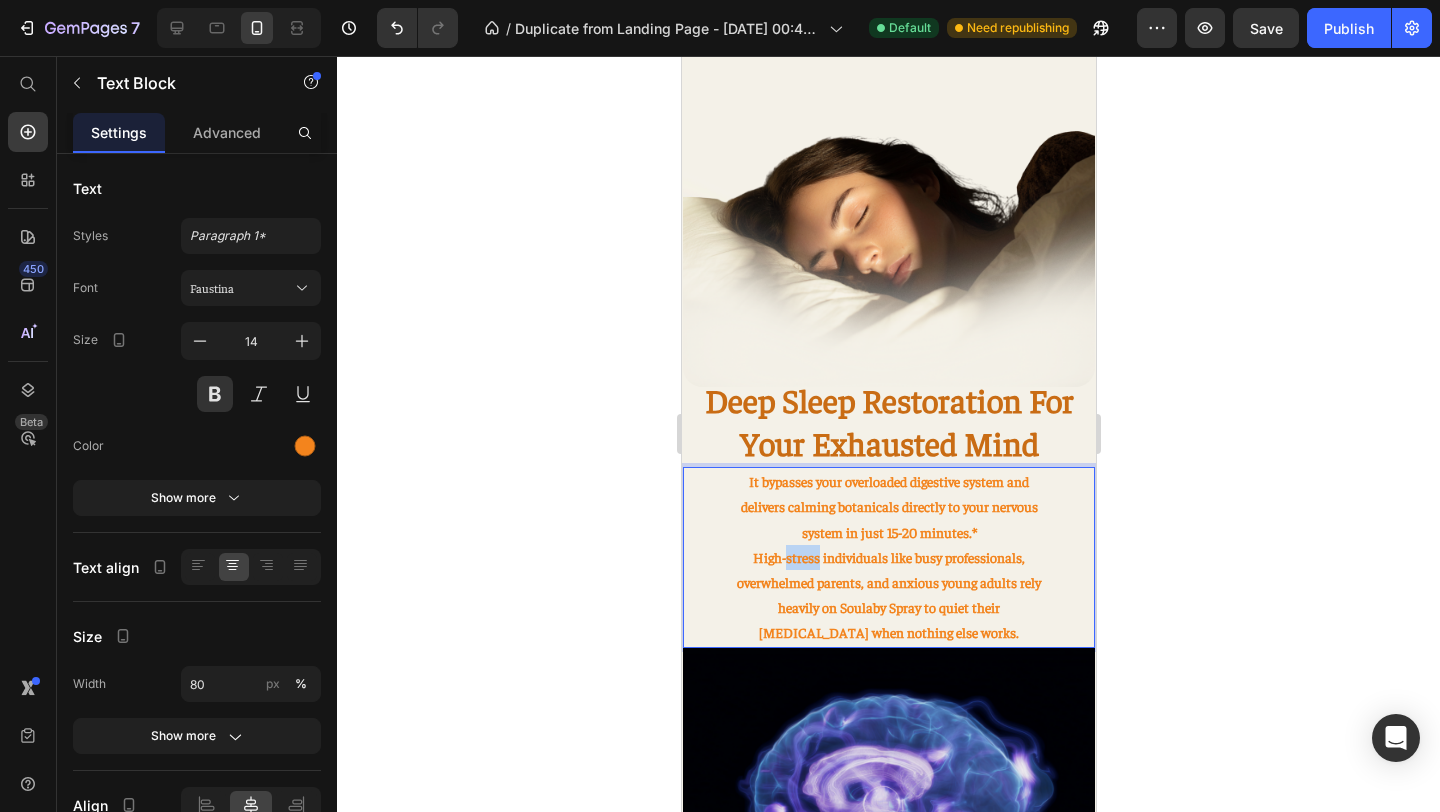 click on "High-stress individuals like busy professionals, overwhelmed parents, and anxious young adults rely heavily on Soulaby Spray to quiet their [MEDICAL_DATA] when nothing else works." at bounding box center (888, 595) 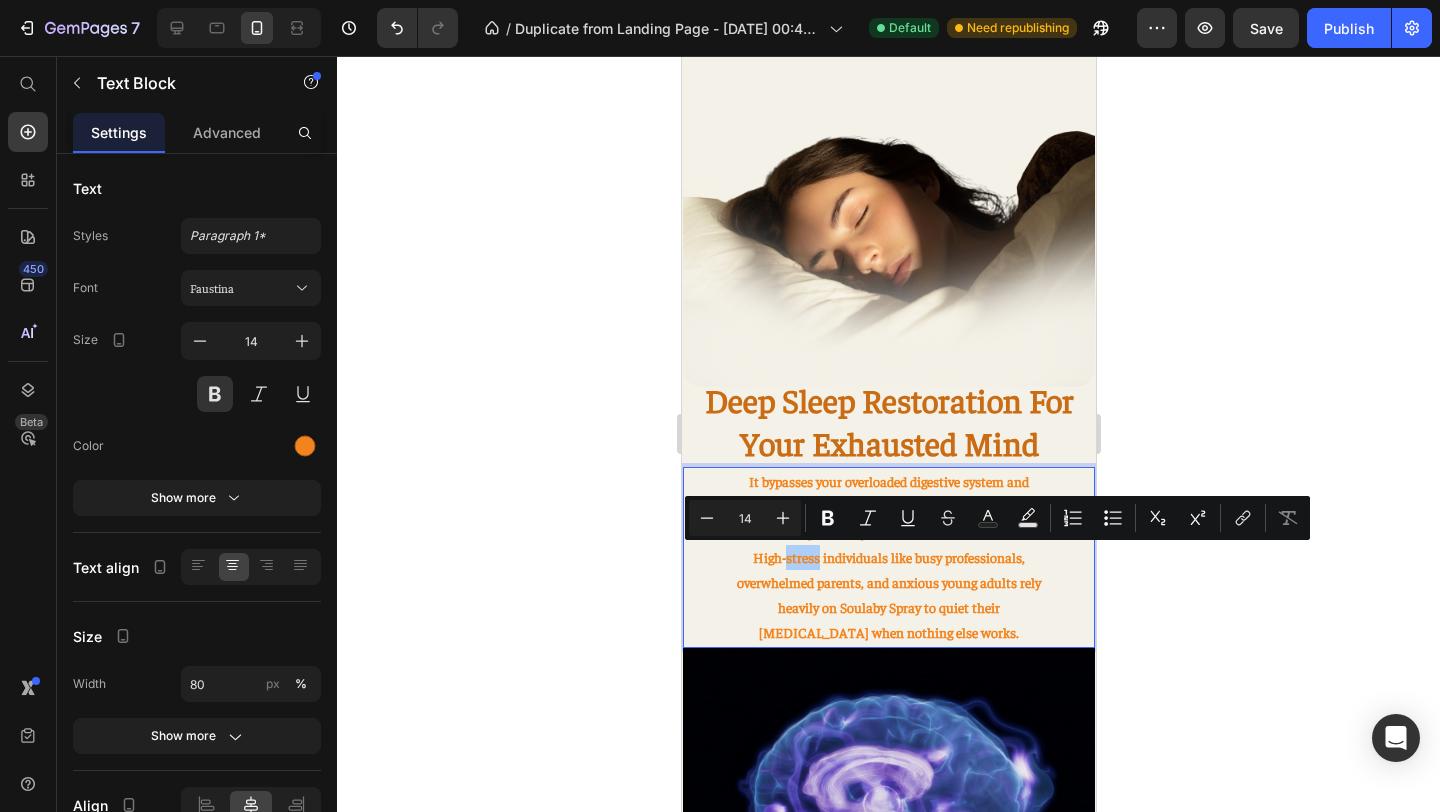click 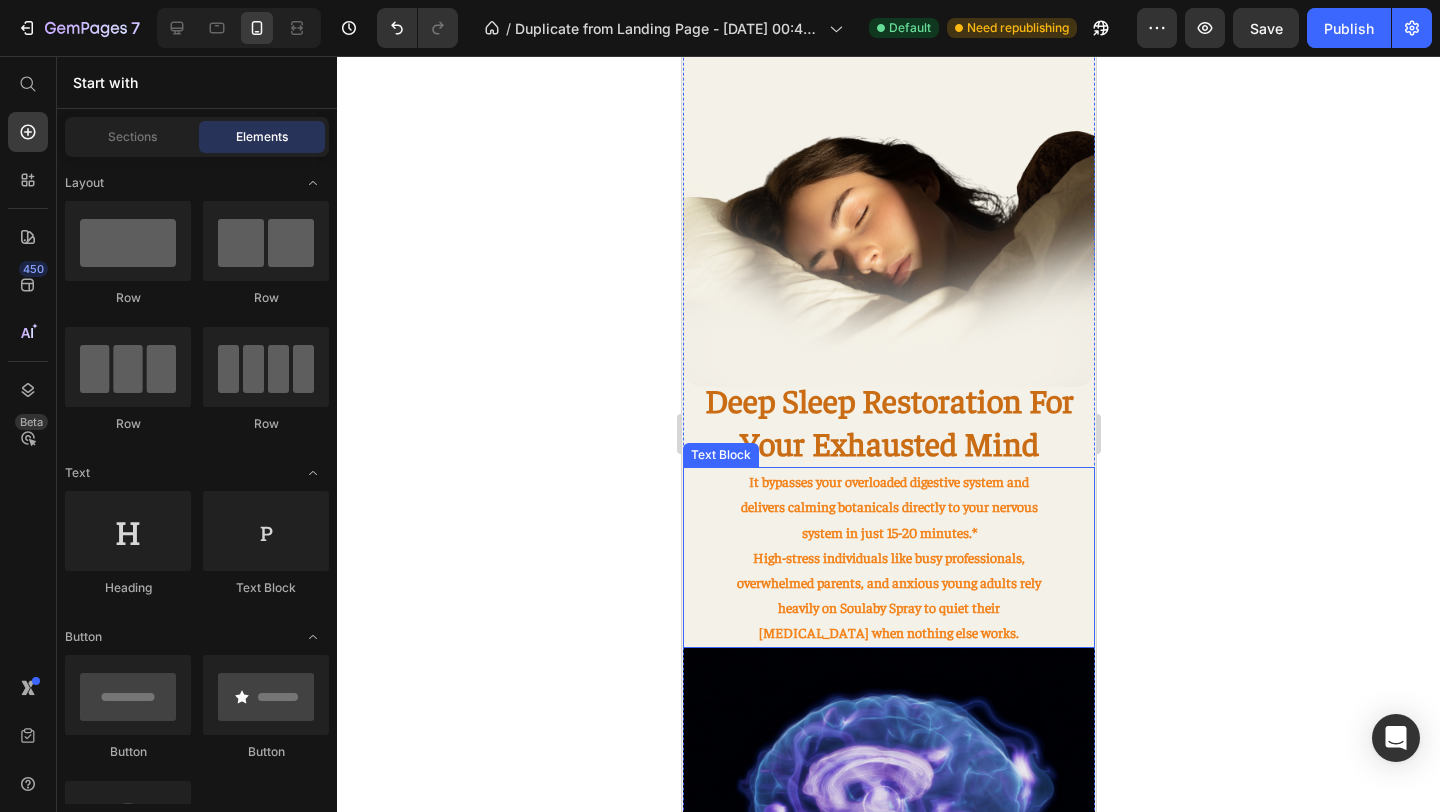 click on "High-stress individuals like busy professionals, overwhelmed parents, and anxious young adults rely heavily on Soulaby Spray to quiet their [MEDICAL_DATA] when nothing else works." at bounding box center [888, 595] 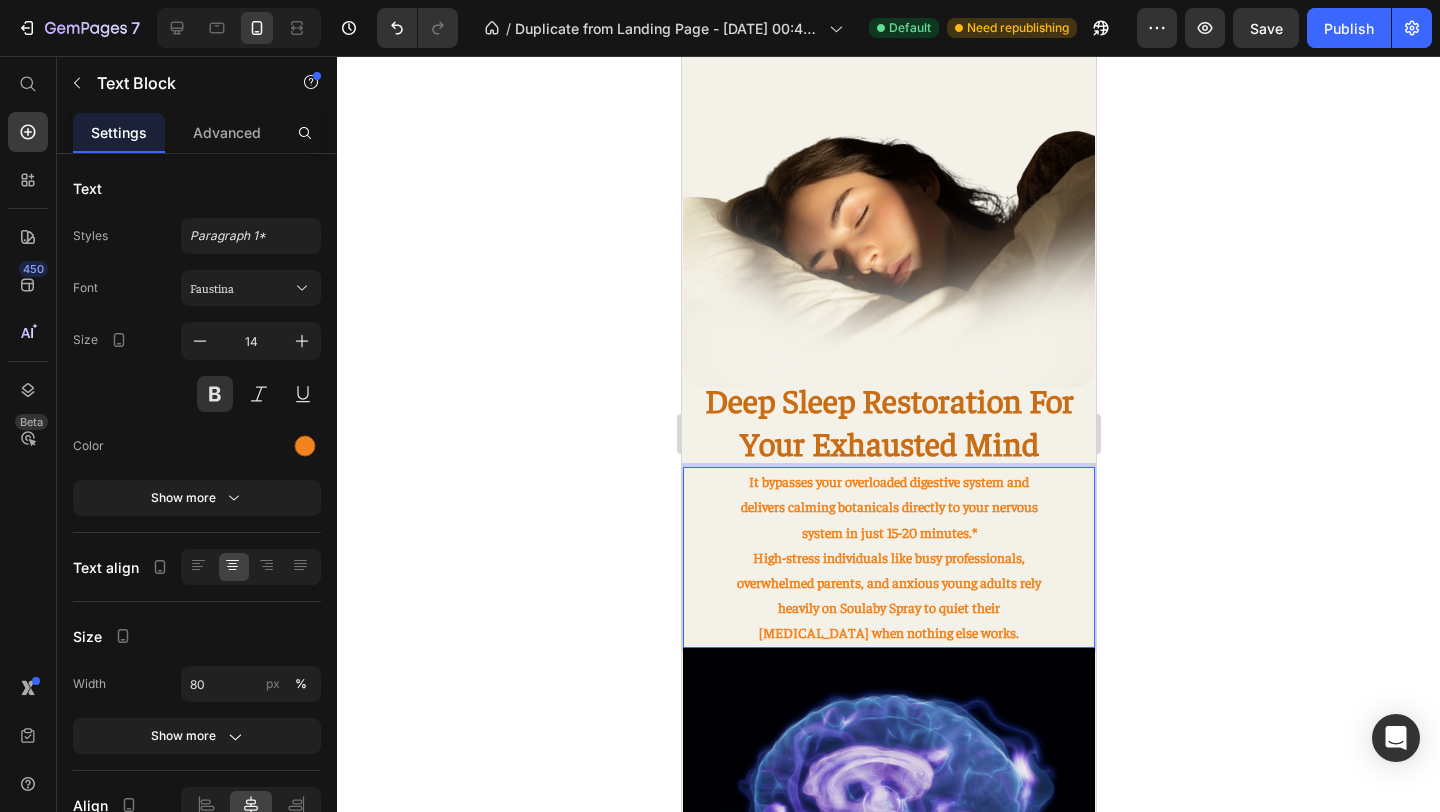 click on "High-stress individuals like busy professionals, overwhelmed parents, and anxious young adults rely heavily on Soulaby Spray to quiet their [MEDICAL_DATA] when nothing else works." at bounding box center (888, 595) 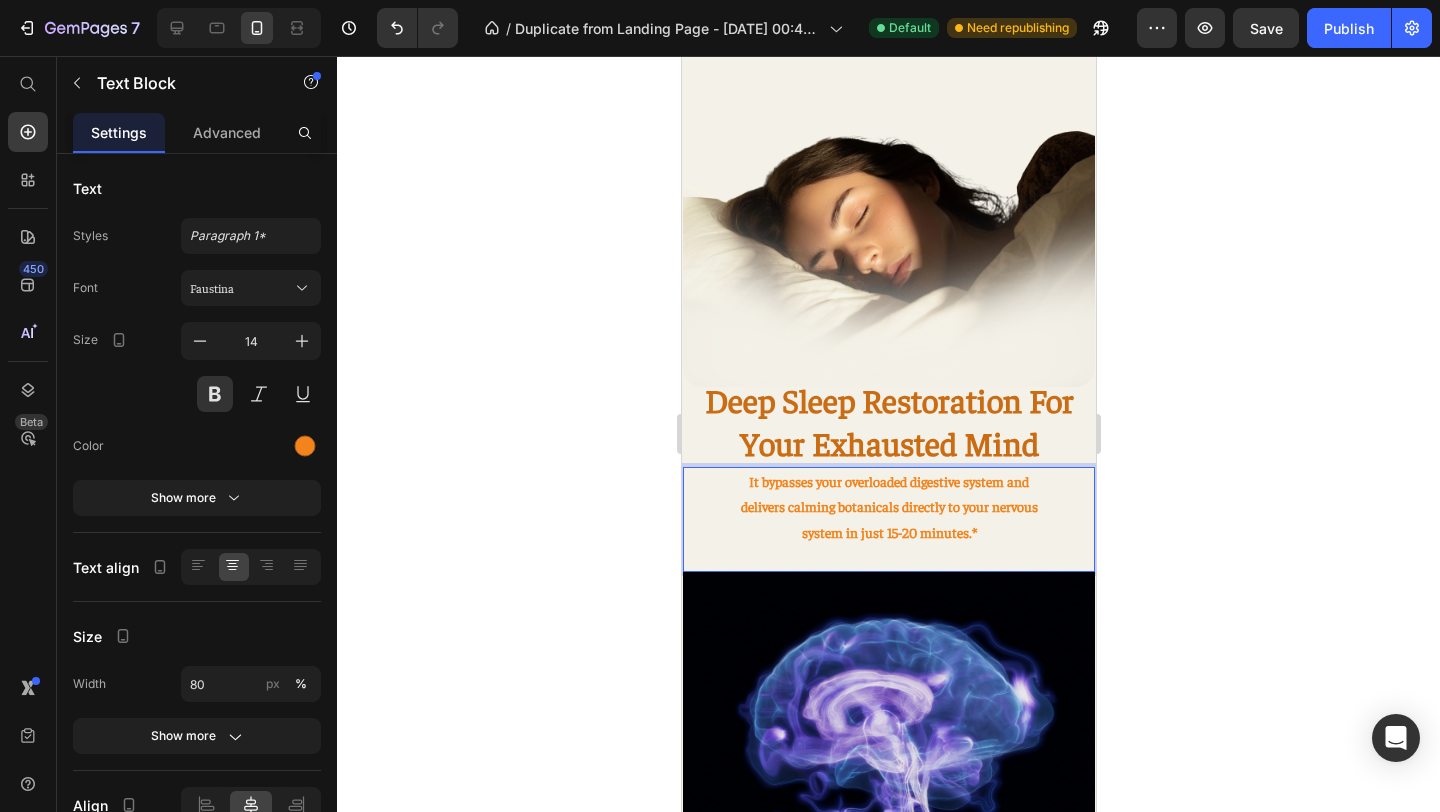 click on "It bypasses your overloaded digestive system and delivers calming botanicals directly to your nervous system in just 15-20 minutes.*" at bounding box center [888, 507] 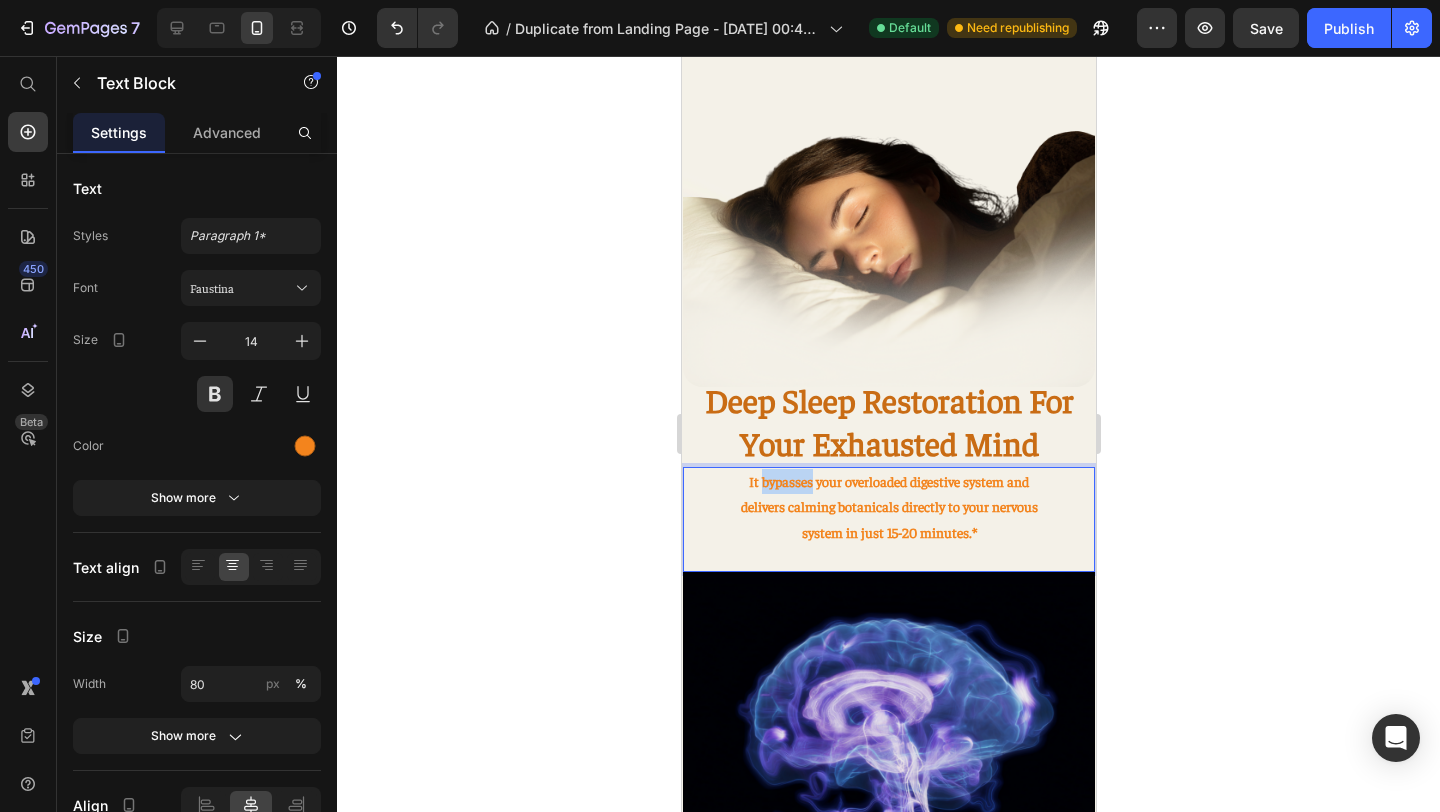 click on "It bypasses your overloaded digestive system and delivers calming botanicals directly to your nervous system in just 15-20 minutes.*" at bounding box center [888, 507] 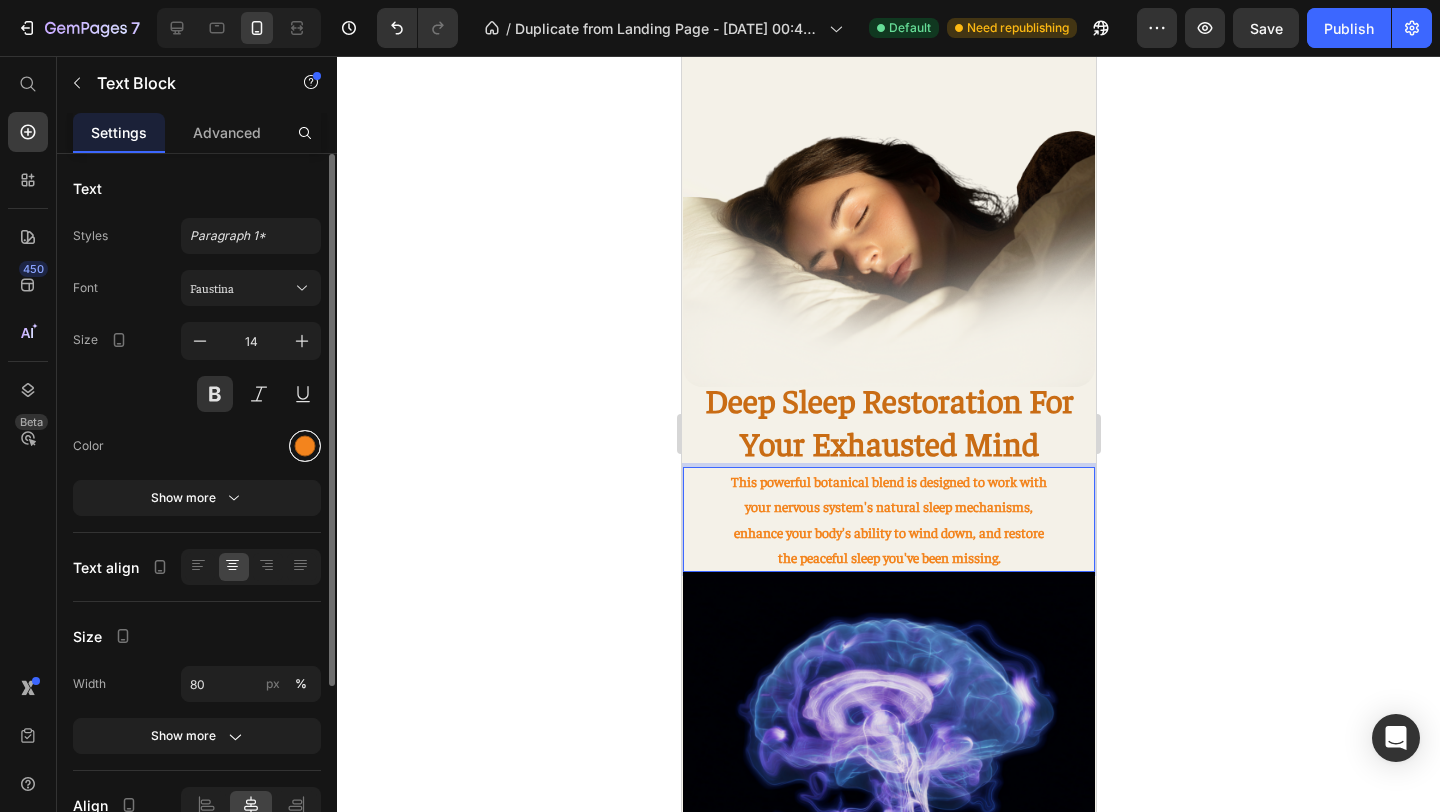 click at bounding box center (305, 446) 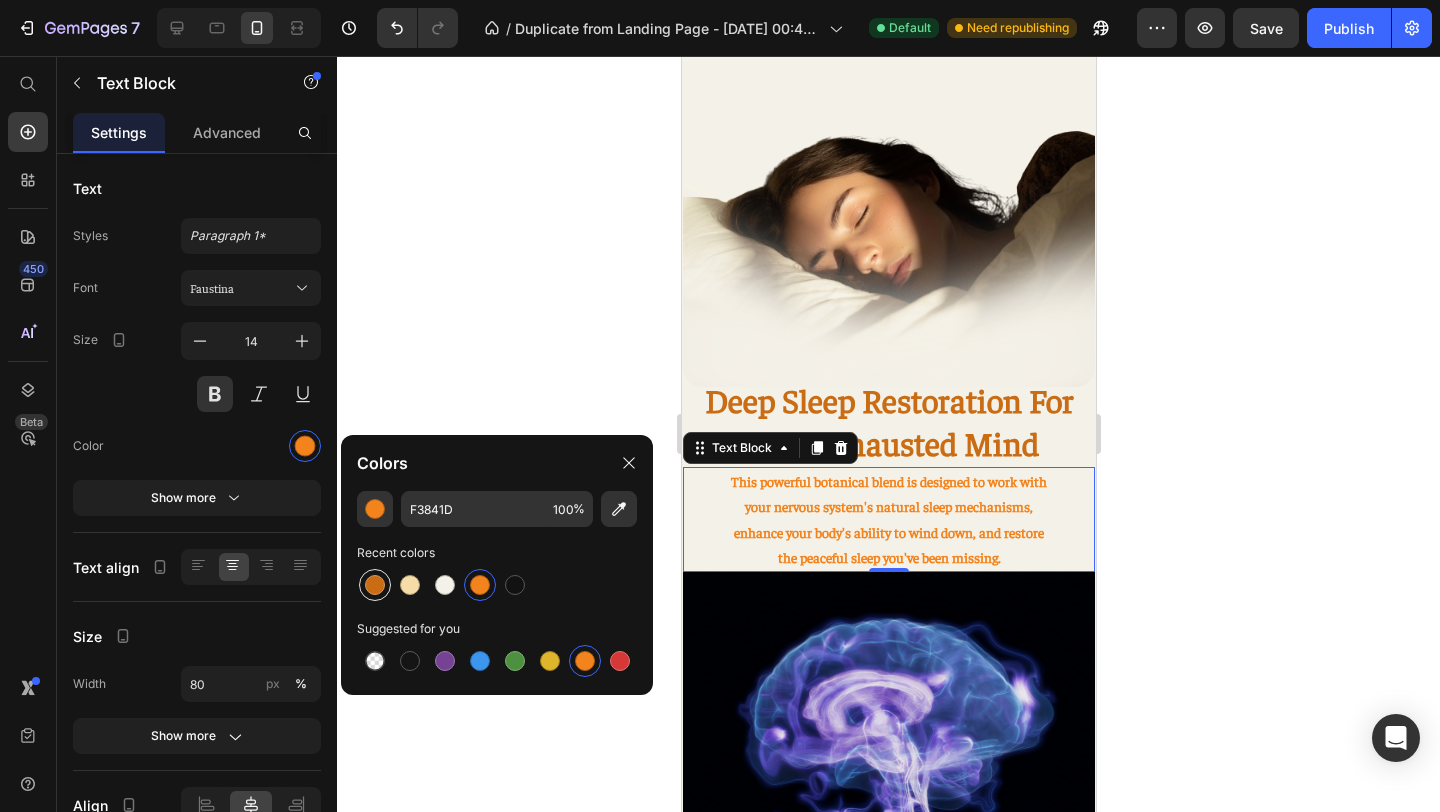 click at bounding box center [375, 585] 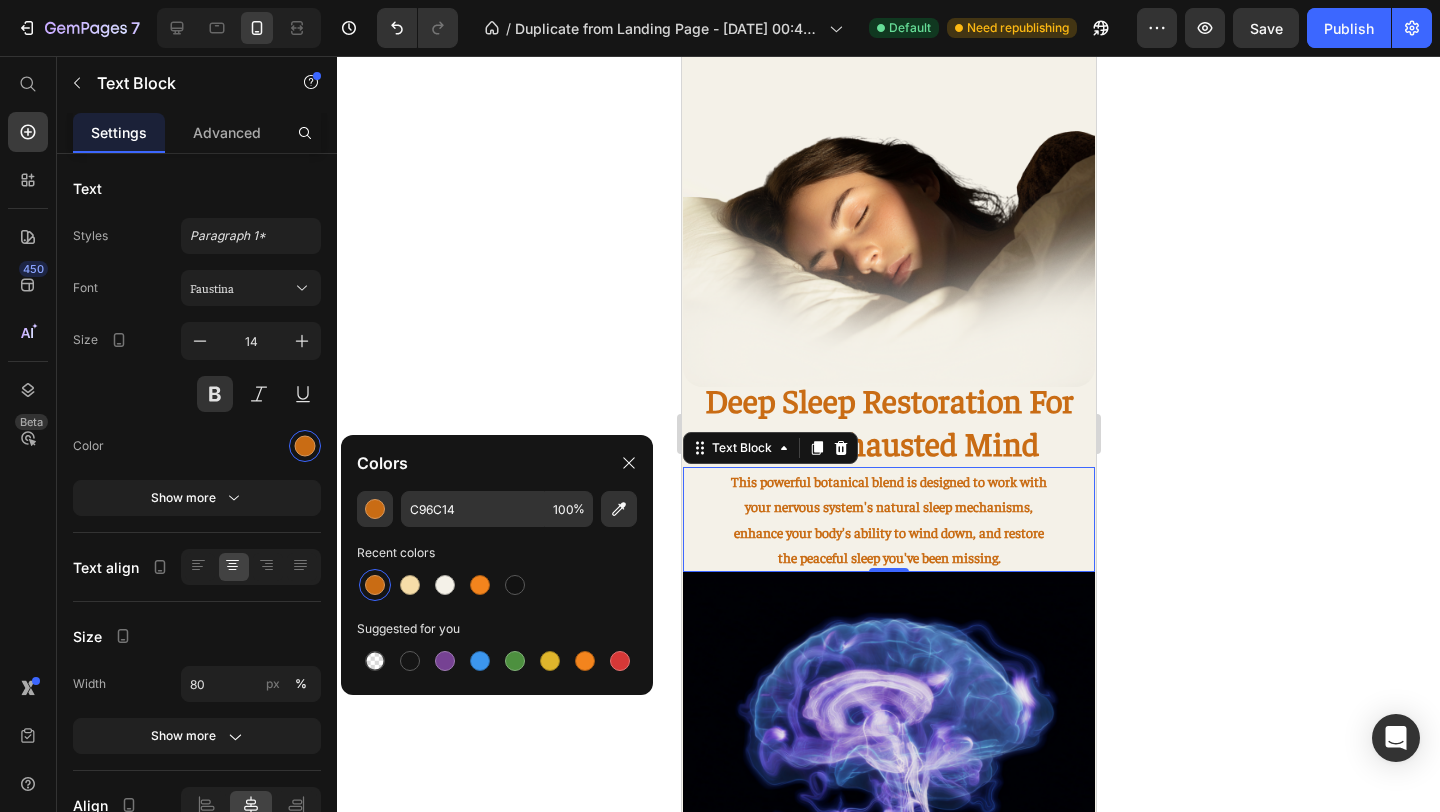 click 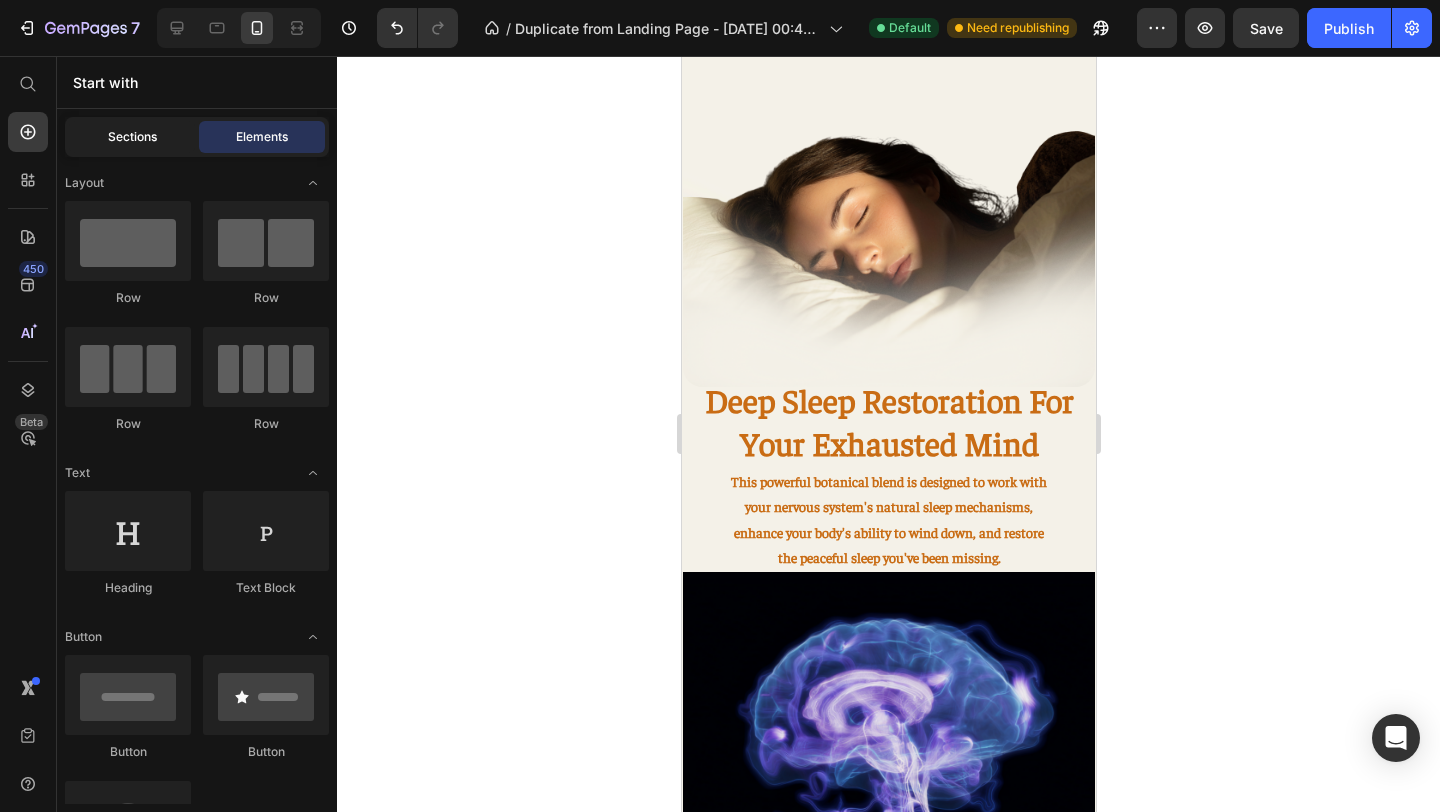 click on "Sections" at bounding box center (132, 137) 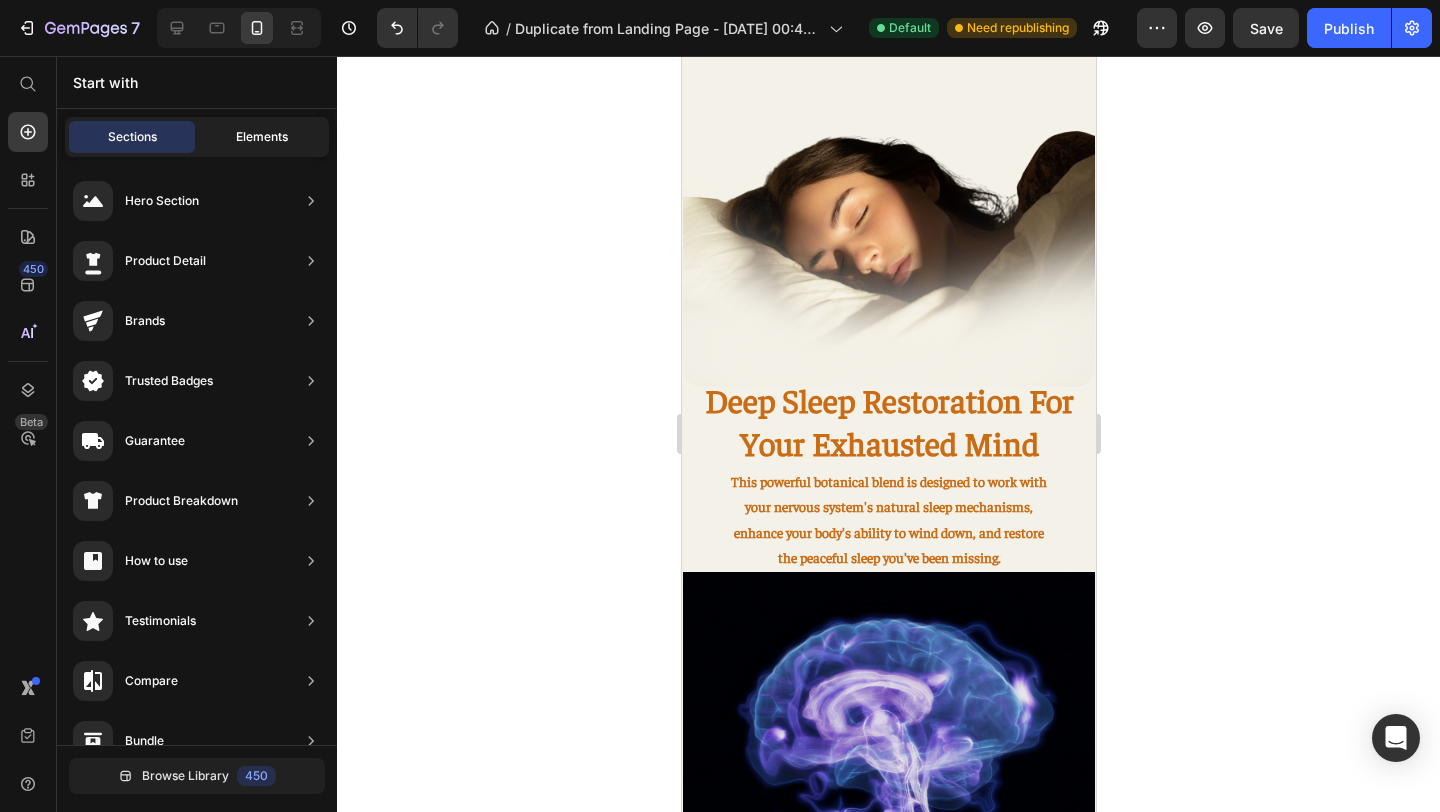 click on "Elements" at bounding box center [262, 137] 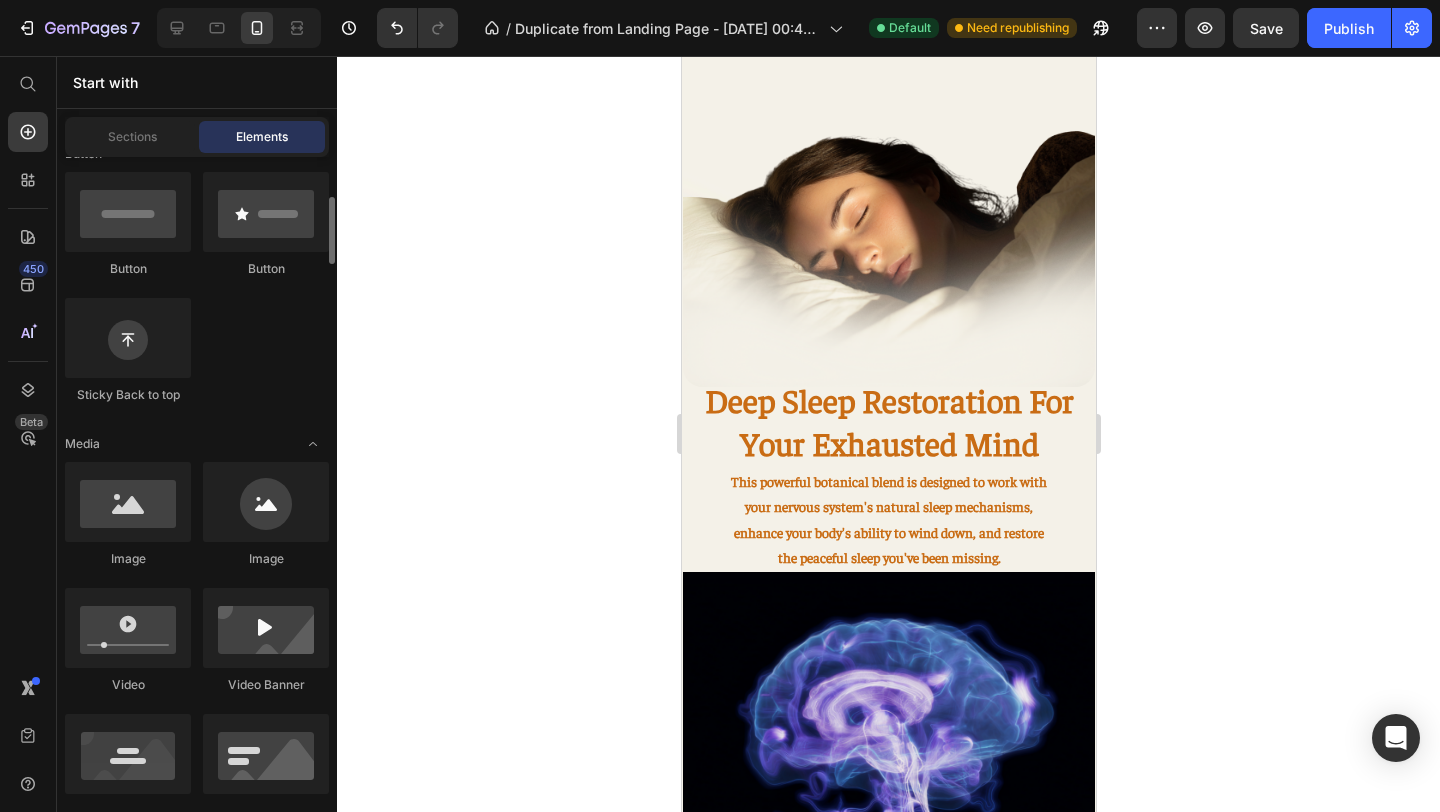 scroll, scrollTop: 474, scrollLeft: 0, axis: vertical 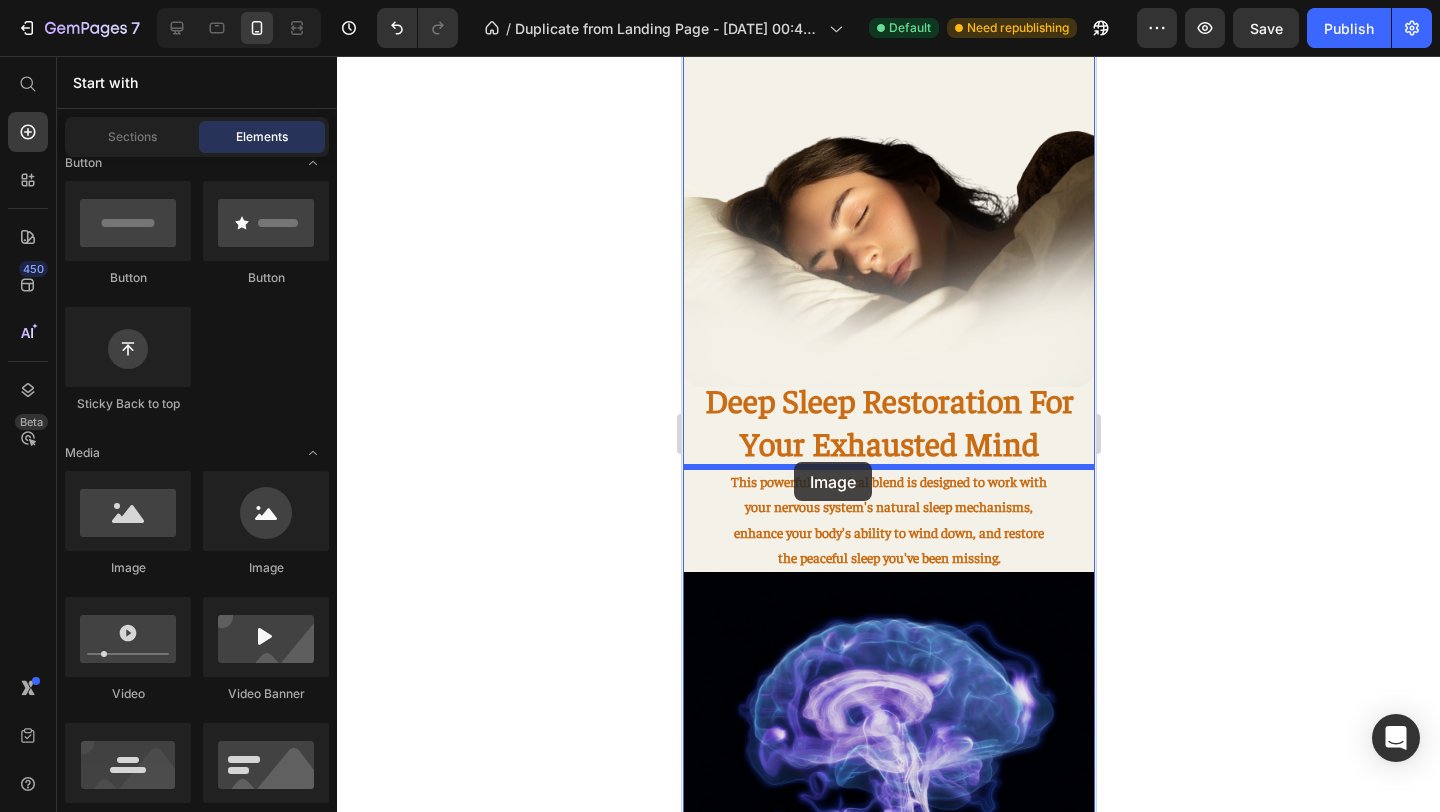 drag, startPoint x: 810, startPoint y: 558, endPoint x: 793, endPoint y: 462, distance: 97.49359 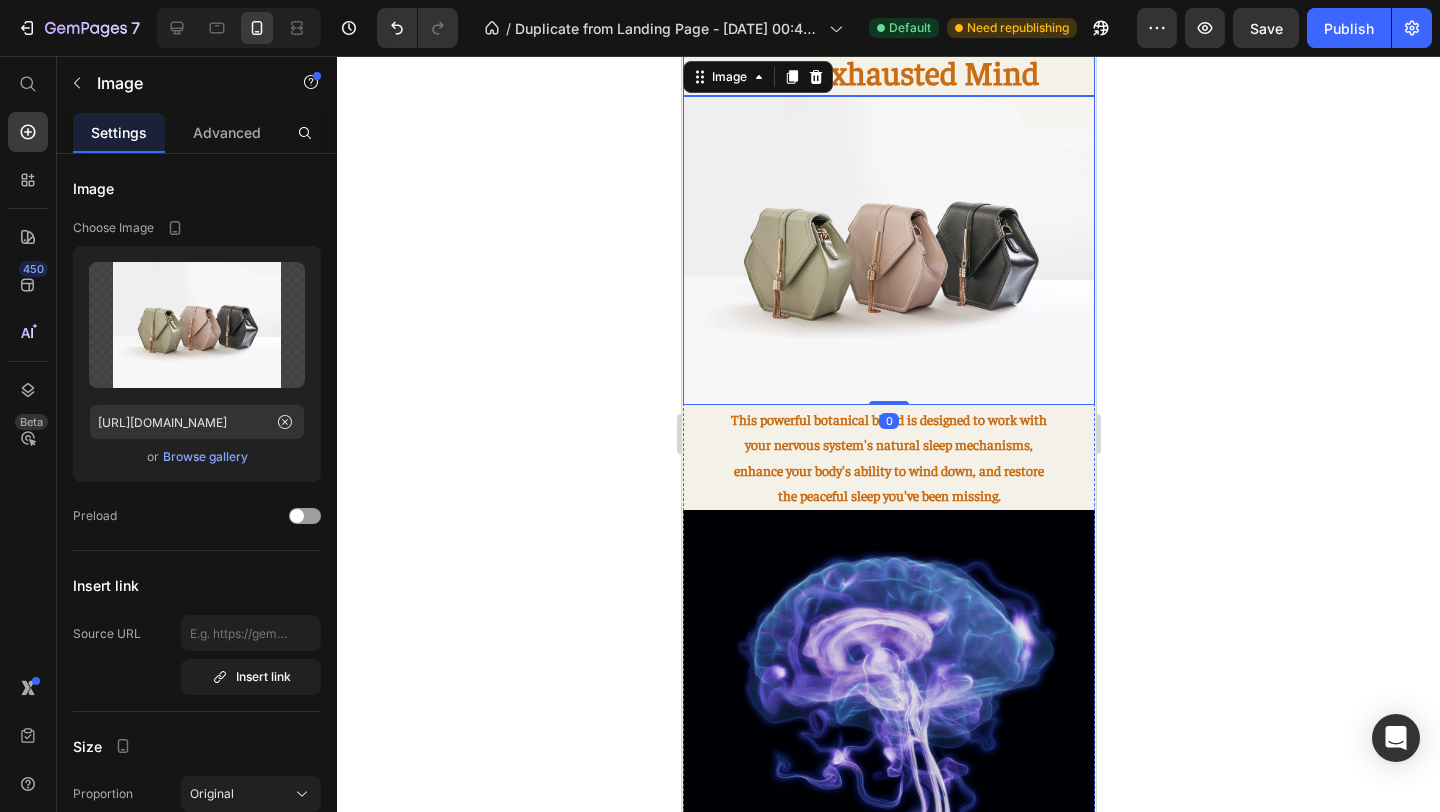 scroll, scrollTop: 1728, scrollLeft: 0, axis: vertical 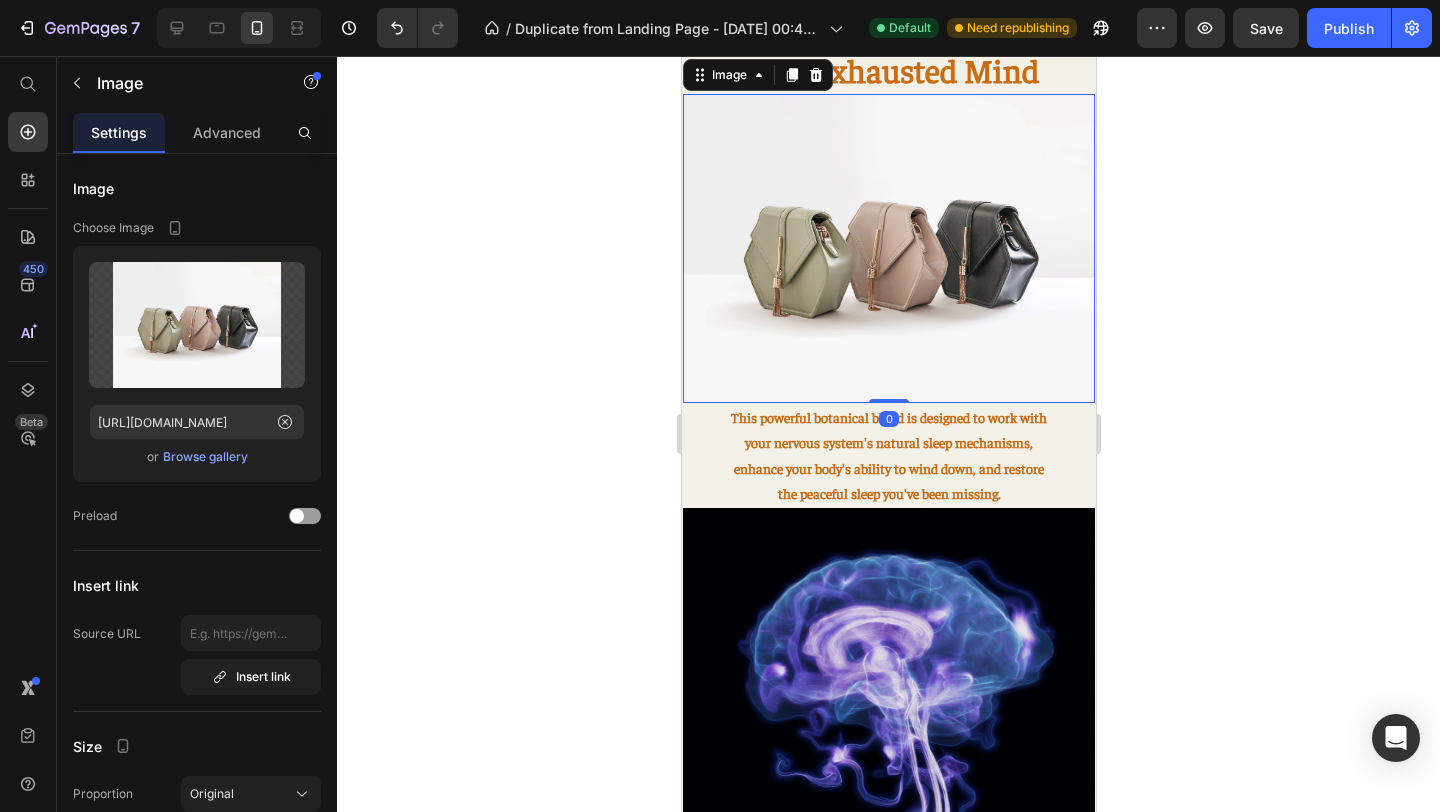 click 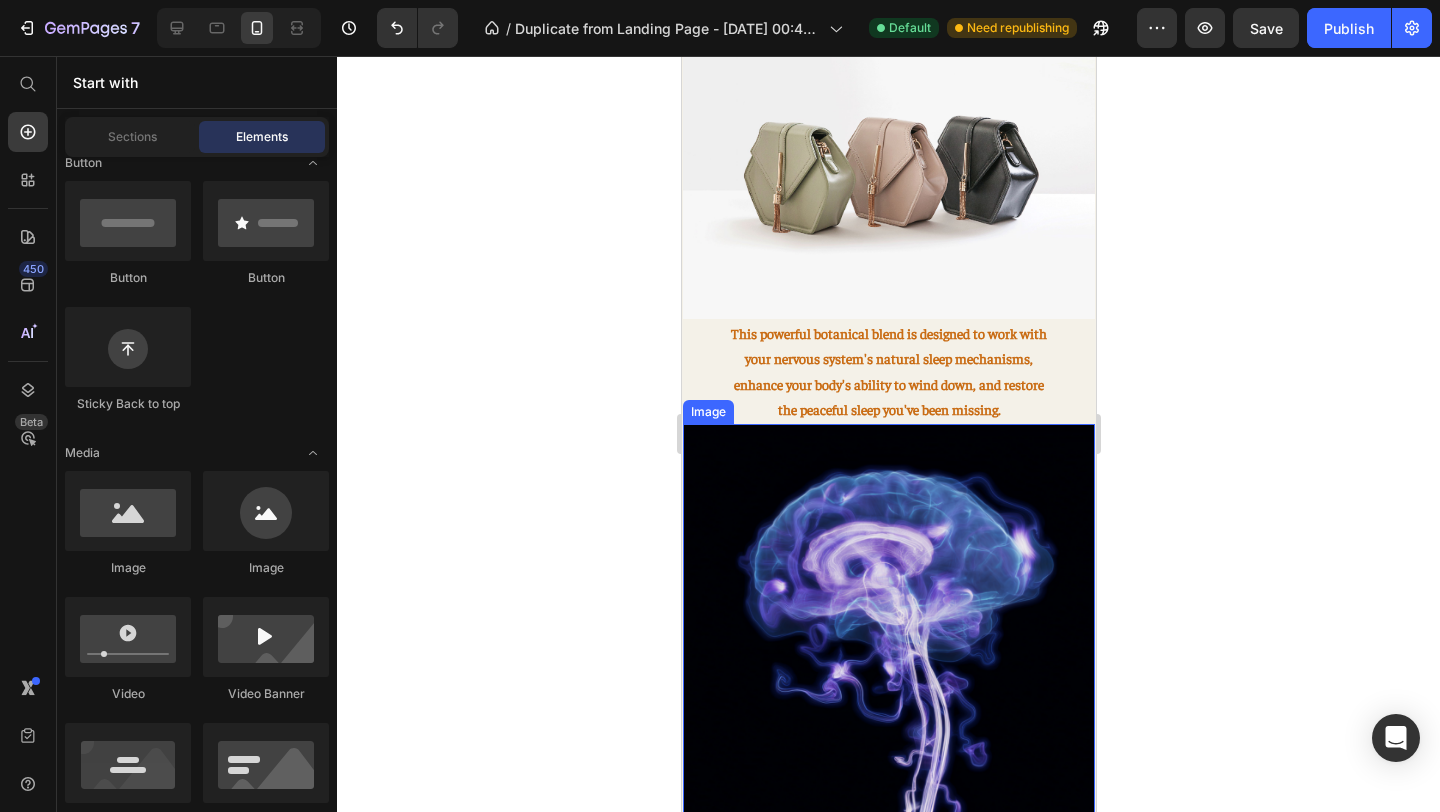 scroll, scrollTop: 2012, scrollLeft: 0, axis: vertical 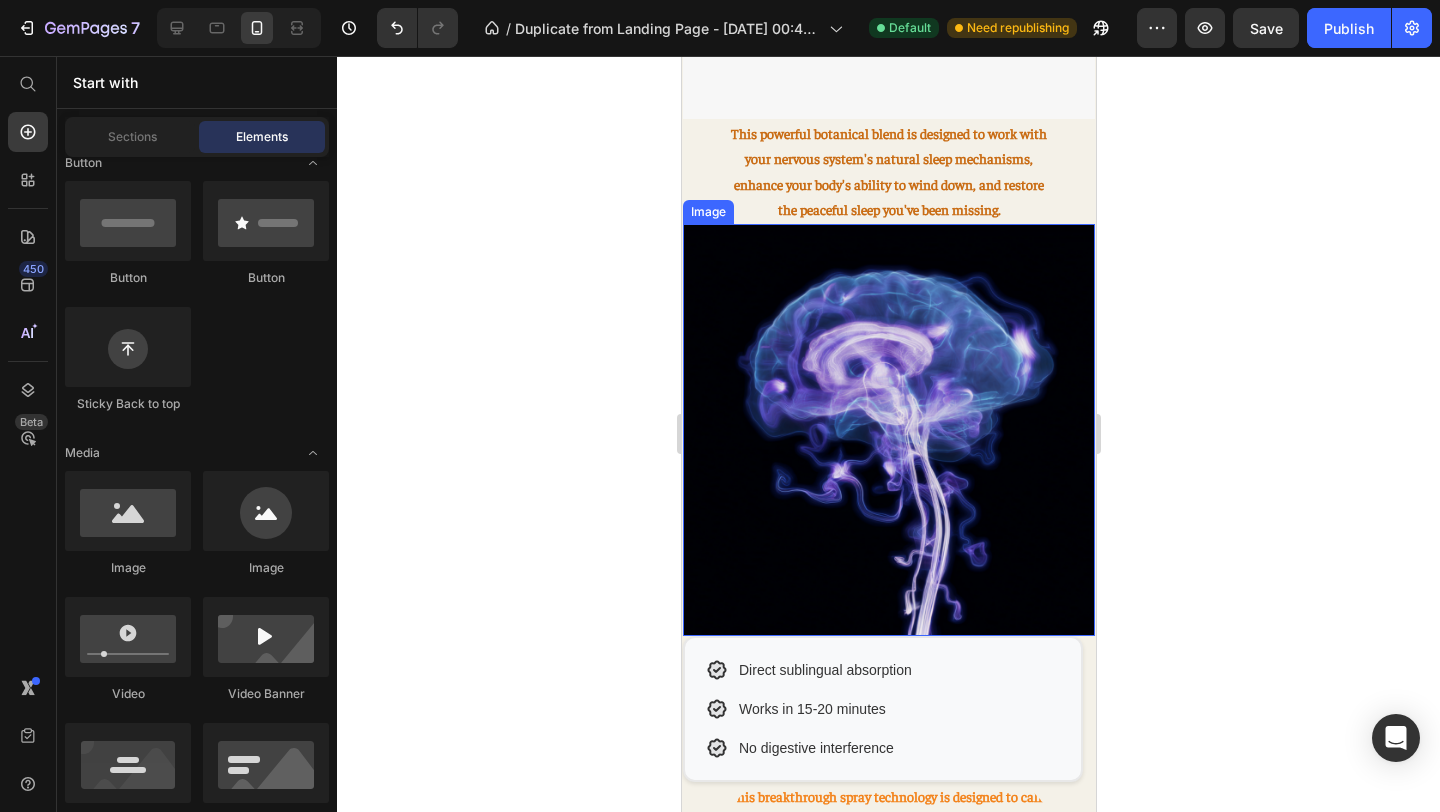 click at bounding box center [888, 430] 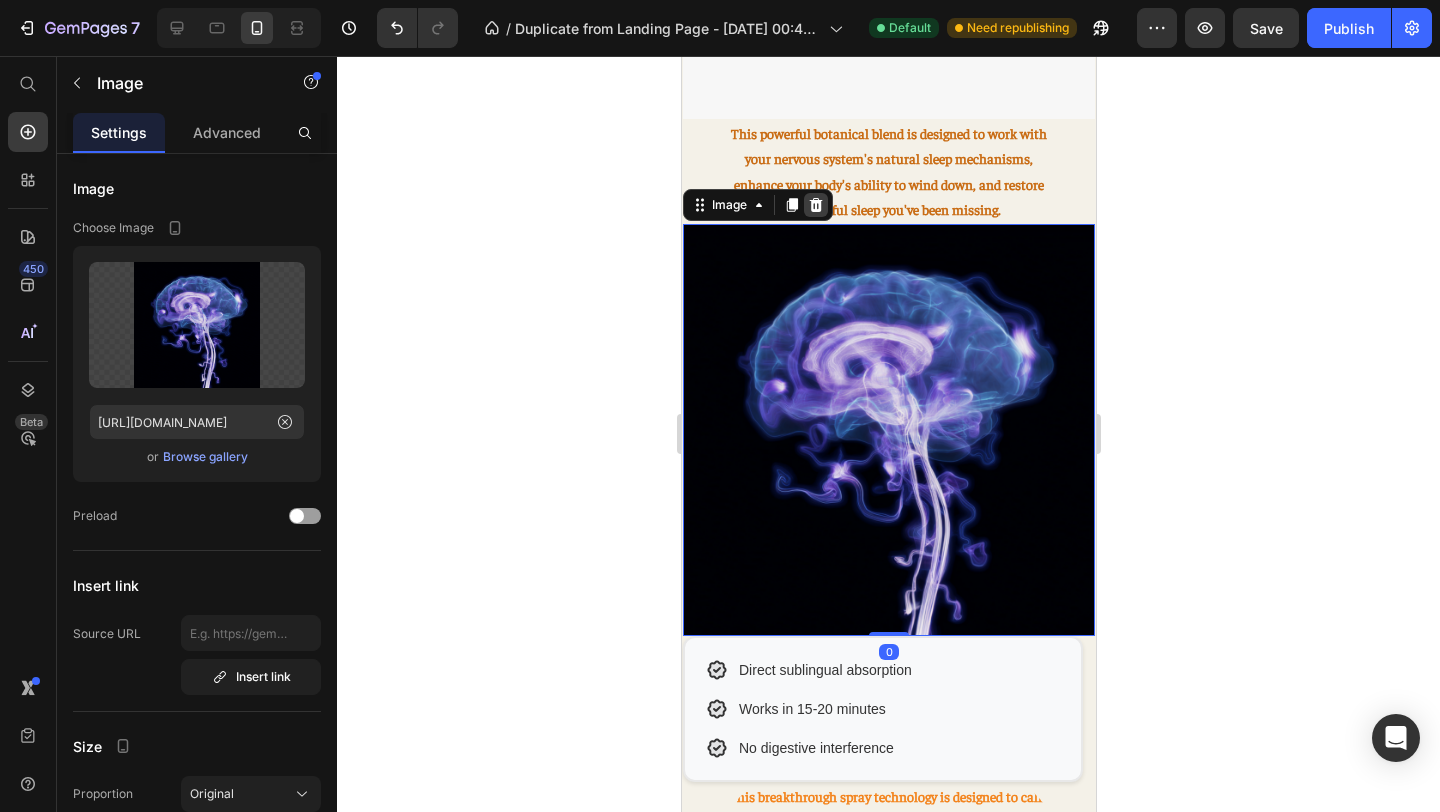 click 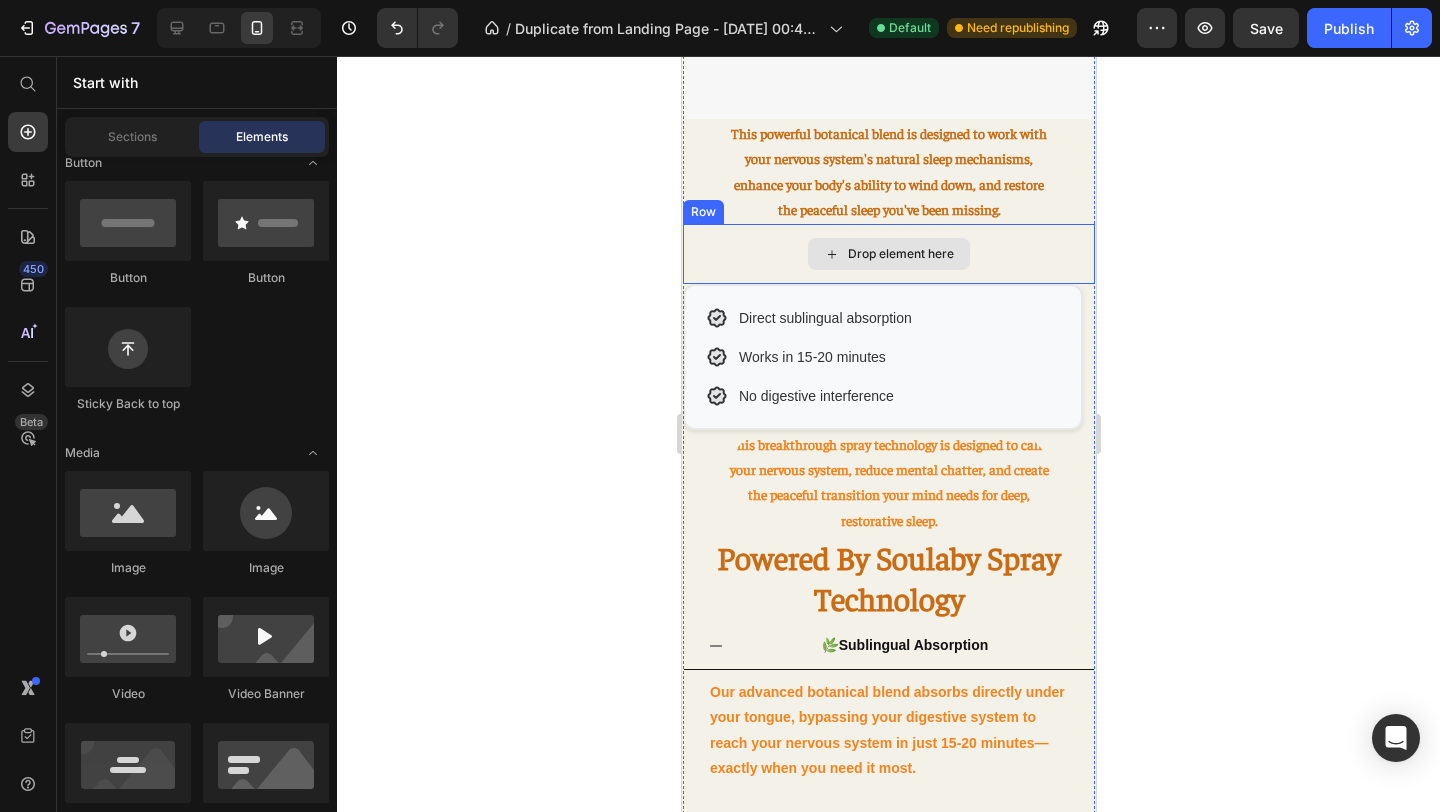 click on "Drop element here" at bounding box center (888, 254) 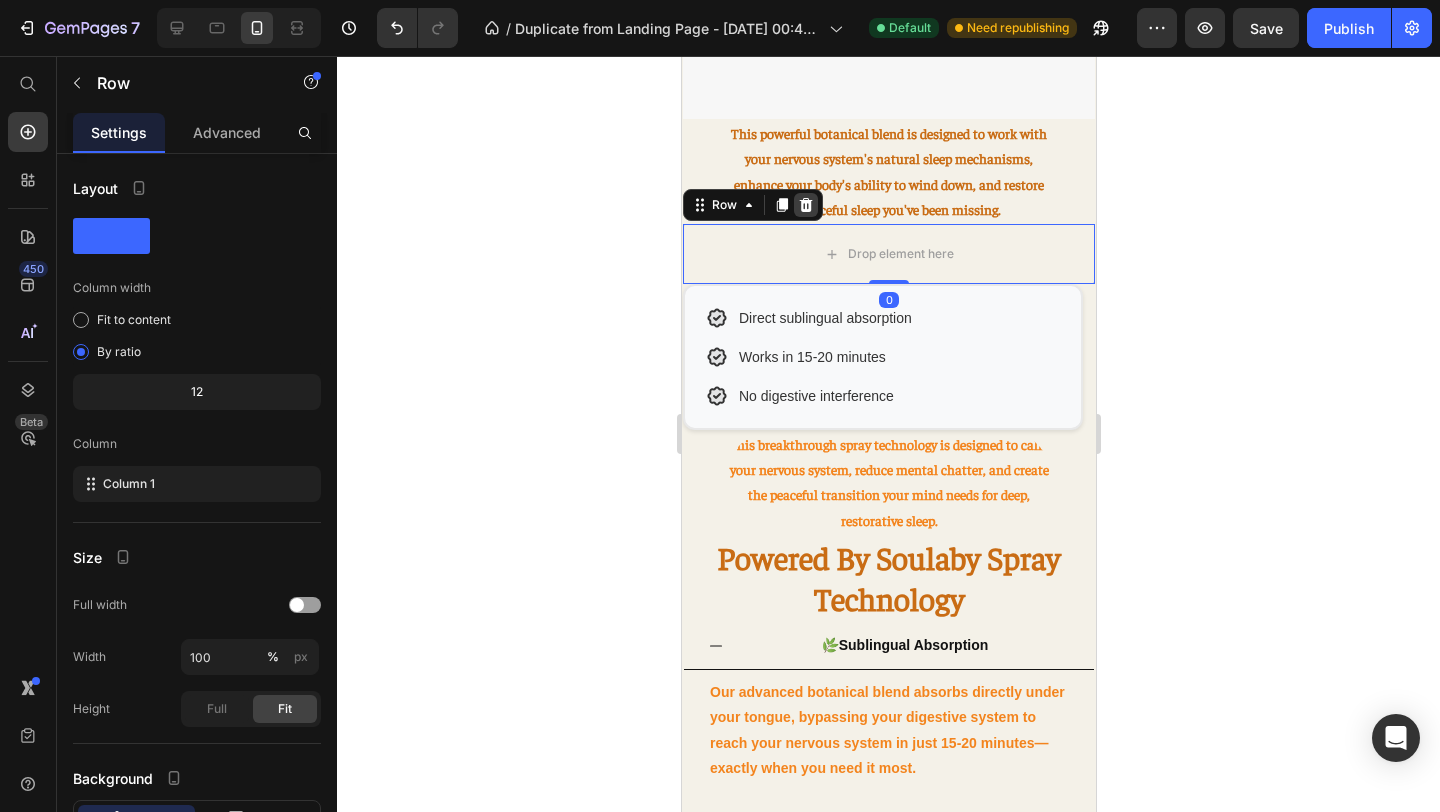 click 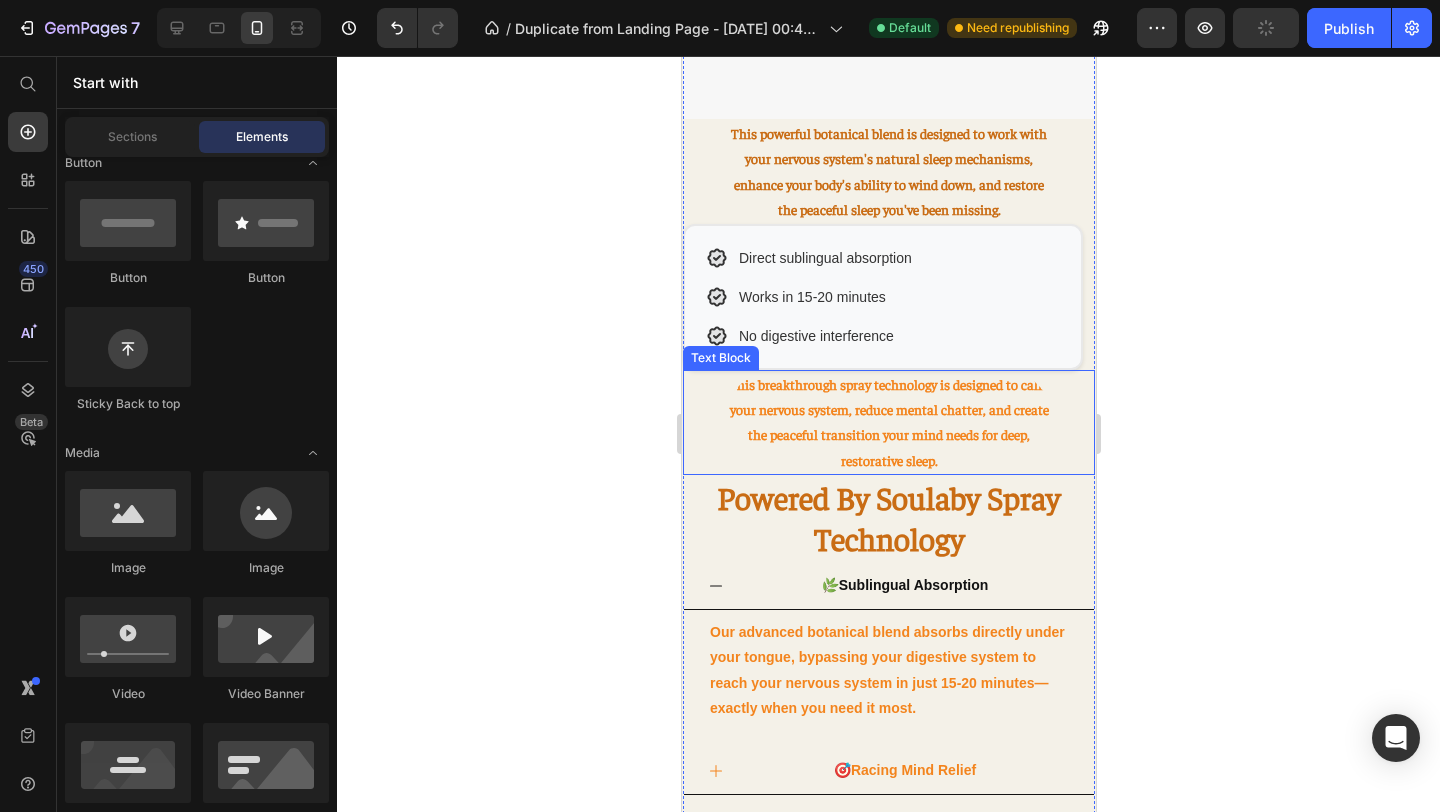 click on "This breakthrough spray technology is designed to calm your nervous system, reduce mental chatter, and create the peaceful transition your mind needs for deep, restorative sleep." at bounding box center (888, 422) 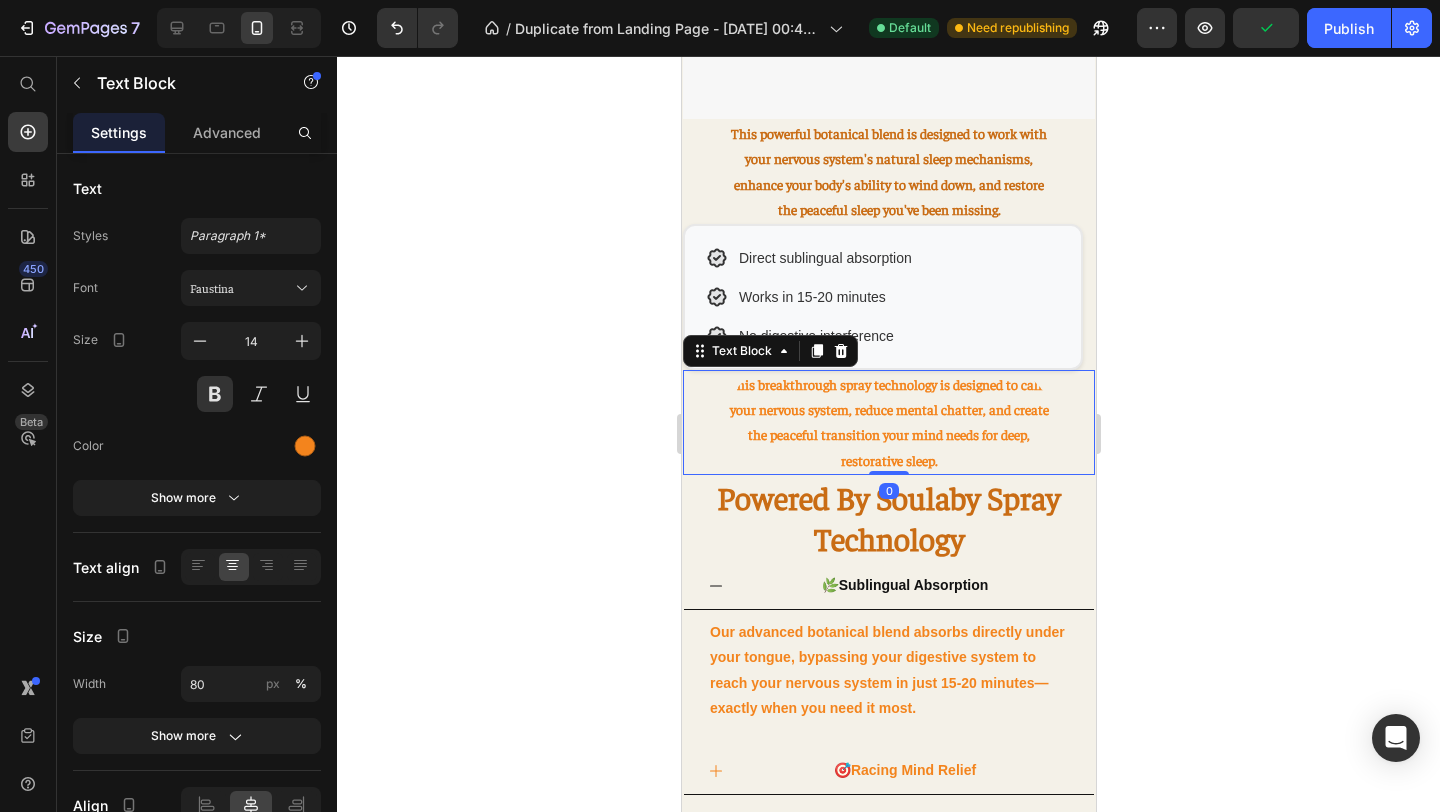 click on "This breakthrough spray technology is designed to calm your nervous system, reduce mental chatter, and create the peaceful transition your mind needs for deep, restorative sleep." at bounding box center (888, 422) 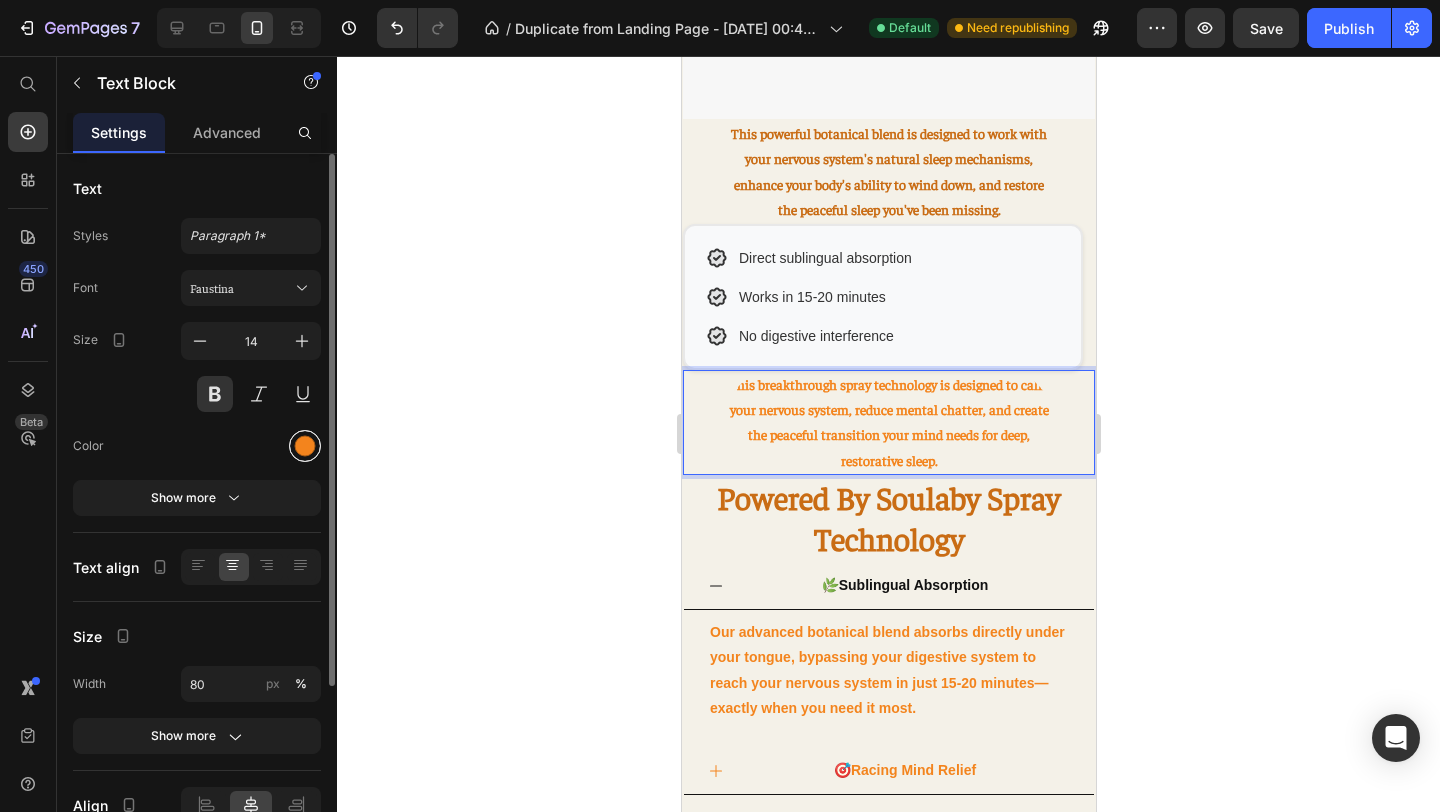 click at bounding box center (305, 446) 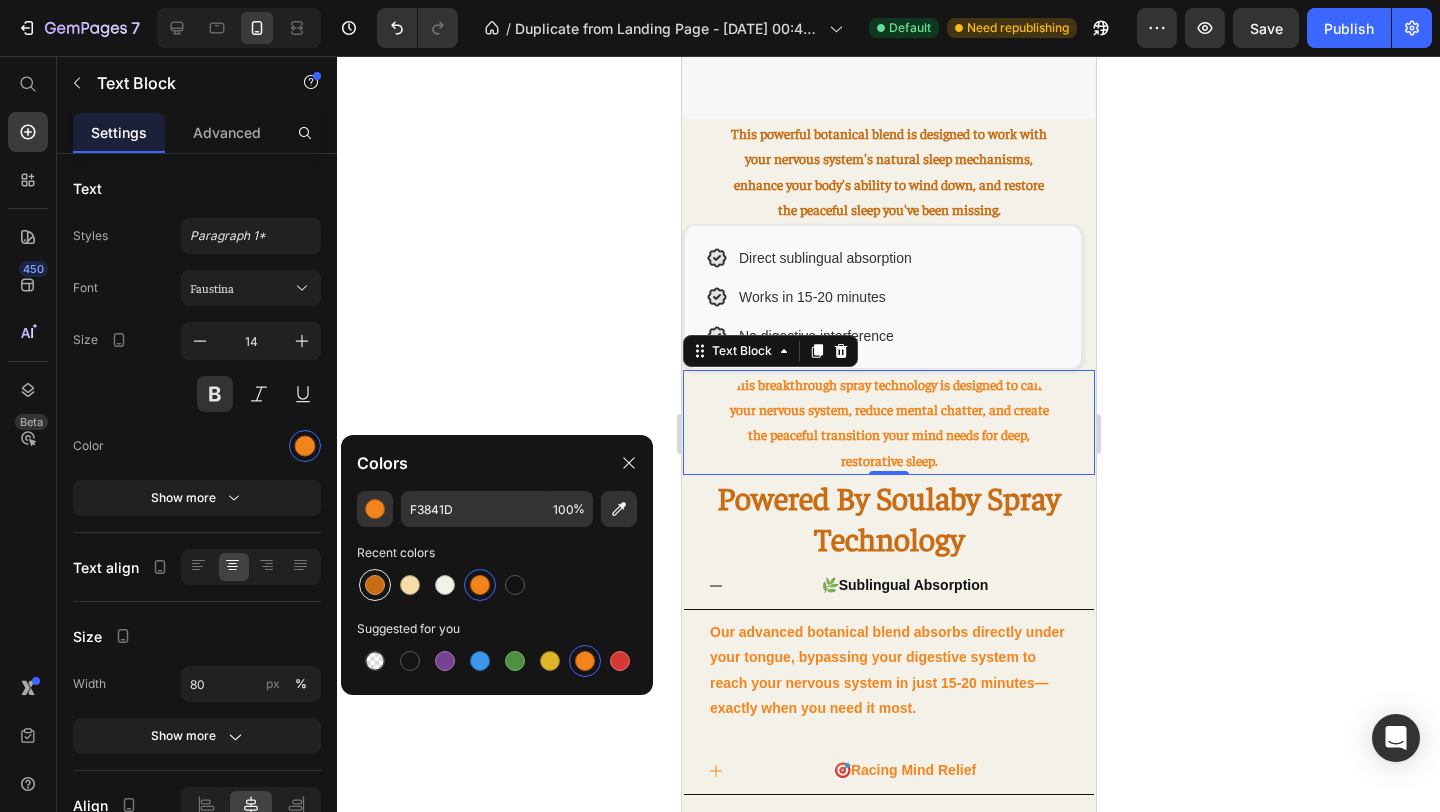 click at bounding box center (375, 585) 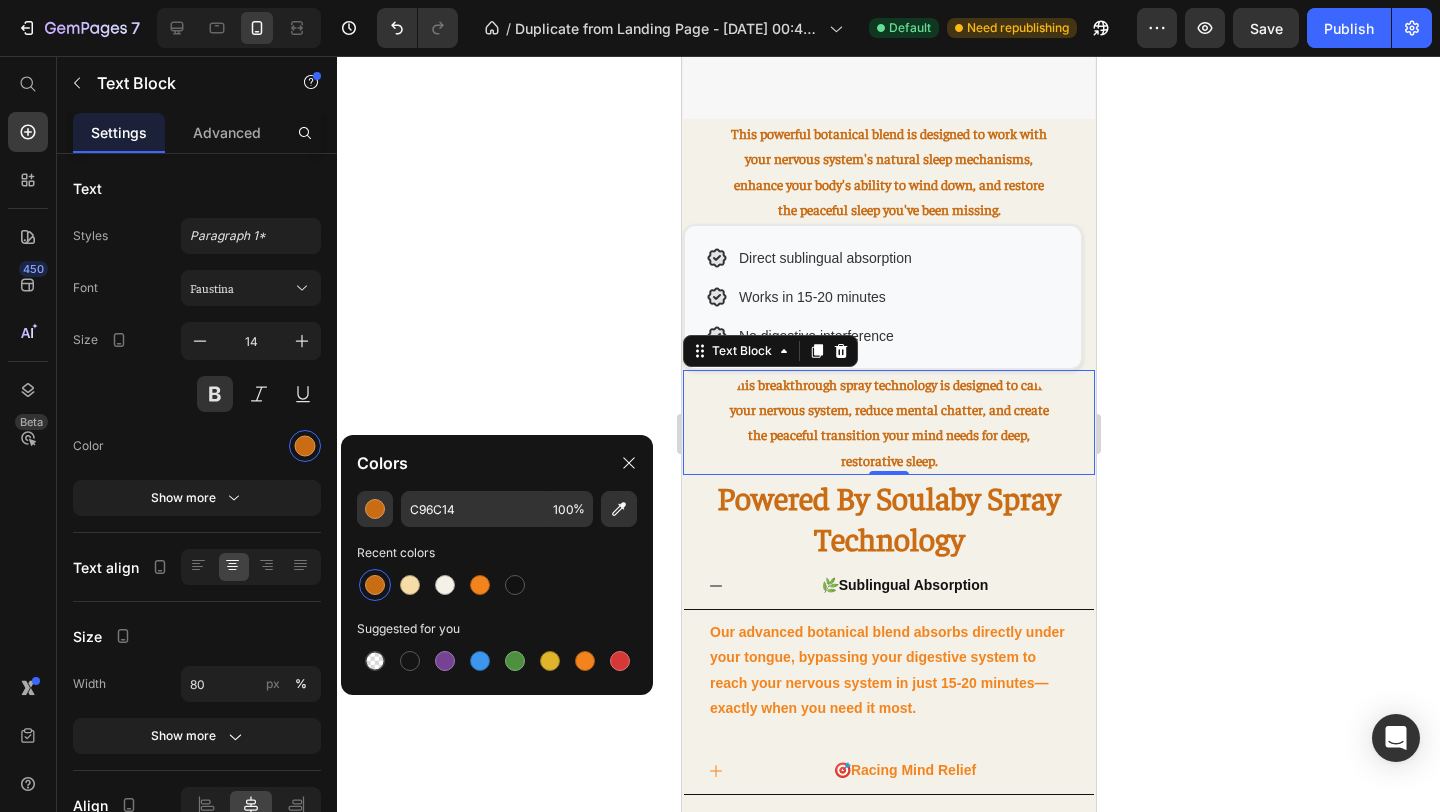 click 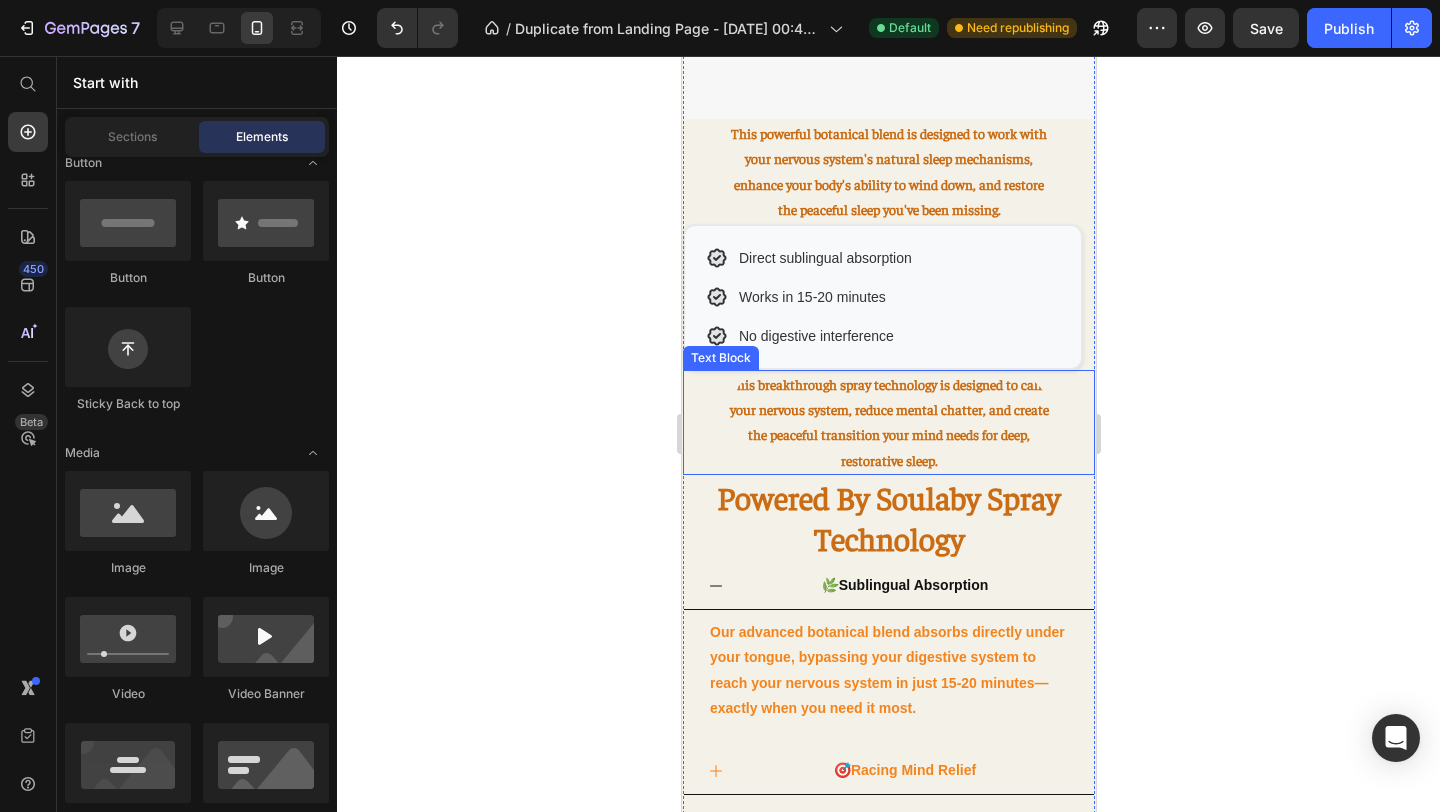click on "This breakthrough spray technology is designed to calm your nervous system, reduce mental chatter, and create the peaceful transition your mind needs for deep, restorative sleep." at bounding box center [888, 422] 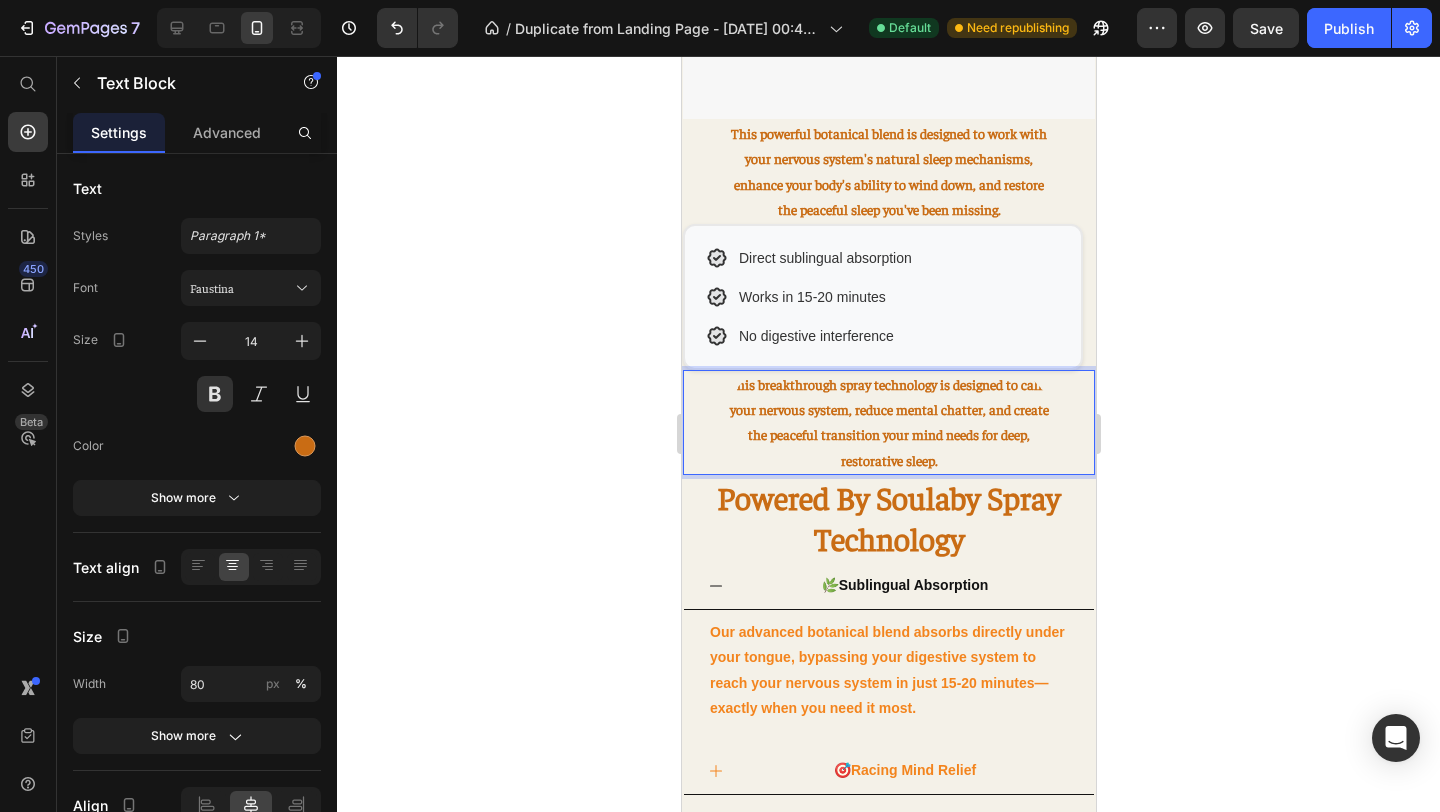 click on "This breakthrough spray technology is designed to calm your nervous system, reduce mental chatter, and create the peaceful transition your mind needs for deep, restorative sleep." at bounding box center (888, 422) 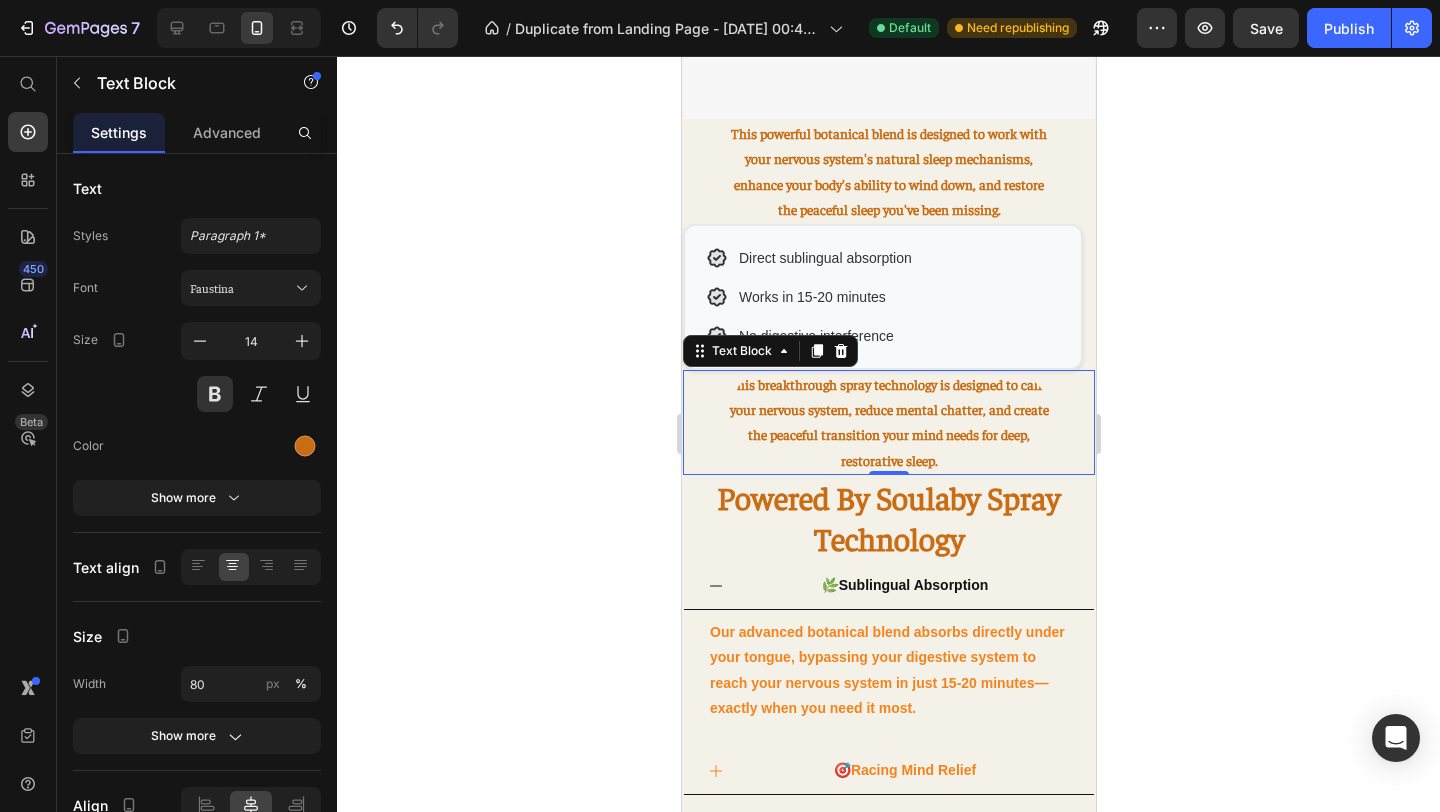click on "This breakthrough spray technology is designed to calm your nervous system, reduce mental chatter, and create the peaceful transition your mind needs for deep, restorative sleep." at bounding box center (888, 422) 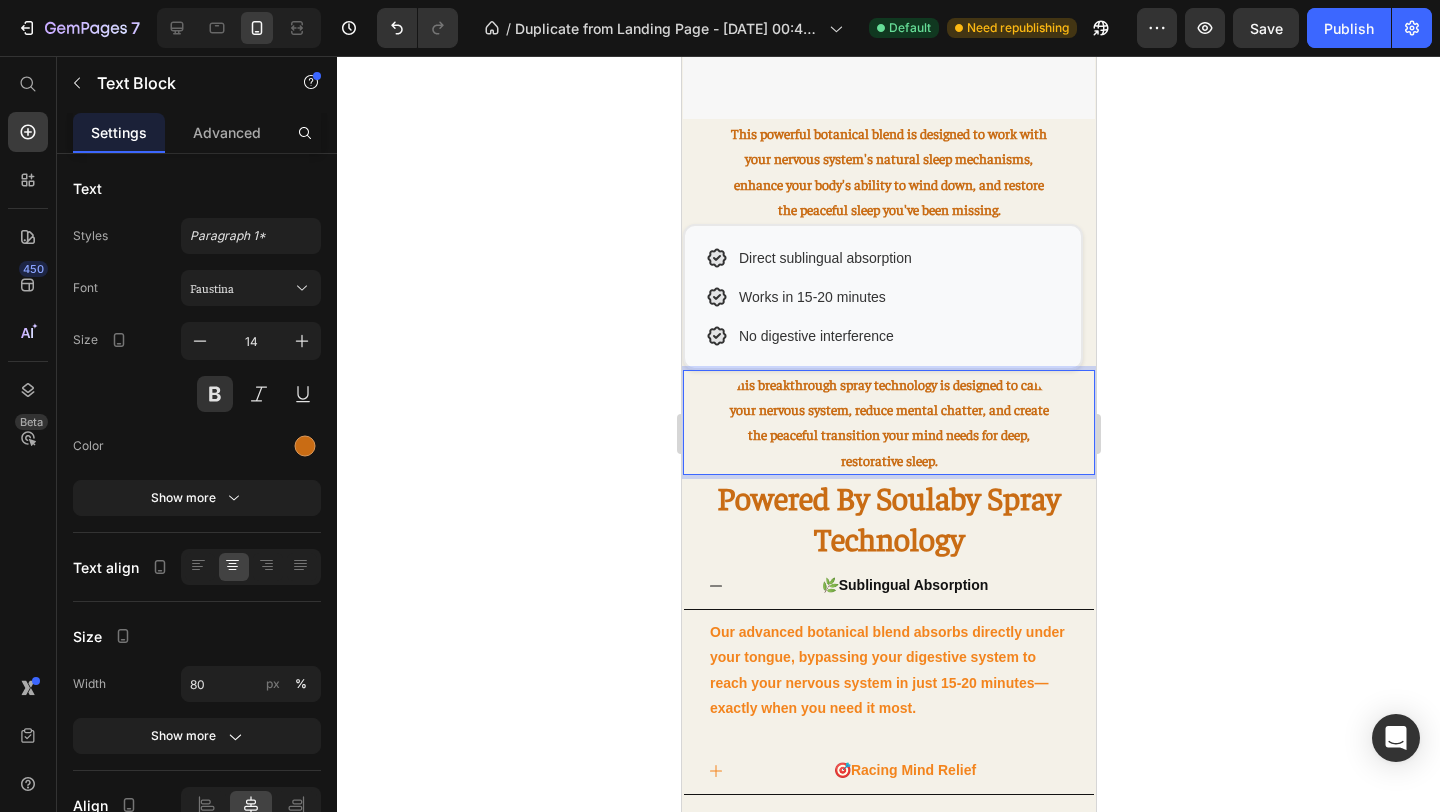 click on "This breakthrough spray technology is designed to calm your nervous system, reduce mental chatter, and create the peaceful transition your mind needs for deep, restorative sleep." at bounding box center [888, 422] 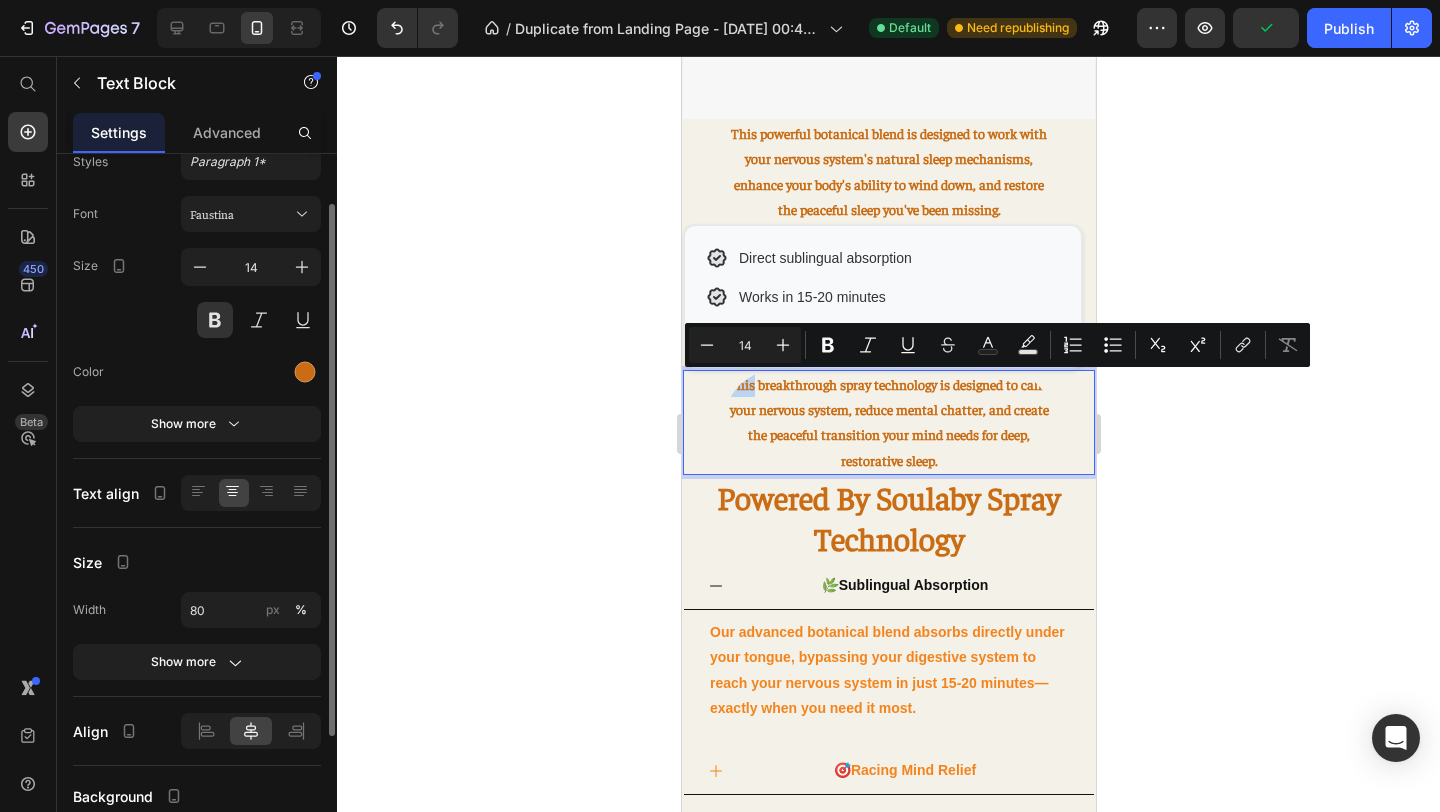 scroll, scrollTop: 0, scrollLeft: 0, axis: both 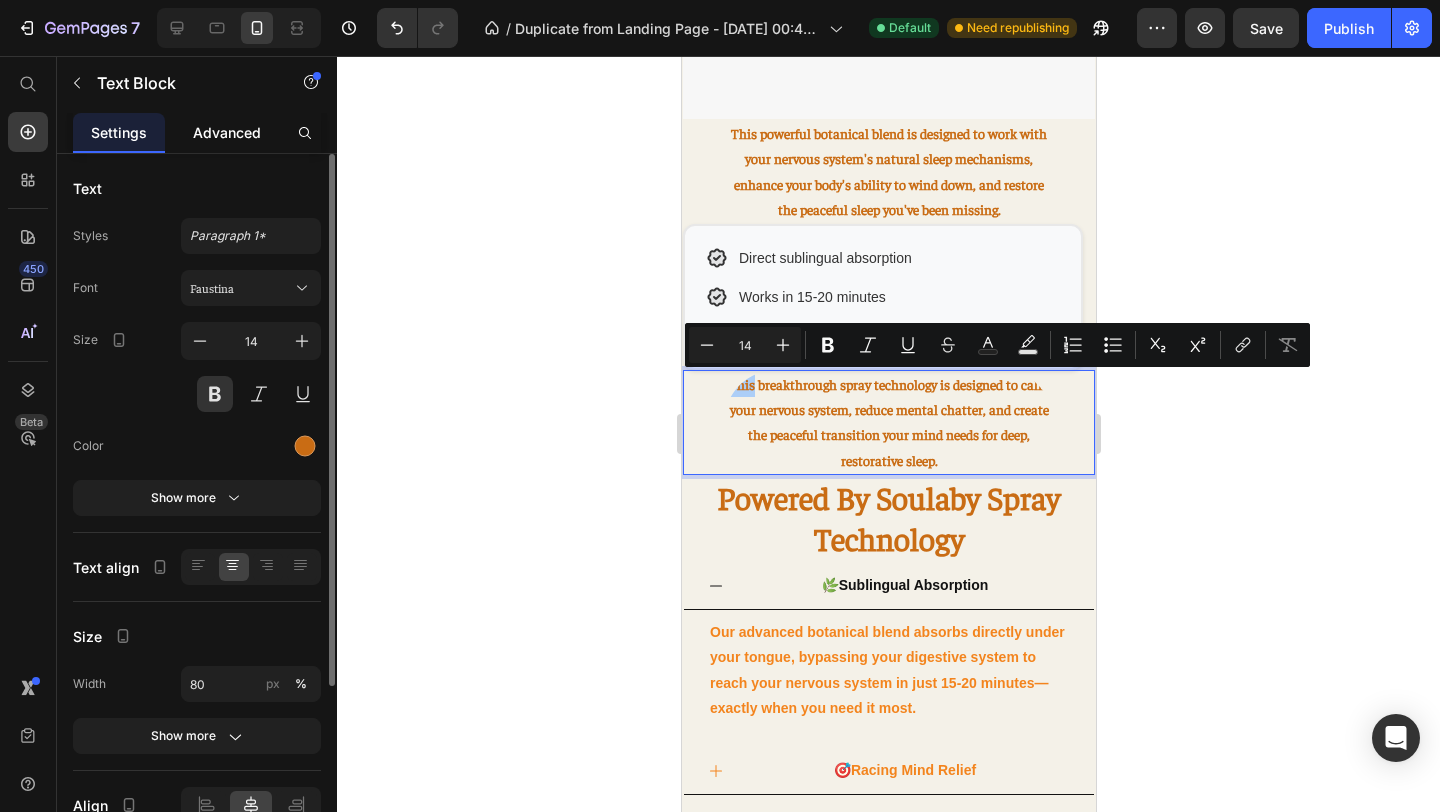 click on "Advanced" 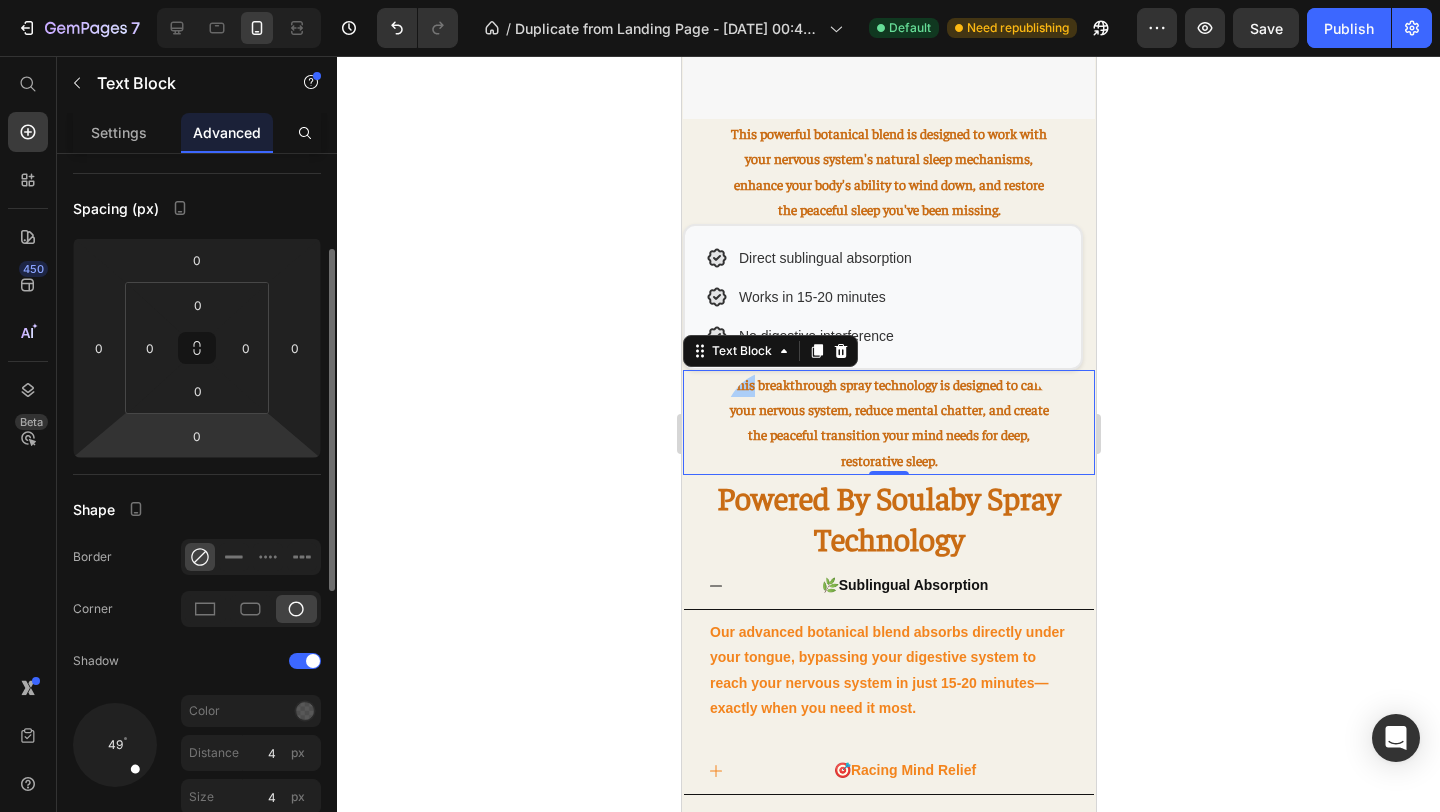 scroll, scrollTop: 184, scrollLeft: 0, axis: vertical 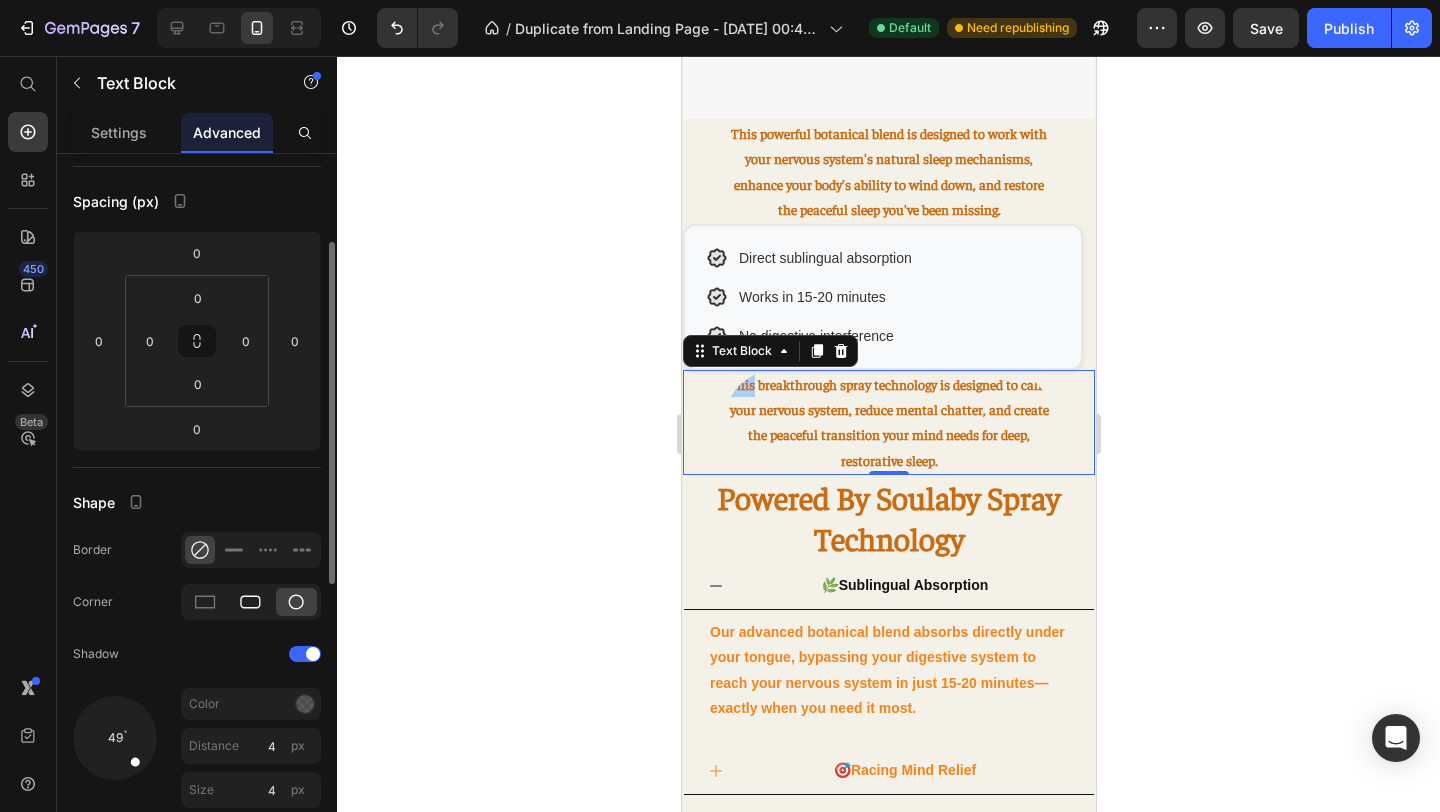 click 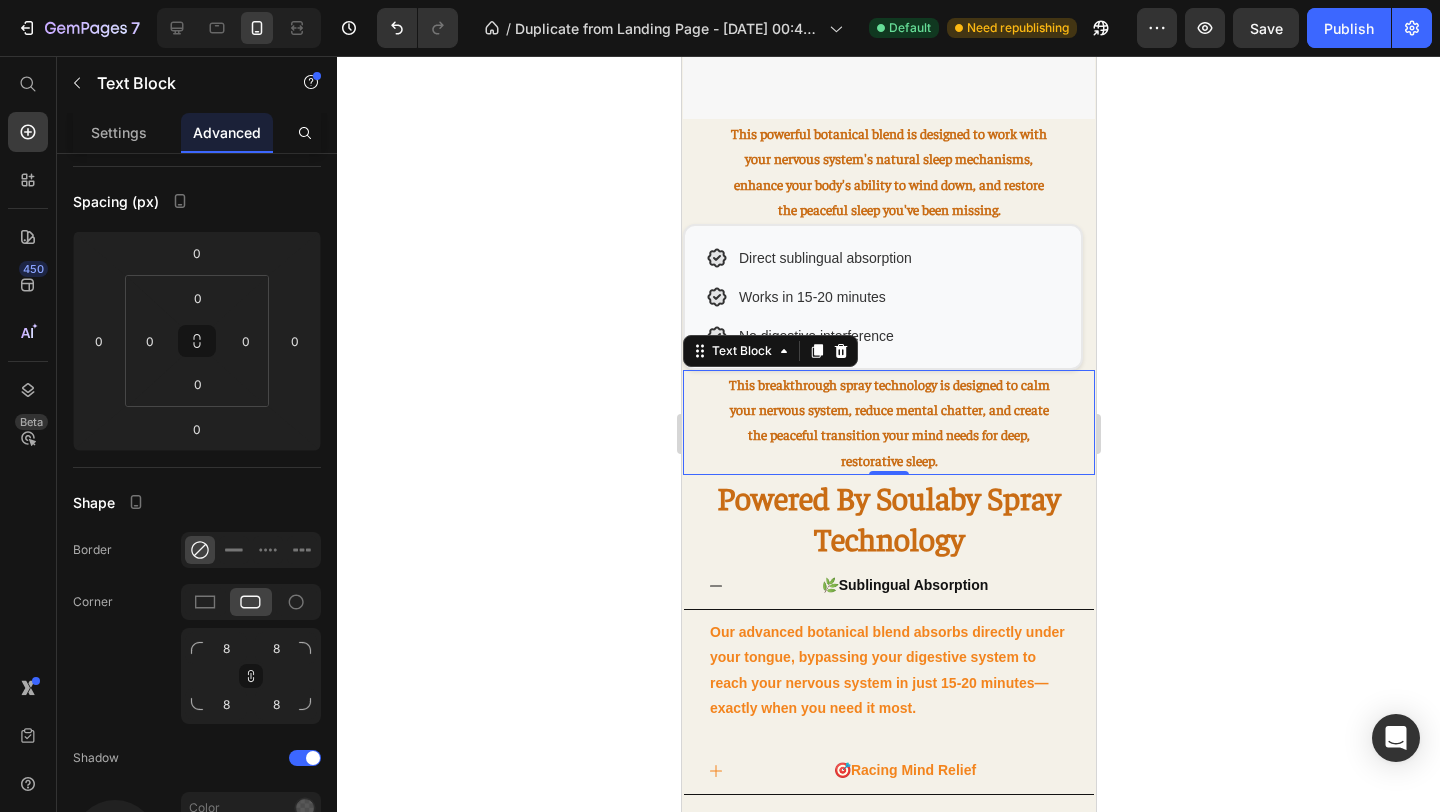 click 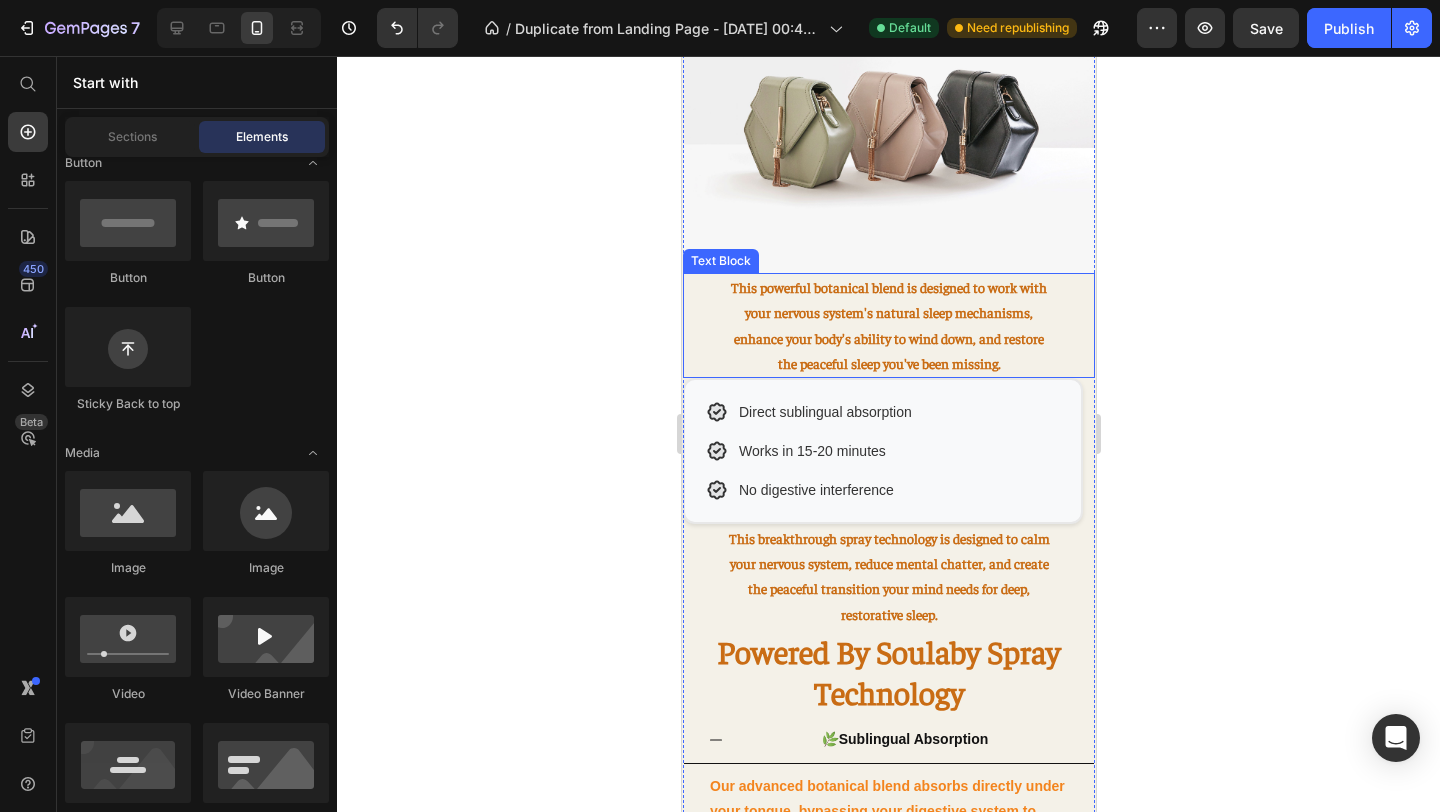scroll, scrollTop: 1874, scrollLeft: 0, axis: vertical 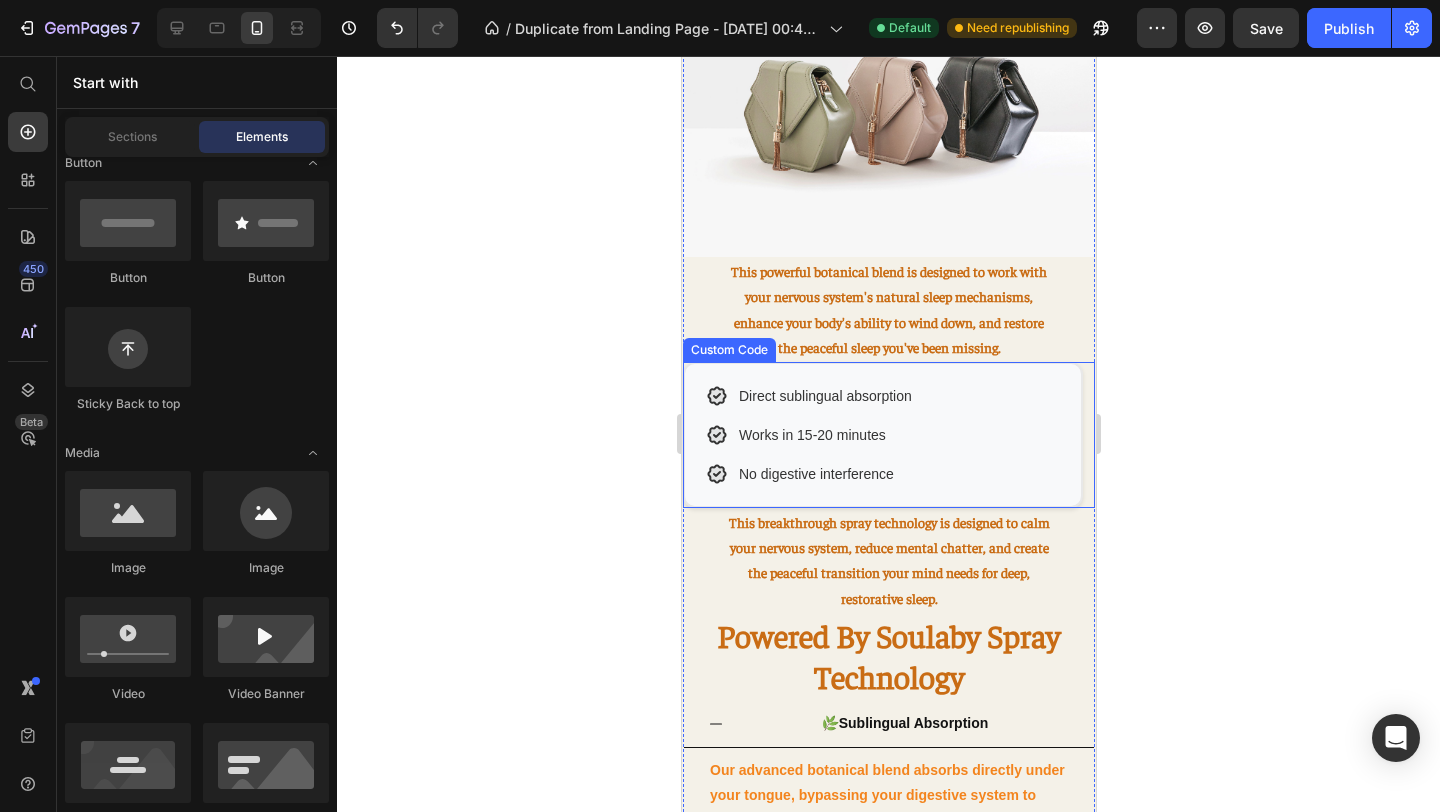 click on "No digestive interference" at bounding box center [882, 474] 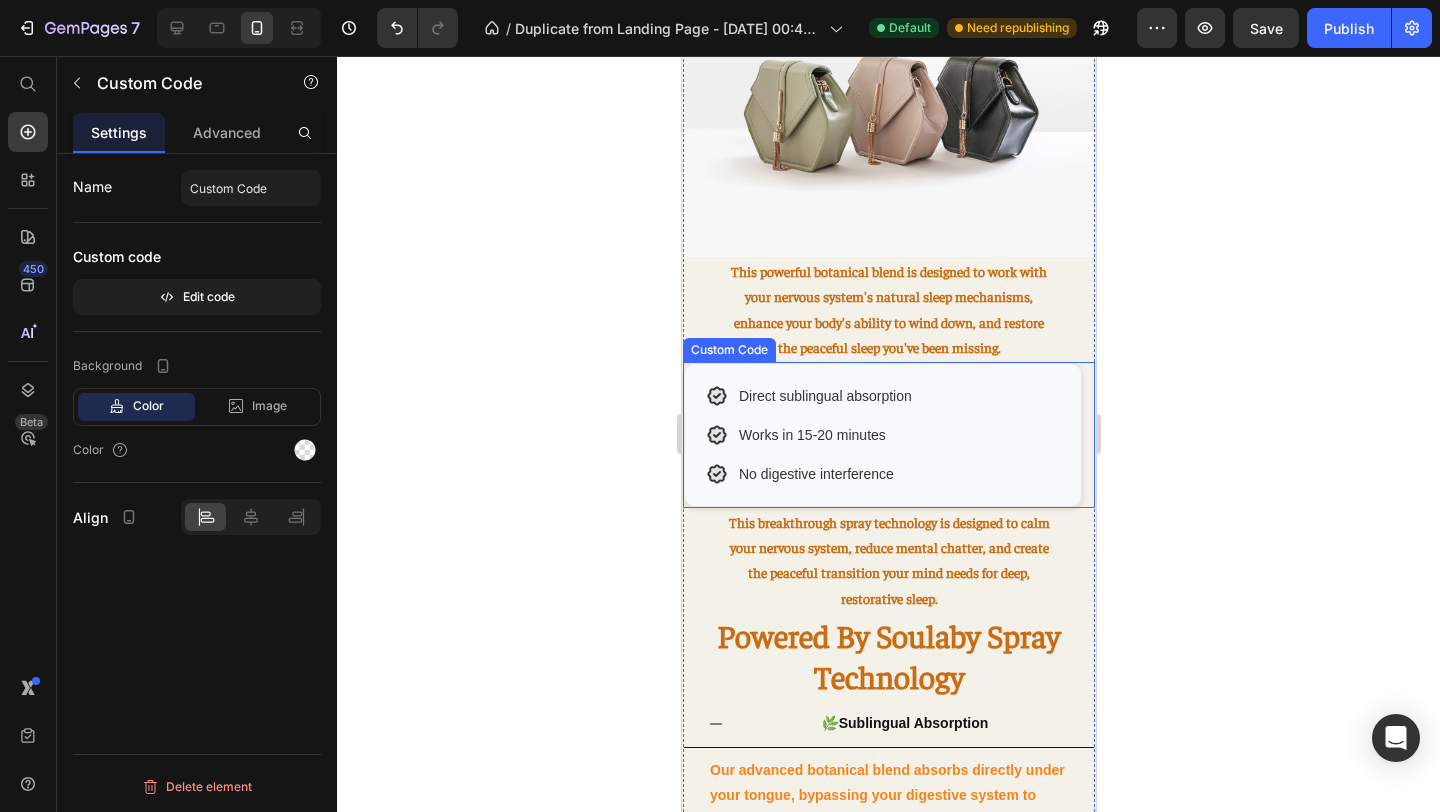 scroll, scrollTop: 0, scrollLeft: 0, axis: both 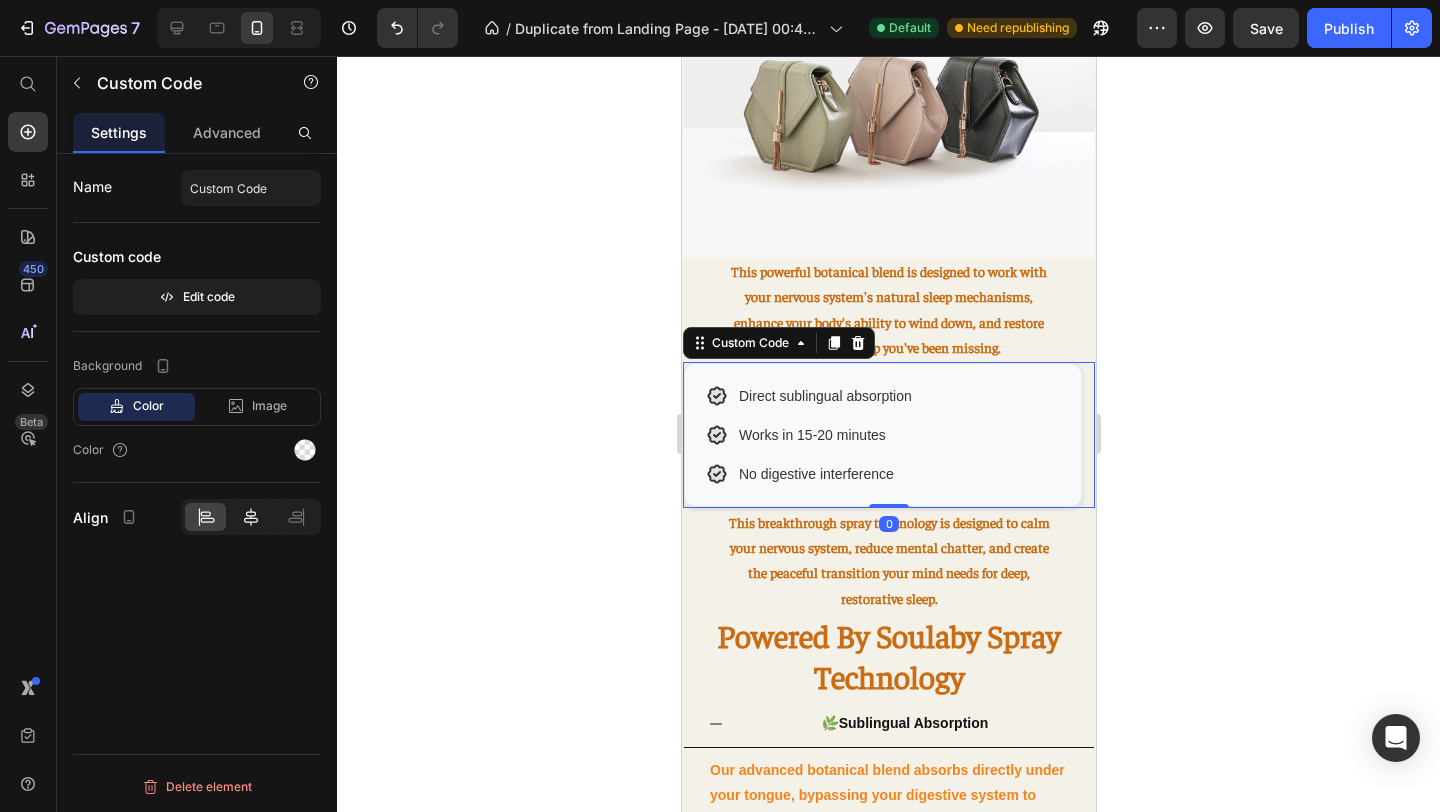 click 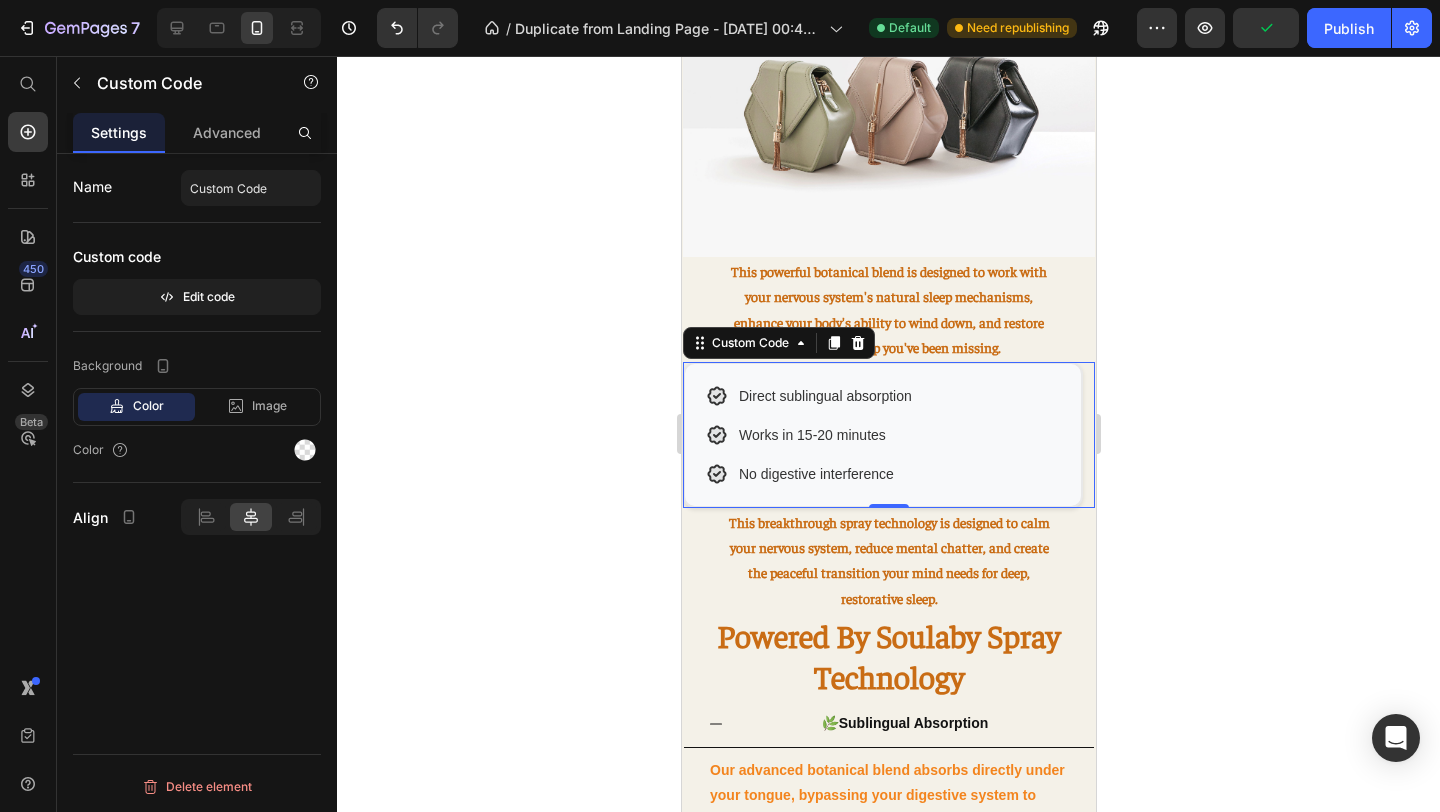 click 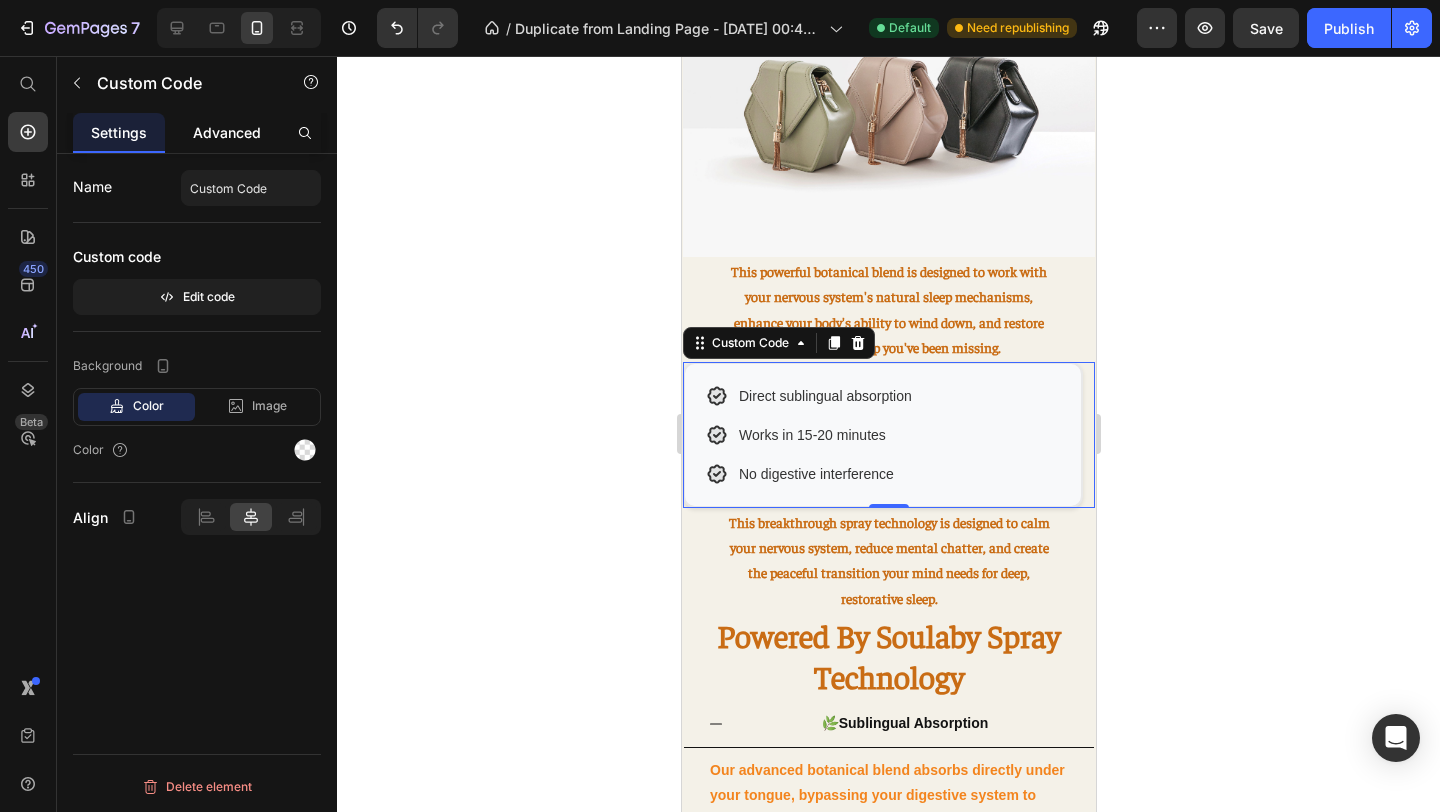 click on "Advanced" at bounding box center (227, 132) 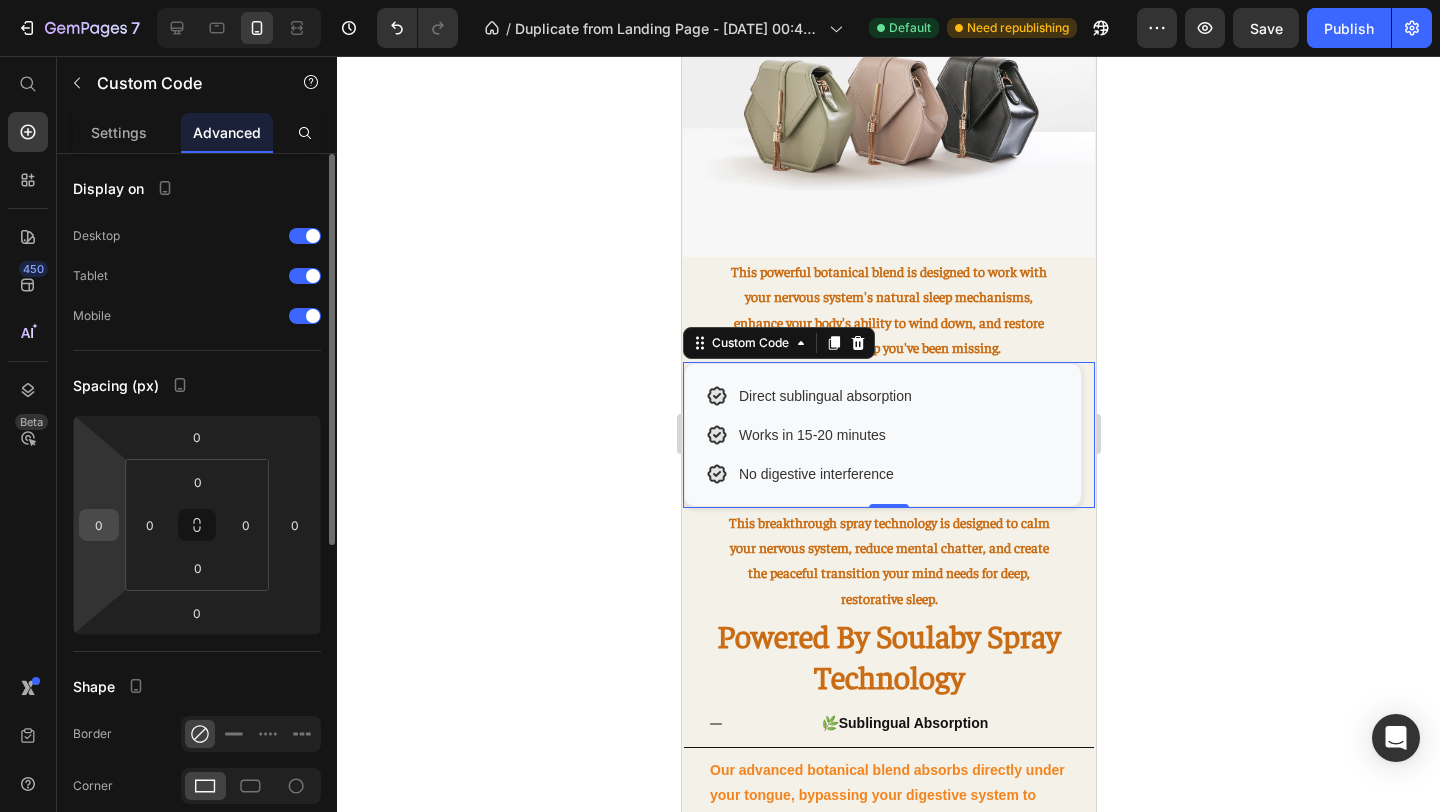 click on "0" at bounding box center (99, 525) 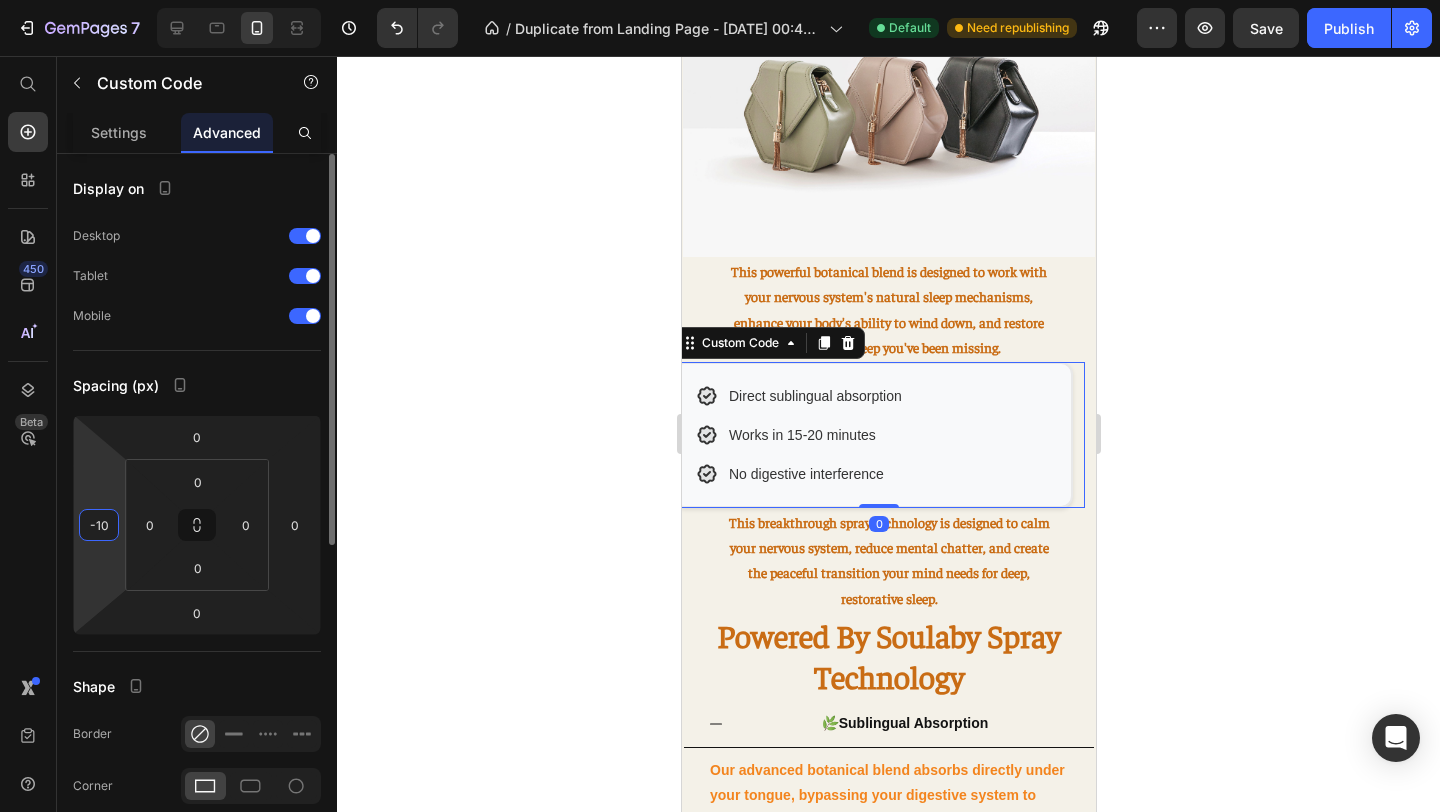 type on "-1" 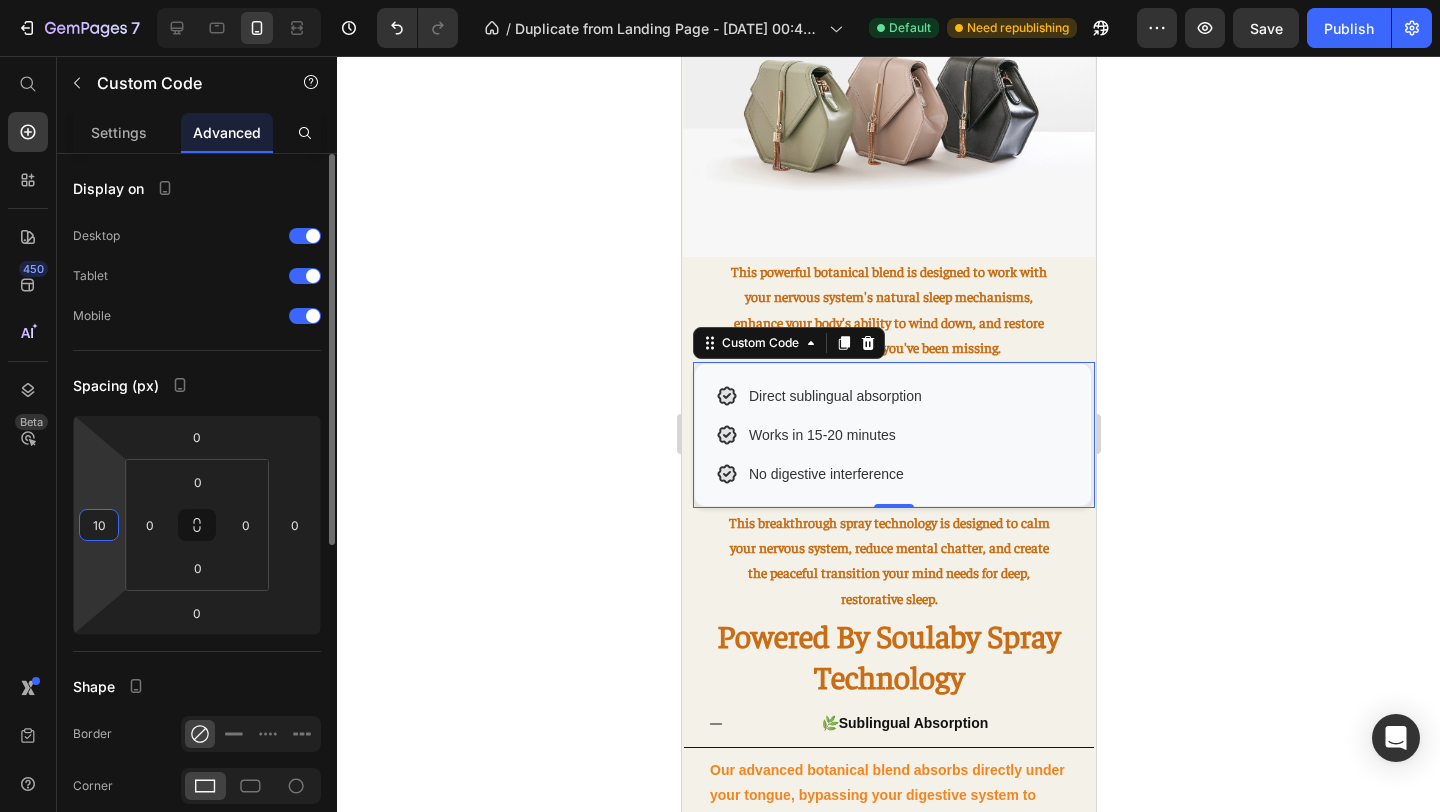 type on "1" 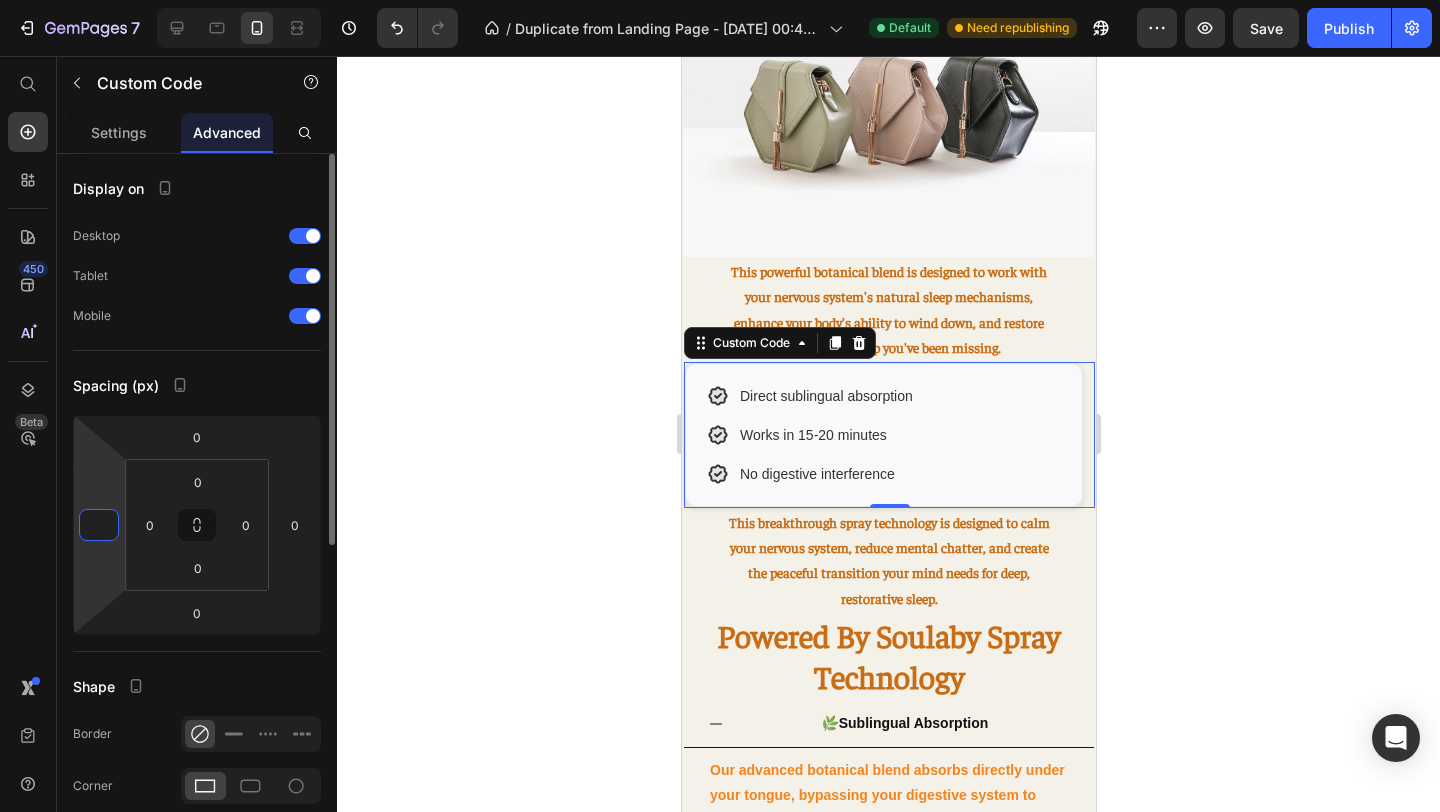 type on "2" 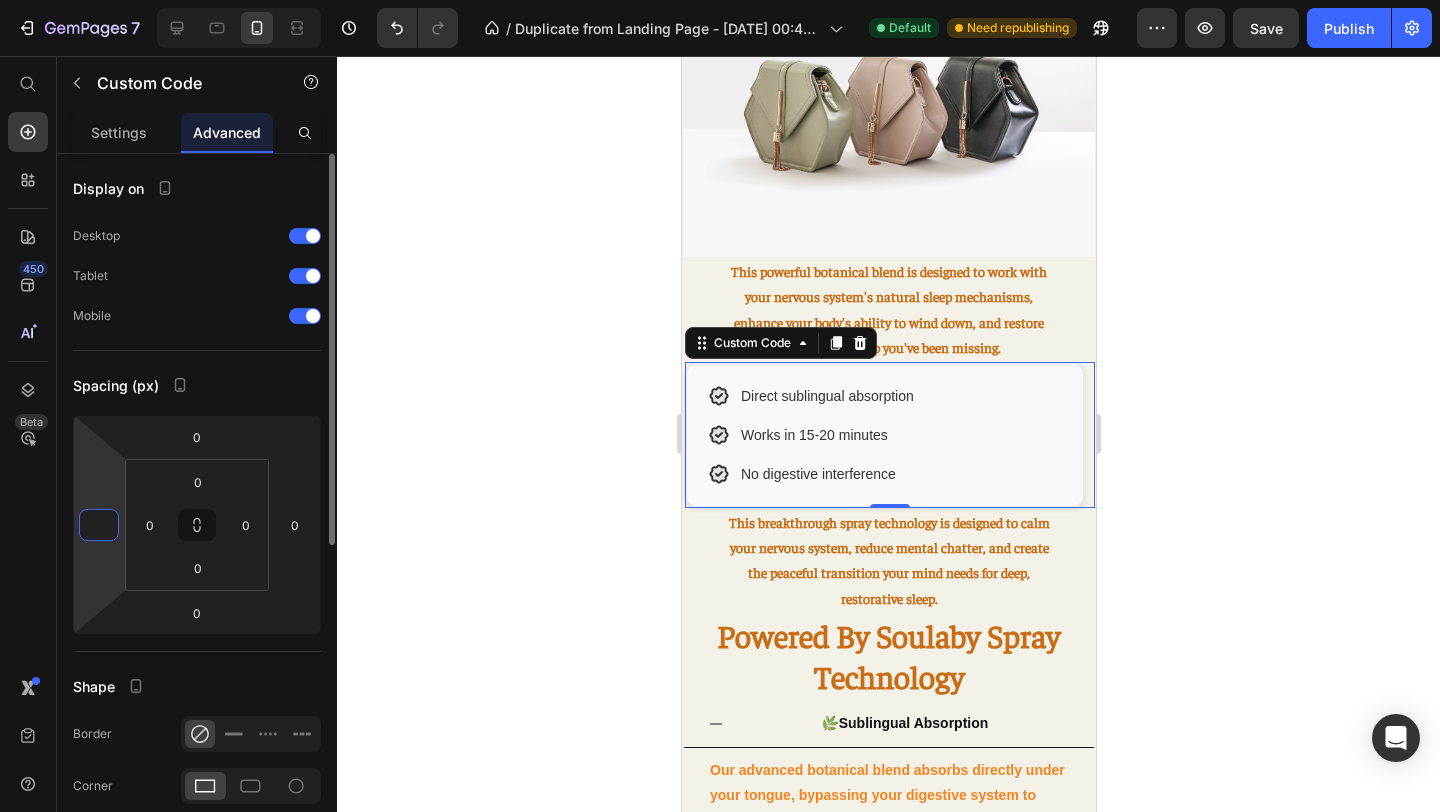 type on "3" 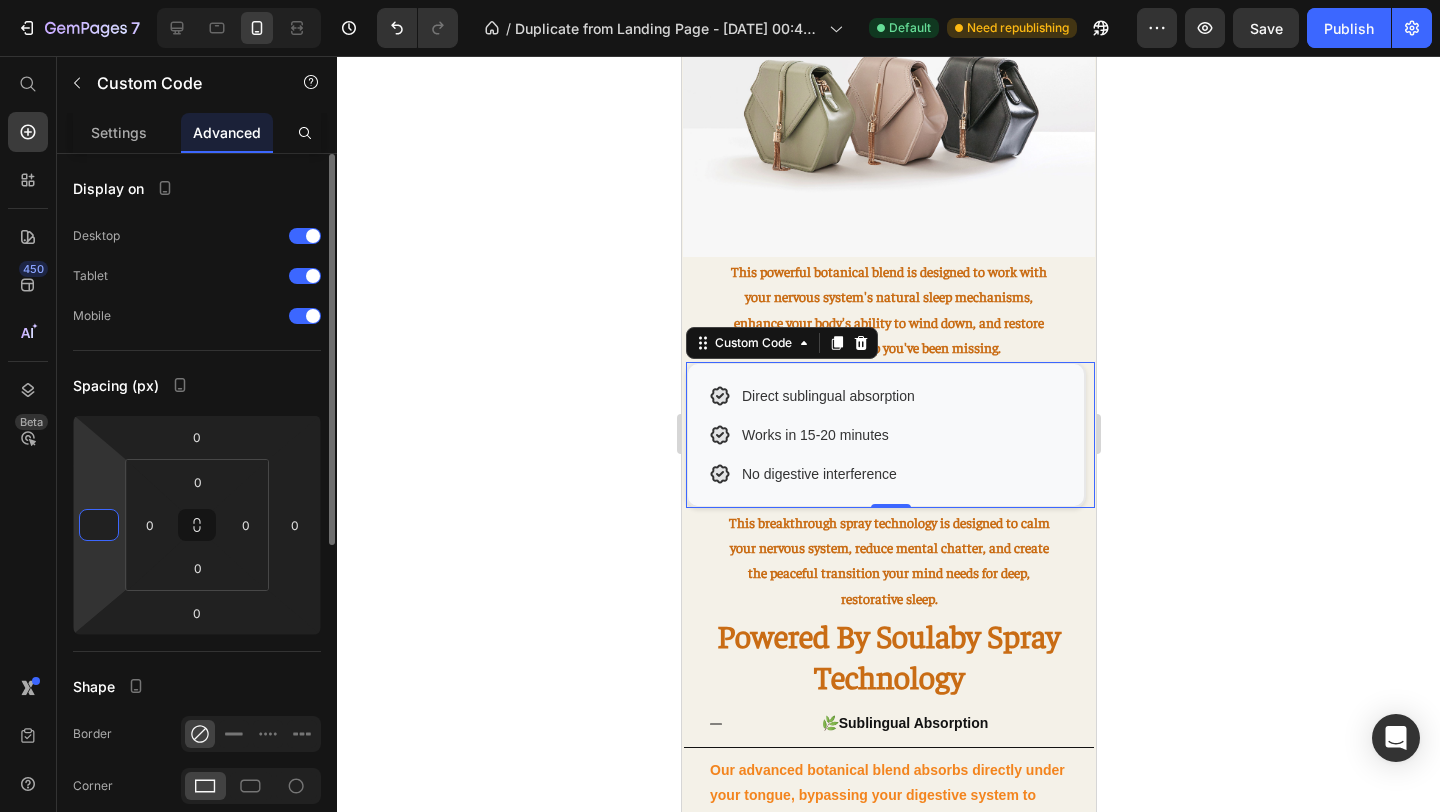 type on "4" 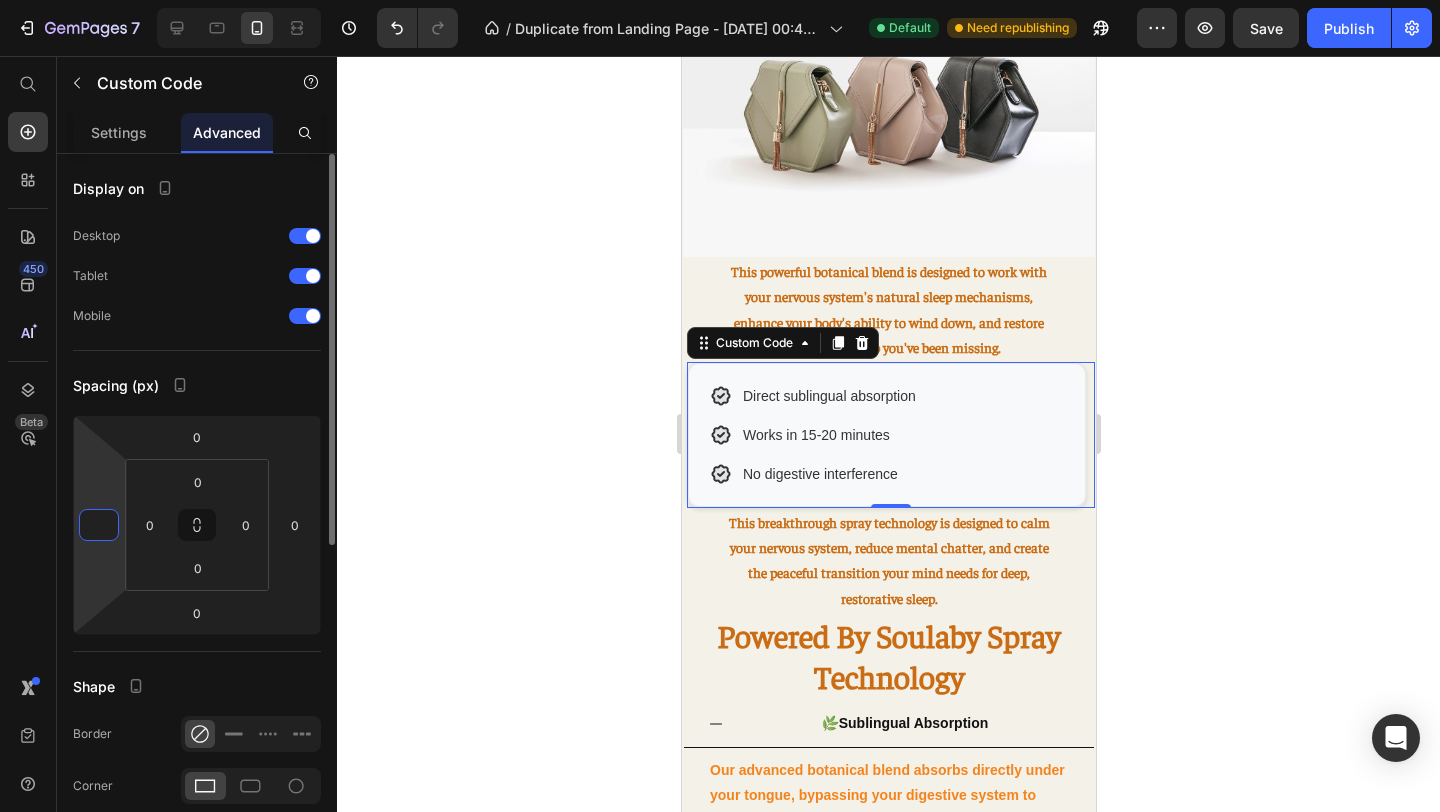 type on "4" 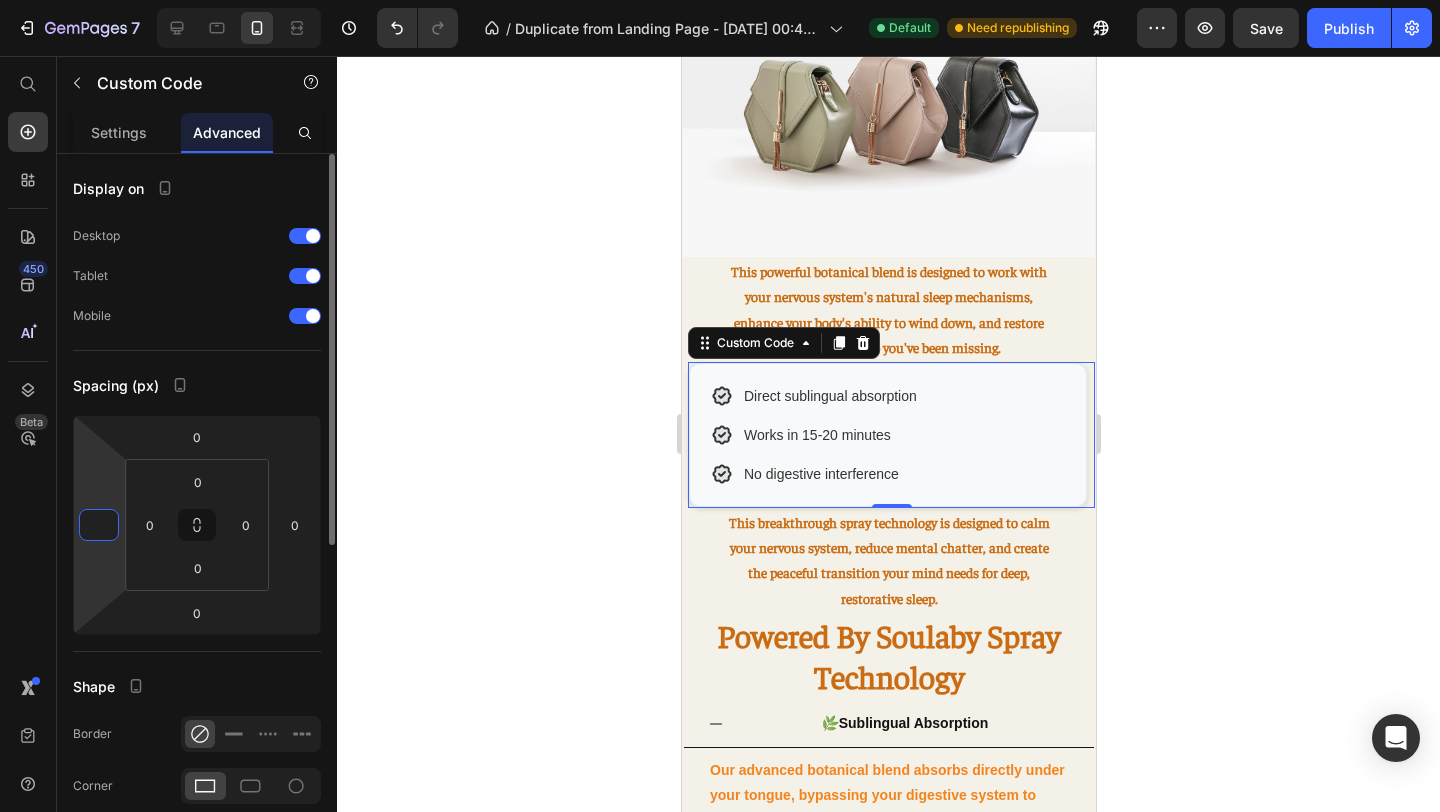 type on "7" 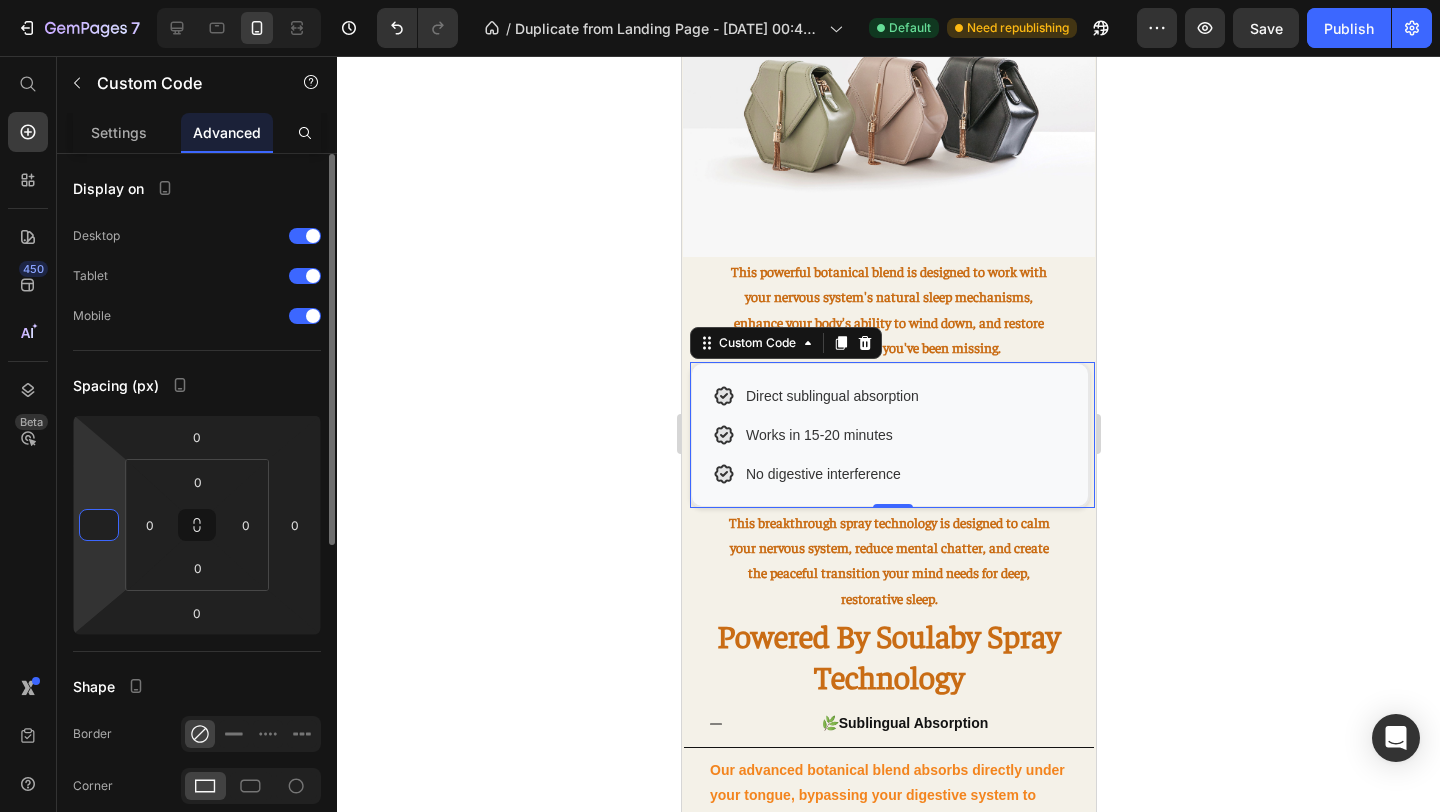 type on "6" 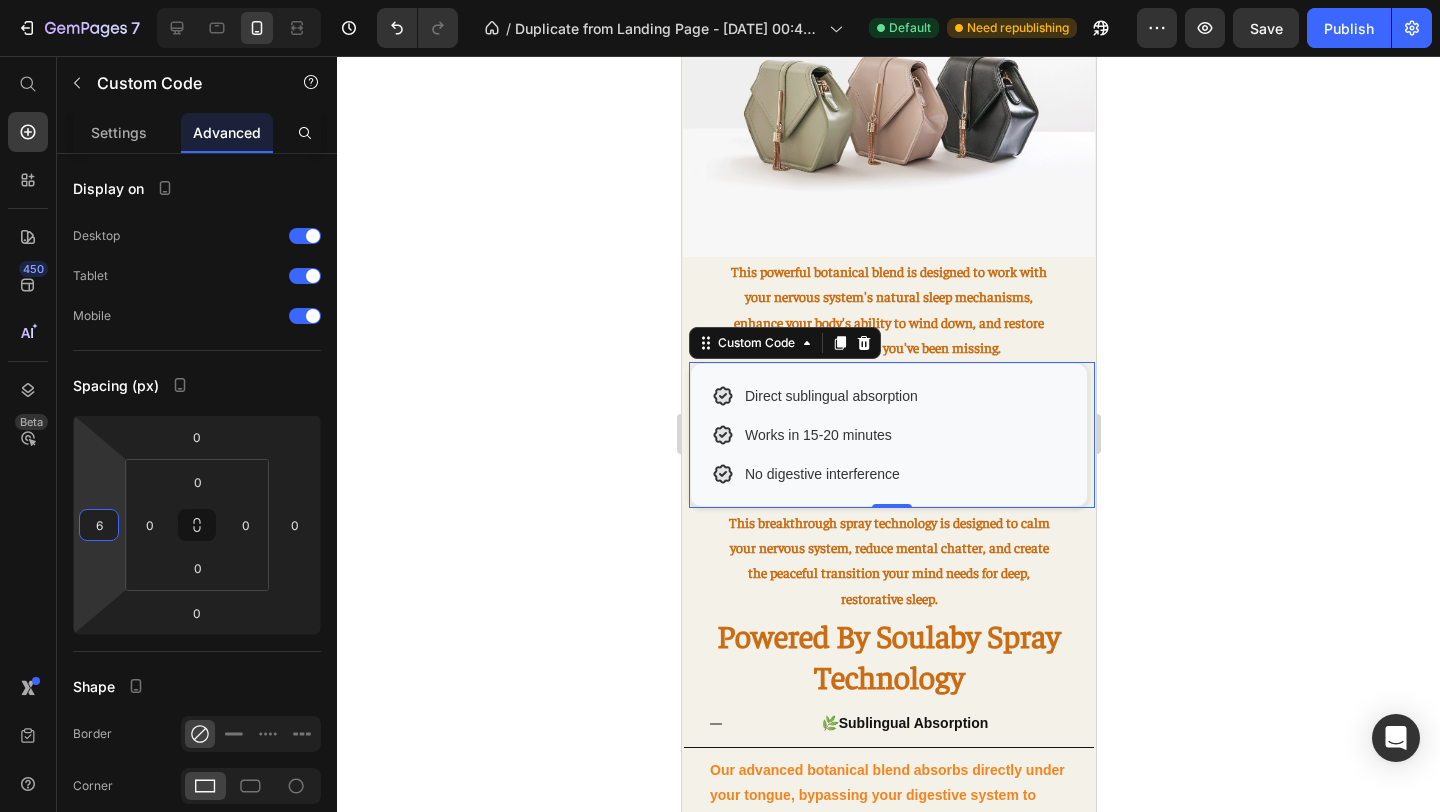 click 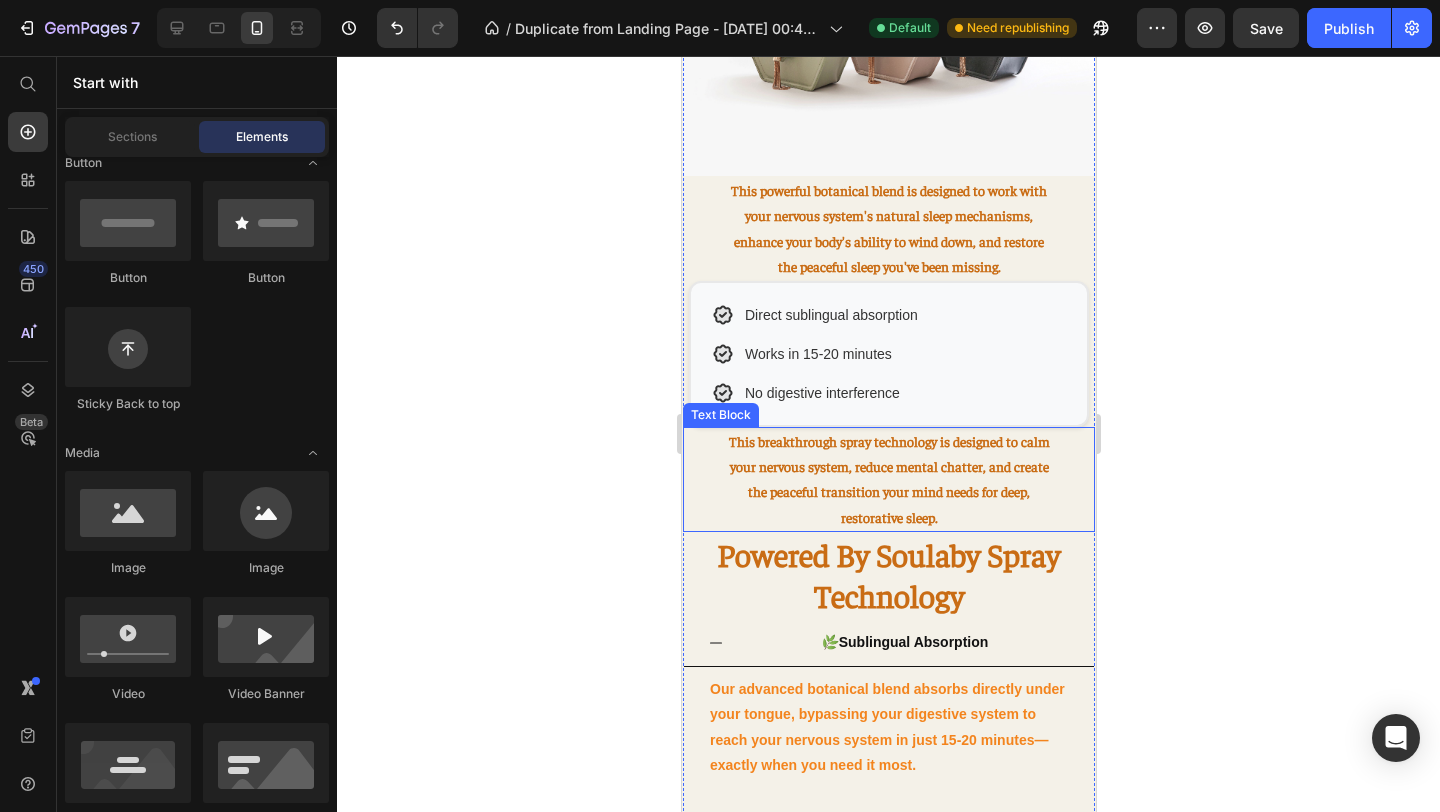 scroll, scrollTop: 1959, scrollLeft: 0, axis: vertical 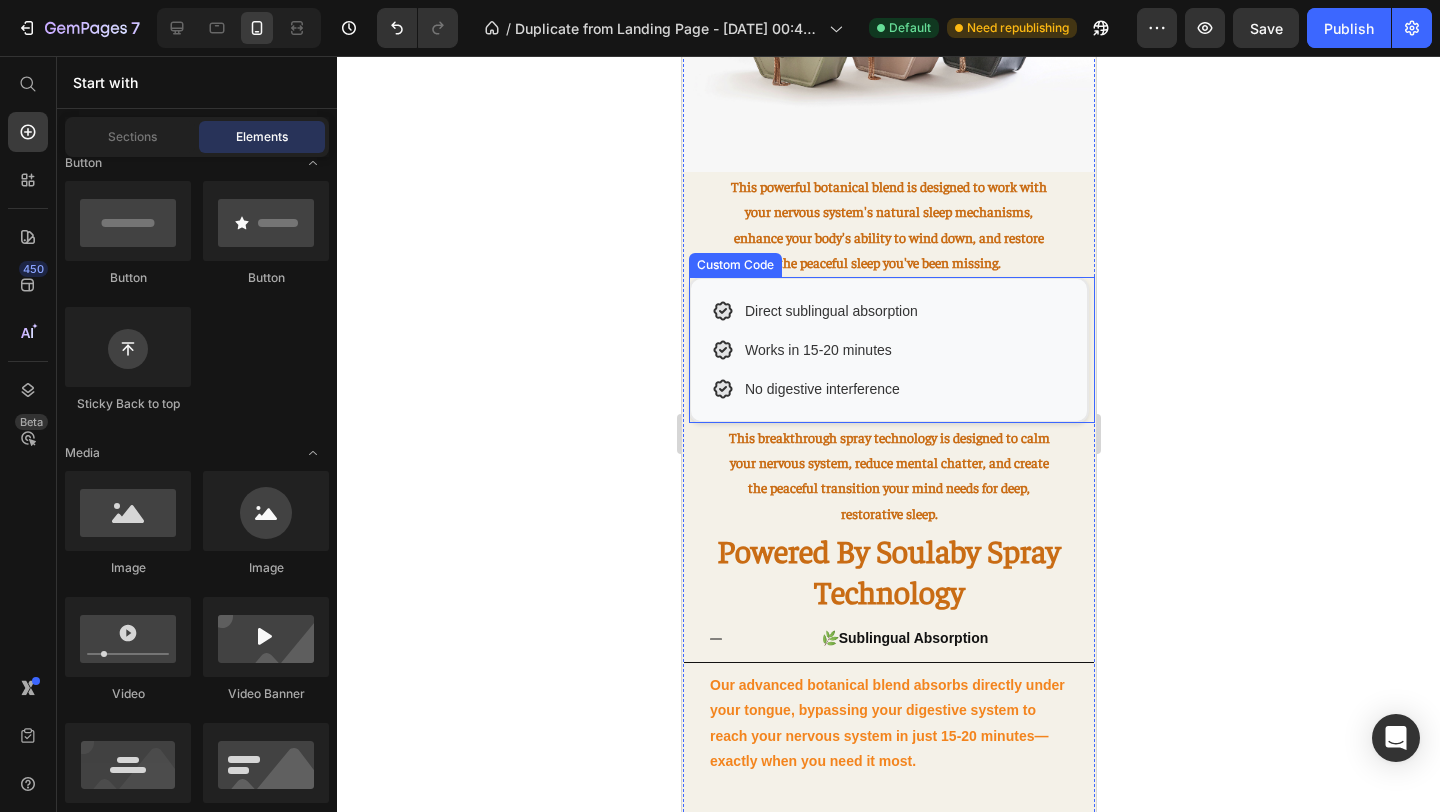 click on "Works in 15-20 minutes" at bounding box center [888, 350] 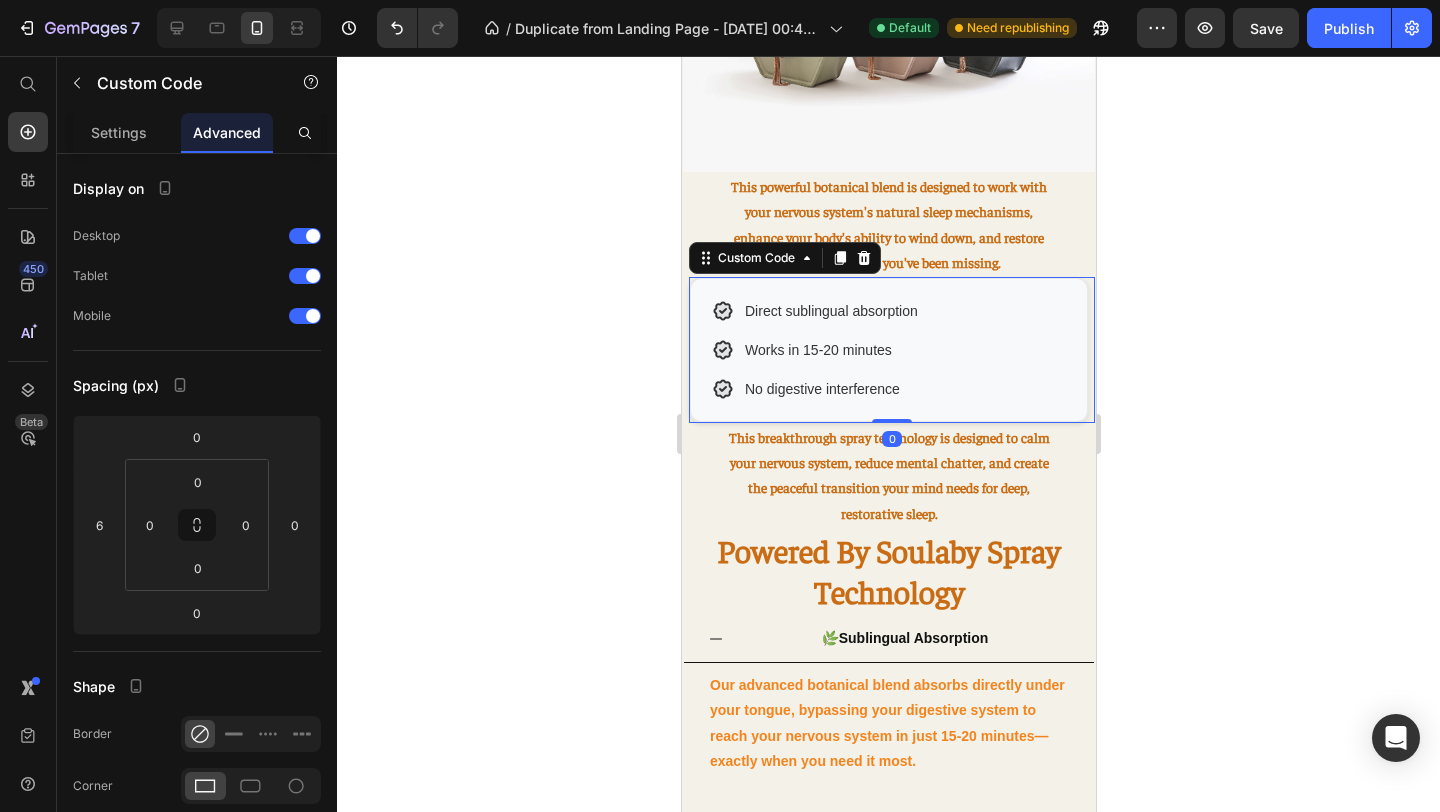 click on "Direct sublingual absorption" at bounding box center (830, 311) 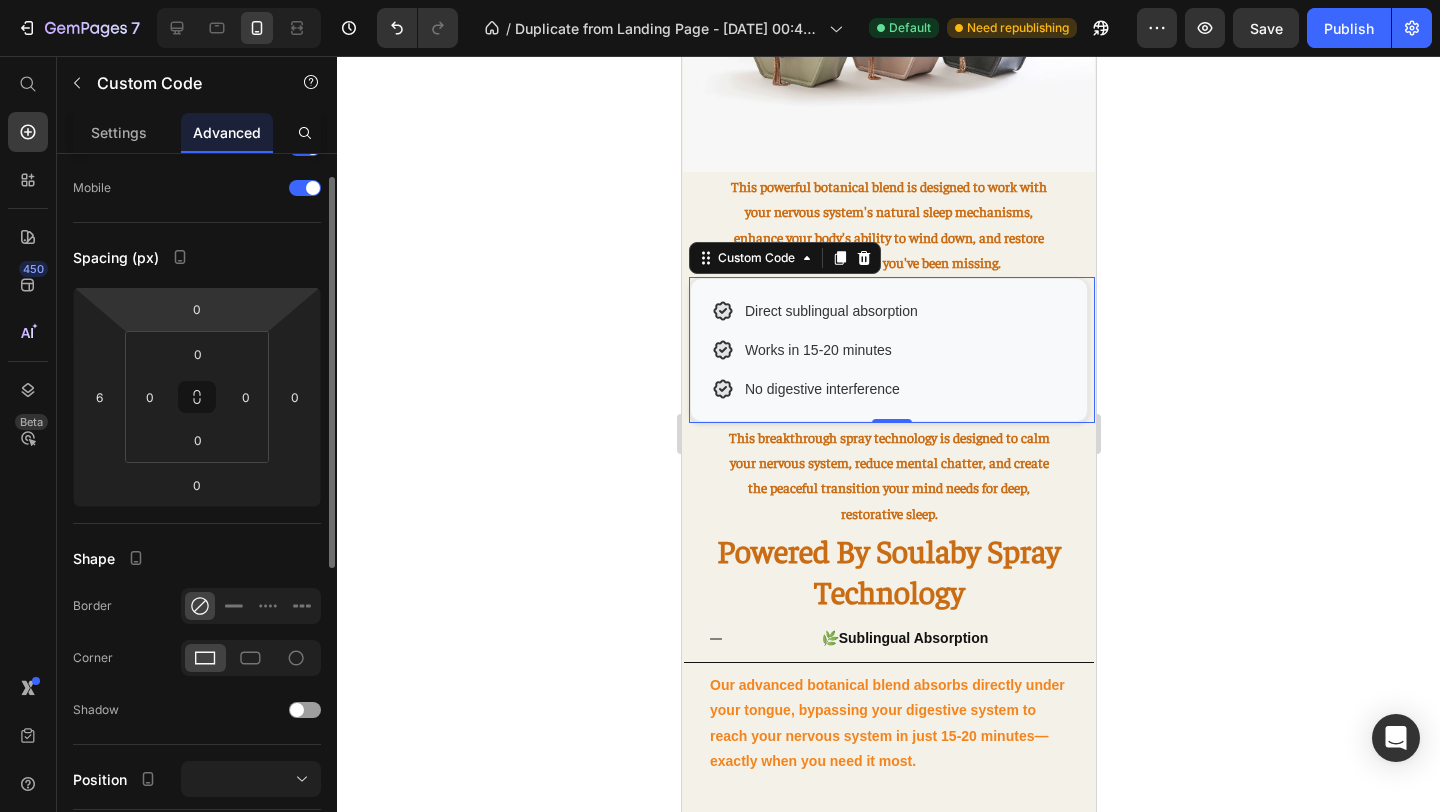 scroll, scrollTop: 0, scrollLeft: 0, axis: both 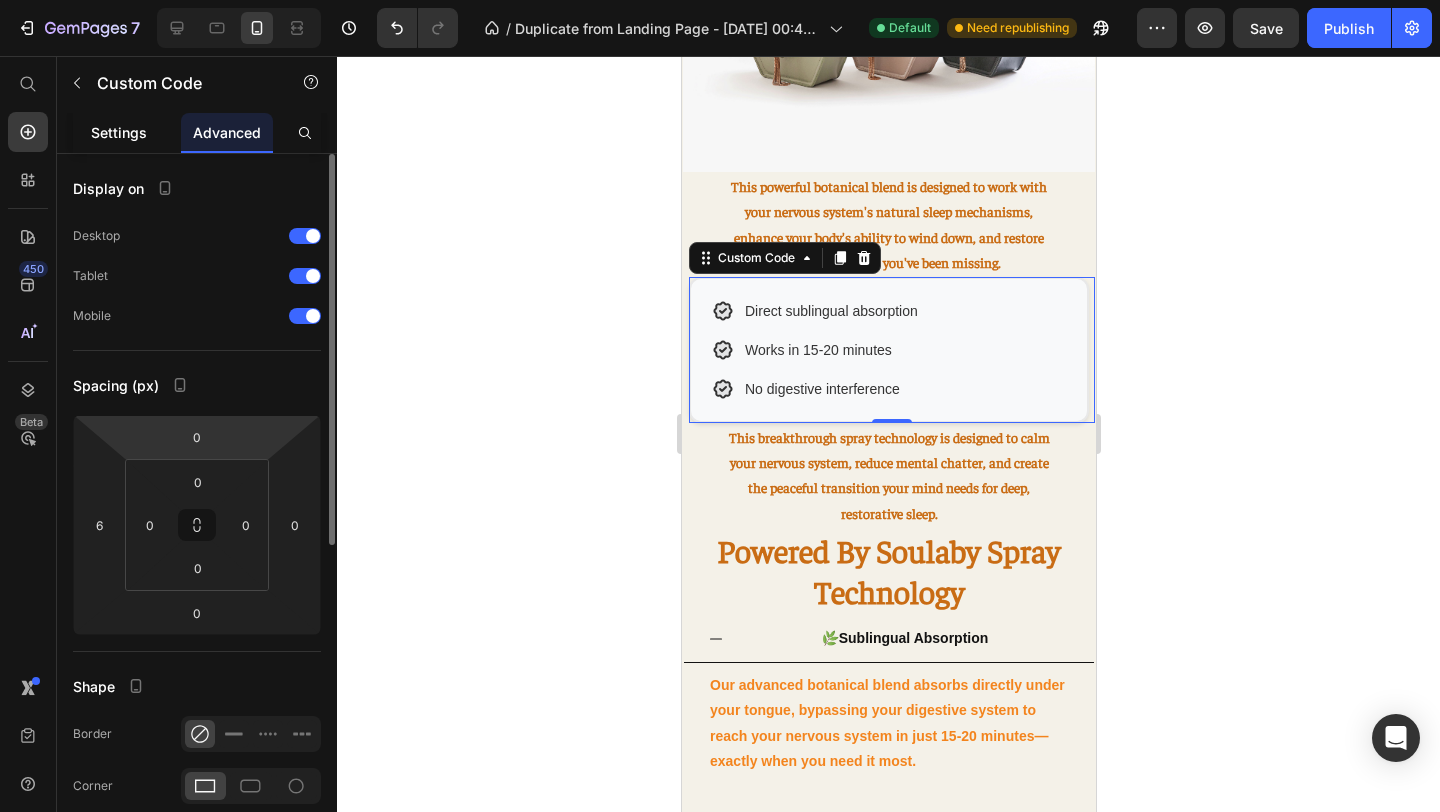 click on "Settings" at bounding box center (119, 132) 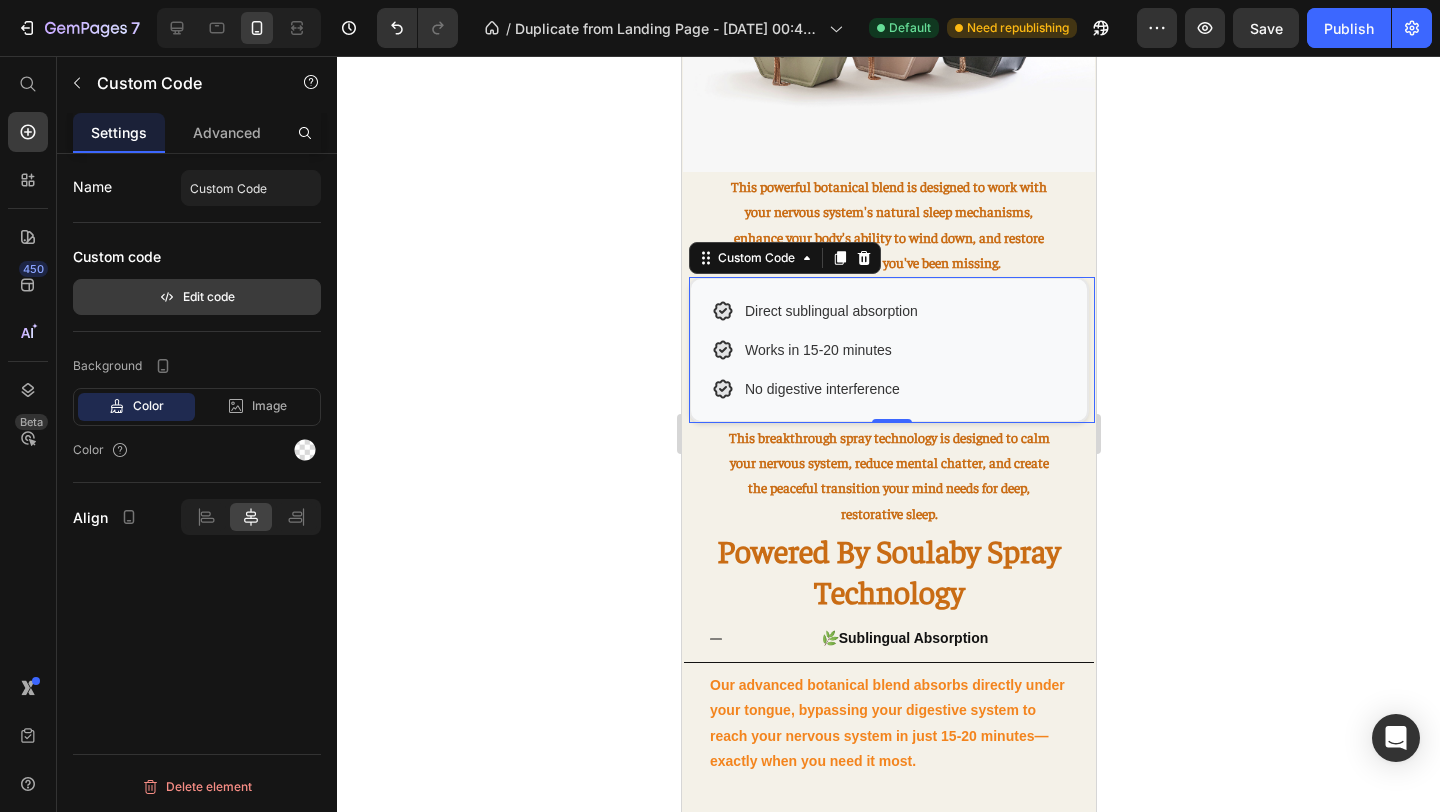 click on "Edit code" at bounding box center [197, 297] 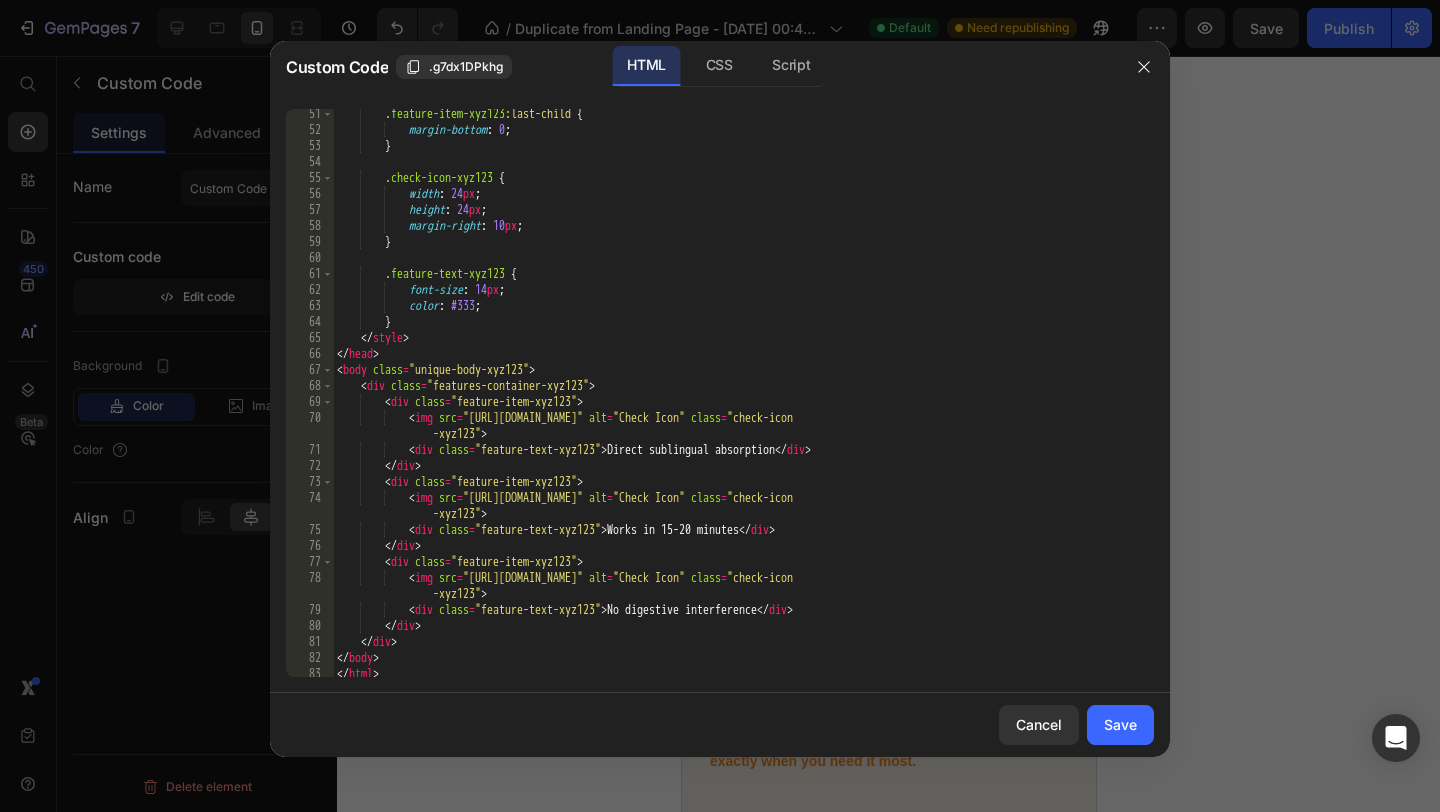scroll, scrollTop: 807, scrollLeft: 0, axis: vertical 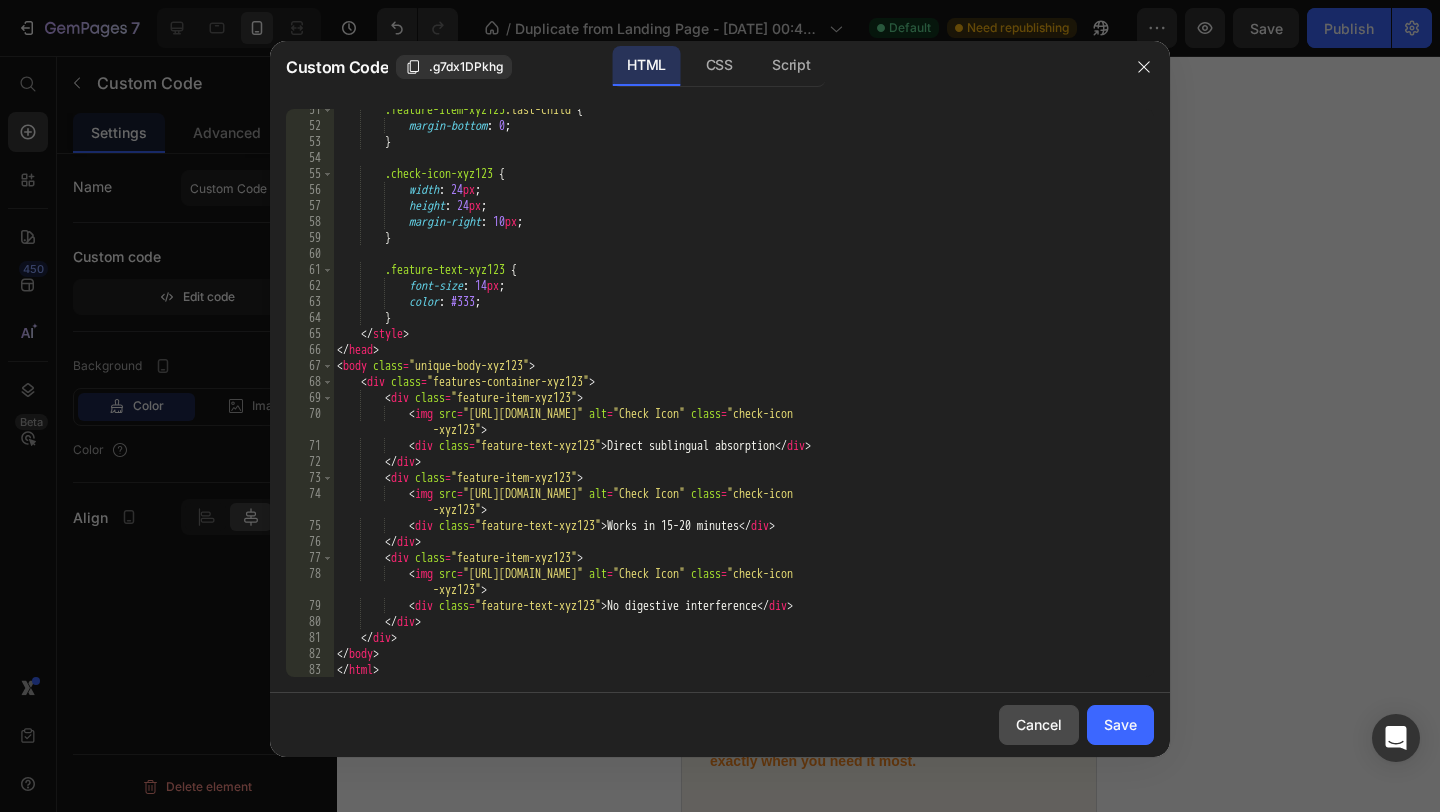 click on "Cancel" 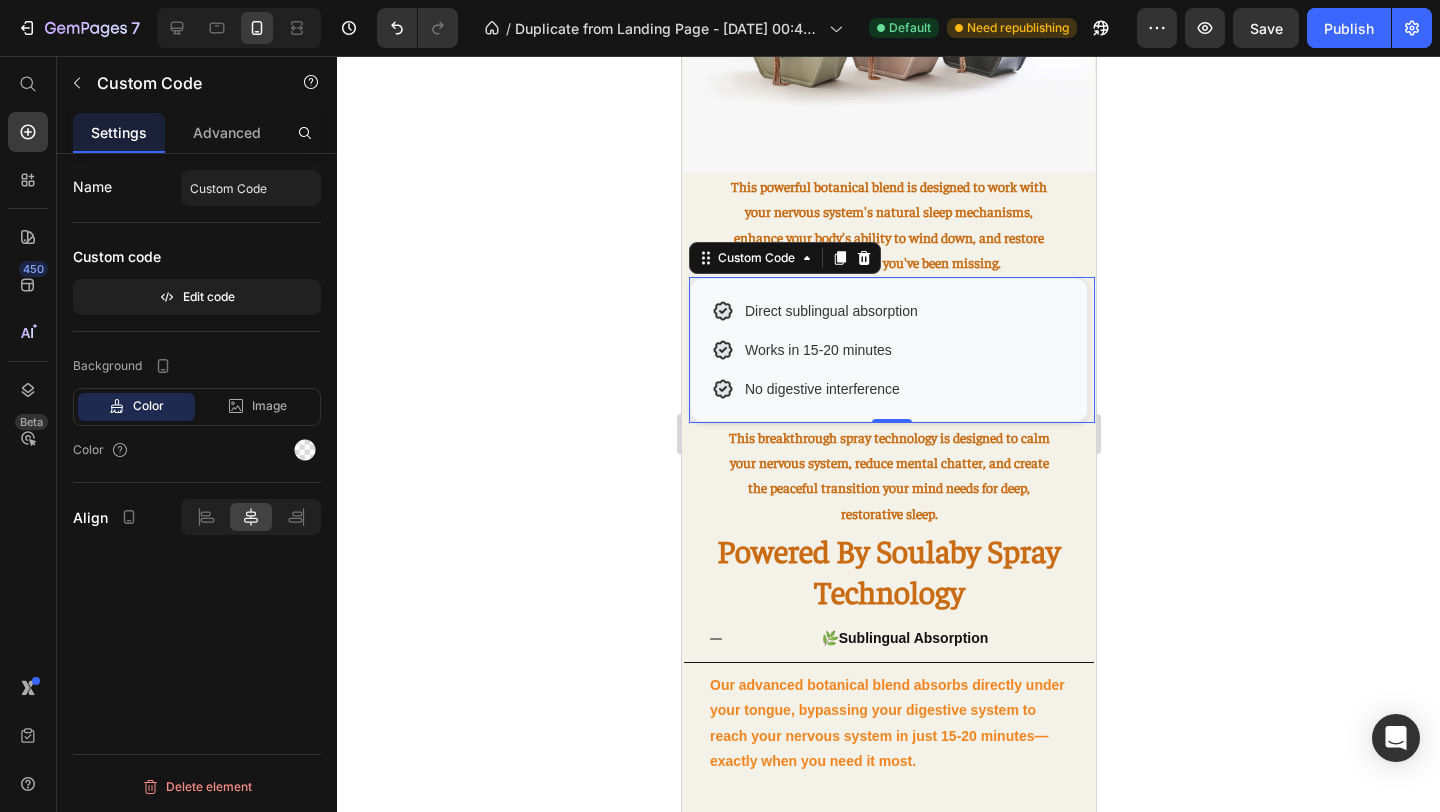 click on "Direct sublingual absorption" at bounding box center (830, 311) 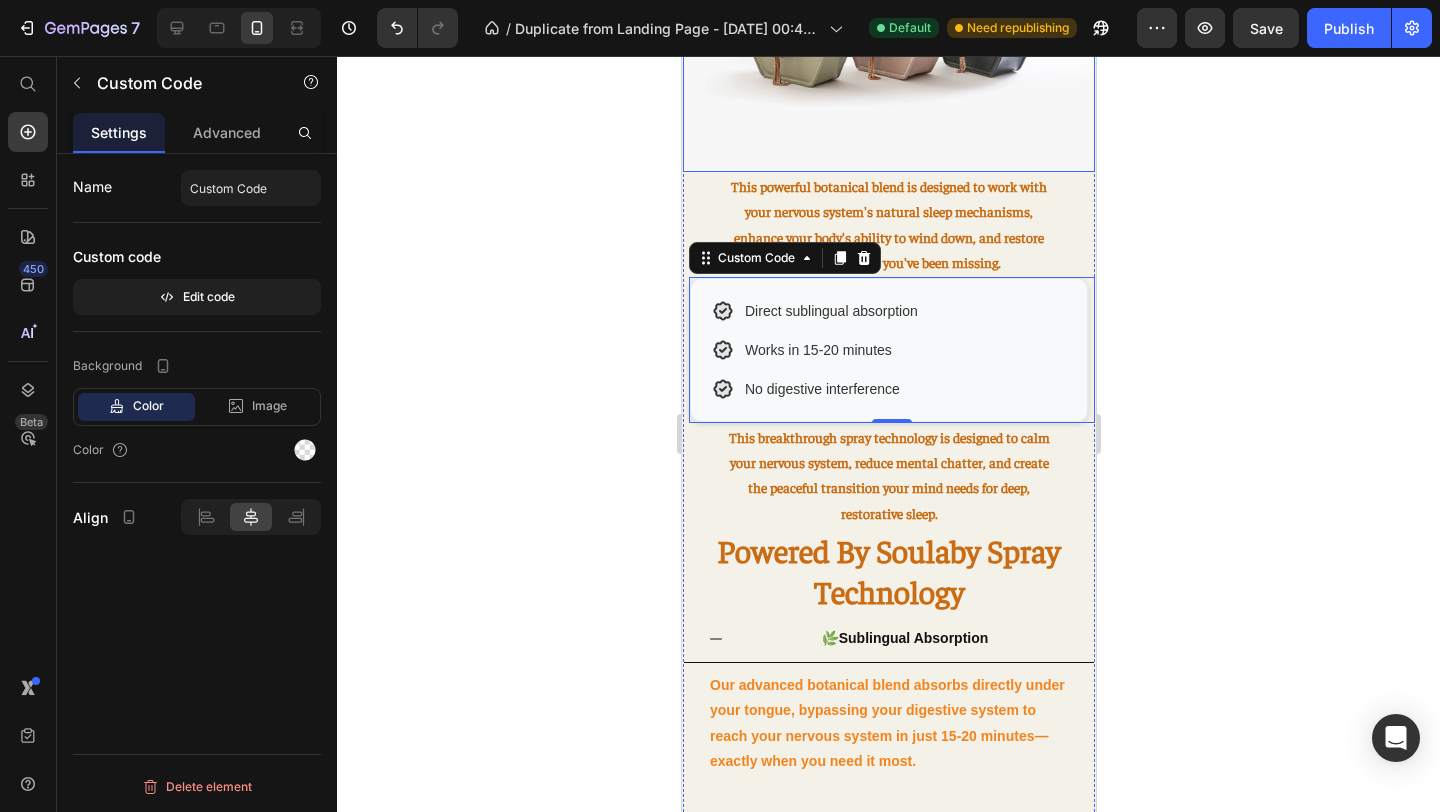 click at bounding box center [888, 17] 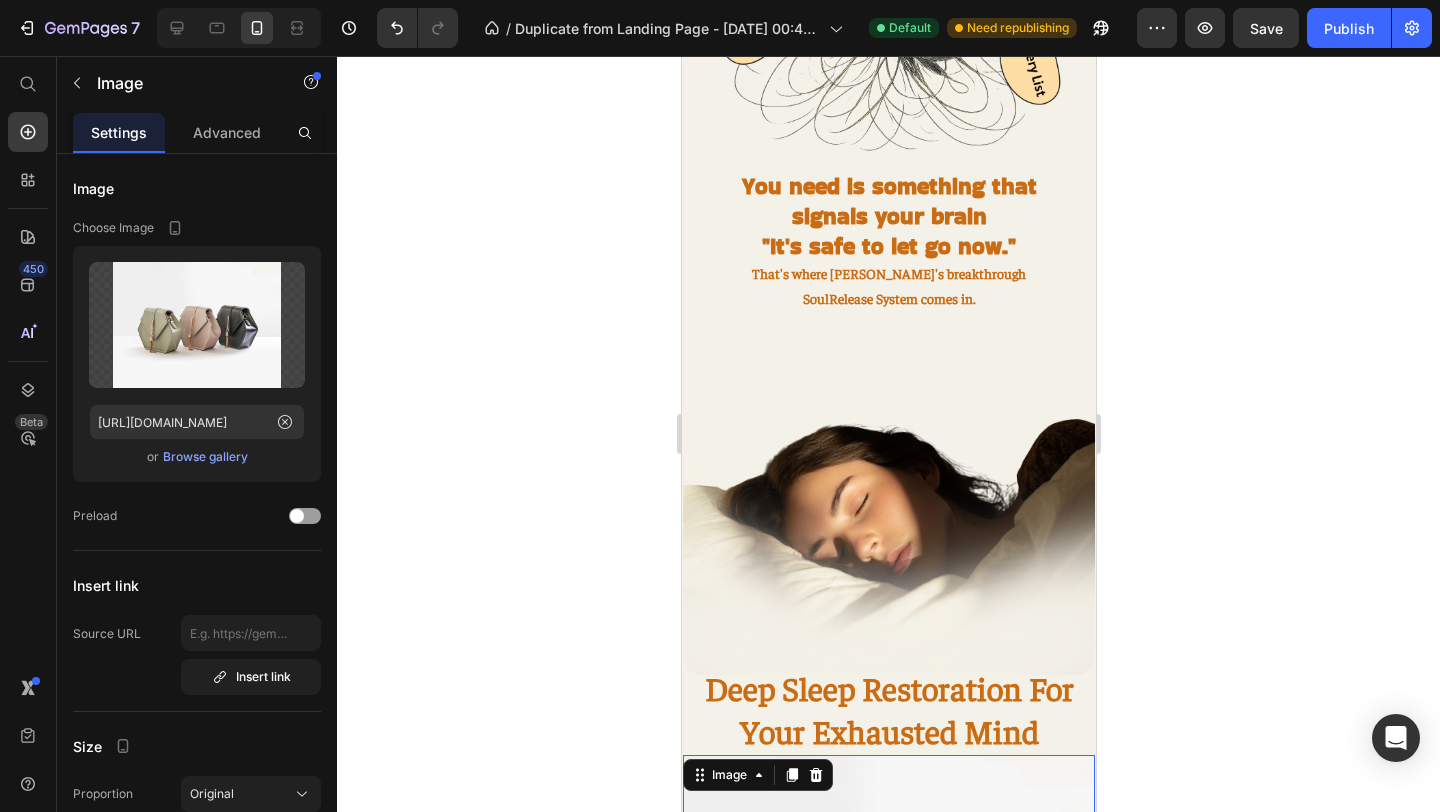 scroll, scrollTop: 957, scrollLeft: 0, axis: vertical 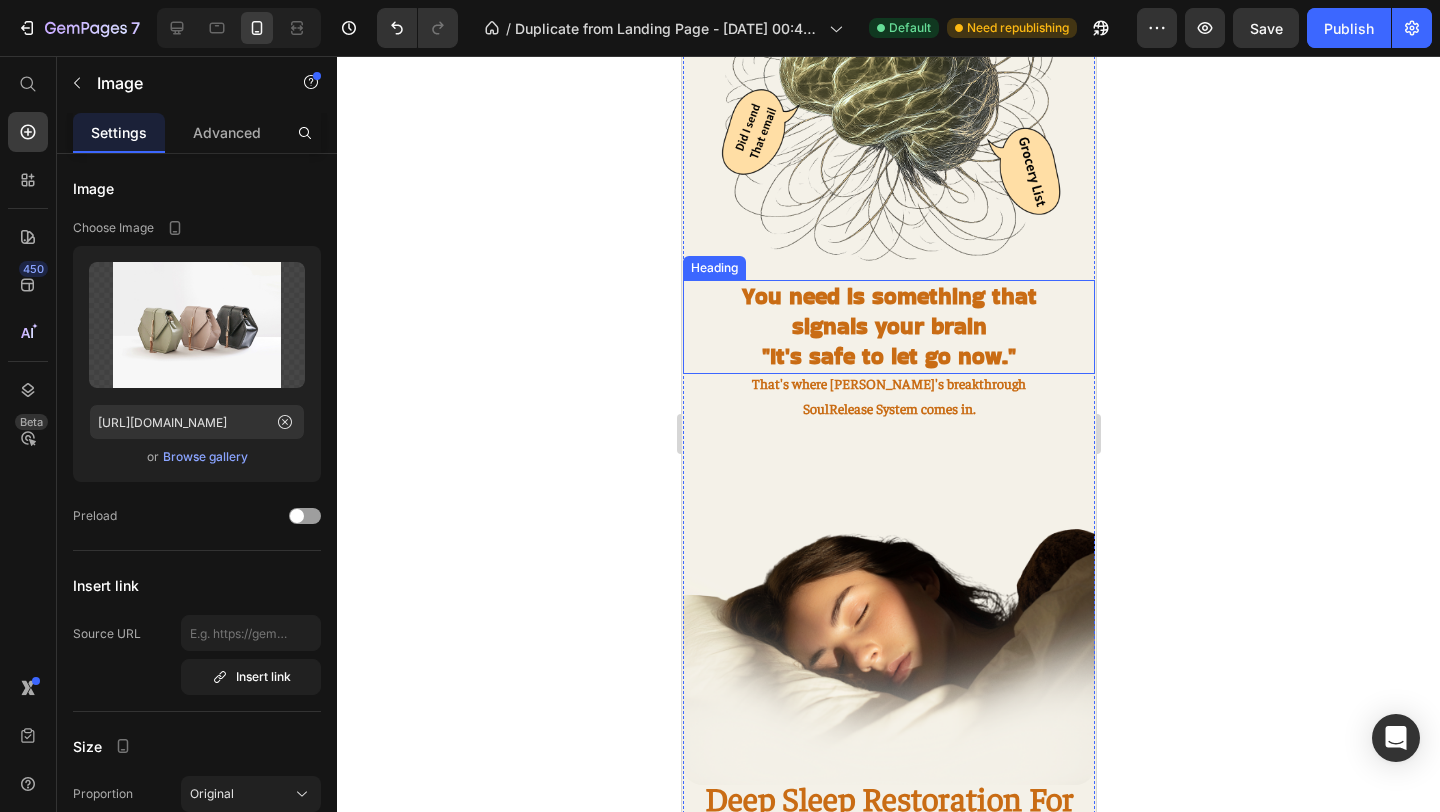 click on "You need is something that signals your brain" at bounding box center (888, 311) 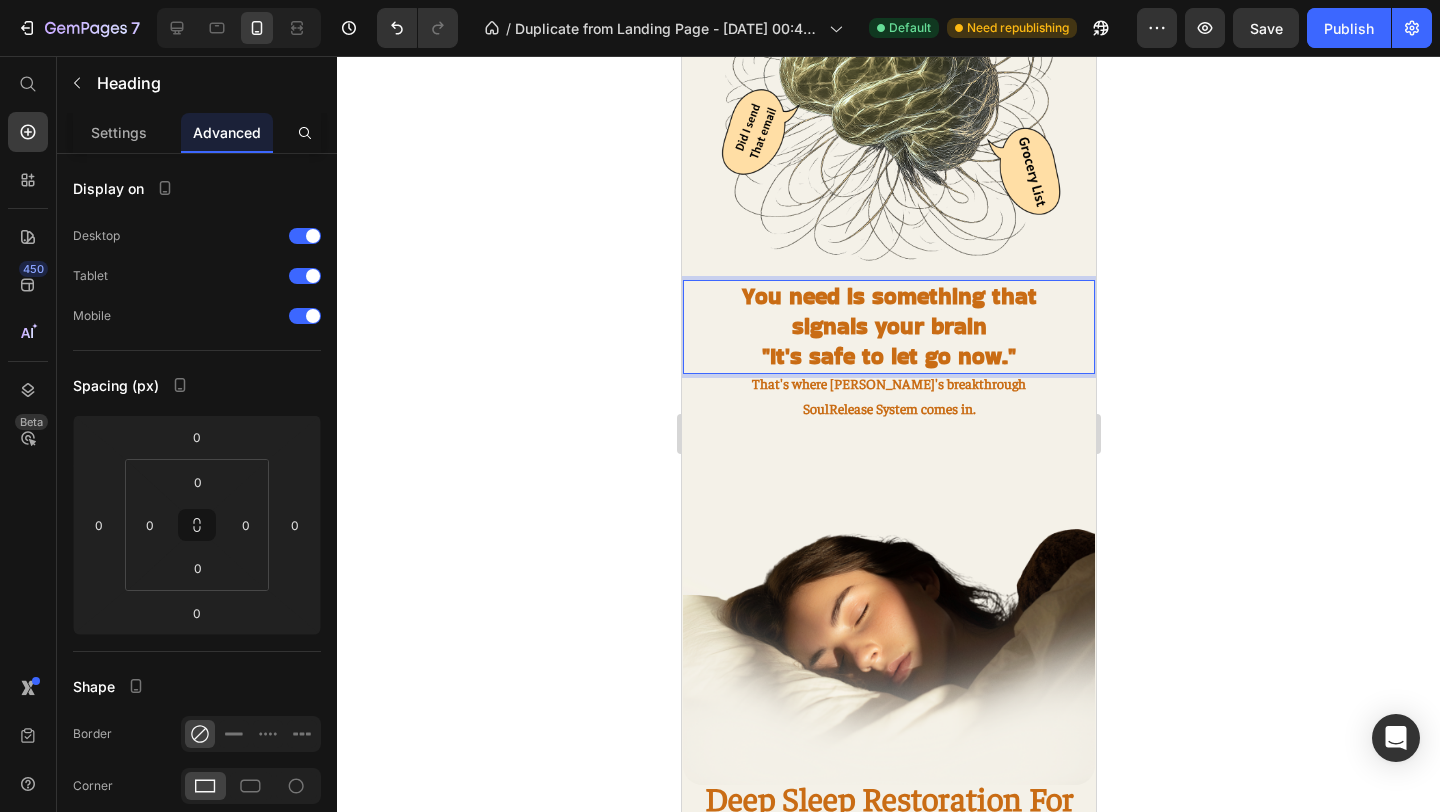 click on "You need is something that signals your brain" at bounding box center (888, 311) 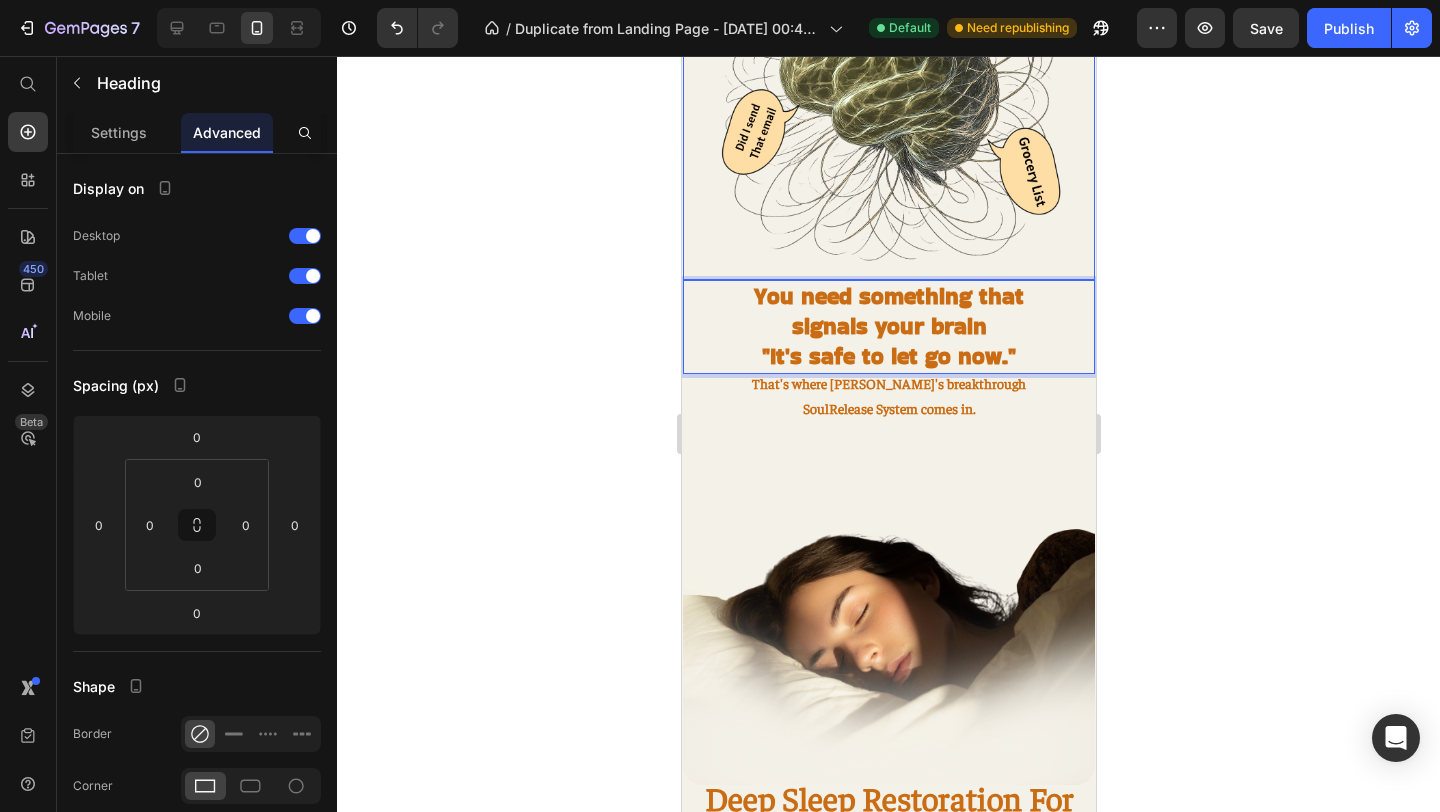 click 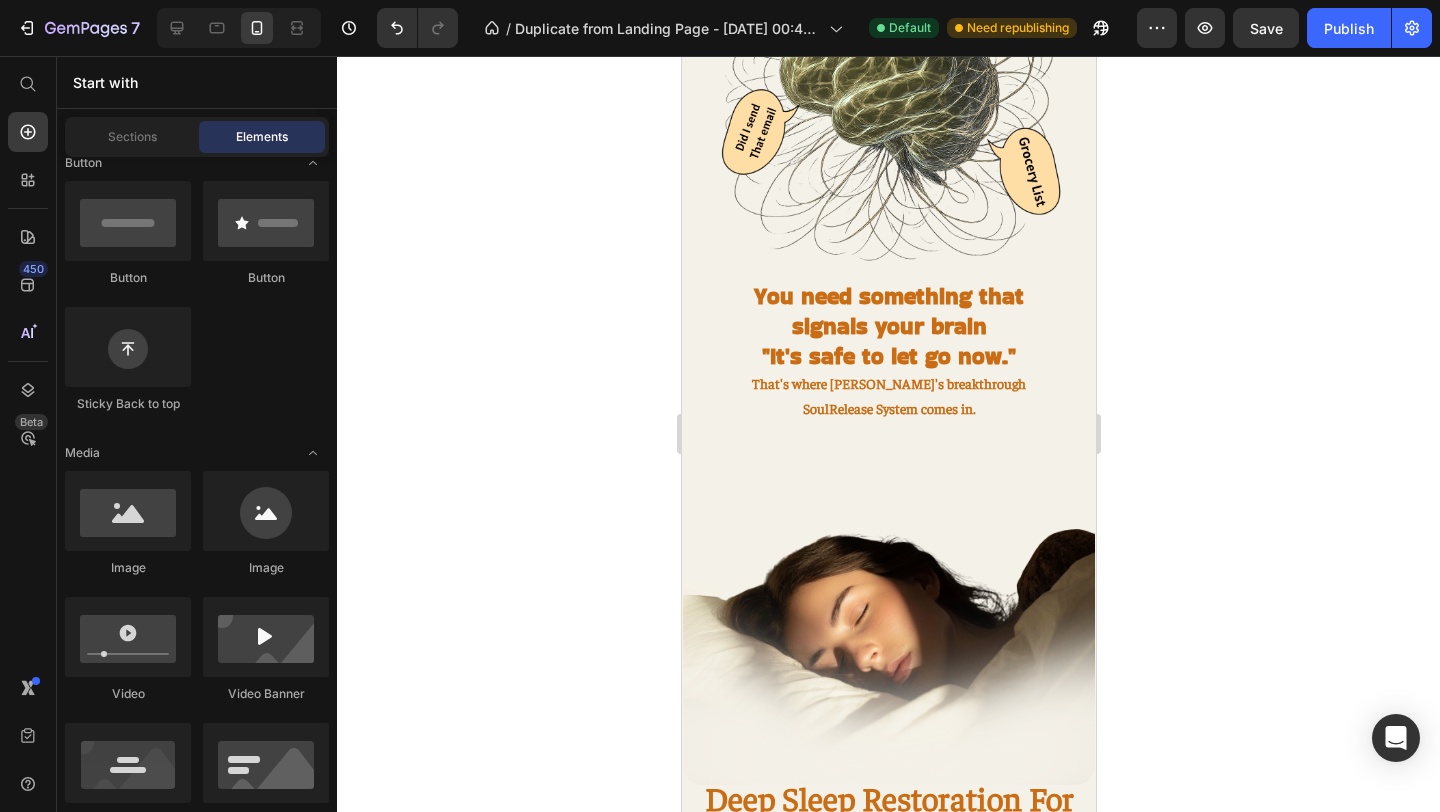 click 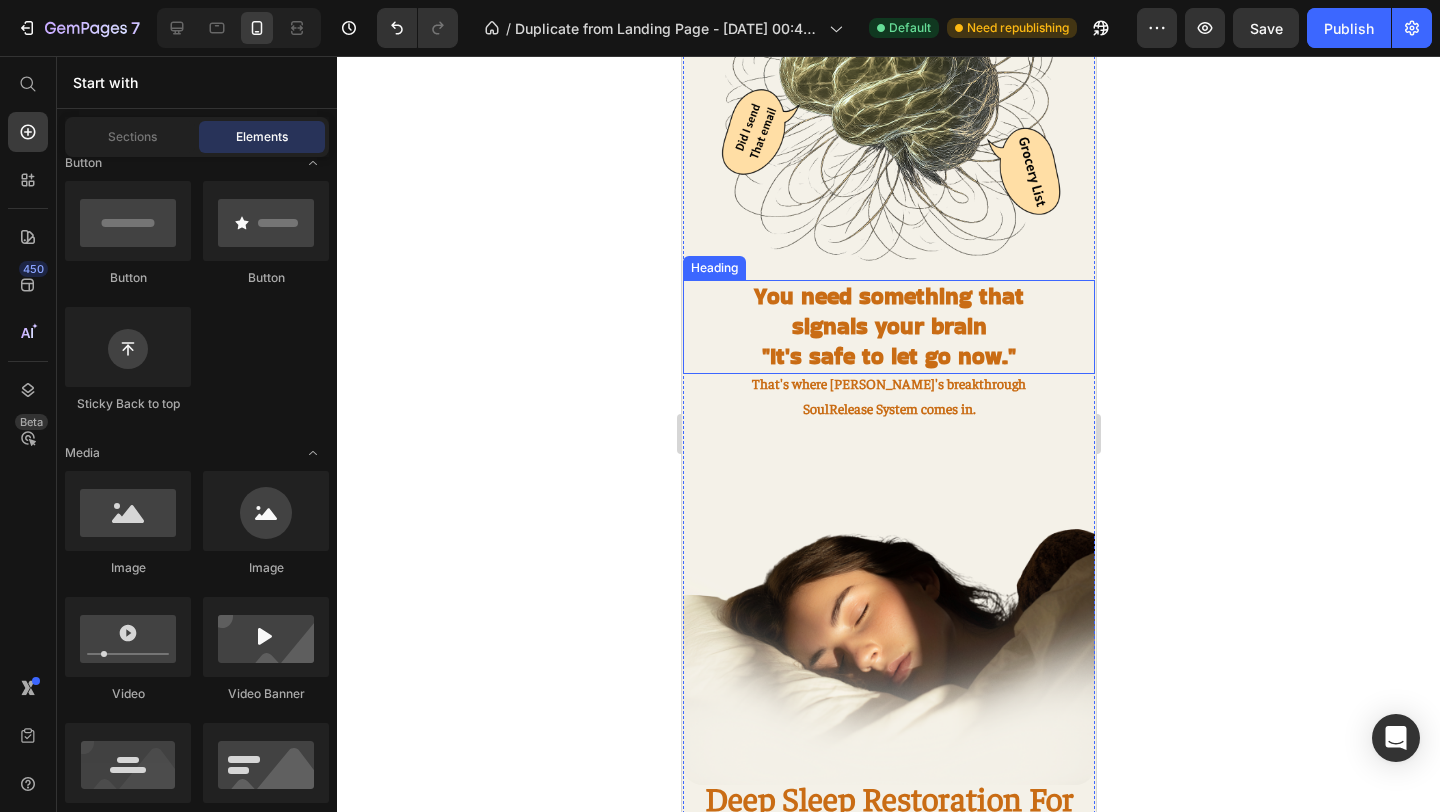 click on "⁠⁠⁠⁠⁠⁠⁠    You need something that signals your brain "It's safe to let go now."" at bounding box center (888, 327) 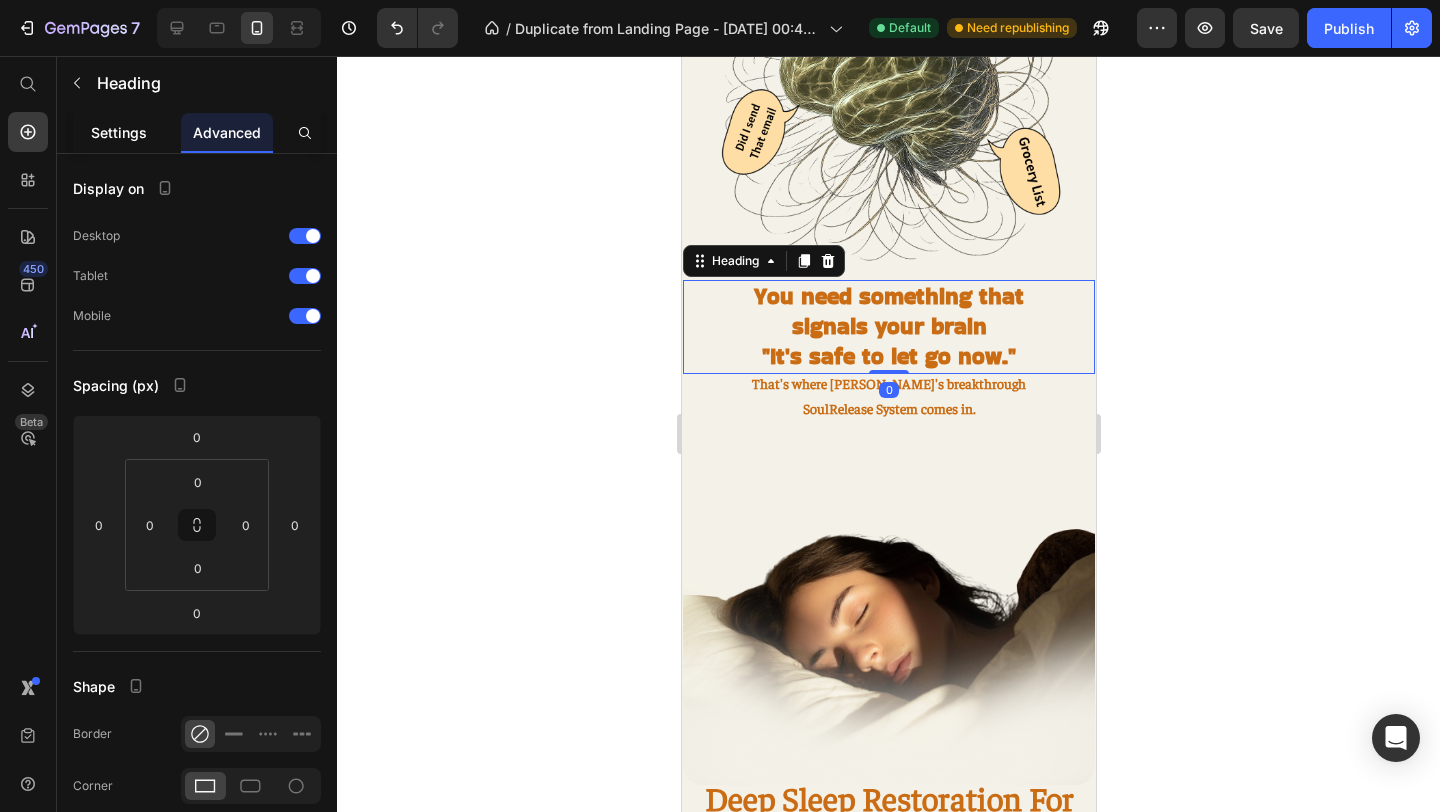 click on "Settings" 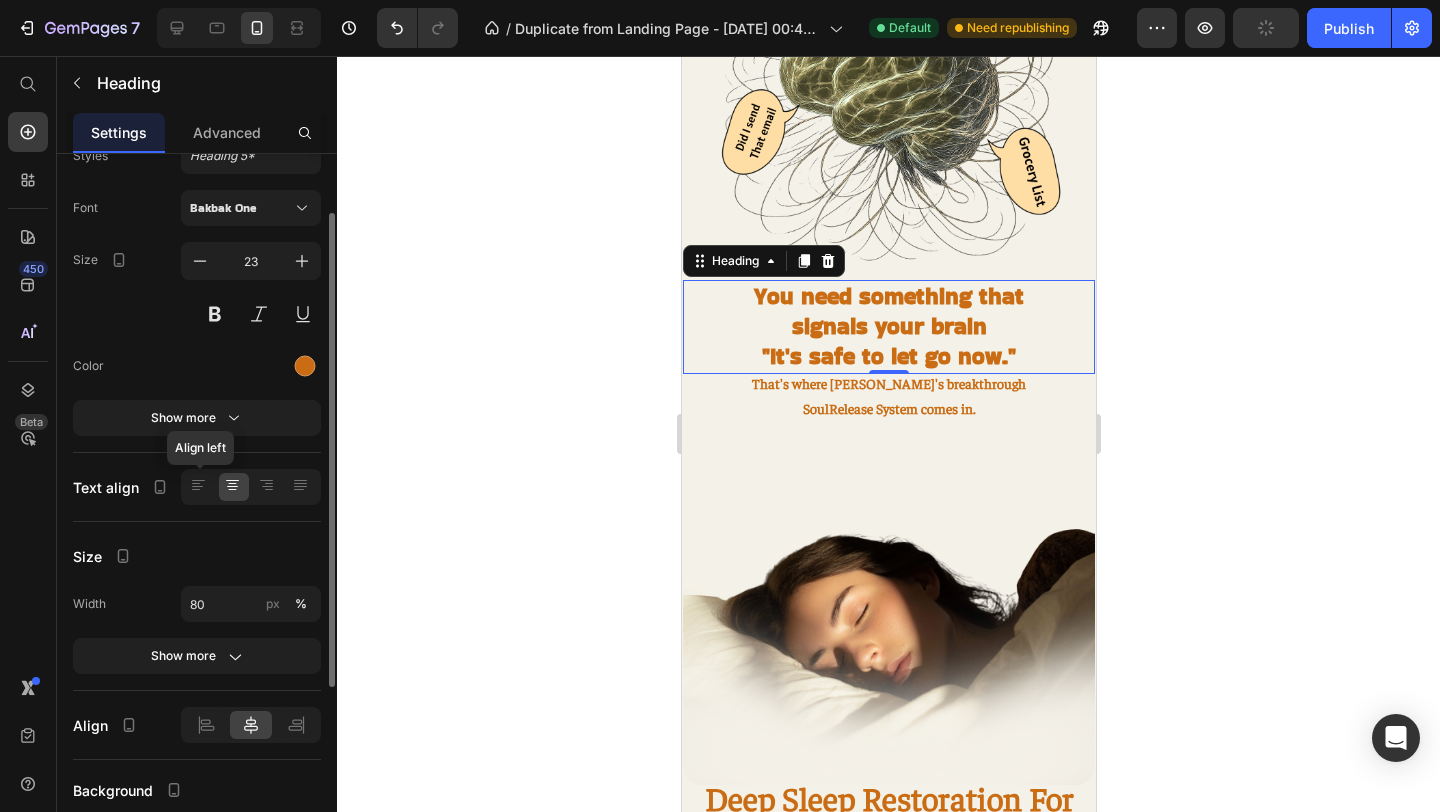 scroll, scrollTop: 96, scrollLeft: 0, axis: vertical 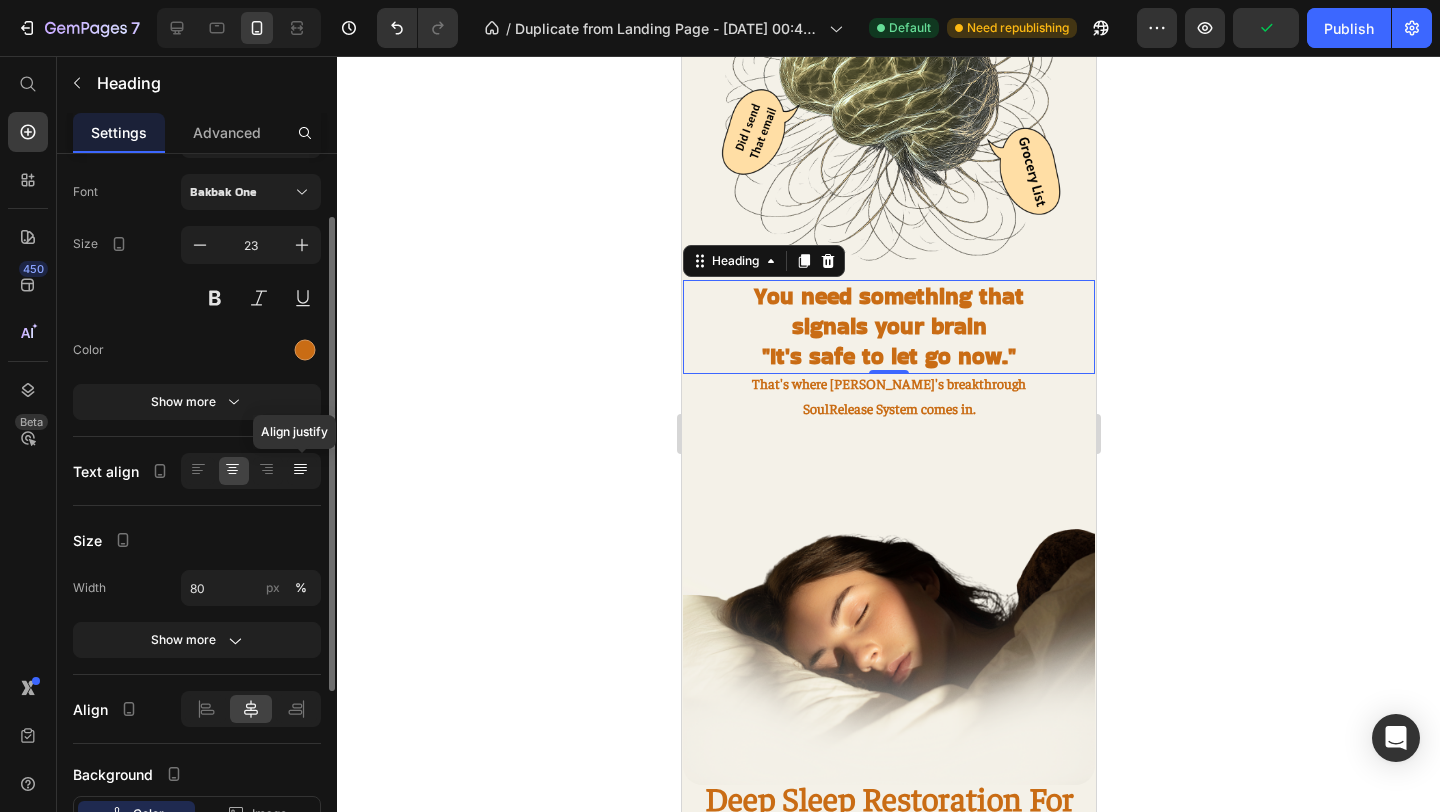 click 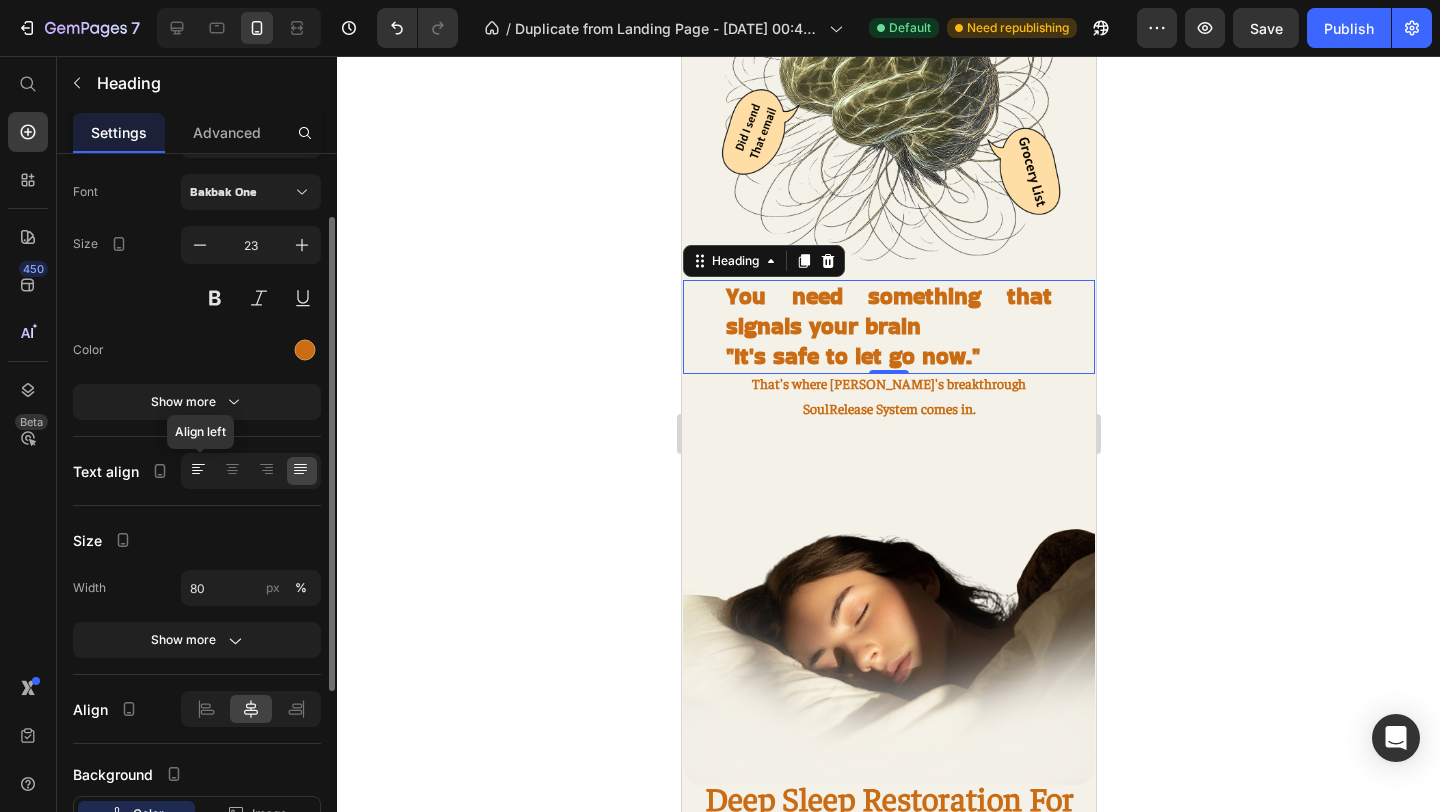 click 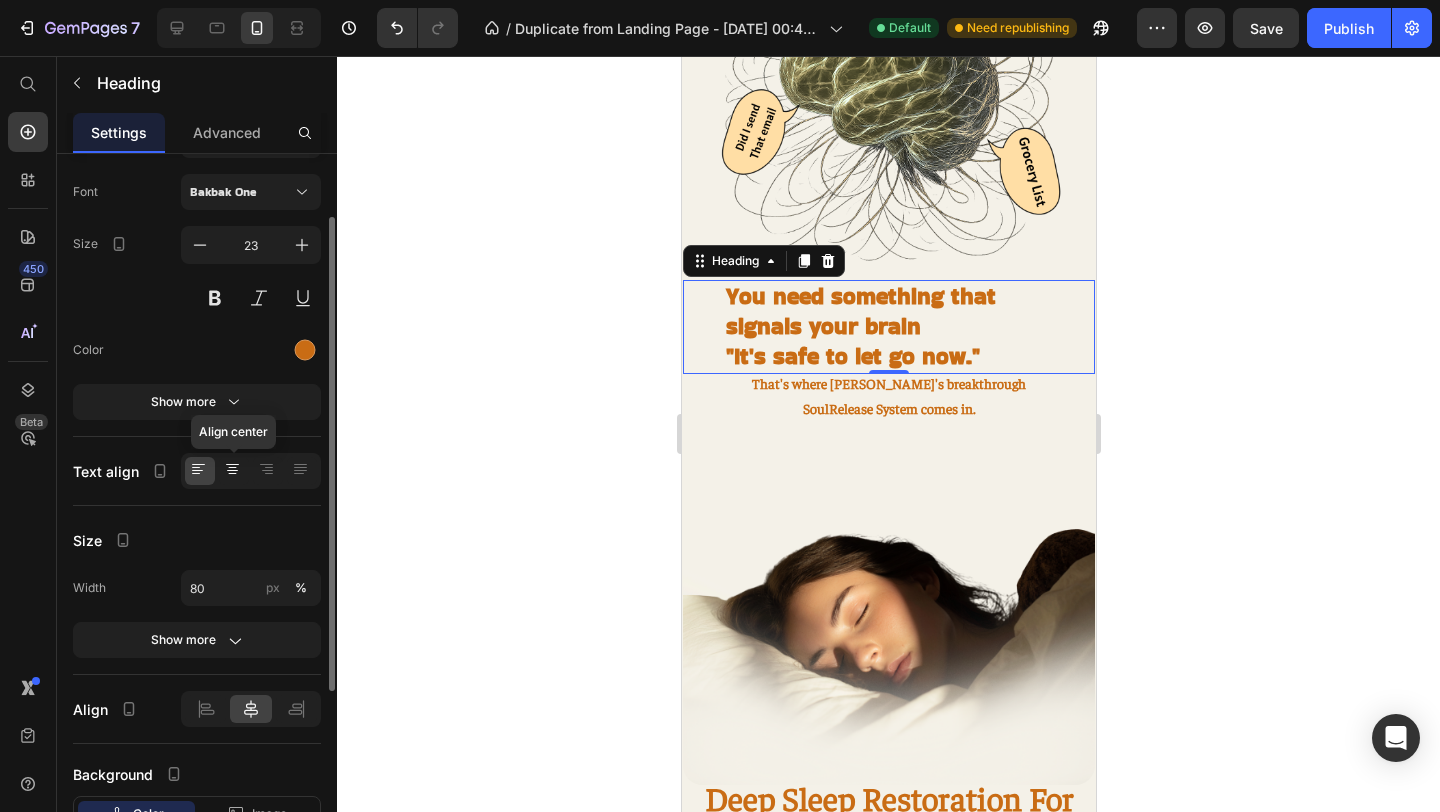 click 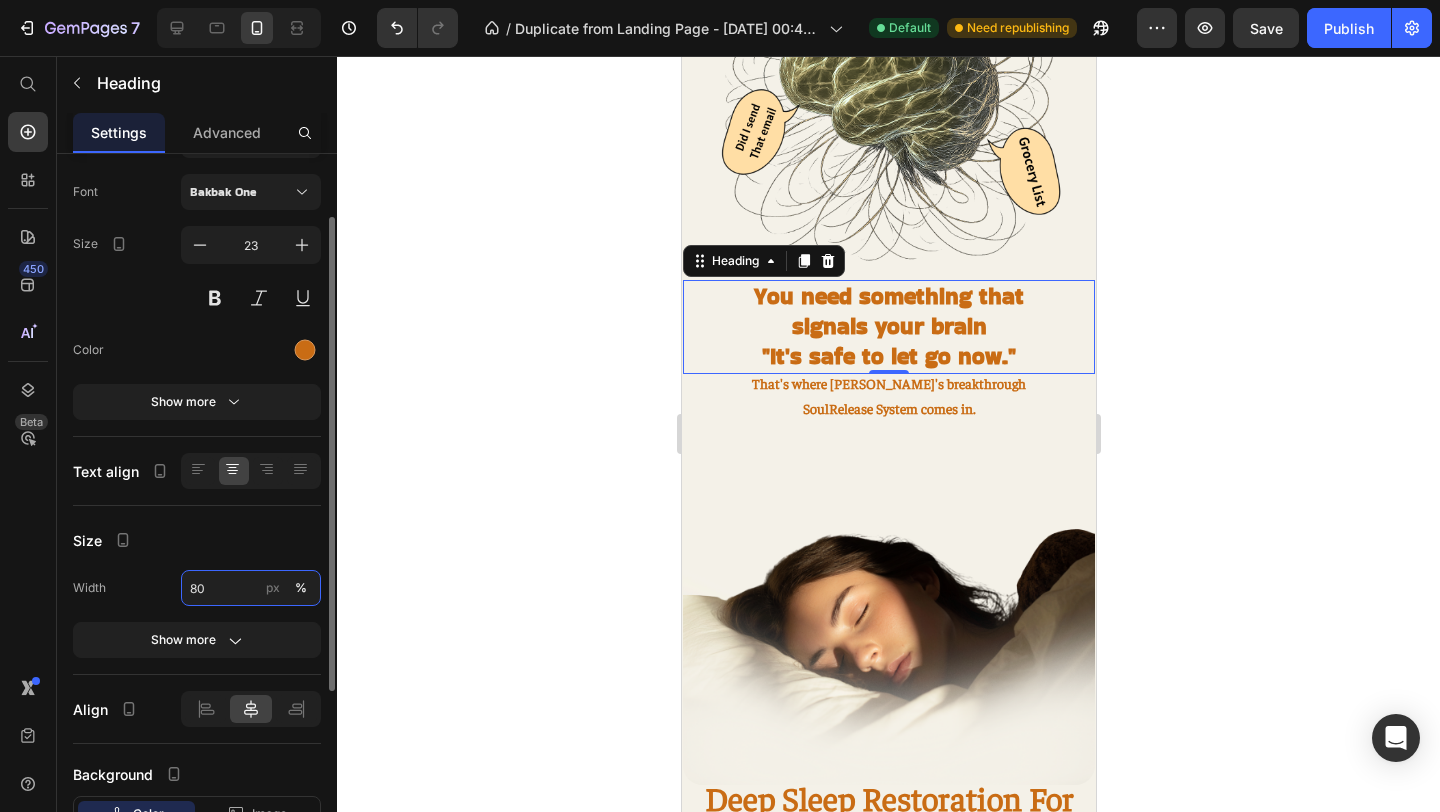 click on "80" at bounding box center [251, 588] 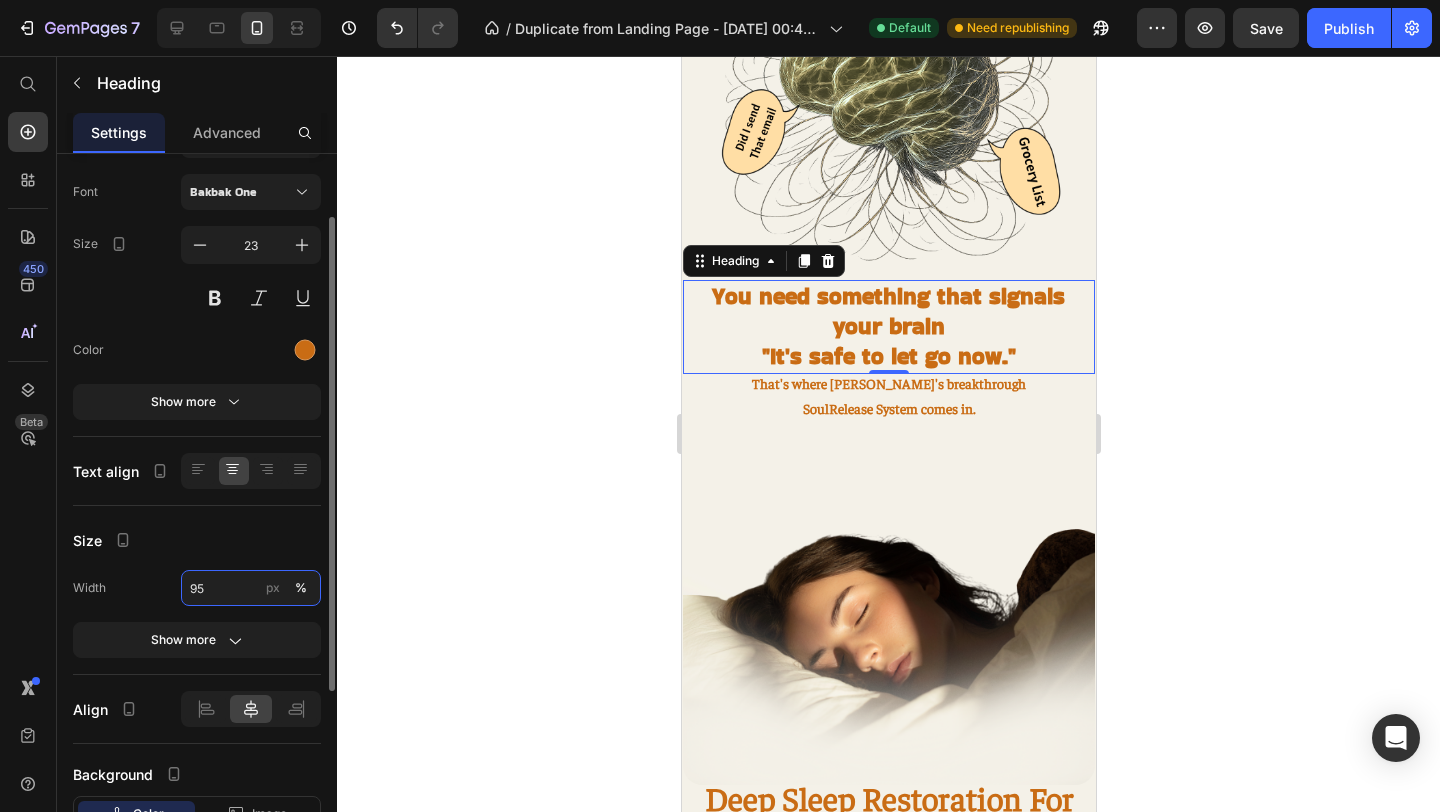type on "9" 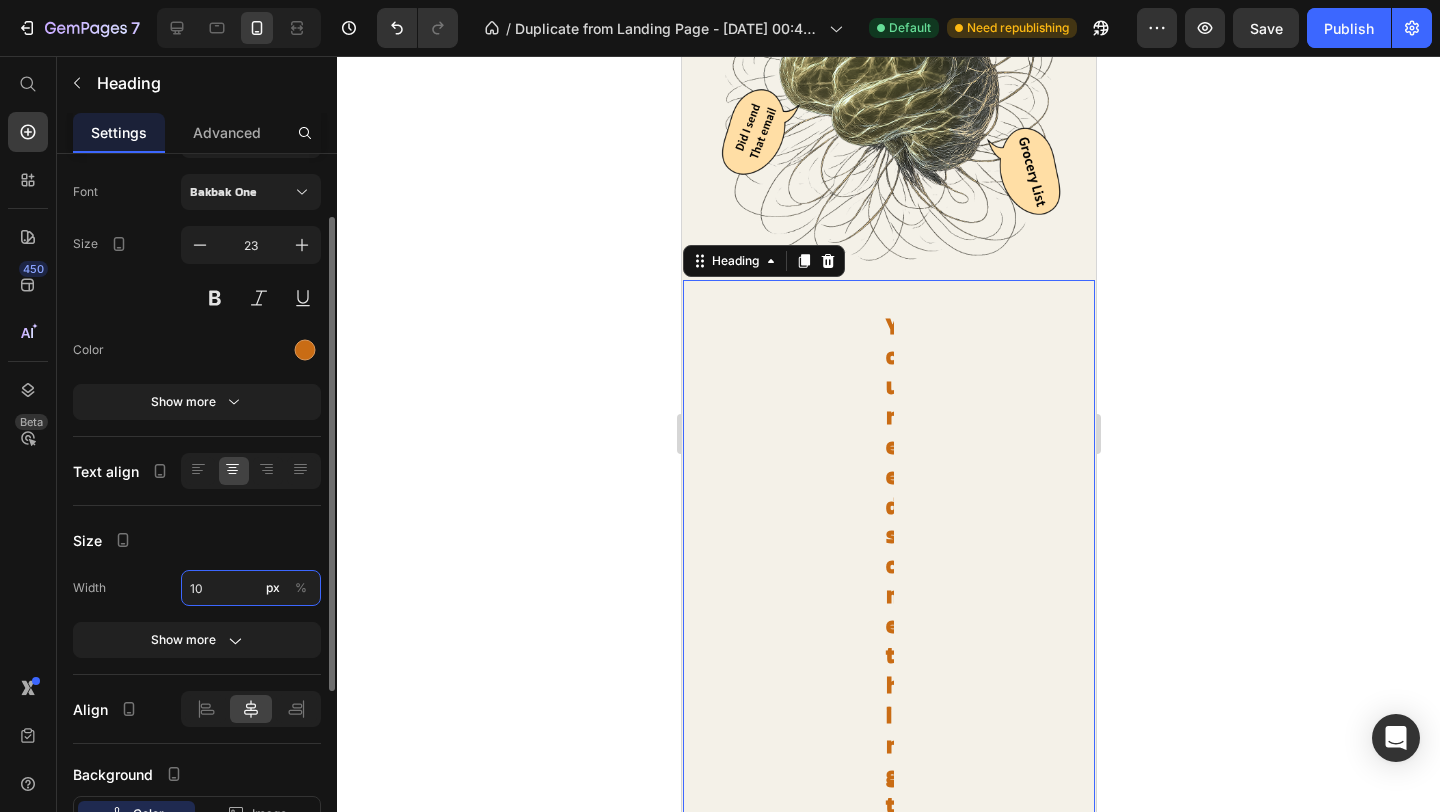 type on "1" 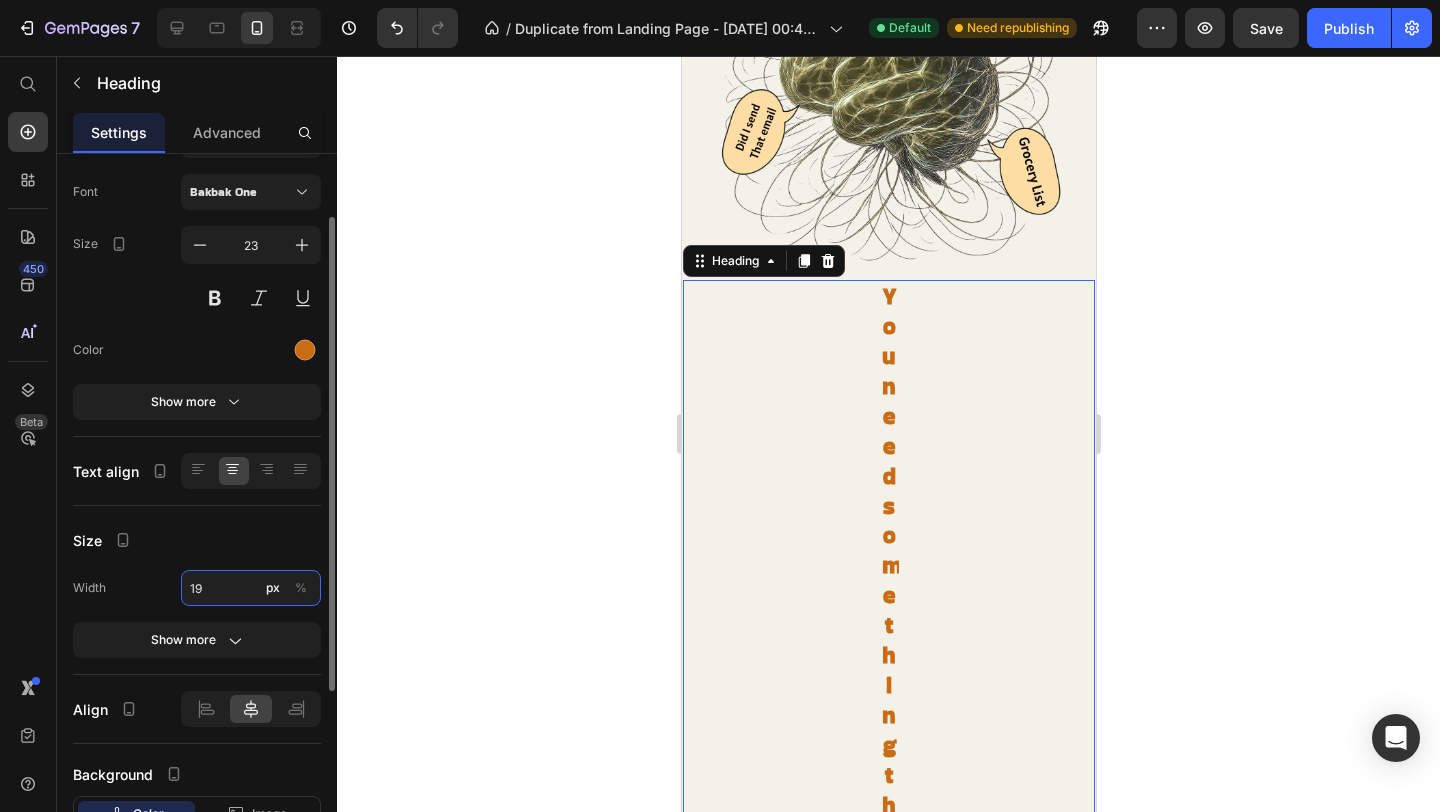 type on "1" 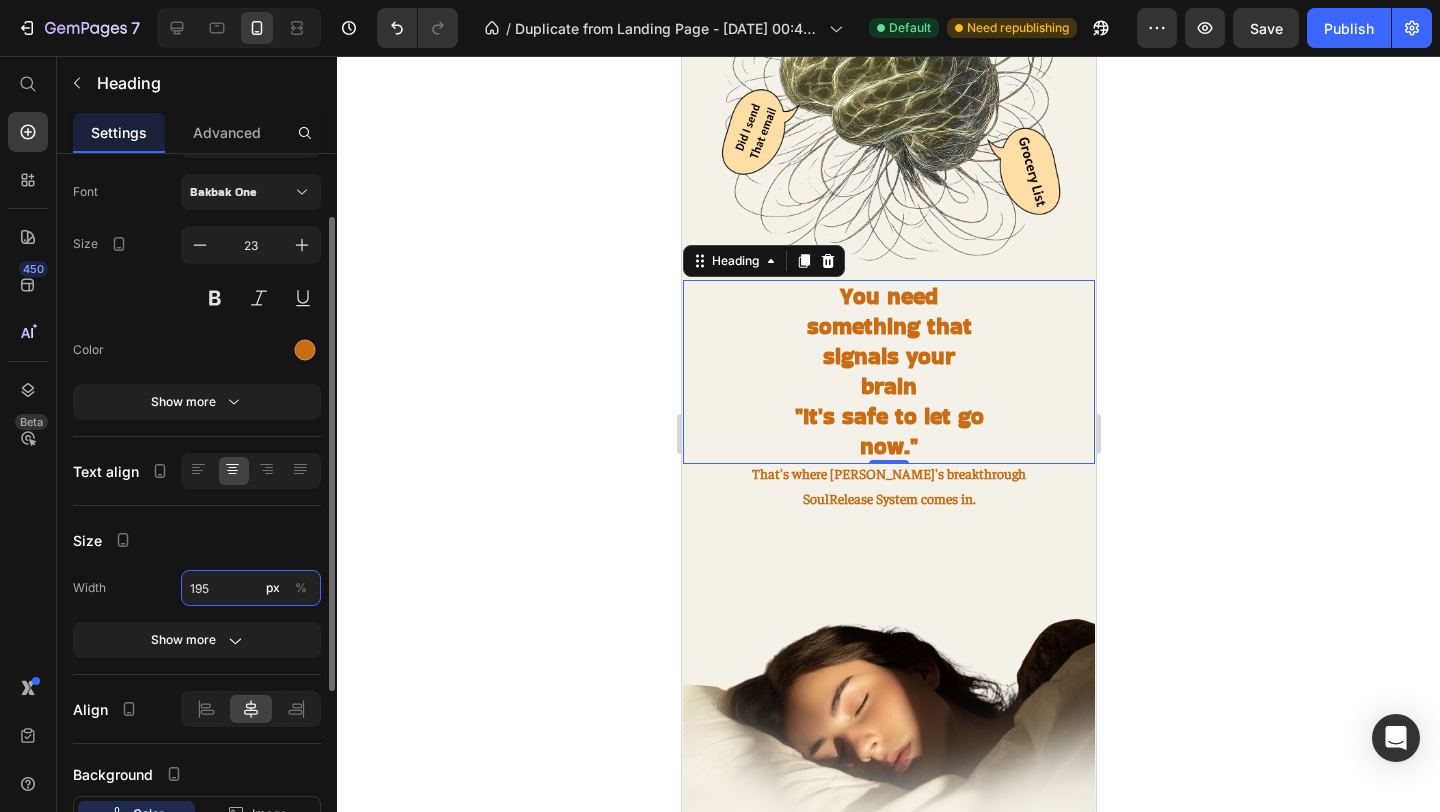 click on "195" at bounding box center (251, 588) 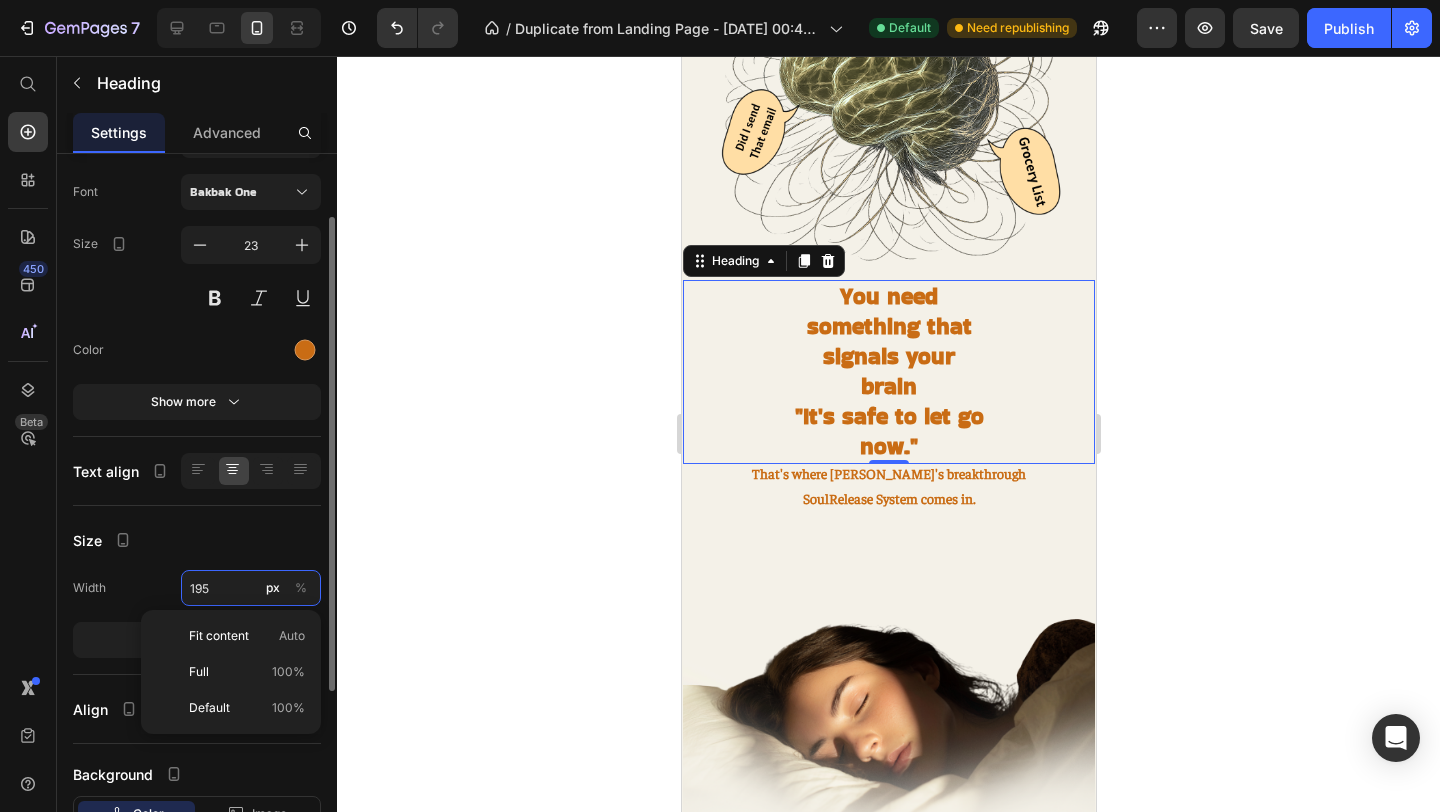 click on "195" at bounding box center [251, 588] 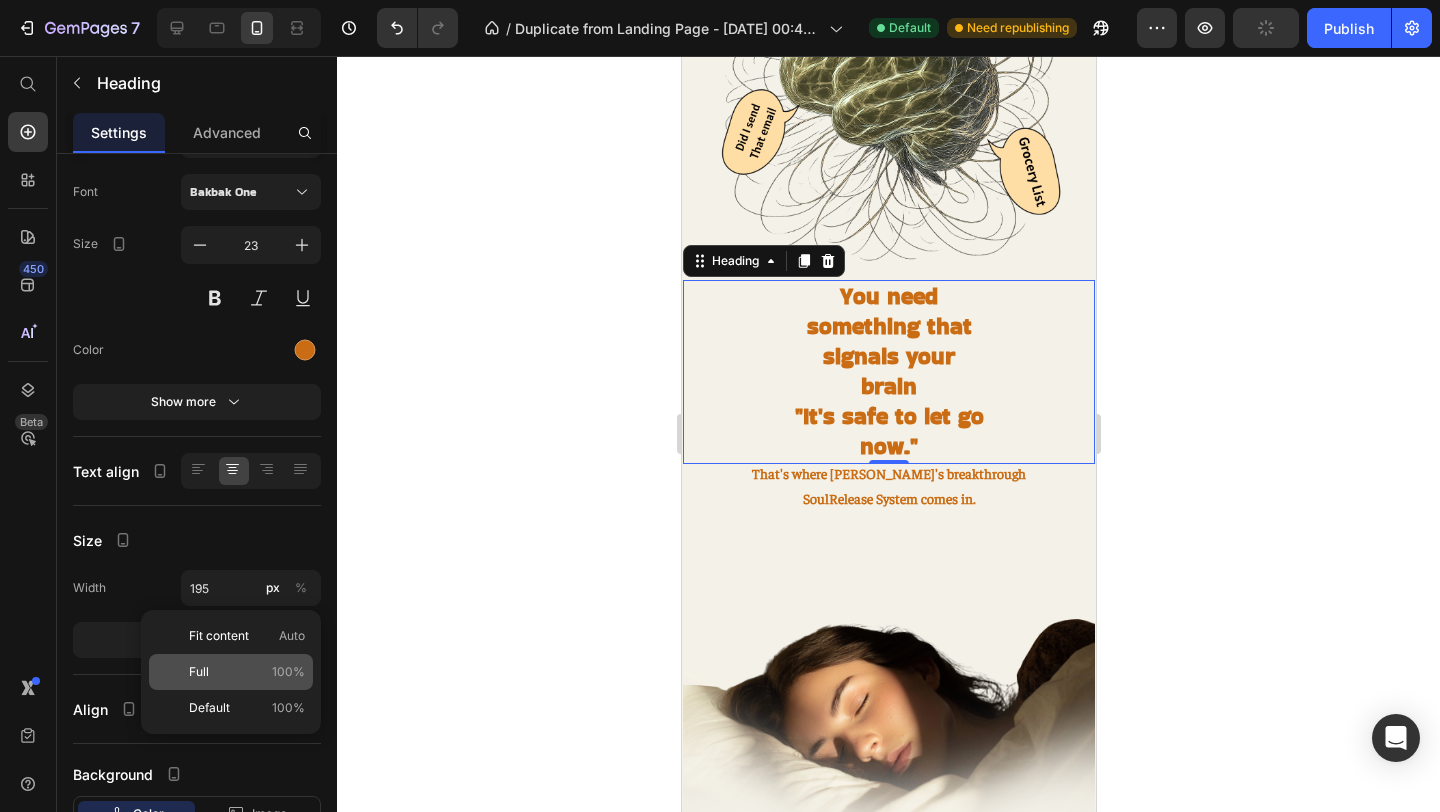 click on "Full 100%" at bounding box center (247, 672) 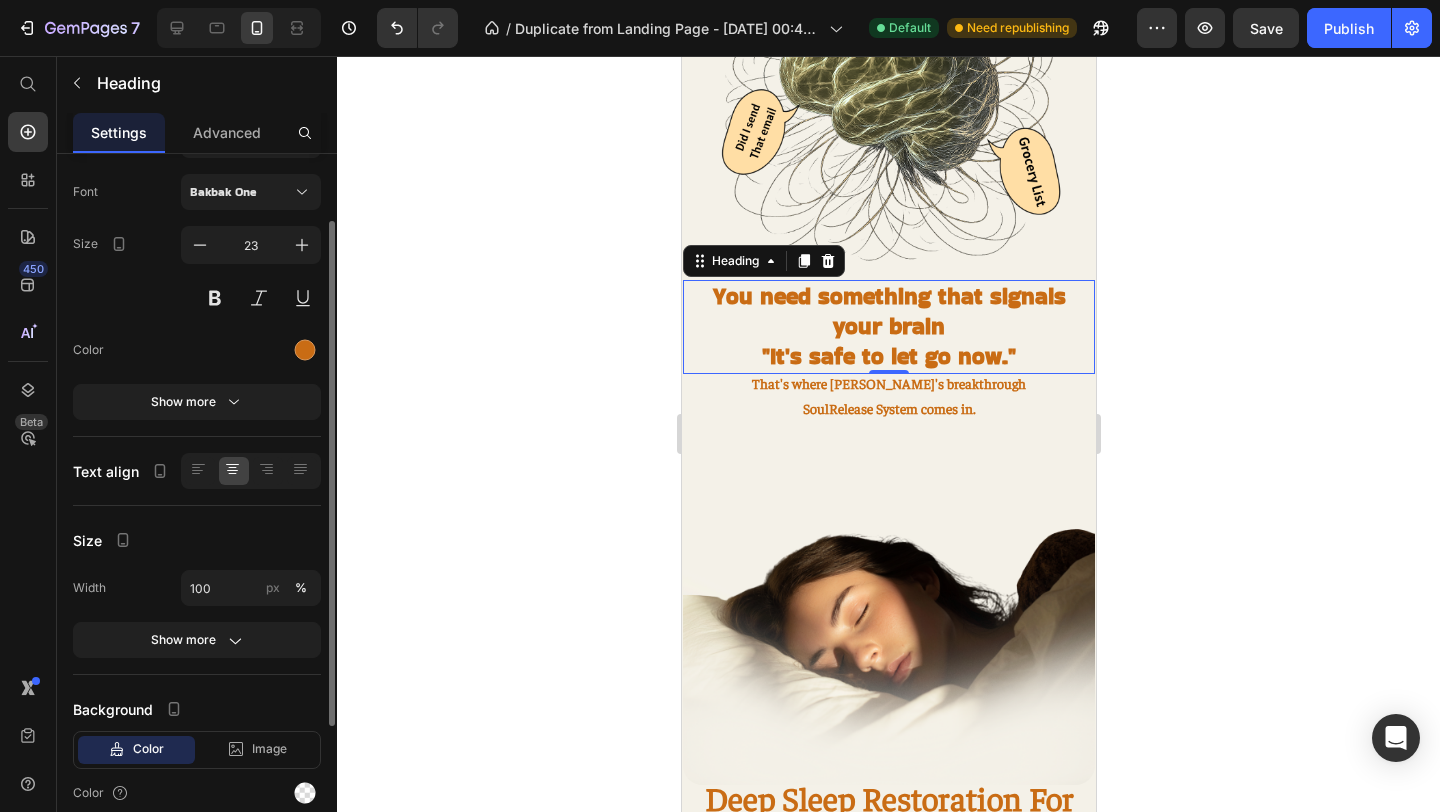 click on "Size" at bounding box center (197, 540) 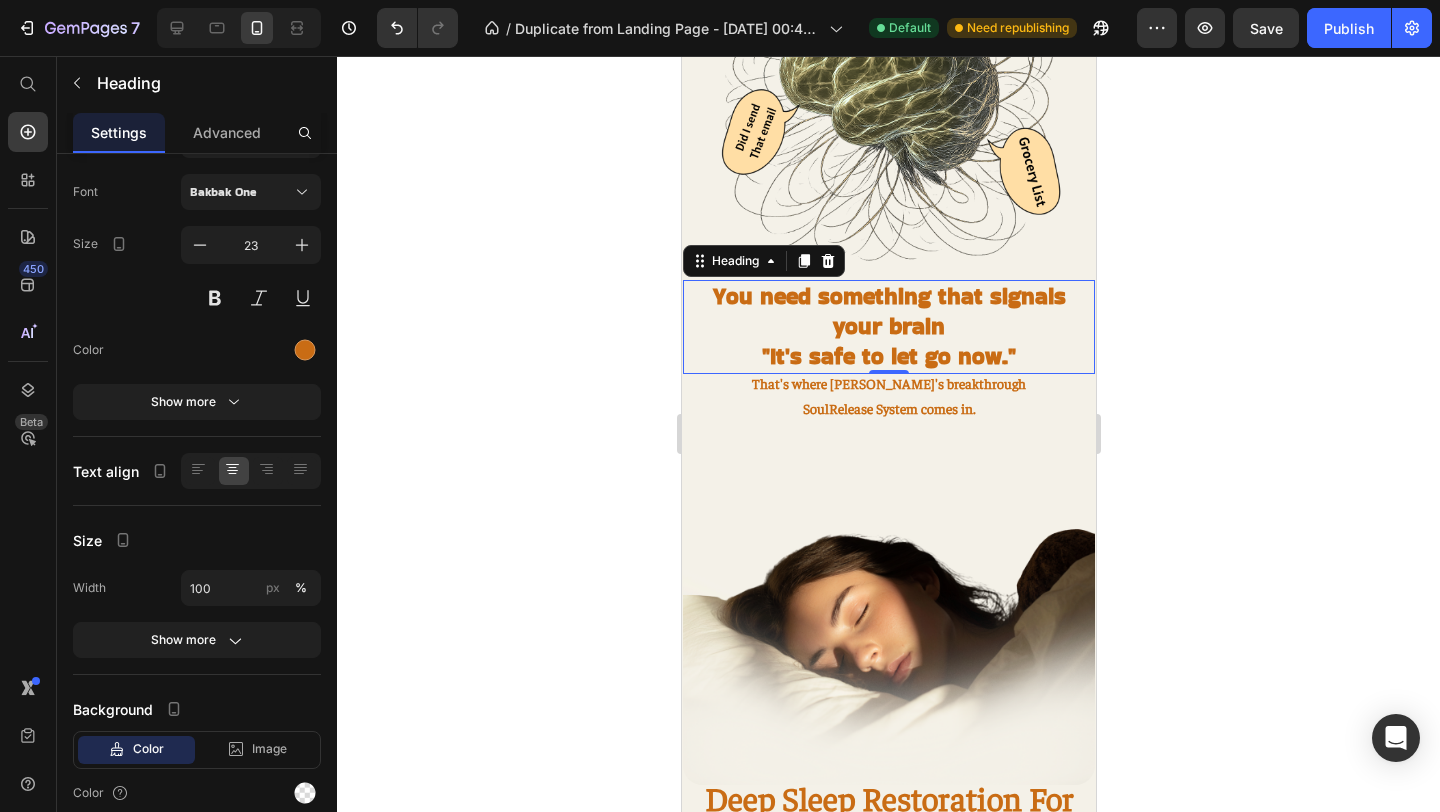 click 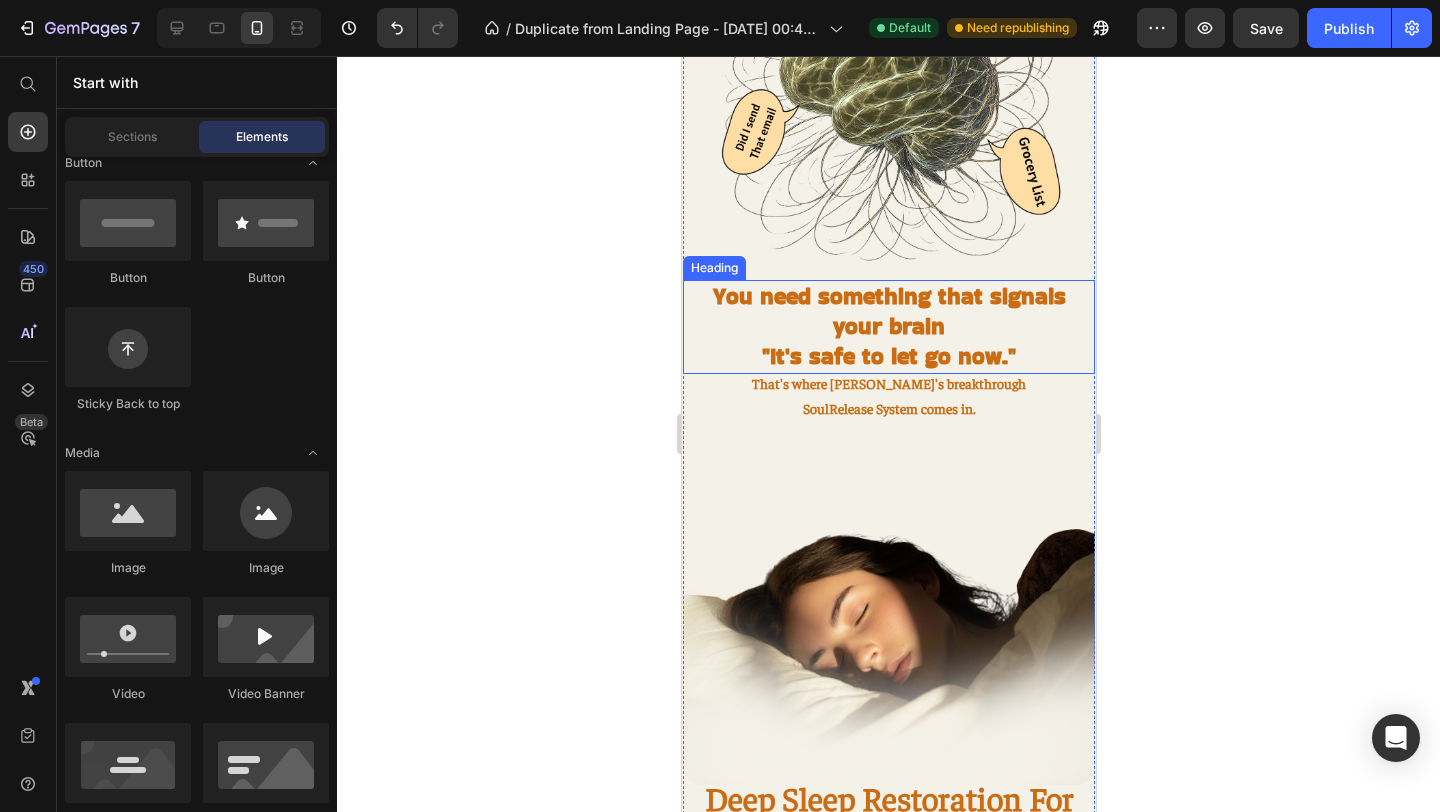 click on "⁠⁠⁠⁠⁠⁠⁠    You need something that signals your brain "It's safe to let go now."" at bounding box center [888, 327] 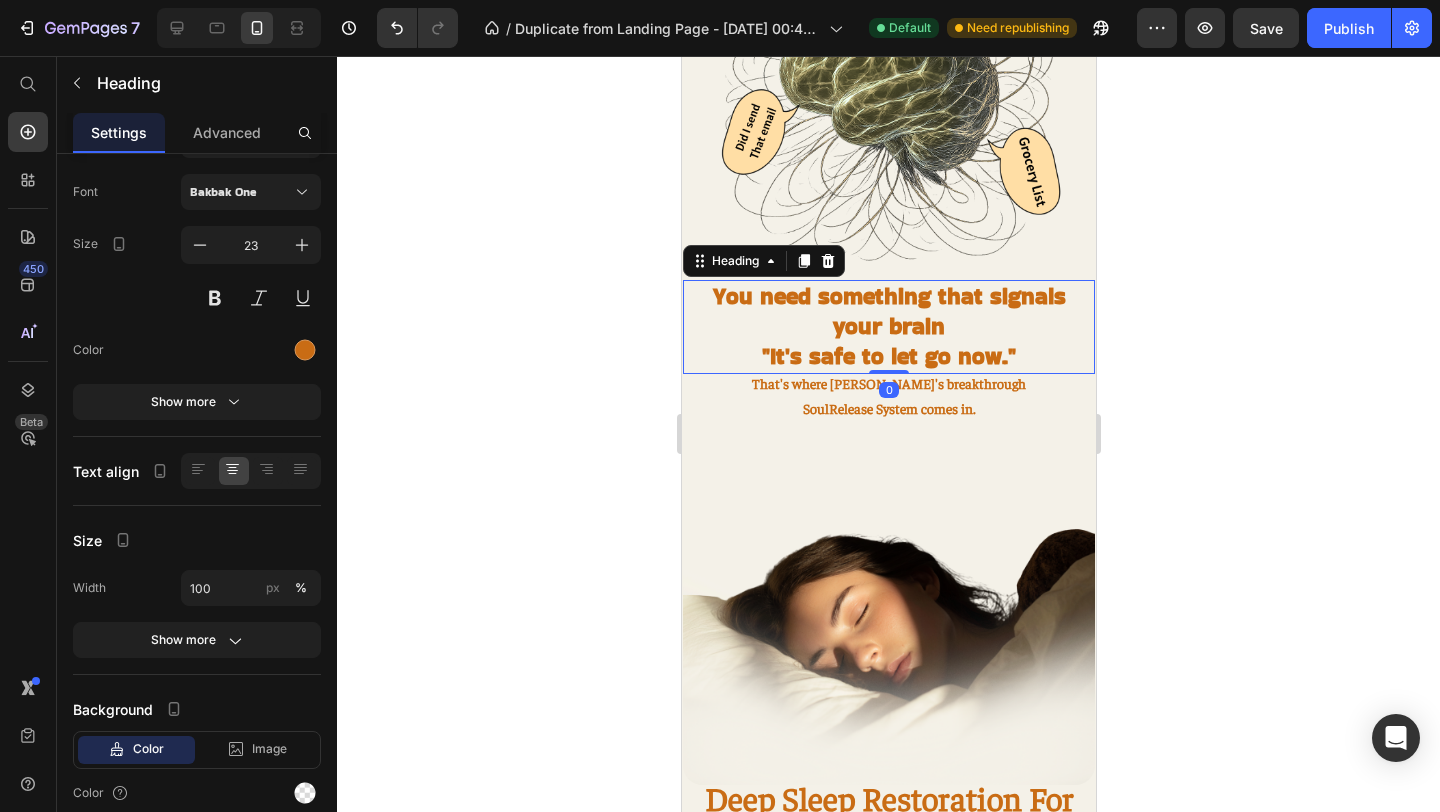 click 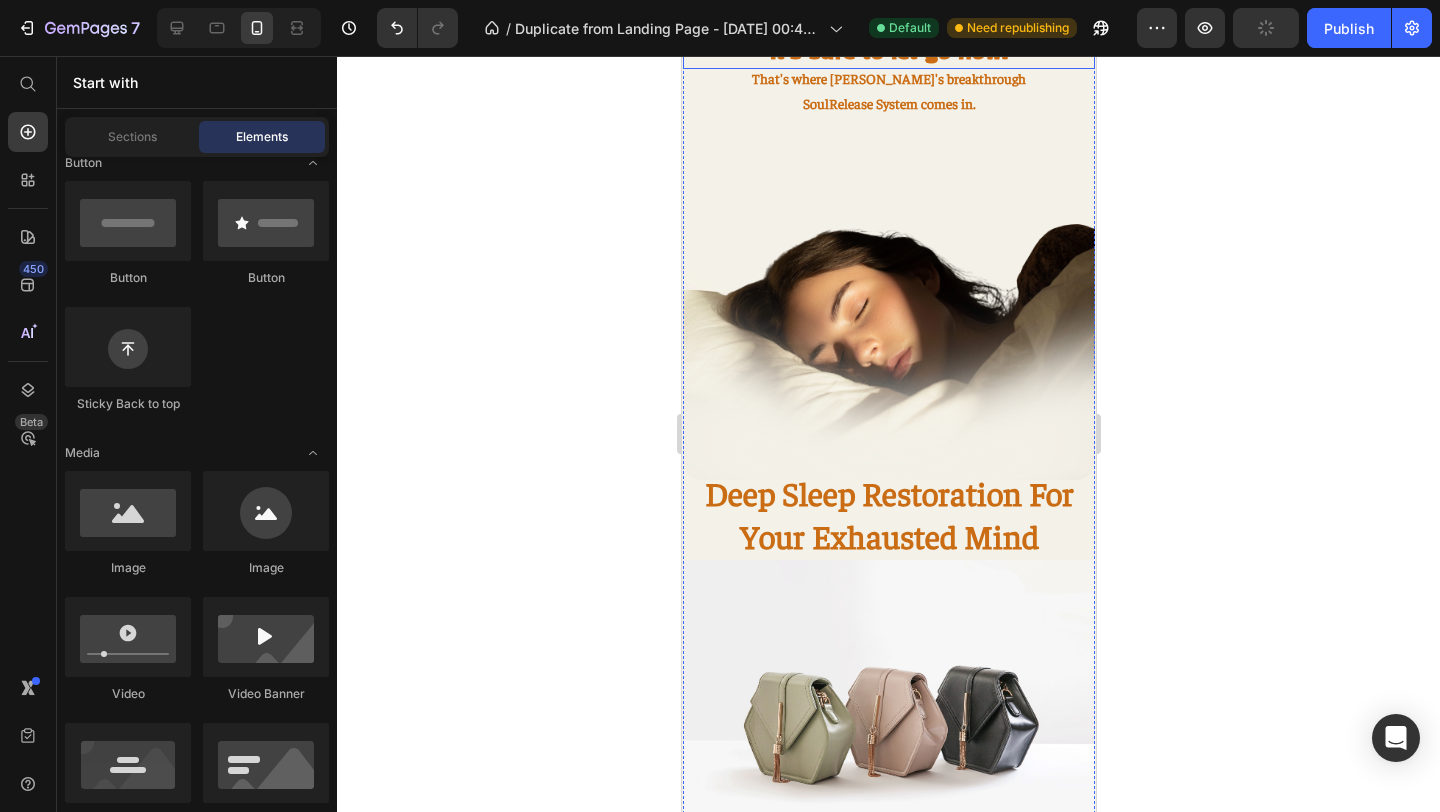 scroll, scrollTop: 1268, scrollLeft: 0, axis: vertical 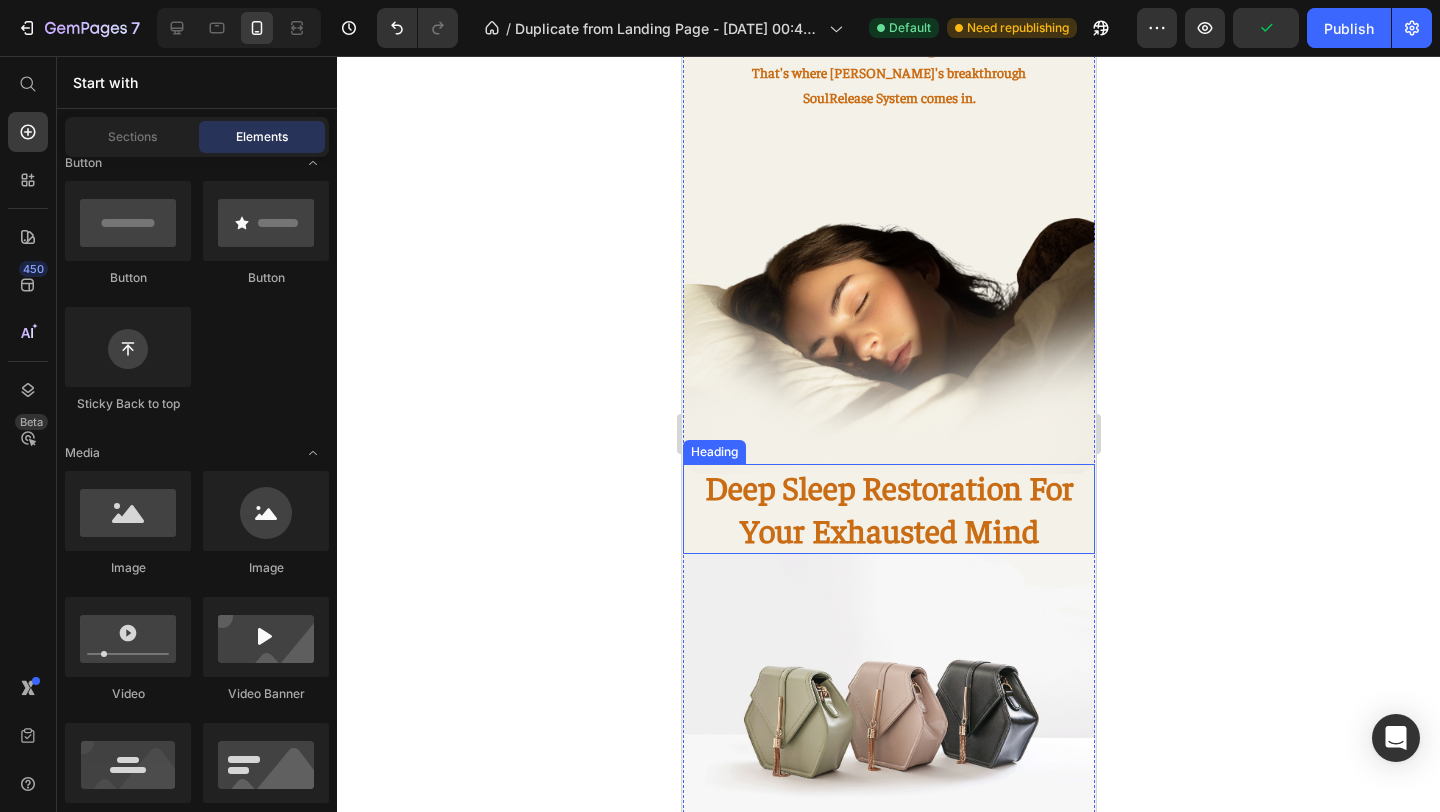 click on "Deep Sleep Restoration For Your Exhausted Mind" at bounding box center [888, 508] 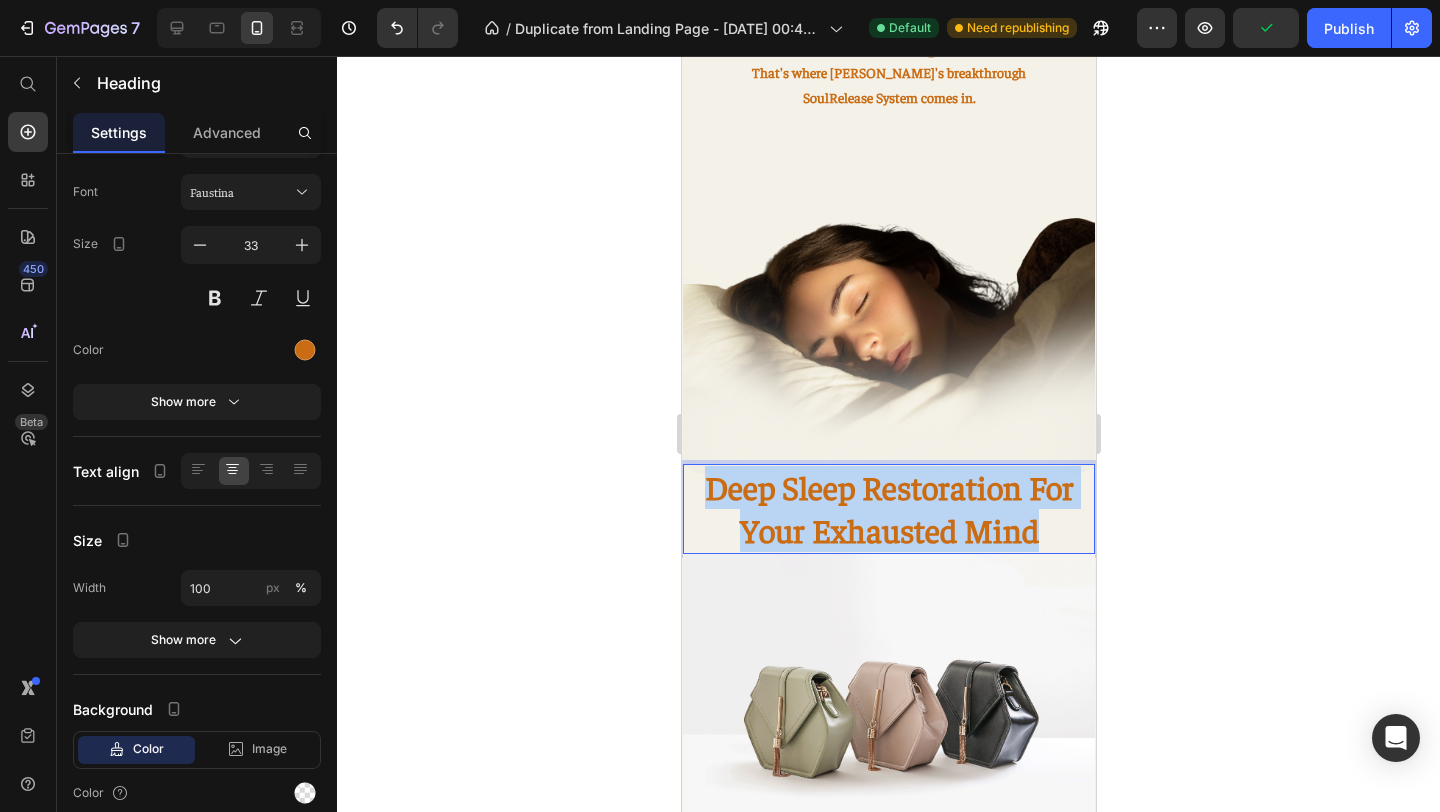 click on "Deep Sleep Restoration For Your Exhausted Mind" at bounding box center (888, 508) 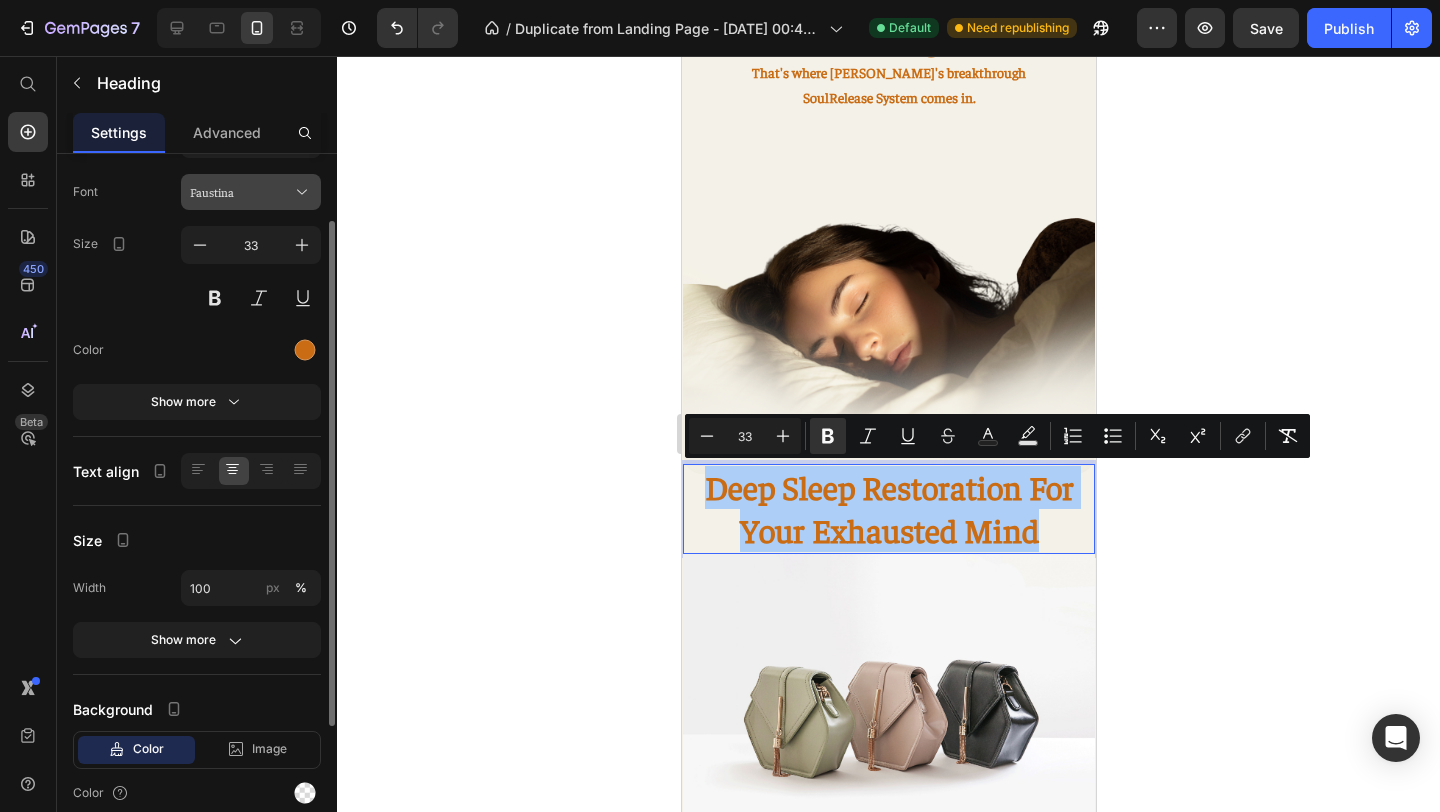 click on "Faustina" at bounding box center [241, 192] 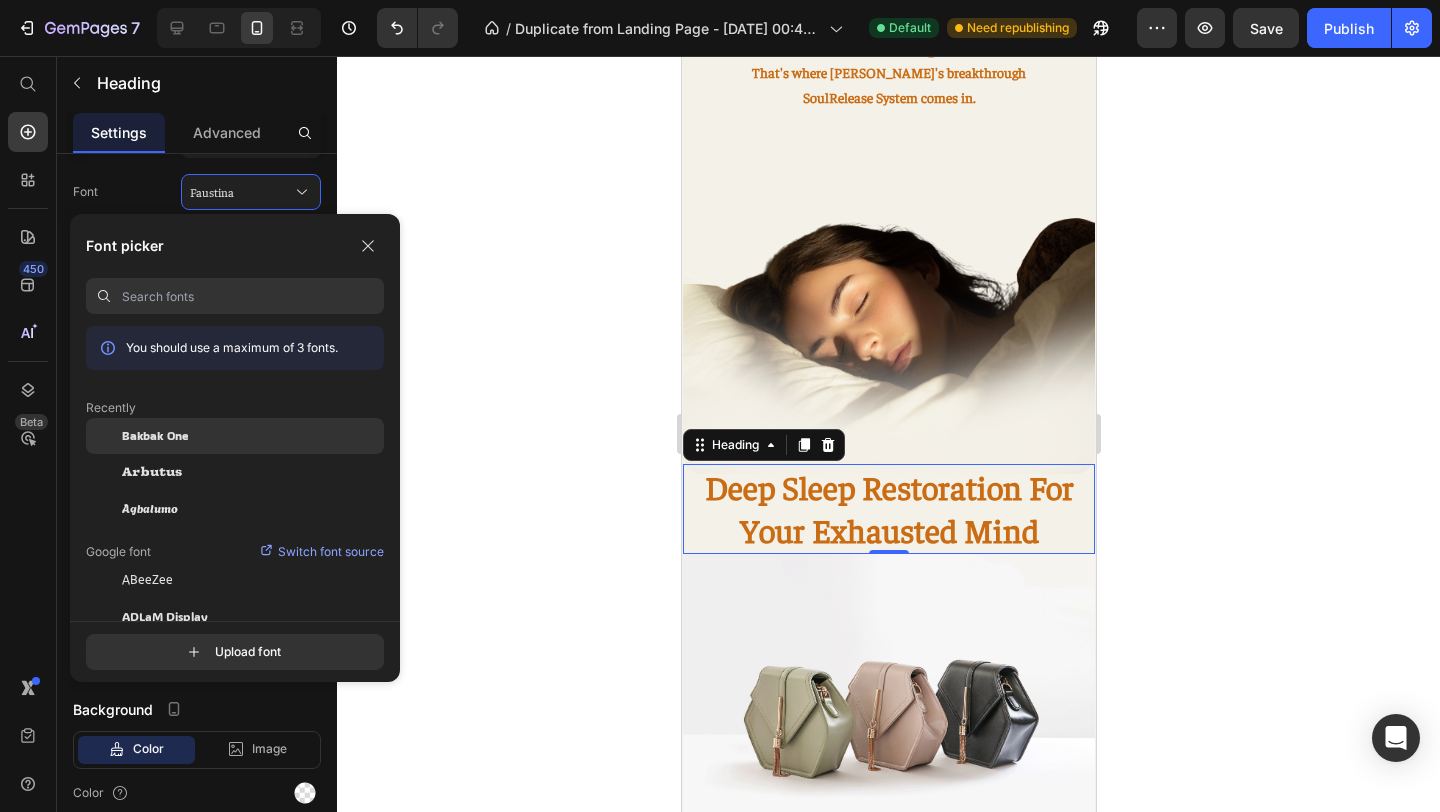 click on "Bakbak One" 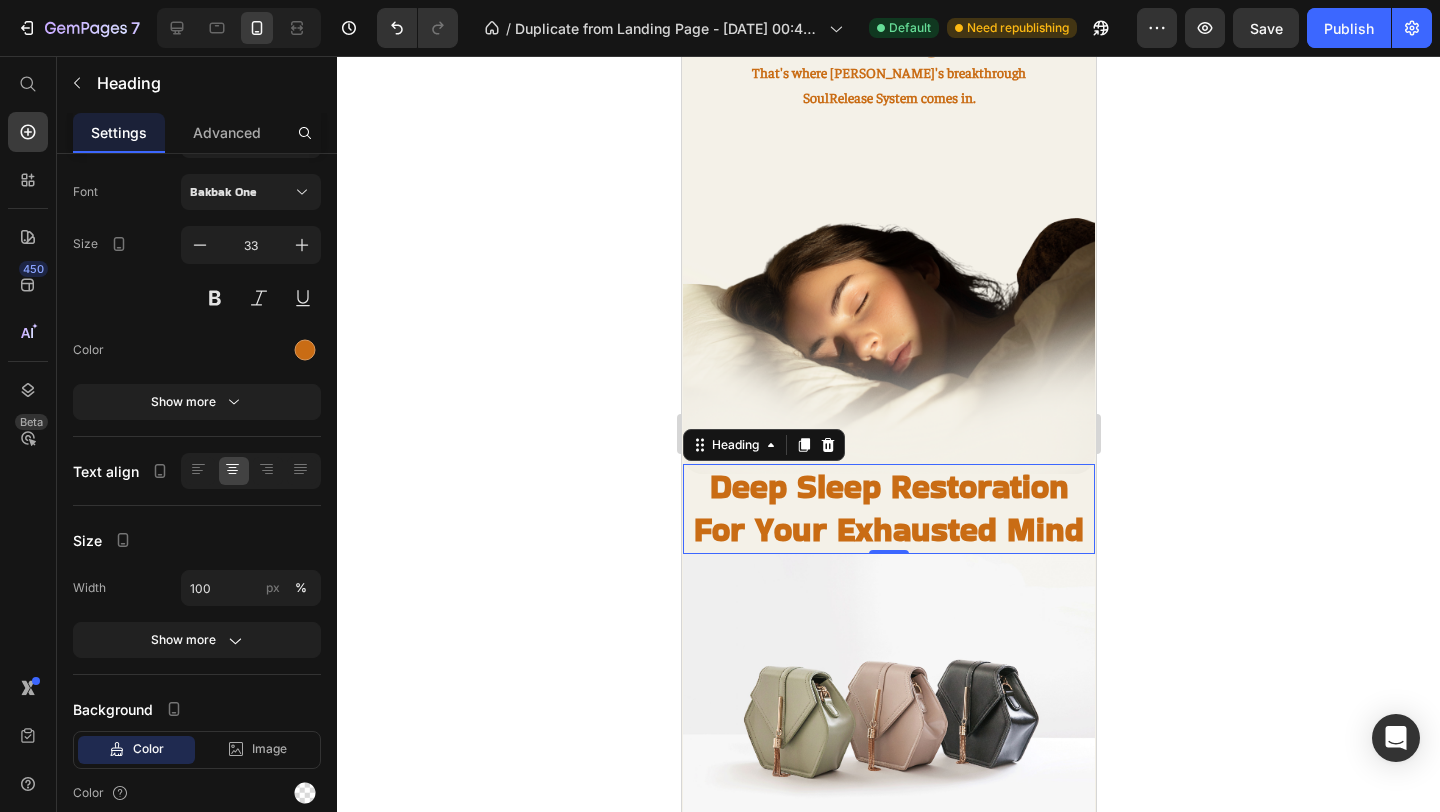 click 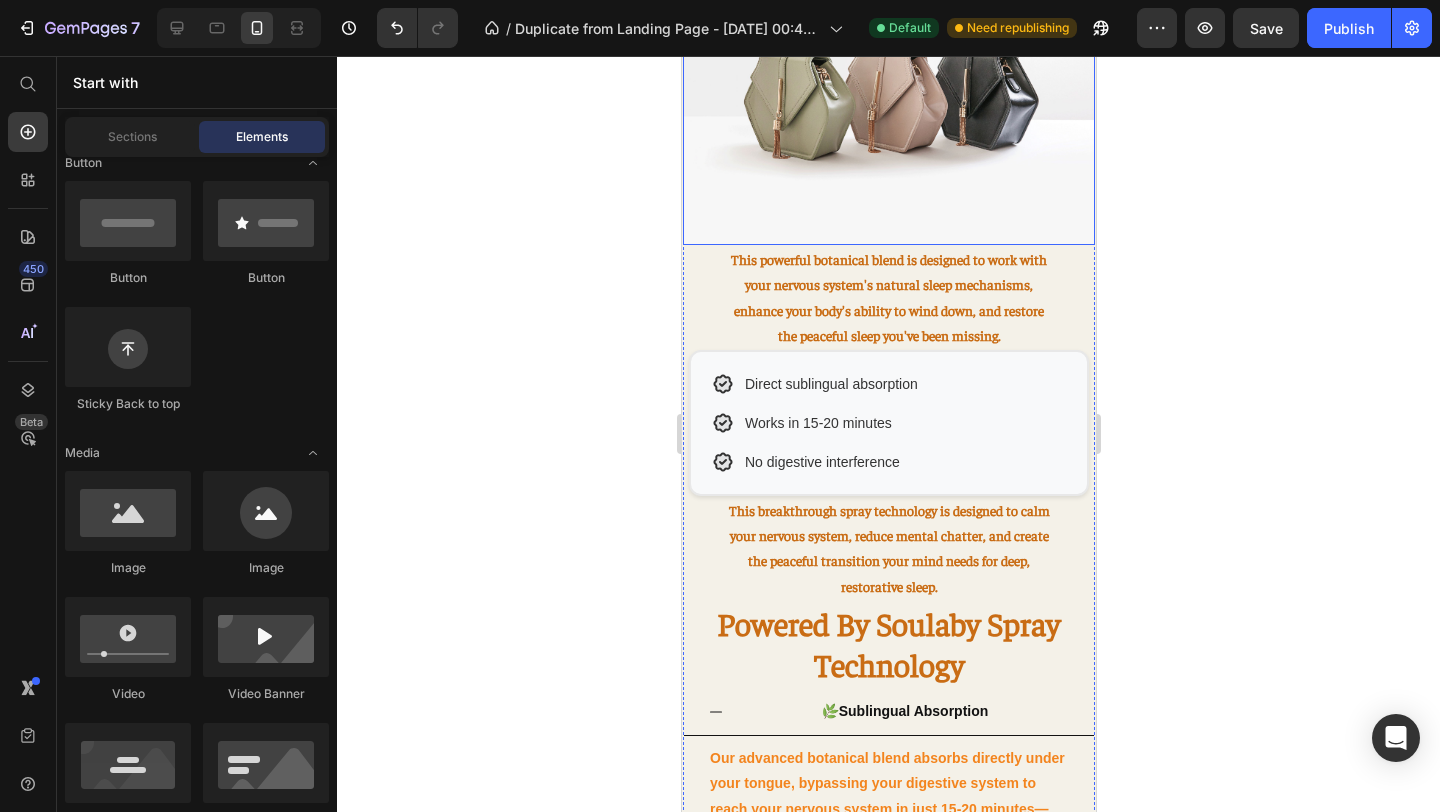 scroll, scrollTop: 1894, scrollLeft: 0, axis: vertical 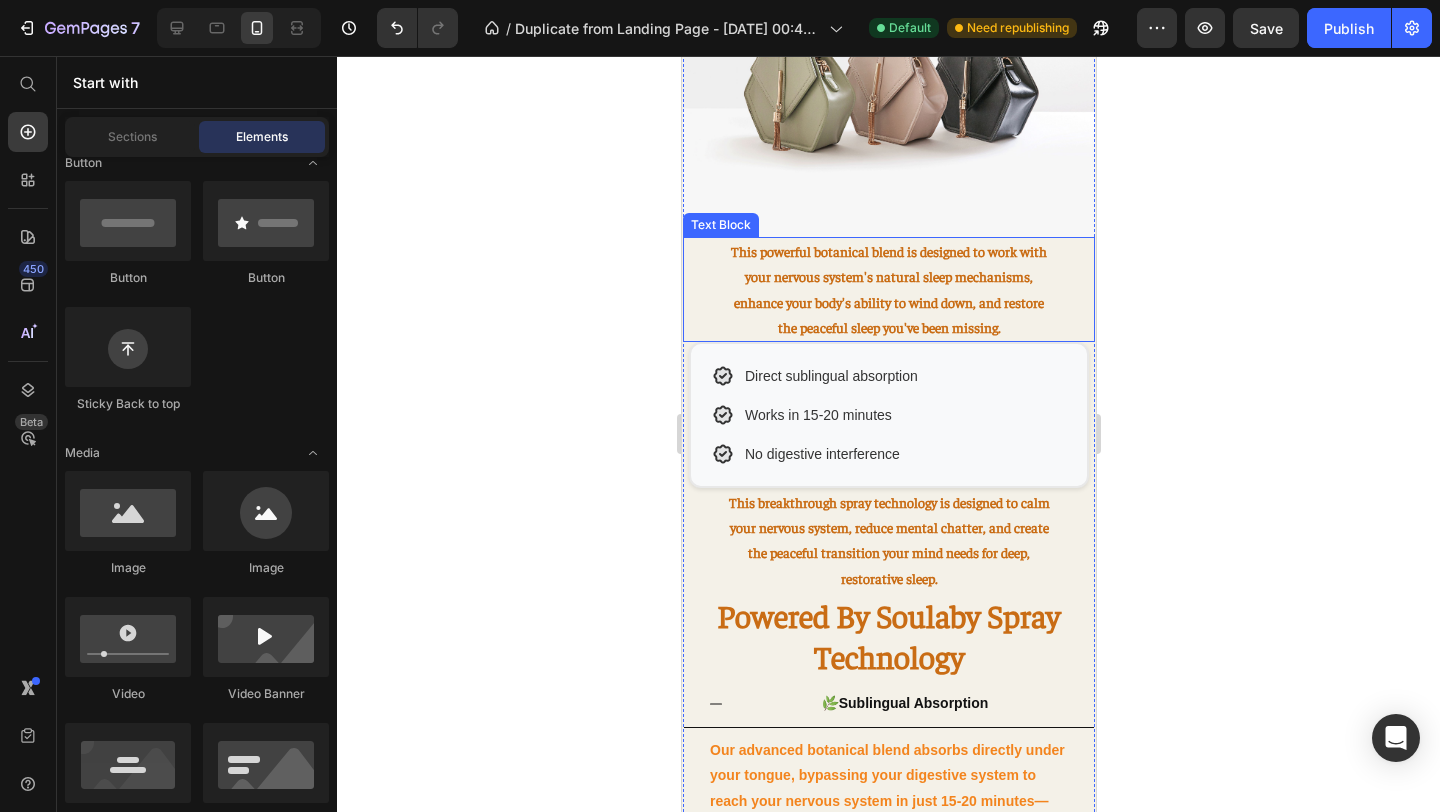 click on "This powerful botanical blend is designed to work with your nervous system's natural sleep mechanisms, enhance your body's ability to wind down, and restore the peaceful sleep you've been missing." at bounding box center [888, 289] 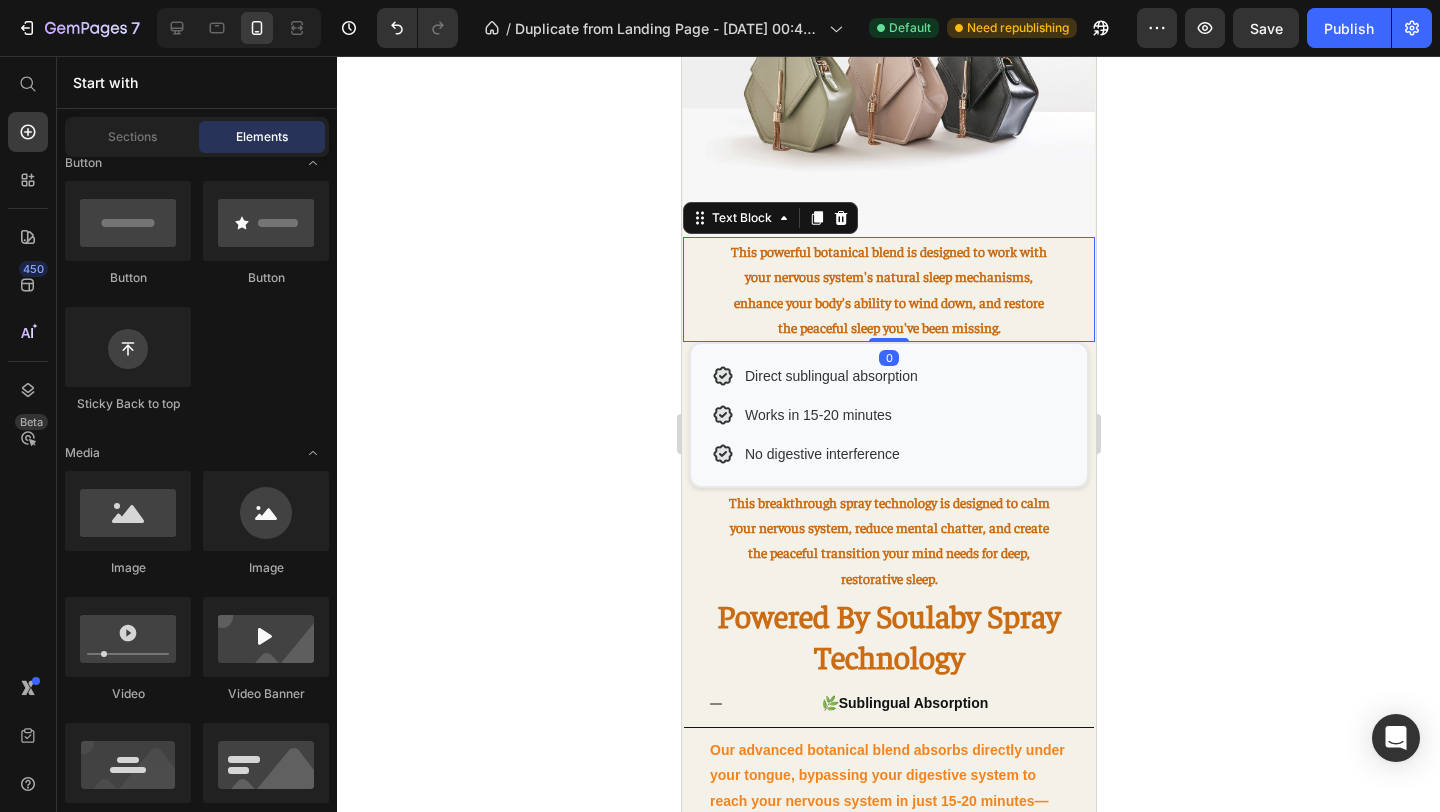 scroll, scrollTop: 0, scrollLeft: 0, axis: both 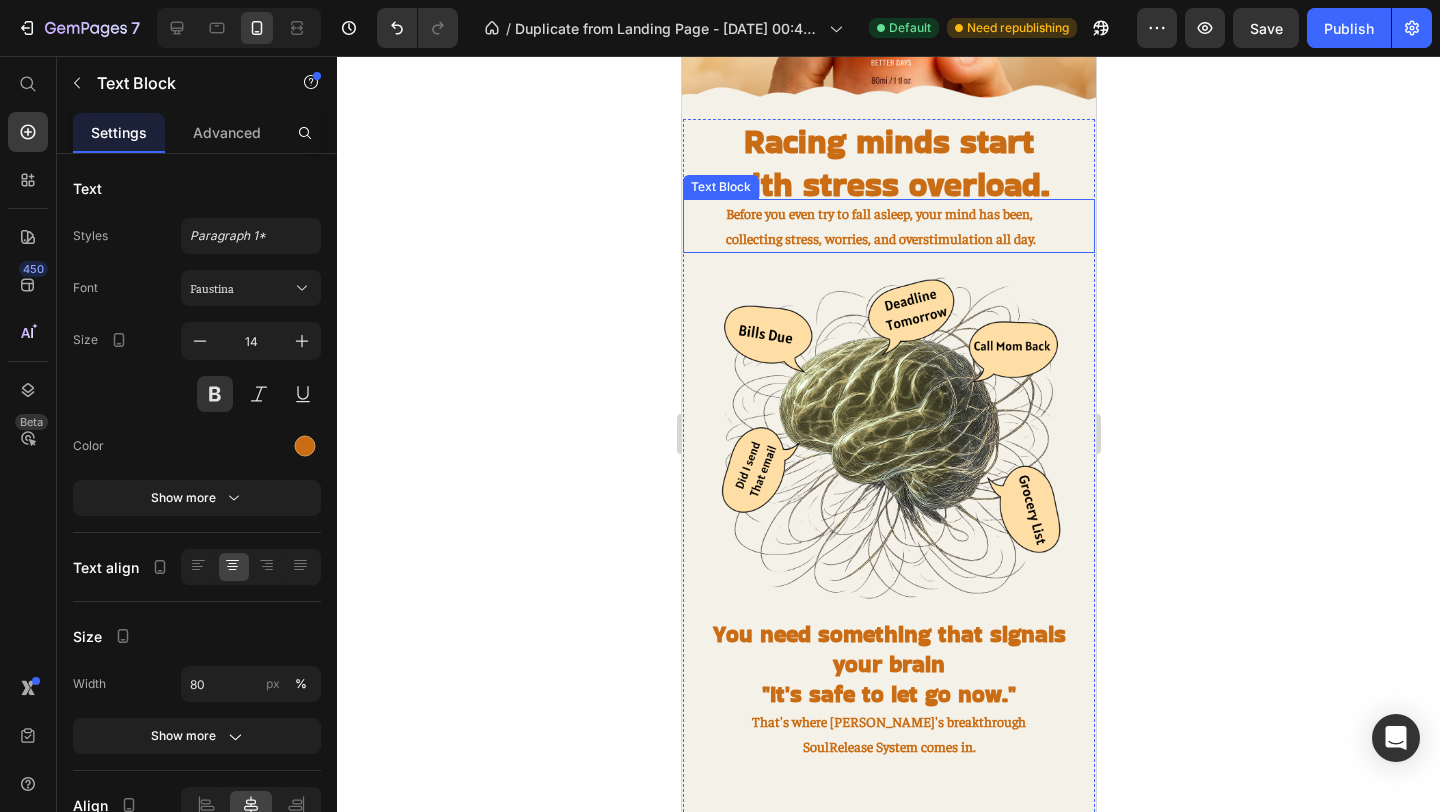 click on "Before you even try to fall asleep, your mind has been, collecting stress, worries, and overstimulation all day." at bounding box center [888, 226] 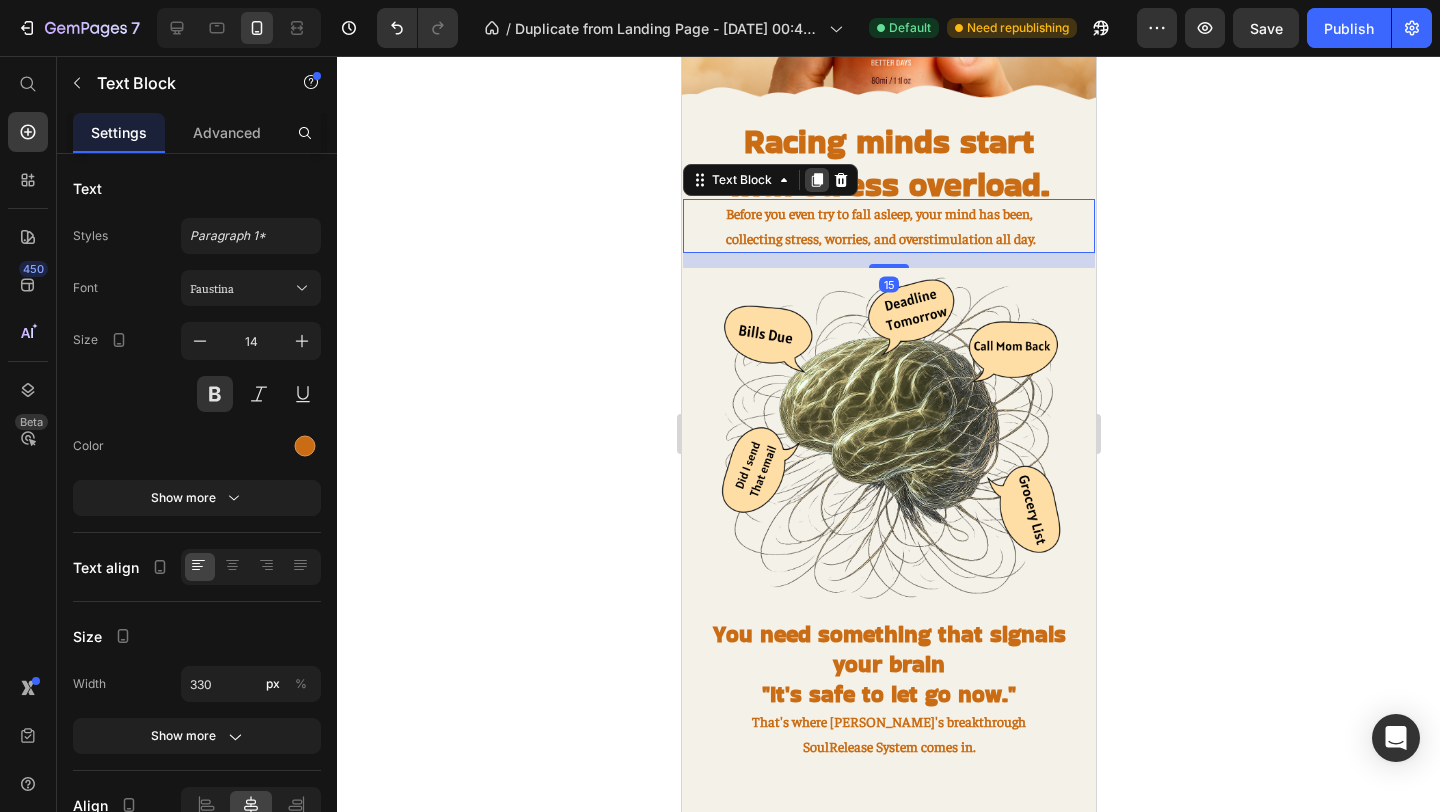 click at bounding box center (816, 180) 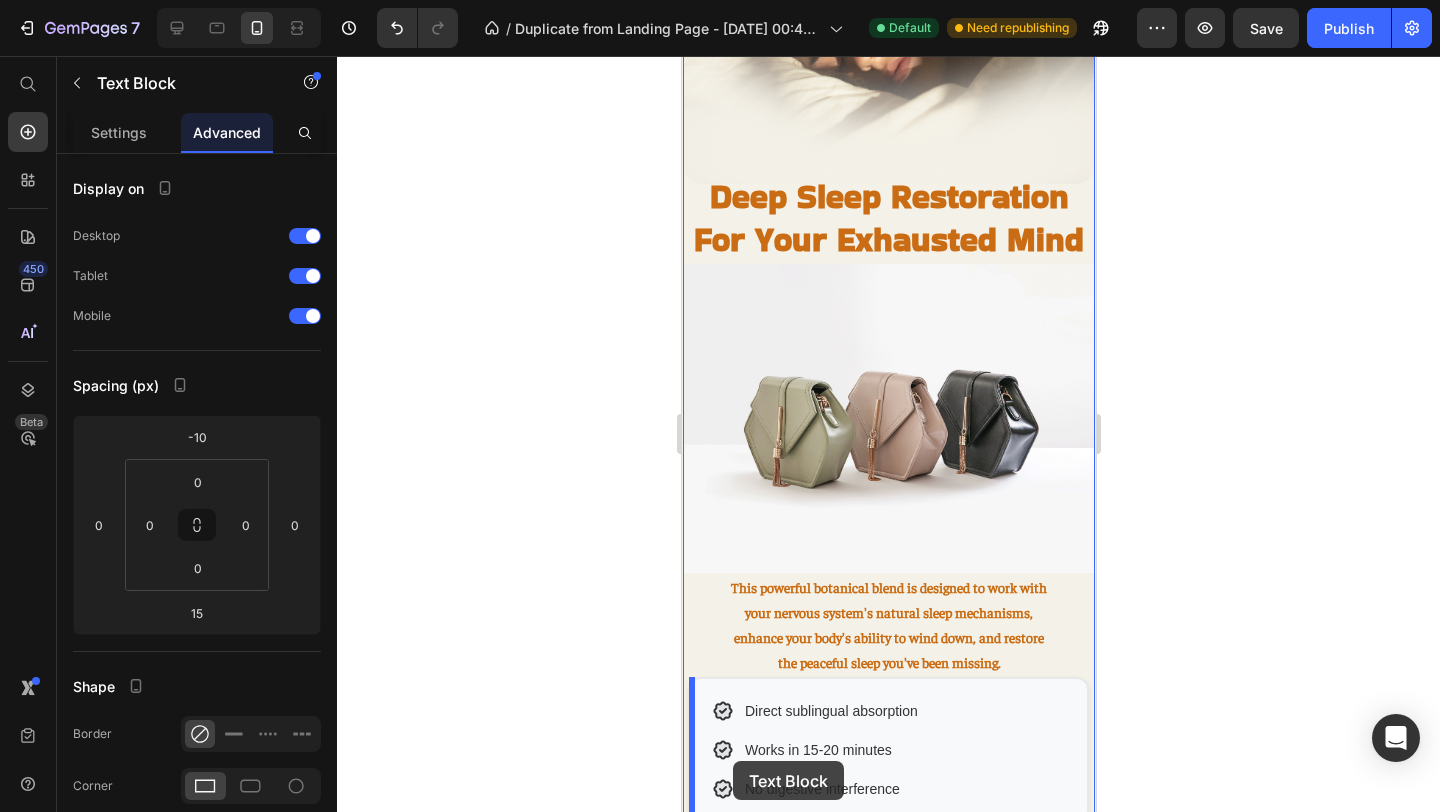 scroll, scrollTop: 1661, scrollLeft: 0, axis: vertical 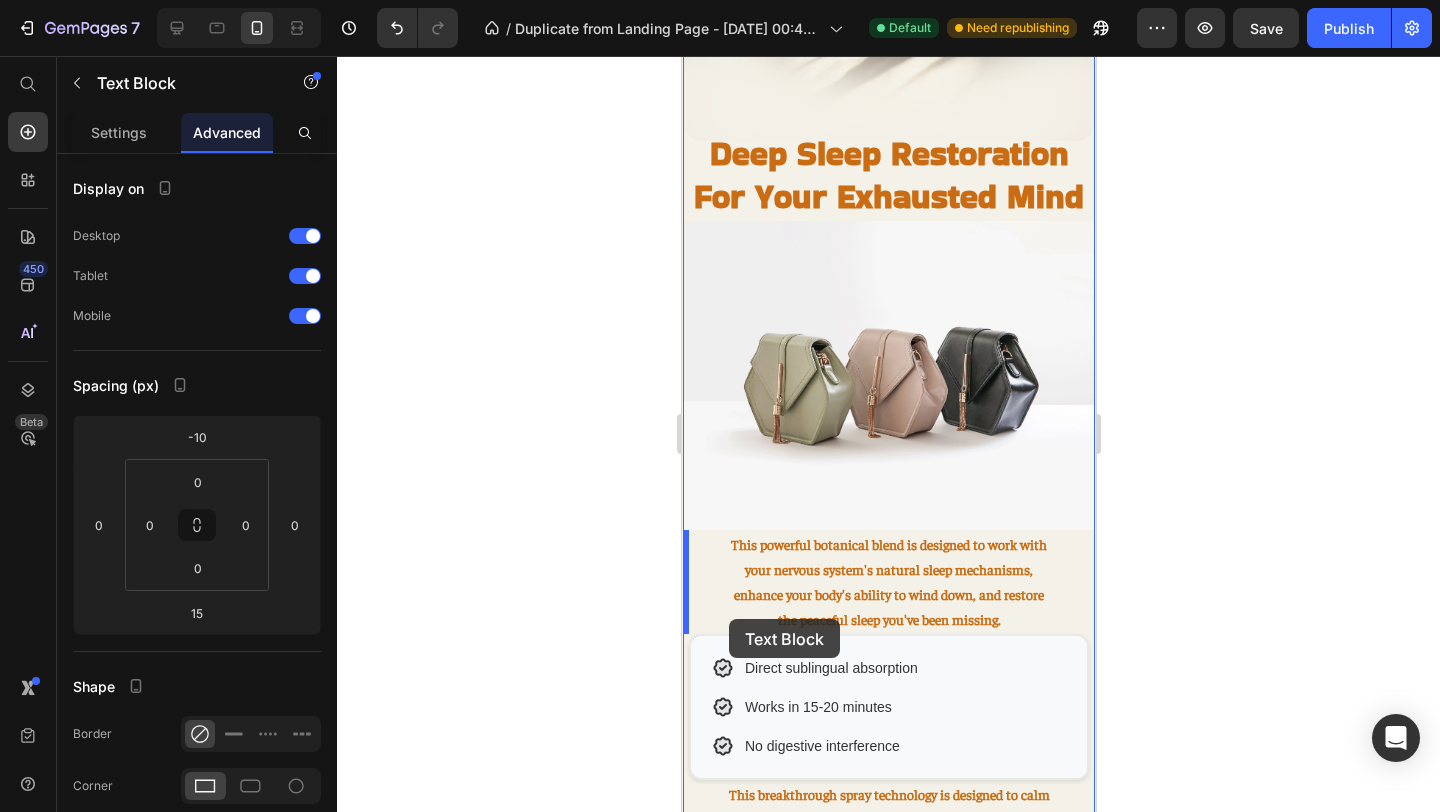 drag, startPoint x: 710, startPoint y: 287, endPoint x: 726, endPoint y: 602, distance: 315.4061 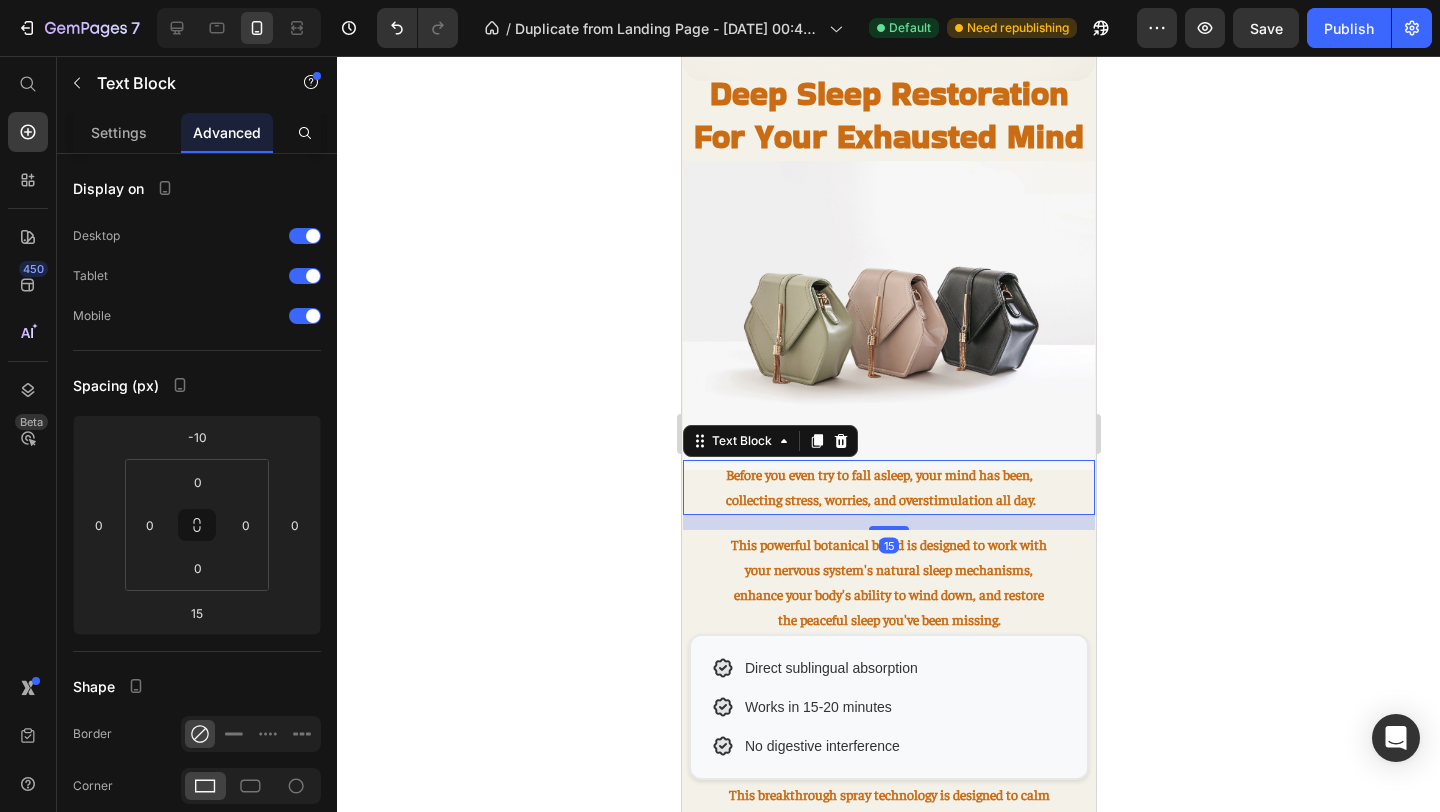 scroll, scrollTop: 1602, scrollLeft: 0, axis: vertical 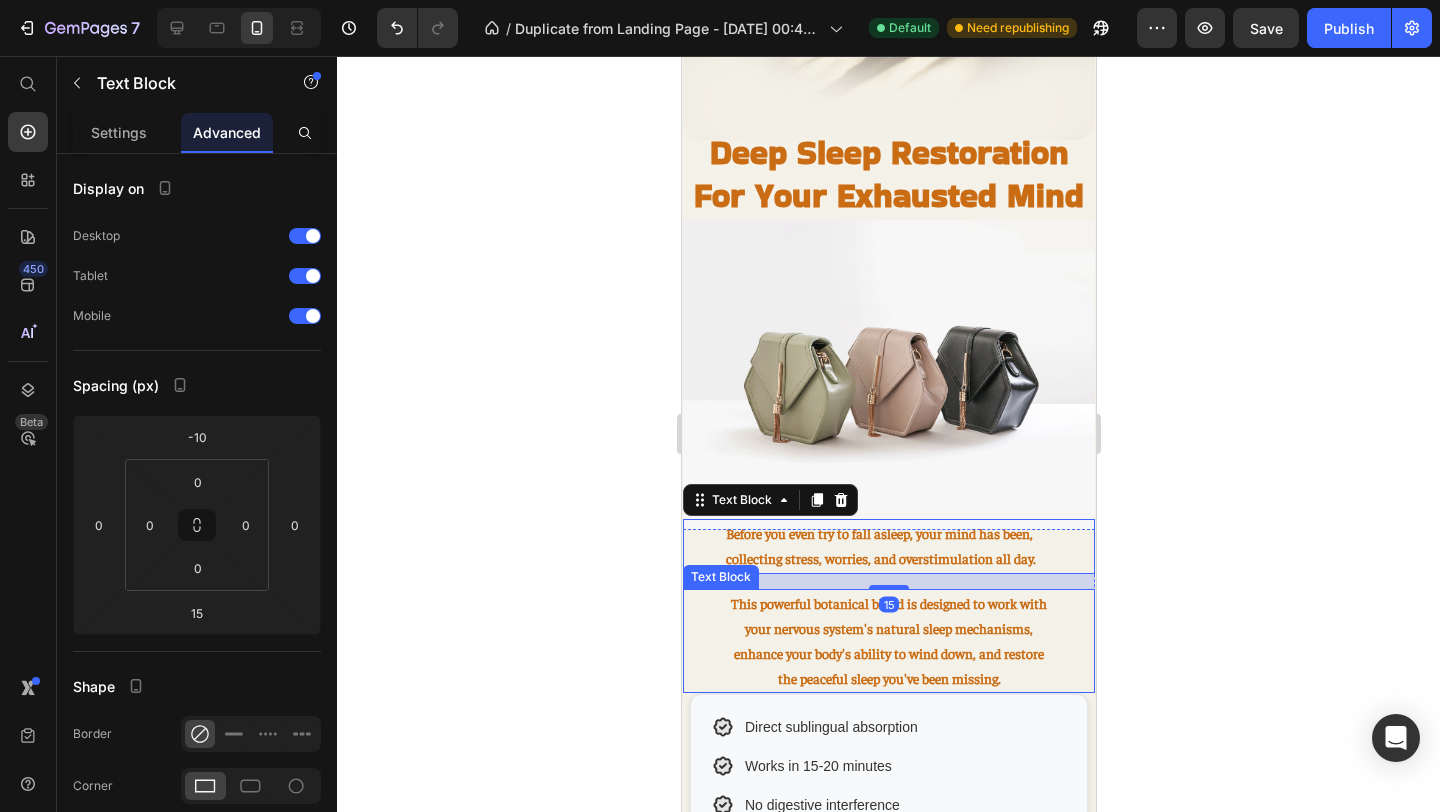 click on "This powerful botanical blend is designed to work with your nervous system's natural sleep mechanisms, enhance your body's ability to wind down, and restore the peaceful sleep you've been missing." at bounding box center [888, 641] 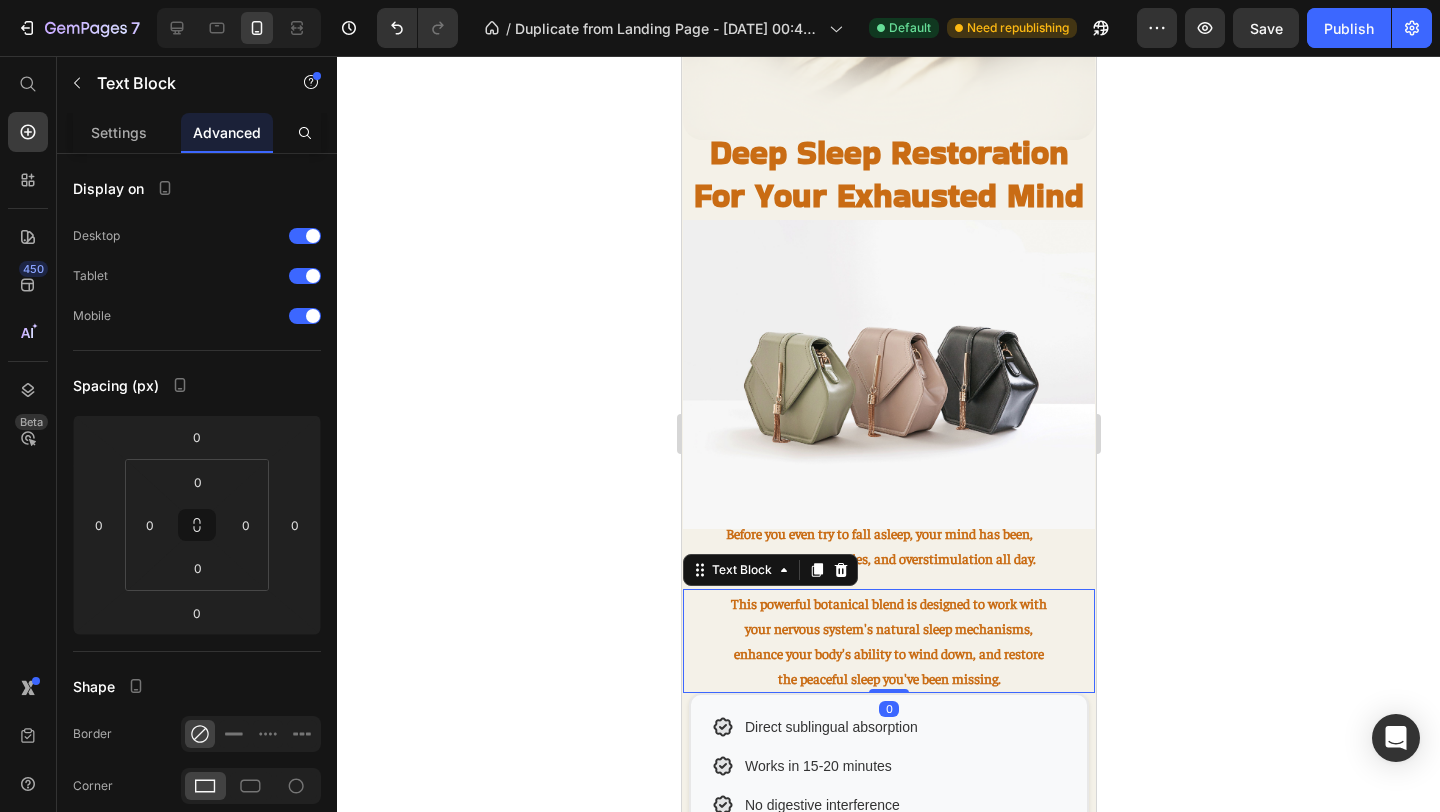 click on "This powerful botanical blend is designed to work with your nervous system's natural sleep mechanisms, enhance your body's ability to wind down, and restore the peaceful sleep you've been missing." at bounding box center (888, 641) 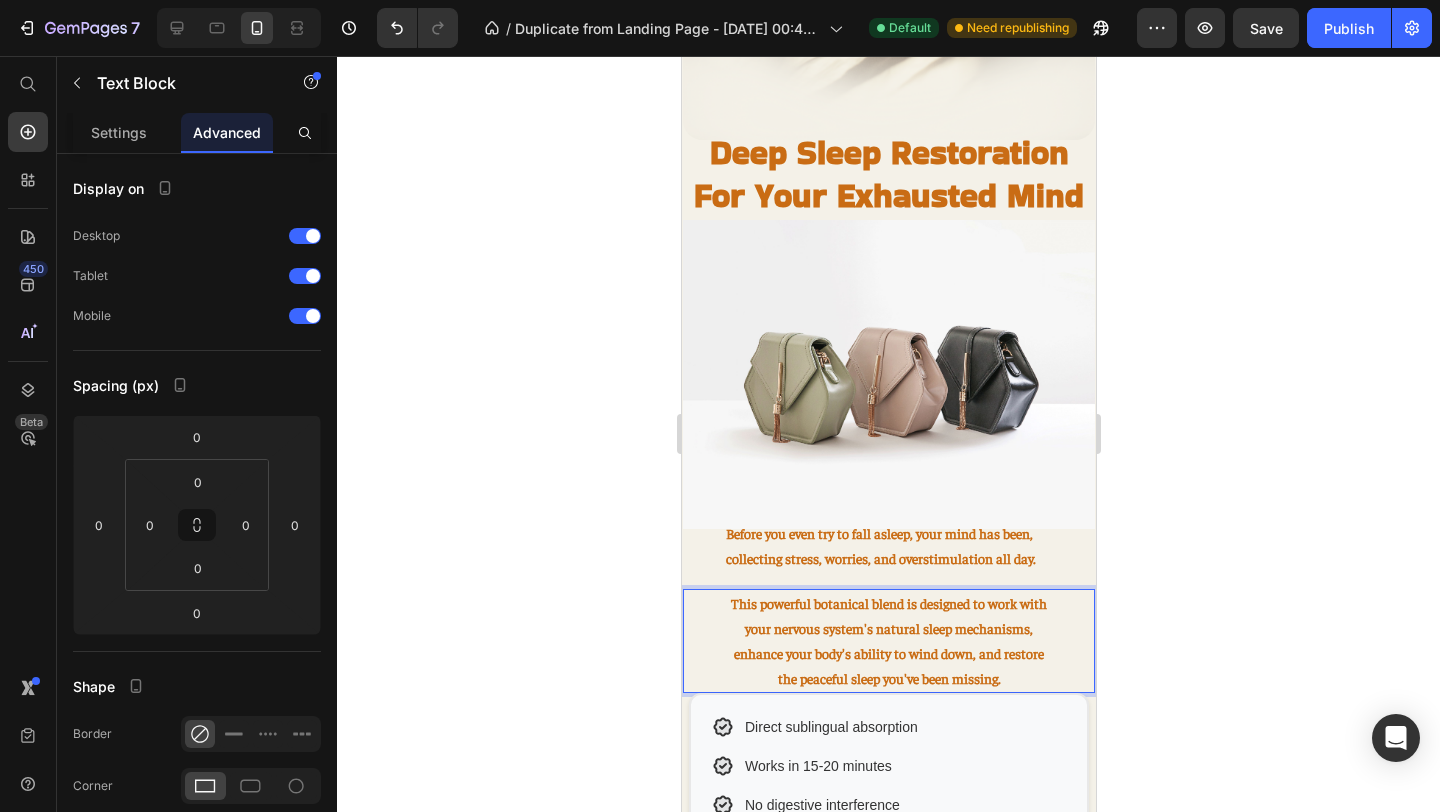 click on "This powerful botanical blend is designed to work with your nervous system's natural sleep mechanisms, enhance your body's ability to wind down, and restore the peaceful sleep you've been missing." at bounding box center [888, 641] 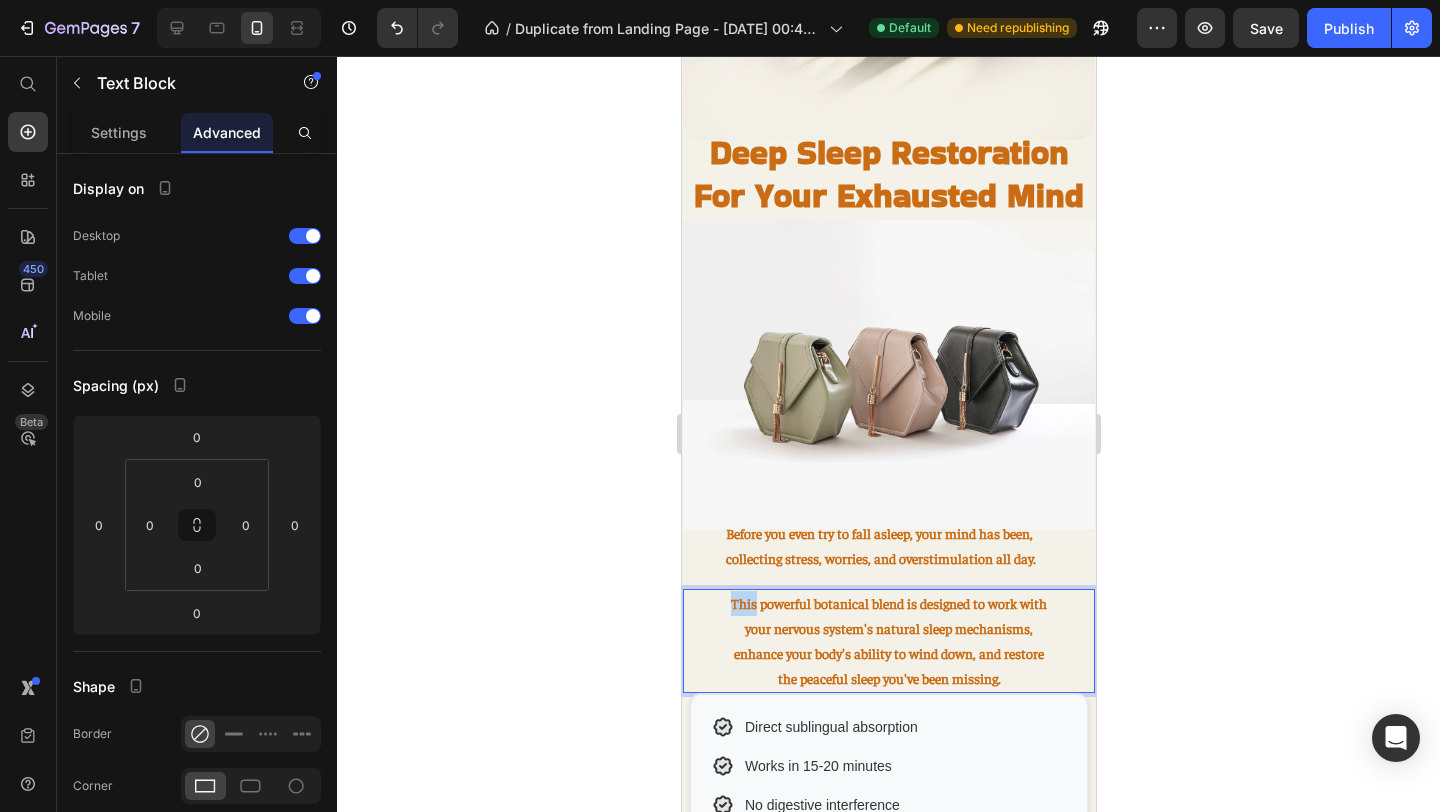 click on "This powerful botanical blend is designed to work with your nervous system's natural sleep mechanisms, enhance your body's ability to wind down, and restore the peaceful sleep you've been missing." at bounding box center [888, 641] 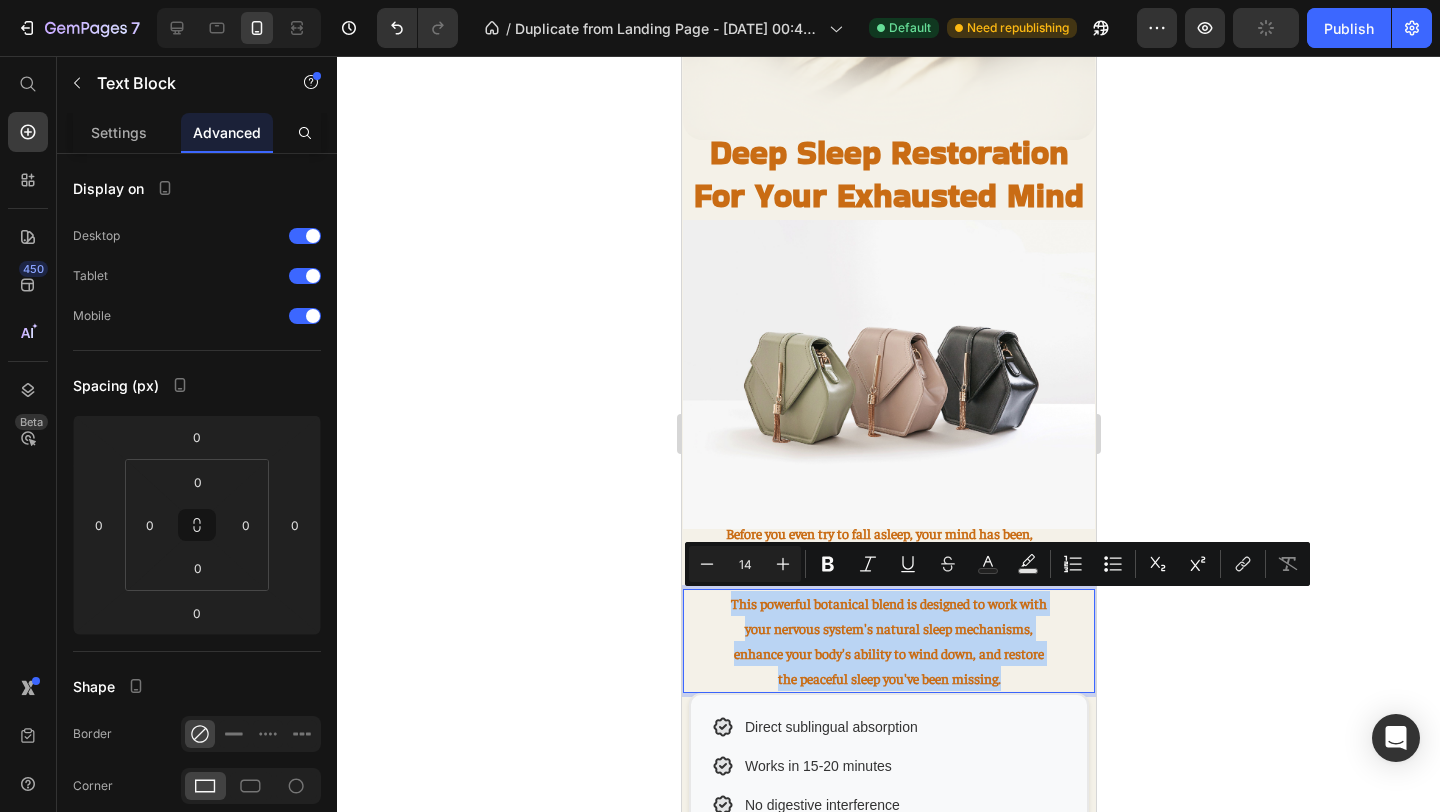 click on "This powerful botanical blend is designed to work with your nervous system's natural sleep mechanisms, enhance your body's ability to wind down, and restore the peaceful sleep you've been missing." at bounding box center (888, 641) 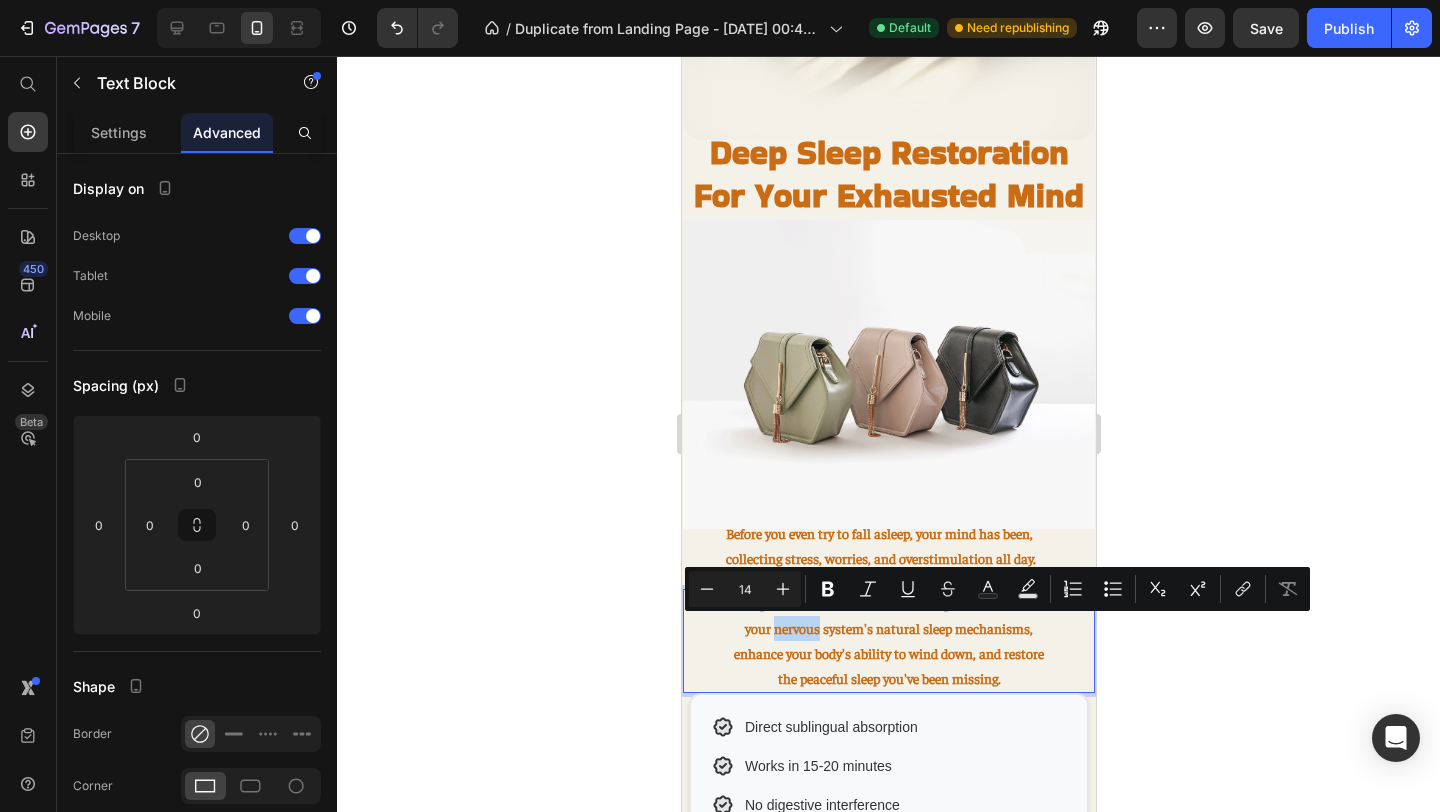 click on "This powerful botanical blend is designed to work with your nervous system's natural sleep mechanisms, enhance your body's ability to wind down, and restore the peaceful sleep you've been missing." at bounding box center (888, 641) 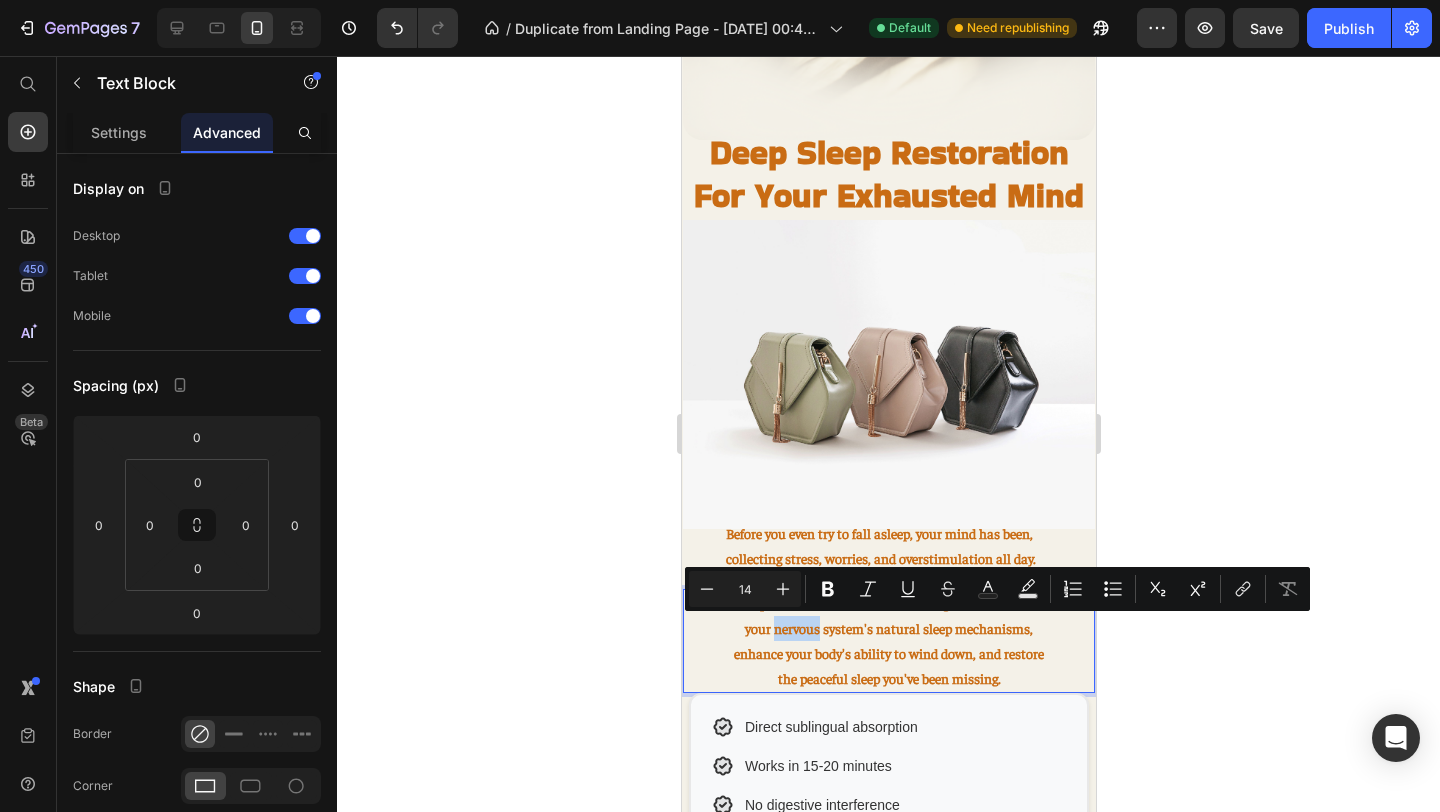 click on "This powerful botanical blend is designed to work with your nervous system's natural sleep mechanisms, enhance your body's ability to wind down, and restore the peaceful sleep you've been missing." at bounding box center [888, 641] 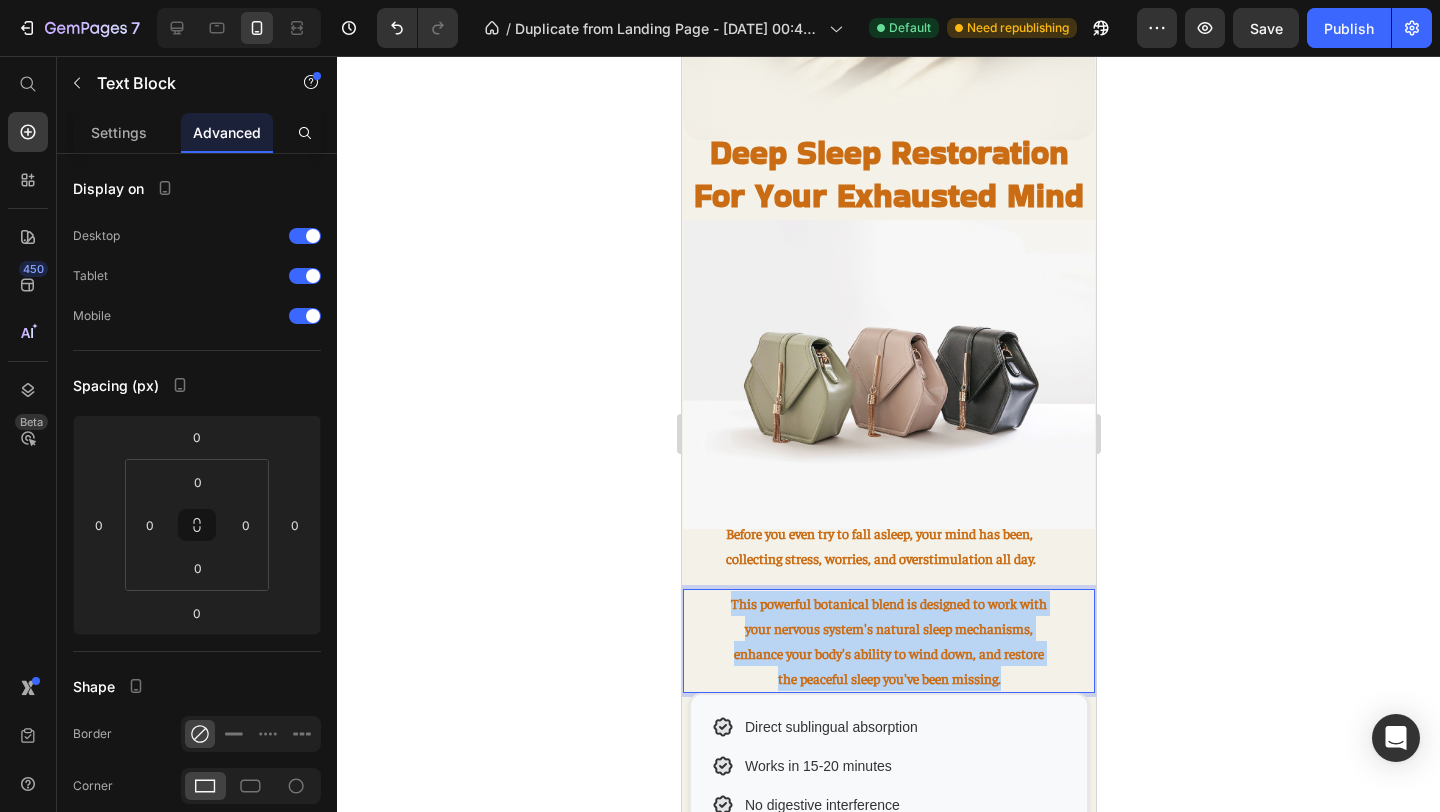 click on "This powerful botanical blend is designed to work with your nervous system's natural sleep mechanisms, enhance your body's ability to wind down, and restore the peaceful sleep you've been missing." at bounding box center [888, 641] 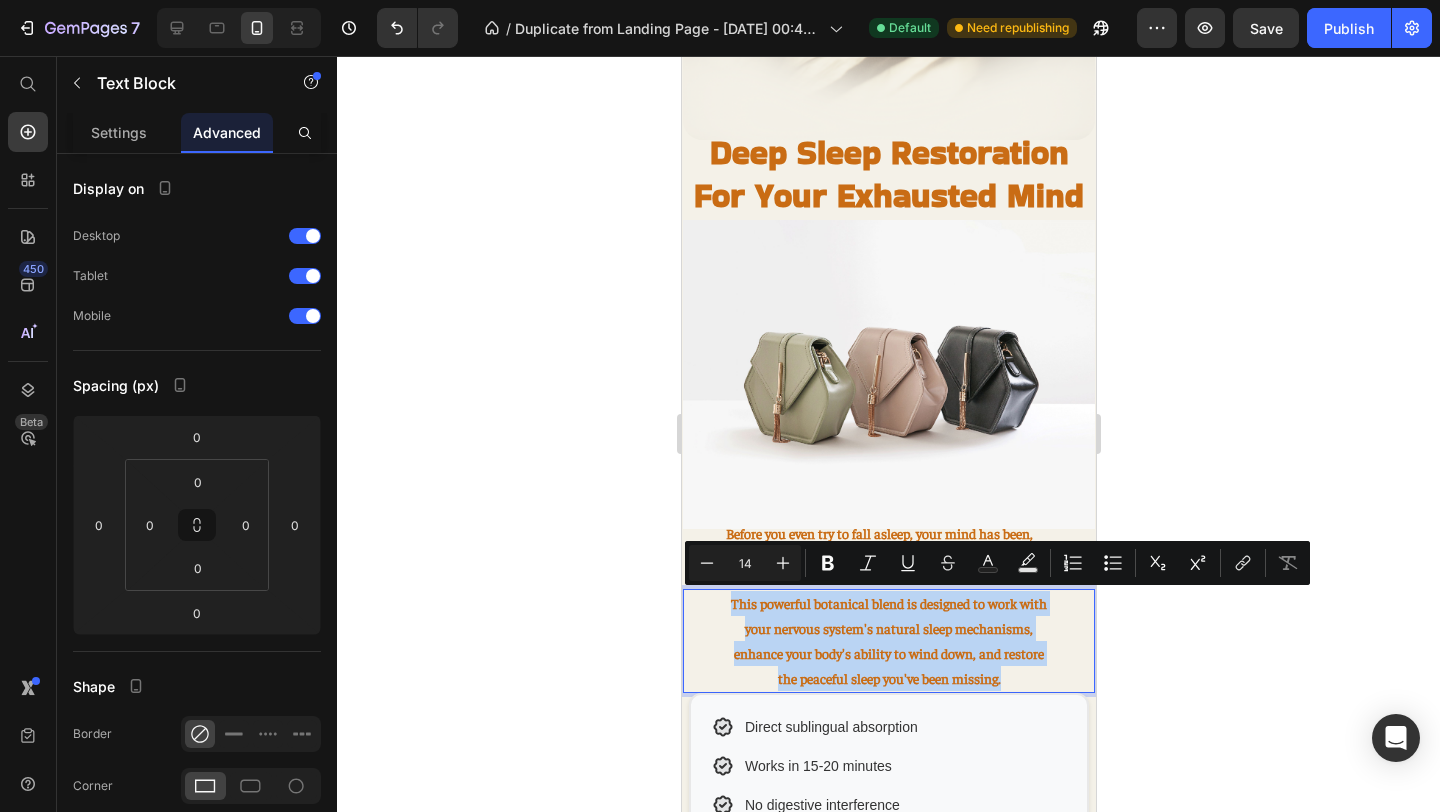 scroll, scrollTop: 1603, scrollLeft: 0, axis: vertical 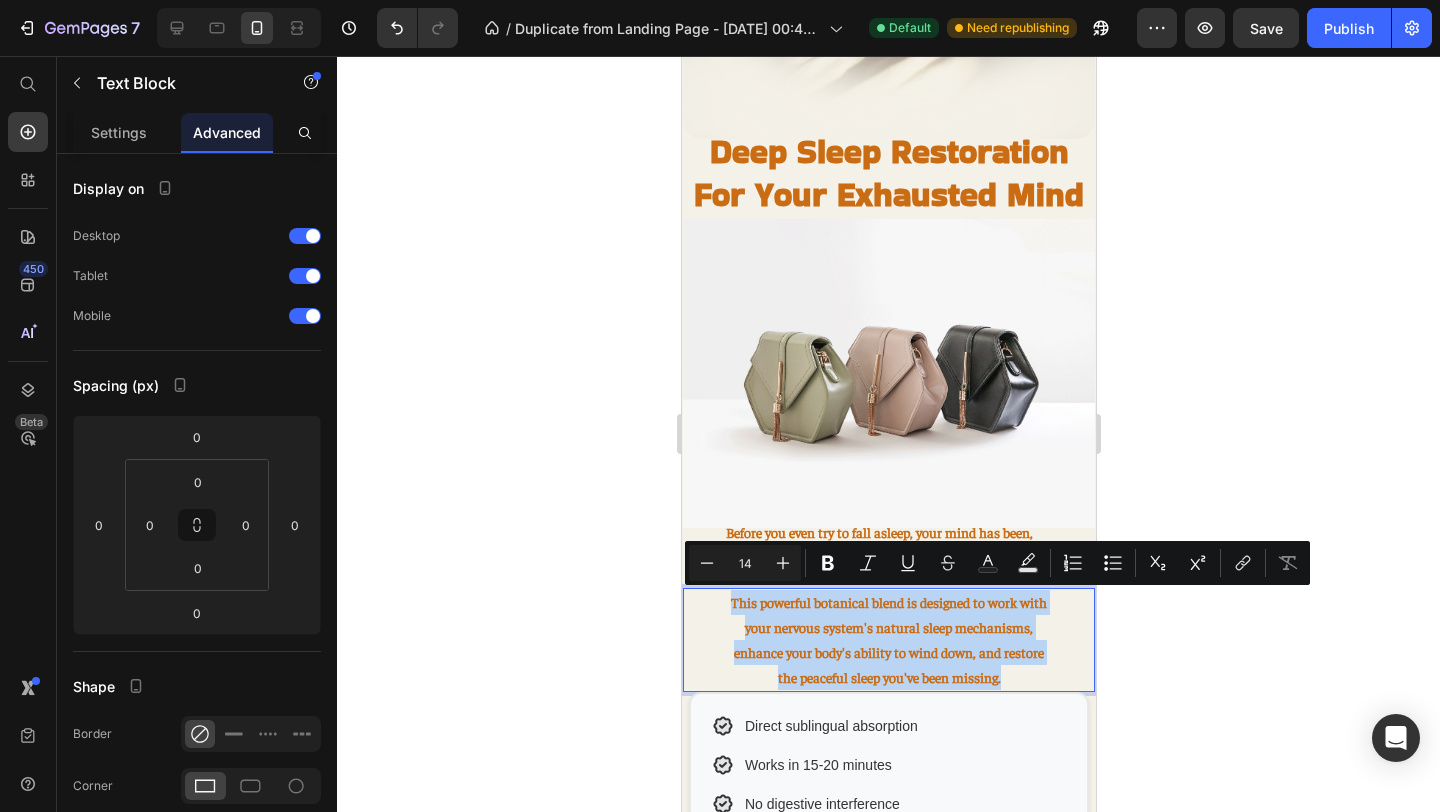 copy on "This powerful botanical blend is designed to work with your nervous system's natural sleep mechanisms, enhance your body's ability to wind down, and restore the peaceful sleep you've been missing." 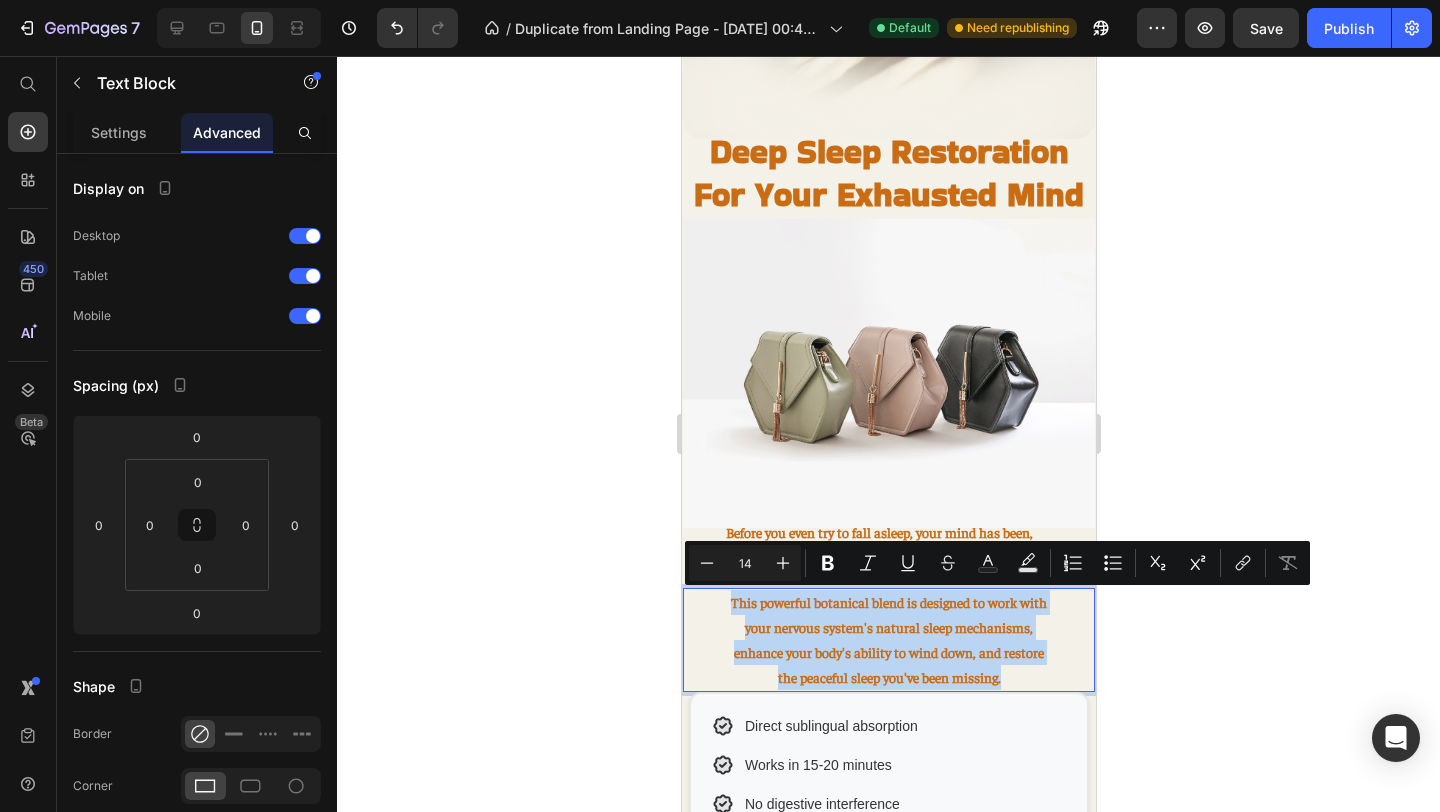 click on "Minus 14 Plus Bold Italic Underline       Strikethrough
Text Color
Text Background Color Numbered List Bulleted List Subscript Superscript       link Remove Format" at bounding box center (997, 563) 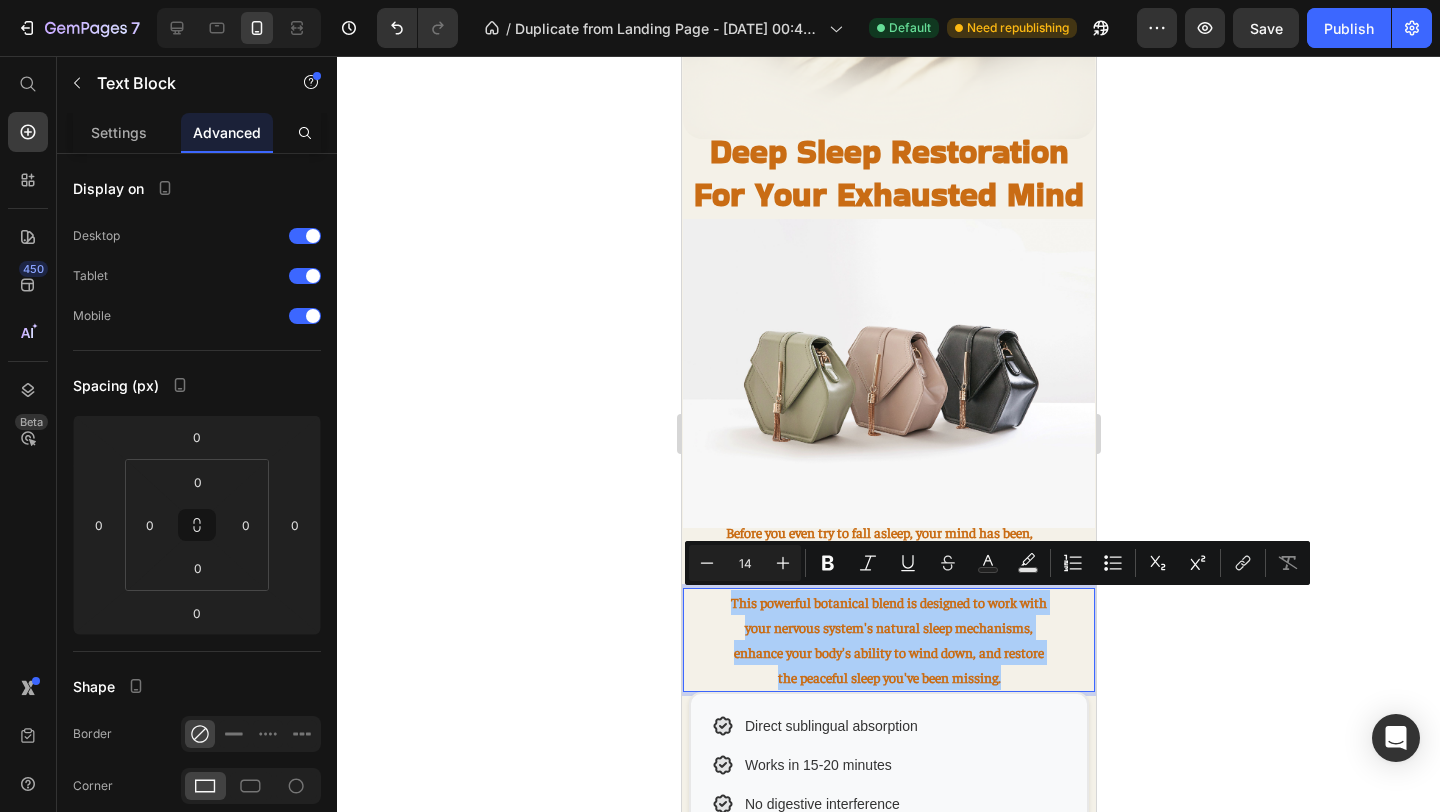 click 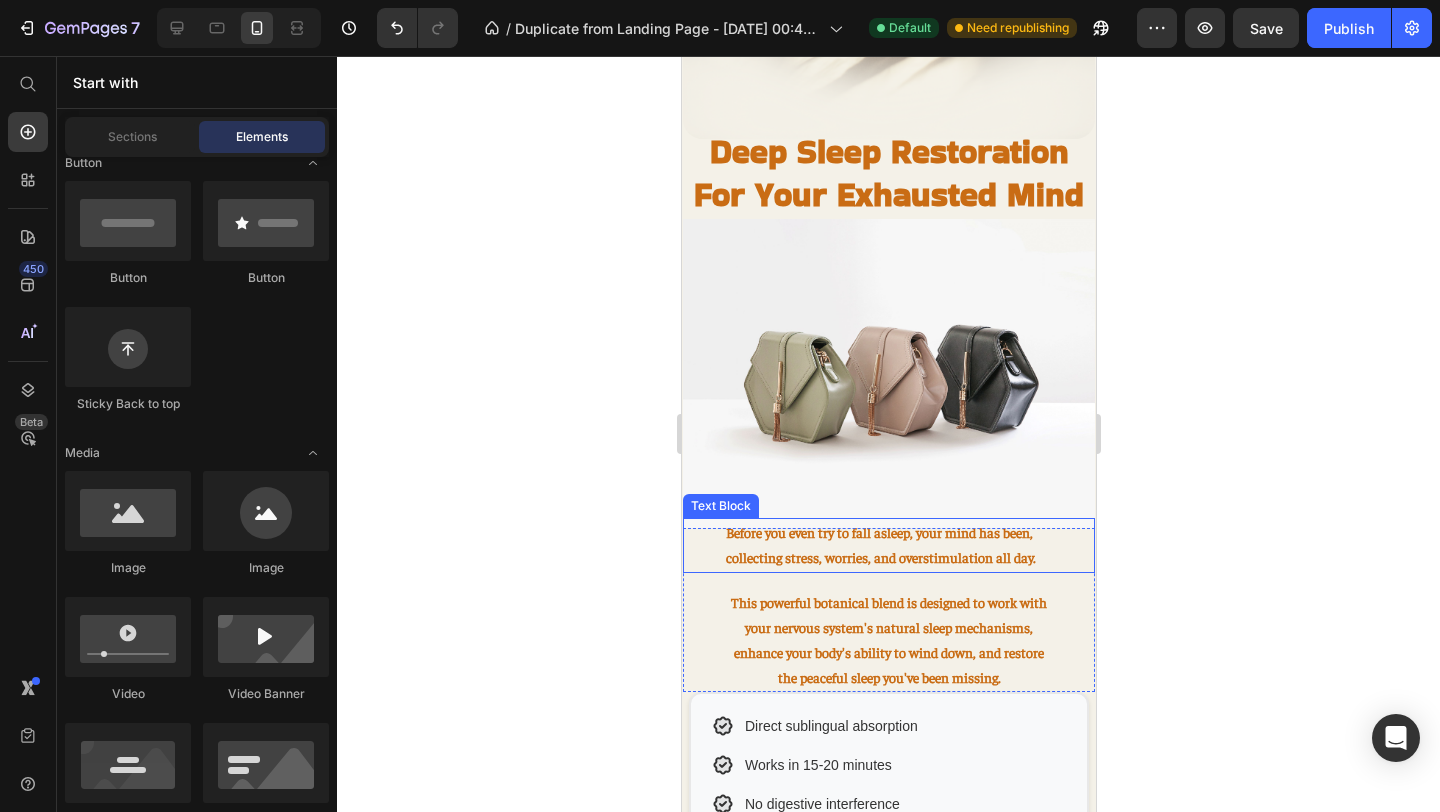 click on "Before you even try to fall asleep, your mind has been, collecting stress, worries, and overstimulation all day." at bounding box center (888, 545) 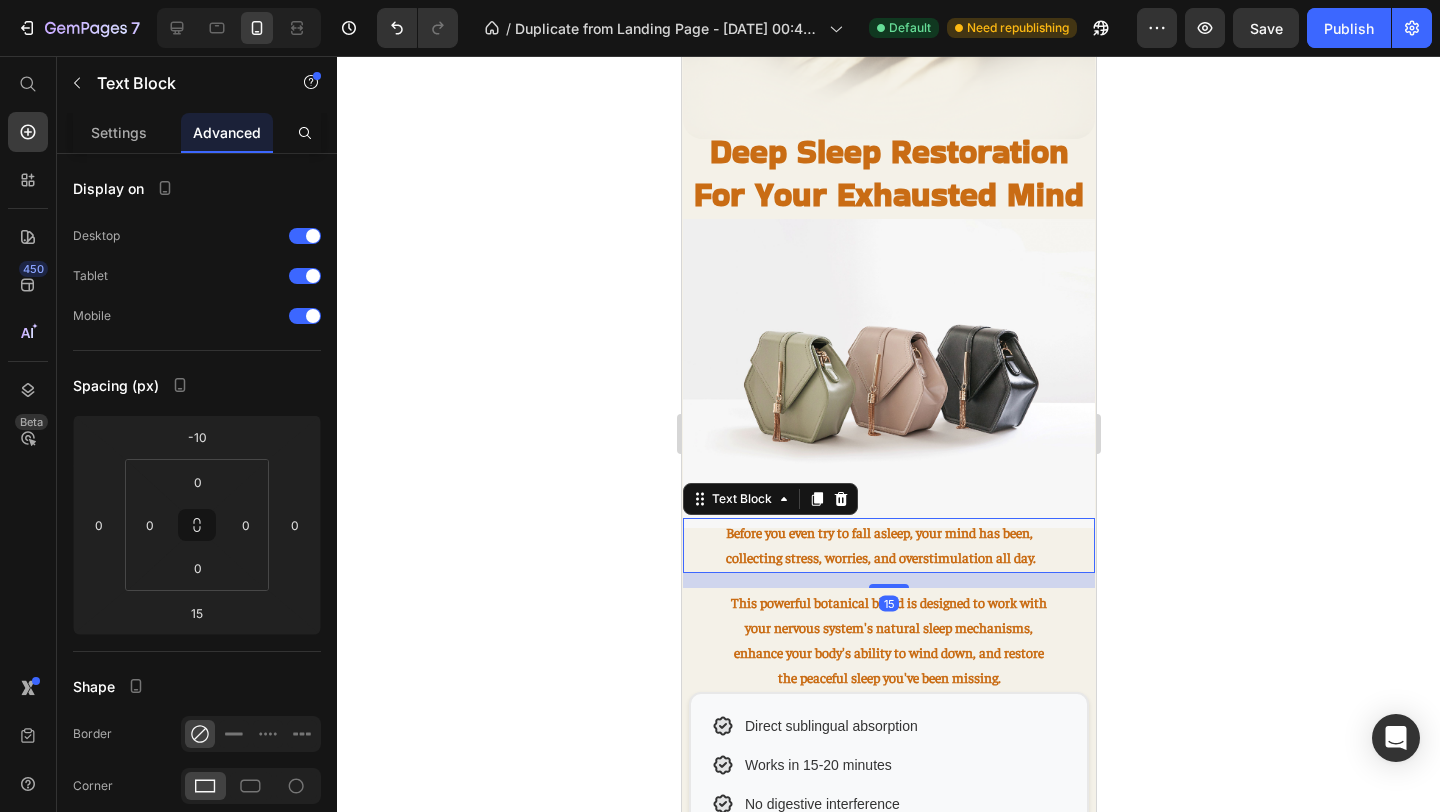 click on "Before you even try to fall asleep, your mind has been, collecting stress, worries, and overstimulation all day." at bounding box center [888, 545] 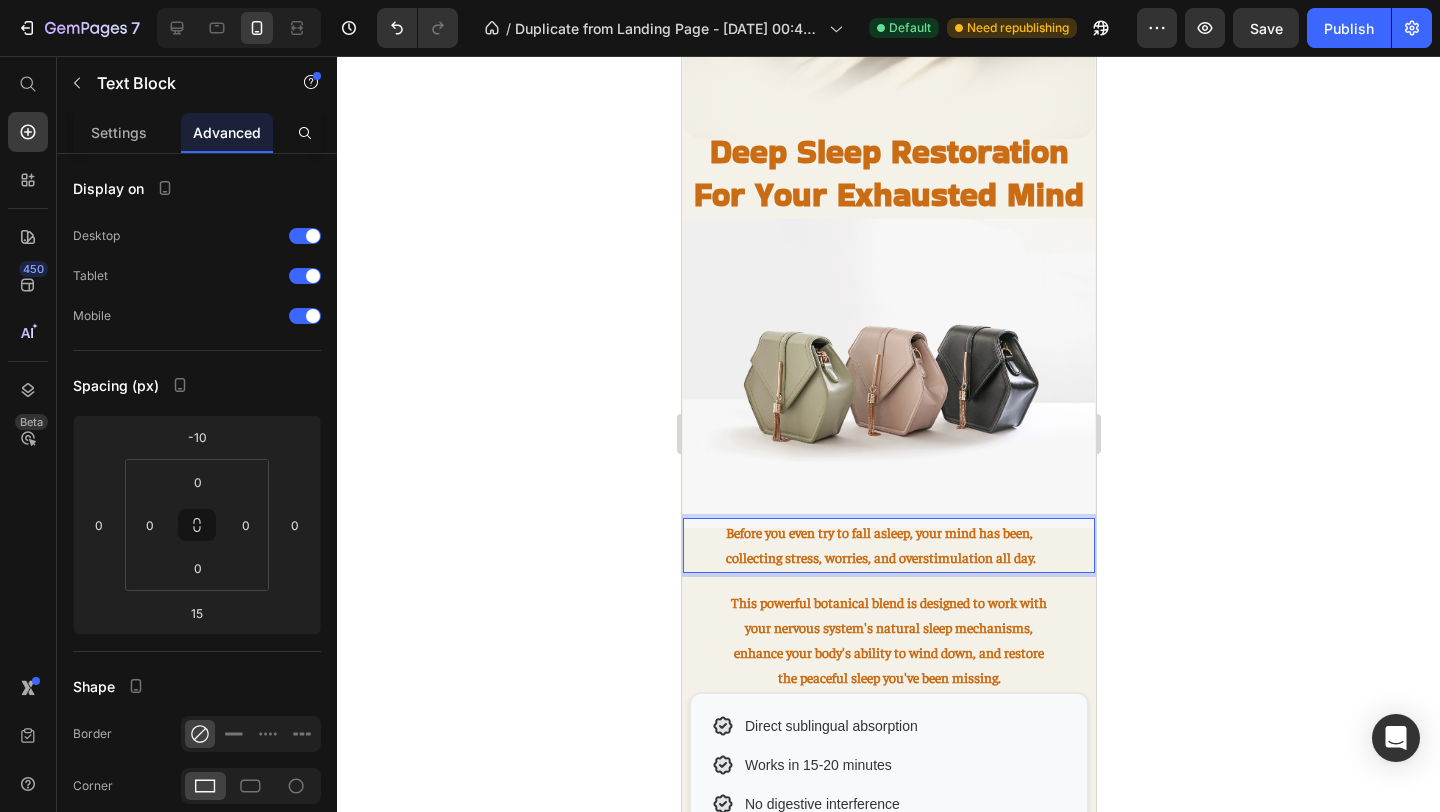 click on "Before you even try to fall asleep, your mind has been, collecting stress, worries, and overstimulation all day." at bounding box center [888, 545] 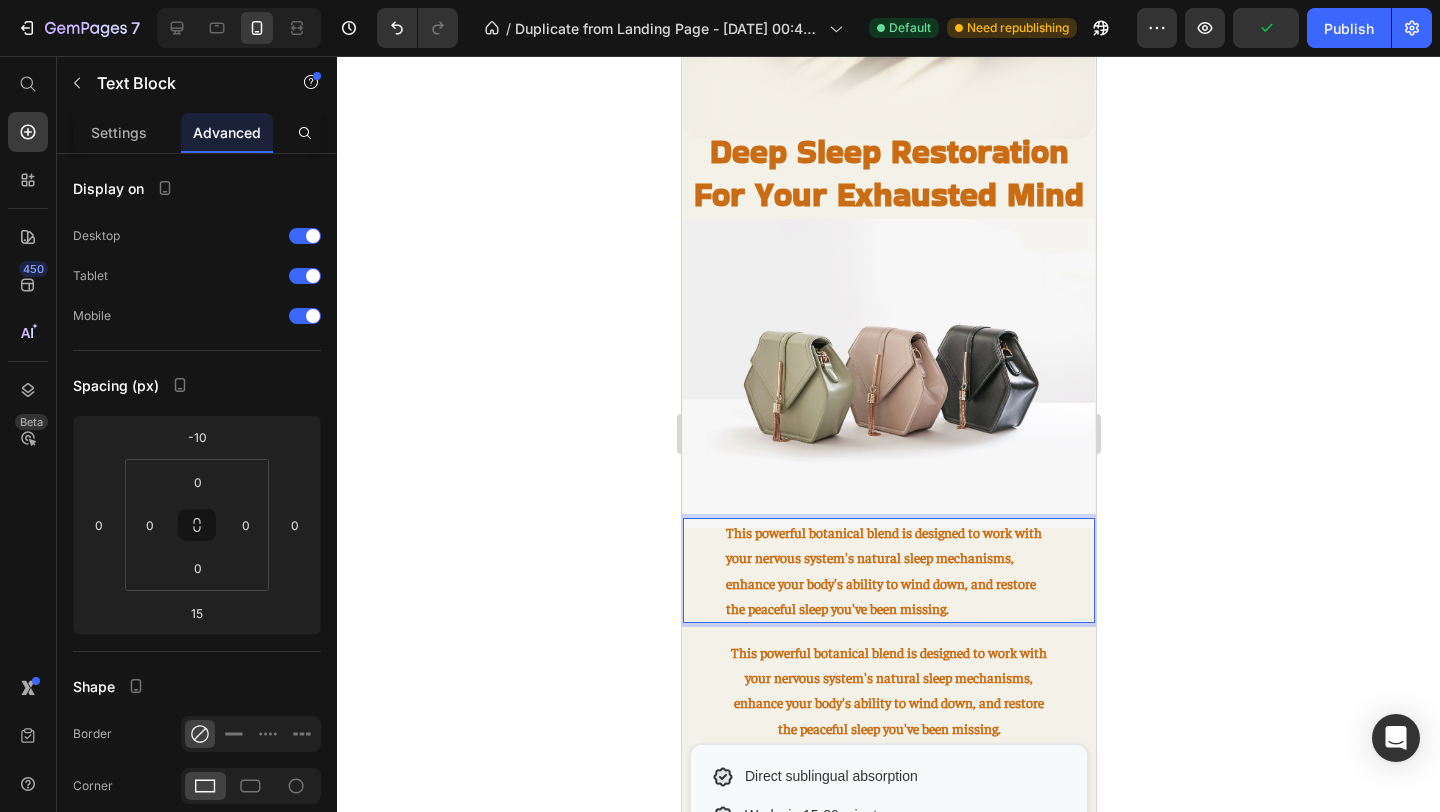 click 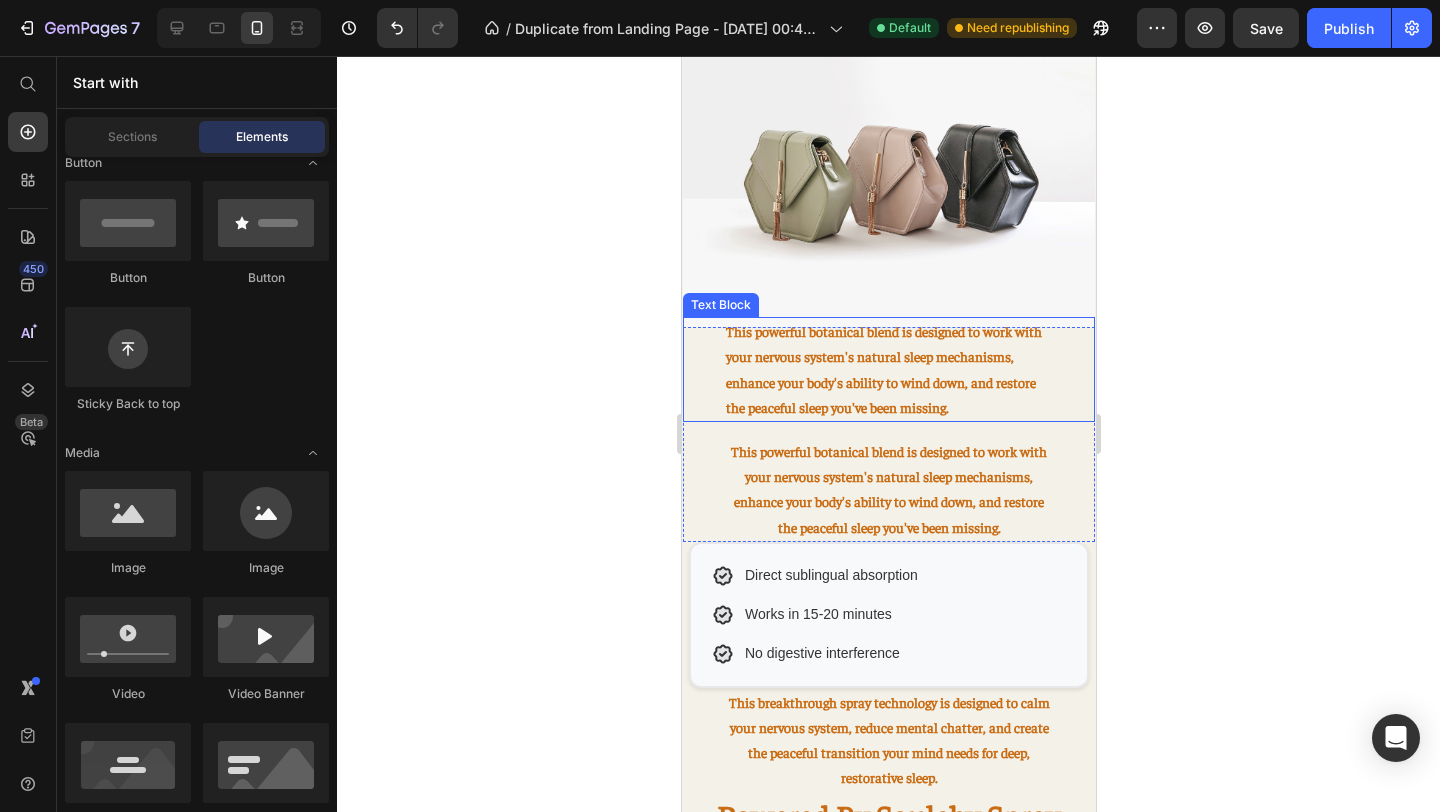 scroll, scrollTop: 1840, scrollLeft: 0, axis: vertical 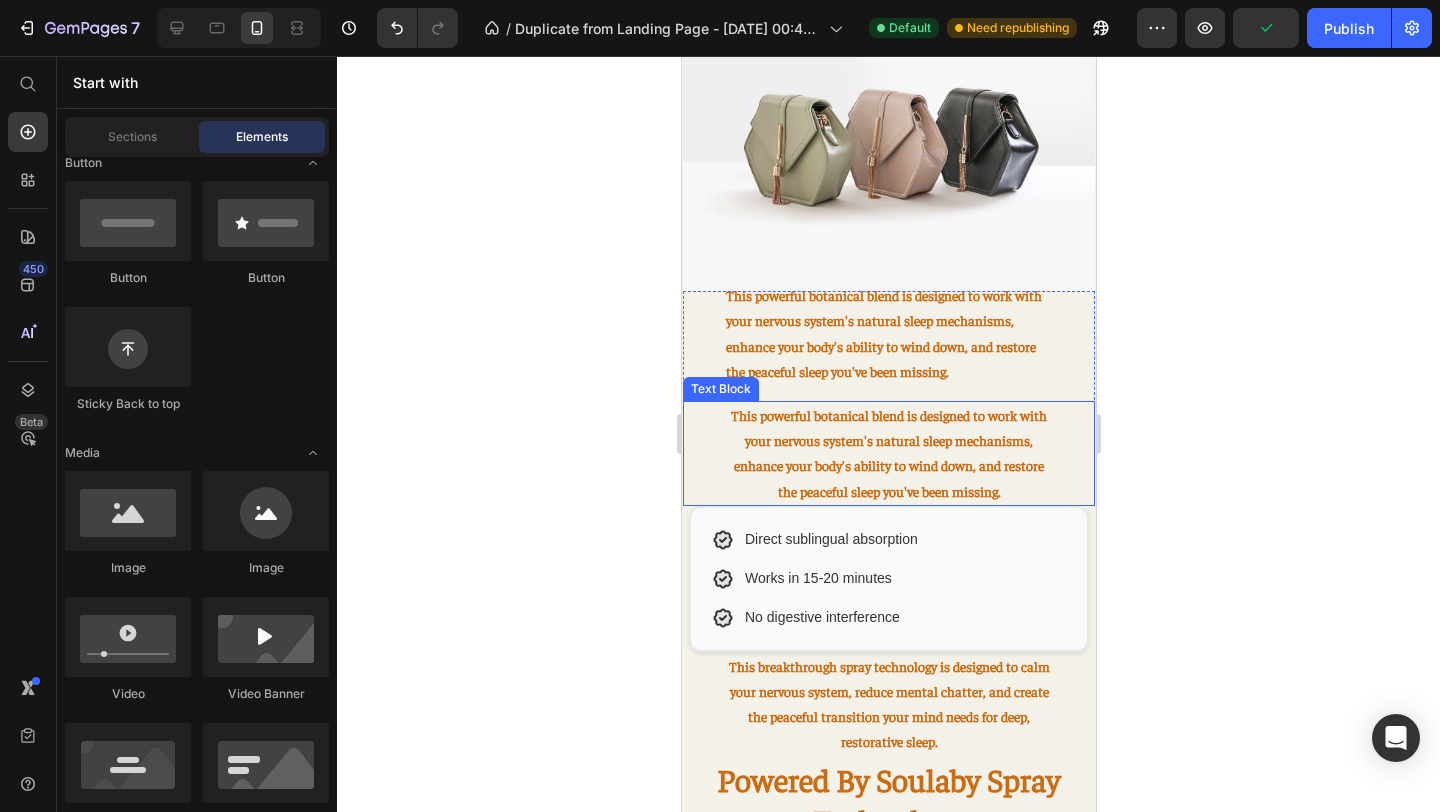 click on "This powerful botanical blend is designed to work with your nervous system's natural sleep mechanisms, enhance your body's ability to wind down, and restore the peaceful sleep you've been missing." at bounding box center [888, 453] 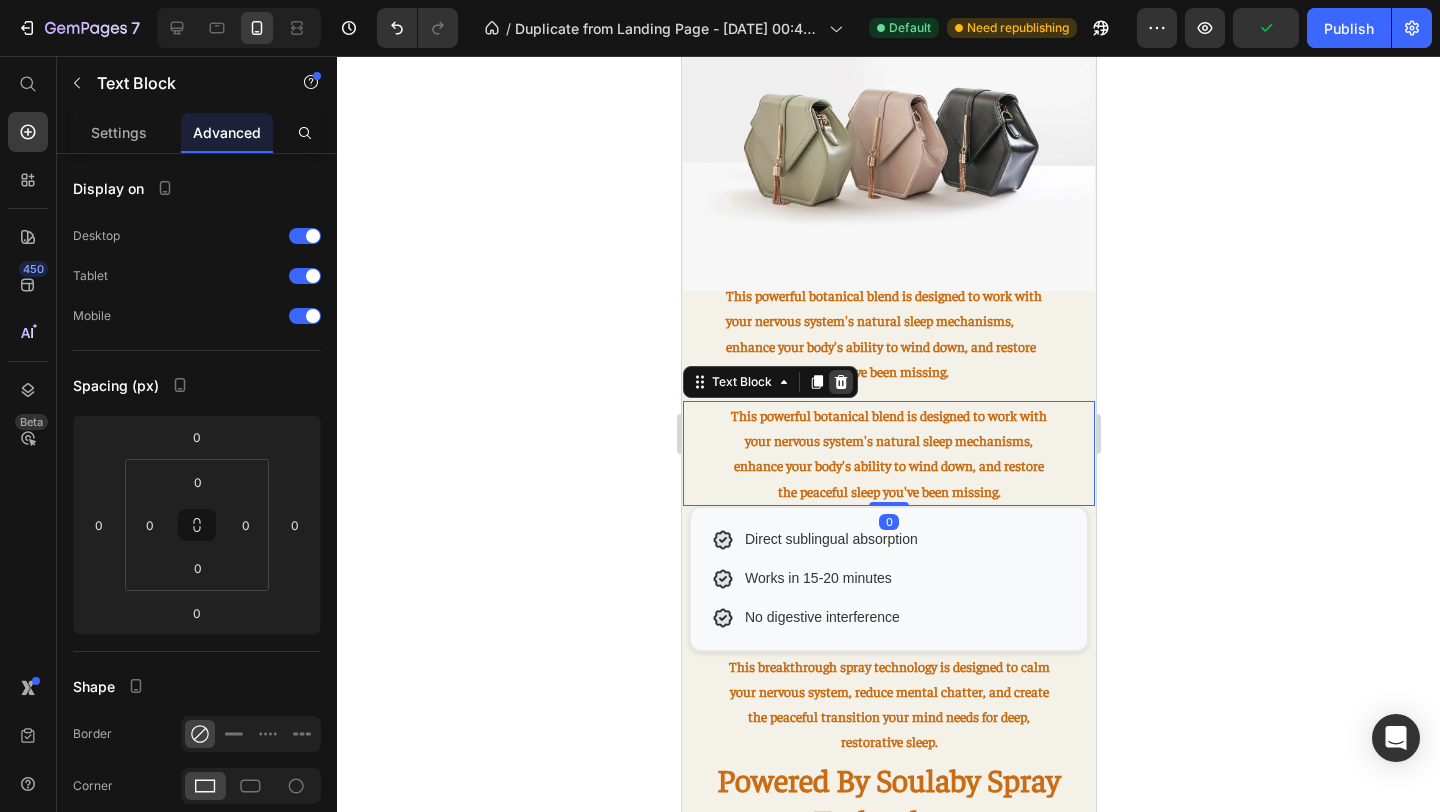 click 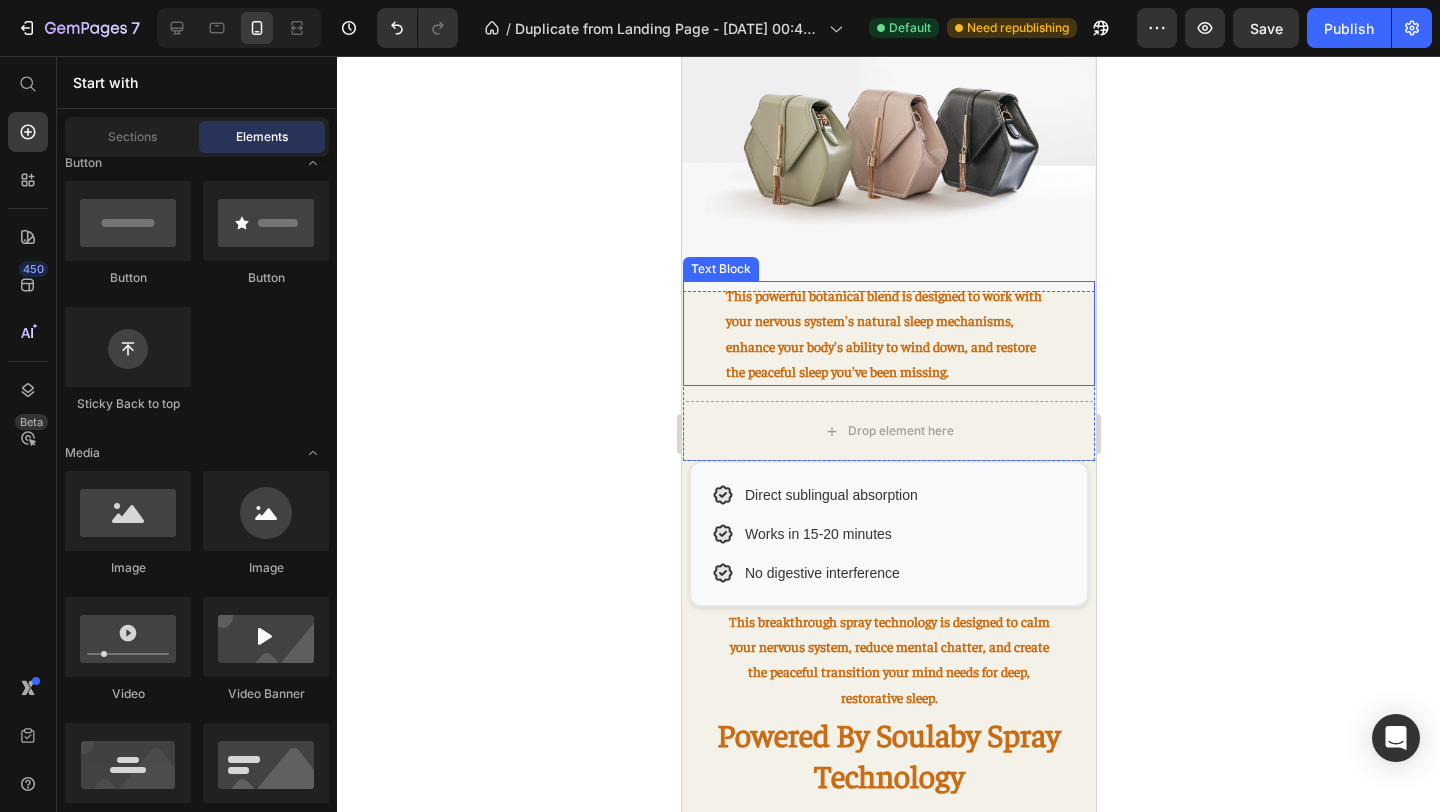 click on "This powerful botanical blend is designed to work with your nervous system's natural sleep mechanisms, enhance your body's ability to wind down, and restore the peaceful sleep you've been missing." at bounding box center [888, 333] 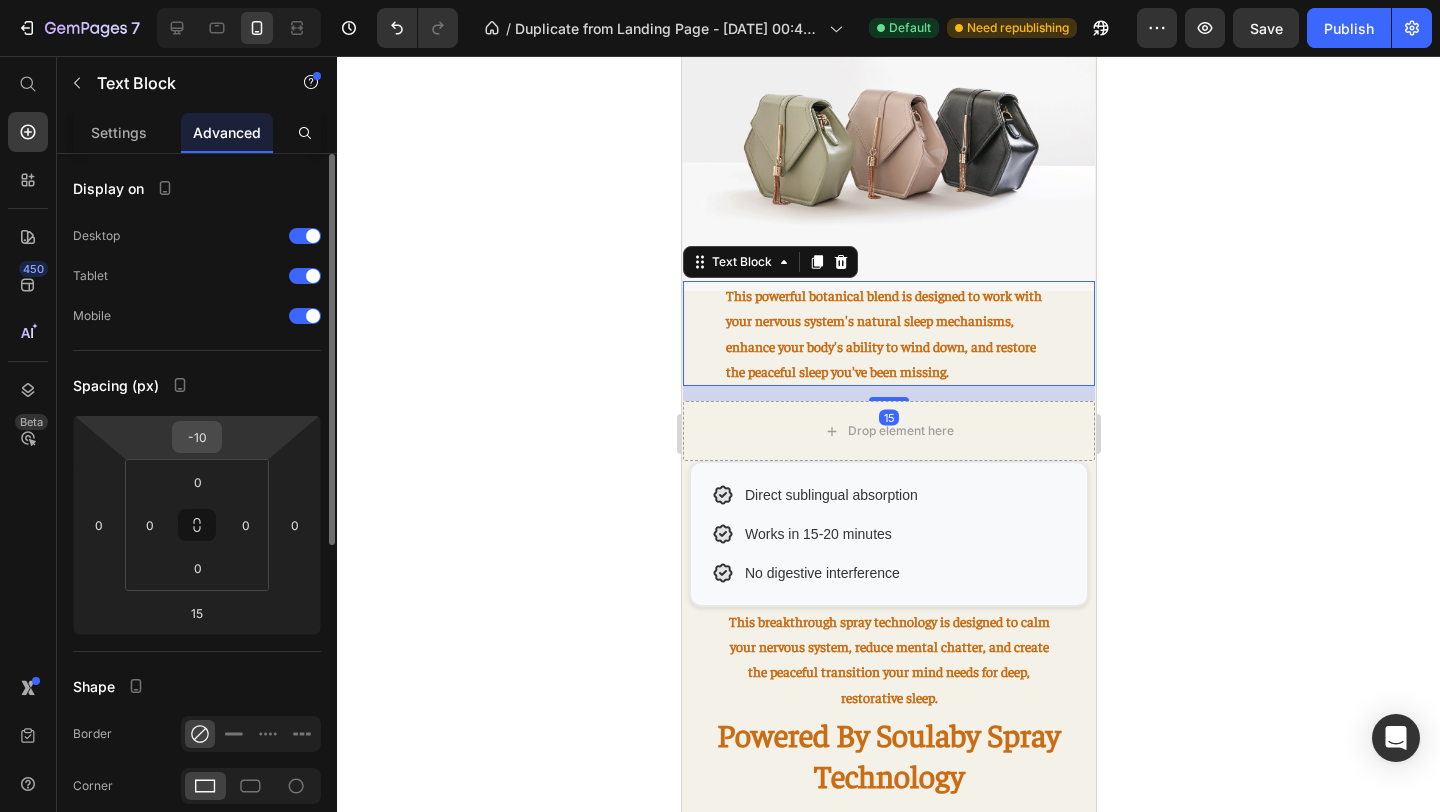 click on "-10" at bounding box center [197, 437] 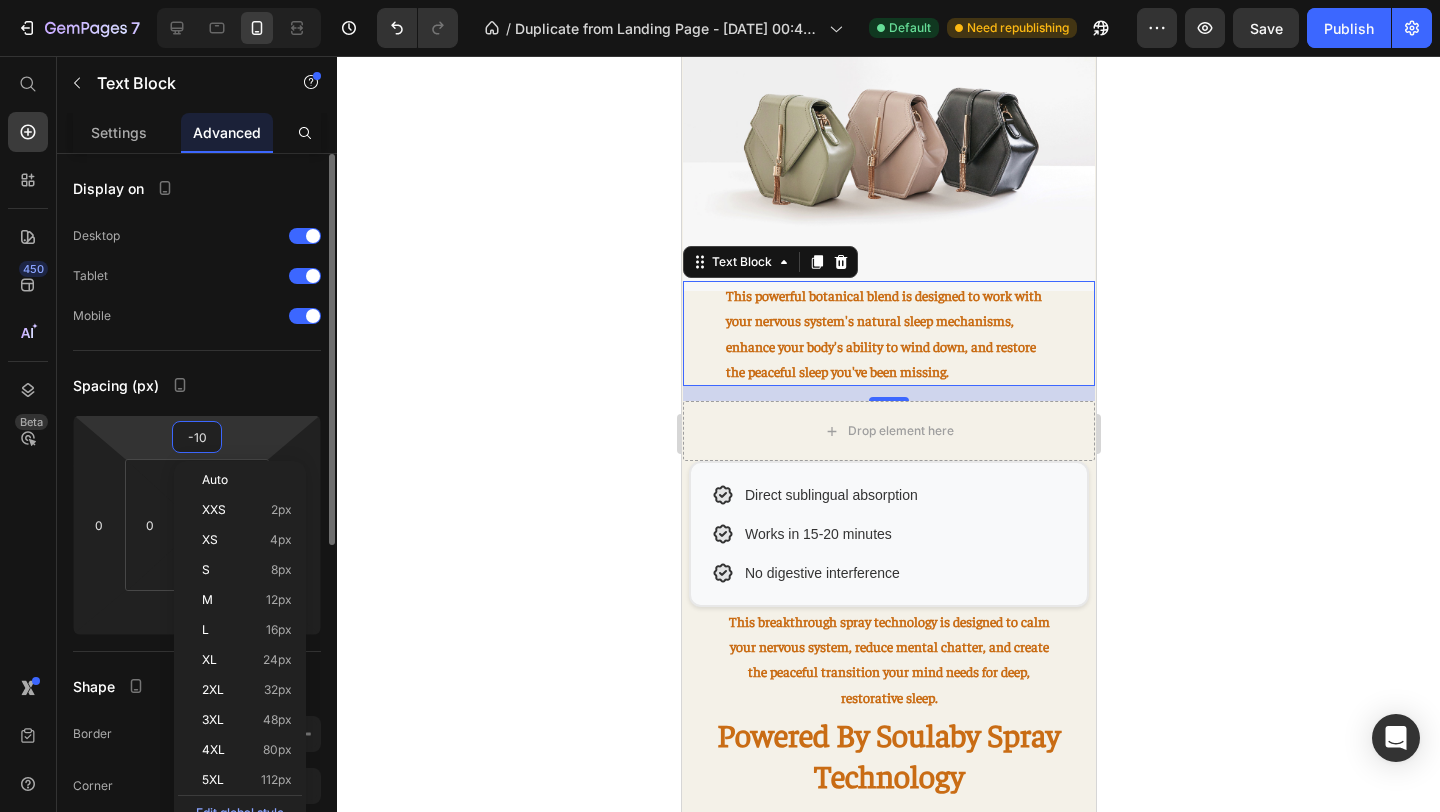 type 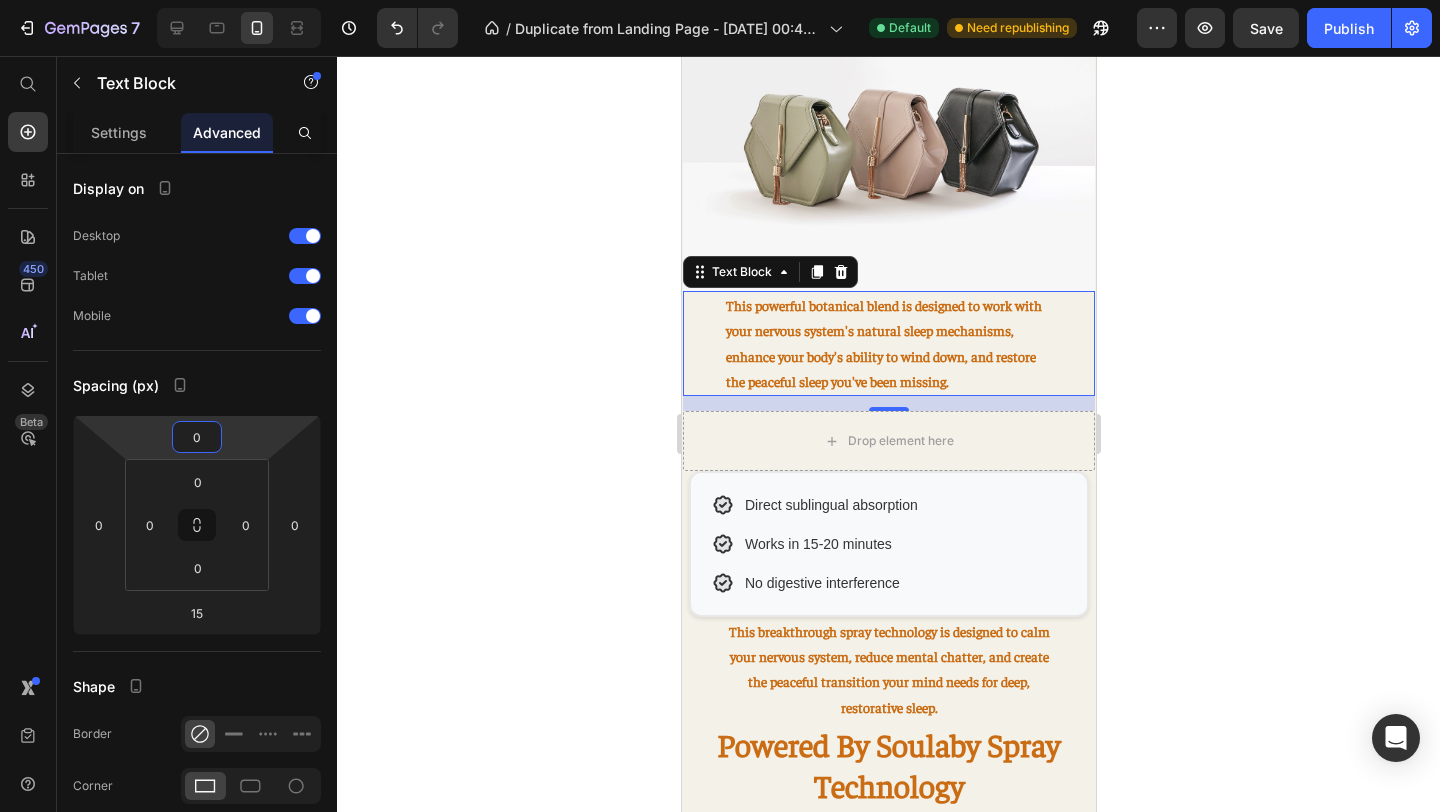click 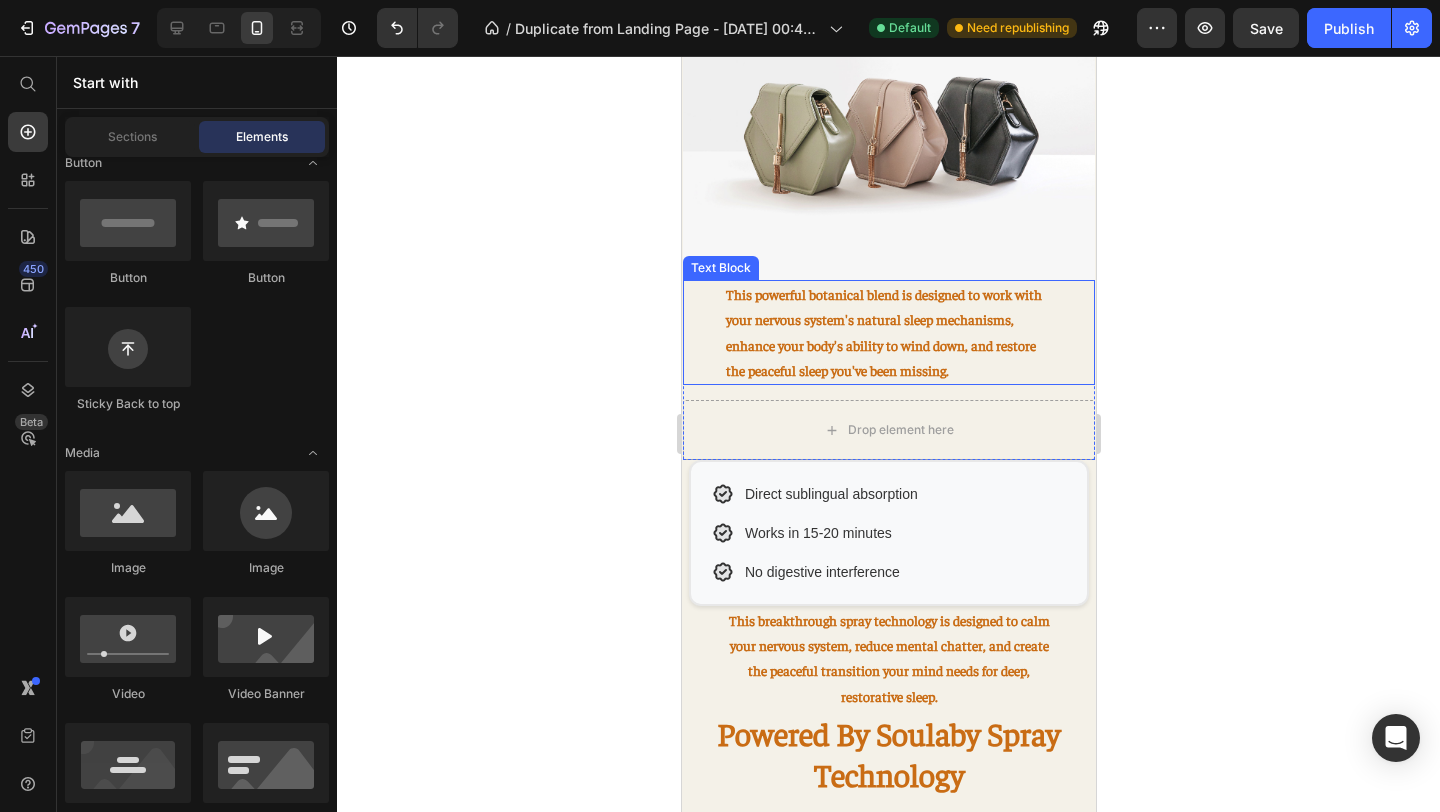 scroll, scrollTop: 1853, scrollLeft: 0, axis: vertical 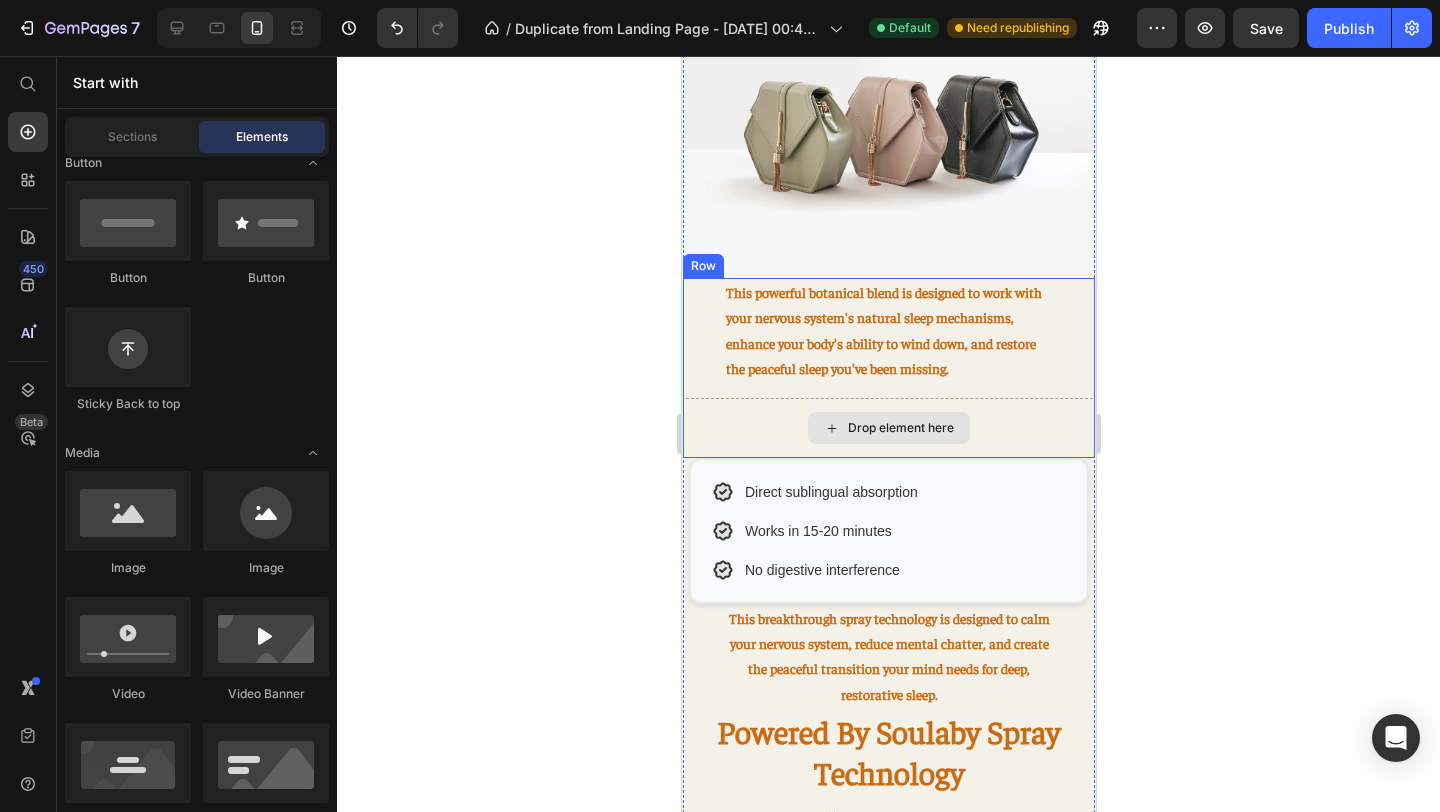 click on "Drop element here" at bounding box center [888, 428] 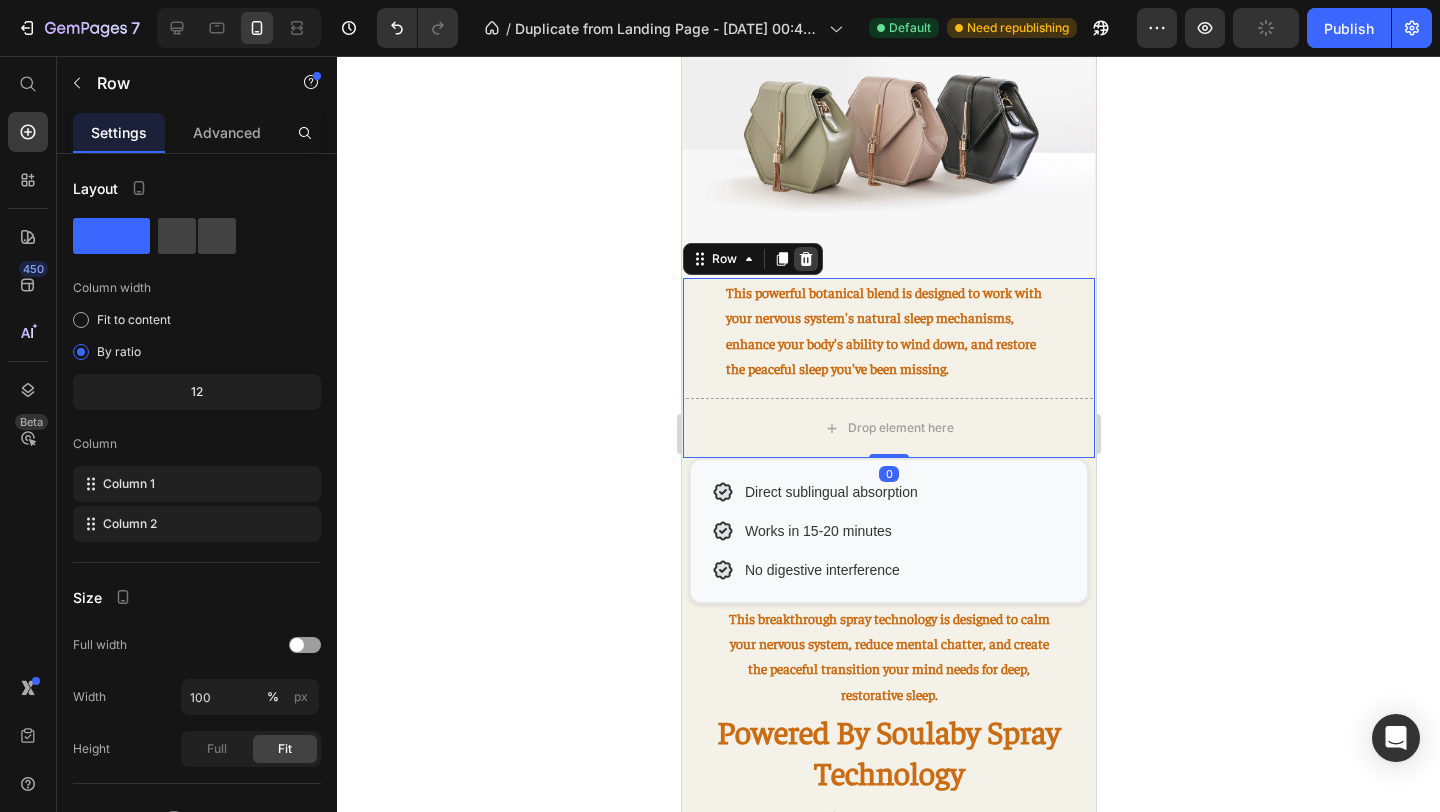 click 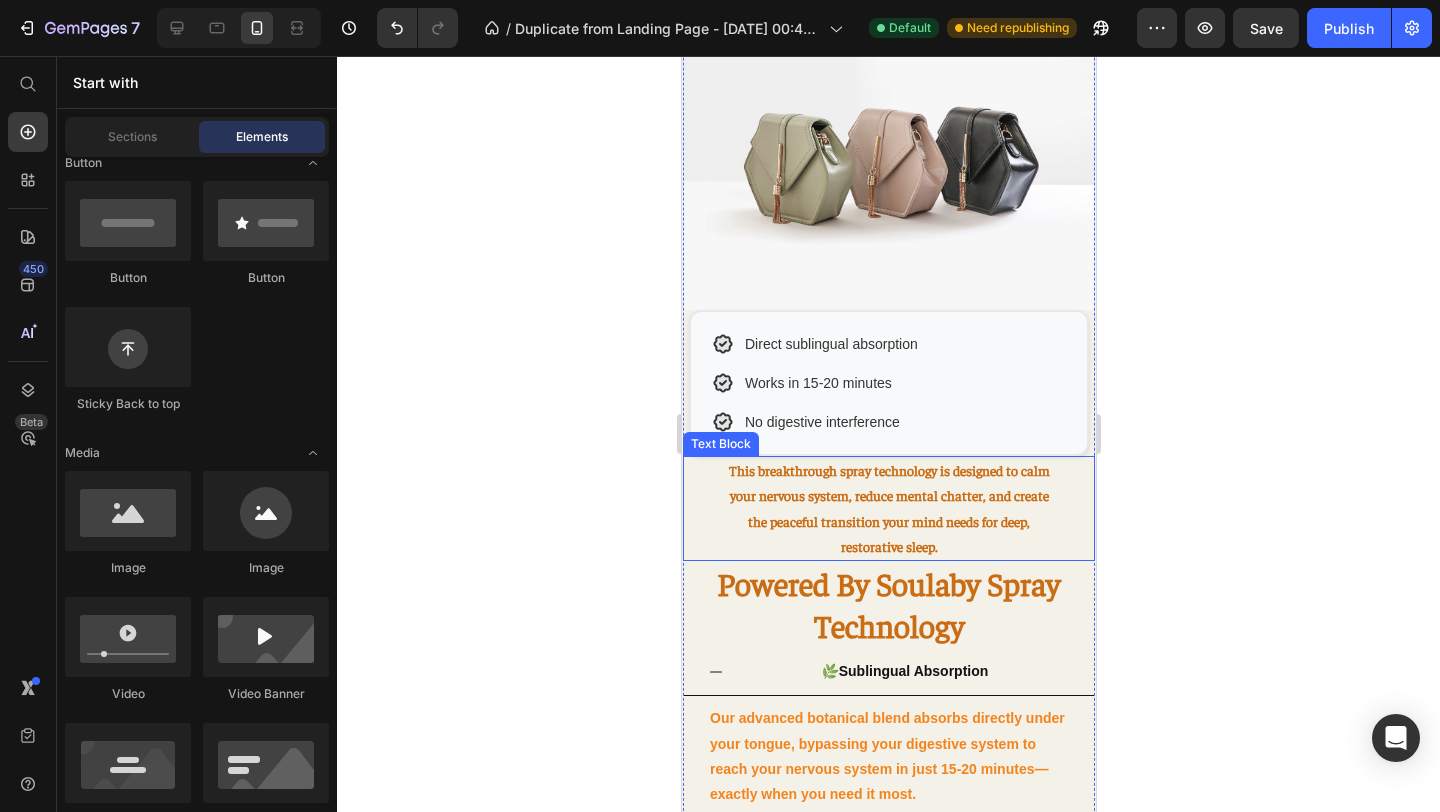 scroll, scrollTop: 1819, scrollLeft: 0, axis: vertical 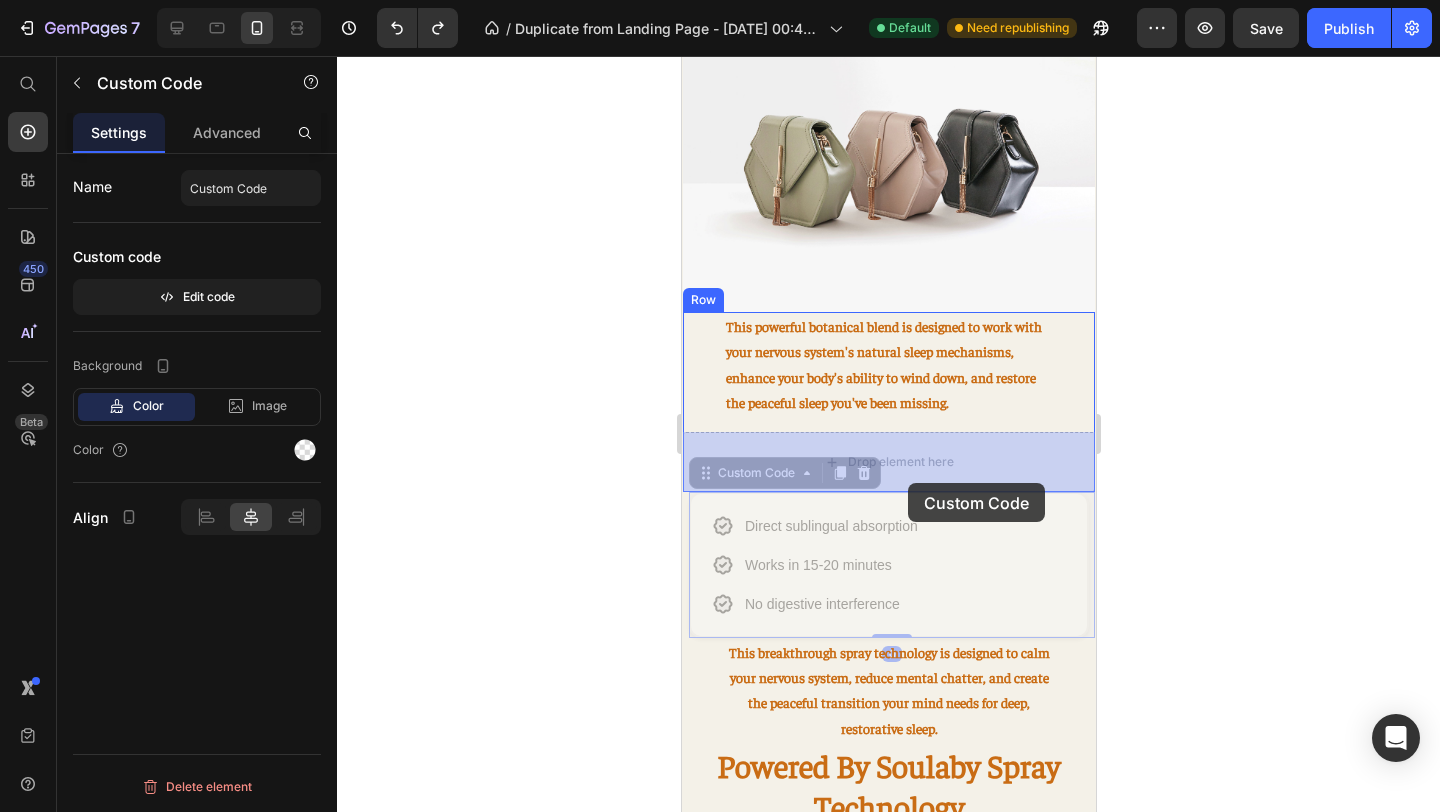 drag, startPoint x: 912, startPoint y: 539, endPoint x: 906, endPoint y: 481, distance: 58.30952 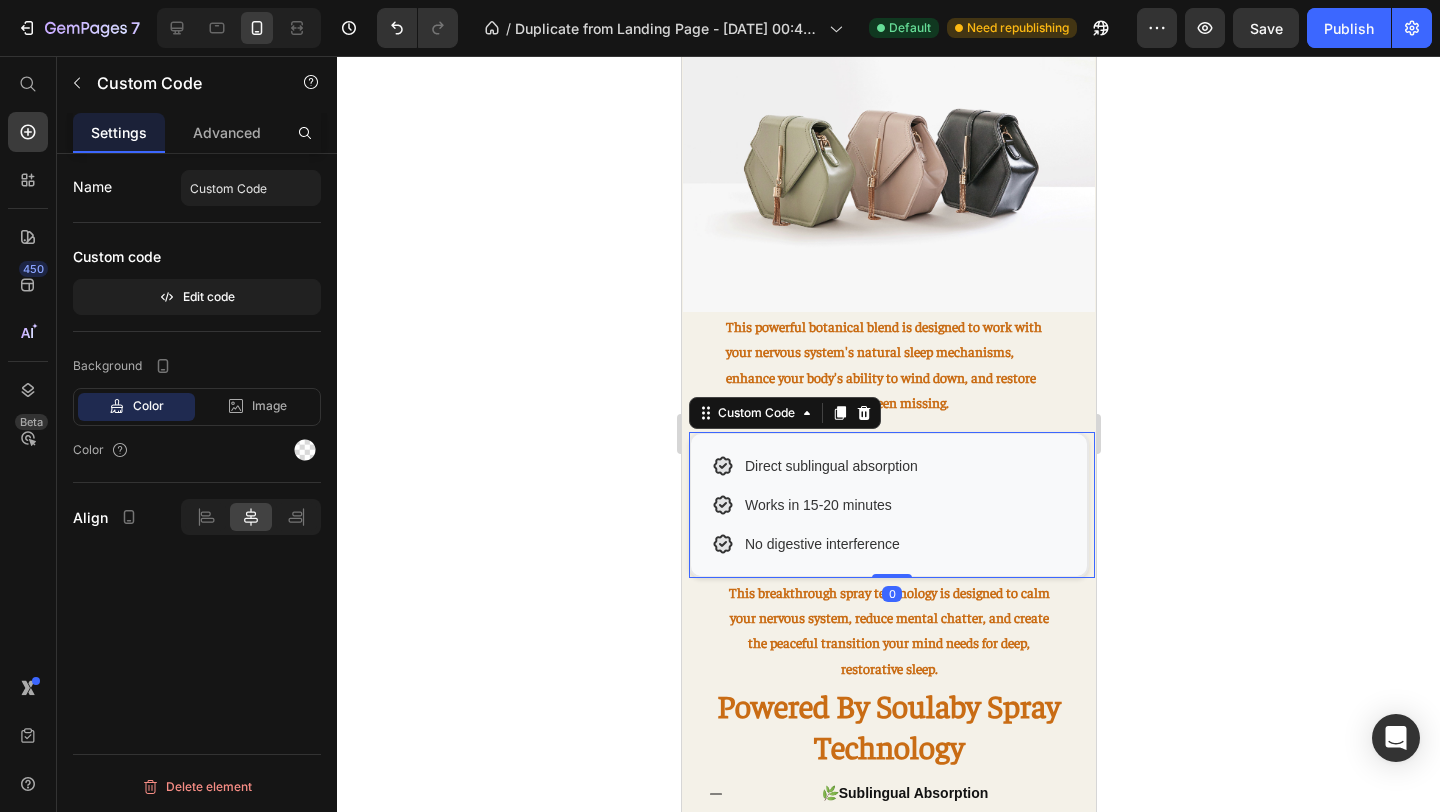 click 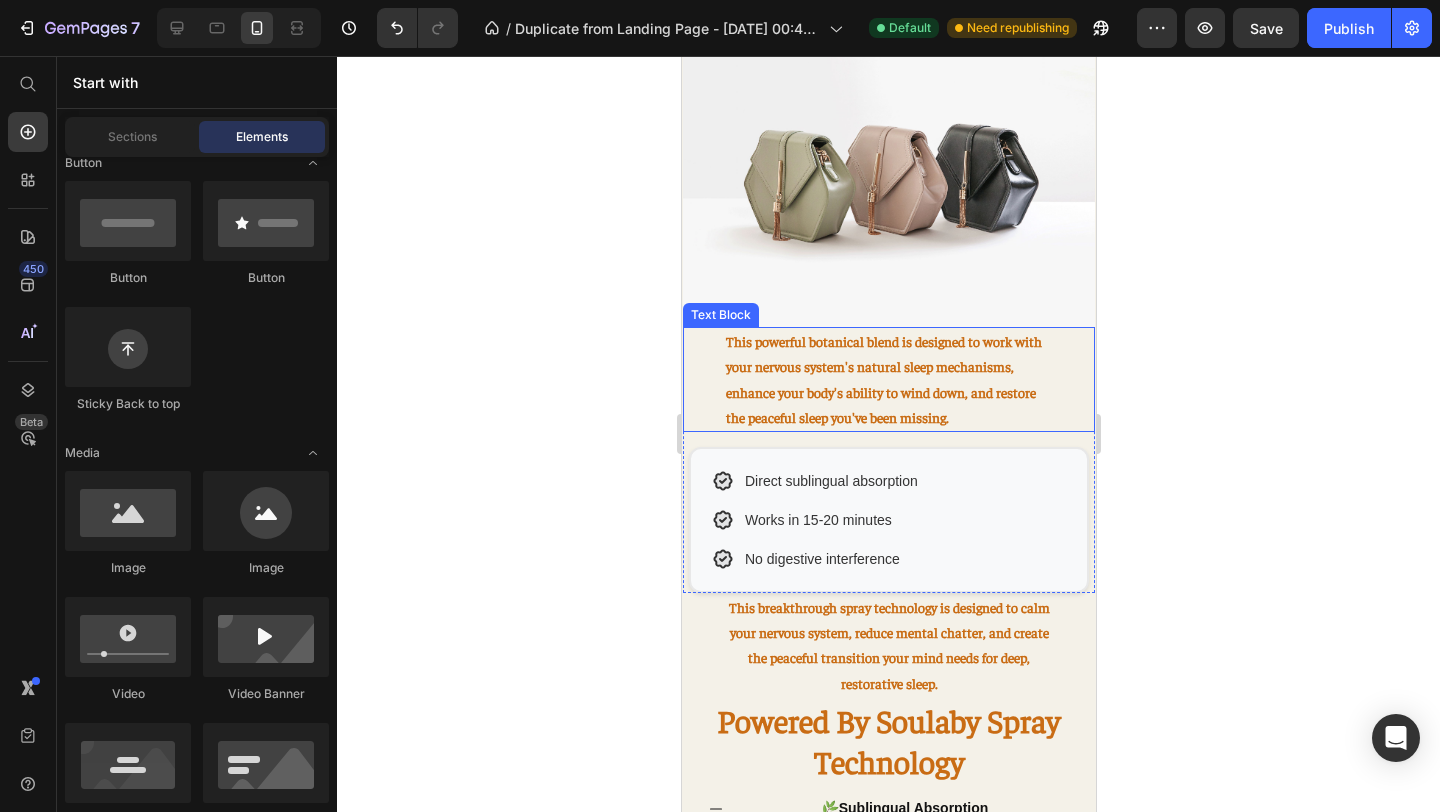 scroll, scrollTop: 1799, scrollLeft: 0, axis: vertical 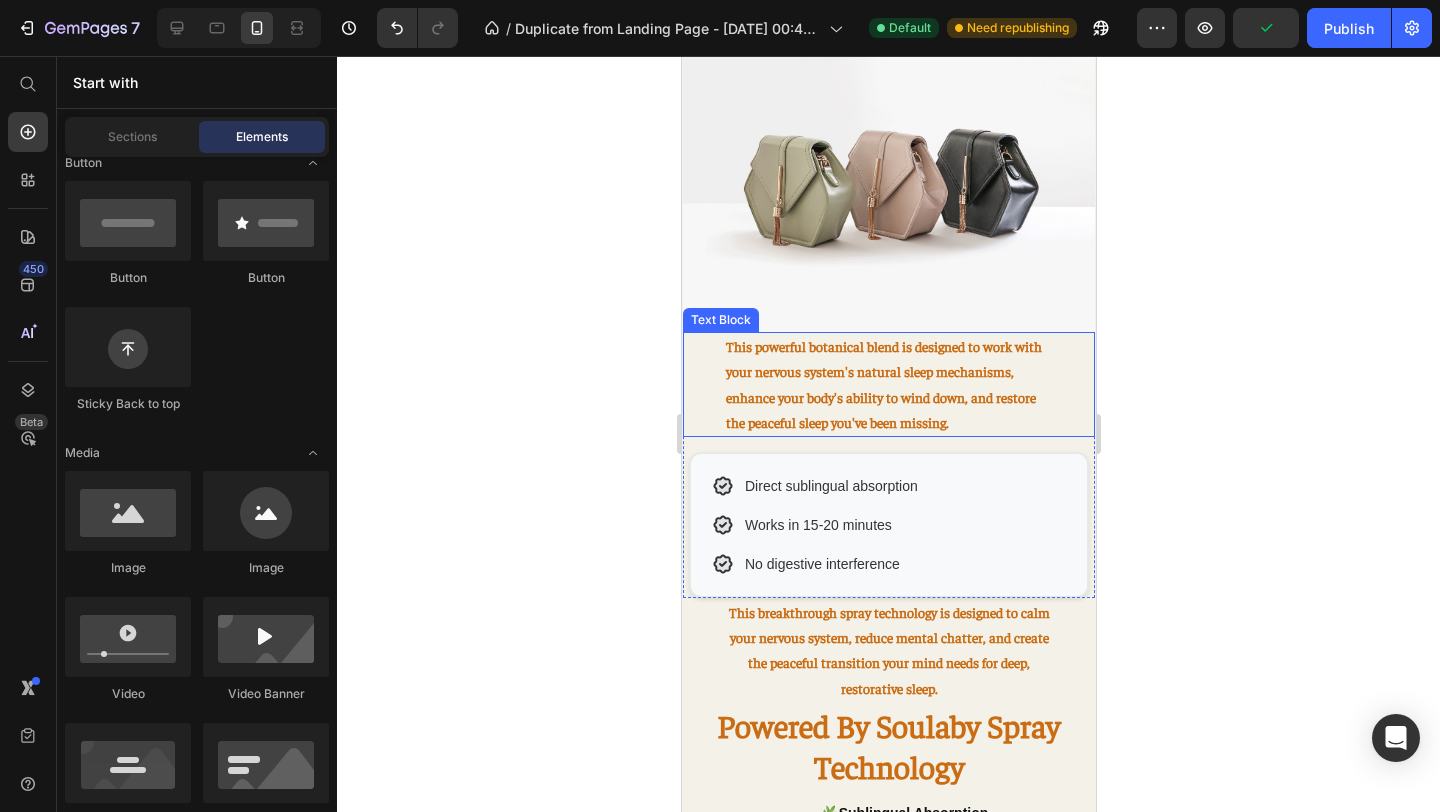 click on "This powerful botanical blend is designed to work with your nervous system's natural sleep mechanisms, enhance your body's ability to wind down, and restore the peaceful sleep you've been missing." at bounding box center (888, 384) 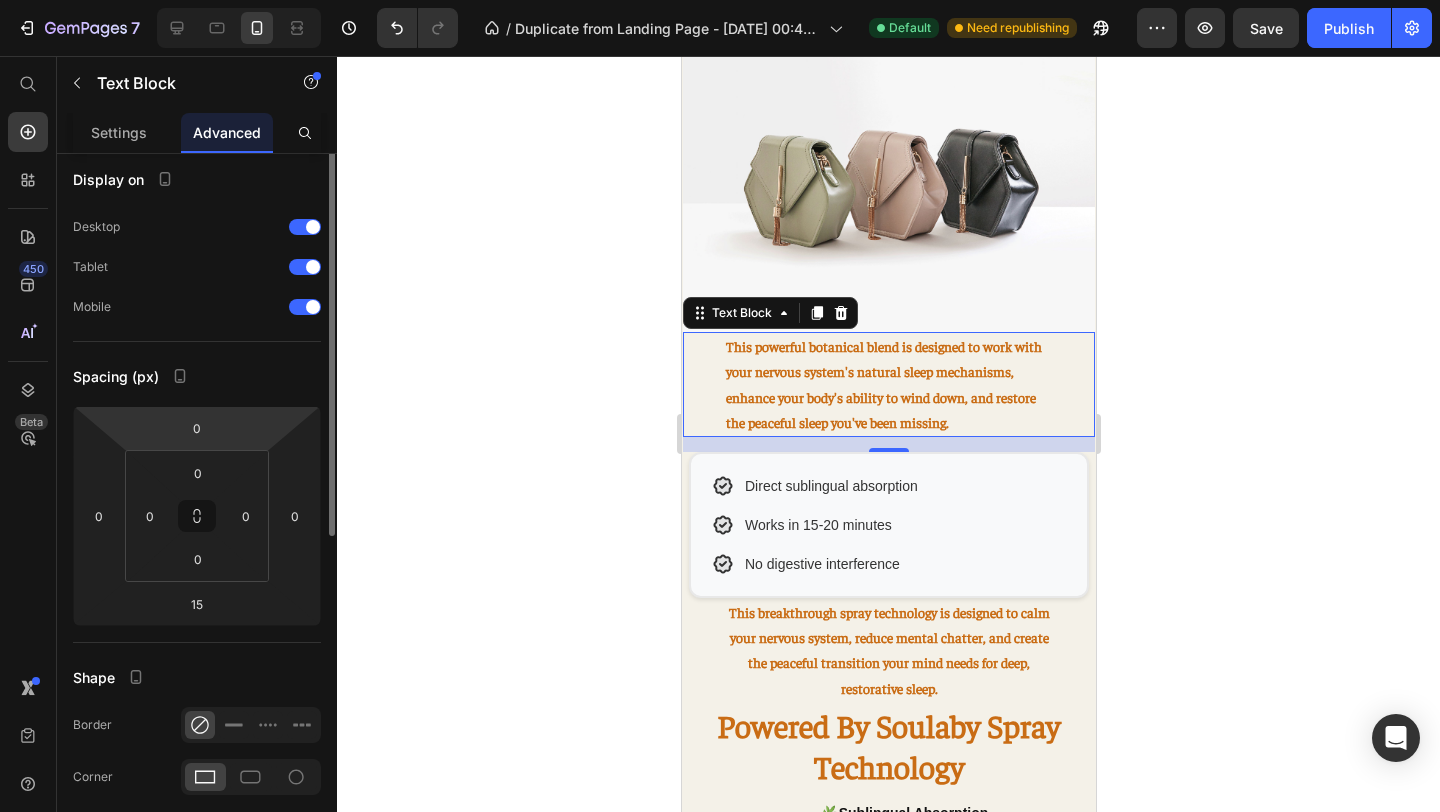 scroll, scrollTop: 0, scrollLeft: 0, axis: both 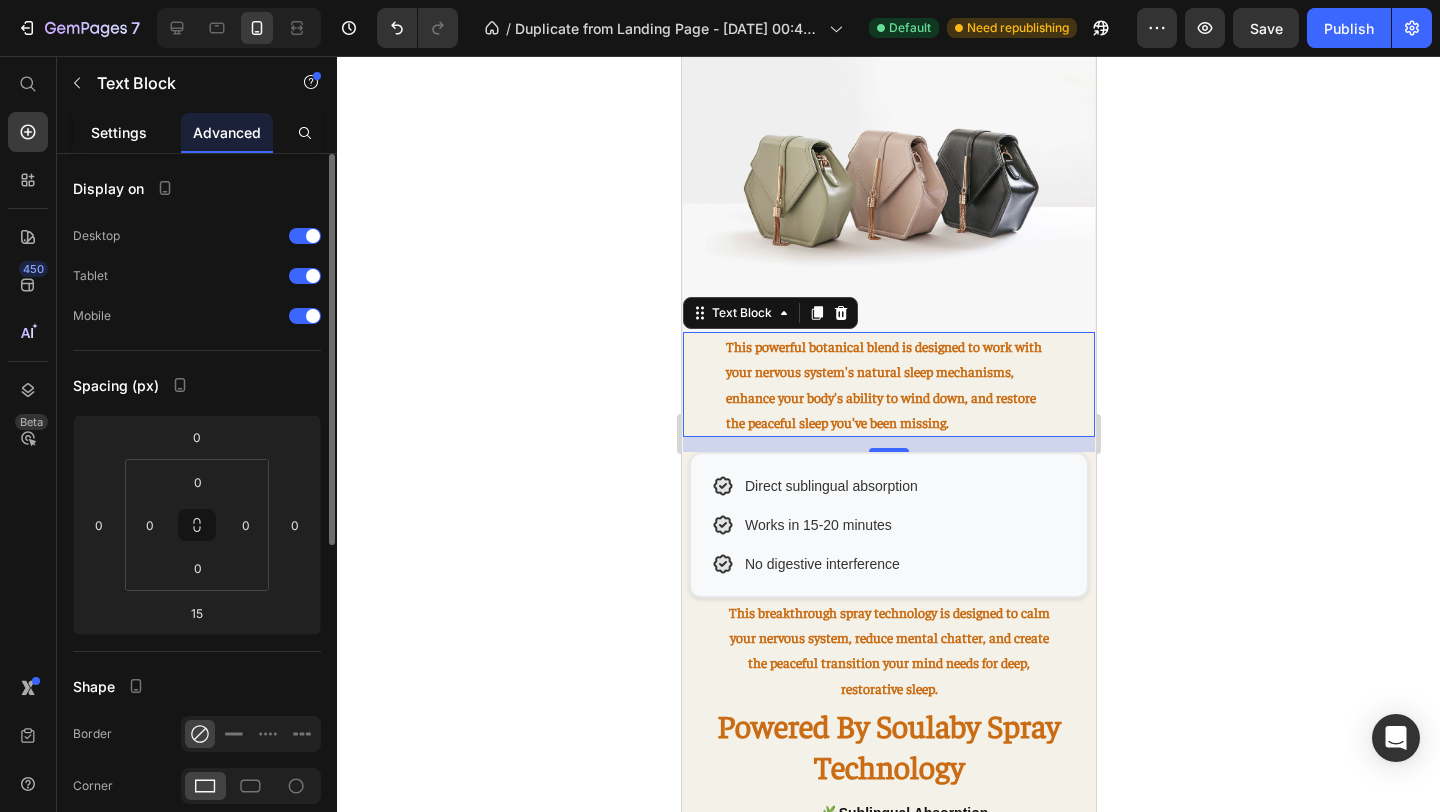 click on "Settings" at bounding box center (119, 132) 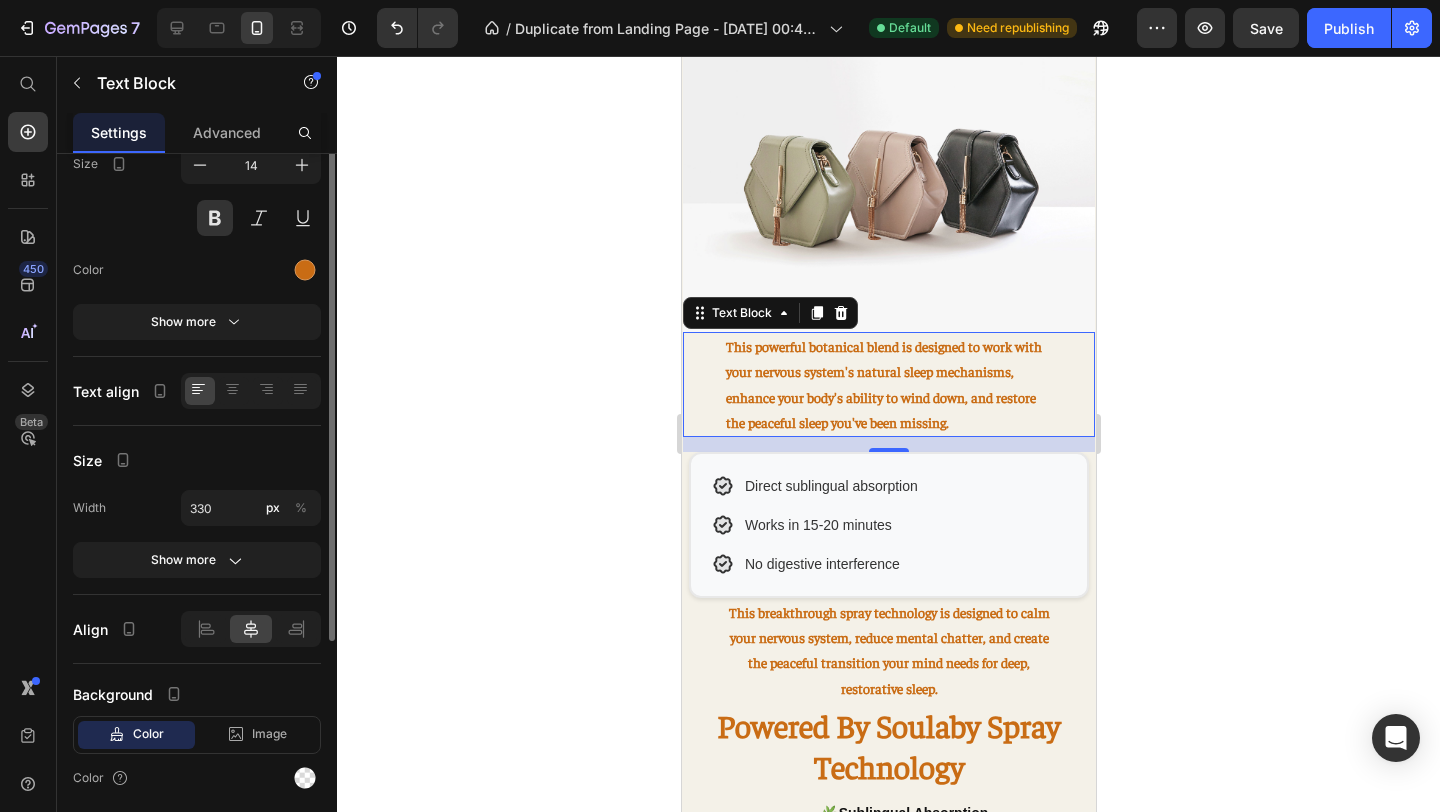 scroll, scrollTop: 209, scrollLeft: 0, axis: vertical 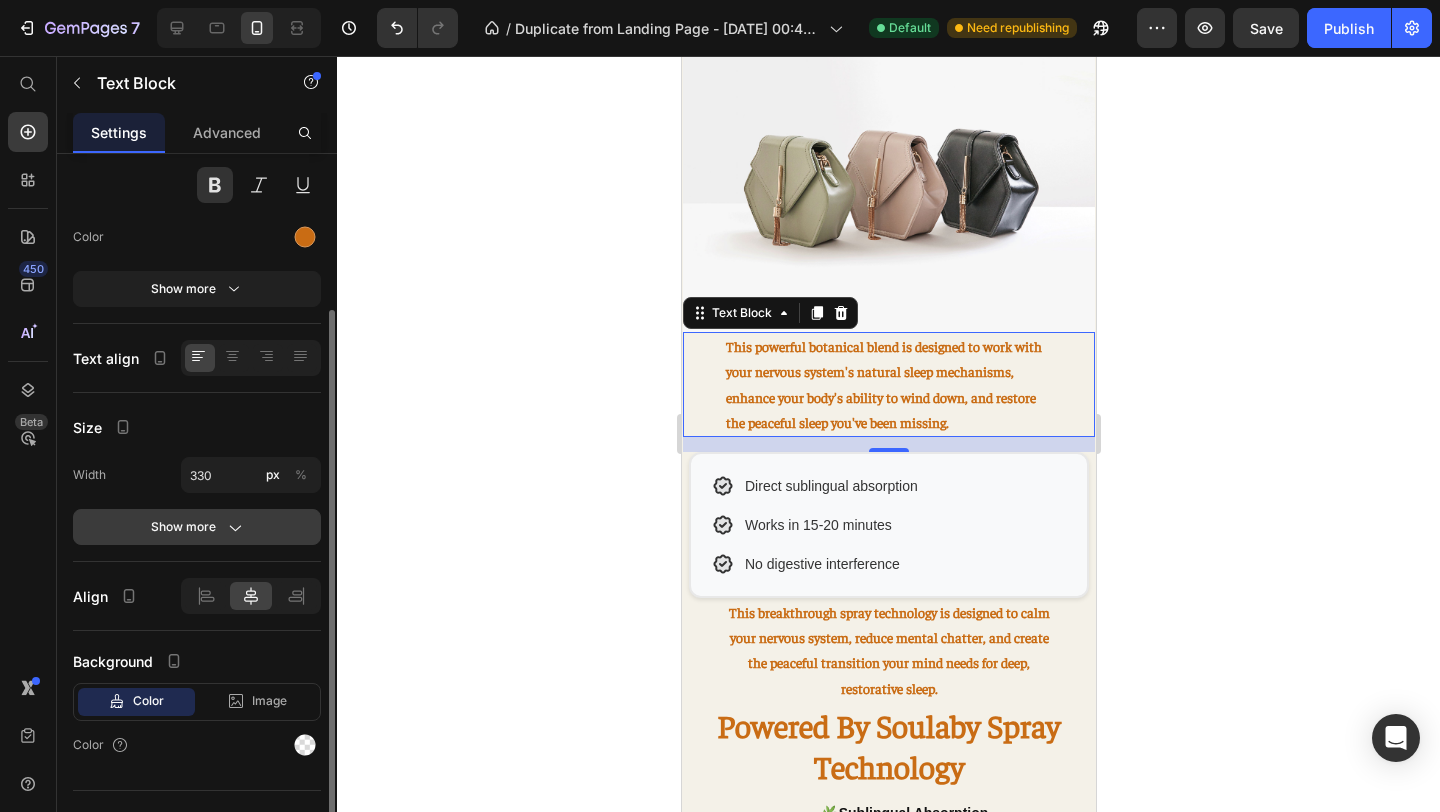 click on "Show more" 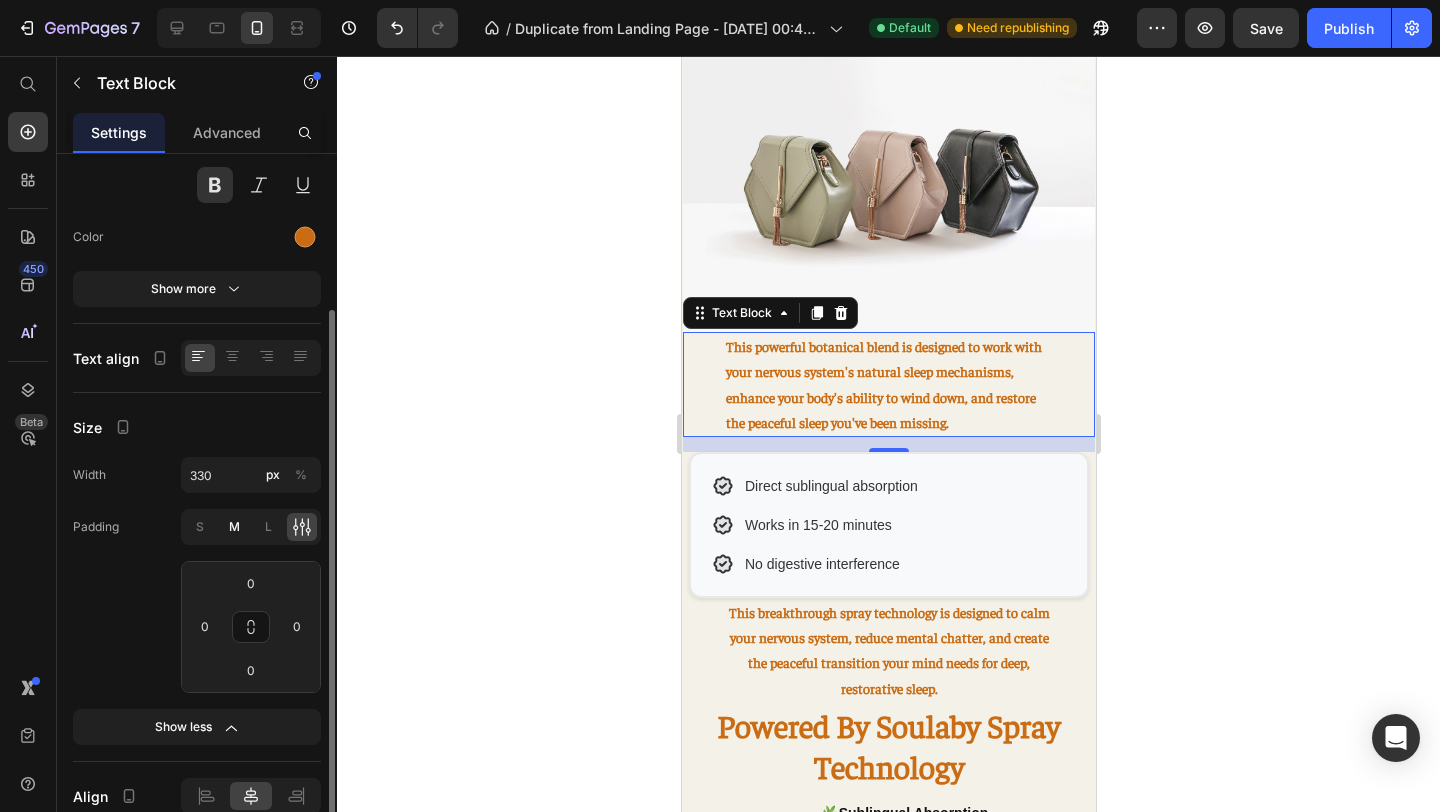 click on "M" 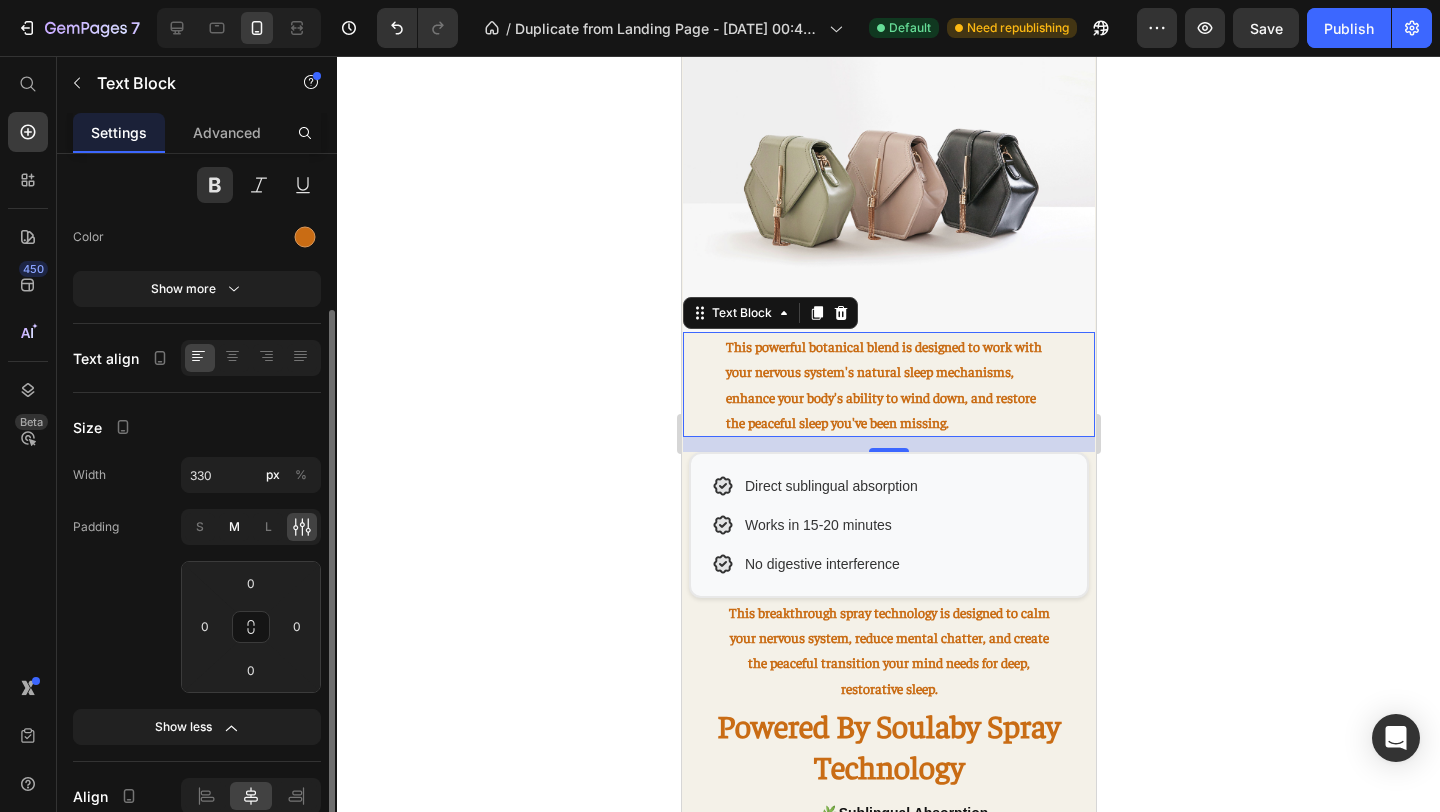 type on "8" 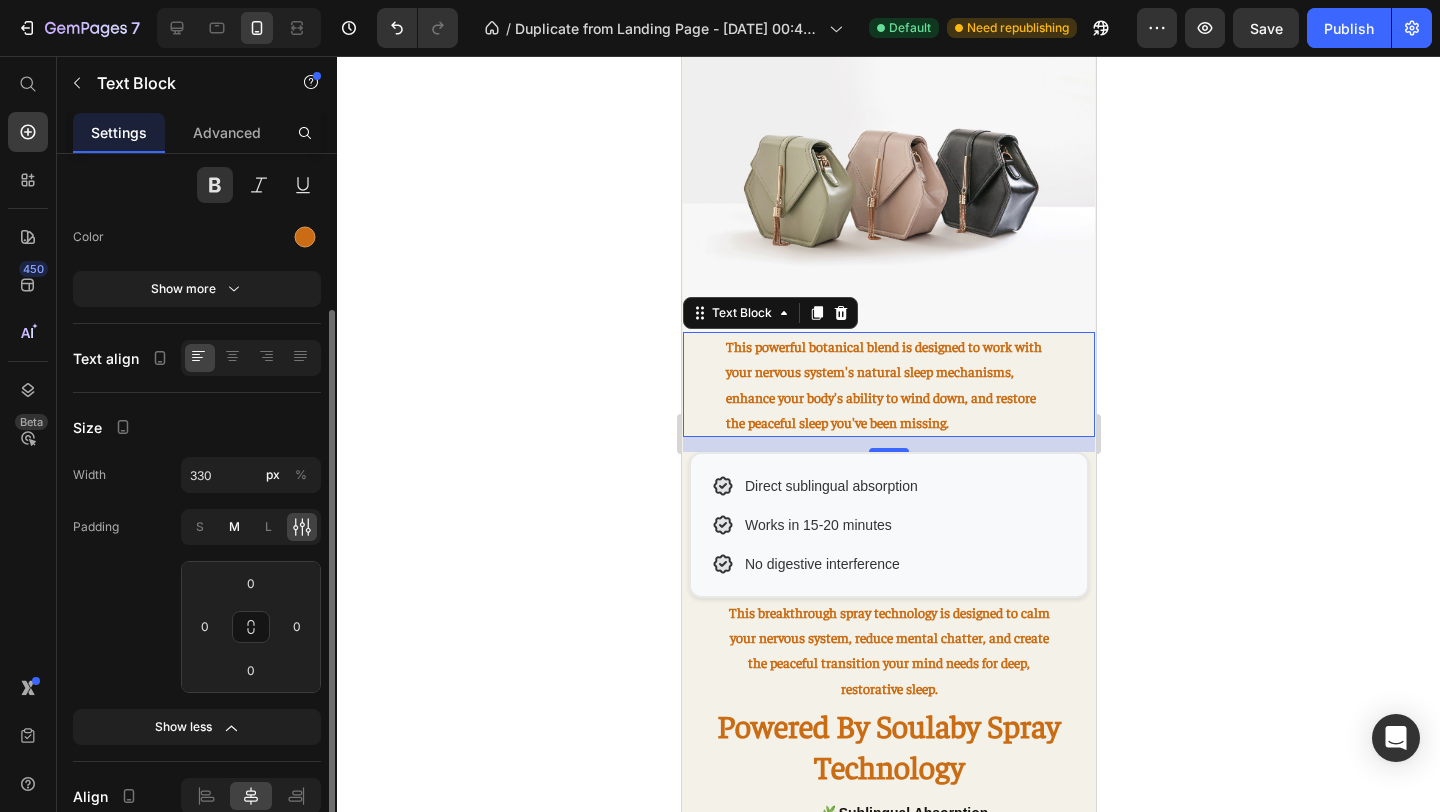 type on "8" 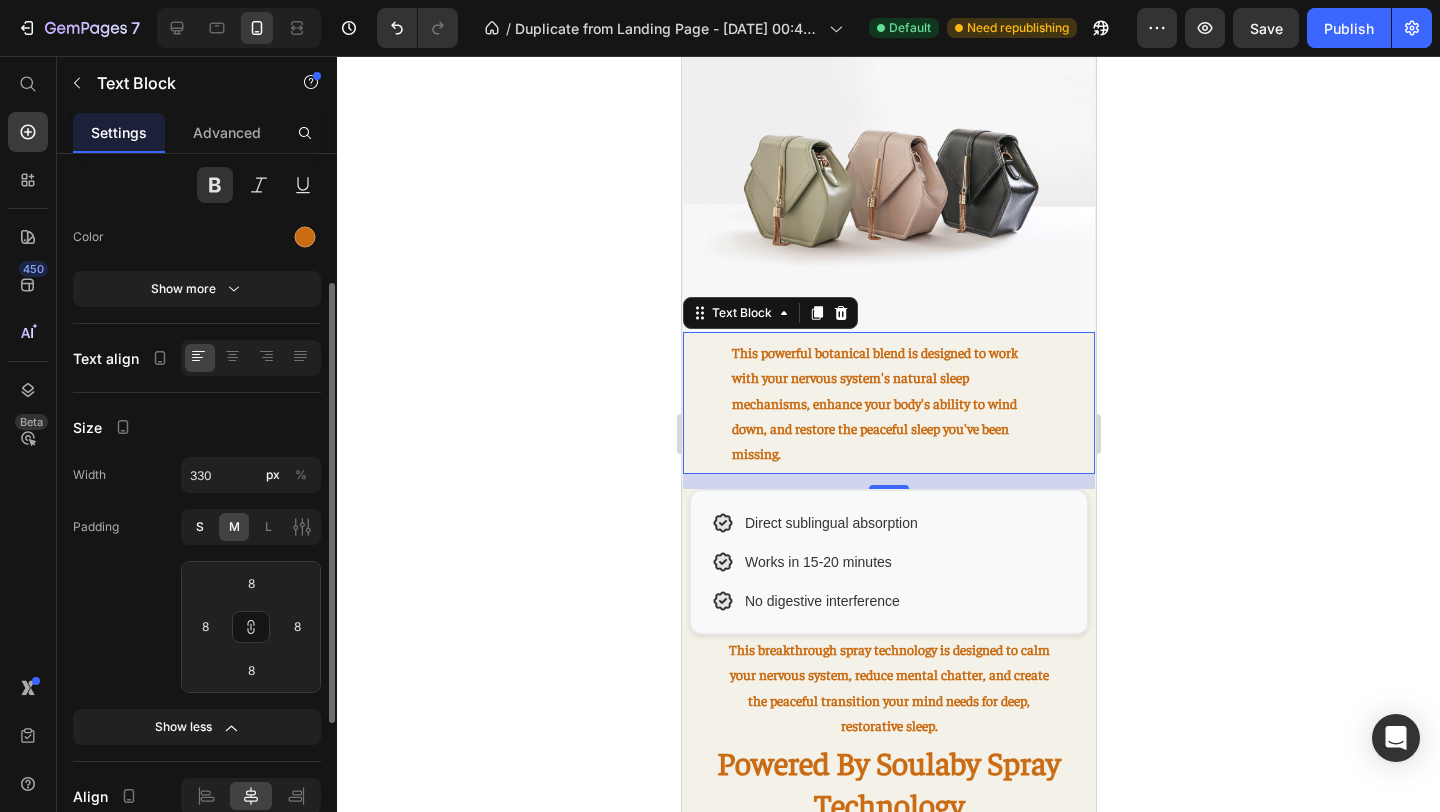click on "S" 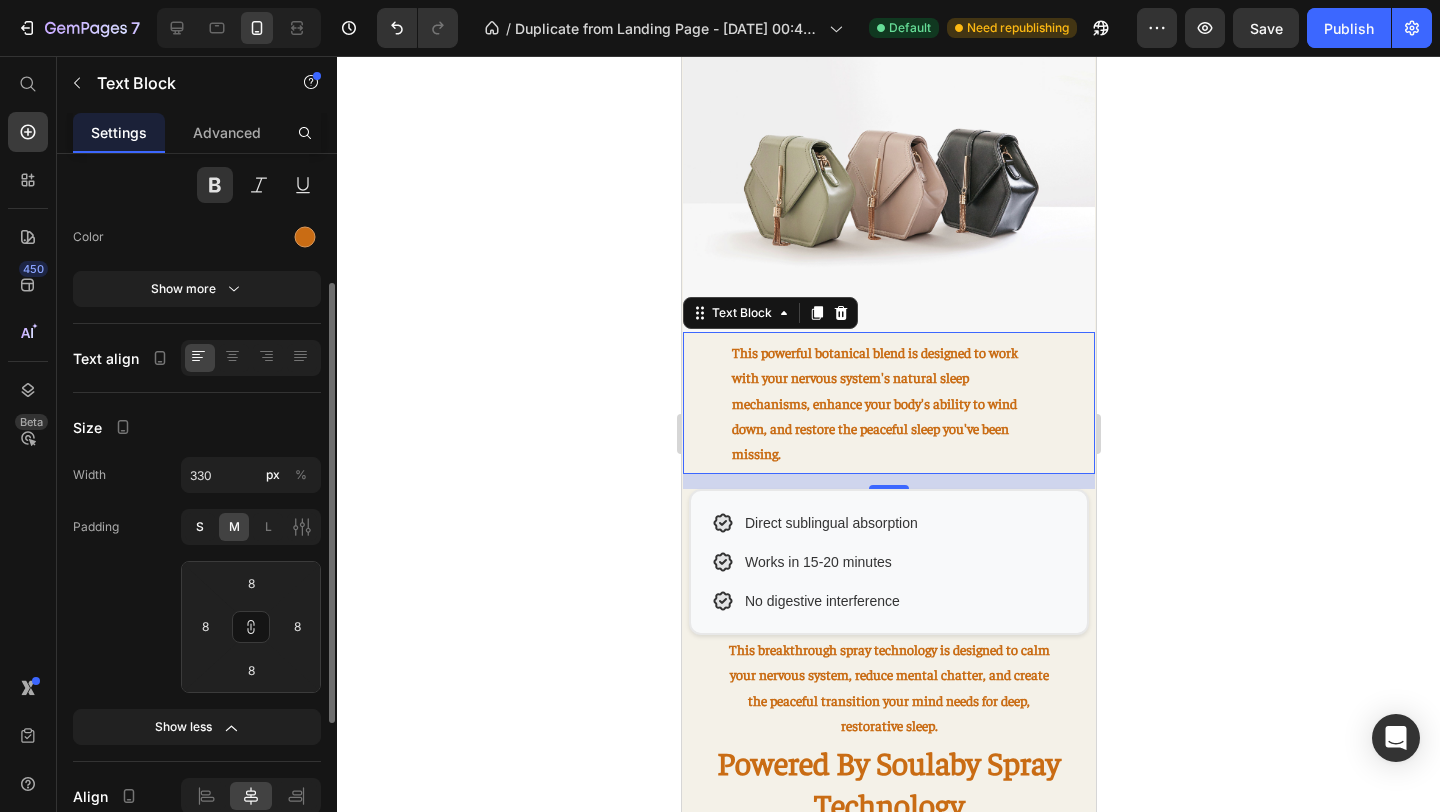 type on "4" 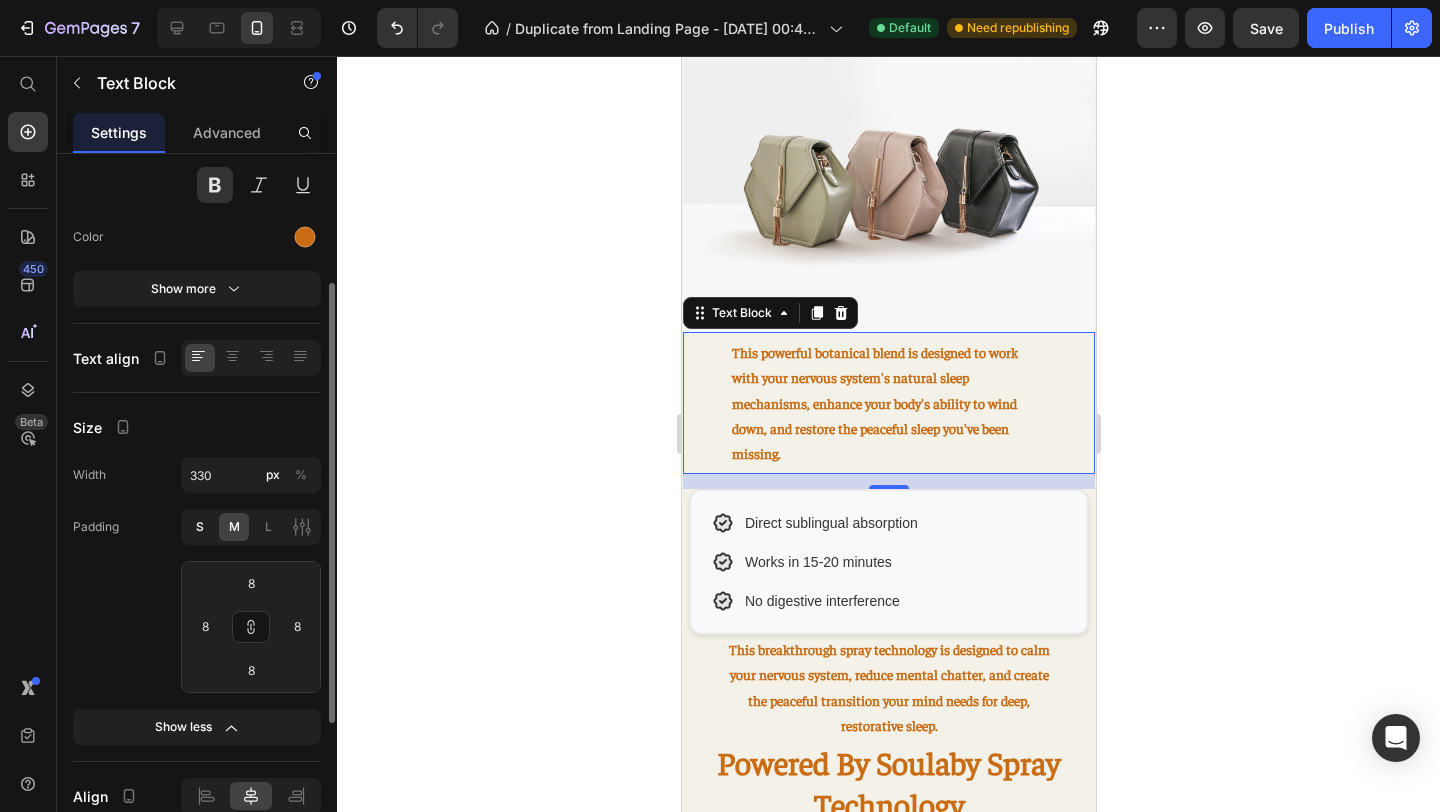 type on "4" 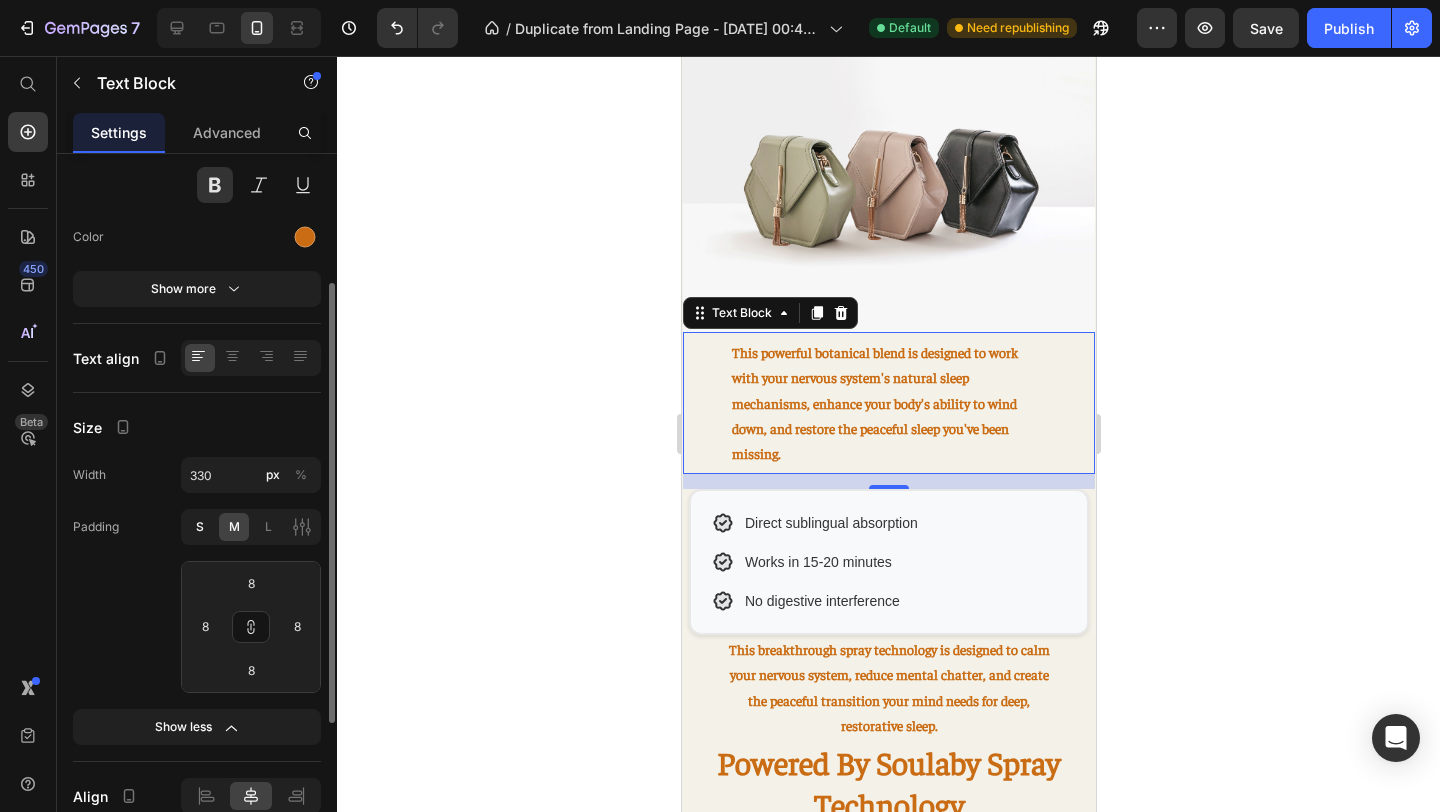 type on "4" 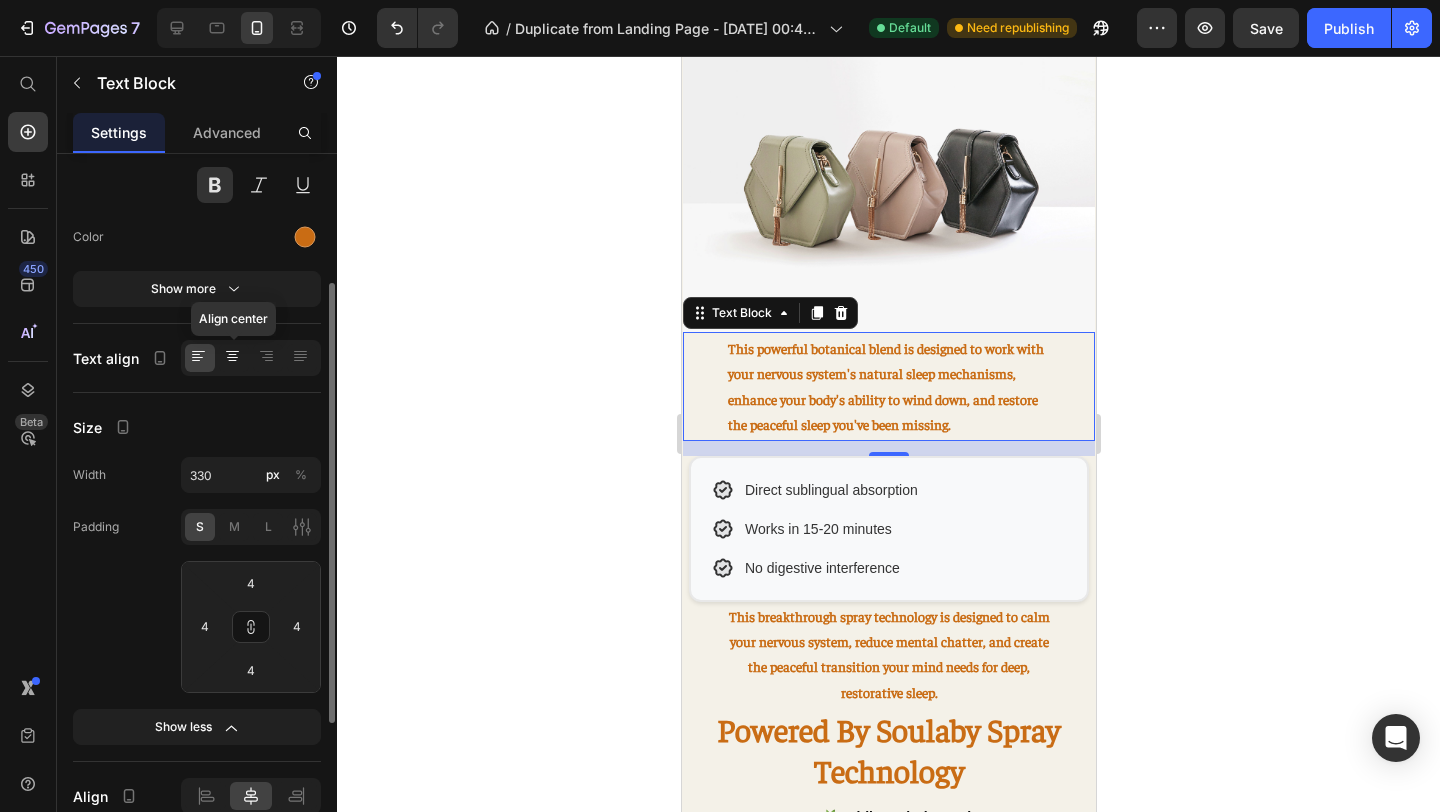 click 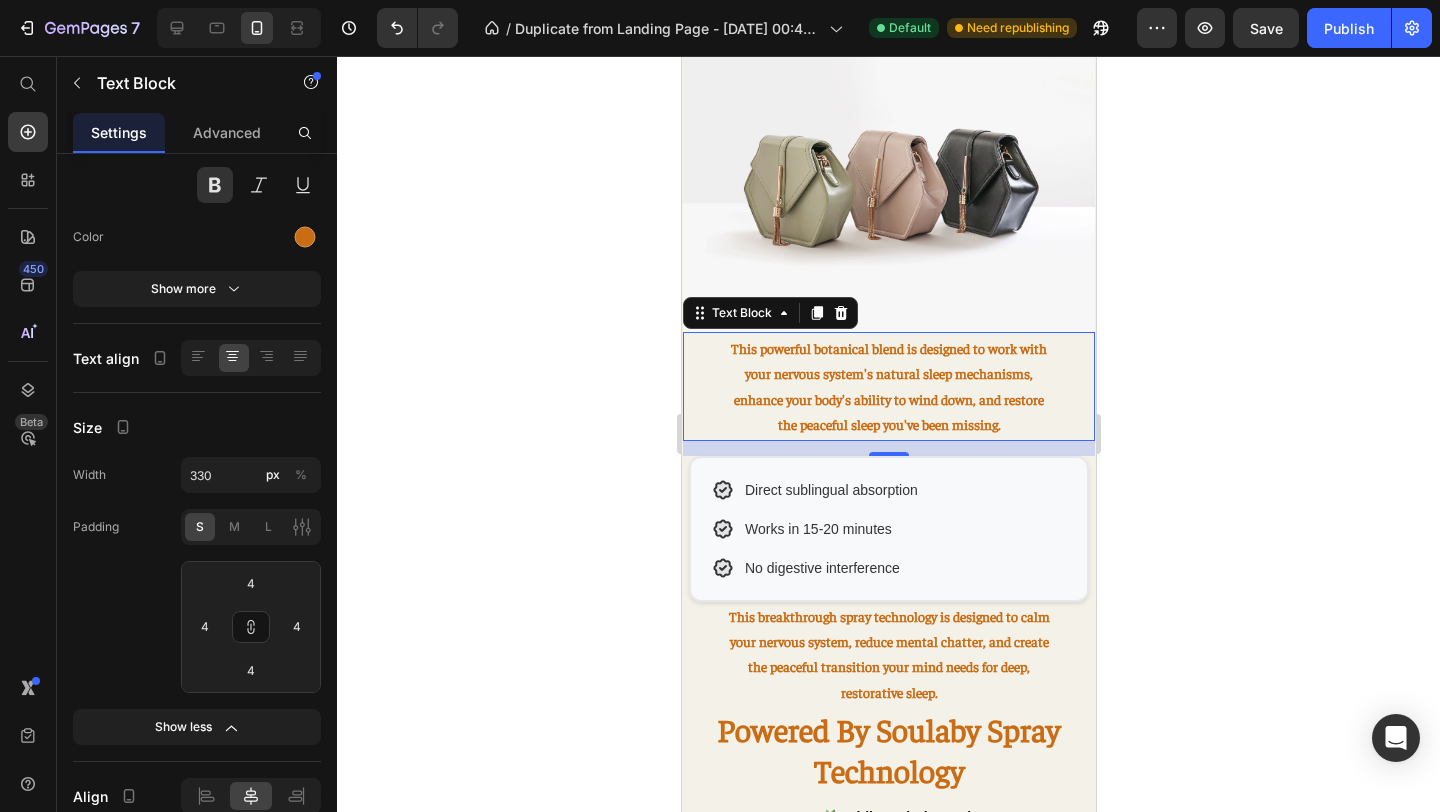 click 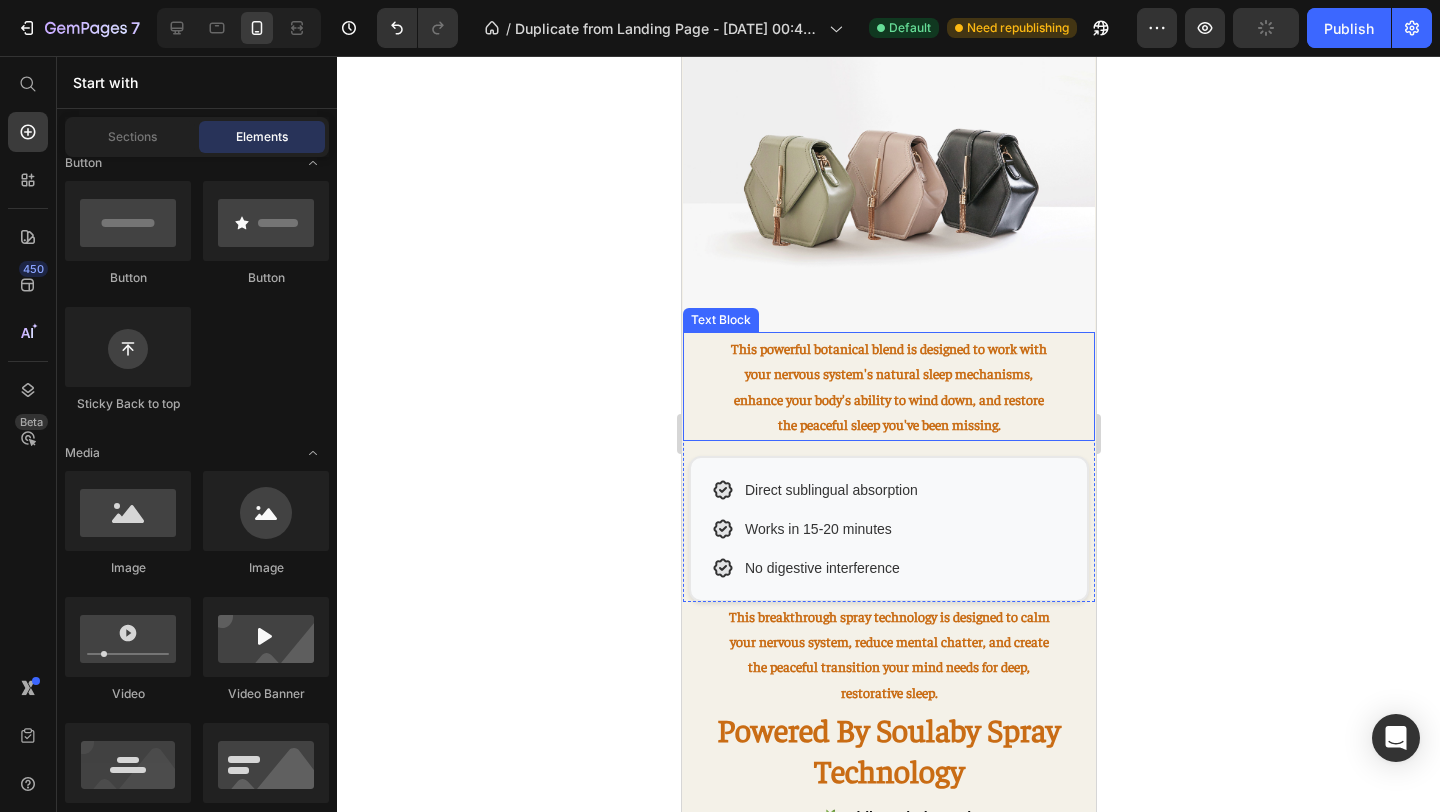 click on "This powerful botanical blend is designed to work with your nervous system's natural sleep mechanisms, enhance your body's ability to wind down, and restore the peaceful sleep you've been missing." at bounding box center [888, 386] 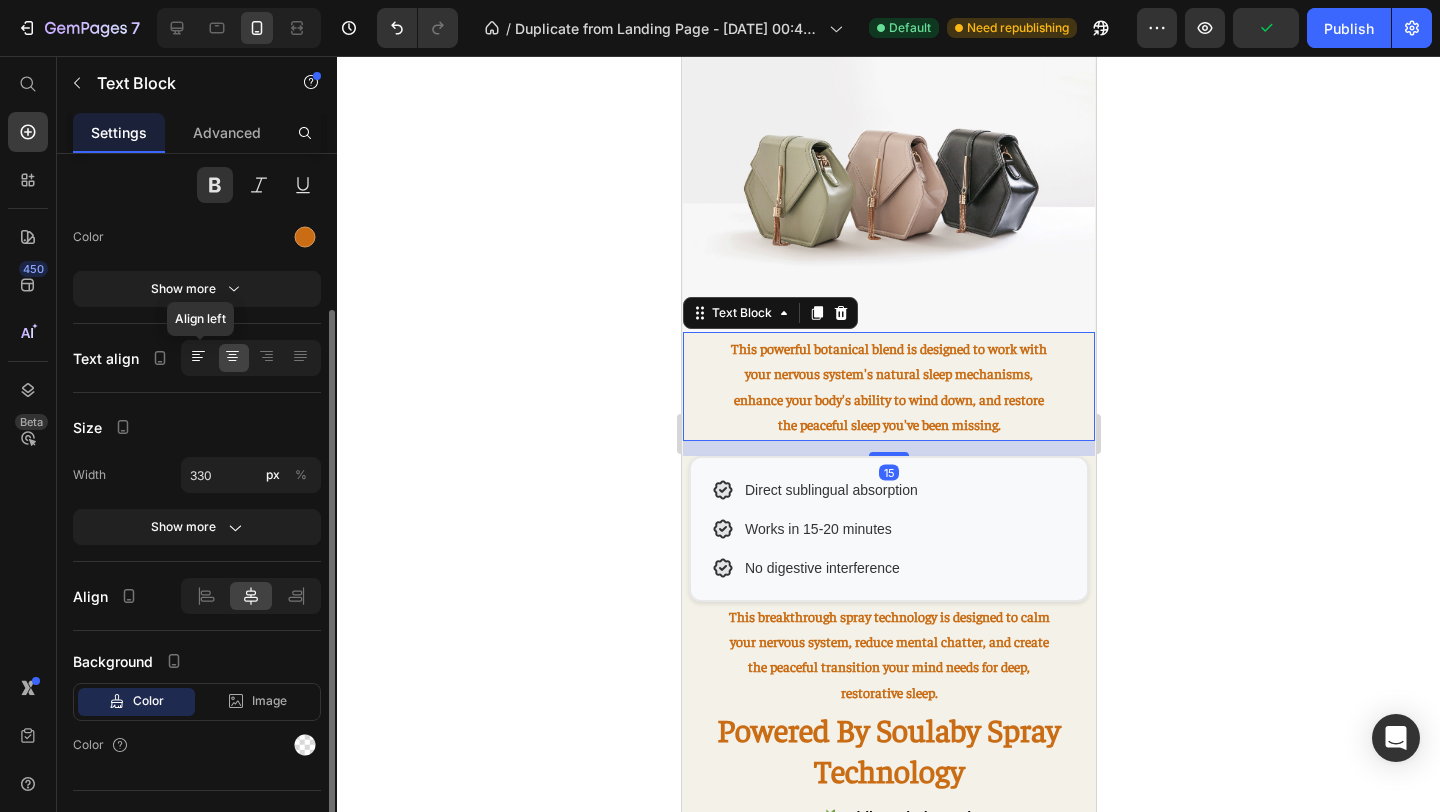 click 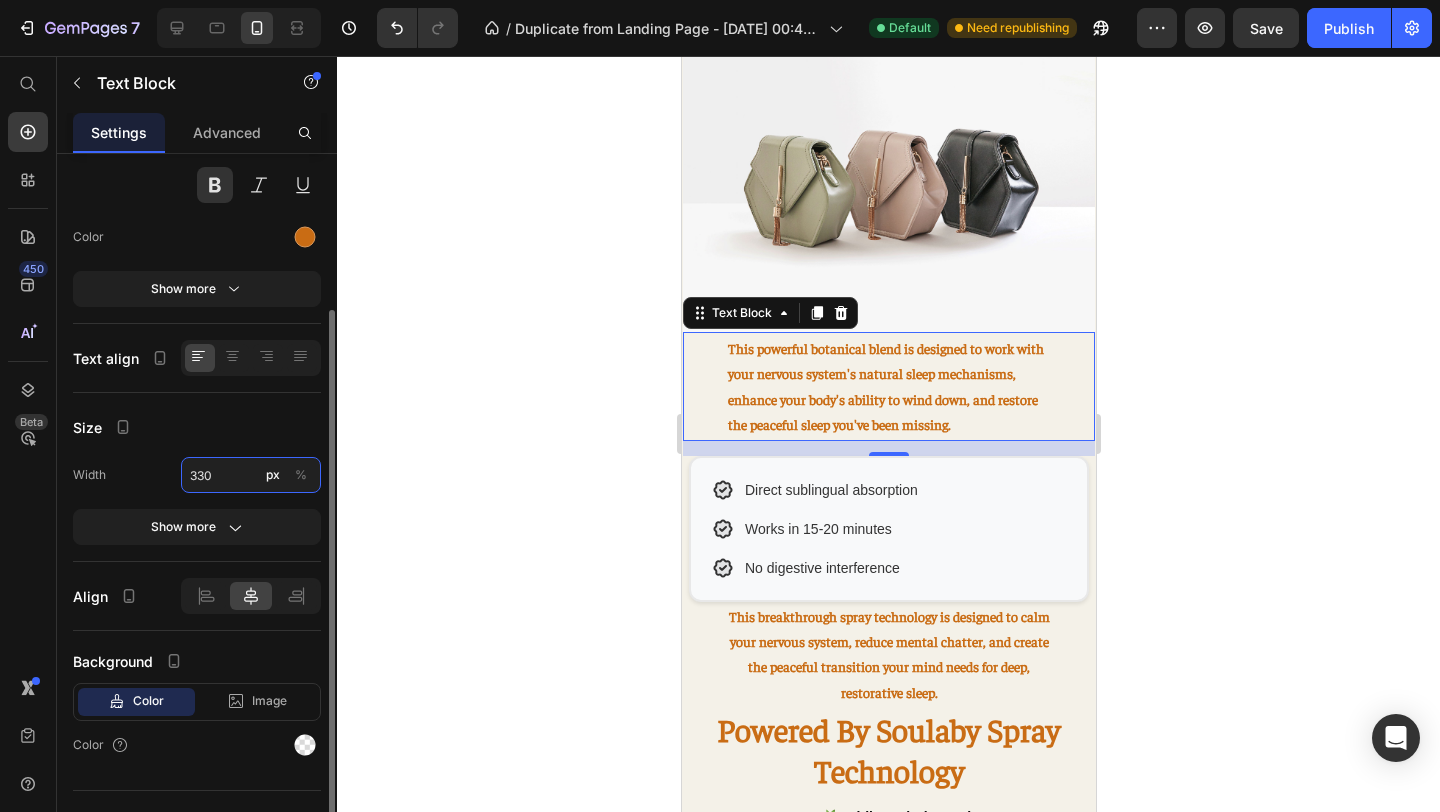 click on "330" at bounding box center (251, 475) 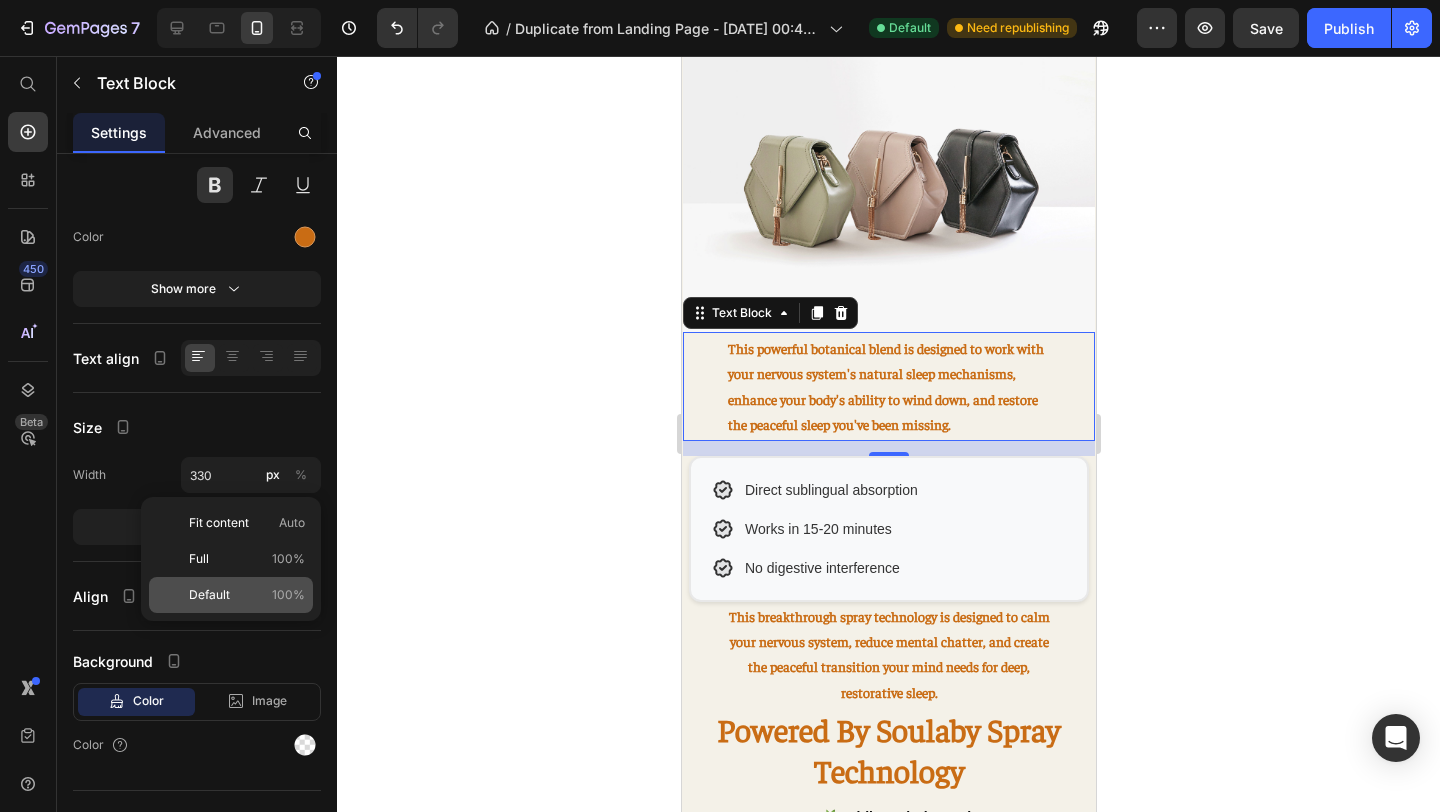 click on "Default 100%" at bounding box center (247, 595) 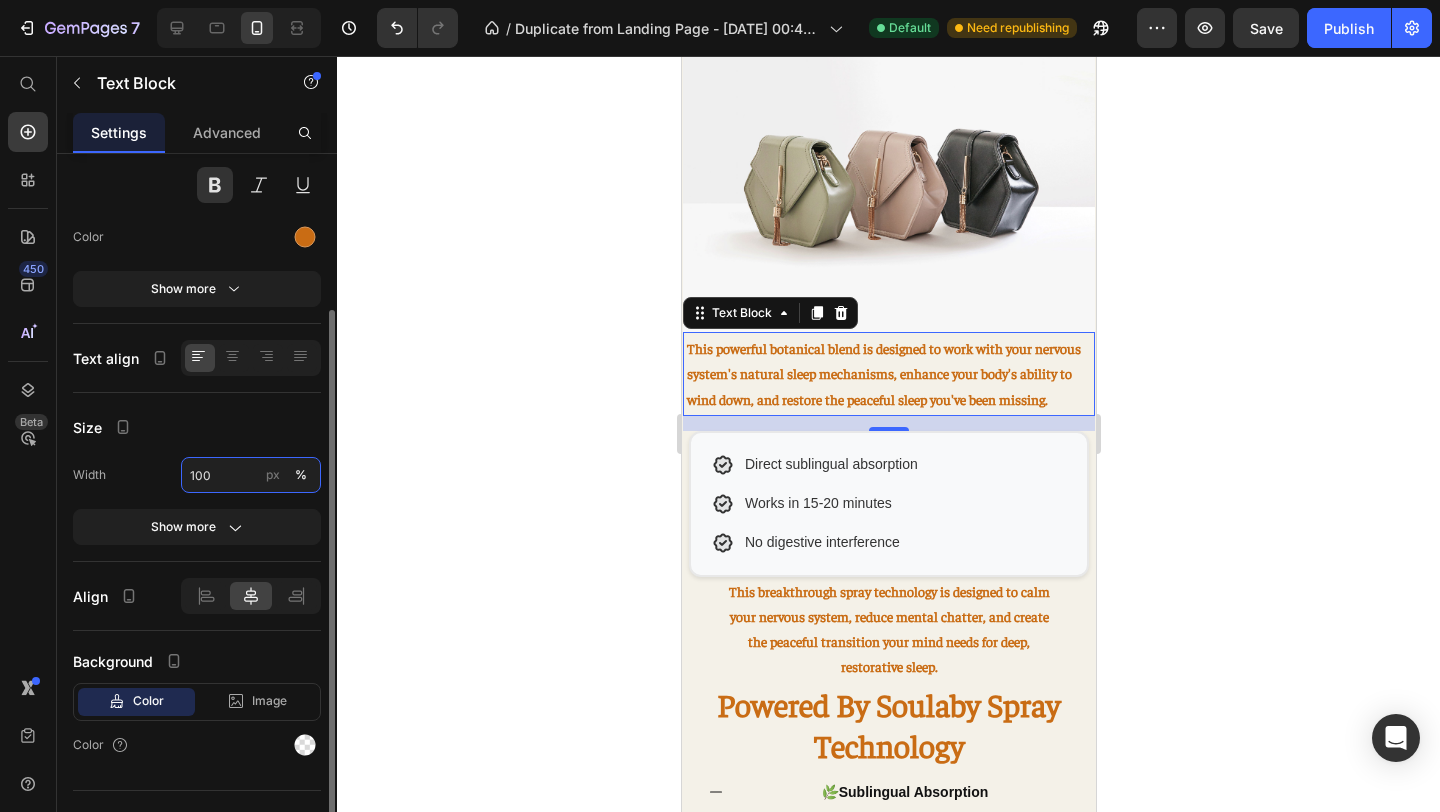 click on "100" at bounding box center (251, 475) 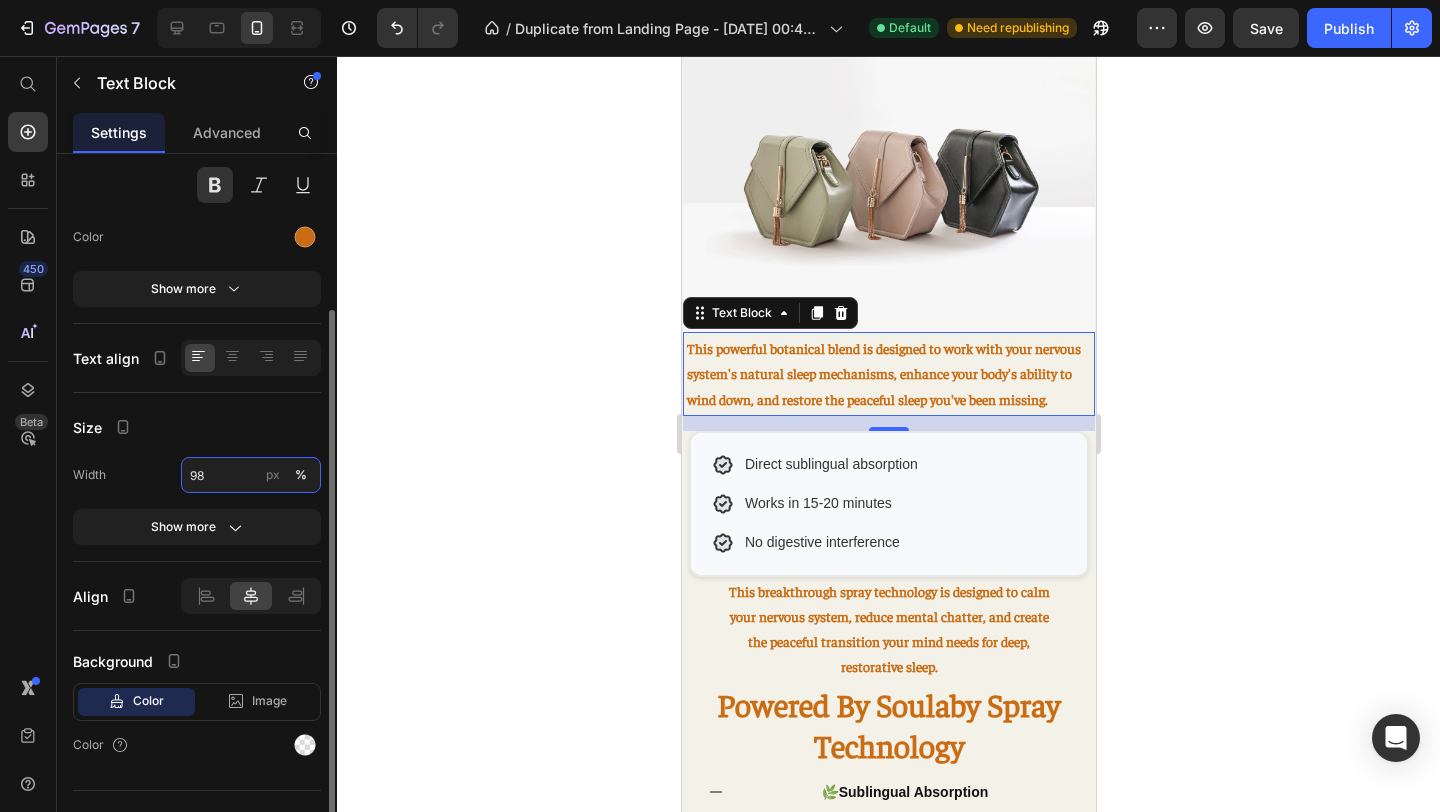 type on "9" 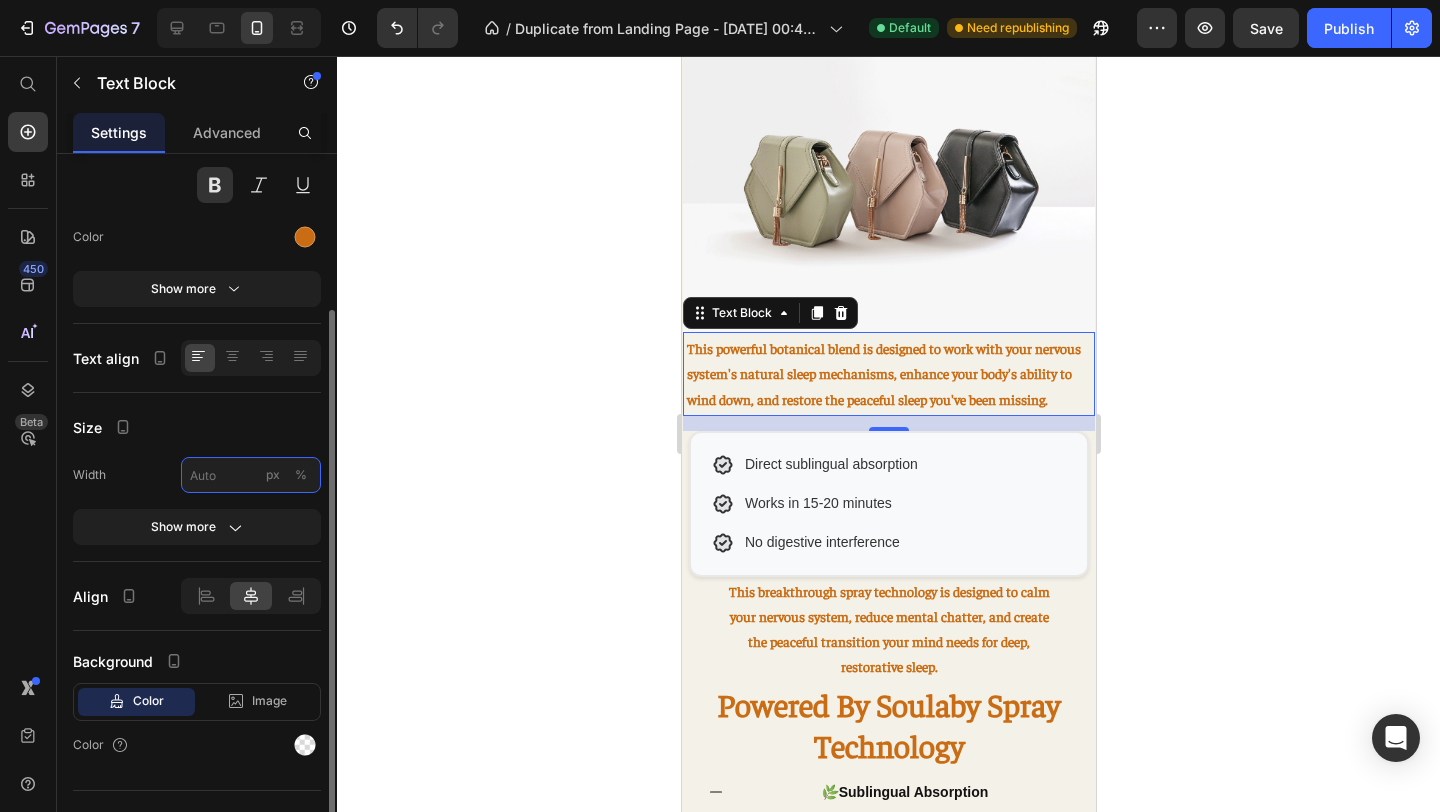 type on "9" 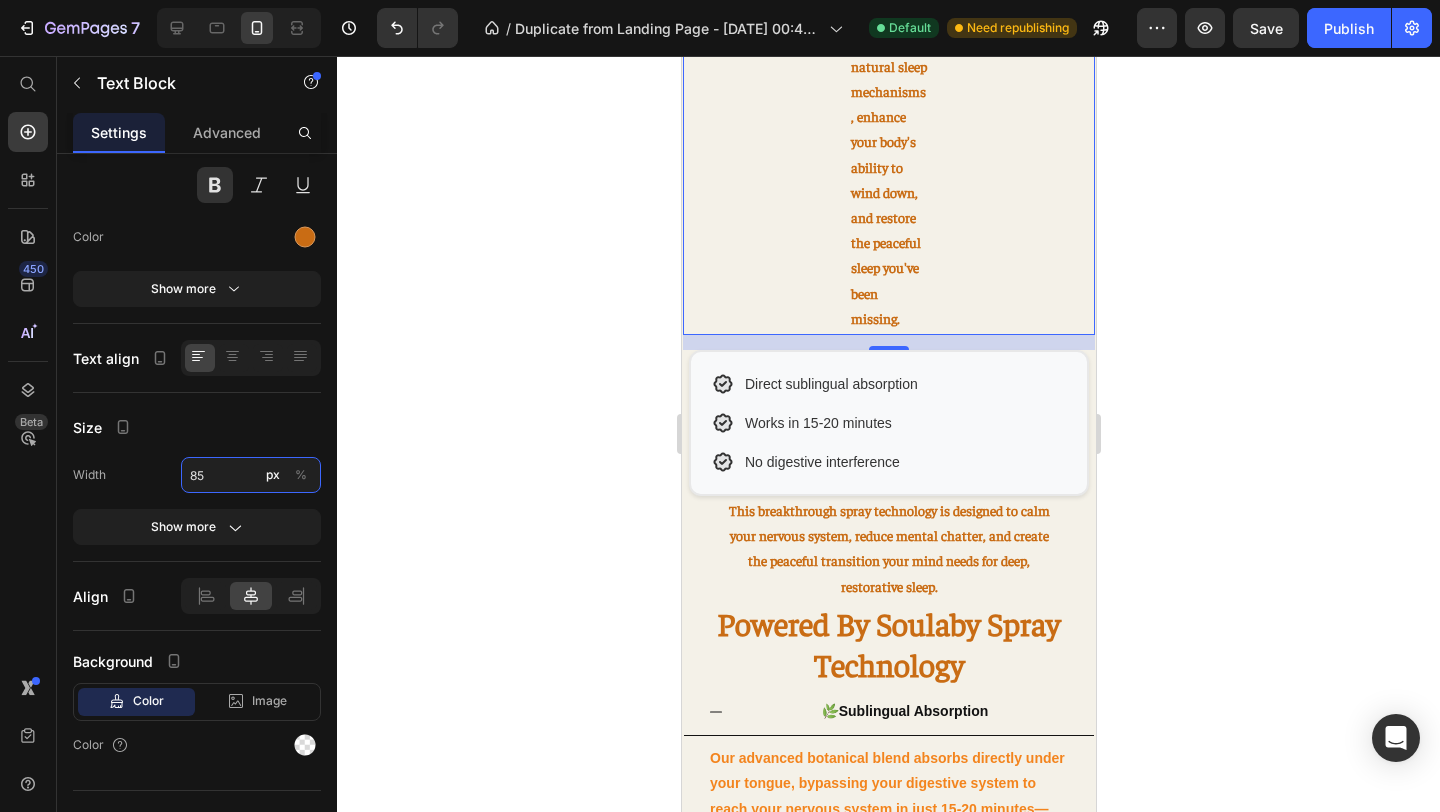 scroll, scrollTop: 2130, scrollLeft: 0, axis: vertical 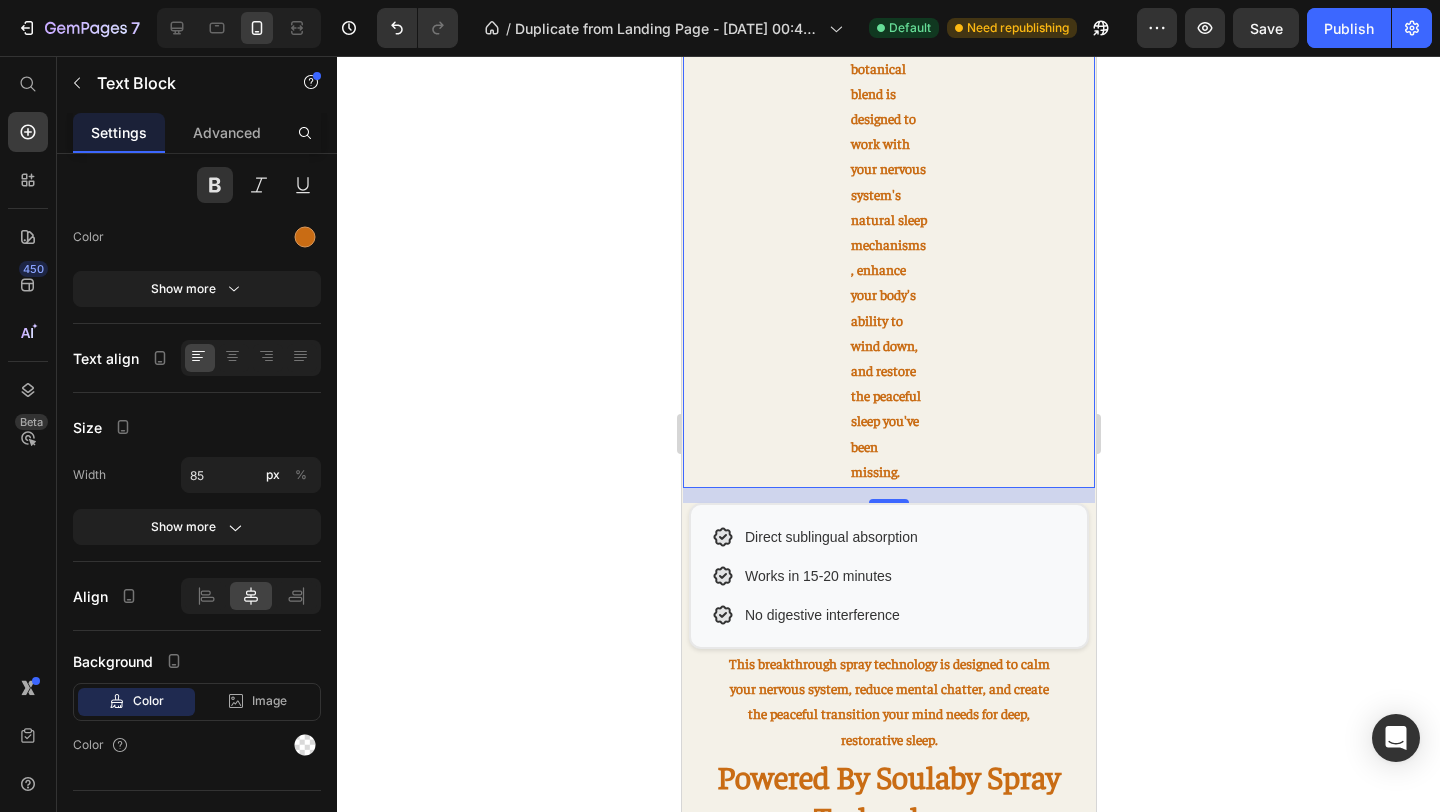 click on "This powerful botanical blend is designed to work with your nervous system's natural sleep mechanisms, enhance your body's ability to wind down, and restore the peaceful sleep you've been missing." at bounding box center [888, 244] 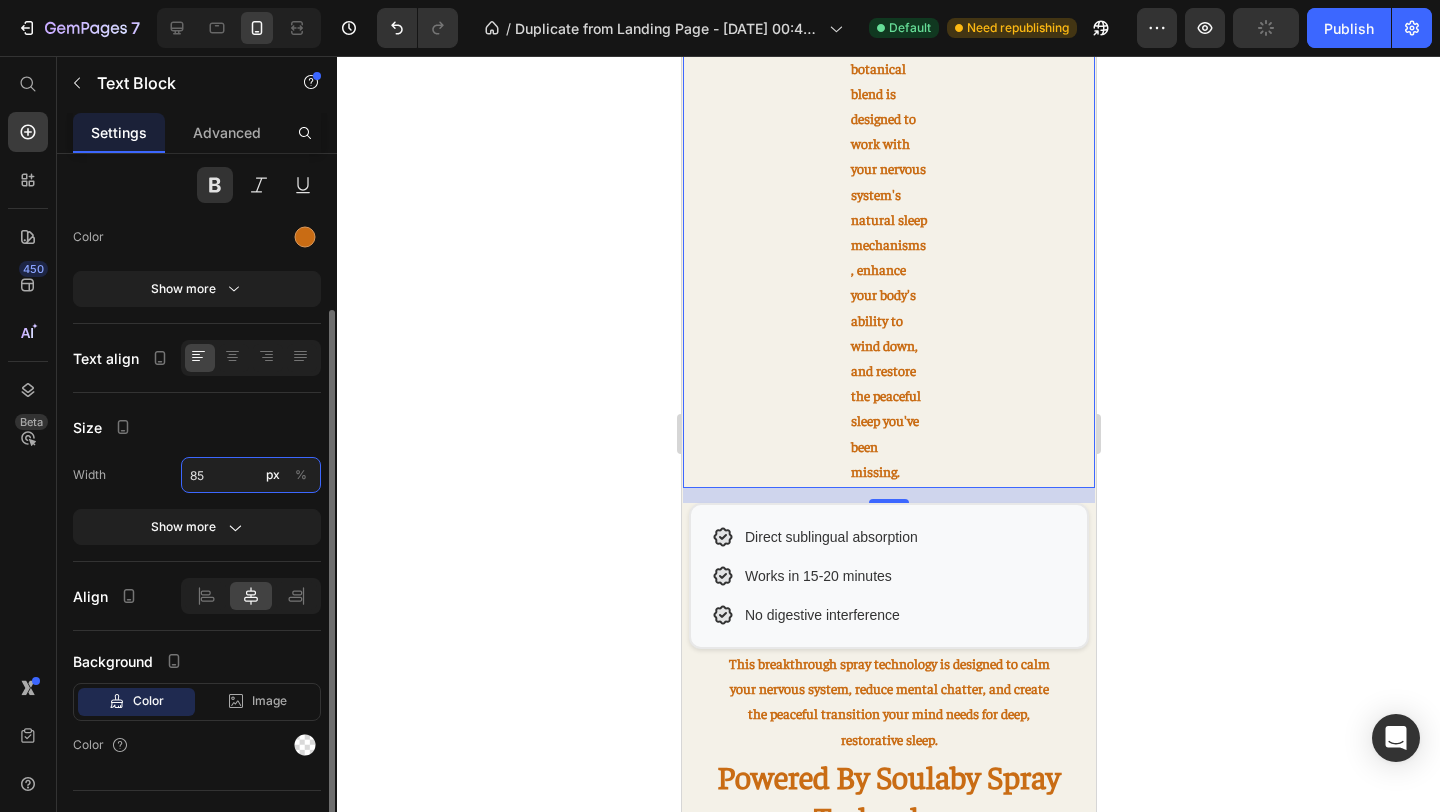click on "85" at bounding box center (251, 475) 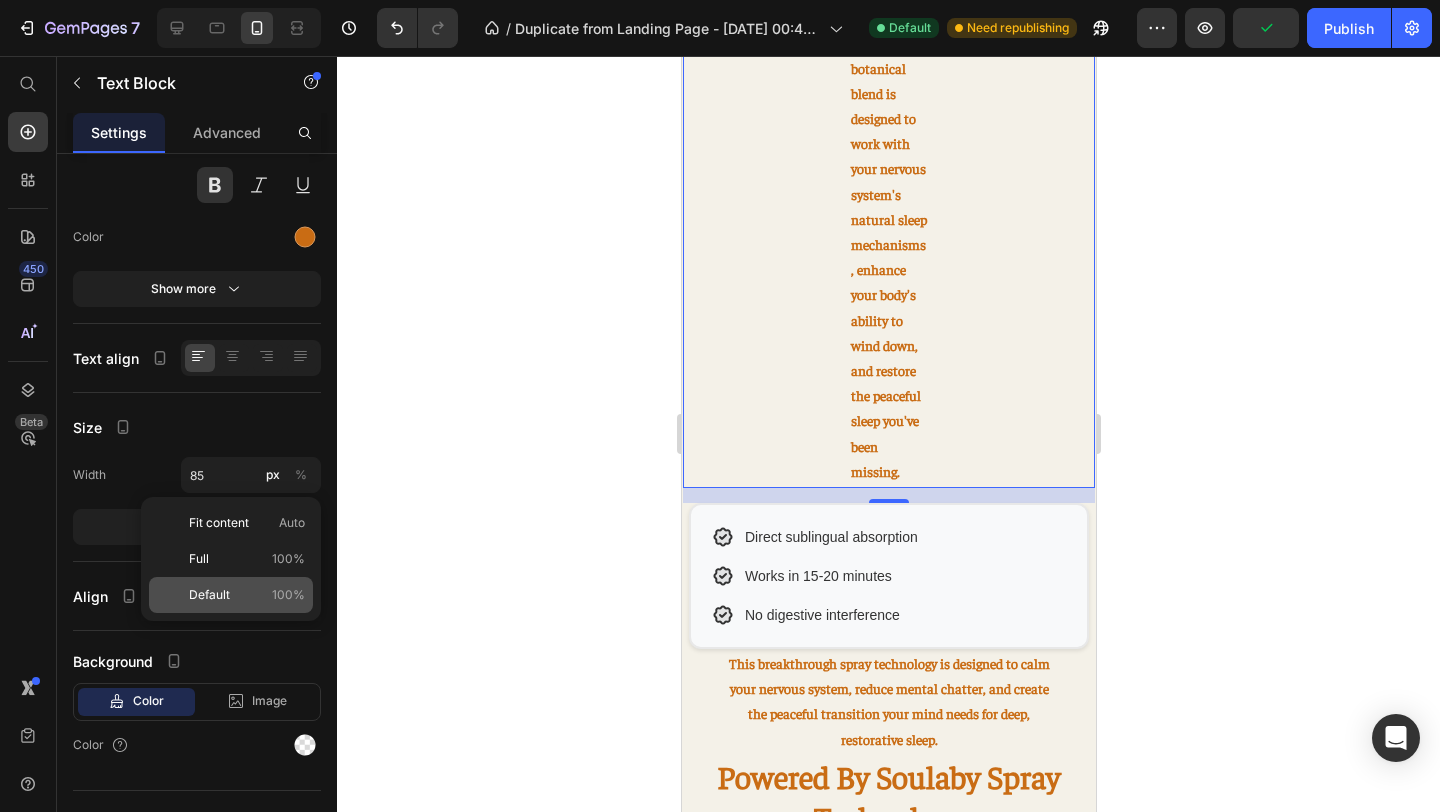 click on "Default 100%" 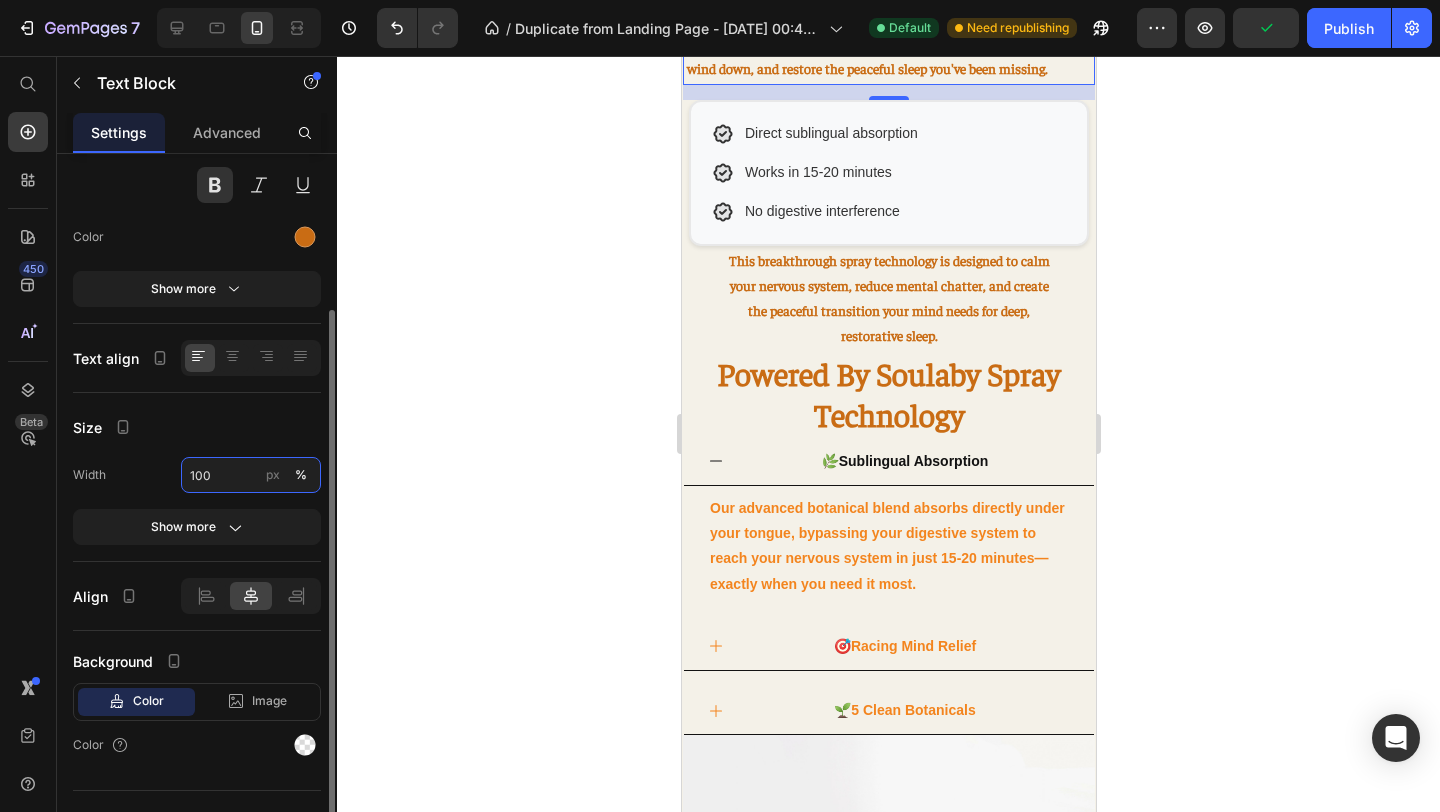 click on "100" at bounding box center [251, 475] 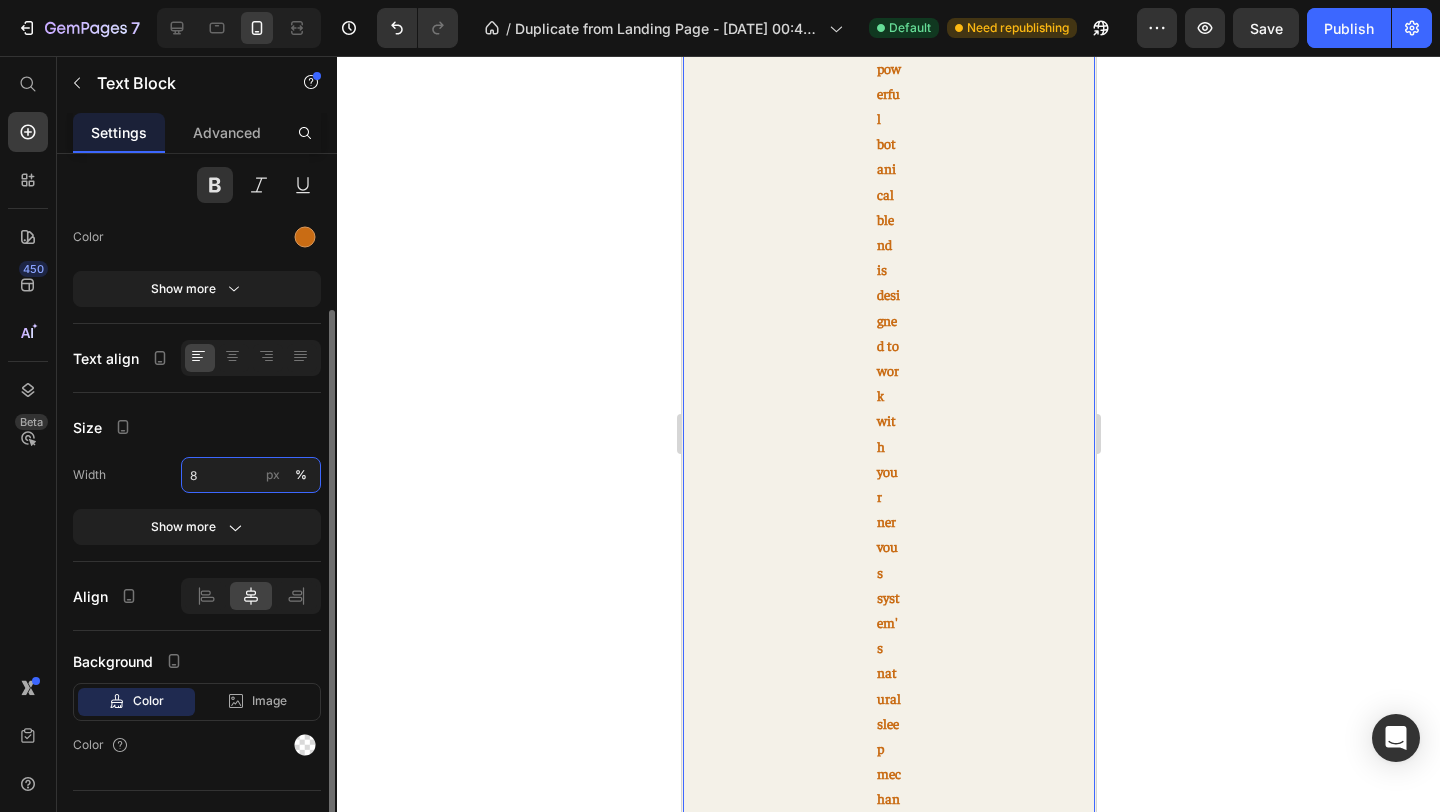 type on "85" 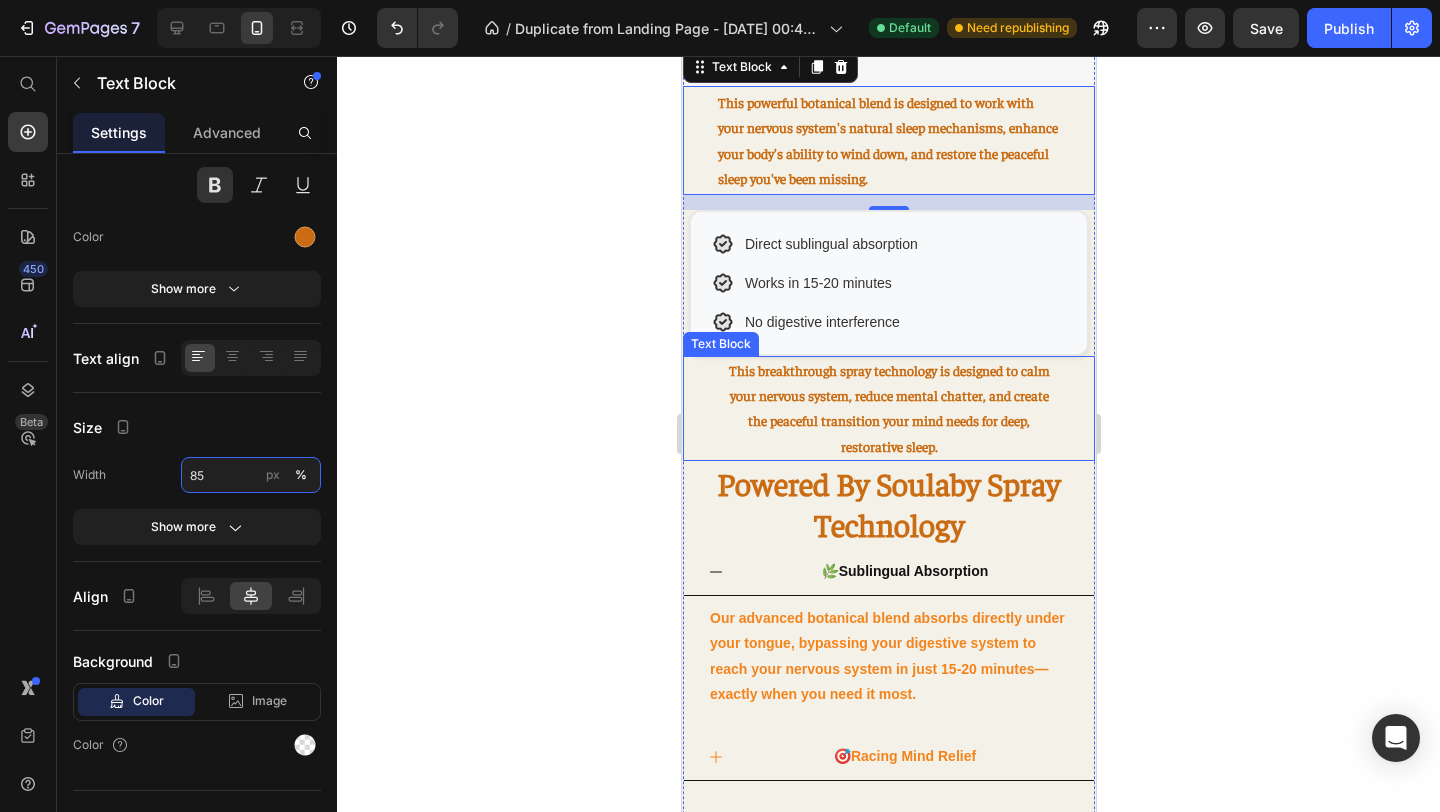 scroll, scrollTop: 1990, scrollLeft: 0, axis: vertical 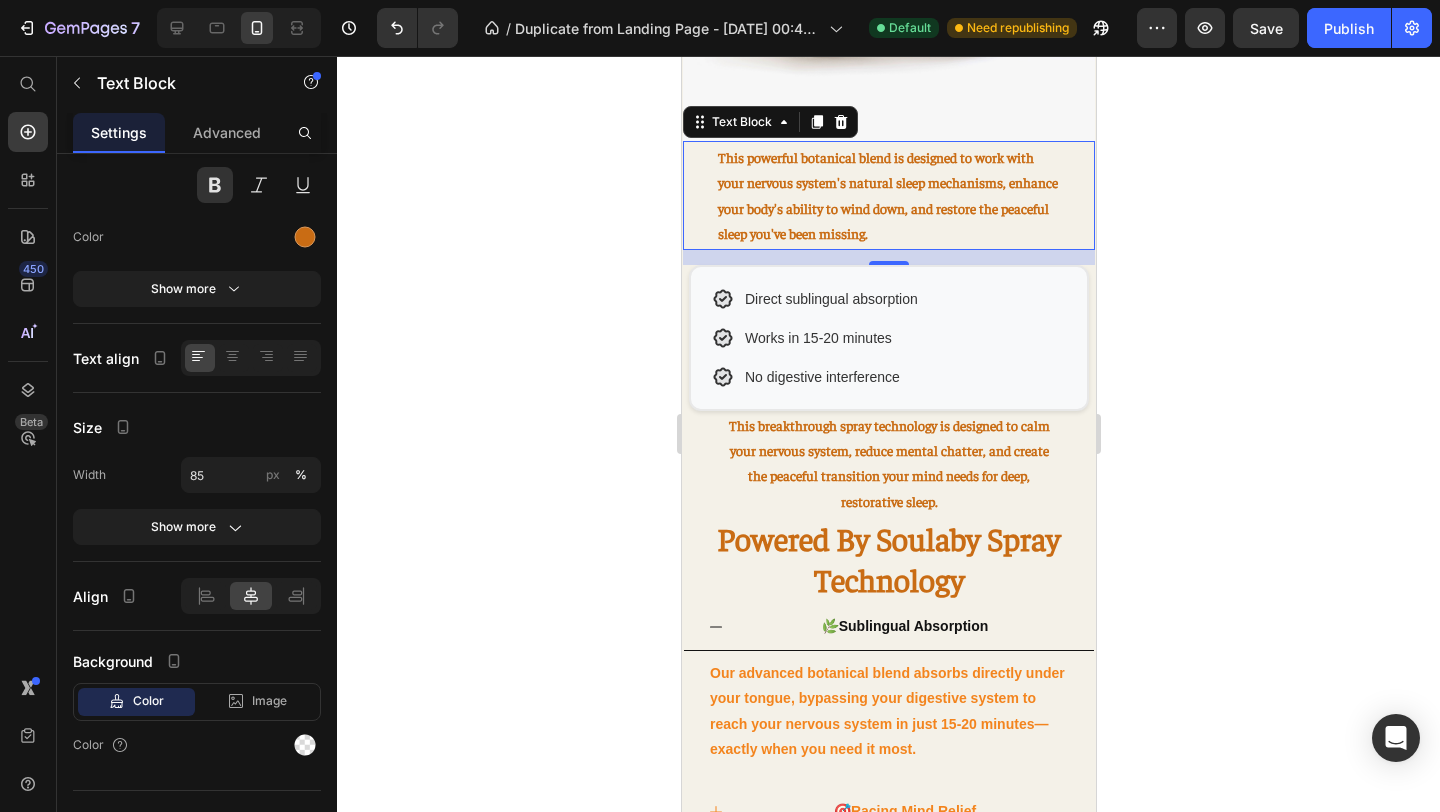 click 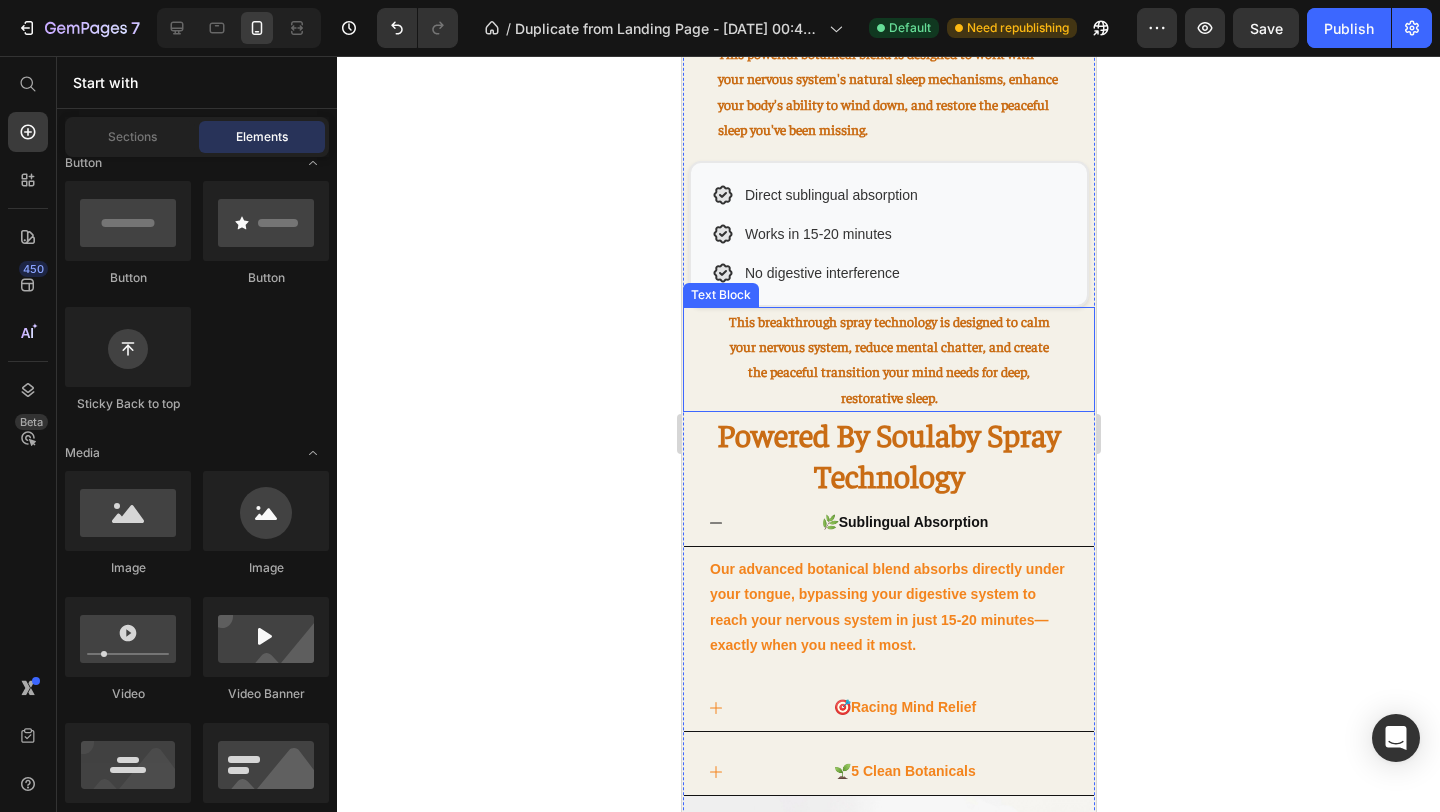 scroll, scrollTop: 2118, scrollLeft: 0, axis: vertical 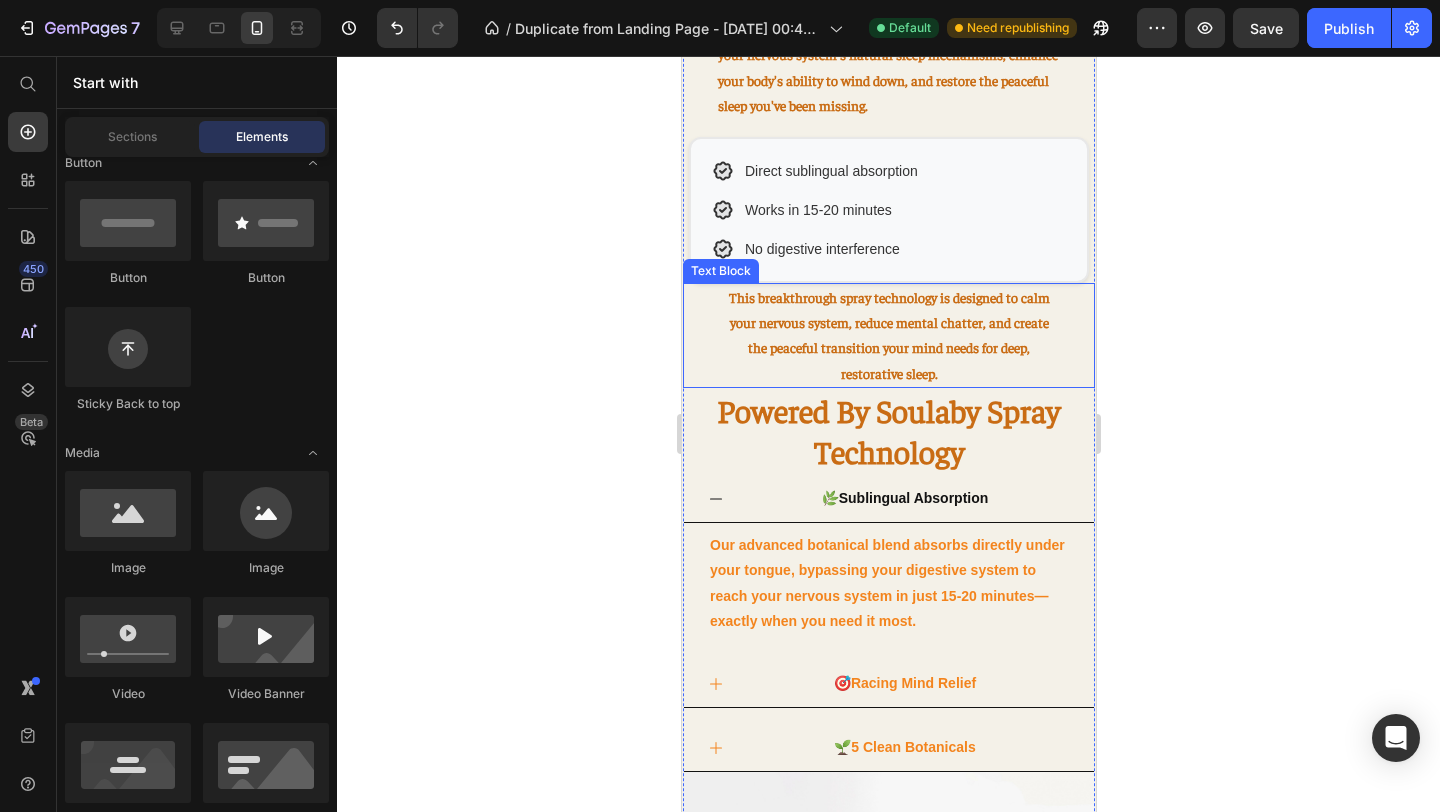 click on "This breakthrough spray technology is designed to calm your nervous system, reduce mental chatter, and create the peaceful transition your mind needs for deep, restorative sleep." at bounding box center (888, 335) 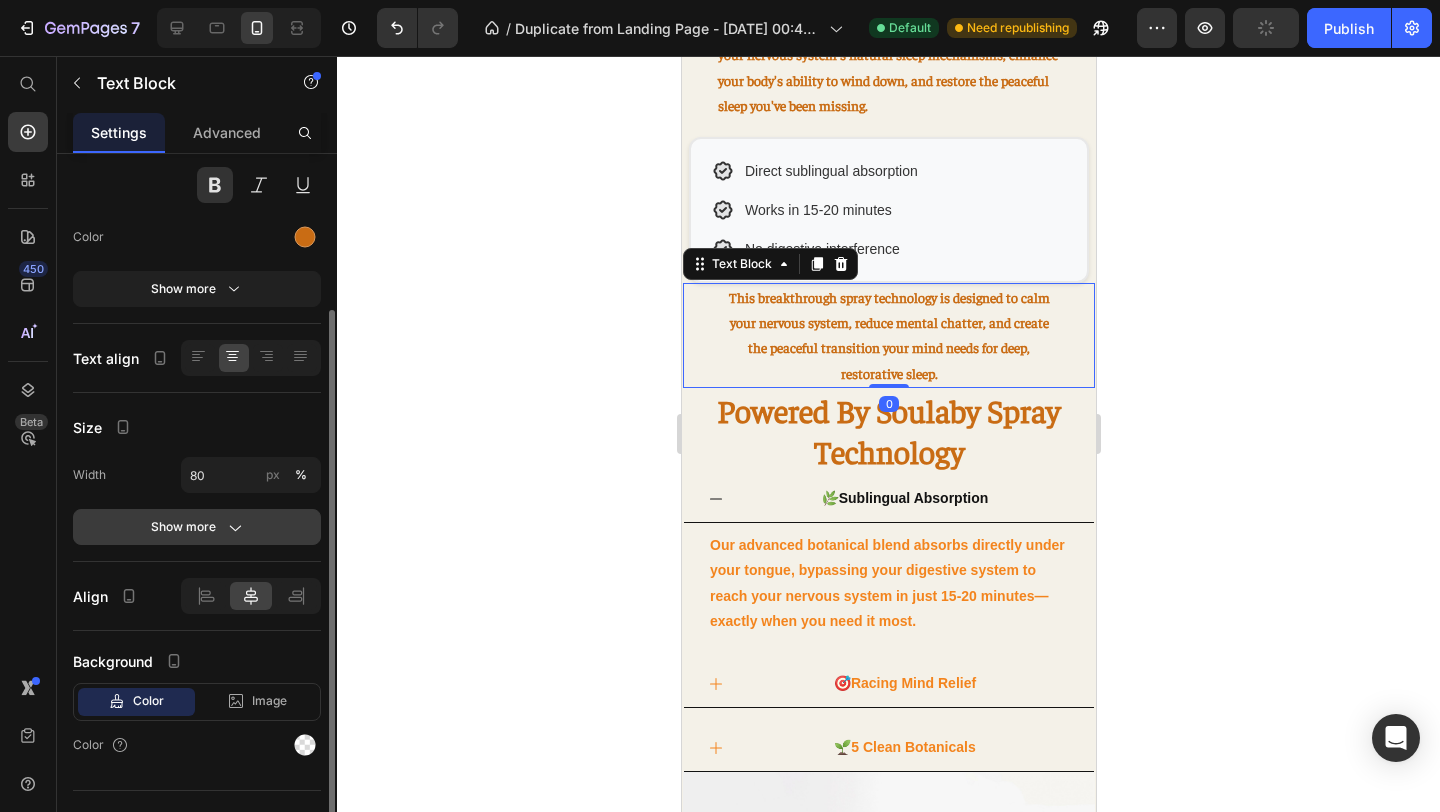 click 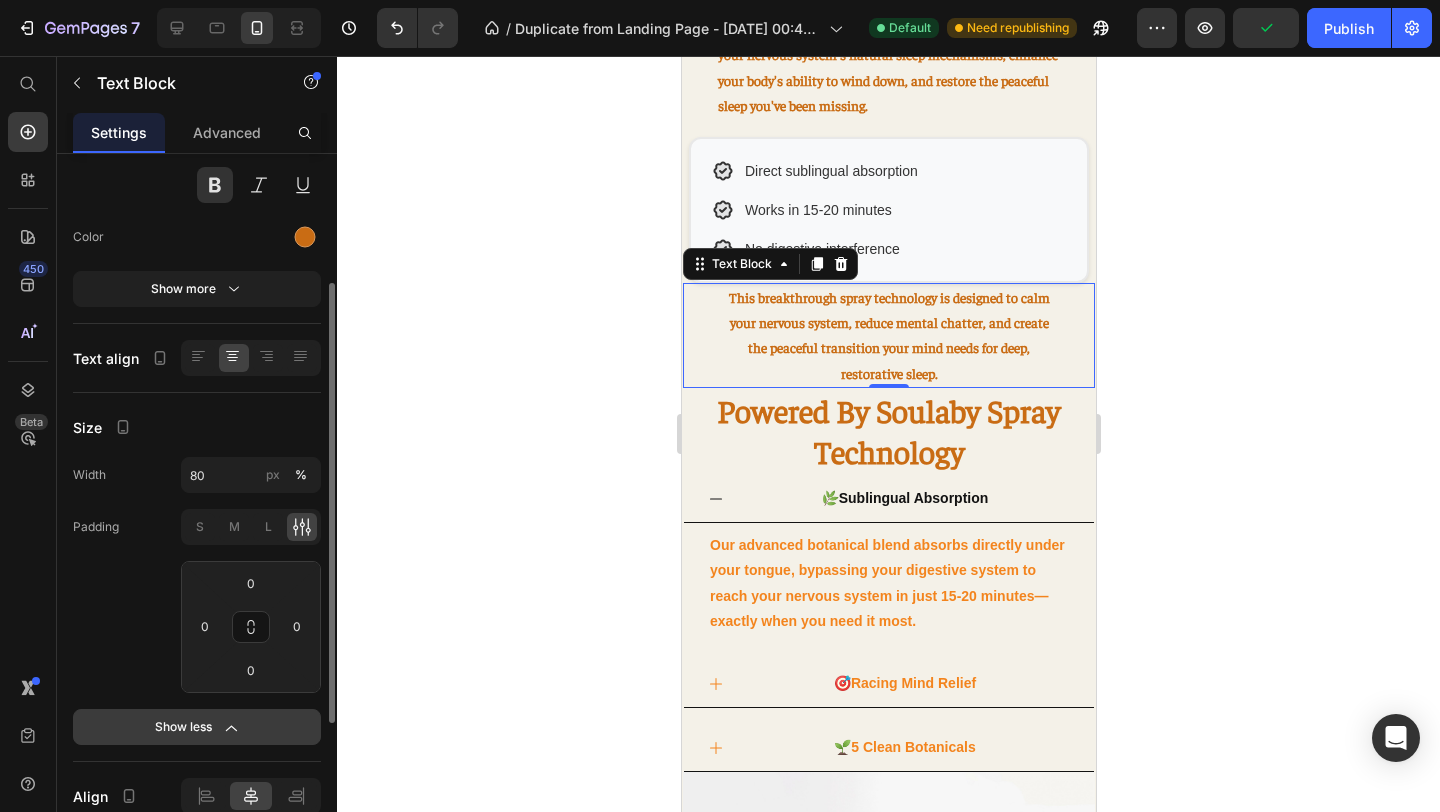 click 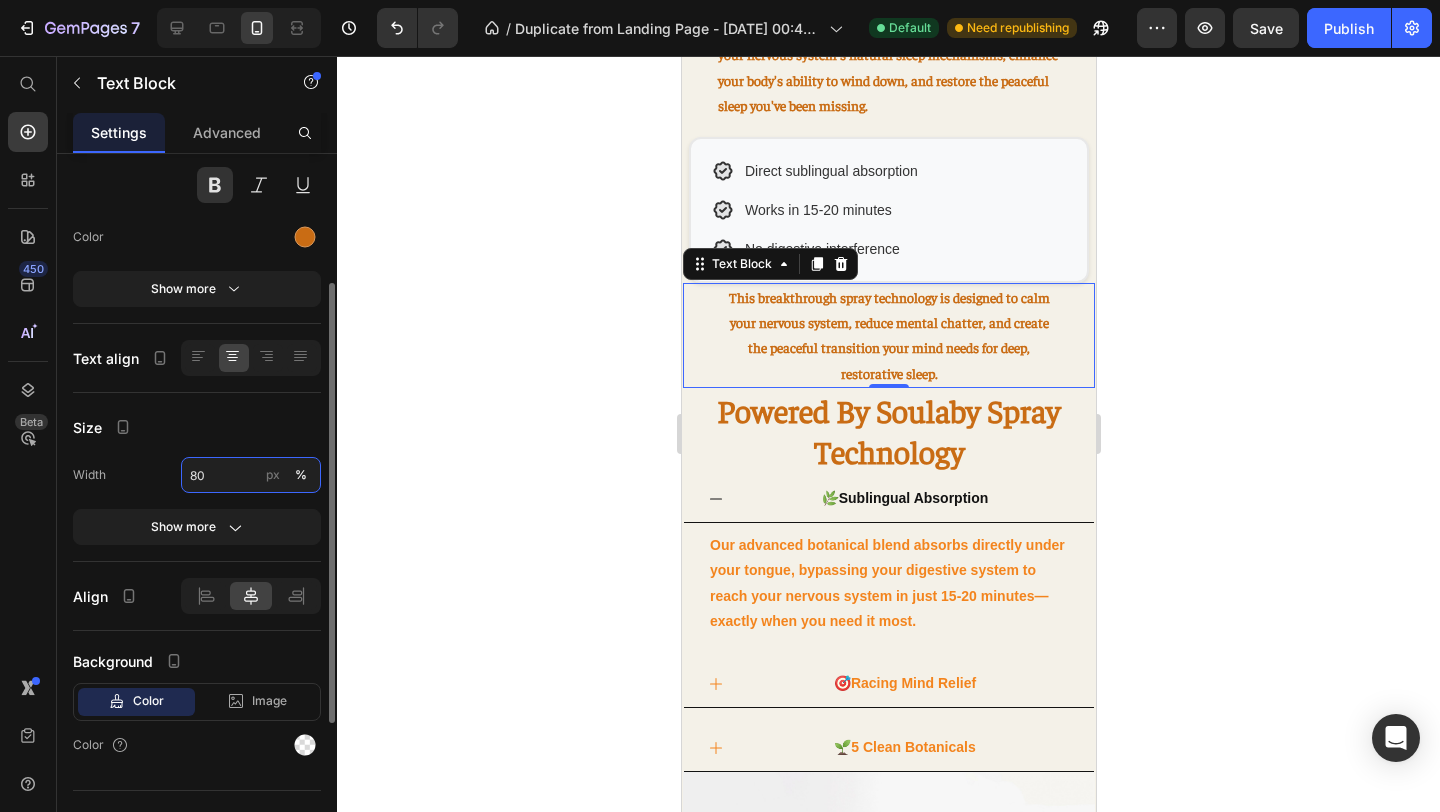 click on "80" at bounding box center [251, 475] 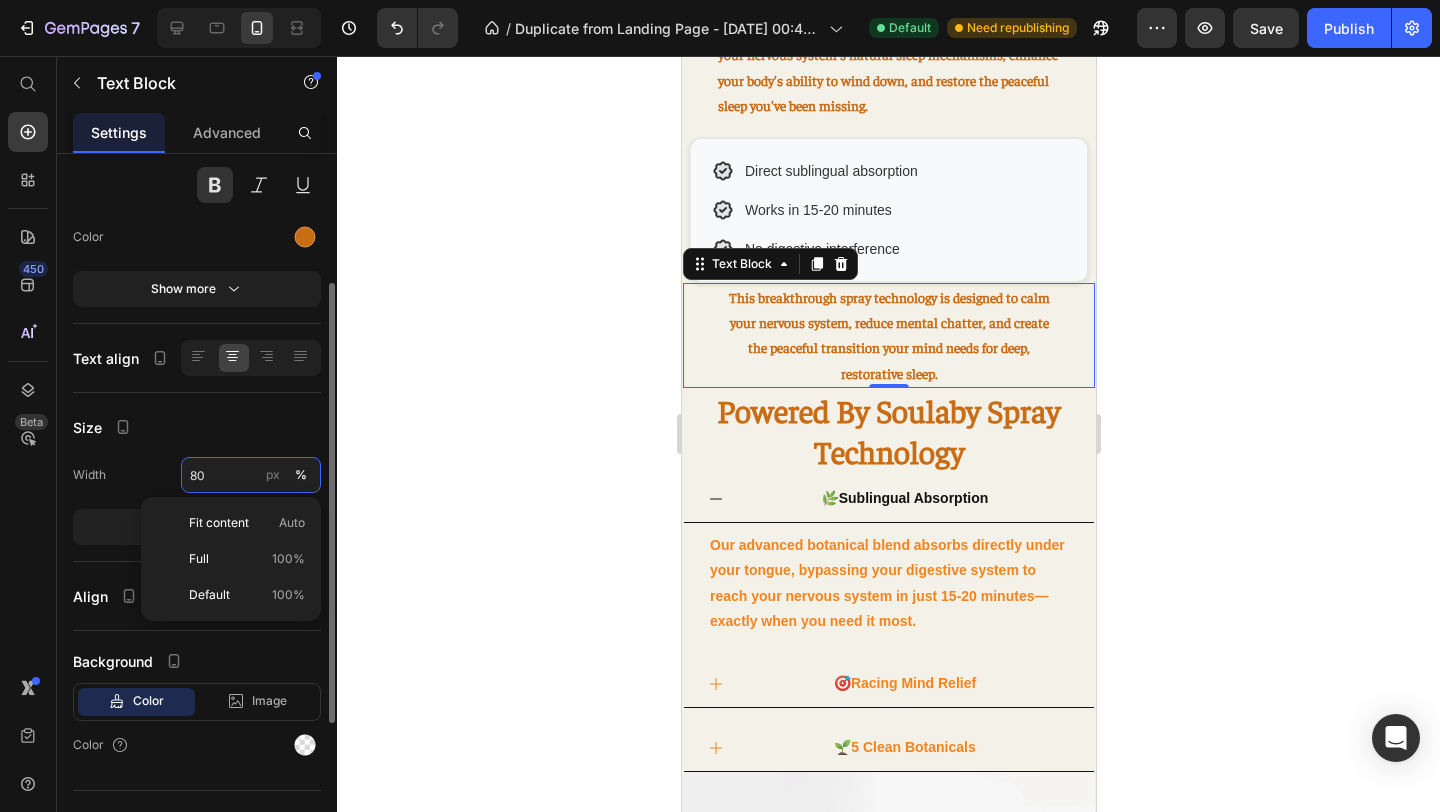 click on "80" at bounding box center [251, 475] 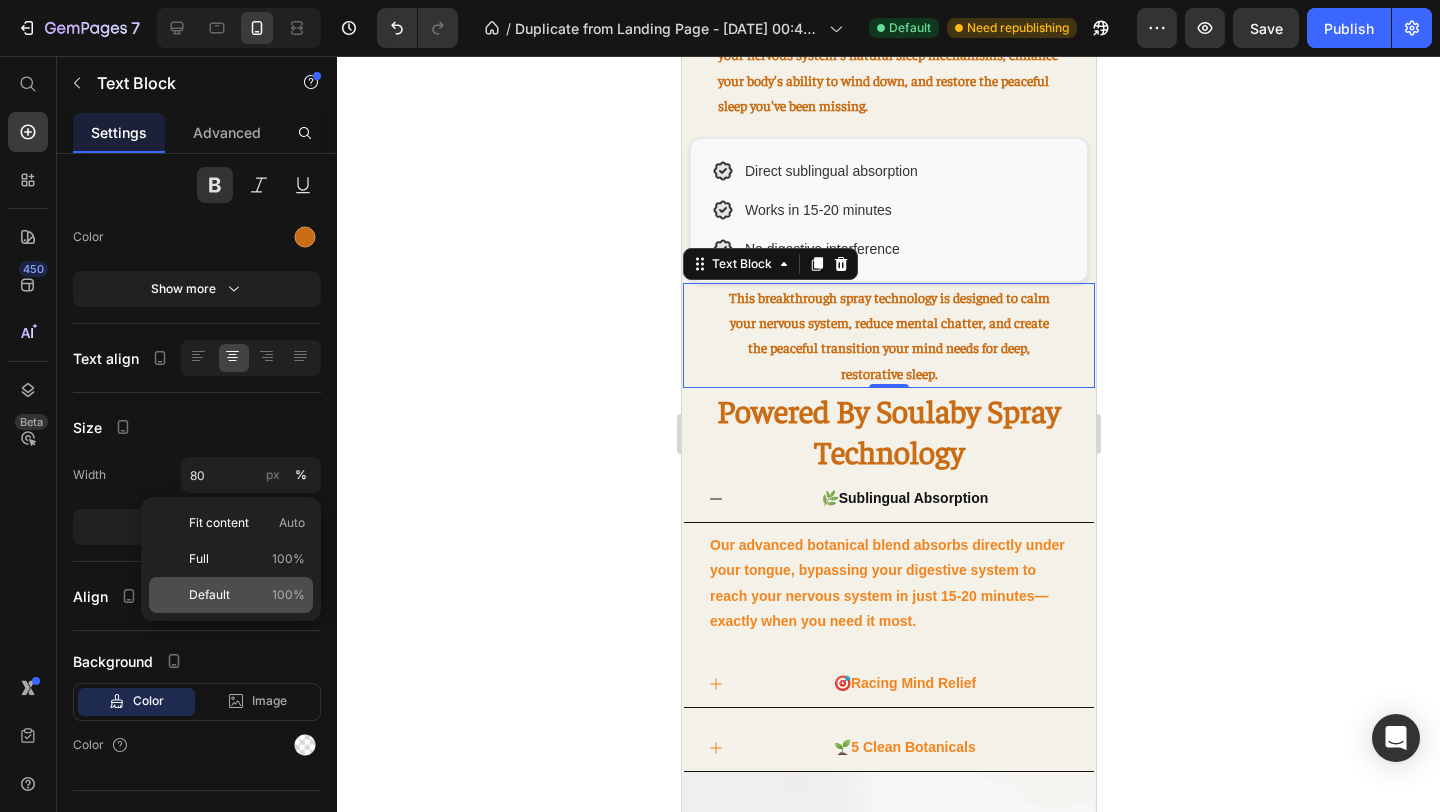 click on "Default 100%" 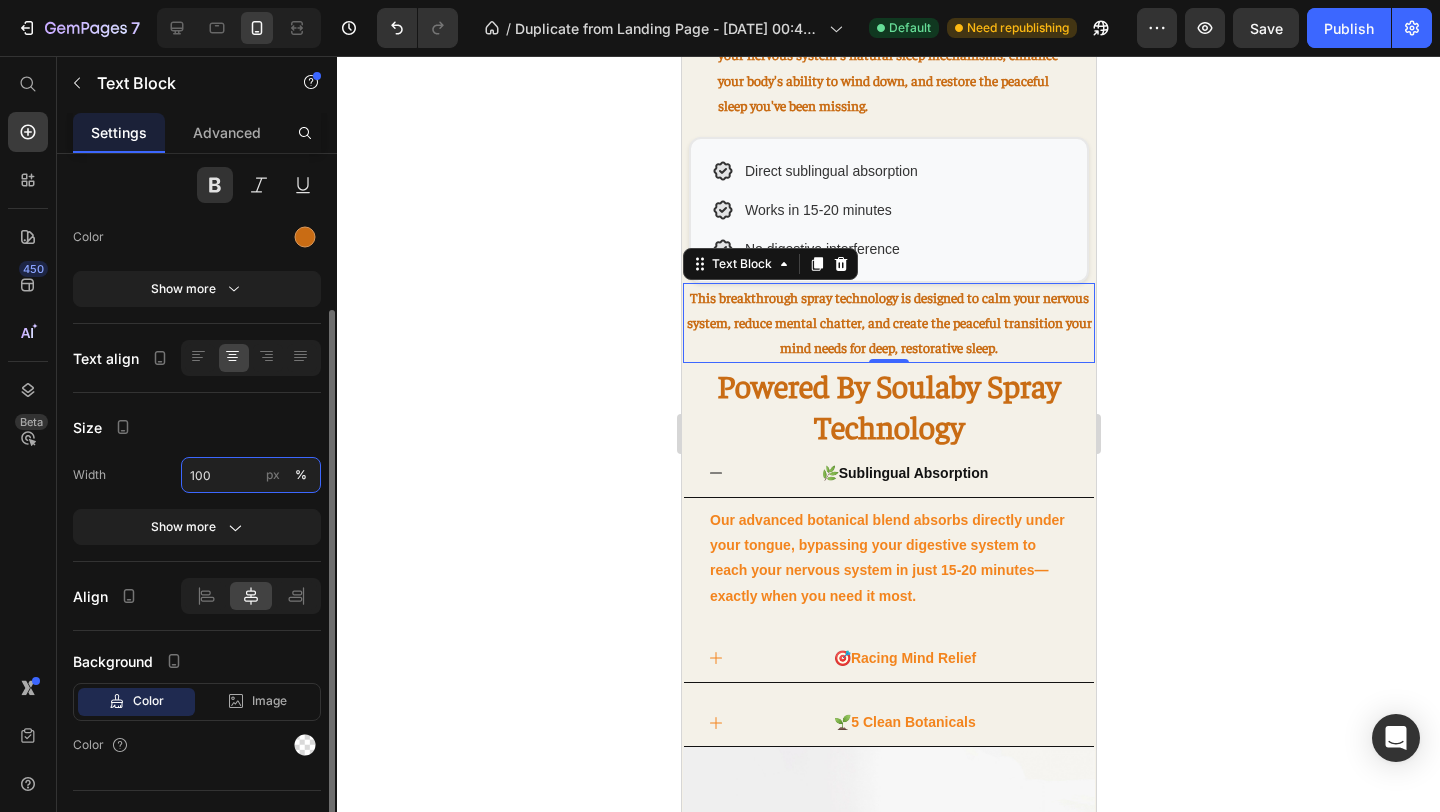 click on "100" at bounding box center [251, 475] 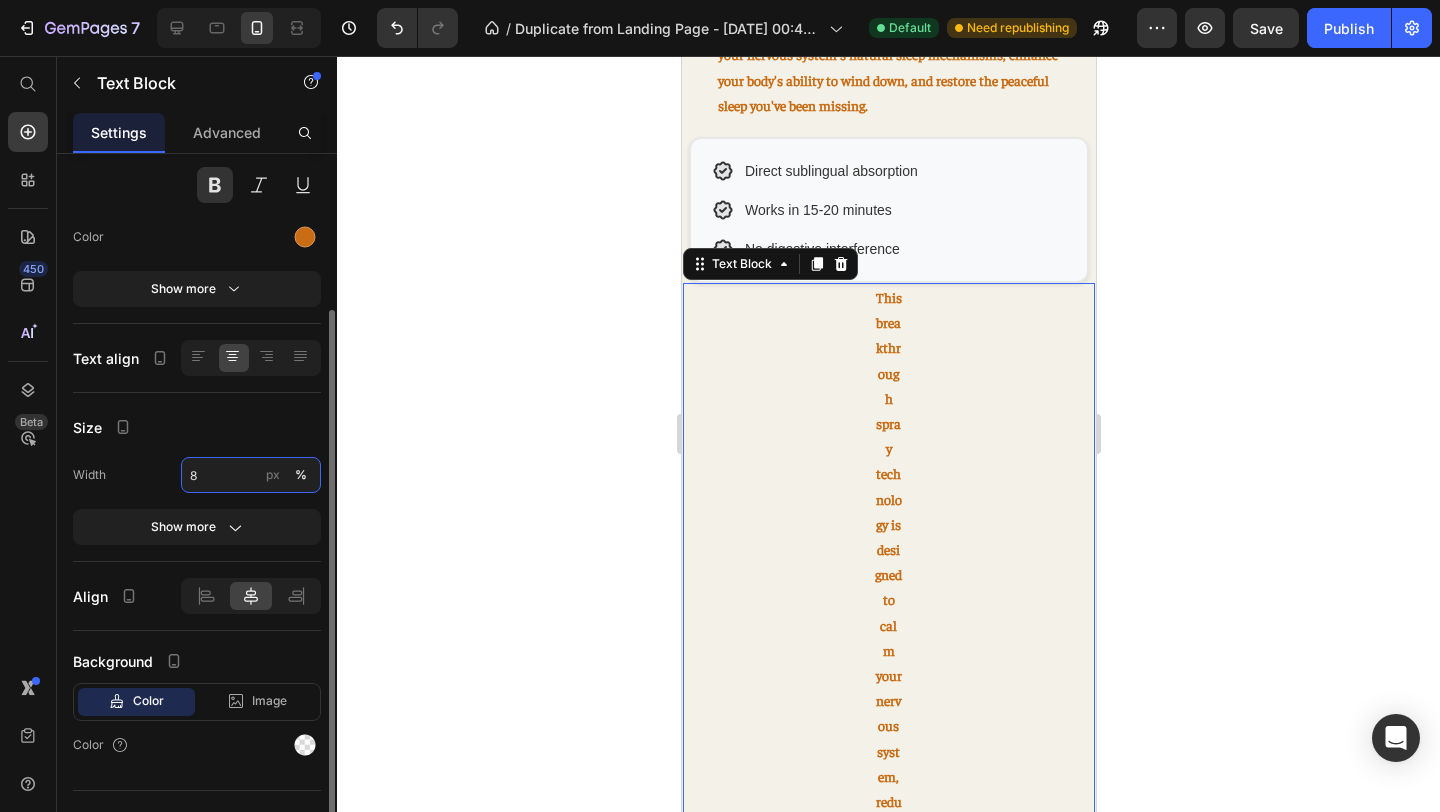 type on "85" 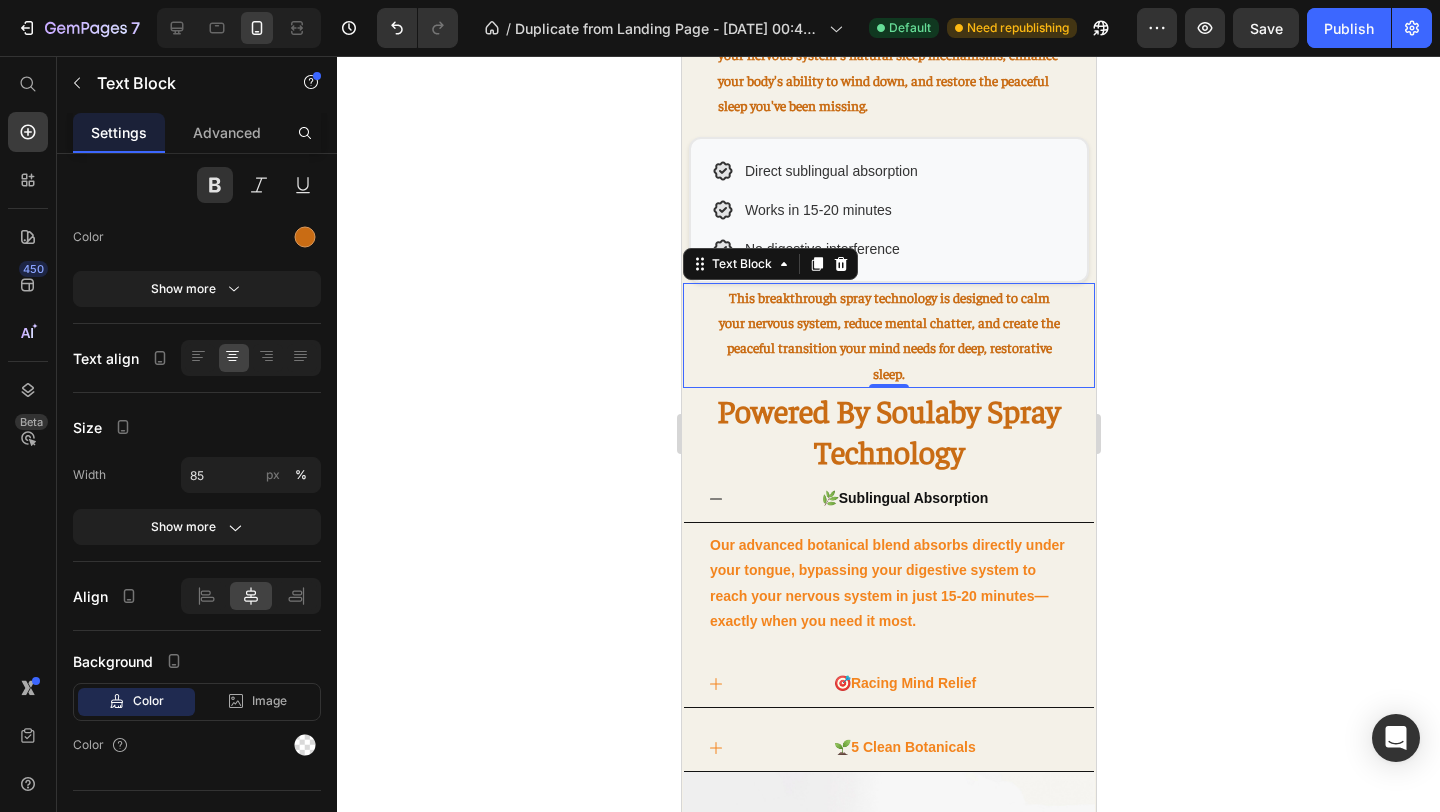 click 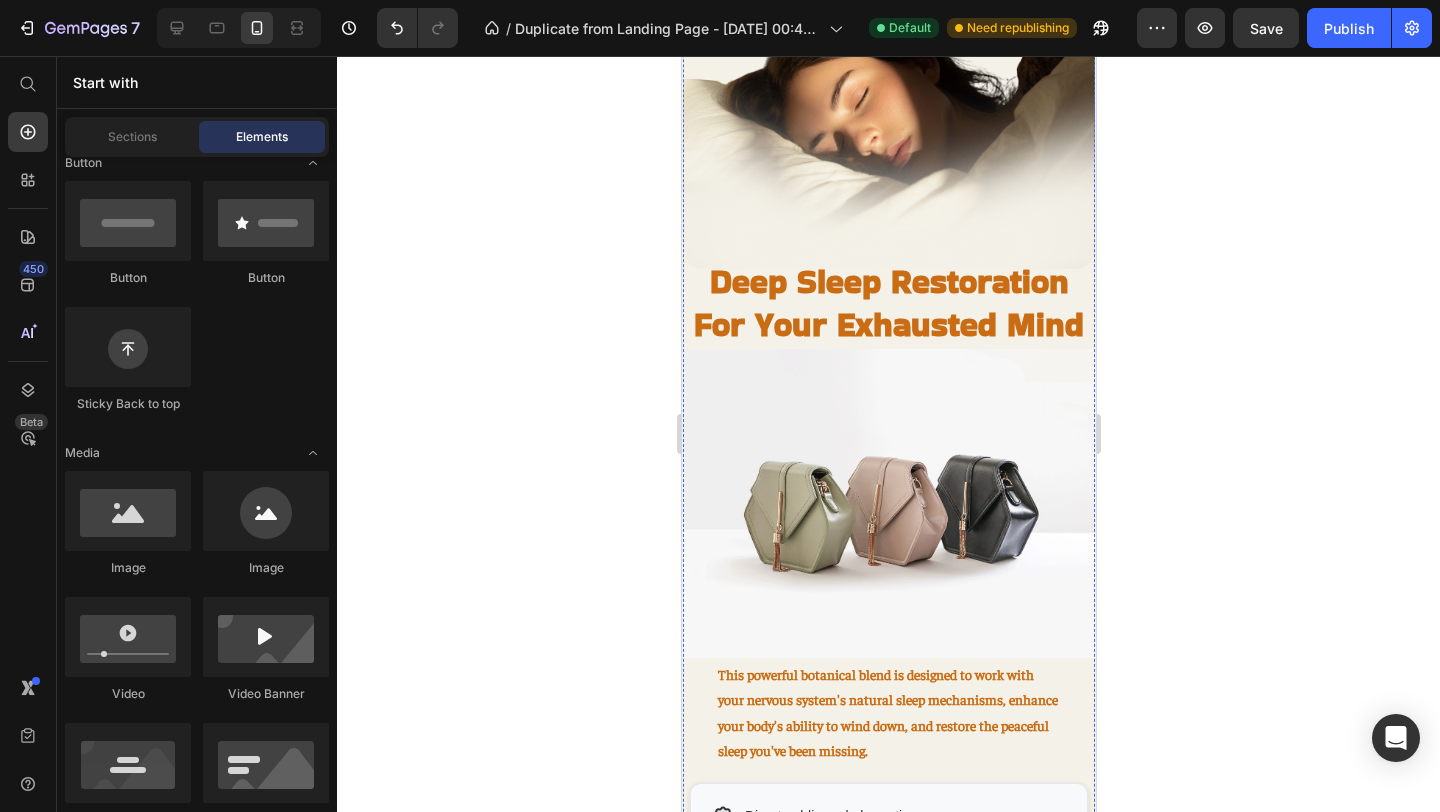 scroll, scrollTop: 1481, scrollLeft: 0, axis: vertical 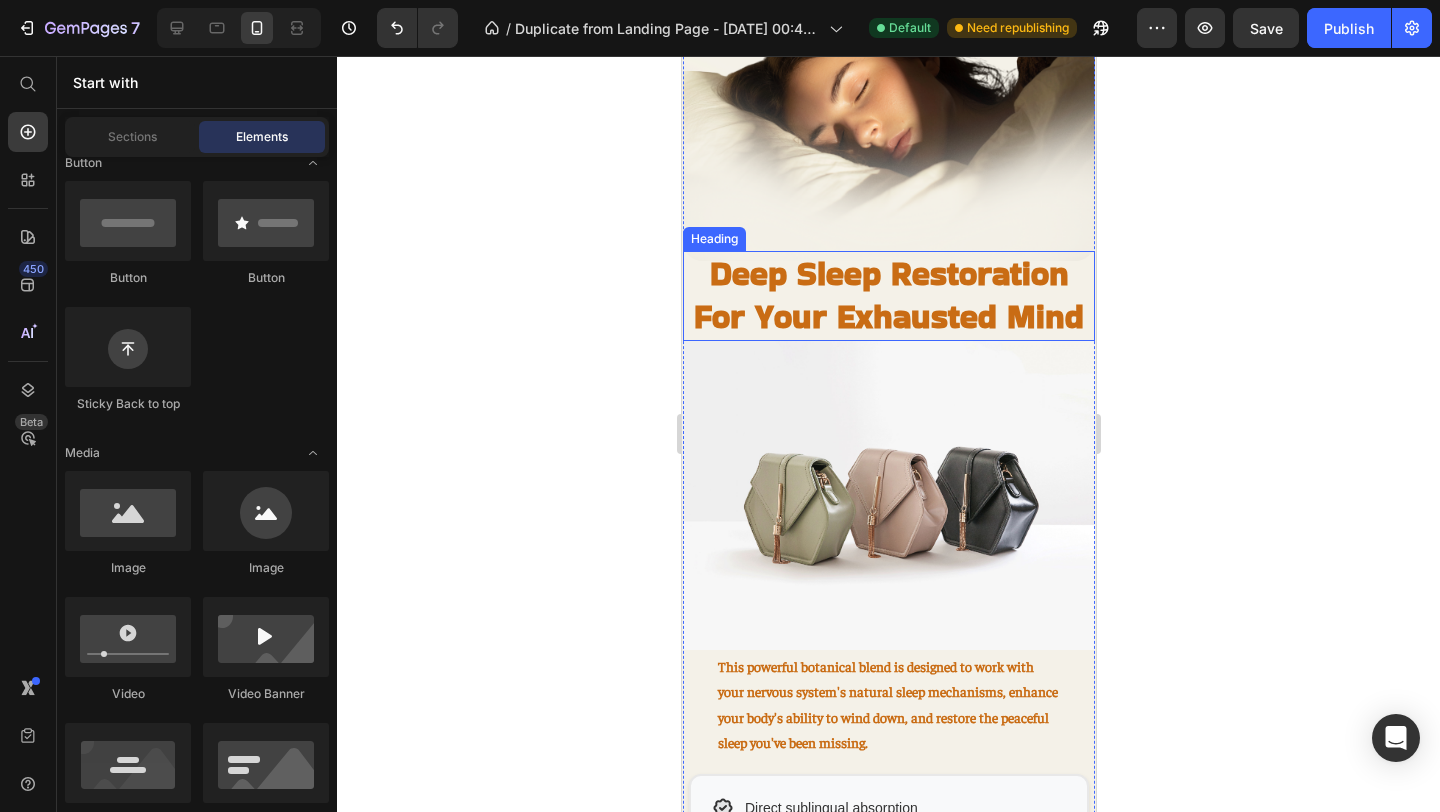 click on "Deep Sleep Restoration For Your Exhausted Mind" at bounding box center (888, 295) 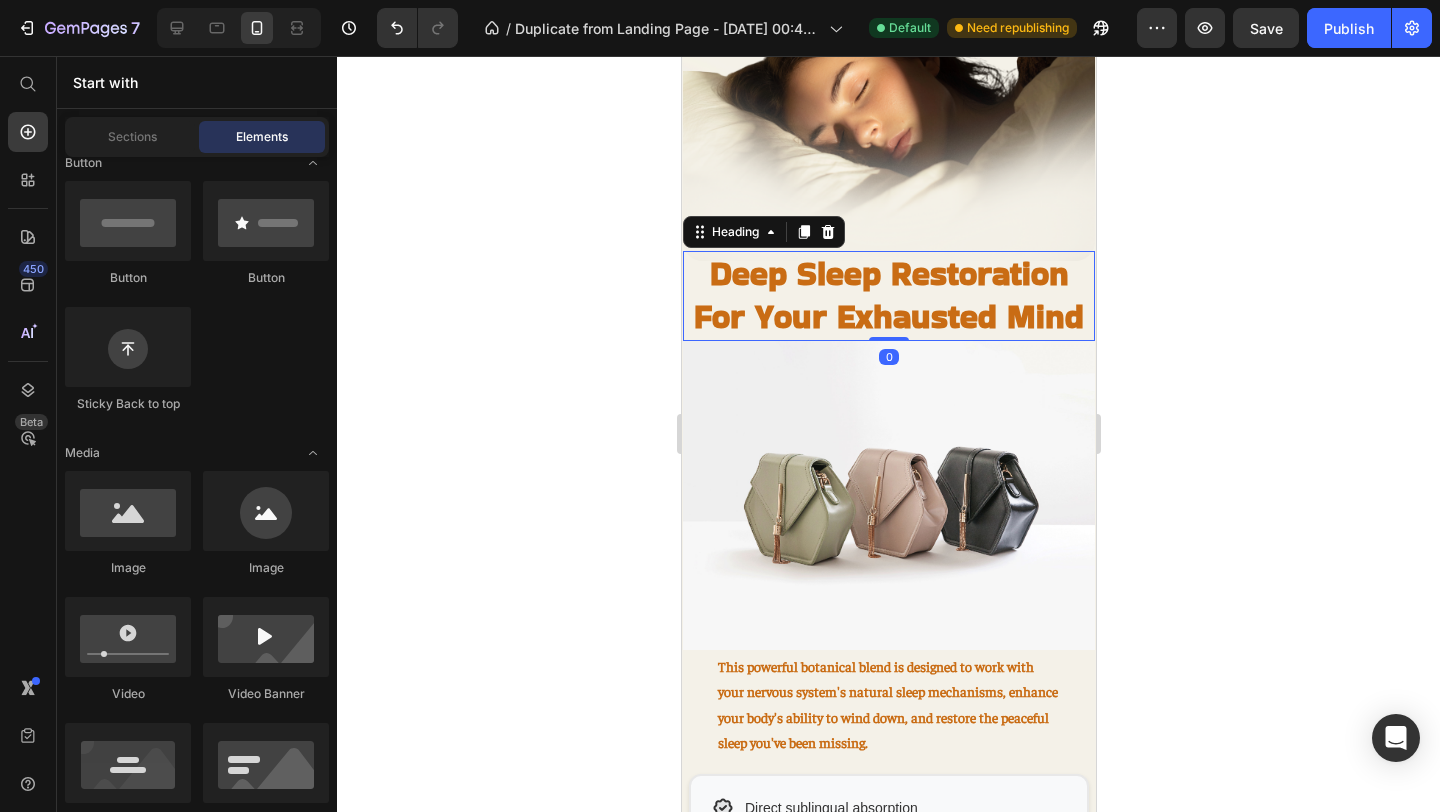 scroll, scrollTop: 0, scrollLeft: 0, axis: both 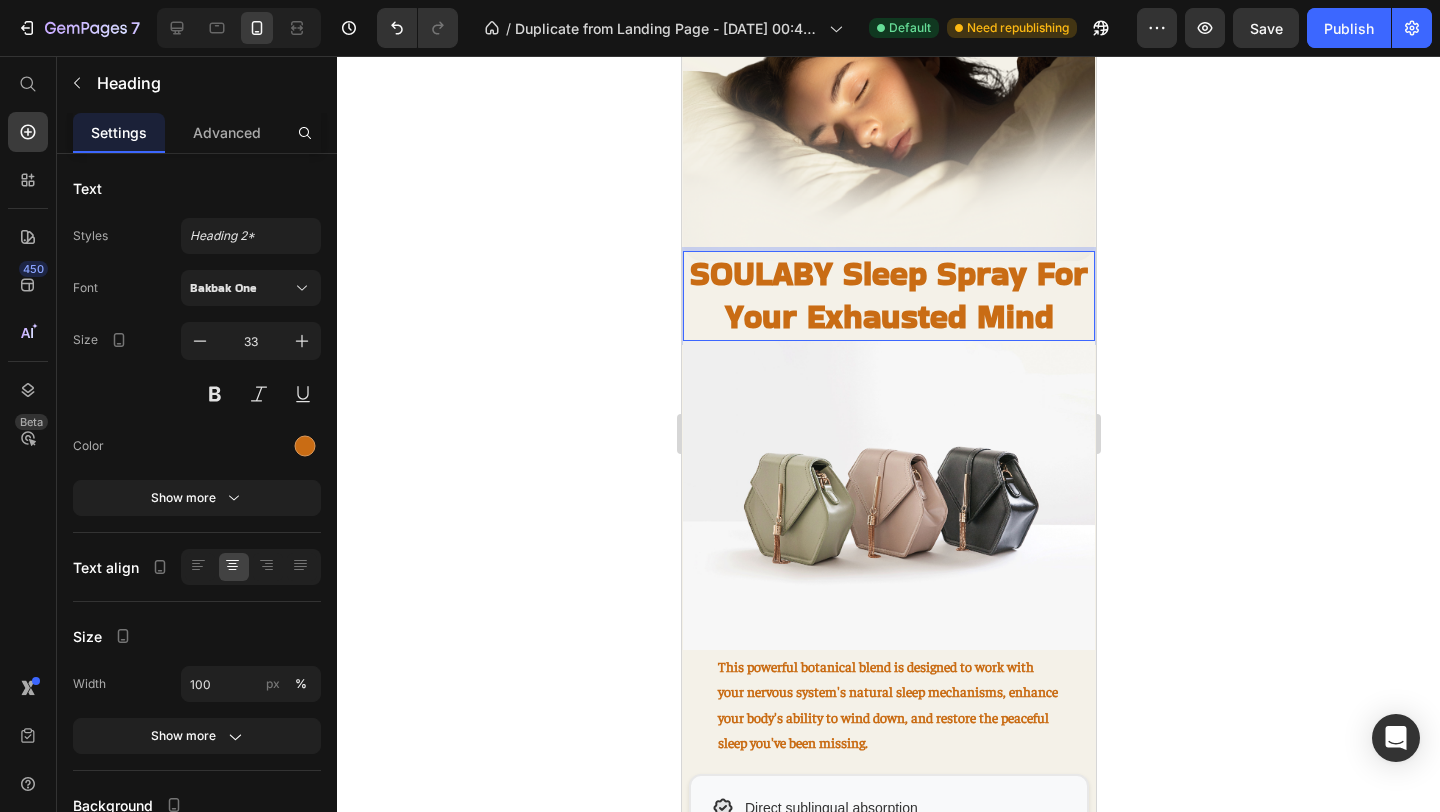 click 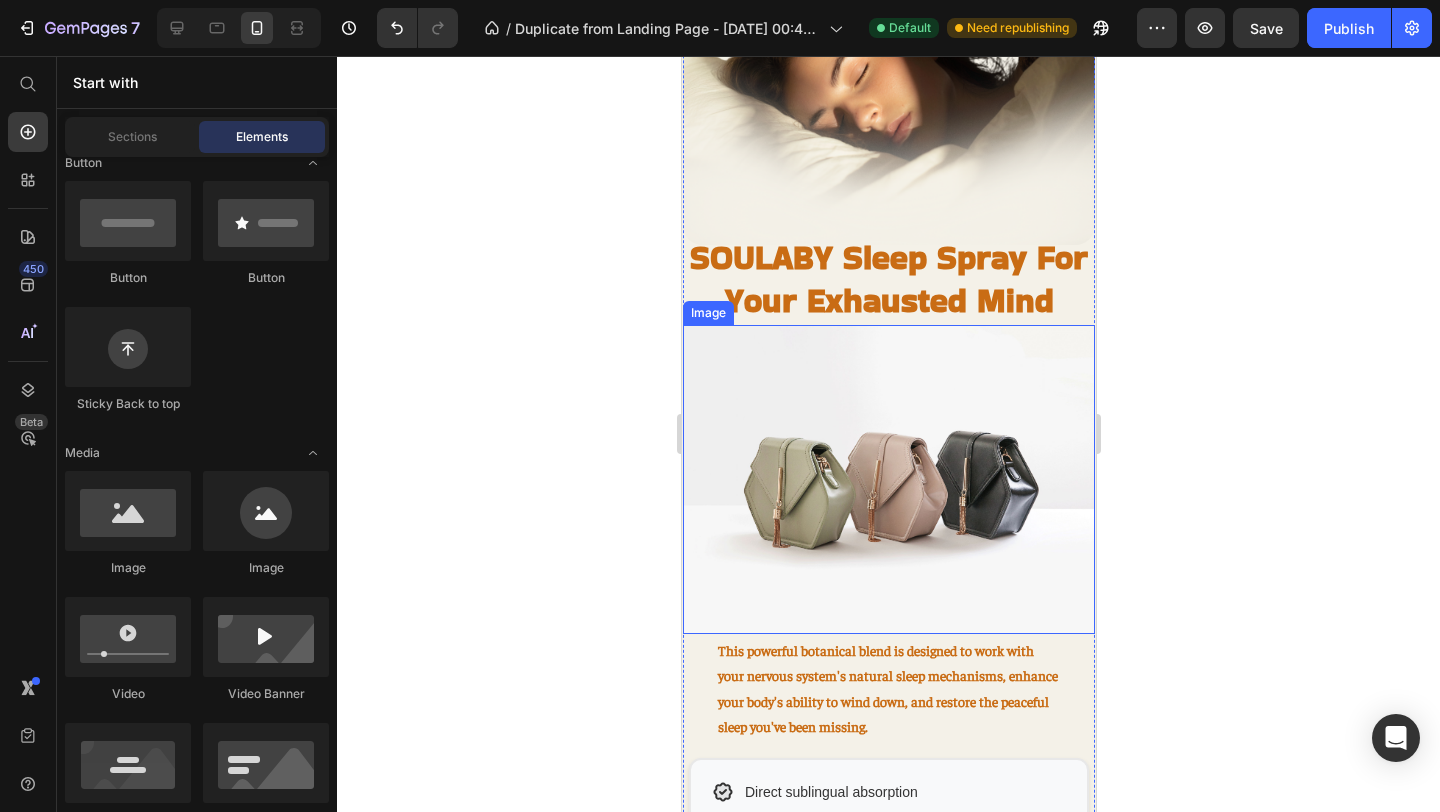 scroll, scrollTop: 1512, scrollLeft: 0, axis: vertical 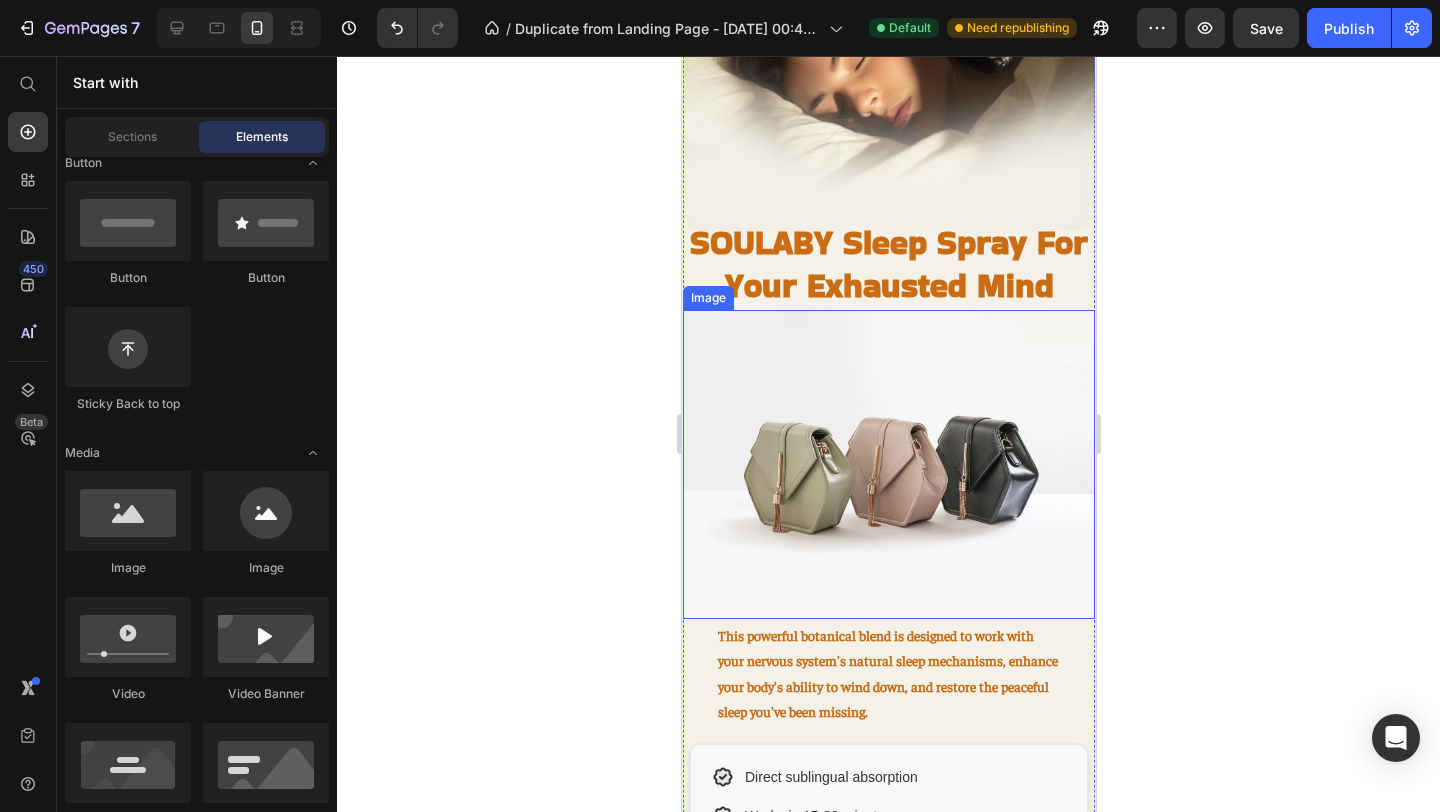 click at bounding box center (888, 464) 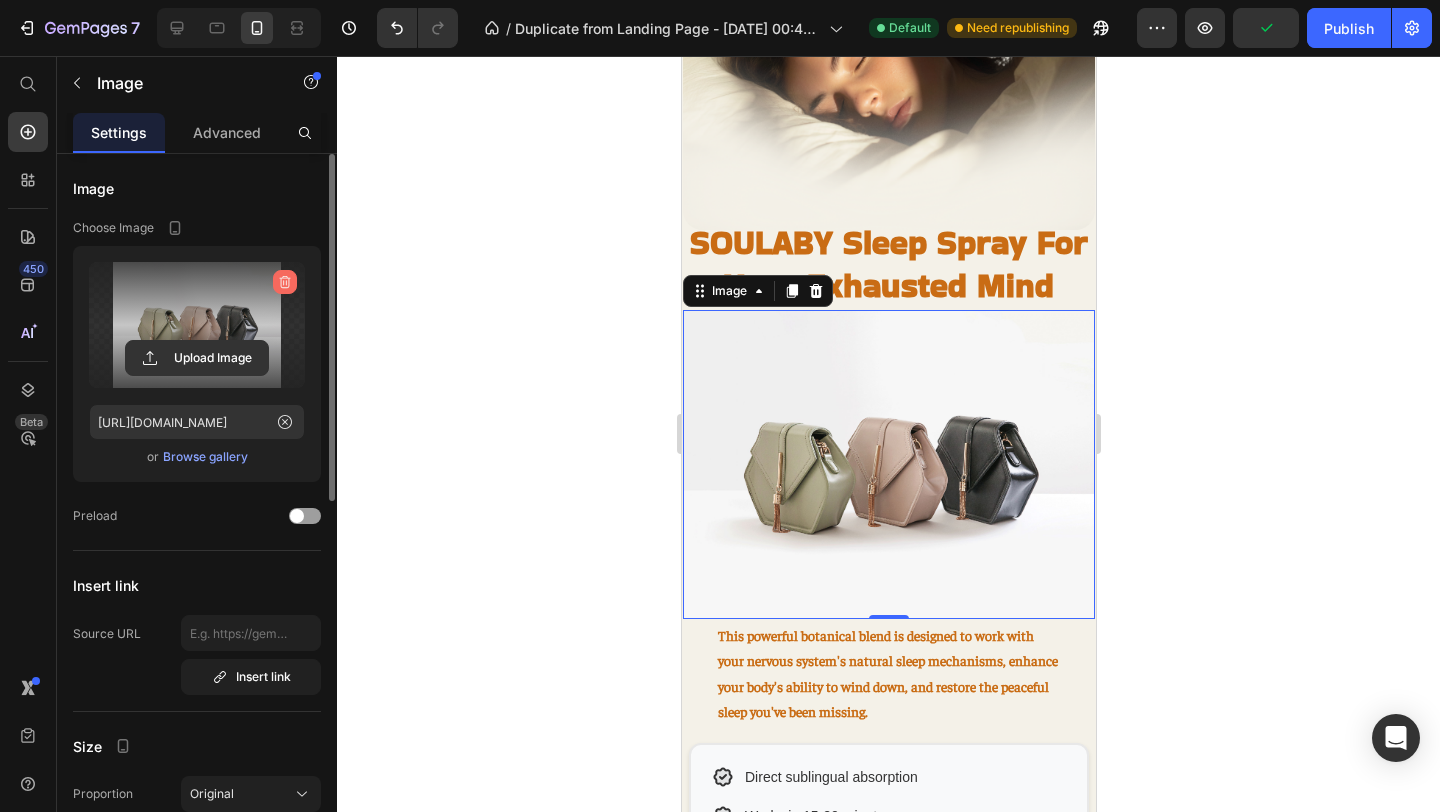 click at bounding box center (285, 282) 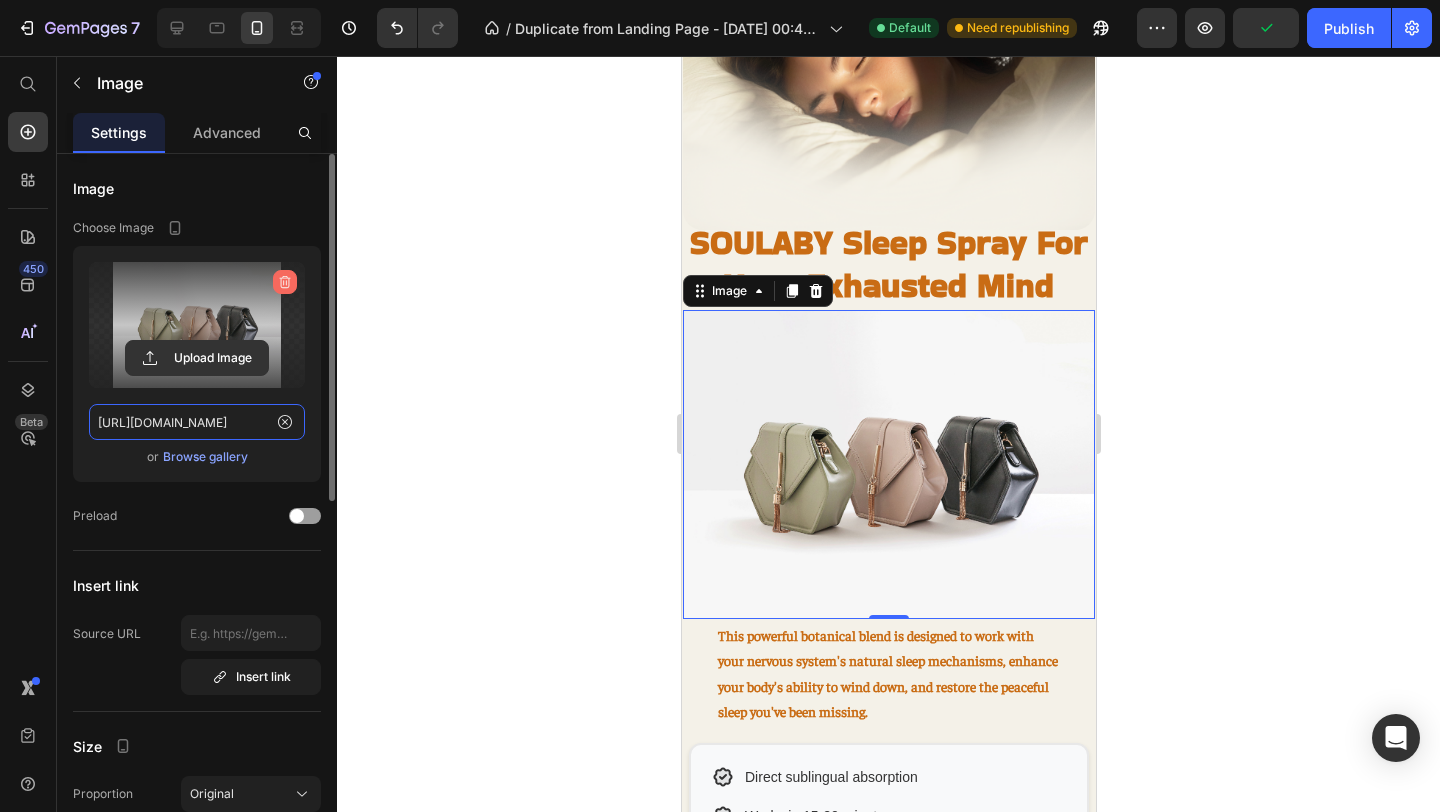 type 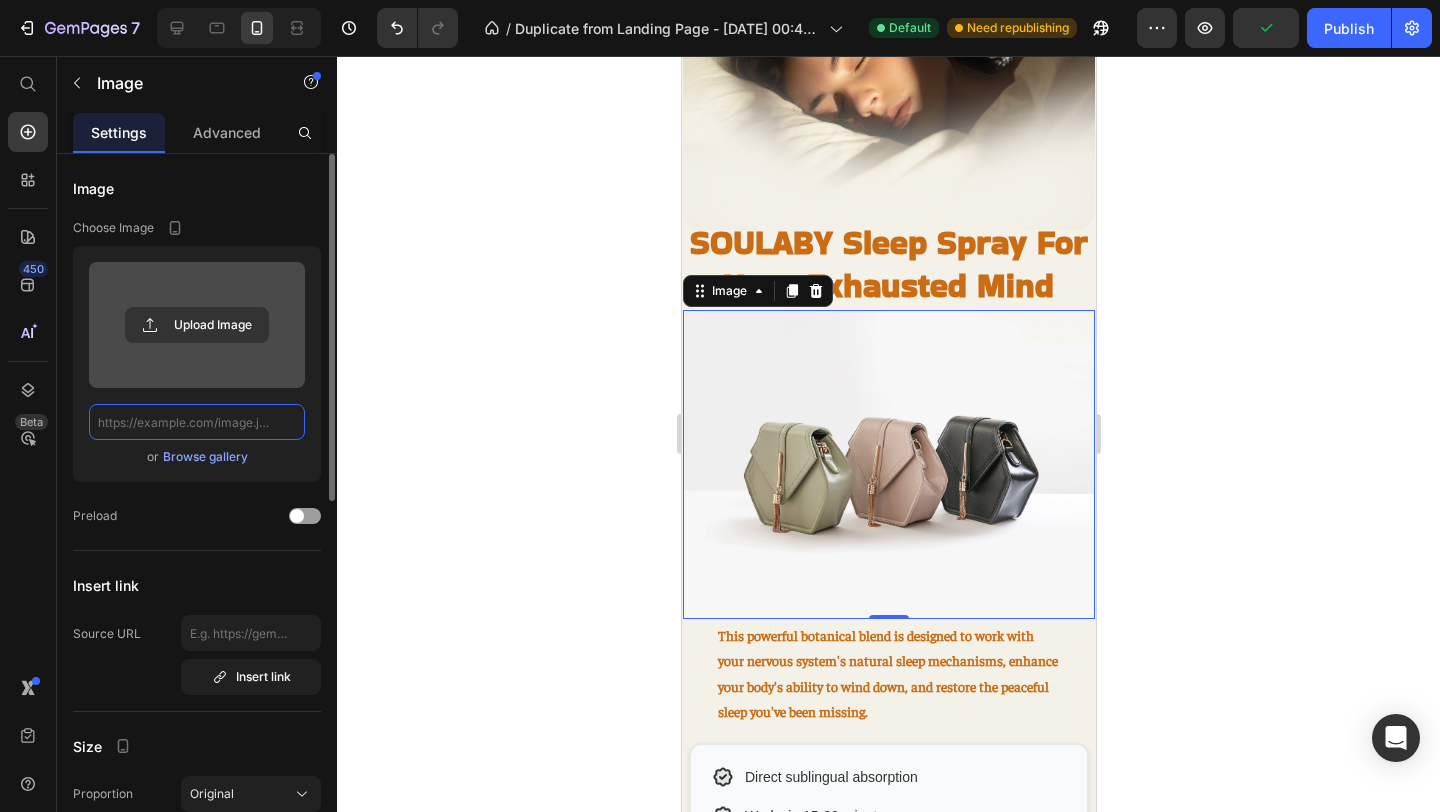 scroll, scrollTop: 0, scrollLeft: 0, axis: both 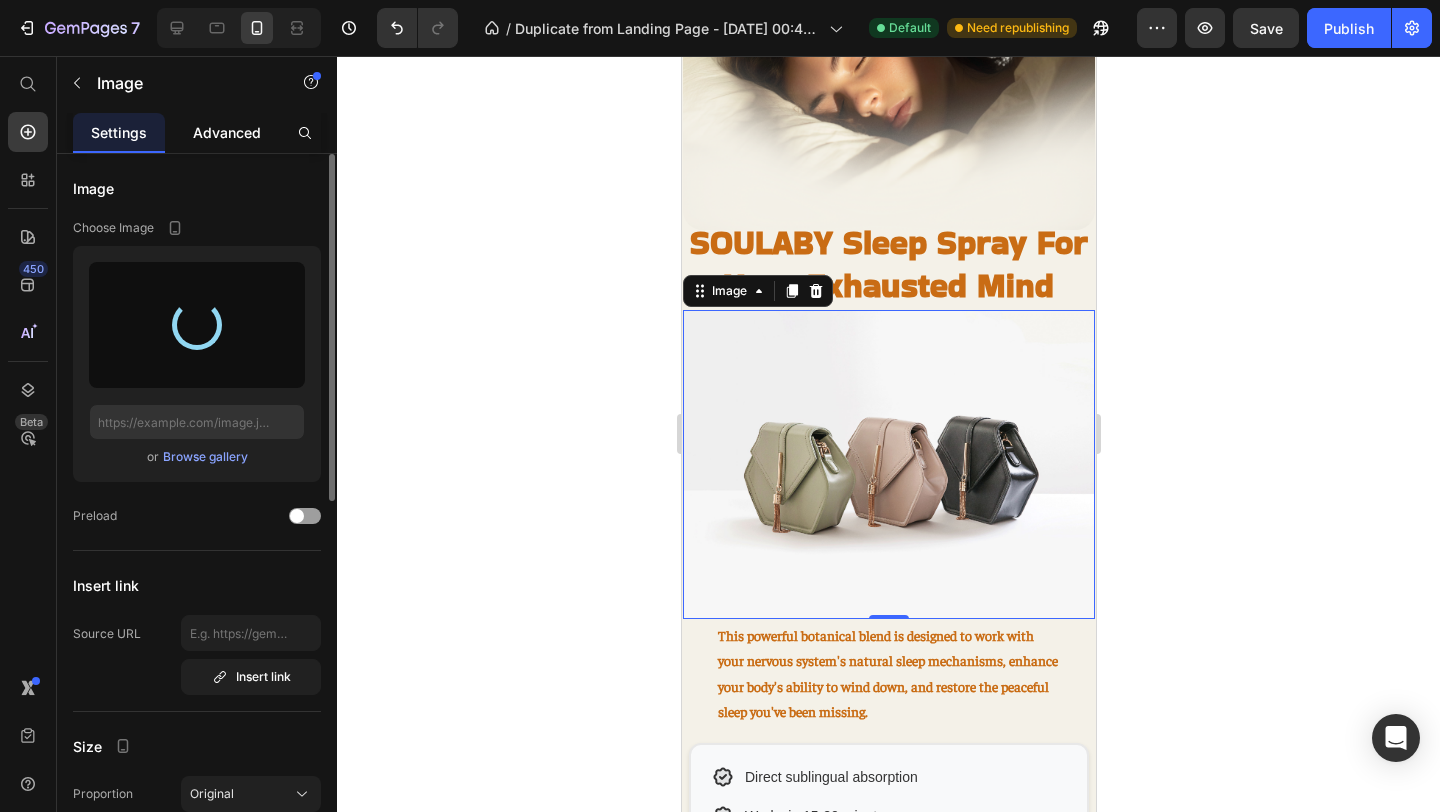 click on "Advanced" at bounding box center (227, 132) 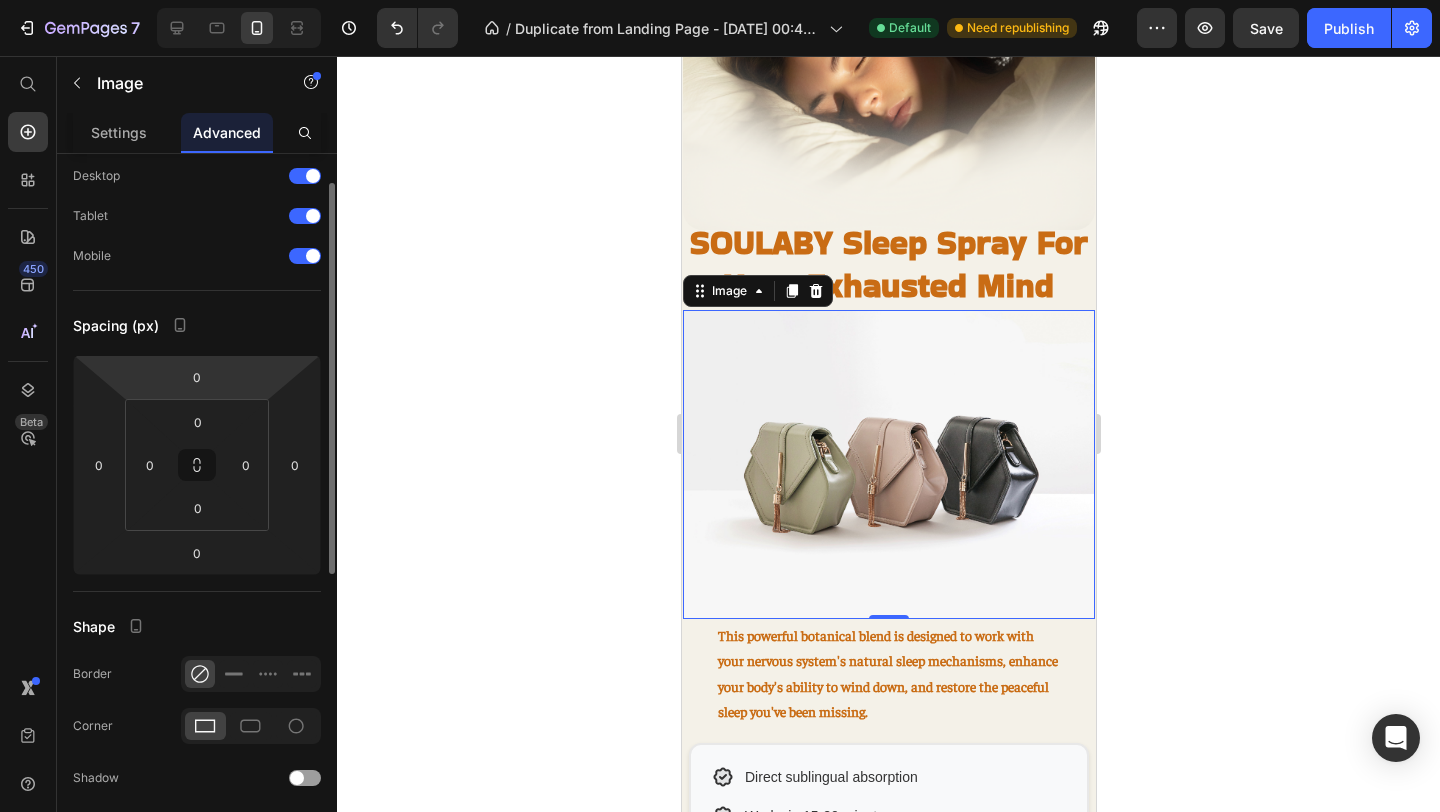 scroll, scrollTop: 63, scrollLeft: 0, axis: vertical 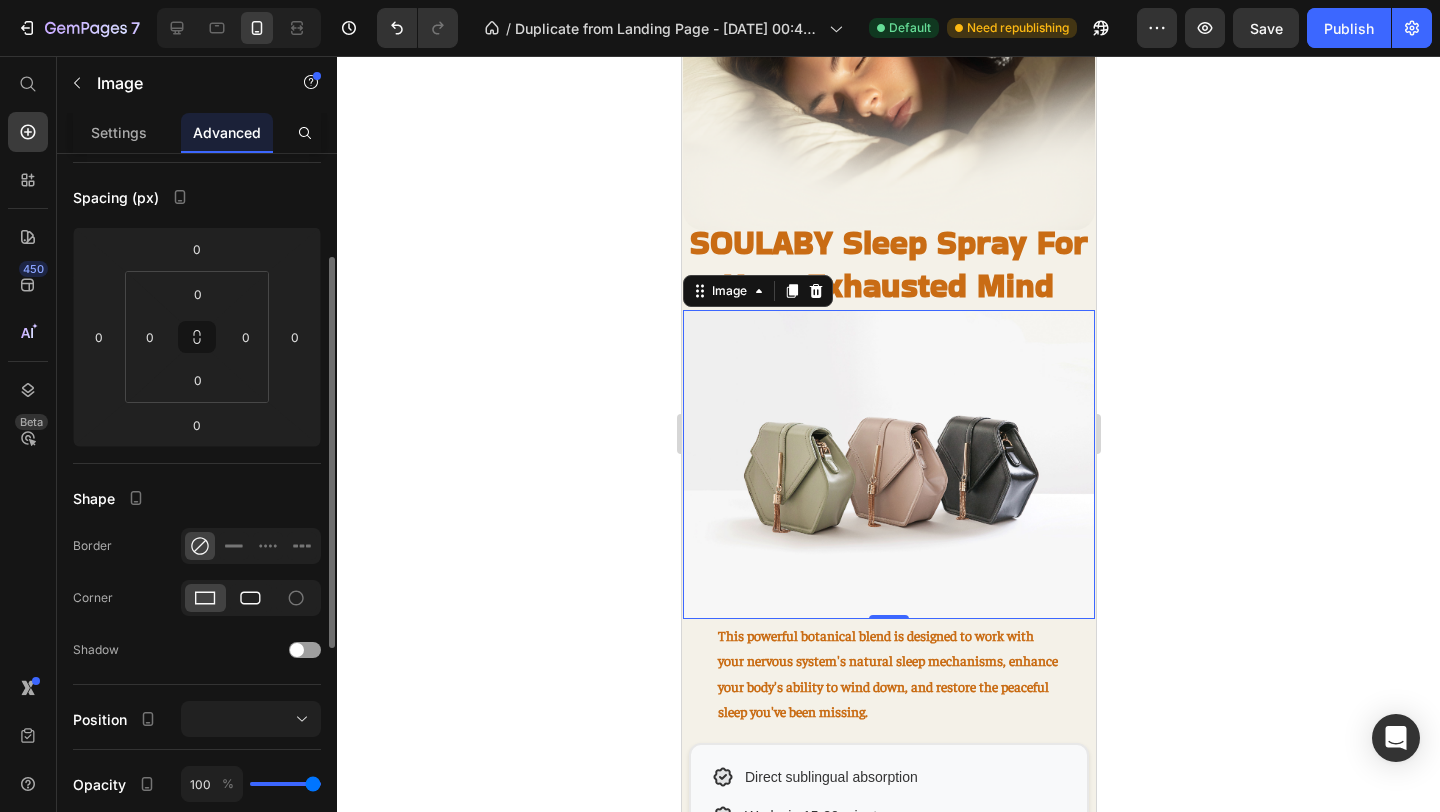 click 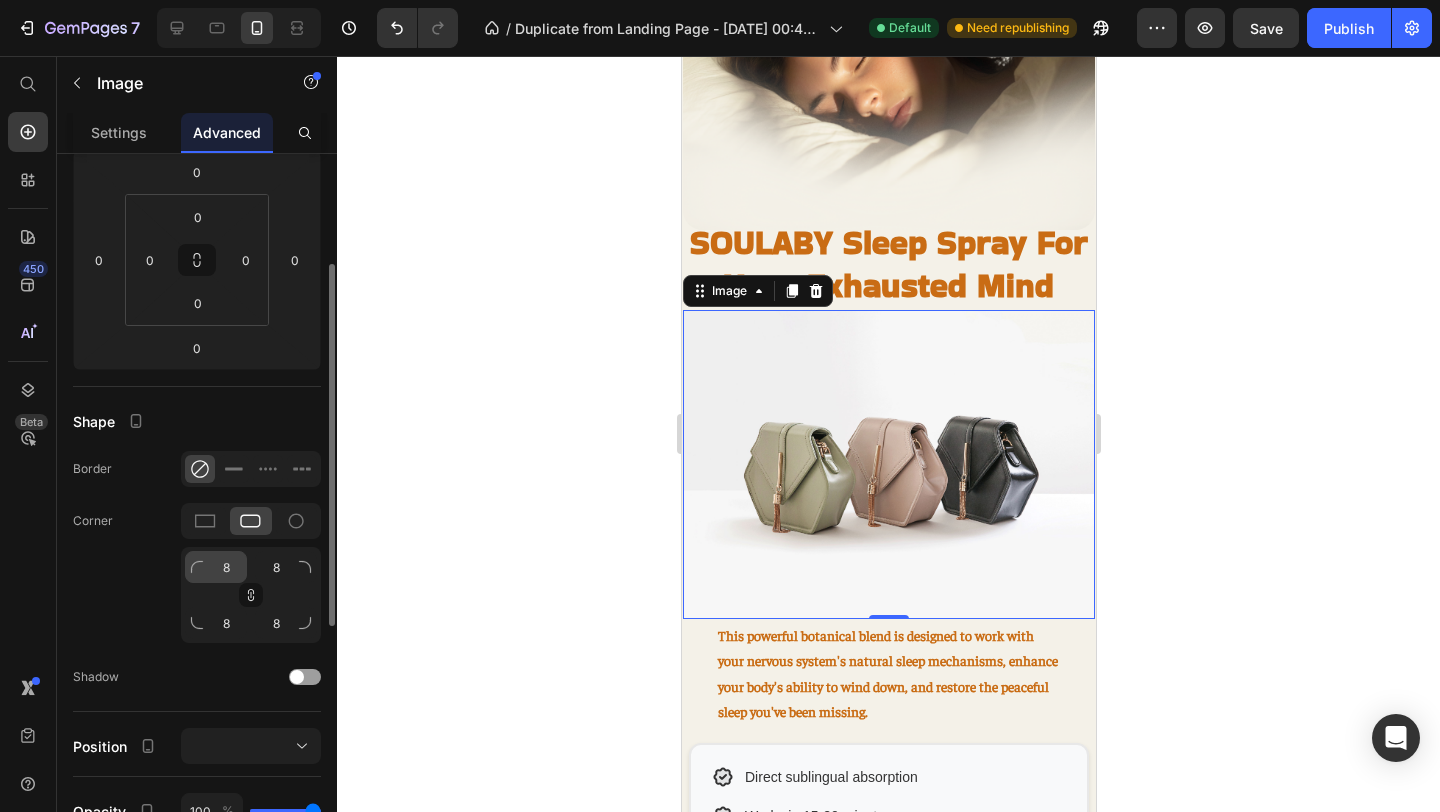 scroll, scrollTop: 279, scrollLeft: 0, axis: vertical 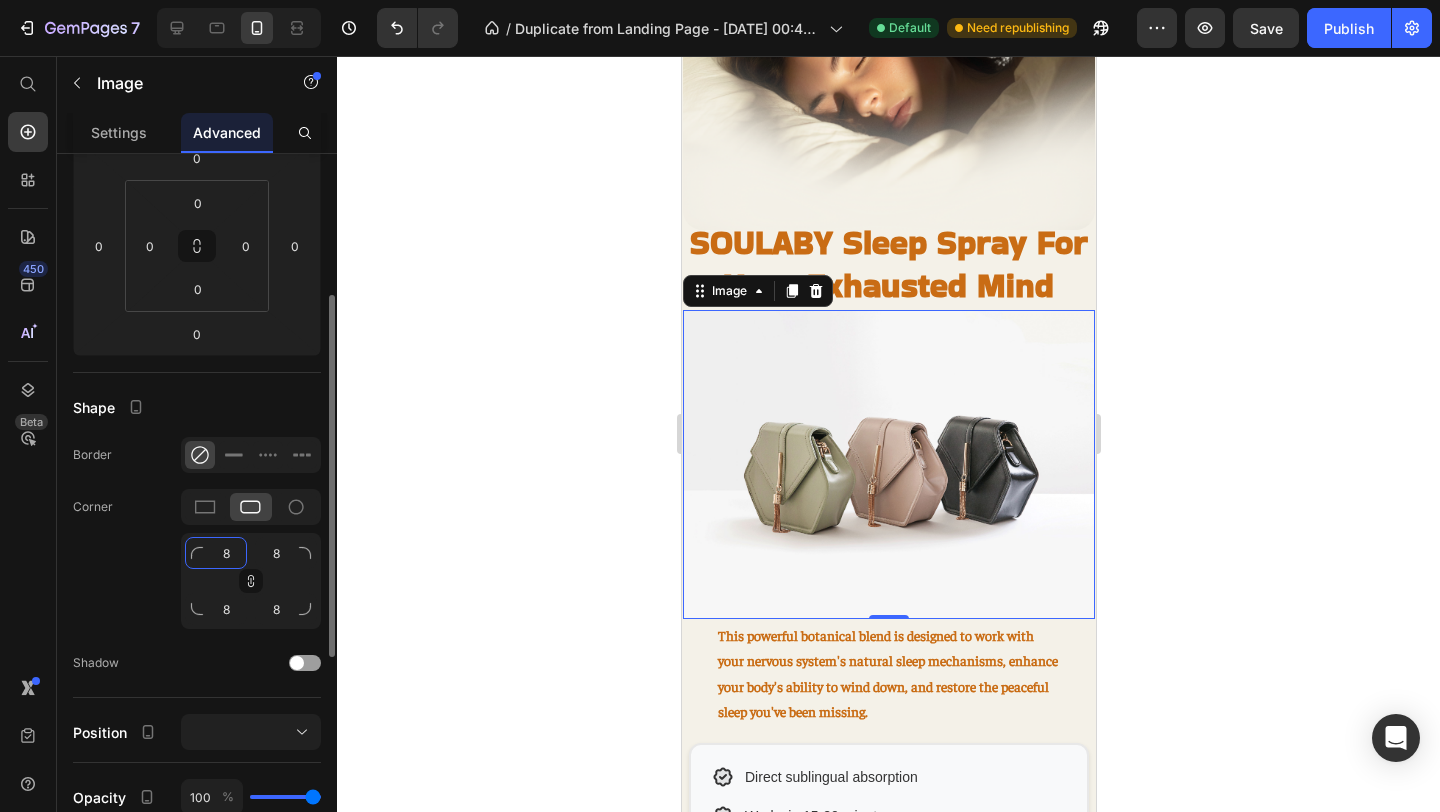 click on "8" 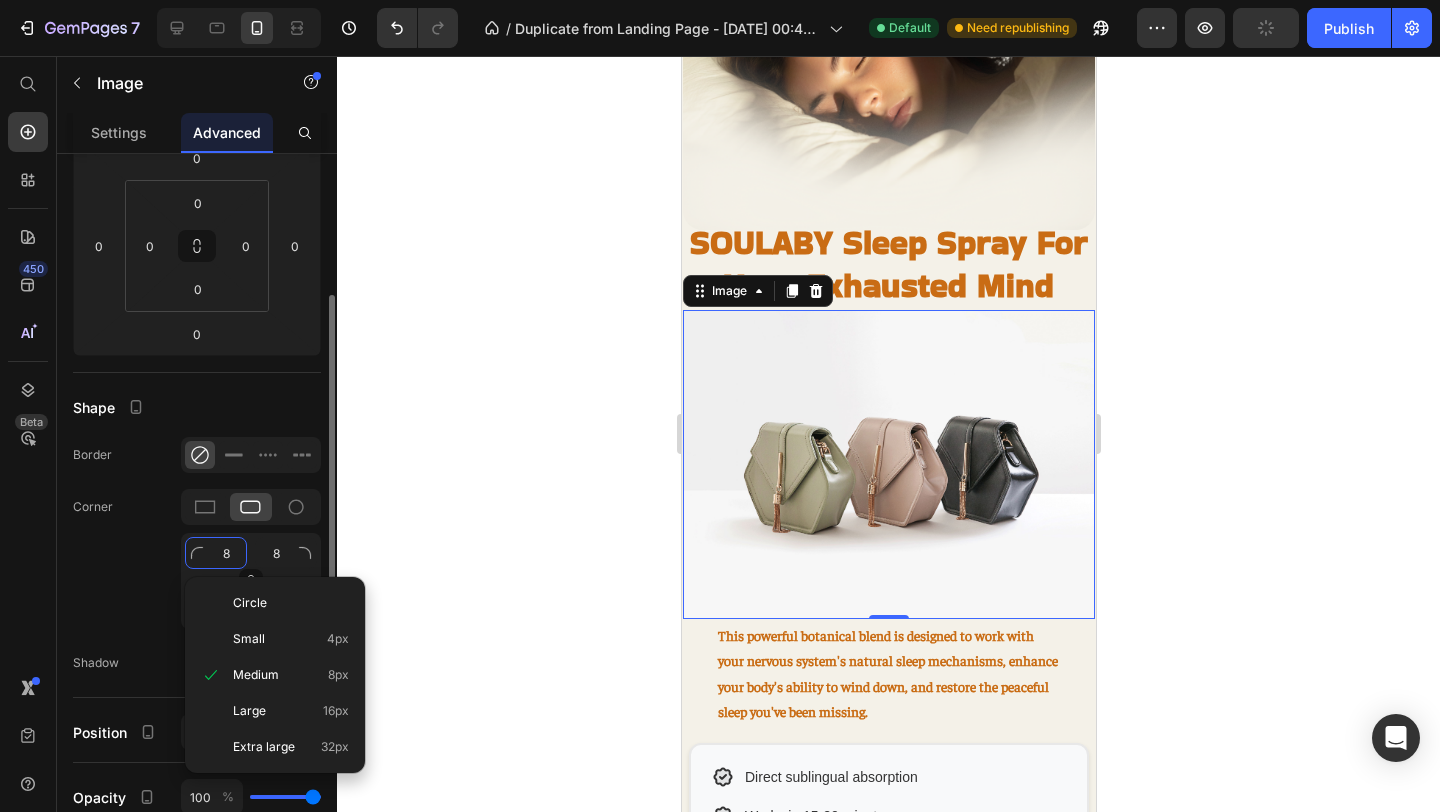 click on "8" 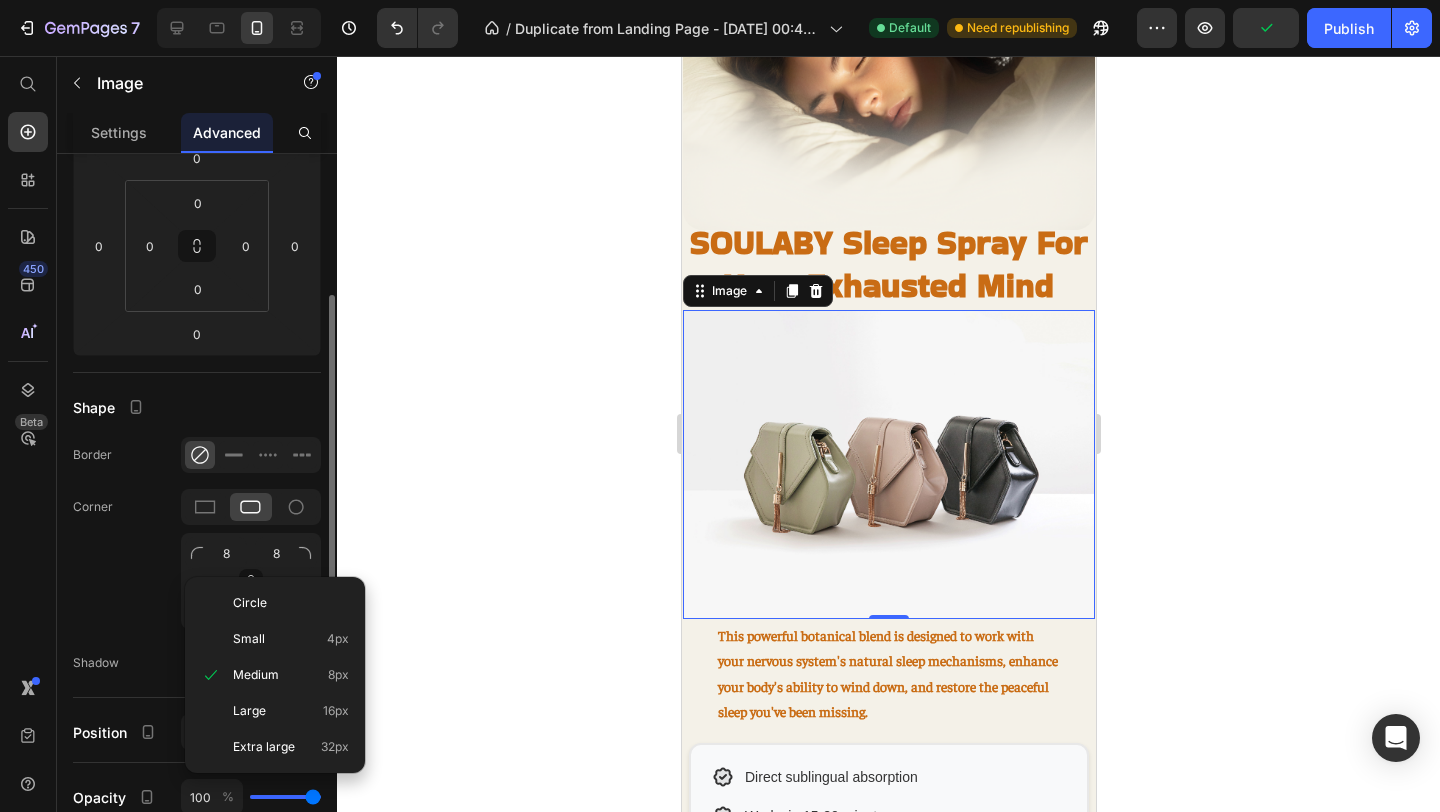 click on "Corner 8 8 8 8" 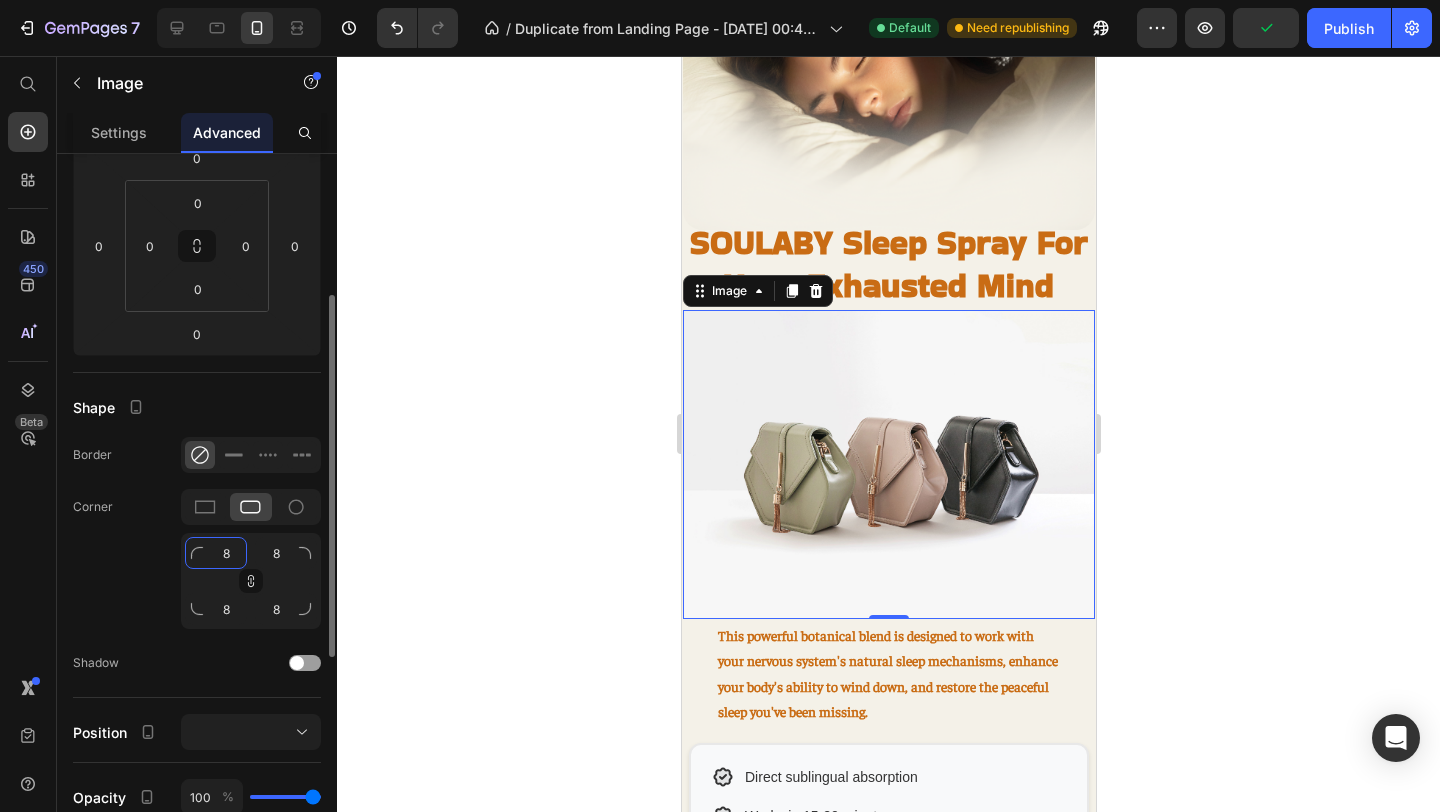 click on "8" 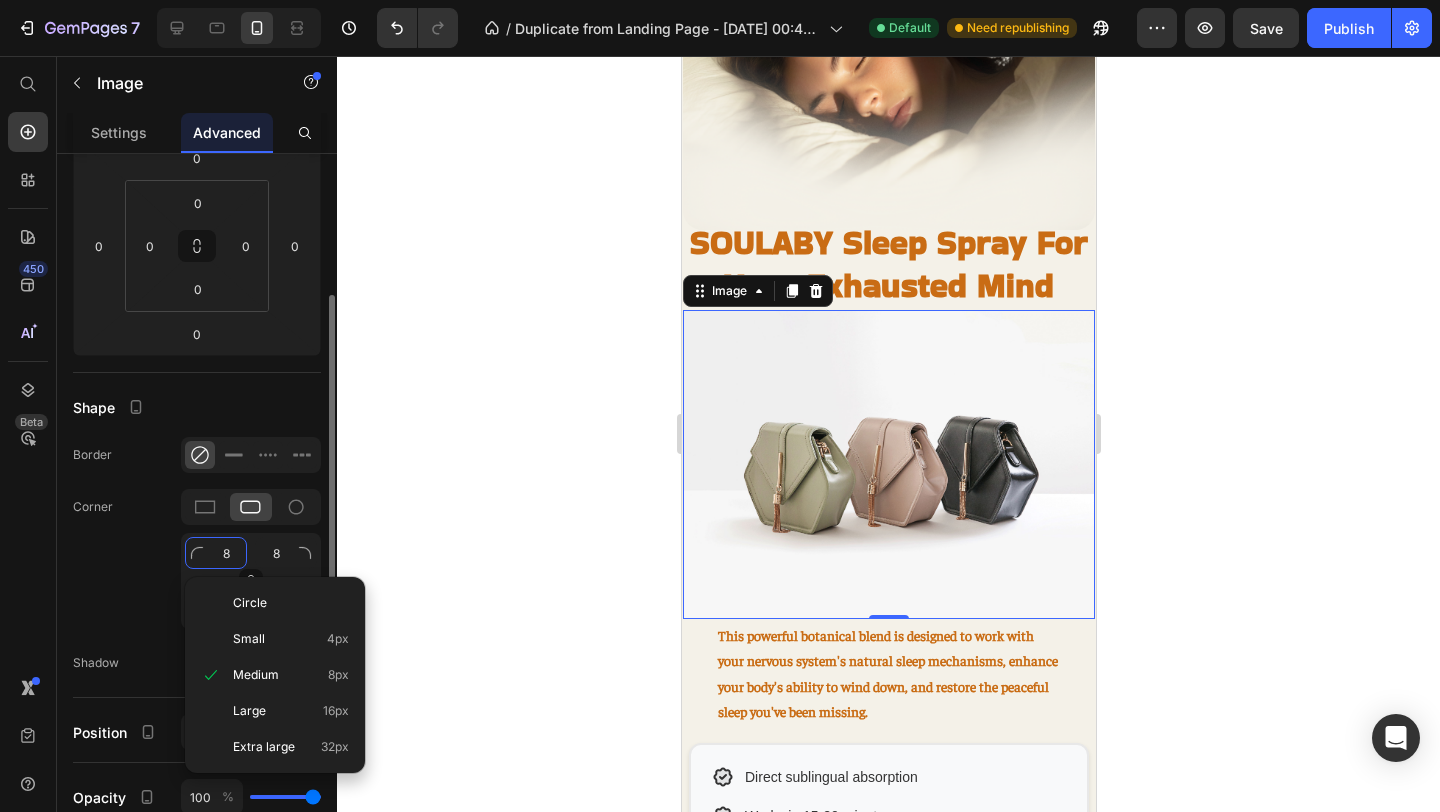 type on "2" 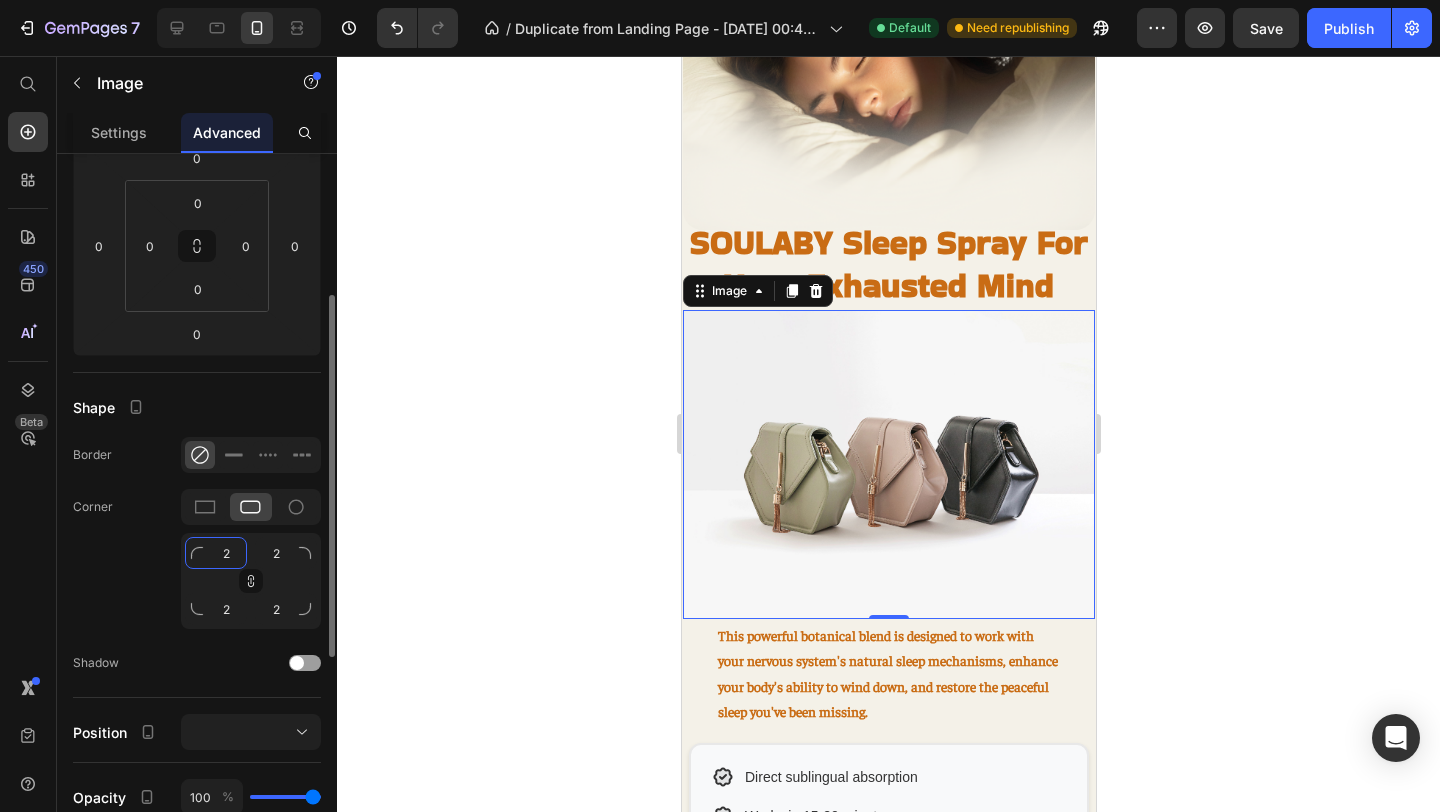 type on "20" 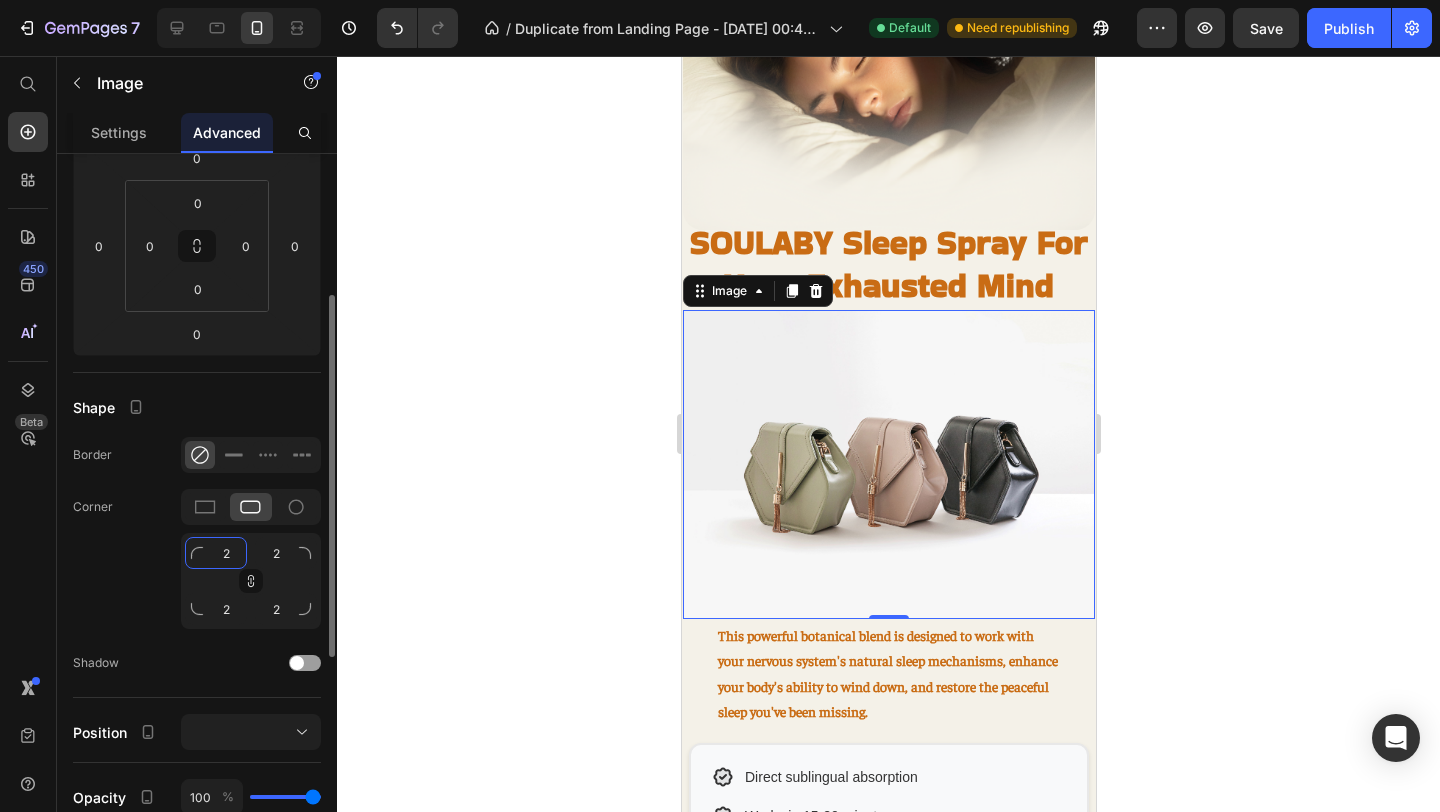 type on "20" 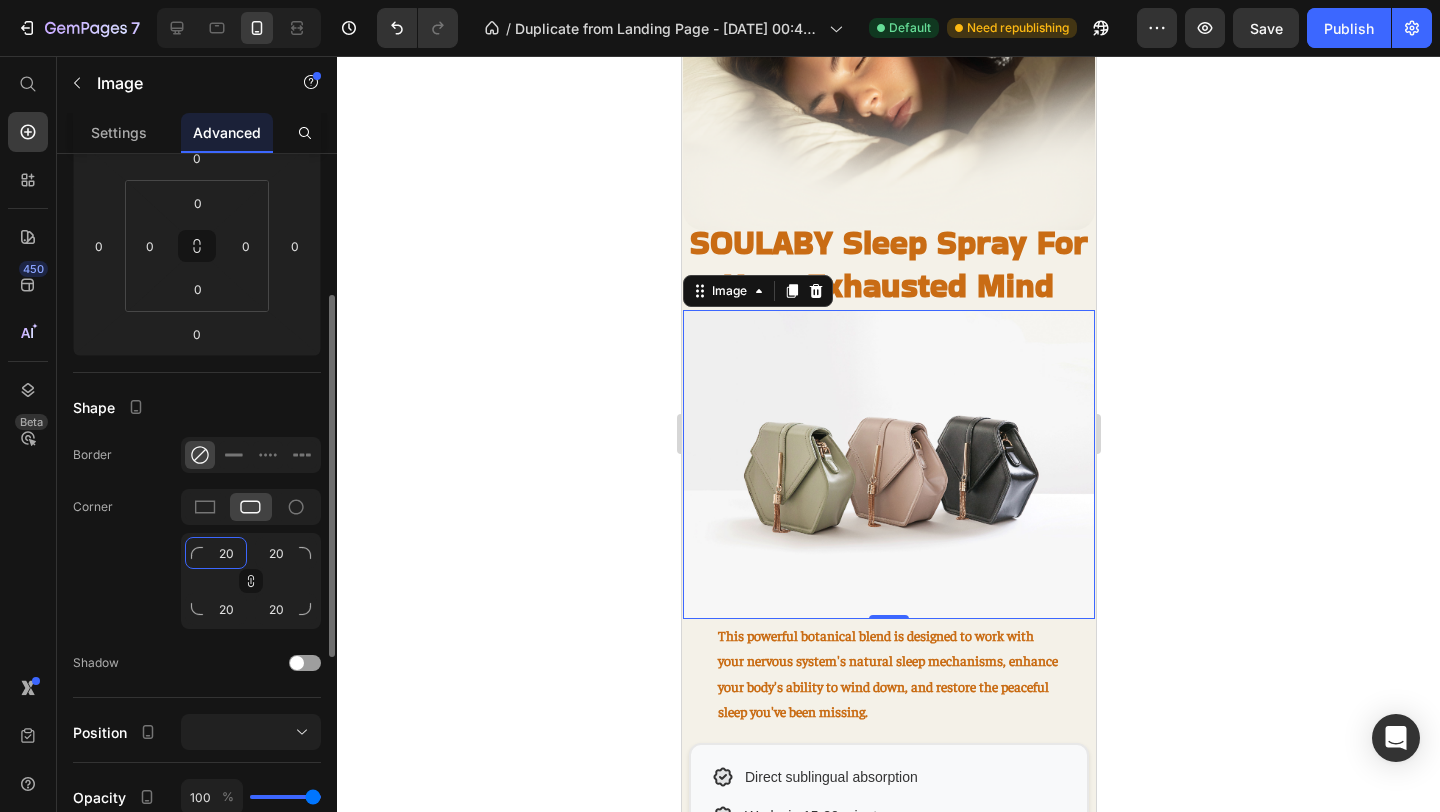 type on "20" 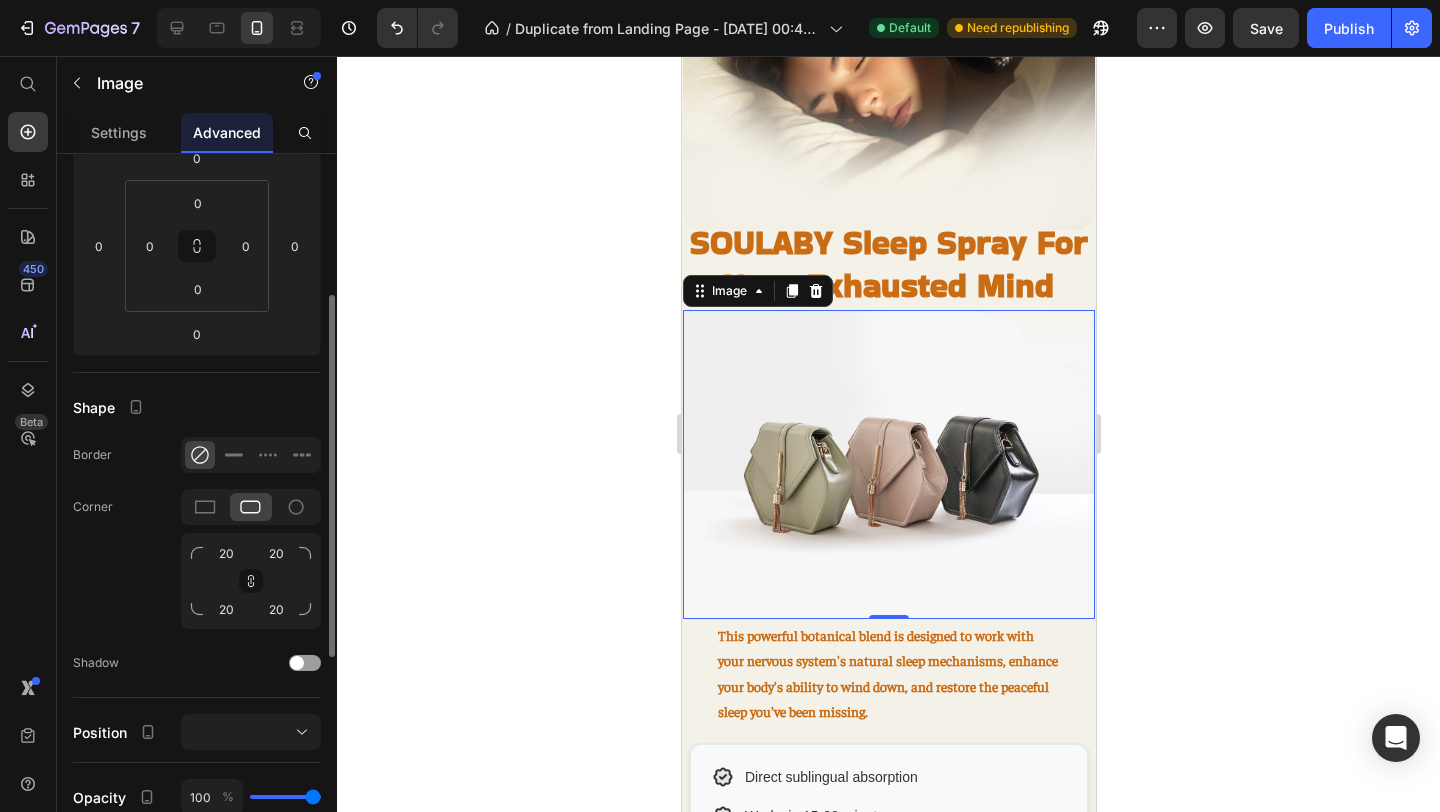 click on "Corner 20 20 20 20" 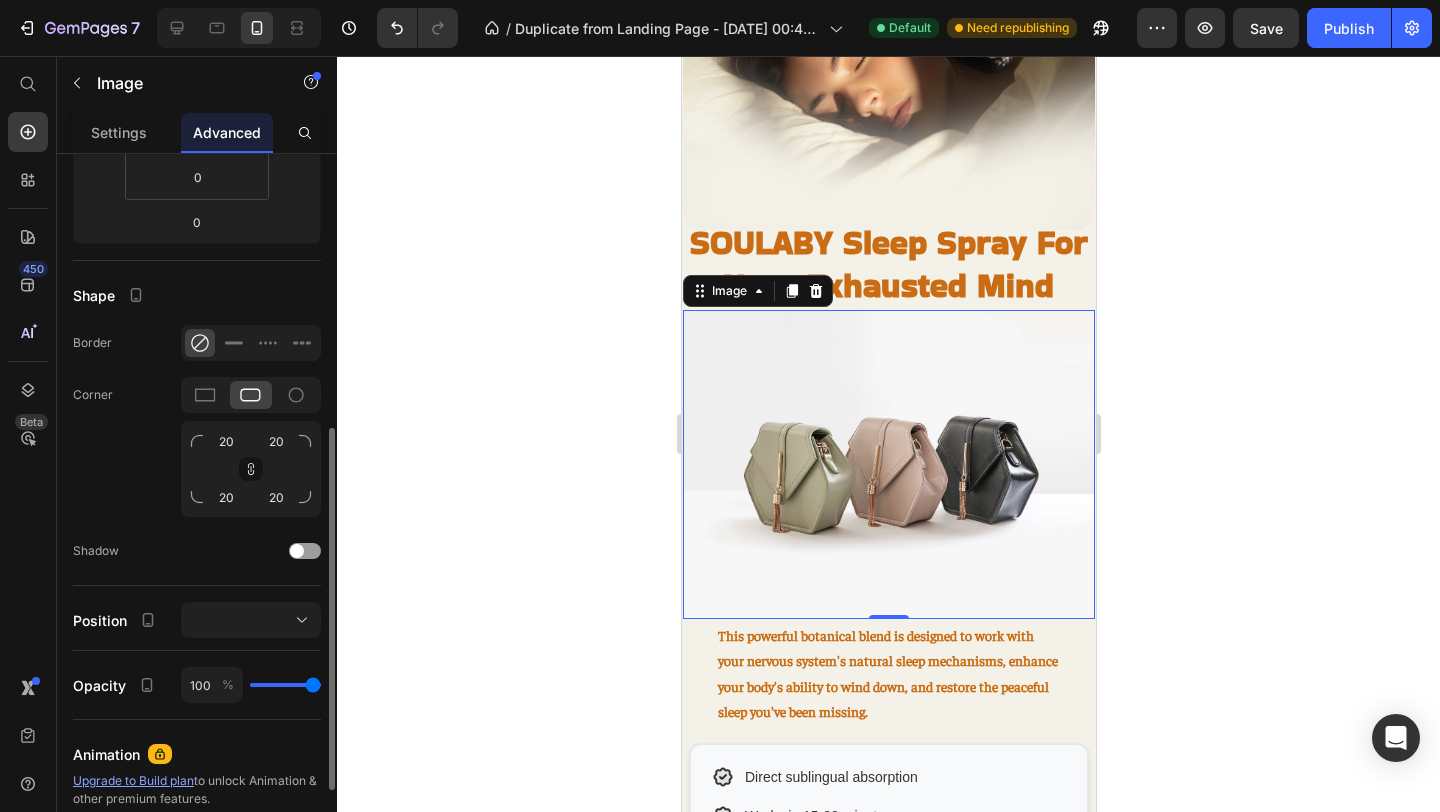 scroll, scrollTop: 456, scrollLeft: 0, axis: vertical 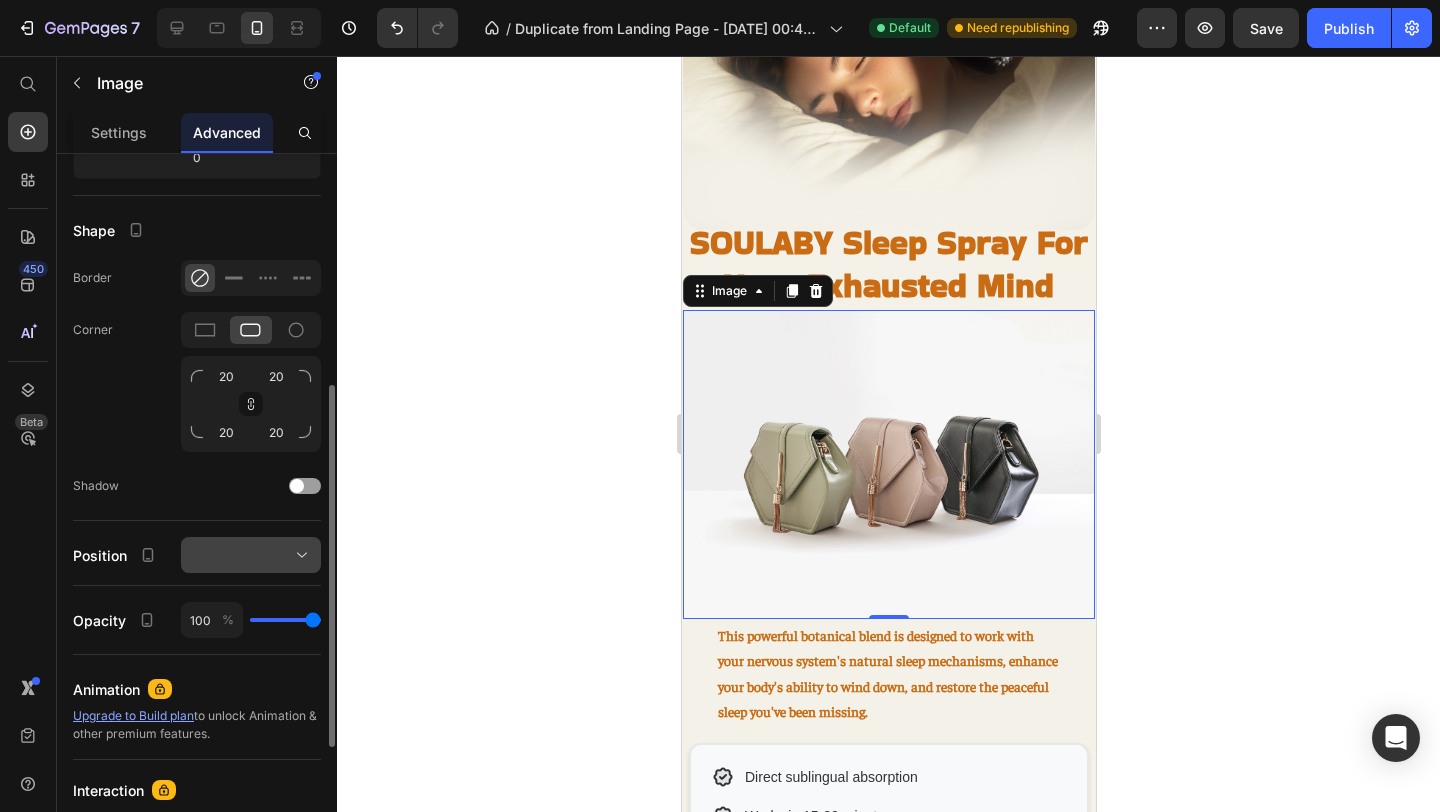 click at bounding box center [251, 555] 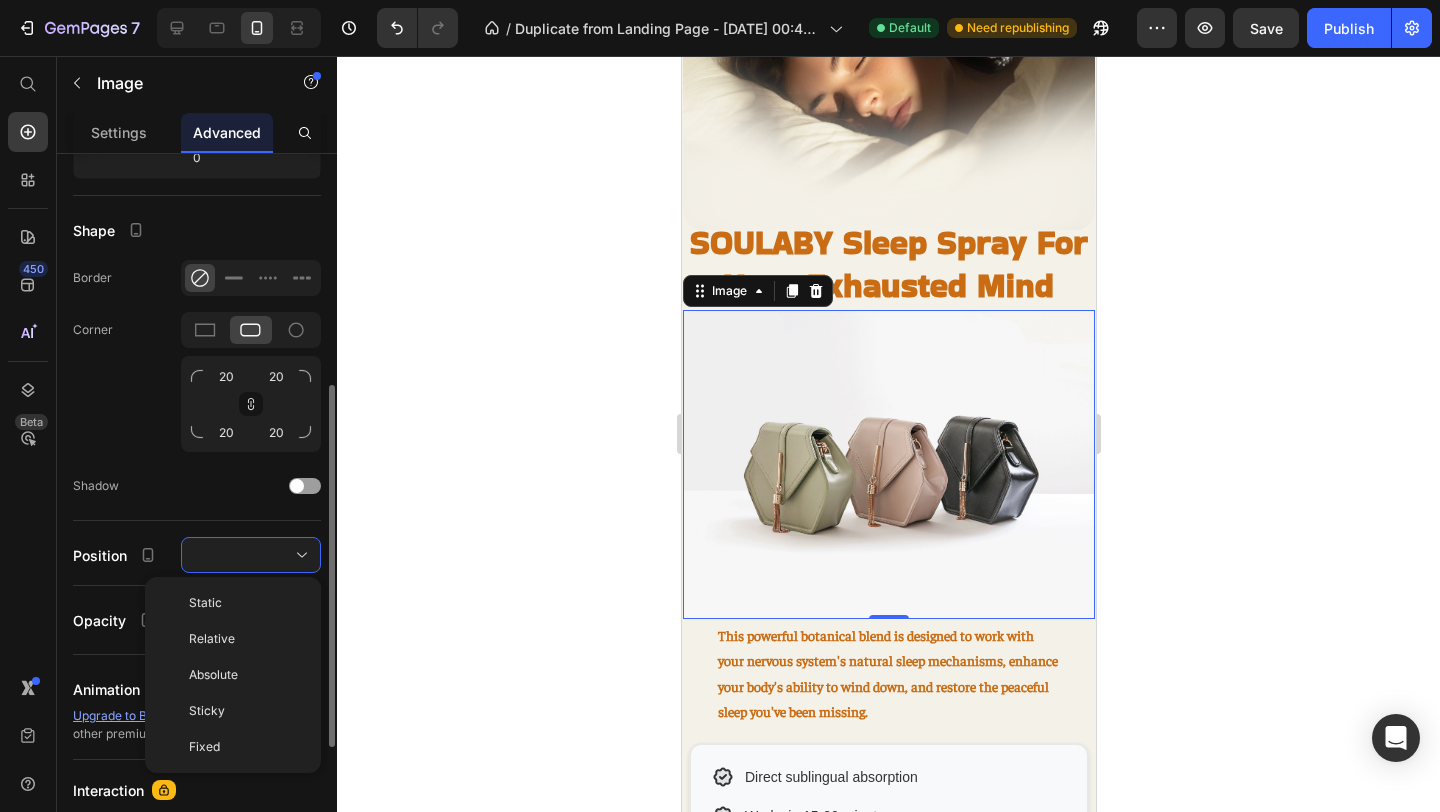 click on "Corner 20 20 20 20" 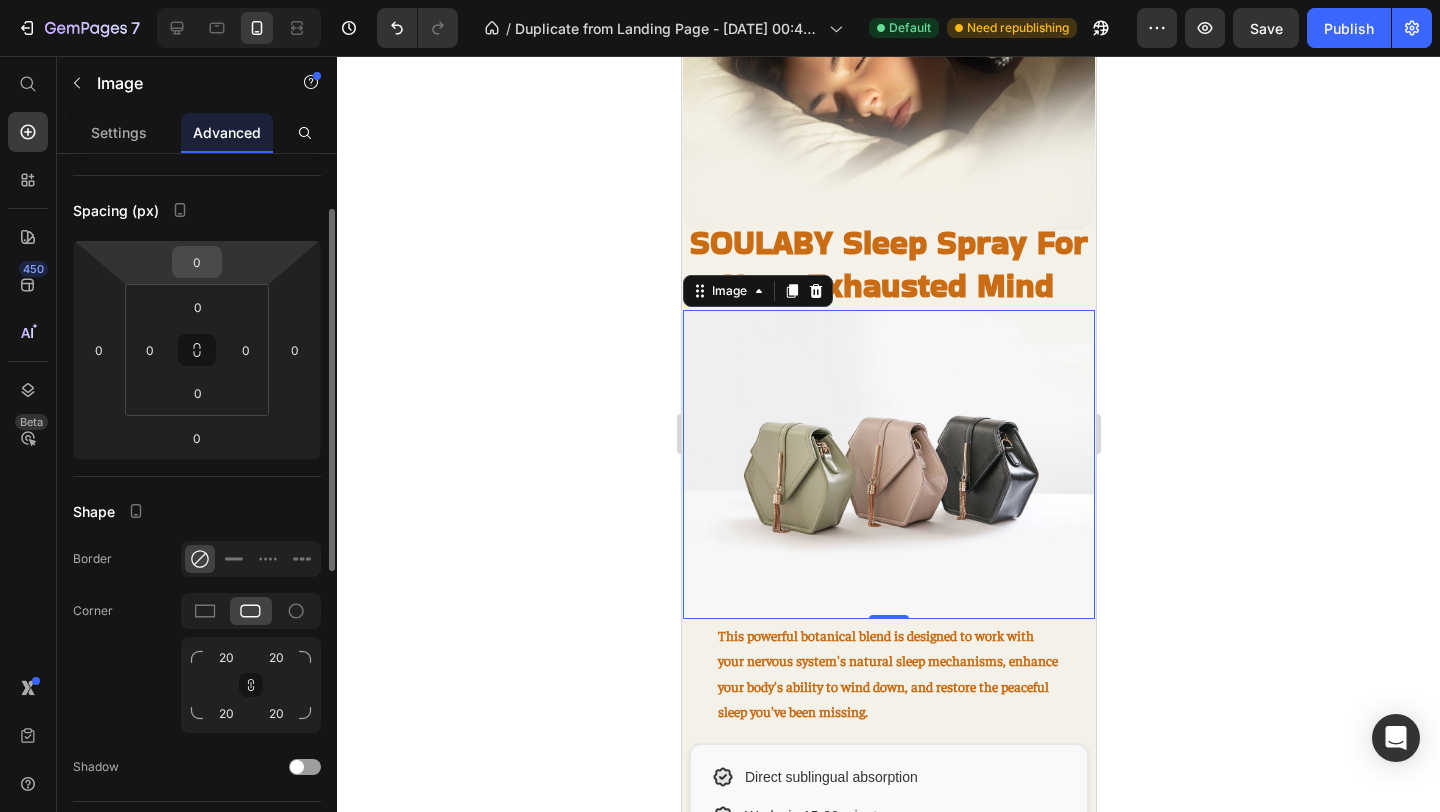 scroll, scrollTop: 73, scrollLeft: 0, axis: vertical 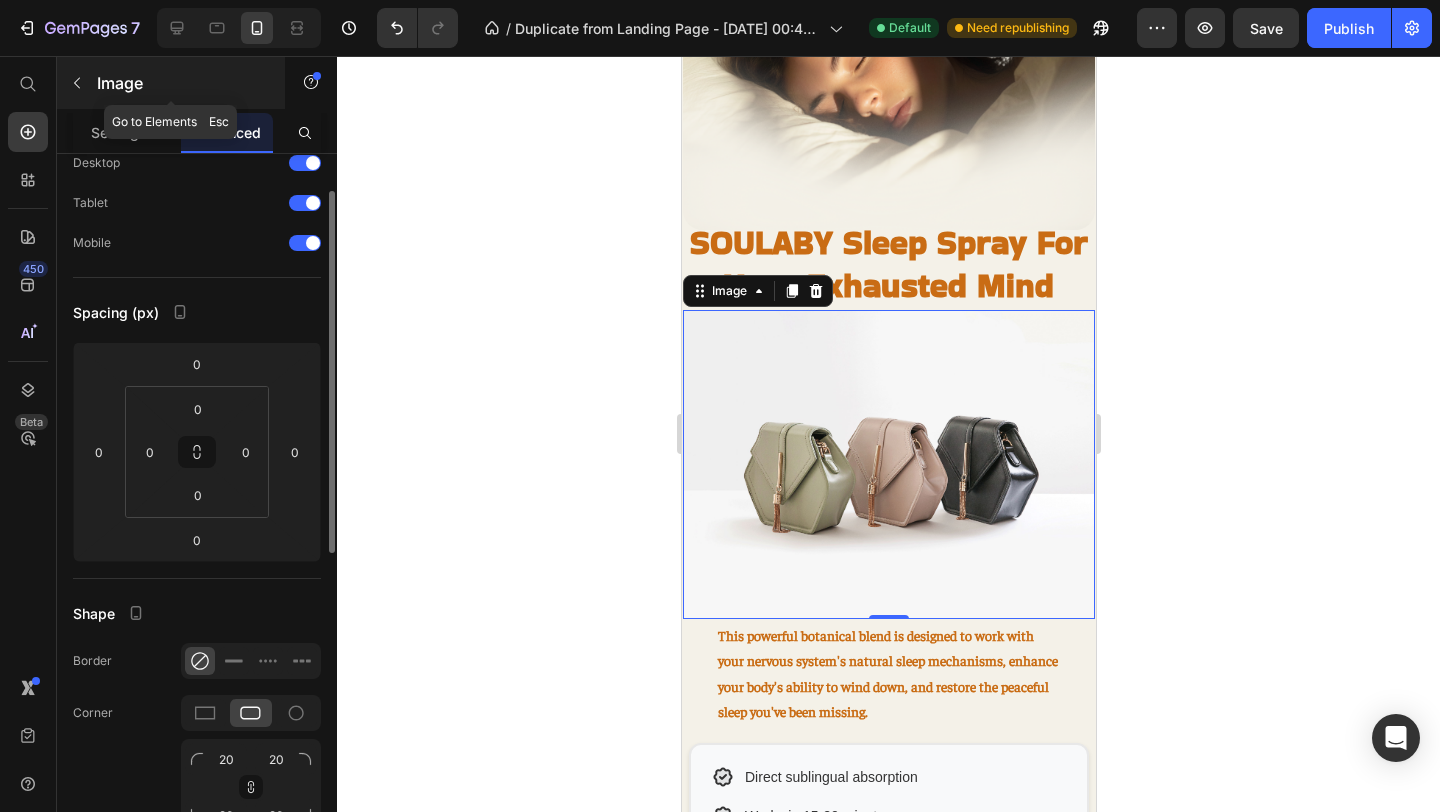 click 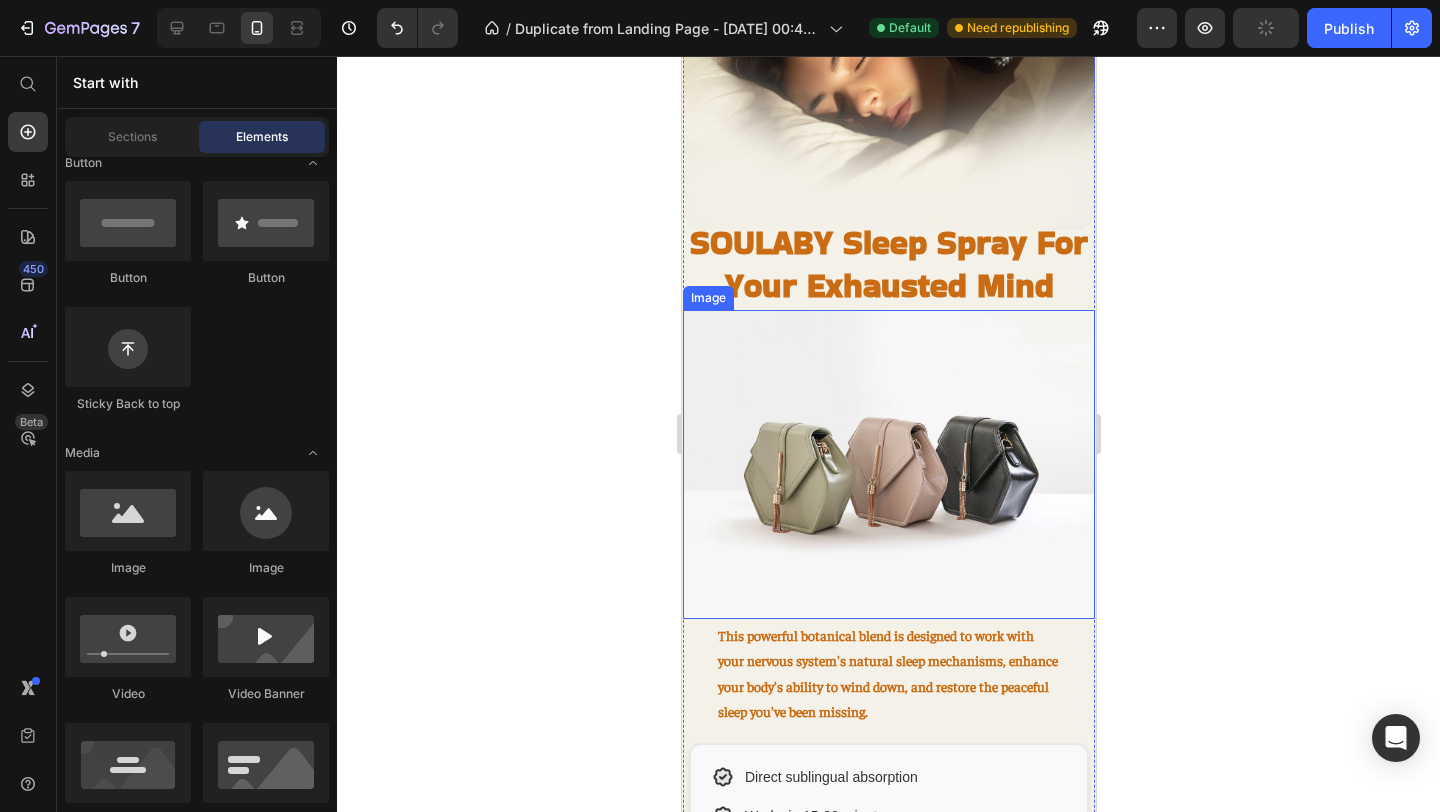 click at bounding box center [888, 464] 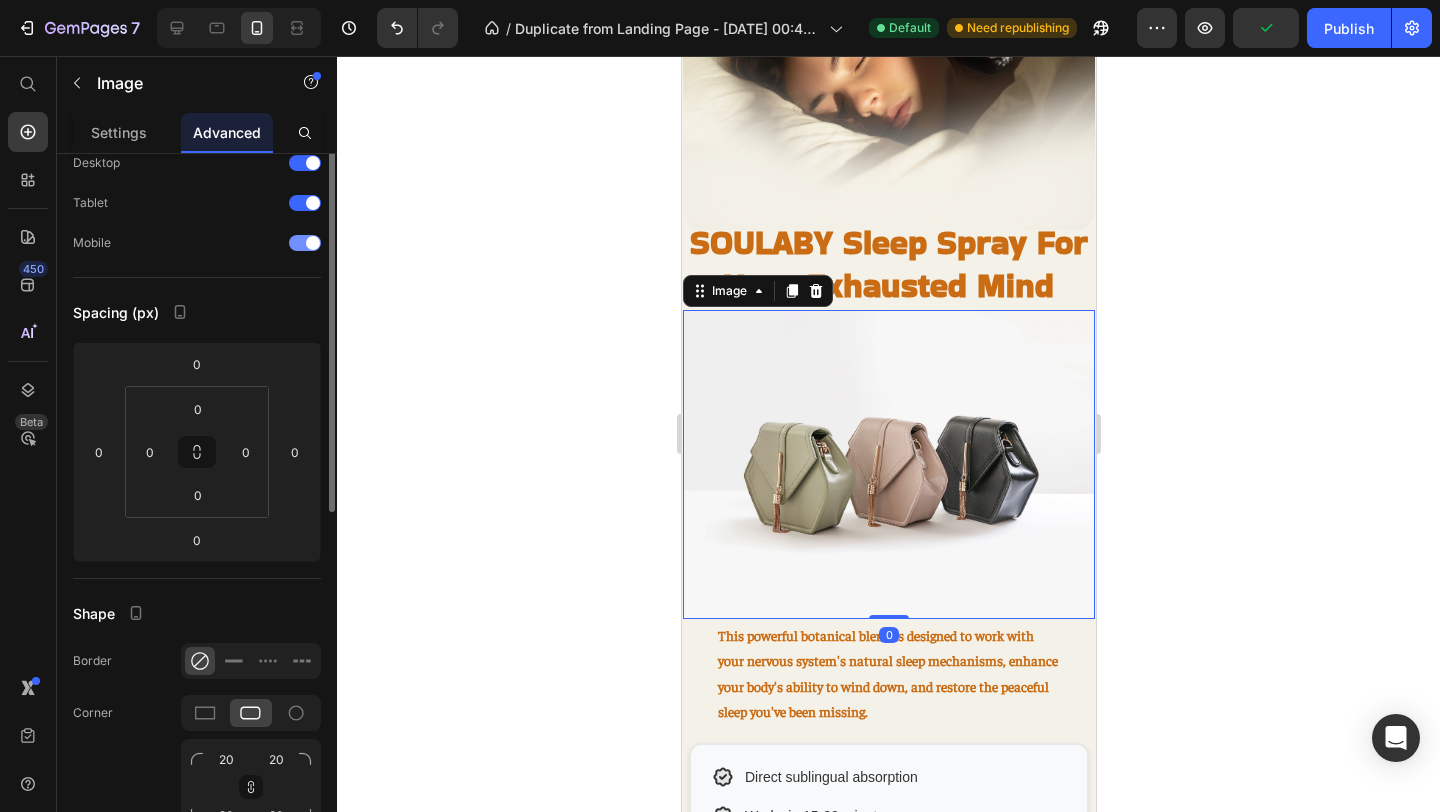 scroll, scrollTop: 0, scrollLeft: 0, axis: both 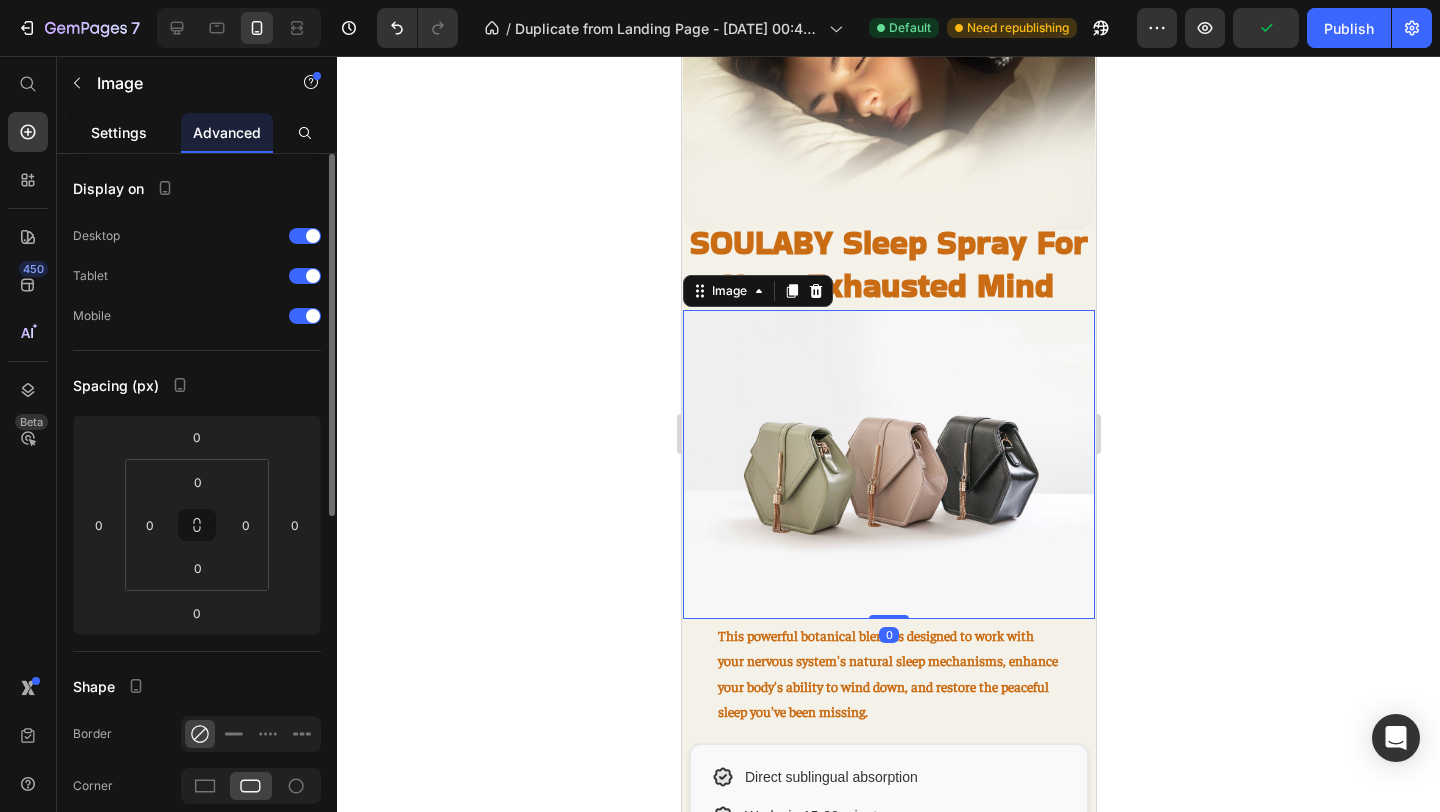 click on "Settings" at bounding box center (119, 132) 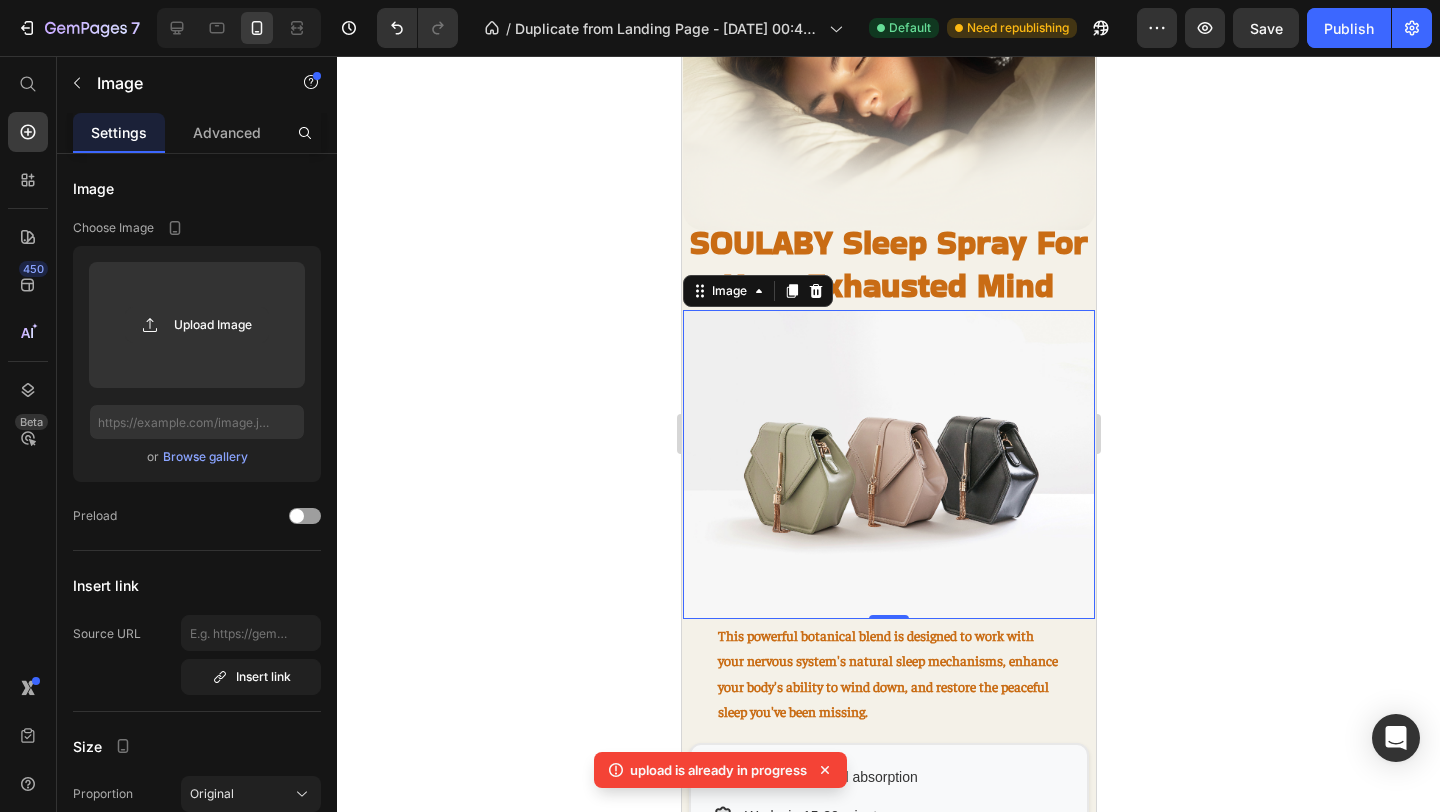 click 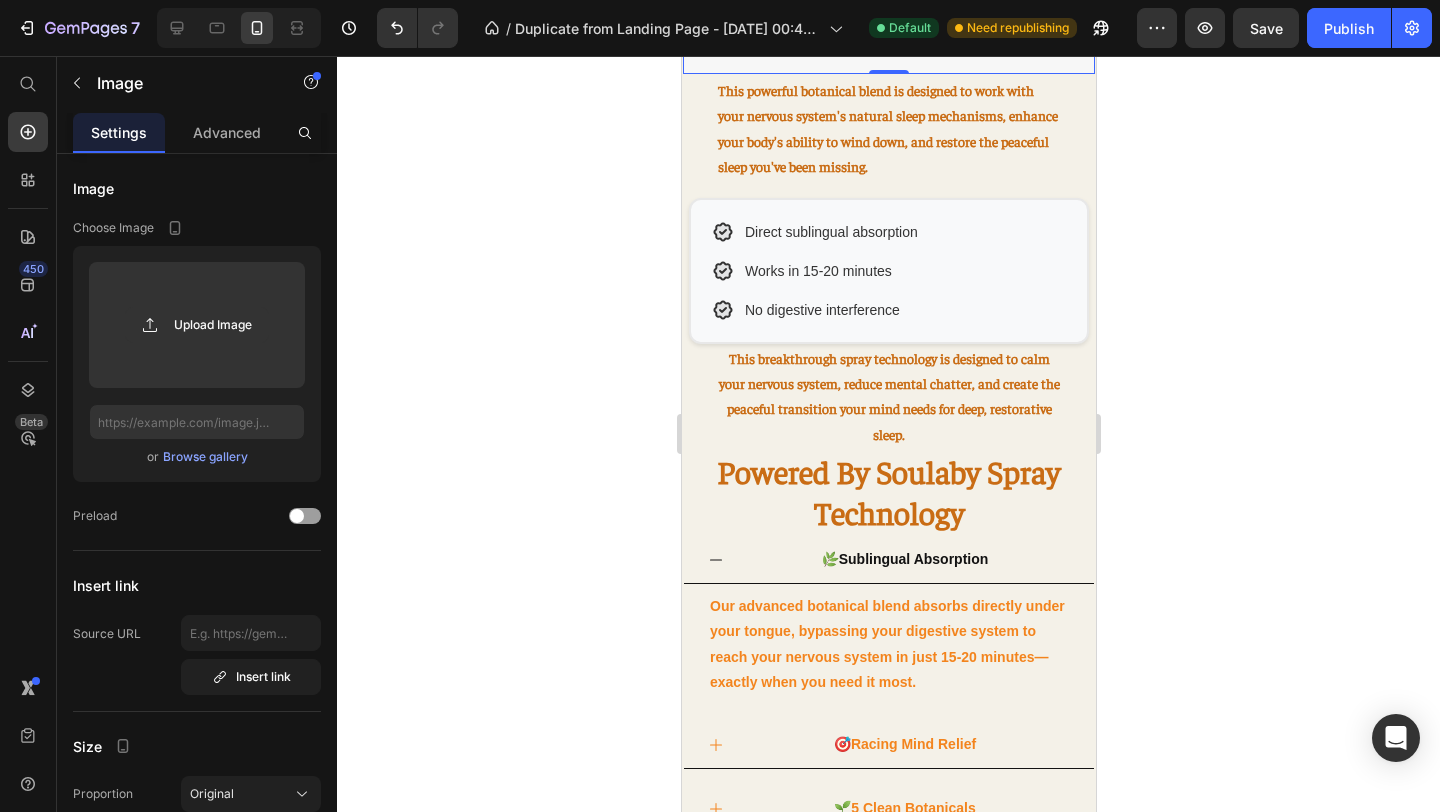 scroll, scrollTop: 2047, scrollLeft: 0, axis: vertical 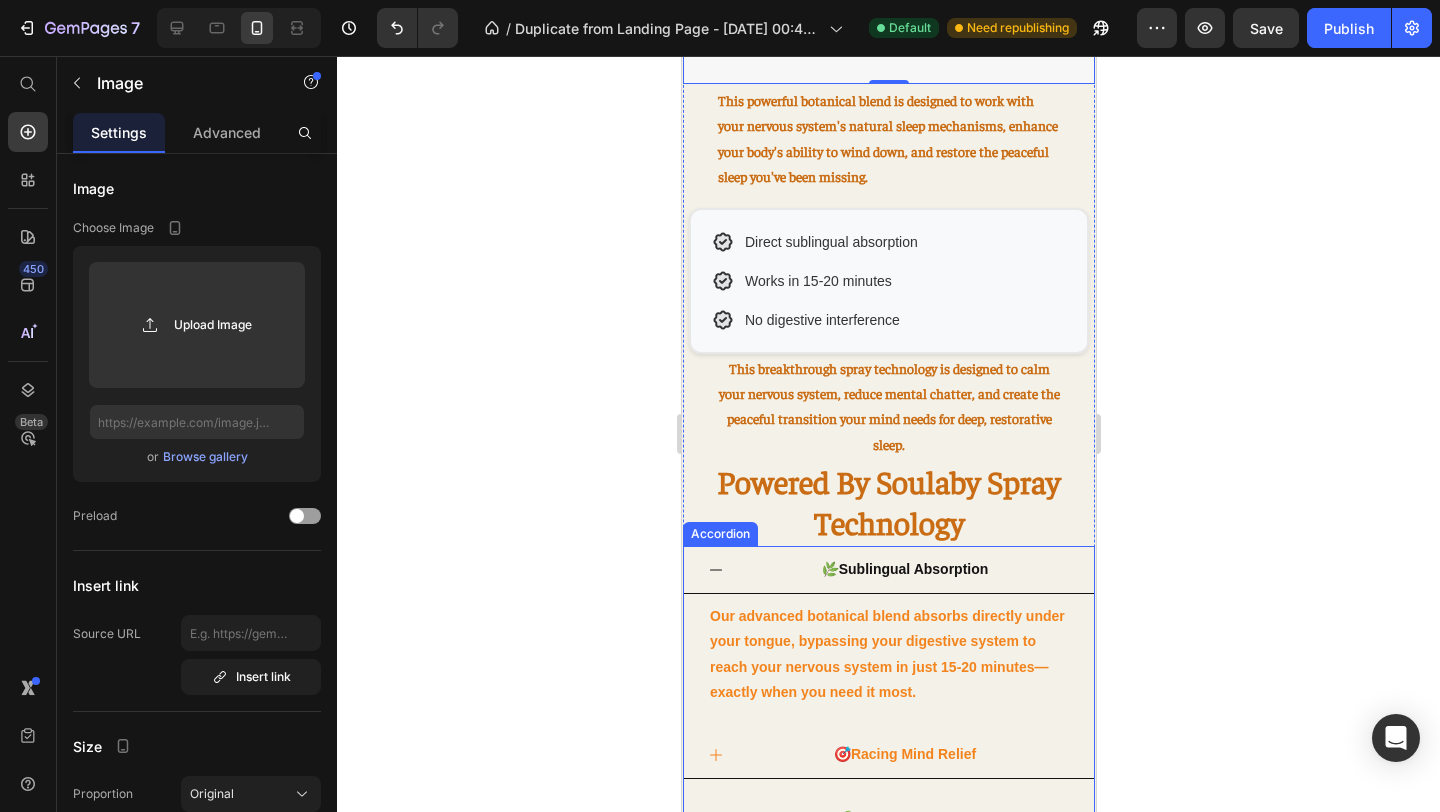 click 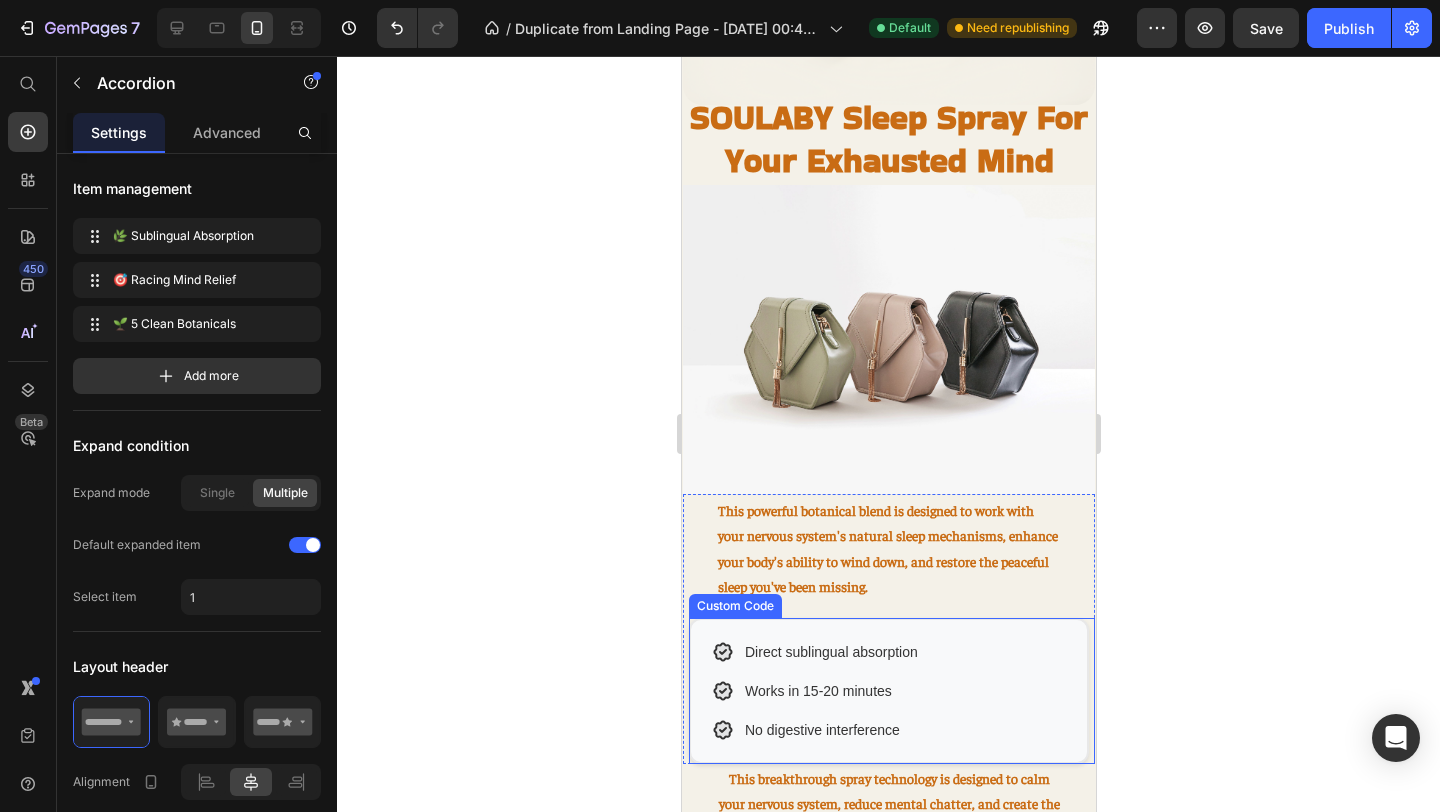 scroll, scrollTop: 1590, scrollLeft: 0, axis: vertical 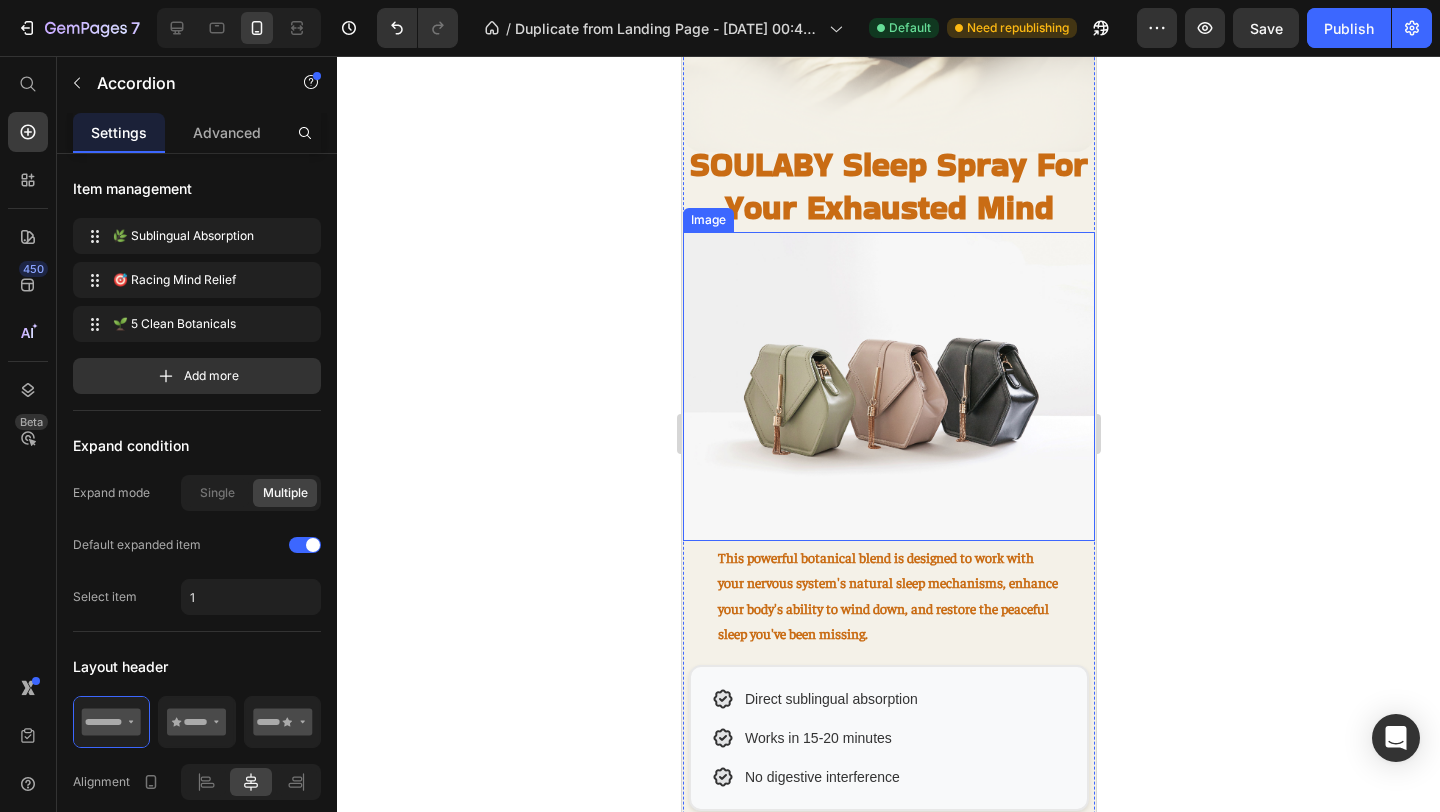 click at bounding box center [888, 386] 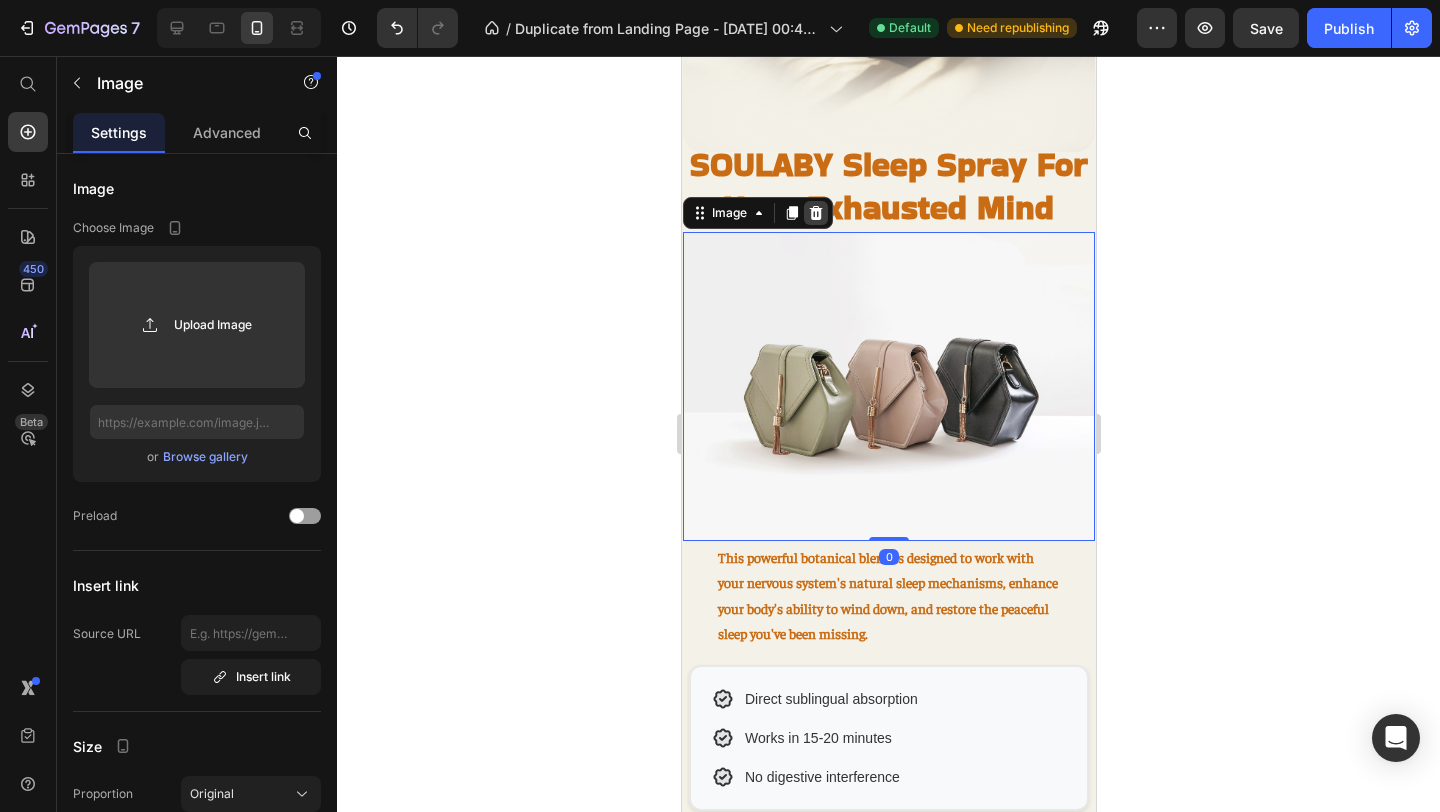 click 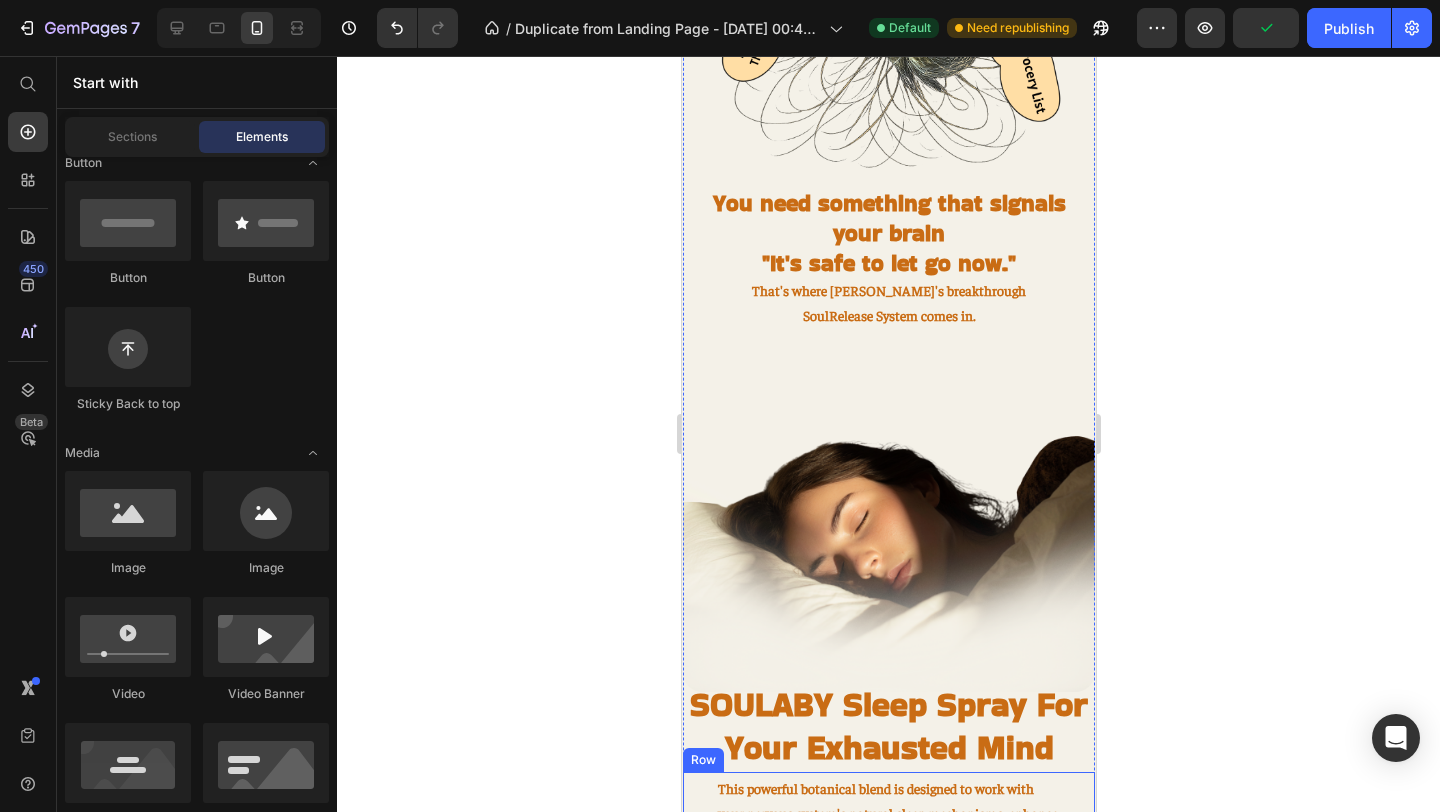 scroll, scrollTop: 1016, scrollLeft: 0, axis: vertical 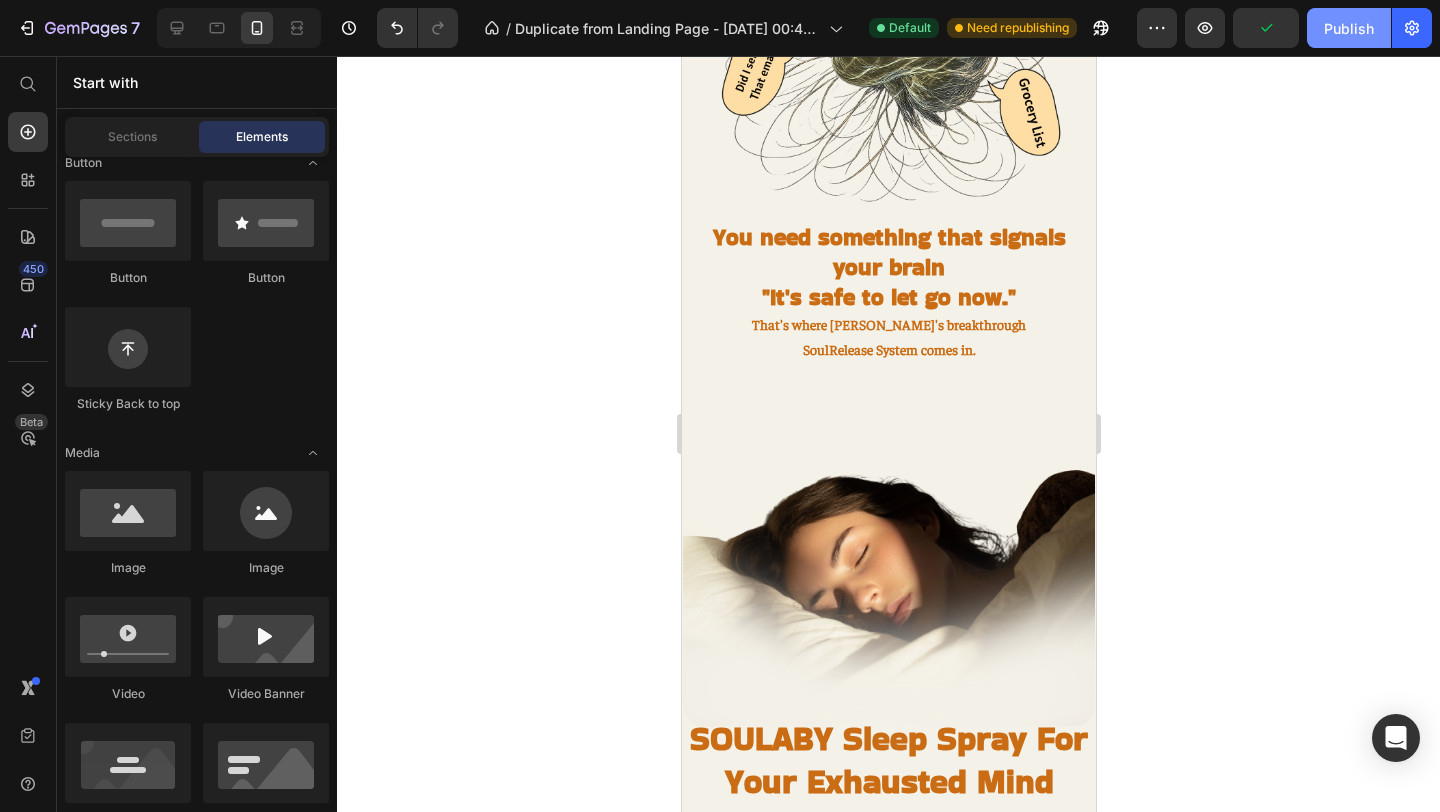 click on "Publish" at bounding box center [1349, 28] 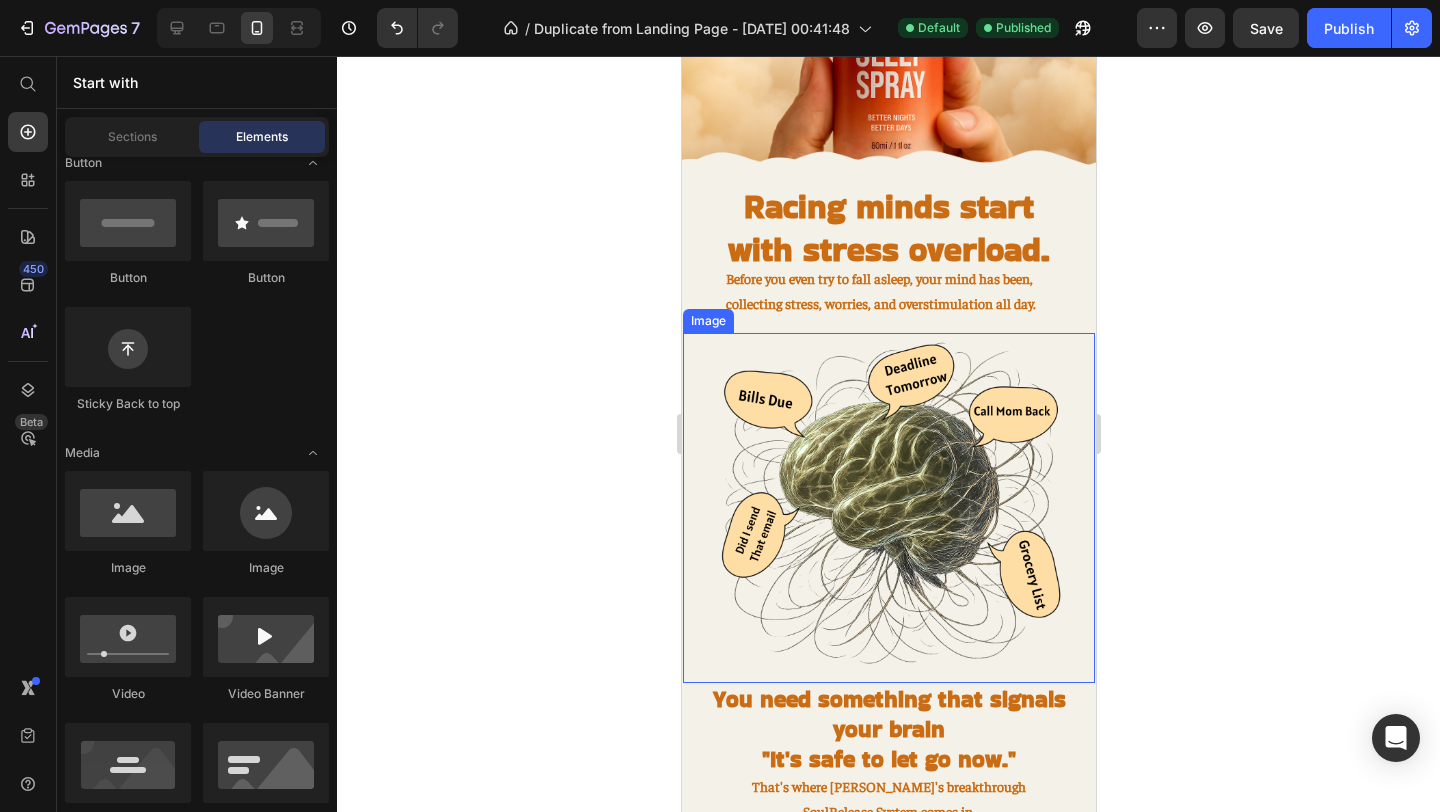 scroll, scrollTop: 686, scrollLeft: 0, axis: vertical 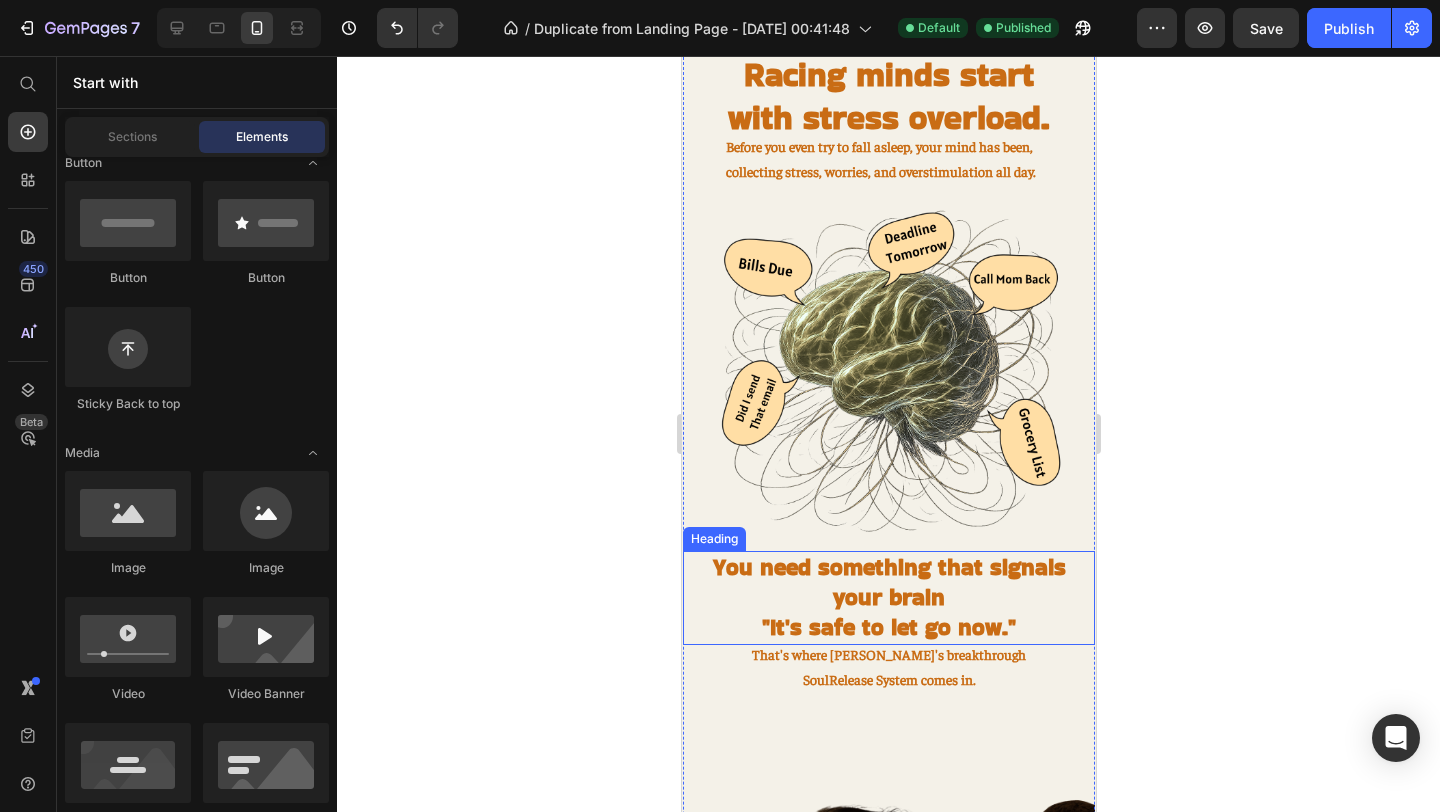 click on "⁠⁠⁠⁠⁠⁠⁠    You need something that signals your brain "It's safe to let go now."" at bounding box center (888, 598) 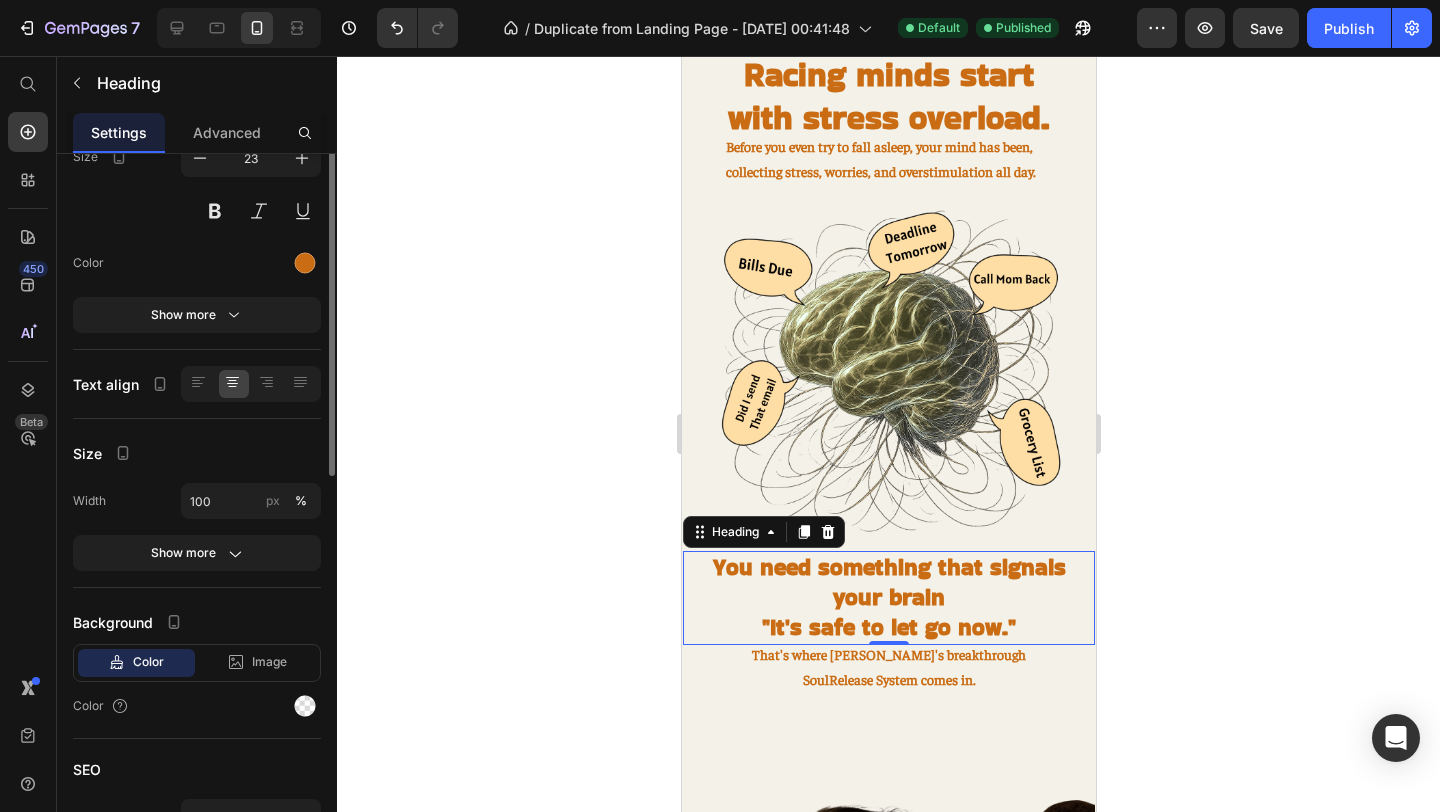 scroll, scrollTop: 0, scrollLeft: 0, axis: both 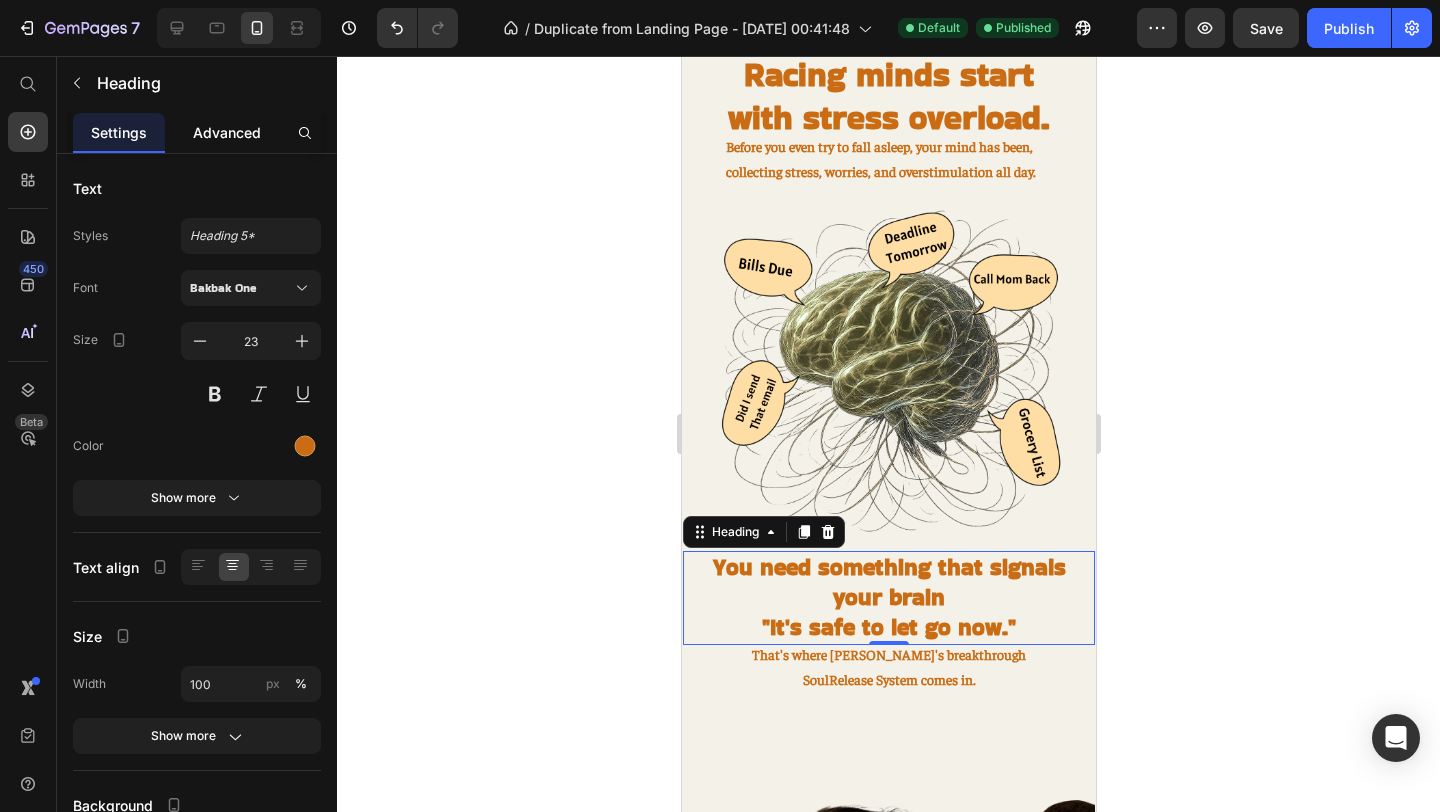 click on "Advanced" at bounding box center [227, 132] 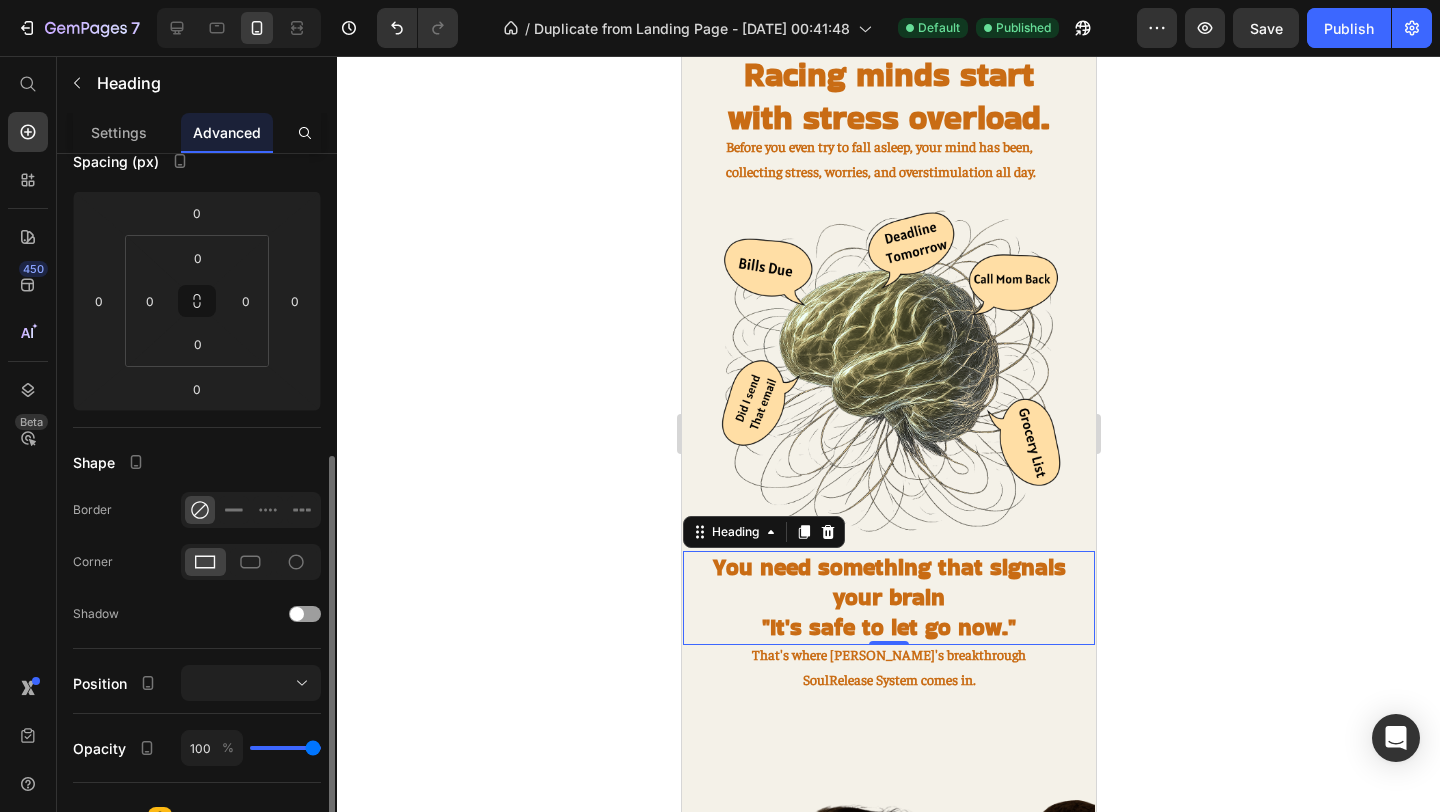 scroll, scrollTop: 0, scrollLeft: 0, axis: both 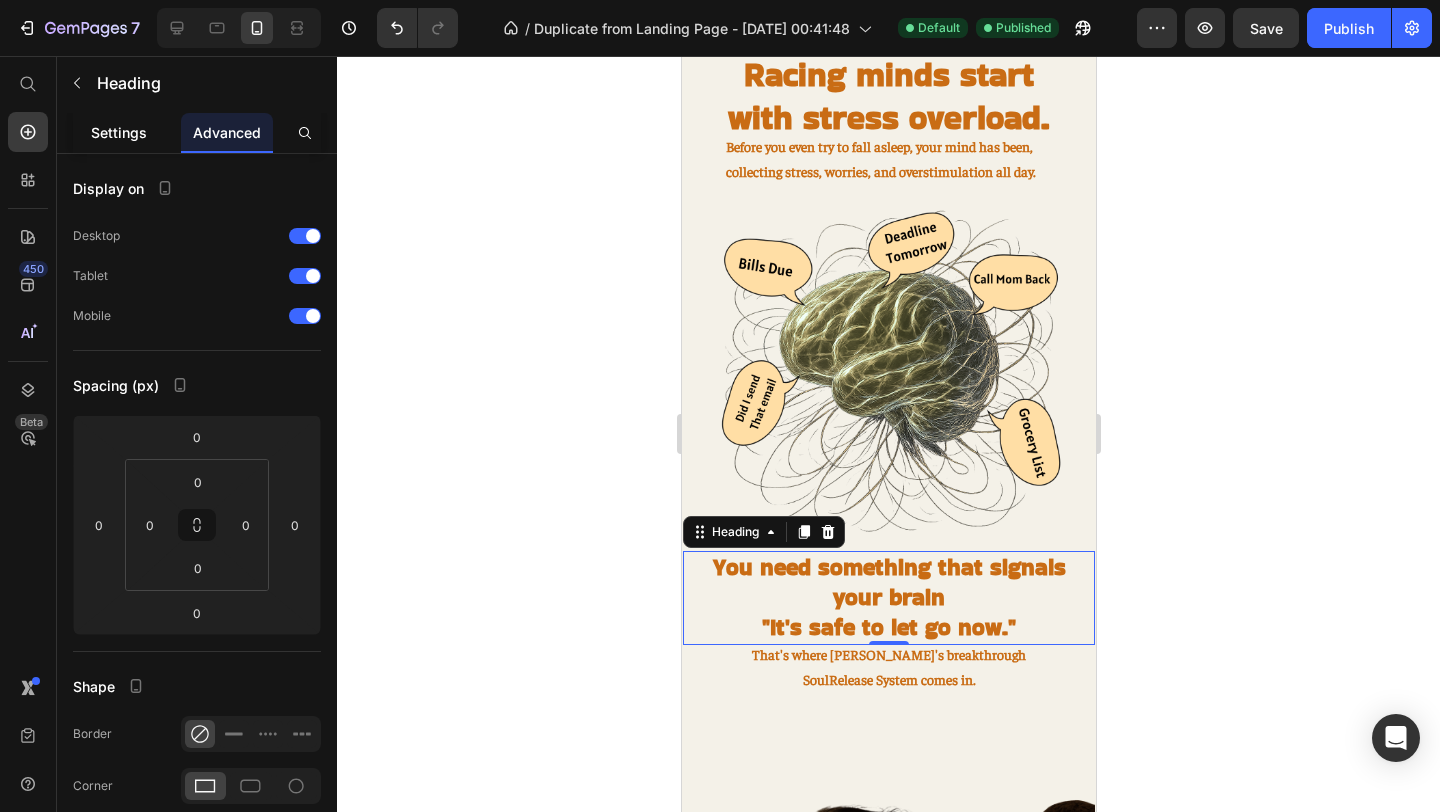 click on "Settings" 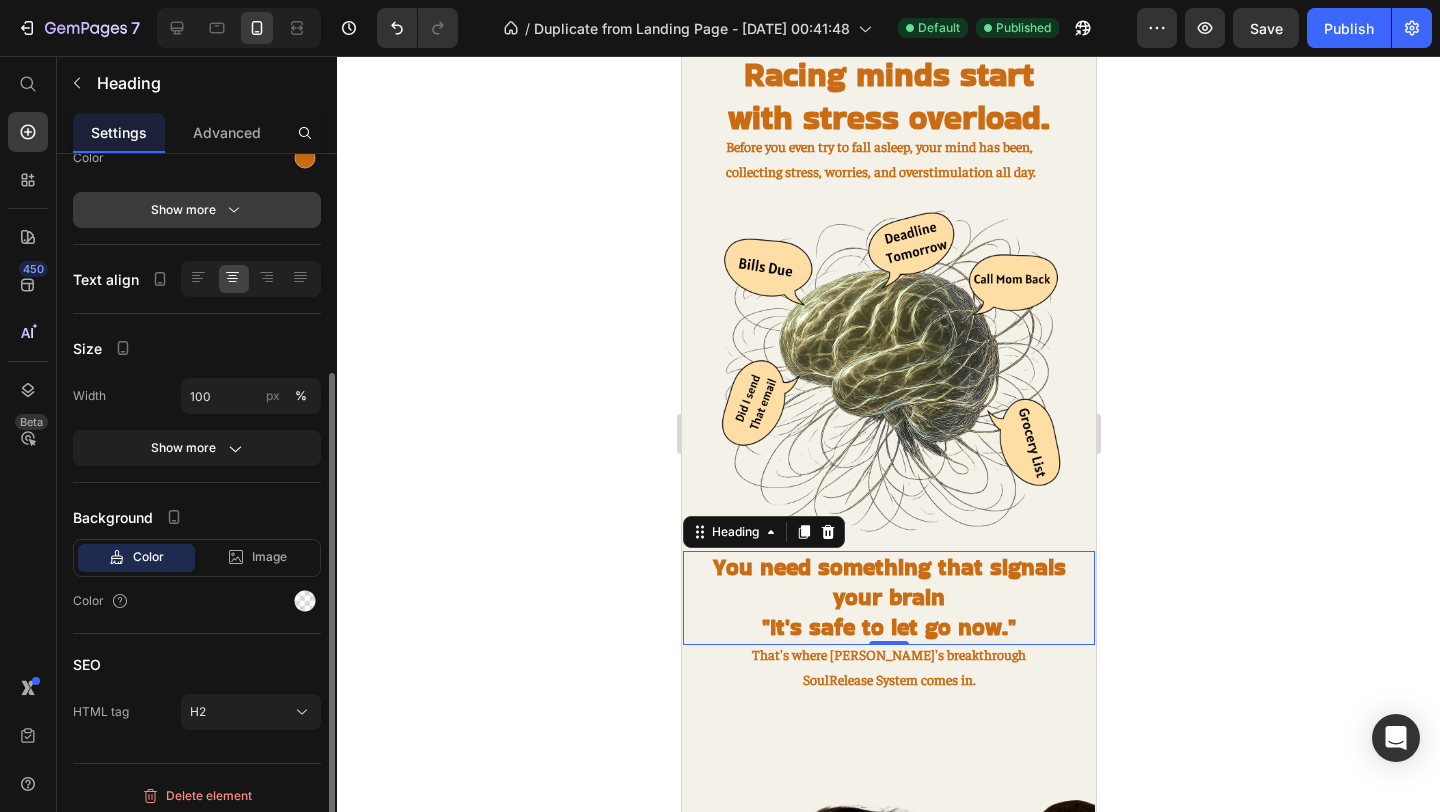 scroll, scrollTop: 297, scrollLeft: 0, axis: vertical 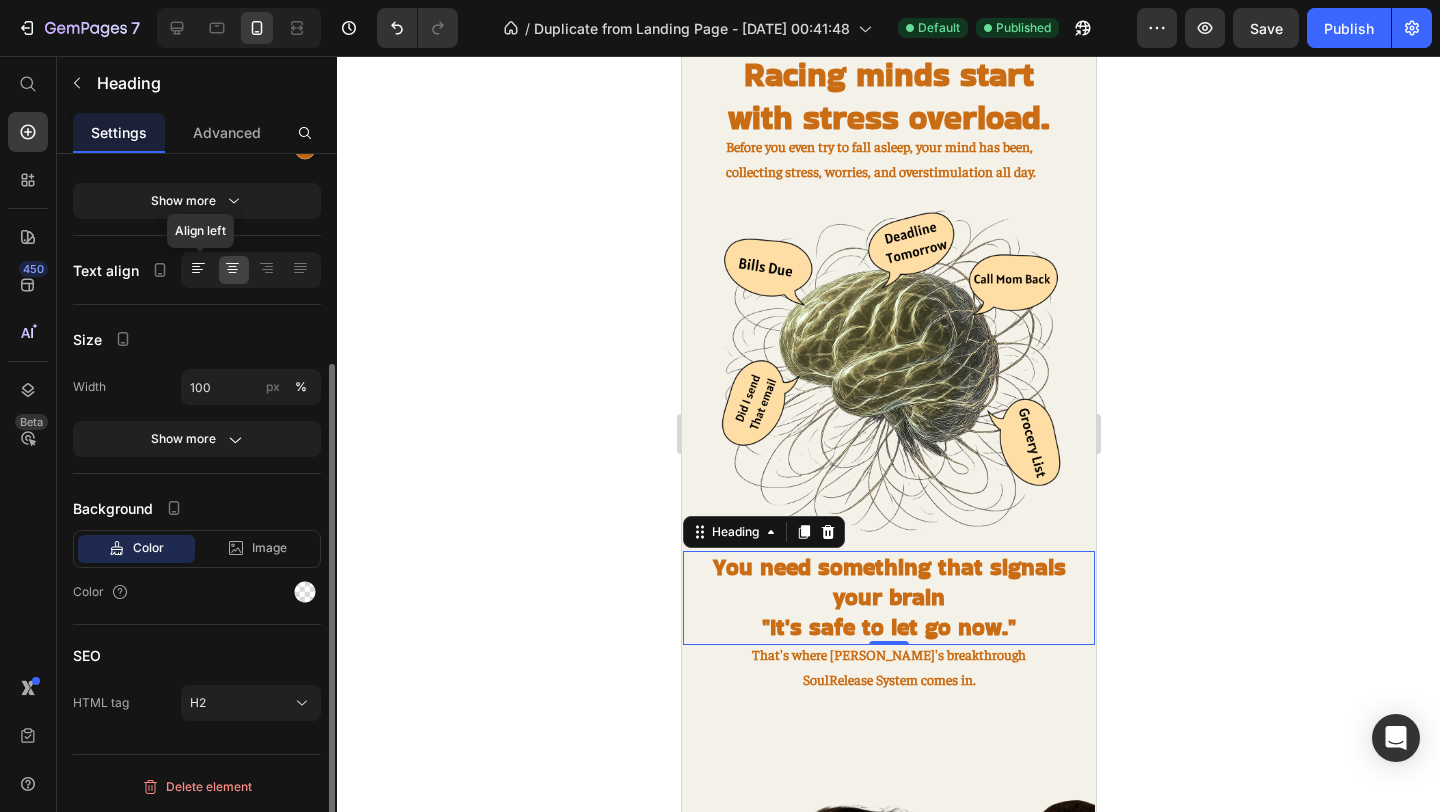 click 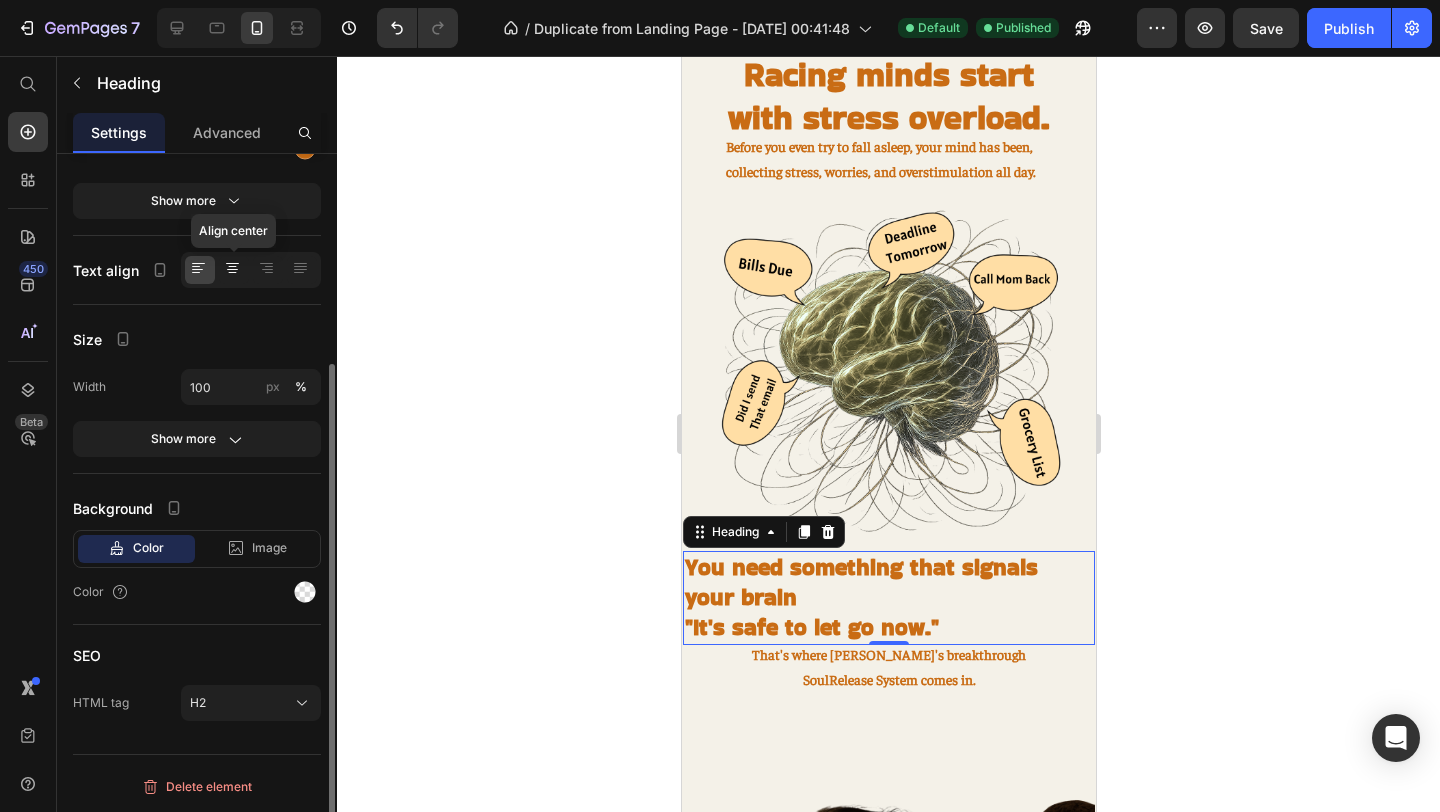 click 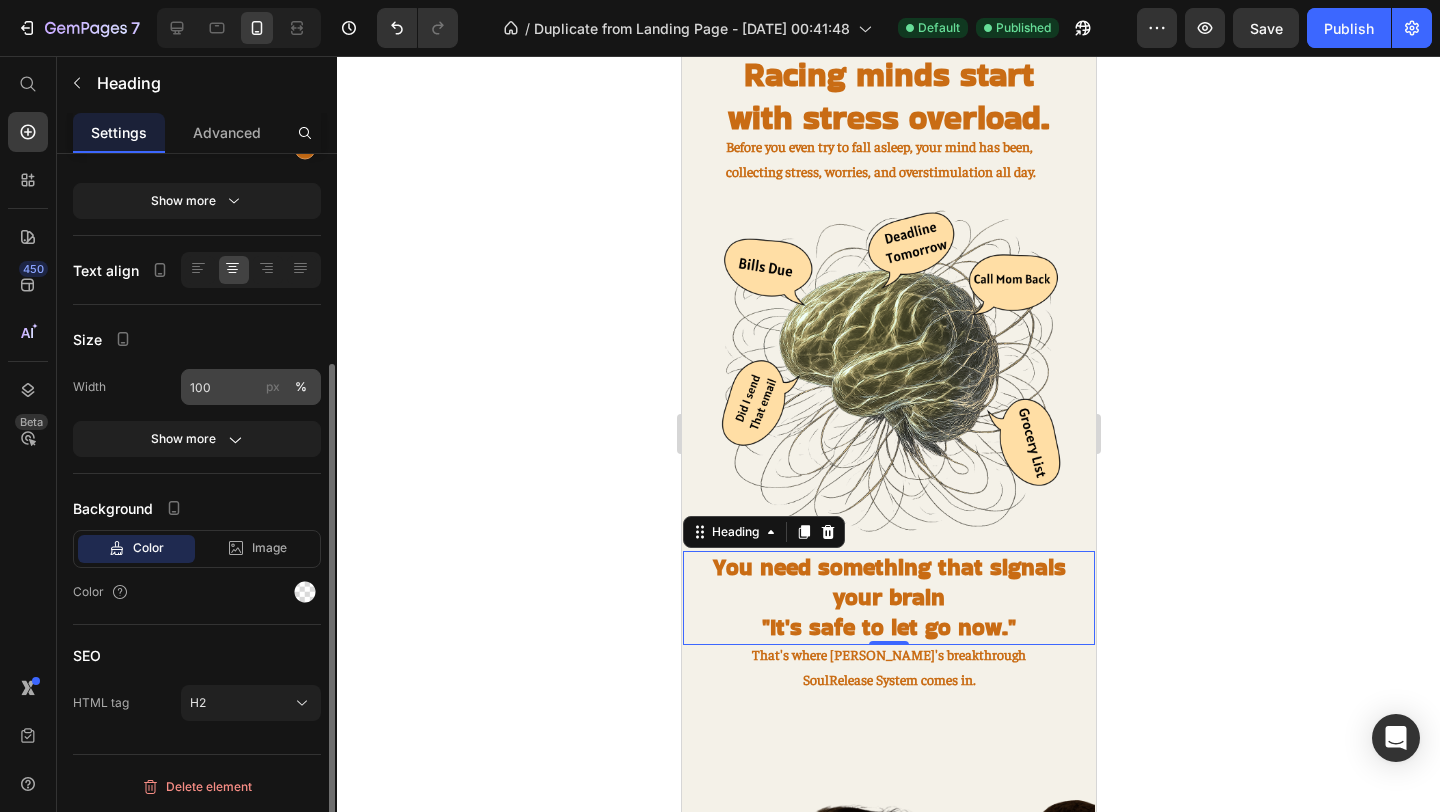 click on "px" at bounding box center (273, 387) 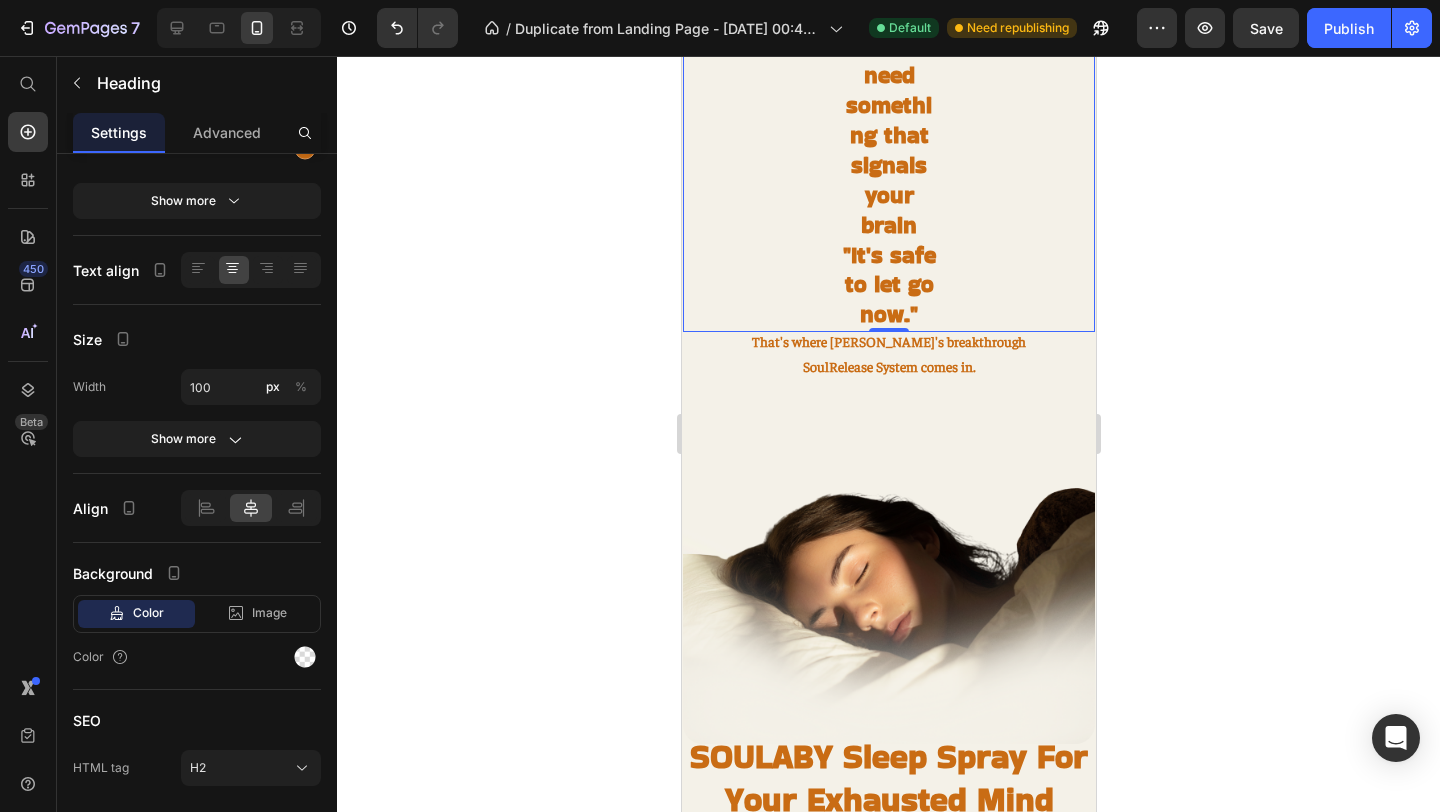 scroll, scrollTop: 1216, scrollLeft: 0, axis: vertical 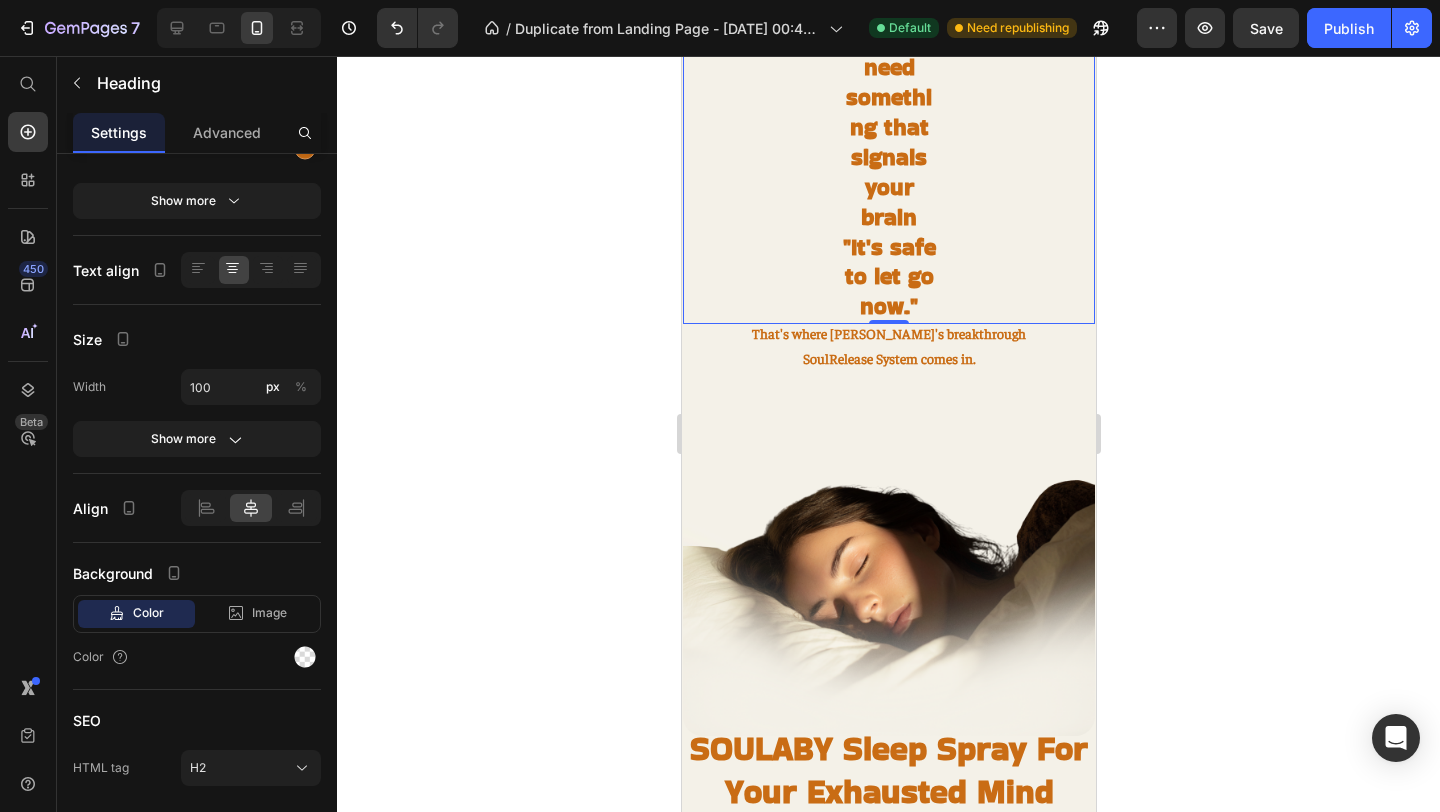 click on "⁠⁠⁠⁠⁠⁠⁠    You need something that signals your brain "It's safe to let go now."" at bounding box center [888, 172] 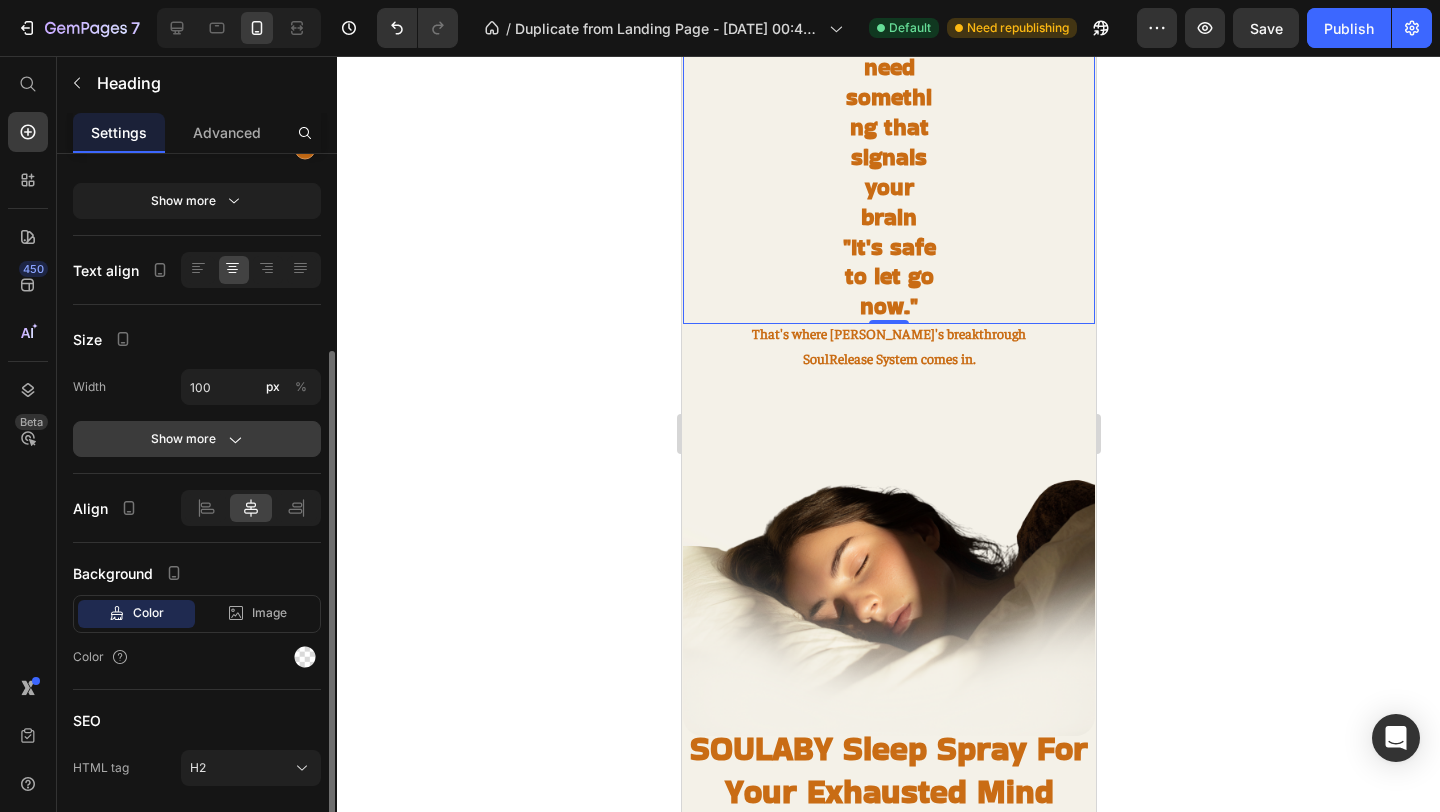 click on "Show more" at bounding box center [197, 439] 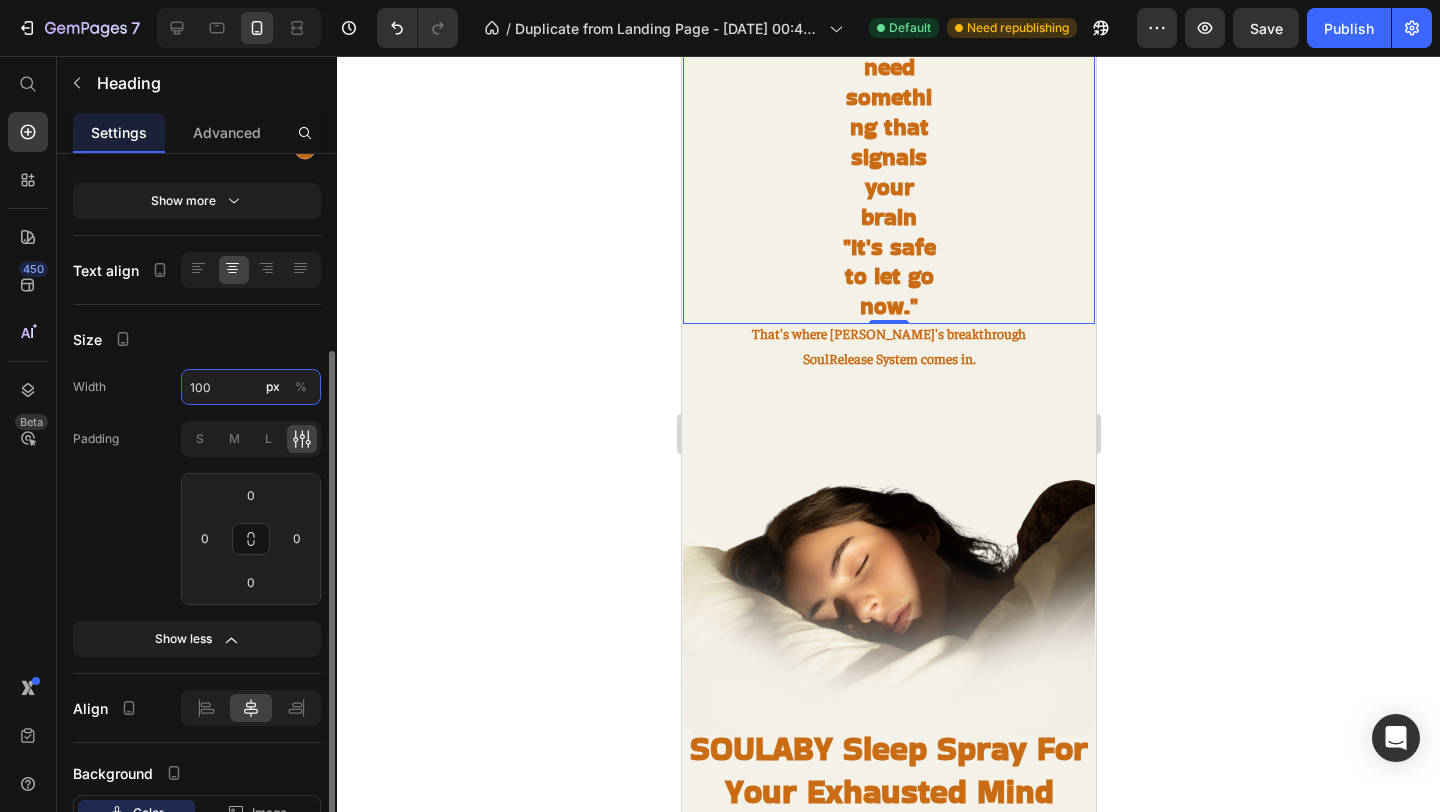 click on "100" at bounding box center (251, 387) 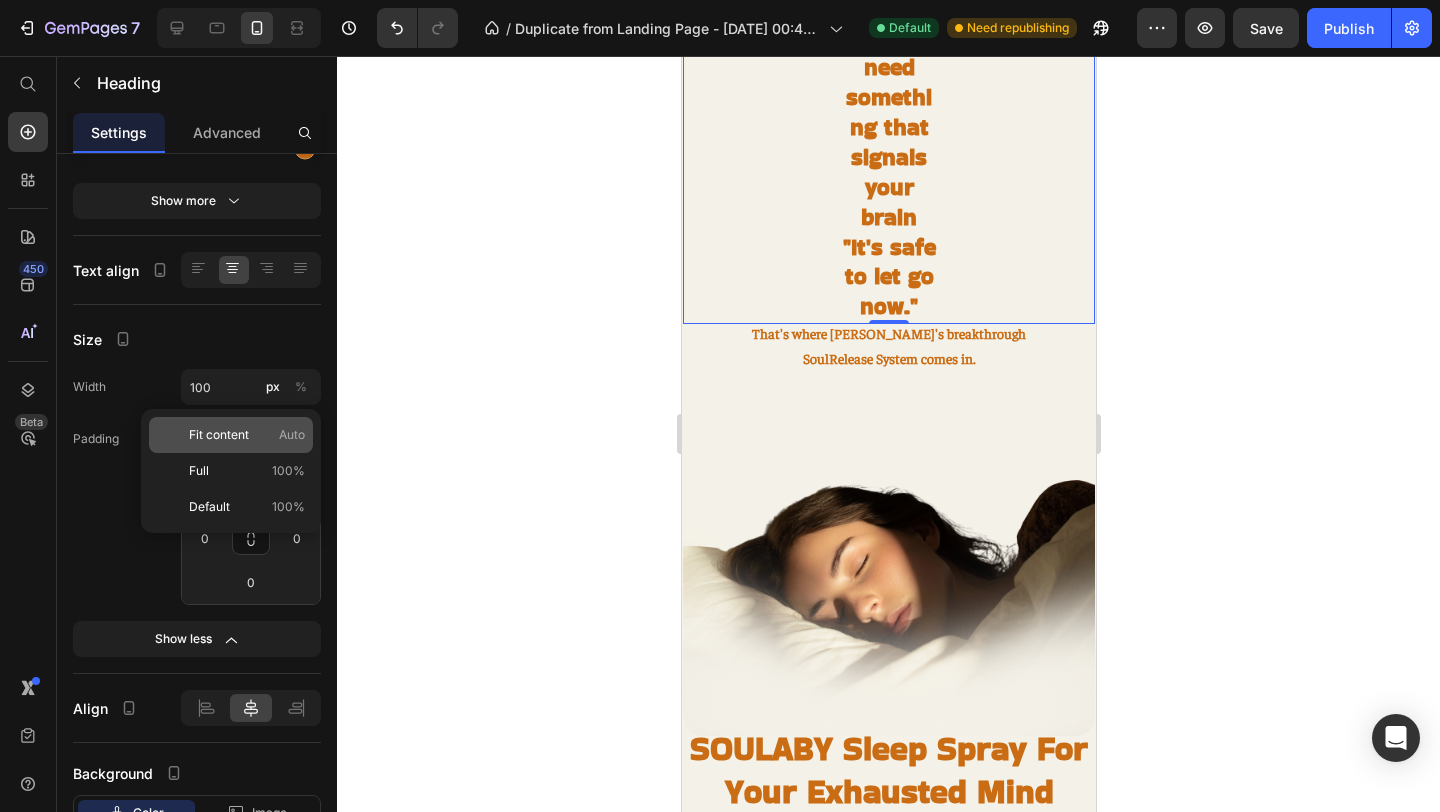 click on "Fit content Auto" 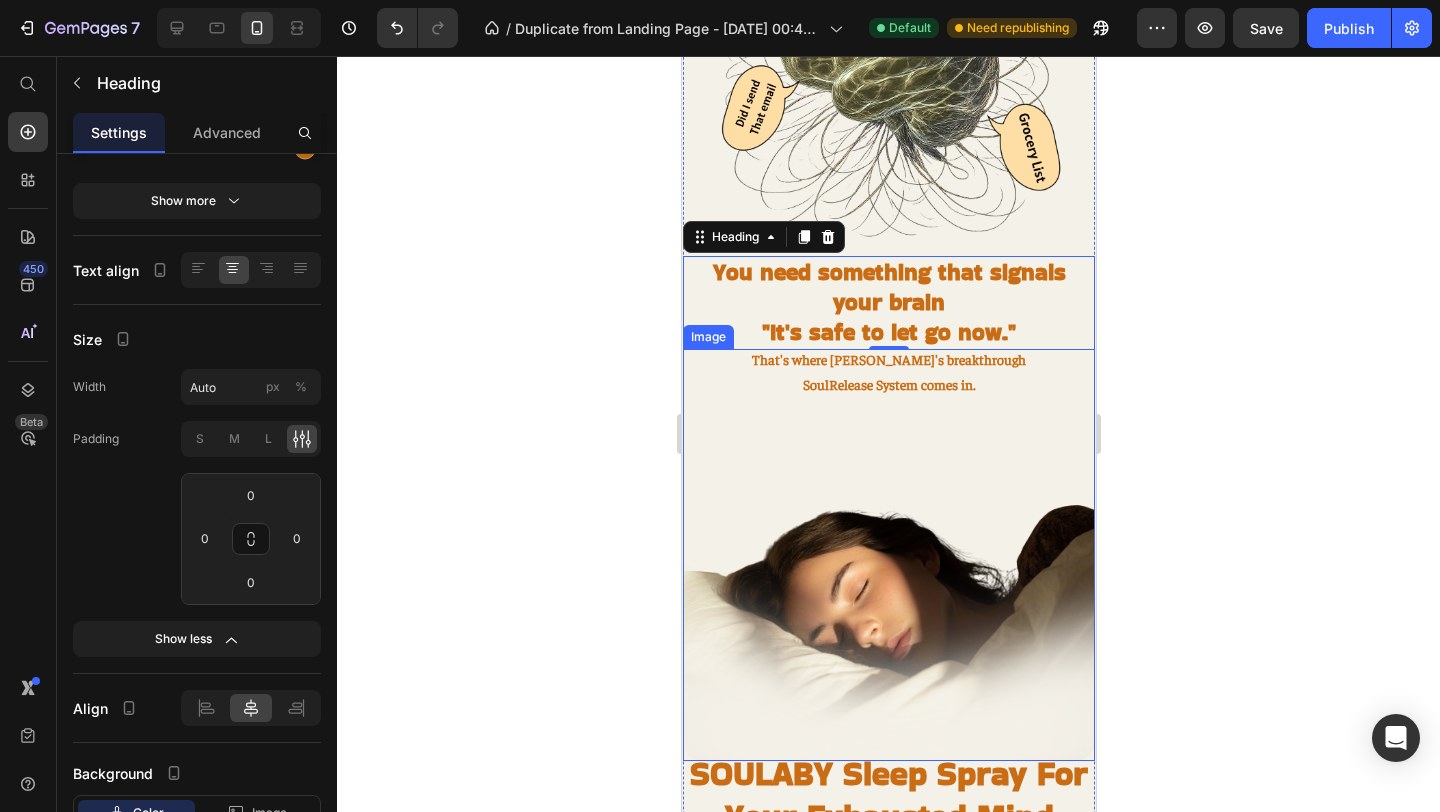 scroll, scrollTop: 955, scrollLeft: 0, axis: vertical 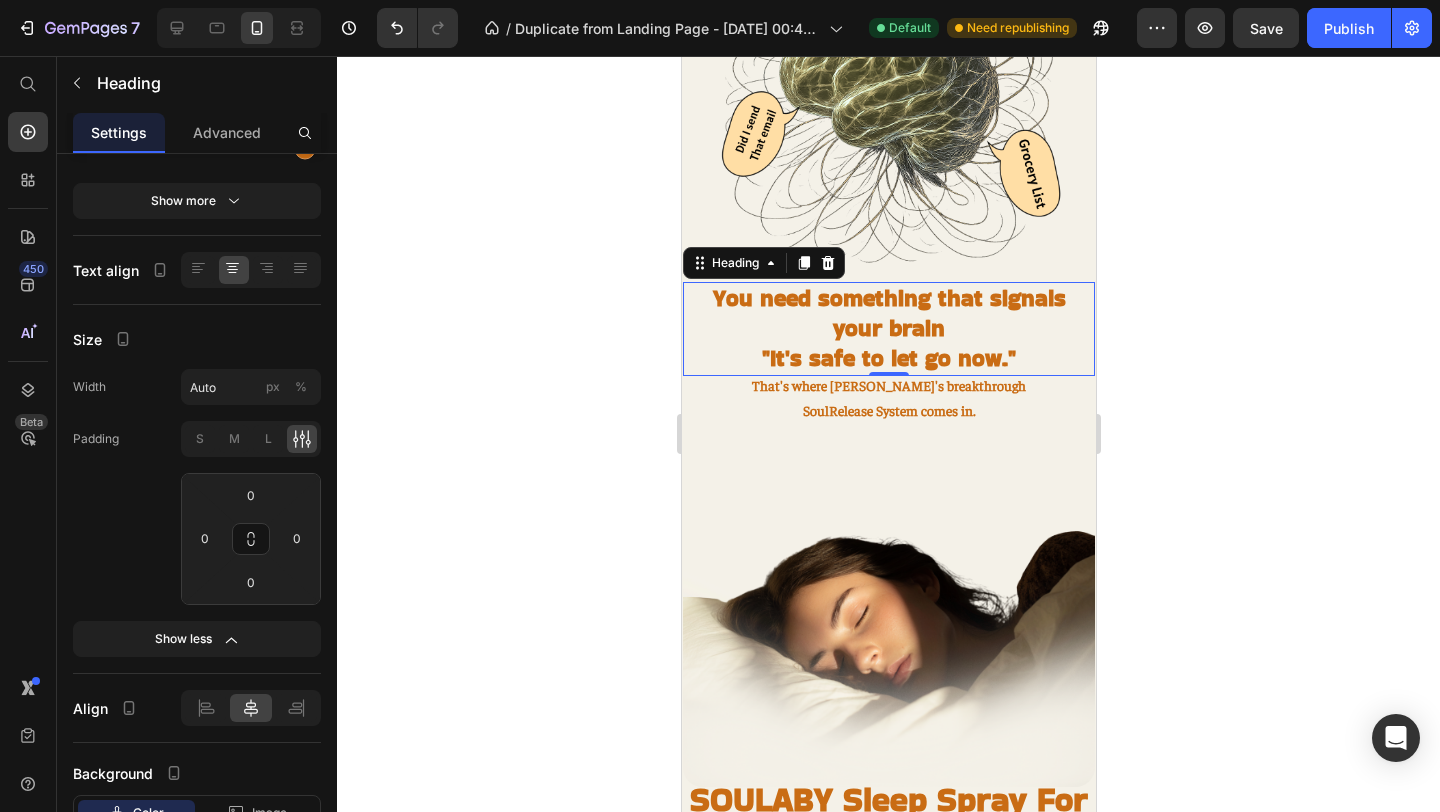 click 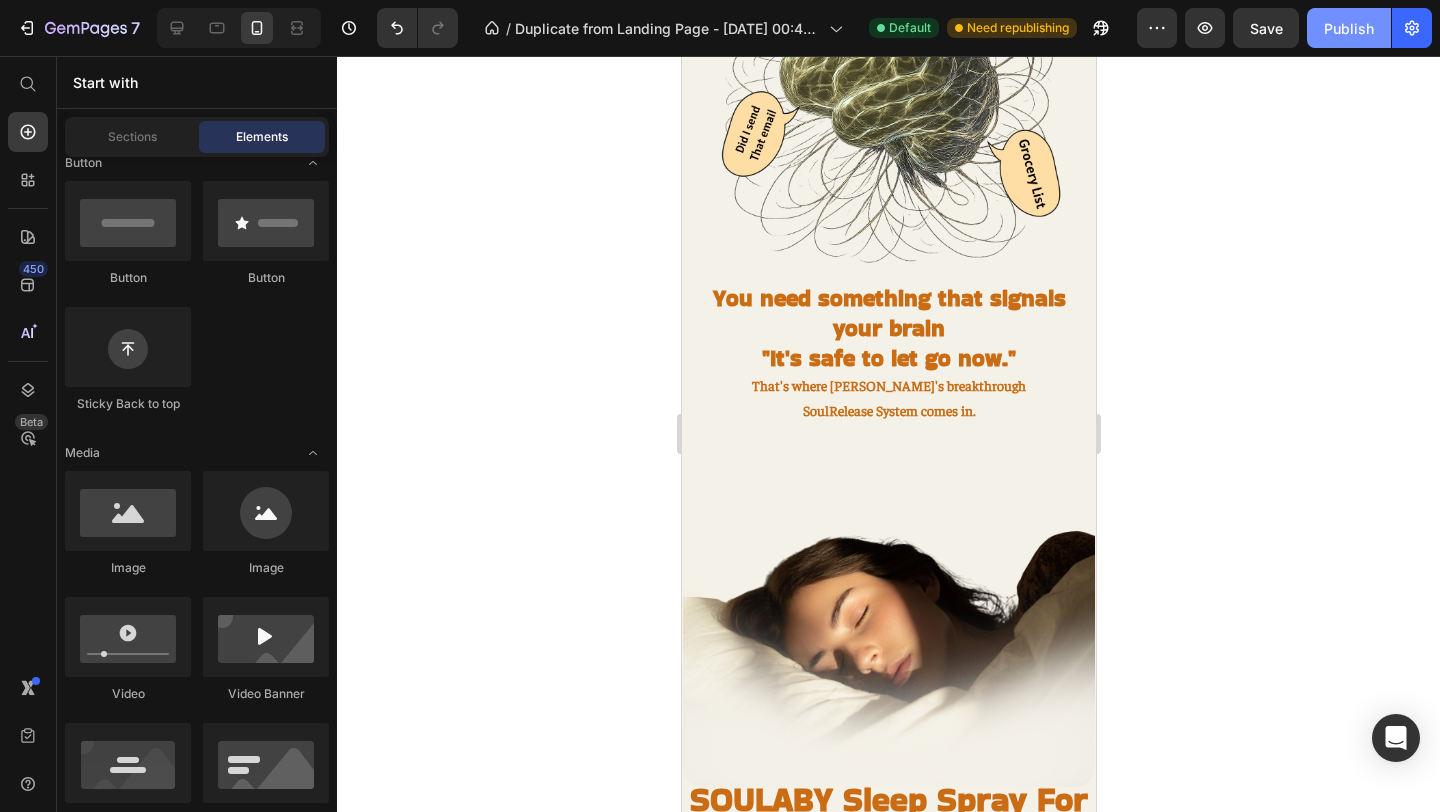 click on "Publish" 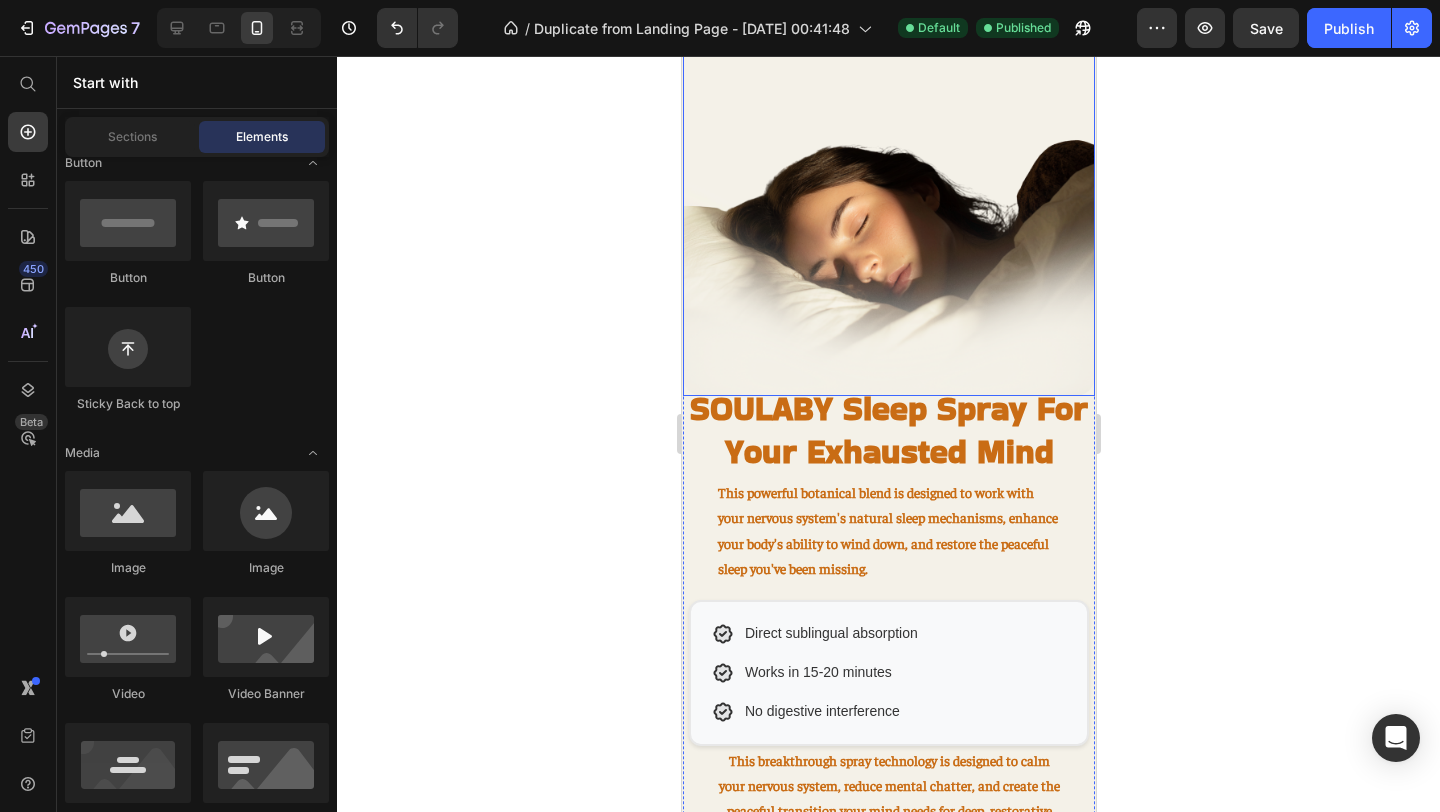 scroll, scrollTop: 1456, scrollLeft: 0, axis: vertical 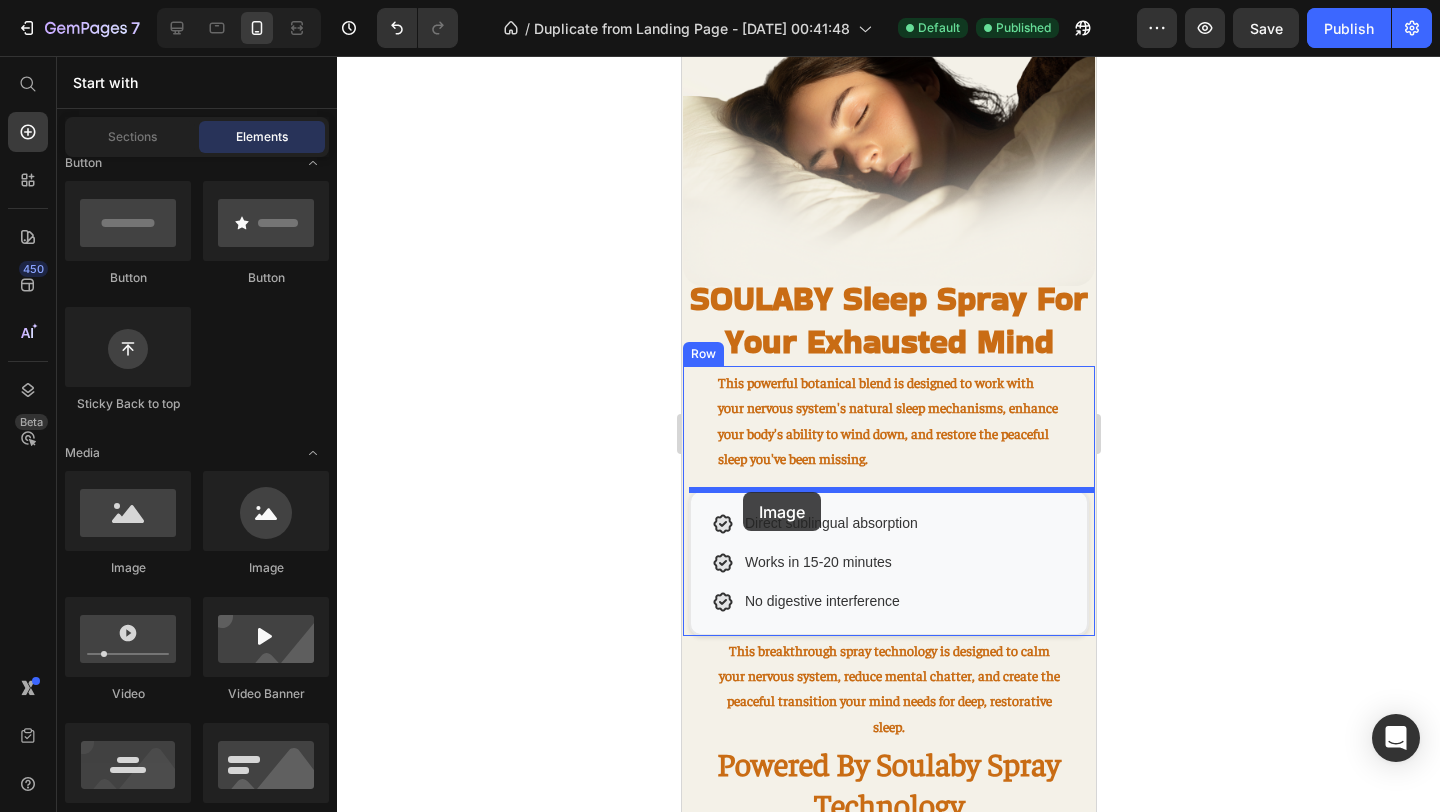 drag, startPoint x: 798, startPoint y: 571, endPoint x: 742, endPoint y: 488, distance: 100.12492 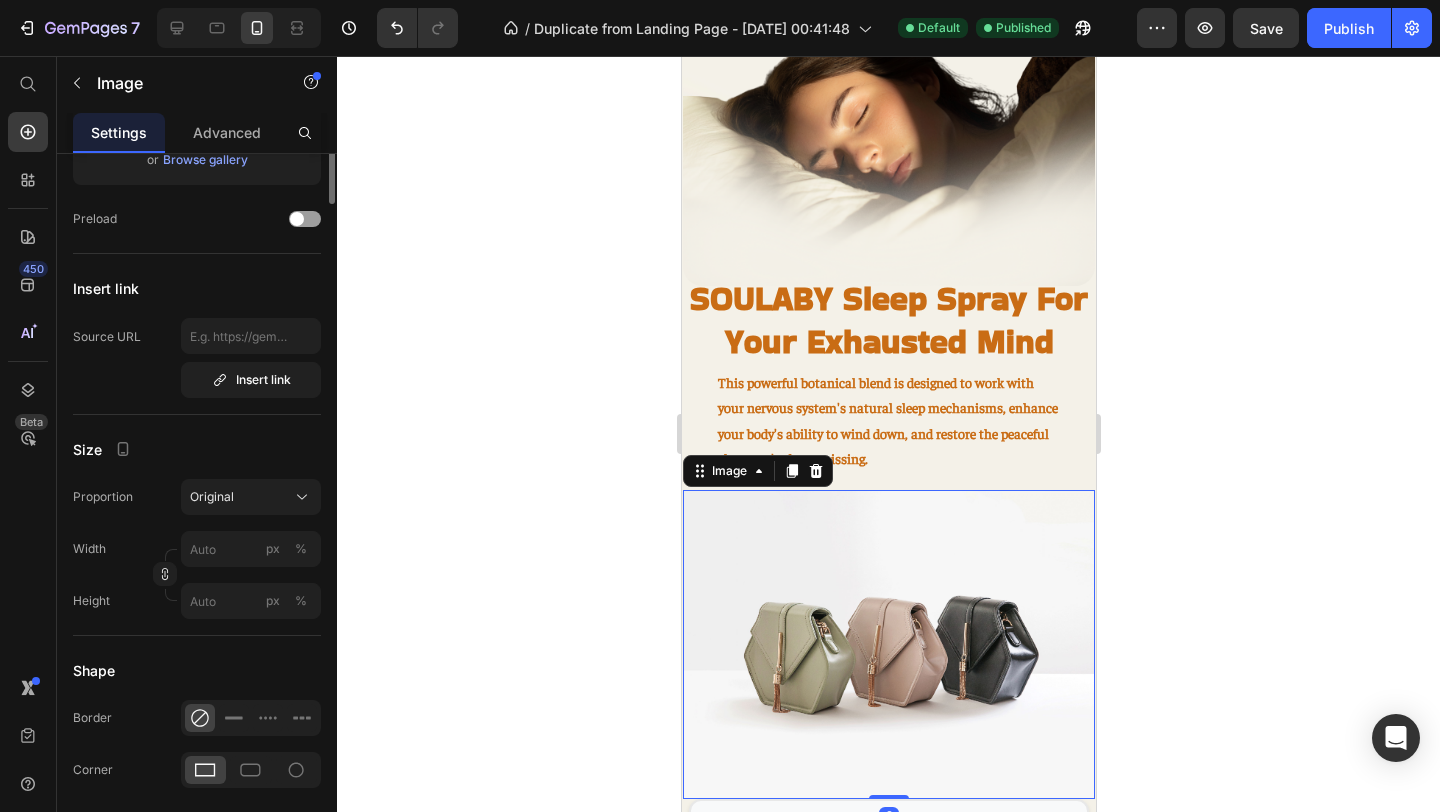 scroll, scrollTop: 0, scrollLeft: 0, axis: both 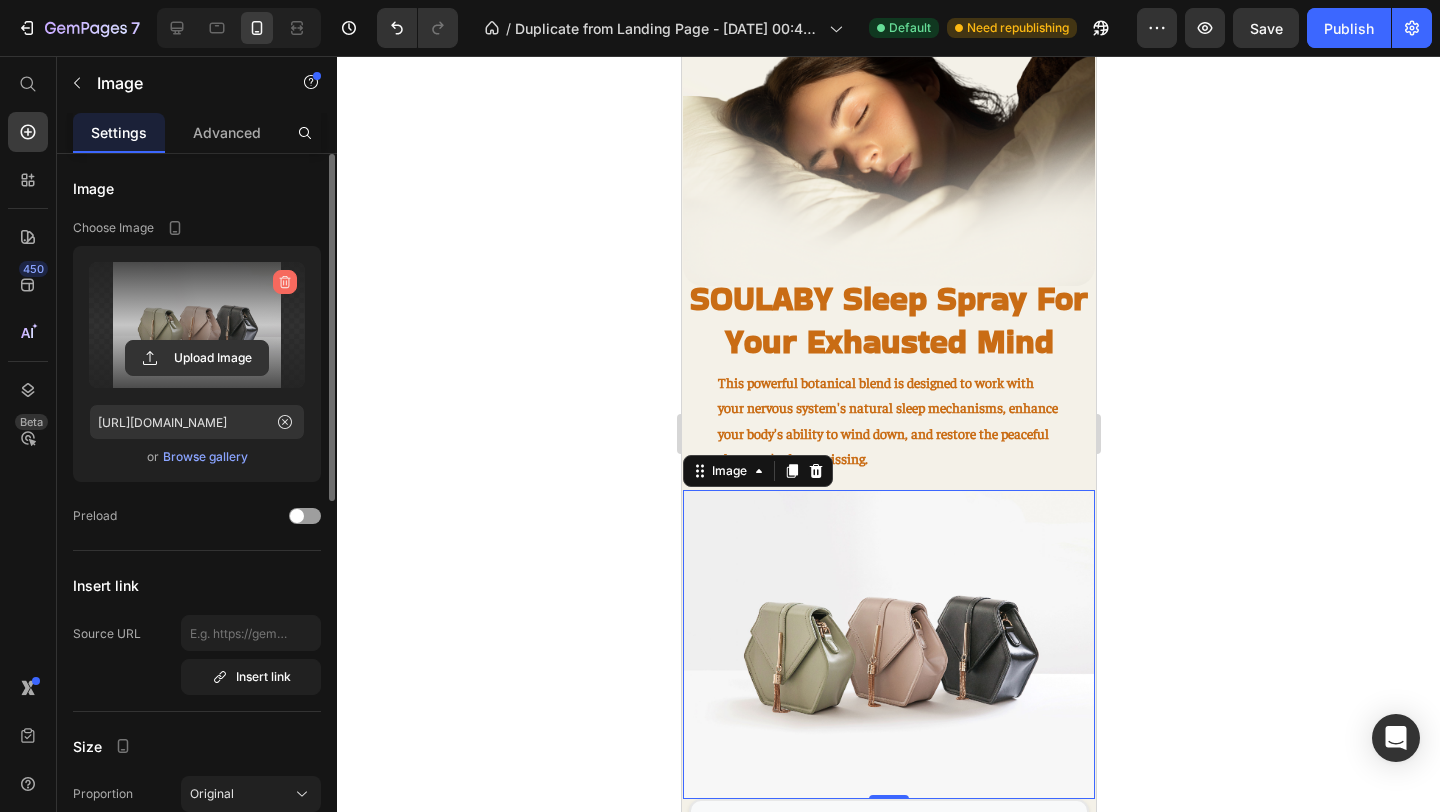 click at bounding box center [285, 282] 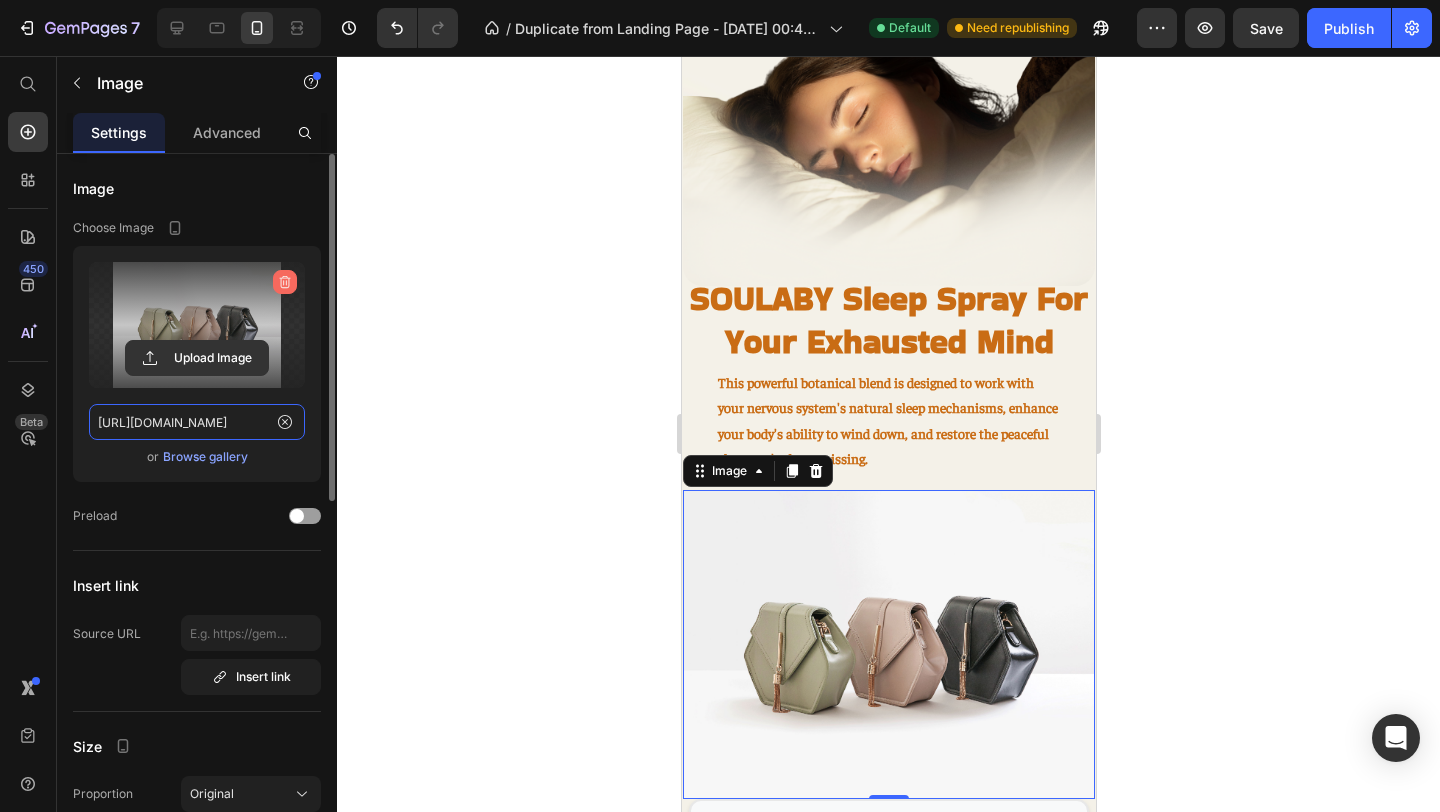 type 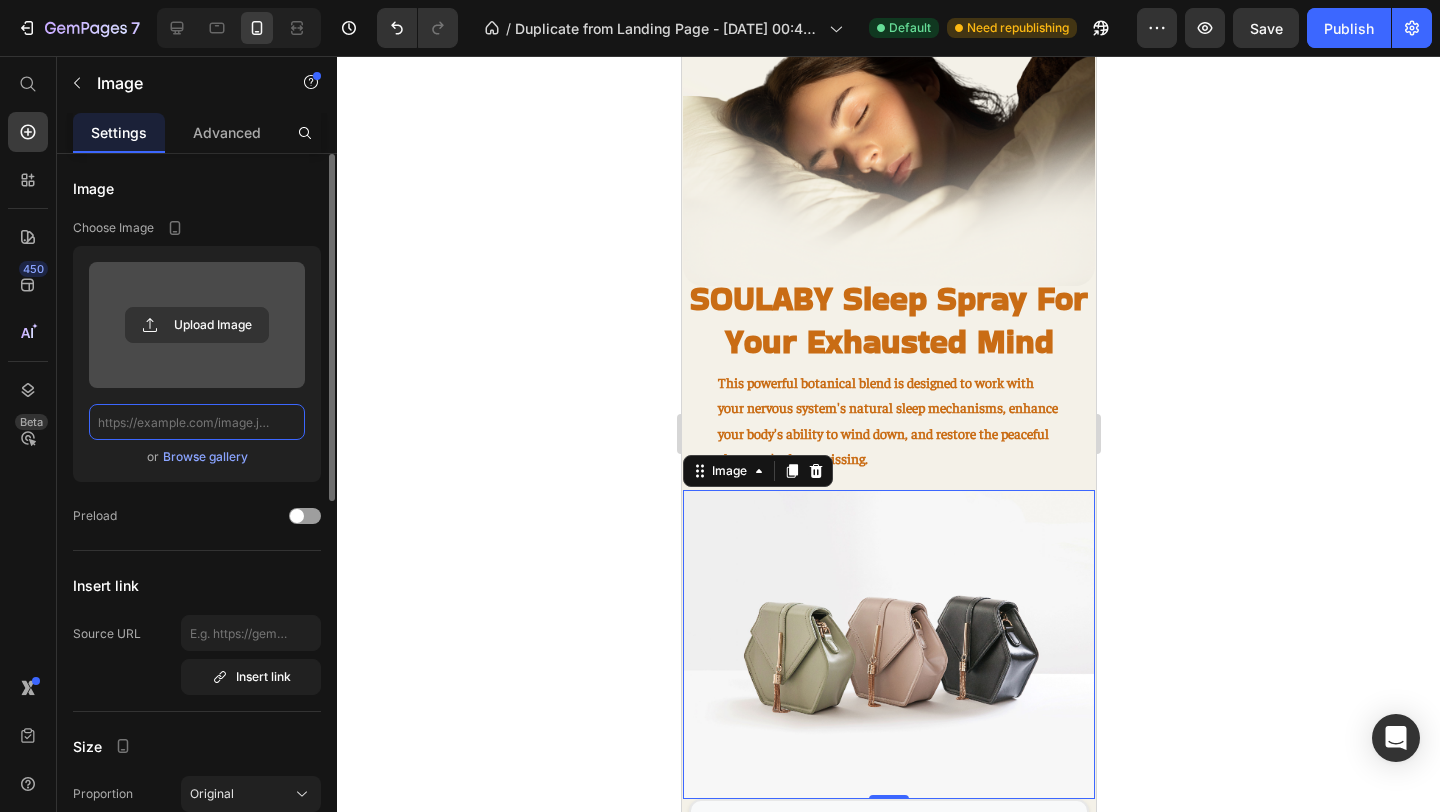 scroll, scrollTop: 0, scrollLeft: 0, axis: both 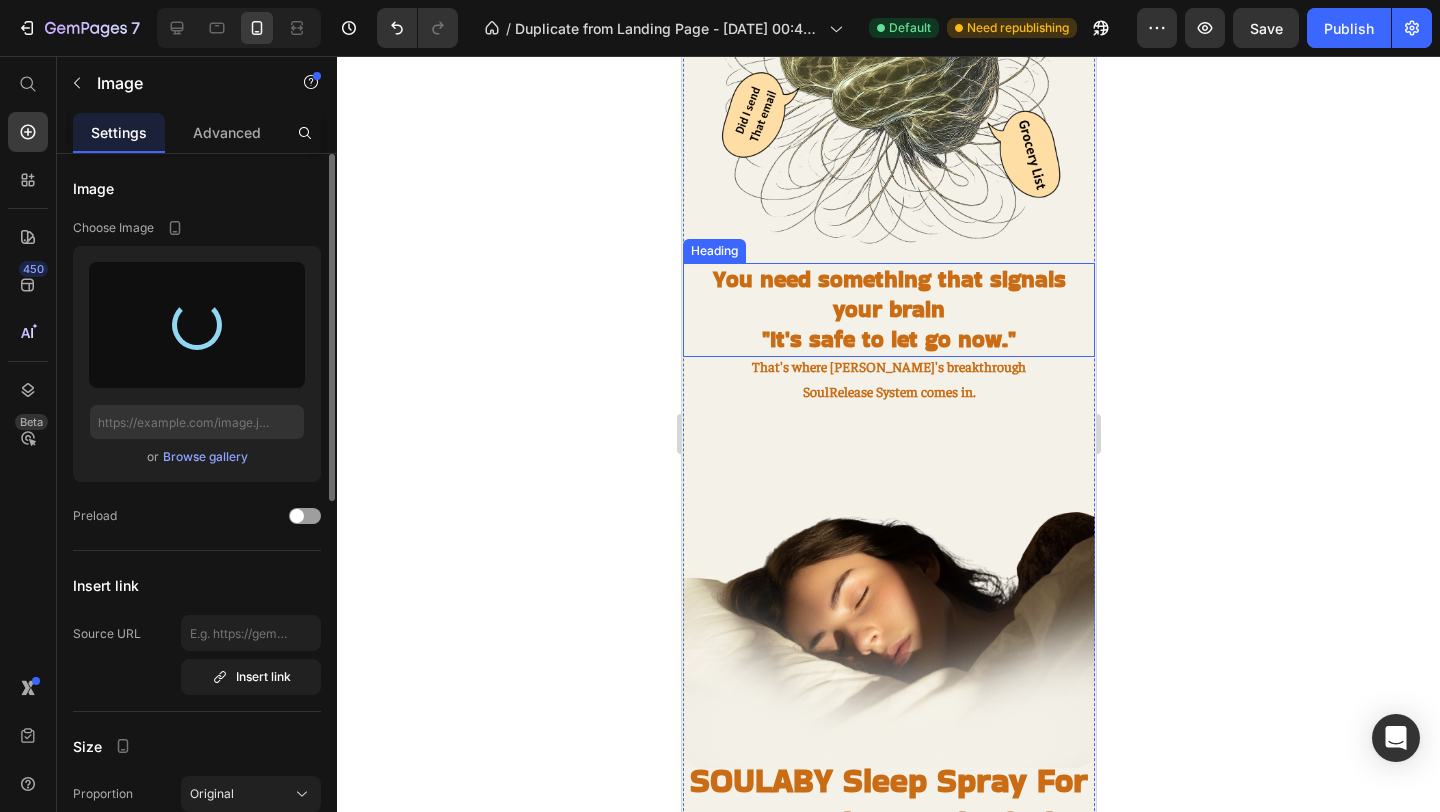 click on "⁠⁠⁠⁠⁠⁠⁠    You need something that signals your brain "It's safe to let go now."" at bounding box center (888, 310) 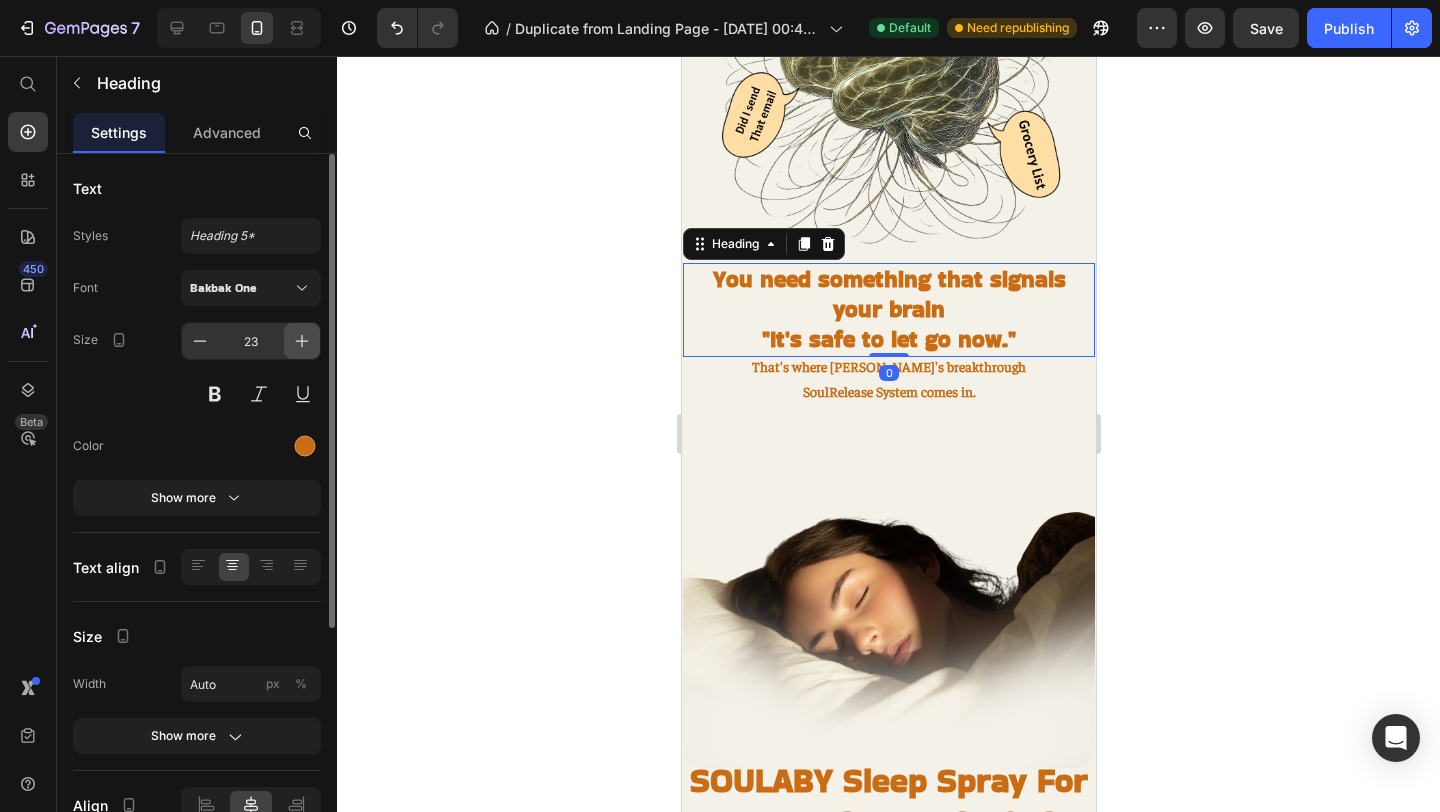 click 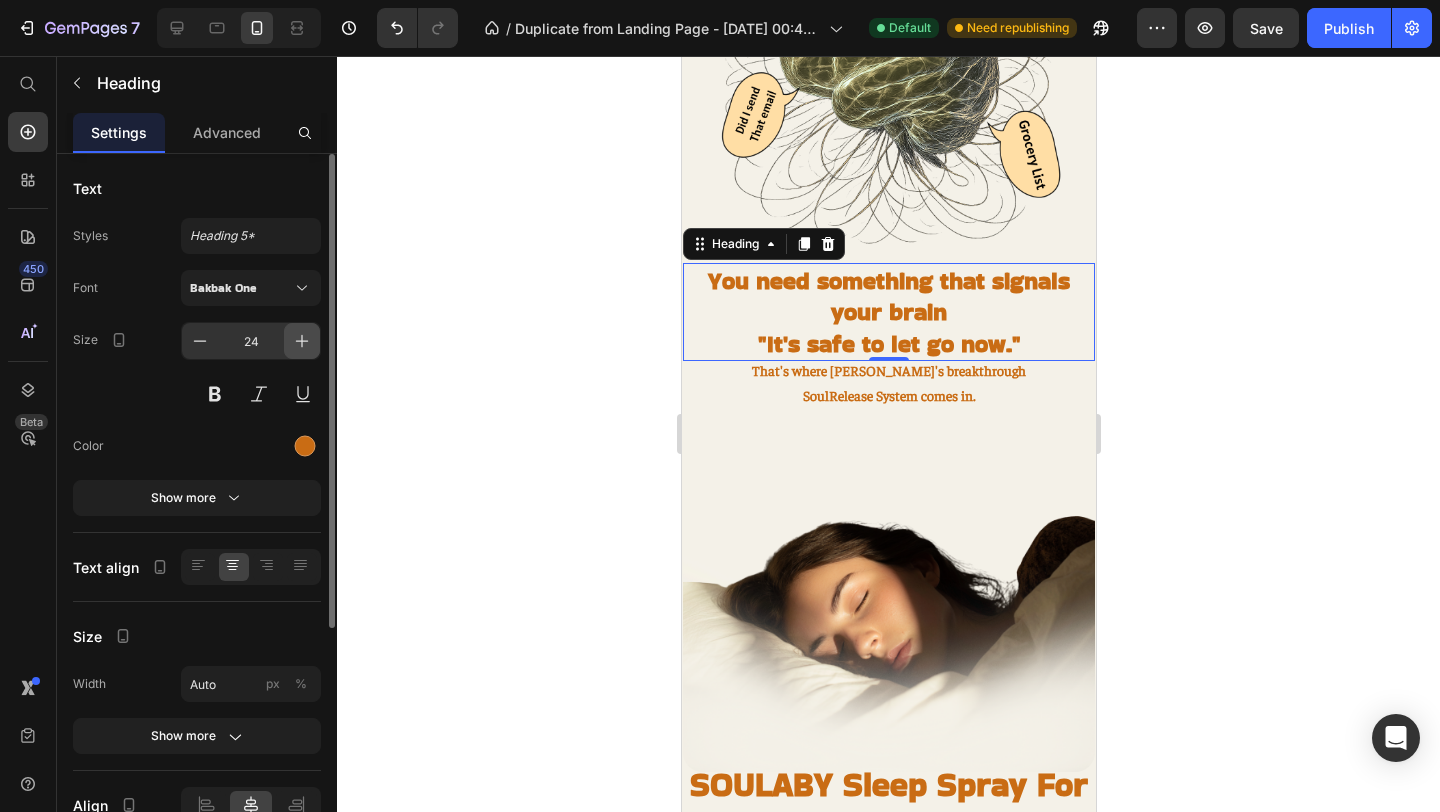 click 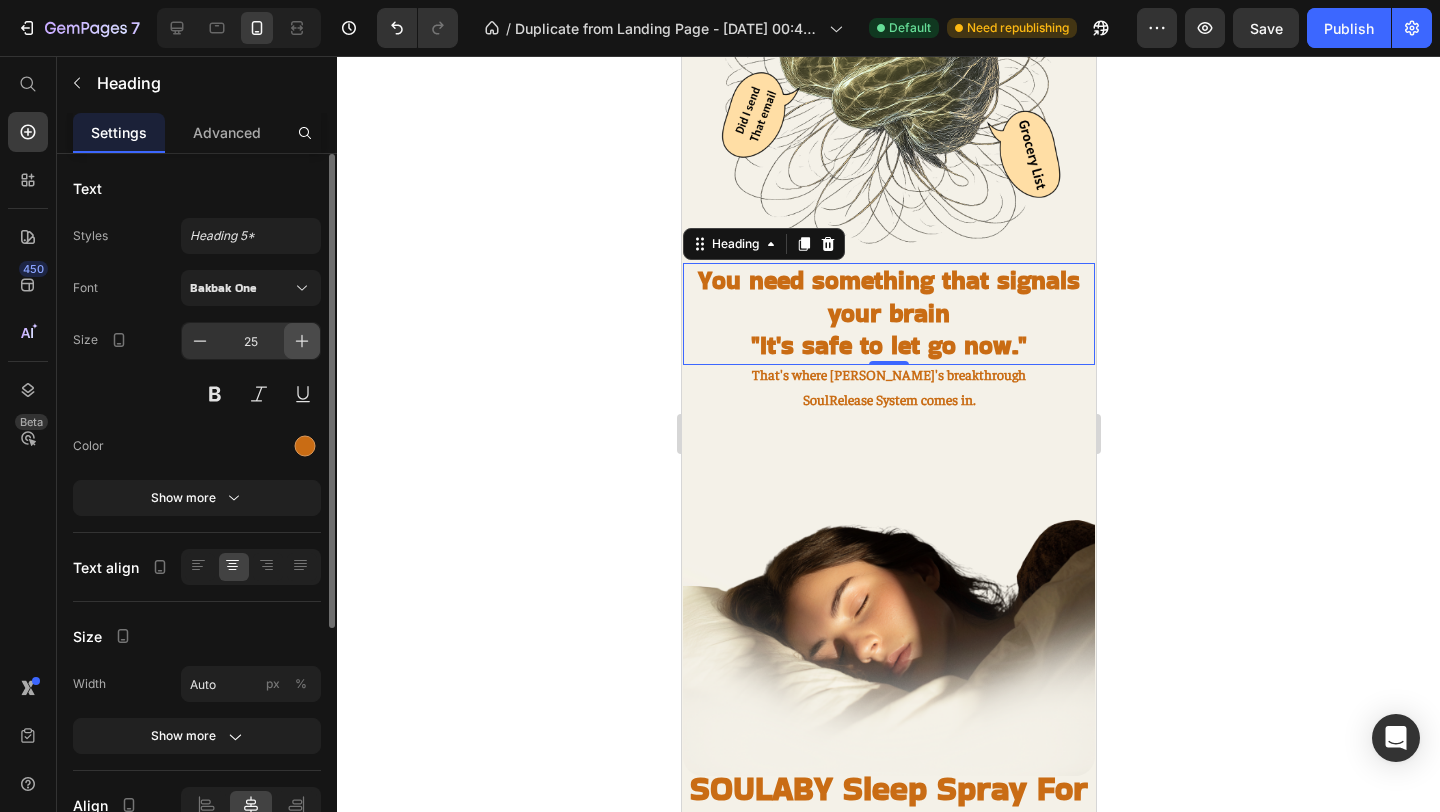 click 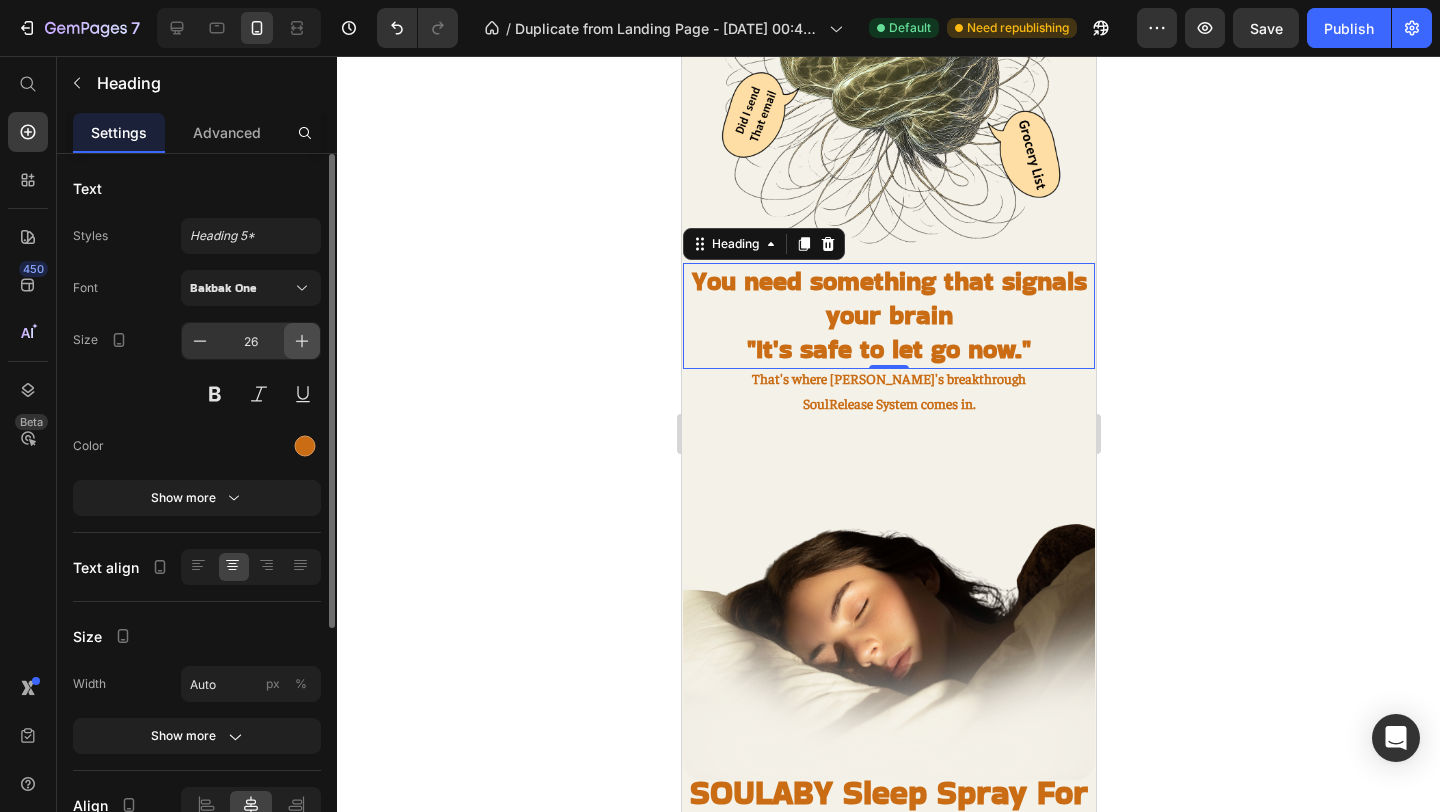click 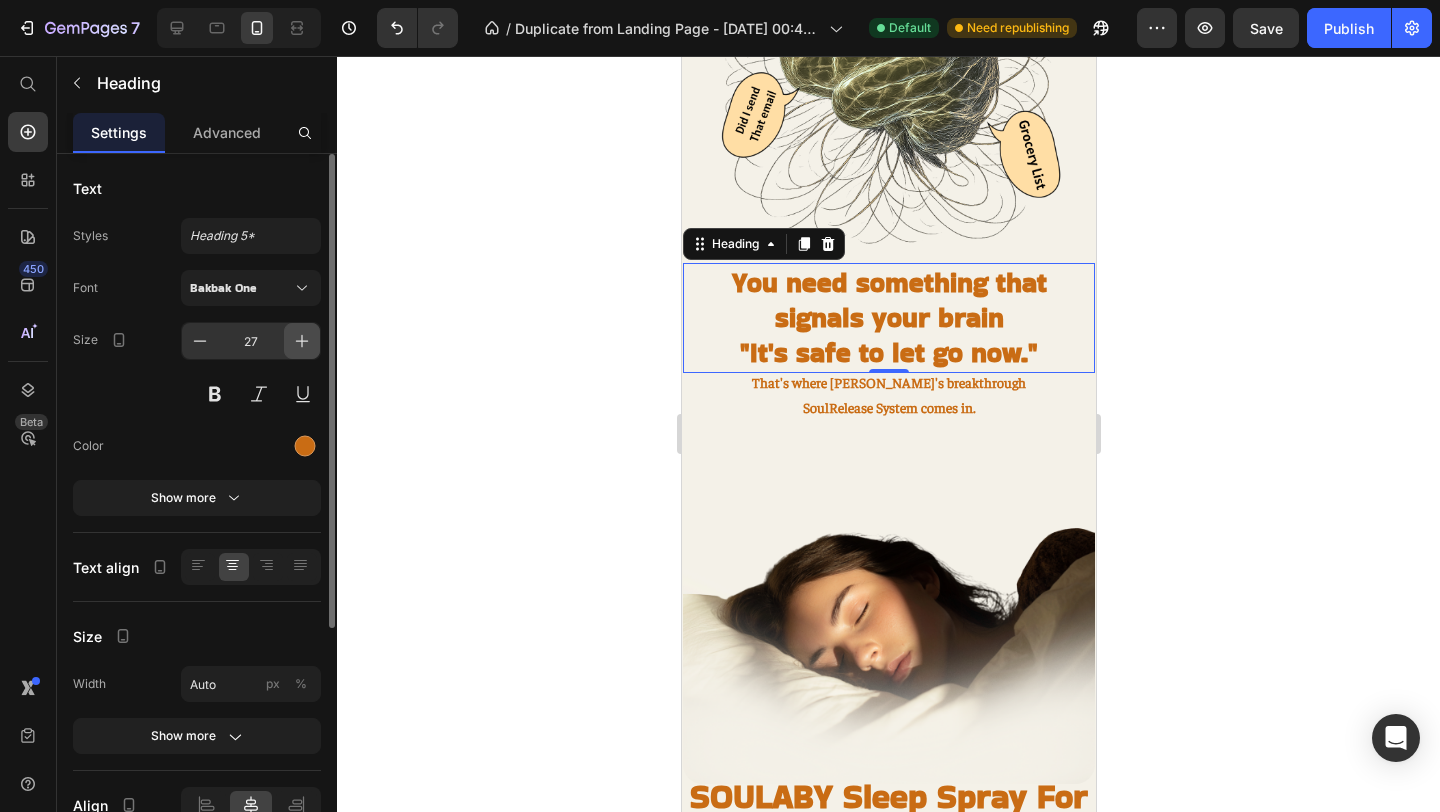 click 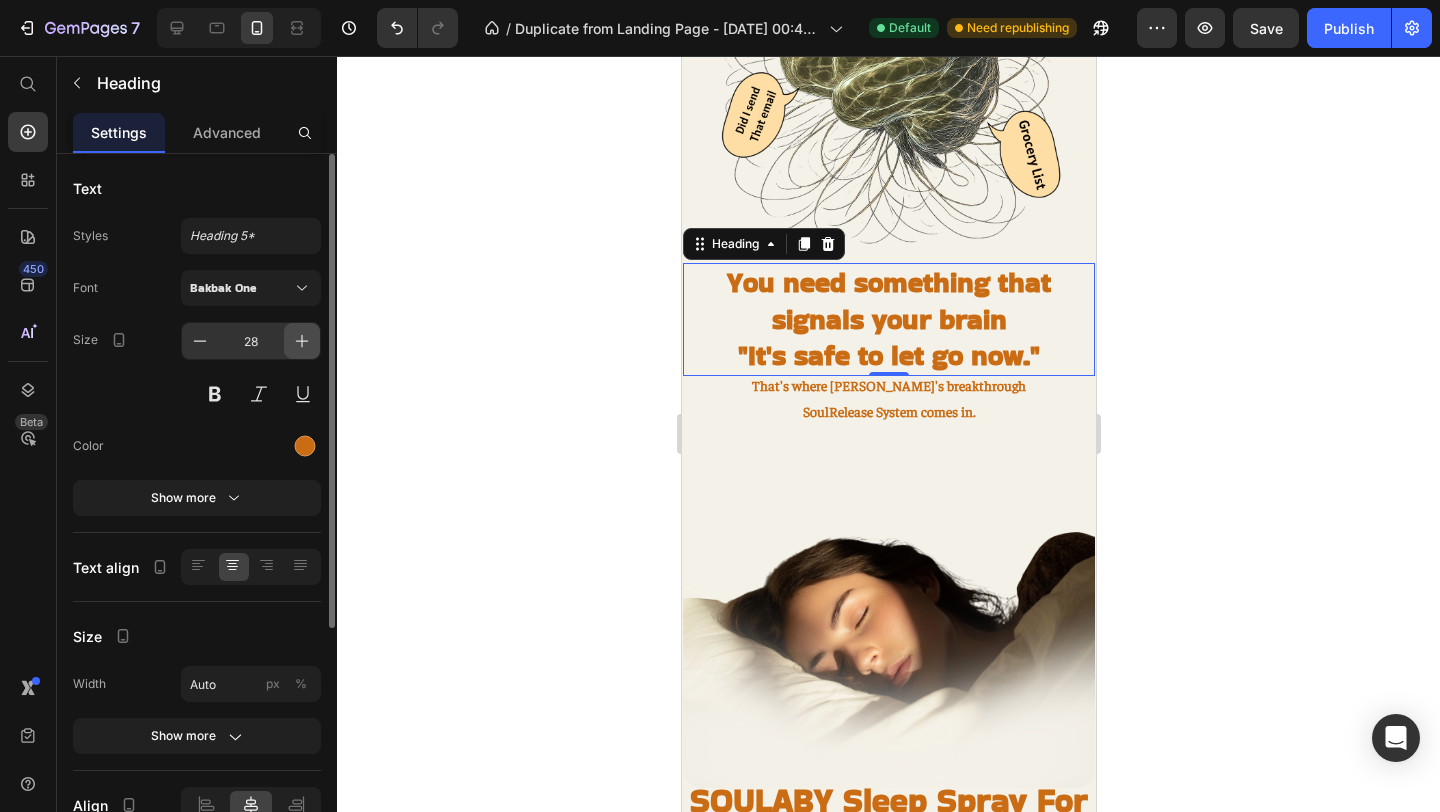 click 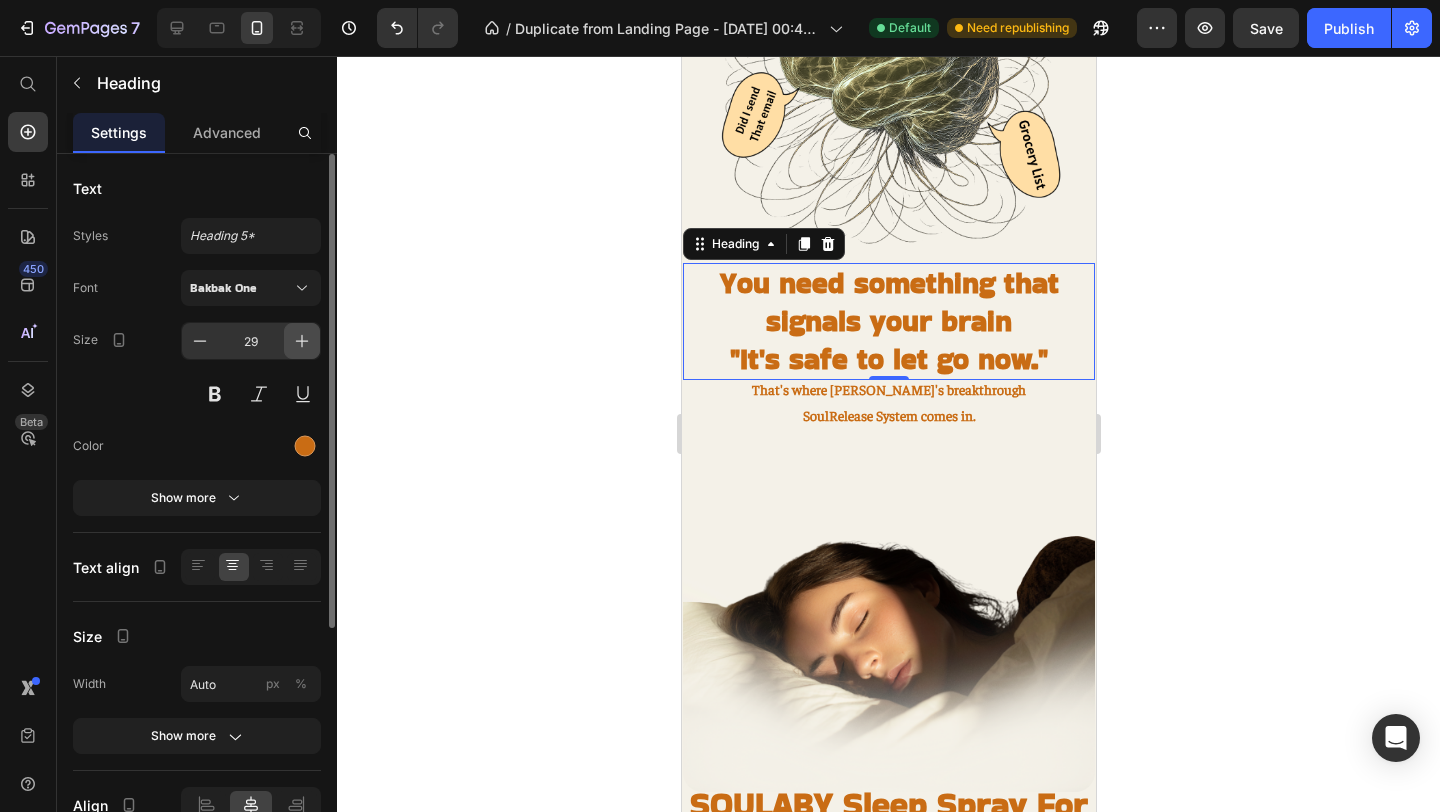 click 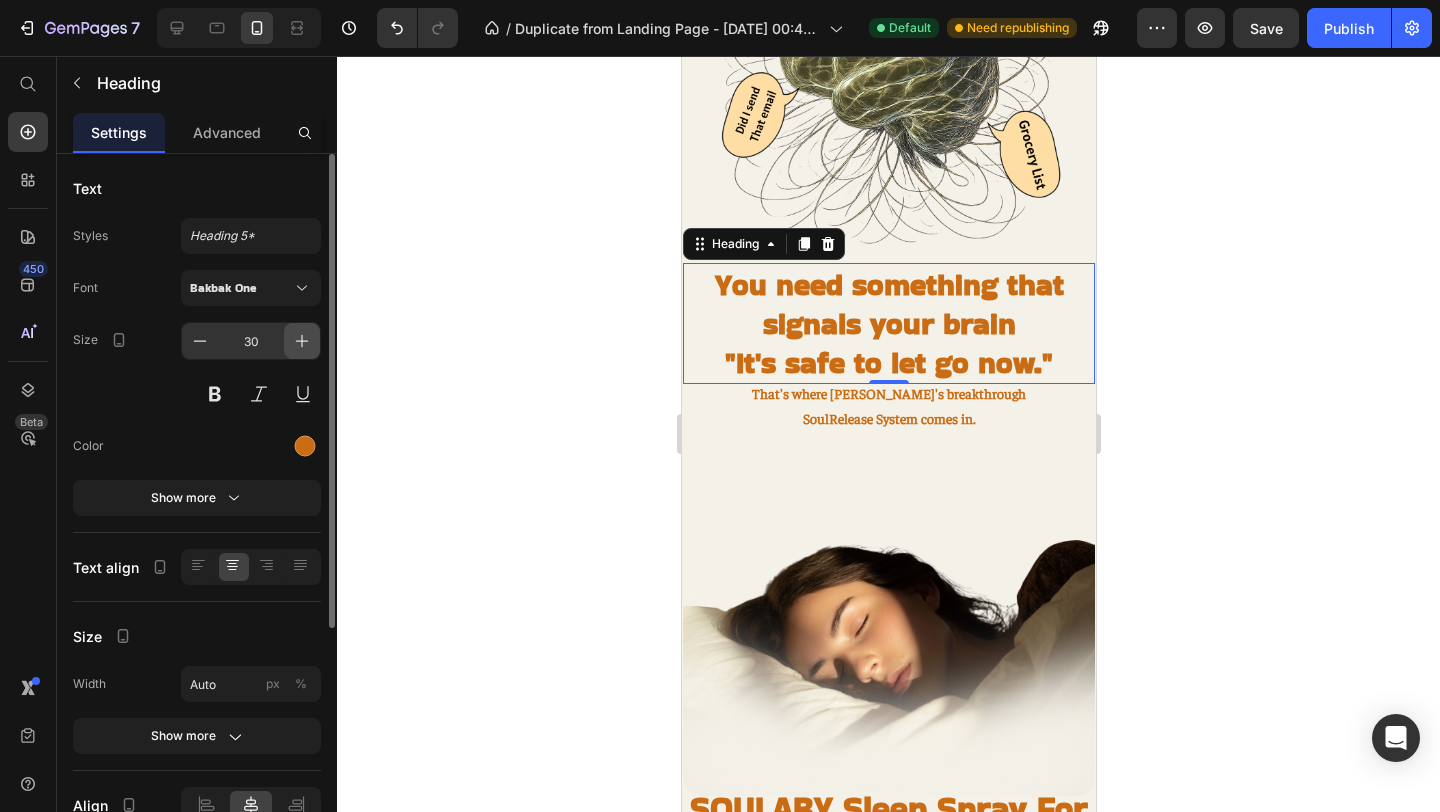click 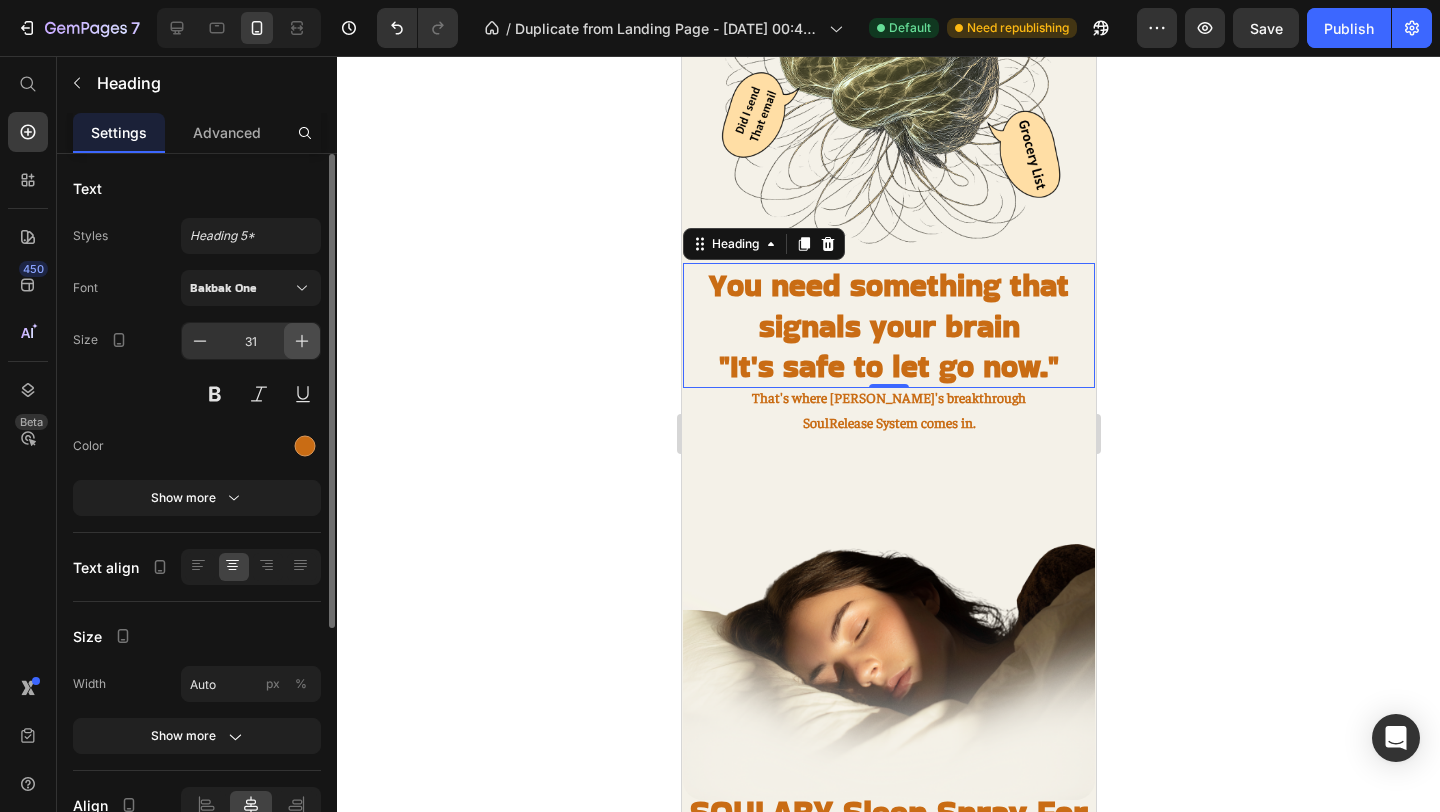 click 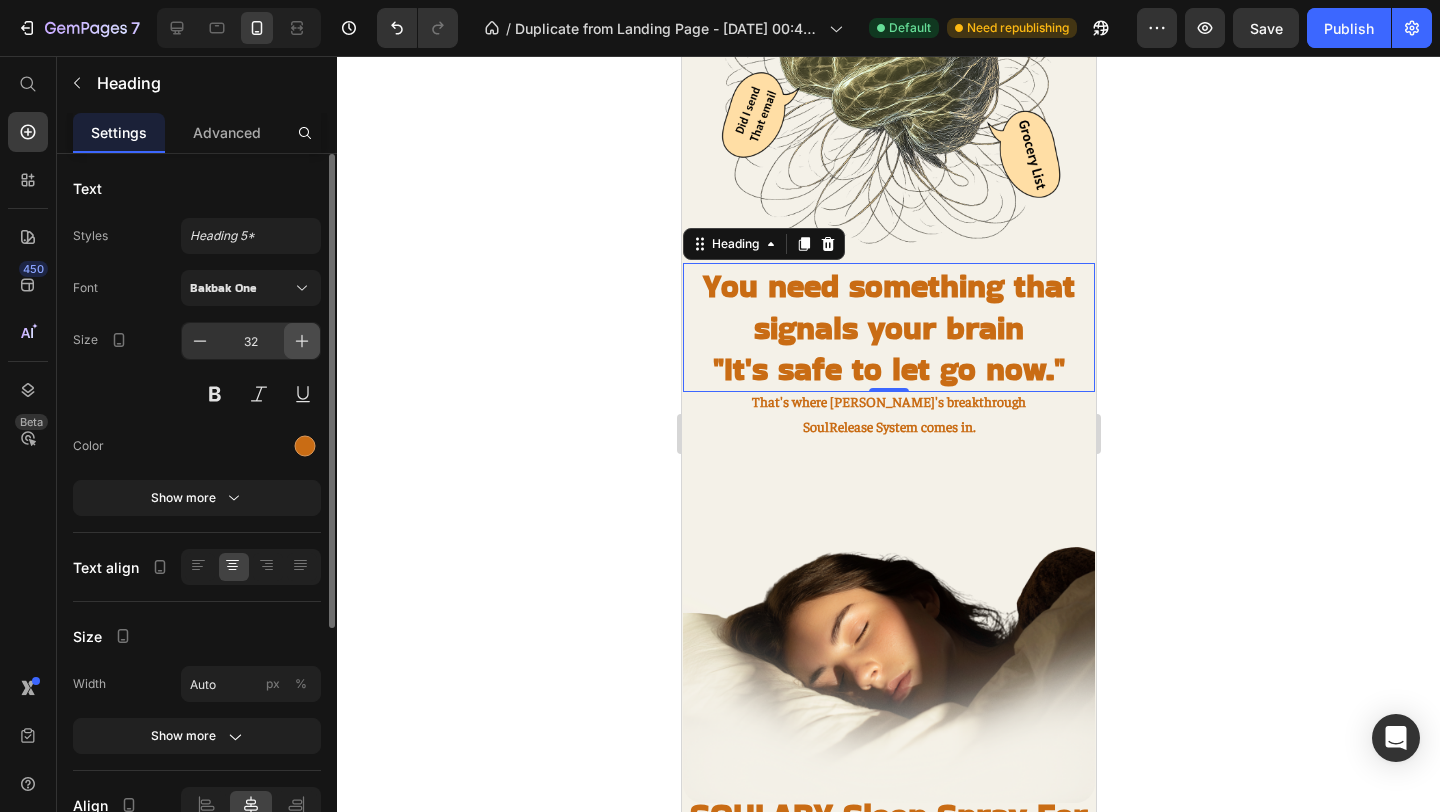 click 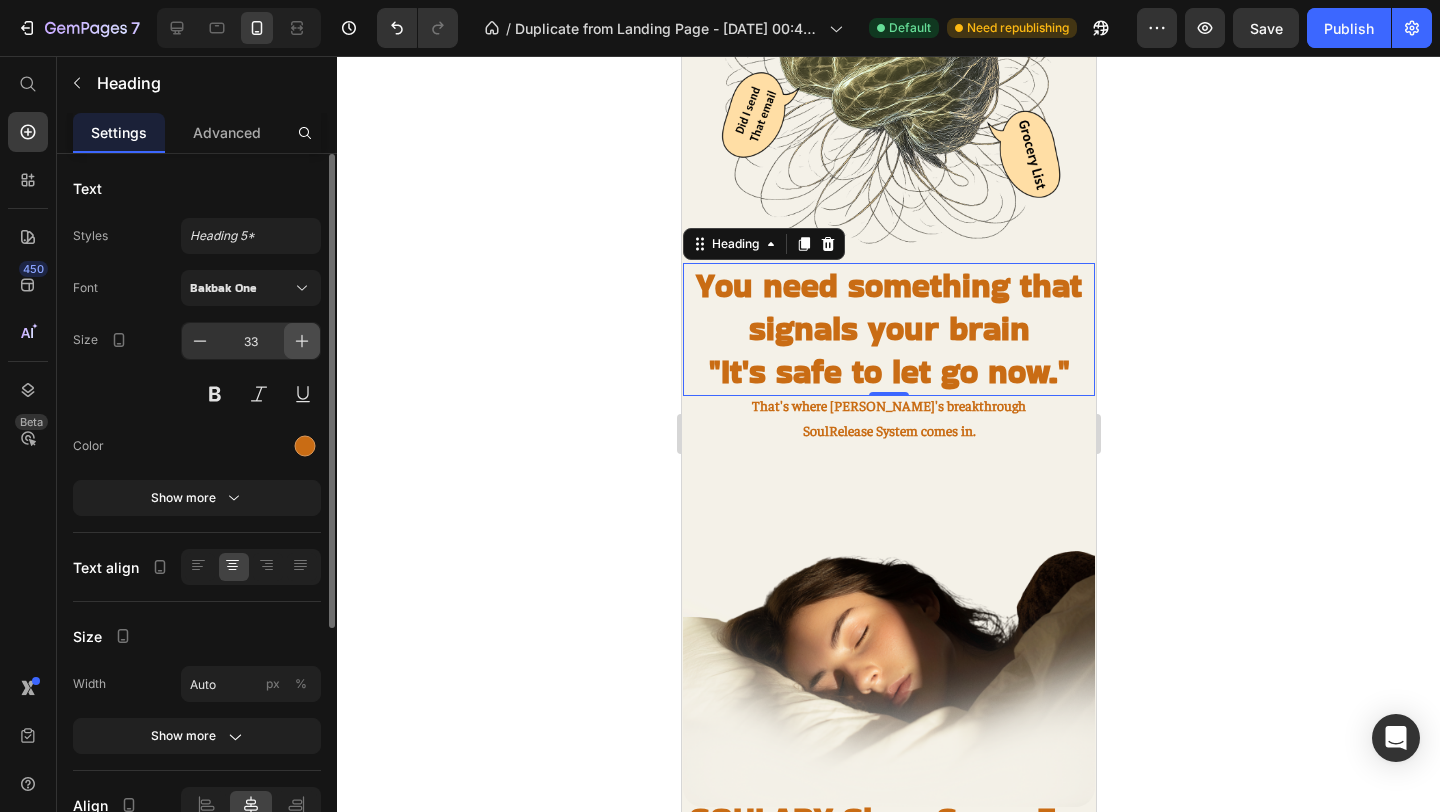 click 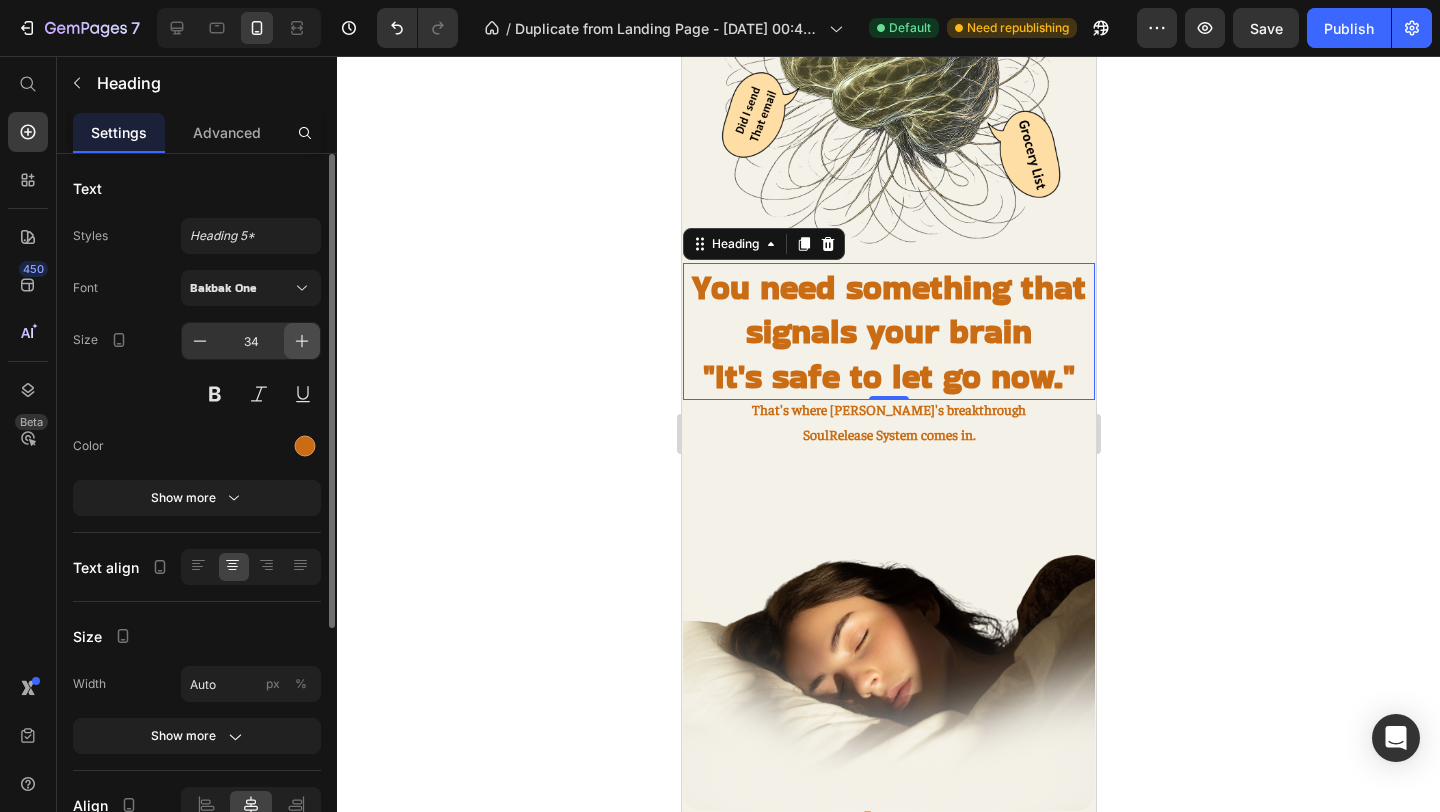 click 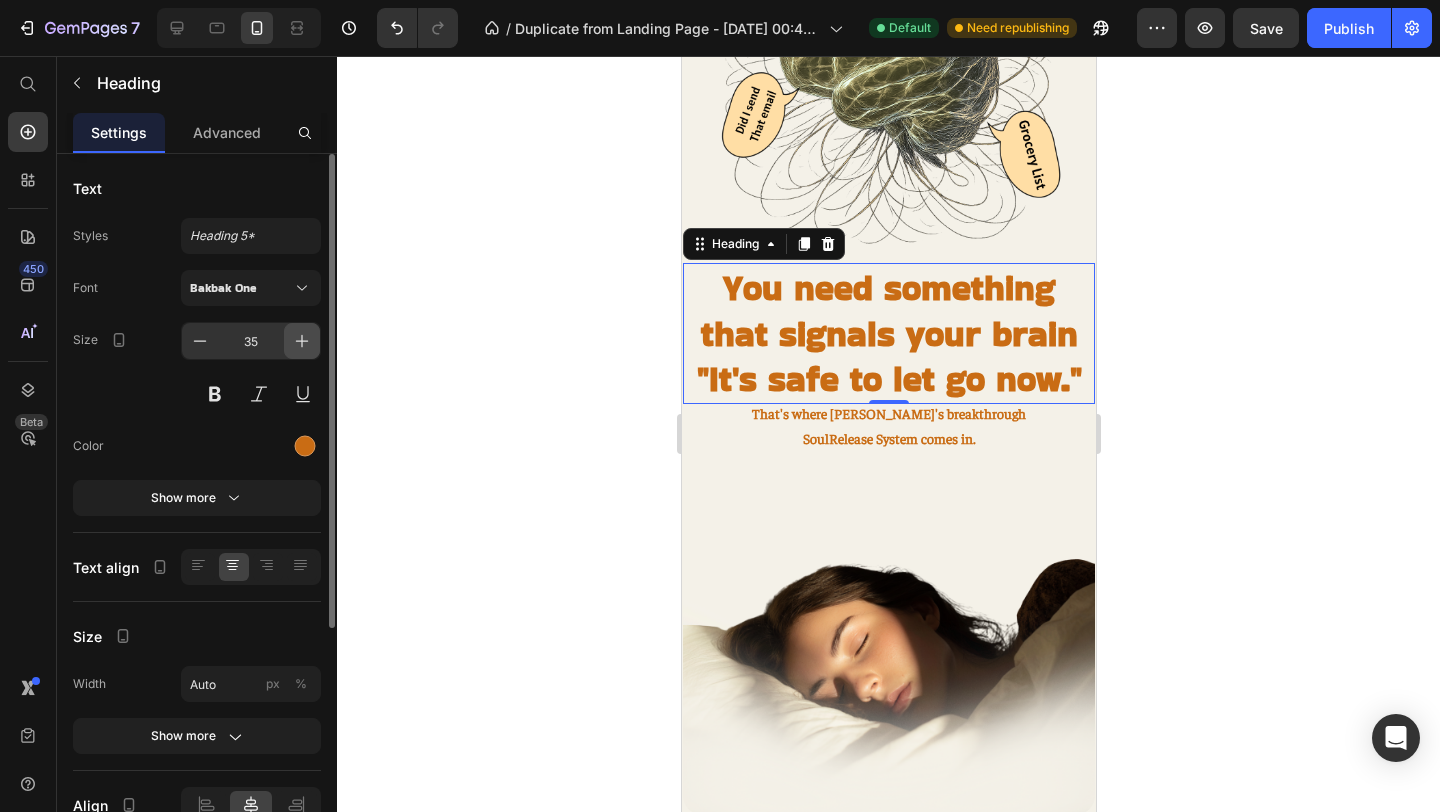 click 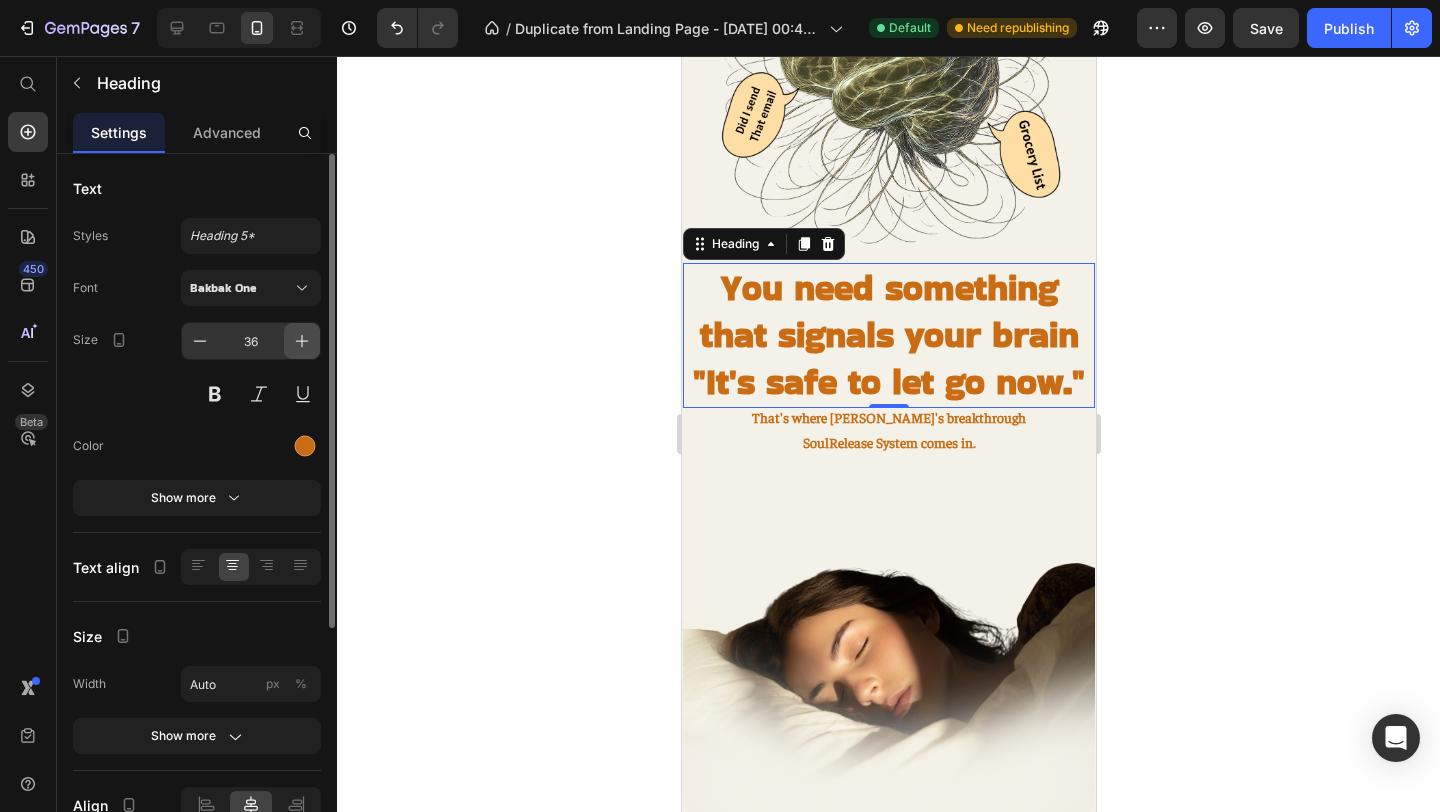 click 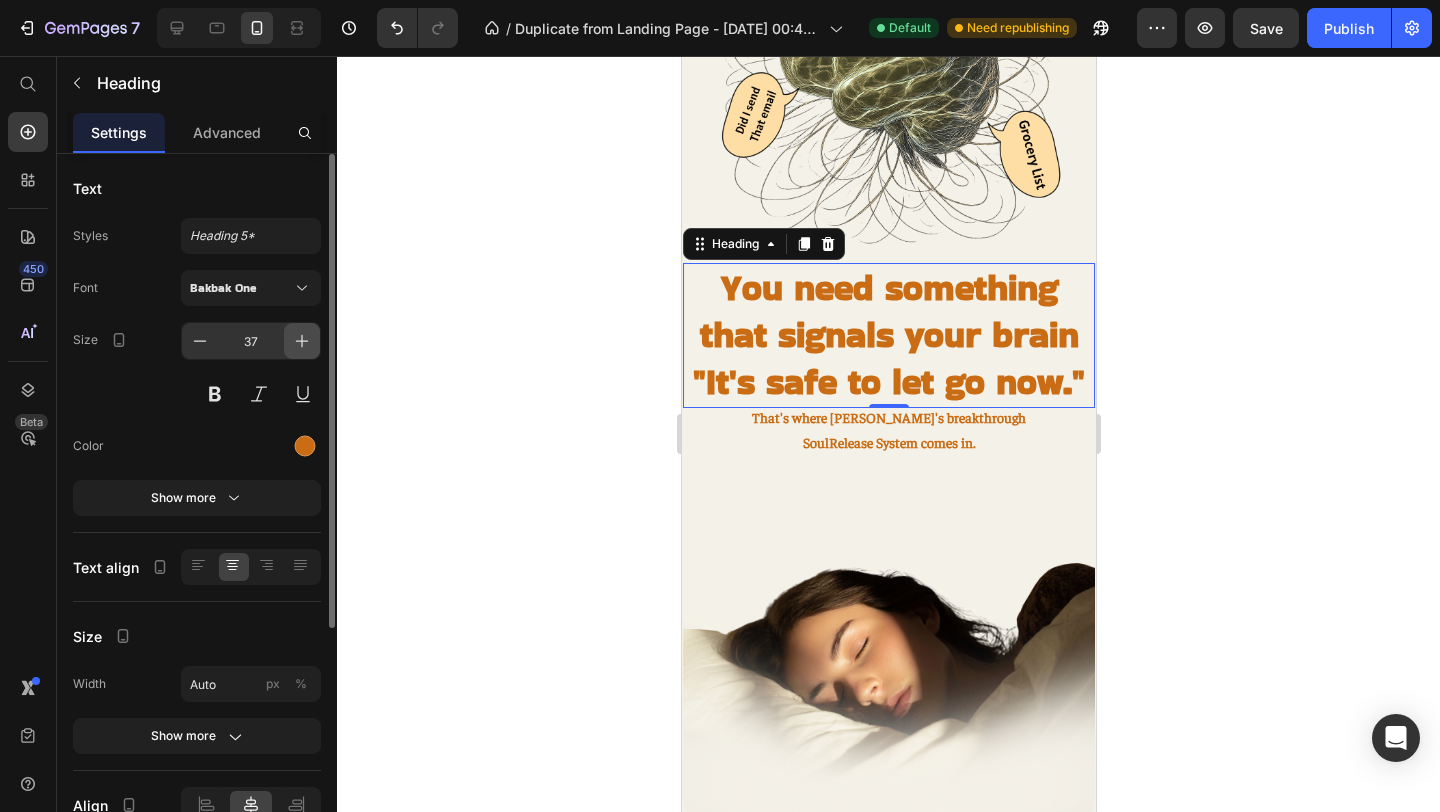click 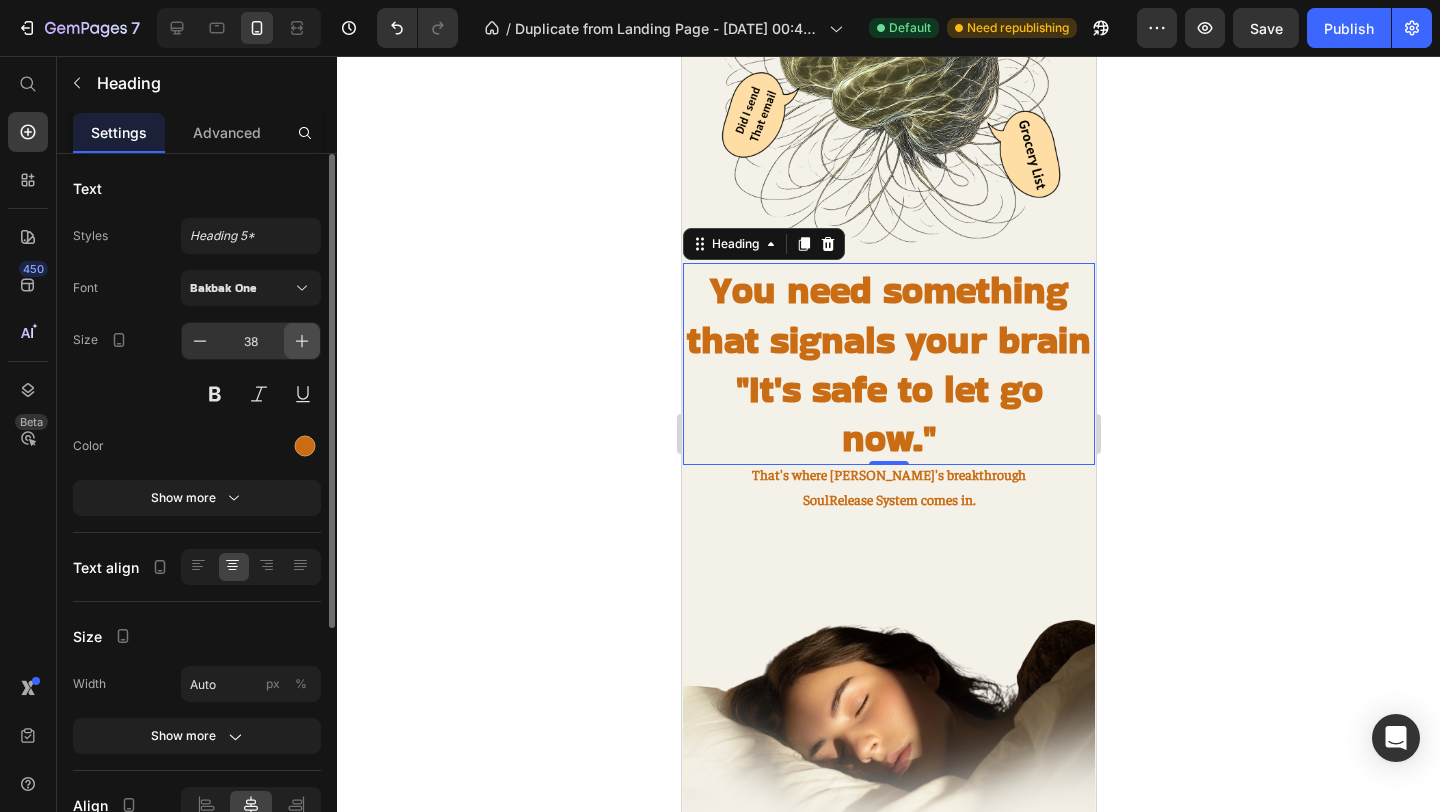click 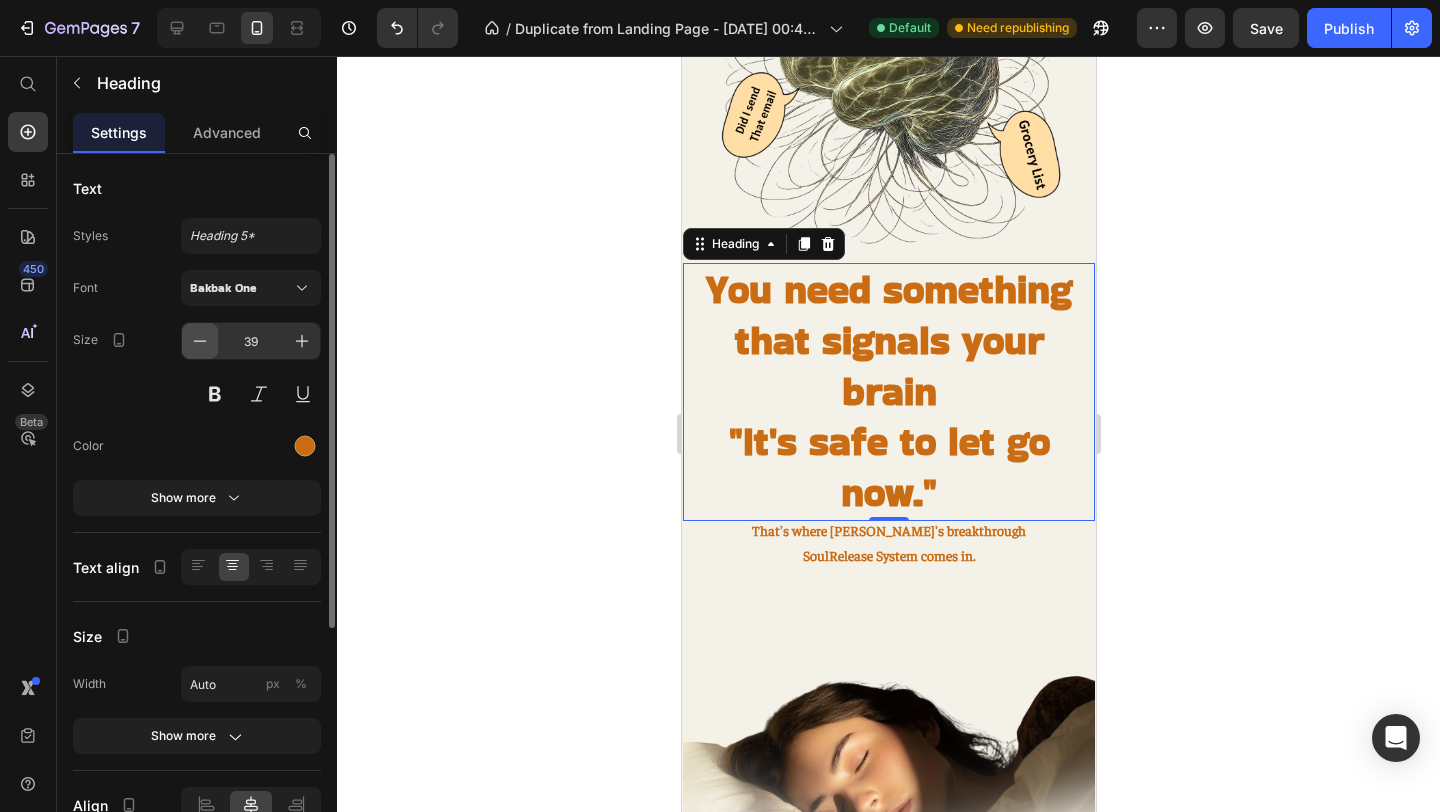 click 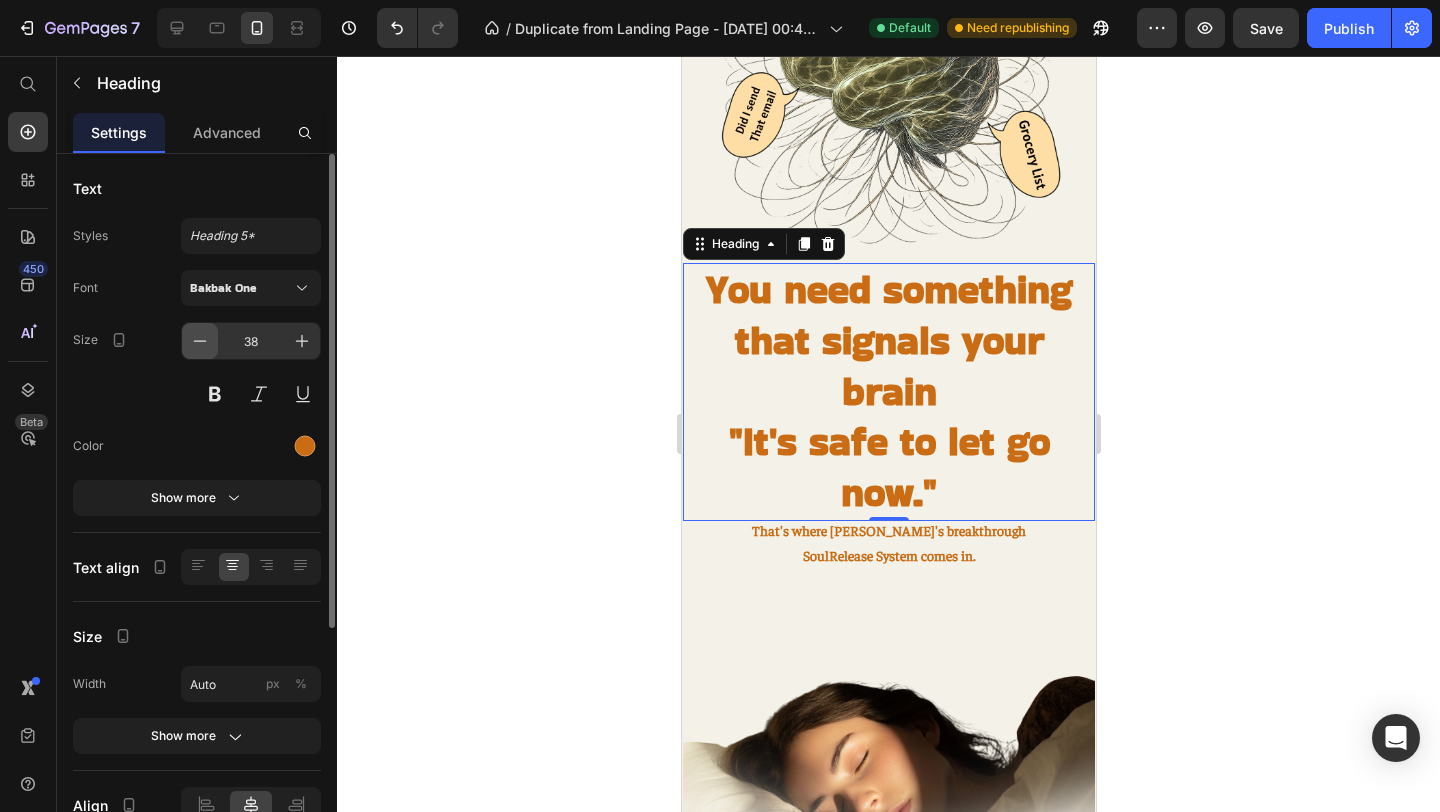 click 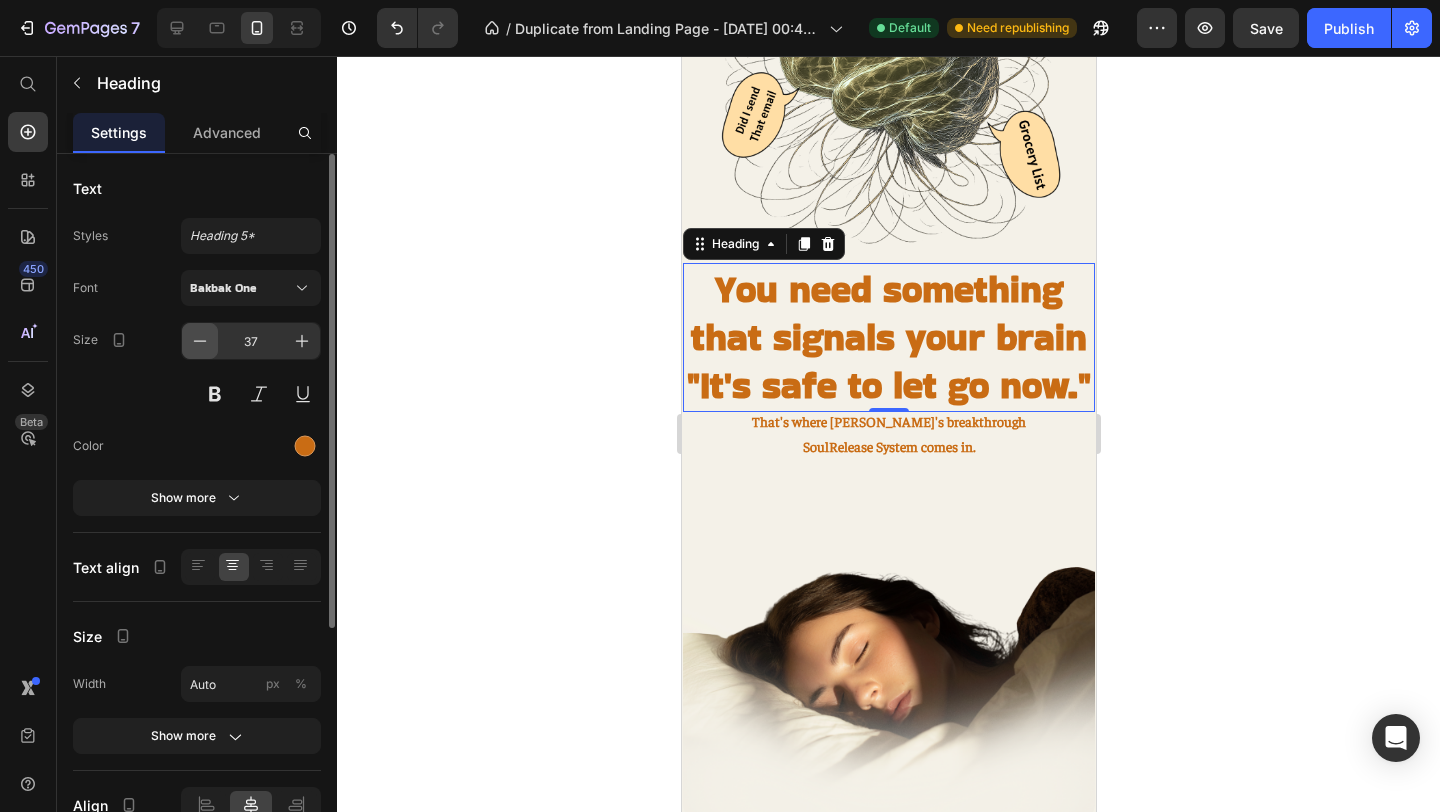 click 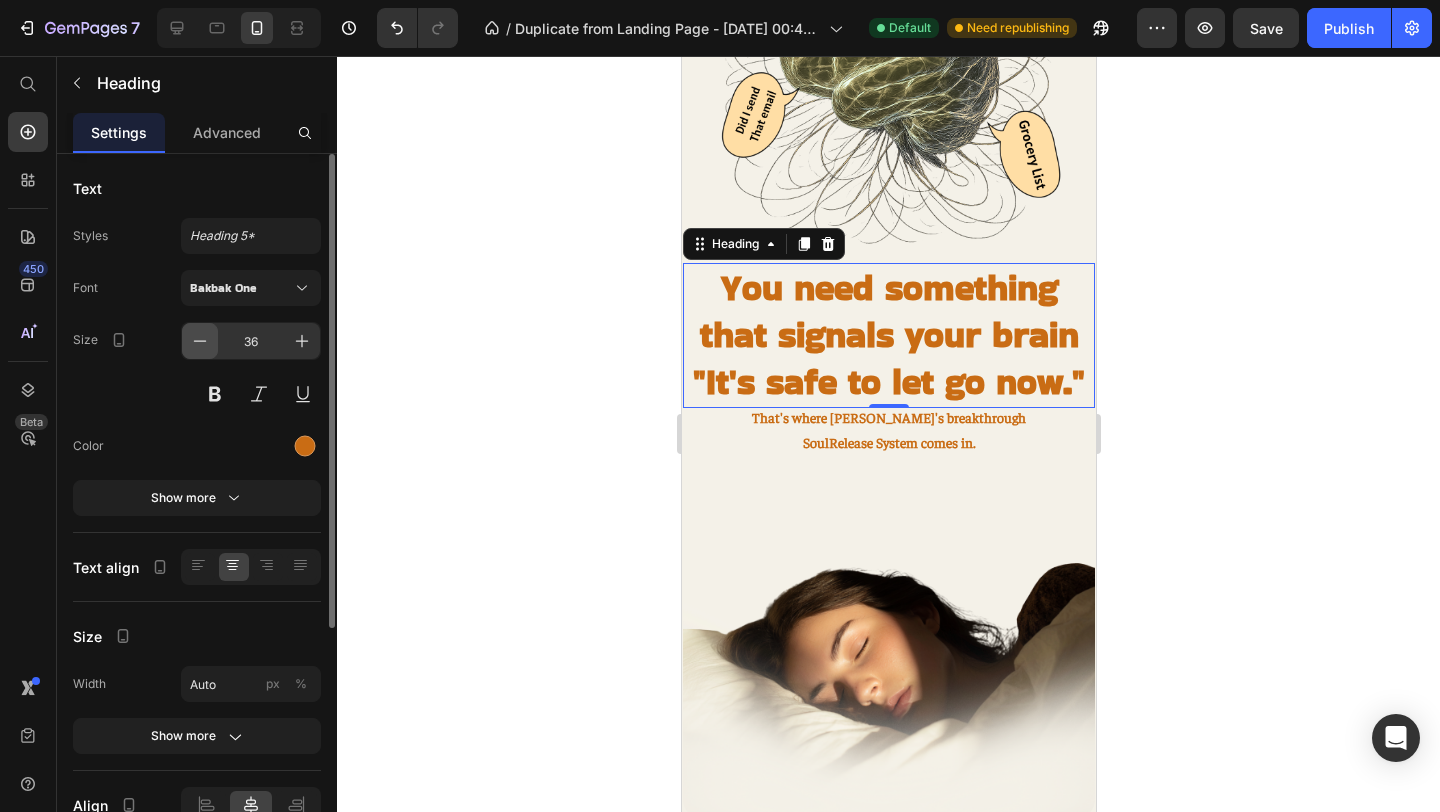 click 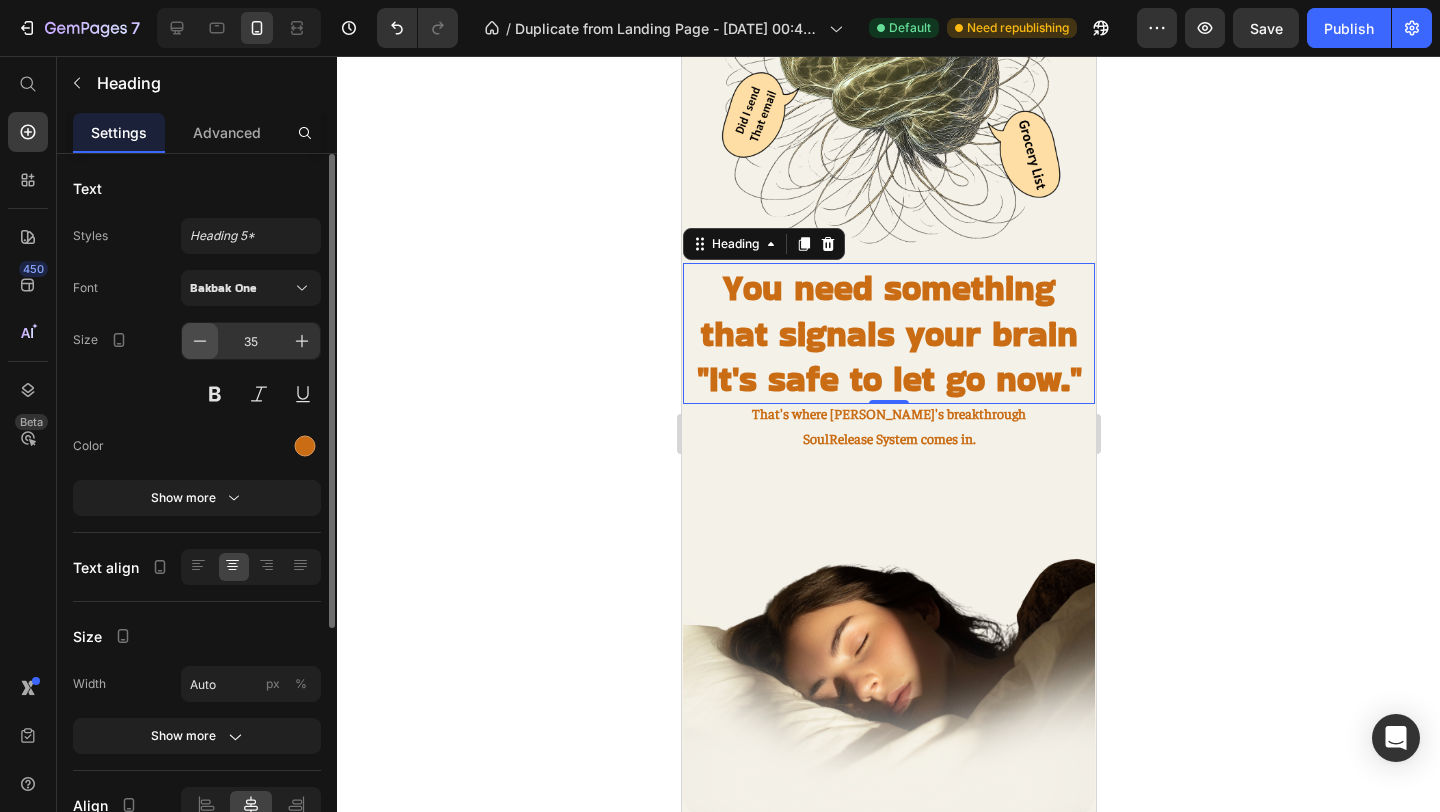 click 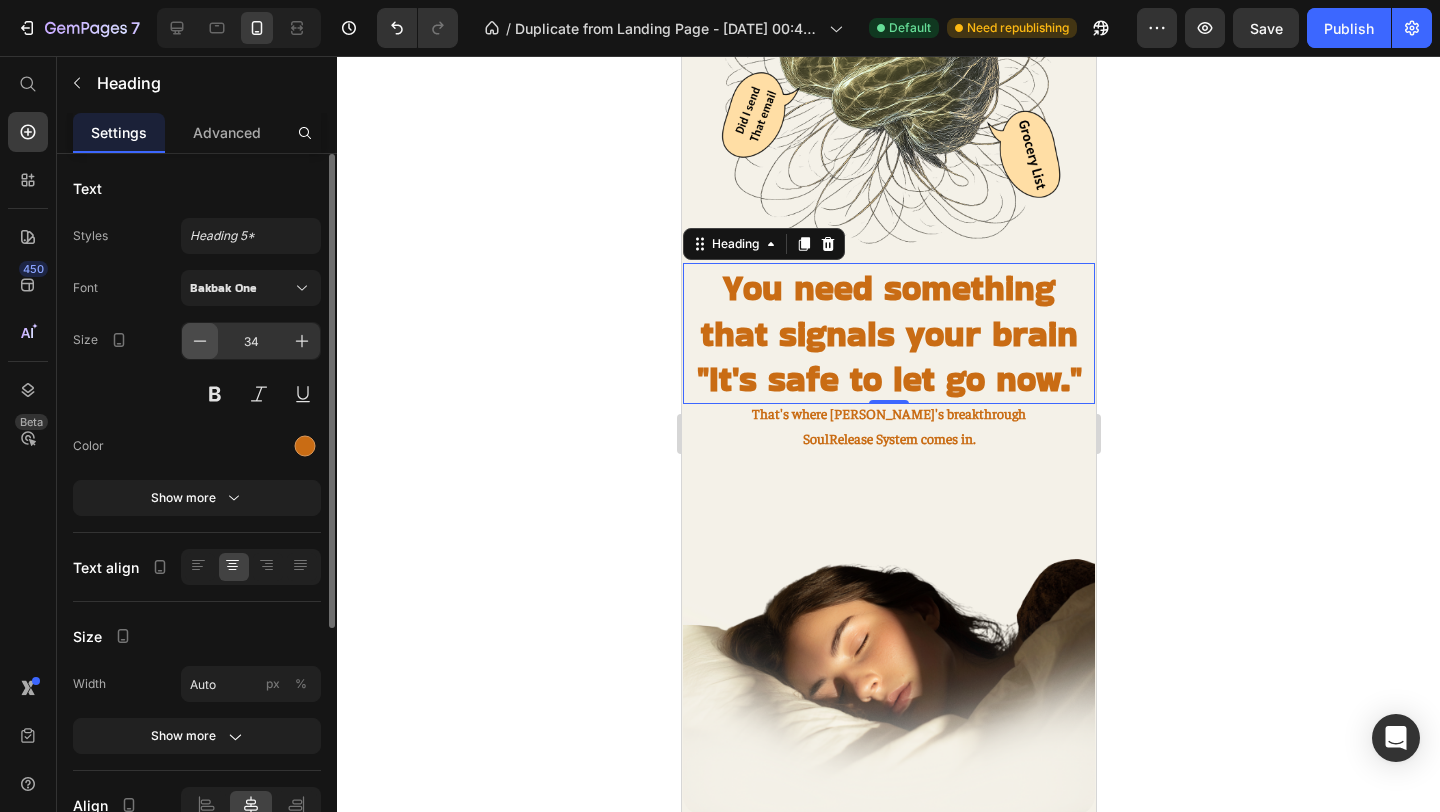 click 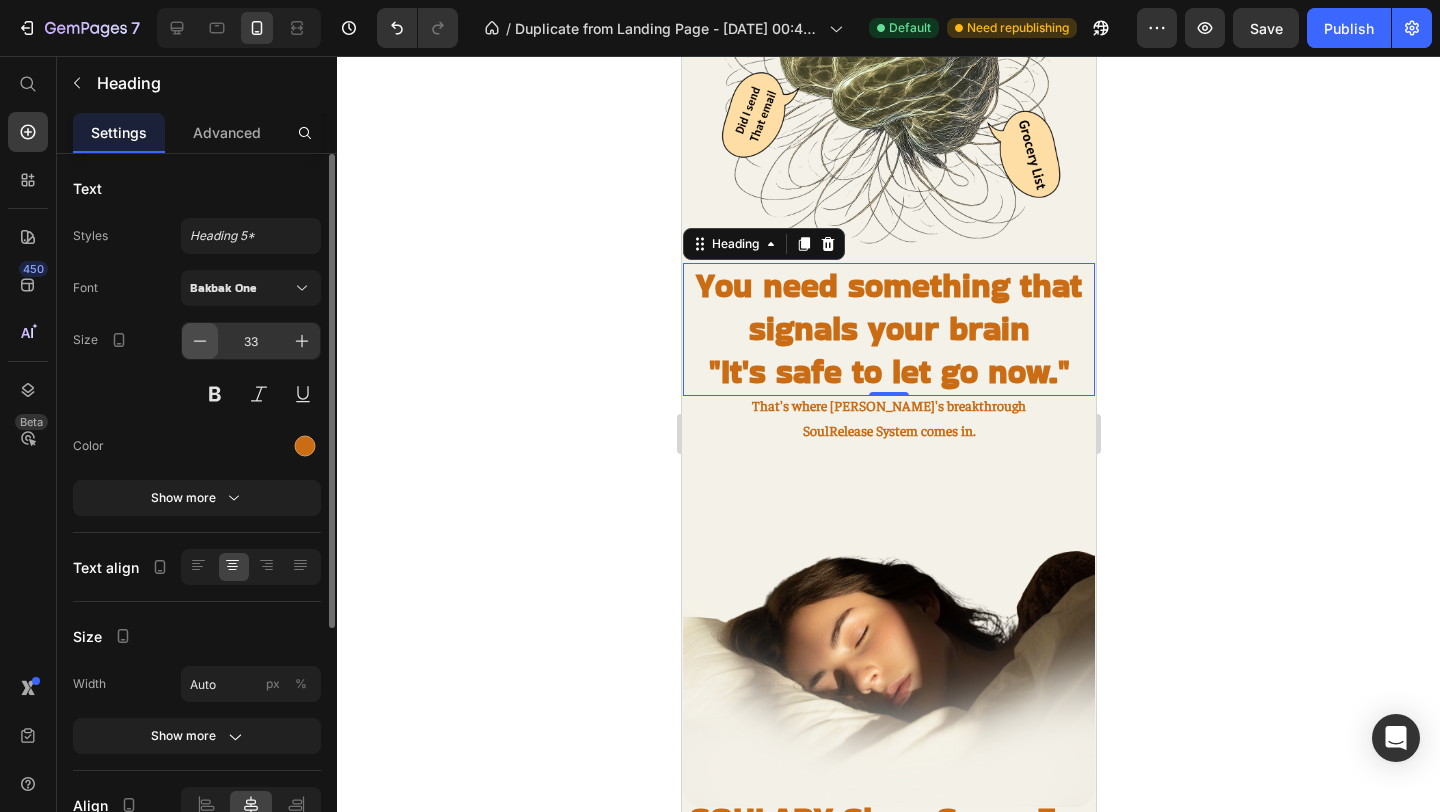 click 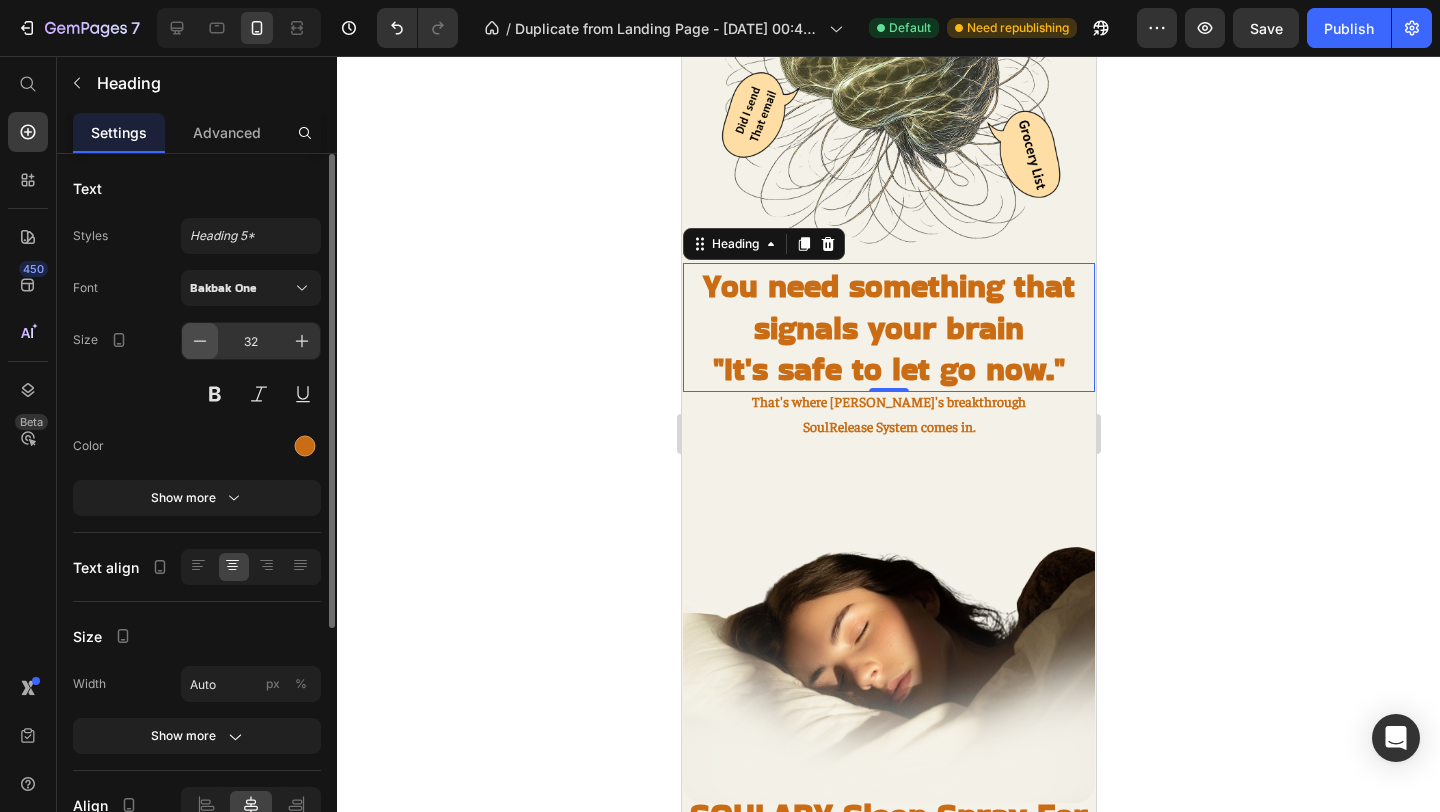 click 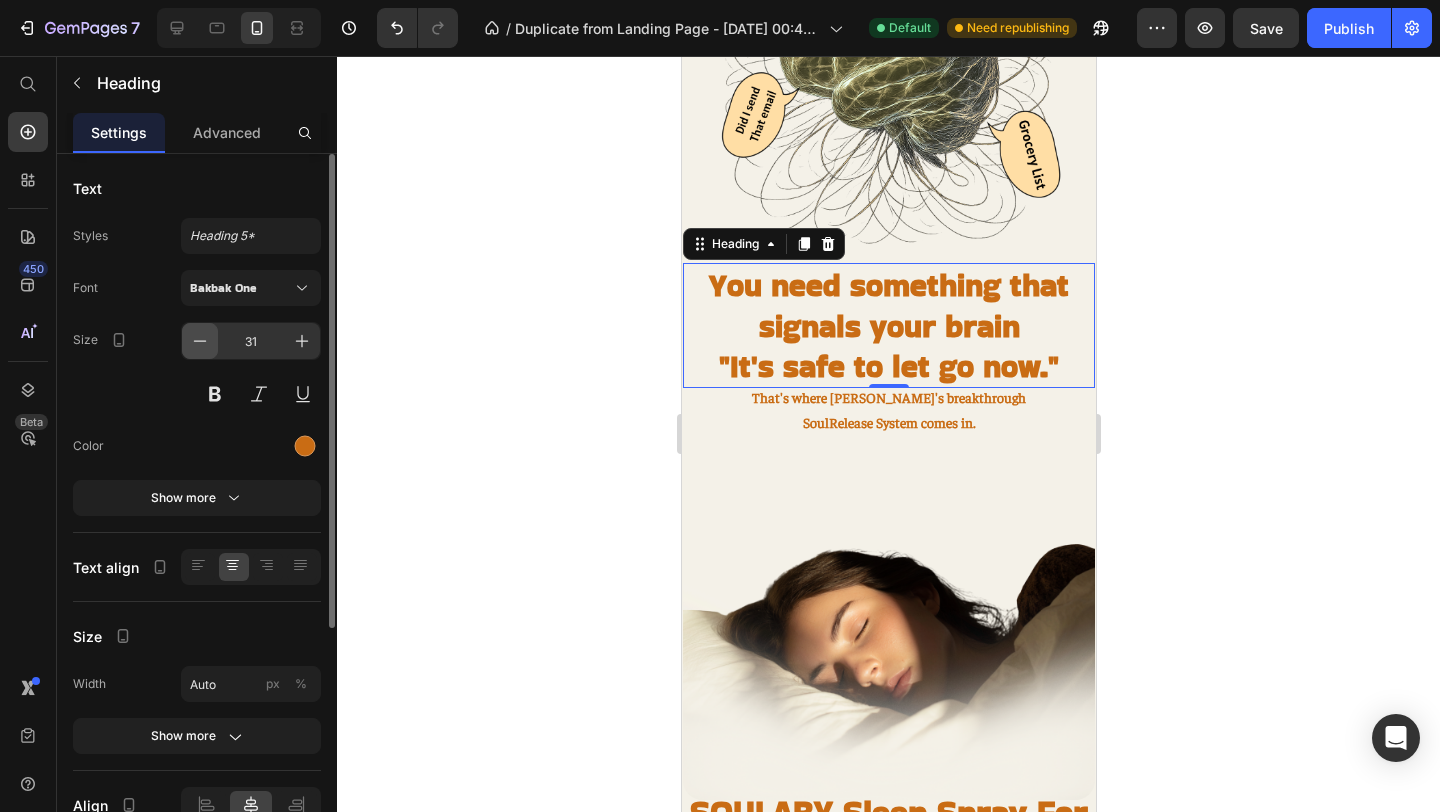 click 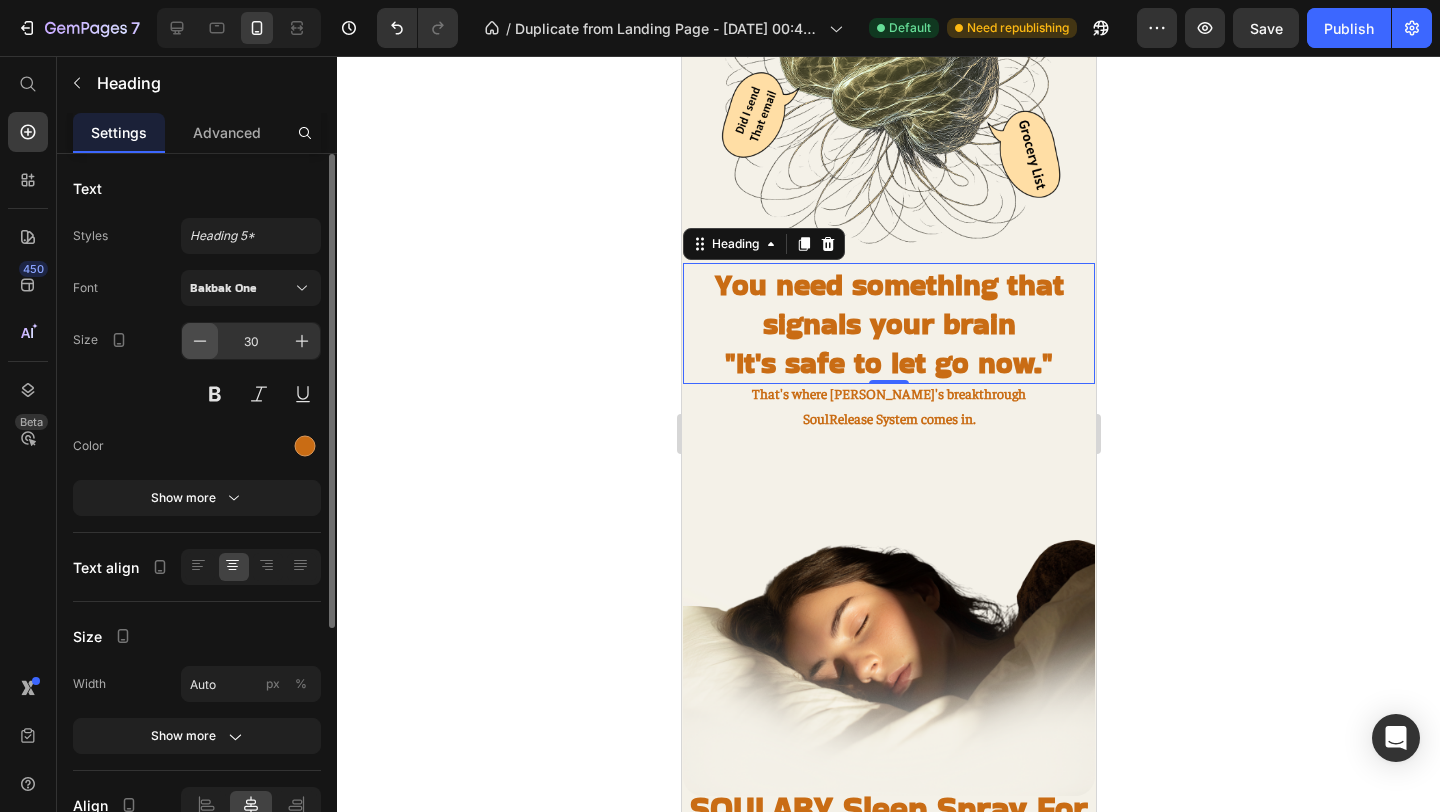 click 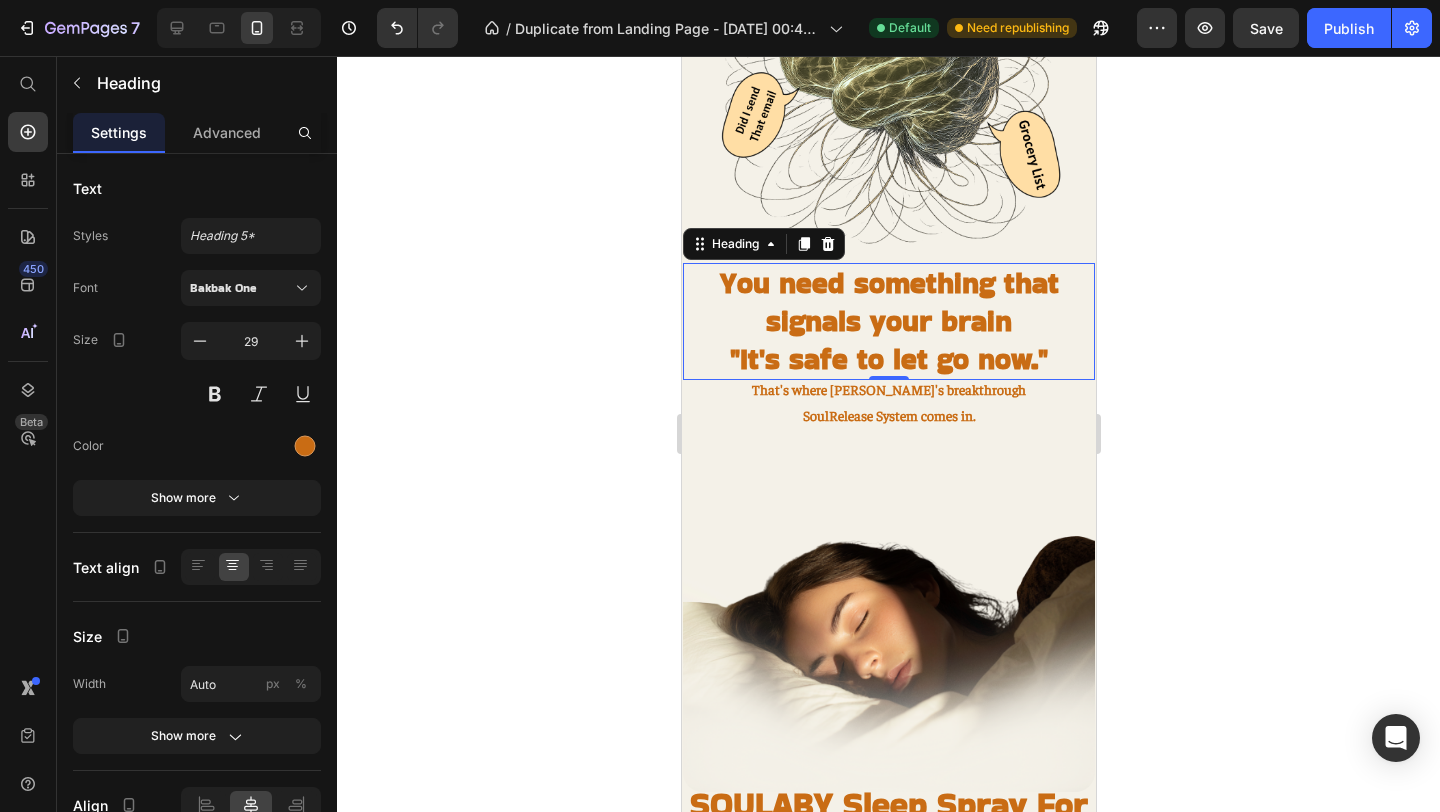 click 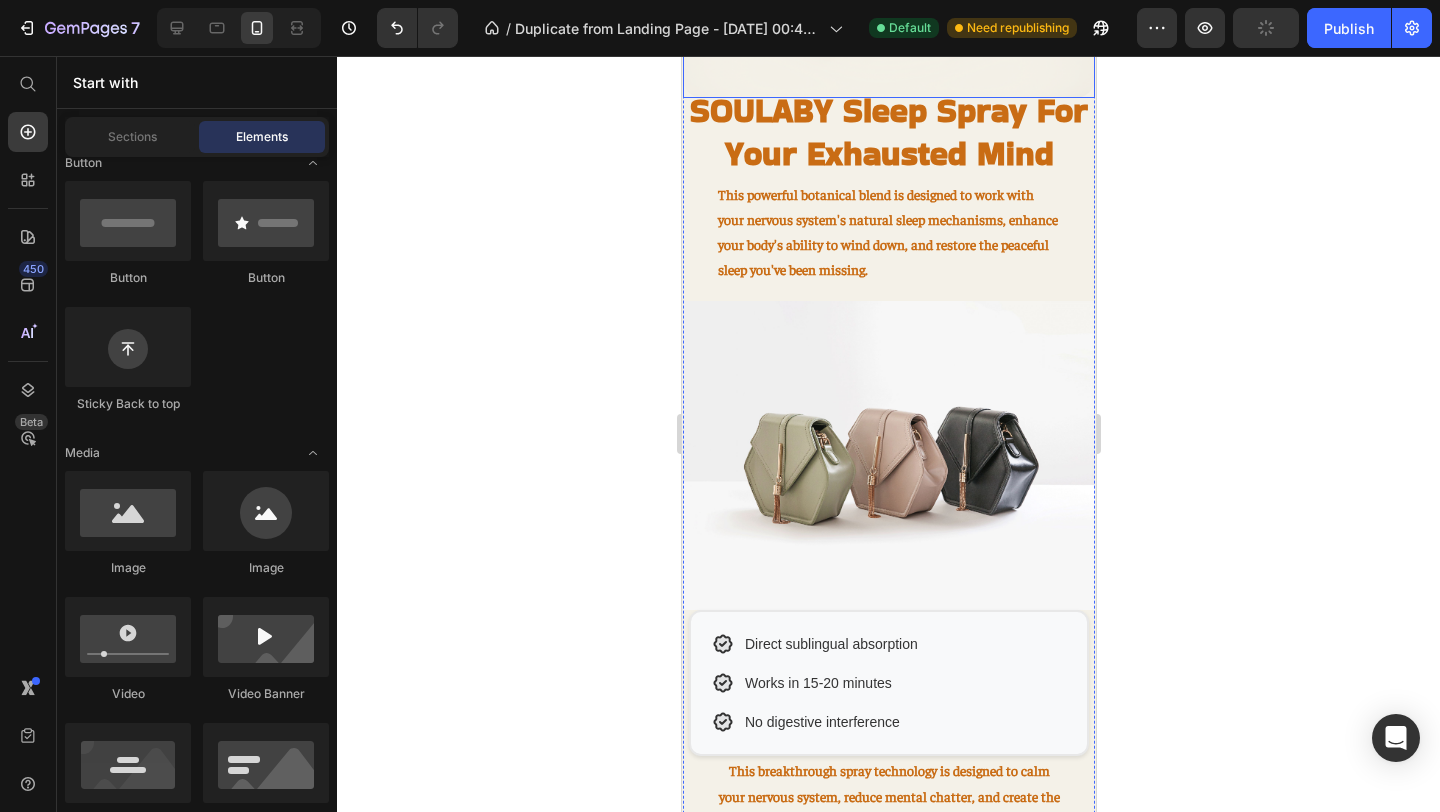 scroll, scrollTop: 1673, scrollLeft: 0, axis: vertical 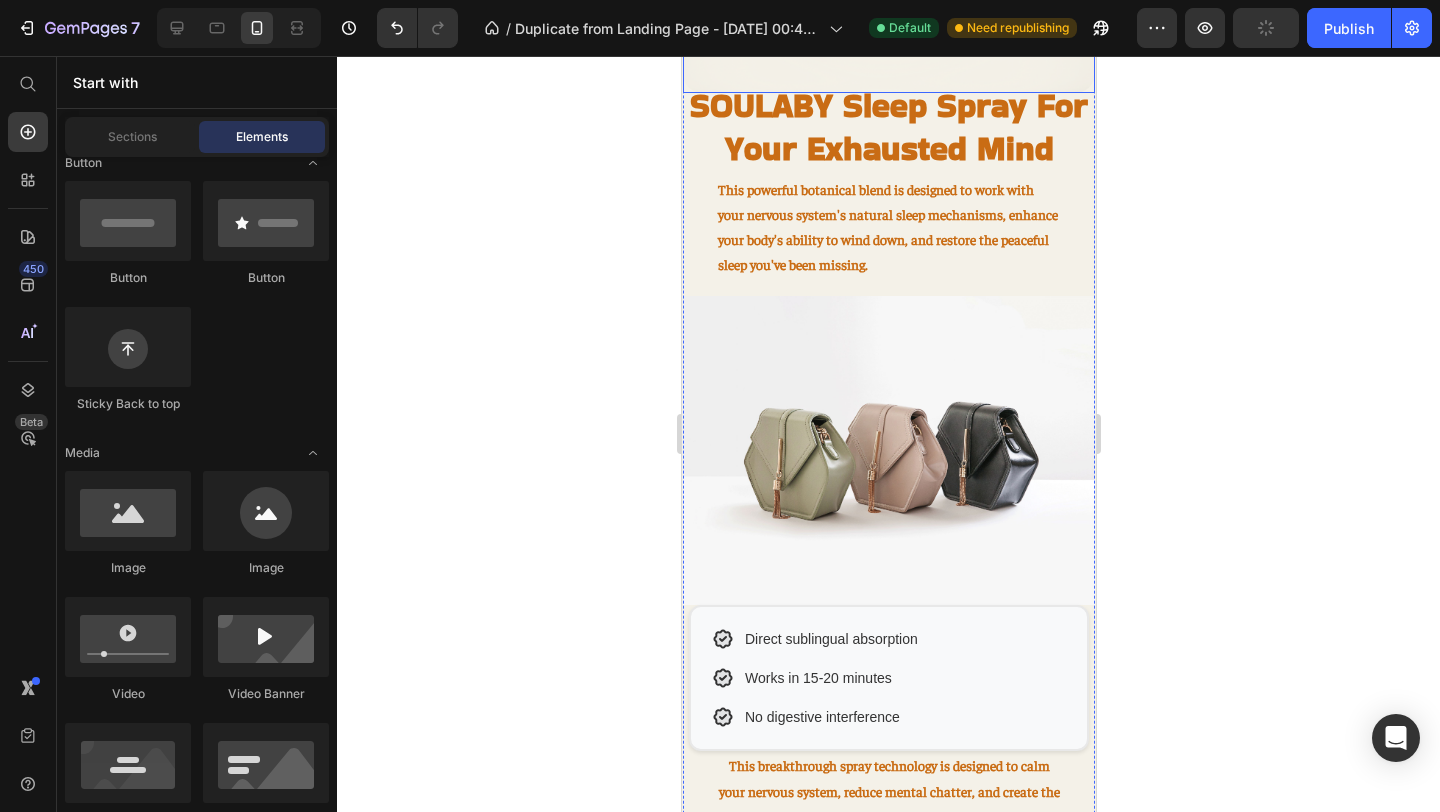click at bounding box center (888, 450) 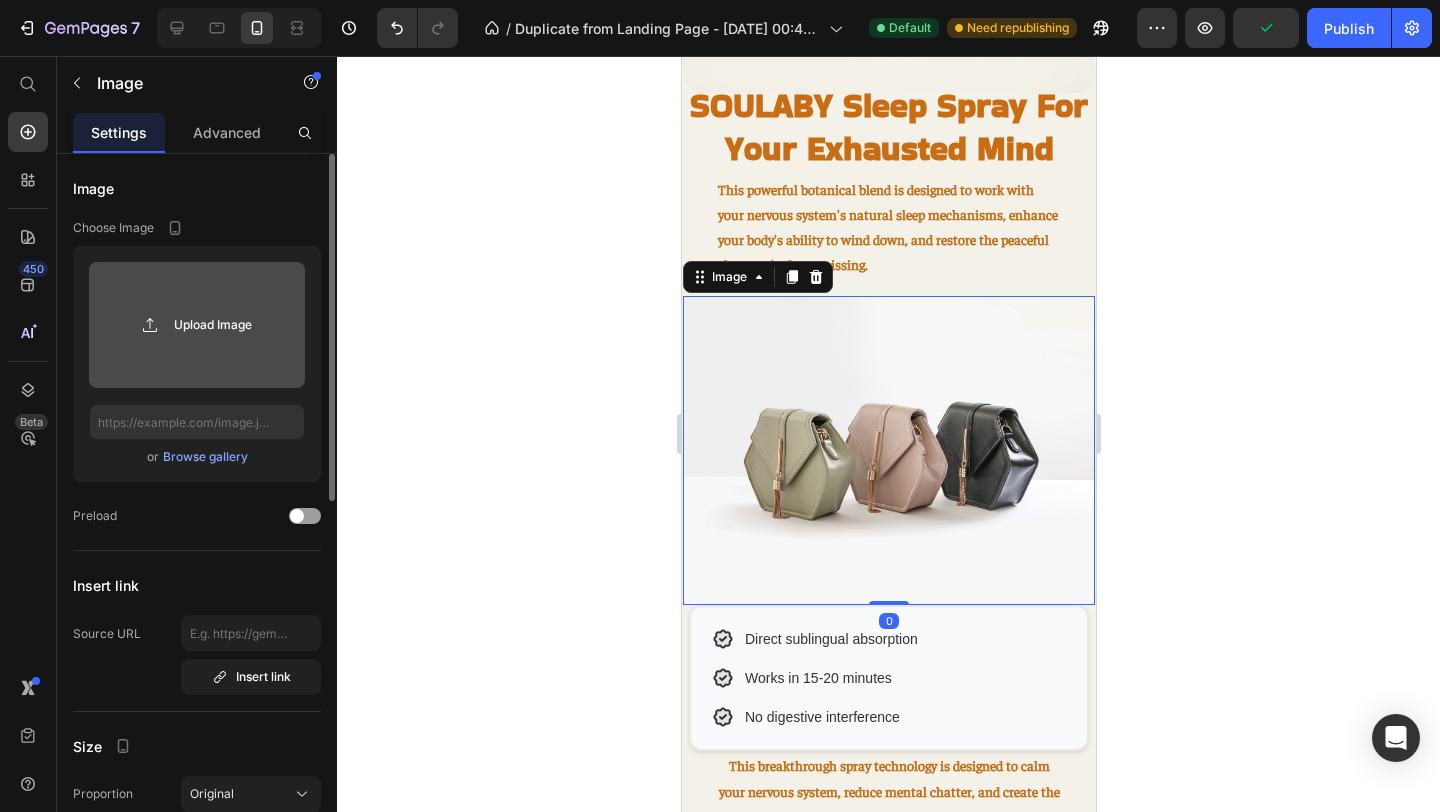 click 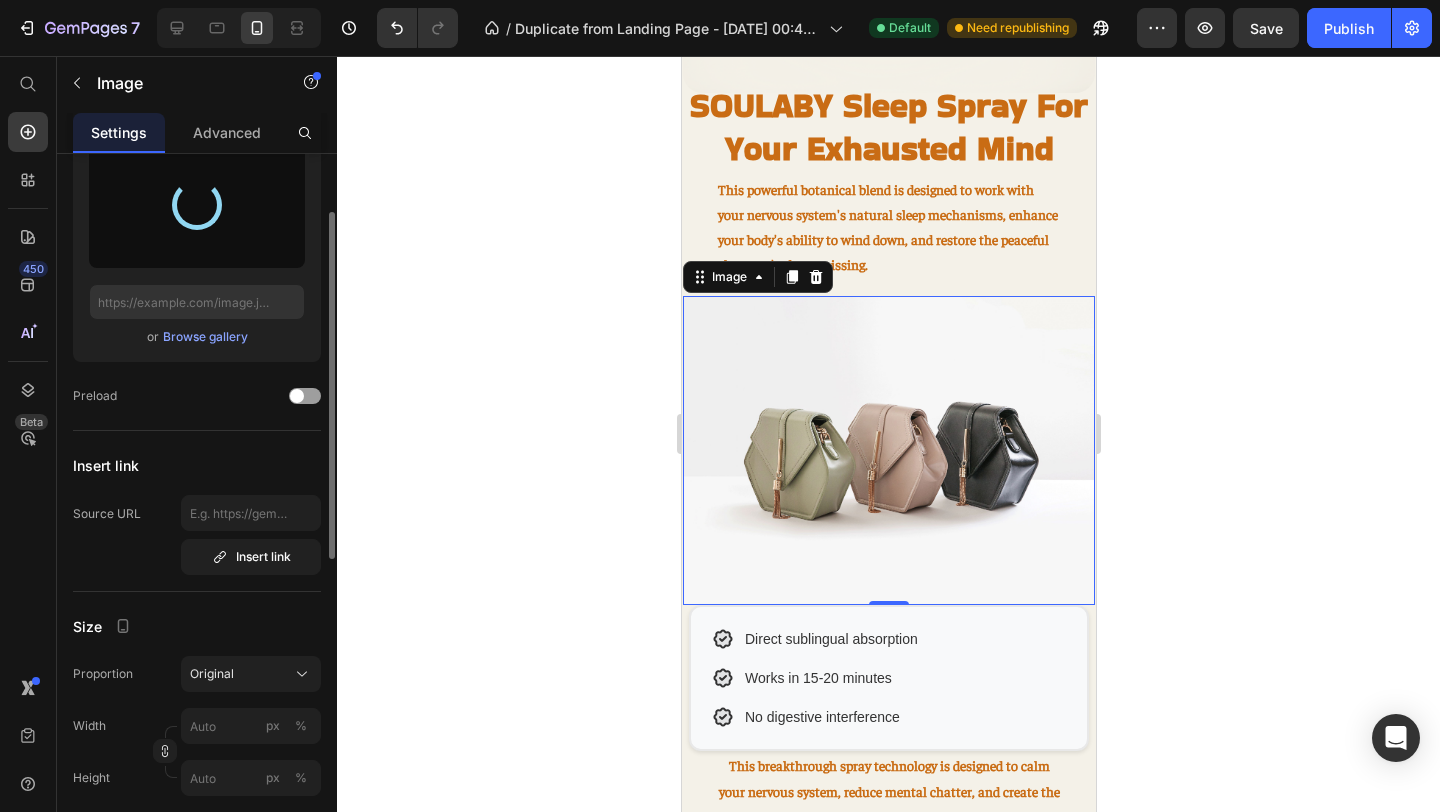 scroll, scrollTop: 0, scrollLeft: 0, axis: both 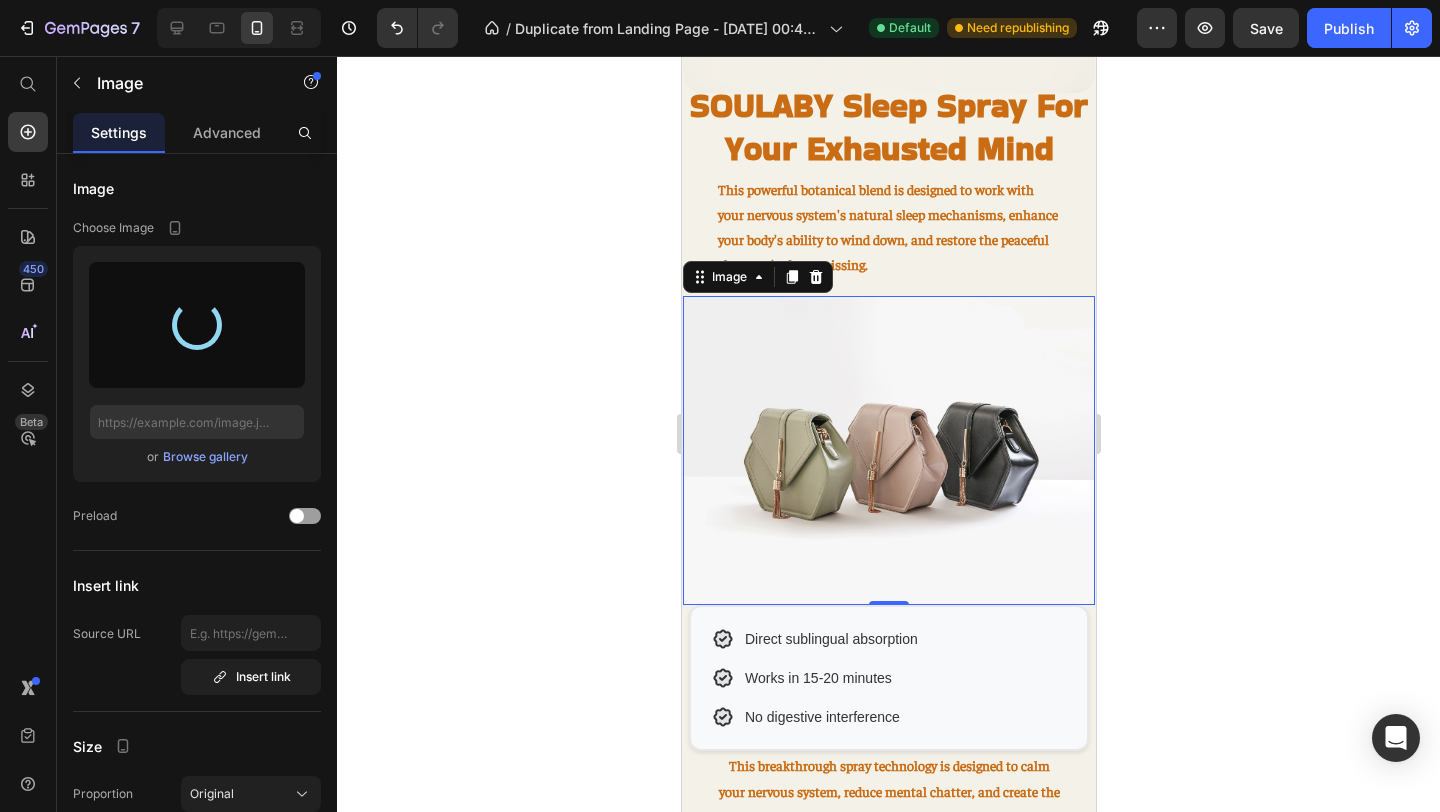 type on "[URL][DOMAIN_NAME]" 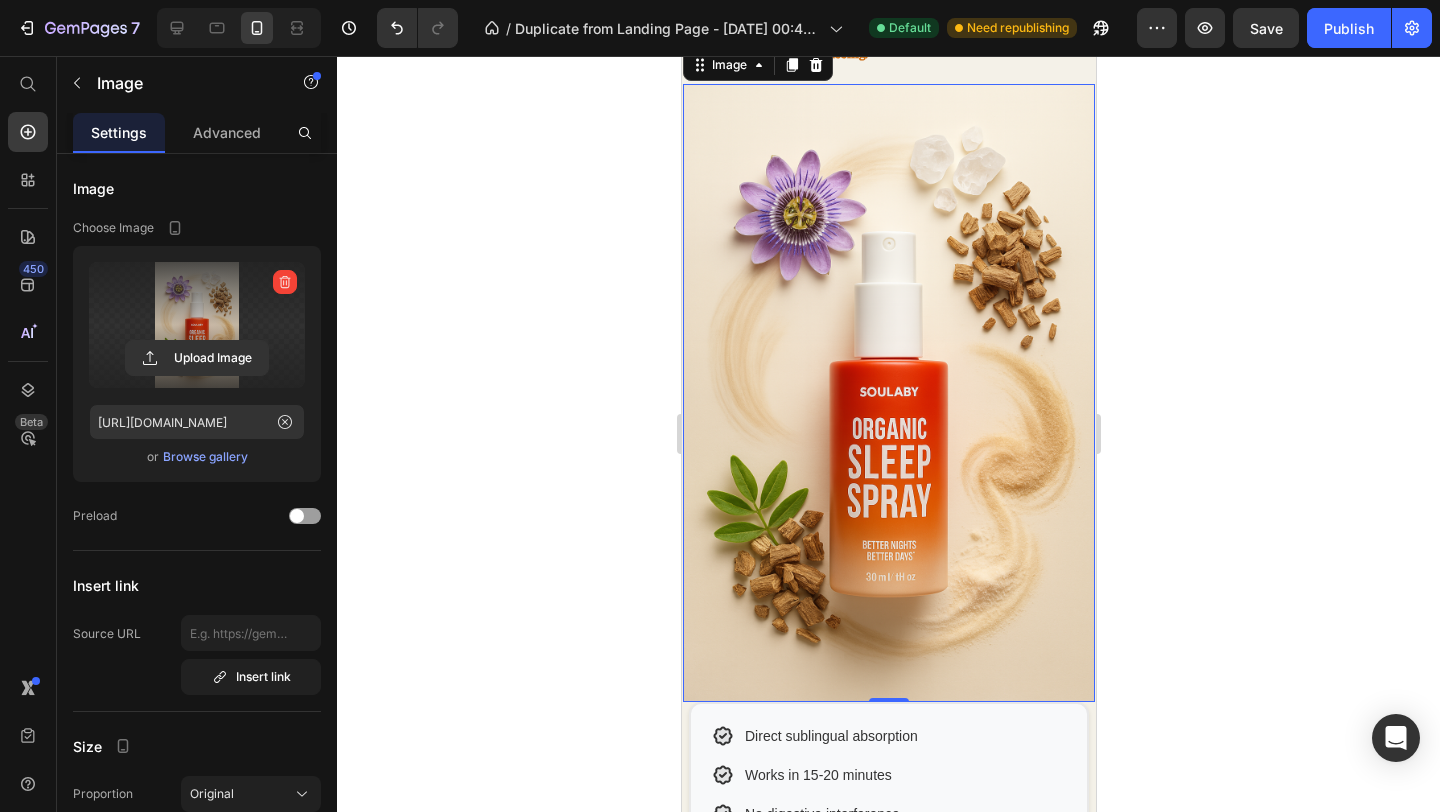 scroll, scrollTop: 1888, scrollLeft: 0, axis: vertical 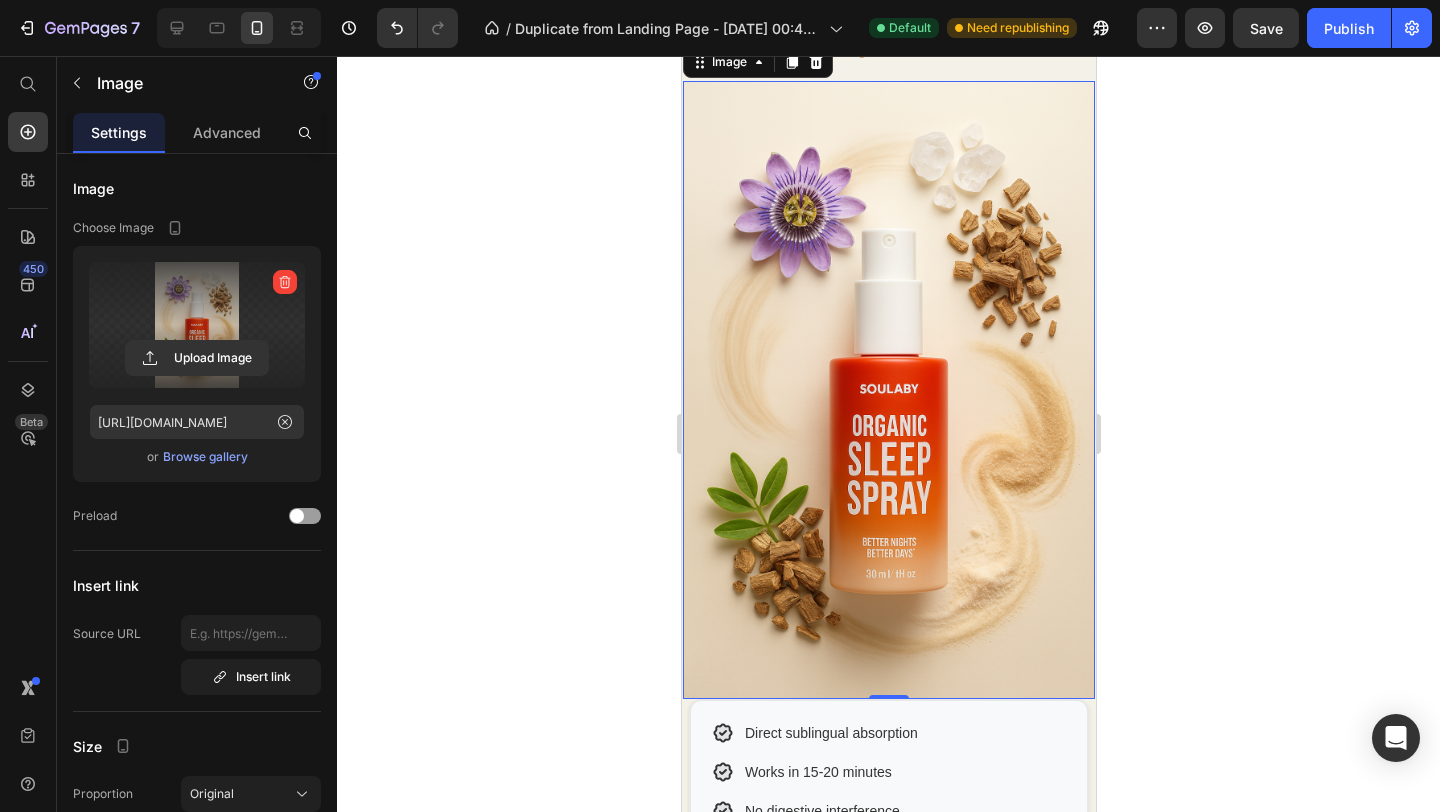 click at bounding box center (888, 390) 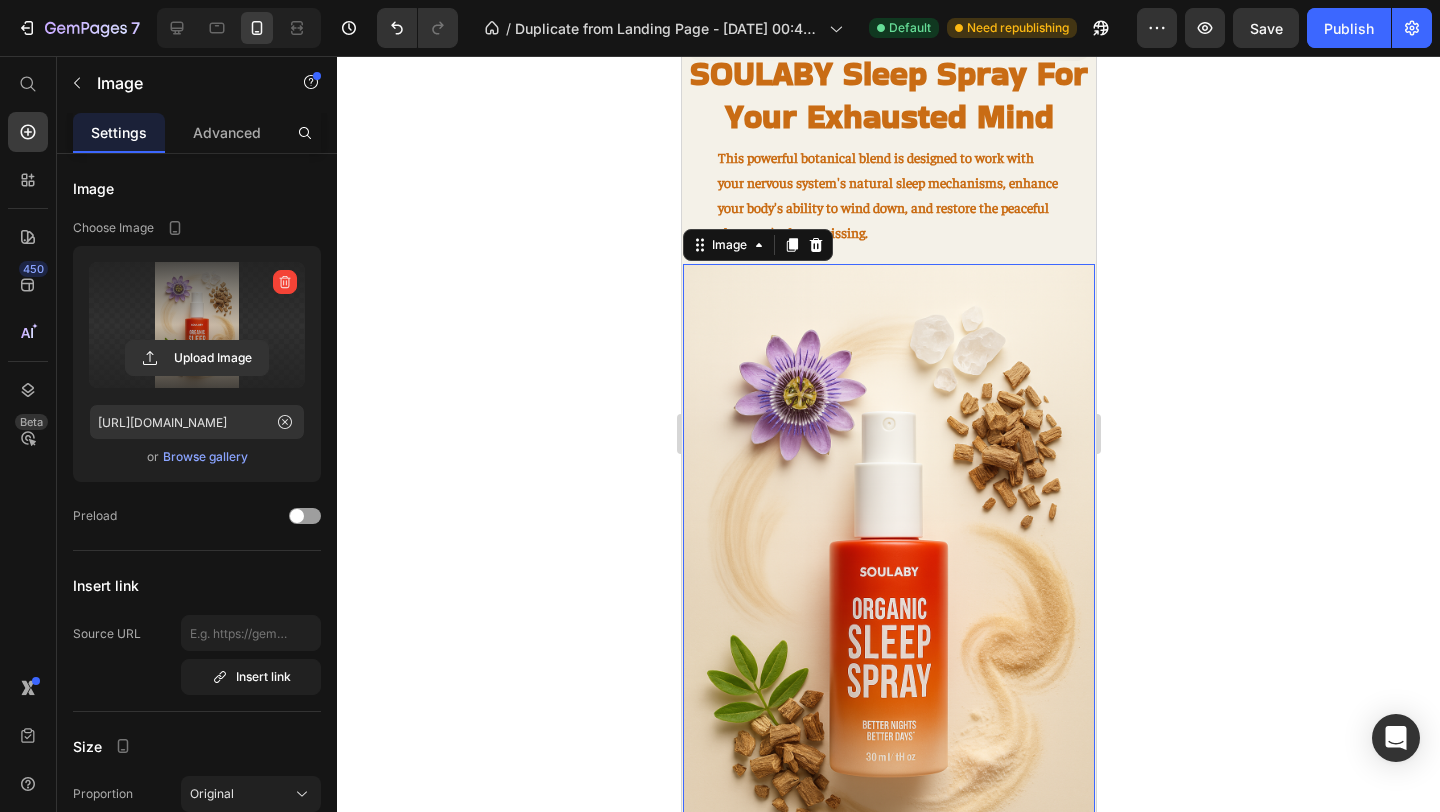 scroll, scrollTop: 1612, scrollLeft: 0, axis: vertical 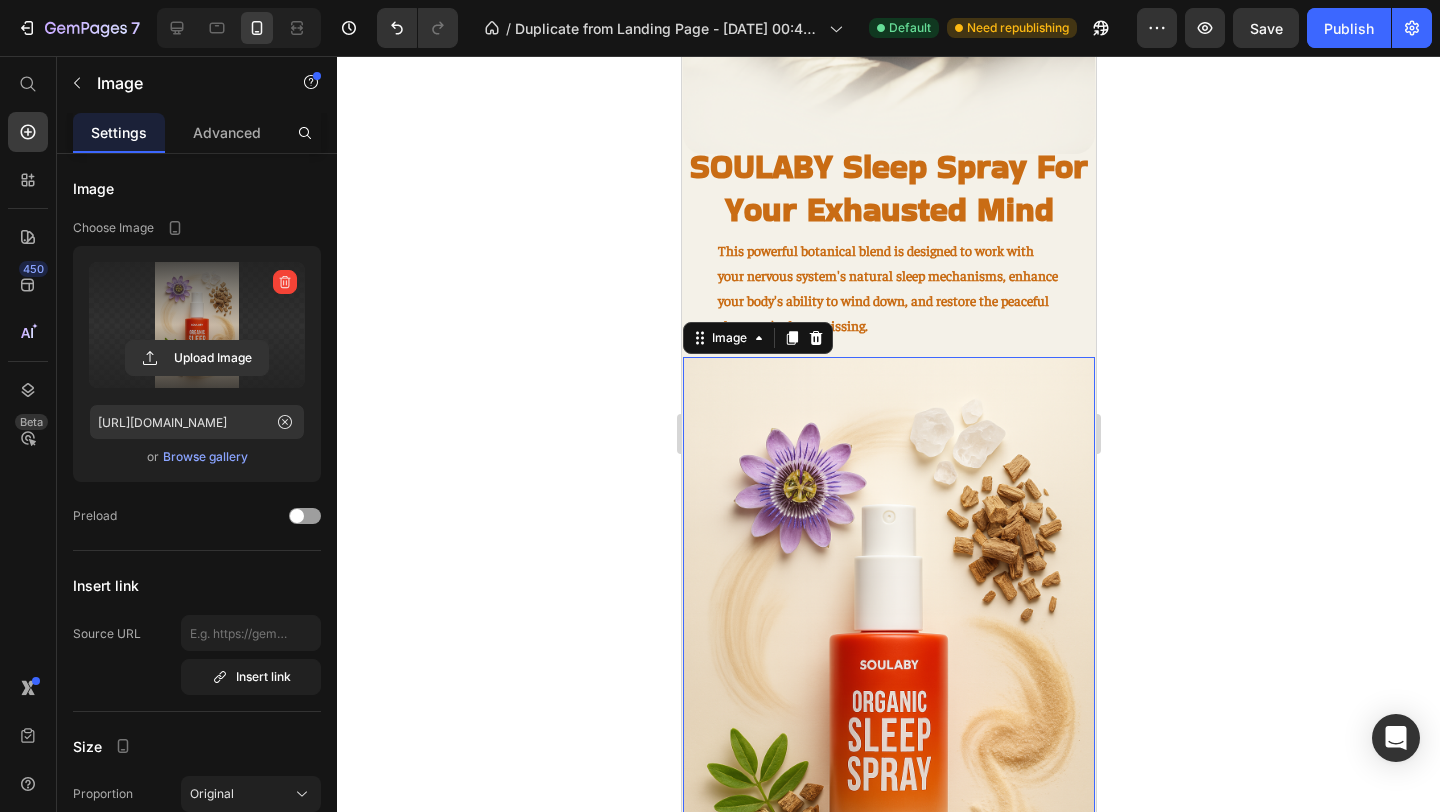 click 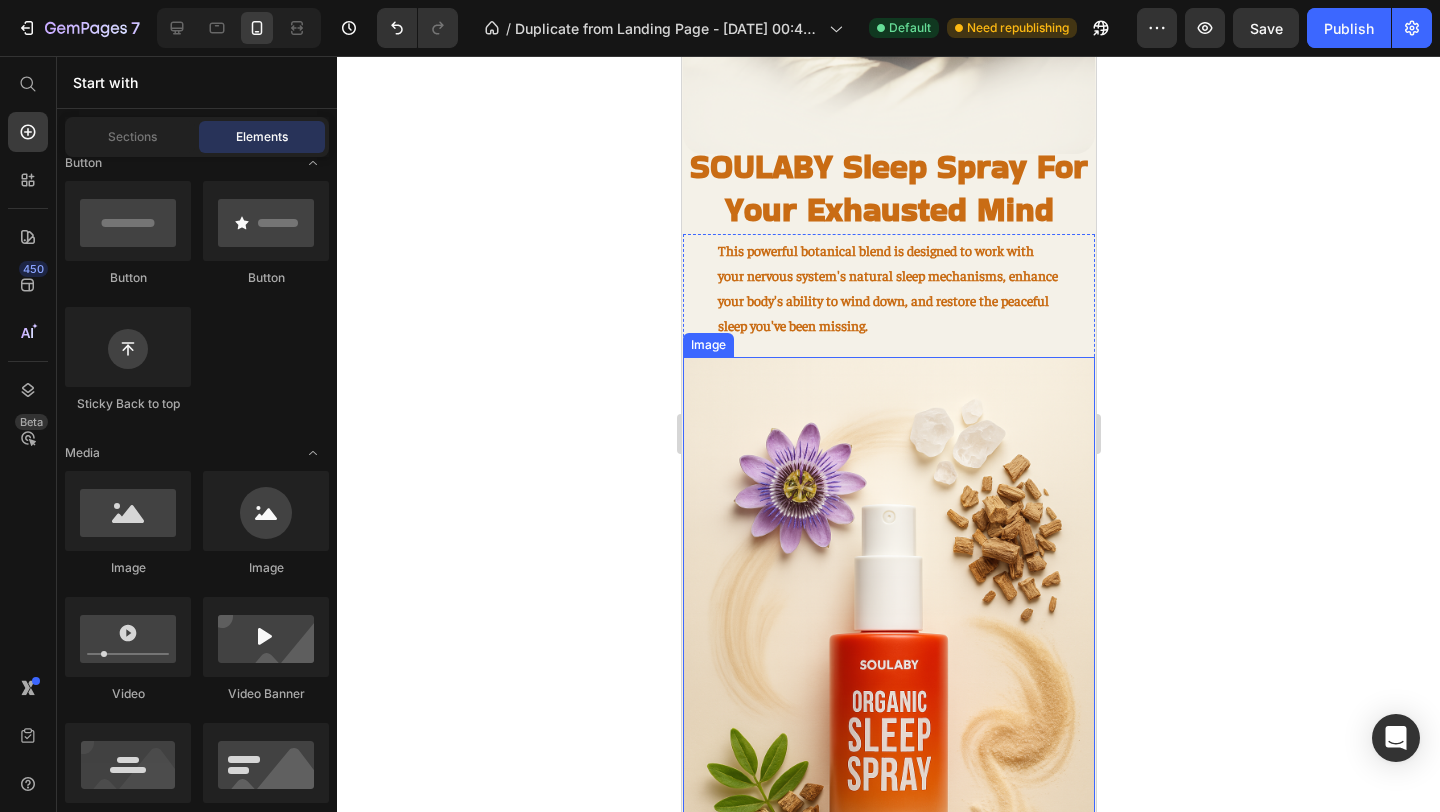 click at bounding box center (888, 666) 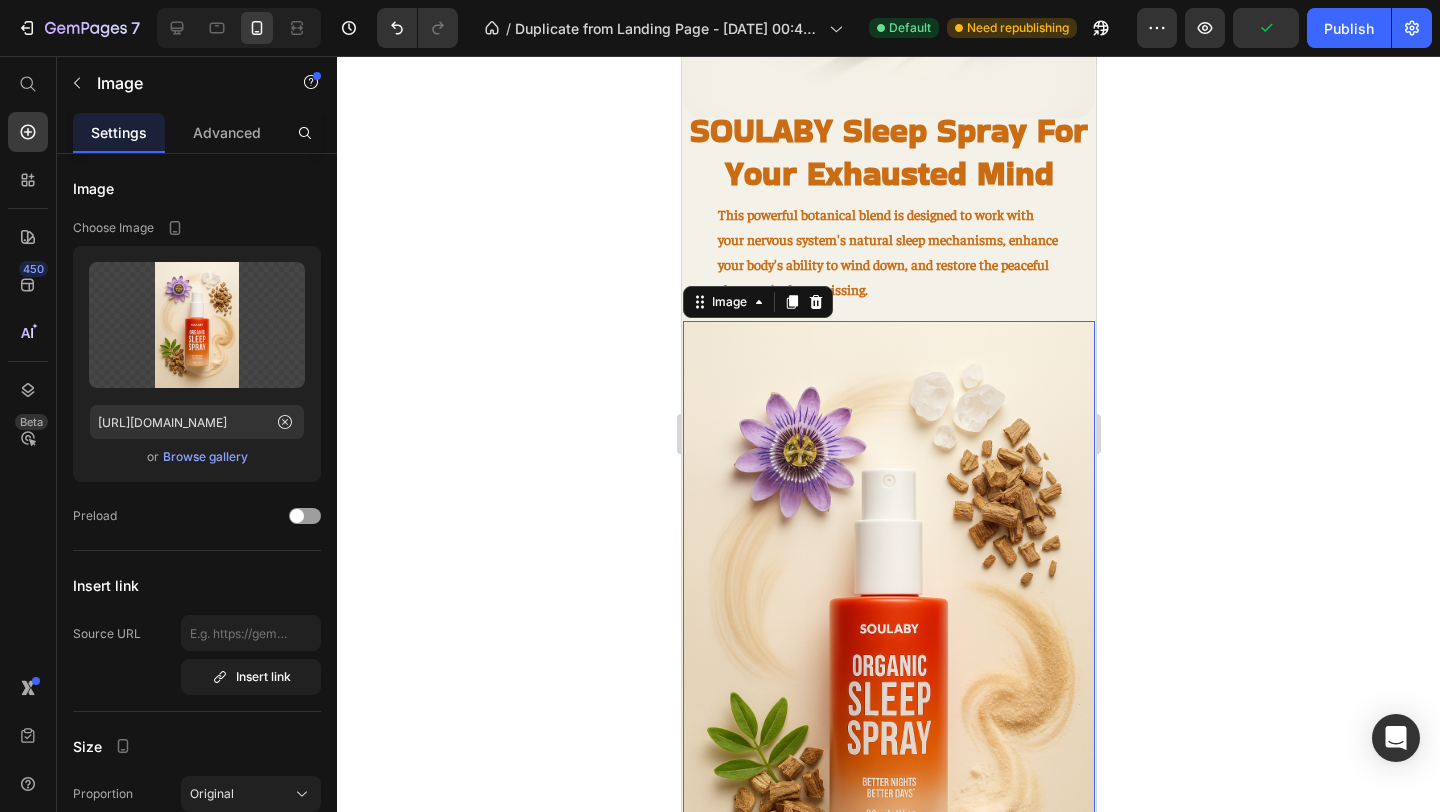 scroll, scrollTop: 1657, scrollLeft: 0, axis: vertical 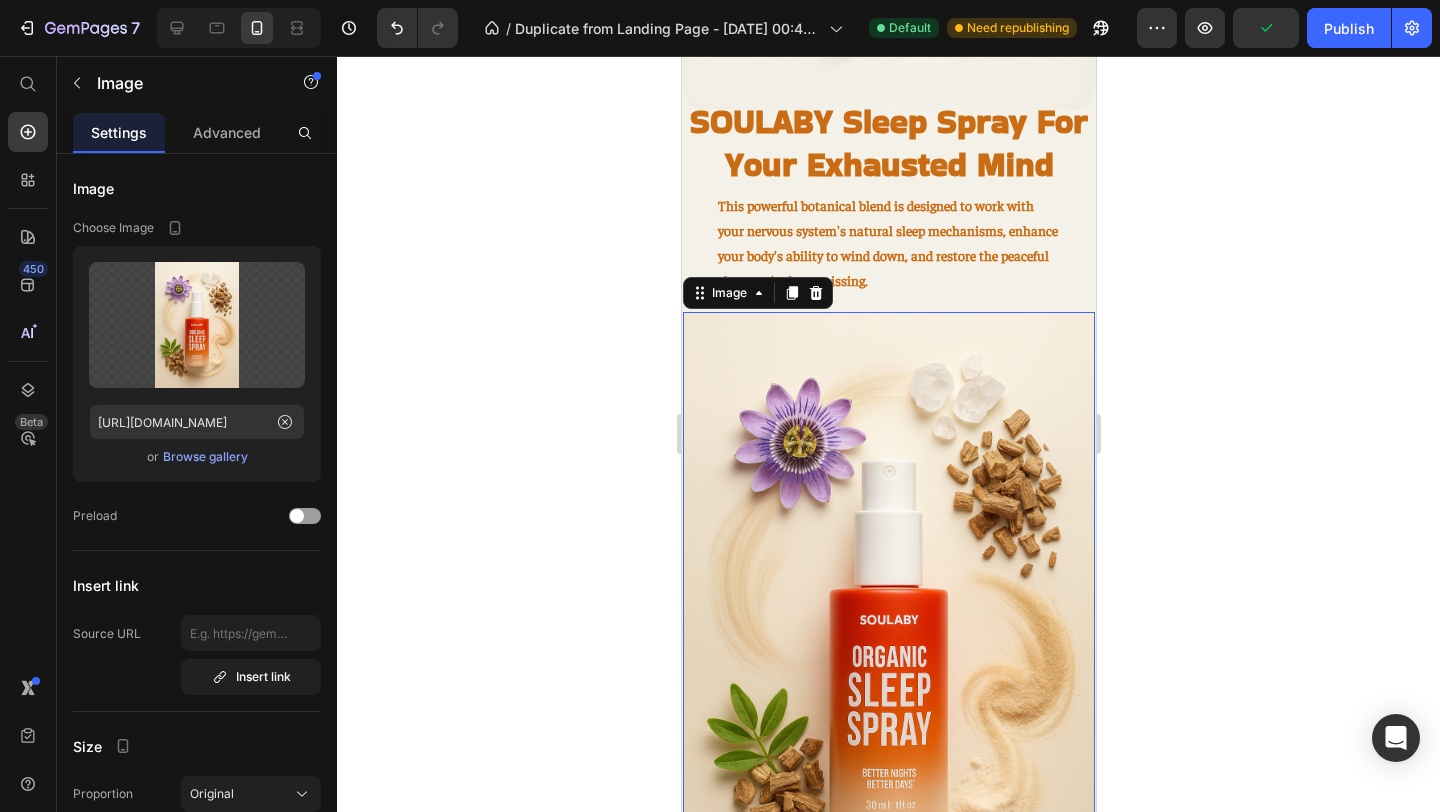 click at bounding box center (888, 621) 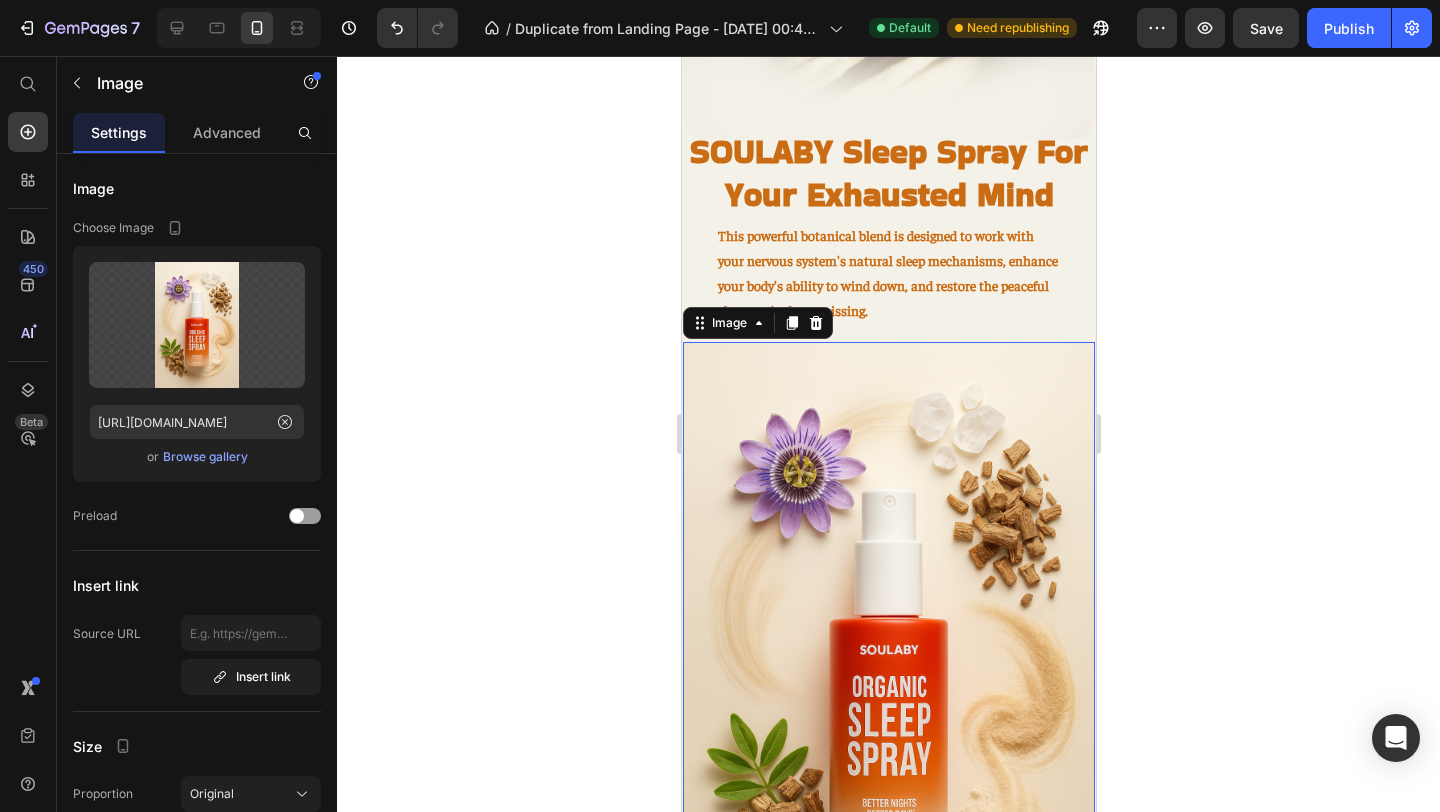 scroll, scrollTop: 1630, scrollLeft: 0, axis: vertical 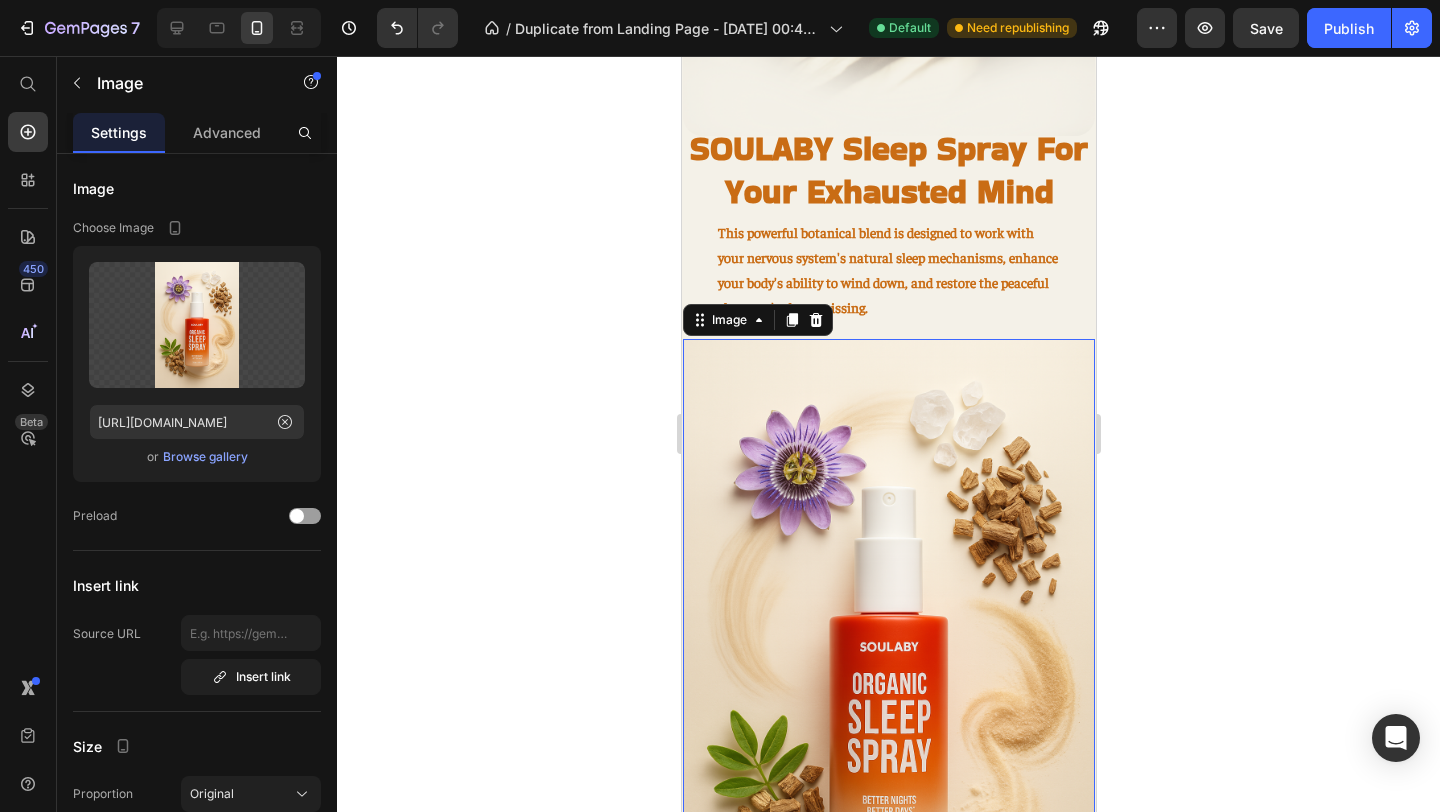 click at bounding box center [888, 648] 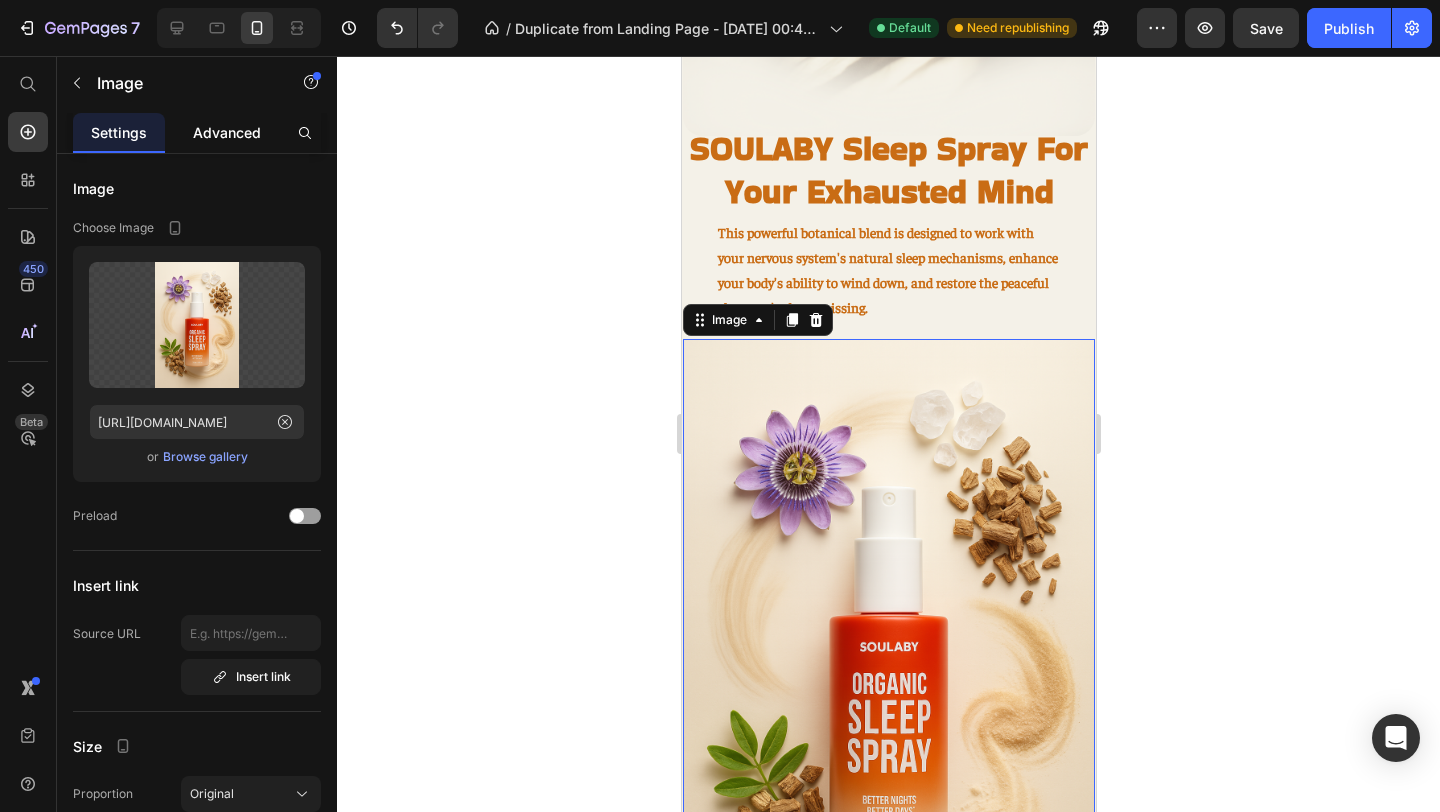 click on "Advanced" at bounding box center [227, 132] 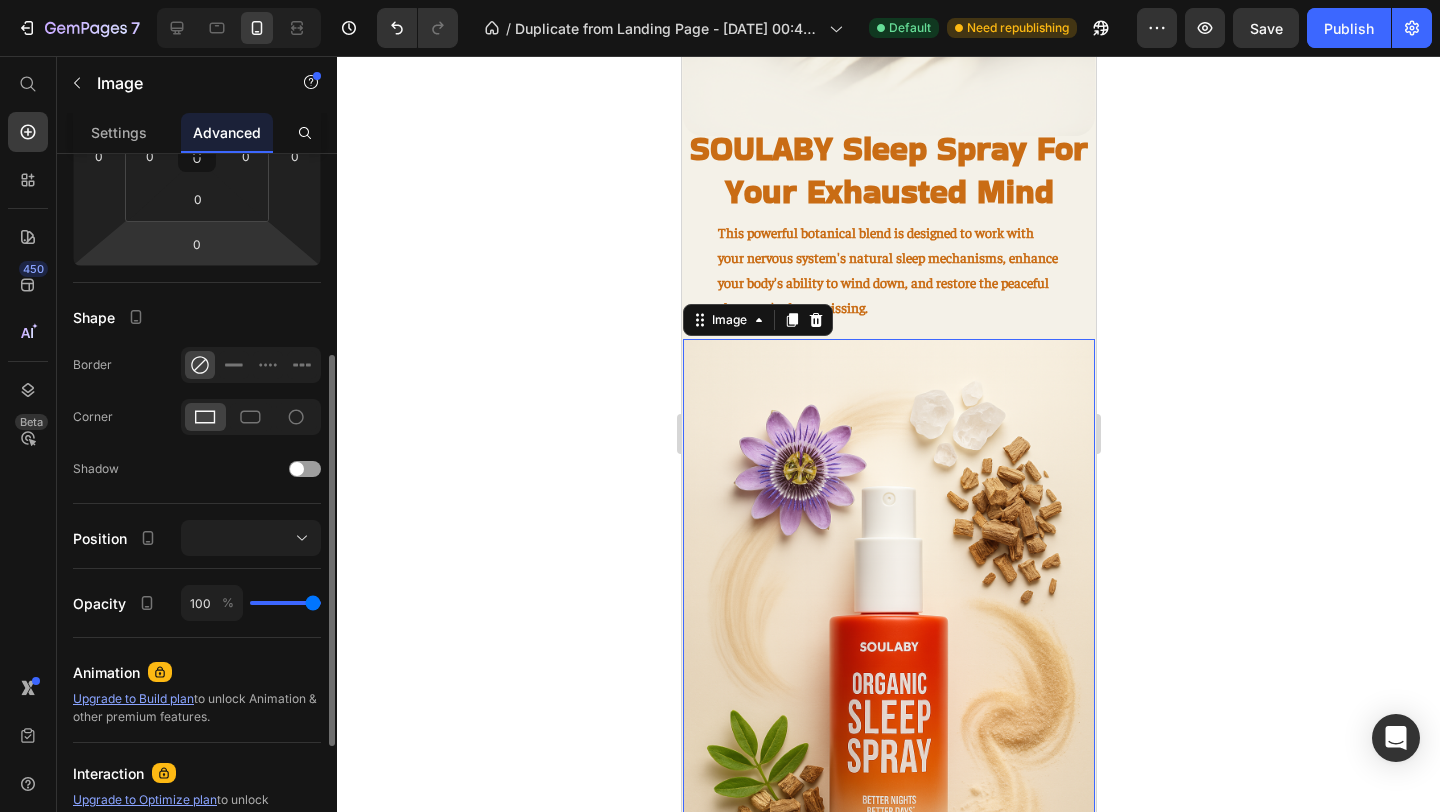 scroll, scrollTop: 73, scrollLeft: 0, axis: vertical 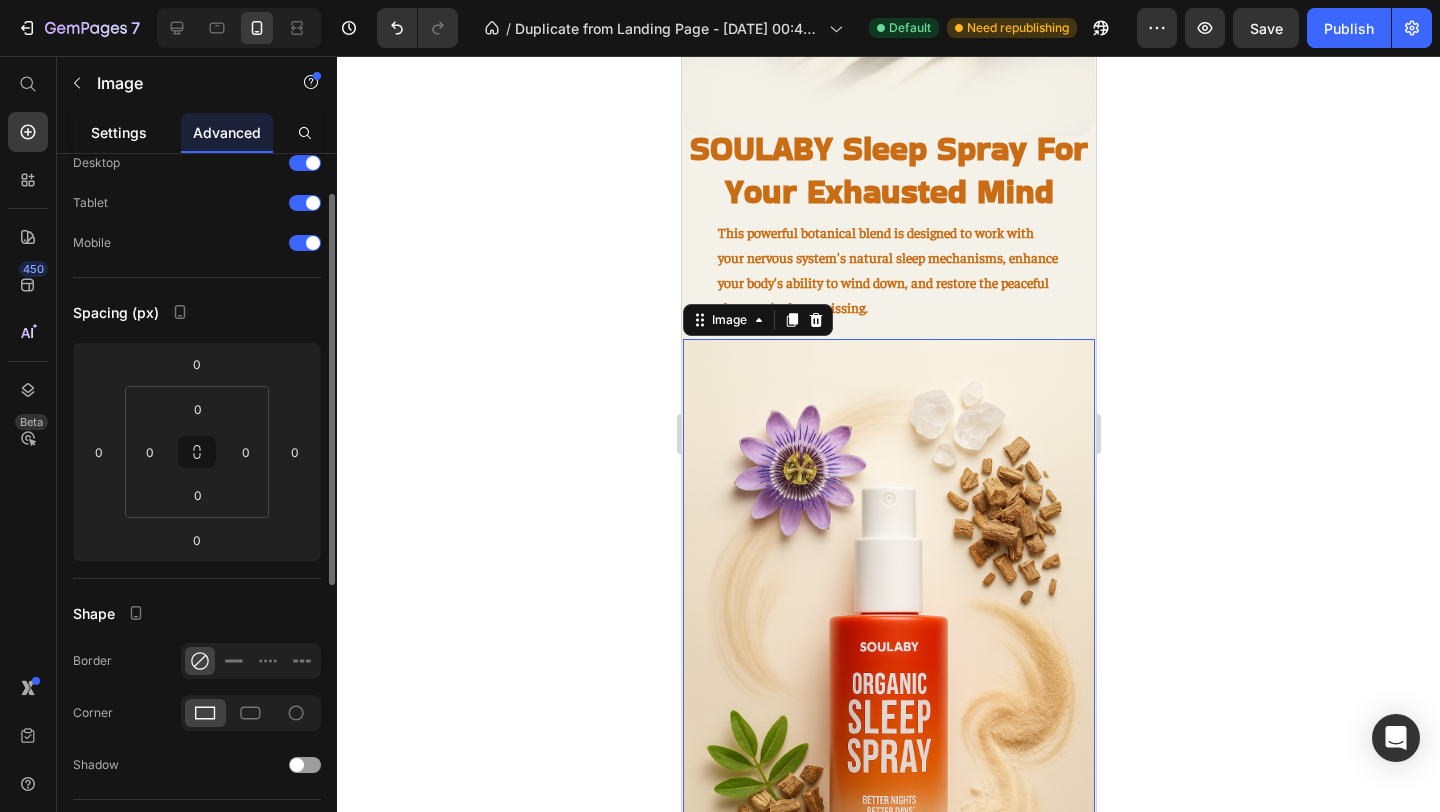 click on "Settings" at bounding box center [119, 132] 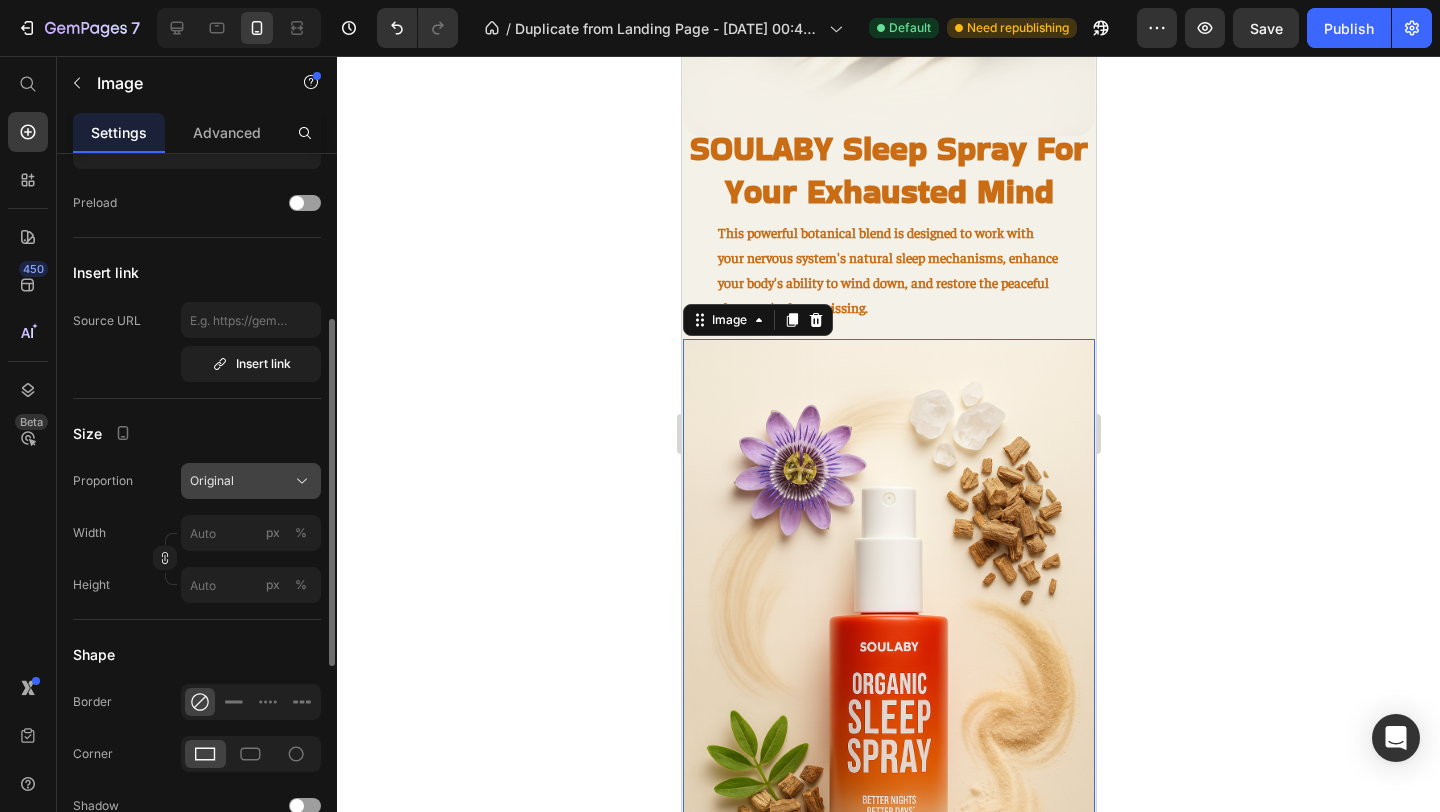 scroll, scrollTop: 322, scrollLeft: 0, axis: vertical 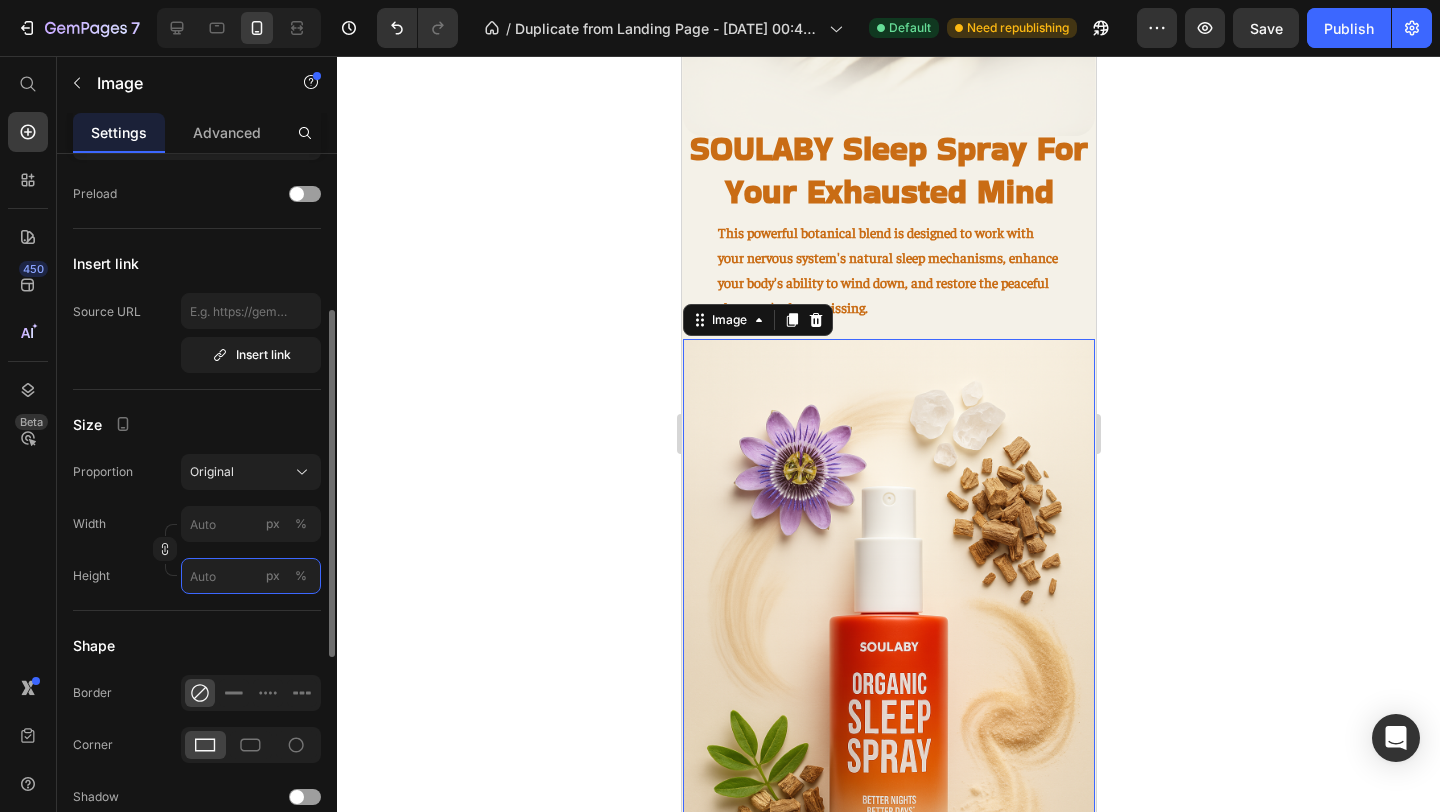 click on "px %" at bounding box center [251, 576] 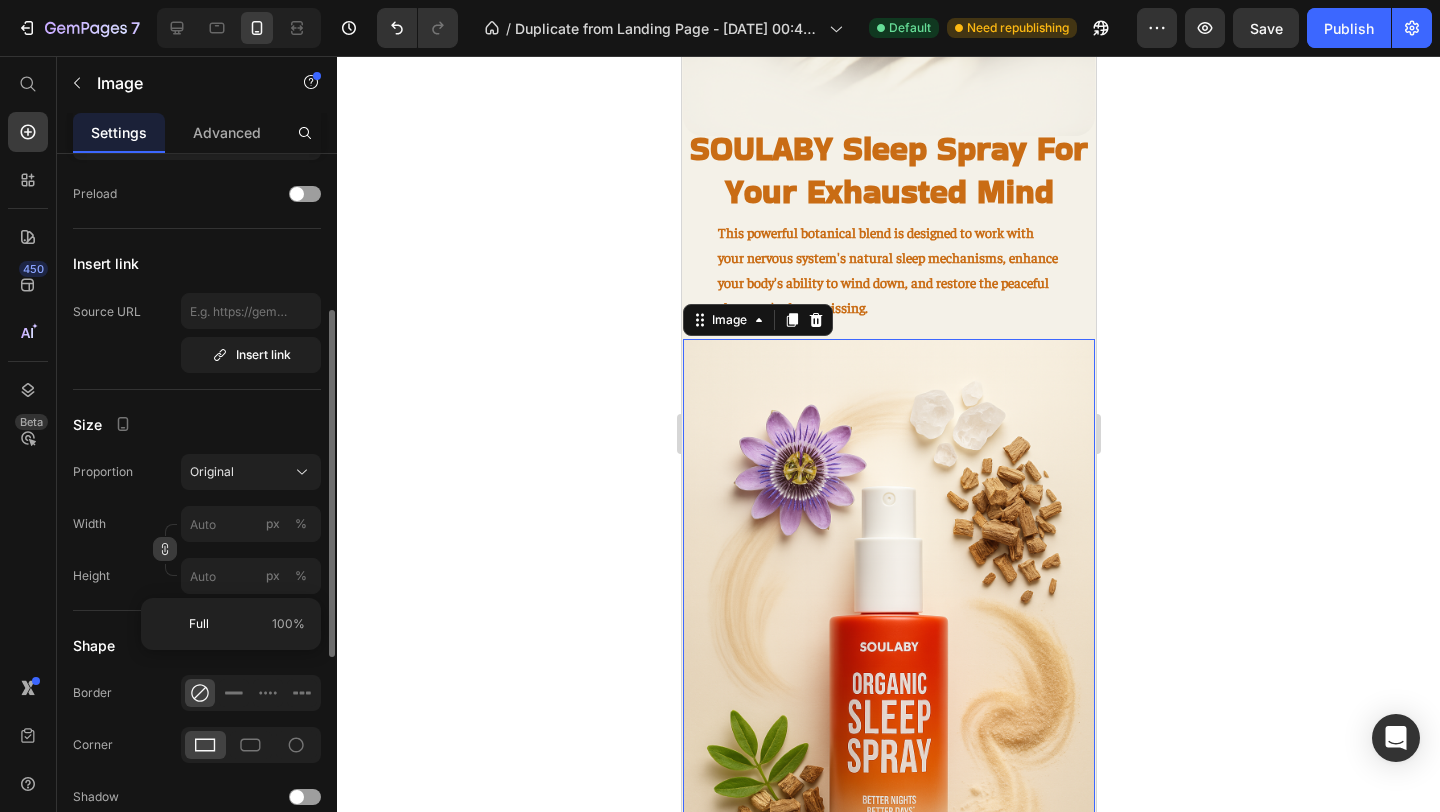 click 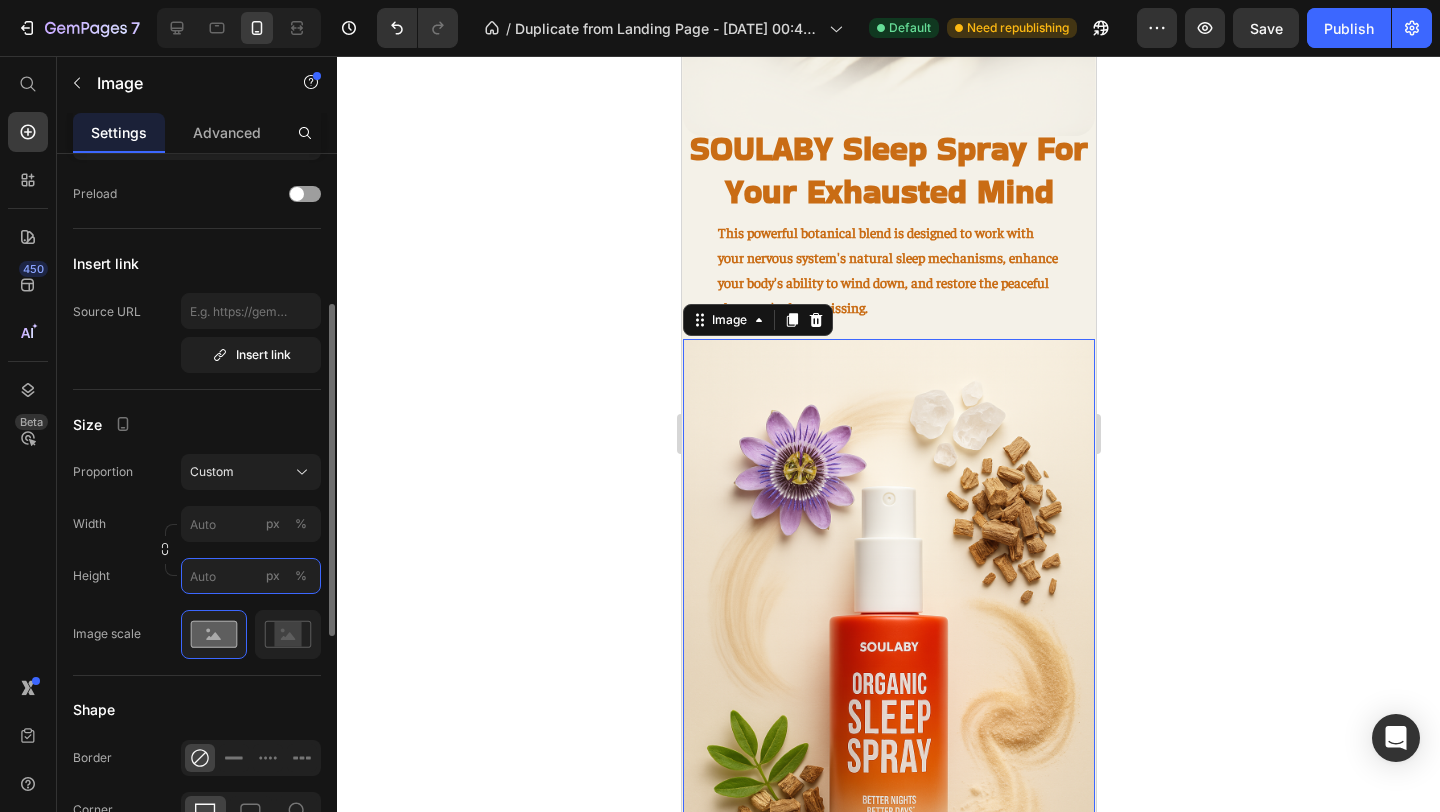 click on "px %" at bounding box center [251, 576] 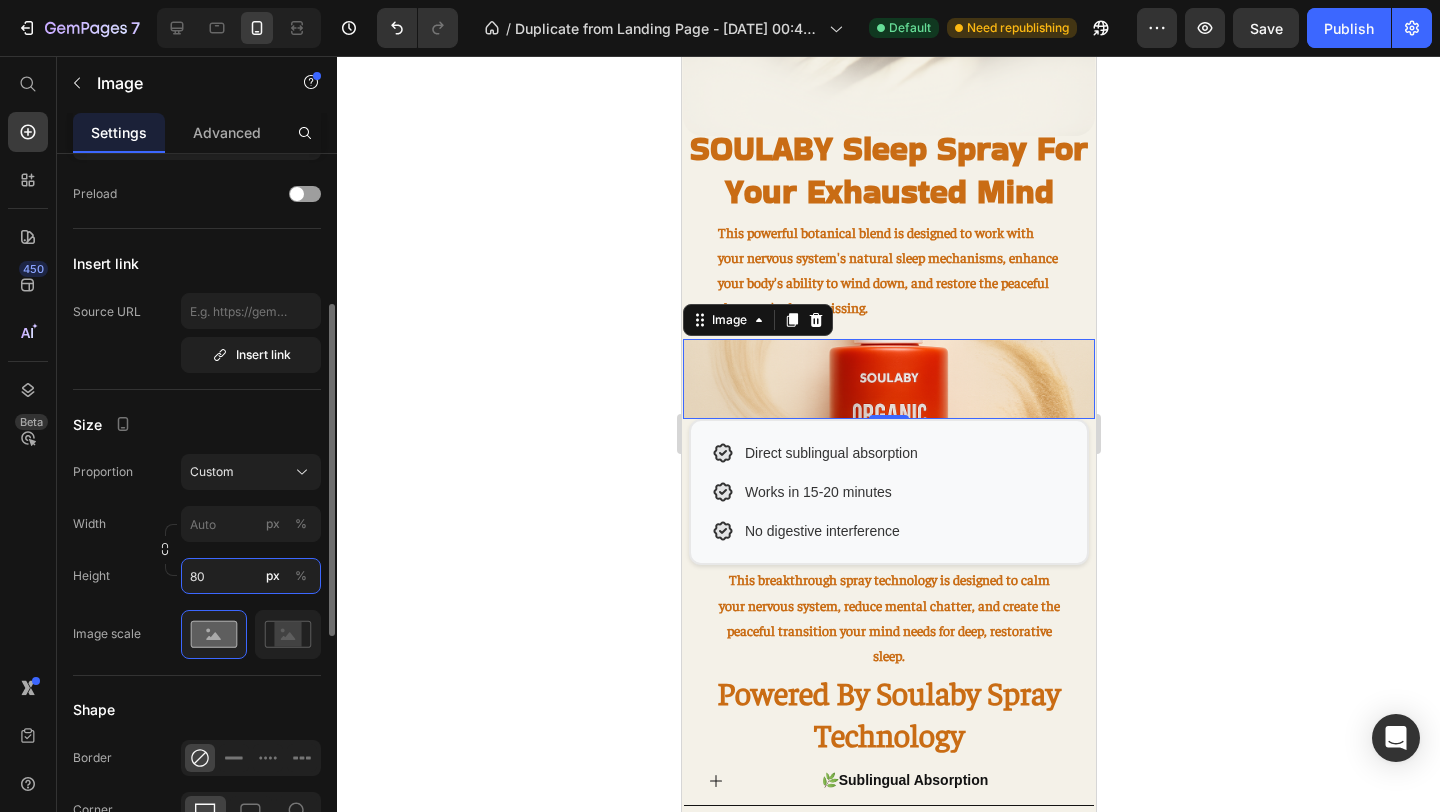 type on "8" 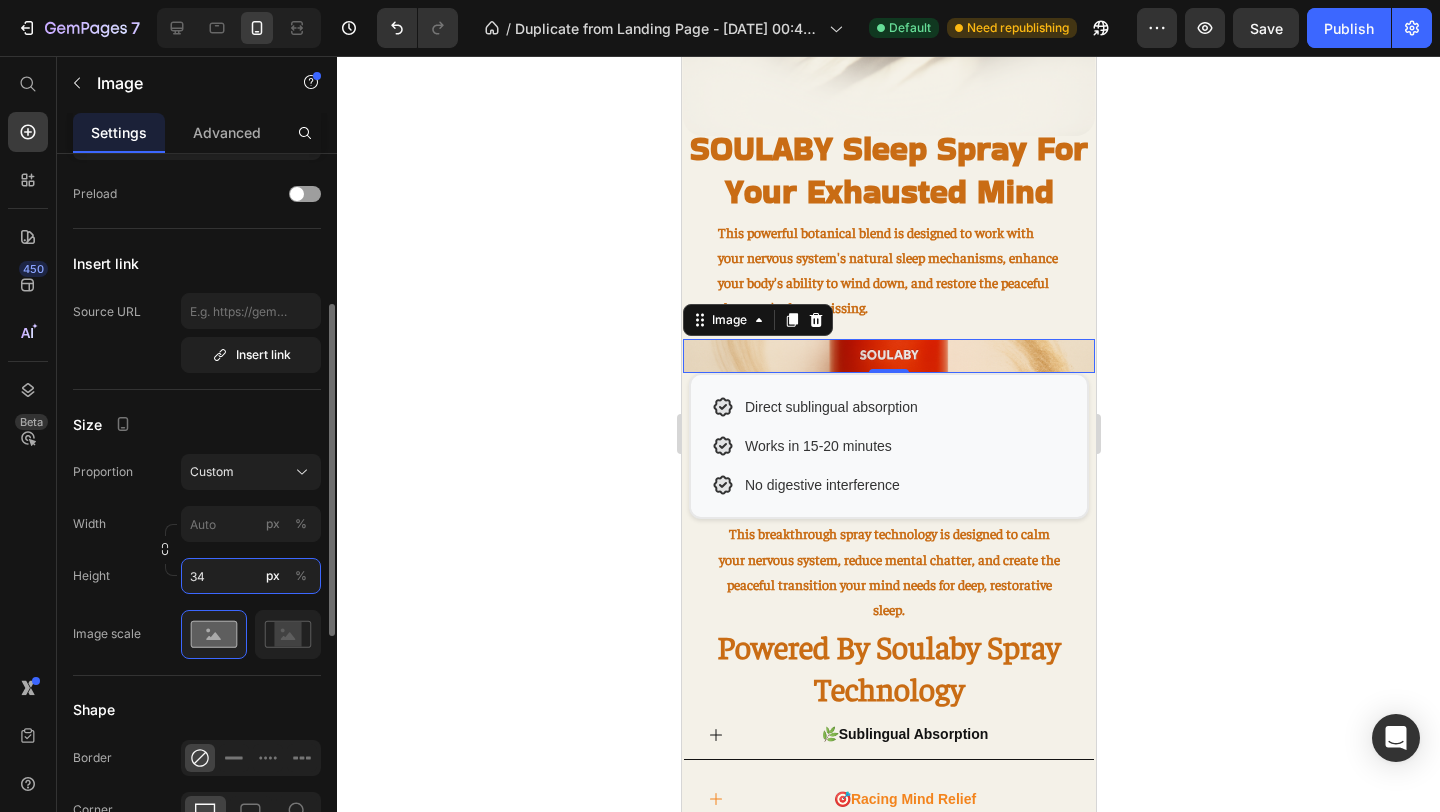 type on "3" 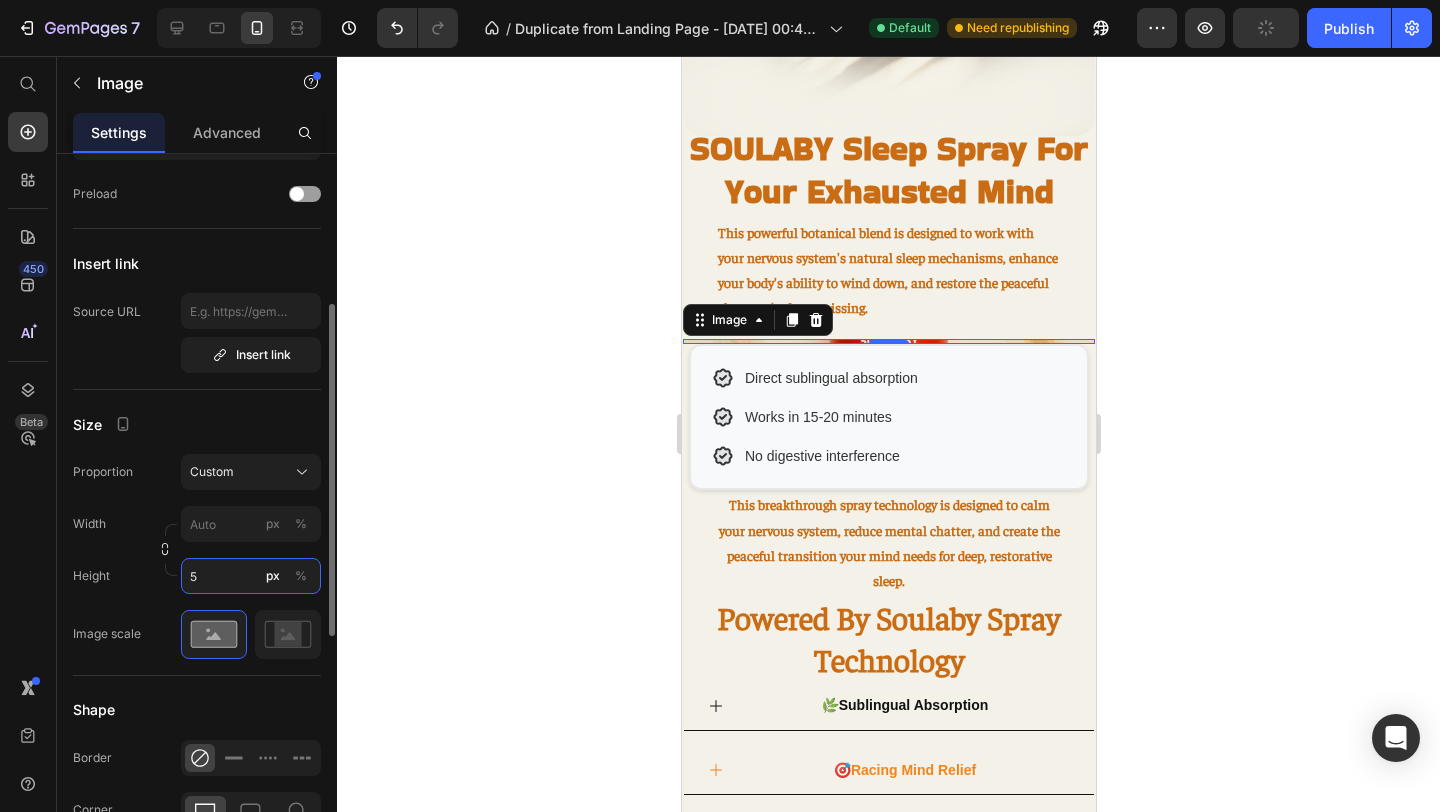 type on "56" 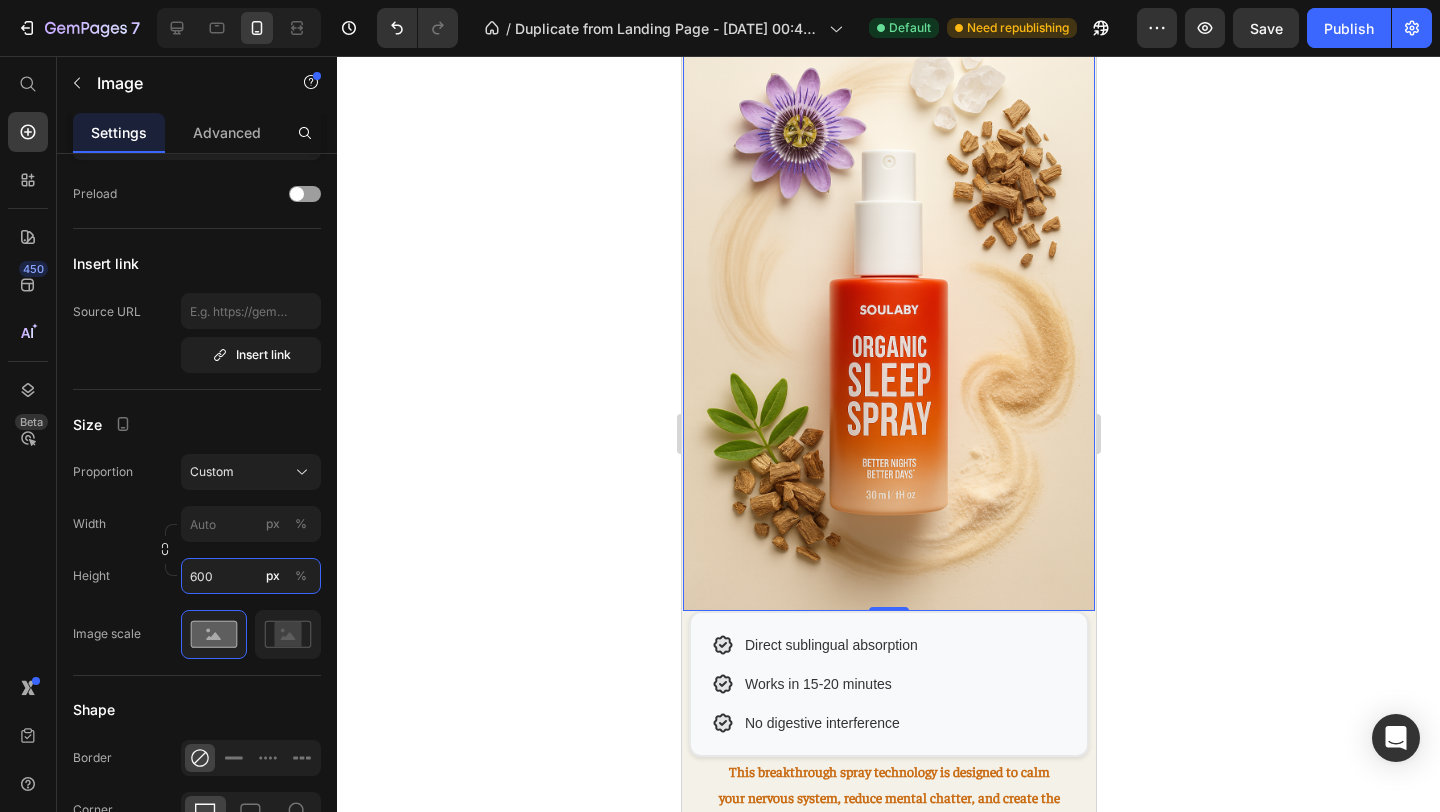 scroll, scrollTop: 1938, scrollLeft: 0, axis: vertical 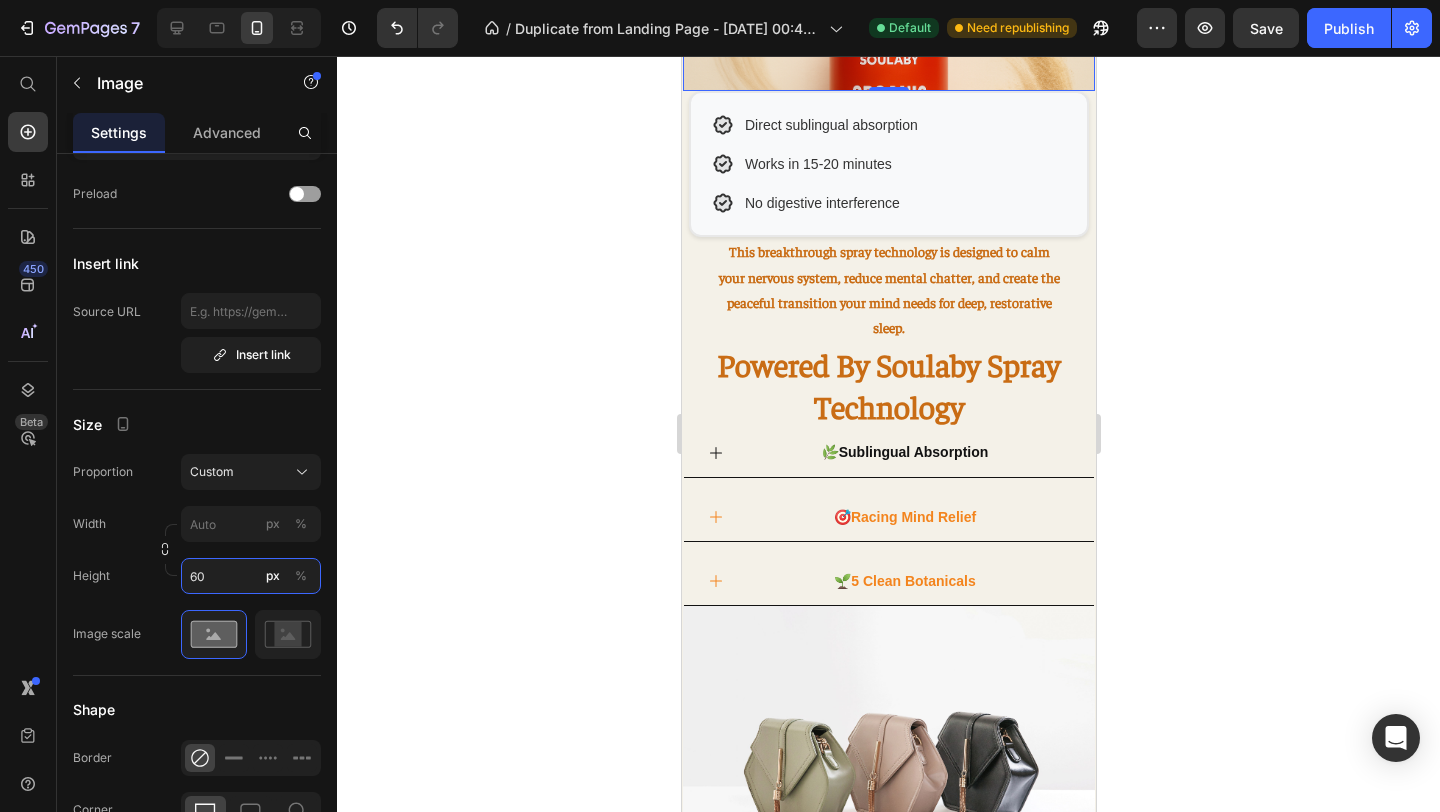 type on "6" 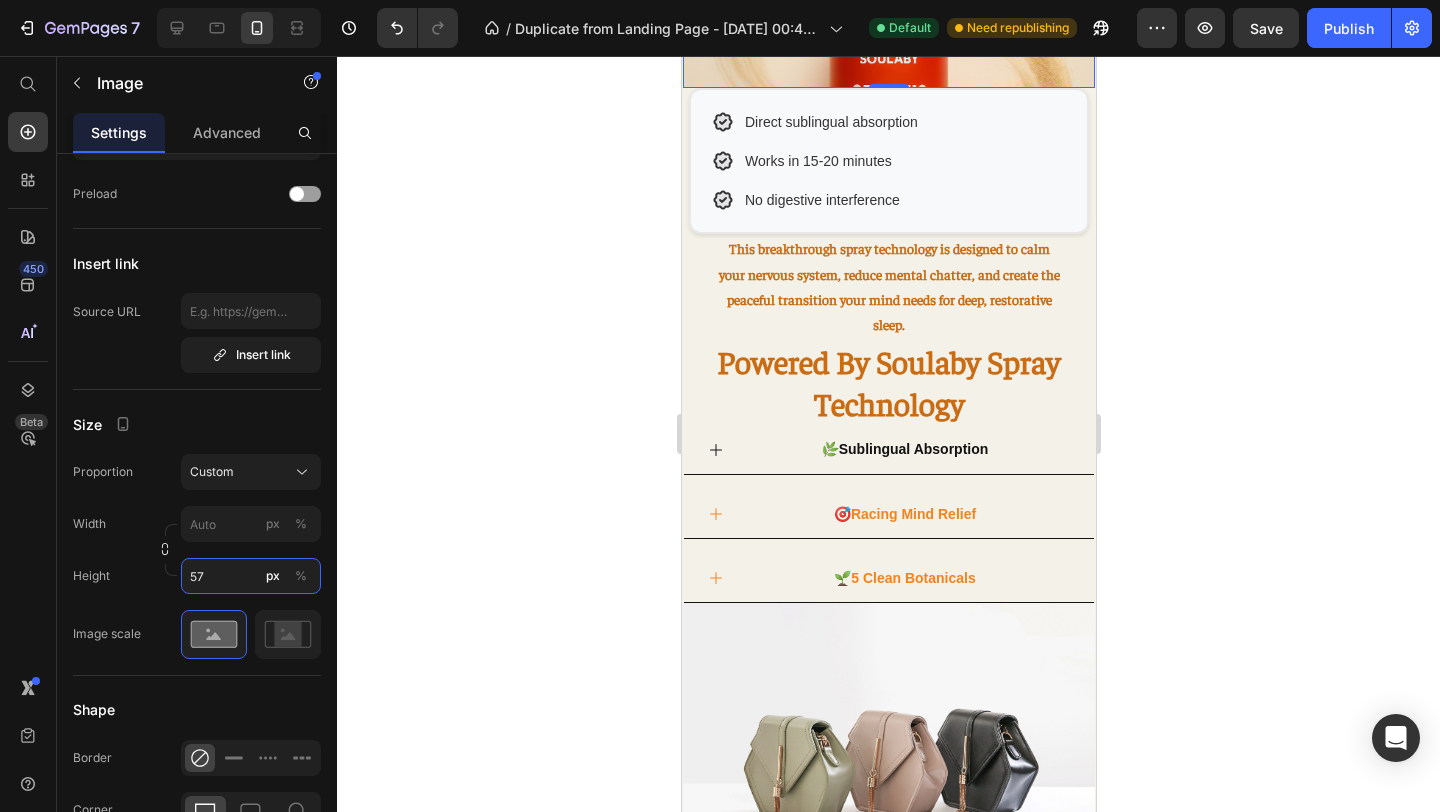 type on "570" 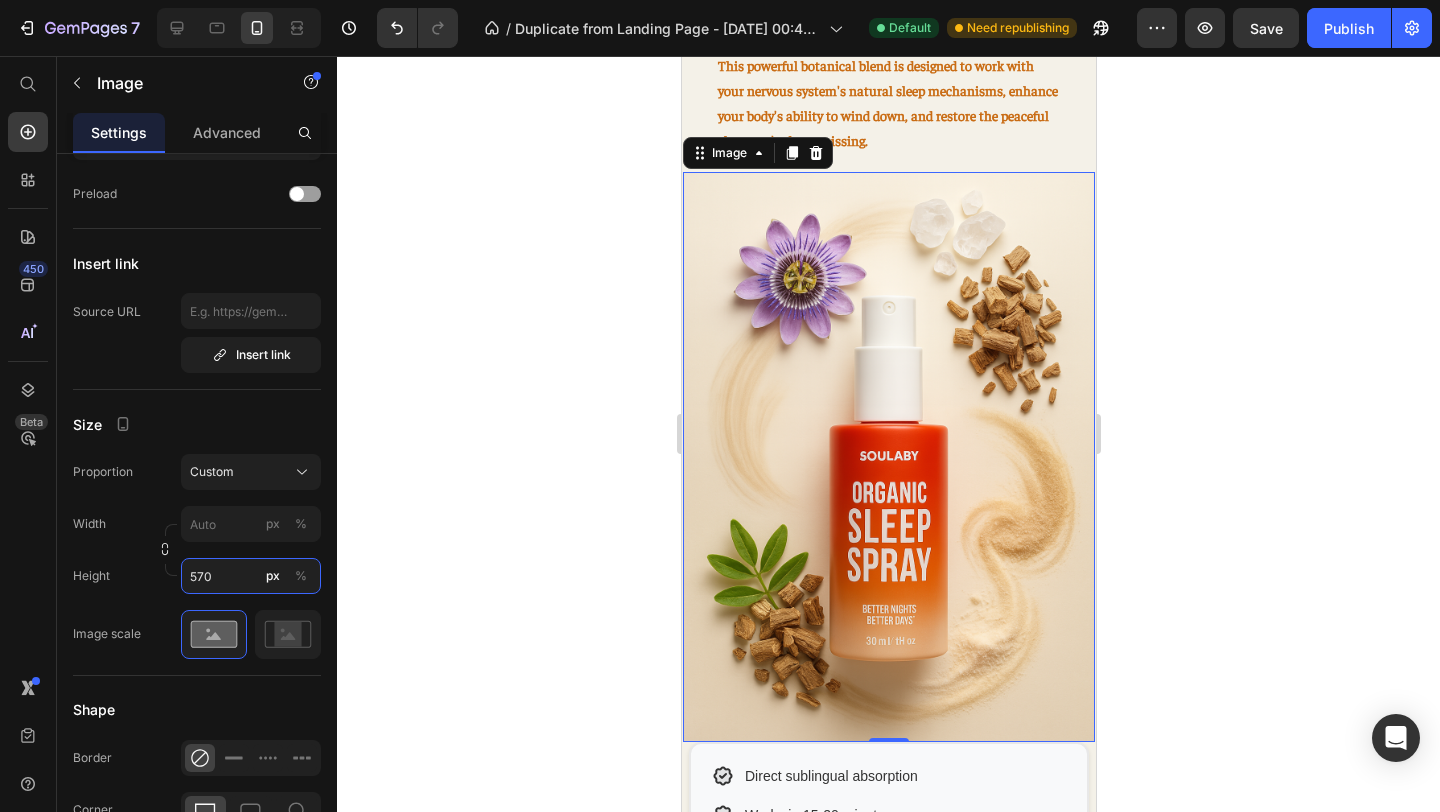 scroll, scrollTop: 1686, scrollLeft: 0, axis: vertical 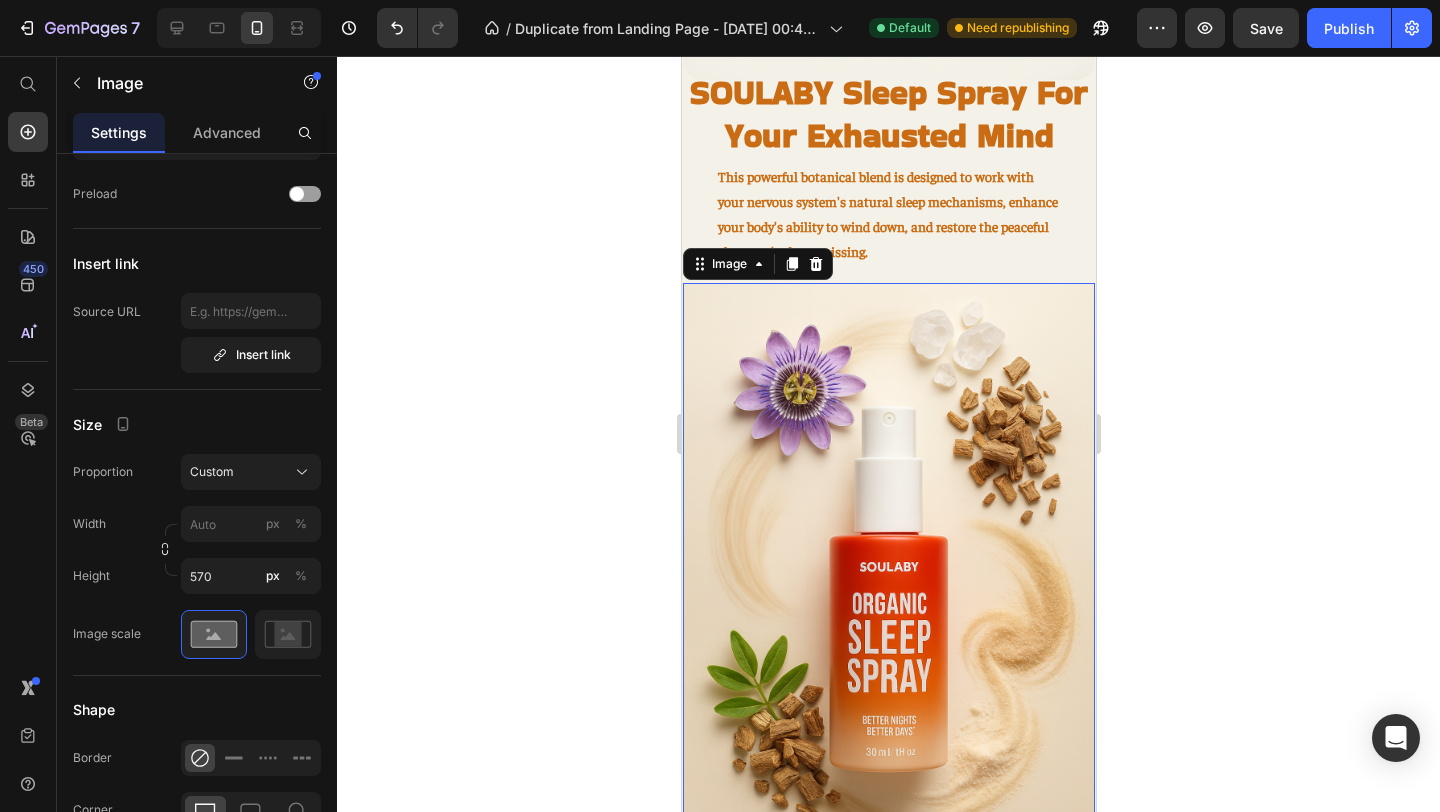 click 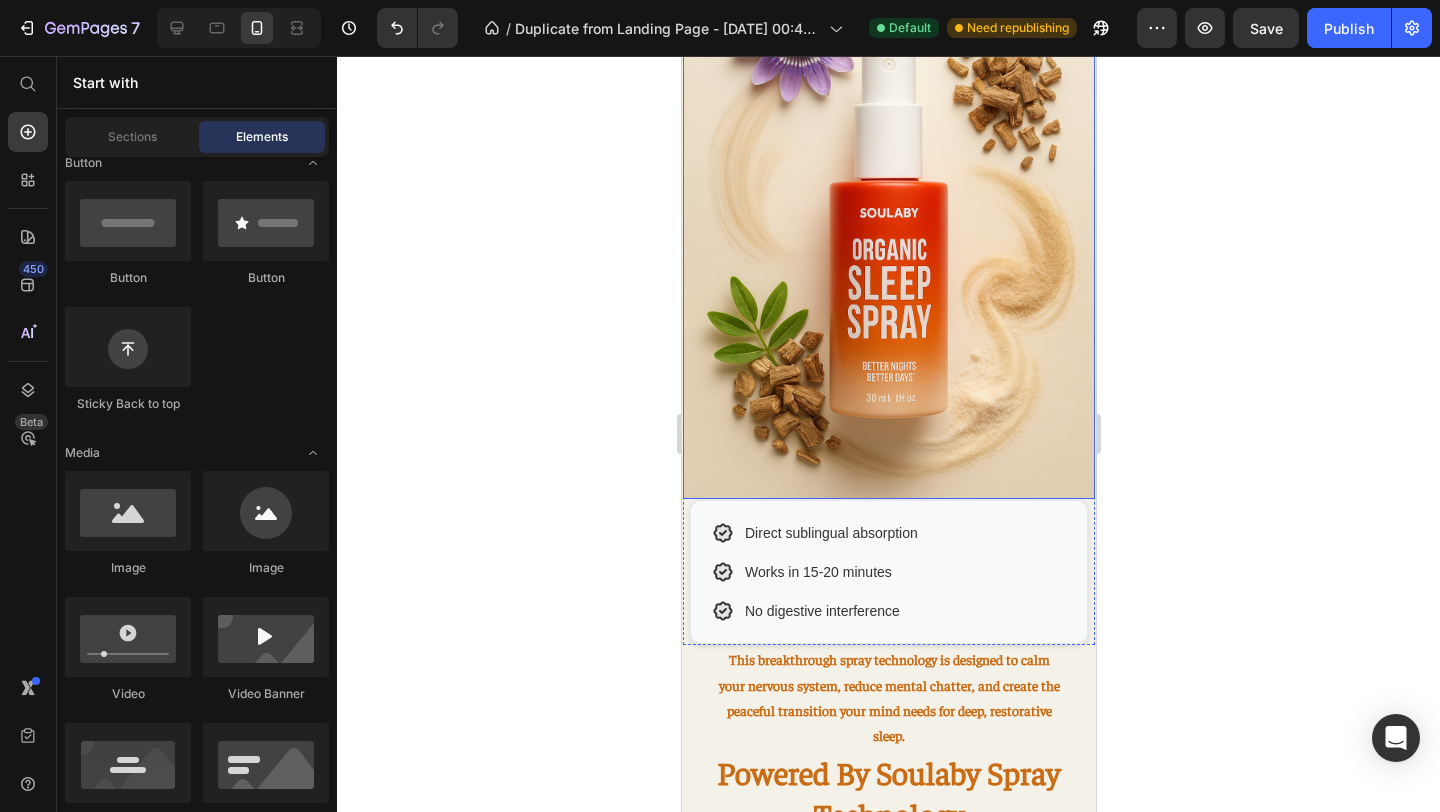scroll, scrollTop: 2034, scrollLeft: 0, axis: vertical 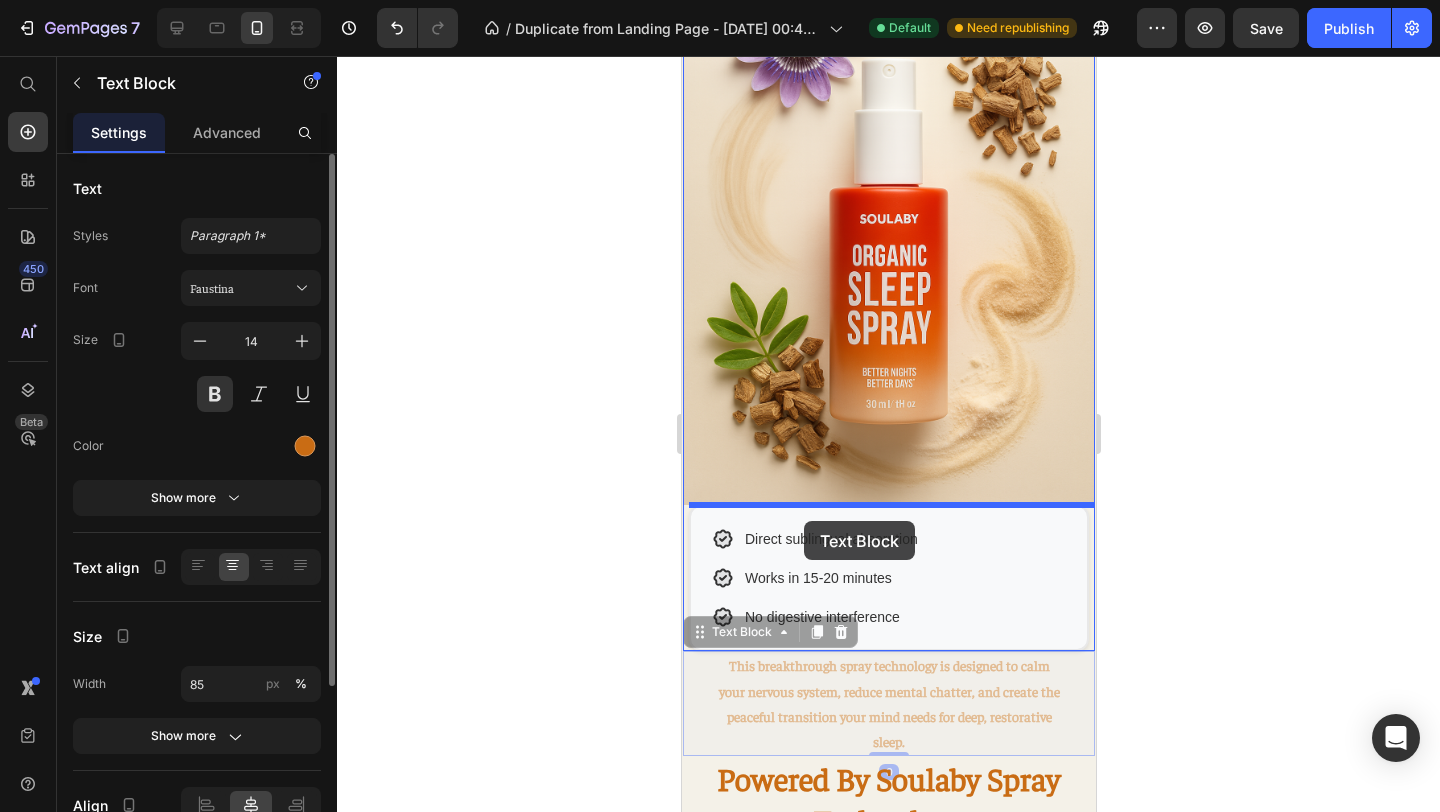 drag, startPoint x: 823, startPoint y: 684, endPoint x: 802, endPoint y: 521, distance: 164.3472 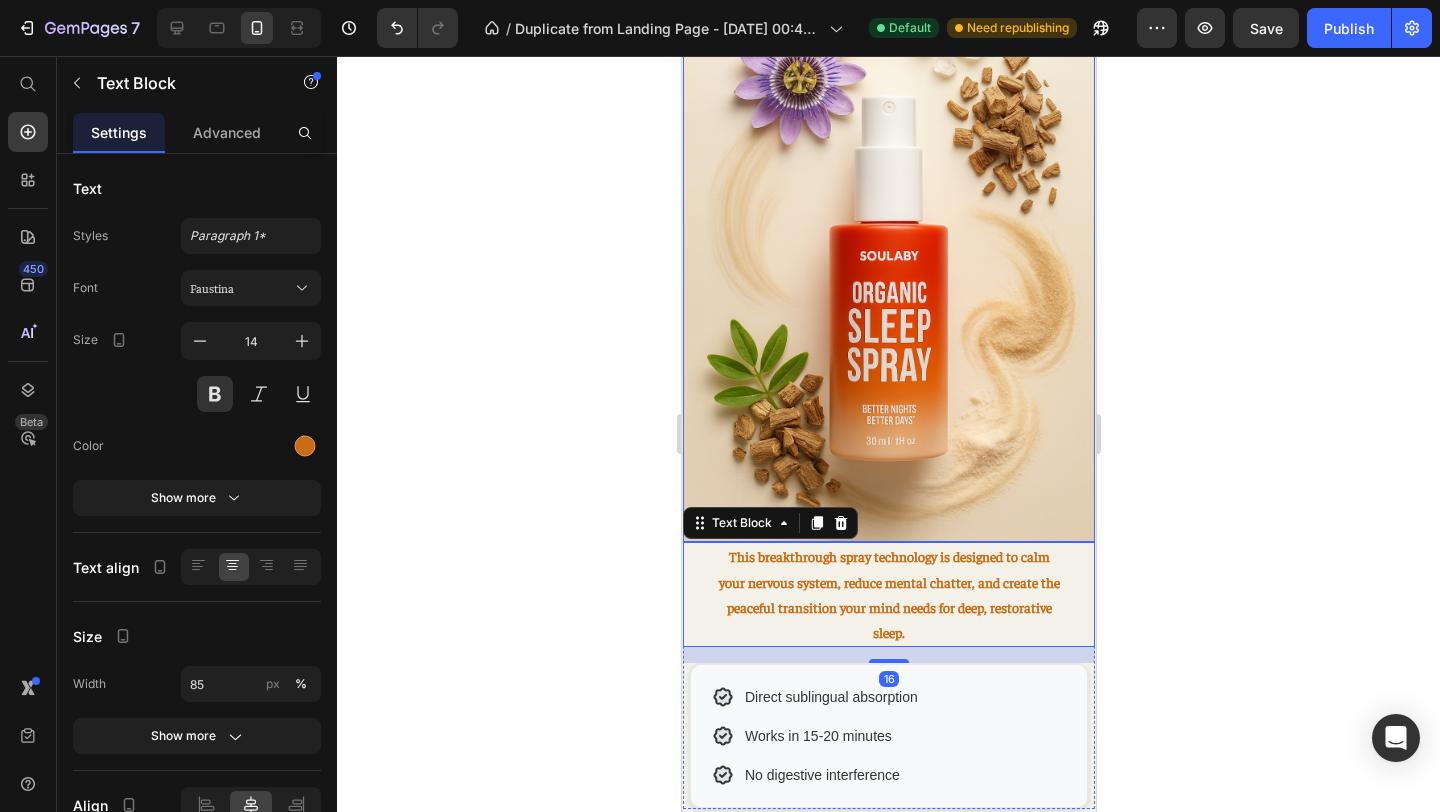 scroll, scrollTop: 1939, scrollLeft: 0, axis: vertical 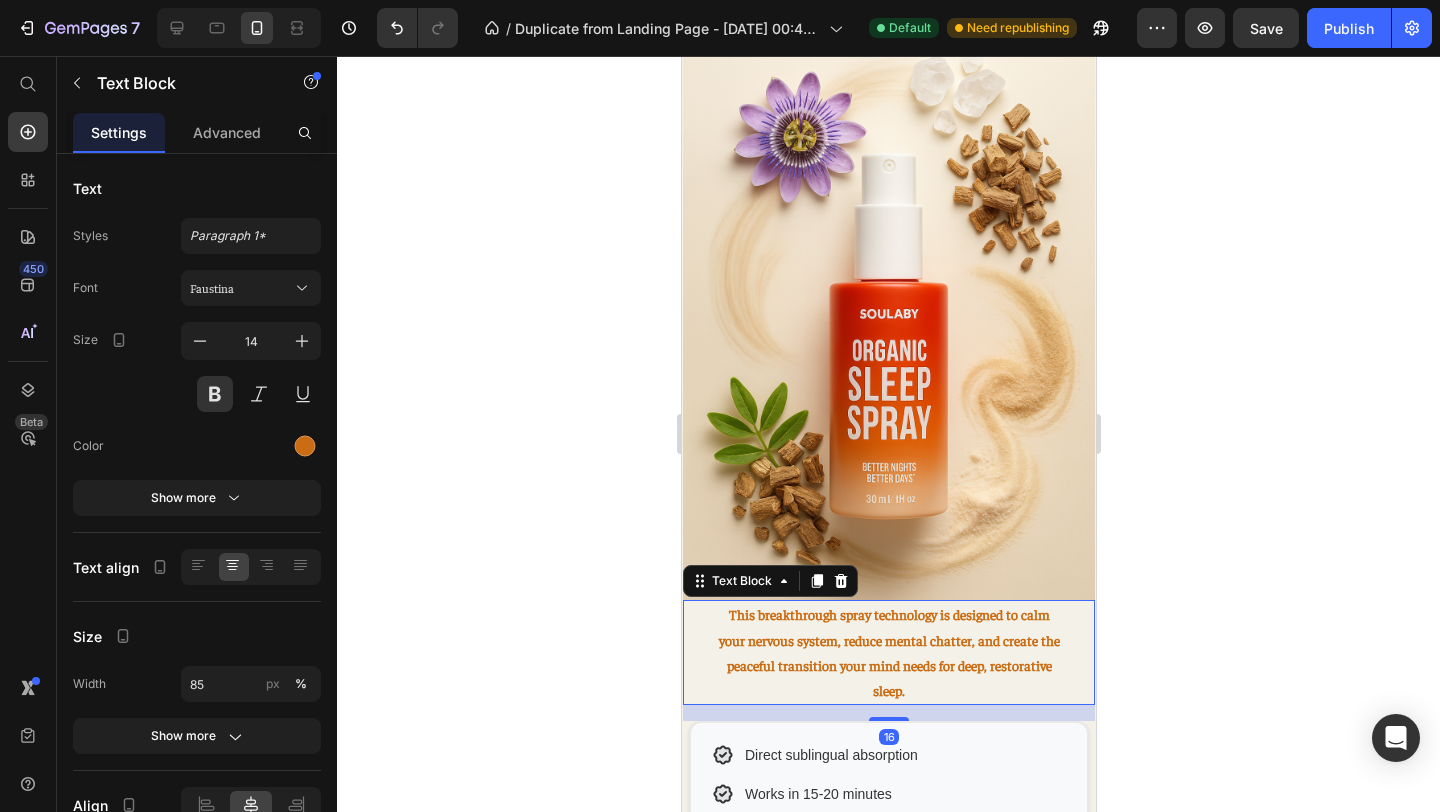 click 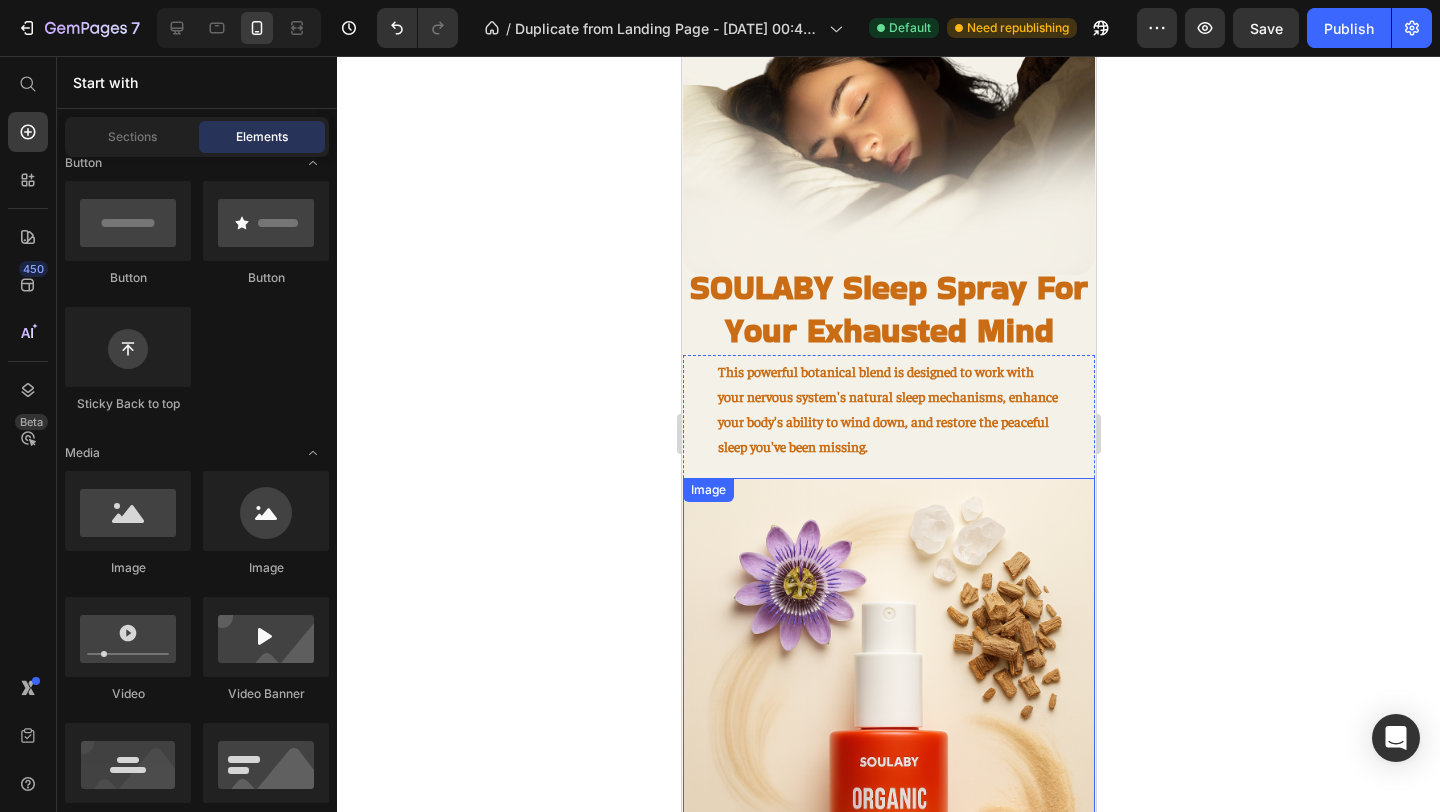 scroll, scrollTop: 1537, scrollLeft: 0, axis: vertical 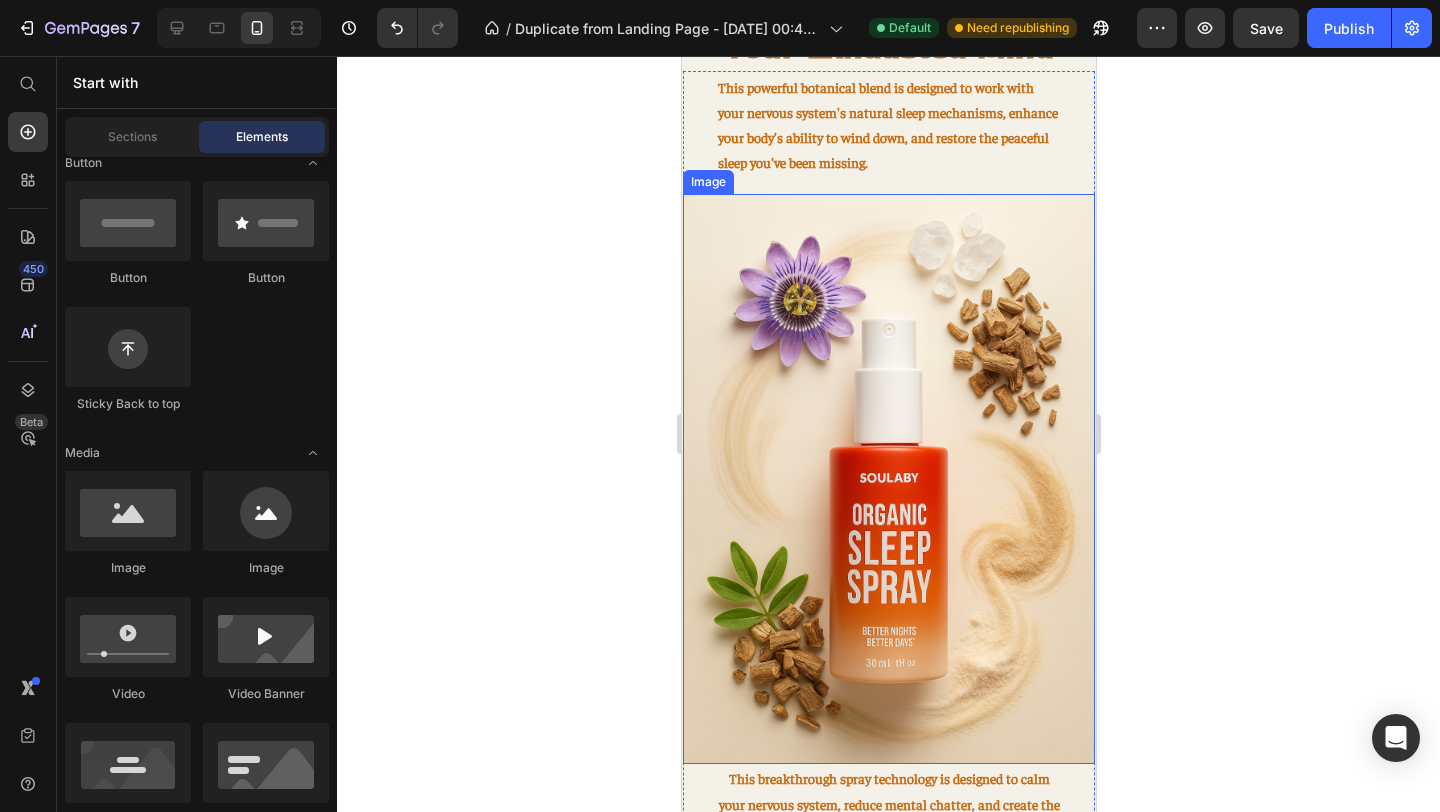 click at bounding box center [888, 479] 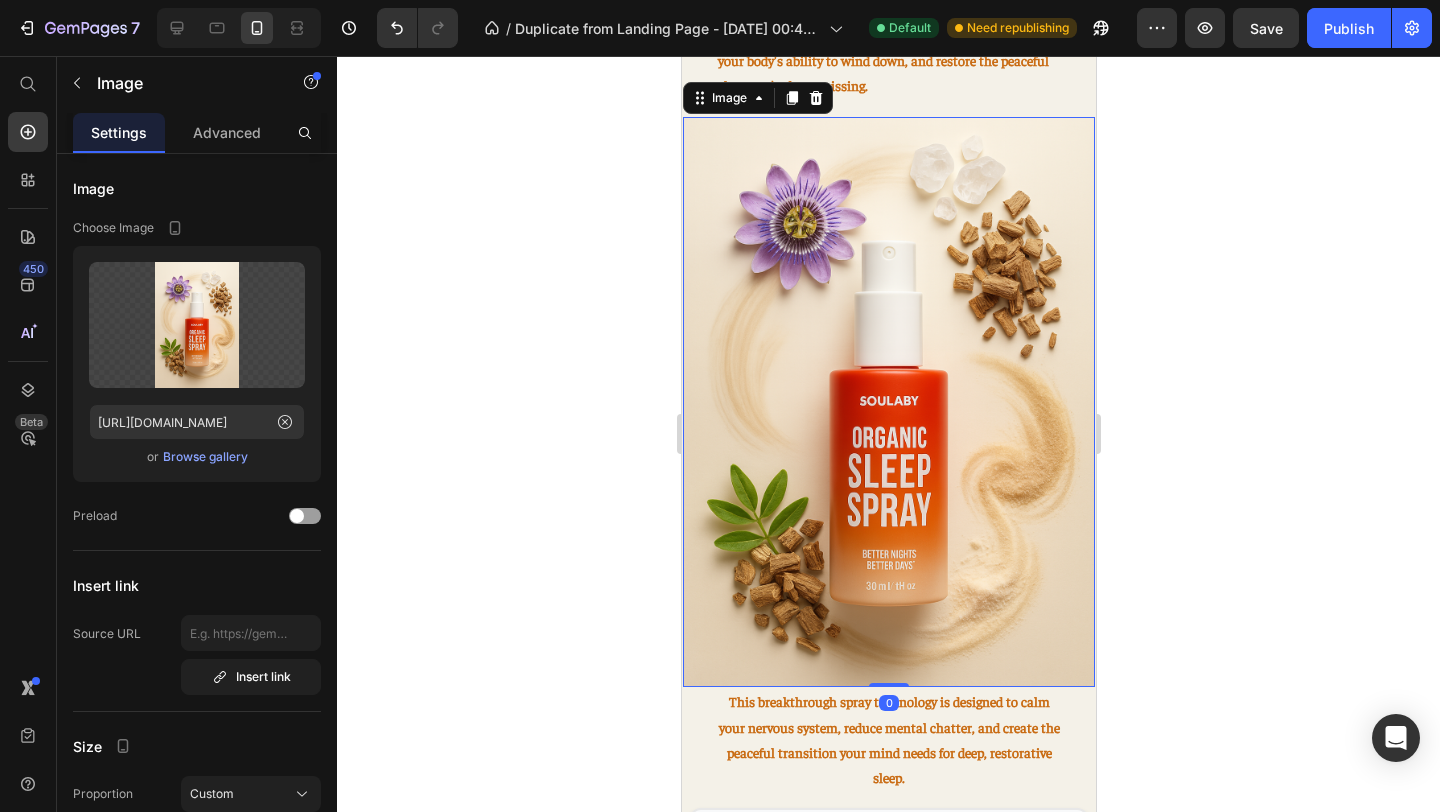 scroll, scrollTop: 1867, scrollLeft: 0, axis: vertical 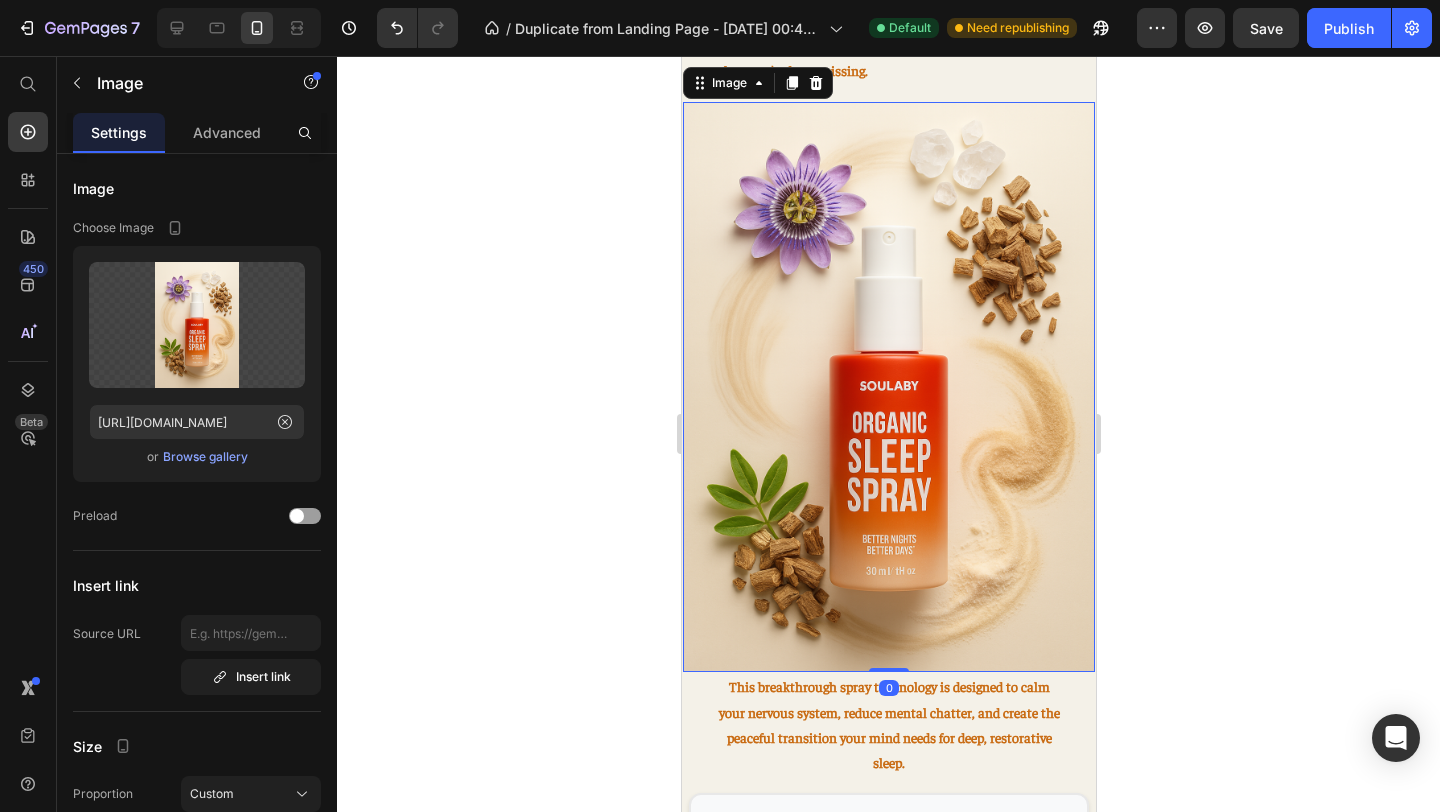 click on "Image" at bounding box center [757, 83] 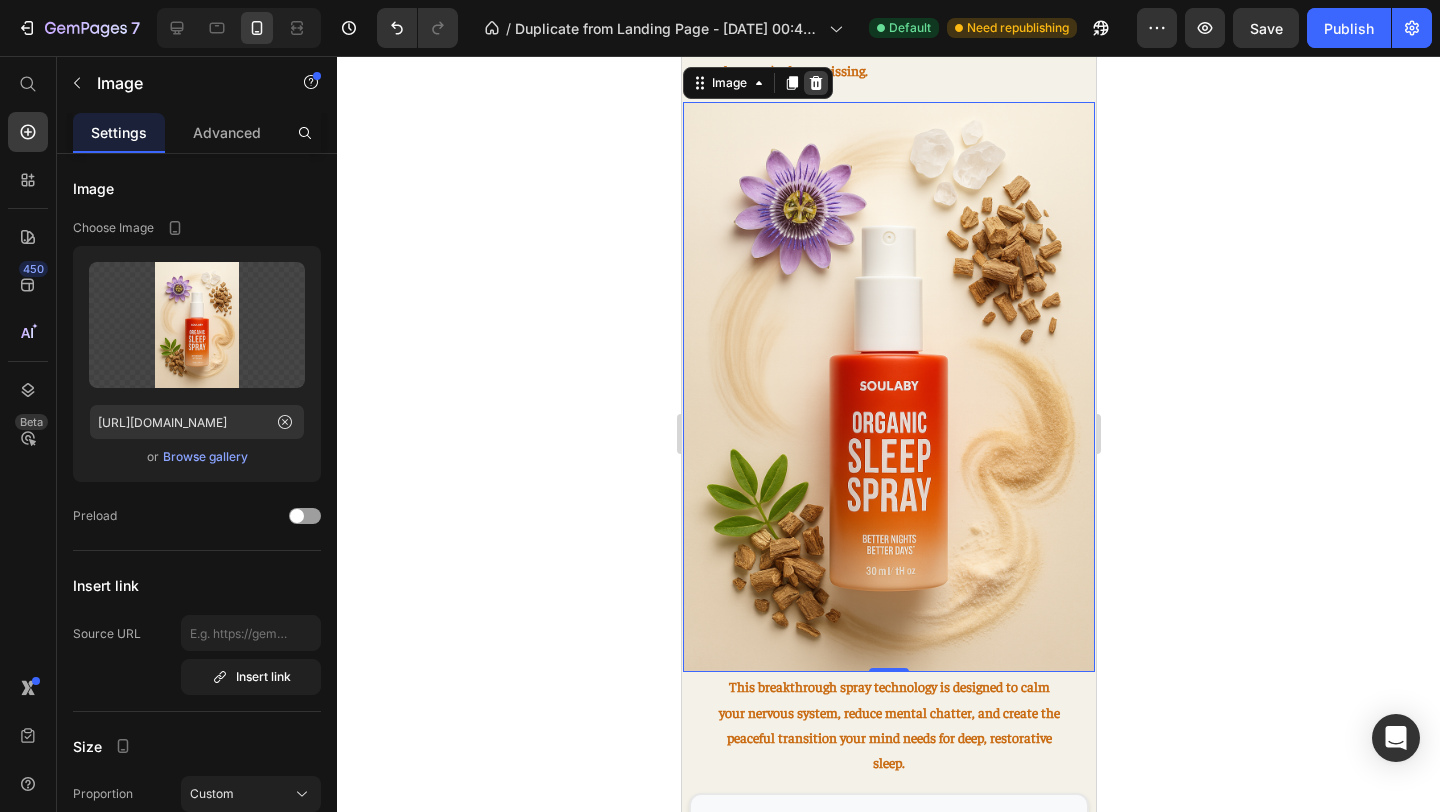 click at bounding box center (815, 83) 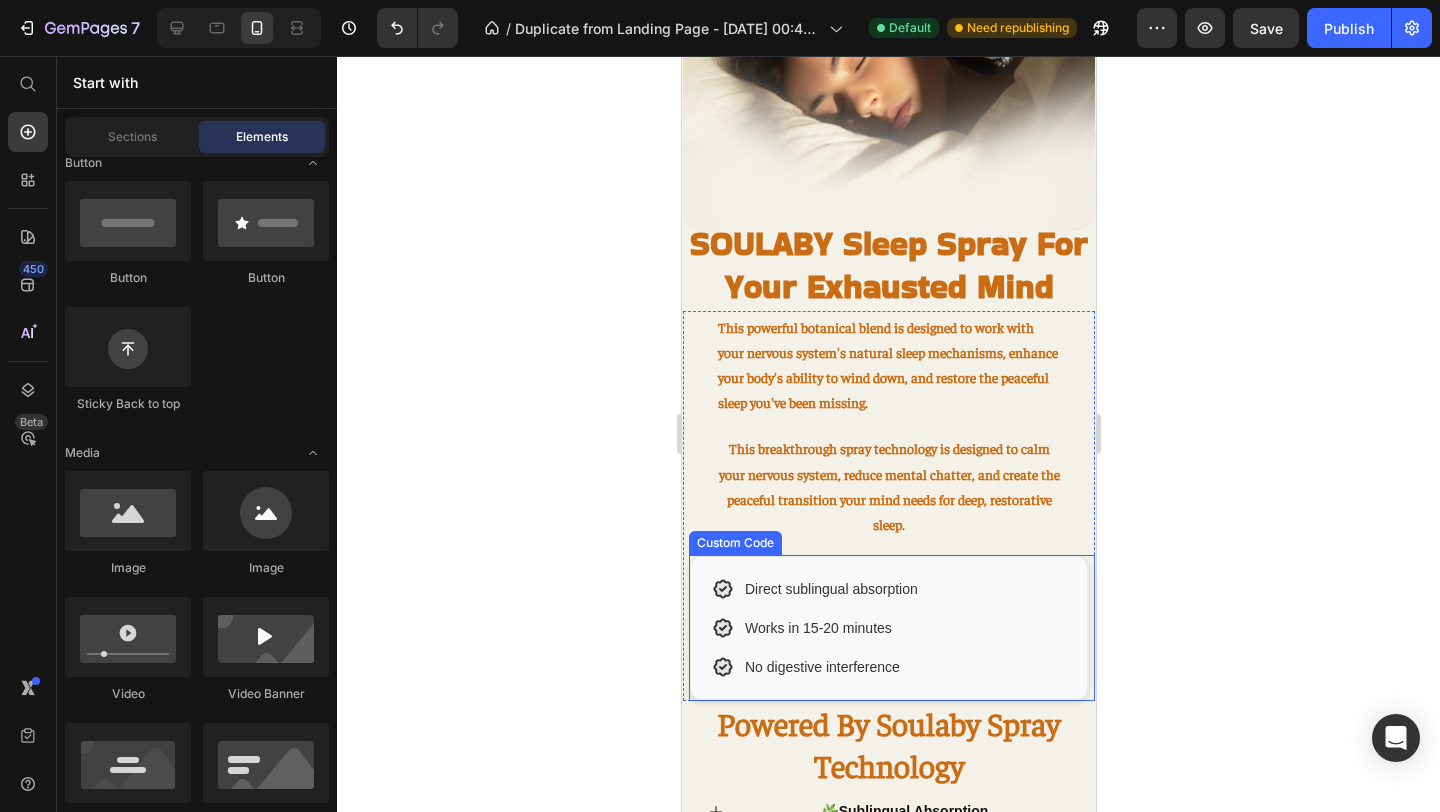scroll, scrollTop: 1517, scrollLeft: 0, axis: vertical 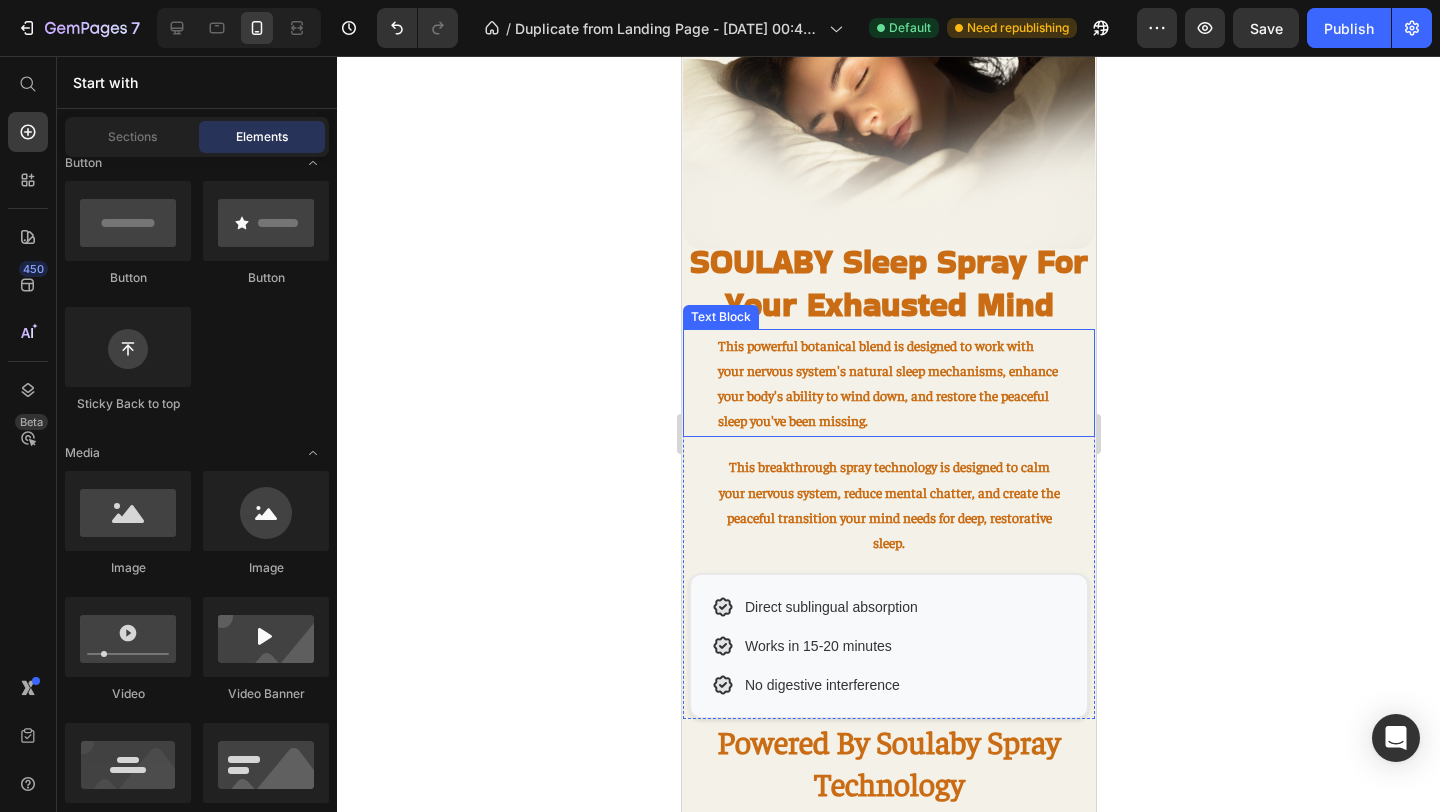 click on "This powerful botanical blend is designed to work with your nervous system's natural sleep mechanisms, enhance your body's ability to wind down, and restore the peaceful sleep you've been missing." at bounding box center (888, 383) 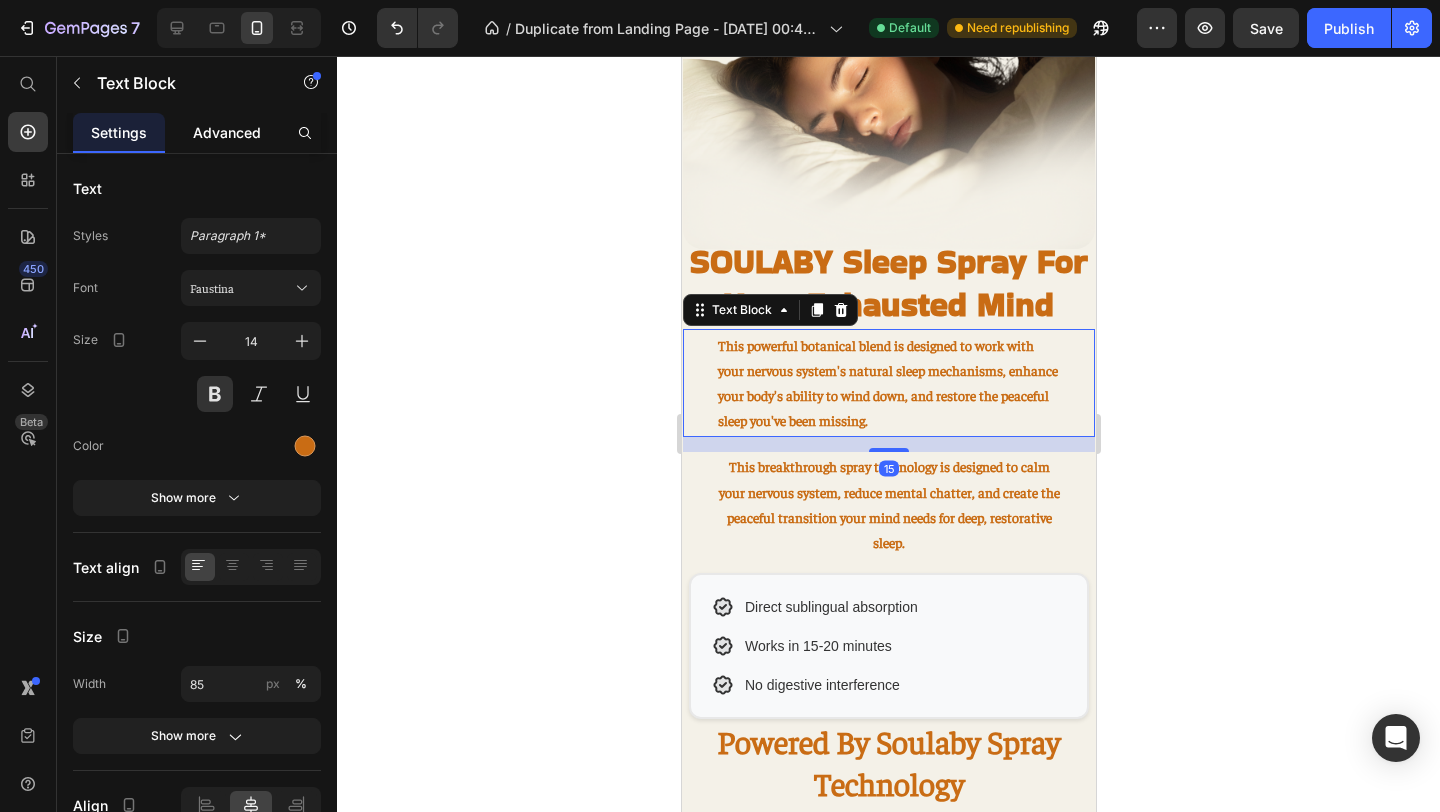 click on "Advanced" at bounding box center (227, 132) 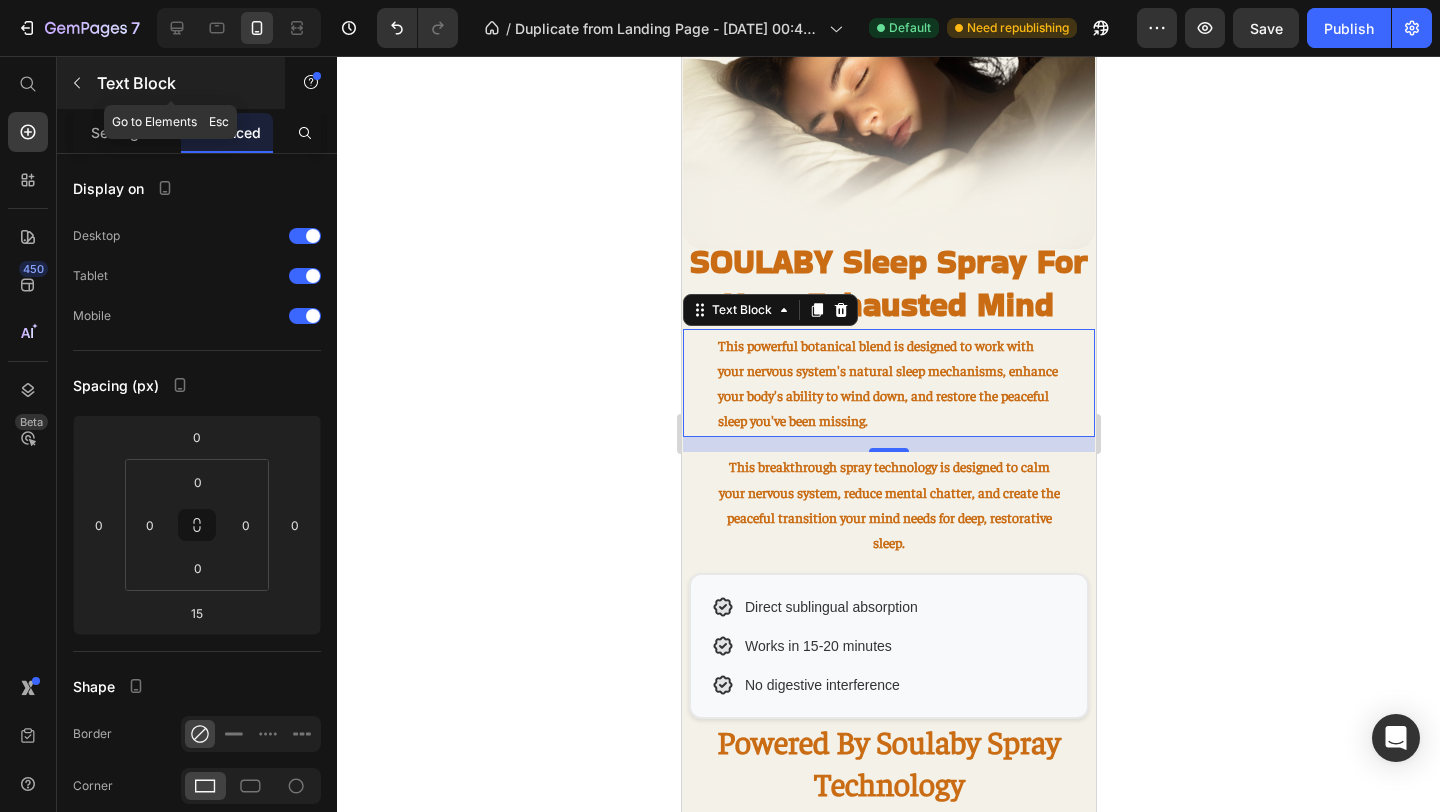 click on "Text Block" at bounding box center (182, 83) 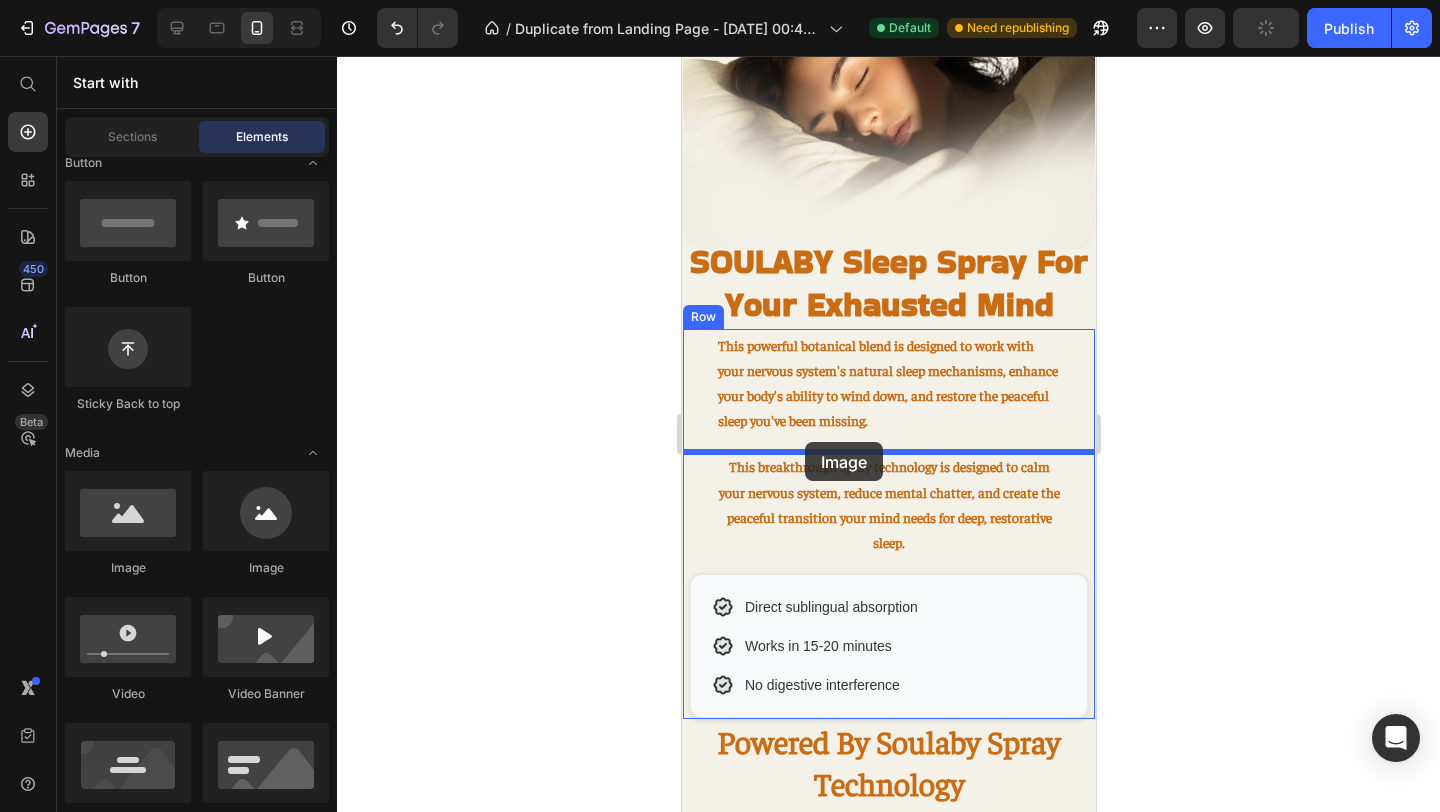 drag, startPoint x: 800, startPoint y: 584, endPoint x: 805, endPoint y: 442, distance: 142.088 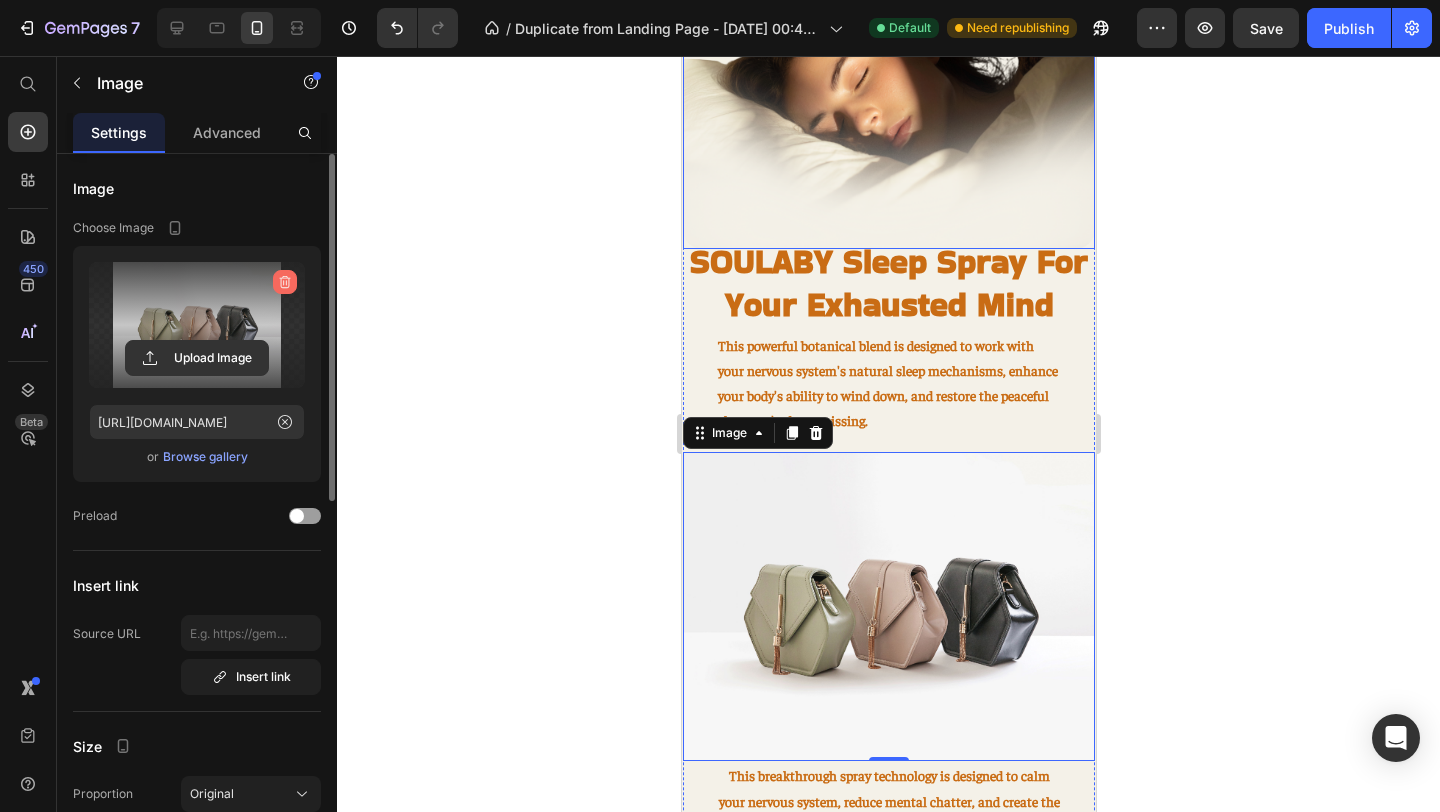click at bounding box center [285, 282] 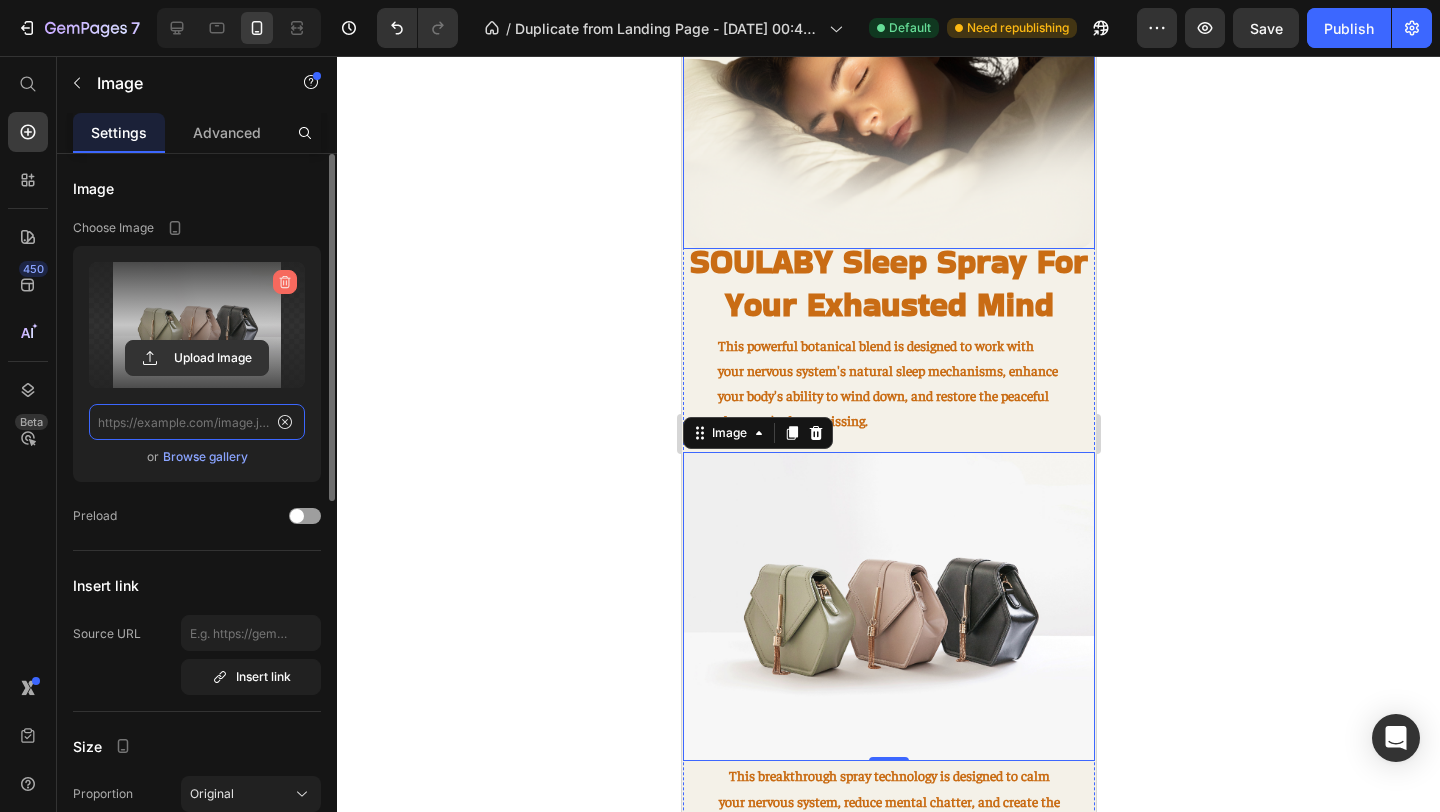 scroll, scrollTop: 0, scrollLeft: 0, axis: both 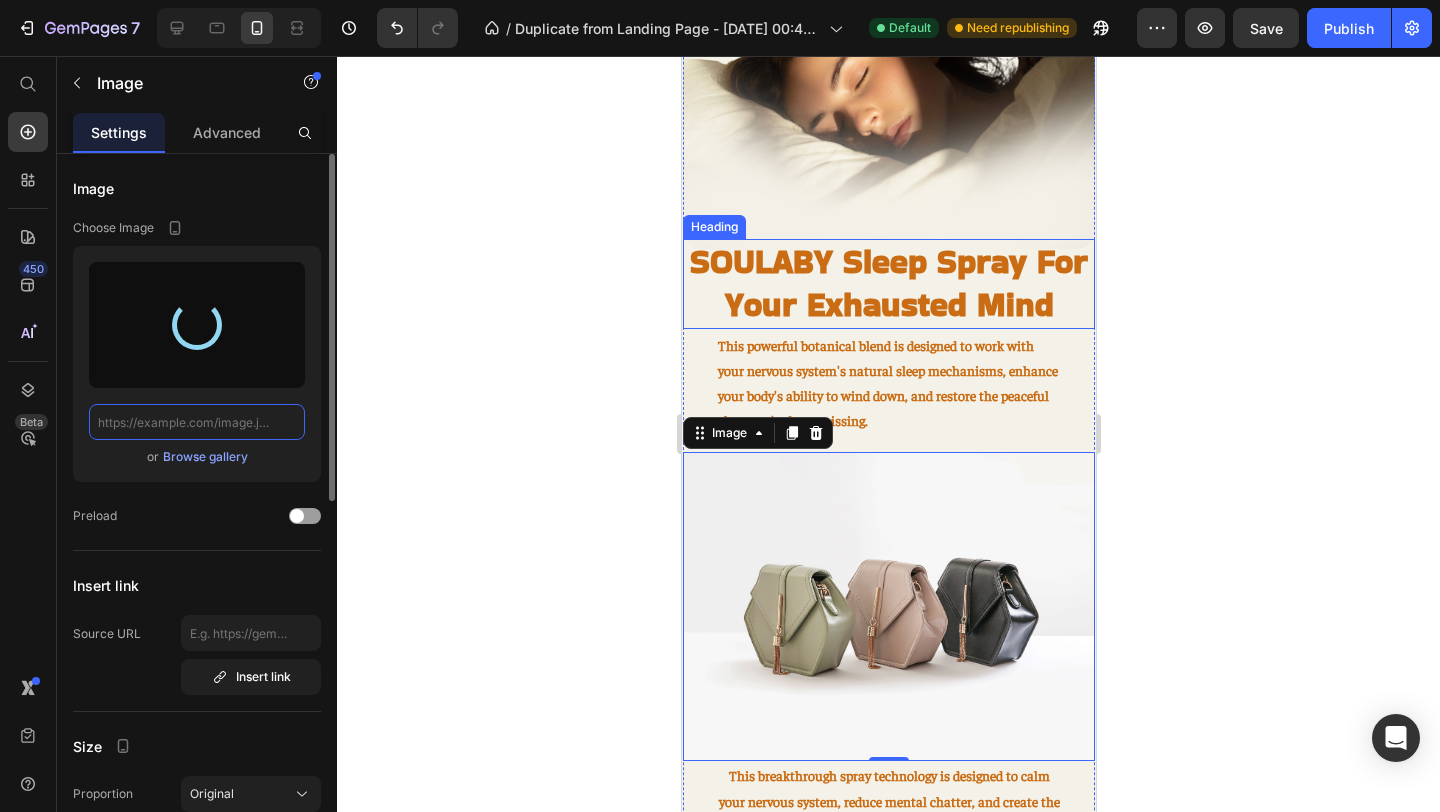 type on "[URL][DOMAIN_NAME]" 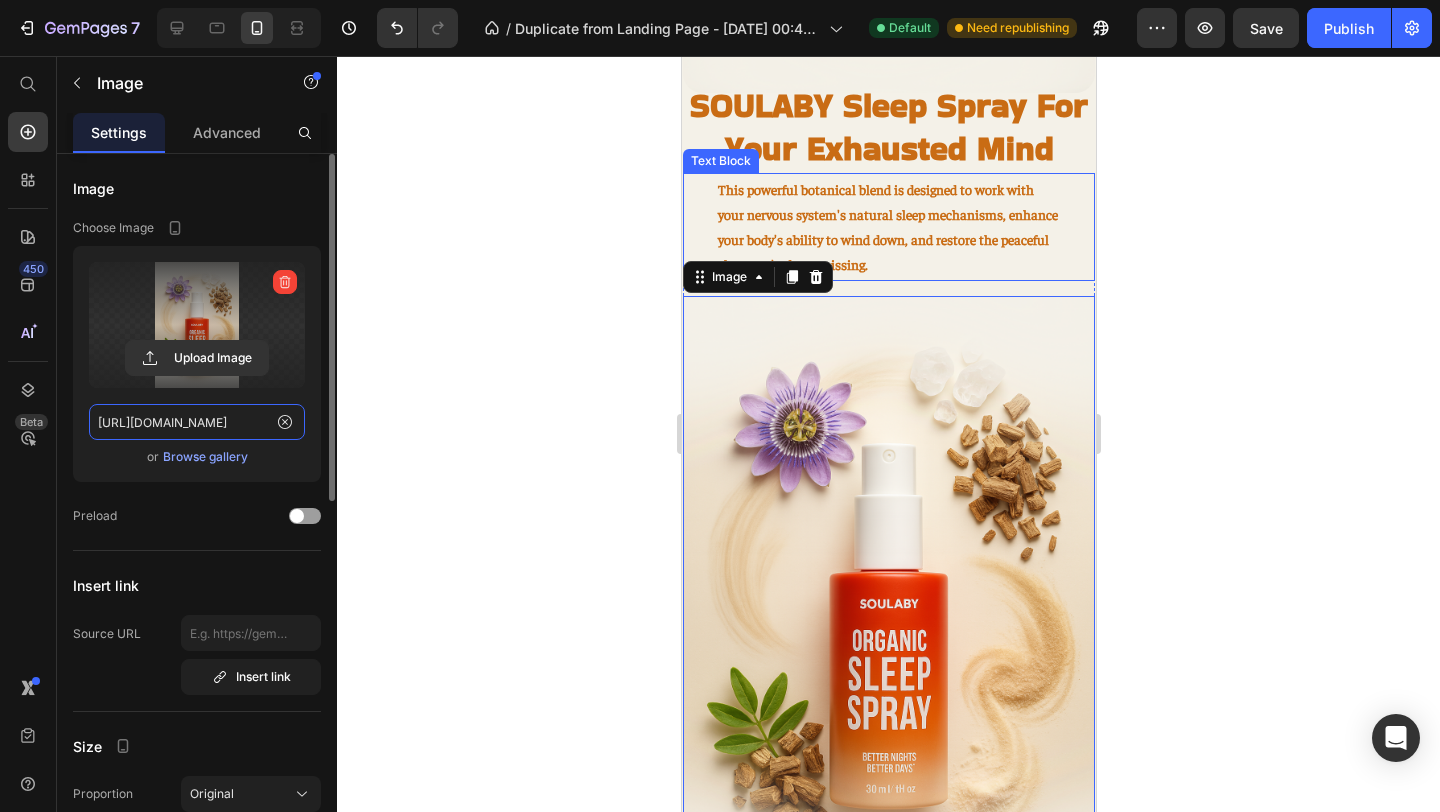 scroll, scrollTop: 1724, scrollLeft: 0, axis: vertical 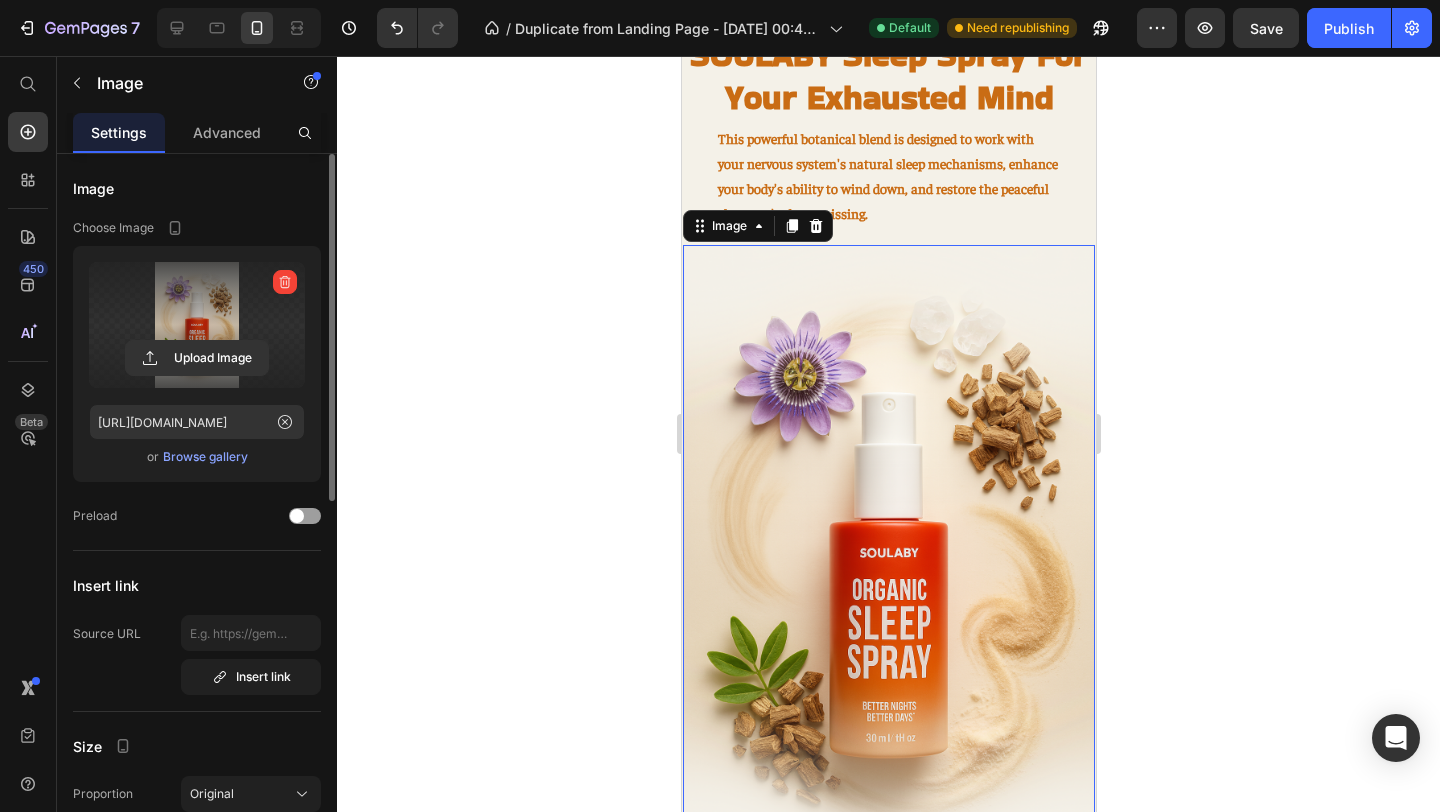 click at bounding box center [888, 554] 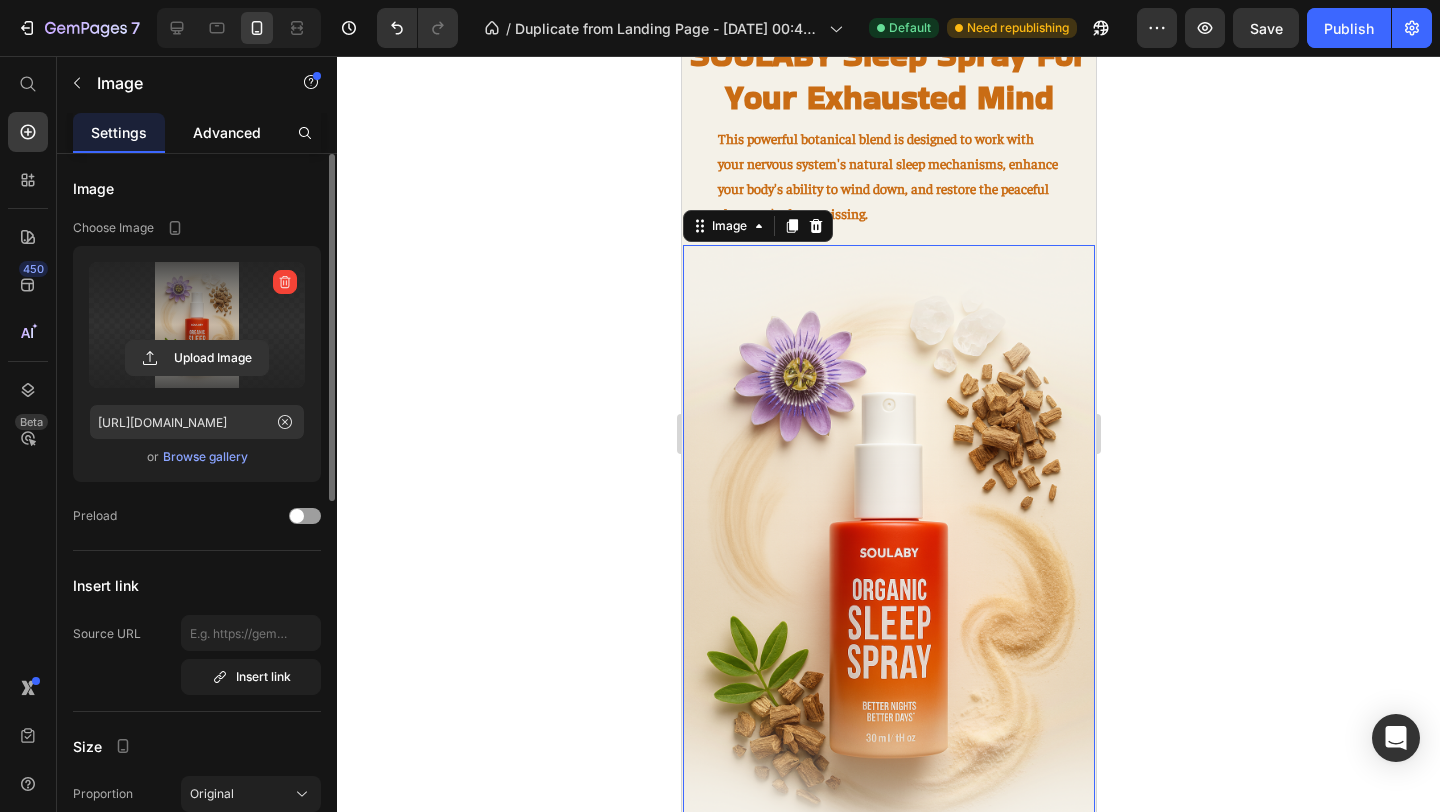 click on "Advanced" at bounding box center [227, 132] 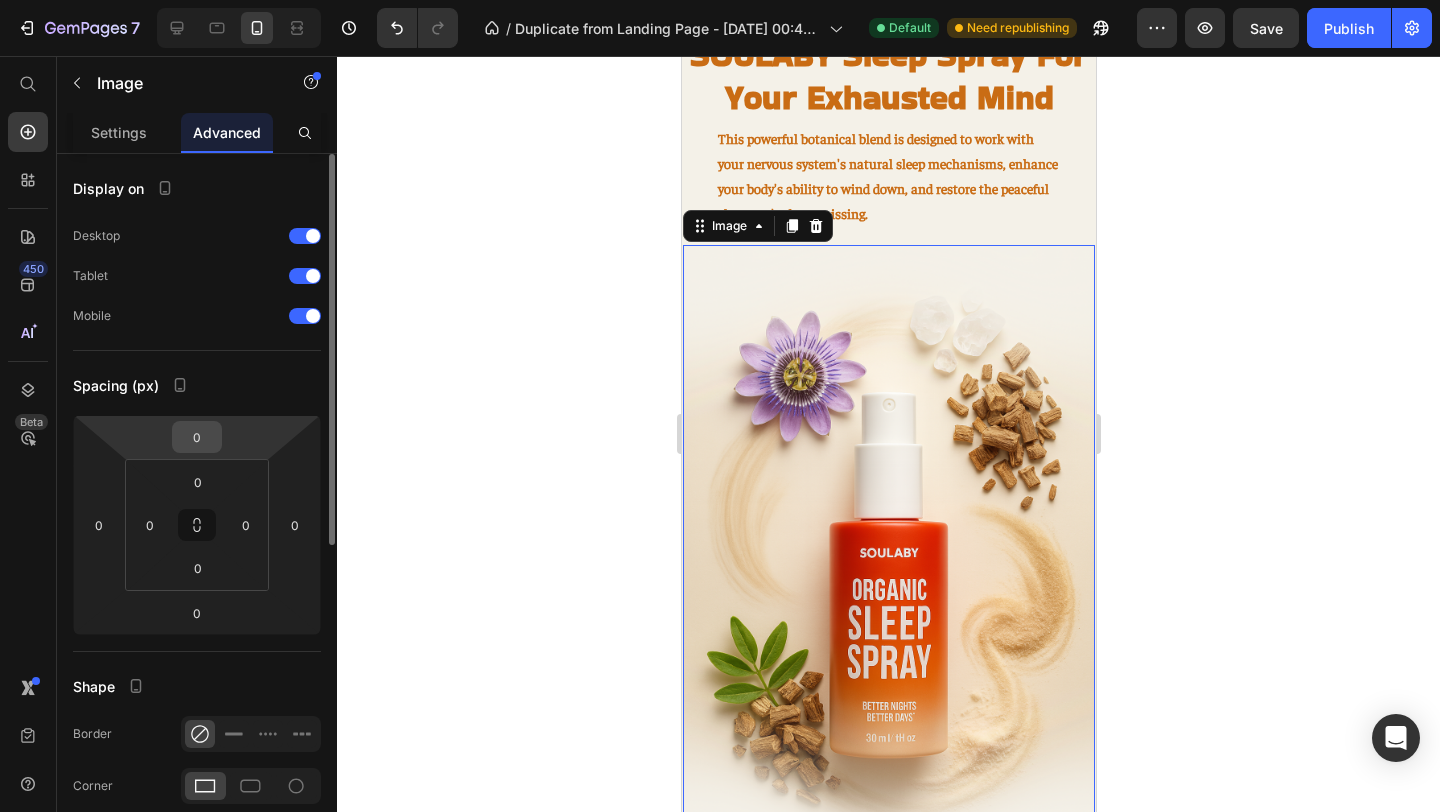 click on "0" at bounding box center [197, 437] 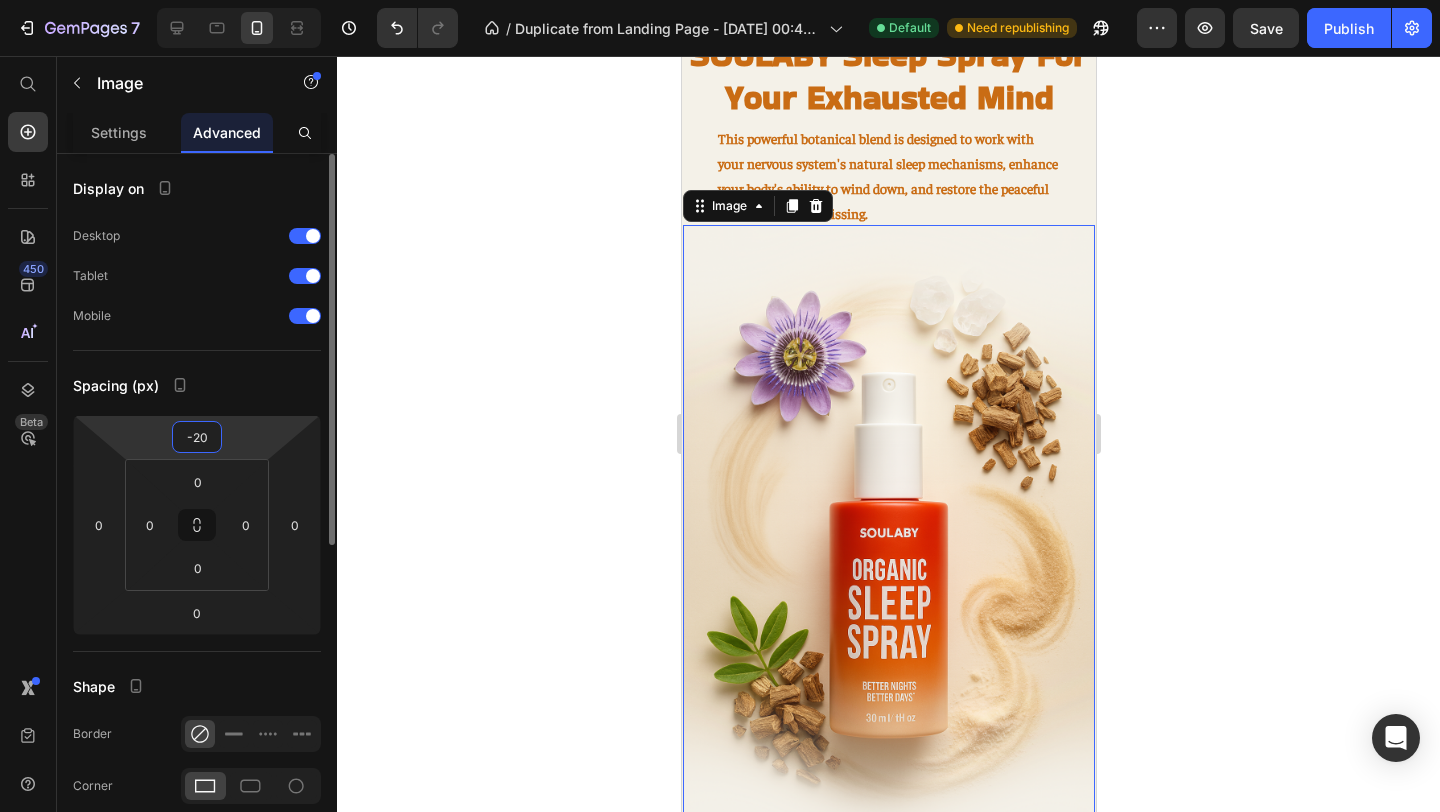 type on "-2" 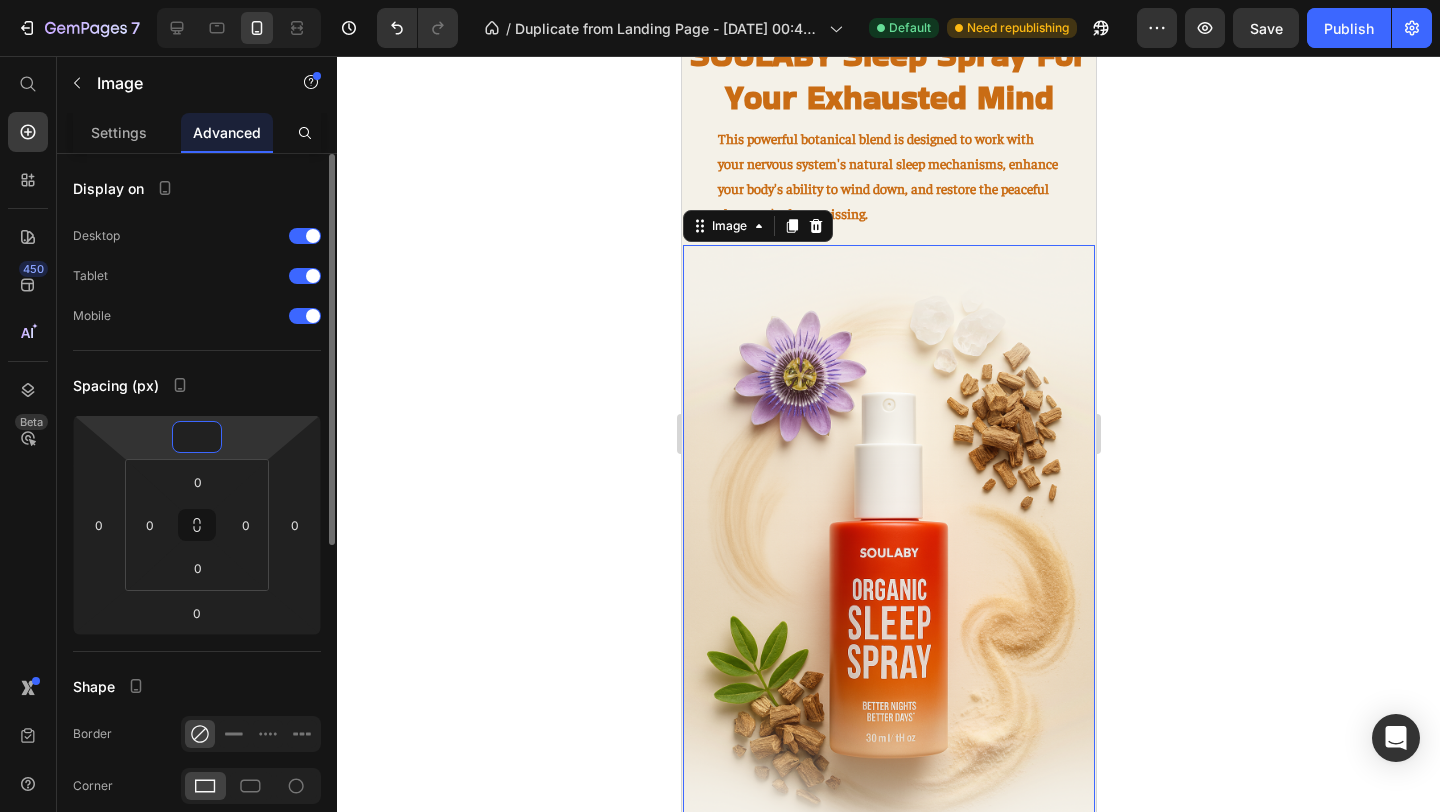 type on "-5" 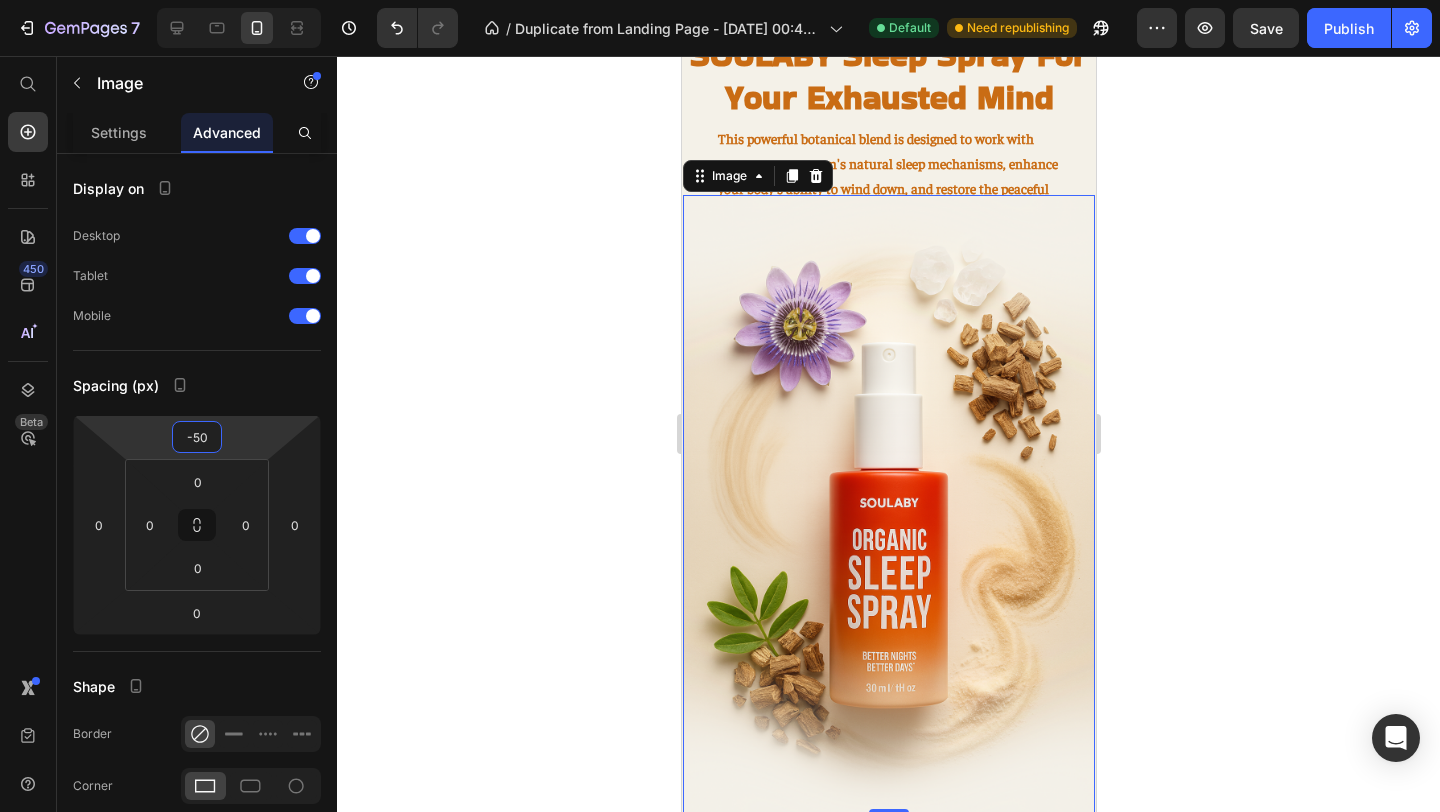 type on "-5" 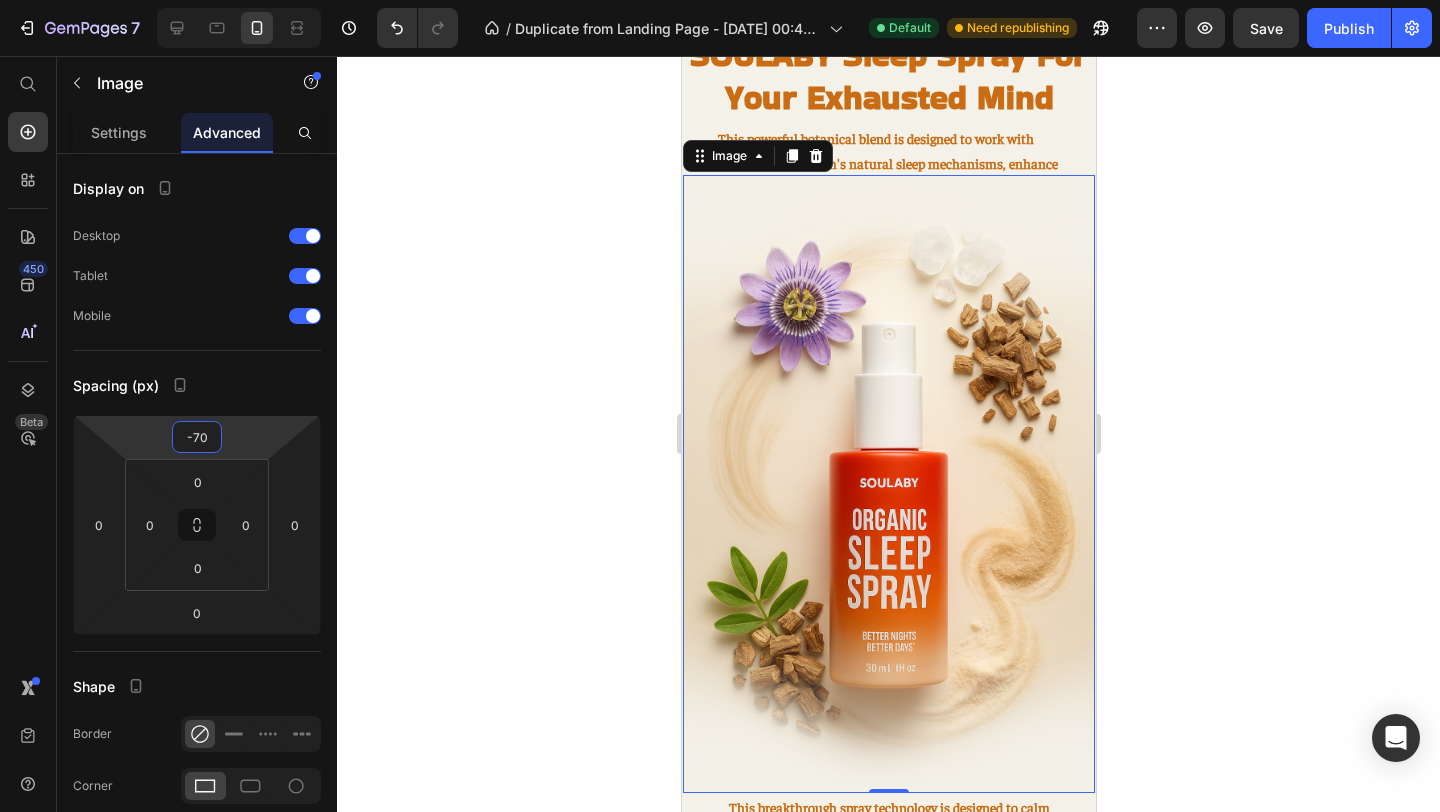 type on "-7" 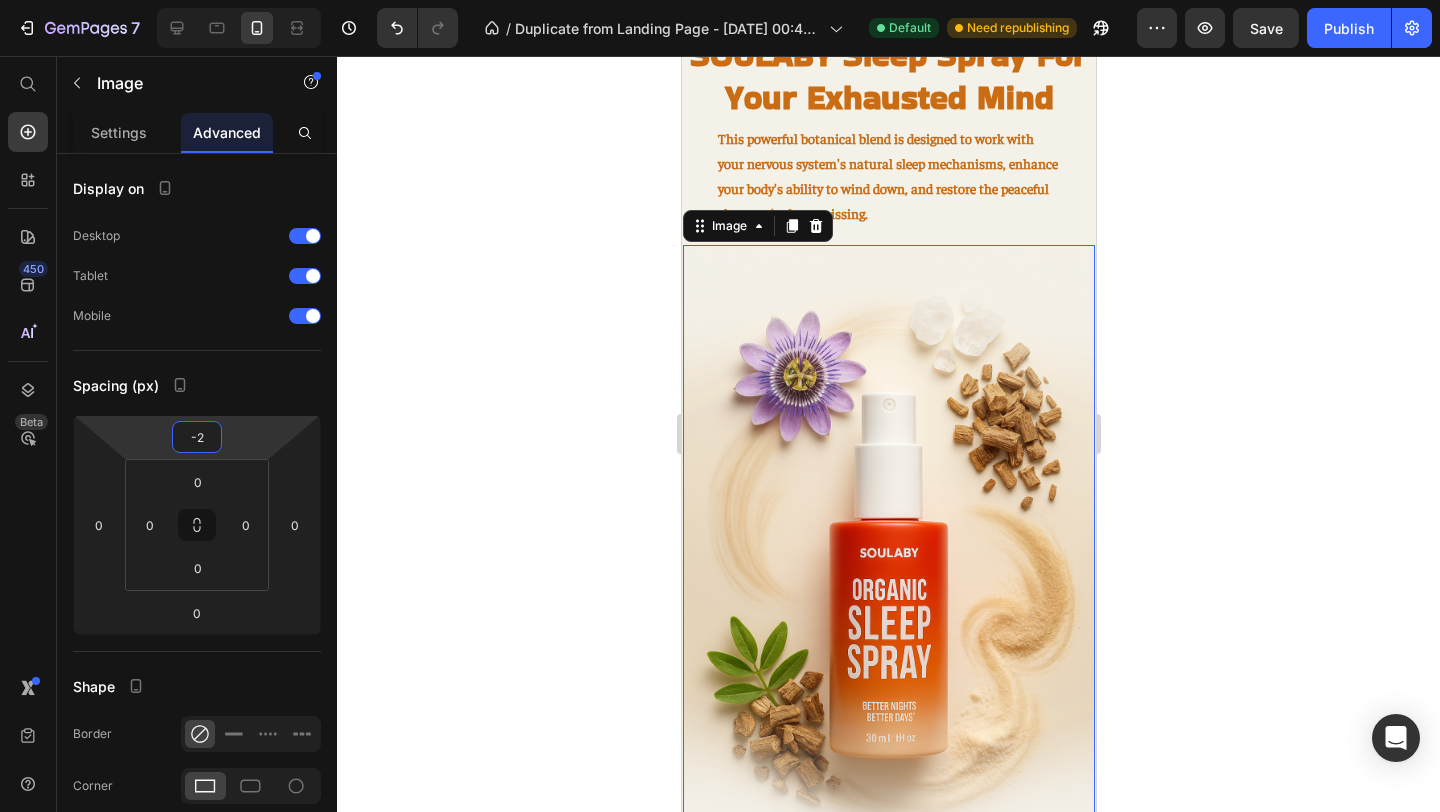 type on "-20" 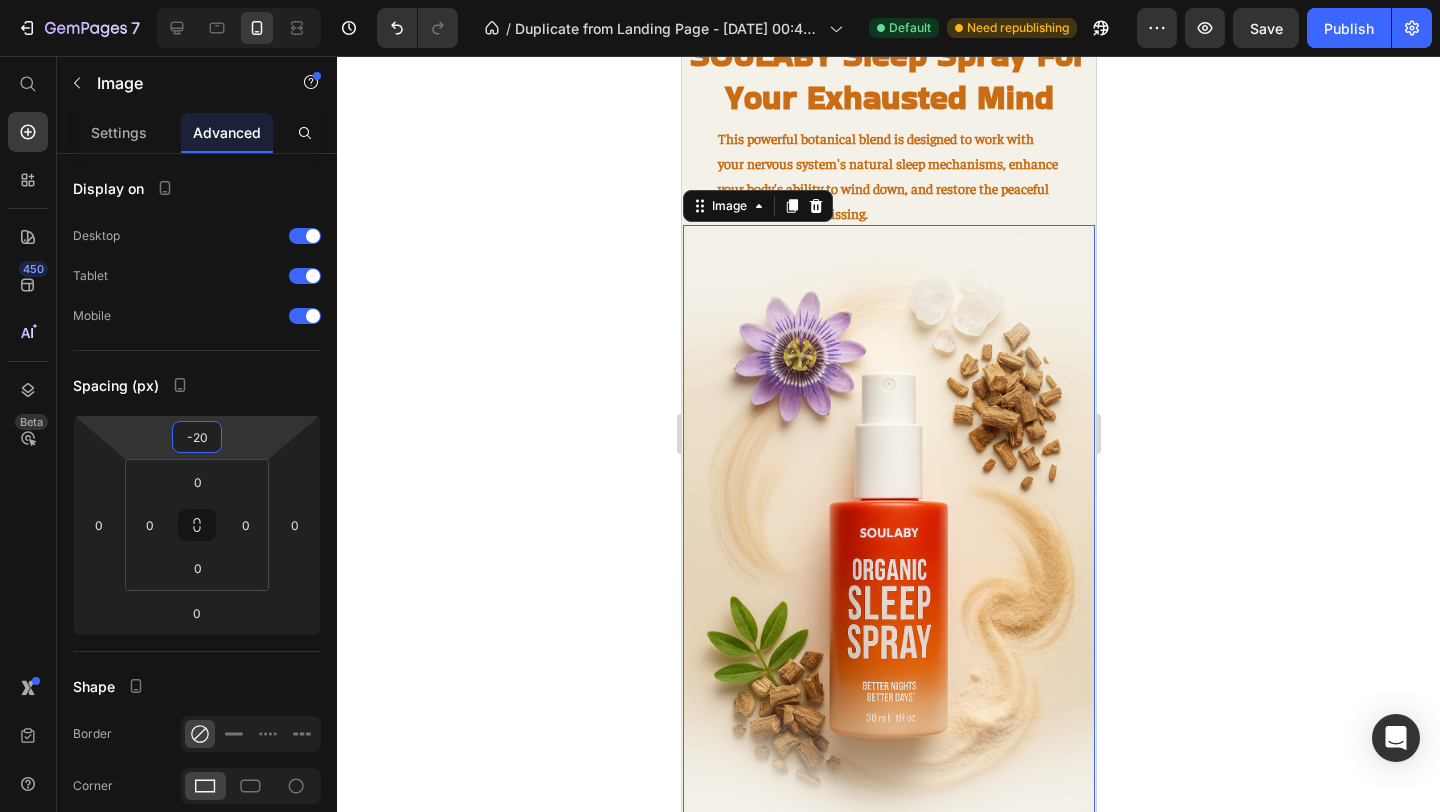 click 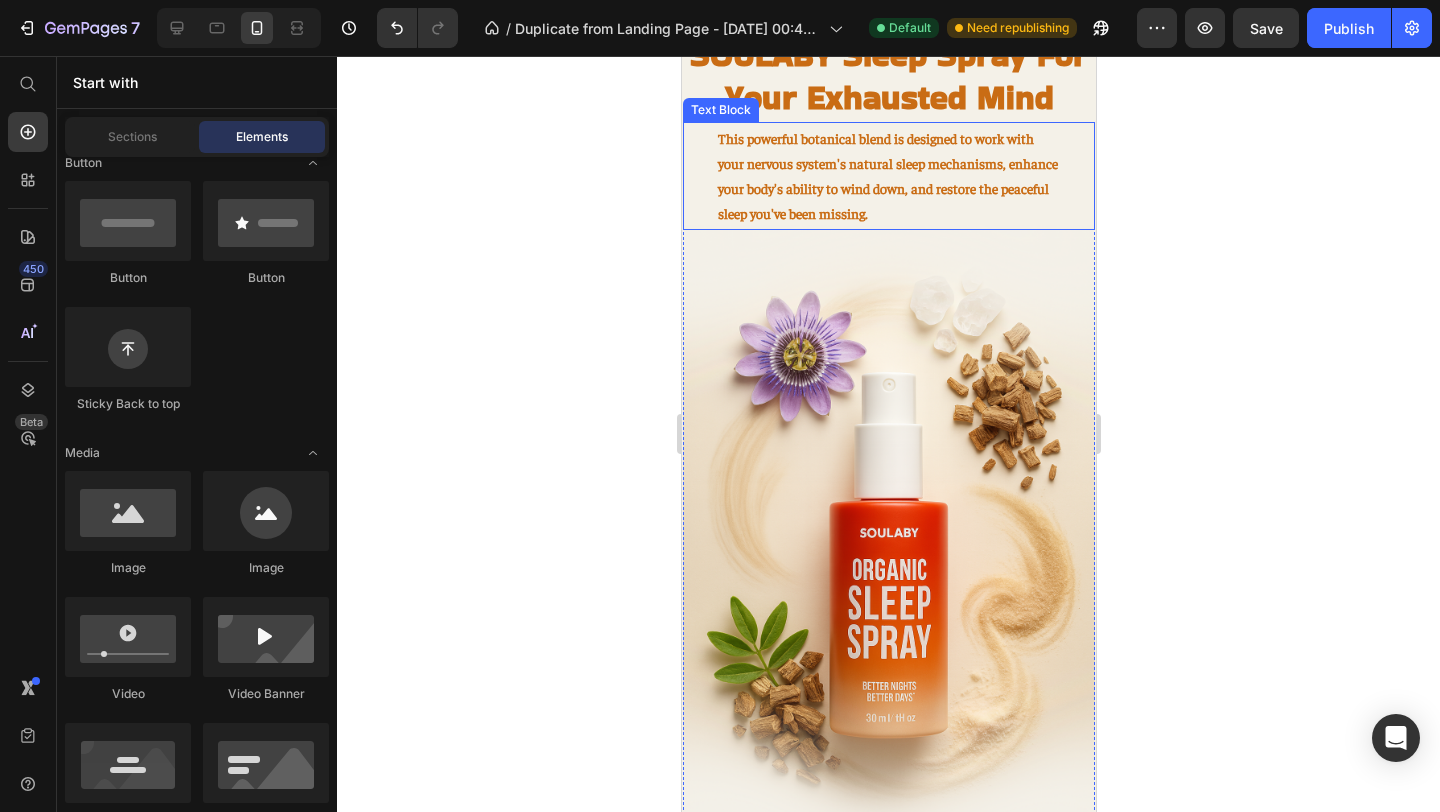 click on "This powerful botanical blend is designed to work with your nervous system's natural sleep mechanisms, enhance your body's ability to wind down, and restore the peaceful sleep you've been missing." at bounding box center (888, 176) 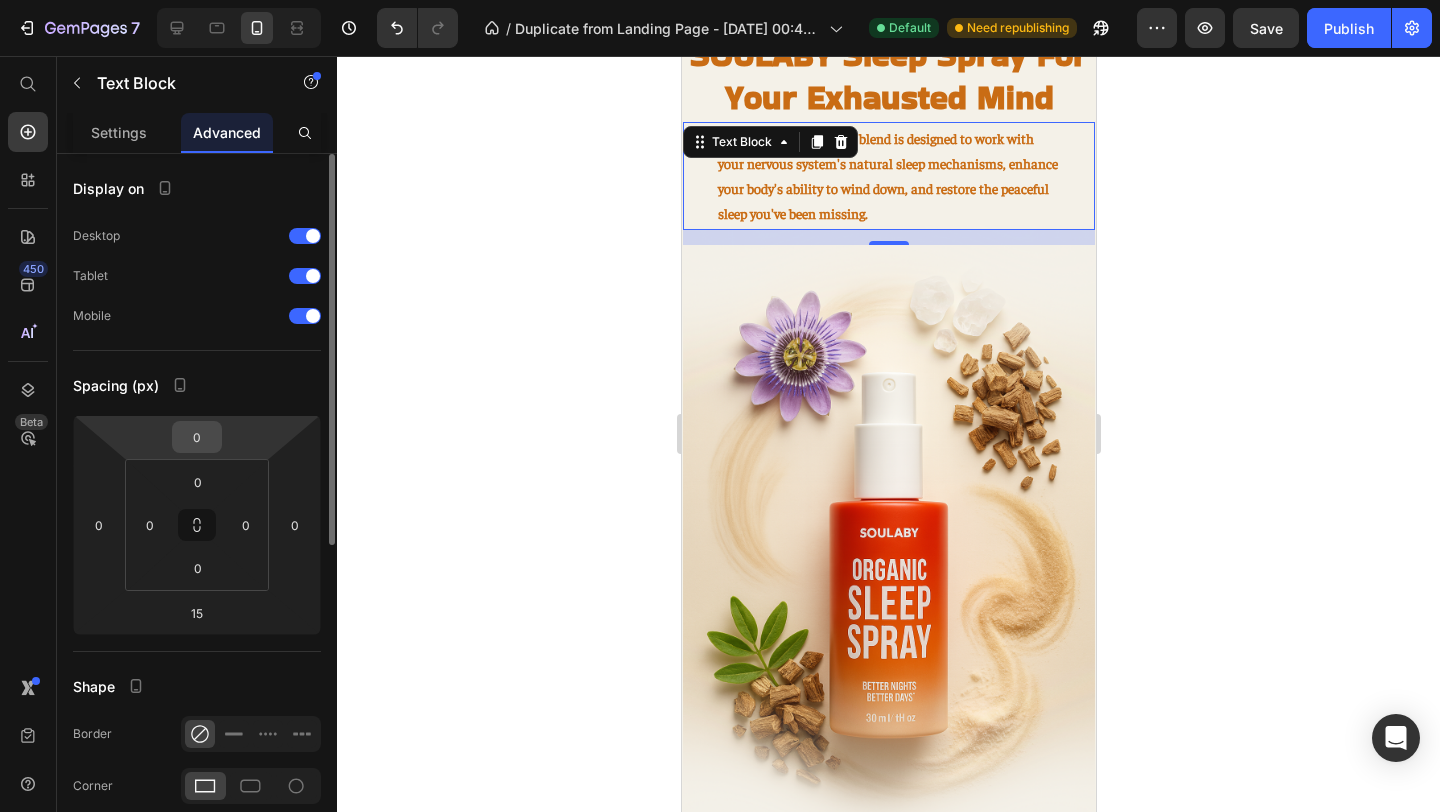 click on "0" at bounding box center [197, 437] 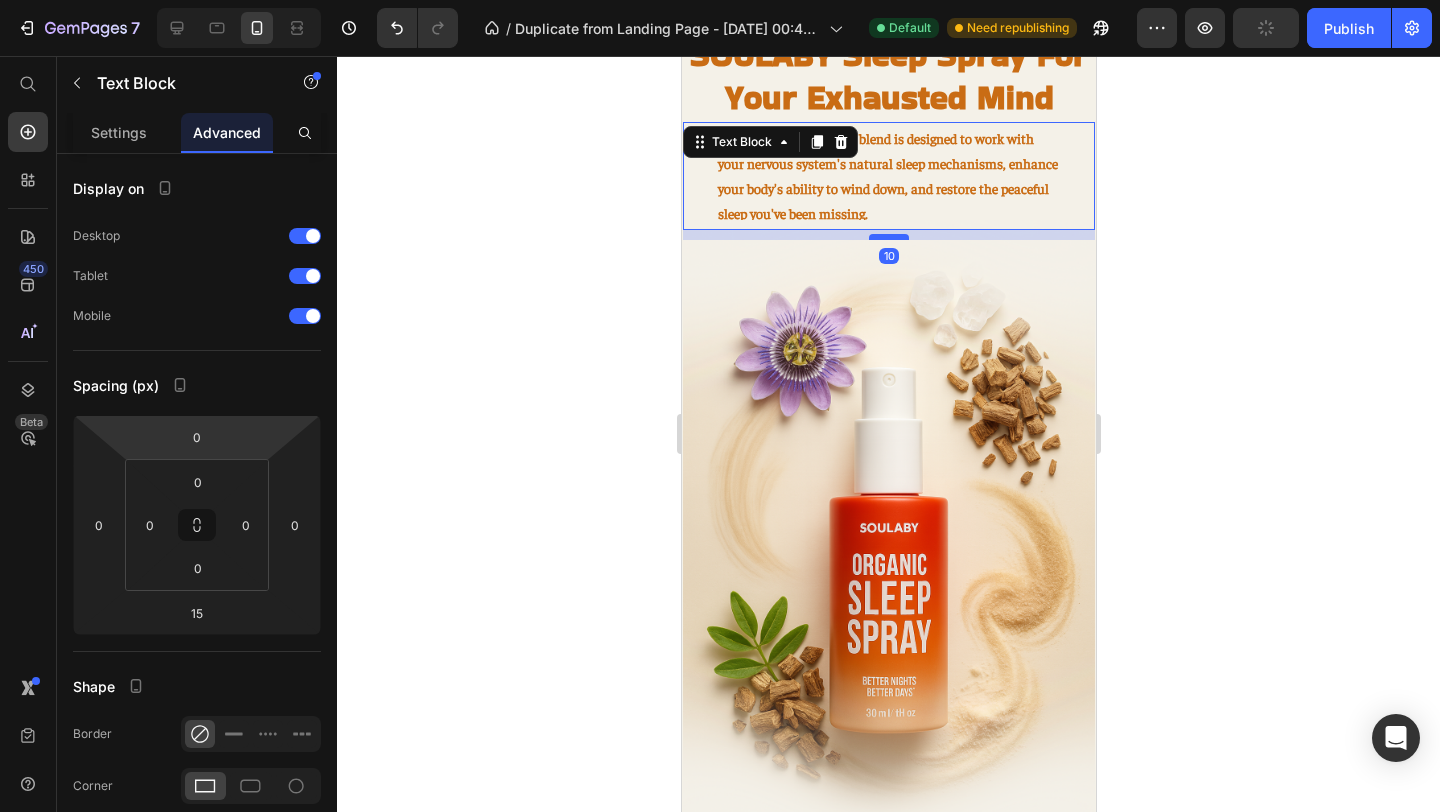 click at bounding box center [888, 237] 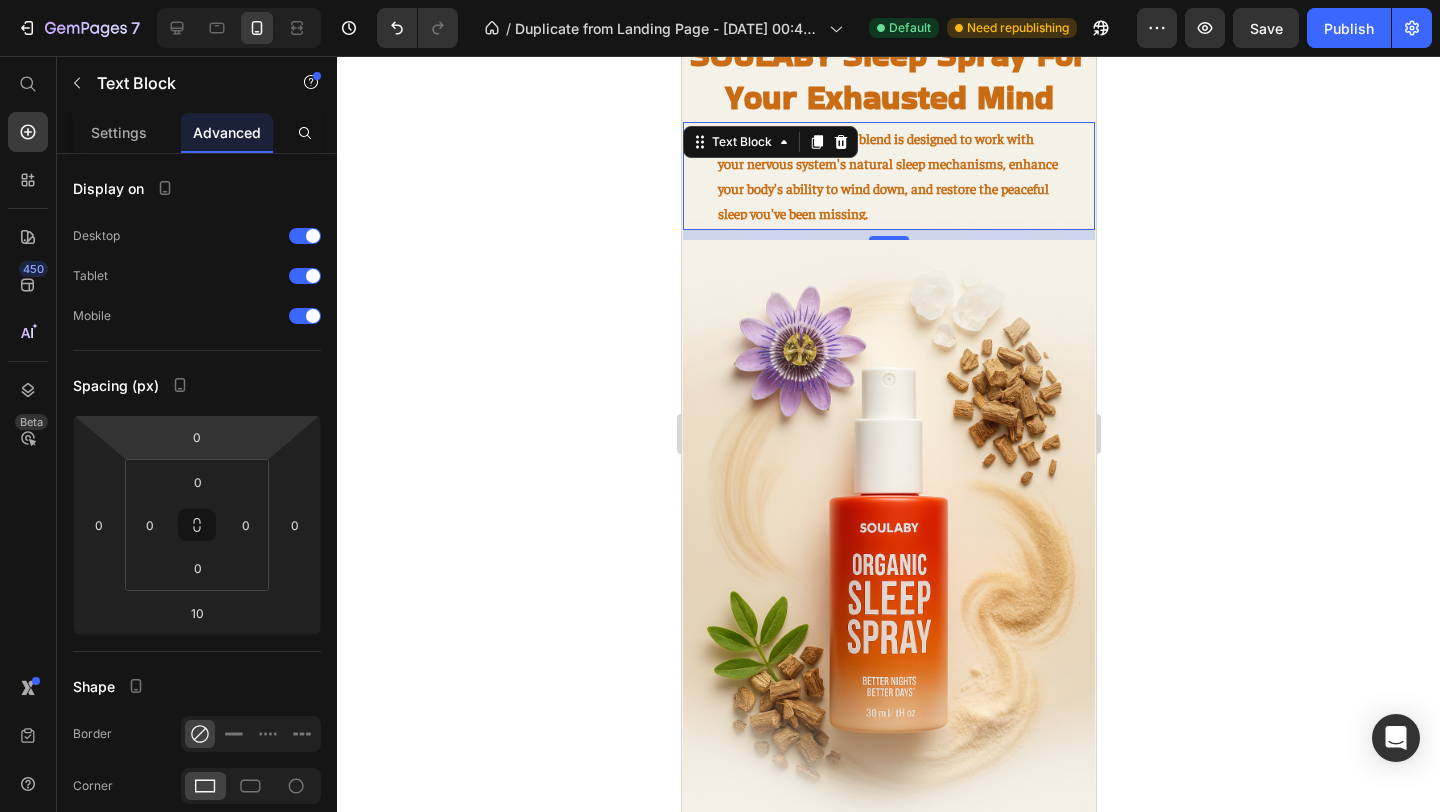 click 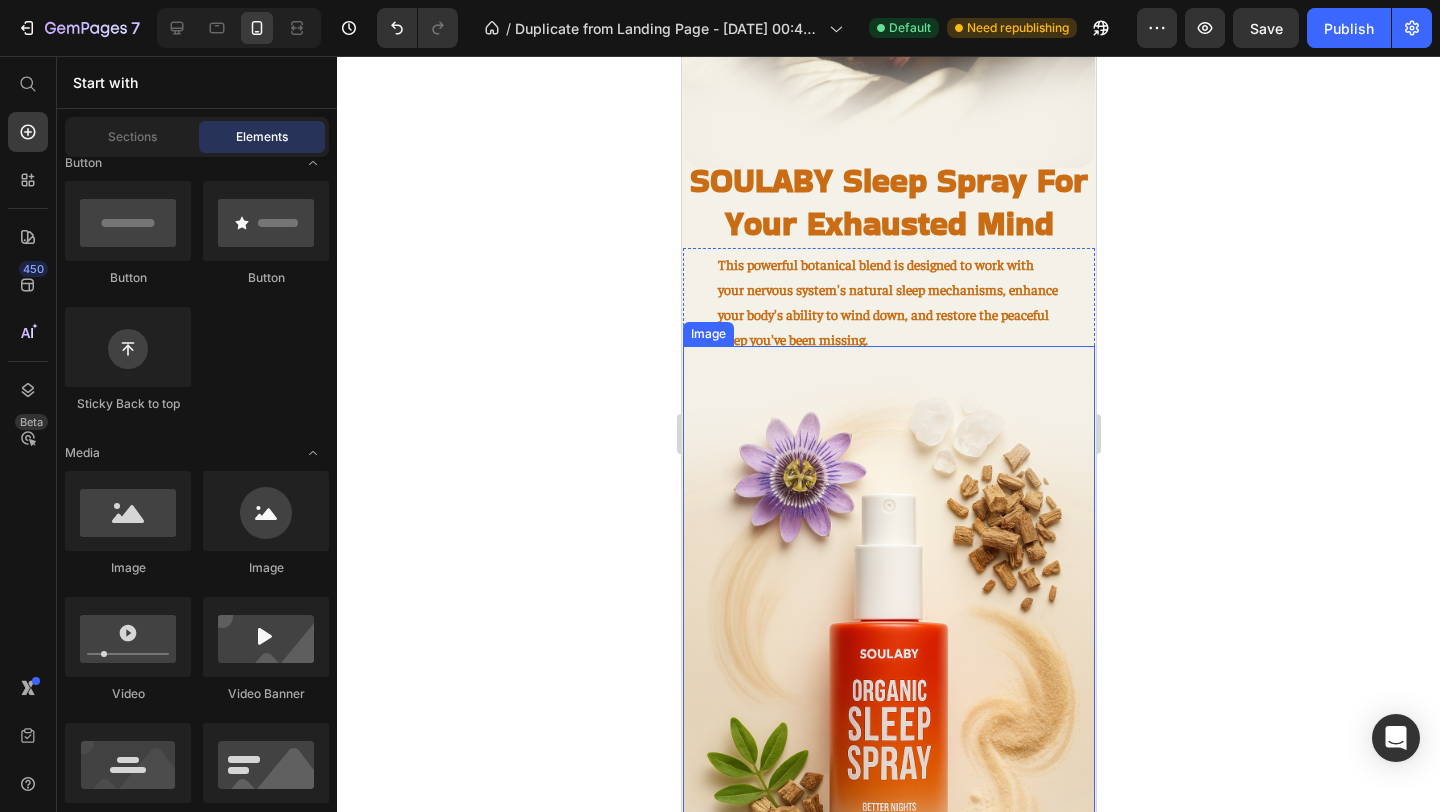 scroll, scrollTop: 1674, scrollLeft: 0, axis: vertical 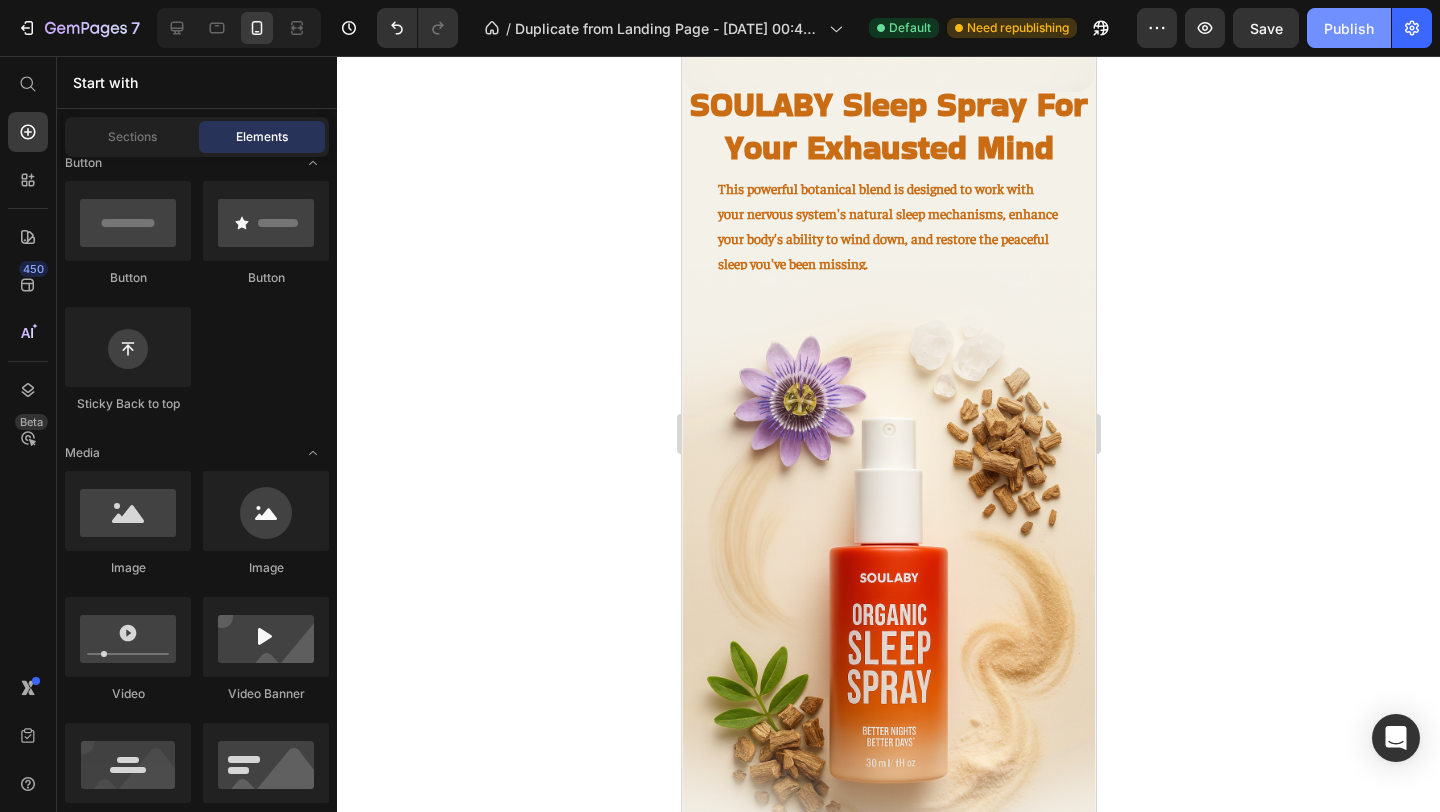 click on "Publish" at bounding box center (1349, 28) 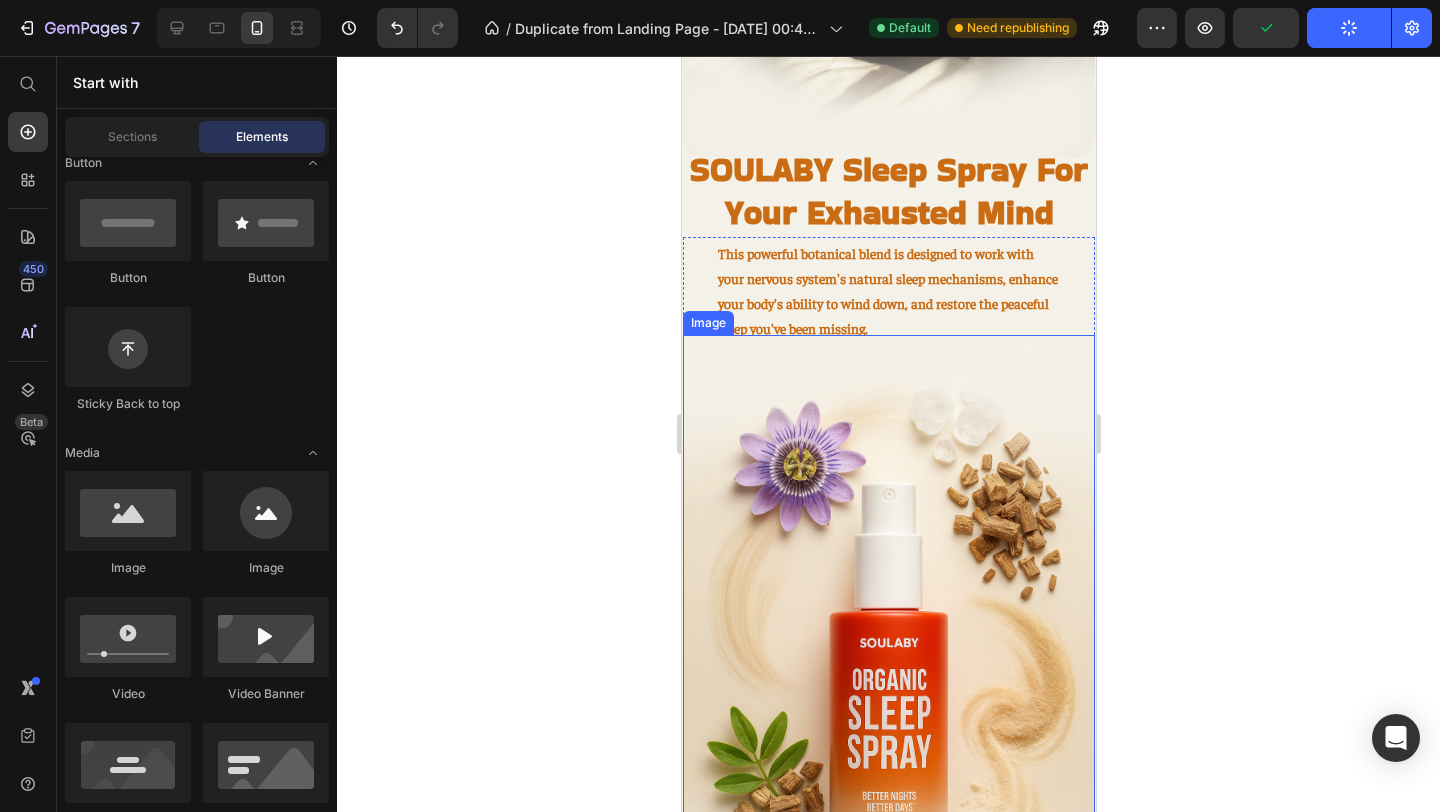 scroll, scrollTop: 1608, scrollLeft: 0, axis: vertical 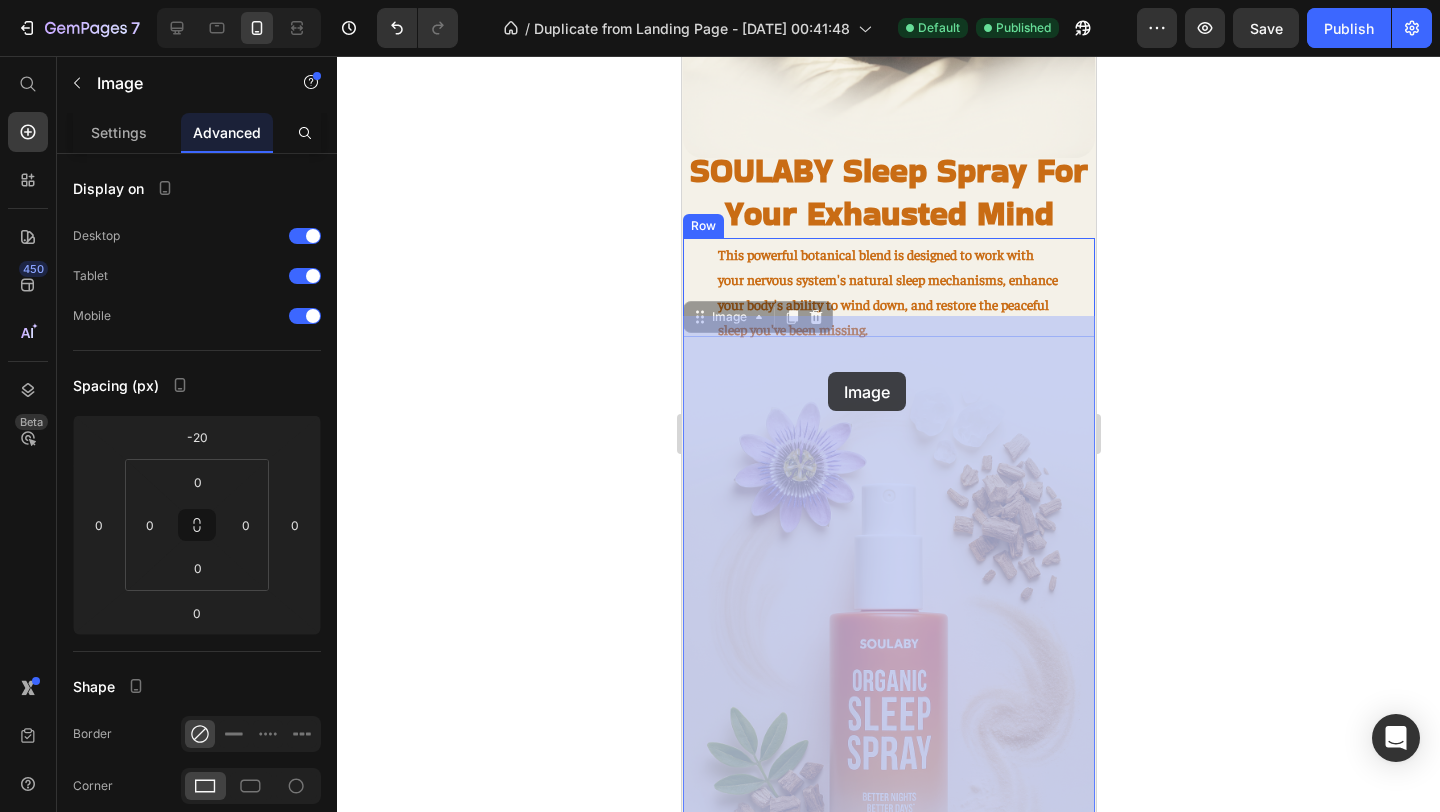 drag, startPoint x: 829, startPoint y: 360, endPoint x: 827, endPoint y: 372, distance: 12.165525 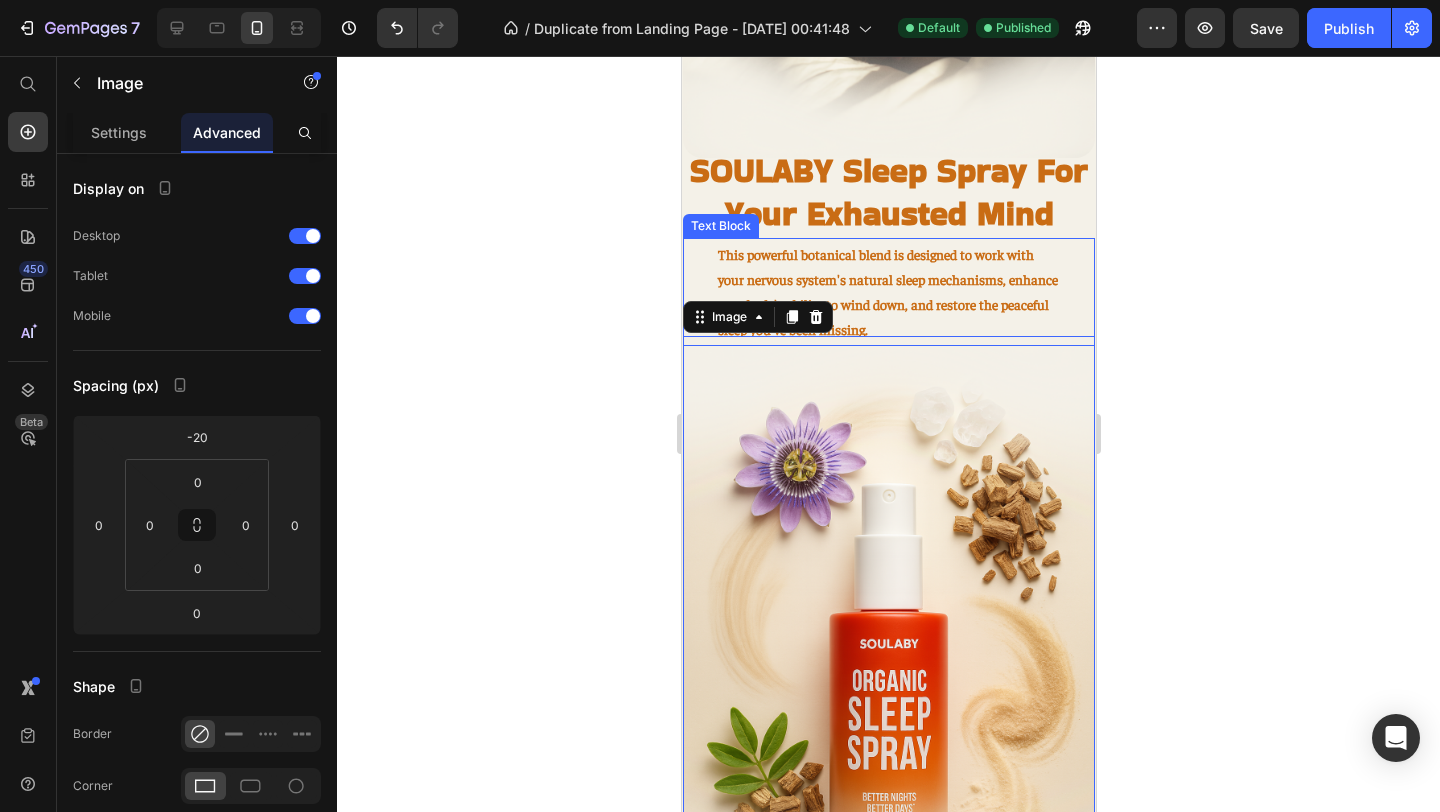 click on "This powerful botanical blend is designed to work with your nervous system's natural sleep mechanisms, enhance your body's ability to wind down, and restore the peaceful sleep you've been missing." at bounding box center (888, 292) 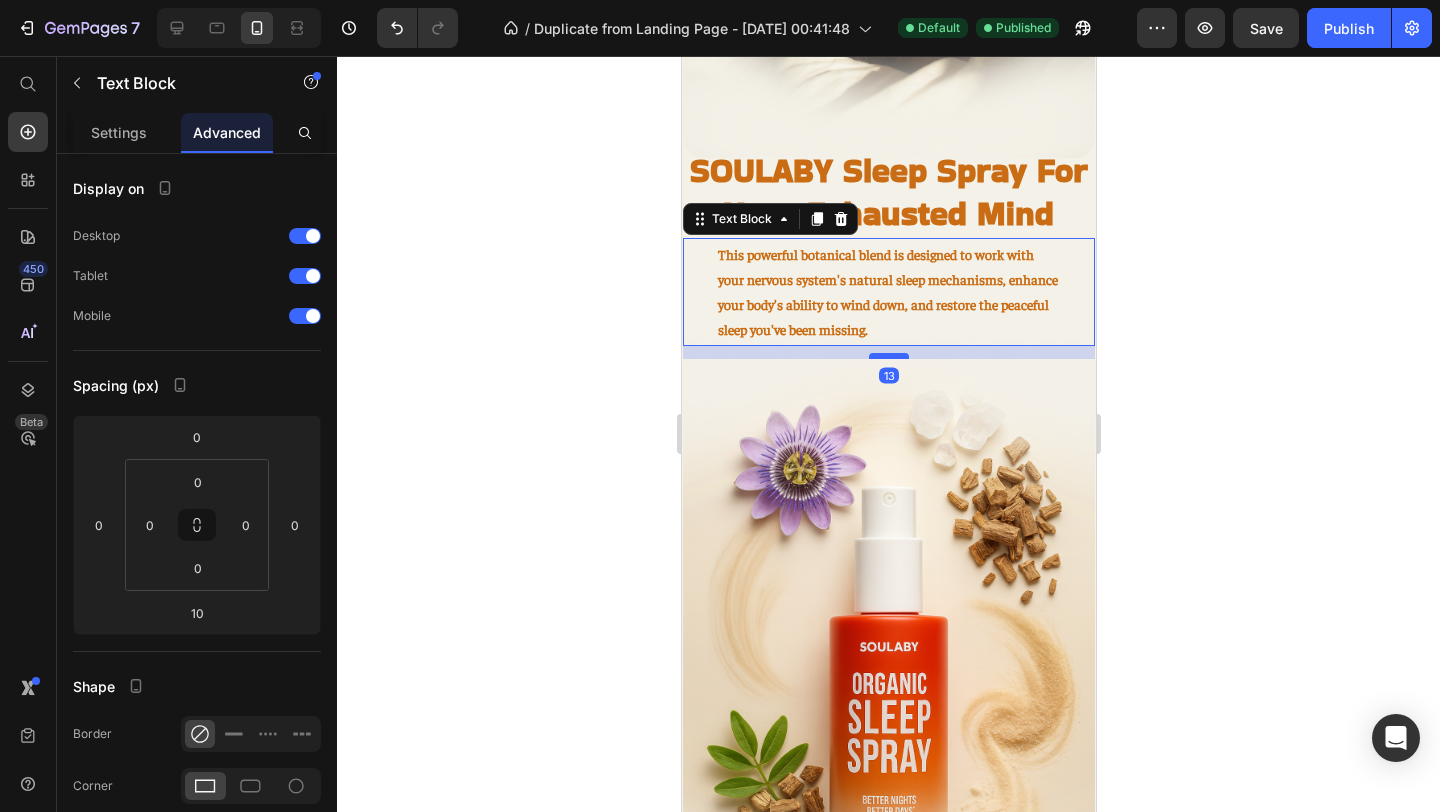 click at bounding box center (888, 356) 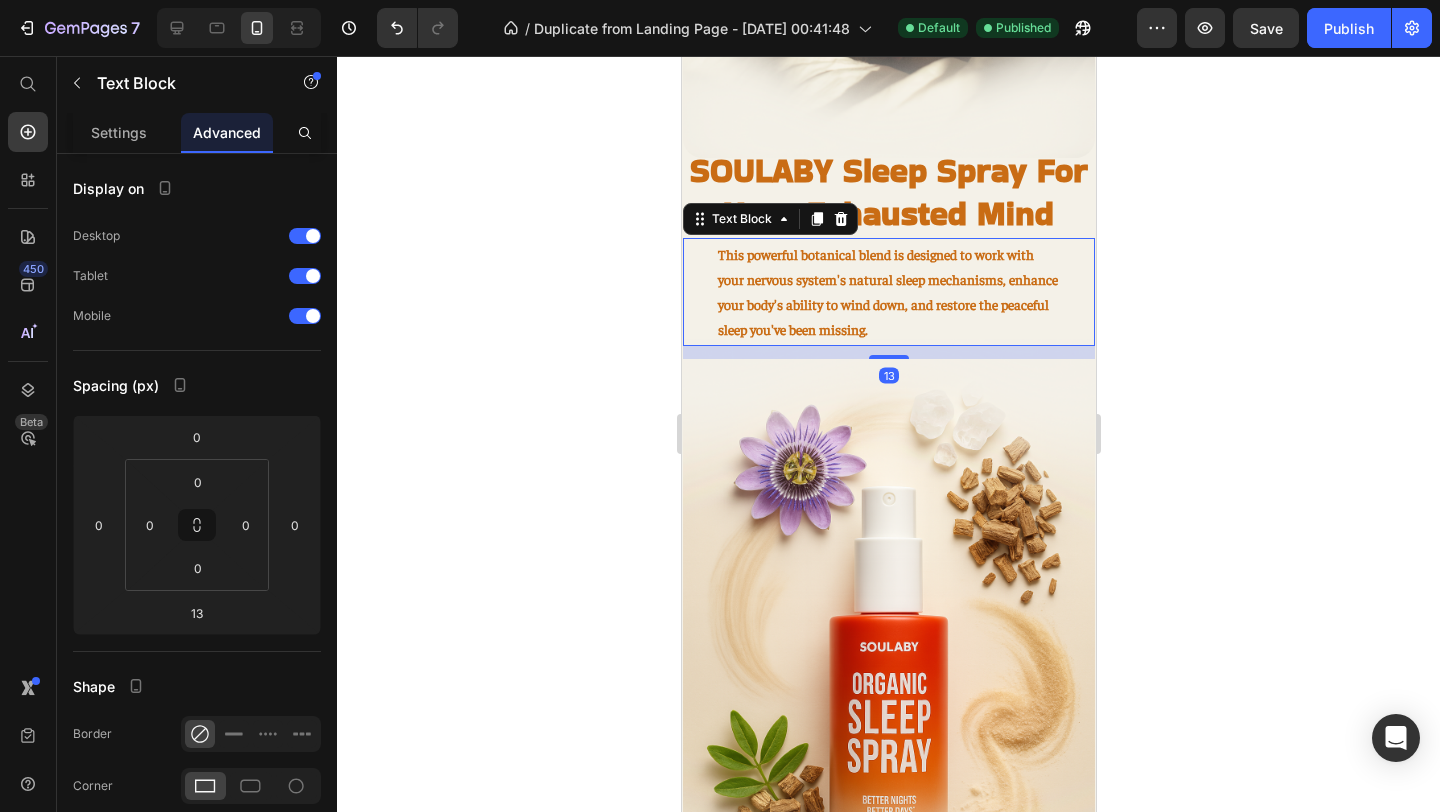 click 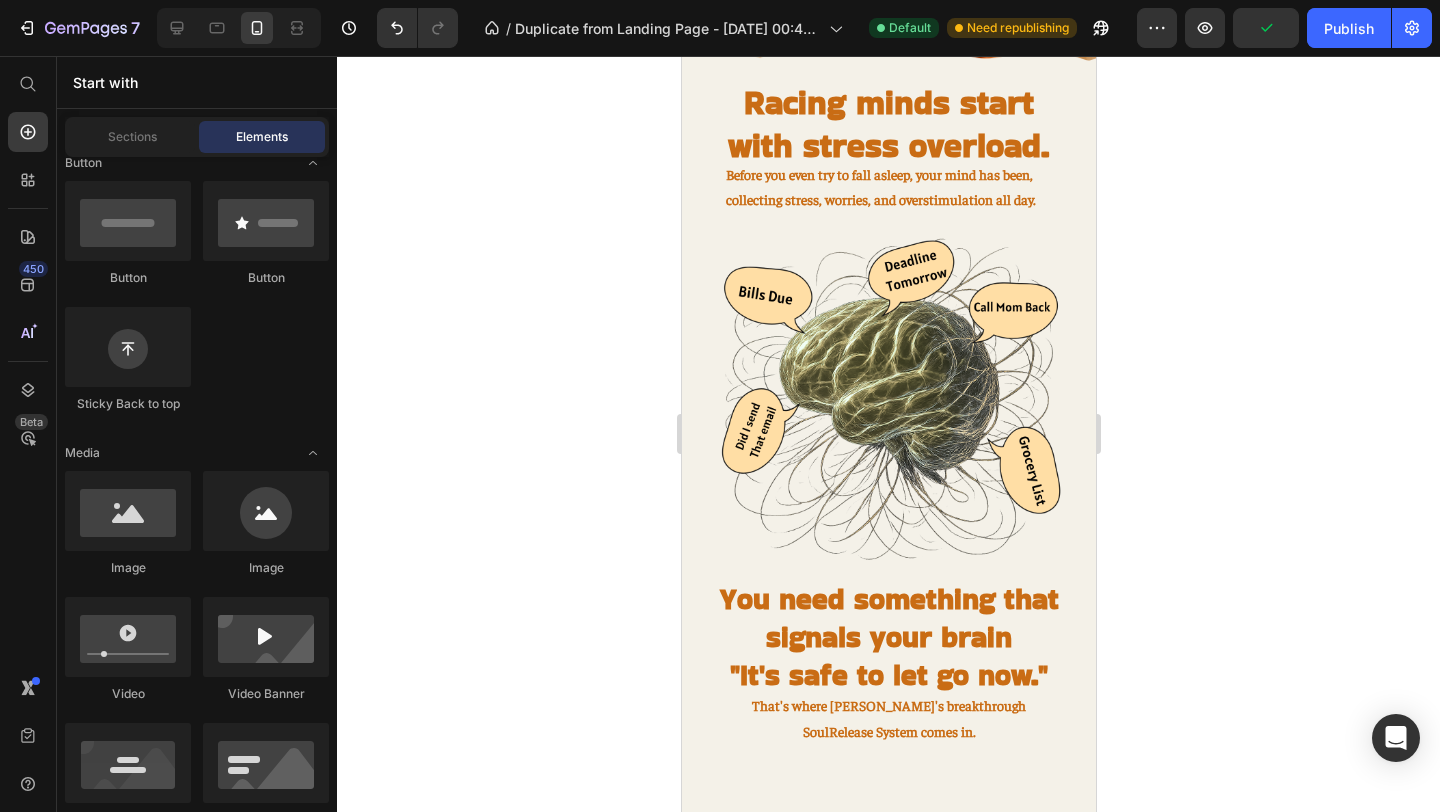 scroll, scrollTop: 654, scrollLeft: 0, axis: vertical 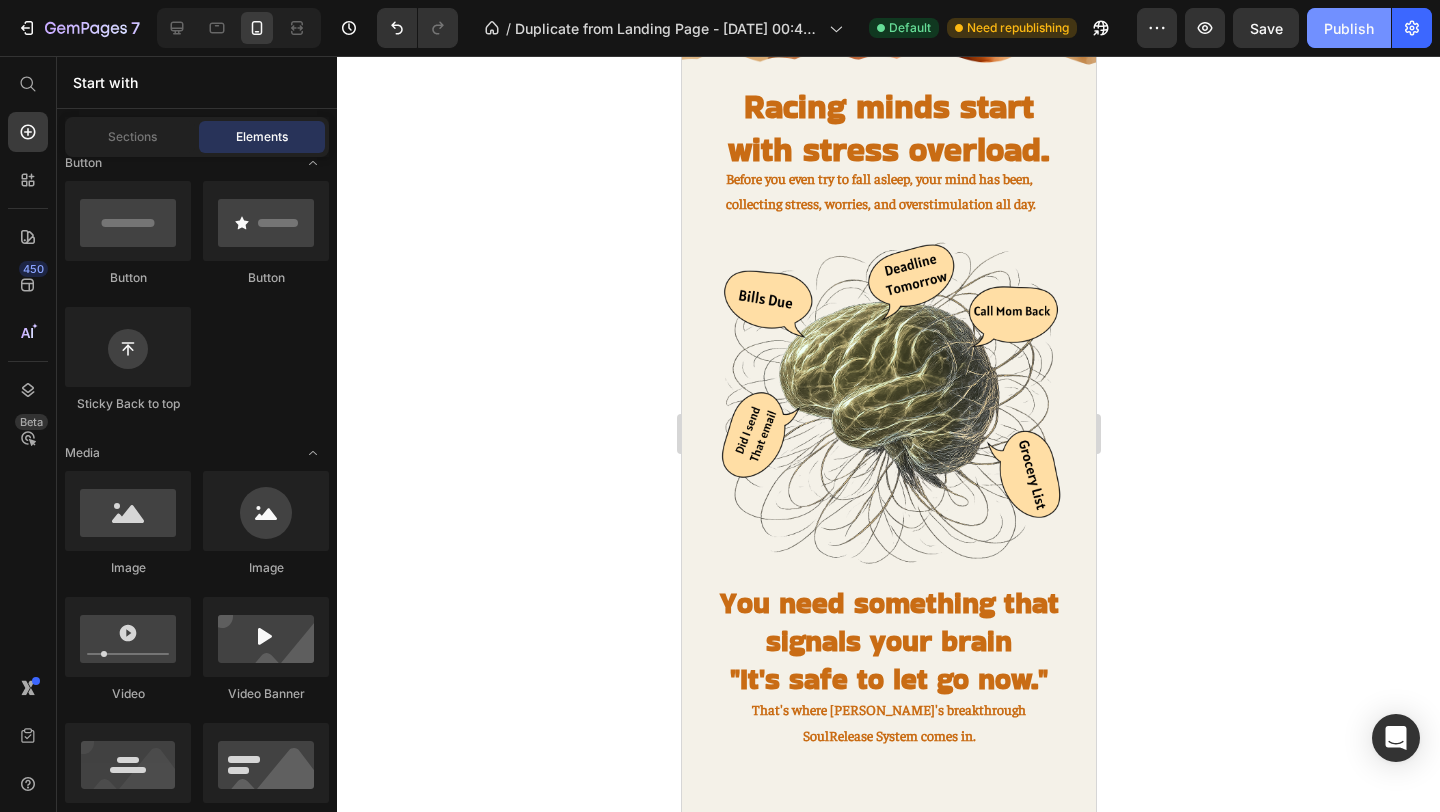click on "Publish" at bounding box center [1349, 28] 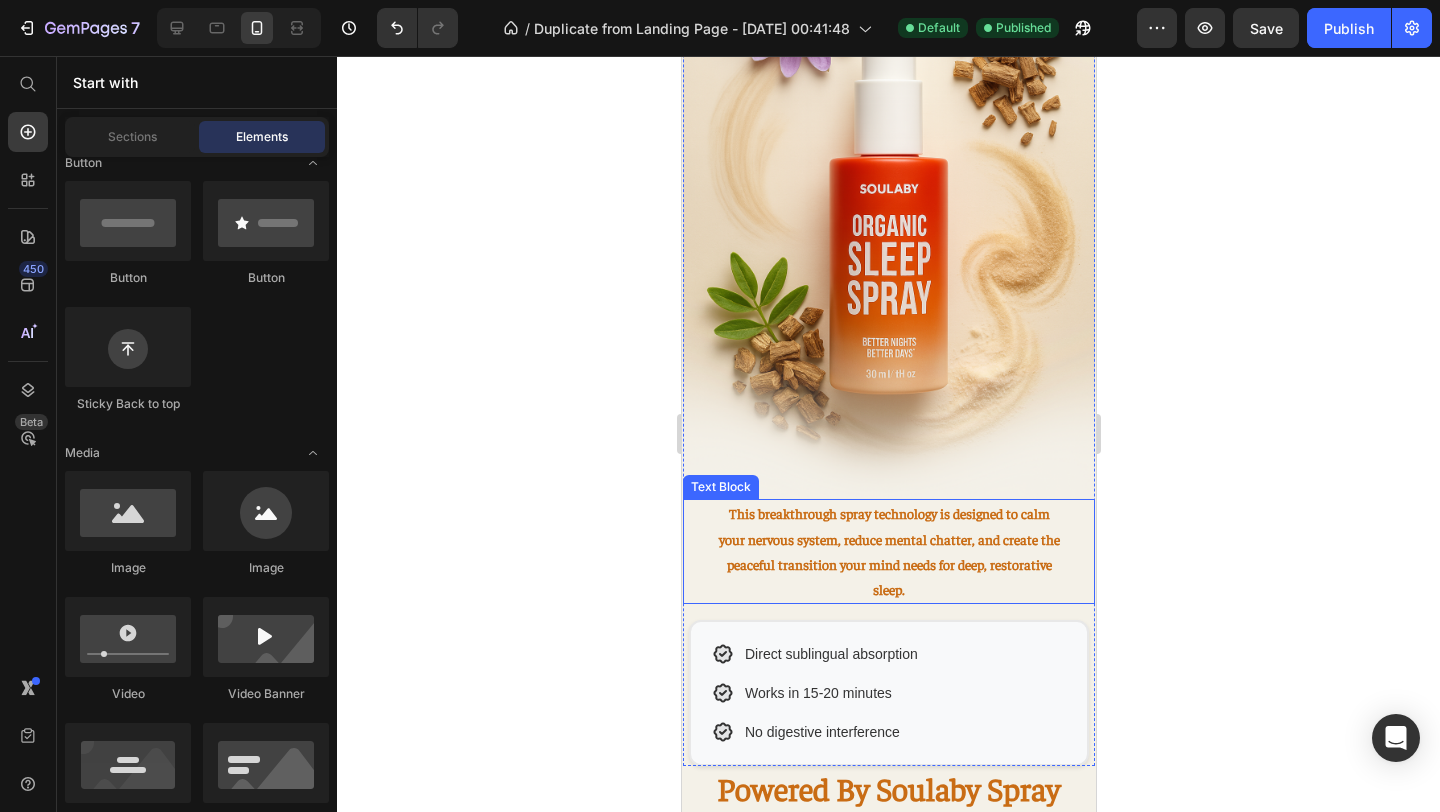scroll, scrollTop: 2055, scrollLeft: 0, axis: vertical 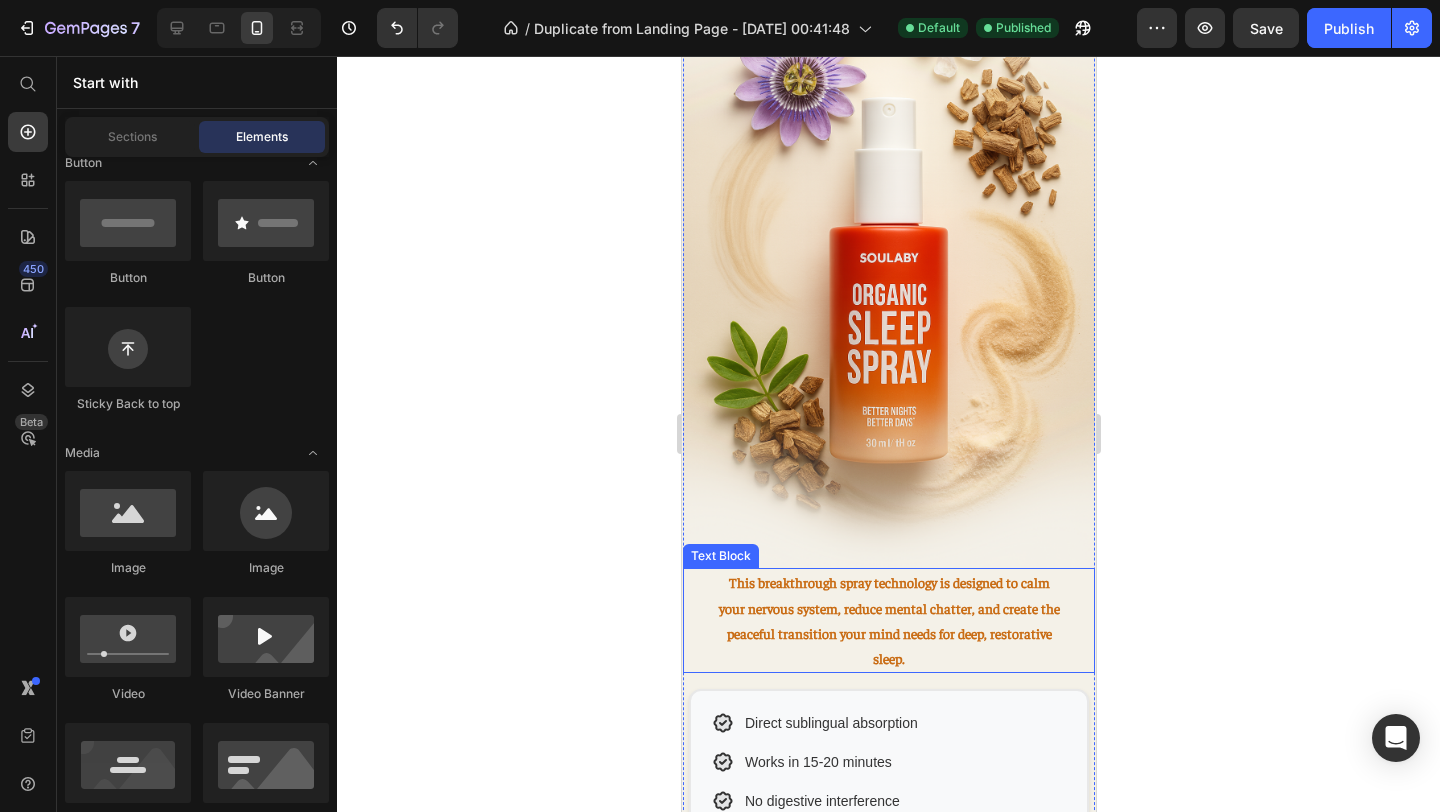 click on "This breakthrough spray technology is designed to calm your nervous system, reduce mental chatter, and create the peaceful transition your mind needs for deep, restorative sleep." at bounding box center (888, 620) 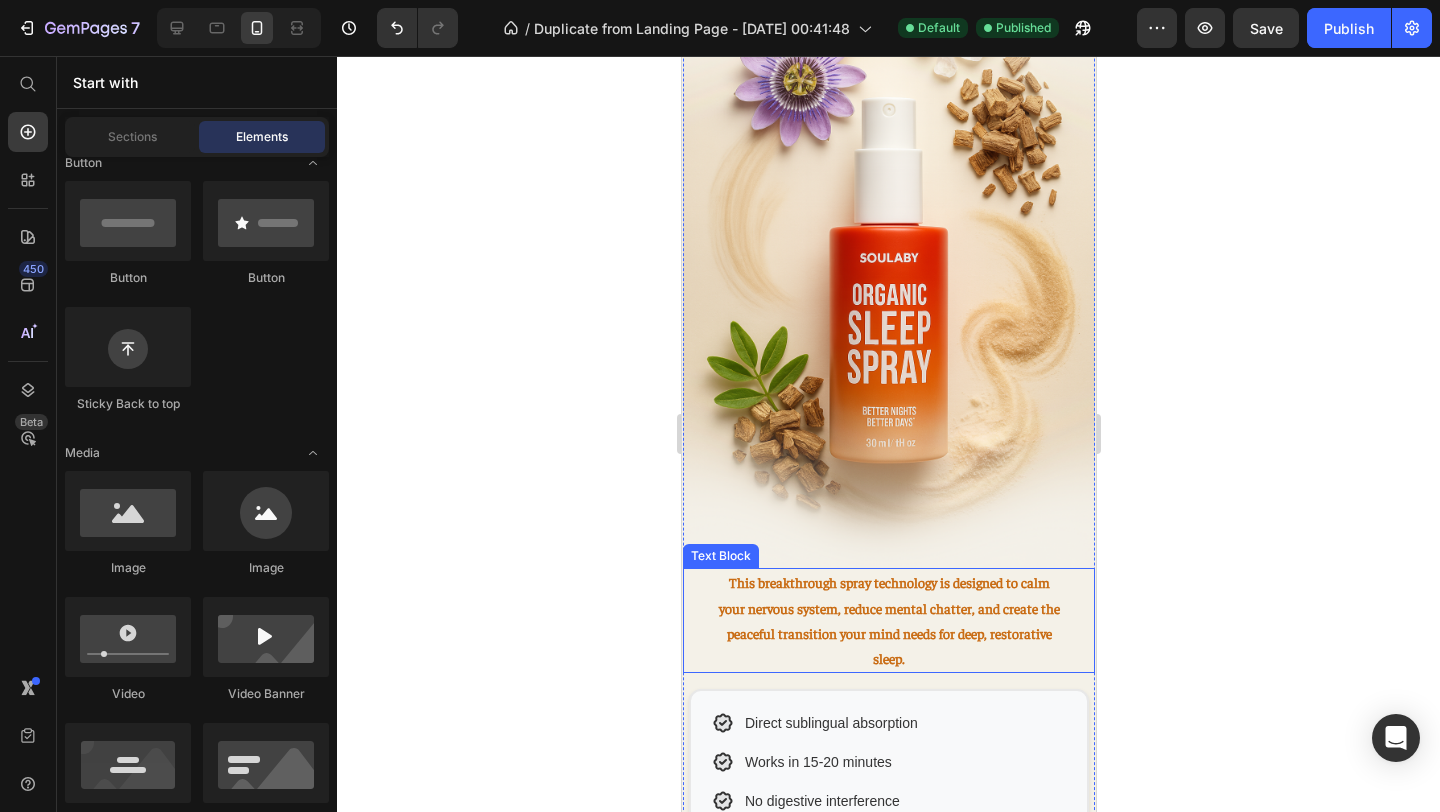 click on "This breakthrough spray technology is designed to calm your nervous system, reduce mental chatter, and create the peaceful transition your mind needs for deep, restorative sleep." at bounding box center (888, 620) 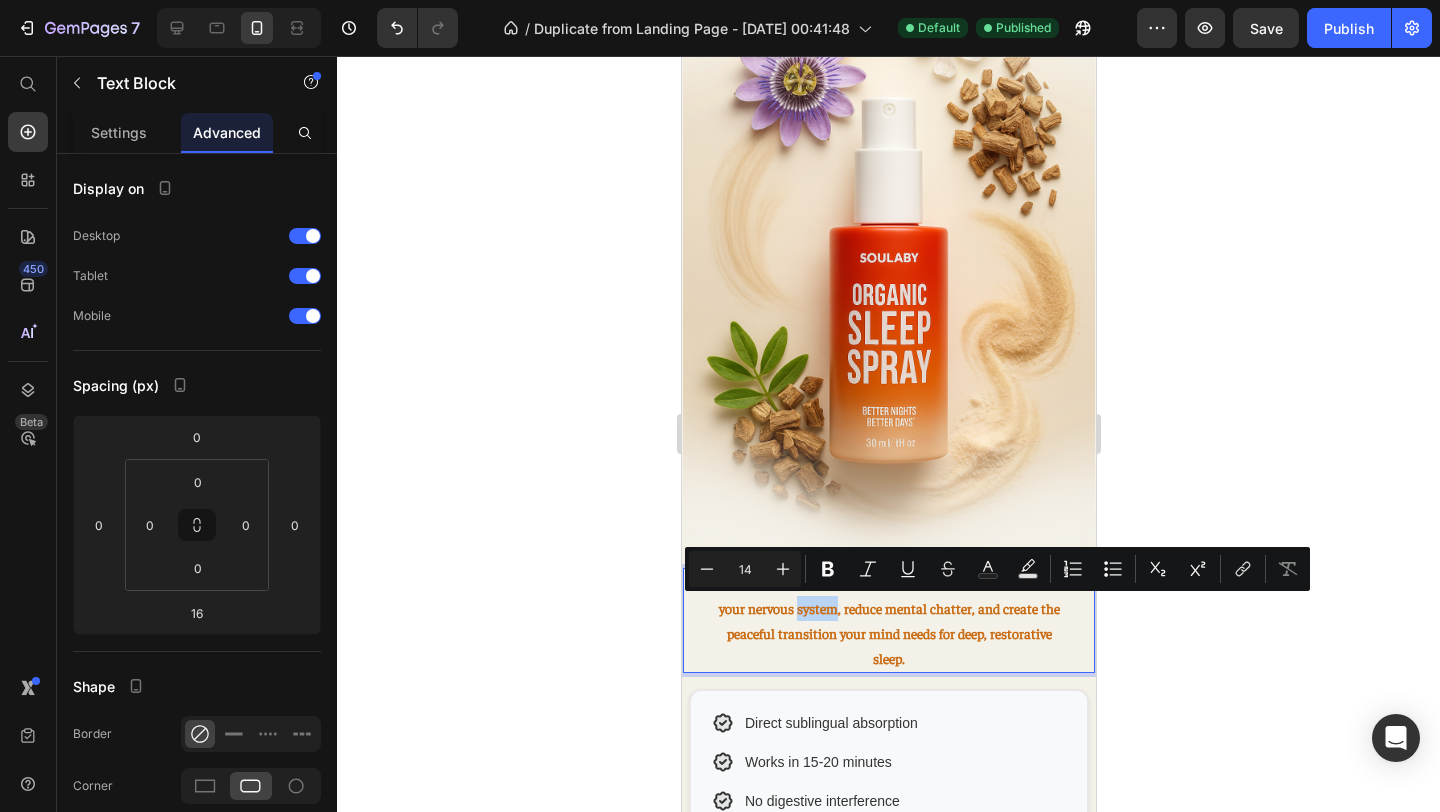 click on "This breakthrough spray technology is designed to calm your nervous system, reduce mental chatter, and create the peaceful transition your mind needs for deep, restorative sleep." at bounding box center [888, 620] 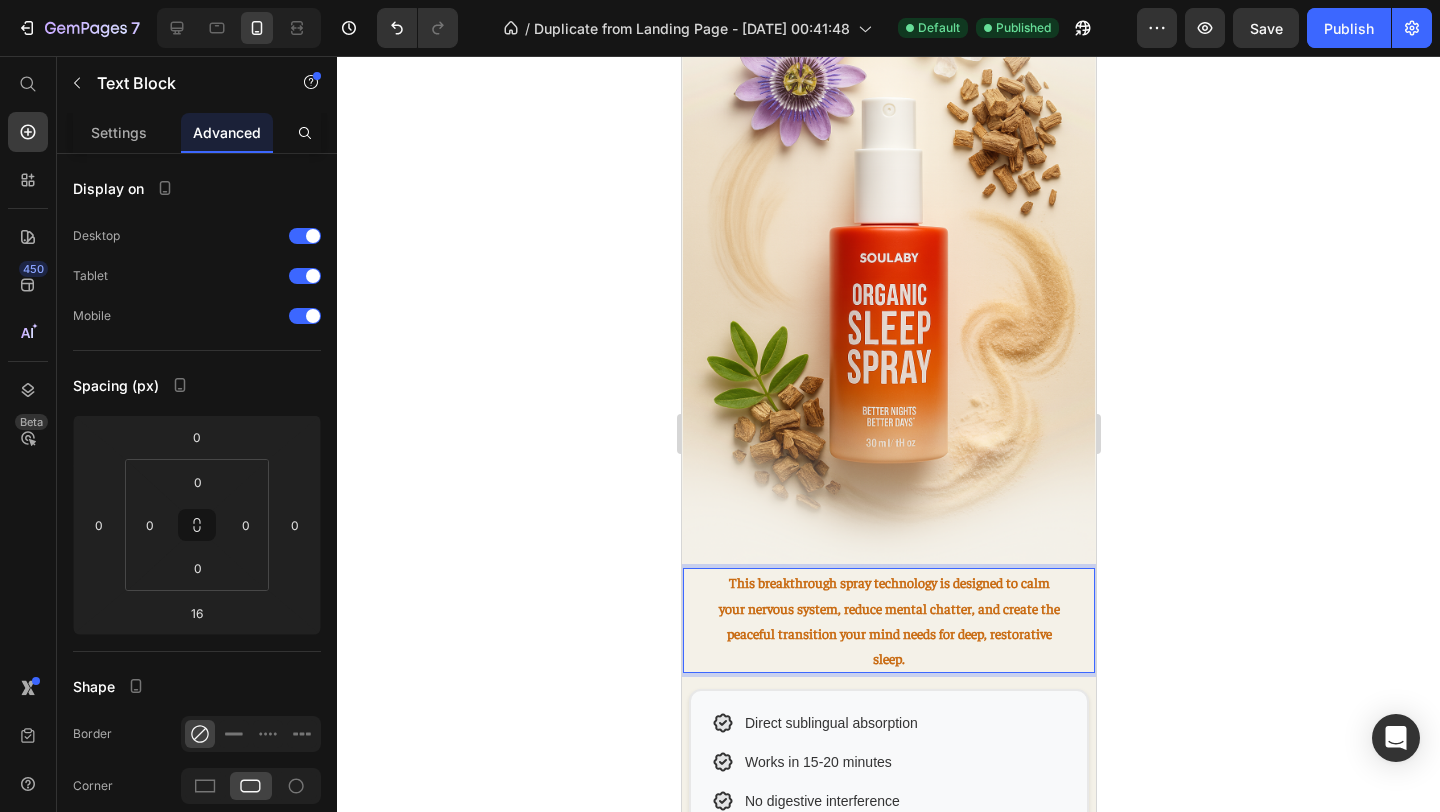 click on "This breakthrough spray technology is designed to calm your nervous system, reduce mental chatter, and create the peaceful transition your mind needs for deep, restorative sleep." at bounding box center (888, 620) 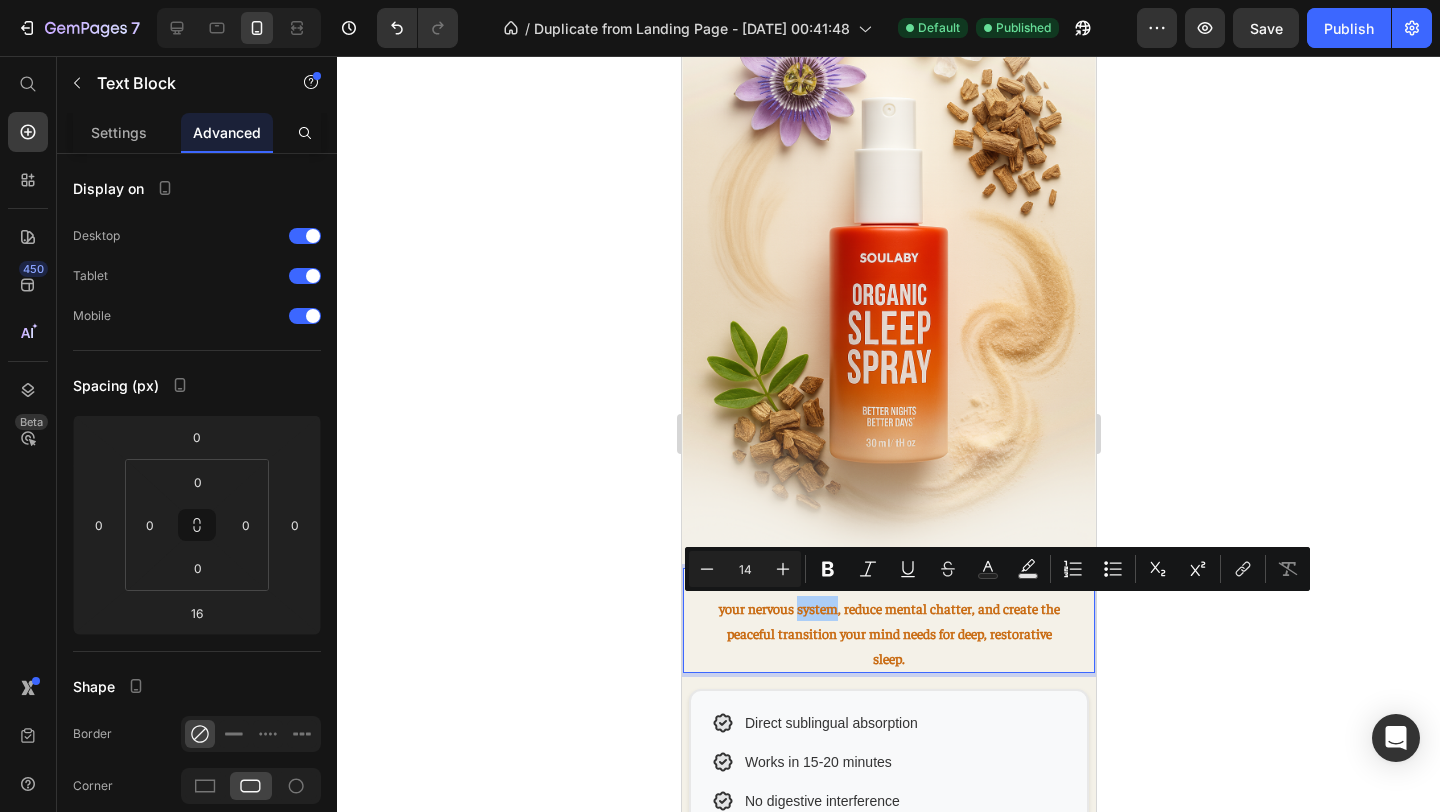 click 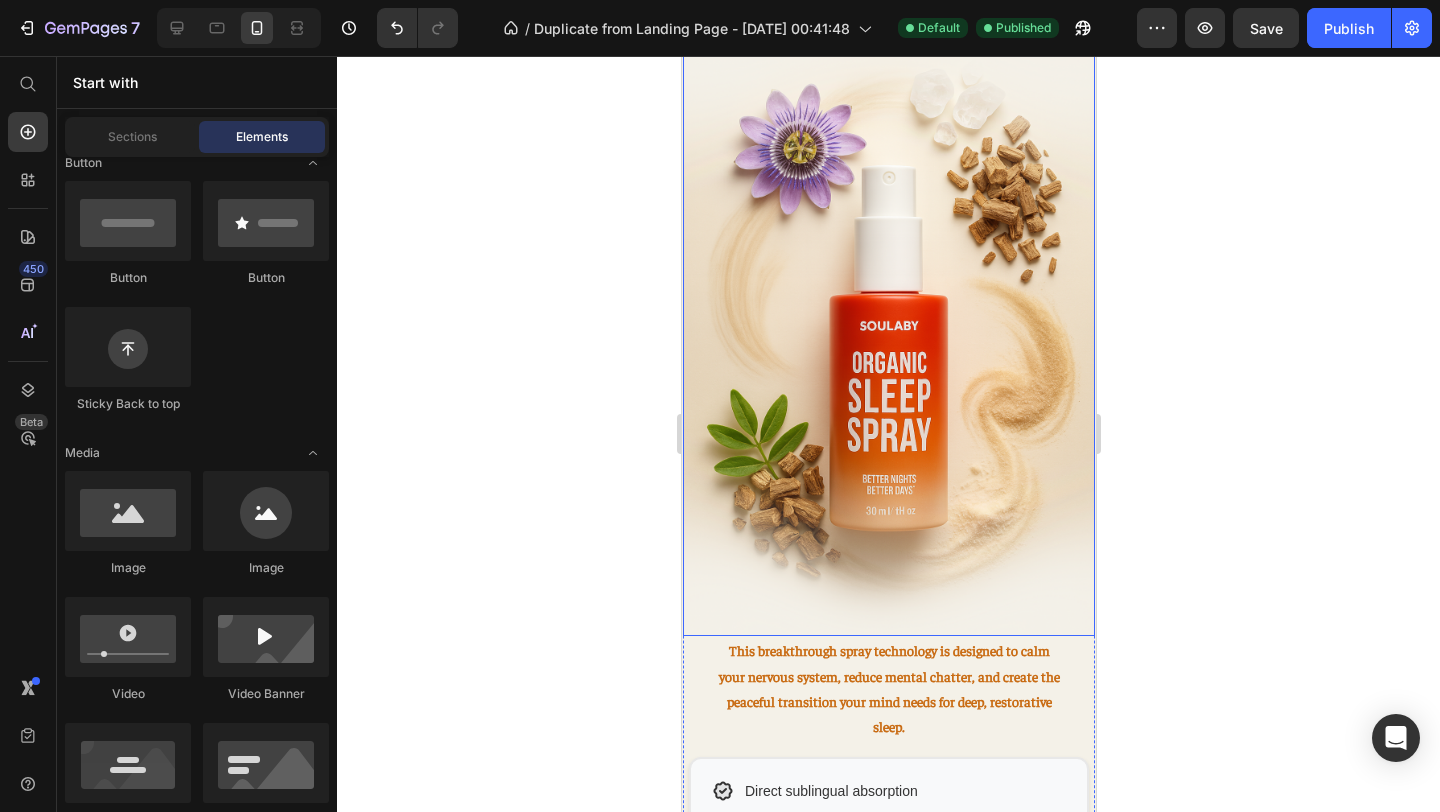 scroll, scrollTop: 2390, scrollLeft: 0, axis: vertical 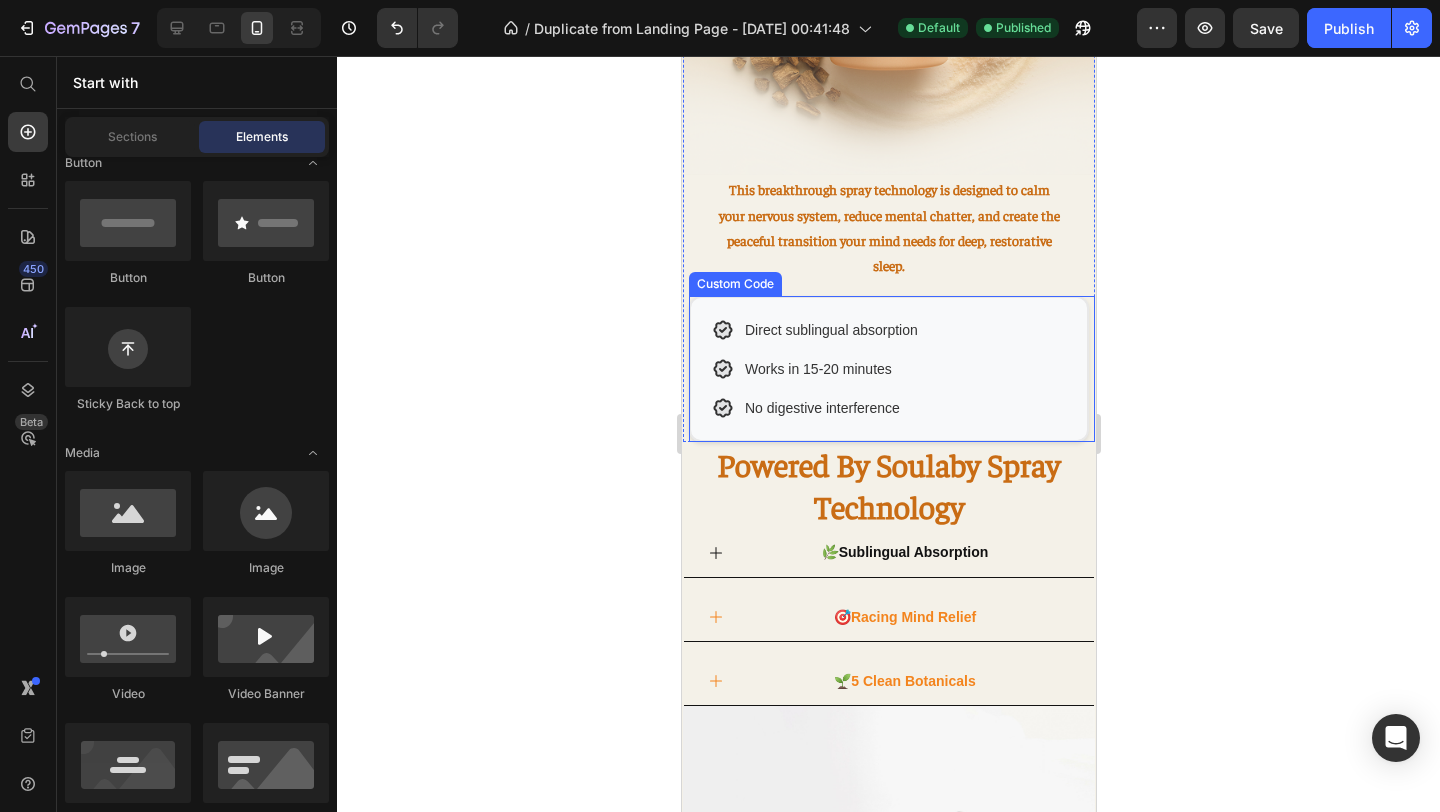 click on "Direct sublingual absorption
Works in 15-20 minutes
No digestive interference" at bounding box center (888, 369) 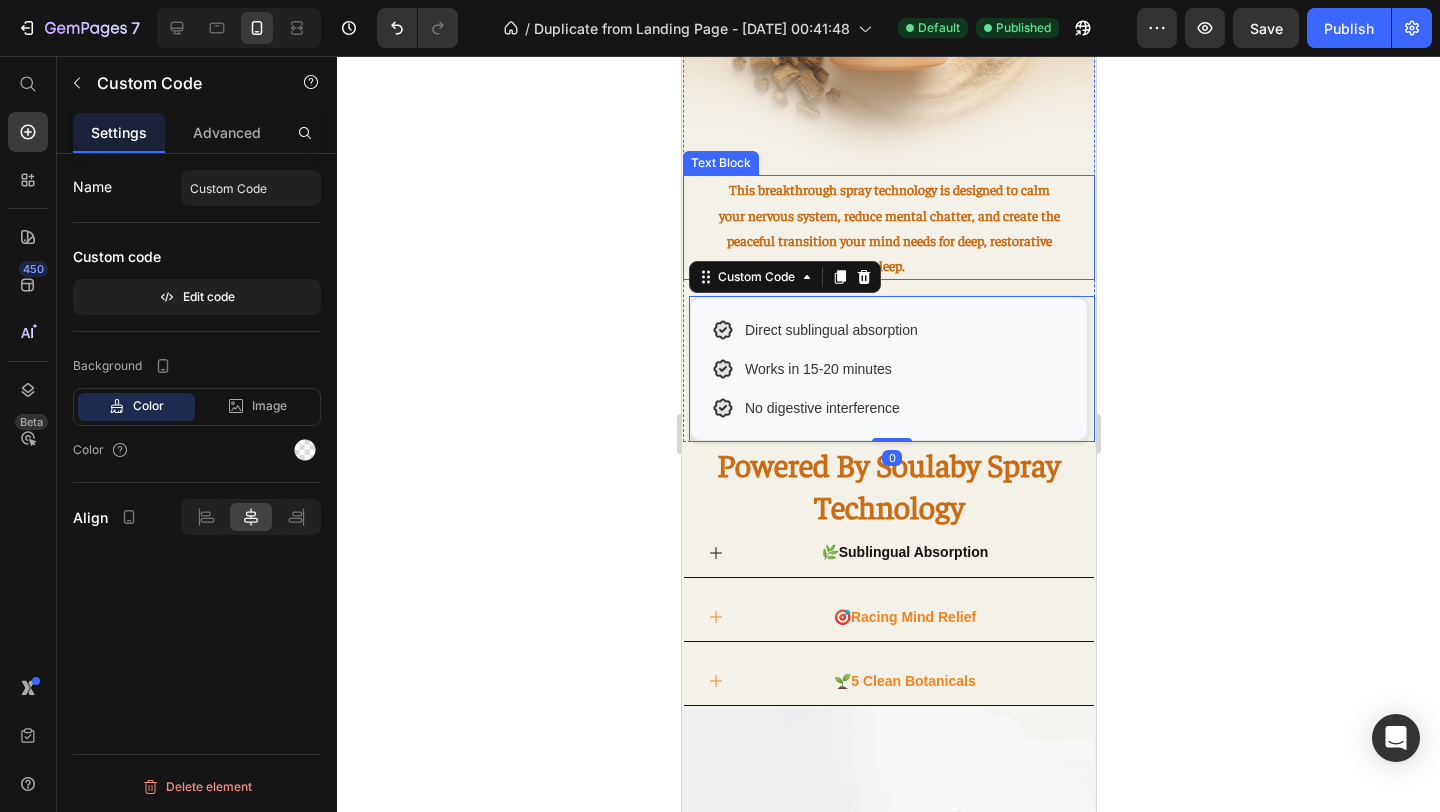 click on "This breakthrough spray technology is designed to calm your nervous system, reduce mental chatter, and create the peaceful transition your mind needs for deep, restorative sleep." at bounding box center (888, 227) 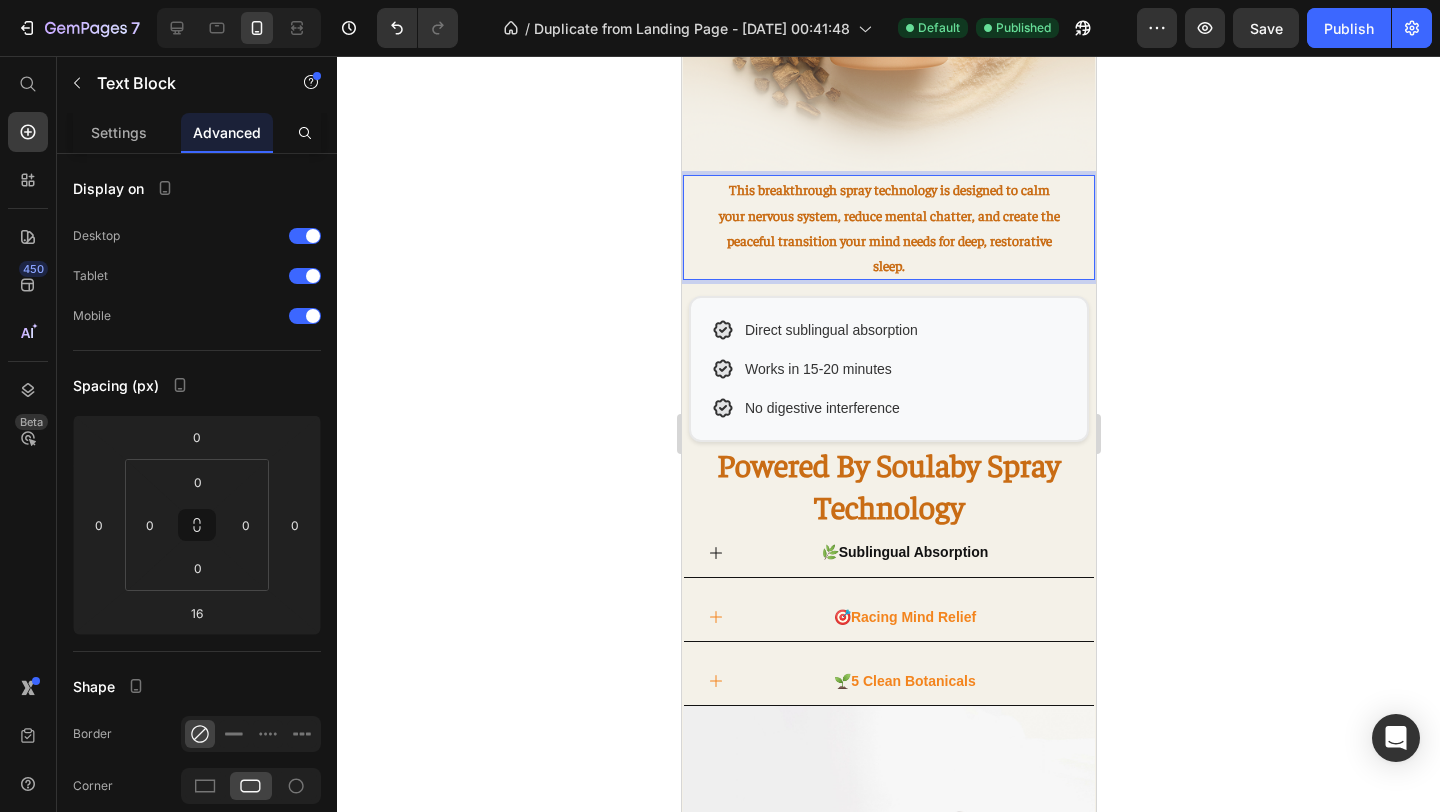 click on "This breakthrough spray technology is designed to calm your nervous system, reduce mental chatter, and create the peaceful transition your mind needs for deep, restorative sleep." at bounding box center (888, 227) 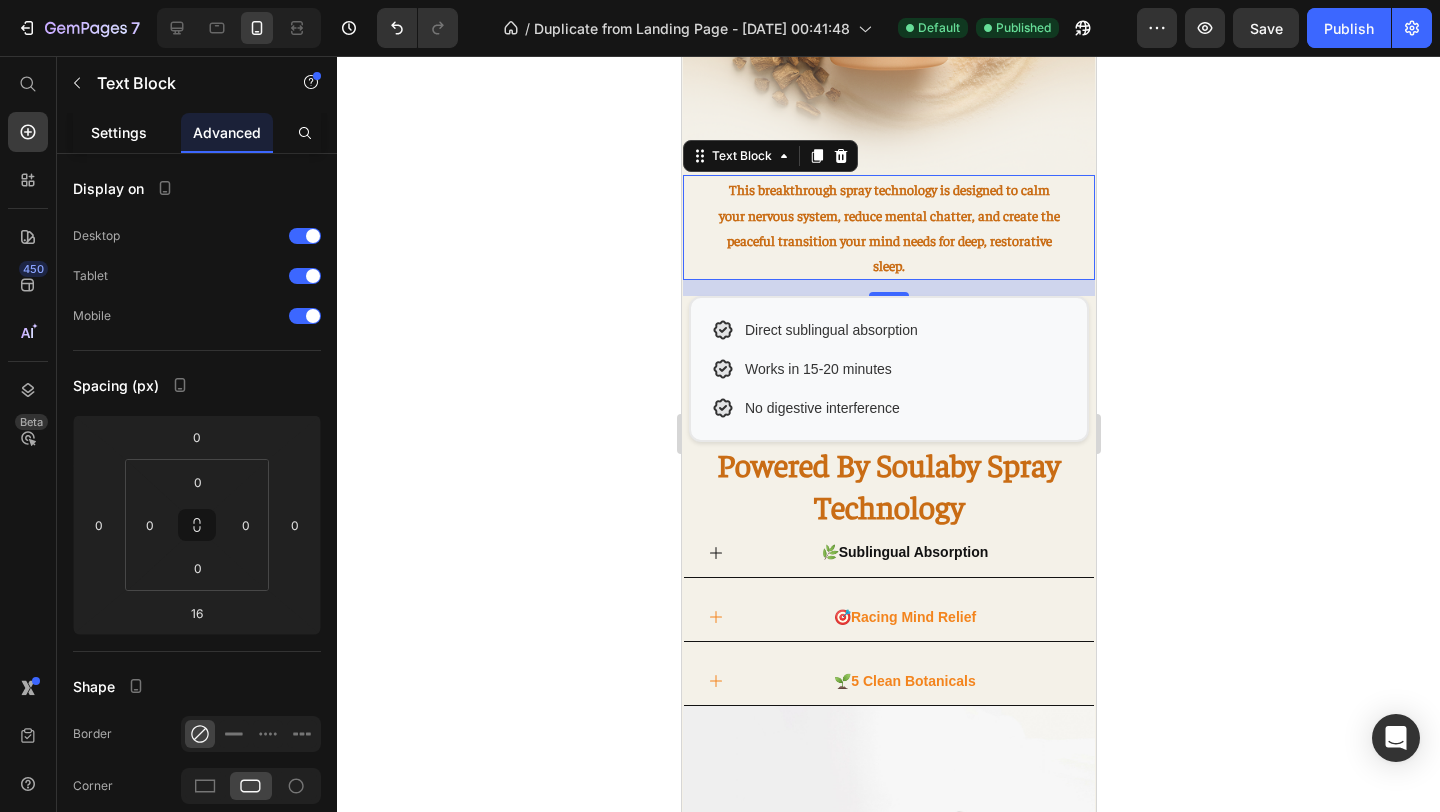 click on "Settings" at bounding box center [119, 132] 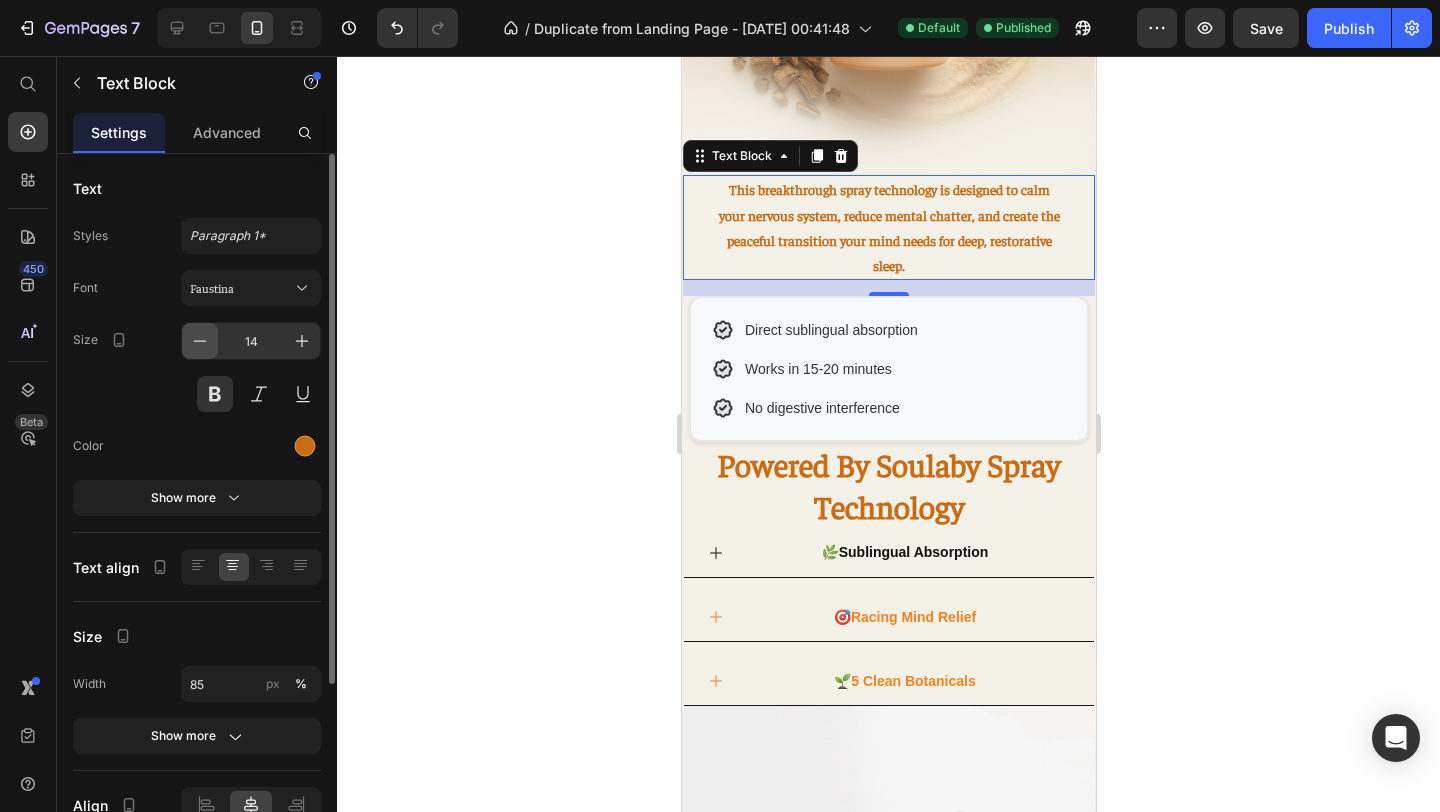 click at bounding box center (200, 341) 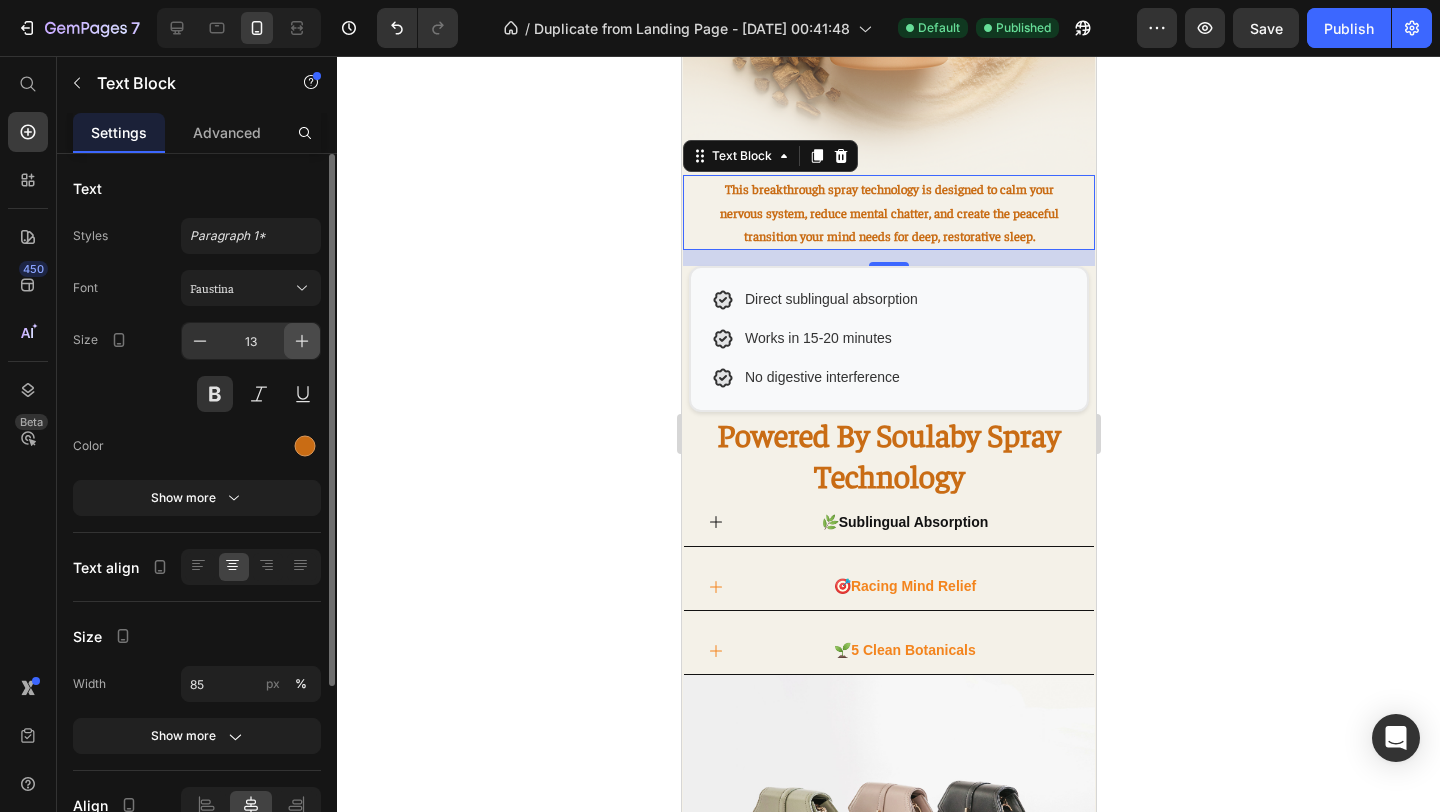 click 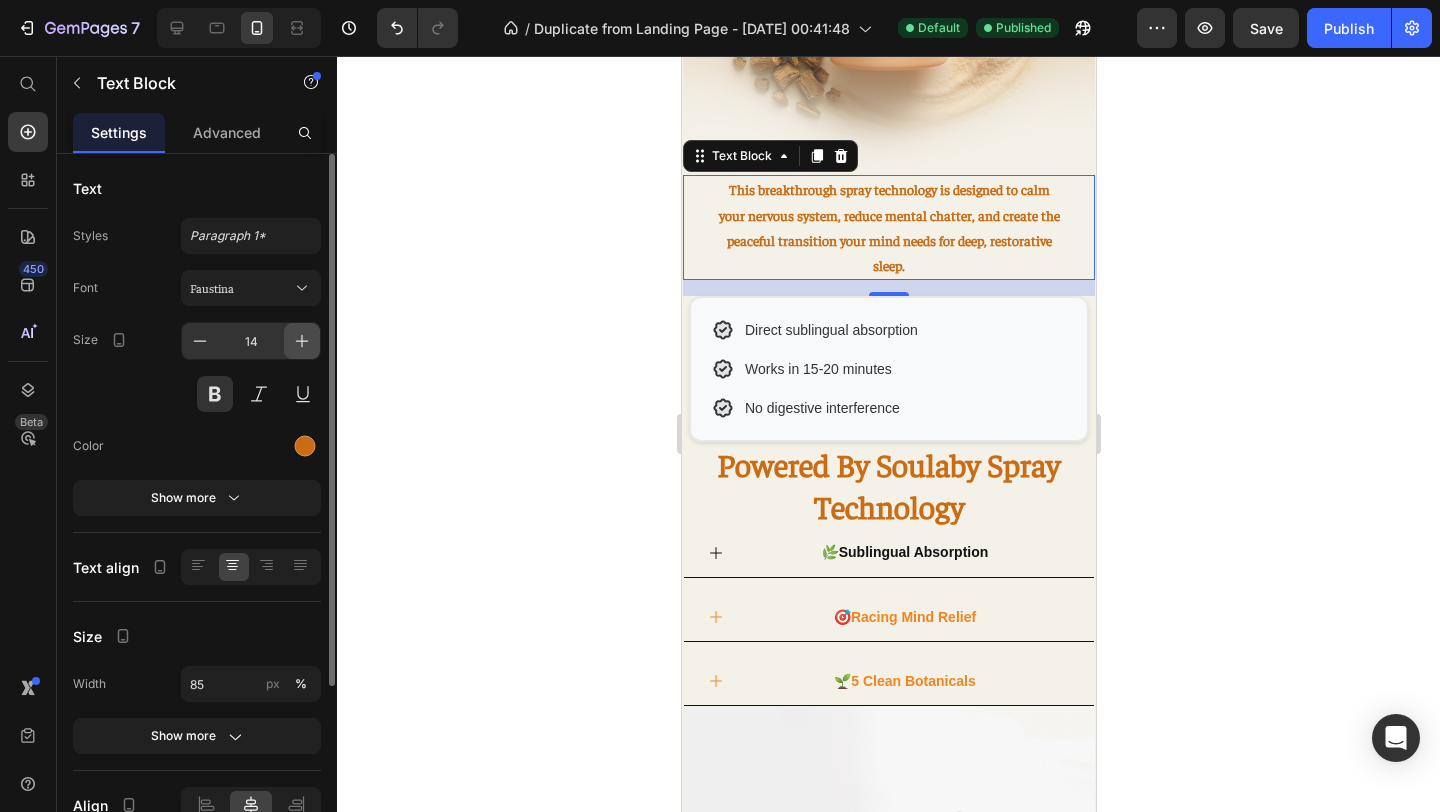 click 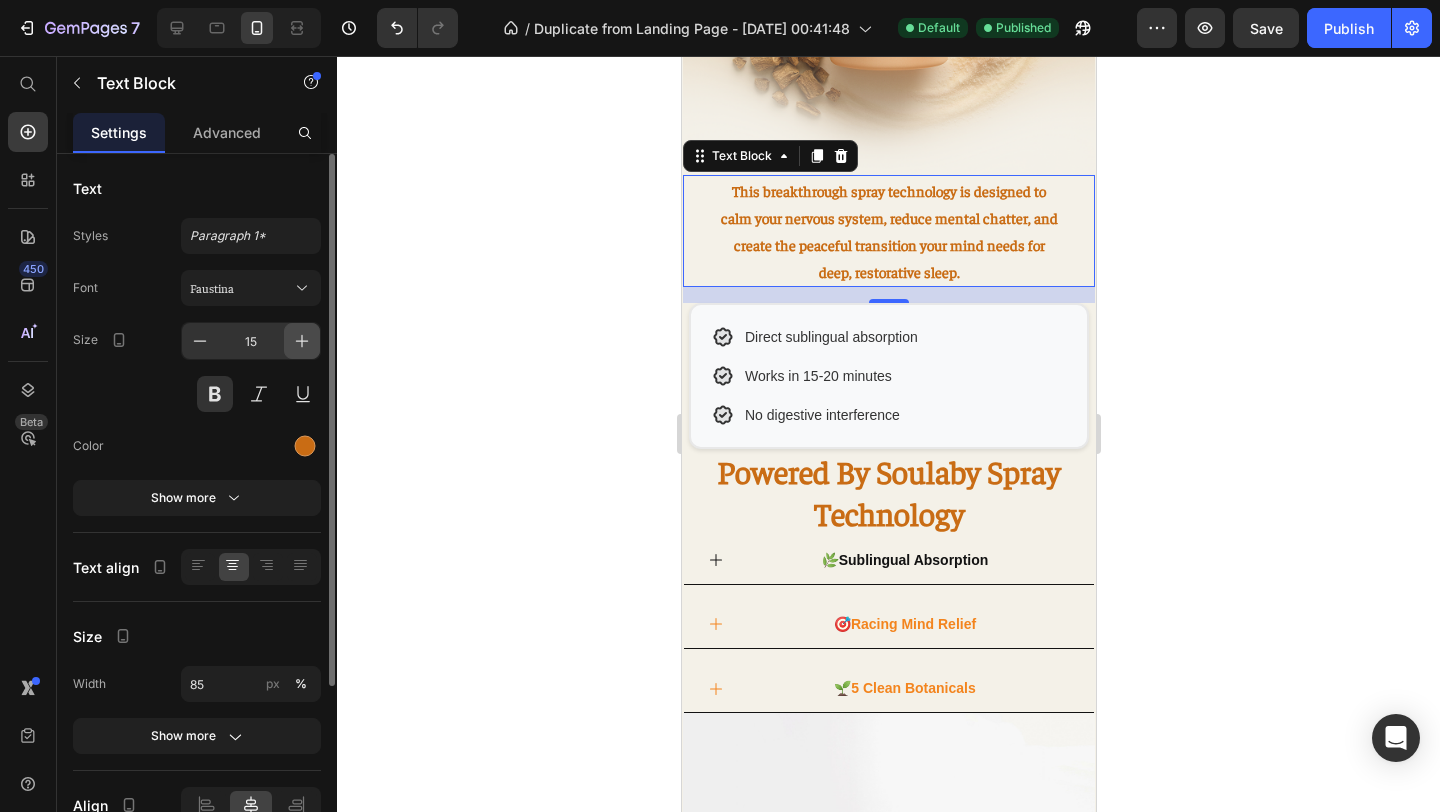 click 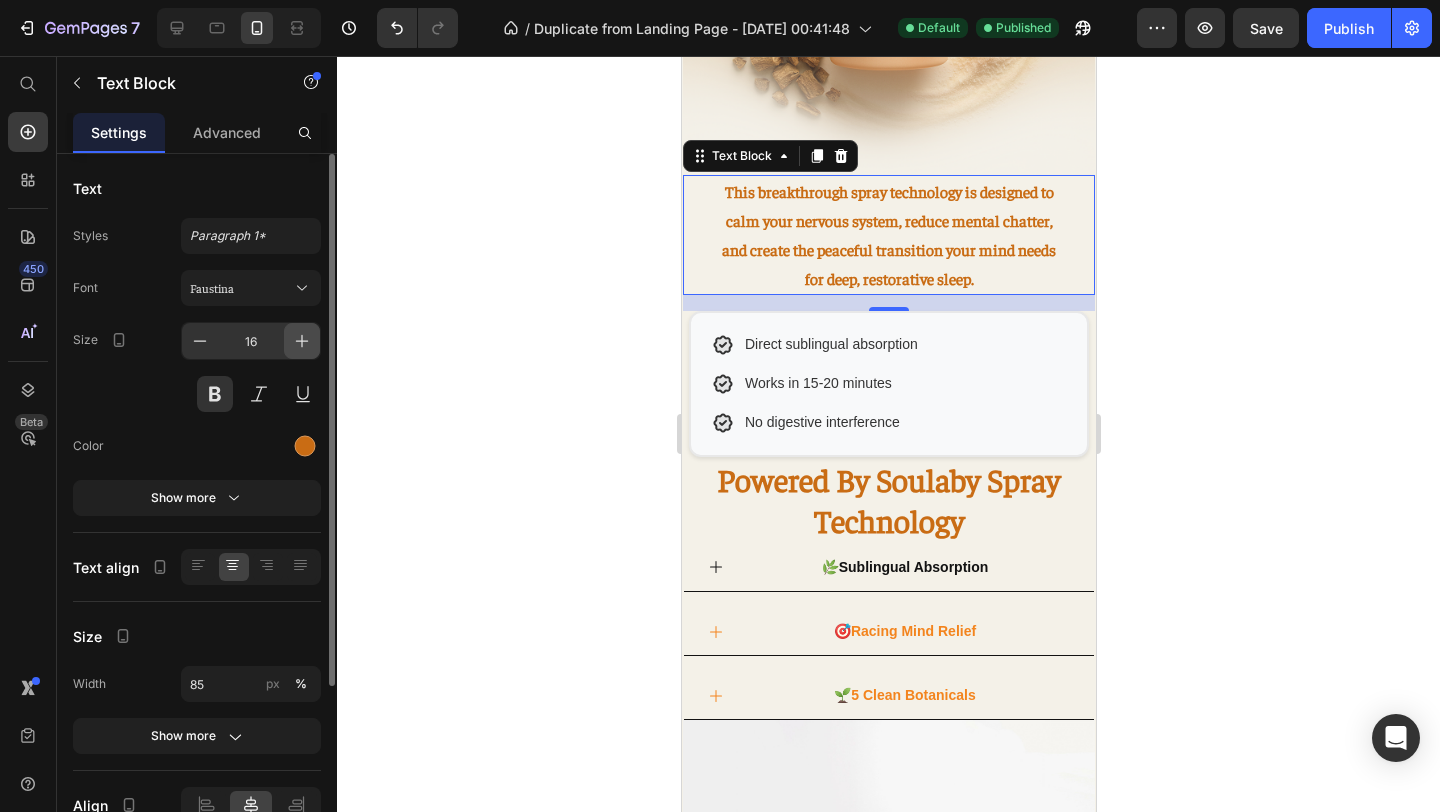 click 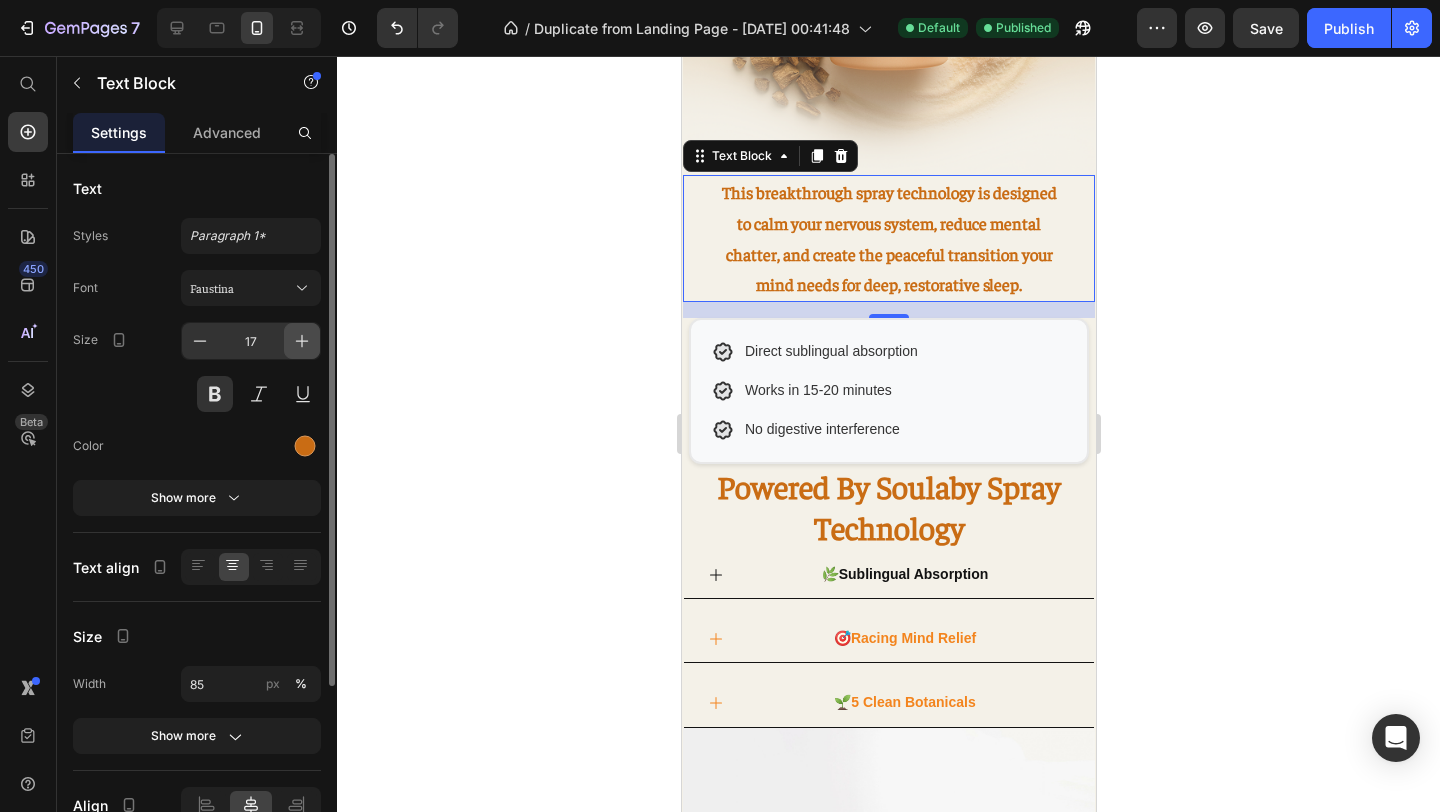 click 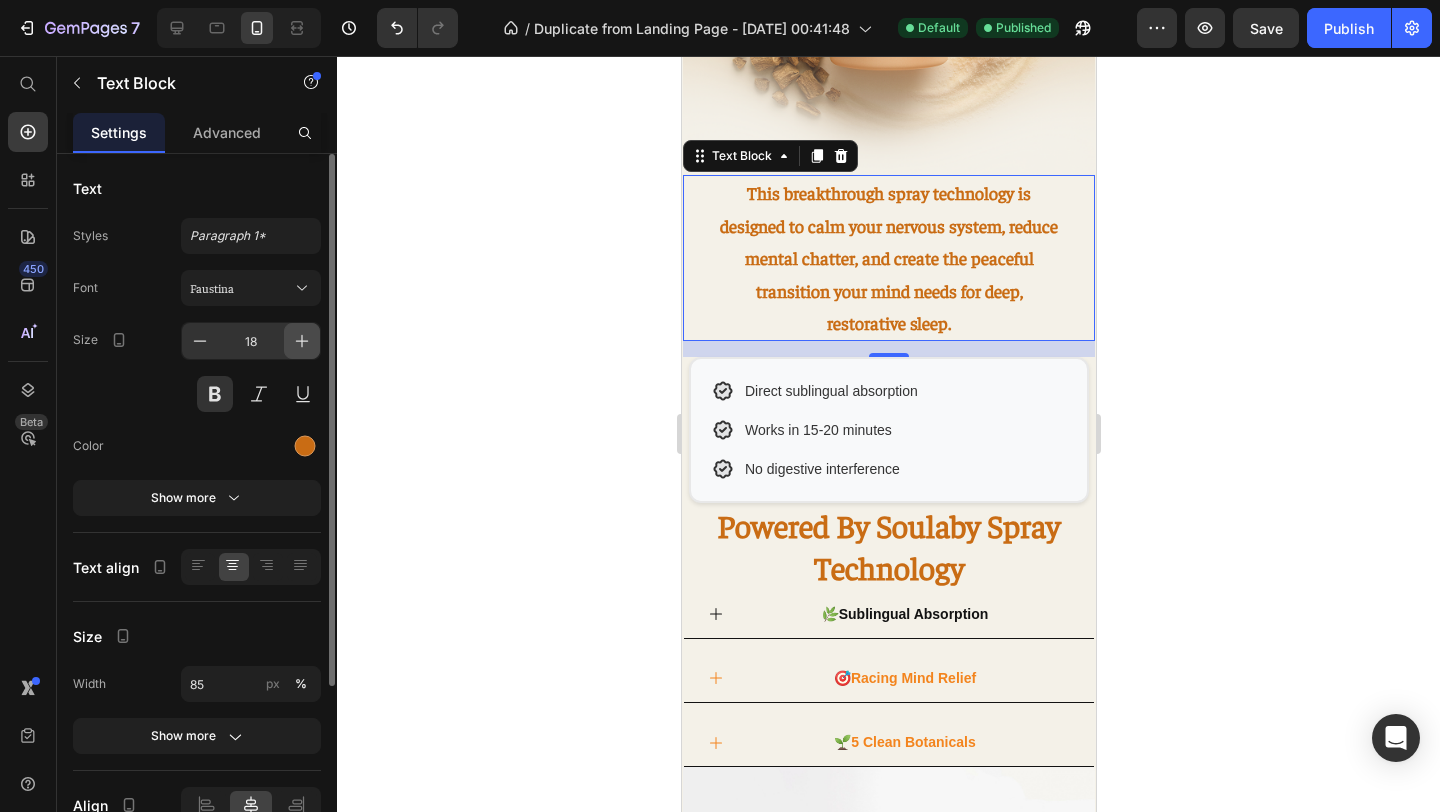 click 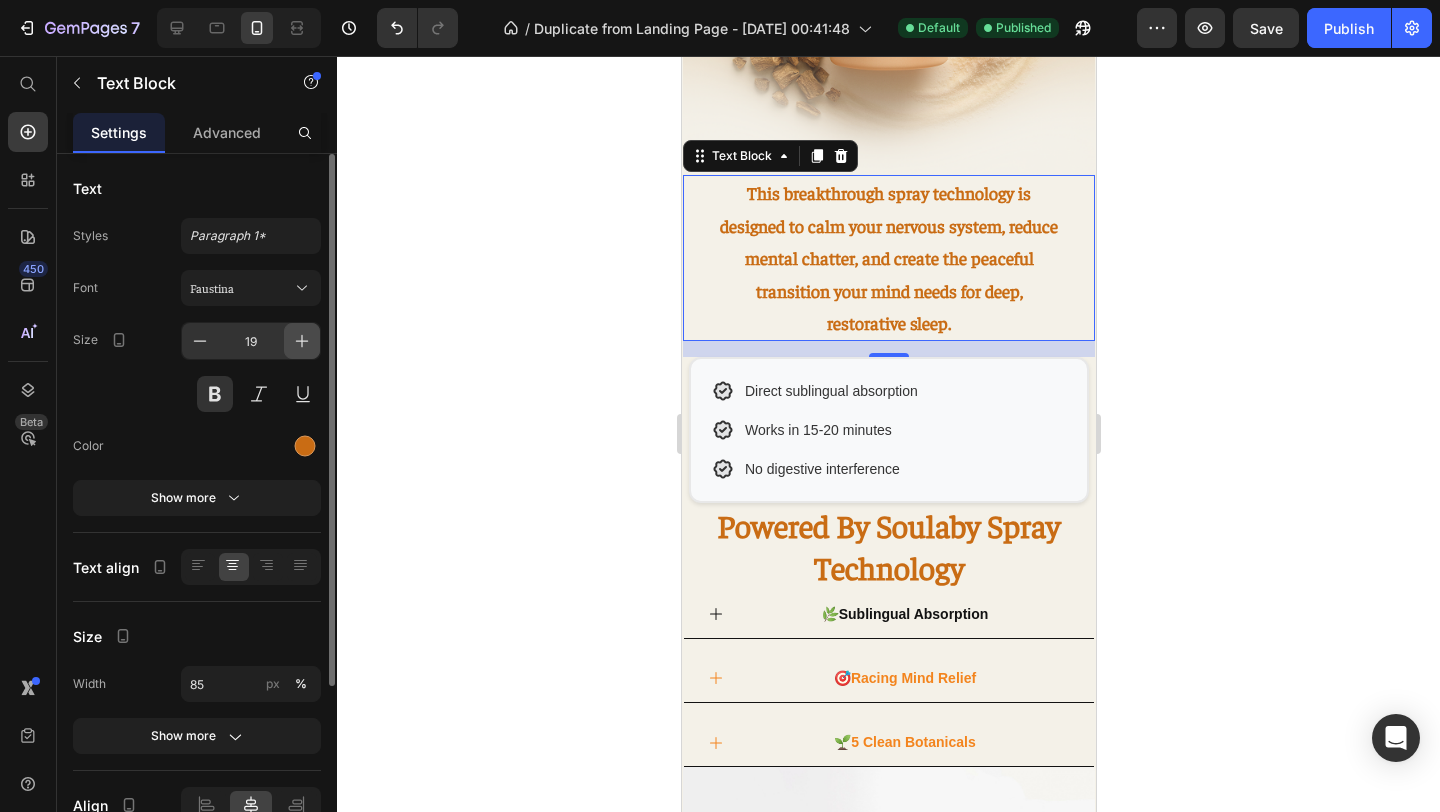 click 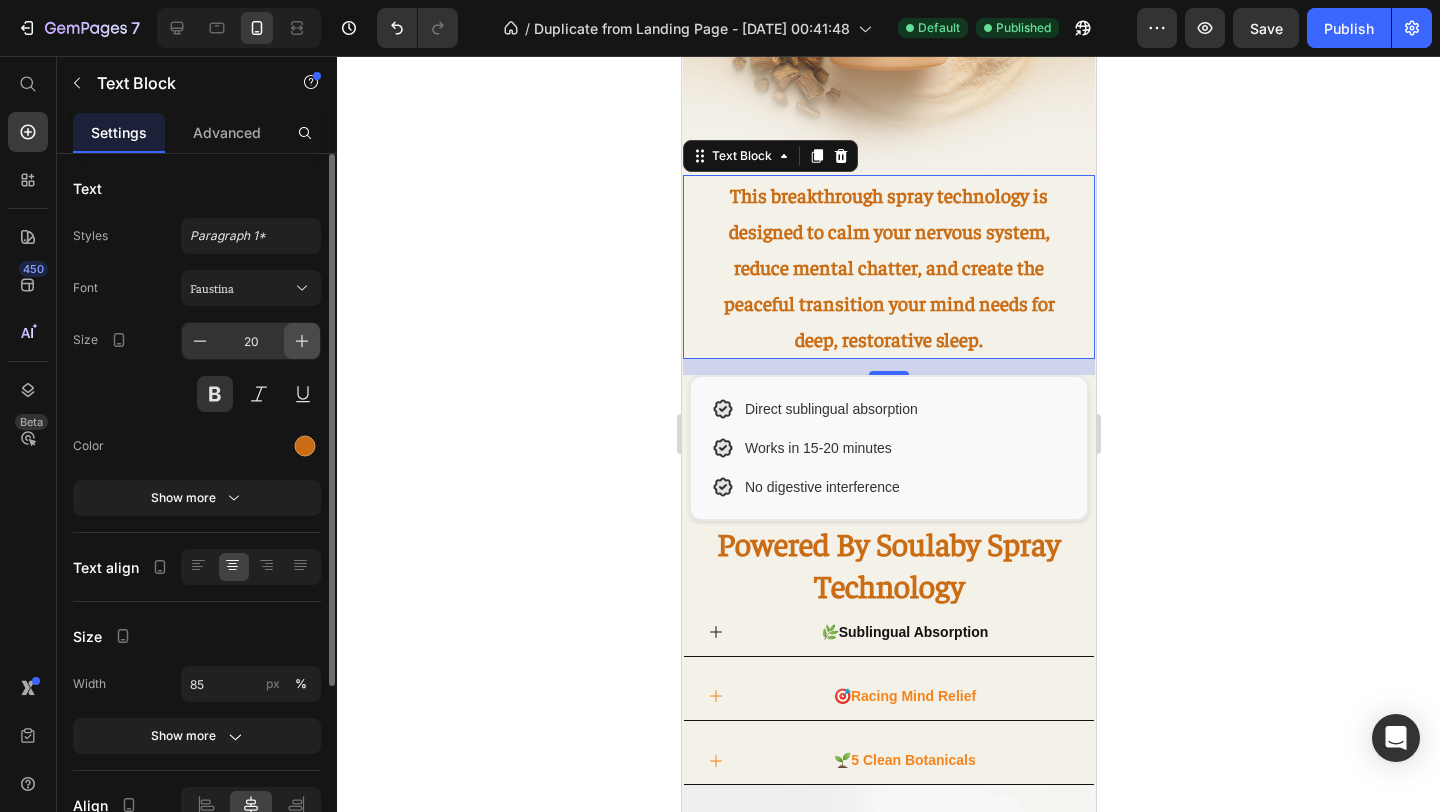 click 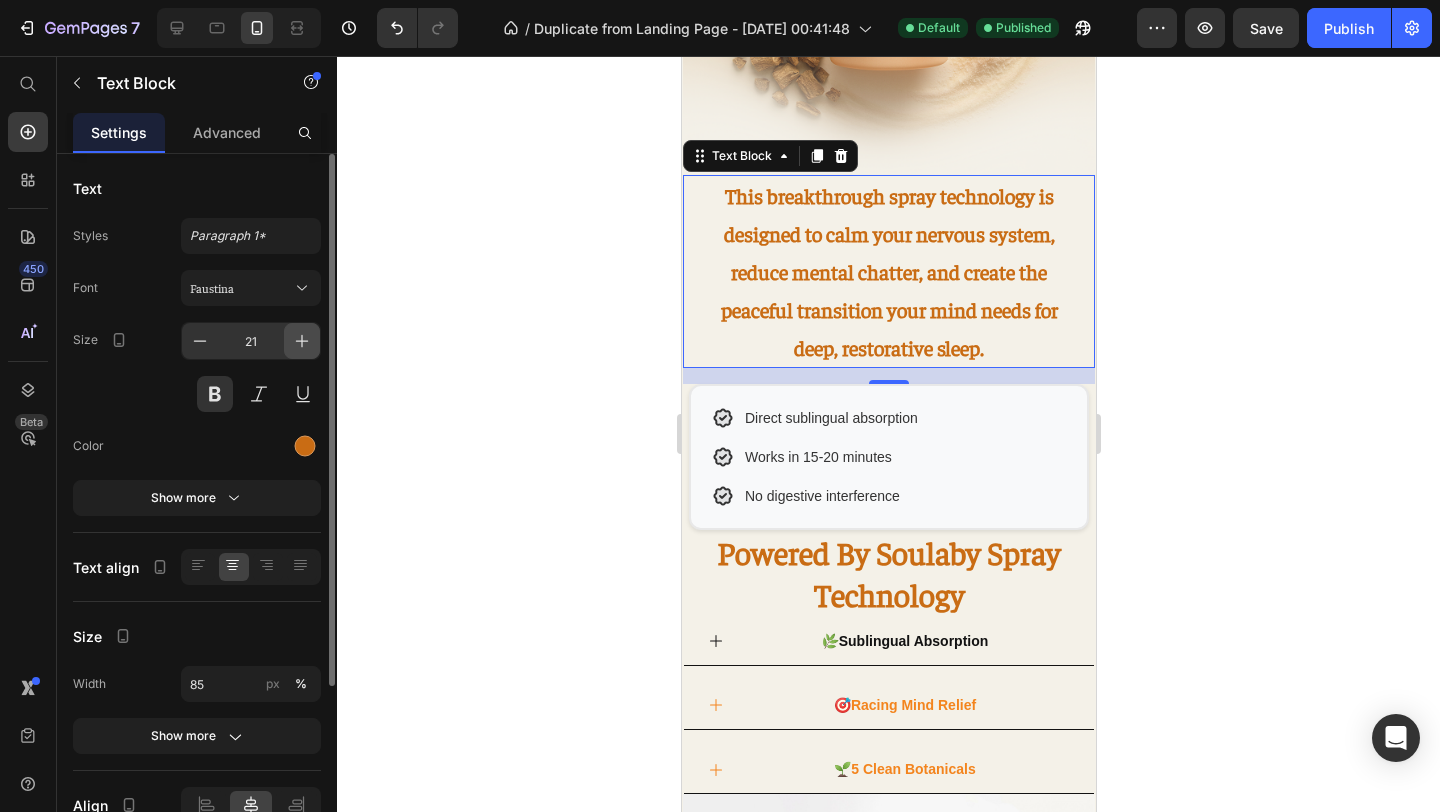 click 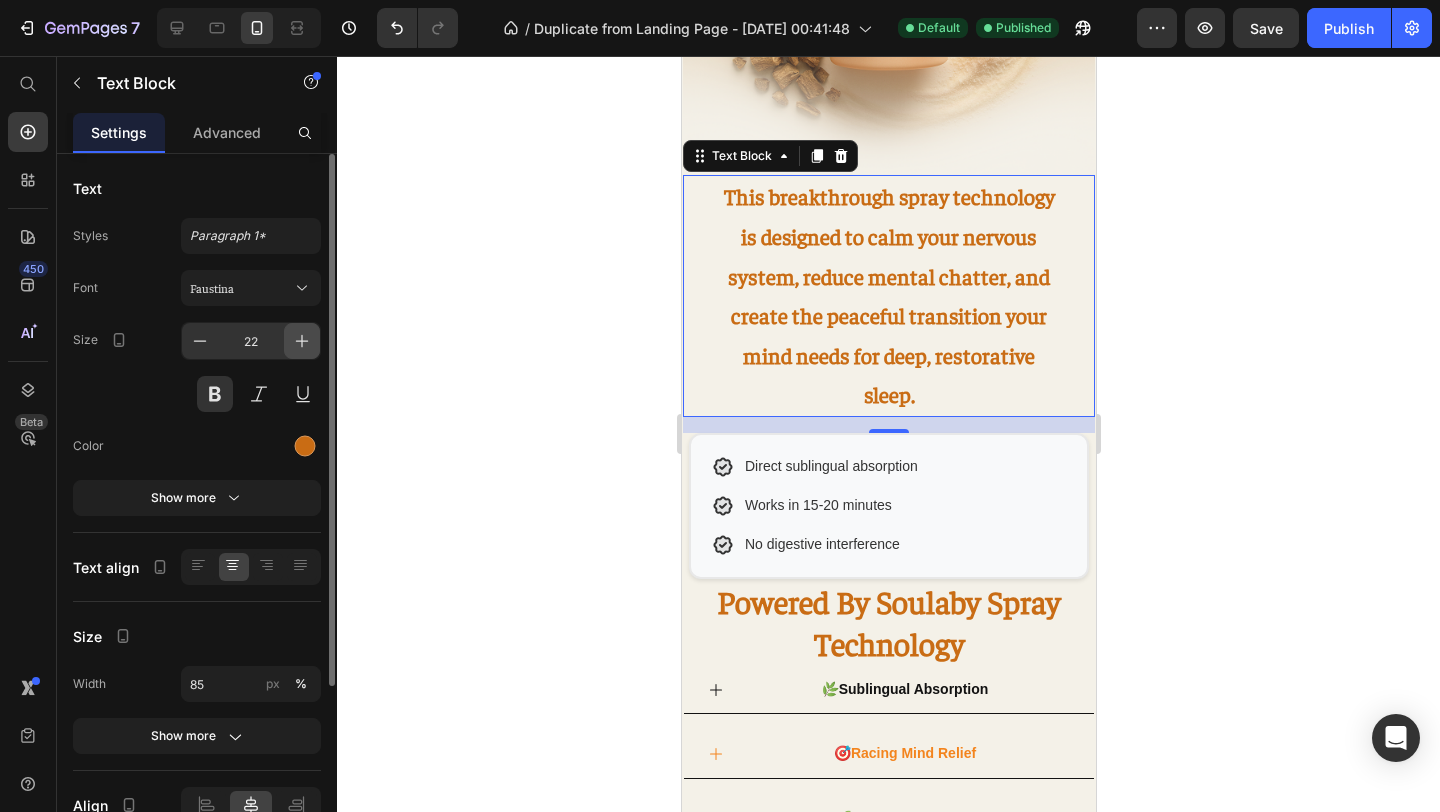 click 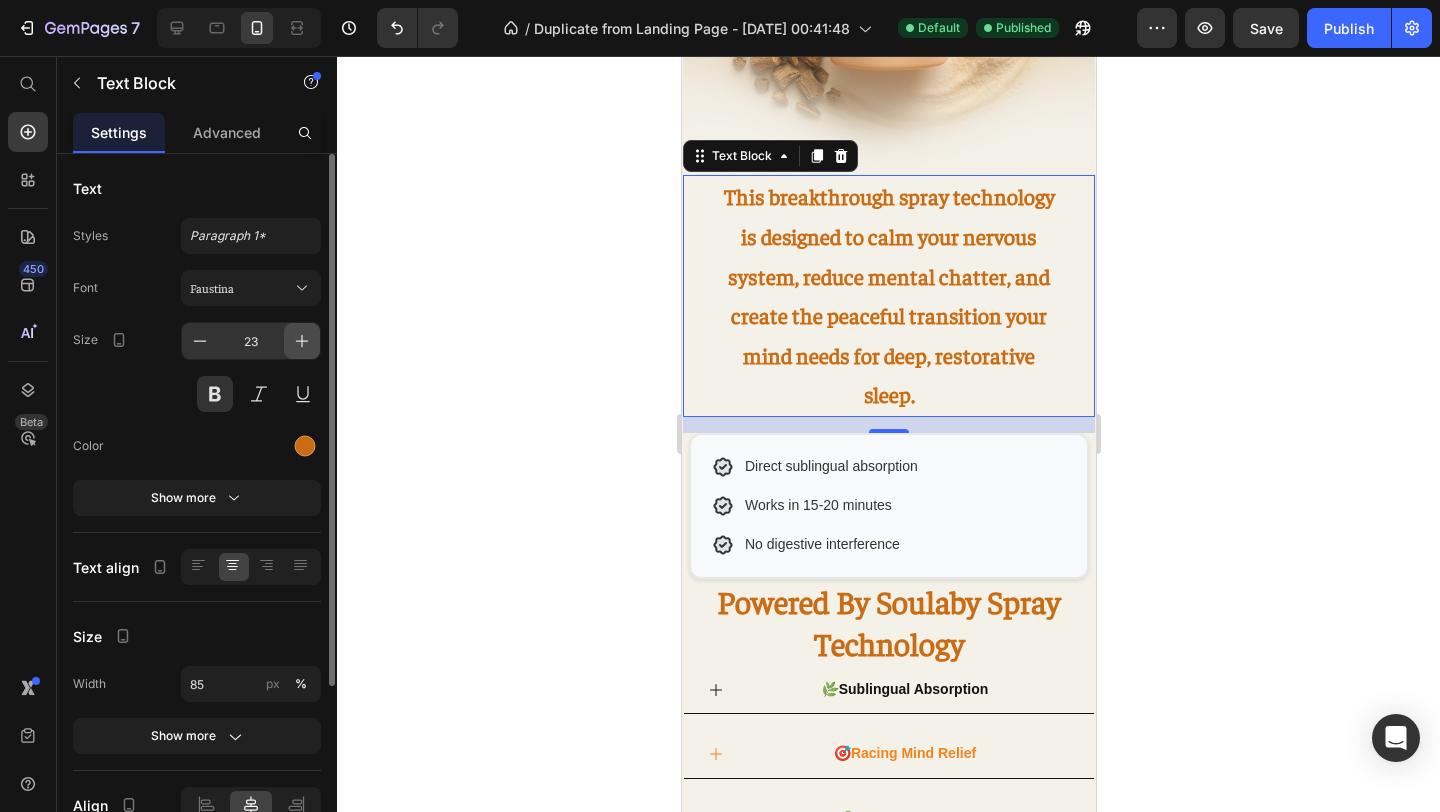 click 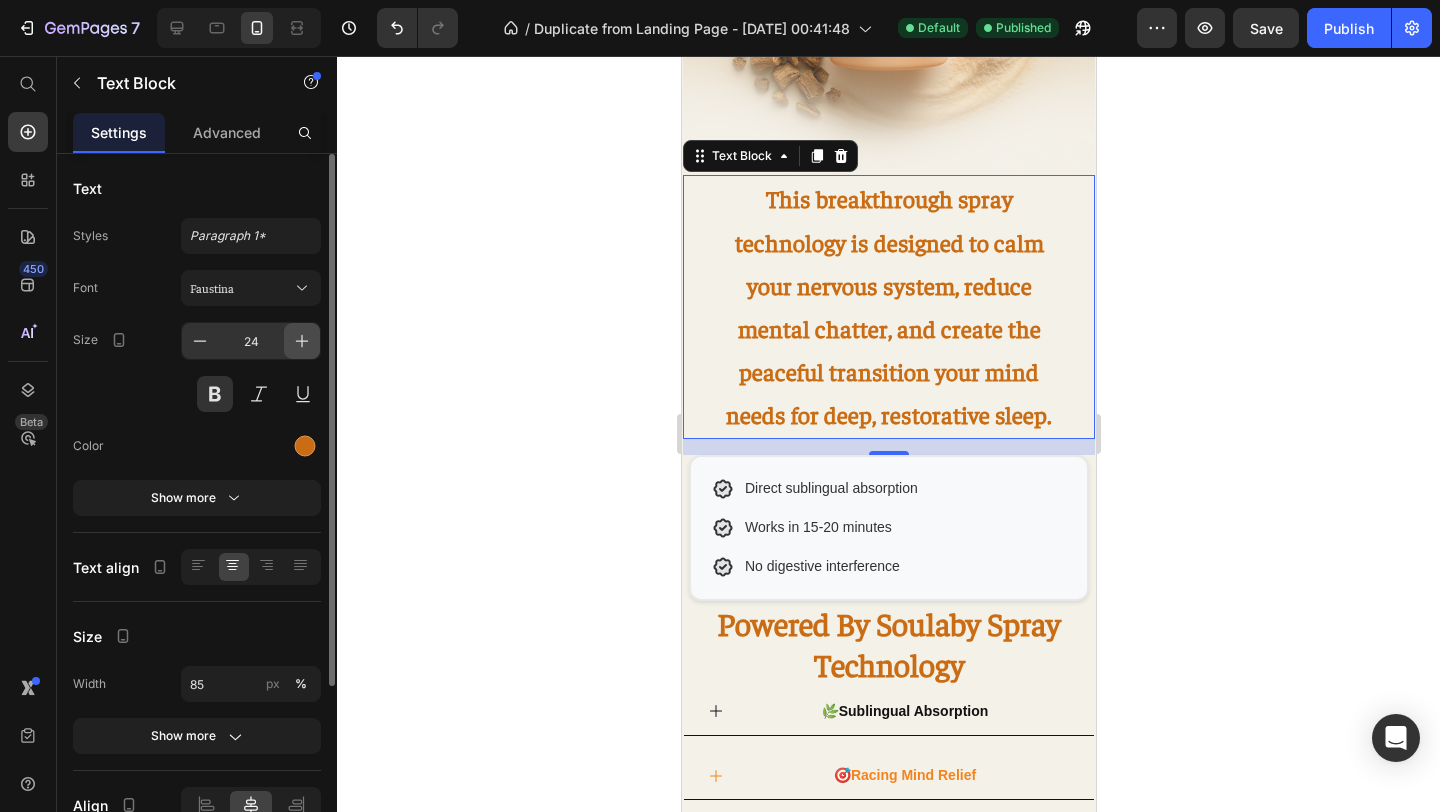 click 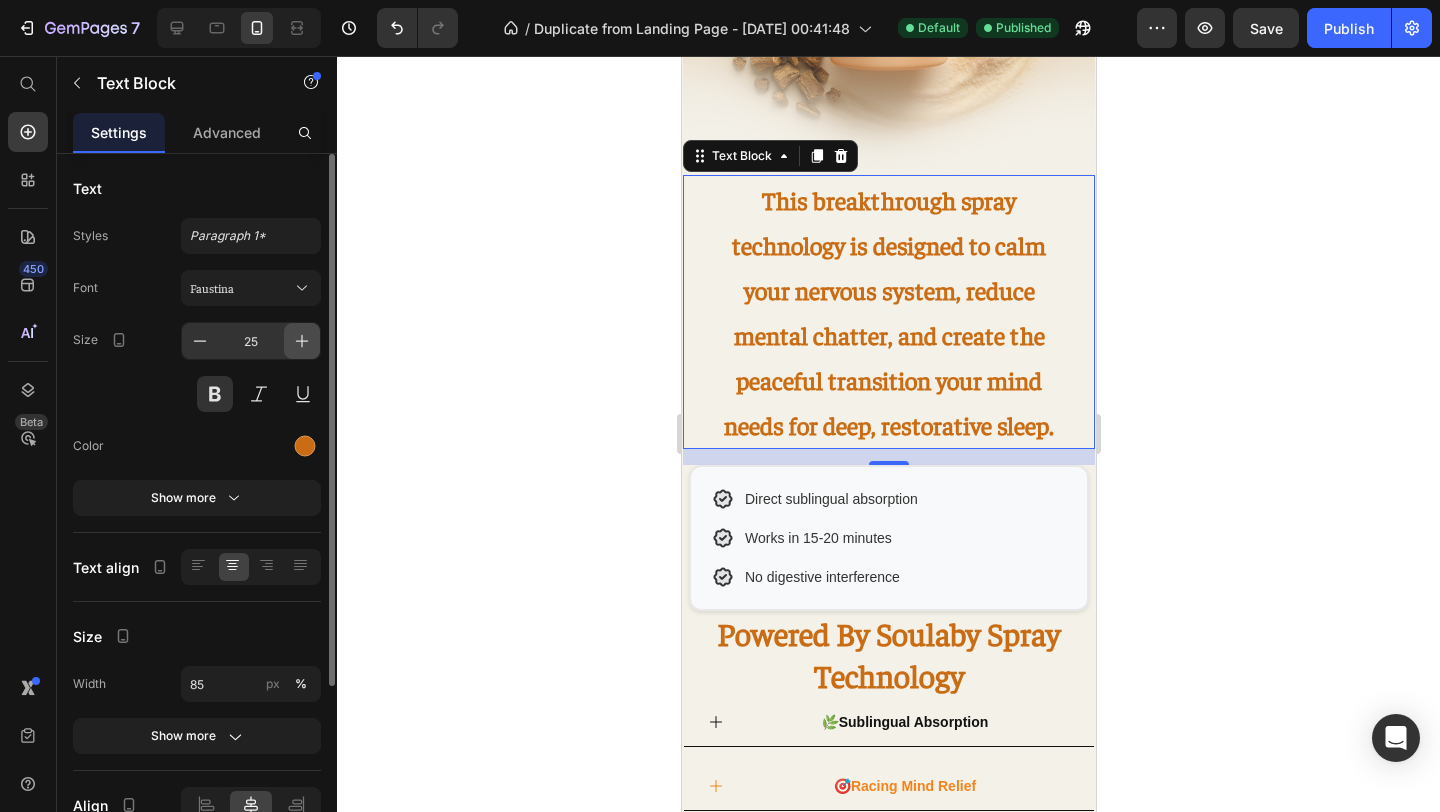 click 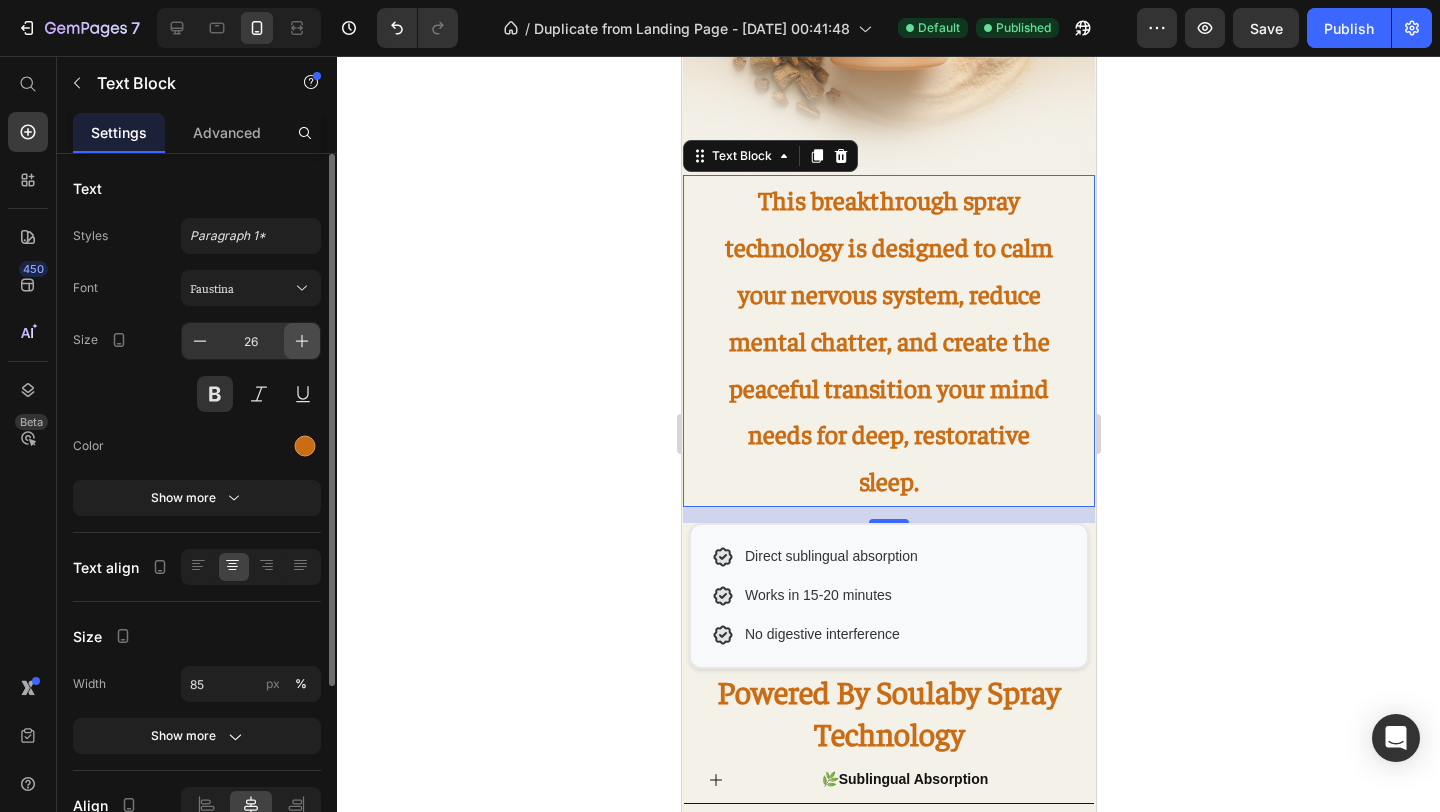 click 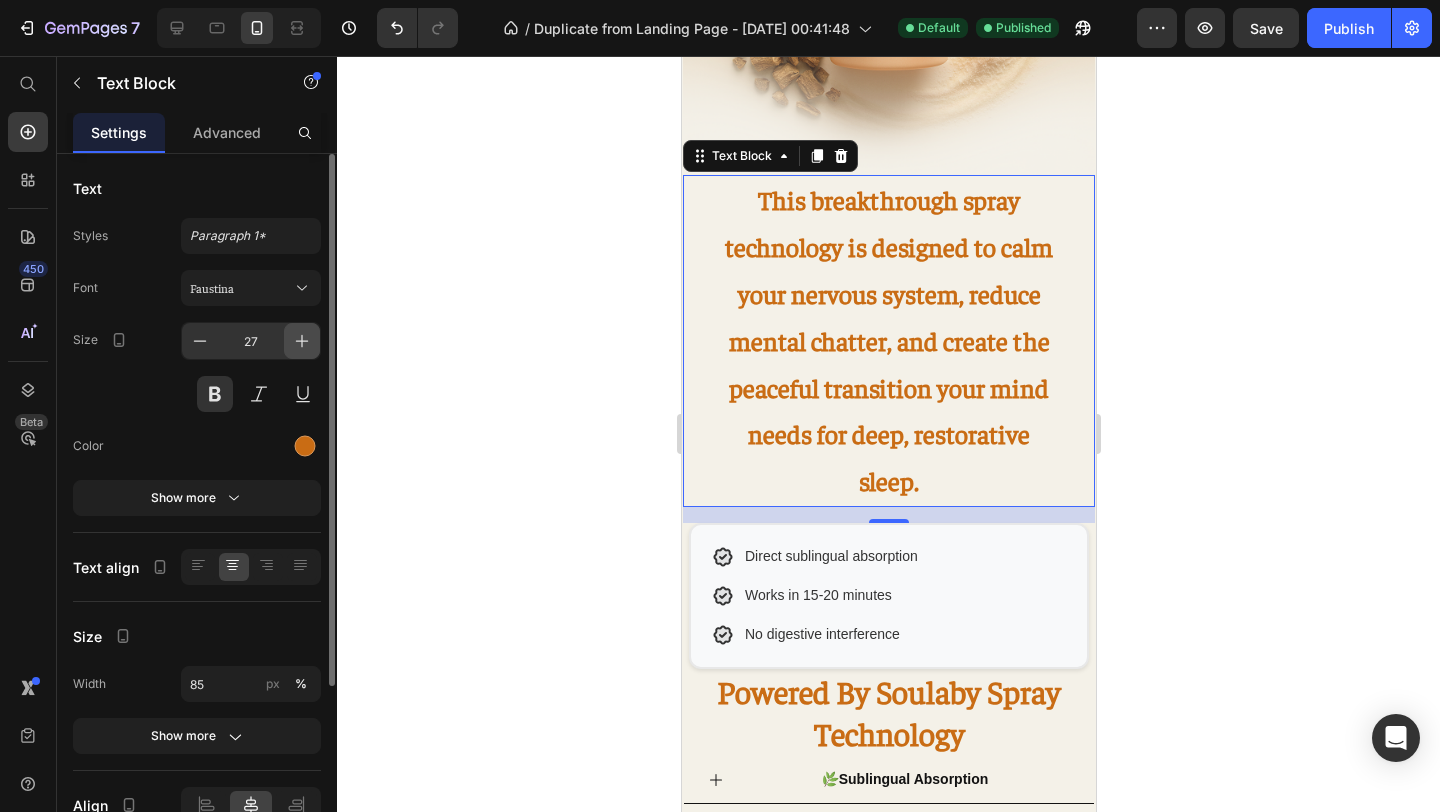 click 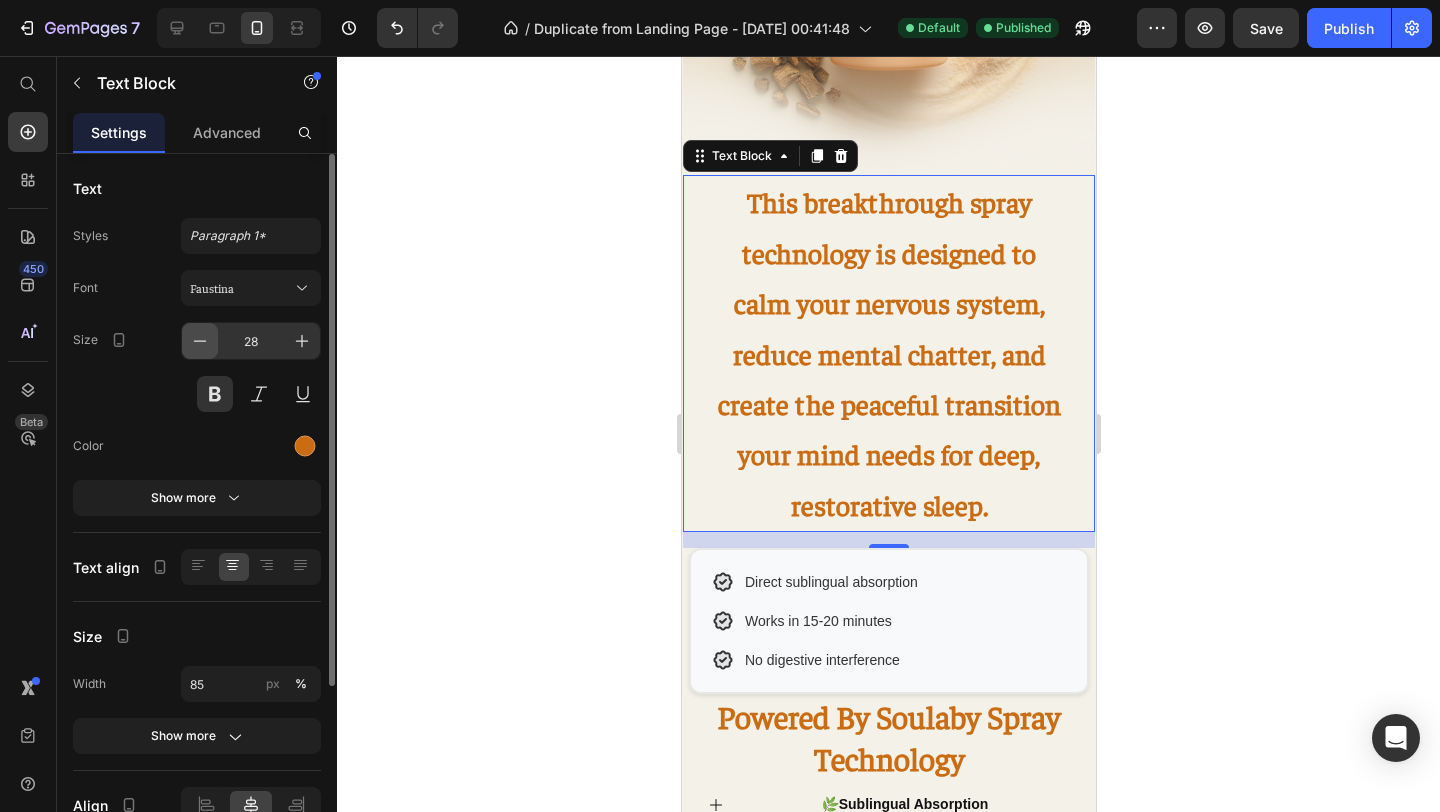 click 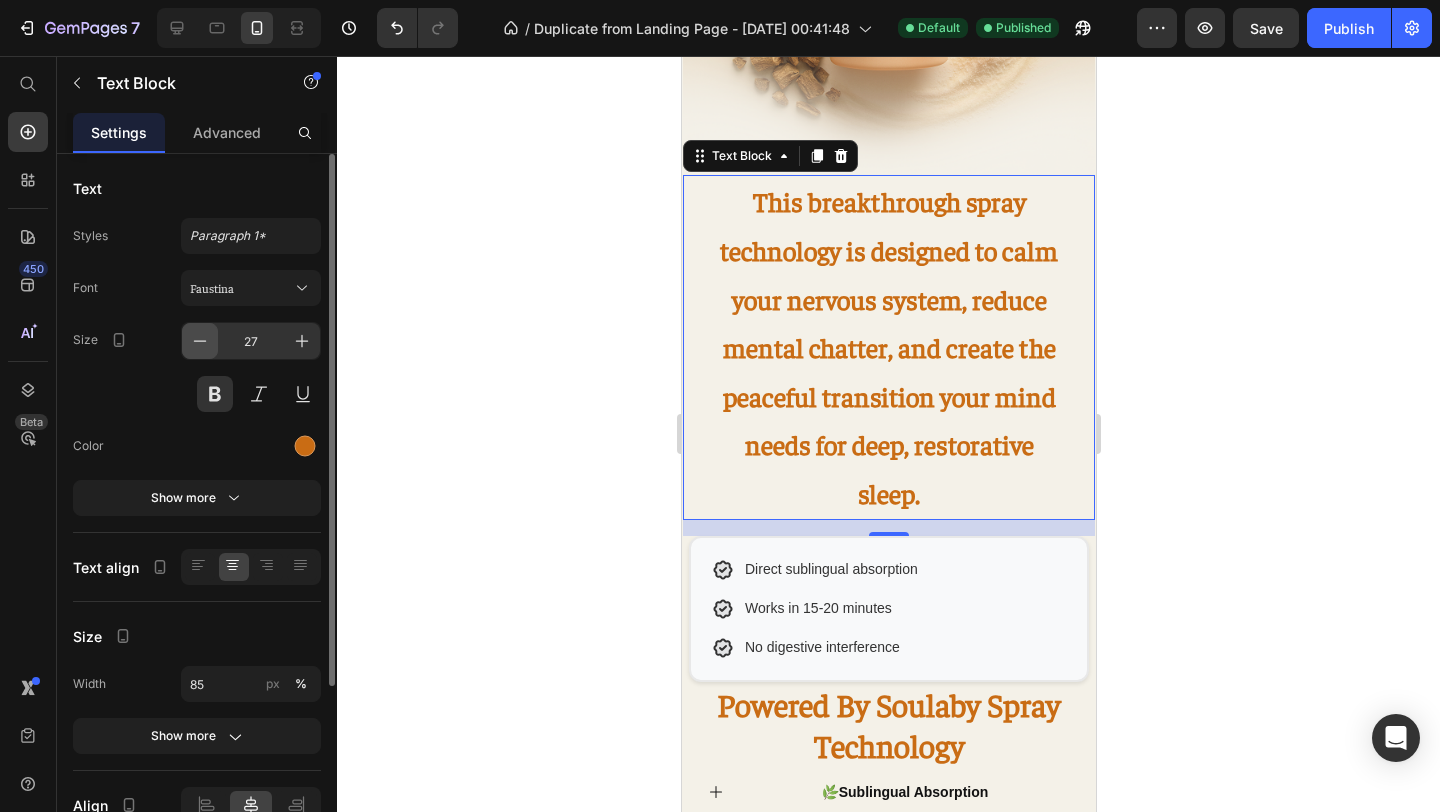 click 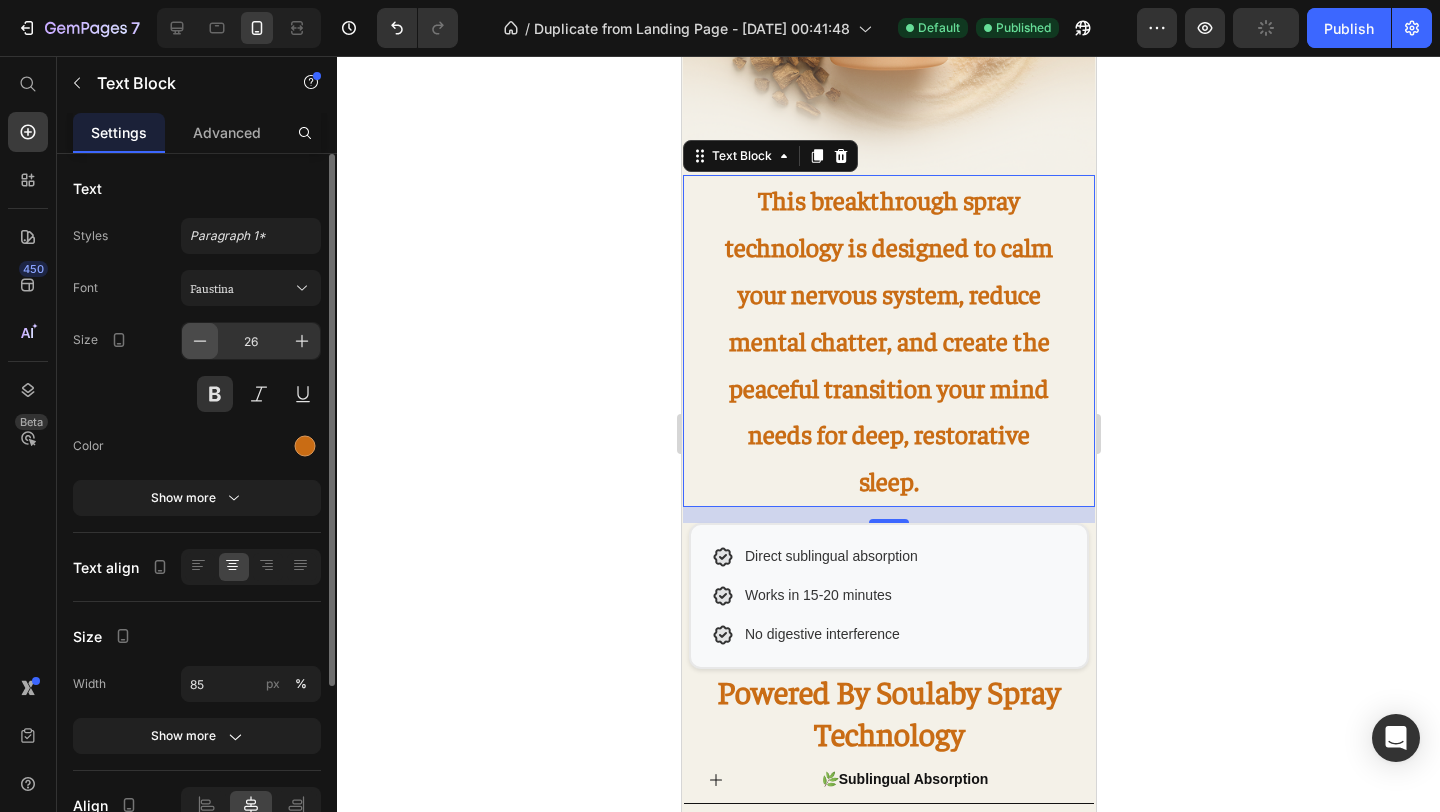 click 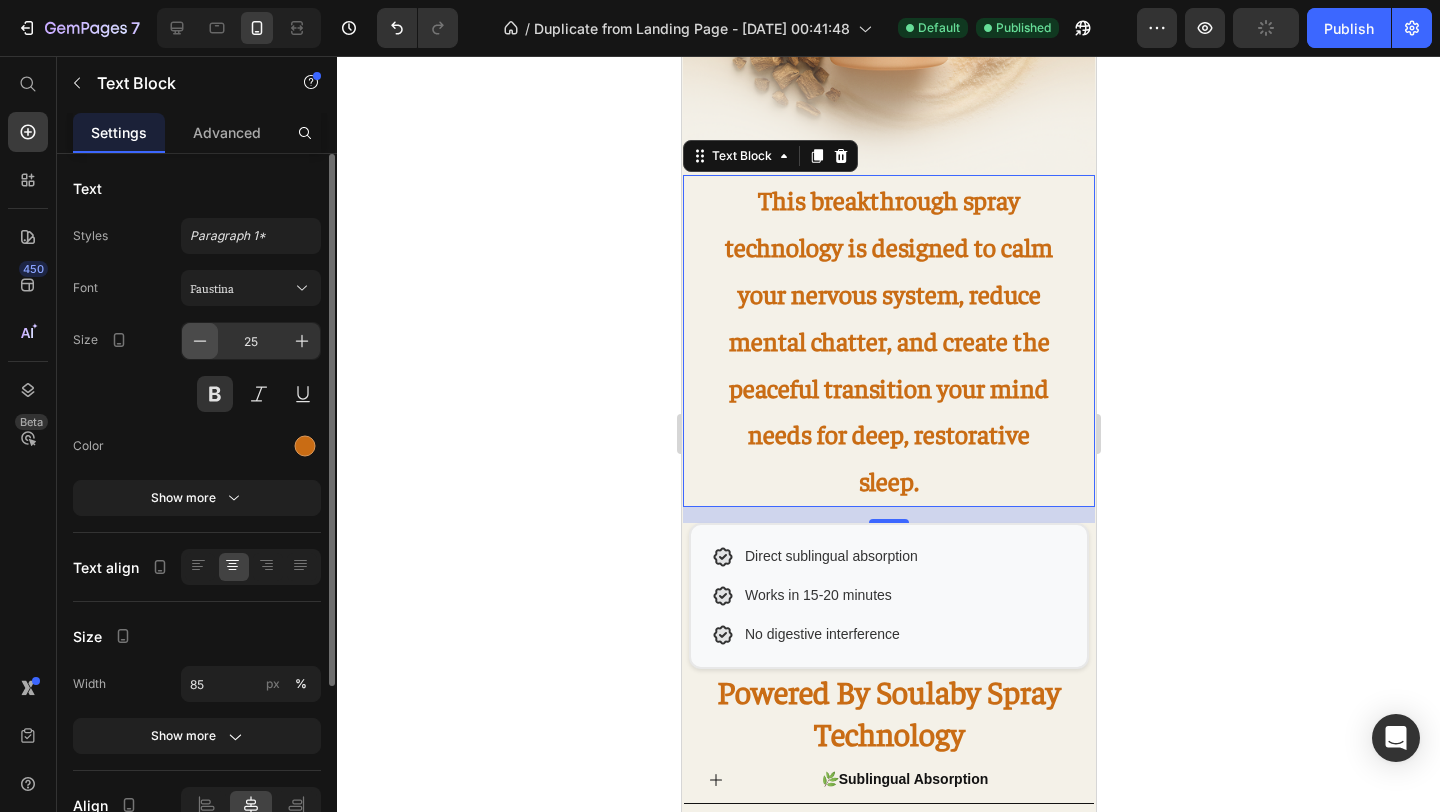 click 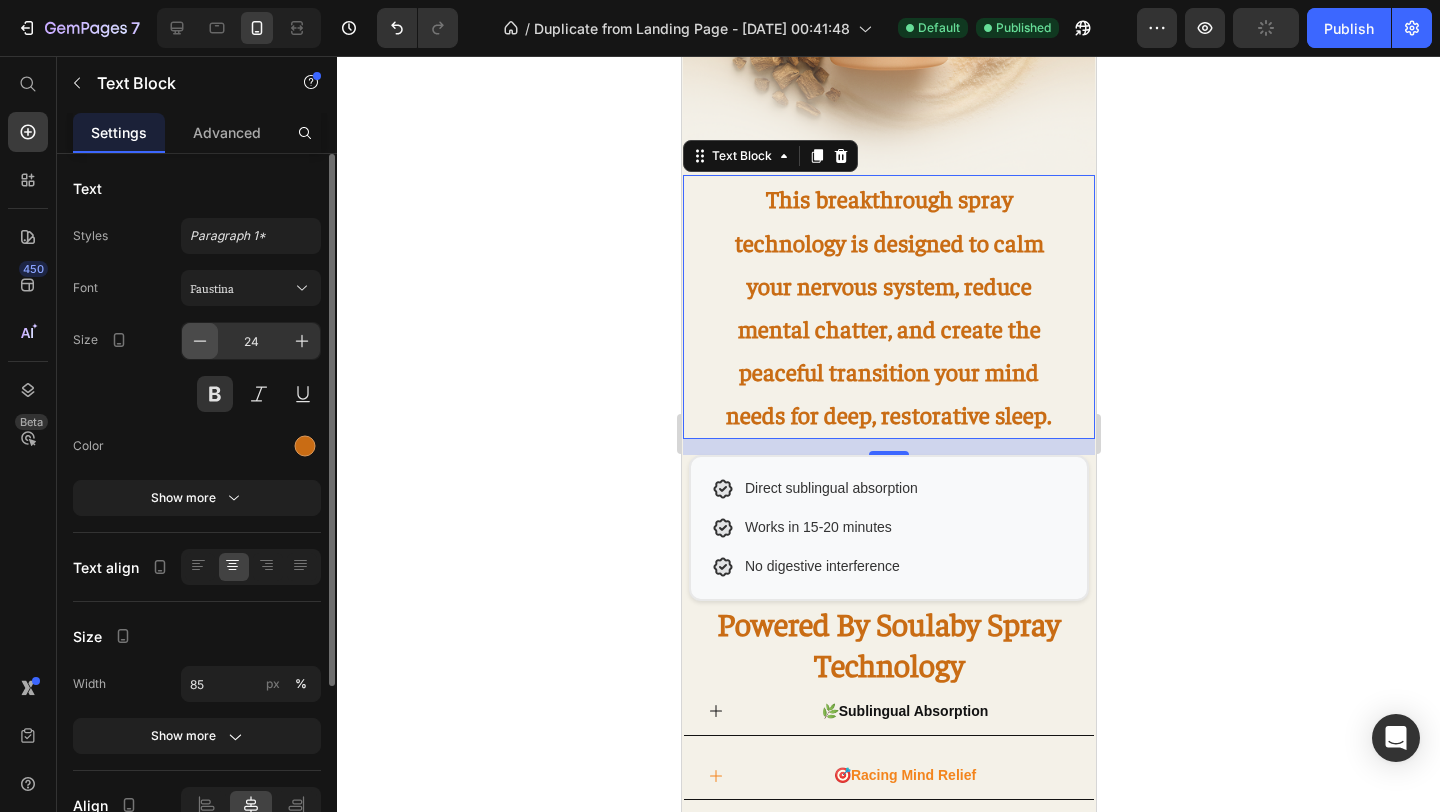 click 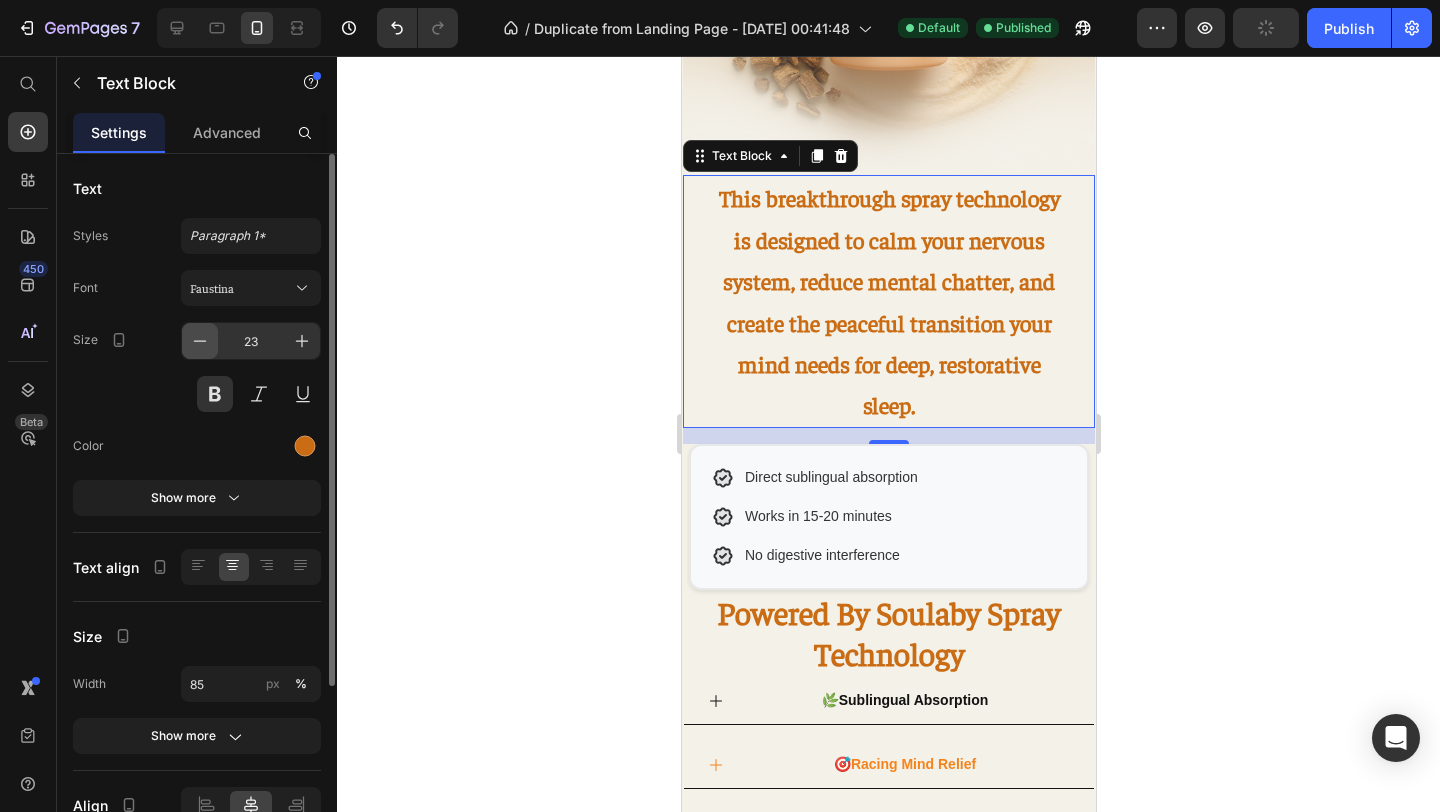click 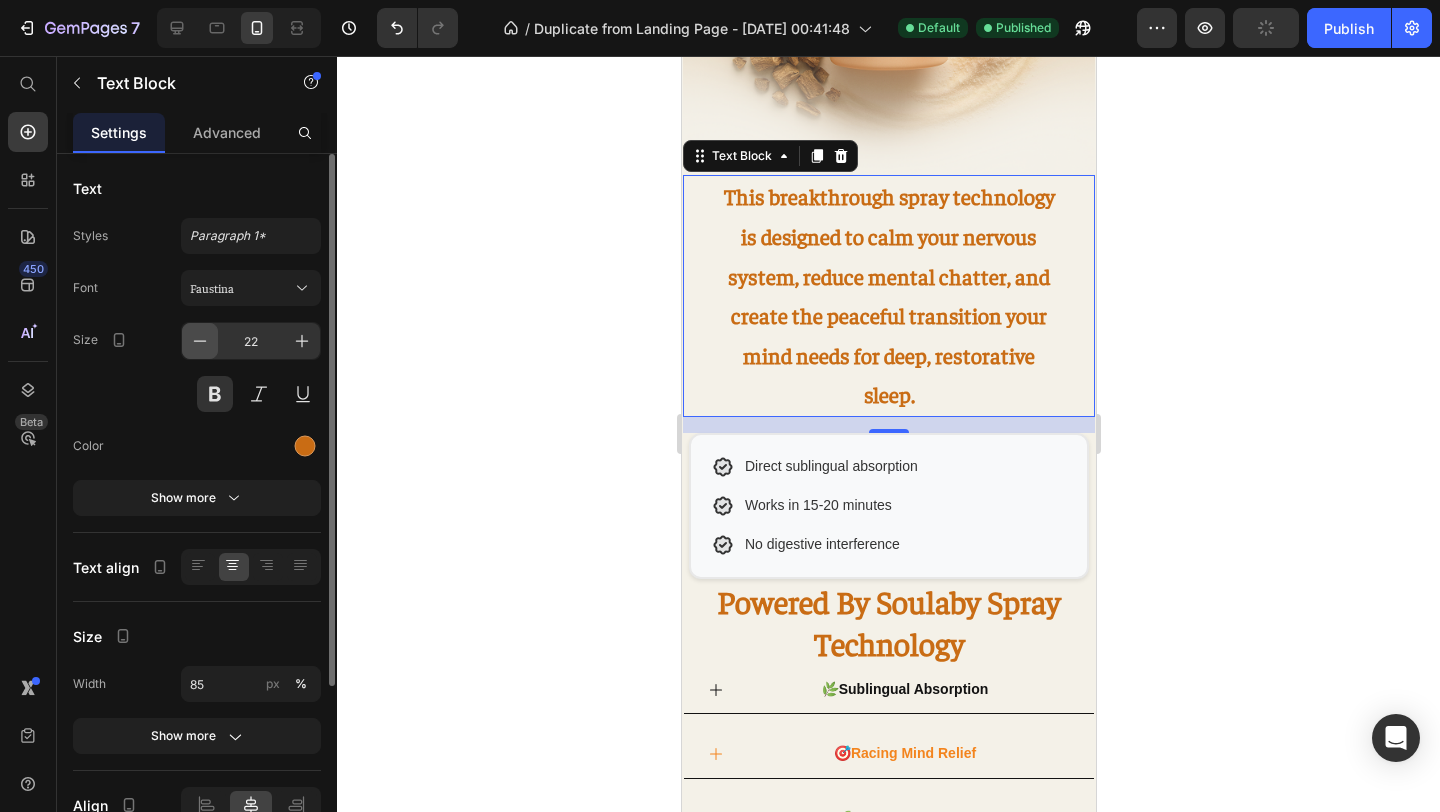 click 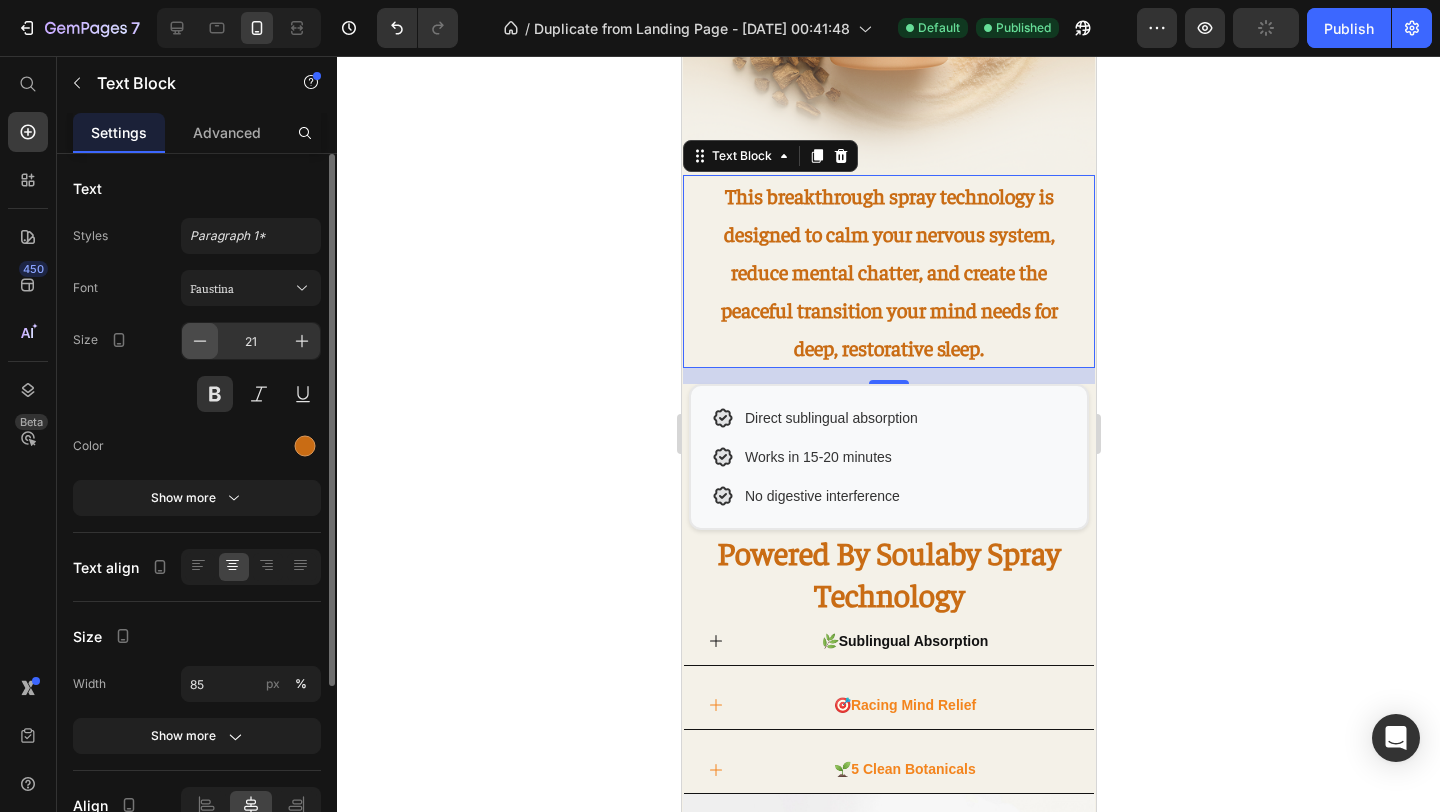 click 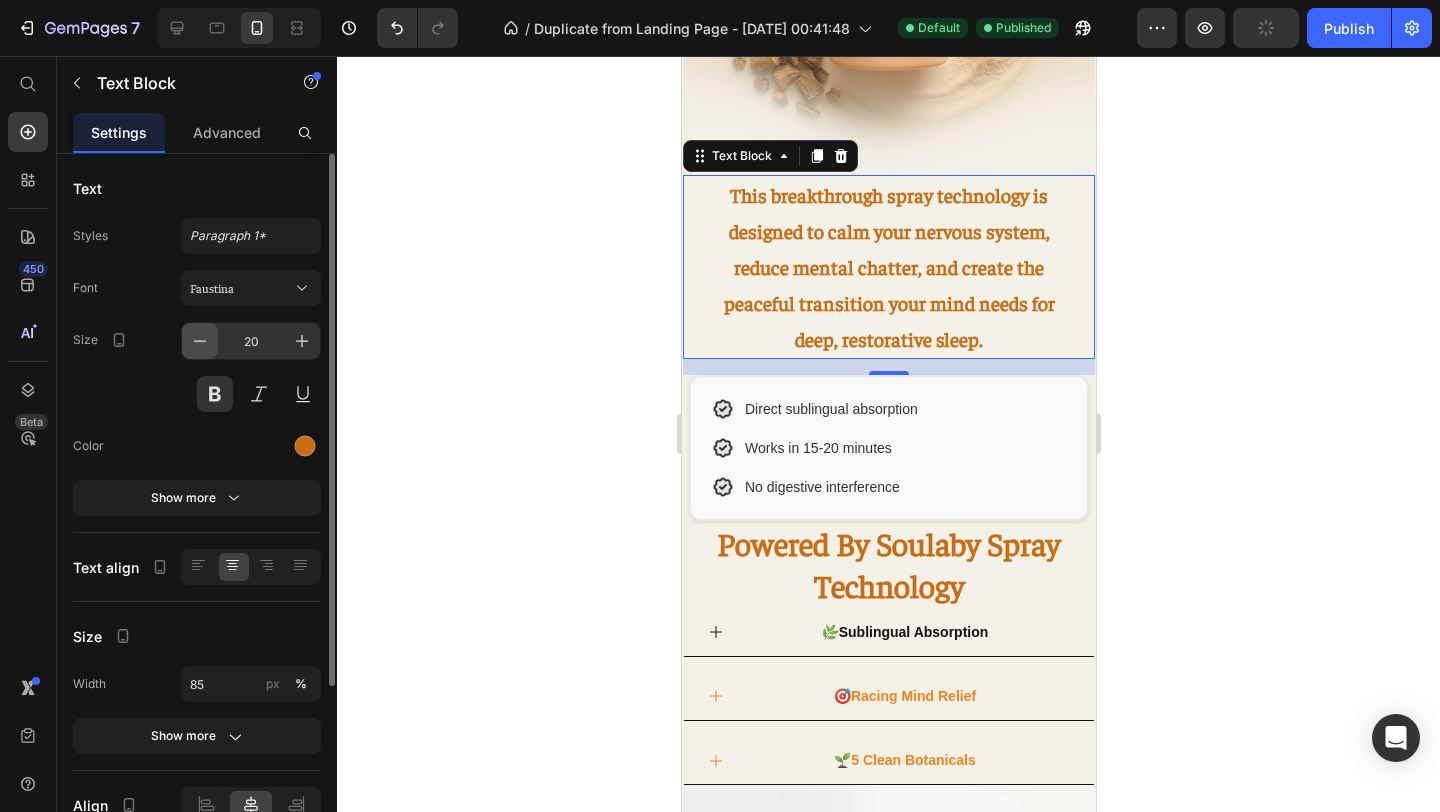 click 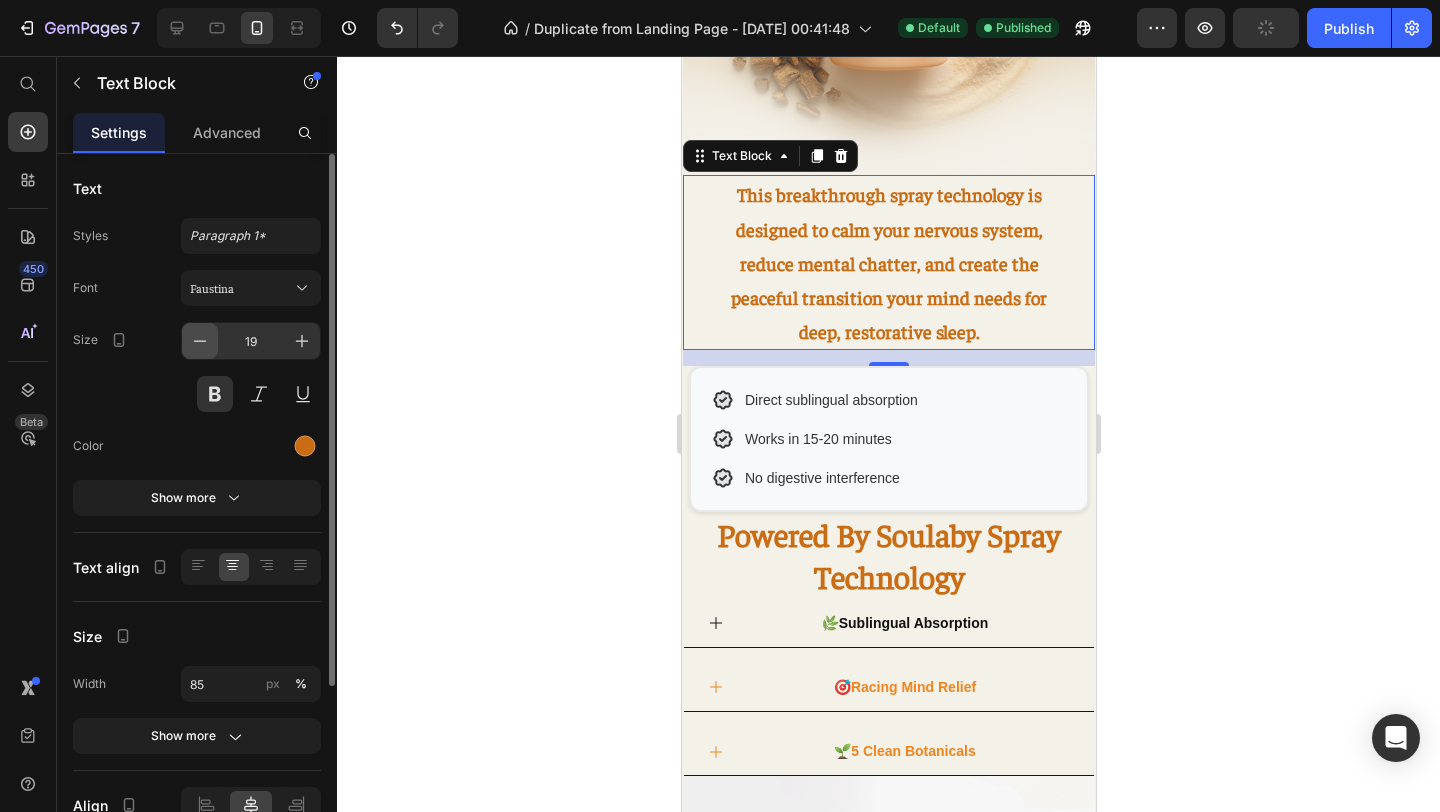 click 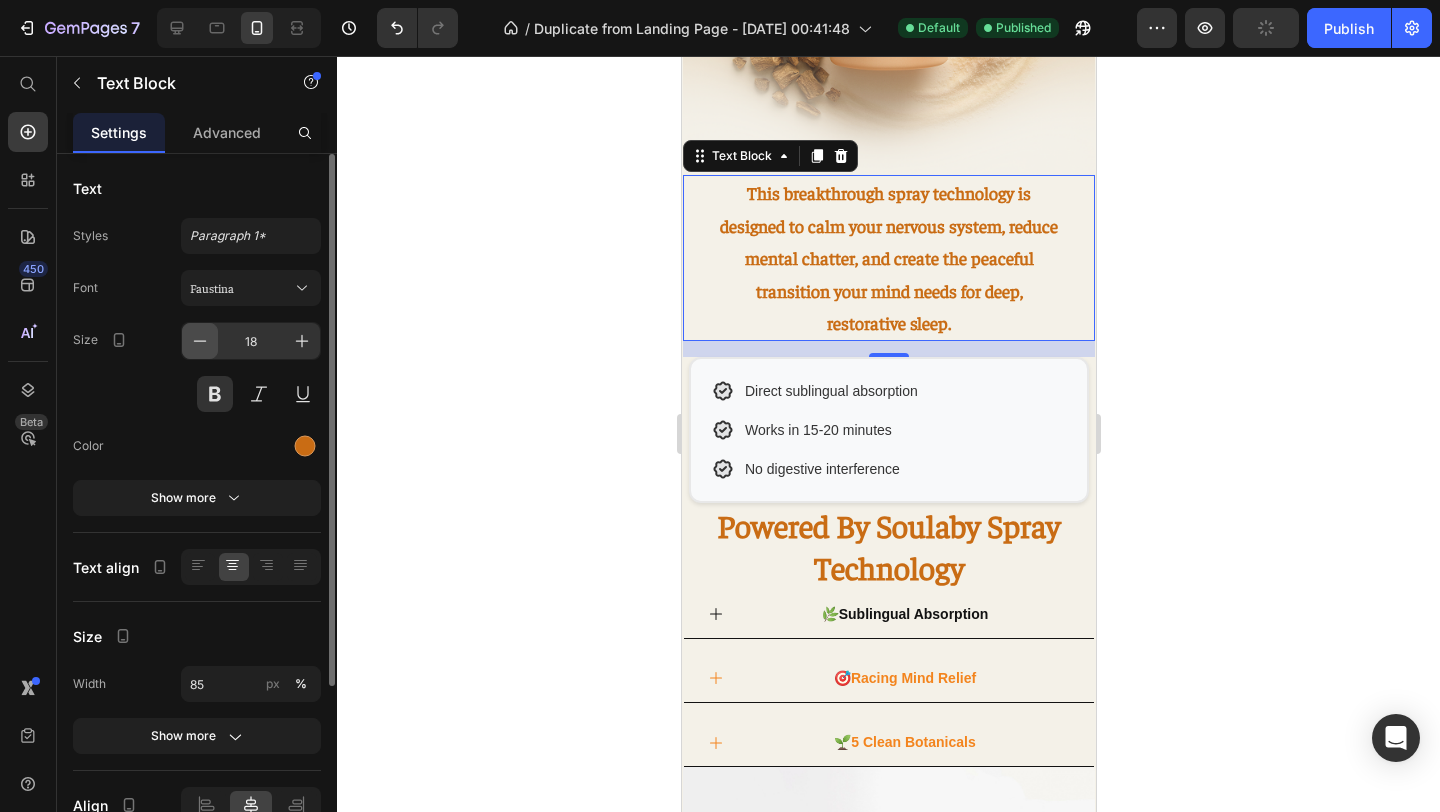 click 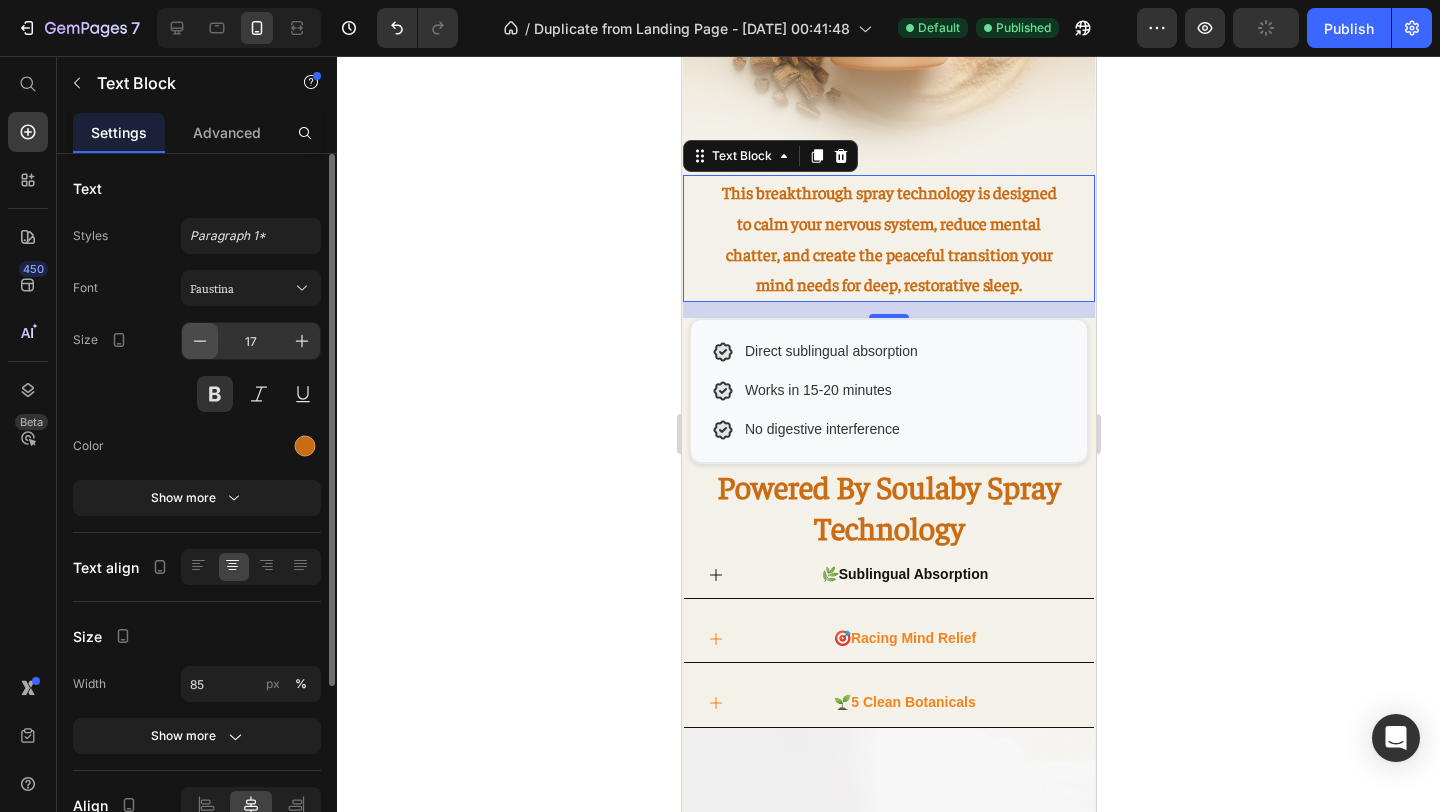 click 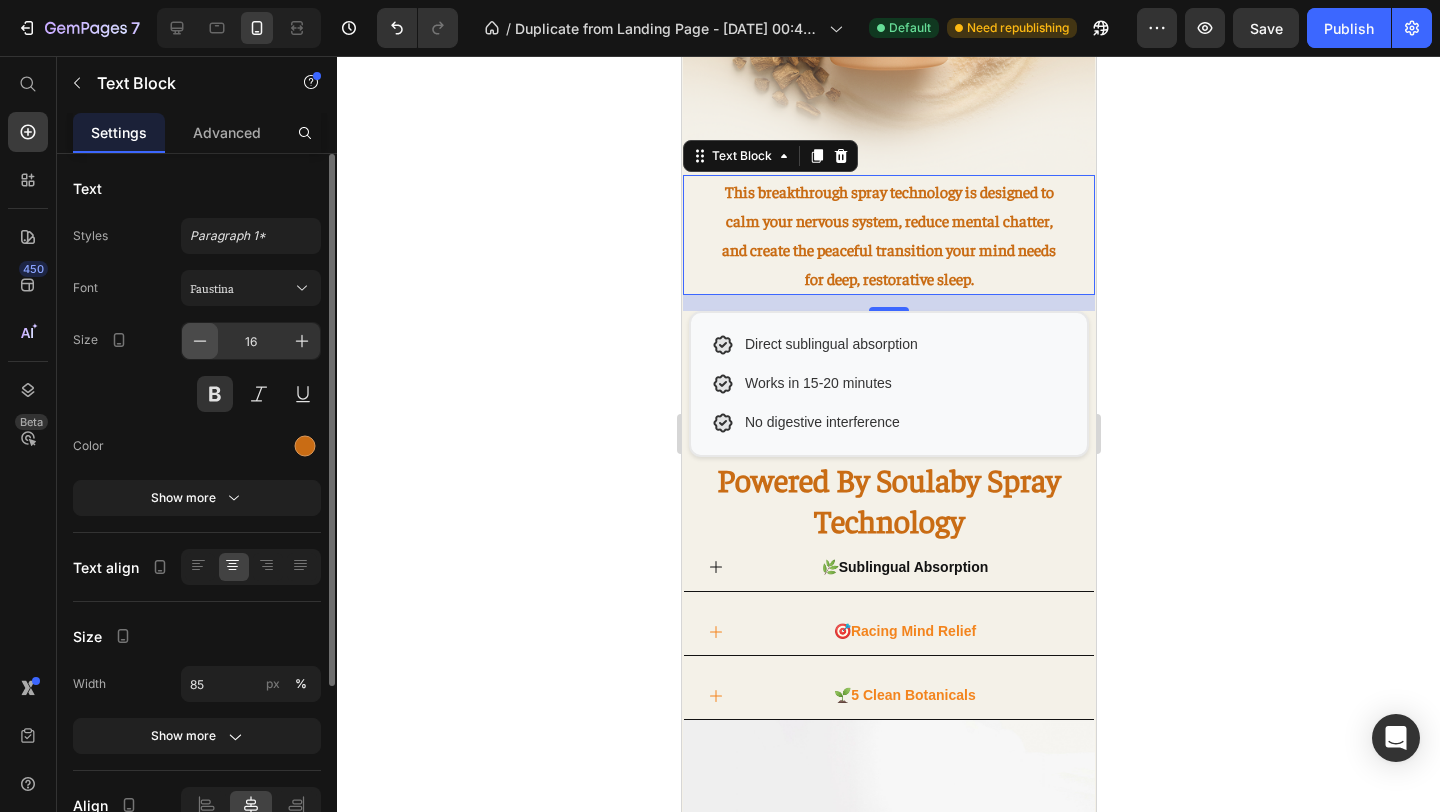 click 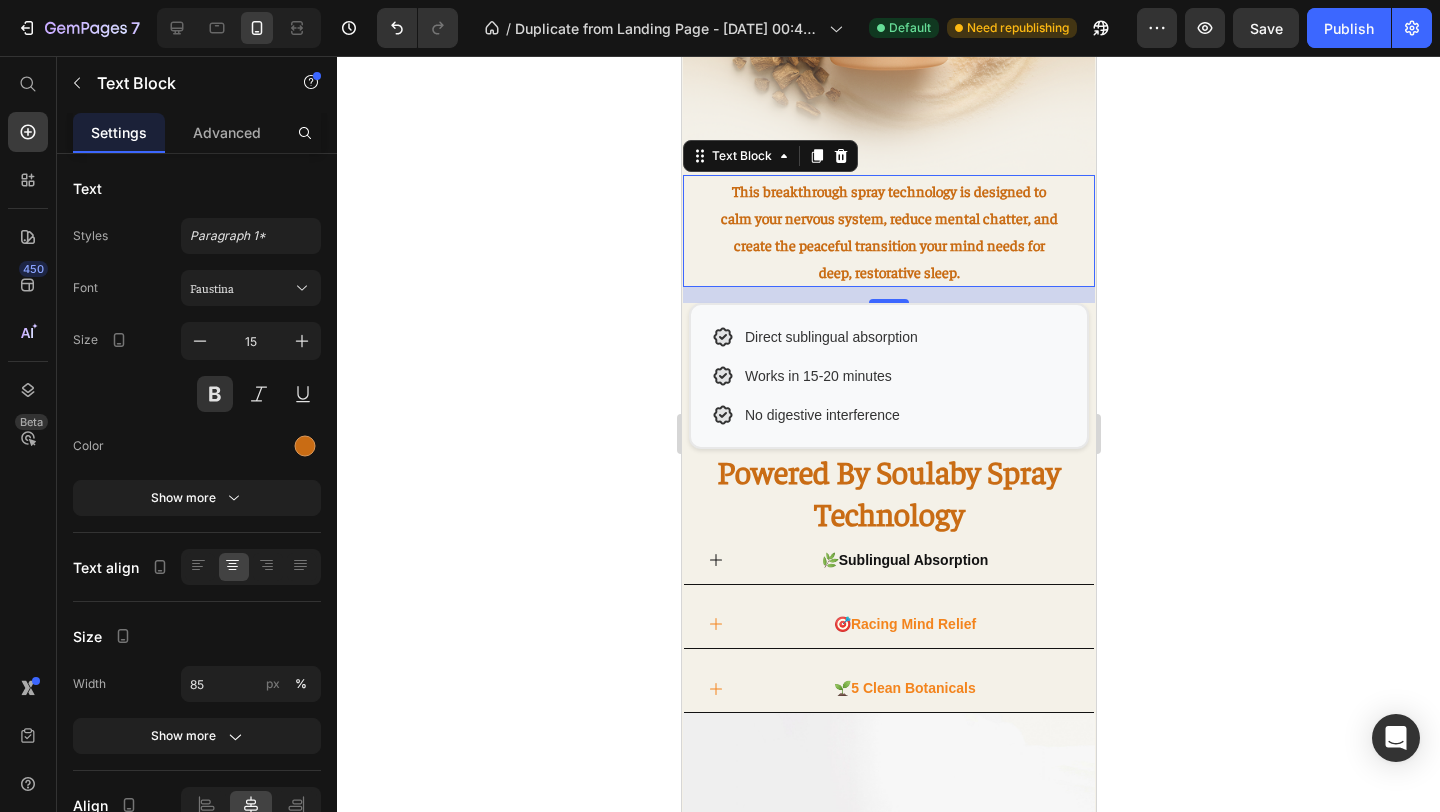 click 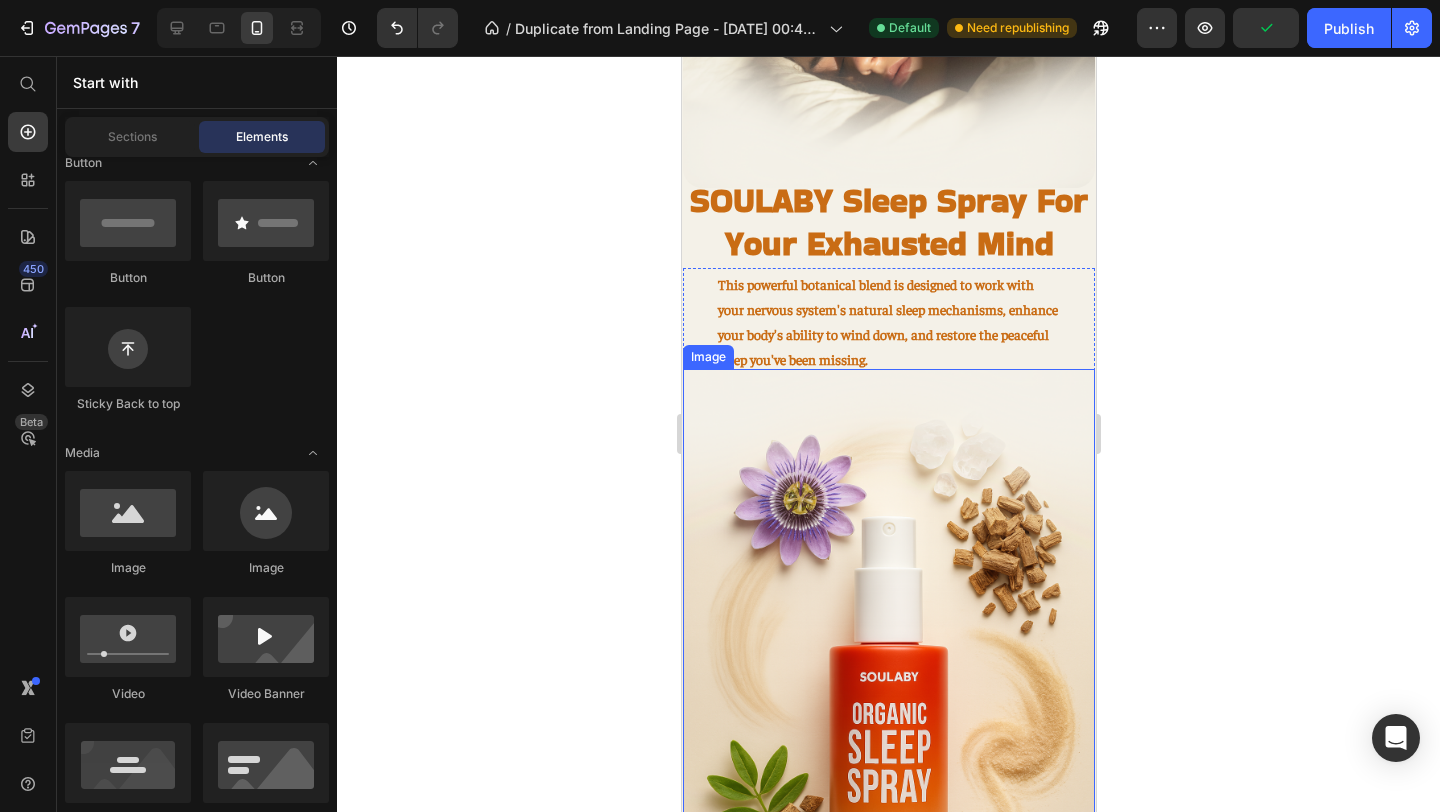 scroll, scrollTop: 1566, scrollLeft: 0, axis: vertical 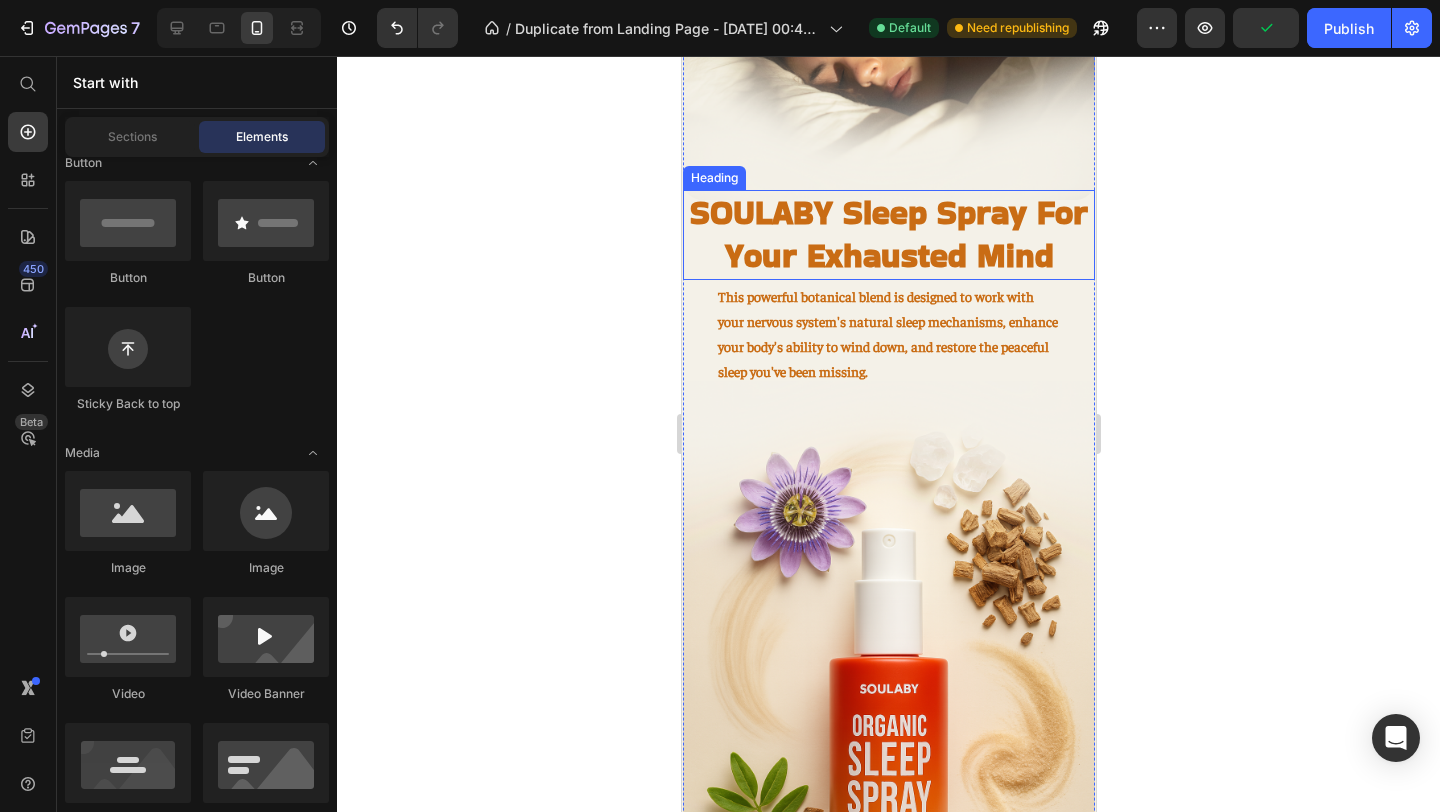 click on "⁠⁠⁠⁠⁠⁠⁠ SOULABY Sleep Spray For Your Exhausted Mind" at bounding box center [888, 235] 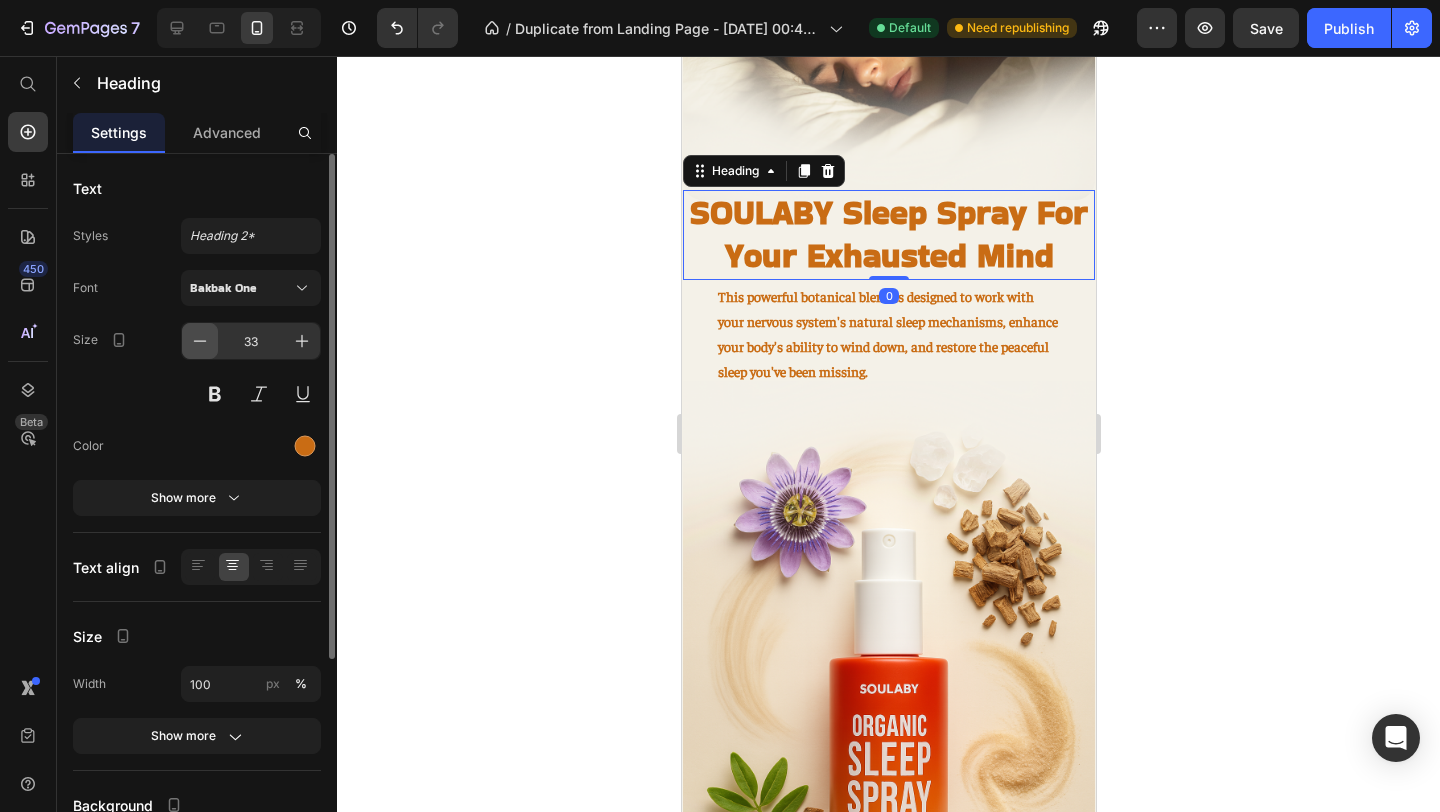 click 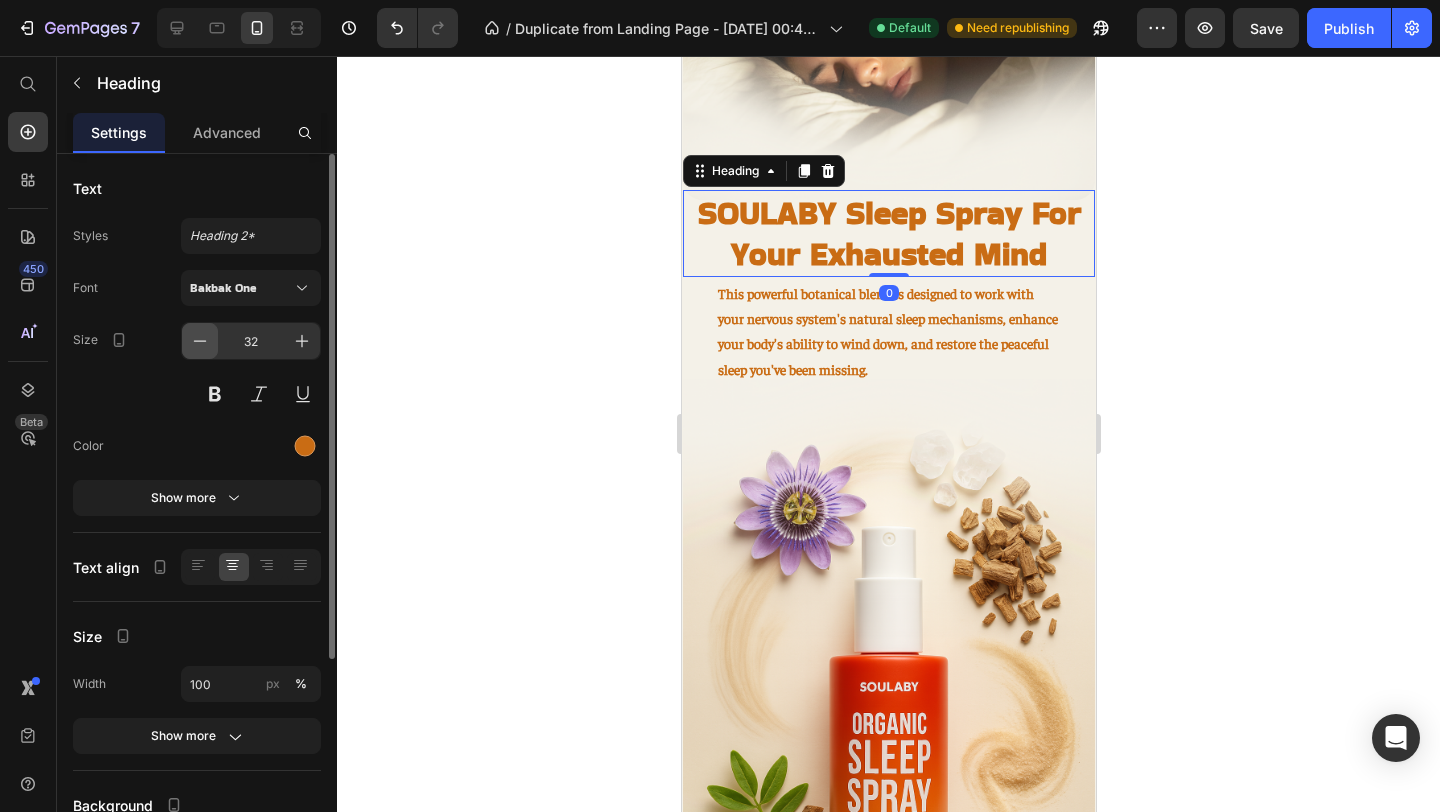 click 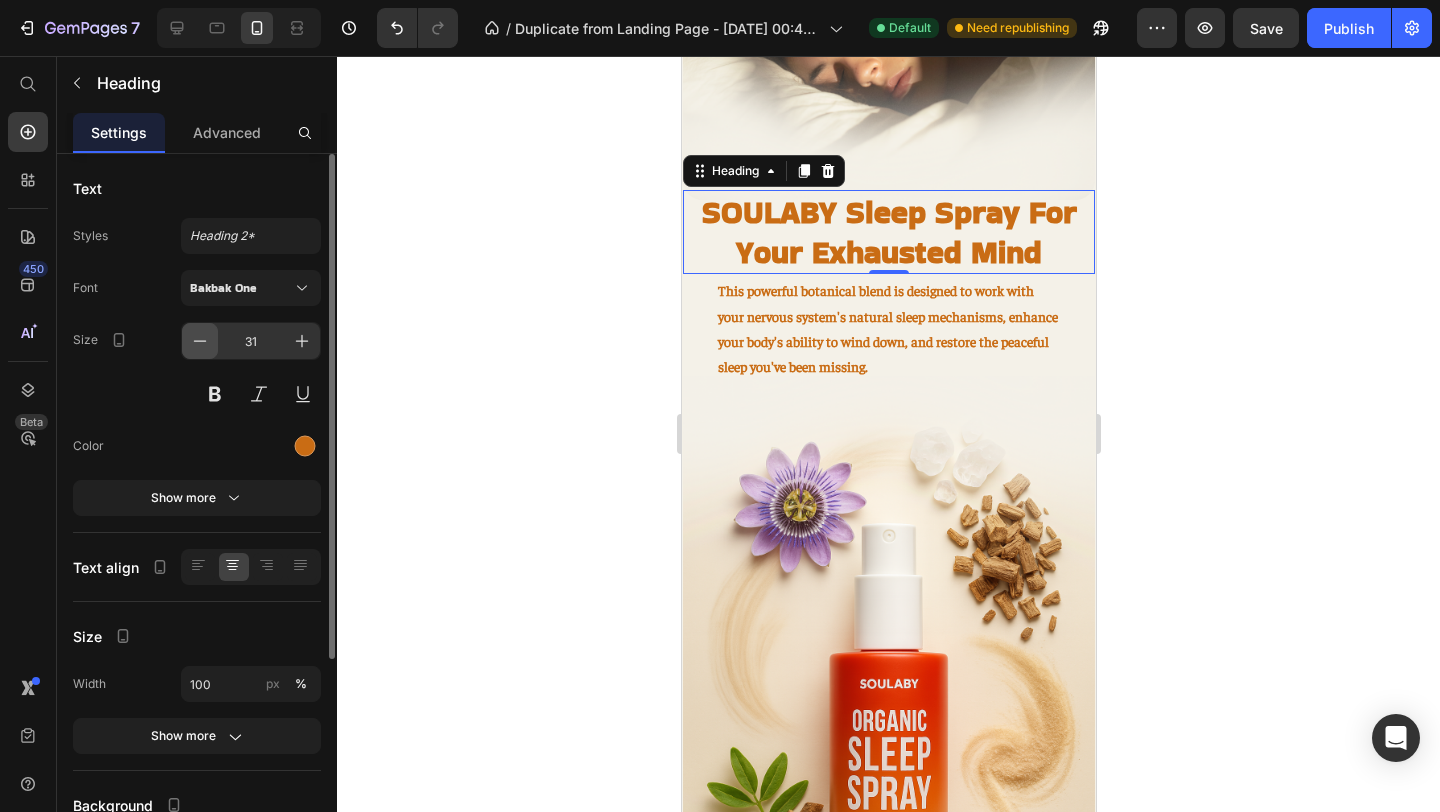 click 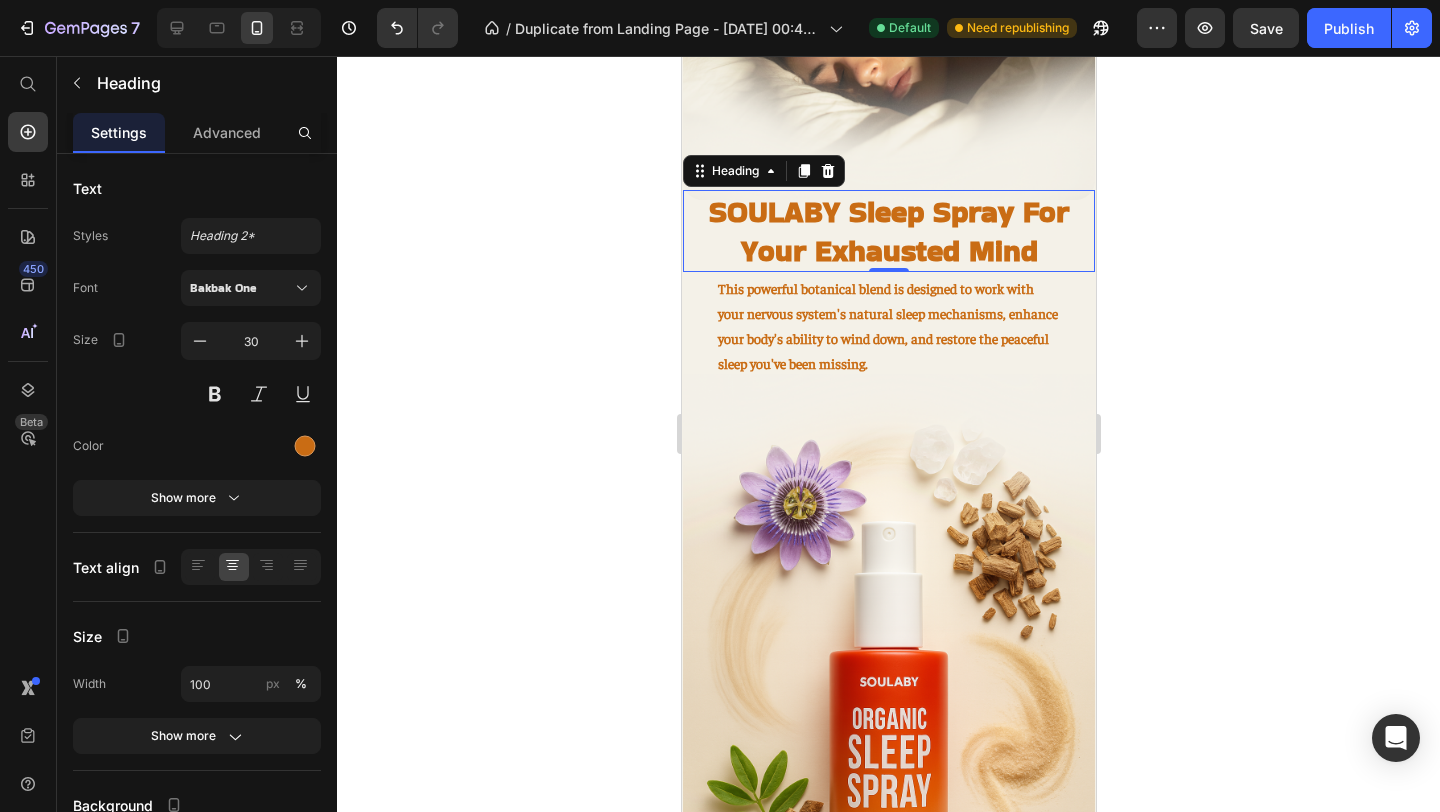 click 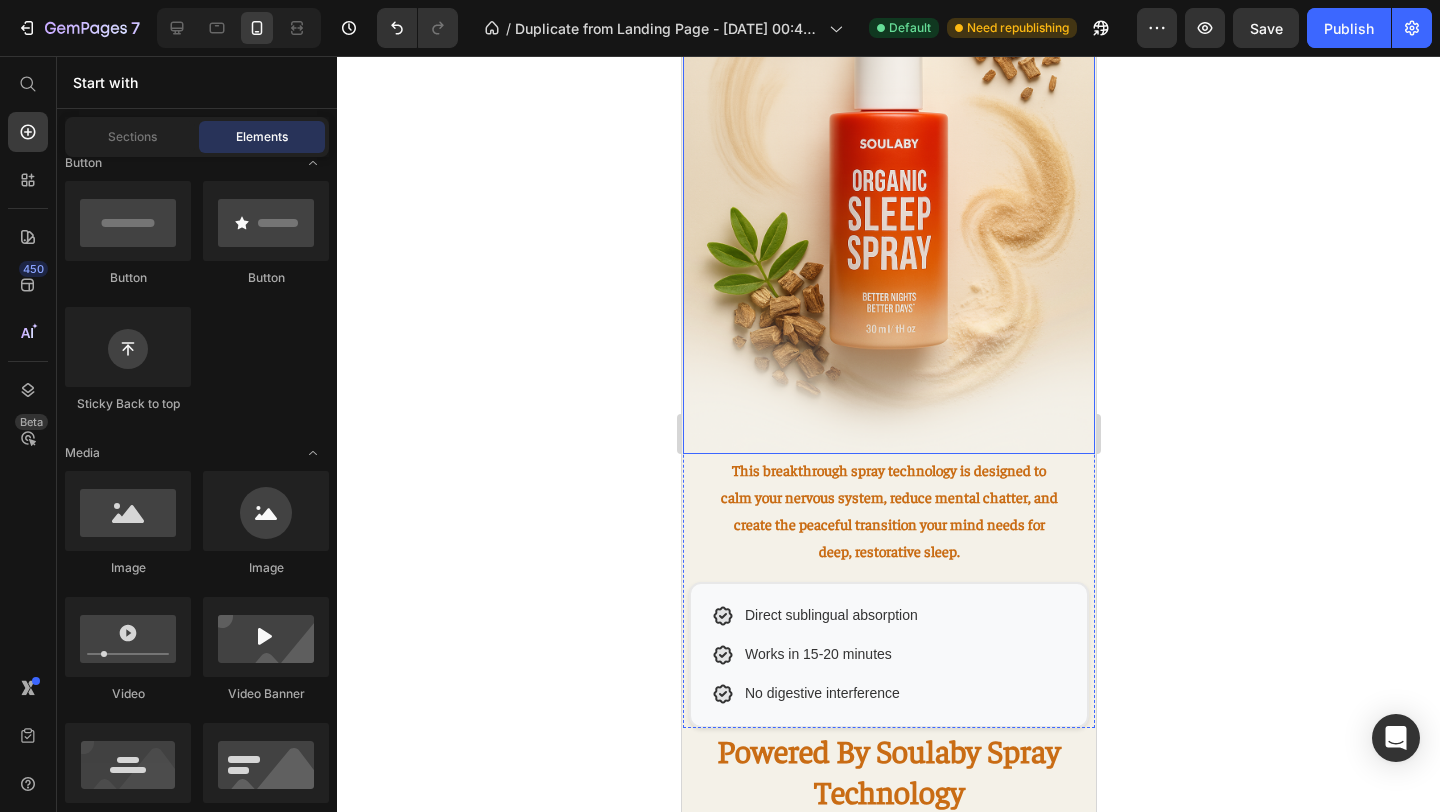 scroll, scrollTop: 2351, scrollLeft: 0, axis: vertical 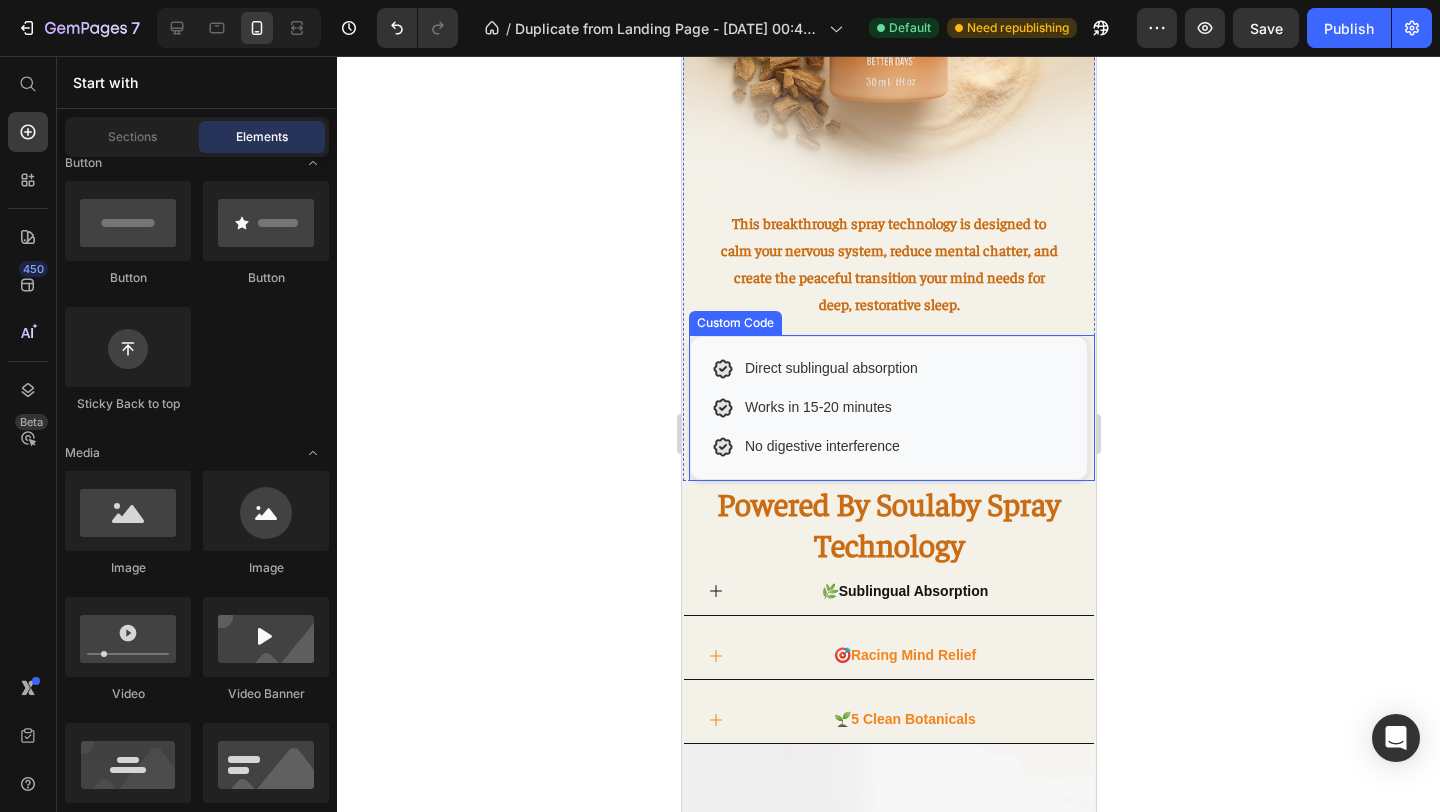 click on "Direct sublingual absorption" at bounding box center [830, 368] 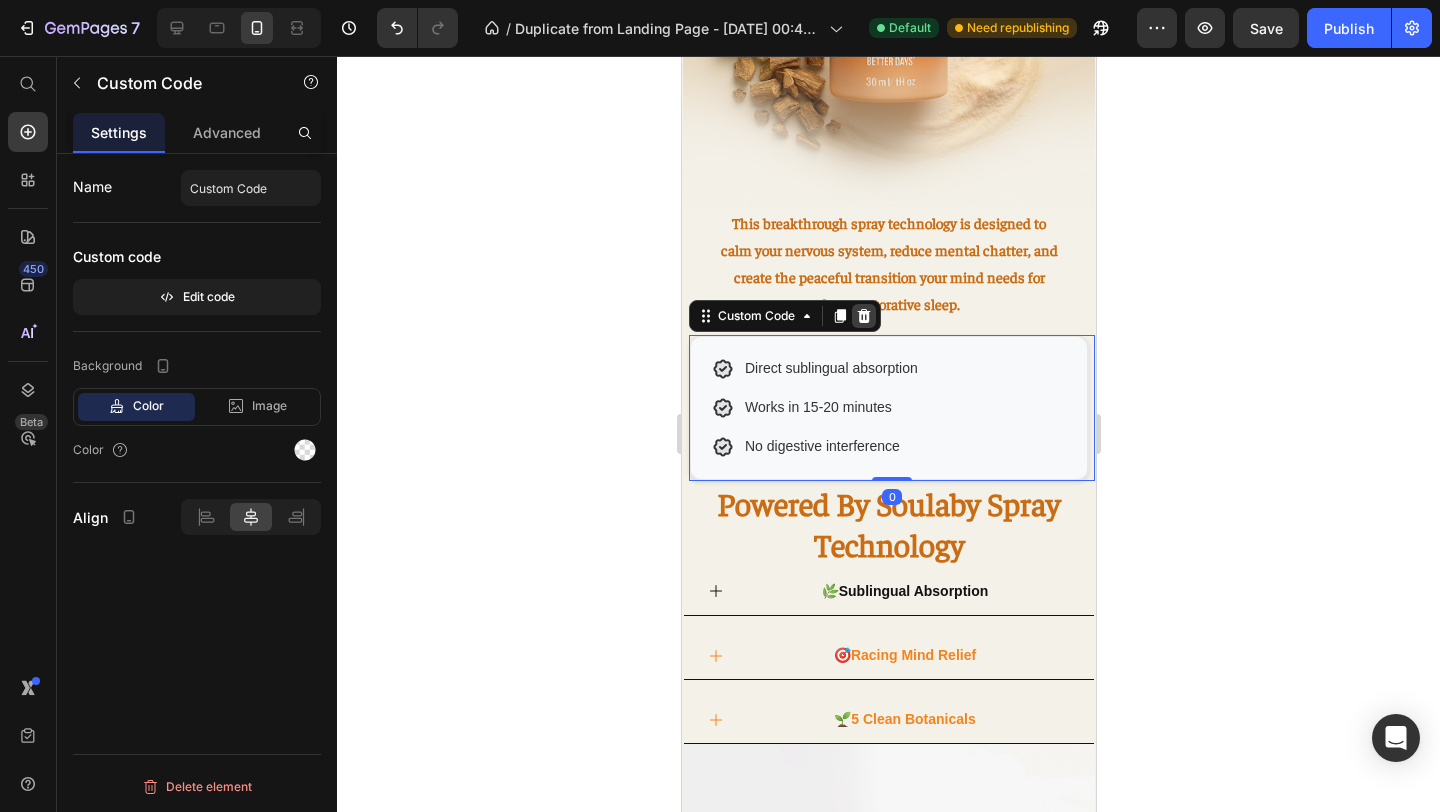 click at bounding box center [863, 316] 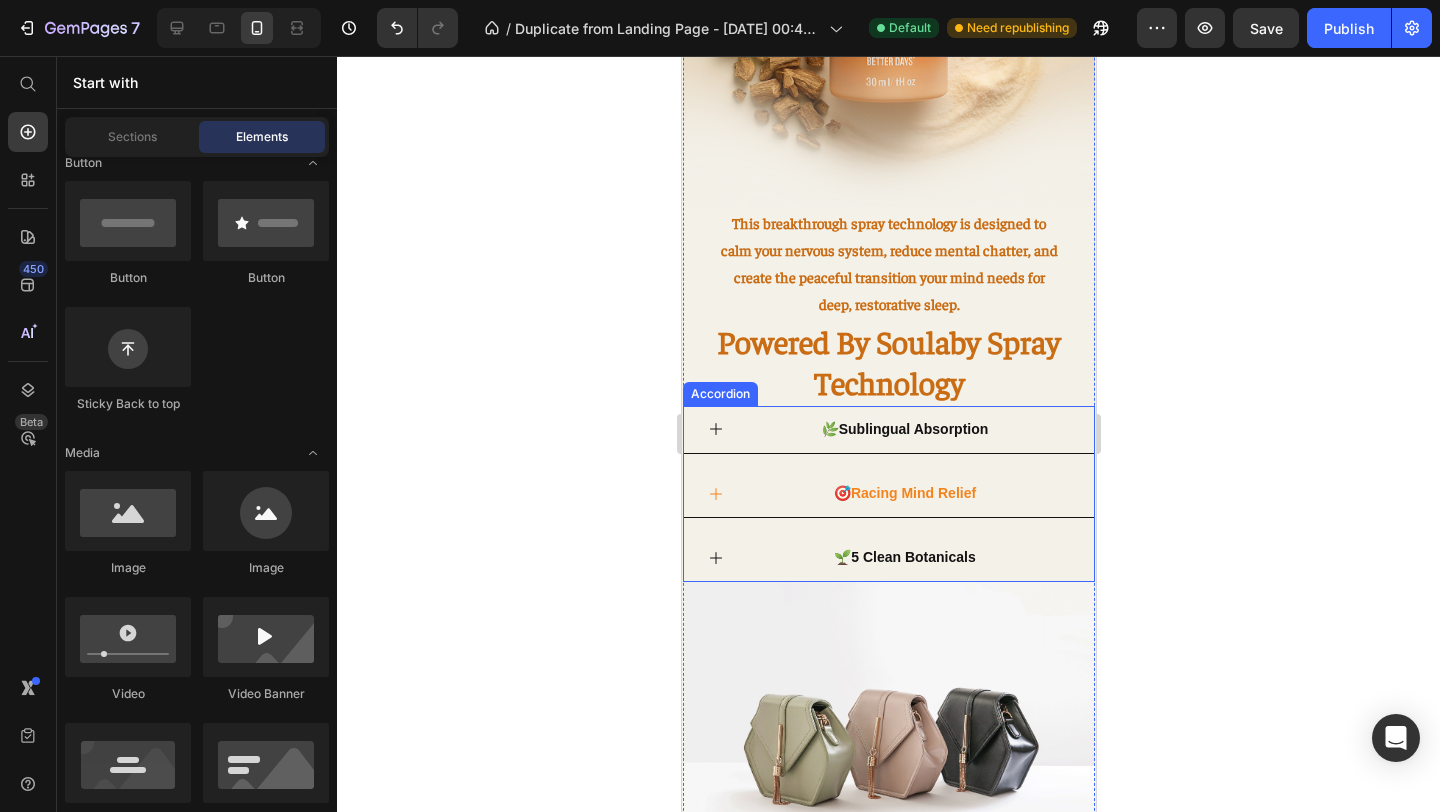 click on "🌱  5 Clean Botanicals" at bounding box center (888, 558) 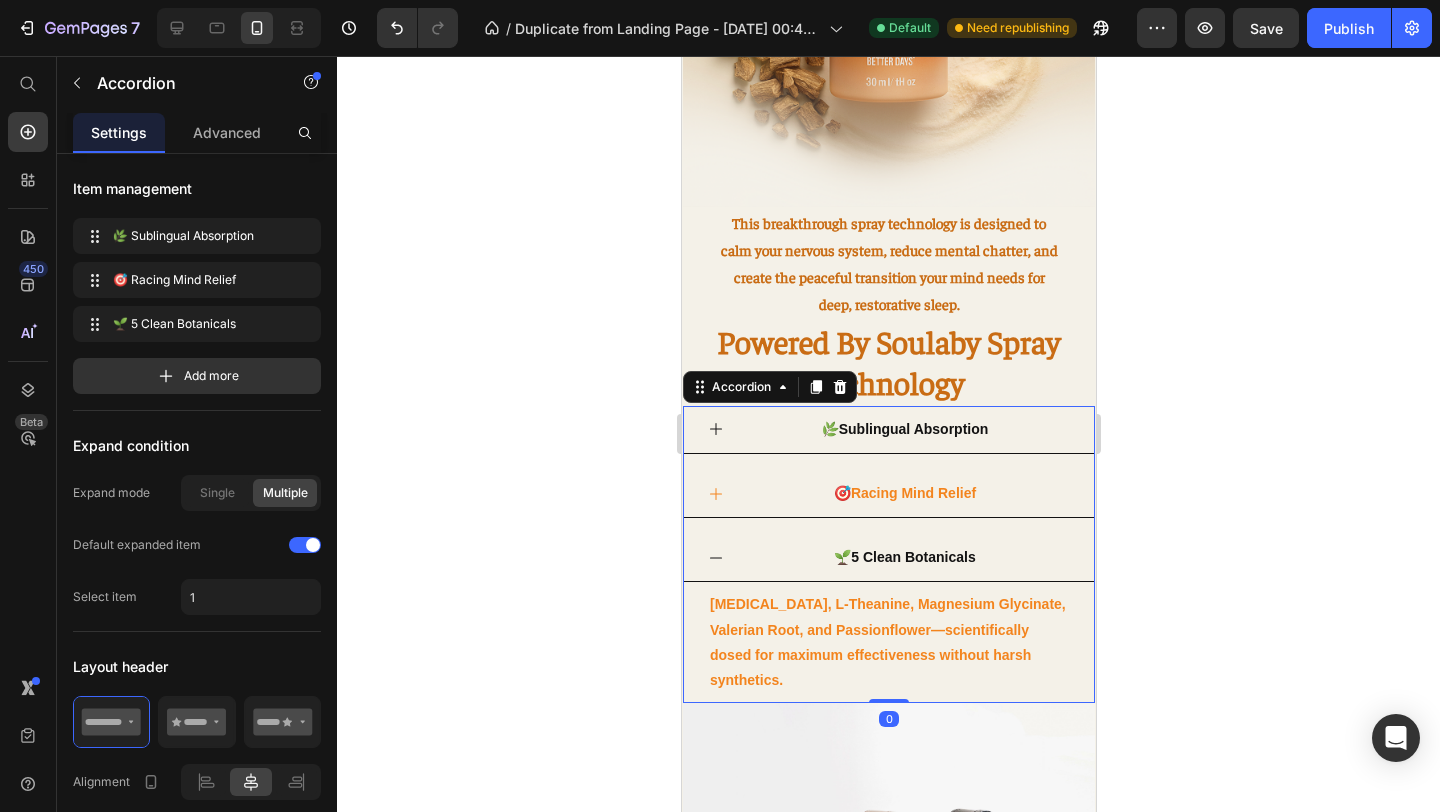 click on "🌱  5 Clean Botanicals" at bounding box center [904, 557] 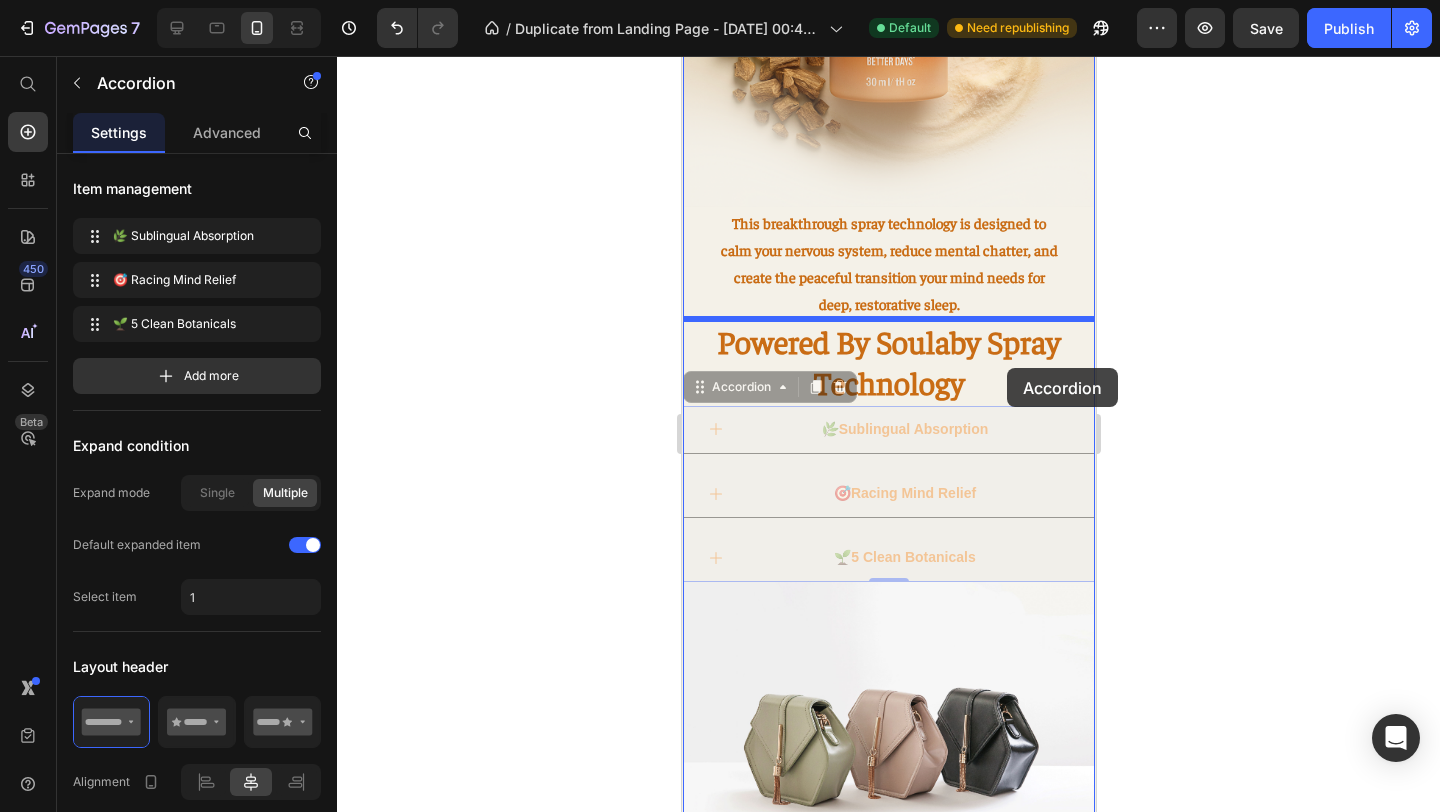 drag, startPoint x: 1034, startPoint y: 435, endPoint x: 1006, endPoint y: 368, distance: 72.615425 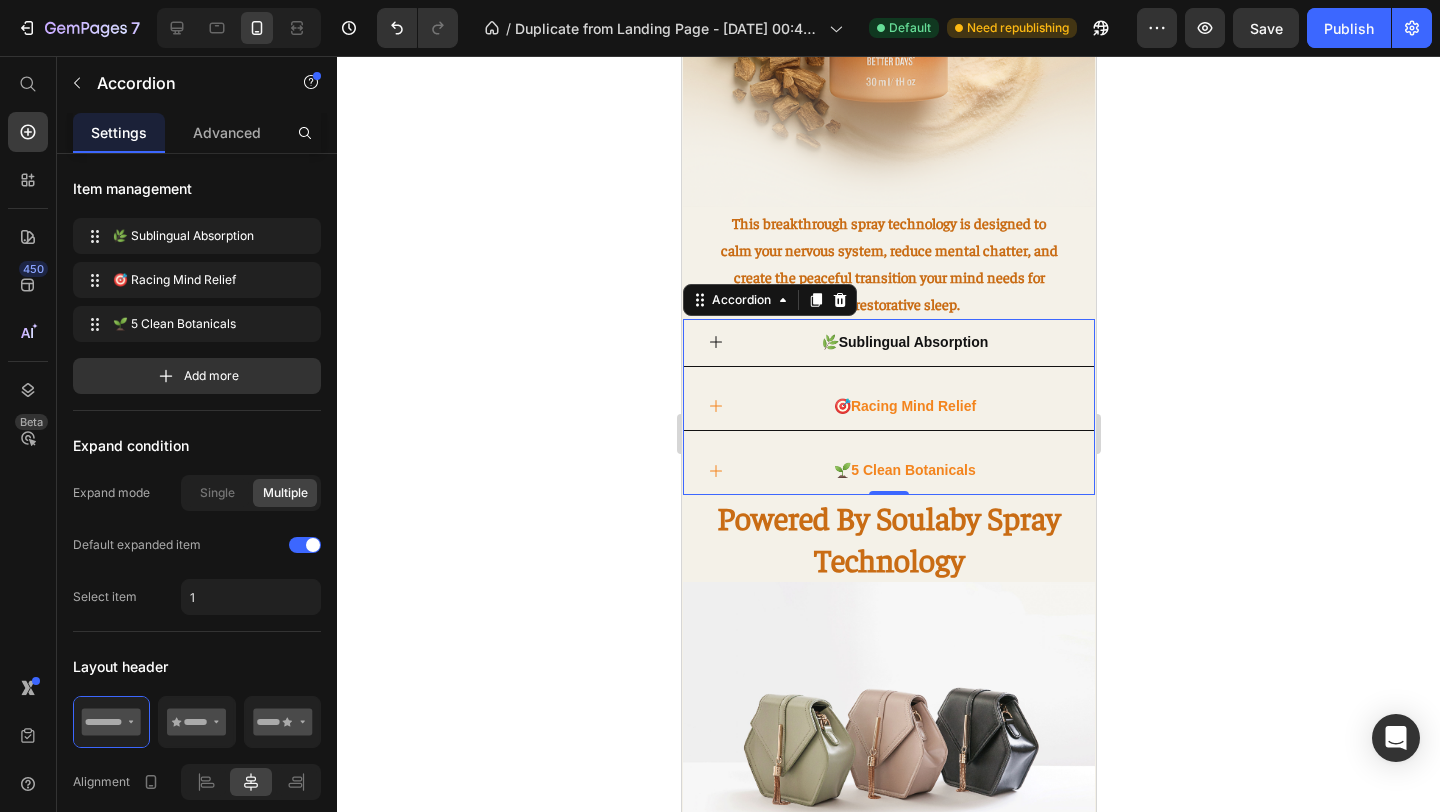 click 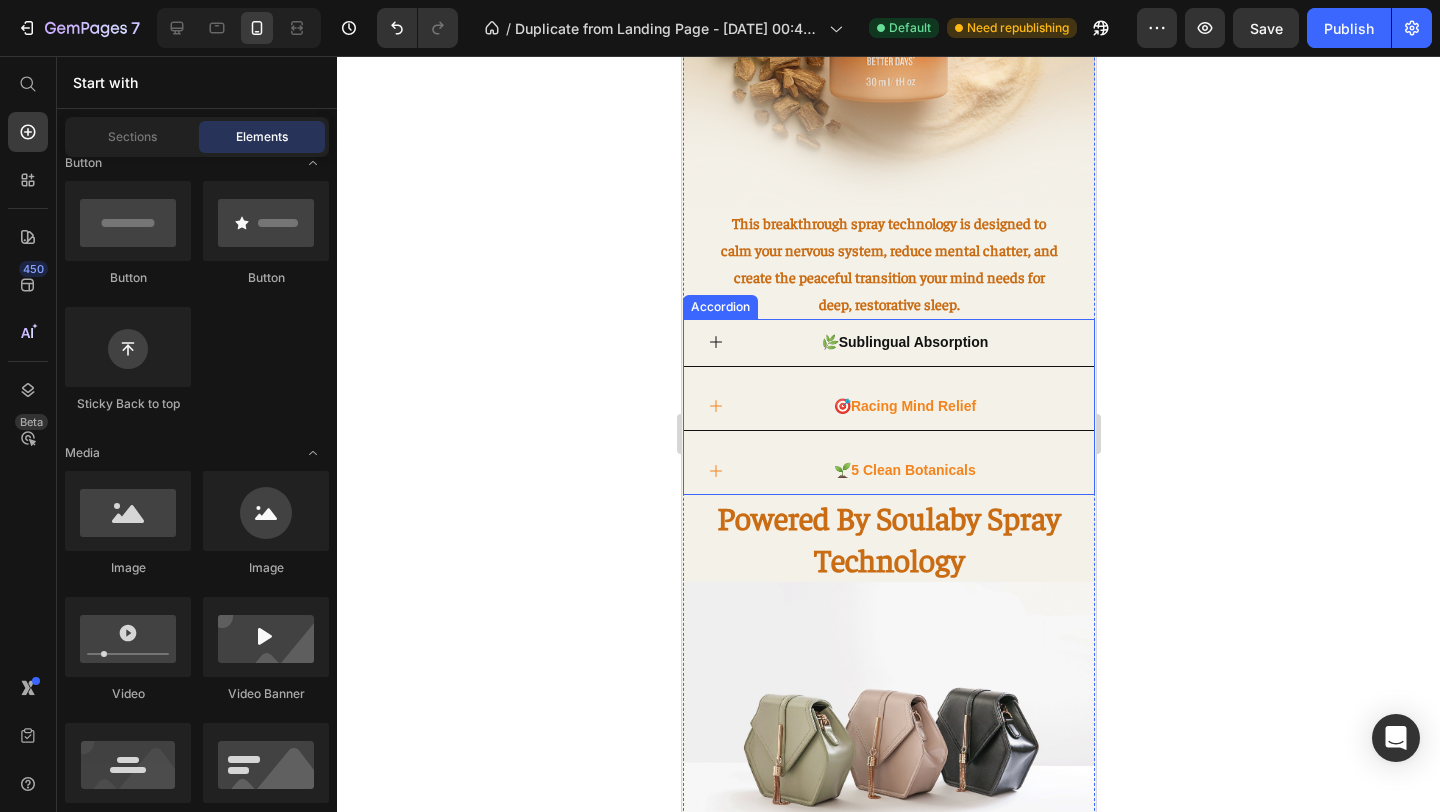 click on "Sublingual Absorption" at bounding box center [913, 342] 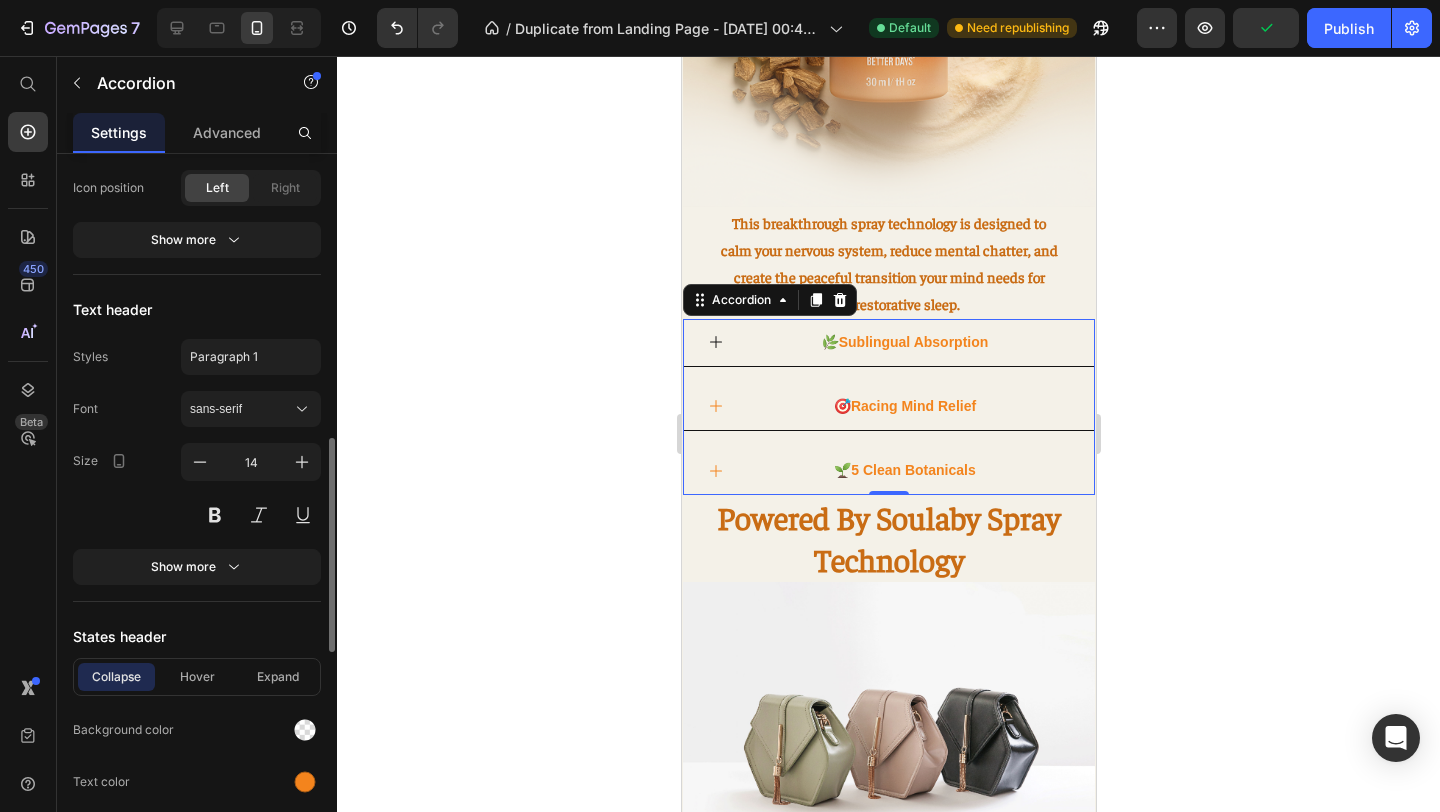 scroll, scrollTop: 1040, scrollLeft: 0, axis: vertical 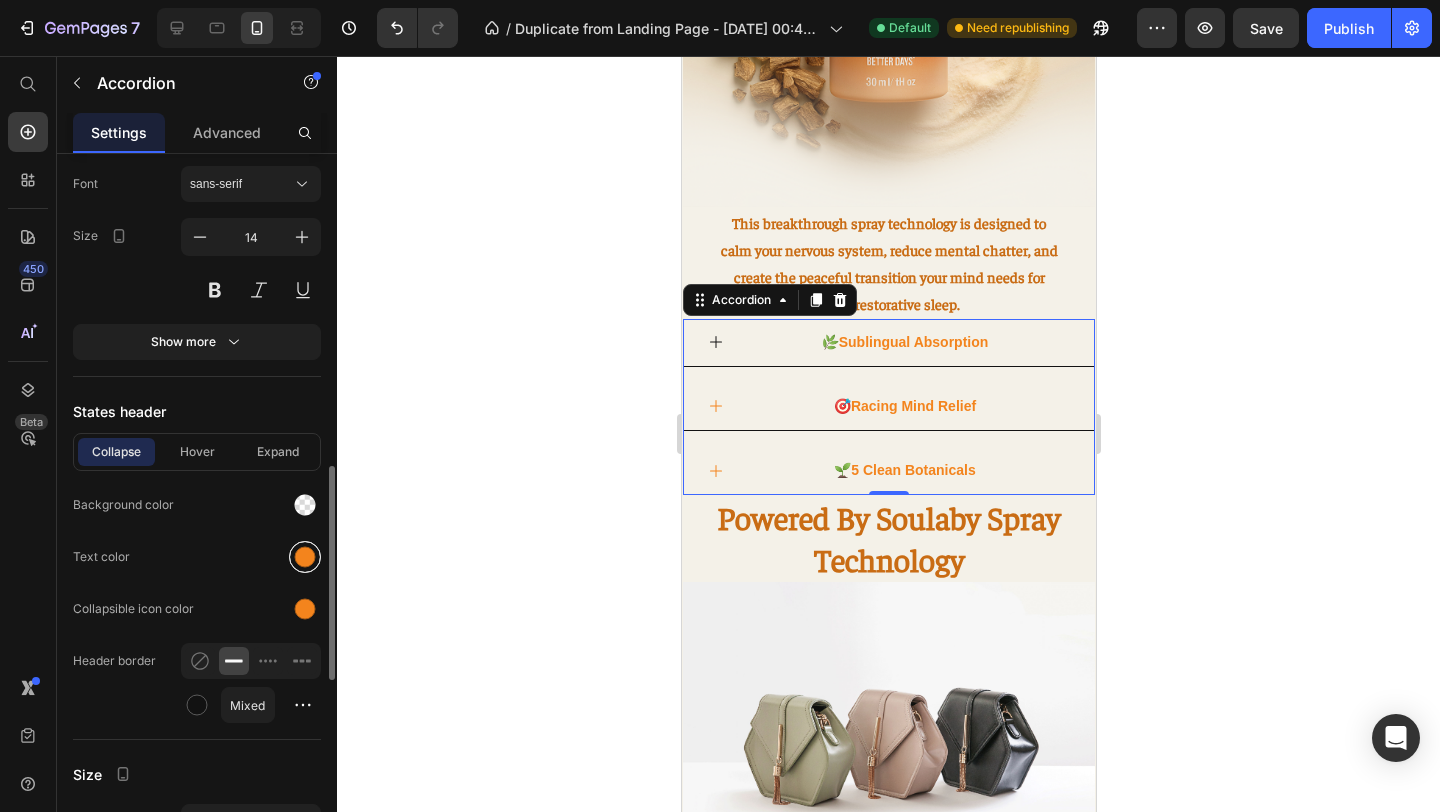 click at bounding box center [305, 557] 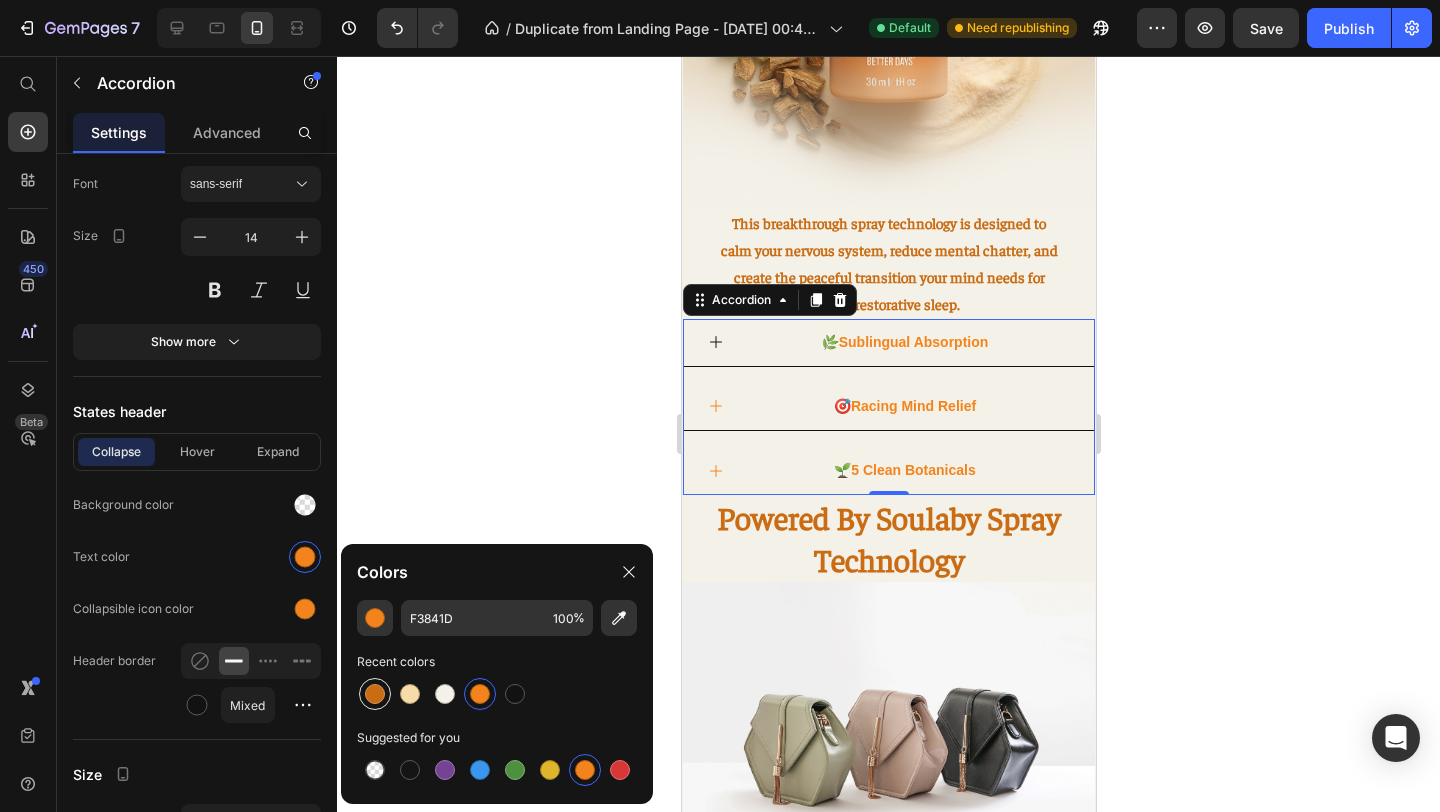 click at bounding box center (375, 694) 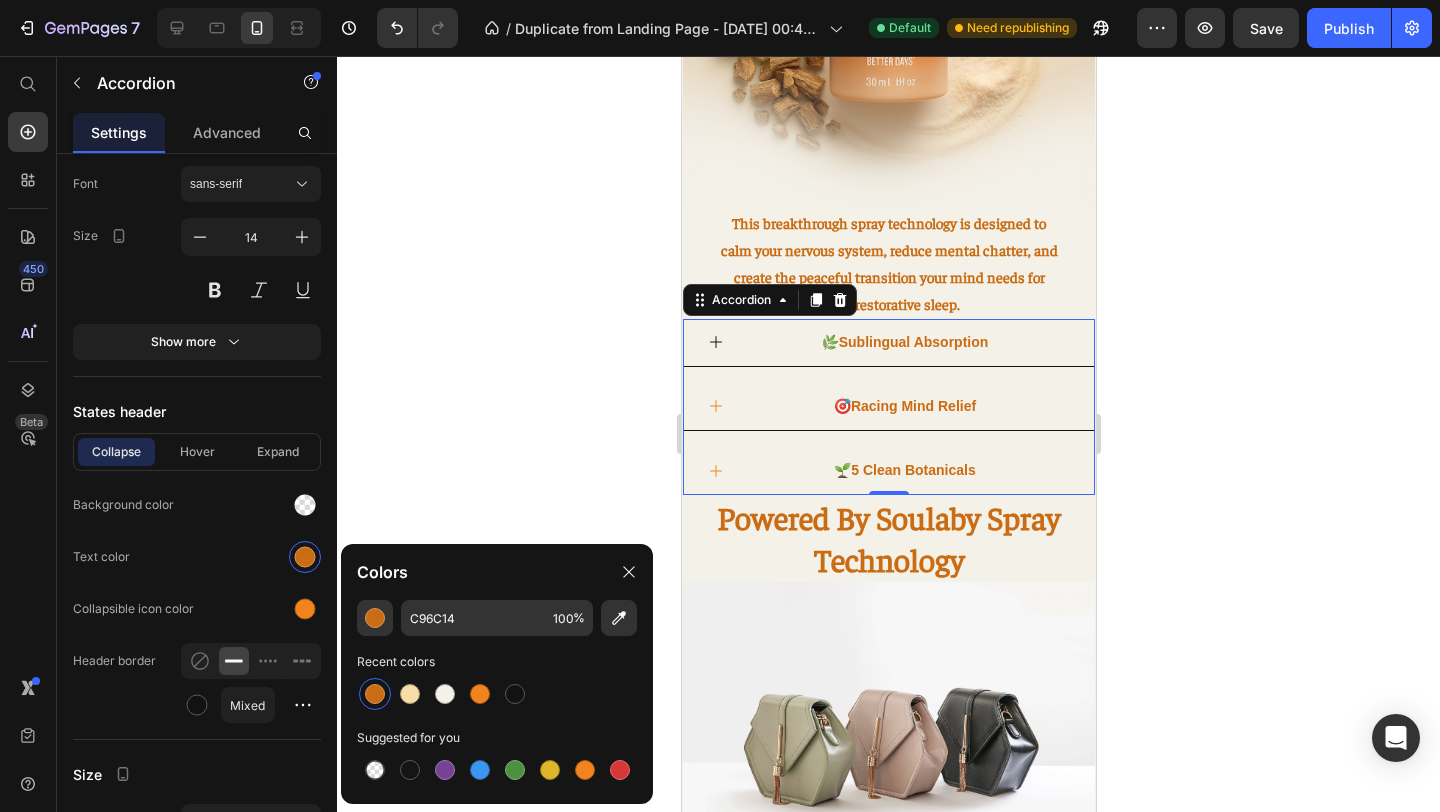 click 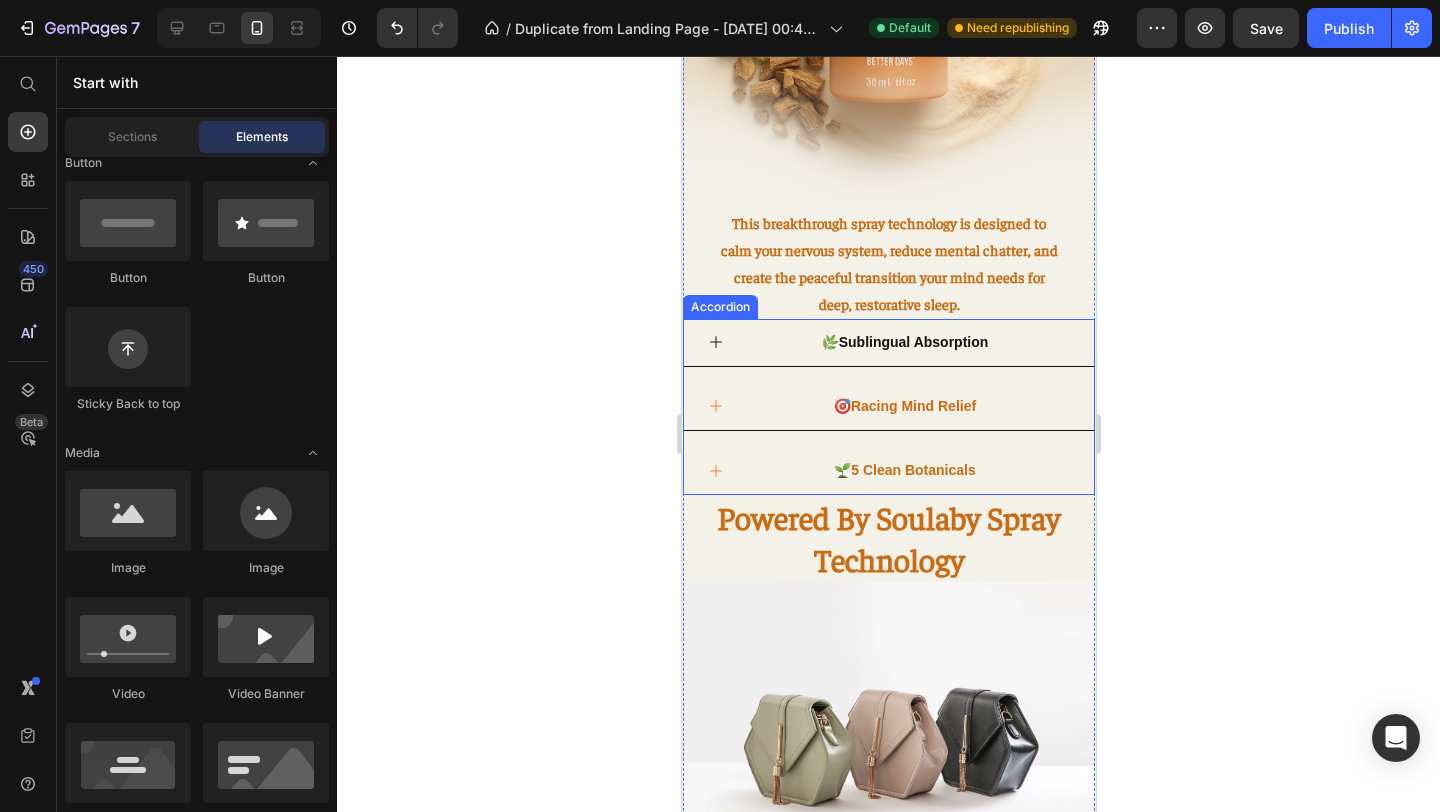 click on "🌿  Sublingual Absorption" at bounding box center (888, 343) 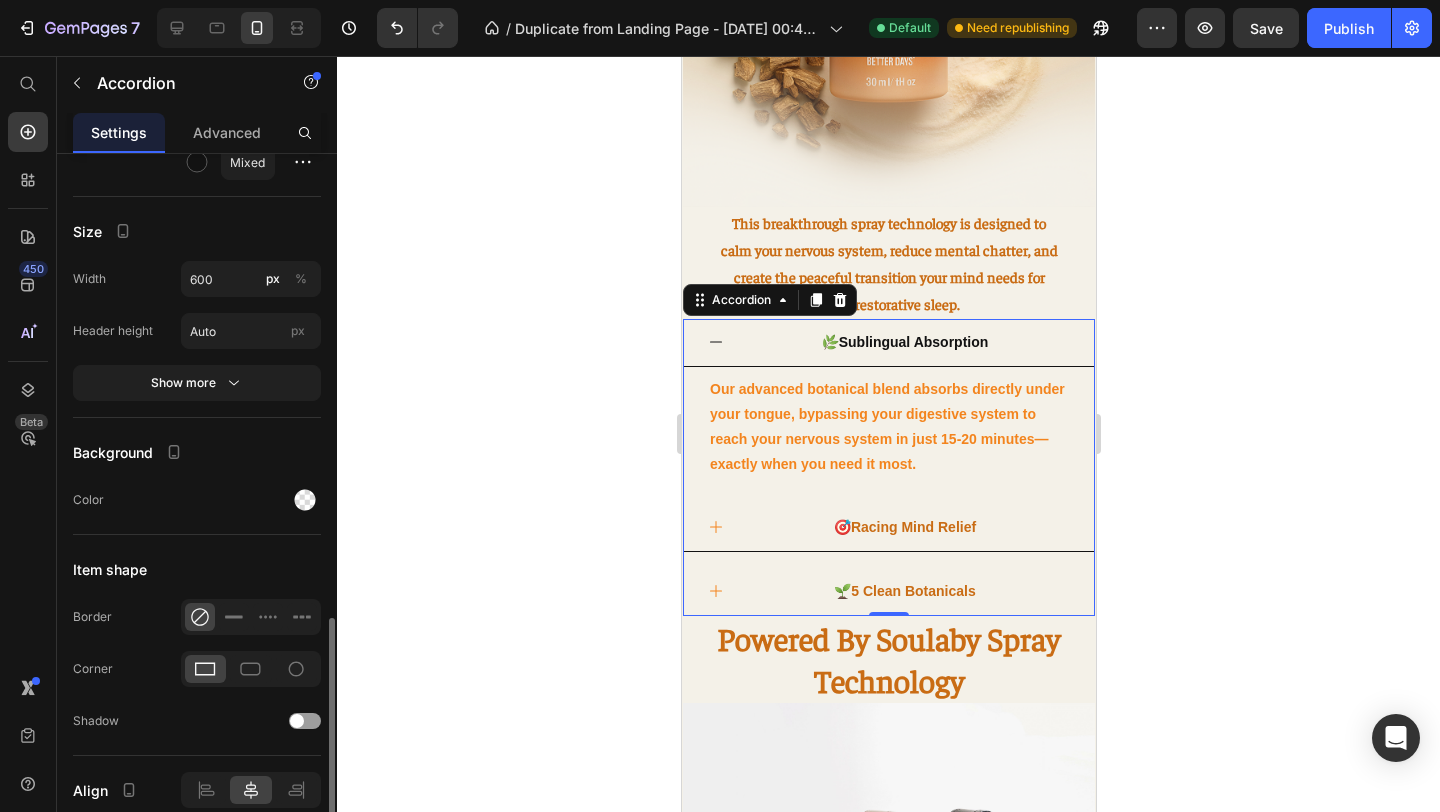 scroll, scrollTop: 1573, scrollLeft: 0, axis: vertical 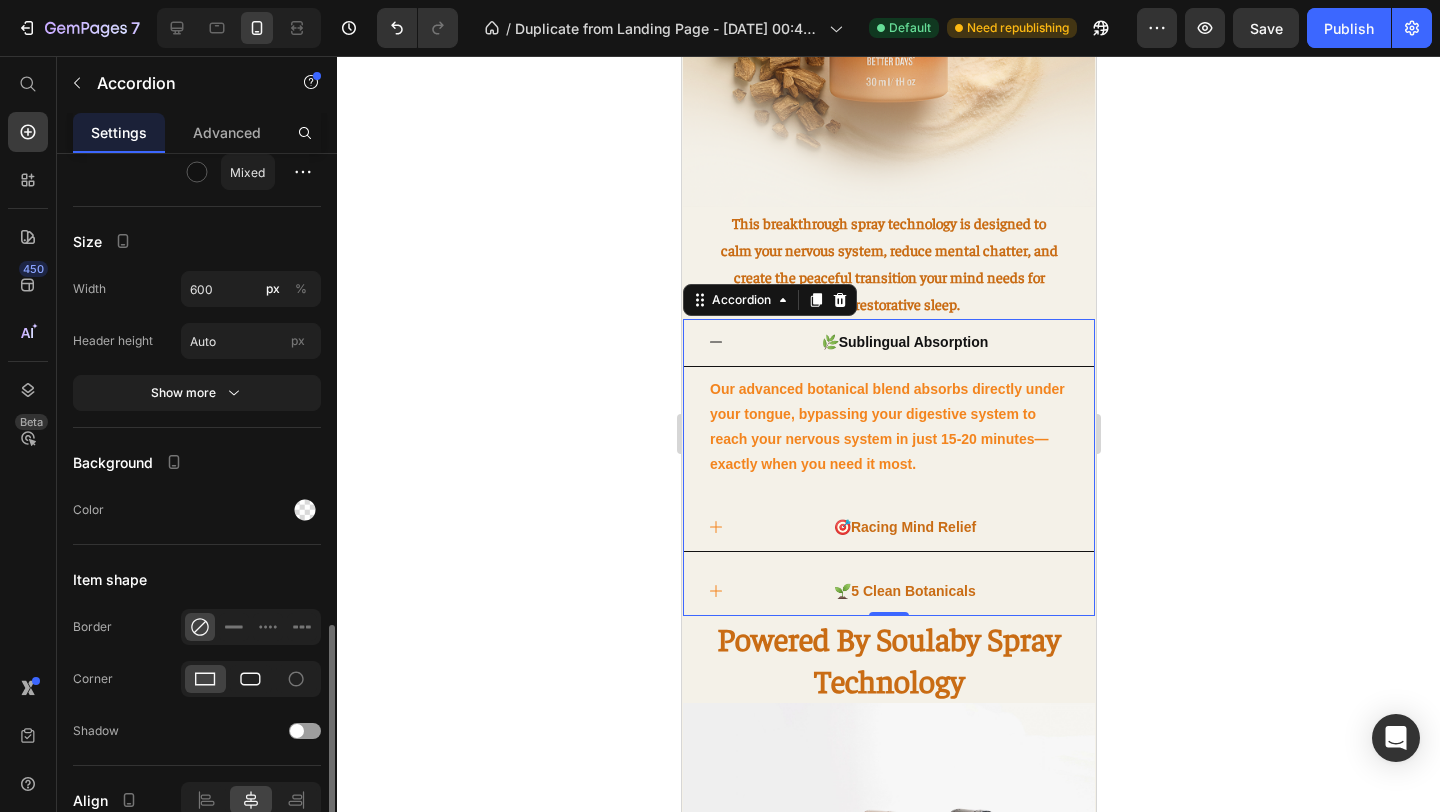 click 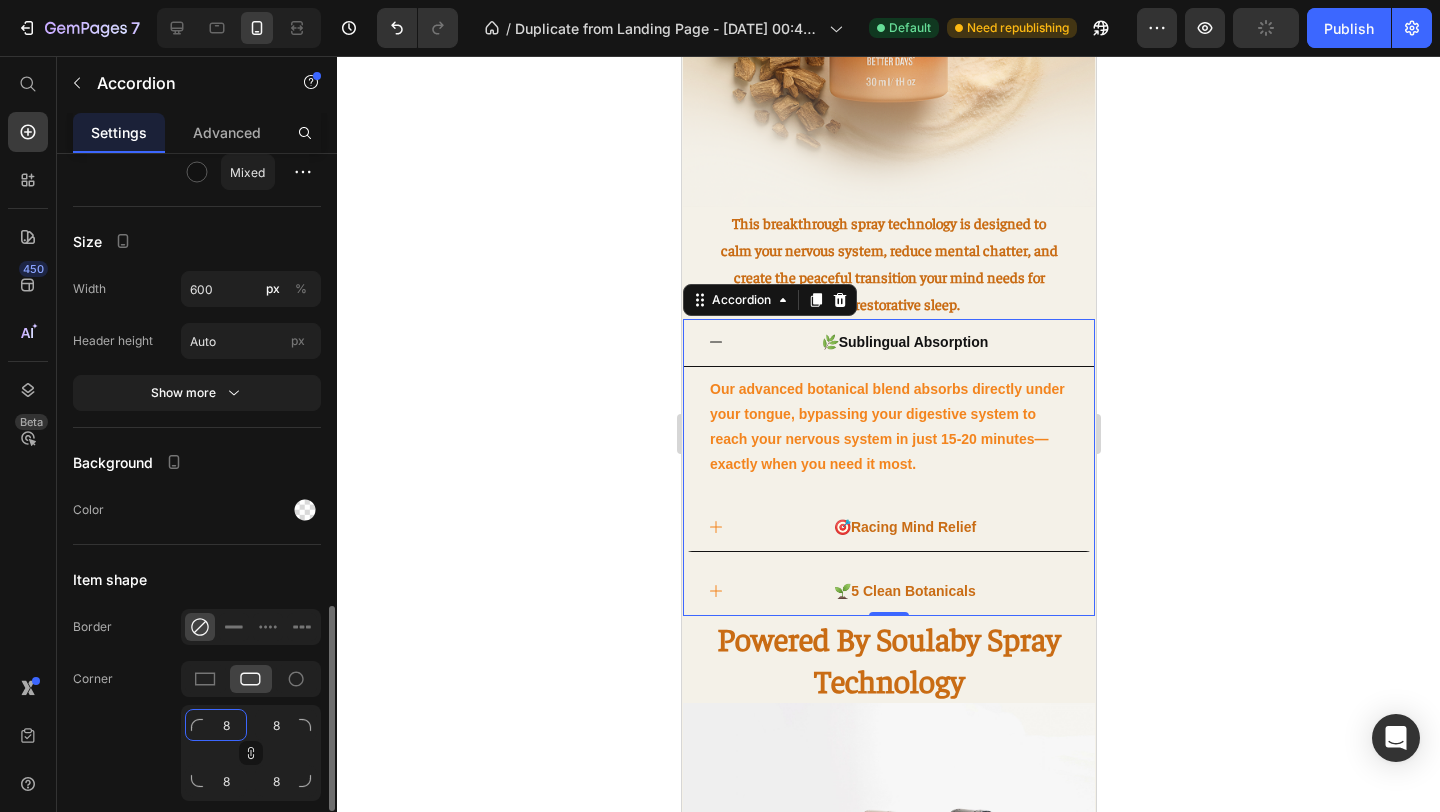 click on "8" 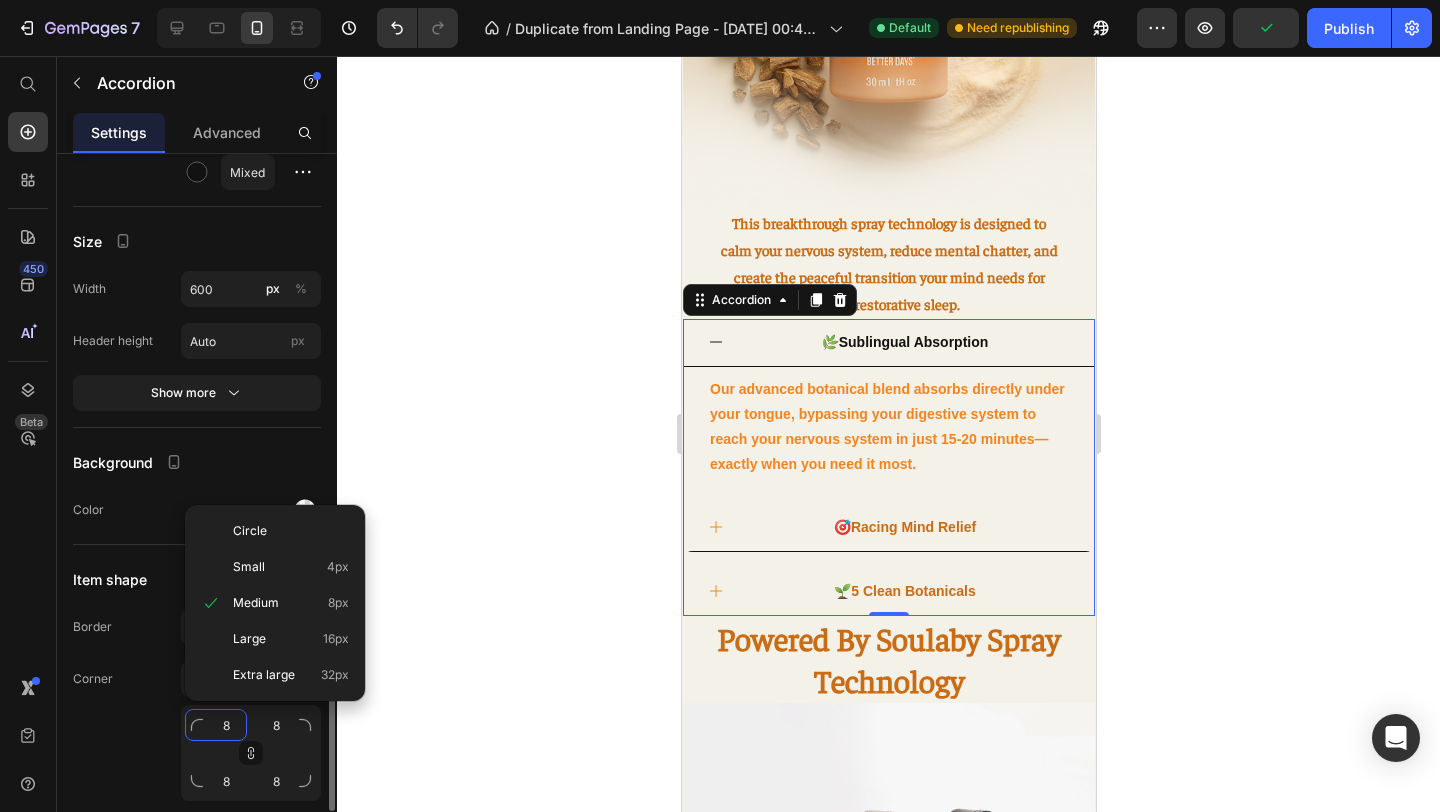 type on "2" 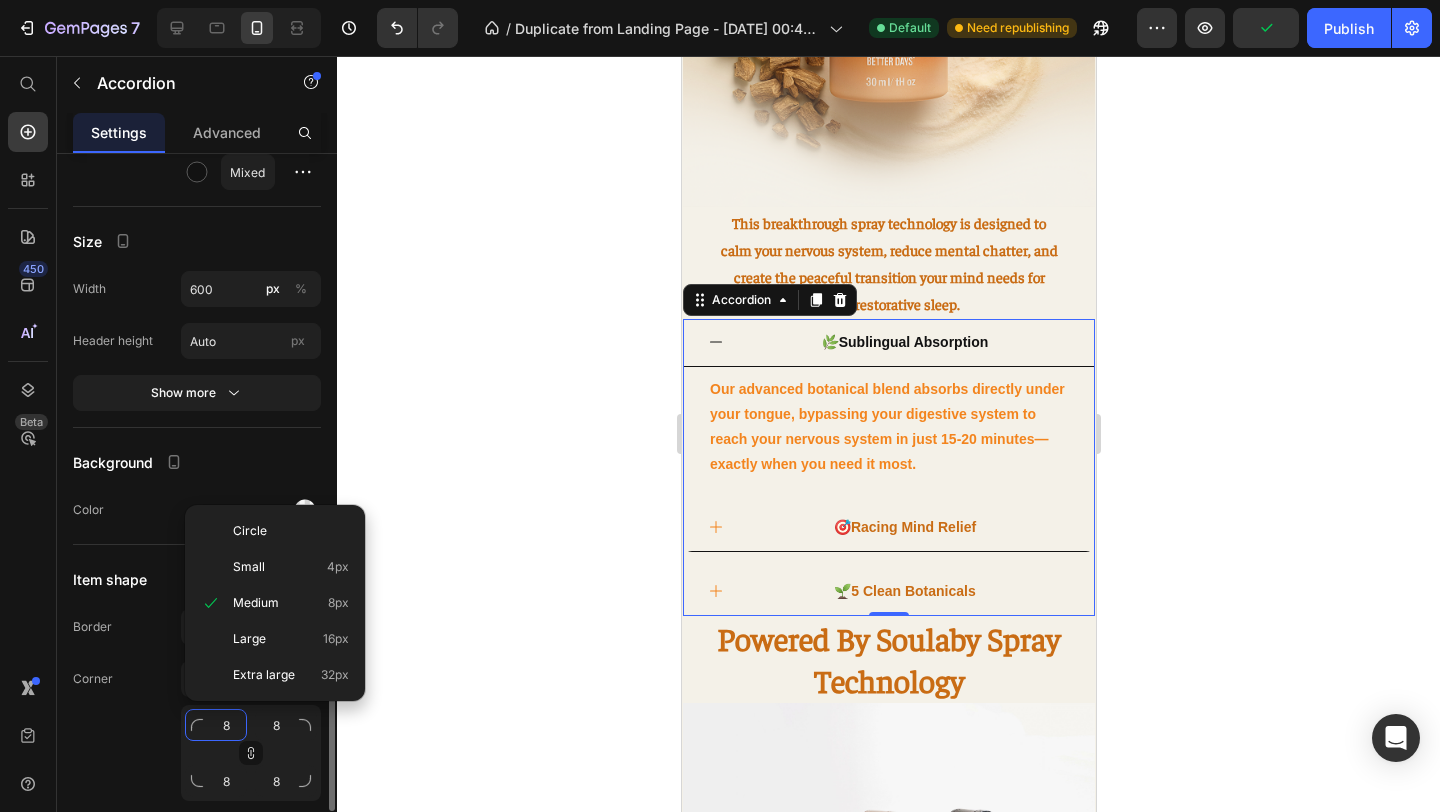 type on "2" 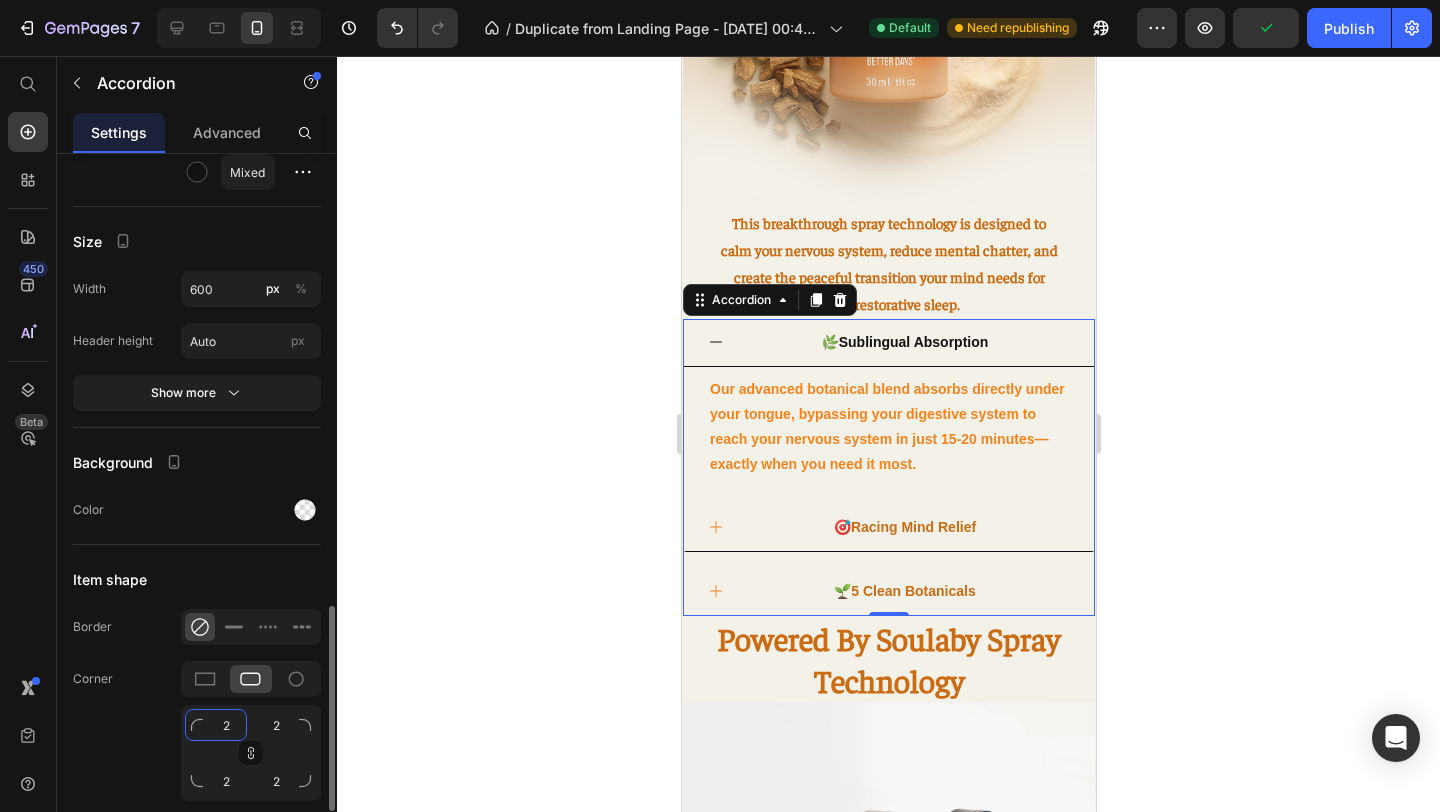 type on "20" 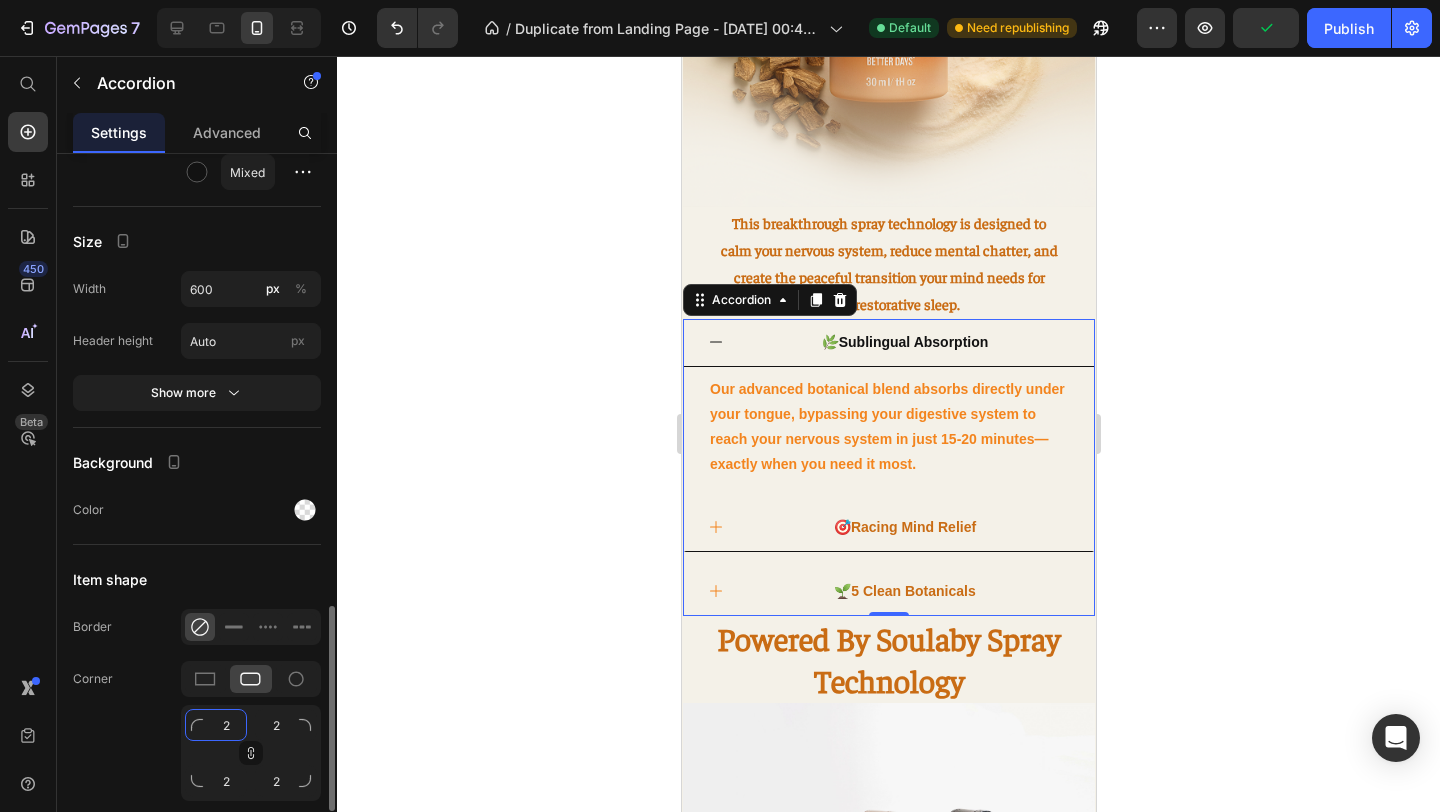 type on "20" 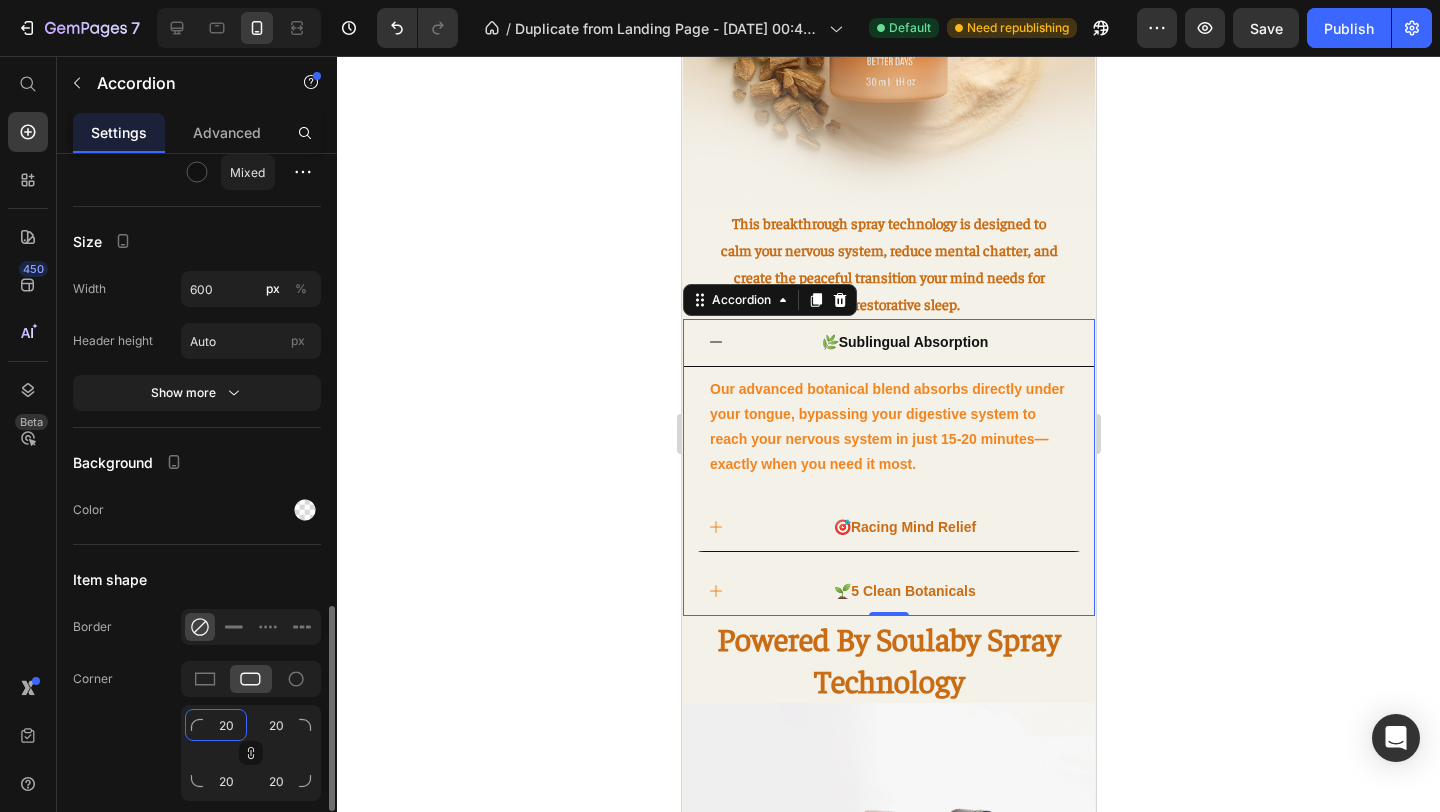 type on "20" 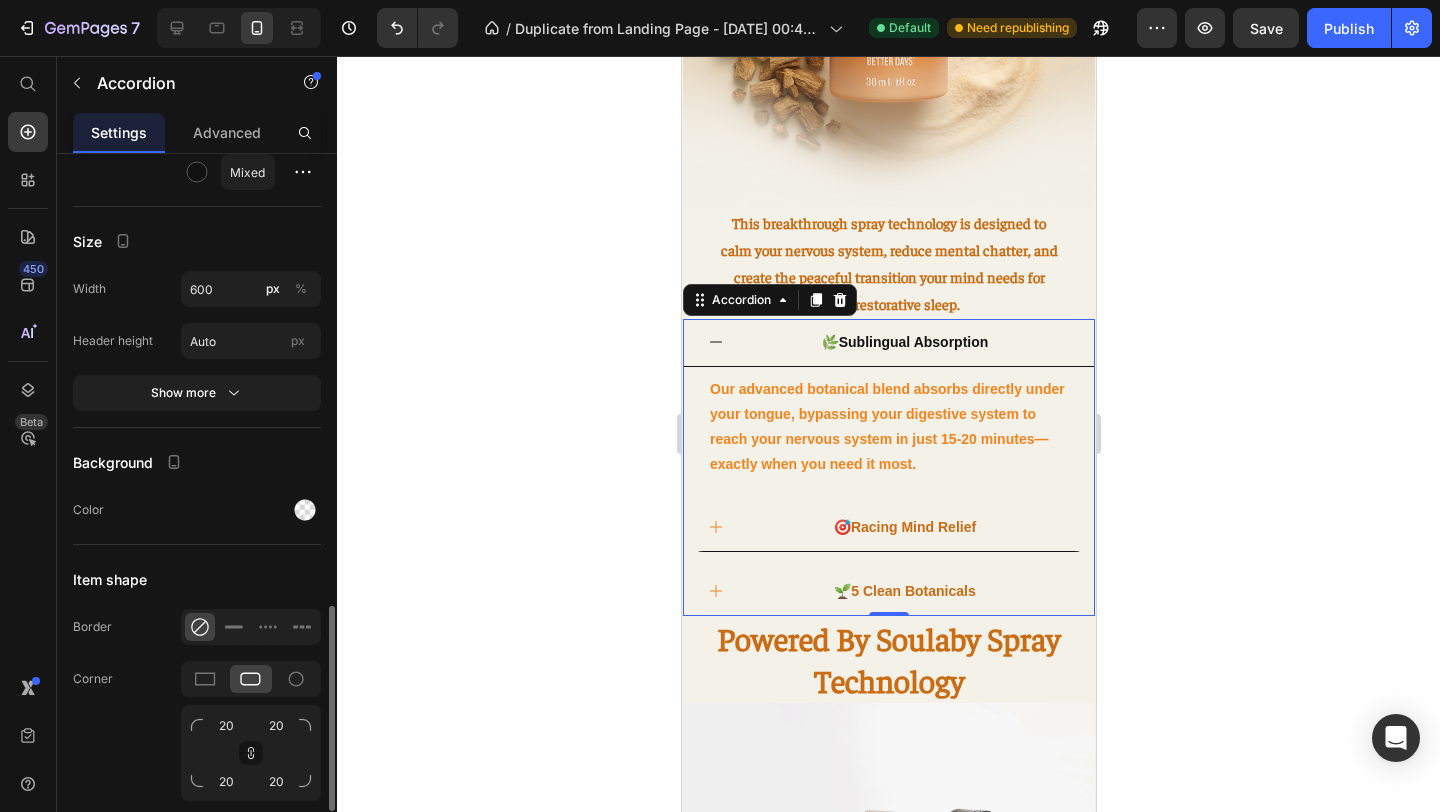 click on "Item shape" at bounding box center [197, 579] 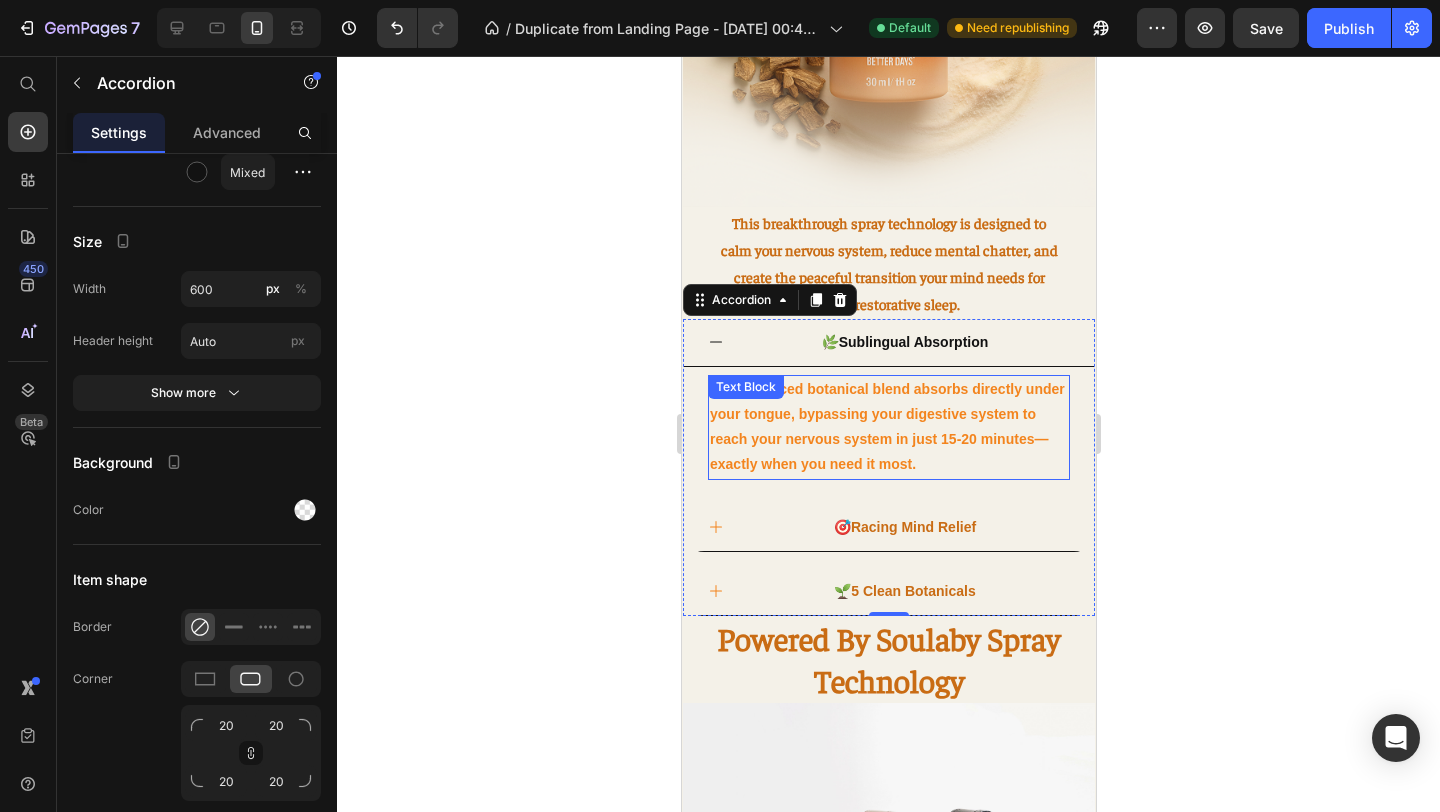 click on "Our advanced botanical blend absorbs directly under your tongue, bypassing your digestive system to reach your nervous system in just 15-20 minutes—exactly when you need it most." at bounding box center (888, 427) 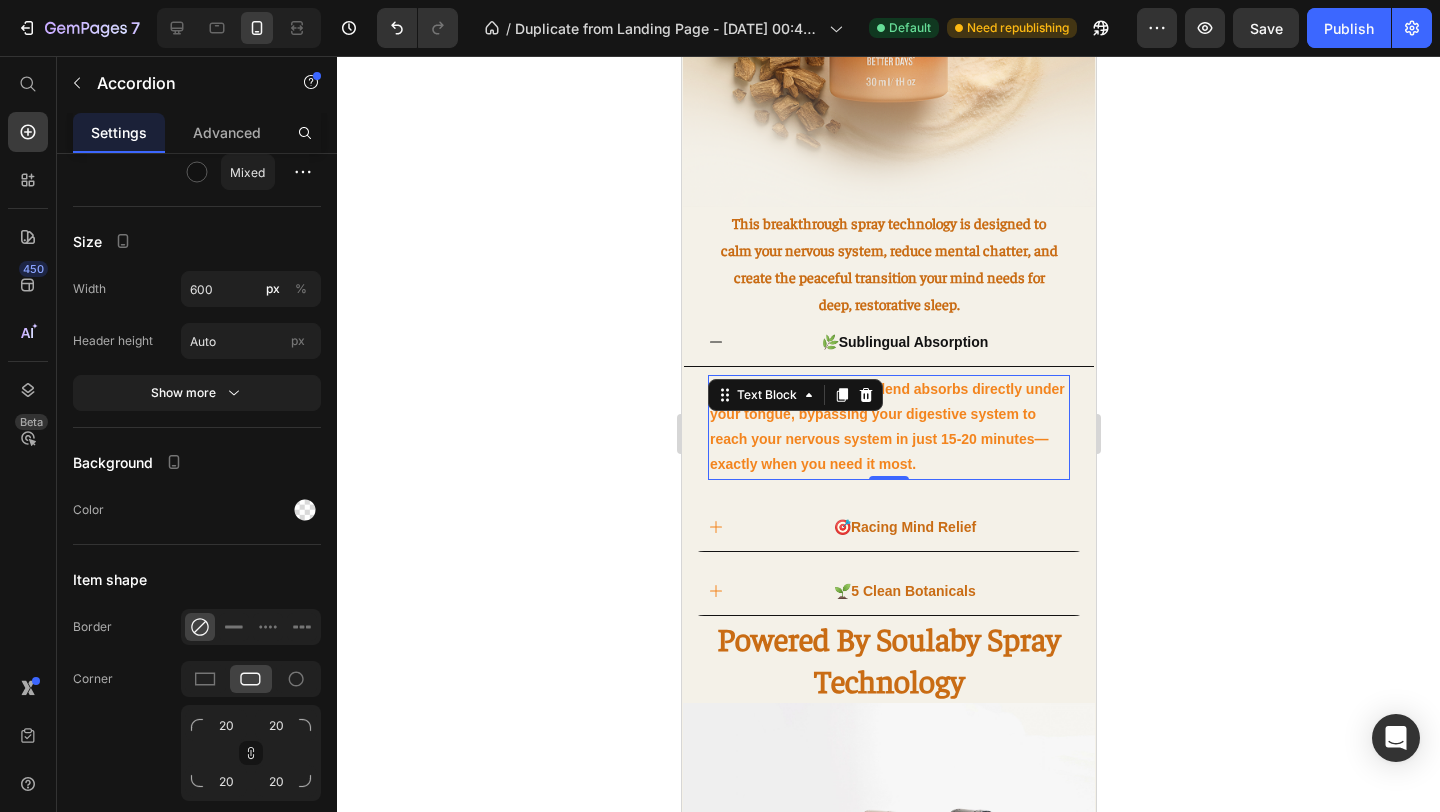 scroll, scrollTop: 0, scrollLeft: 0, axis: both 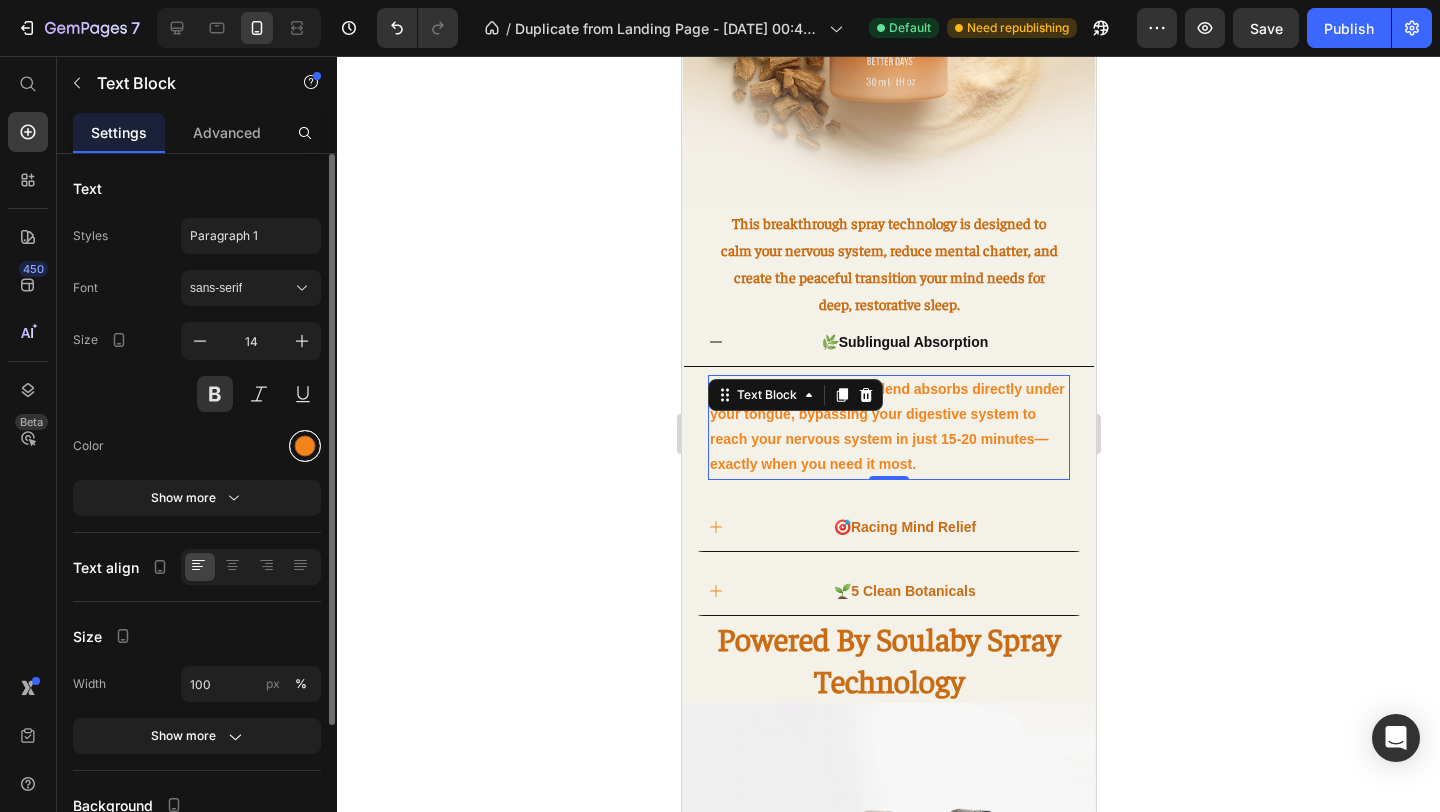 click at bounding box center [305, 446] 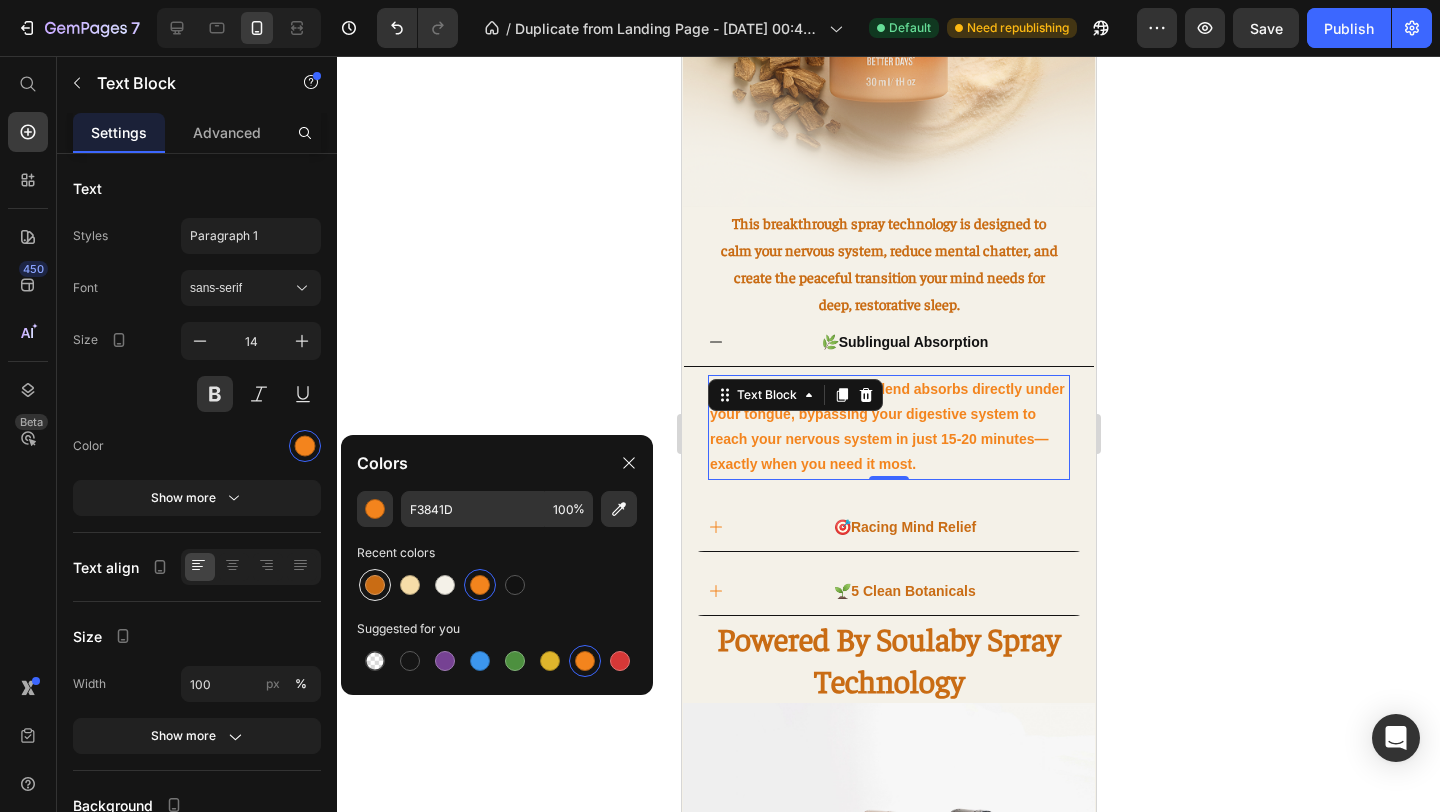 click at bounding box center [375, 585] 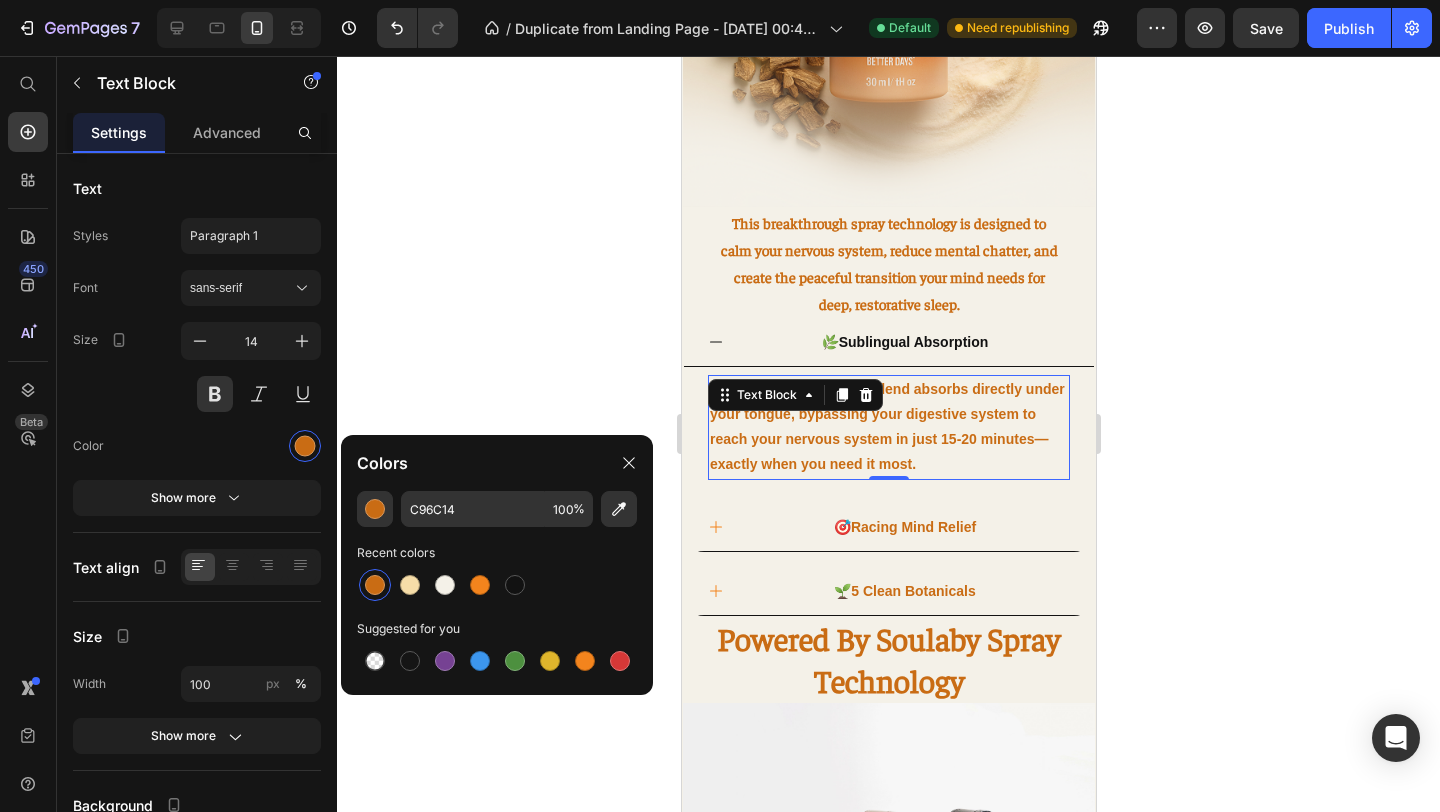 click 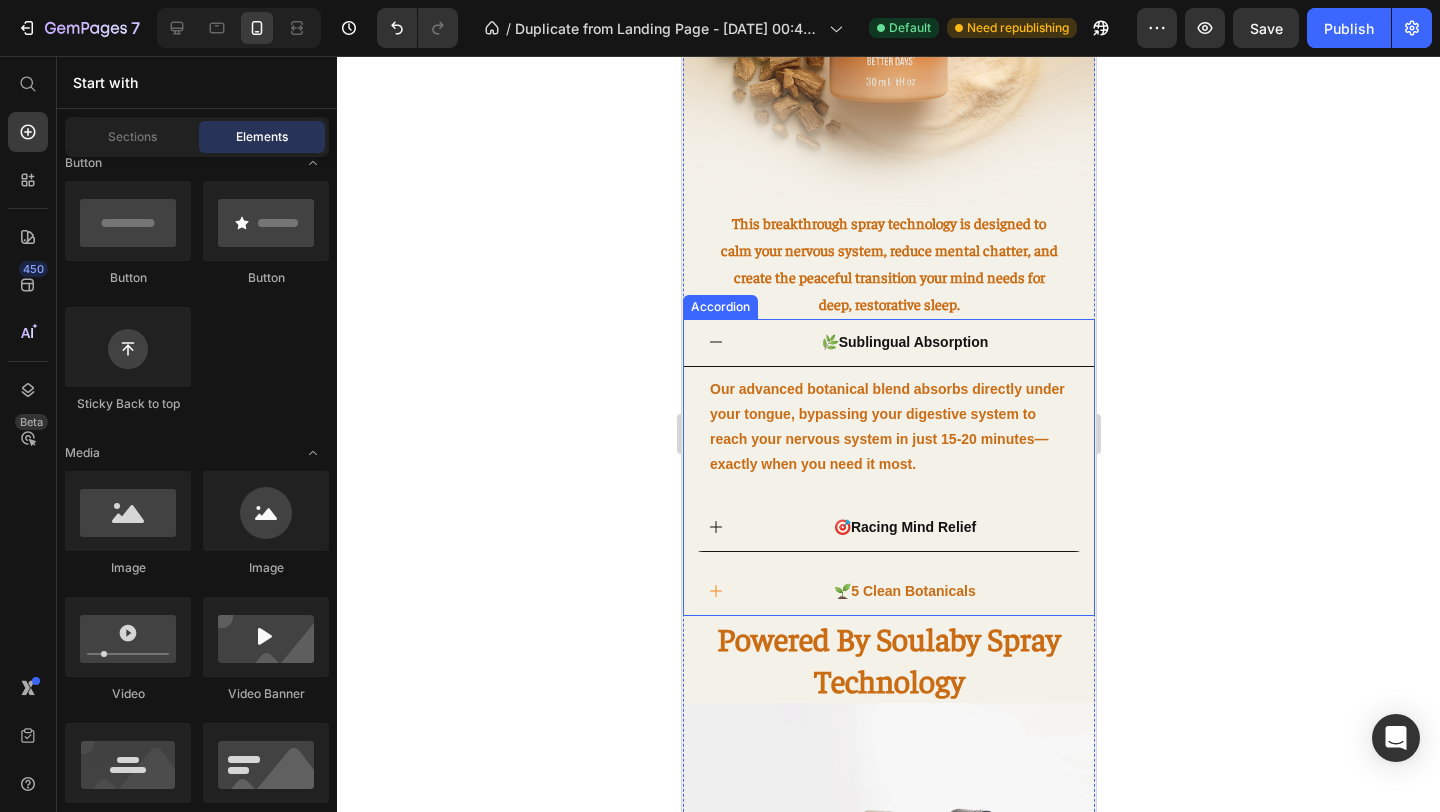 click on "🎯  Racing Mind Relief" at bounding box center (888, 528) 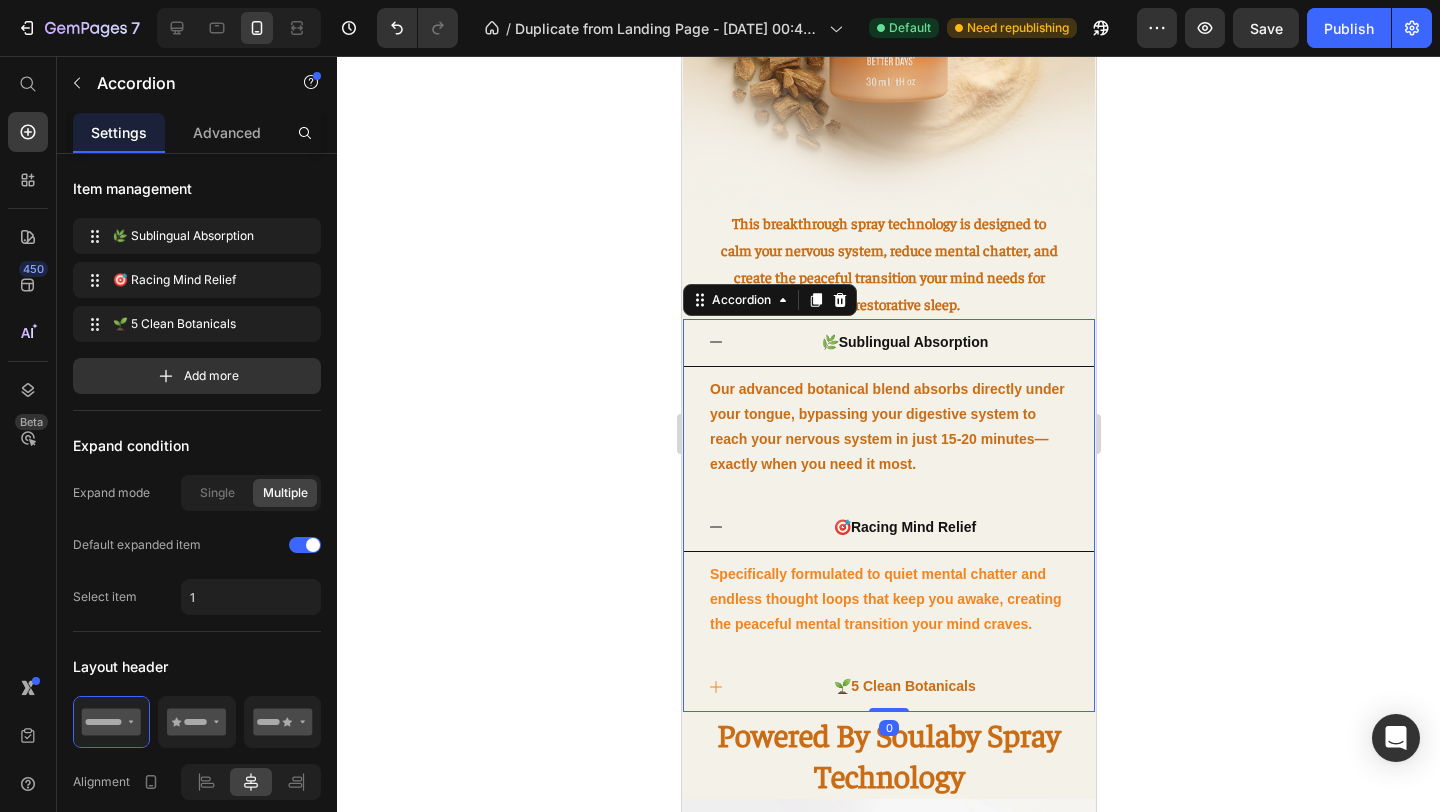 click on "Racing Mind Relief" at bounding box center (912, 527) 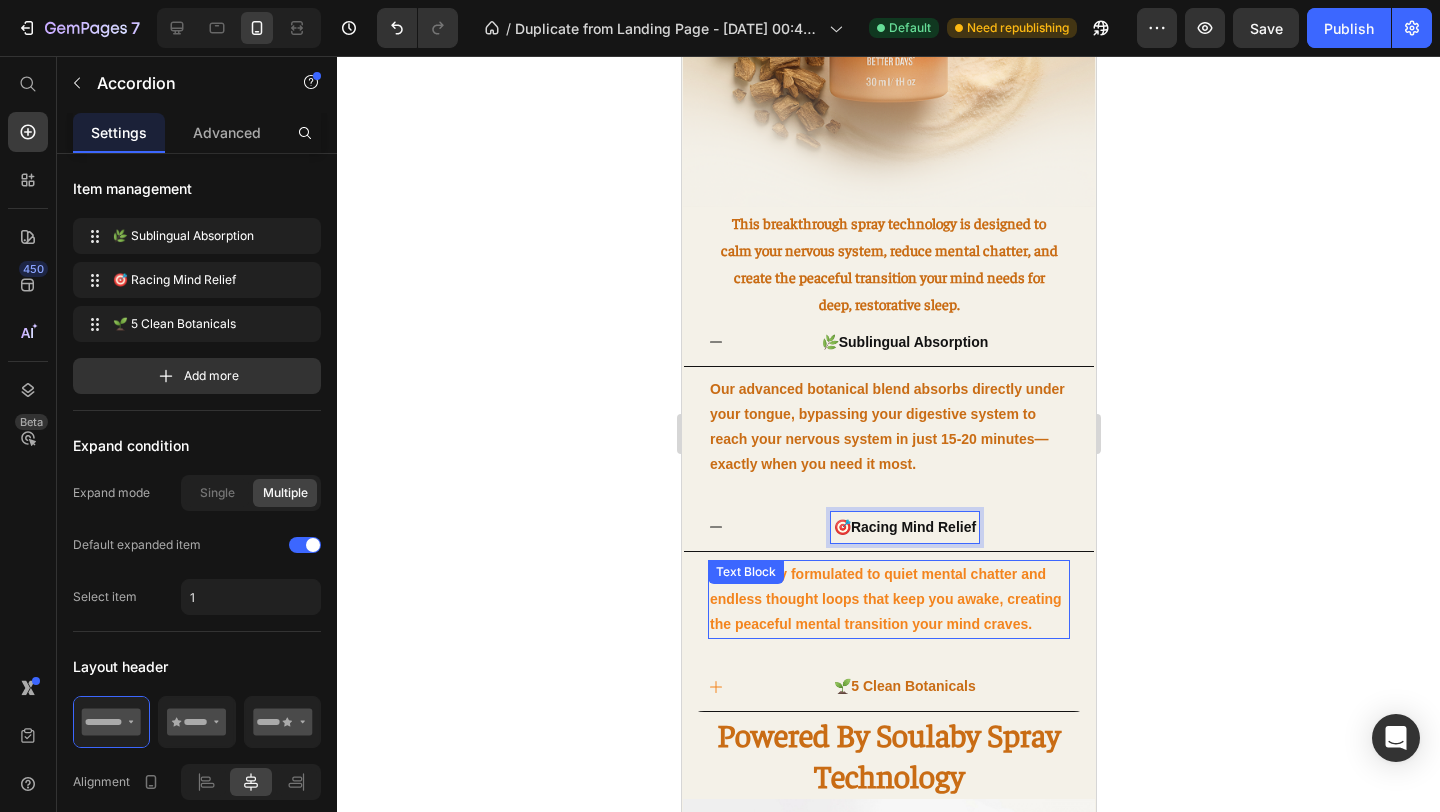 click on "Specifically formulated to quiet mental chatter and endless thought loops that keep you awake, creating the peaceful mental transition your mind craves. Text Block" at bounding box center (888, 600) 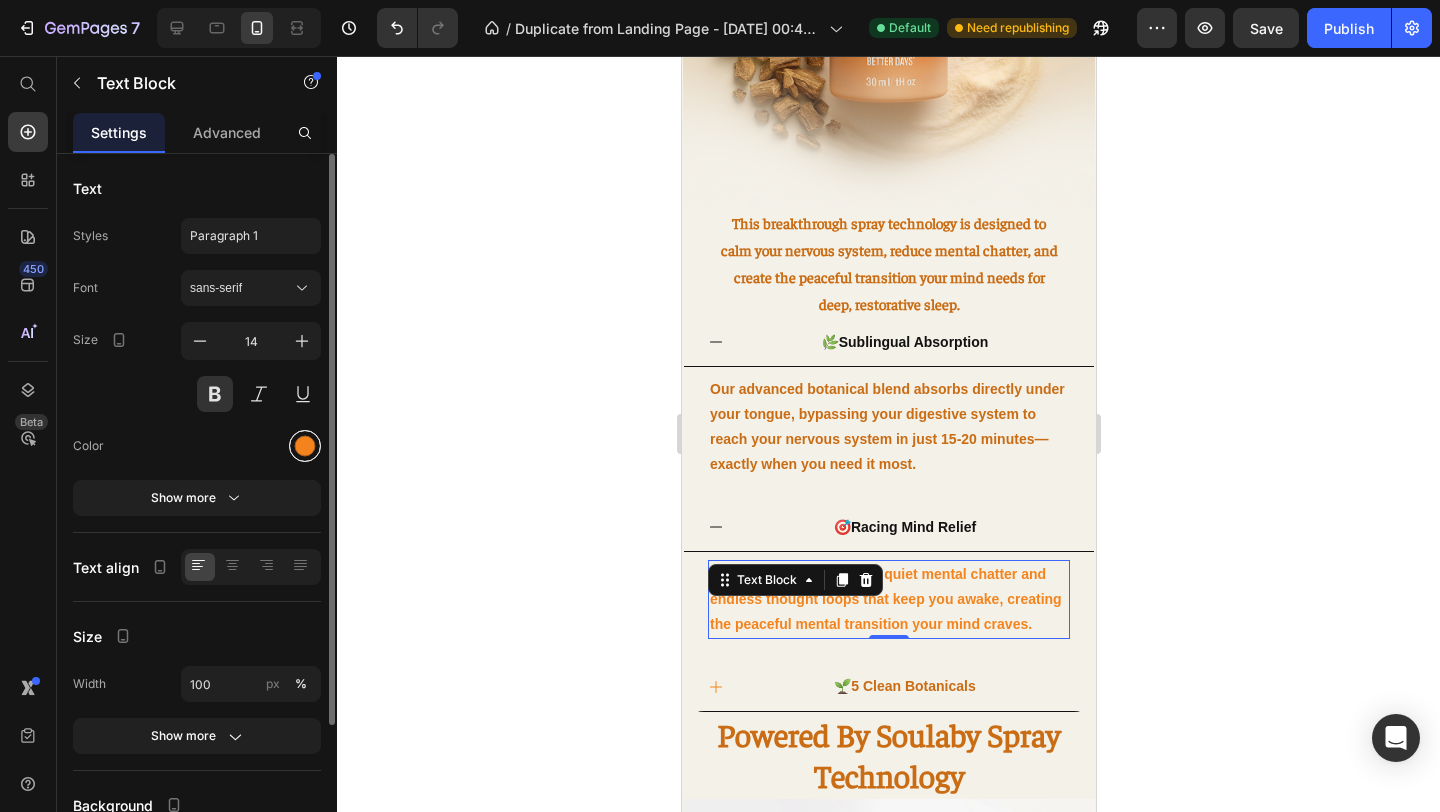 click at bounding box center [305, 446] 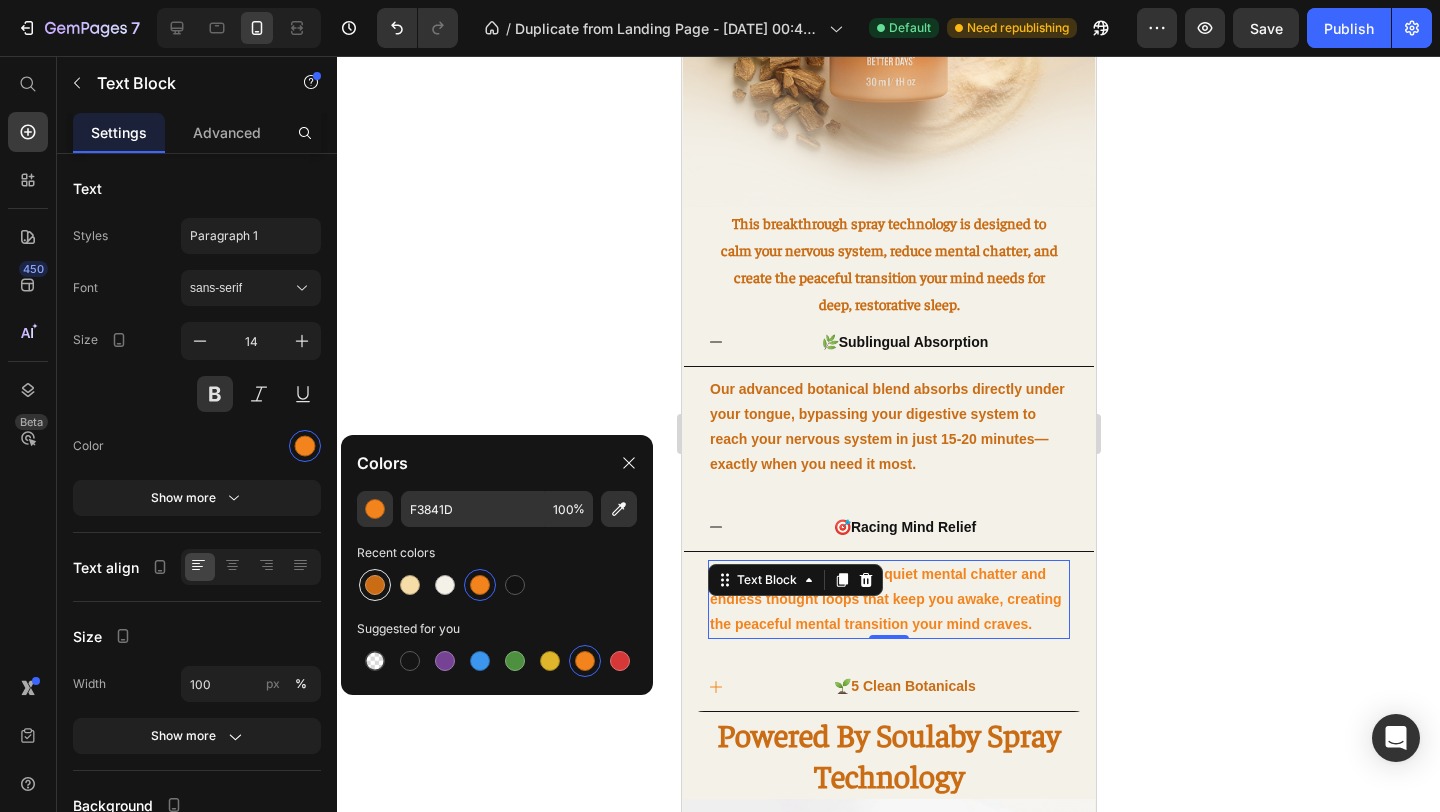 click at bounding box center [375, 585] 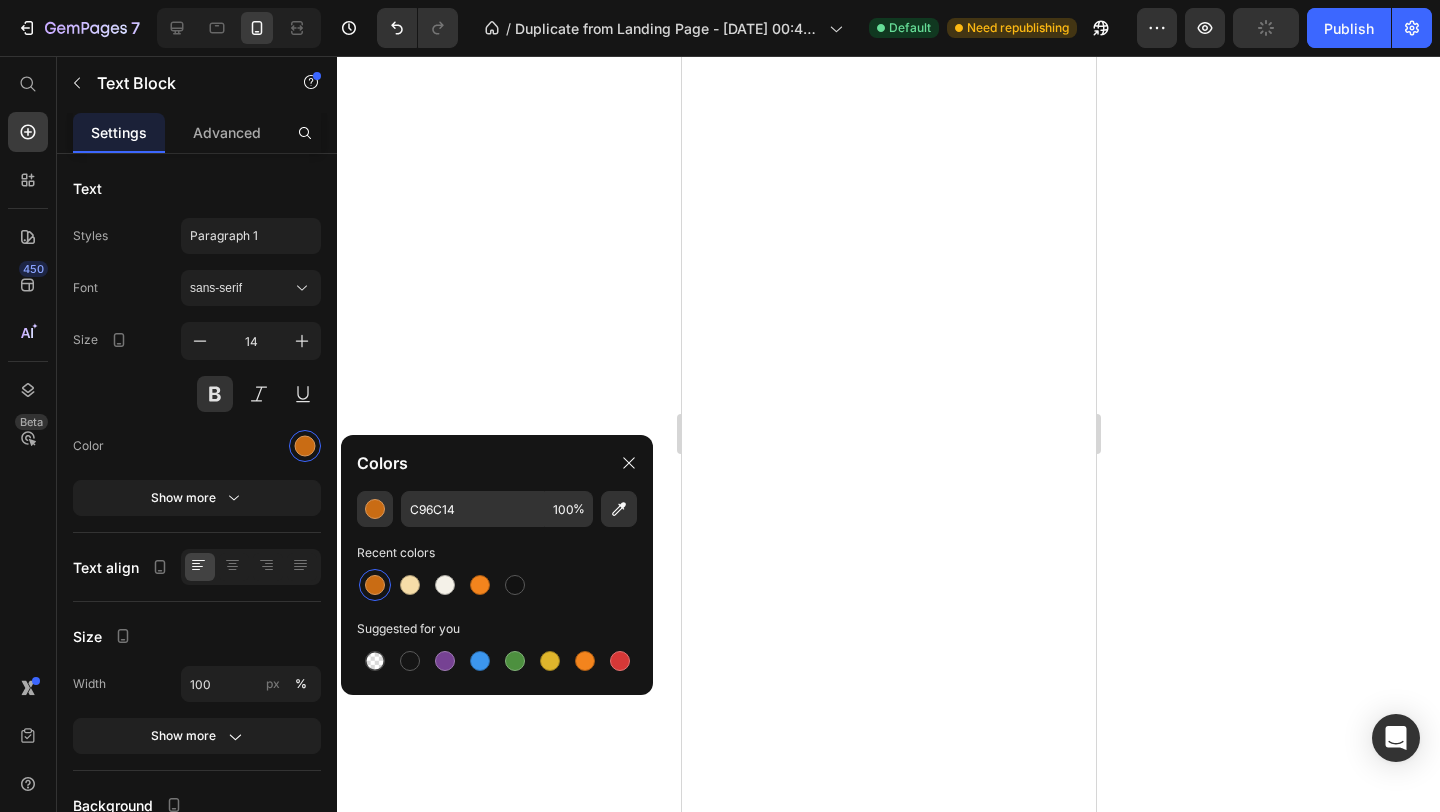 scroll, scrollTop: 0, scrollLeft: 0, axis: both 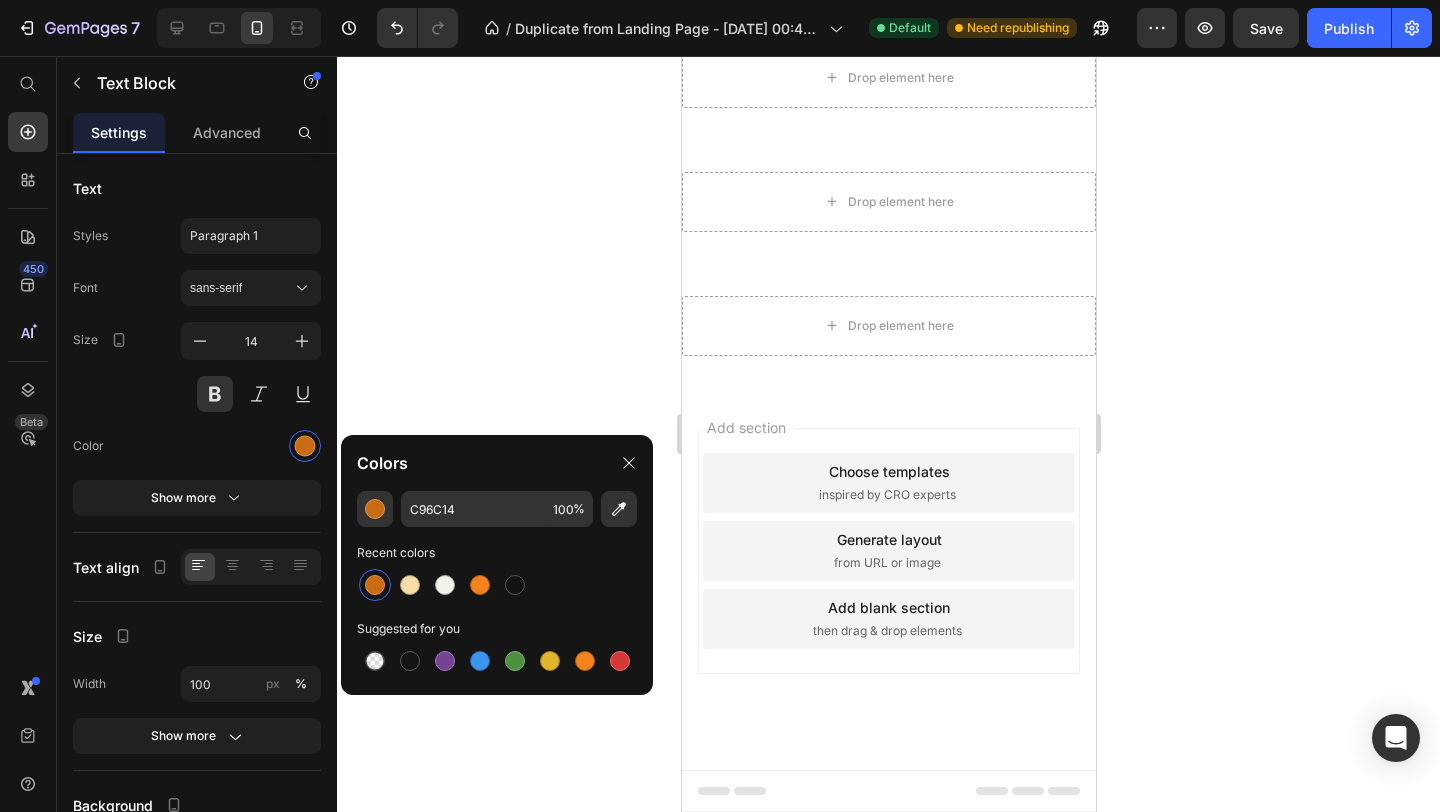 click at bounding box center [375, 585] 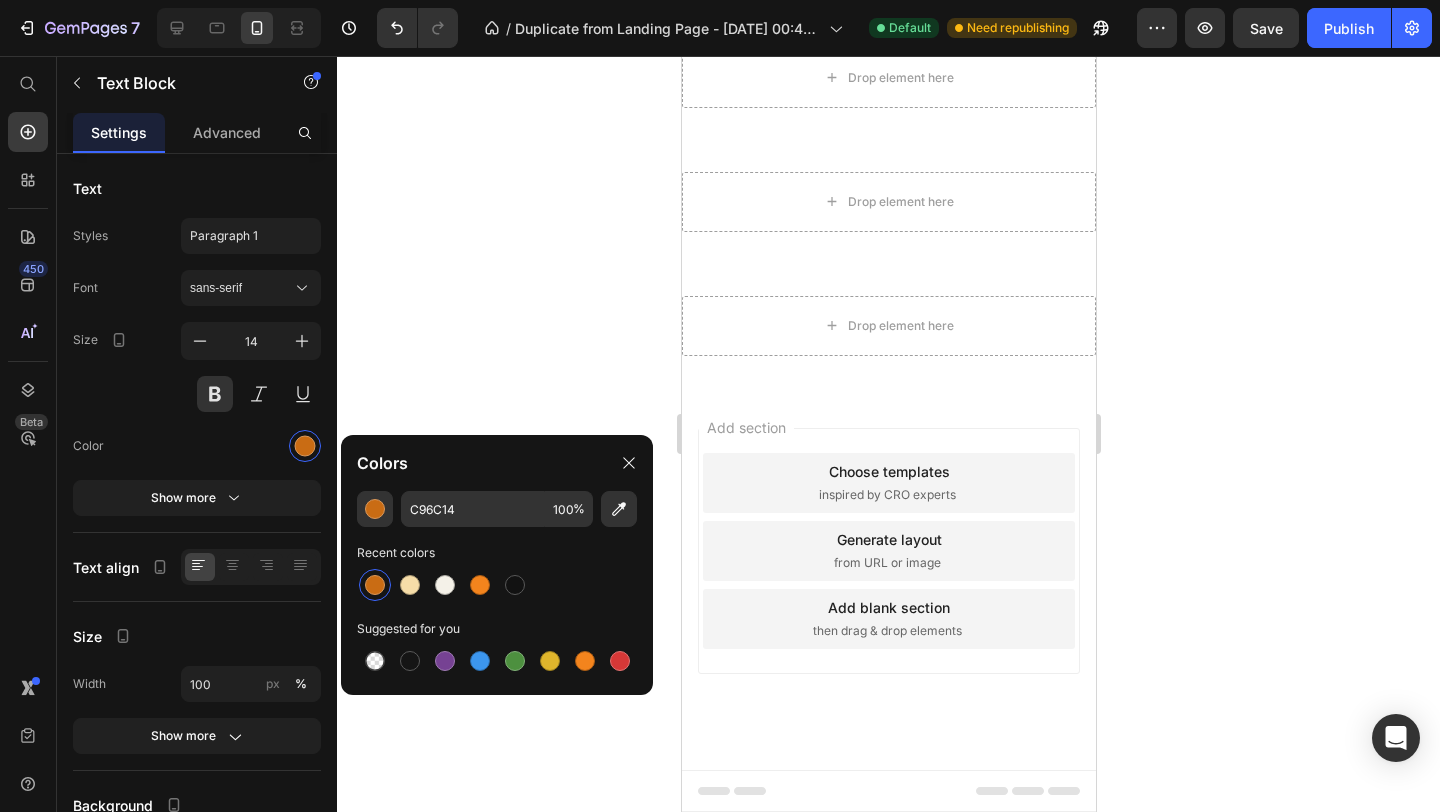 click 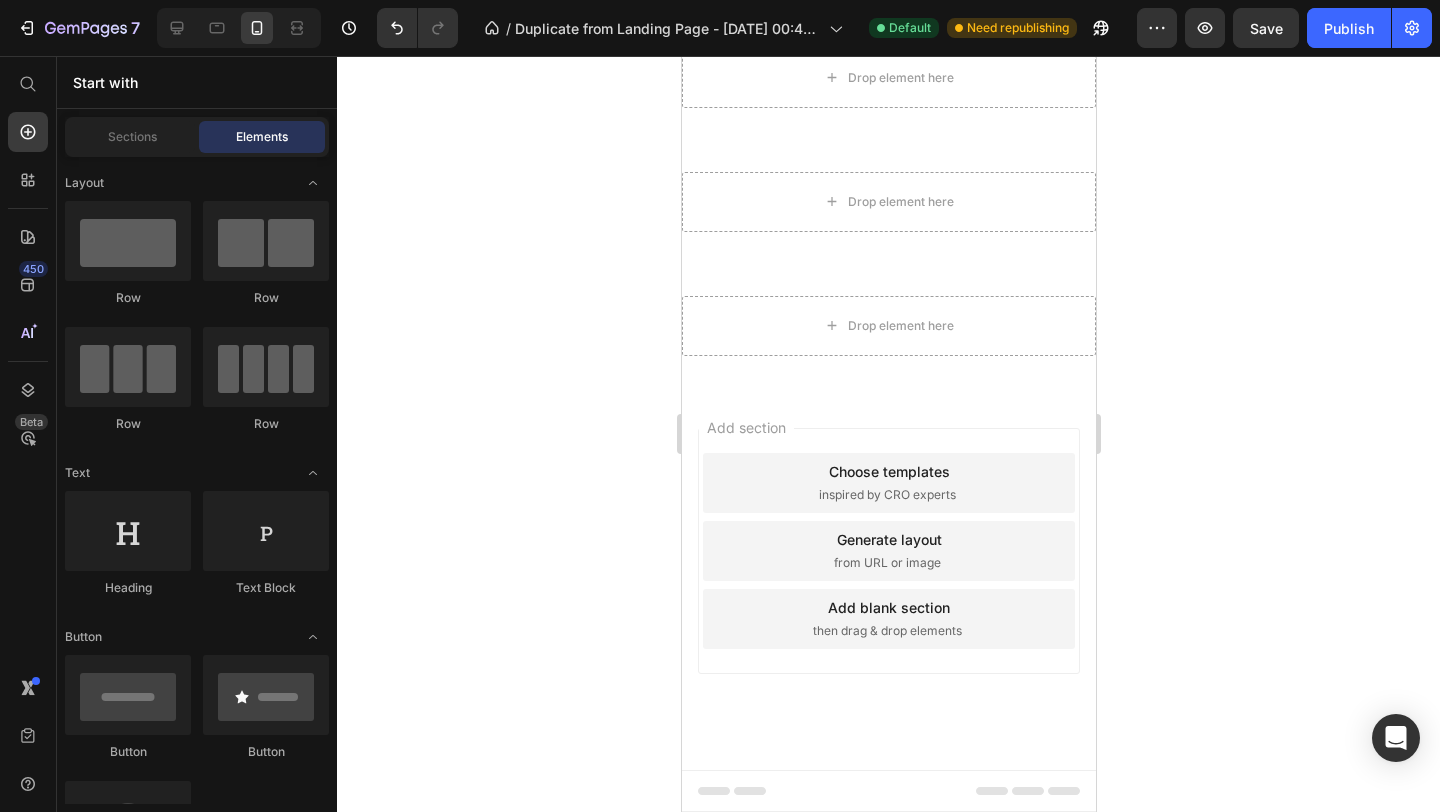 scroll, scrollTop: 2515, scrollLeft: 0, axis: vertical 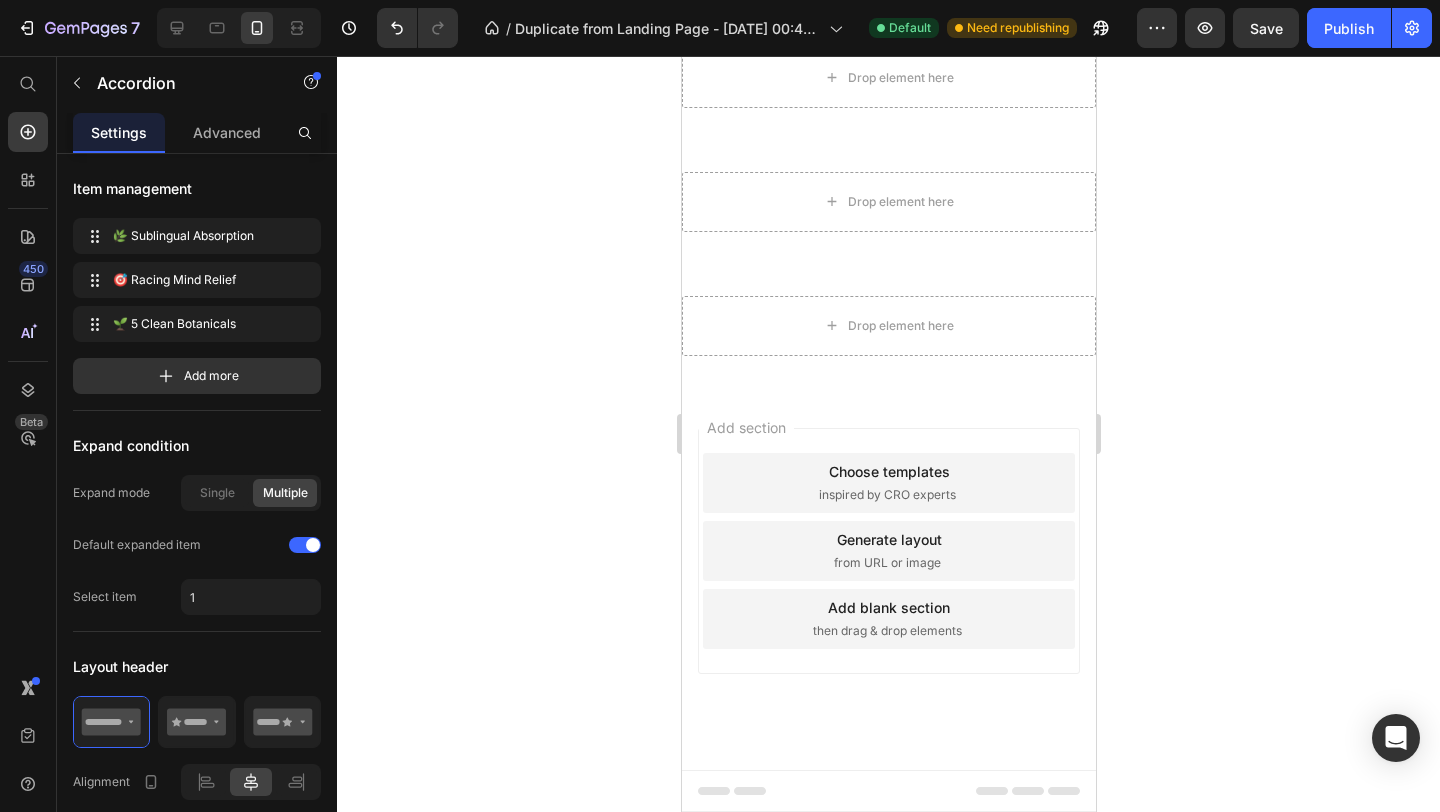 click on "🌱  5 Clean Botanicals" at bounding box center [904, -98] 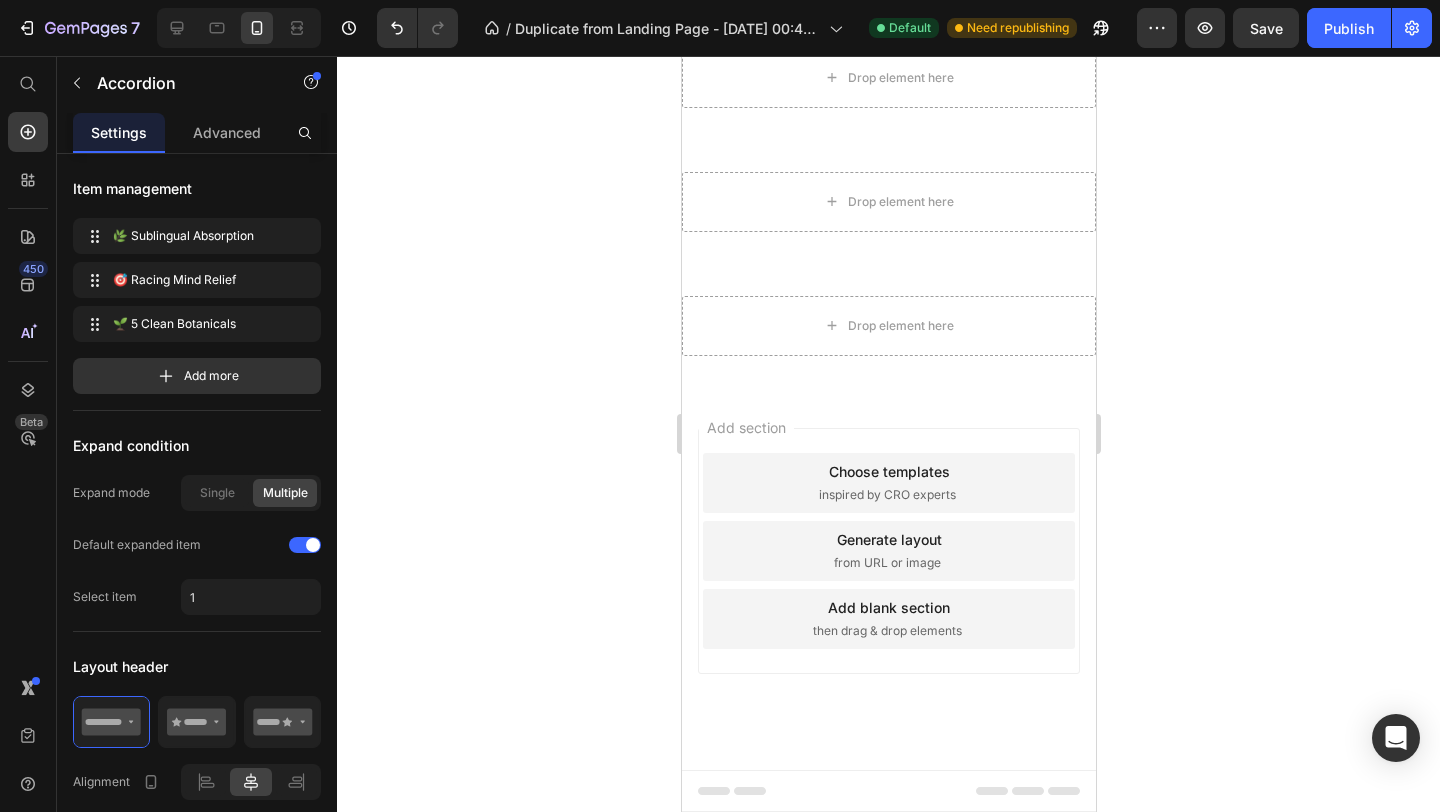 click on "[MEDICAL_DATA], L-Theanine, Magnesium Glycinate, Valerian Root, and Passionflower—scientifically dosed for maximum effectiveness without harsh synthetics." at bounding box center (888, -133) 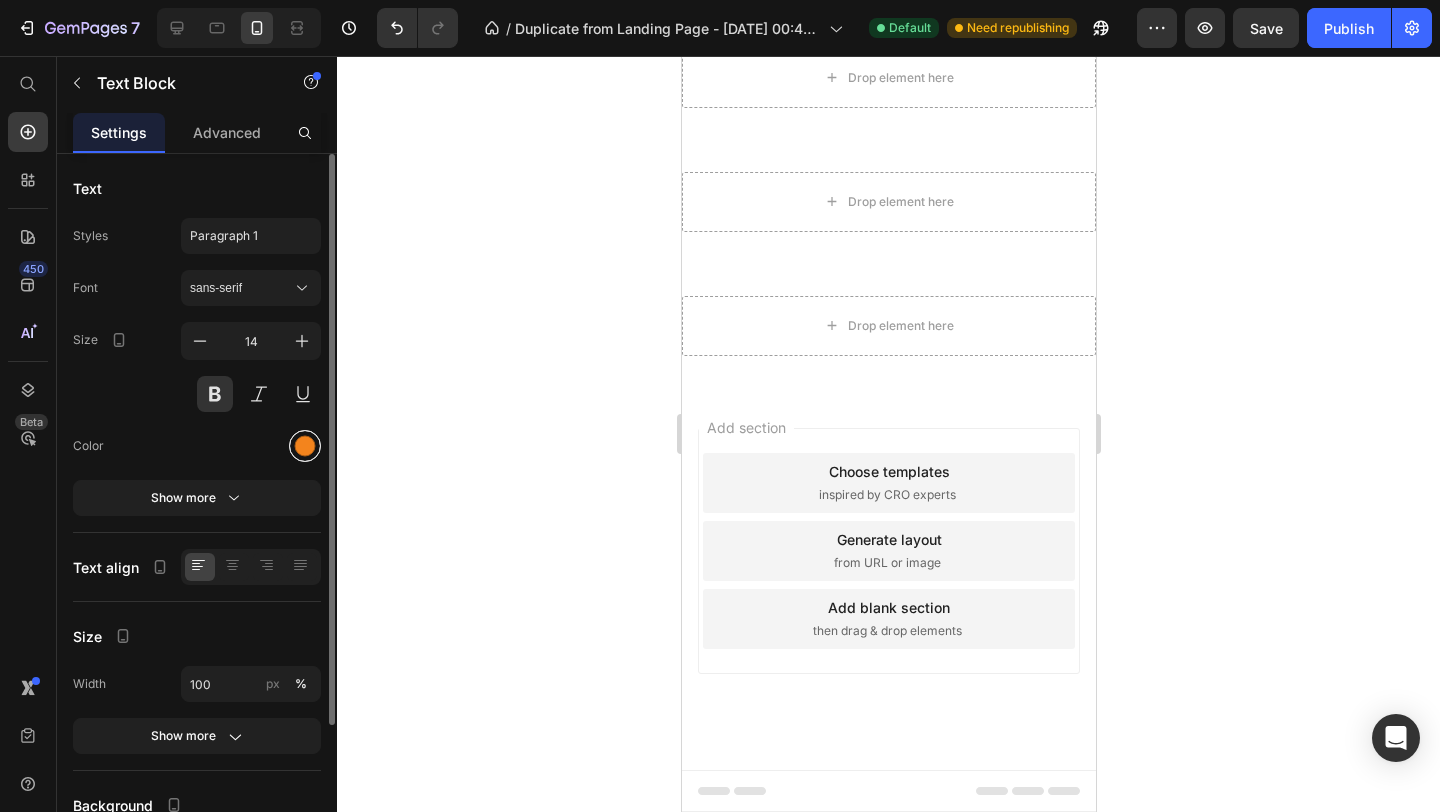 click at bounding box center (305, 446) 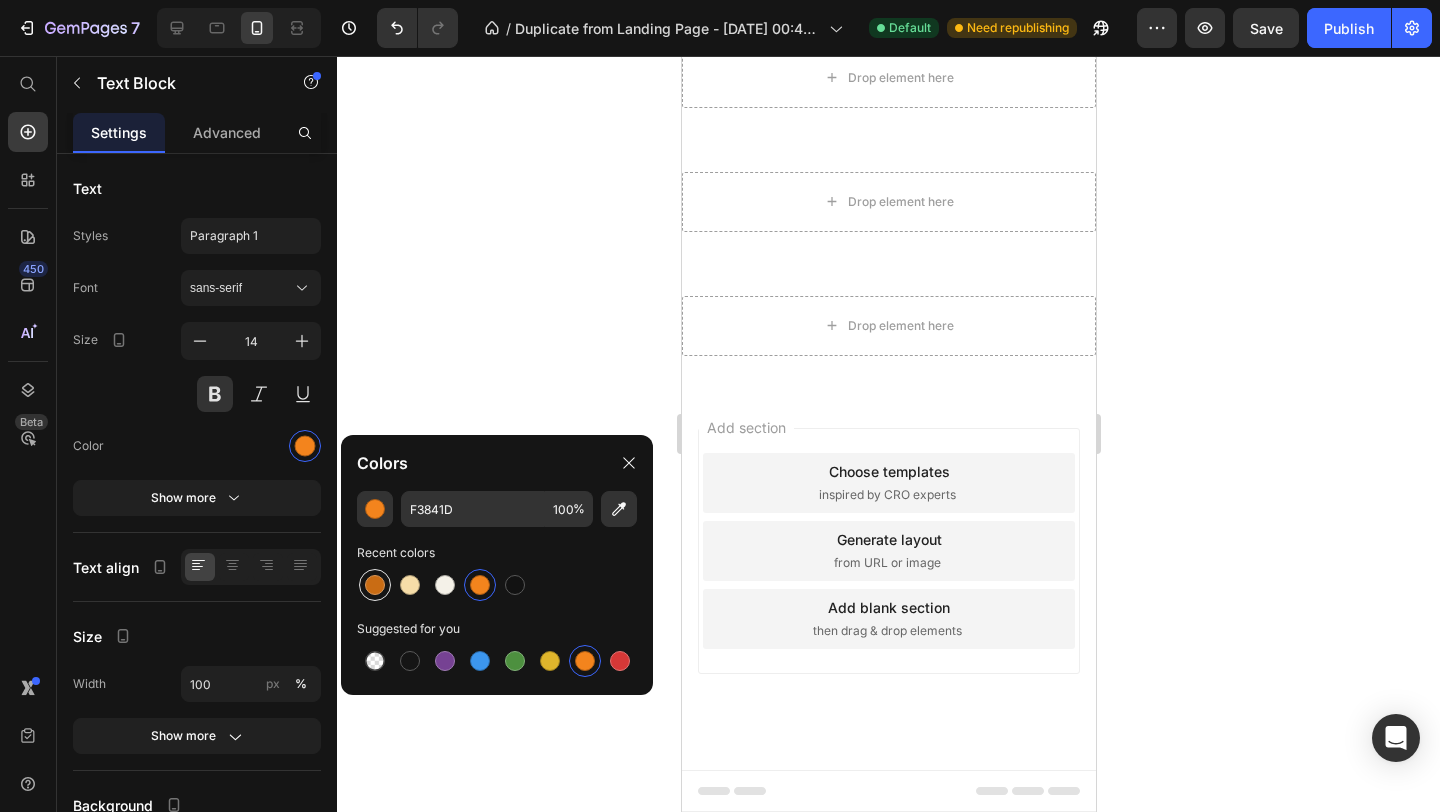 click at bounding box center [375, 585] 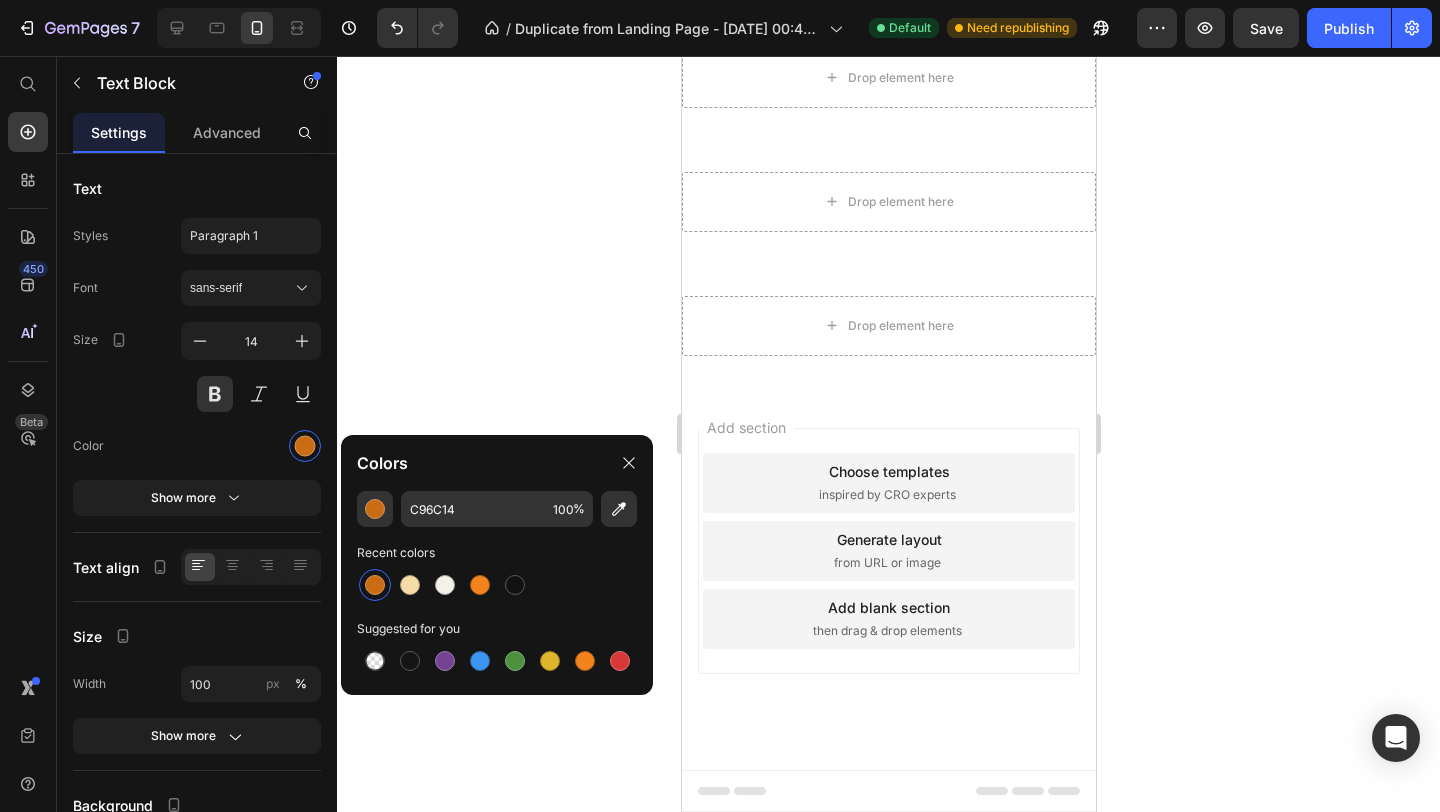 click 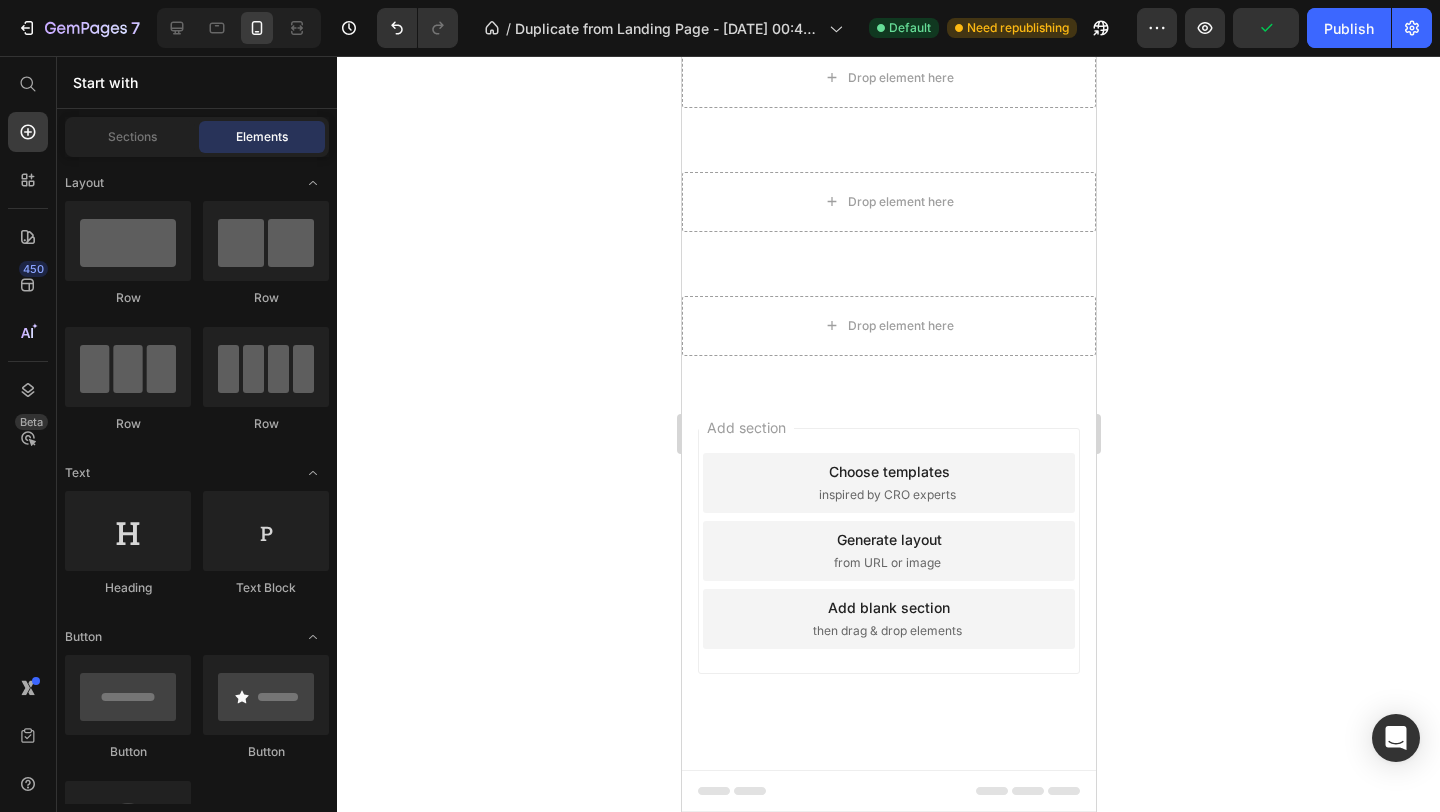 click on "🌱  5 Clean Botanicals" at bounding box center (888, -218) 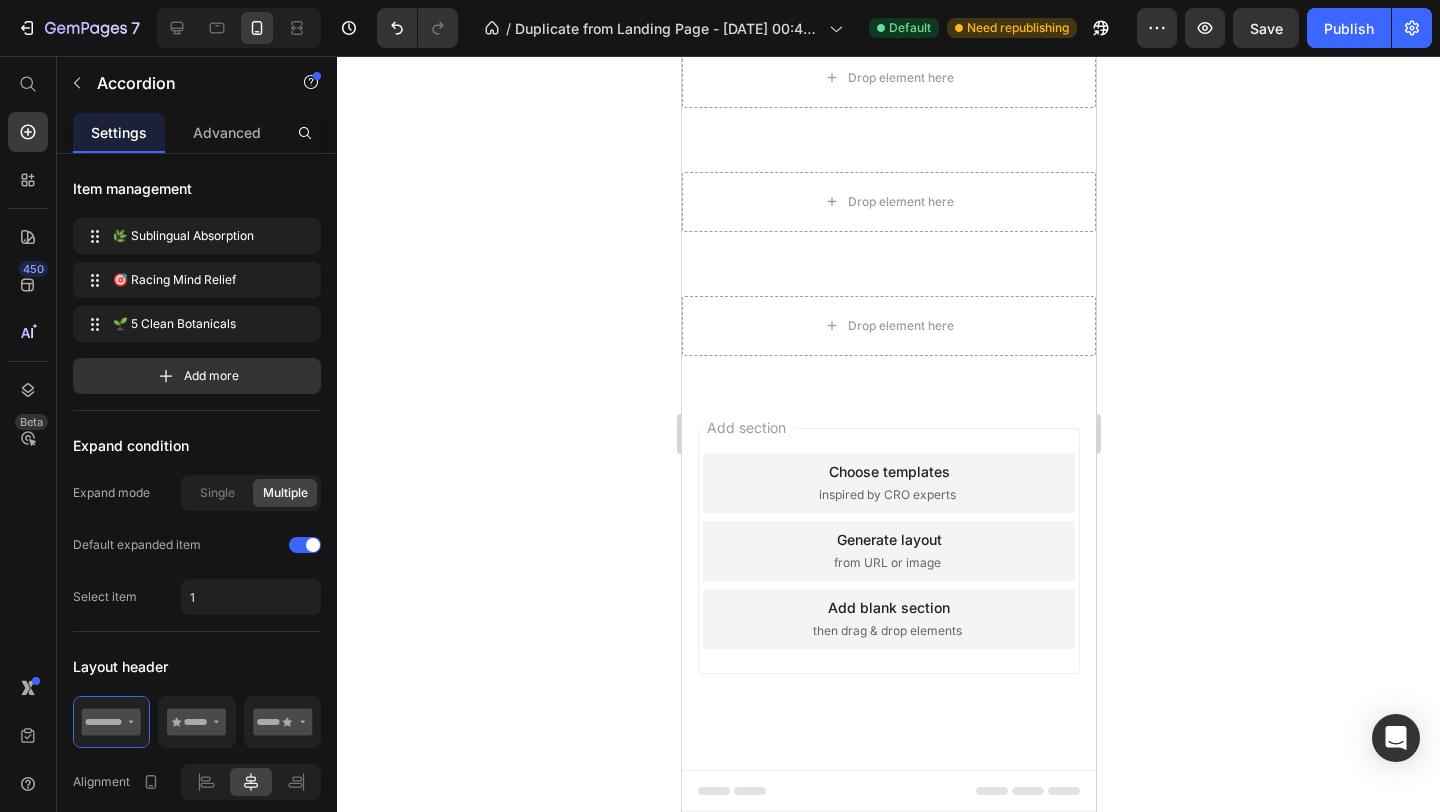 click on "🎯  Racing Mind Relief" at bounding box center (888, -256) 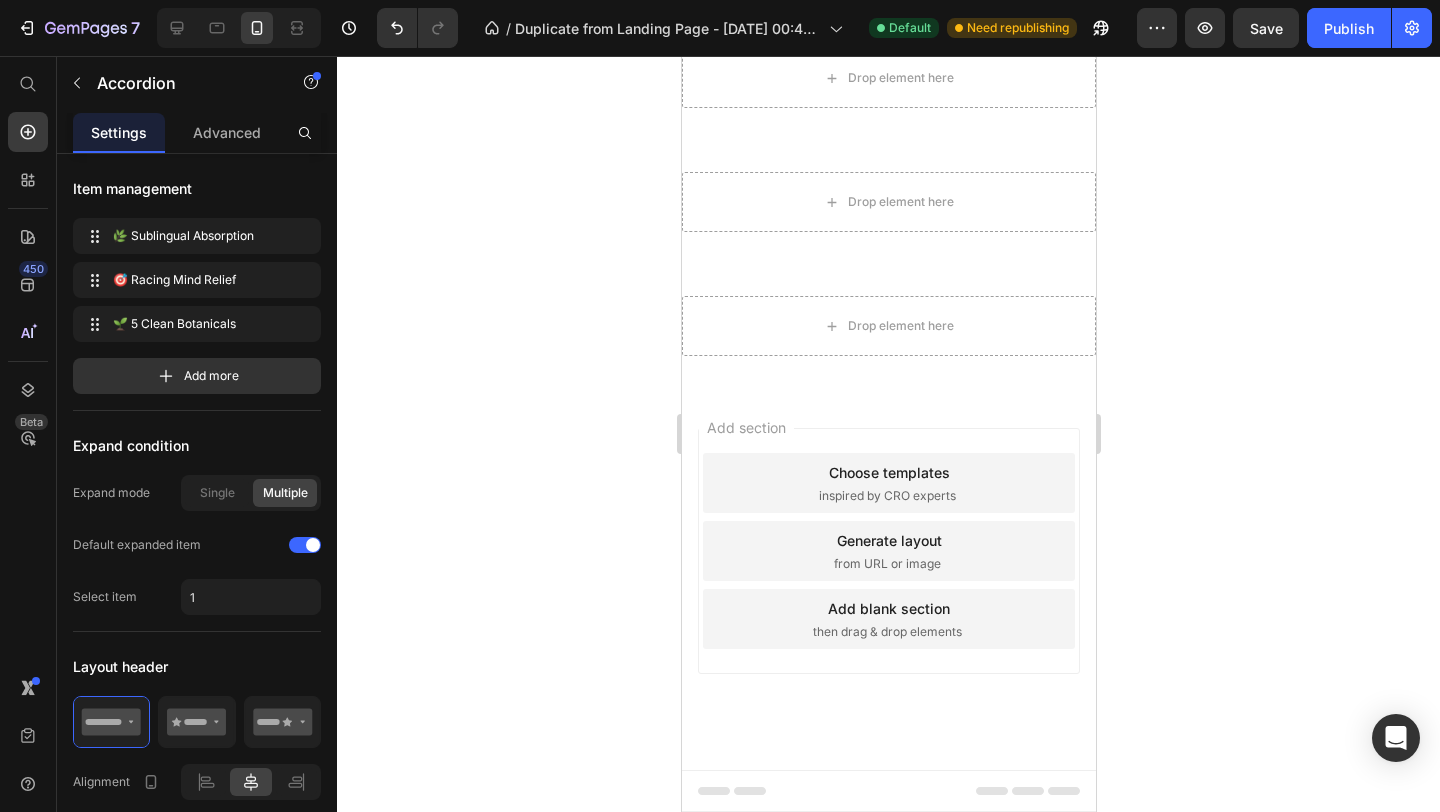 click 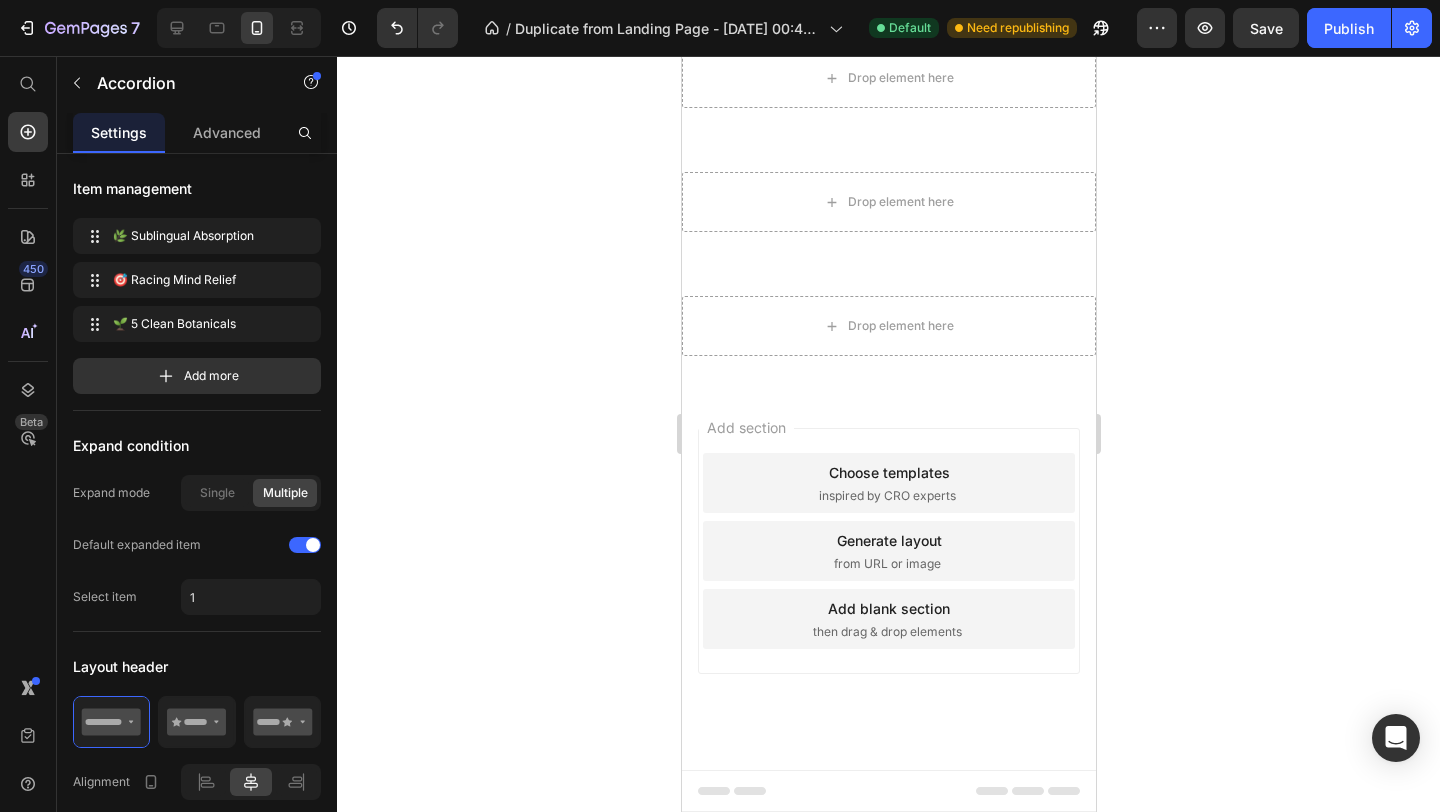 scroll, scrollTop: 2212, scrollLeft: 0, axis: vertical 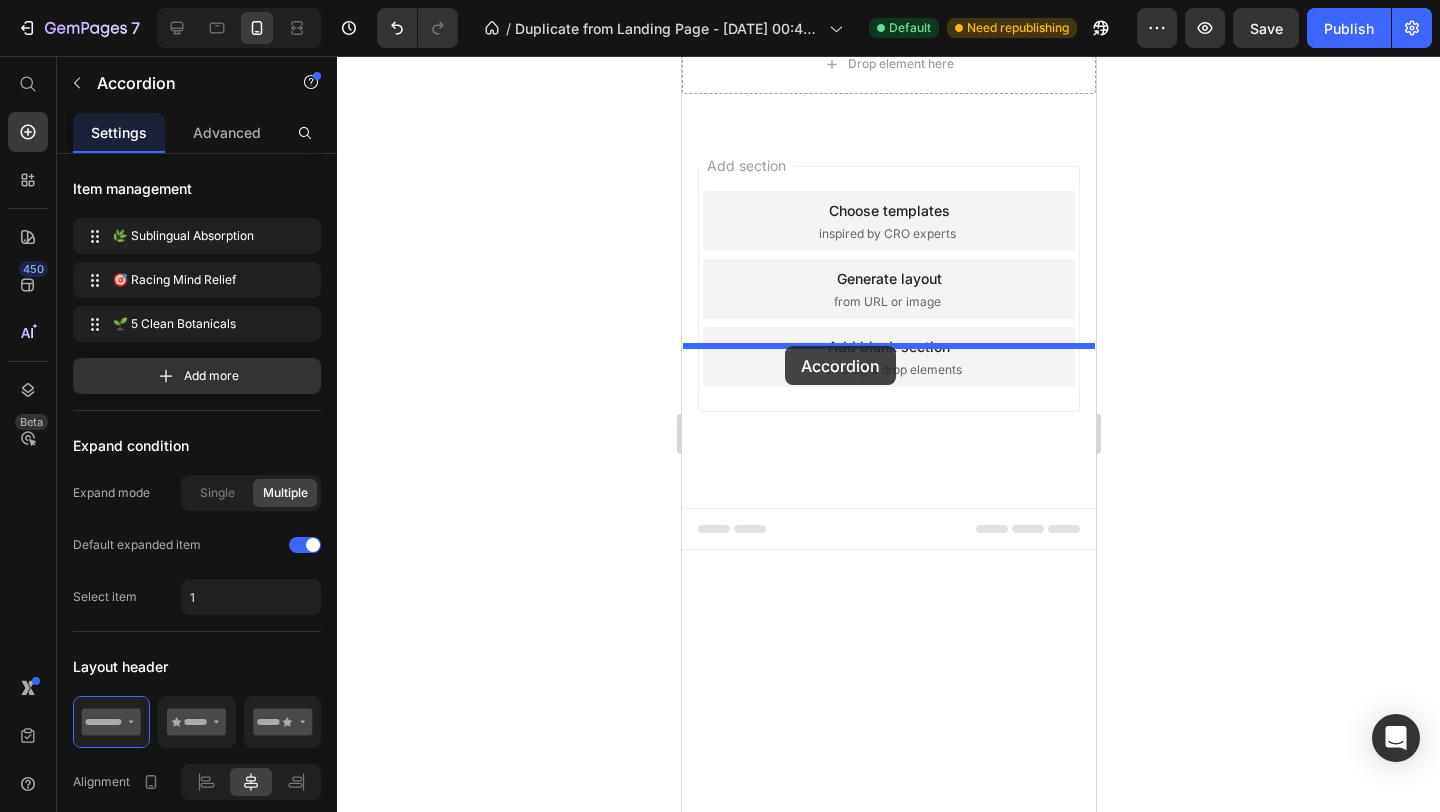 drag, startPoint x: 792, startPoint y: 483, endPoint x: 784, endPoint y: 347, distance: 136.23509 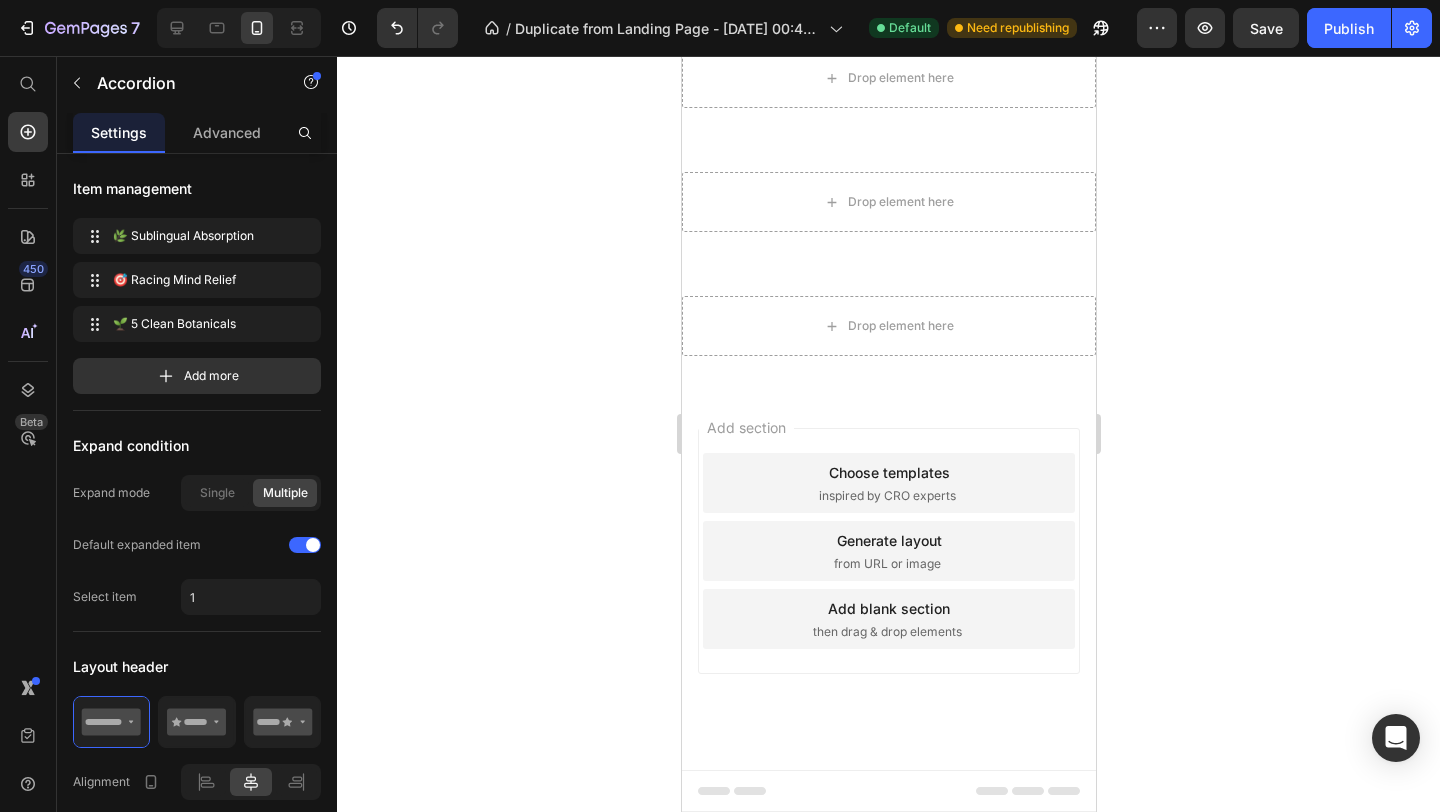 click 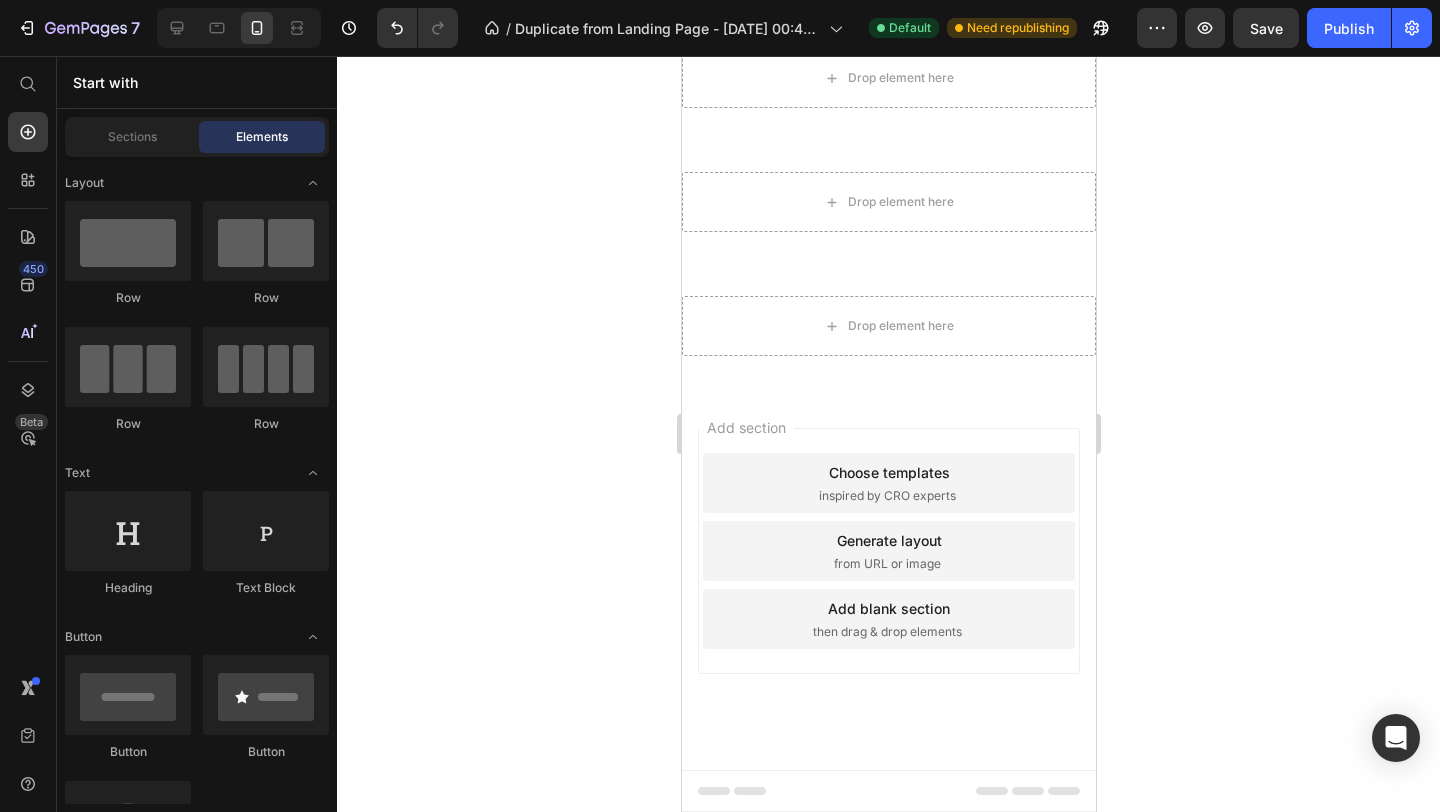click on "🌿  Sublingual Absorption" at bounding box center (888, -473) 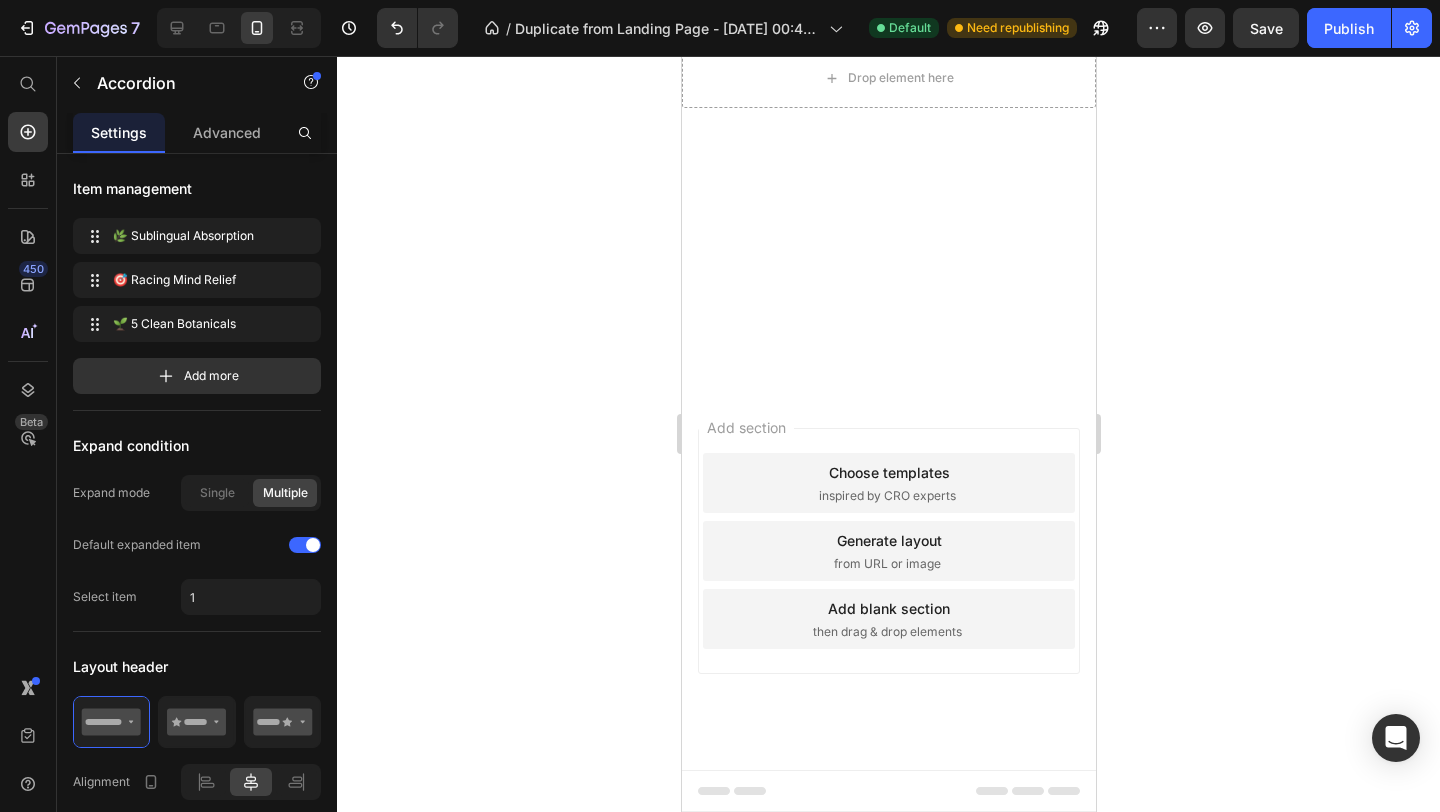 scroll, scrollTop: 2045, scrollLeft: 0, axis: vertical 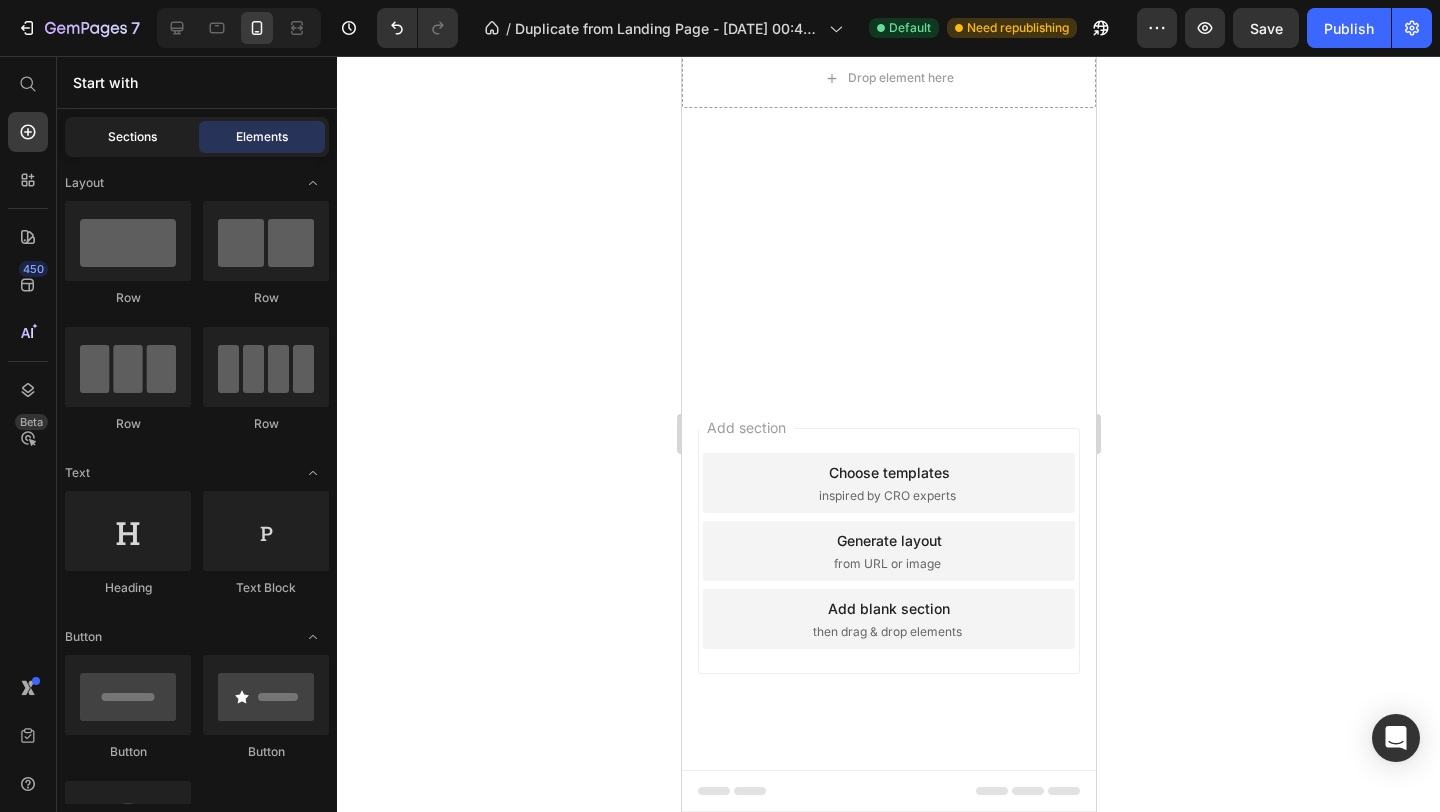 click on "Sections" at bounding box center [132, 137] 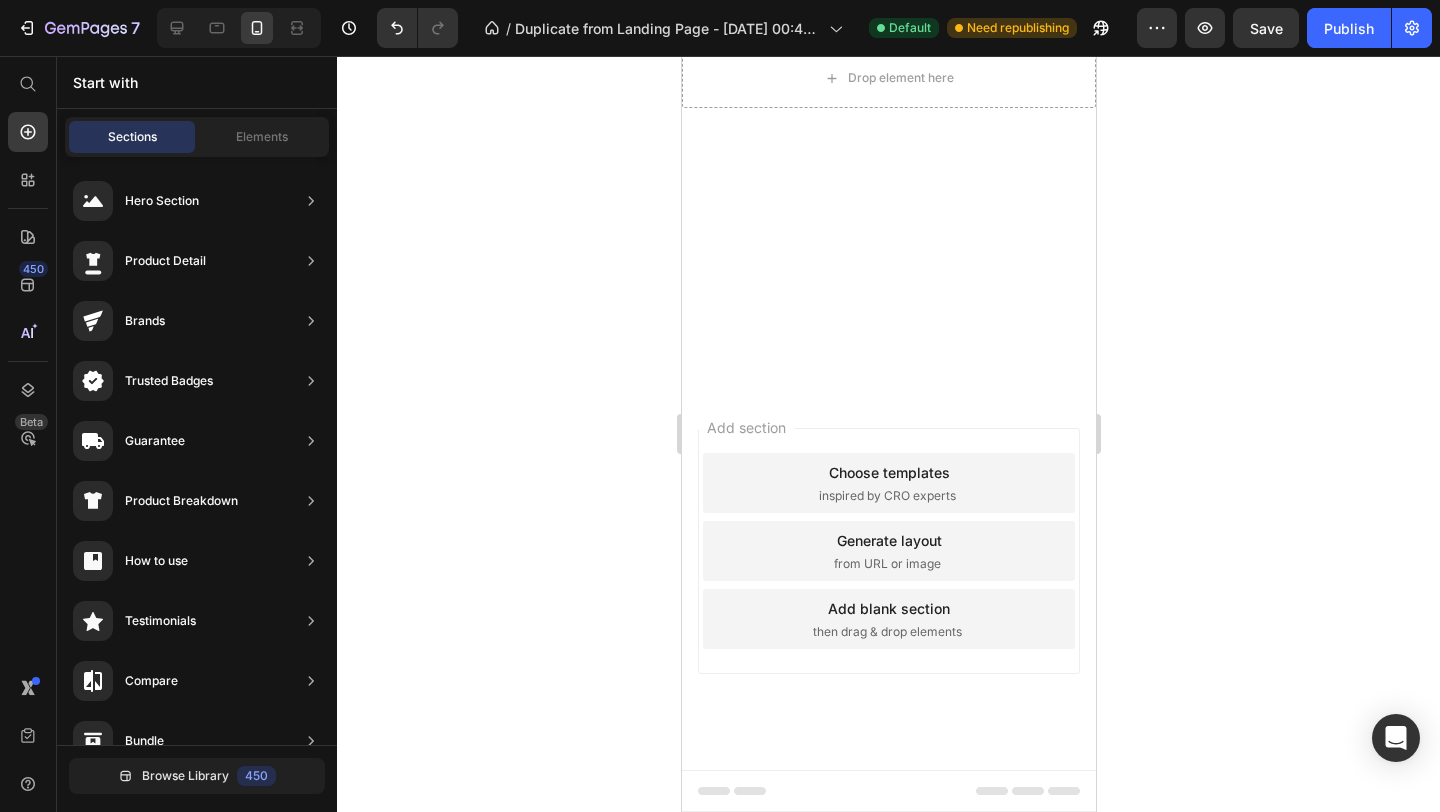 click on "🌿  Sublingual Absorption
🎯  Racing Mind Relief
🌱  5 Clean Botanicals" at bounding box center [888, -288] 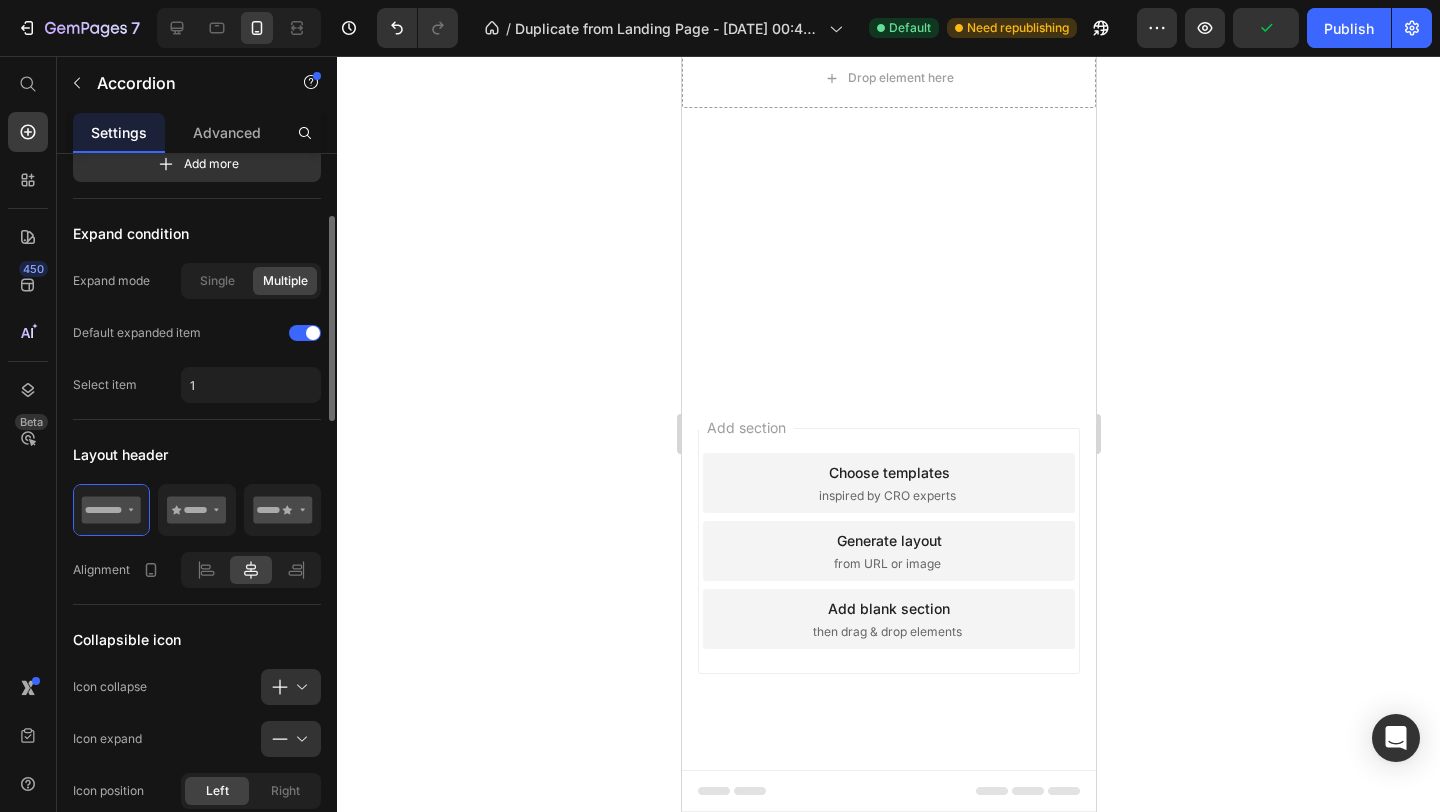scroll, scrollTop: 213, scrollLeft: 0, axis: vertical 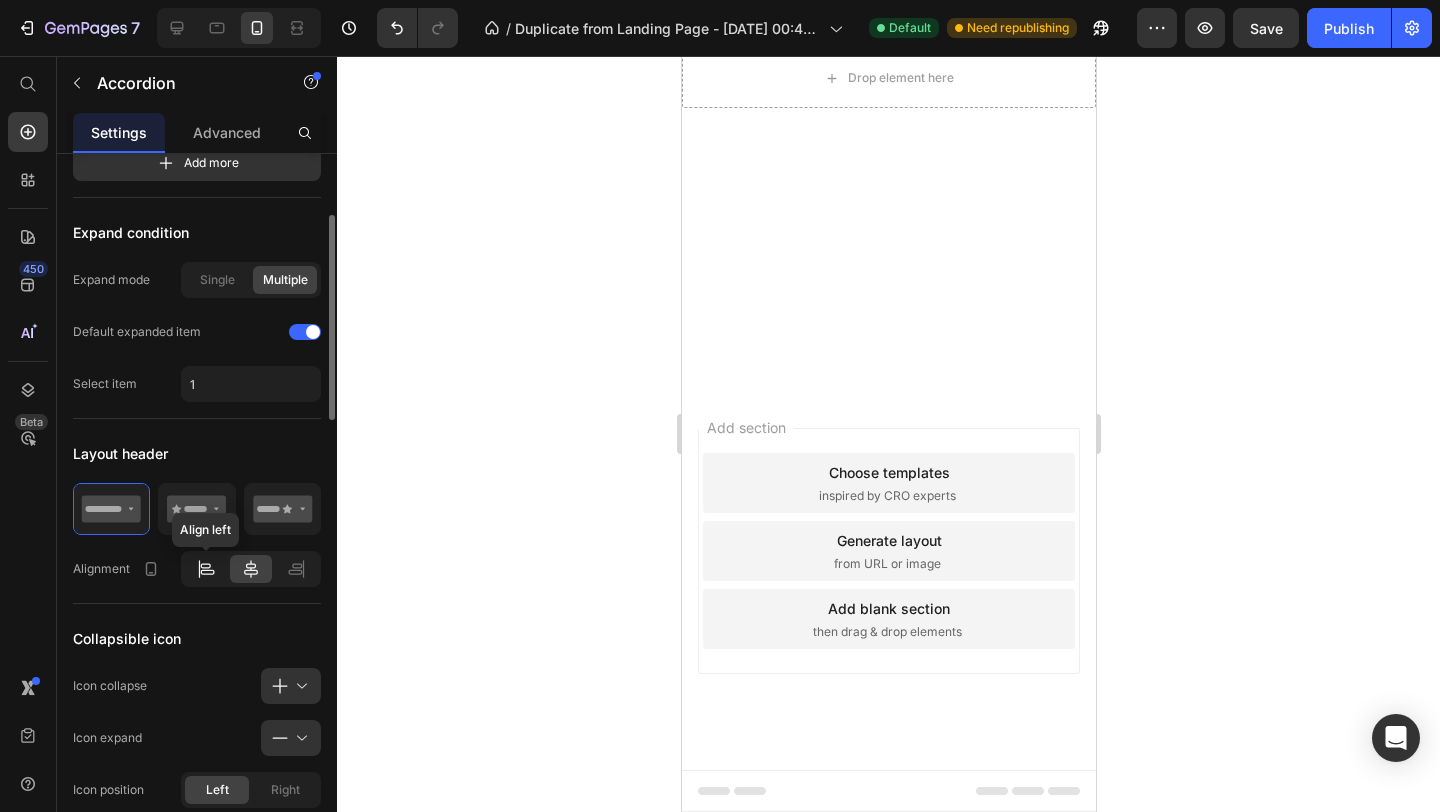 click 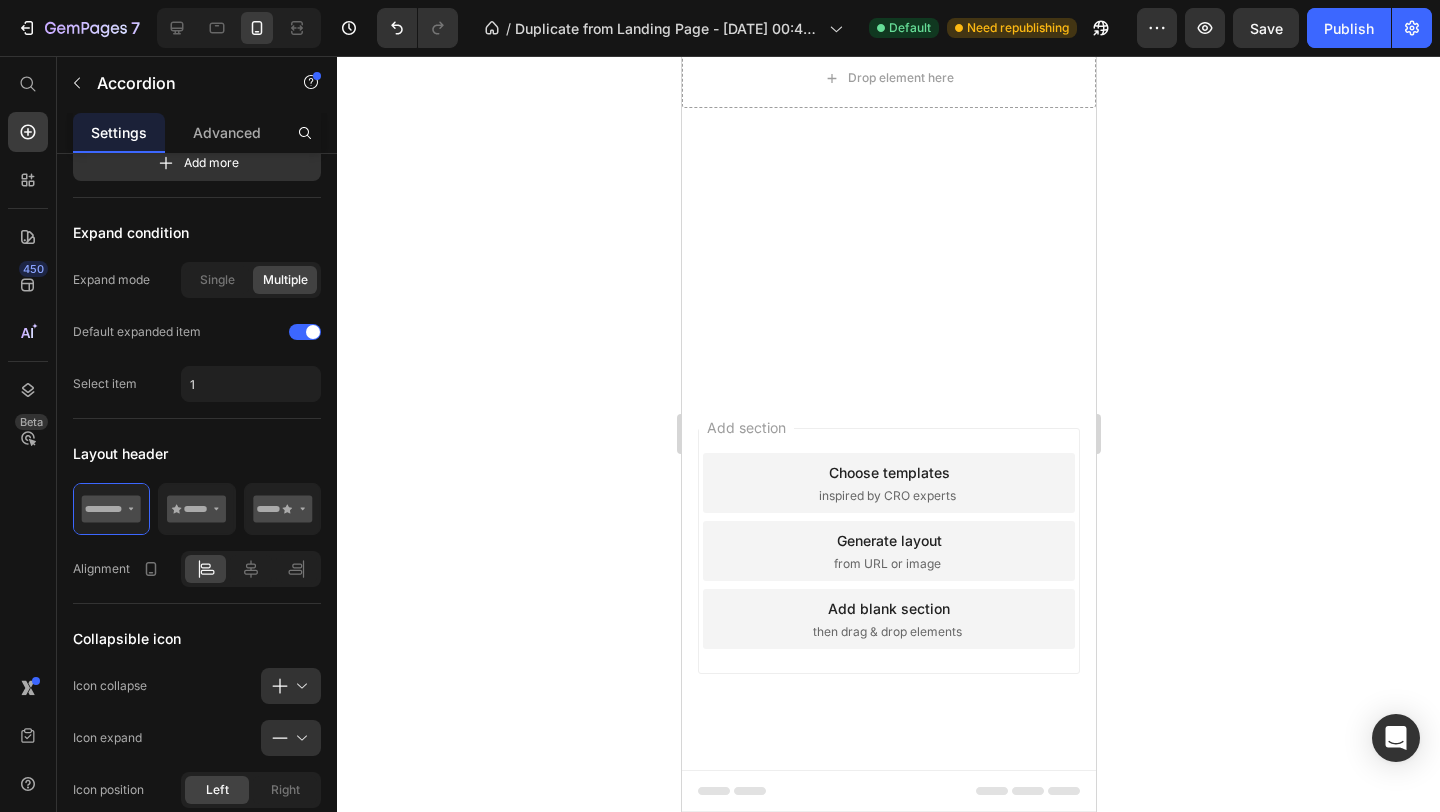 click 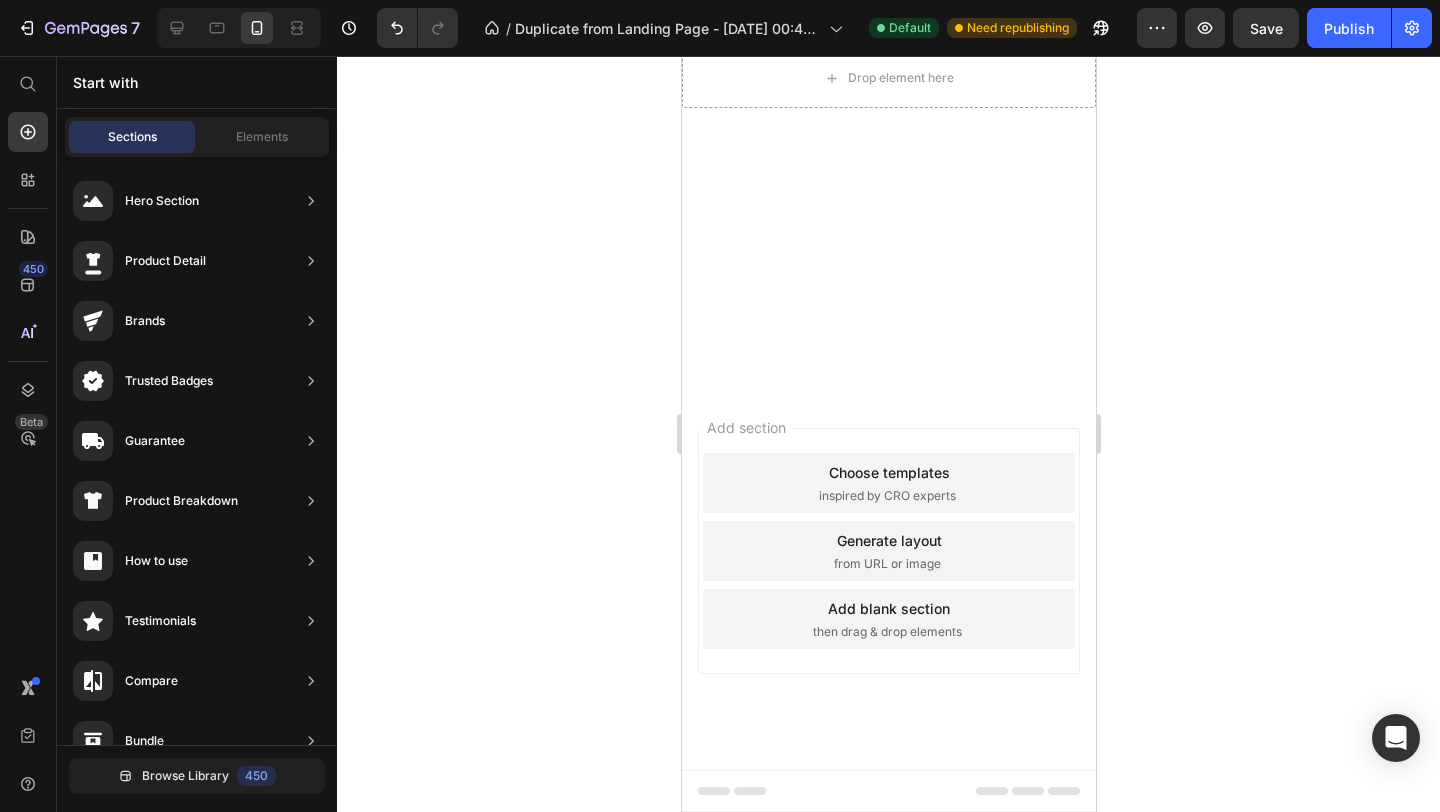 click on "🌿  Sublingual Absorption" at bounding box center [904, -353] 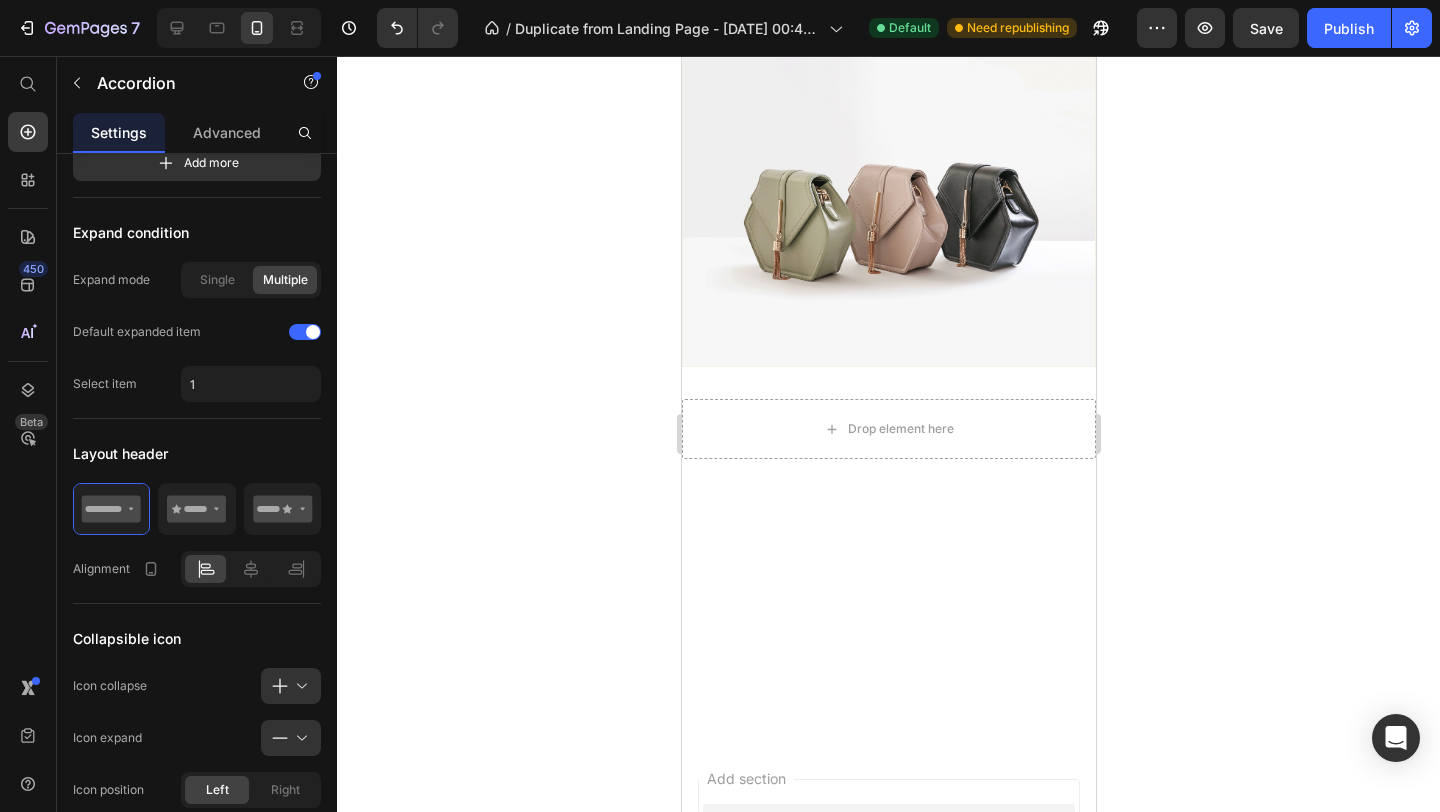 click on "🌿  Sublingual Absorption" at bounding box center [888, -431] 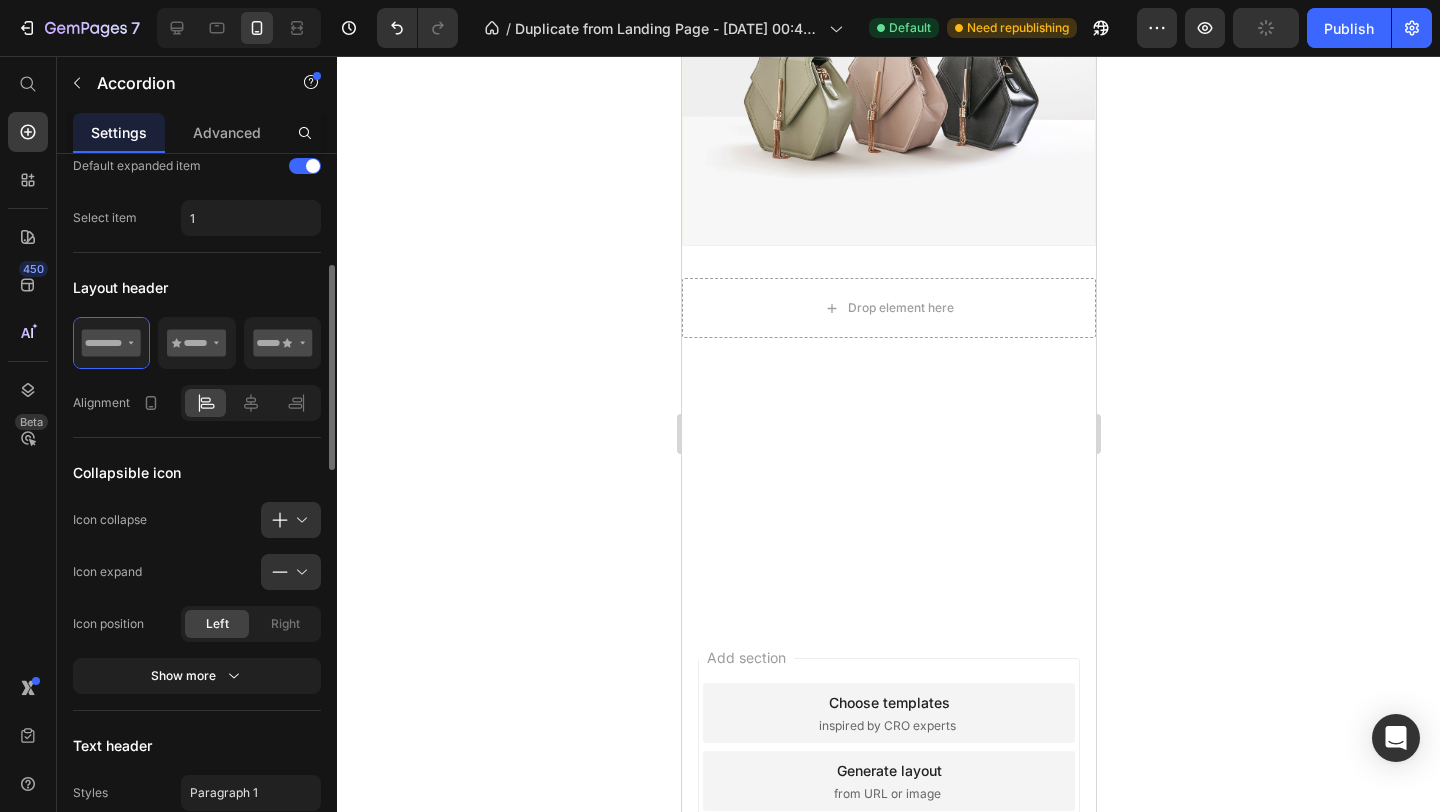 scroll, scrollTop: 381, scrollLeft: 0, axis: vertical 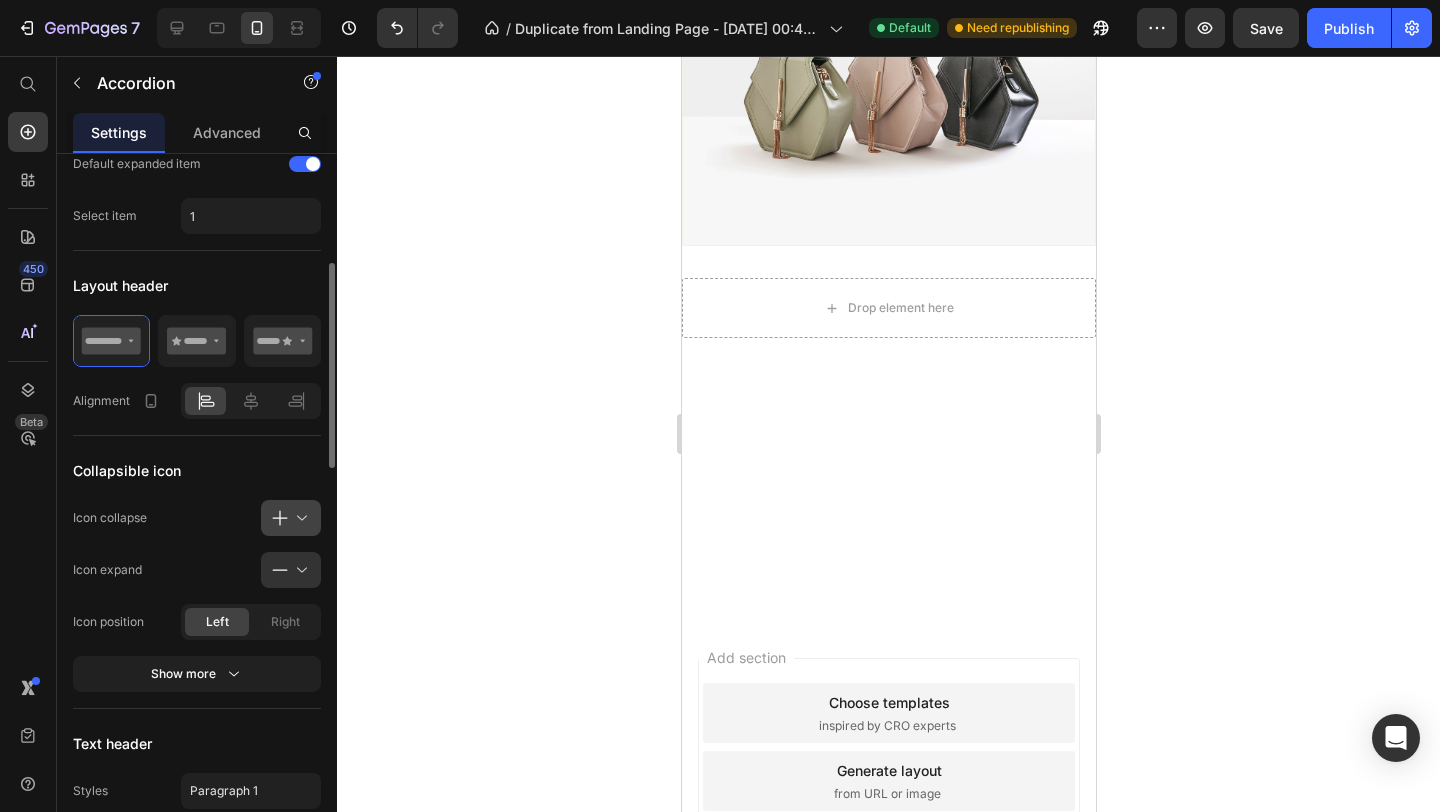click at bounding box center [299, 518] 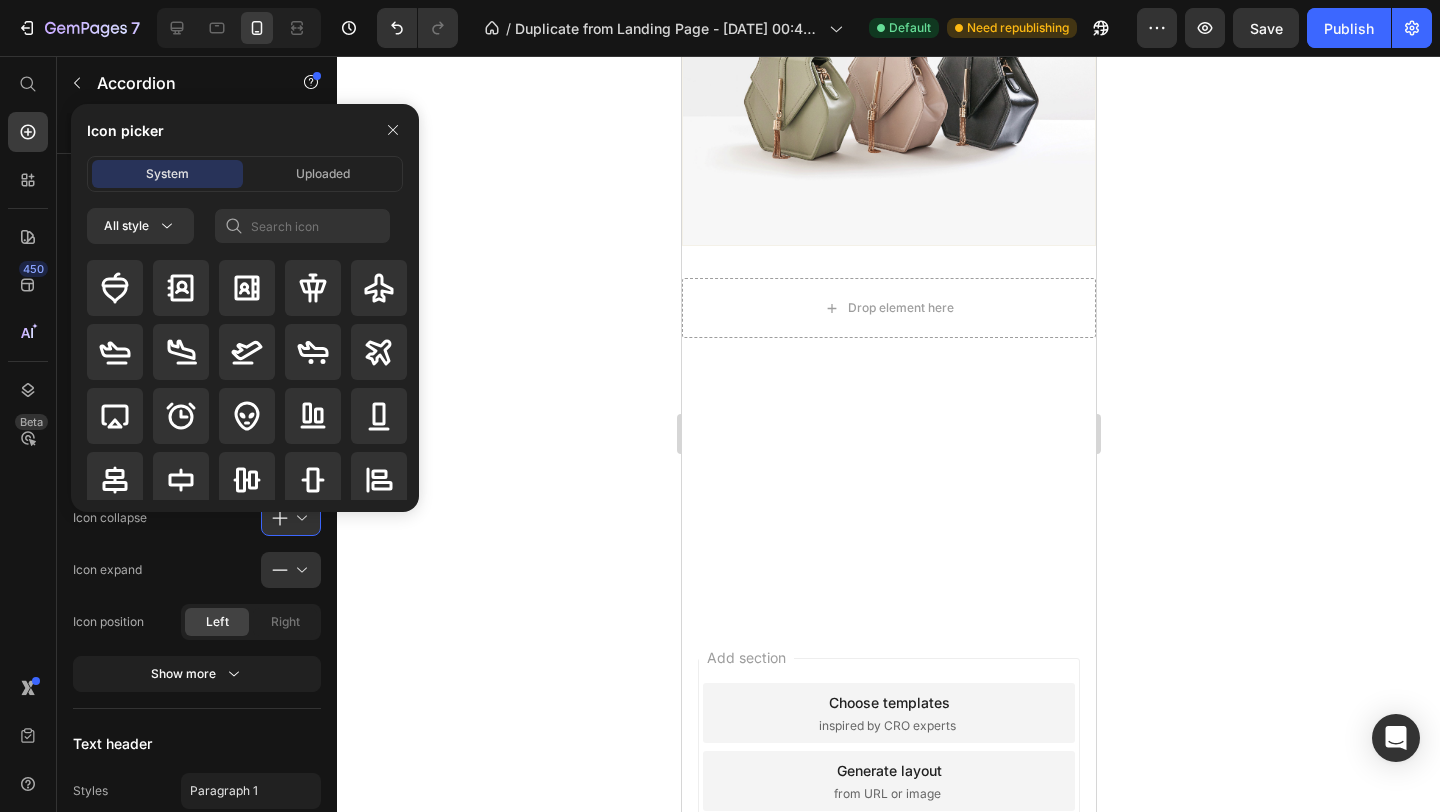 click on "Collapsible icon Icon collapse
Icon expand
Icon position Left Right Show more" 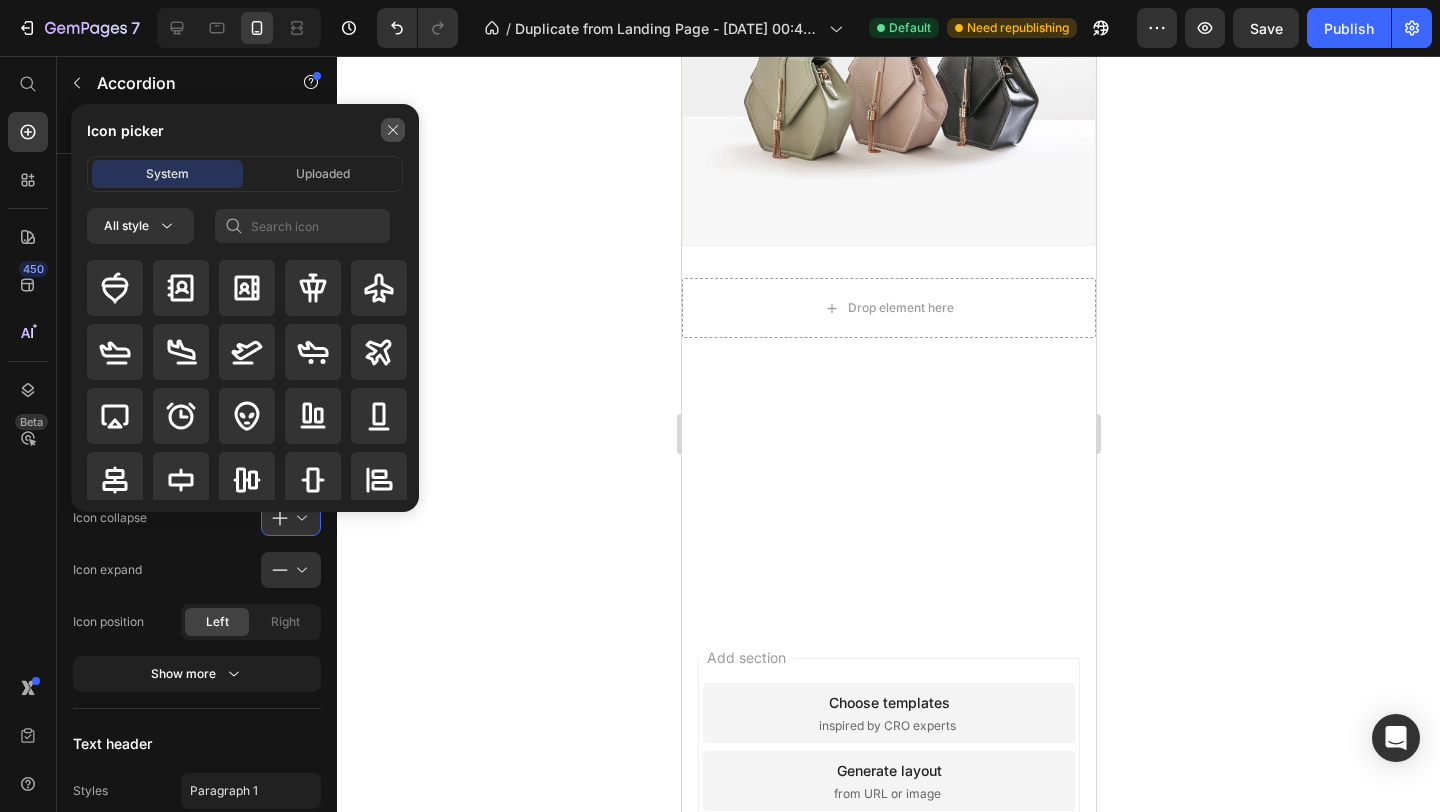 click 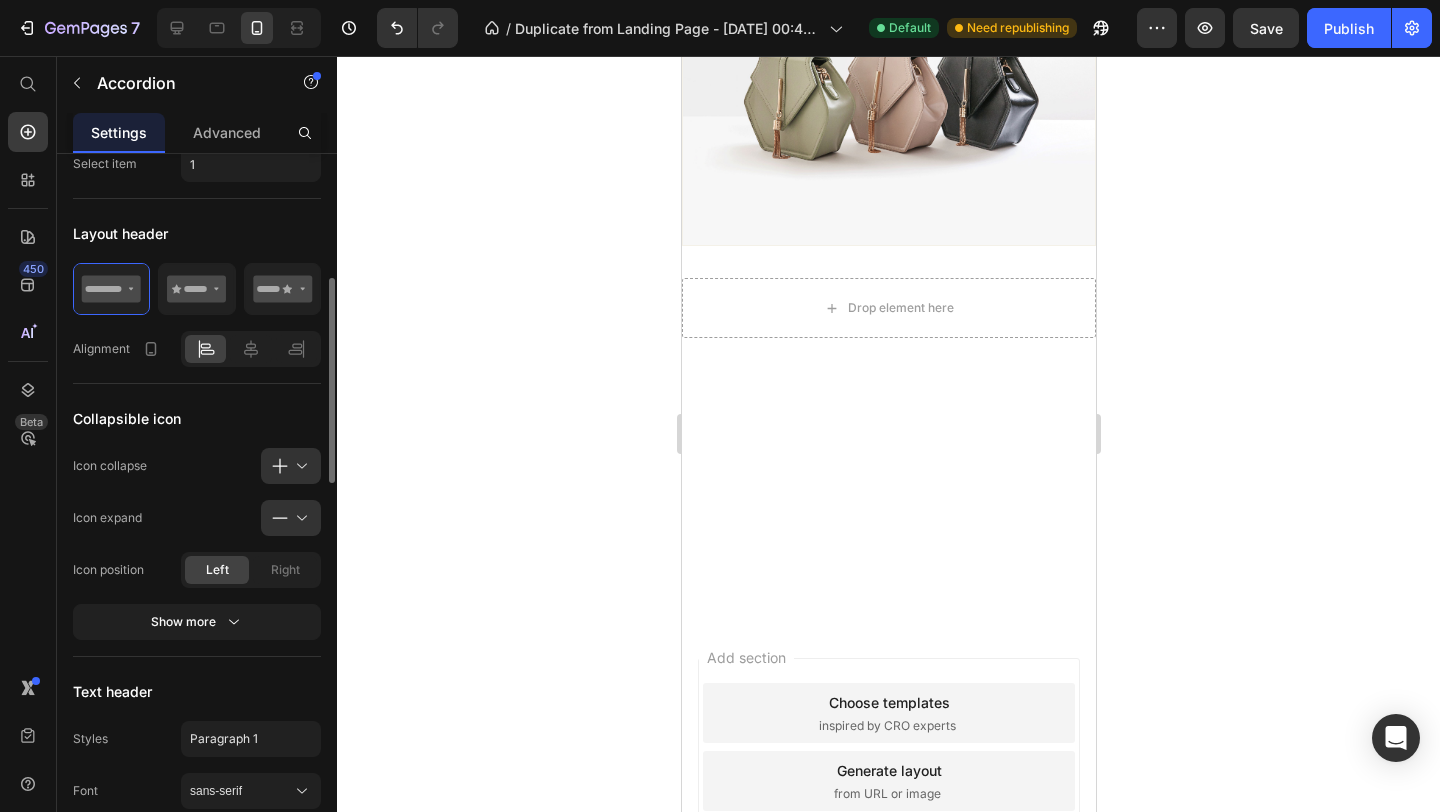 scroll, scrollTop: 452, scrollLeft: 0, axis: vertical 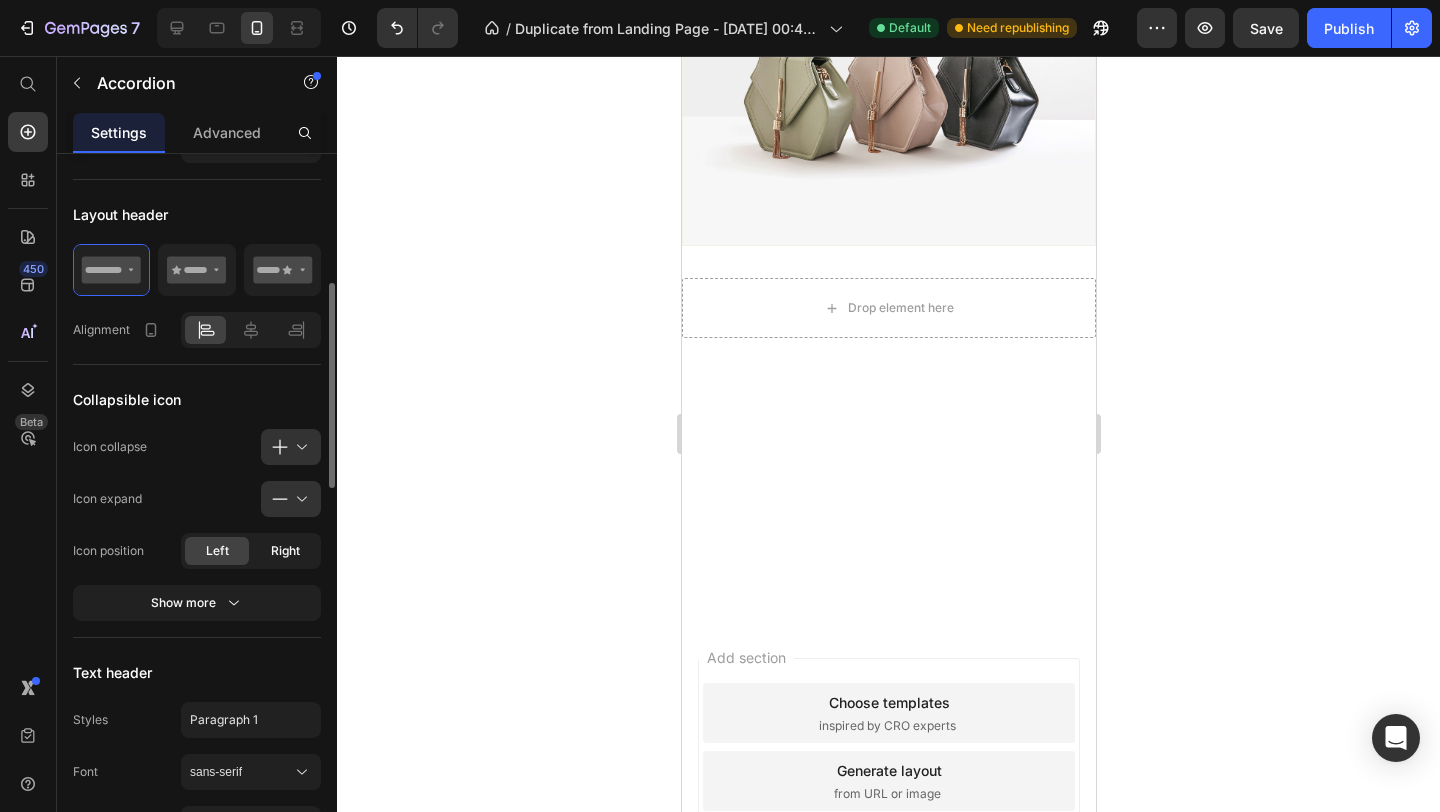 click on "Right" 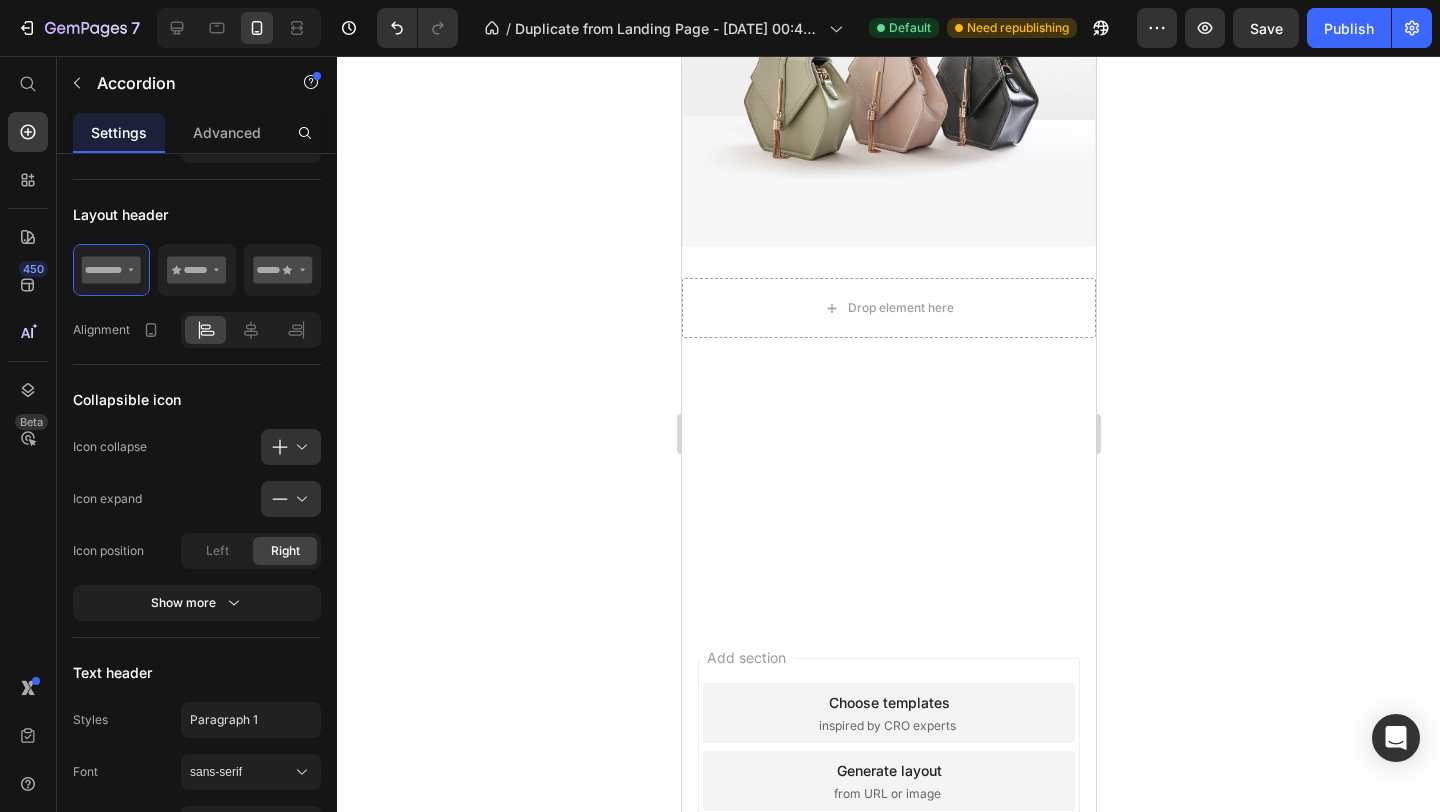 click 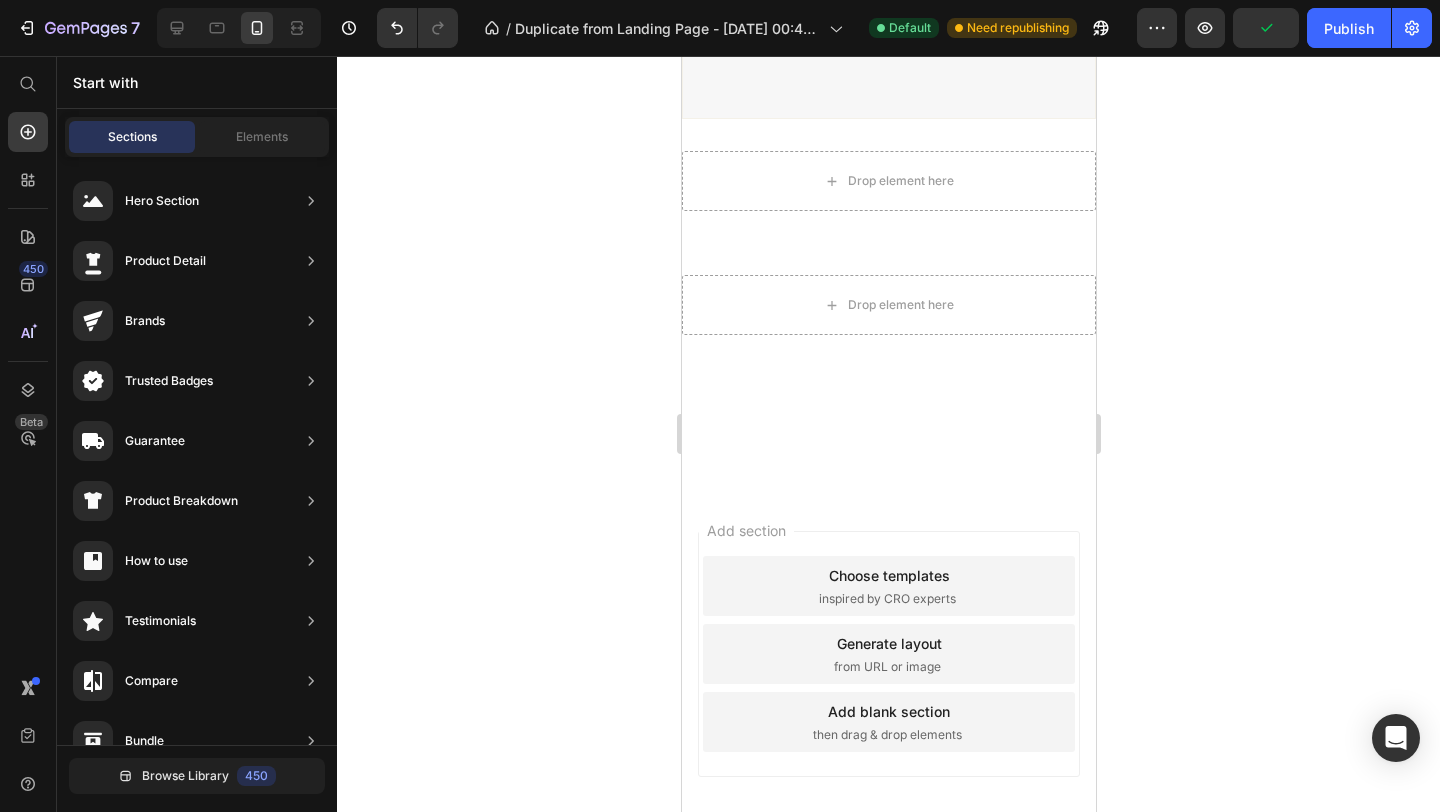 scroll, scrollTop: 2166, scrollLeft: 0, axis: vertical 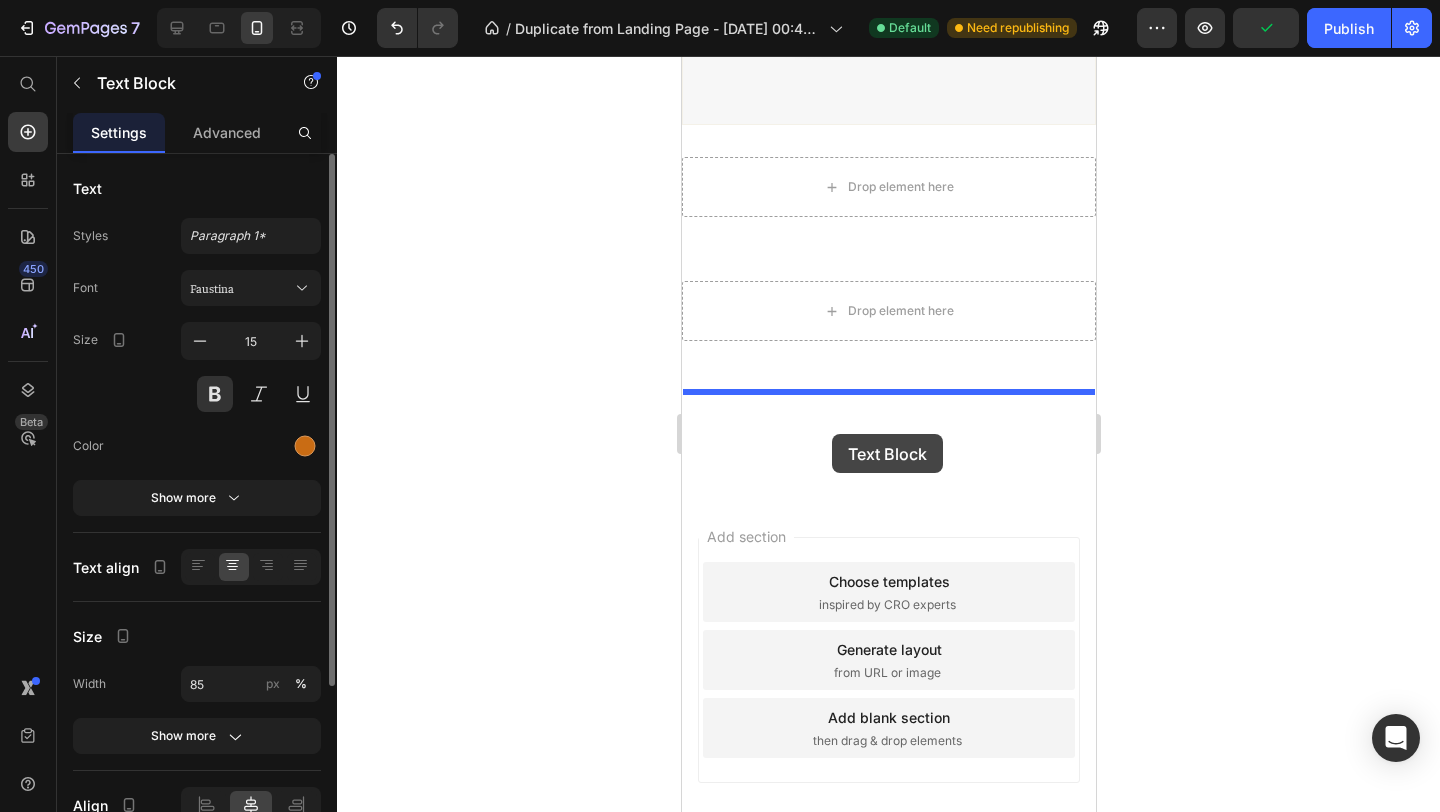 drag, startPoint x: 846, startPoint y: 611, endPoint x: 829, endPoint y: 435, distance: 176.81912 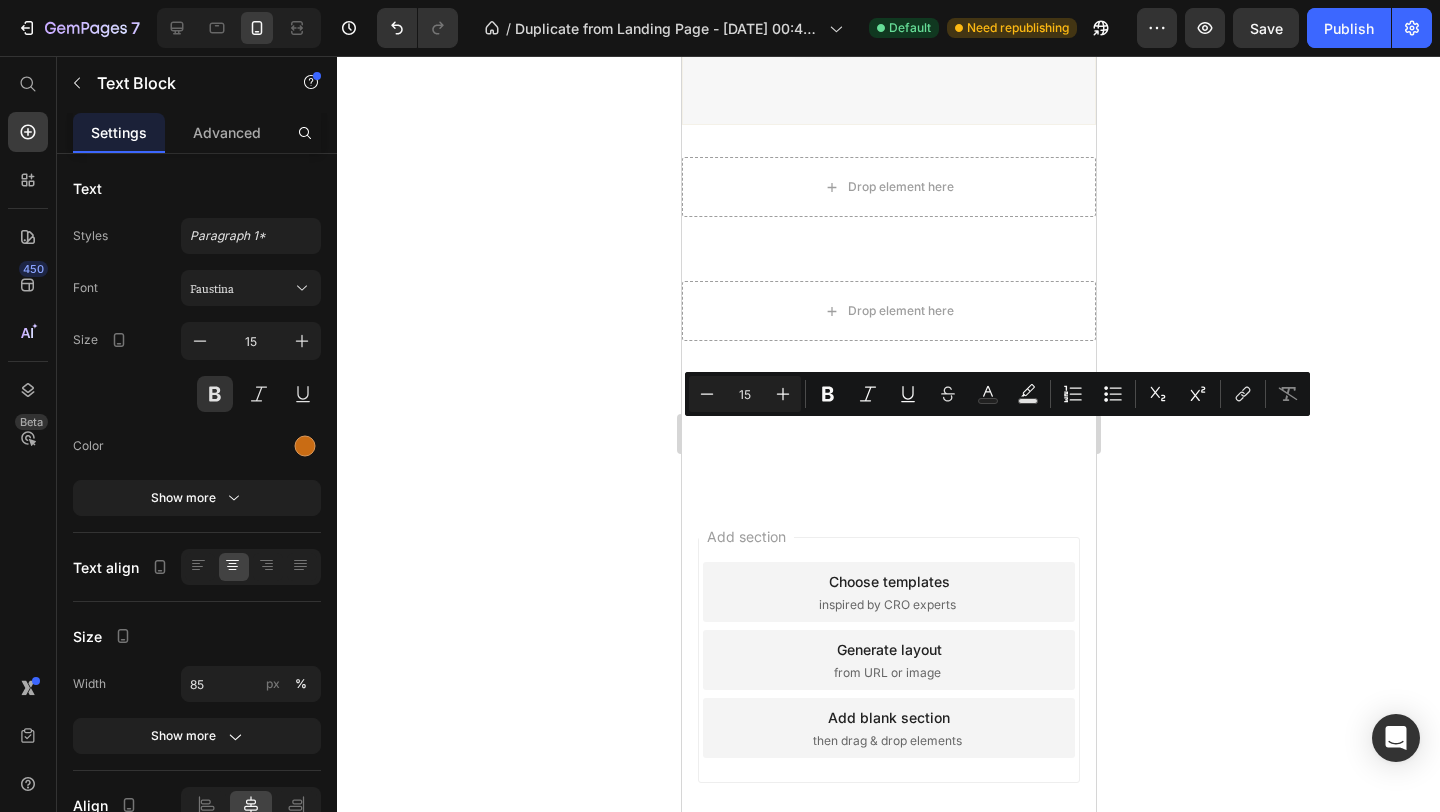 drag, startPoint x: 801, startPoint y: 430, endPoint x: 820, endPoint y: 639, distance: 209.86186 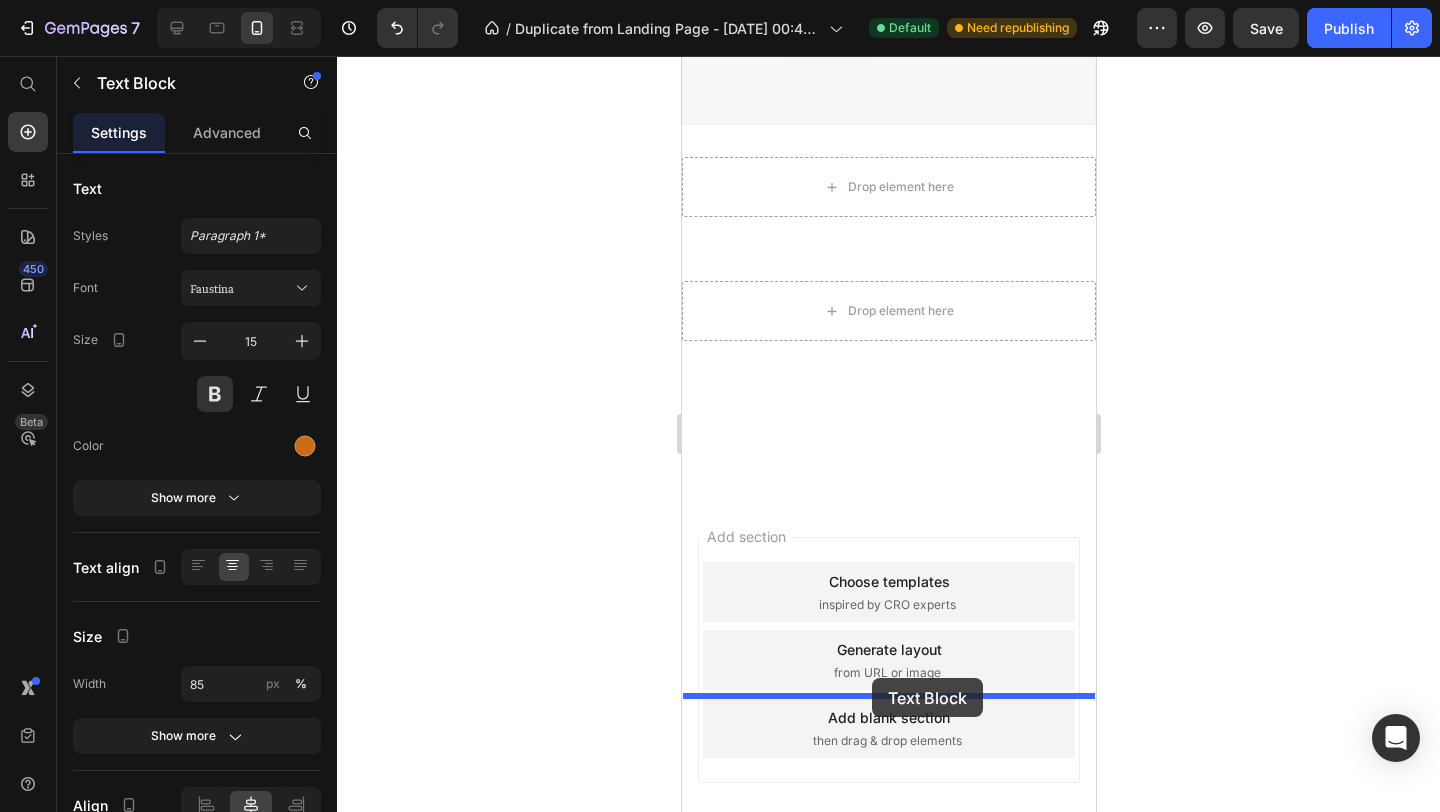 drag, startPoint x: 877, startPoint y: 440, endPoint x: 871, endPoint y: 678, distance: 238.07562 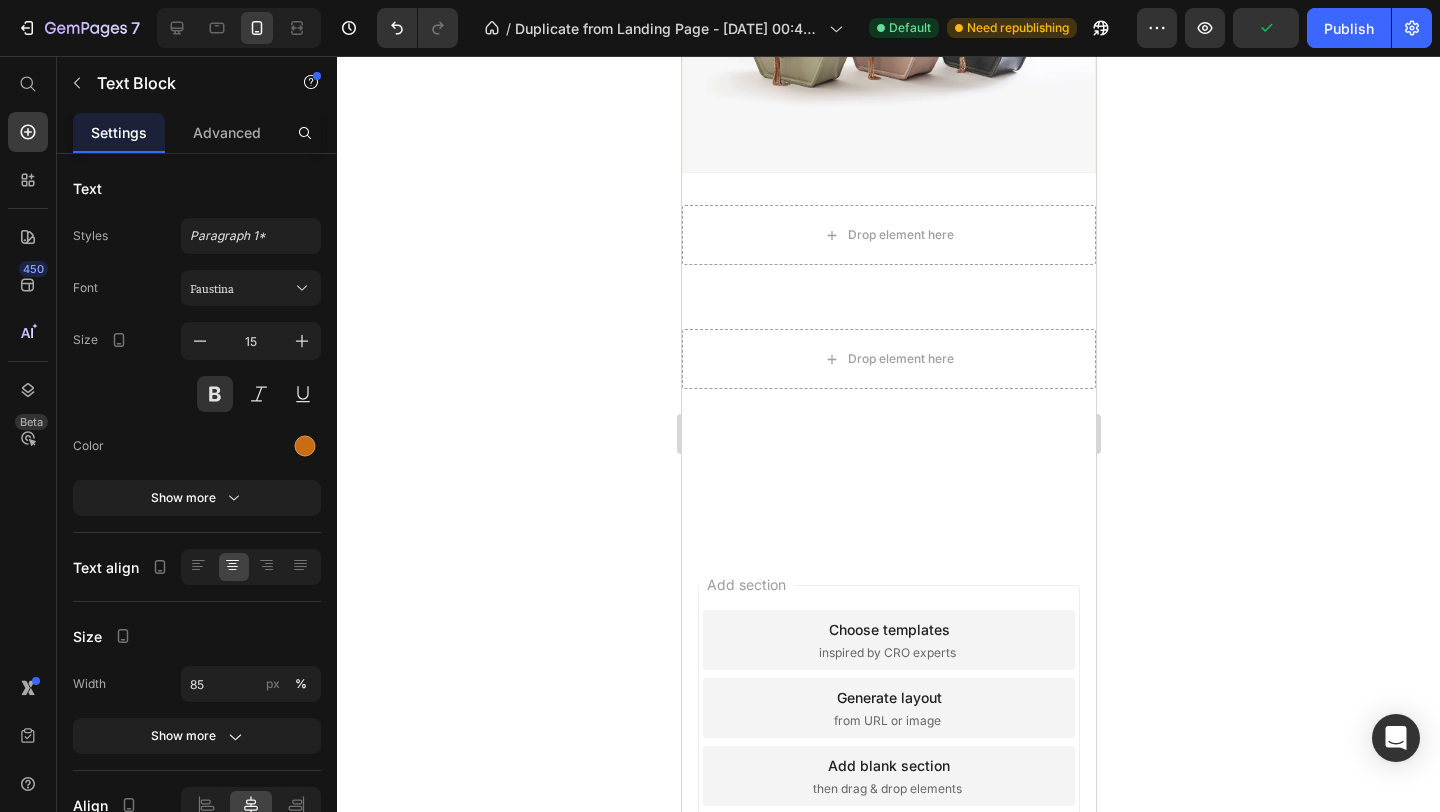 scroll, scrollTop: 2112, scrollLeft: 0, axis: vertical 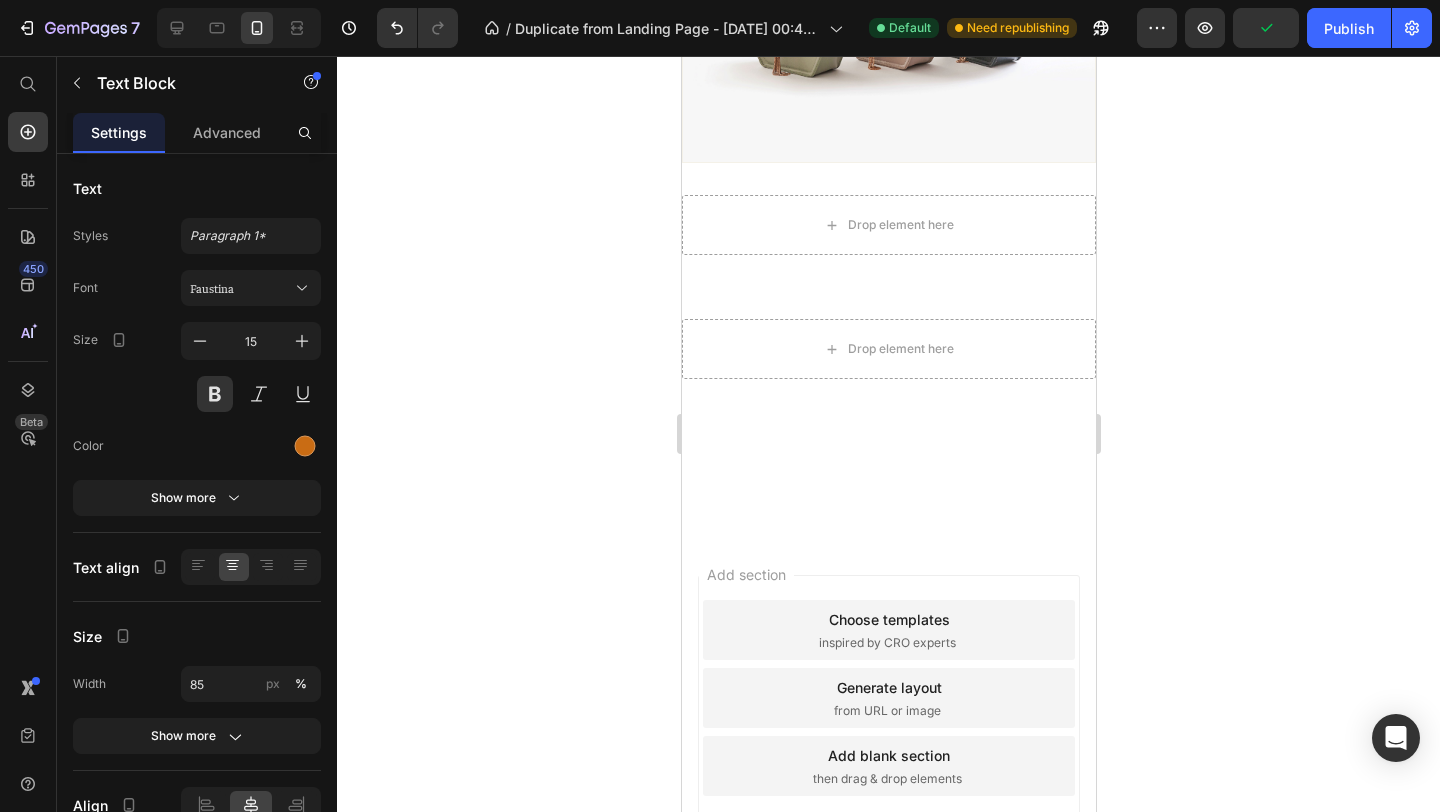 click 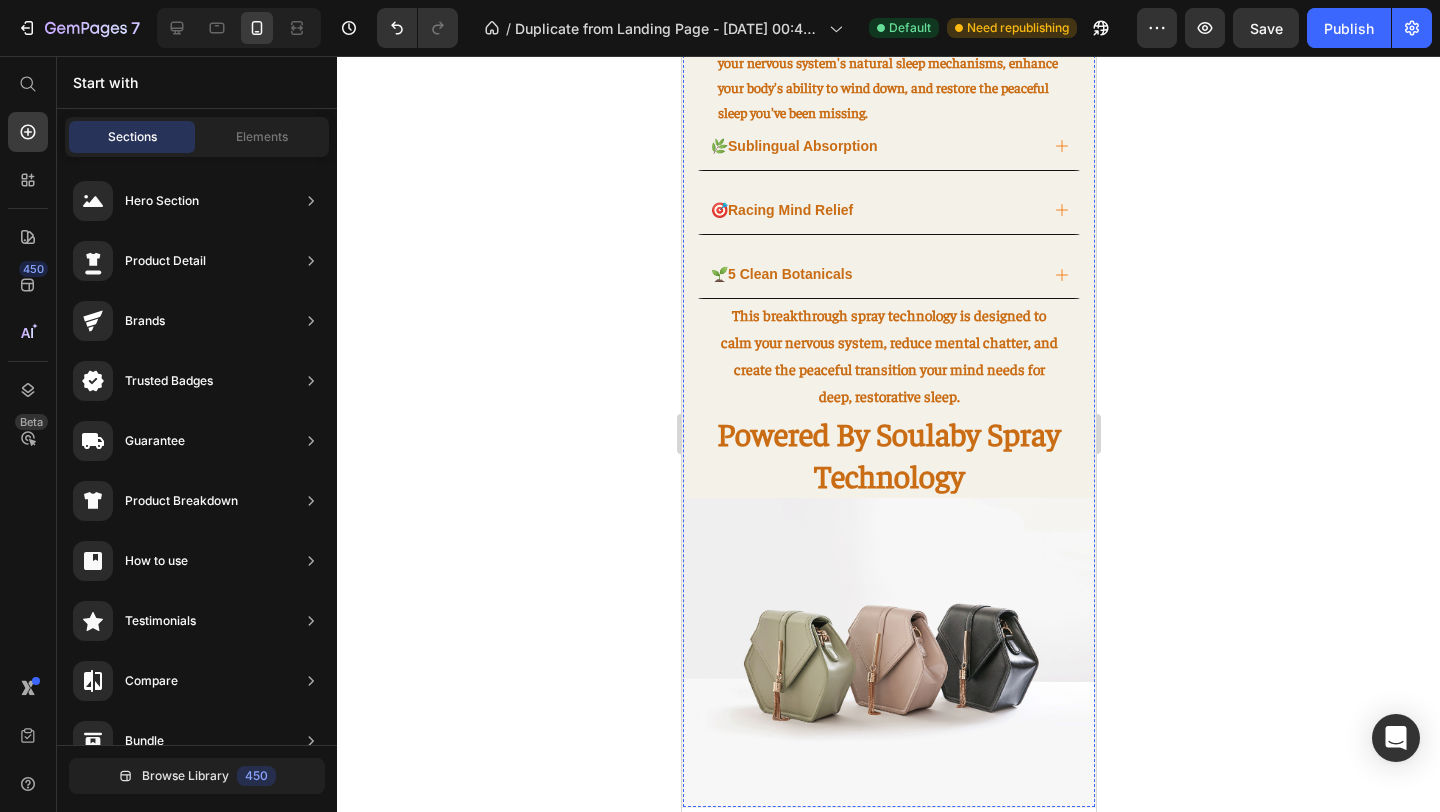 scroll, scrollTop: 1469, scrollLeft: 0, axis: vertical 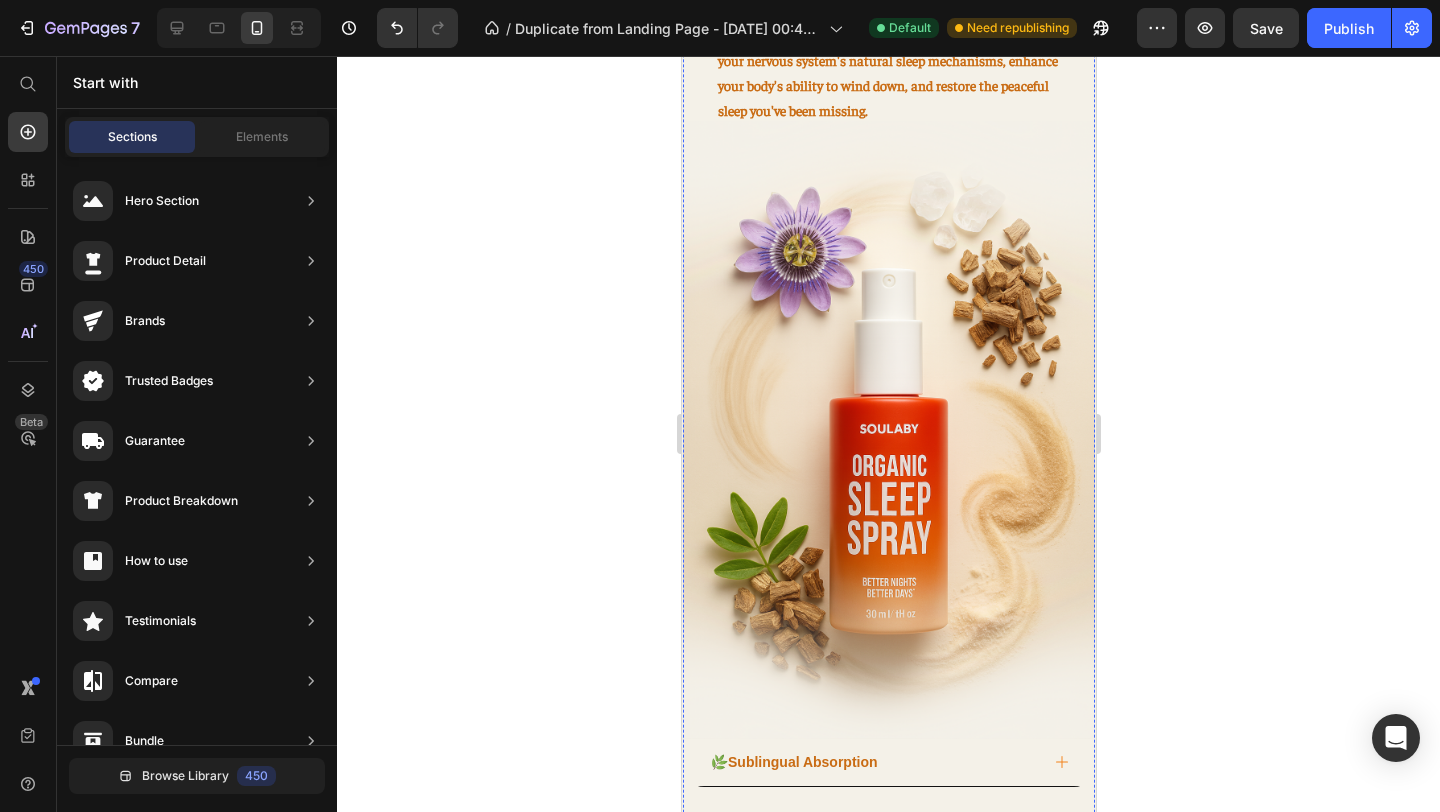click on "SOULABY Sleep Spray For Your Exhausted Mind" at bounding box center (888, -22) 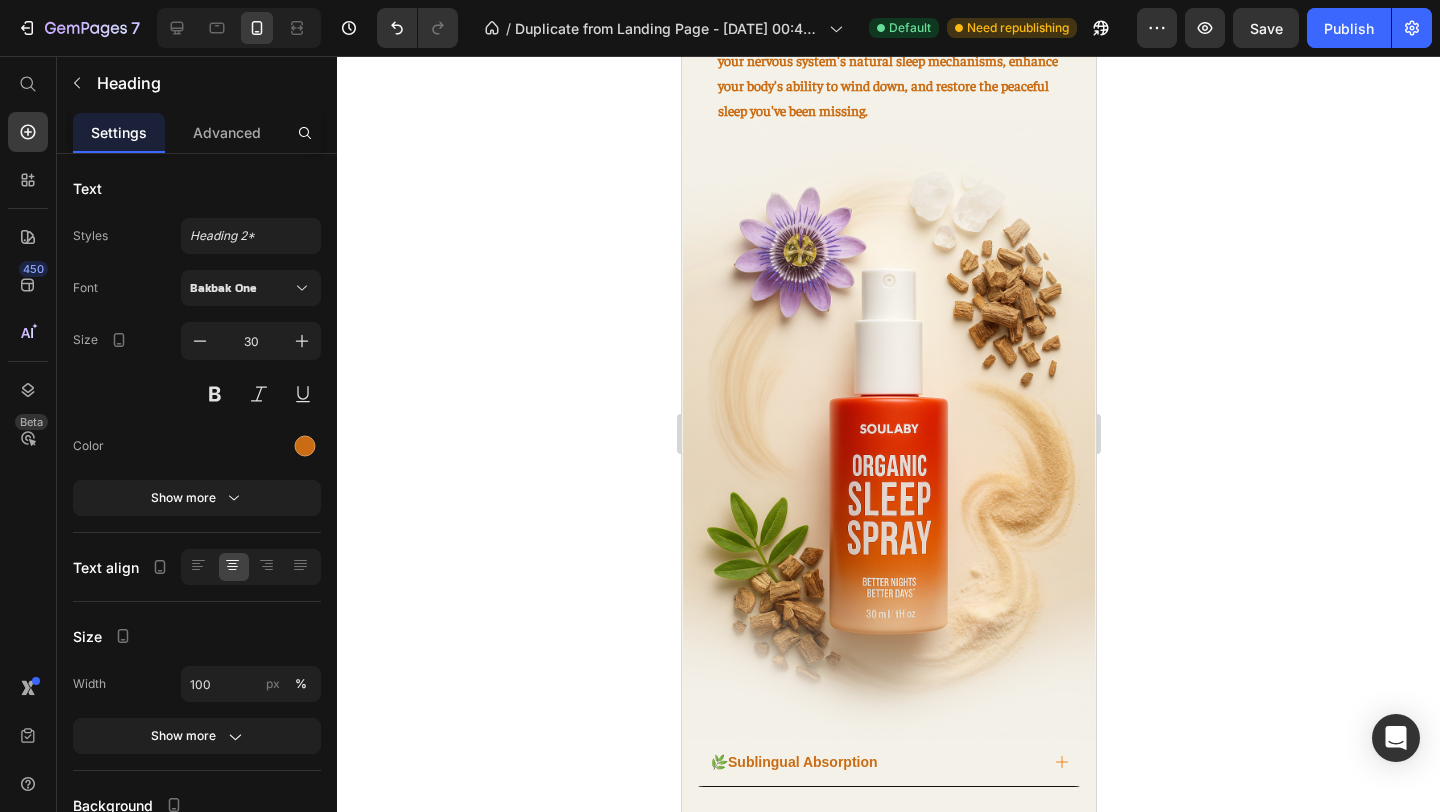 click on "SOULABY Sleep Spray For Your Exhausted Mind" at bounding box center (888, -22) 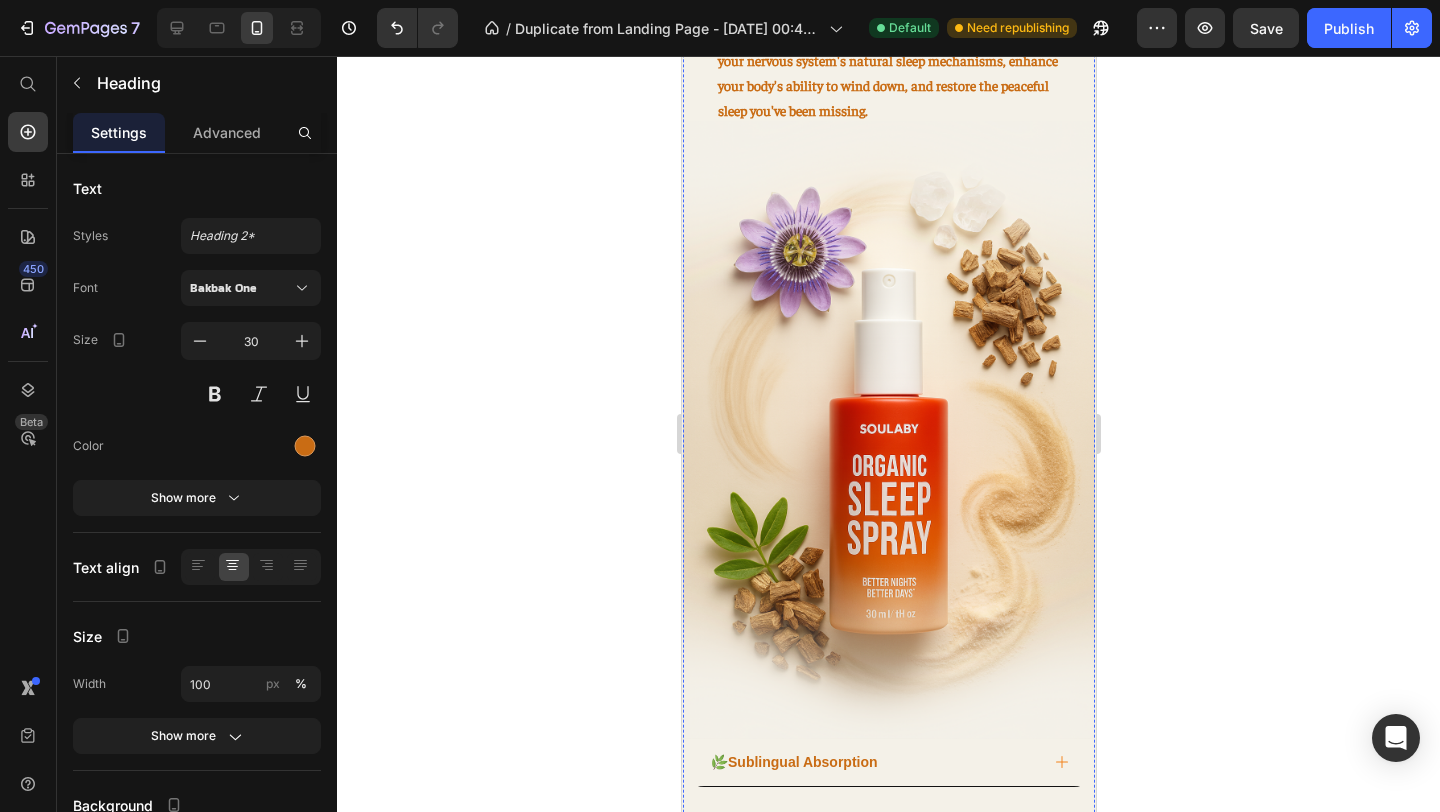 click 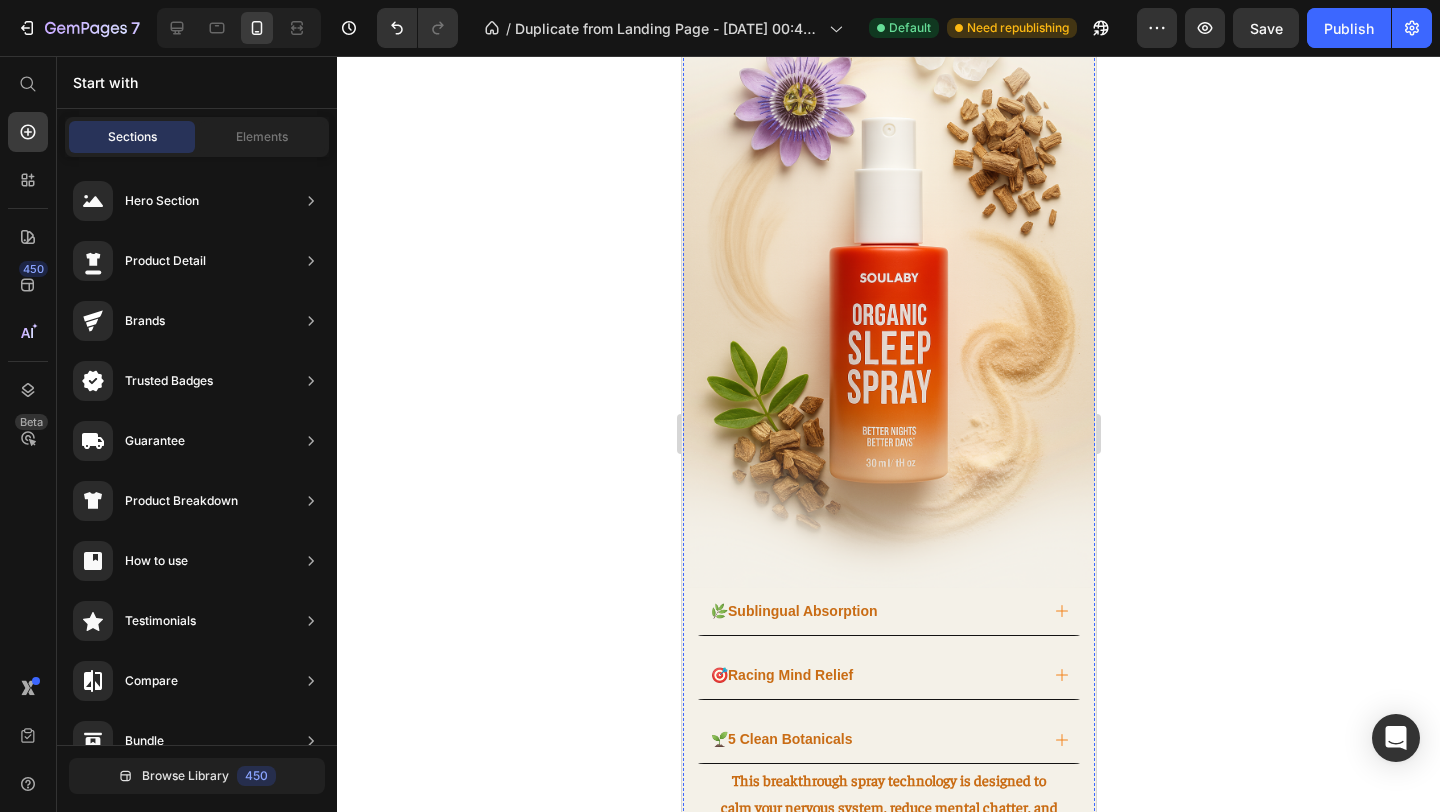 scroll, scrollTop: 1623, scrollLeft: 0, axis: vertical 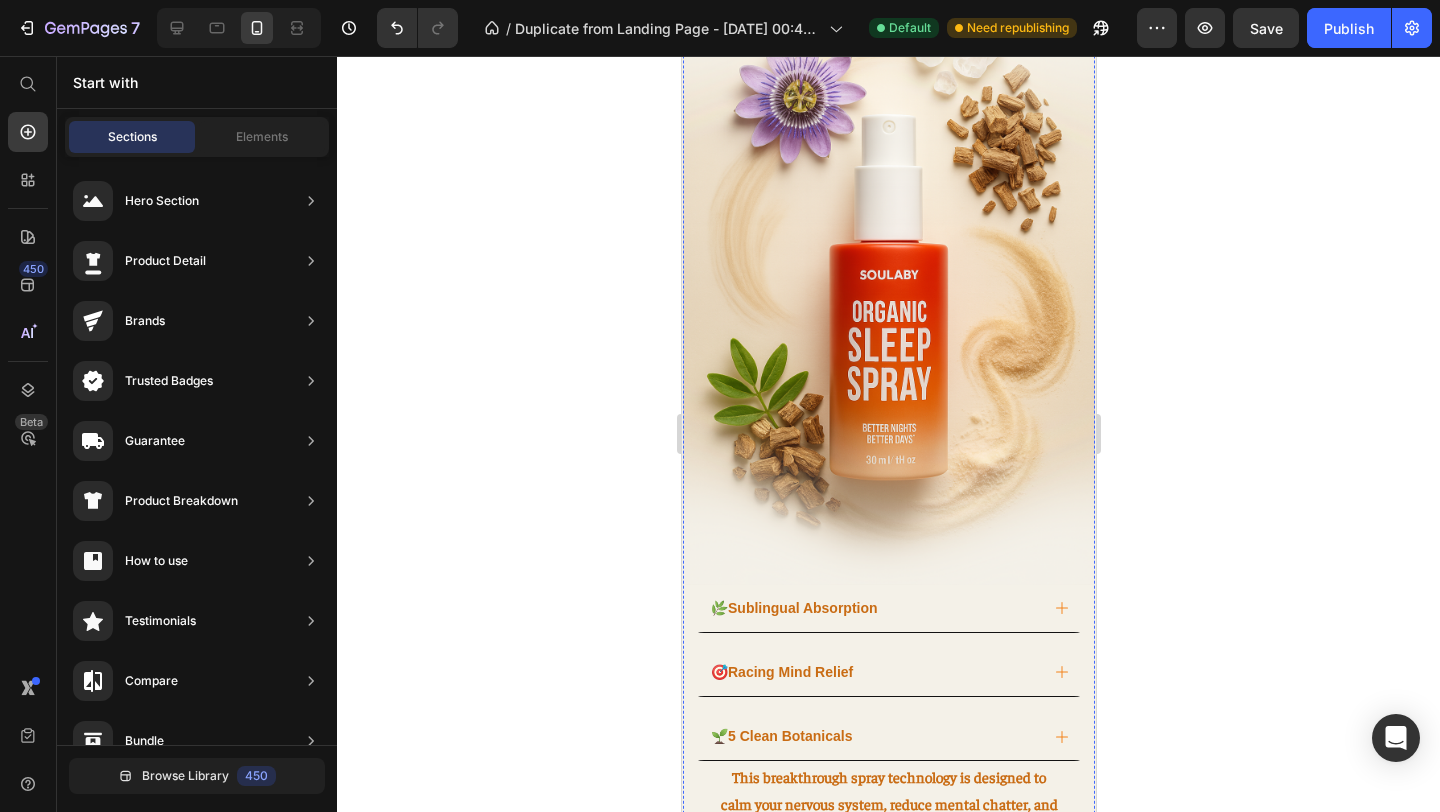 click on "SOULABY For Your Exhausted Mind" at bounding box center (888, -176) 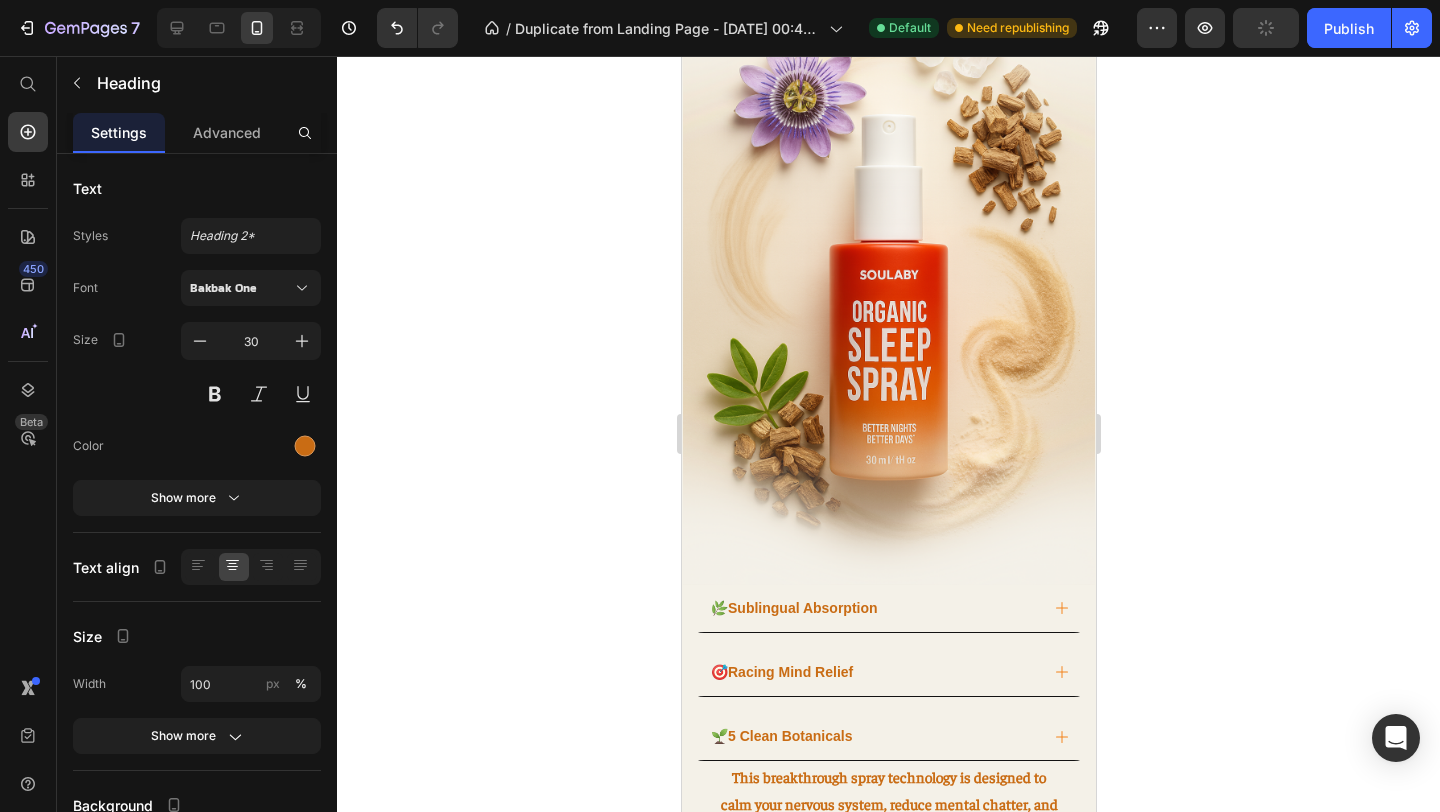 click on "SOULABY For Your Exhausted Mind" at bounding box center (888, -176) 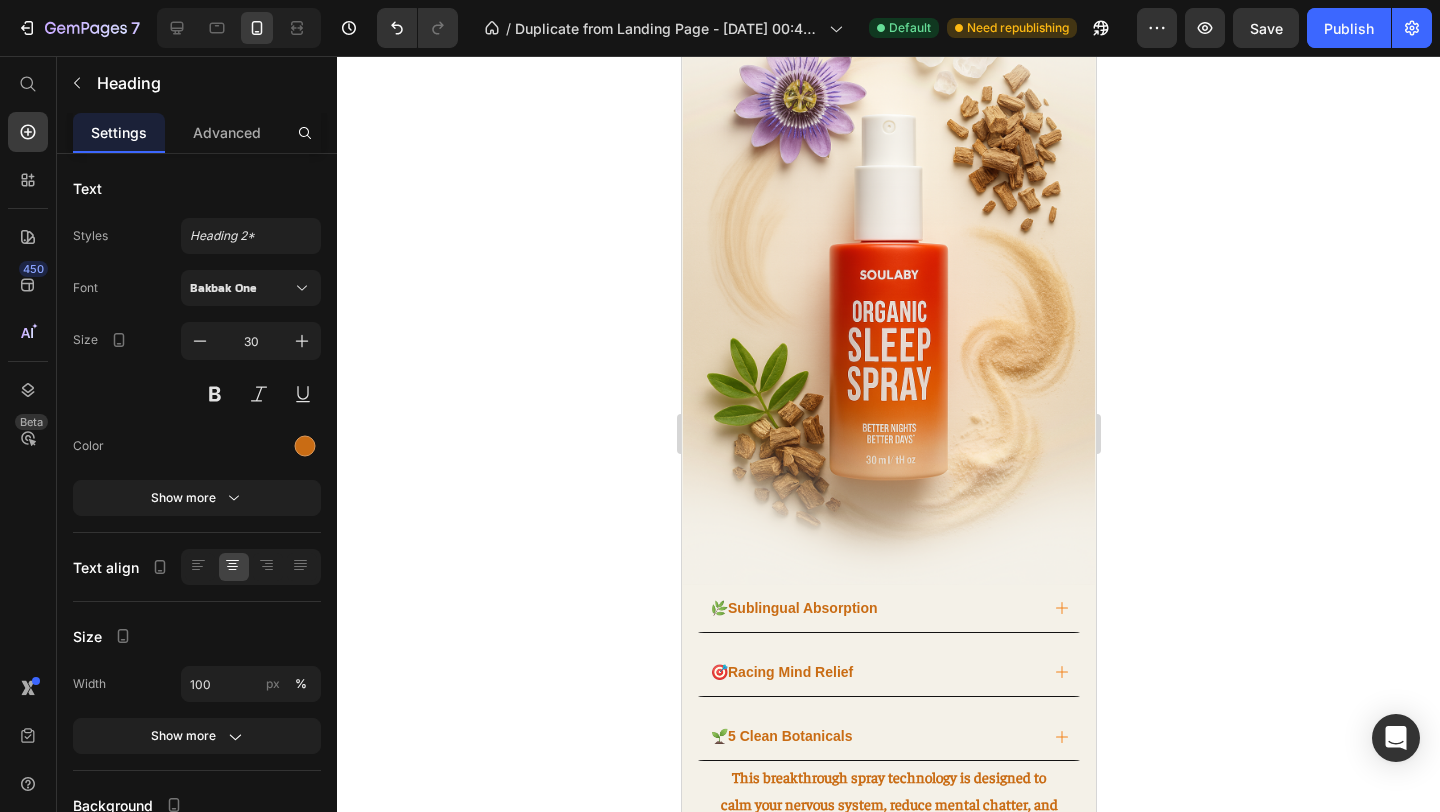 click 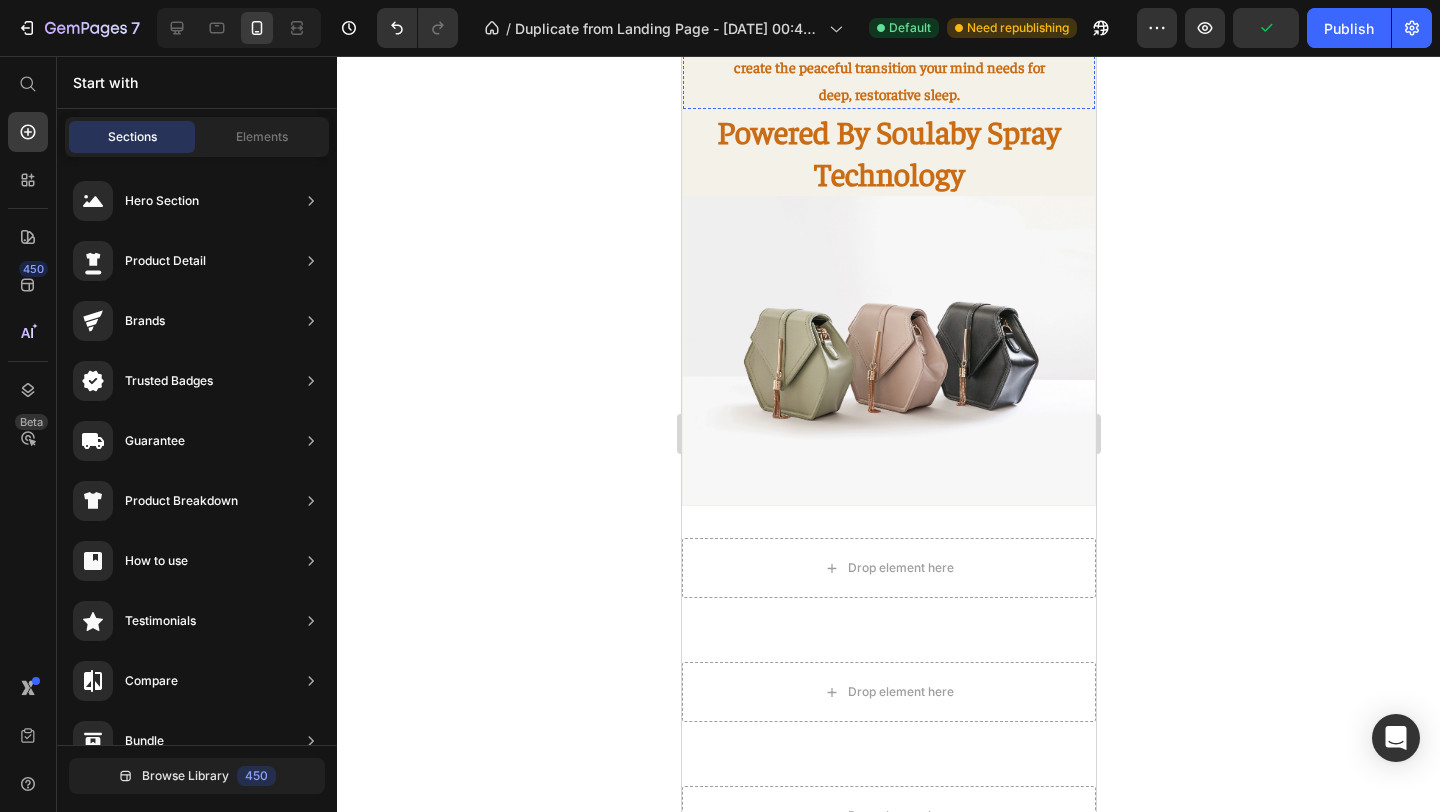 scroll, scrollTop: 2376, scrollLeft: 0, axis: vertical 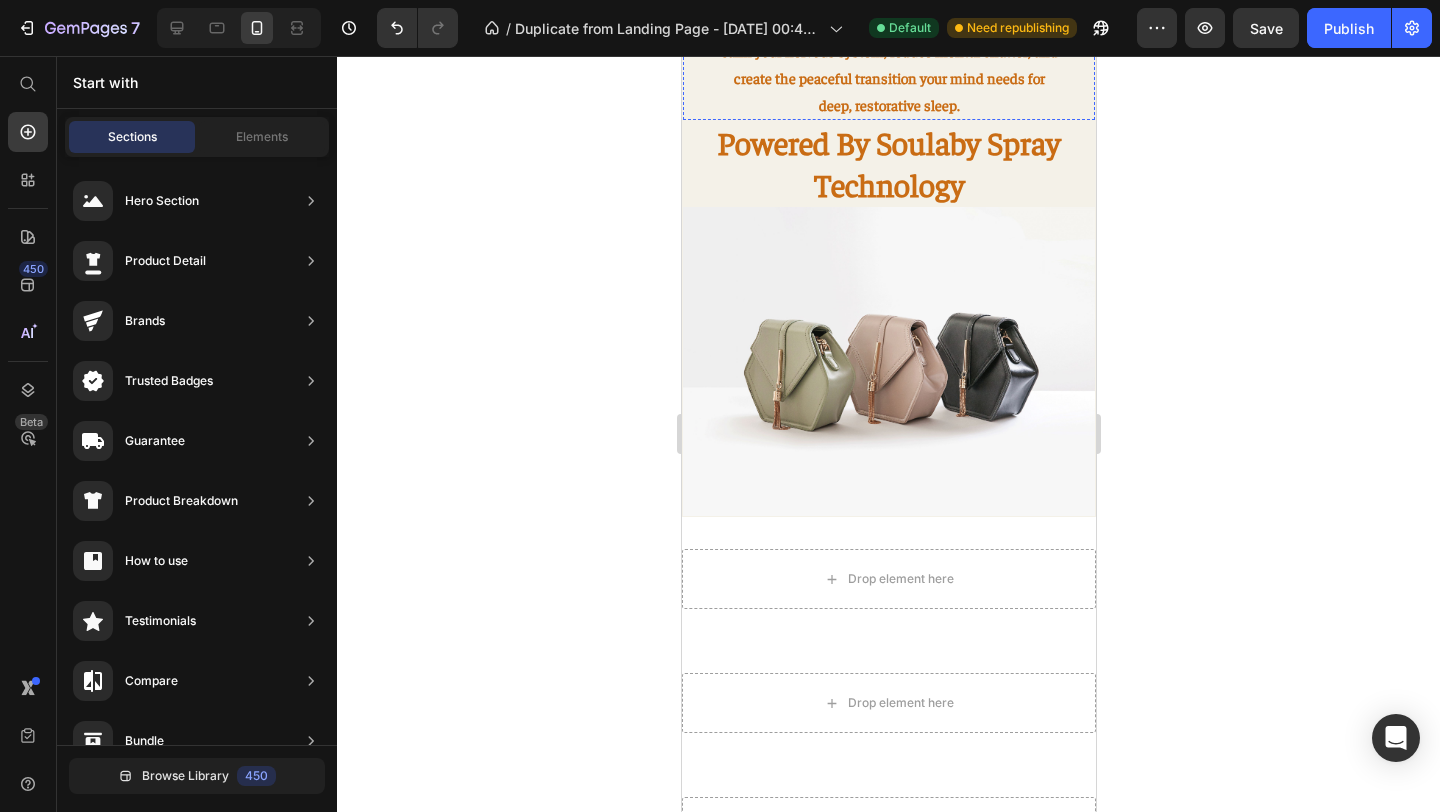 click on "🌿  Sublingual Absorption" at bounding box center [872, -145] 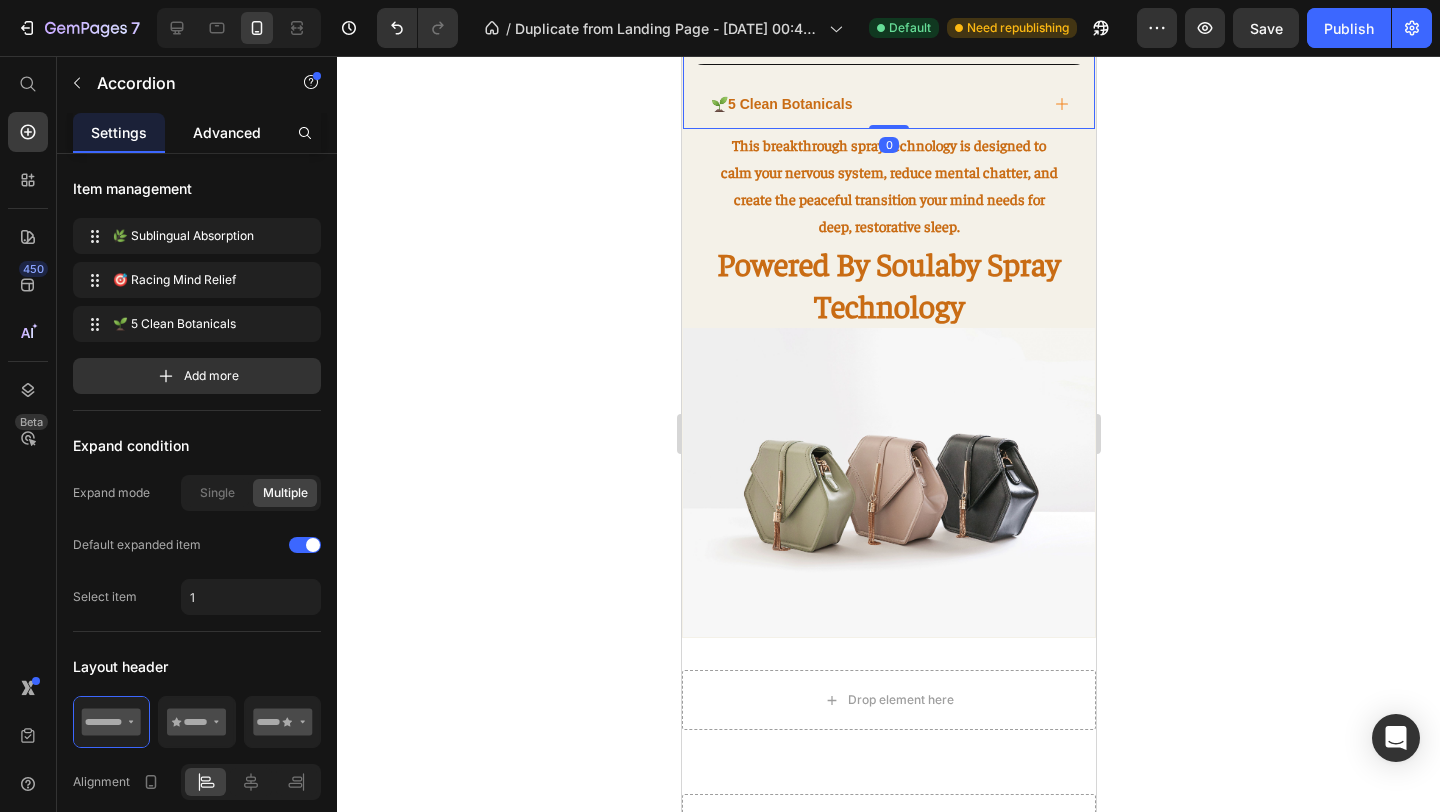 click on "Advanced" at bounding box center [227, 132] 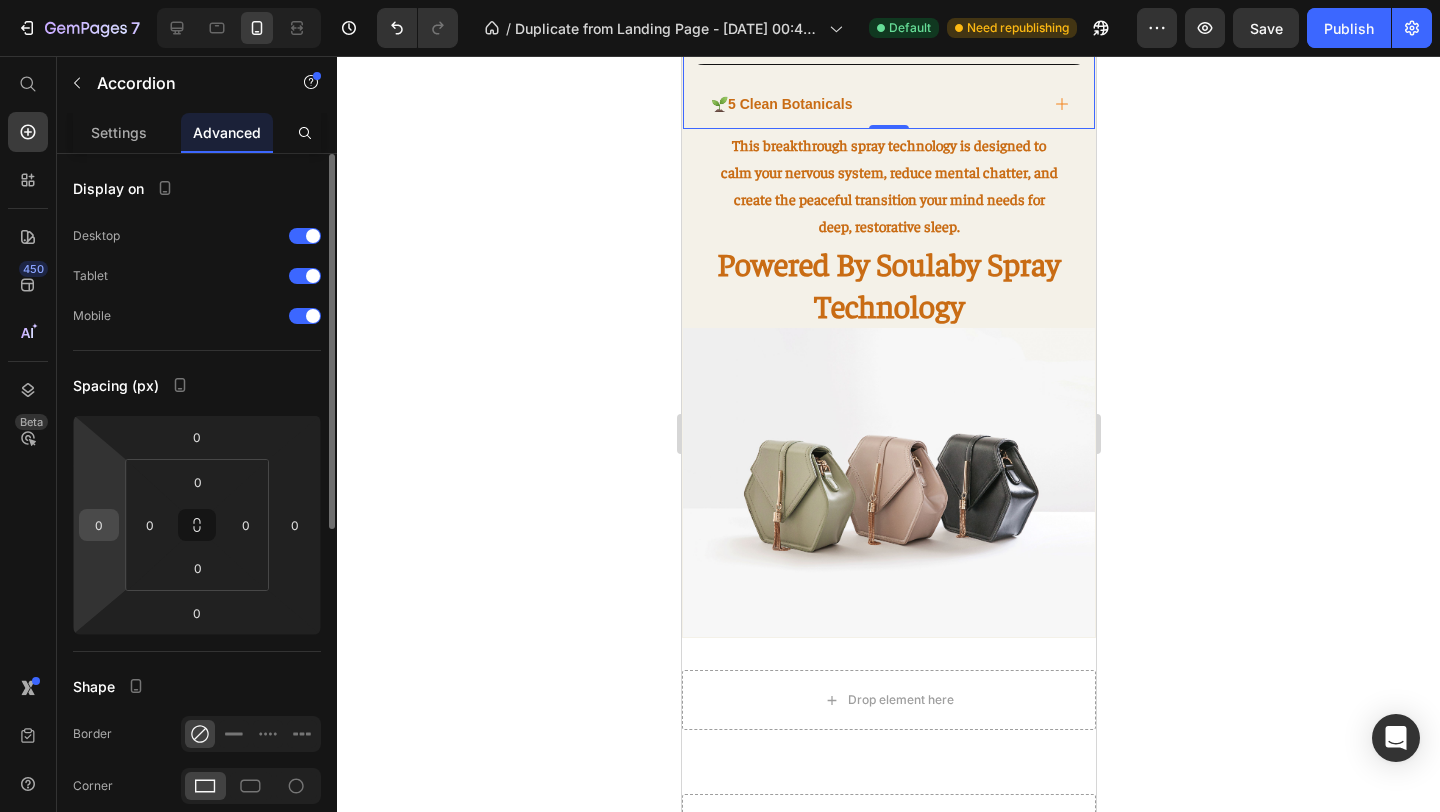 click on "0" at bounding box center (99, 525) 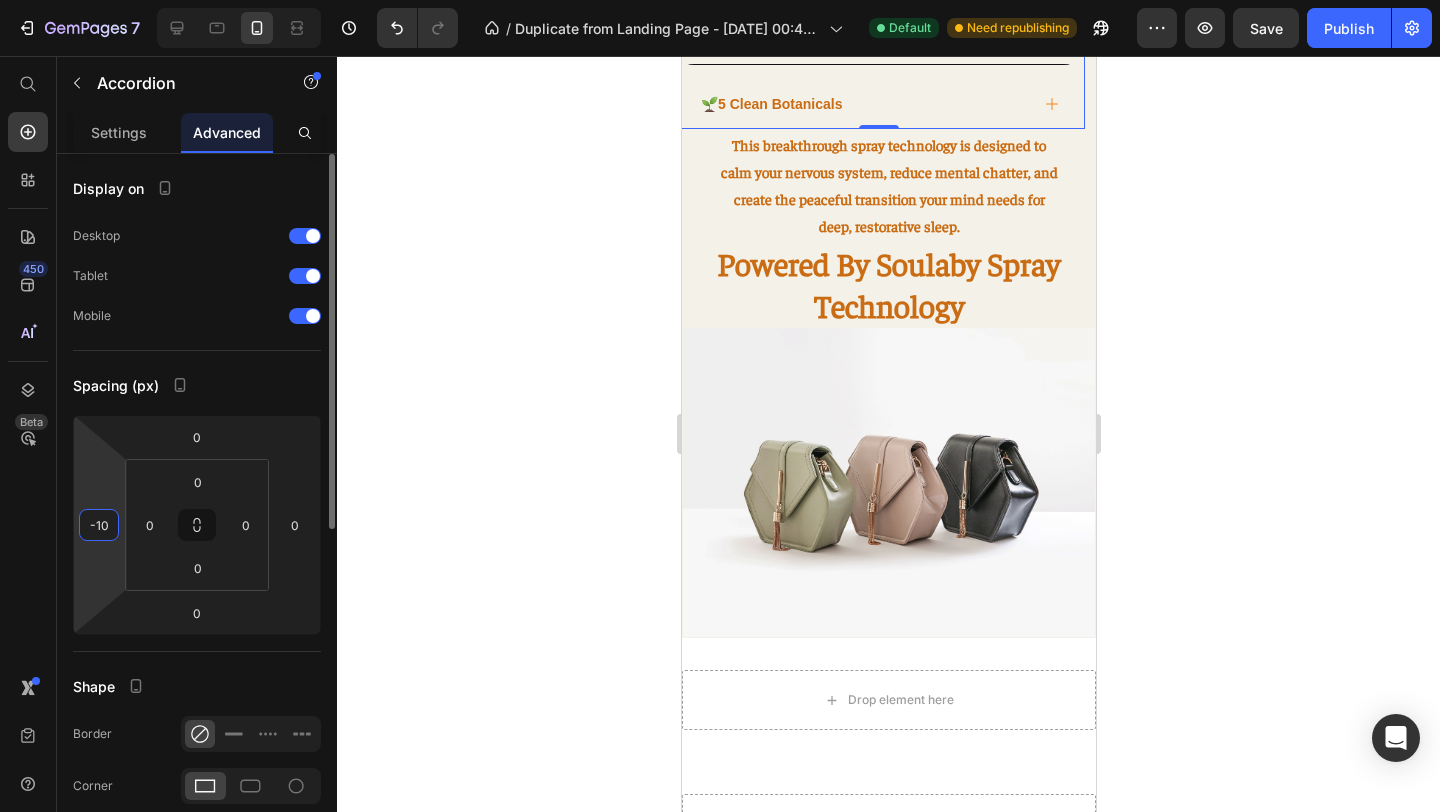type on "0" 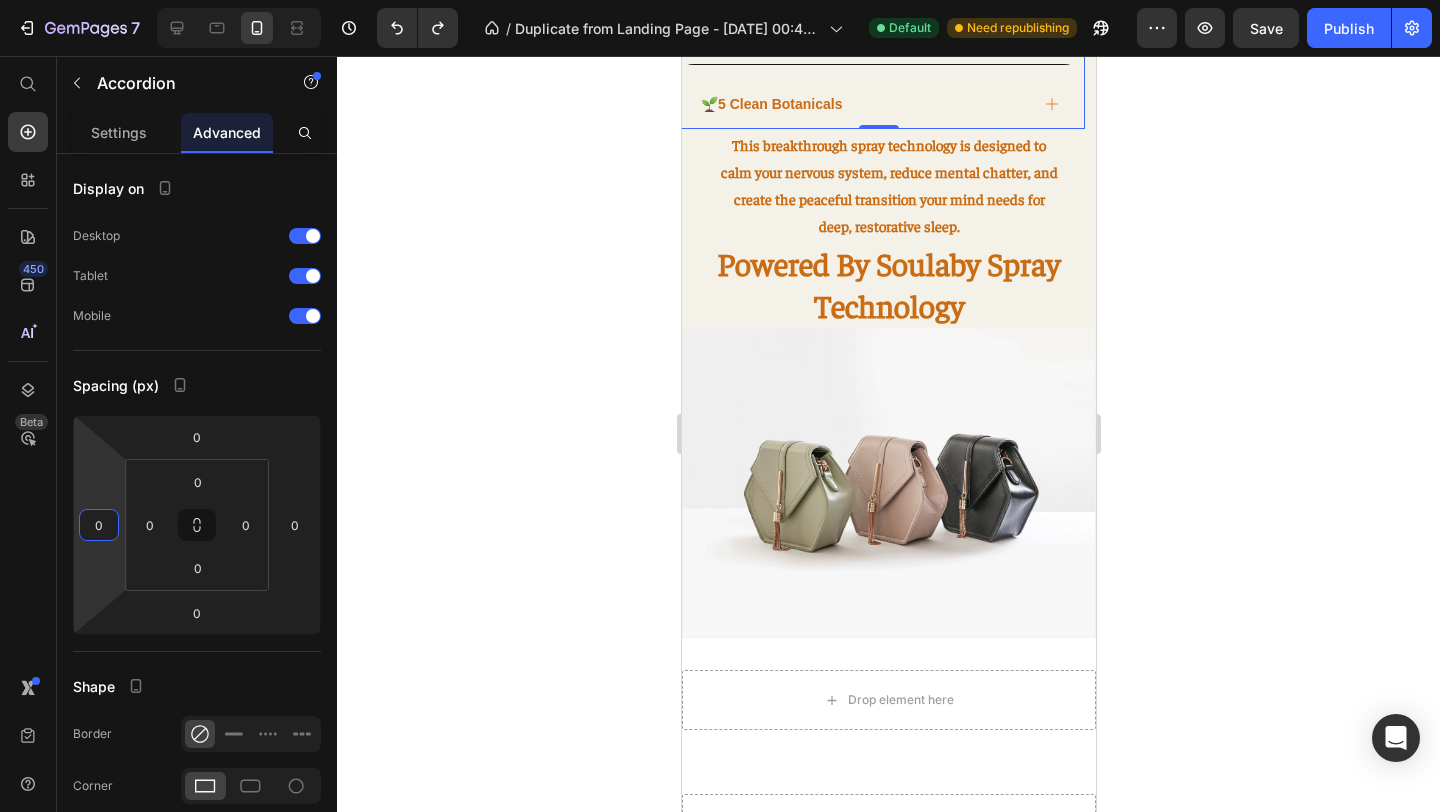 click 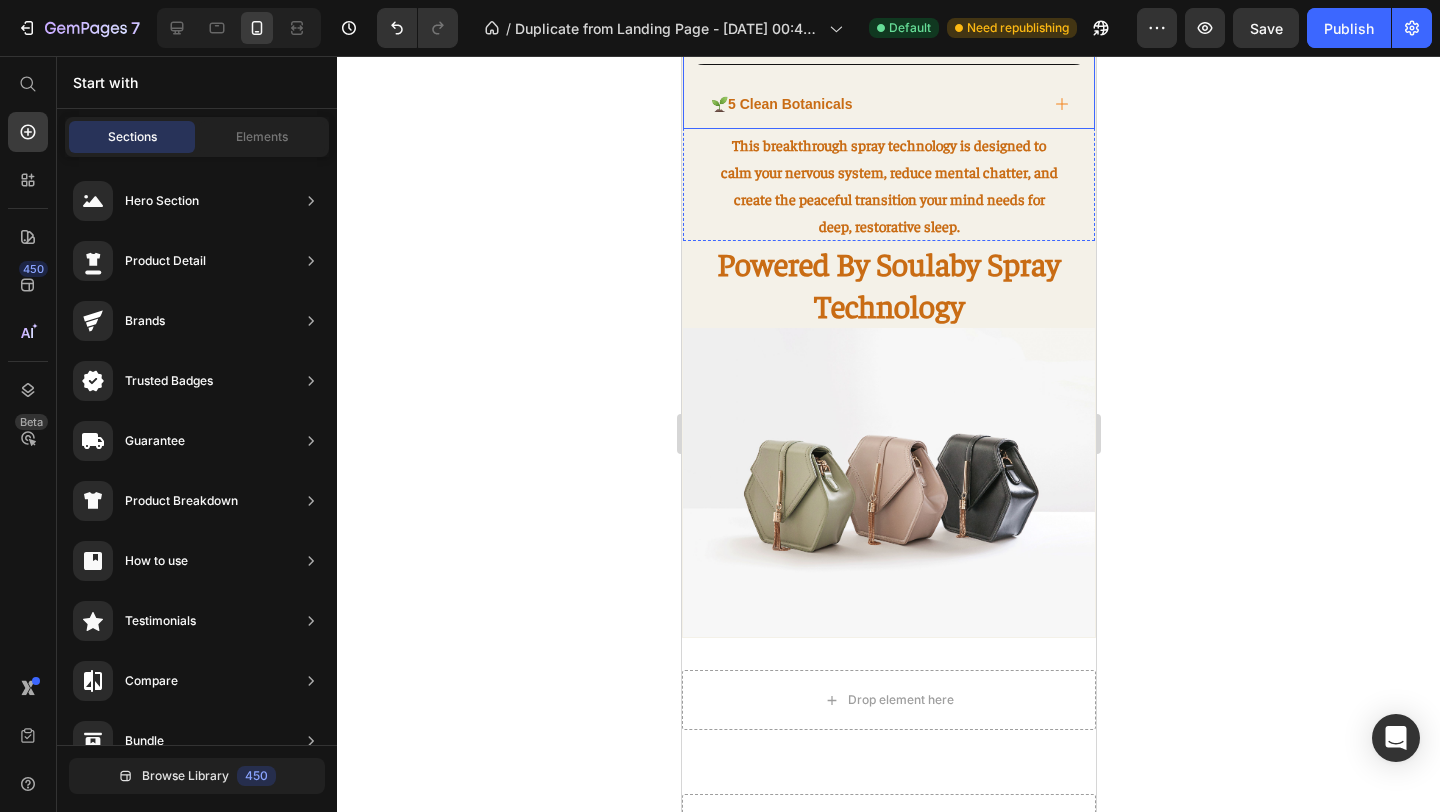 click 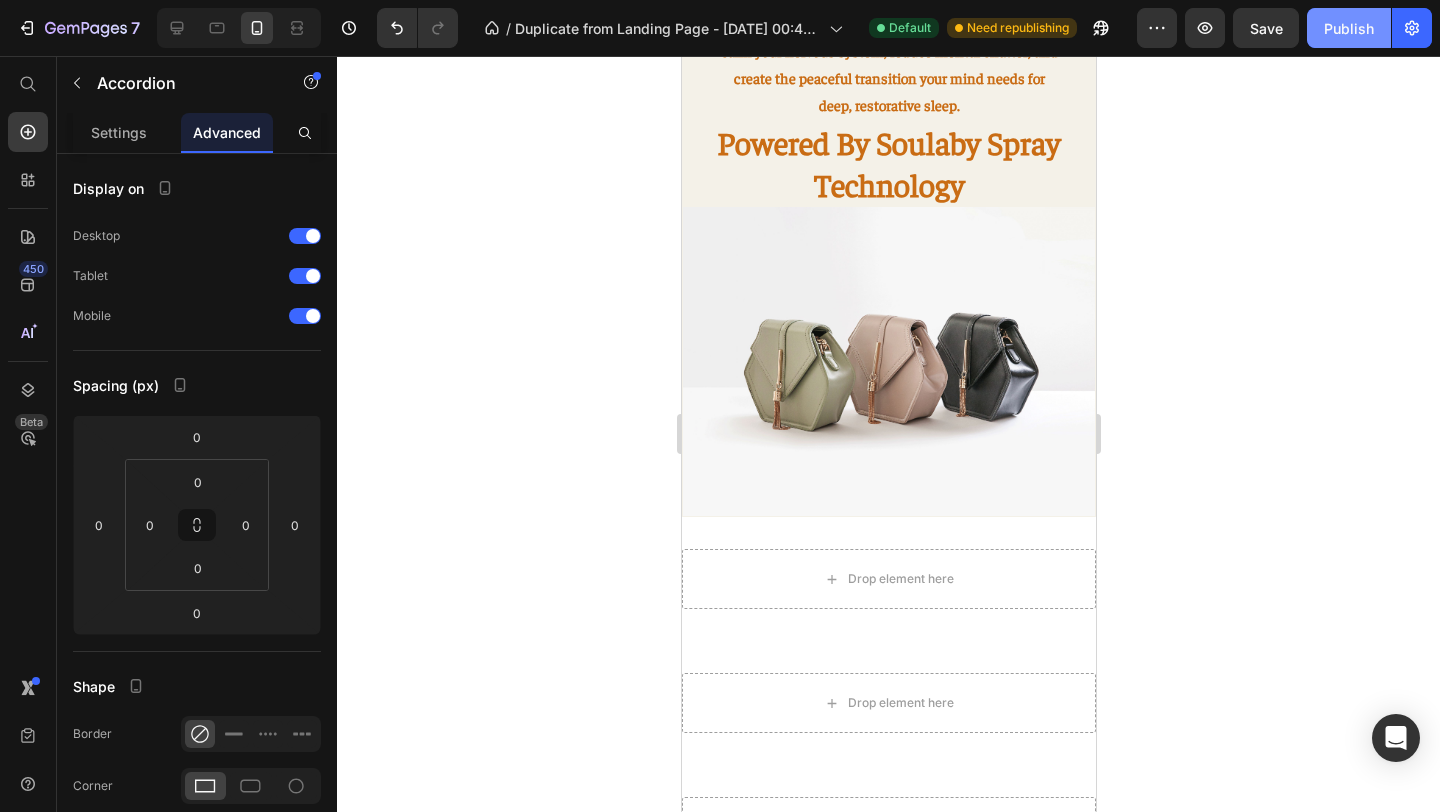 click on "Publish" at bounding box center [1349, 28] 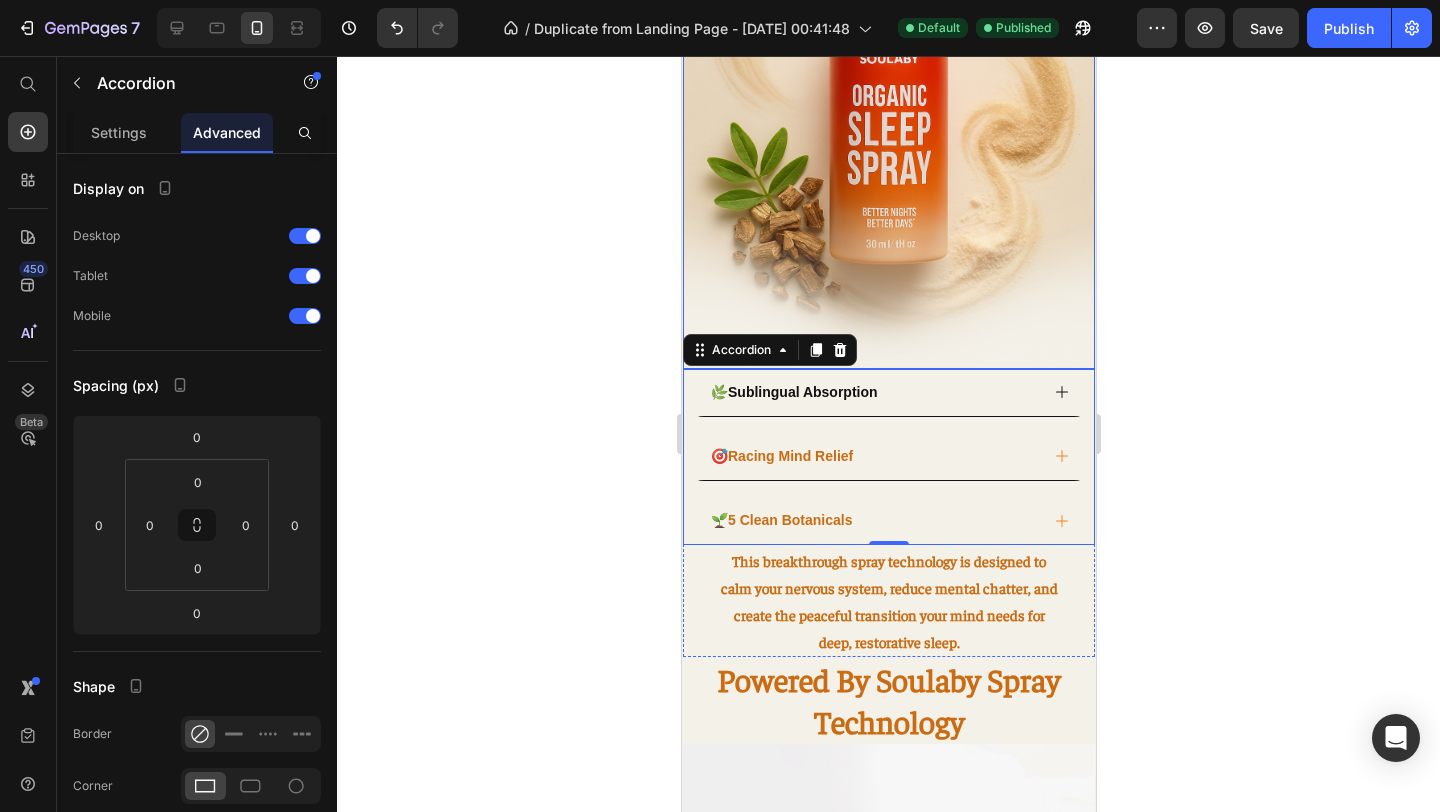 scroll, scrollTop: 1567, scrollLeft: 0, axis: vertical 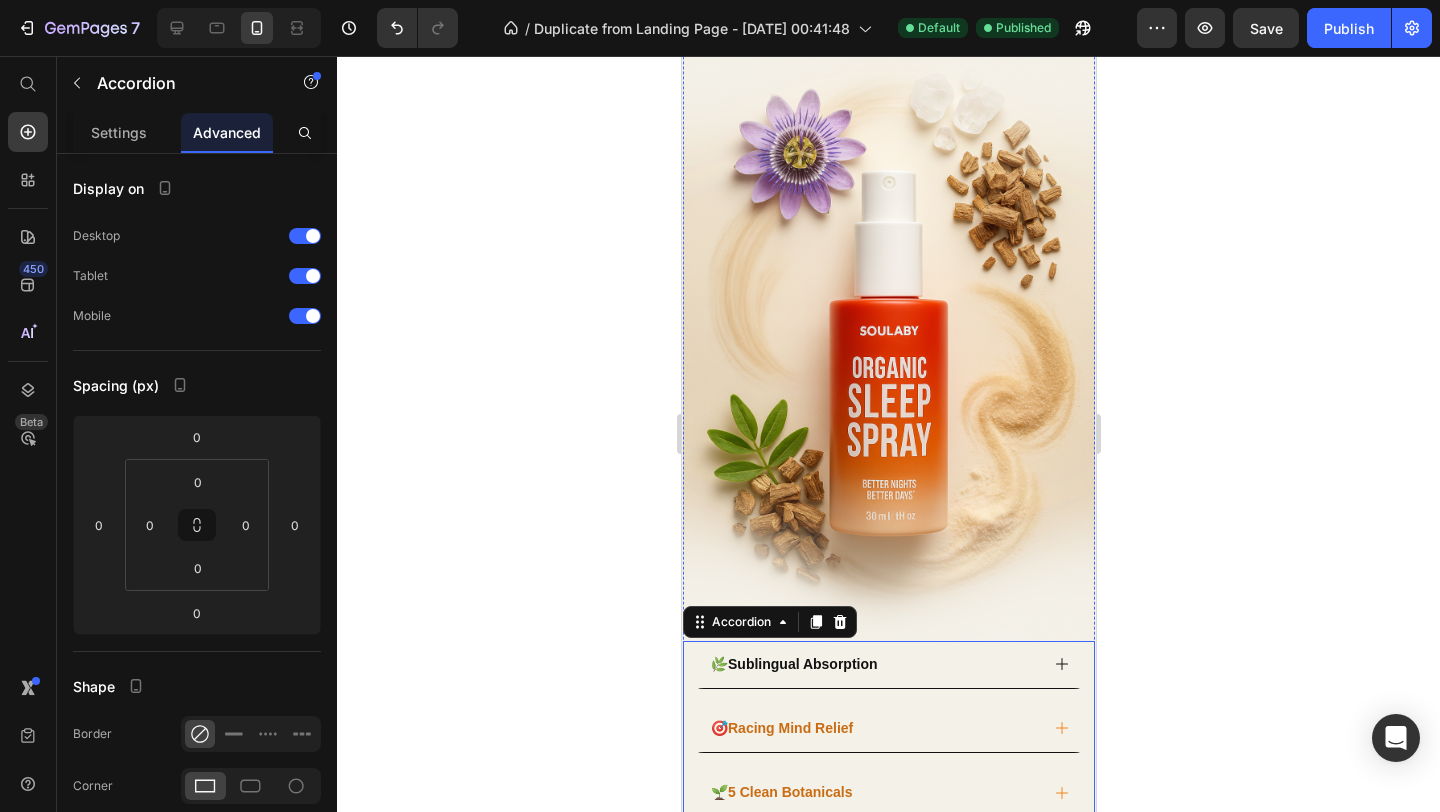 click on "SOULABY SprayFor Your Exhausted Mind" at bounding box center [888, -120] 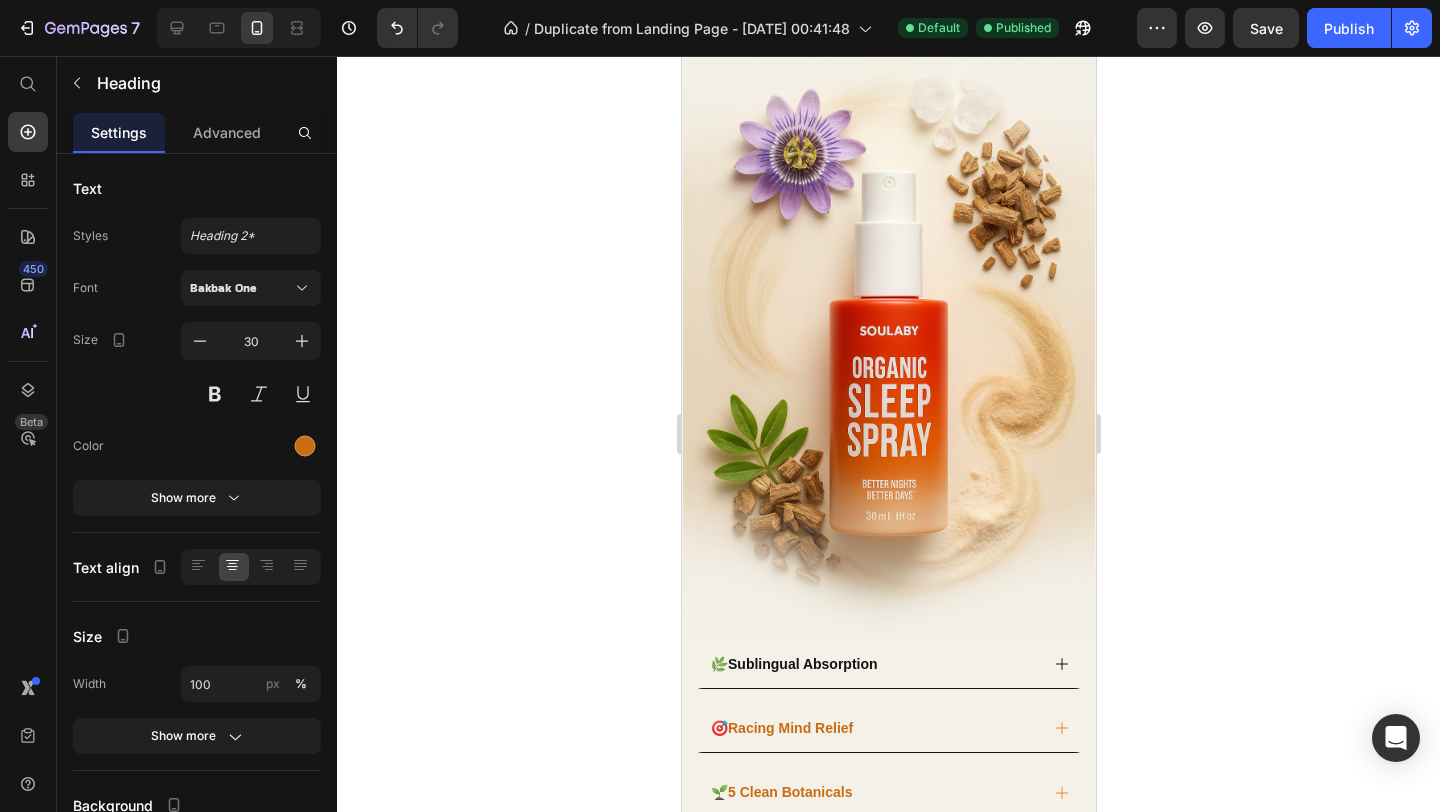click on "SOULABY SprayFor Your Exhausted Mind" at bounding box center [888, -120] 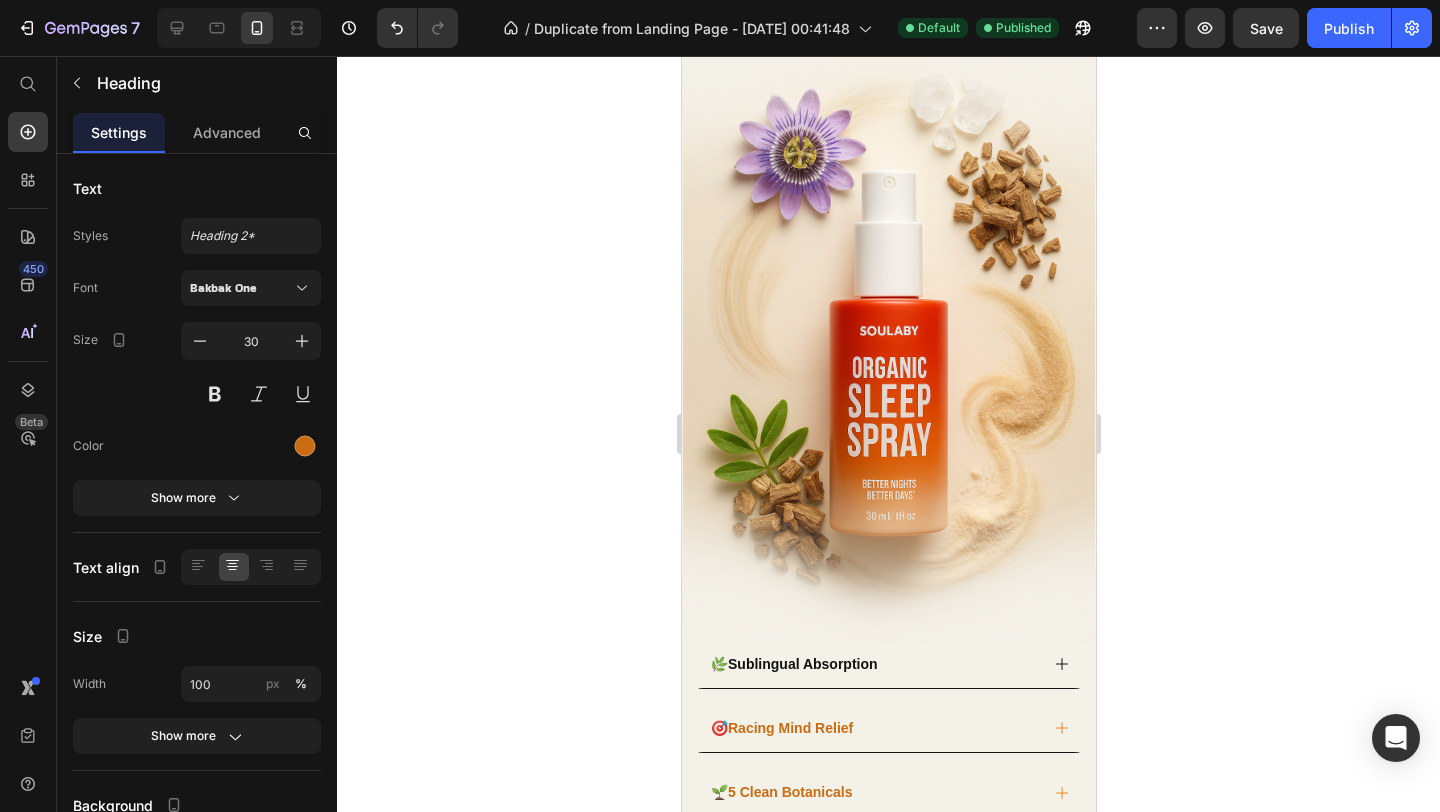 click 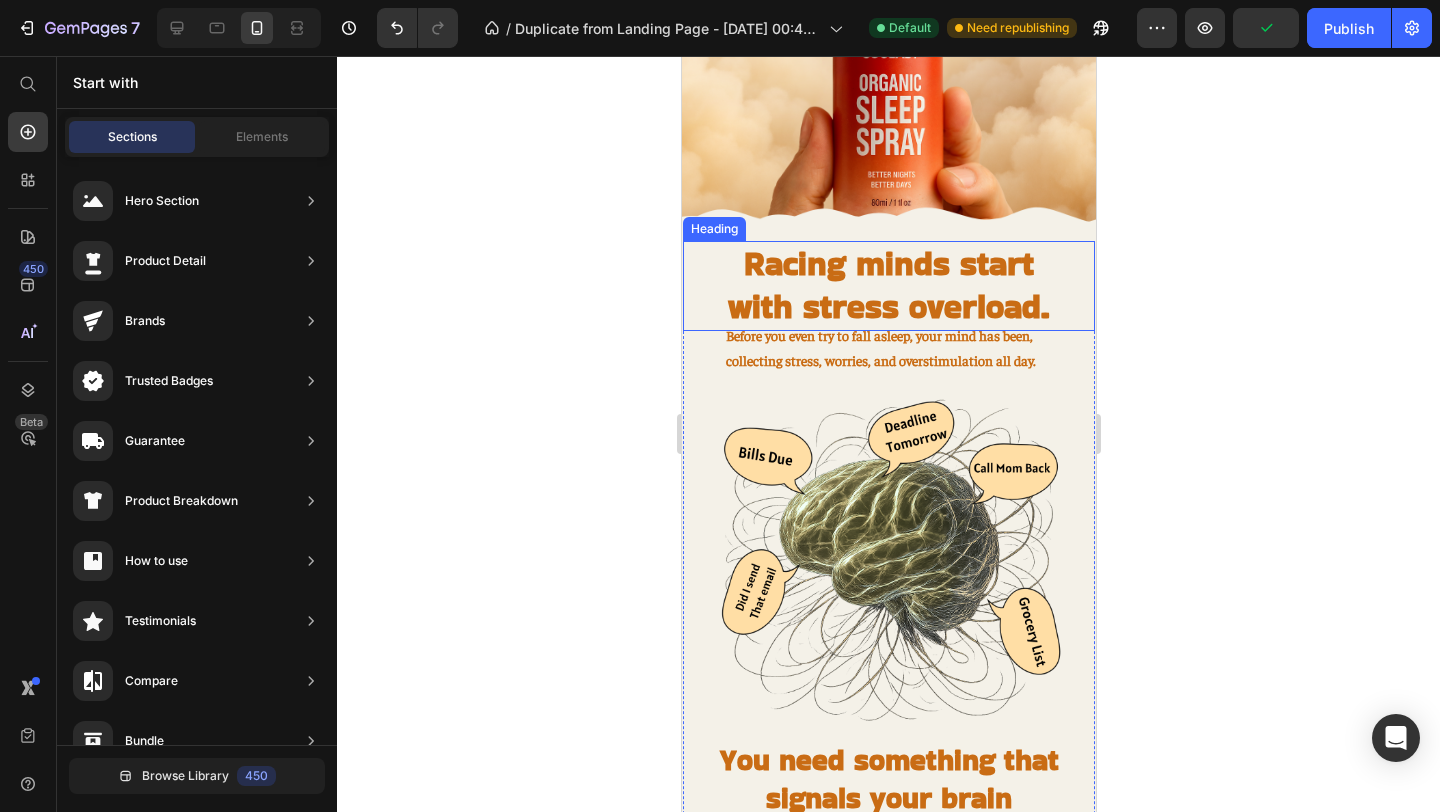 scroll, scrollTop: 484, scrollLeft: 0, axis: vertical 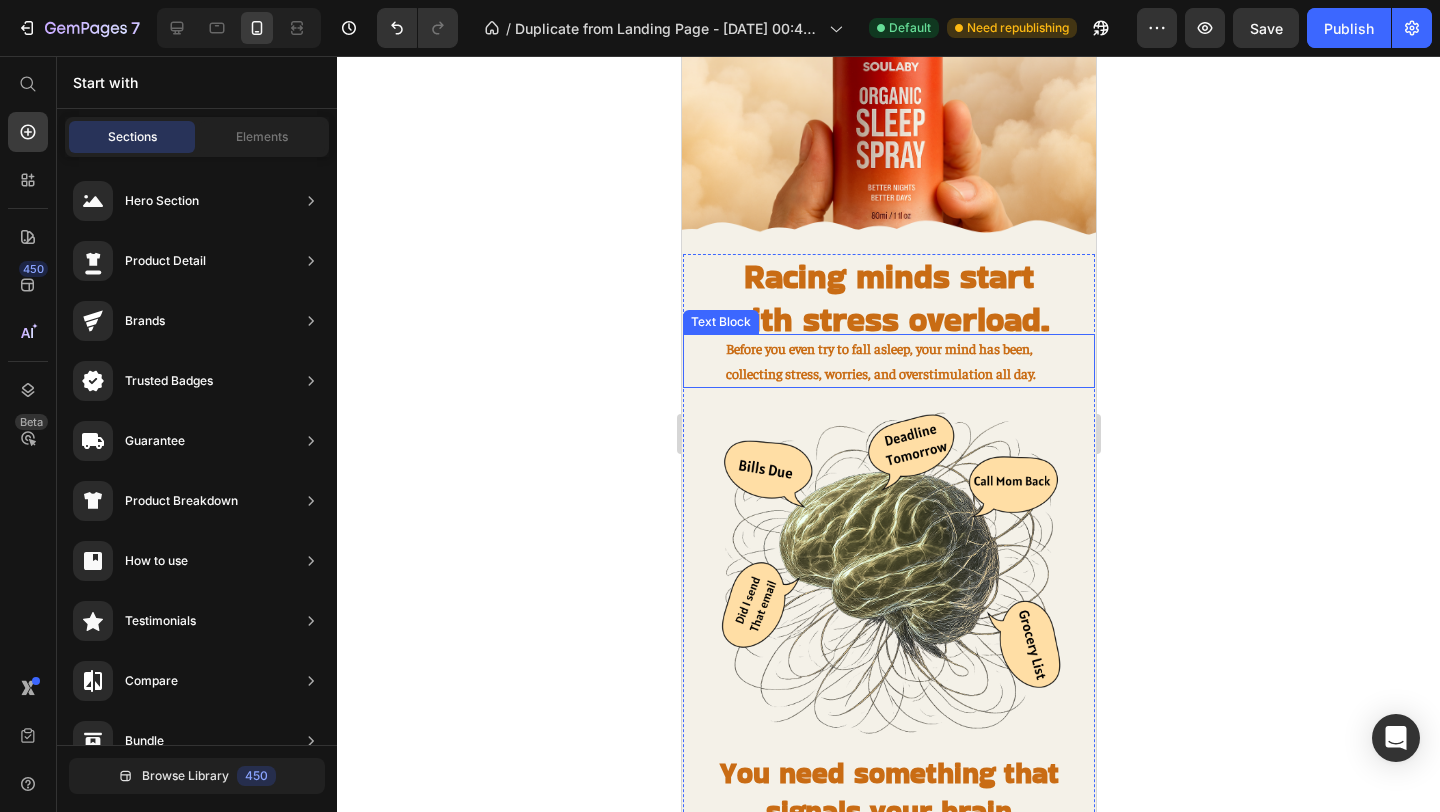 click on "Before you even try to fall asleep, your mind has been, collecting stress, worries, and overstimulation all day." at bounding box center (888, 361) 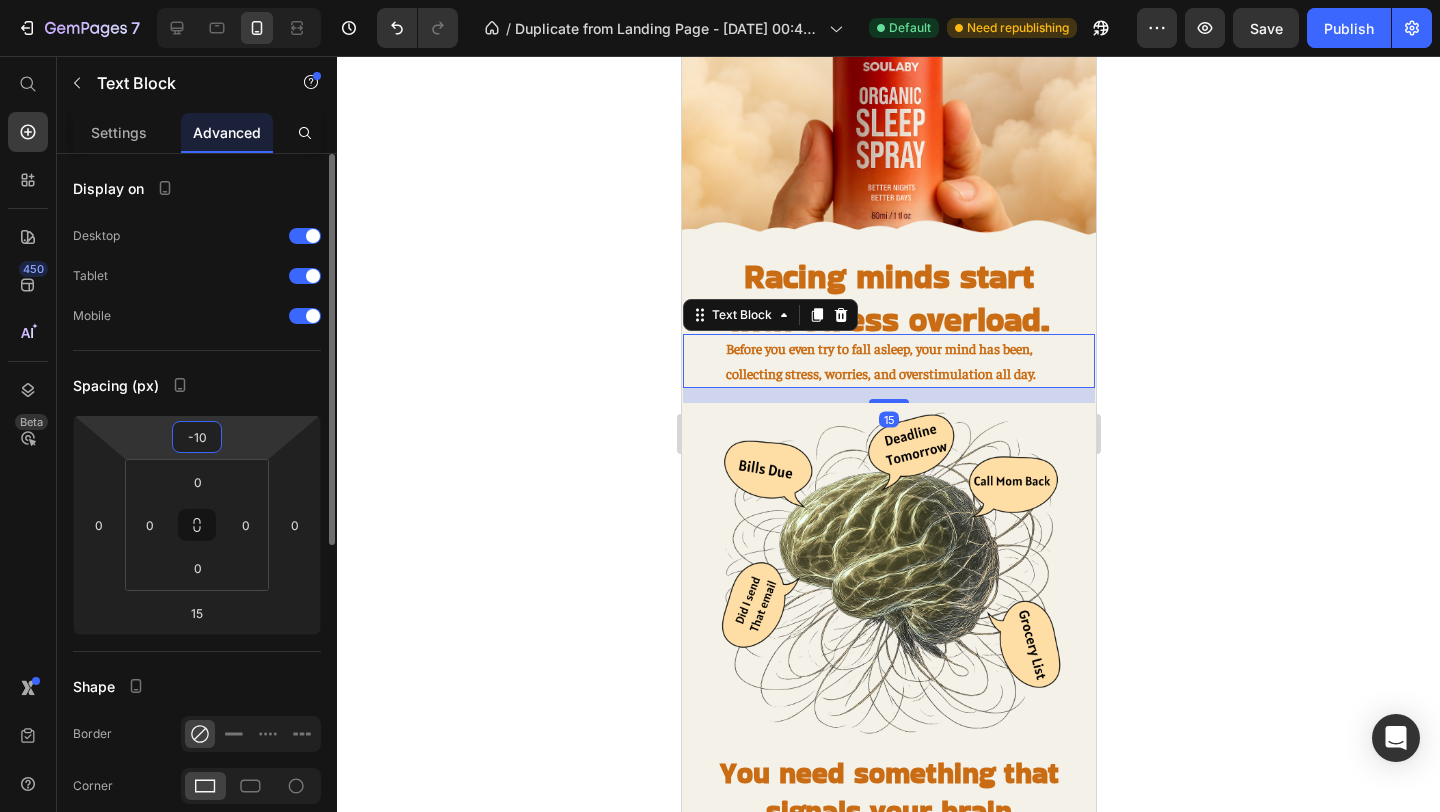 click on "-10" at bounding box center (197, 437) 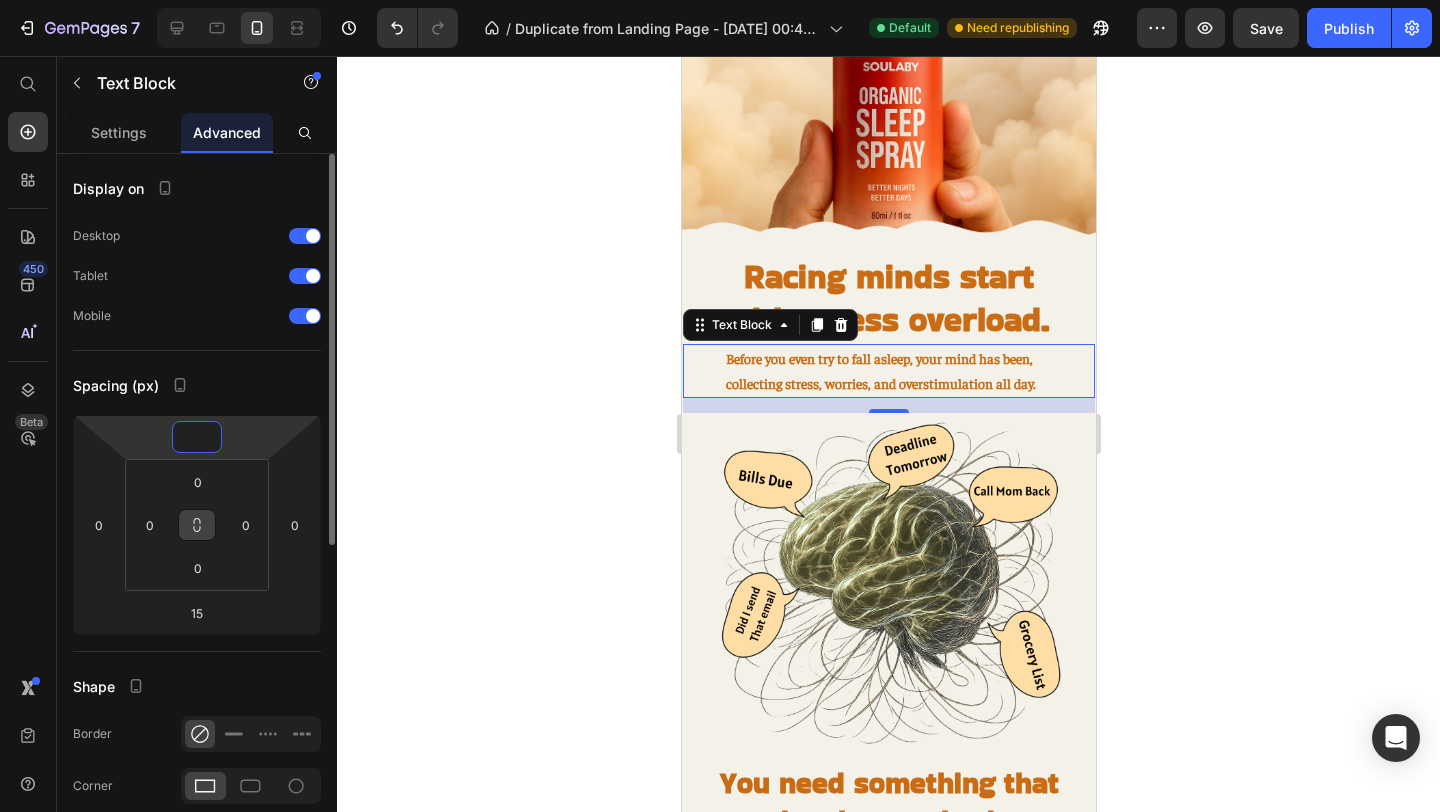 type on "-6" 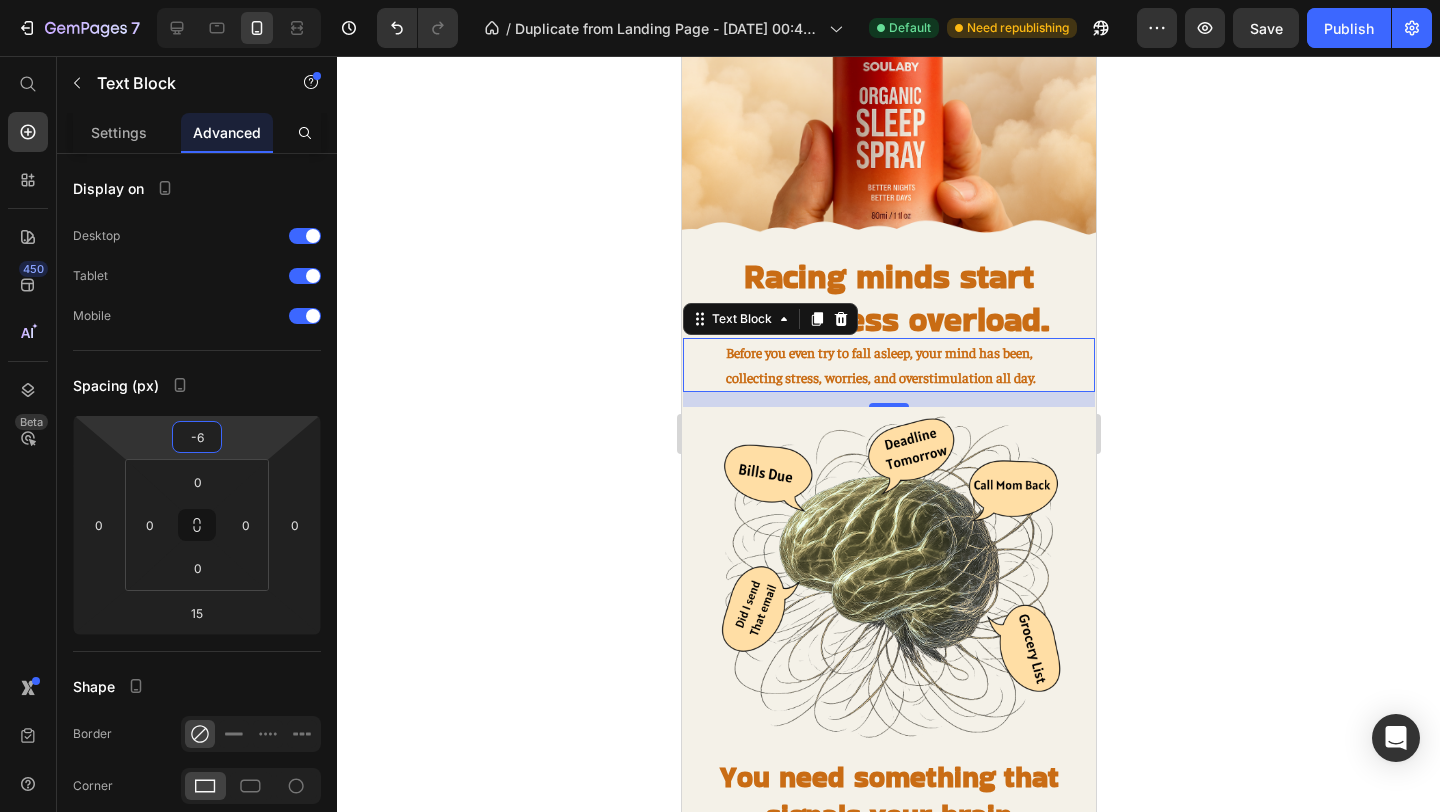click 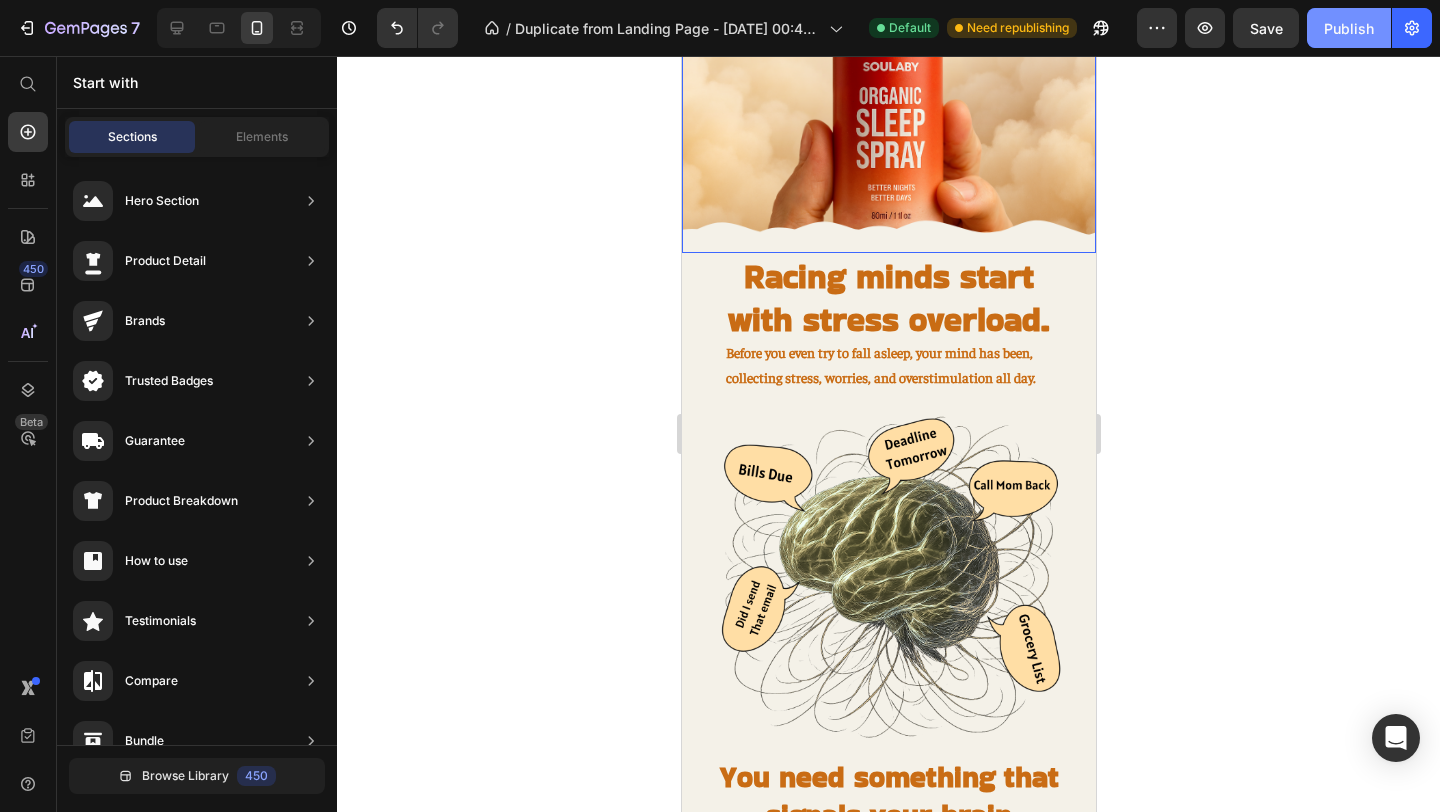 click on "Publish" 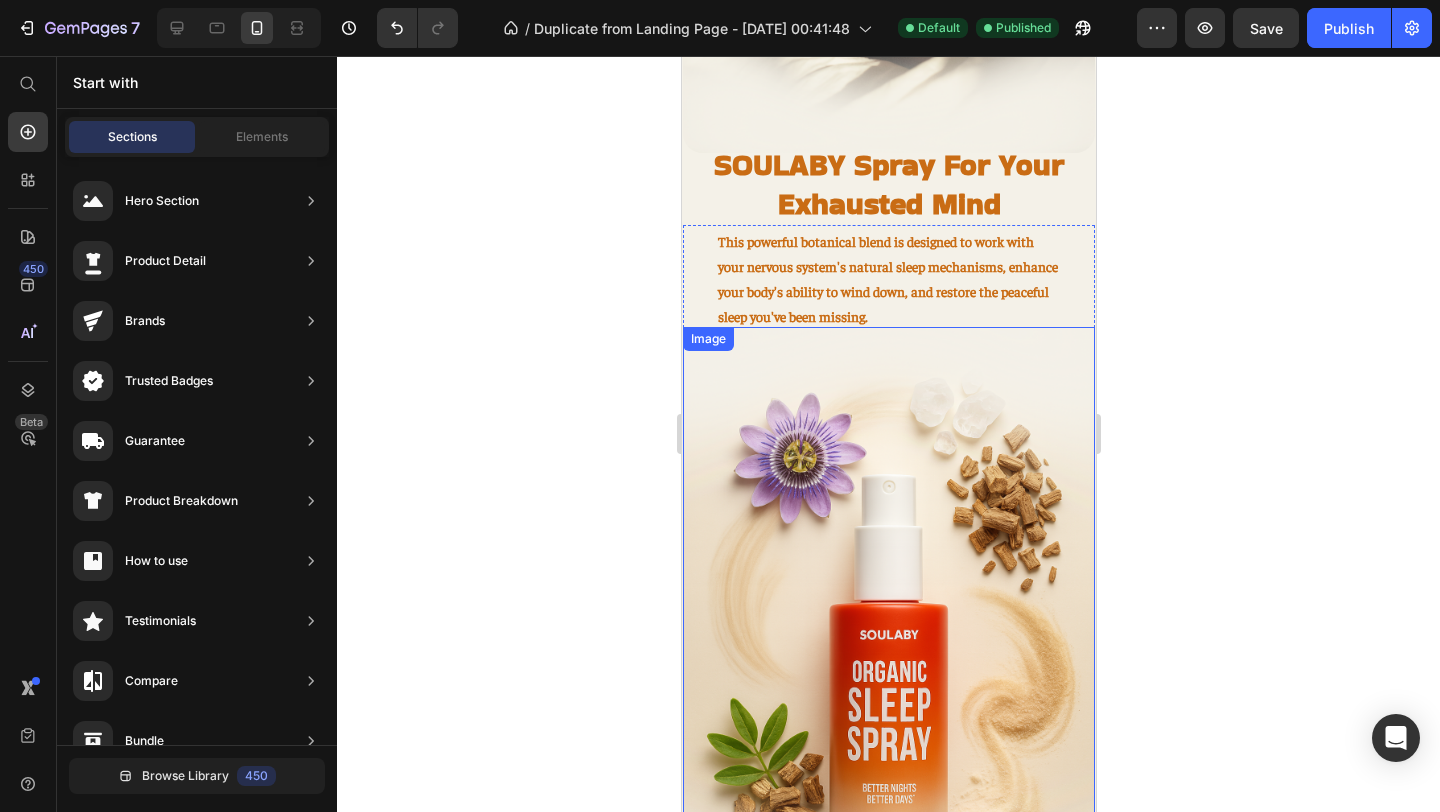 scroll, scrollTop: 1614, scrollLeft: 0, axis: vertical 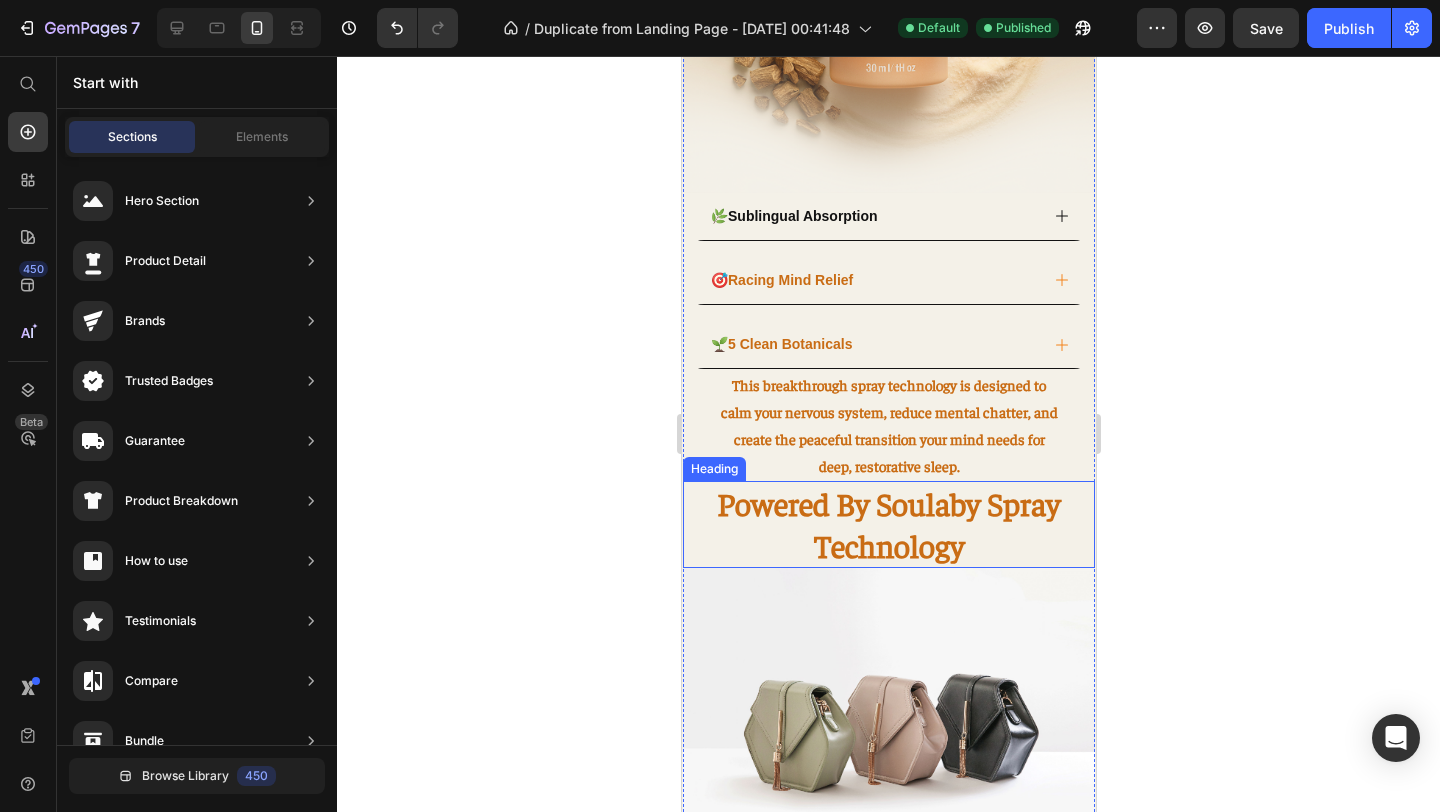 click on "Powered By Soulaby Spray Technology" at bounding box center [888, 524] 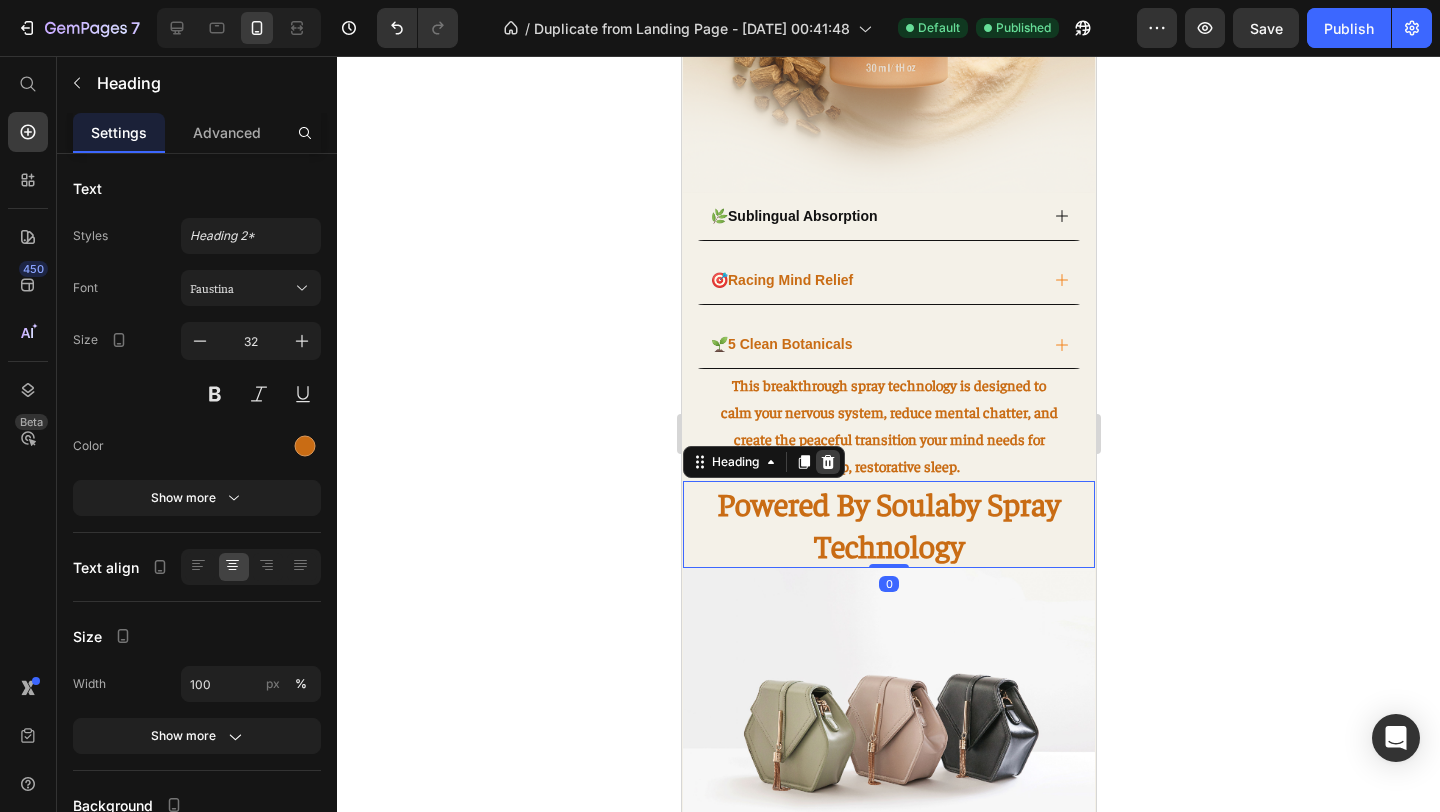 click 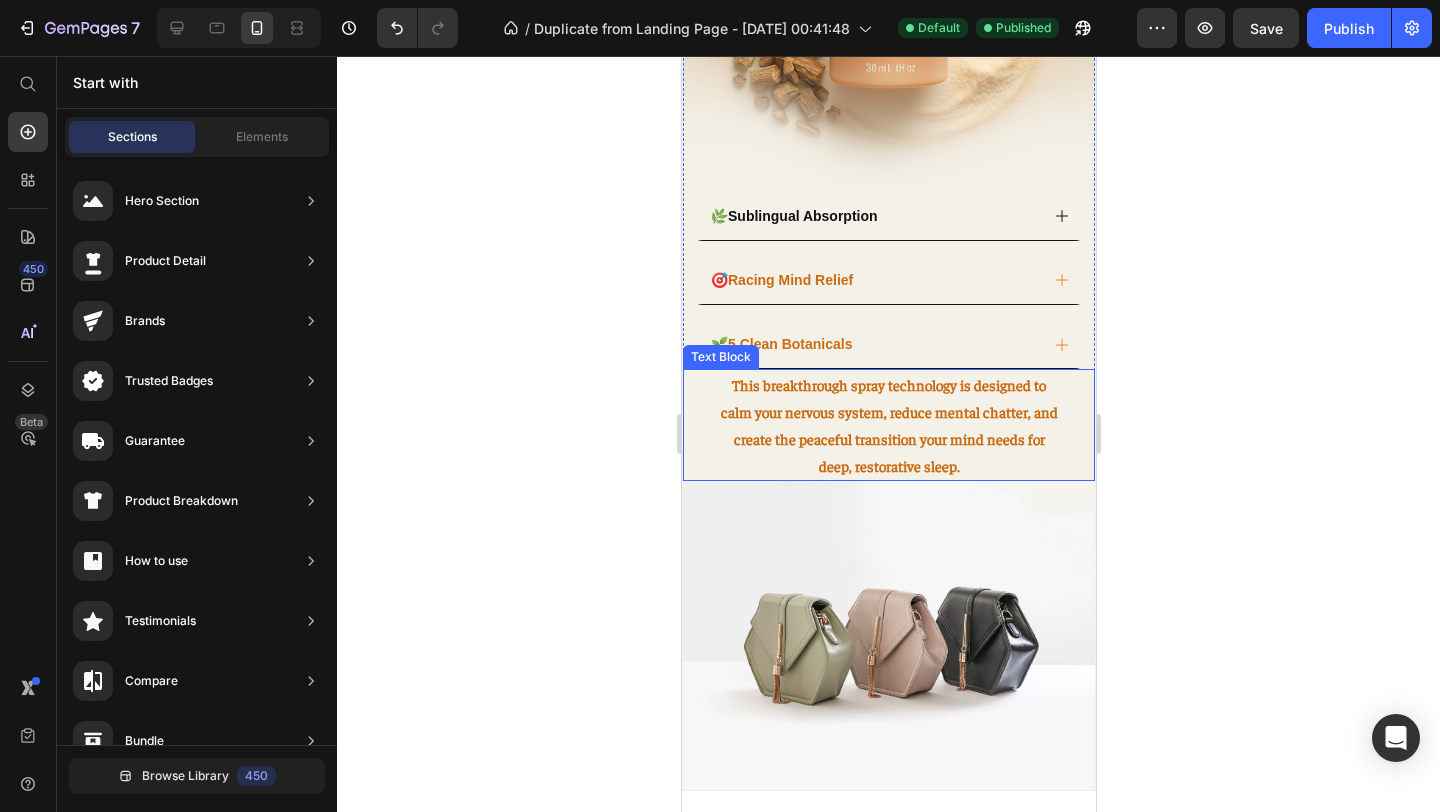 click on "This breakthrough spray technology is designed to calm your nervous system, reduce mental chatter, and create the peaceful transition your mind needs for deep, restorative sleep." at bounding box center (888, 425) 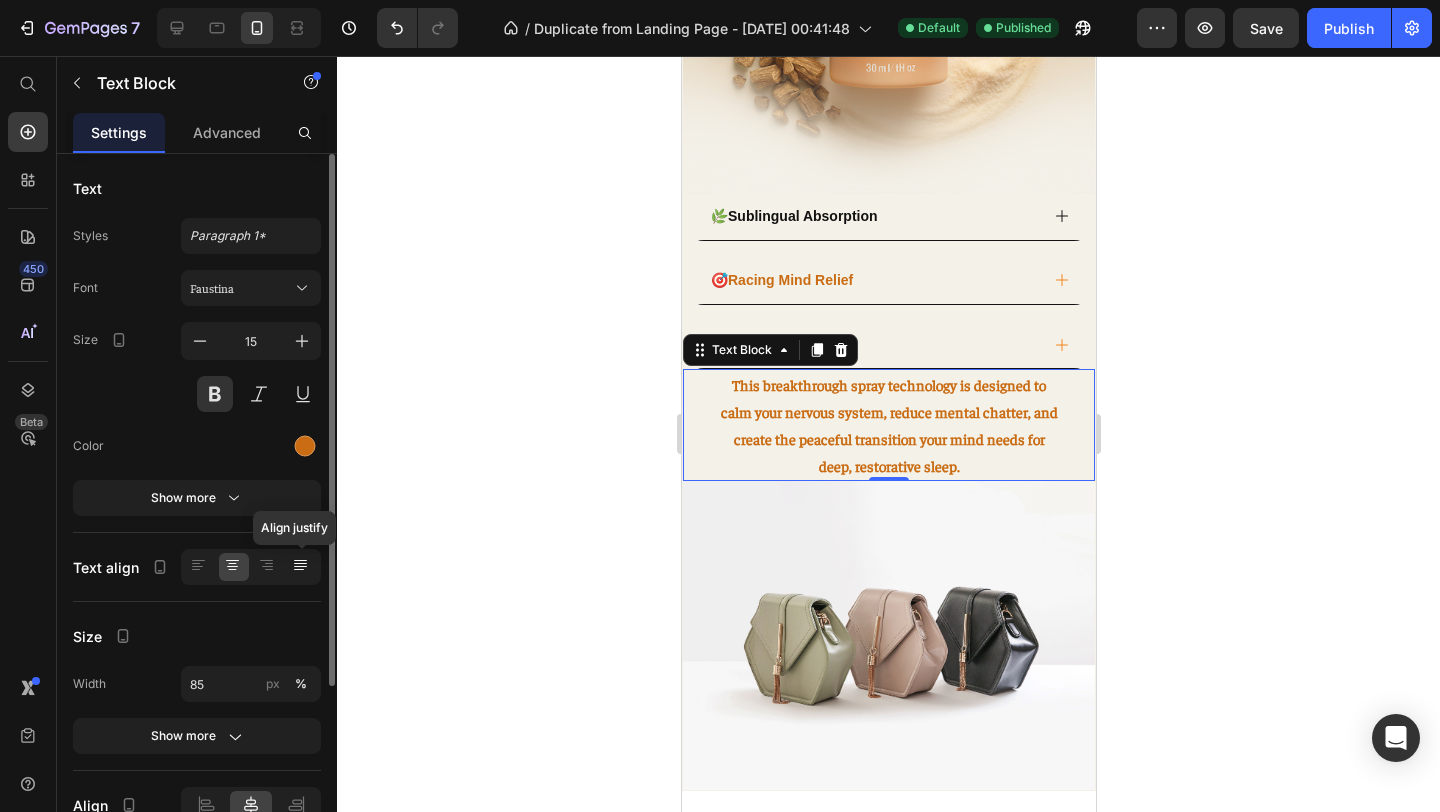 click 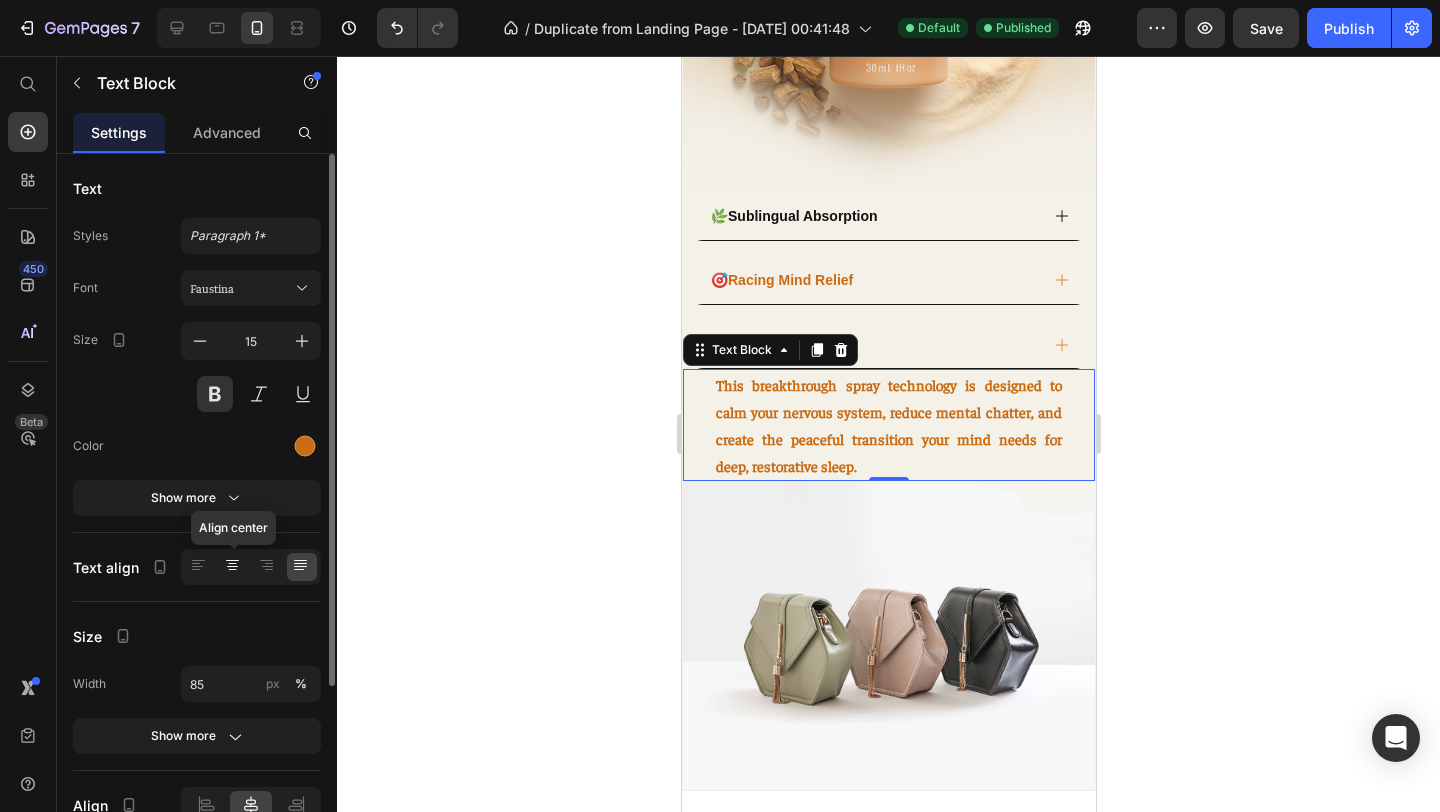 click 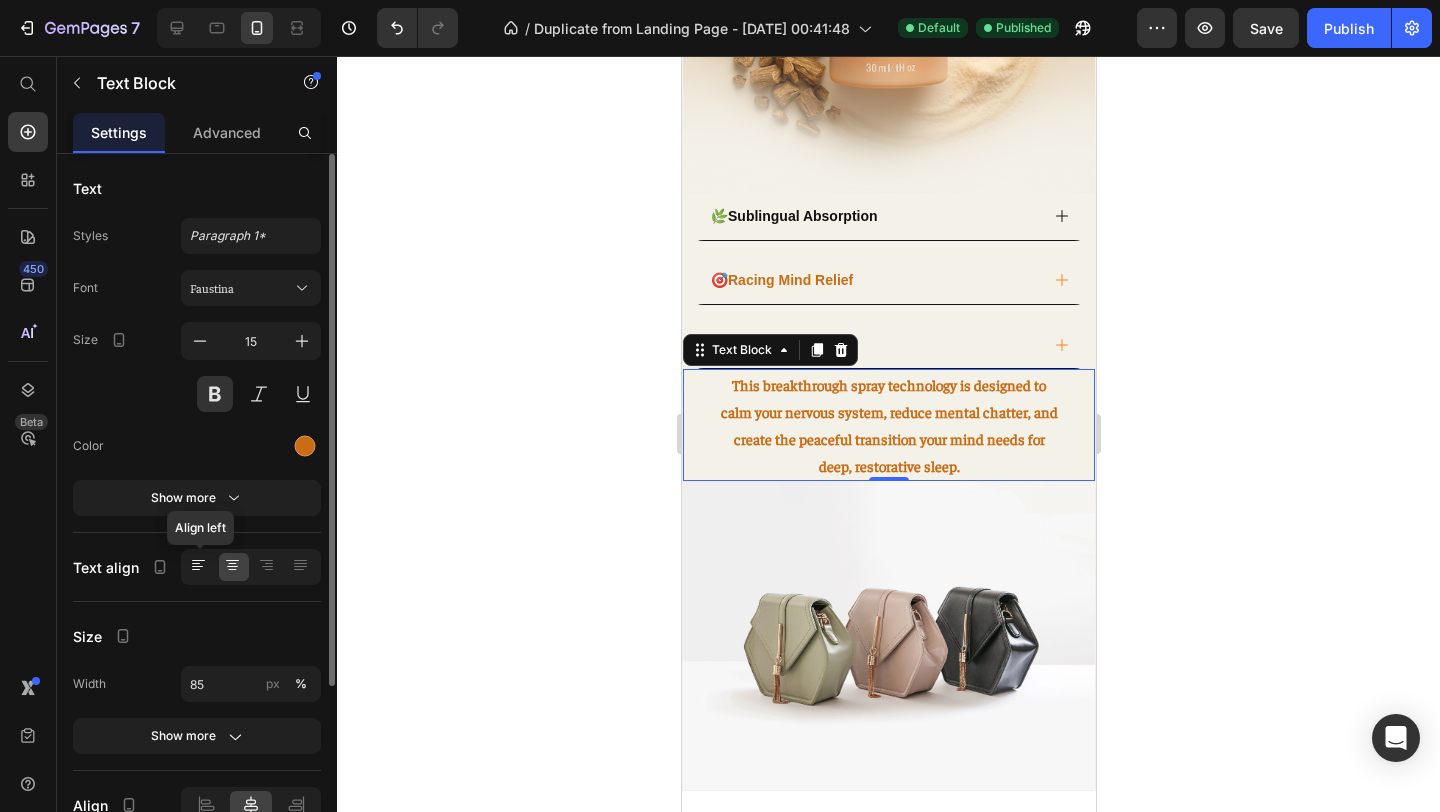click 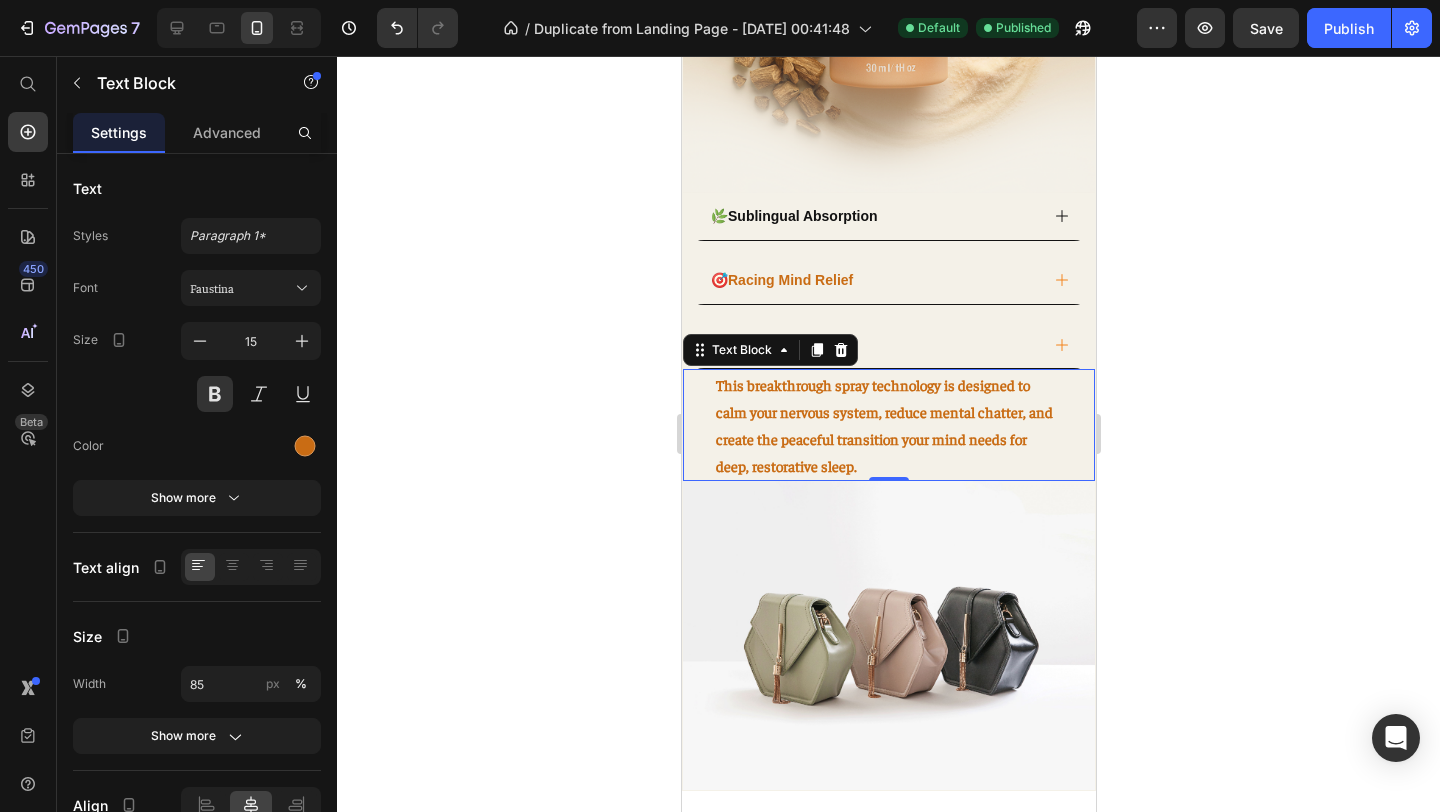 click 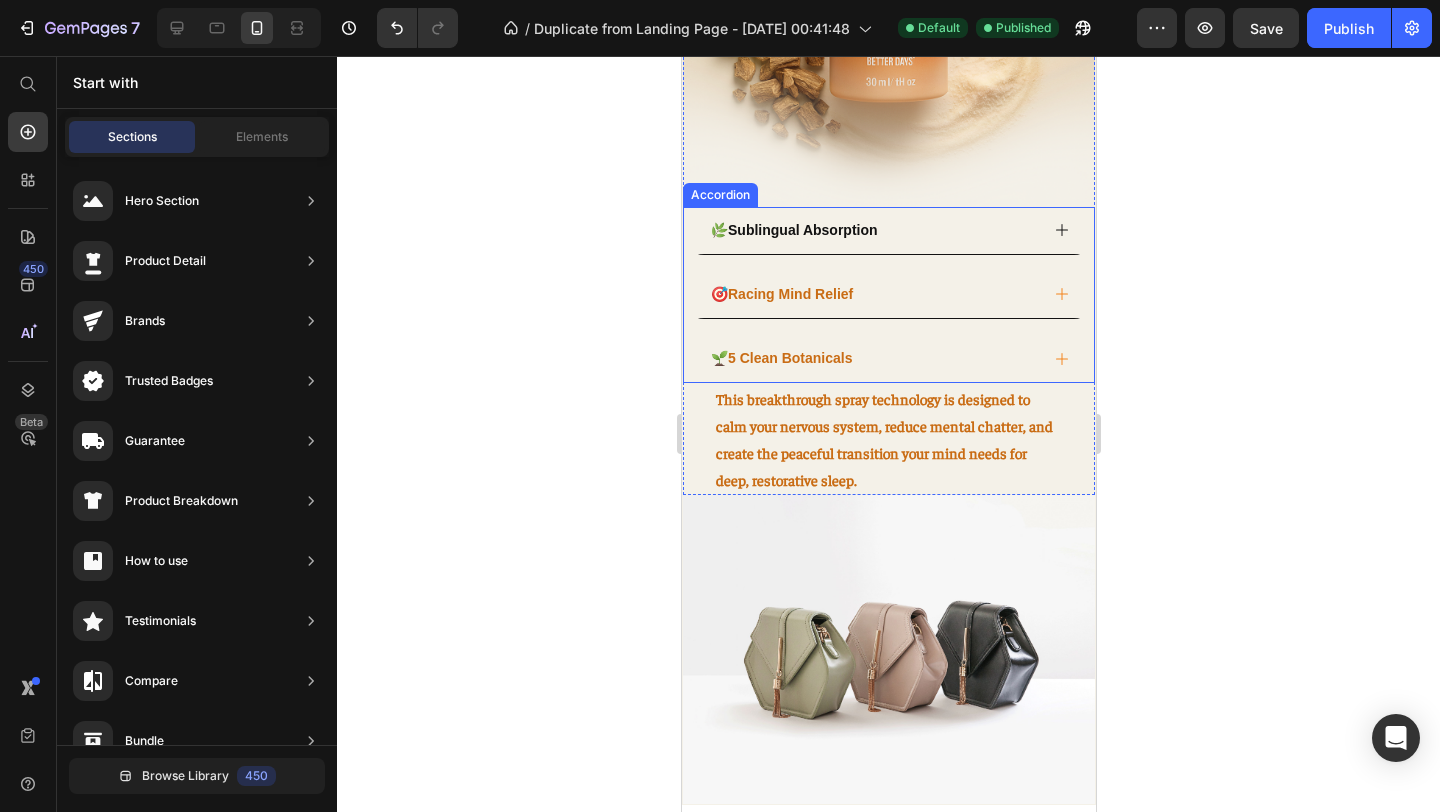 scroll, scrollTop: 2349, scrollLeft: 0, axis: vertical 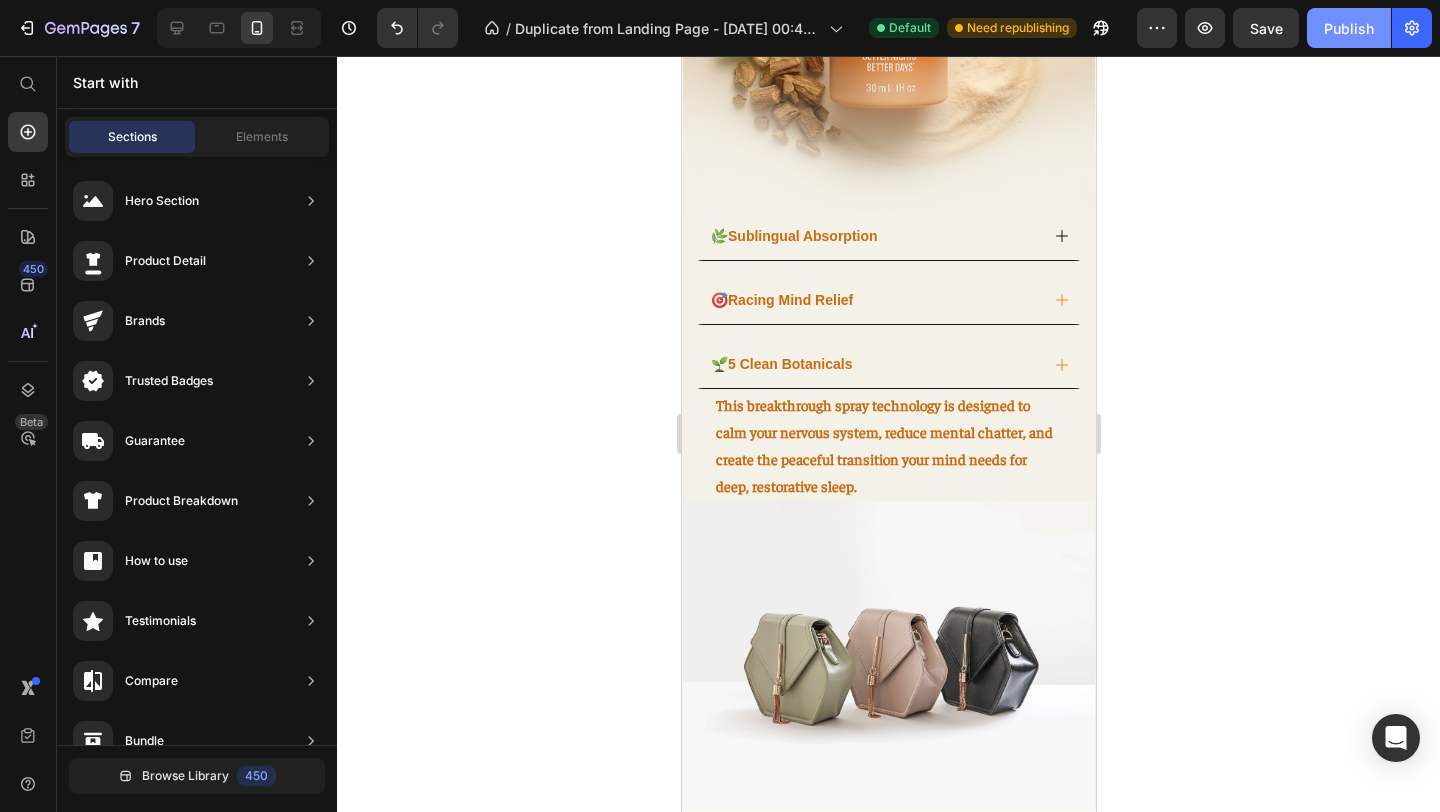 click on "Publish" 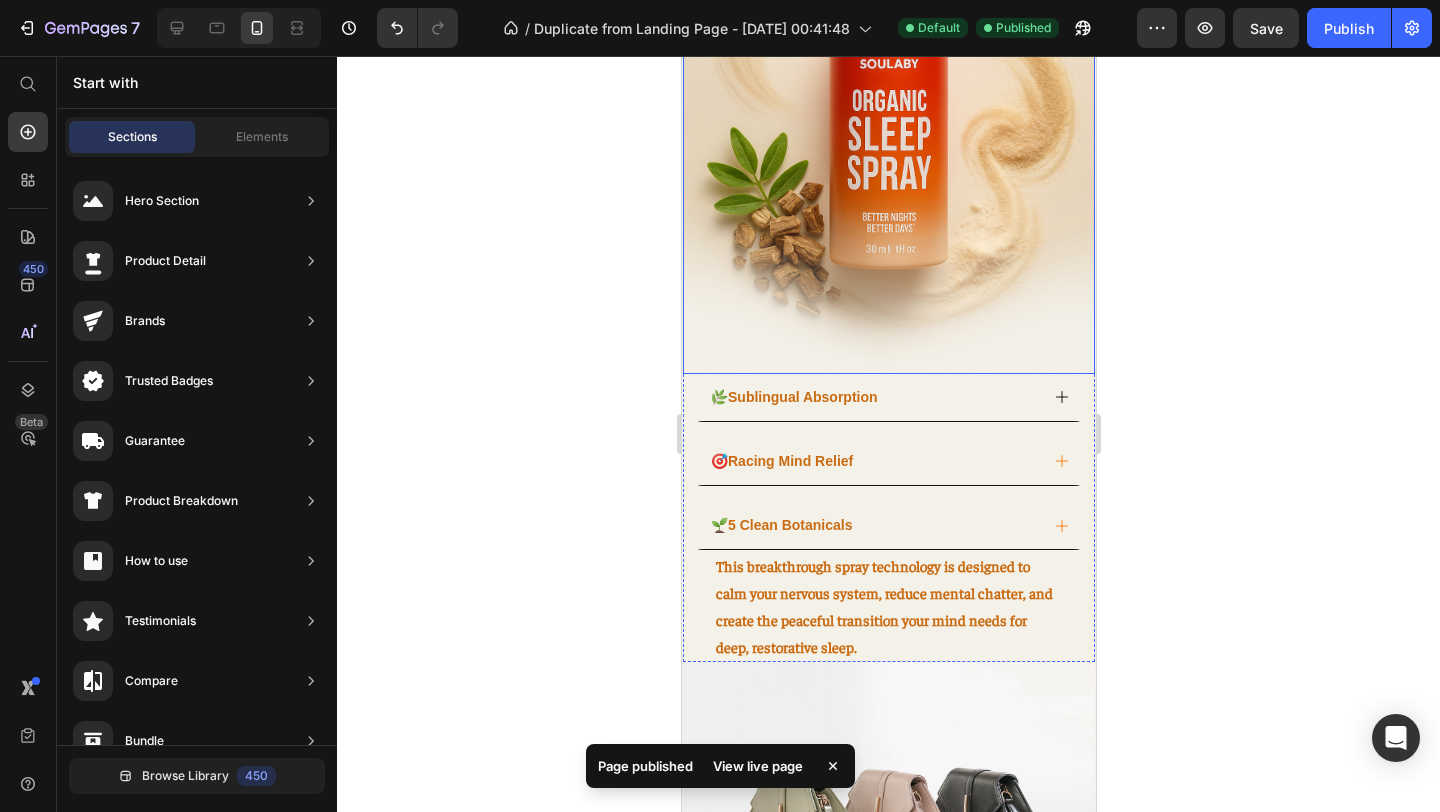 scroll, scrollTop: 2176, scrollLeft: 0, axis: vertical 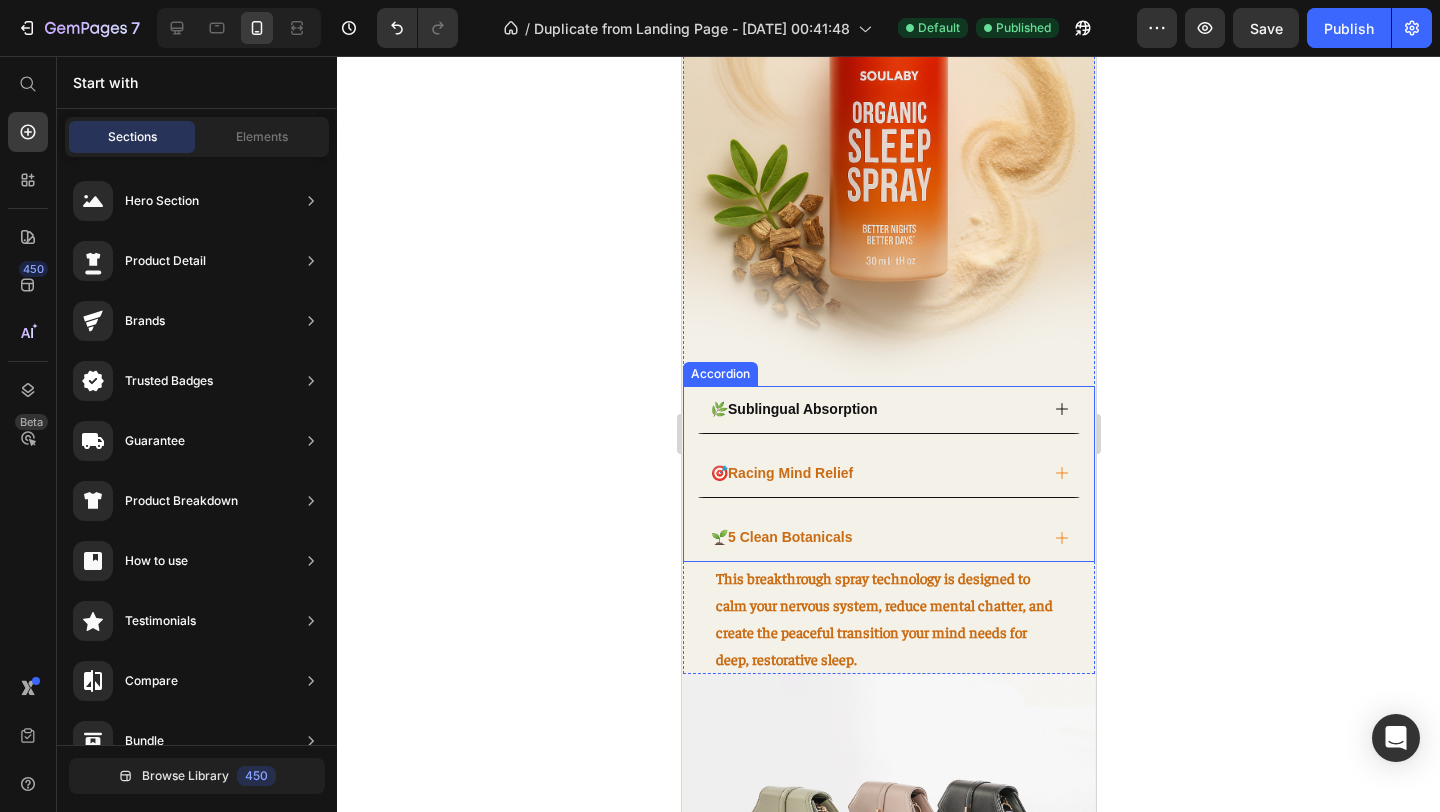 click on "🌿  Sublingual Absorption" at bounding box center (872, 409) 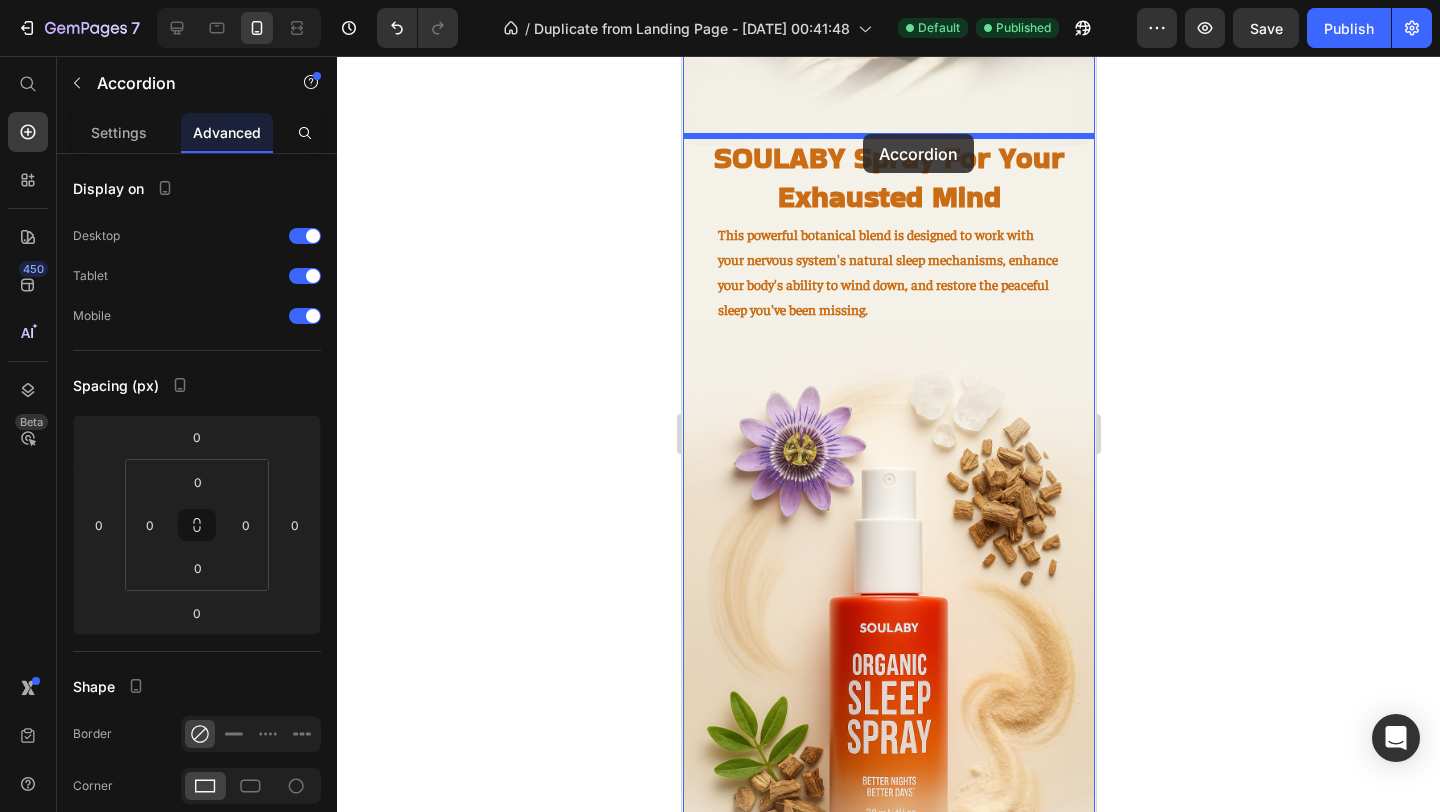 scroll, scrollTop: 1592, scrollLeft: 0, axis: vertical 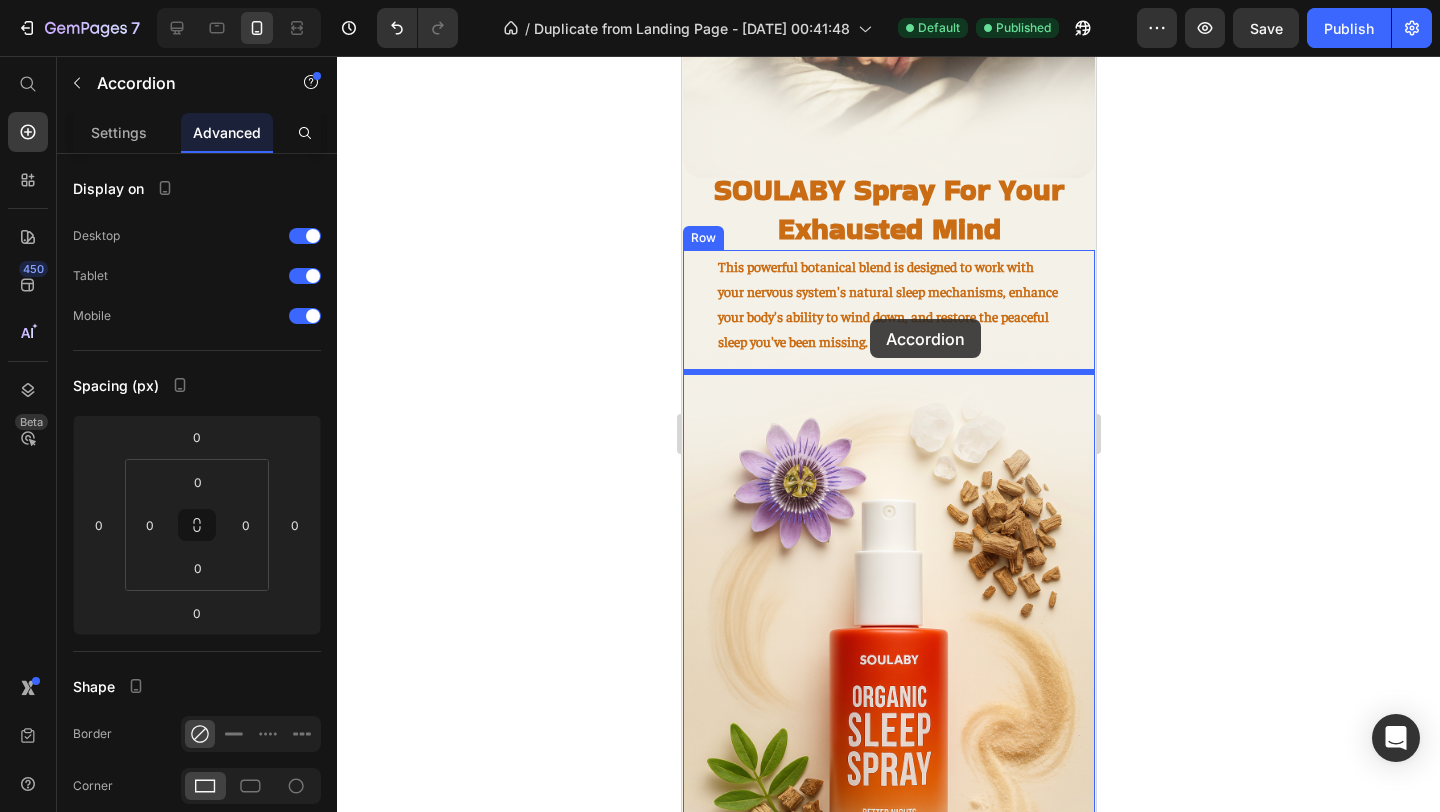 drag, startPoint x: 953, startPoint y: 410, endPoint x: 869, endPoint y: 319, distance: 123.84264 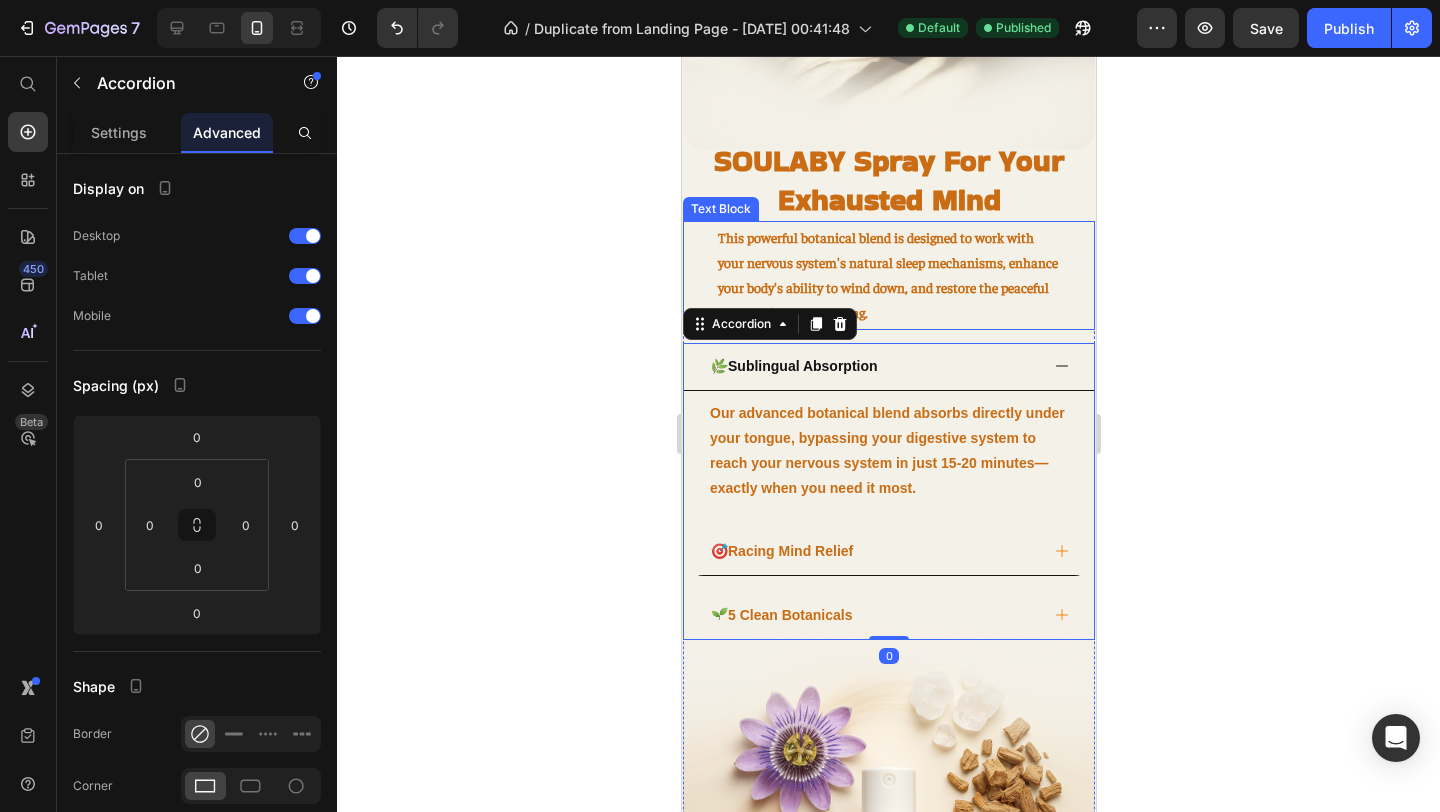 scroll, scrollTop: 1632, scrollLeft: 0, axis: vertical 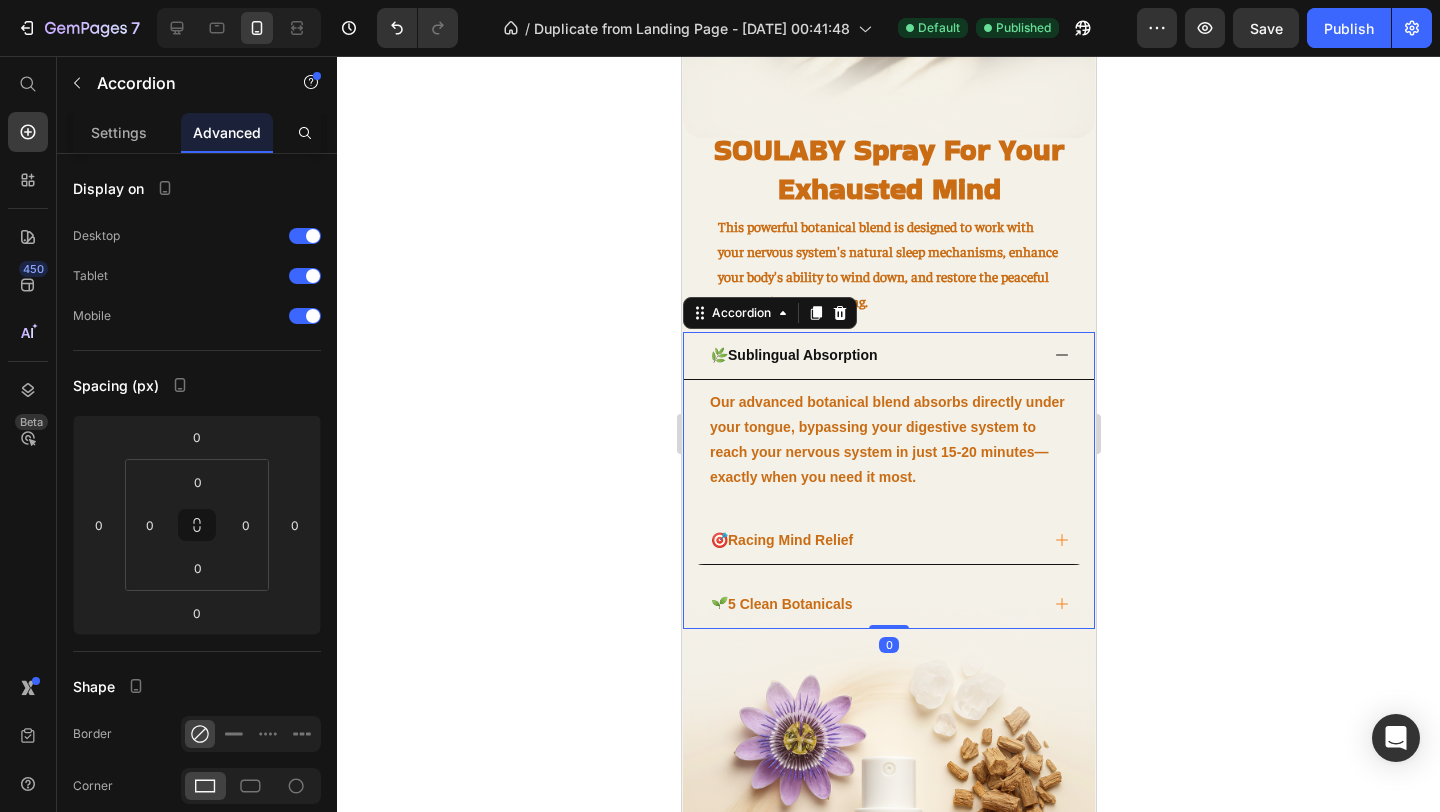 click on "🌿  Sublingual Absorption" at bounding box center [872, 355] 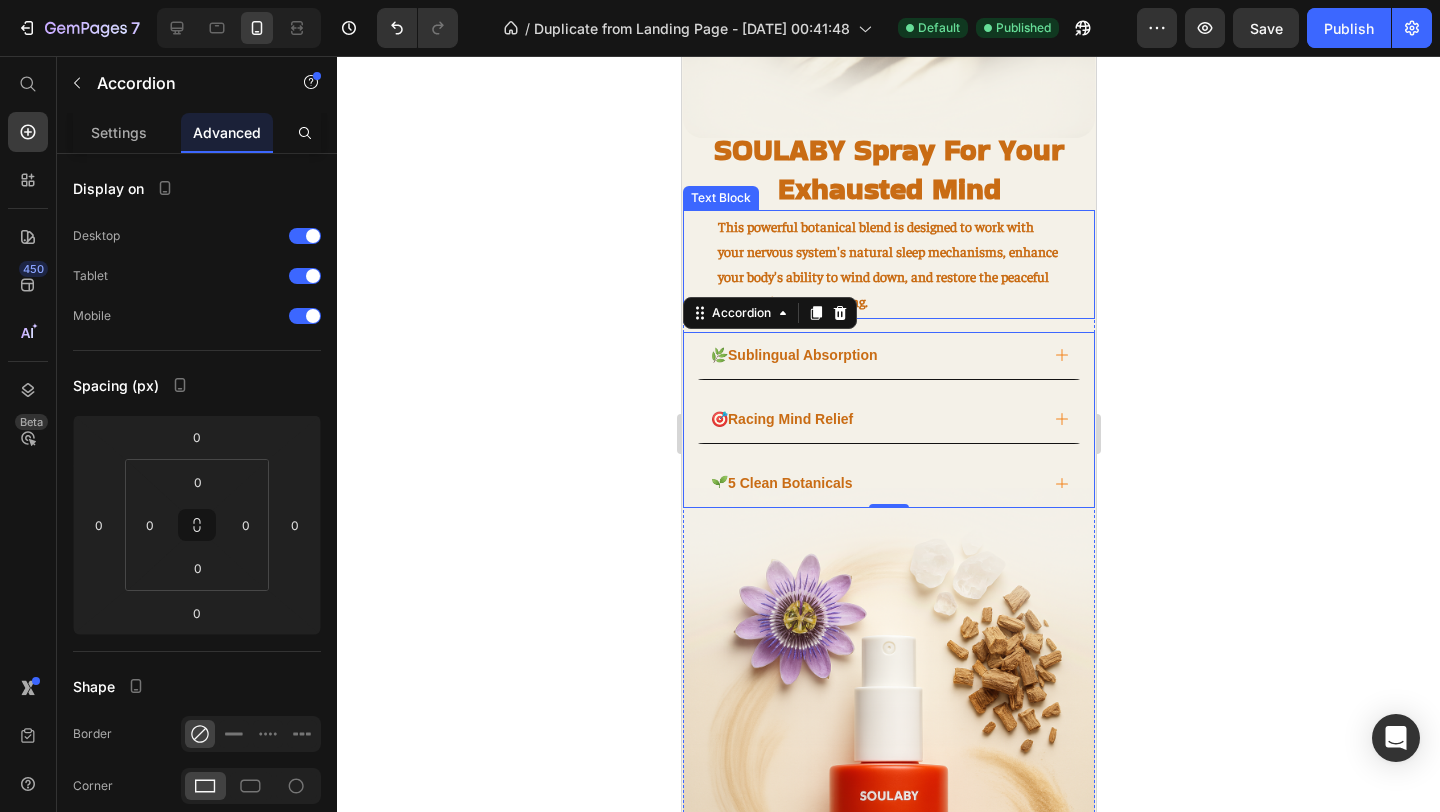 click 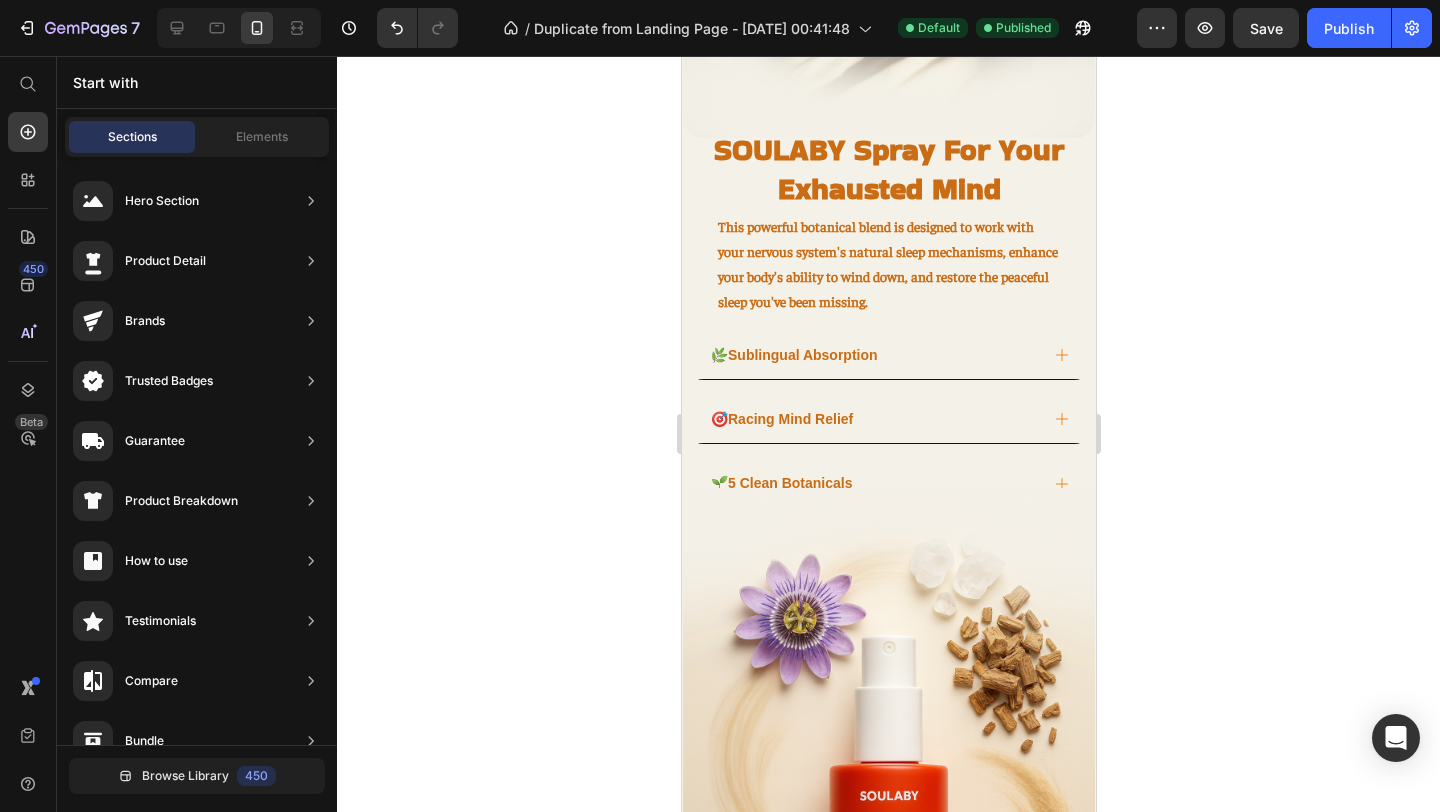 click 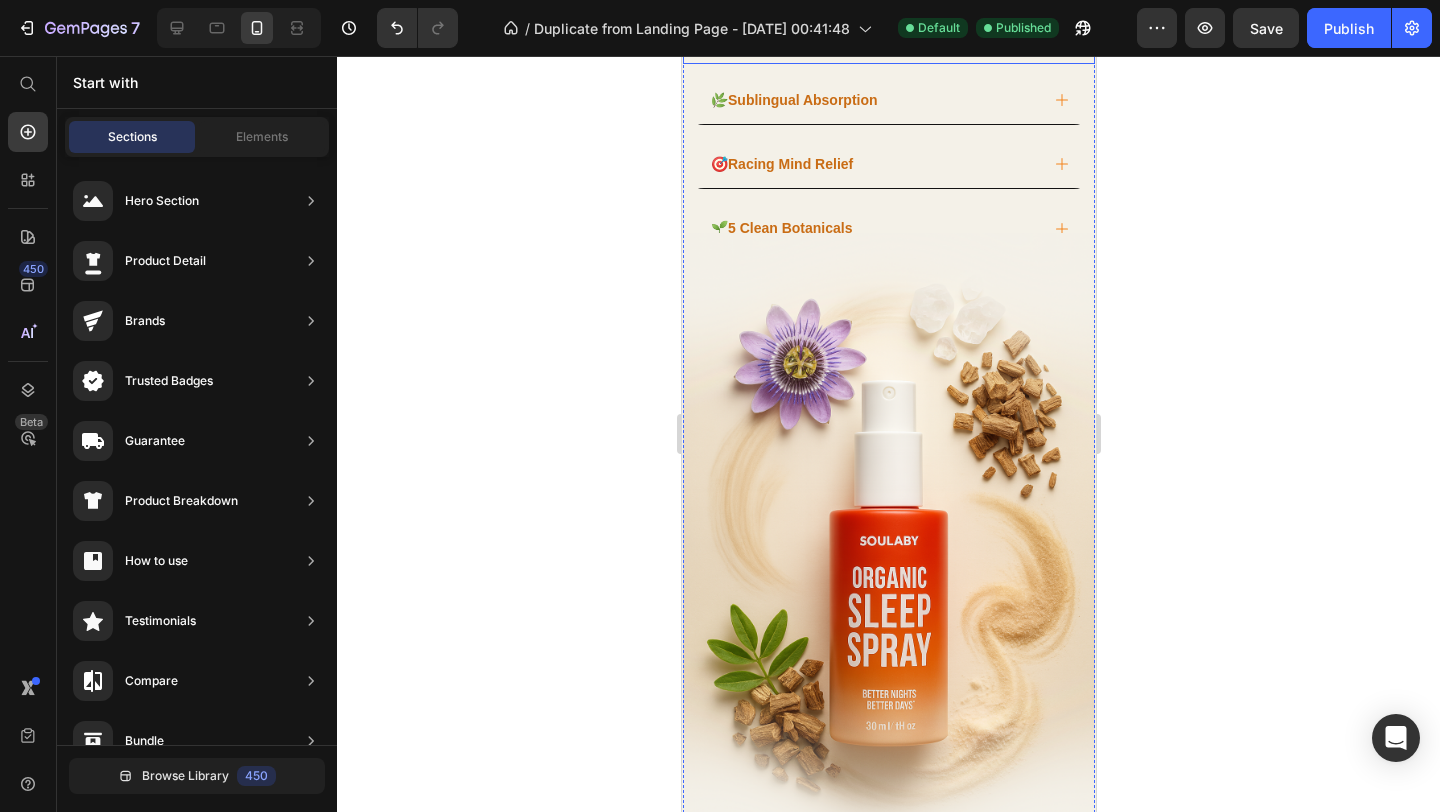 scroll, scrollTop: 1888, scrollLeft: 0, axis: vertical 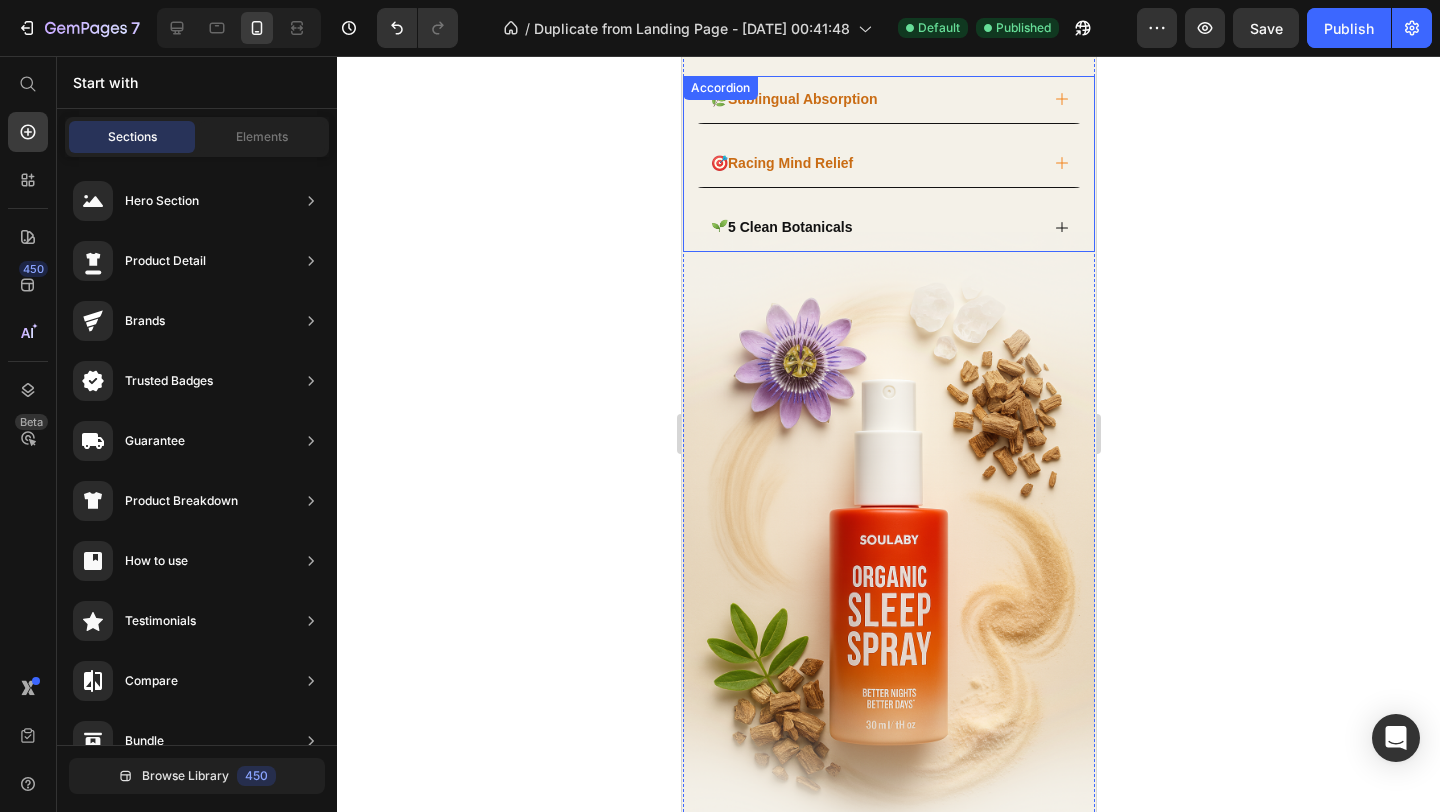 click on "🌱  5 Clean Botanicals" at bounding box center (888, 228) 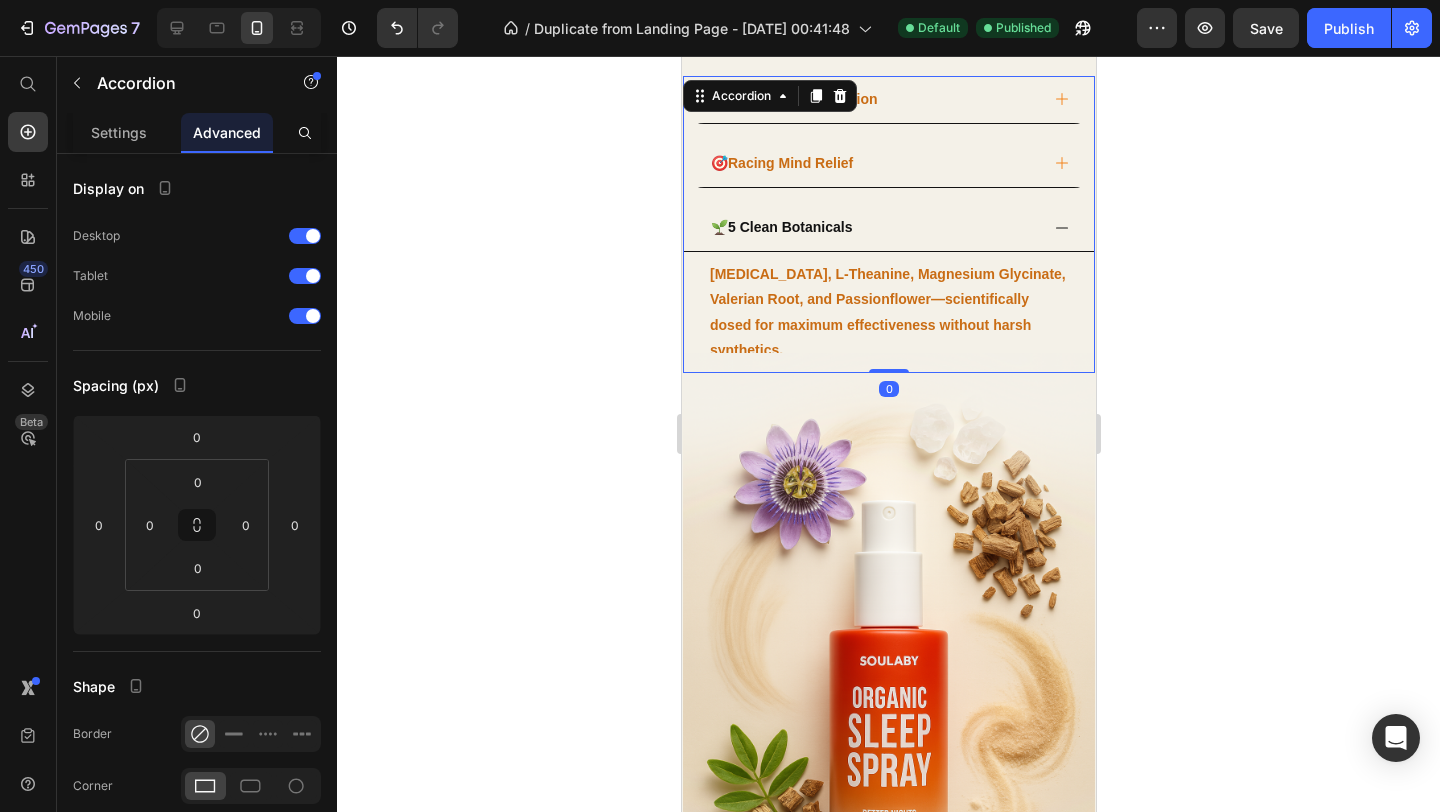 click on "🌱  5 Clean Botanicals" at bounding box center [888, 228] 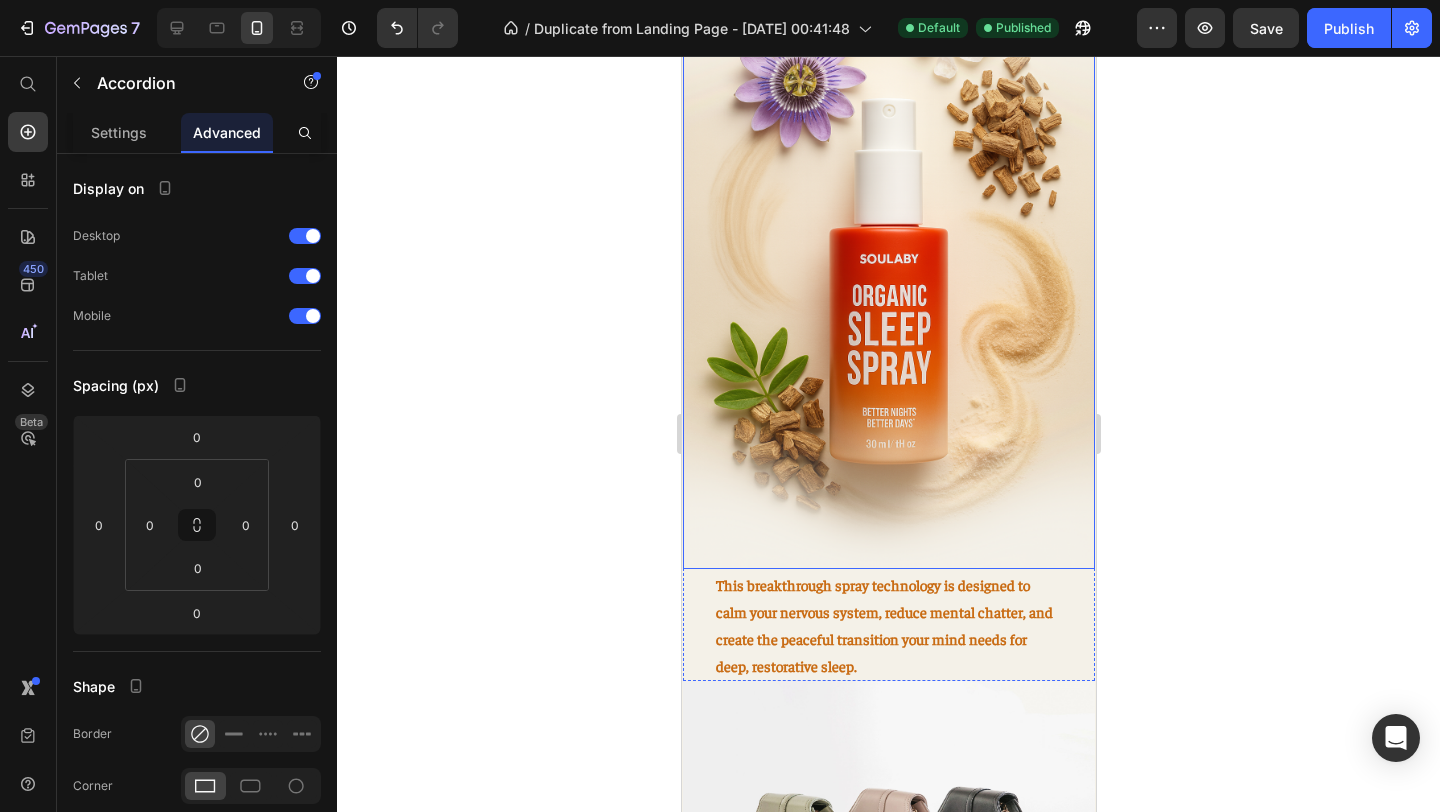scroll, scrollTop: 2172, scrollLeft: 0, axis: vertical 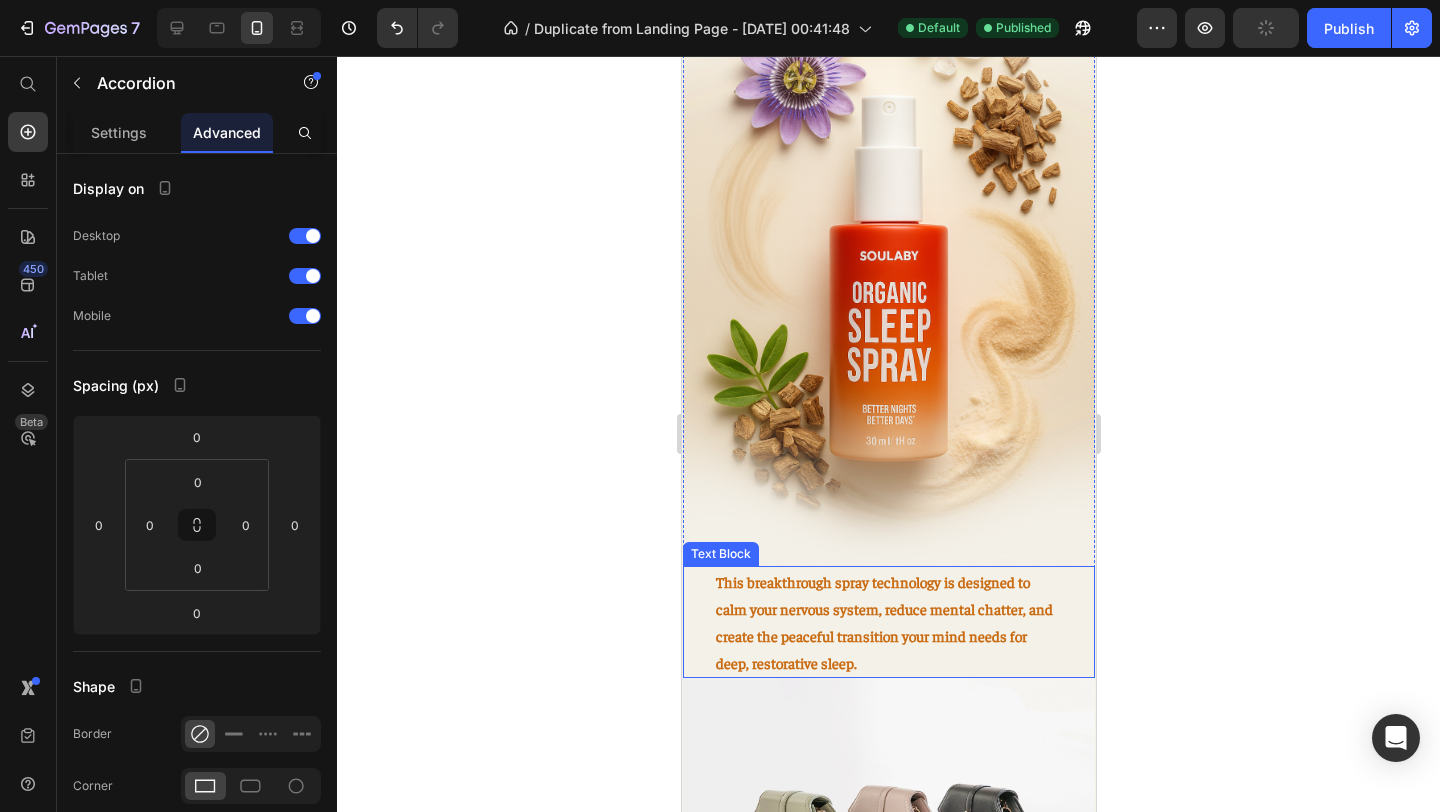 click on "This breakthrough spray technology is designed to calm your nervous system, reduce mental chatter, and create the peaceful transition your mind needs for deep, restorative sleep." at bounding box center (888, 622) 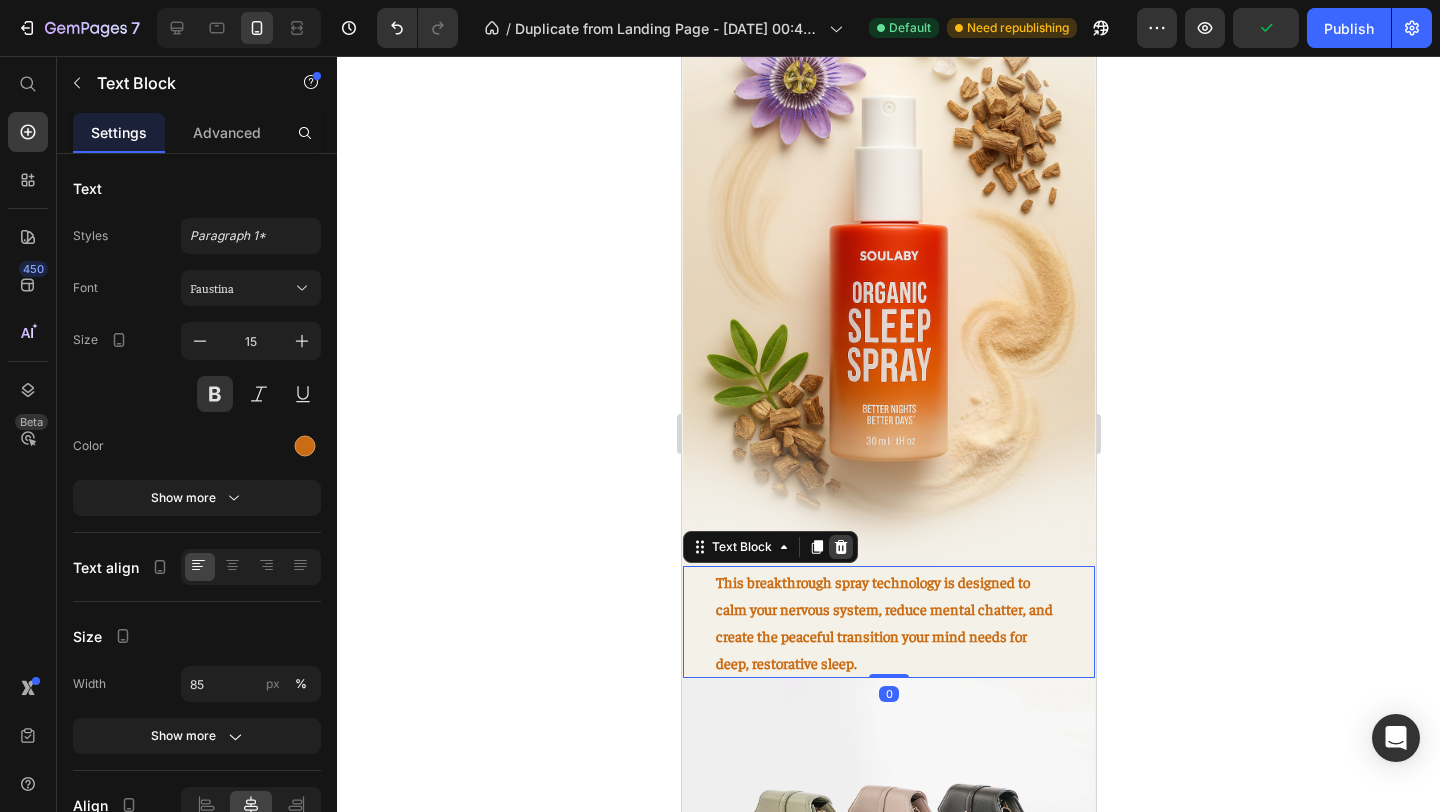 click at bounding box center (840, 547) 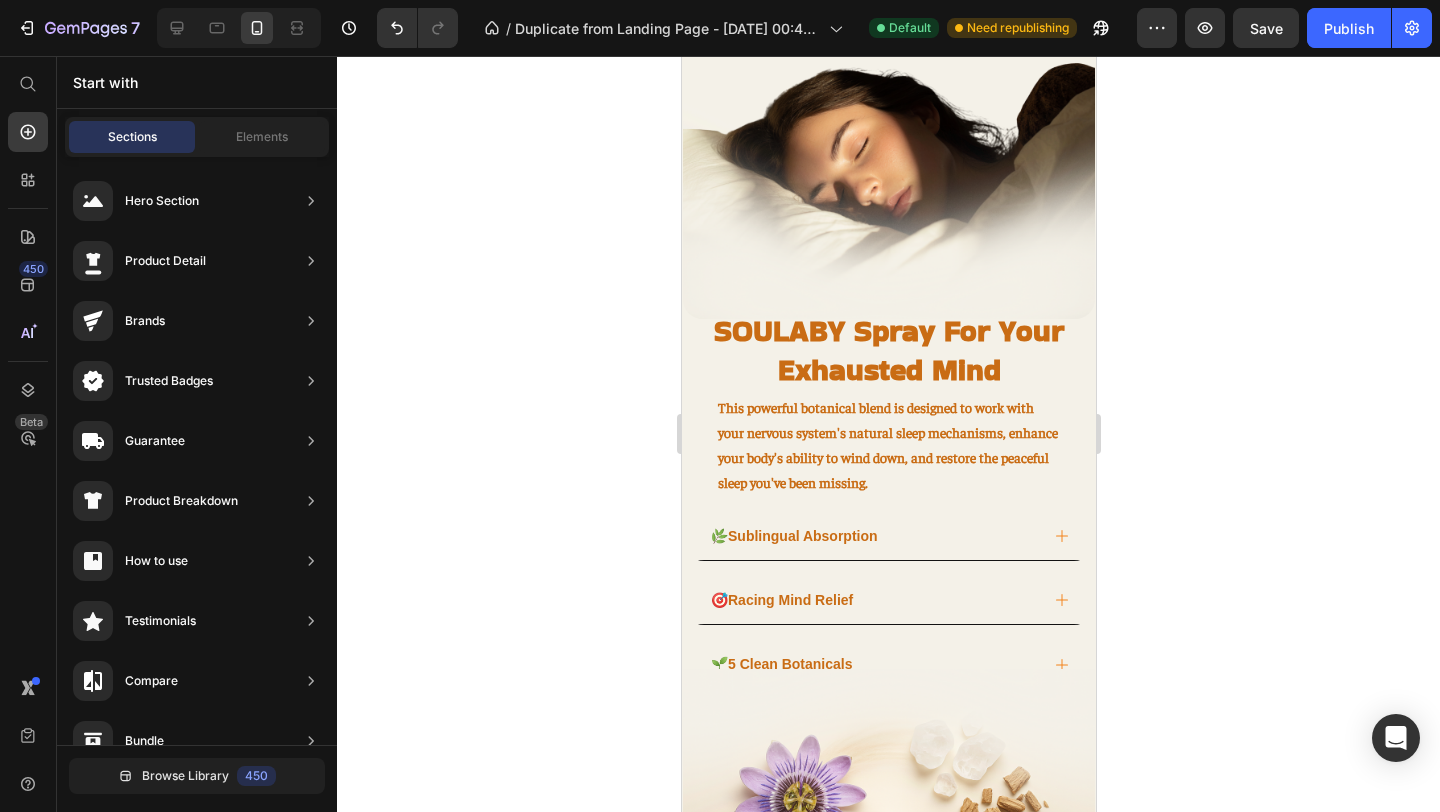 scroll, scrollTop: 1455, scrollLeft: 0, axis: vertical 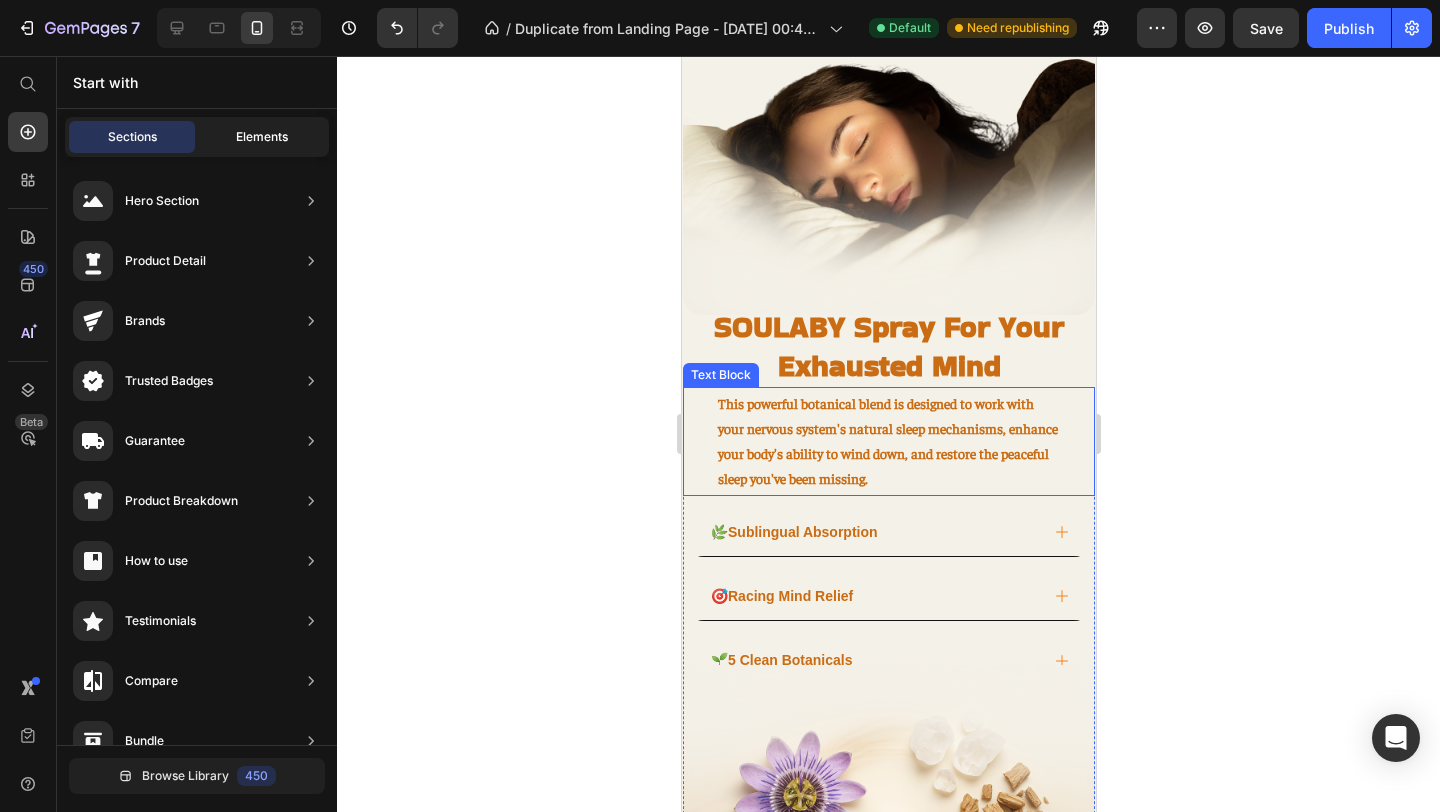 click on "Elements" at bounding box center [262, 137] 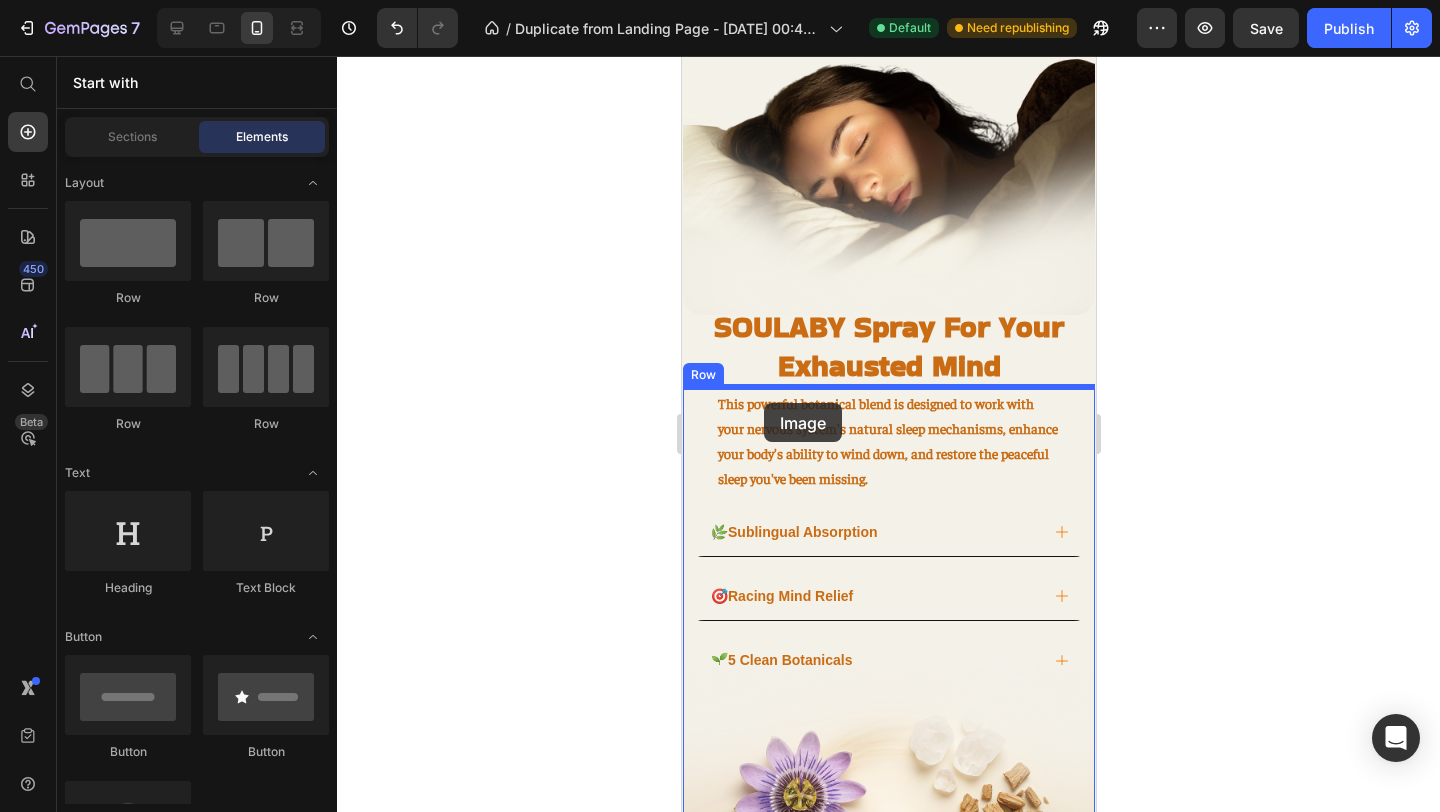 drag, startPoint x: 828, startPoint y: 562, endPoint x: 763, endPoint y: 385, distance: 188.55768 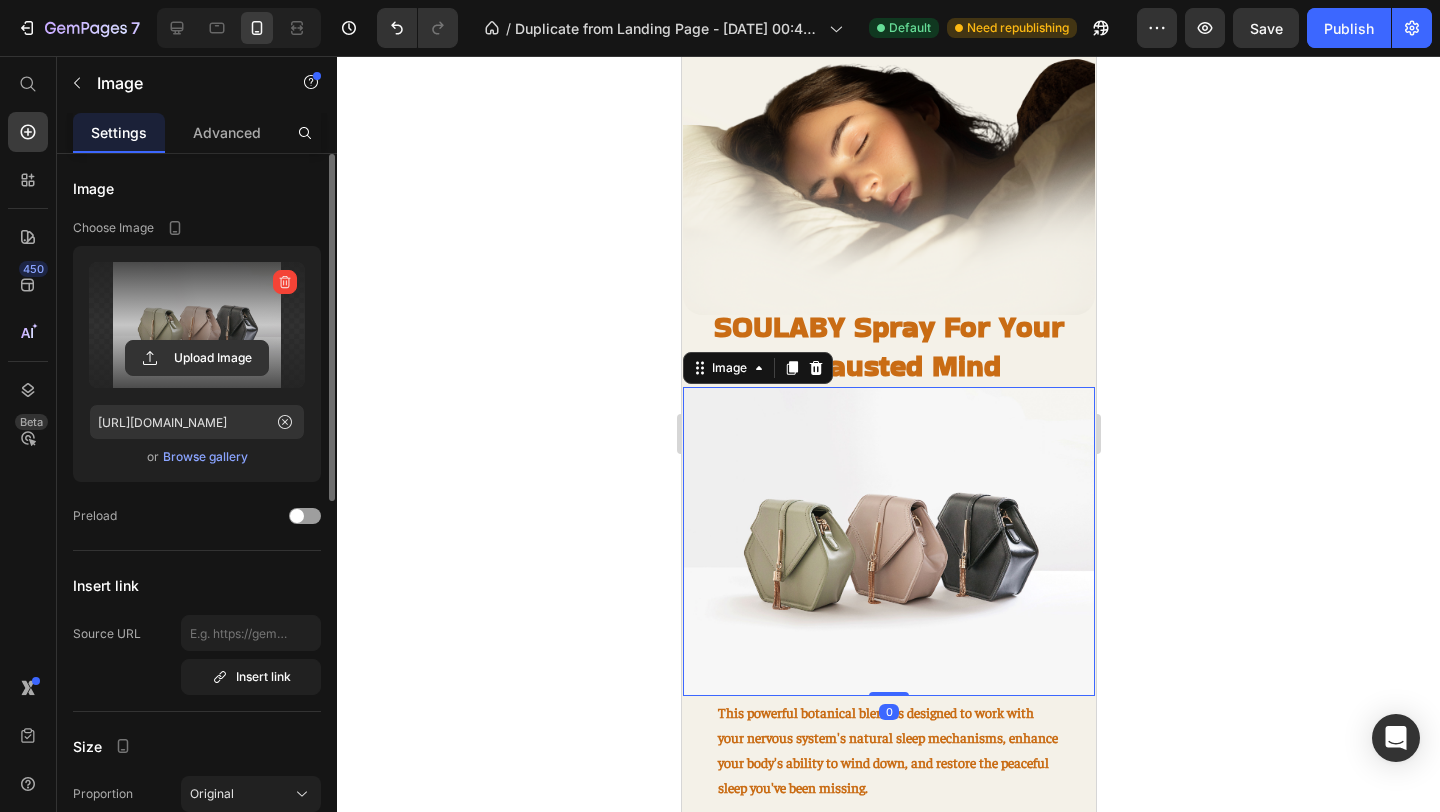 click at bounding box center [197, 325] 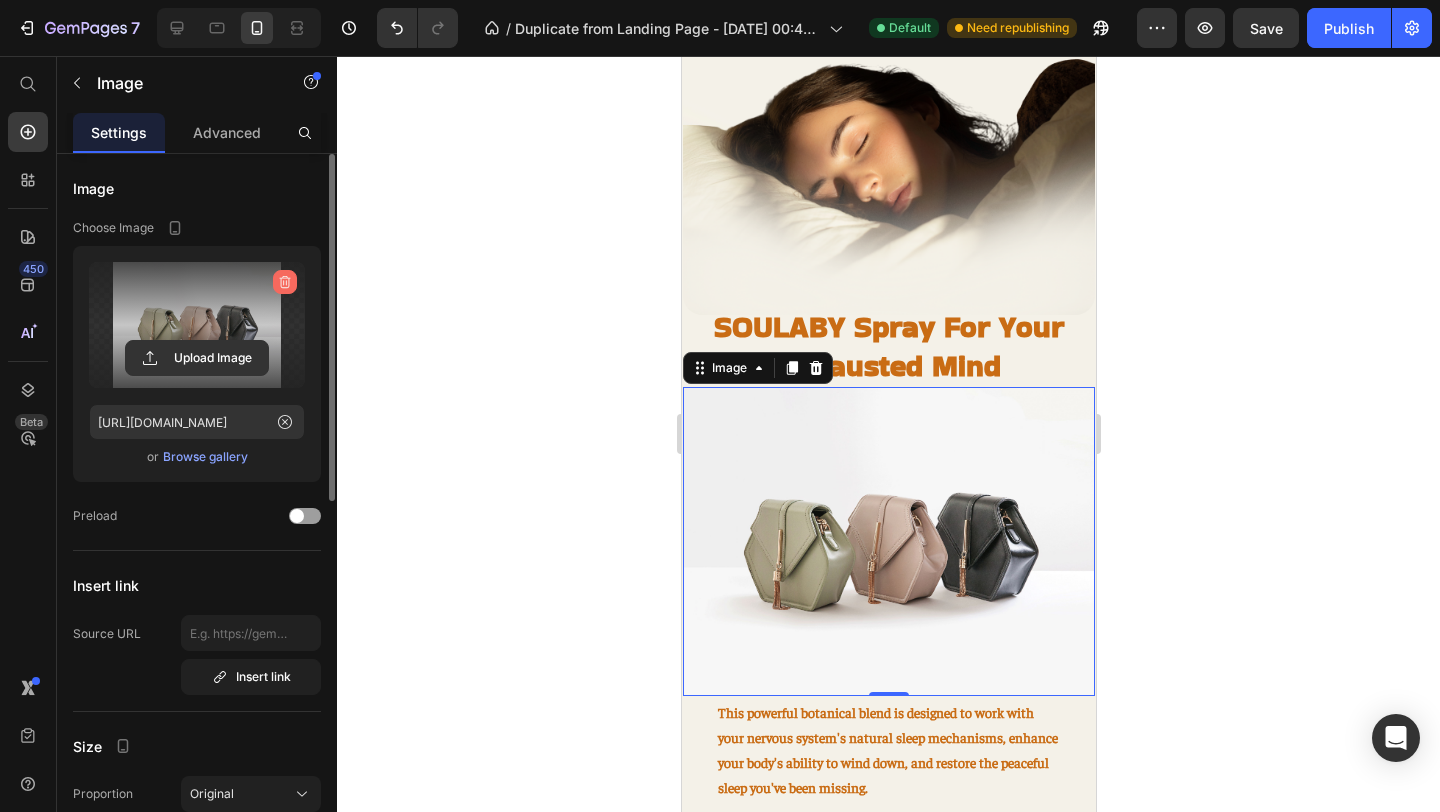 click 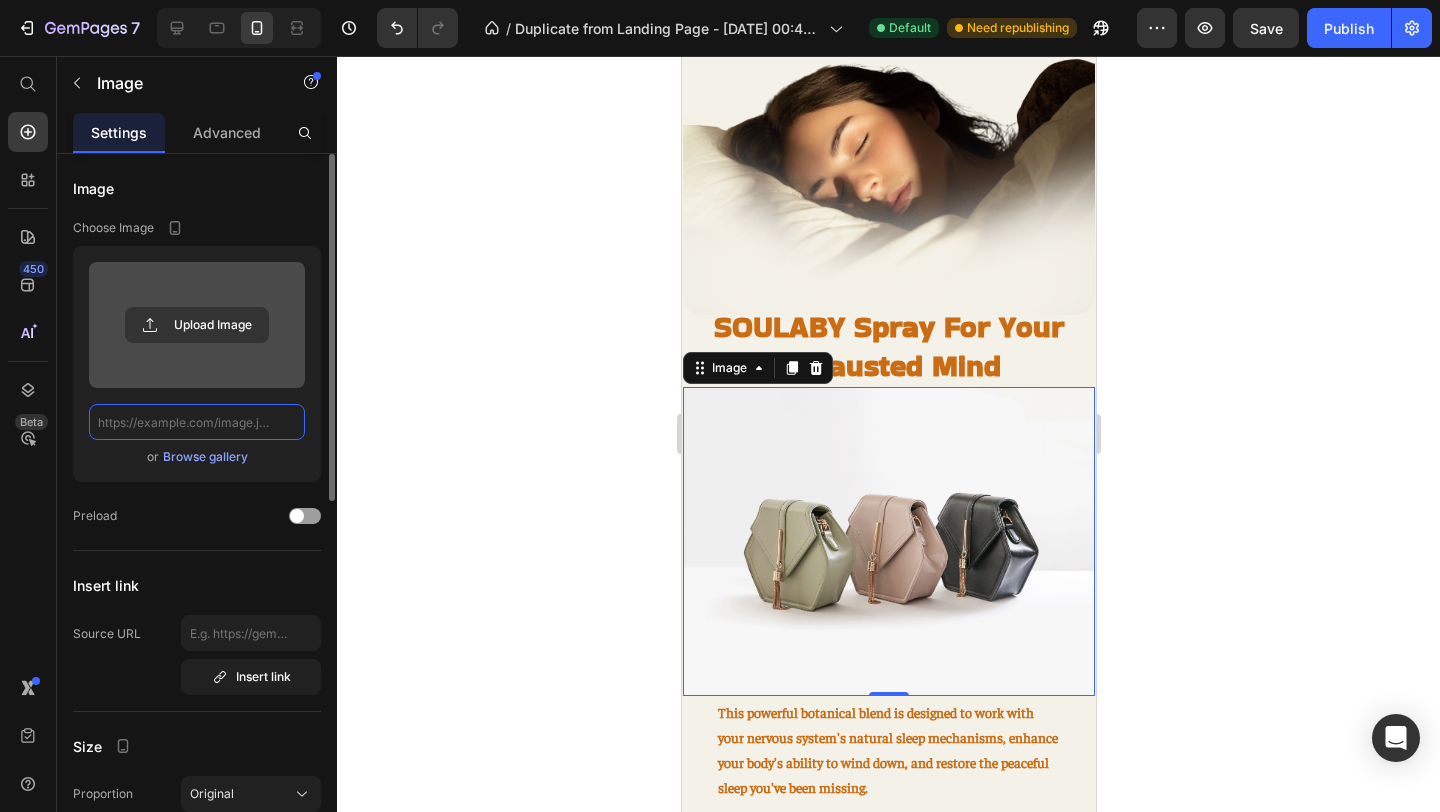 scroll, scrollTop: 0, scrollLeft: 0, axis: both 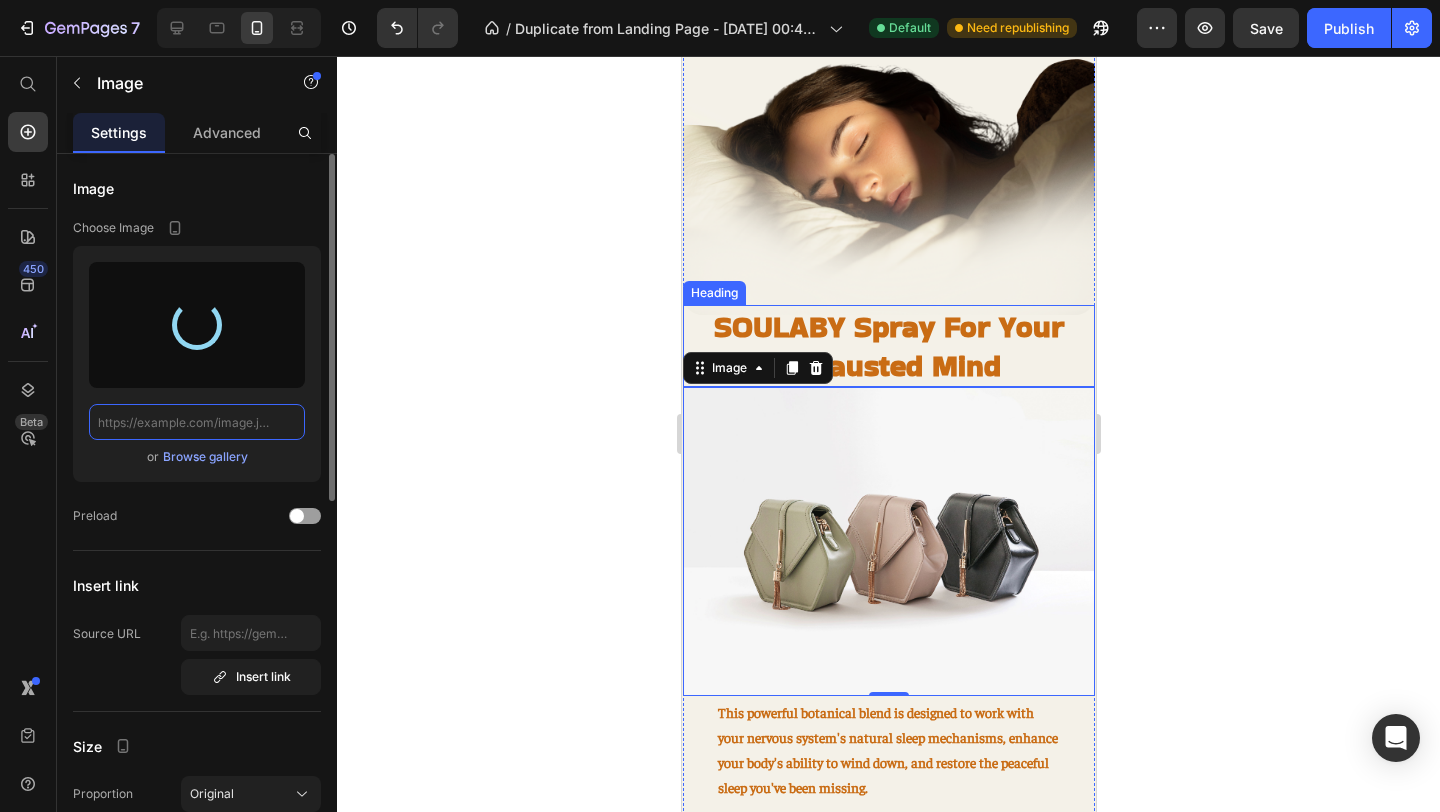 type on "https://cdn.shopify.com/s/files/1/0766/1266/5565/files/gempages_574492410030064752-7d8cba6f-d661-4b54-9d81-ec04ffdaa928.png" 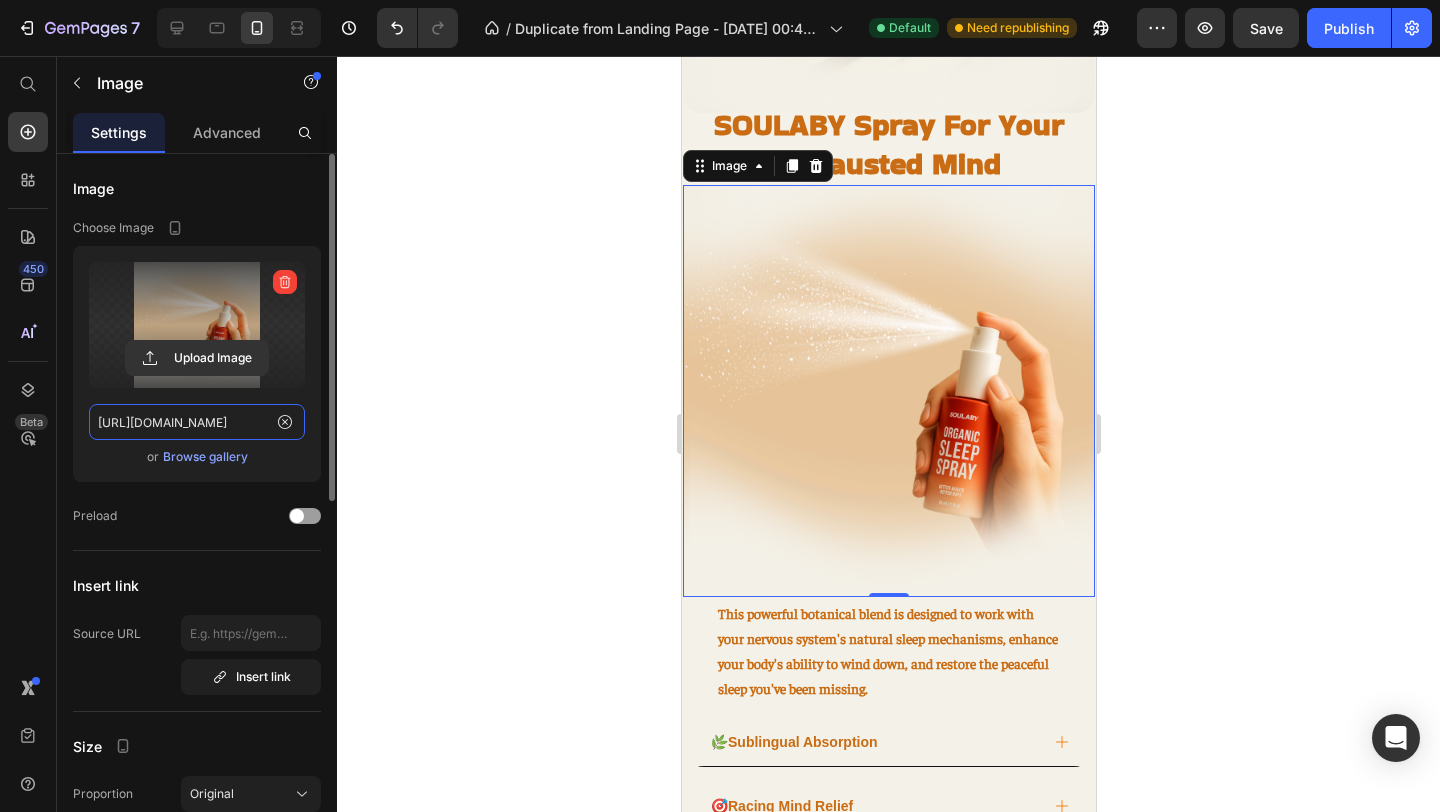 scroll, scrollTop: 1814, scrollLeft: 0, axis: vertical 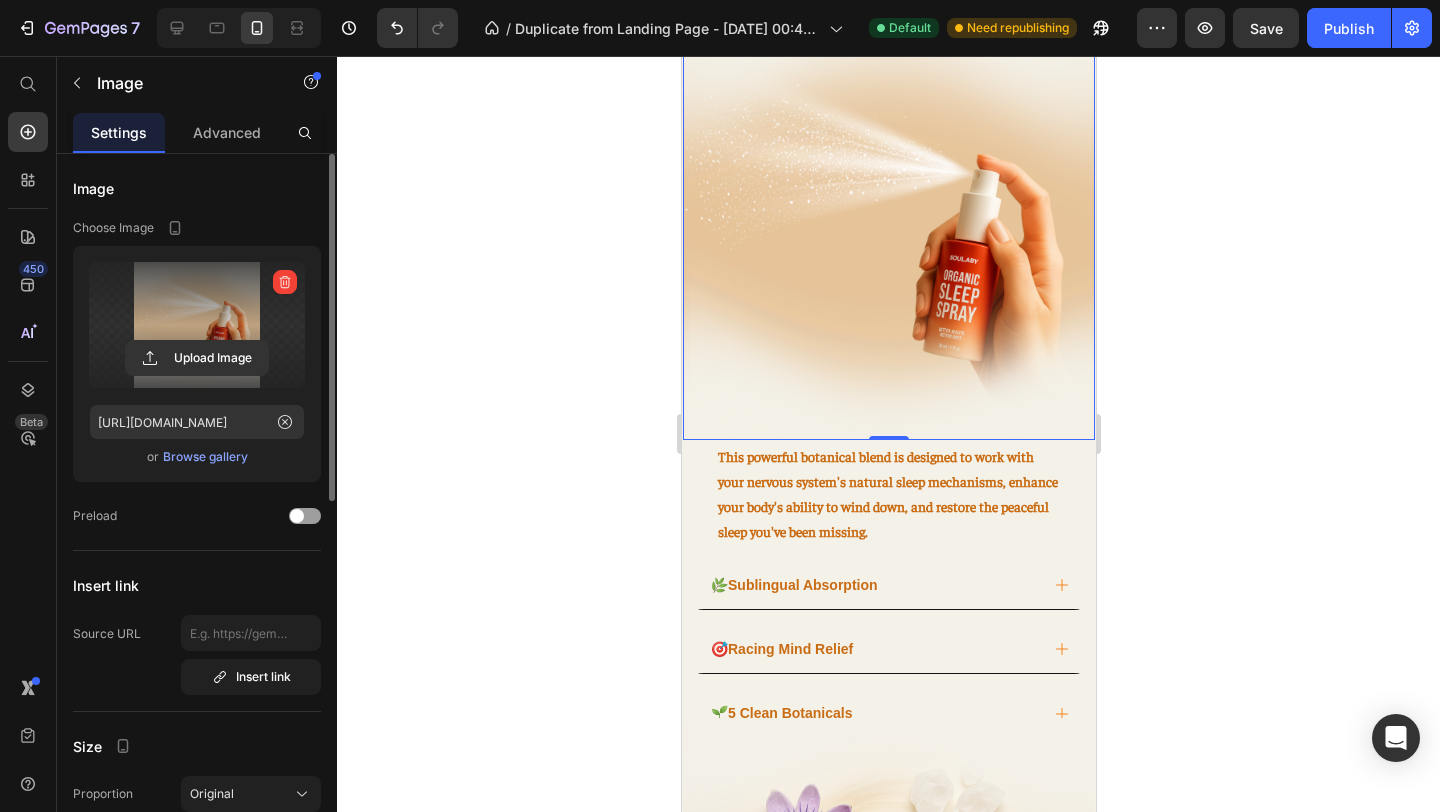click 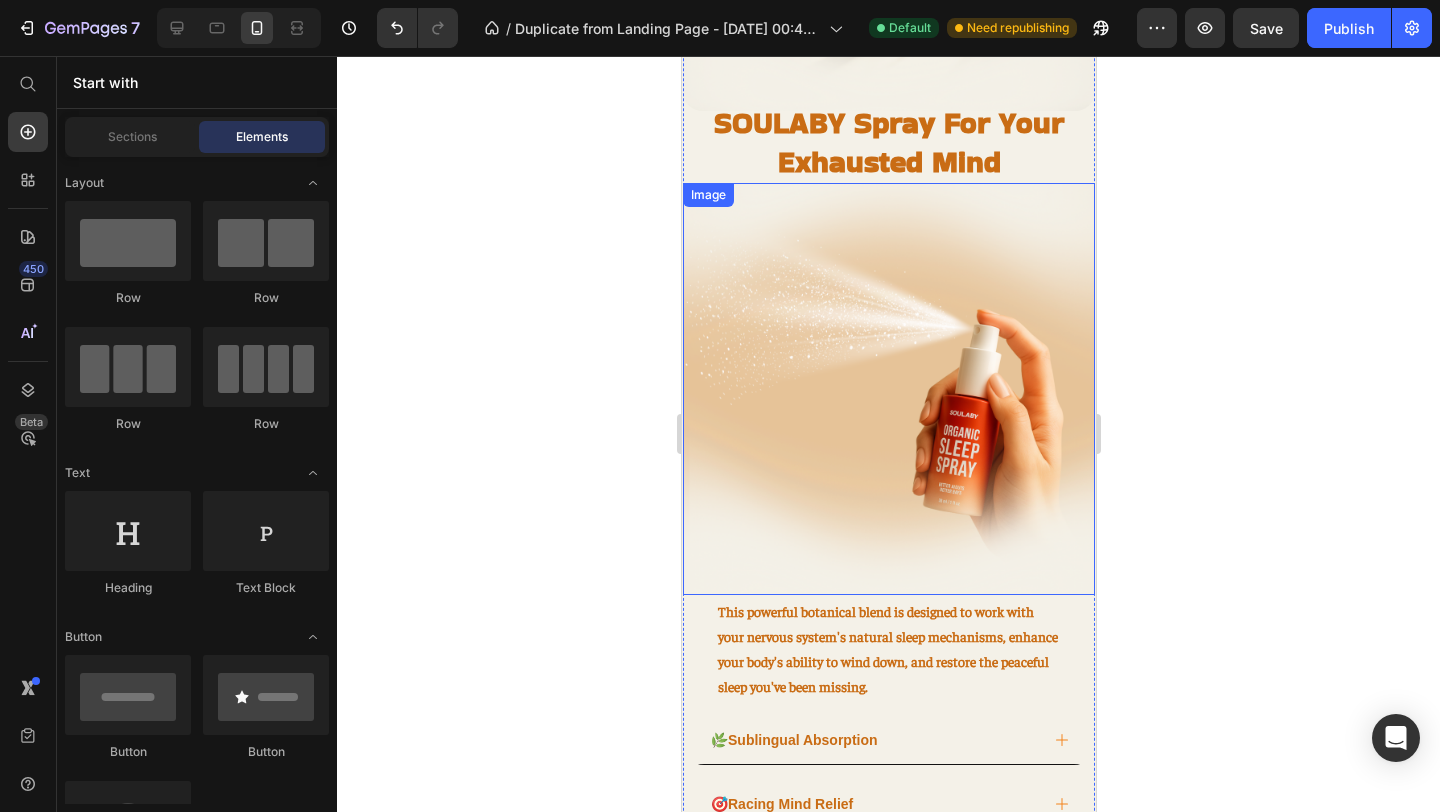 scroll, scrollTop: 1576, scrollLeft: 0, axis: vertical 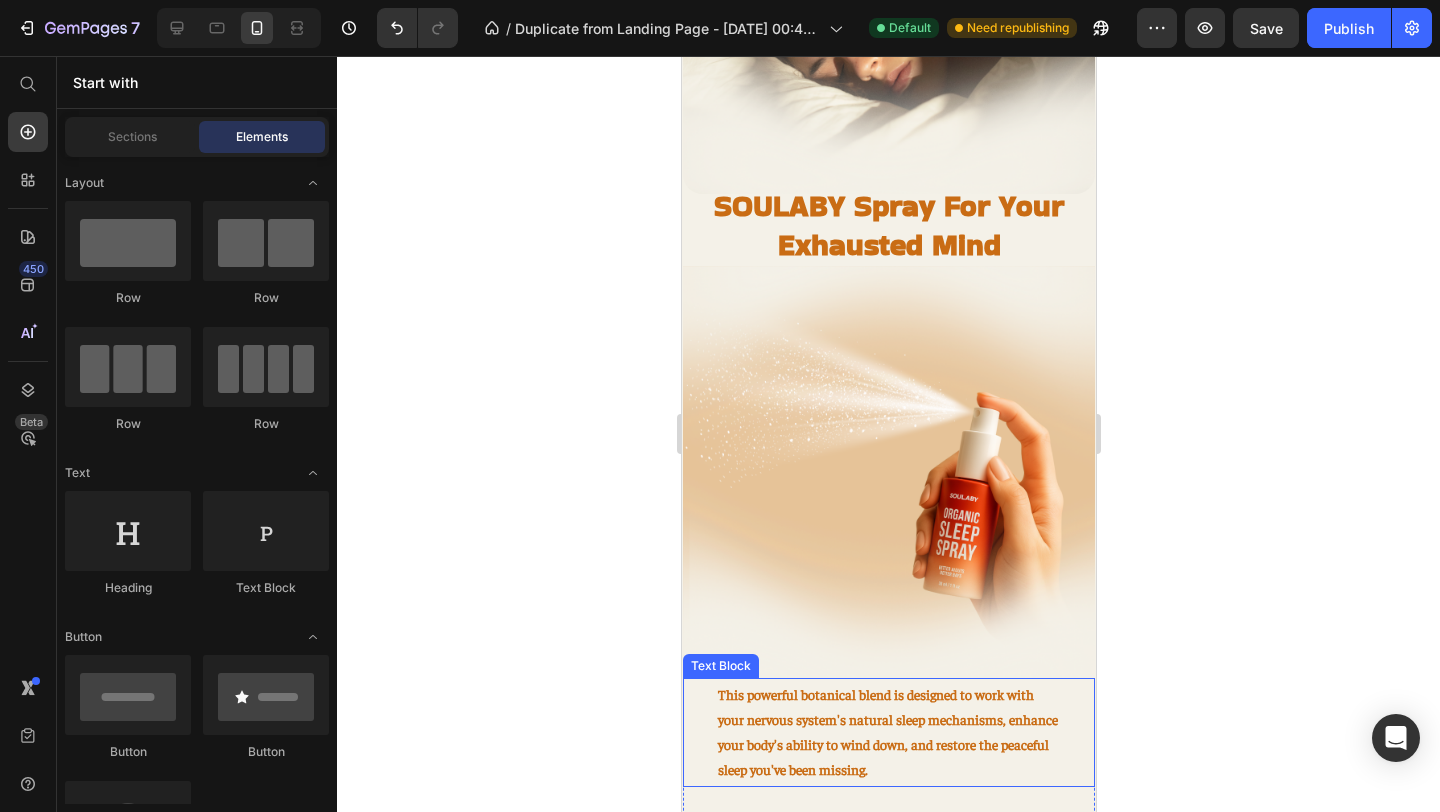 click on "This powerful botanical blend is designed to work with your nervous system's natural sleep mechanisms, enhance your body's ability to wind down, and restore the peaceful sleep you've been missing." at bounding box center (888, 732) 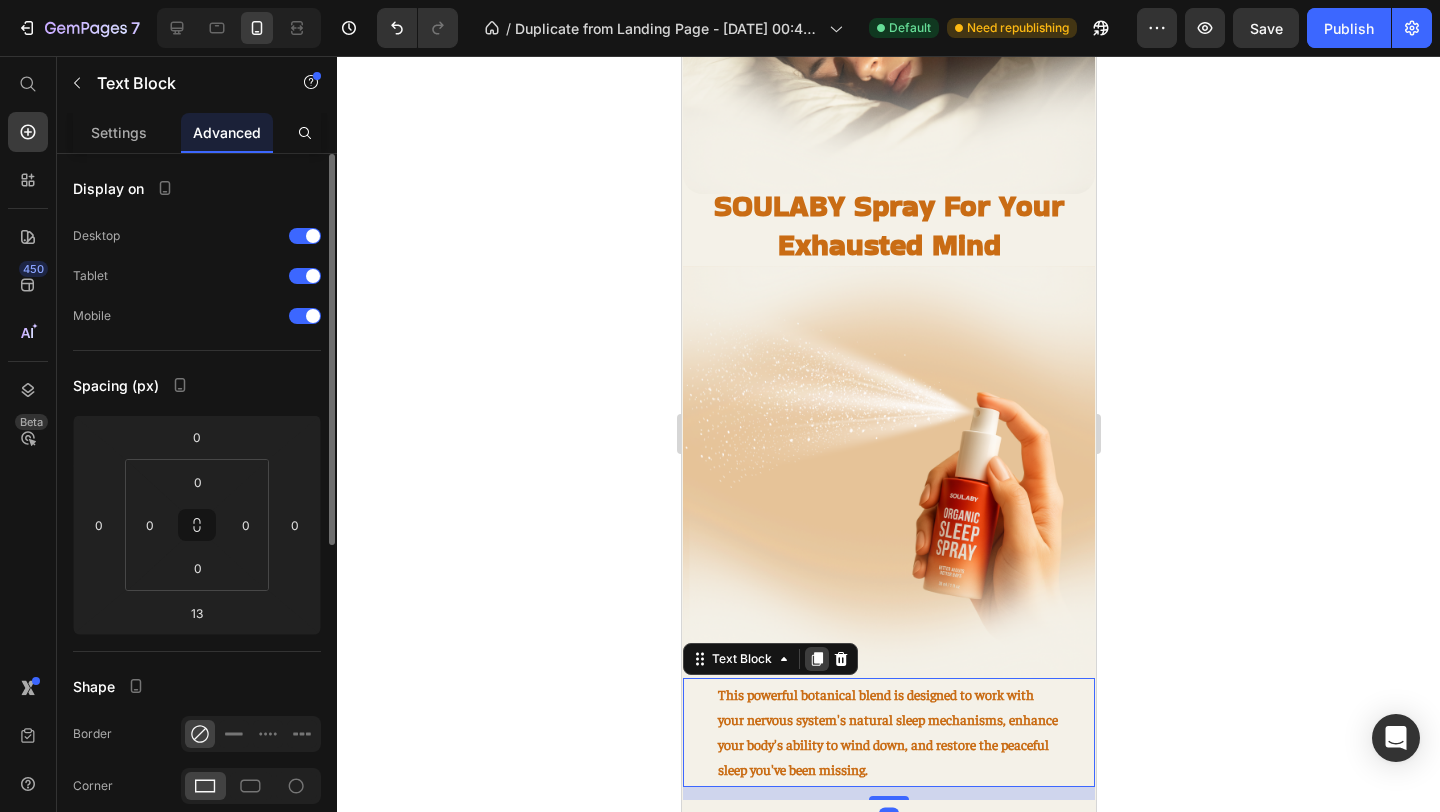 click at bounding box center [816, 659] 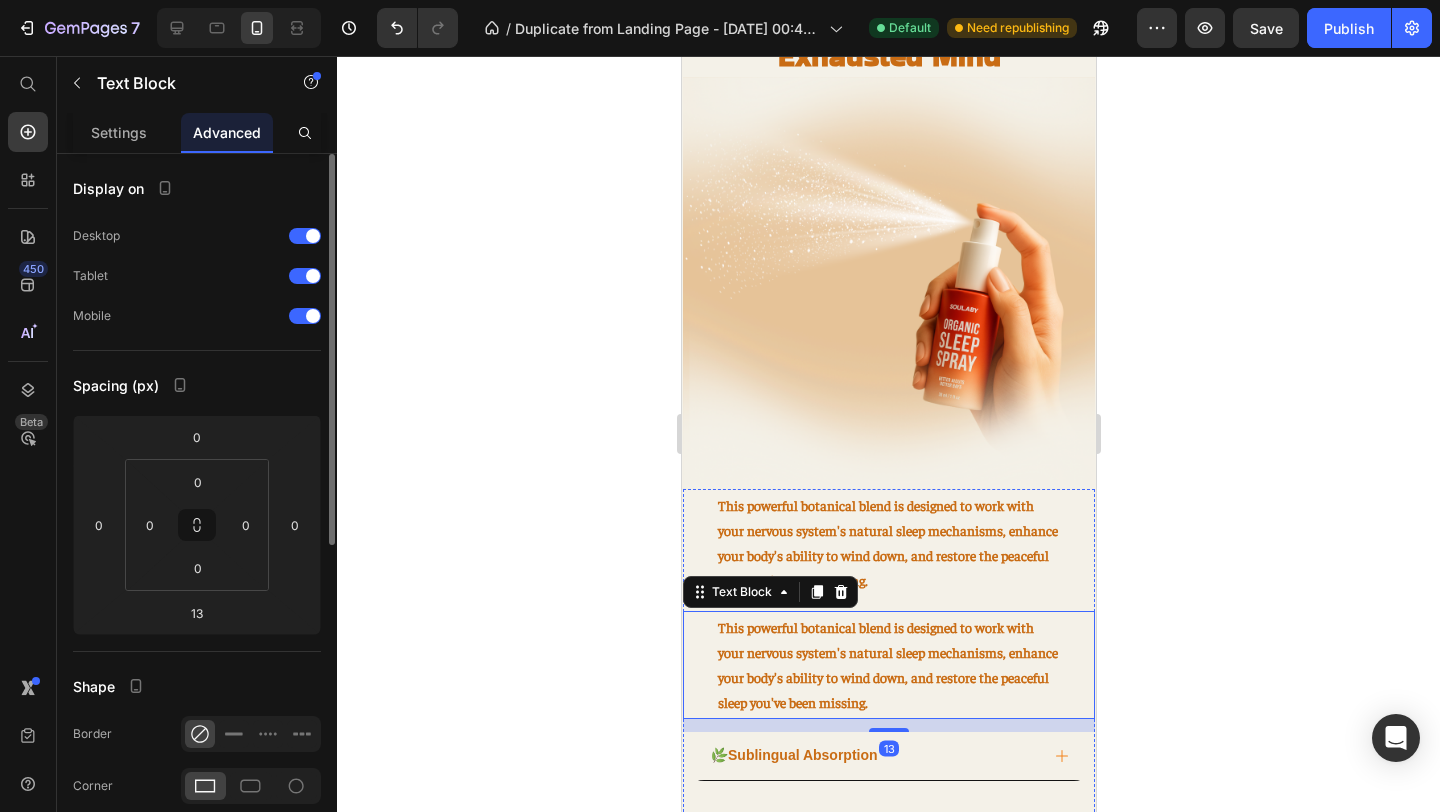 scroll, scrollTop: 1716, scrollLeft: 0, axis: vertical 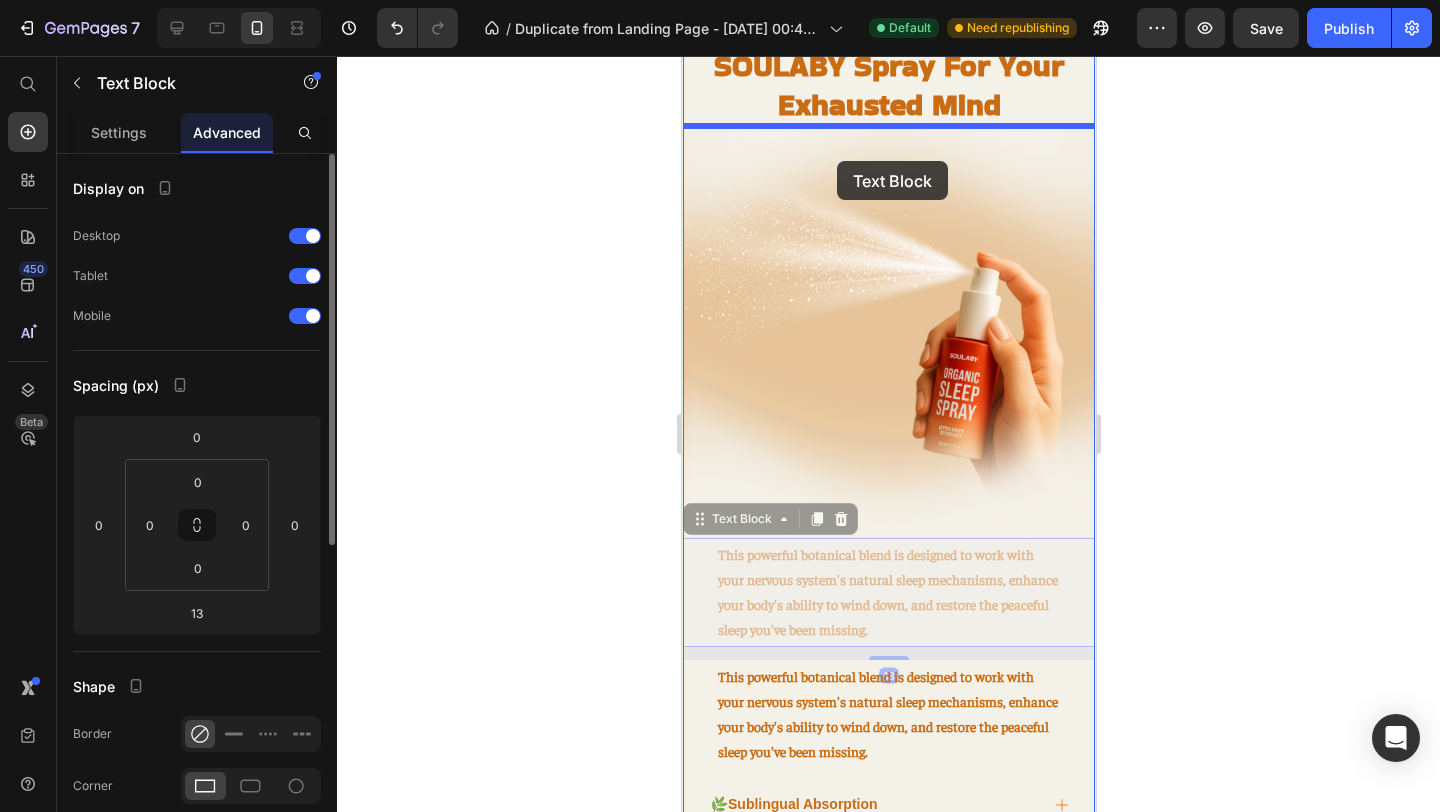 drag, startPoint x: 896, startPoint y: 582, endPoint x: 836, endPoint y: 161, distance: 425.25403 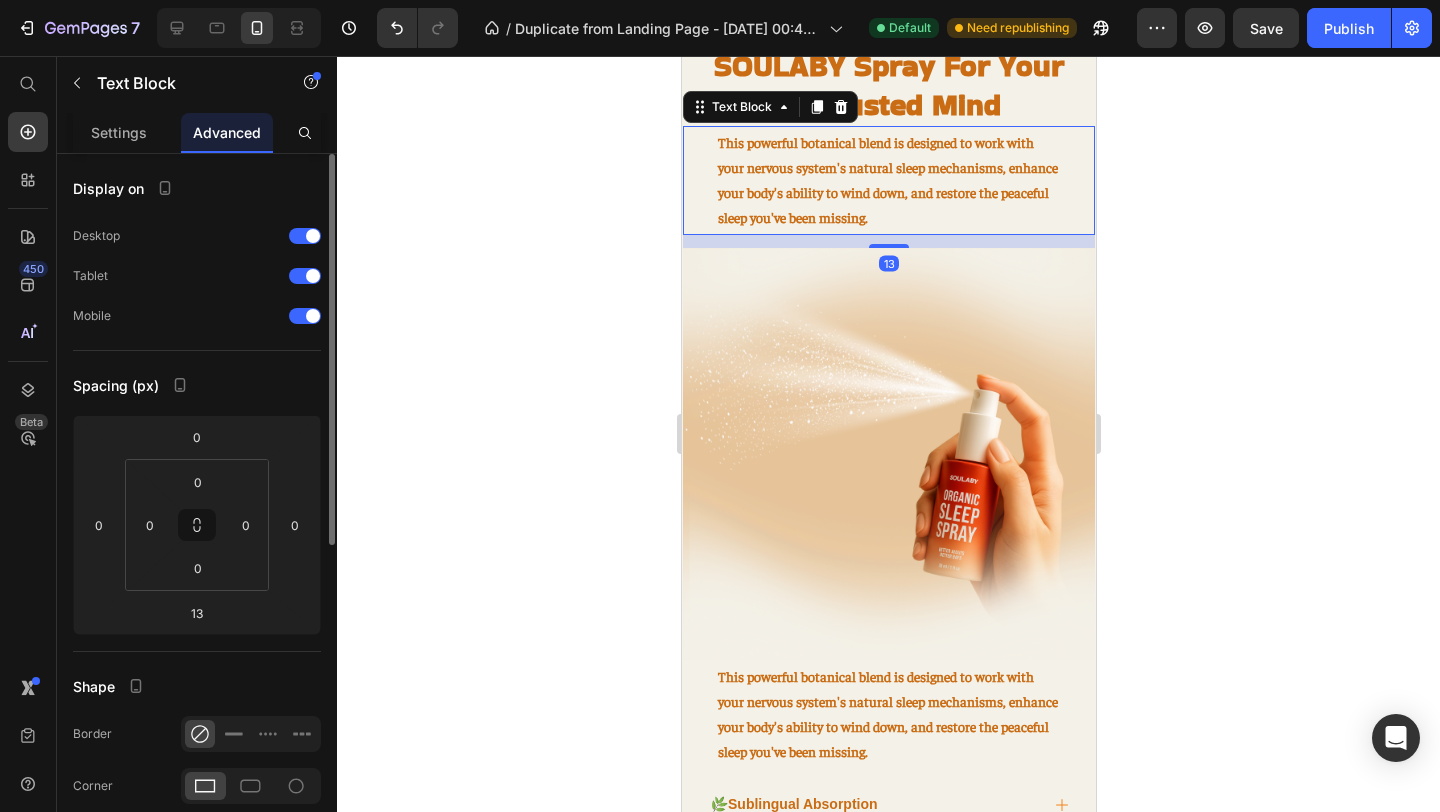 click on "This powerful botanical blend is designed to work with your nervous system's natural sleep mechanisms, enhance your body's ability to wind down, and restore the peaceful sleep you've been missing." at bounding box center (888, 180) 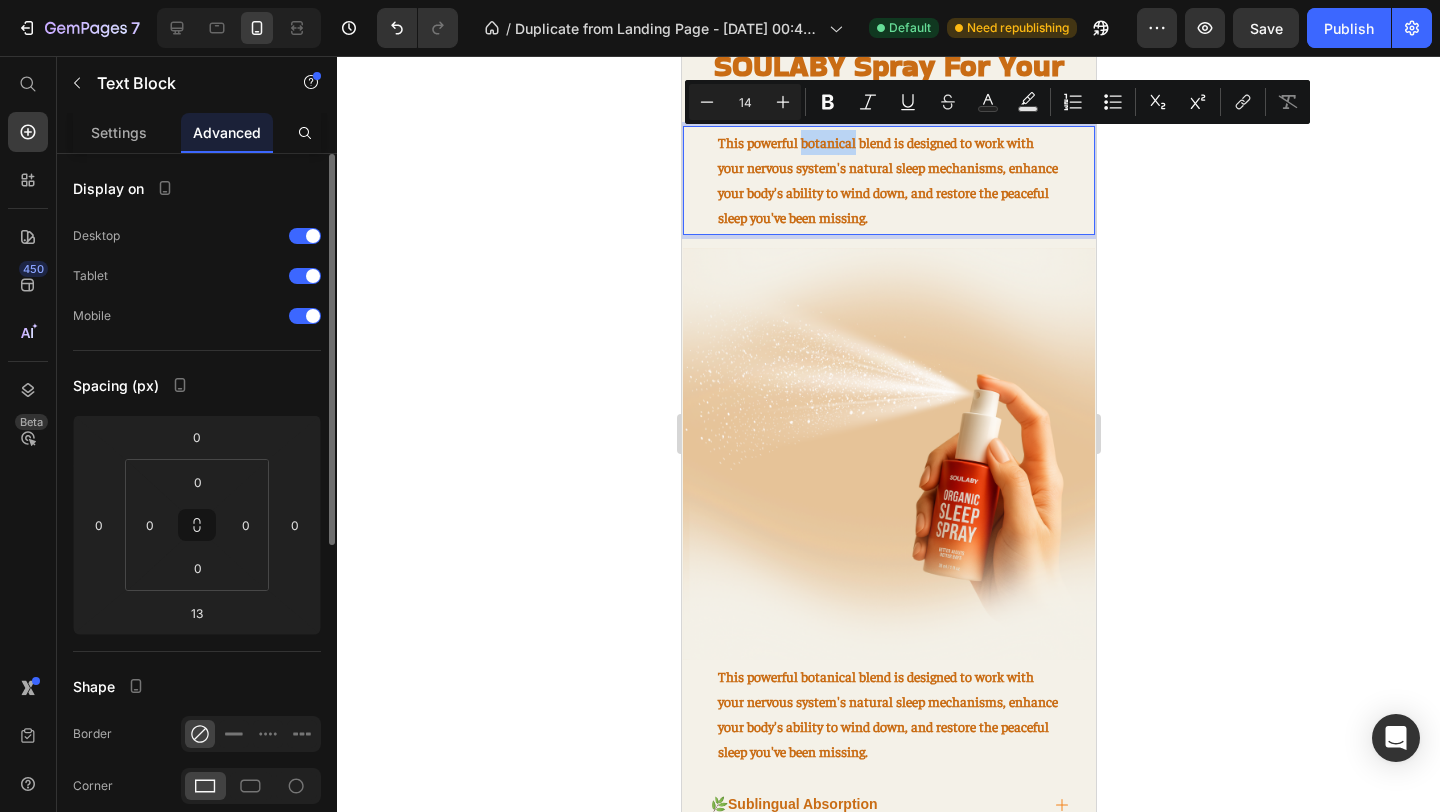 click on "This powerful botanical blend is designed to work with your nervous system's natural sleep mechanisms, enhance your body's ability to wind down, and restore the peaceful sleep you've been missing." at bounding box center (888, 180) 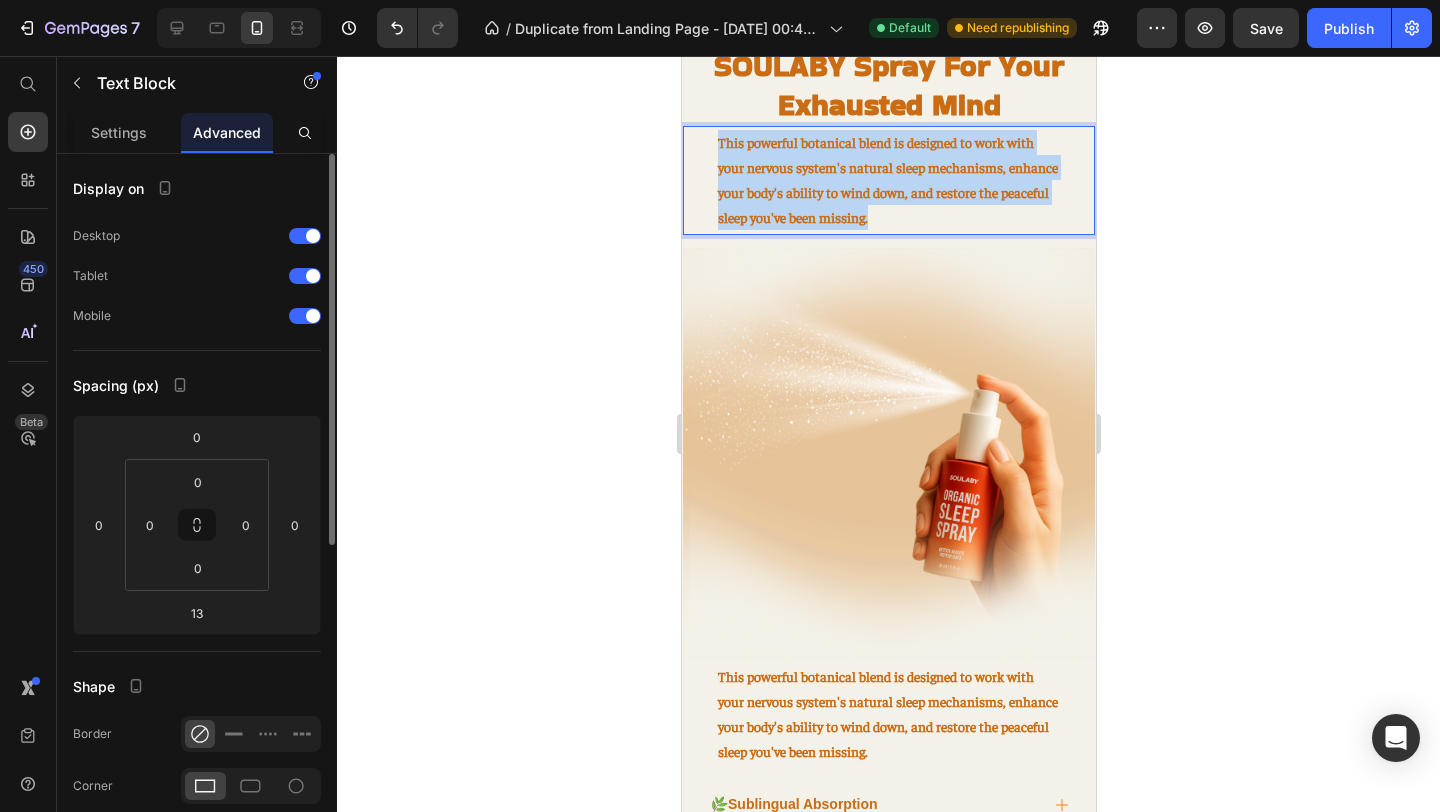 click on "This powerful botanical blend is designed to work with your nervous system's natural sleep mechanisms, enhance your body's ability to wind down, and restore the peaceful sleep you've been missing." at bounding box center [888, 180] 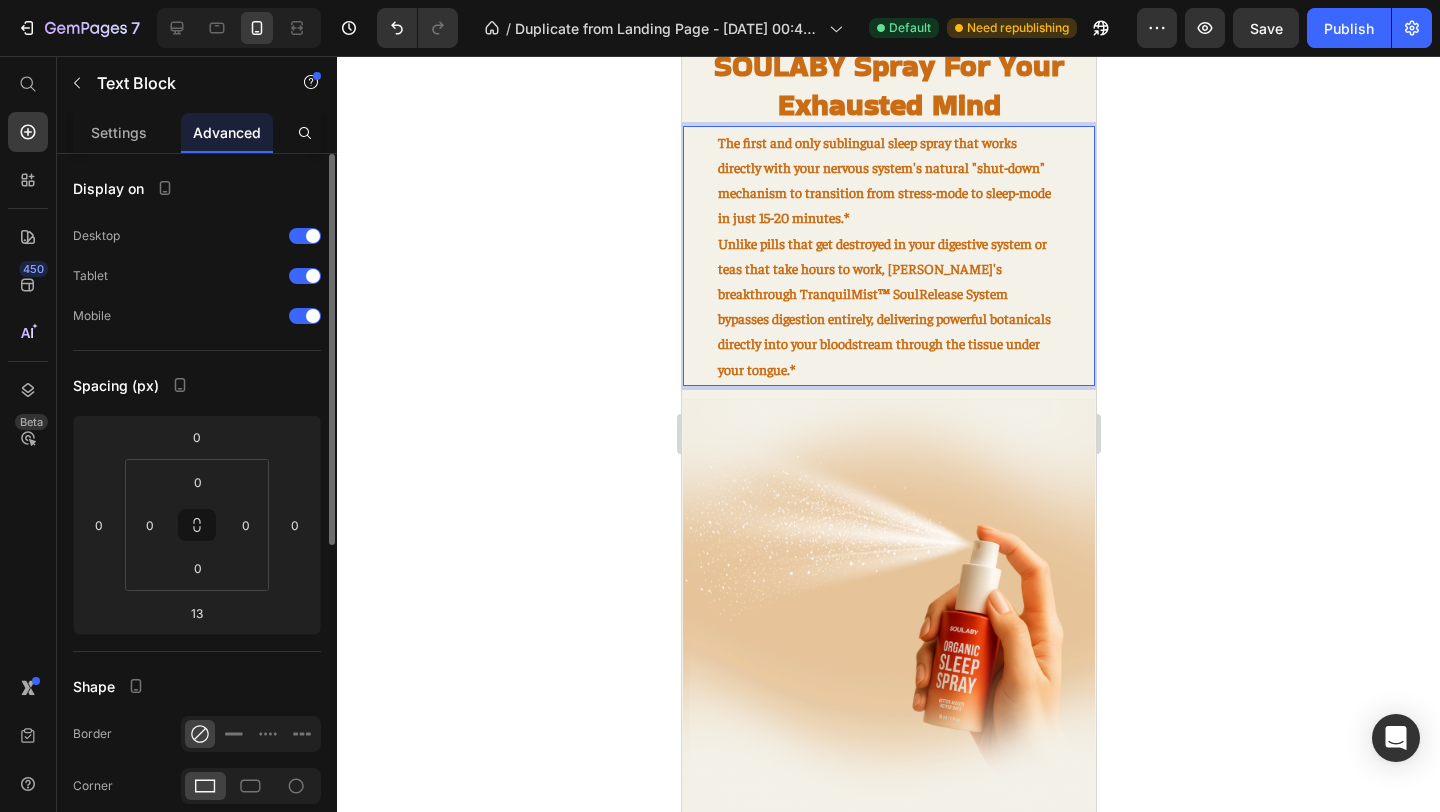 click 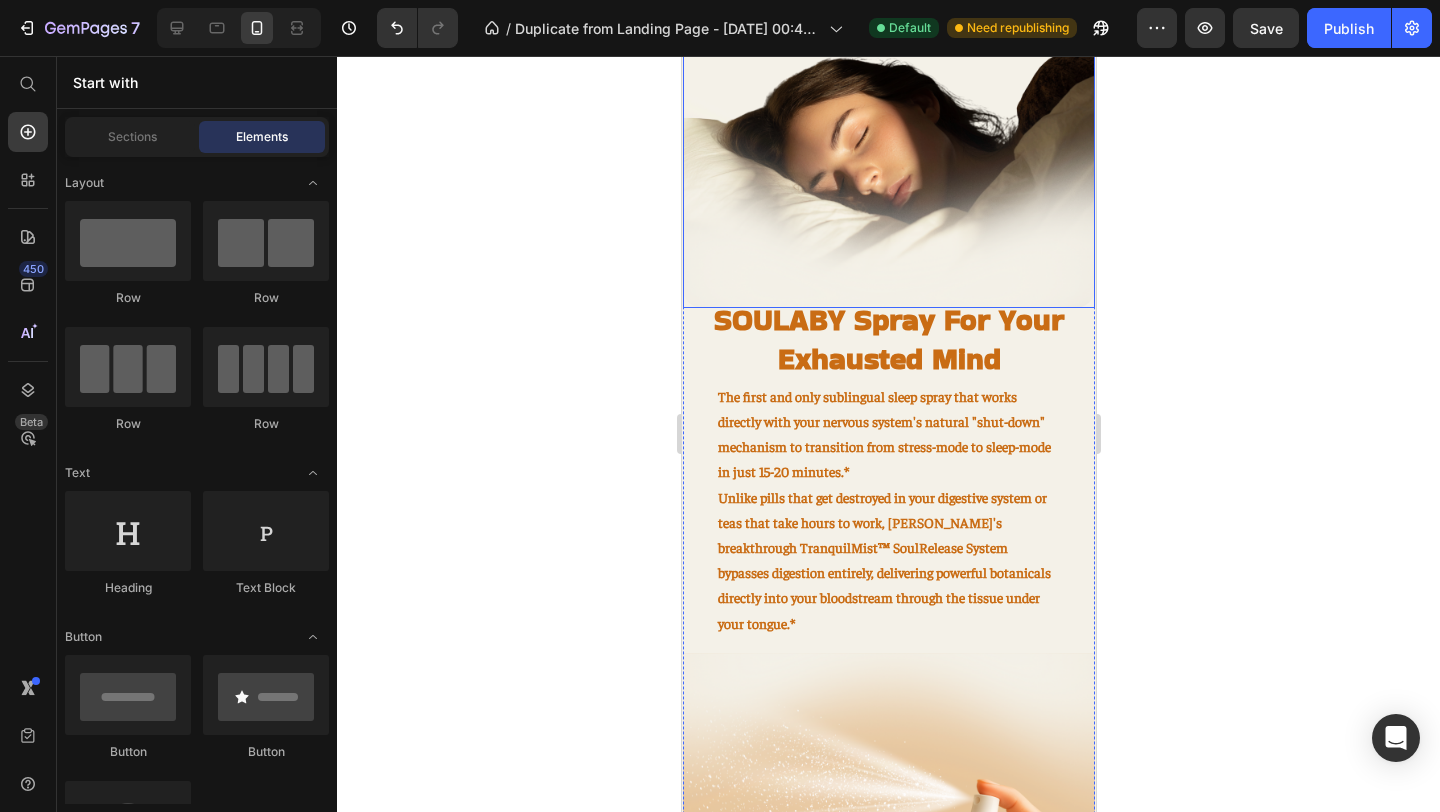scroll, scrollTop: 1491, scrollLeft: 0, axis: vertical 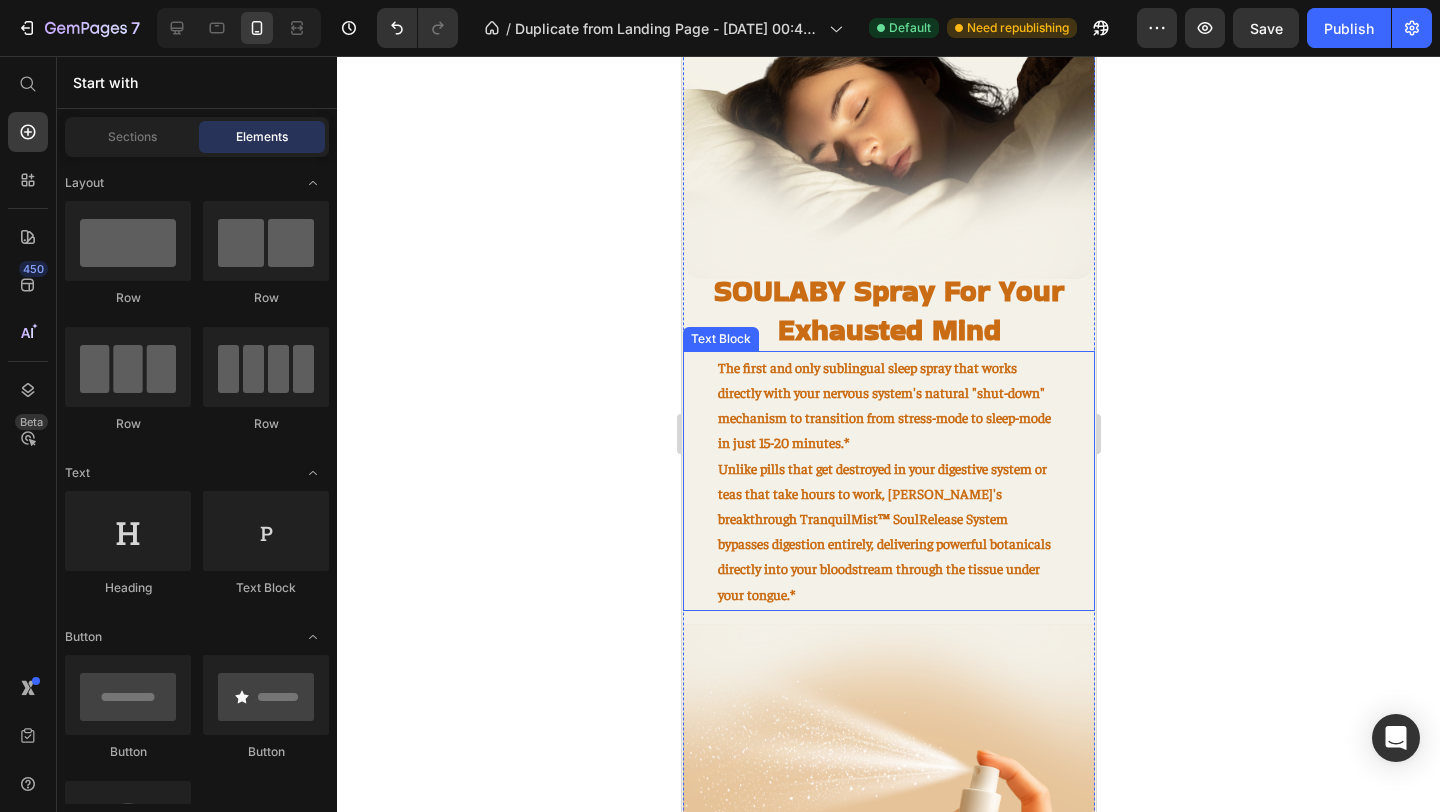 click on "The first and only sublingual sleep spray that works directly with your nervous system's natural "shut-down" mechanism to transition from stress-mode to sleep-mode in just 15-20 minutes.*" at bounding box center (888, 405) 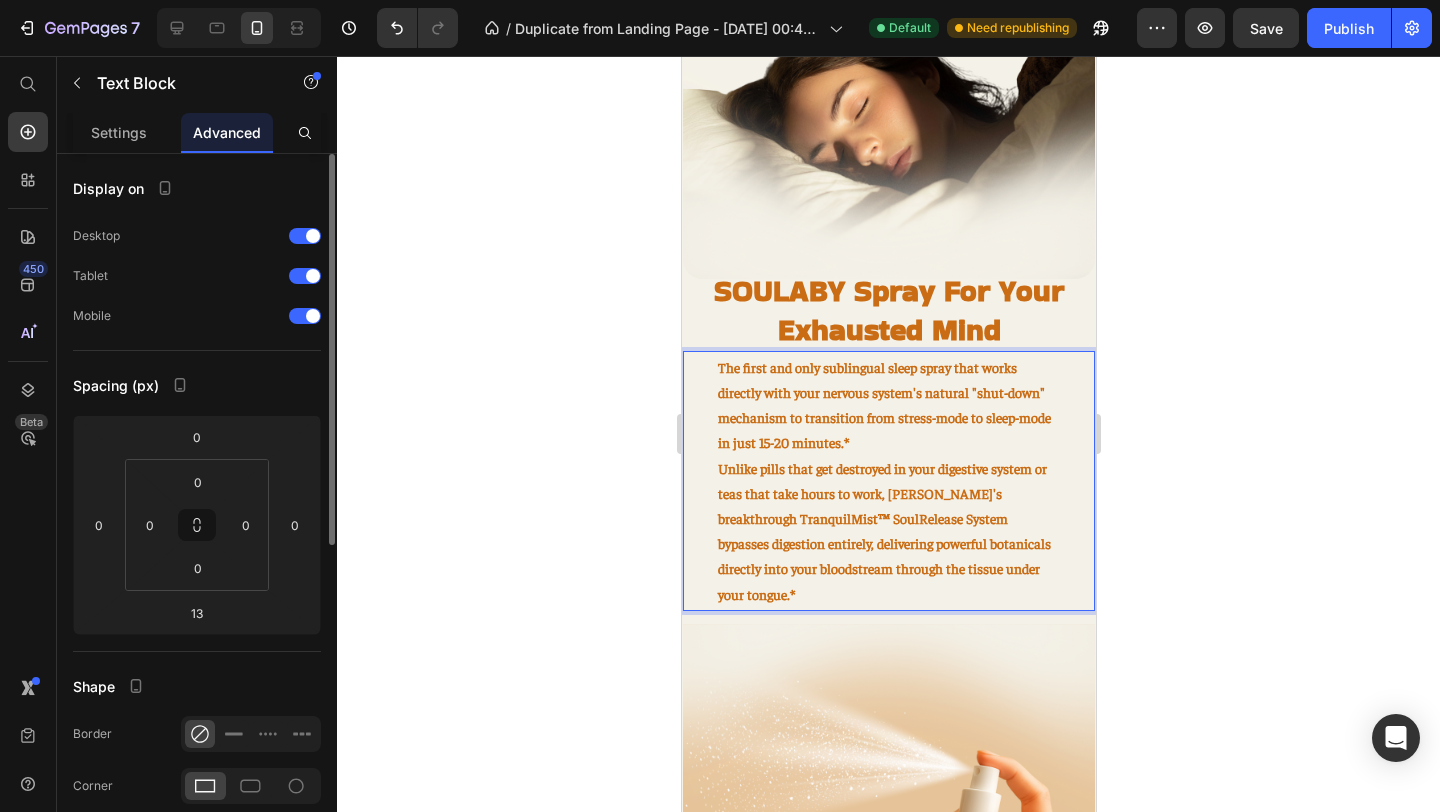 click on "The first and only sublingual sleep spray that works directly with your nervous system's natural "shut-down" mechanism to transition from stress-mode to sleep-mode in just 15-20 minutes.*" at bounding box center (888, 405) 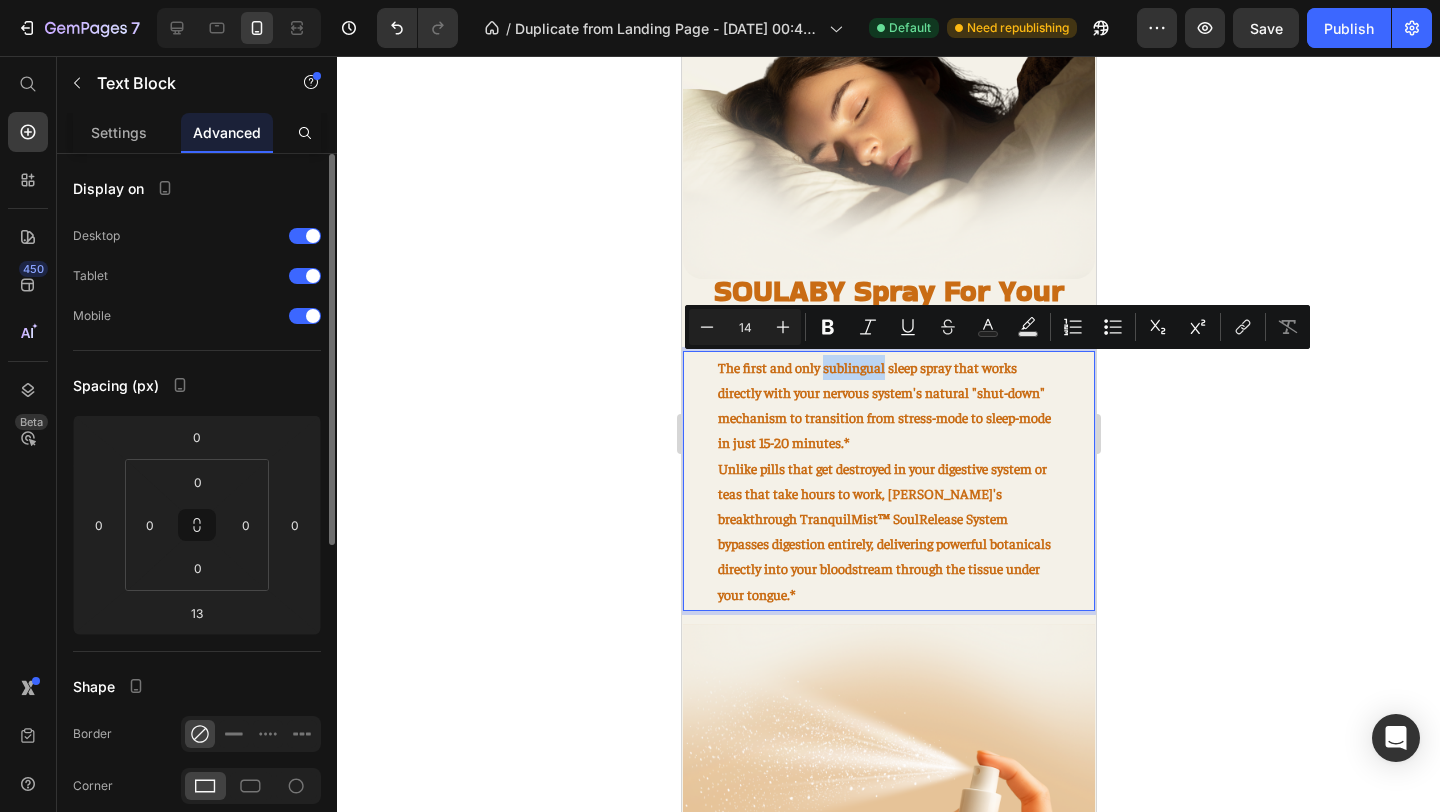 click on "The first and only sublingual sleep spray that works directly with your nervous system's natural "shut-down" mechanism to transition from stress-mode to sleep-mode in just 15-20 minutes.*" at bounding box center [888, 405] 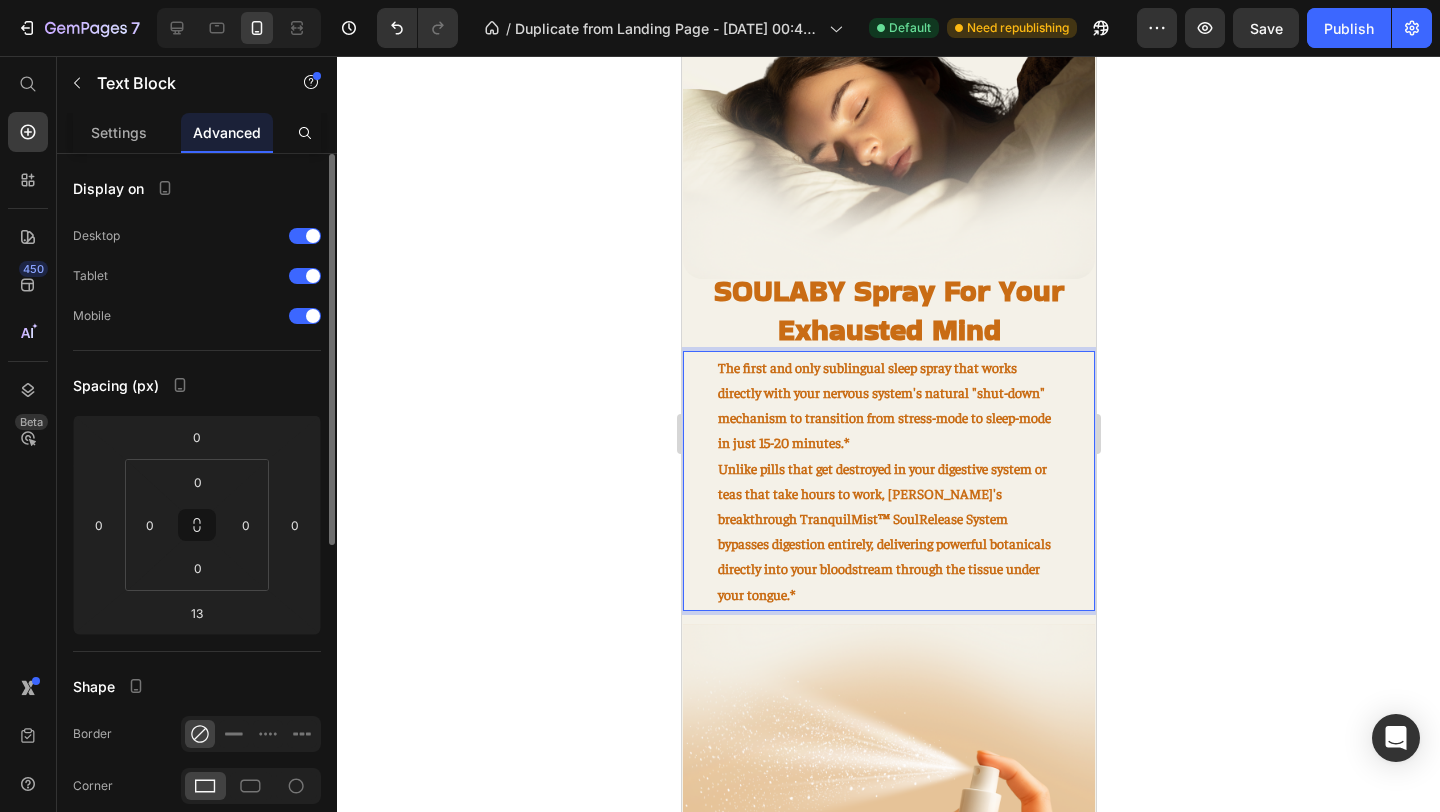 click on "The first and only sublingual sleep spray that works directly with your nervous system's natural "shut-down" mechanism to transition from stress-mode to sleep-mode in just 15-20 minutes.*" at bounding box center [888, 405] 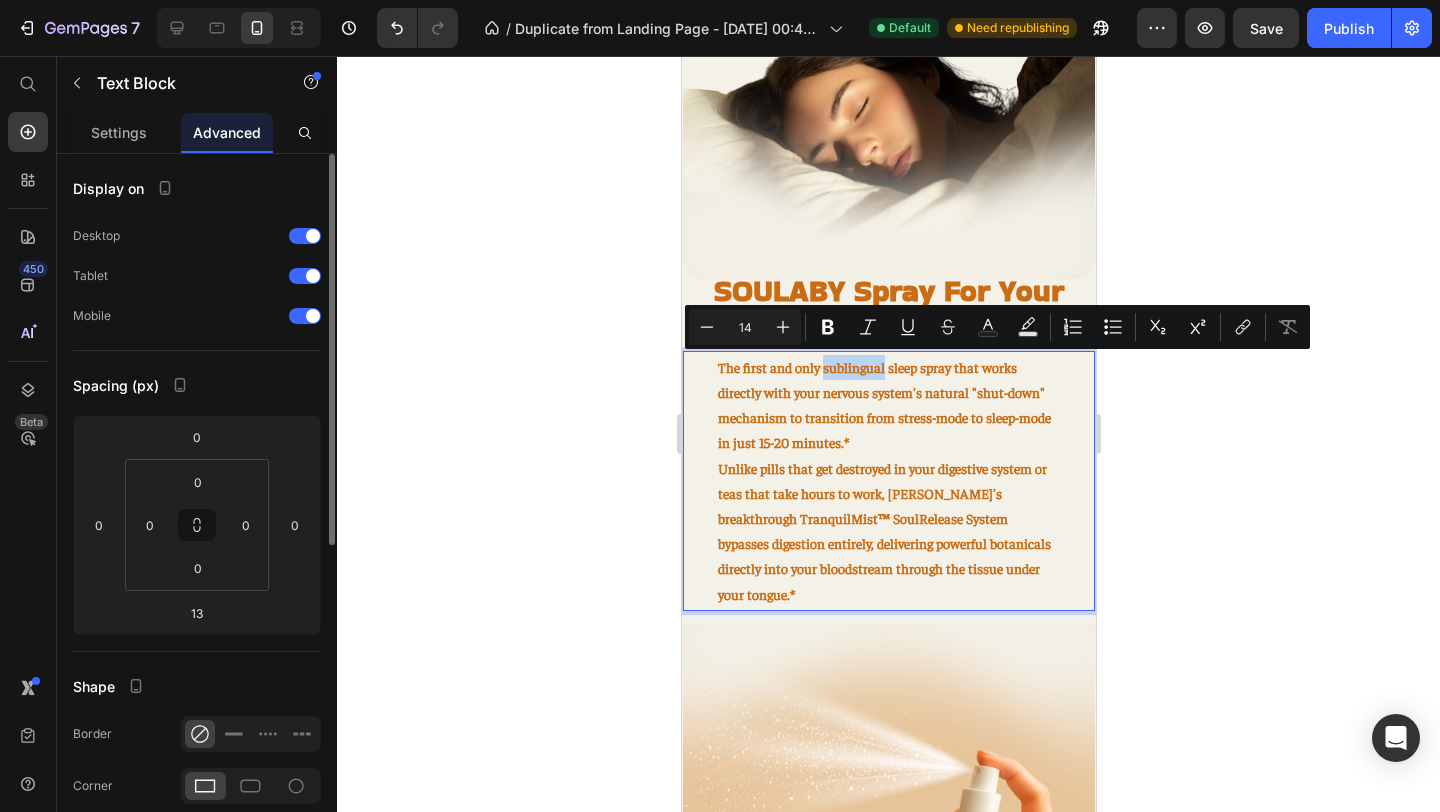 click on "The first and only sublingual sleep spray that works directly with your nervous system's natural "shut-down" mechanism to transition from stress-mode to sleep-mode in just 15-20 minutes.*" at bounding box center (888, 405) 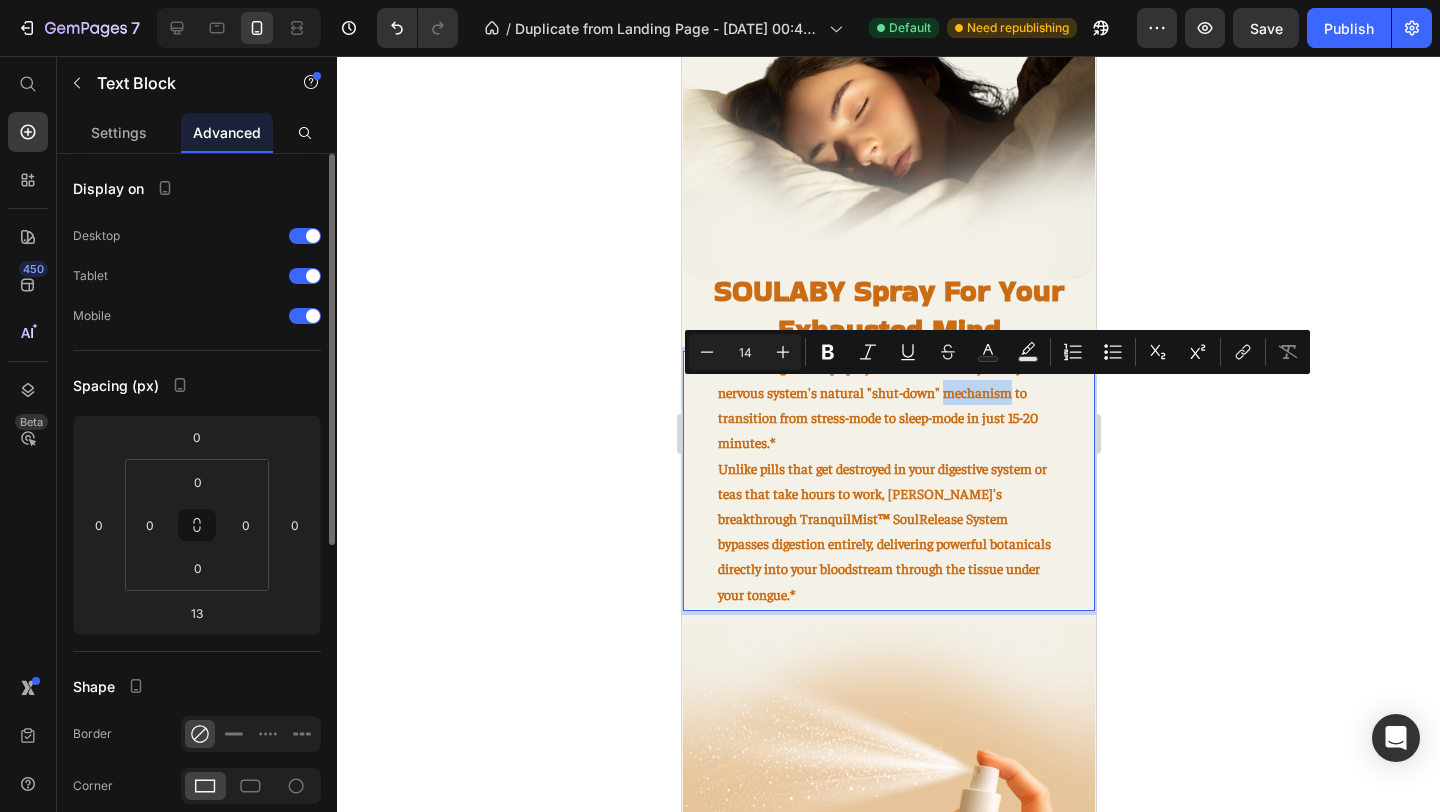 drag, startPoint x: 941, startPoint y: 391, endPoint x: 1006, endPoint y: 394, distance: 65.06919 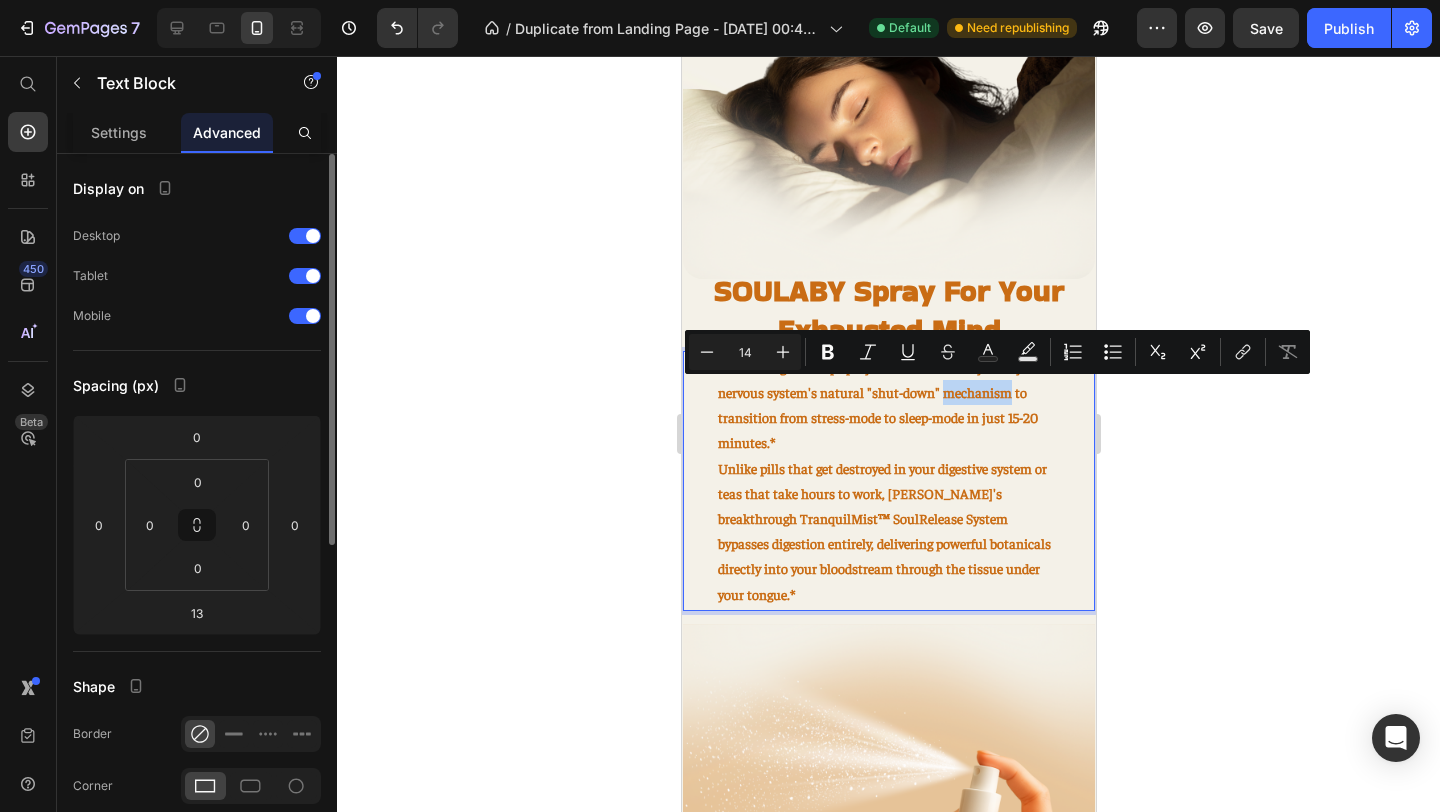 click on "The sublingual sleep spray that works directly with your nervous system's natural "shut-down" mechanism to transition from stress-mode to sleep-mode in just 15-20 minutes.*" at bounding box center [888, 405] 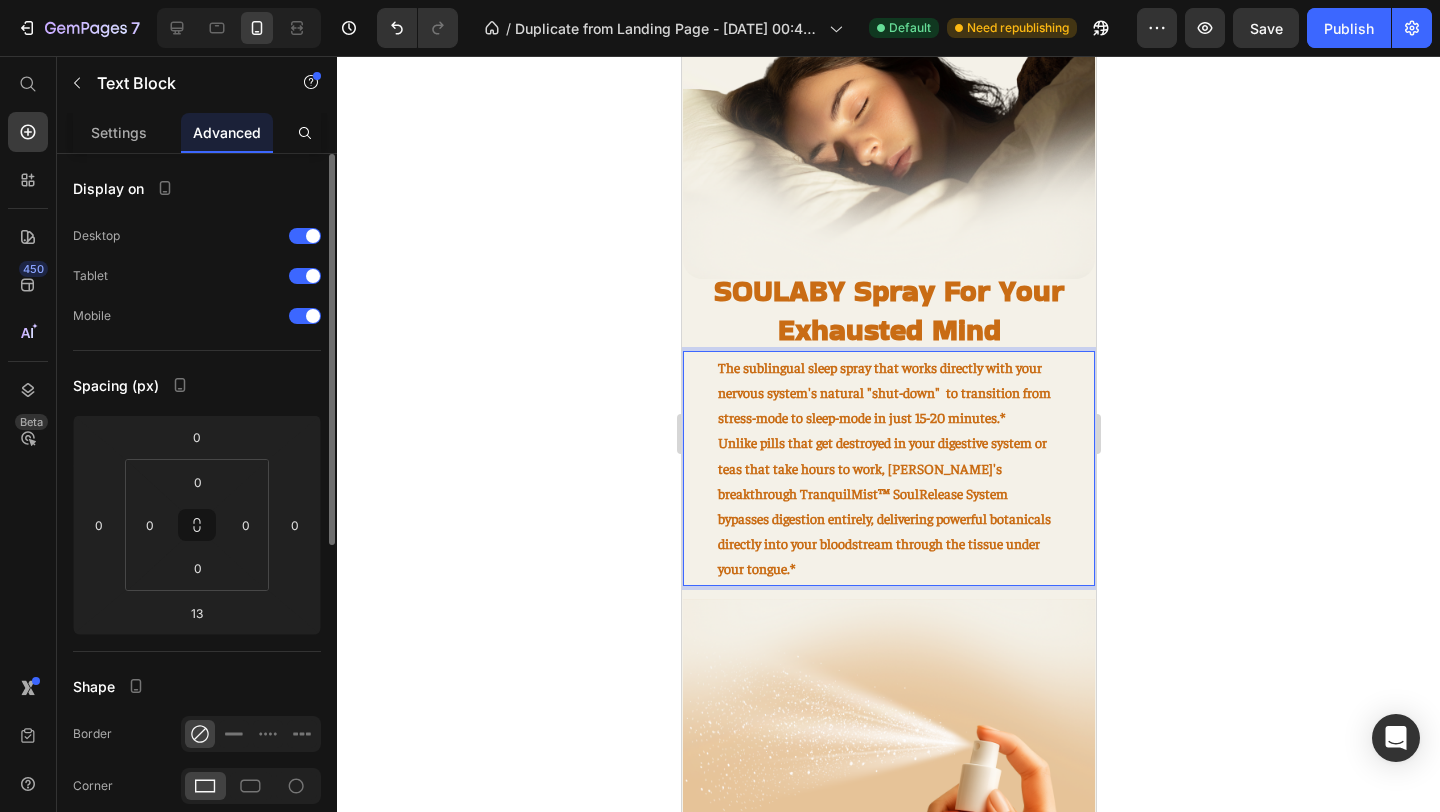 click on "The sublingual sleep spray that works directly with your nervous system's natural "shut-down"  to transition from stress-mode to sleep-mode in just 15-20 minutes.*" at bounding box center (888, 393) 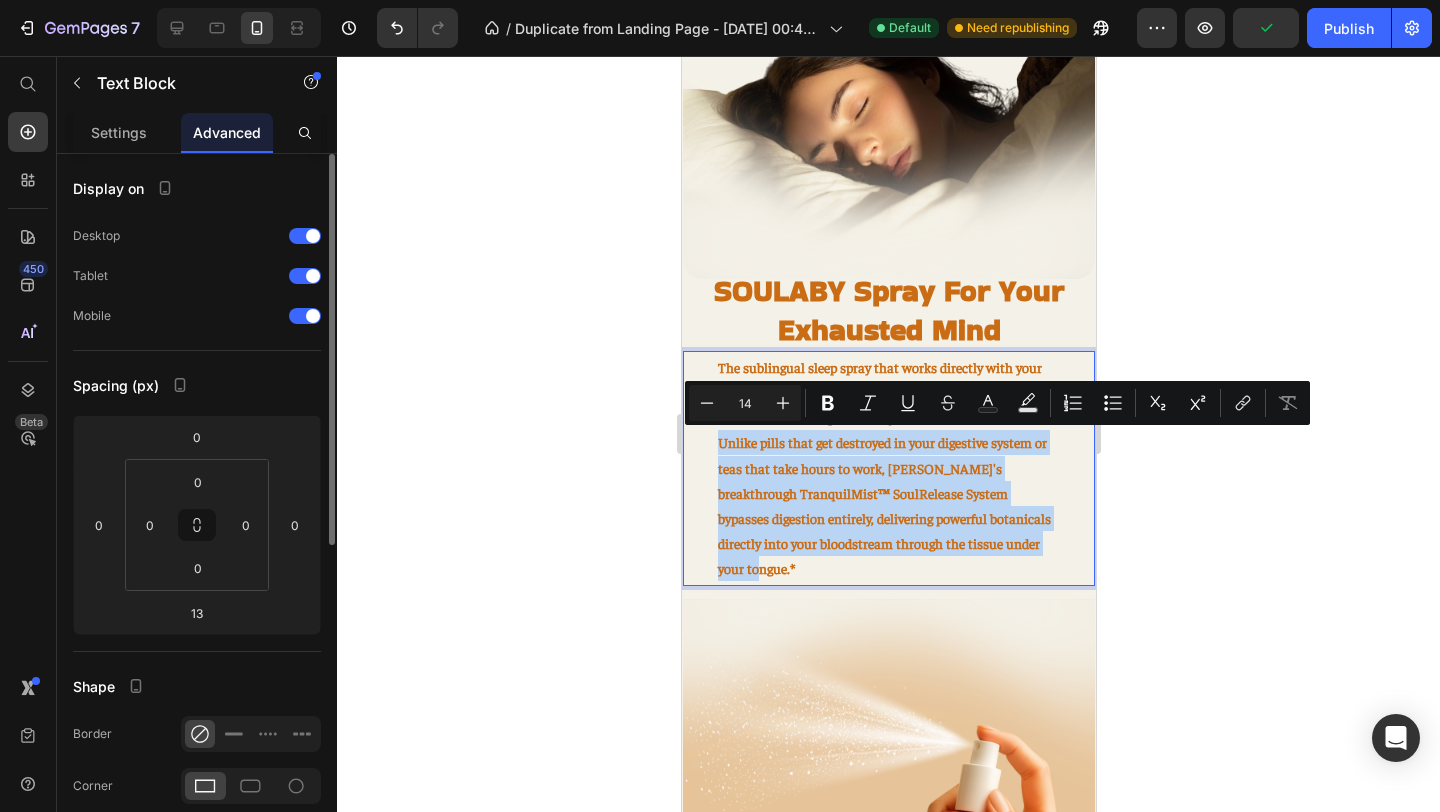 drag, startPoint x: 712, startPoint y: 437, endPoint x: 1019, endPoint y: 557, distance: 329.61948 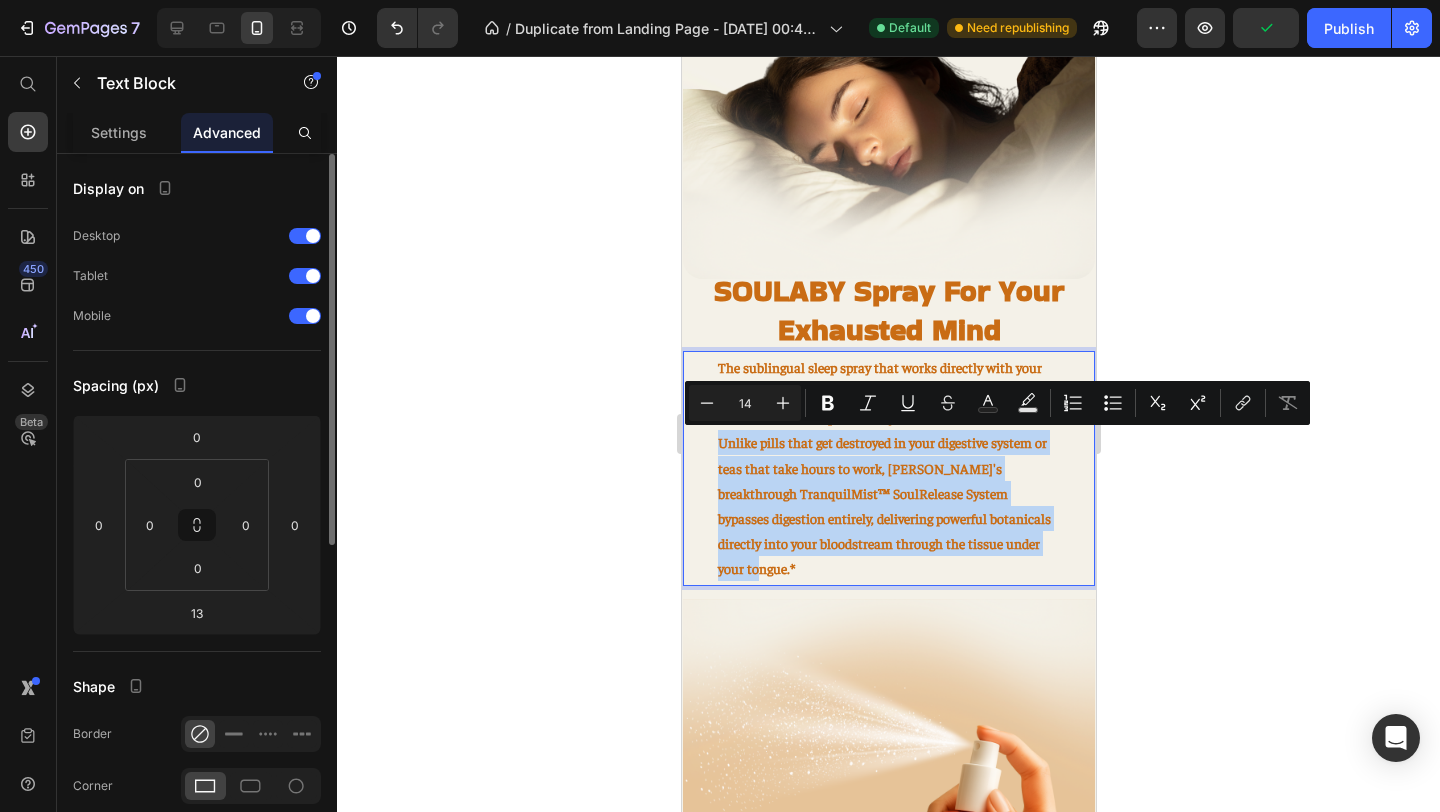 click on "The sublingual sleep spray that works directly with your nervous system's natural "shut-down"  to transition from stress-mode to sleep-mode in just 15-20 minutes. Unlike pills that get destroyed in your digestive system or teas that take hours to work, SOULABY's breakthrough TranquilMist™ SoulRelease System bypasses digestion entirely, delivering powerful botanicals directly into your bloodstream through the tissue under your tongue.*" at bounding box center (888, 468) 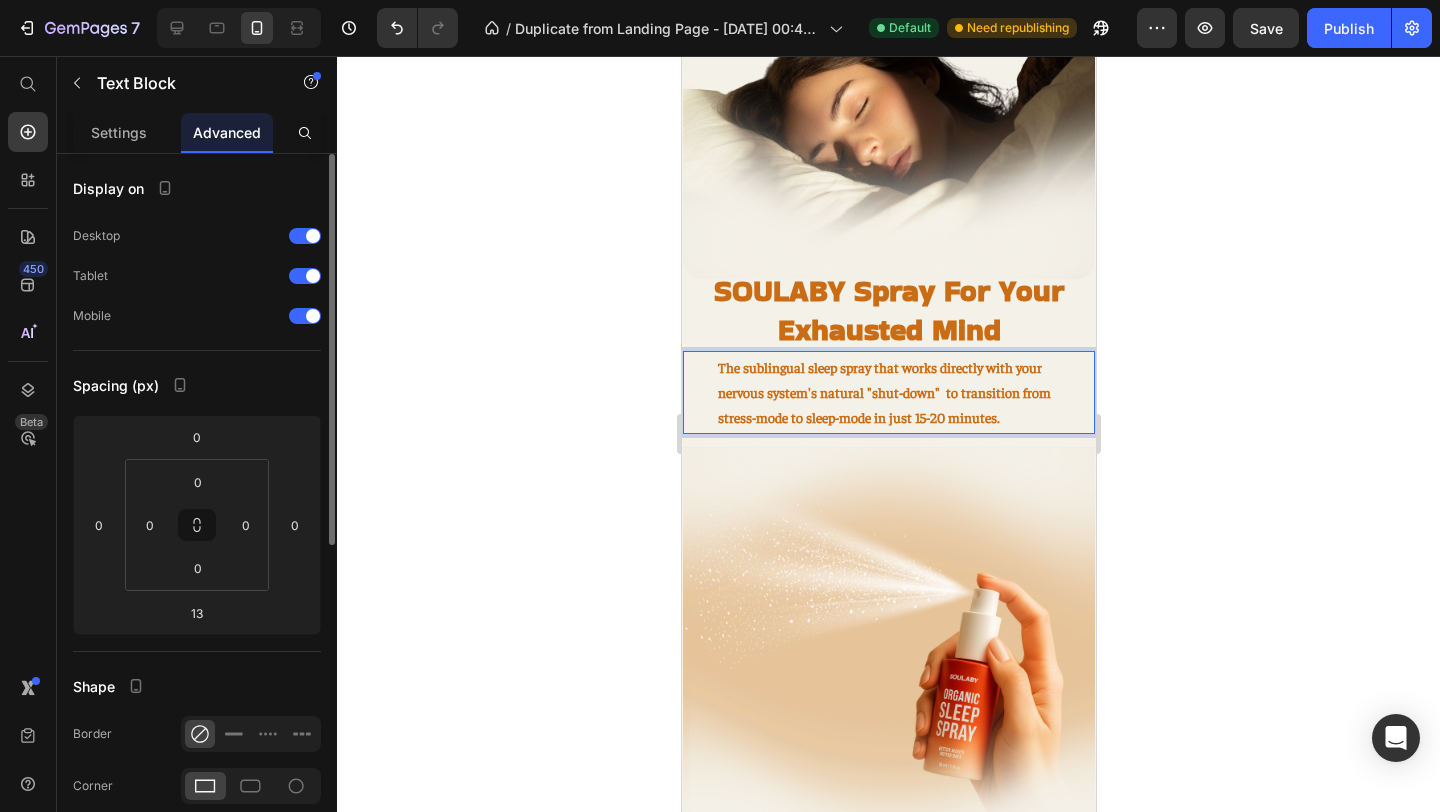 click 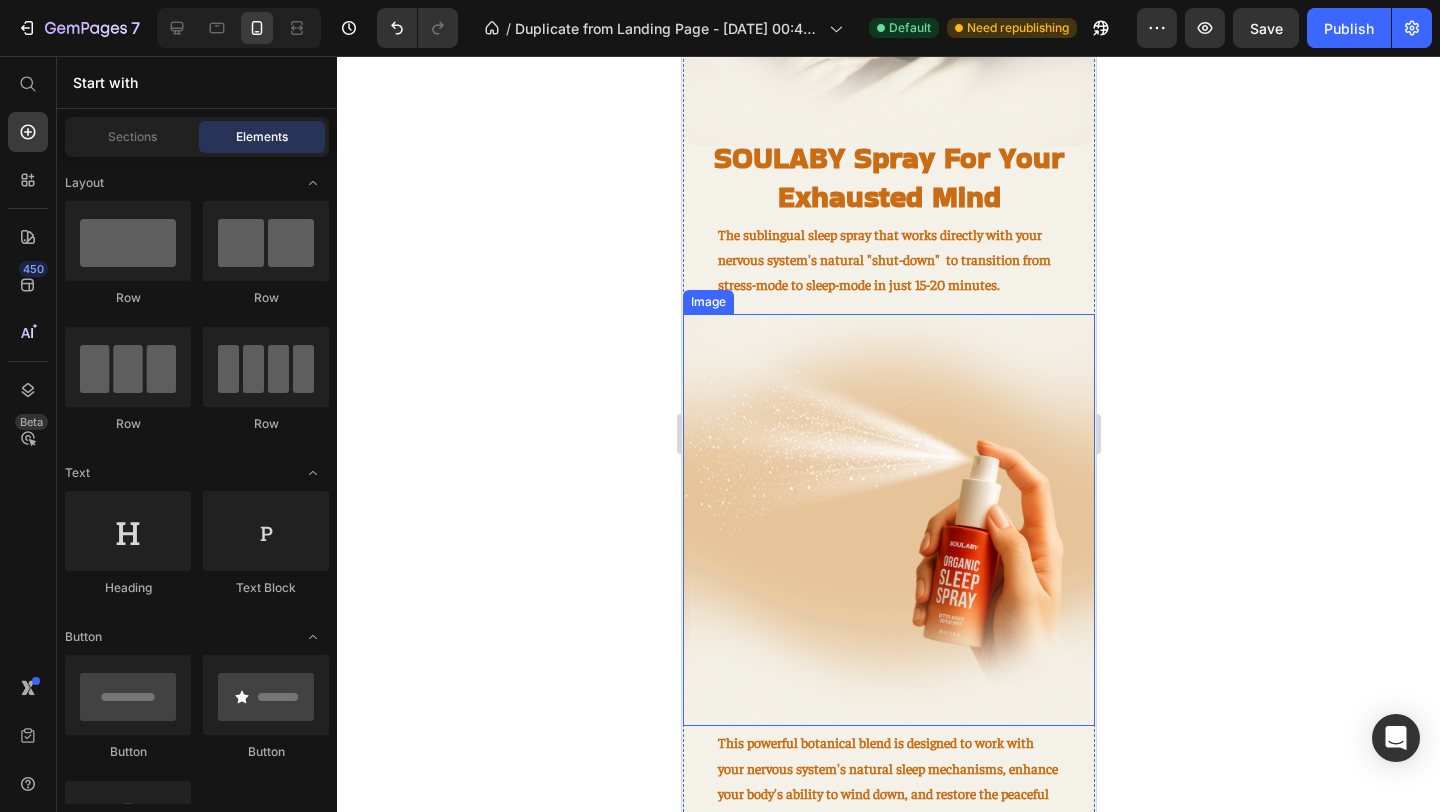 scroll, scrollTop: 1623, scrollLeft: 0, axis: vertical 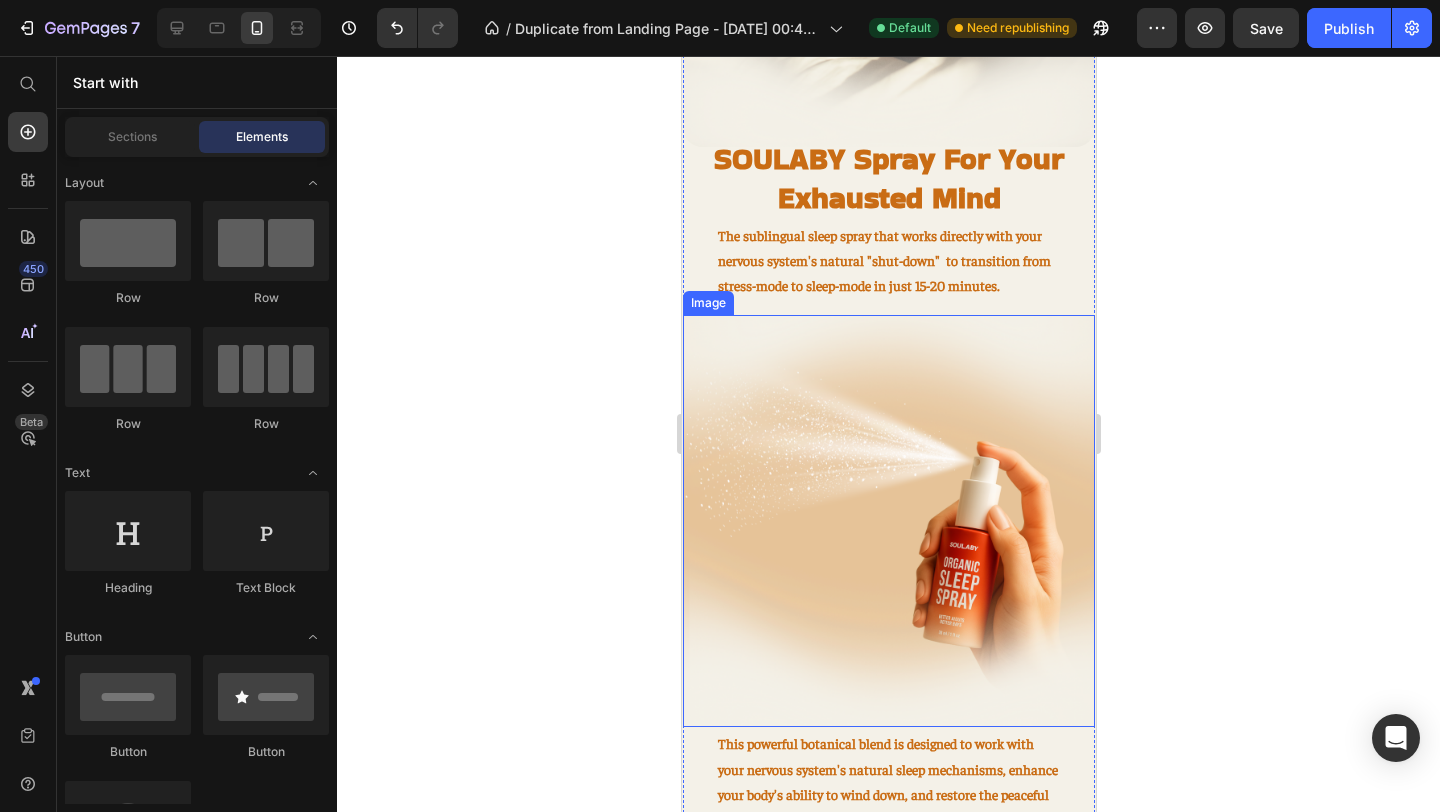 click at bounding box center [888, 521] 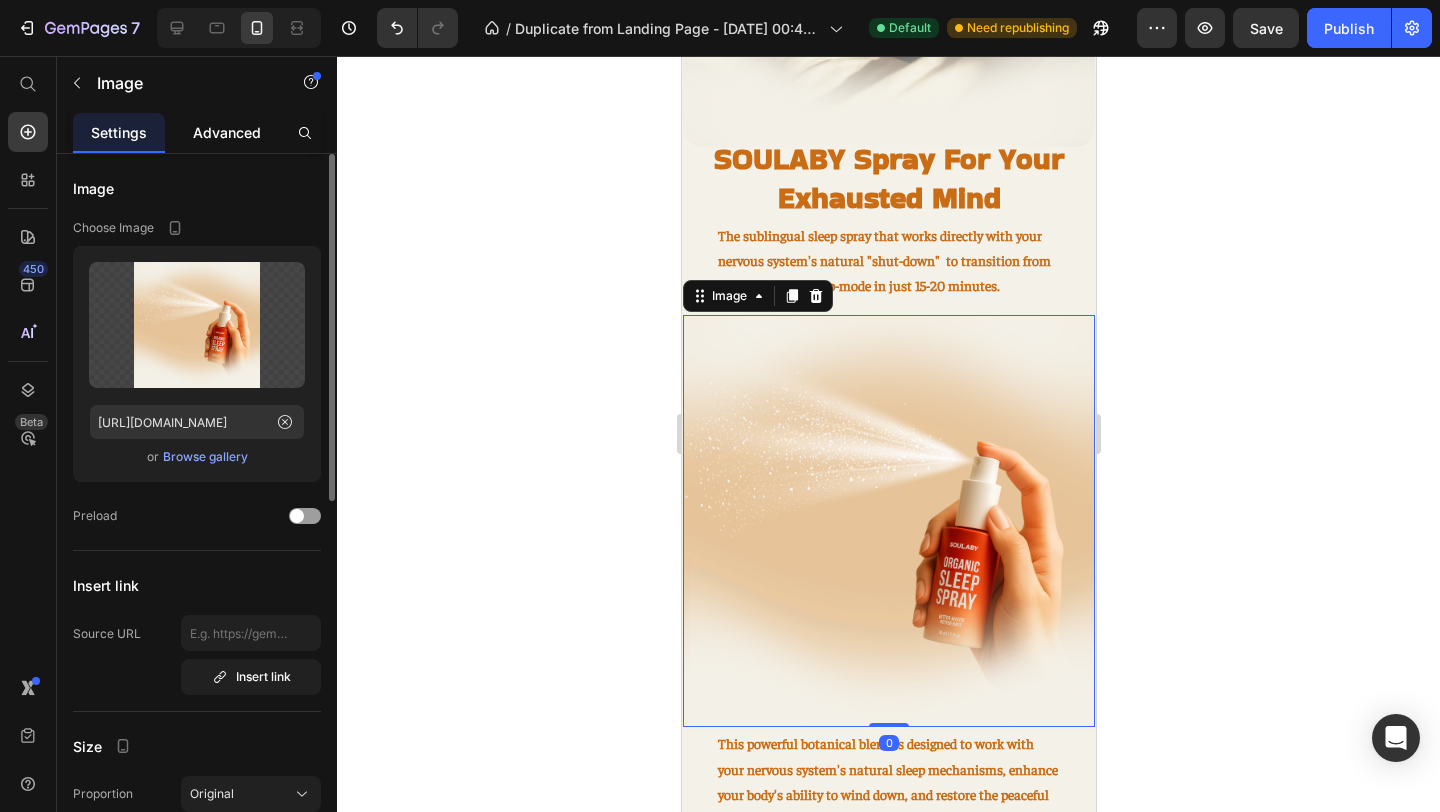 click on "Advanced" 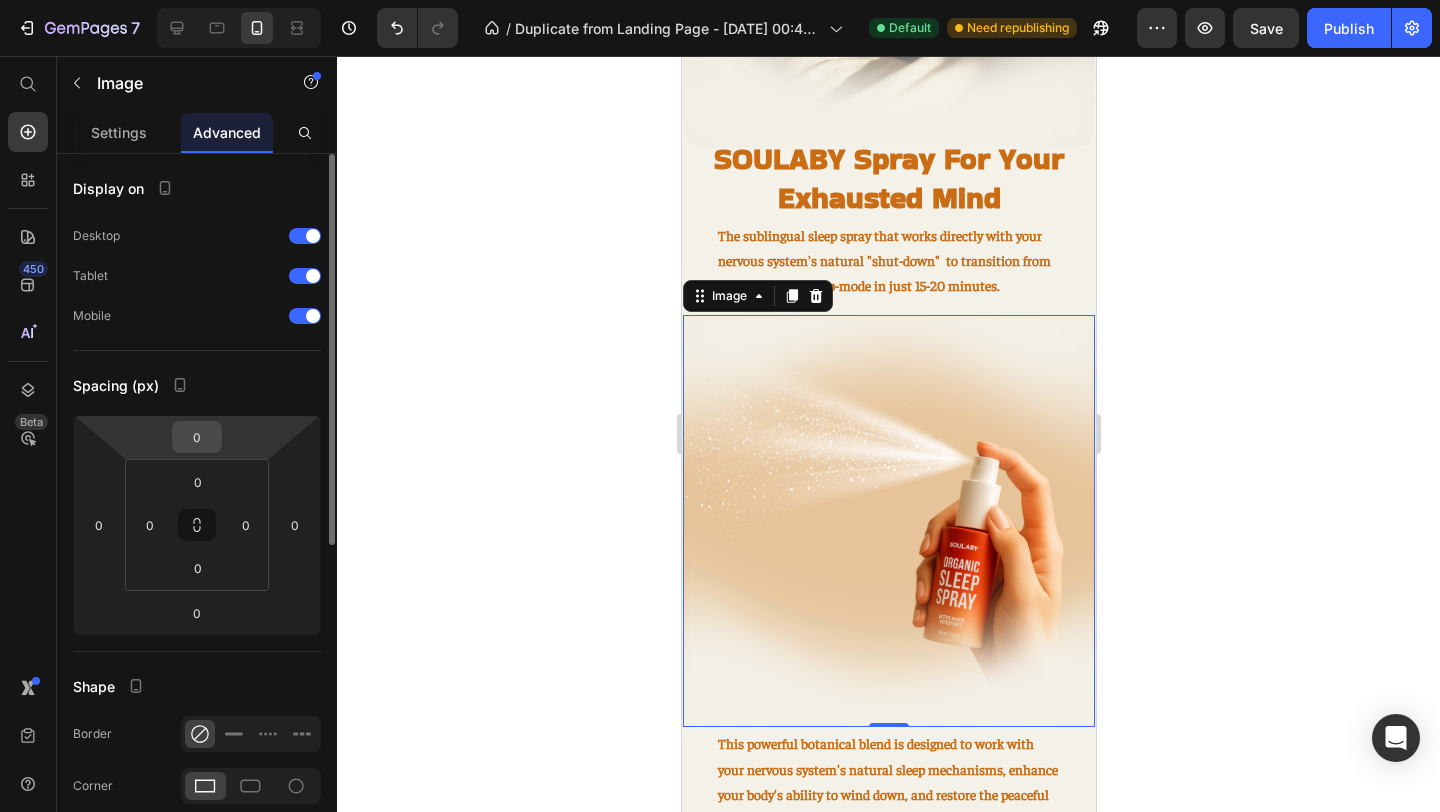 click on "0" at bounding box center (197, 437) 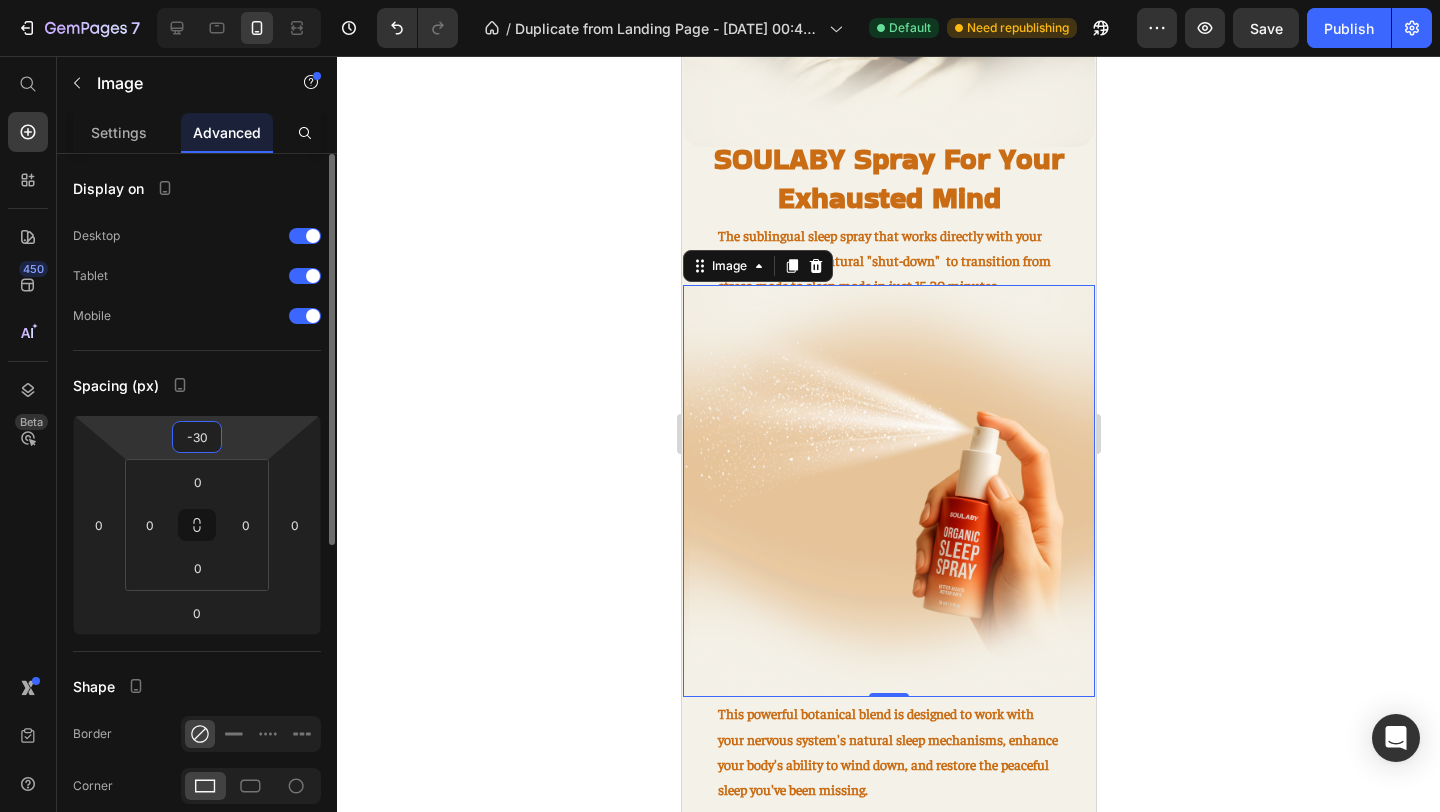 type on "-3" 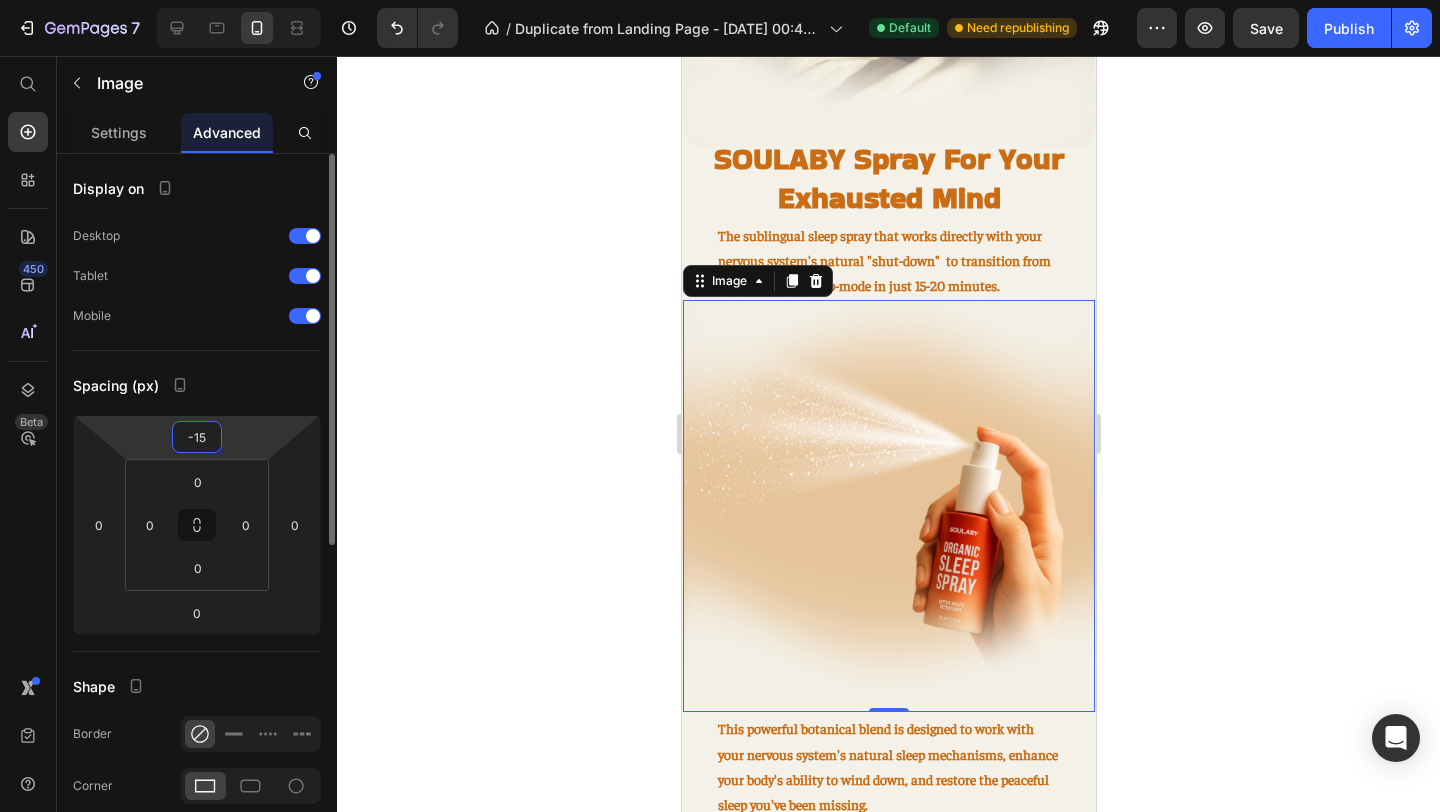 type on "-1" 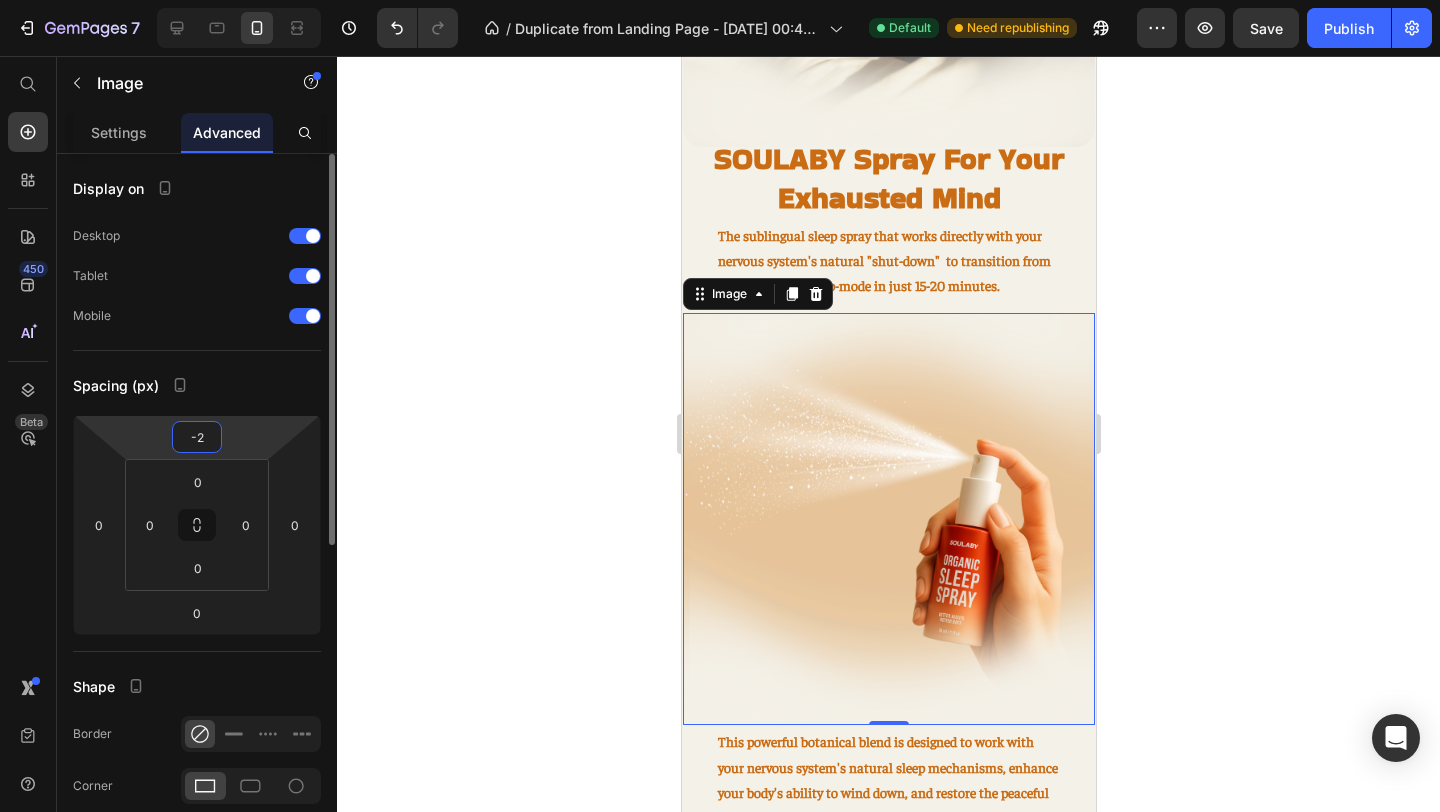 type on "-20" 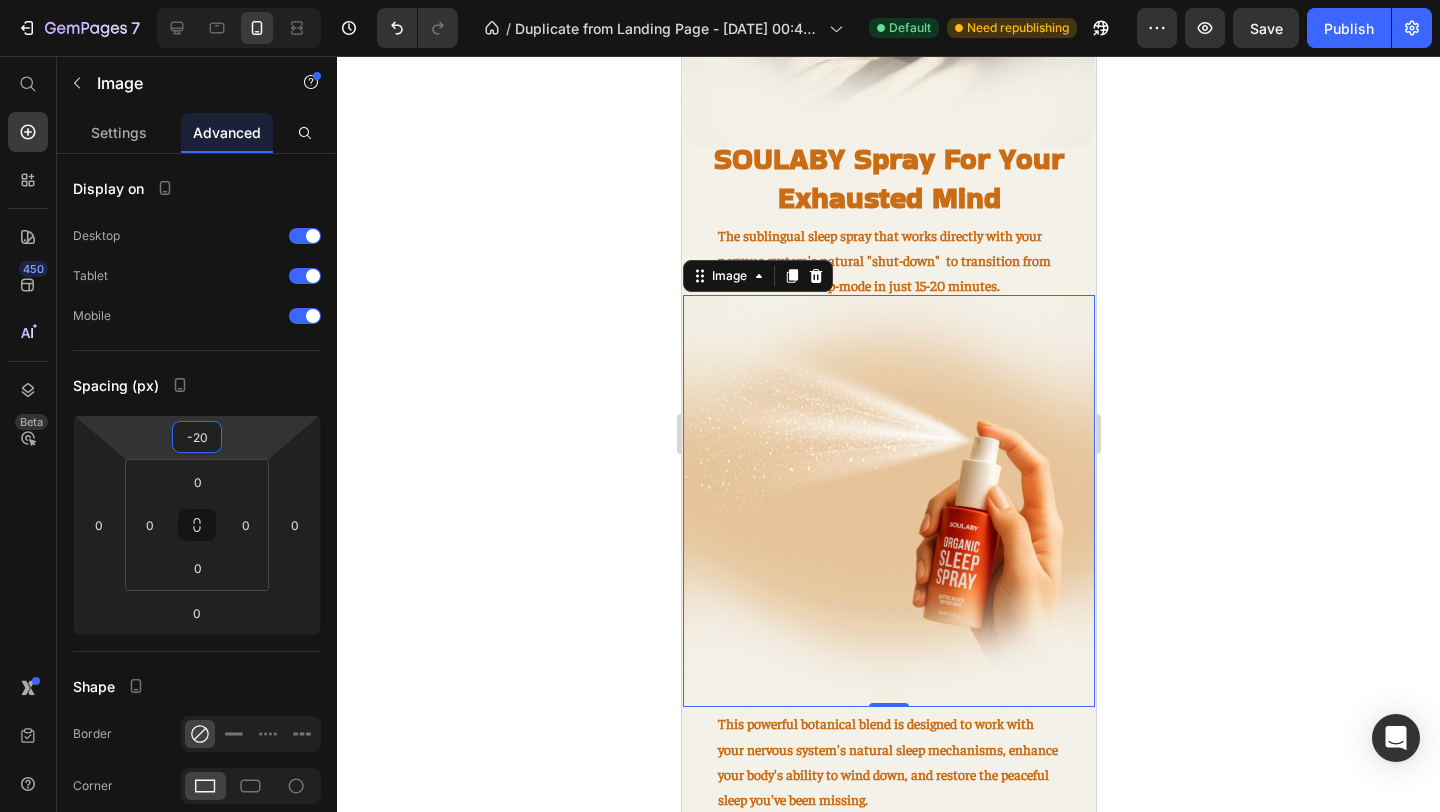 click 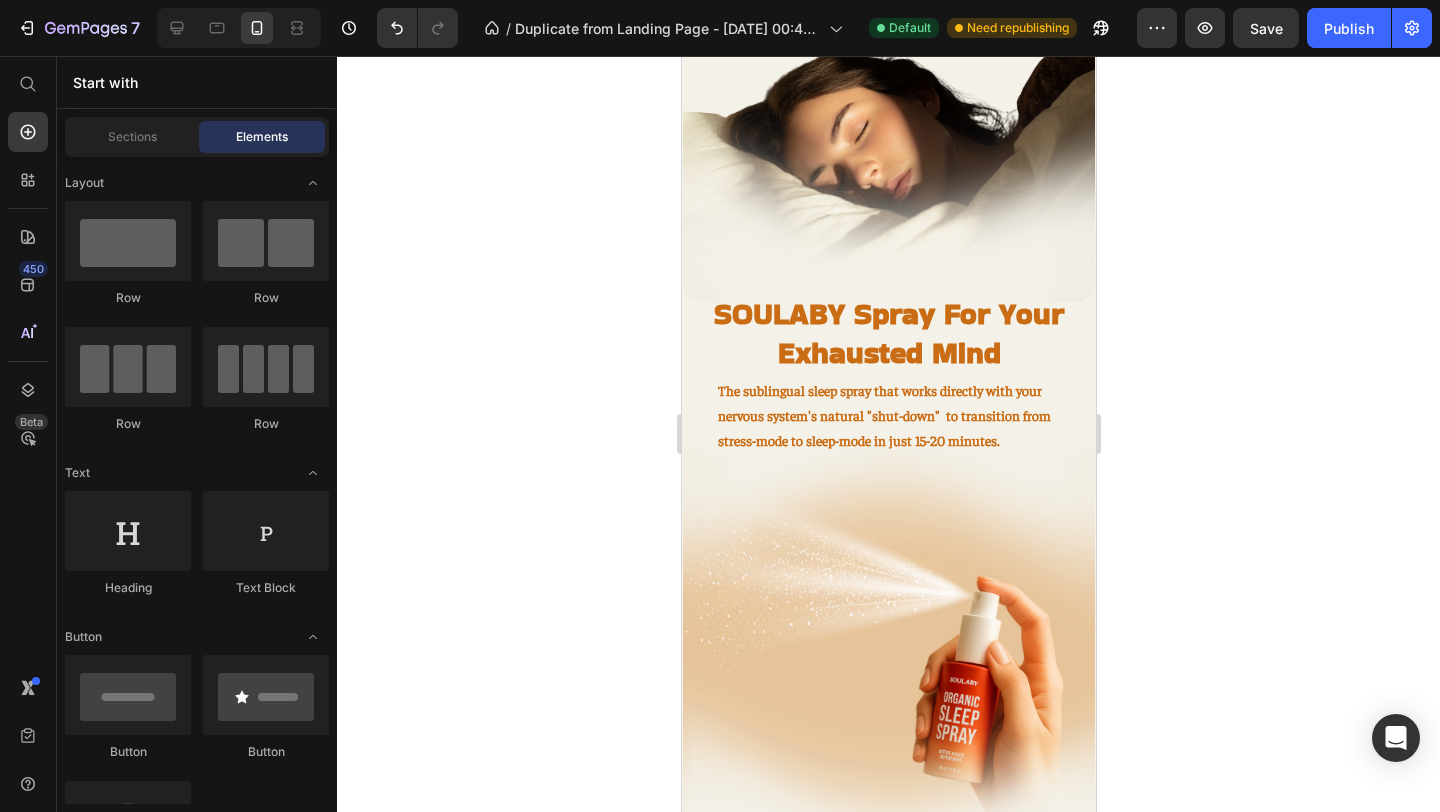 scroll, scrollTop: 1464, scrollLeft: 0, axis: vertical 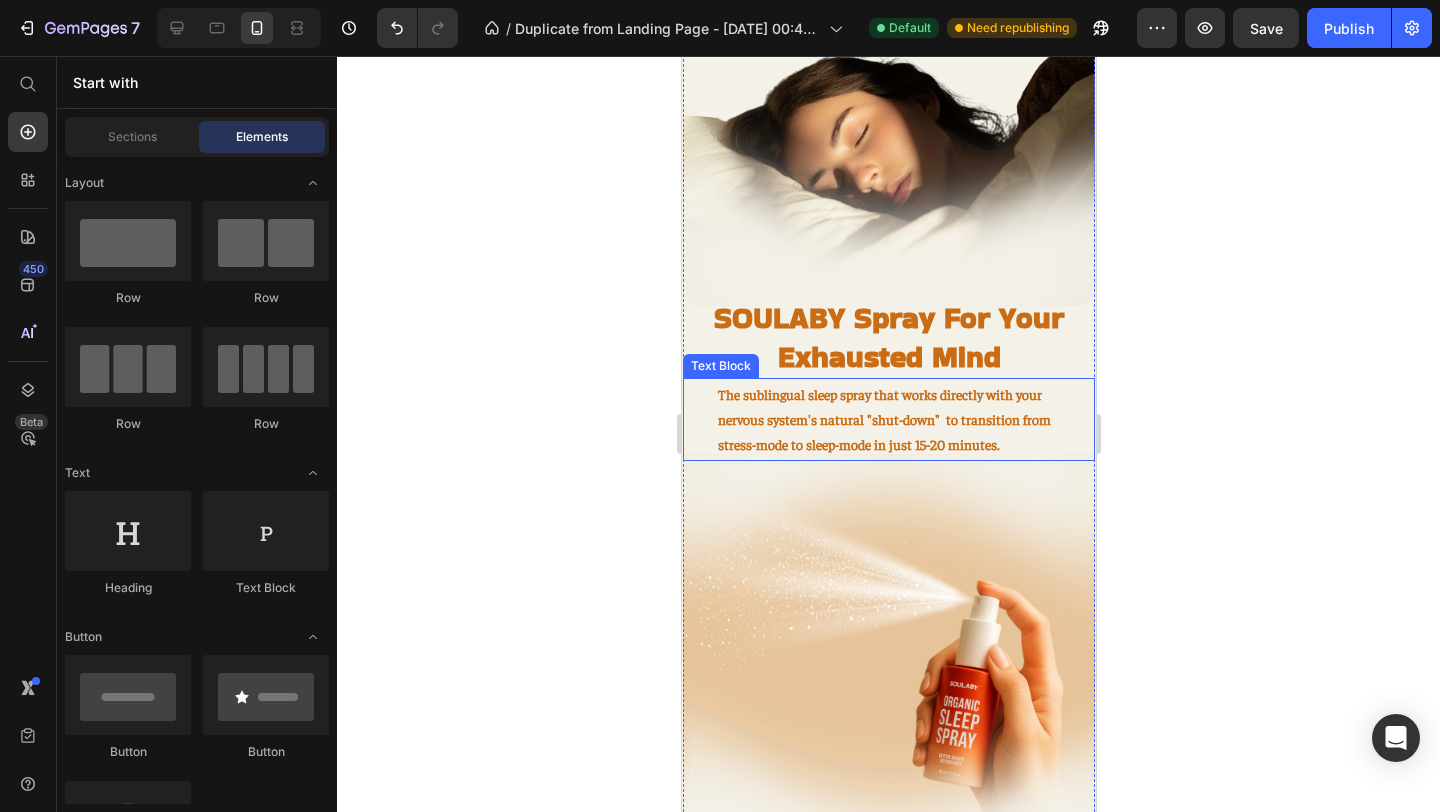 click on "The sublingual sleep spray that works directly with your nervous system's natural "shut-down"  to transition from stress-mode to sleep-mode in just 15-20 minutes." at bounding box center (888, 420) 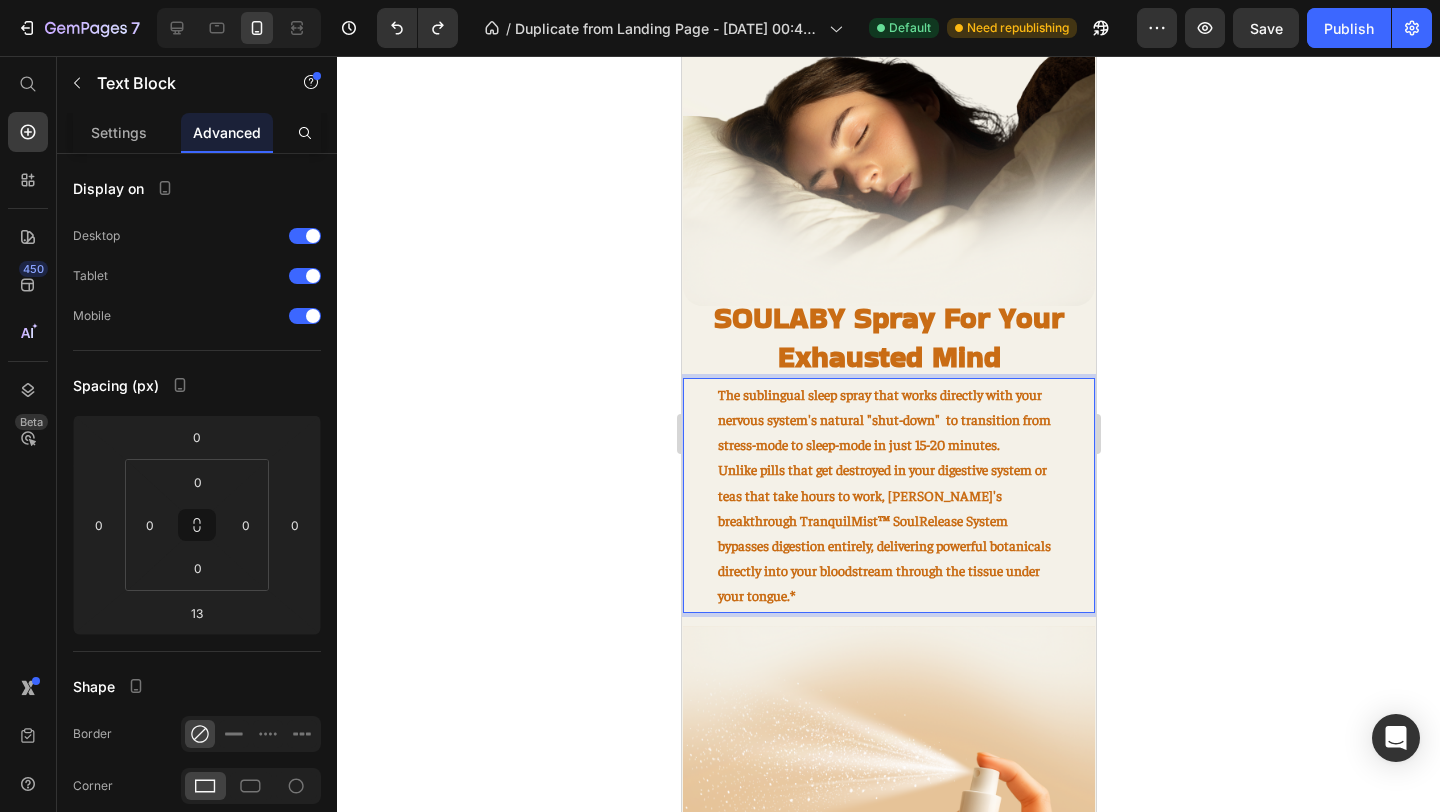 click on "The sublingual sleep spray that works directly with your nervous system's natural "shut-down"  to transition from stress-mode to sleep-mode in just 15-20 minutes." at bounding box center (888, 420) 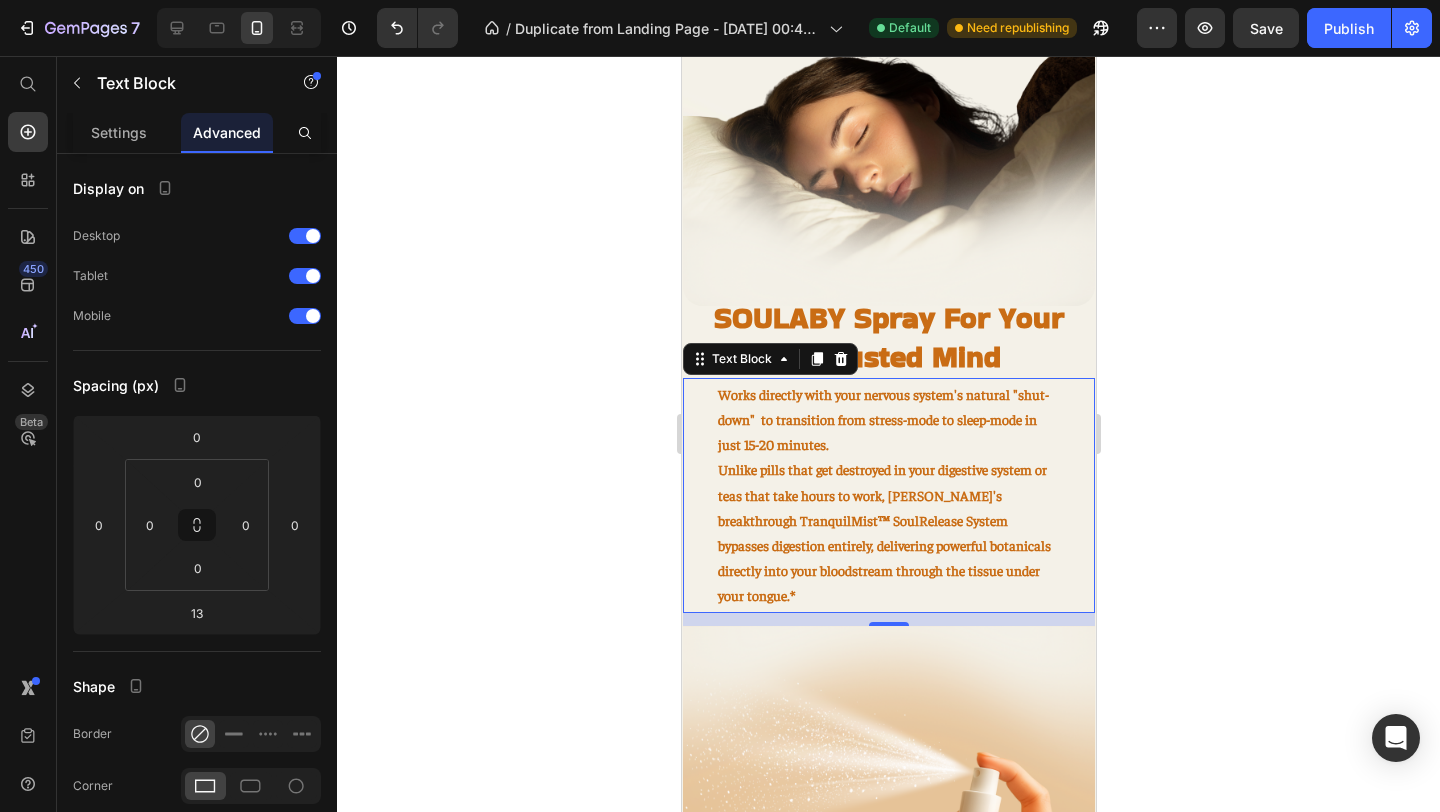drag, startPoint x: 705, startPoint y: 467, endPoint x: 726, endPoint y: 487, distance: 29 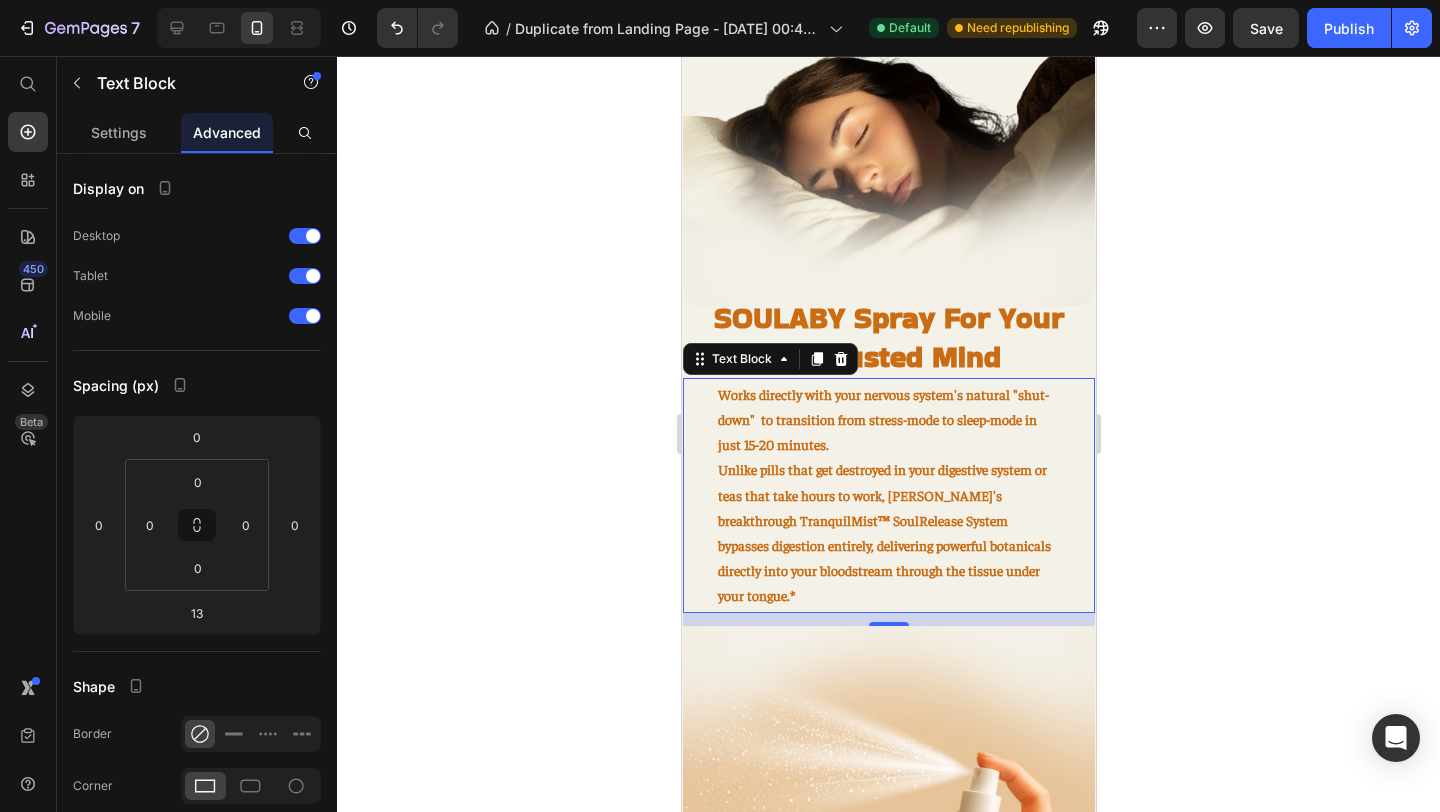 click on "Works directly with your nervous system's natural "shut-down"  to transition from stress-mode to sleep-mode in just 15-20 minutes. Unlike pills that get destroyed in your digestive system or teas that take hours to work, SOULABY's breakthrough TranquilMist™ SoulRelease System bypasses digestion entirely, delivering powerful botanicals directly into your bloodstream through the tissue under your tongue.*" at bounding box center (888, 495) 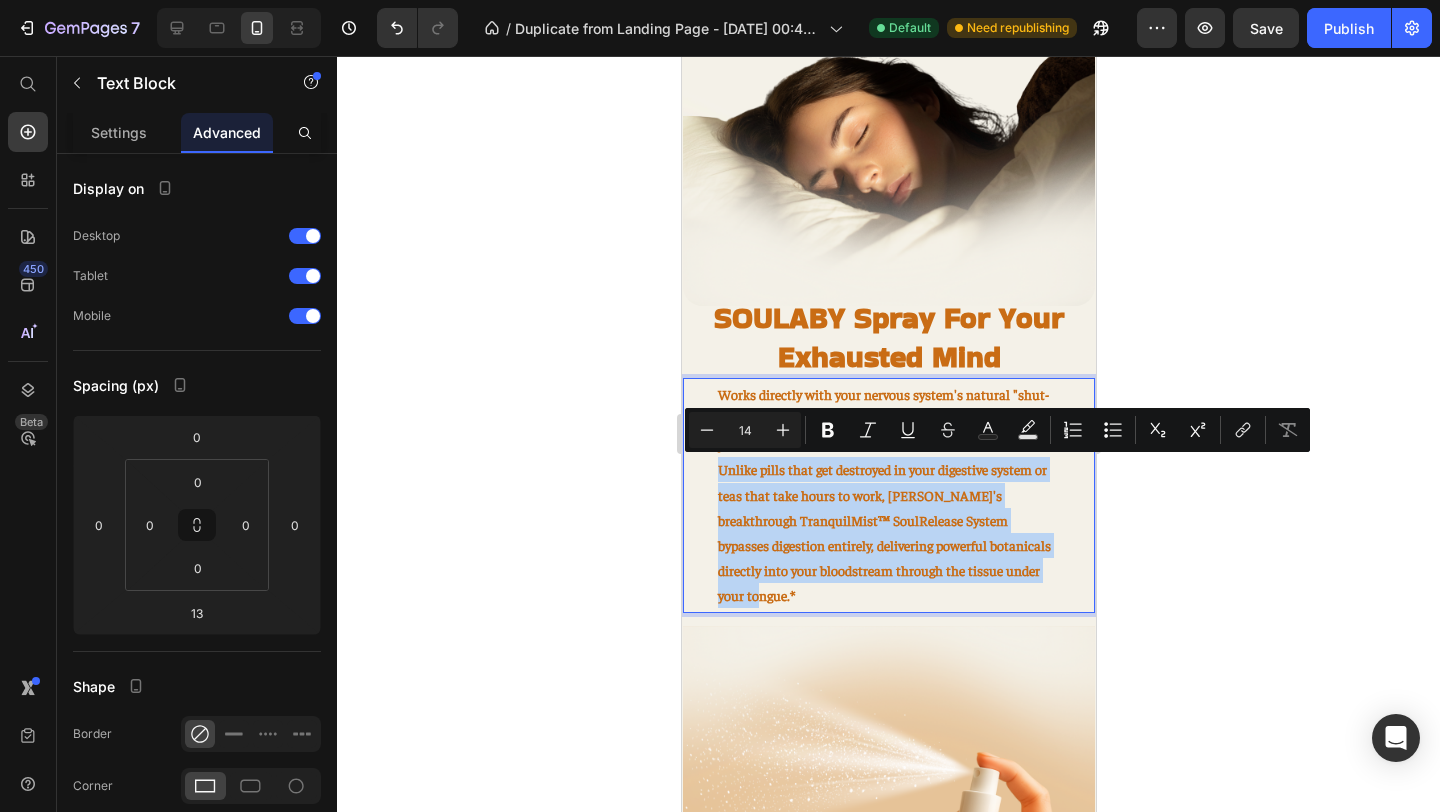 drag, startPoint x: 719, startPoint y: 469, endPoint x: 1028, endPoint y: 569, distance: 324.77838 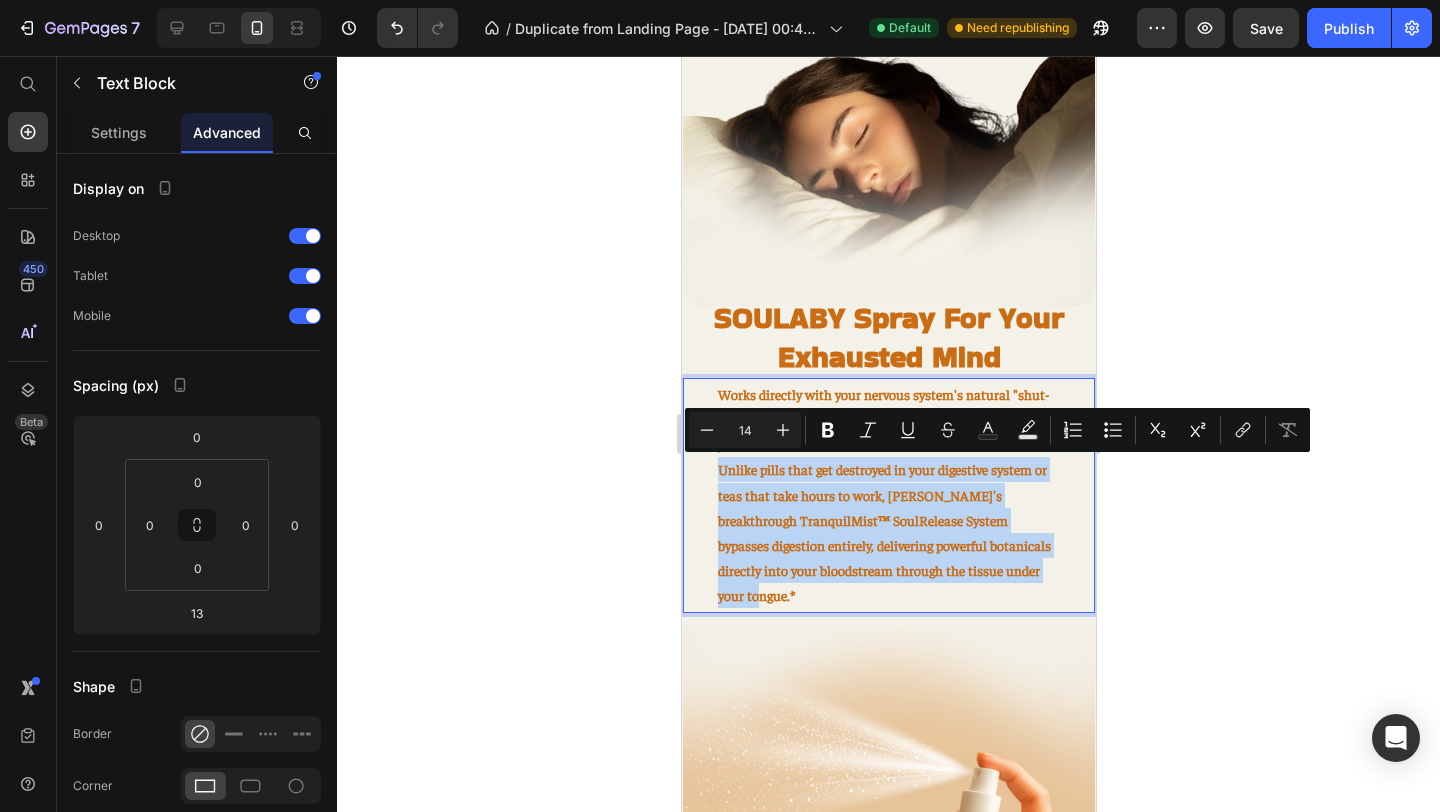 click on "Unlike pills that get destroyed in your digestive system or teas that take hours to work, SOULABY's breakthrough TranquilMist™ SoulRelease System bypasses digestion entirely, delivering powerful botanicals directly into your bloodstream through the tissue under your tongue.*" at bounding box center (888, 532) 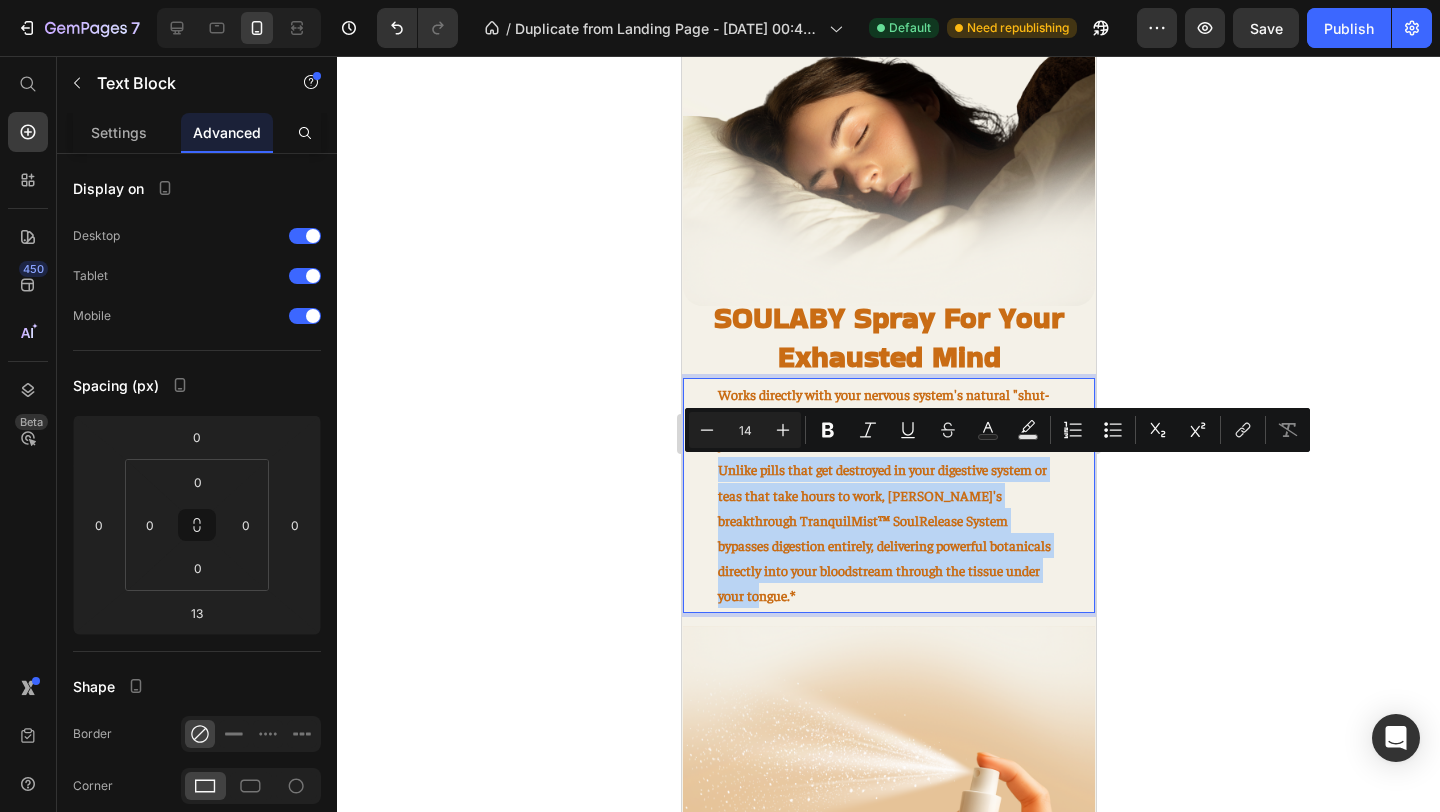 copy on "Unlike pills that get destroyed in your digestive system or teas that take hours to work, SOULABY's breakthrough TranquilMist™ SoulRelease System bypasses digestion entirely, delivering powerful botanicals directly into your bloodstream through the tissue under your tongue.*" 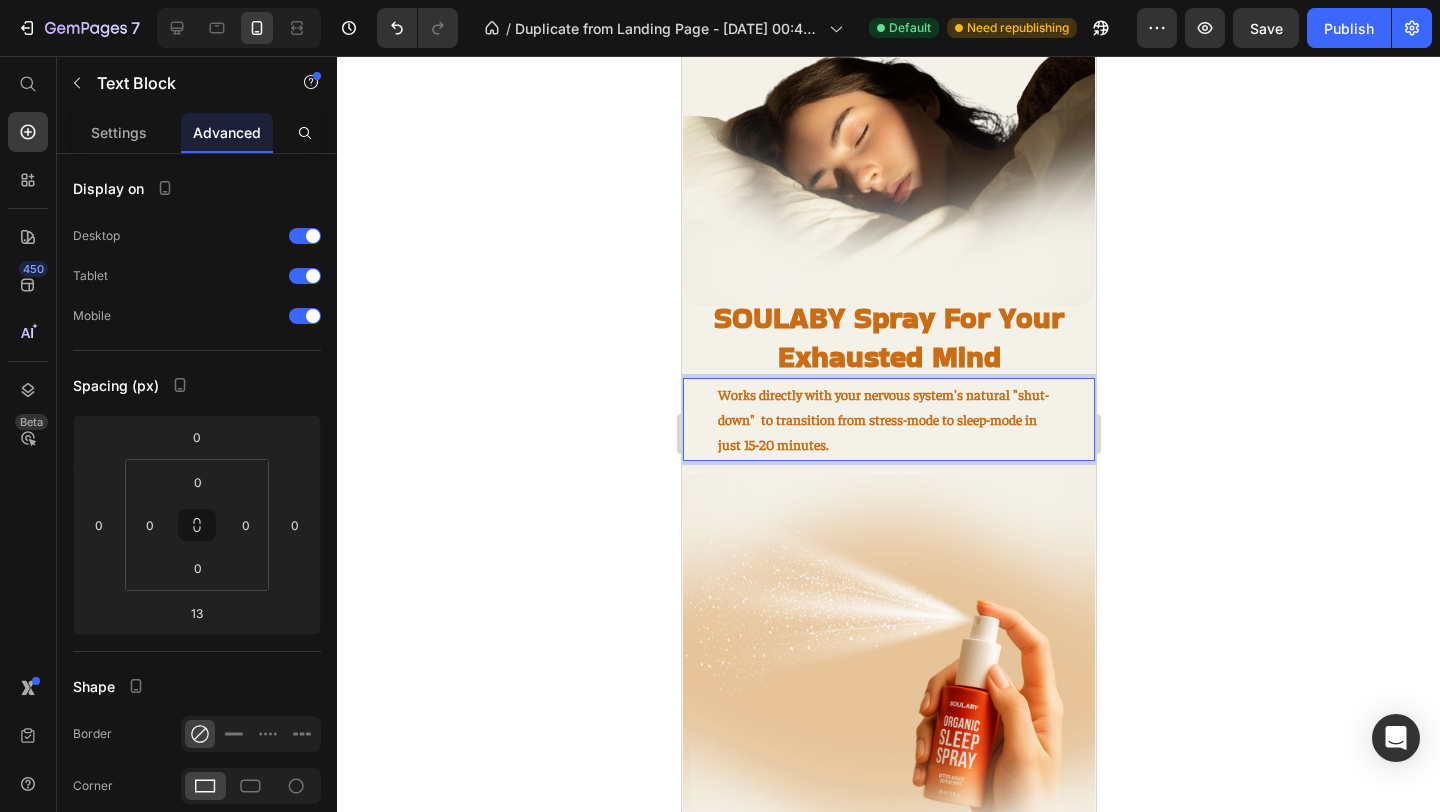 click 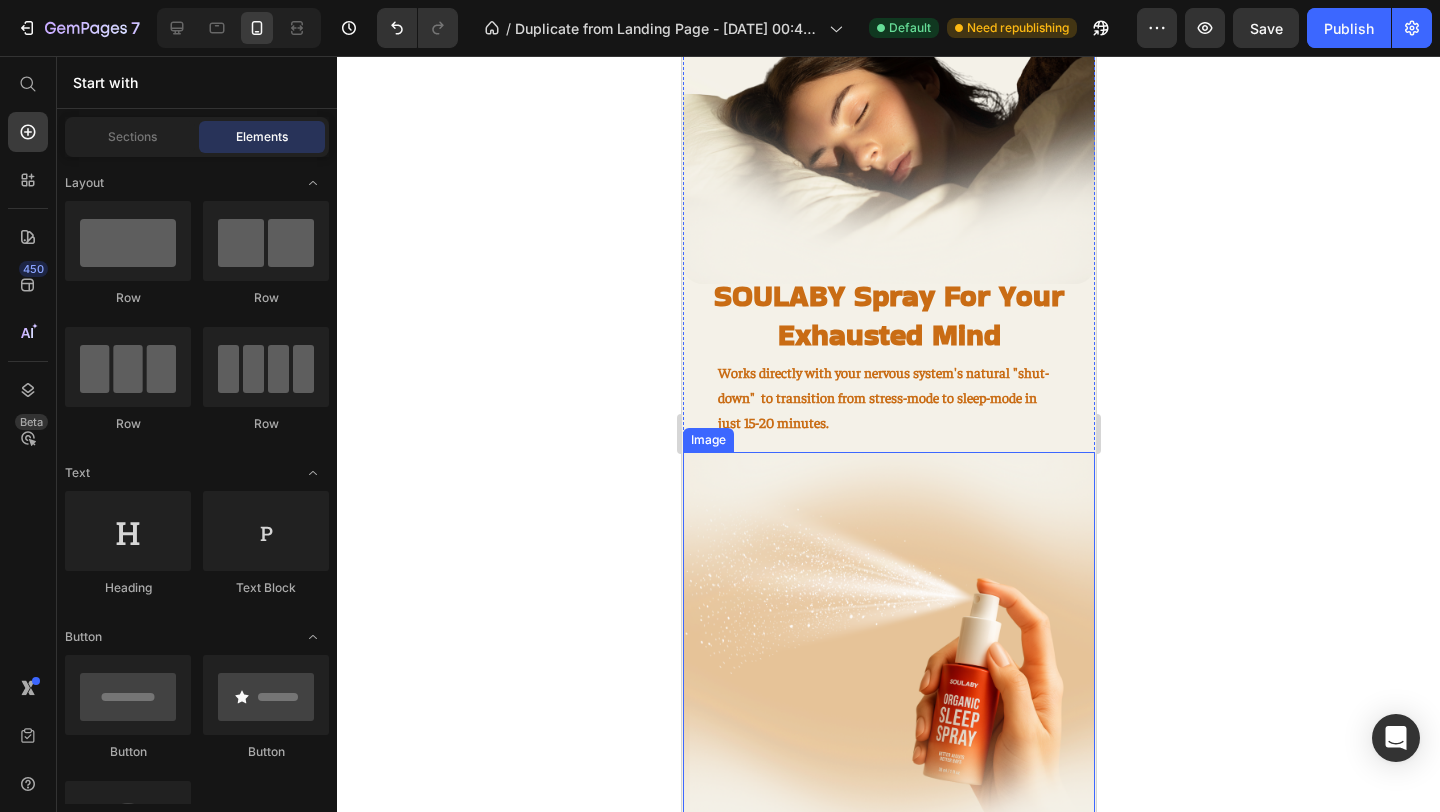 scroll, scrollTop: 1492, scrollLeft: 0, axis: vertical 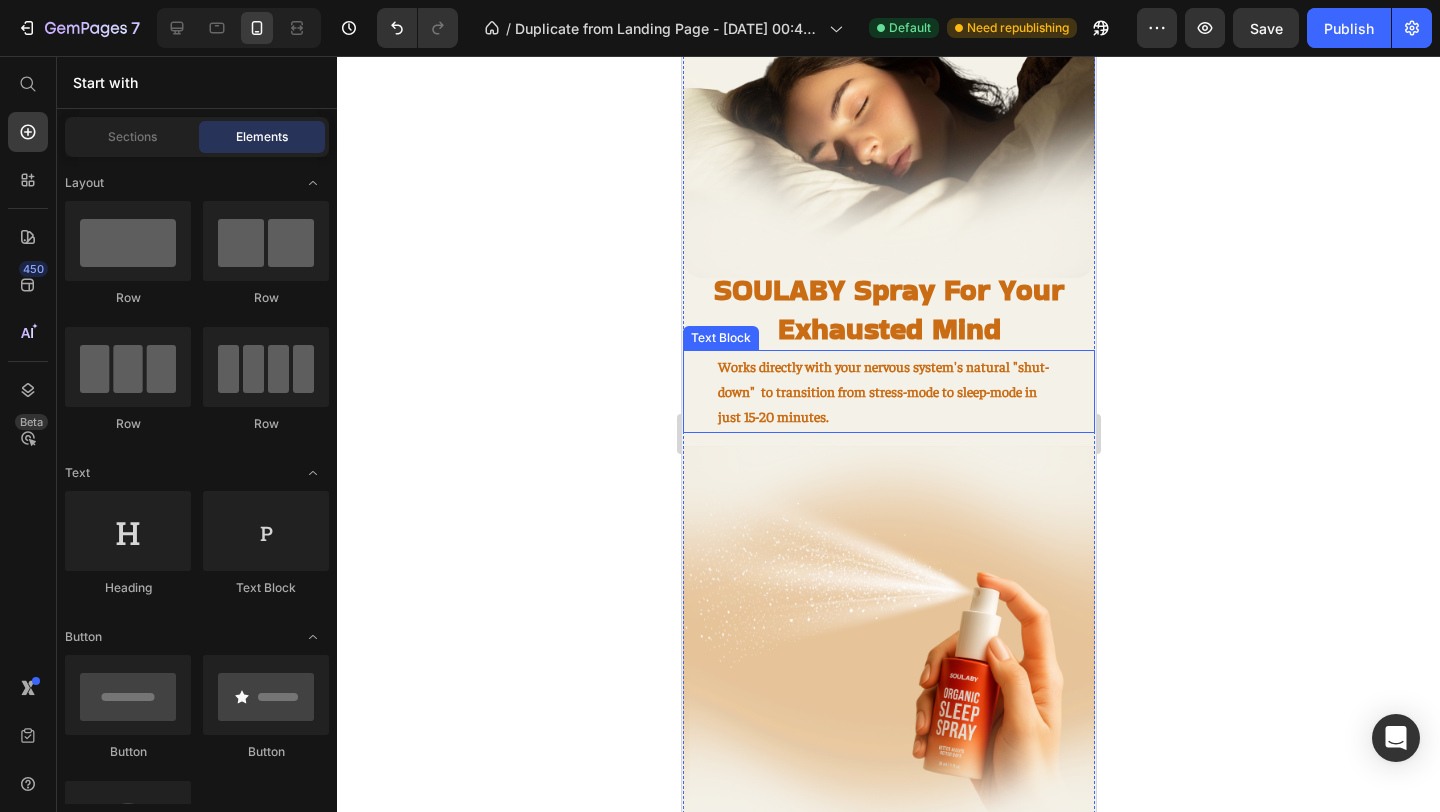 click on "Works directly with your nervous system's natural "shut-down"  to transition from stress-mode to sleep-mode in just 15-20 minutes." at bounding box center (888, 392) 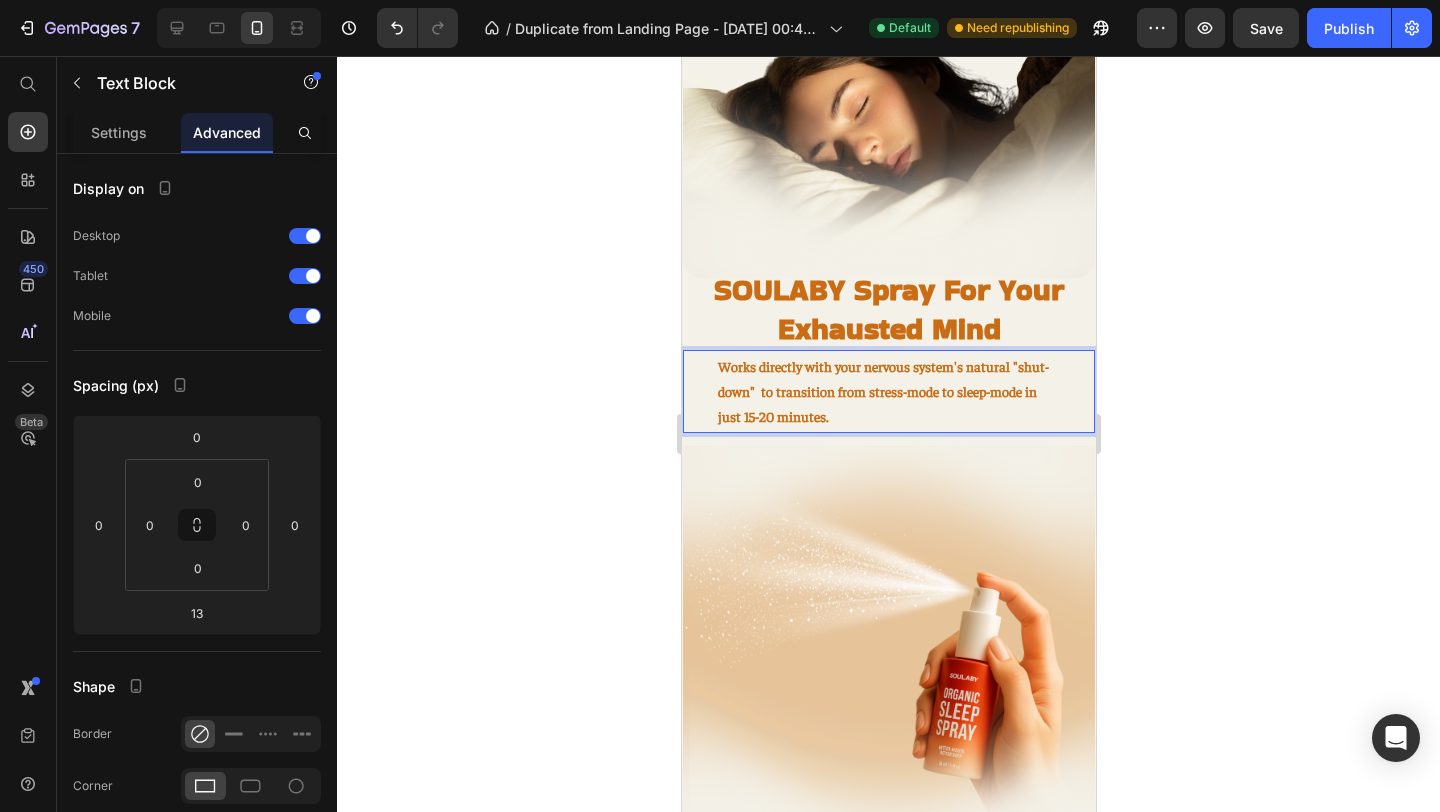 click on "Works directly with your nervous system's natural "shut-down"  to transition from stress-mode to sleep-mode in just 15-20 minutes." at bounding box center (888, 392) 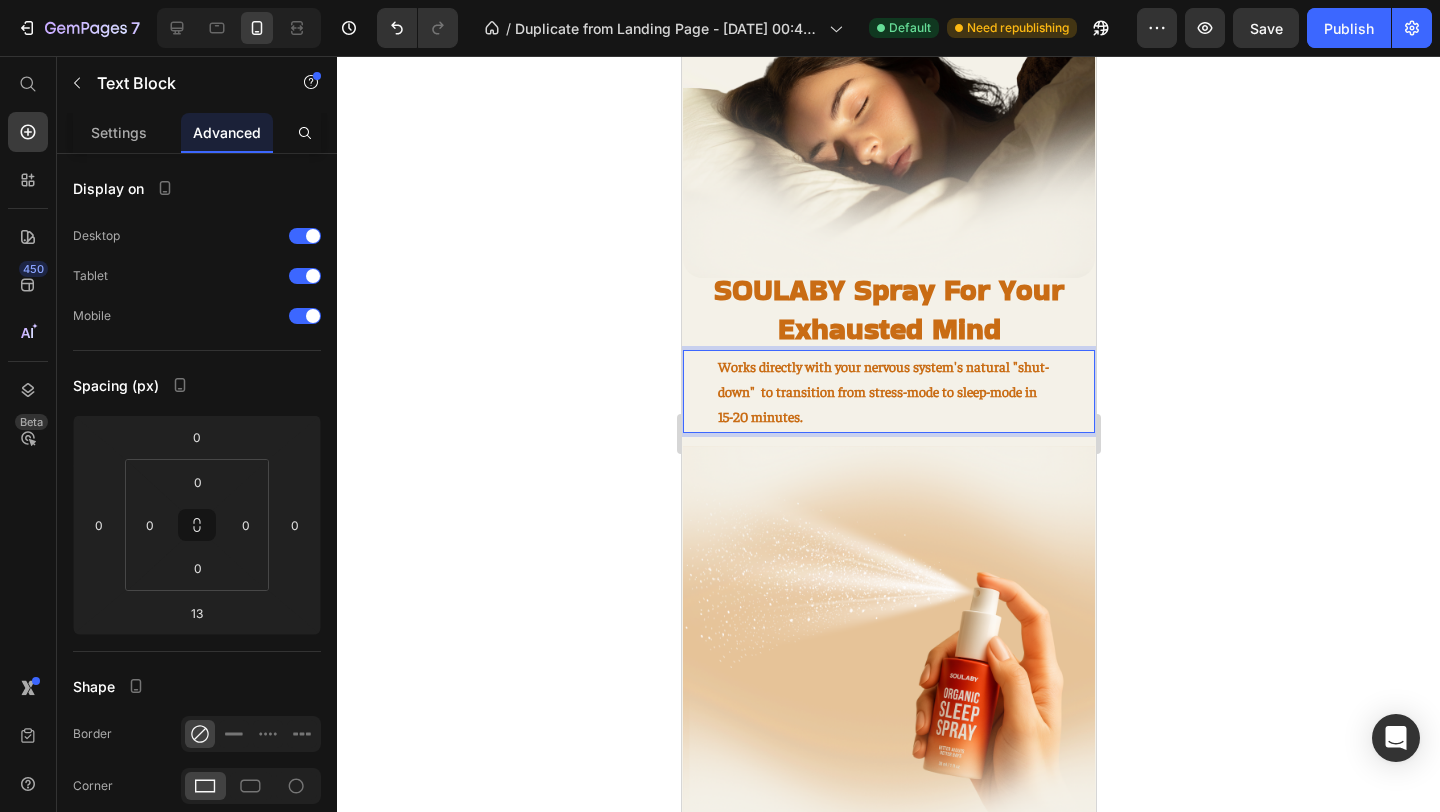 click 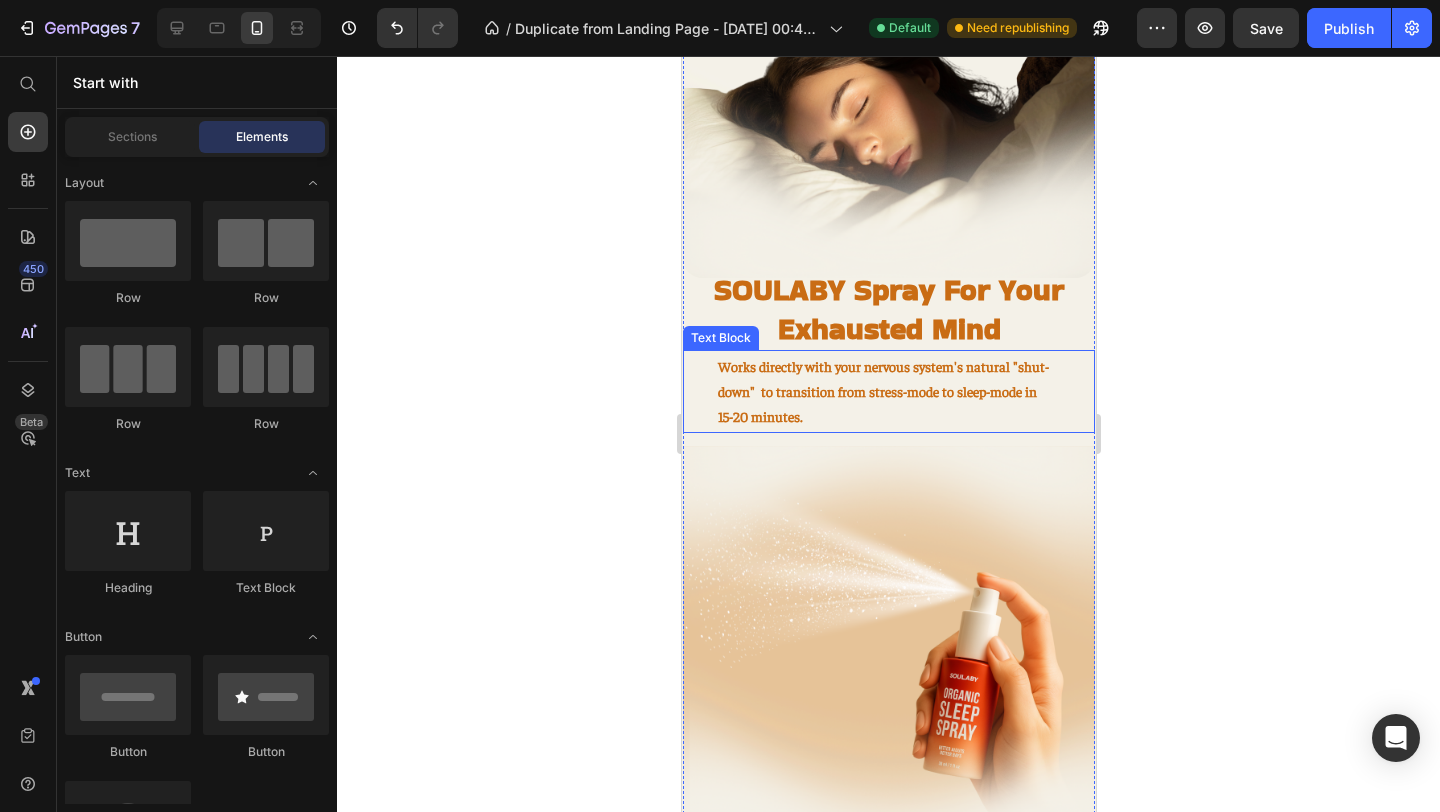 click on "Works directly with your nervous system's natural "shut-down"  to transition from stress-mode to sleep-mode in" at bounding box center [888, 379] 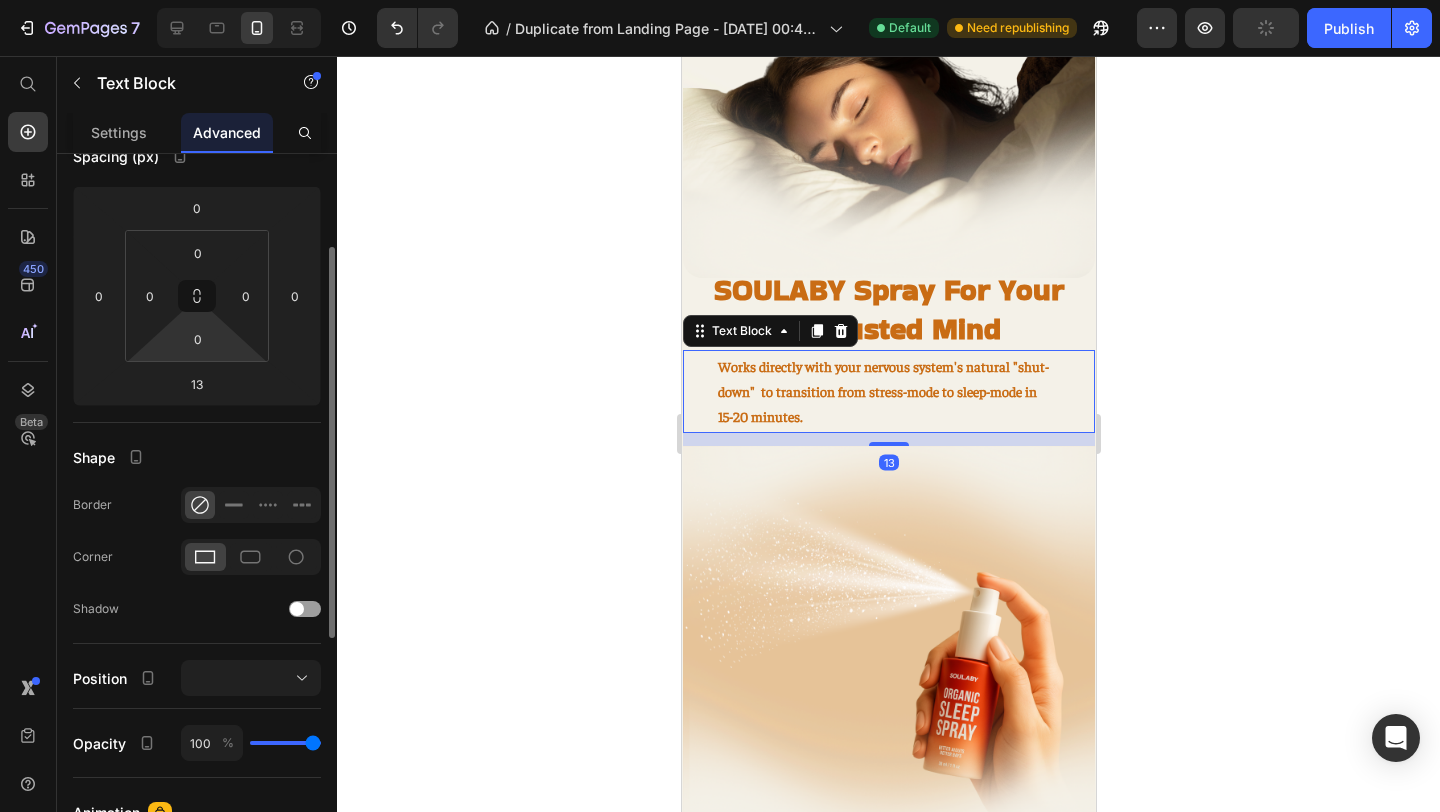 scroll, scrollTop: 0, scrollLeft: 0, axis: both 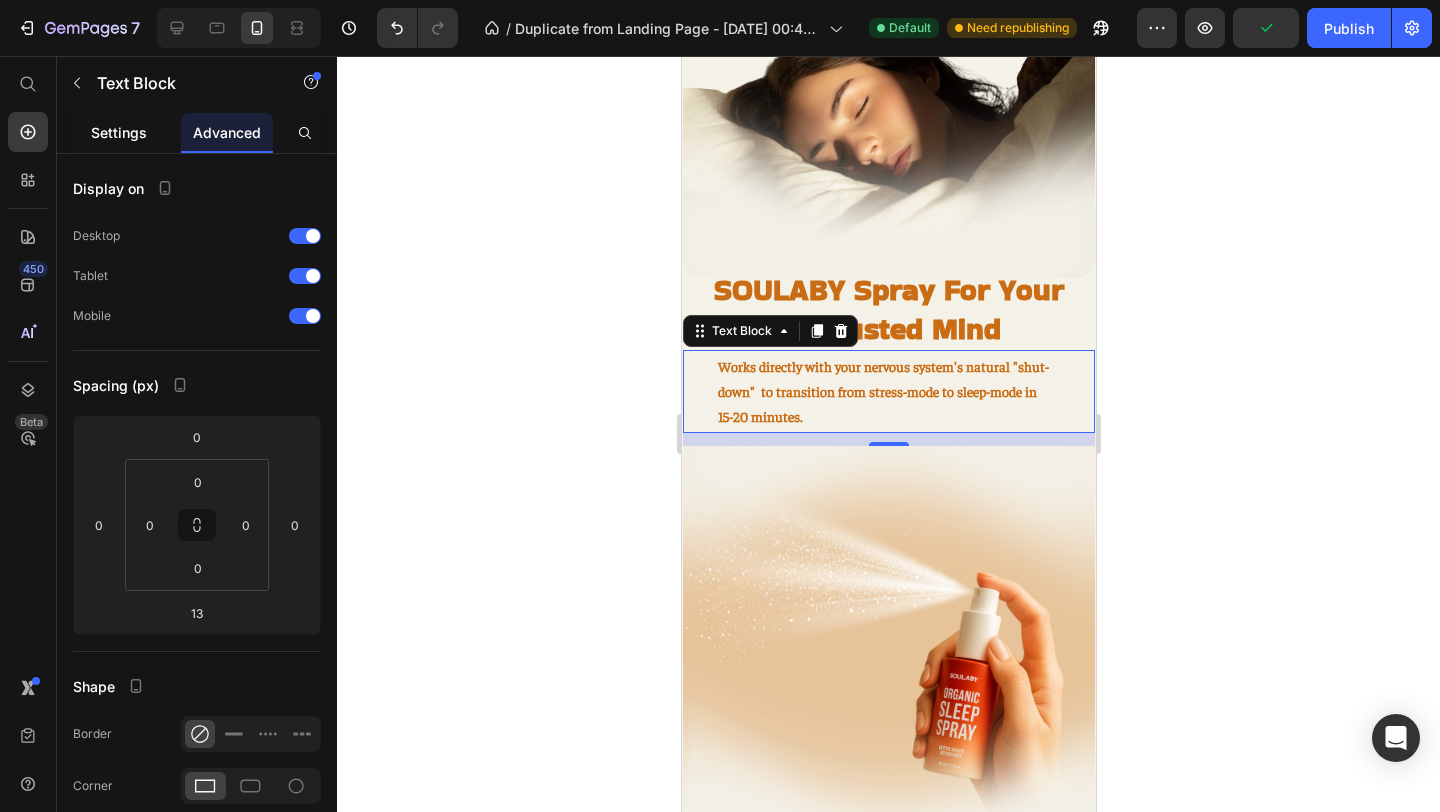 click on "Settings" 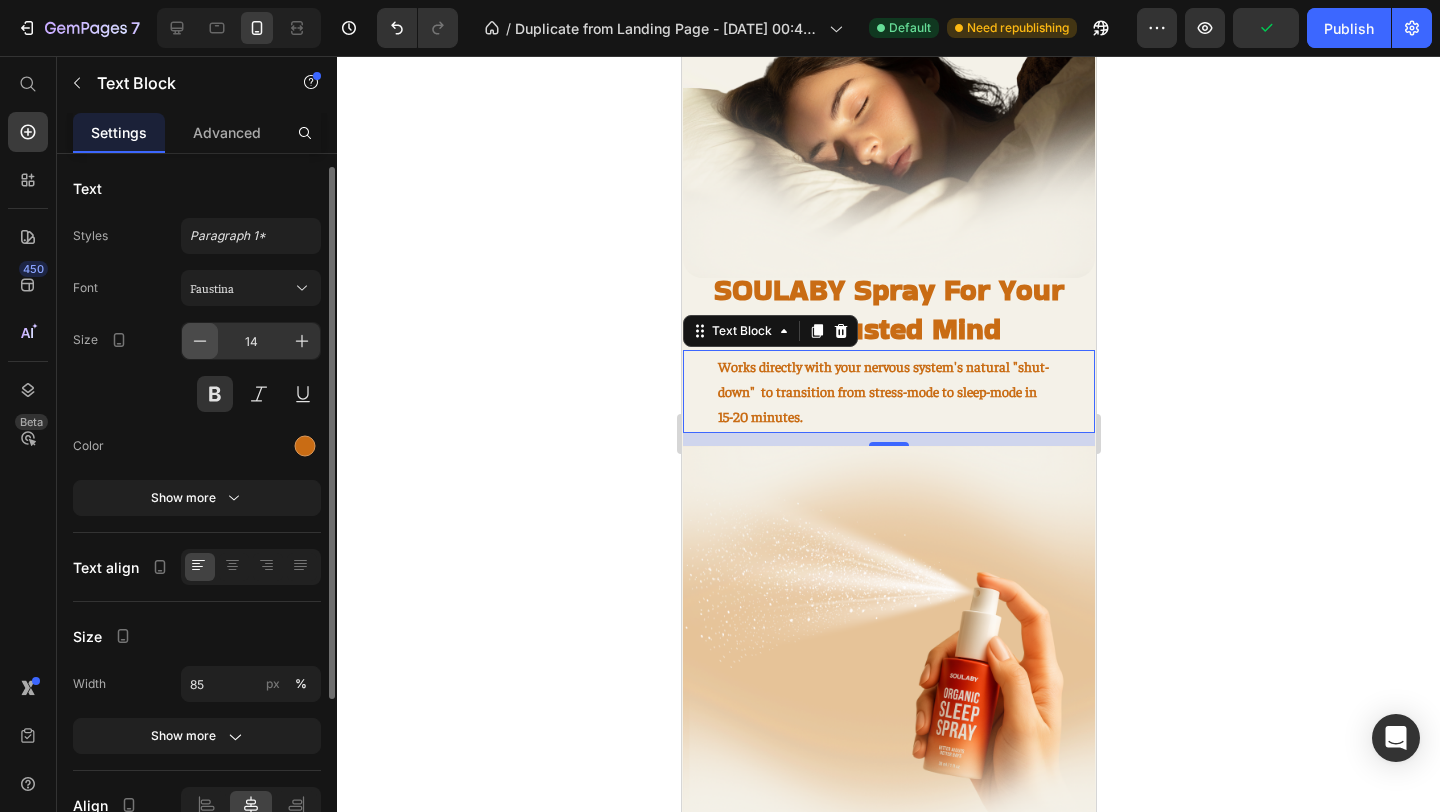 scroll, scrollTop: 168, scrollLeft: 0, axis: vertical 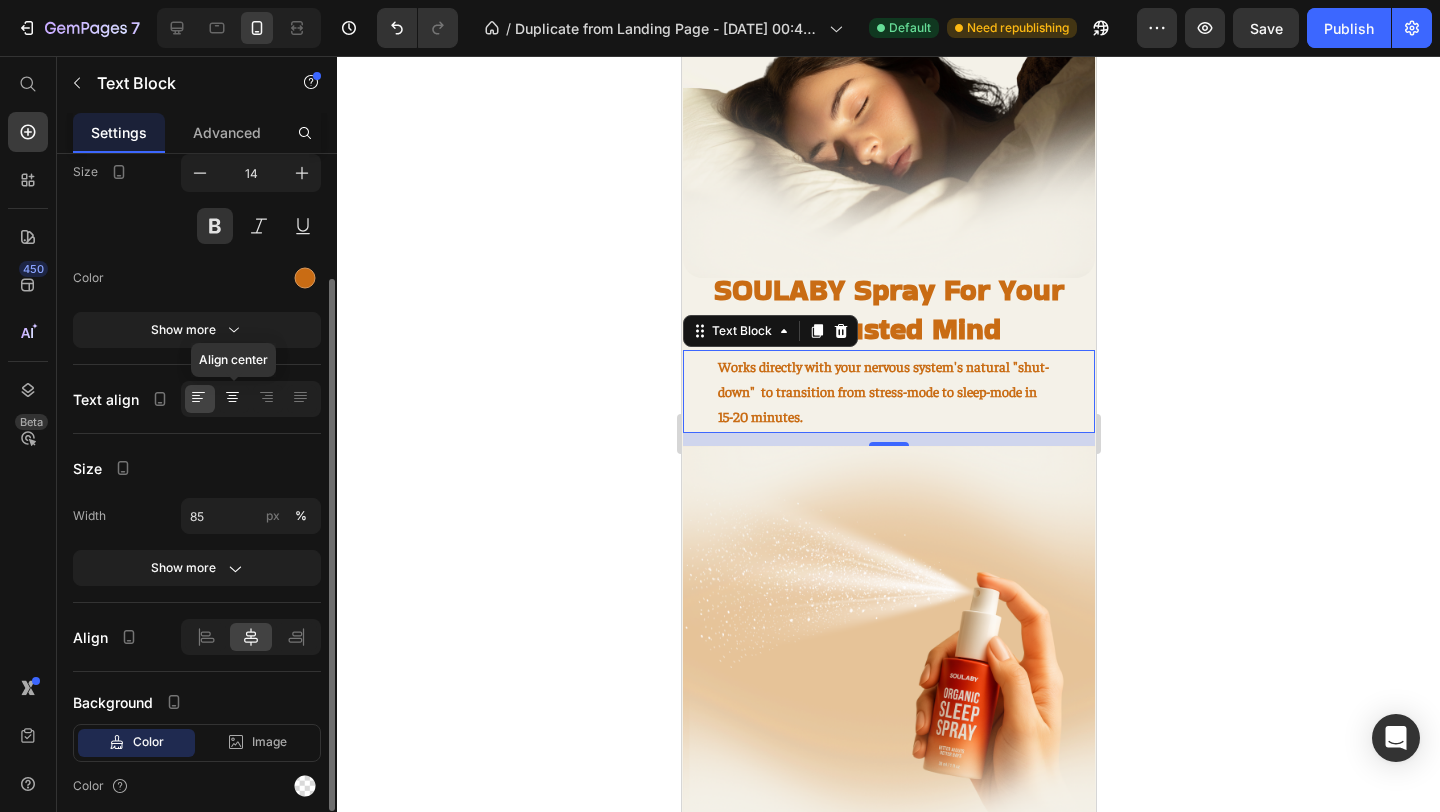 click 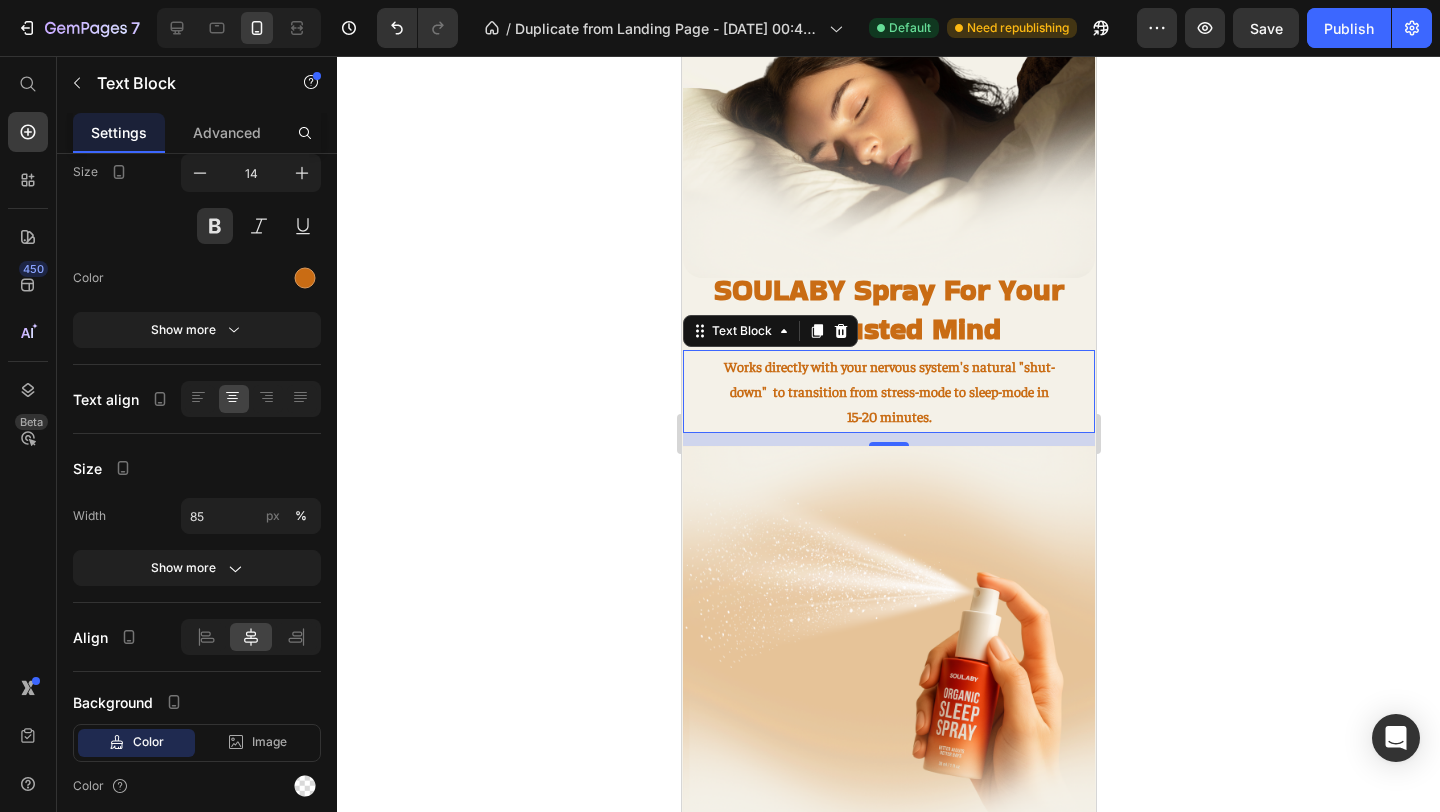 click 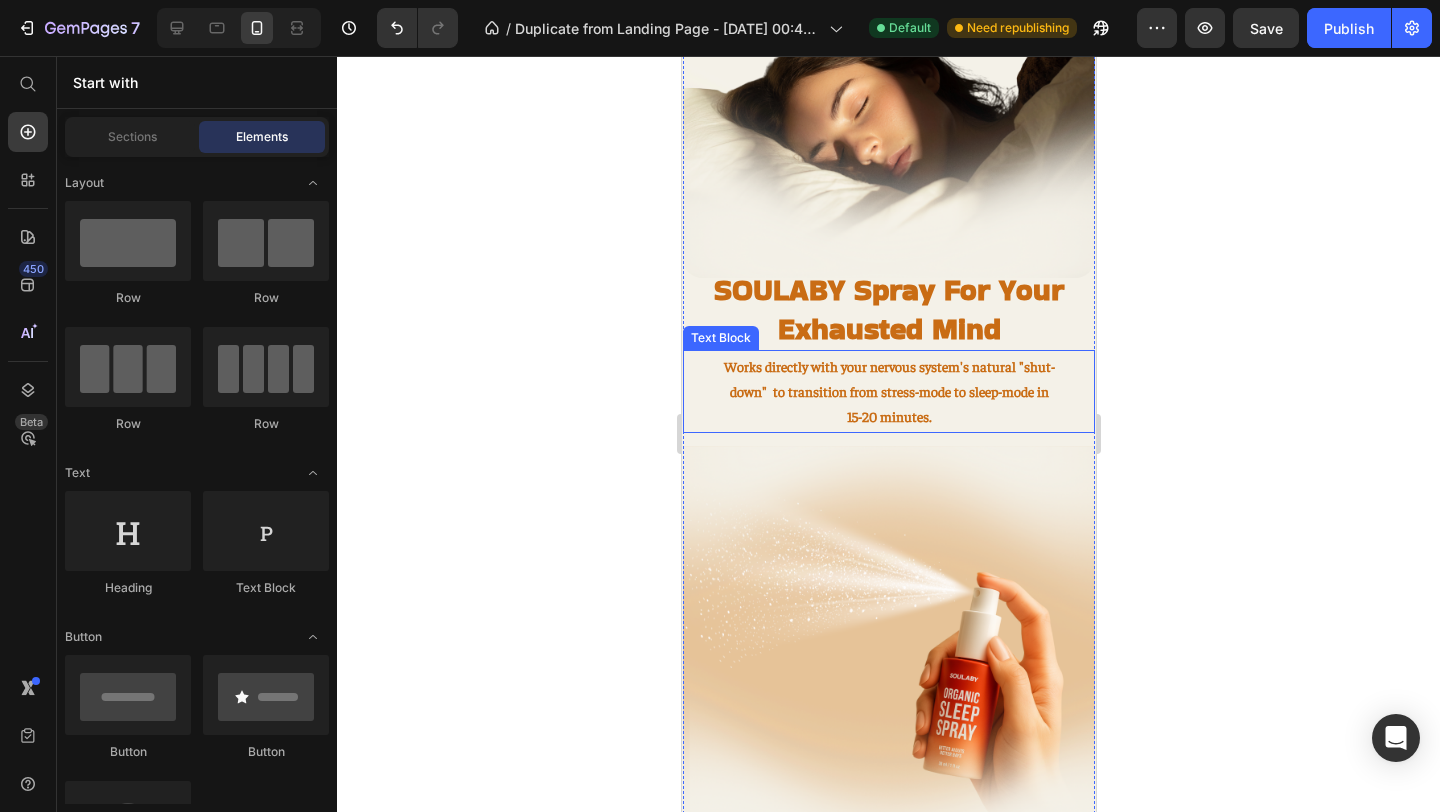 scroll, scrollTop: 1532, scrollLeft: 0, axis: vertical 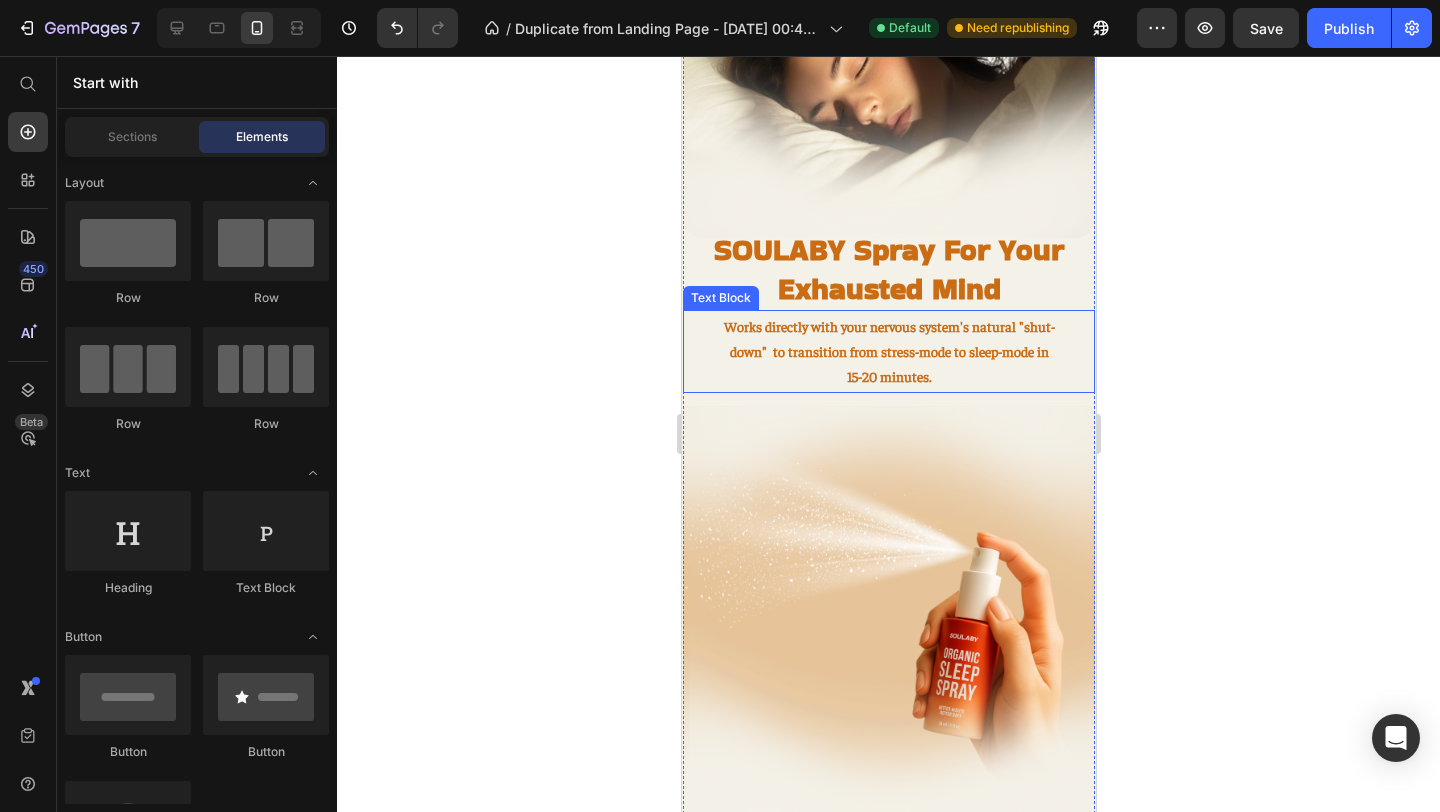 click on "Works directly with your nervous system's natural "shut-down"  to transition from stress-mode to sleep-mode in" at bounding box center [888, 339] 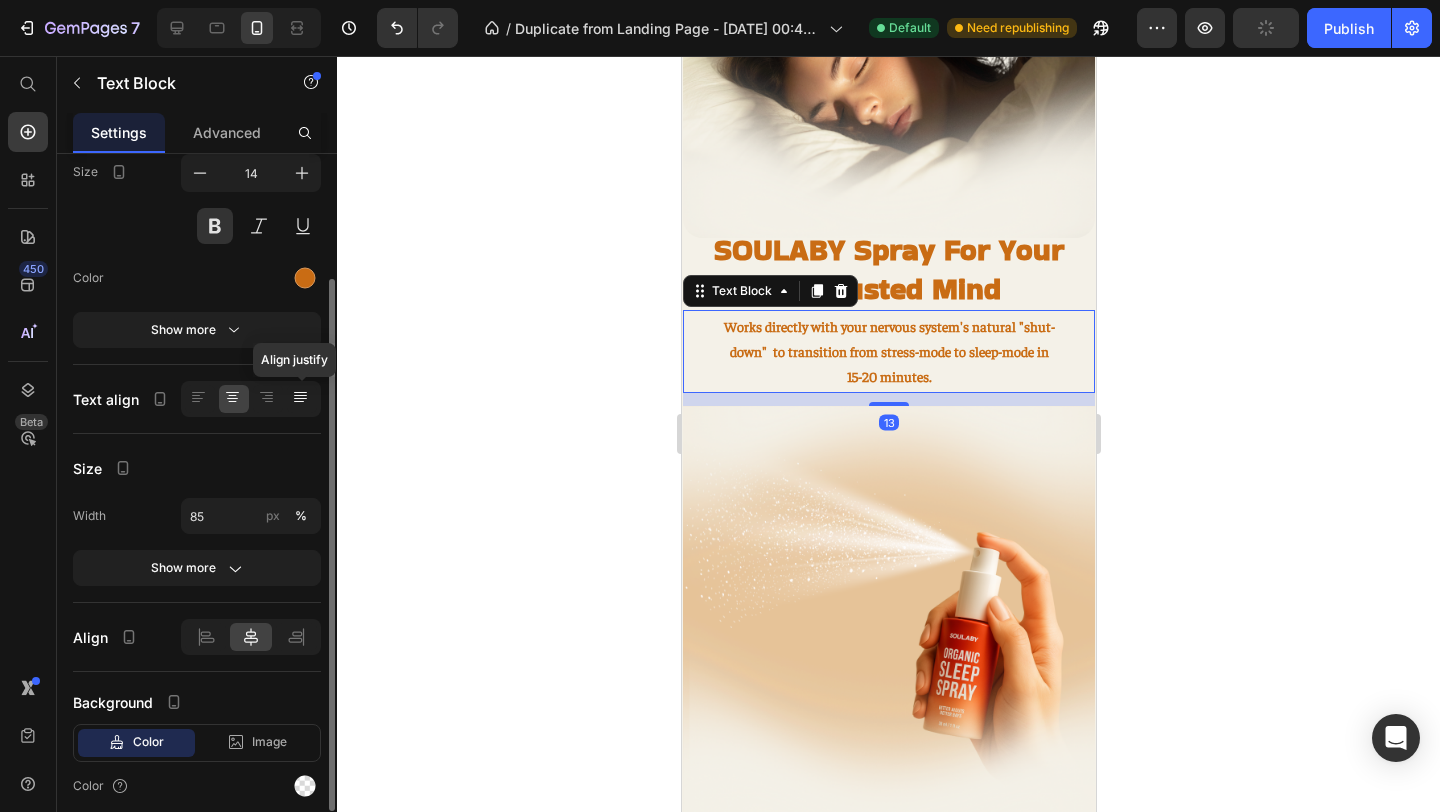 click 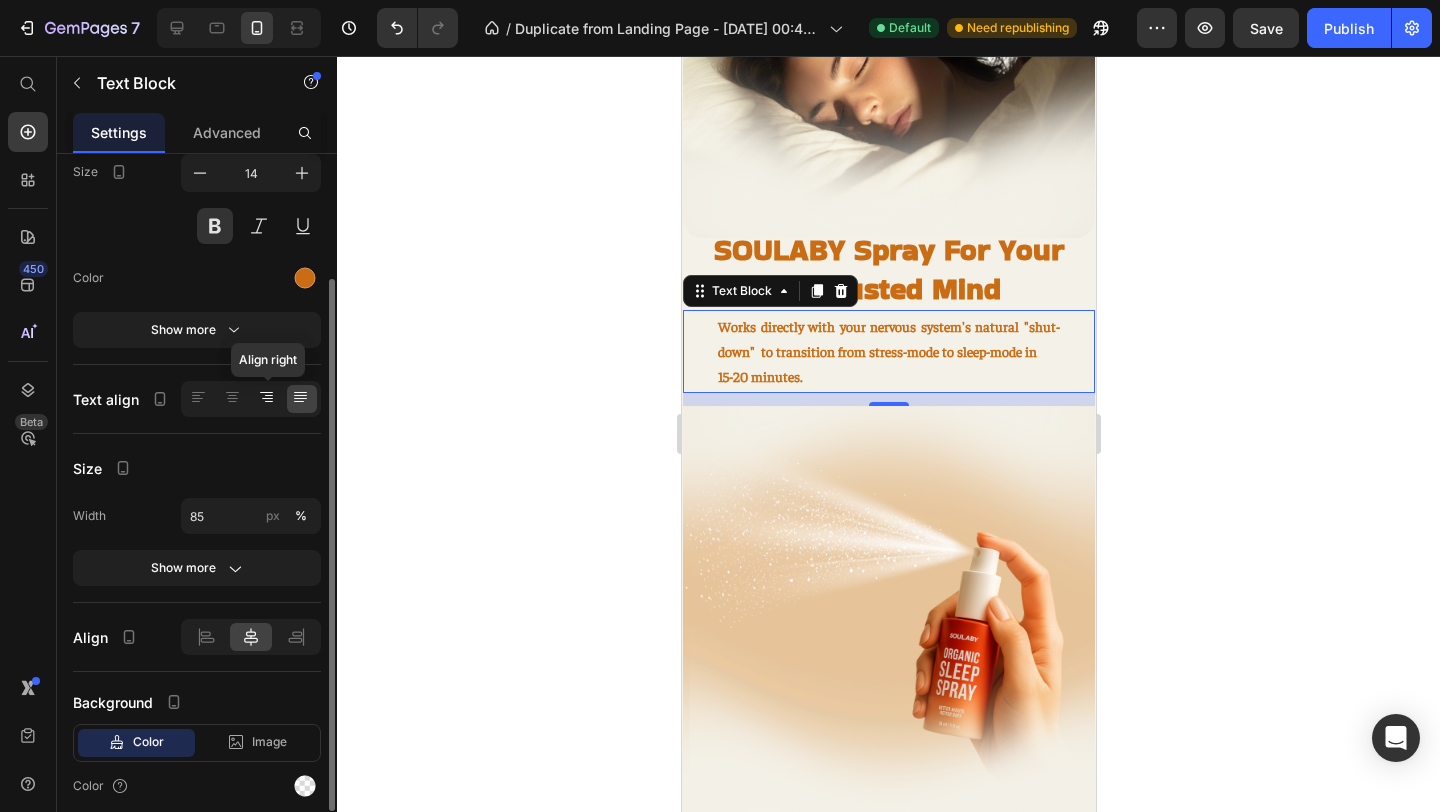 click 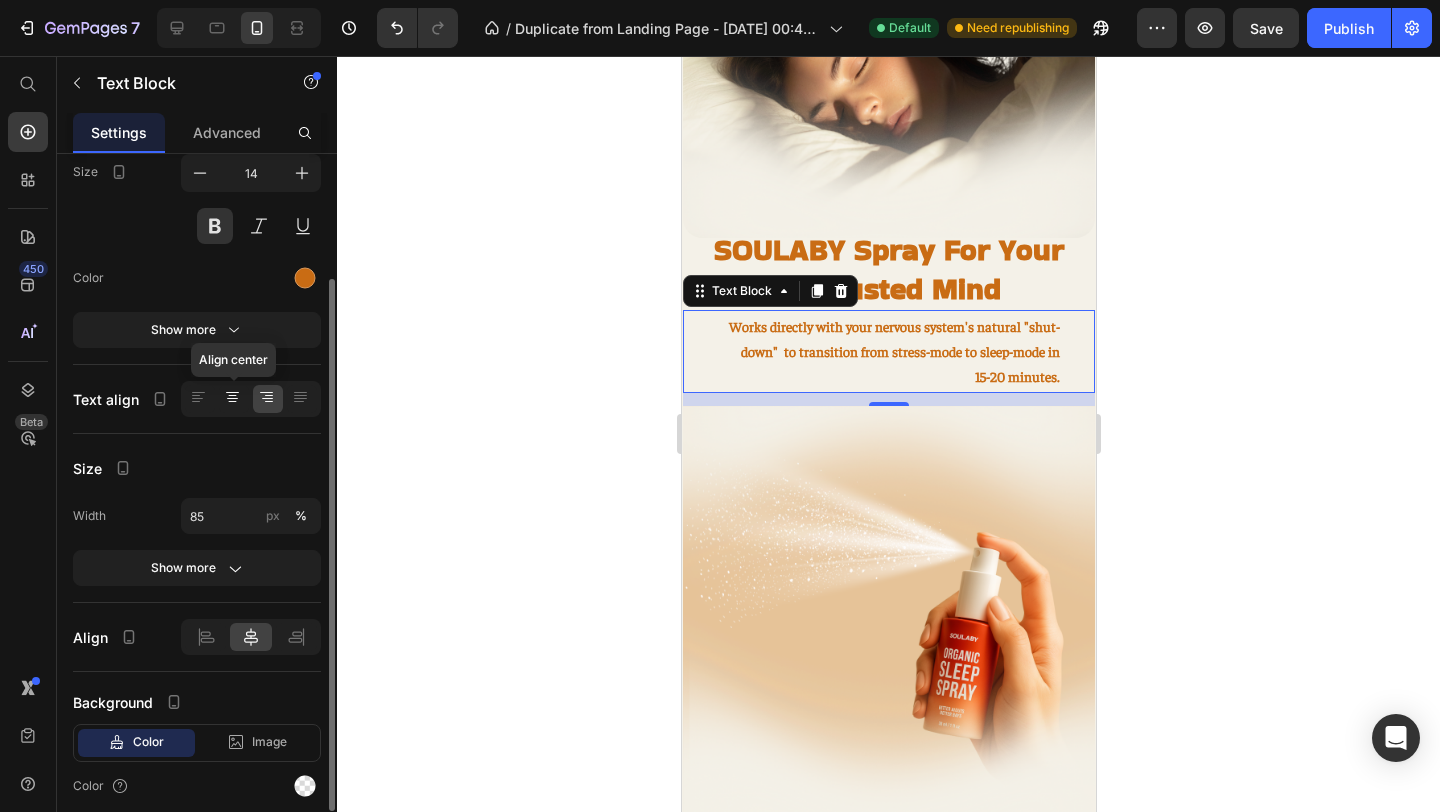 click 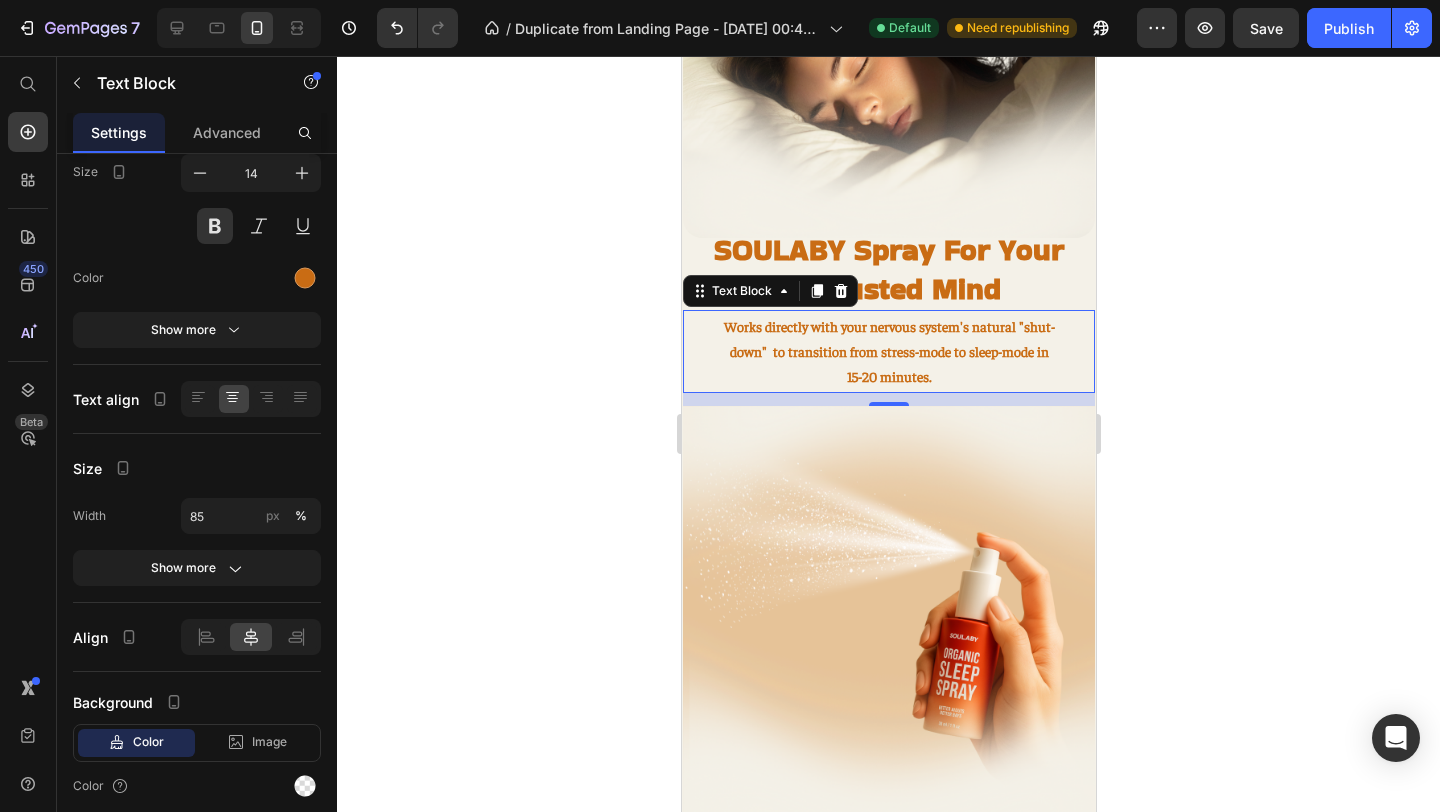 click 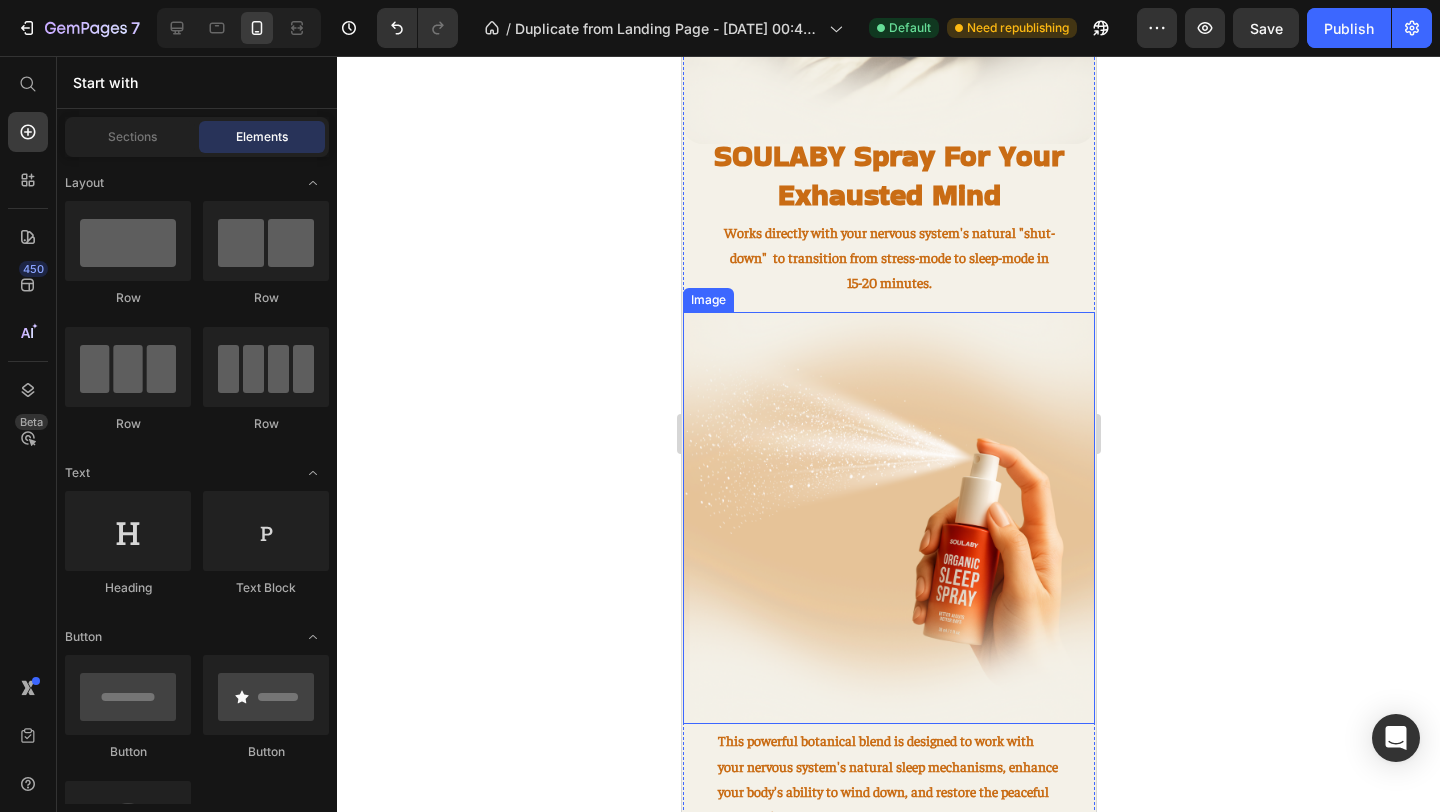 scroll, scrollTop: 1605, scrollLeft: 0, axis: vertical 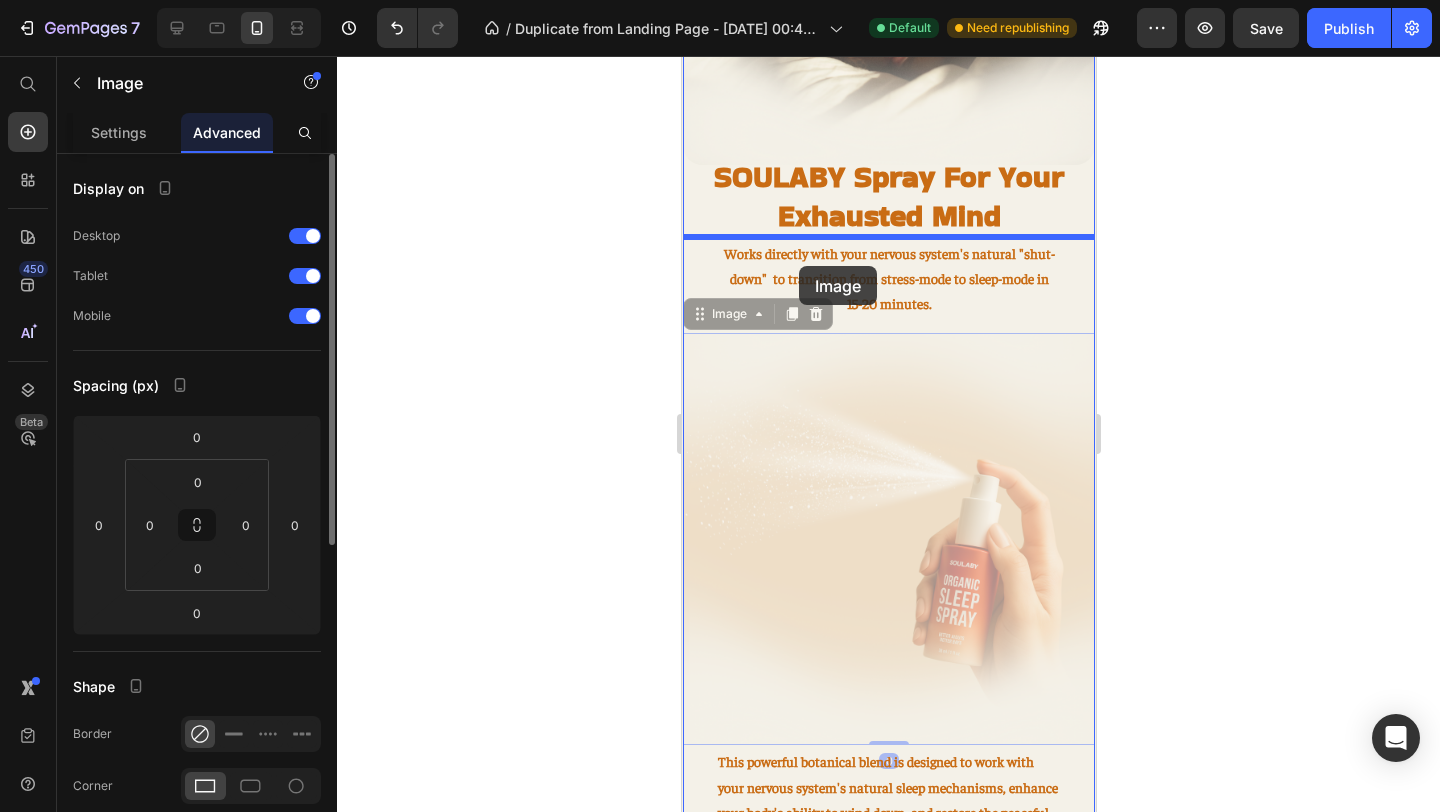 drag, startPoint x: 809, startPoint y: 401, endPoint x: 797, endPoint y: 266, distance: 135.53229 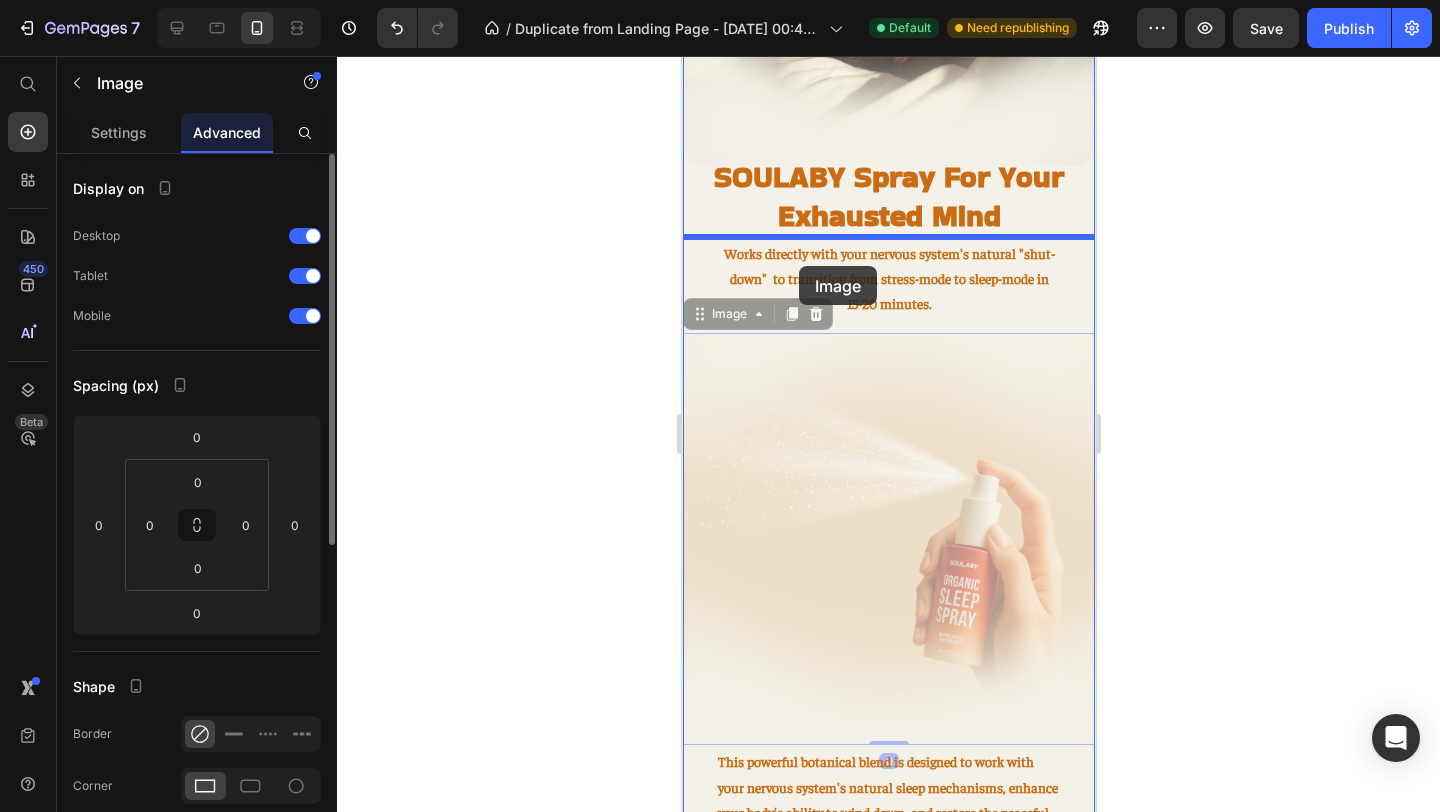 click on "iPhone 11 Pro Max  ( 414 px) iPhone 13 Mini iPhone 13 Pro iPhone 11 Pro Max iPhone 15 Pro Max Pixel 7 Galaxy S8+ Galaxy S20 Ultra iPad Mini iPad Air iPad Pro Header Racing minds start with stress overload. Heading Before you even try to fall asleep, your mind has been, collecting stress, worries, and overstimulation all day.  Text Block Image Row ⁠⁠⁠⁠⁠⁠⁠    You need something that signals your brain "It's safe to let go now." Heading That's where SOULABY's breakthrough SoulRelease System comes in. Text Block Image ⁠⁠⁠⁠⁠⁠⁠ SOULABY Spray For Your Exhausted Mind Heading Works directly with your nervous system's natural "shut-down"  to transition from stress-mode to sleep-mode in  15-20 minutes. Text Block Image   0 Image   0 This powerful botanical blend is designed to work with your nervous system's natural sleep mechanisms, enhance your body's ability to wind down, and restore the peaceful sleep you've been missing. Text Block
🌿" at bounding box center (888, 629) 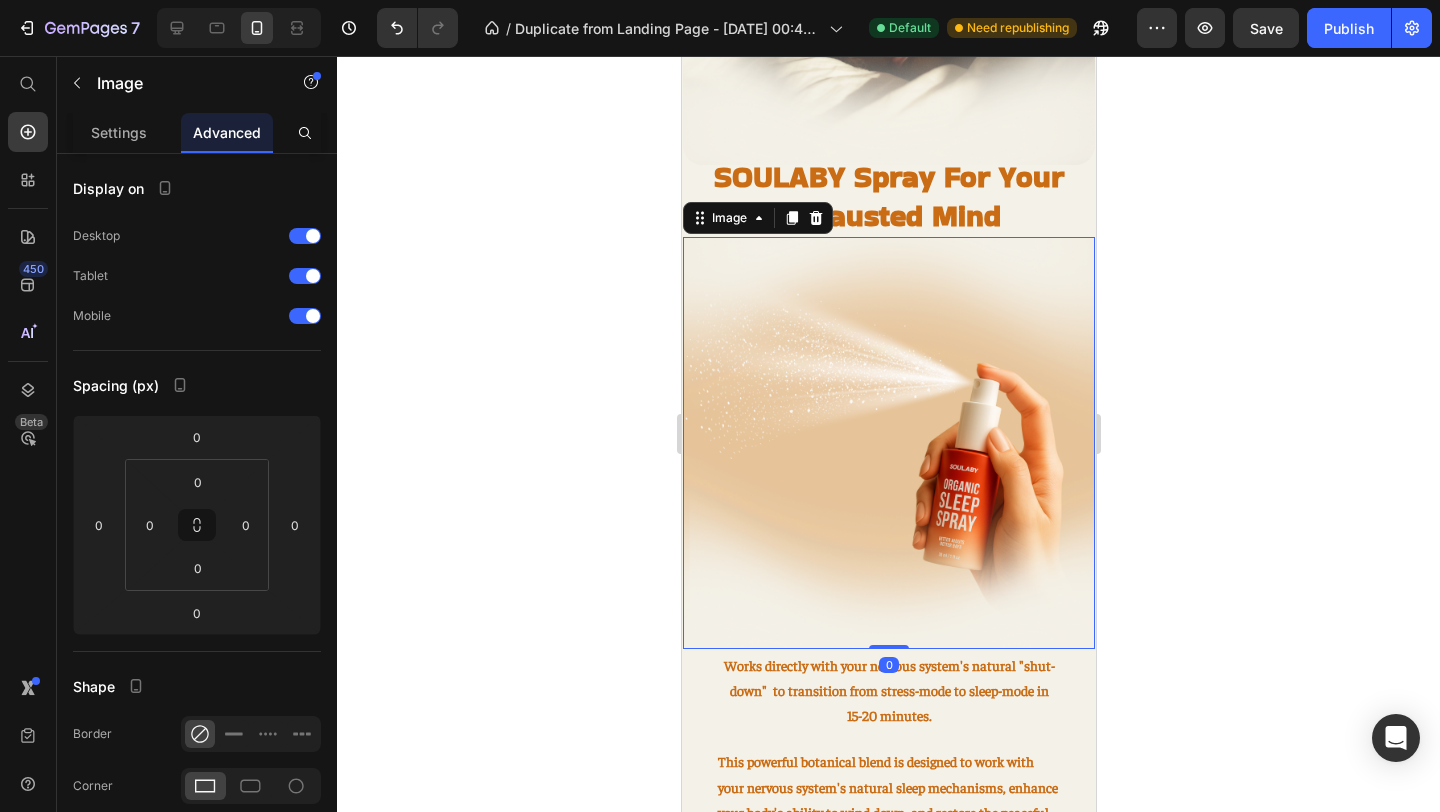 click 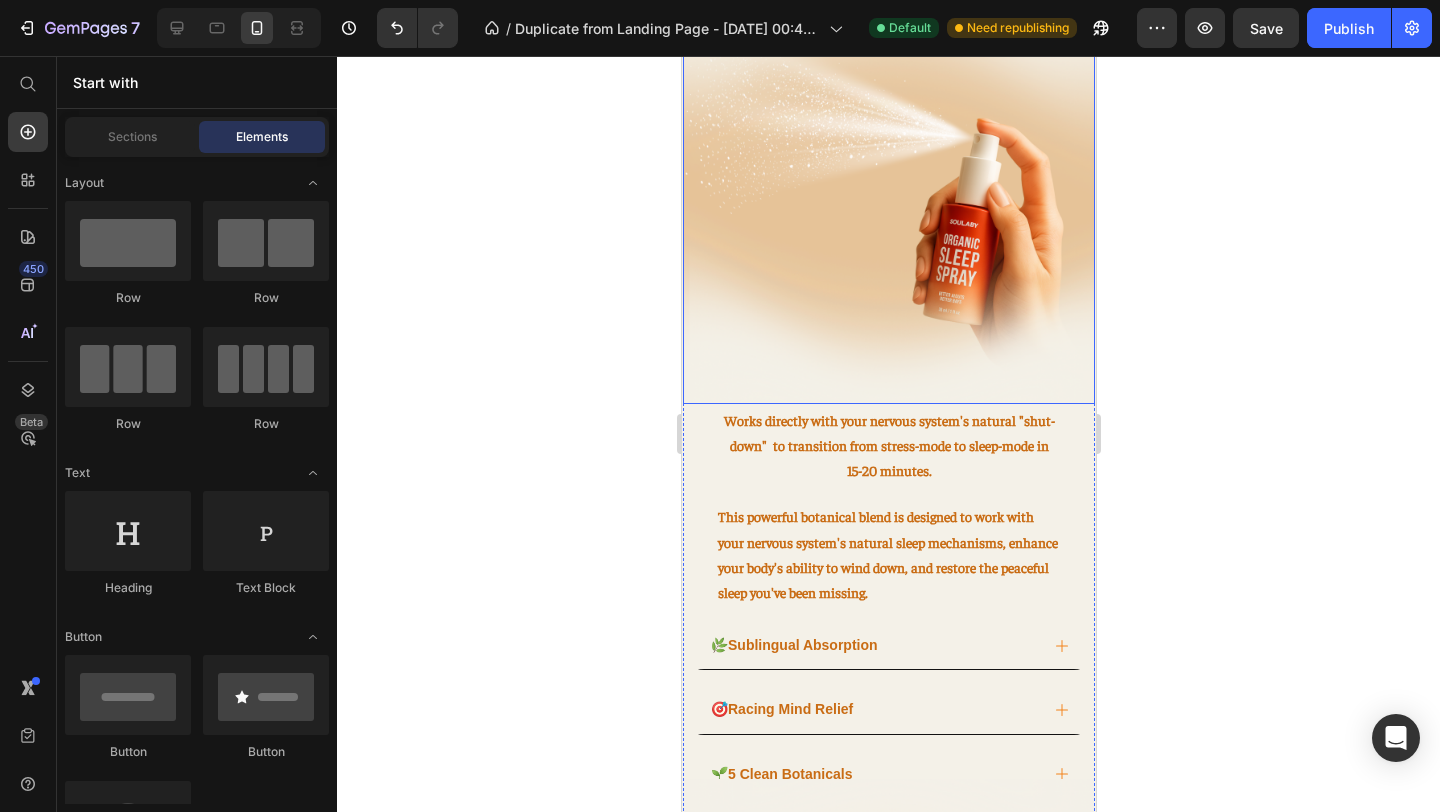 scroll, scrollTop: 1880, scrollLeft: 0, axis: vertical 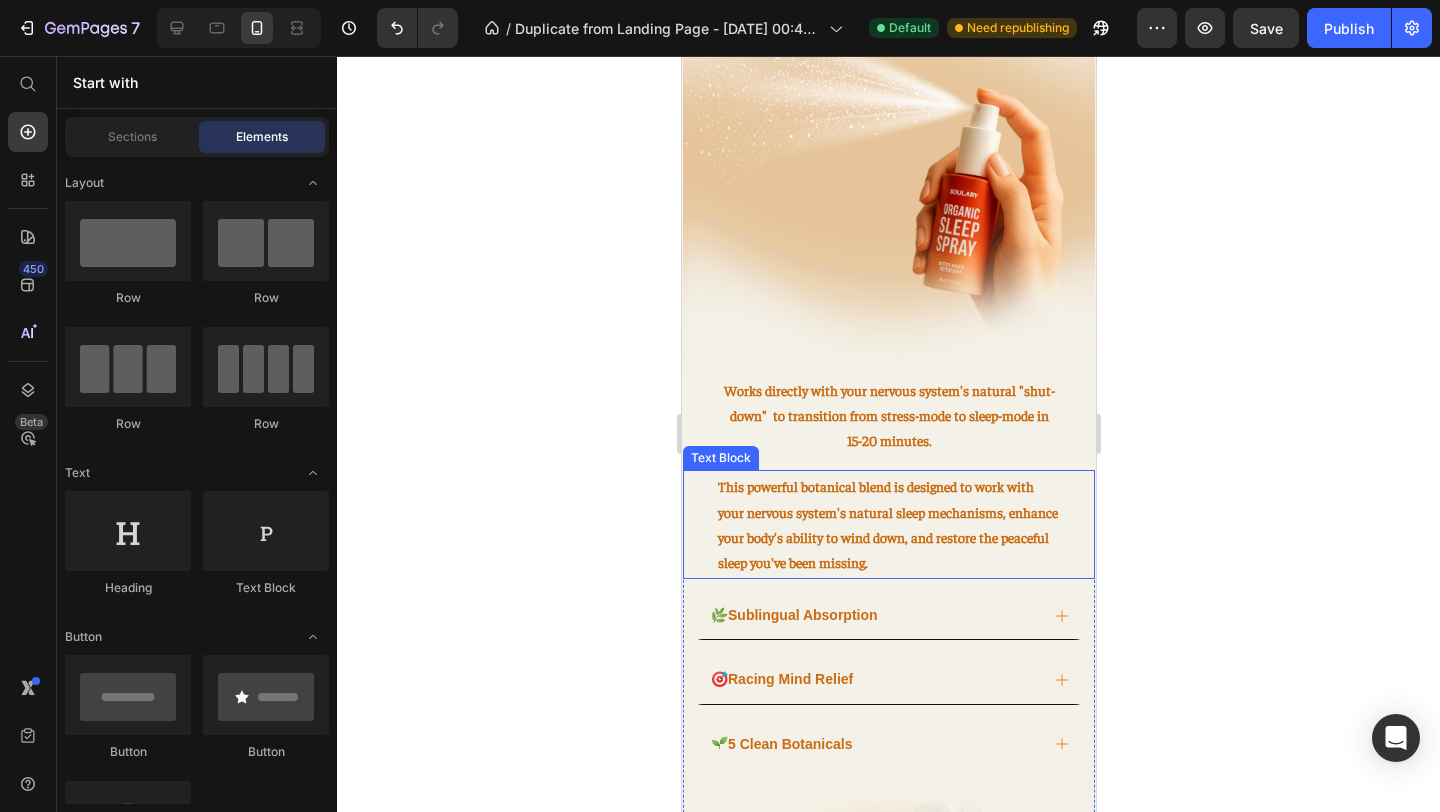 click on "This powerful botanical blend is designed to work with your nervous system's natural sleep mechanisms, enhance your body's ability to wind down, and restore the peaceful sleep you've been missing." at bounding box center [888, 524] 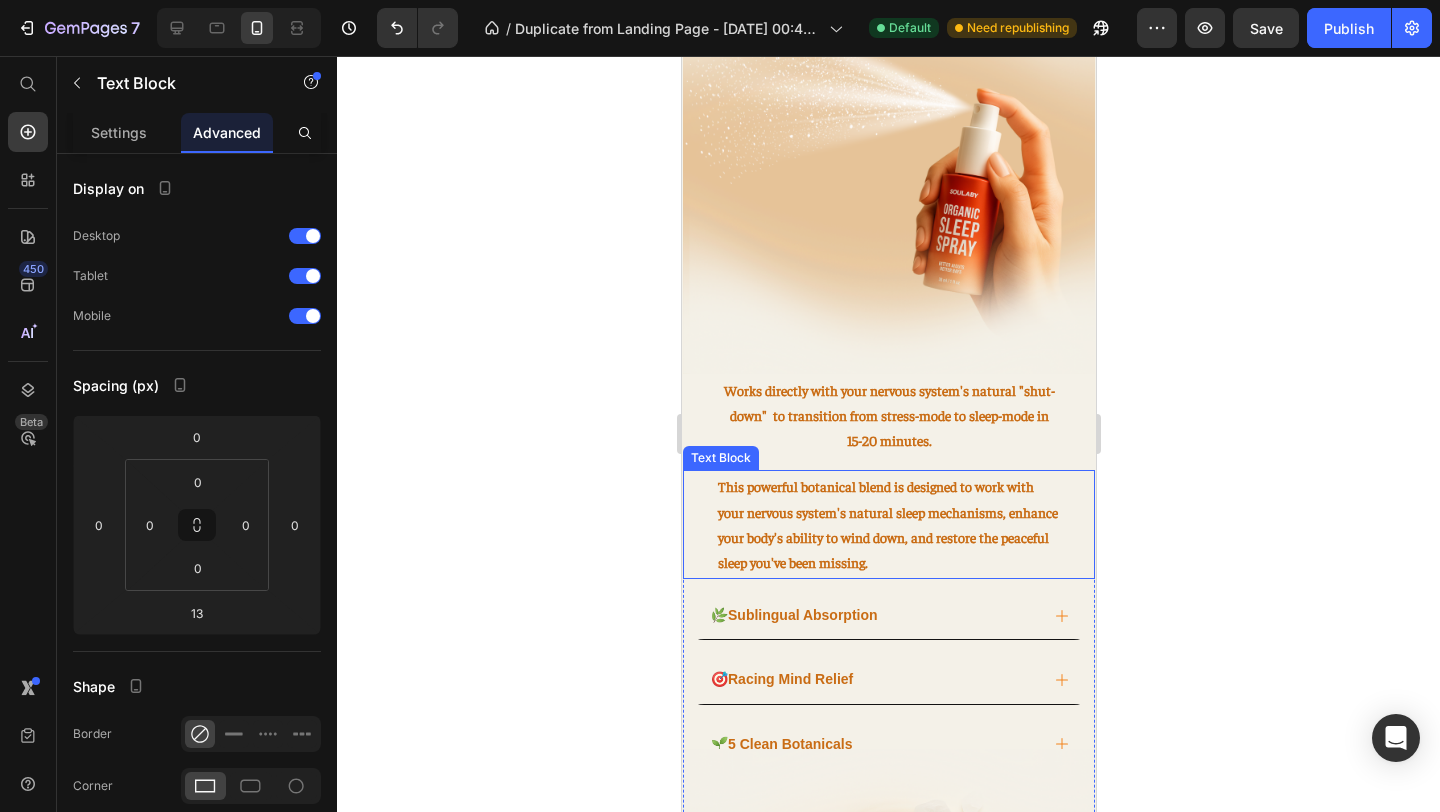 click on "This powerful botanical blend is designed to work with your nervous system's natural sleep mechanisms, enhance your body's ability to wind down, and restore the peaceful sleep you've been missing." at bounding box center [888, 524] 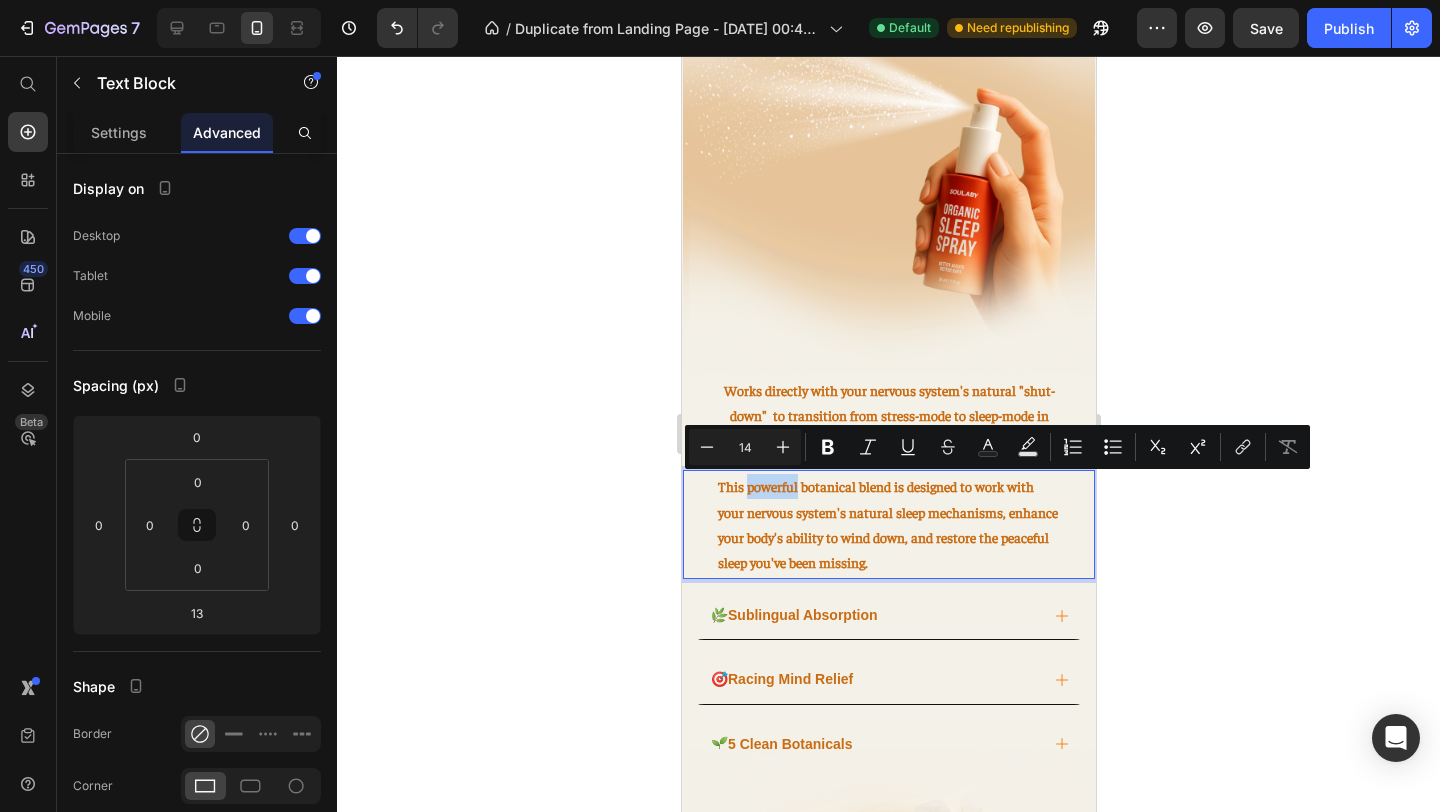click on "This powerful botanical blend is designed to work with your nervous system's natural sleep mechanisms, enhance your body's ability to wind down, and restore the peaceful sleep you've been missing." at bounding box center (888, 524) 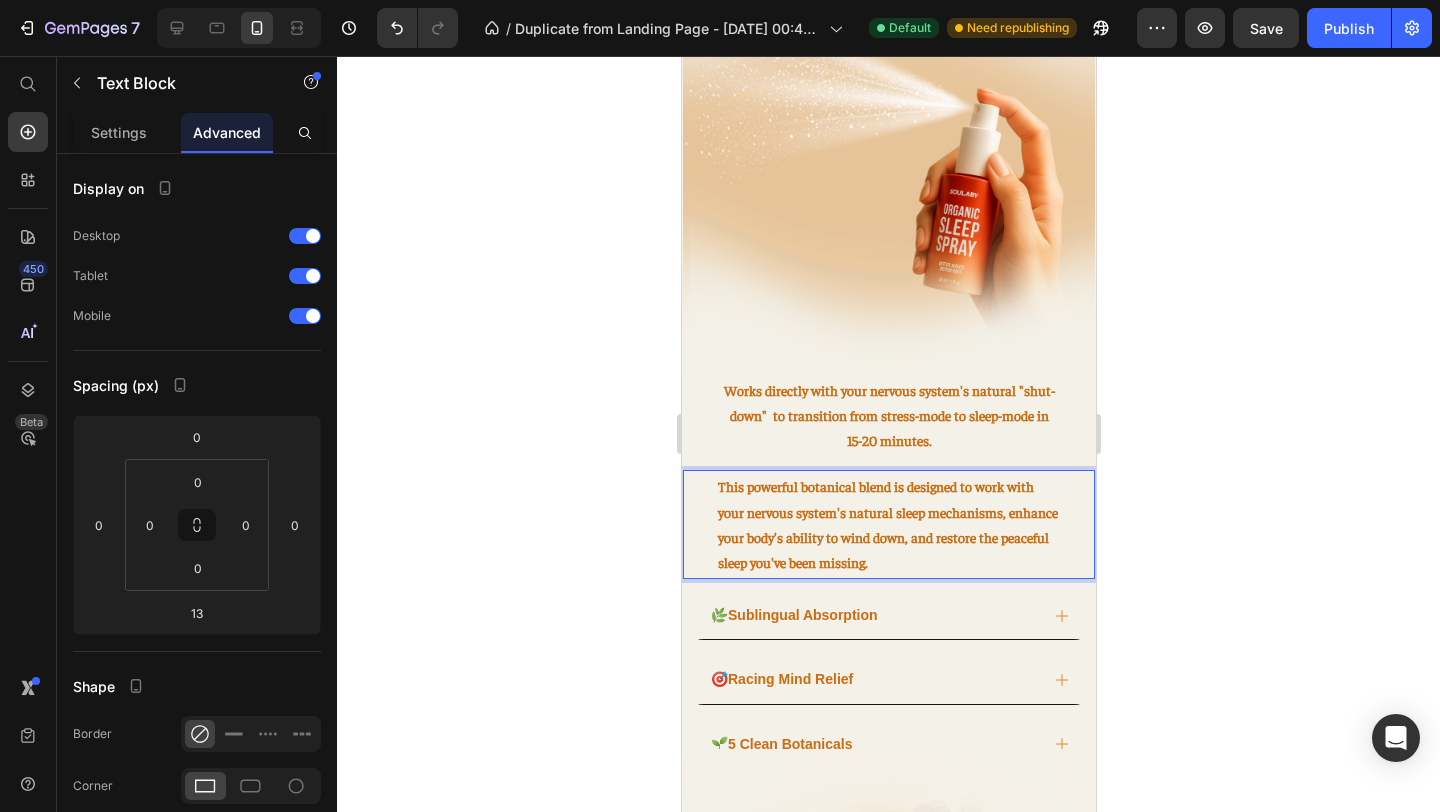 click on "This powerful botanical blend is designed to work with your nervous system's natural sleep mechanisms, enhance your body's ability to wind down, and restore the peaceful sleep you've been missing." at bounding box center [888, 524] 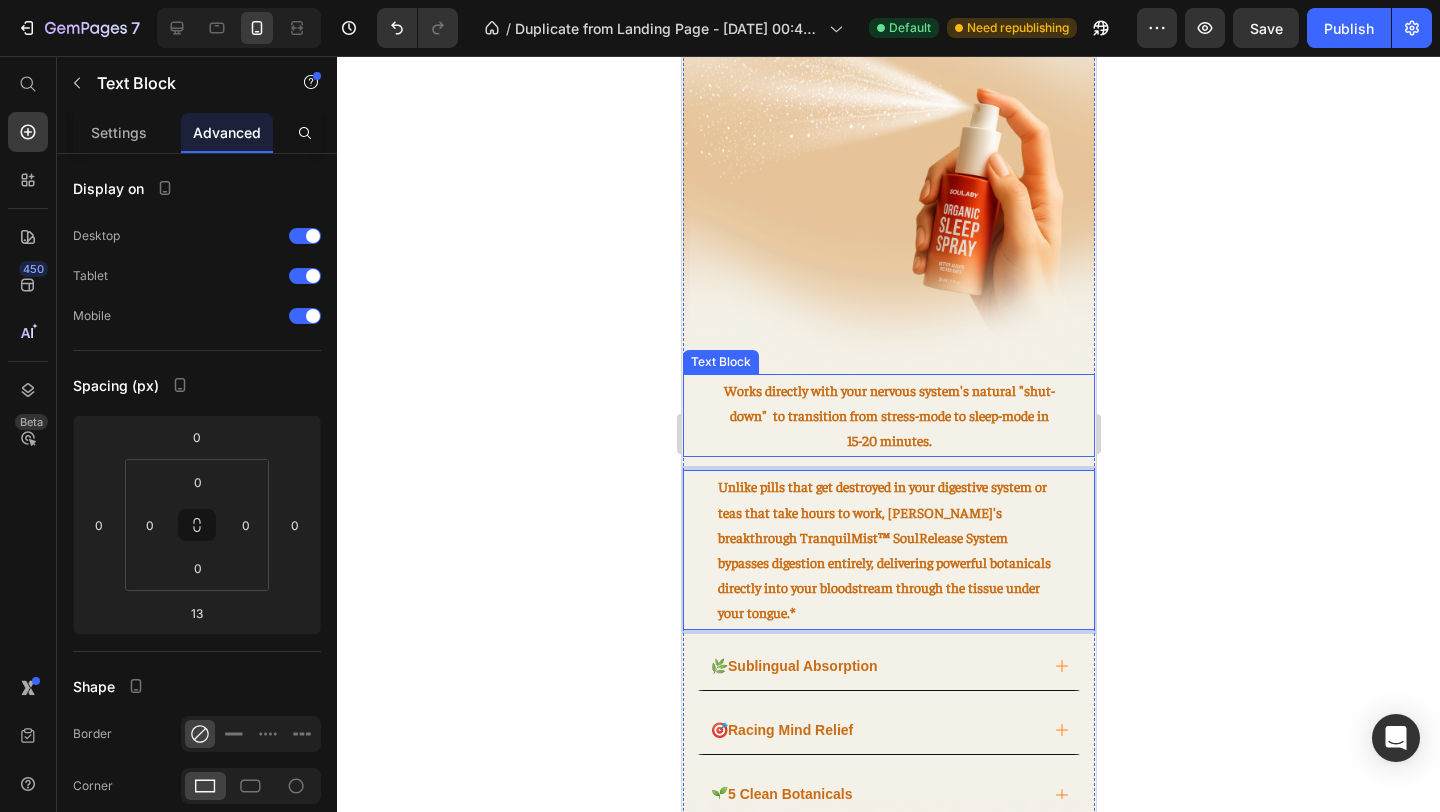click on "Works directly with your nervous system's natural "shut-down"  to transition from stress-mode to sleep-mode in  15-20 minutes." at bounding box center (888, 416) 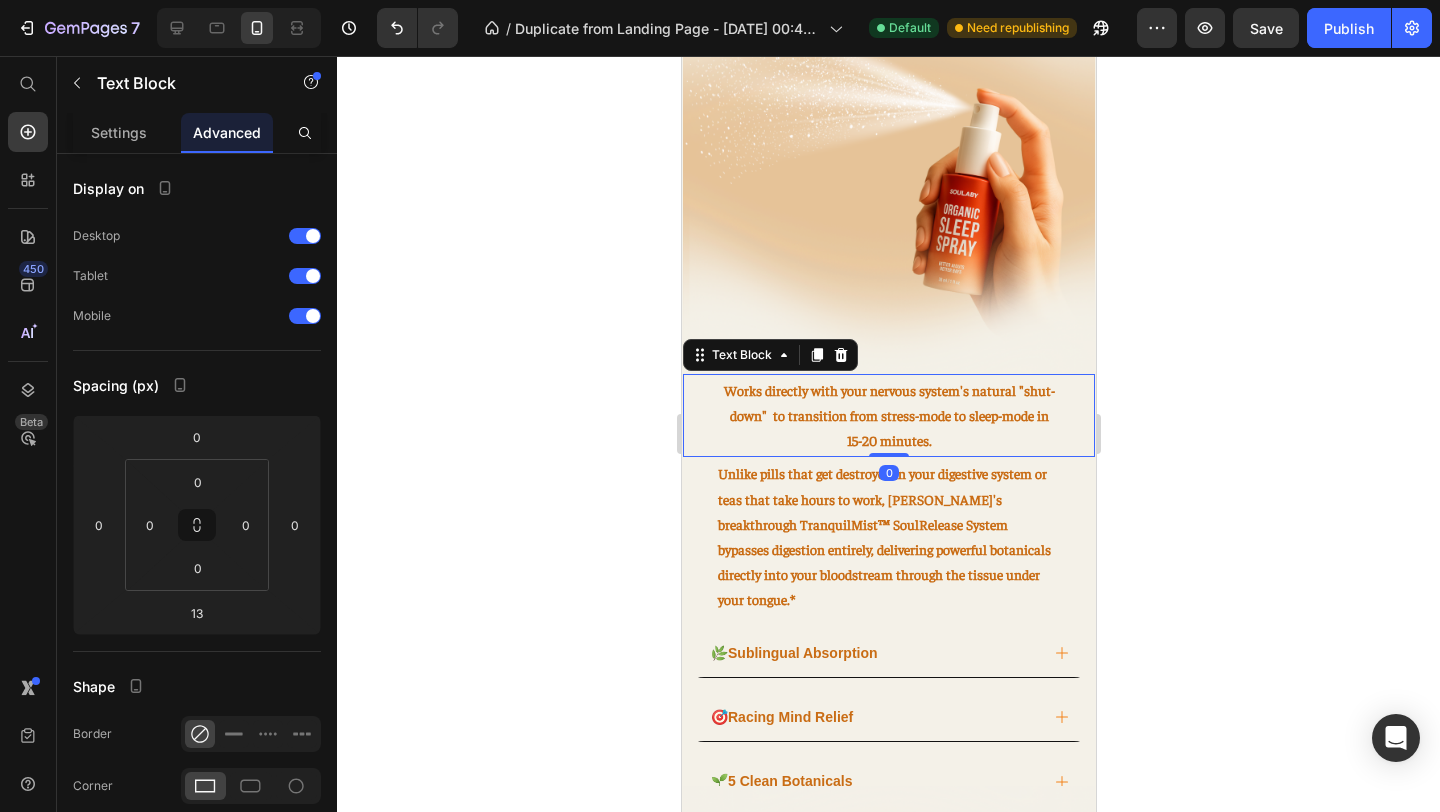 drag, startPoint x: 885, startPoint y: 465, endPoint x: 885, endPoint y: 445, distance: 20 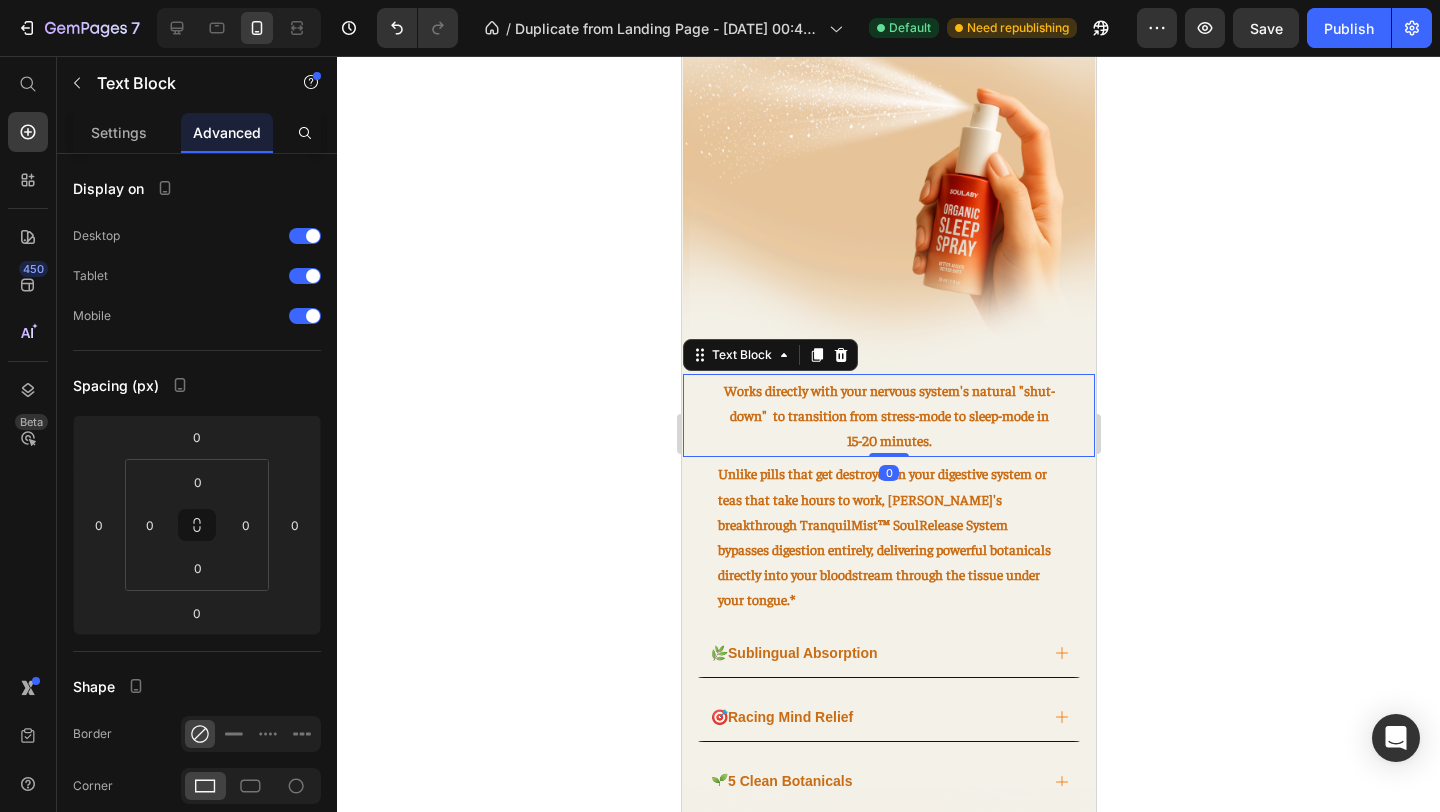 click 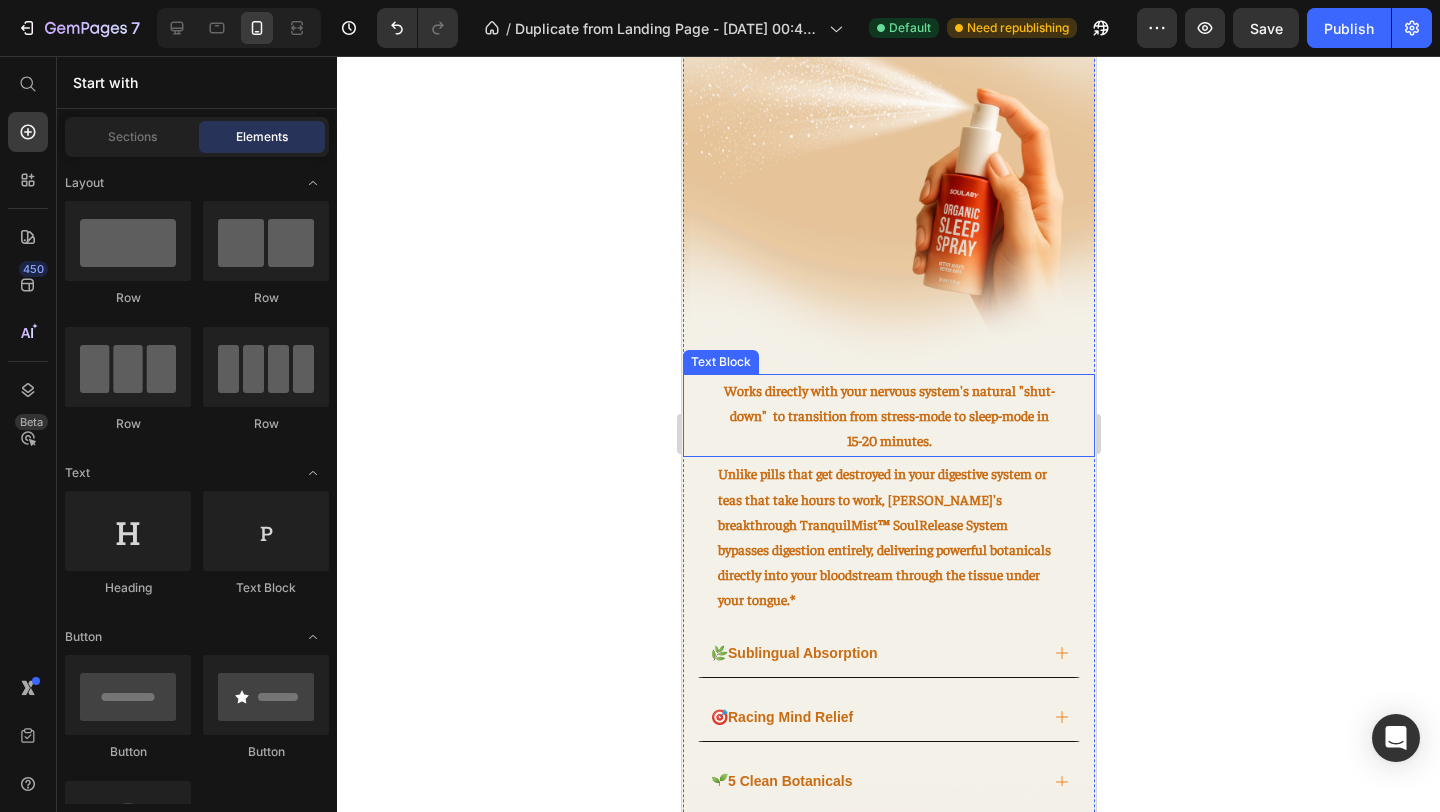 click on "15-20 minutes." at bounding box center [888, 440] 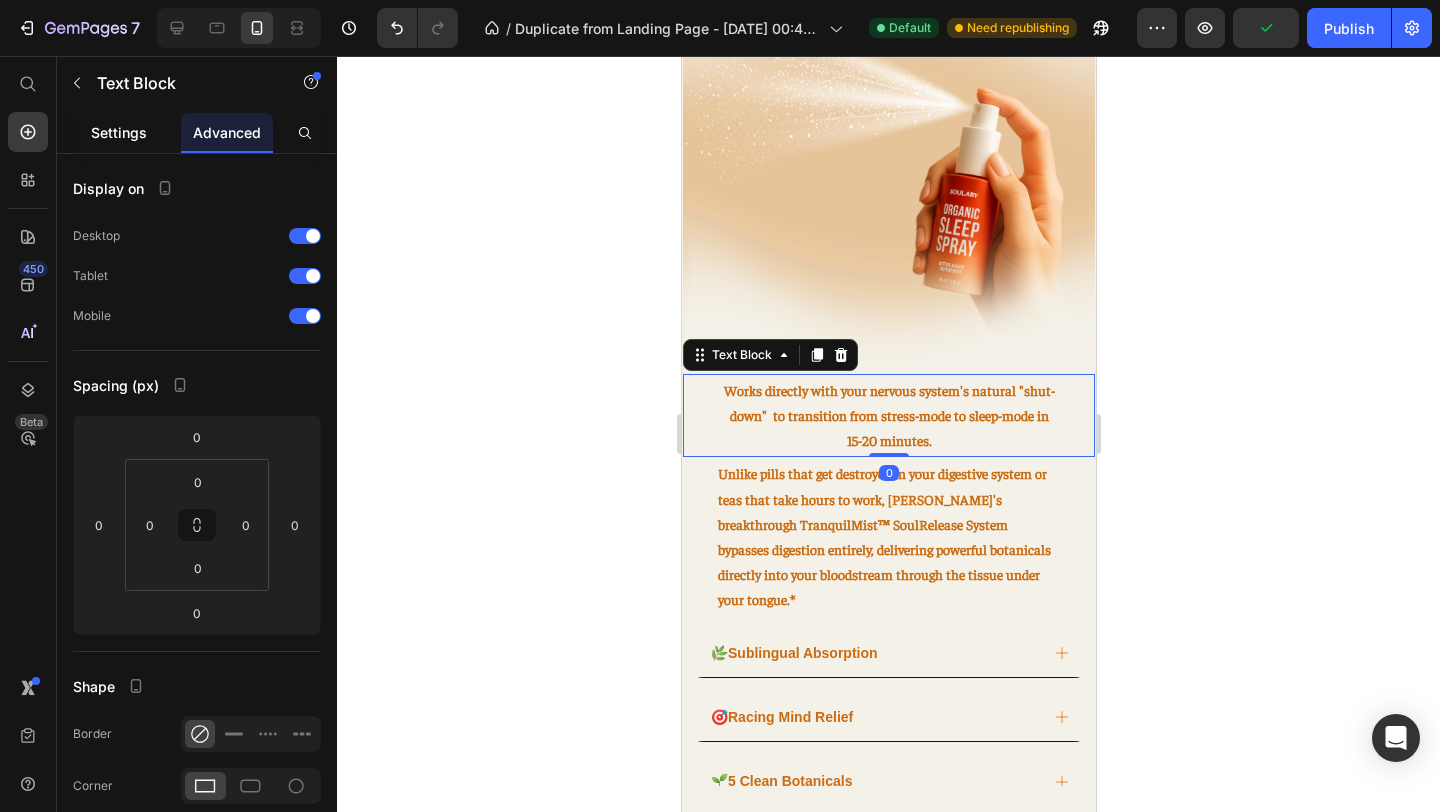 click on "Settings" at bounding box center [119, 132] 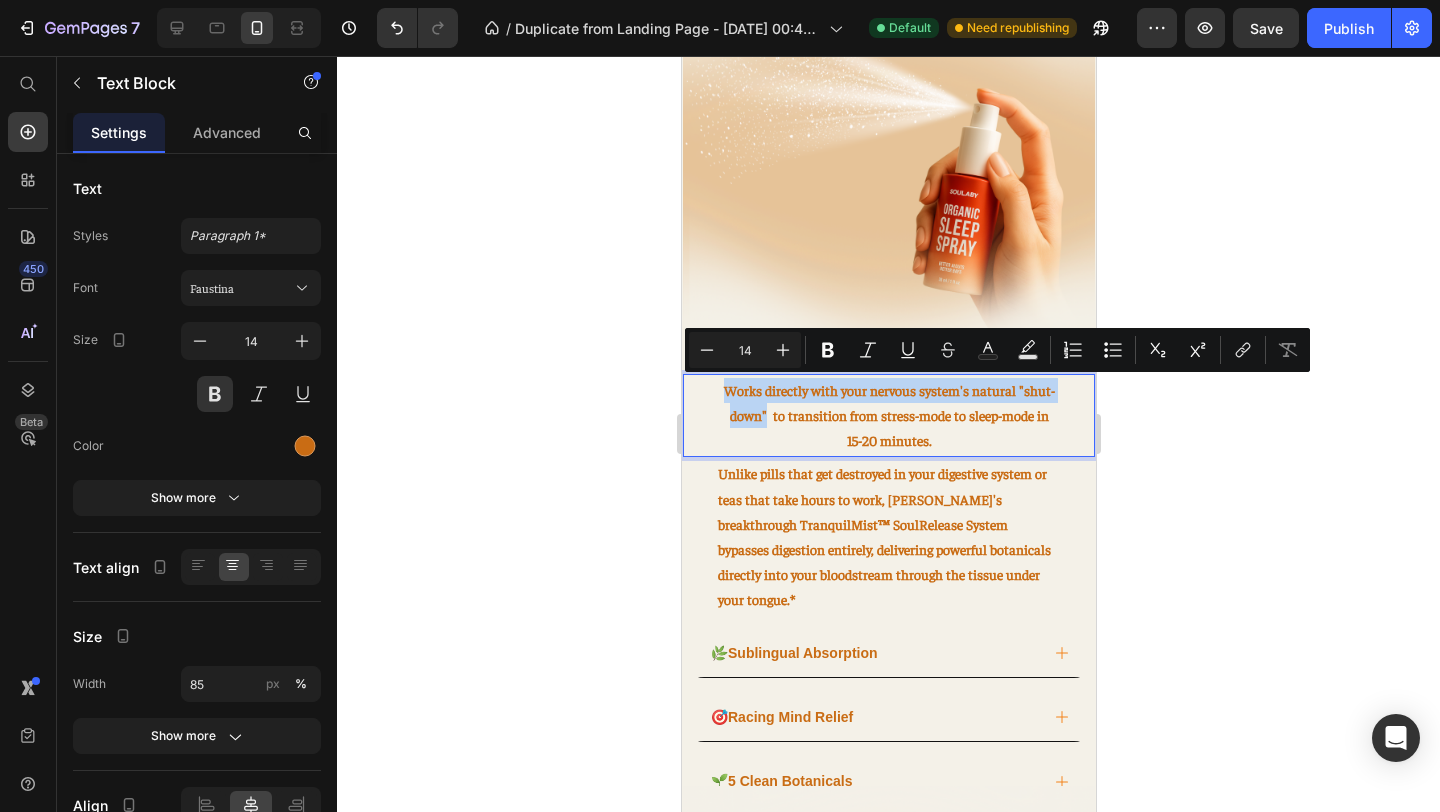 drag, startPoint x: 719, startPoint y: 384, endPoint x: 764, endPoint y: 407, distance: 50.537113 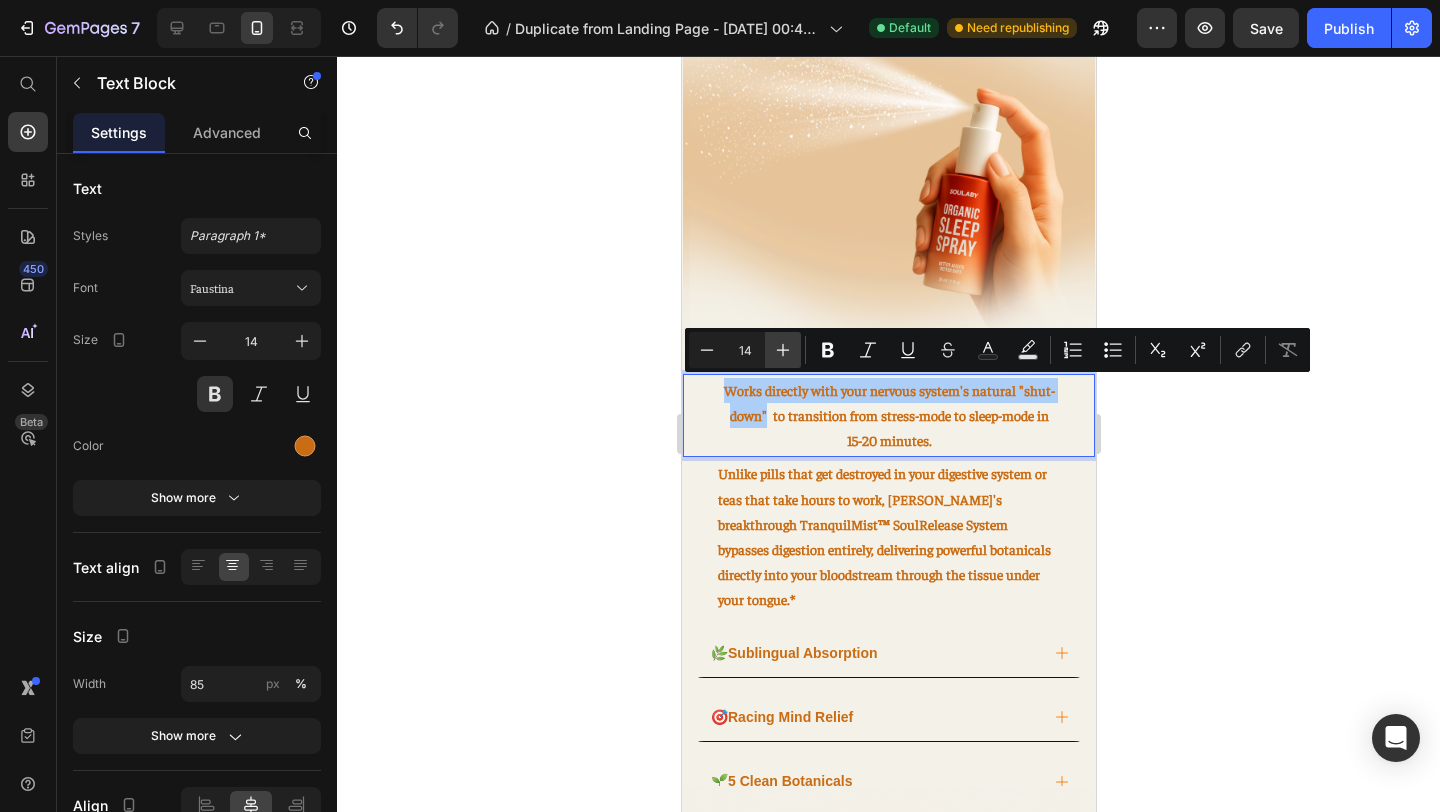 click 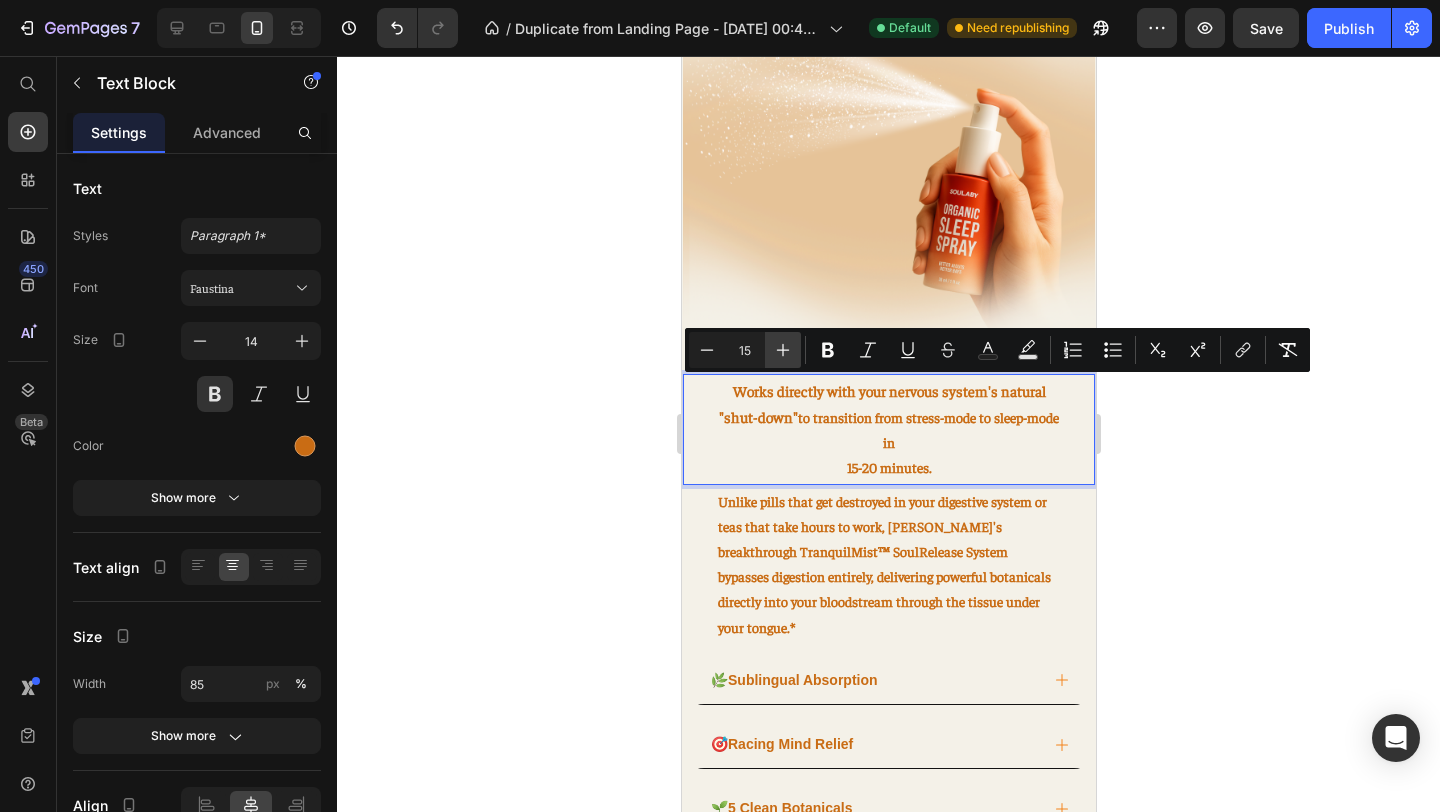 click 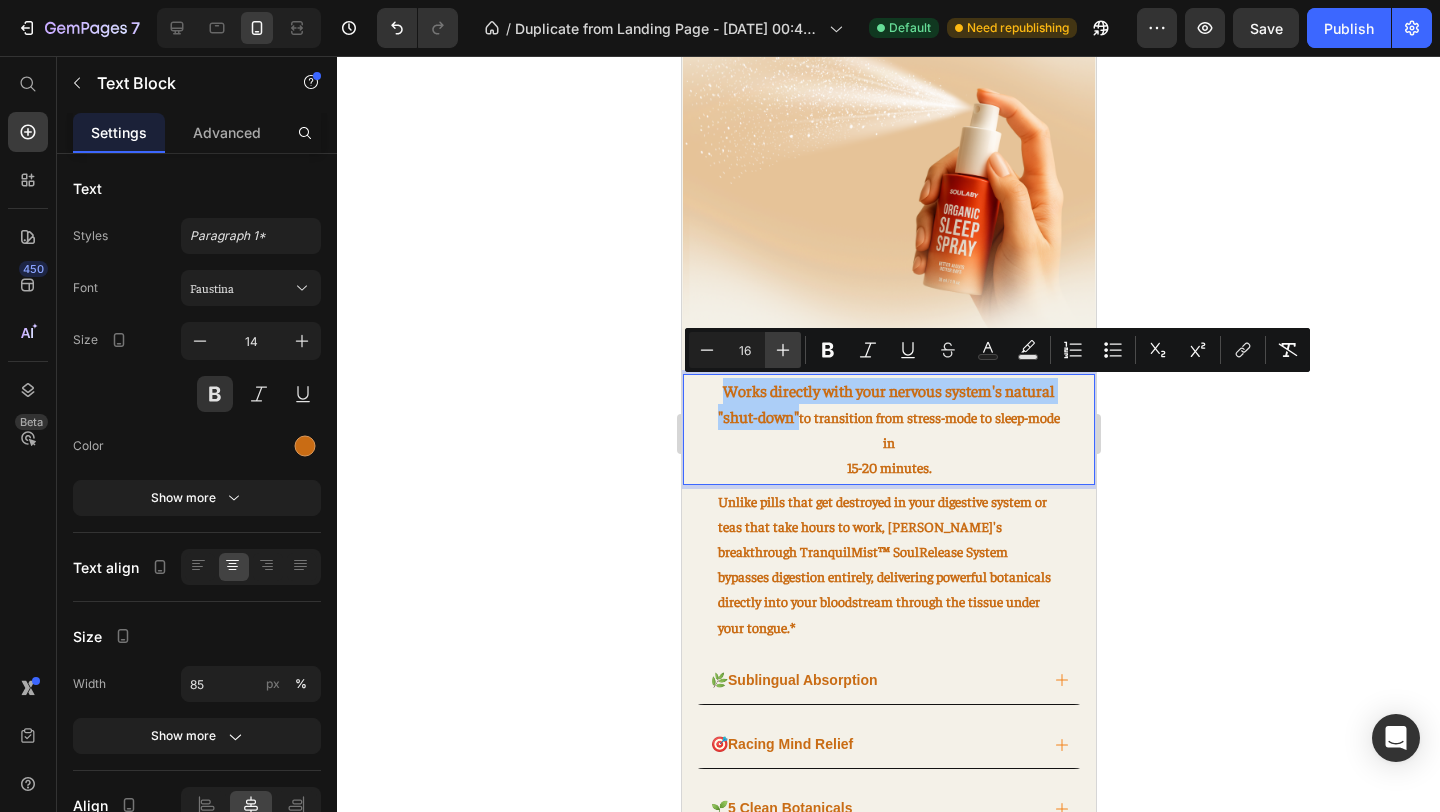 click 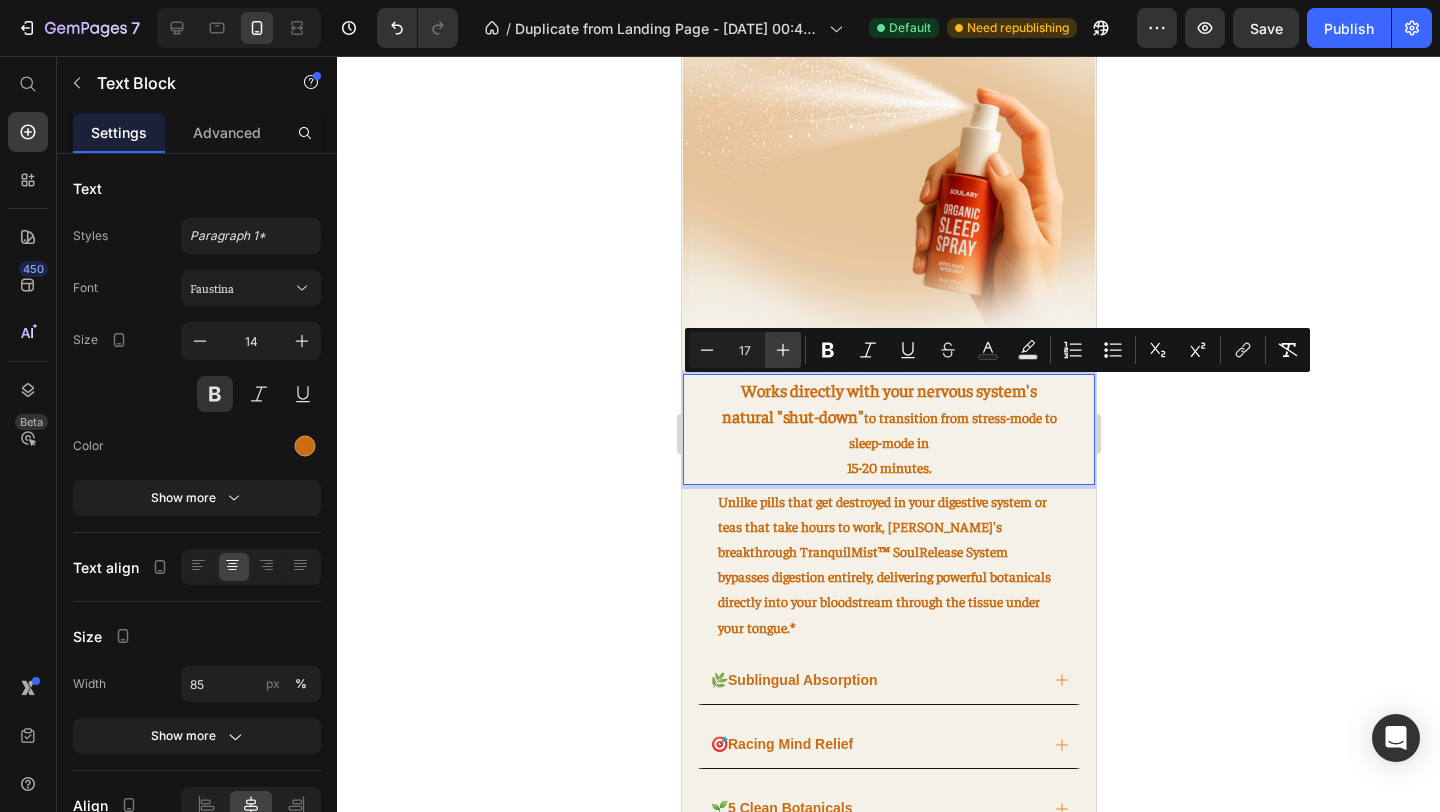click 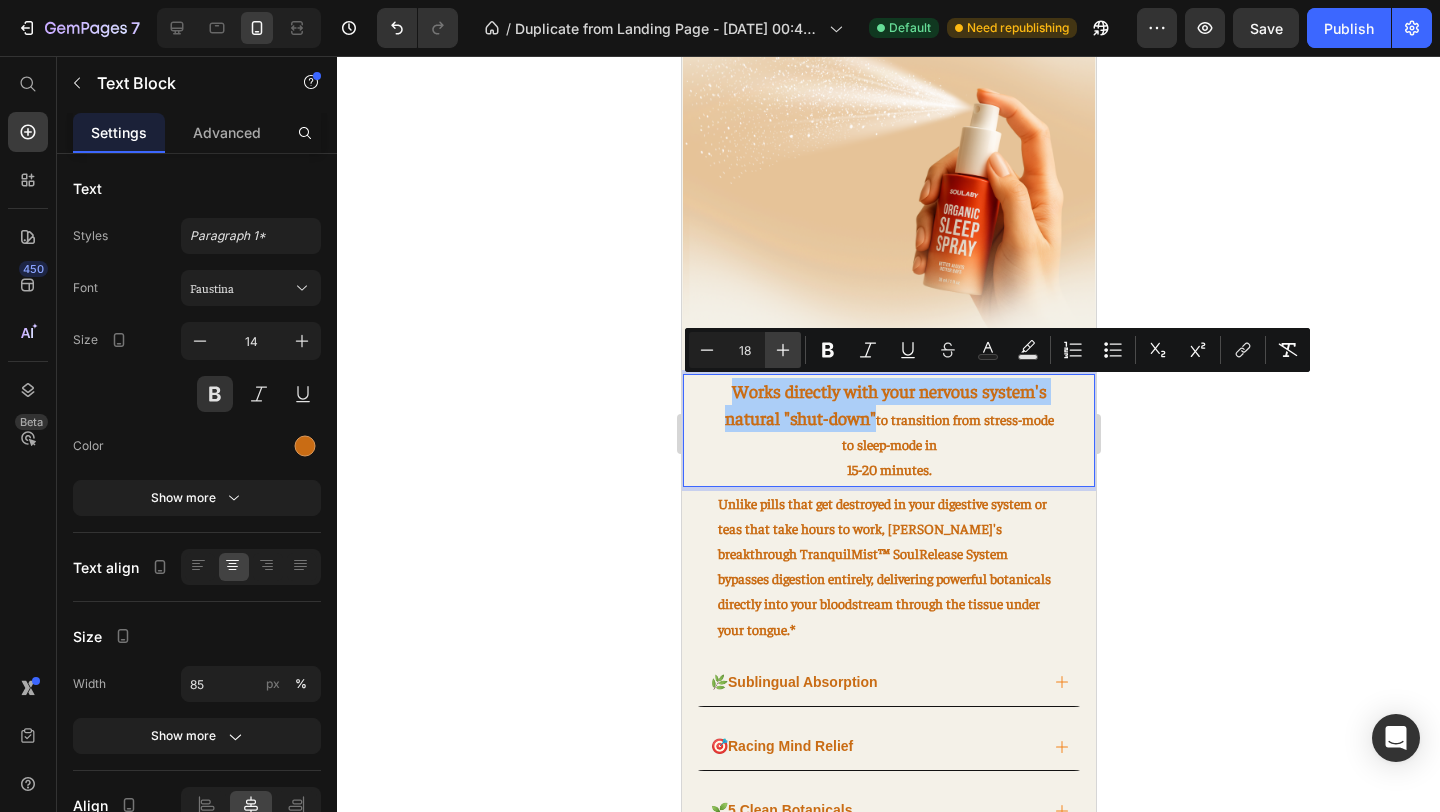 click 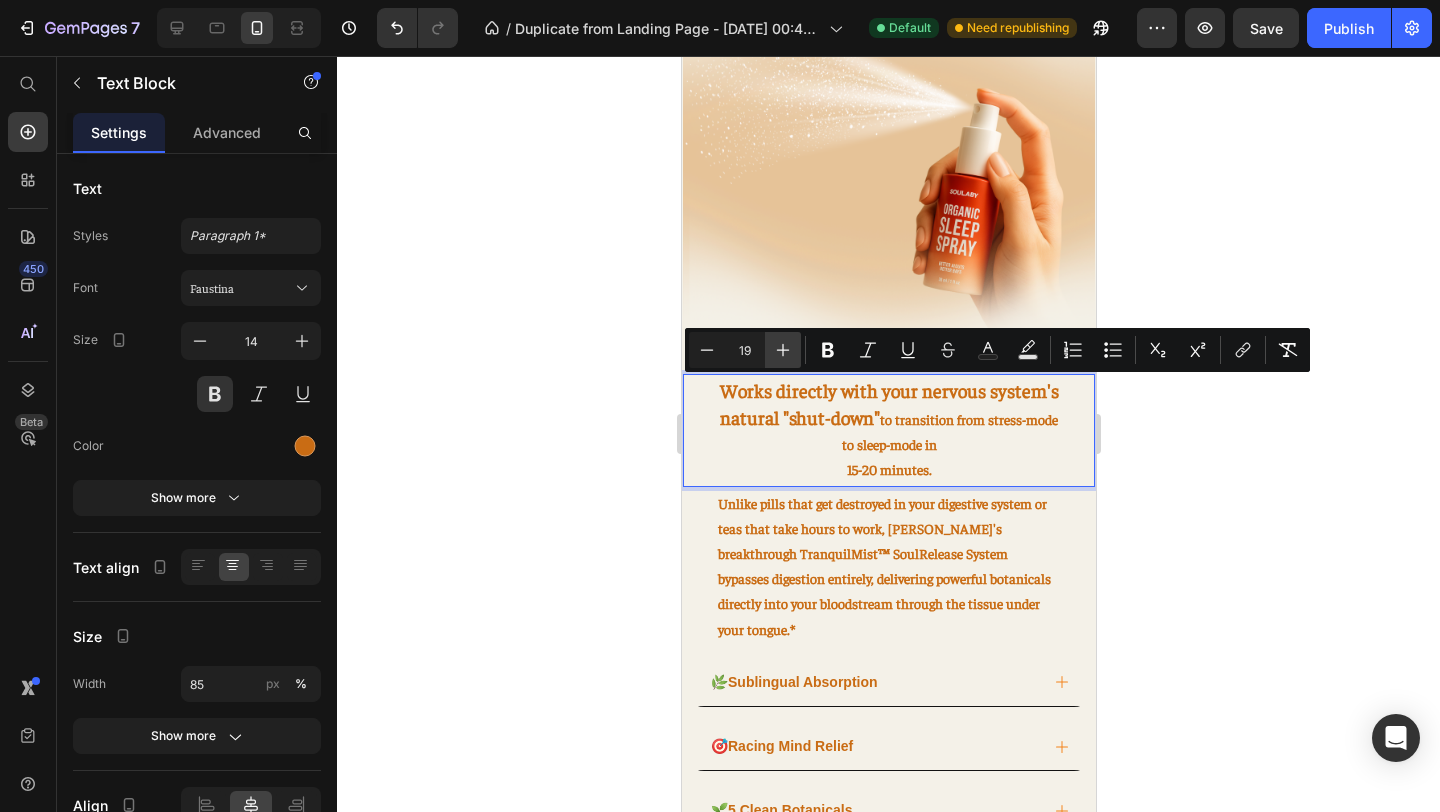 click 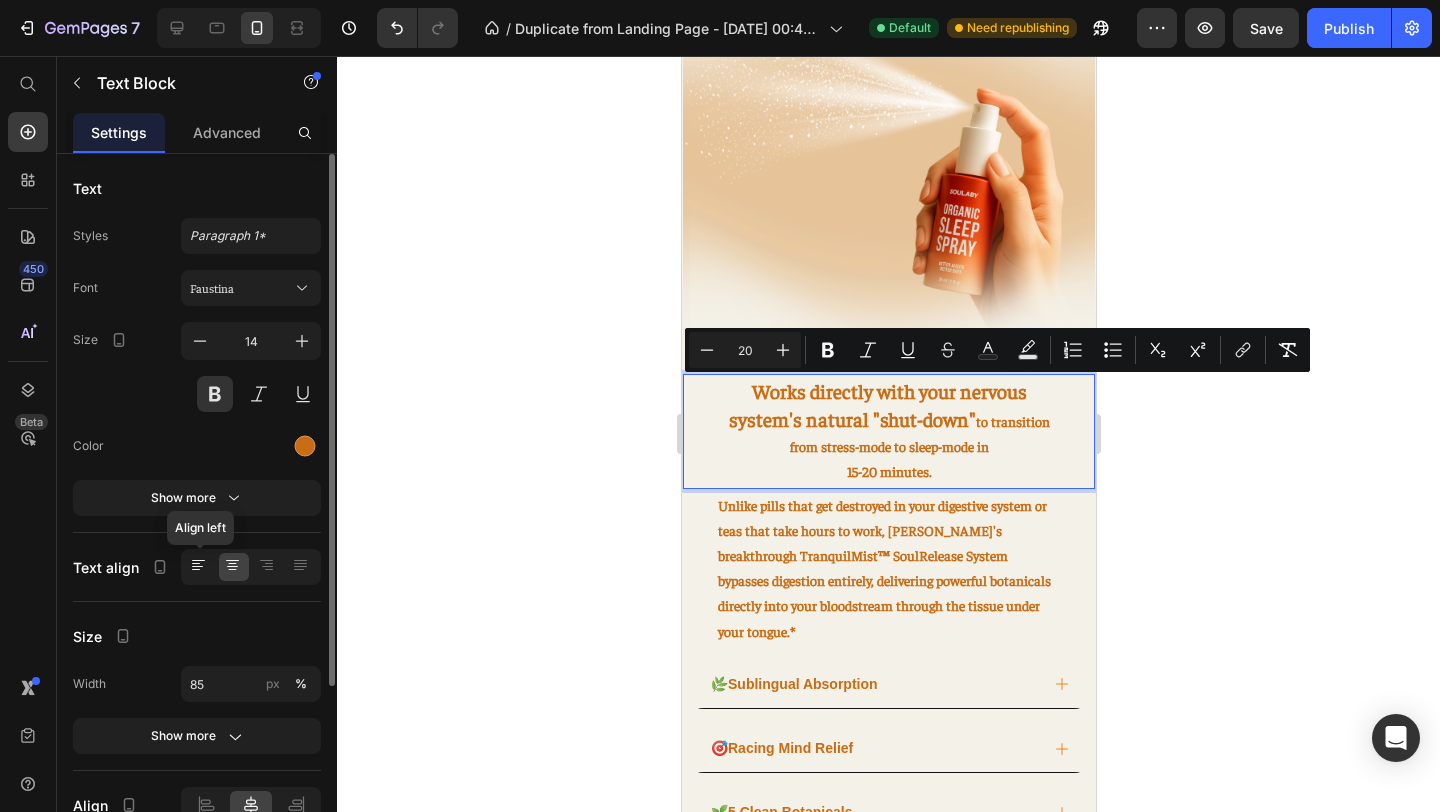click 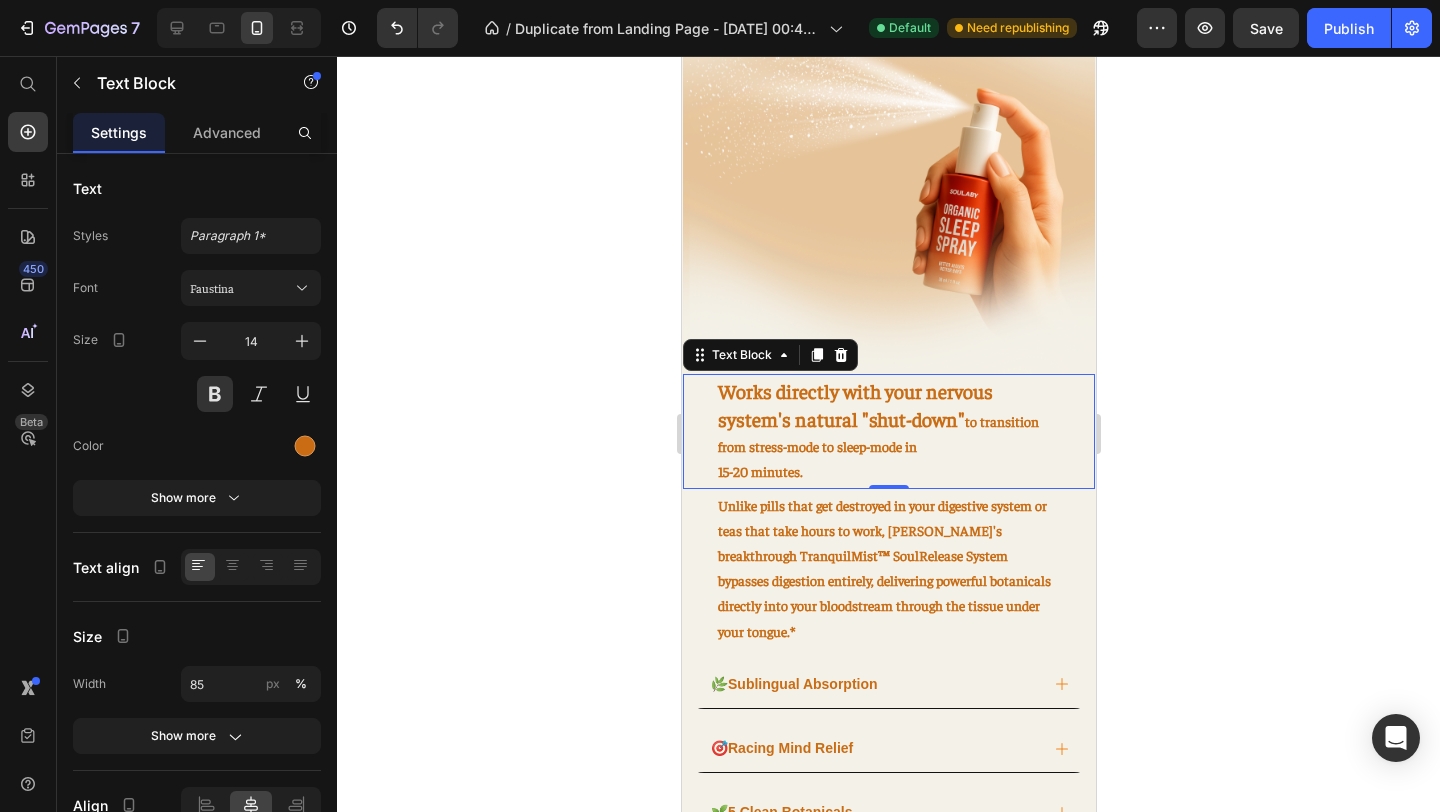 click on "Works directly with your nervous system's natural "shut-down"   to transition from stress-mode to sleep-mode in" at bounding box center (888, 419) 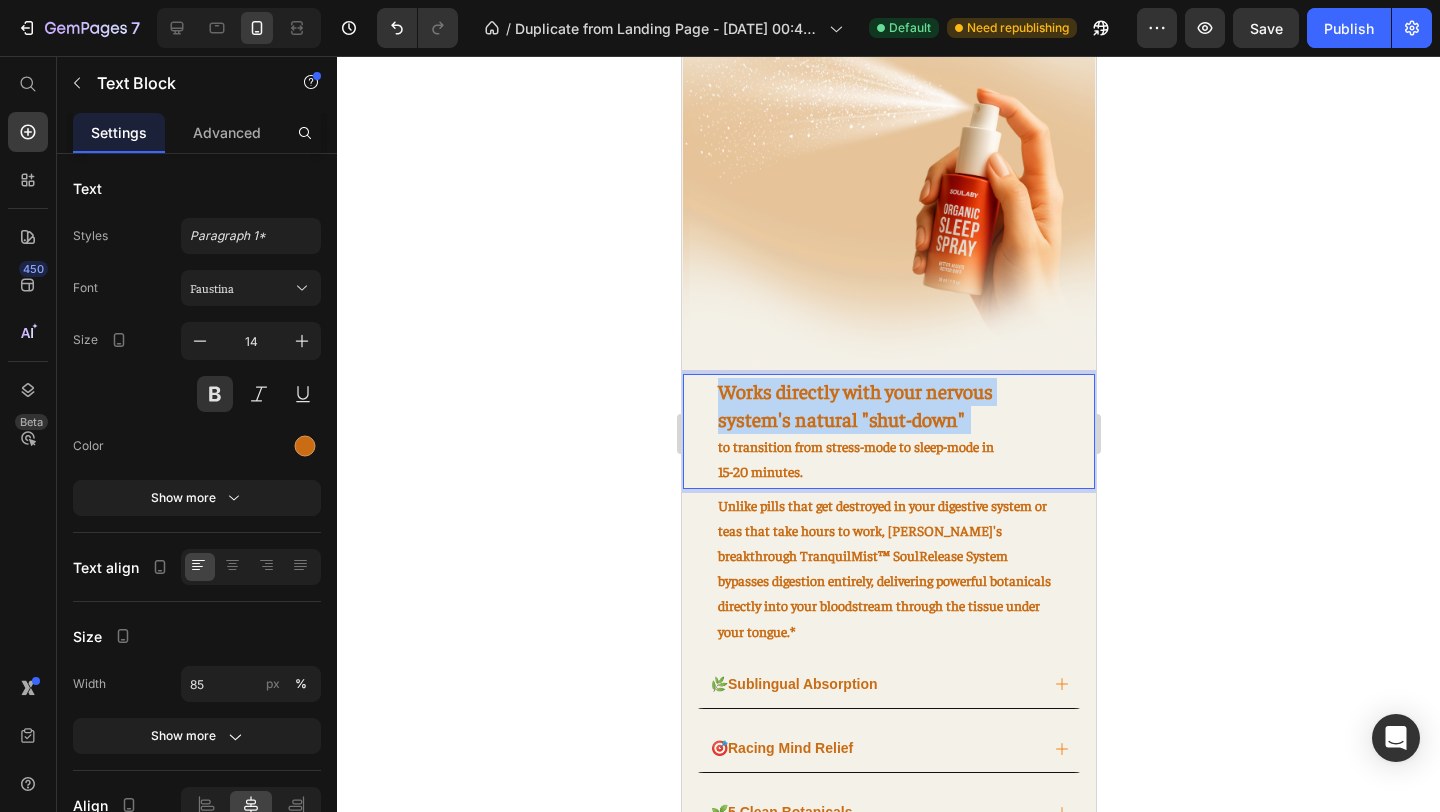 drag, startPoint x: 969, startPoint y: 417, endPoint x: 712, endPoint y: 387, distance: 258.74506 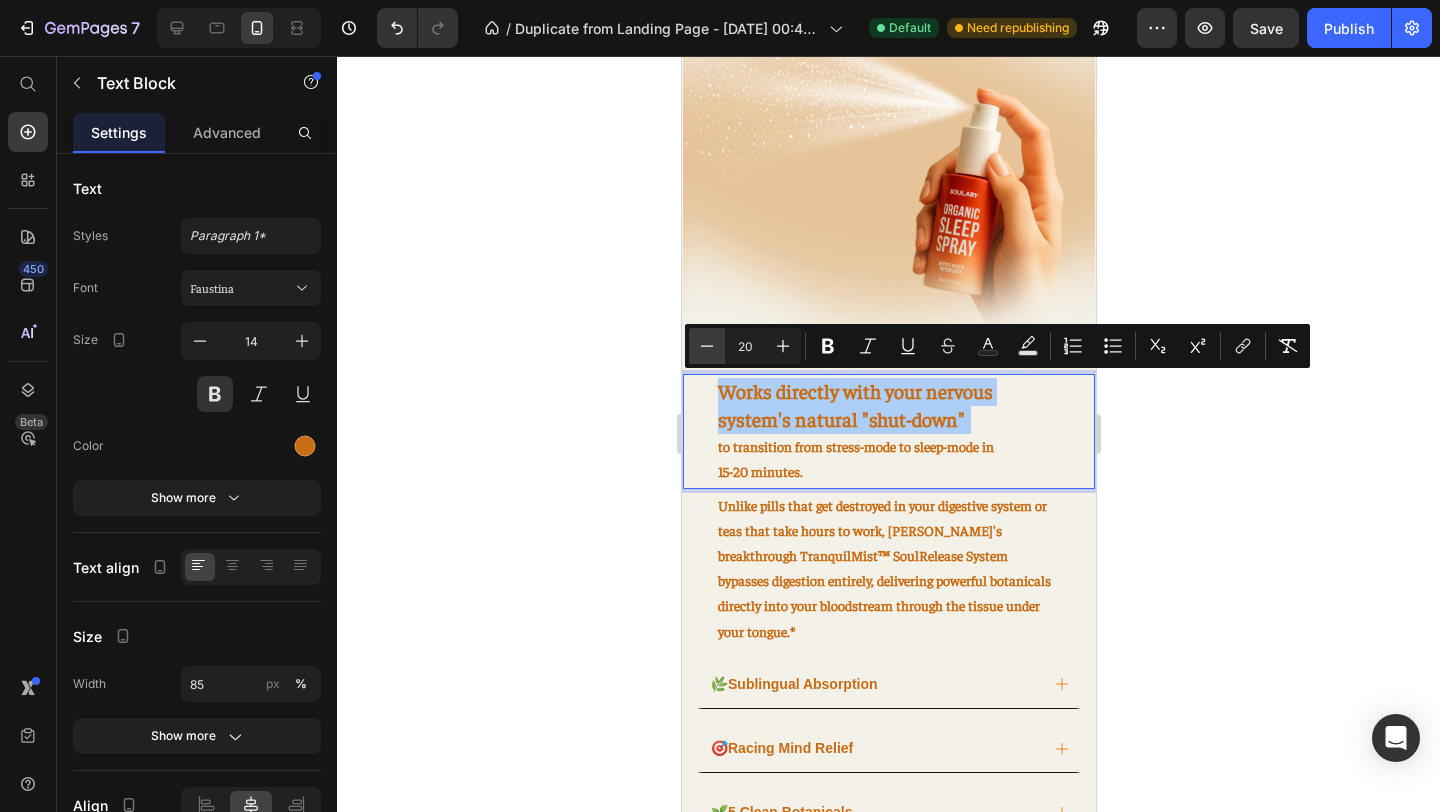 click 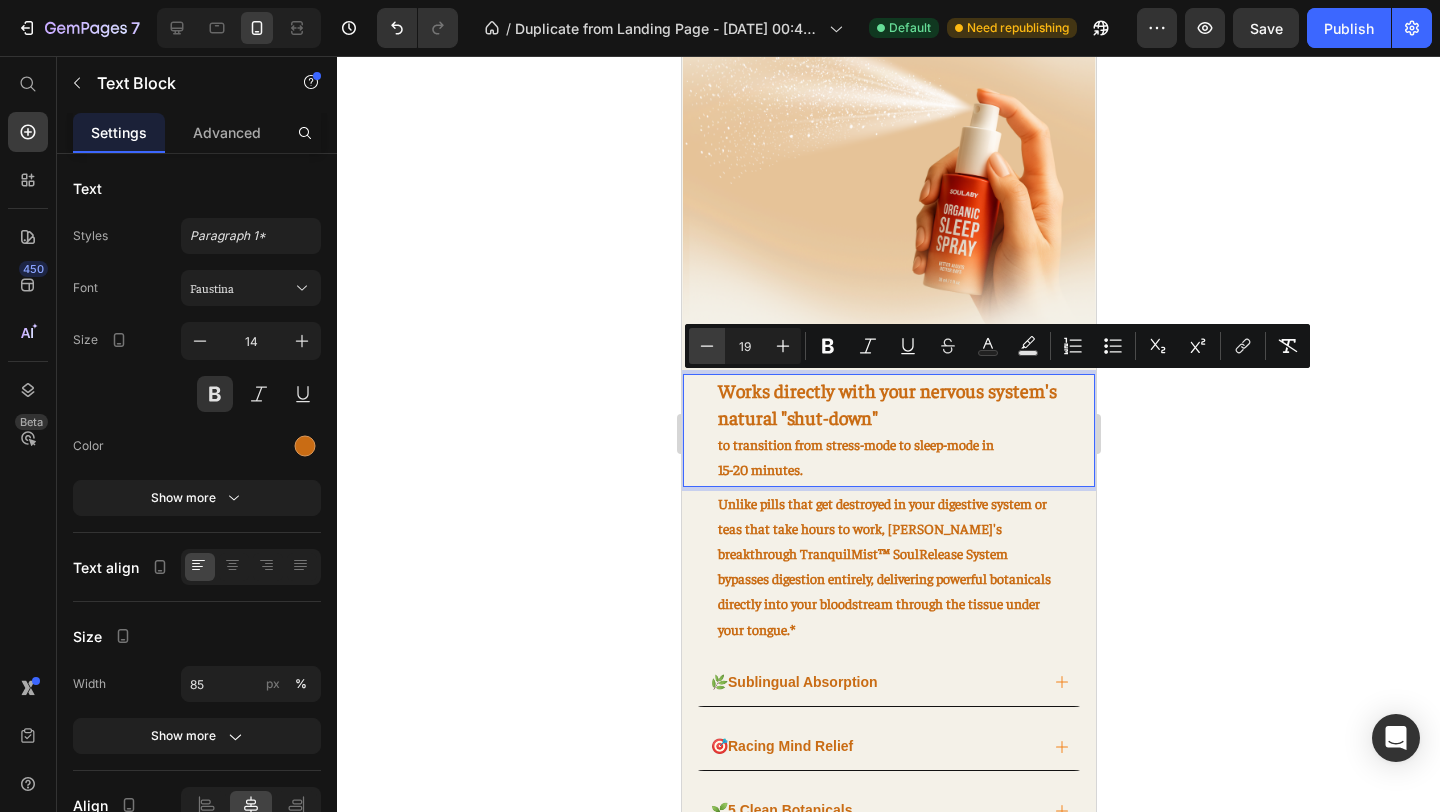 click 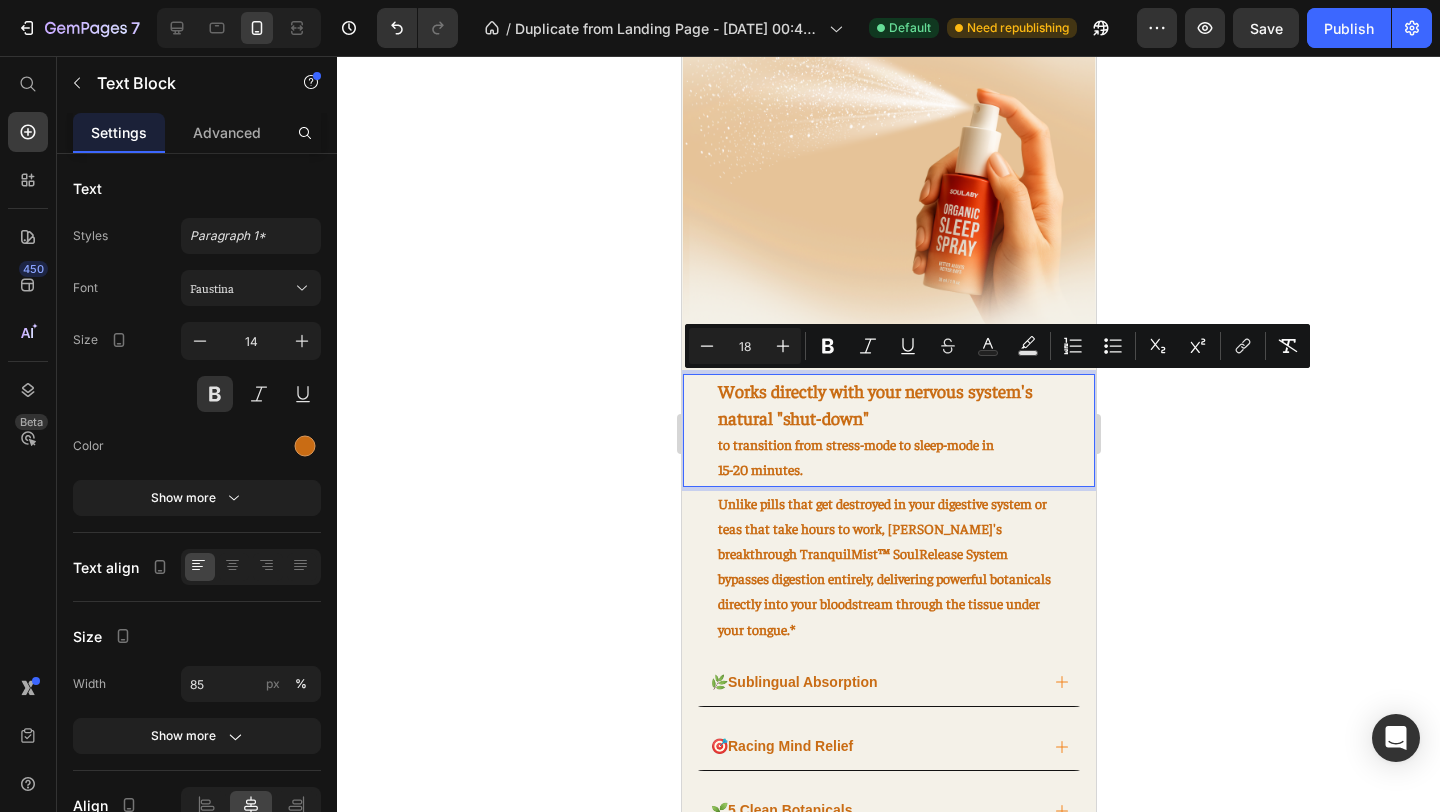 click 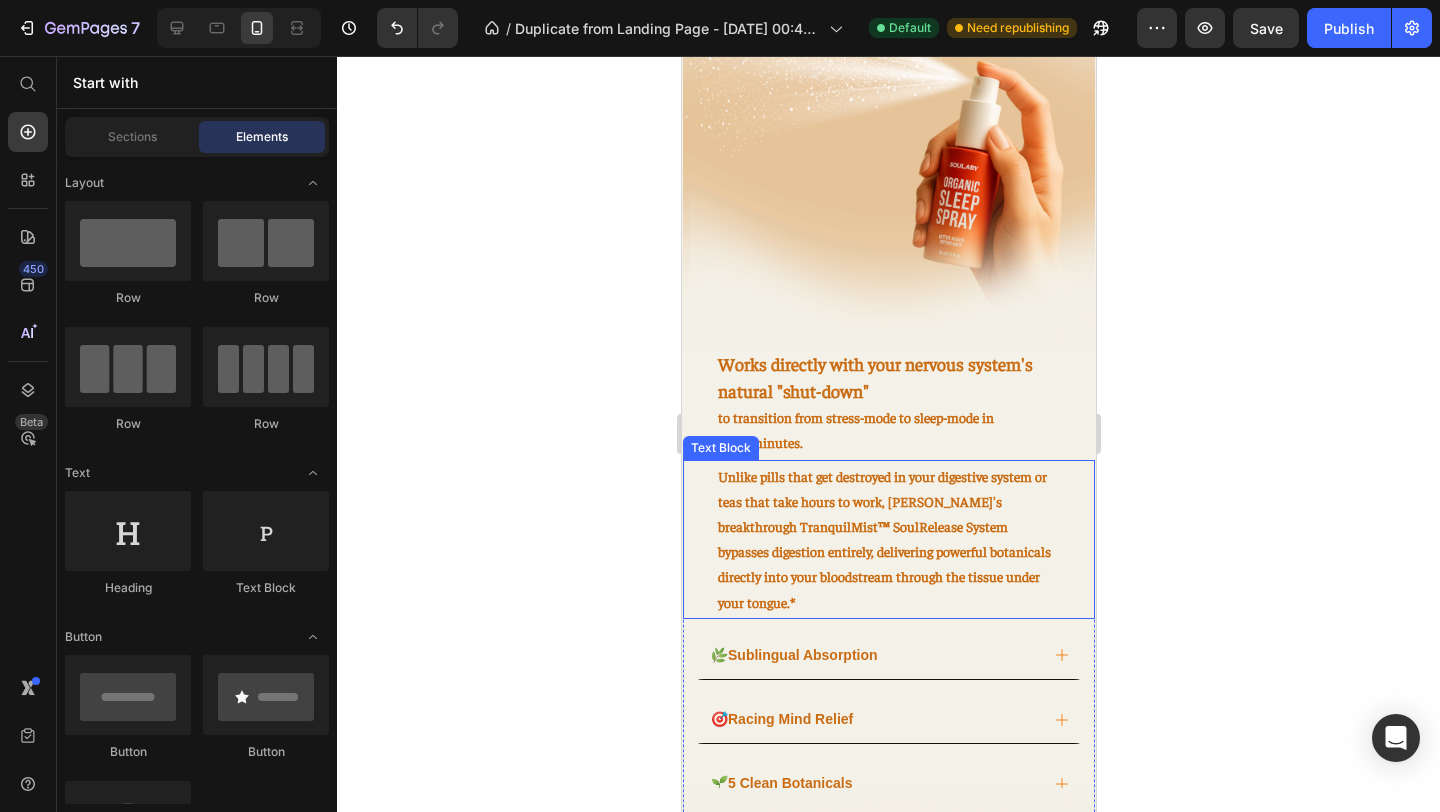 scroll, scrollTop: 1913, scrollLeft: 0, axis: vertical 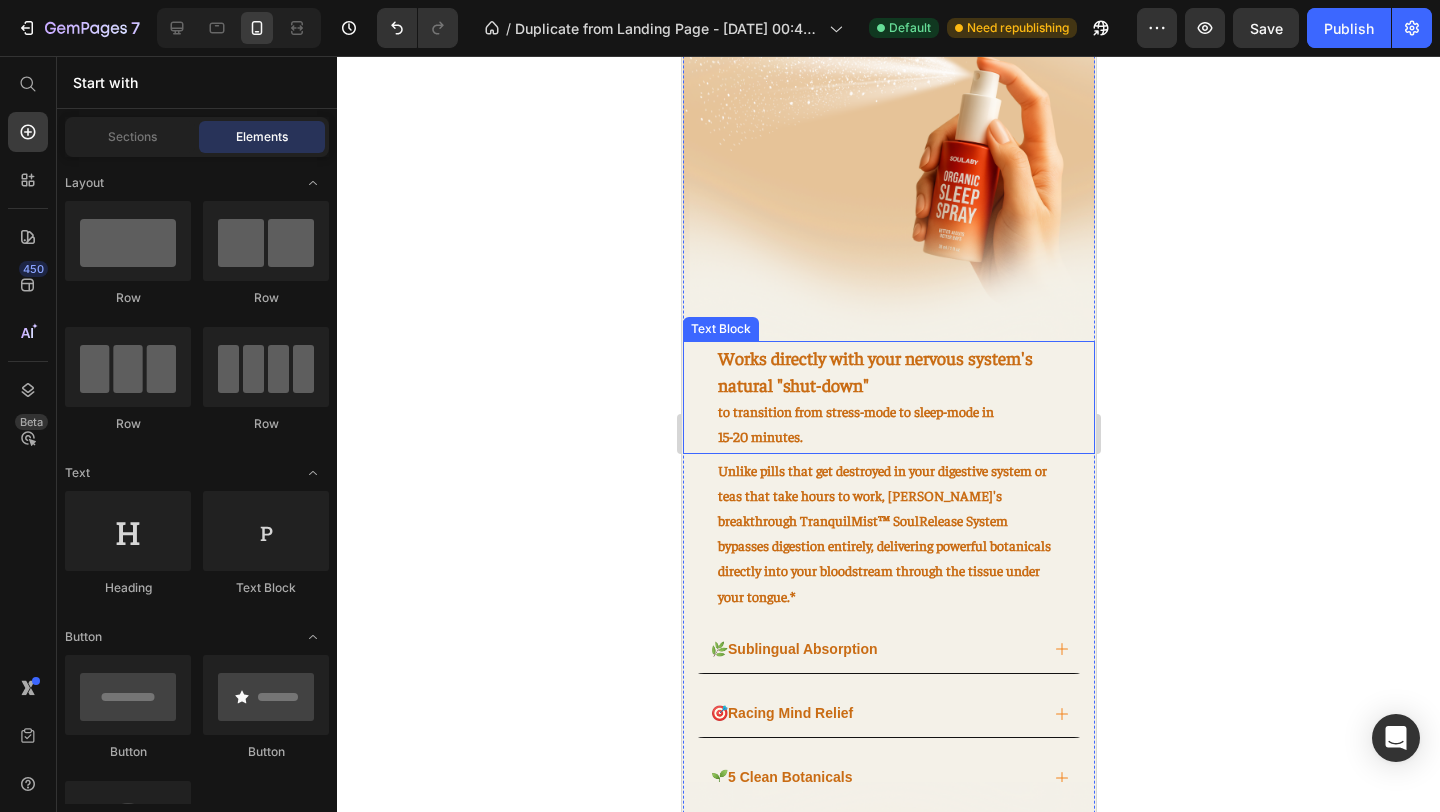 click on "Works directly with your nervous system's natural "shut-down"   to transition from stress-mode to sleep-mode in  15-20 minutes." at bounding box center (888, 397) 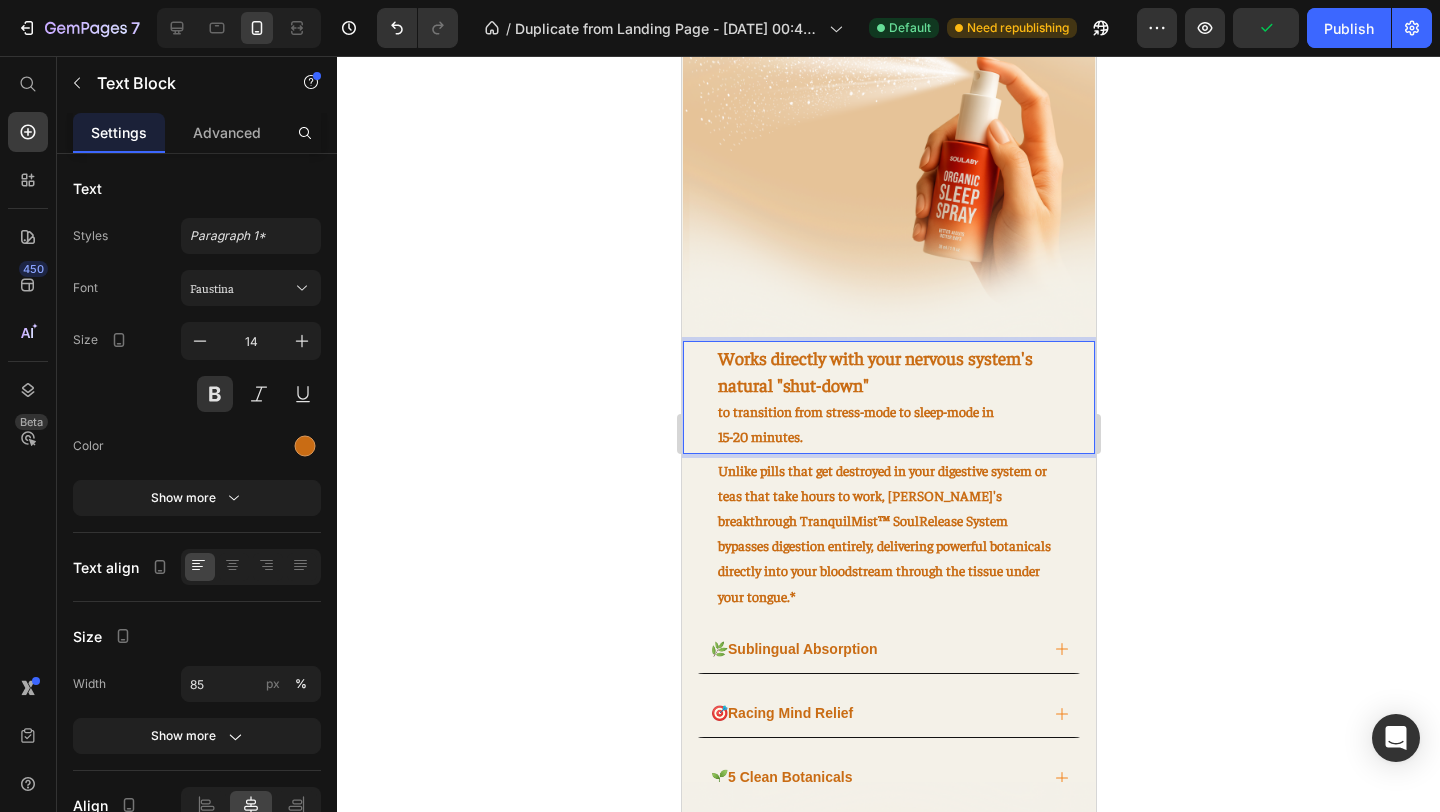 click on "Works directly with your nervous system's natural "shut-down"   to transition from stress-mode to sleep-mode in  15-20 minutes." at bounding box center [888, 397] 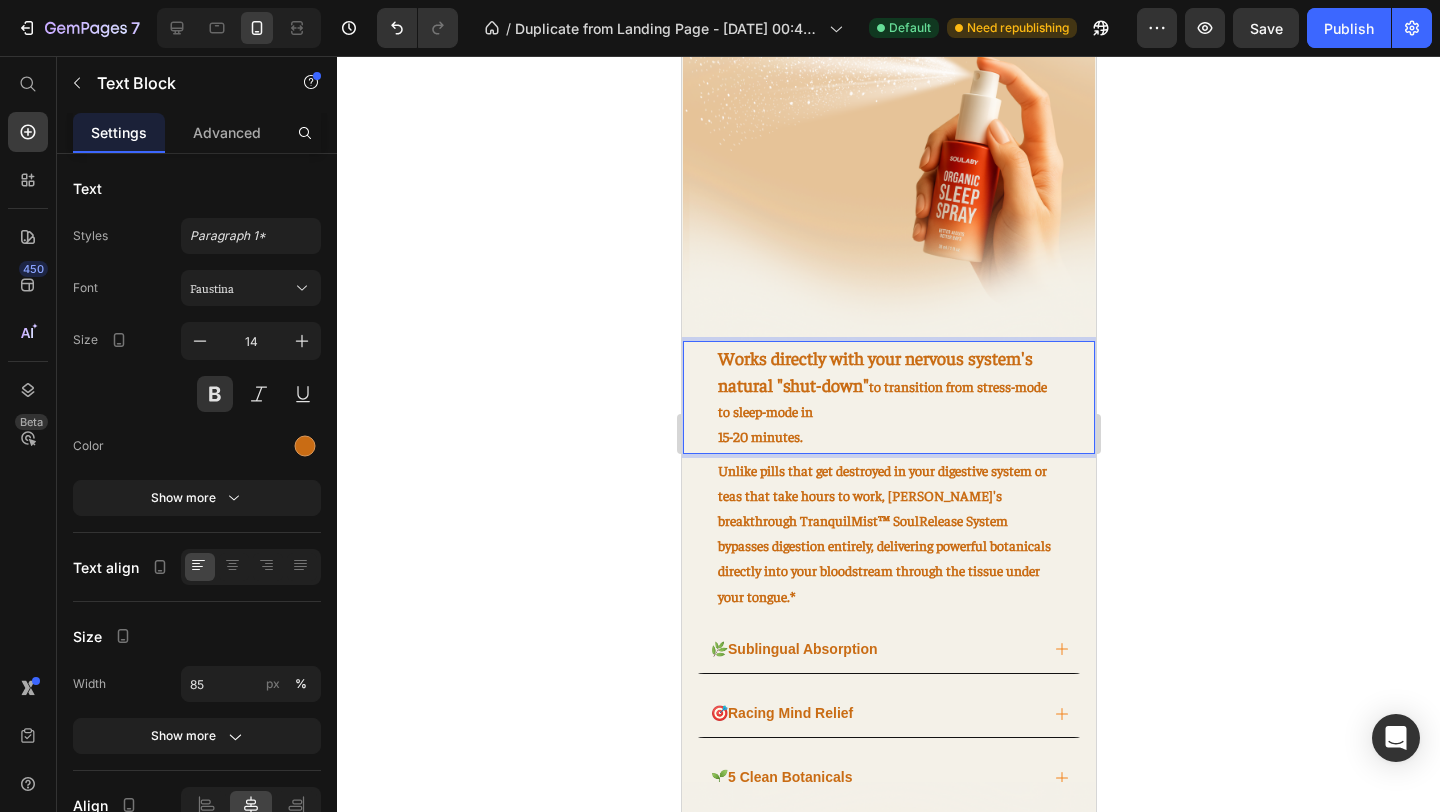 click on "Works directly with your nervous system's natural "shut-down"   to transition from stress-mode to sleep-mode in  15-20 minutes." at bounding box center [888, 397] 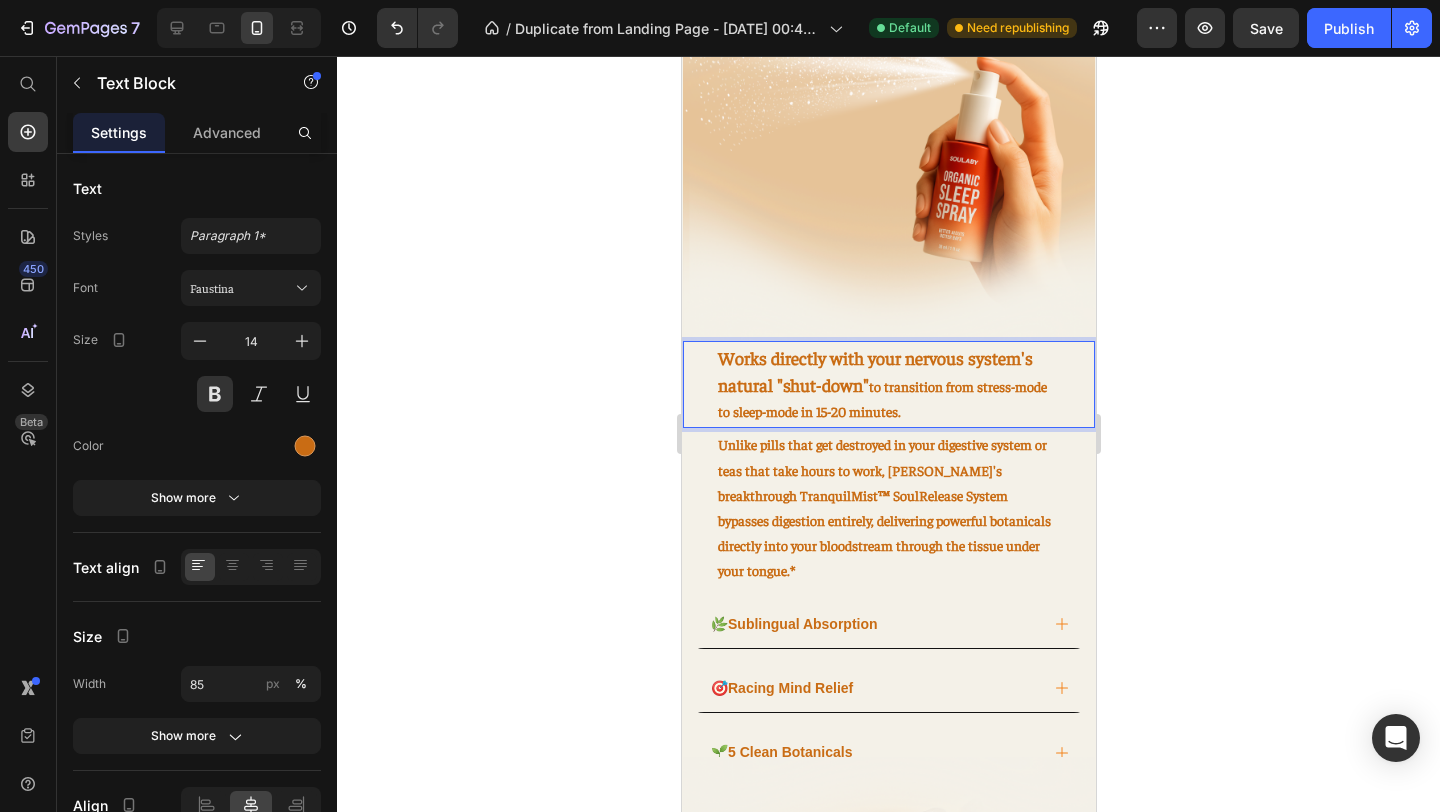 click 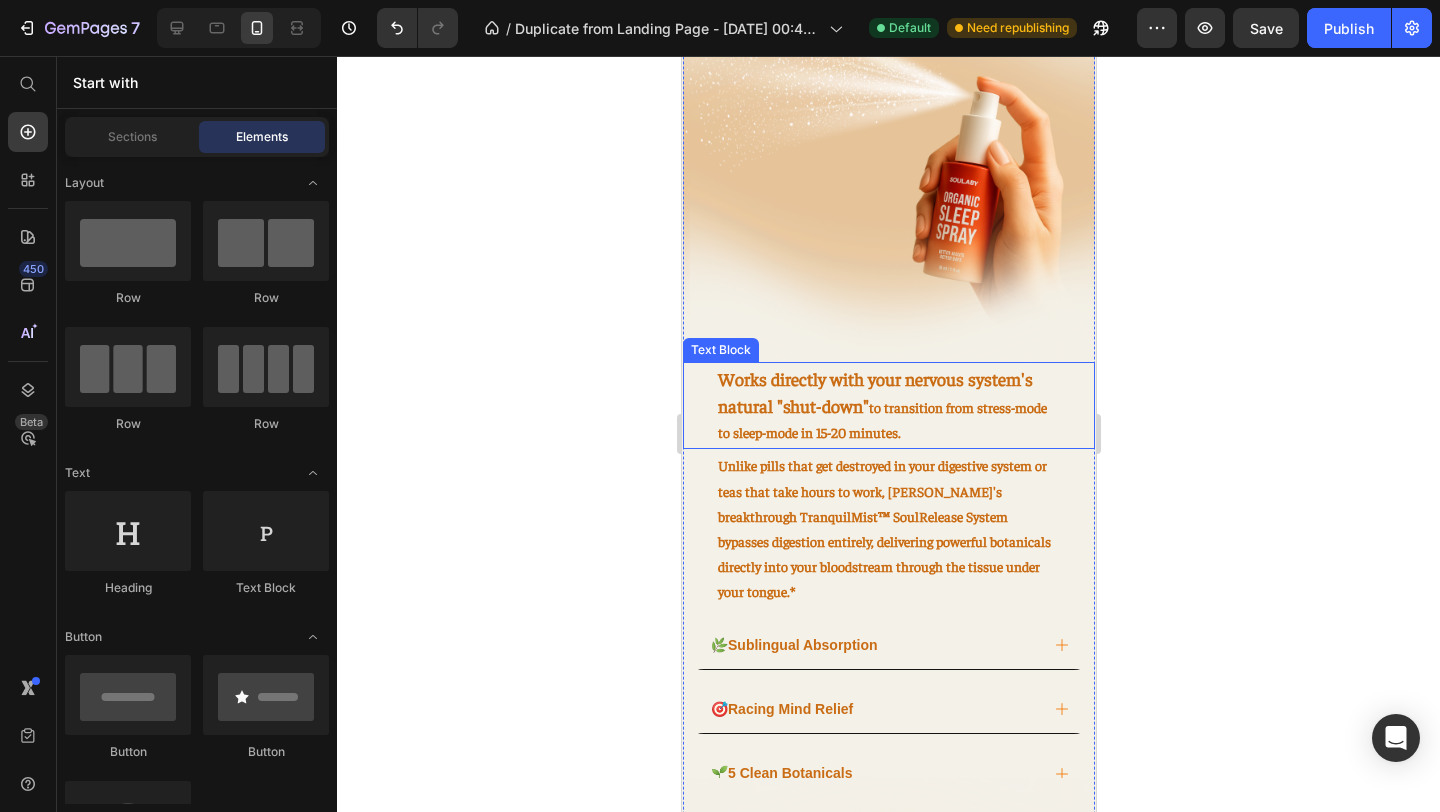 scroll, scrollTop: 1891, scrollLeft: 0, axis: vertical 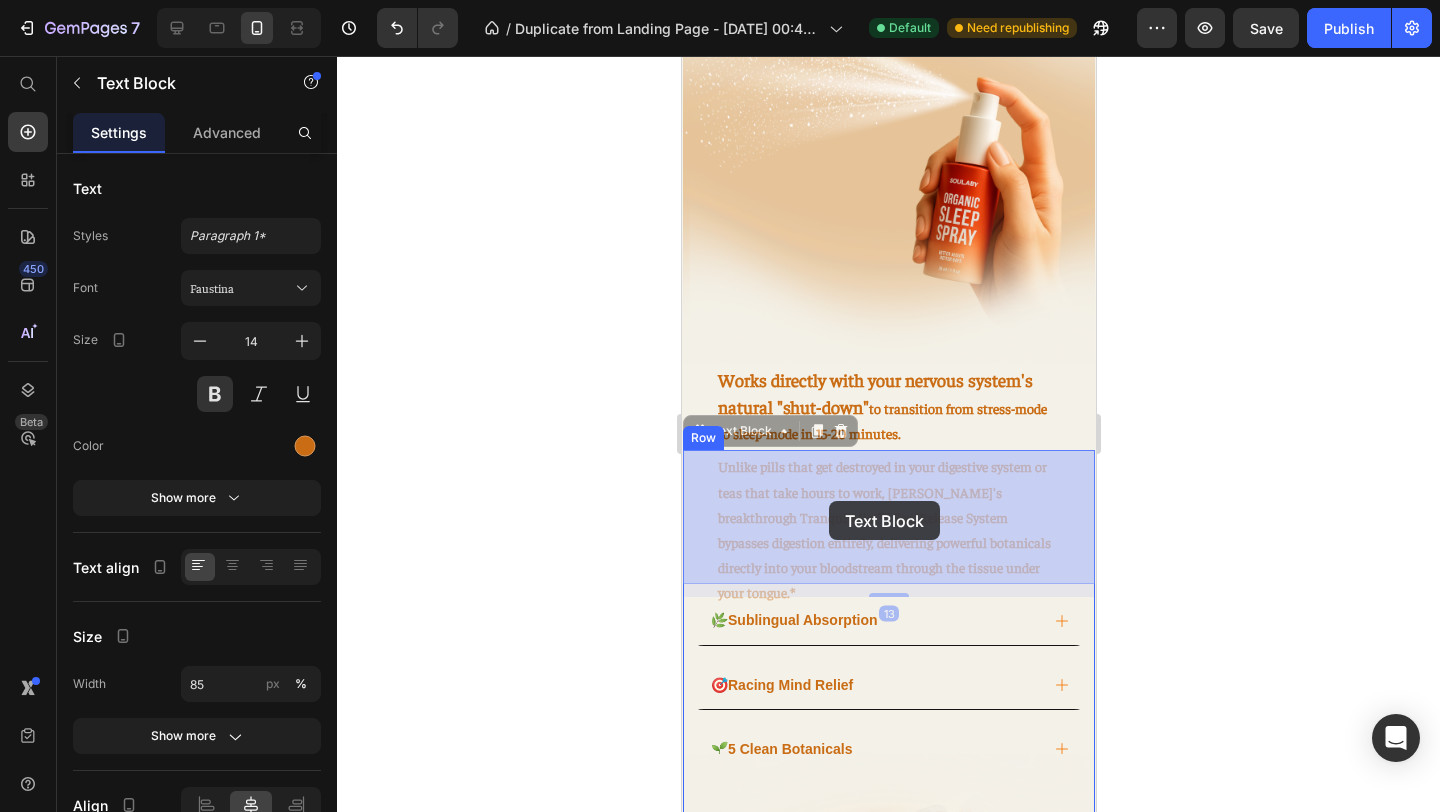 drag, startPoint x: 714, startPoint y: 464, endPoint x: 828, endPoint y: 501, distance: 119.85408 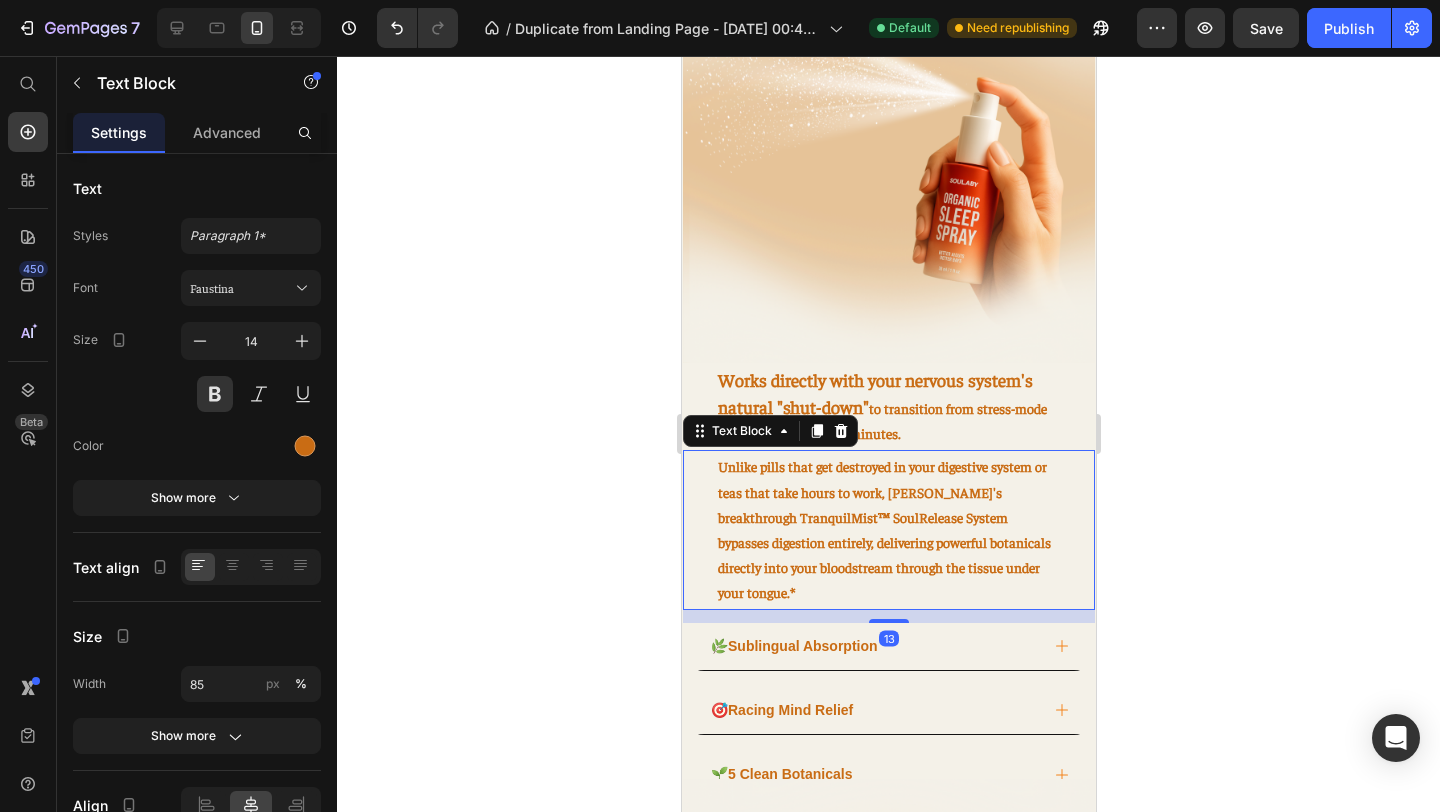 click on "Unlike pills that get destroyed in your digestive system or teas that take hours to work, SOULABY's breakthrough TranquilMist™ SoulRelease System bypasses digestion entirely, delivering powerful botanicals directly into your bloodstream through the tissue under your tongue.*" at bounding box center [888, 529] 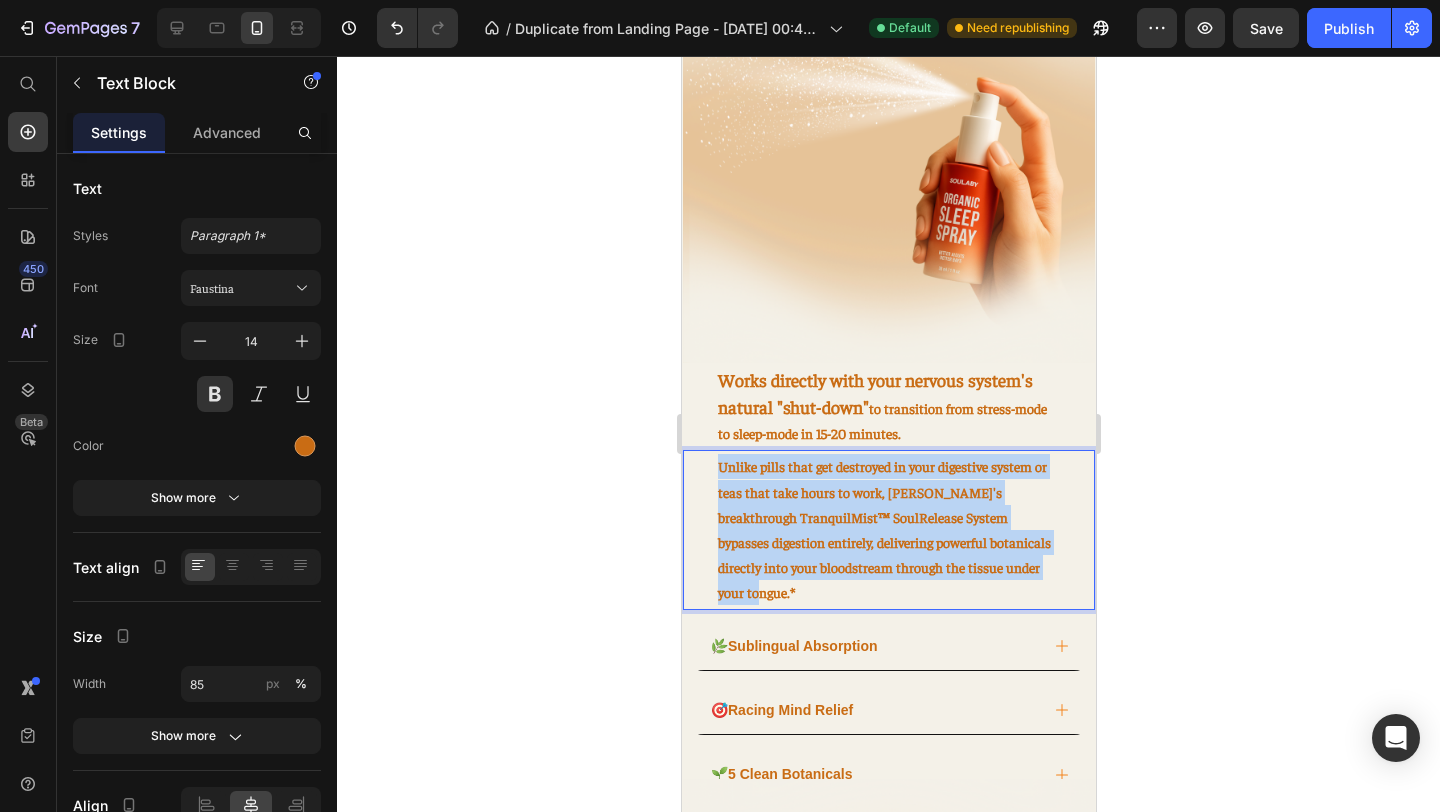 click on "Unlike pills that get destroyed in your digestive system or teas that take hours to work, SOULABY's breakthrough TranquilMist™ SoulRelease System bypasses digestion entirely, delivering powerful botanicals directly into your bloodstream through the tissue under your tongue.*" at bounding box center (888, 529) 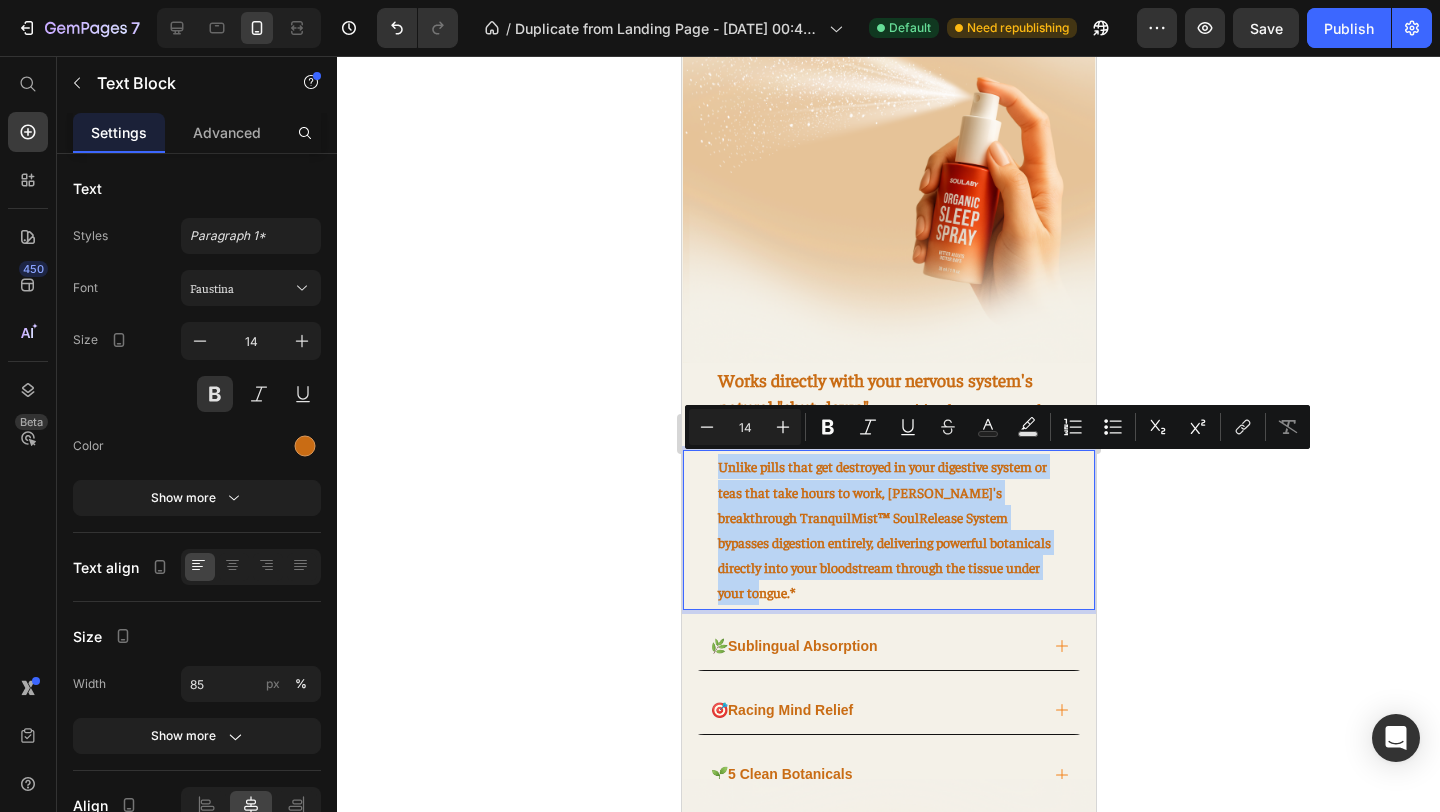 copy on "Unlike pills that get destroyed in your digestive system or teas that take hours to work, SOULABY's breakthrough TranquilMist™ SoulRelease System bypasses digestion entirely, delivering powerful botanicals directly into your bloodstream through the tissue under your tongue.*" 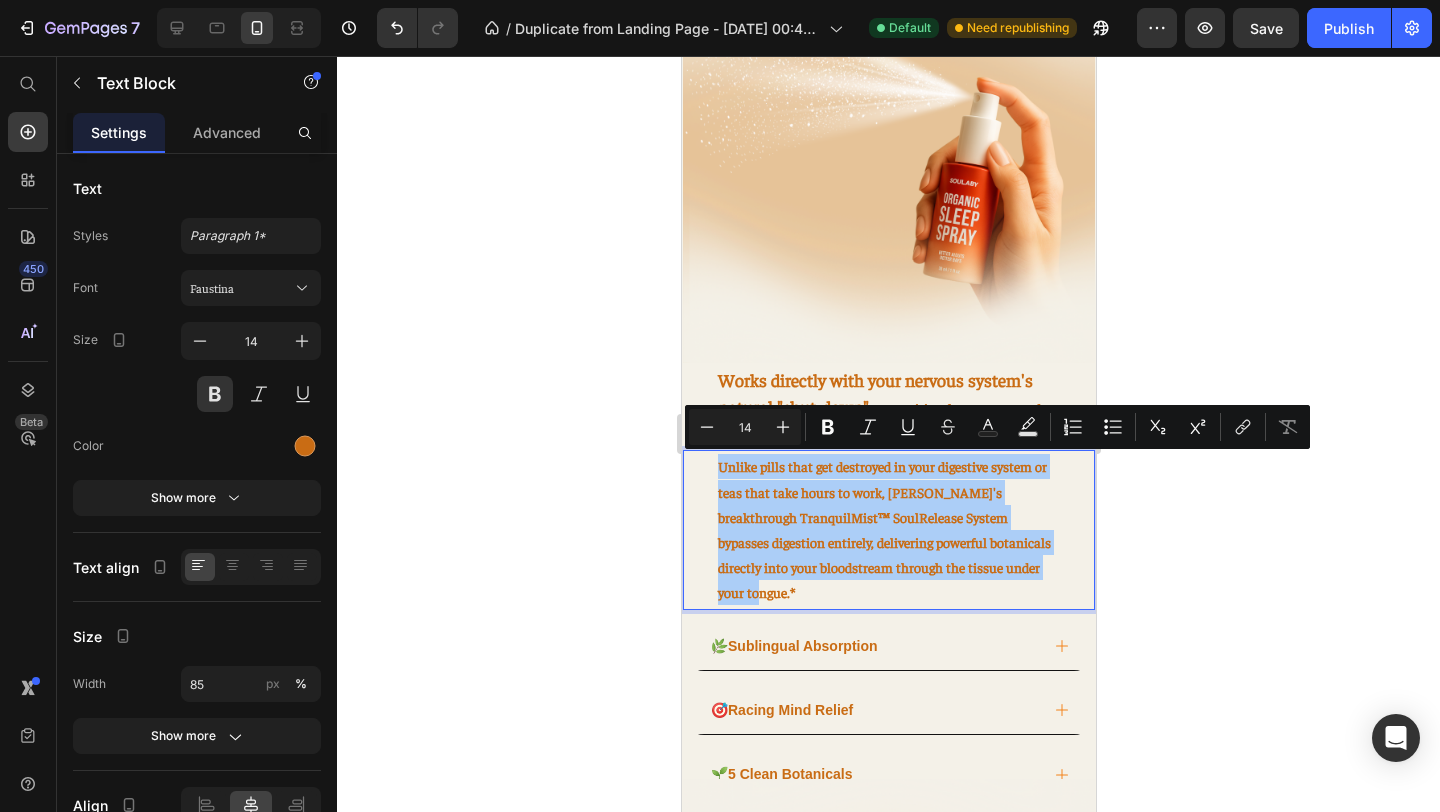 click 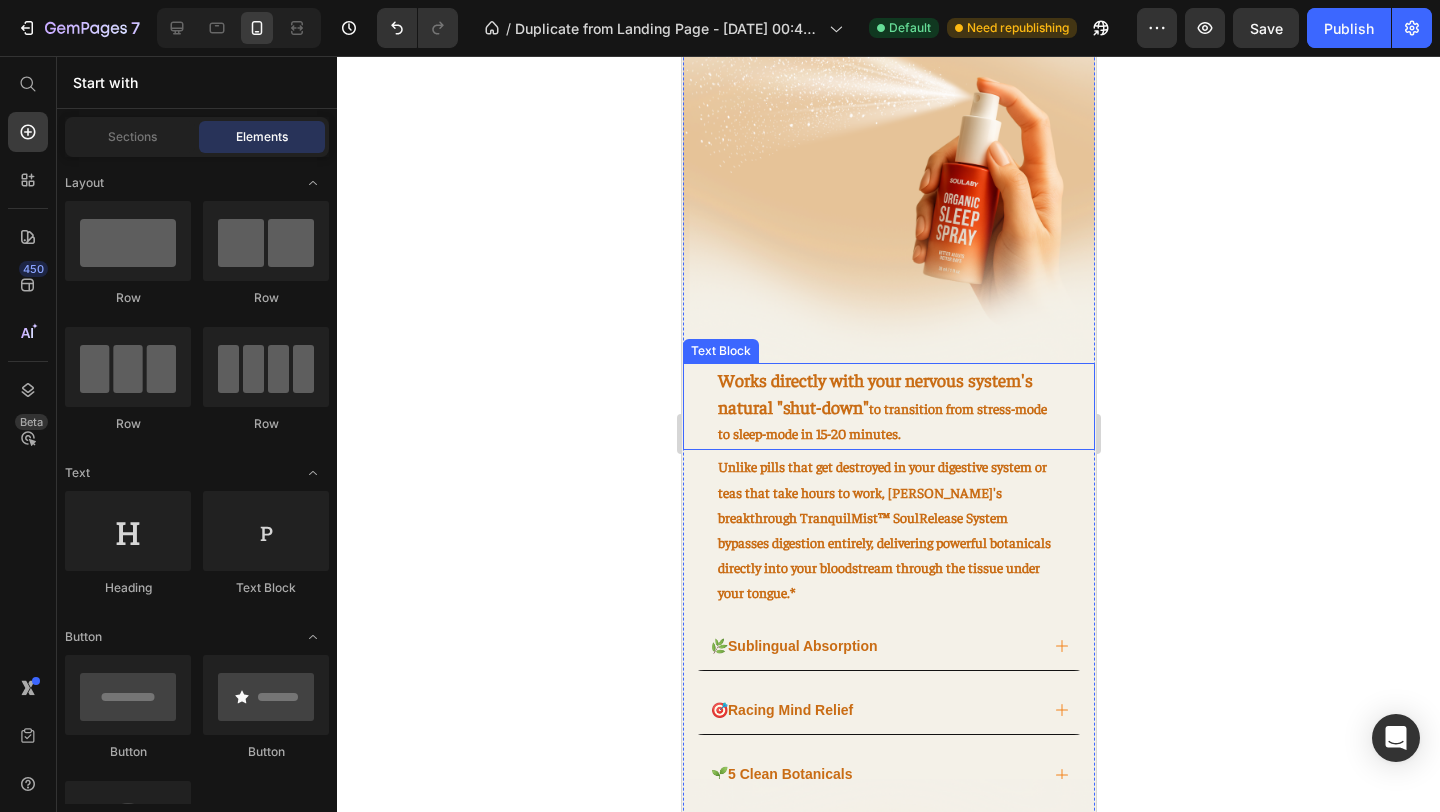 click on "Works directly with your nervous system's natural "shut-down"   to transition from stress-mode to sleep-mode in 15-20 minutes." at bounding box center [888, 407] 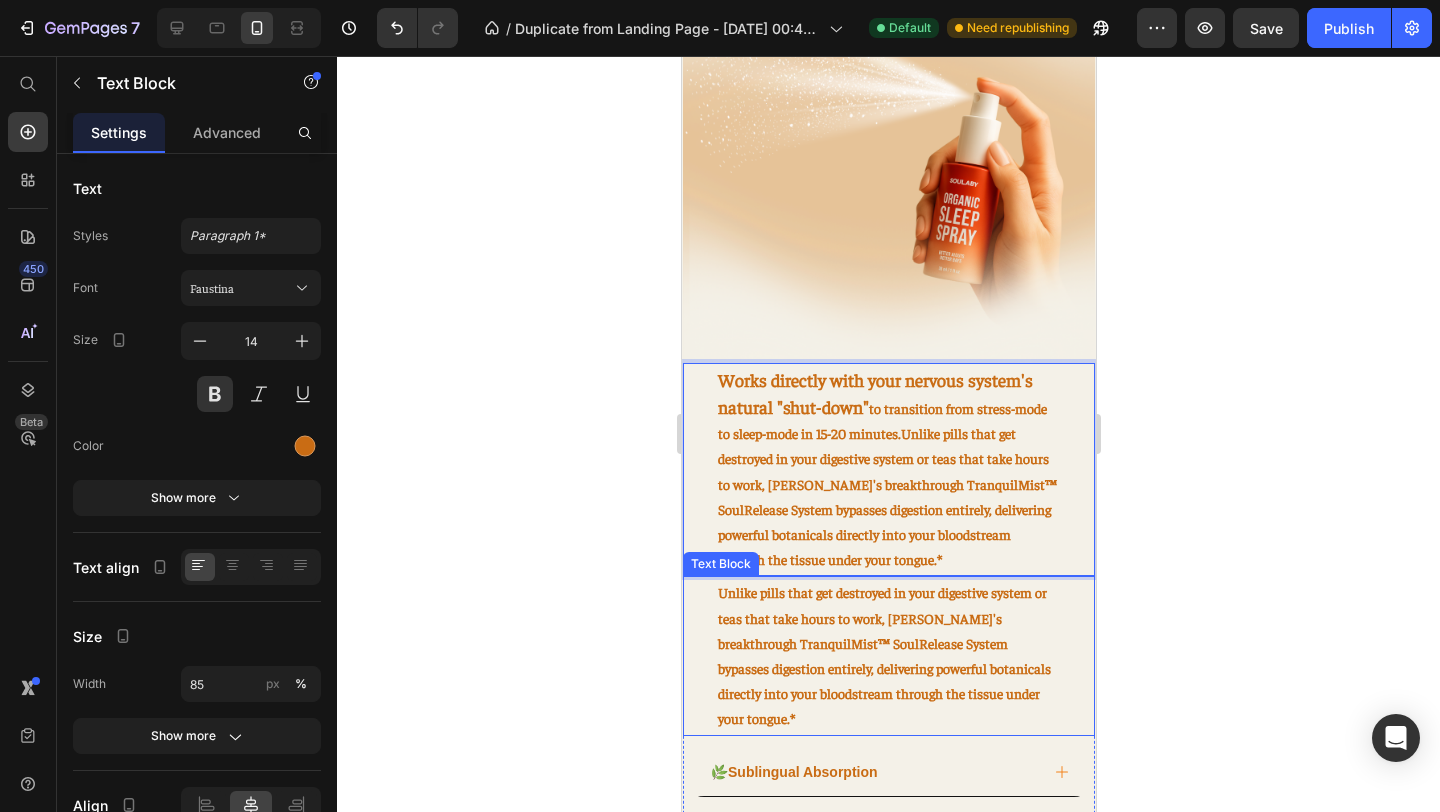 click on "Unlike pills that get destroyed in your digestive system or teas that take hours to work, SOULABY's breakthrough TranquilMist™ SoulRelease System bypasses digestion entirely, delivering powerful botanicals directly into your bloodstream through the tissue under your tongue.*" at bounding box center (888, 655) 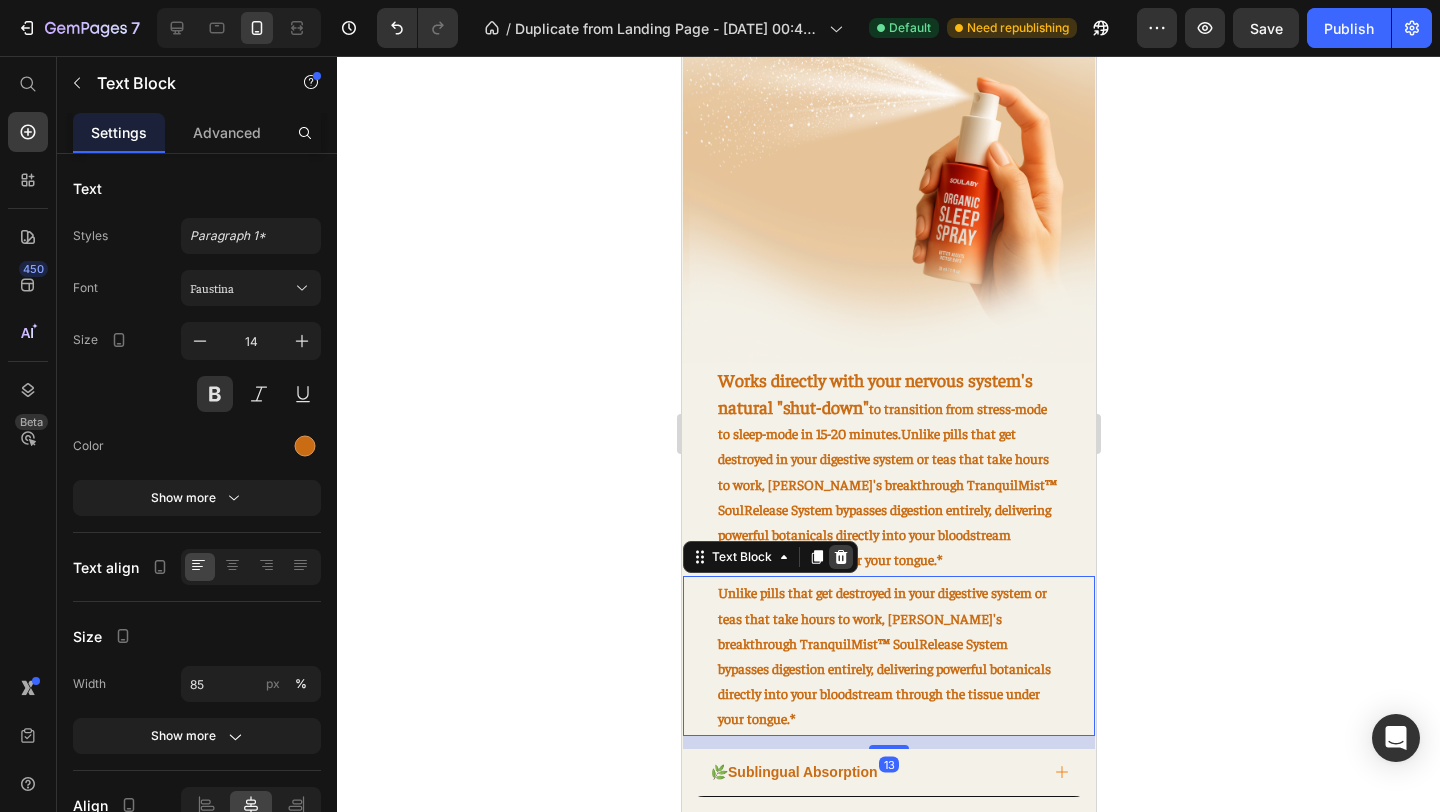 click 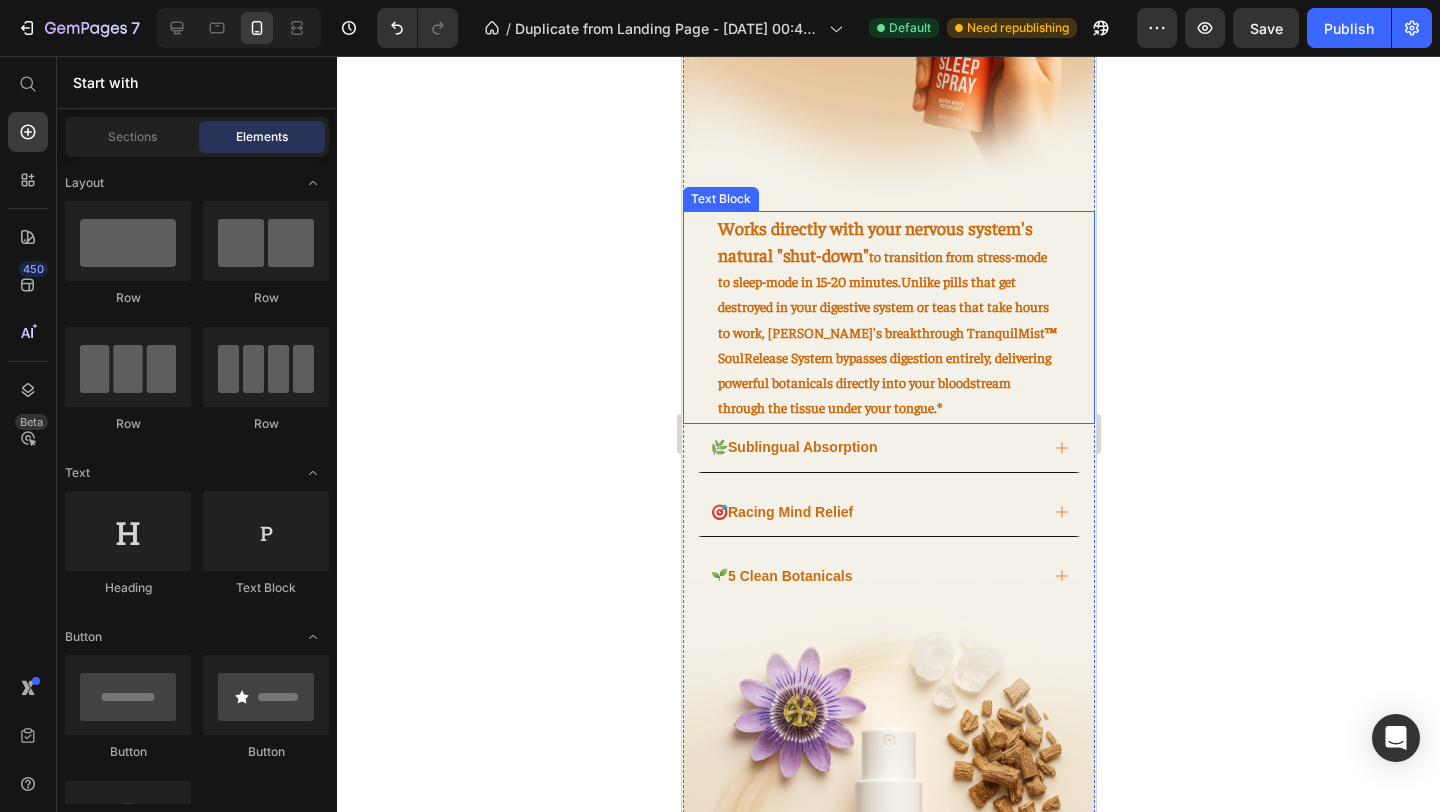 scroll, scrollTop: 2114, scrollLeft: 0, axis: vertical 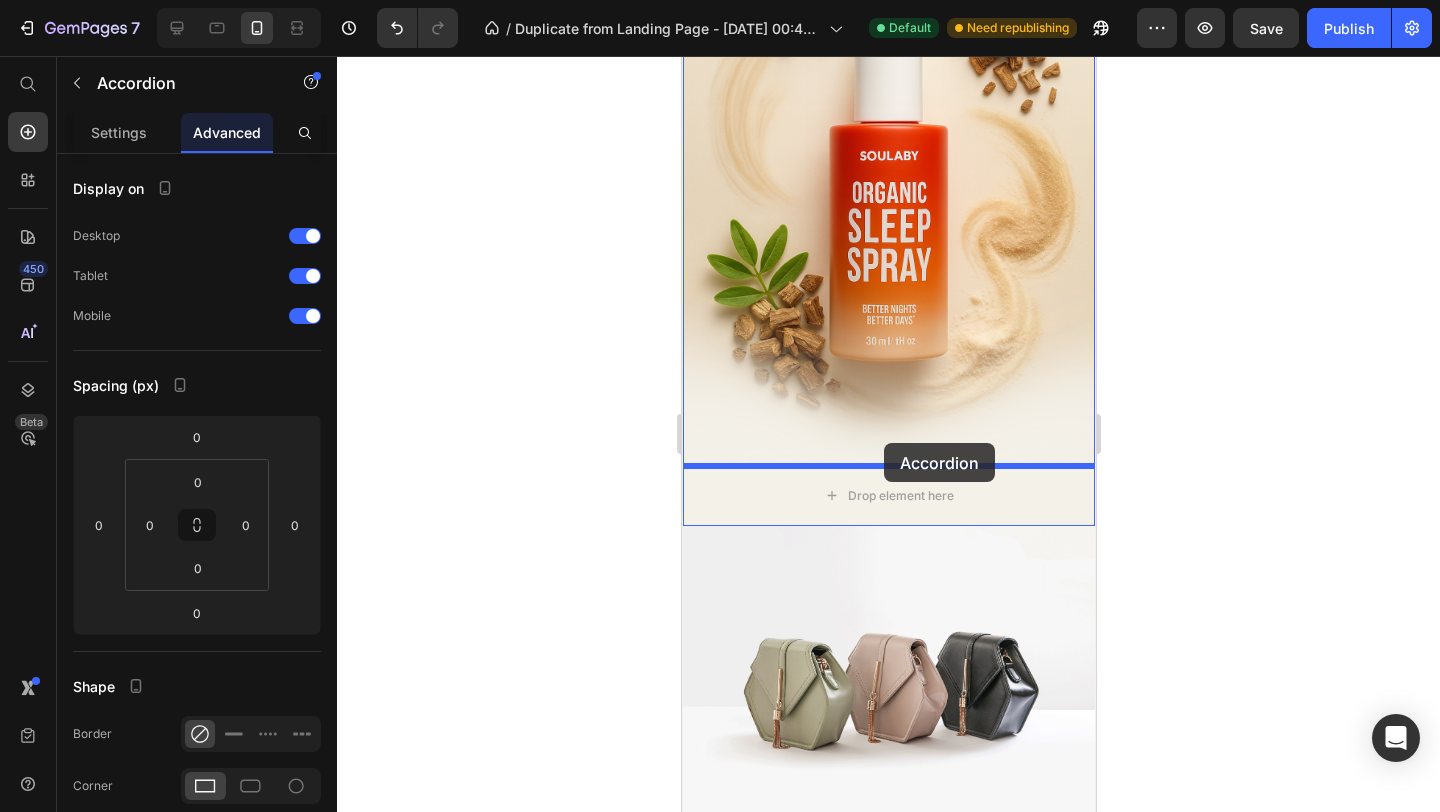 drag, startPoint x: 935, startPoint y: 375, endPoint x: 880, endPoint y: 450, distance: 93.00538 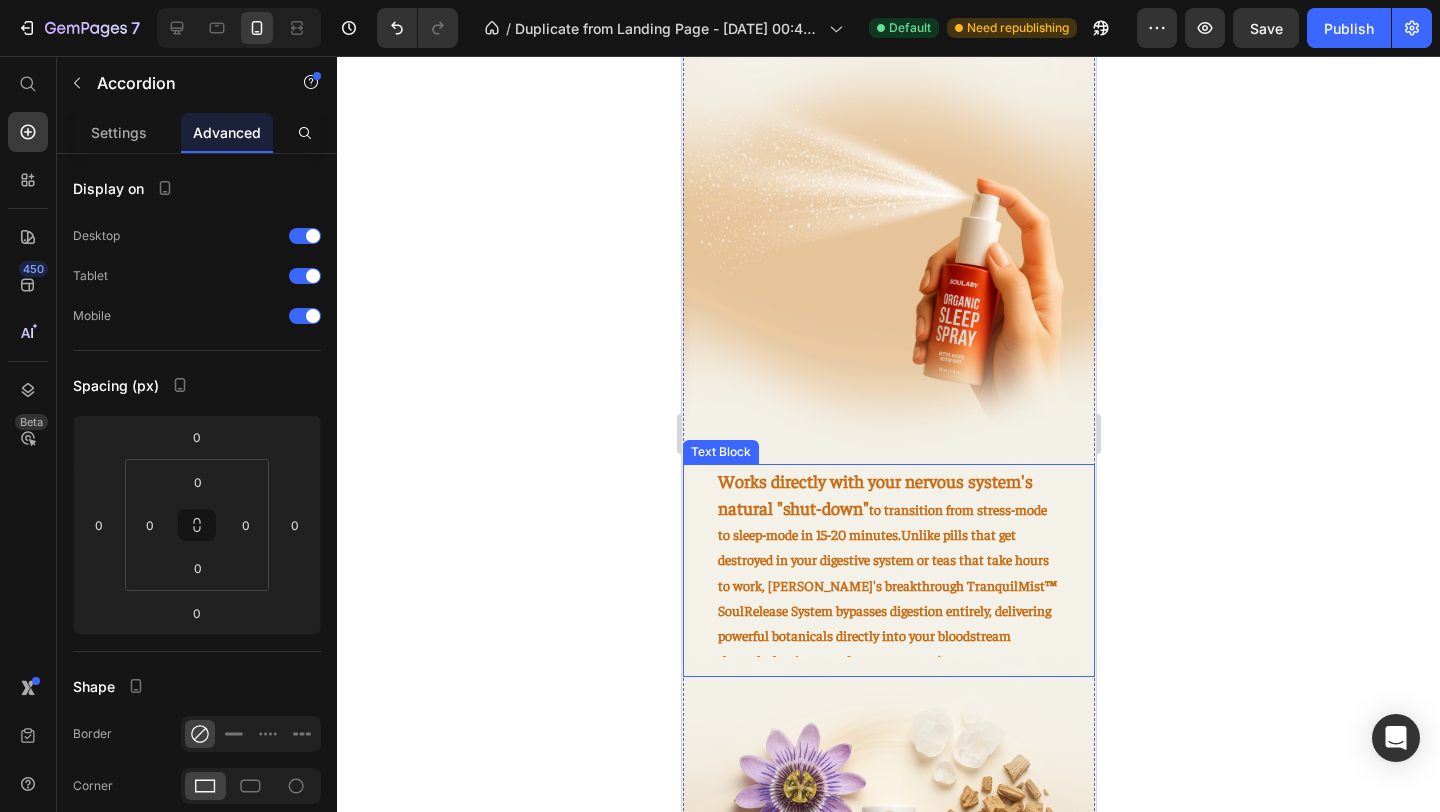 scroll, scrollTop: 1815, scrollLeft: 0, axis: vertical 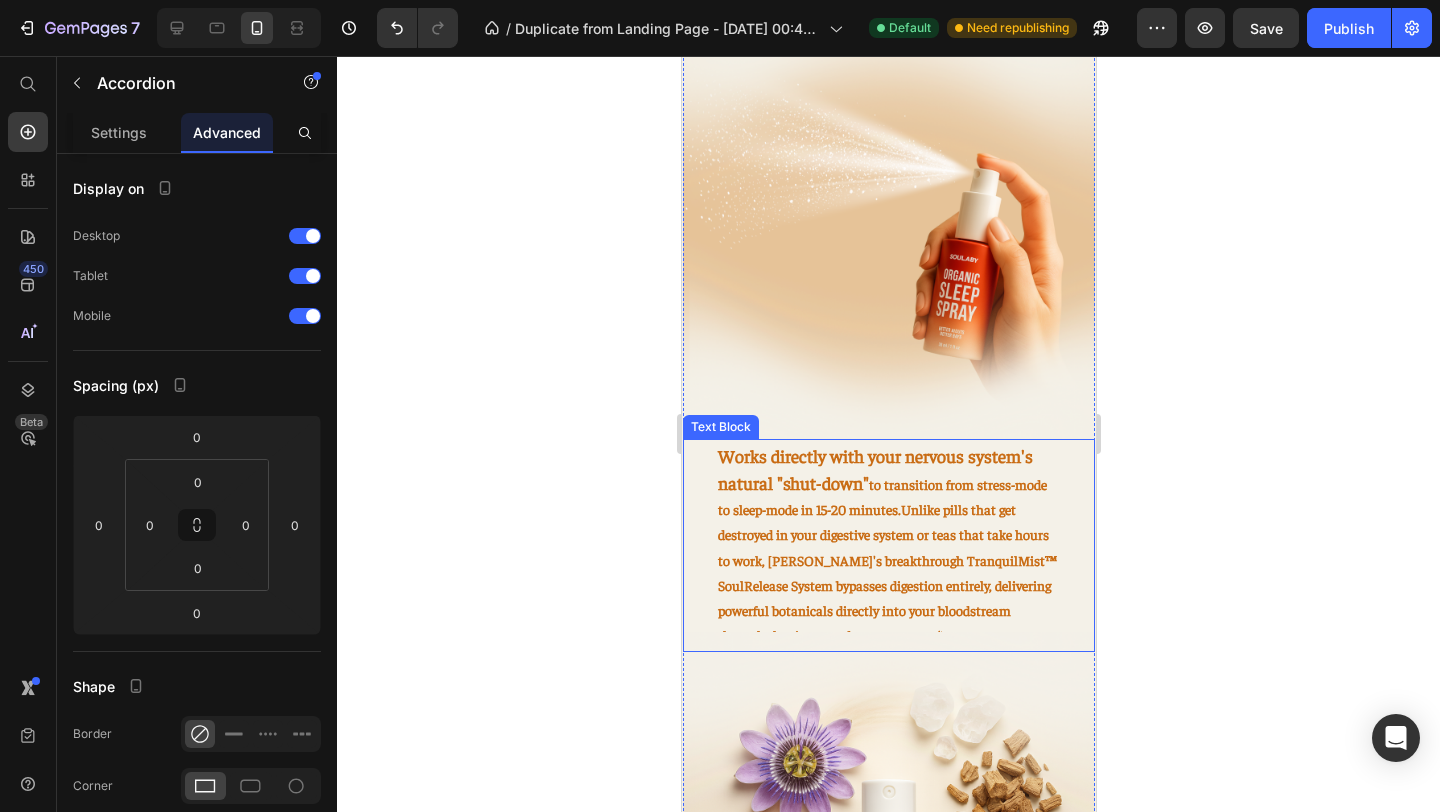click on "Works directly with your nervous system's natural "shut-down"   to transition from stress-mode to sleep-mode in 15-20 minutes.Unlike pills that get destroyed in your digestive system or teas that take hours to work, SOULABY's breakthrough TranquilMist™ SoulRelease System bypasses digestion entirely, delivering powerful botanicals directly into your bloodstream through the tissue under your tongue.*" at bounding box center (888, 546) 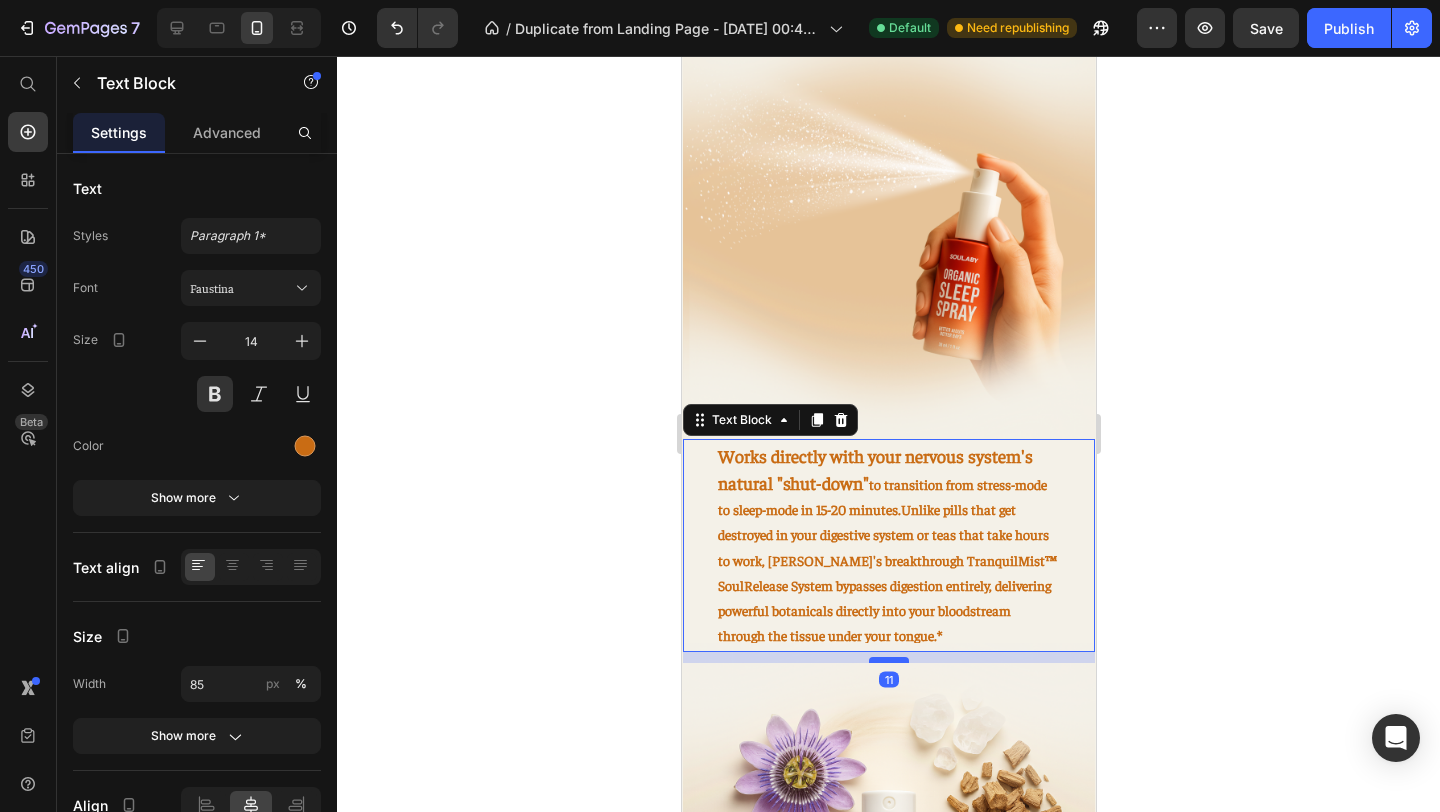 drag, startPoint x: 889, startPoint y: 649, endPoint x: 890, endPoint y: 660, distance: 11.045361 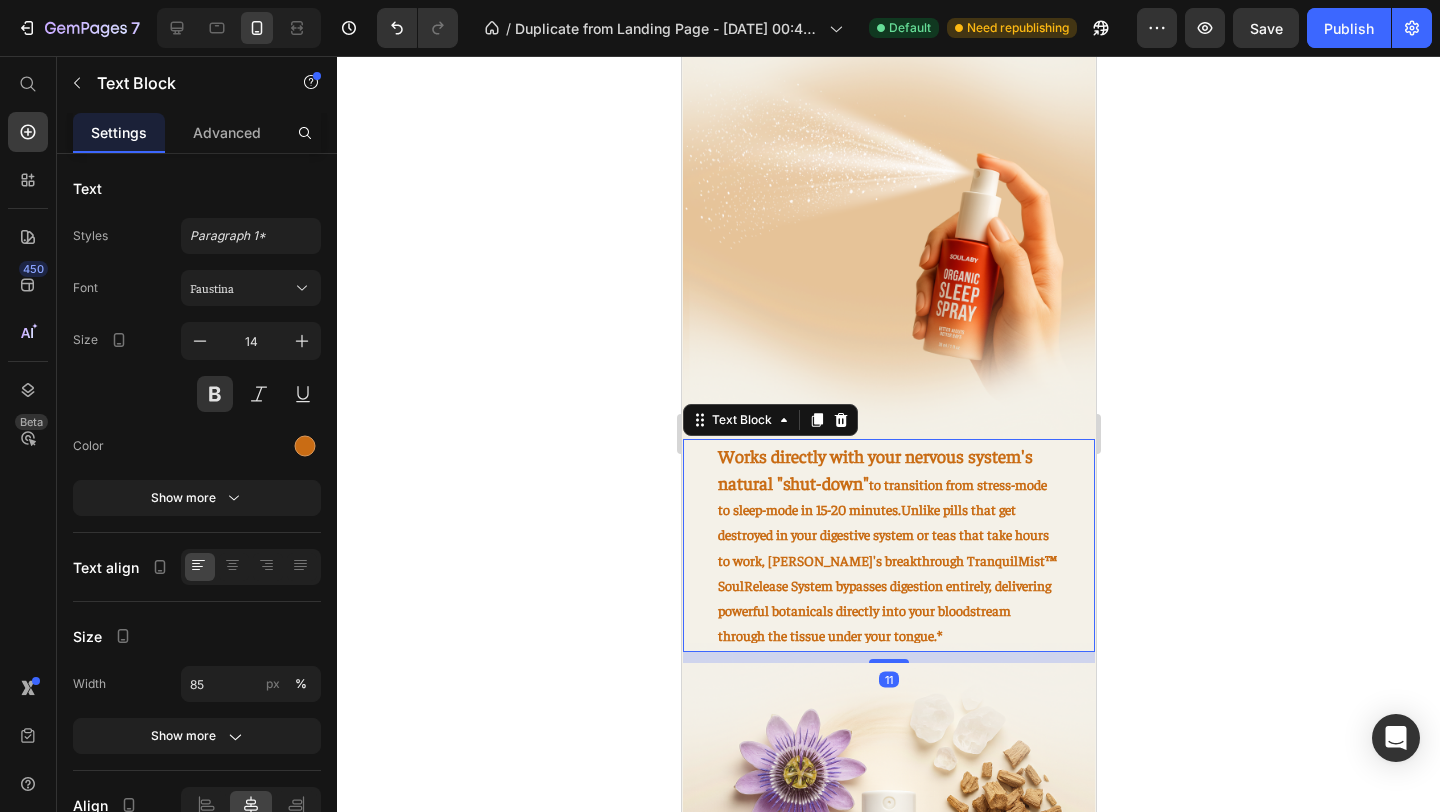 click 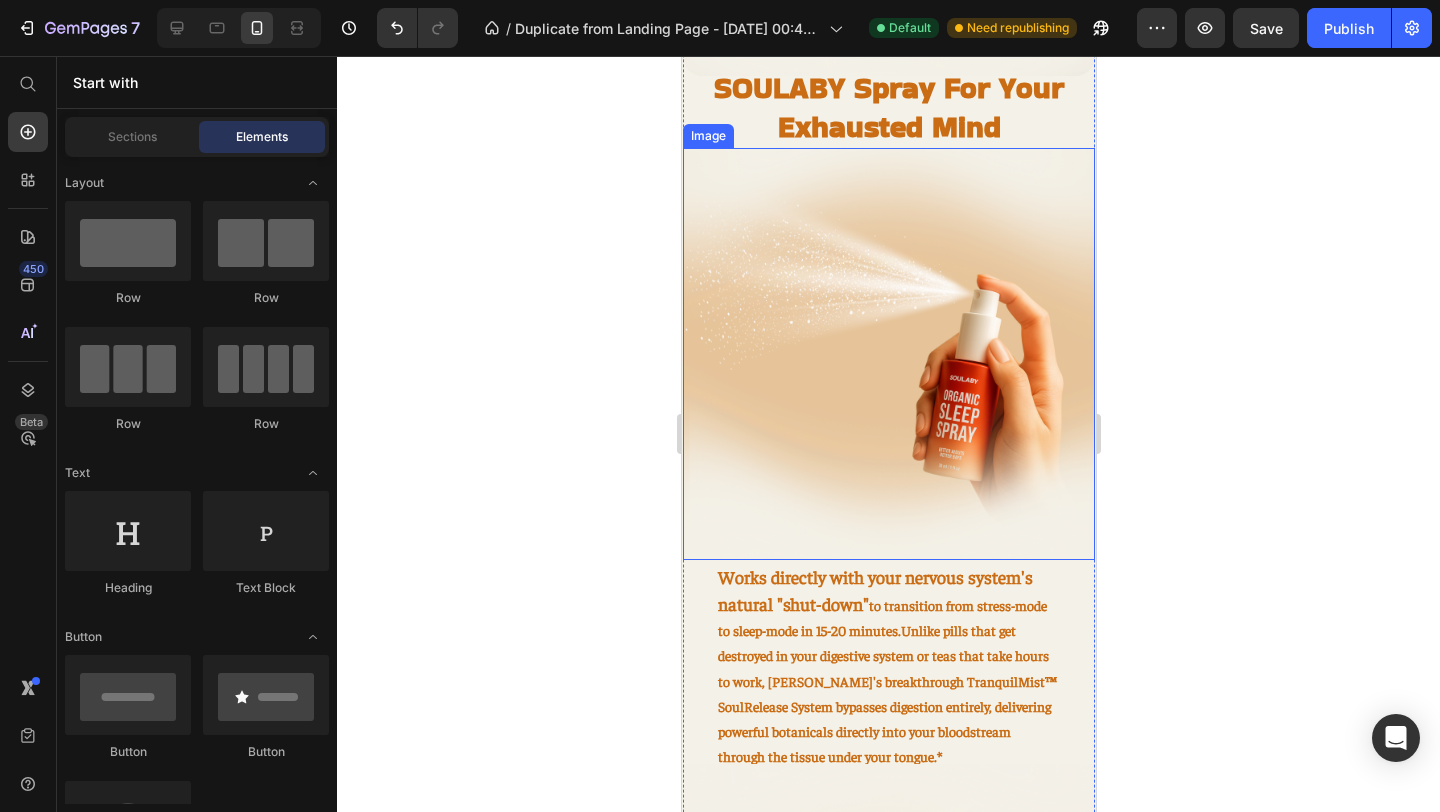 scroll, scrollTop: 1788, scrollLeft: 0, axis: vertical 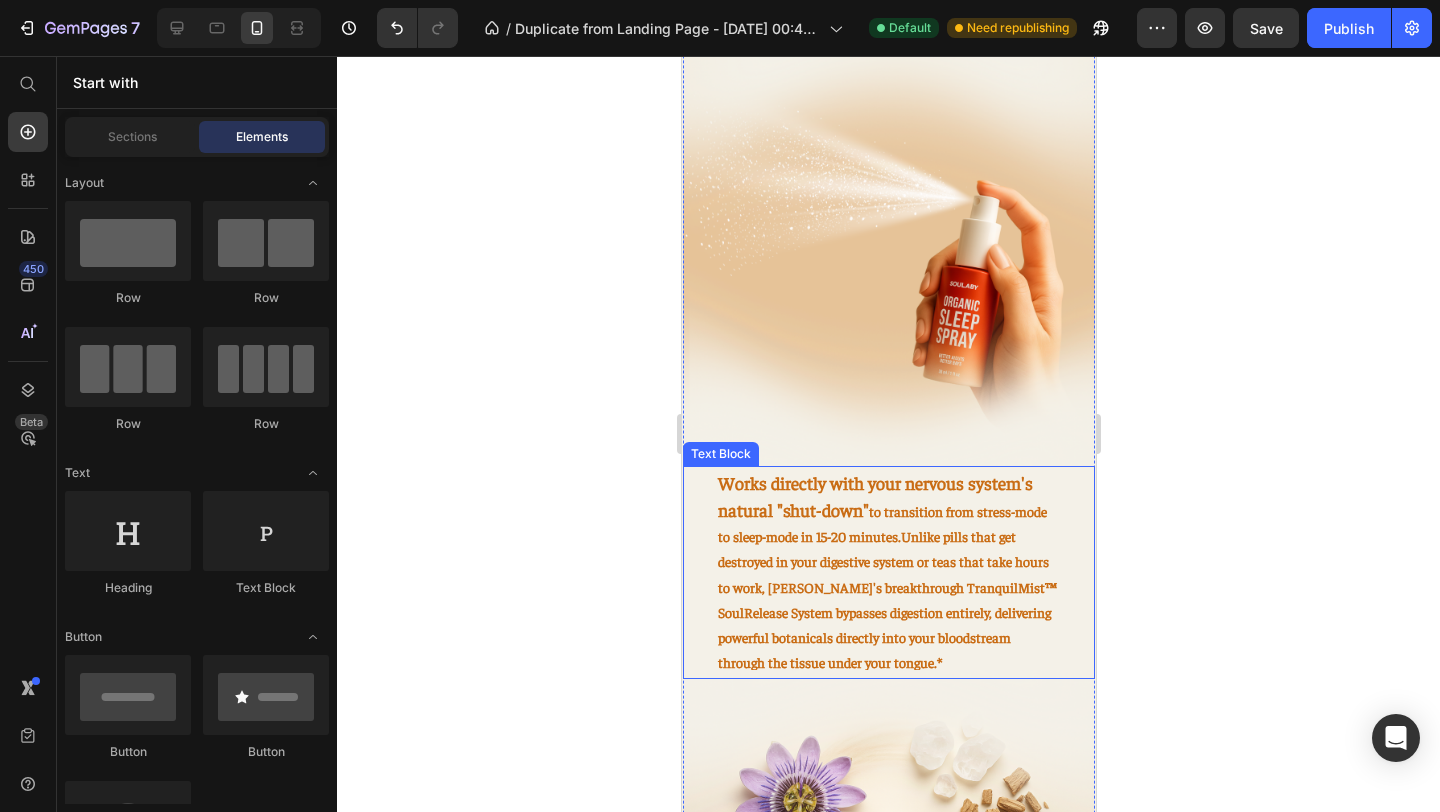 click on "Works directly with your nervous system's natural "shut-down"   to transition from stress-mode to sleep-mode in 15-20 minutes.Unlike pills that get destroyed in your digestive system or teas that take hours to work, SOULABY's breakthrough TranquilMist™ SoulRelease System bypasses digestion entirely, delivering powerful botanicals directly into your bloodstream through the tissue under your tongue.*" at bounding box center (888, 573) 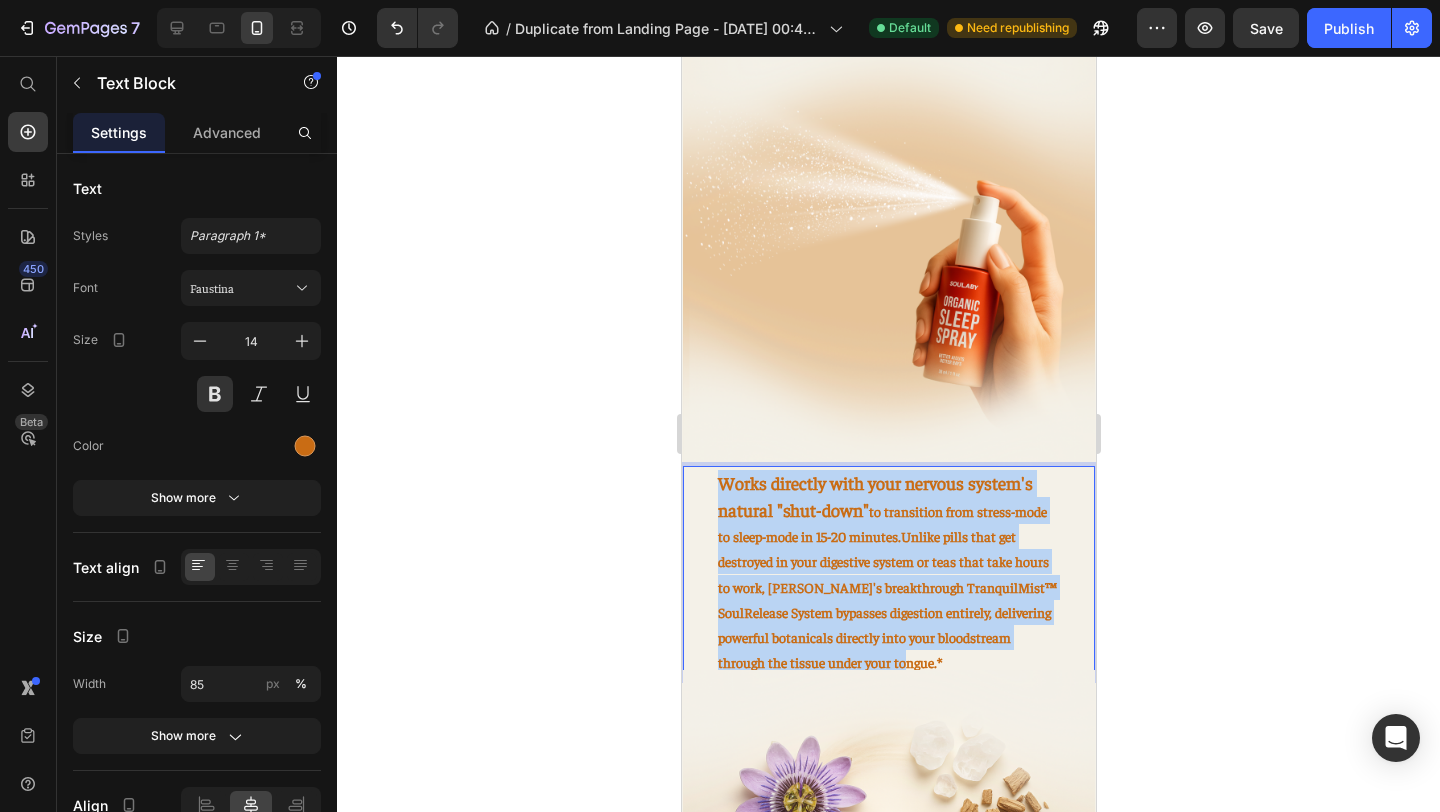 click on "Works directly with your nervous system's natural "shut-down"   to transition from stress-mode to sleep-mode in 15-20 minutes.Unlike pills that get destroyed in your digestive system or teas that take hours to work, SOULABY's breakthrough TranquilMist™ SoulRelease System bypasses digestion entirely, delivering powerful botanicals directly into your bloodstream through the tissue under your tongue.*" at bounding box center [888, 573] 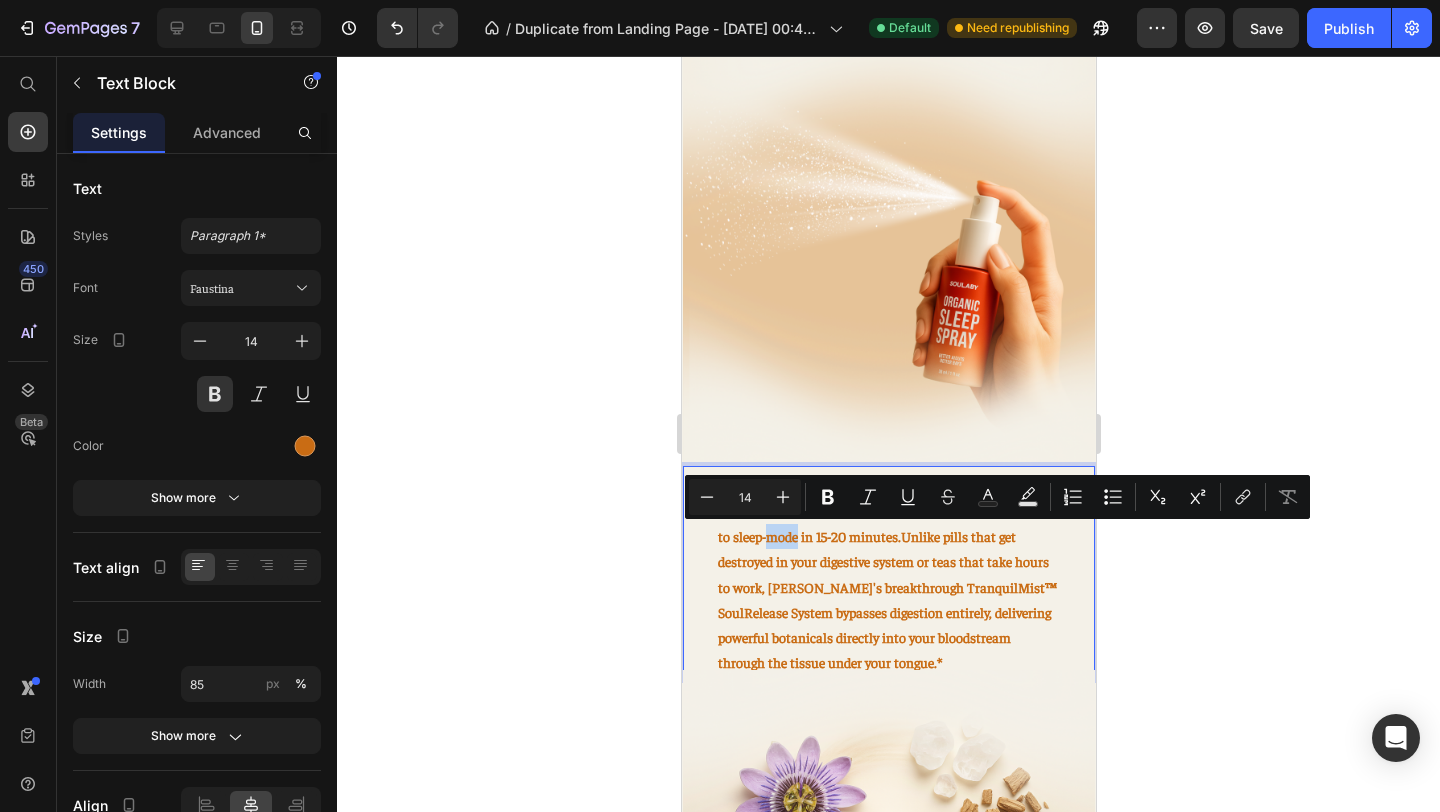 click on "Works directly with your nervous system's natural "shut-down"   to transition from stress-mode to sleep-mode in 15-20 minutes.Unlike pills that get destroyed in your digestive system or teas that take hours to work, SOULABY's breakthrough TranquilMist™ SoulRelease System bypasses digestion entirely, delivering powerful botanicals directly into your bloodstream through the tissue under your tongue.*" at bounding box center (888, 573) 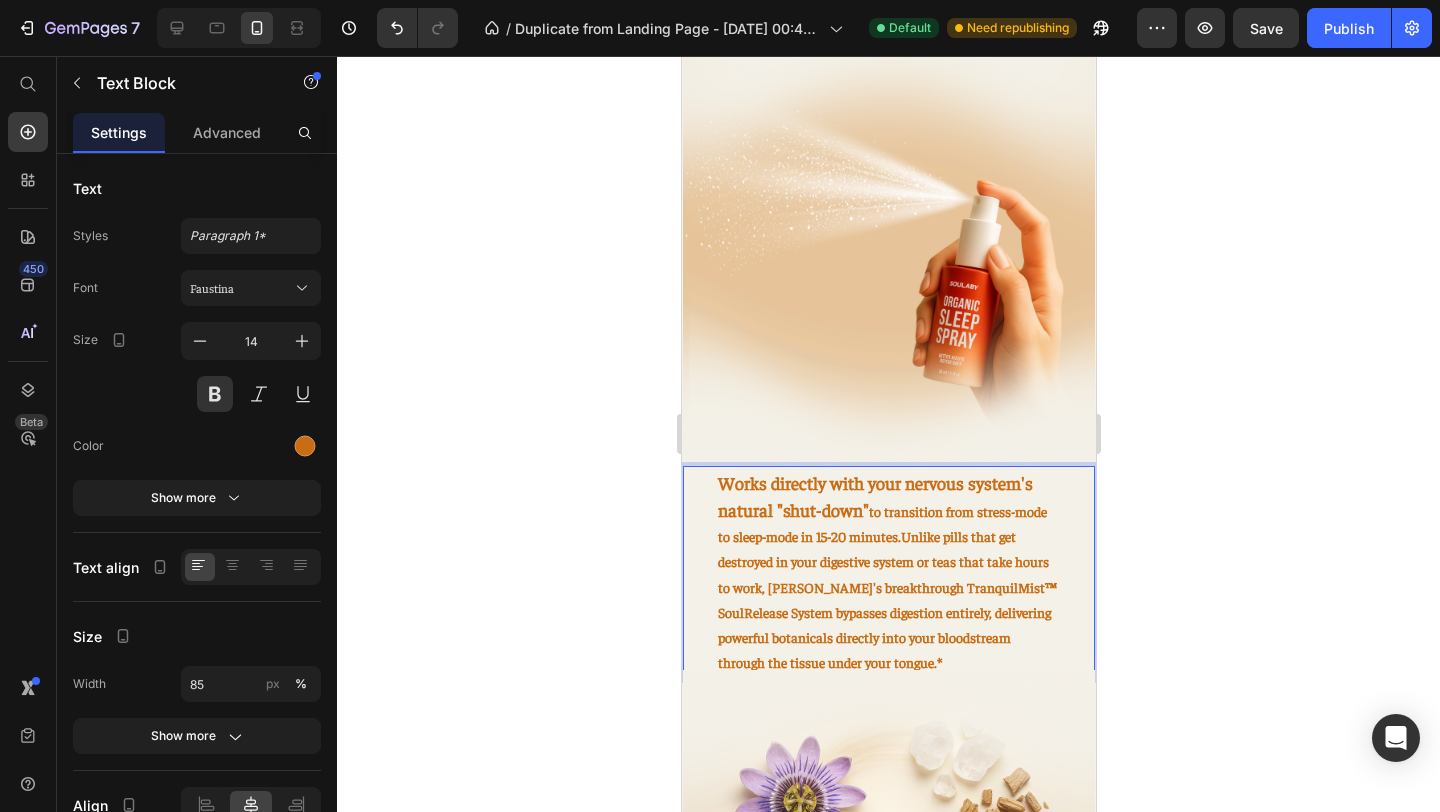 click on "Works directly with your nervous system's natural "shut-down"   to transition from stress-mode to sleep-mode in 15-20 minutes.Unlike pills that get destroyed in your digestive system or teas that take hours to work, SOULABY's breakthrough TranquilMist™ SoulRelease System bypasses digestion entirely, delivering powerful botanicals directly into your bloodstream through the tissue under your tongue.*" at bounding box center [888, 573] 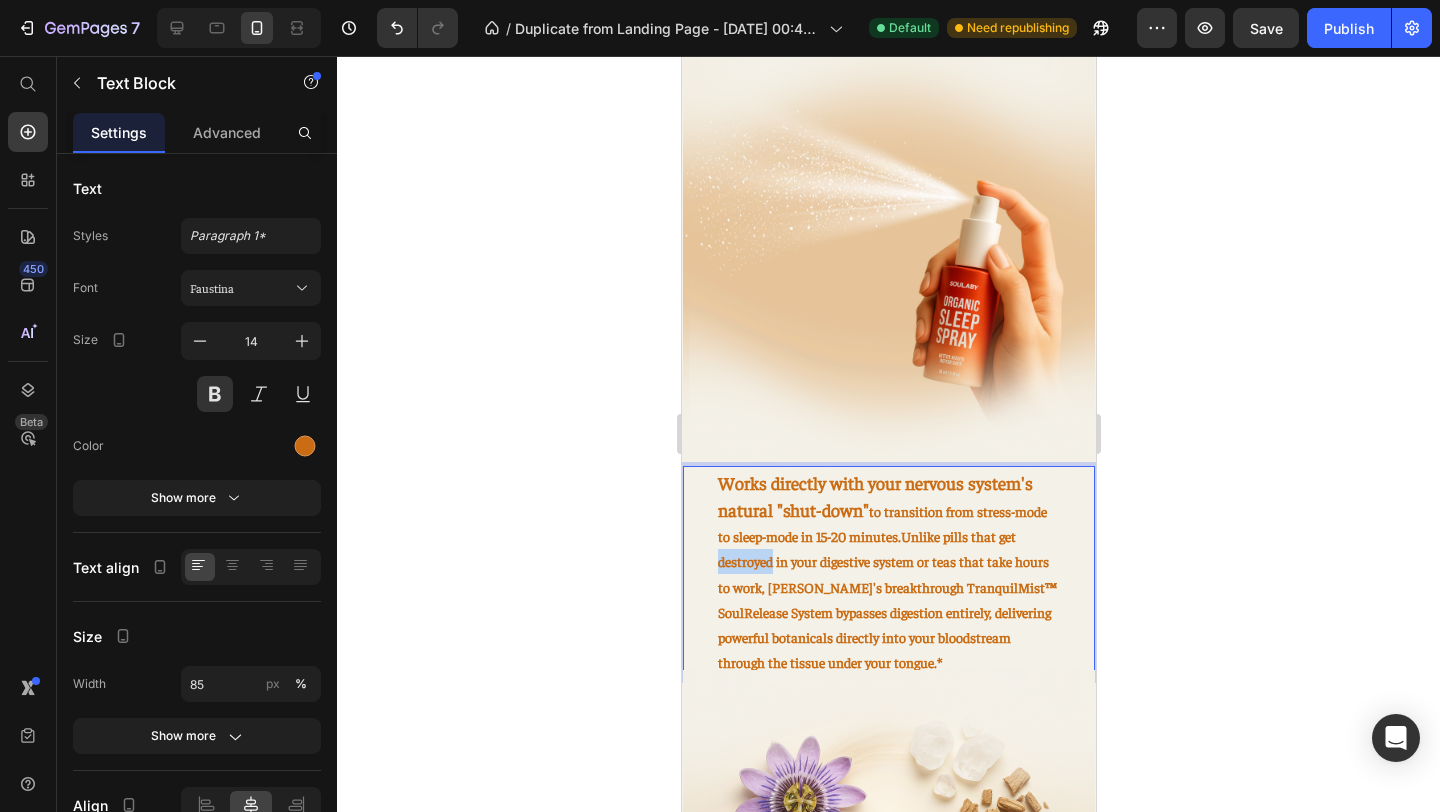click on "Works directly with your nervous system's natural "shut-down"   to transition from stress-mode to sleep-mode in 15-20 minutes.Unlike pills that get destroyed in your digestive system or teas that take hours to work, SOULABY's breakthrough TranquilMist™ SoulRelease System bypasses digestion entirely, delivering powerful botanicals directly into your bloodstream through the tissue under your tongue.*" at bounding box center (888, 573) 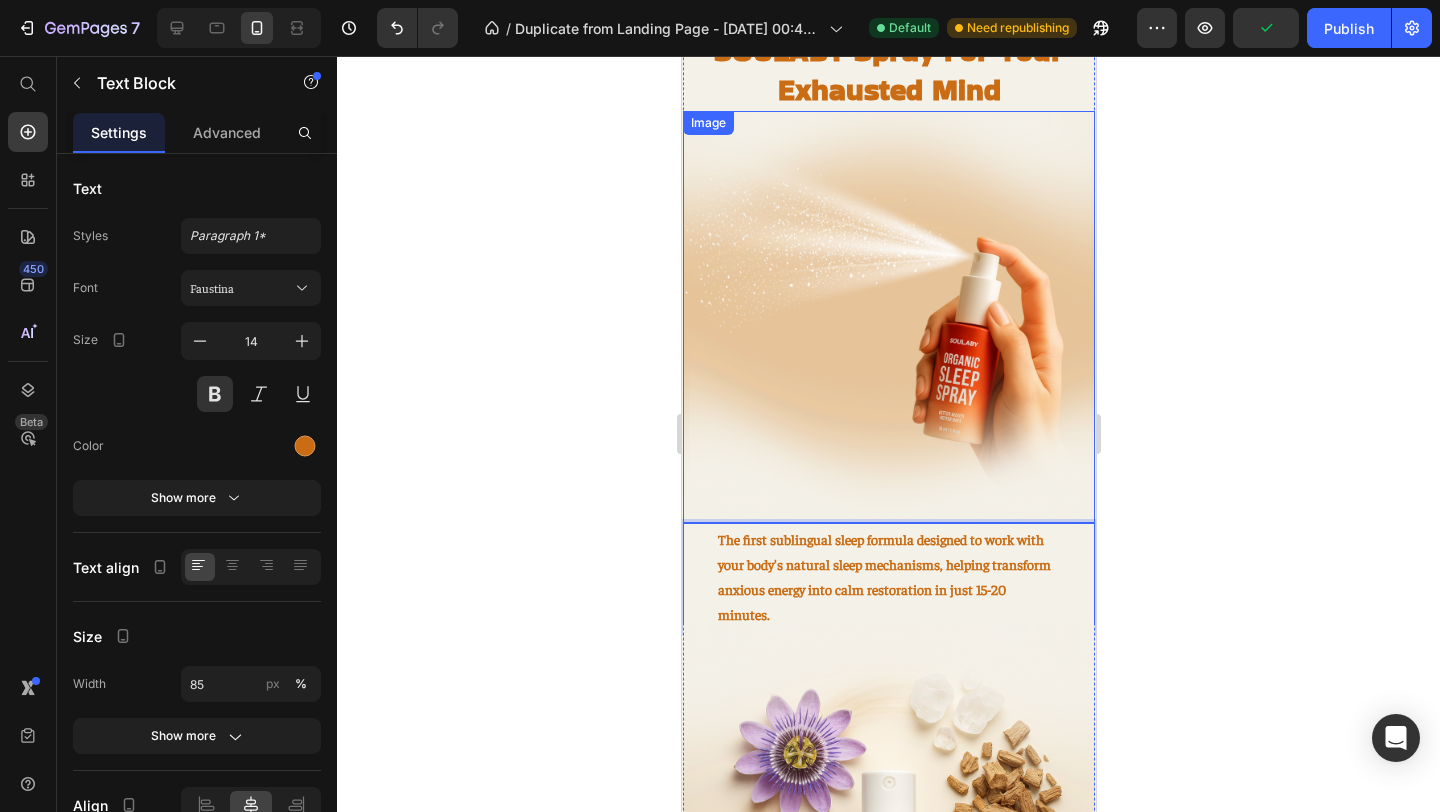 scroll, scrollTop: 1721, scrollLeft: 0, axis: vertical 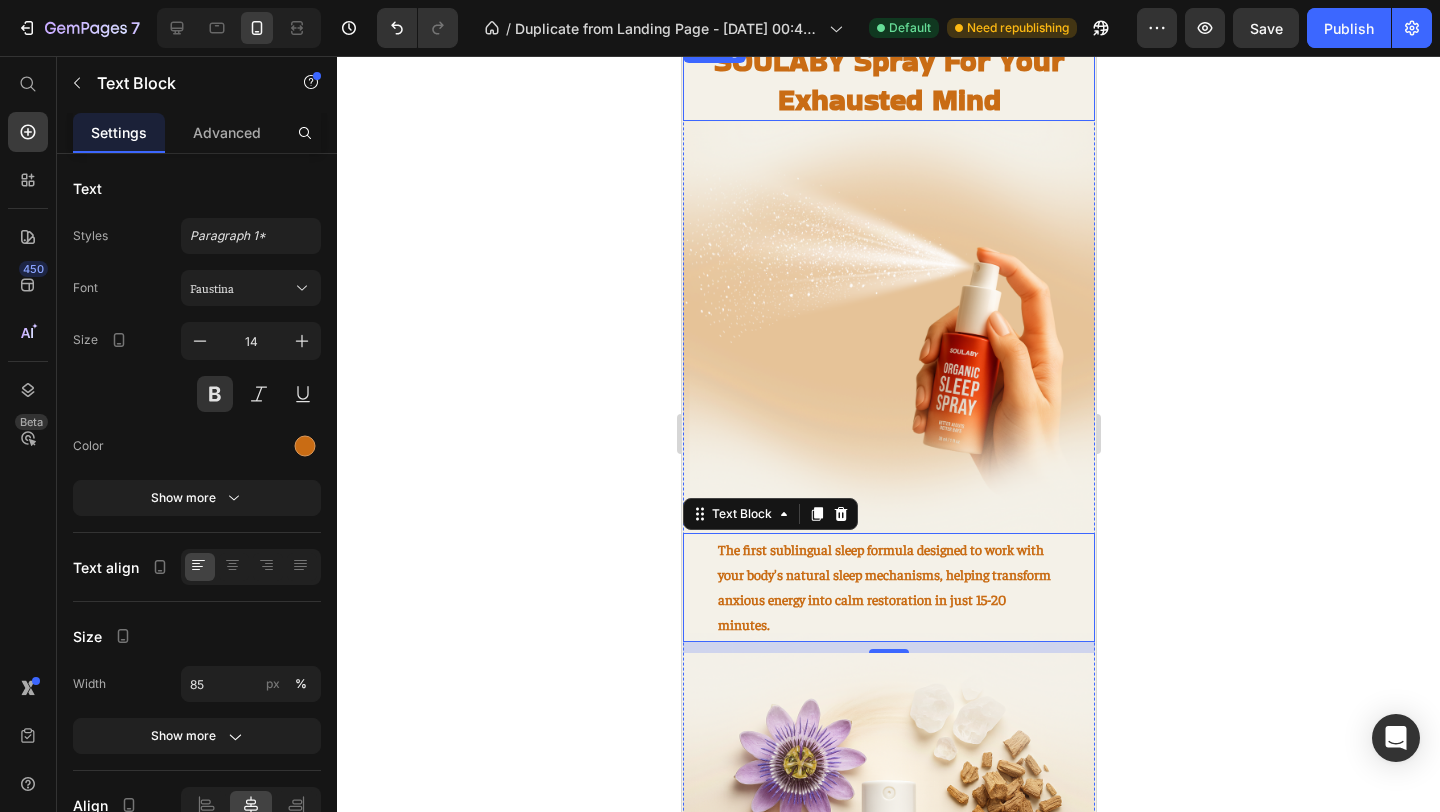 drag, startPoint x: 701, startPoint y: 556, endPoint x: 744, endPoint y: 111, distance: 447.0727 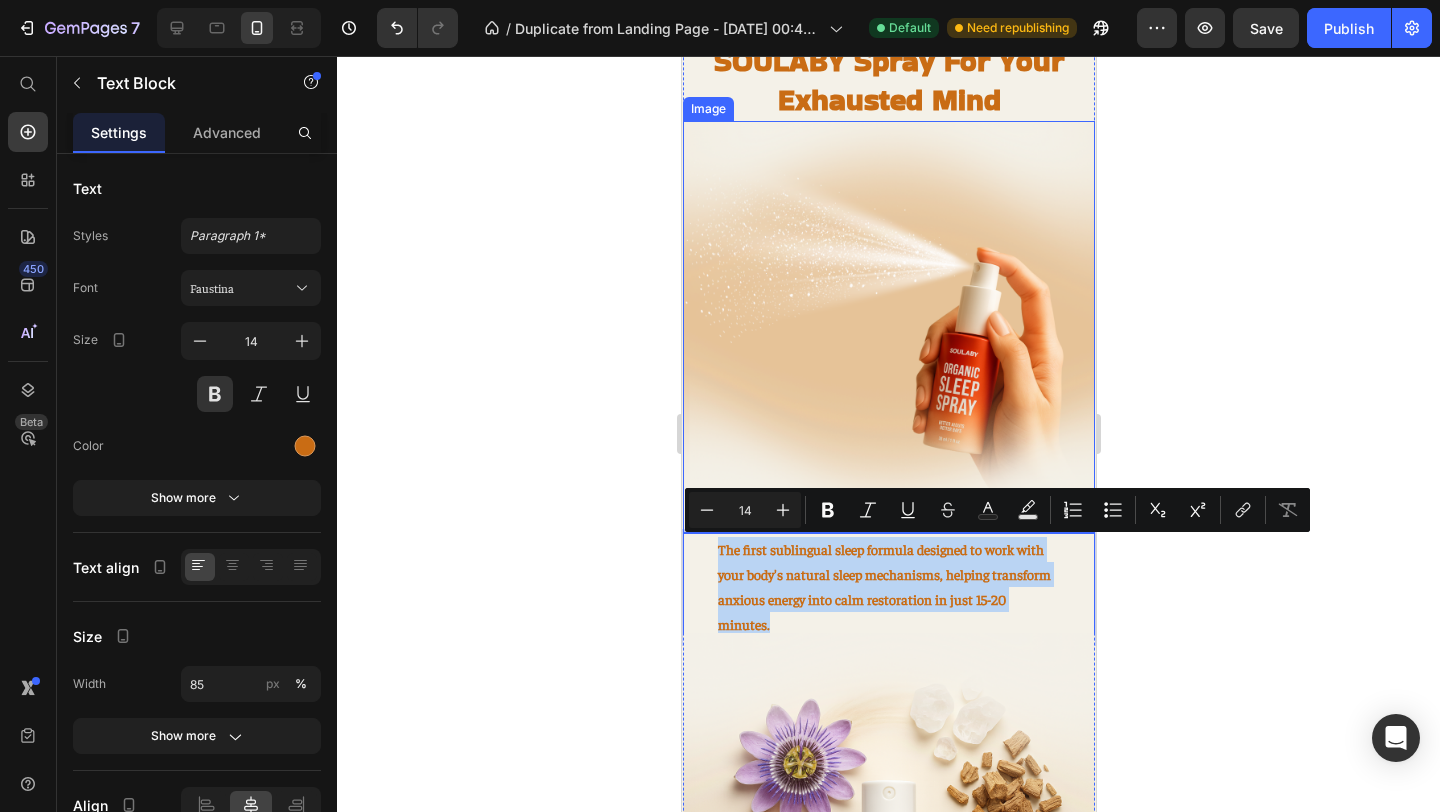 drag, startPoint x: 857, startPoint y: 613, endPoint x: 844, endPoint y: 477, distance: 136.6199 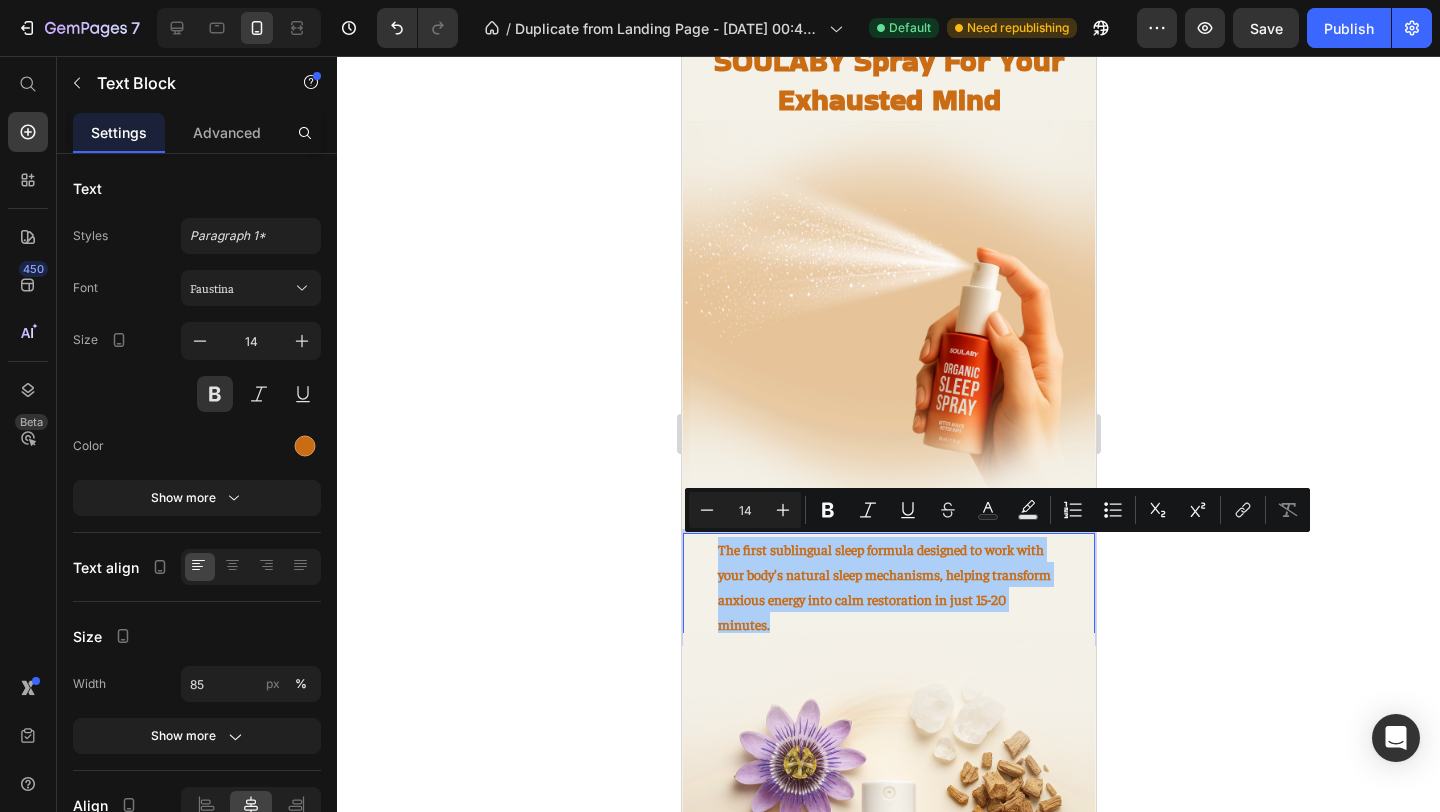 click 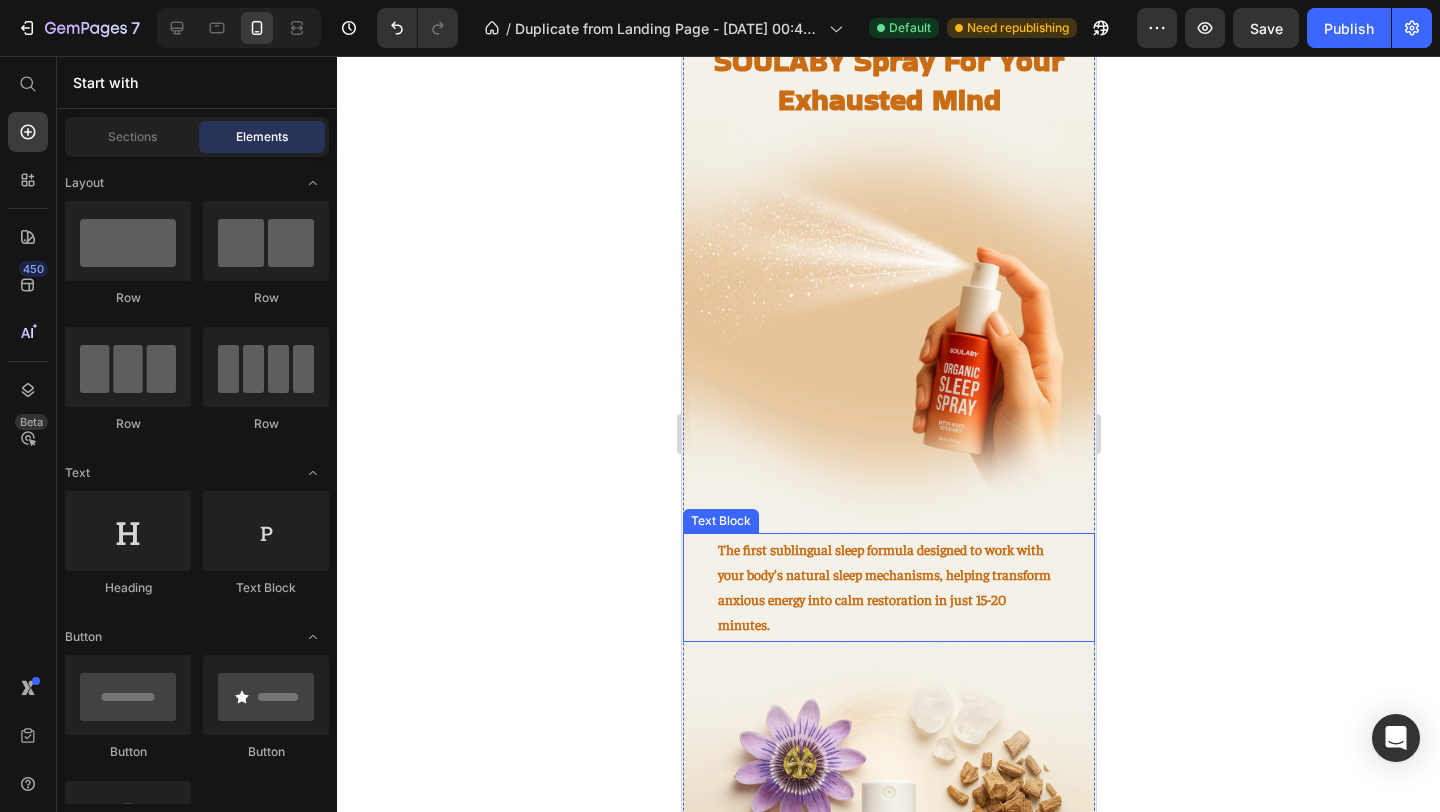 click on "The first sublingual sleep formula designed to work with your body's natural sleep mechanisms, helping transform anxious energy into calm restoration in just 15-20 minutes." at bounding box center [888, 587] 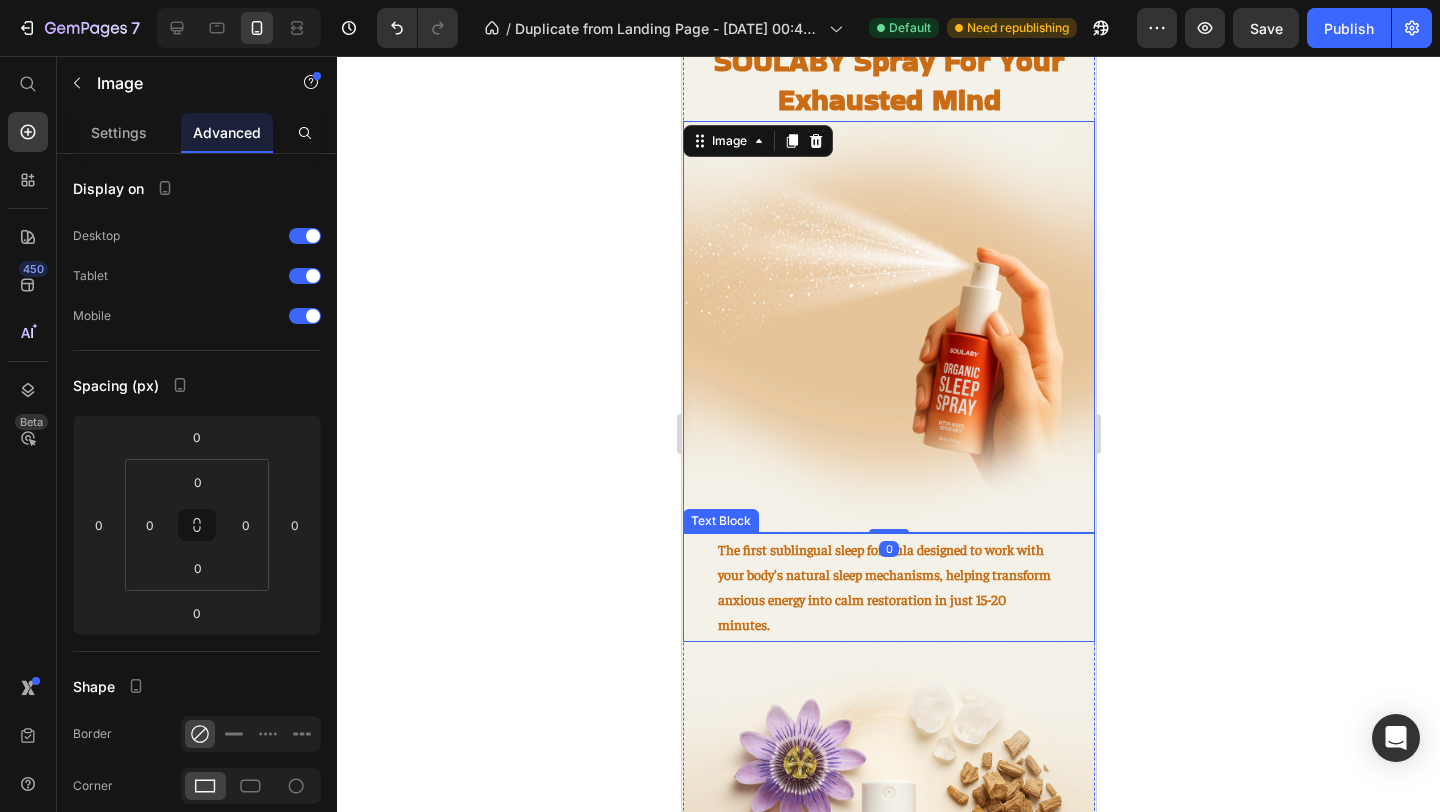 click on "The first sublingual sleep formula designed to work with your body's natural sleep mechanisms, helping transform anxious energy into calm restoration in just 15-20 minutes." at bounding box center [888, 587] 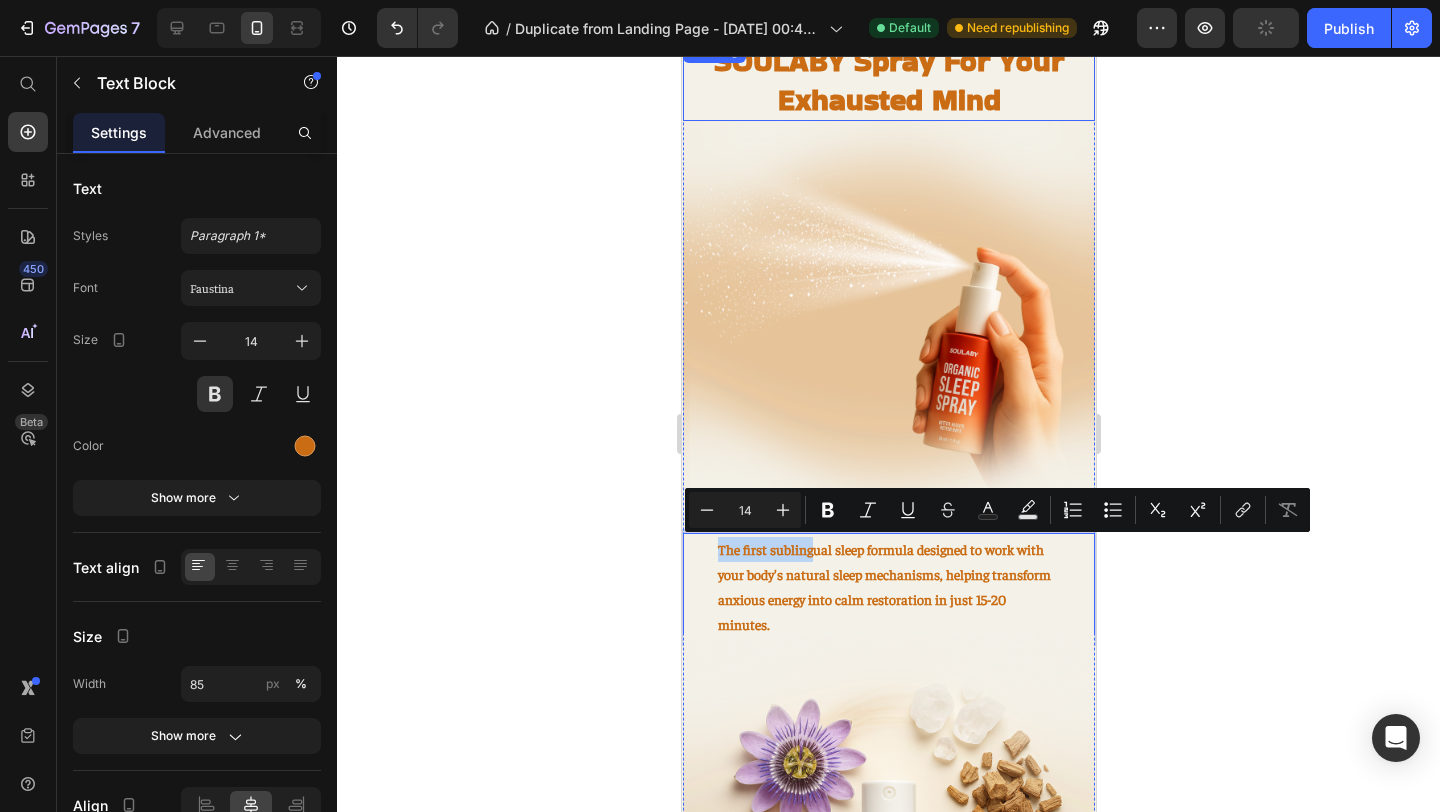 drag, startPoint x: 809, startPoint y: 541, endPoint x: 819, endPoint y: 103, distance: 438.11414 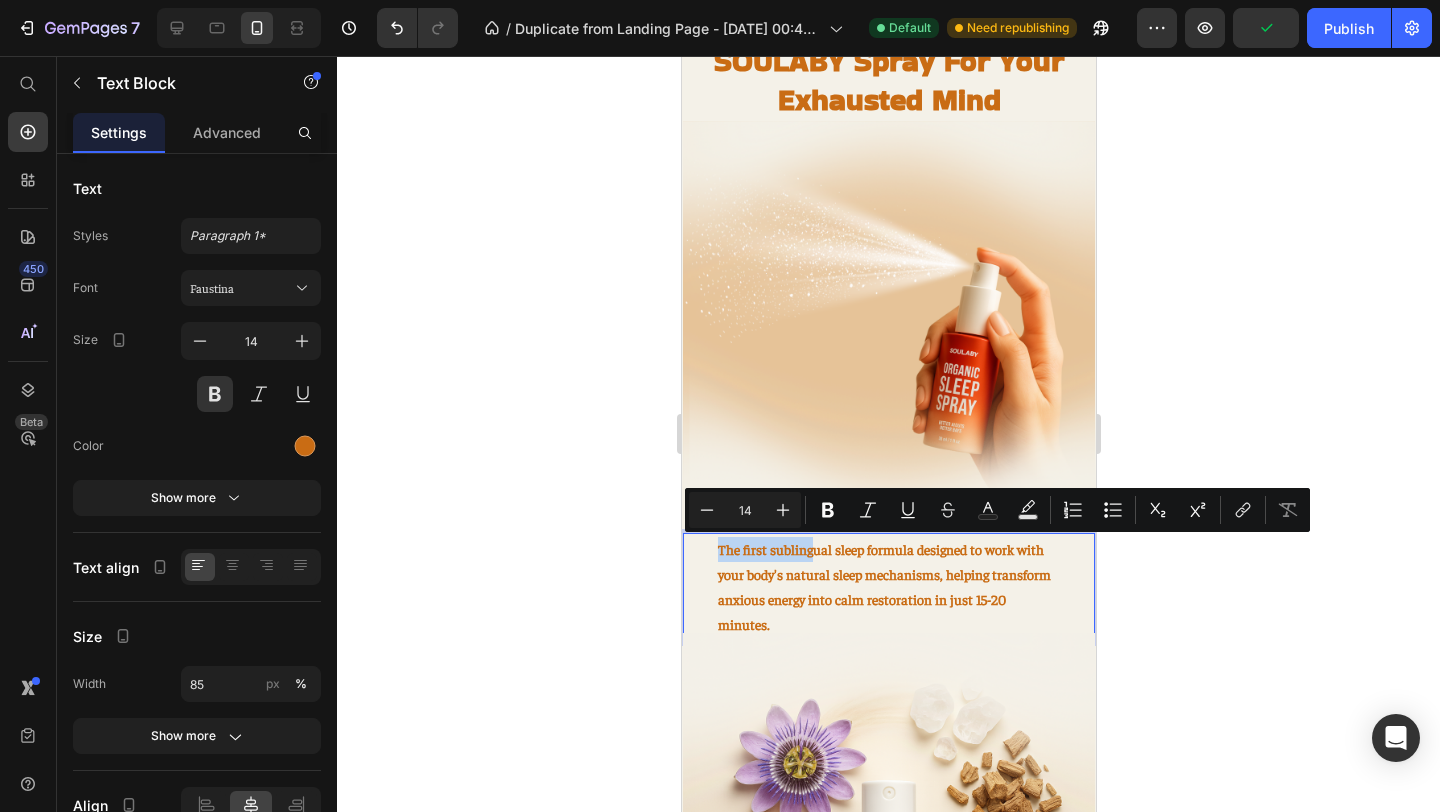 click on "The first sublingual sleep formula designed to work with your body's natural sleep mechanisms, helping transform anxious energy into calm restoration in just 15-20 minutes." at bounding box center [888, 587] 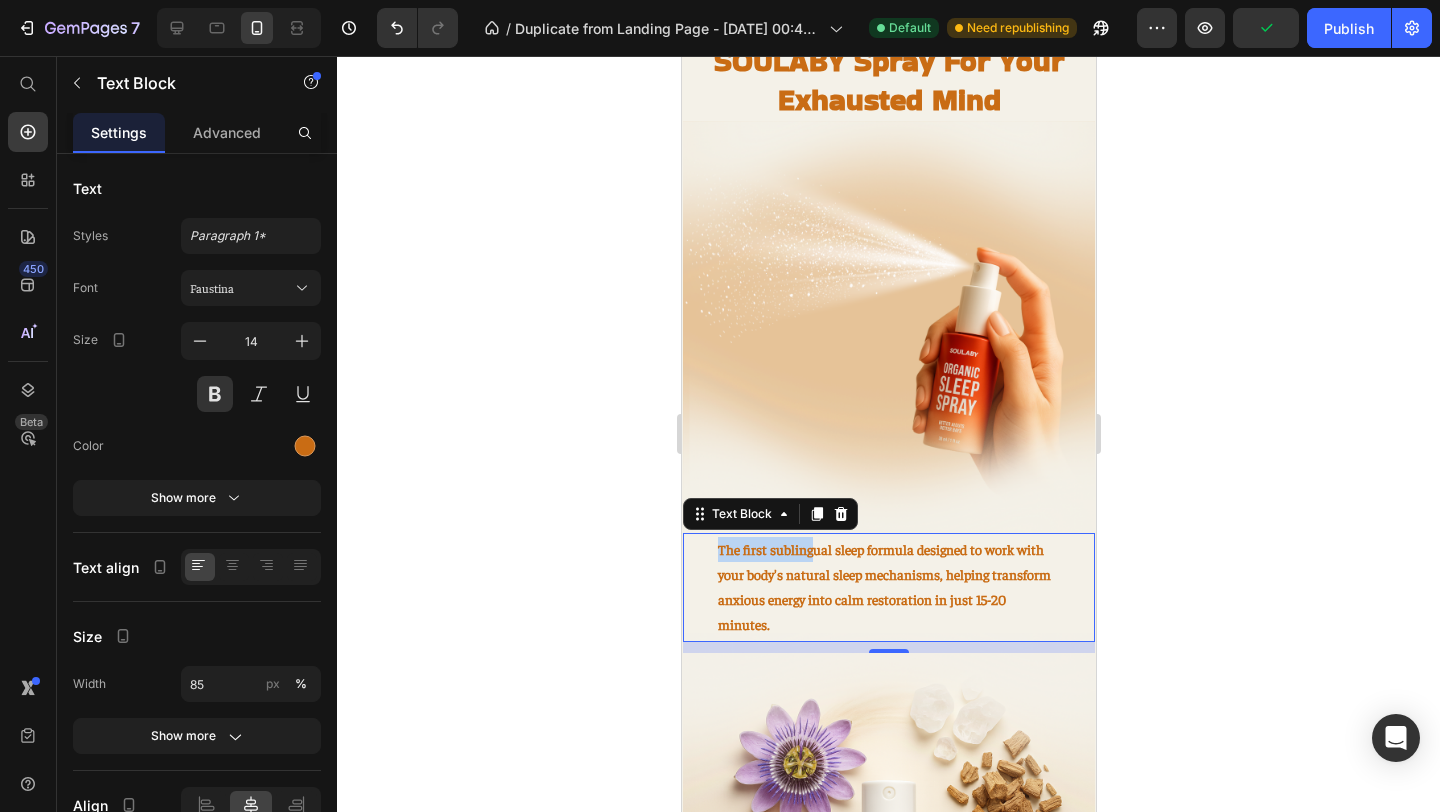 click on "The first sublingual sleep formula designed to work with your body's natural sleep mechanisms, helping transform anxious energy into calm restoration in just 15-20 minutes." at bounding box center (888, 587) 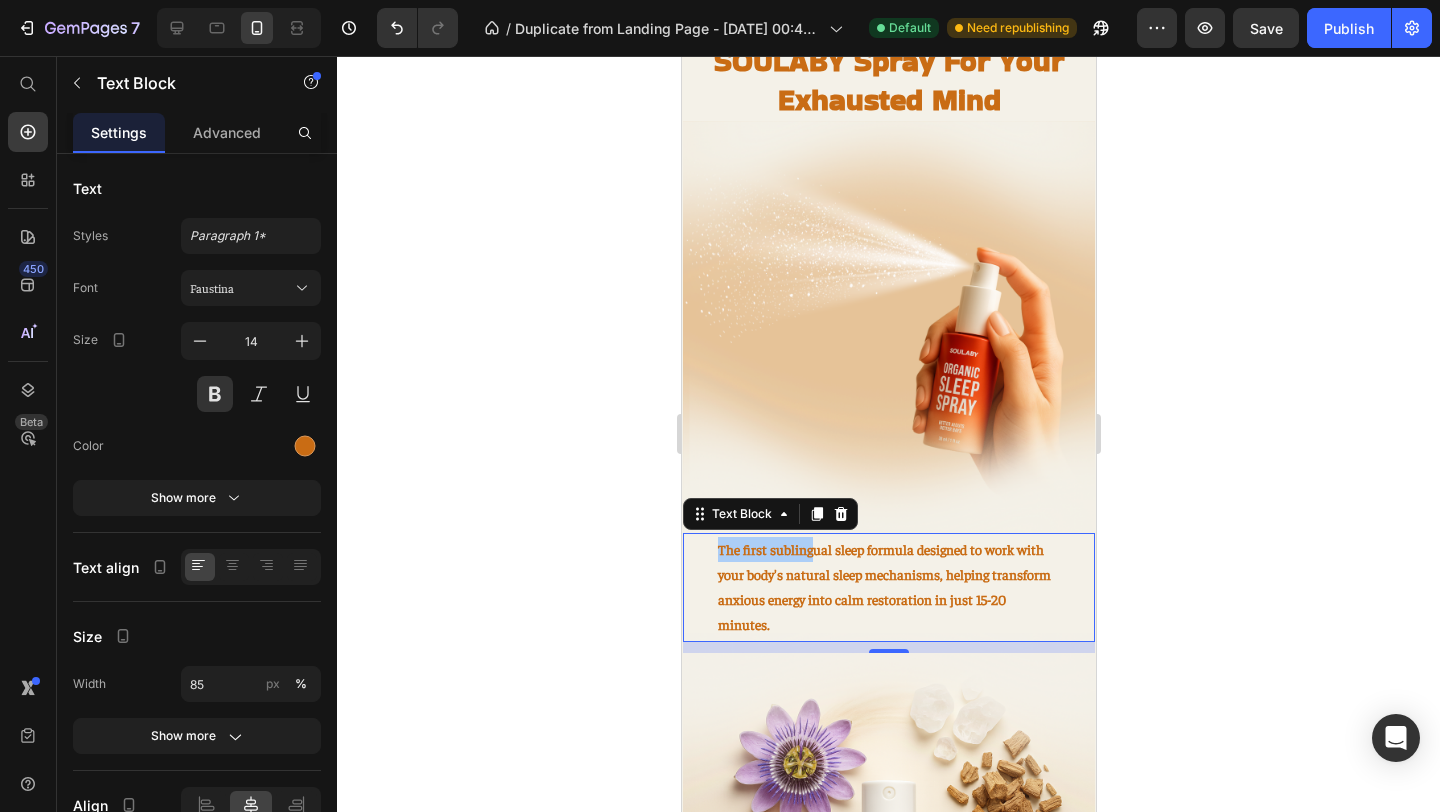 click 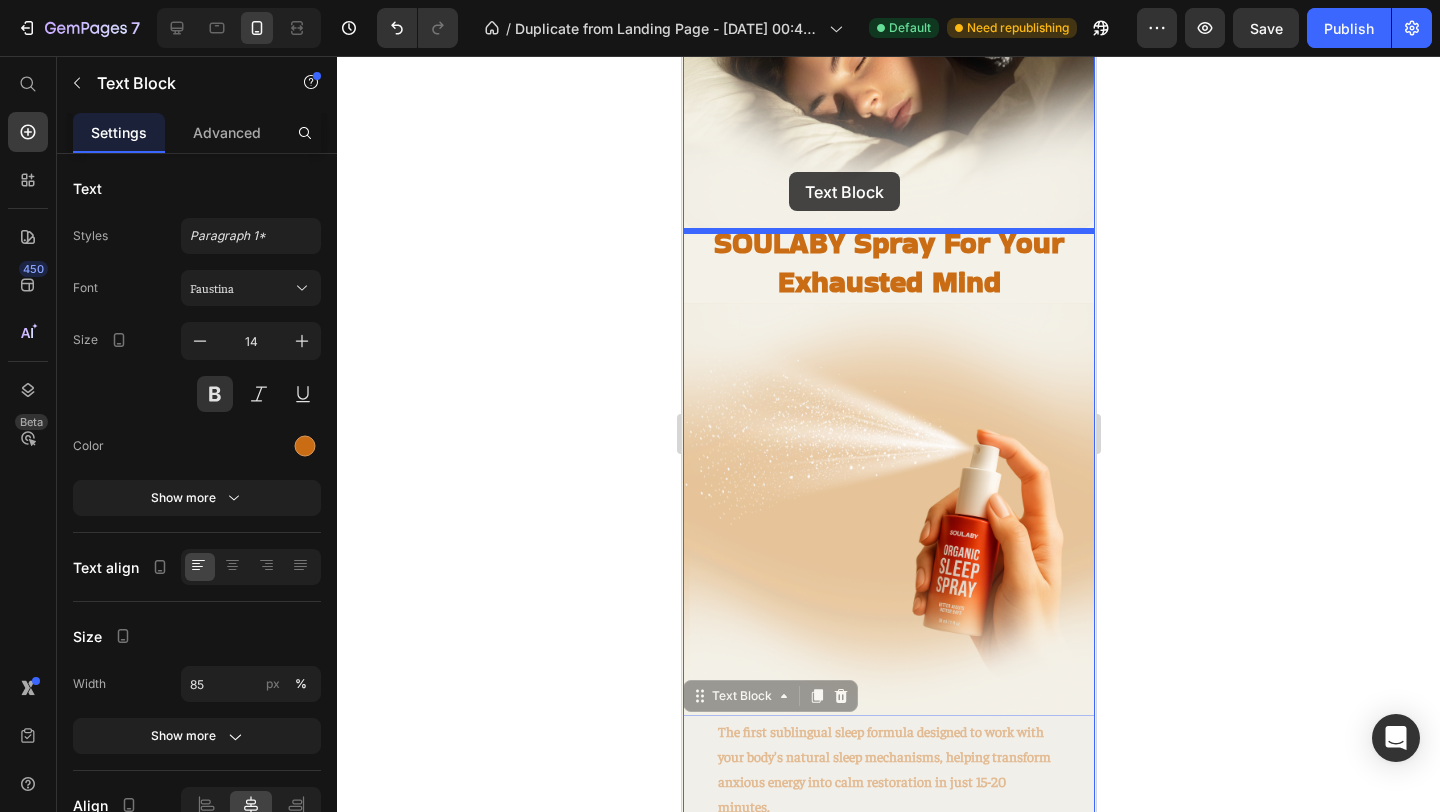 scroll, scrollTop: 1524, scrollLeft: 0, axis: vertical 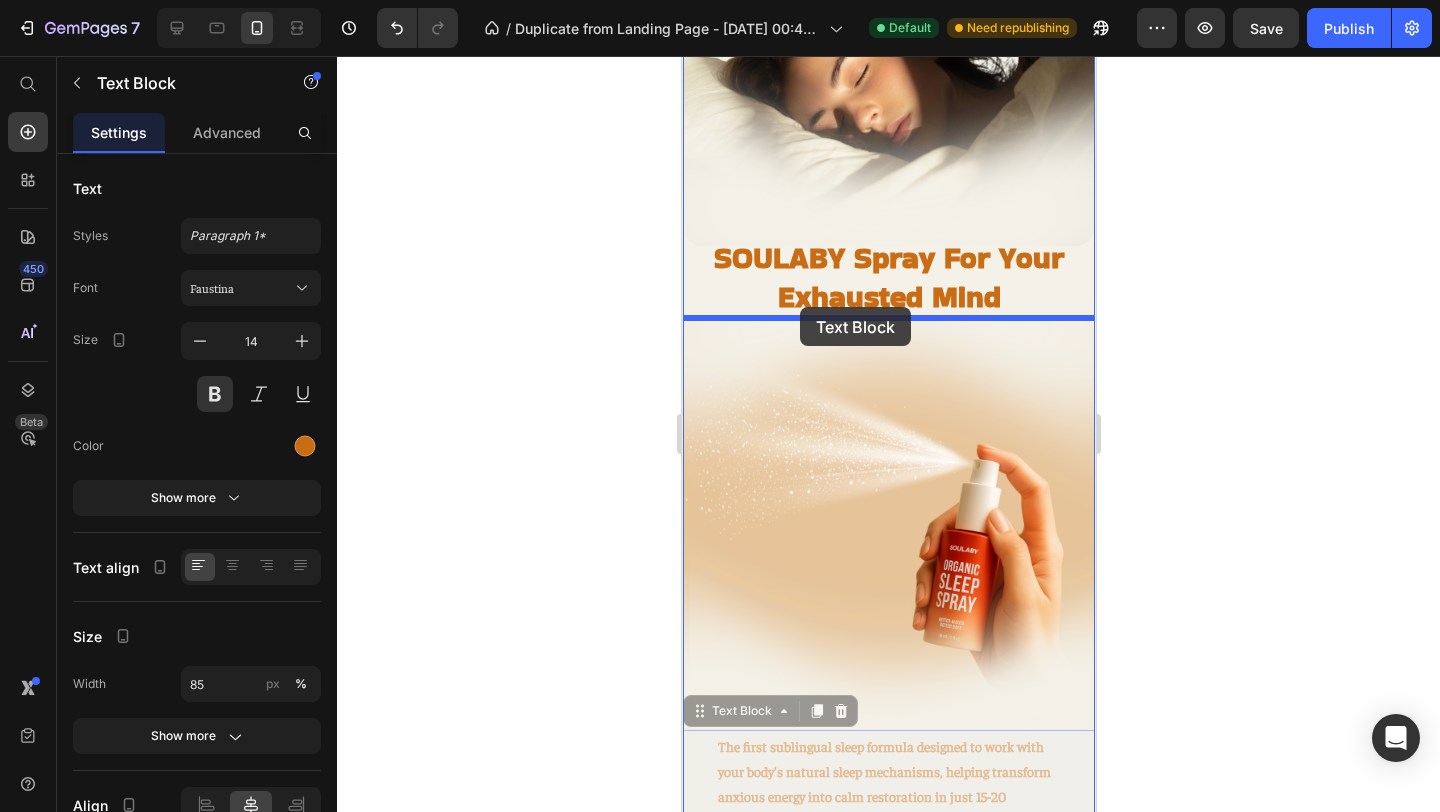 drag, startPoint x: 694, startPoint y: 578, endPoint x: 799, endPoint y: 307, distance: 290.63034 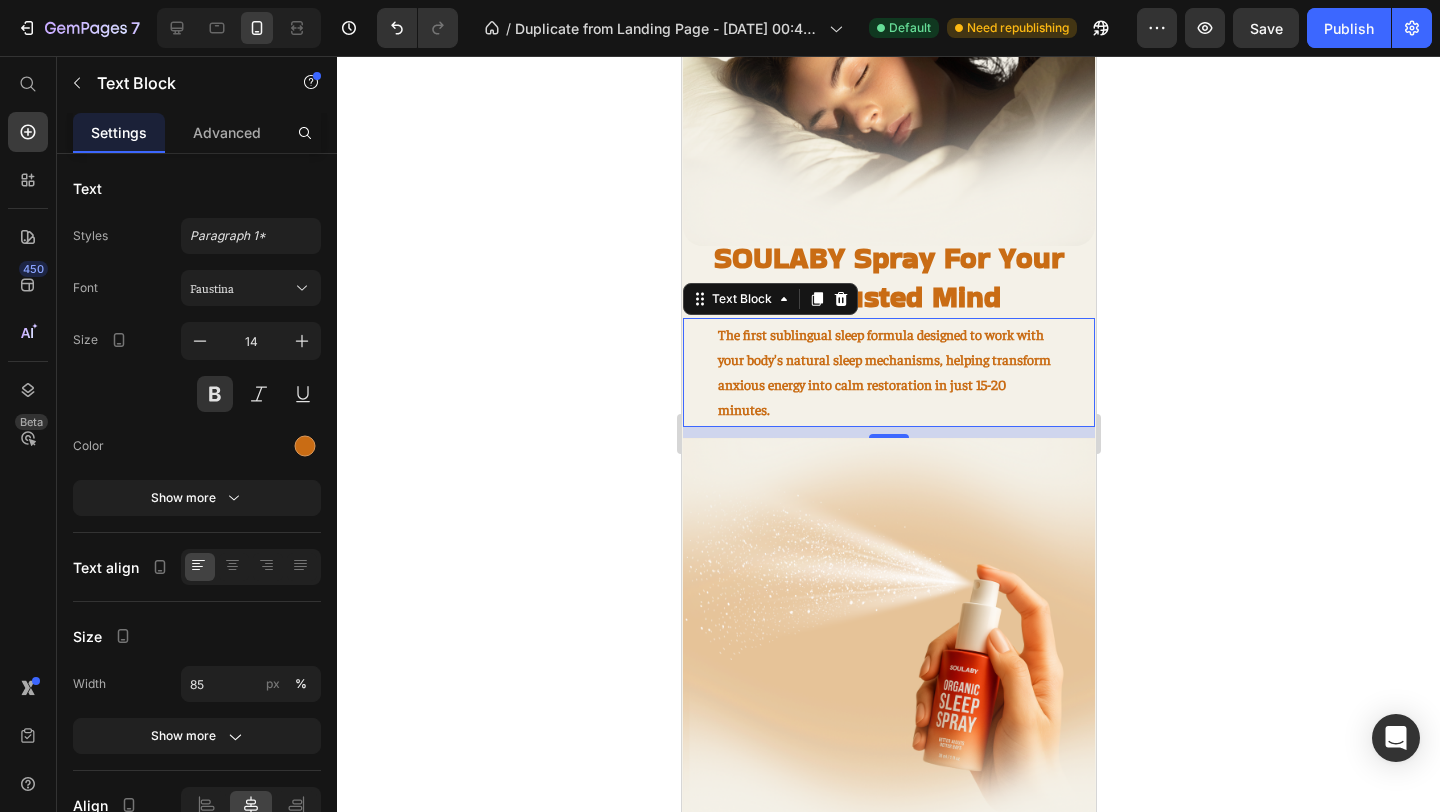 click 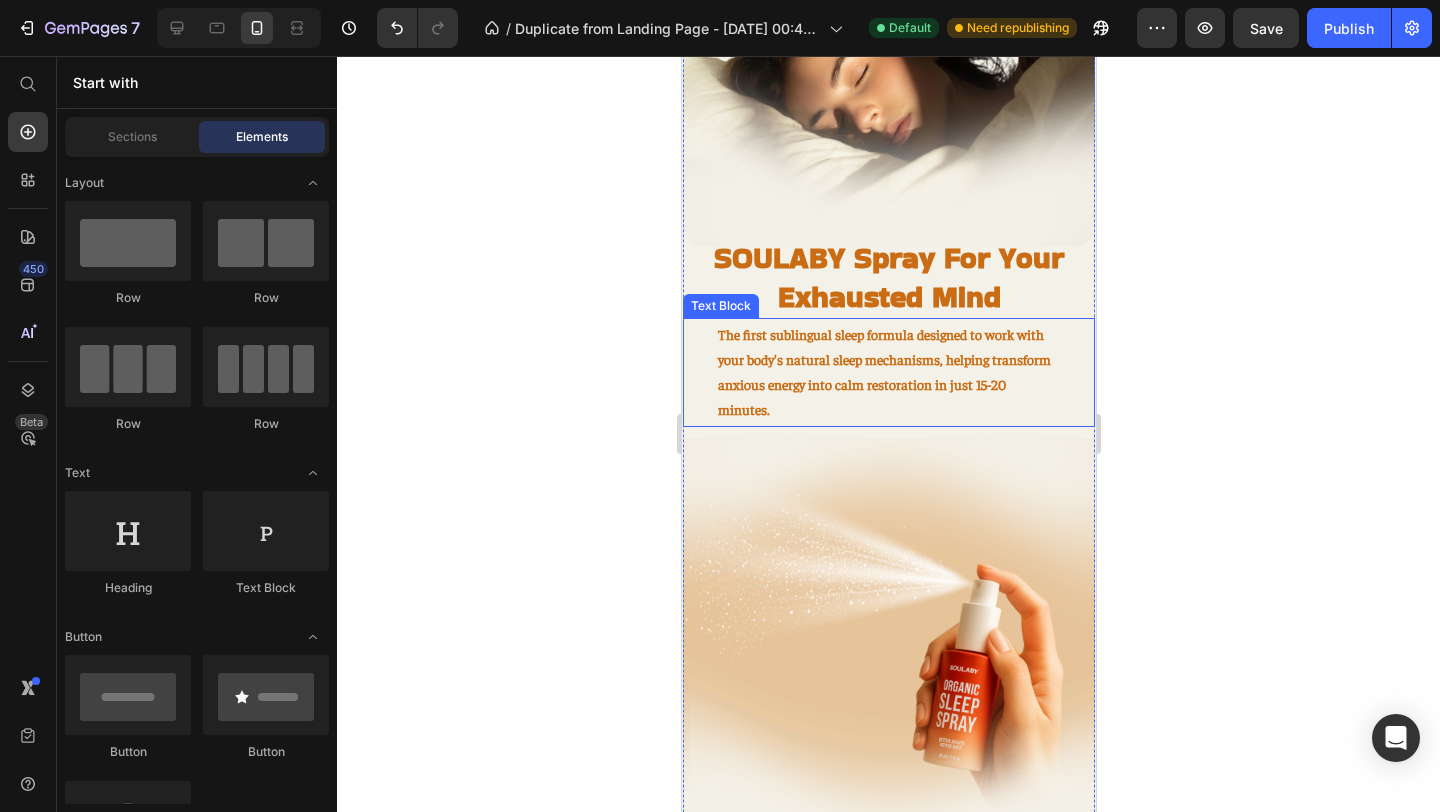 click on "The first sublingual sleep formula designed to work with your body's natural sleep mechanisms, helping transform anxious energy into calm restoration in just 15-20 minutes." at bounding box center [888, 372] 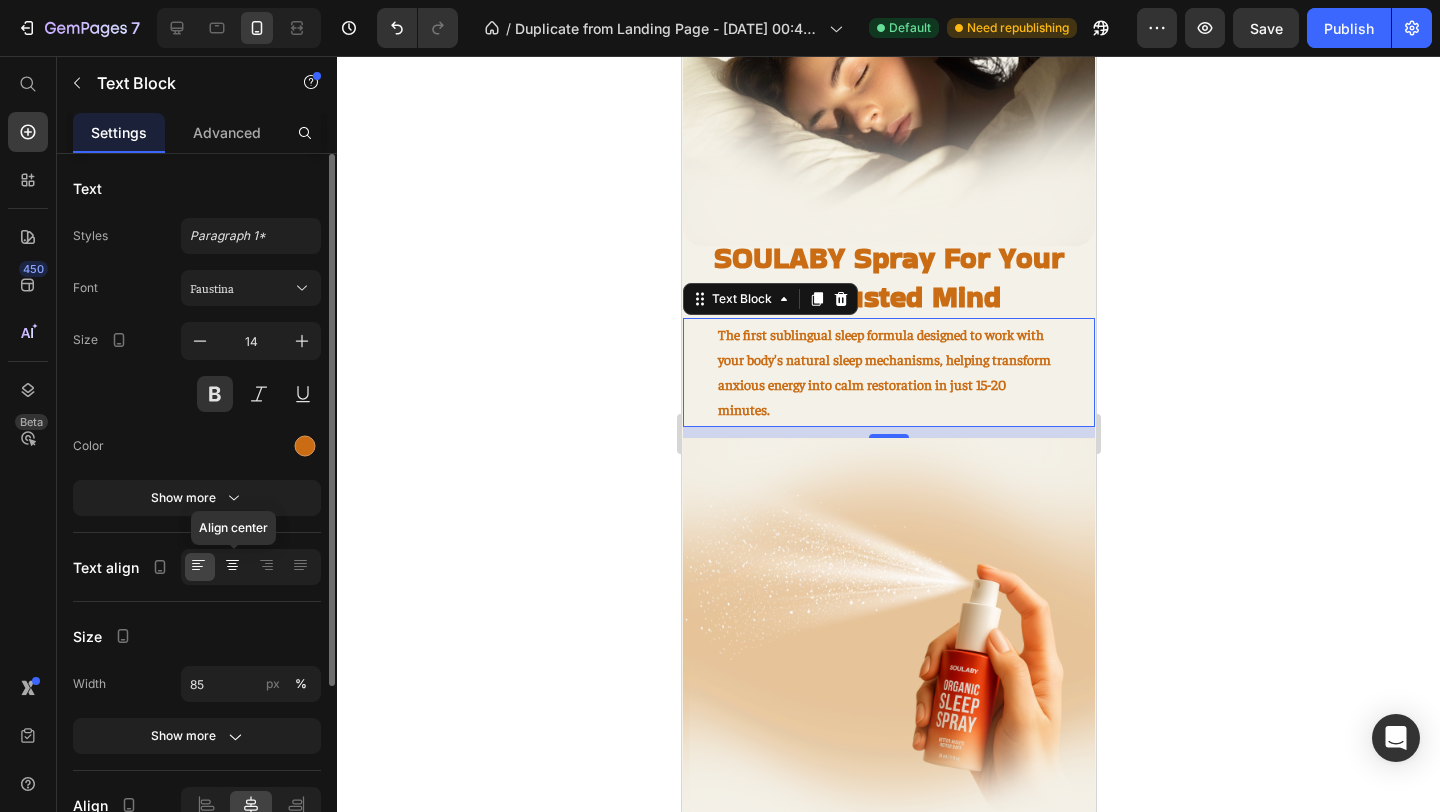 click 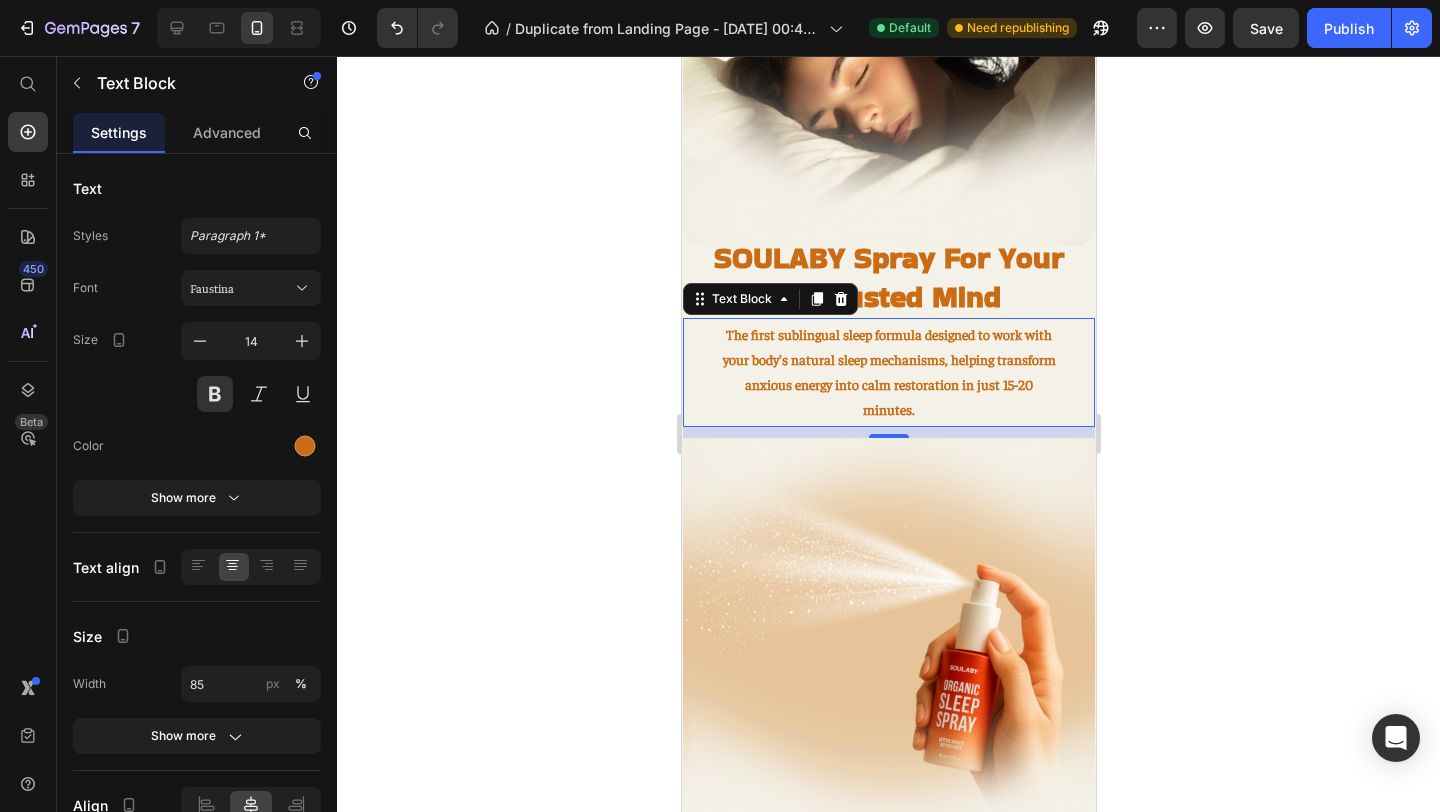 click 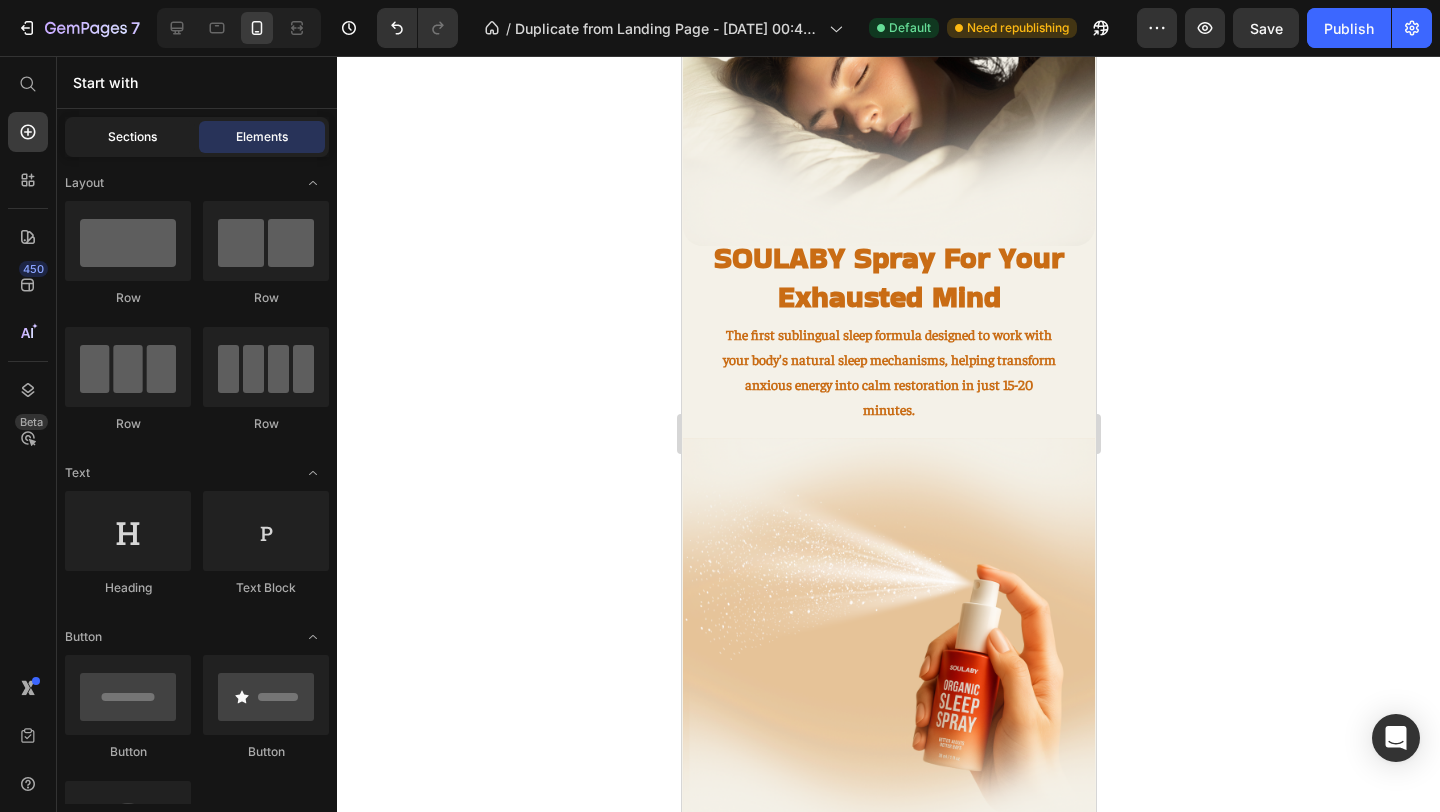 click on "Sections" at bounding box center (132, 137) 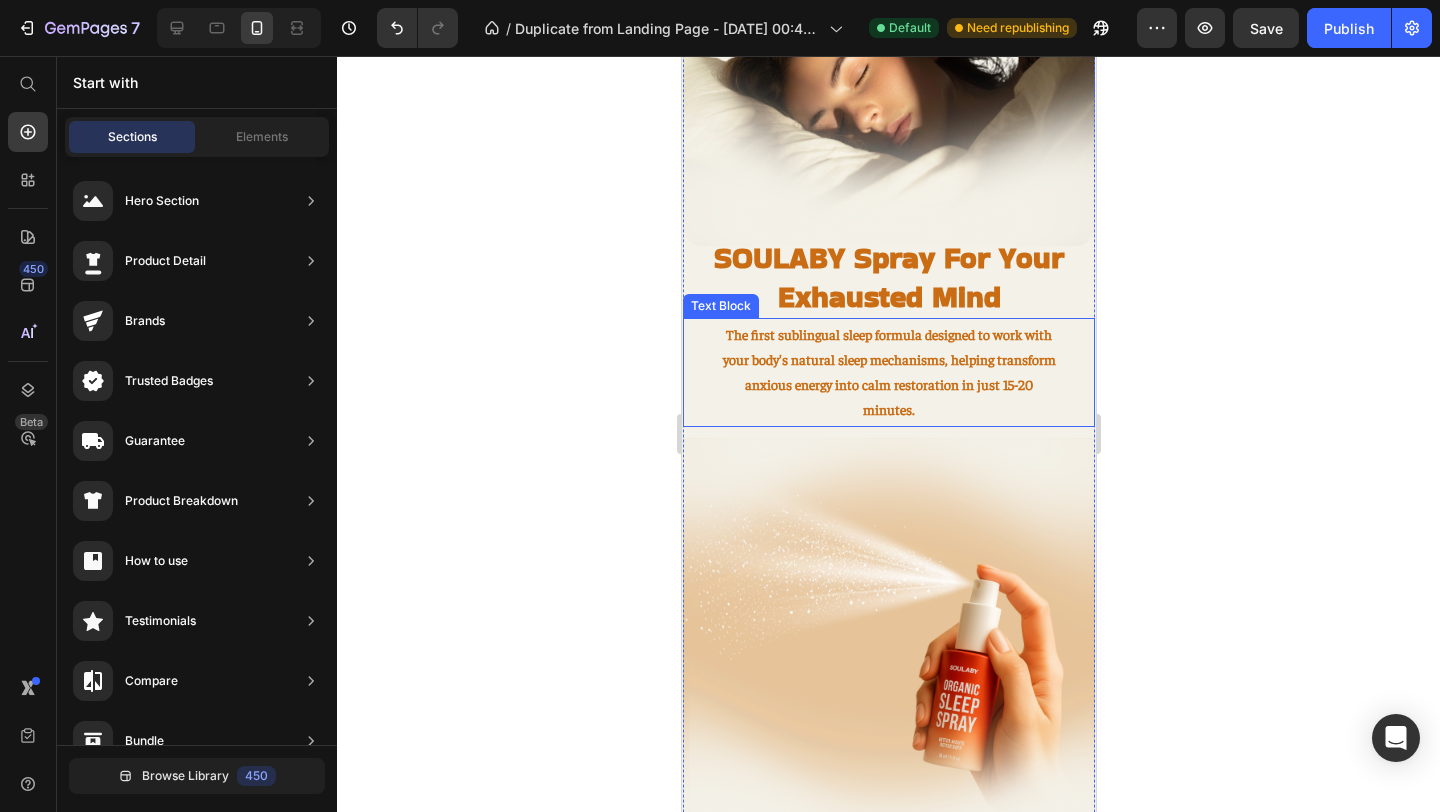 click on "The first sublingual sleep formula designed to work with your body's natural sleep mechanisms, helping transform anxious energy into calm restoration in just 15-20 minutes." at bounding box center (888, 372) 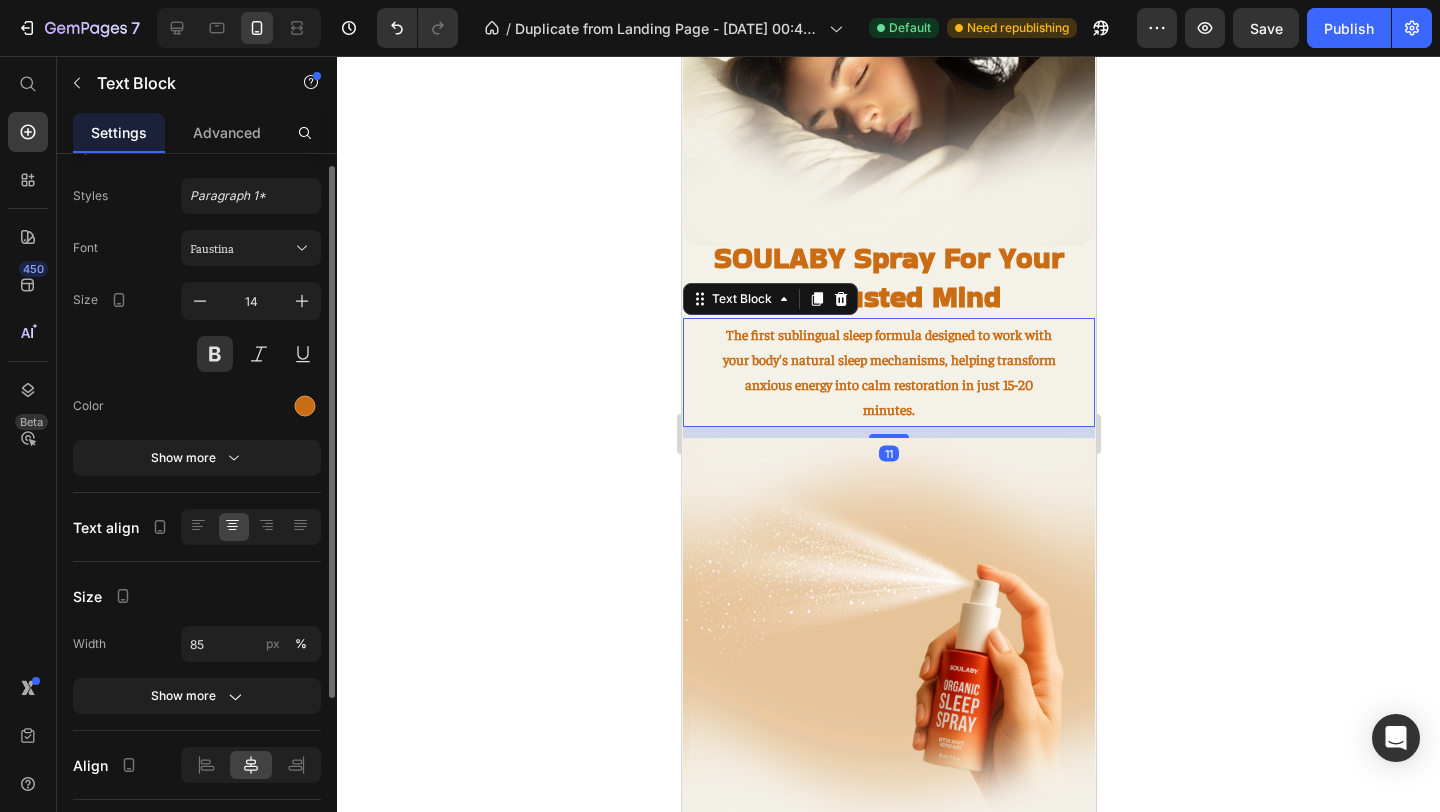 scroll, scrollTop: 41, scrollLeft: 0, axis: vertical 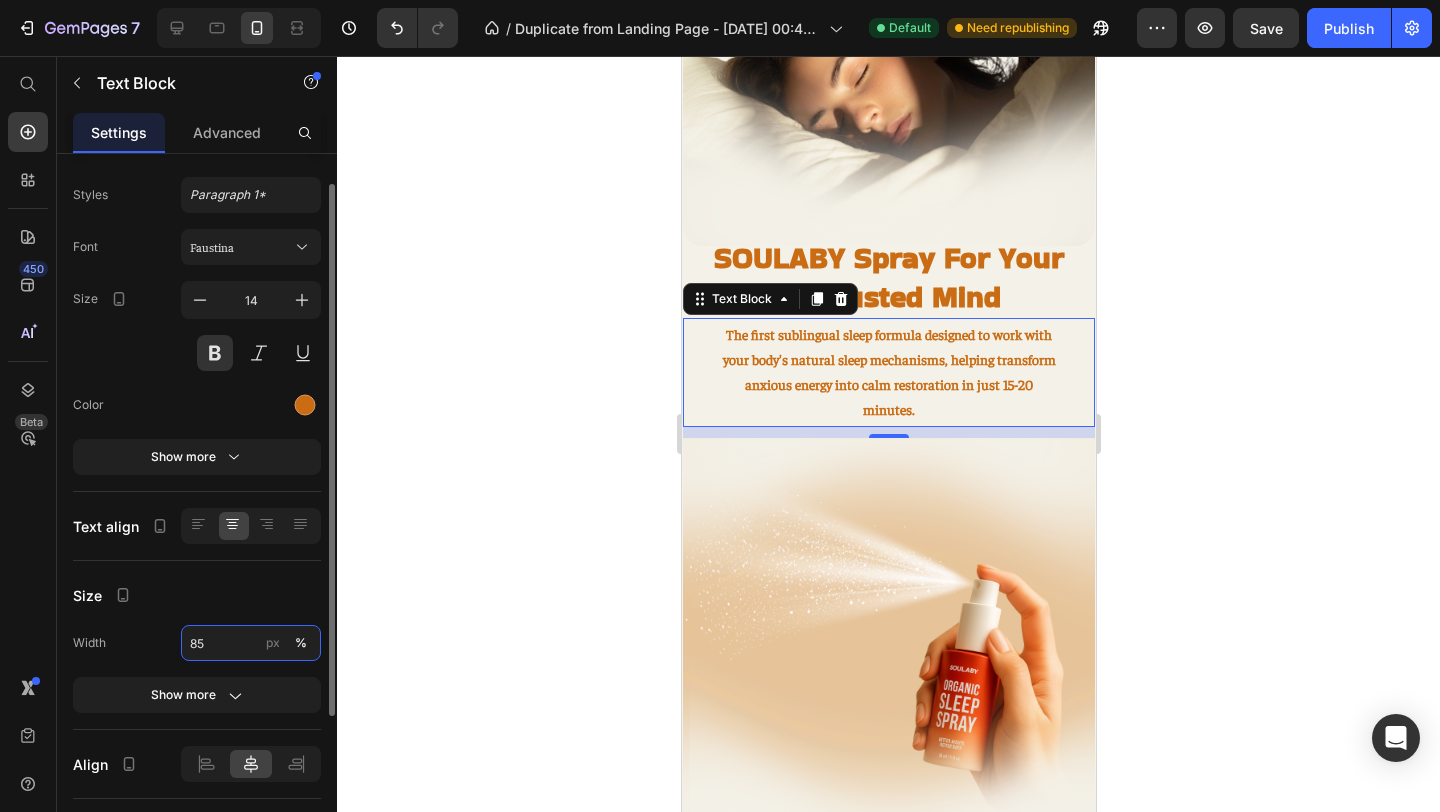click on "85" at bounding box center (251, 643) 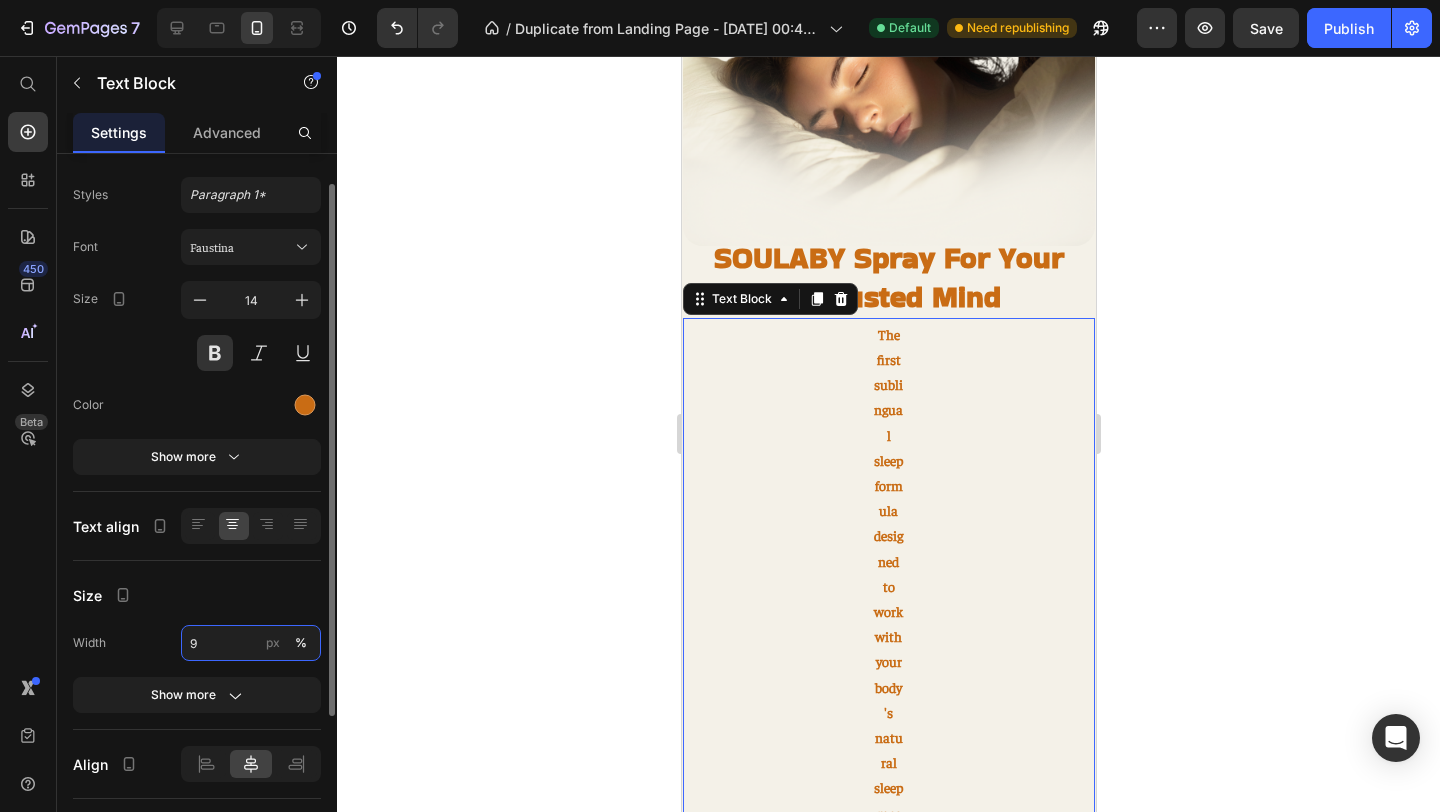 type on "90" 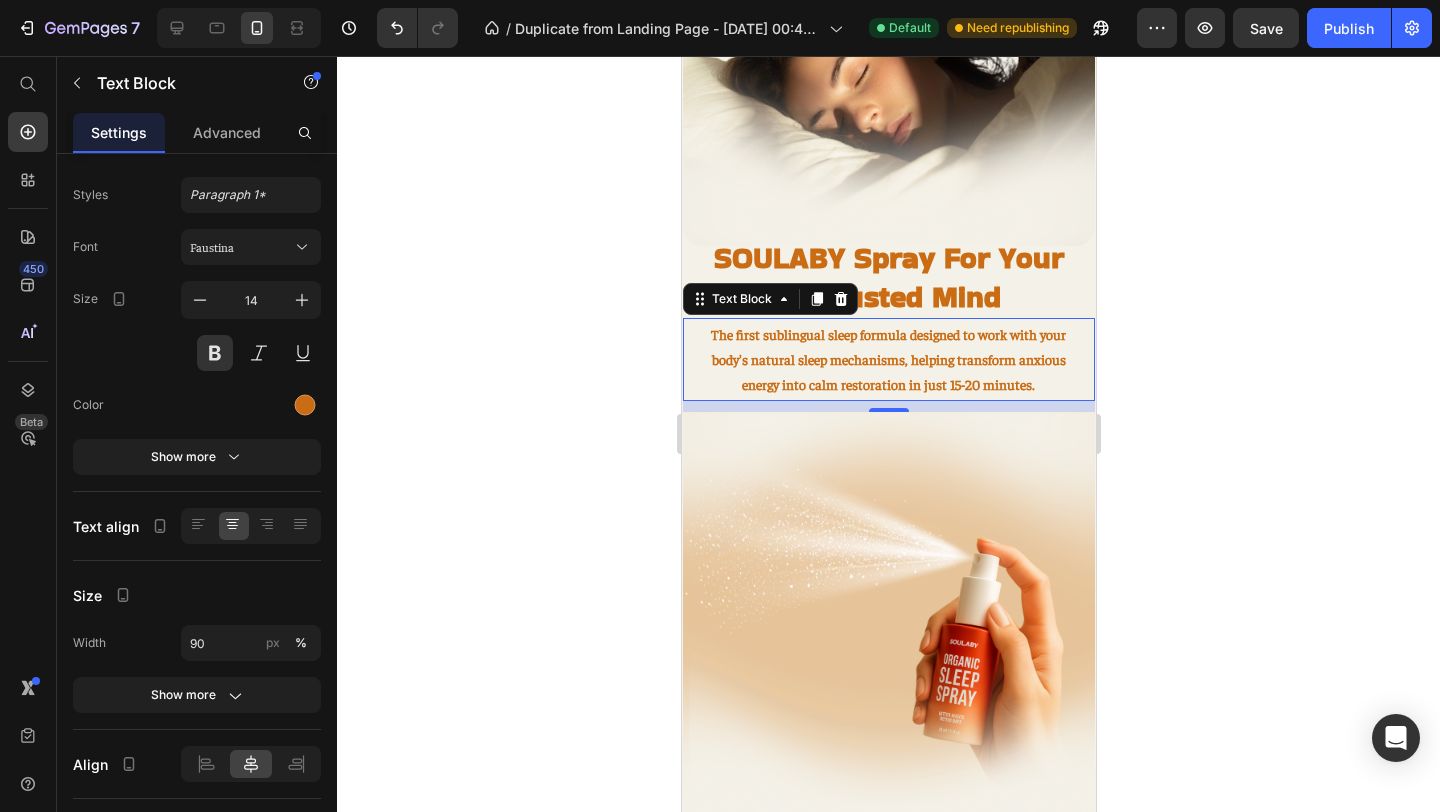 click 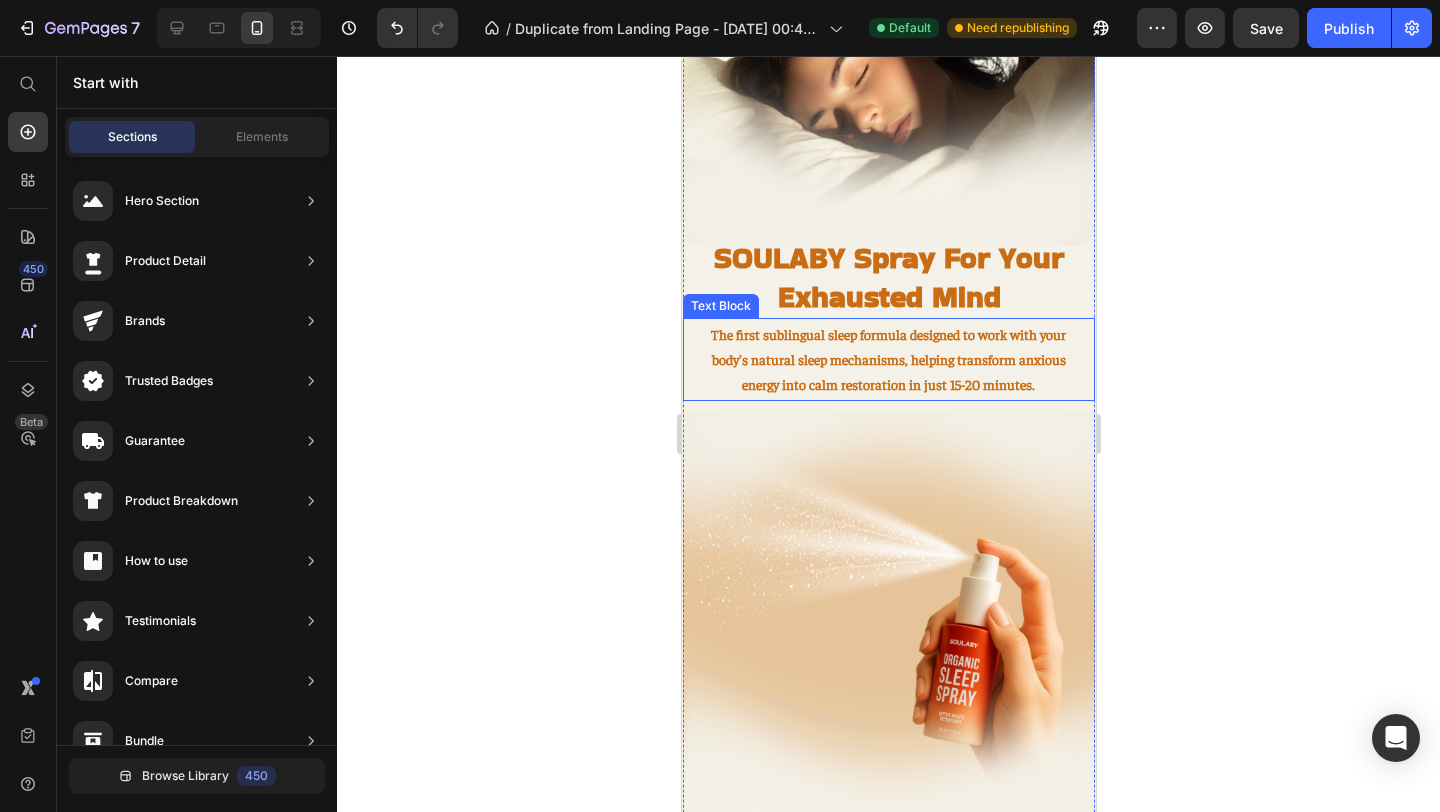 click on "The first sublingual sleep formula designed to work with your body's natural sleep mechanisms, helping transform anxious energy into calm restoration in just 15-20 minutes." at bounding box center (888, 360) 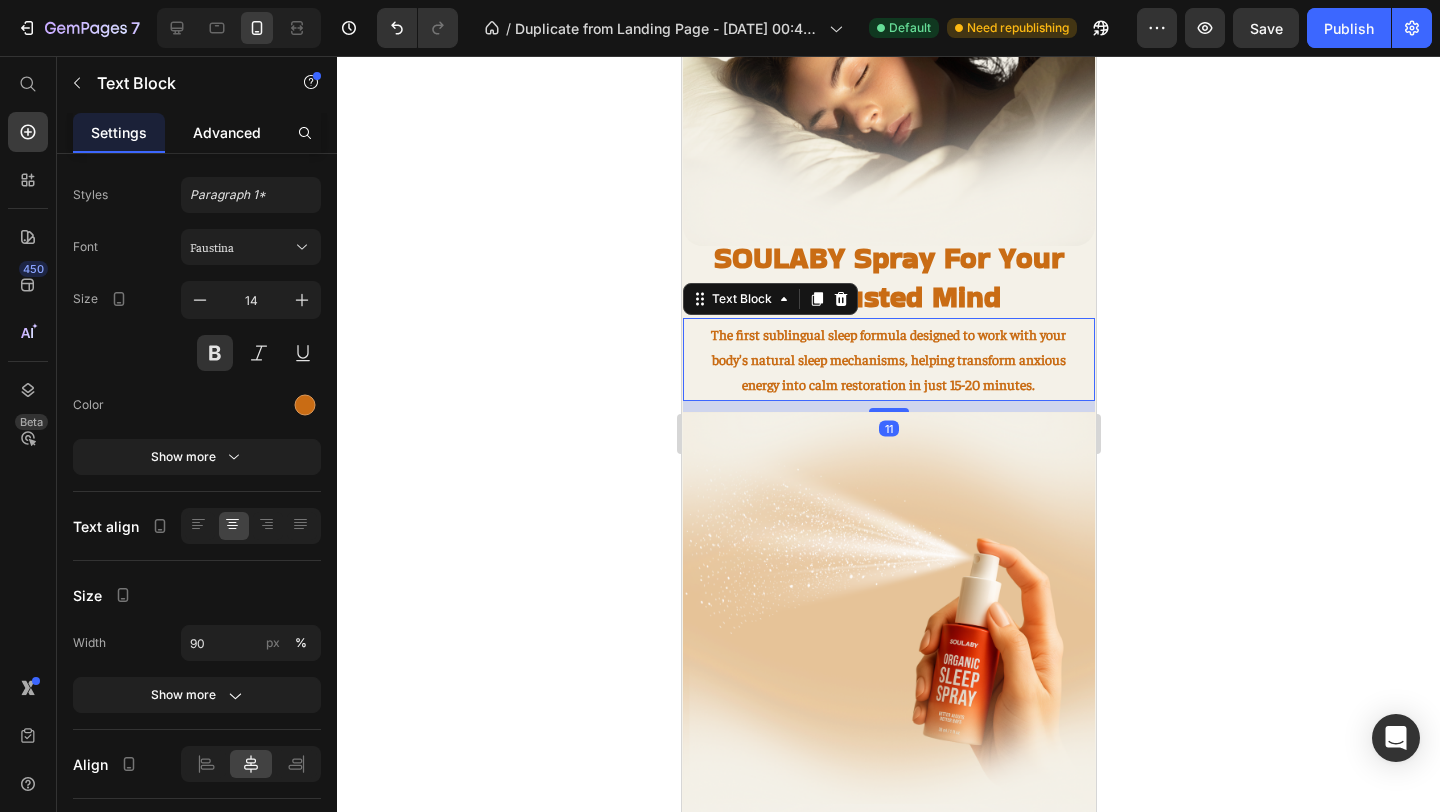 click on "Advanced" at bounding box center [227, 132] 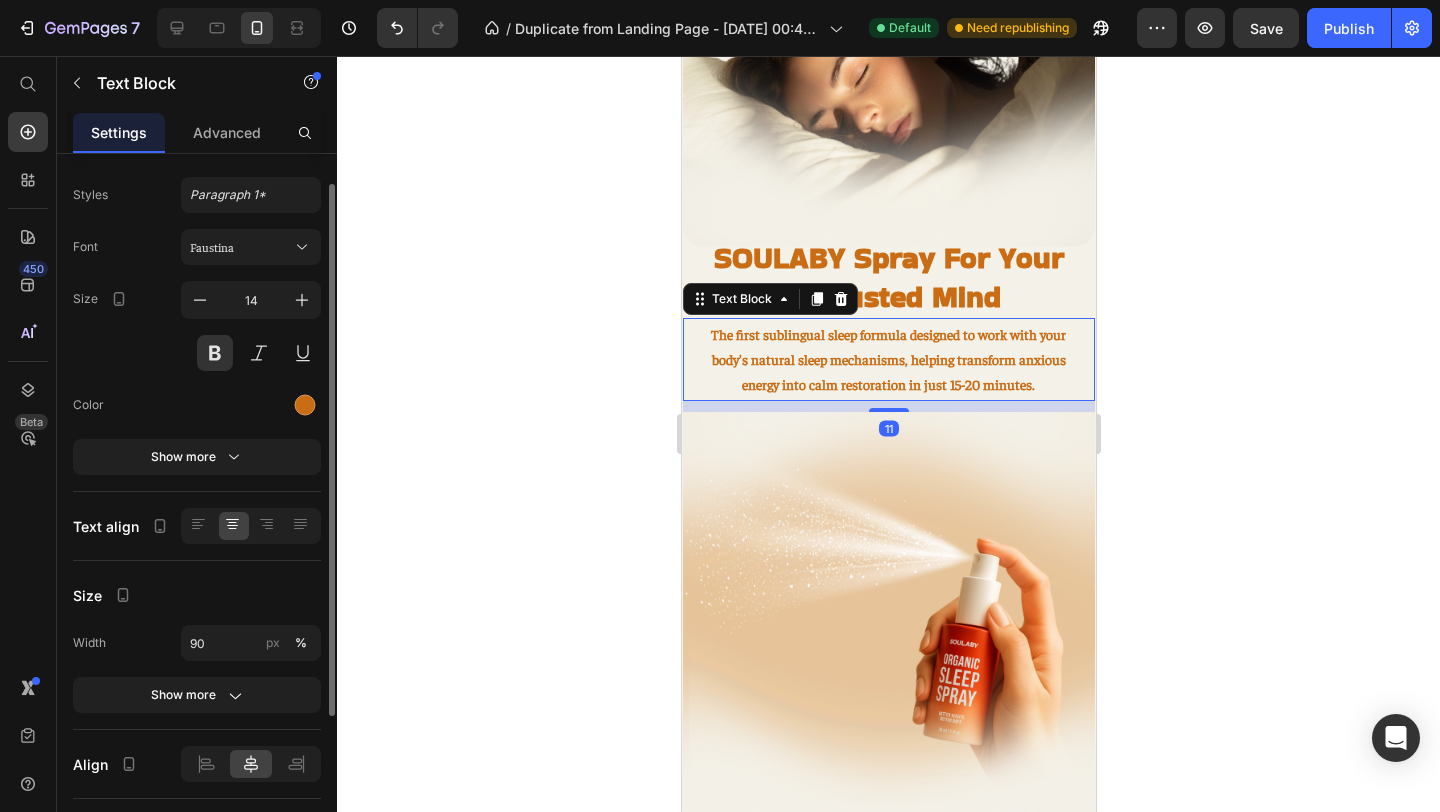 scroll, scrollTop: 0, scrollLeft: 0, axis: both 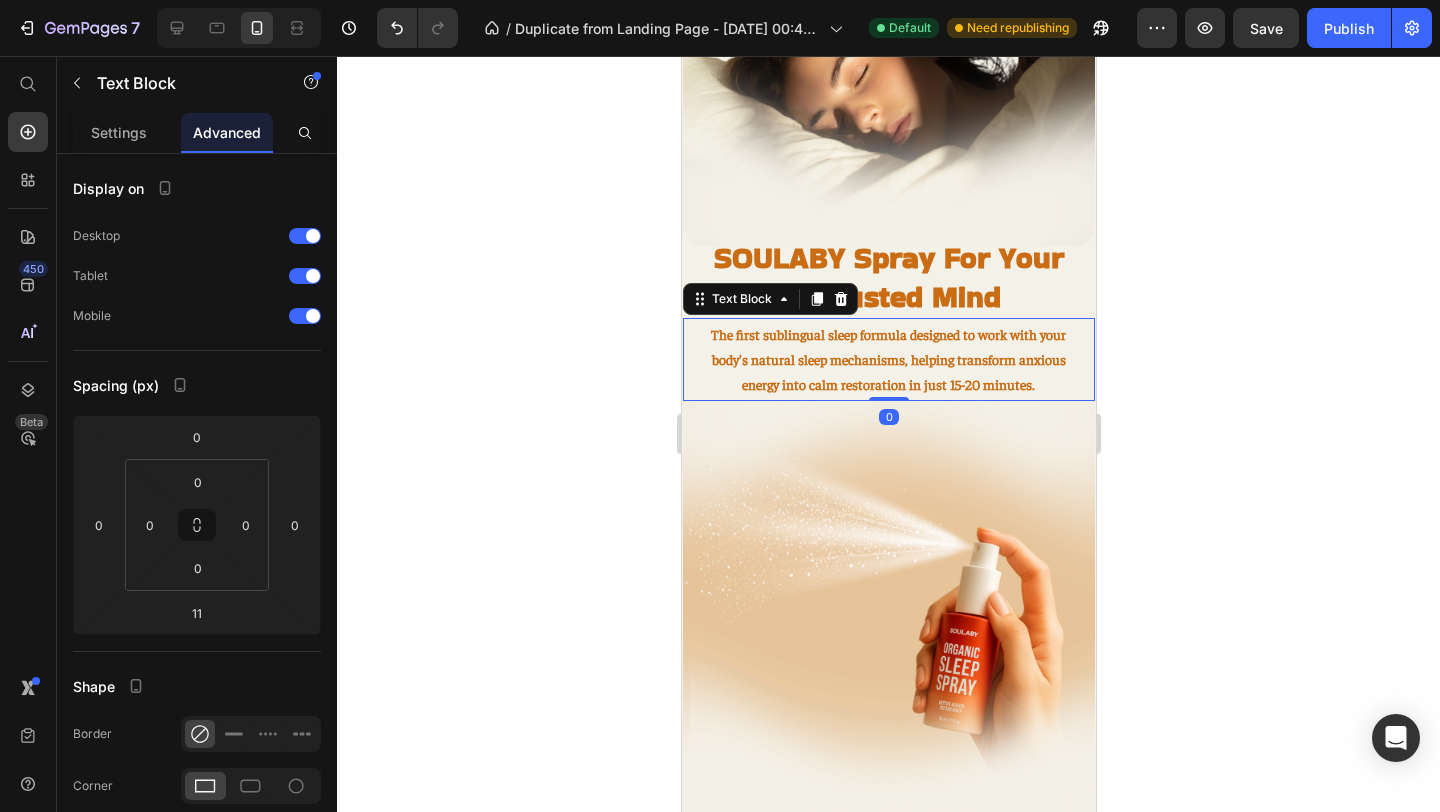 drag, startPoint x: 881, startPoint y: 407, endPoint x: 887, endPoint y: 375, distance: 32.55764 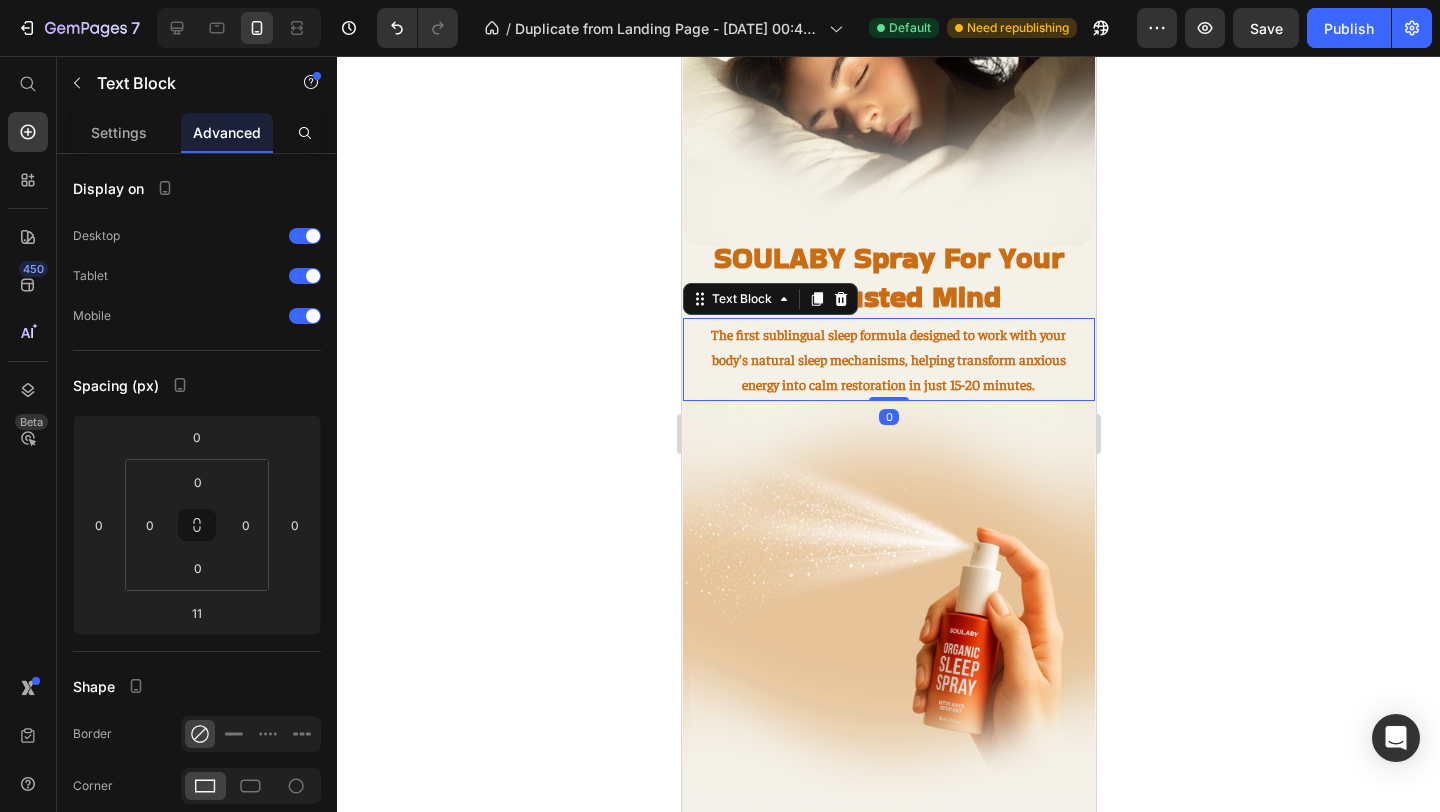 click on "The first sublingual sleep formula designed to work with your body's natural sleep mechanisms, helping transform anxious energy into calm restoration in just 15-20 minutes. Text Block   0" at bounding box center [888, 360] 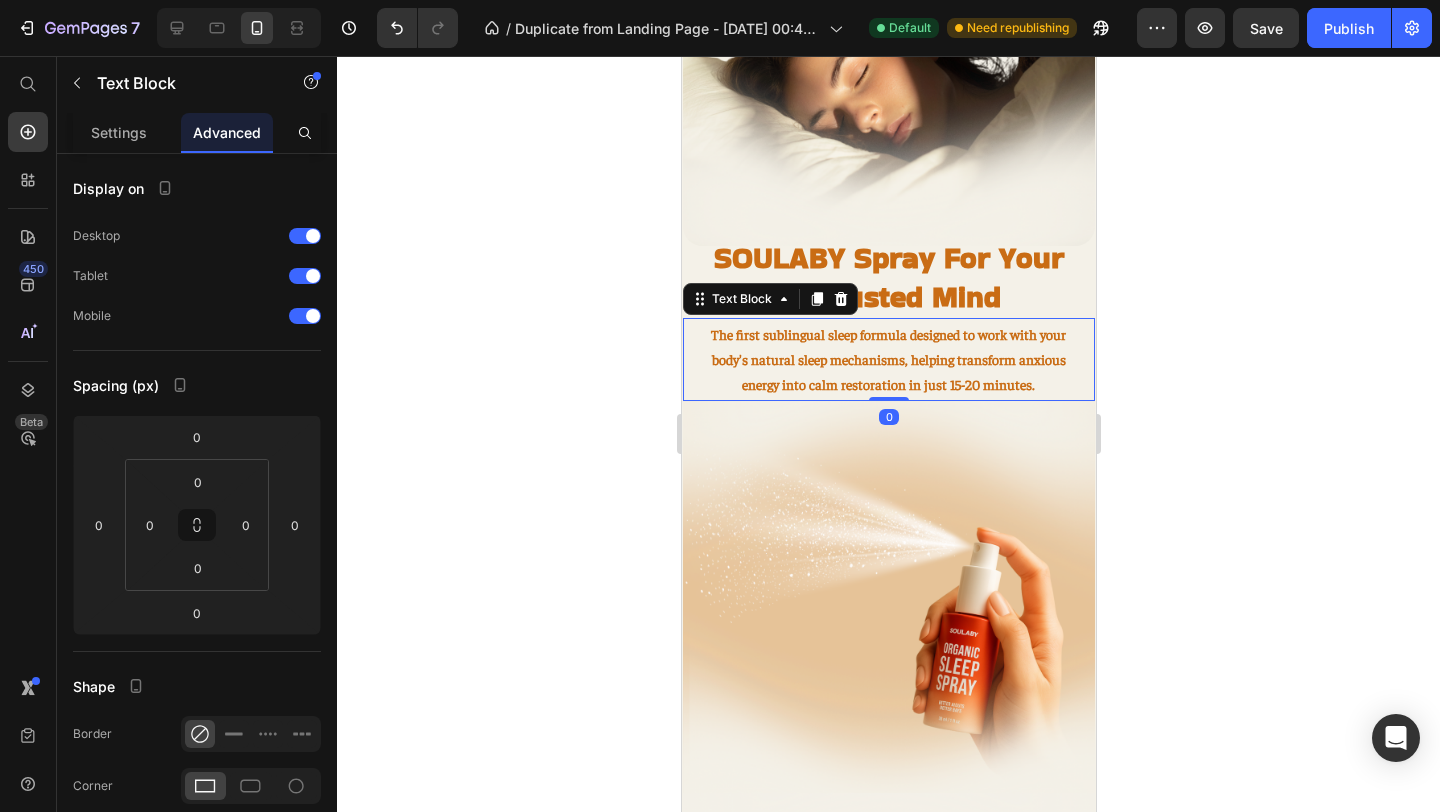 click 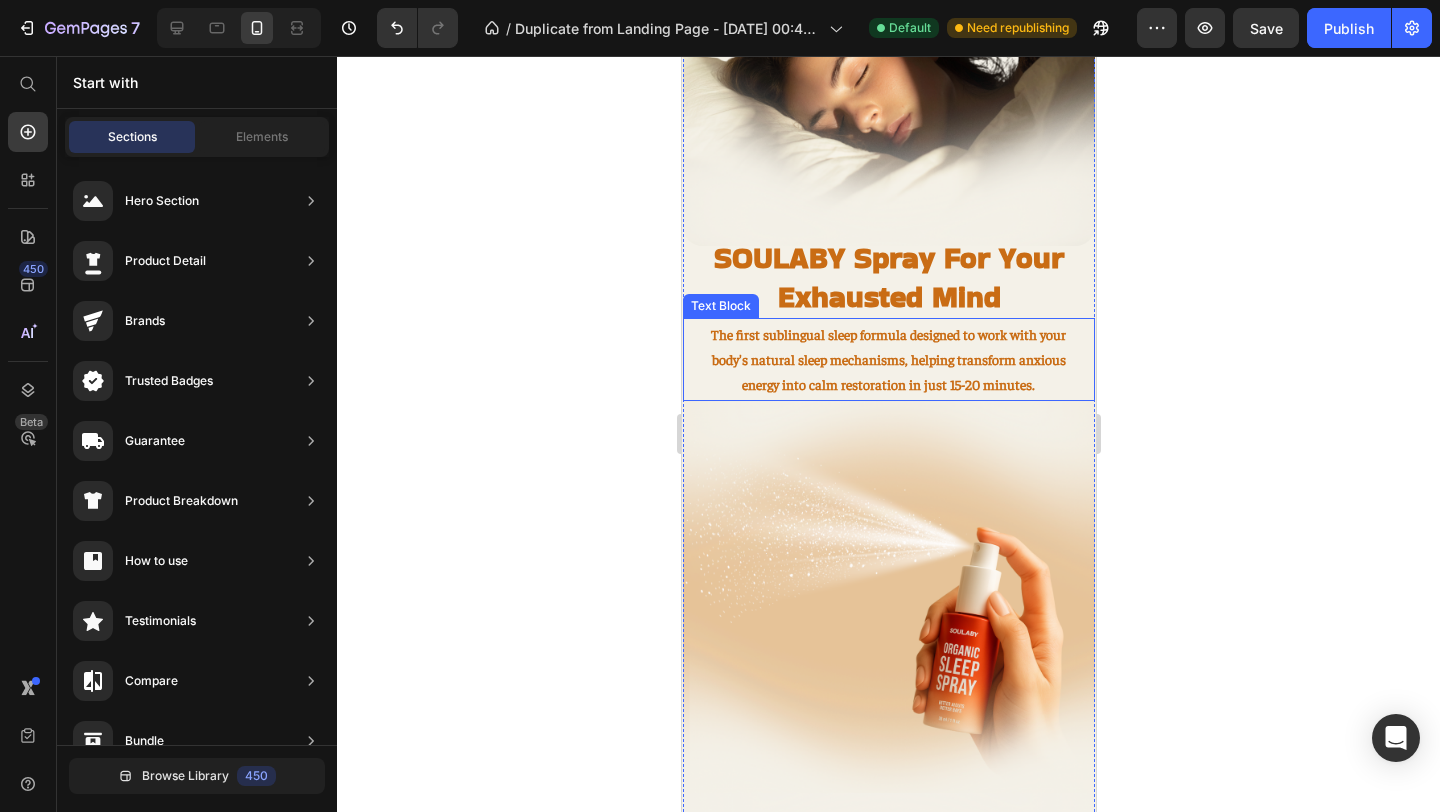 click on "The first sublingual sleep formula designed to work with your body's natural sleep mechanisms, helping transform anxious energy into calm restoration in just 15-20 minutes." at bounding box center [888, 360] 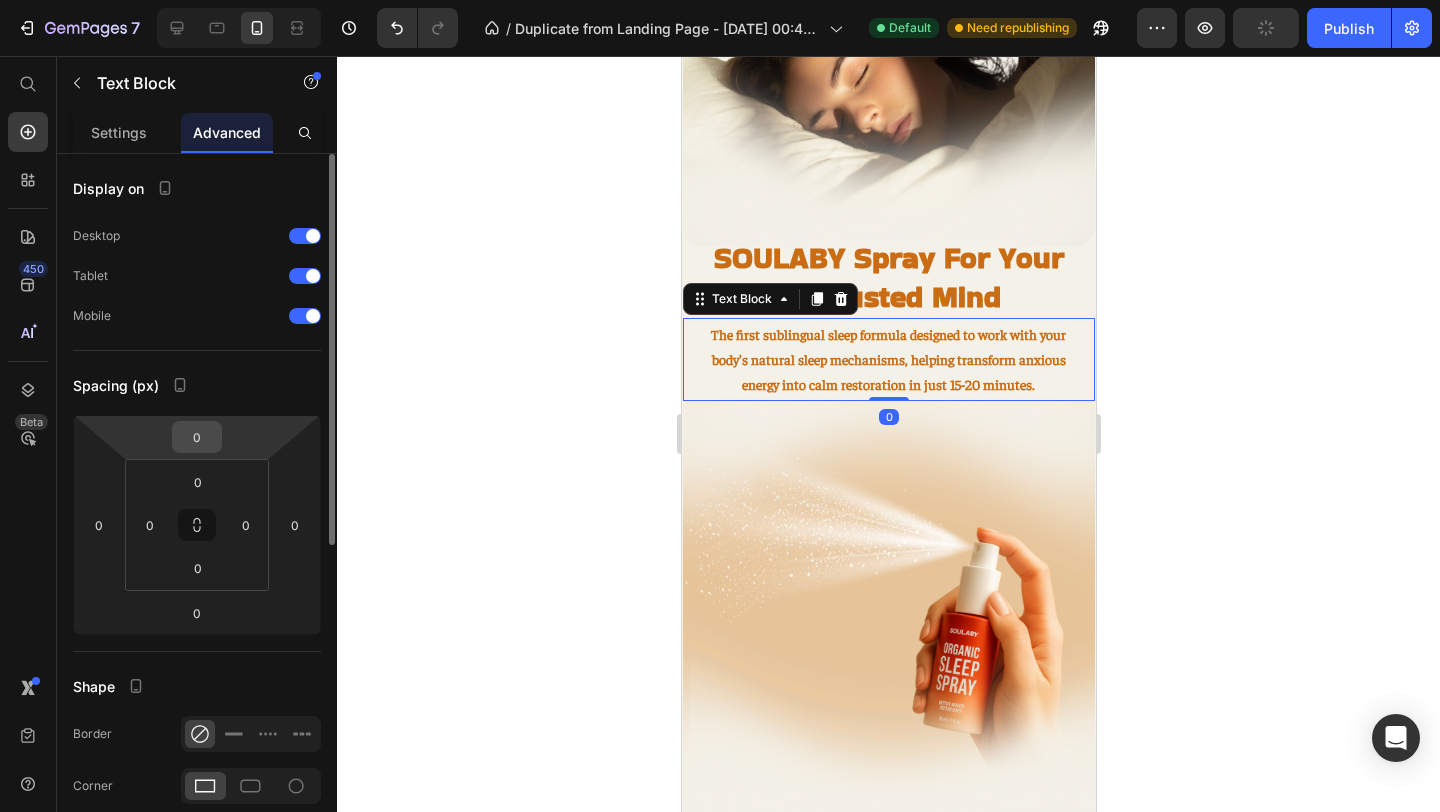 click on "0" at bounding box center [197, 437] 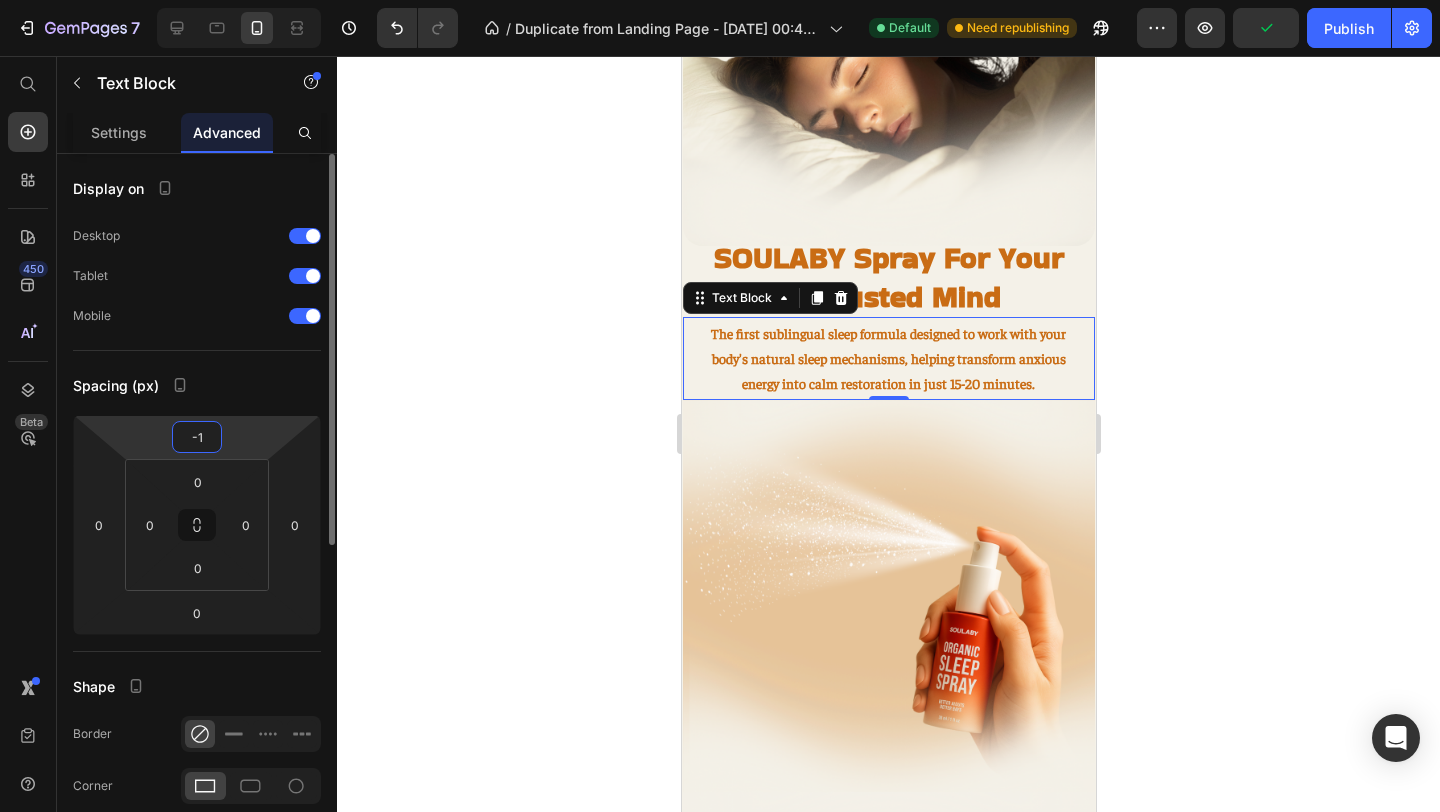 type on "-10" 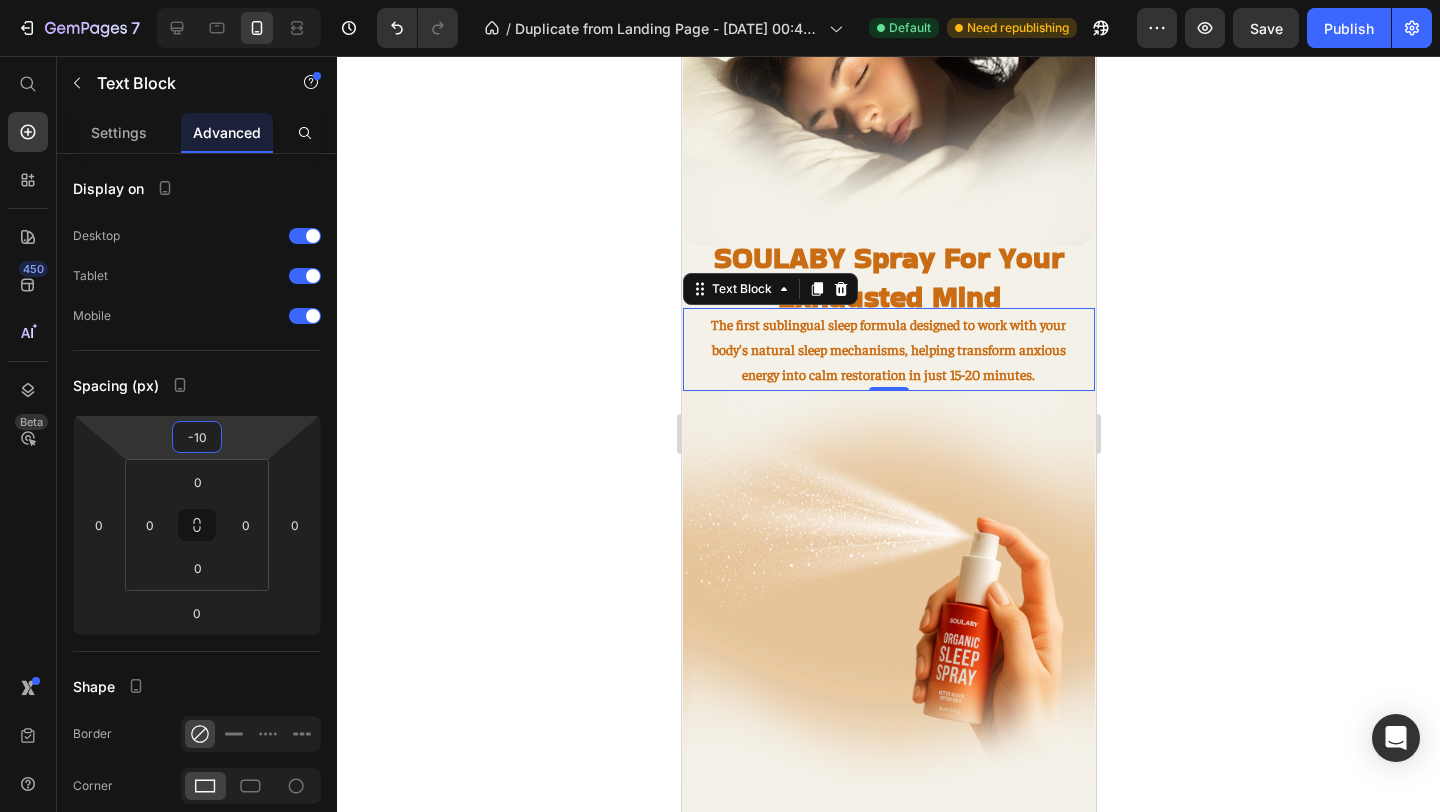 click 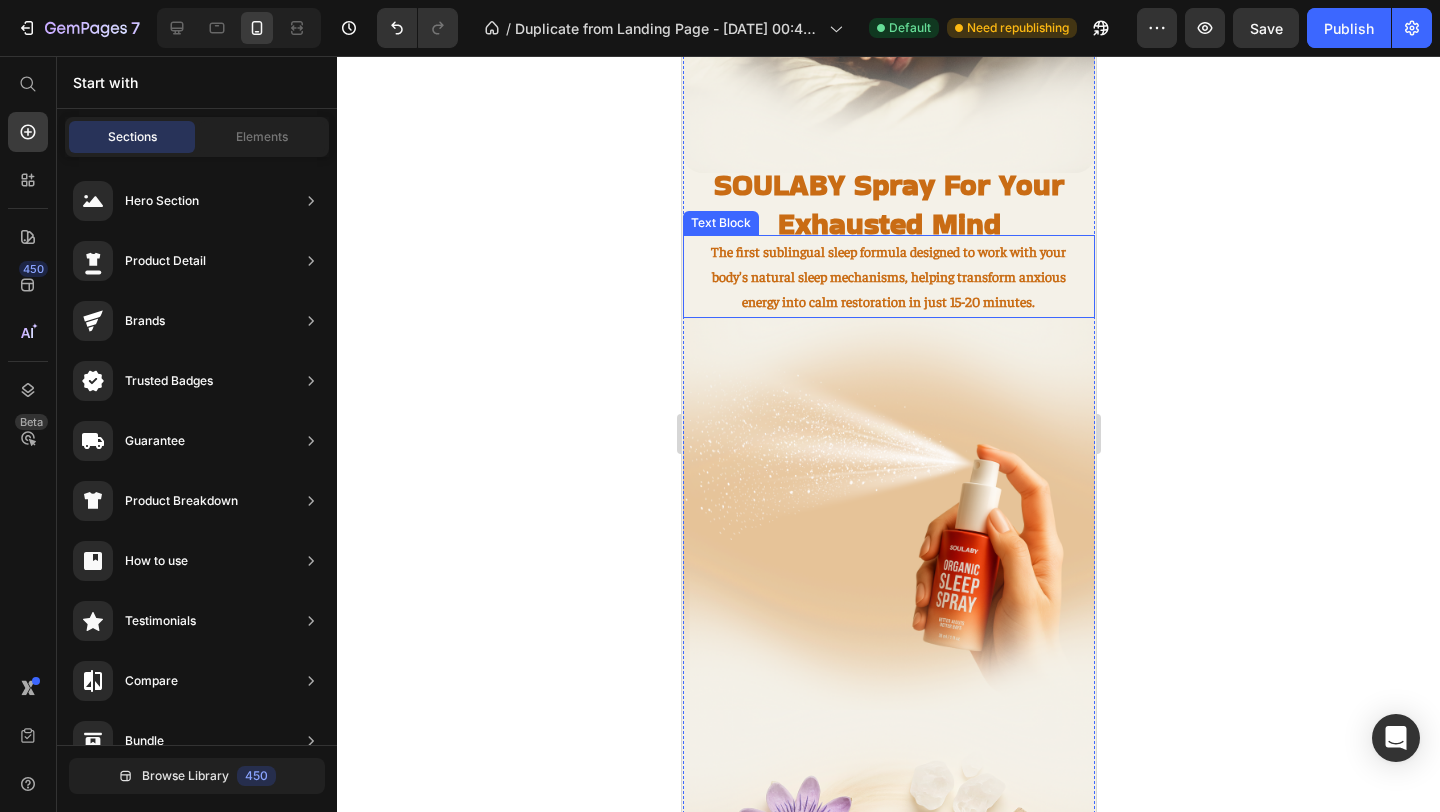 scroll, scrollTop: 1598, scrollLeft: 0, axis: vertical 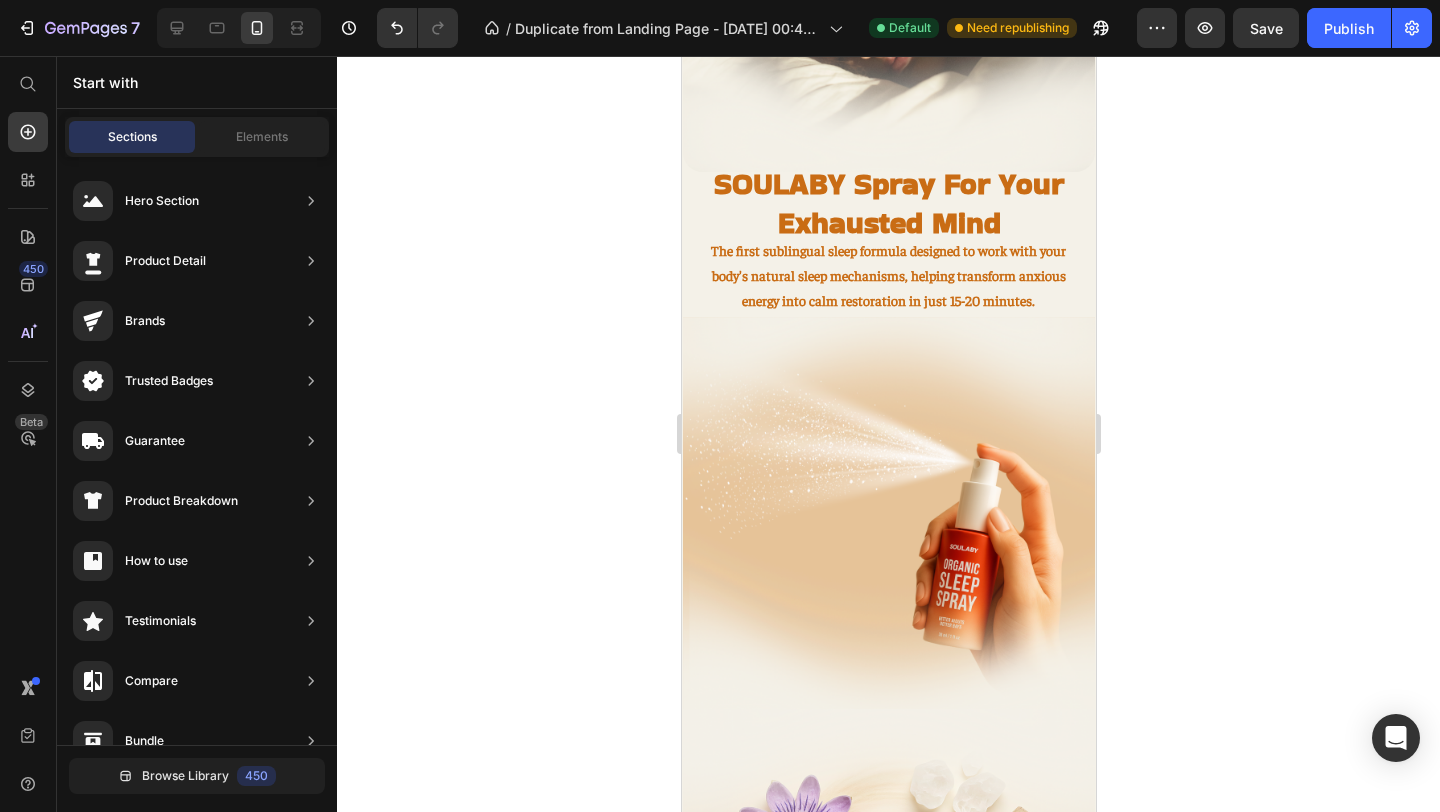 click 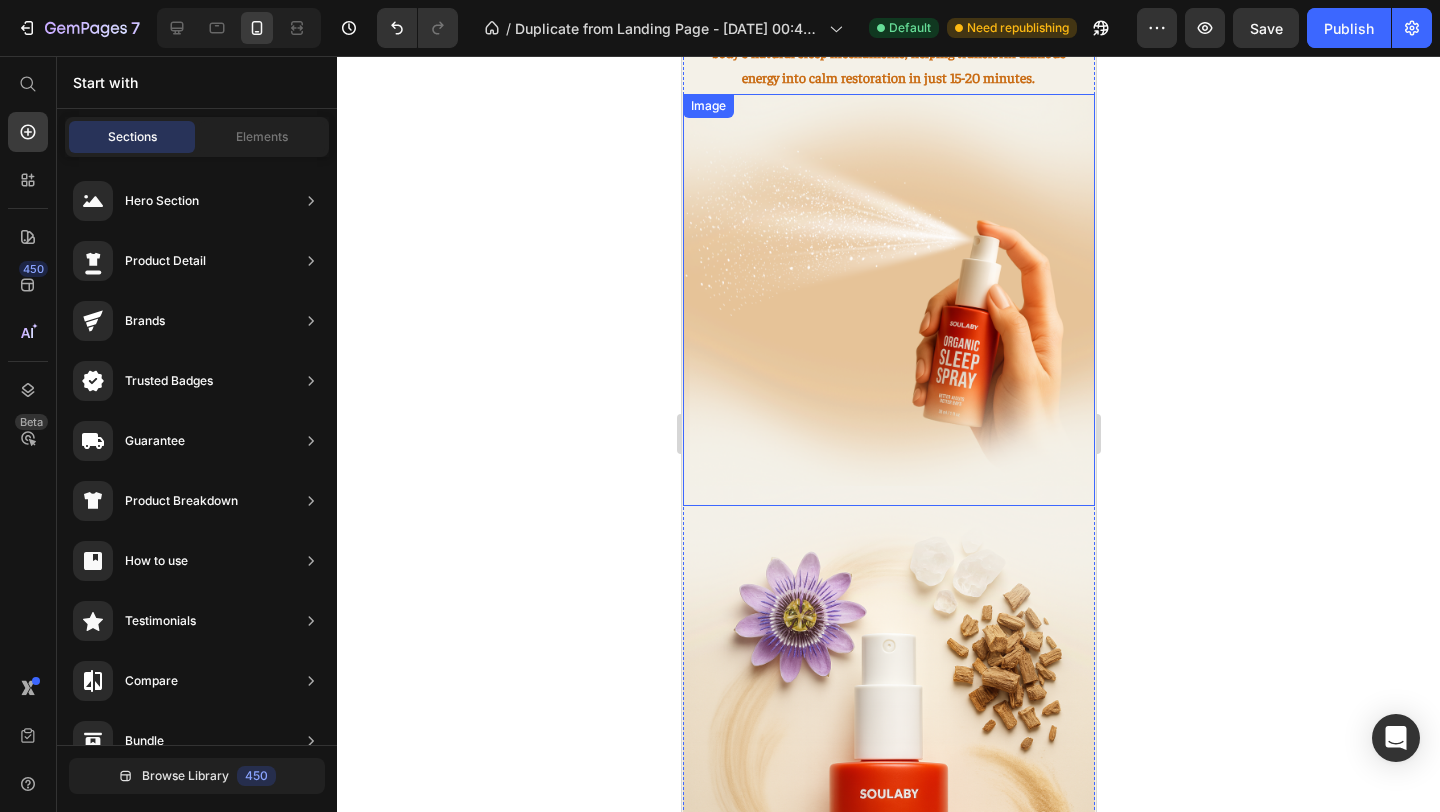 scroll, scrollTop: 1677, scrollLeft: 0, axis: vertical 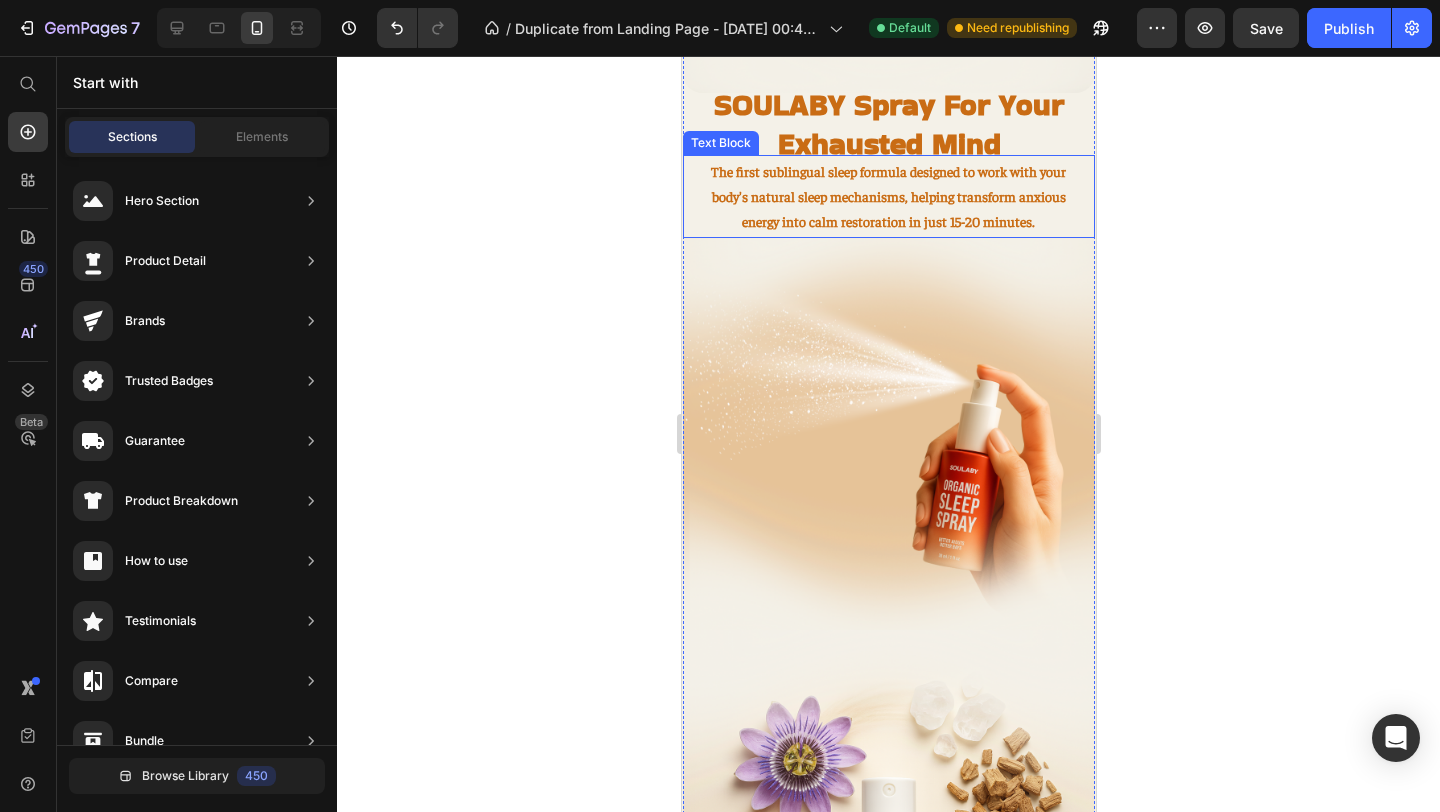 click on "The first sublingual sleep formula designed to work with your body's natural sleep mechanisms, helping transform anxious energy into calm restoration in just 15-20 minutes." at bounding box center [888, 197] 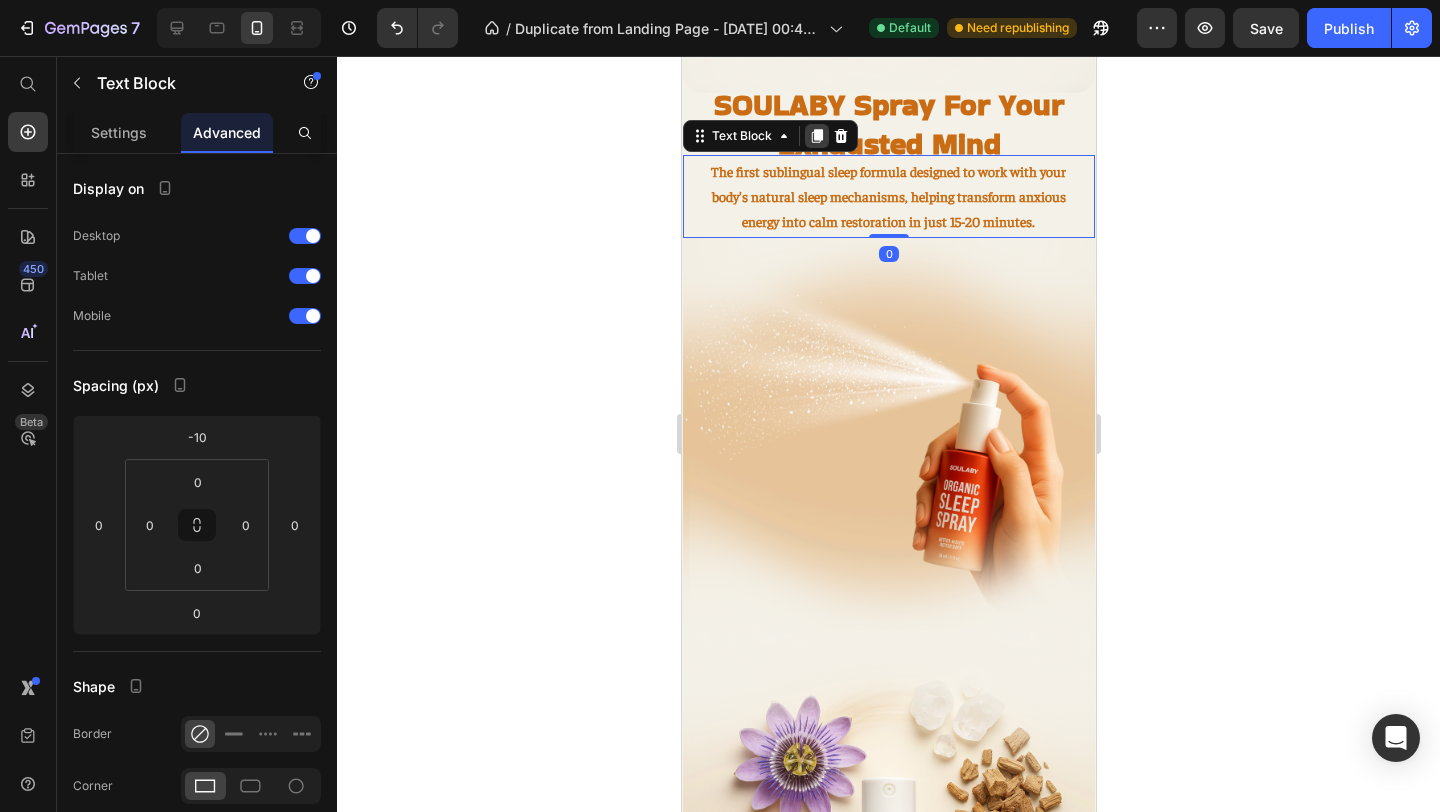 click 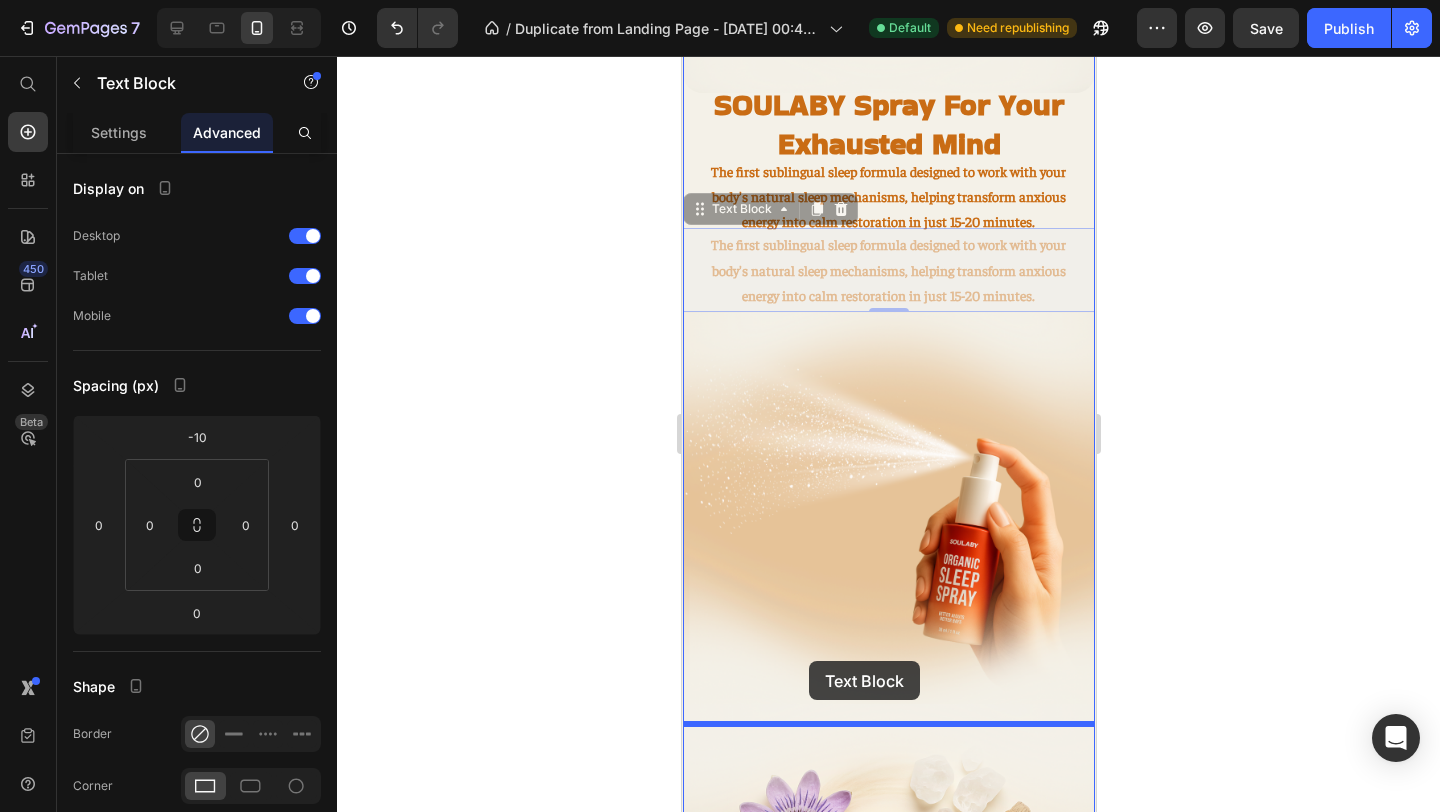 drag, startPoint x: 715, startPoint y: 275, endPoint x: 808, endPoint y: 662, distance: 398.01758 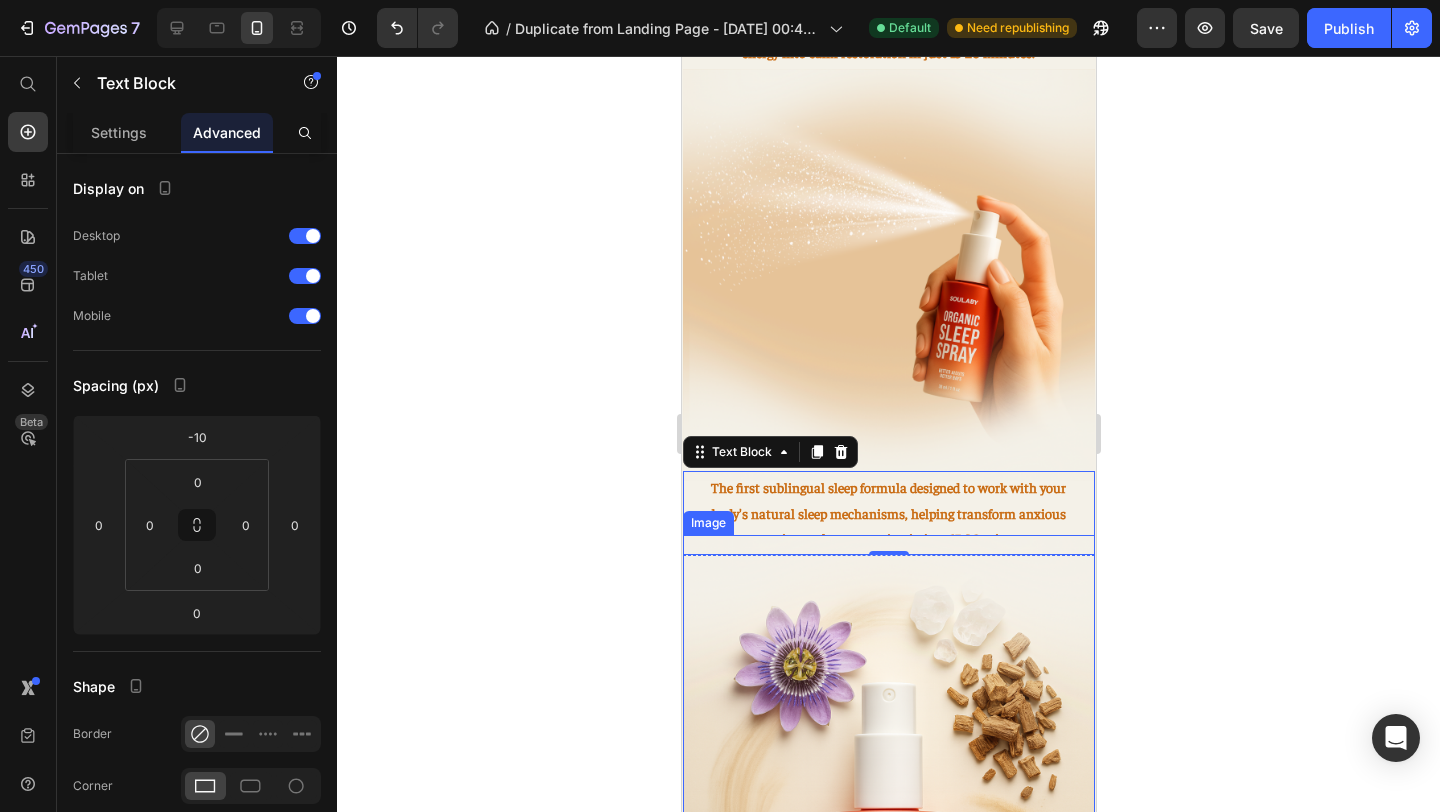 scroll, scrollTop: 1875, scrollLeft: 0, axis: vertical 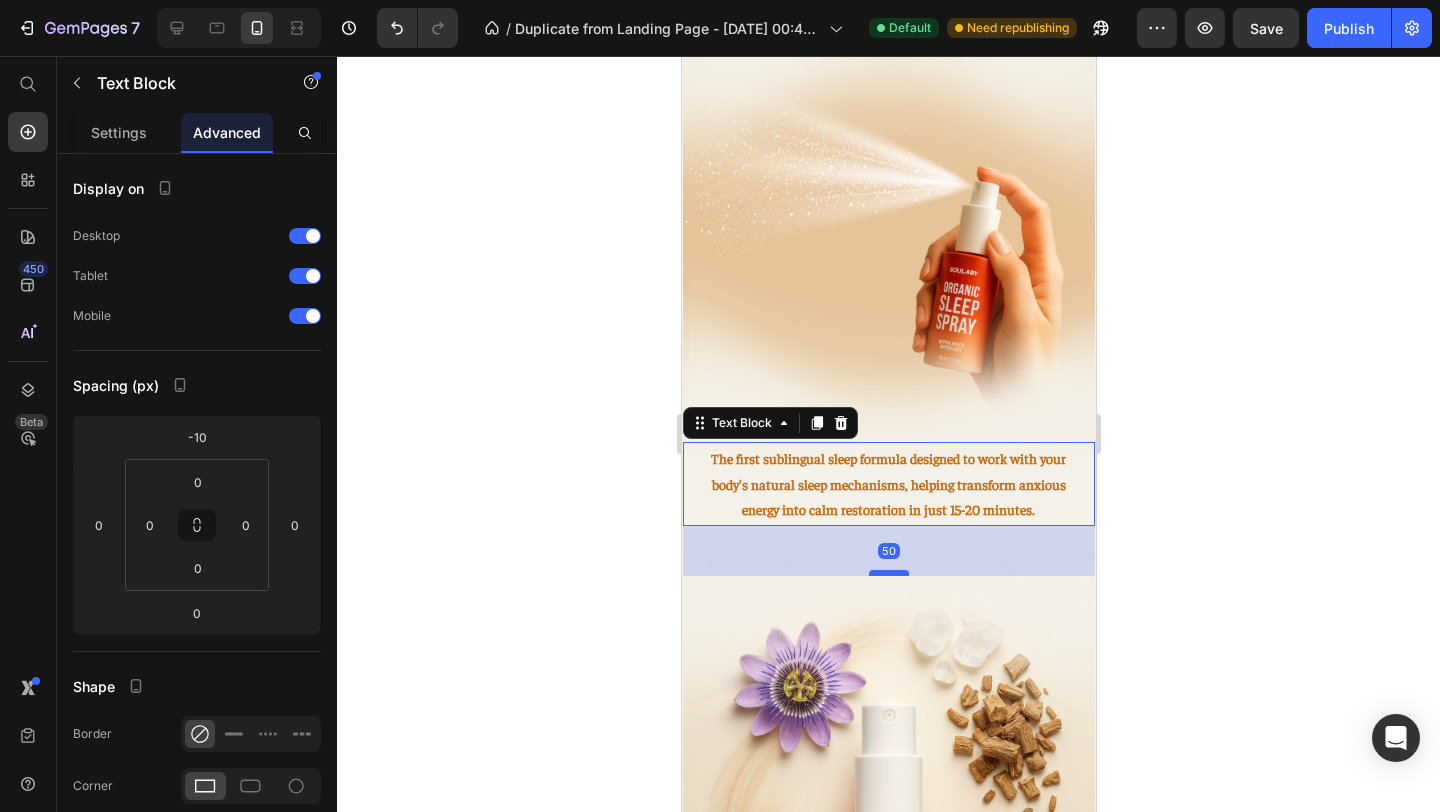 drag, startPoint x: 885, startPoint y: 520, endPoint x: 879, endPoint y: 571, distance: 51.351727 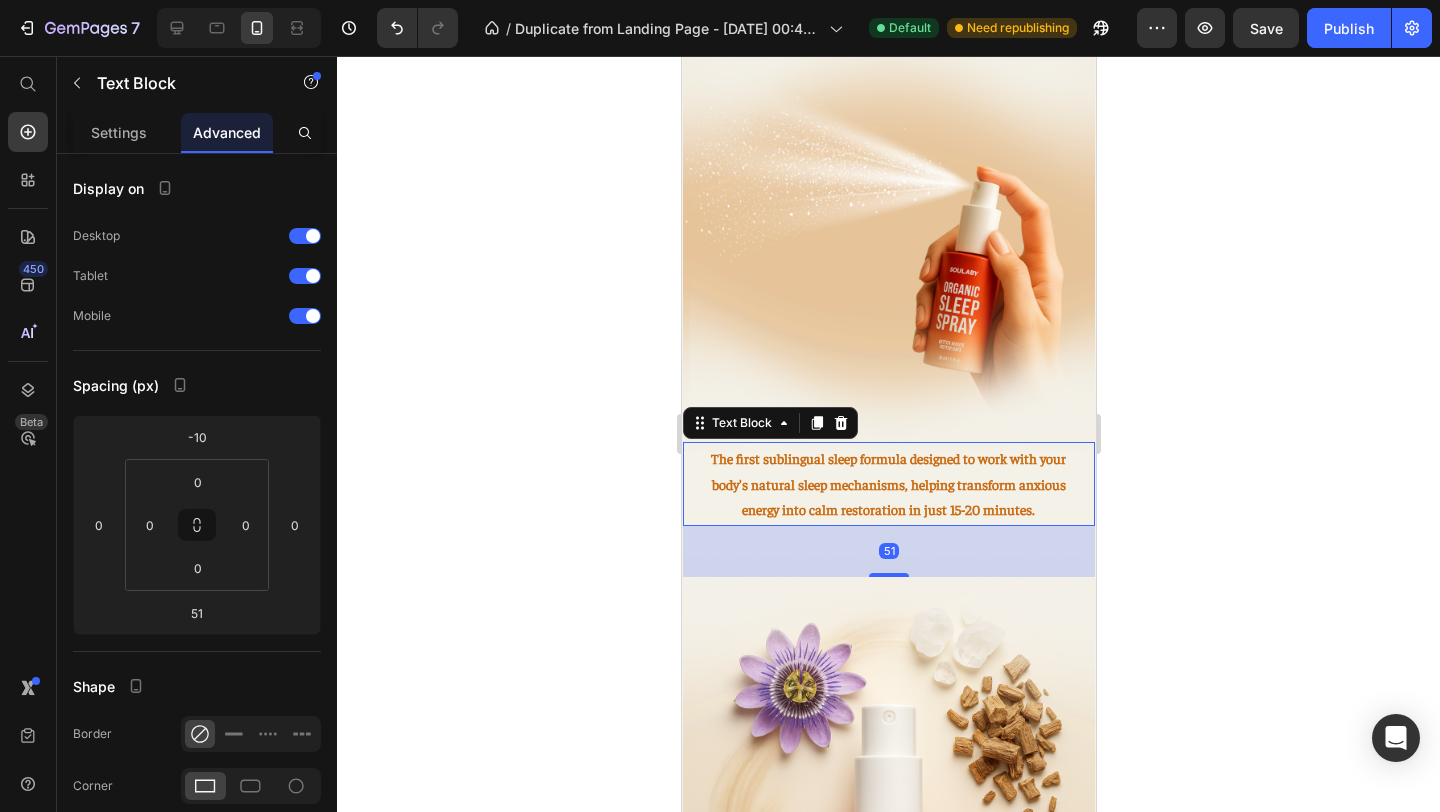 click on "The first sublingual sleep formula designed to work with your body's natural sleep mechanisms, helping transform anxious energy into calm restoration in just 15-20 minutes." at bounding box center [888, 484] 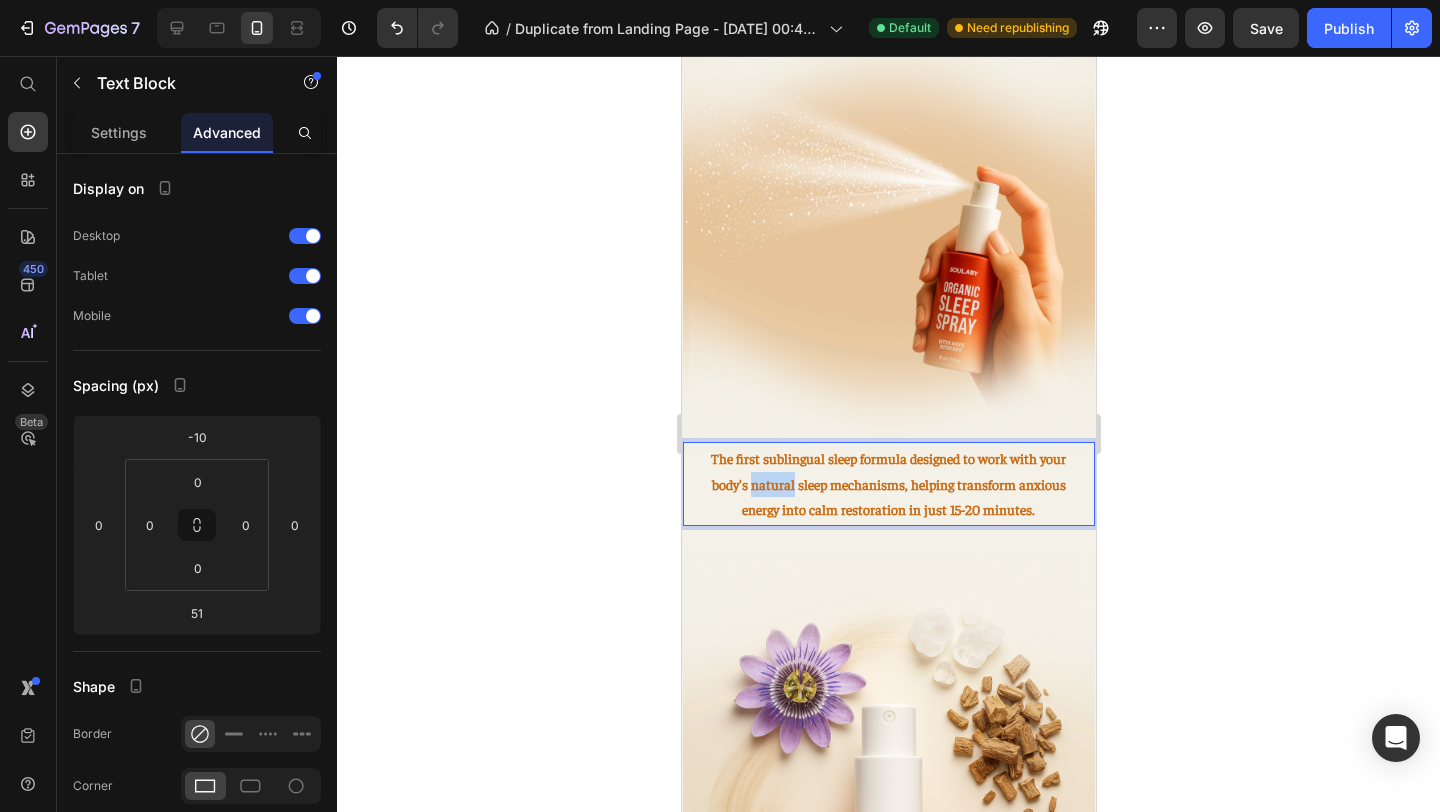 click on "The first sublingual sleep formula designed to work with your body's natural sleep mechanisms, helping transform anxious energy into calm restoration in just 15-20 minutes." at bounding box center [888, 484] 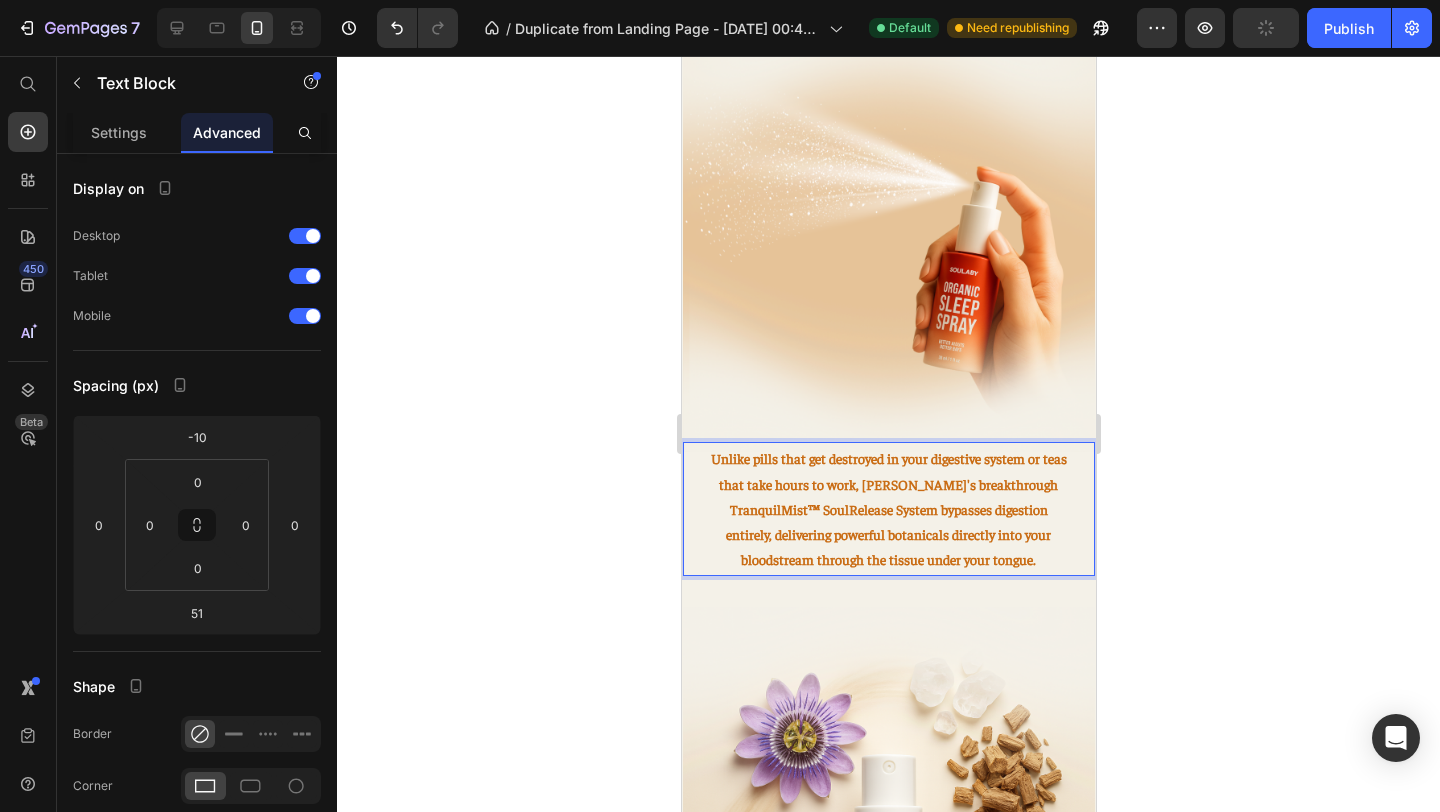 click 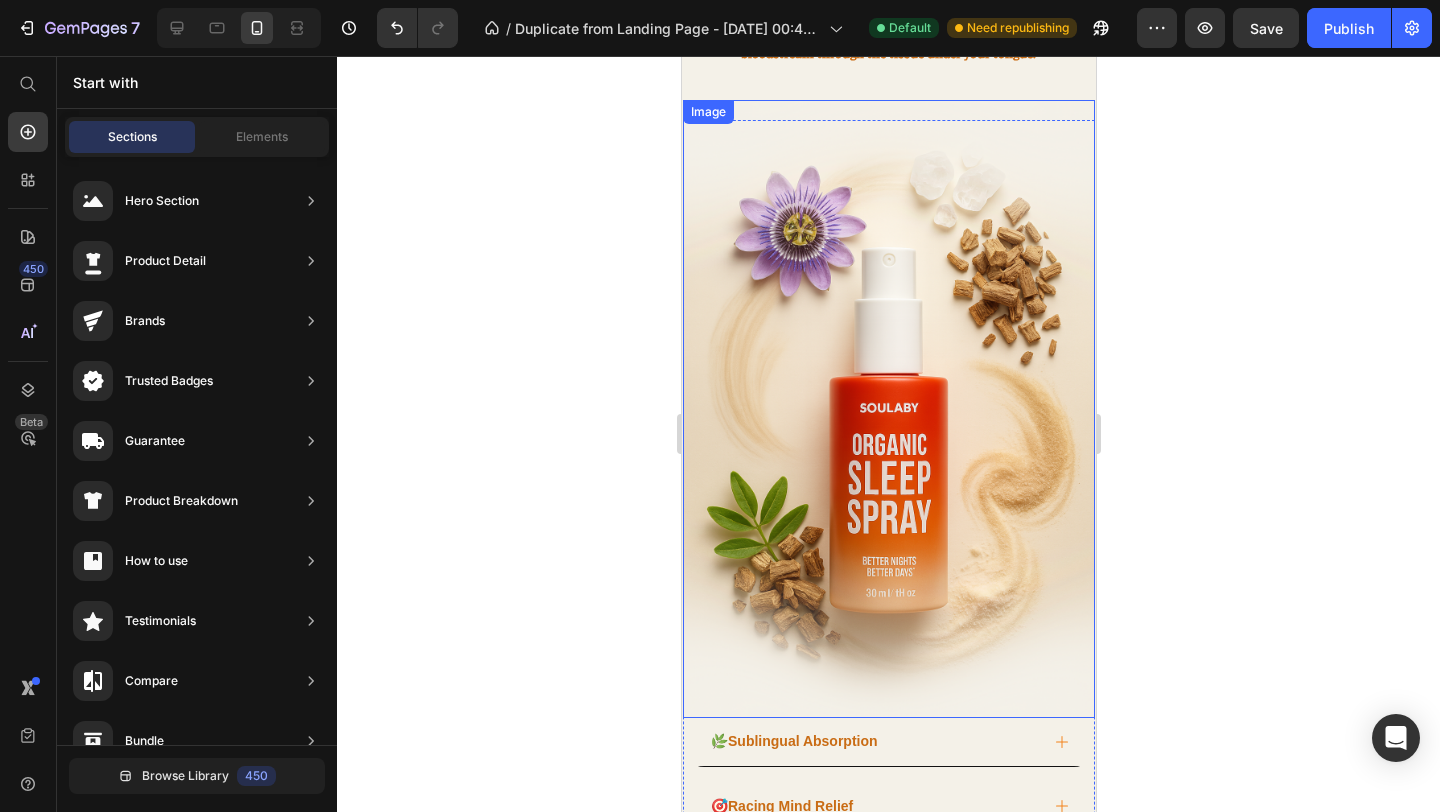 scroll, scrollTop: 2381, scrollLeft: 0, axis: vertical 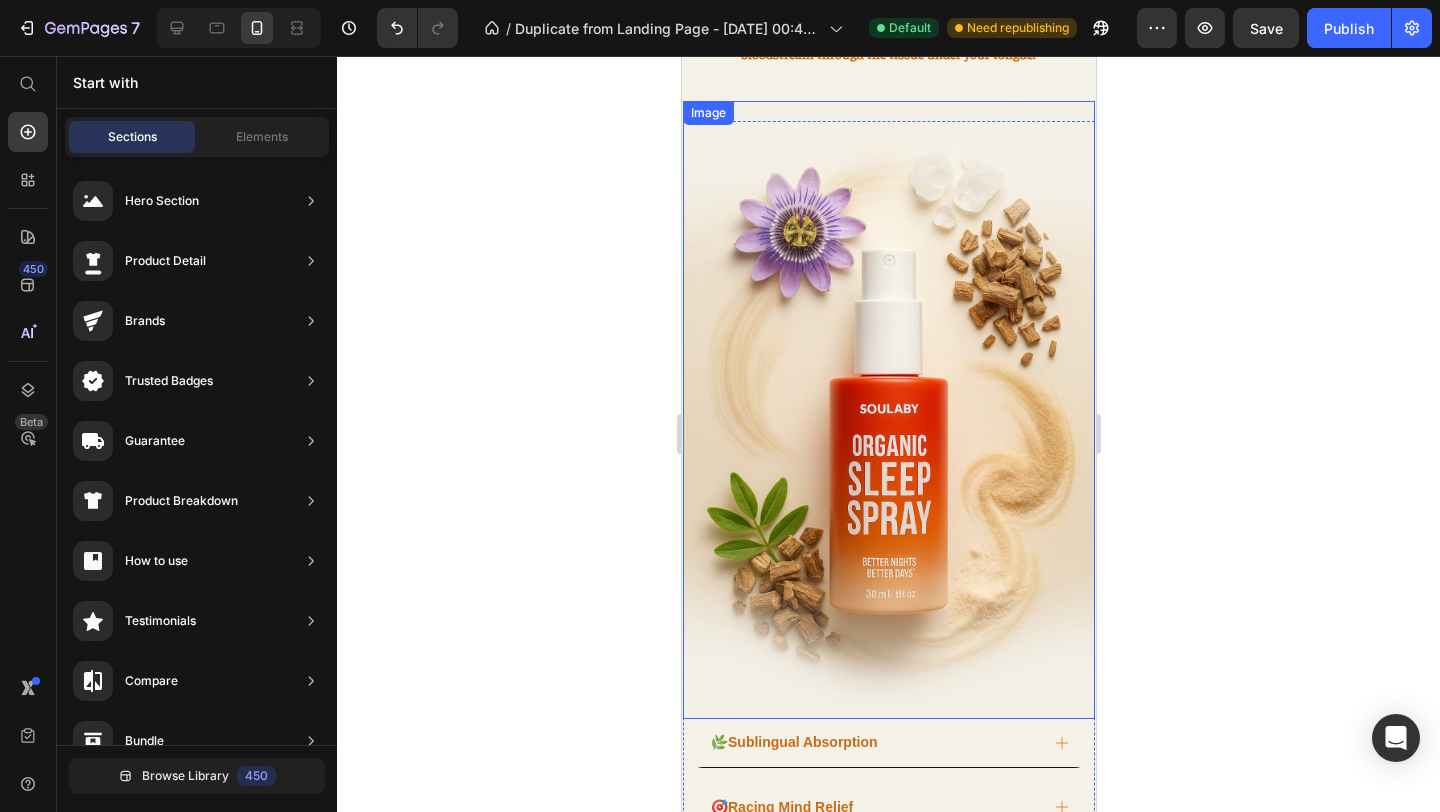 click at bounding box center (888, 410) 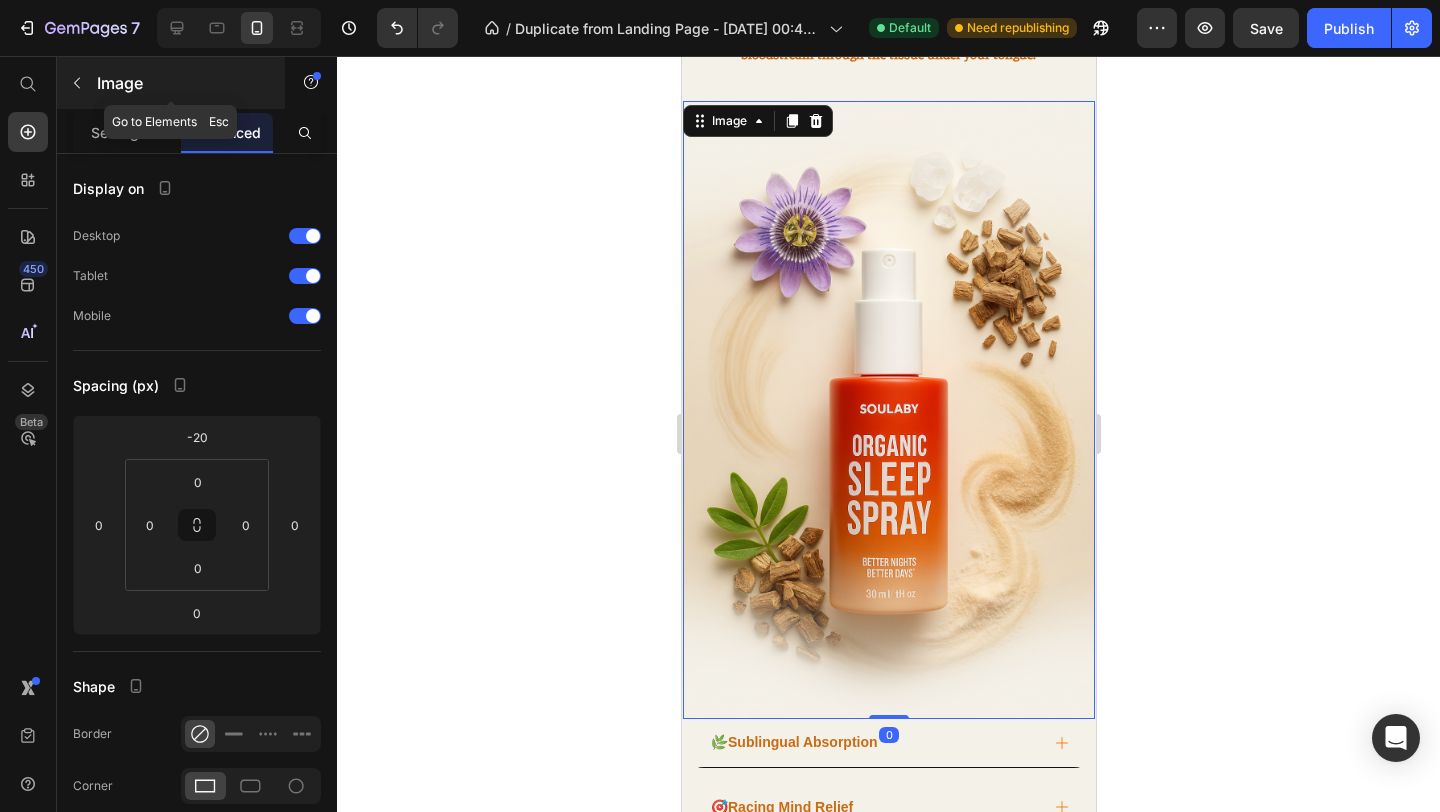 click at bounding box center [77, 83] 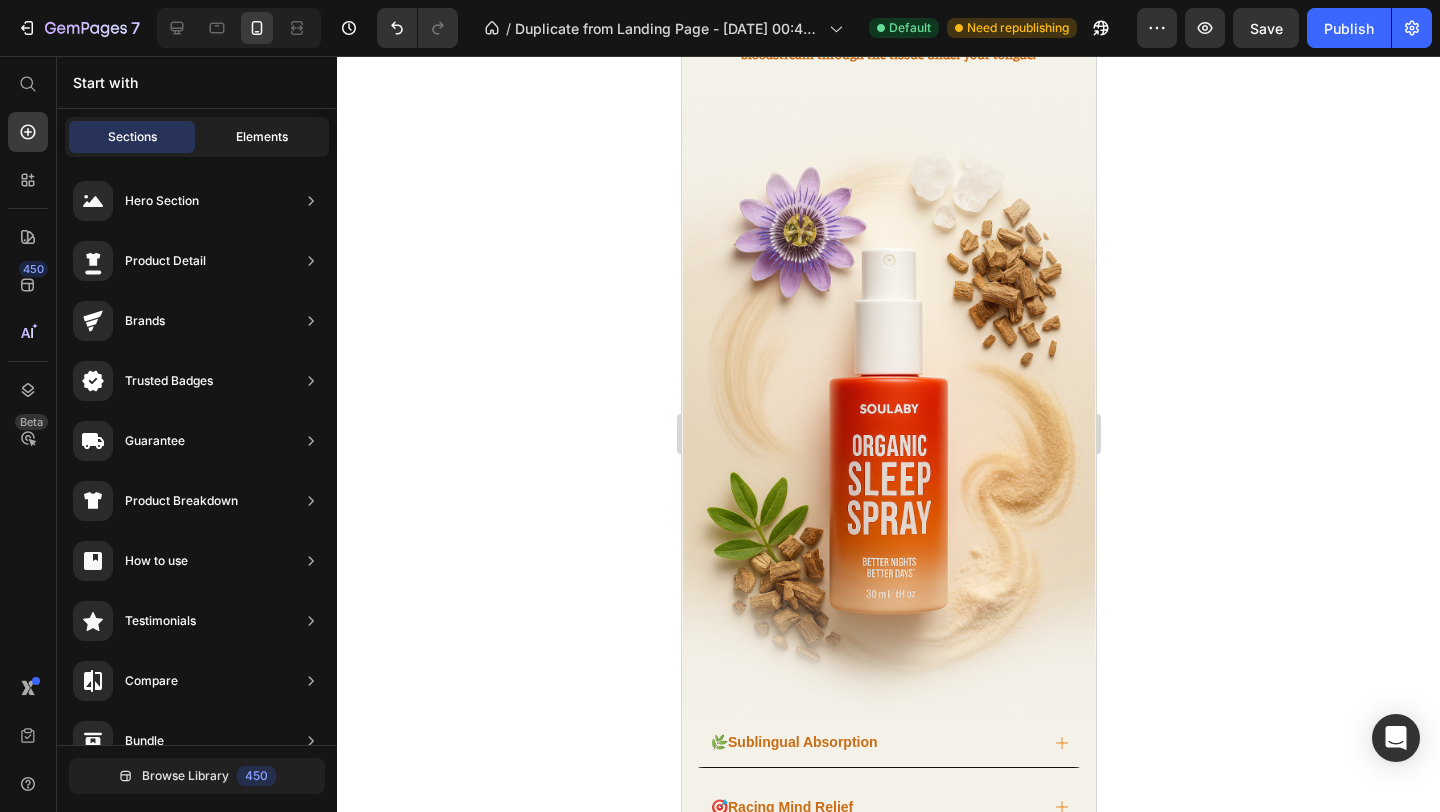 click on "Elements" 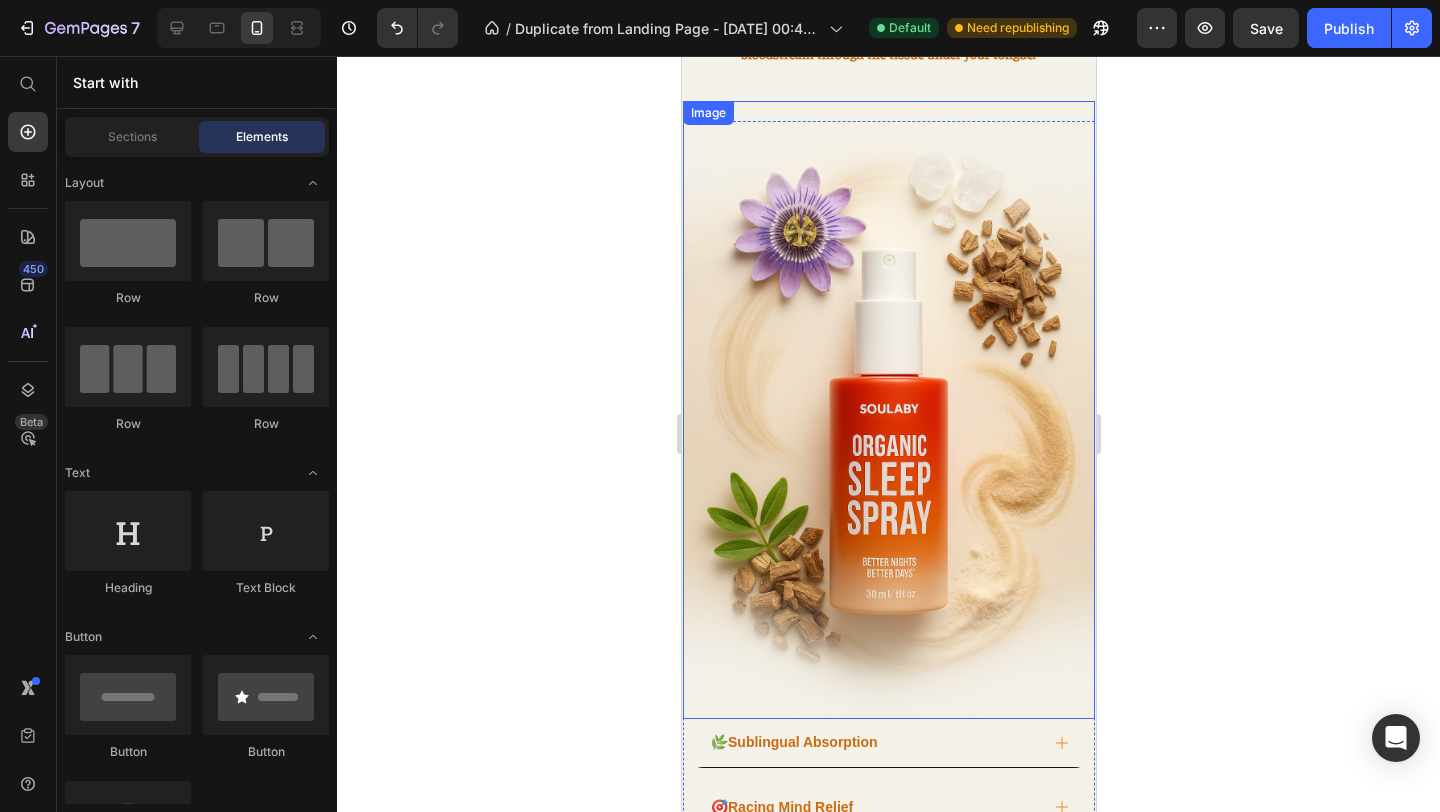 click at bounding box center [888, 410] 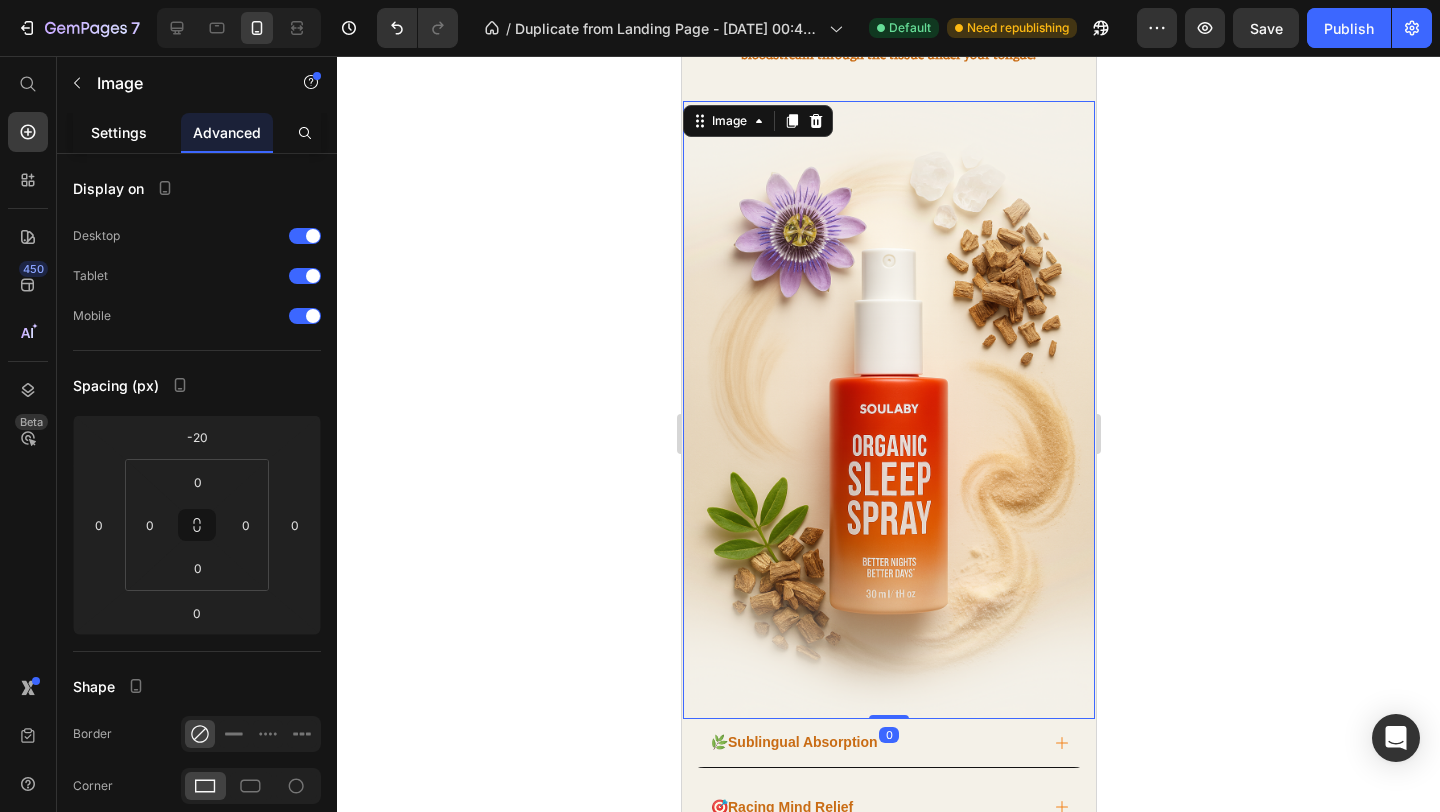 click on "Settings" 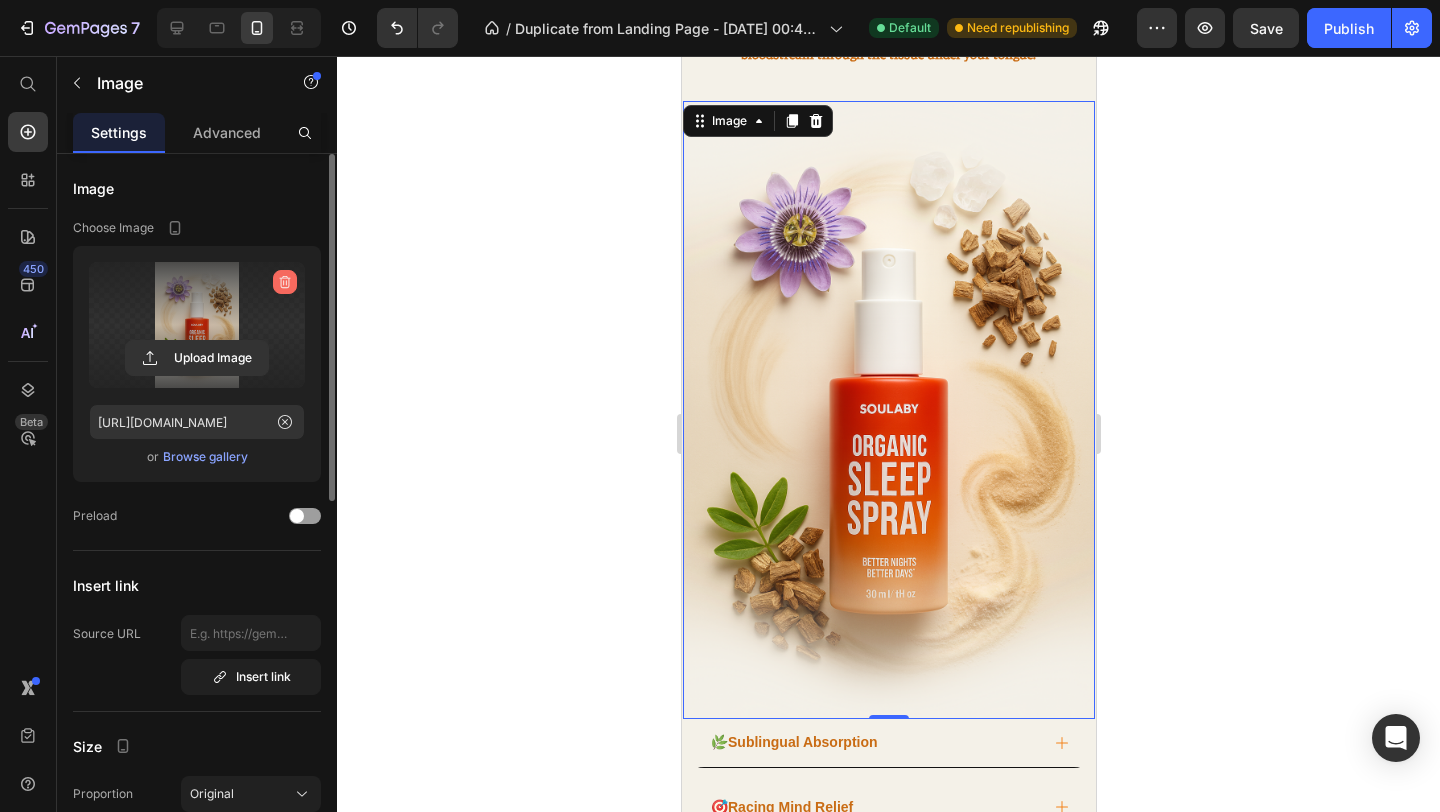 click 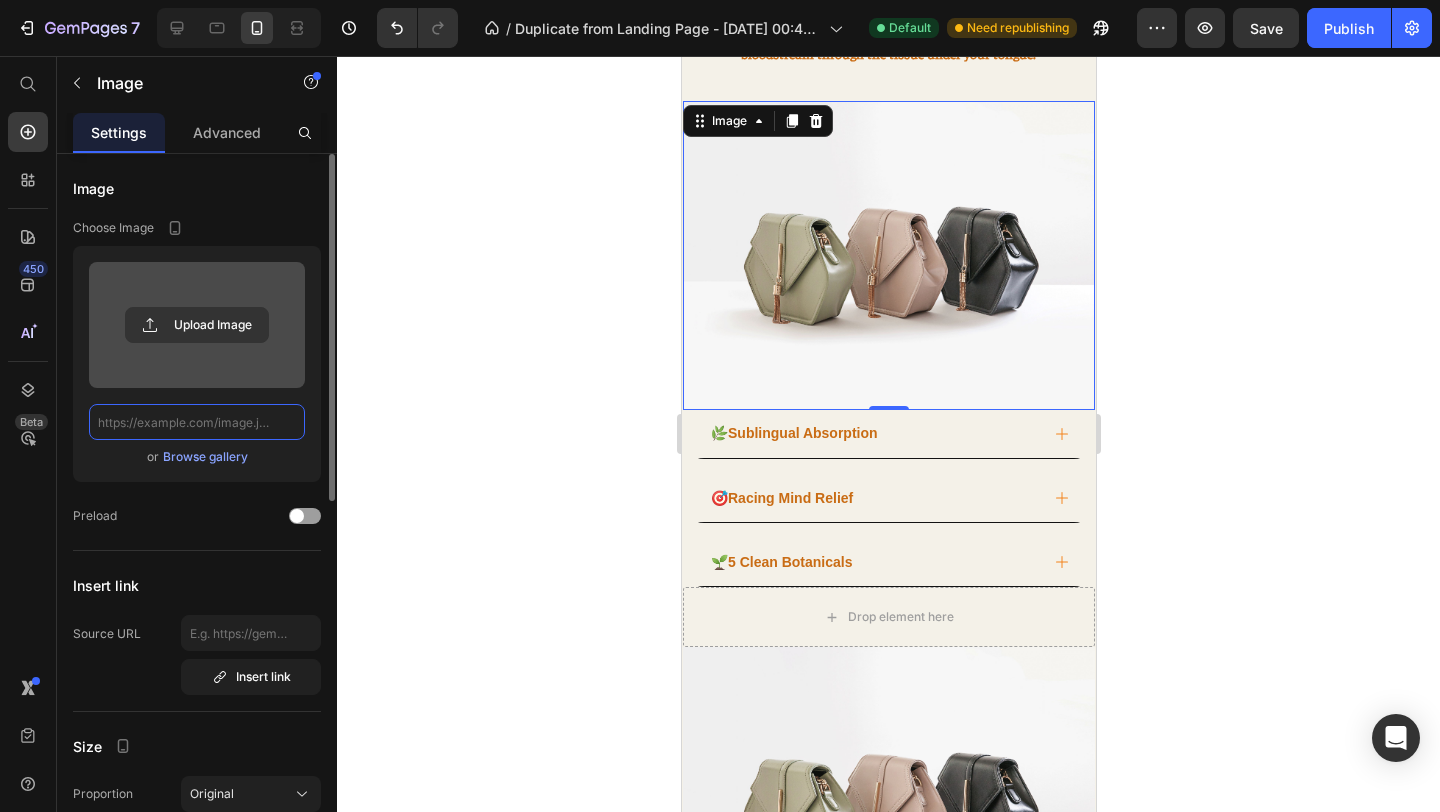 scroll, scrollTop: 0, scrollLeft: 0, axis: both 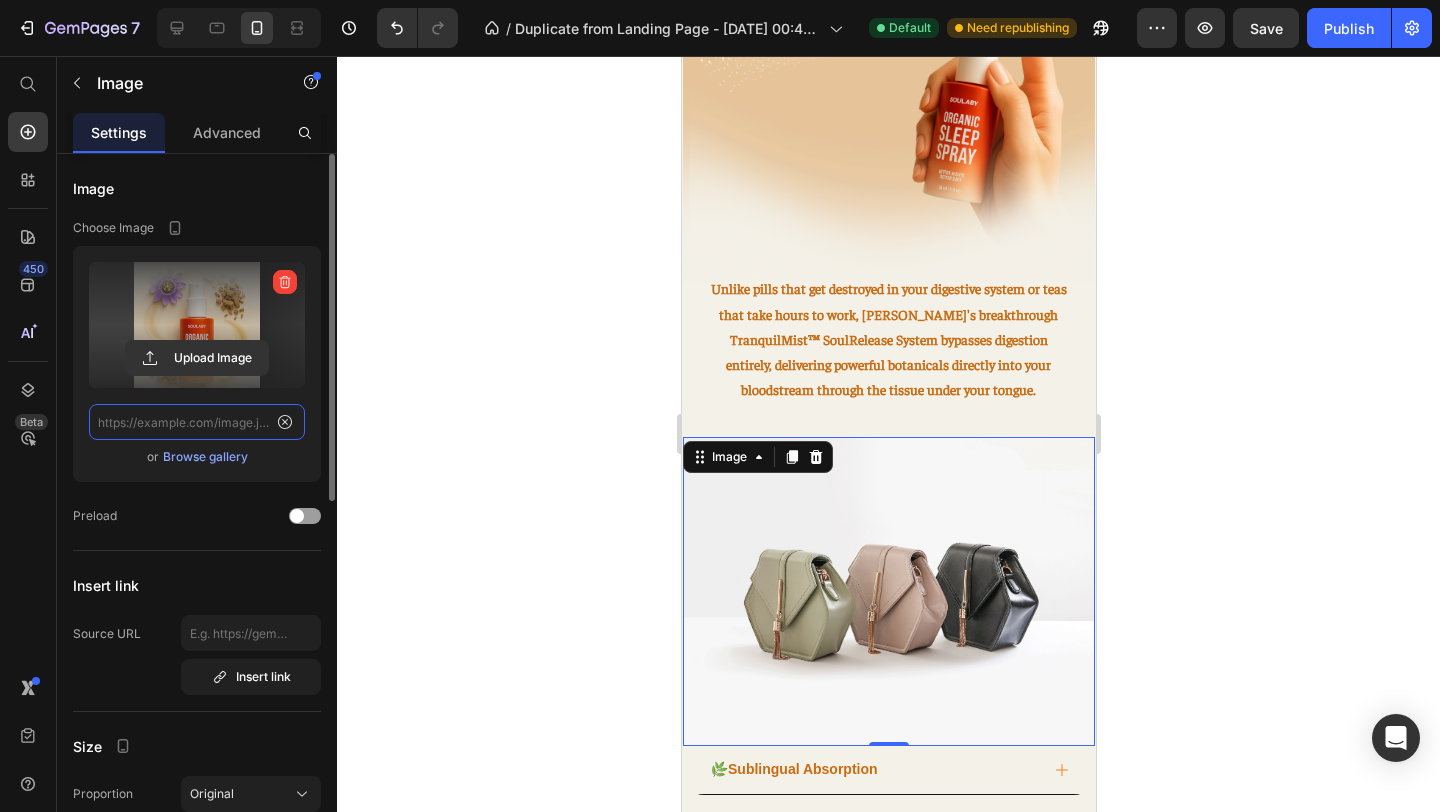 type on "https://cdn.shopify.com/s/files/1/0766/1266/5565/files/gempages_574492410030064752-791dd9c1-93d3-47a8-81fb-7dd64294be3a.png" 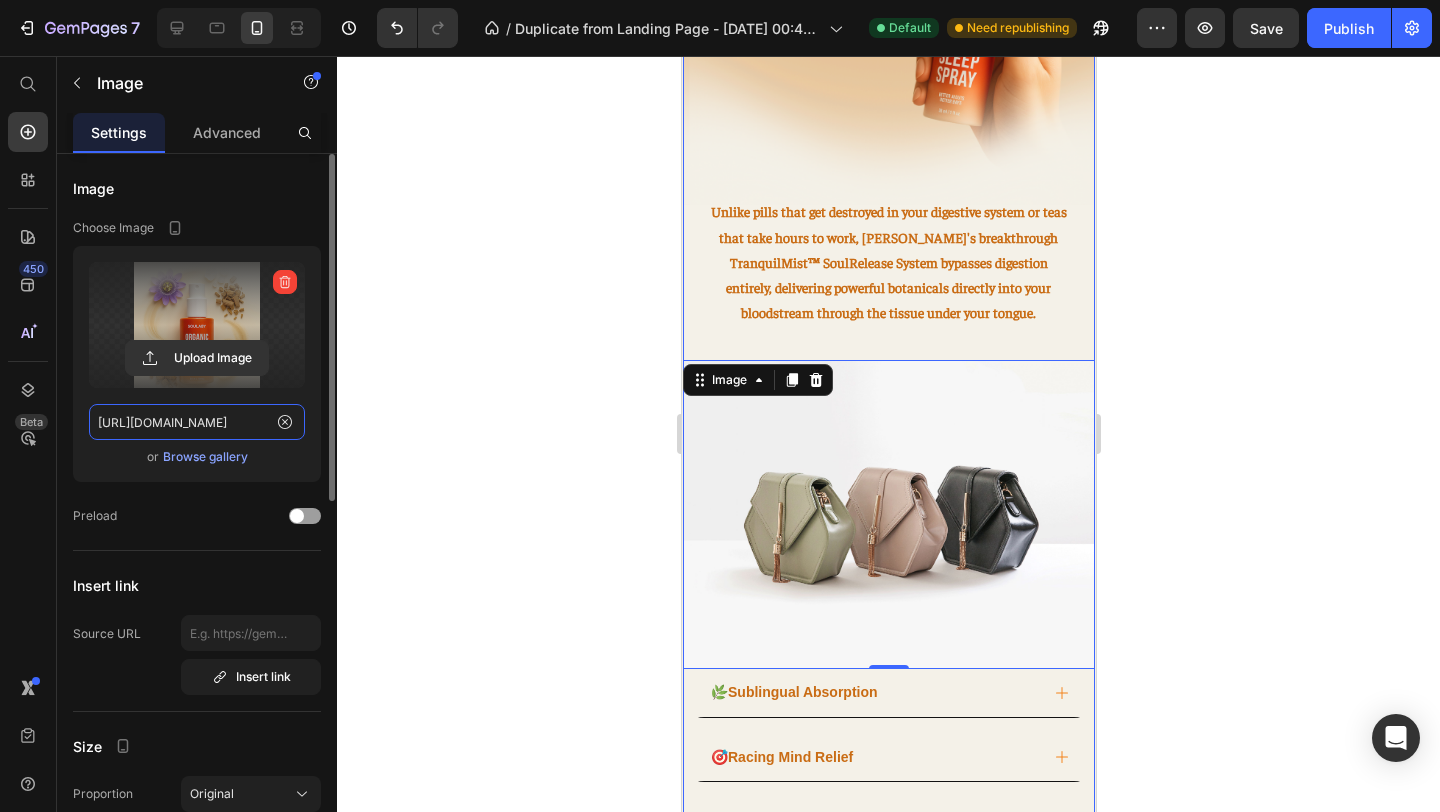 scroll, scrollTop: 2251, scrollLeft: 0, axis: vertical 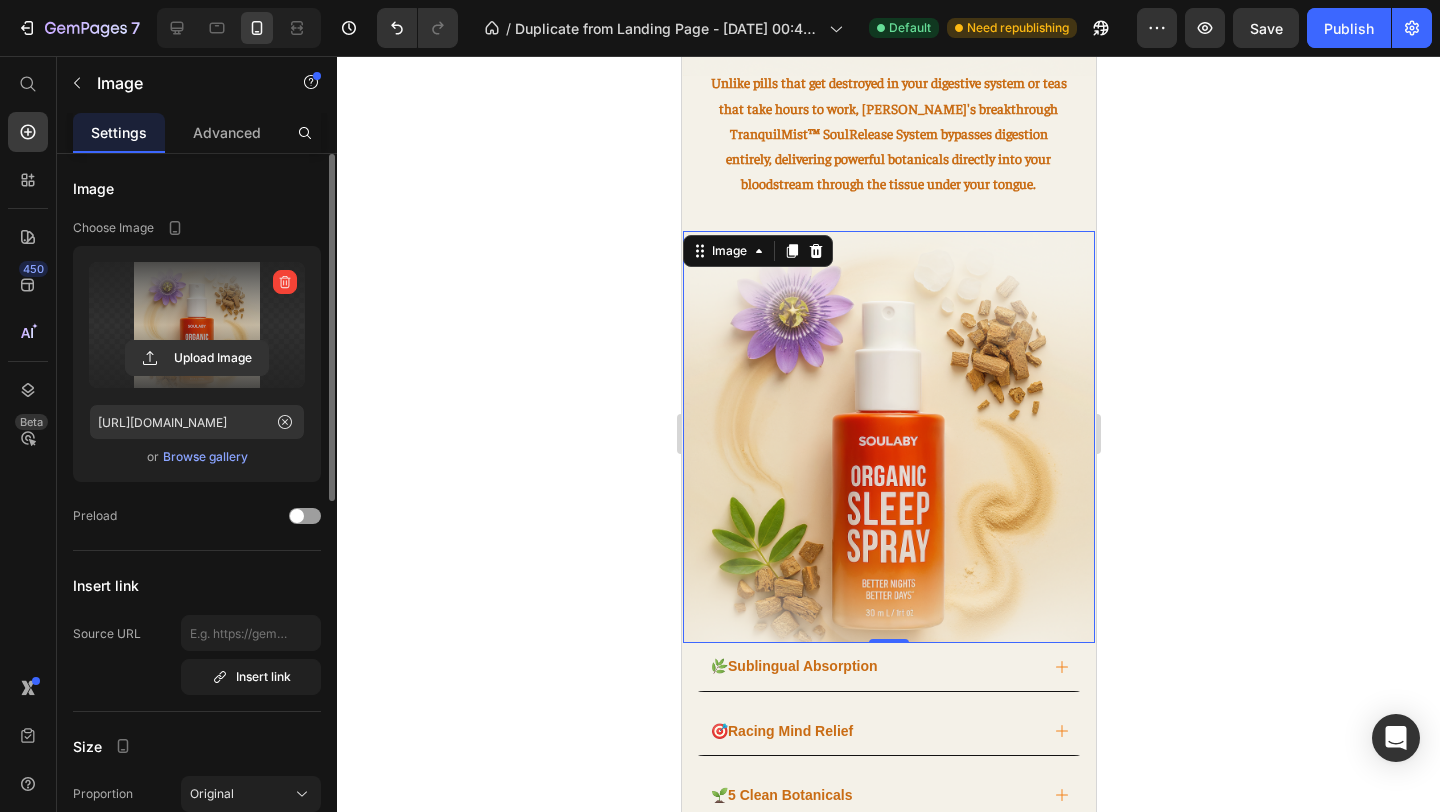 click 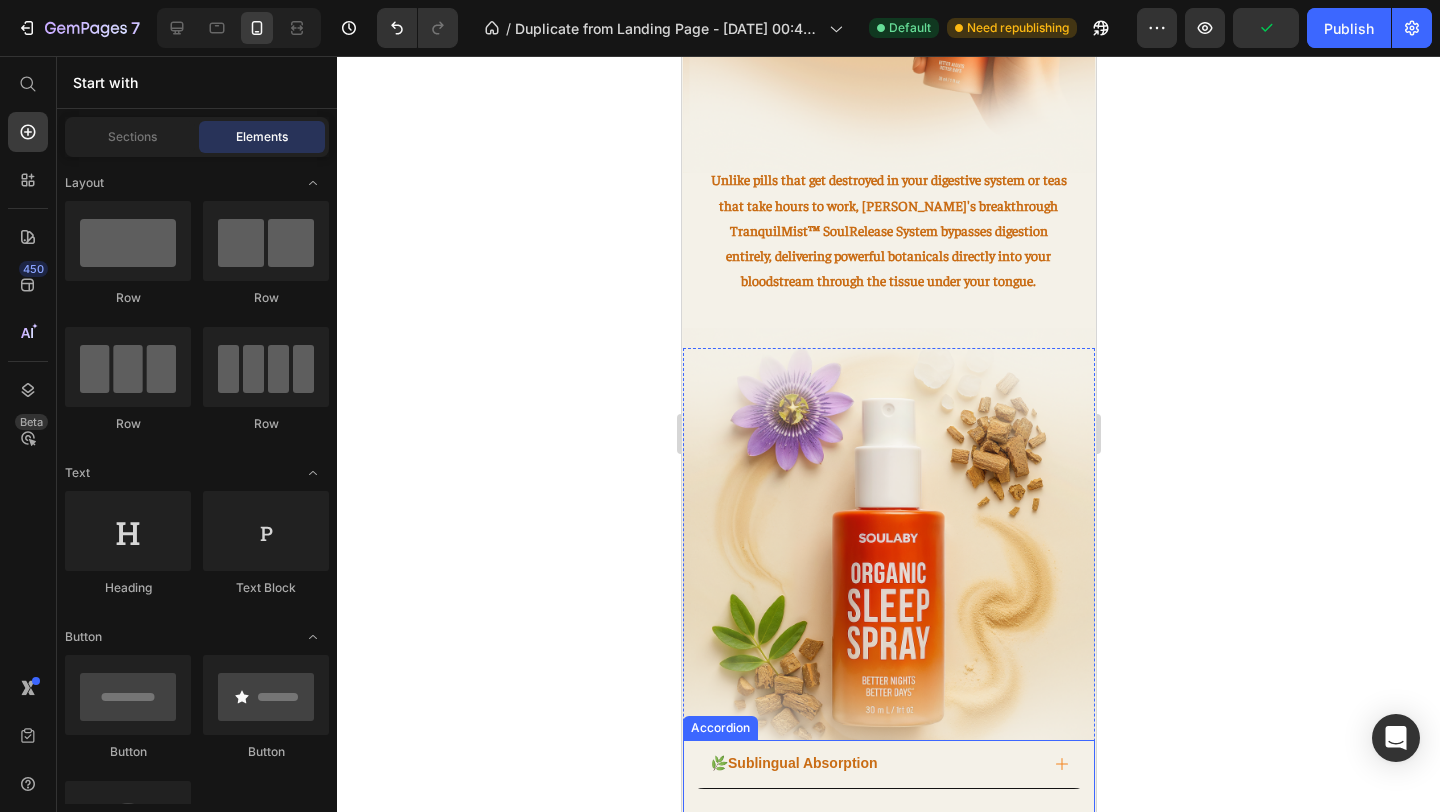 scroll, scrollTop: 2150, scrollLeft: 0, axis: vertical 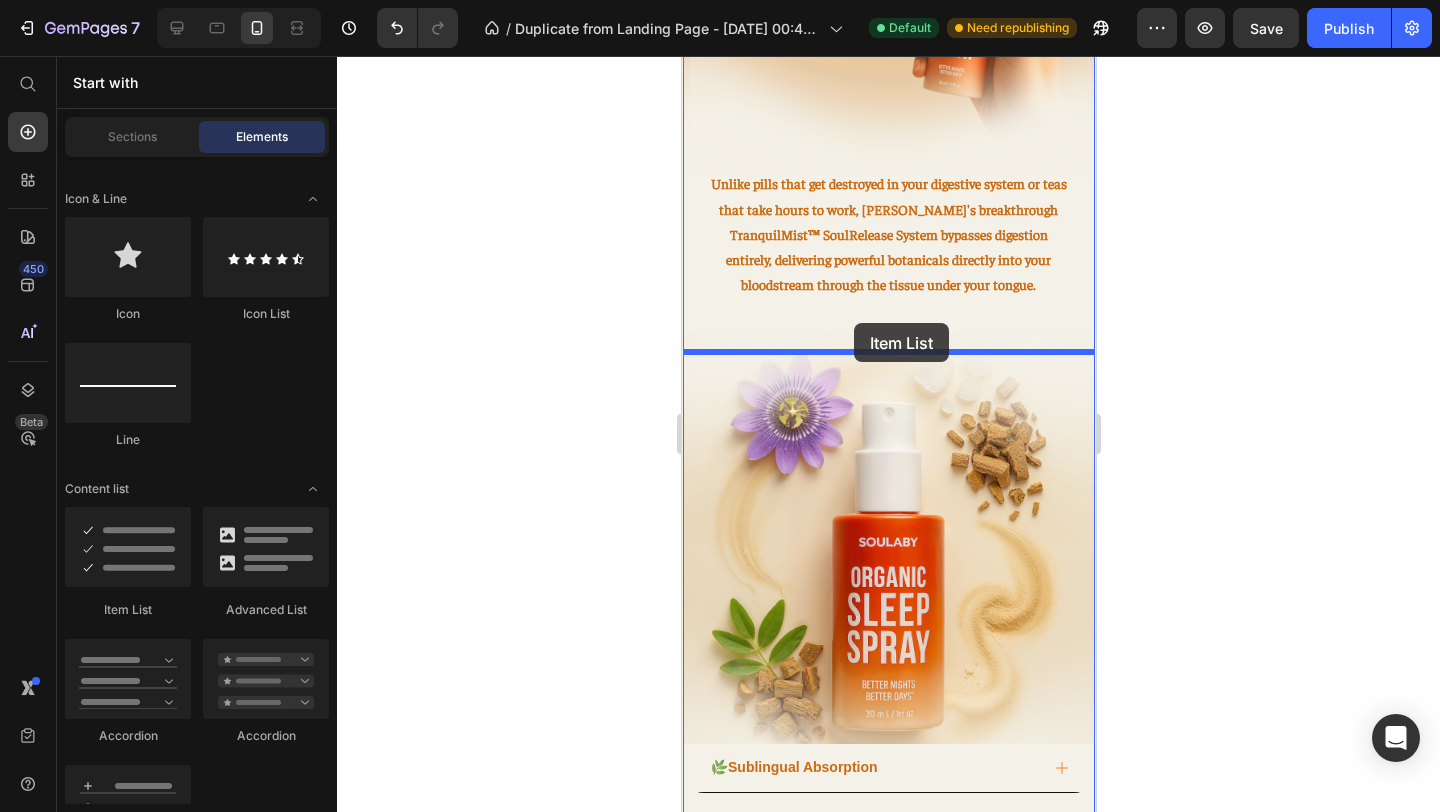 drag, startPoint x: 818, startPoint y: 614, endPoint x: 853, endPoint y: 323, distance: 293.09726 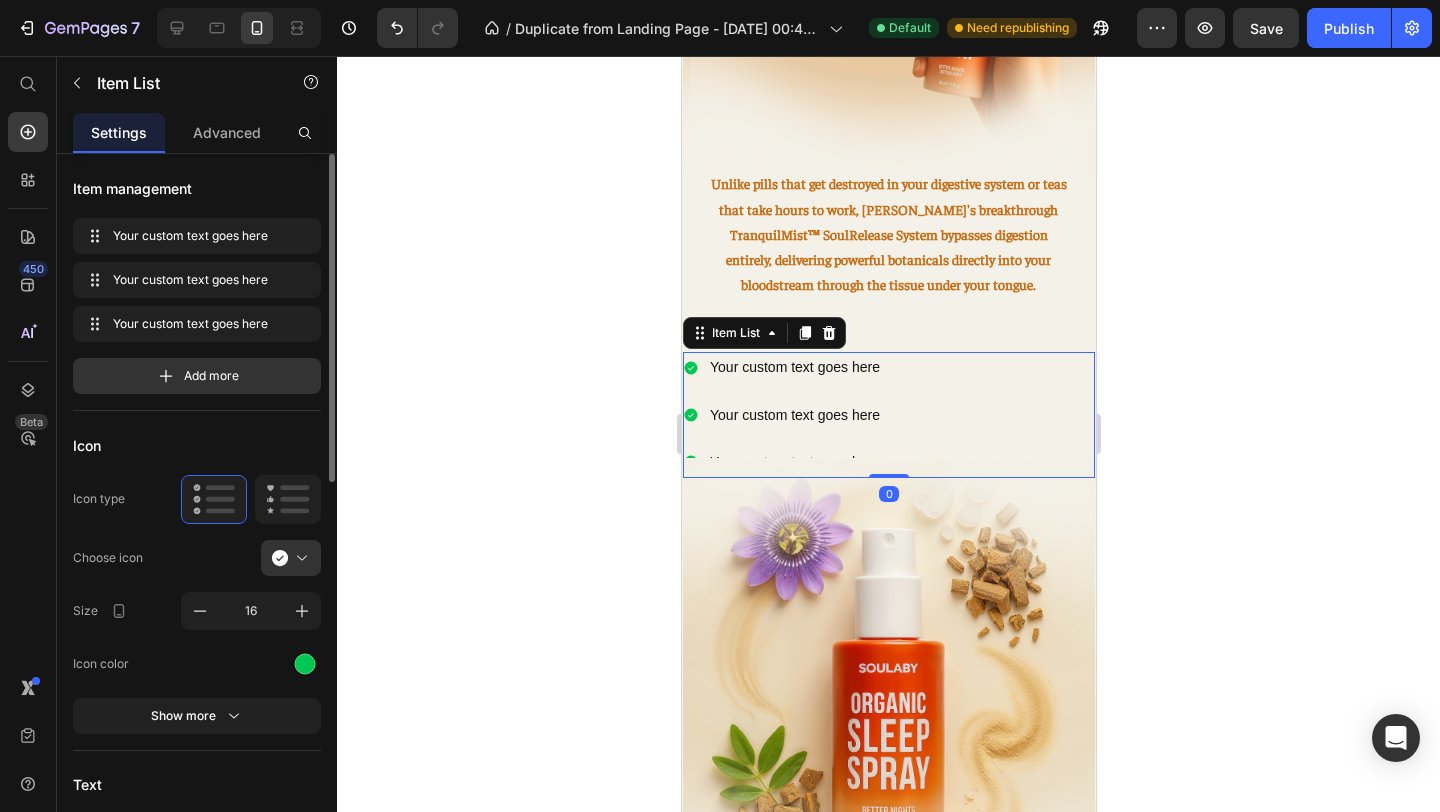 click on "Your custom text goes here Your custom text goes here Your custom text goes here" at bounding box center [888, 415] 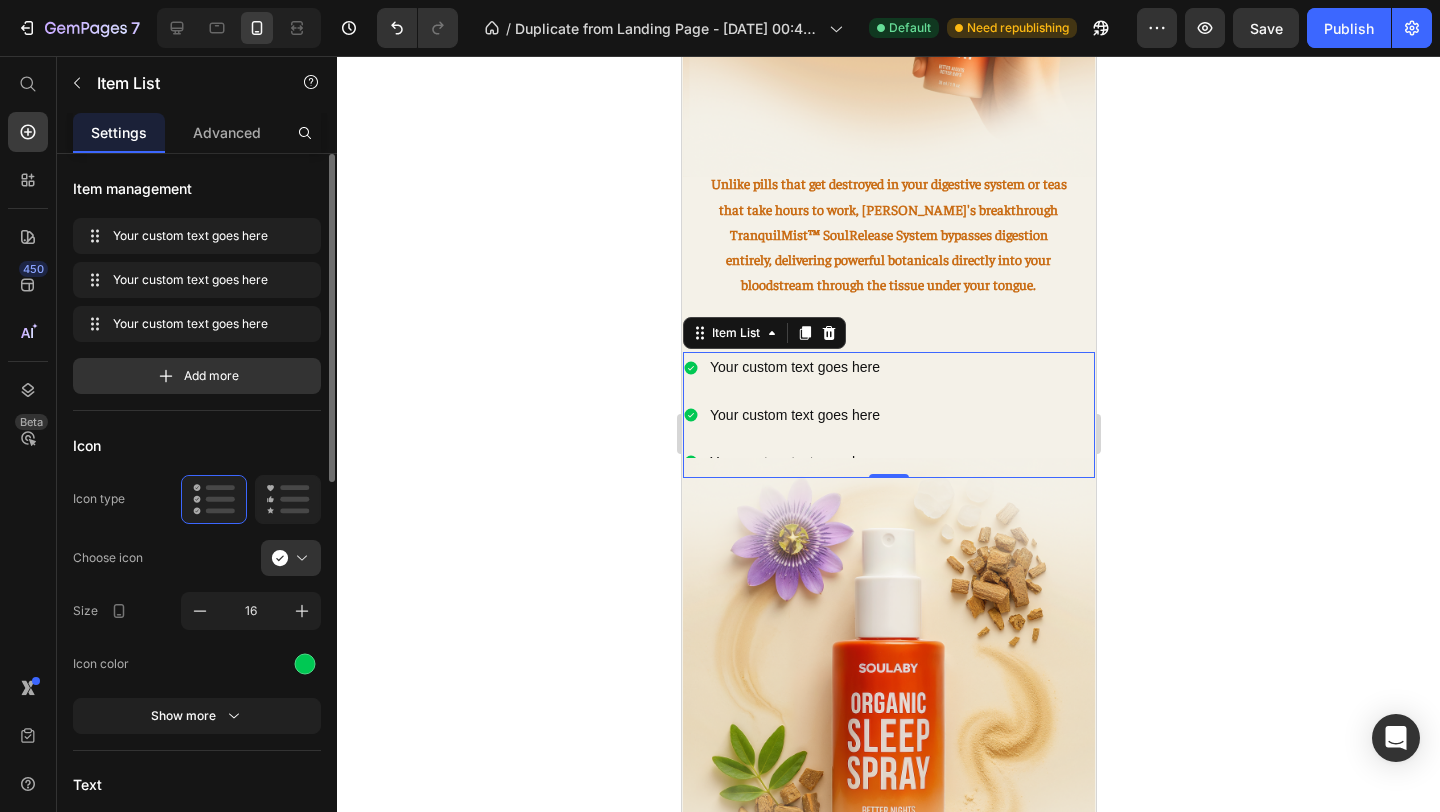 click 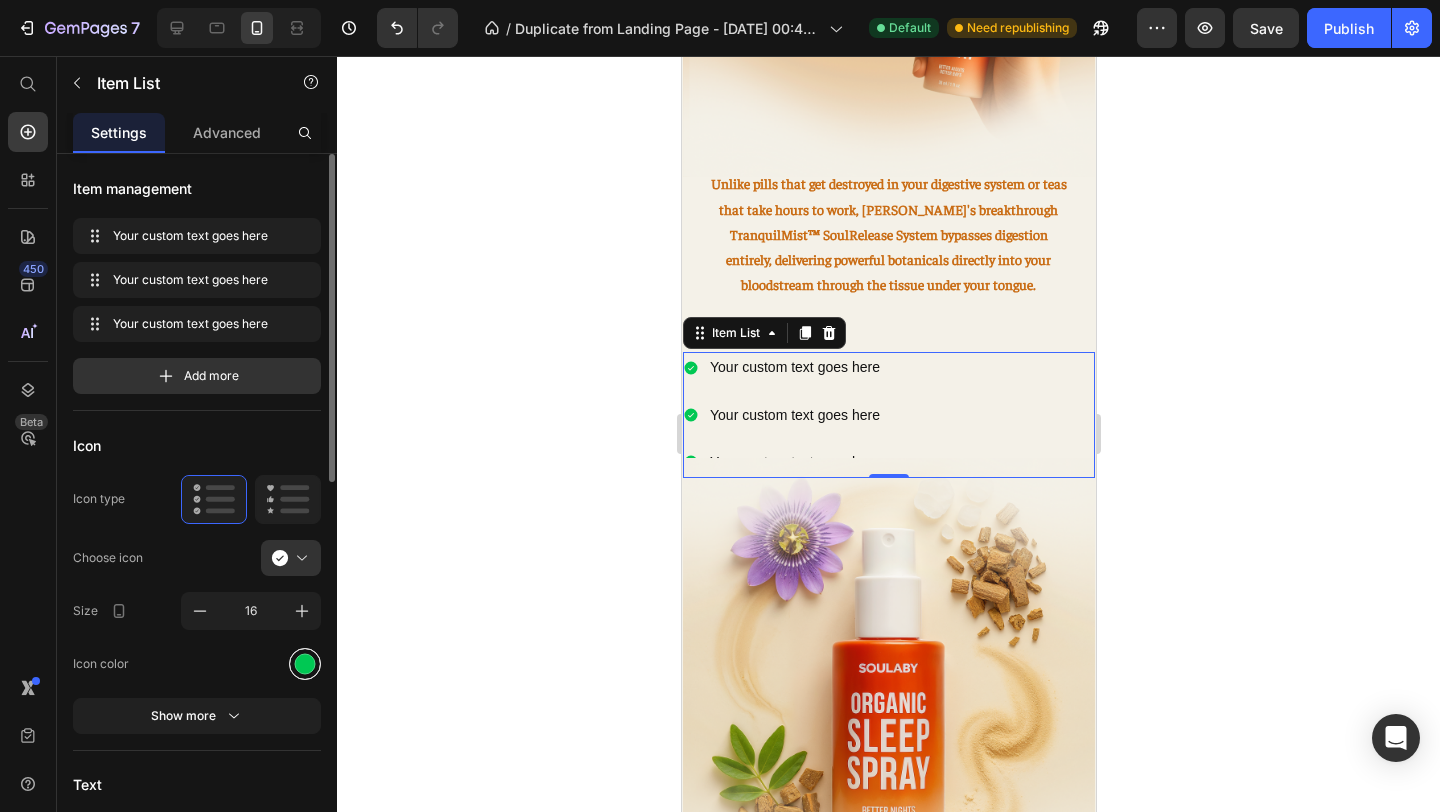 click at bounding box center [305, 663] 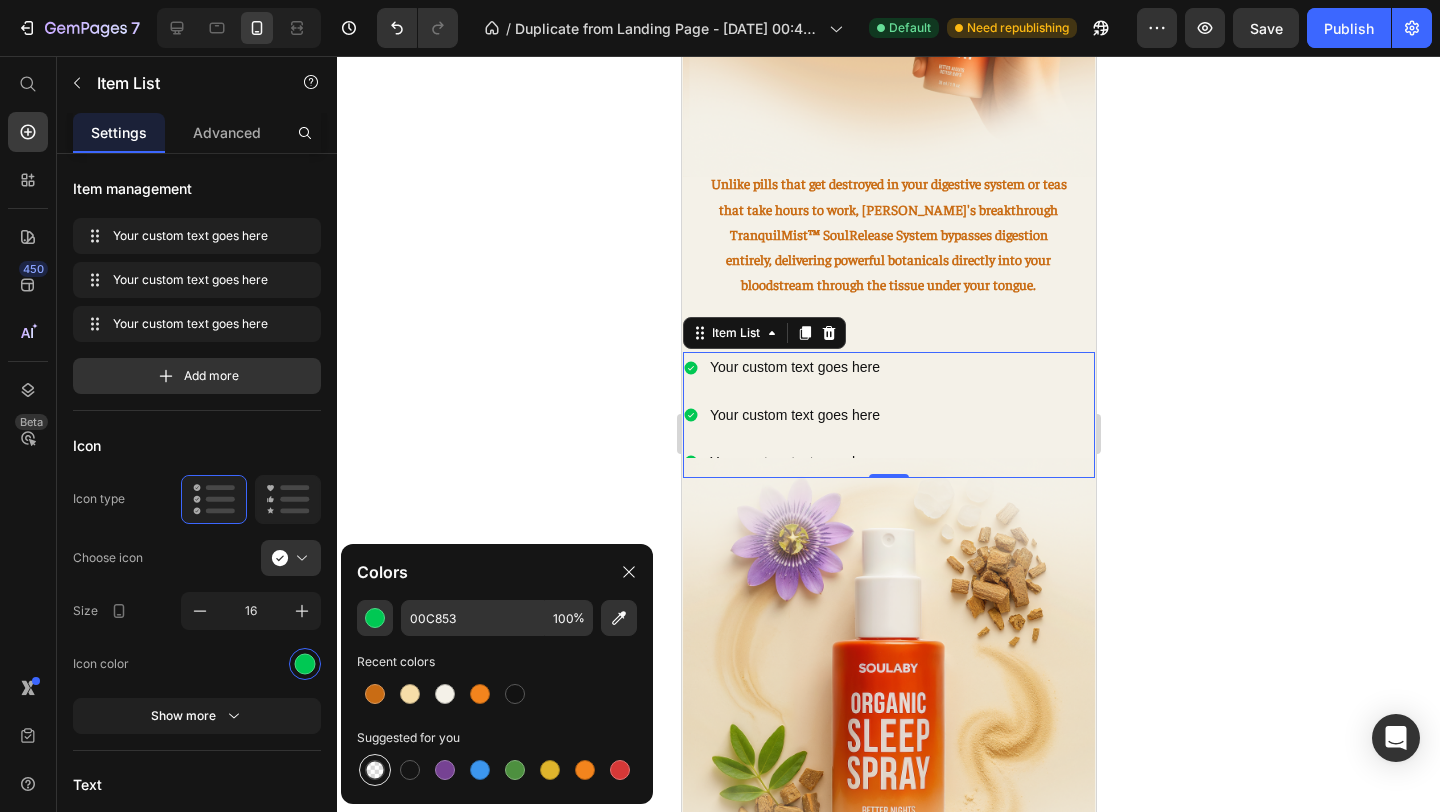 click at bounding box center [375, 770] 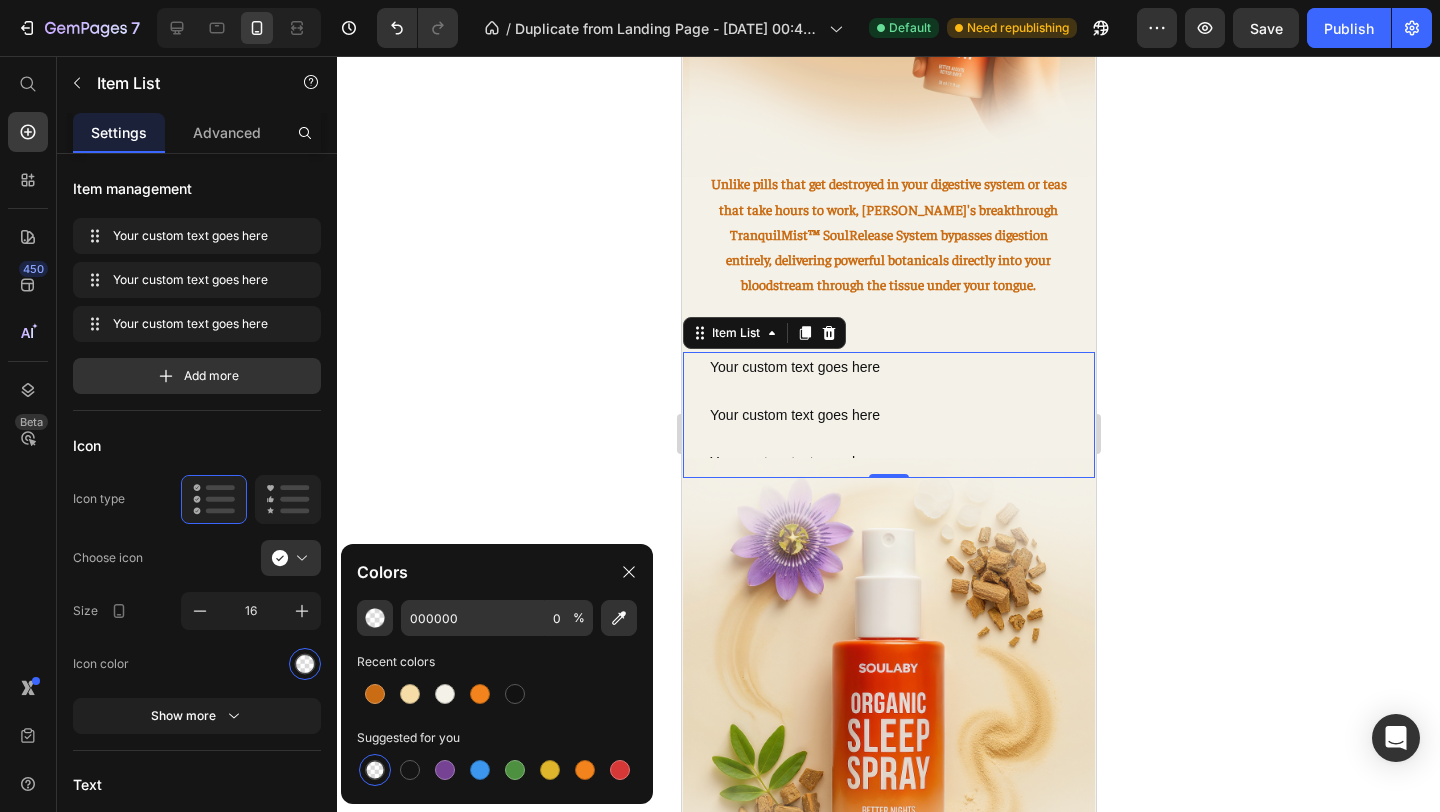 click on "Your custom text goes here Your custom text goes here Your custom text goes here" at bounding box center (888, 415) 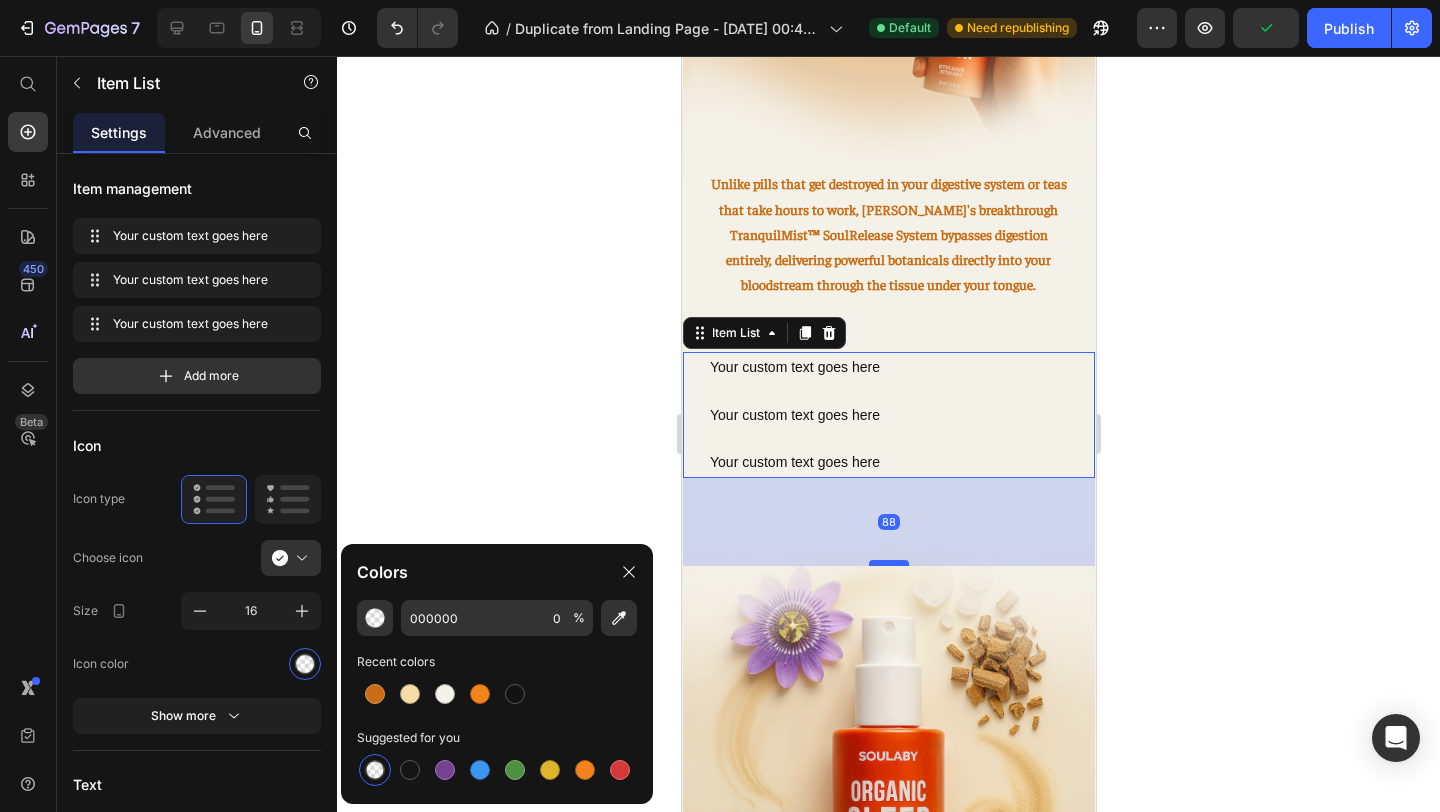 drag, startPoint x: 884, startPoint y: 476, endPoint x: 868, endPoint y: 564, distance: 89.44272 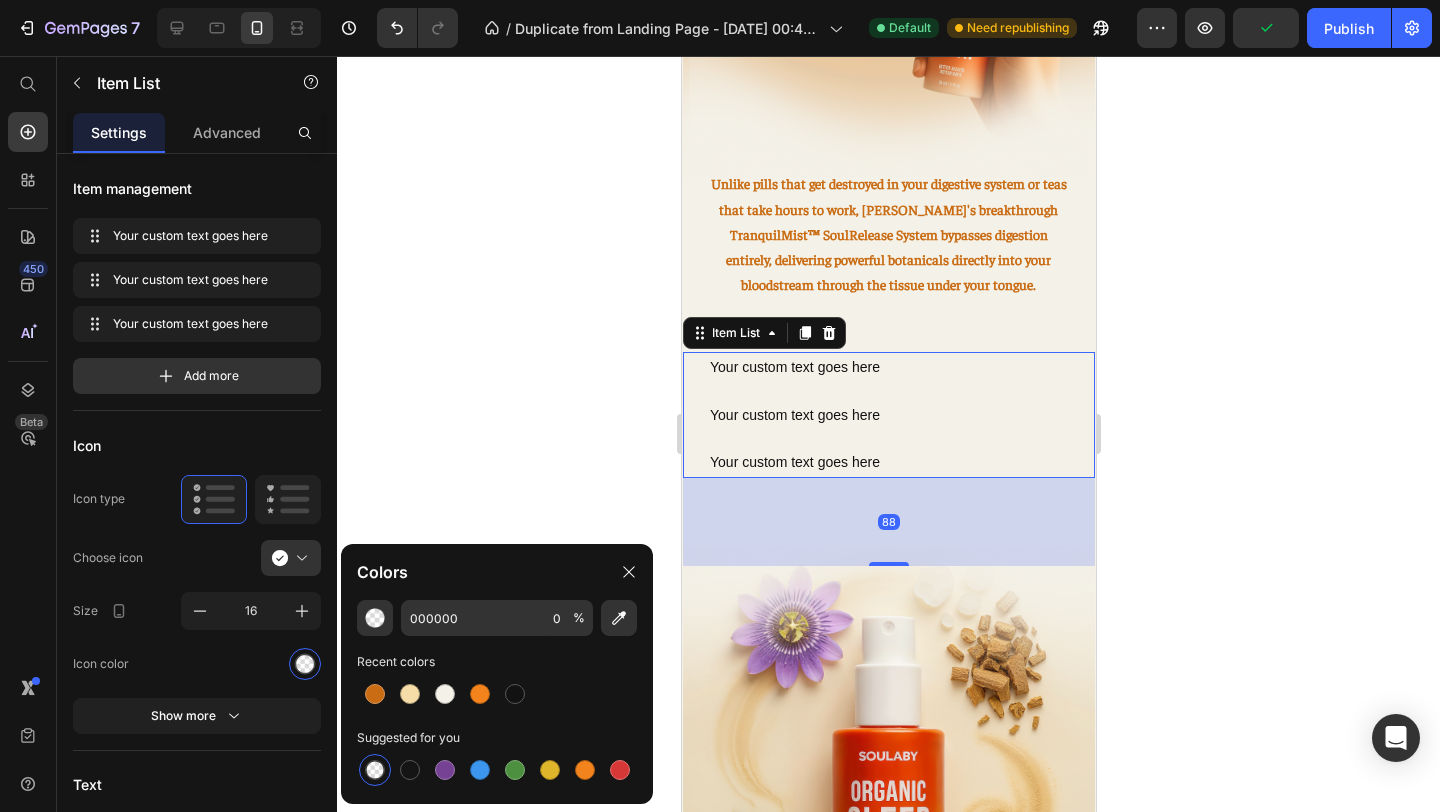 click 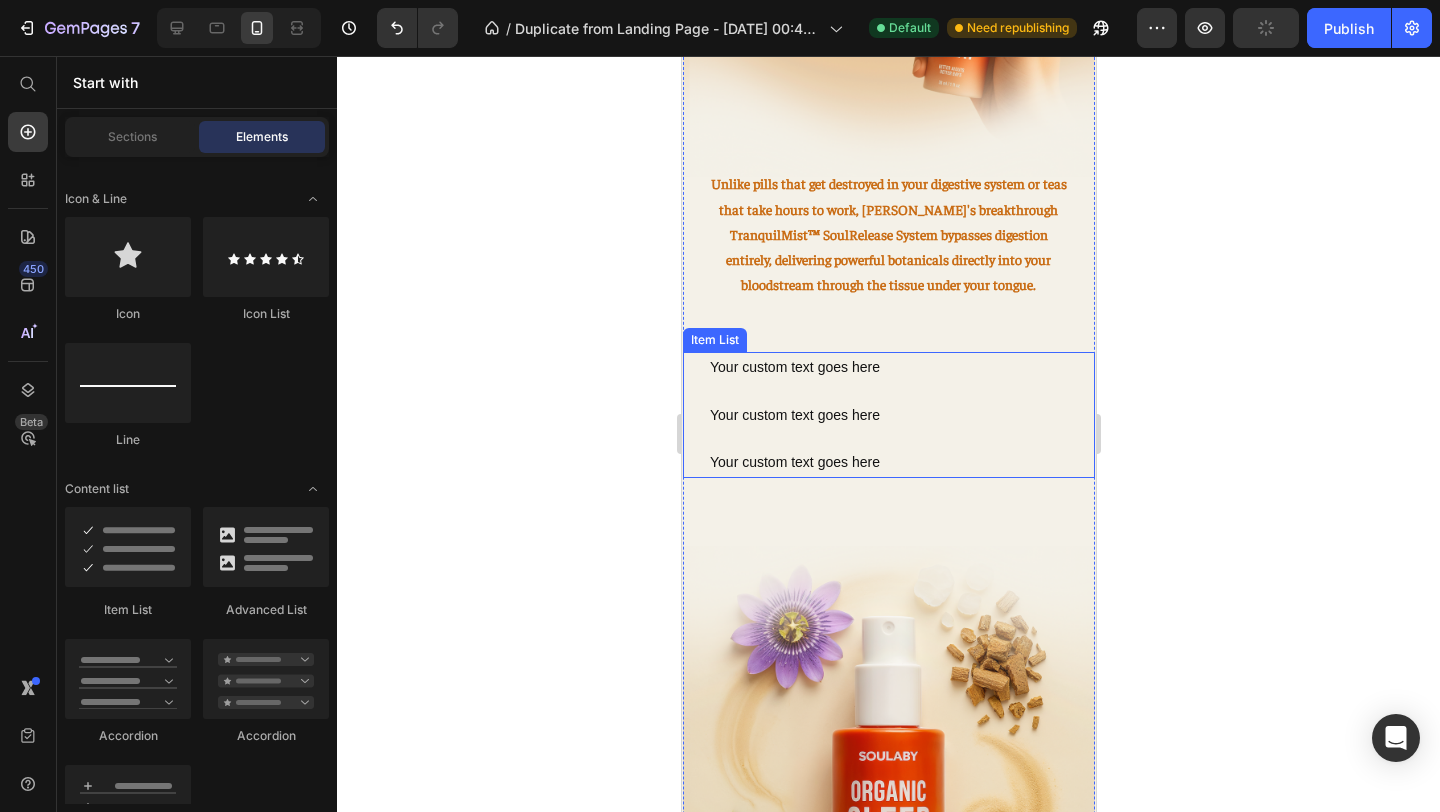 click on "Your custom text goes here" at bounding box center [794, 367] 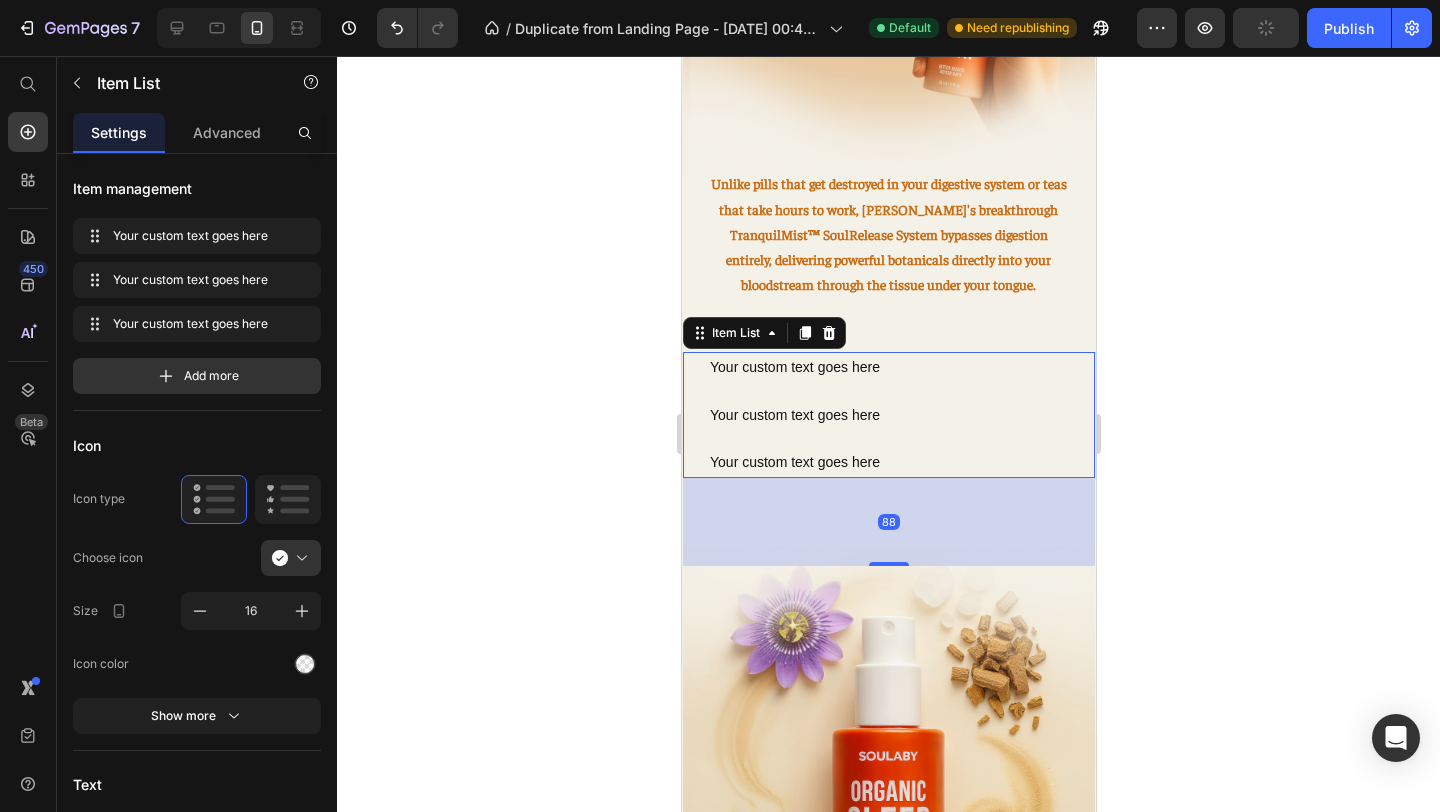 click on "Your custom text goes here" at bounding box center (794, 367) 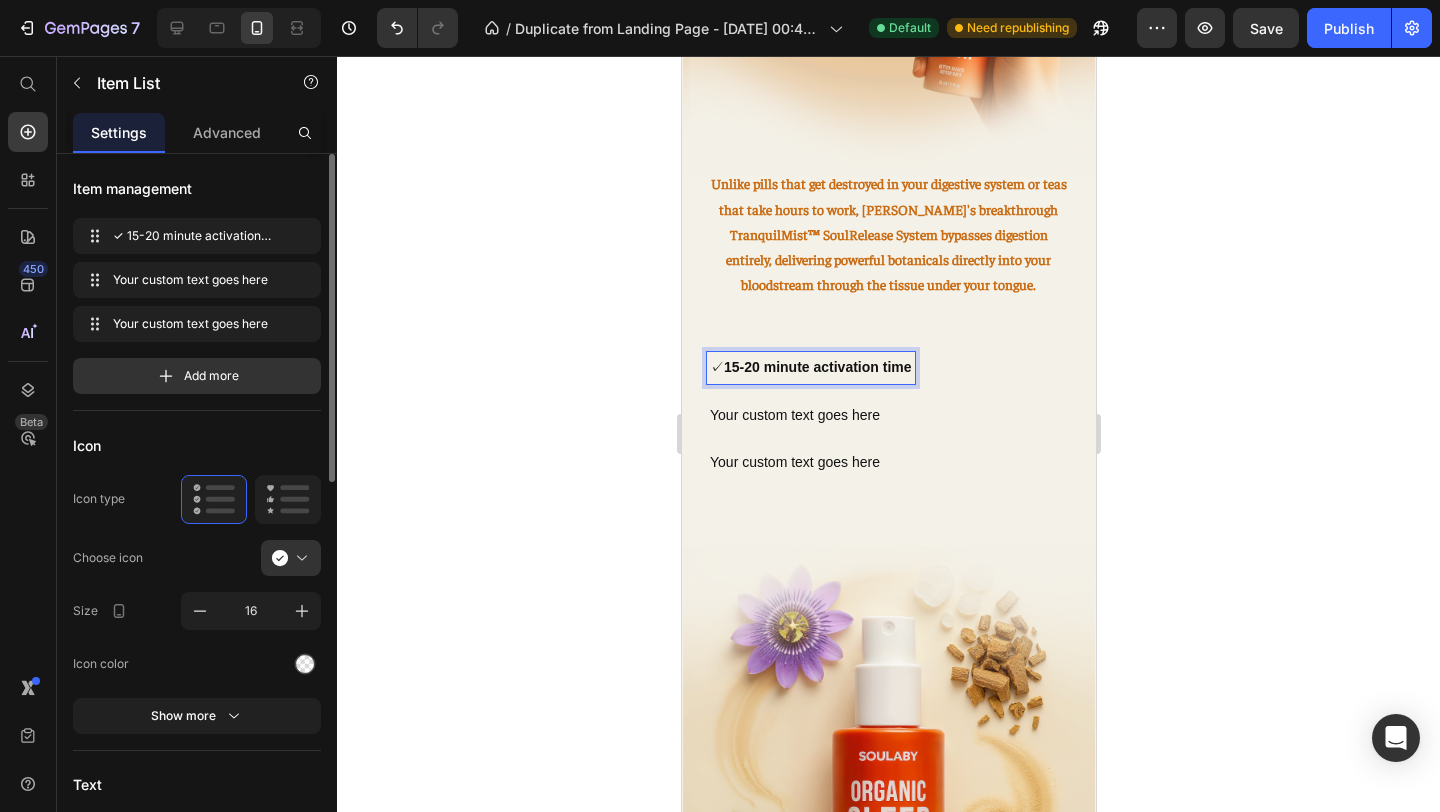 click on "Choose icon" 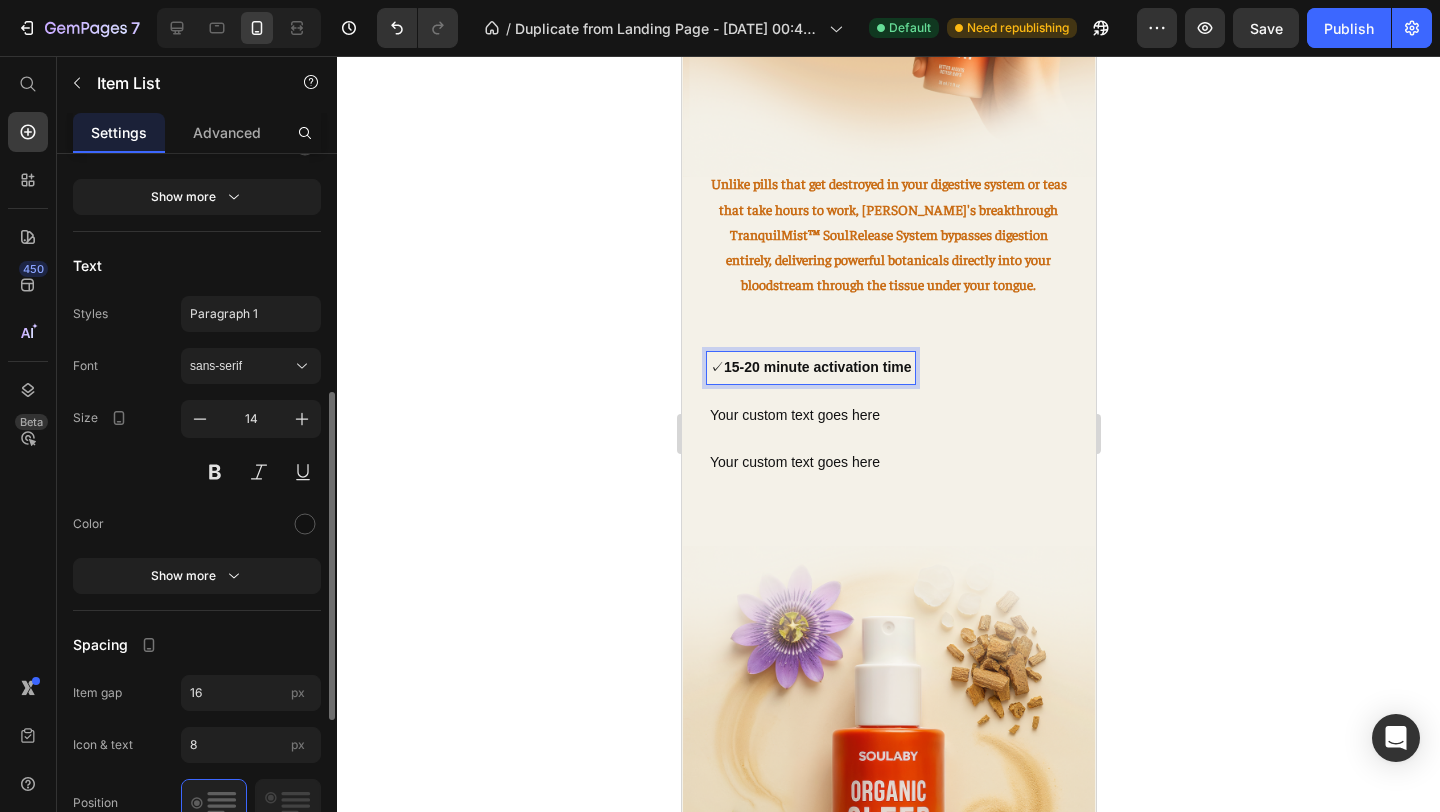 scroll, scrollTop: 536, scrollLeft: 0, axis: vertical 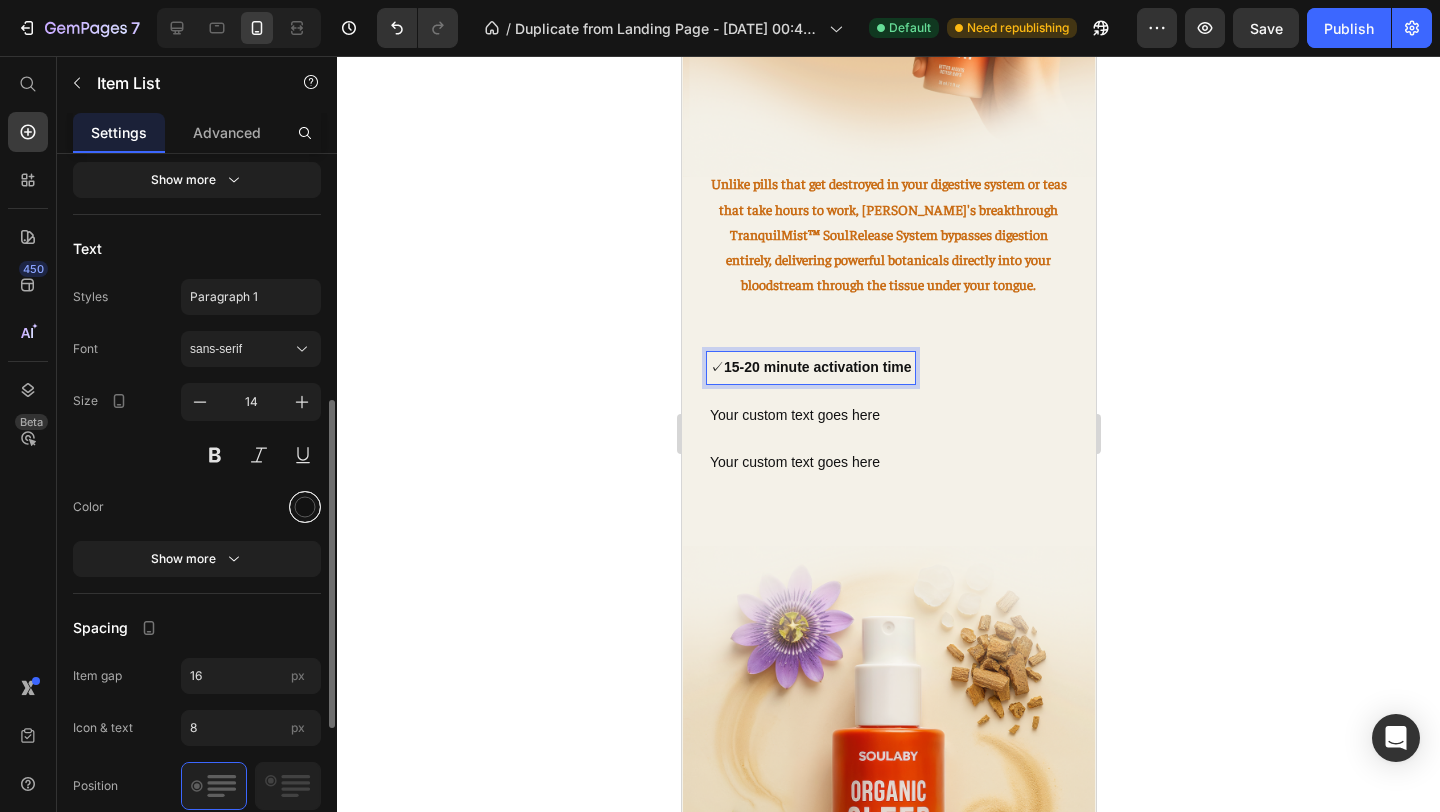 click at bounding box center [305, 506] 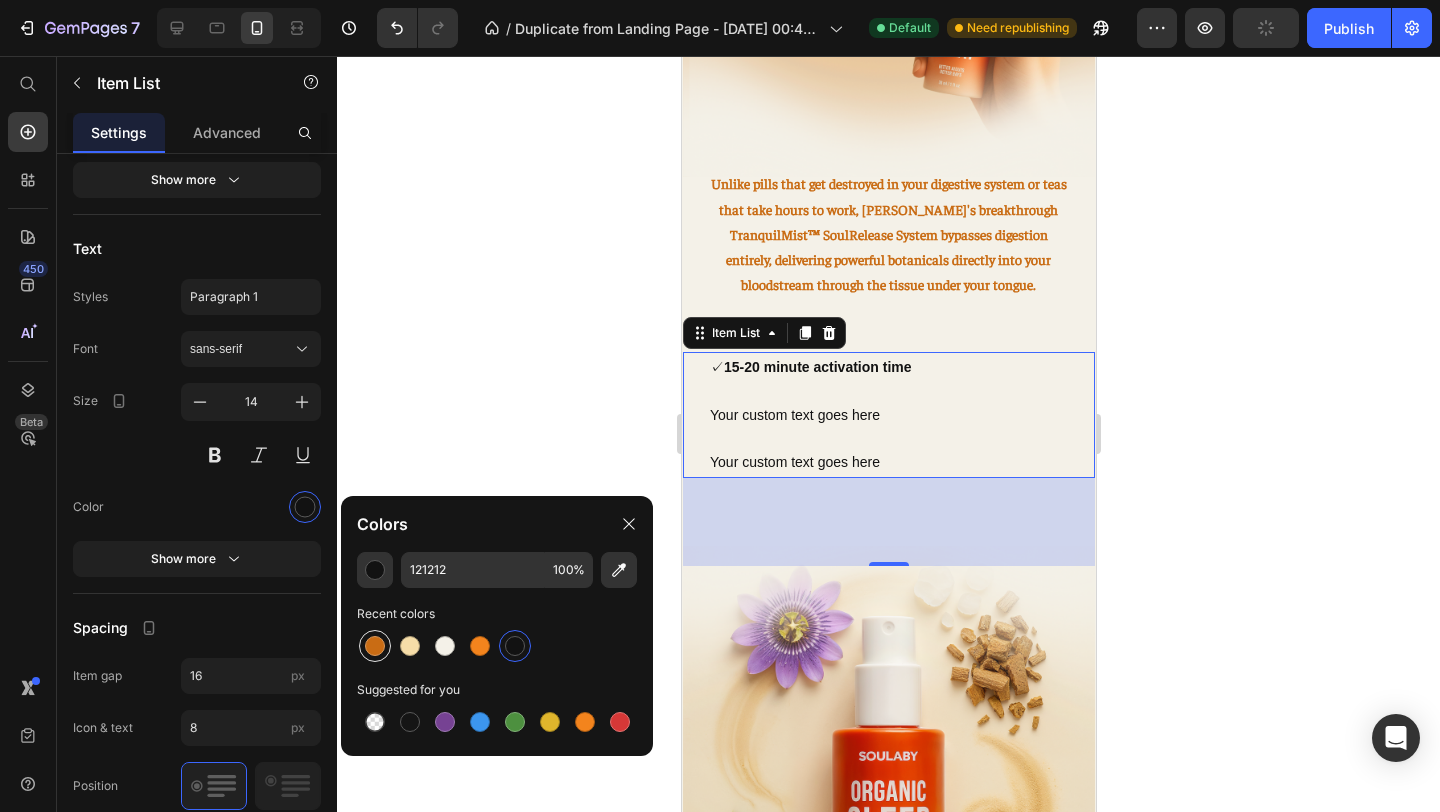 click at bounding box center [375, 646] 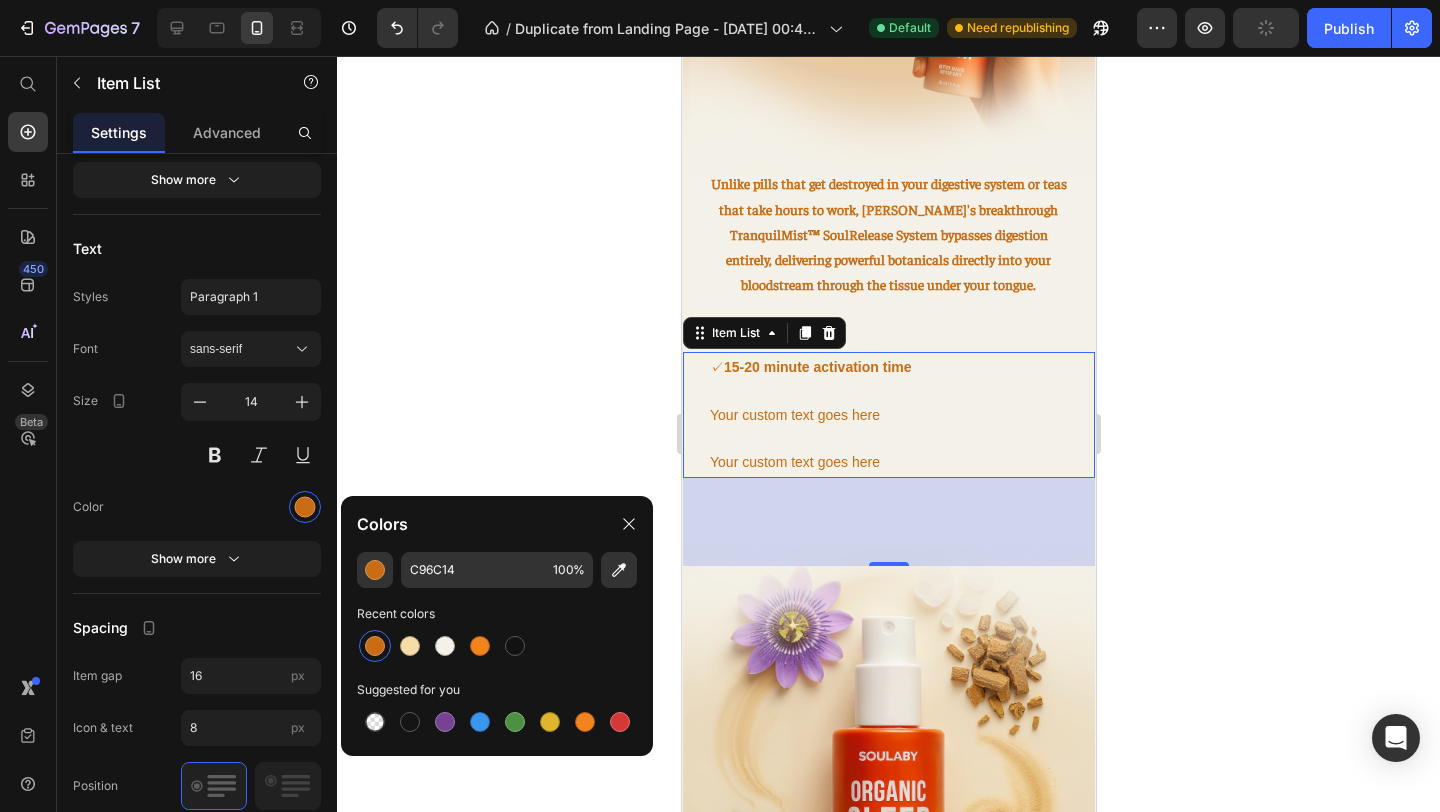 click 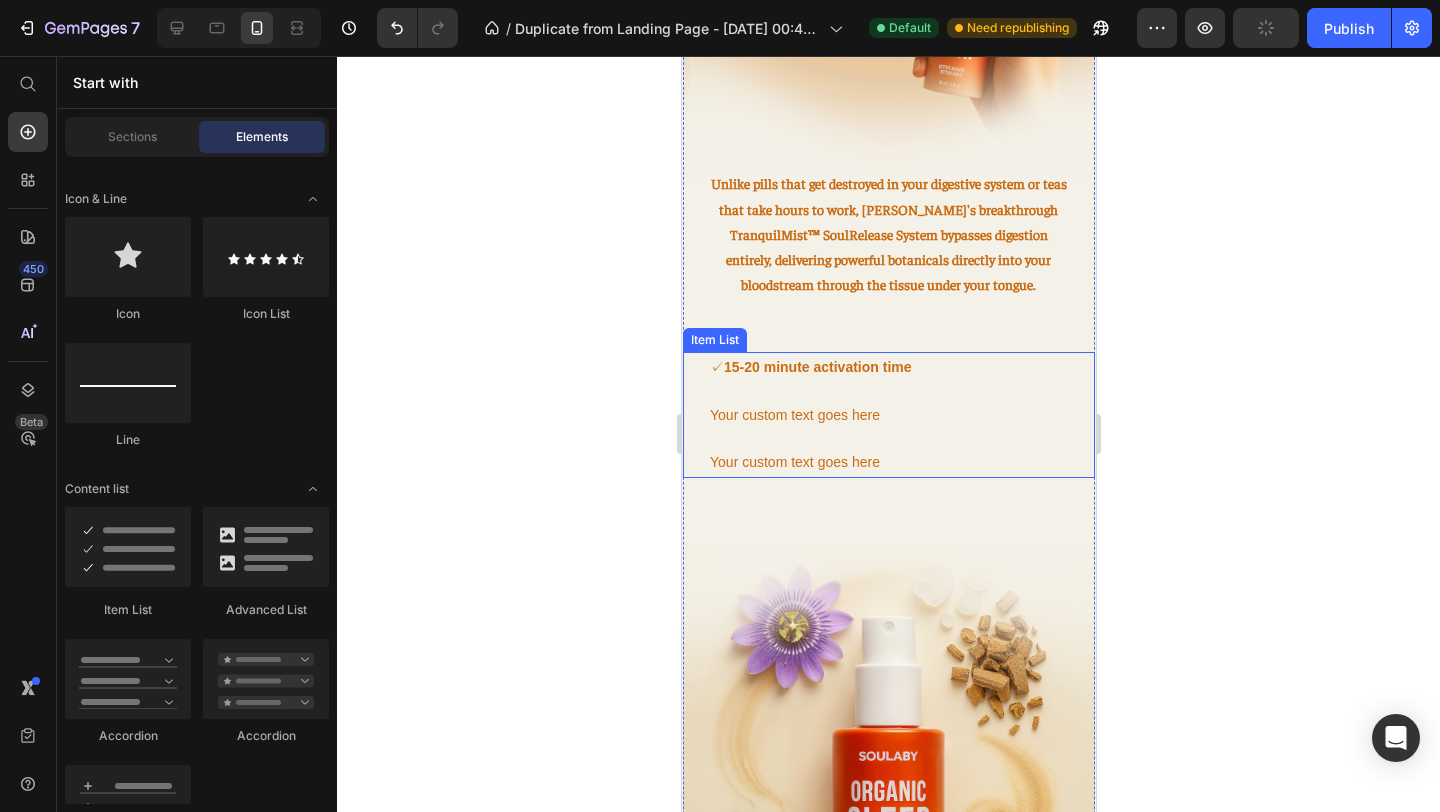 click on "Your custom text goes here" at bounding box center [810, 415] 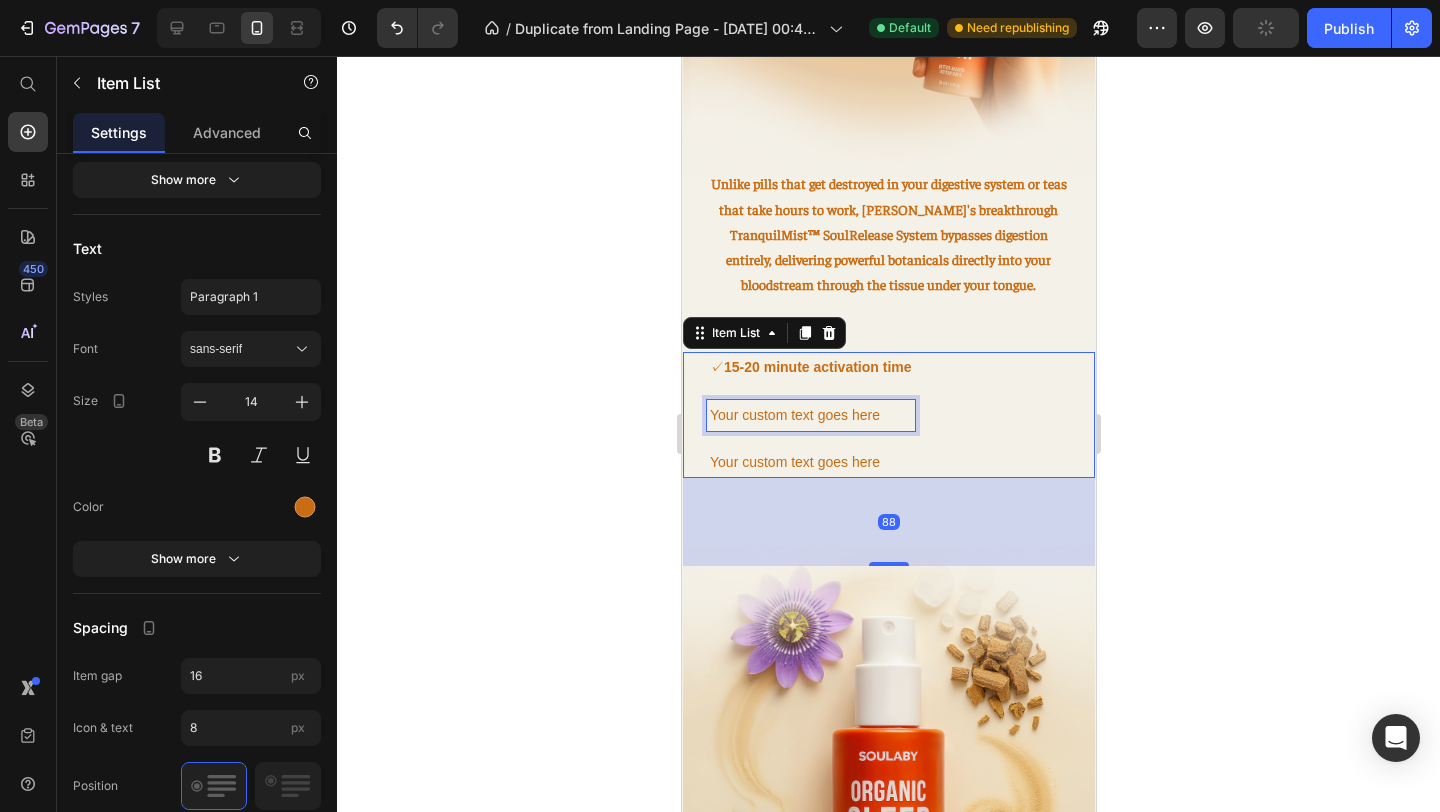 click on "Your custom text goes here" at bounding box center (810, 415) 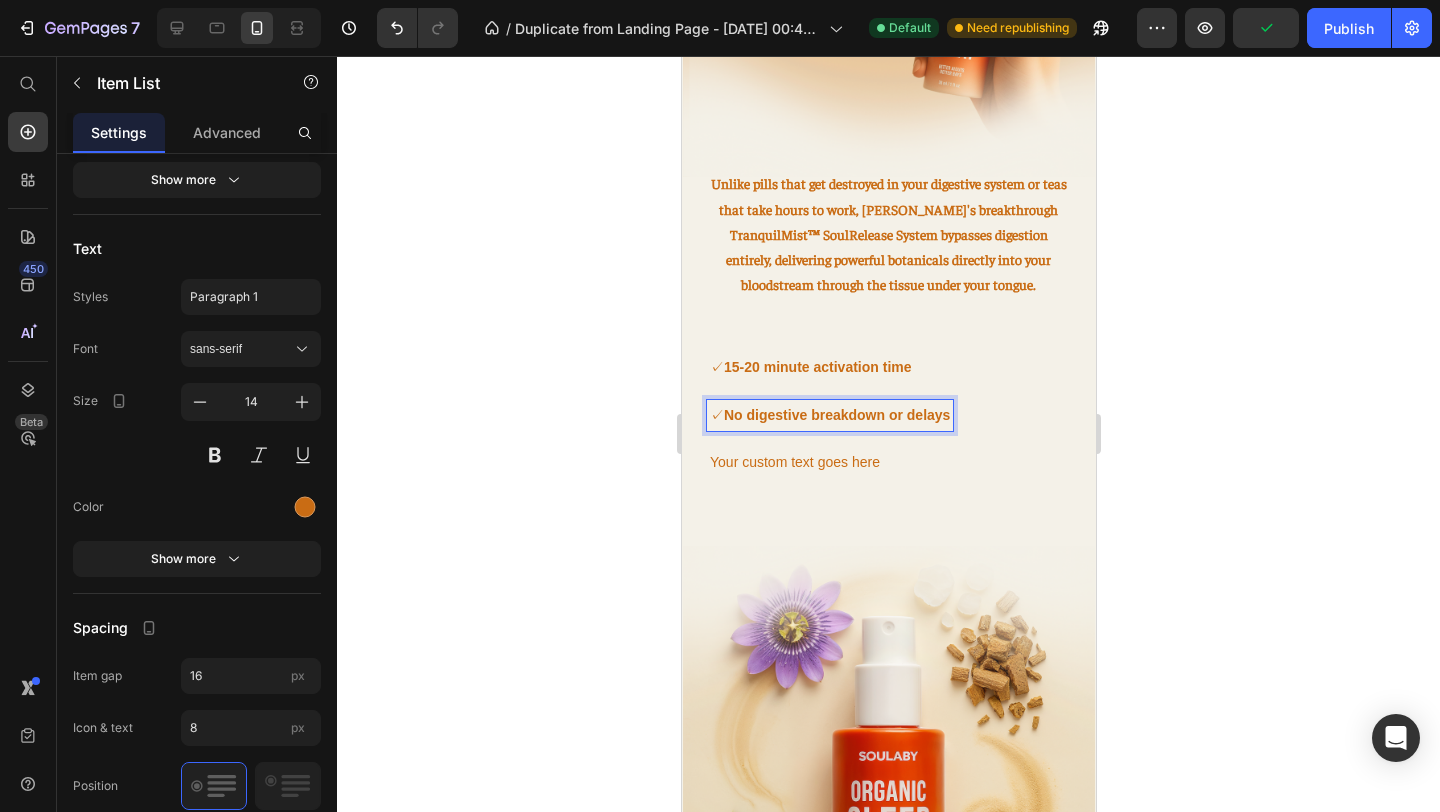 click on "Your custom text goes here" at bounding box center (829, 462) 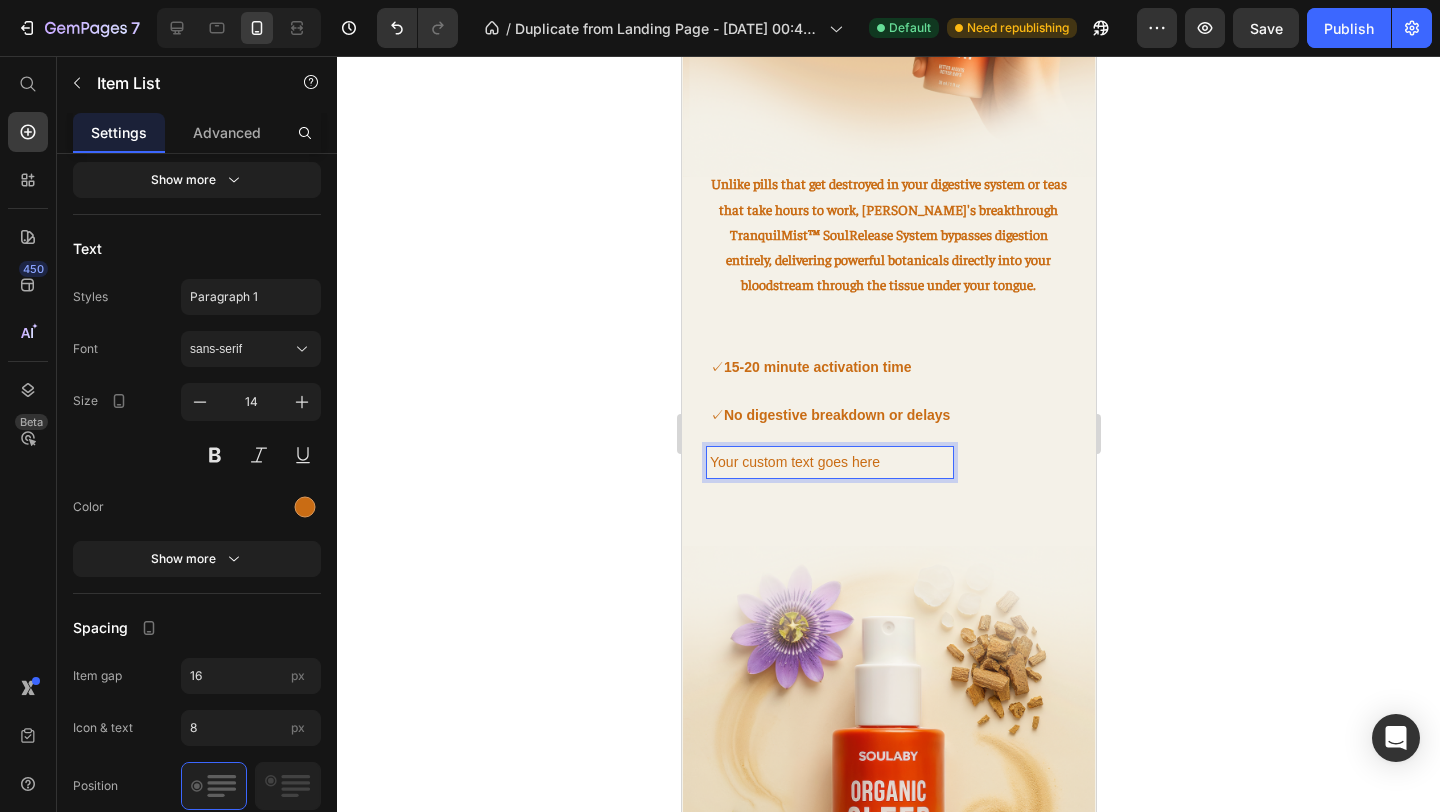 click on "15-20 minute activation time" at bounding box center [817, 367] 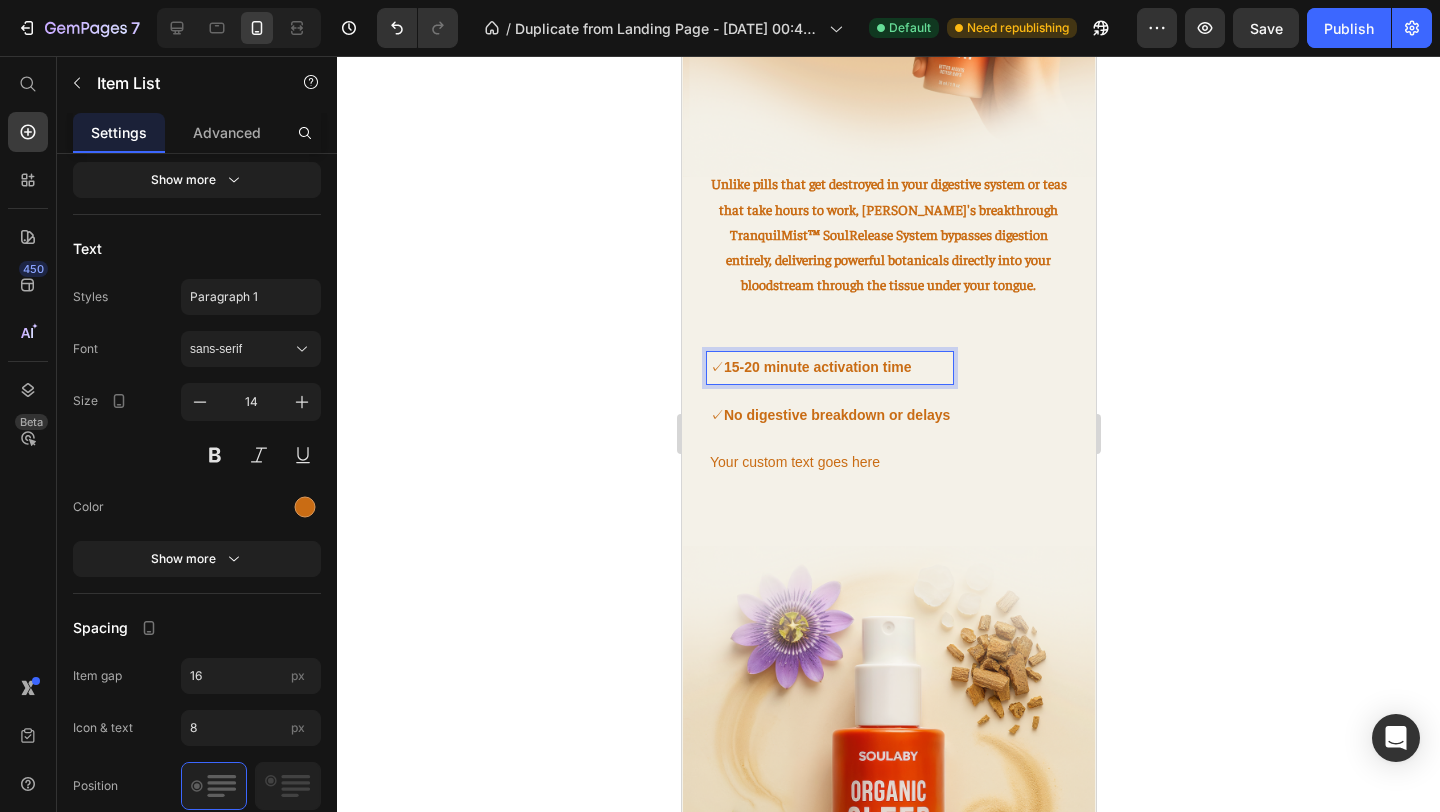 click on "No digestive breakdown or delays" at bounding box center [836, 415] 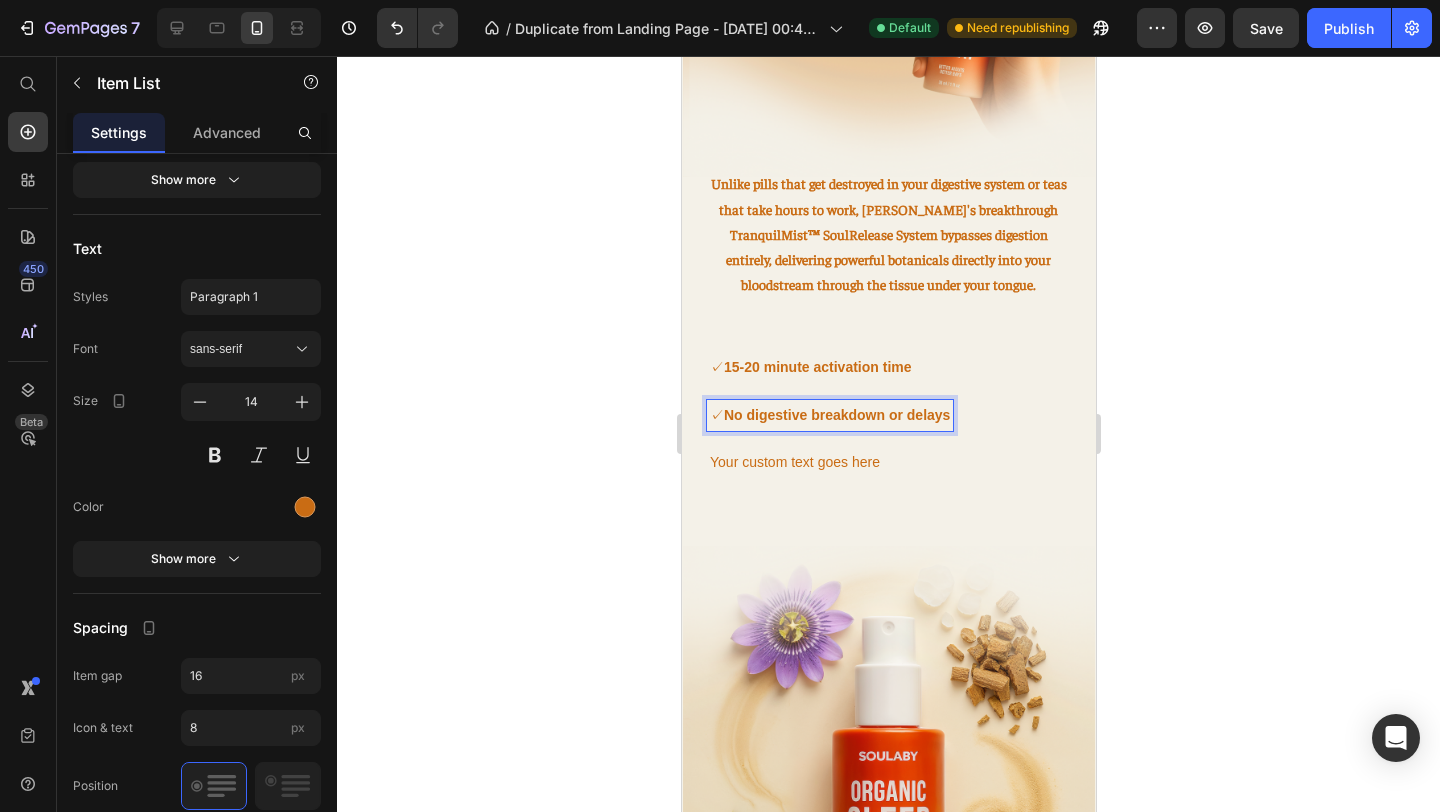 click on "Your custom text goes here" at bounding box center (829, 462) 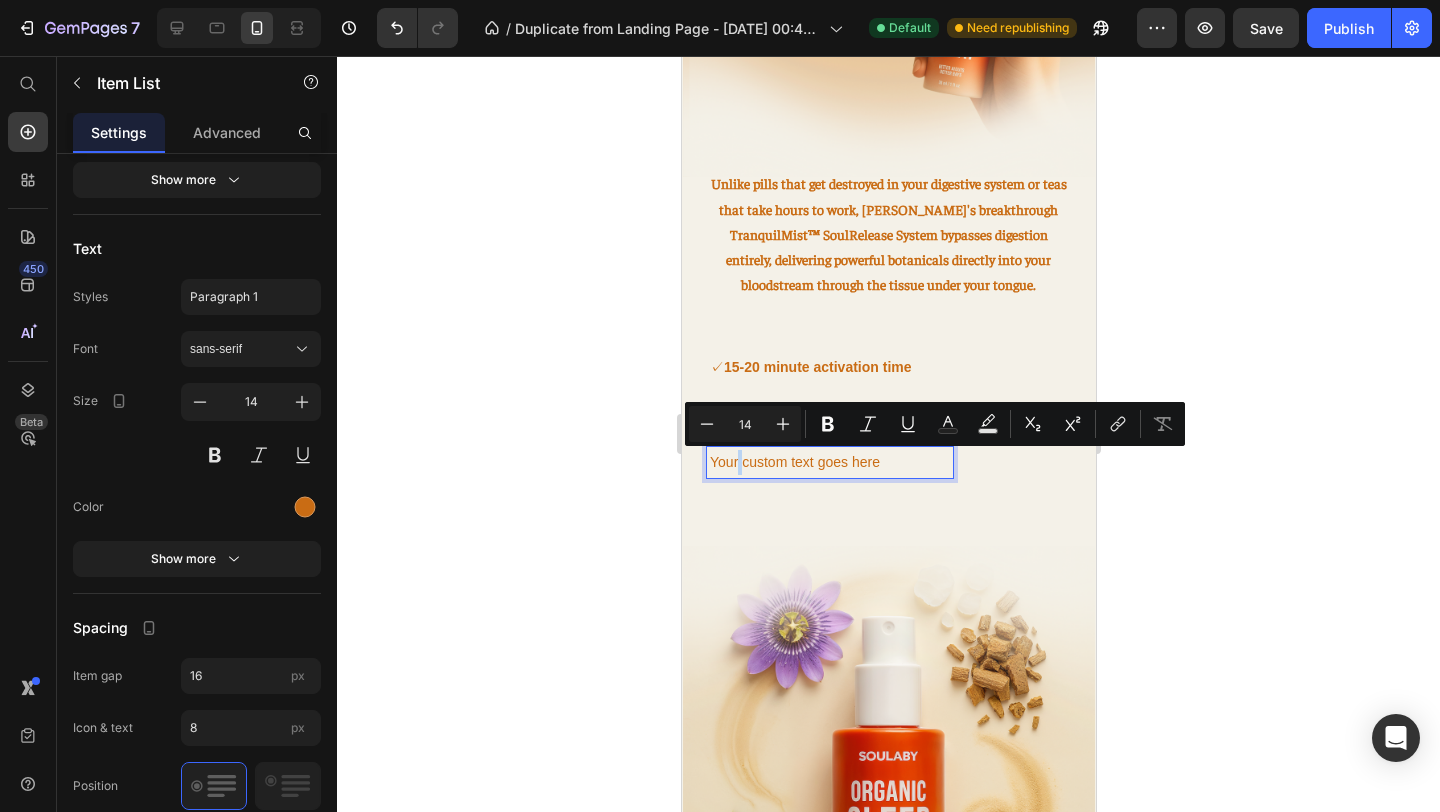 click on "Your custom text goes here" at bounding box center (829, 462) 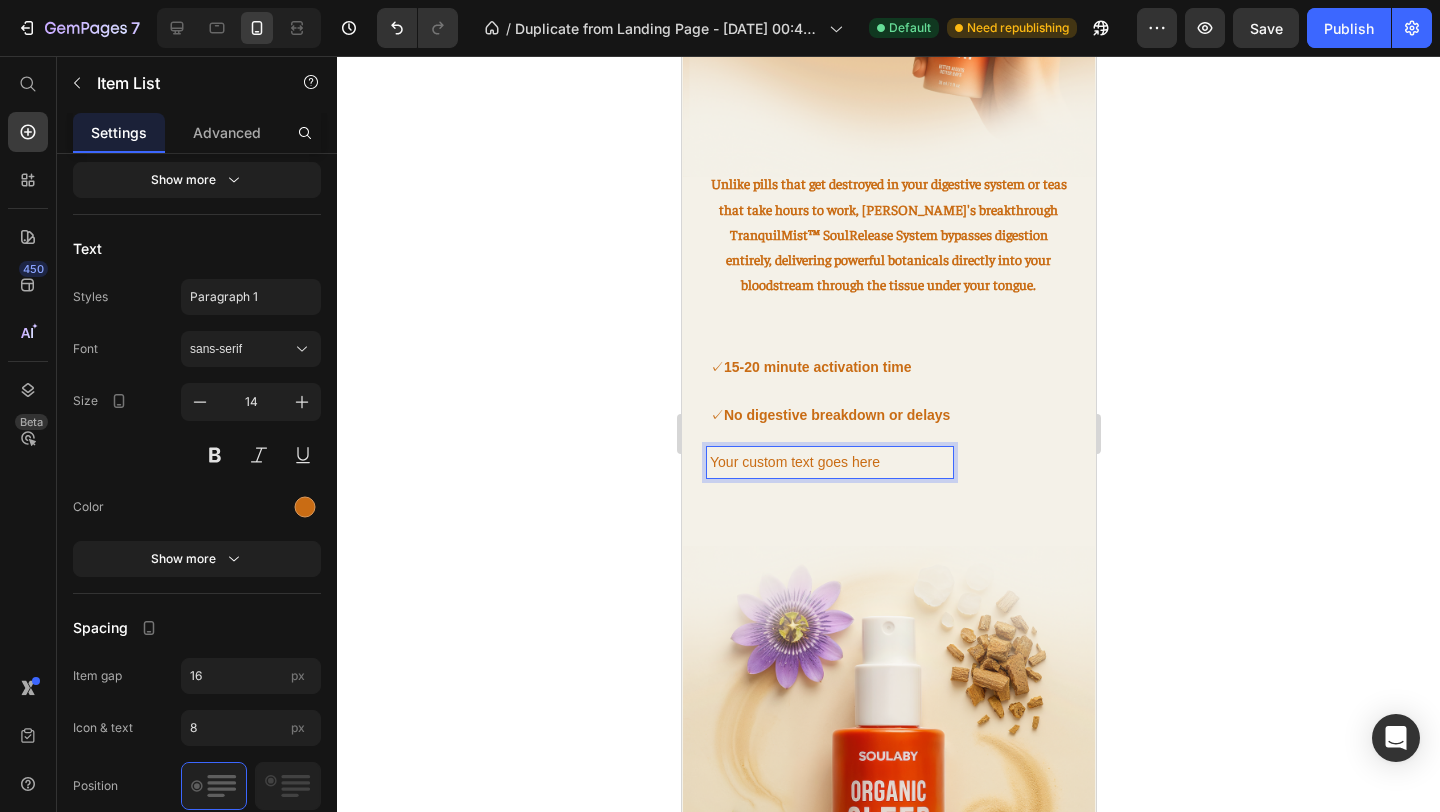 click on "Your custom text goes here" at bounding box center [829, 462] 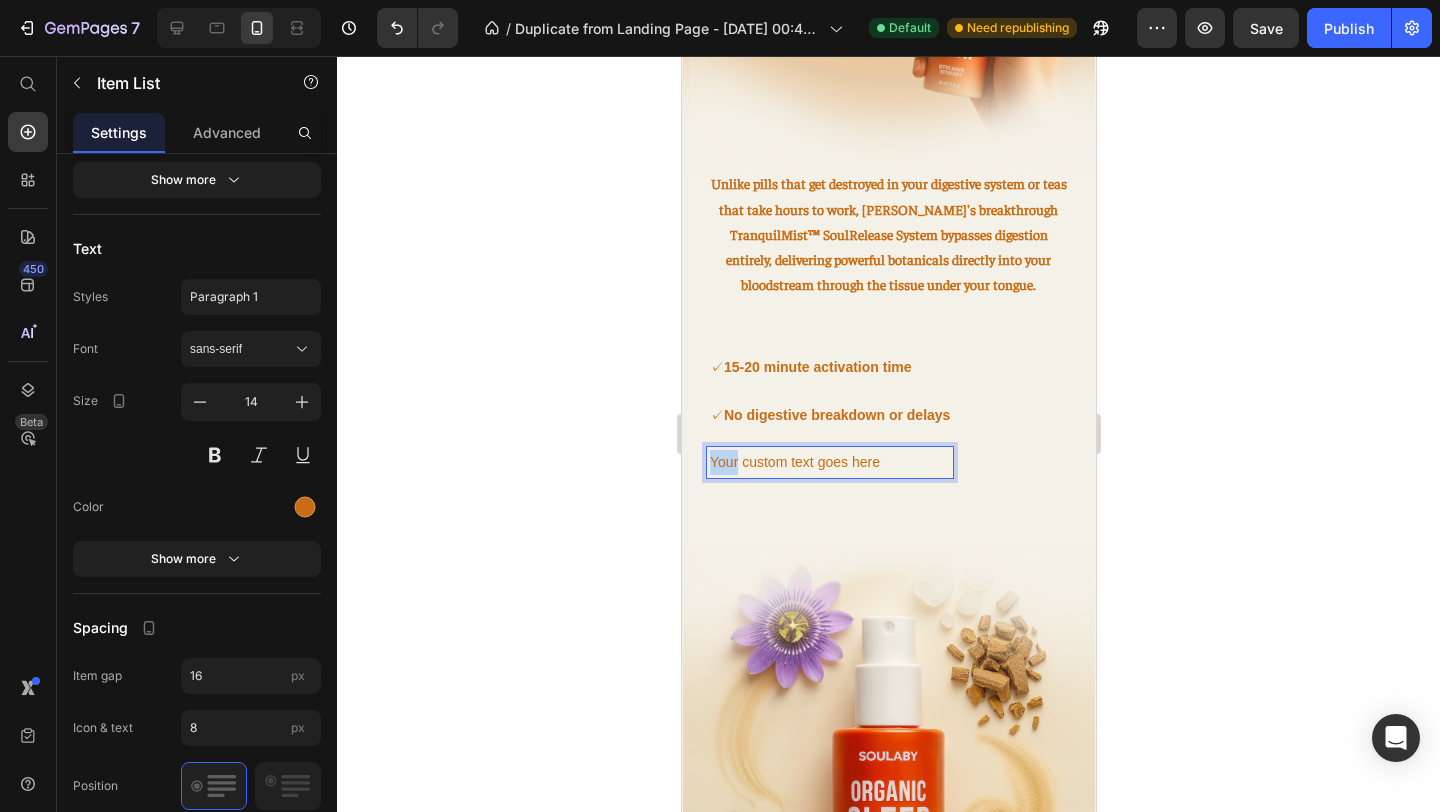 click on "Your custom text goes here" at bounding box center [829, 462] 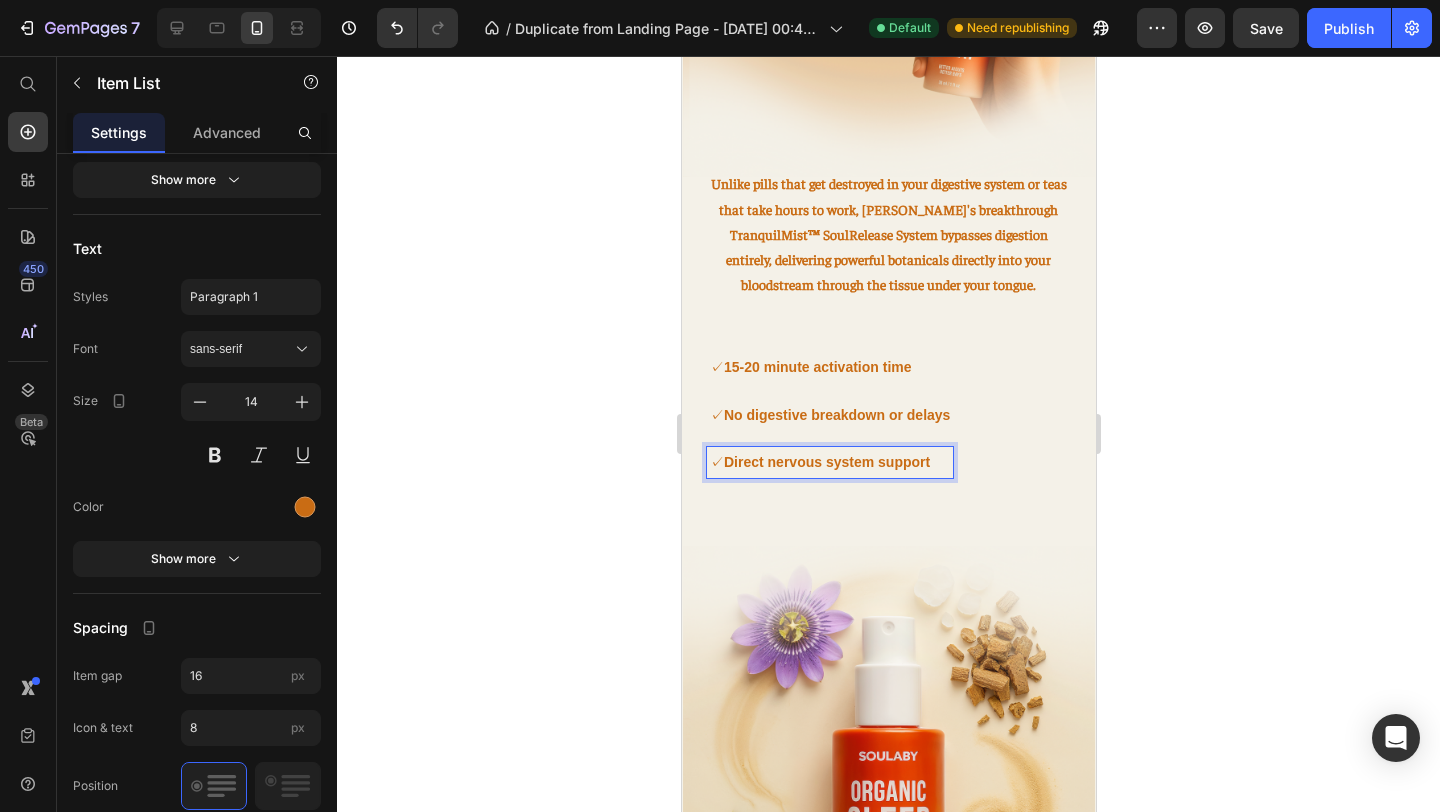 click 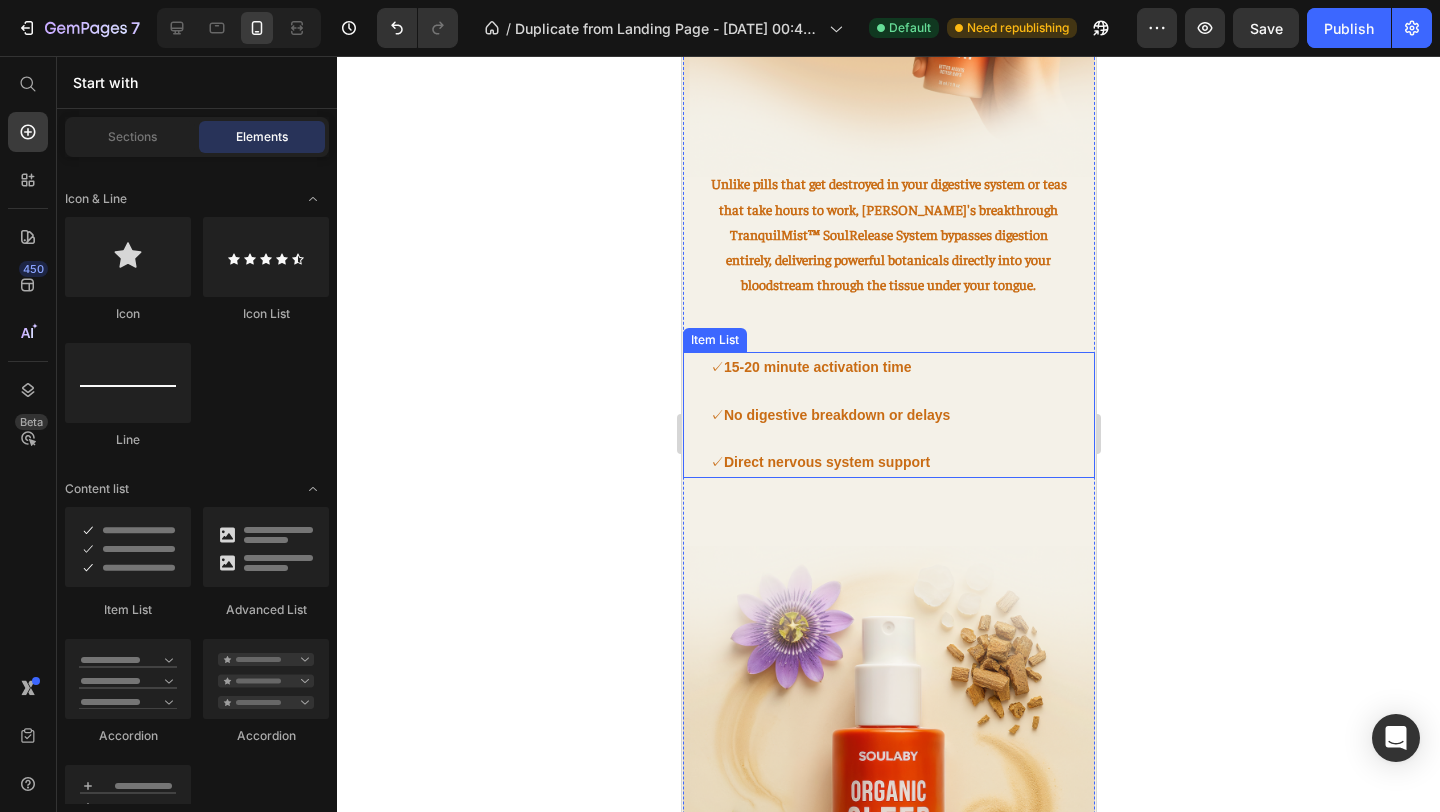 click on "✓  No digestive breakdown or delays" at bounding box center [829, 415] 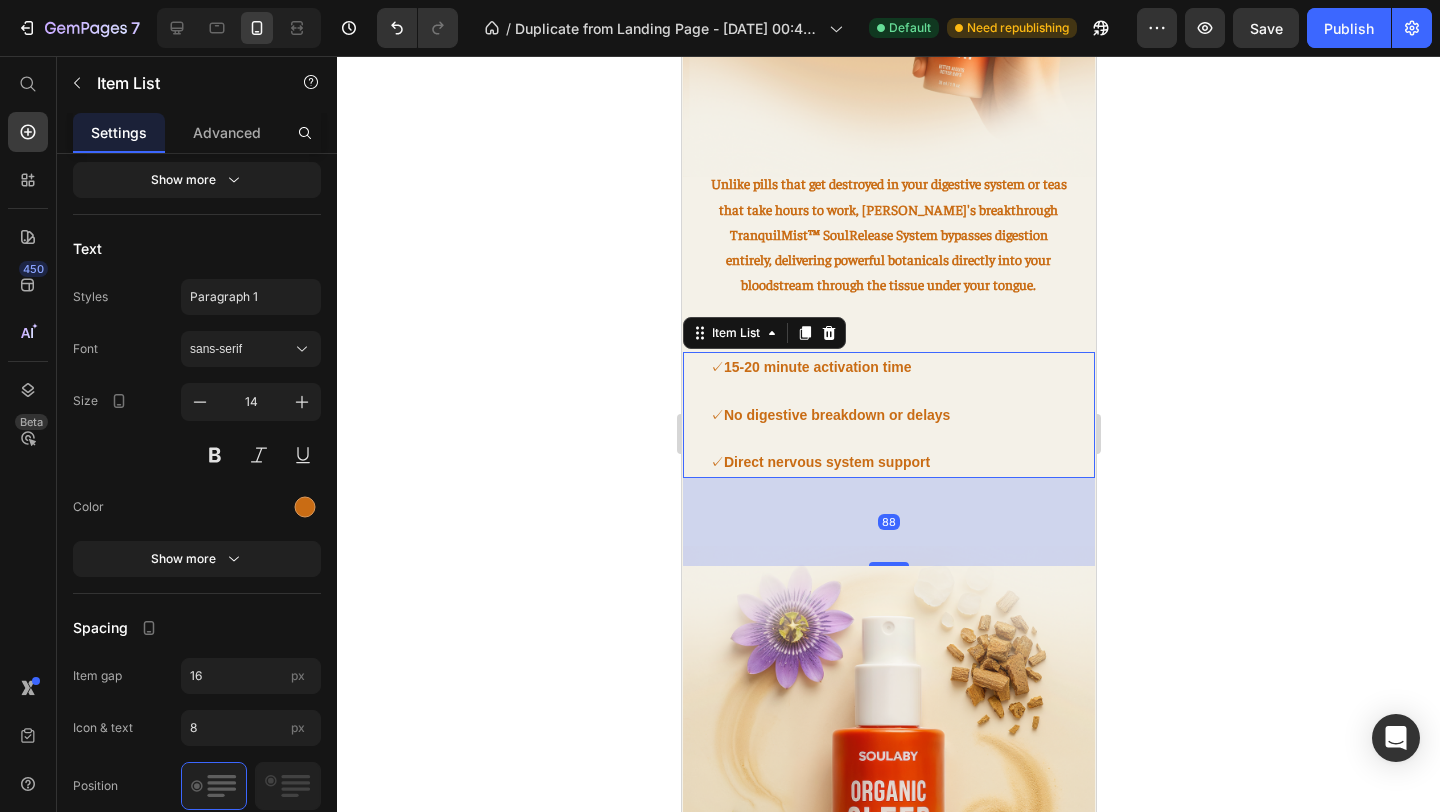 click on "✓  No digestive breakdown or delays" at bounding box center [817, 415] 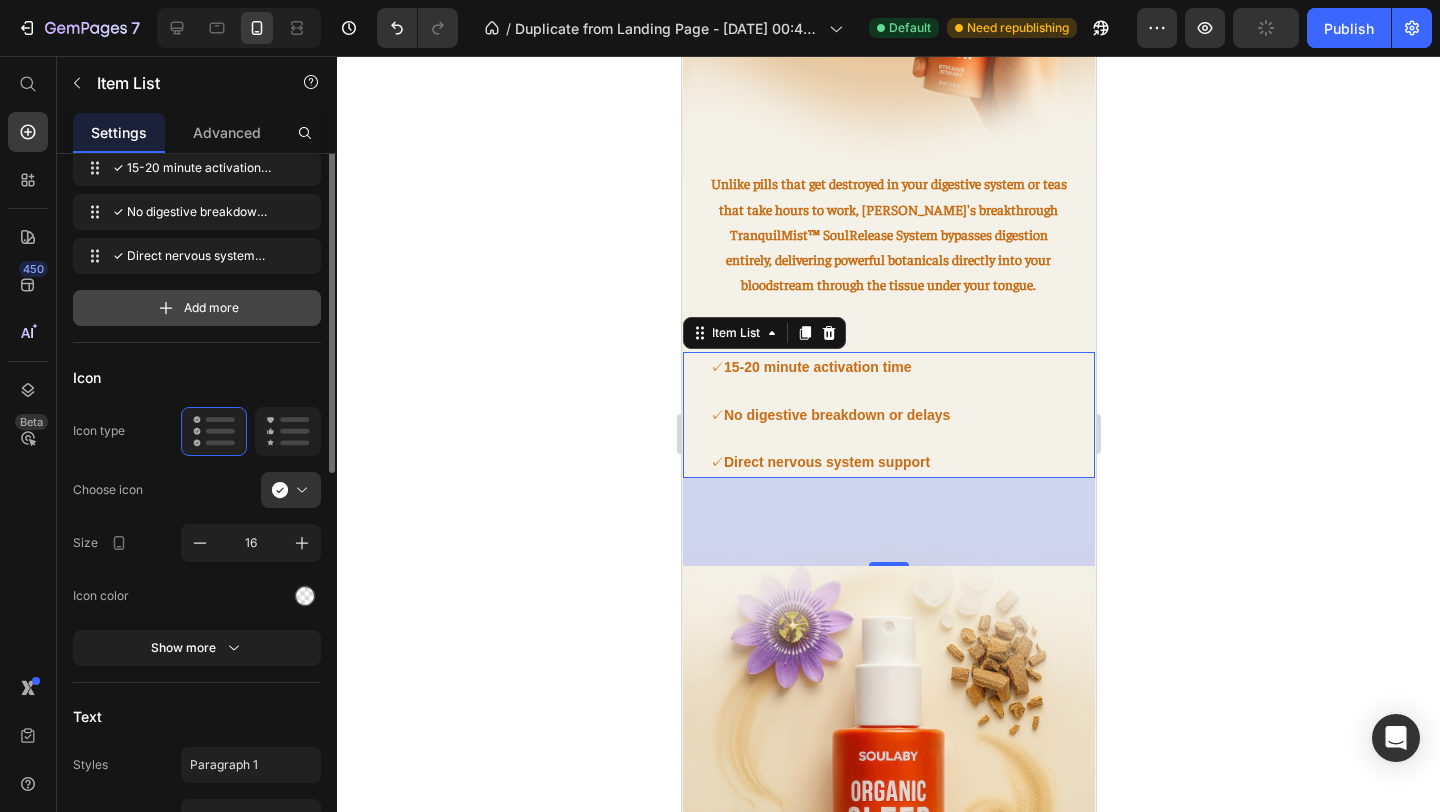 scroll, scrollTop: 0, scrollLeft: 0, axis: both 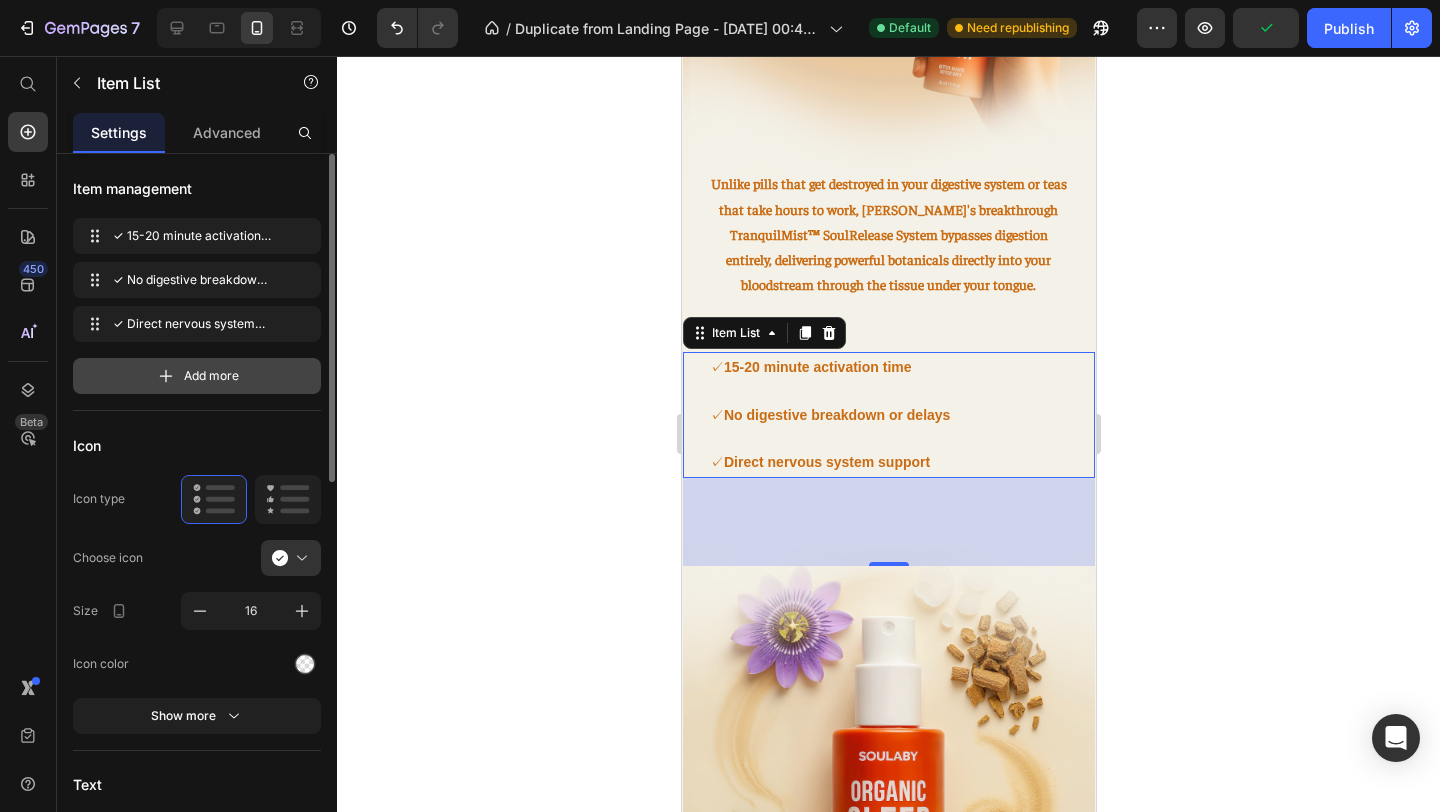 click on "Add more" at bounding box center [197, 376] 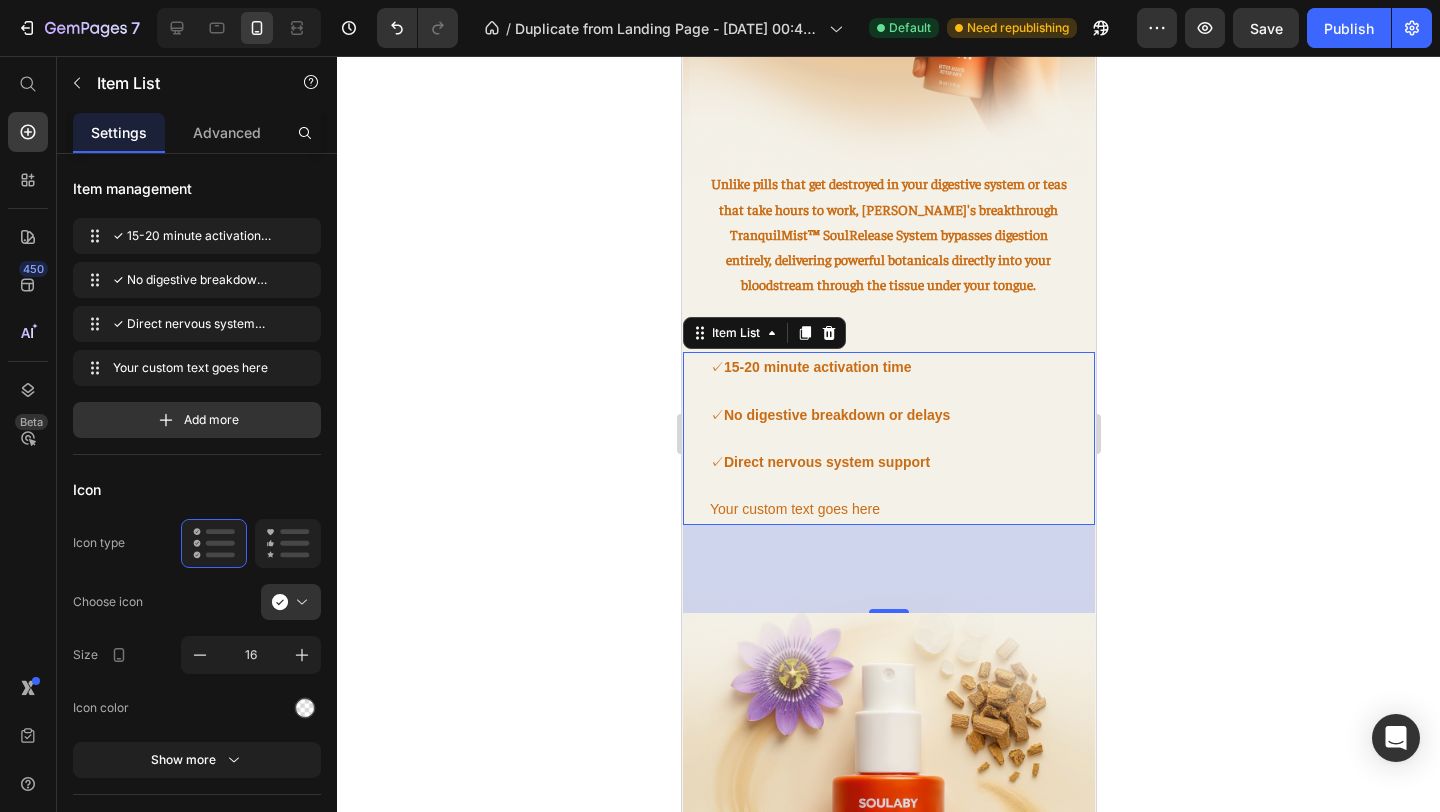 click on "Your custom text goes here" at bounding box center [829, 509] 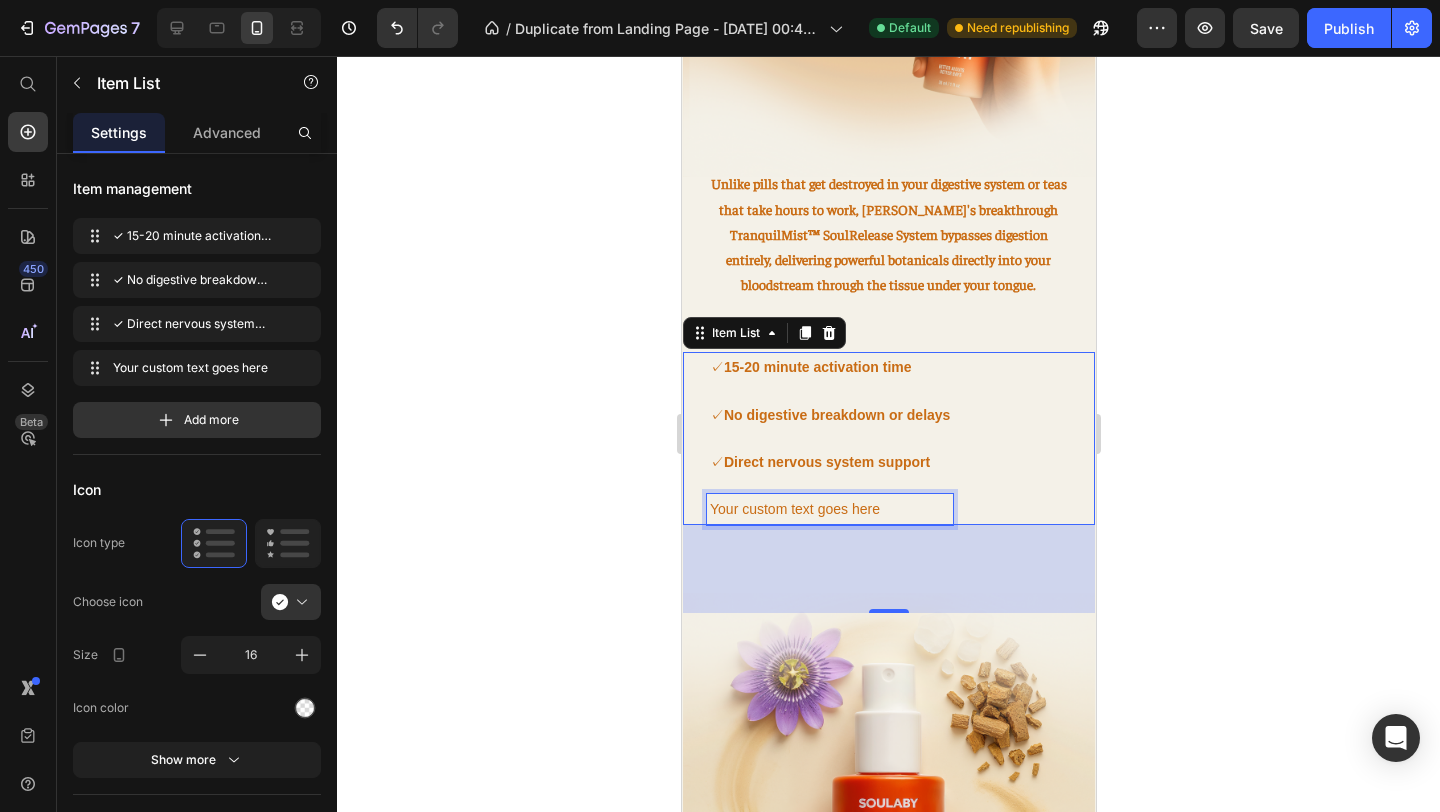 click on "Your custom text goes here" at bounding box center [829, 509] 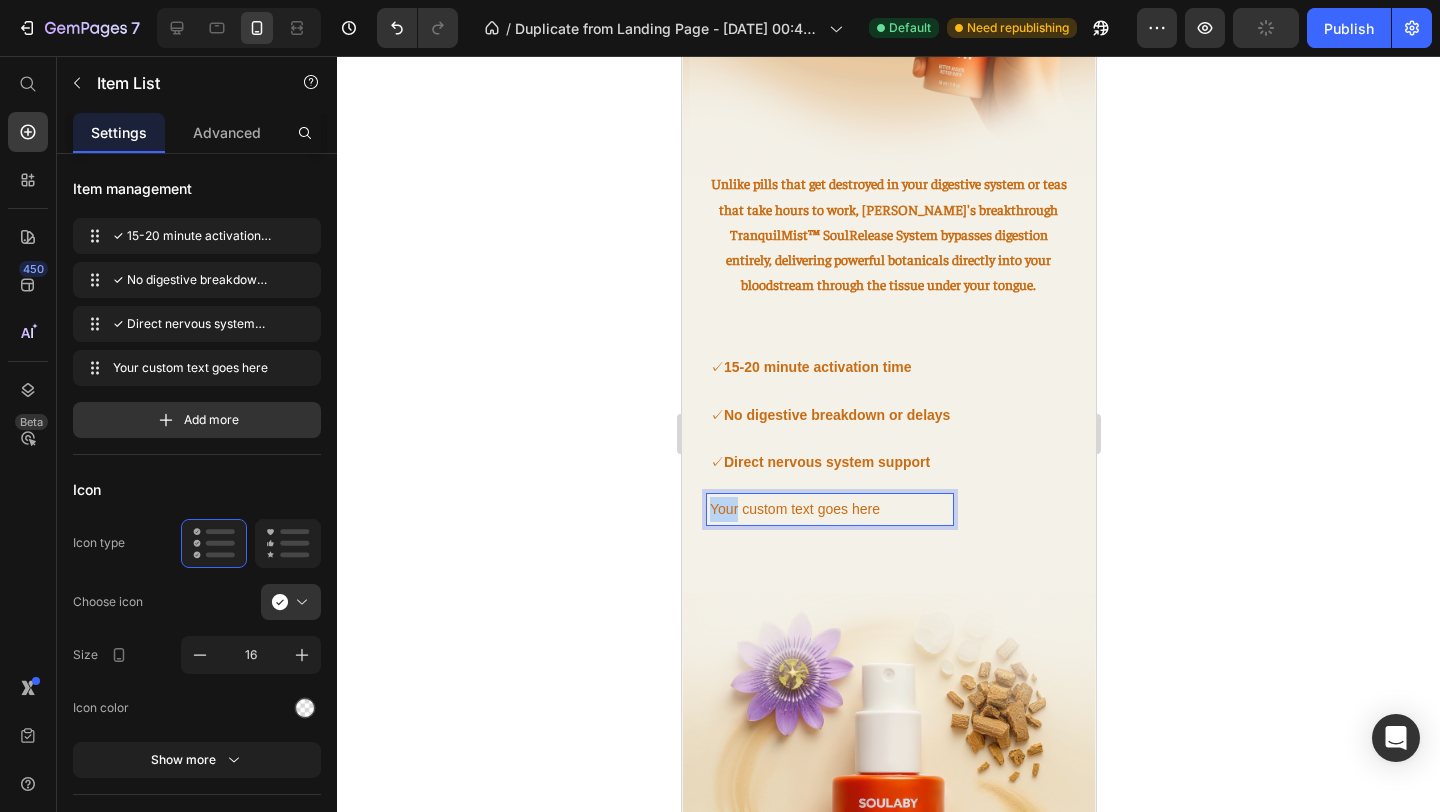 click on "Your custom text goes here" at bounding box center [829, 509] 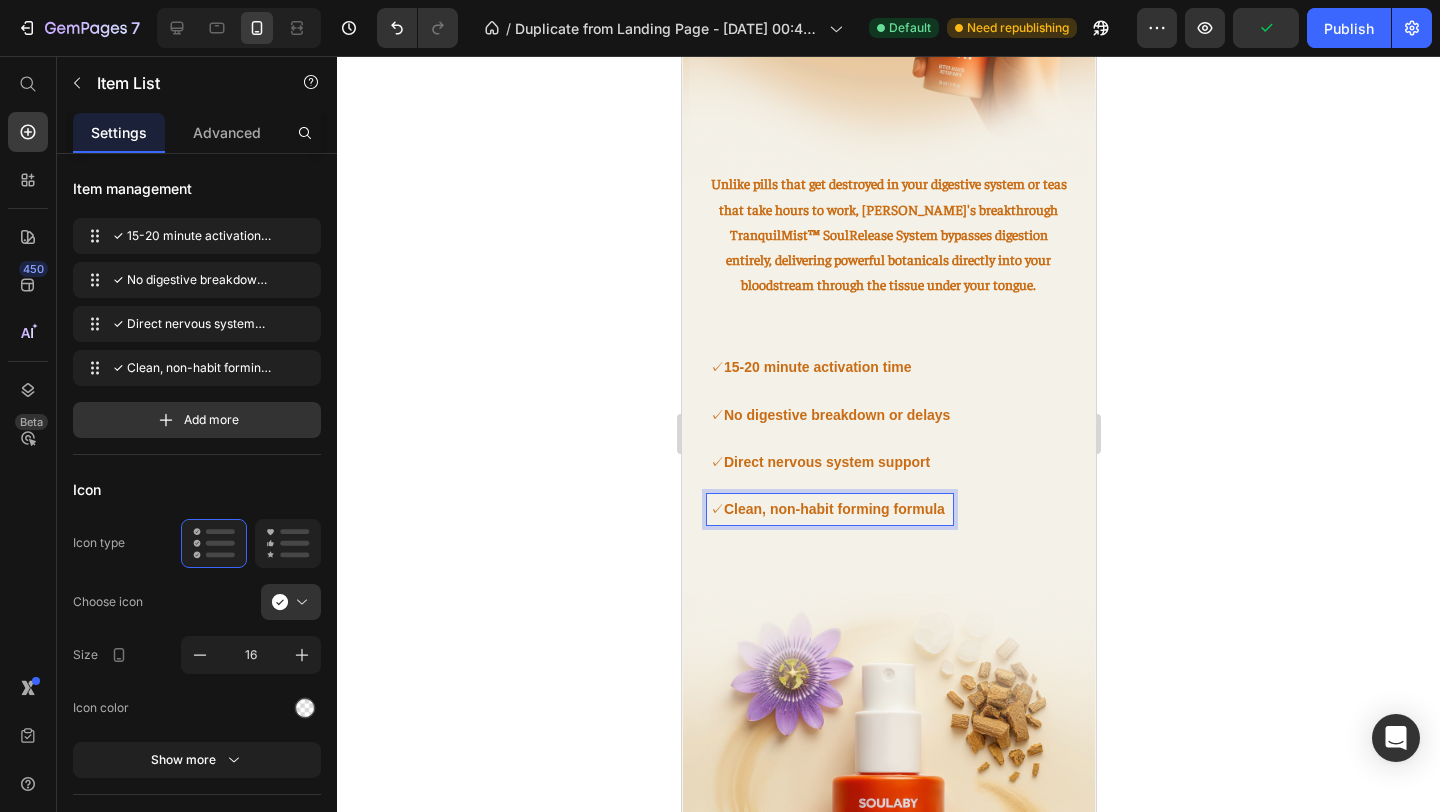 click 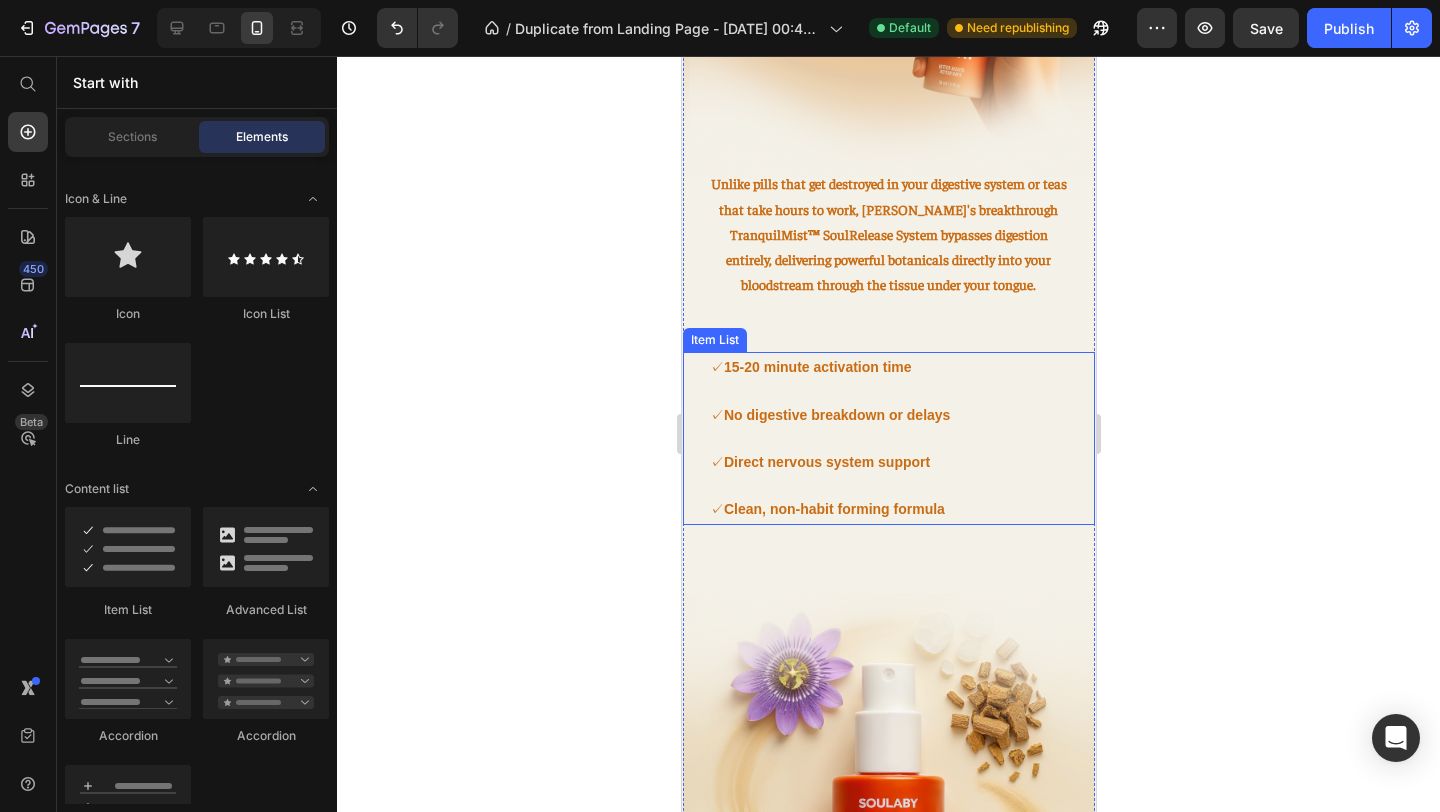 click on "✓  15-20 minute activation time ✓  No digestive breakdown or delays ✓  Direct nervous system support ✓  Clean, non-habit forming formula" at bounding box center (888, 438) 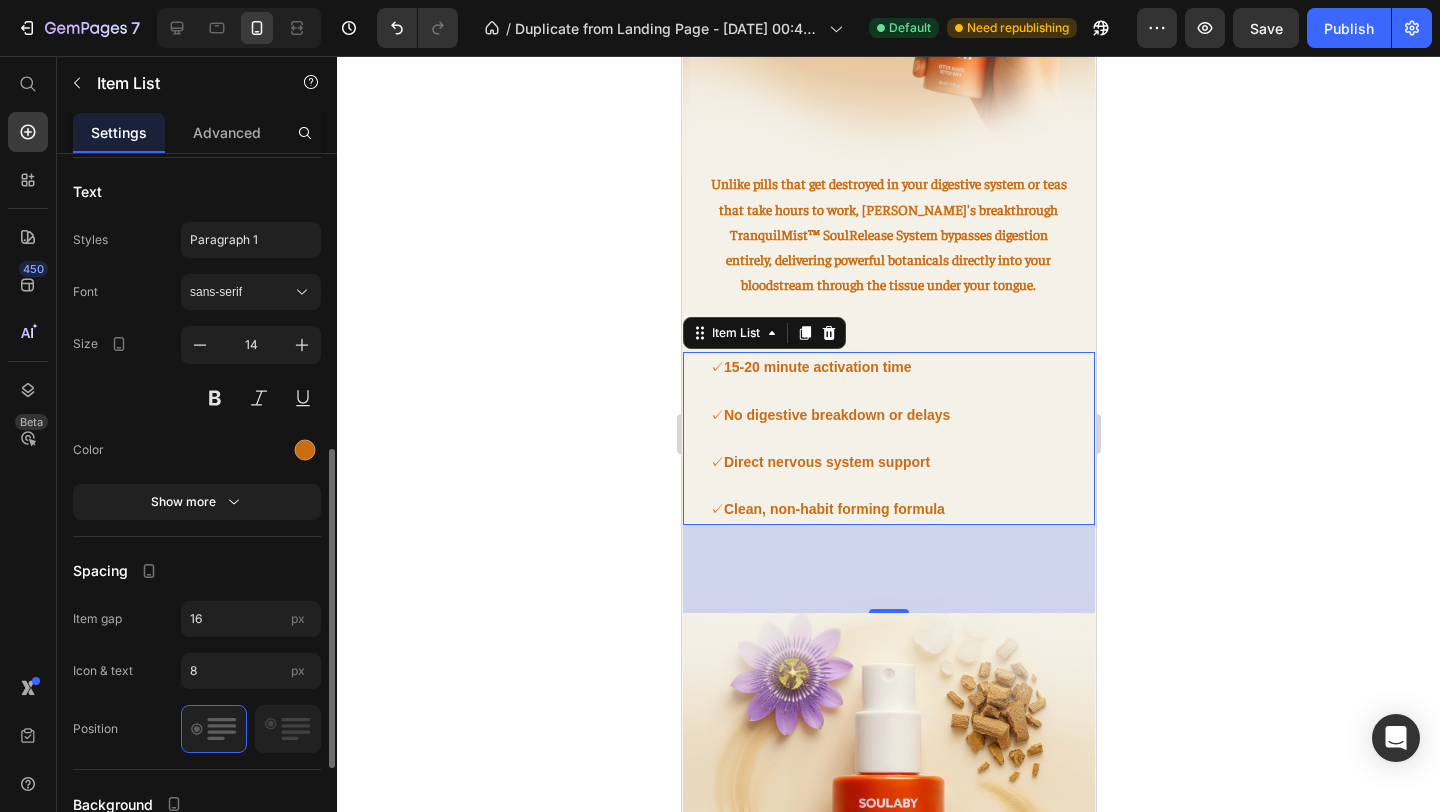scroll, scrollTop: 668, scrollLeft: 0, axis: vertical 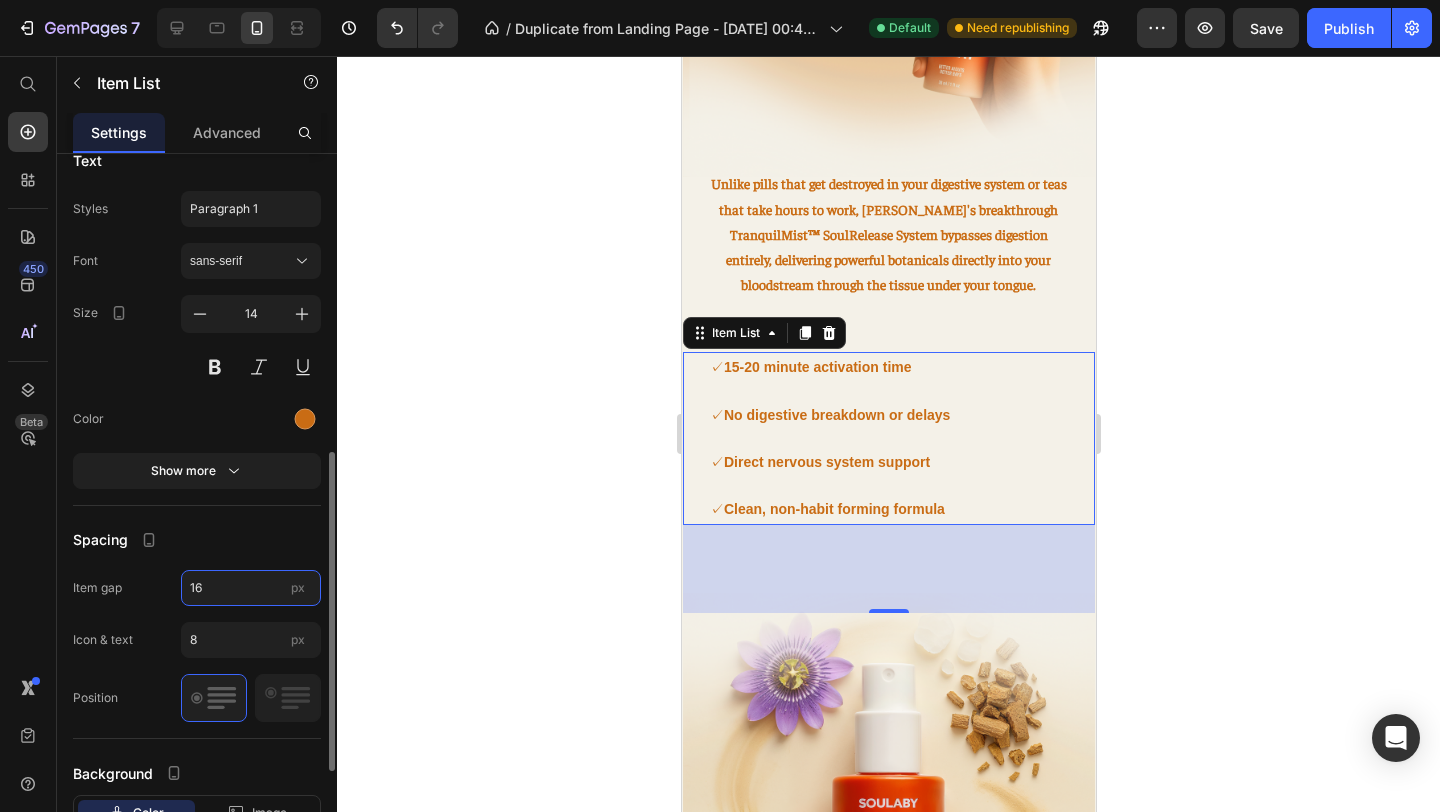 click on "16" at bounding box center [251, 588] 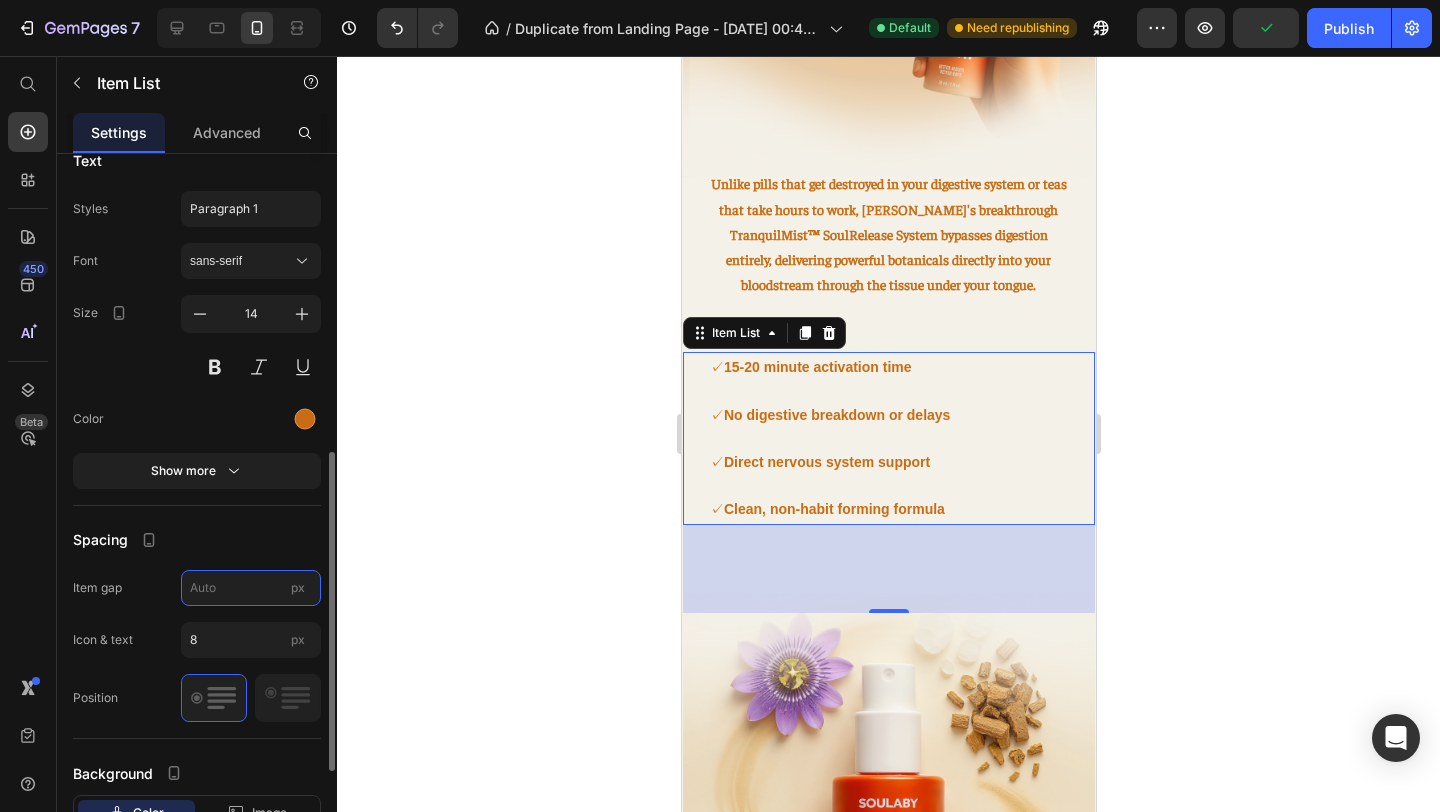 type on "3" 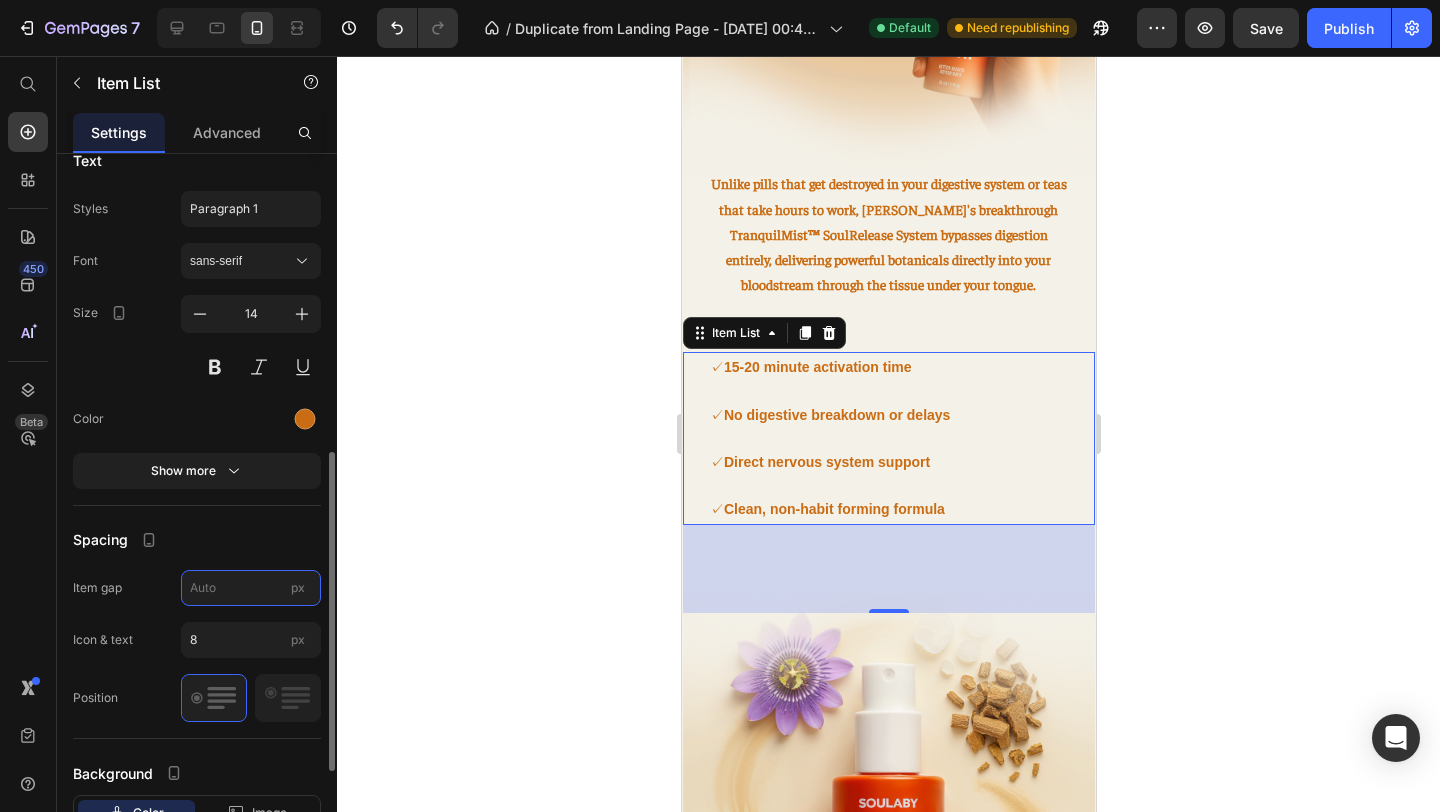 type on "1" 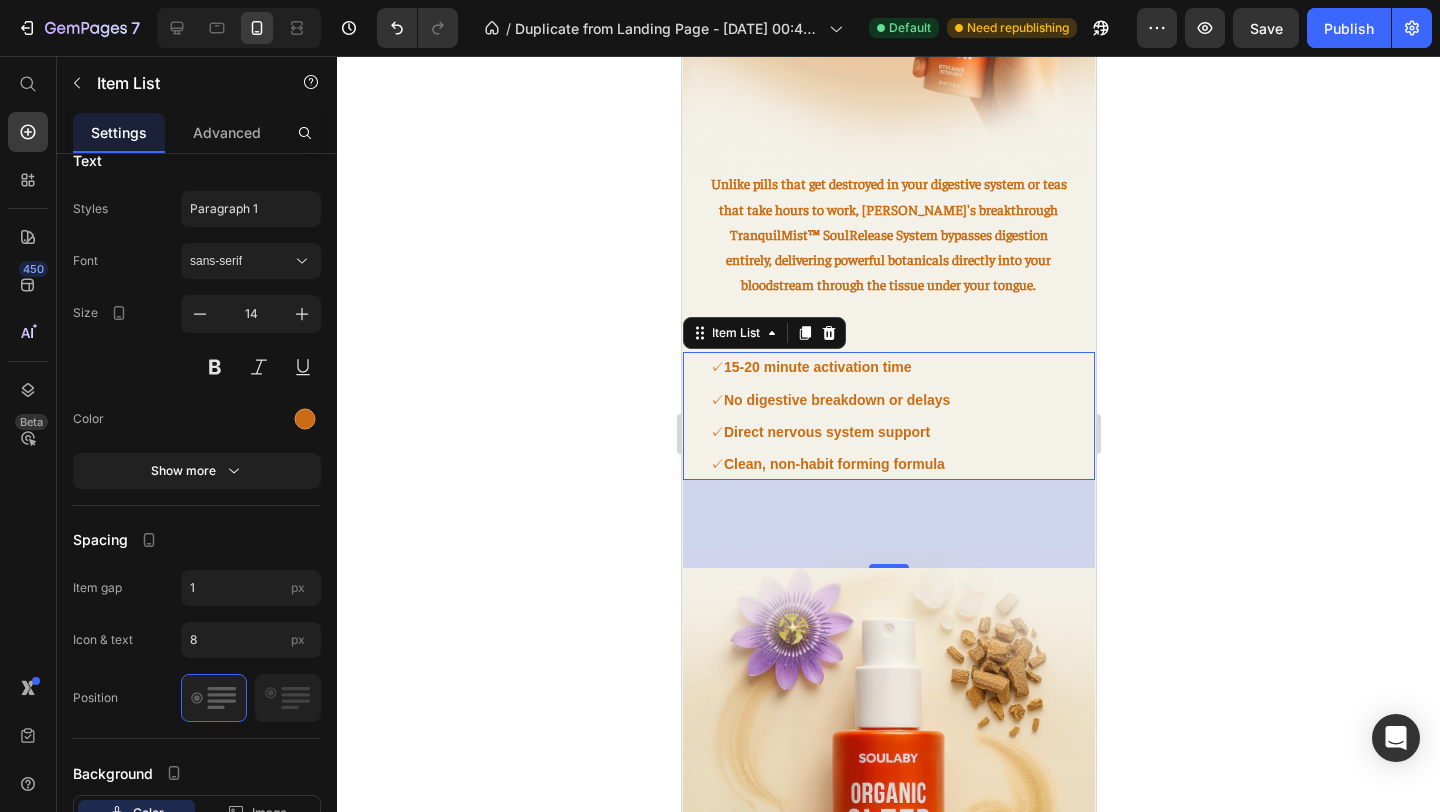 click 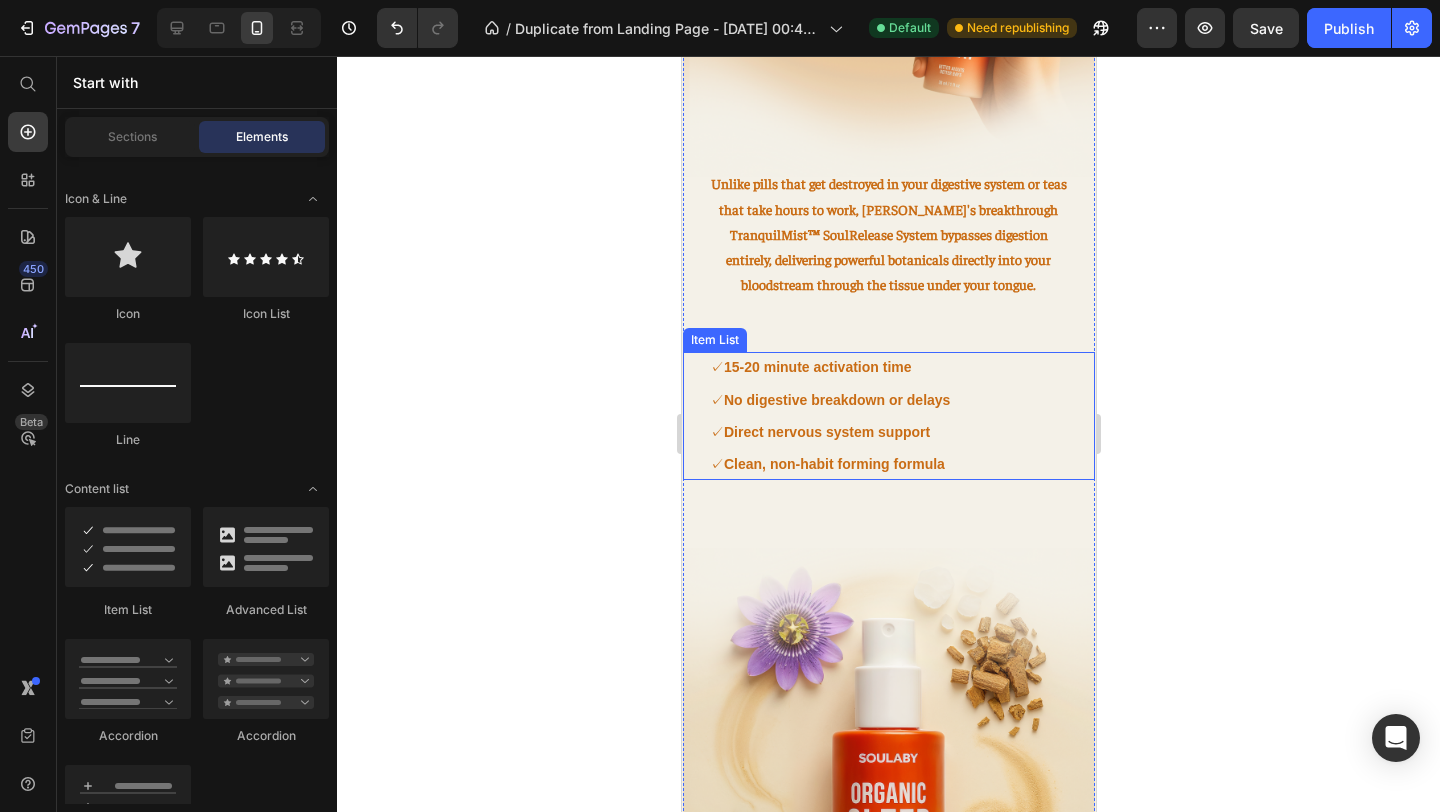 click on "✓  15-20 minute activation time ✓  No digestive breakdown or delays ✓  Direct nervous system support ✓  Clean, non-habit forming formula" at bounding box center (888, 416) 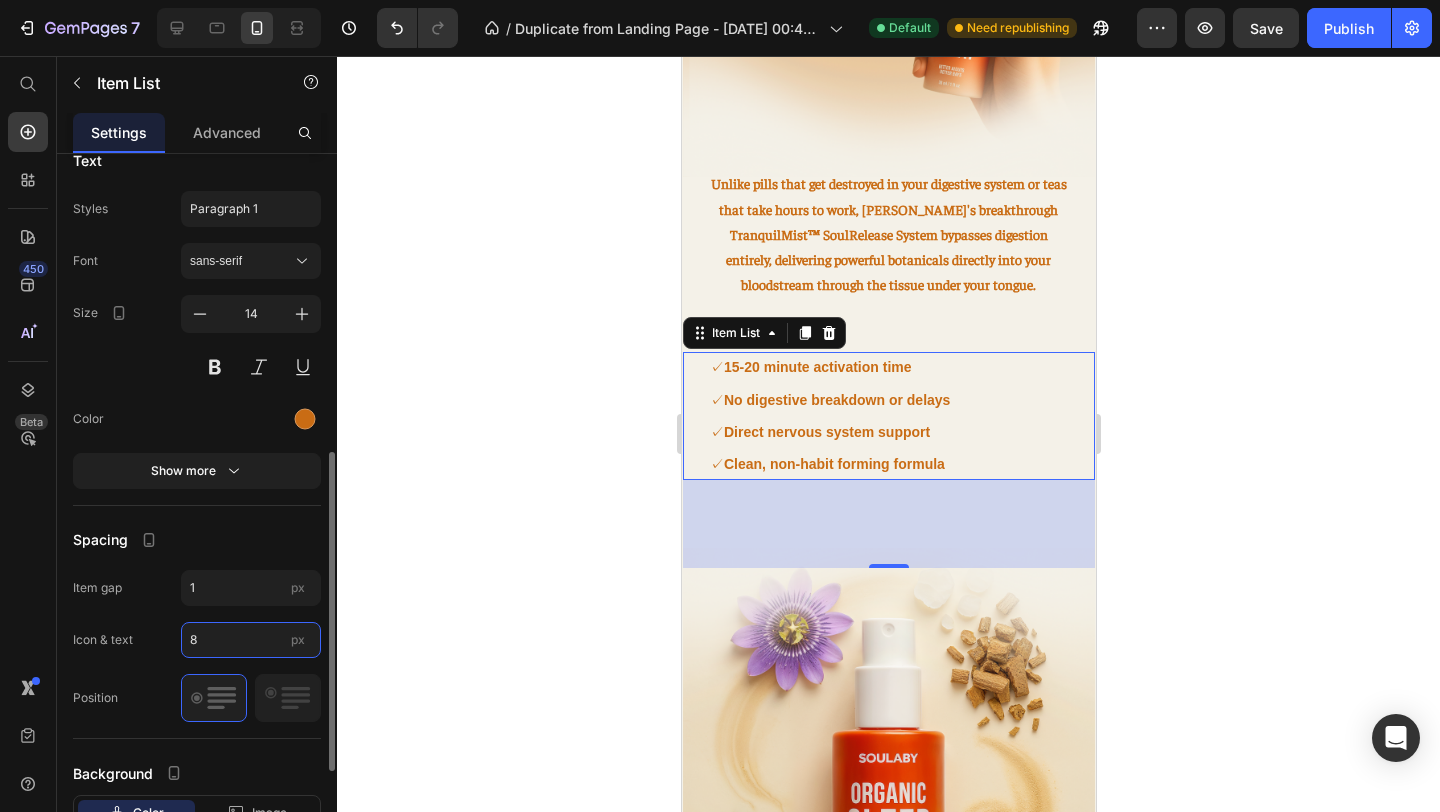 click on "8" at bounding box center (251, 640) 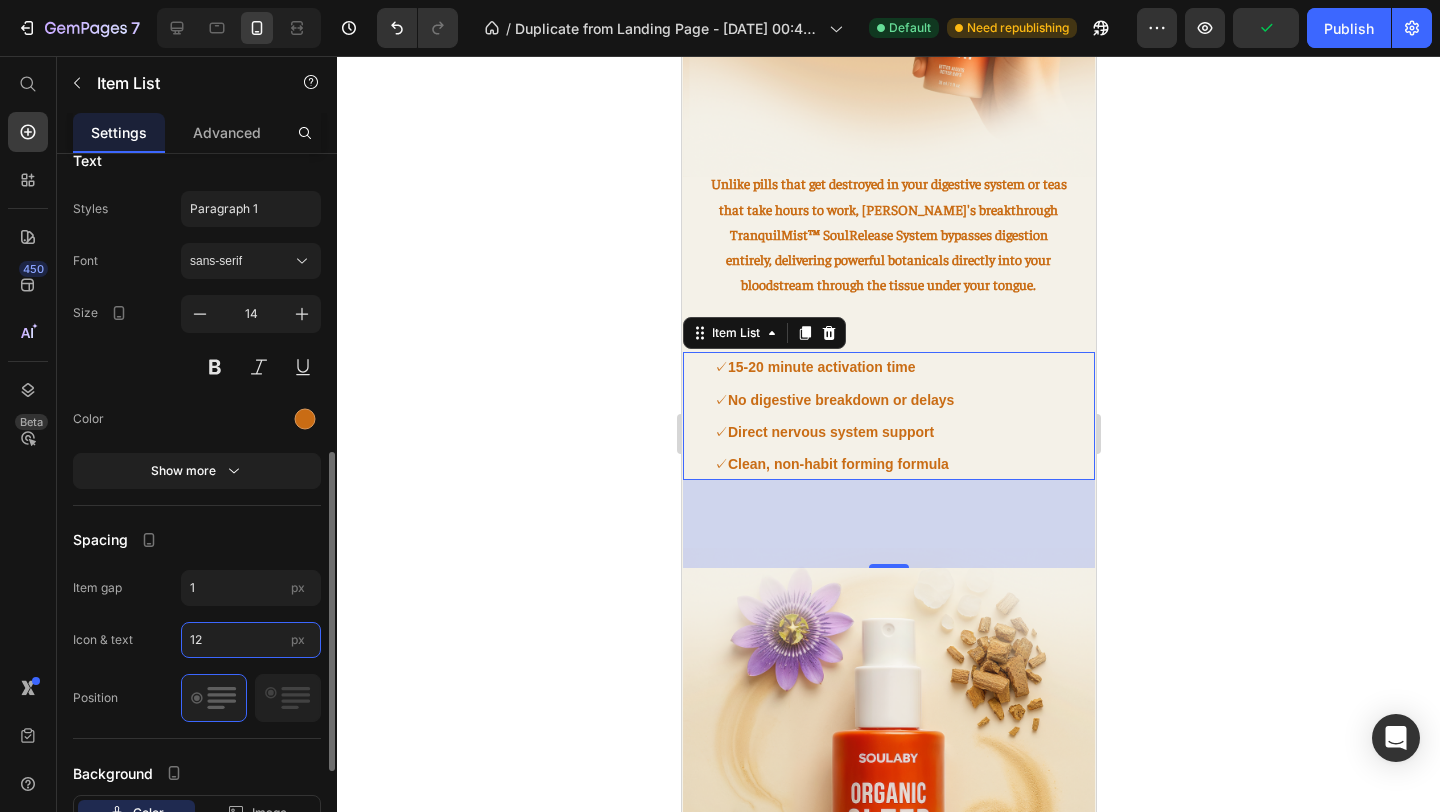 type on "1" 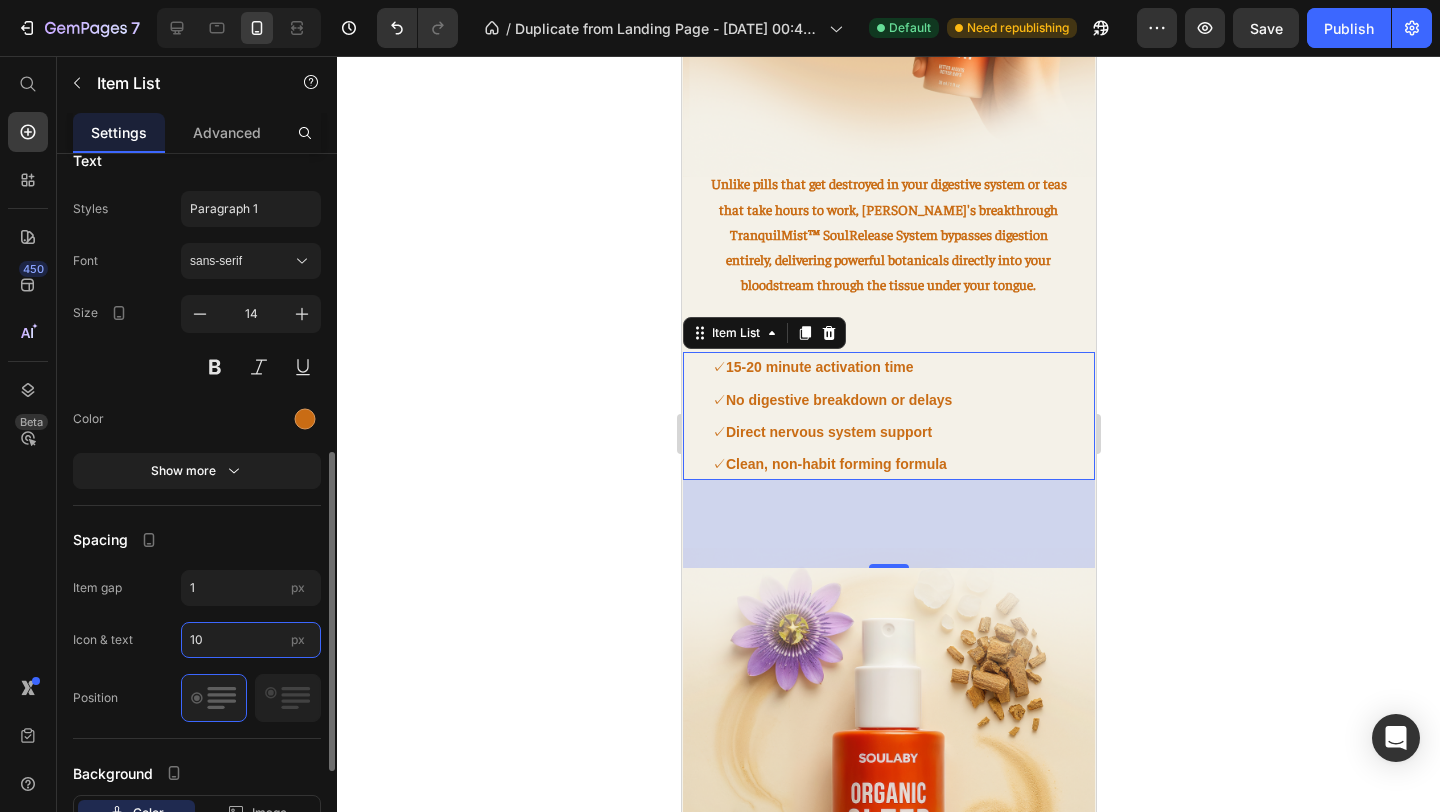 type on "1" 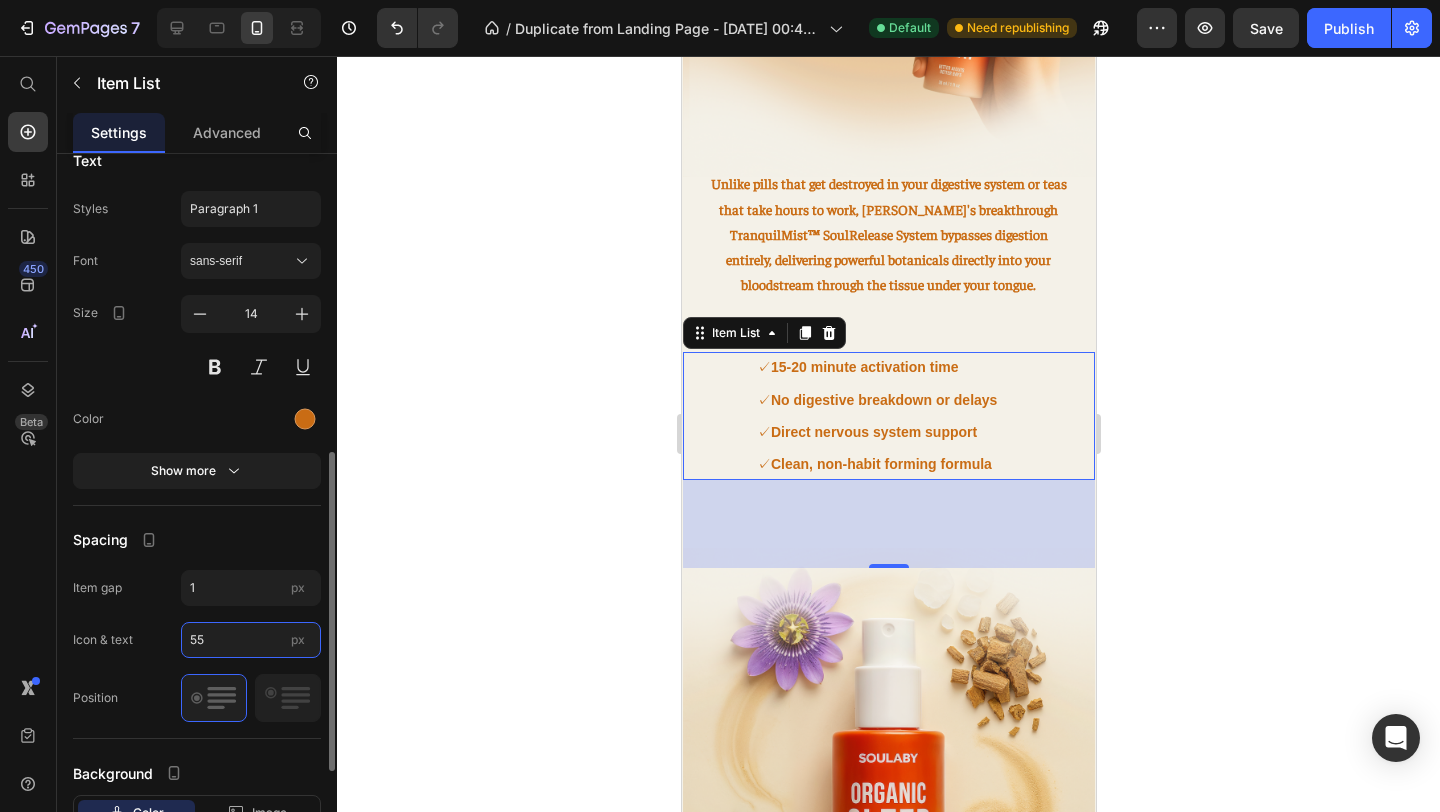 type on "5" 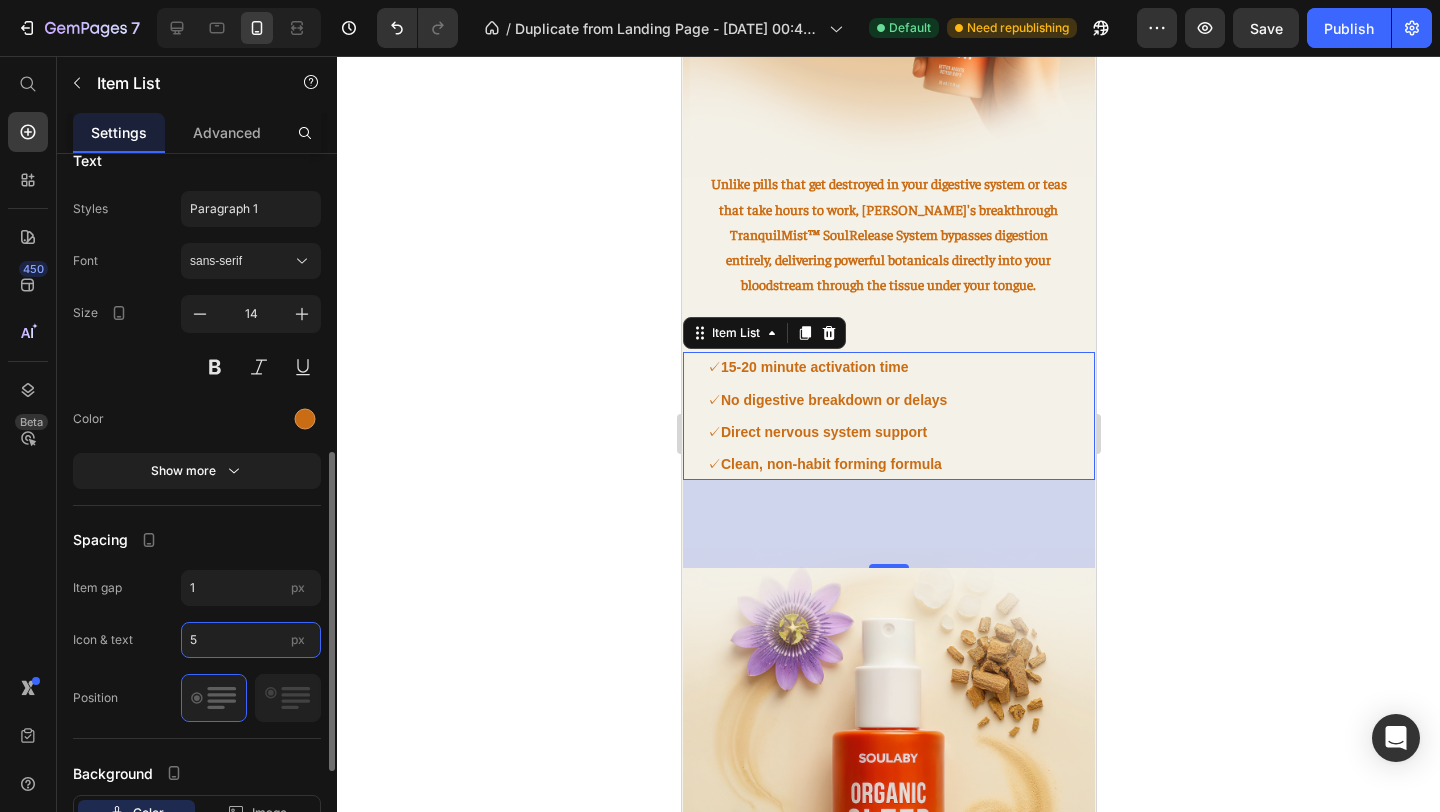 type on "50" 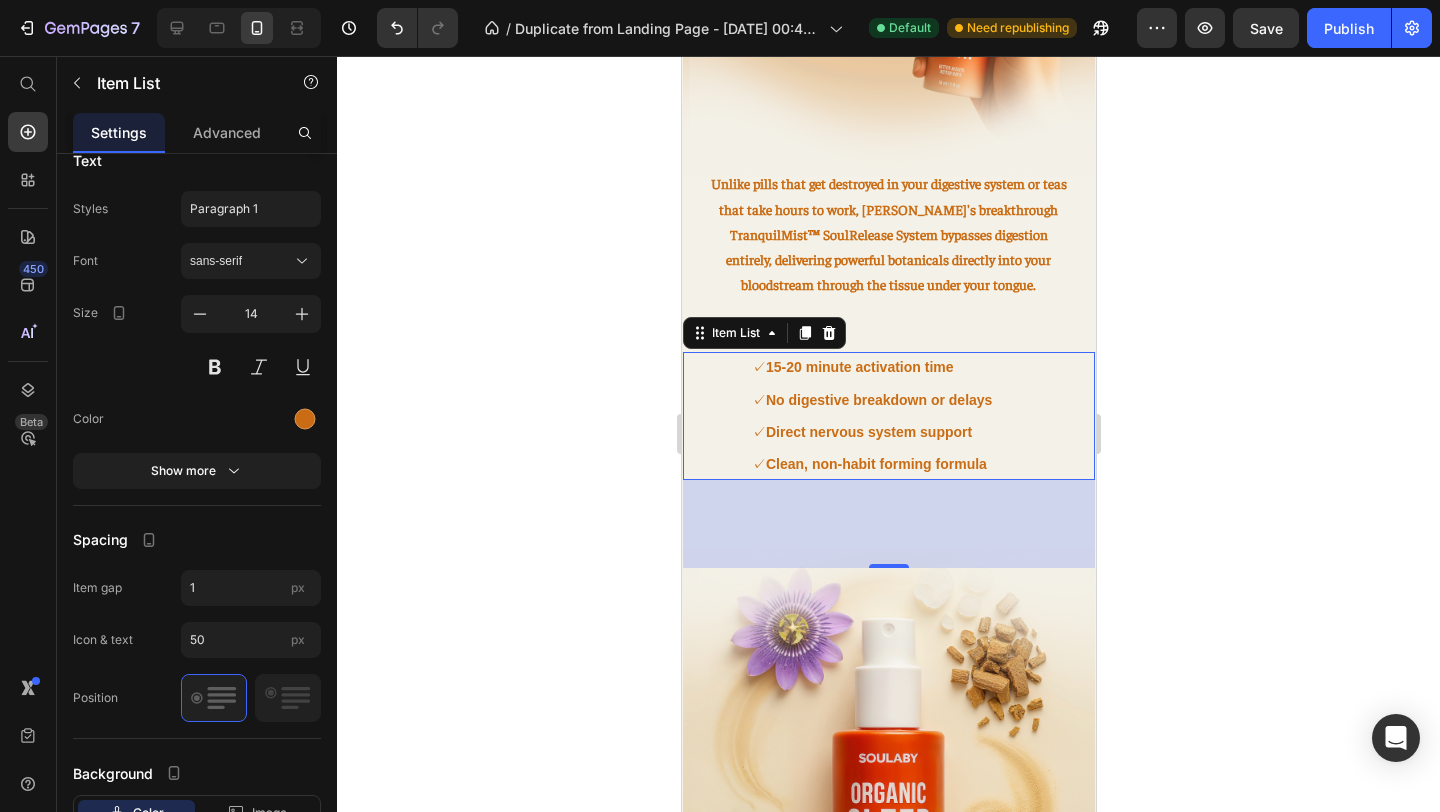 click 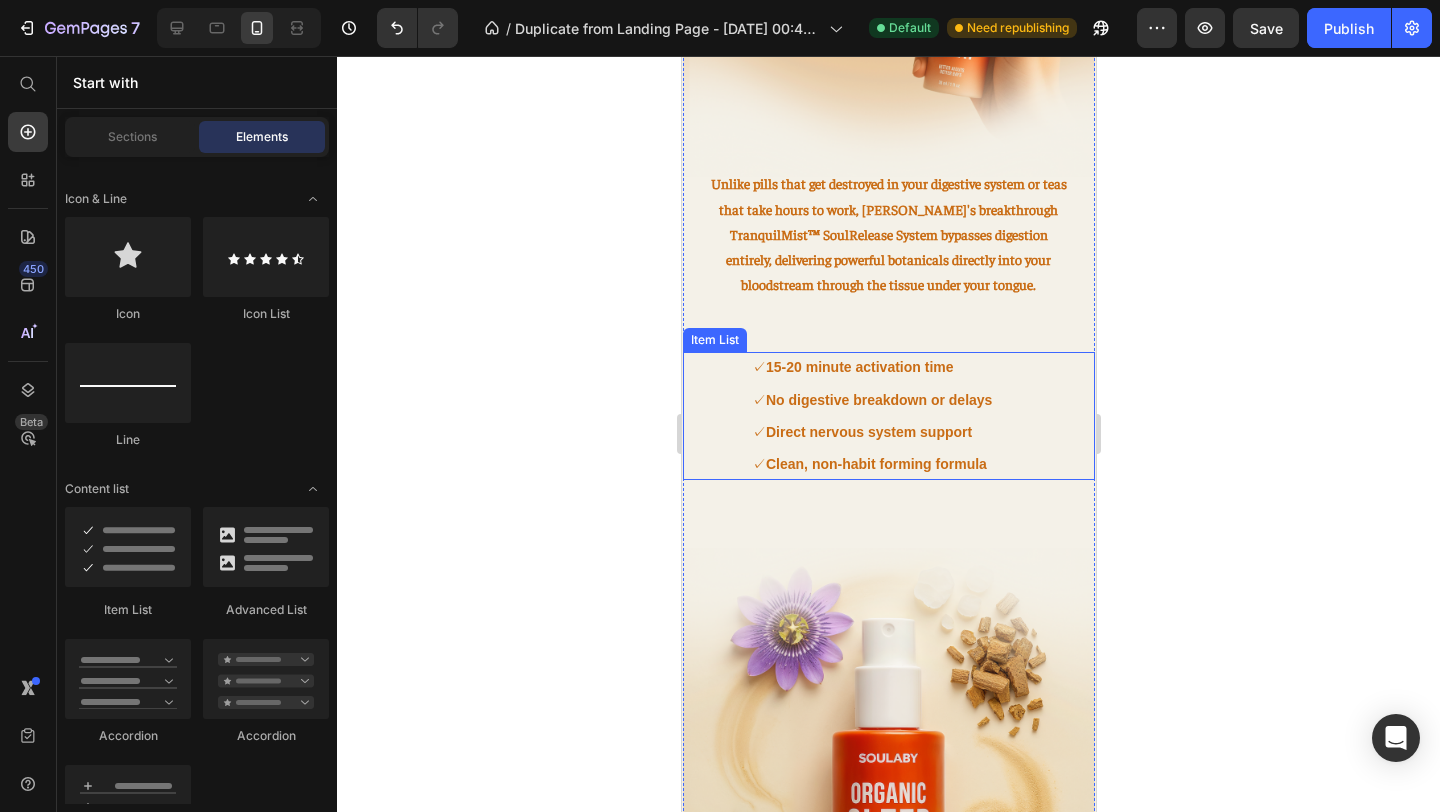 click on "✓  Direct nervous system support" at bounding box center [838, 432] 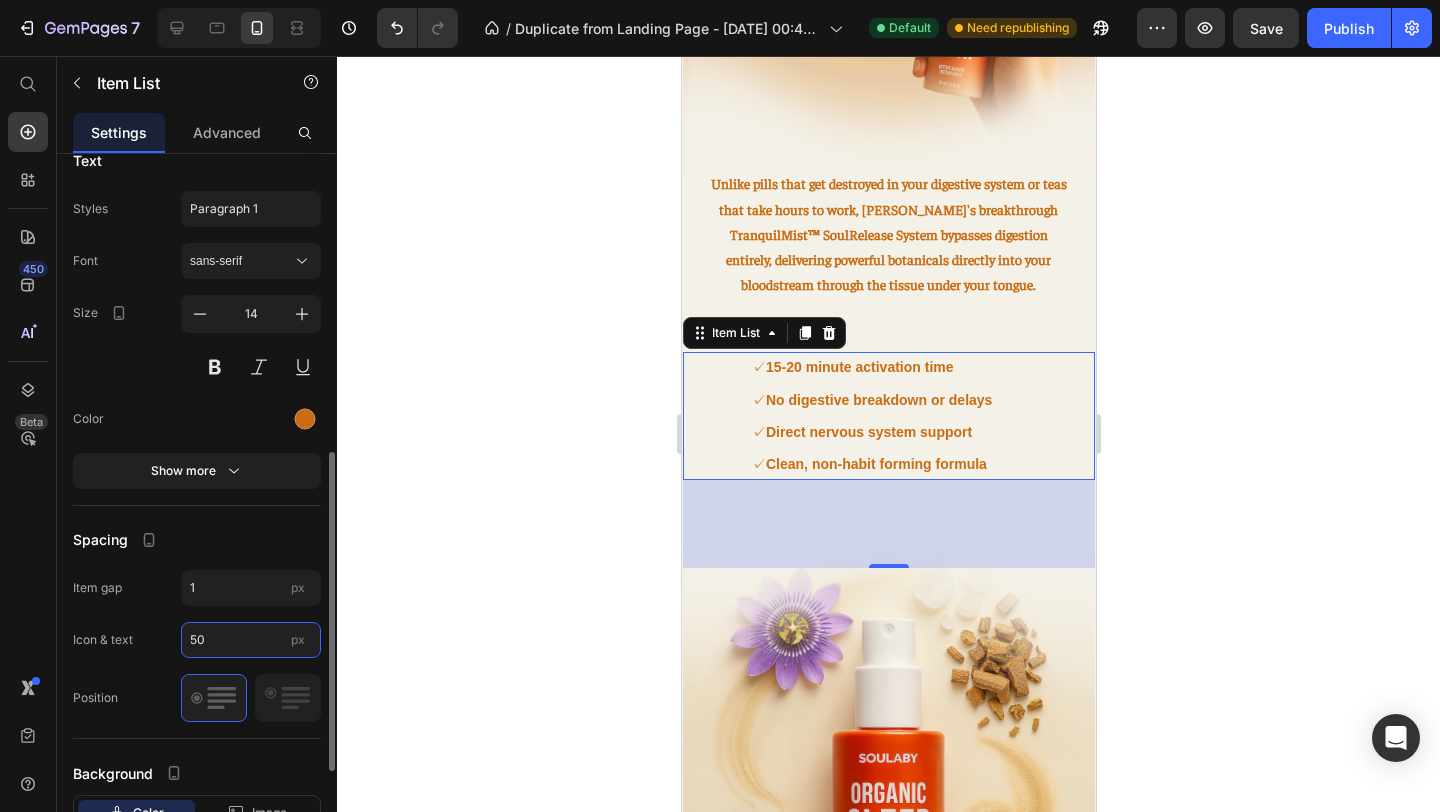 click on "50" at bounding box center (251, 640) 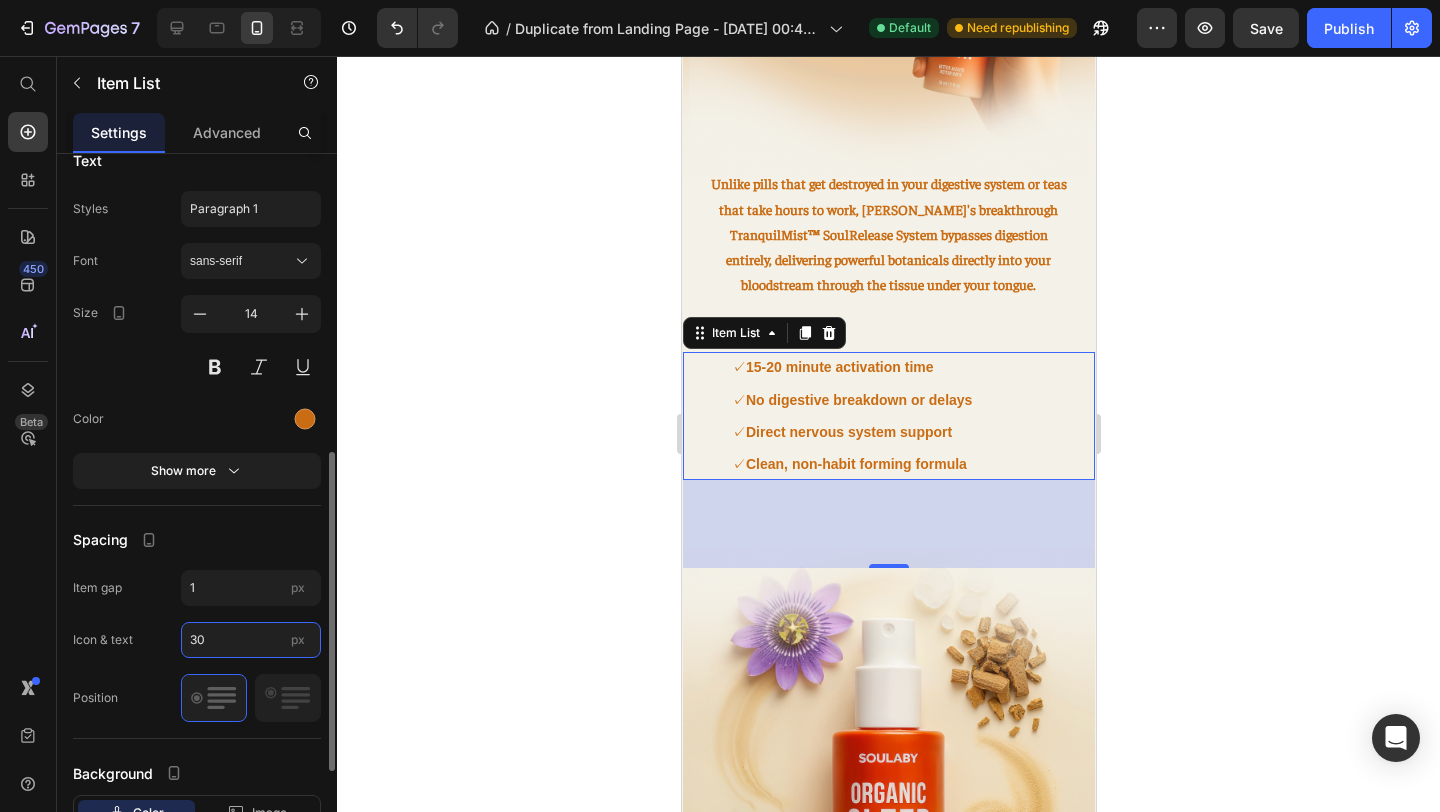 type on "3" 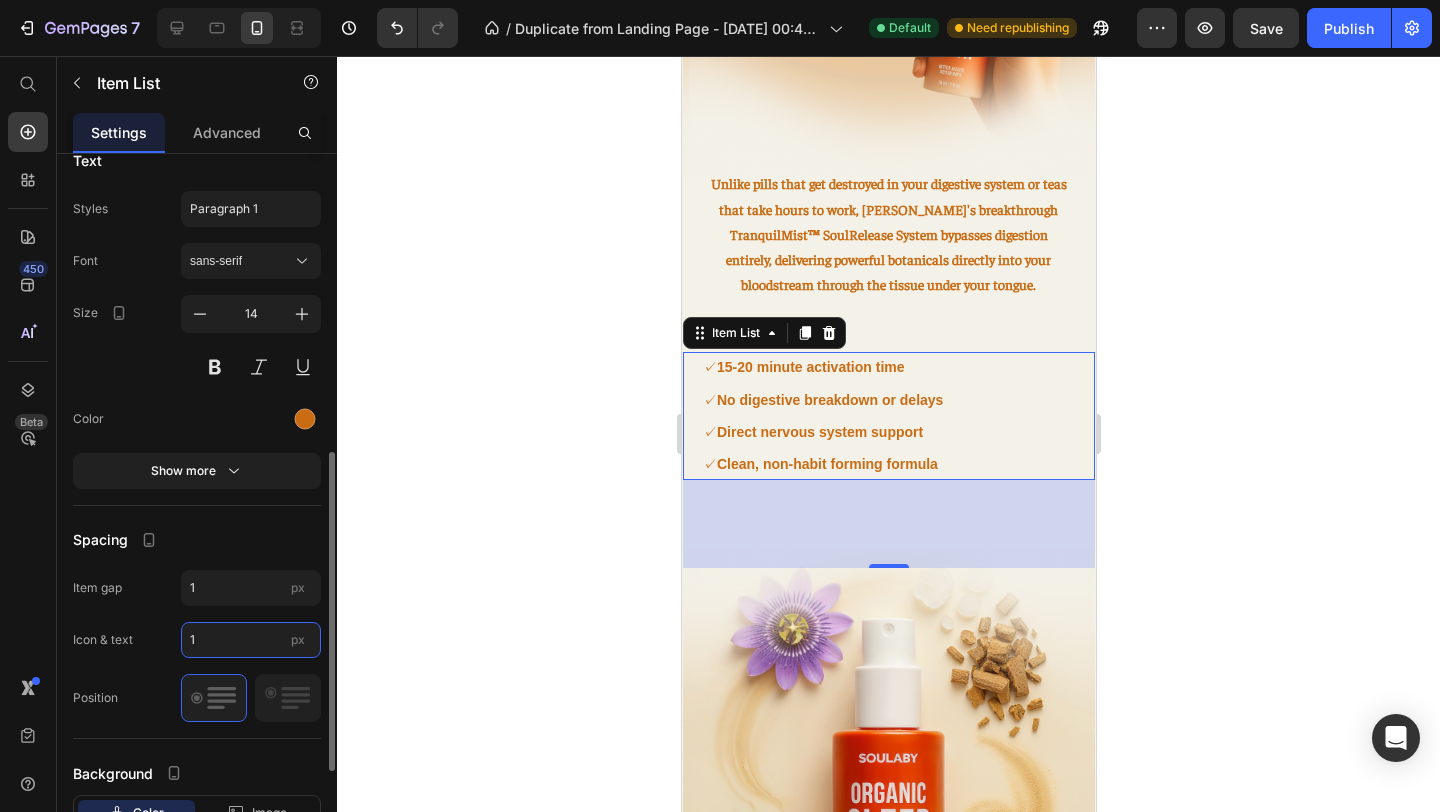 type on "15" 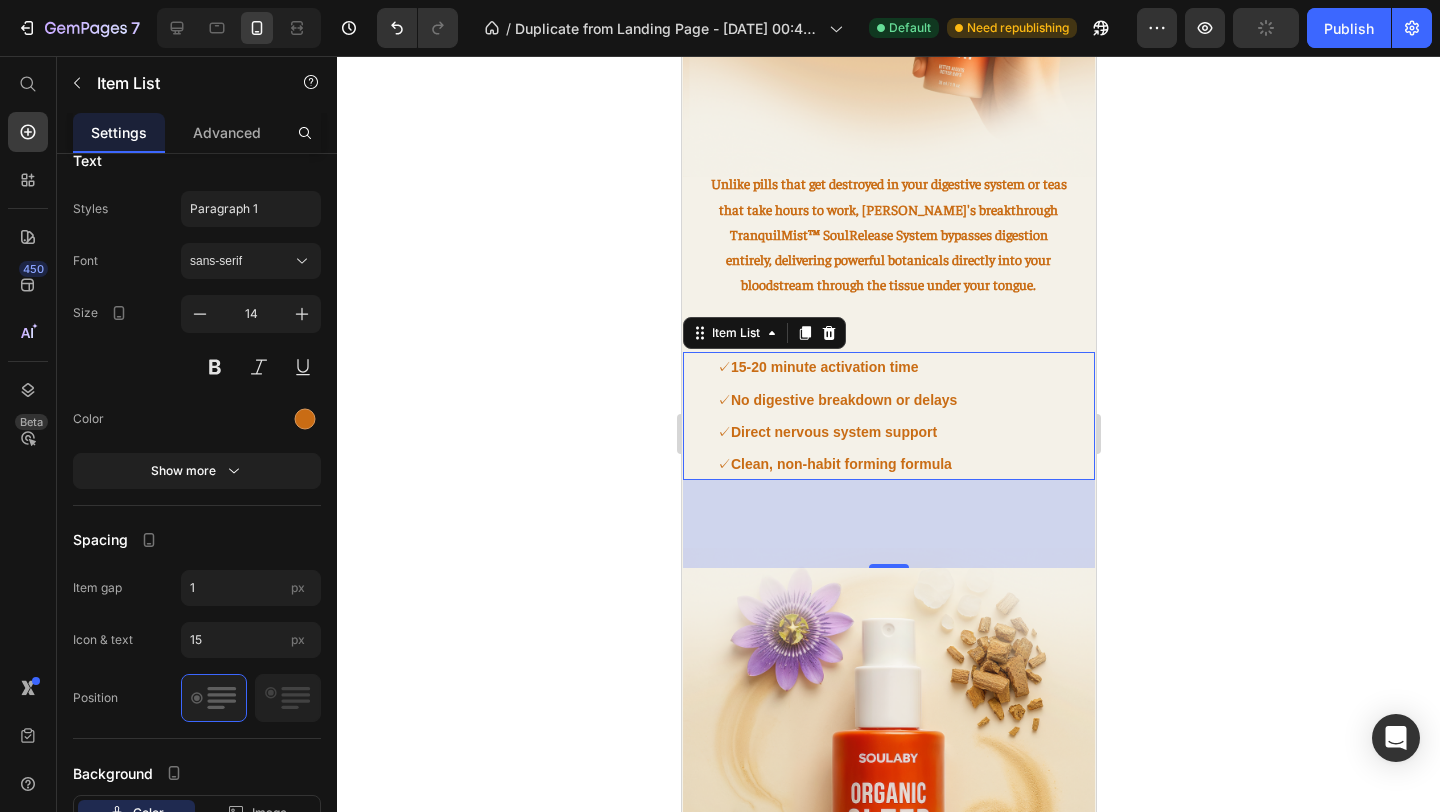 click 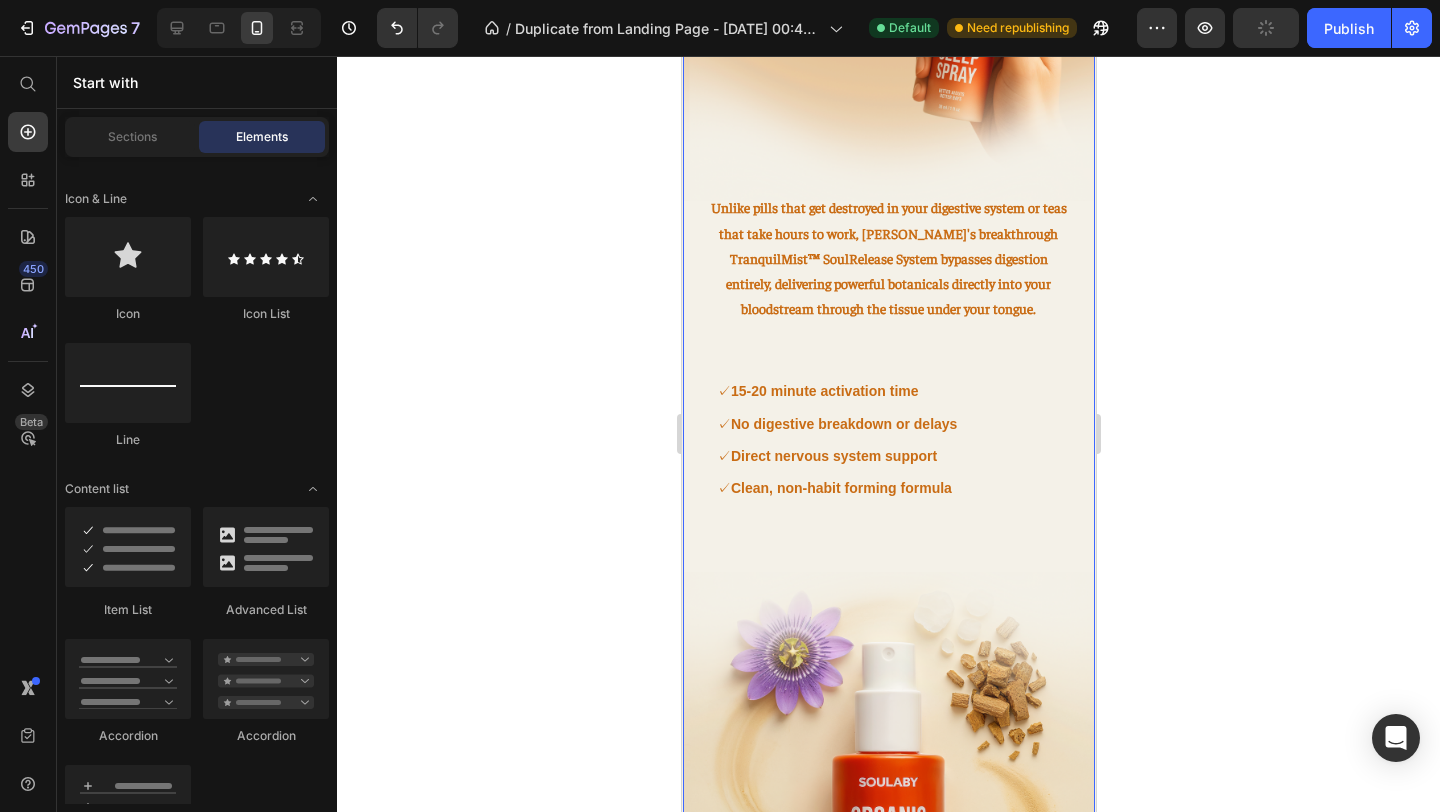 scroll, scrollTop: 2109, scrollLeft: 0, axis: vertical 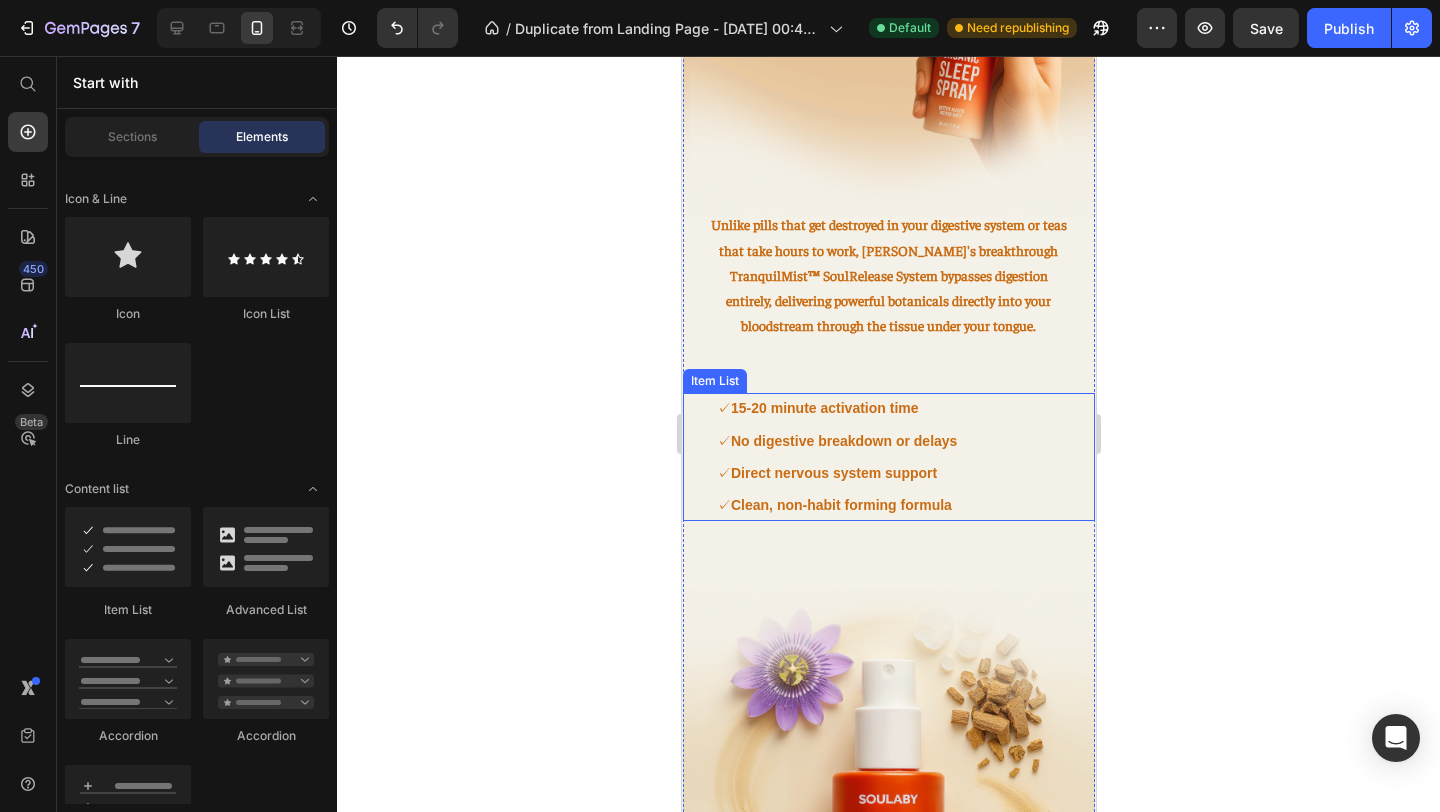 click on "✓  15-20 minute activation time ✓  No digestive breakdown or delays ✓  Direct nervous system support ✓  Clean, non-habit forming formula" at bounding box center [888, 457] 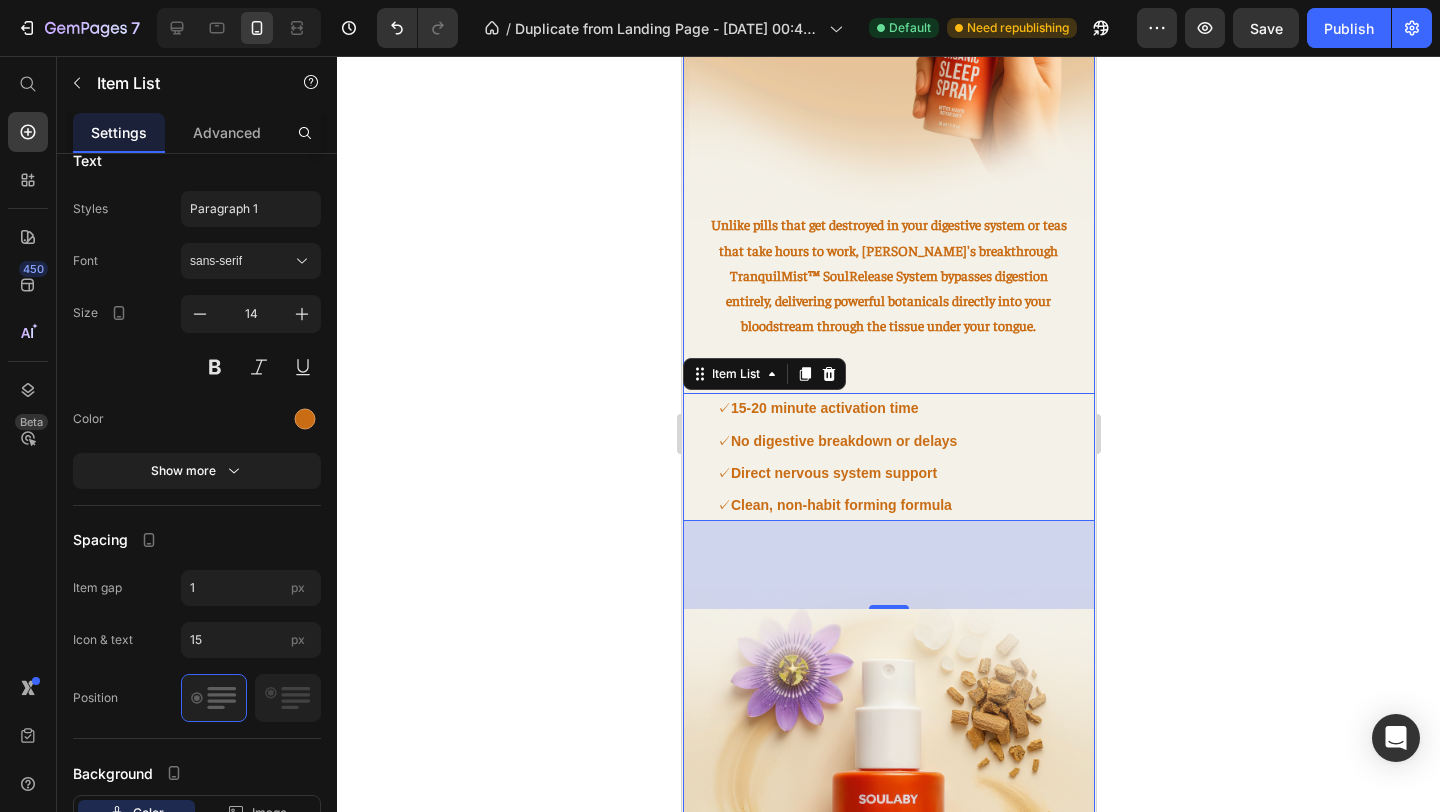 click on "Racing minds start with stress overload. Heading Before you even try to fall asleep, your mind has been, collecting stress, worries, and overstimulation all day.  Text Block Image Row ⁠⁠⁠⁠⁠⁠⁠    You need something that signals your brain "It's safe to let go now." Heading That's where SOULABY's breakthrough SoulRelease System comes in. Text Block Image ⁠⁠⁠⁠⁠⁠⁠ SOULABY Spray For Your Exhausted Mind Heading The first sublingual sleep formula designed to work with your body's natural sleep mechanisms, helping transform anxious energy into calm restoration in just 15-20 minutes. Text Block Image Unlike pills that get destroyed in your digestive system or teas that take hours to work, SOULABY's breakthrough TranquilMist™ SoulRelease System bypasses digestion entirely, delivering powerful botanicals directly into your bloodstream through the tissue under your tongue. Text Block ✓  15-20 minute activation time ✓  No digestive breakdown or delays ✓  Direct nervous system support" at bounding box center [888, 88] 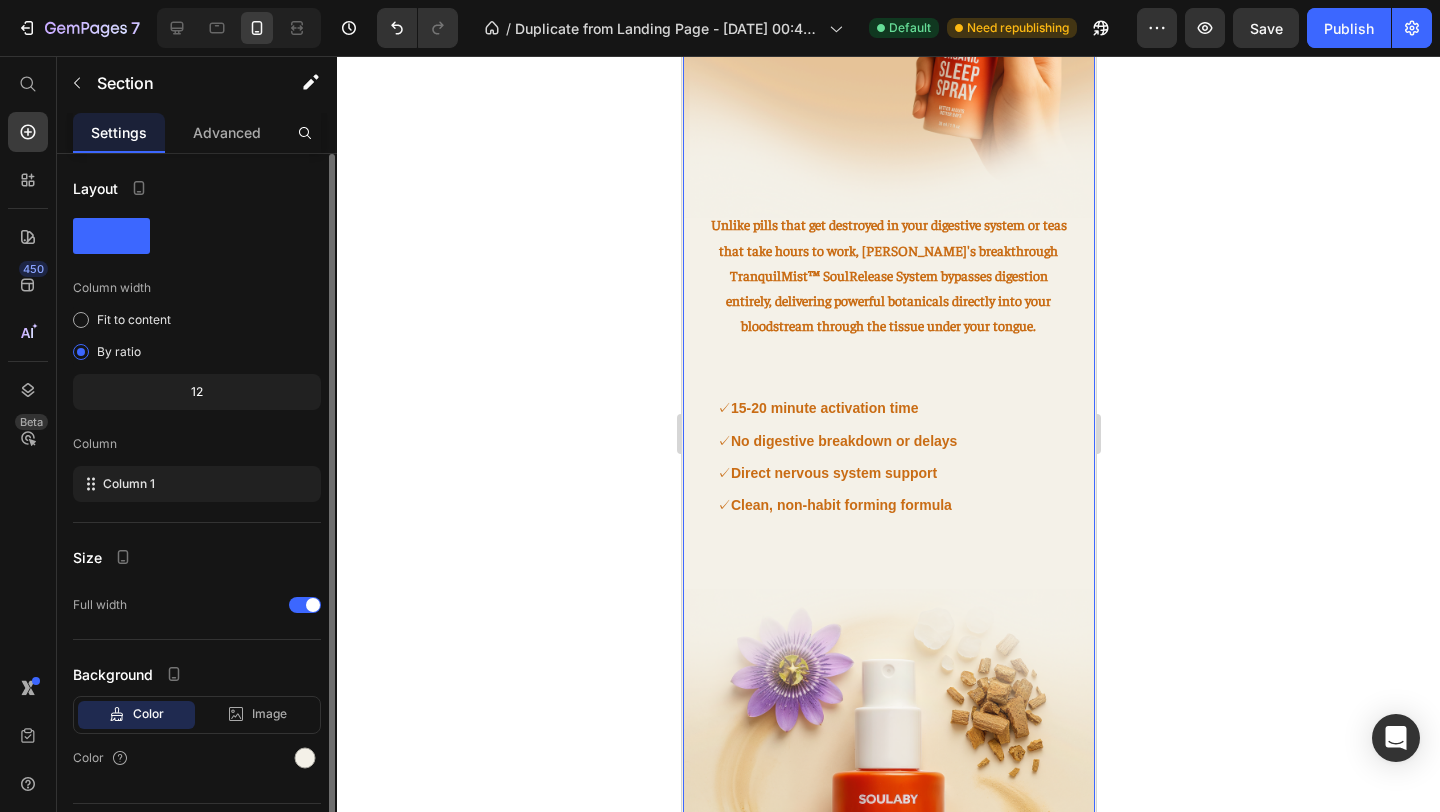click on "Racing minds start with stress overload. Heading Before you even try to fall asleep, your mind has been, collecting stress, worries, and overstimulation all day.  Text Block Image Row ⁠⁠⁠⁠⁠⁠⁠    You need something that signals your brain "It's safe to let go now." Heading That's where SOULABY's breakthrough SoulRelease System comes in. Text Block Image ⁠⁠⁠⁠⁠⁠⁠ SOULABY Spray For Your Exhausted Mind Heading The first sublingual sleep formula designed to work with your body's natural sleep mechanisms, helping transform anxious energy into calm restoration in just 15-20 minutes. Text Block Image Unlike pills that get destroyed in your digestive system or teas that take hours to work, SOULABY's breakthrough TranquilMist™ SoulRelease System bypasses digestion entirely, delivering powerful botanicals directly into your bloodstream through the tissue under your tongue. Text Block ✓  15-20 minute activation time ✓  No digestive breakdown or delays ✓  Direct nervous system support" at bounding box center [888, 88] 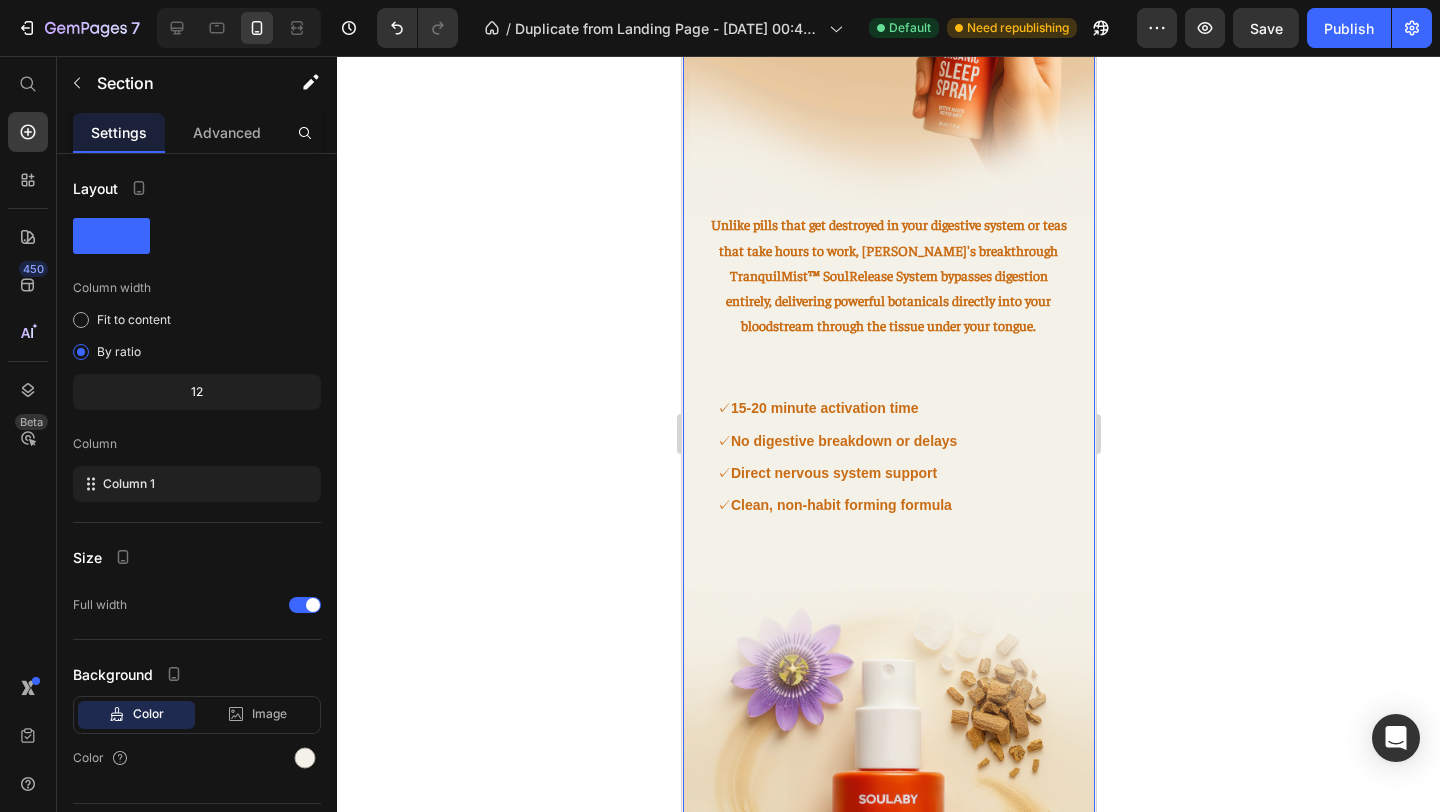 click on "Racing minds start with stress overload. Heading Before you even try to fall asleep, your mind has been, collecting stress, worries, and overstimulation all day.  Text Block Image Row ⁠⁠⁠⁠⁠⁠⁠    You need something that signals your brain "It's safe to let go now." Heading That's where SOULABY's breakthrough SoulRelease System comes in. Text Block Image ⁠⁠⁠⁠⁠⁠⁠ SOULABY Spray For Your Exhausted Mind Heading The first sublingual sleep formula designed to work with your body's natural sleep mechanisms, helping transform anxious energy into calm restoration in just 15-20 minutes. Text Block Image Unlike pills that get destroyed in your digestive system or teas that take hours to work, SOULABY's breakthrough TranquilMist™ SoulRelease System bypasses digestion entirely, delivering powerful botanicals directly into your bloodstream through the tissue under your tongue. Text Block ✓  15-20 minute activation time ✓  No digestive breakdown or delays ✓  Direct nervous system support" at bounding box center [888, 88] 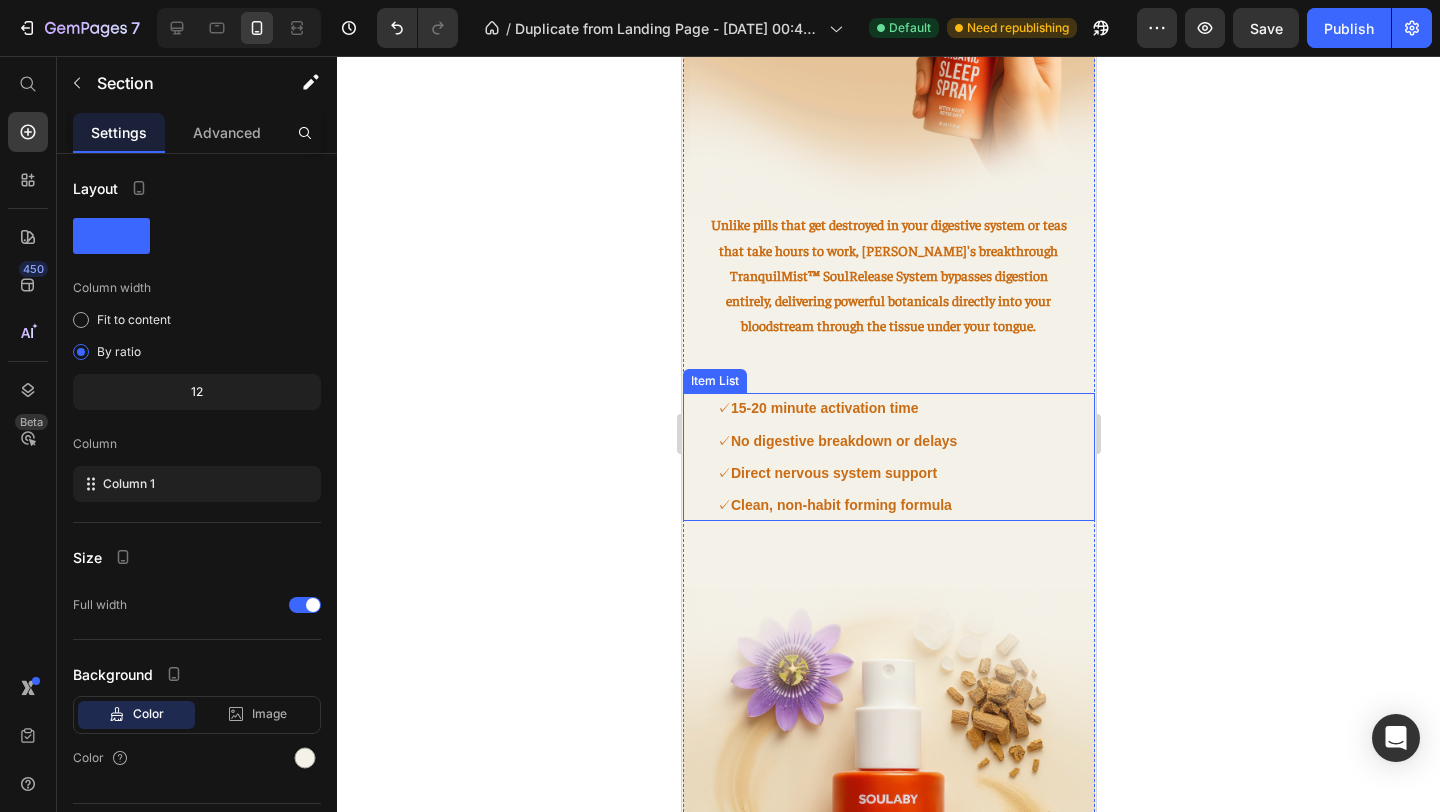 click on "✓  15-20 minute activation time ✓  No digestive breakdown or delays ✓  Direct nervous system support ✓  Clean, non-habit forming formula" at bounding box center [888, 457] 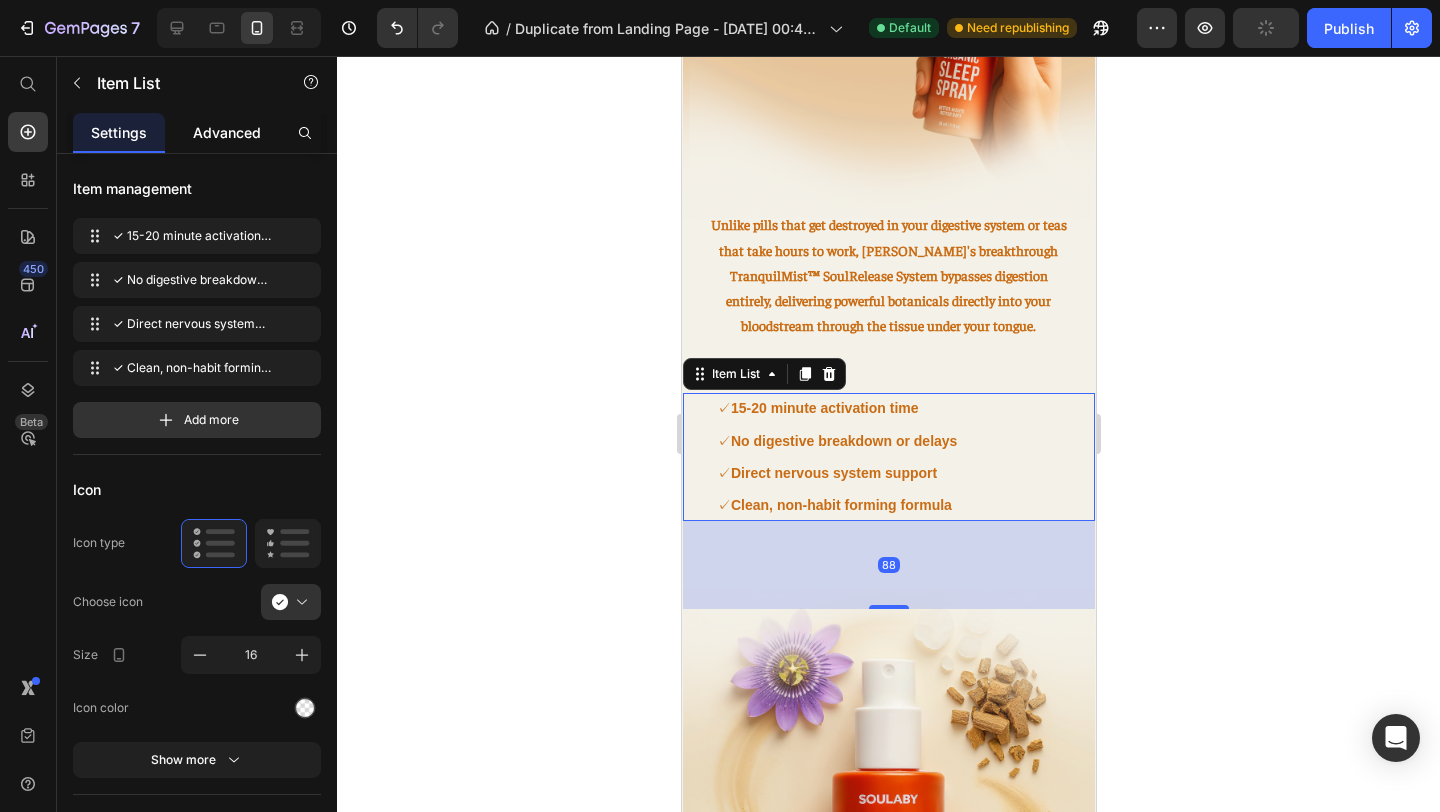 click on "Advanced" 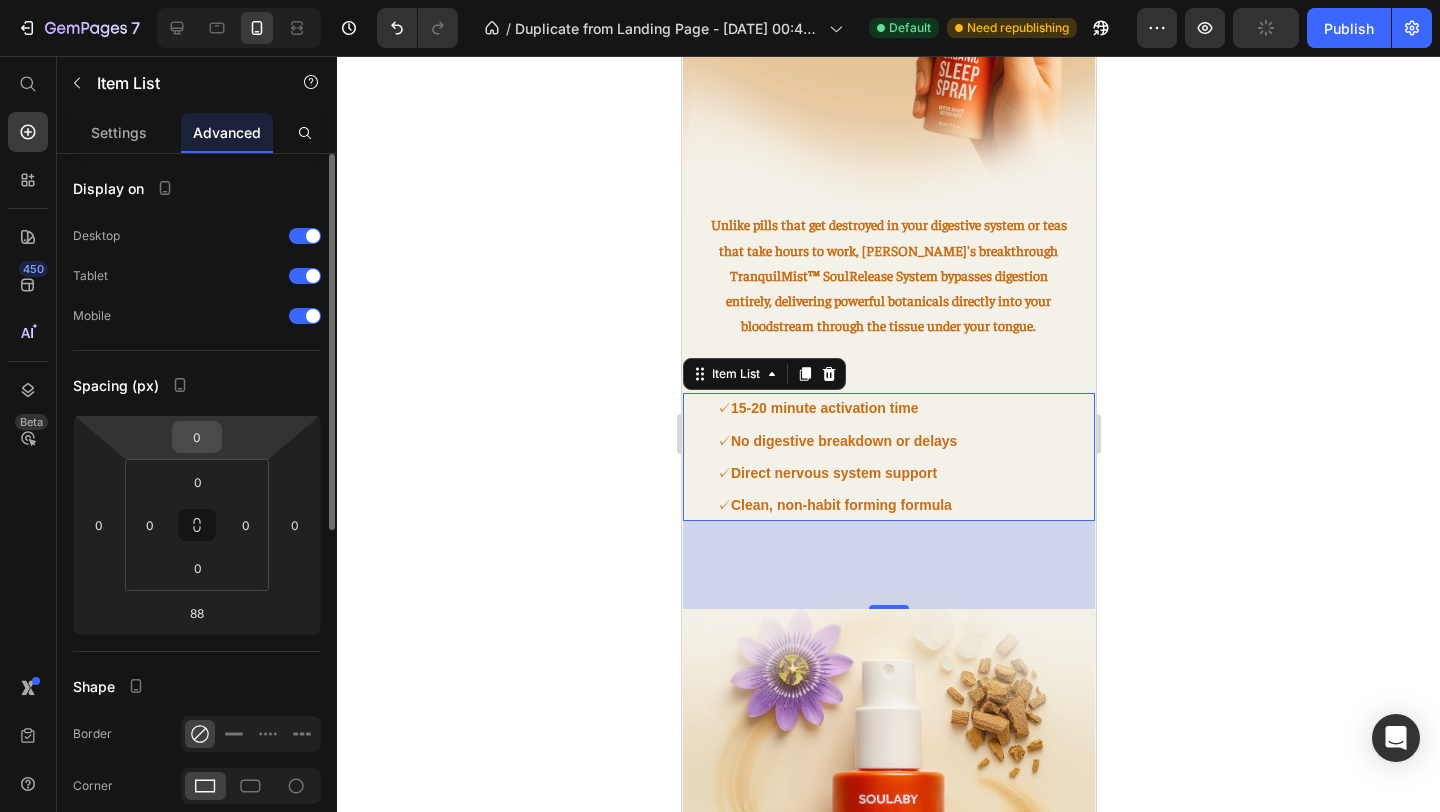 click on "0" at bounding box center [197, 437] 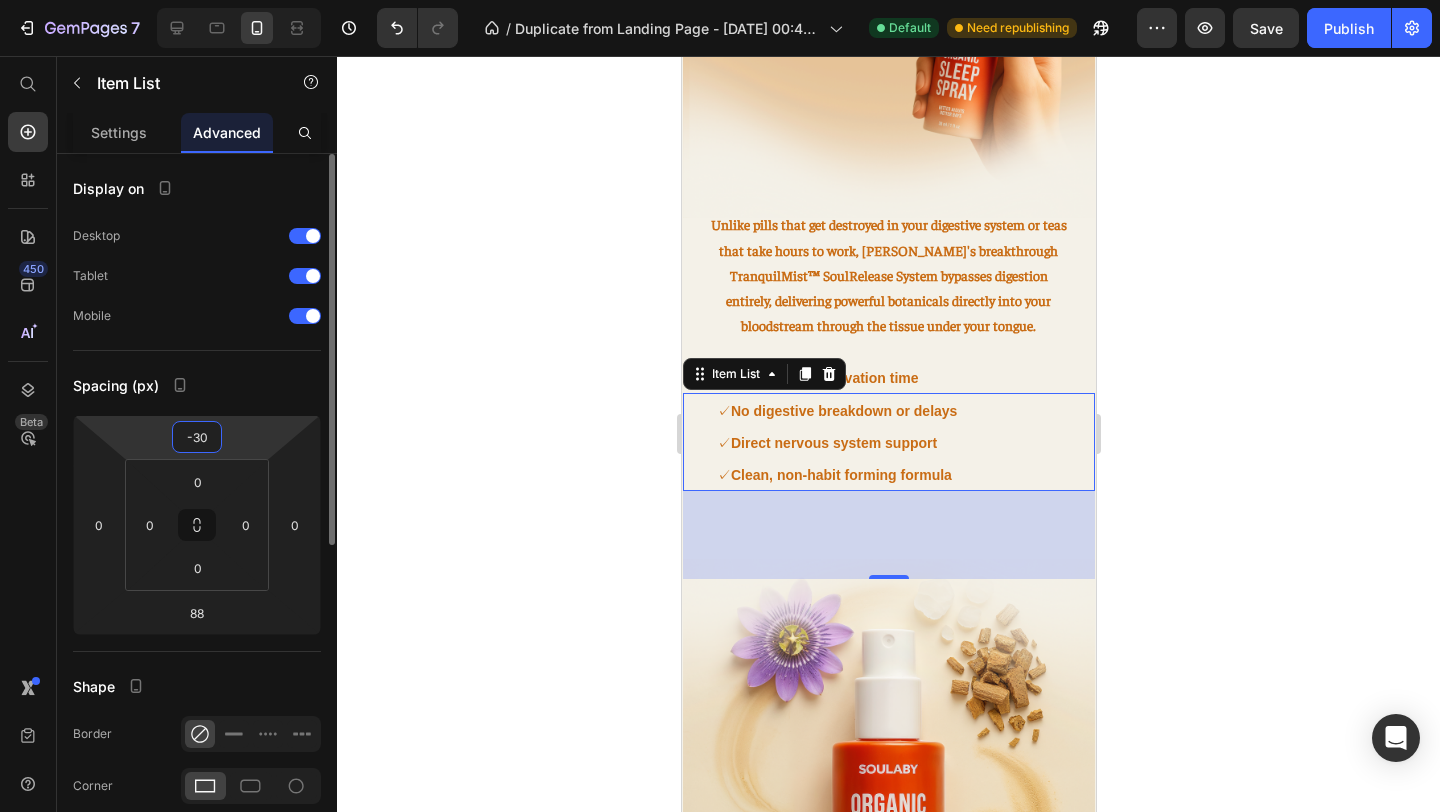 type on "-3" 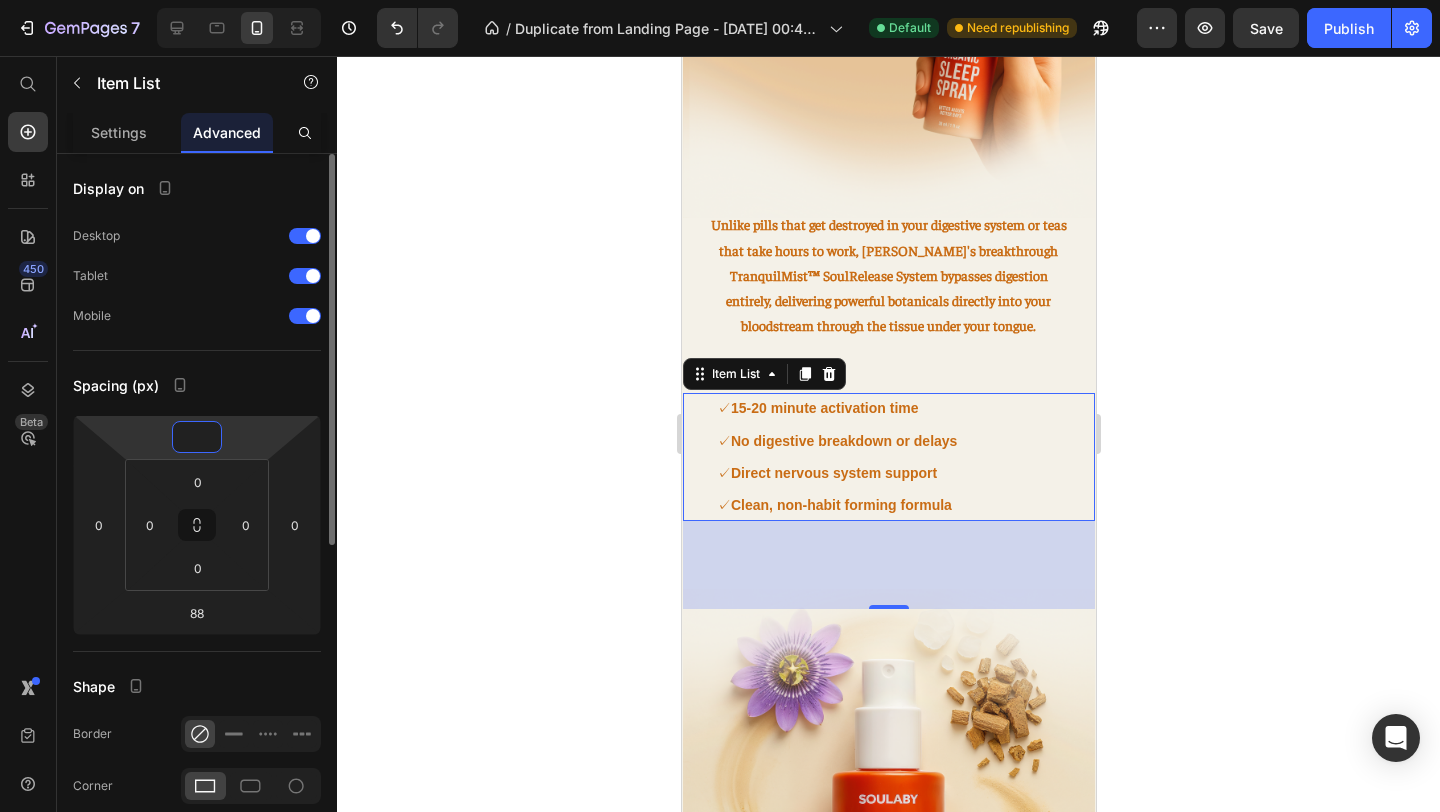 type on "-3" 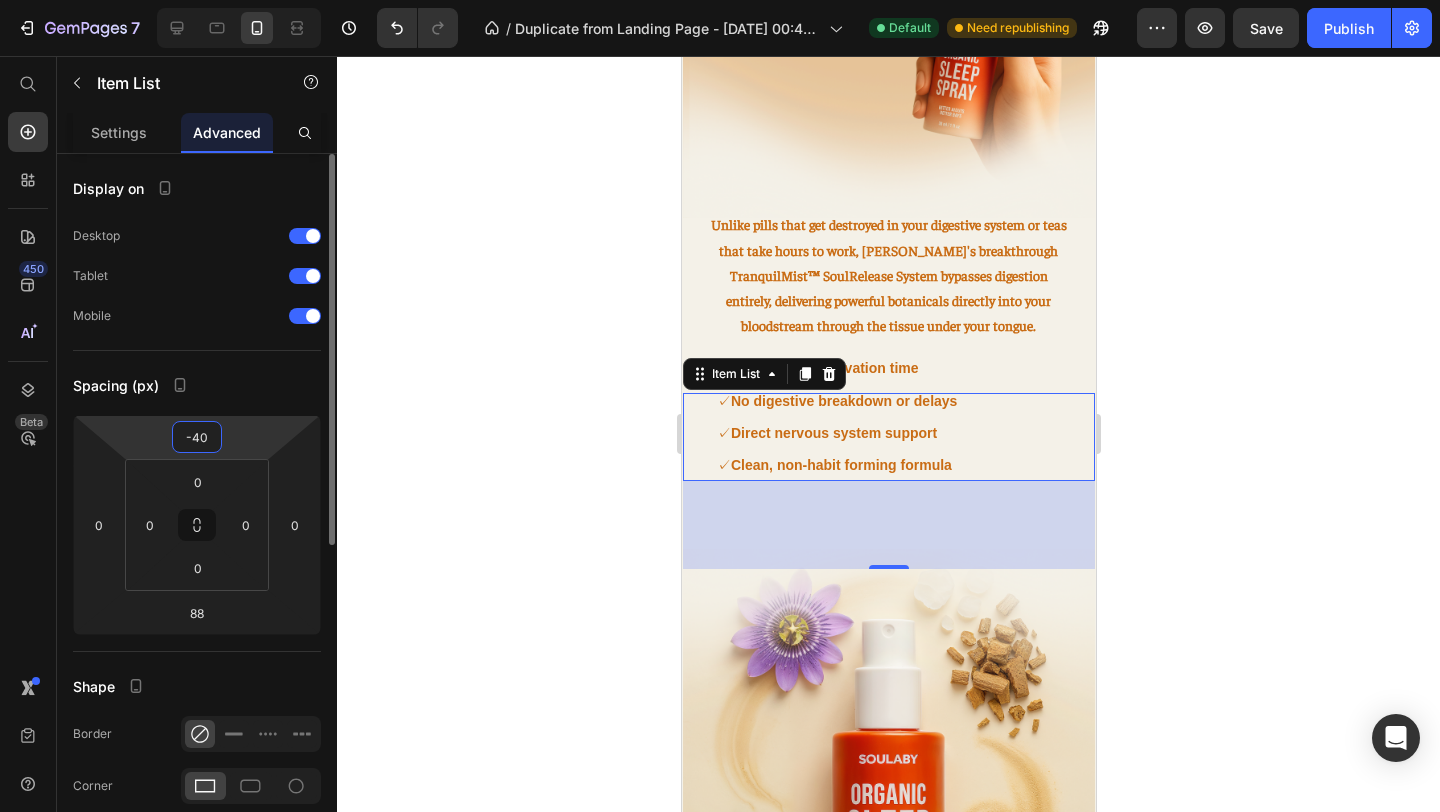 type on "-4" 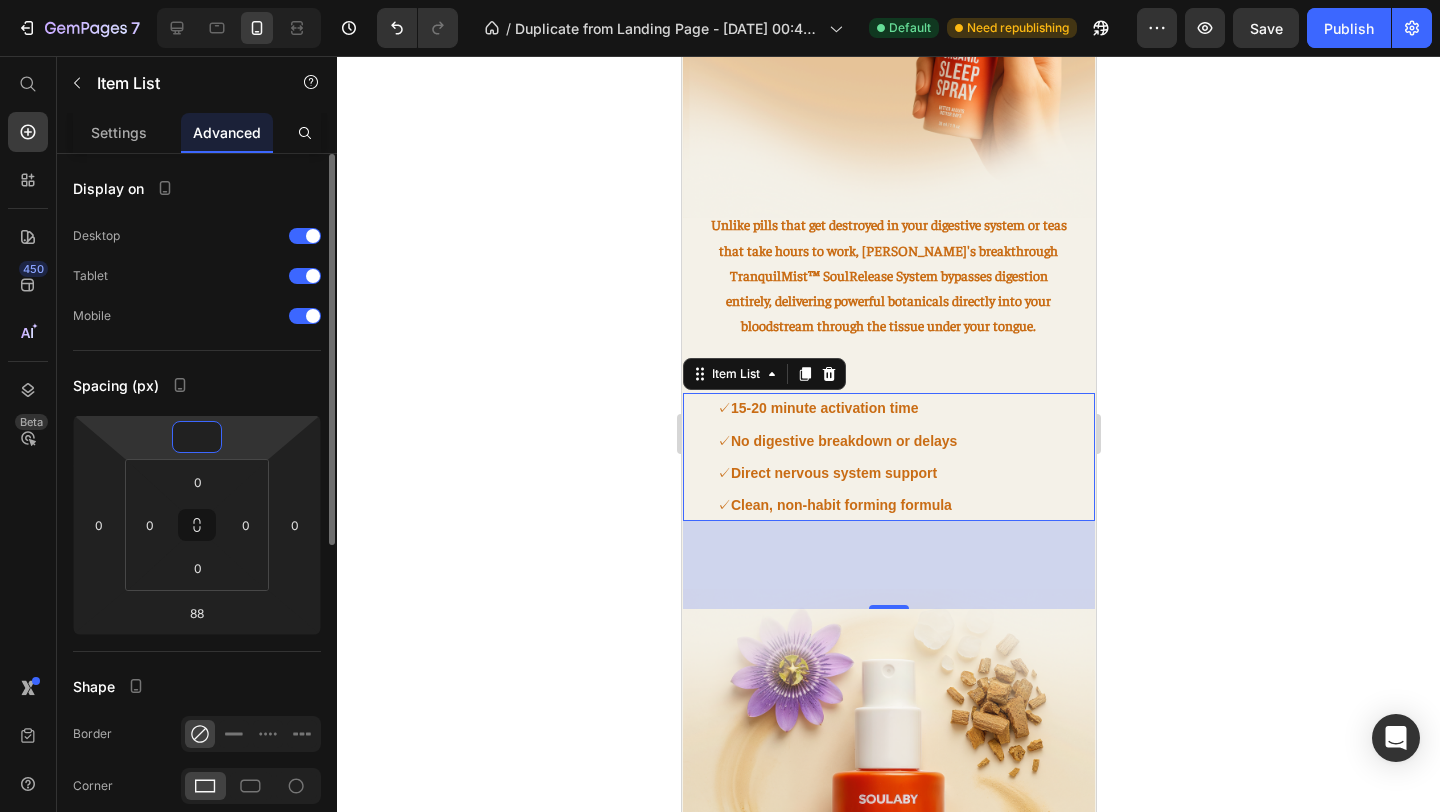 type on "-5" 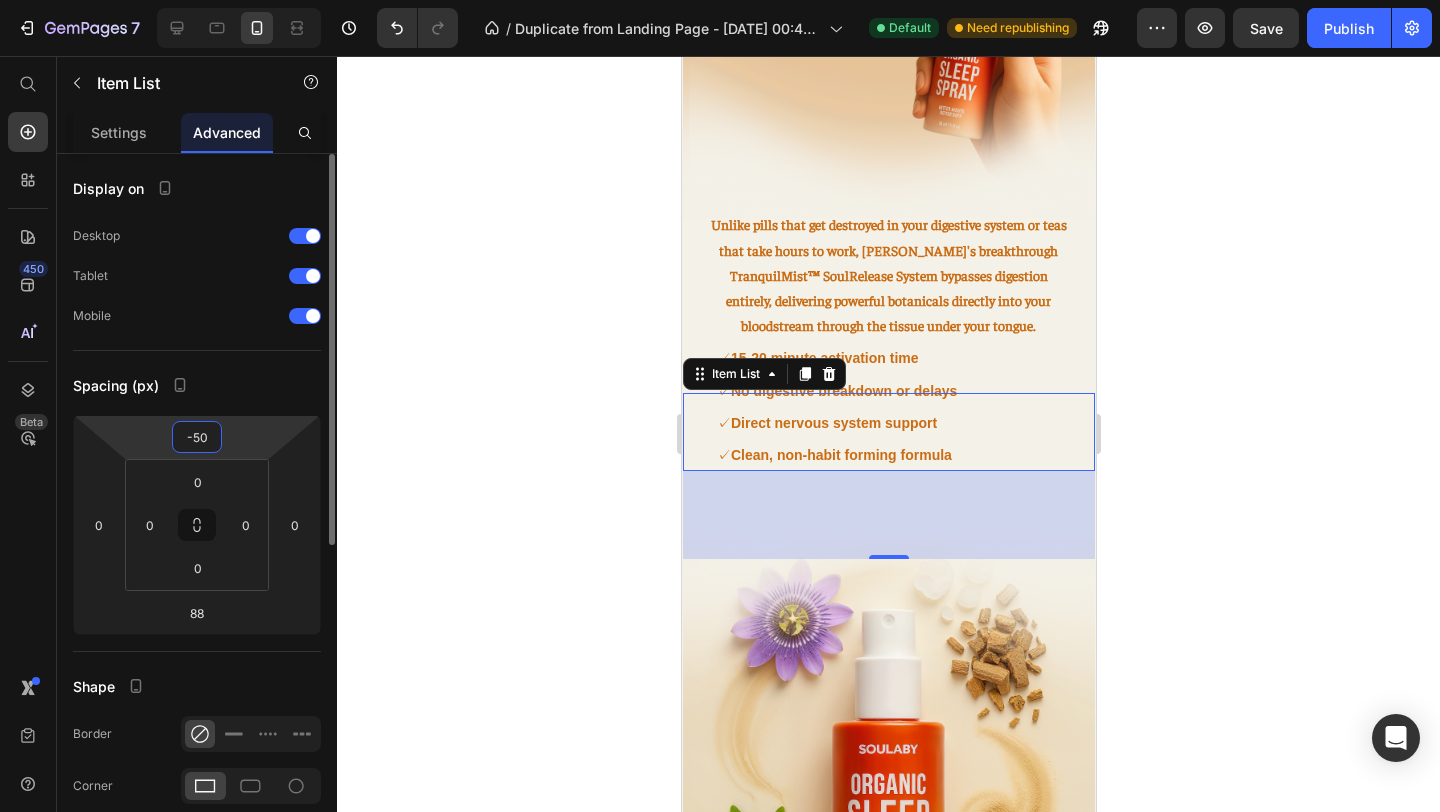 type on "-5" 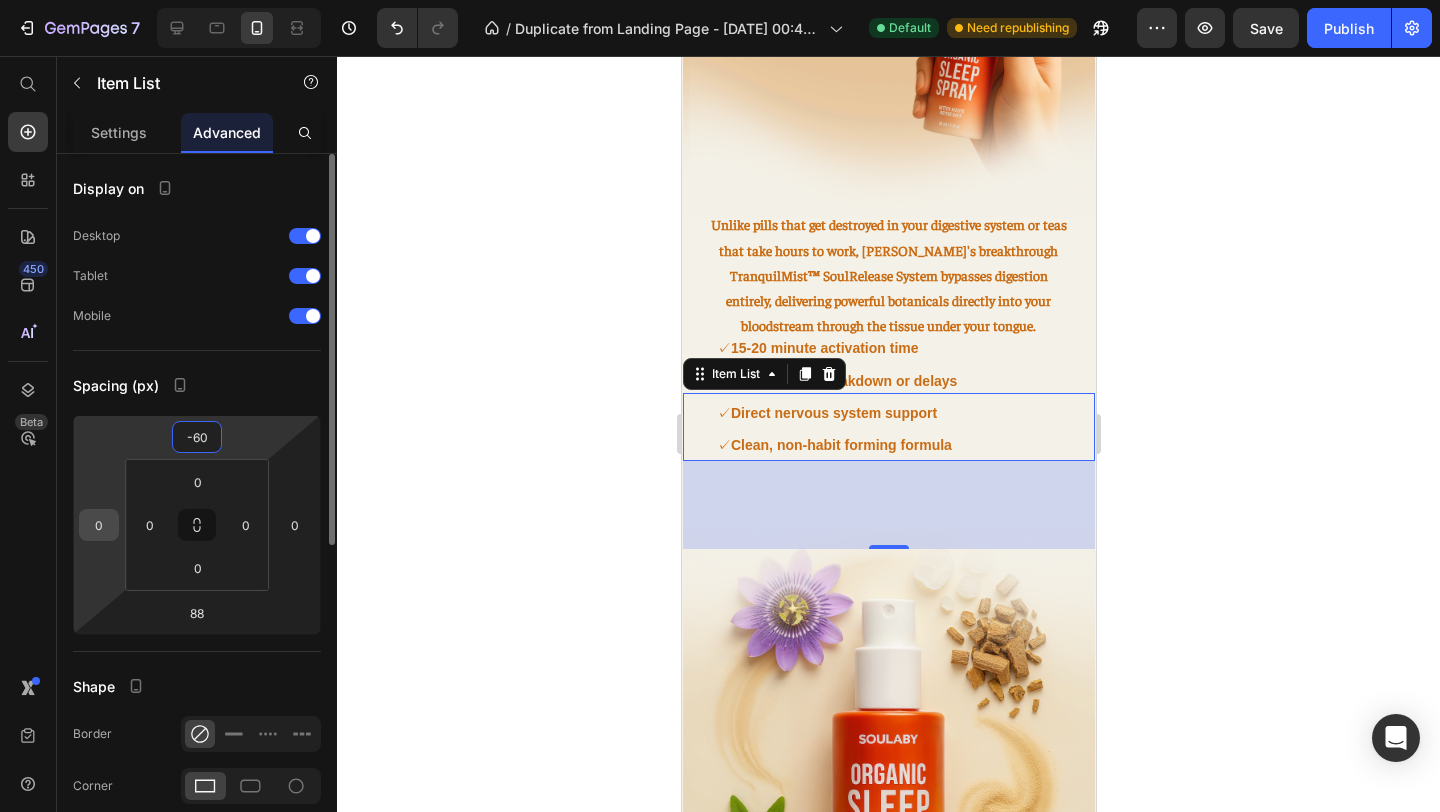 type on "-60" 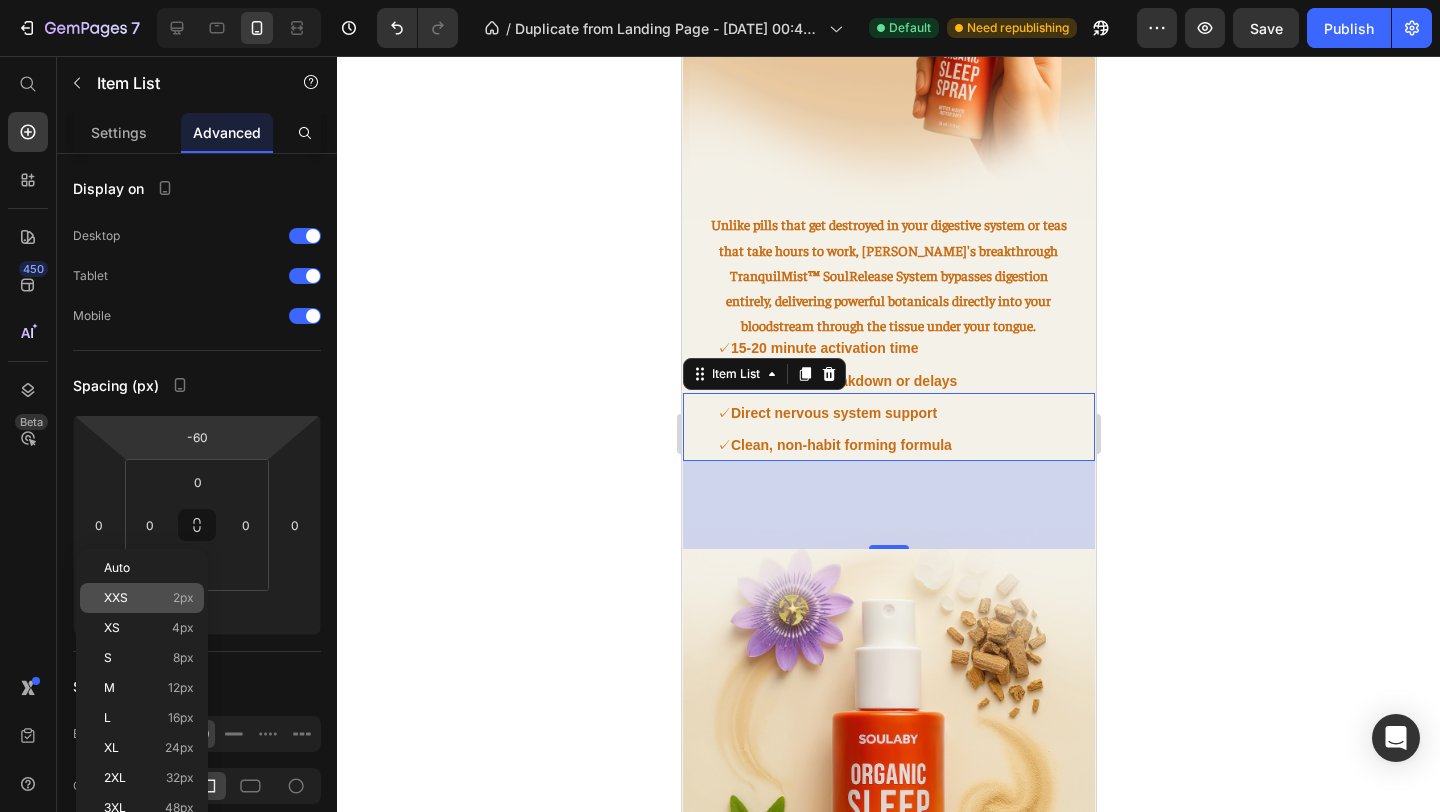 click on "XXS 2px" at bounding box center (149, 598) 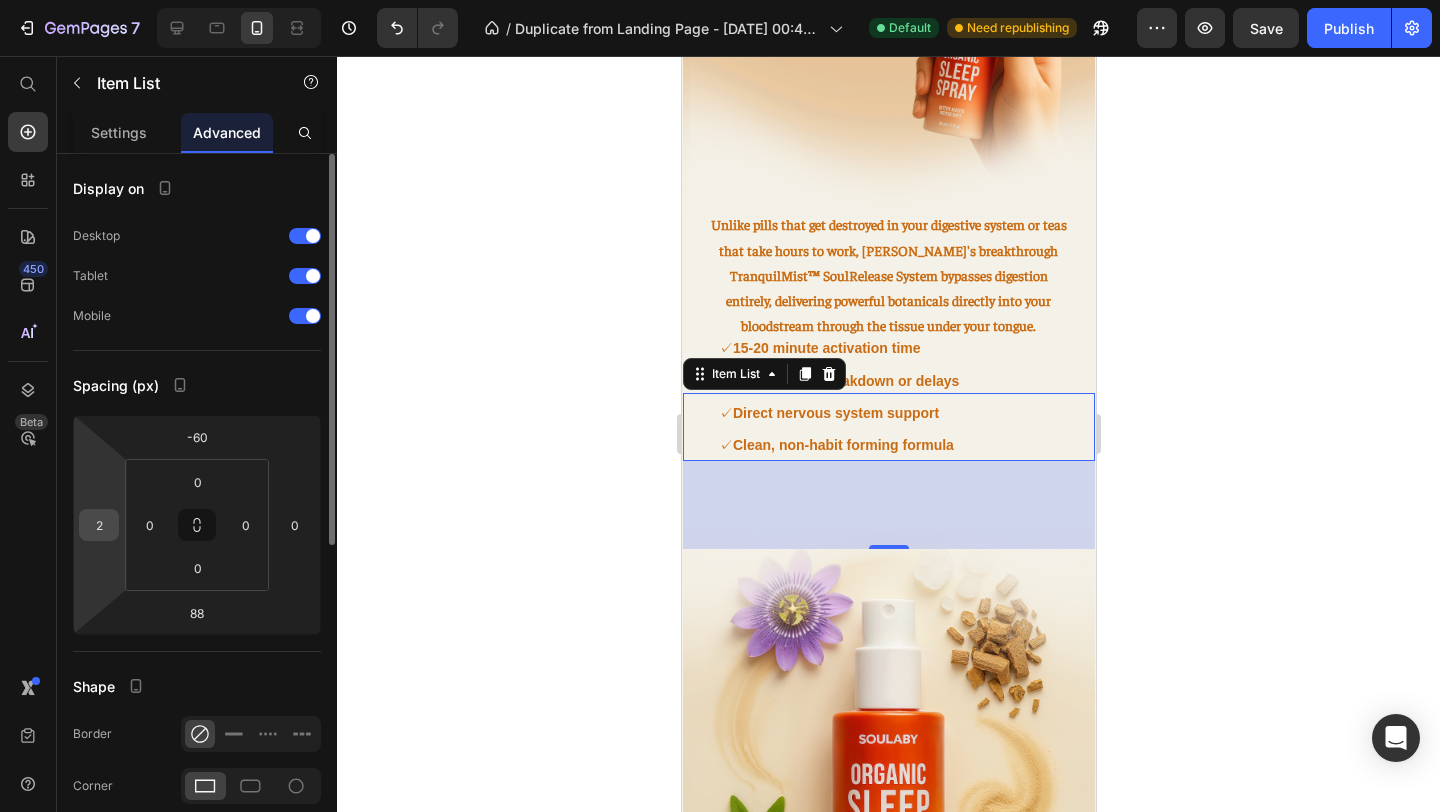click on "2" at bounding box center [99, 525] 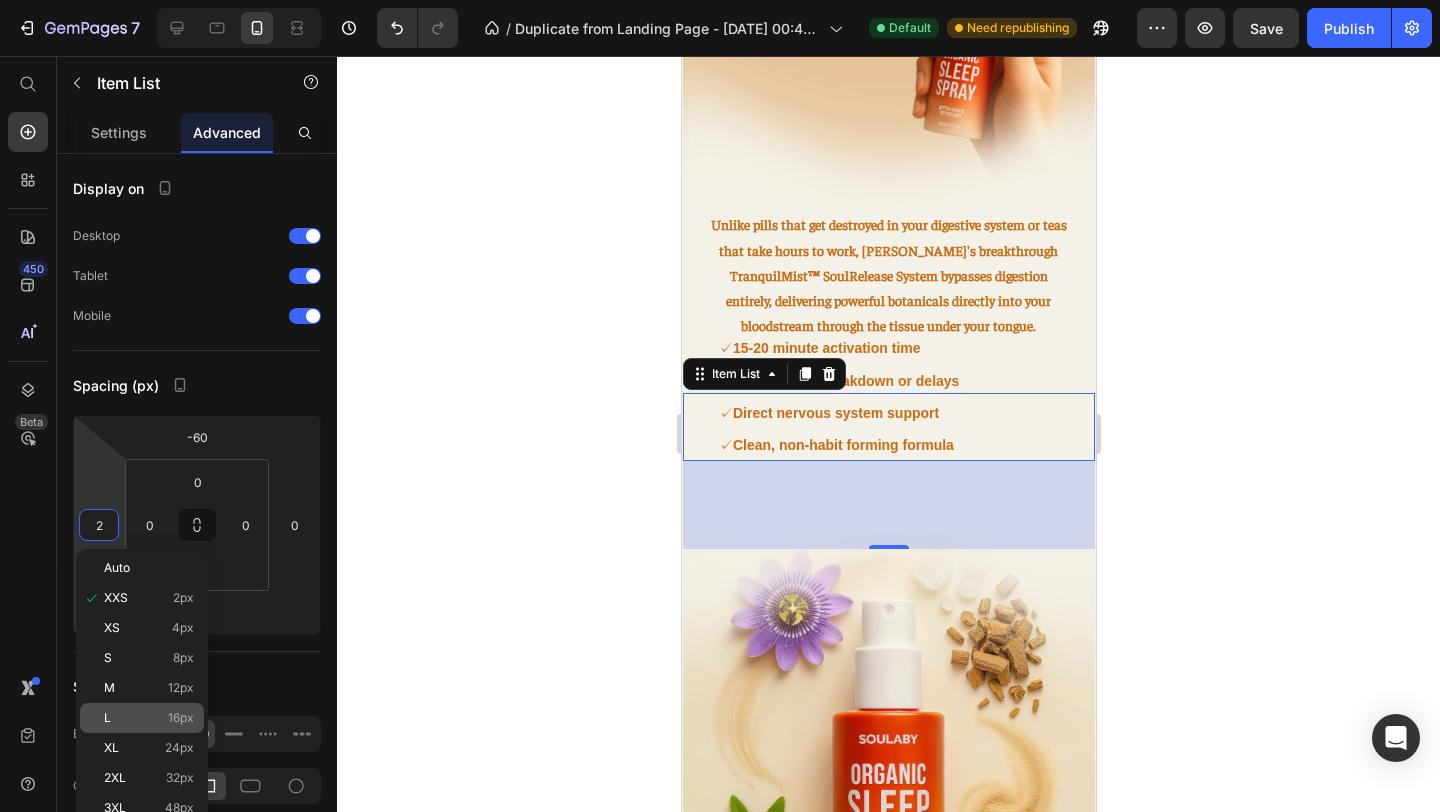 click on "L 16px" at bounding box center (149, 718) 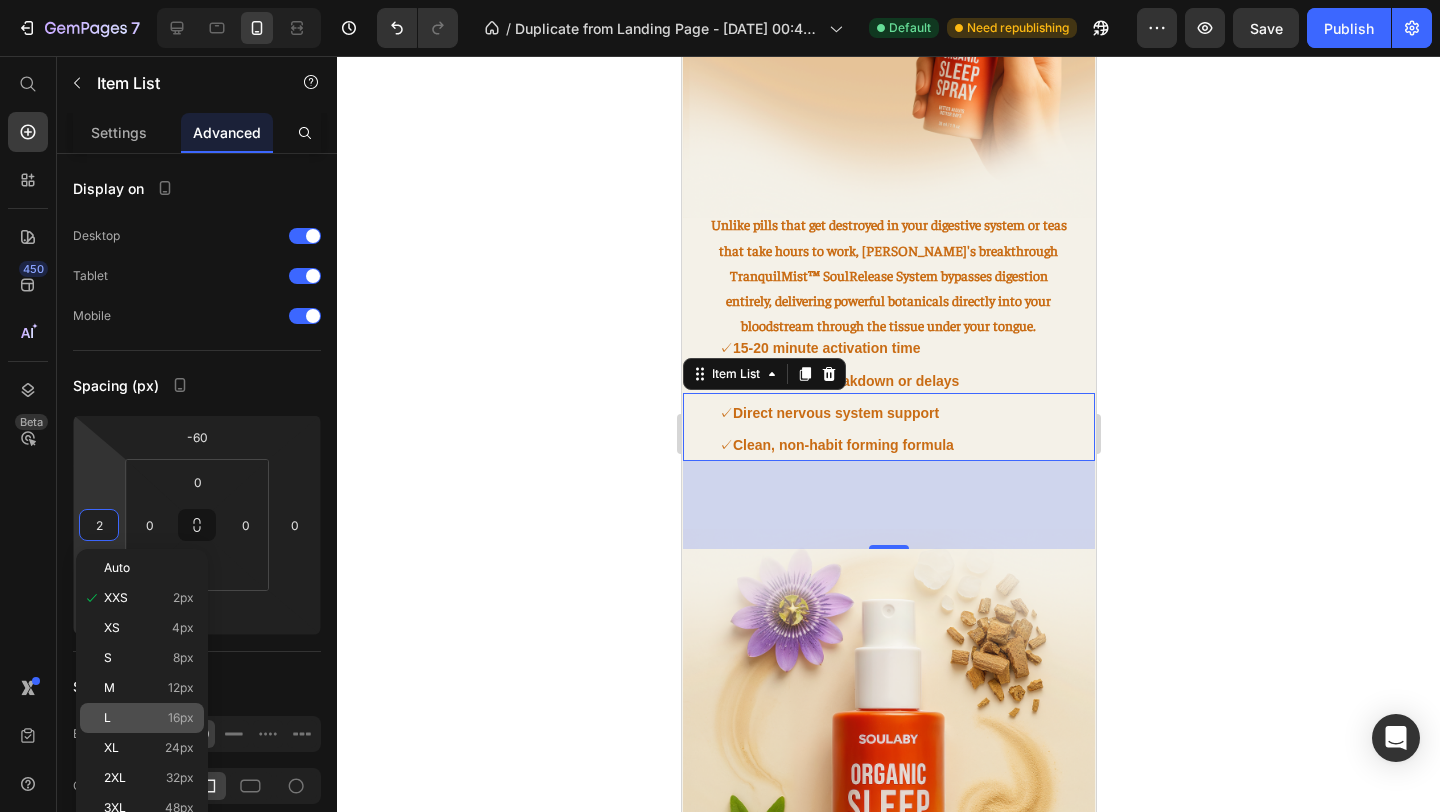 type on "16" 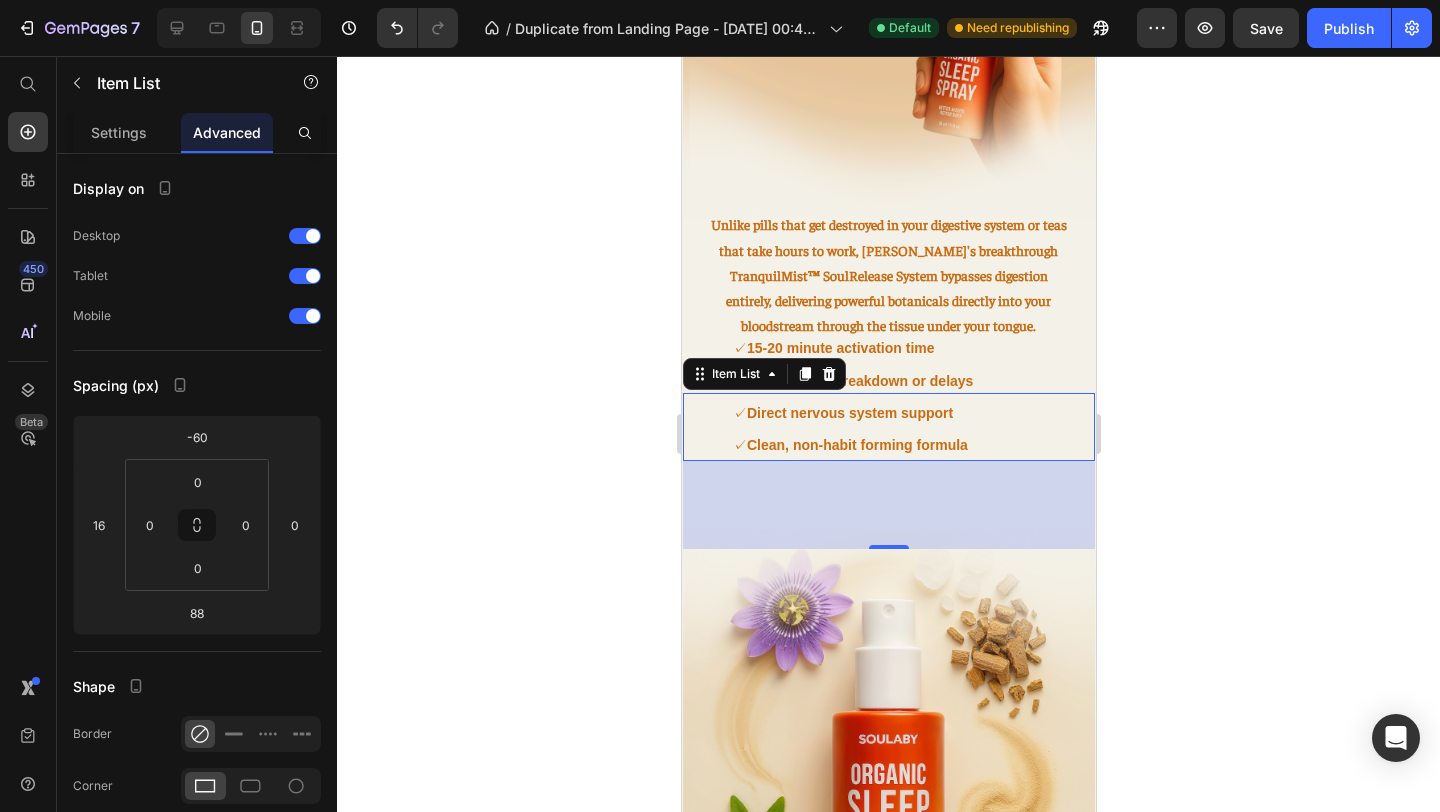 click 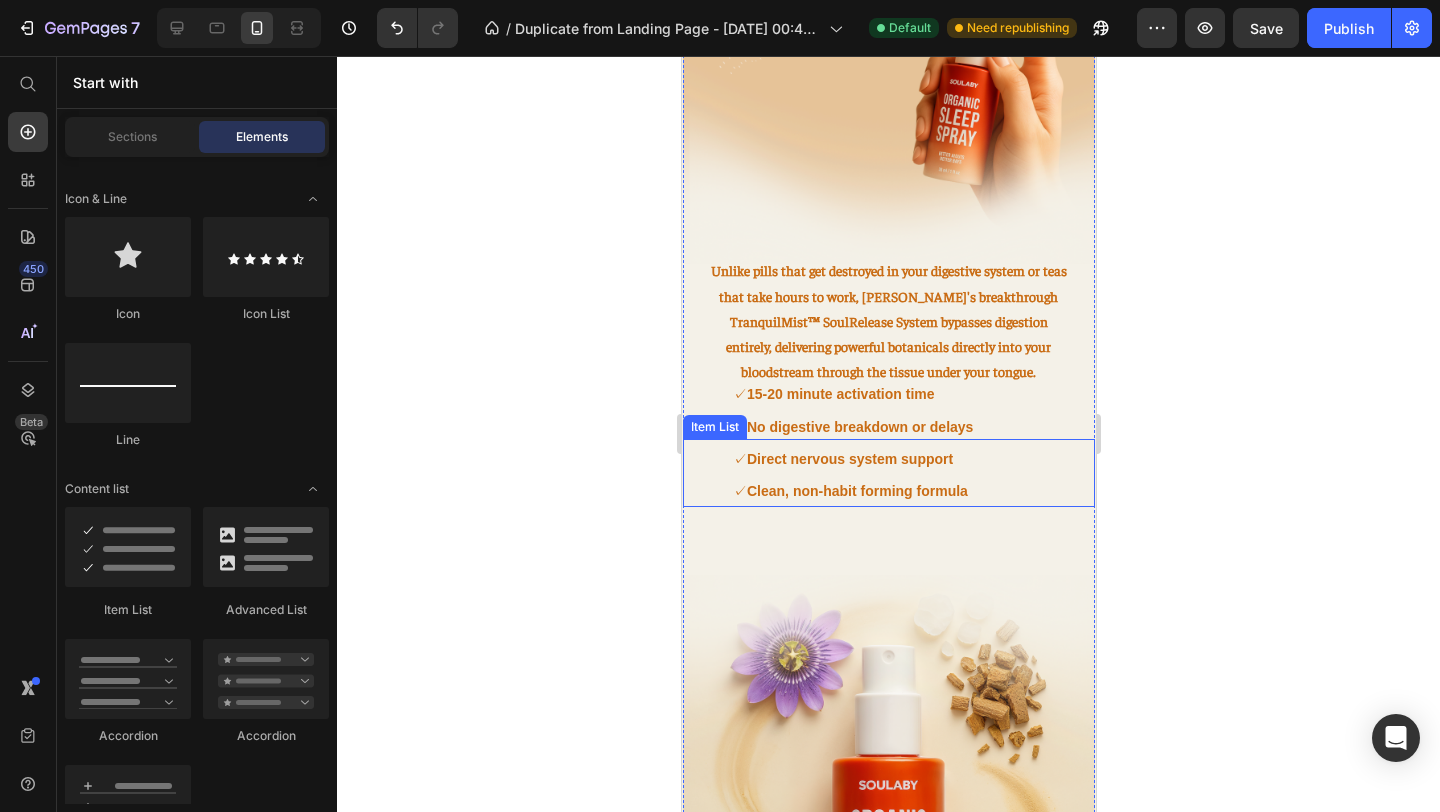 scroll, scrollTop: 2029, scrollLeft: 0, axis: vertical 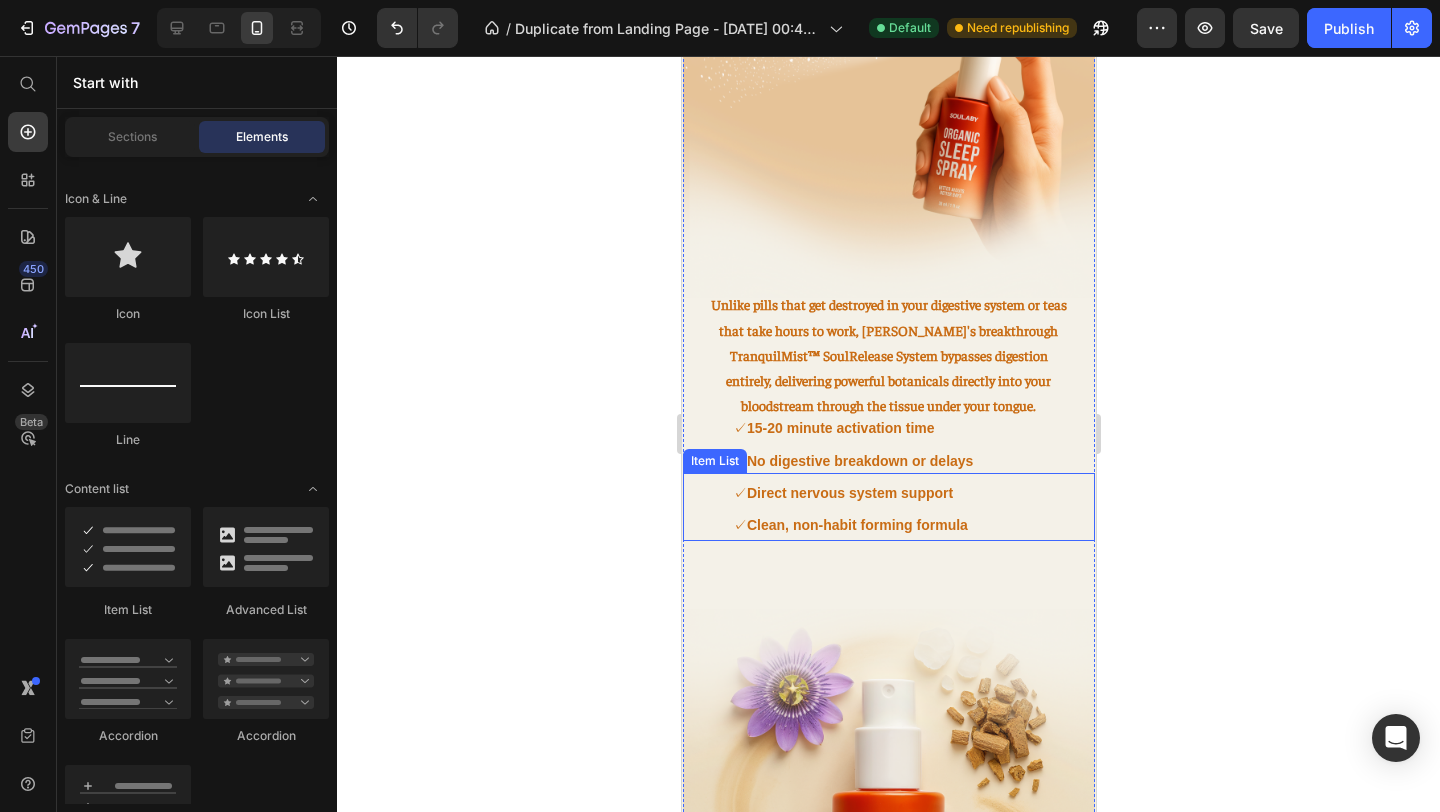 click on "✓  15-20 minute activation time ✓  No digestive breakdown or delays ✓  Direct nervous system support ✓  Clean, non-habit forming formula" at bounding box center [896, 477] 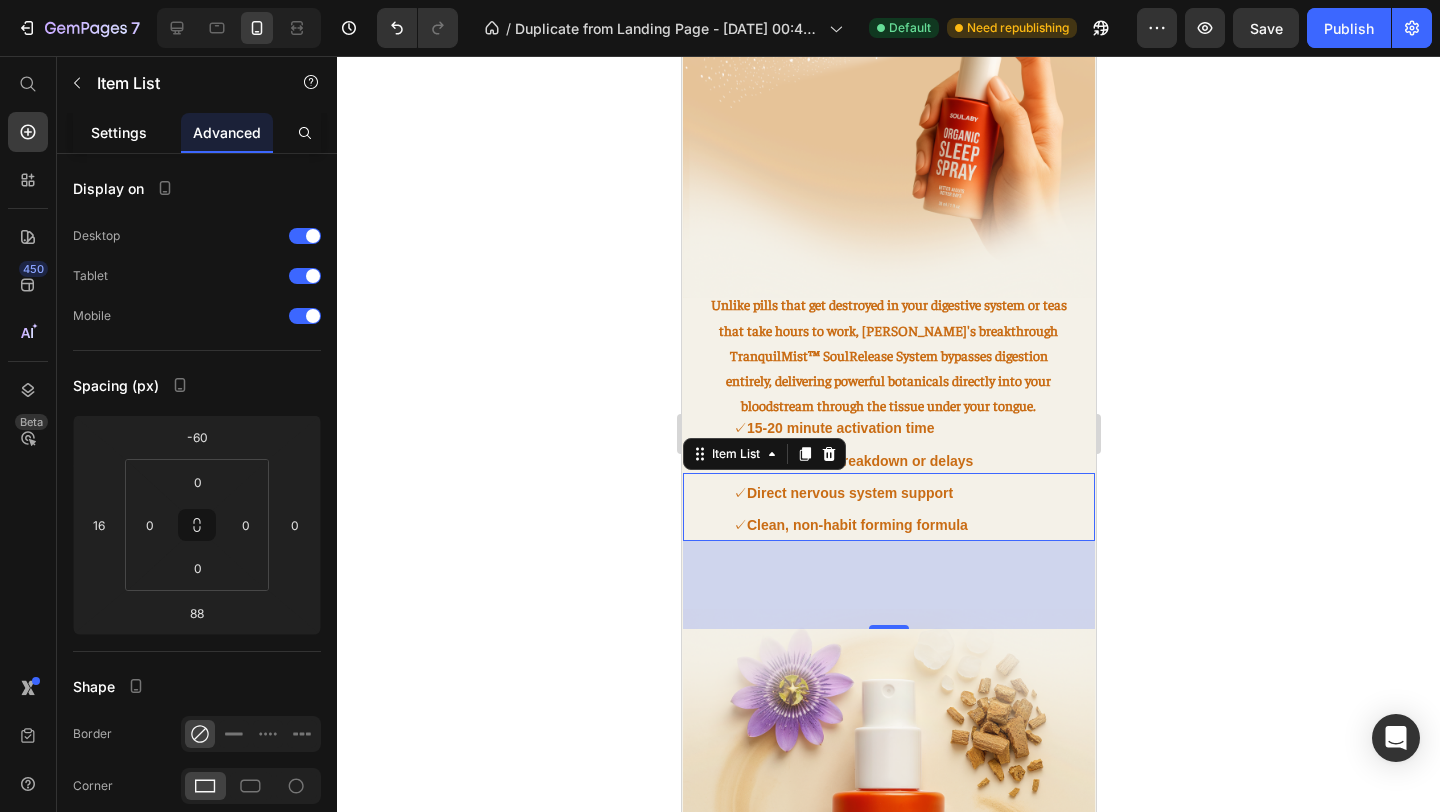 click on "Settings" at bounding box center [119, 132] 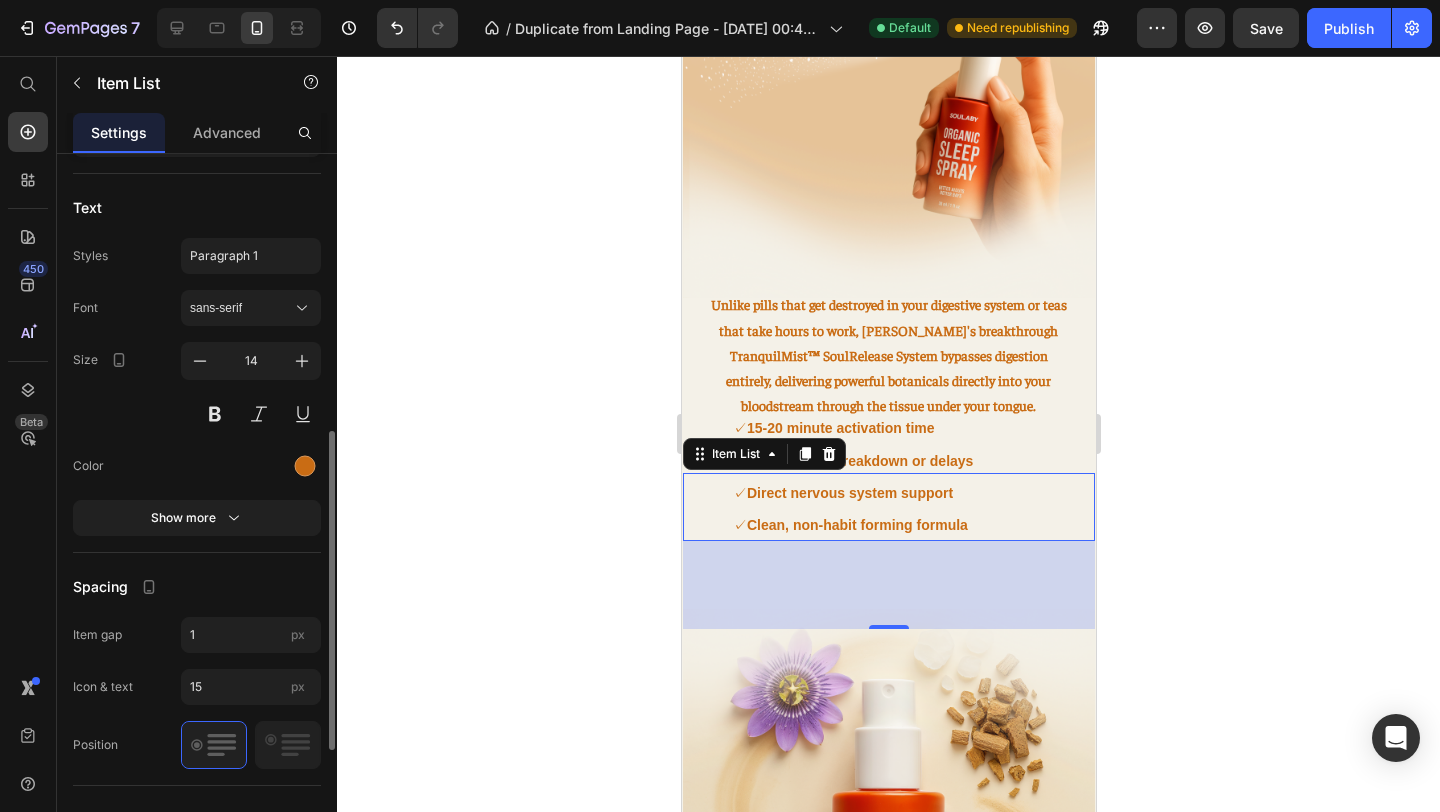 scroll, scrollTop: 629, scrollLeft: 0, axis: vertical 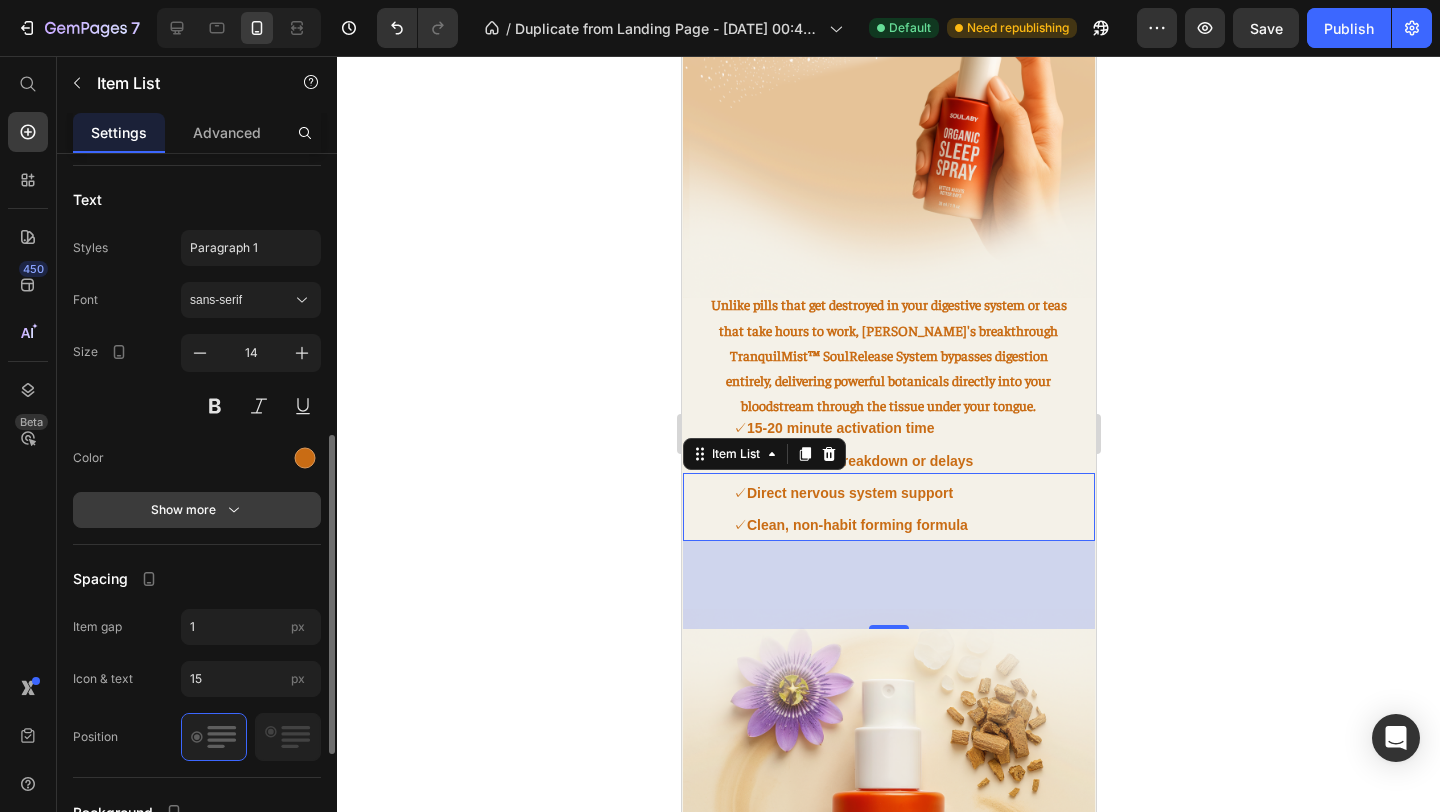 click 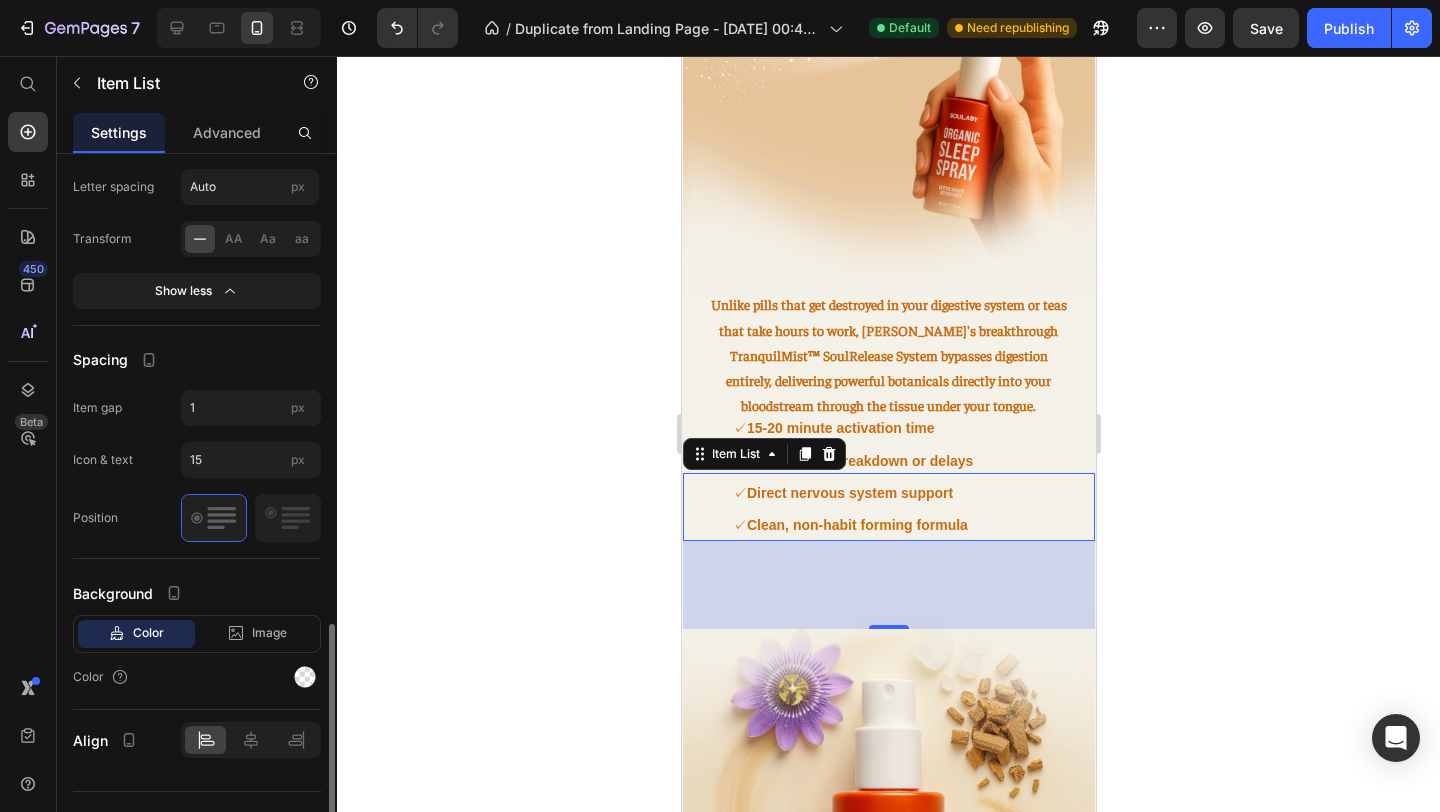 scroll, scrollTop: 1093, scrollLeft: 0, axis: vertical 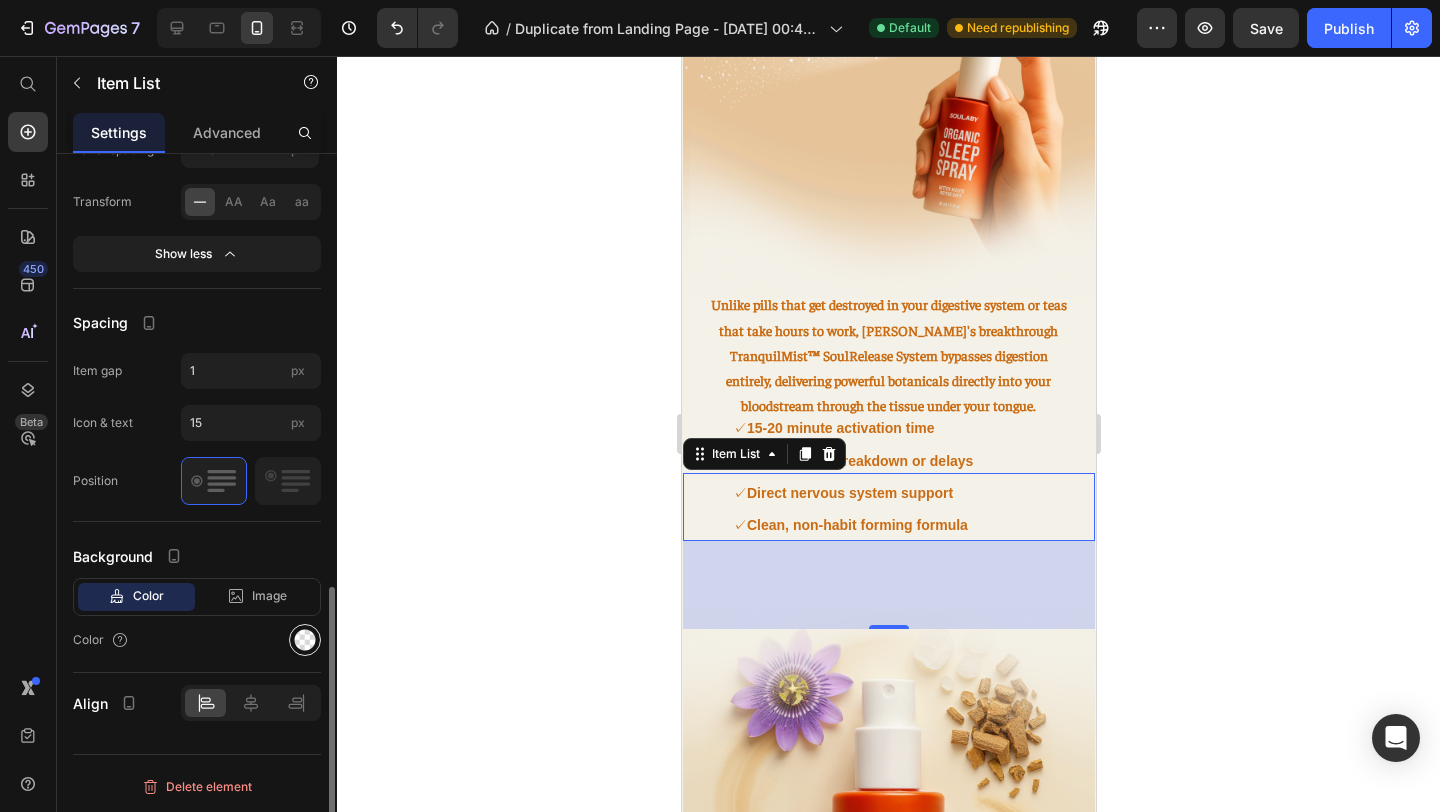 click at bounding box center (305, 640) 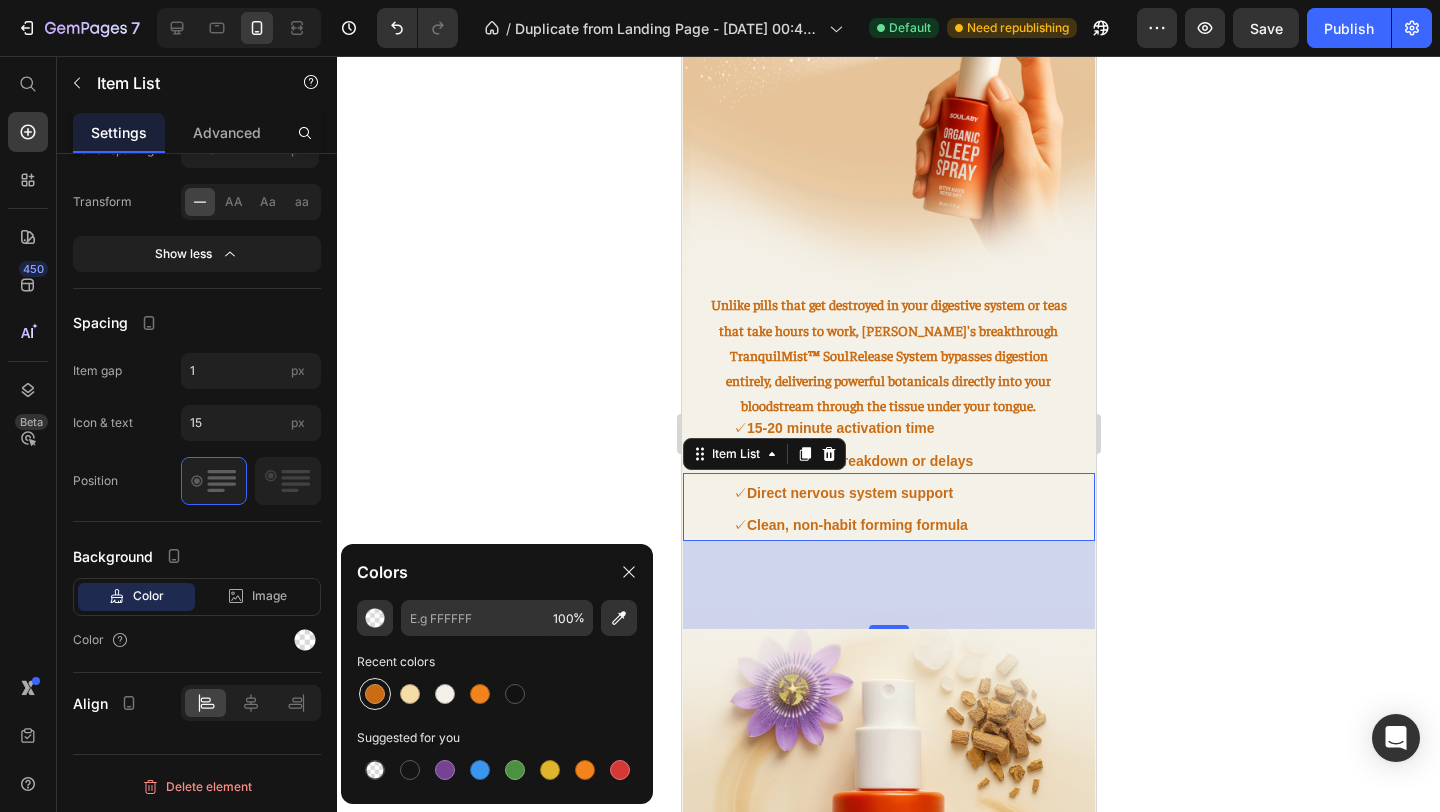 click at bounding box center (375, 694) 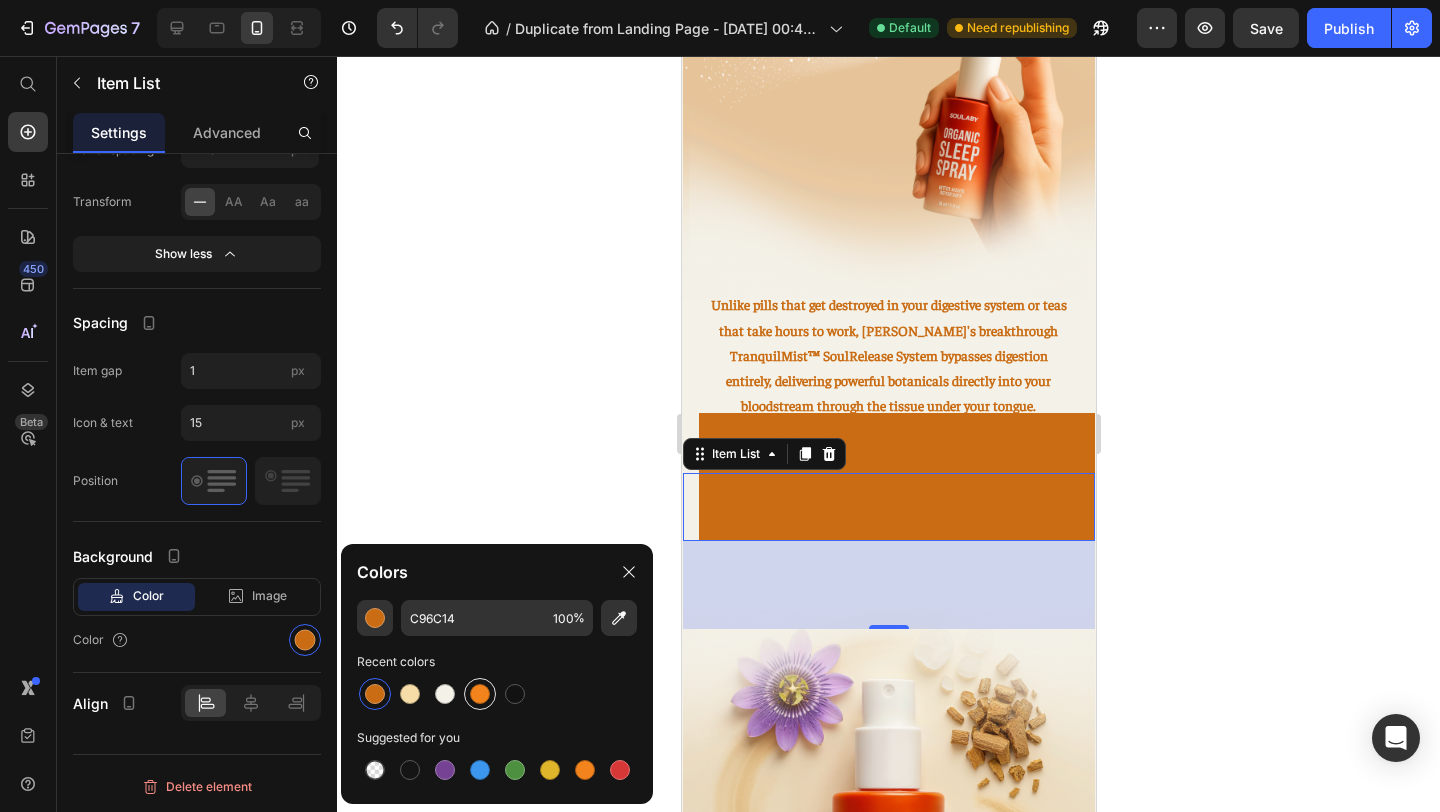 click at bounding box center [480, 694] 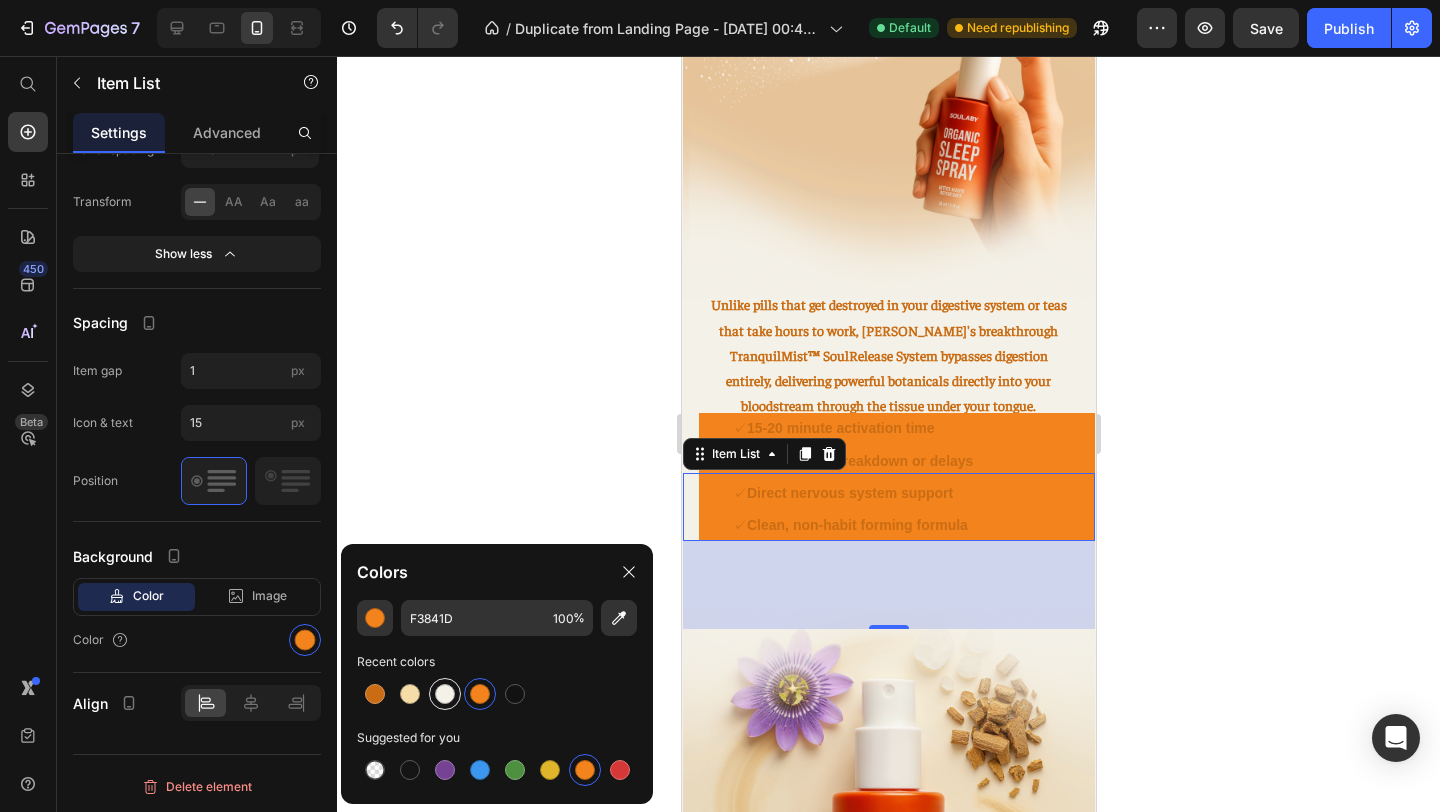click at bounding box center (445, 694) 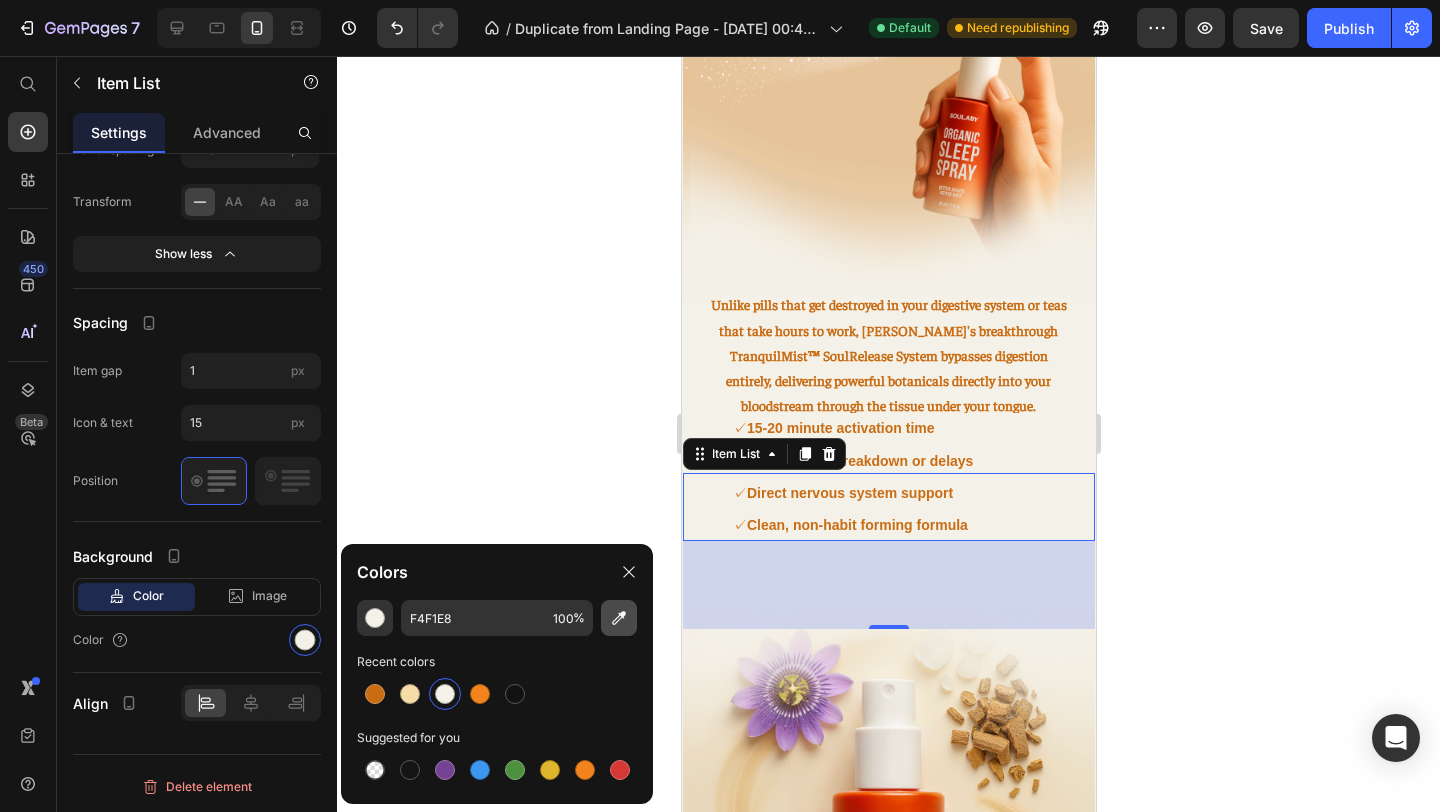 click at bounding box center (619, 618) 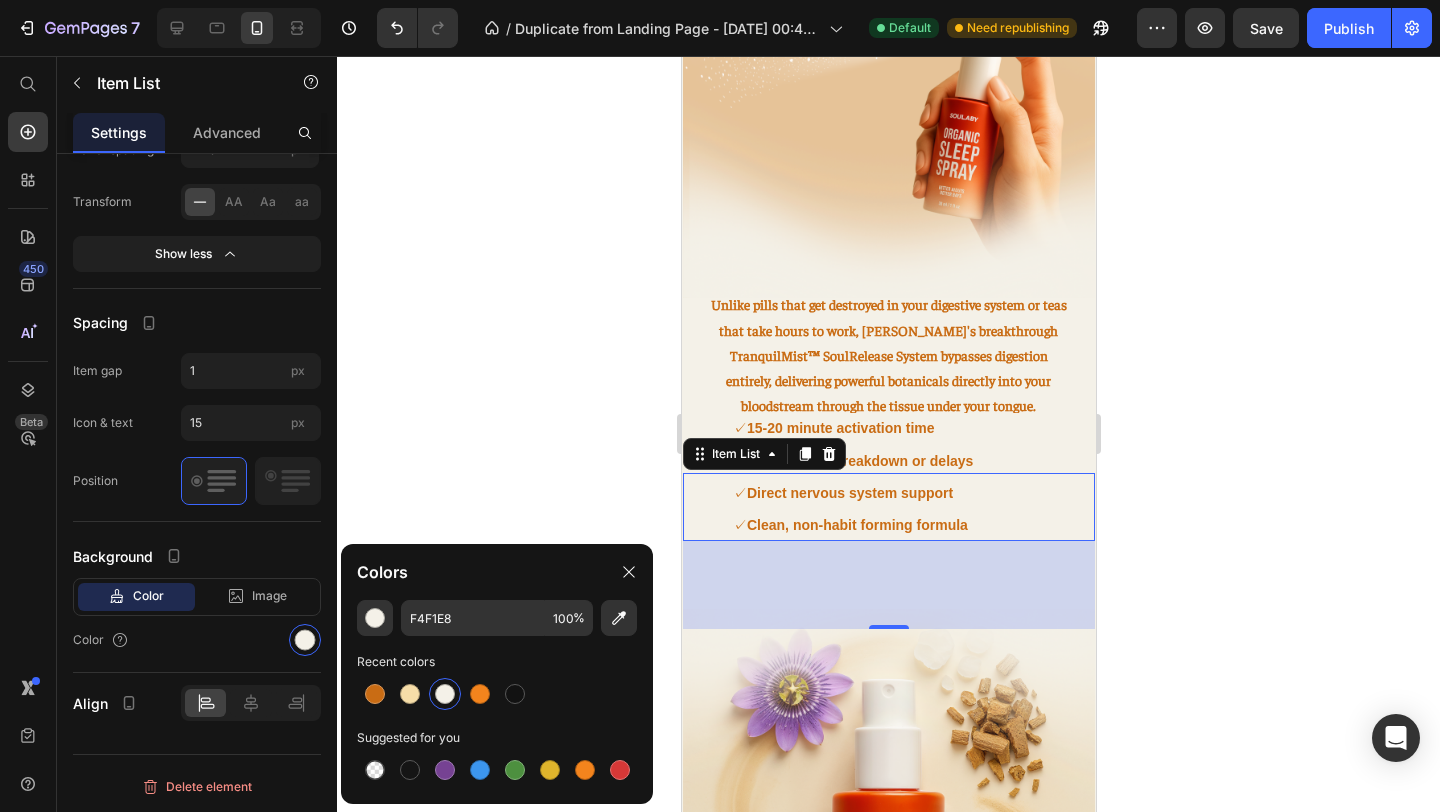 type on "D9BD96" 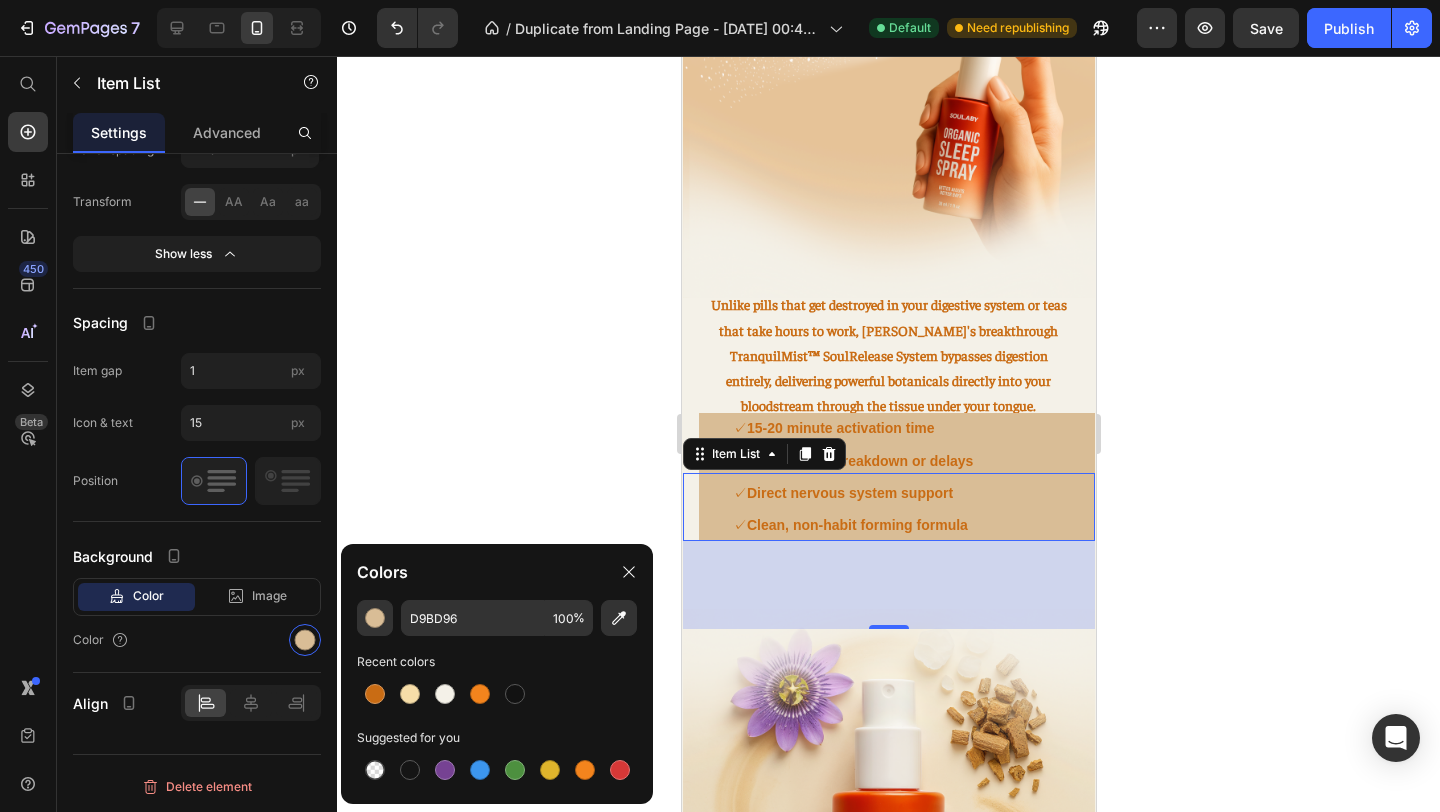 click 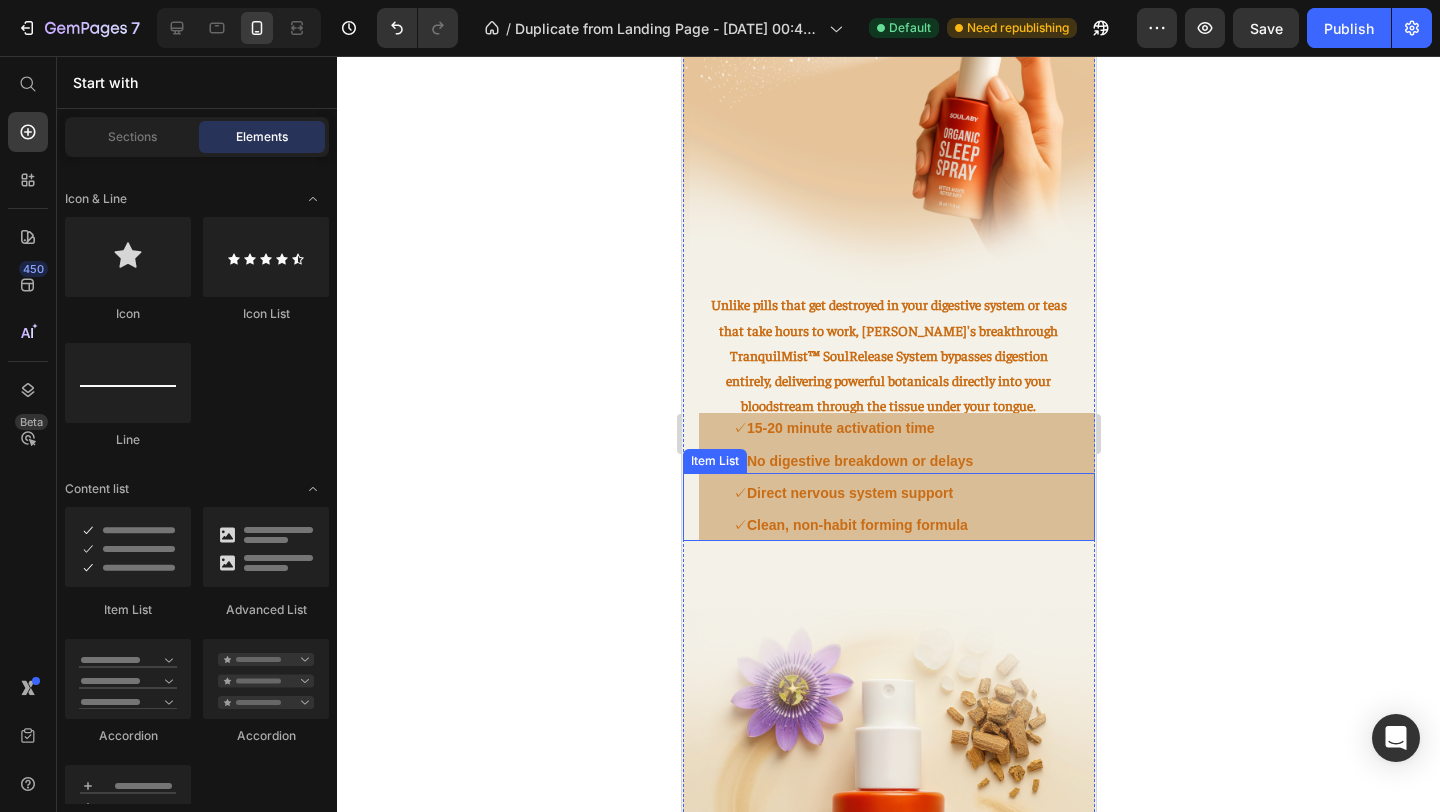 click on "✓  Clean, non-habit forming formula" at bounding box center [836, 525] 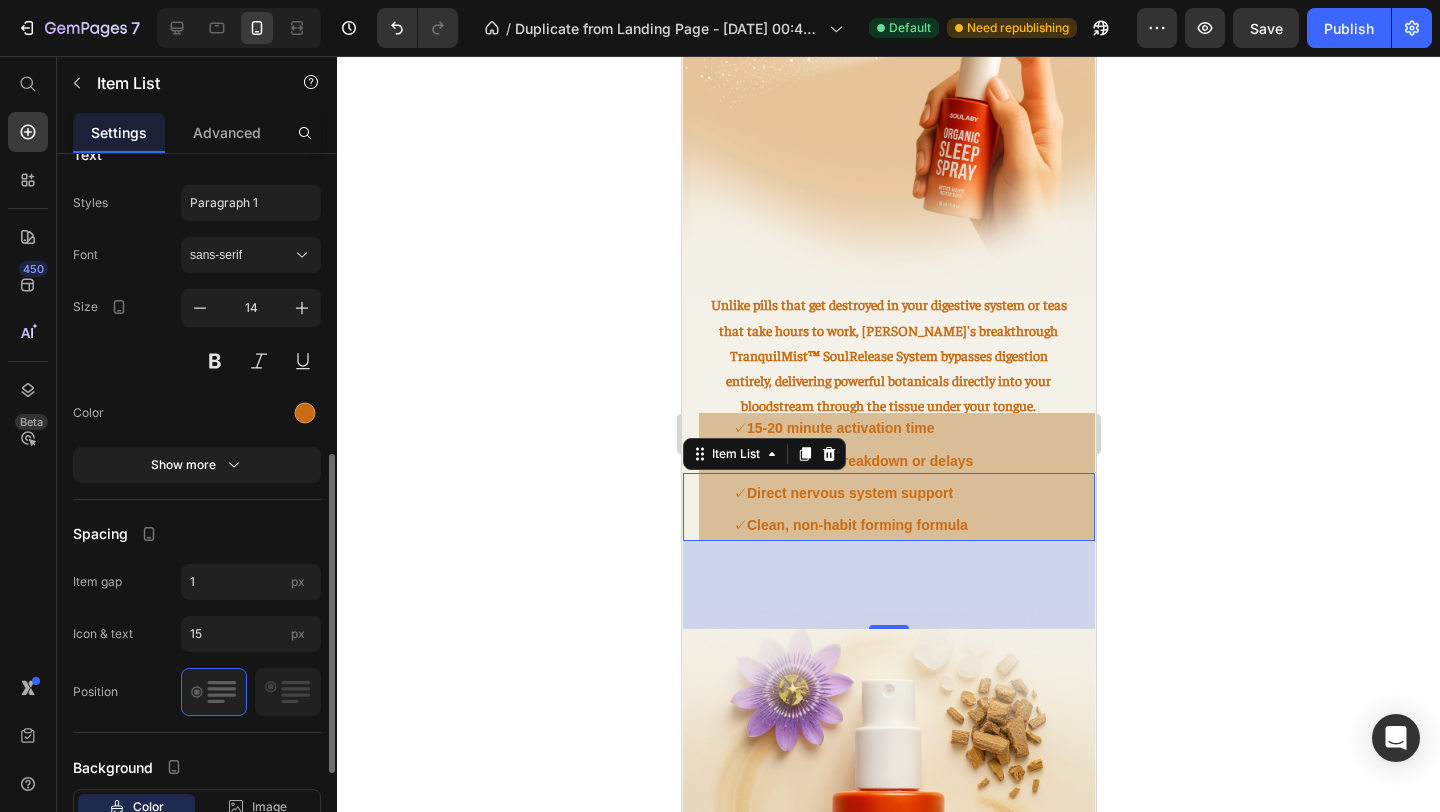 scroll, scrollTop: 672, scrollLeft: 0, axis: vertical 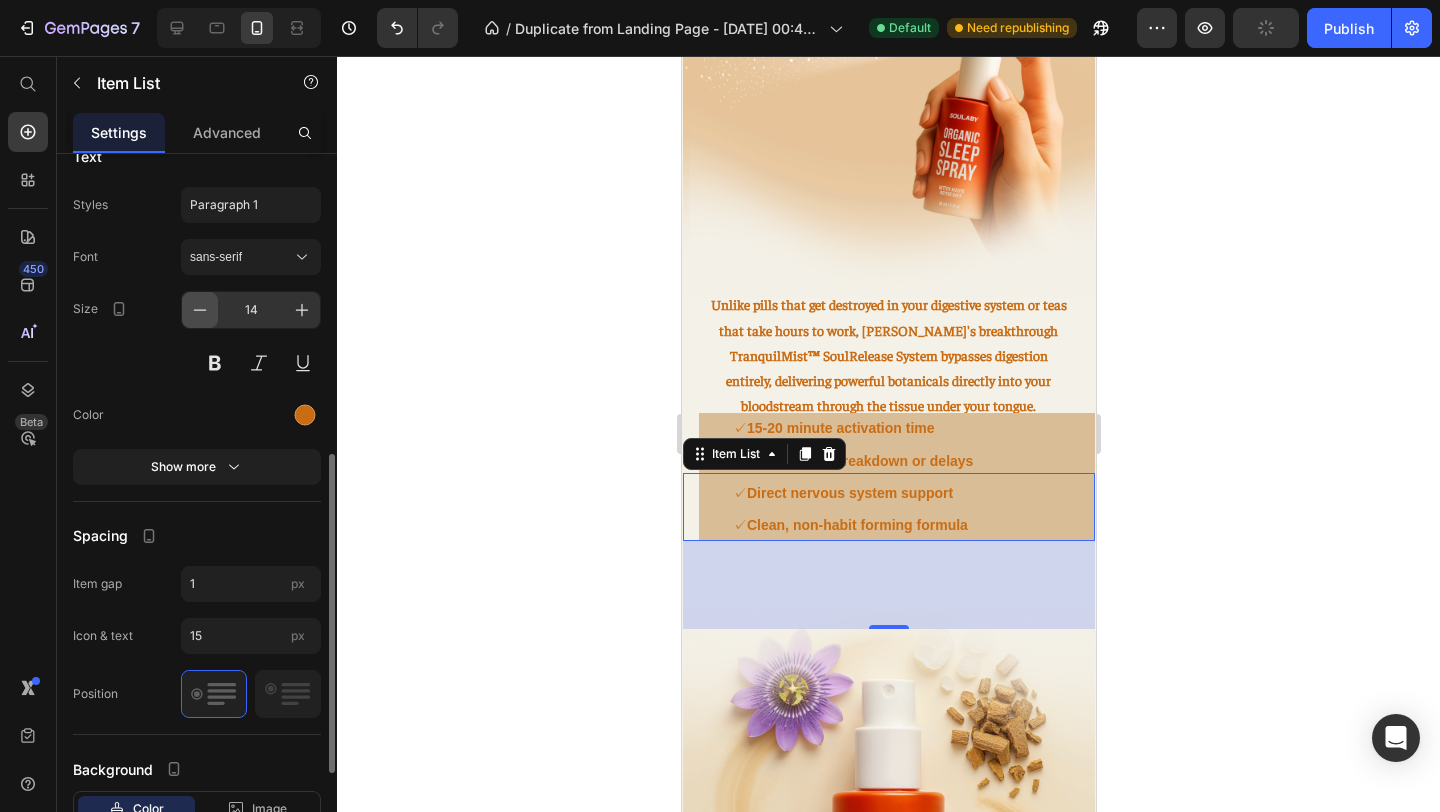 click 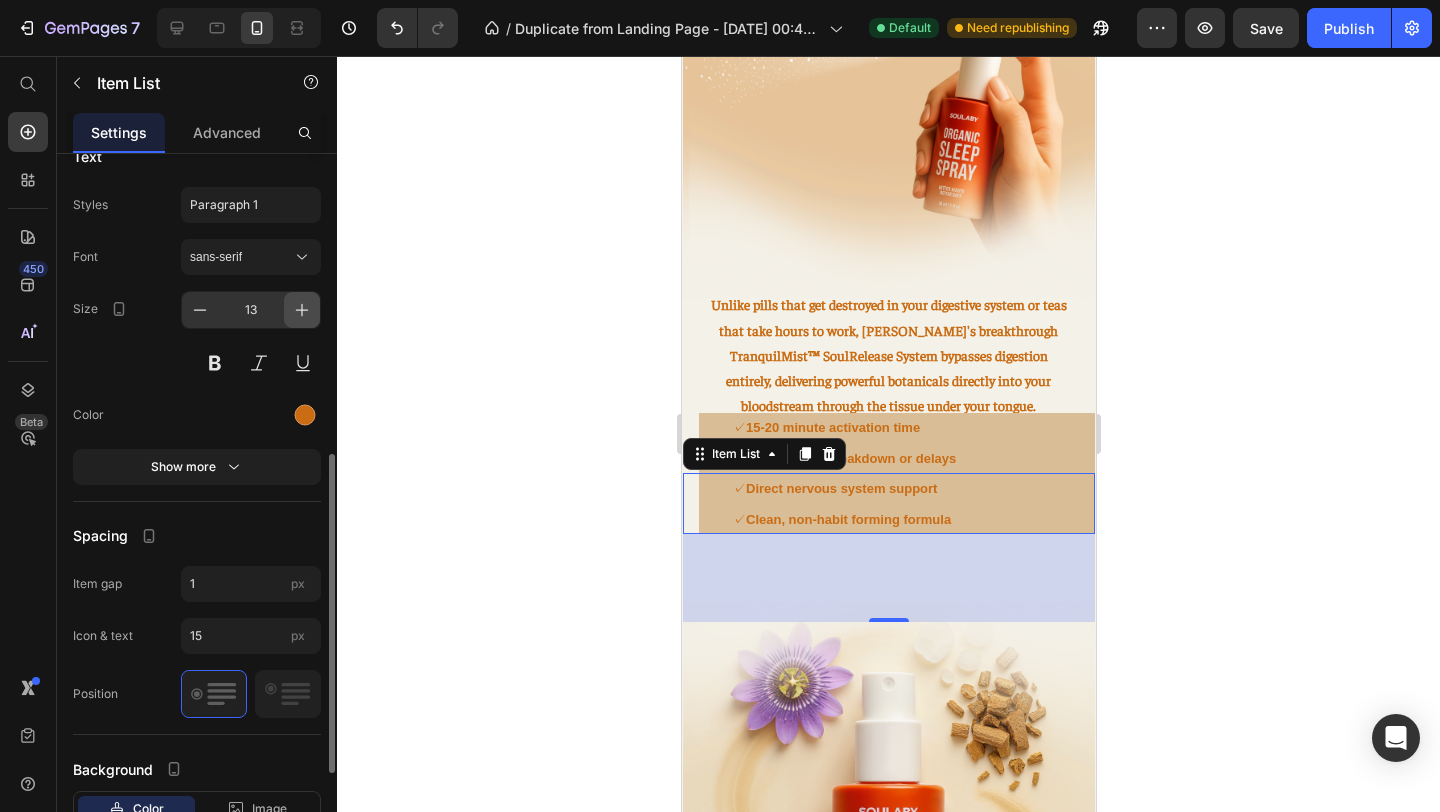 click 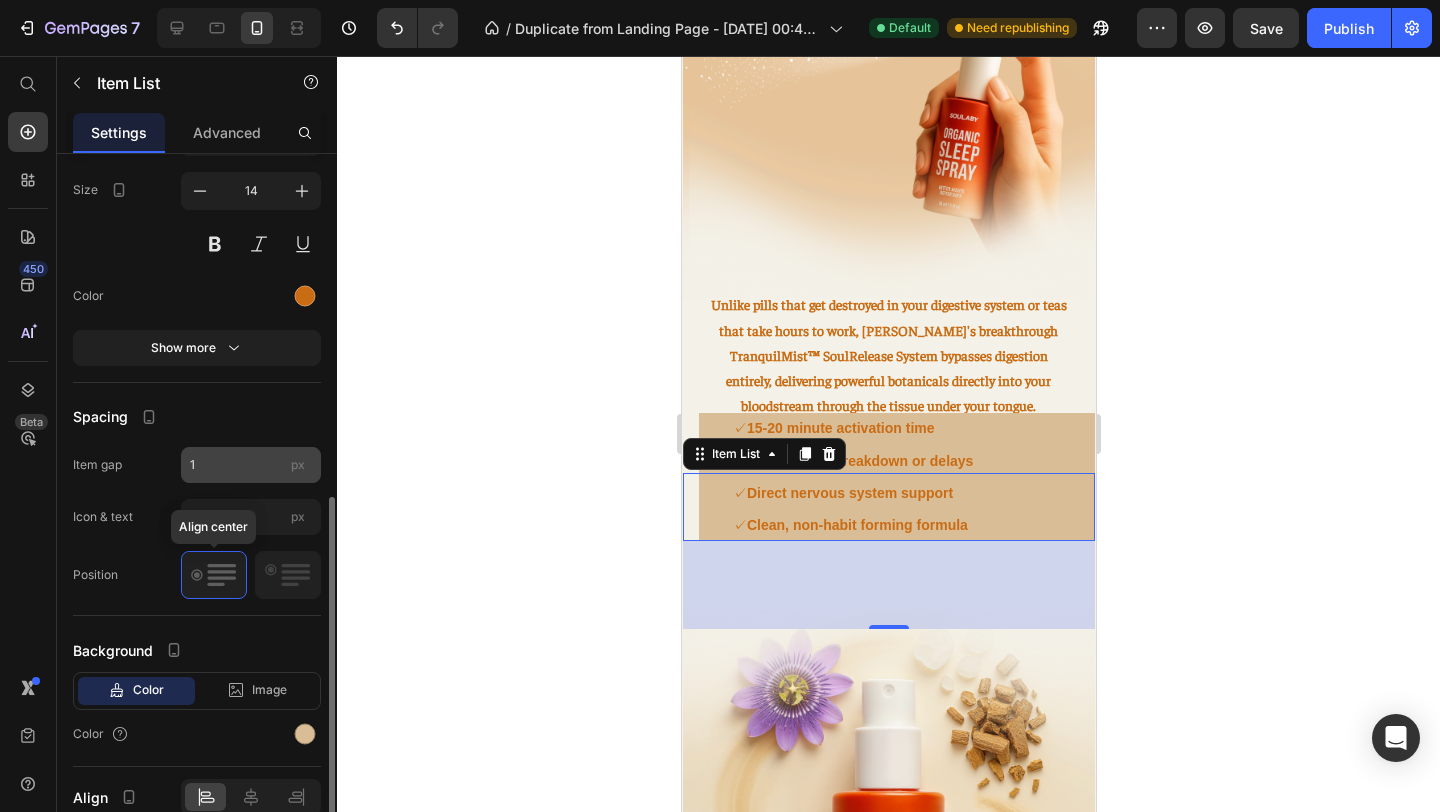 scroll, scrollTop: 800, scrollLeft: 0, axis: vertical 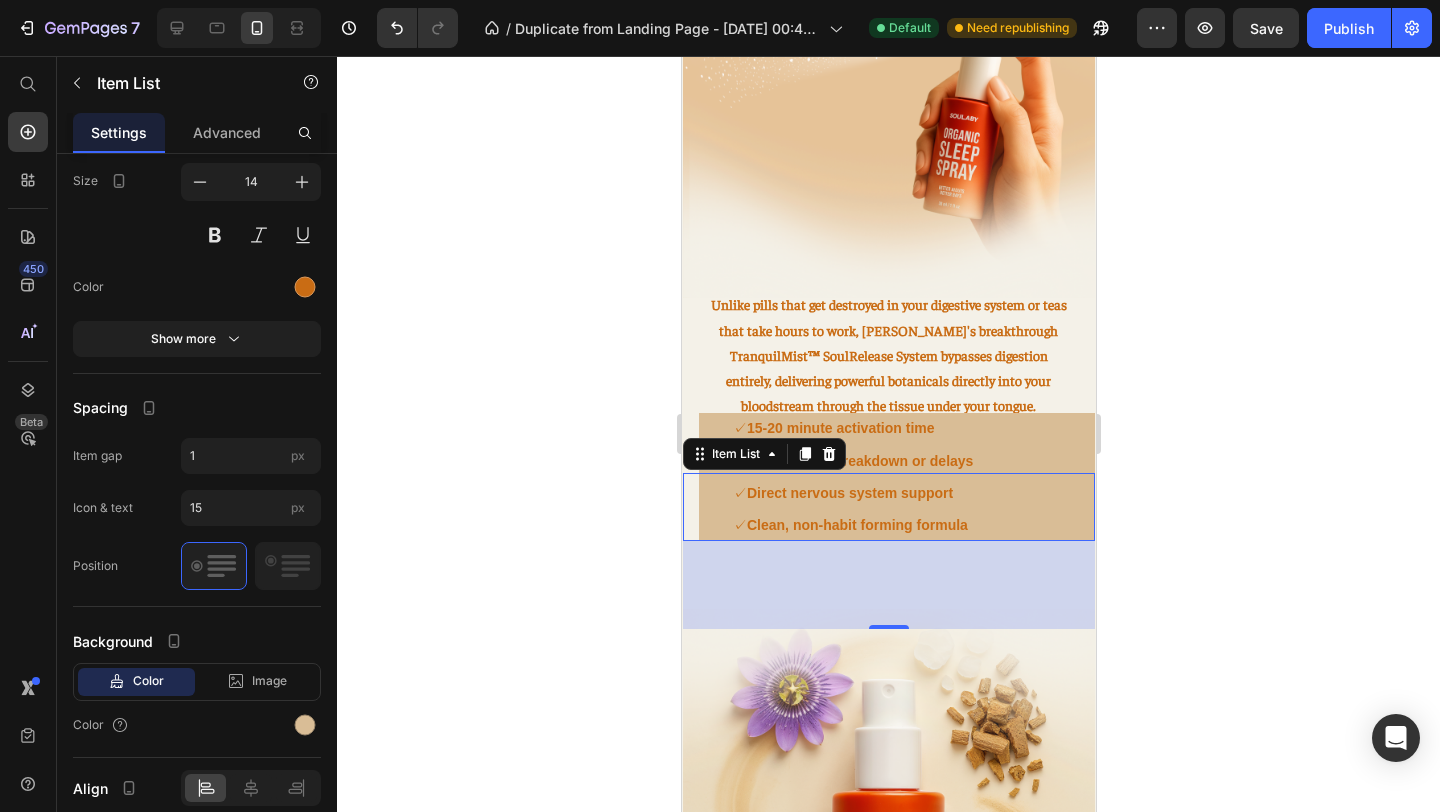 click on "✓  15-20 minute activation time ✓  No digestive breakdown or delays ✓  Direct nervous system support ✓  Clean, non-habit forming formula" at bounding box center (896, 477) 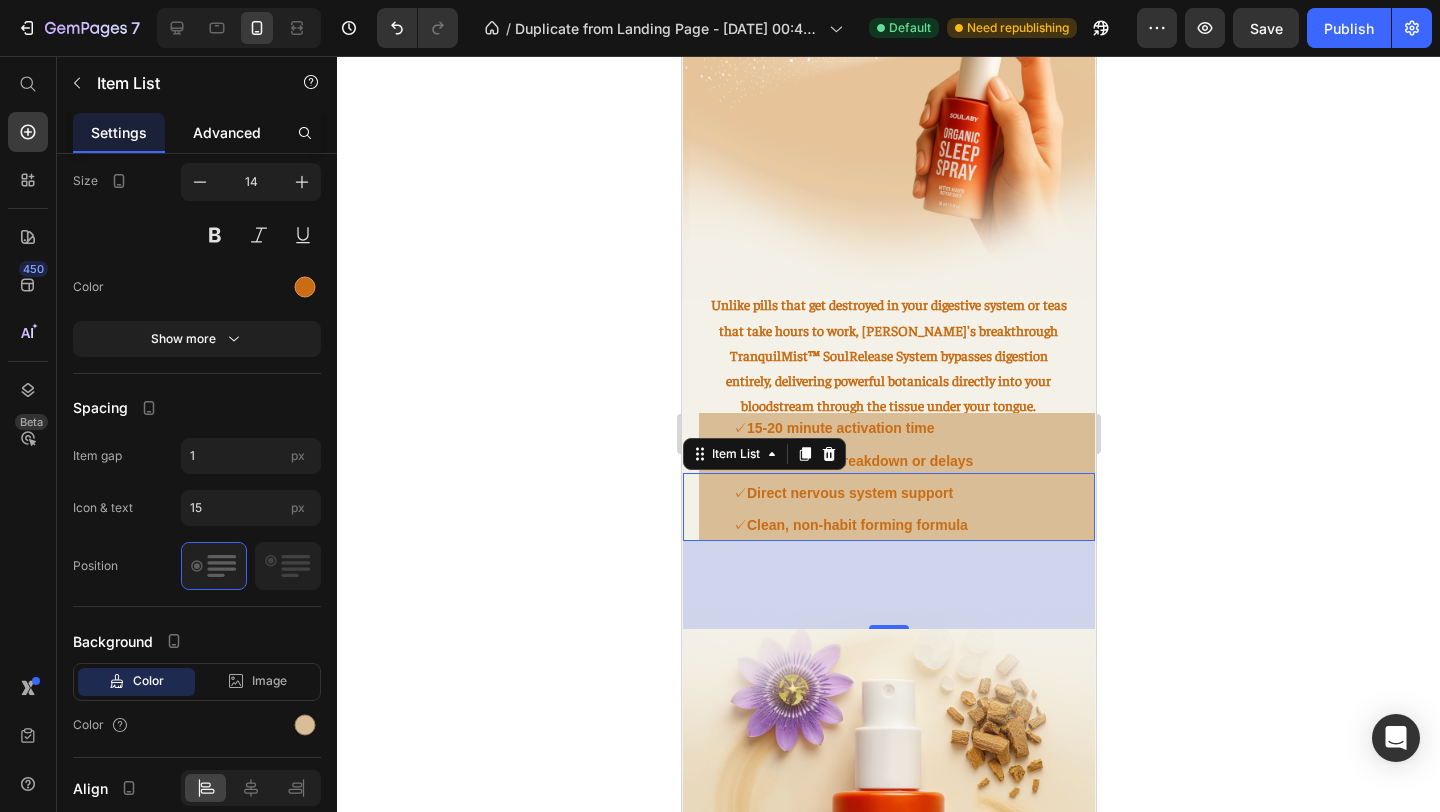 click on "Advanced" at bounding box center (227, 132) 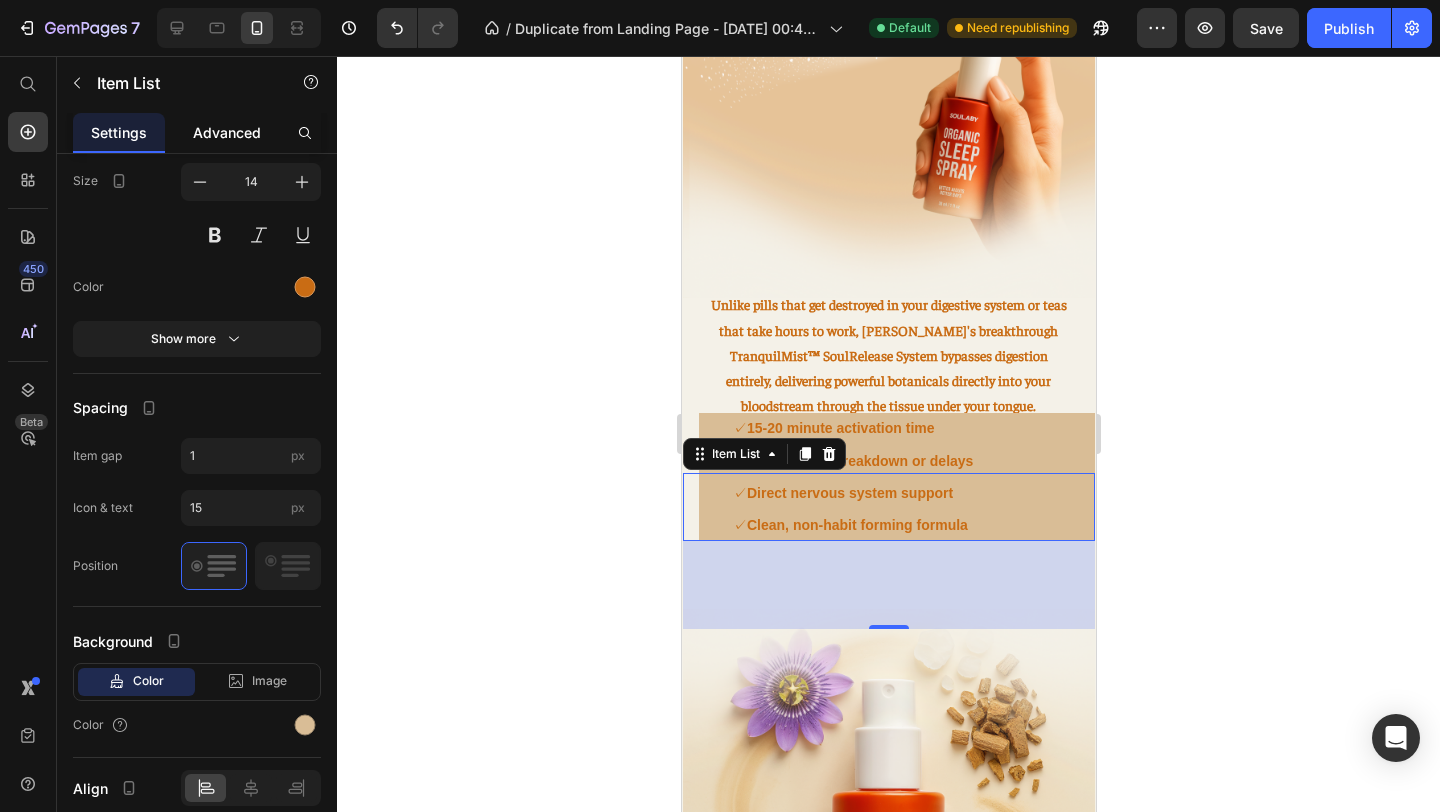 scroll, scrollTop: 0, scrollLeft: 0, axis: both 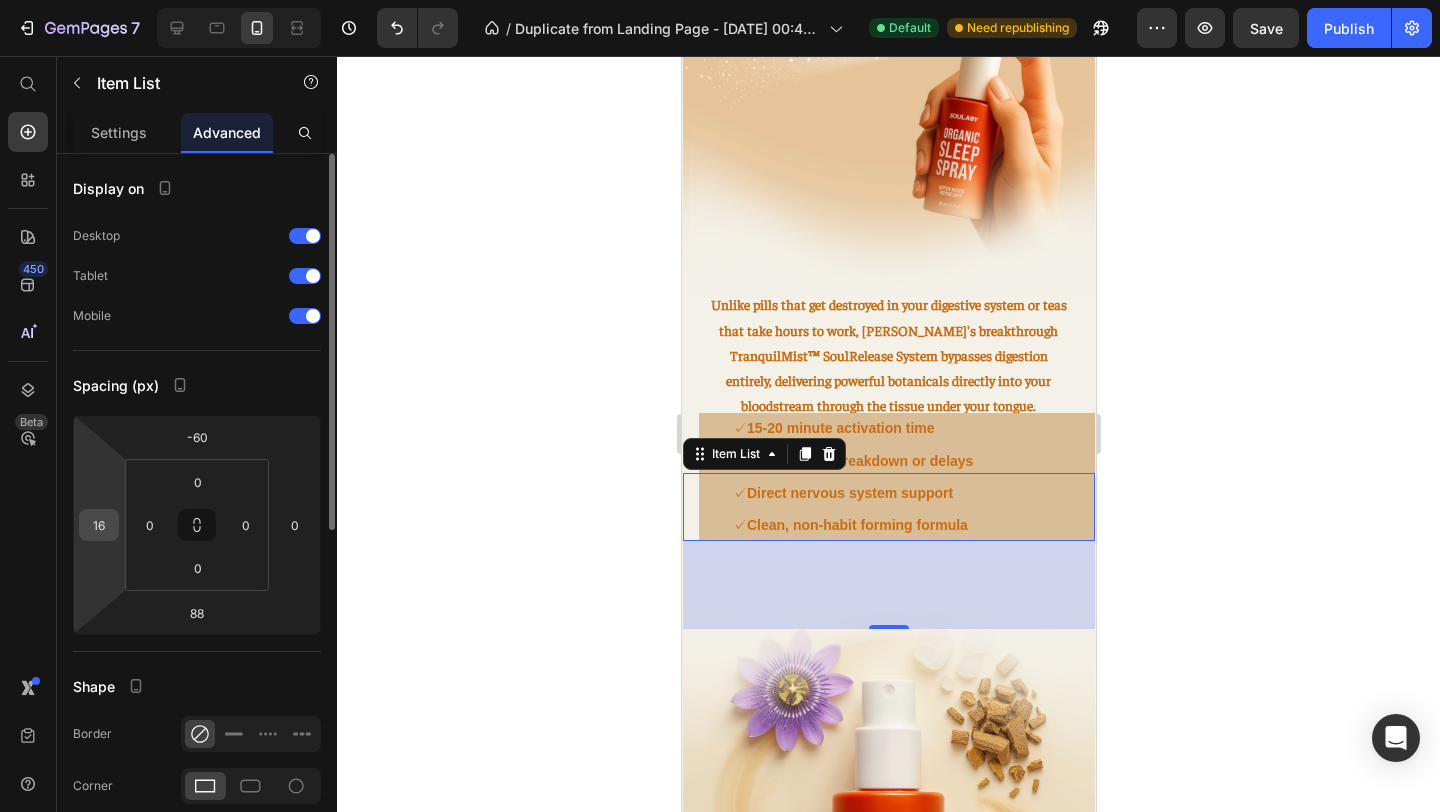 click on "16" at bounding box center (99, 525) 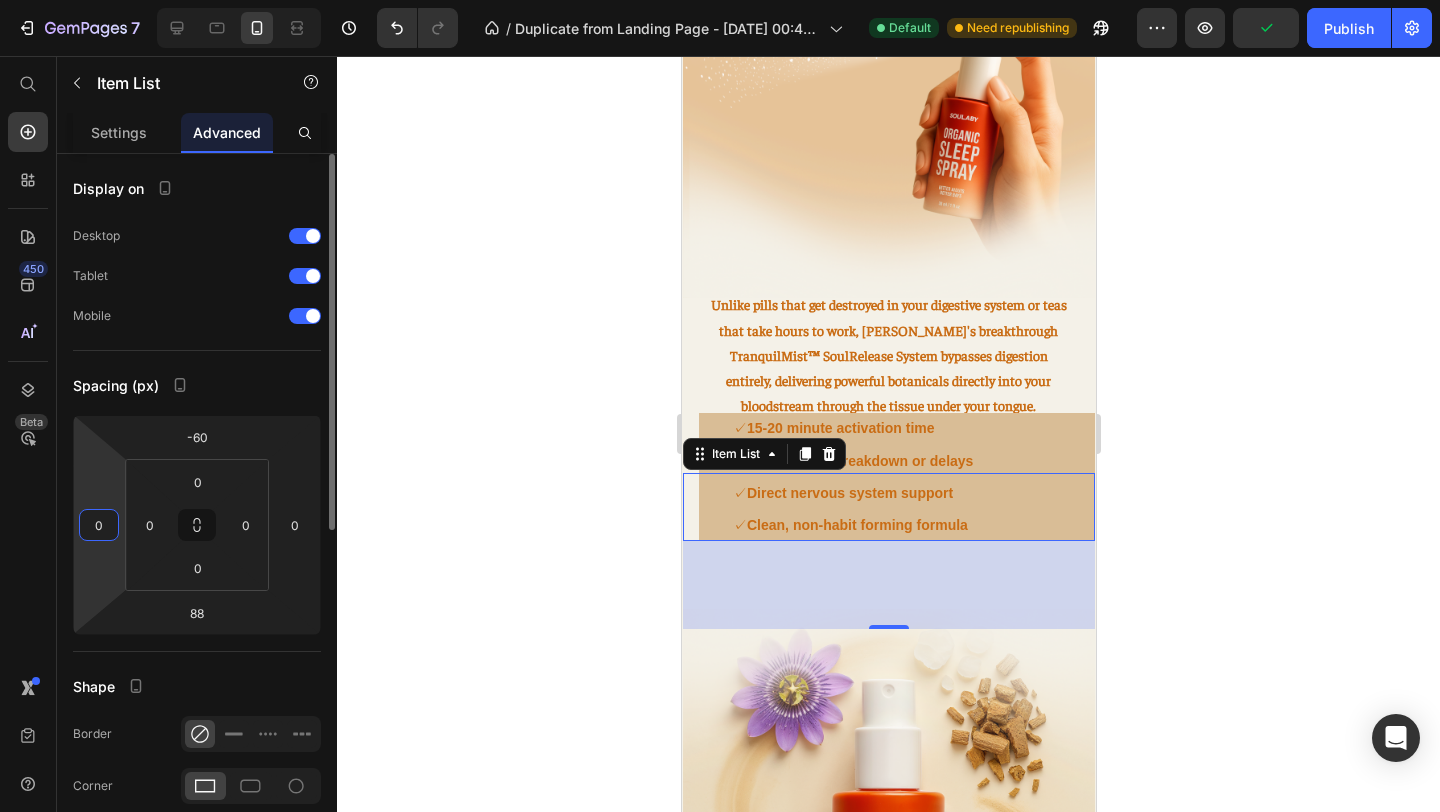 type on "0" 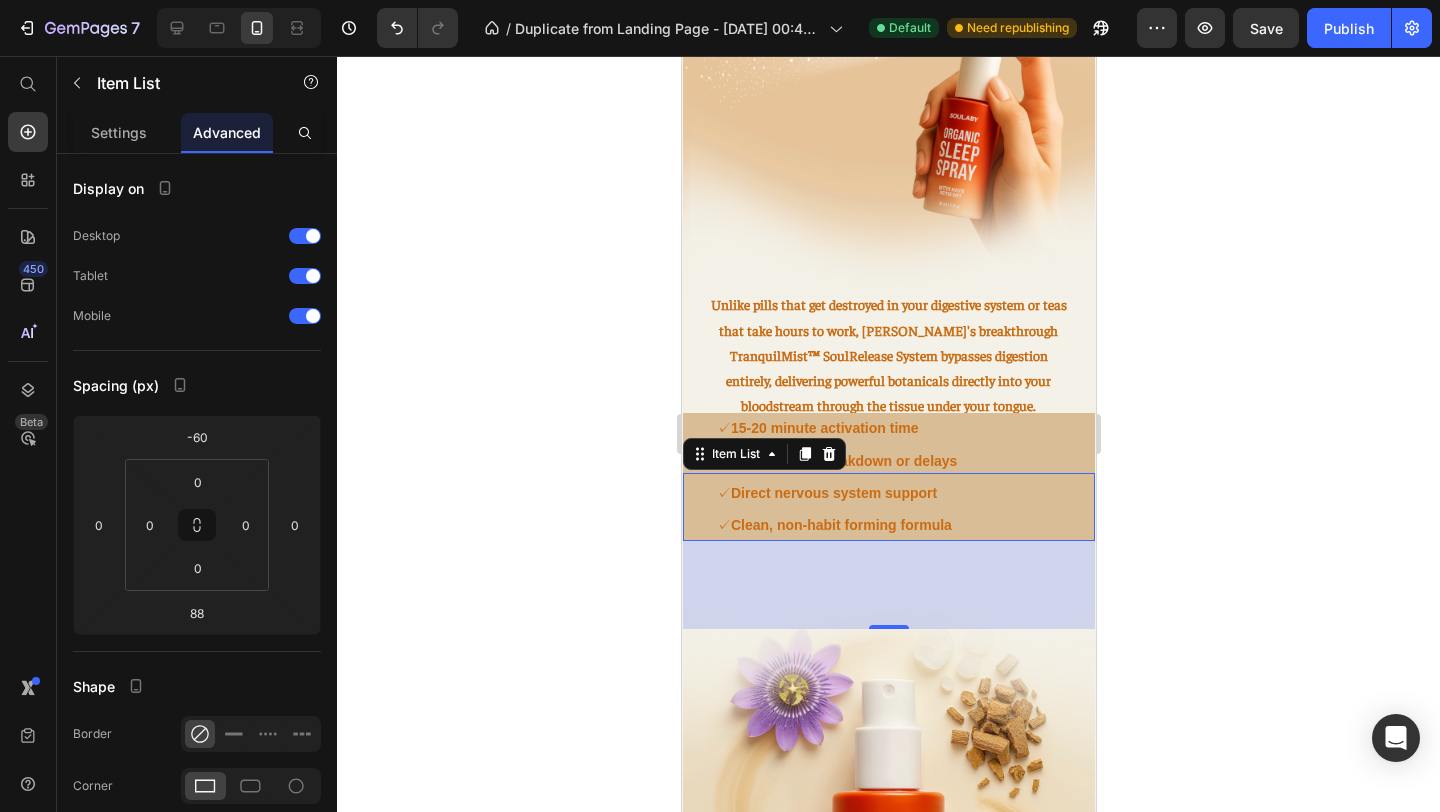 click 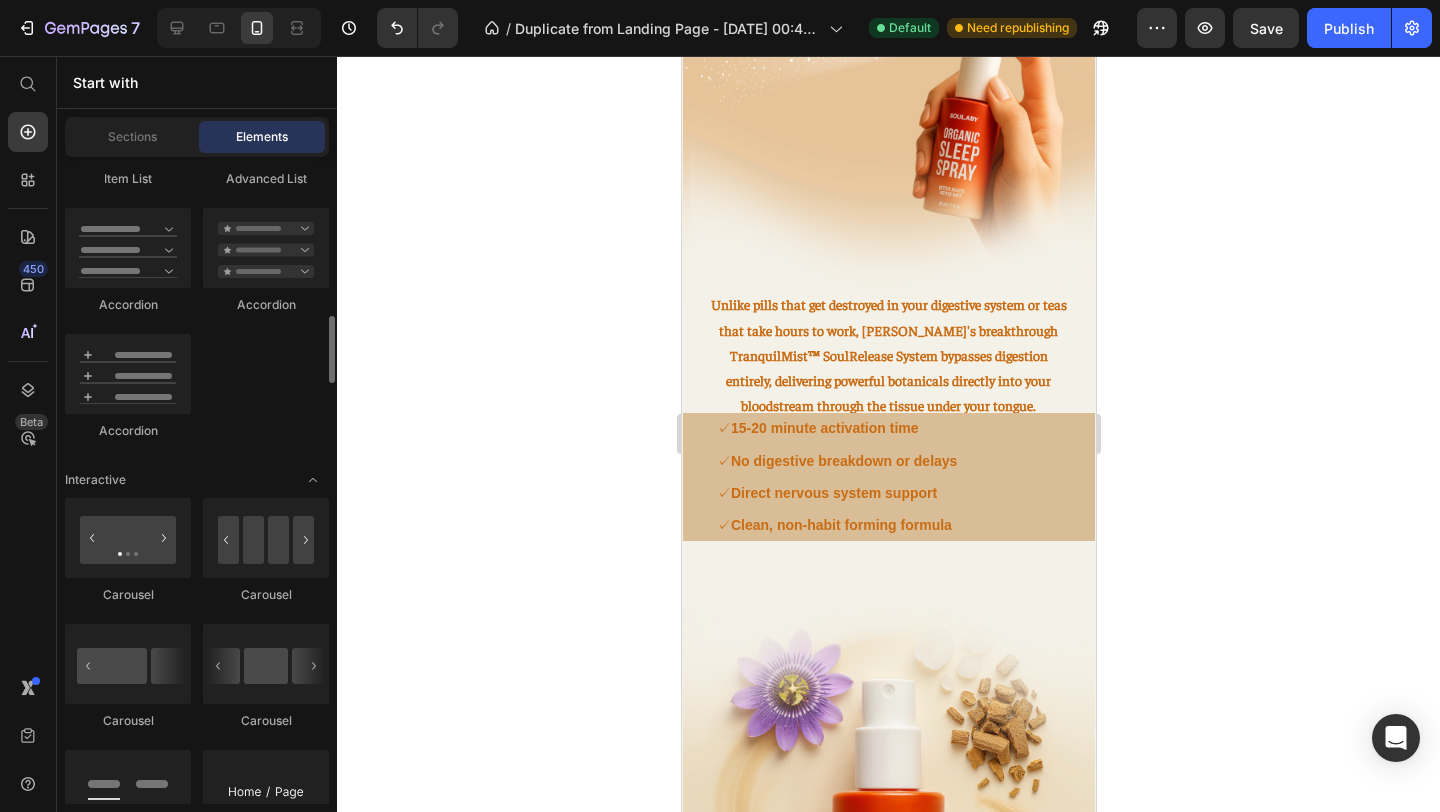 scroll, scrollTop: 1831, scrollLeft: 0, axis: vertical 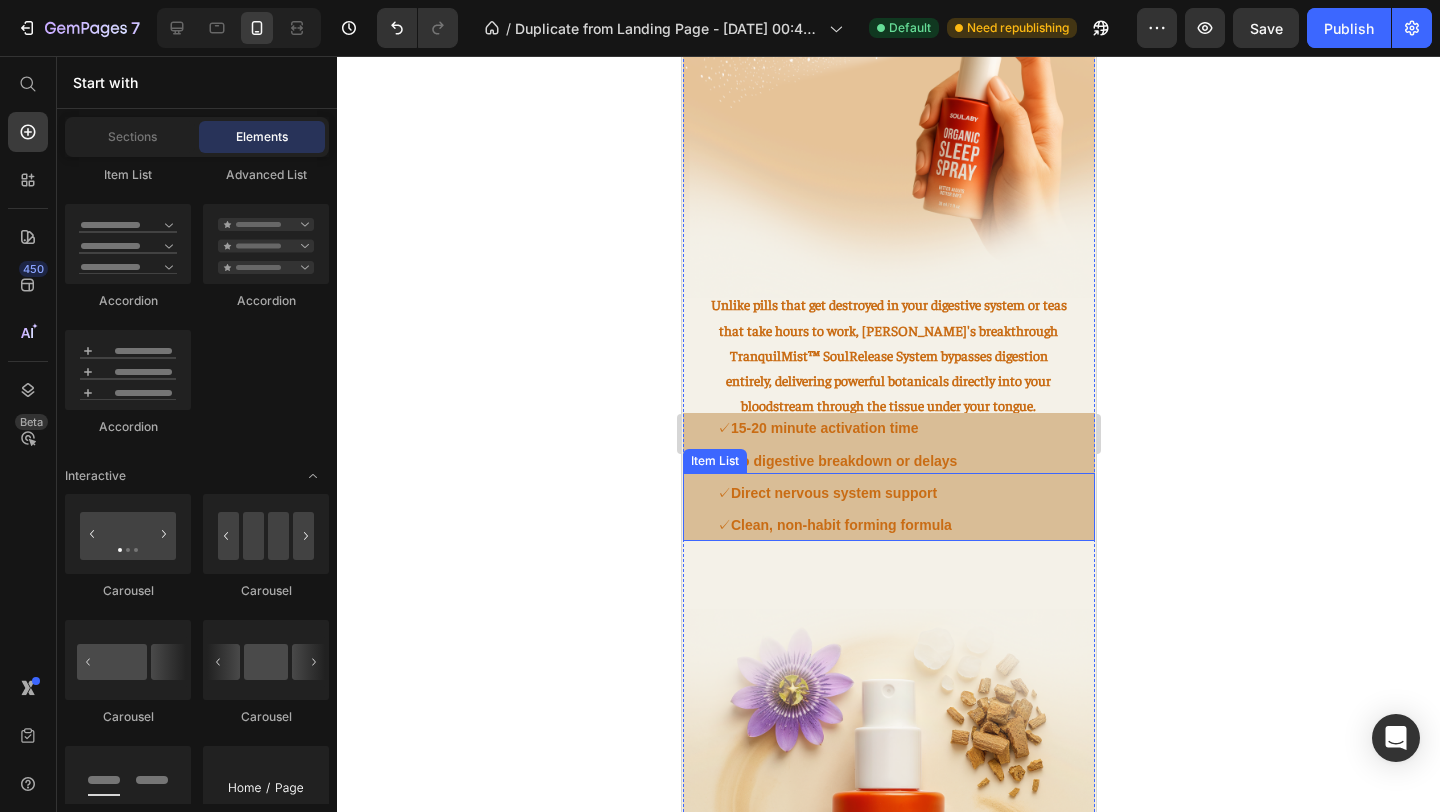 click on "✓  15-20 minute activation time ✓  No digestive breakdown or delays ✓  Direct nervous system support ✓  Clean, non-habit forming formula" at bounding box center [888, 477] 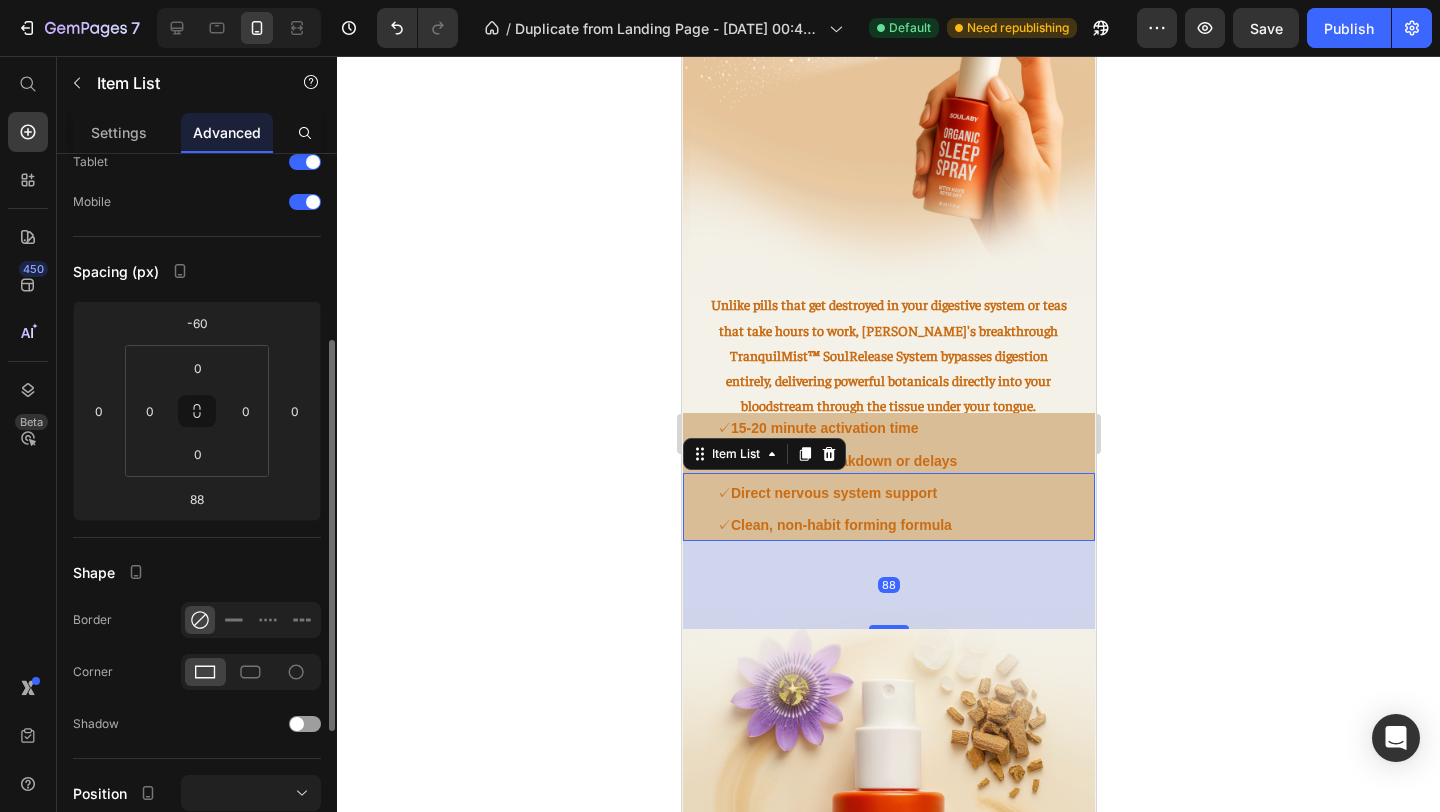 scroll, scrollTop: 227, scrollLeft: 0, axis: vertical 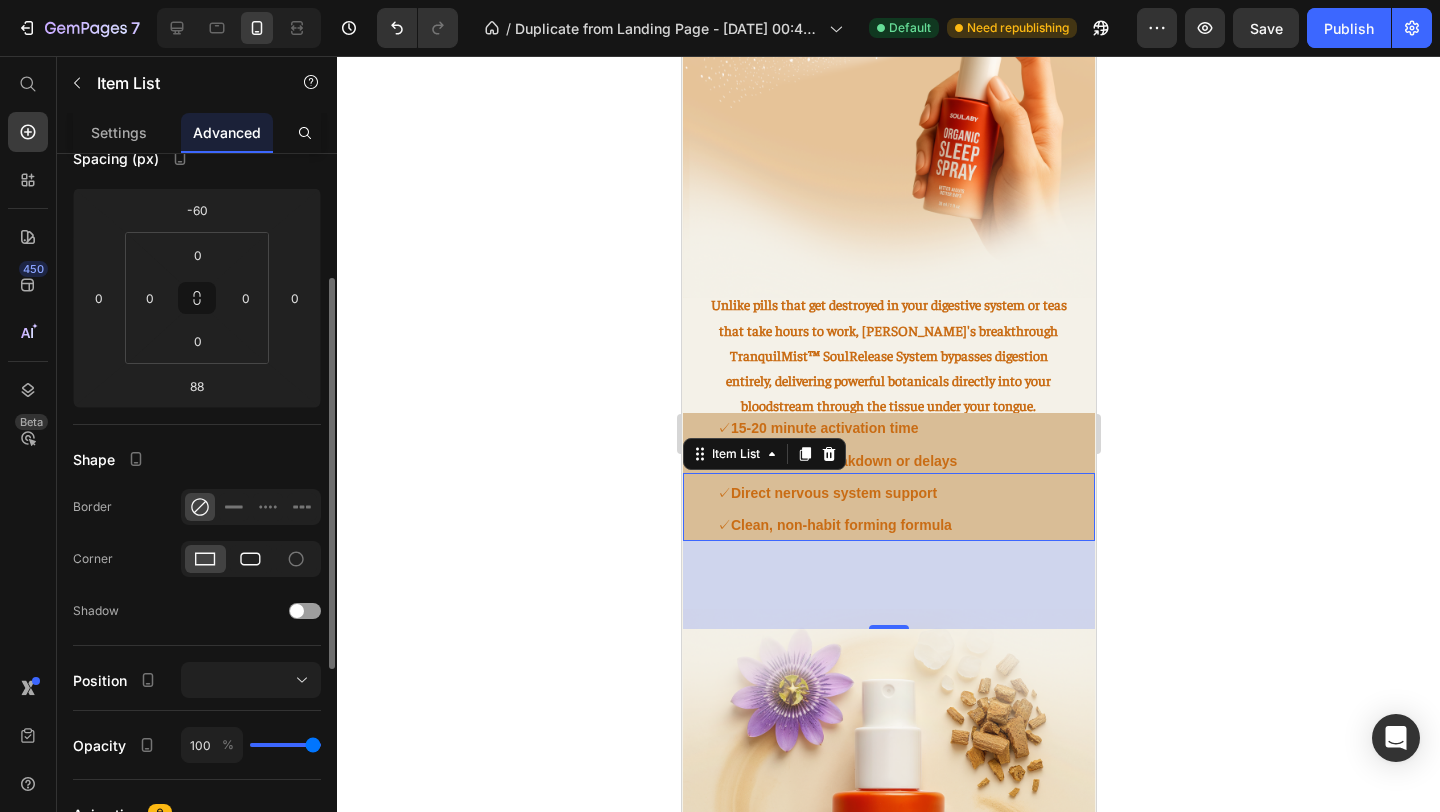 click 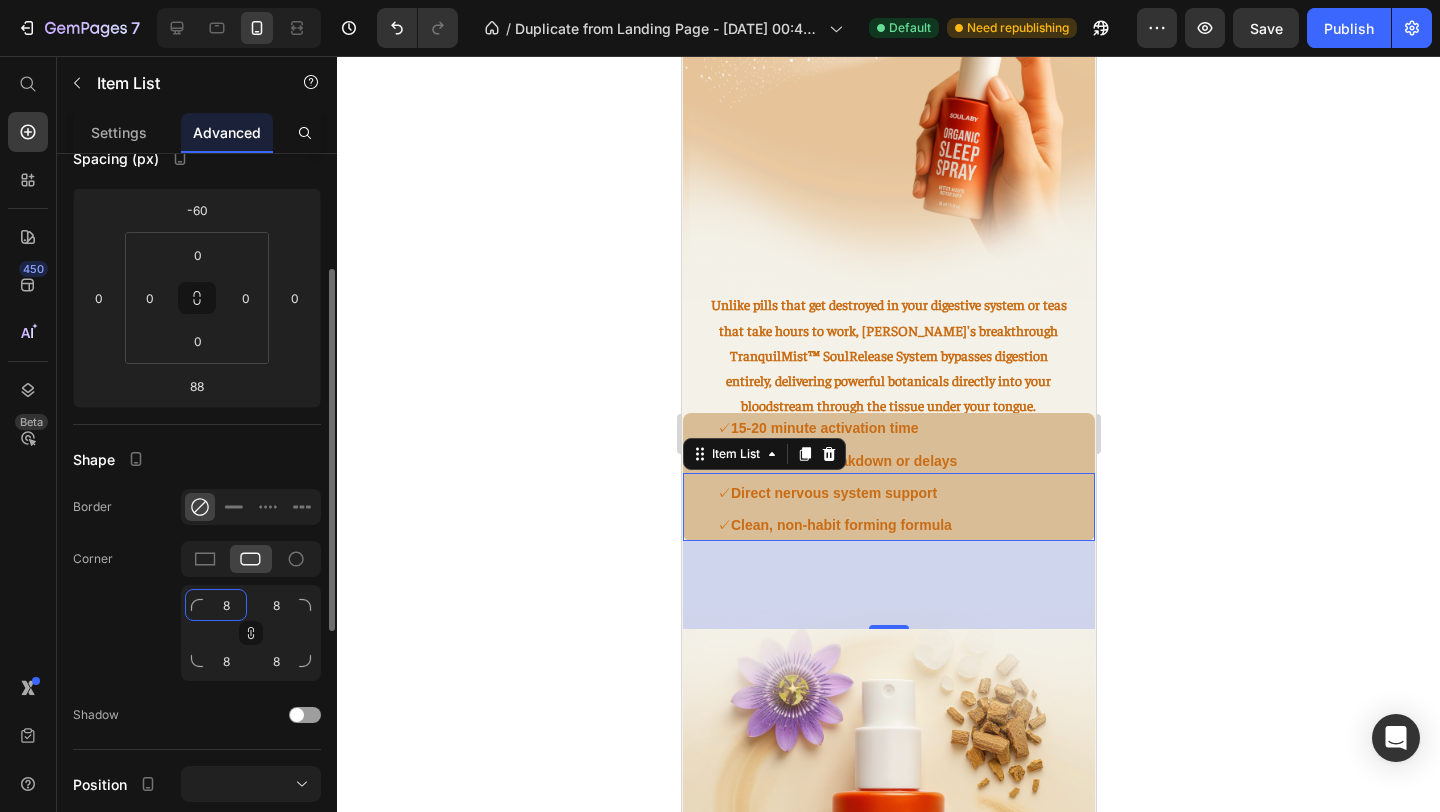 click on "8" 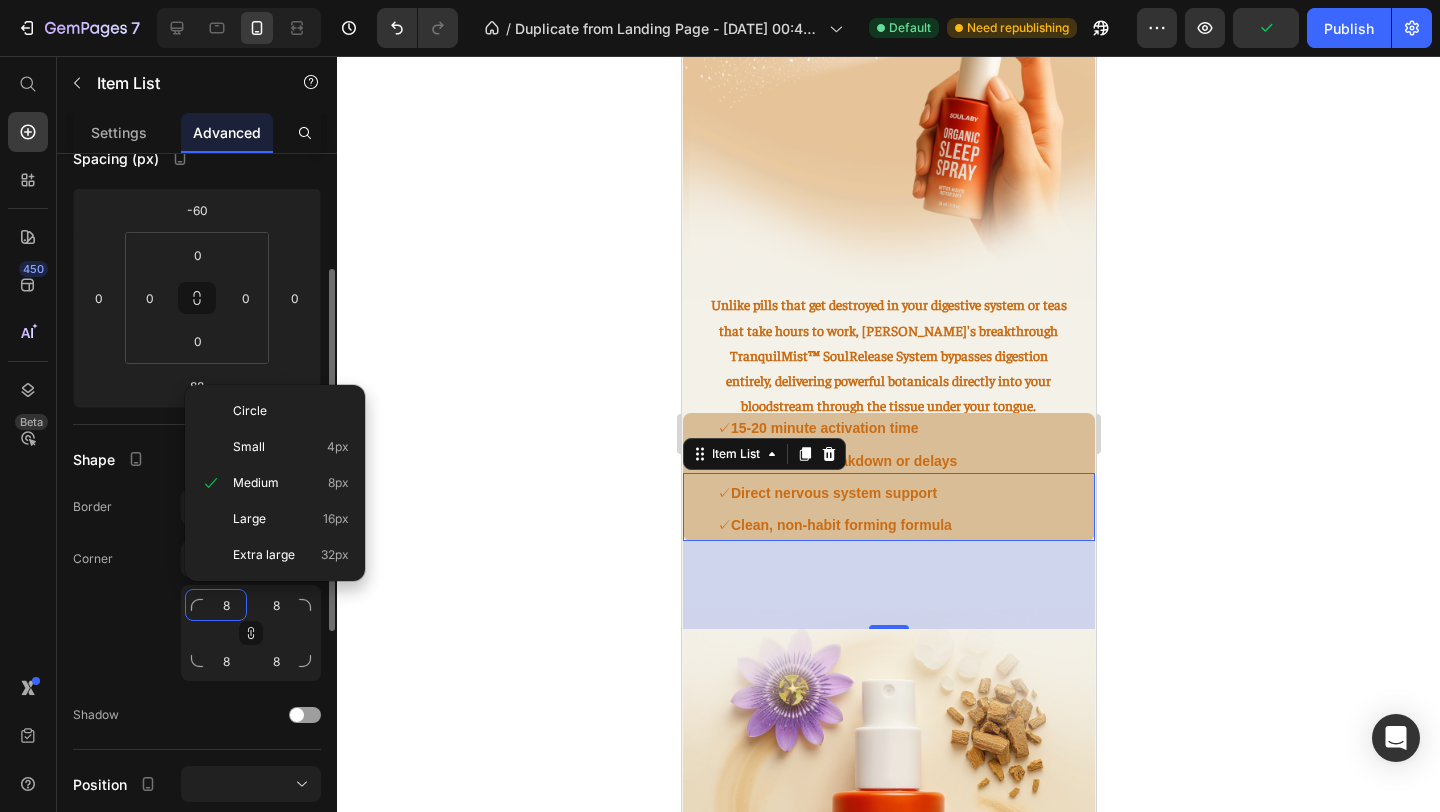 type on "2" 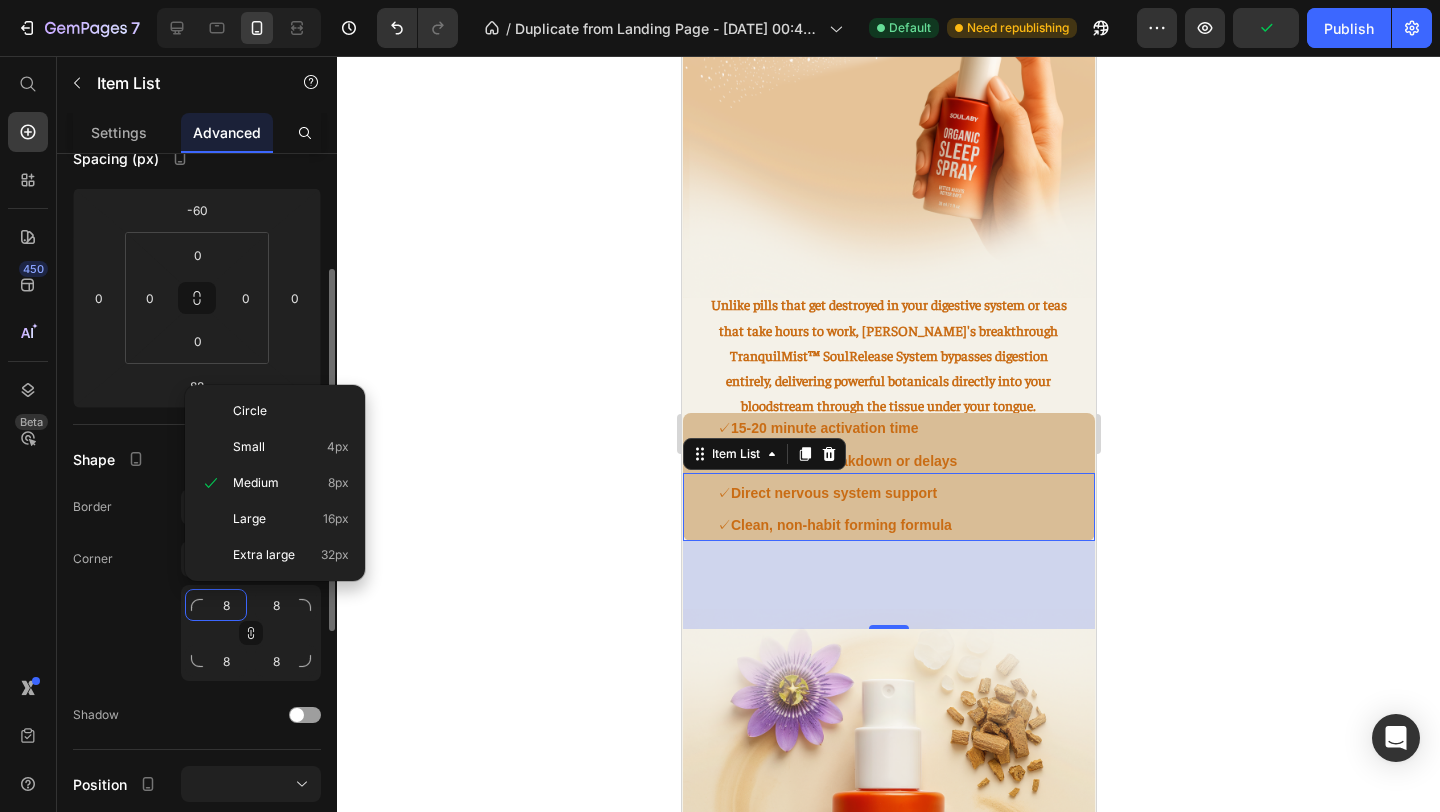 type on "2" 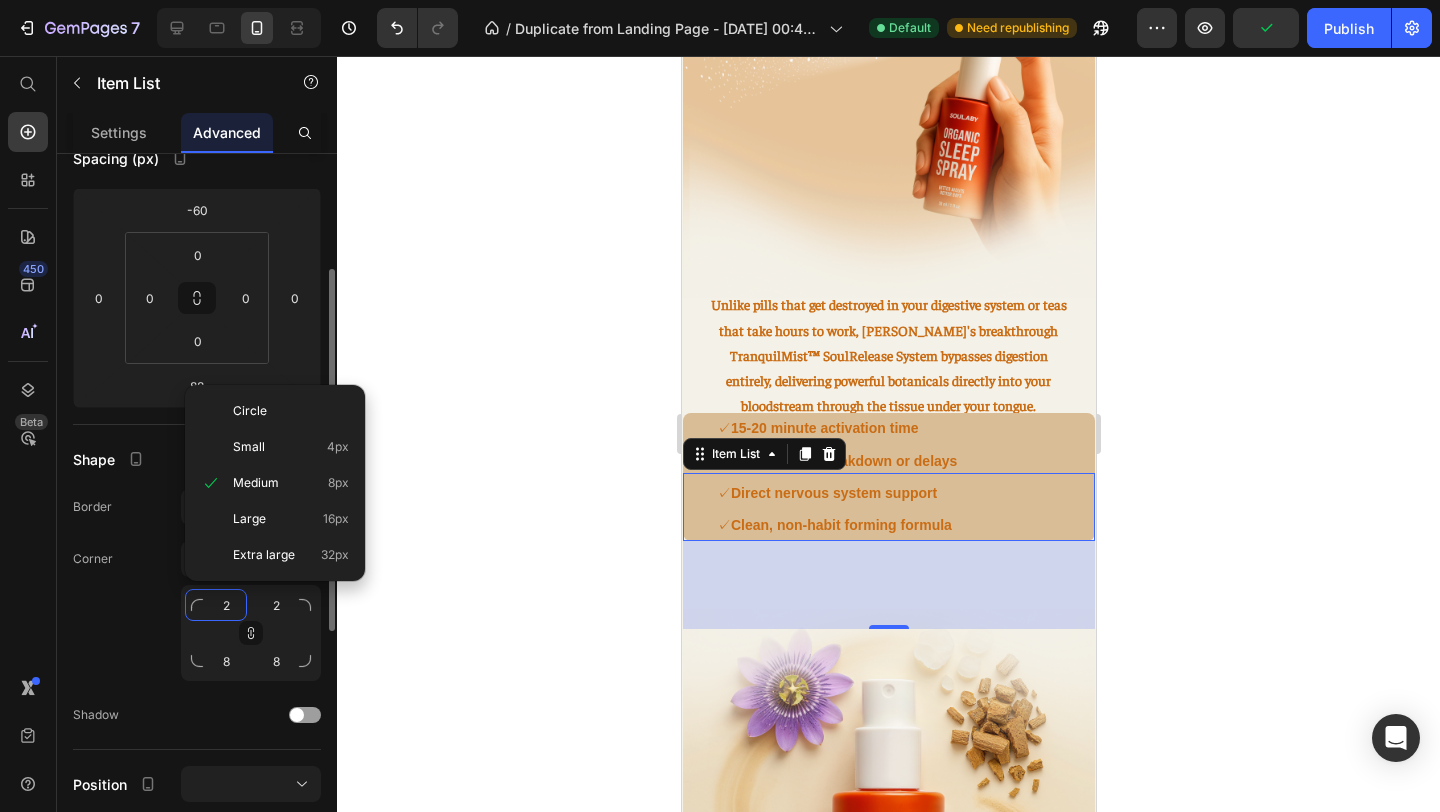 type on "2" 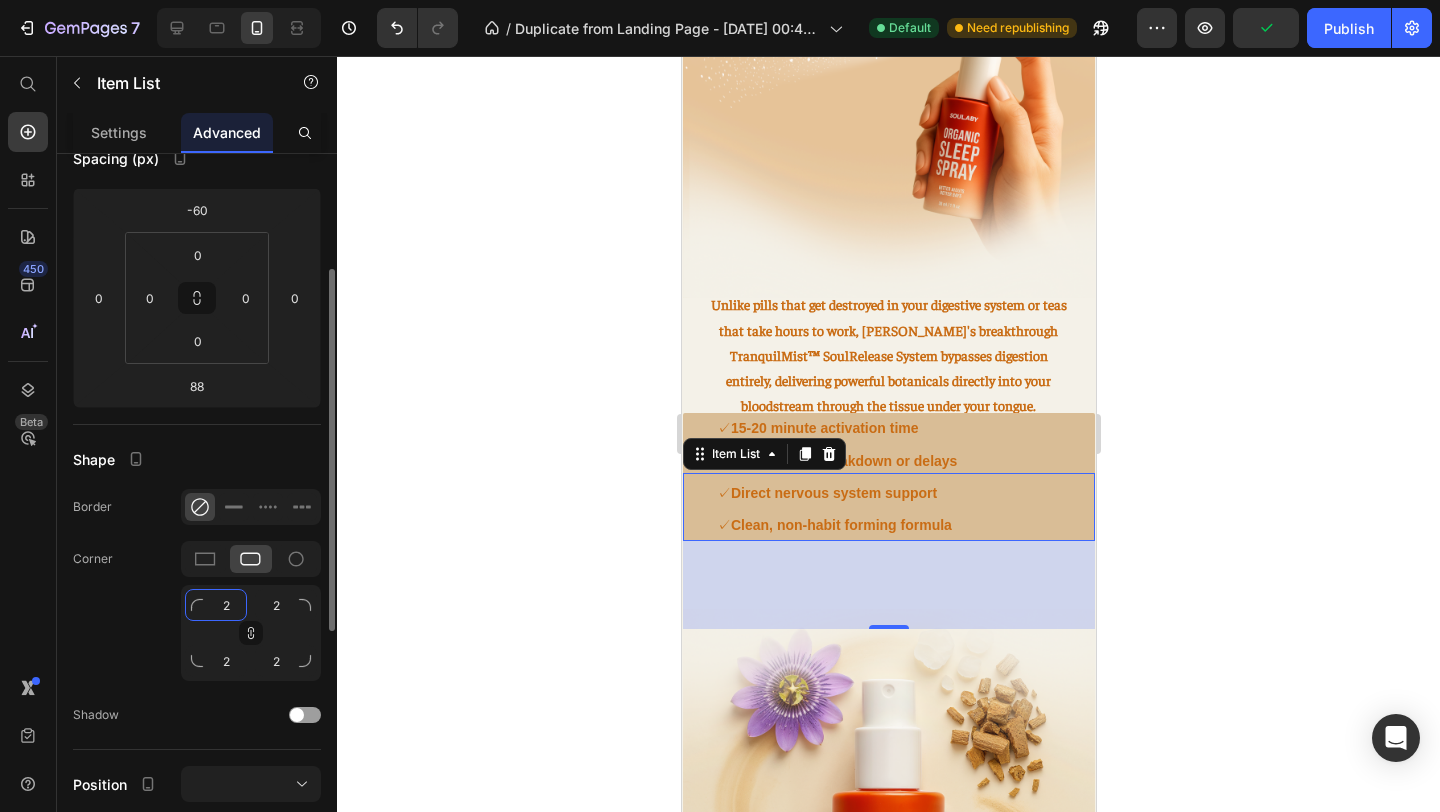 type on "25" 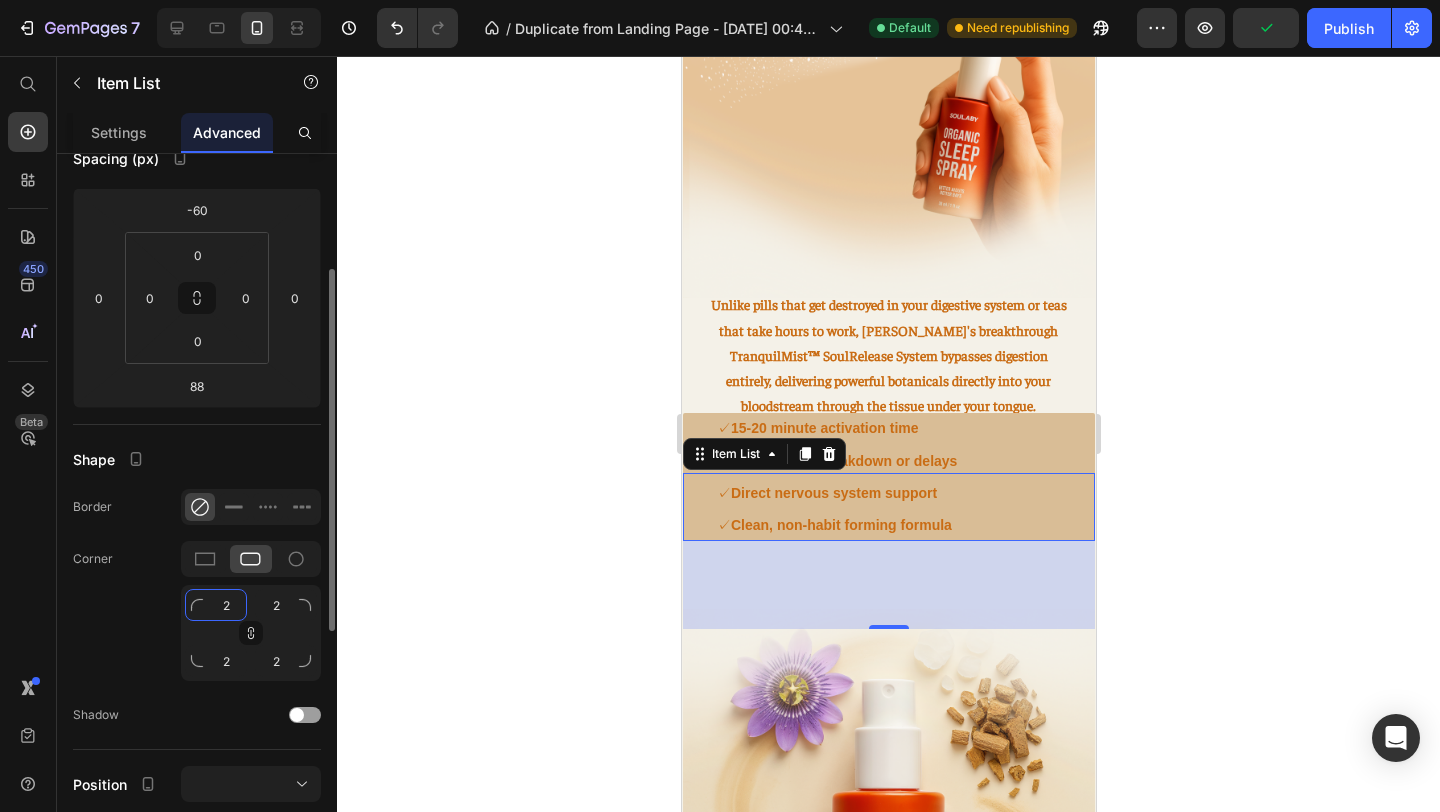 type on "25" 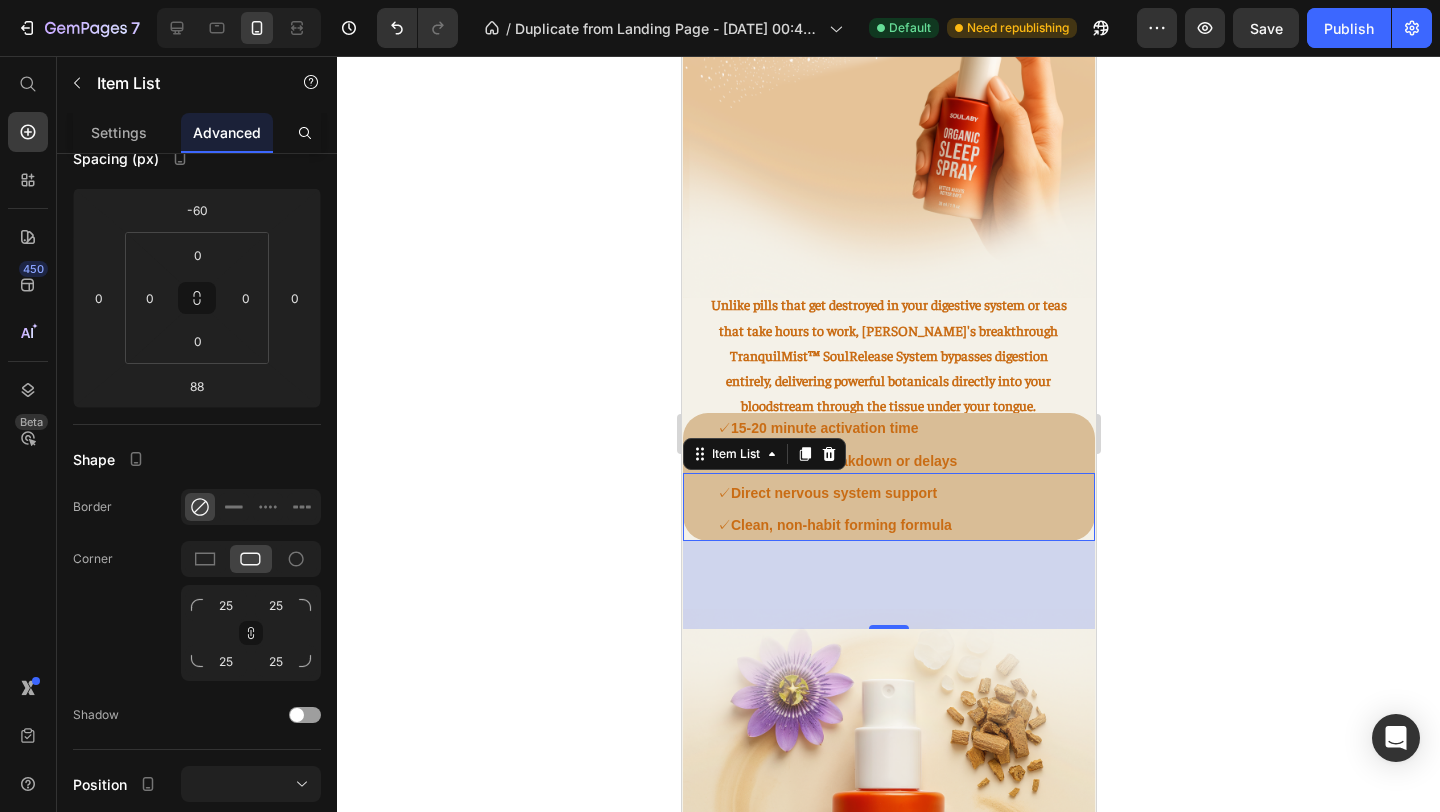 click 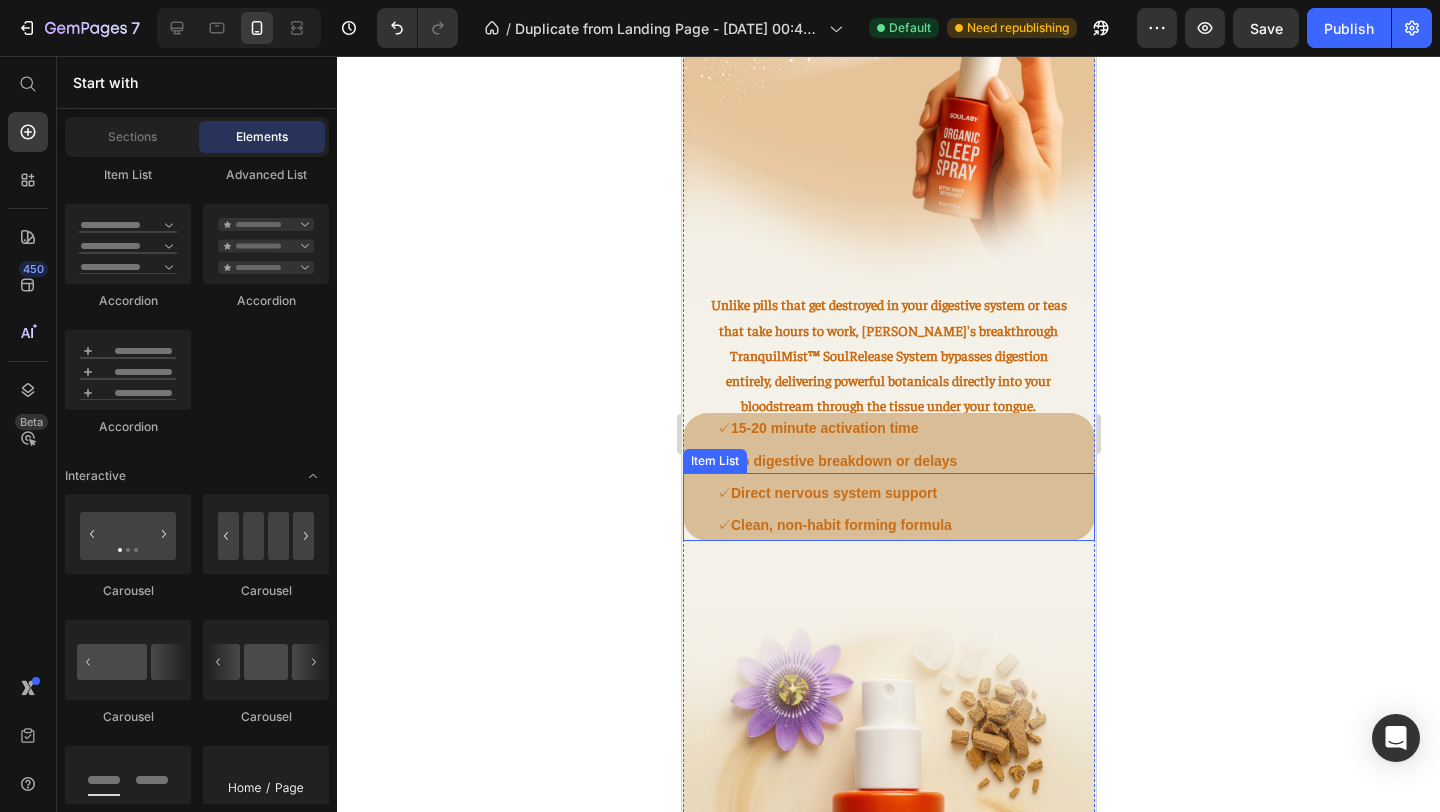click 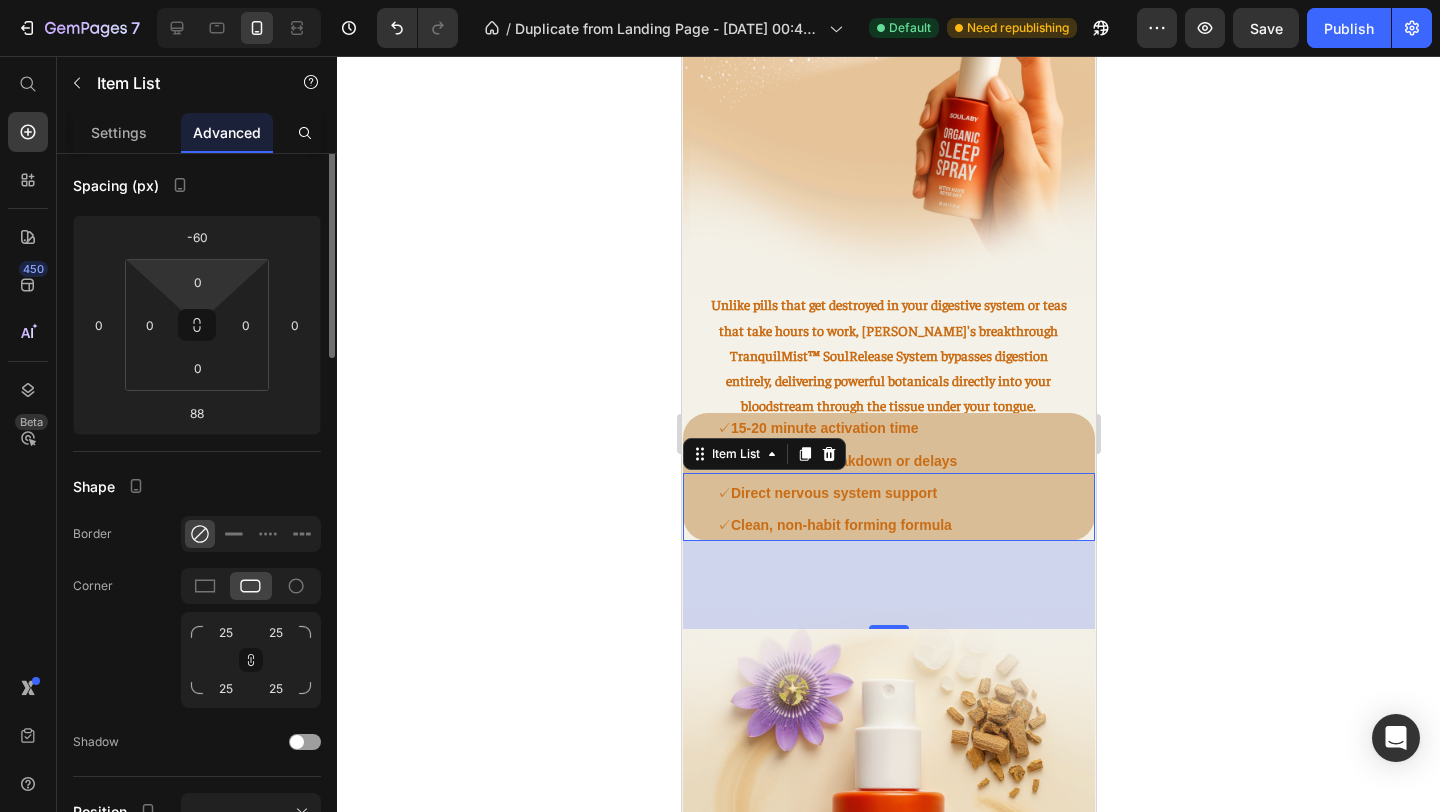 scroll, scrollTop: 0, scrollLeft: 0, axis: both 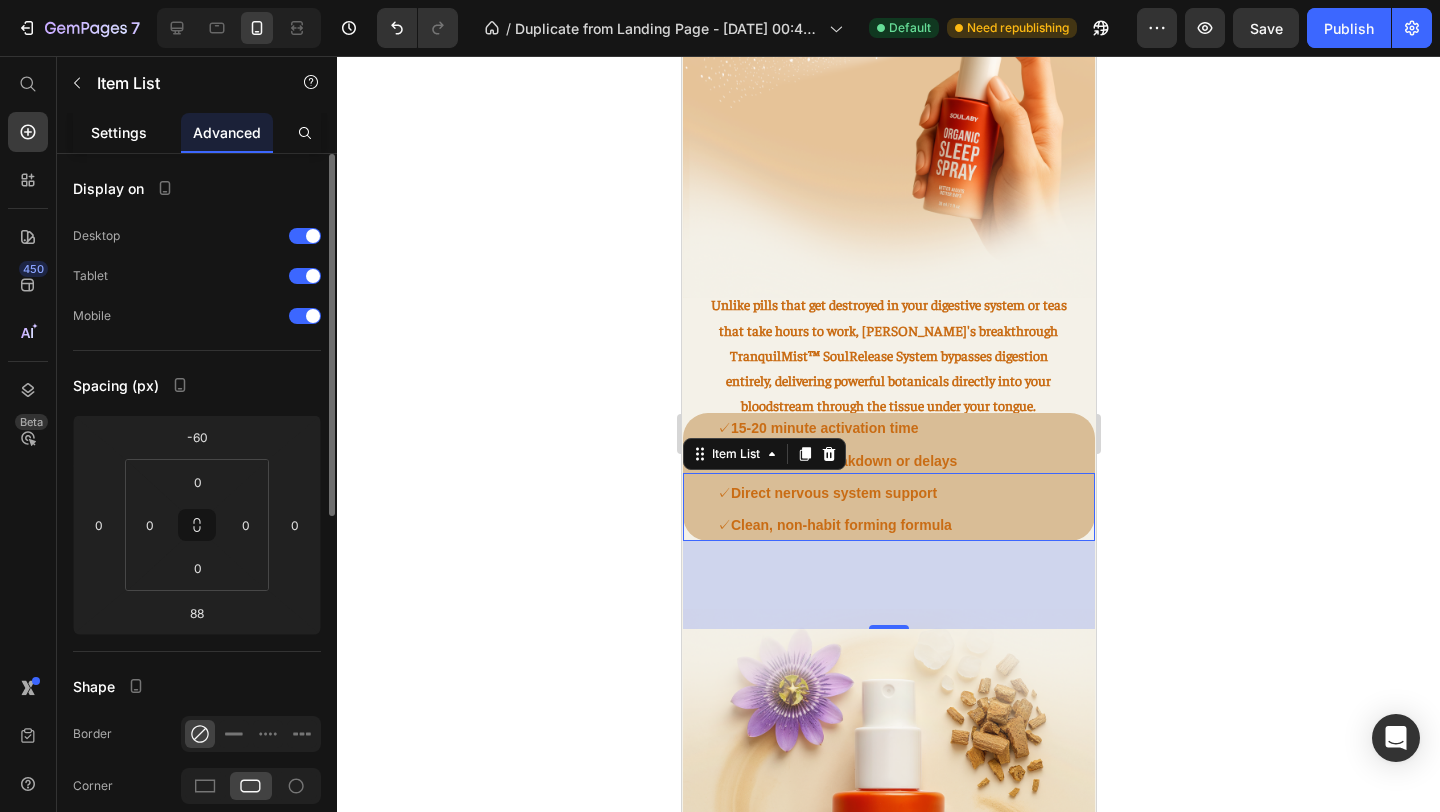 click on "Settings" at bounding box center (119, 132) 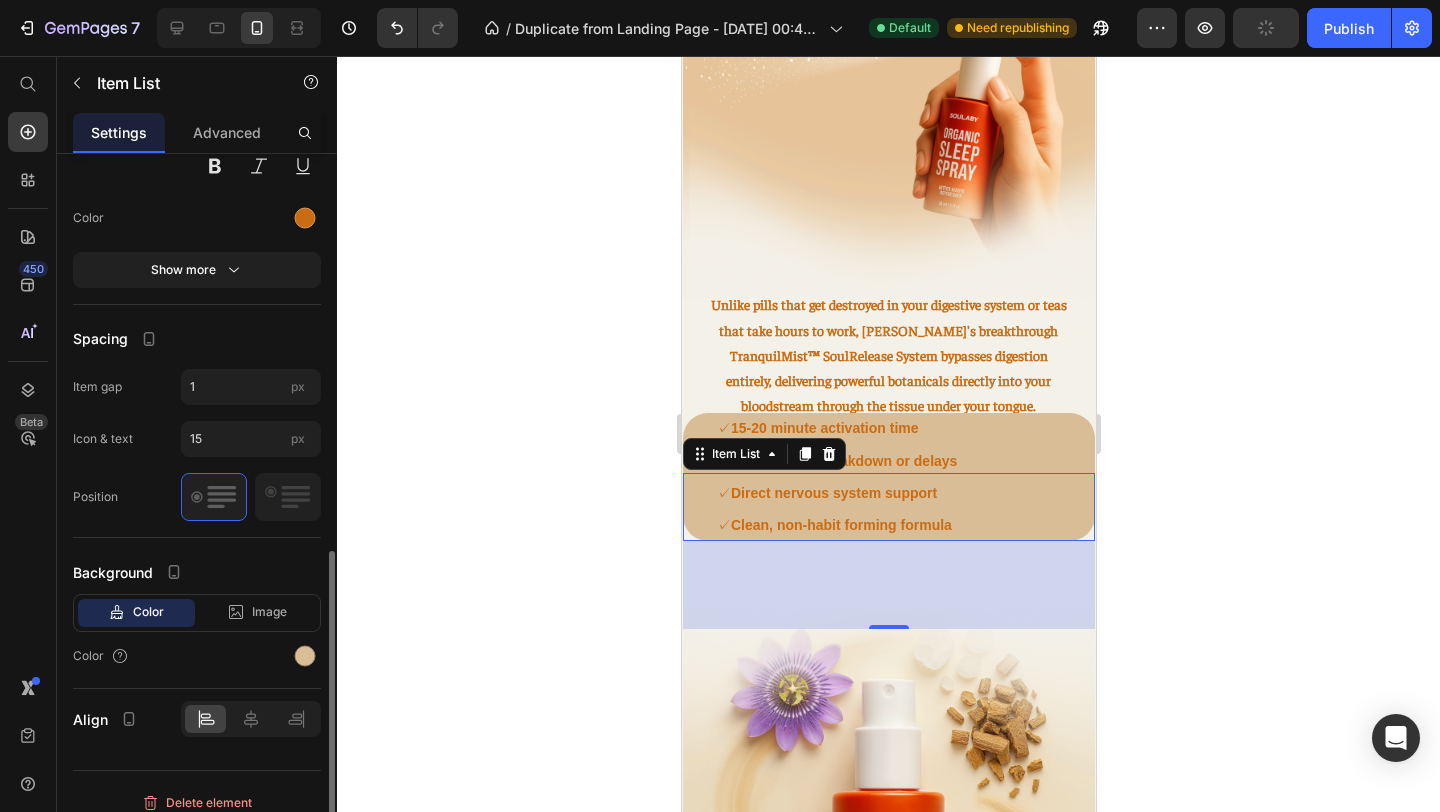scroll, scrollTop: 875, scrollLeft: 0, axis: vertical 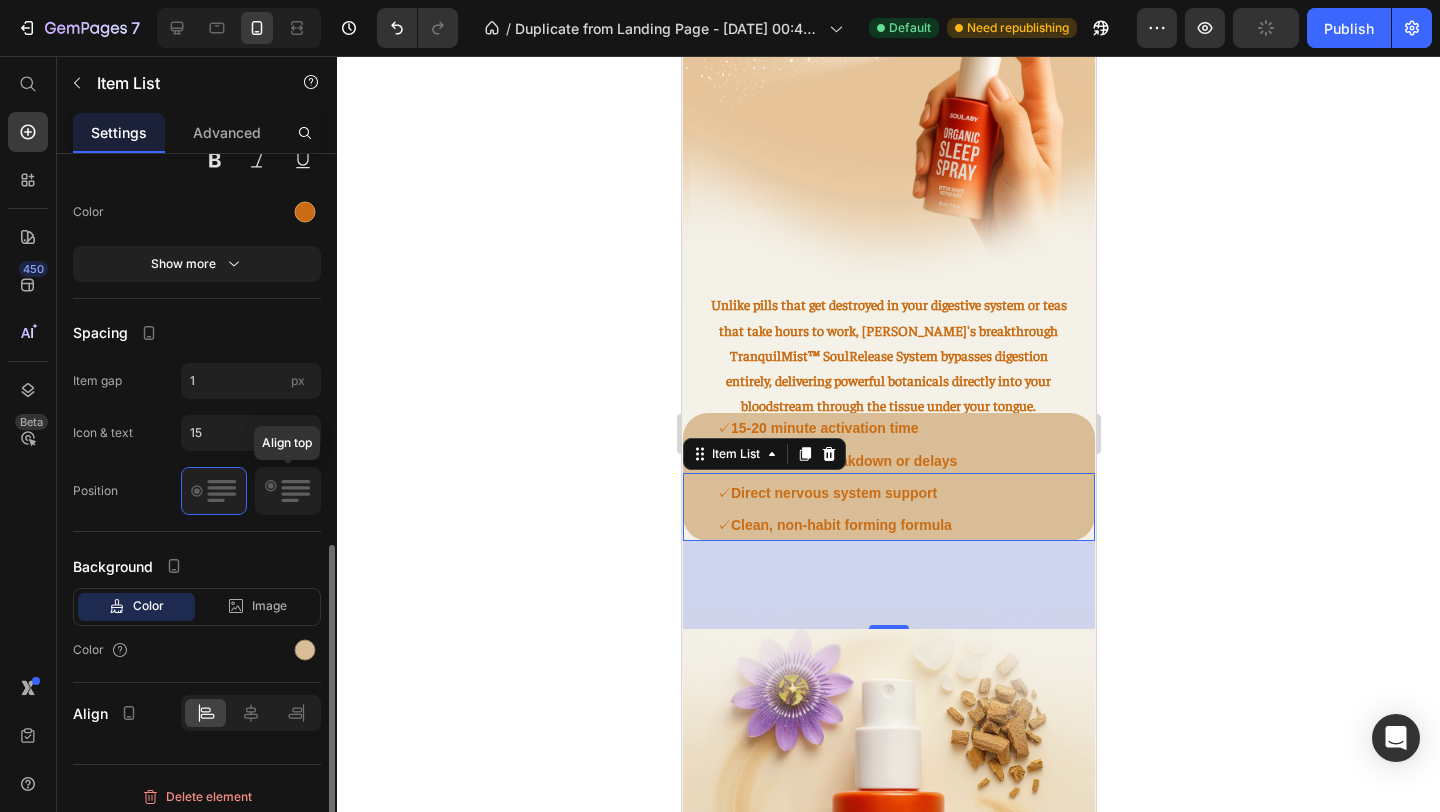 click 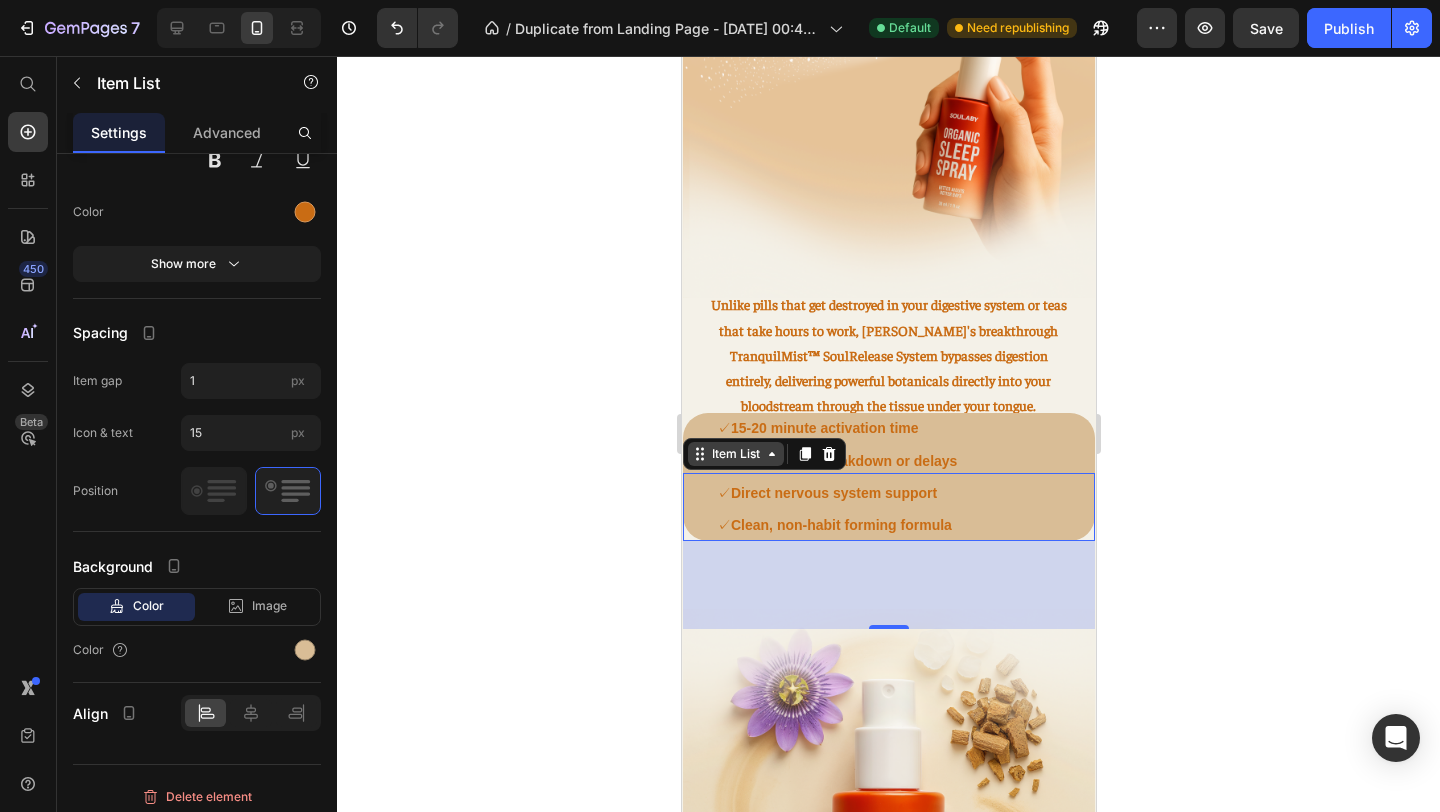 click on "Item List" at bounding box center [735, 454] 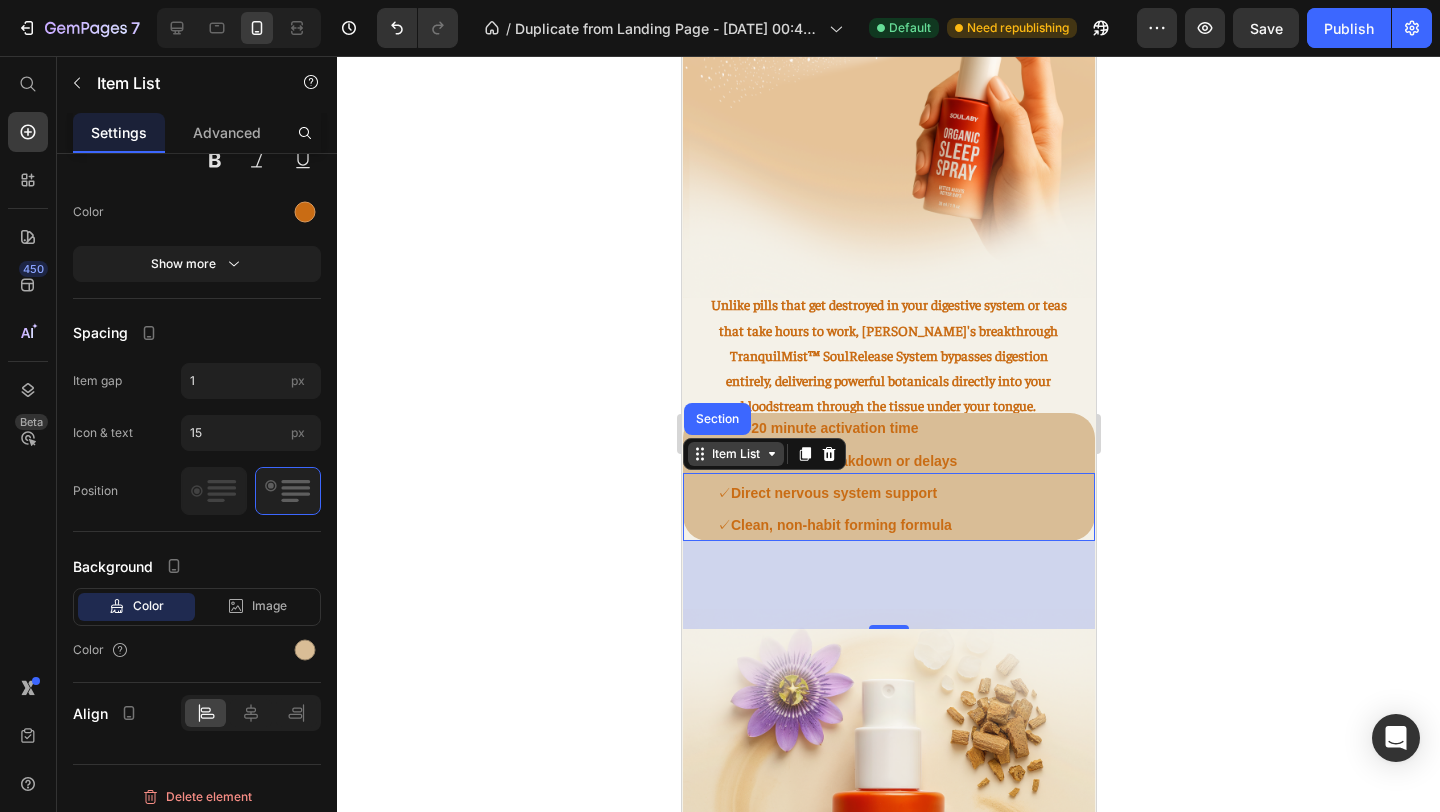 click on "Item List" at bounding box center [735, 454] 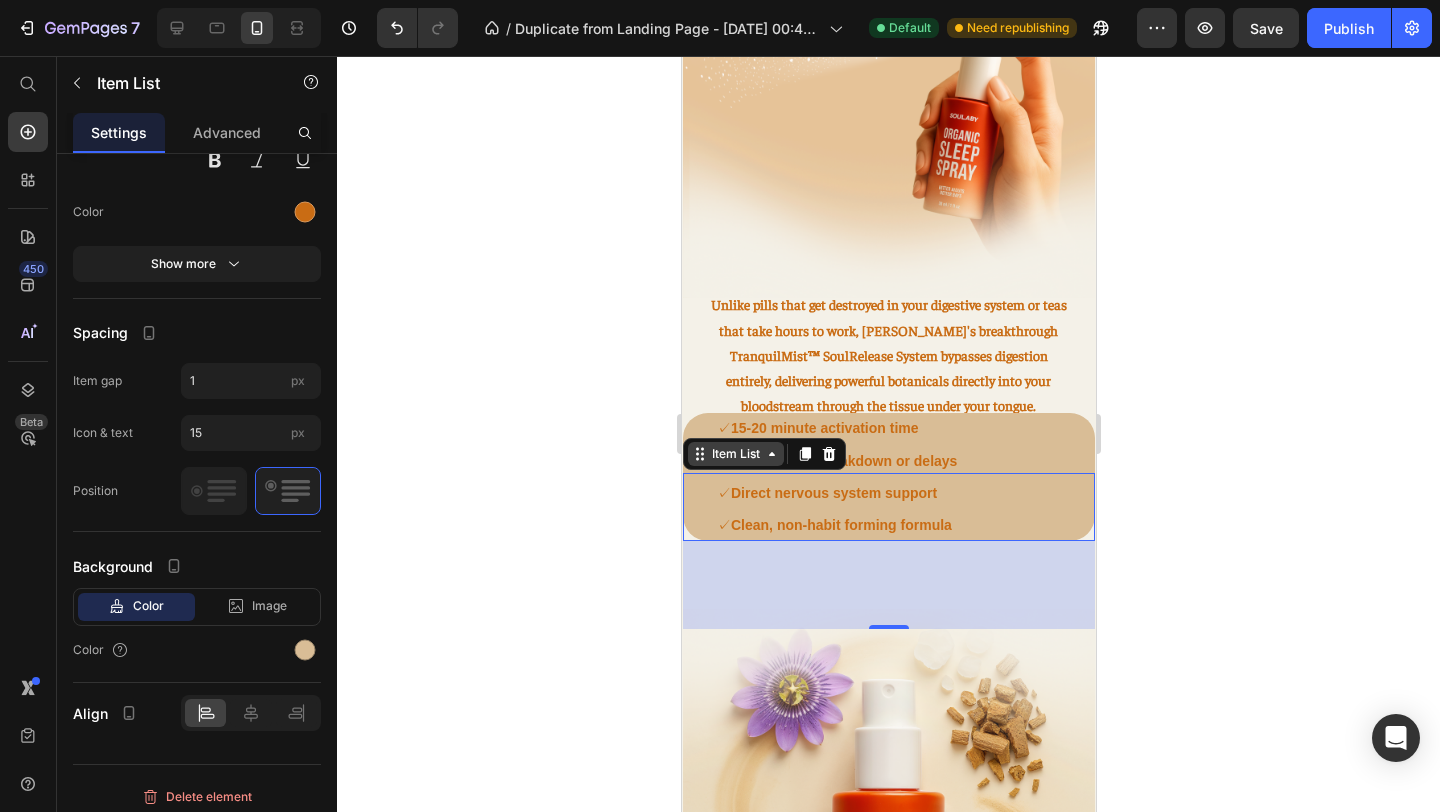 click on "Item List" at bounding box center [735, 454] 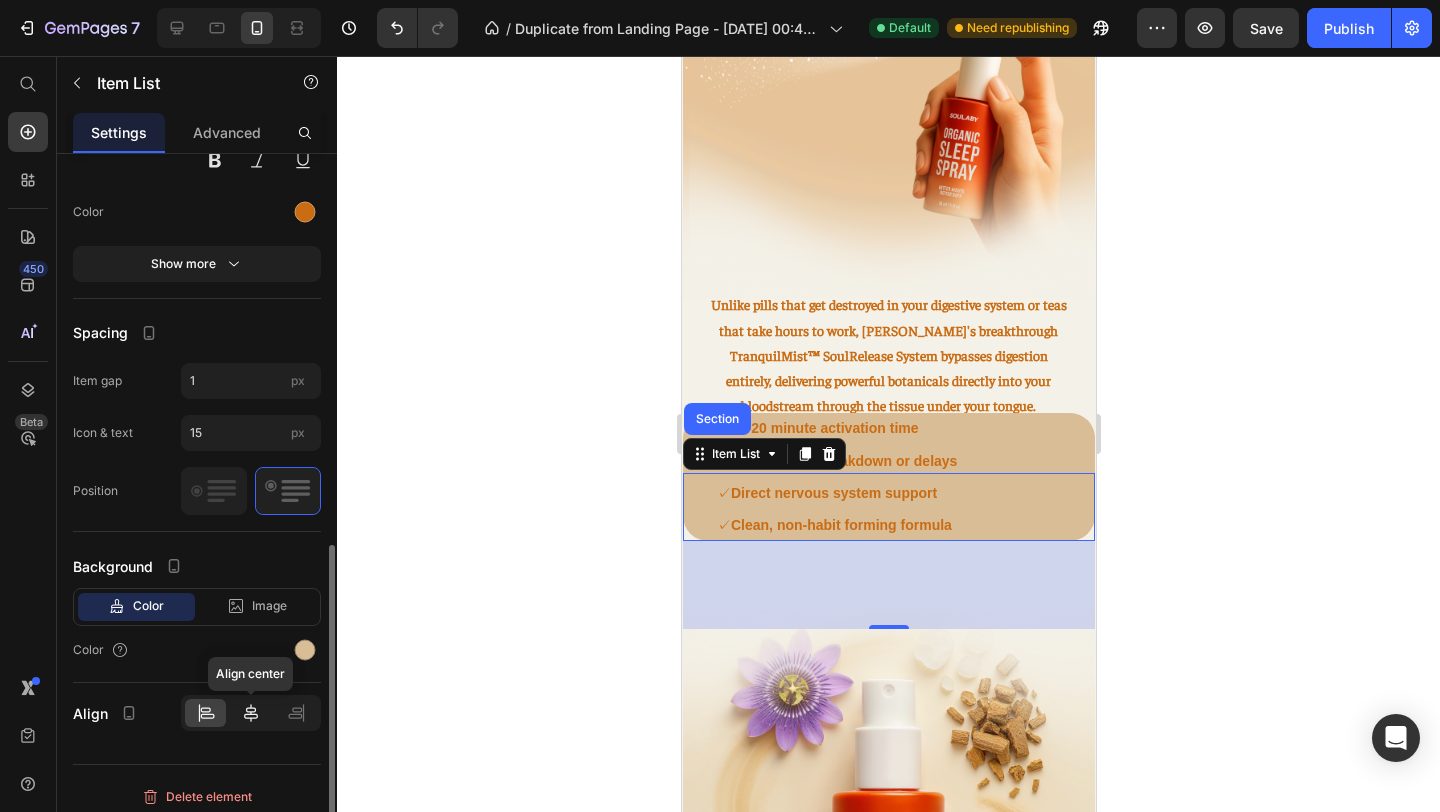 click 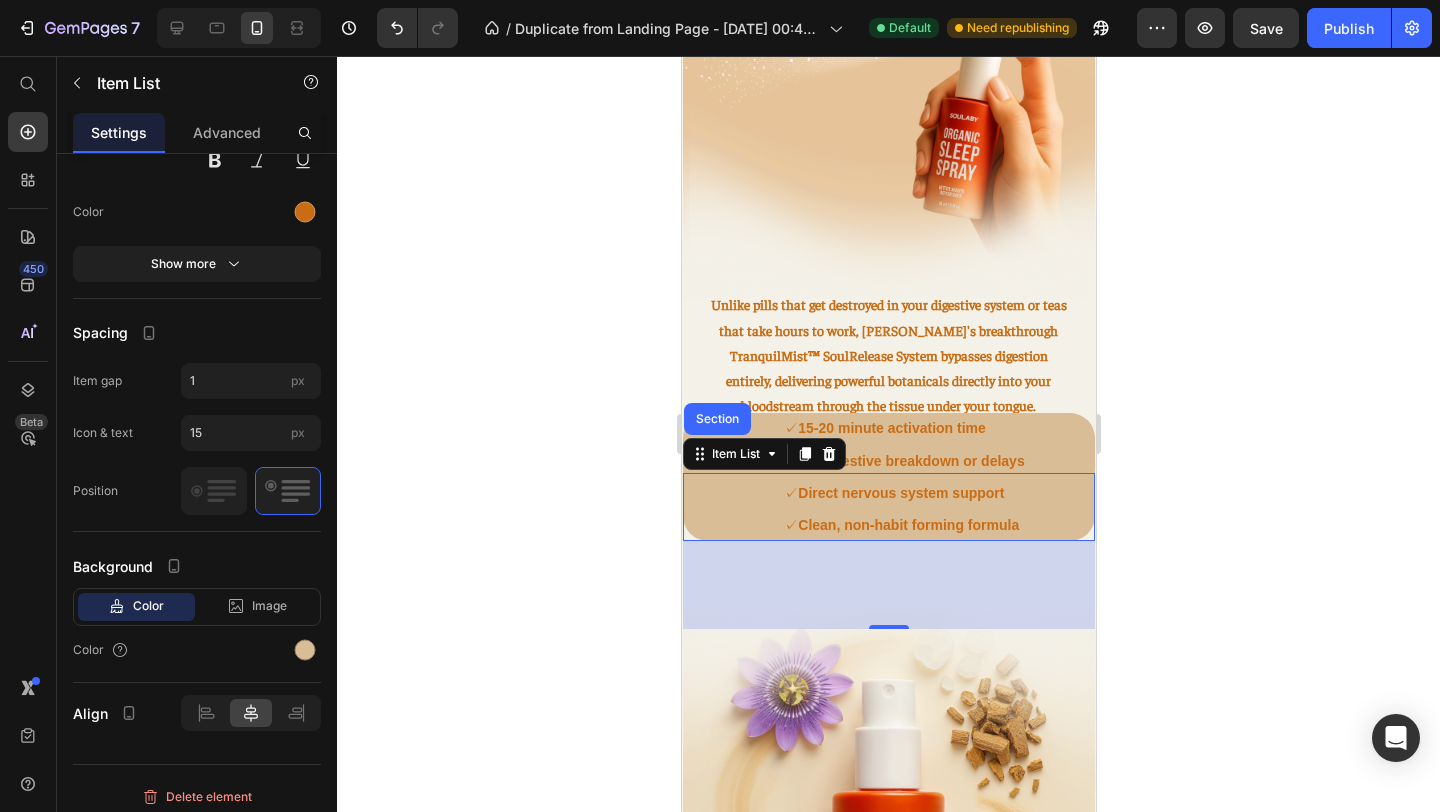 click 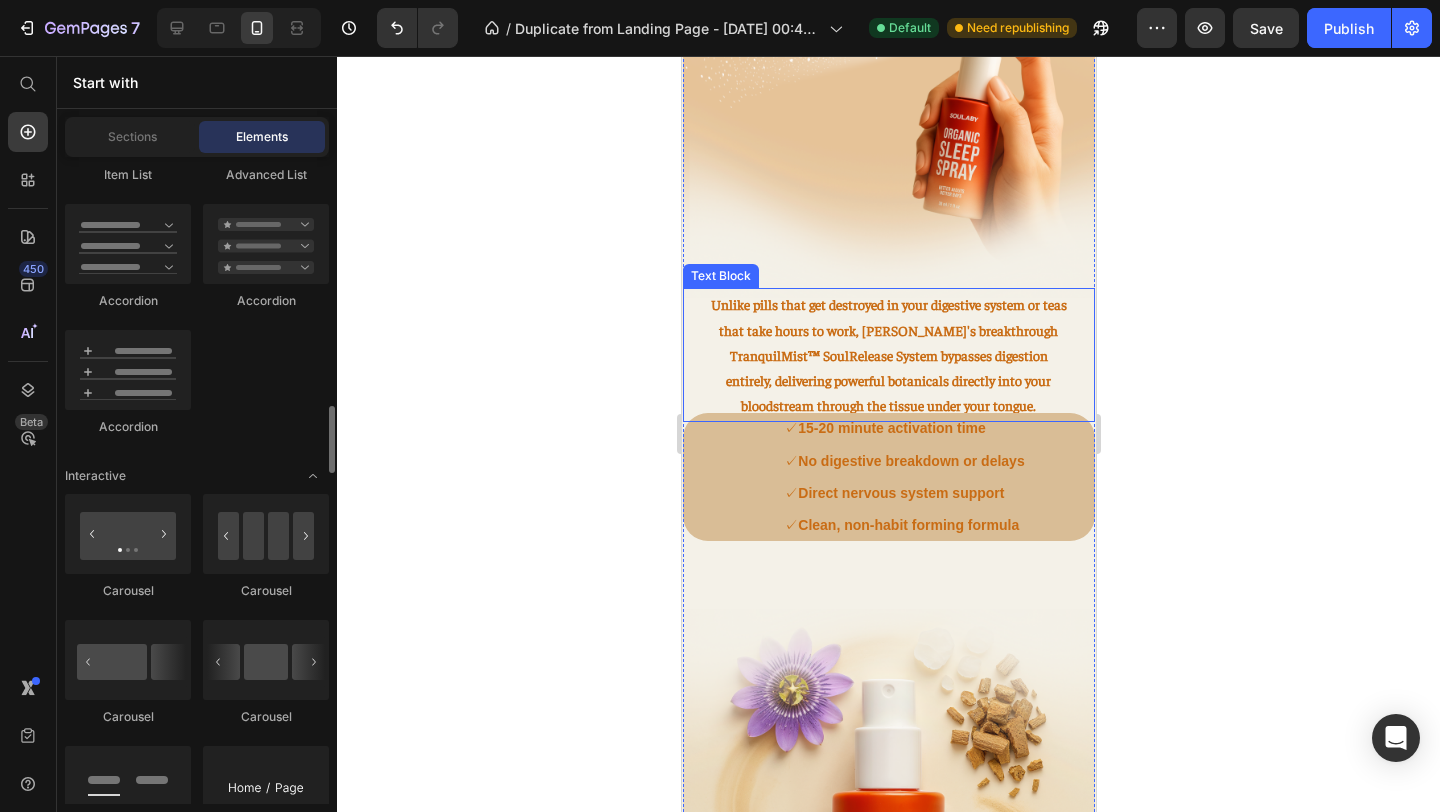 scroll, scrollTop: 1883, scrollLeft: 0, axis: vertical 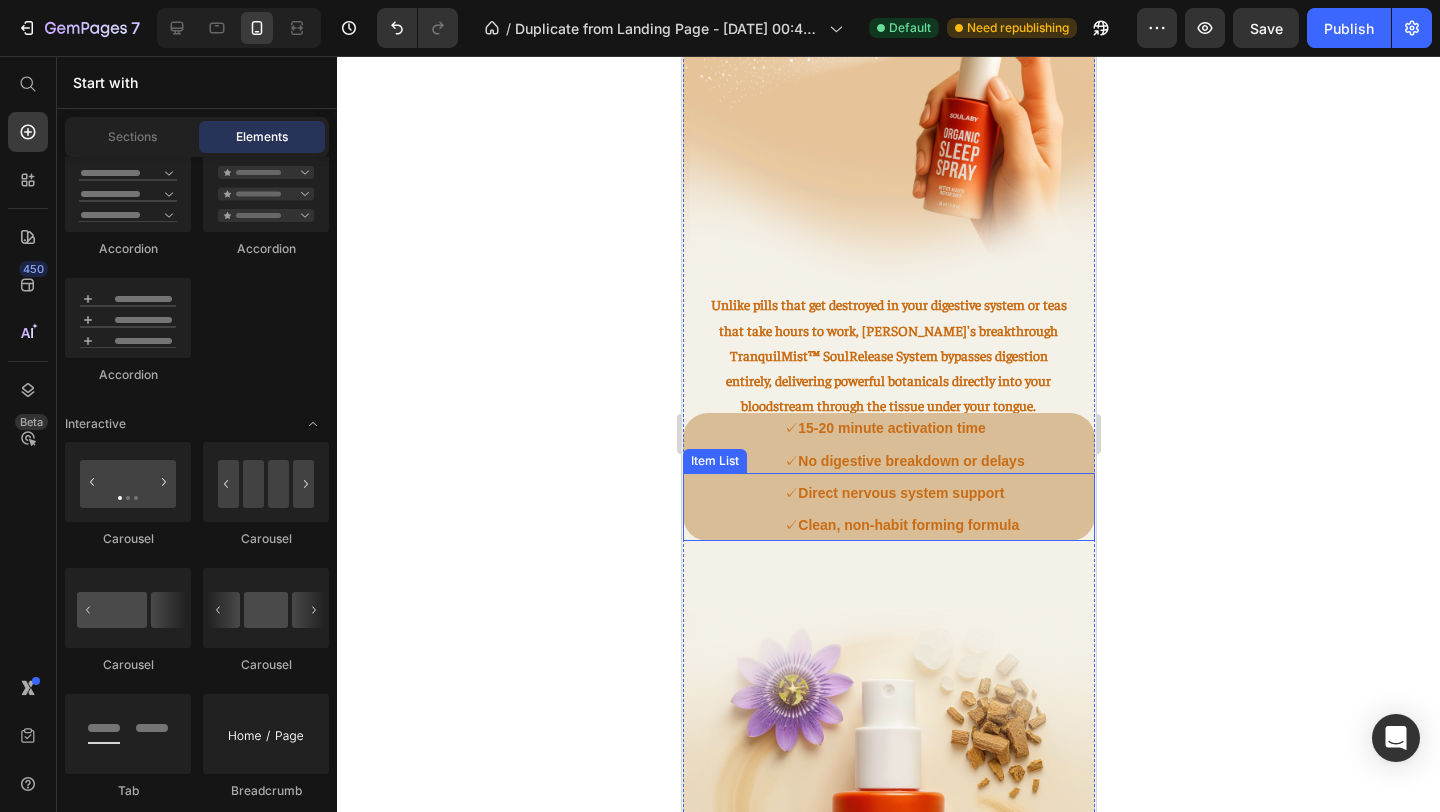 click 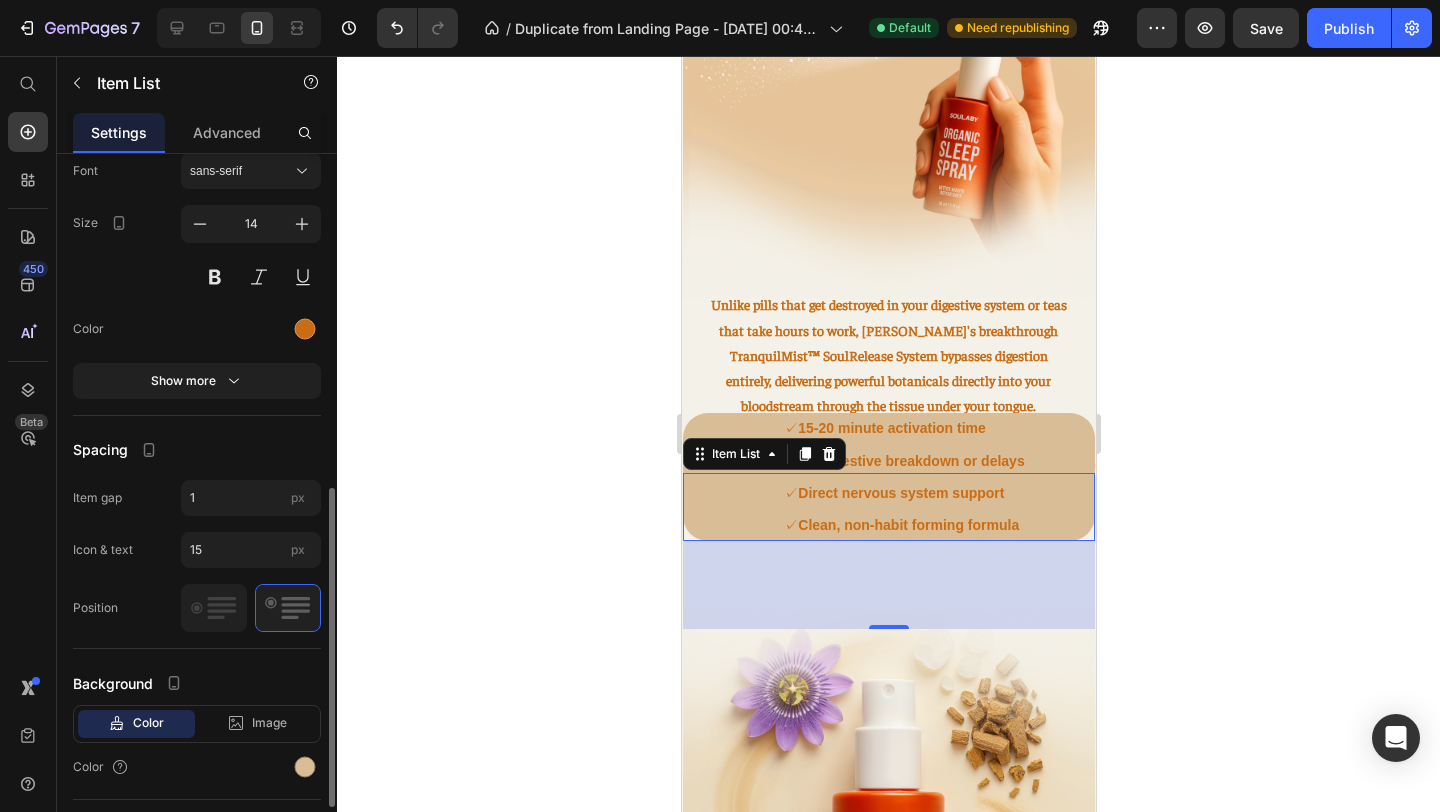 scroll, scrollTop: 755, scrollLeft: 0, axis: vertical 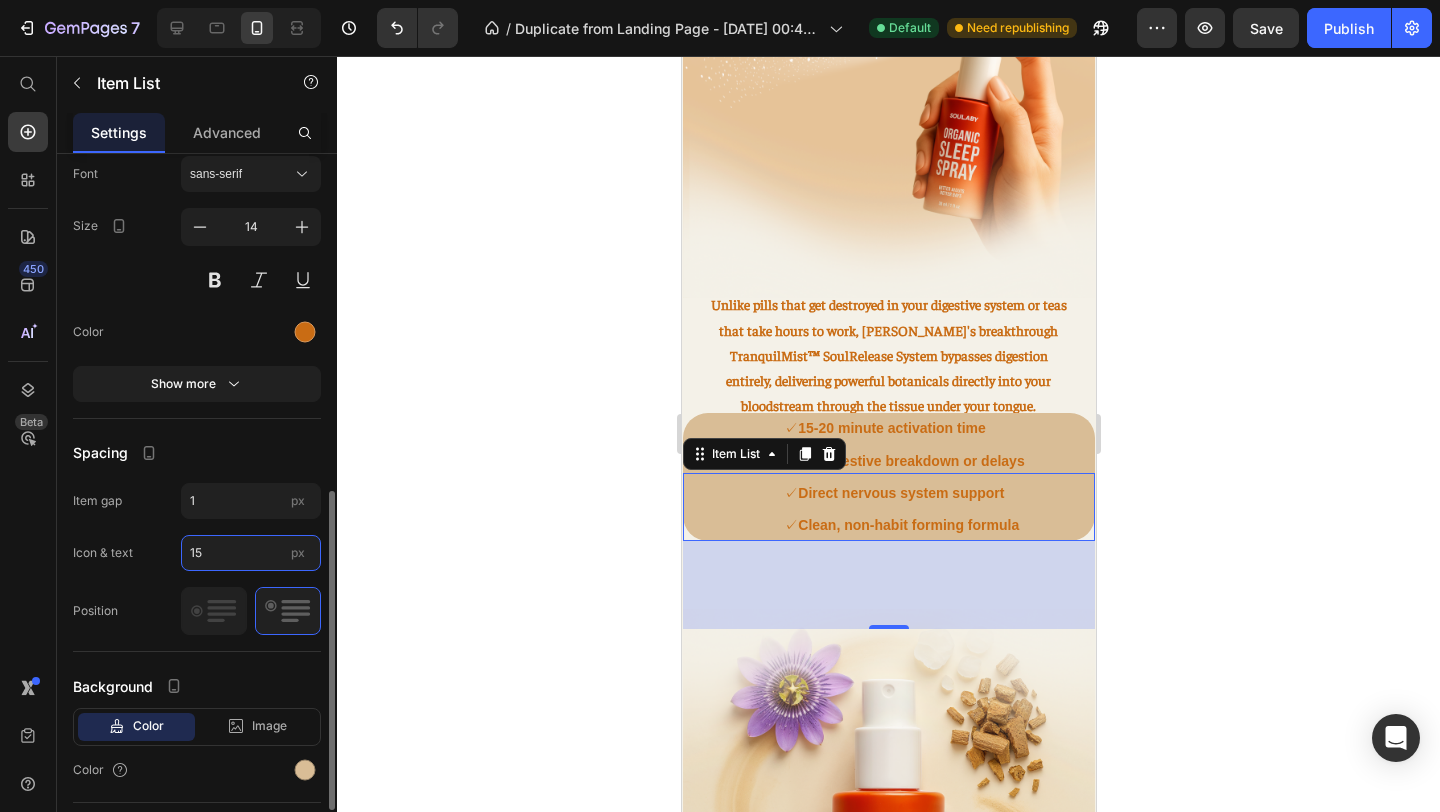 click on "15" at bounding box center [251, 553] 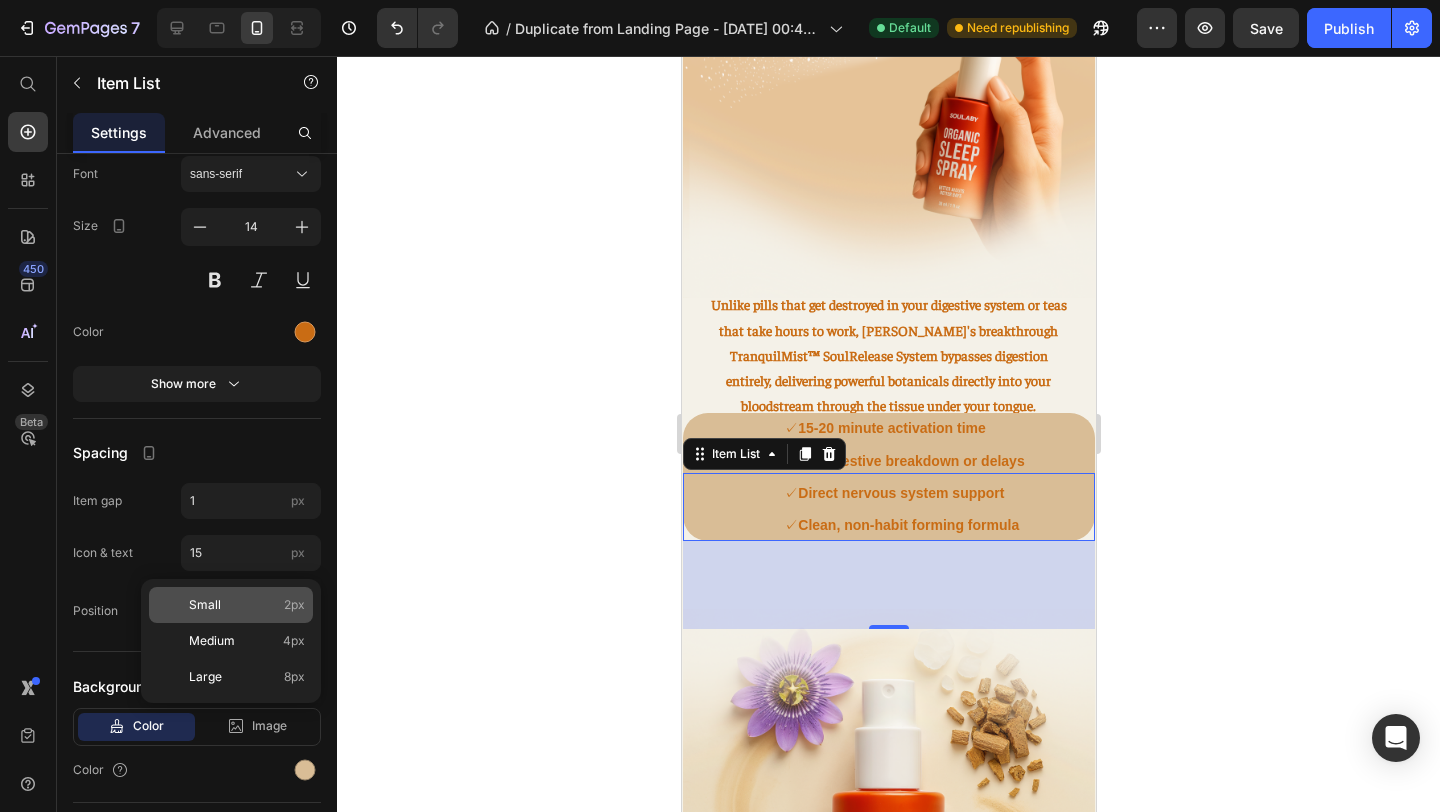 click on "Small 2px" 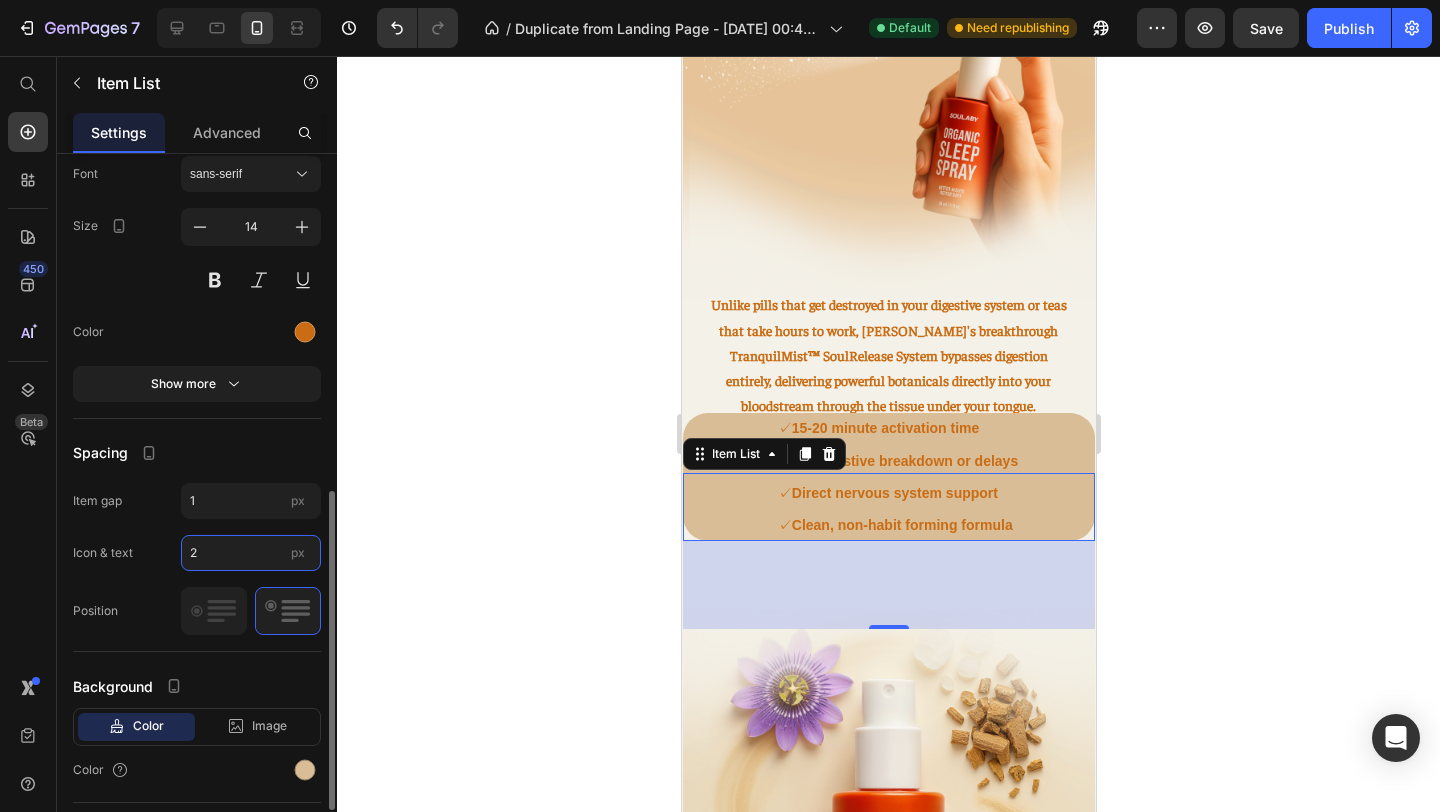 click on "2" at bounding box center [251, 553] 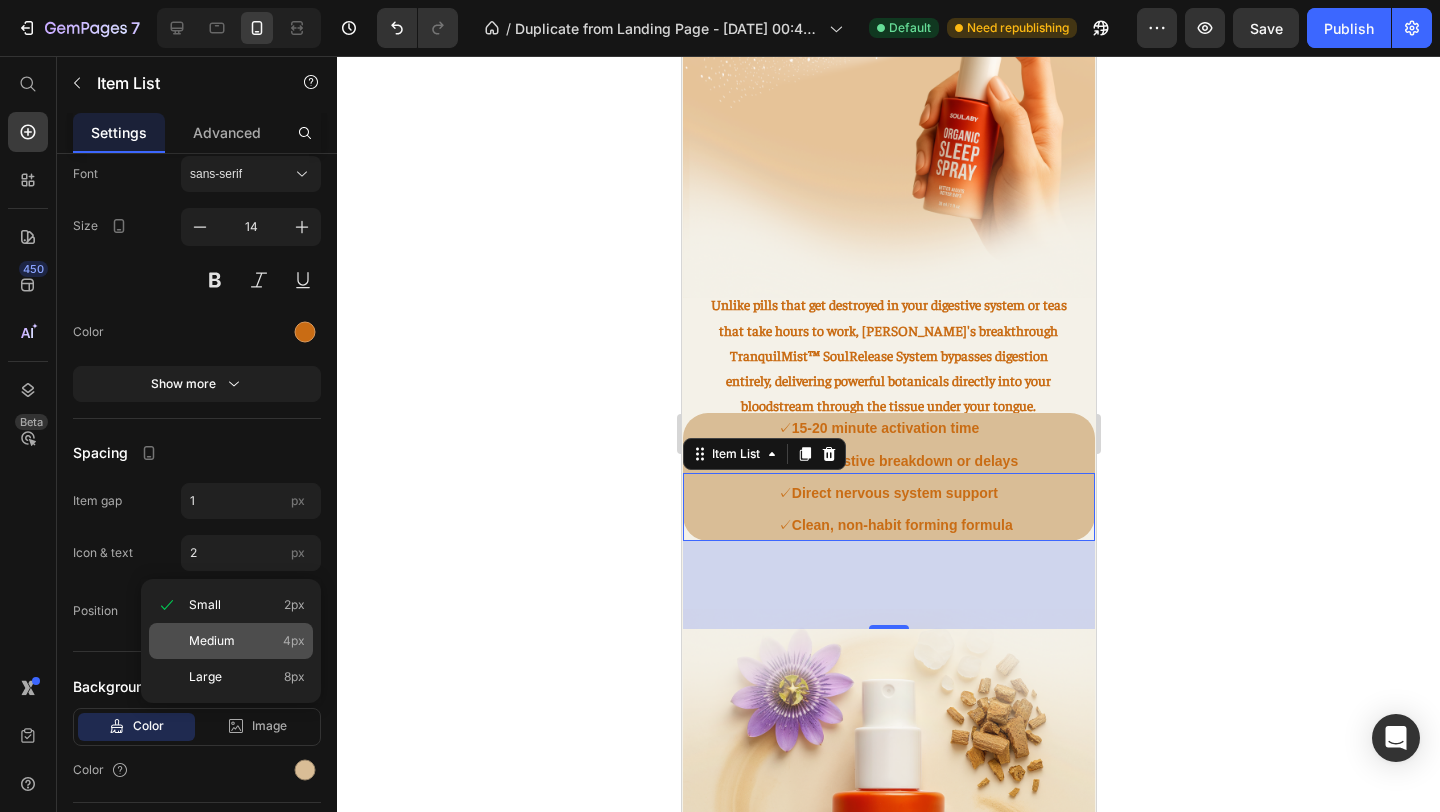click on "Medium" at bounding box center [212, 641] 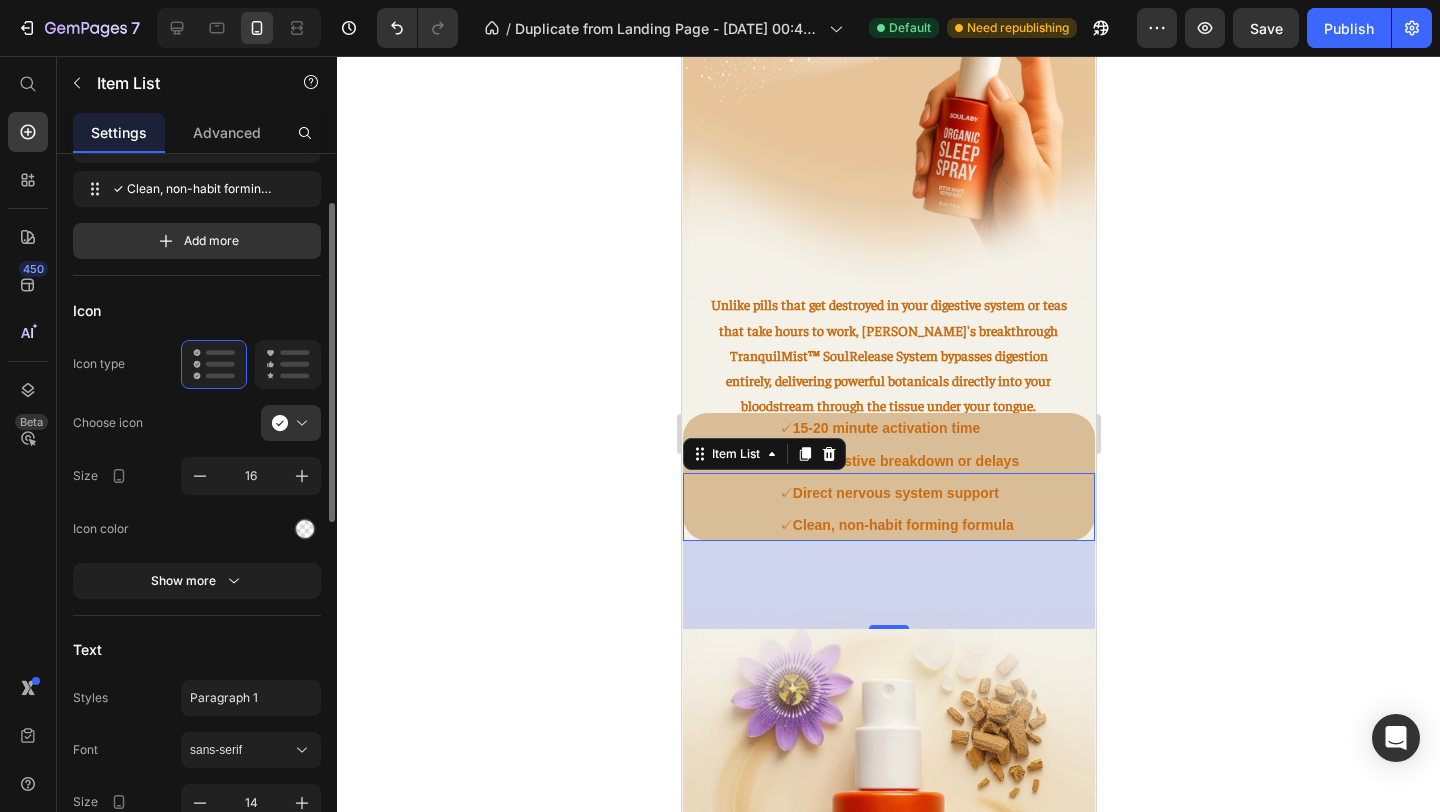 scroll, scrollTop: 208, scrollLeft: 0, axis: vertical 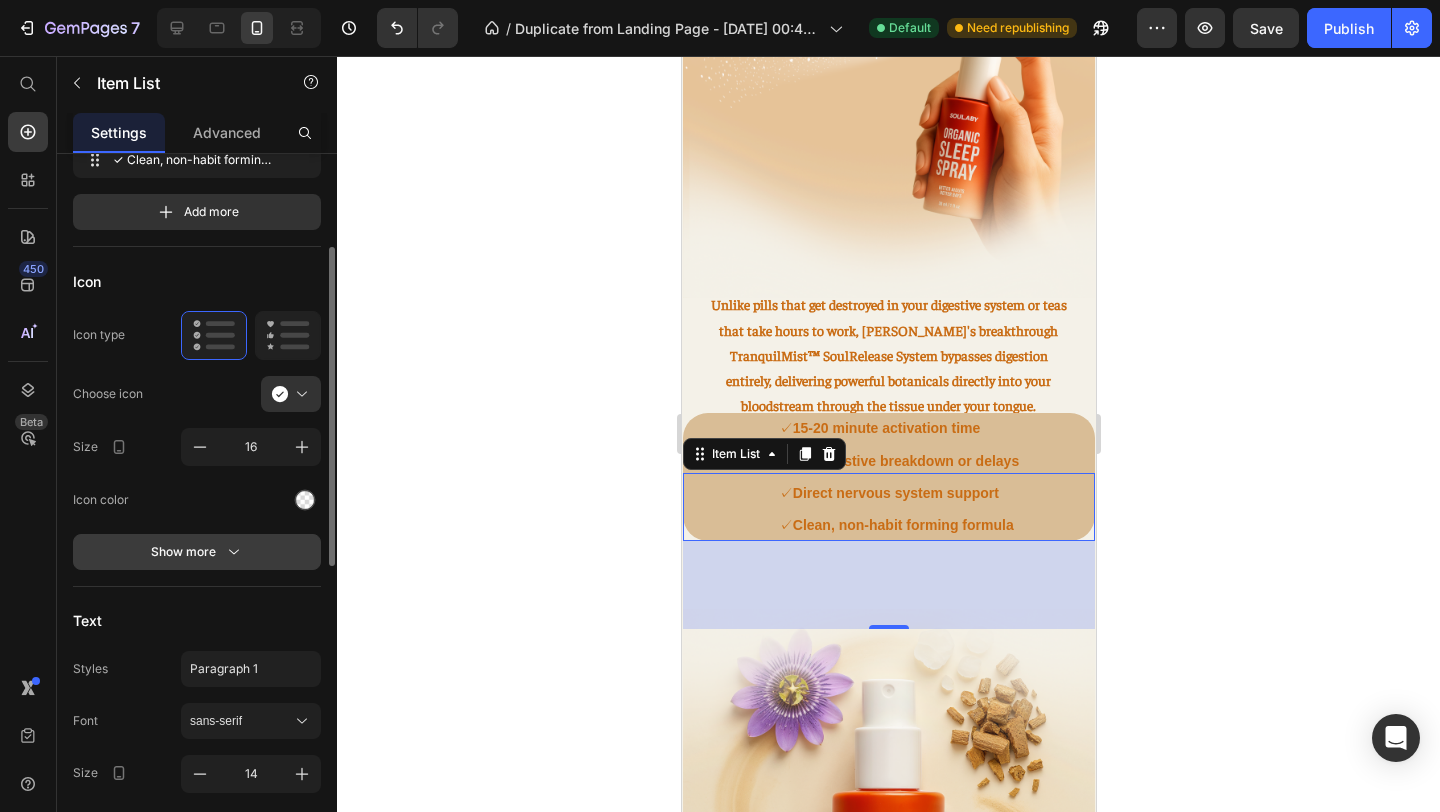 click on "Show more" at bounding box center [197, 552] 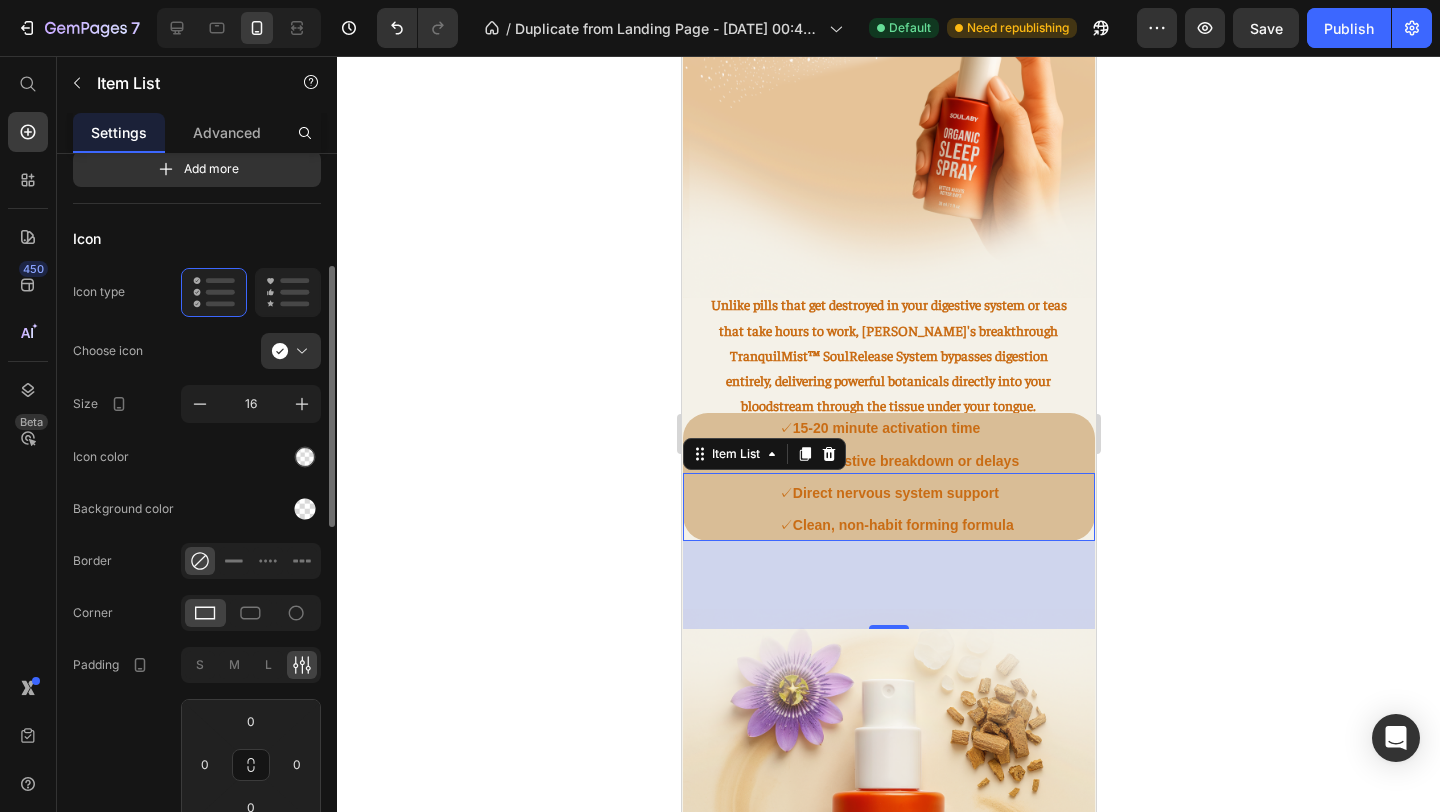 scroll, scrollTop: 275, scrollLeft: 0, axis: vertical 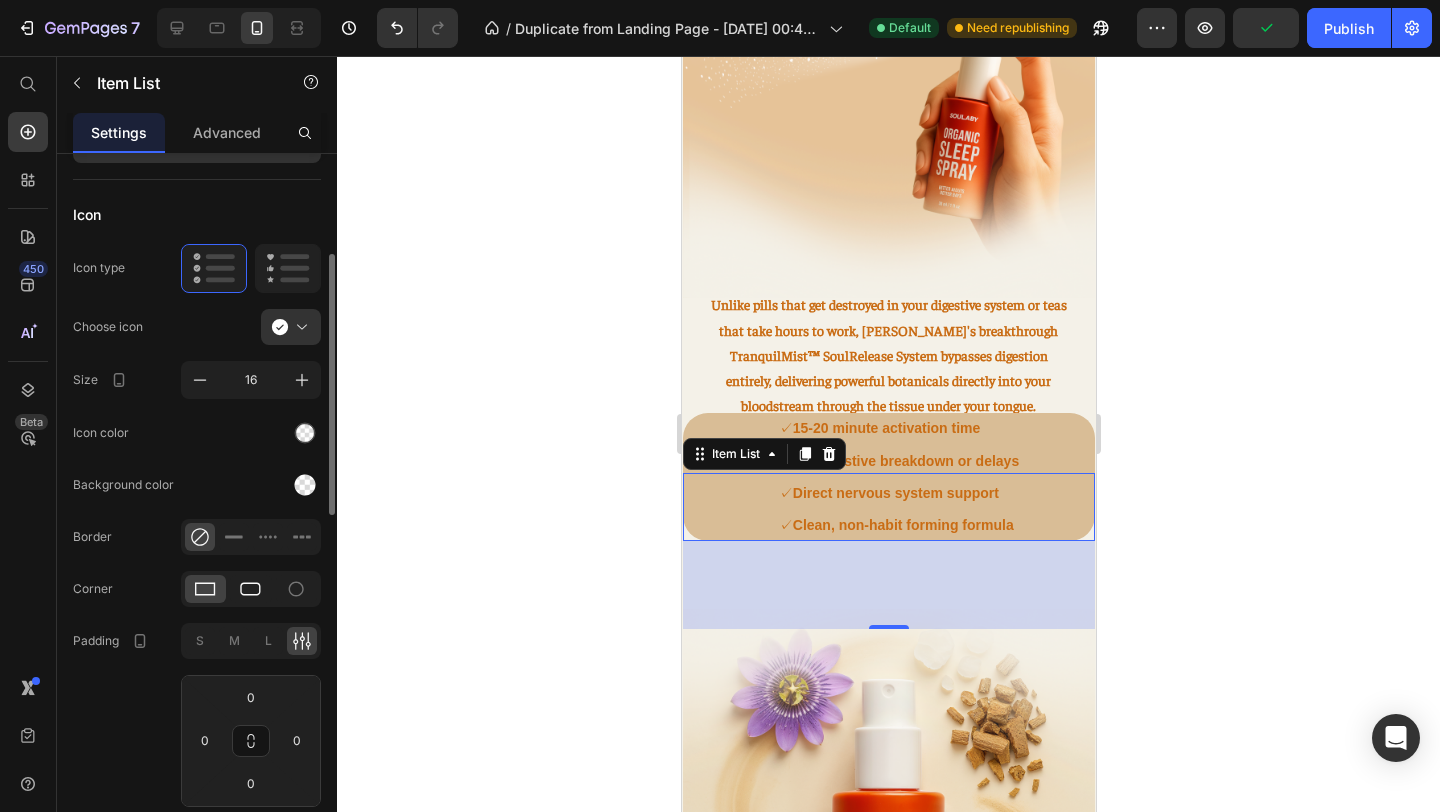 click 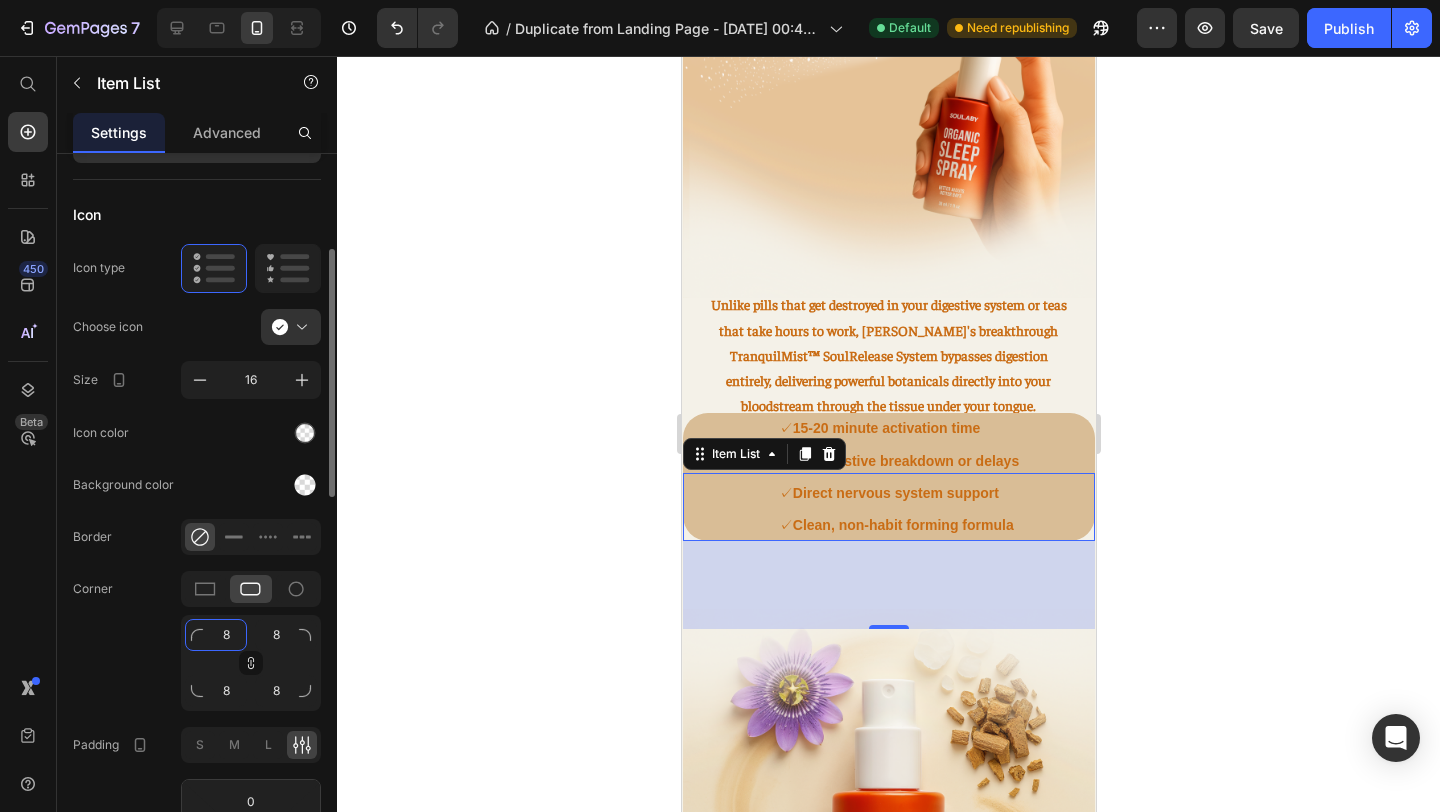 click on "8" 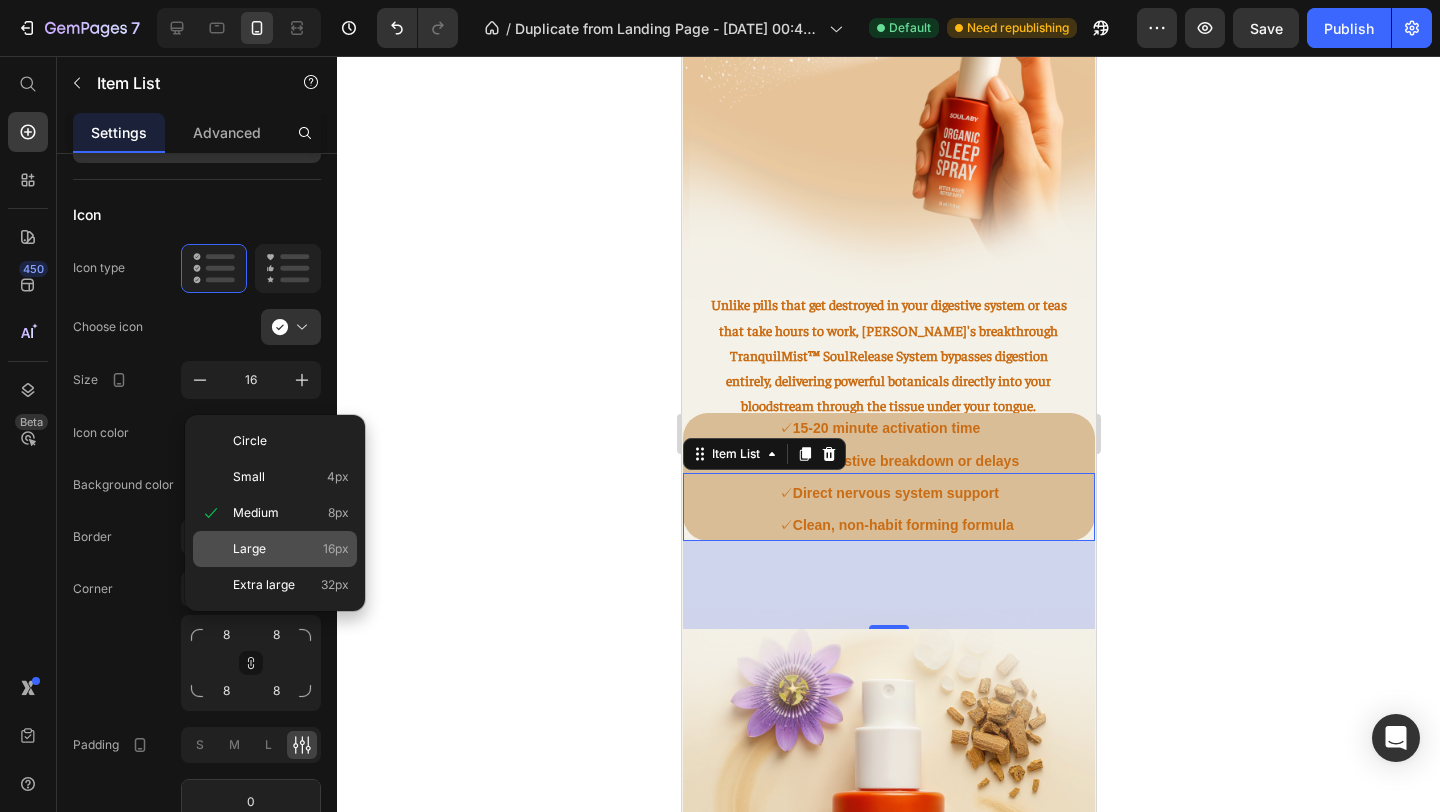 click on "Large" at bounding box center [249, 549] 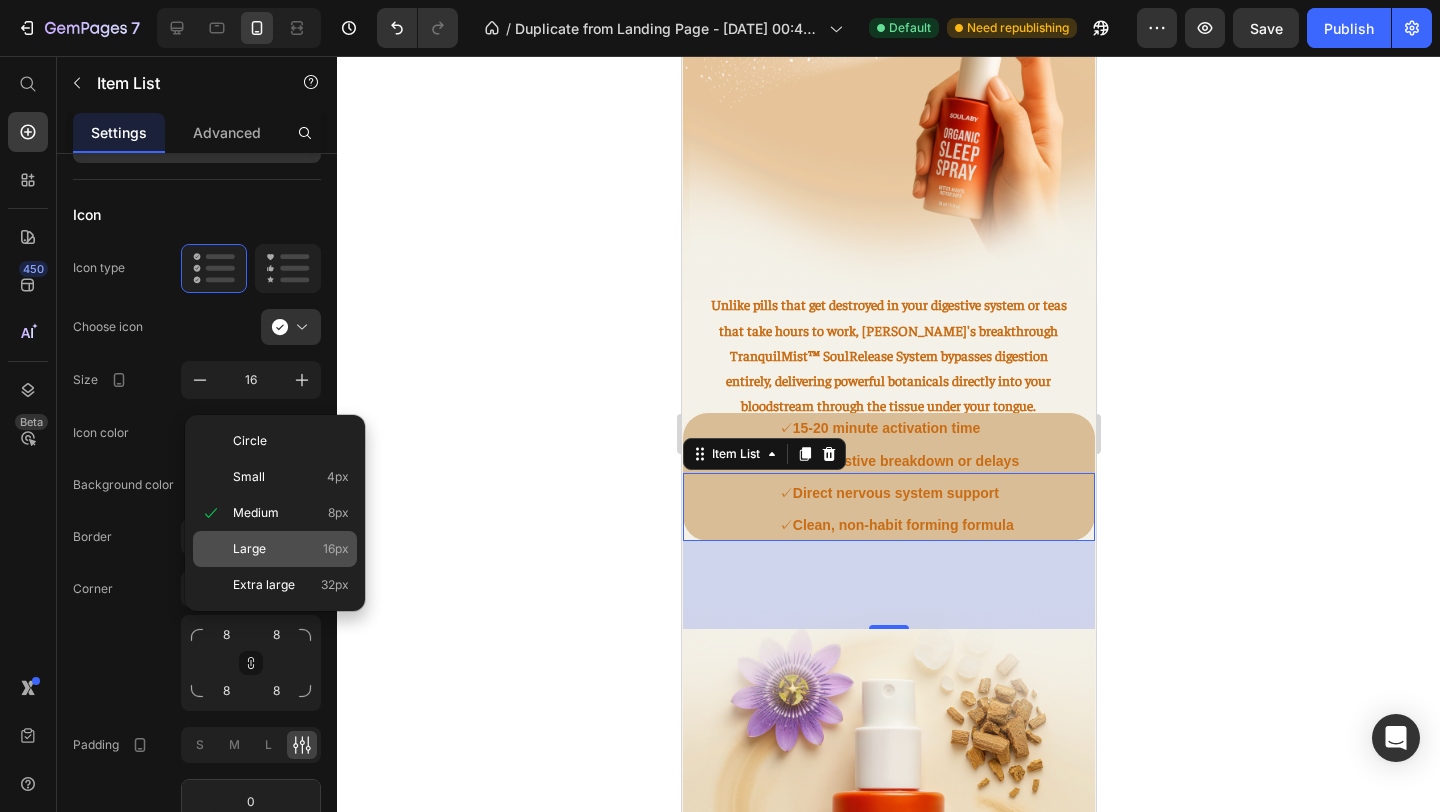 type on "16" 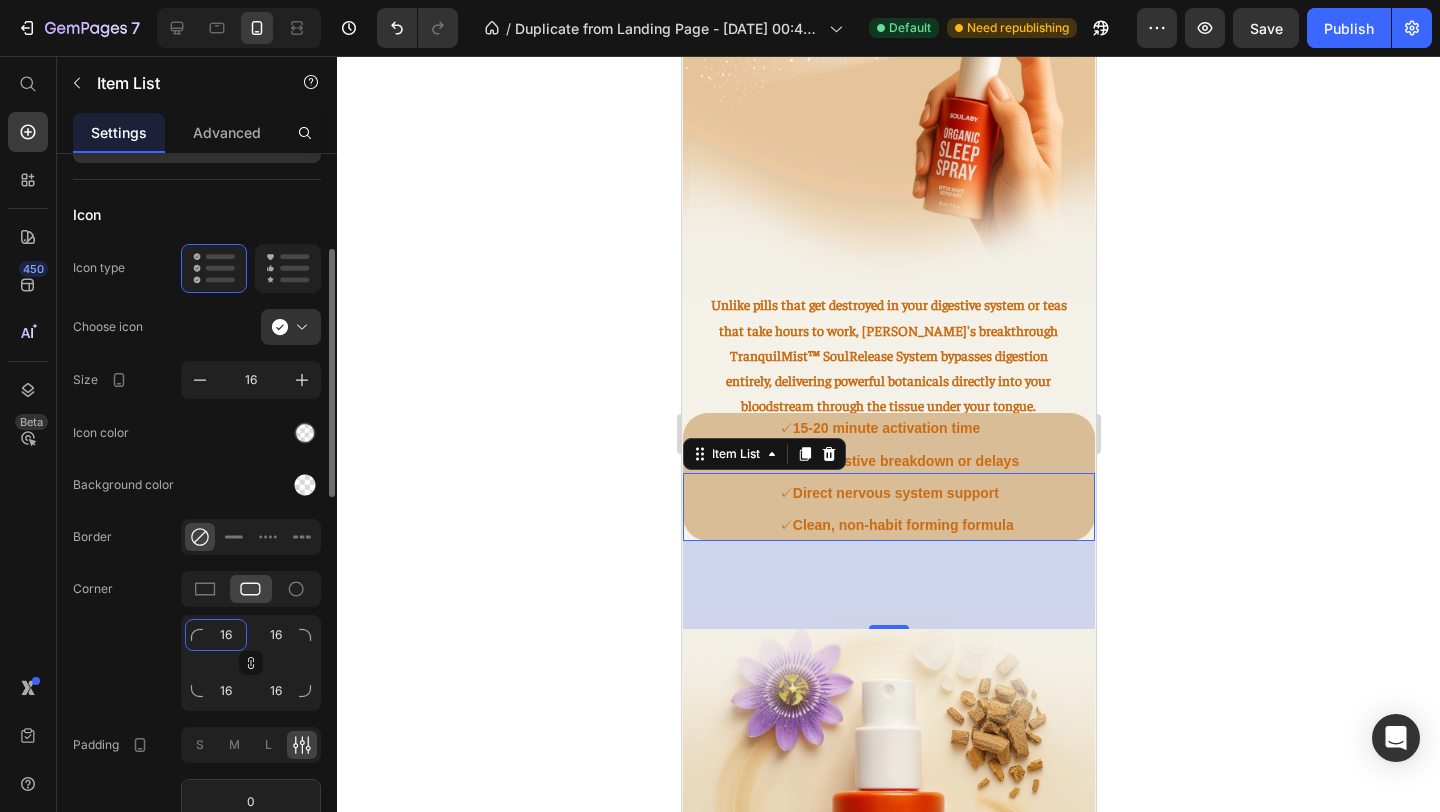 click on "16" 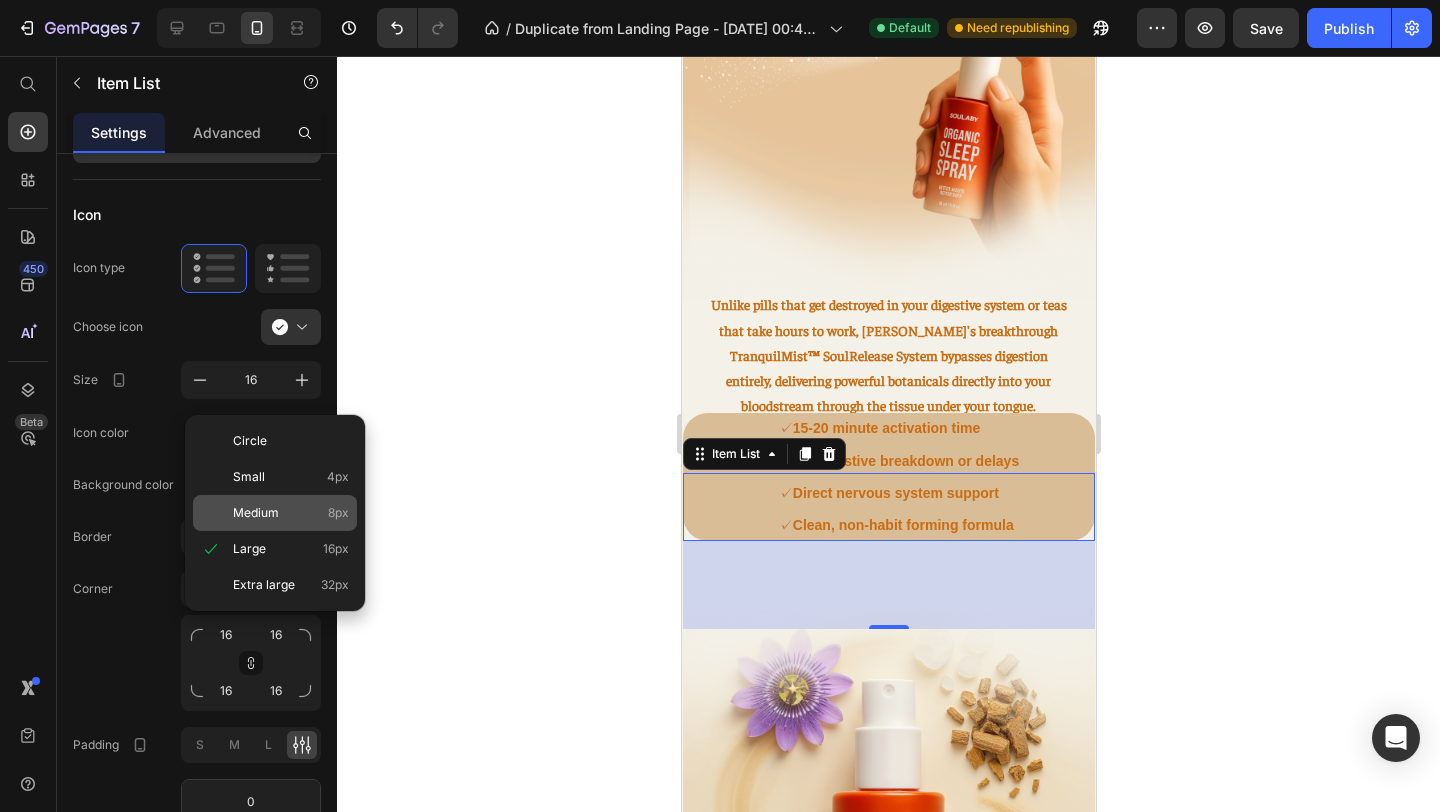 click on "Medium 8px" 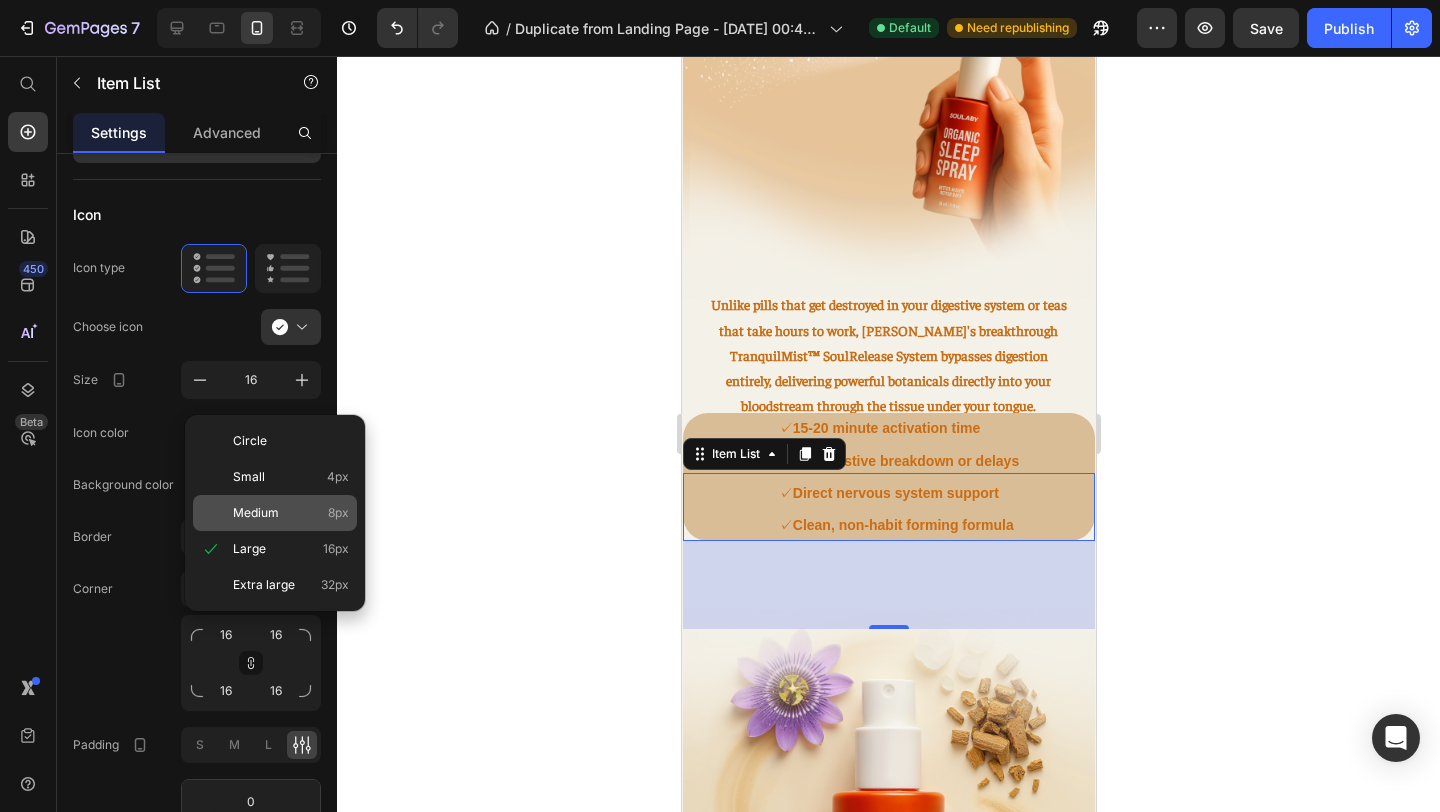 type on "8" 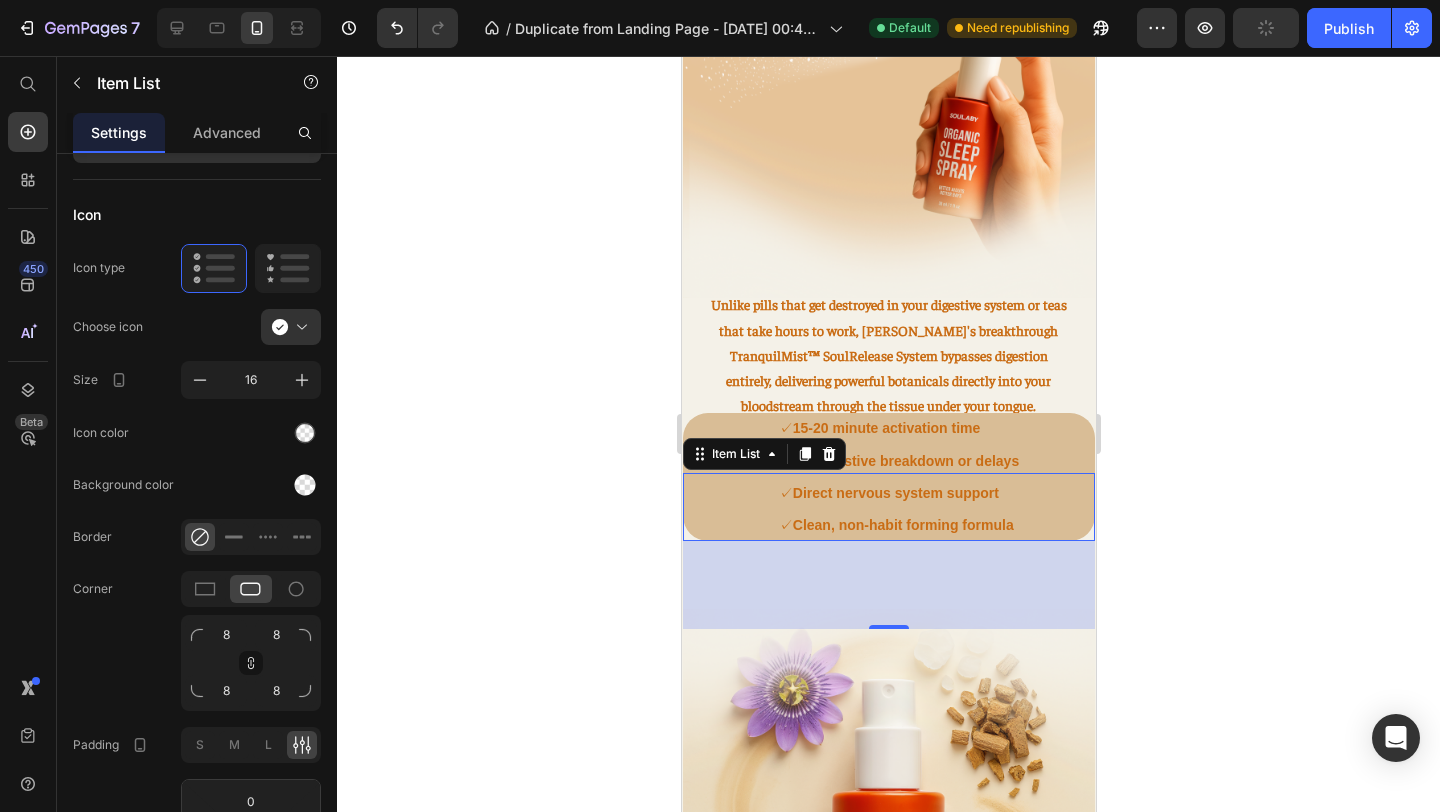 click 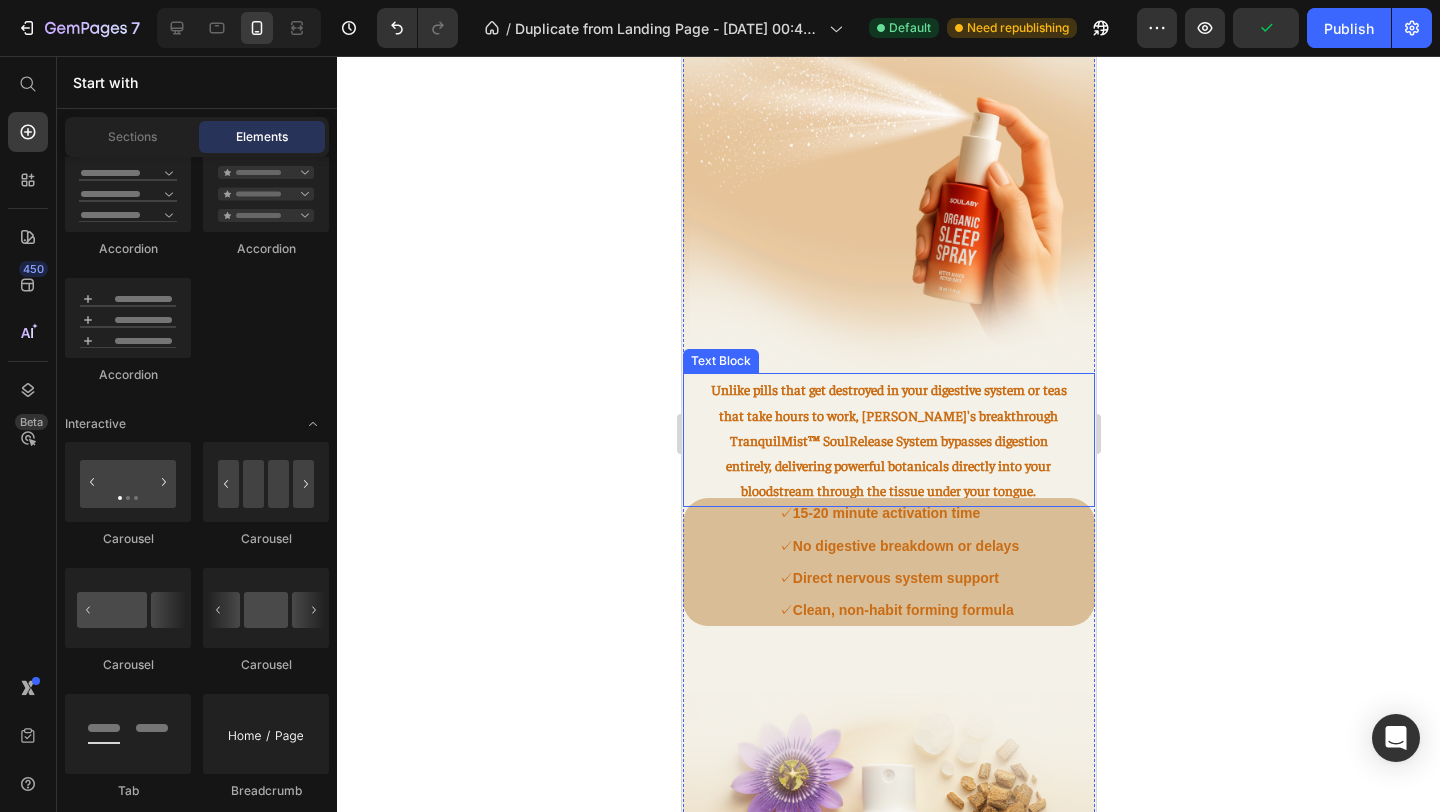 scroll, scrollTop: 1937, scrollLeft: 0, axis: vertical 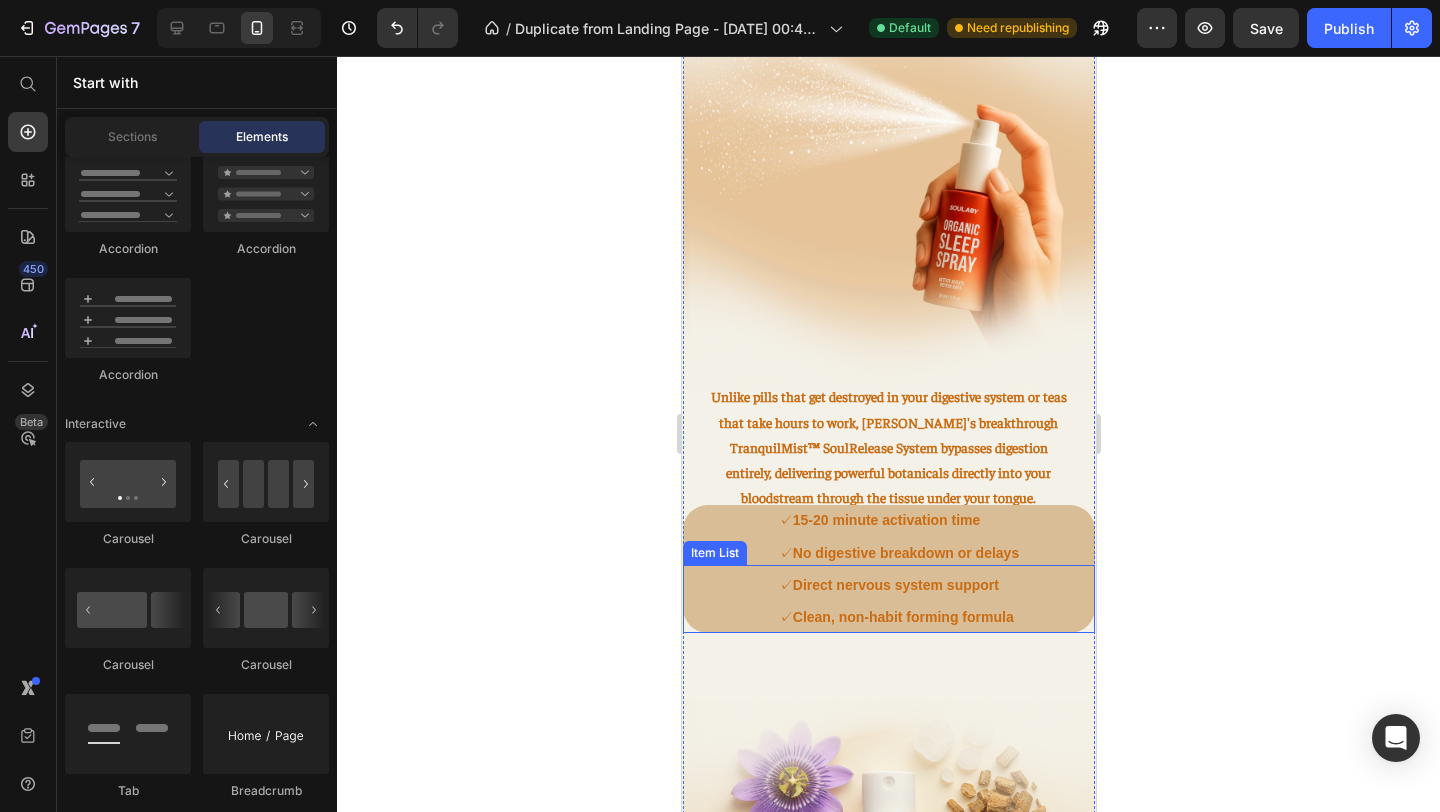 click 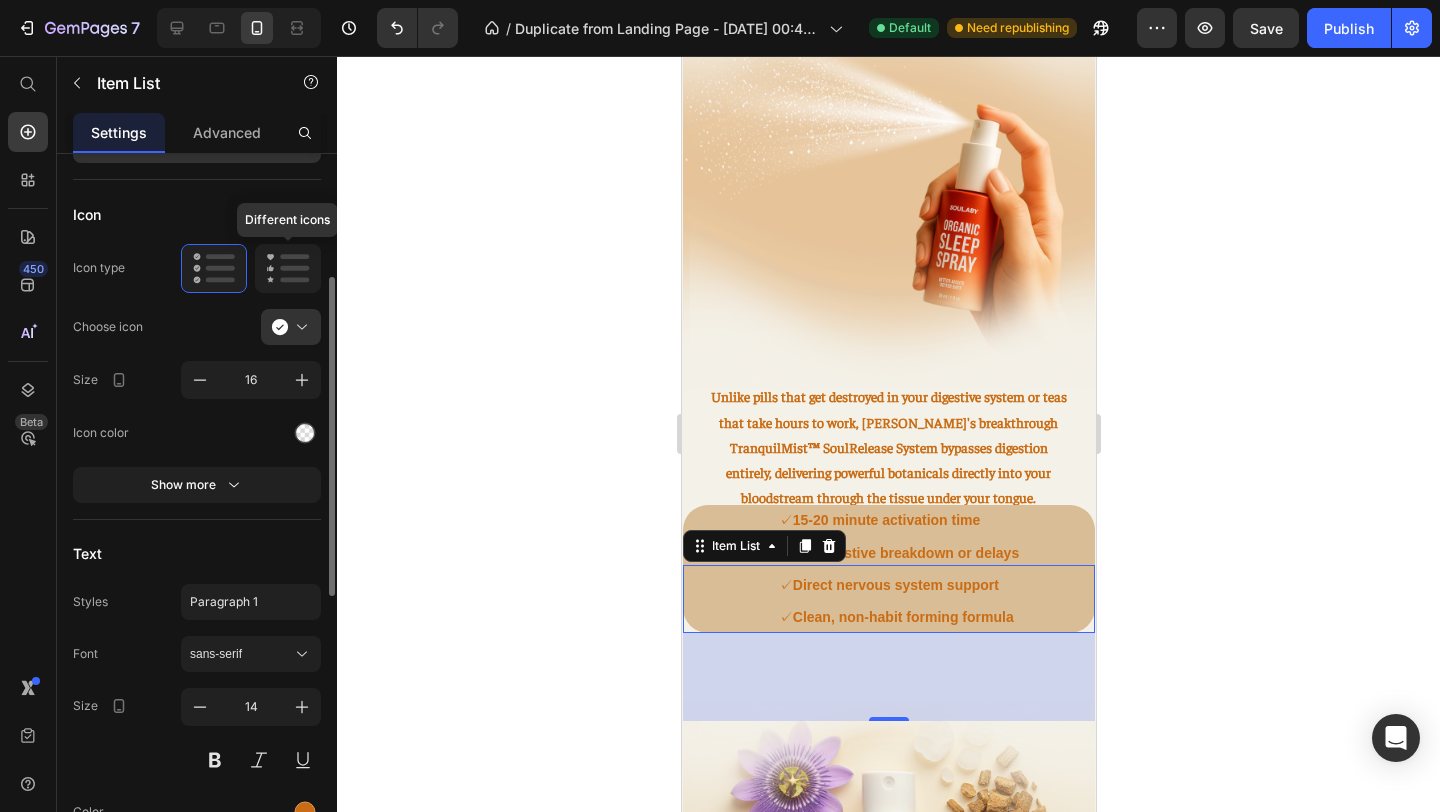 scroll, scrollTop: 0, scrollLeft: 0, axis: both 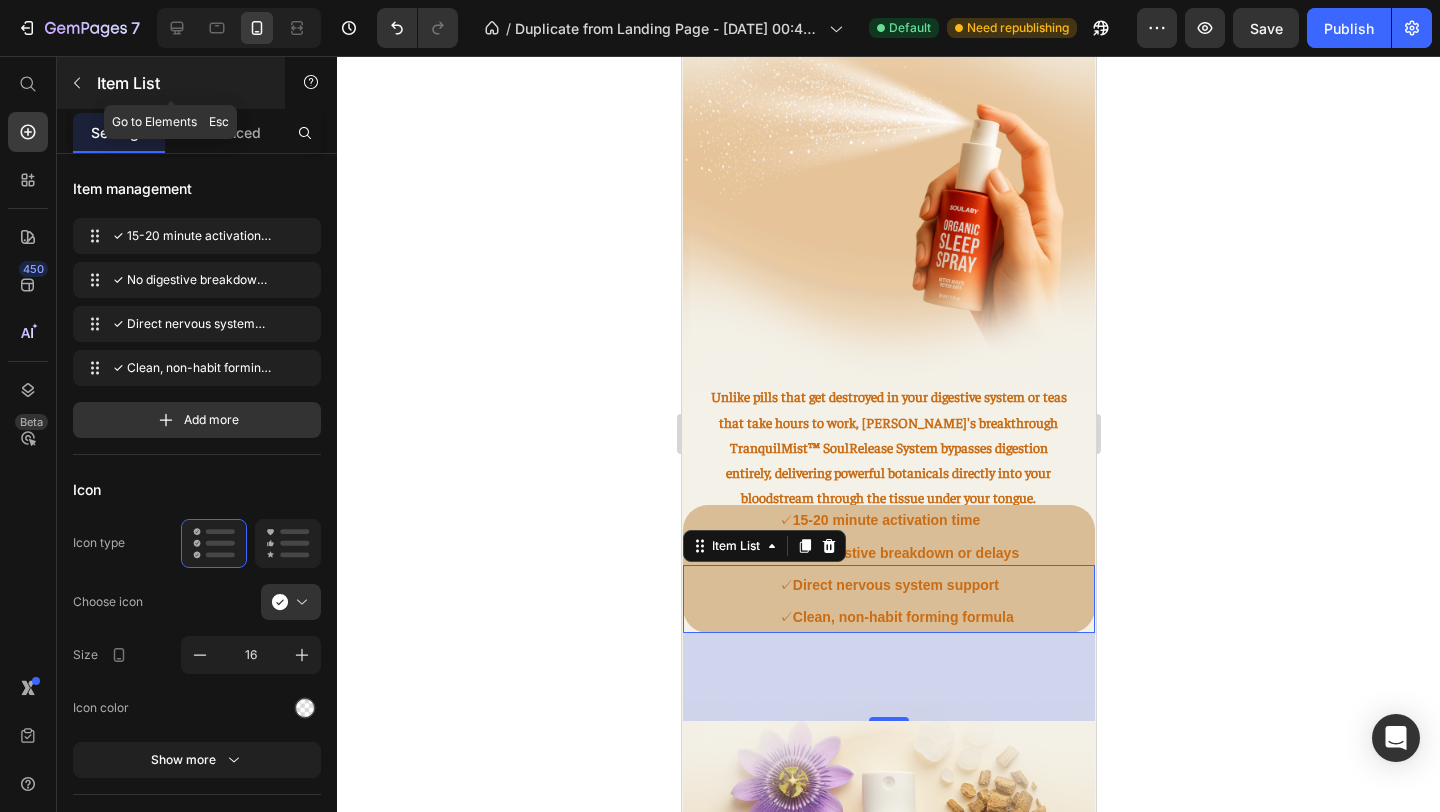 click at bounding box center [77, 83] 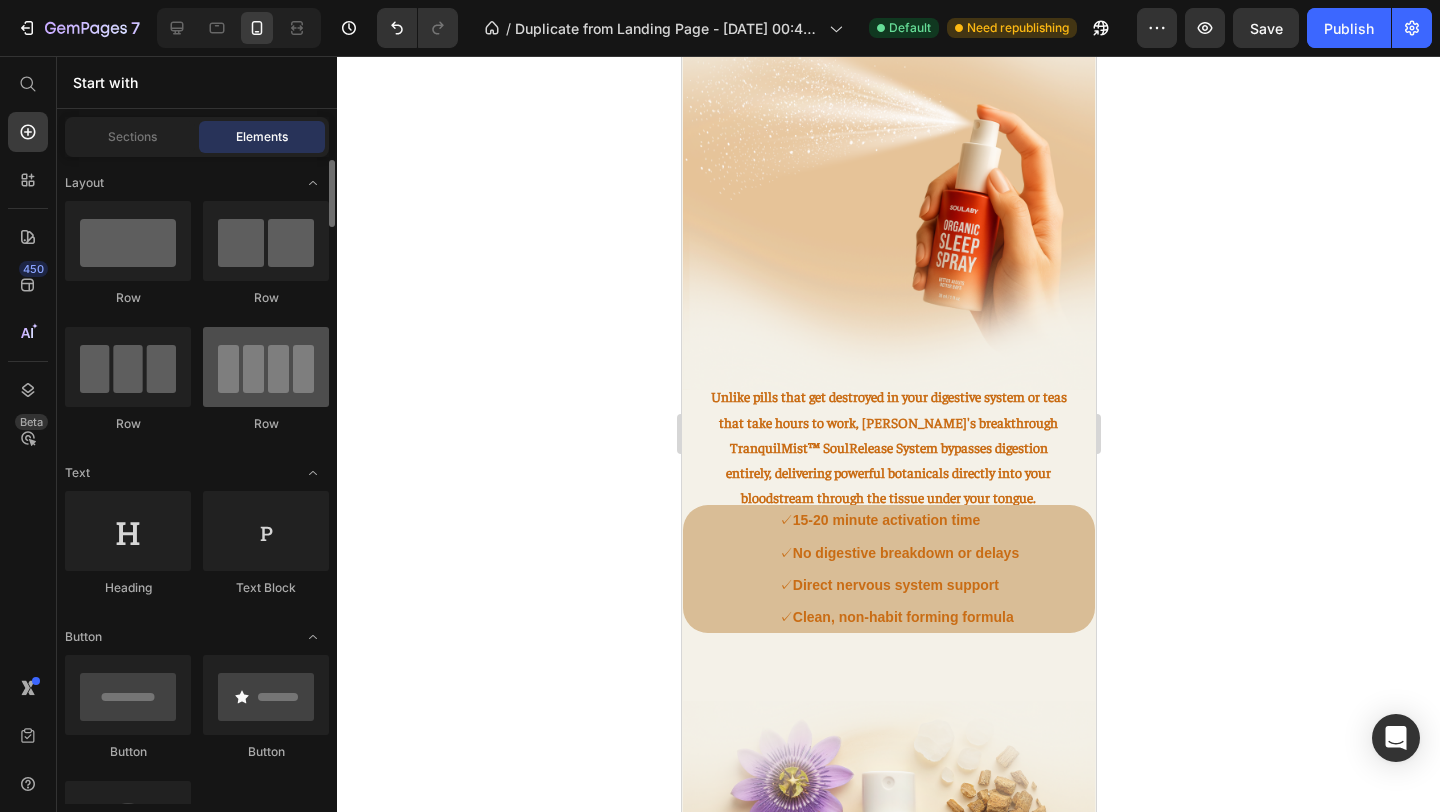 scroll, scrollTop: 15, scrollLeft: 0, axis: vertical 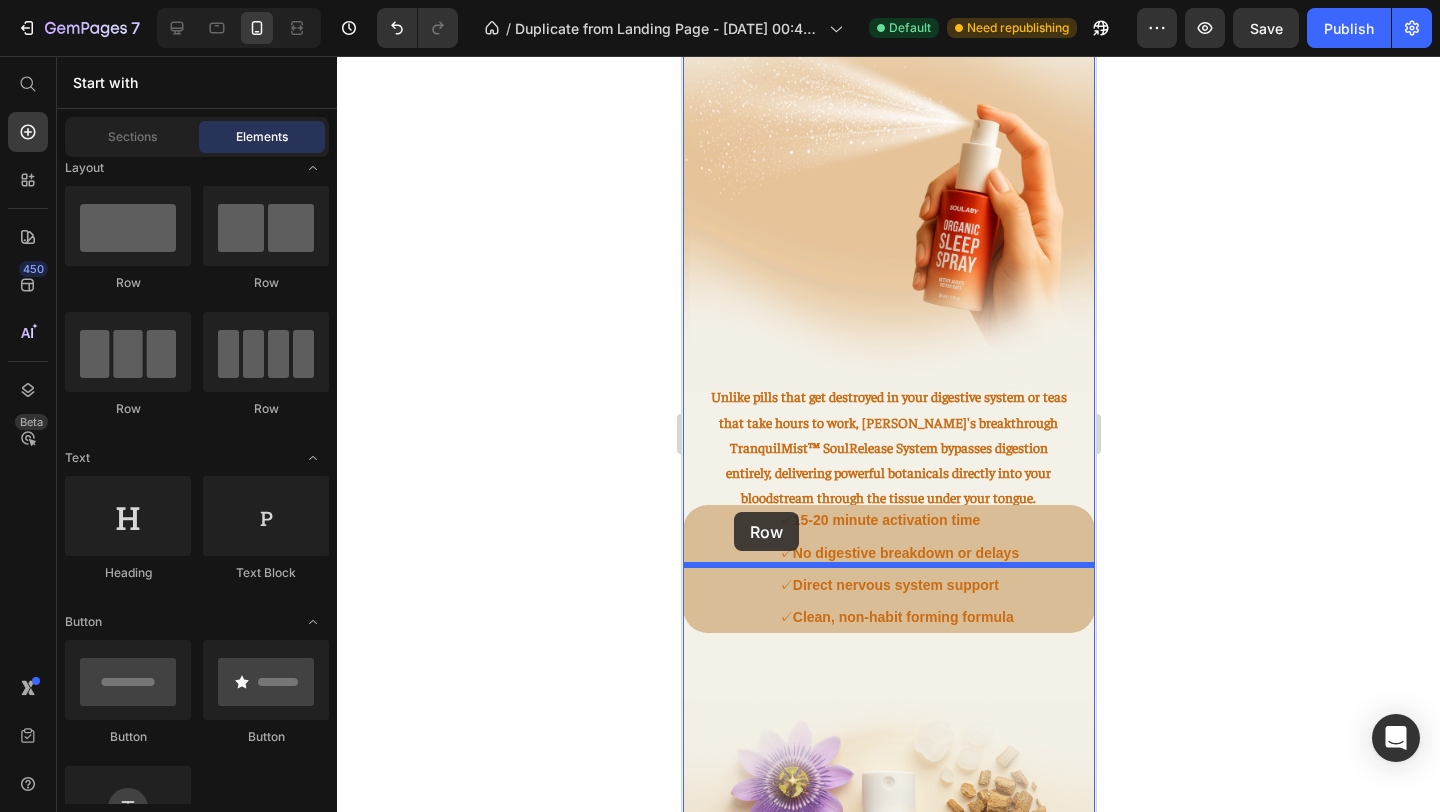 drag, startPoint x: 829, startPoint y: 287, endPoint x: 733, endPoint y: 513, distance: 245.5443 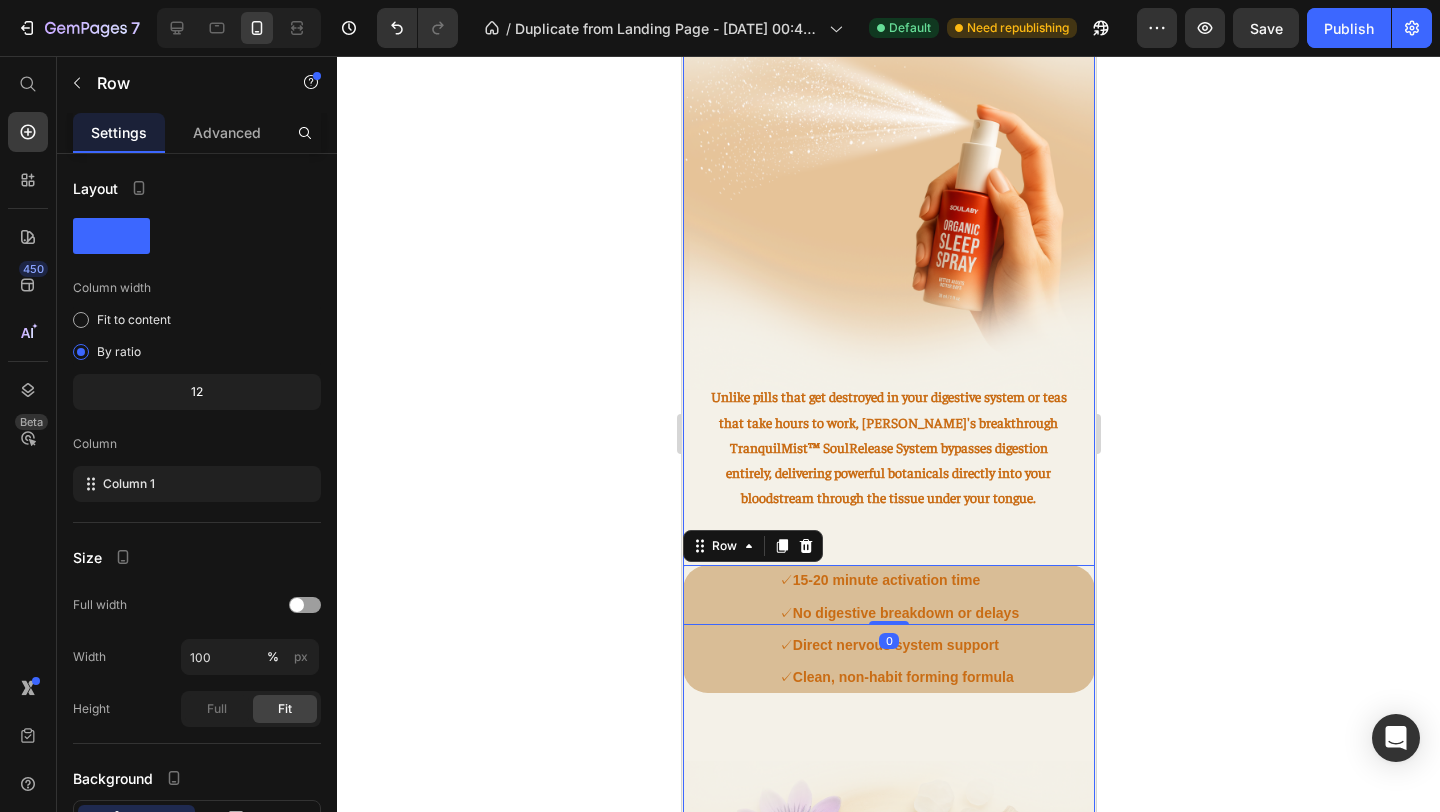 click on "Racing minds start with stress overload. Heading Before you even try to fall asleep, your mind has been, collecting stress, worries, and overstimulation all day.  Text Block Image Row ⁠⁠⁠⁠⁠⁠⁠    You need something that signals your brain "It's safe to let go now." Heading That's where SOULABY's breakthrough SoulRelease System comes in. Text Block Image ⁠⁠⁠⁠⁠⁠⁠ SOULABY Spray For Your Exhausted Mind Heading The first sublingual sleep formula designed to work with your body's natural sleep mechanisms, helping transform anxious energy into calm restoration in just 15-20 minutes. Text Block Image Unlike pills that get destroyed in your digestive system or teas that take hours to work, SOULABY's breakthrough TranquilMist™ SoulRelease System bypasses digestion entirely, delivering powerful botanicals directly into your bloodstream through the tissue under your tongue. Text Block
Drop element here Row   0 ✓  15-20 minute activation time ✓  ✓  ✓  Item List Row" at bounding box center [888, 260] 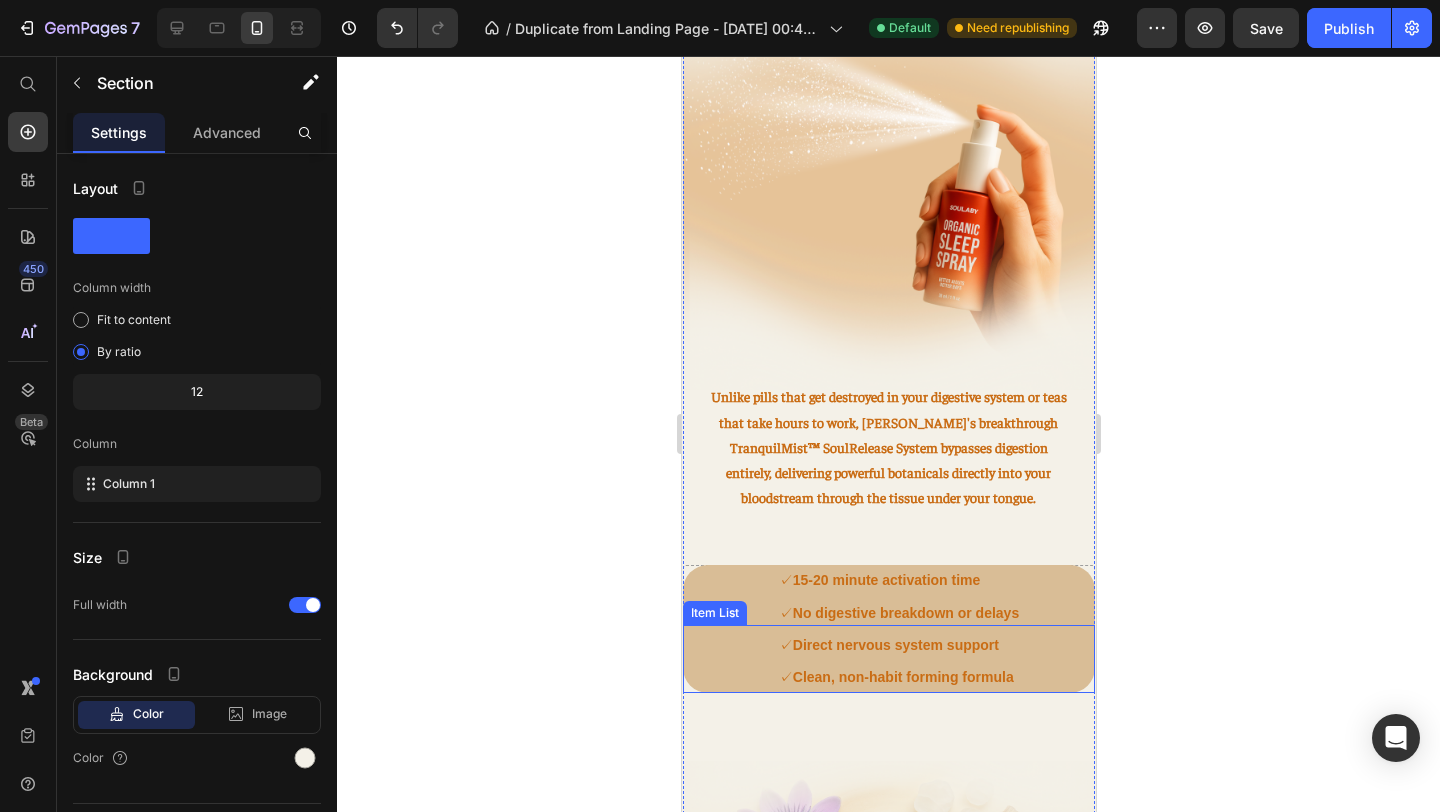 click on "✓  15-20 minute activation time ✓  No digestive breakdown or delays ✓  Direct nervous system support ✓  Clean, non-habit forming formula" at bounding box center [888, 629] 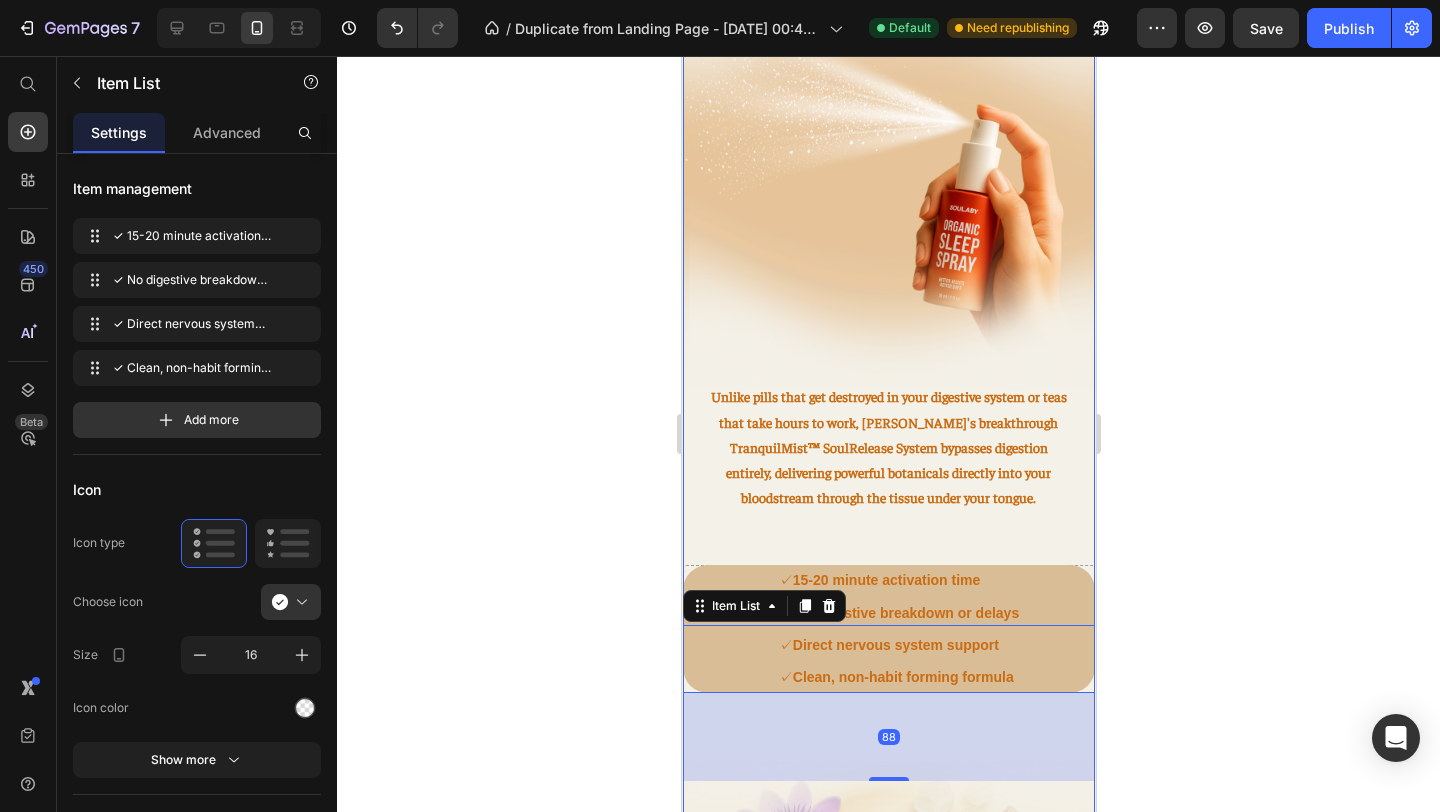 click on "Racing minds start with stress overload. Heading Before you even try to fall asleep, your mind has been, collecting stress, worries, and overstimulation all day.  Text Block Image Row ⁠⁠⁠⁠⁠⁠⁠    You need something that signals your brain "It's safe to let go now." Heading That's where SOULABY's breakthrough SoulRelease System comes in. Text Block Image ⁠⁠⁠⁠⁠⁠⁠ SOULABY Spray For Your Exhausted Mind Heading The first sublingual sleep formula designed to work with your body's natural sleep mechanisms, helping transform anxious energy into calm restoration in just 15-20 minutes. Text Block Image Unlike pills that get destroyed in your digestive system or teas that take hours to work, SOULABY's breakthrough TranquilMist™ SoulRelease System bypasses digestion entirely, delivering powerful botanicals directly into your bloodstream through the tissue under your tongue. Text Block
Drop element here Row ✓  15-20 minute activation time ✓  ✓  ✓  Item List   88" at bounding box center [888, 260] 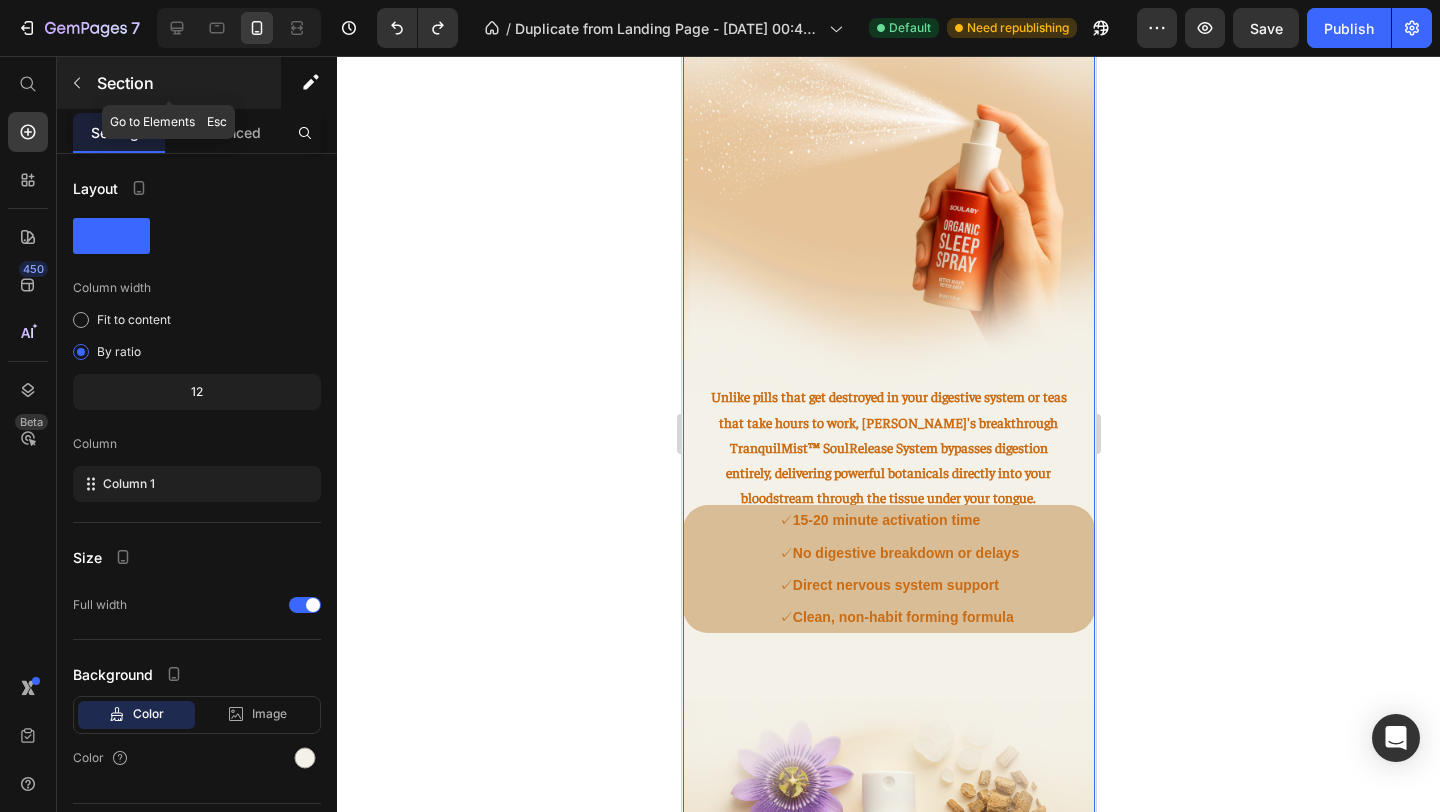 click 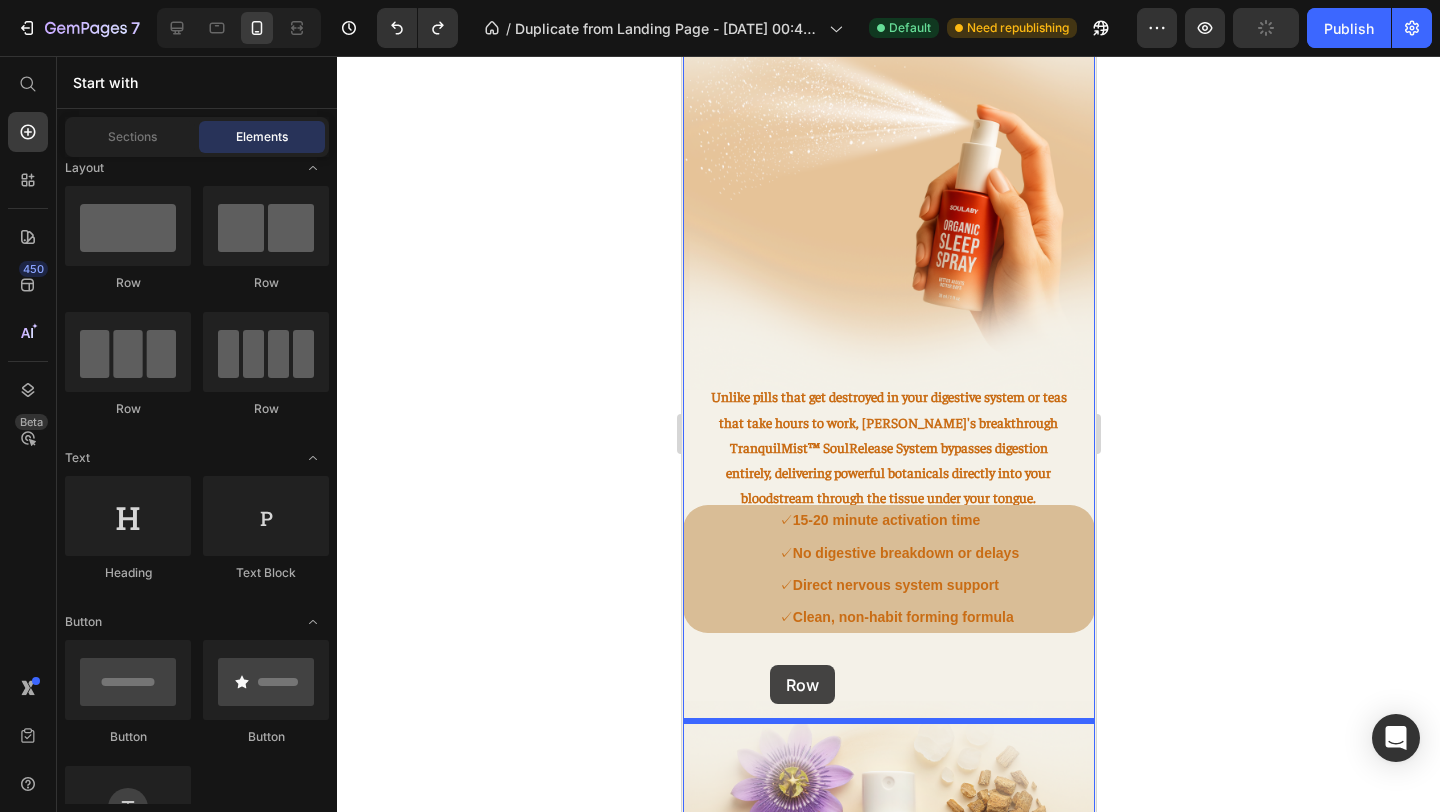 drag, startPoint x: 819, startPoint y: 290, endPoint x: 769, endPoint y: 665, distance: 378.31863 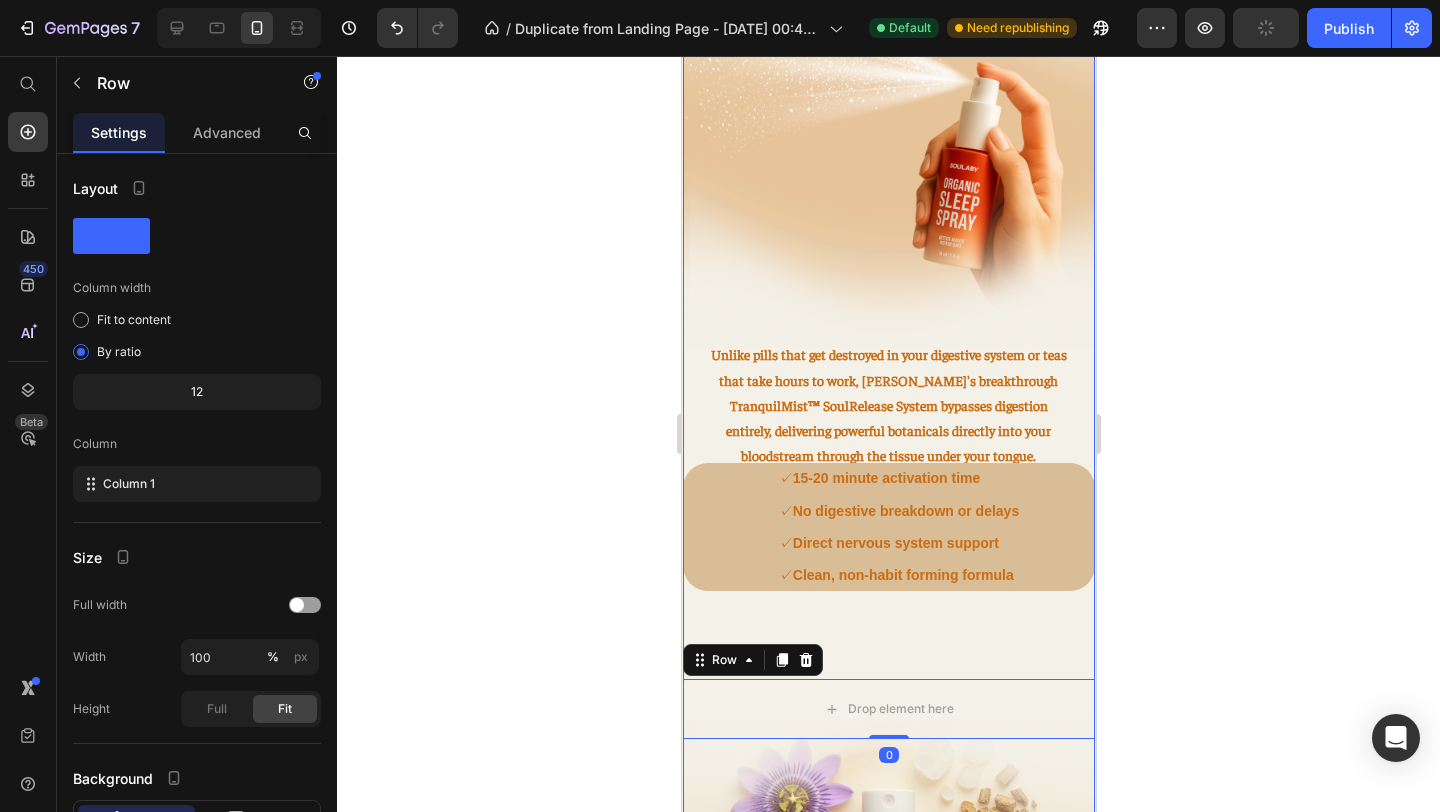 scroll, scrollTop: 2030, scrollLeft: 0, axis: vertical 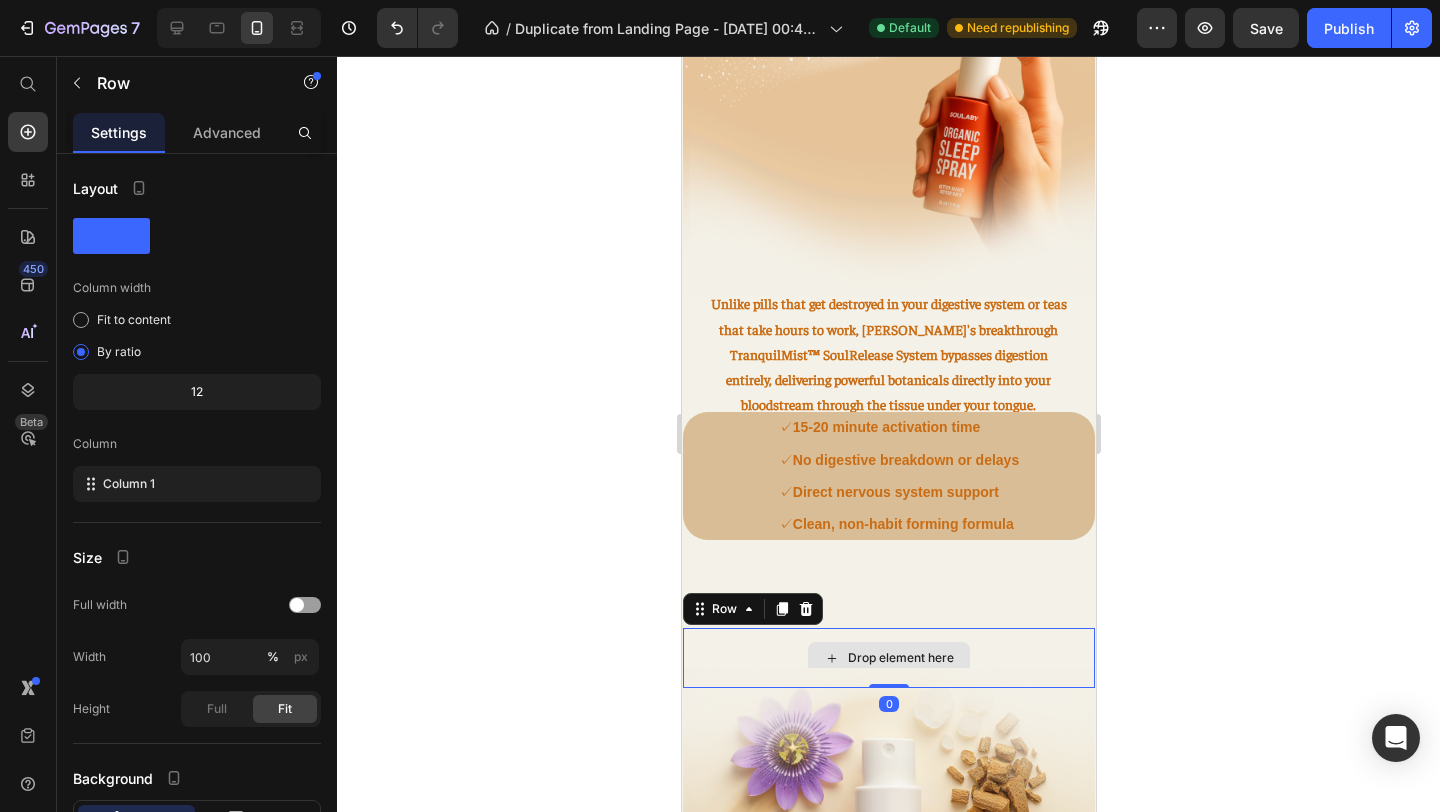 click on "Drop element here" at bounding box center (900, 658) 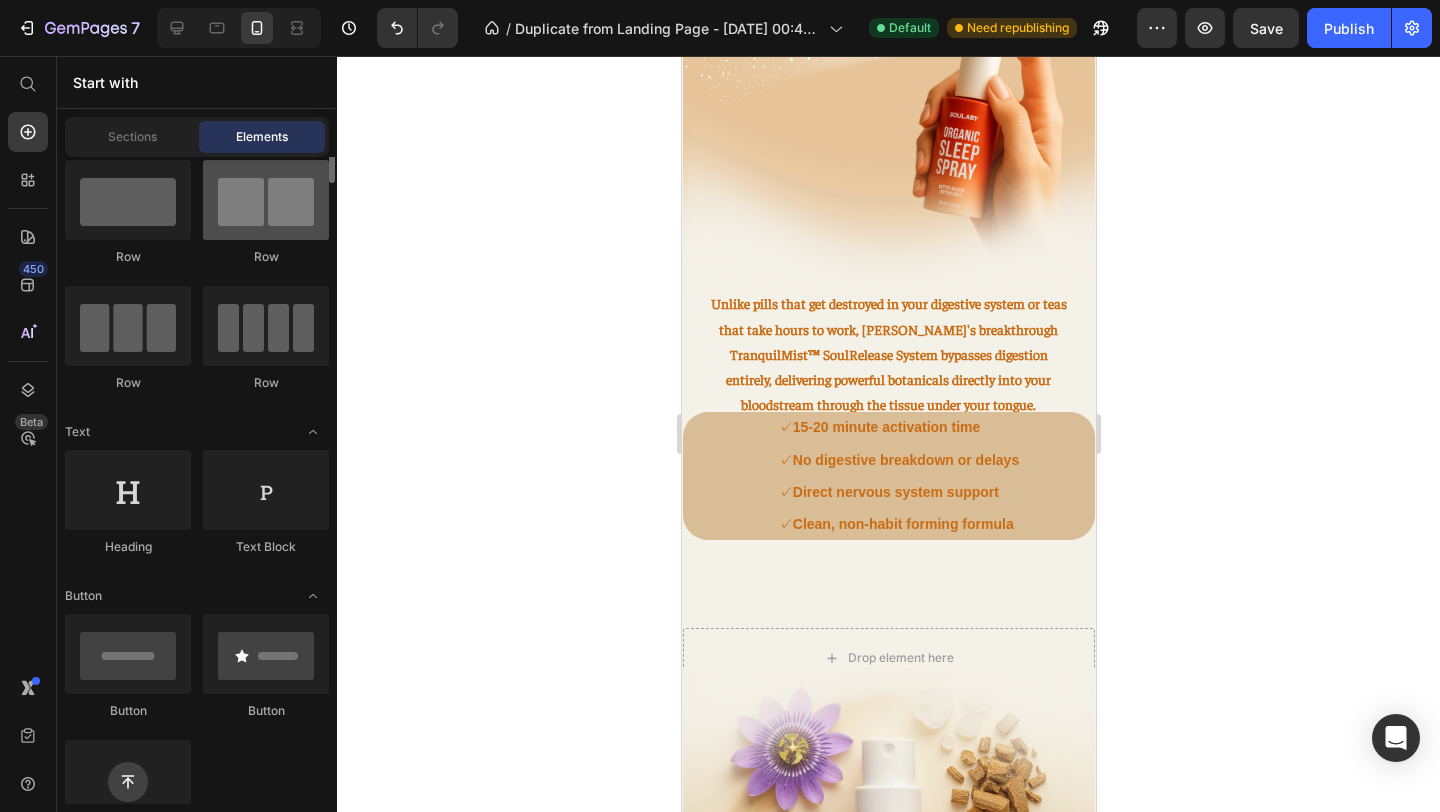 scroll, scrollTop: 0, scrollLeft: 0, axis: both 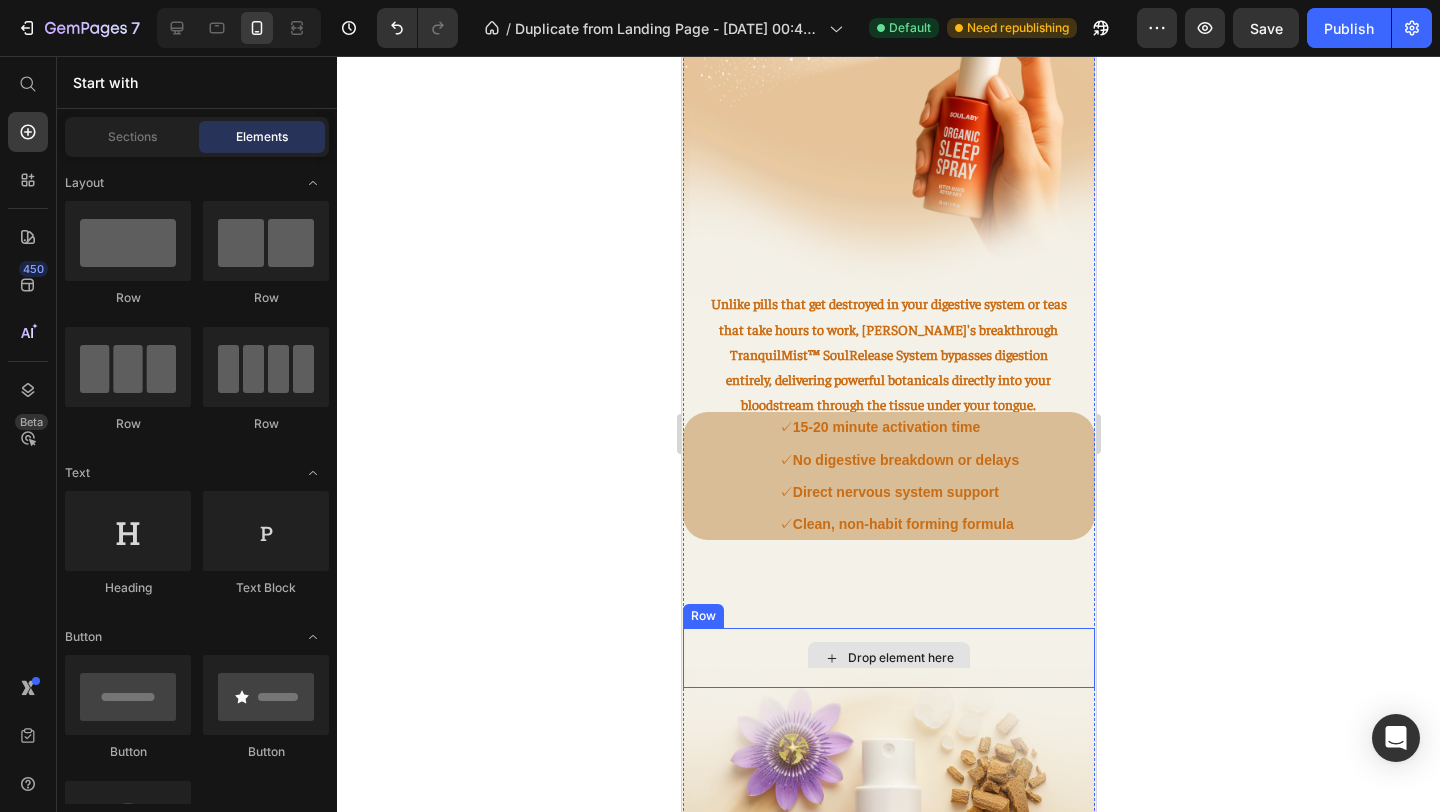 click on "Drop element here" at bounding box center (888, 658) 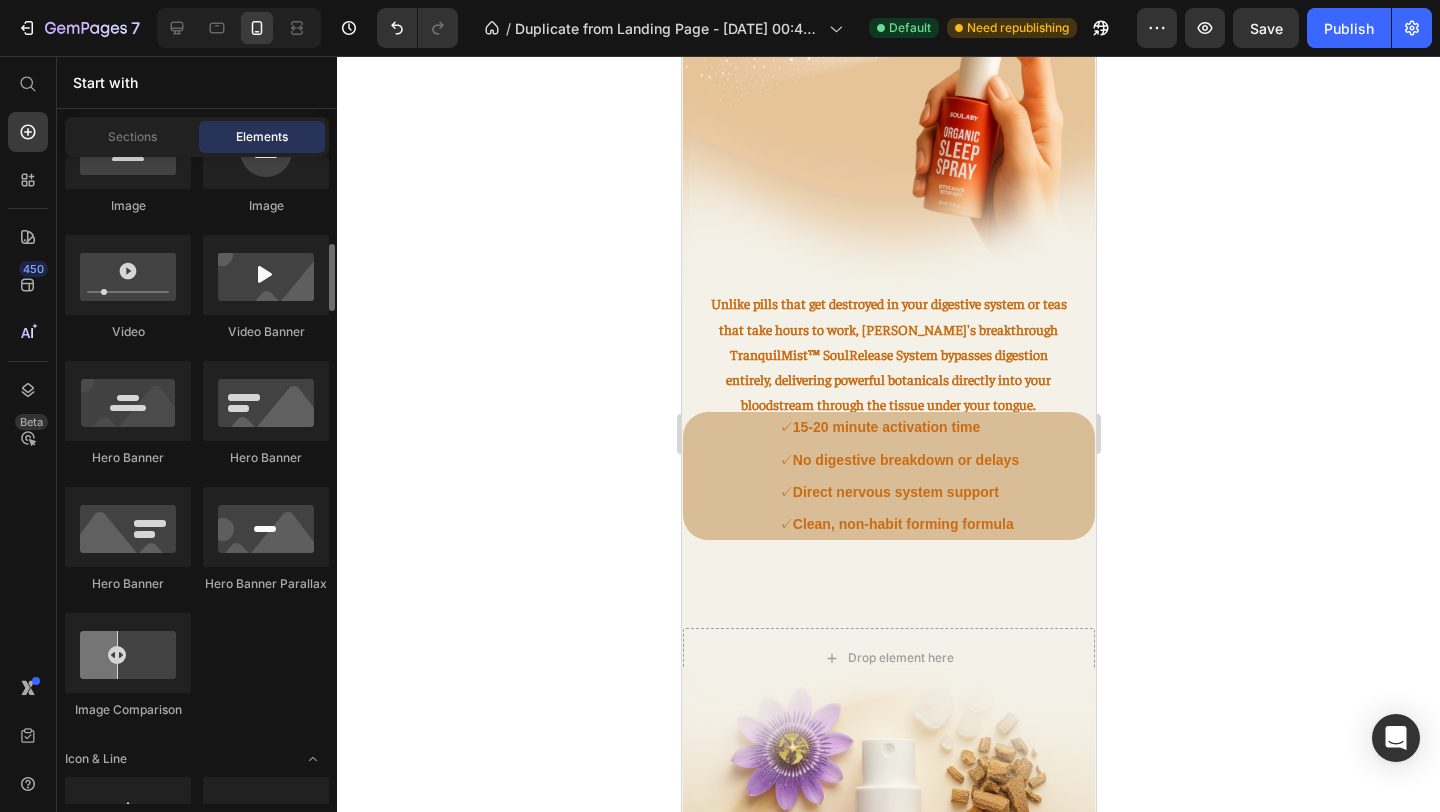 scroll, scrollTop: 1077, scrollLeft: 0, axis: vertical 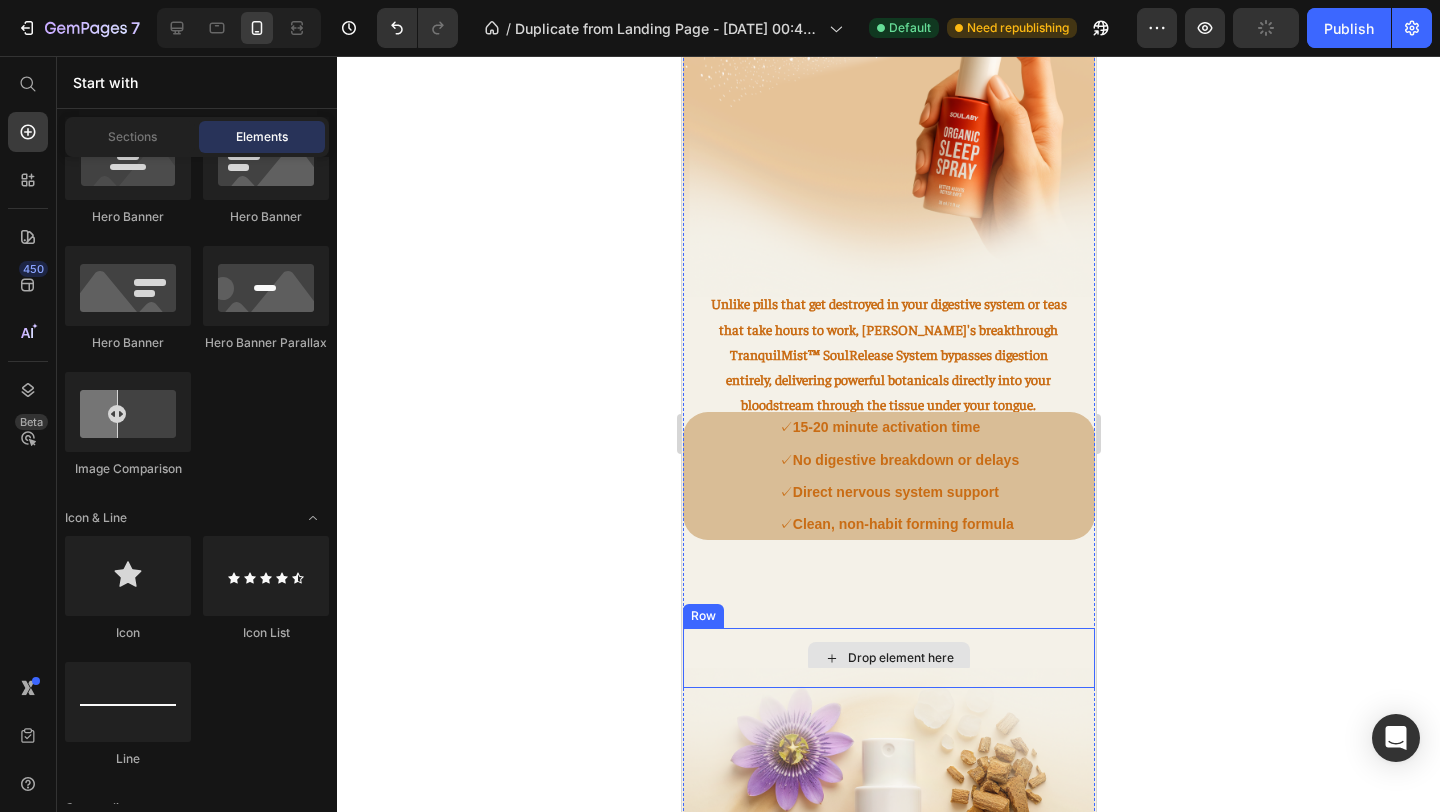 click on "Drop element here" at bounding box center [888, 658] 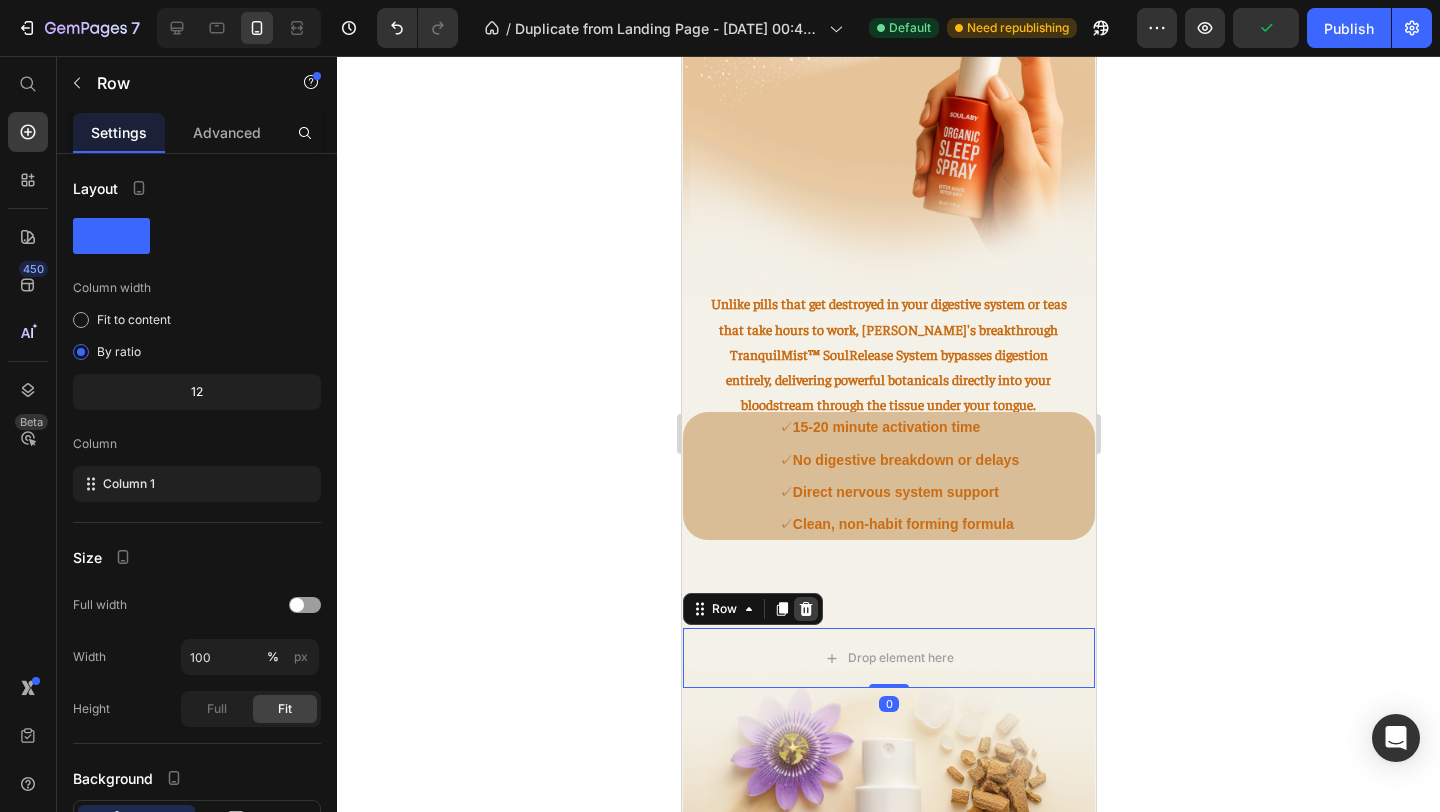 click at bounding box center [805, 609] 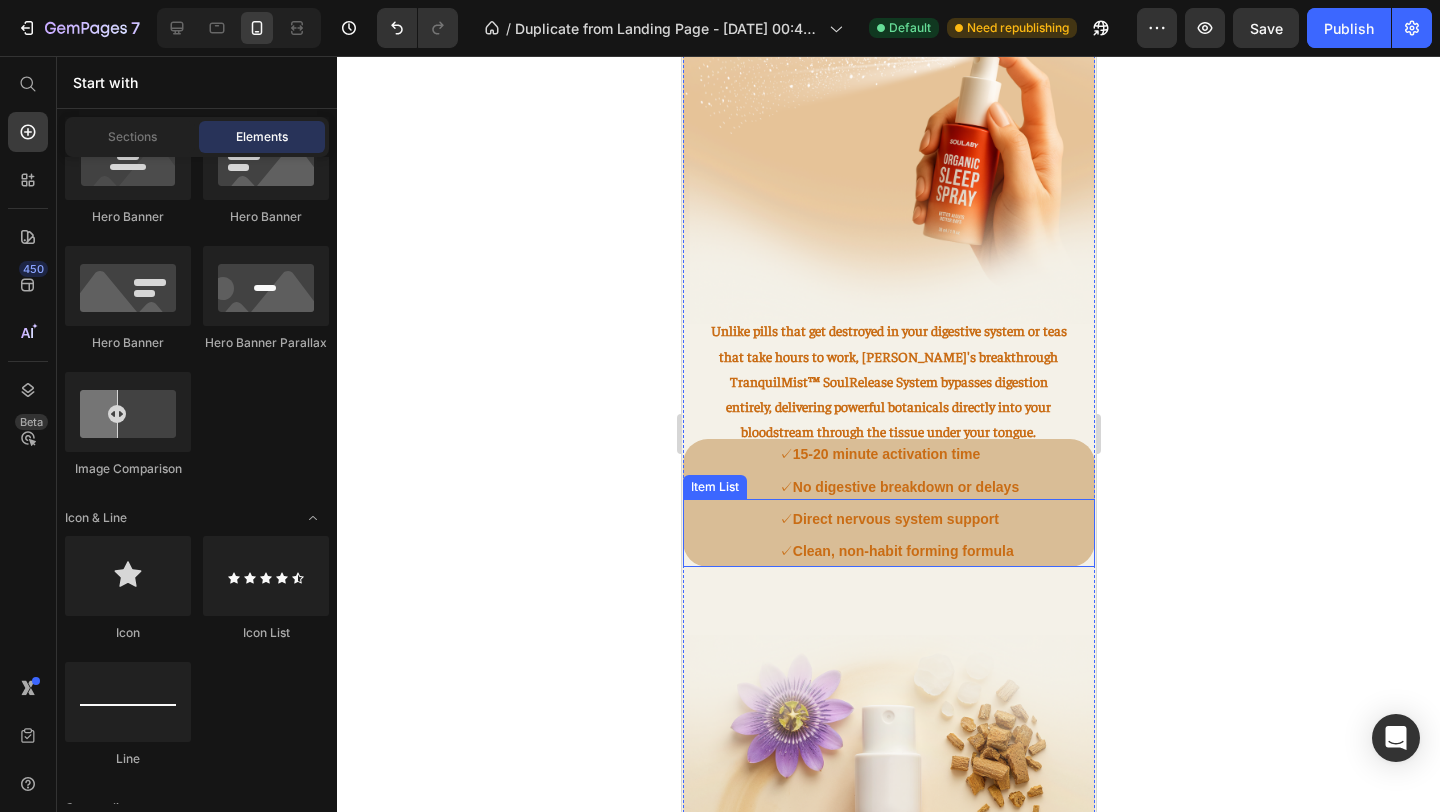 scroll, scrollTop: 1990, scrollLeft: 0, axis: vertical 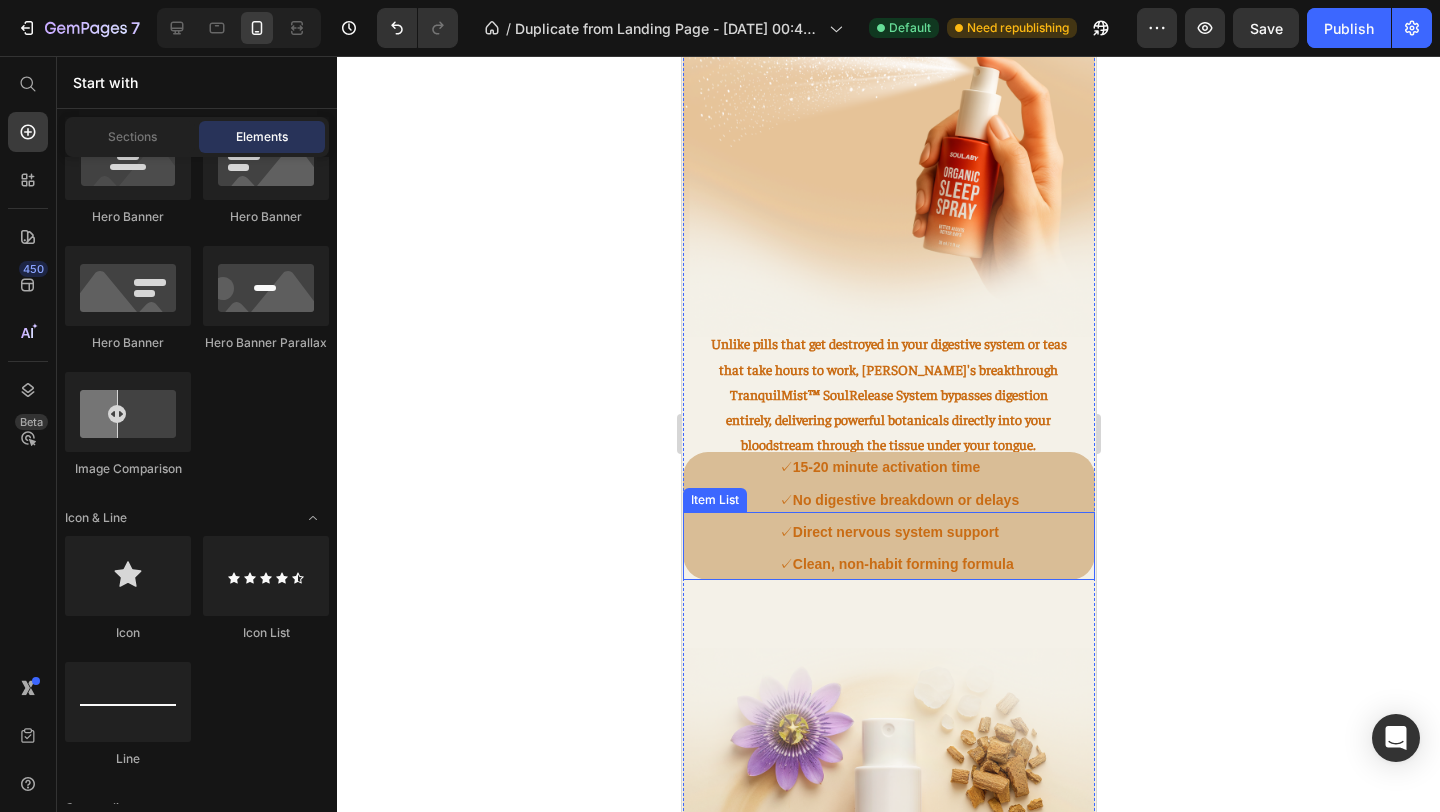 click on "Item List" at bounding box center [714, 500] 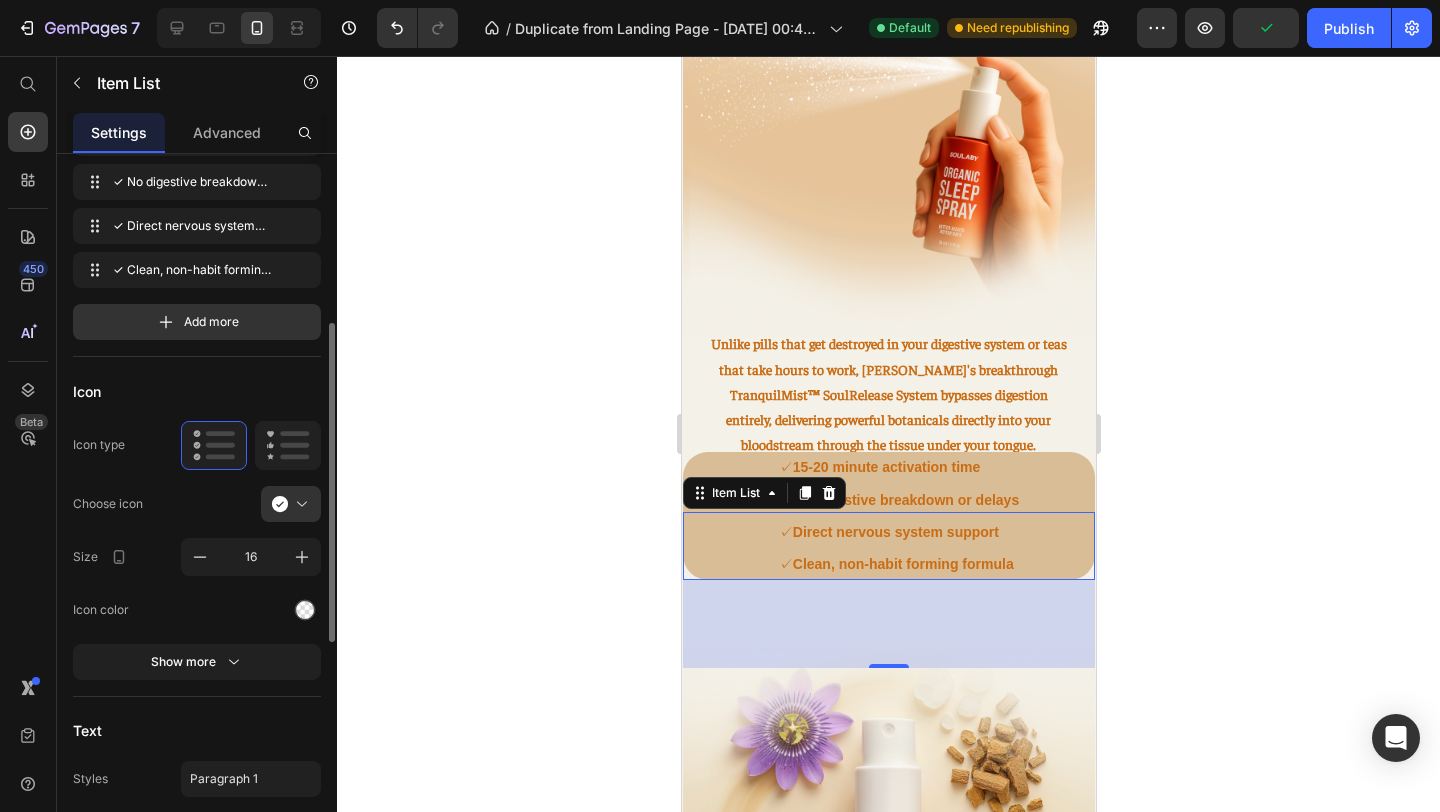 scroll, scrollTop: 0, scrollLeft: 0, axis: both 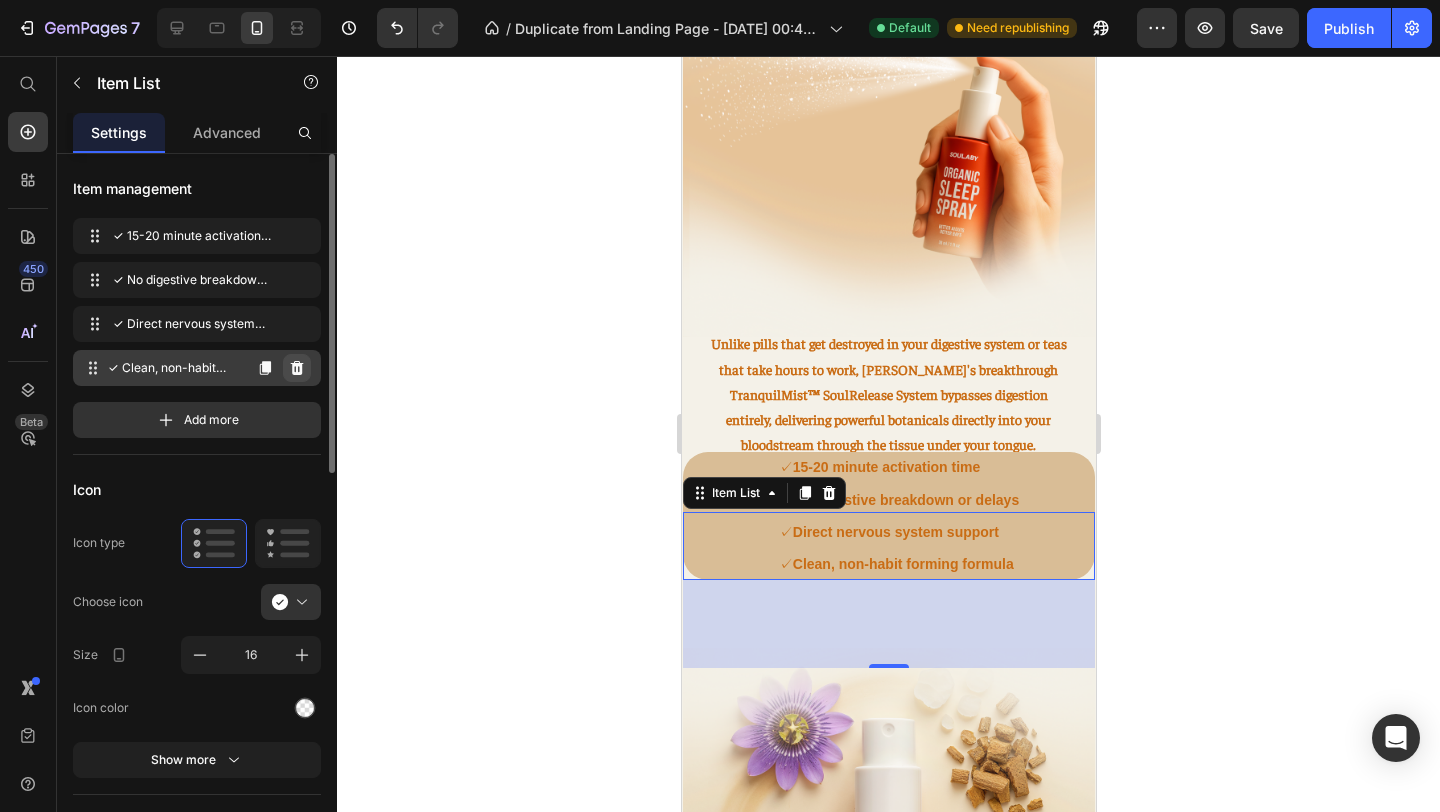 click 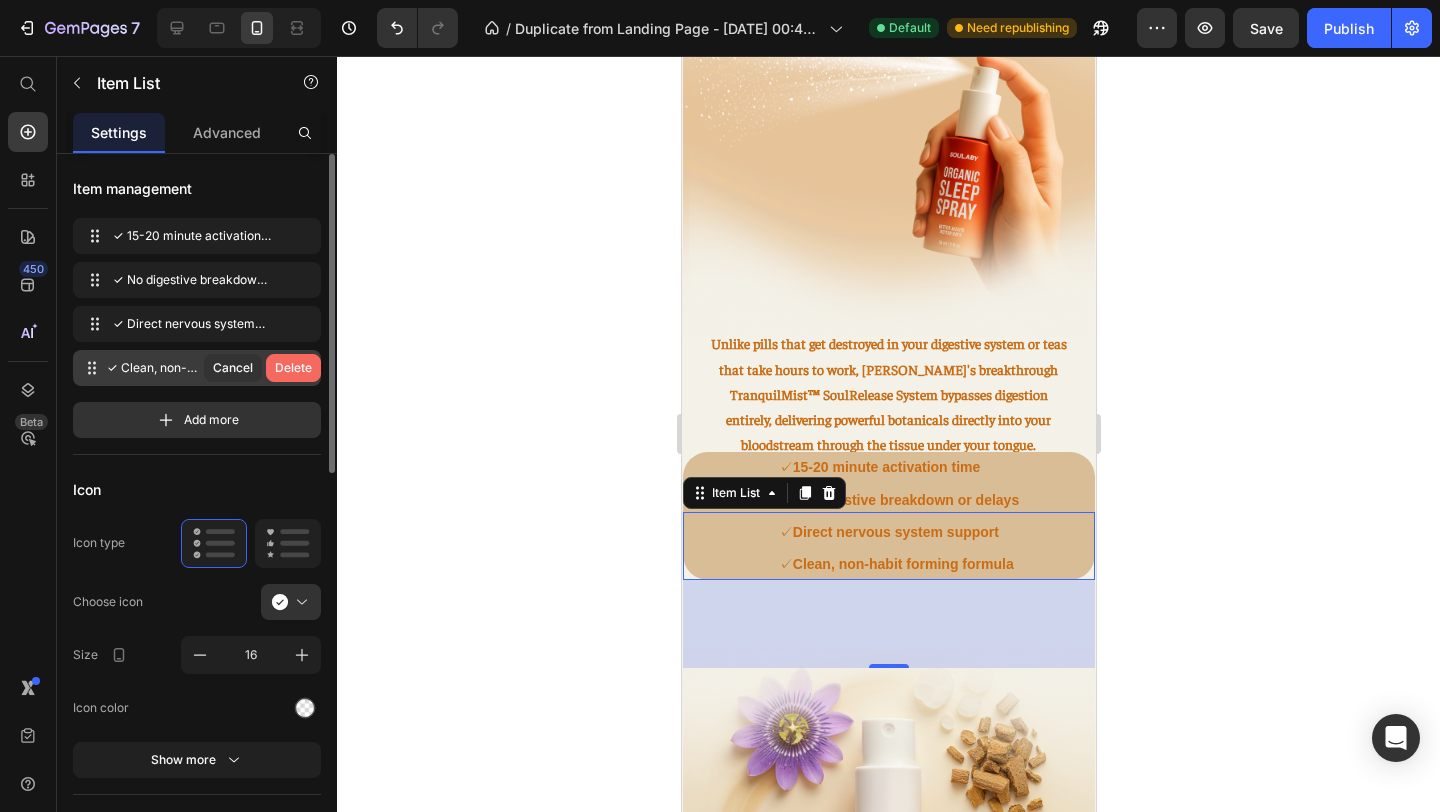 click on "Delete" at bounding box center [293, 368] 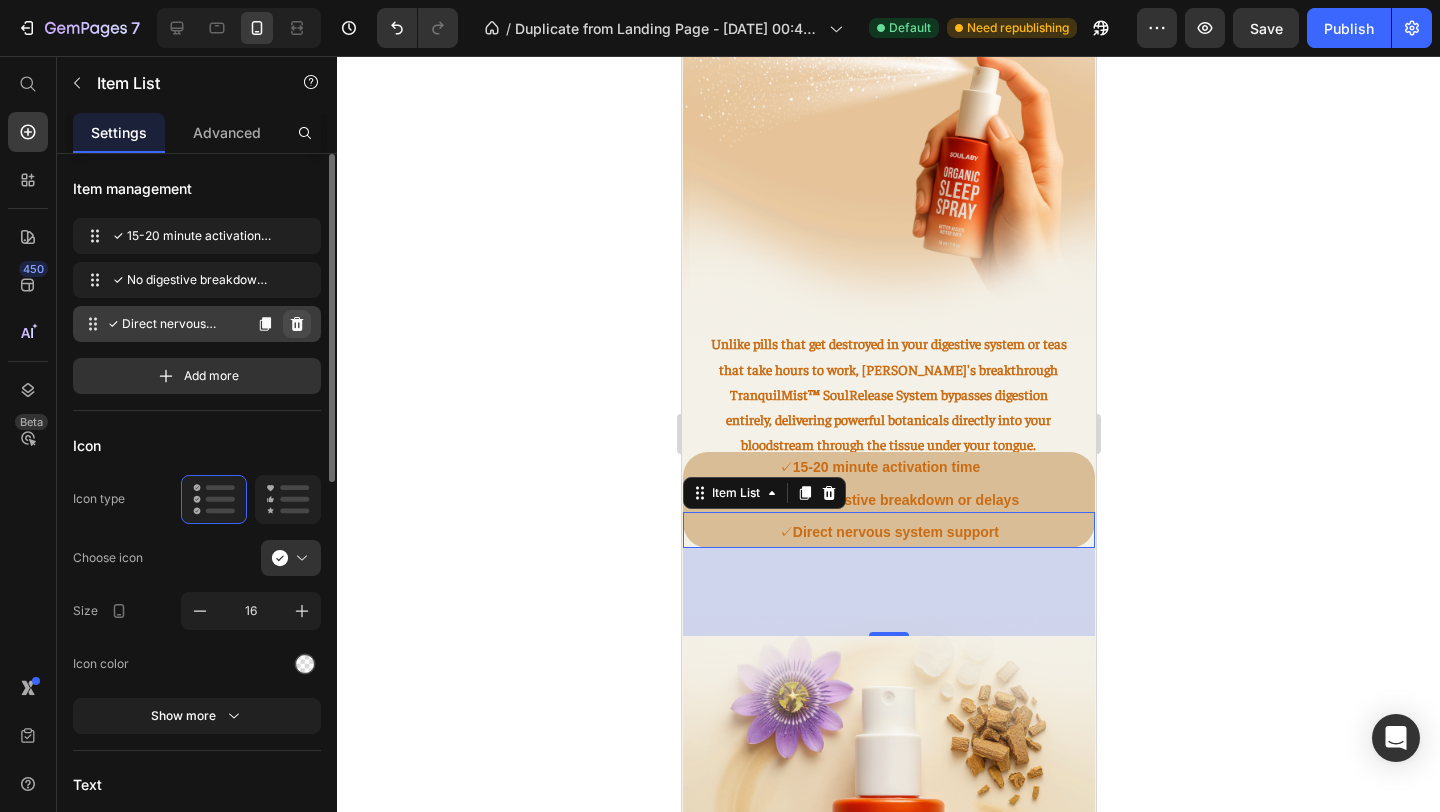 click 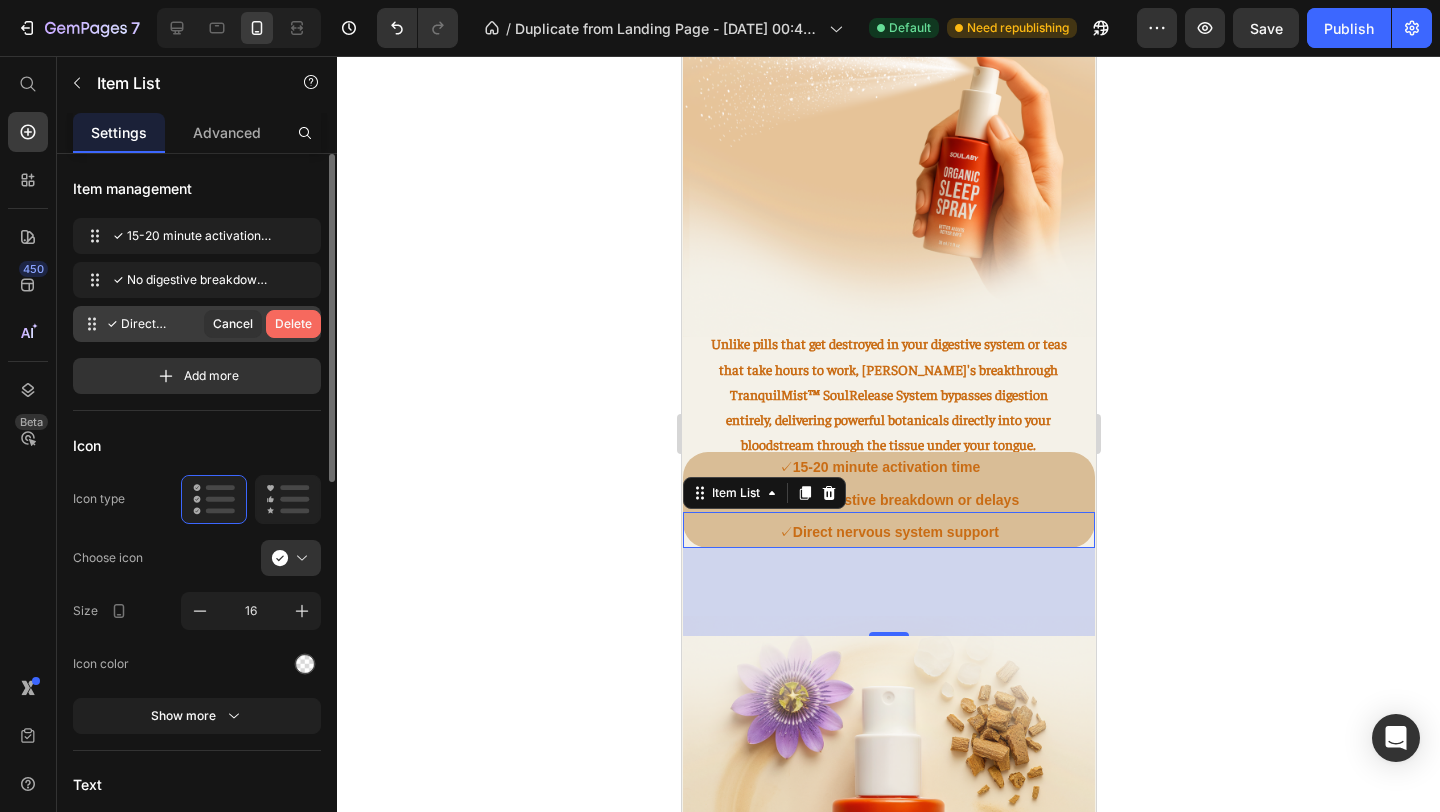 click on "Delete" at bounding box center [293, 324] 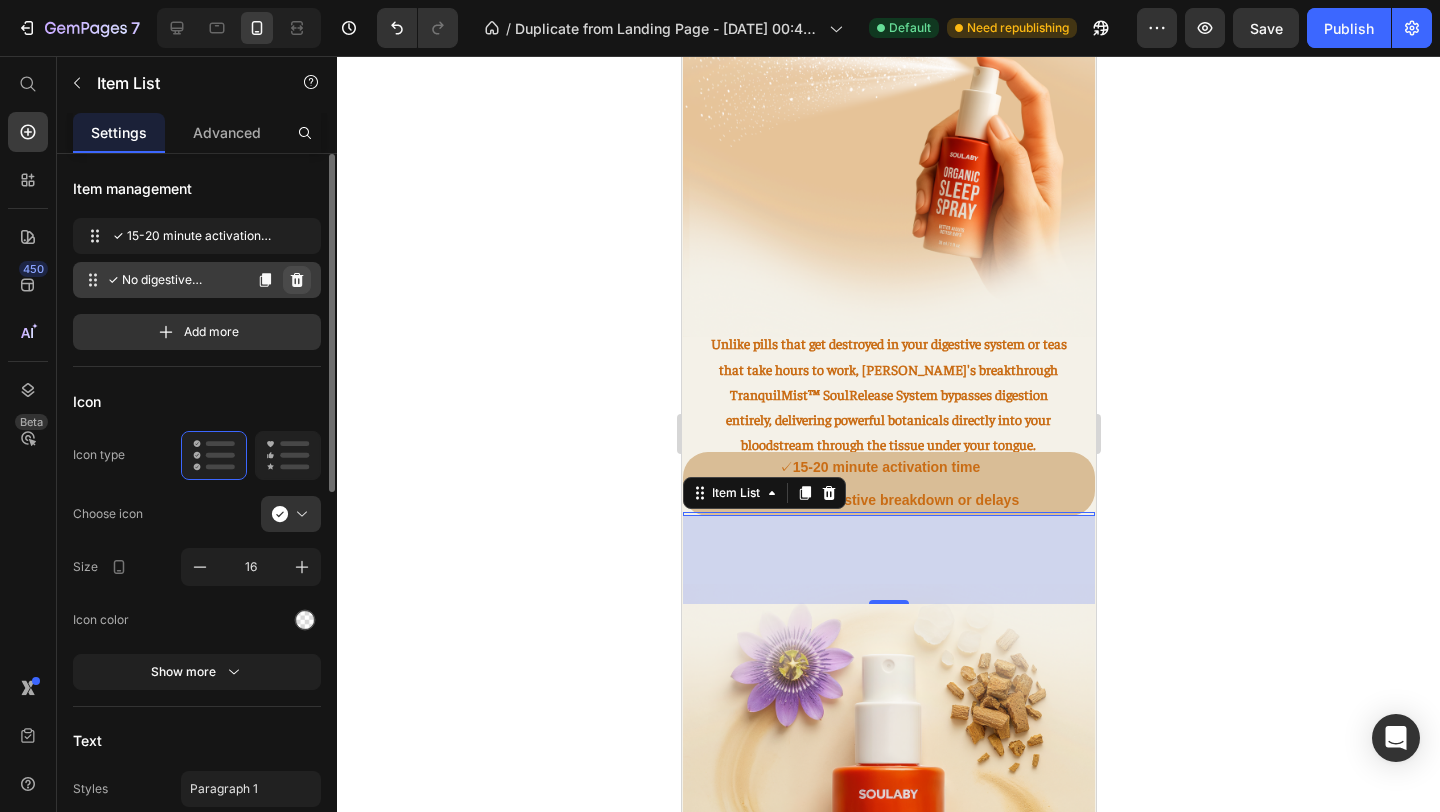 click 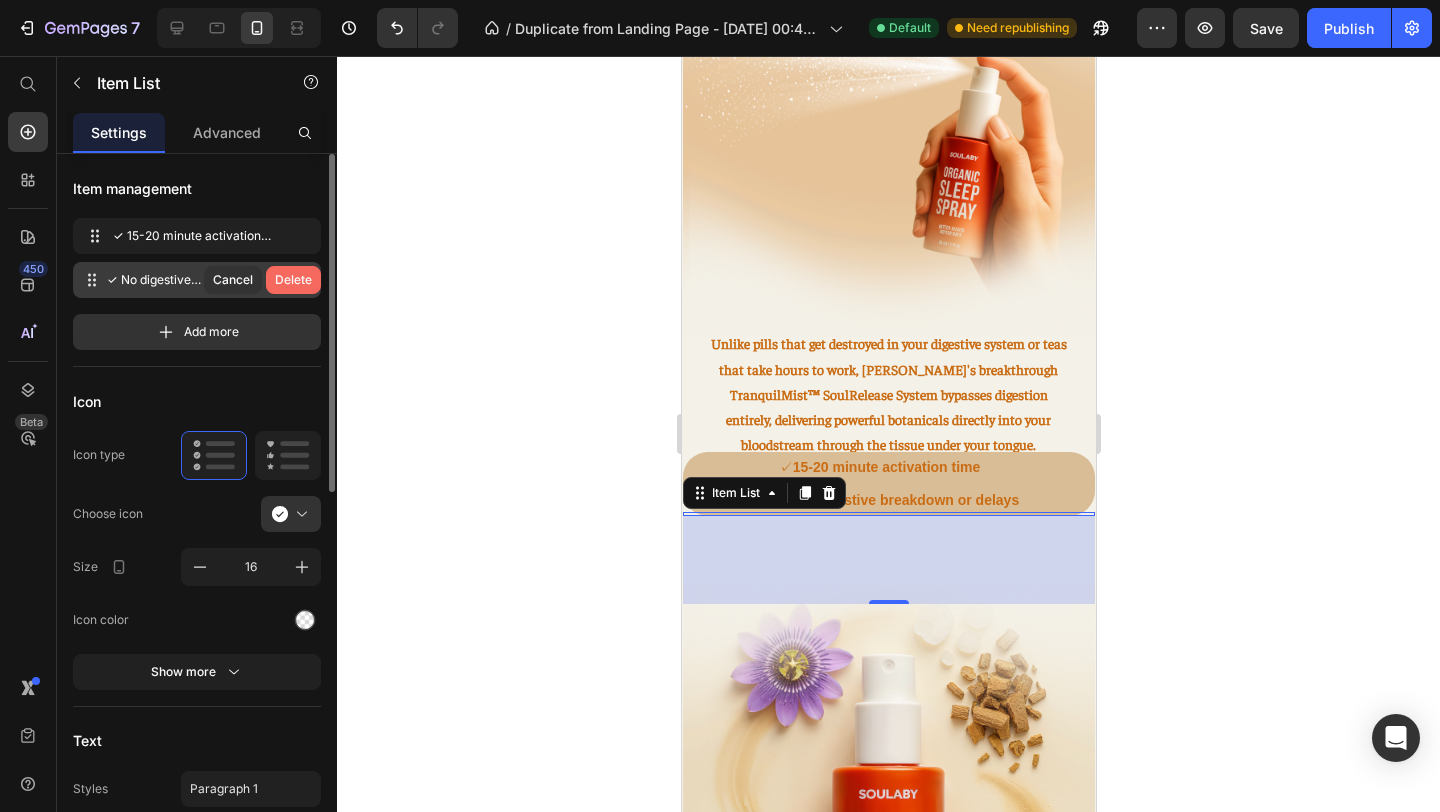 click on "Delete" at bounding box center (293, 280) 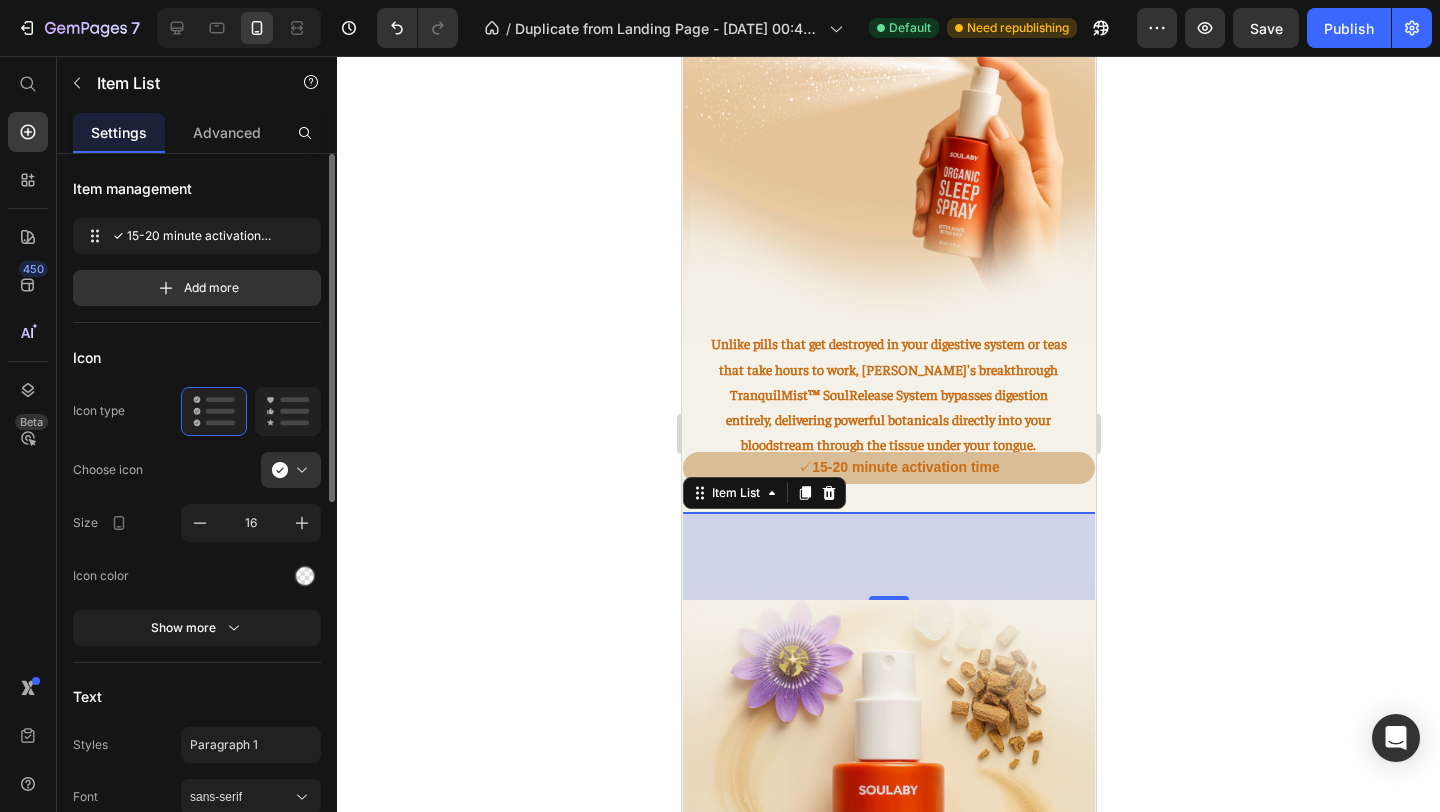 click 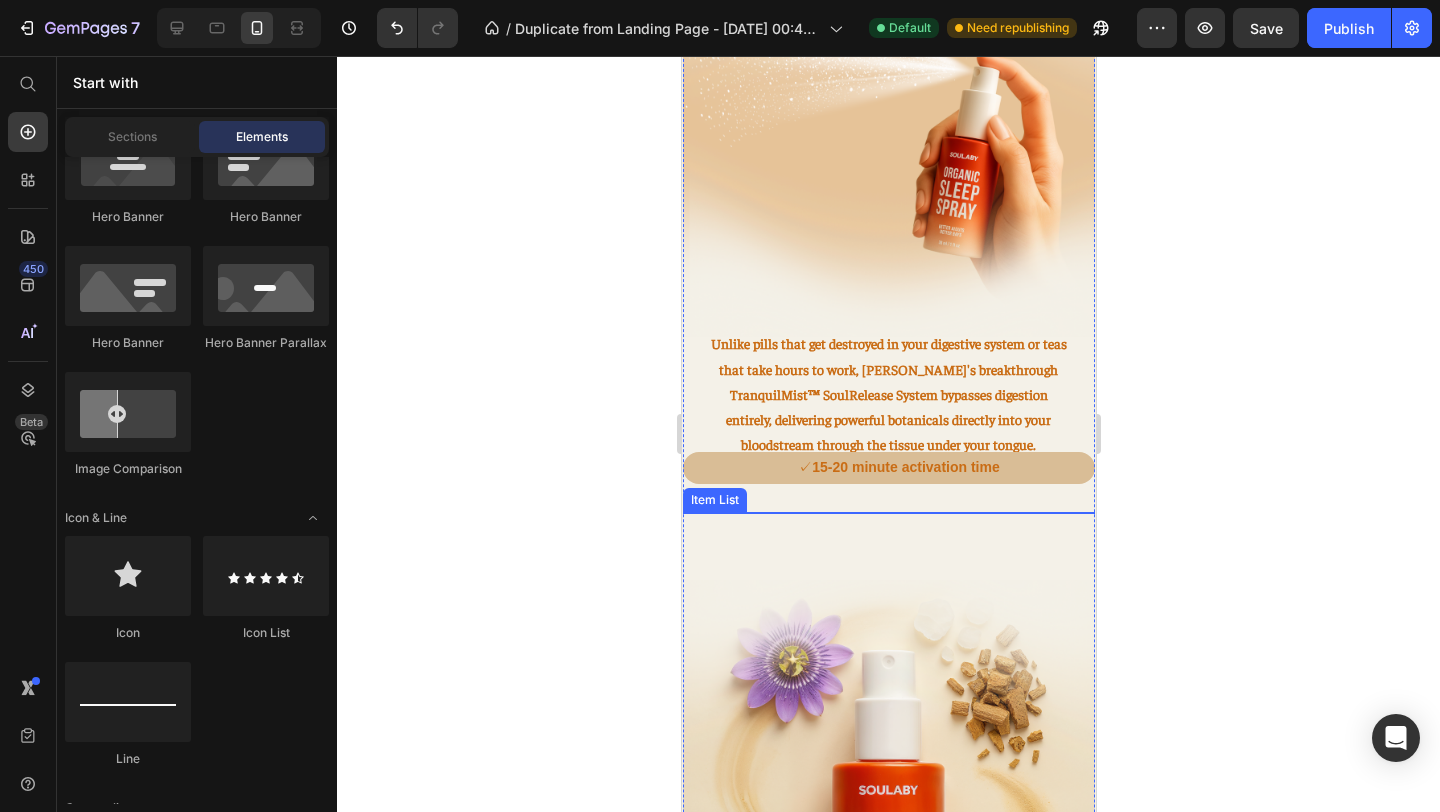 click on "✓  15-20 minute activation time" at bounding box center (888, 467) 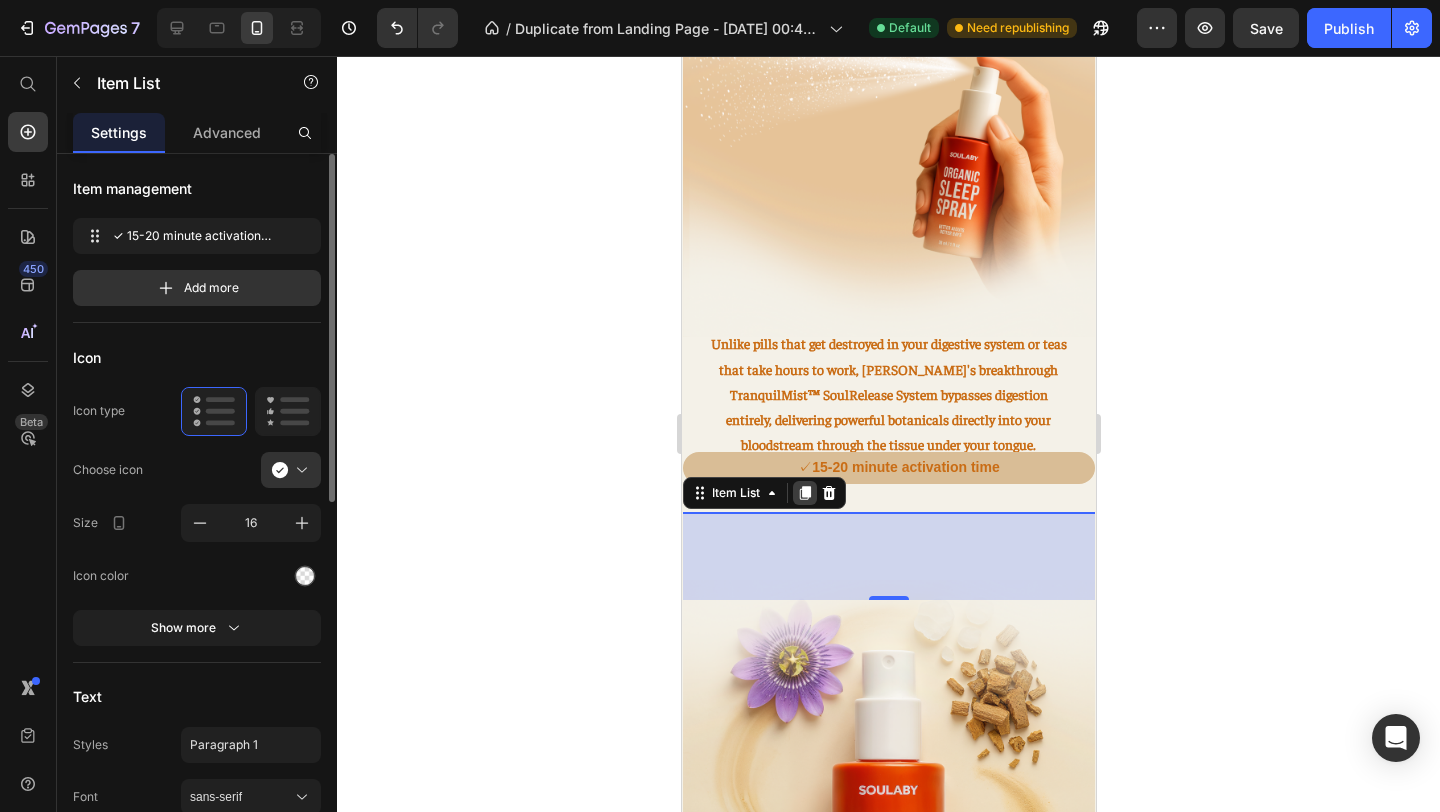 click 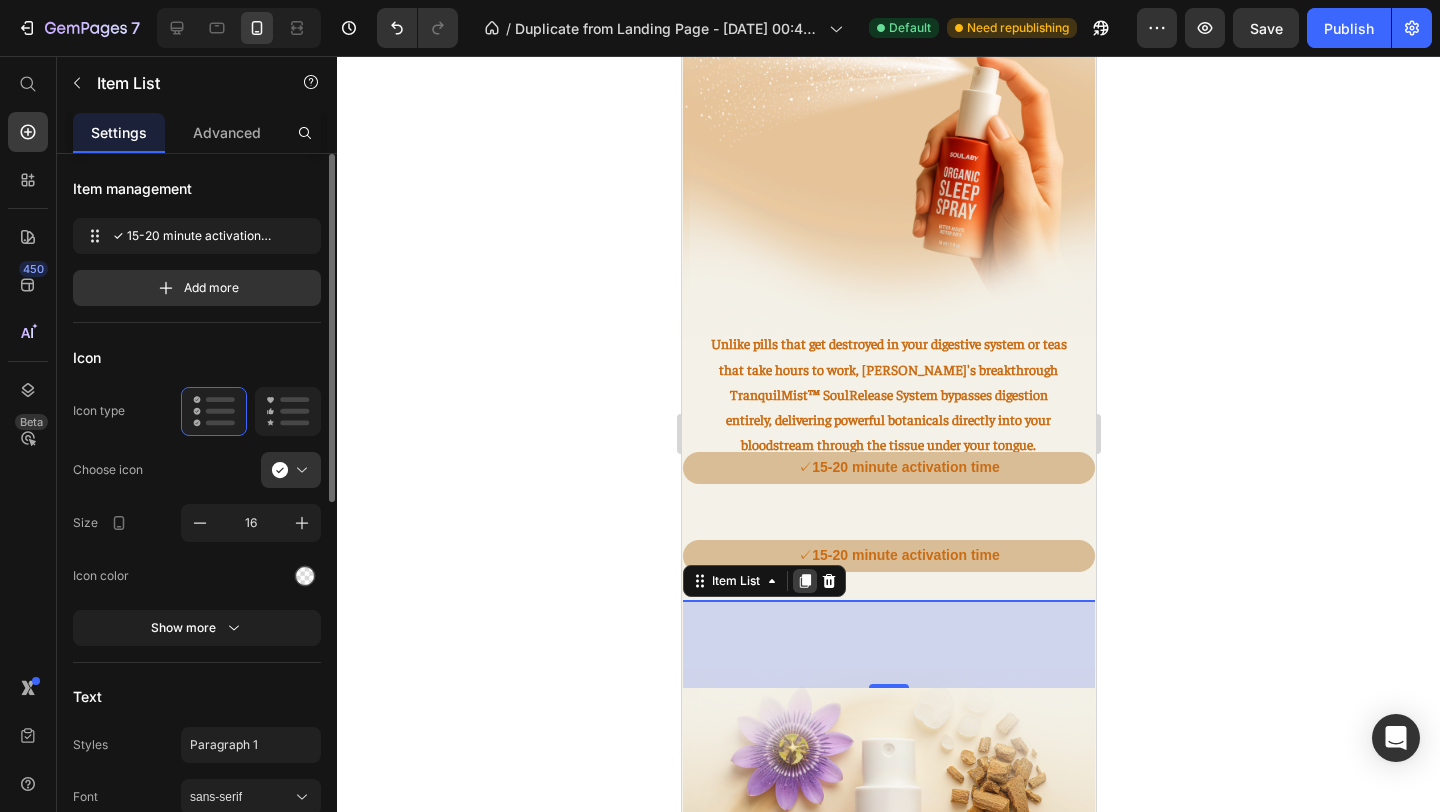 click 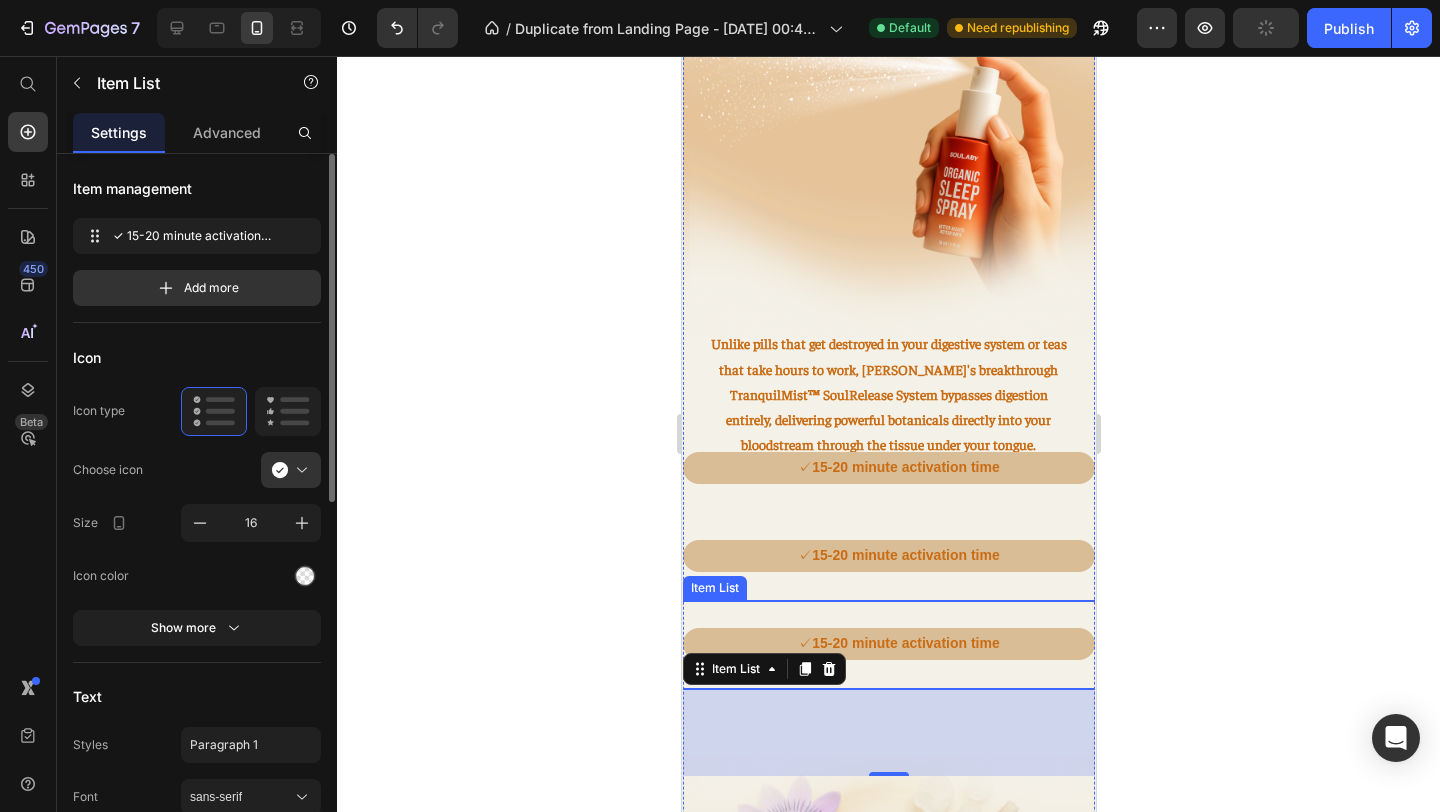 click on "15-20 minute activation time" at bounding box center (905, 555) 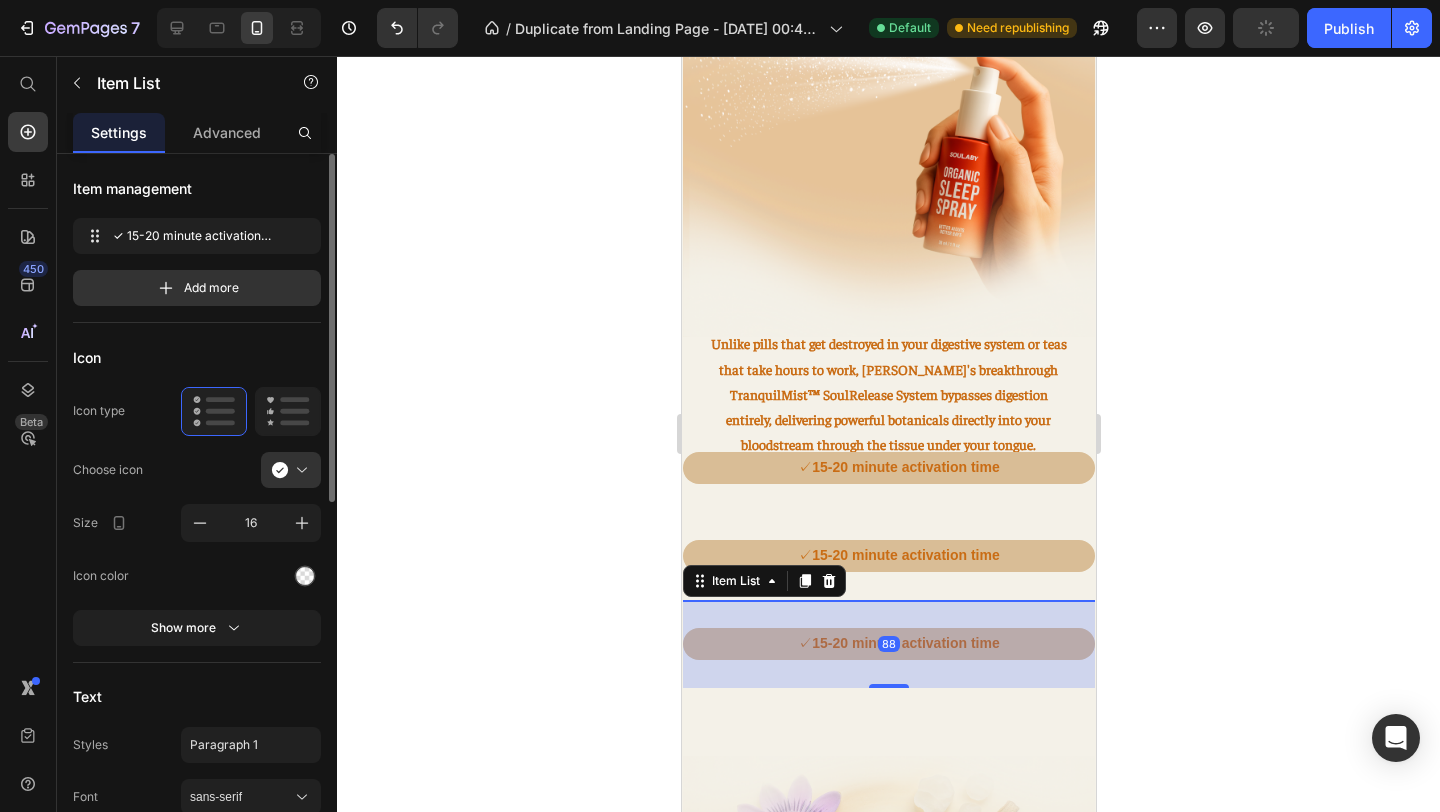 click on "15-20 minute activation time" at bounding box center (905, 555) 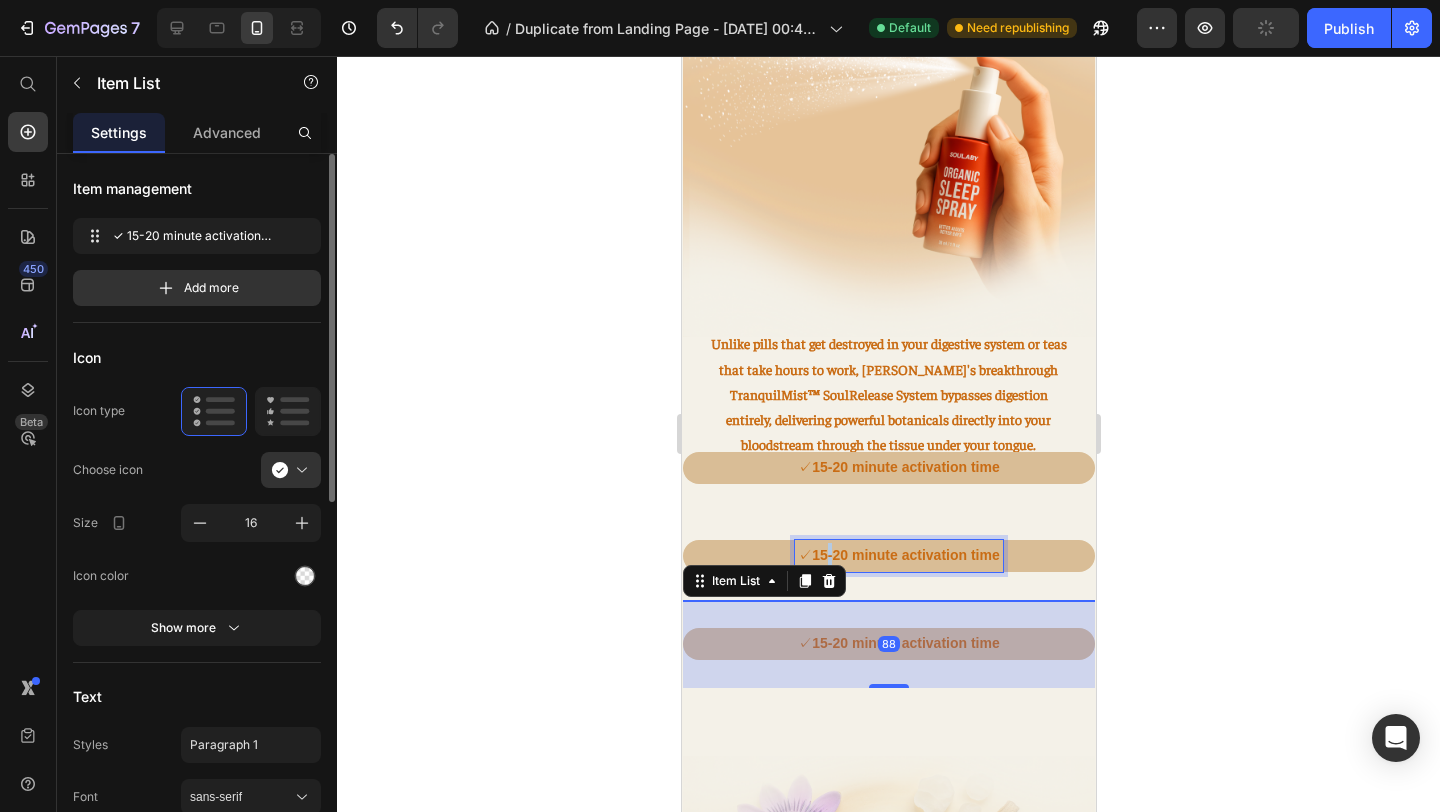 click on "15-20 minute activation time" at bounding box center (905, 555) 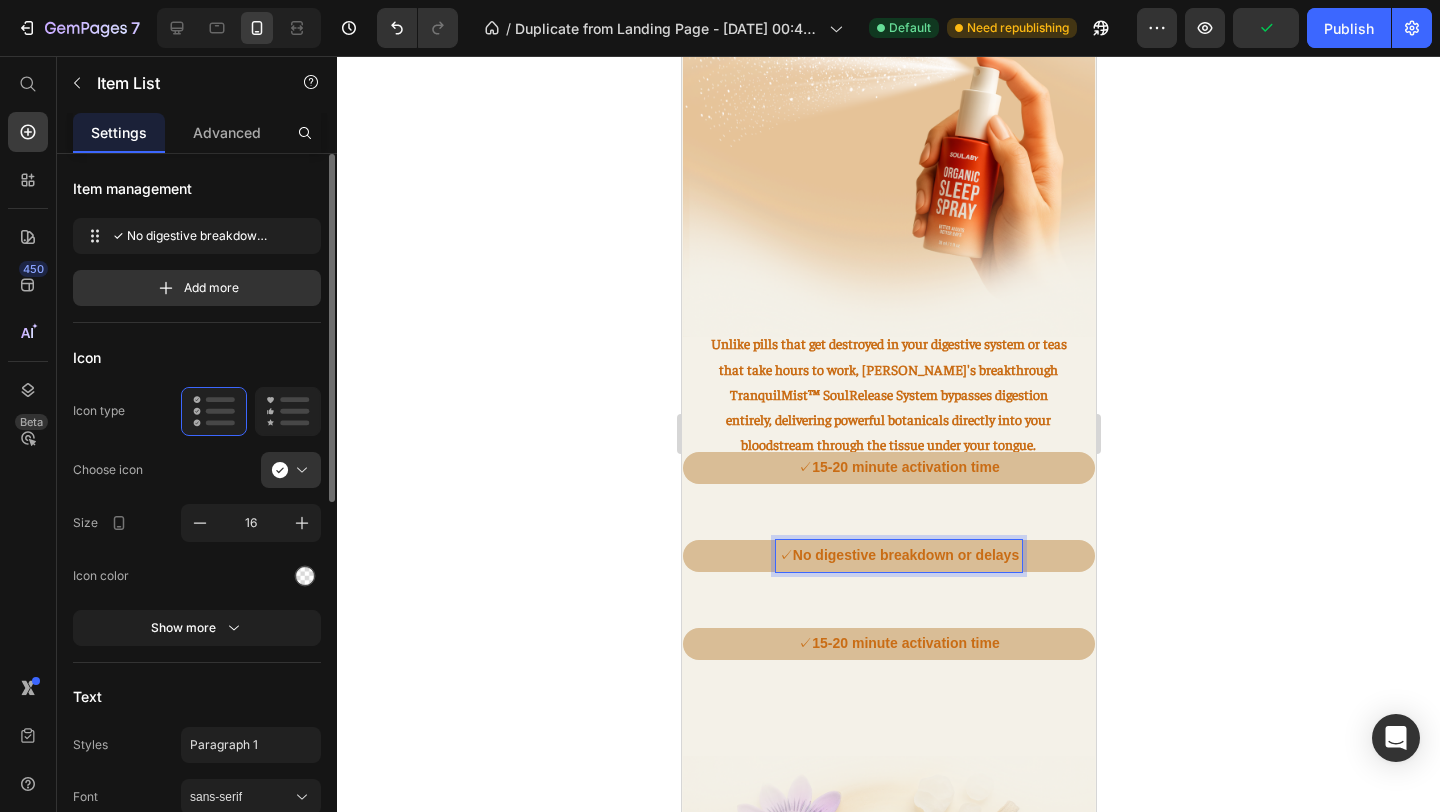 click 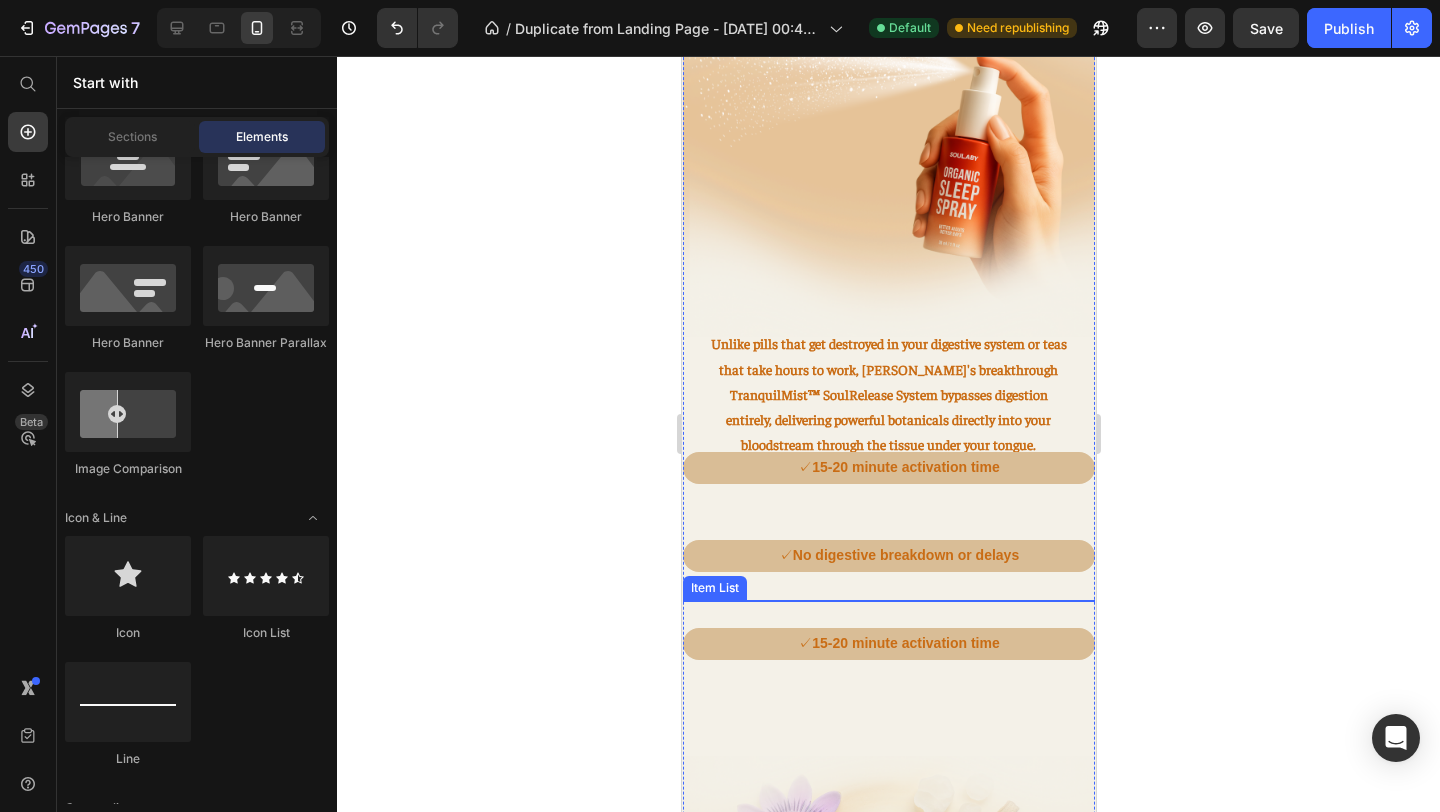 click on "✓  No digestive breakdown or delays" at bounding box center (888, 555) 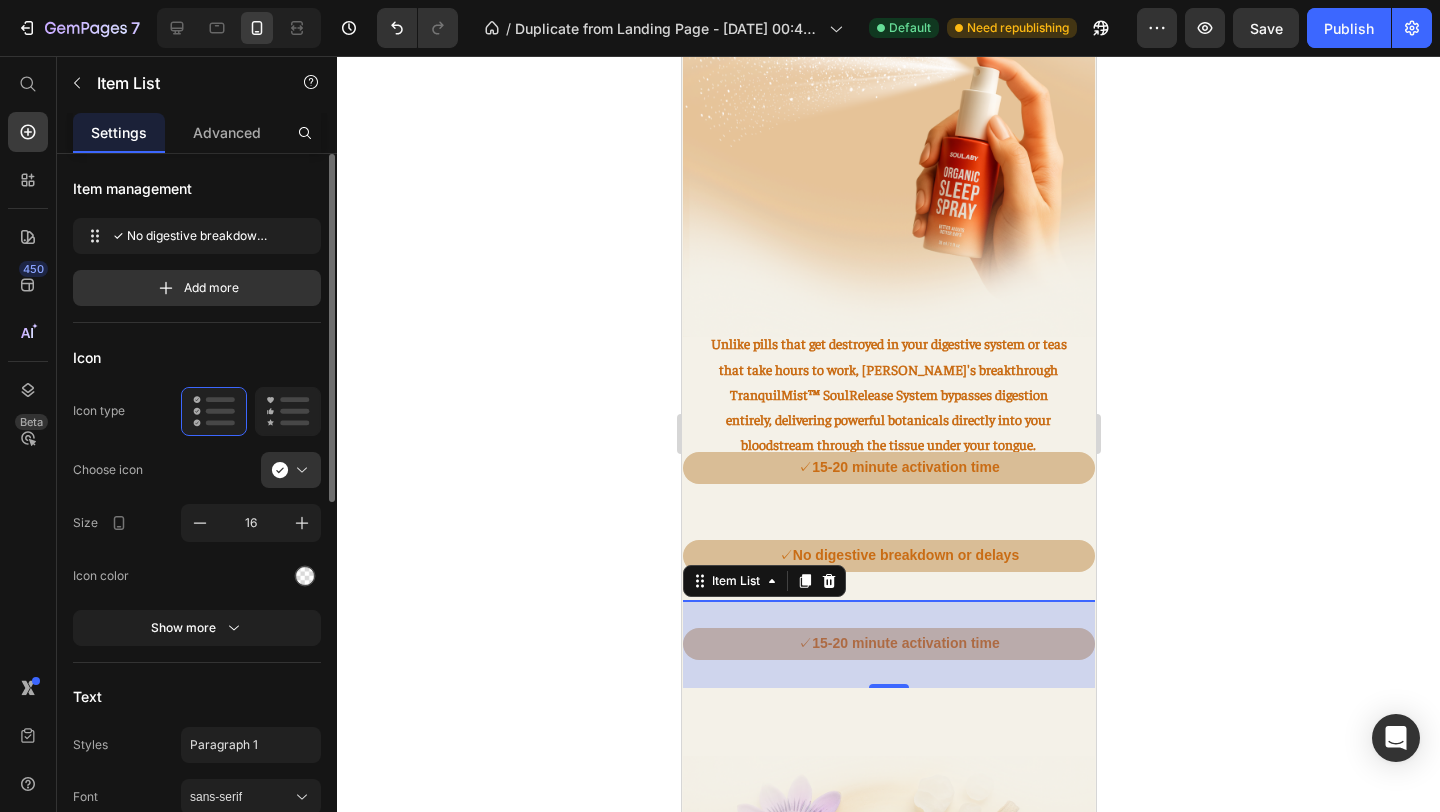 drag, startPoint x: 891, startPoint y: 681, endPoint x: 881, endPoint y: 618, distance: 63.788715 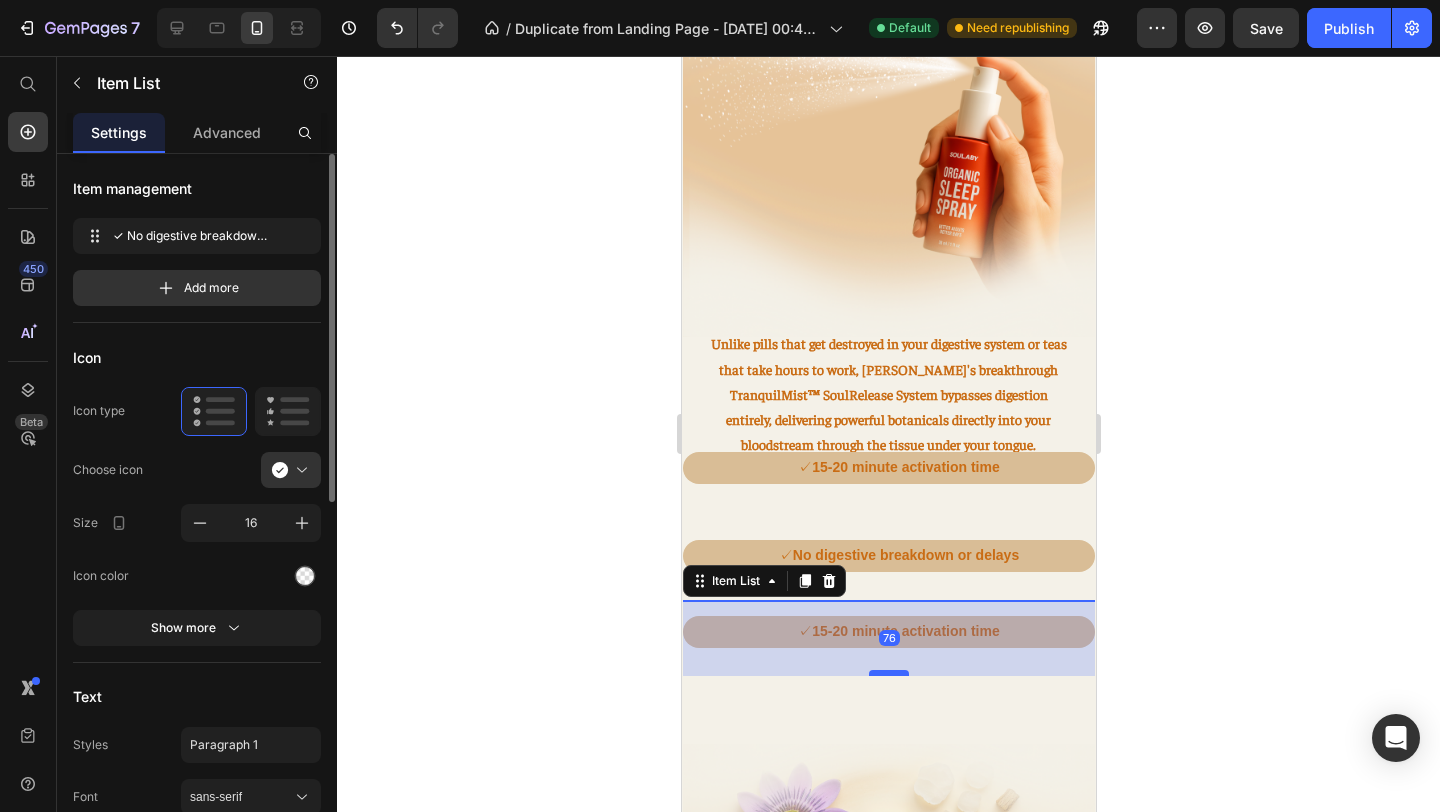 drag, startPoint x: 885, startPoint y: 683, endPoint x: 886, endPoint y: 671, distance: 12.0415945 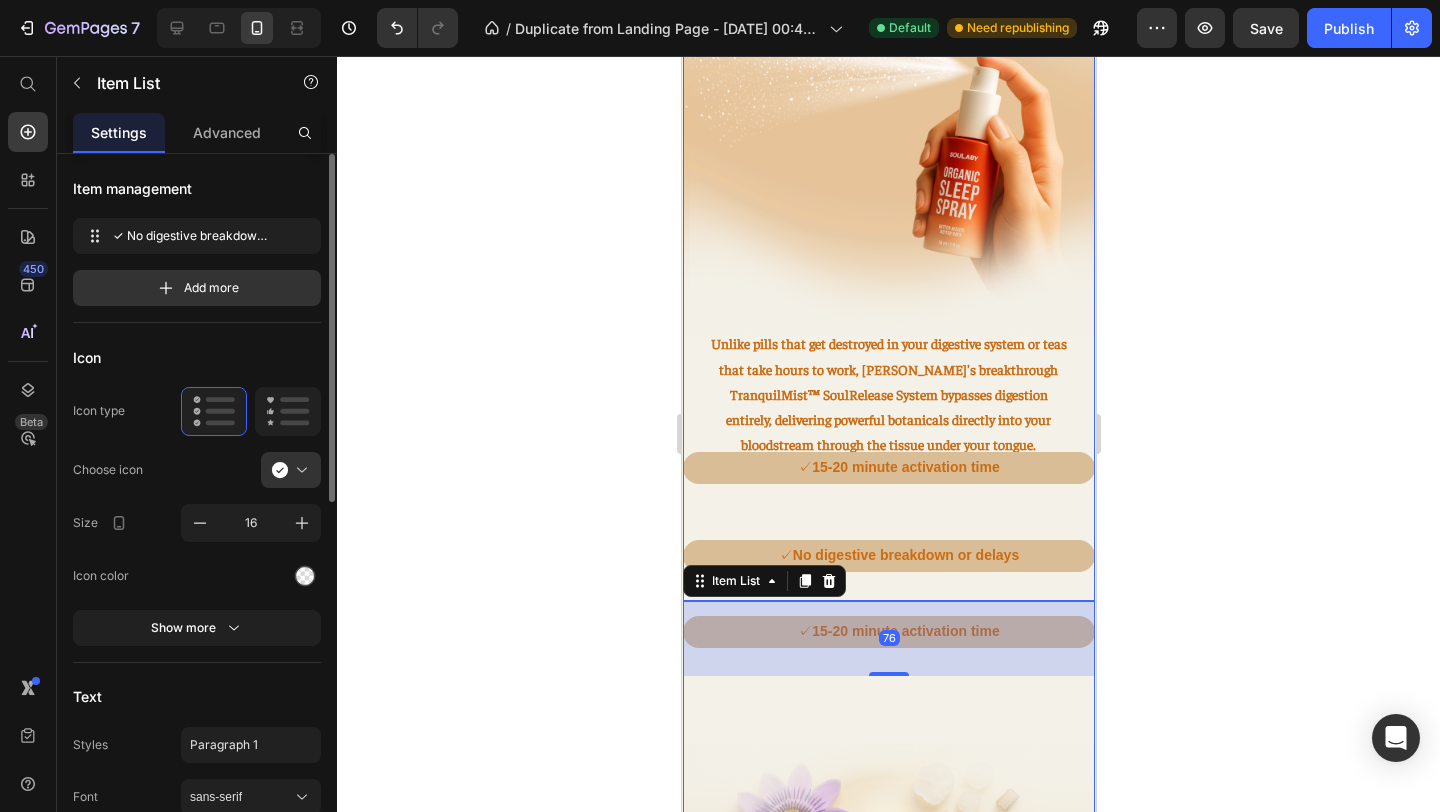 click on "Racing minds start with stress overload. Heading Before you even try to fall asleep, your mind has been, collecting stress, worries, and overstimulation all day.  Text Block Image Row ⁠⁠⁠⁠⁠⁠⁠    You need something that signals your brain "It's safe to let go now." Heading That's where SOULABY's breakthrough SoulRelease System comes in. Text Block Image ⁠⁠⁠⁠⁠⁠⁠ SOULABY Spray For Your Exhausted Mind Heading The first sublingual sleep formula designed to work with your body's natural sleep mechanisms, helping transform anxious energy into calm restoration in just 15-20 minutes. Text Block Image Unlike pills that get destroyed in your digestive system or teas that take hours to work, SOULABY's breakthrough TranquilMist™ SoulRelease System bypasses digestion entirely, delivering powerful botanicals directly into your bloodstream through the tissue under your tongue. Text Block ✓  15-20 minute activation time Item List ✓  No digestive breakdown or delays Item List   76 ✓  Row" at bounding box center (888, 225) 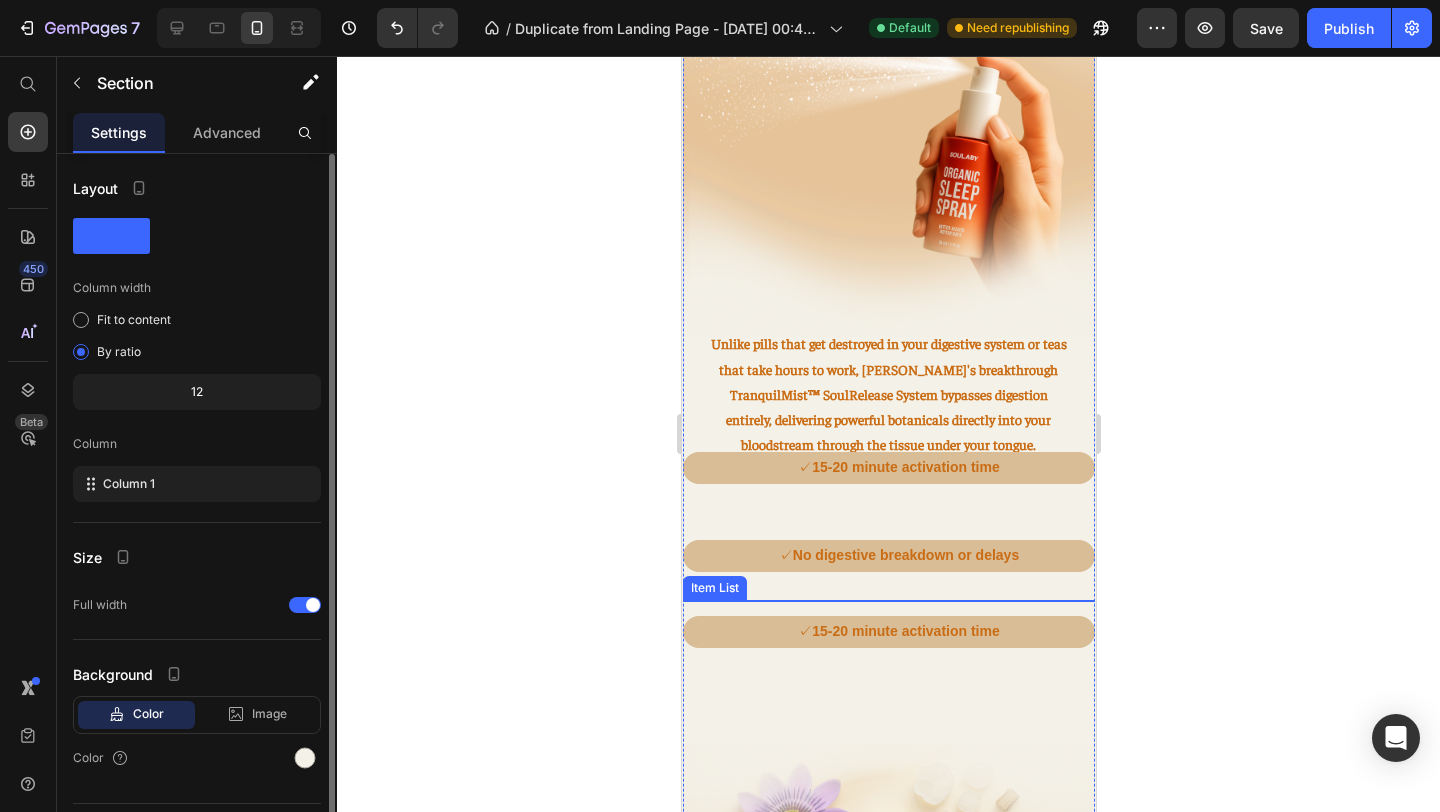 click on "✓  No digestive breakdown or delays Item List" at bounding box center [888, 600] 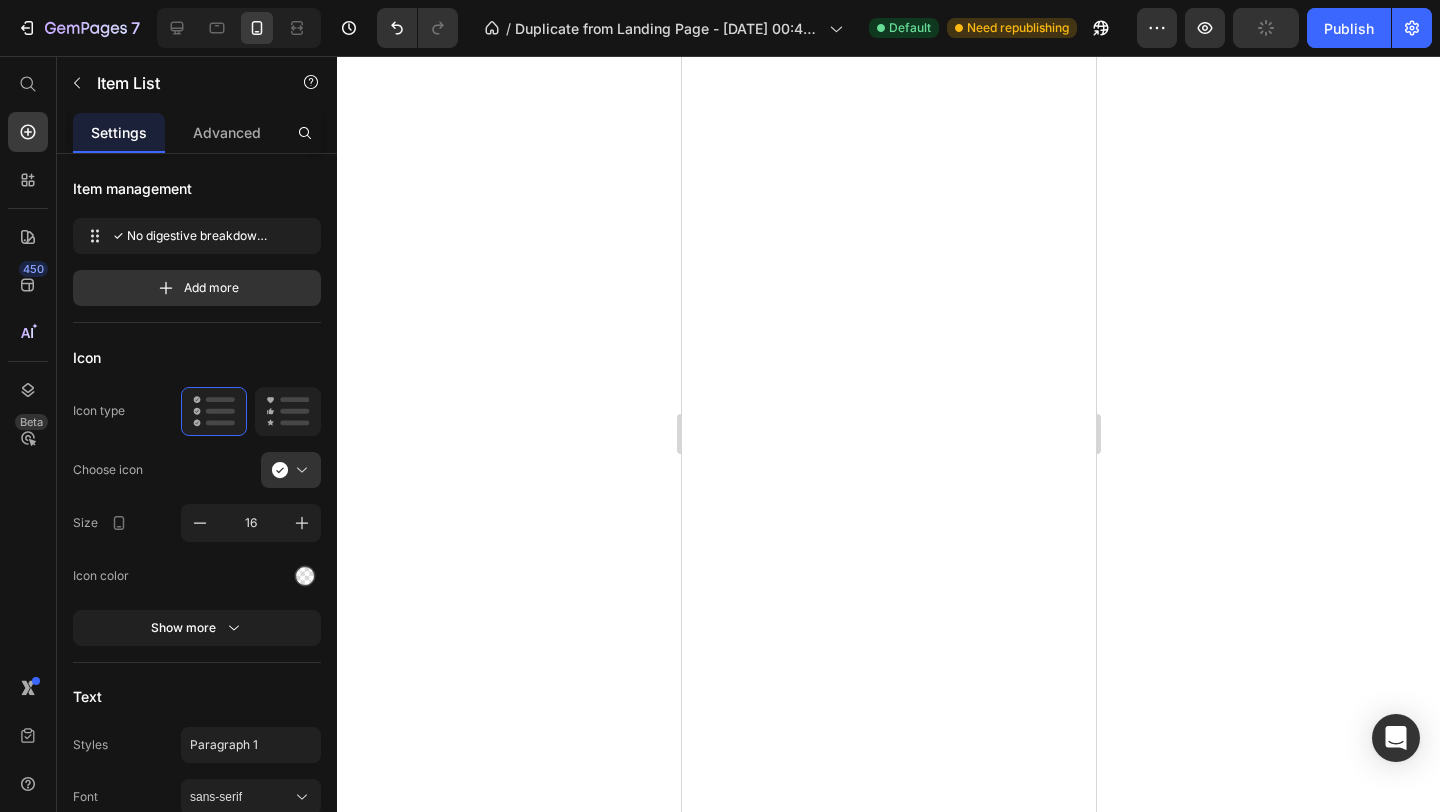 scroll, scrollTop: 0, scrollLeft: 0, axis: both 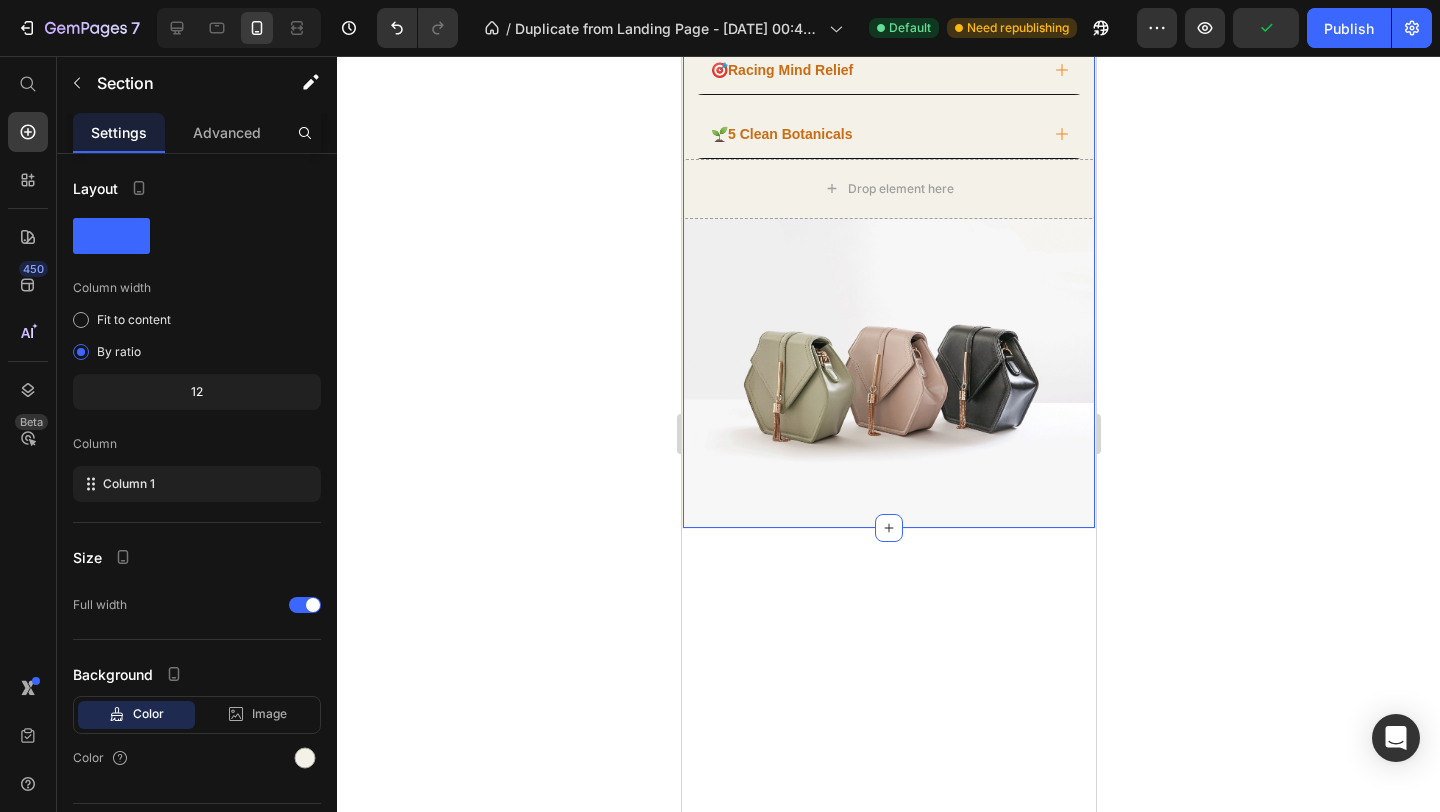 click on "Racing minds start with stress overload. Heading Before you even try to fall asleep, your mind has been, collecting stress, worries, and overstimulation all day.  Text Block Image Row ⁠⁠⁠⁠⁠⁠⁠    You need something that signals your brain "It's safe to let go now." Heading That's where SOULABY's breakthrough SoulRelease System comes in. Text Block Image ⁠⁠⁠⁠⁠⁠⁠ SOULABY Spray For Your Exhausted Mind Heading The first sublingual sleep formula designed to work with your body's natural sleep mechanisms, helping transform anxious energy into calm restoration in just 15-20 minutes. Text Block Image Unlike pills that get destroyed in your digestive system or teas that take hours to work, SOULABY's breakthrough TranquilMist™ SoulRelease System bypasses digestion entirely, delivering powerful botanicals directly into your bloodstream through the tissue under your tongue. Text Block ✓  15-20 minute activation time Item List ✓  No digestive breakdown or delays Item List ✓  Item List" at bounding box center [888, -362] 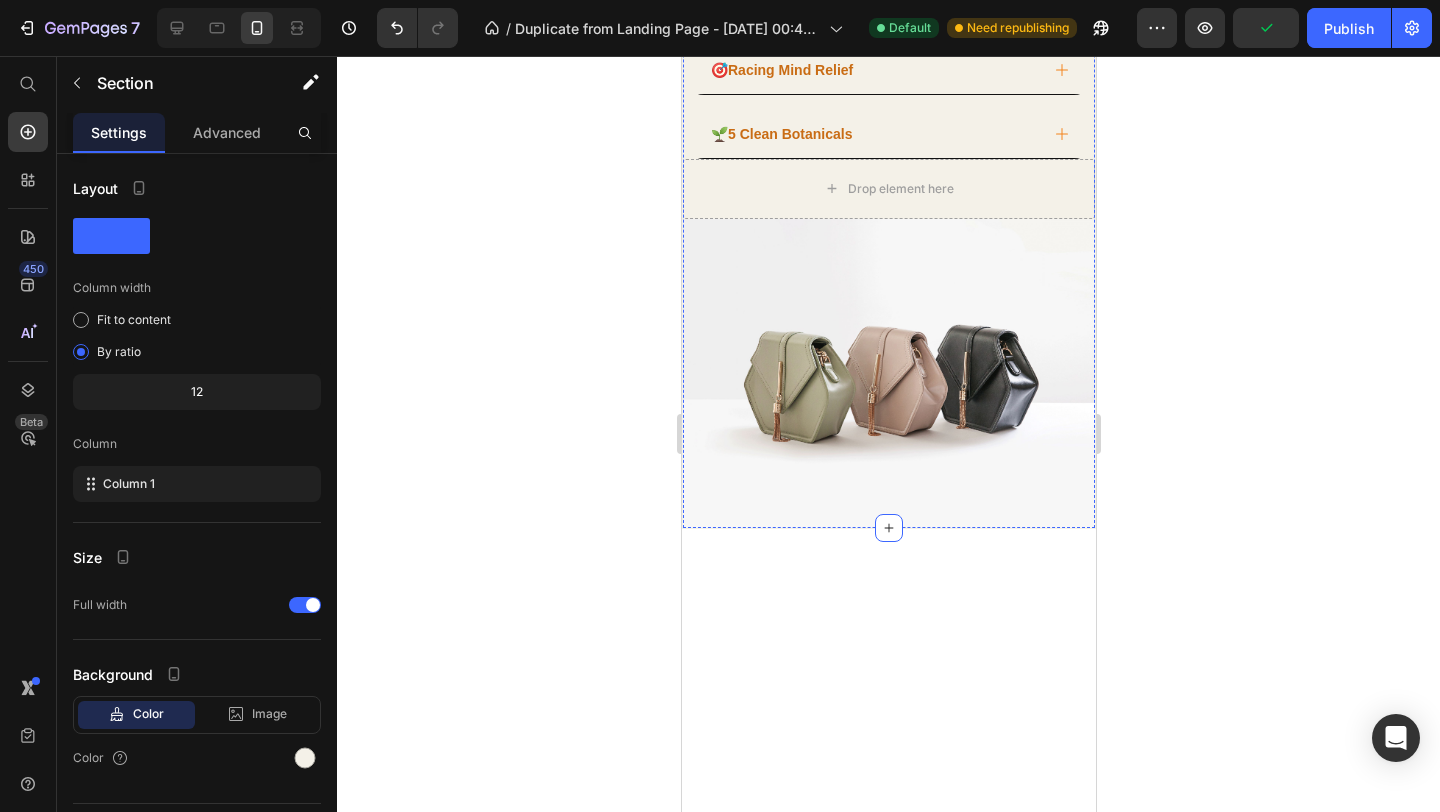 click on "✓  15-20 minute activation time" at bounding box center [888, -295] 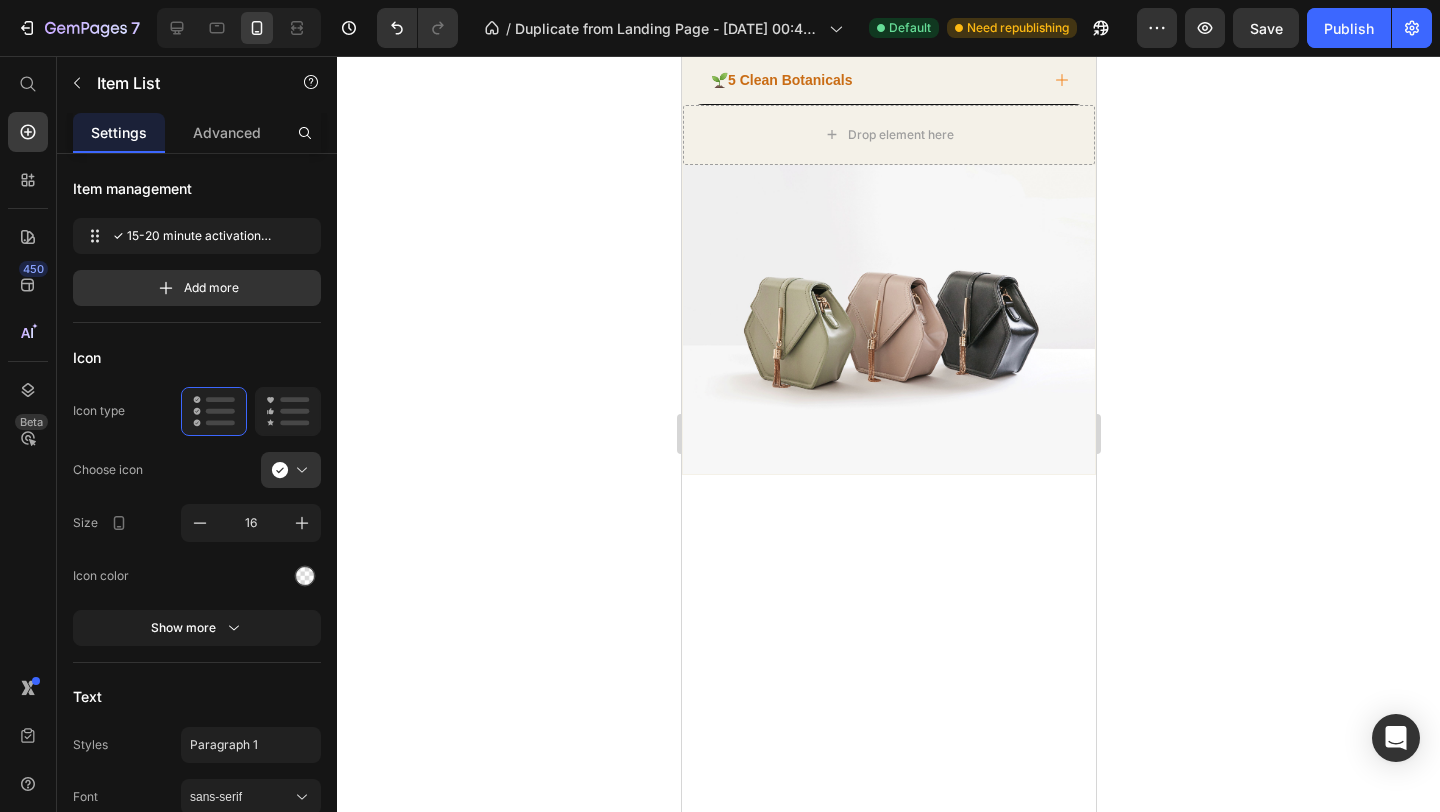 drag, startPoint x: 884, startPoint y: 599, endPoint x: 880, endPoint y: 545, distance: 54.147945 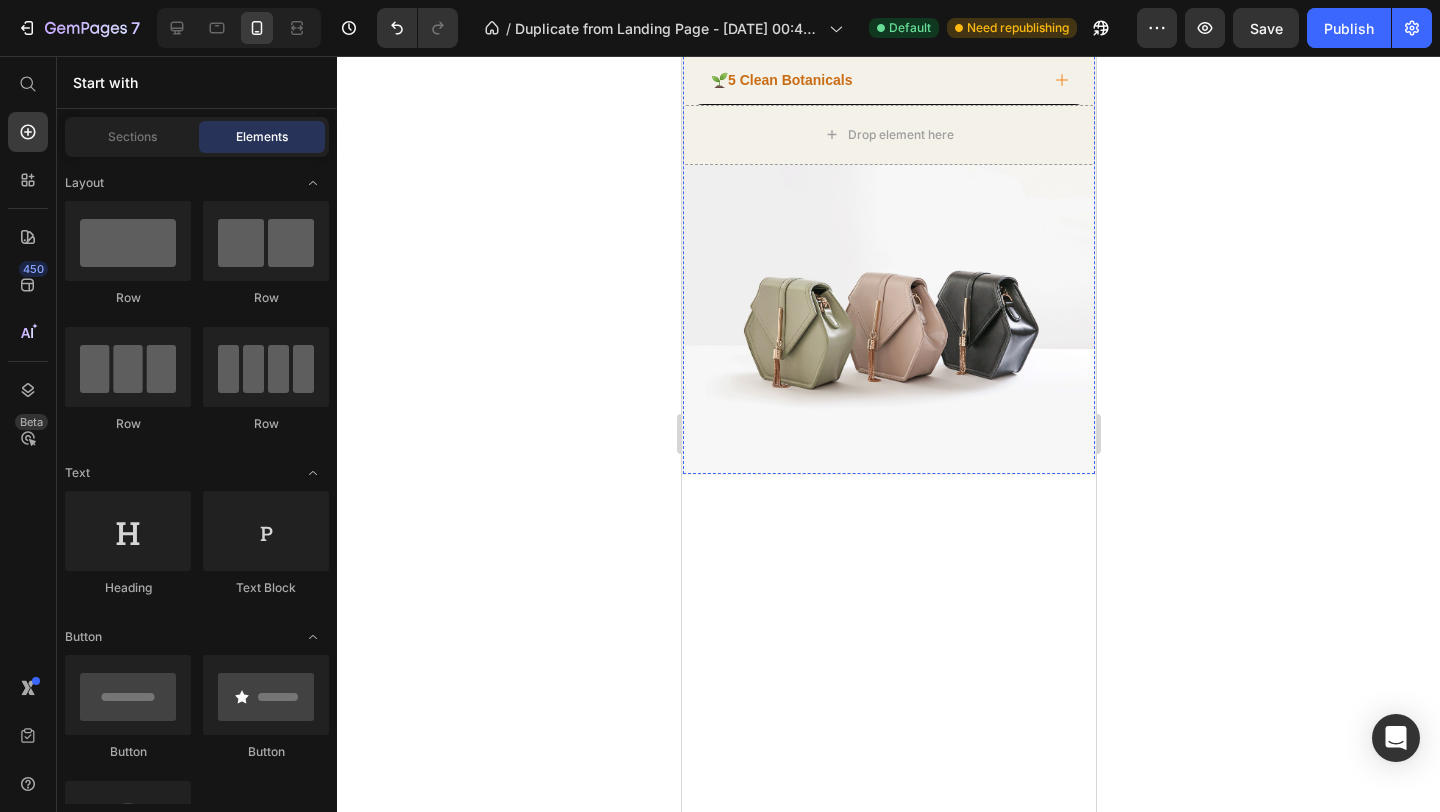 click on "✓  15-20 minute activation time" at bounding box center (888, -295) 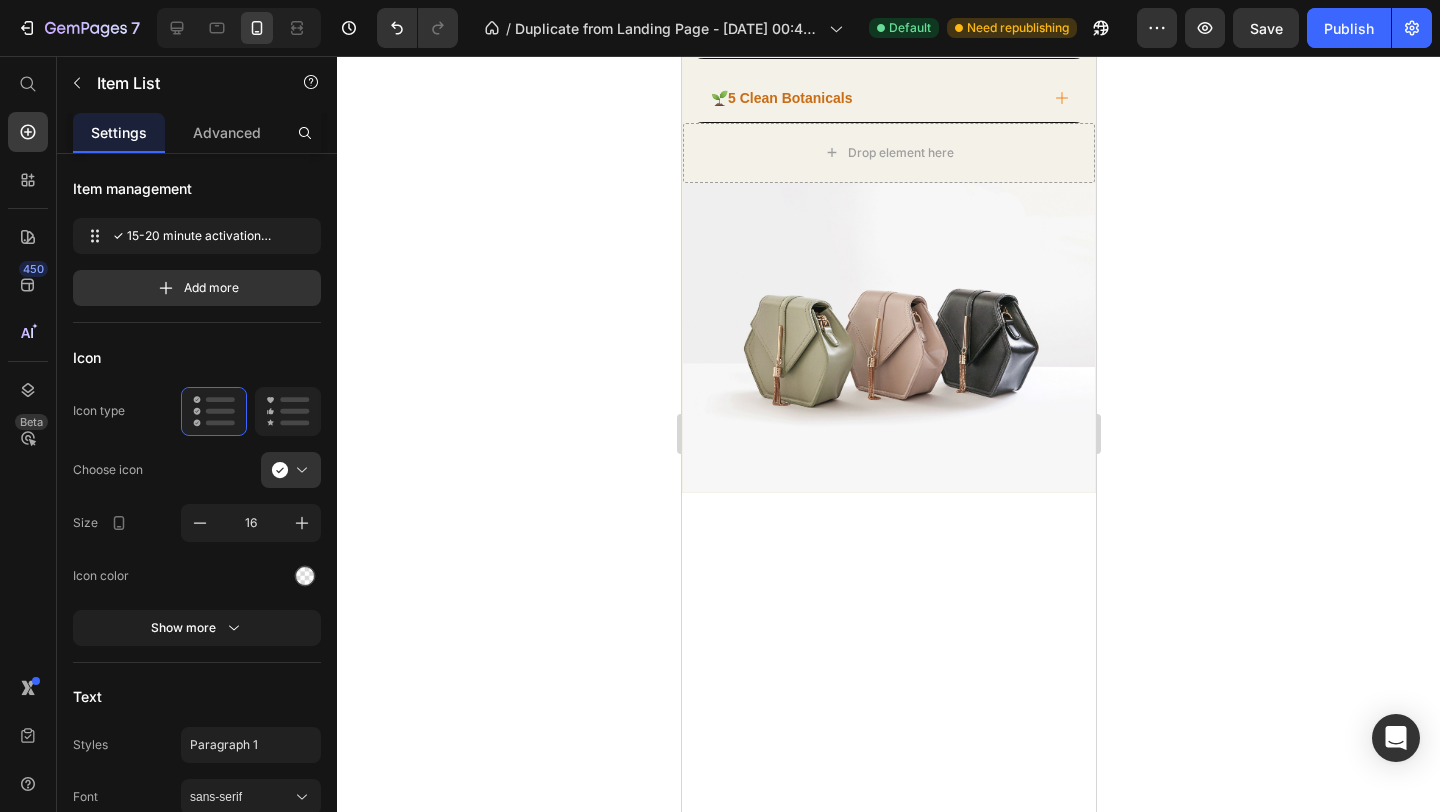 drag, startPoint x: 879, startPoint y: 543, endPoint x: 874, endPoint y: 559, distance: 16.763054 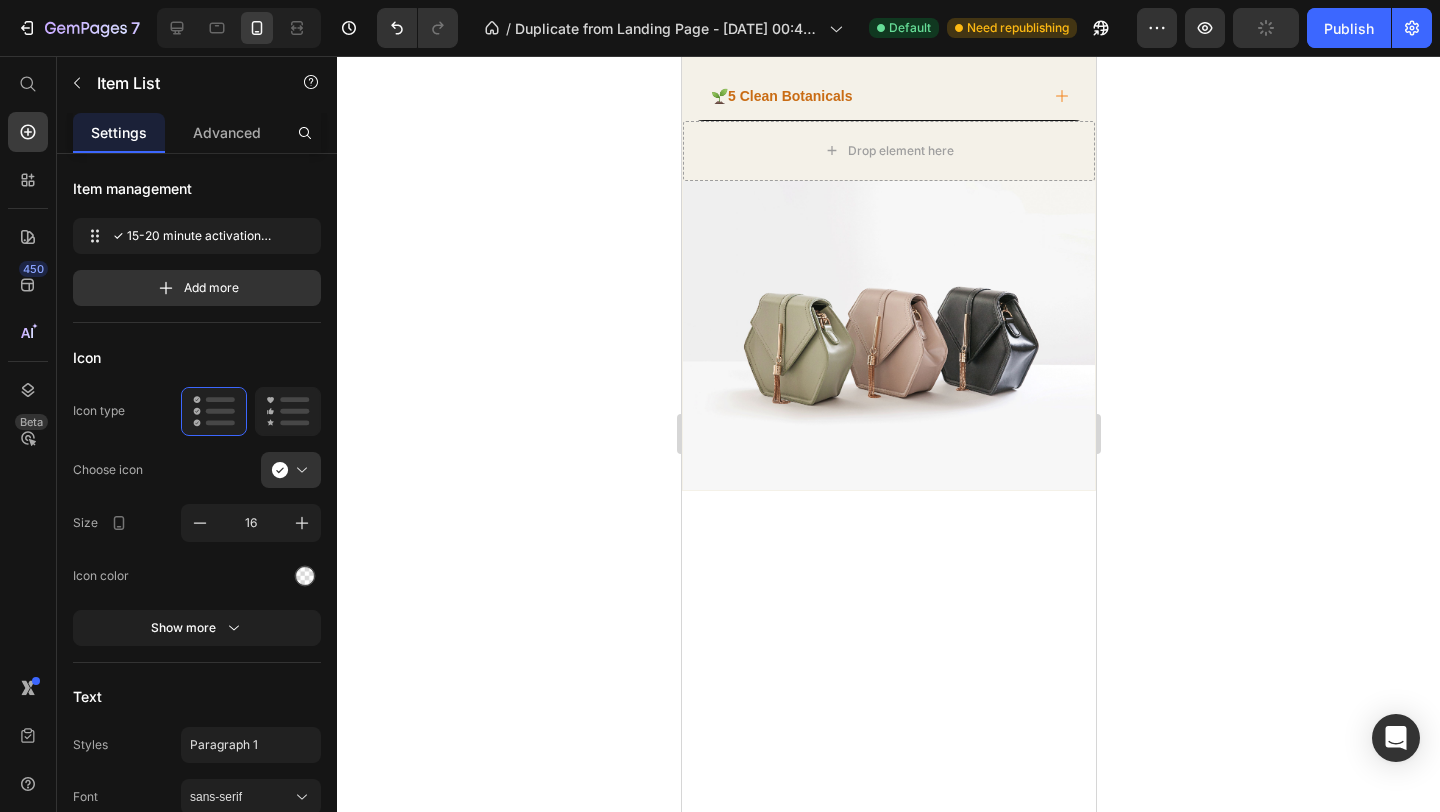 click on "✓  15-20 minute activation time" at bounding box center [888, -295] 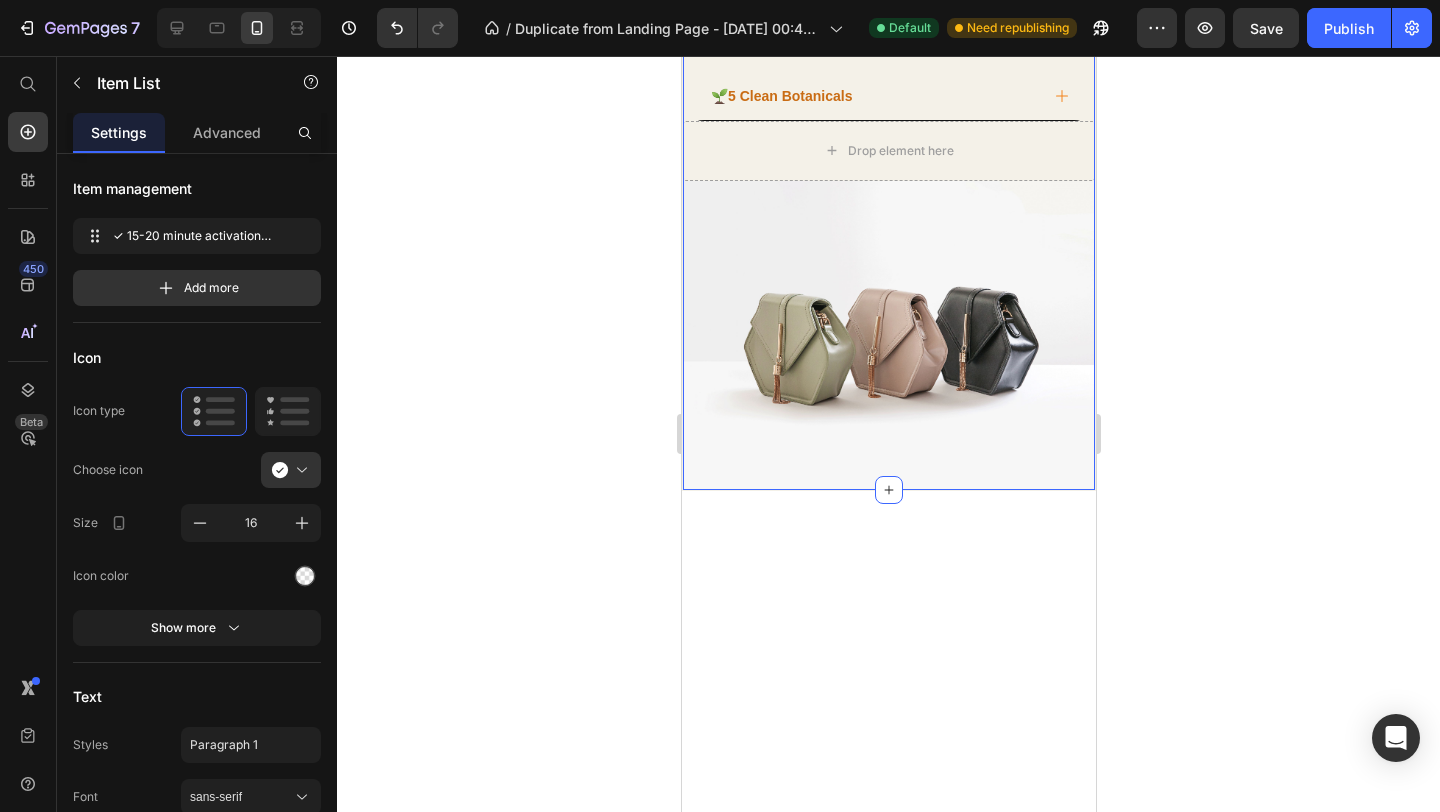 click on "Racing minds start with stress overload. Heading Before you even try to fall asleep, your mind has been, collecting stress, worries, and overstimulation all day.  Text Block Image Row ⁠⁠⁠⁠⁠⁠⁠    You need something that signals your brain "It's safe to let go now." Heading That's where SOULABY's breakthrough SoulRelease System comes in. Text Block Image ⁠⁠⁠⁠⁠⁠⁠ SOULABY Spray For Your Exhausted Mind Heading The first sublingual sleep formula designed to work with your body's natural sleep mechanisms, helping transform anxious energy into calm restoration in just 15-20 minutes. Text Block Image Unlike pills that get destroyed in your digestive system or teas that take hours to work, SOULABY's breakthrough TranquilMist™ SoulRelease System bypasses digestion entirely, delivering powerful botanicals directly into your bloodstream through the tissue under your tongue. Text Block ✓  15-20 minute activation time Item List   50 ✓  No digestive breakdown or delays Item List ✓  Row" at bounding box center (888, -381) 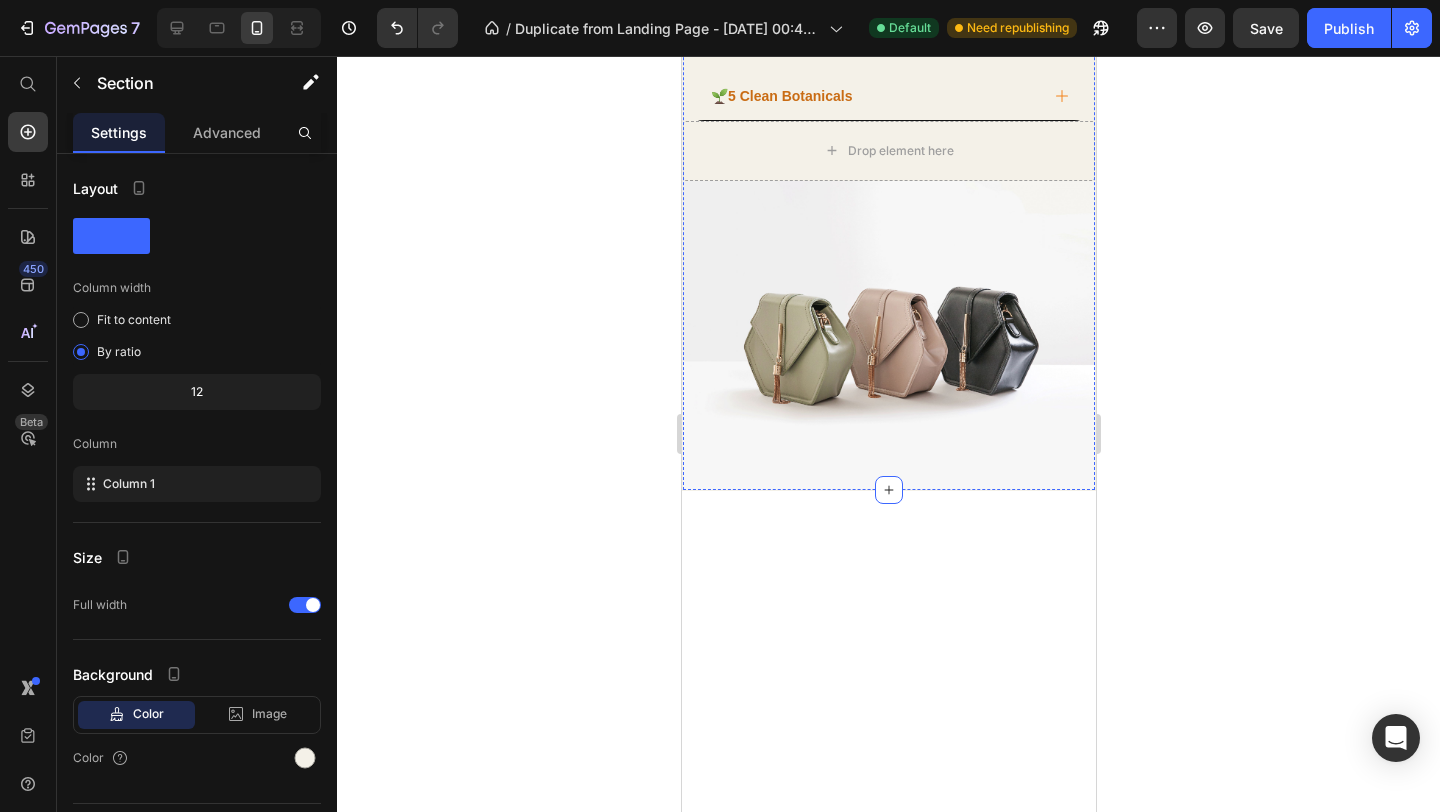click on "✓  No digestive breakdown or delays" at bounding box center [888, -245] 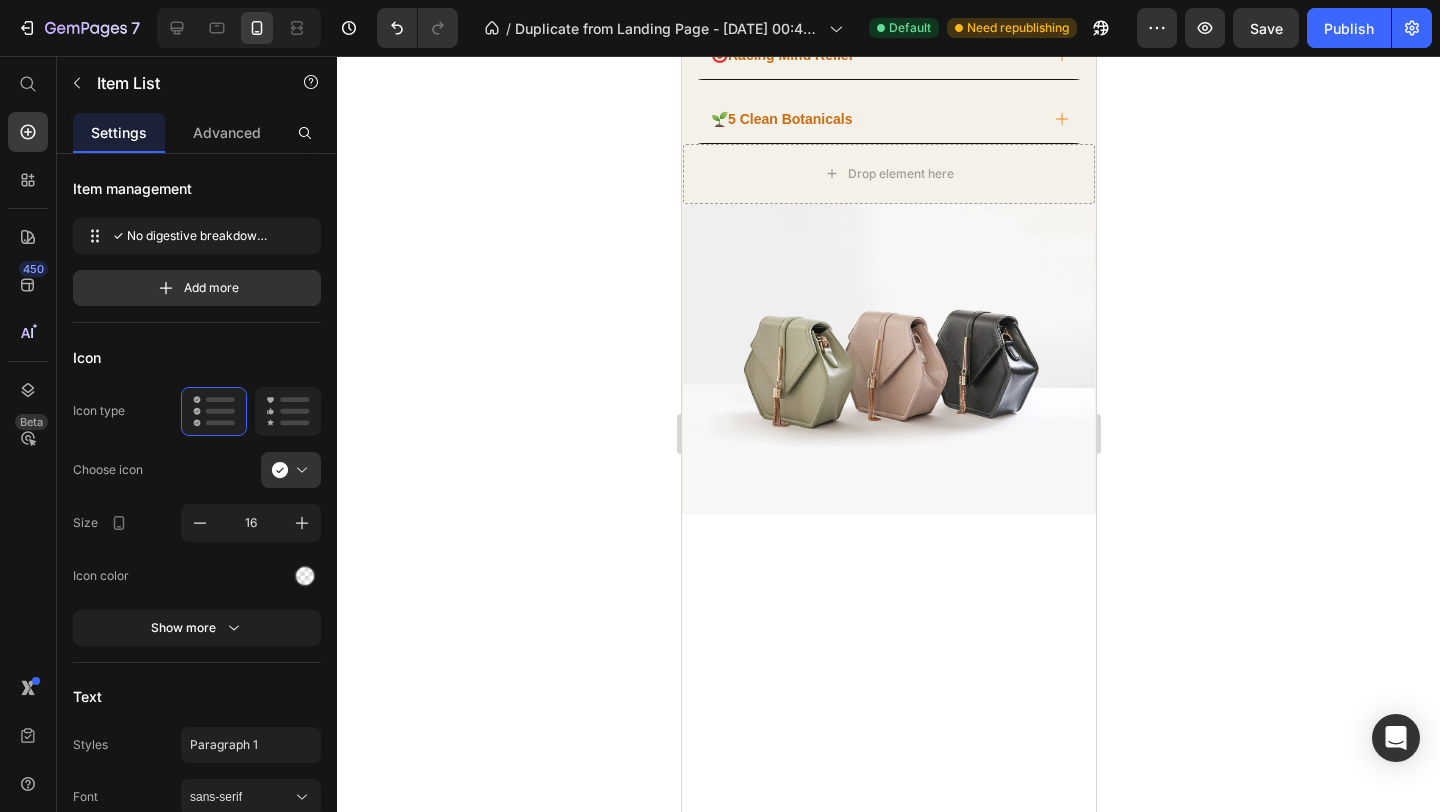 drag, startPoint x: 883, startPoint y: 637, endPoint x: 876, endPoint y: 660, distance: 24.04163 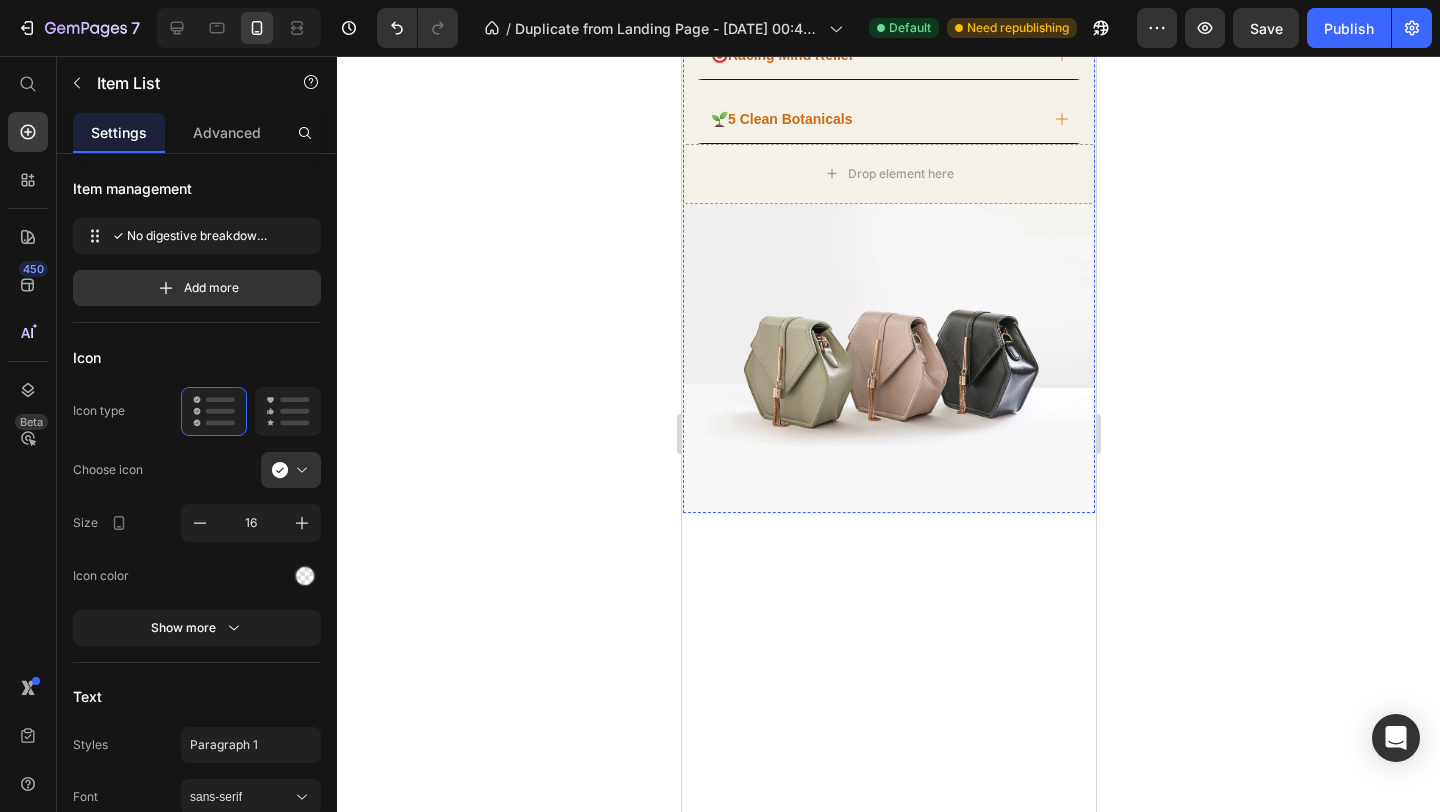 click on "✓  15-20 minute activation time" at bounding box center (888, -295) 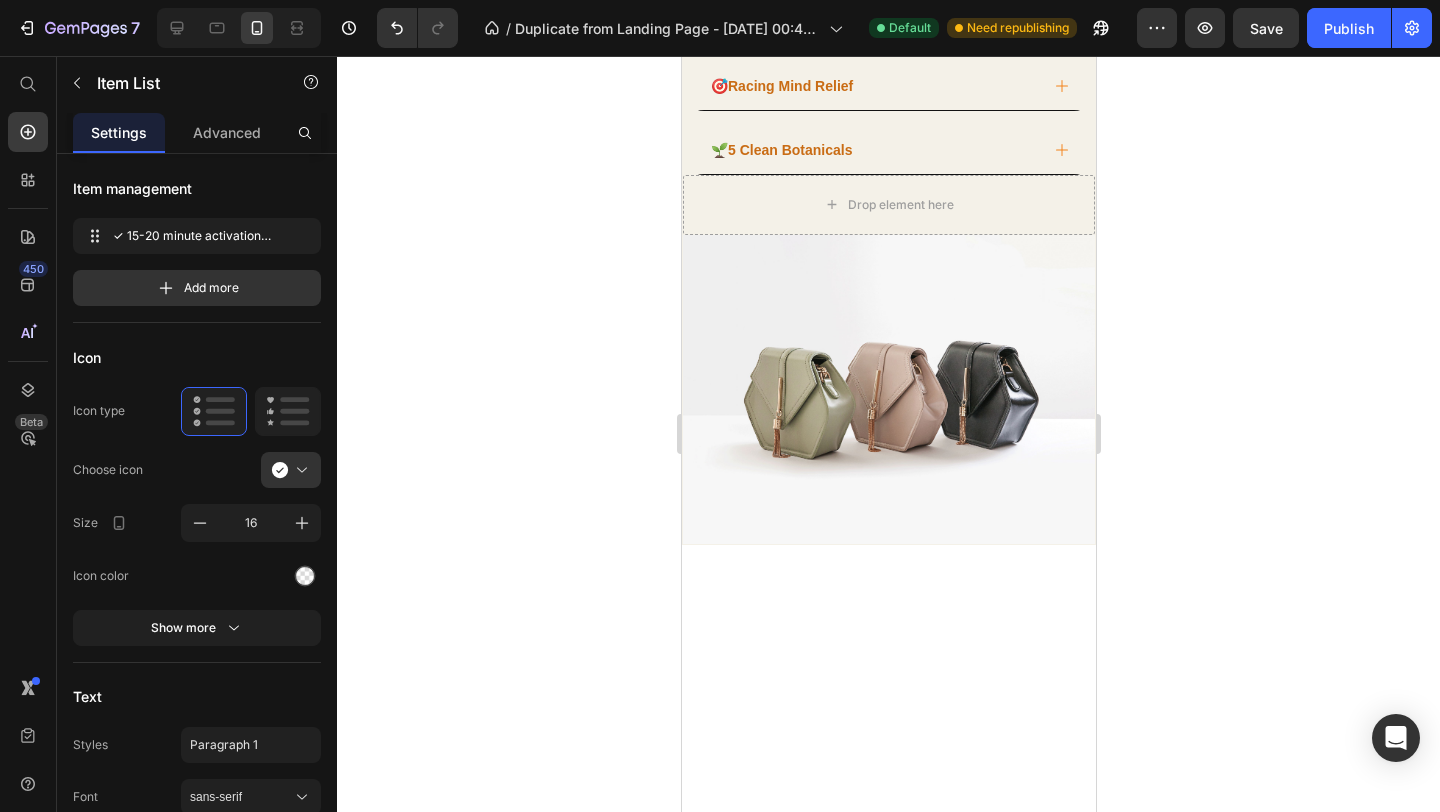drag, startPoint x: 890, startPoint y: 558, endPoint x: 886, endPoint y: 589, distance: 31.257 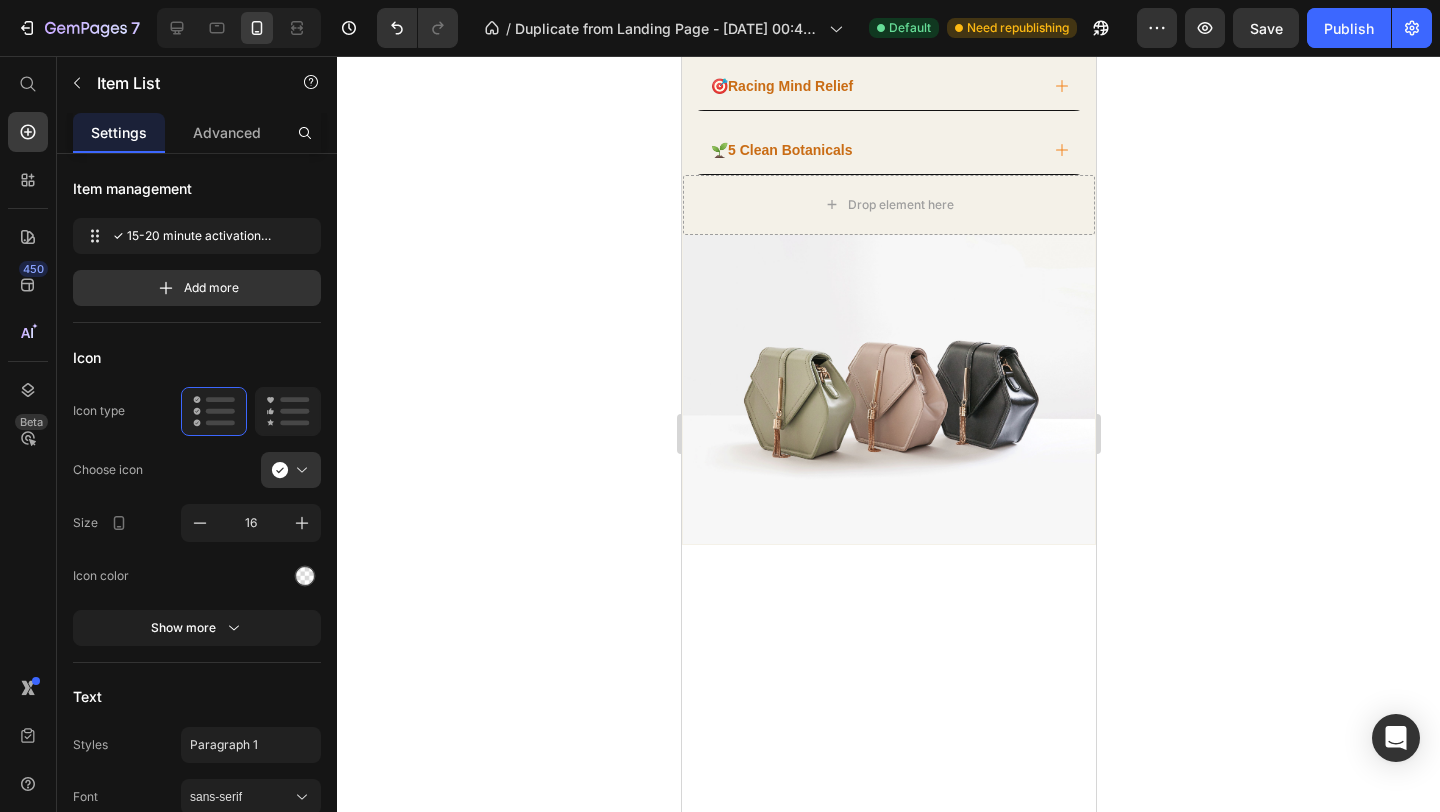 click 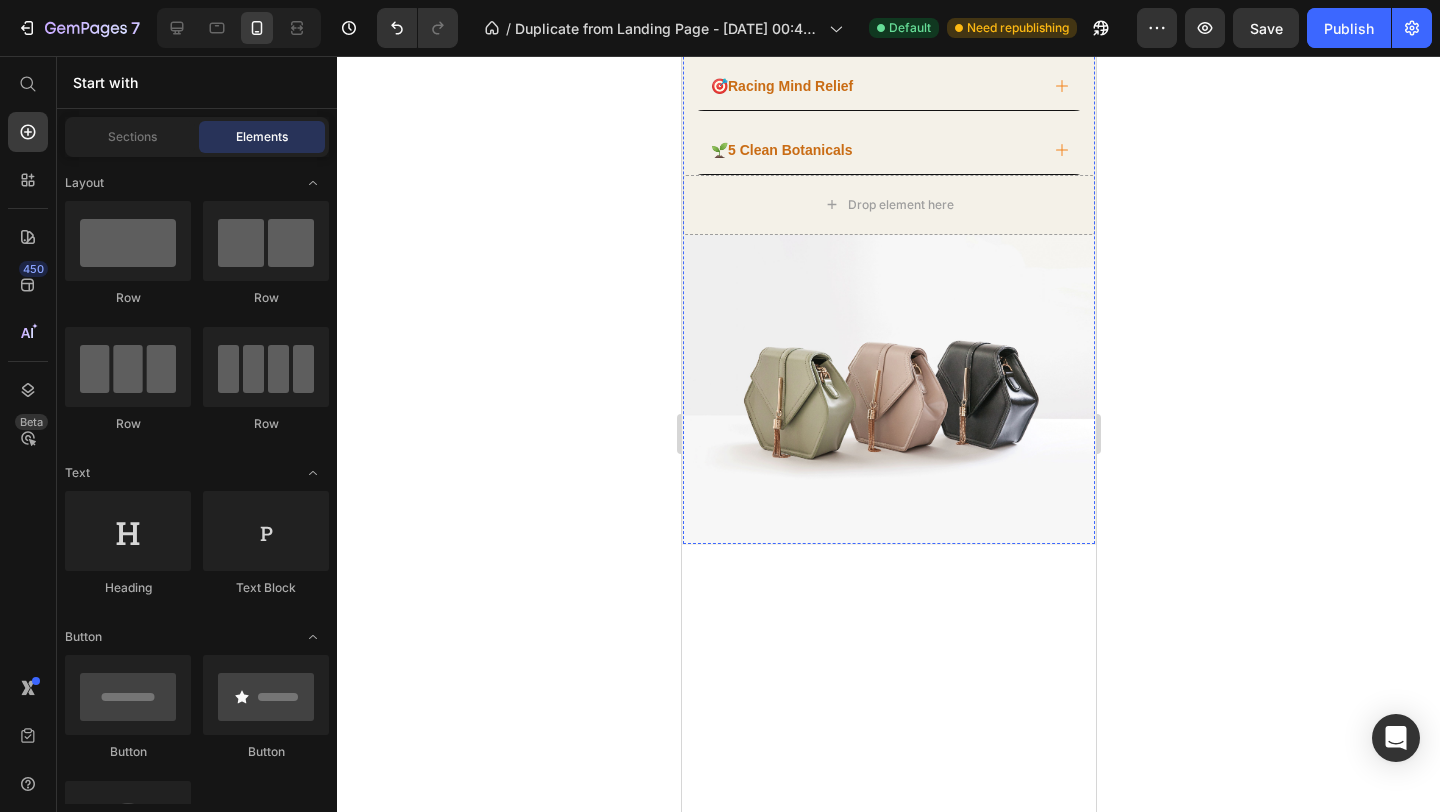 click on "✓  15-20 minute activation time" at bounding box center [888, -295] 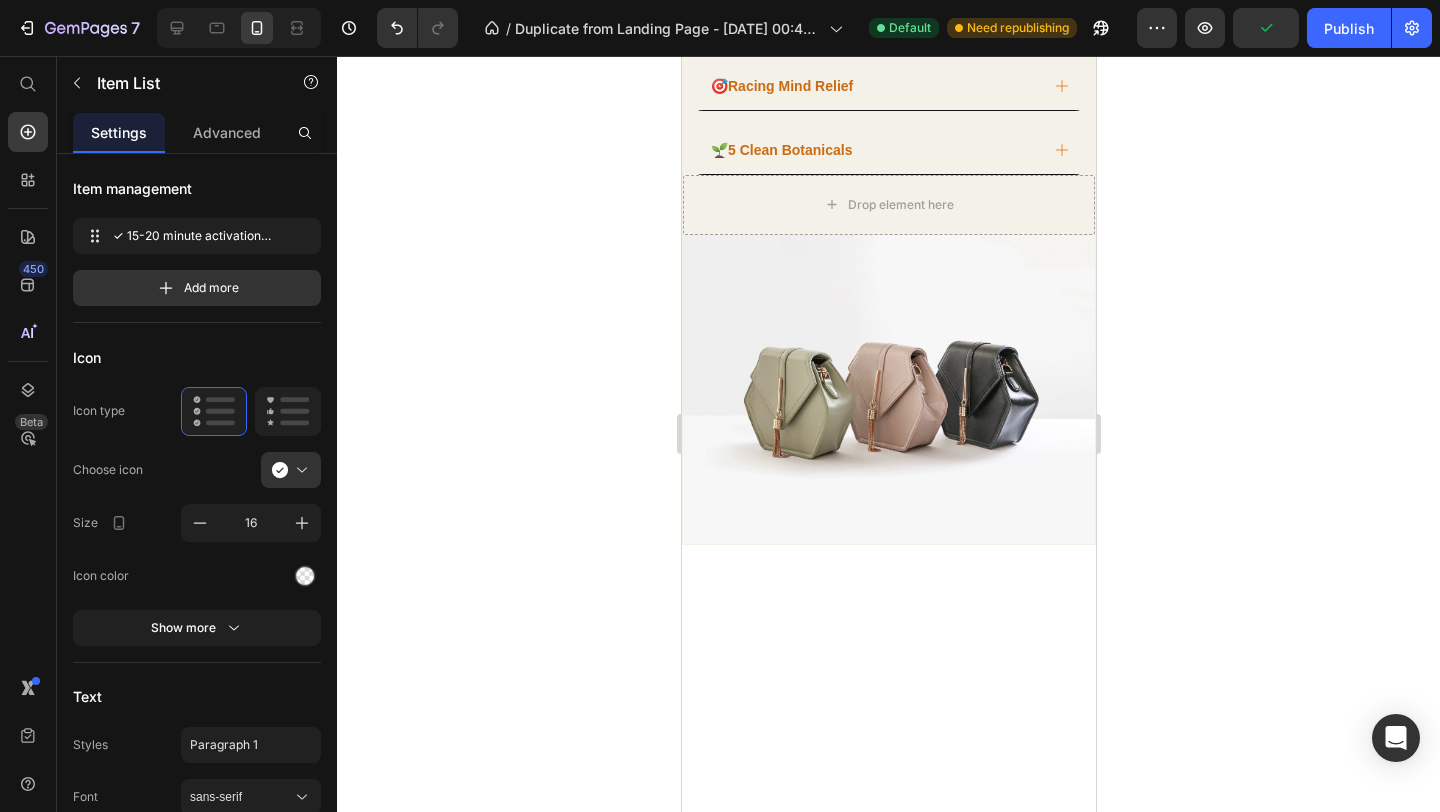 drag, startPoint x: 897, startPoint y: 587, endPoint x: 893, endPoint y: 601, distance: 14.56022 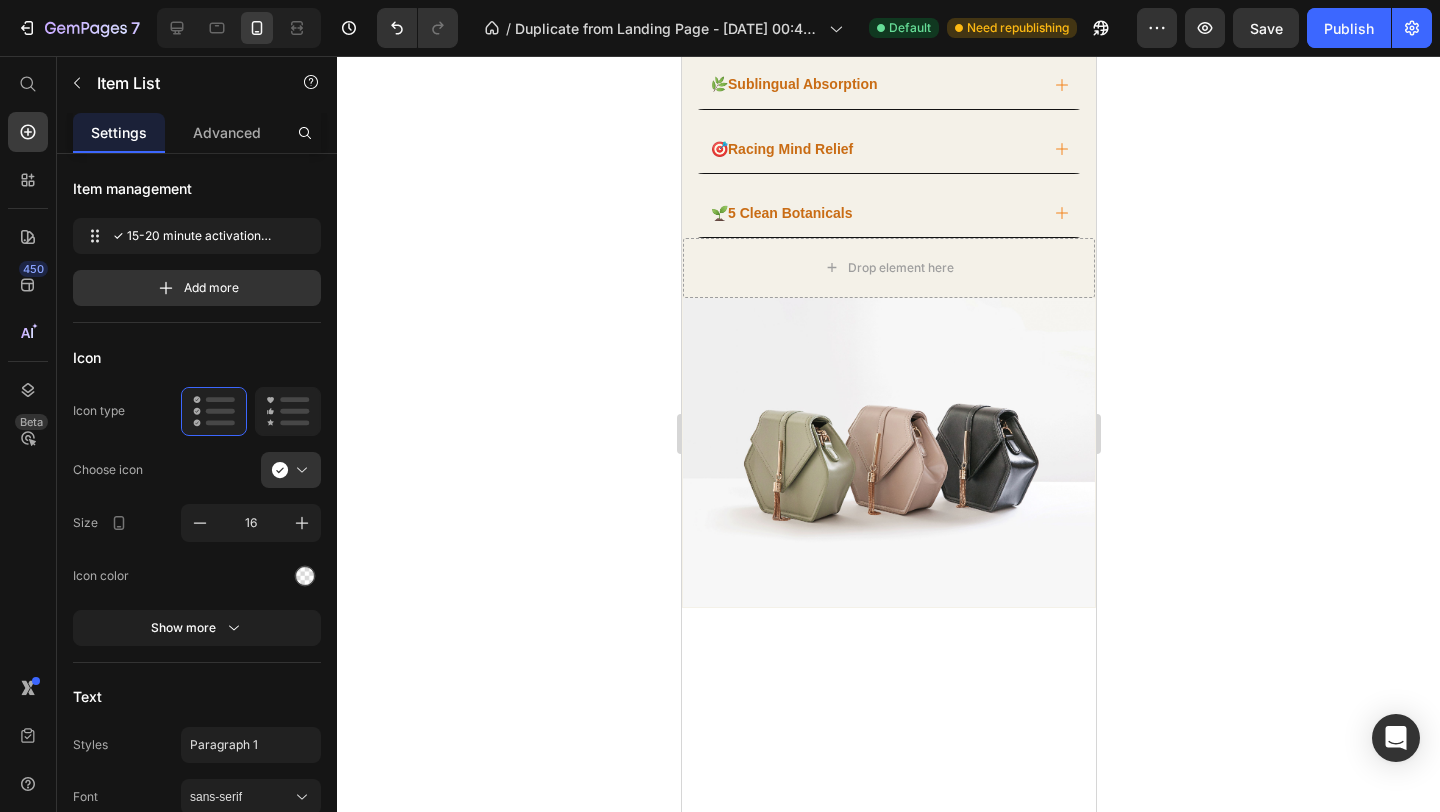 drag, startPoint x: 886, startPoint y: 592, endPoint x: 881, endPoint y: 655, distance: 63.1981 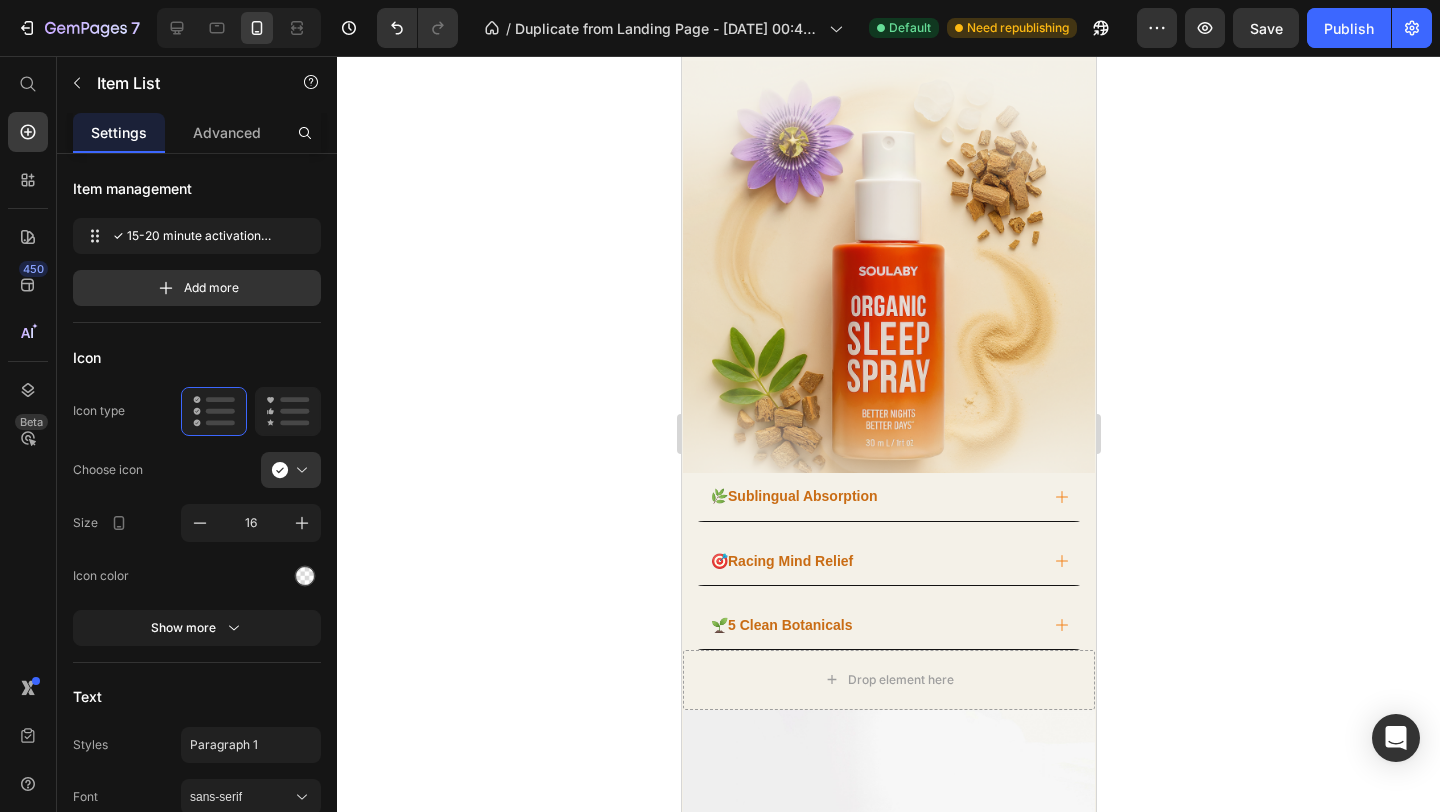 click at bounding box center [888, -109] 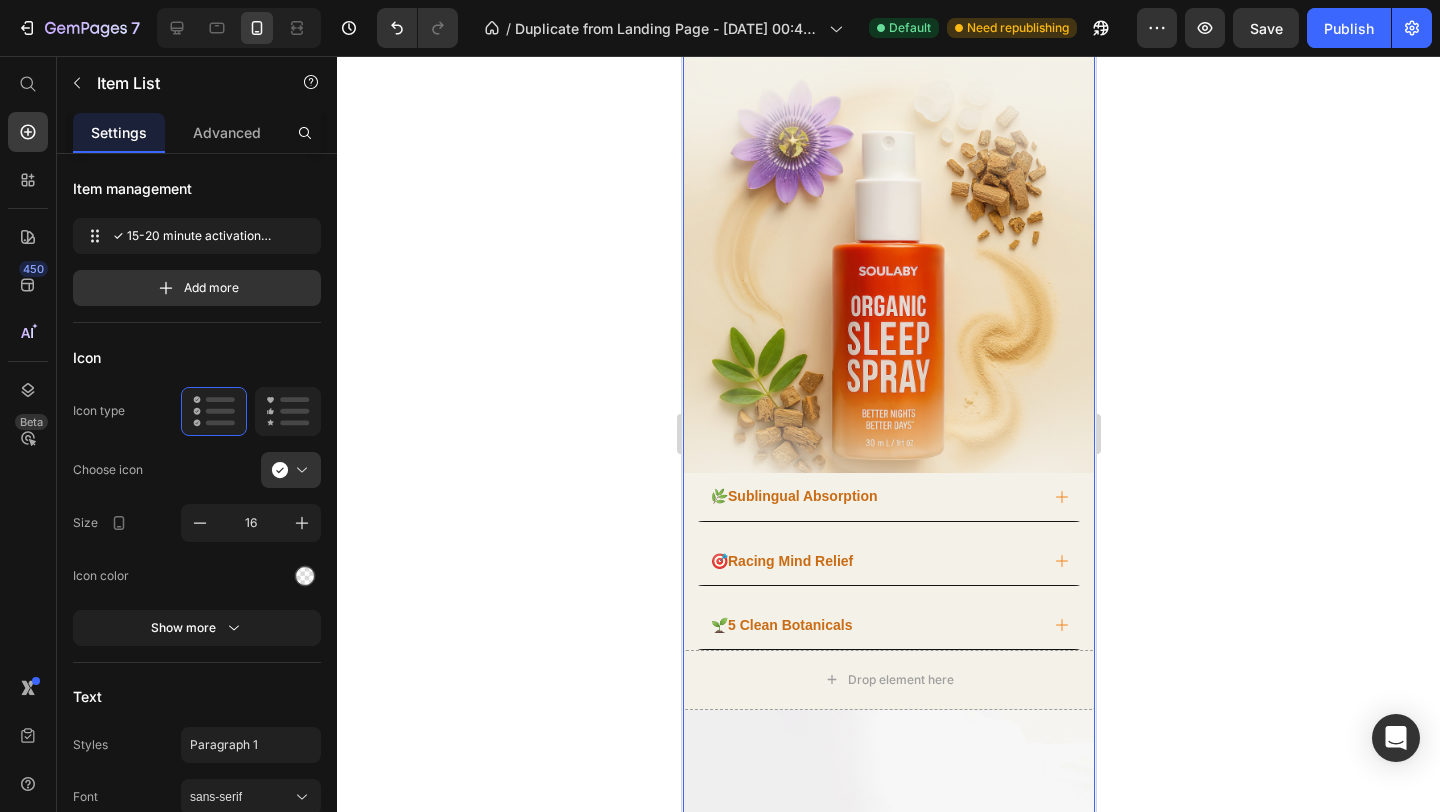 click on "Racing minds start with stress overload. Heading Before you even try to fall asleep, your mind has been, collecting stress, worries, and overstimulation all day.  Text Block Image Row ⁠⁠⁠⁠⁠⁠⁠    You need something that signals your brain "It's safe to let go now." Heading That's where SOULABY's breakthrough SoulRelease System comes in. Text Block Image ⁠⁠⁠⁠⁠⁠⁠ SOULABY Spray For Your Exhausted Mind Heading The first sublingual sleep formula designed to work with your body's natural sleep mechanisms, helping transform anxious energy into calm restoration in just 15-20 minutes. Text Block Image Unlike pills that get destroyed in your digestive system or teas that take hours to work, SOULABY's breakthrough TranquilMist™ SoulRelease System bypasses digestion entirely, delivering powerful botanicals directly into your bloodstream through the tissue under your tongue. Text Block ✓  15-20 minute activation time Item List   144 ✓  No digestive breakdown or delays Item List ✓  Row" at bounding box center [888, -117] 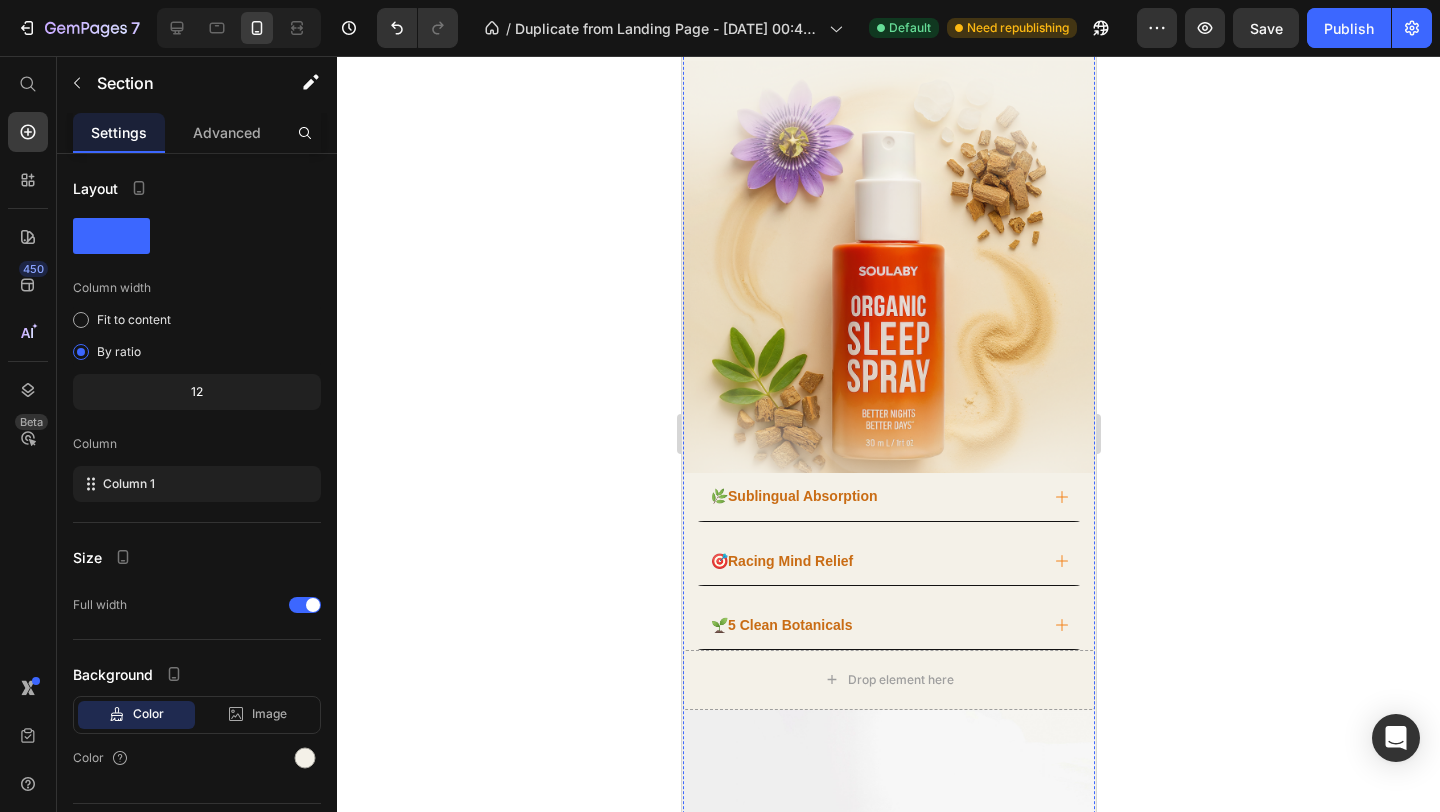 click on "15-20 minute activation time" at bounding box center [905, -295] 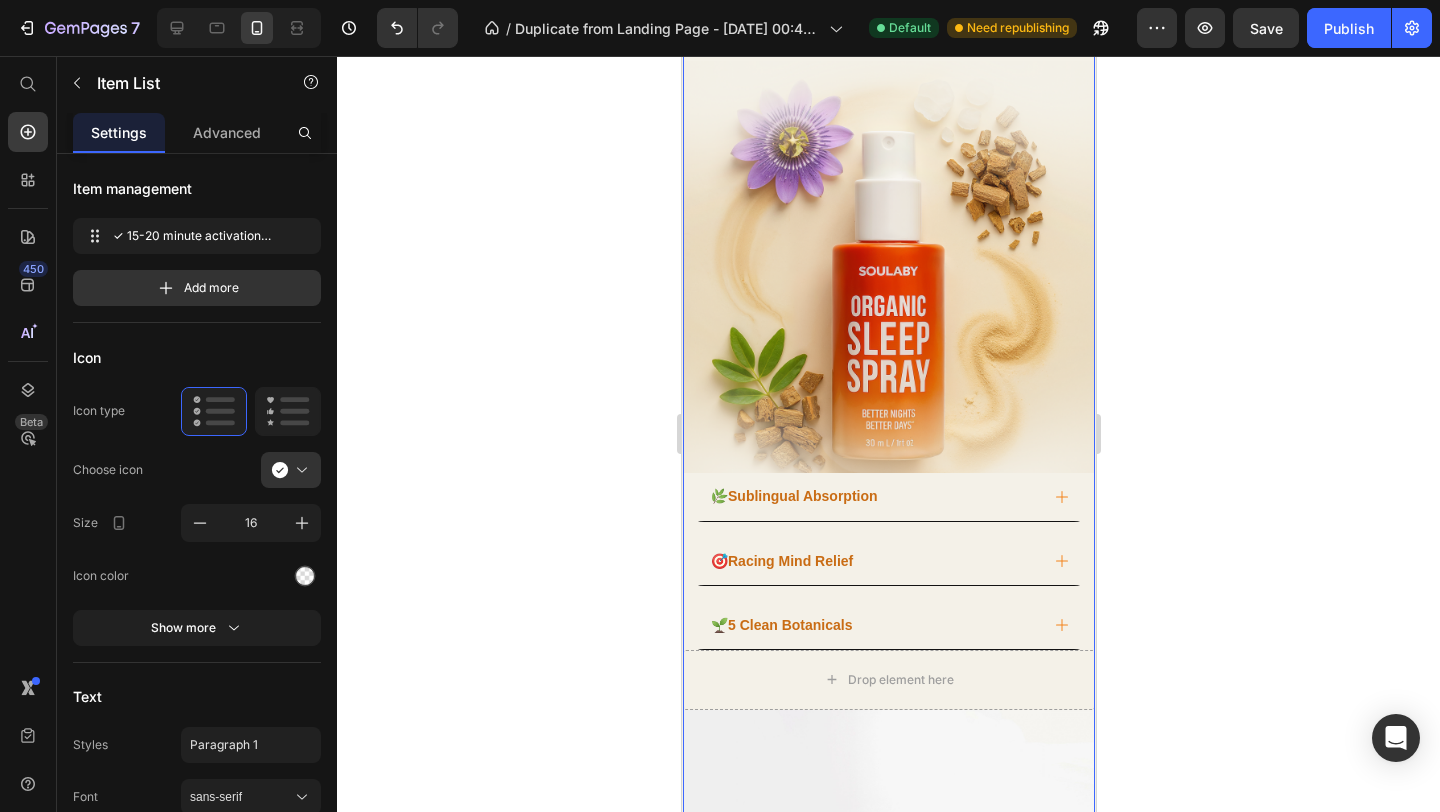 click on "Racing minds start with stress overload. Heading Before you even try to fall asleep, your mind has been, collecting stress, worries, and overstimulation all day.  Text Block Image Row ⁠⁠⁠⁠⁠⁠⁠    You need something that signals your brain "It's safe to let go now." Heading That's where SOULABY's breakthrough SoulRelease System comes in. Text Block Image ⁠⁠⁠⁠⁠⁠⁠ SOULABY Spray For Your Exhausted Mind Heading The first sublingual sleep formula designed to work with your body's natural sleep mechanisms, helping transform anxious energy into calm restoration in just 15-20 minutes. Text Block Image Unlike pills that get destroyed in your digestive system or teas that take hours to work, SOULABY's breakthrough TranquilMist™ SoulRelease System bypasses digestion entirely, delivering powerful botanicals directly into your bloodstream through the tissue under your tongue. Text Block ✓  15-20 minute activation time Item List   144 ✓  No digestive breakdown or delays Item List ✓  Row" at bounding box center (888, -117) 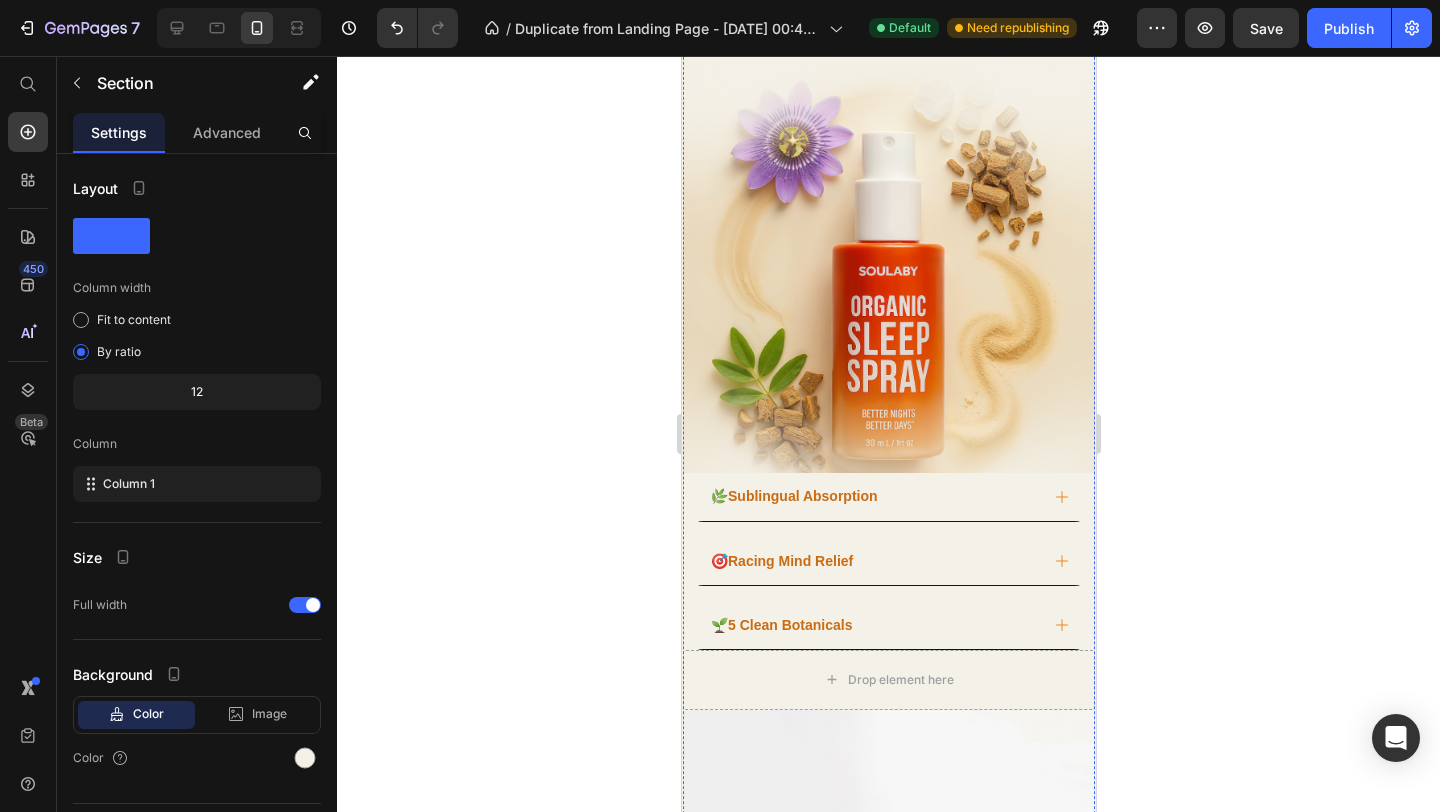 click on "✓  15-20 minute activation time" at bounding box center [888, -295] 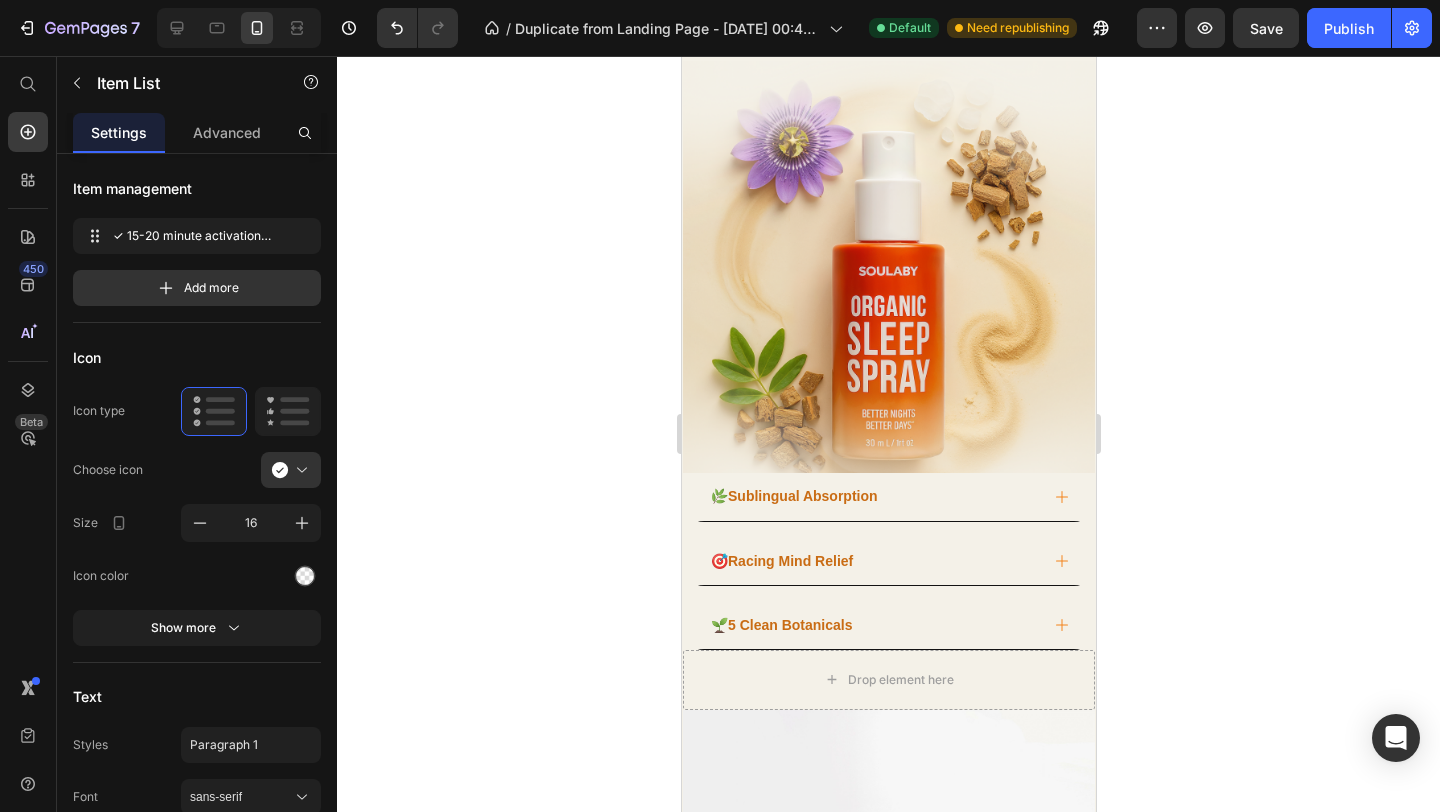 click on "✓  15-20 minute activation time" at bounding box center (888, -295) 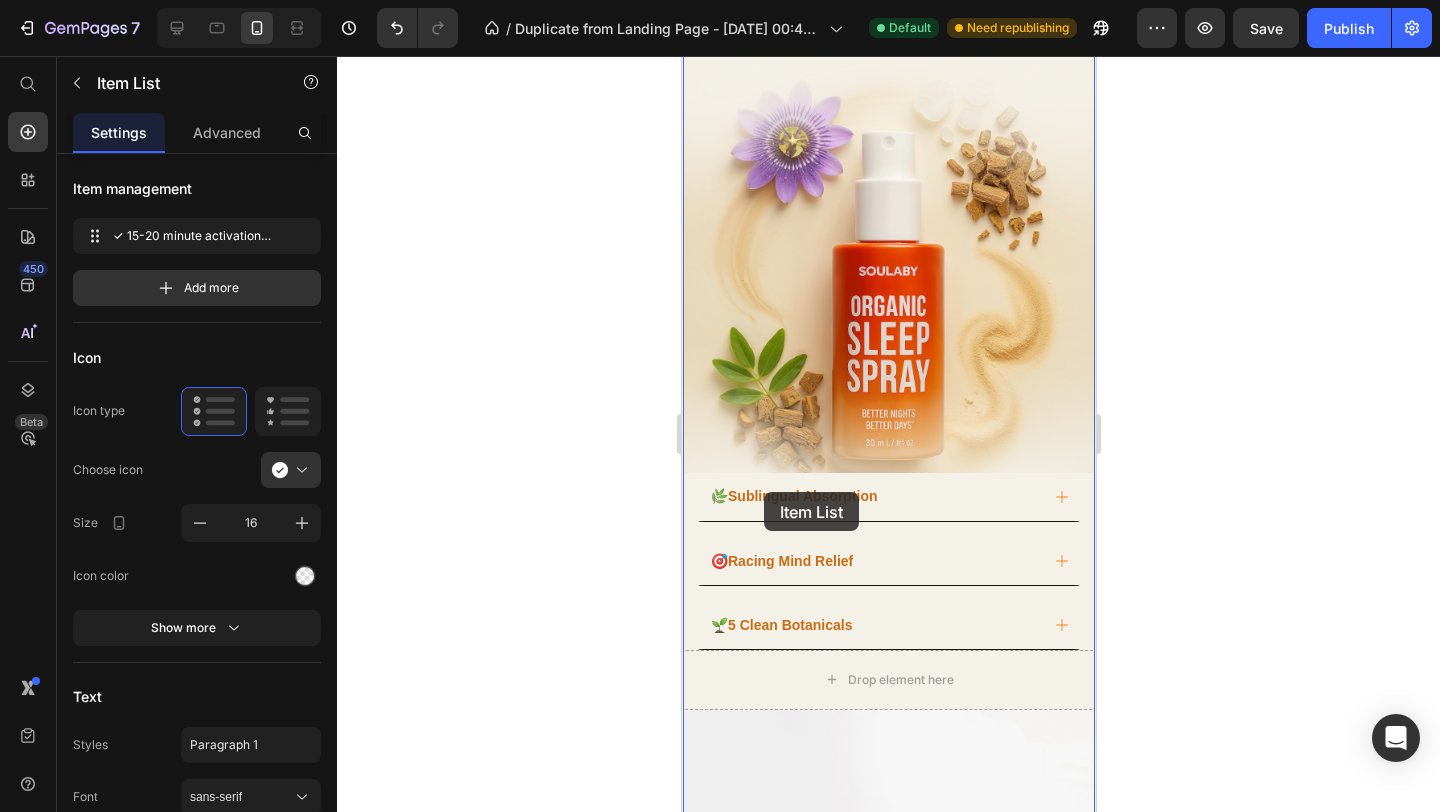 drag, startPoint x: 762, startPoint y: 460, endPoint x: 764, endPoint y: 507, distance: 47.042534 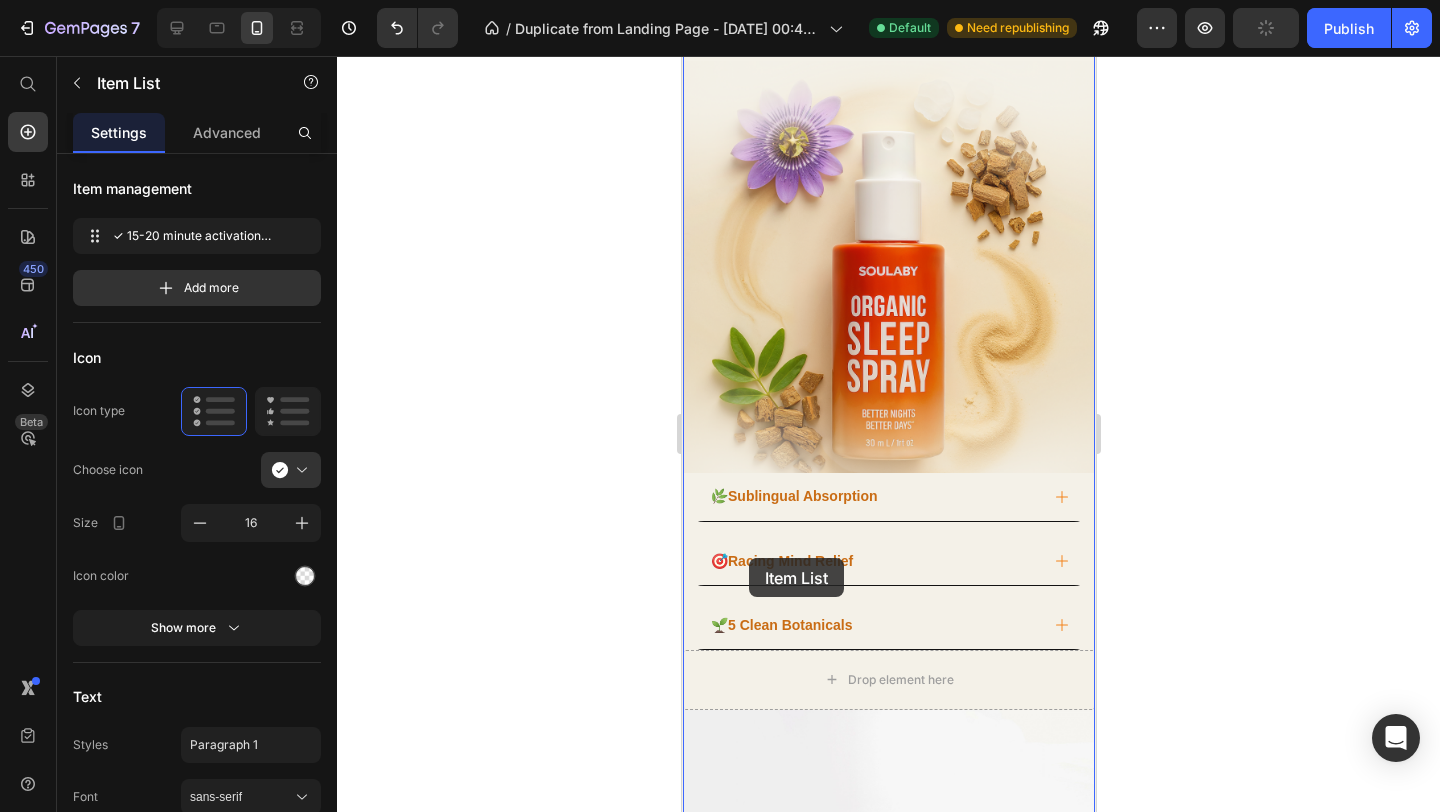 drag, startPoint x: 743, startPoint y: 471, endPoint x: 748, endPoint y: 557, distance: 86.145226 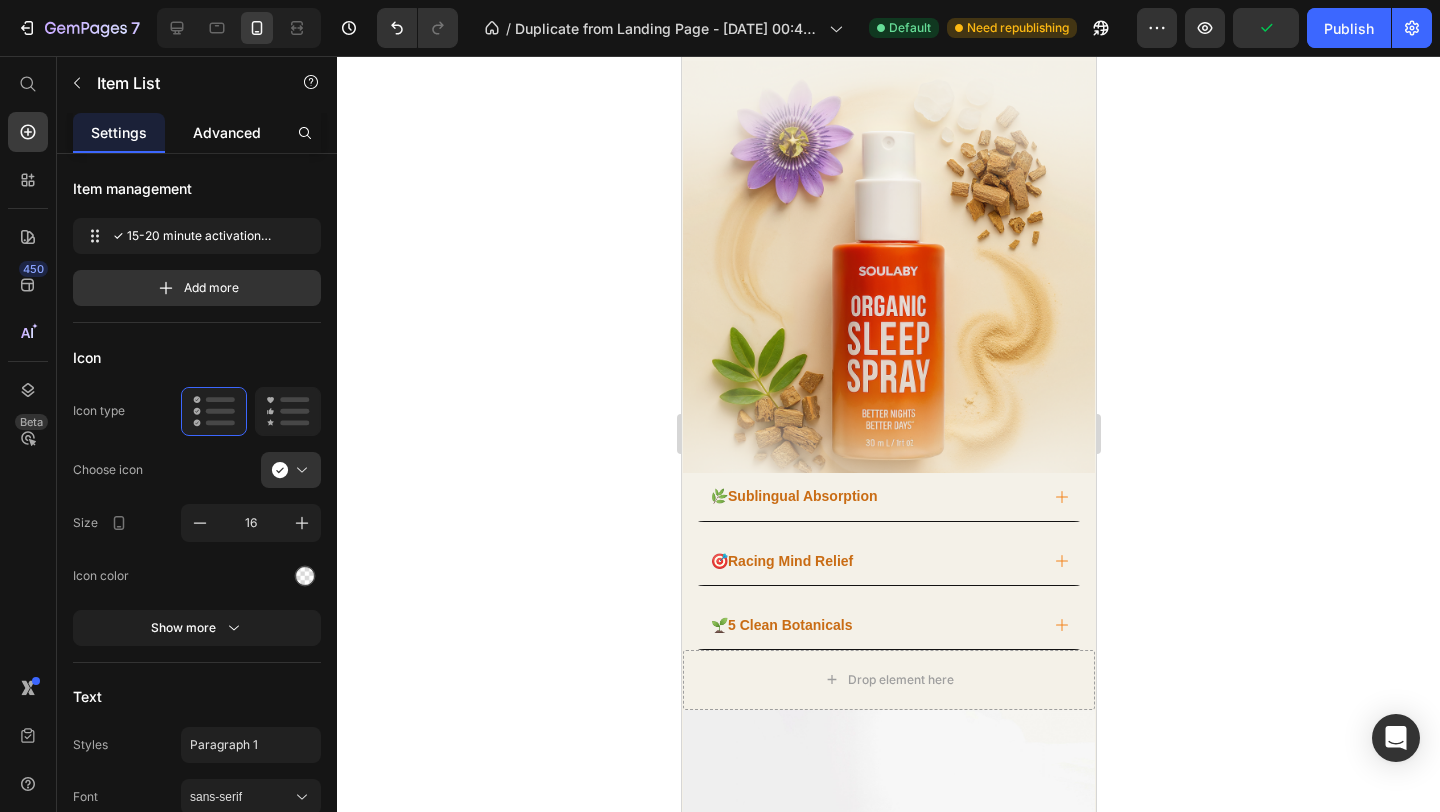 click on "Advanced" 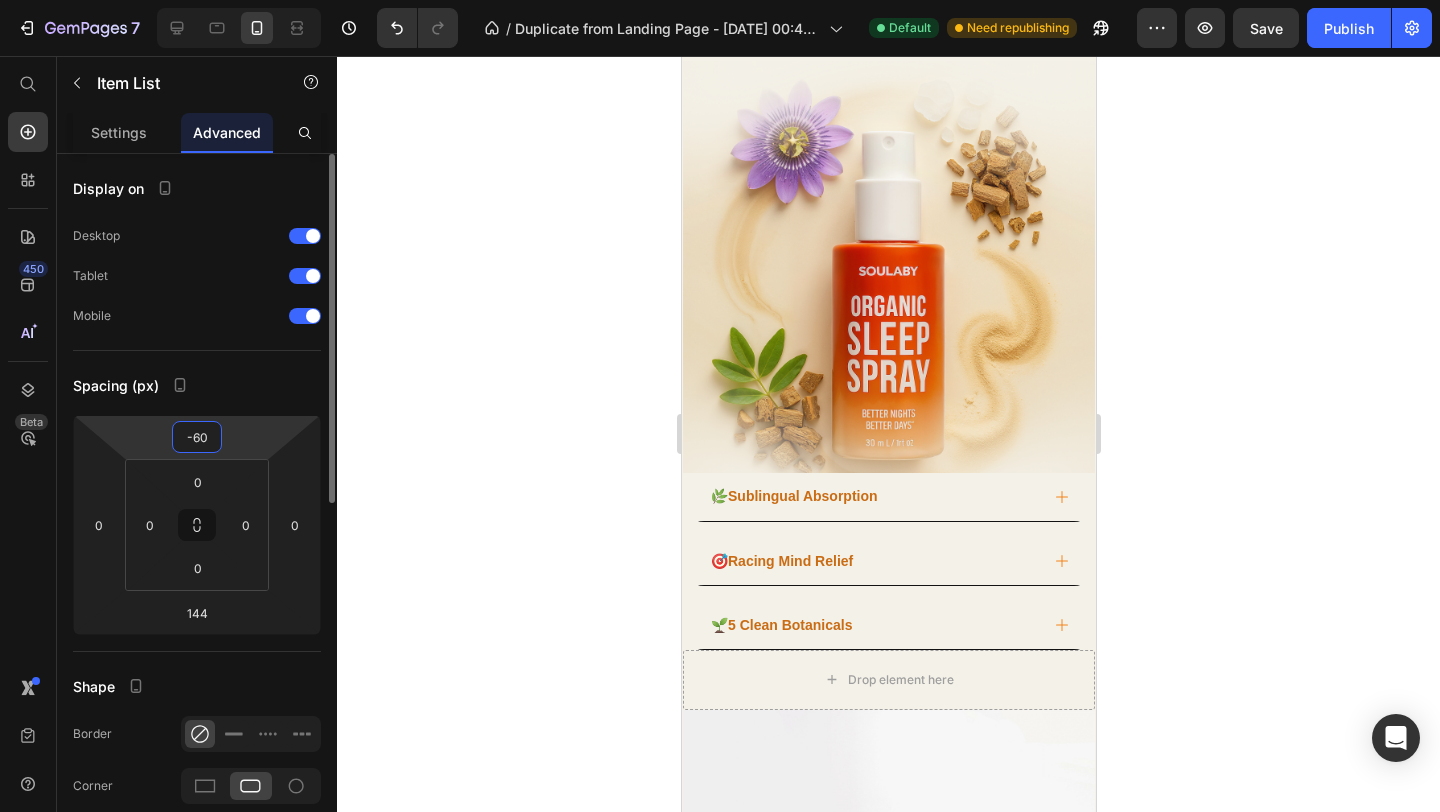 click on "-60" at bounding box center [197, 437] 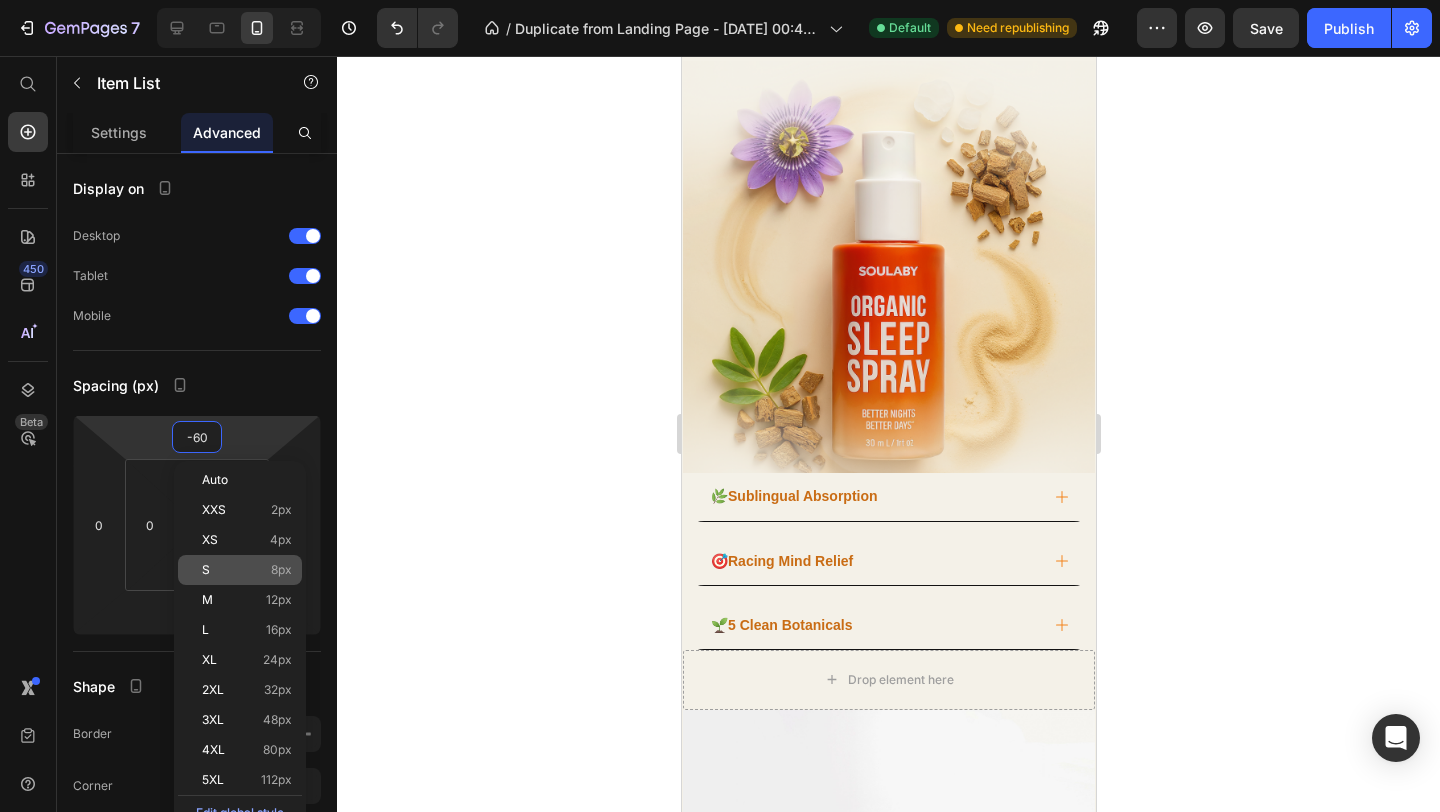 click on "S 8px" 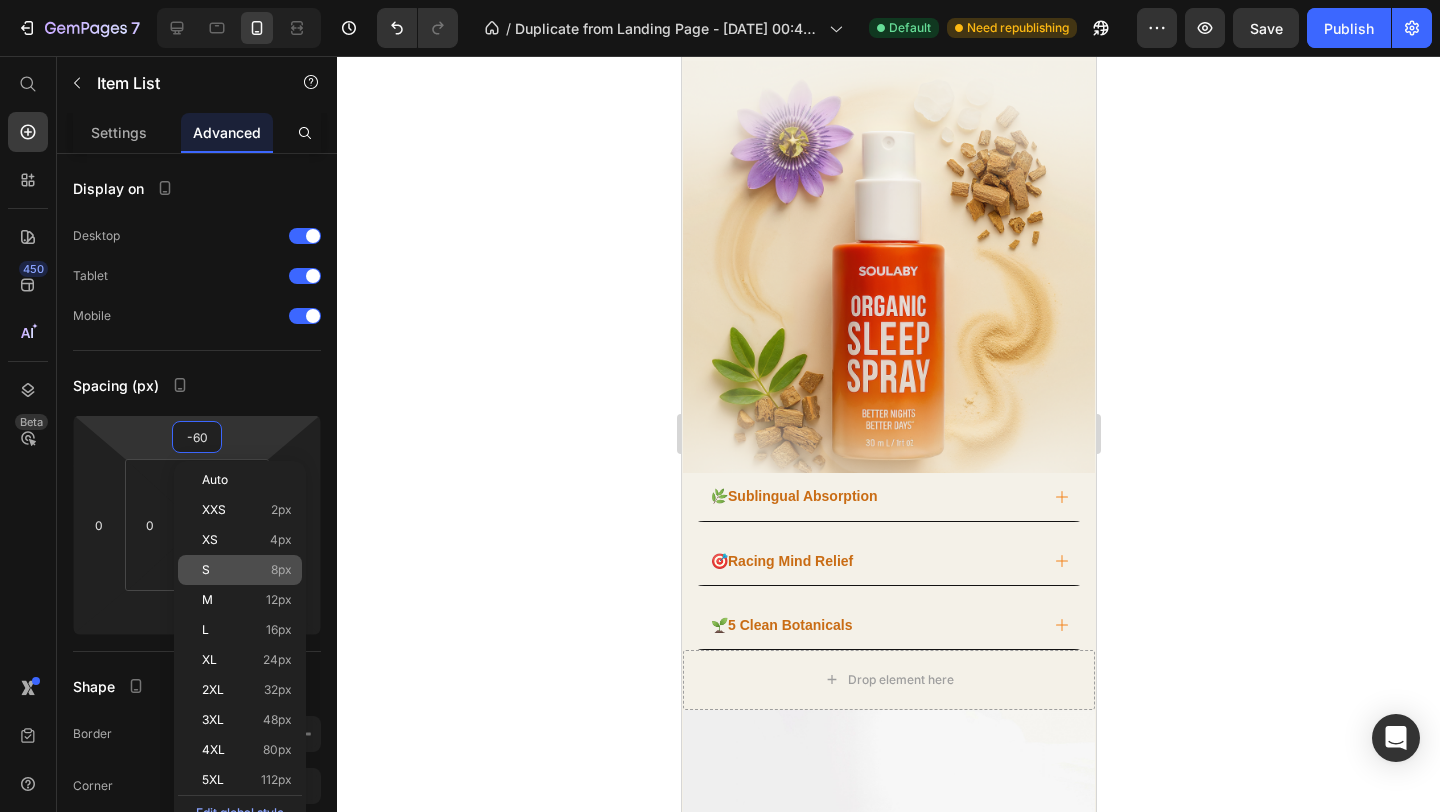 type on "8" 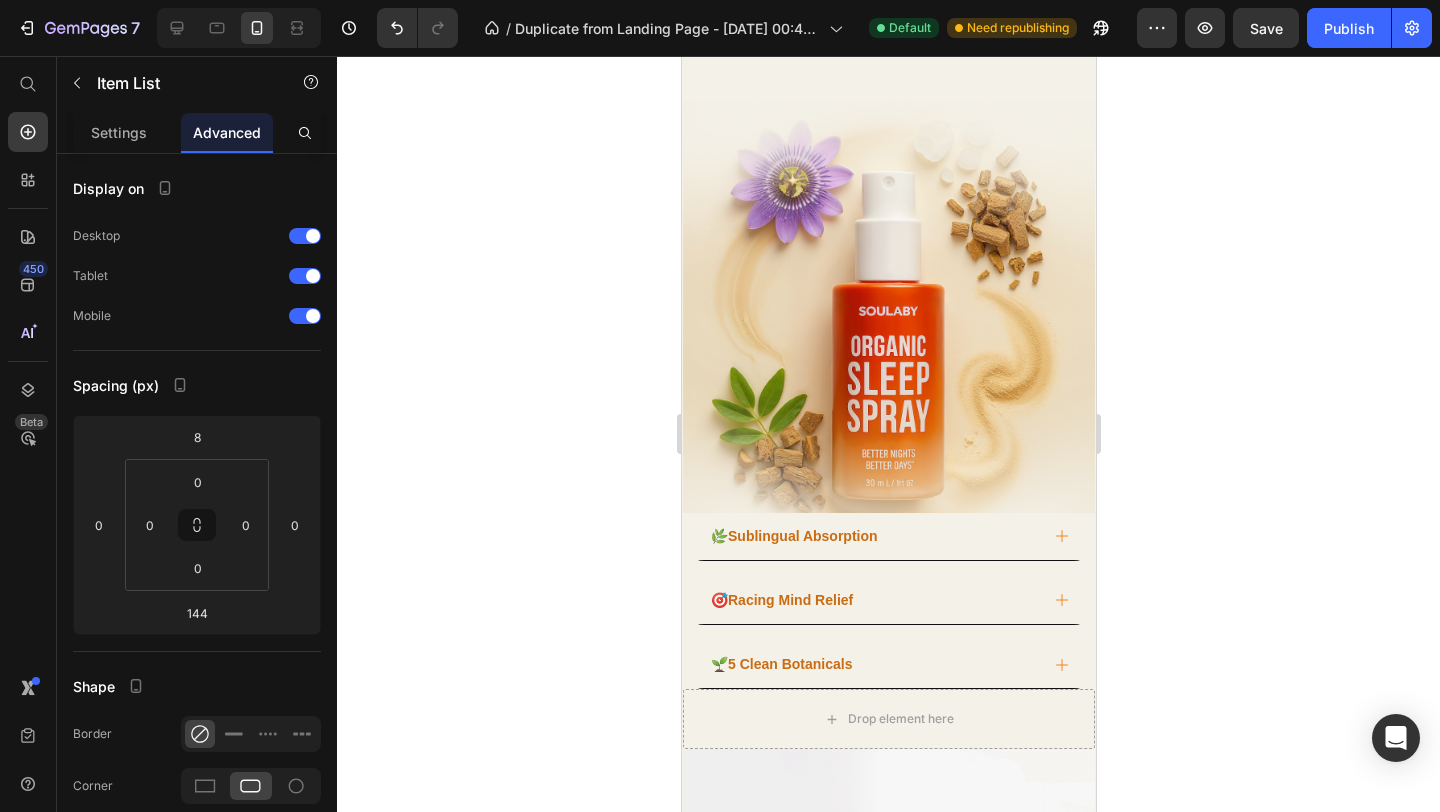 click 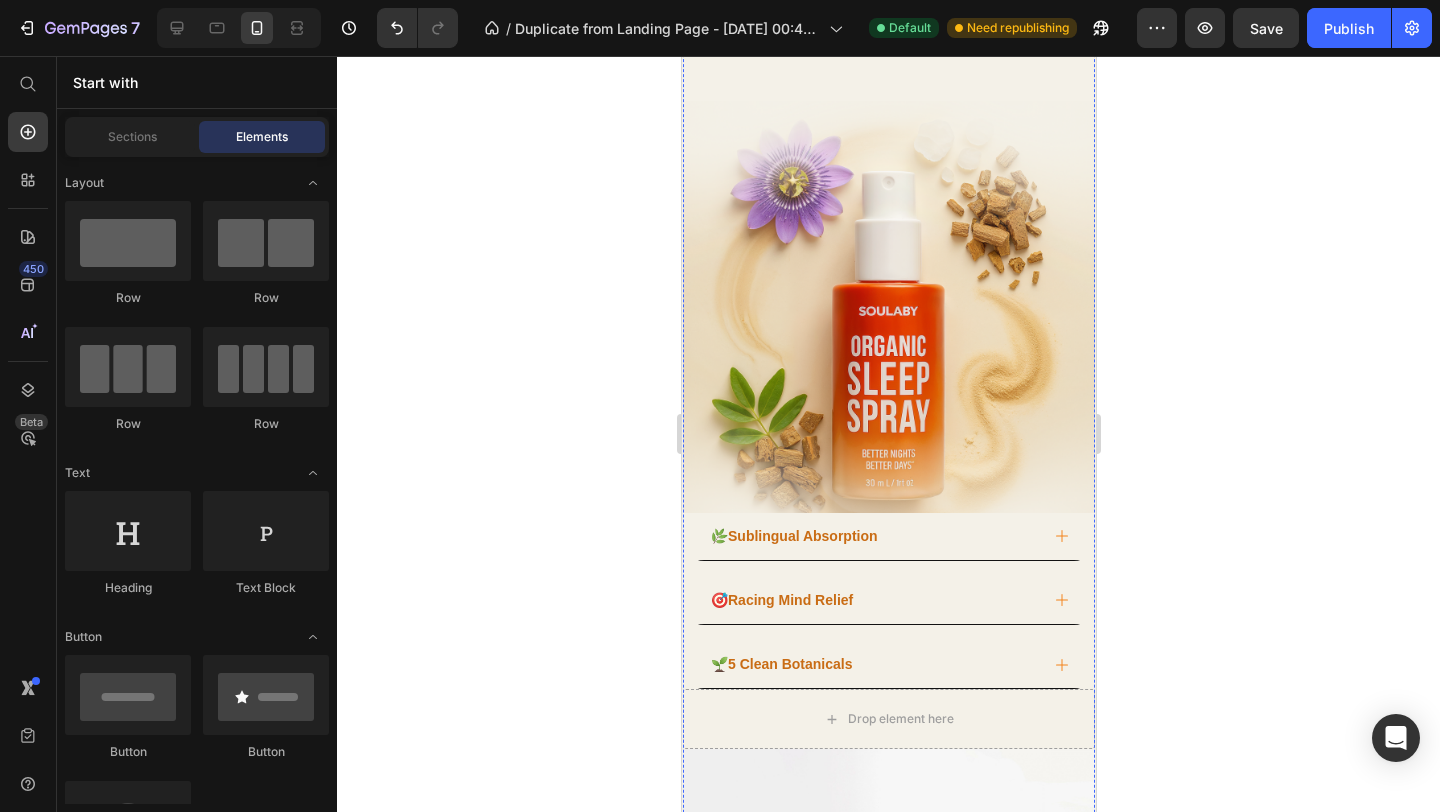 click on "✓  No digestive breakdown or delays" at bounding box center [888, -111] 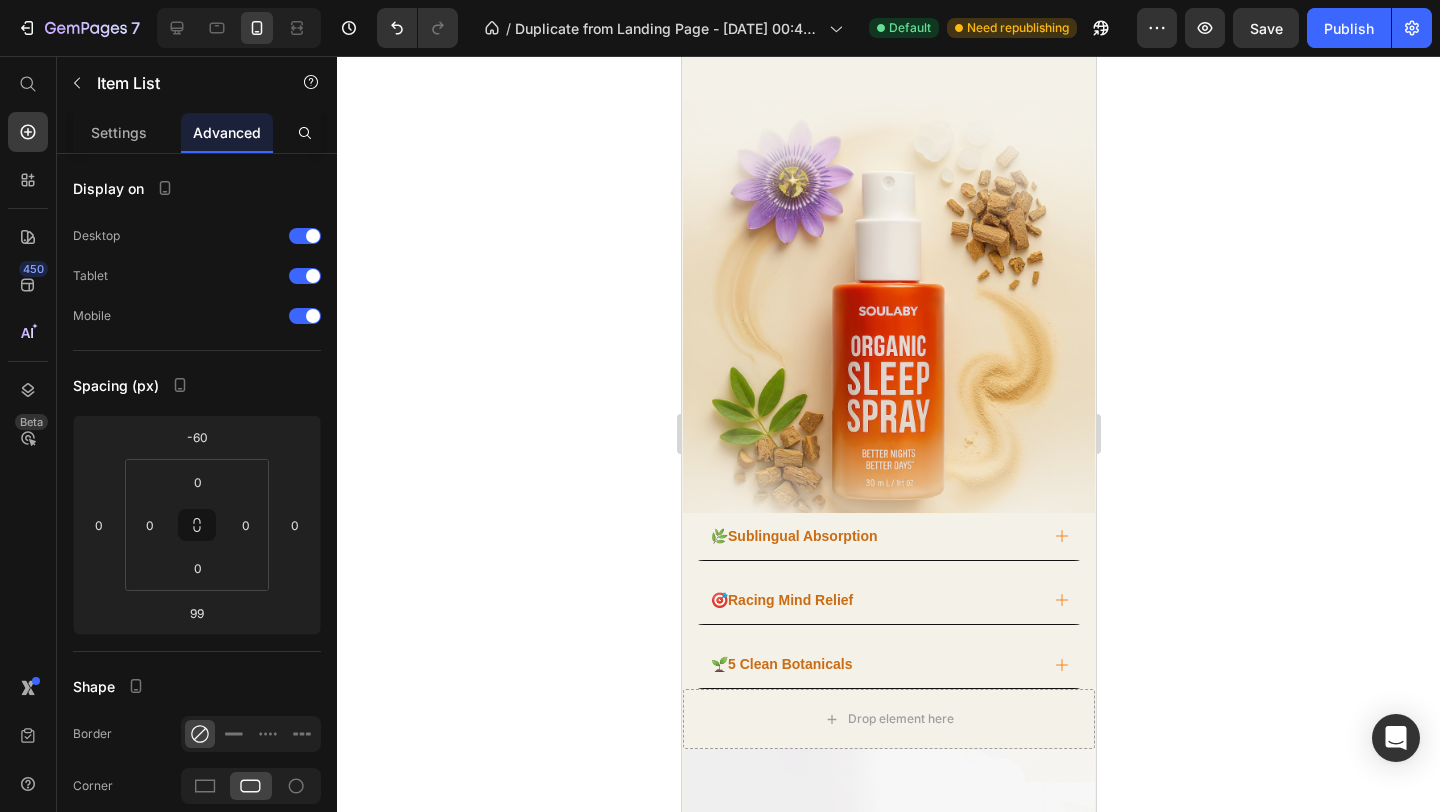 click on "Item List" at bounding box center (763, -85) 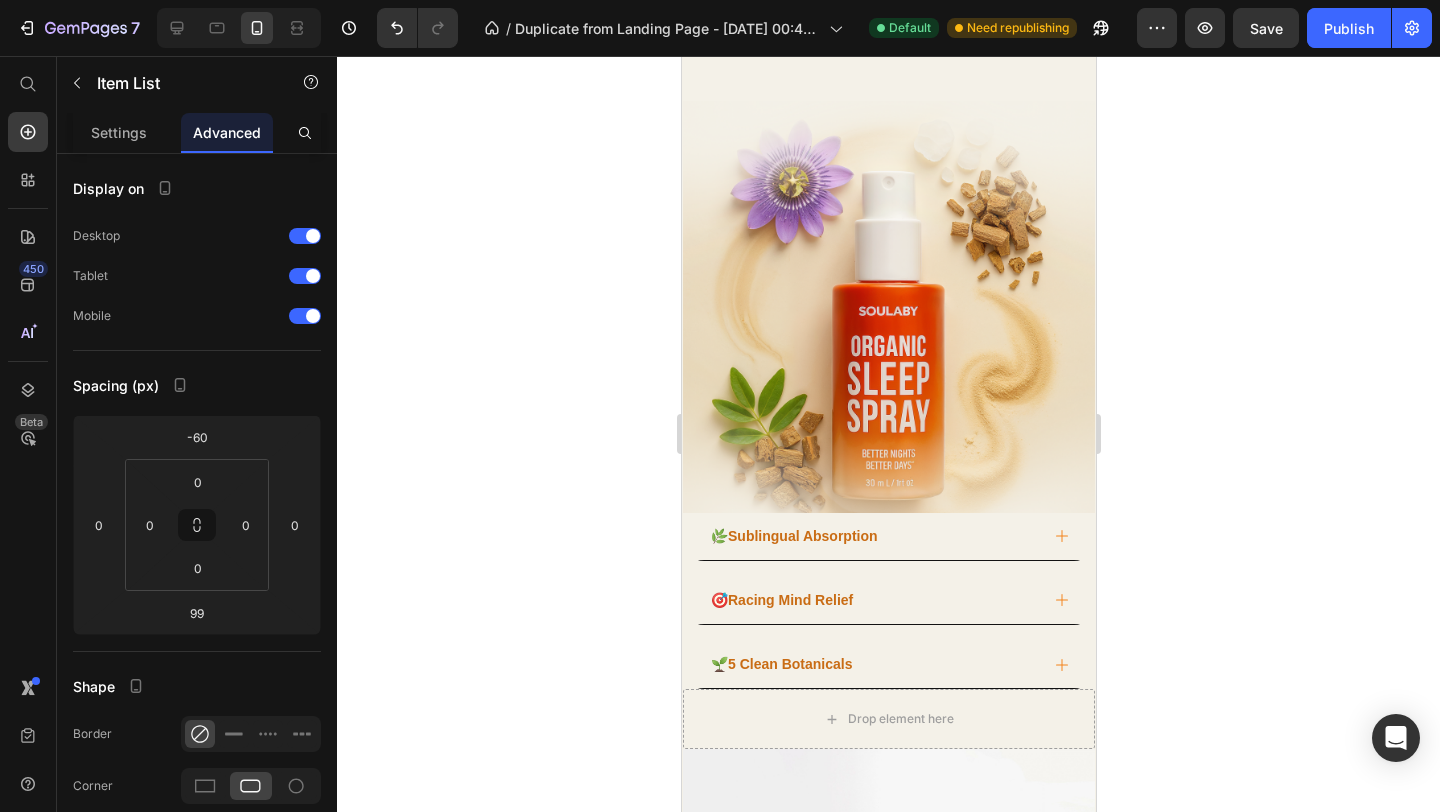 click 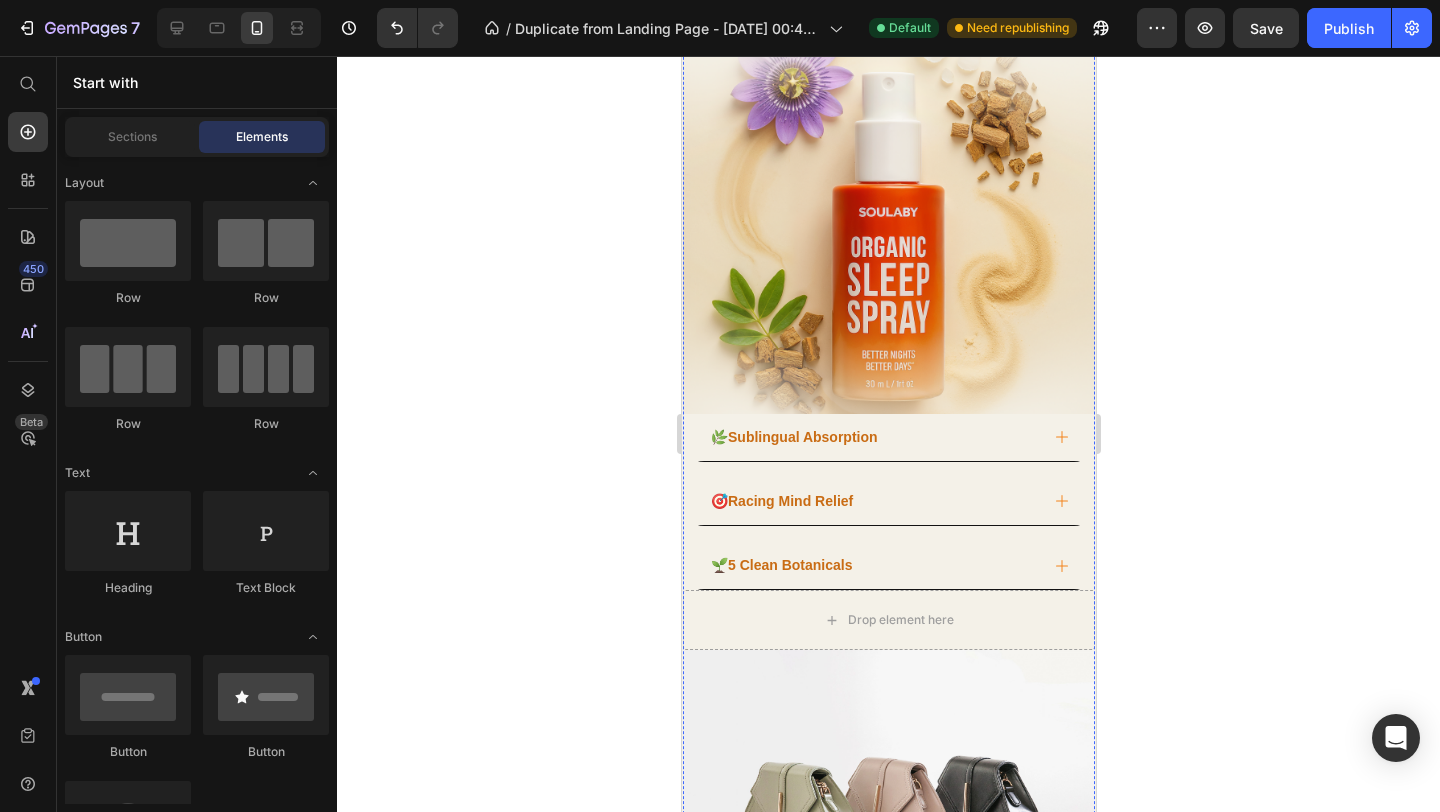 click on "✓  15-20 minute activation time" at bounding box center (888, -111) 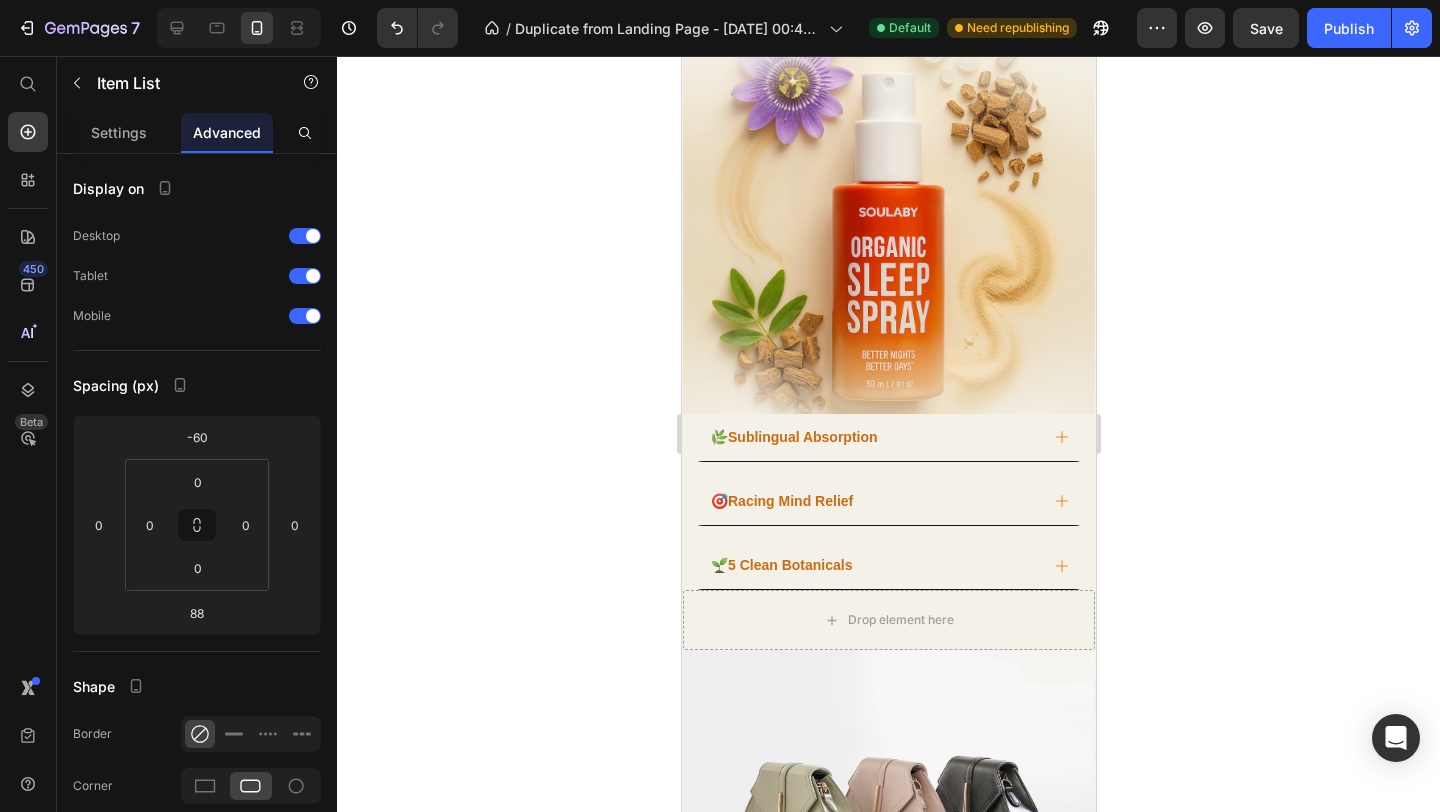 click 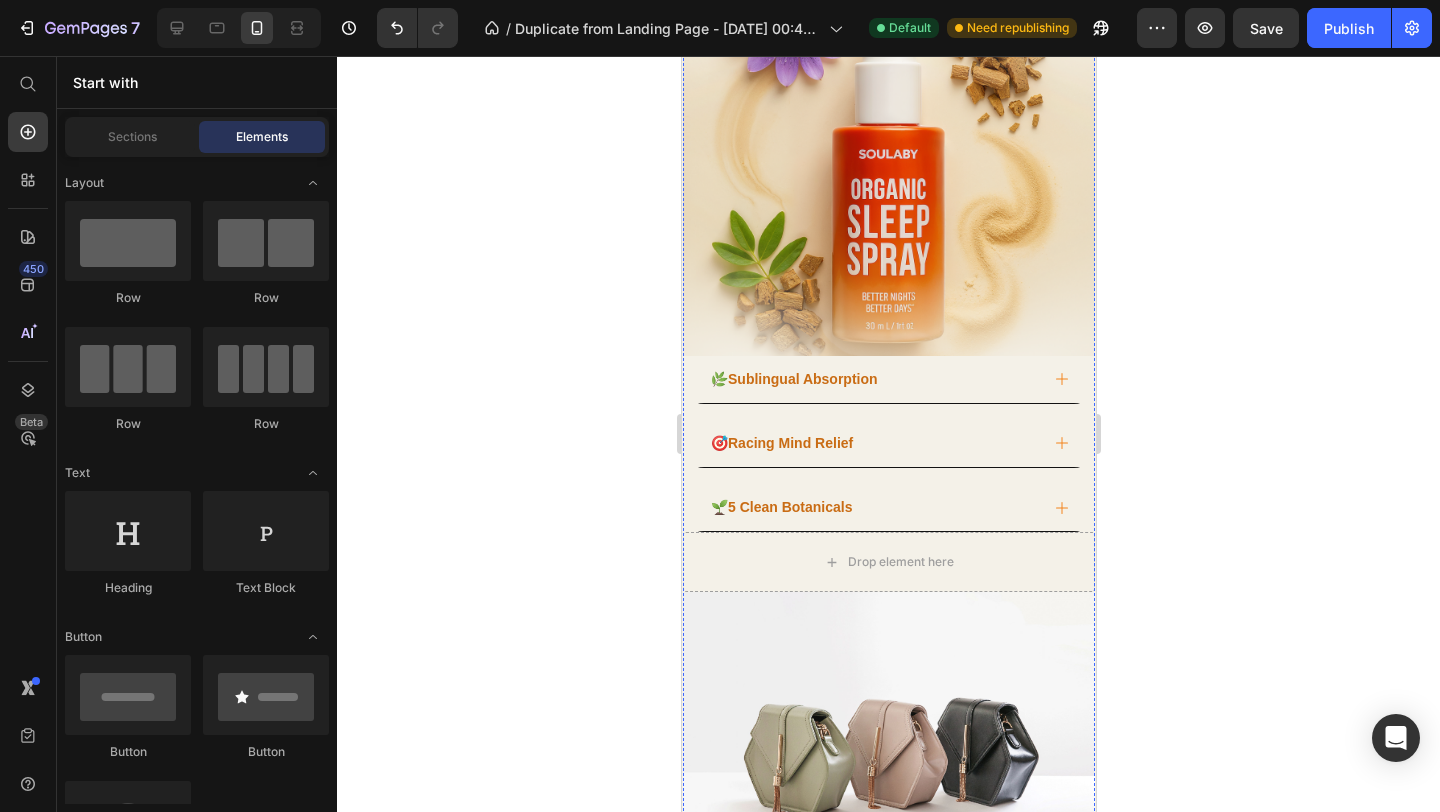 scroll, scrollTop: 1943, scrollLeft: 0, axis: vertical 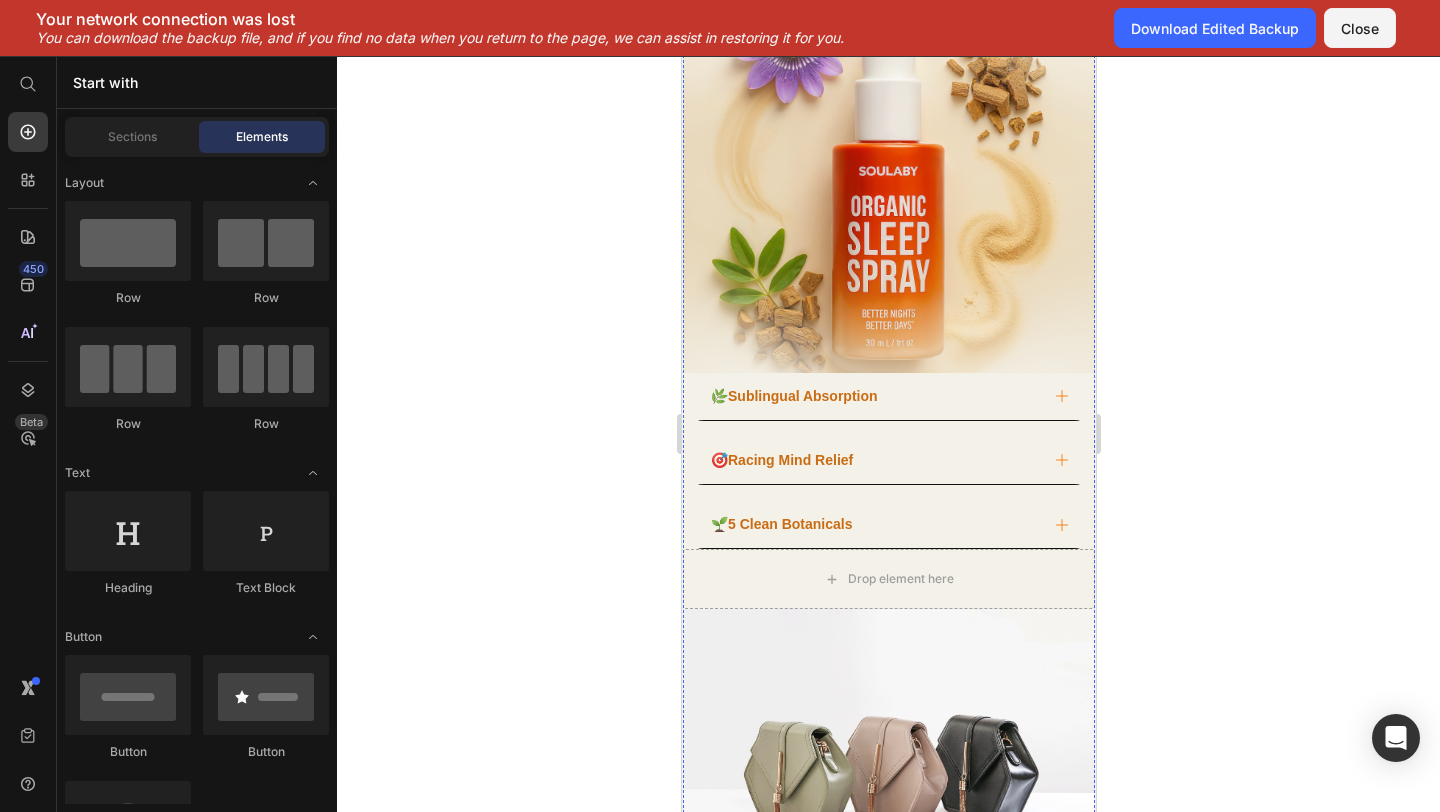 click on "✓  15-20 minute activation time" at bounding box center (888, -180) 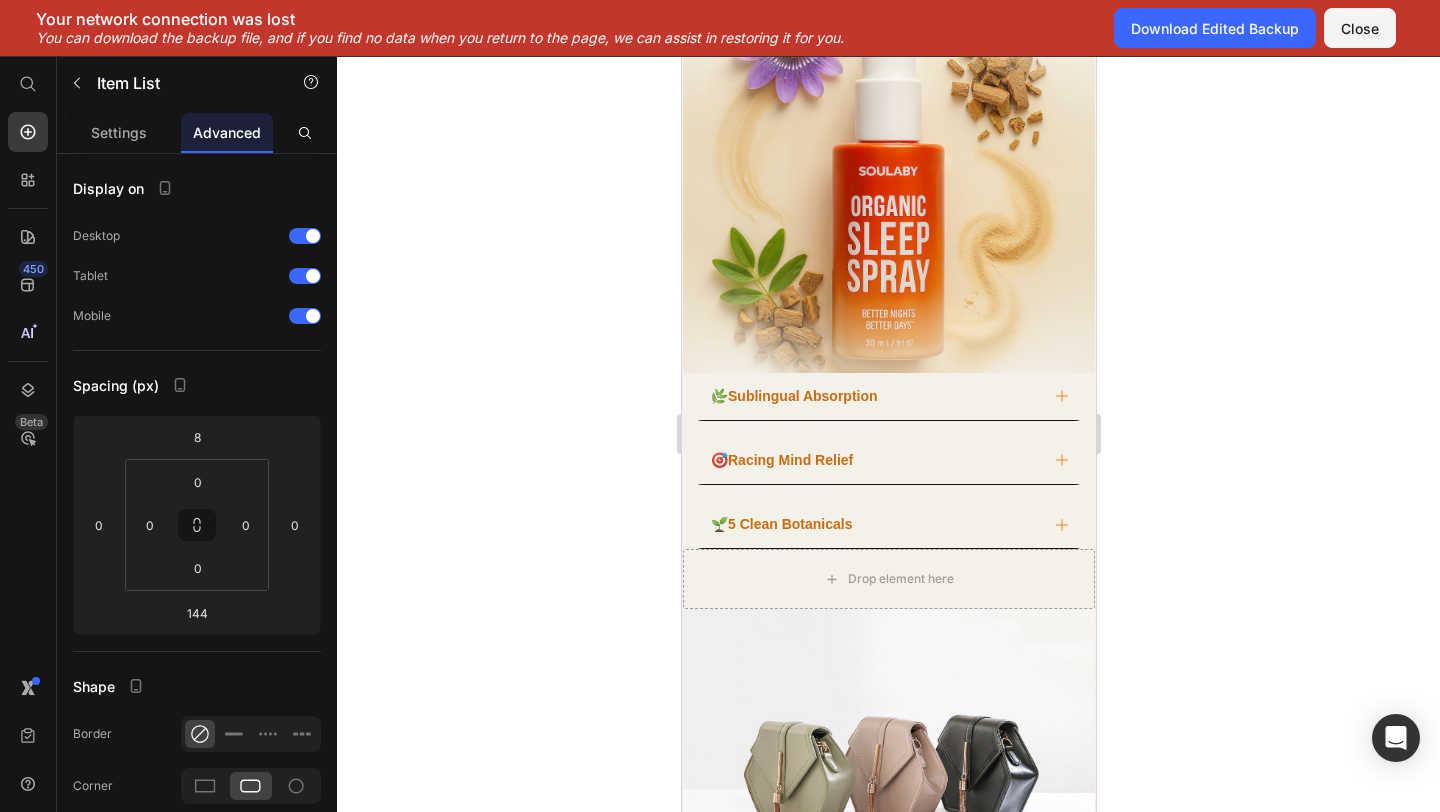 click on "Item List" at bounding box center (763, -222) 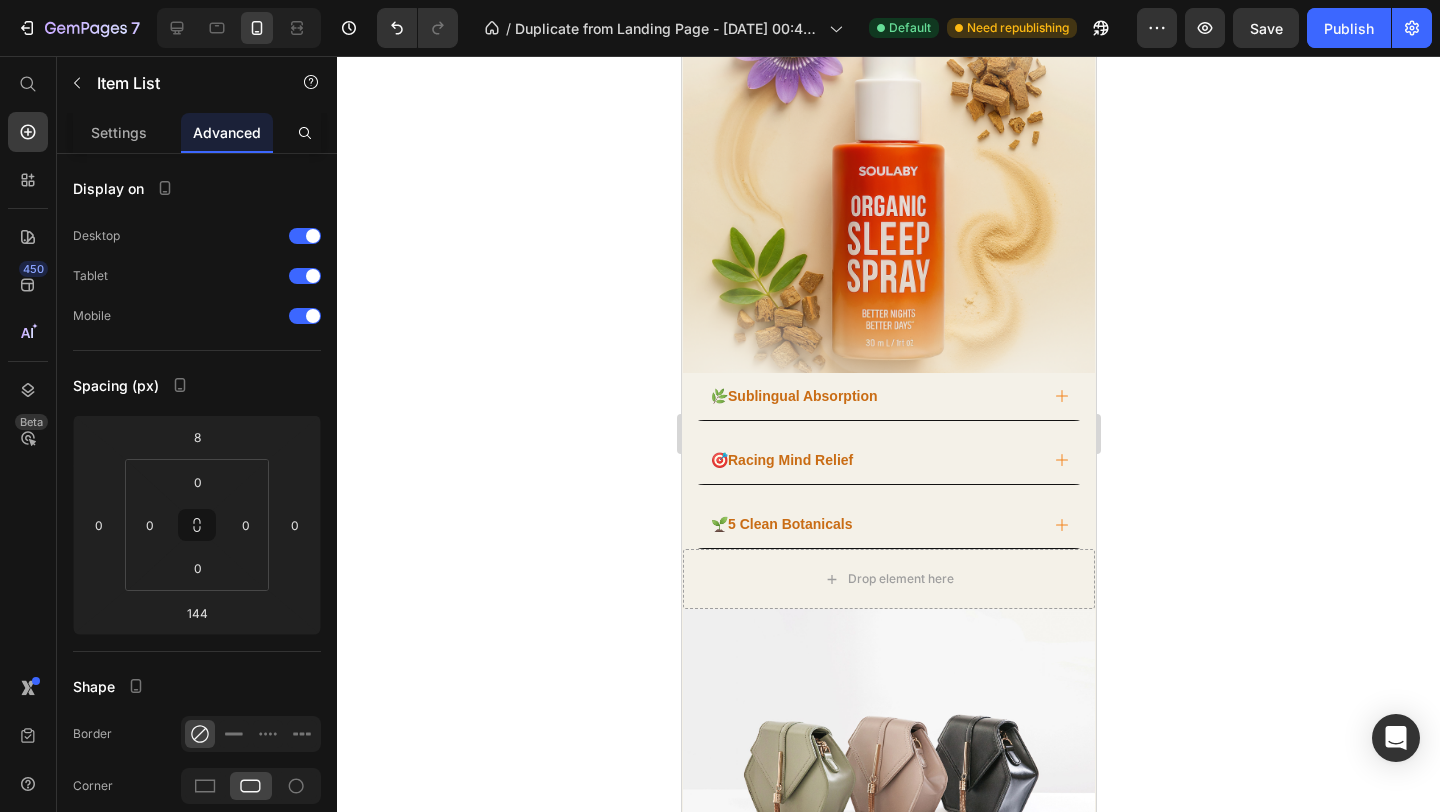 click 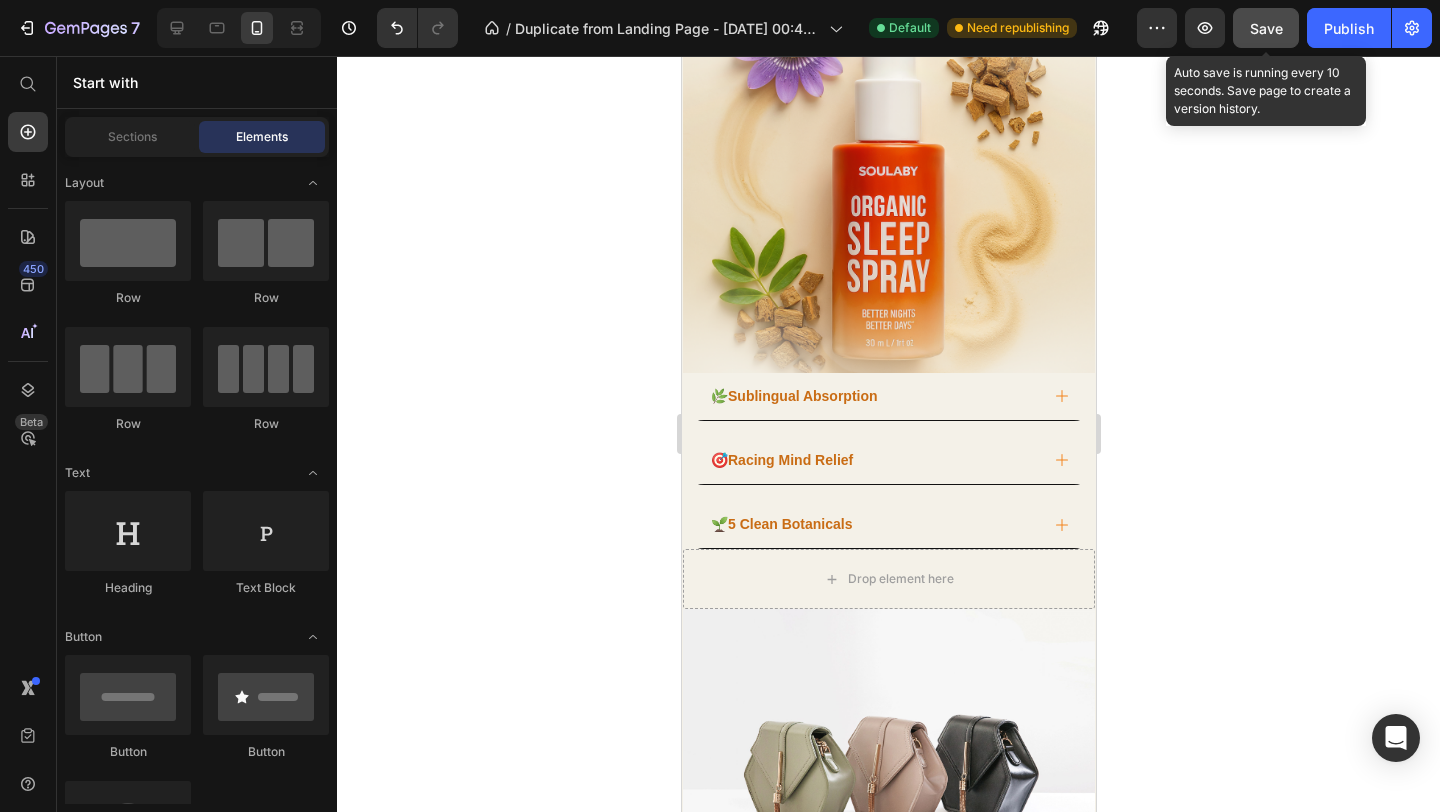 click on "Save" at bounding box center (1266, 28) 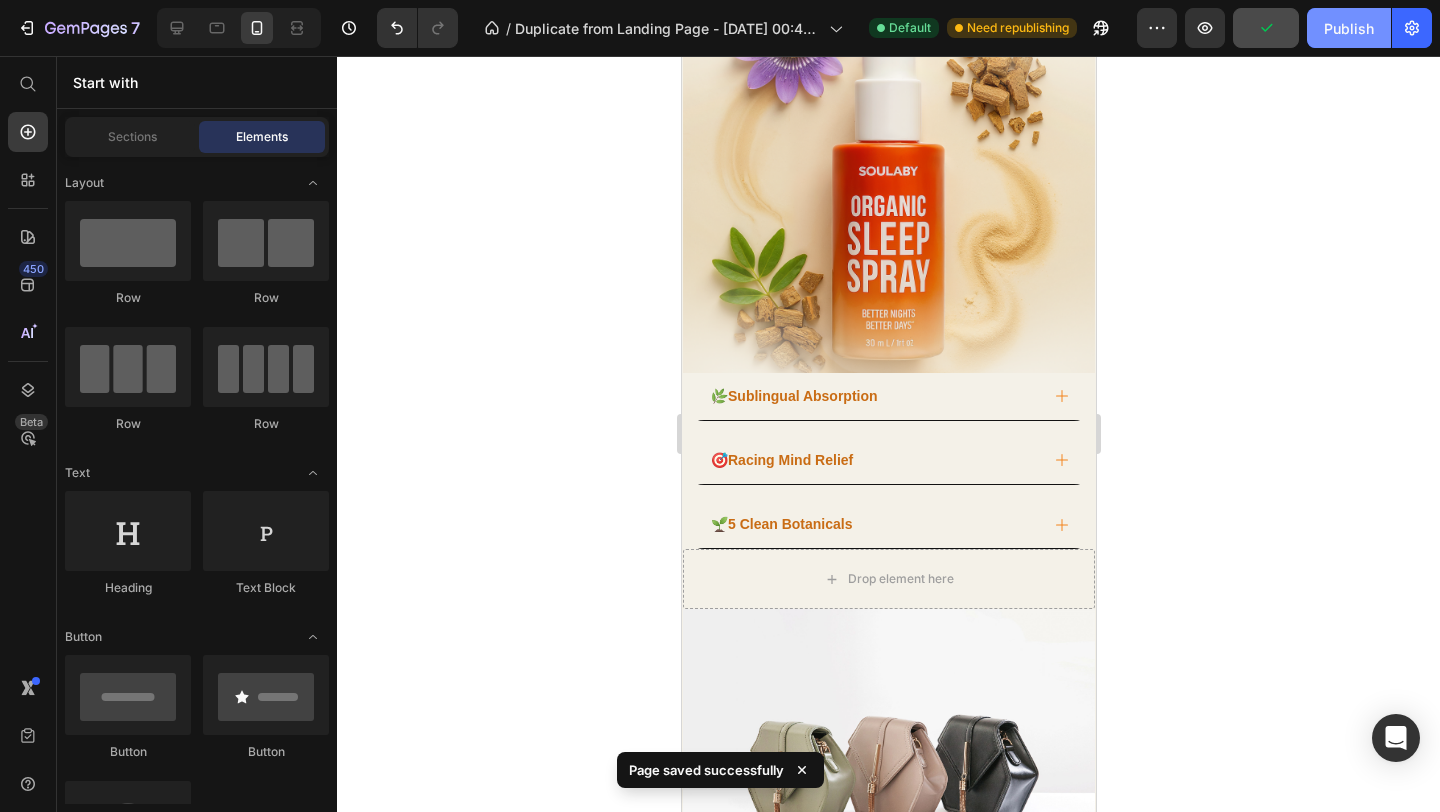click on "Publish" at bounding box center [1349, 28] 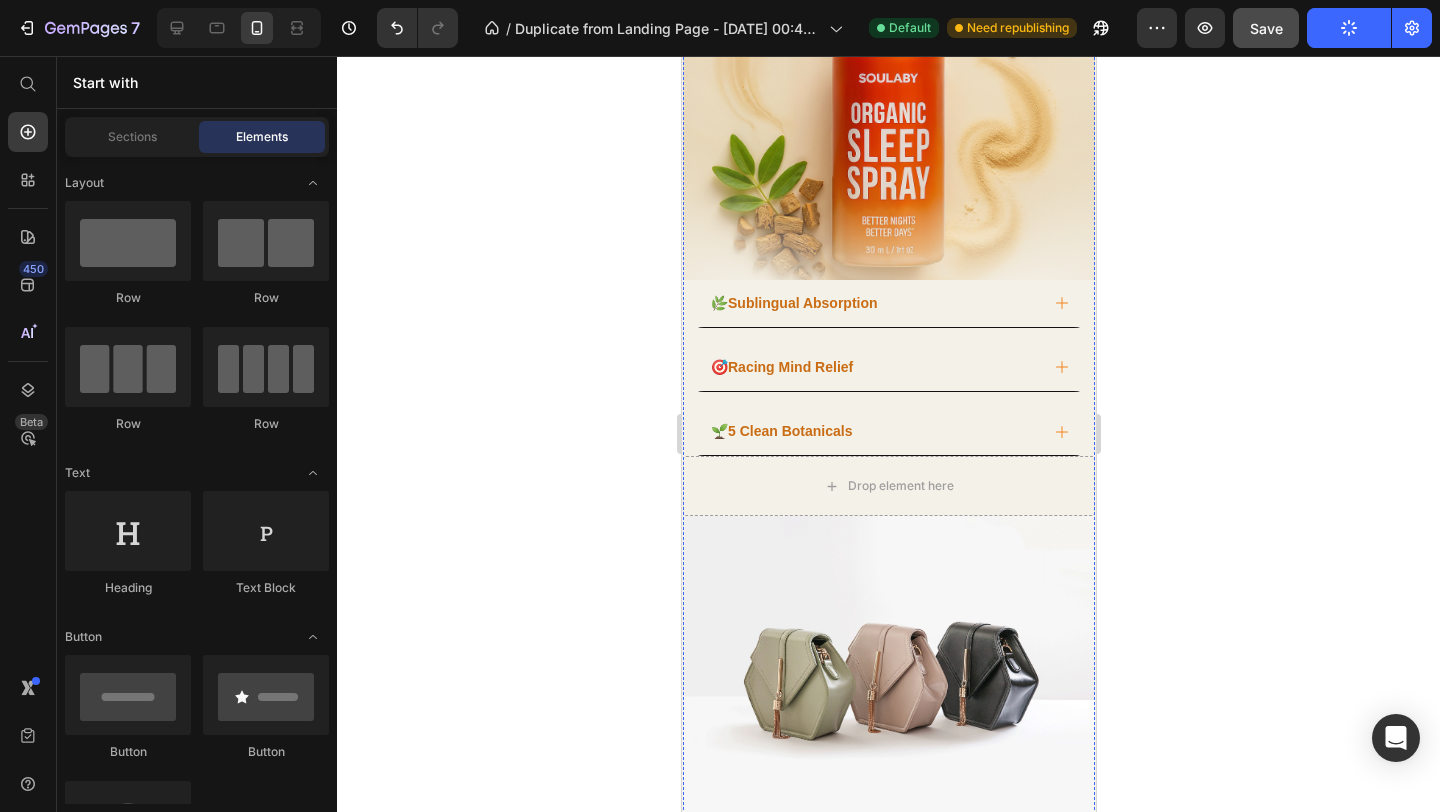 scroll, scrollTop: 2037, scrollLeft: 0, axis: vertical 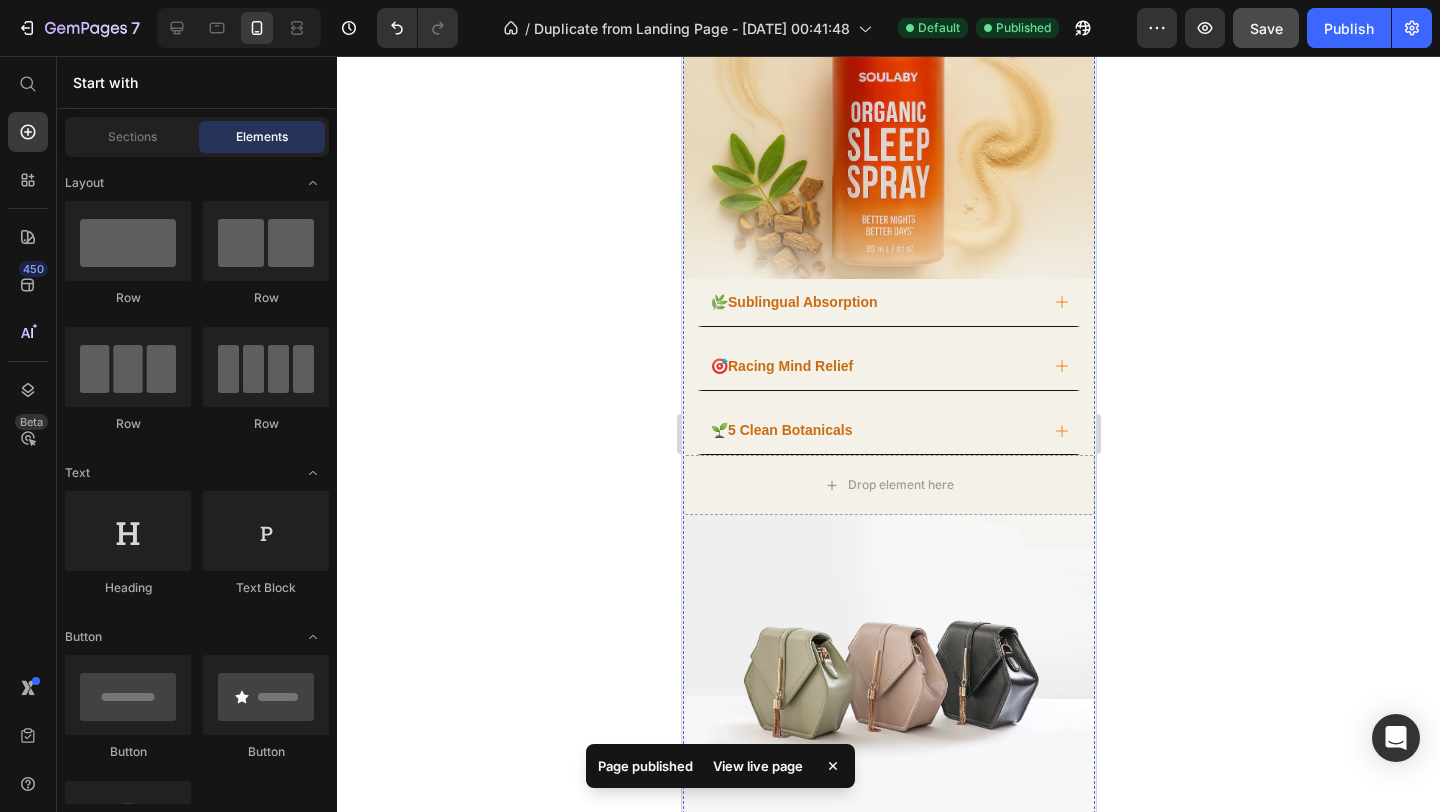 click 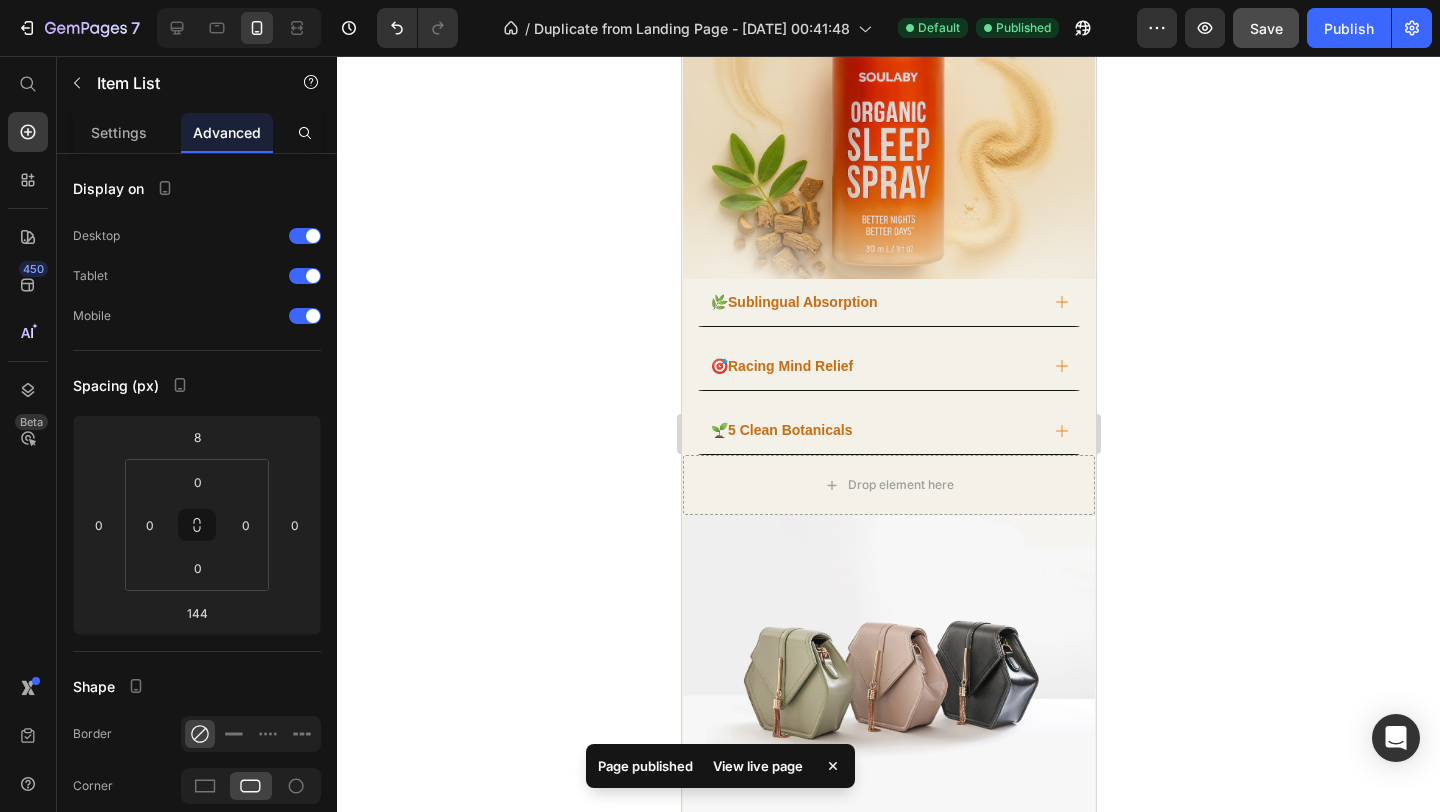 click 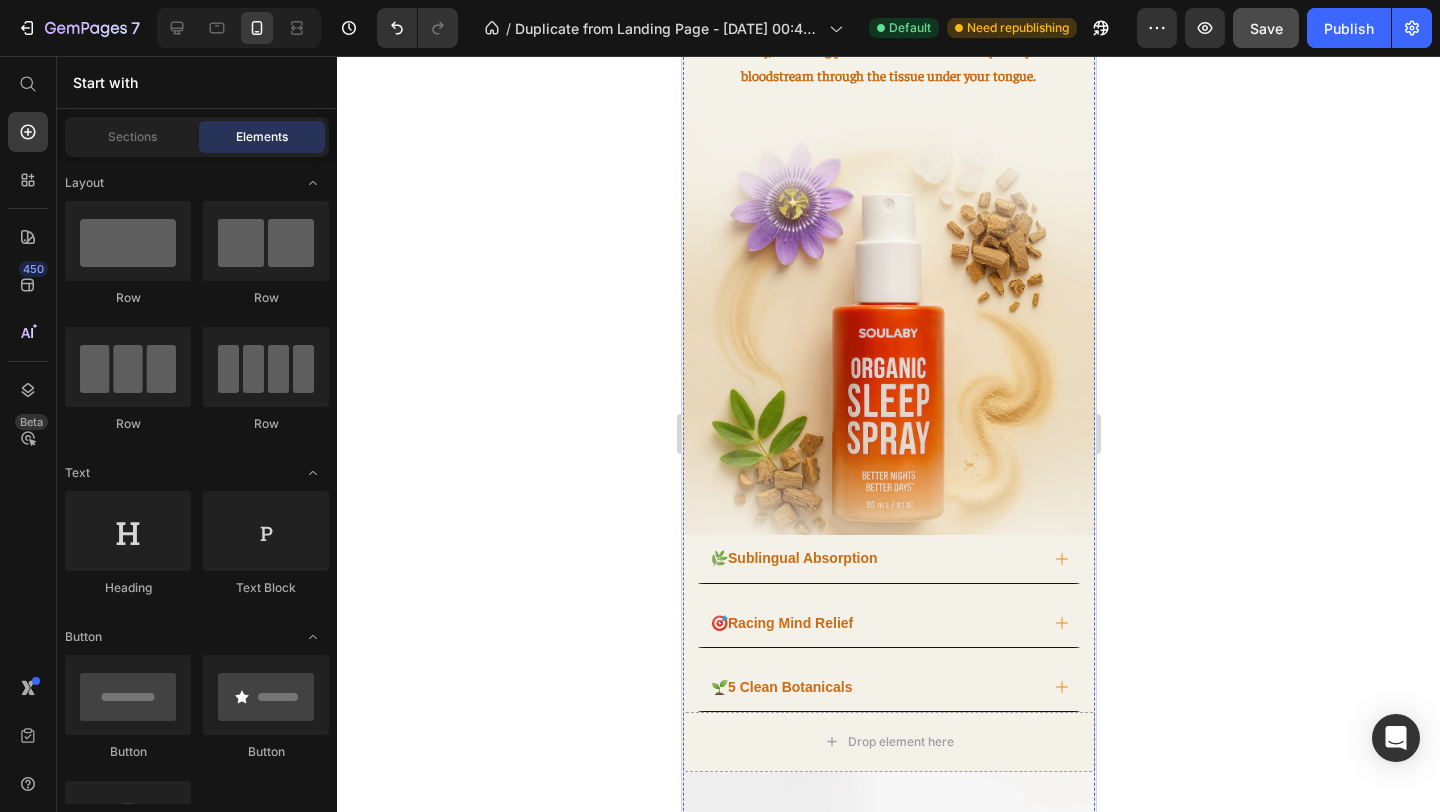 scroll, scrollTop: 1604, scrollLeft: 0, axis: vertical 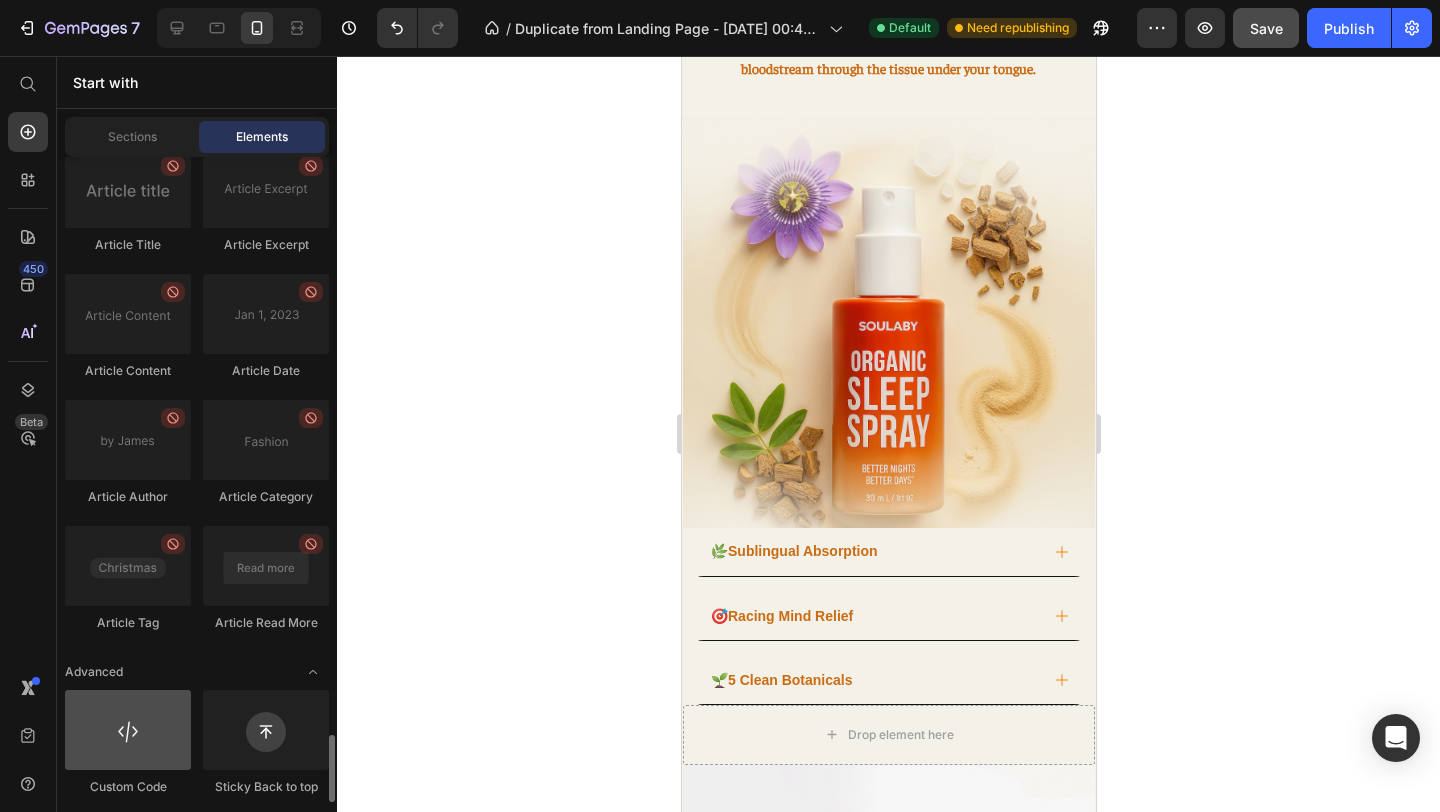 click at bounding box center (128, 730) 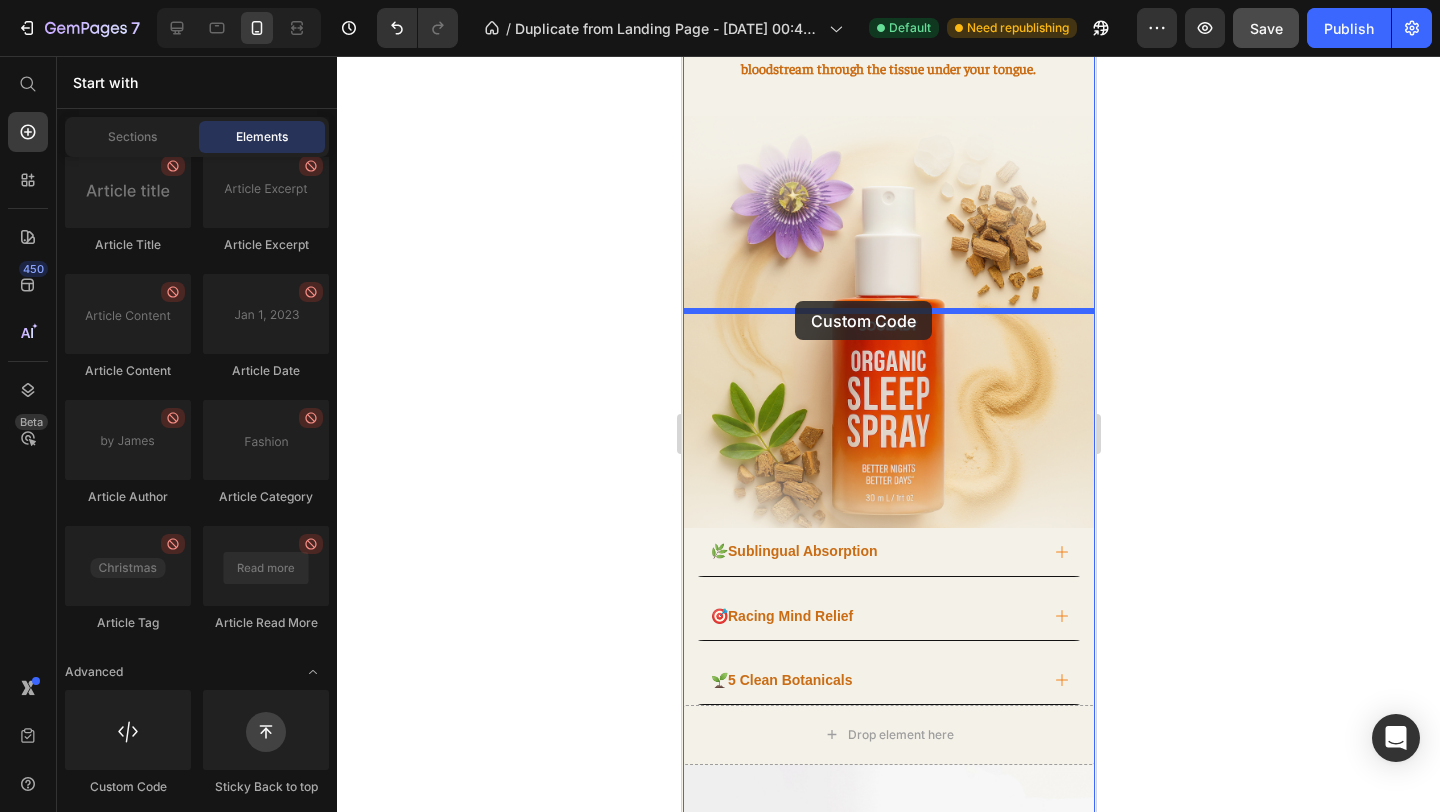 drag, startPoint x: 814, startPoint y: 800, endPoint x: 792, endPoint y: 305, distance: 495.48865 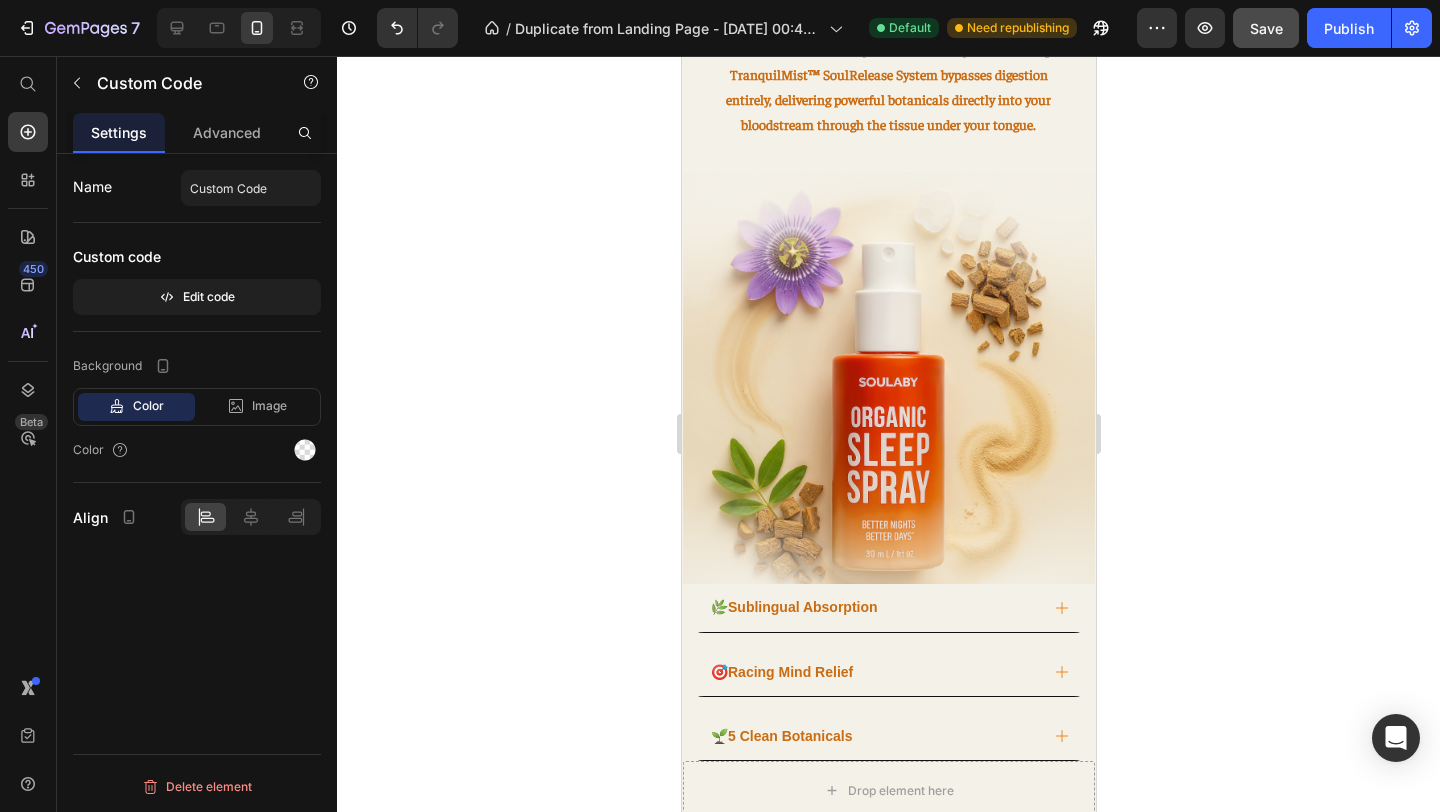 click on "Custom Code" at bounding box center (888, -11) 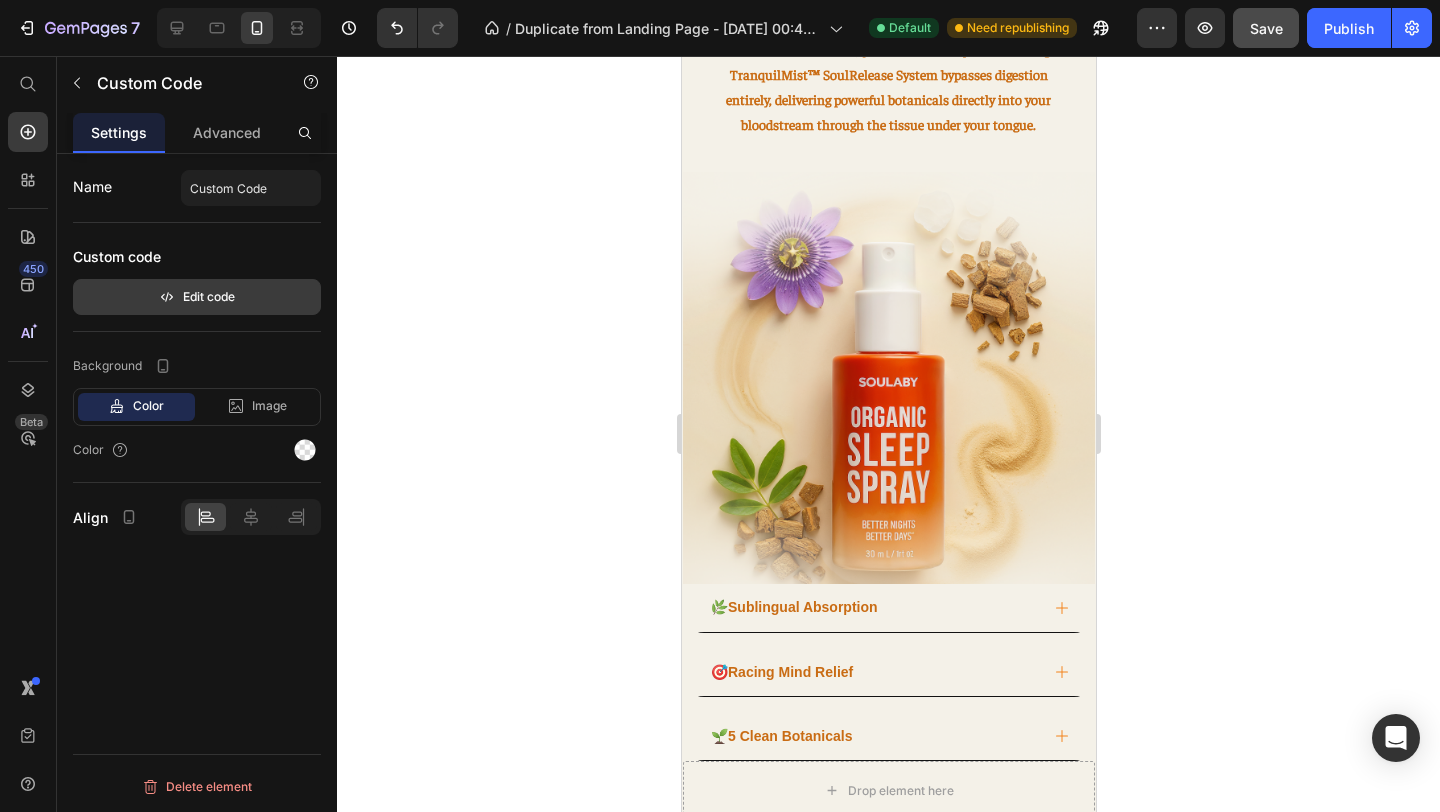 click on "Edit code" at bounding box center [197, 297] 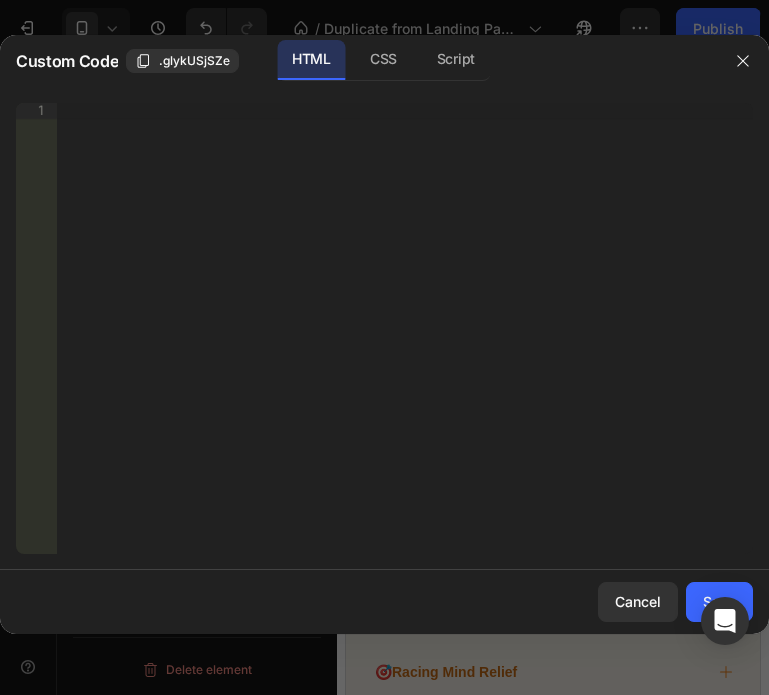click on "Insert the 3rd-party installation code, HTML code, or Liquid code to display custom content." at bounding box center [405, 344] 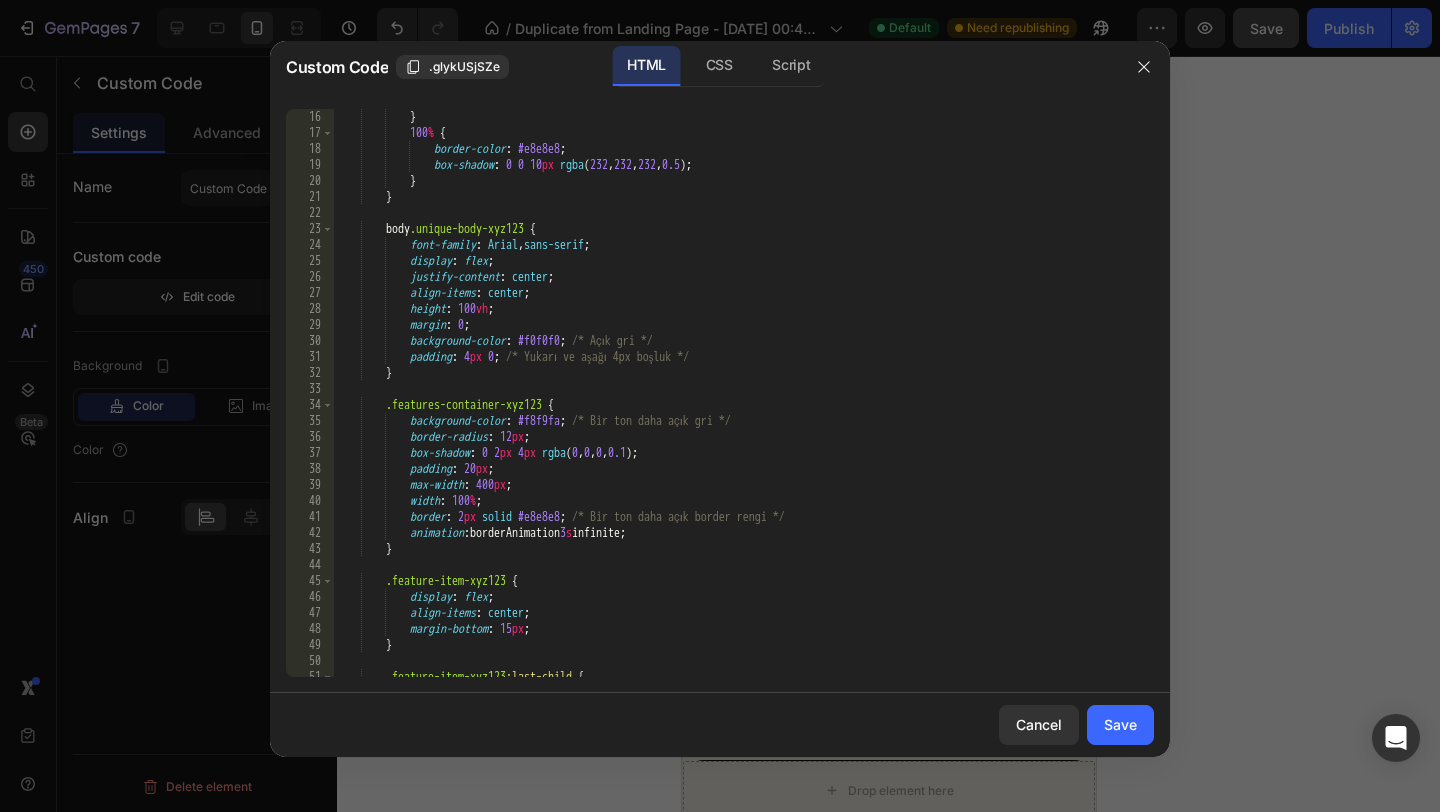 scroll, scrollTop: 244, scrollLeft: 0, axis: vertical 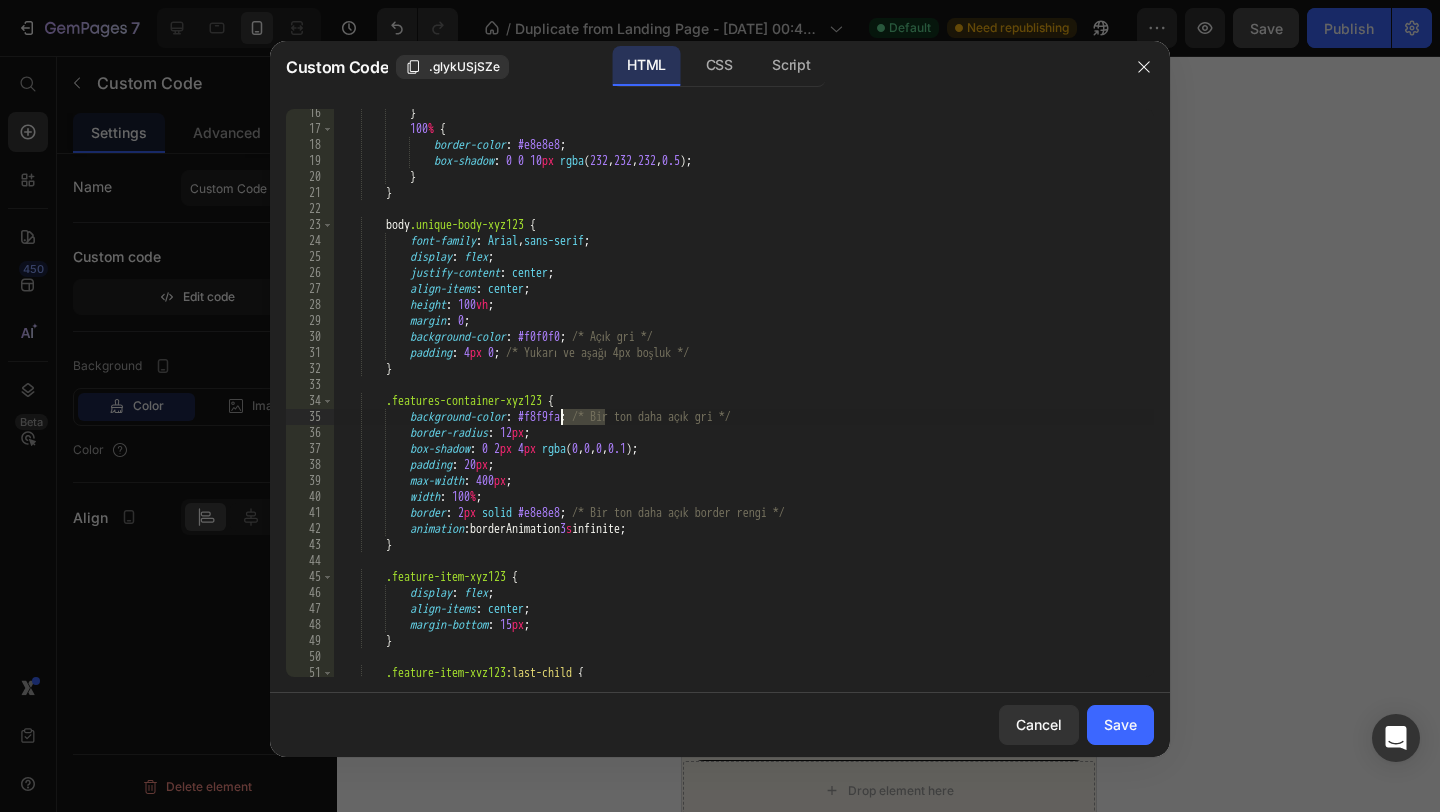 drag, startPoint x: 602, startPoint y: 417, endPoint x: 563, endPoint y: 419, distance: 39.051247 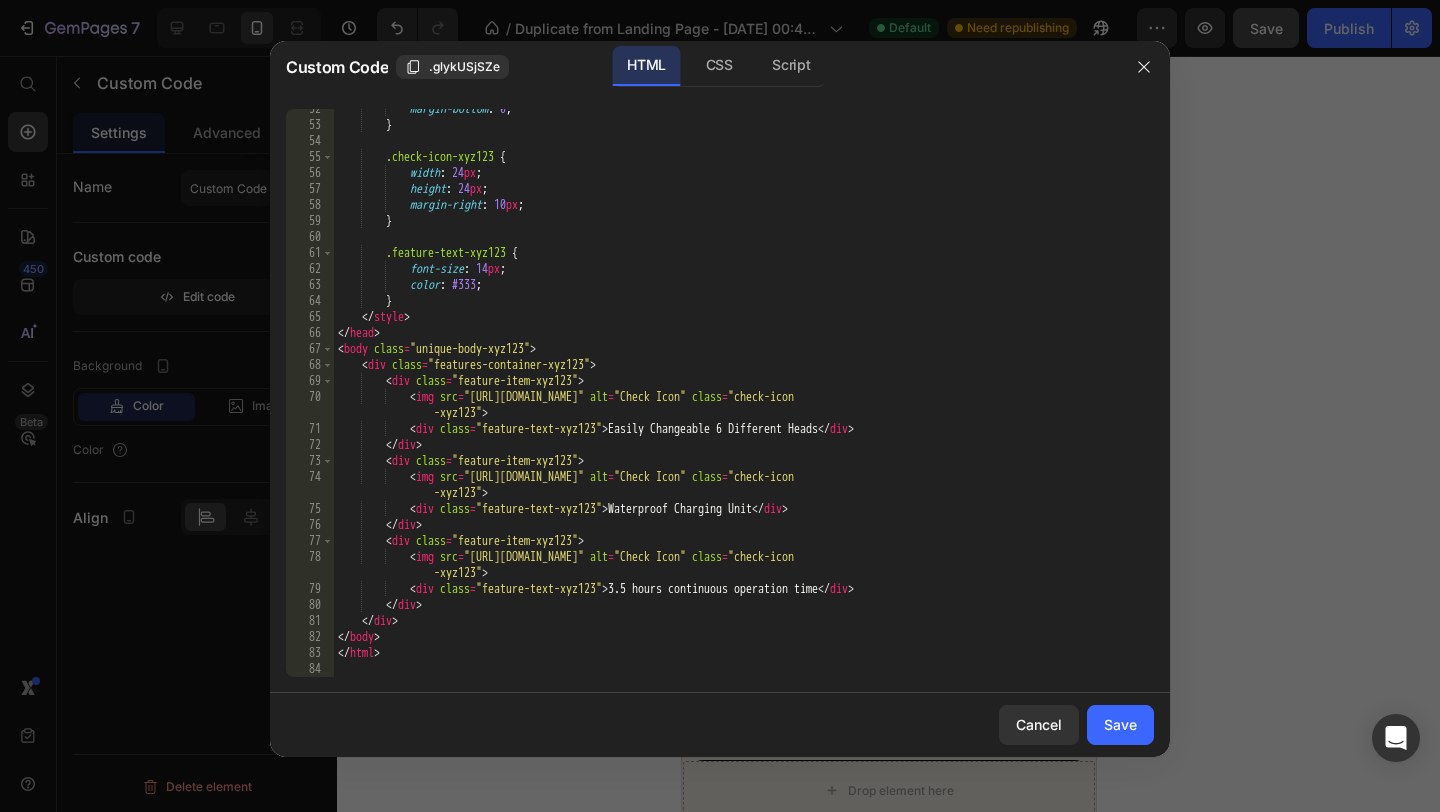 scroll, scrollTop: 824, scrollLeft: 0, axis: vertical 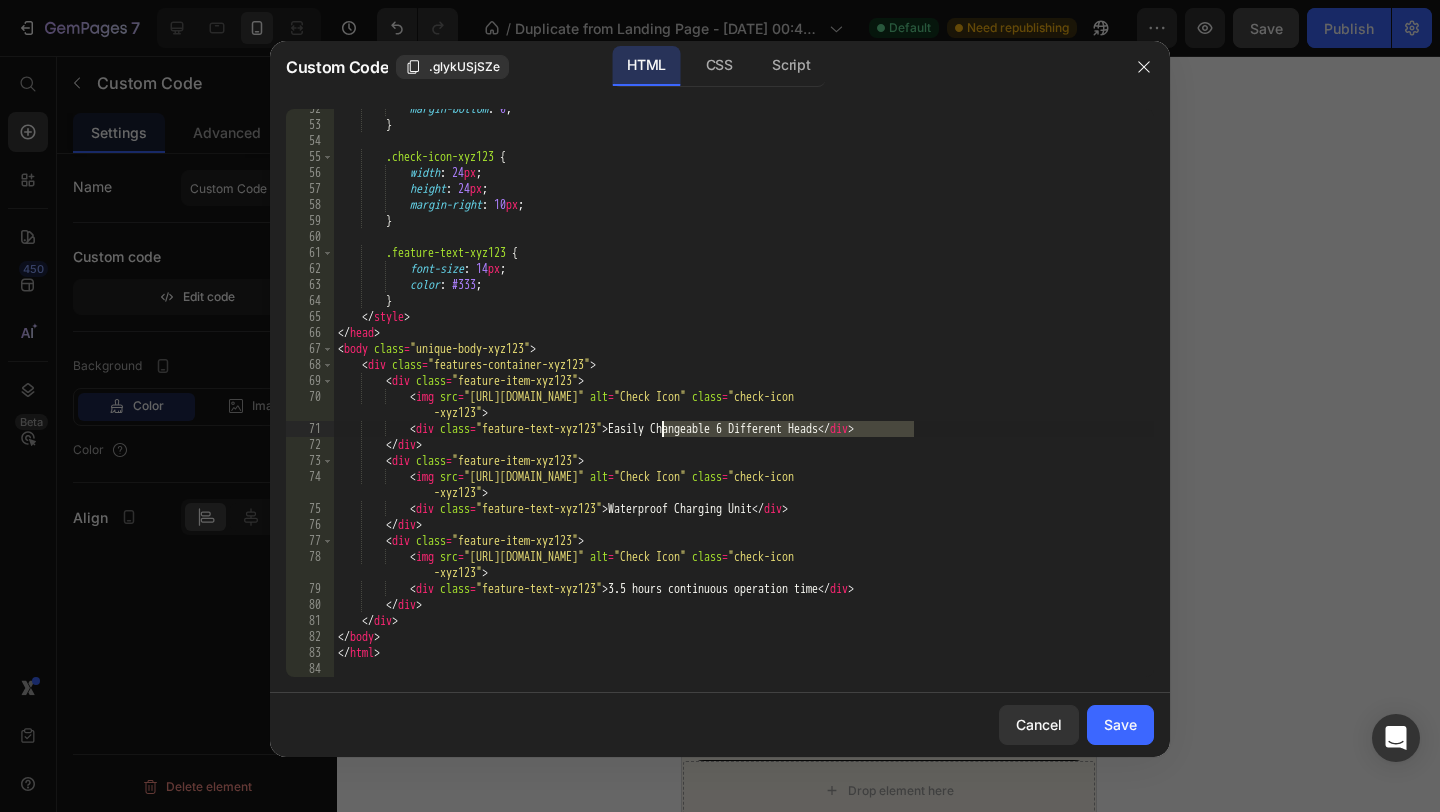 drag, startPoint x: 911, startPoint y: 431, endPoint x: 662, endPoint y: 424, distance: 249.09837 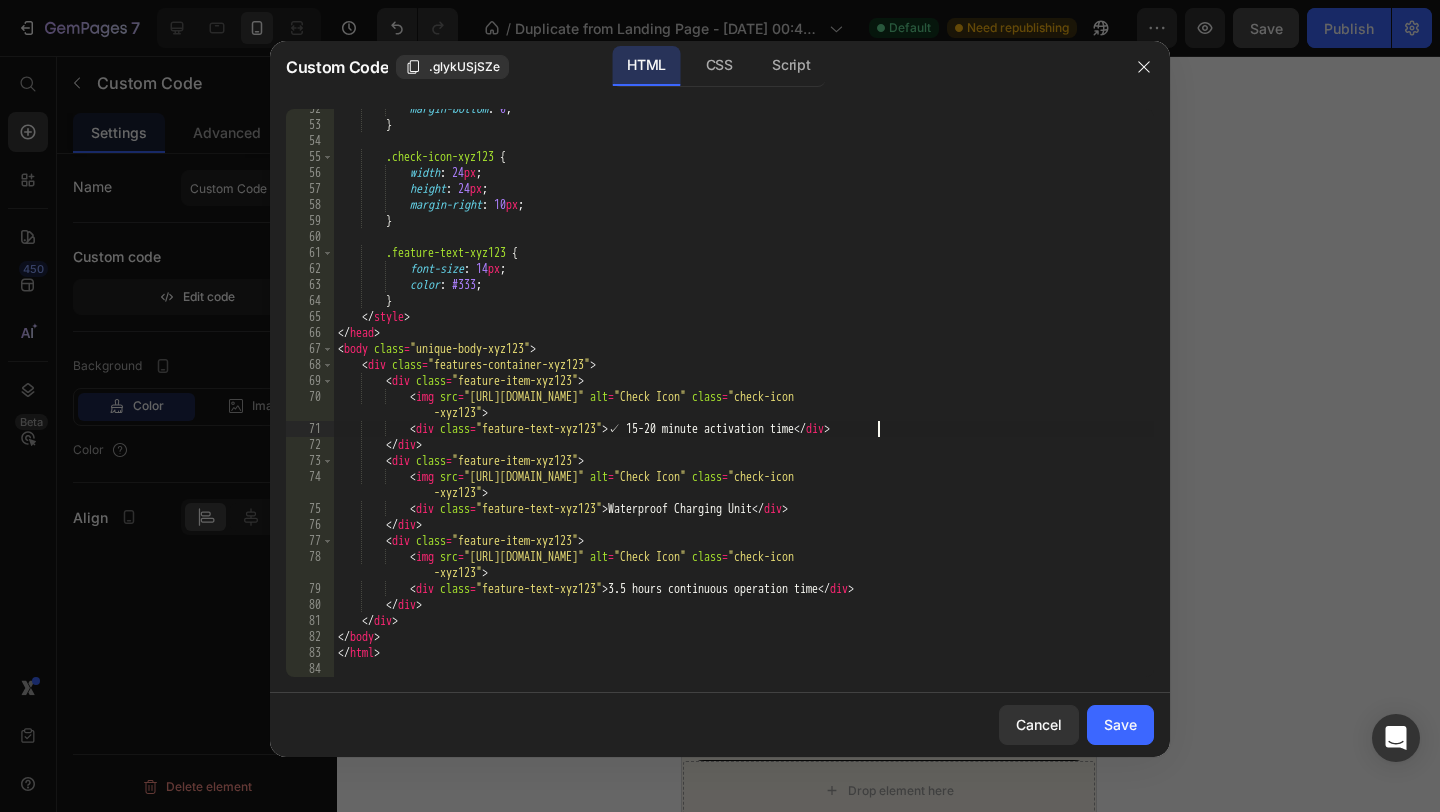 click on "margin-bottom :   0 ;           }           .check-icon-xyz123   {                width :   24 px ;                height :   24 px ;                margin-right :   10 px ;           }           .feature-text-xyz123   {                font-size :   14 px ;                color :   #333 ;           }      </ style > </ head > < body   class = "unique-body-xyz123" >      < div   class = "features-container-xyz123" >           < div   class = "feature-item-xyz123" >                < img   src = "https://www.svgrepo.com/show/507980/check-badge.svg"   alt = "Check Icon"   class = "check-icon                  -xyz123" >                < div   class = "feature-text-xyz123" > ✓ 15-20 minute activation time </ div >           </ div >           < div   class = "feature-item-xyz123" >                < img   src = "https://www.svgrepo.com/show/507980/check-badge.svg"   alt = "Check Icon"   class = "check-icon                  -xyz123" >                < div   class = > >" at bounding box center [744, 401] 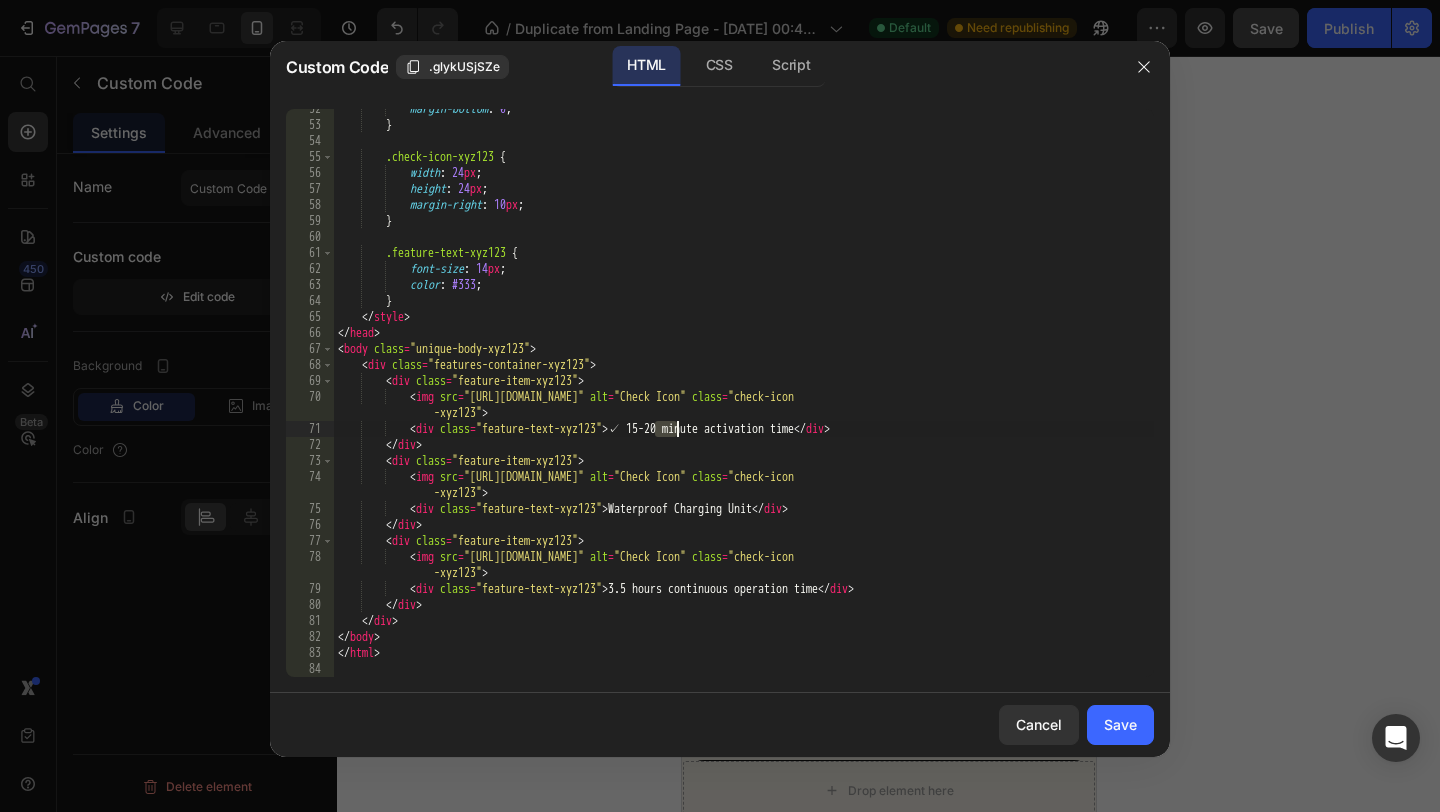 click on "margin-bottom :   0 ;           }           .check-icon-xyz123   {                width :   24 px ;                height :   24 px ;                margin-right :   10 px ;           }           .feature-text-xyz123   {                font-size :   14 px ;                color :   #333 ;           }      </ style > </ head > < body   class = "unique-body-xyz123" >      < div   class = "features-container-xyz123" >           < div   class = "feature-item-xyz123" >                < img   src = "https://www.svgrepo.com/show/507980/check-badge.svg"   alt = "Check Icon"   class = "check-icon                  -xyz123" >                < div   class = "feature-text-xyz123" > ✓ 15-20 minute activation time </ div >           </ div >           < div   class = "feature-item-xyz123" >                < img   src = "https://www.svgrepo.com/show/507980/check-badge.svg"   alt = "Check Icon"   class = "check-icon                  -xyz123" >                < div   class = > >" at bounding box center (744, 401) 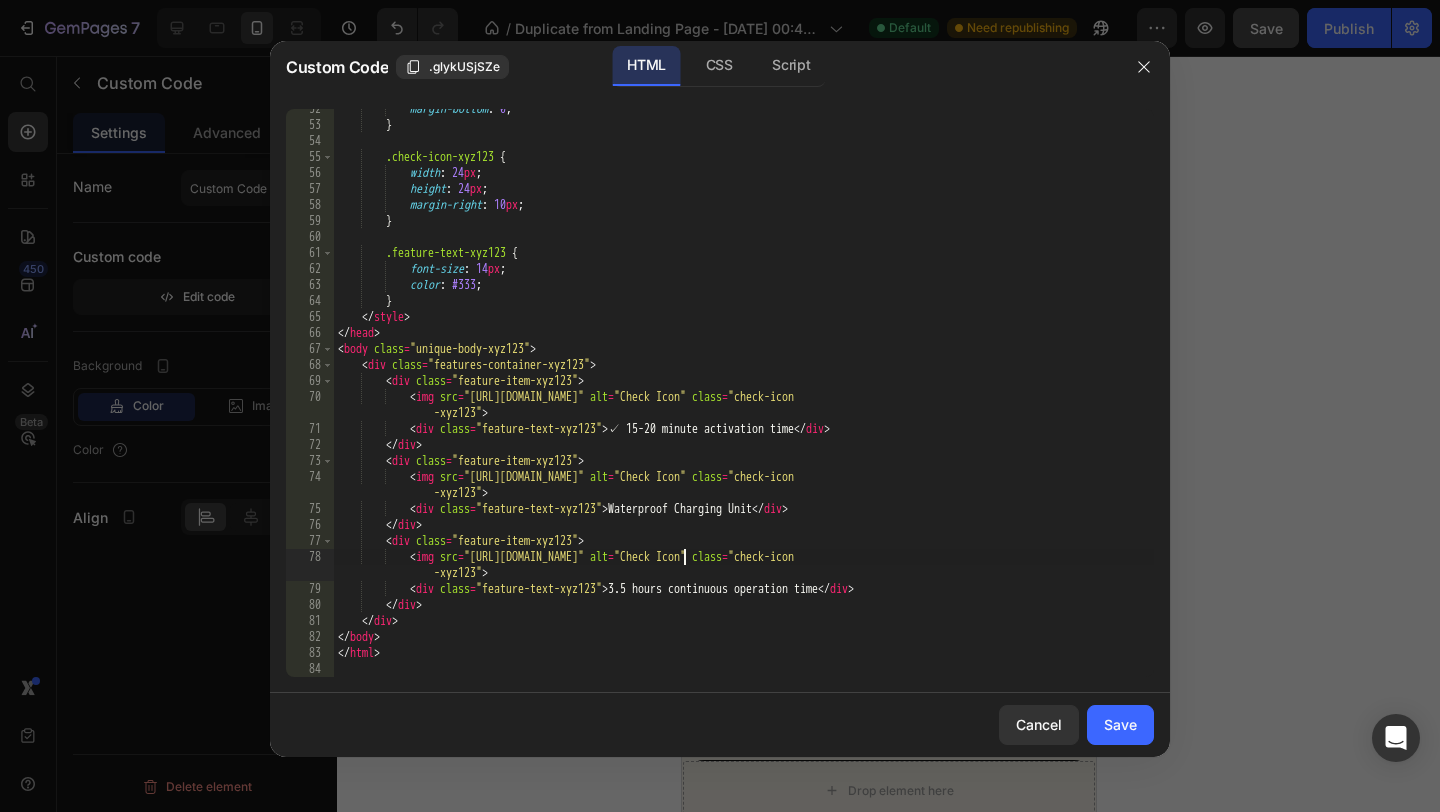 click on "margin-bottom :   0 ;           }           .check-icon-xyz123   {                width :   24 px ;                height :   24 px ;                margin-right :   10 px ;           }           .feature-text-xyz123   {                font-size :   14 px ;                color :   #333 ;           }      </ style > </ head > < body   class = "unique-body-xyz123" >      < div   class = "features-container-xyz123" >           < div   class = "feature-item-xyz123" >                < img   src = "https://www.svgrepo.com/show/507980/check-badge.svg"   alt = "Check Icon"   class = "check-icon                  -xyz123" >                < div   class = "feature-text-xyz123" > ✓ 15-20 minute activation time </ div >           </ div >           < div   class = "feature-item-xyz123" >                < img   src = "https://www.svgrepo.com/show/507980/check-badge.svg"   alt = "Check Icon"   class = "check-icon                  -xyz123" >                < div   class = > >" at bounding box center [744, 401] 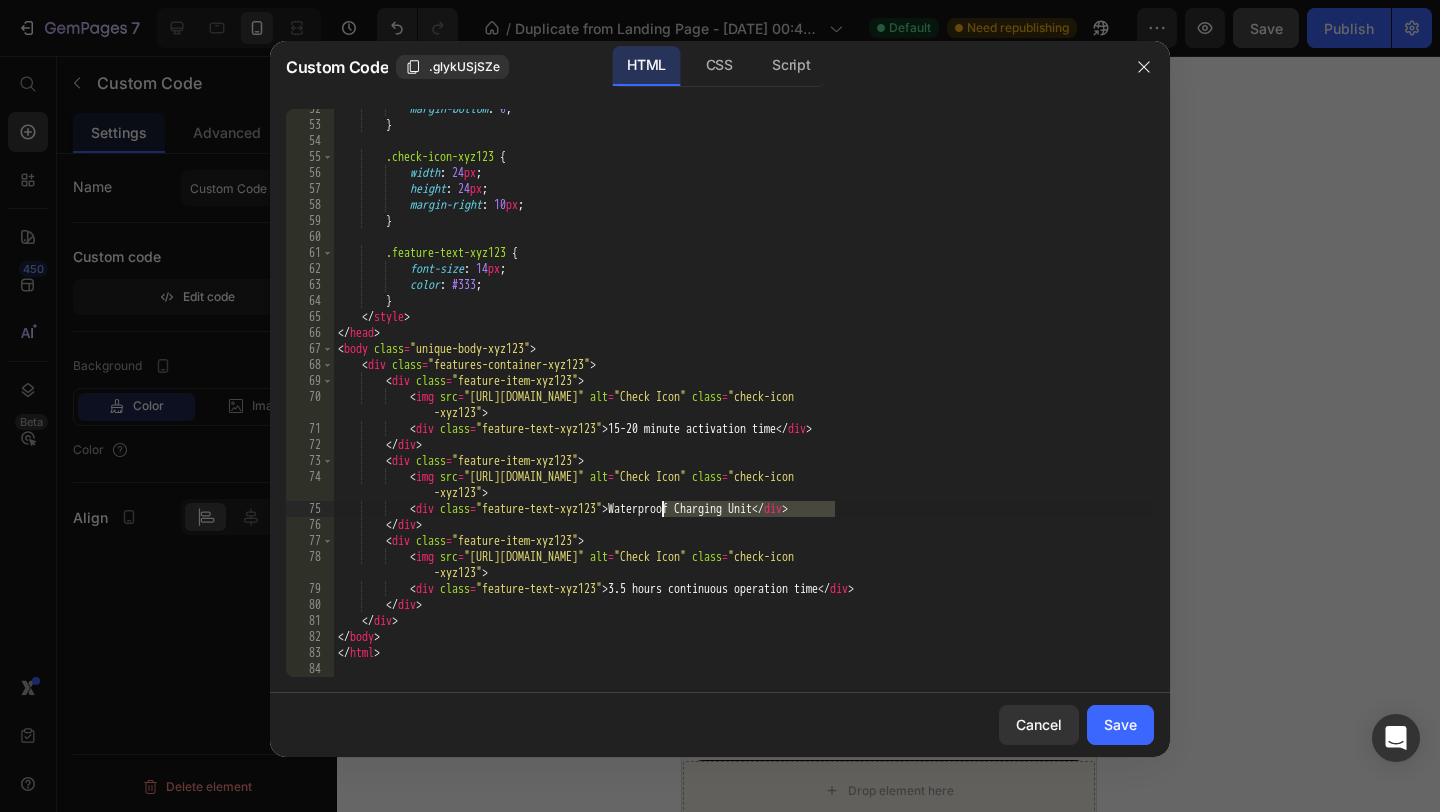 drag, startPoint x: 833, startPoint y: 510, endPoint x: 661, endPoint y: 509, distance: 172.00291 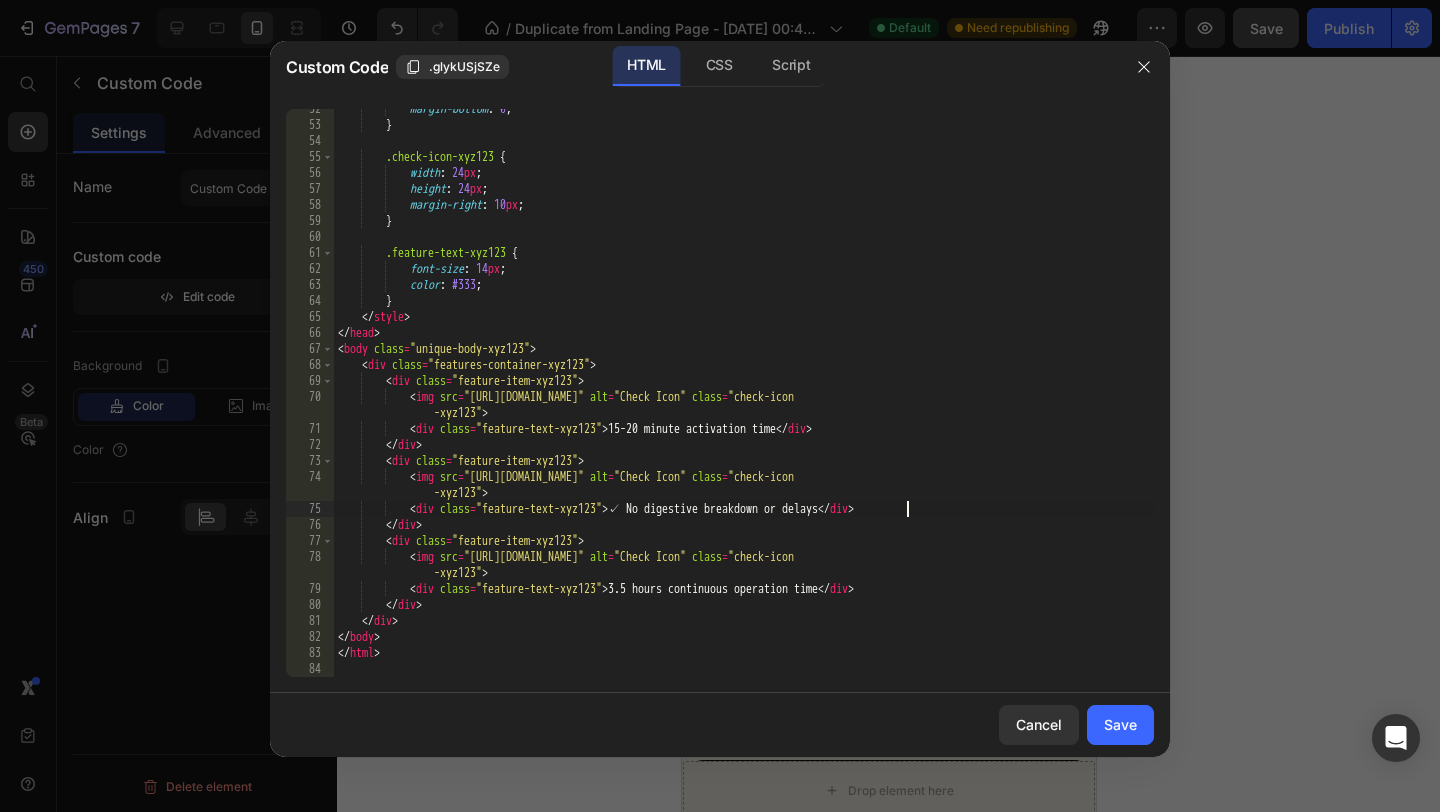 click on "margin-bottom :   0 ;           }           .check-icon-xyz123   {                width :   24 px ;                height :   24 px ;                margin-right :   10 px ;           }           .feature-text-xyz123   {                font-size :   14 px ;                color :   #333 ;           }      </ style > </ head > < body   class = "unique-body-xyz123" >      < div   class = "features-container-xyz123" >           < div   class = "feature-item-xyz123" >                < img   src = "https://www.svgrepo.com/show/507980/check-badge.svg"   alt = "Check Icon"   class = "check-icon                  -xyz123" >                < div   class = "feature-text-xyz123" > 15-20 minute activation time </ div >           </ div >           < div   class = "feature-item-xyz123" >                < img   src = "https://www.svgrepo.com/show/507980/check-badge.svg"   alt = "Check Icon"   class = "check-icon                  -xyz123" >                < div   class = > </ >" at bounding box center [744, 401] 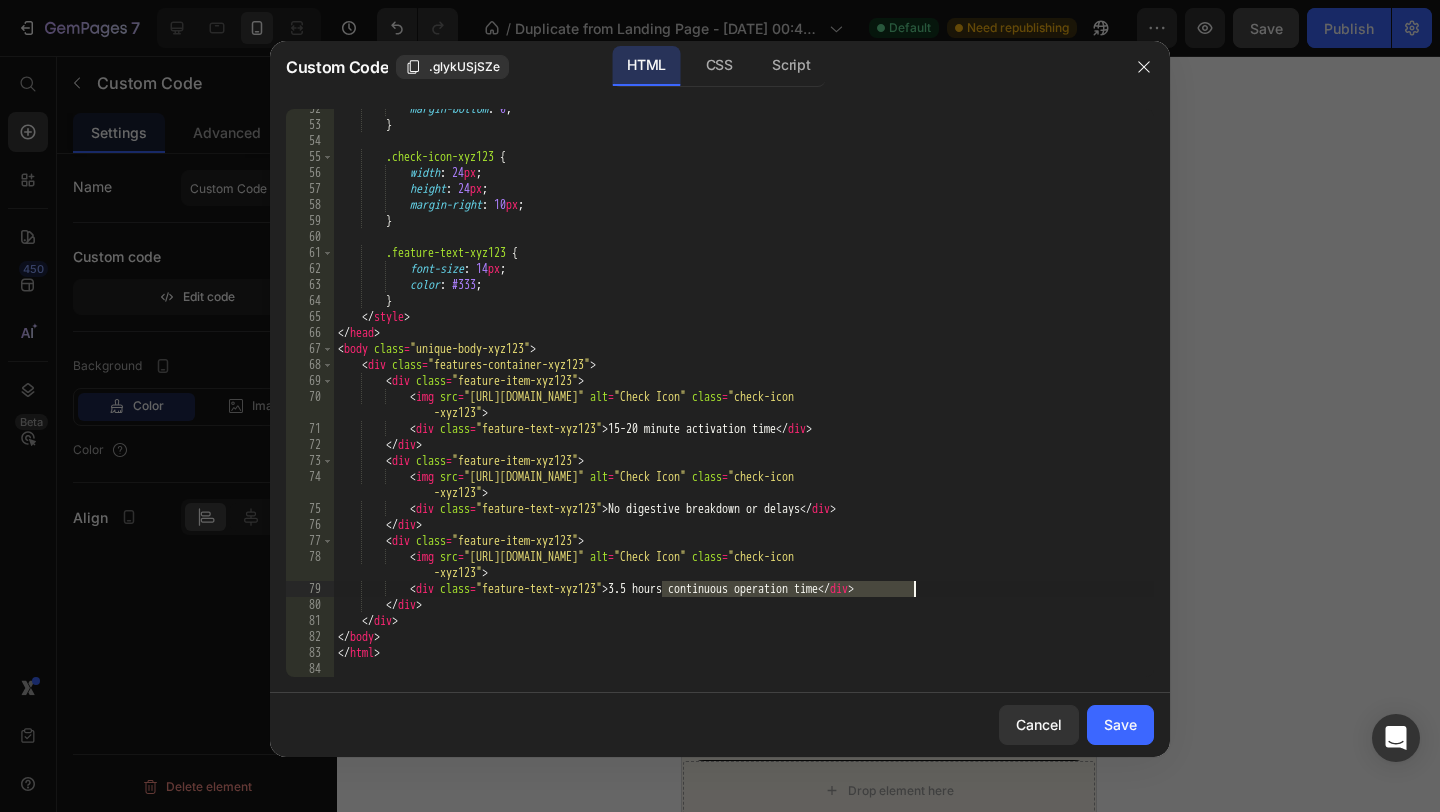 drag, startPoint x: 663, startPoint y: 591, endPoint x: 913, endPoint y: 591, distance: 250 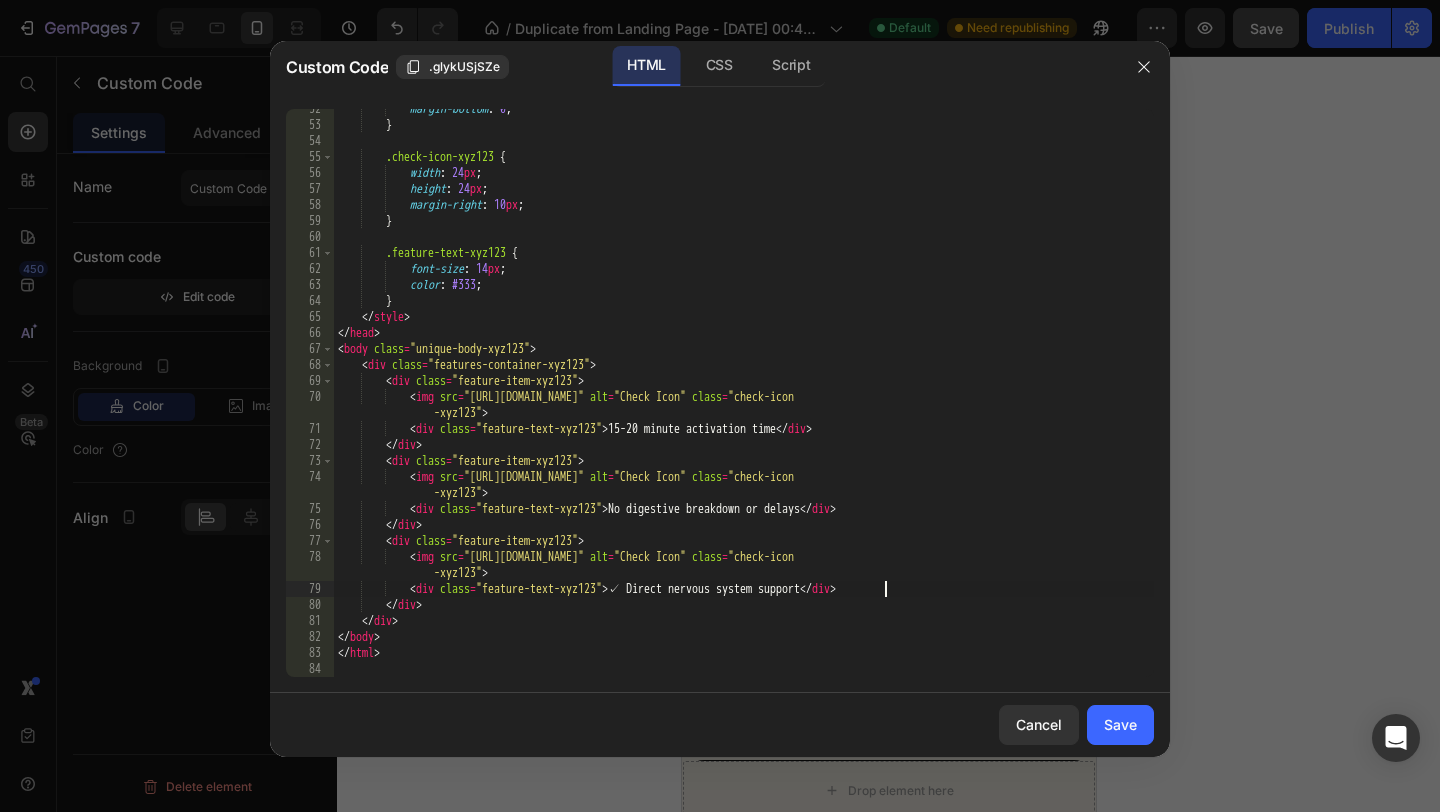 click on "margin-bottom :   0 ;           }           .check-icon-xyz123   {                width :   24 px ;                height :   24 px ;                margin-right :   10 px ;           }           .feature-text-xyz123   {                font-size :   14 px ;                color :   #333 ;           }      </ style > </ head > < body   class = "unique-body-xyz123" >      < div   class = "features-container-xyz123" >           < div   class = "feature-item-xyz123" >                < img   src = "https://www.svgrepo.com/show/507980/check-badge.svg"   alt = "Check Icon"   class = "check-icon                  -xyz123" >                < div   class = "feature-text-xyz123" > 15-20 minute activation time </ div >           </ div >           < div   class = "feature-item-xyz123" >                < img   src = "https://www.svgrepo.com/show/507980/check-badge.svg"   alt = "Check Icon"   class = "check-icon                  -xyz123" >                < div   class = > </ >" at bounding box center [744, 401] 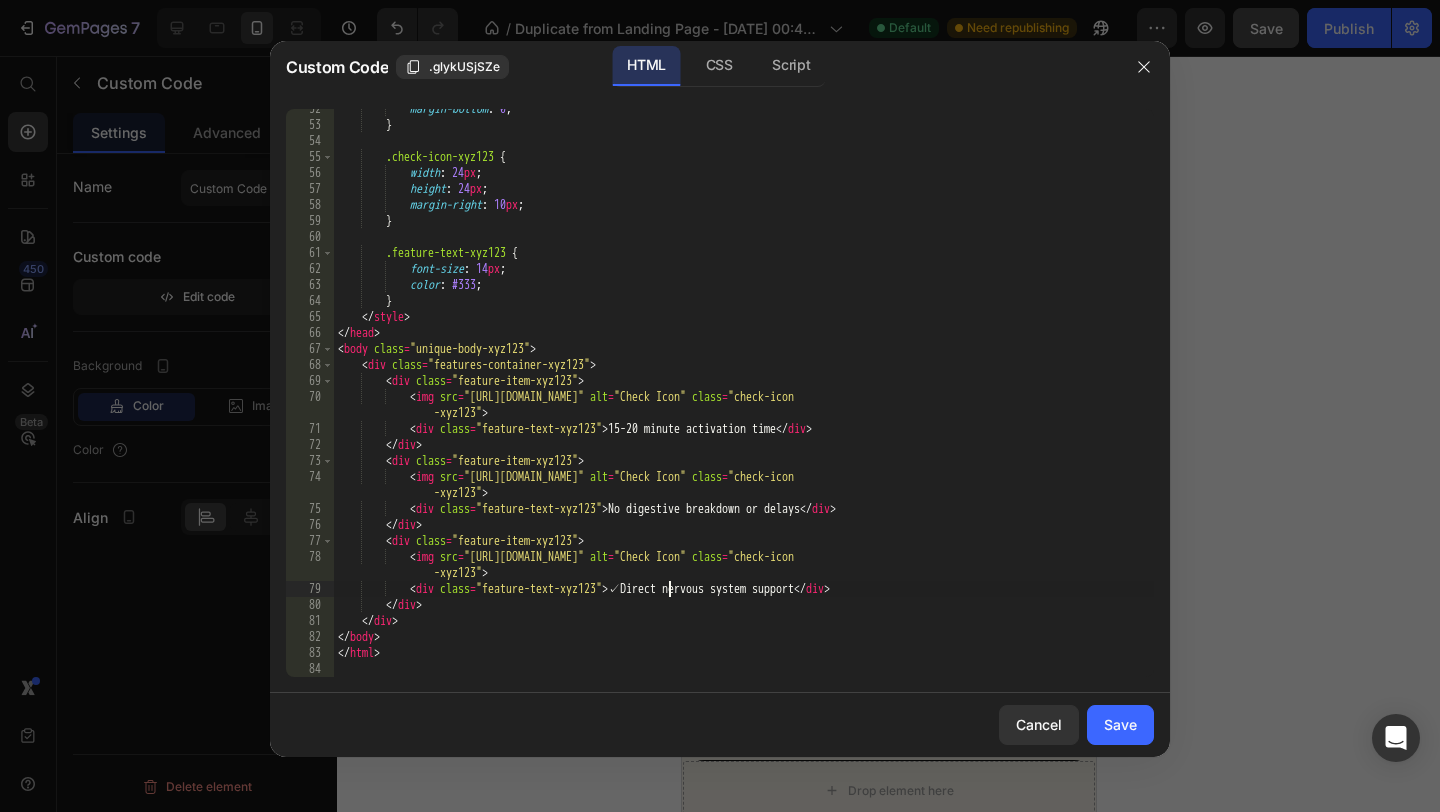 type on "<div class="feature-text-xyz123">Direct nervous system support</div>" 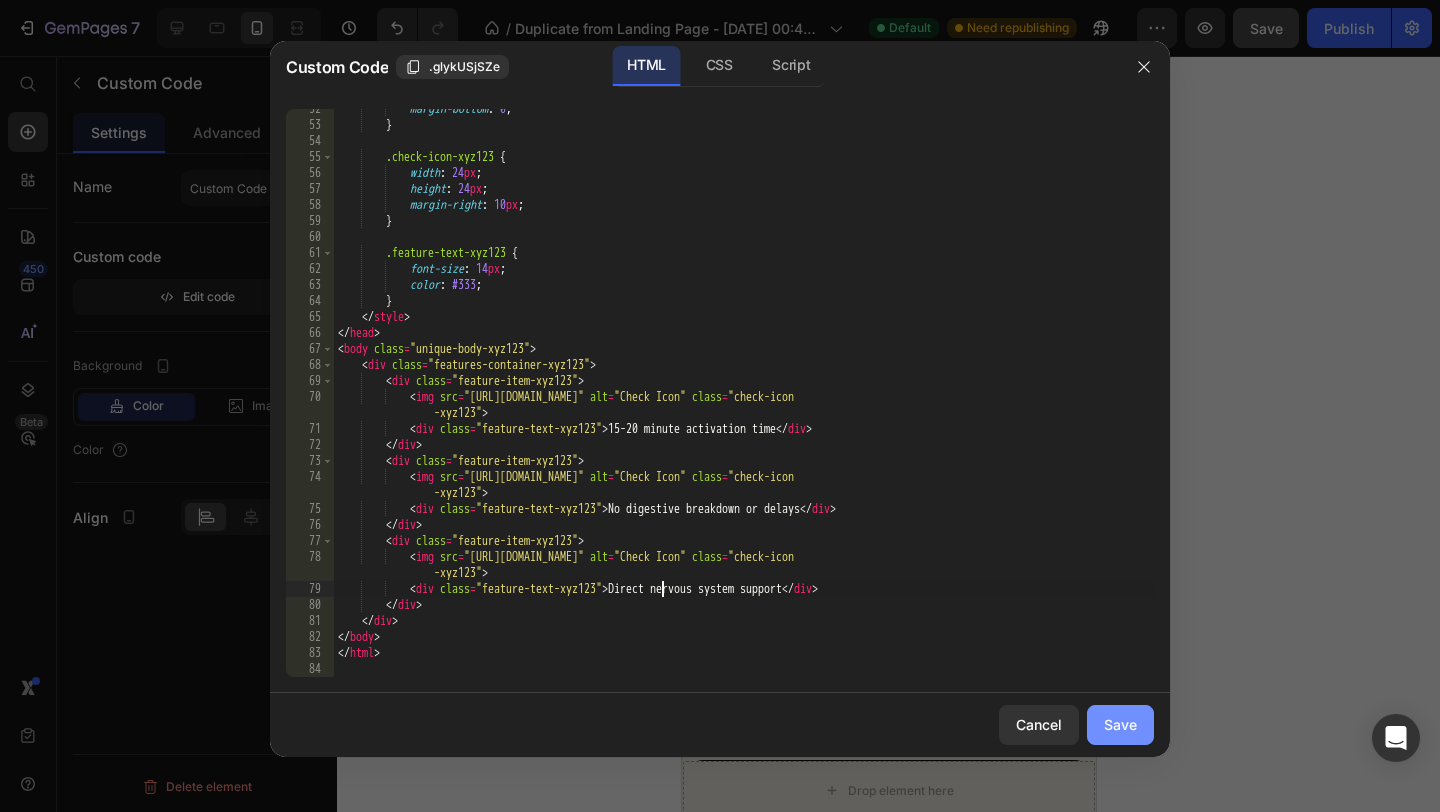 click on "Save" at bounding box center (1120, 724) 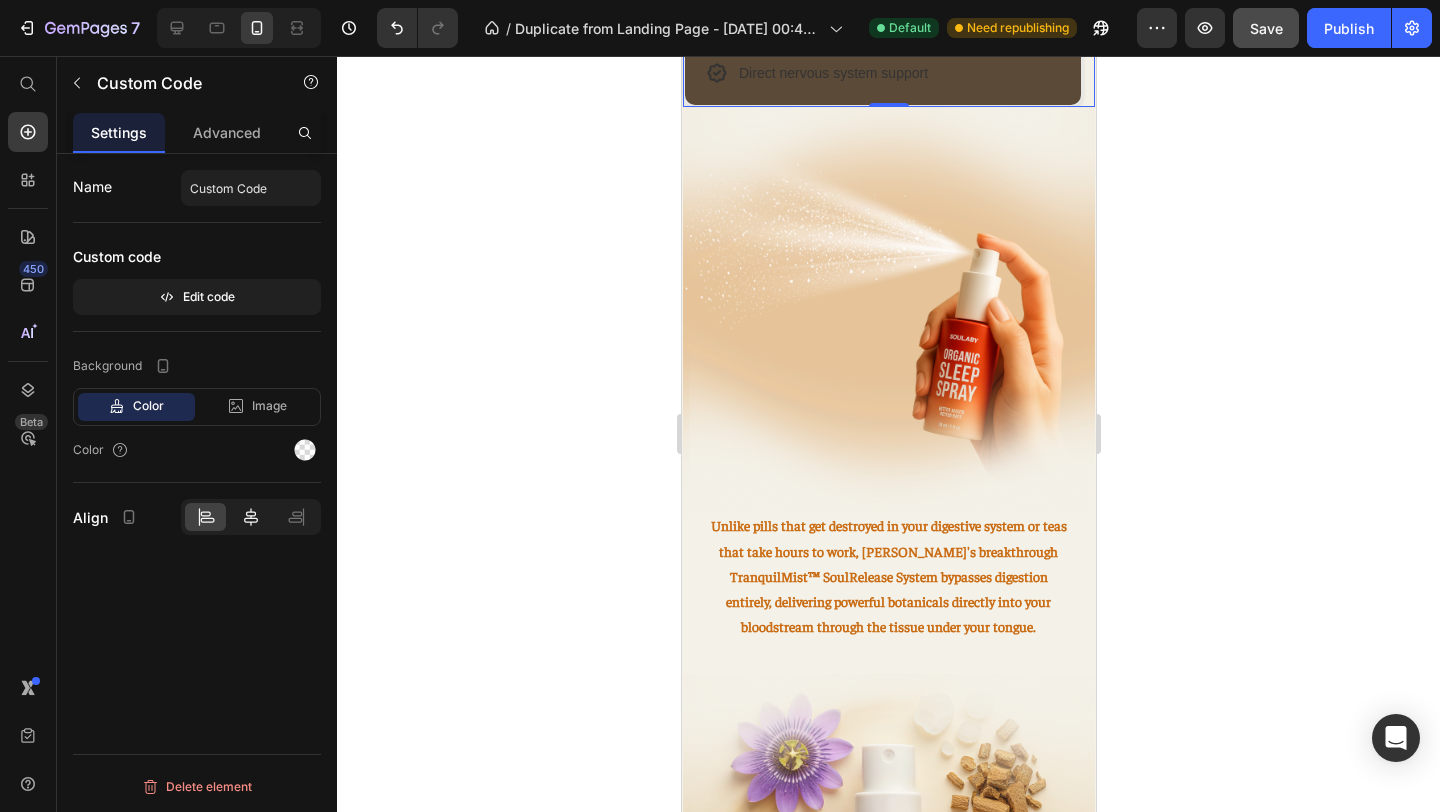 click 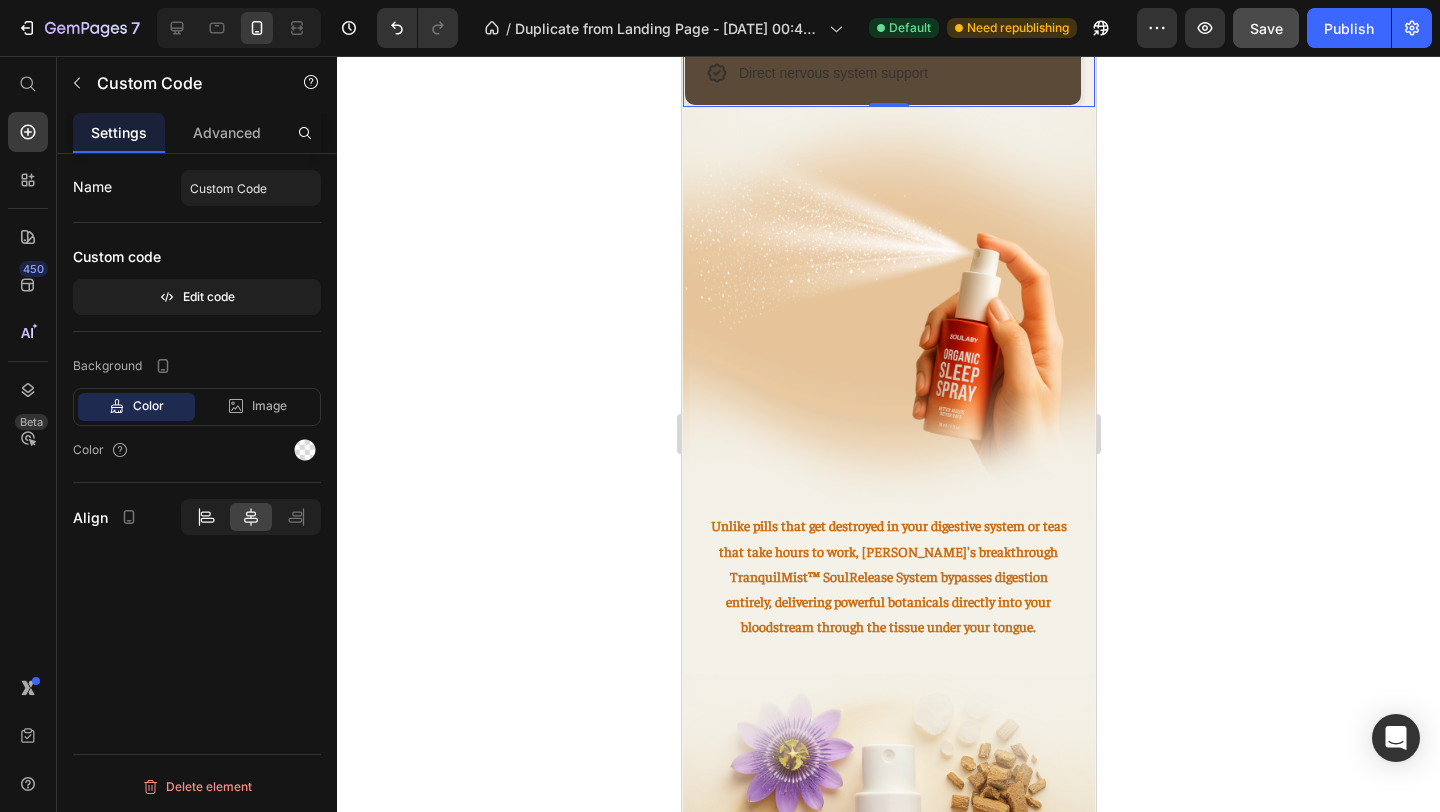 click 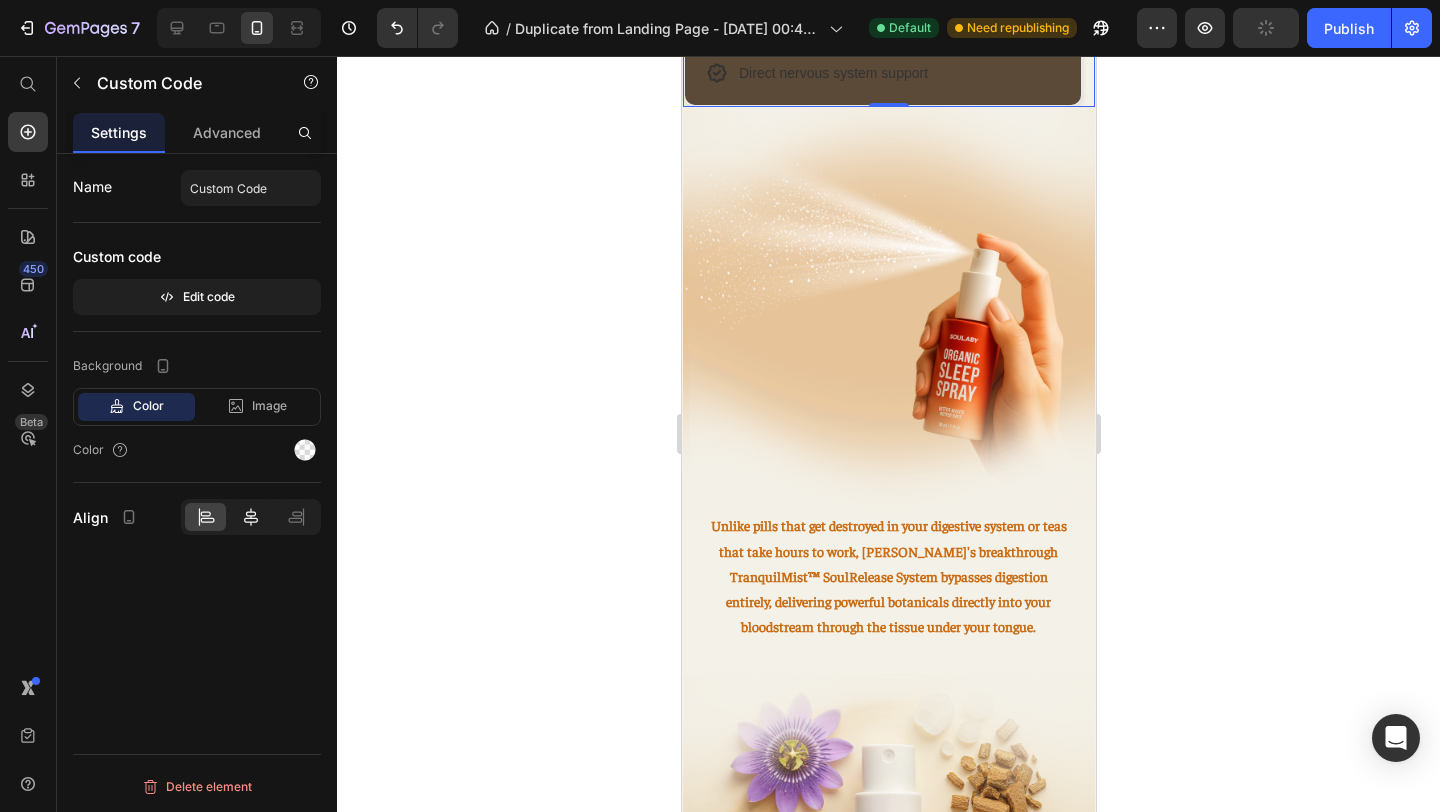 click 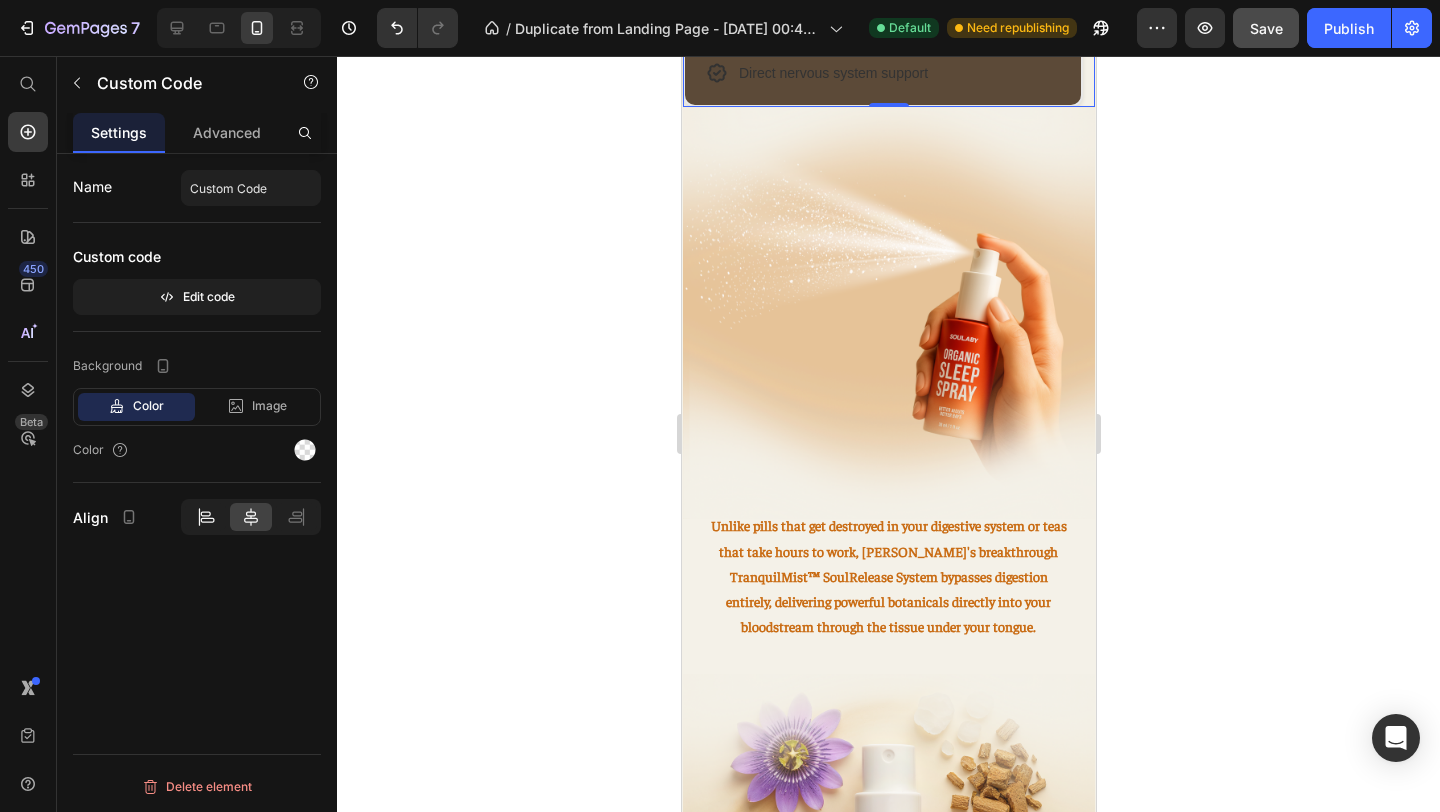 click 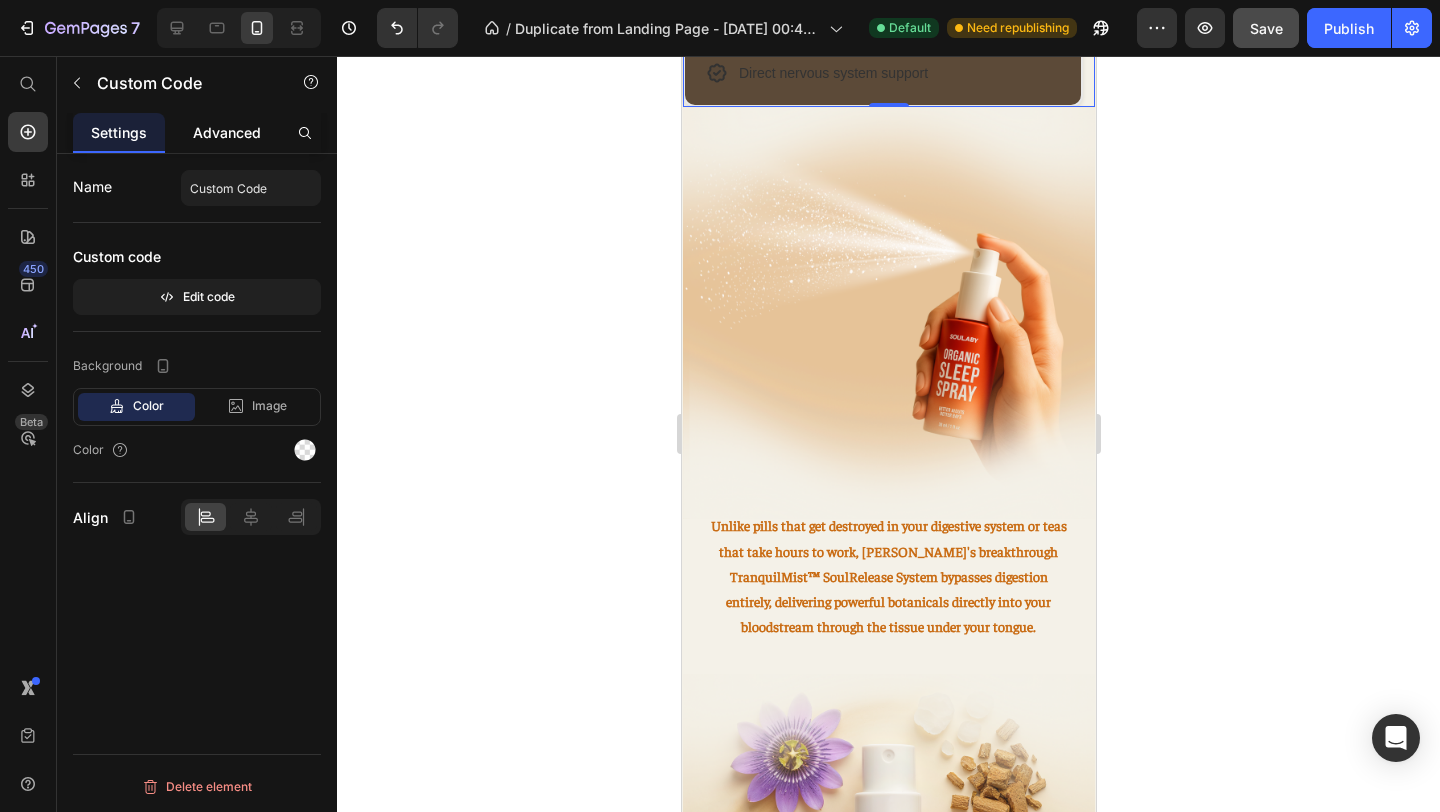click on "Advanced" 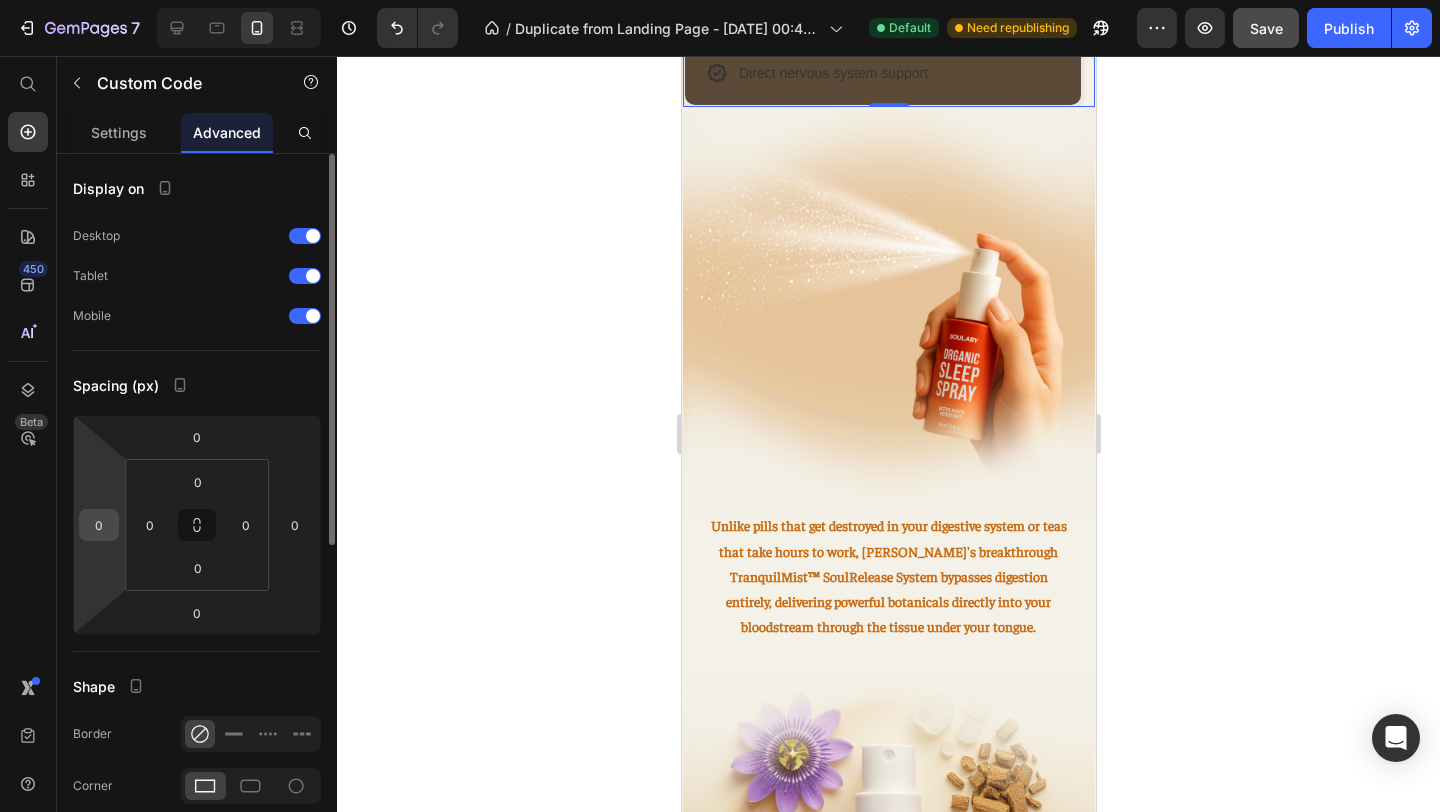 click on "0" at bounding box center (99, 525) 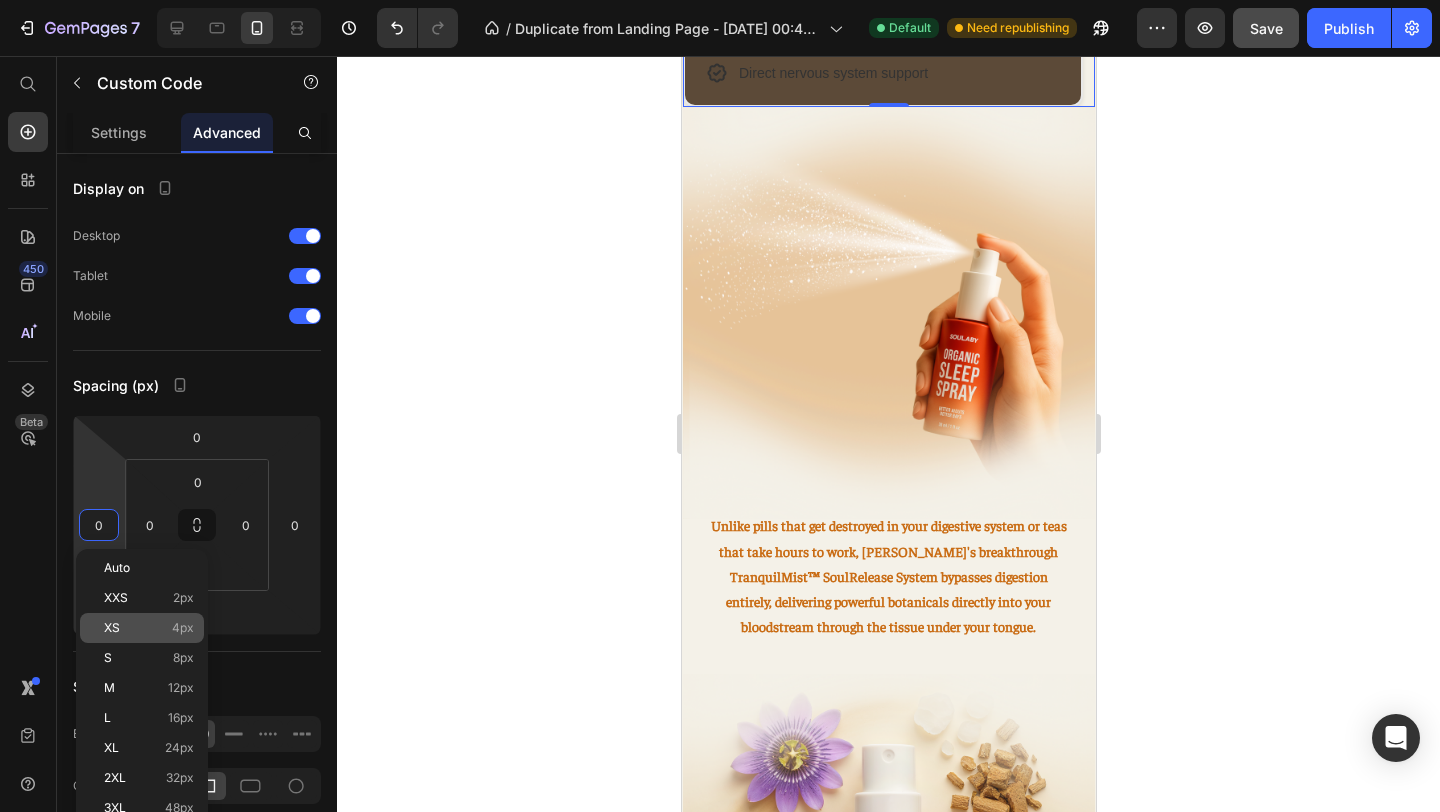 click on "XS 4px" 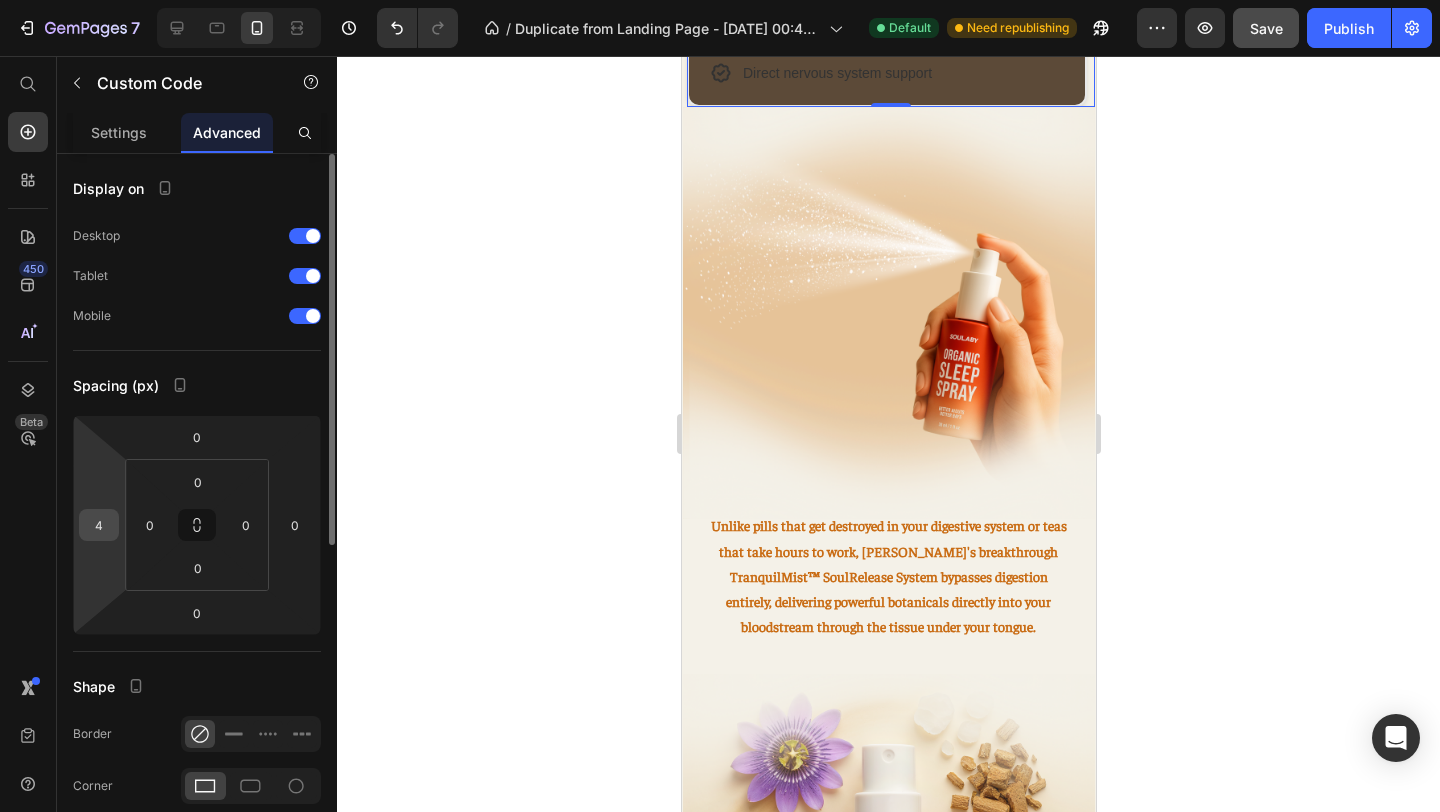 click on "4" at bounding box center (99, 525) 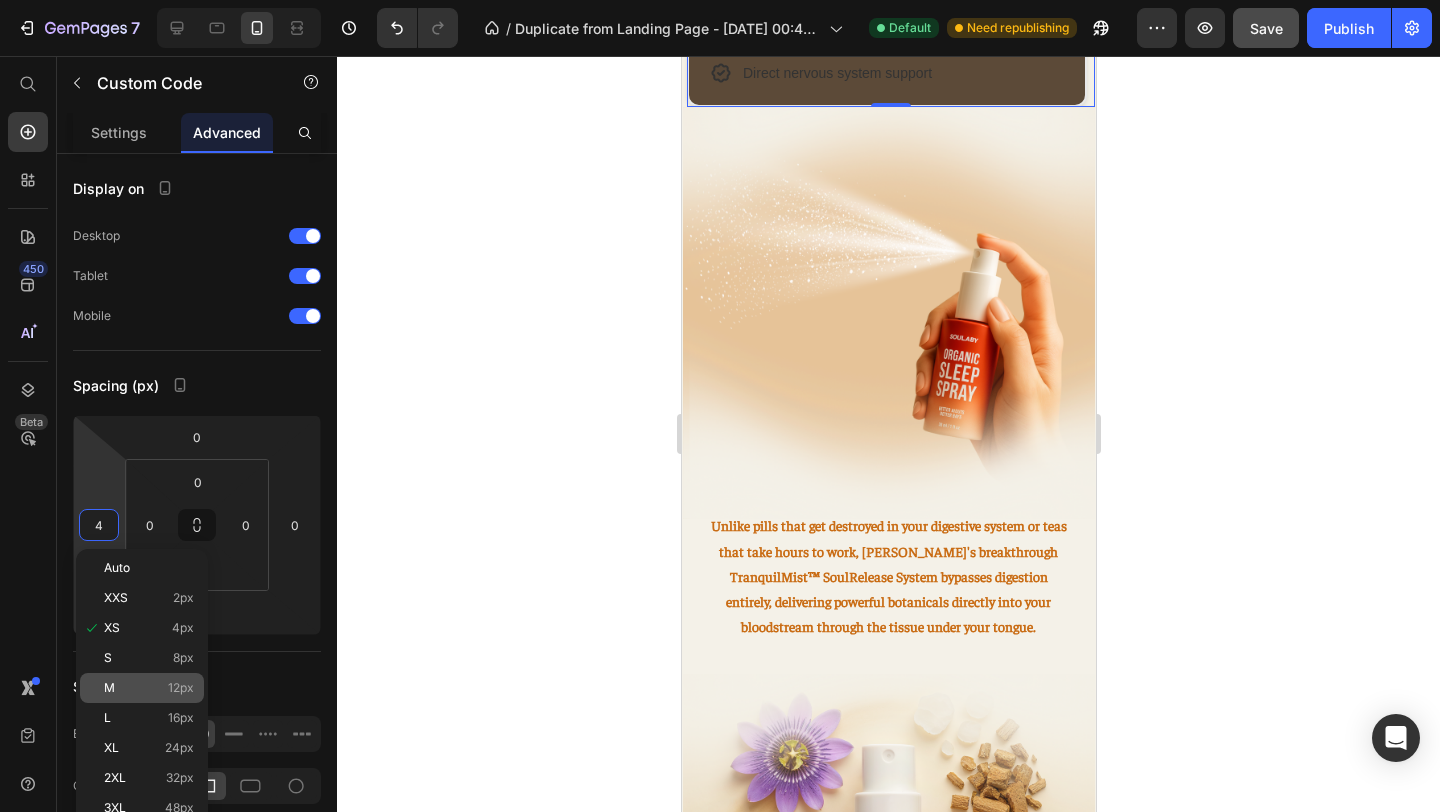 click on "M 12px" at bounding box center [149, 688] 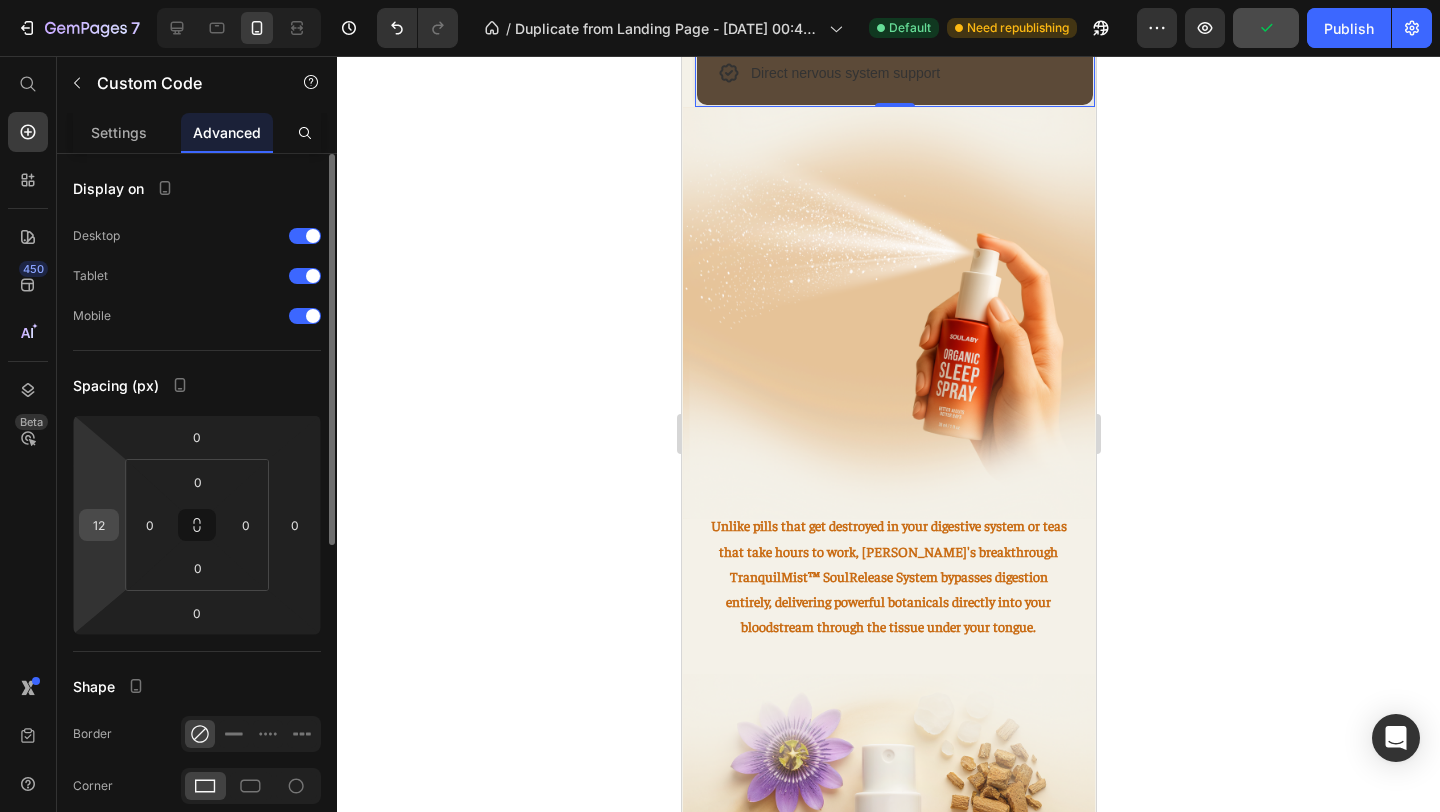 click on "12" at bounding box center (99, 525) 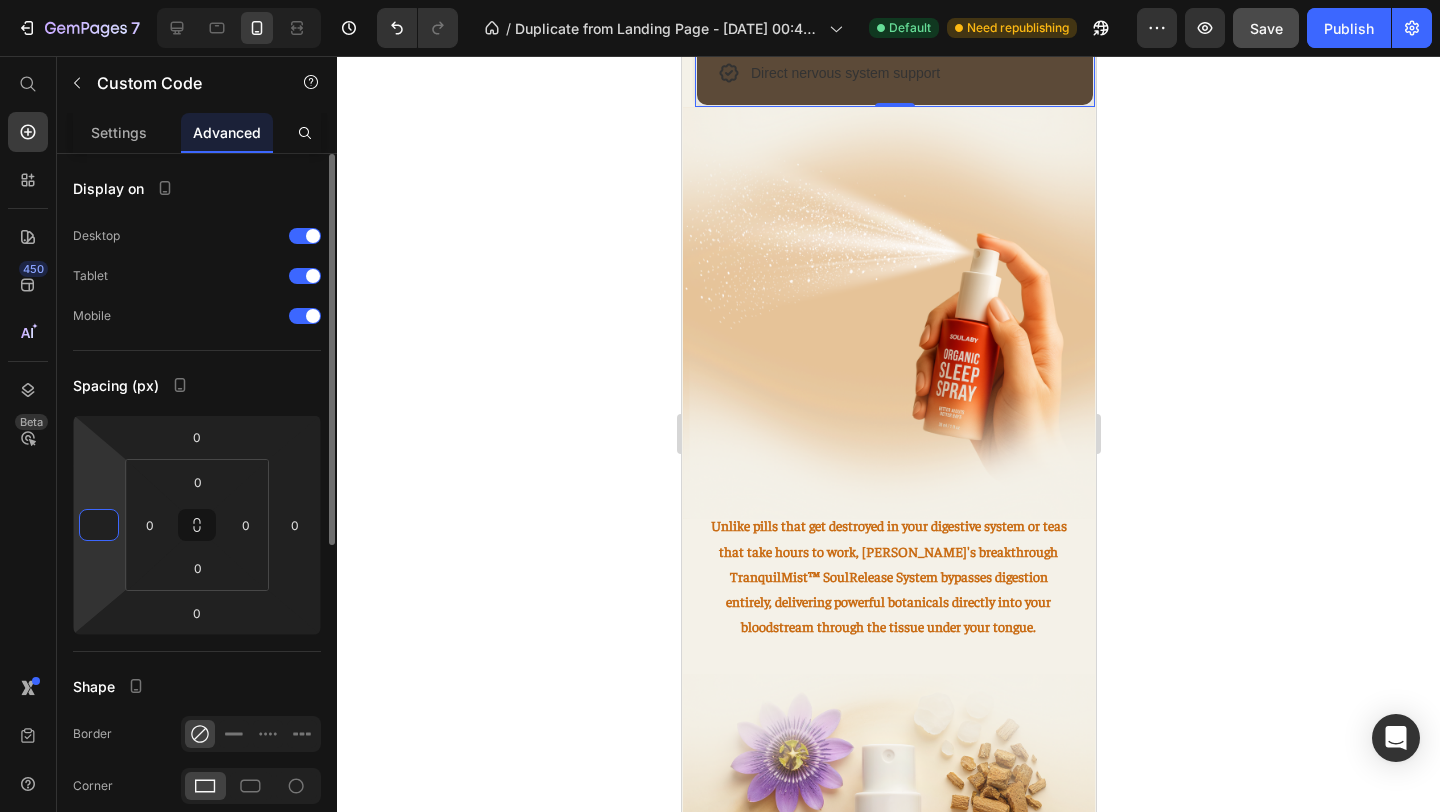 type on "6" 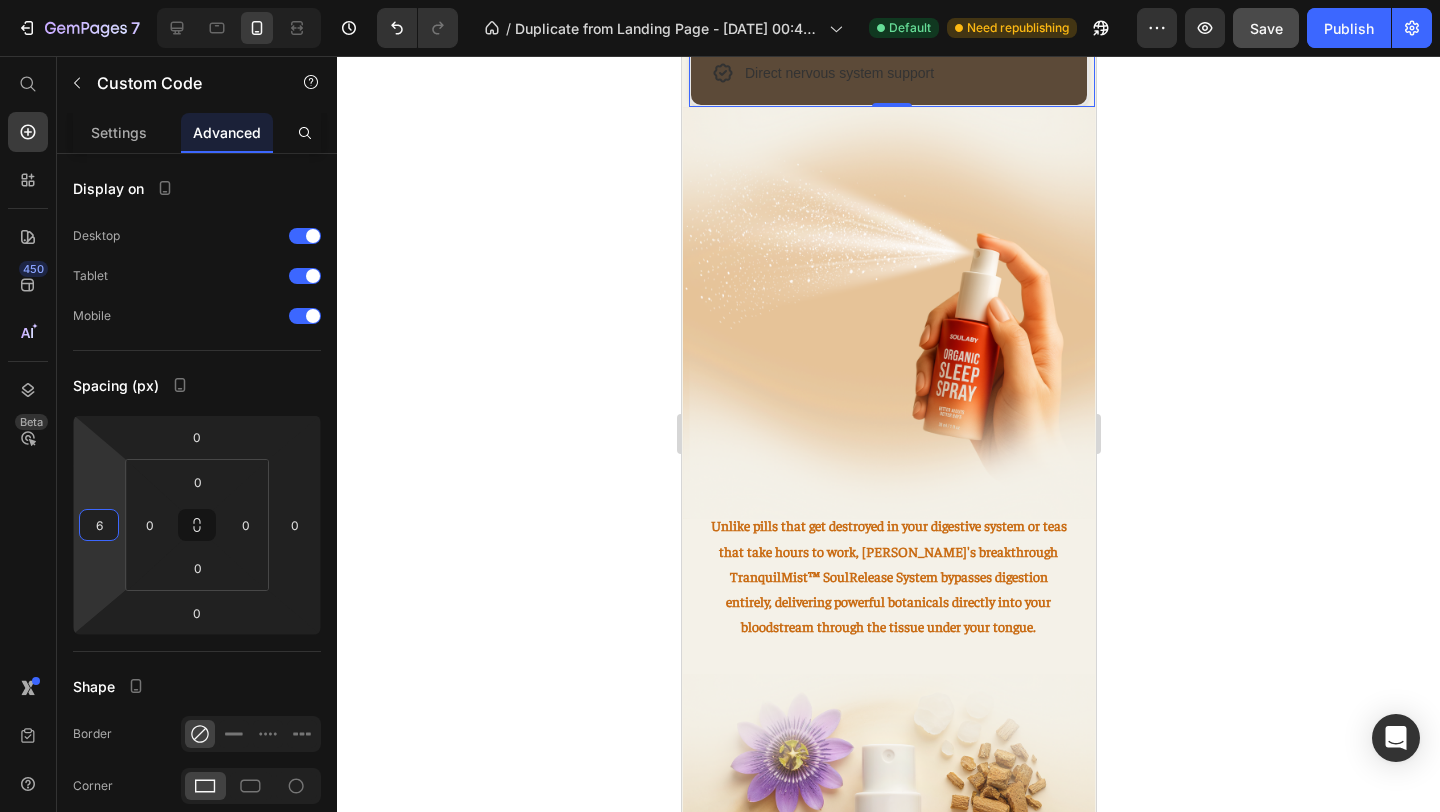 click 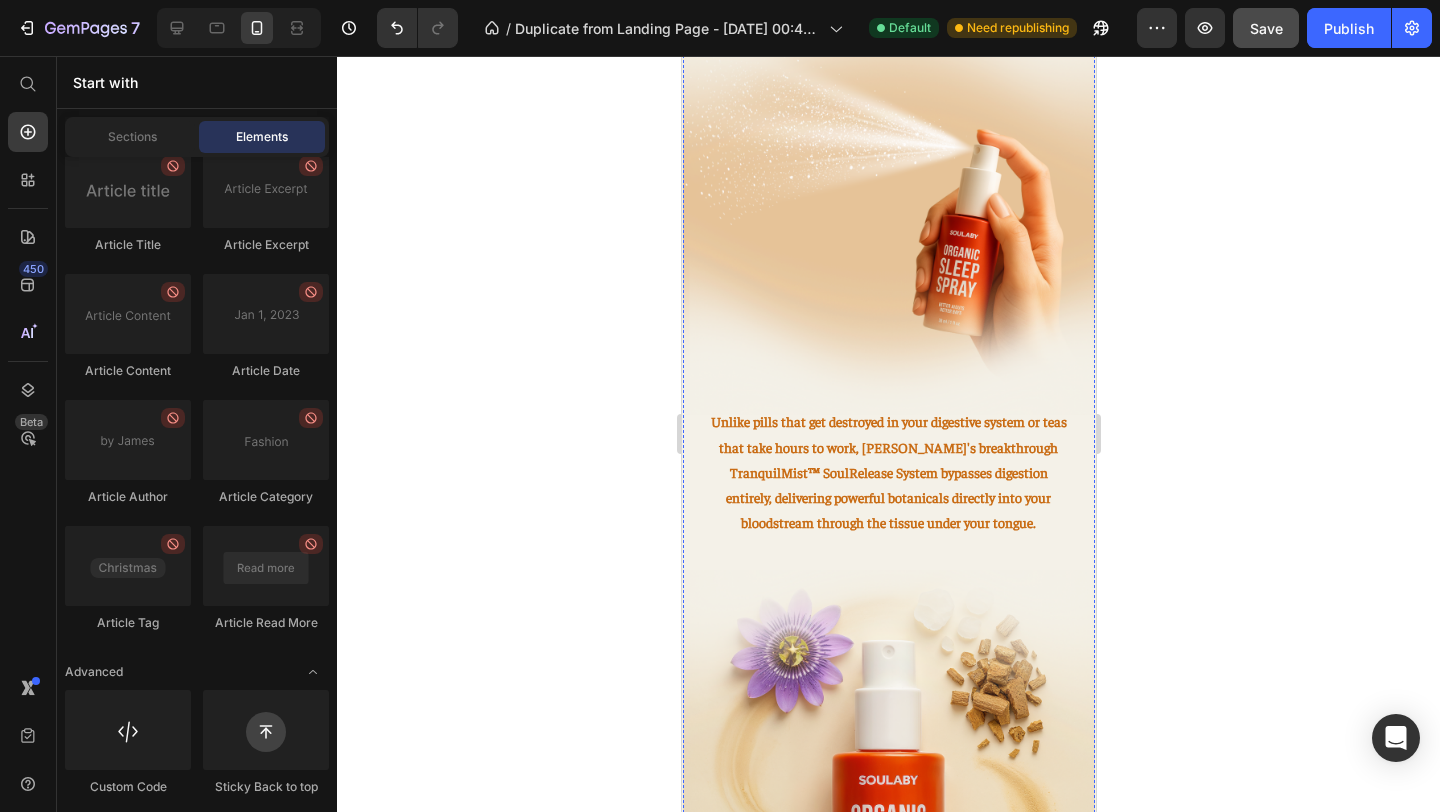 scroll, scrollTop: 1702, scrollLeft: 0, axis: vertical 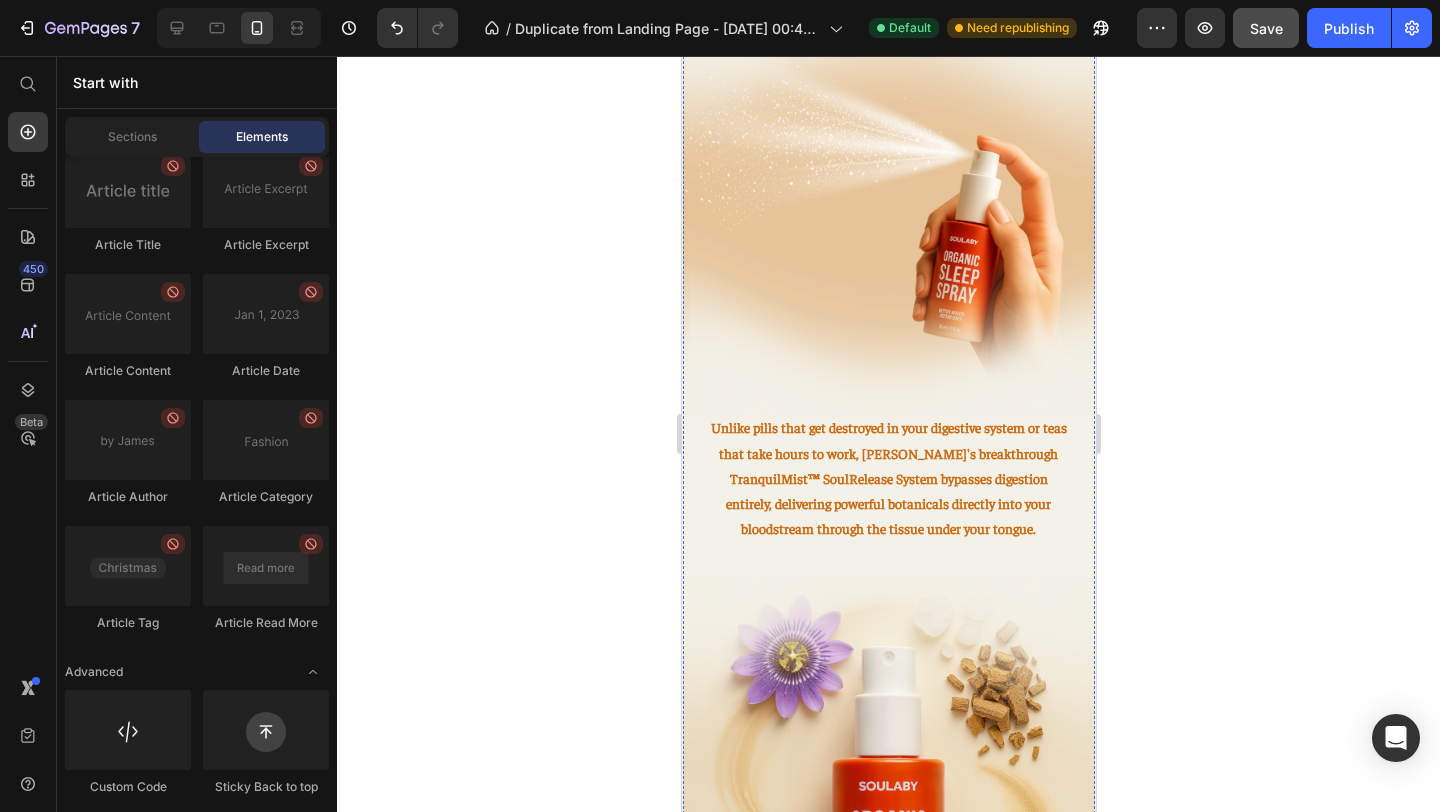 click on "15-20 minute activation time
No digestive breakdown or delays
Direct nervous system support" at bounding box center (888, -64) 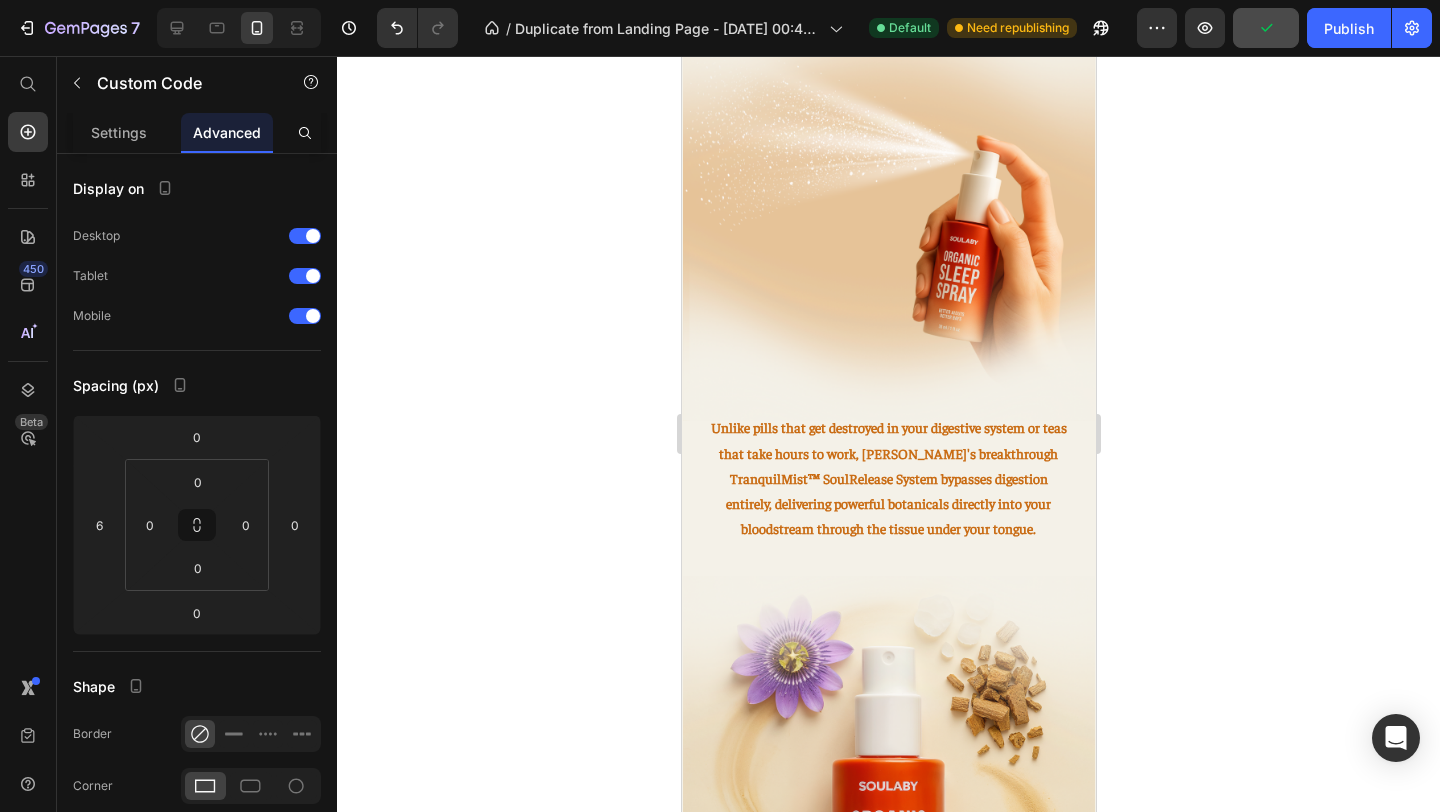 click on "Custom Code" at bounding box center (755, -156) 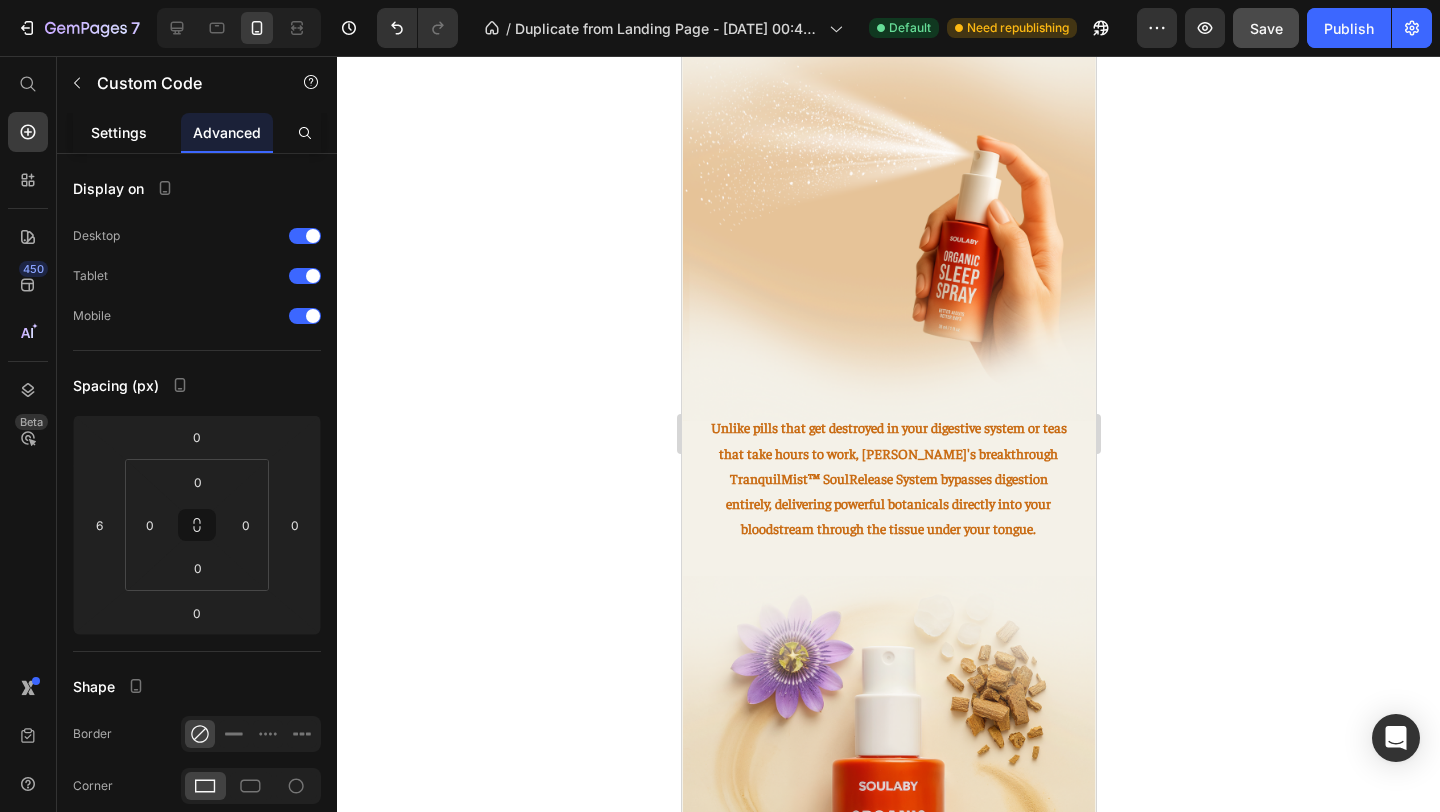 click on "Settings" at bounding box center [119, 132] 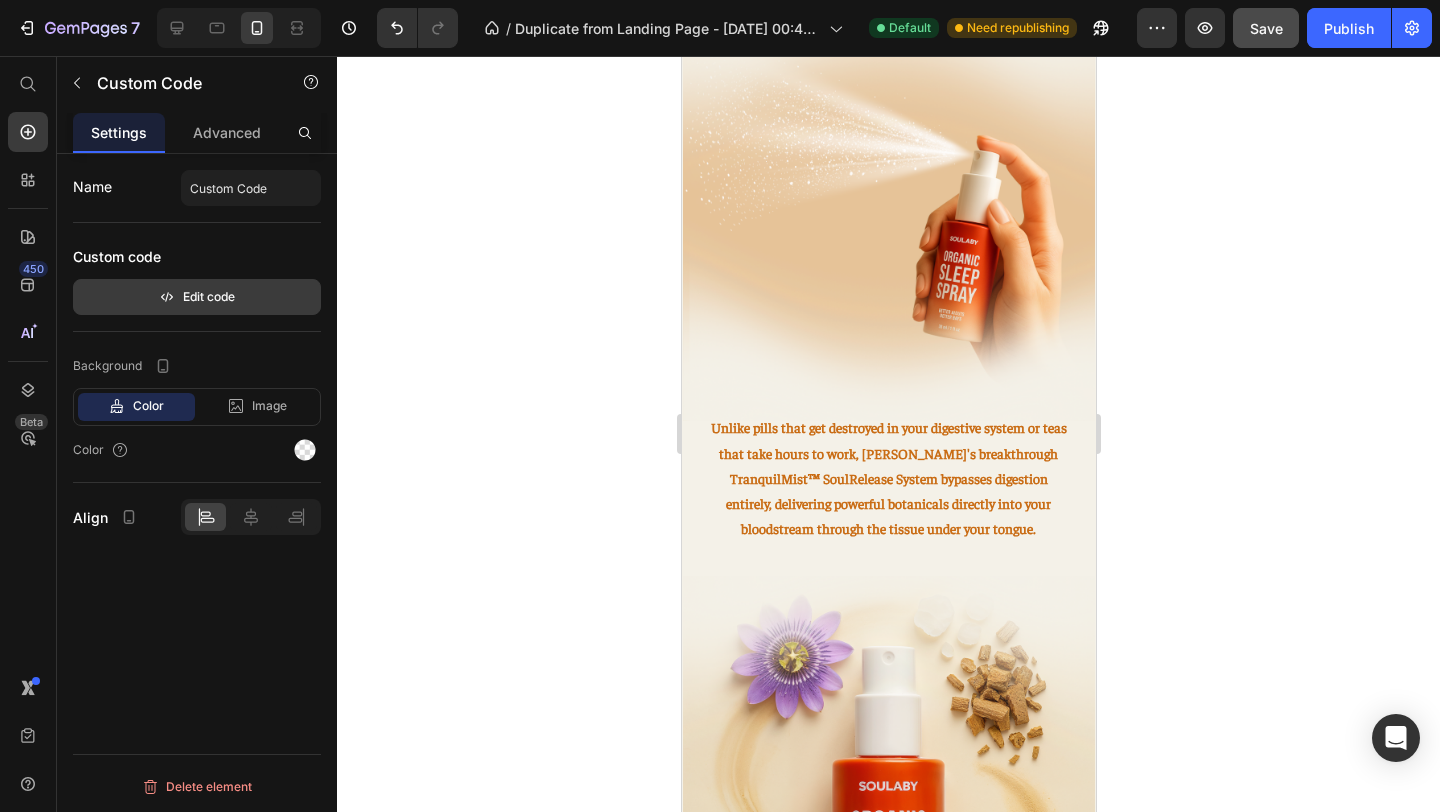 click on "Edit code" at bounding box center [197, 297] 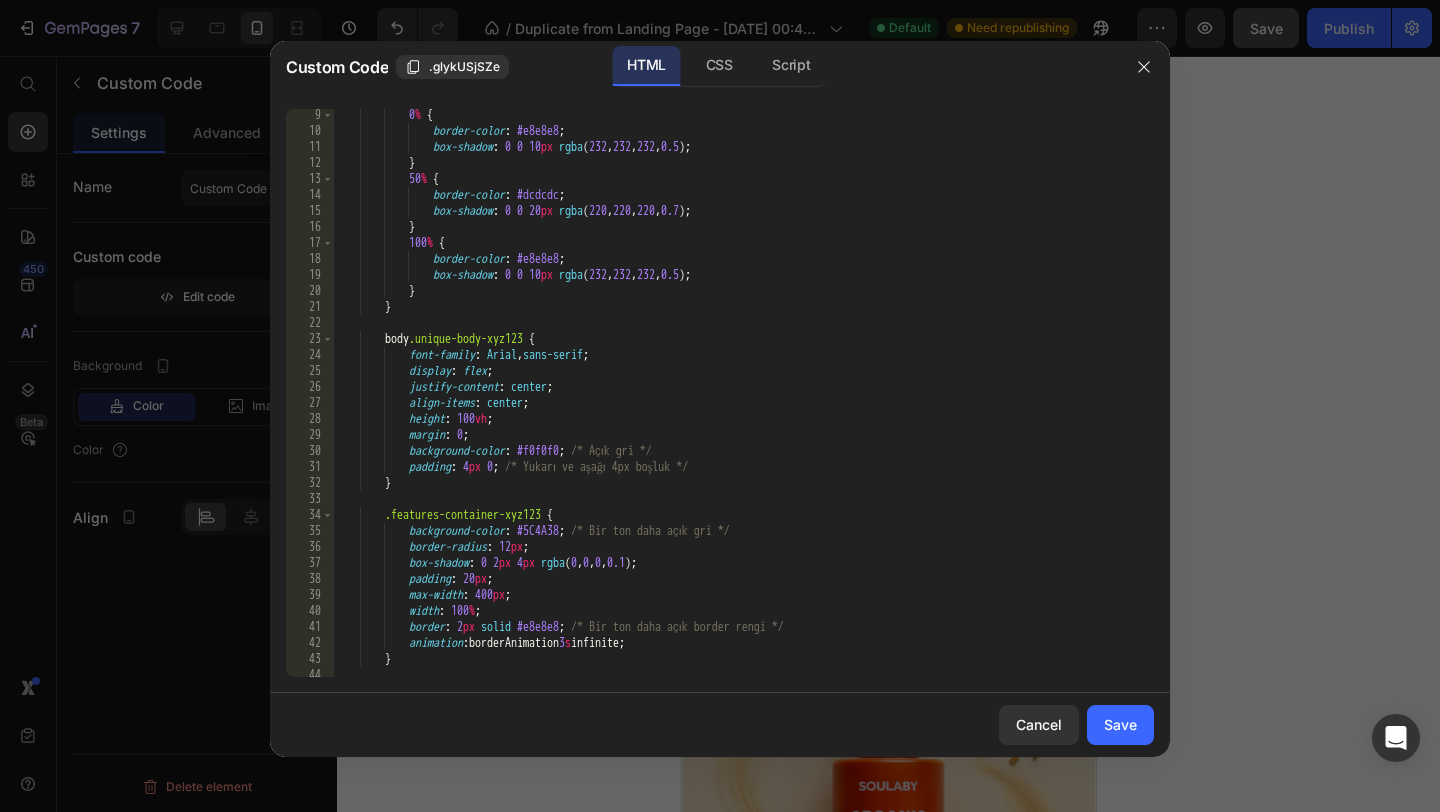 scroll, scrollTop: 129, scrollLeft: 0, axis: vertical 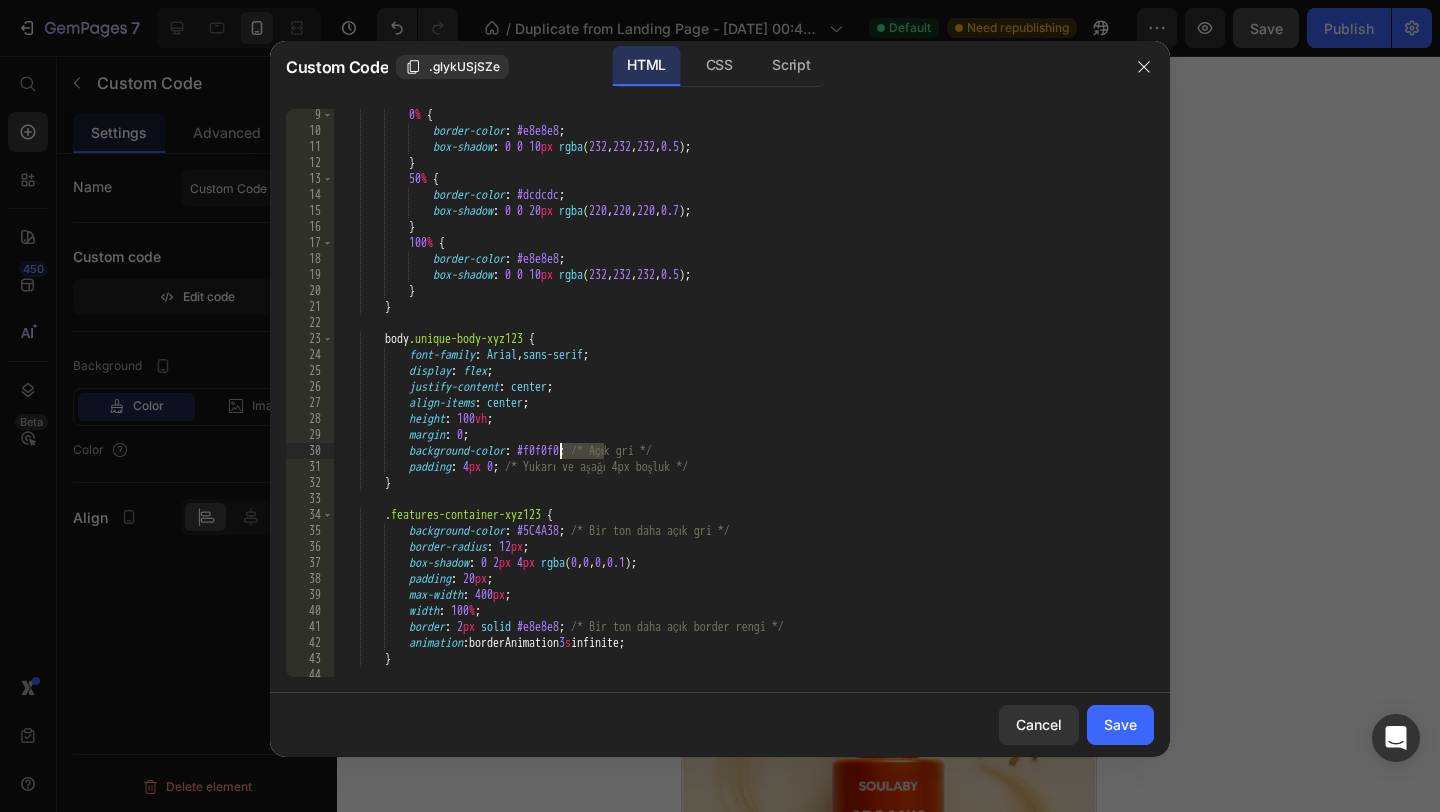 drag, startPoint x: 604, startPoint y: 452, endPoint x: 561, endPoint y: 453, distance: 43.011627 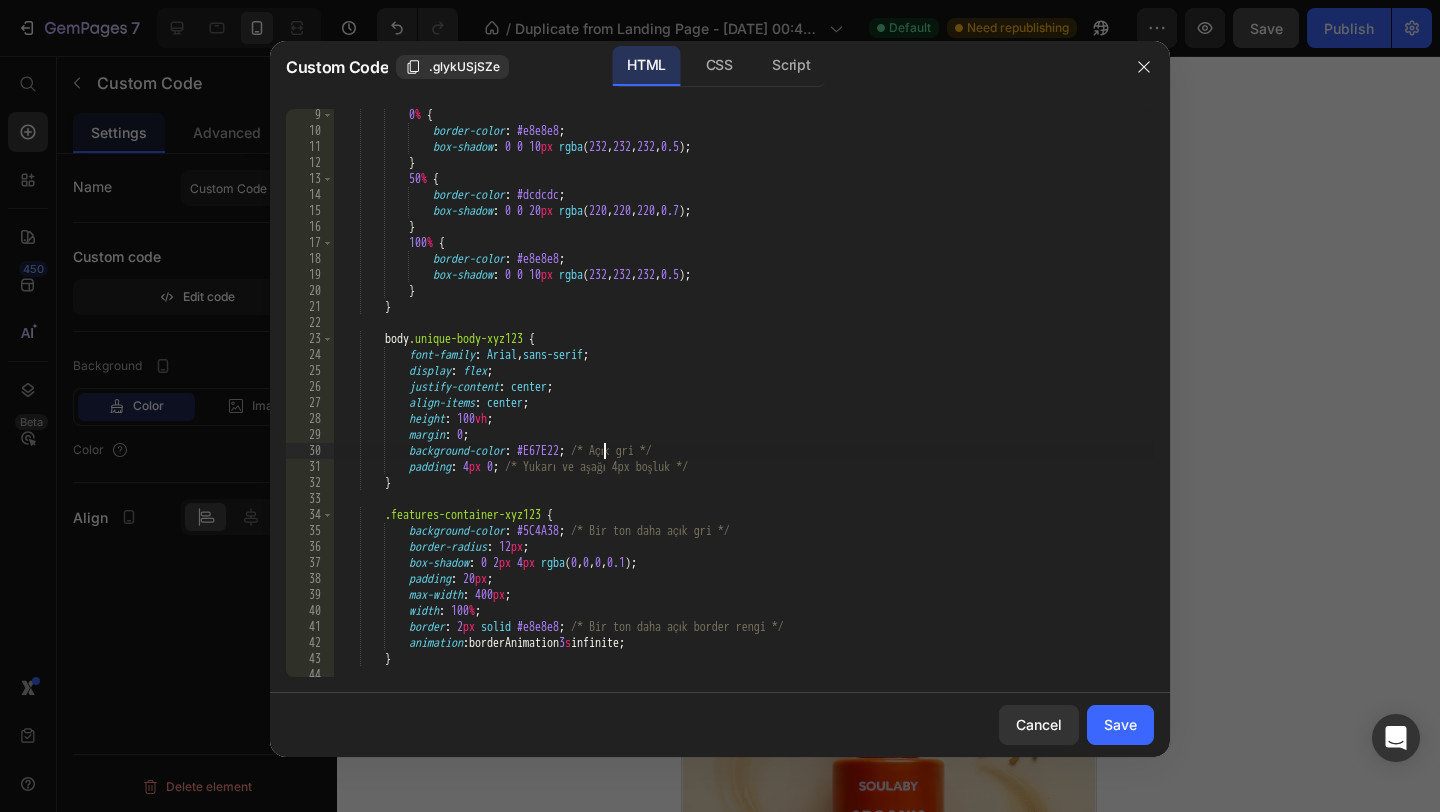 click on "0 %   {                     border-color :   #e8e8e8 ;                     box-shadow :   0   0   10 px   rgba ( 232 ,  232 ,  232 ,  0.5 ) ;                }                50 %   {                     border-color :   #dcdcdc ;                     box-shadow :   0   0   20 px   rgba ( 220 ,  220 ,  220 ,  0.7 ) ;                }                100 %   {                     border-color :   #e8e8e8 ;                     box-shadow :   0   0   10 px   rgba ( 232 ,  232 ,  232 ,  0.5 ) ;                }           }           body .unique-body-xyz123   {                font-family :   Arial ,  sans-serif ;                display :   flex ;                justify-content :   center ;                align-items :   center ;                height :   100 vh ;                margin :   0 ;                background-color :   #E67E22 ;   /* Açık gri */                padding :   4 px   0 ;   /* Yukarı ve aşağı 4px boşluk */           }           .features-container-xyz123   {                :" at bounding box center (743, 407) 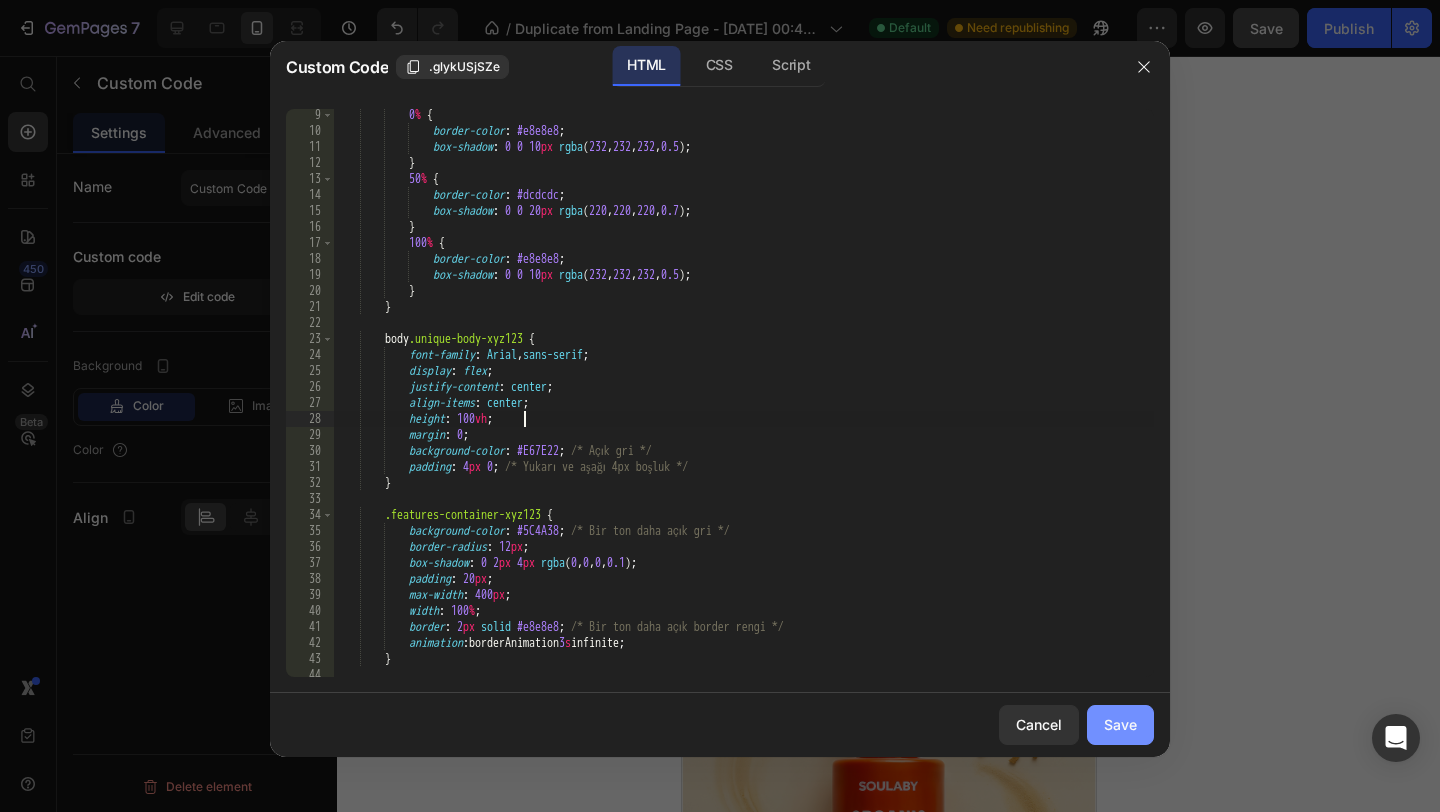 click on "Save" 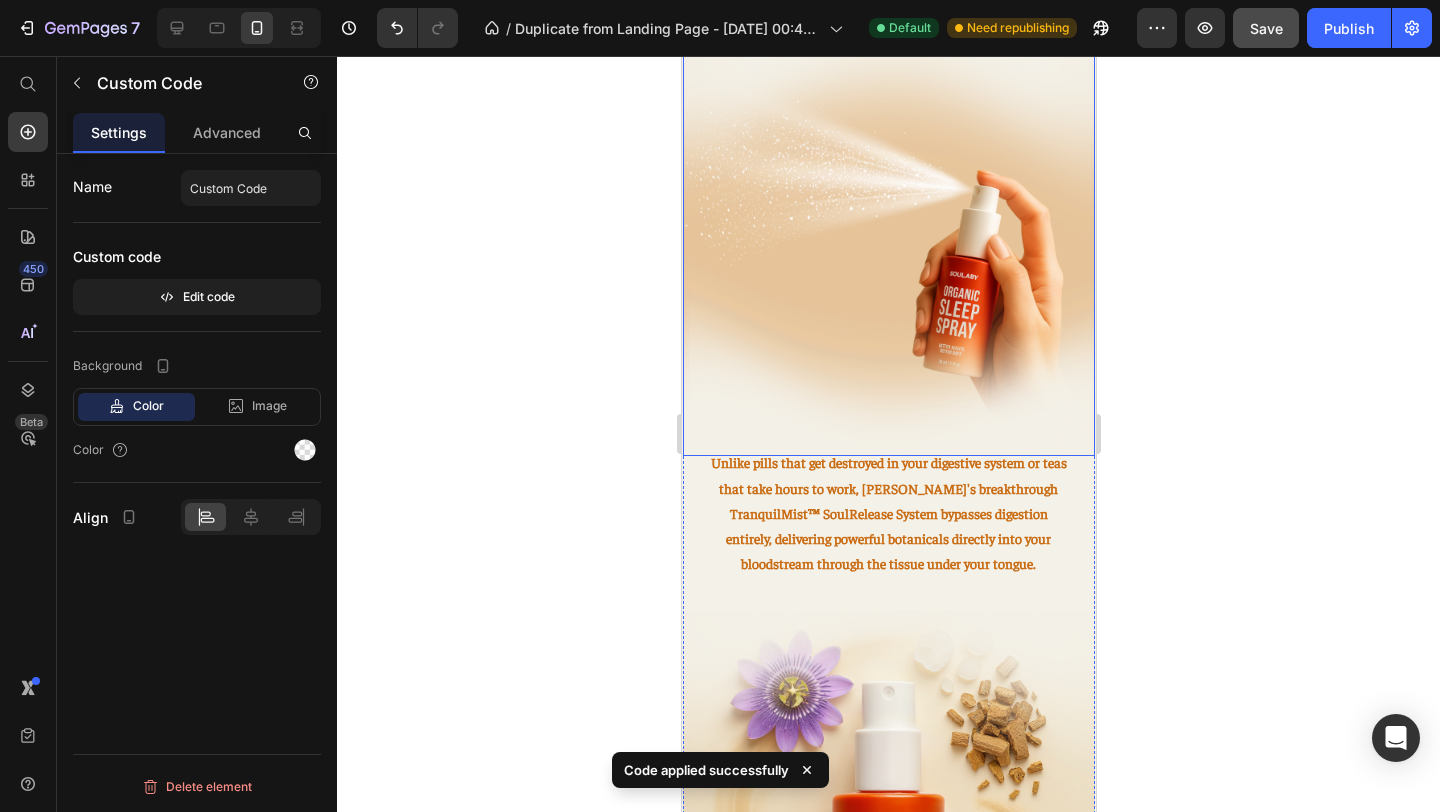 scroll, scrollTop: 1659, scrollLeft: 0, axis: vertical 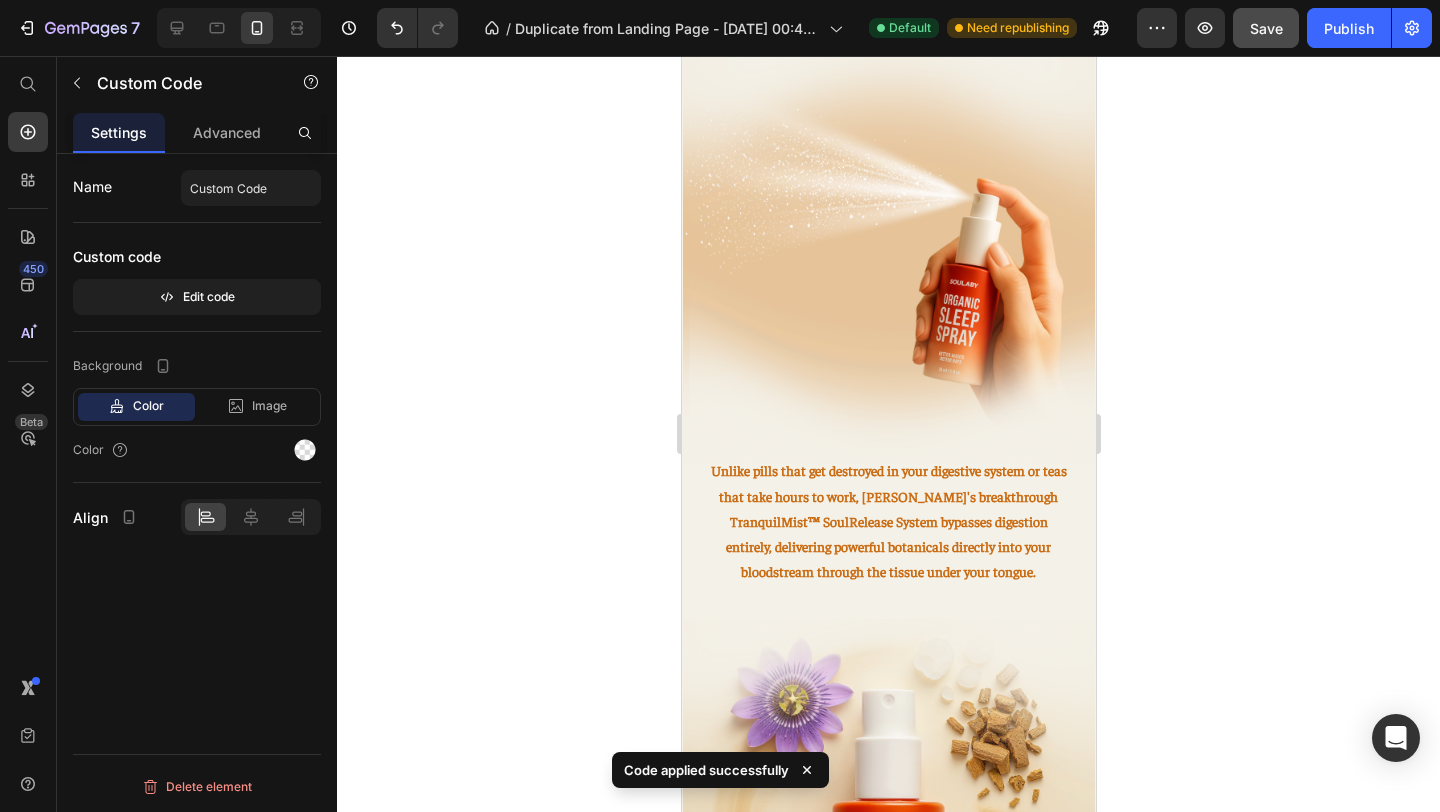 click on "Direct nervous system support" at bounding box center [888, 18] 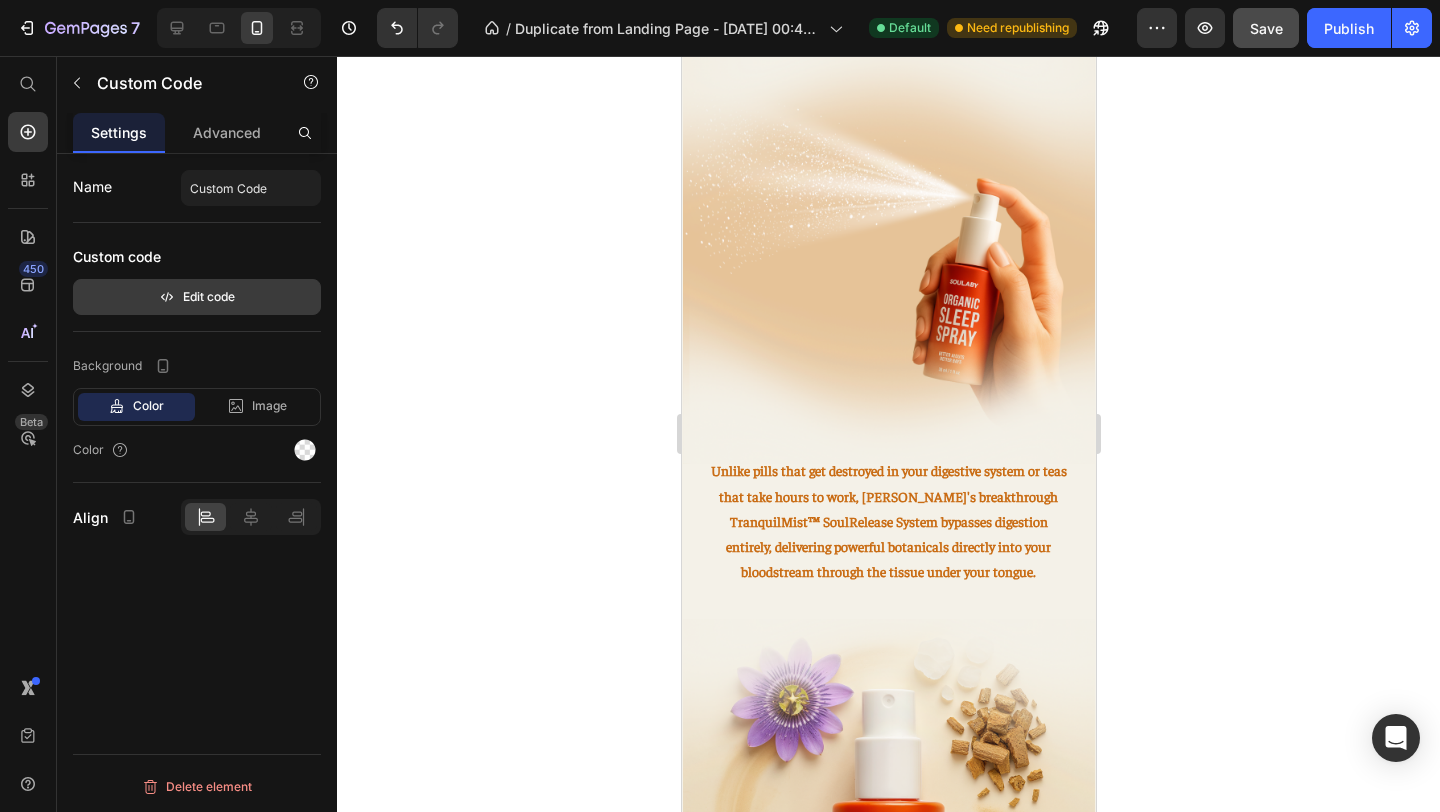 click on "Edit code" at bounding box center [197, 297] 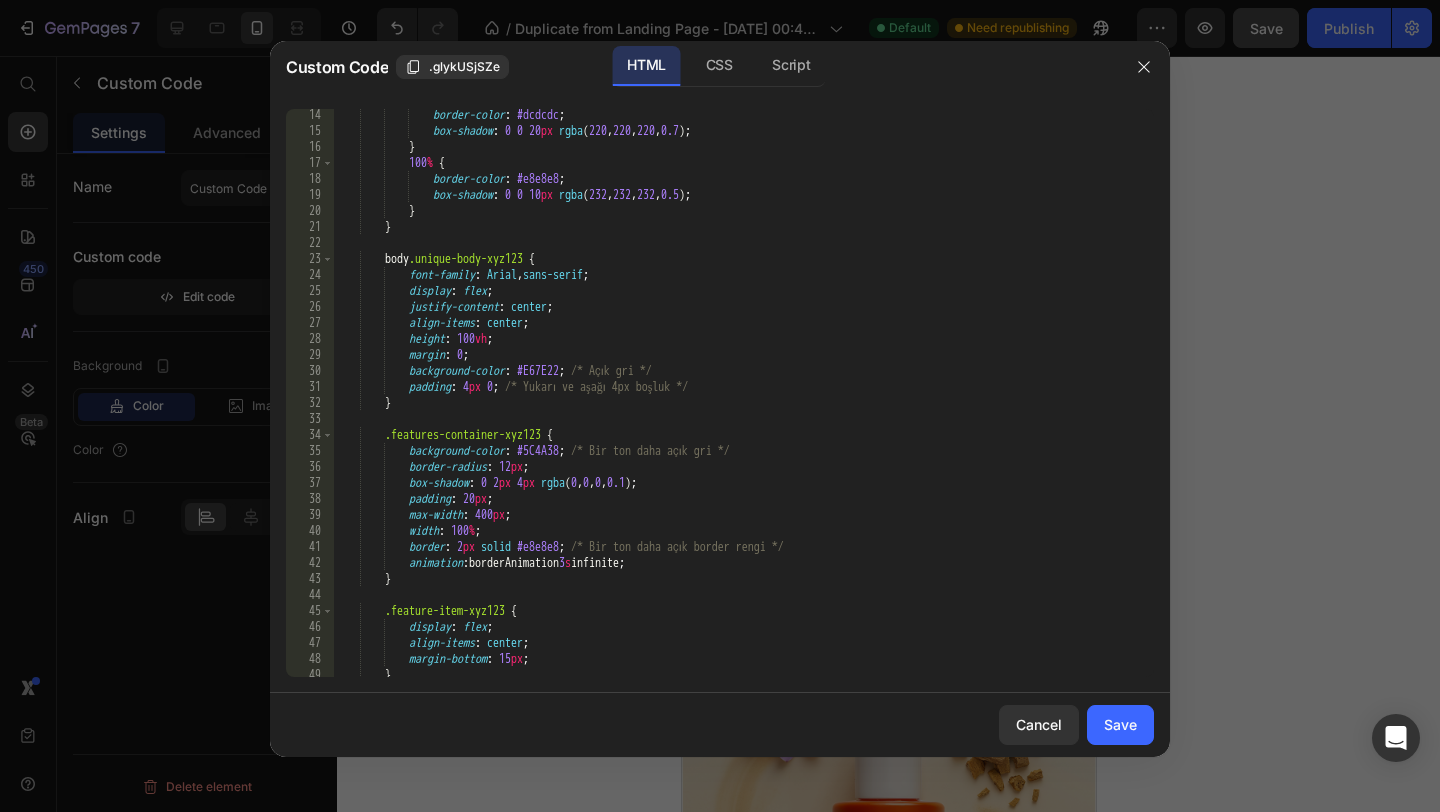 scroll, scrollTop: 211, scrollLeft: 0, axis: vertical 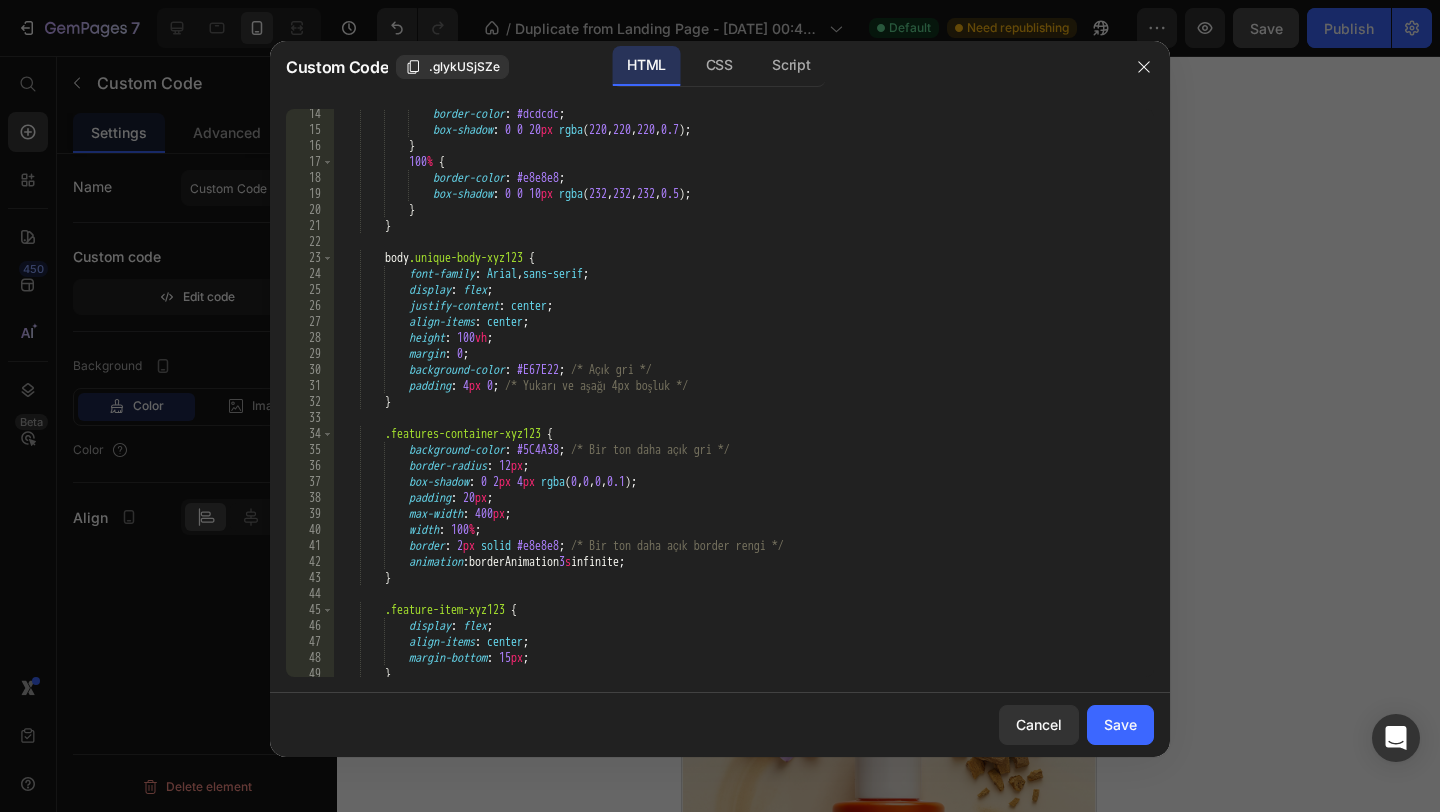 click on "border-color :   #dcdcdc ;                     box-shadow :   0   0   20 px   rgba ( 220 ,  220 ,  220 ,  0.7 ) ;                }                100 %   {                     border-color :   #e8e8e8 ;                     box-shadow :   0   0   10 px   rgba ( 232 ,  232 ,  232 ,  0.5 ) ;                }           }           body .unique-body-xyz123   {                font-family :   Arial ,  sans-serif ;                display :   flex ;                justify-content :   center ;                align-items :   center ;                height :   100 vh ;                margin :   0 ;                background-color :   #E67E22 ;   /* Açık gri */                padding :   4 px   0 ;   /* Yukarı ve aşağı 4px boşluk */           }           .features-container-xyz123   {                background-color :   #5C4A38 ;   /* Bir ton daha açık gri */                border-radius :   12 px ;                box-shadow :   0   2 px   4 px   rgba ( 0 ,  0 ,  0 ,  0.1 ) ;                :" at bounding box center [743, 406] 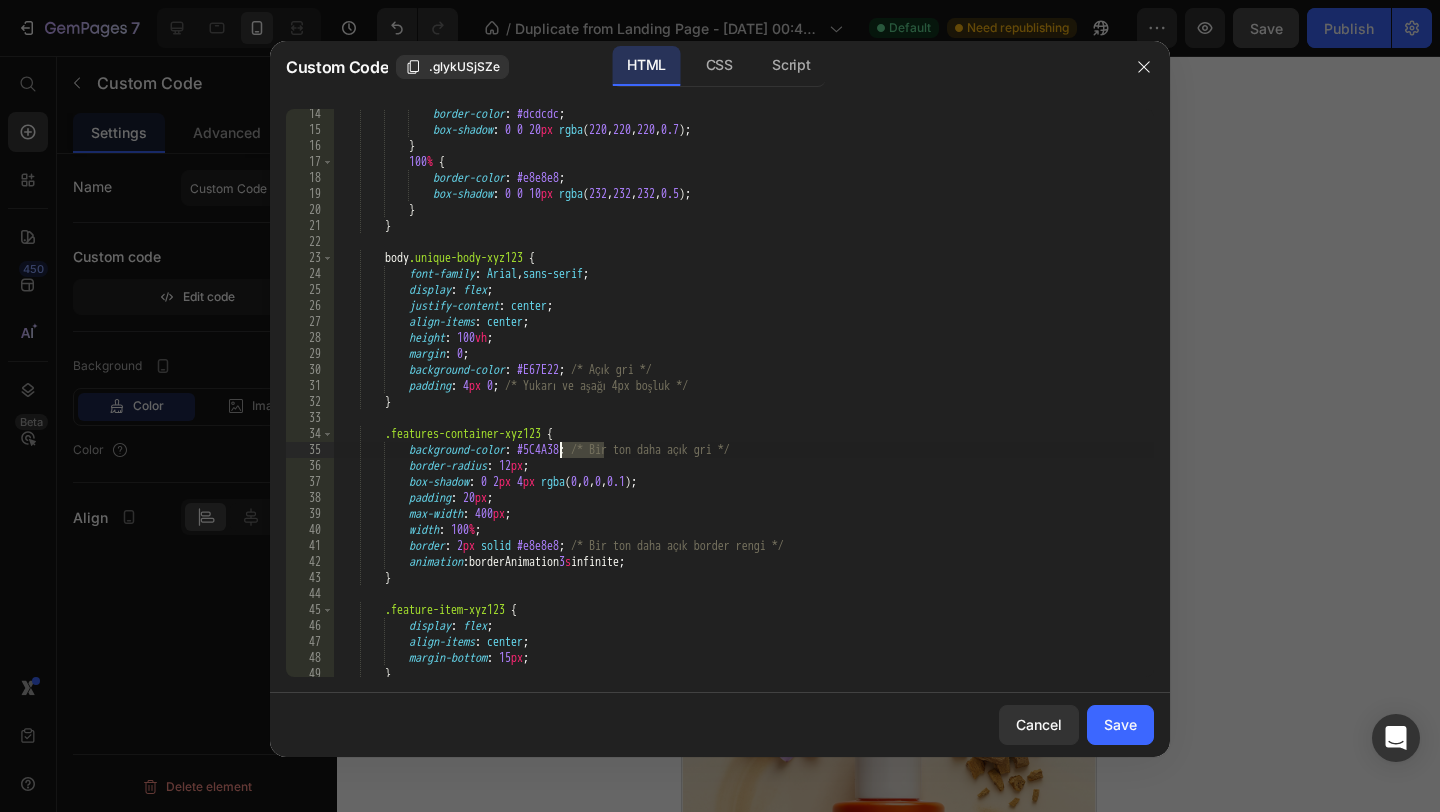 drag, startPoint x: 601, startPoint y: 450, endPoint x: 563, endPoint y: 448, distance: 38.052597 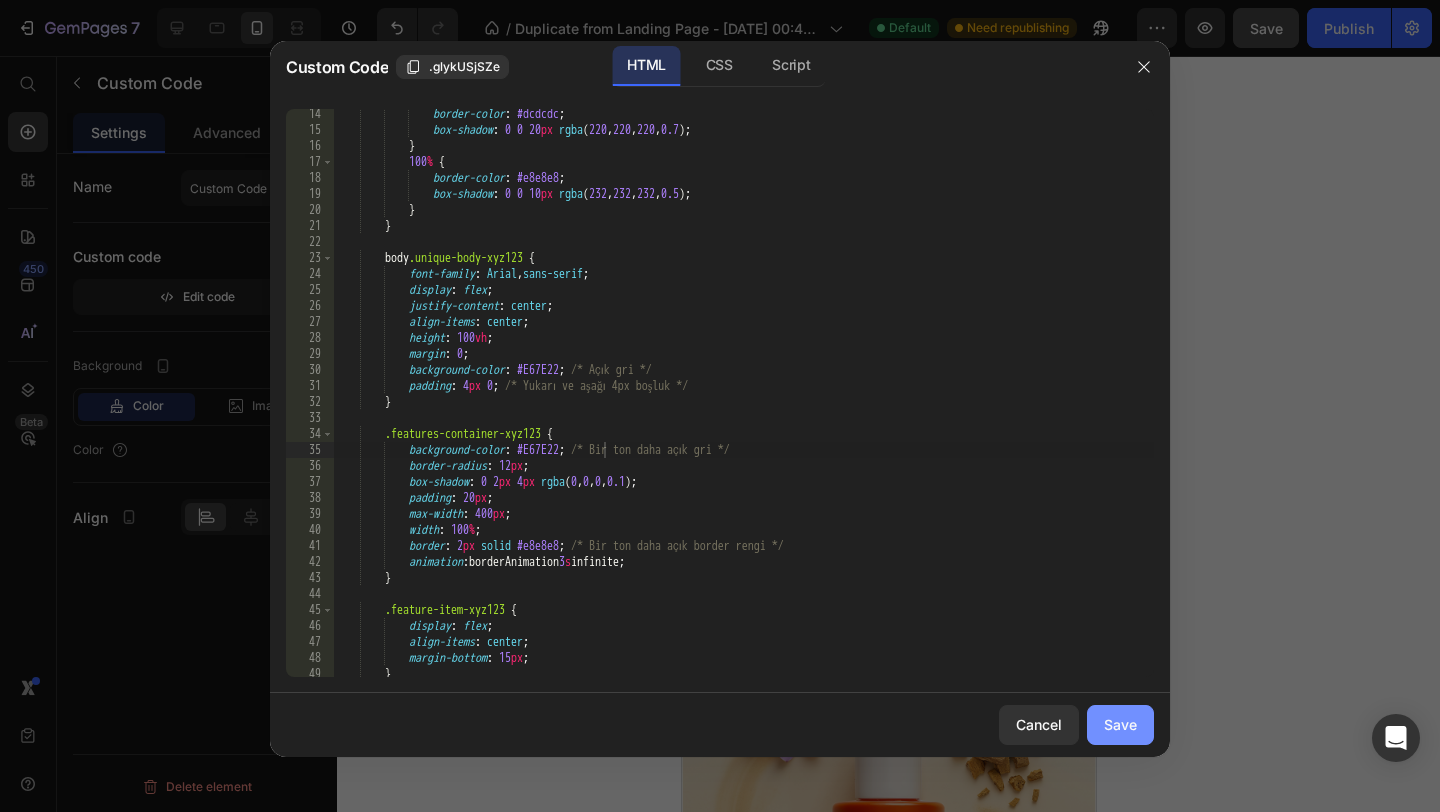 click on "Save" at bounding box center [1120, 724] 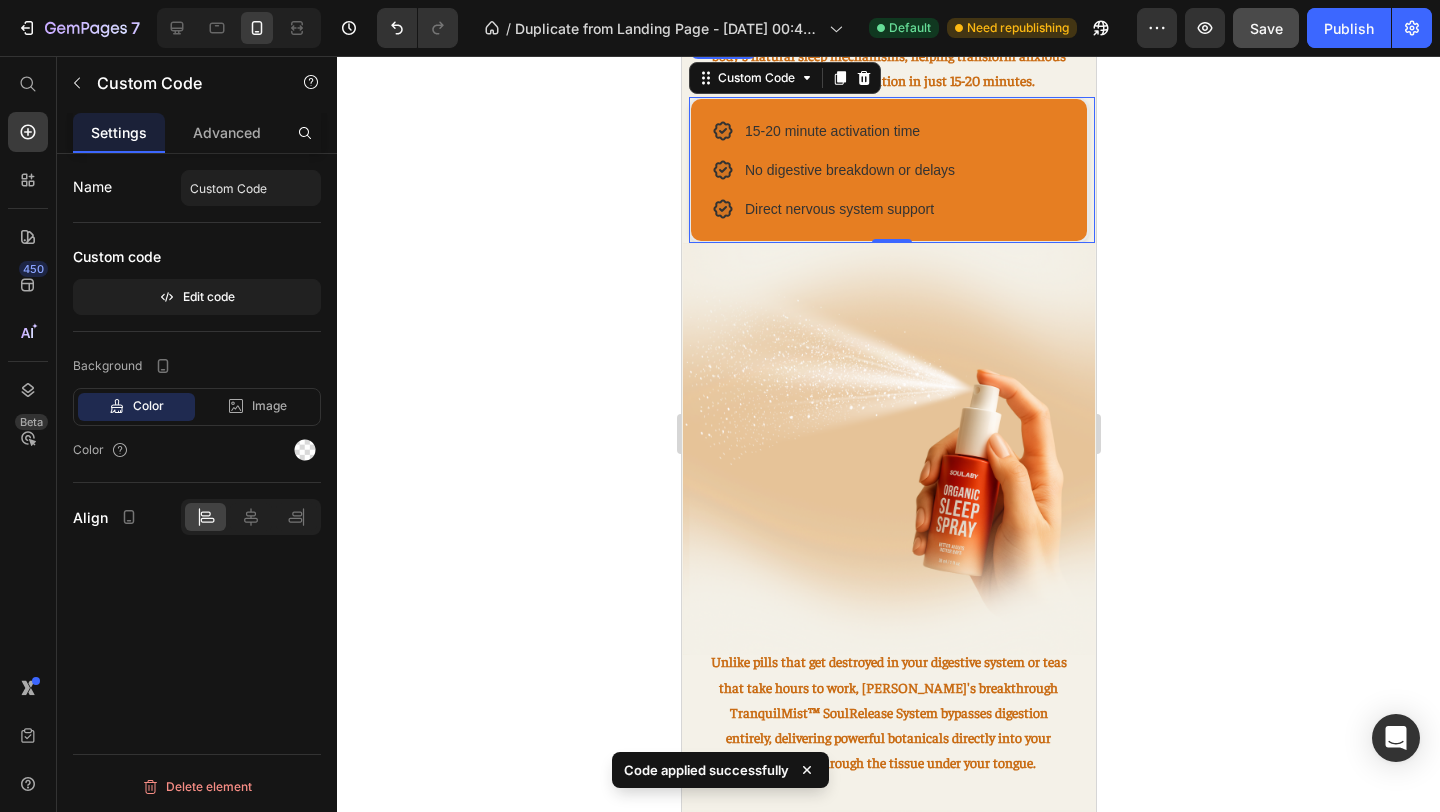 scroll, scrollTop: 1480, scrollLeft: 0, axis: vertical 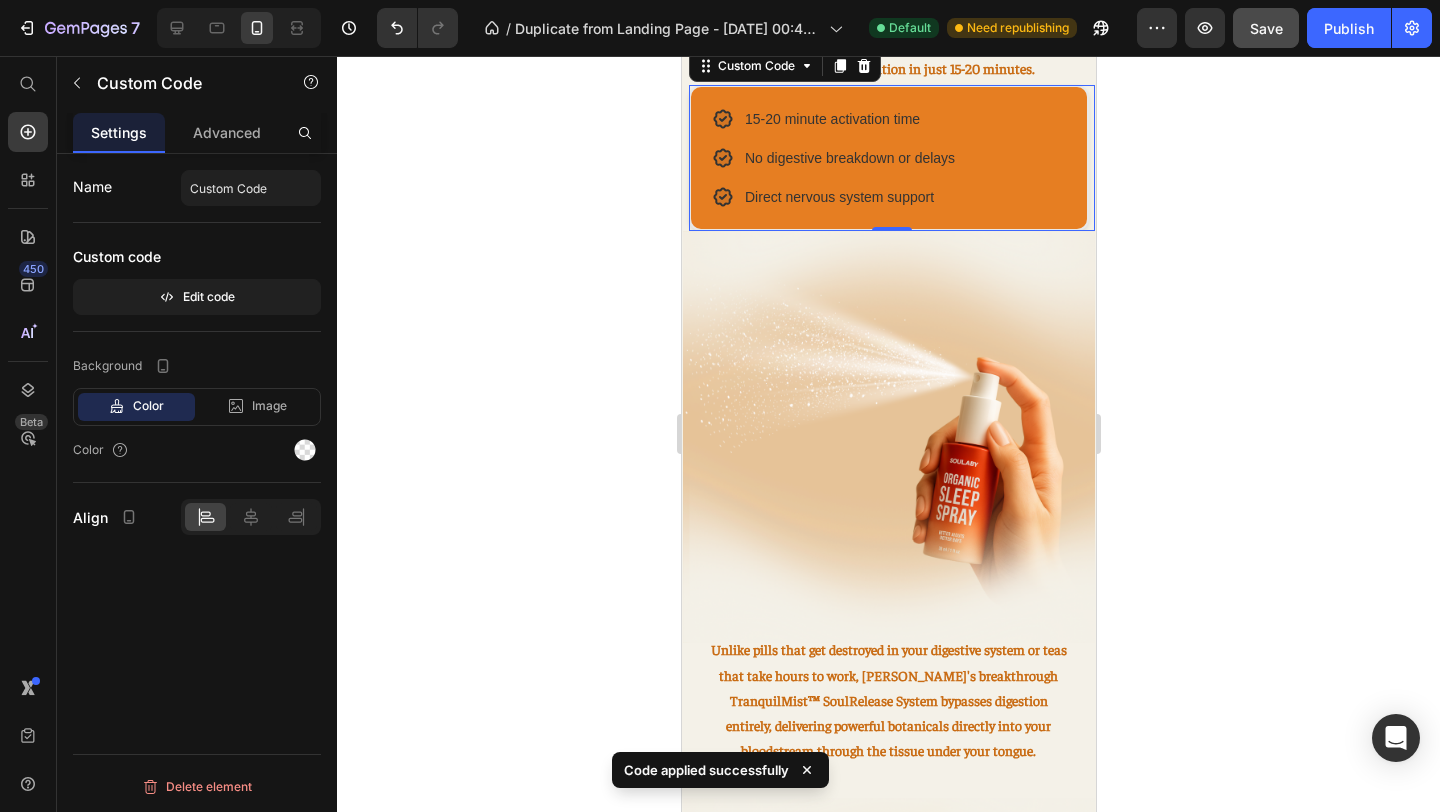 click on "No digestive breakdown or delays" at bounding box center [888, 158] 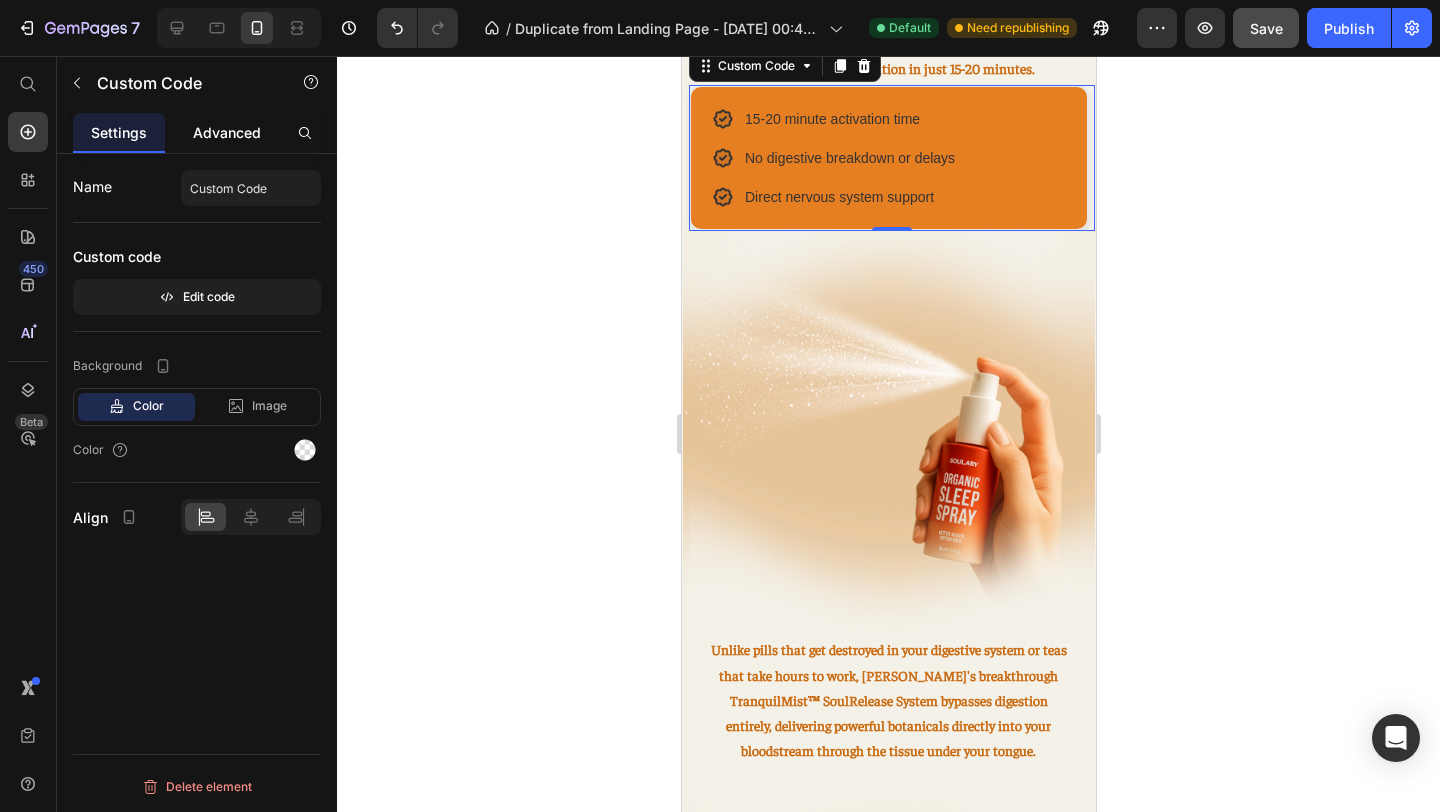 click on "Advanced" at bounding box center (227, 132) 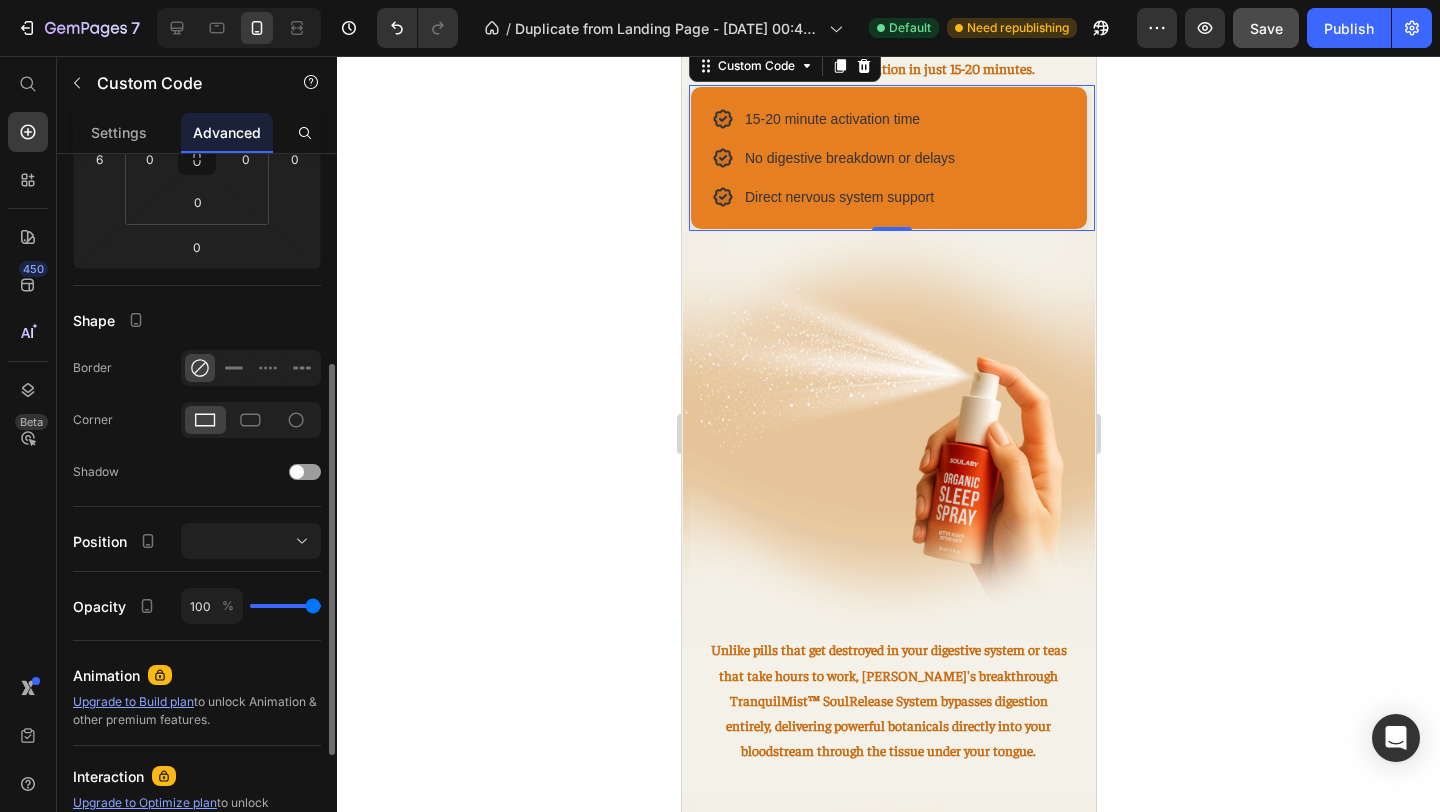 scroll, scrollTop: 375, scrollLeft: 0, axis: vertical 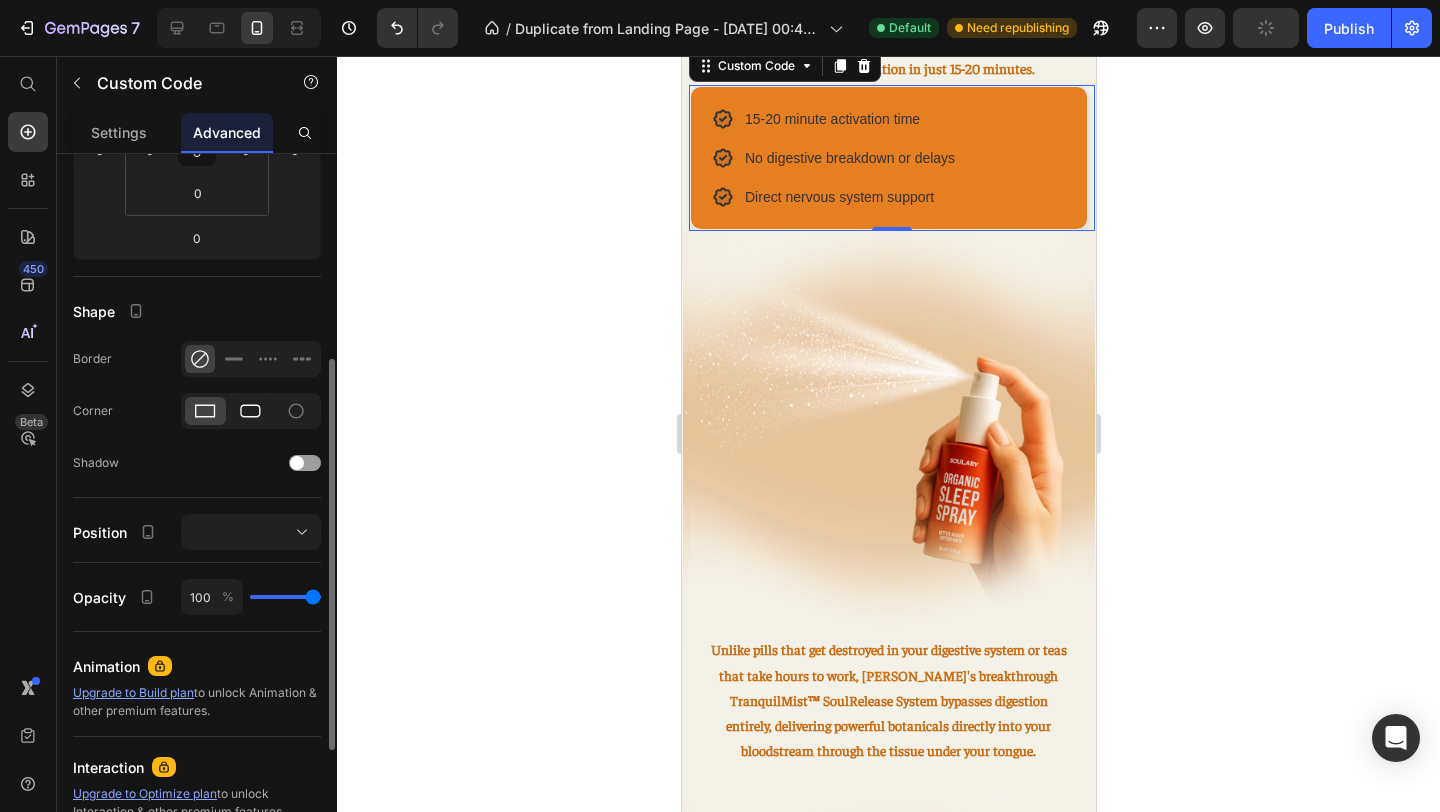 click 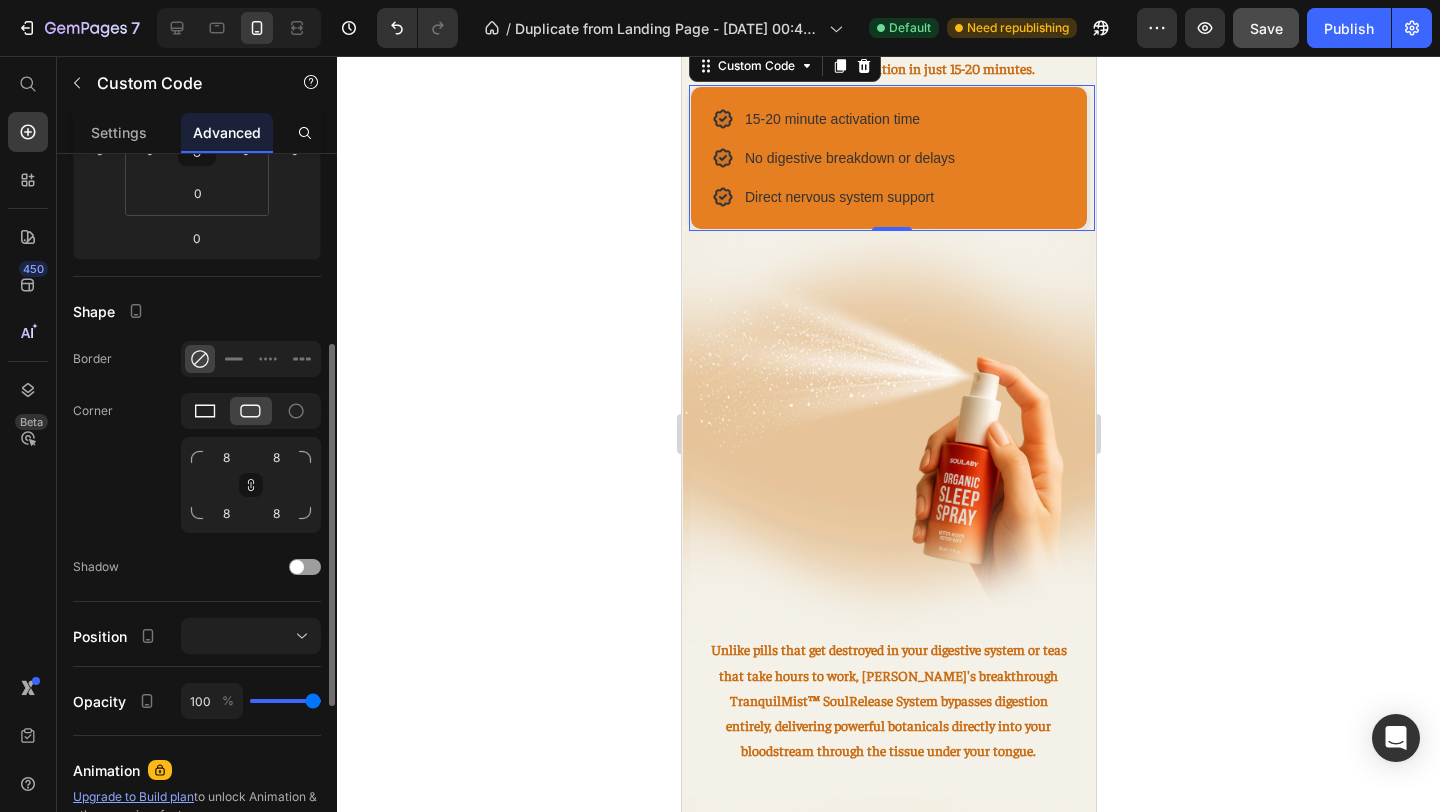 click 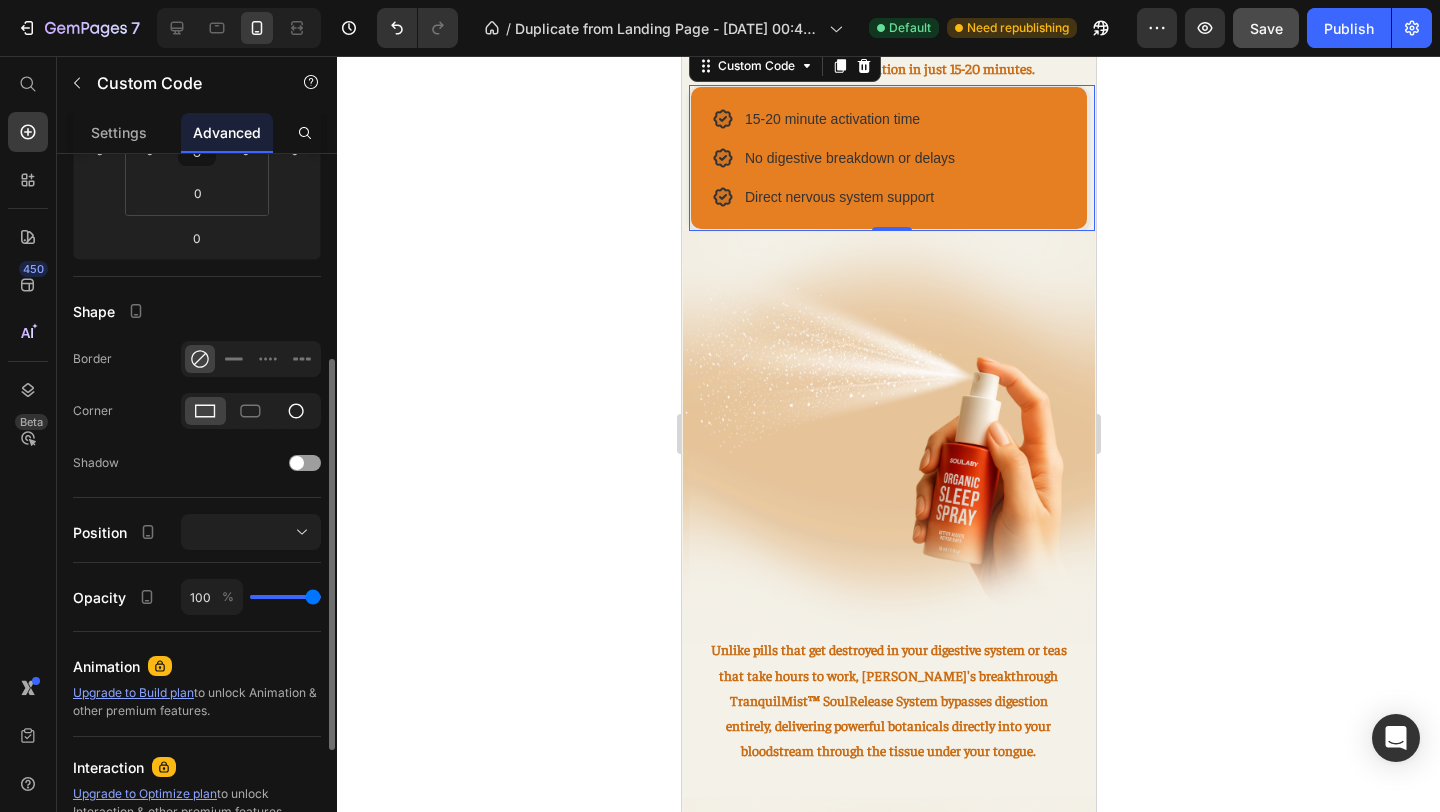 click 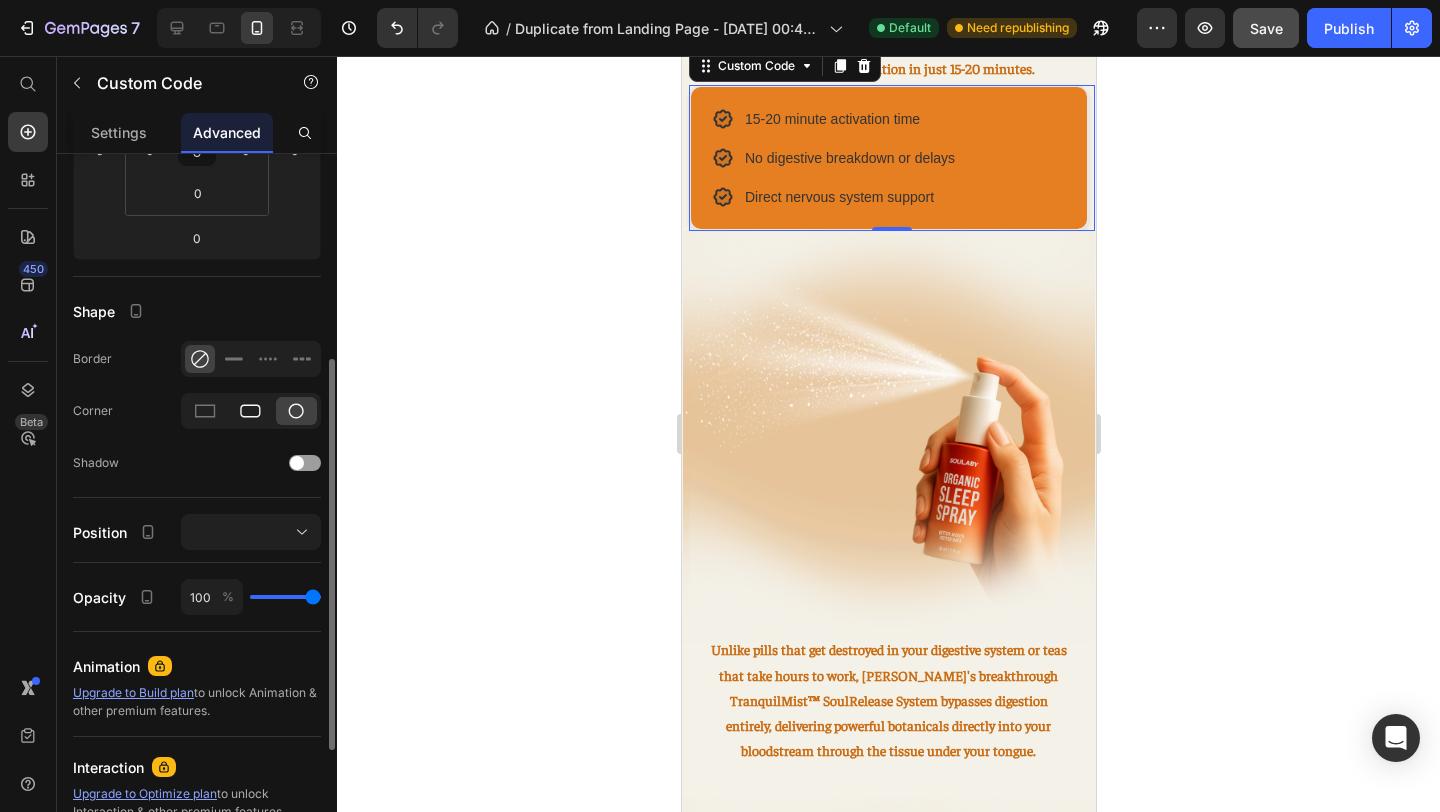 click 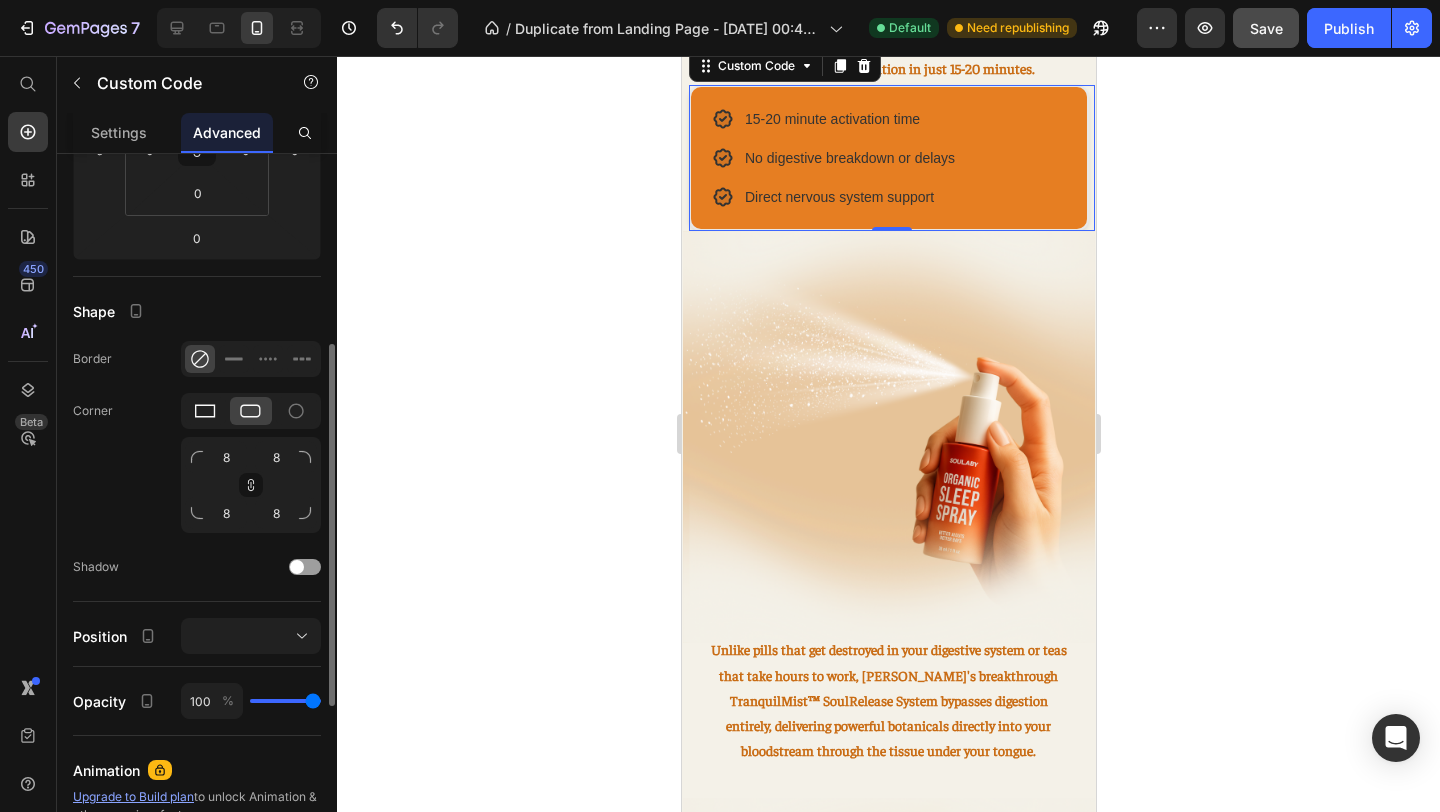 click 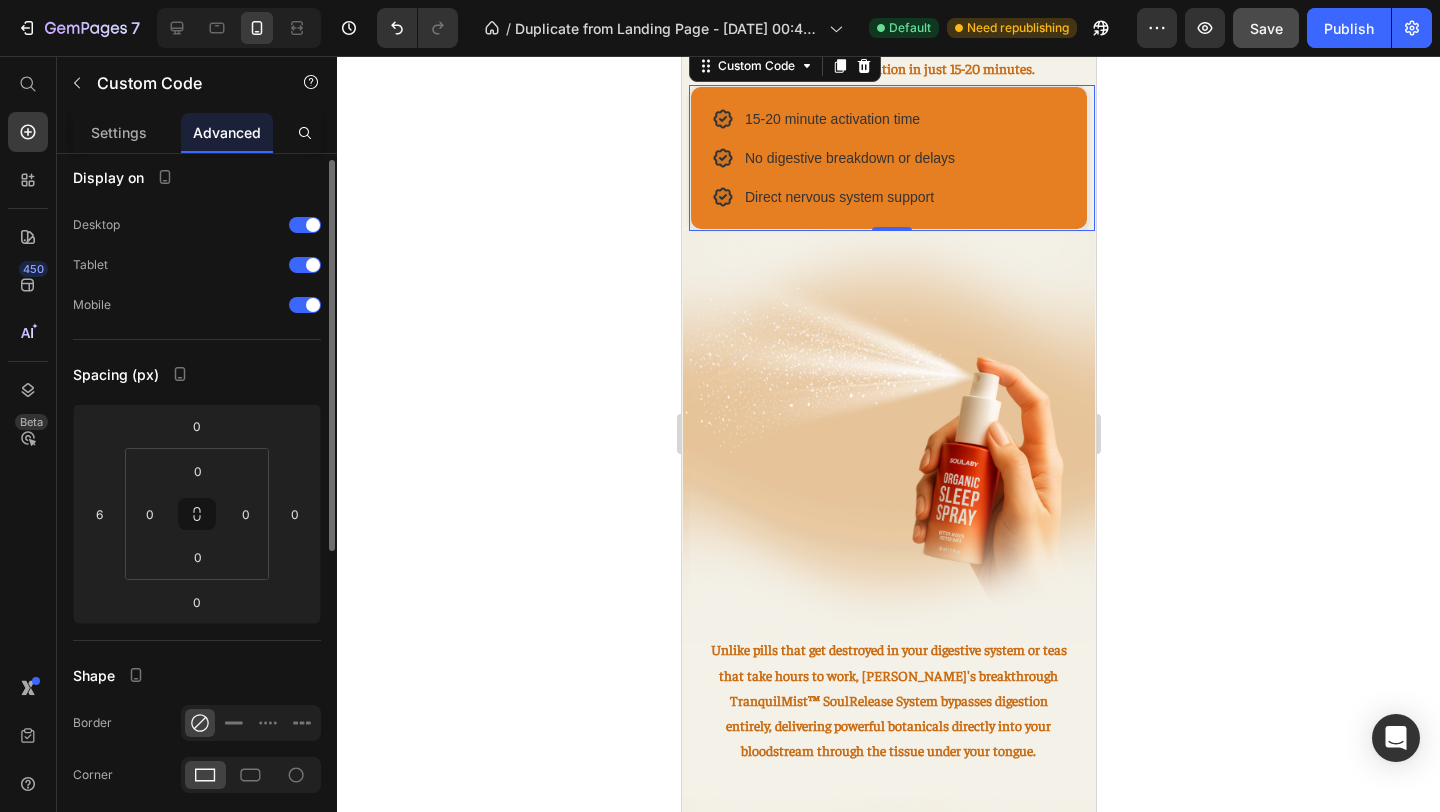 scroll, scrollTop: 0, scrollLeft: 0, axis: both 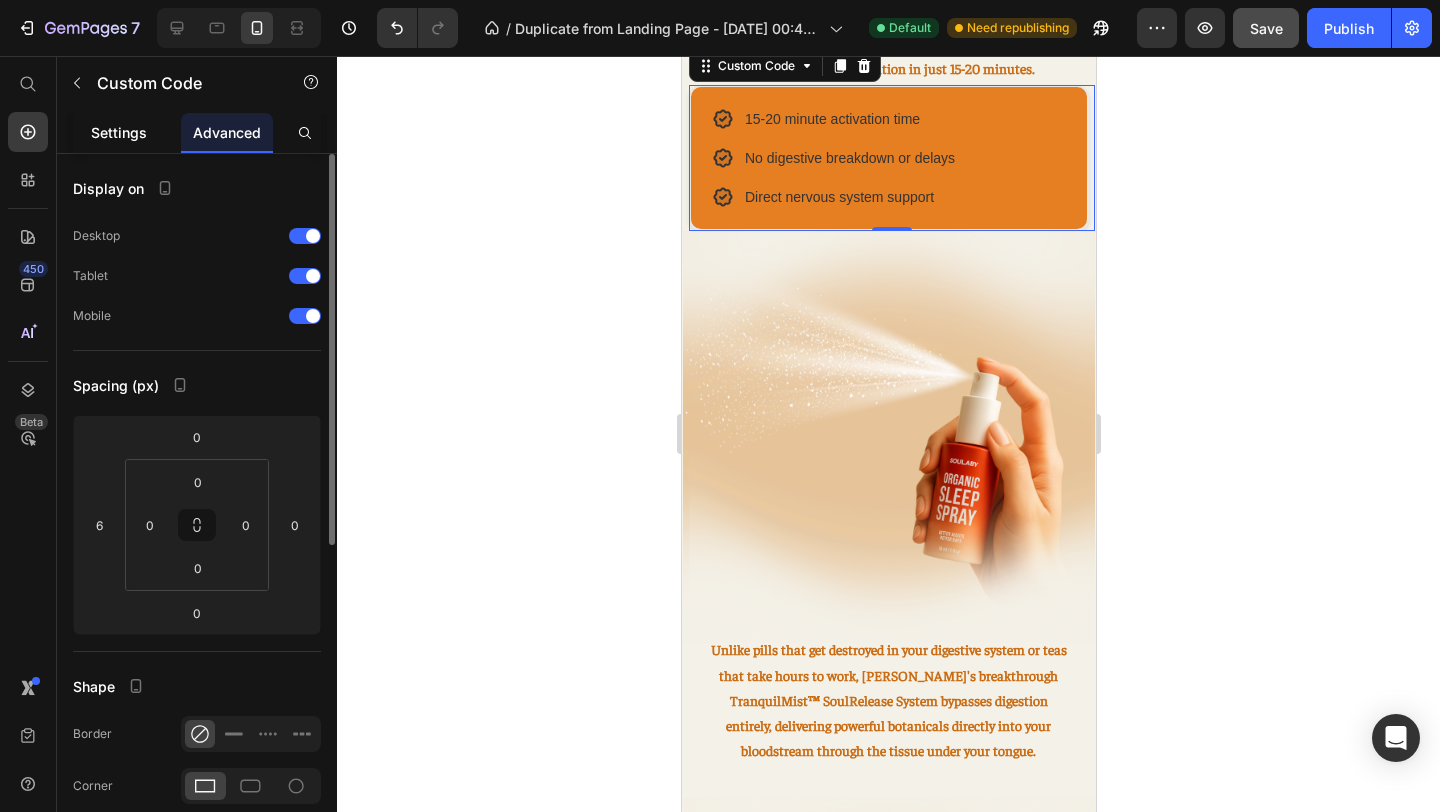 click on "Settings" at bounding box center (119, 132) 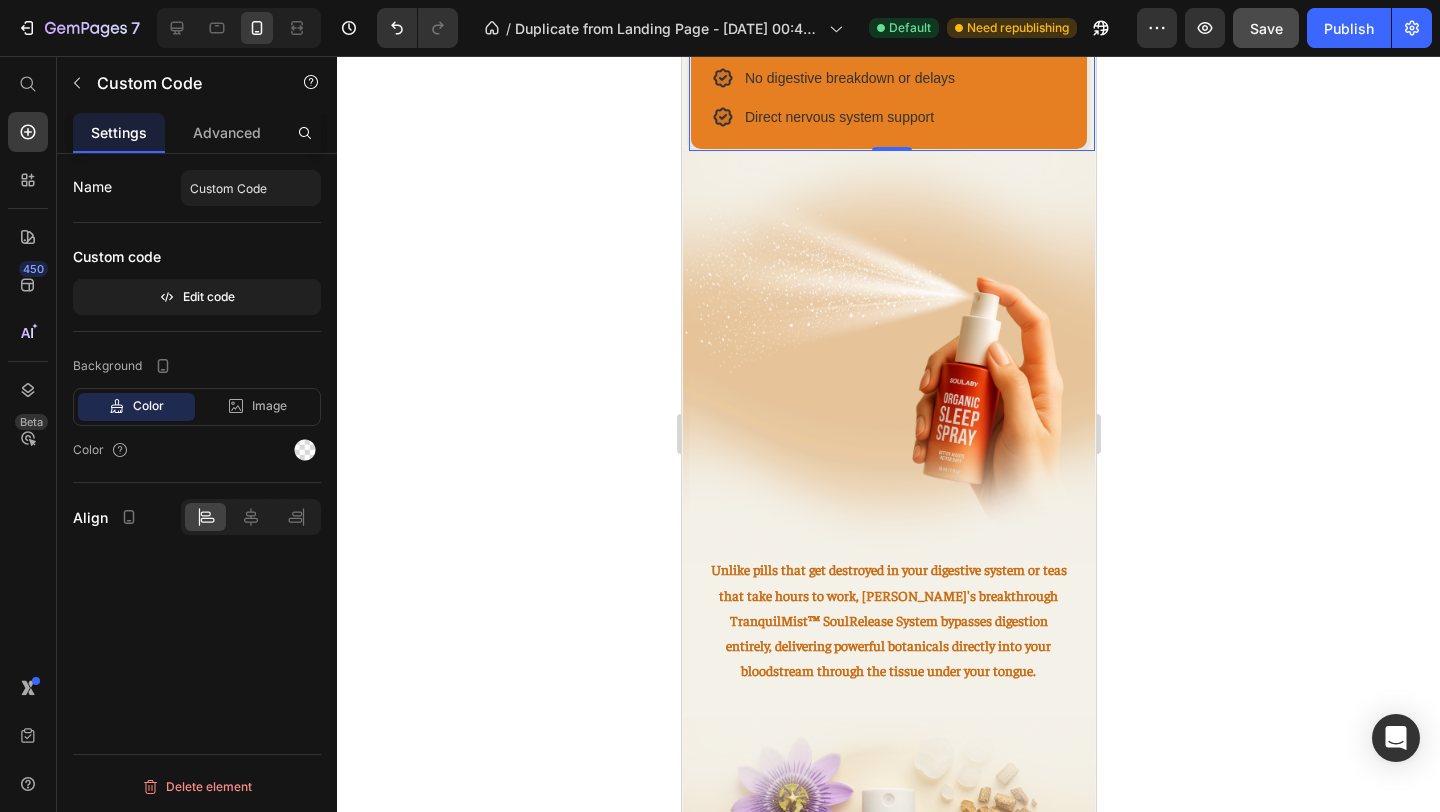 scroll, scrollTop: 1577, scrollLeft: 0, axis: vertical 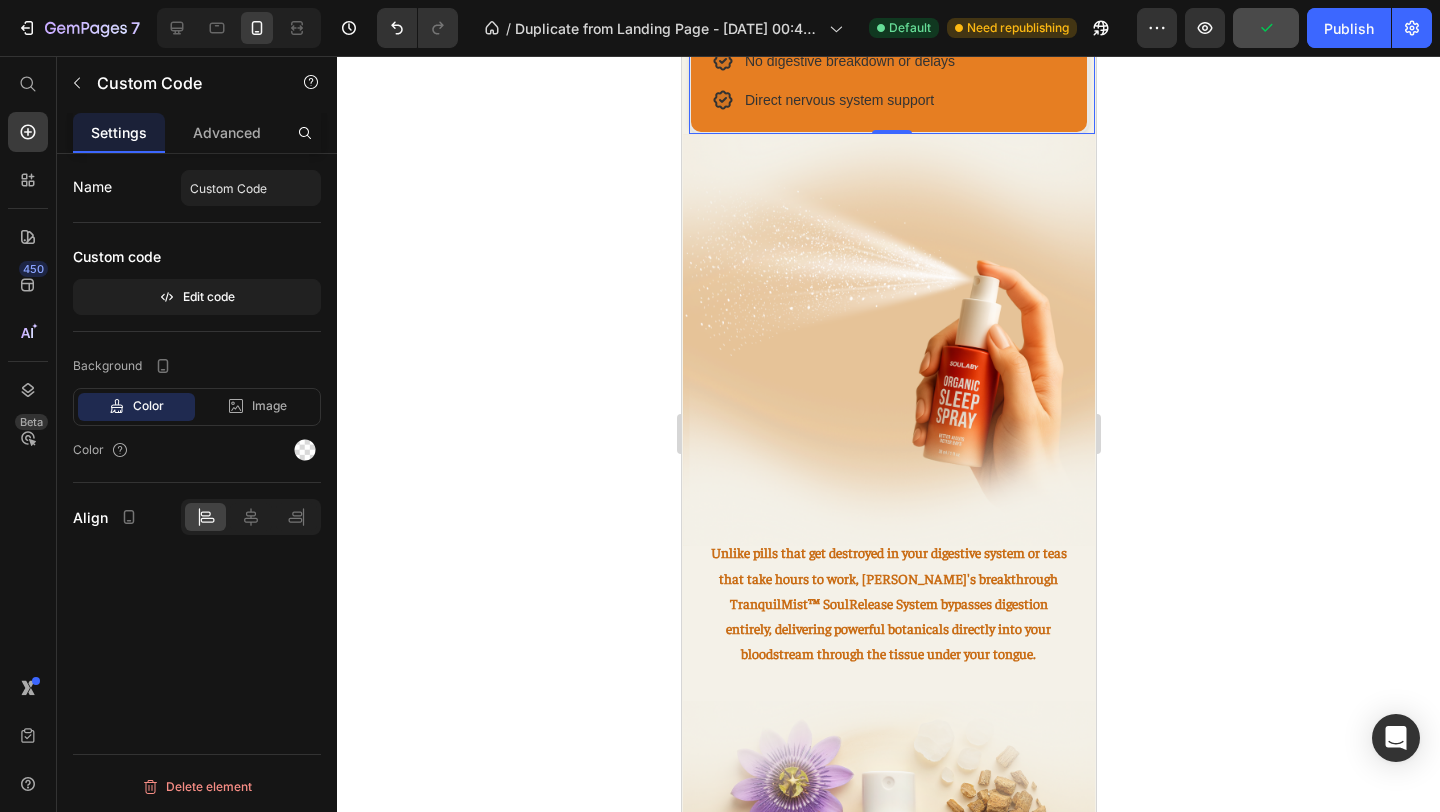 click on "15-20 minute activation time
No digestive breakdown or delays
Direct nervous system support" at bounding box center (888, 61) 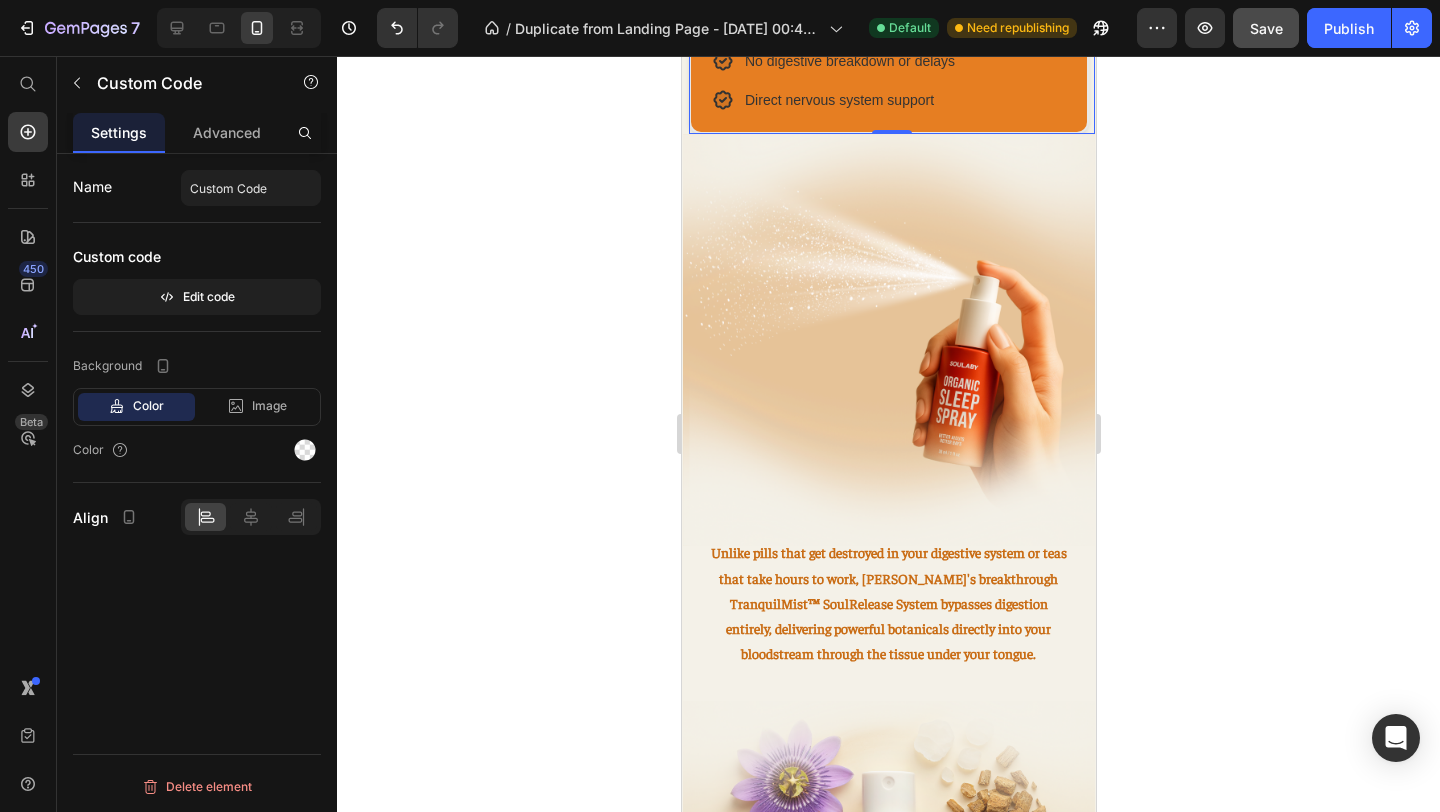click on "No digestive breakdown or delays" at bounding box center (849, 61) 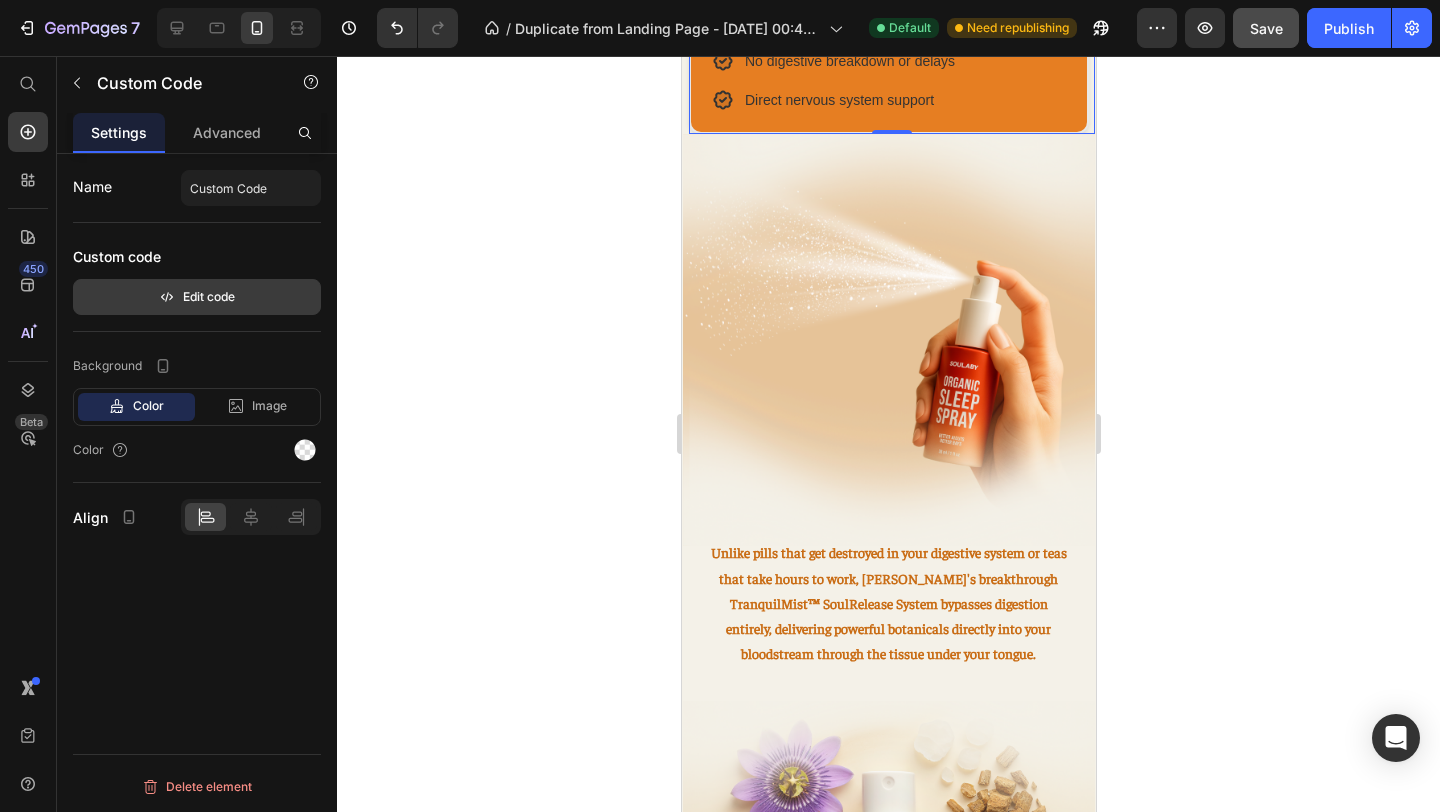 click on "Edit code" at bounding box center [197, 297] 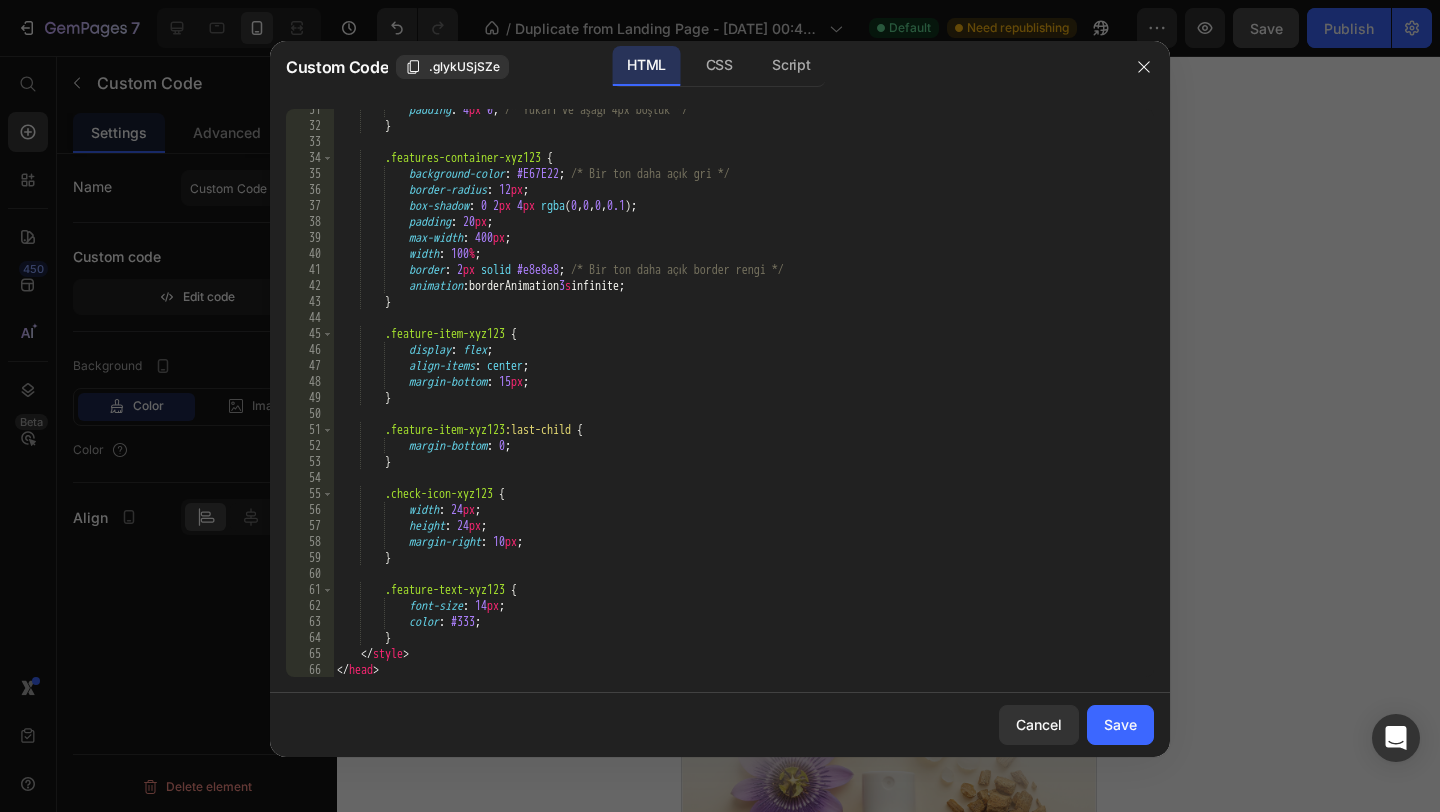 scroll, scrollTop: 499, scrollLeft: 0, axis: vertical 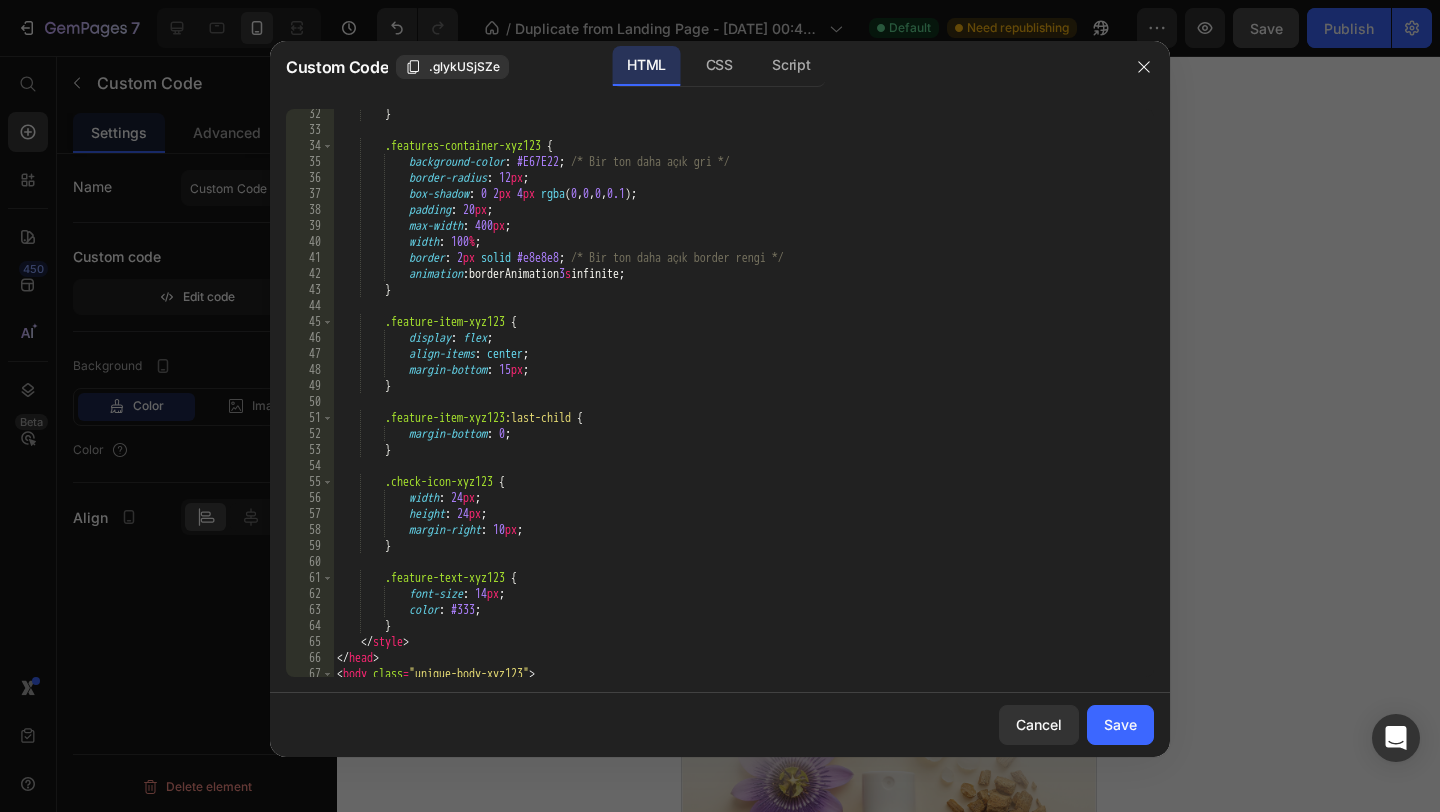 click on "}           .features-container-xyz123   {                background-color :   #E67E22 ;   /* Bir ton daha açık gri */                border-radius :   12 px ;                box-shadow :   0   2 px   4 px   rgba ( 0 ,  0 ,  0 ,  0.1 ) ;                padding :   20 px ;                max-width :   400 px ;                width :   100 % ;                border :   2 px   solid   #e8e8e8 ;   /* Bir ton daha açık border rengi */                animation :  borderAnimation  3 s  infinite ;           }           .feature-item-xyz123   {                display :   flex ;                align-items :   center ;                margin-bottom :   15 px ;           }           .feature-item-xyz123 :last-child   {                margin-bottom :   0 ;           }           .check-icon-xyz123   {                width :   24 px ;                height :   24 px ;                margin-right :   10 px ;           }           .feature-text-xyz123   {                font-size :   14 px ;                color" at bounding box center (743, 406) 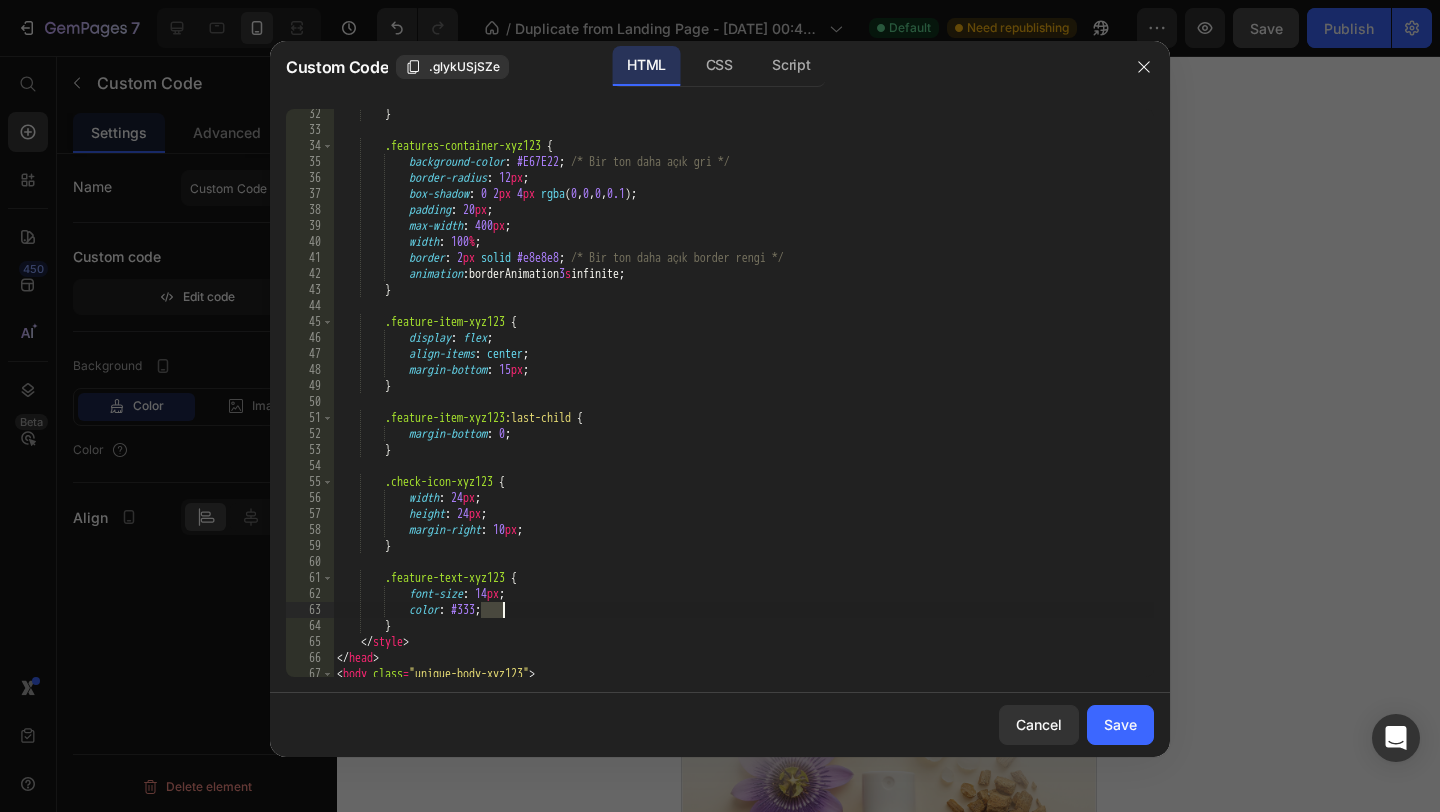 paste on "5C4A38" 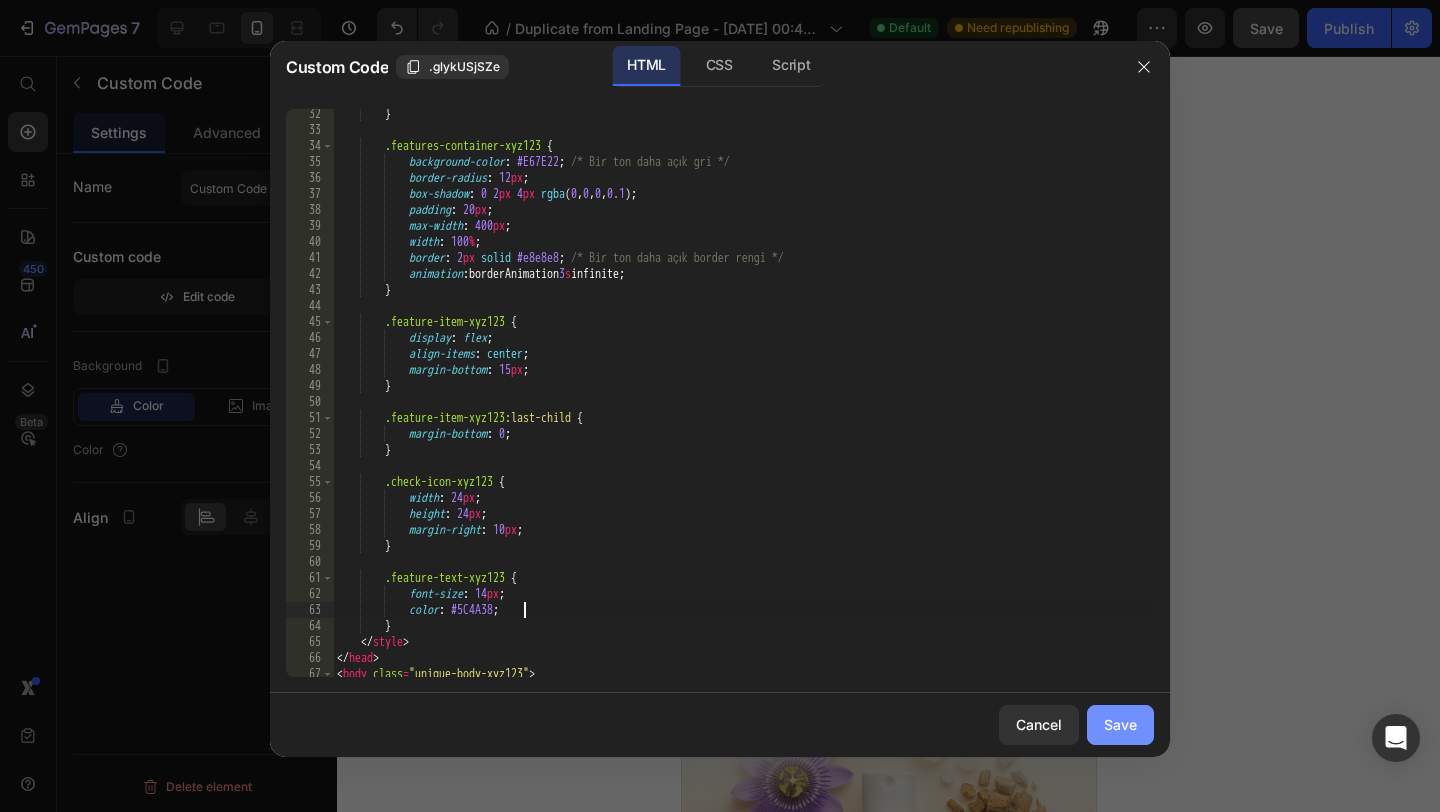 click on "Save" 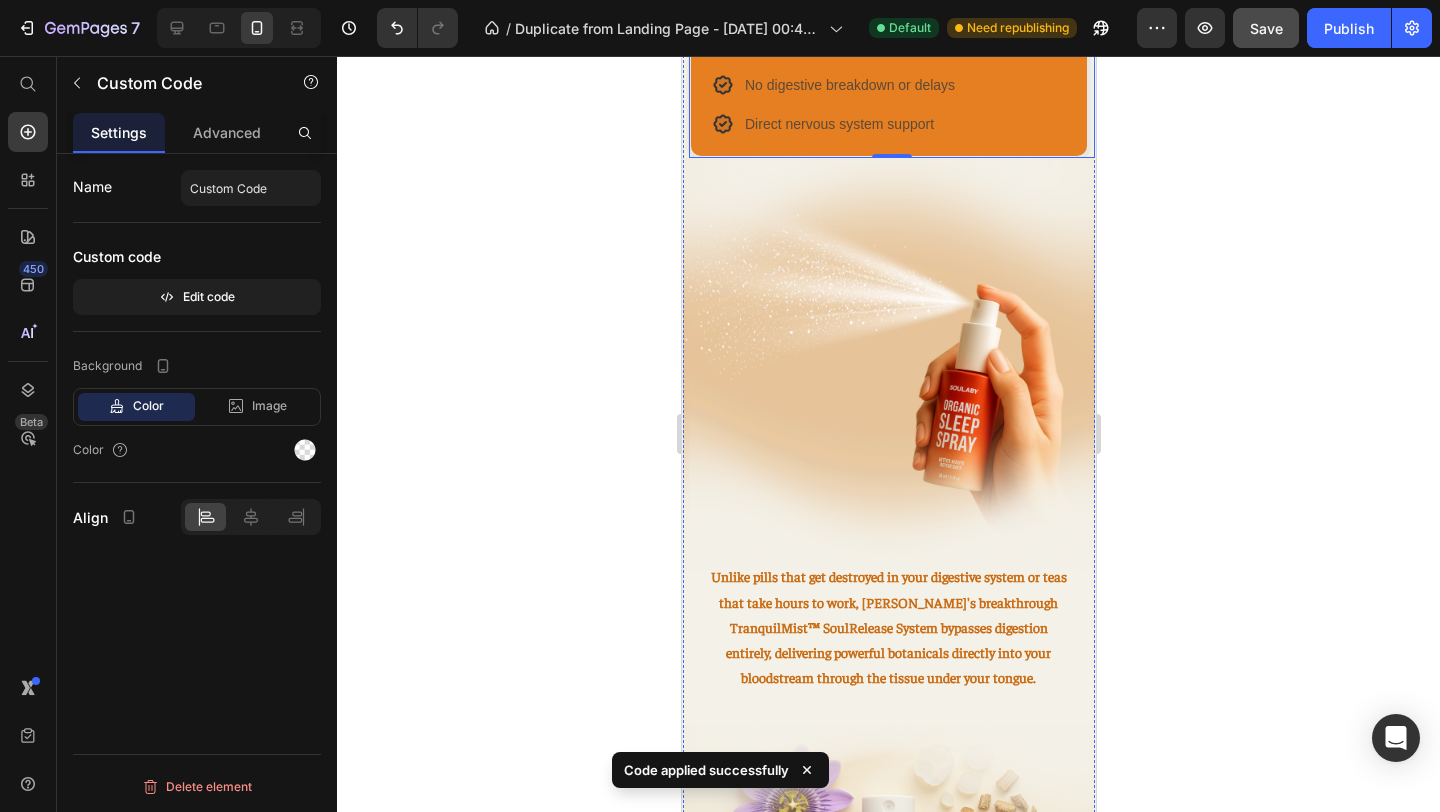 scroll, scrollTop: 1547, scrollLeft: 0, axis: vertical 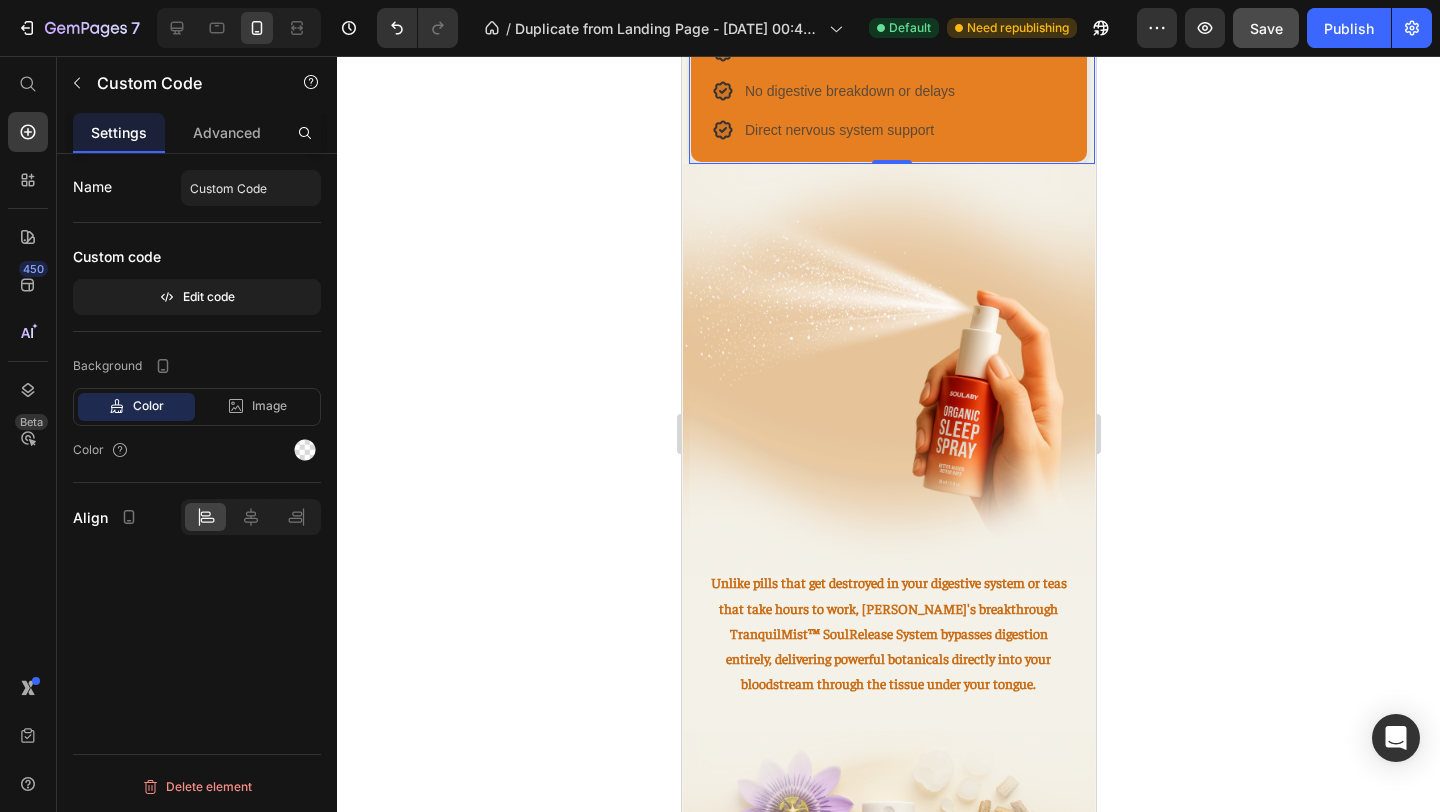 click on "No digestive breakdown or delays" at bounding box center [888, 91] 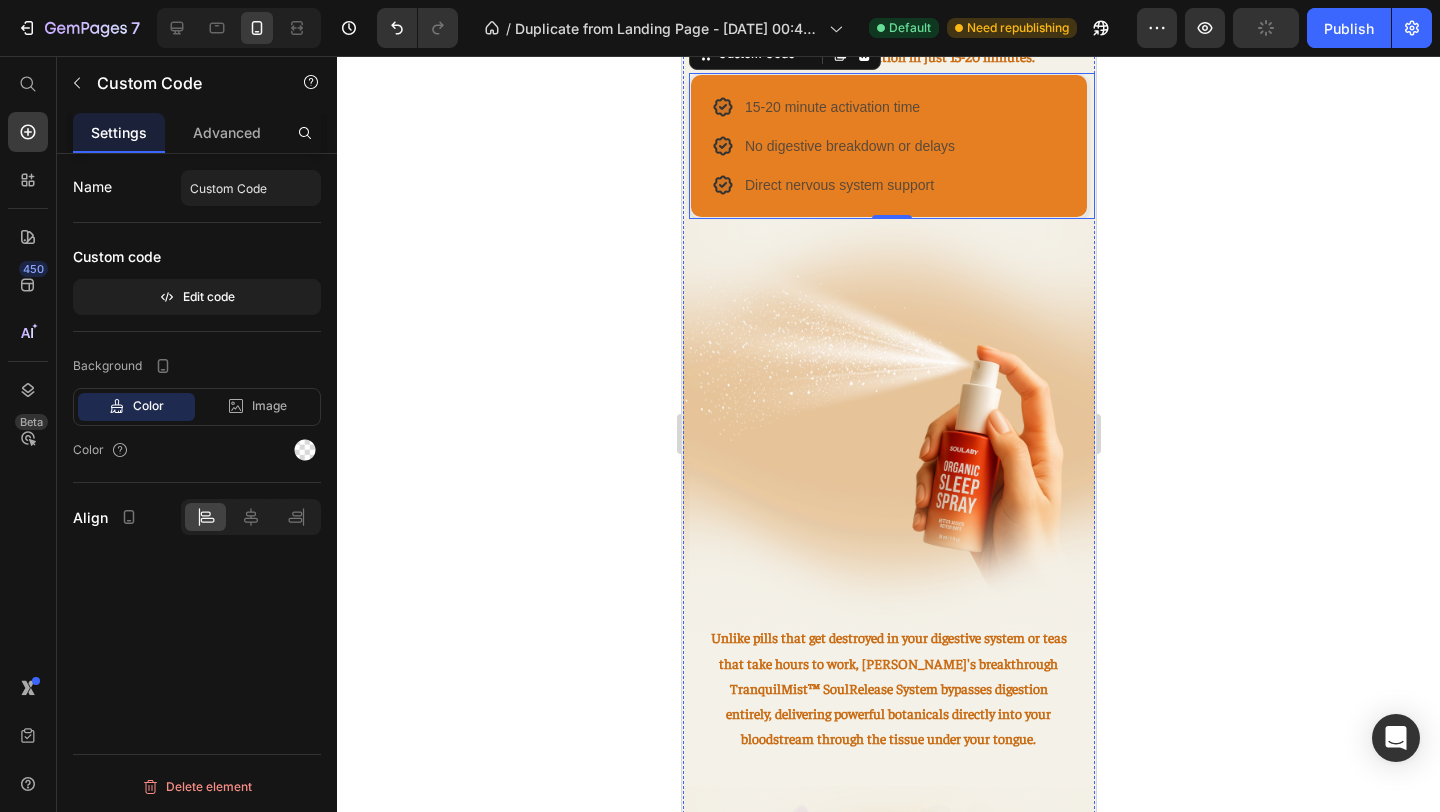 scroll, scrollTop: 1324, scrollLeft: 0, axis: vertical 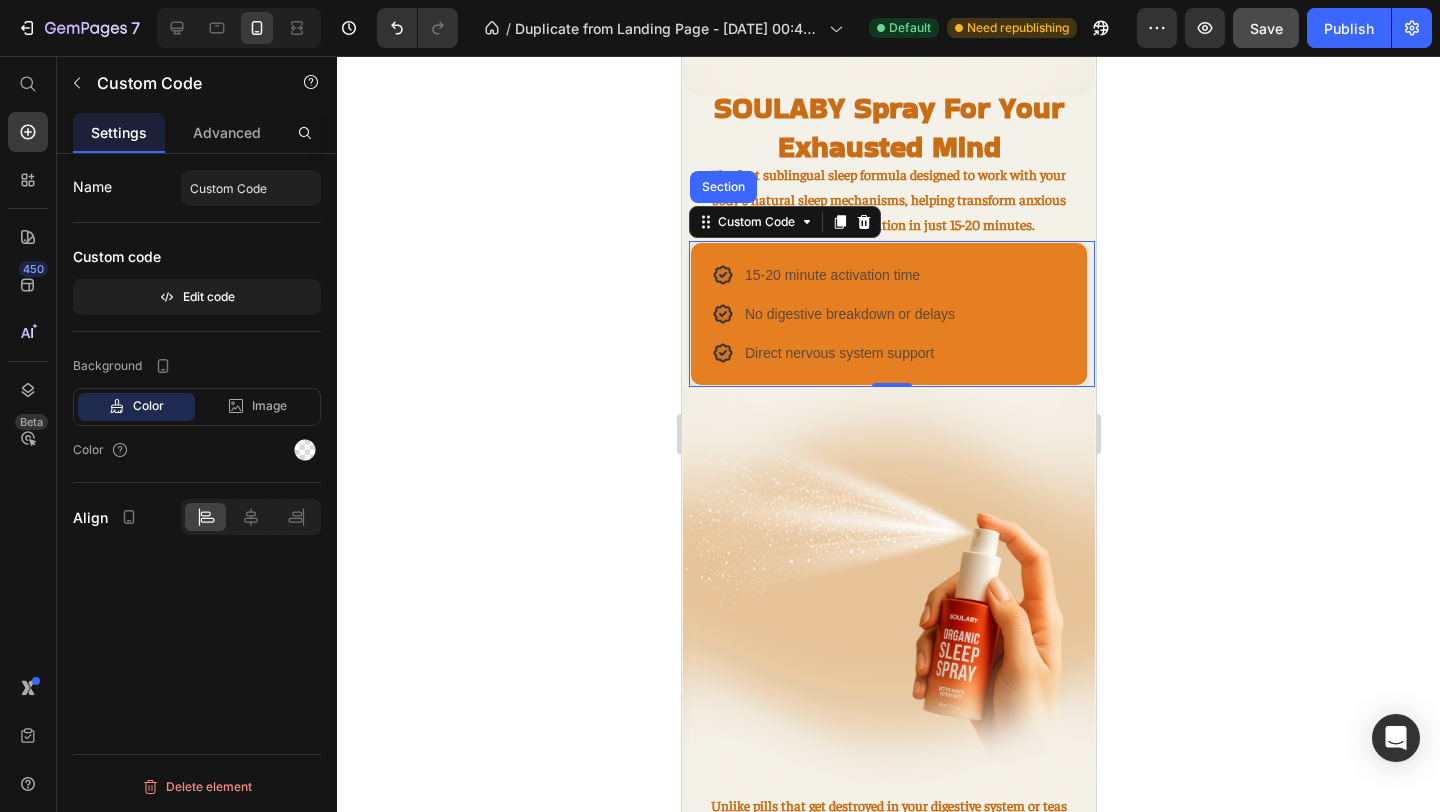 click on "15-20 minute activation time
No digestive breakdown or delays
Direct nervous system support" at bounding box center [888, 314] 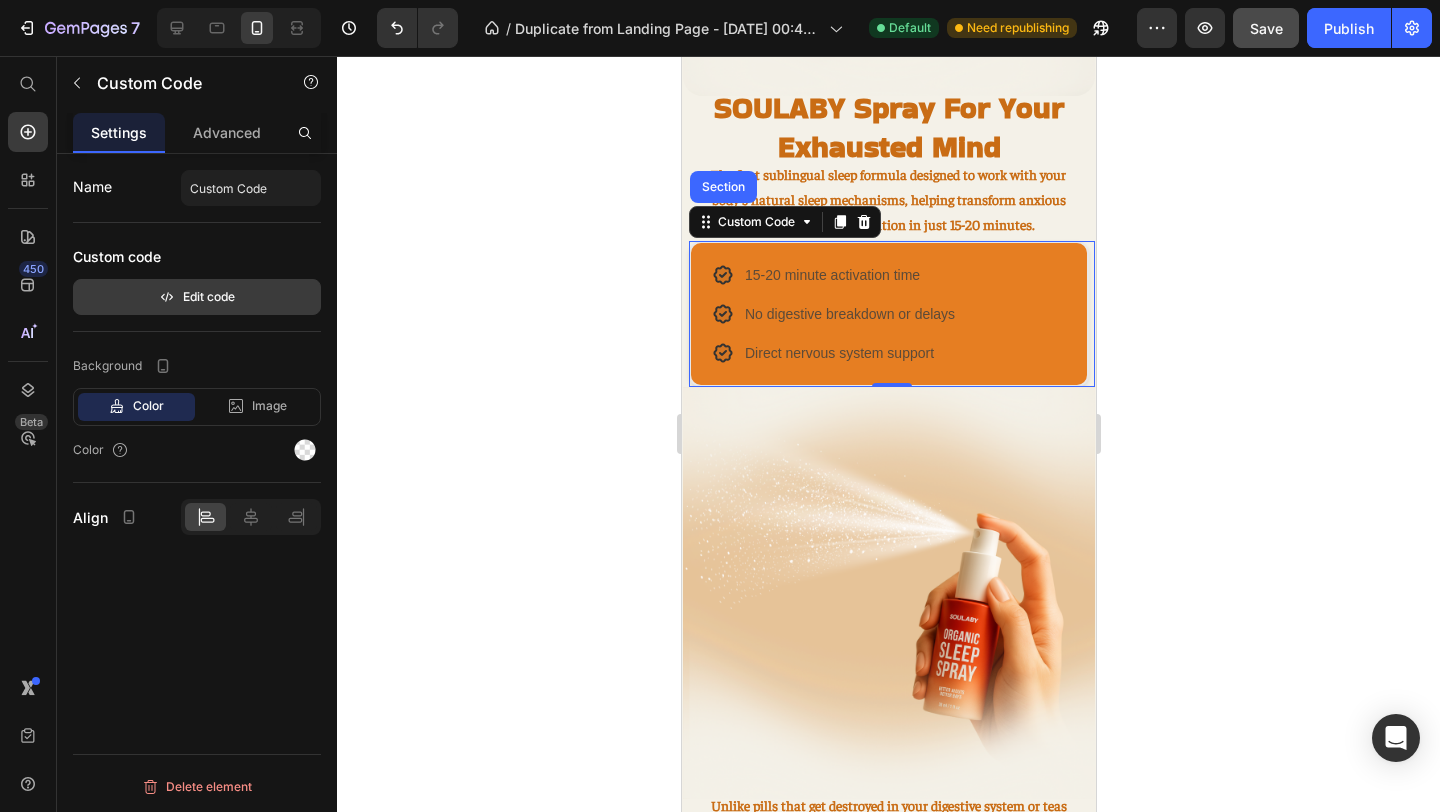 click on "Edit code" at bounding box center (197, 297) 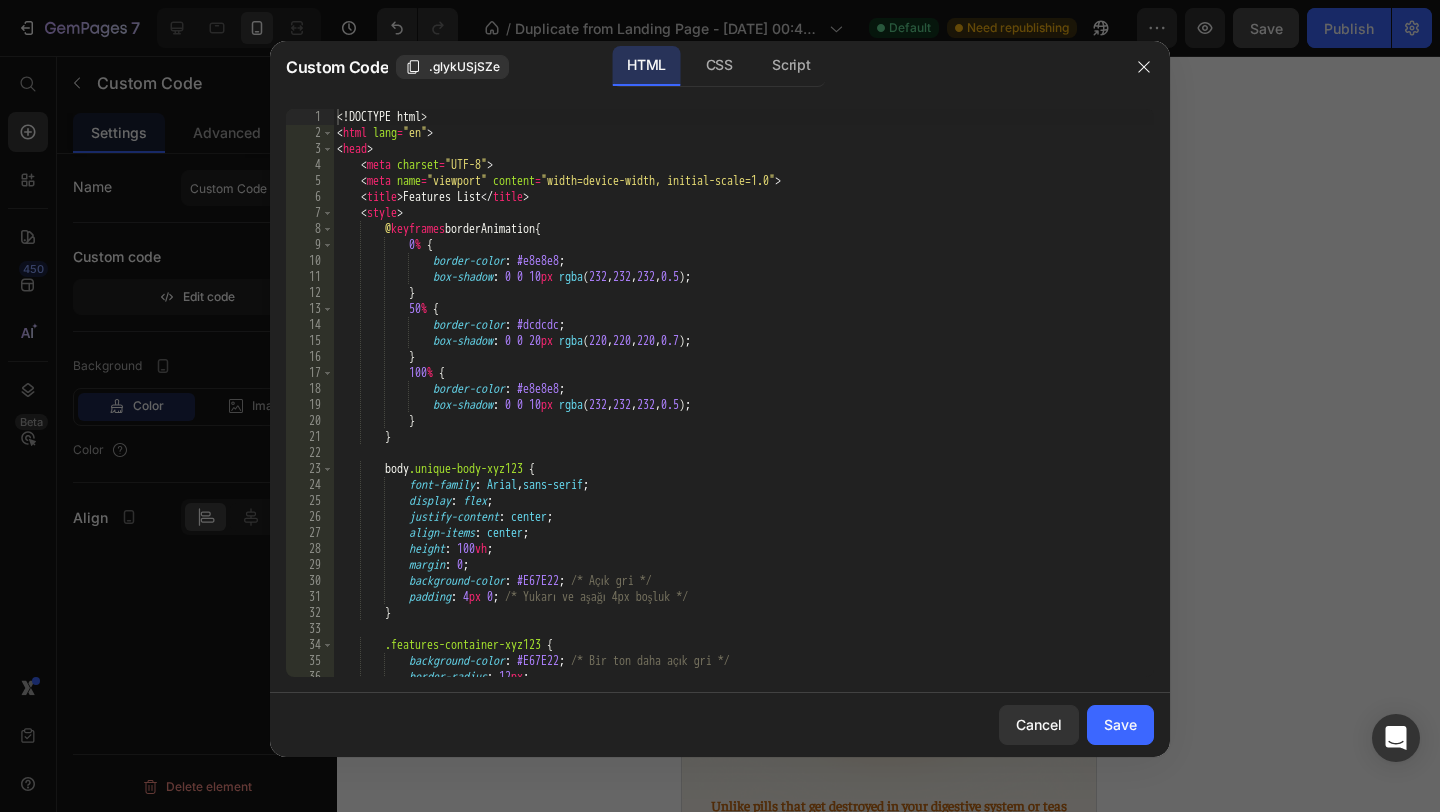 click on "<! DOCTYPE   html > < html   lang = "en" > < head >      < meta   charset = "UTF-8" >      < meta   name = "viewport"   content = "width=device-width, initial-scale=1.0" >      < title > Features List </ title >      < style >           @ keyframes  borderAnimation  {                0 %   {                     border-color :   #e8e8e8 ;                     box-shadow :   0   0   10 px   rgba ( 232 ,  232 ,  232 ,  0.5 ) ;                }                50 %   {                     border-color :   #dcdcdc ;                     box-shadow :   0   0   20 px   rgba ( 220 ,  220 ,  220 ,  0.7 ) ;                }                100 %   {                     border-color :   #e8e8e8 ;                     box-shadow :   0   0   10 px   rgba ( 232 ,  232 ,  232 ,  0.5 ) ;                }           }           body .unique-body-xyz123   {                font-family :   Arial ,  sans-serif ;                display :   flex ;                justify-content :   center ;                align-items :   center ;      :" at bounding box center (743, 409) 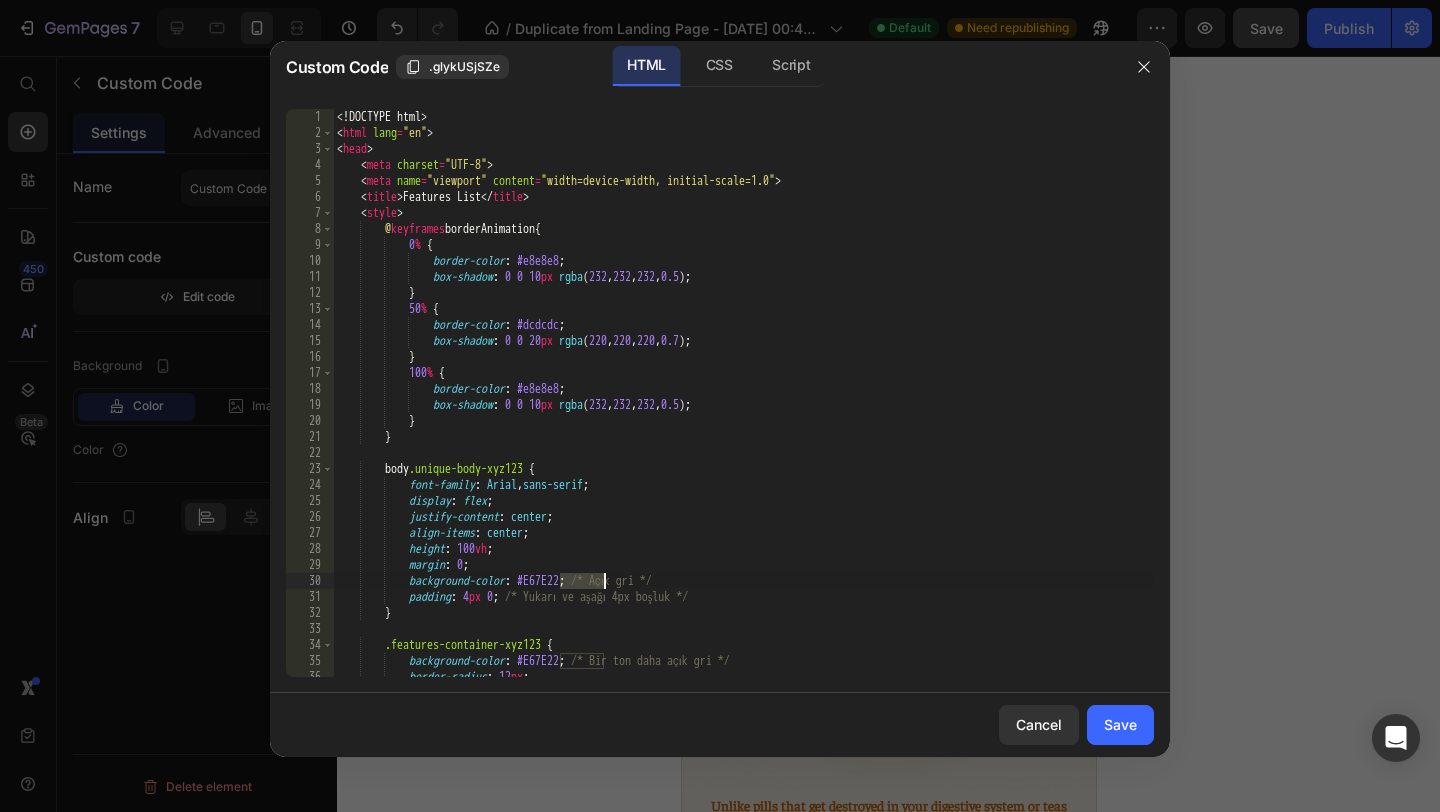 paste on "F29C50" 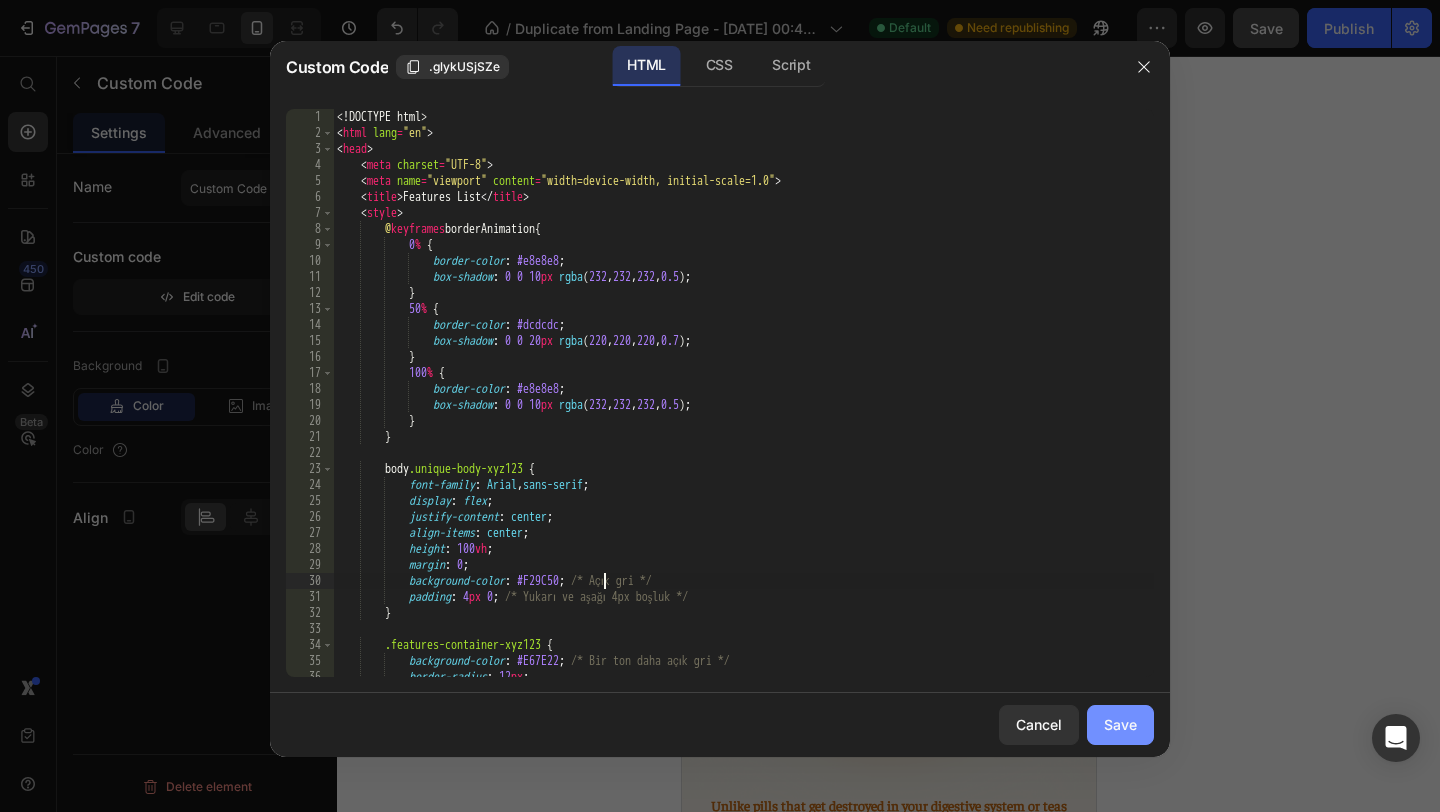 click on "Save" at bounding box center [1120, 724] 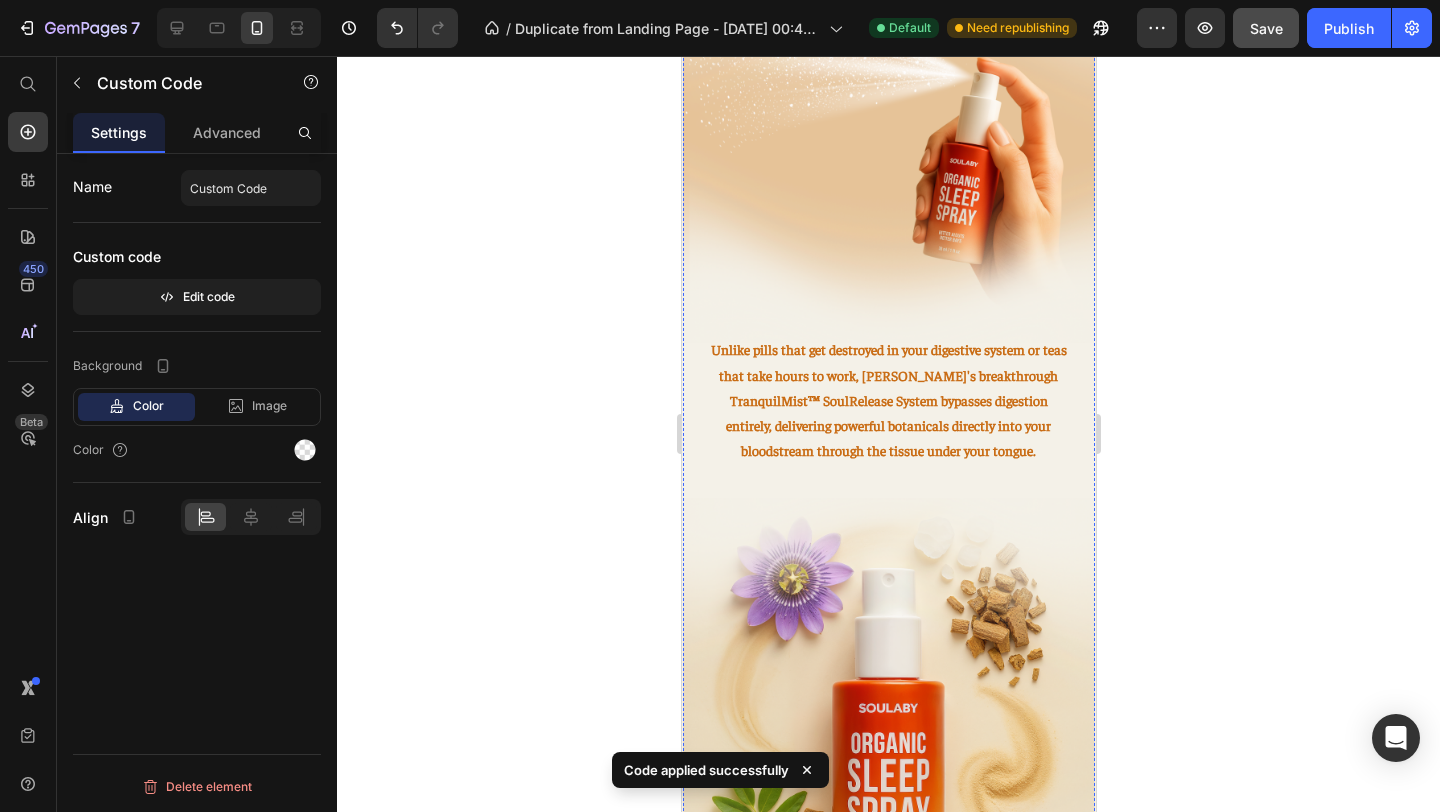 scroll, scrollTop: 1529, scrollLeft: 0, axis: vertical 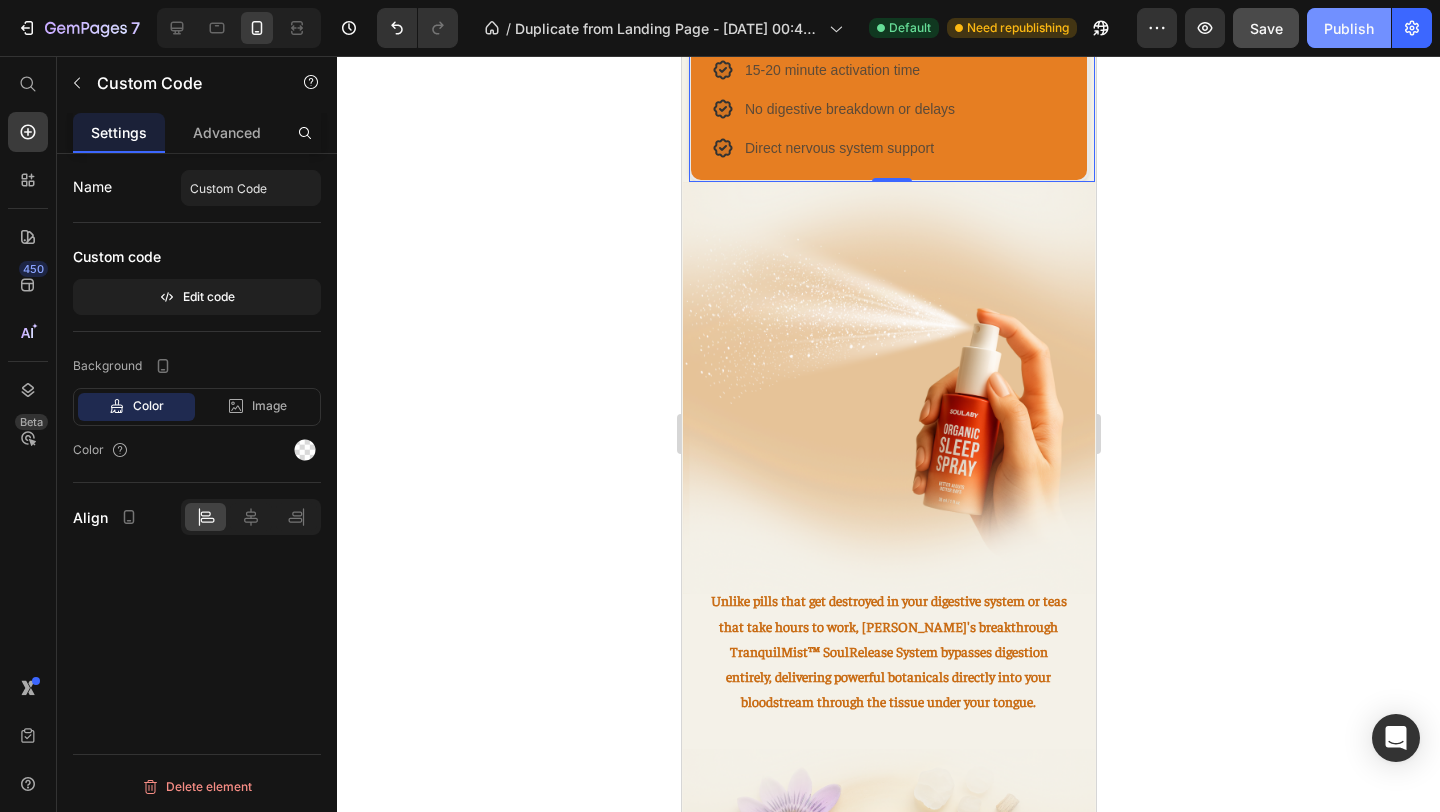 click on "Publish" at bounding box center [1349, 28] 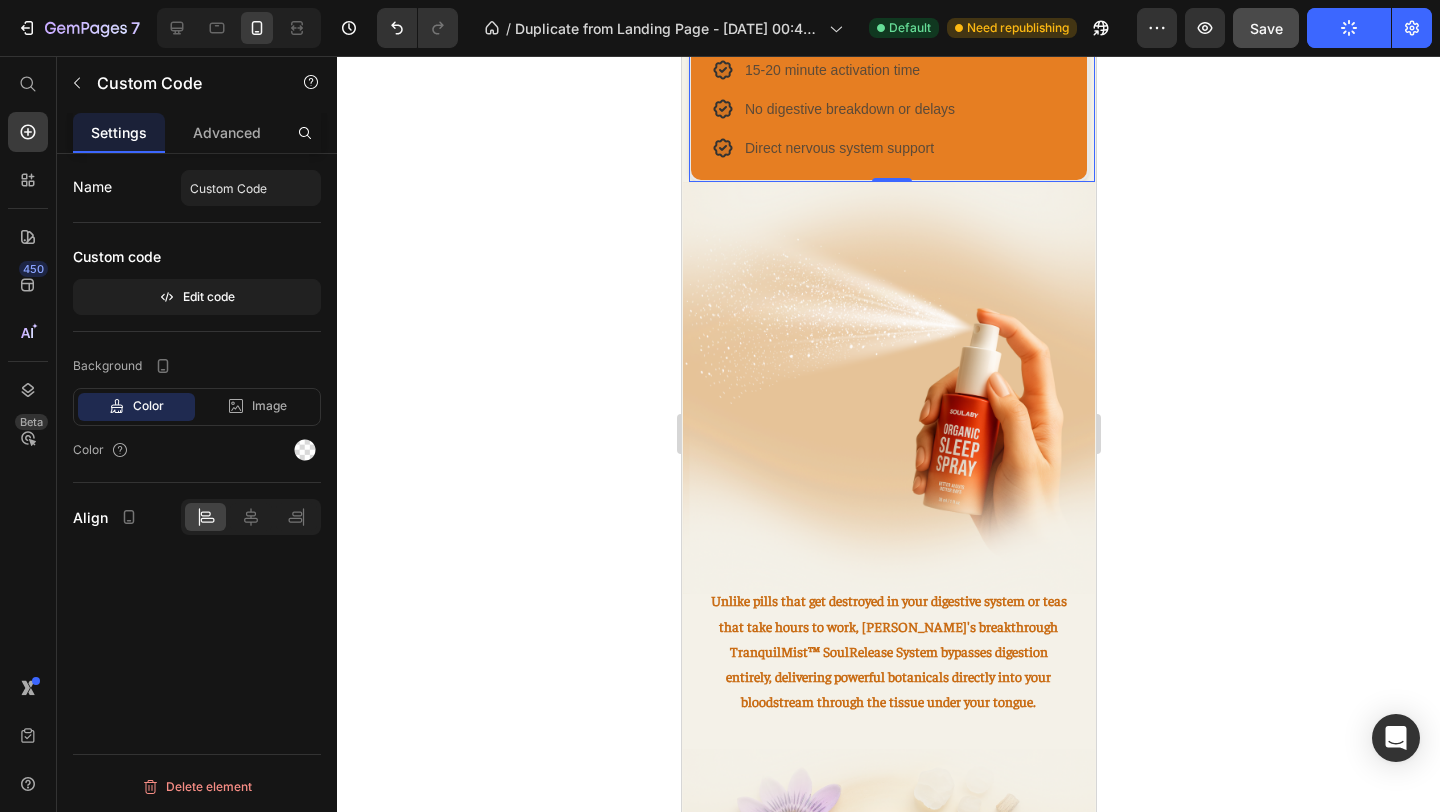 click on "15-20 minute activation time" at bounding box center [831, 70] 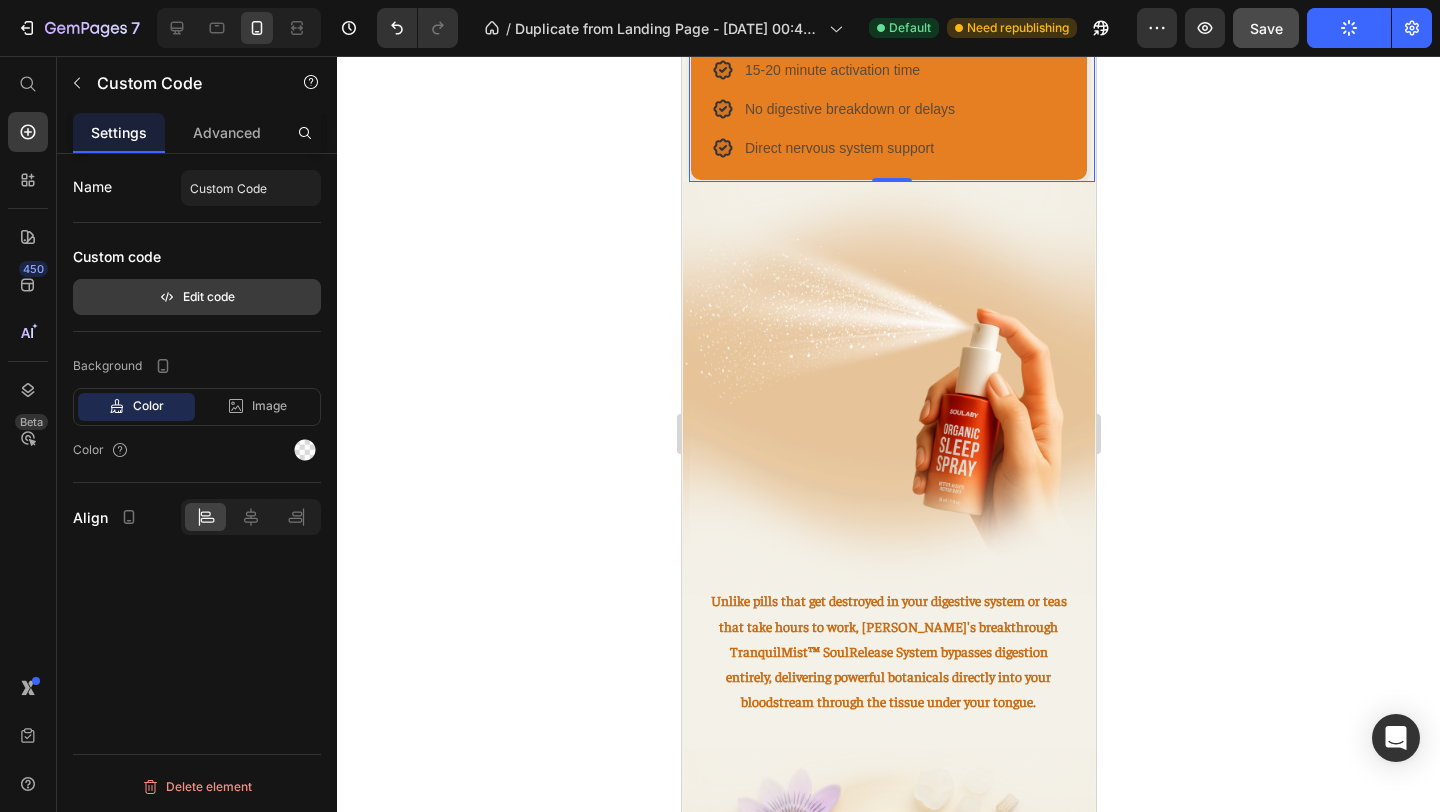 click on "Edit code" at bounding box center (197, 297) 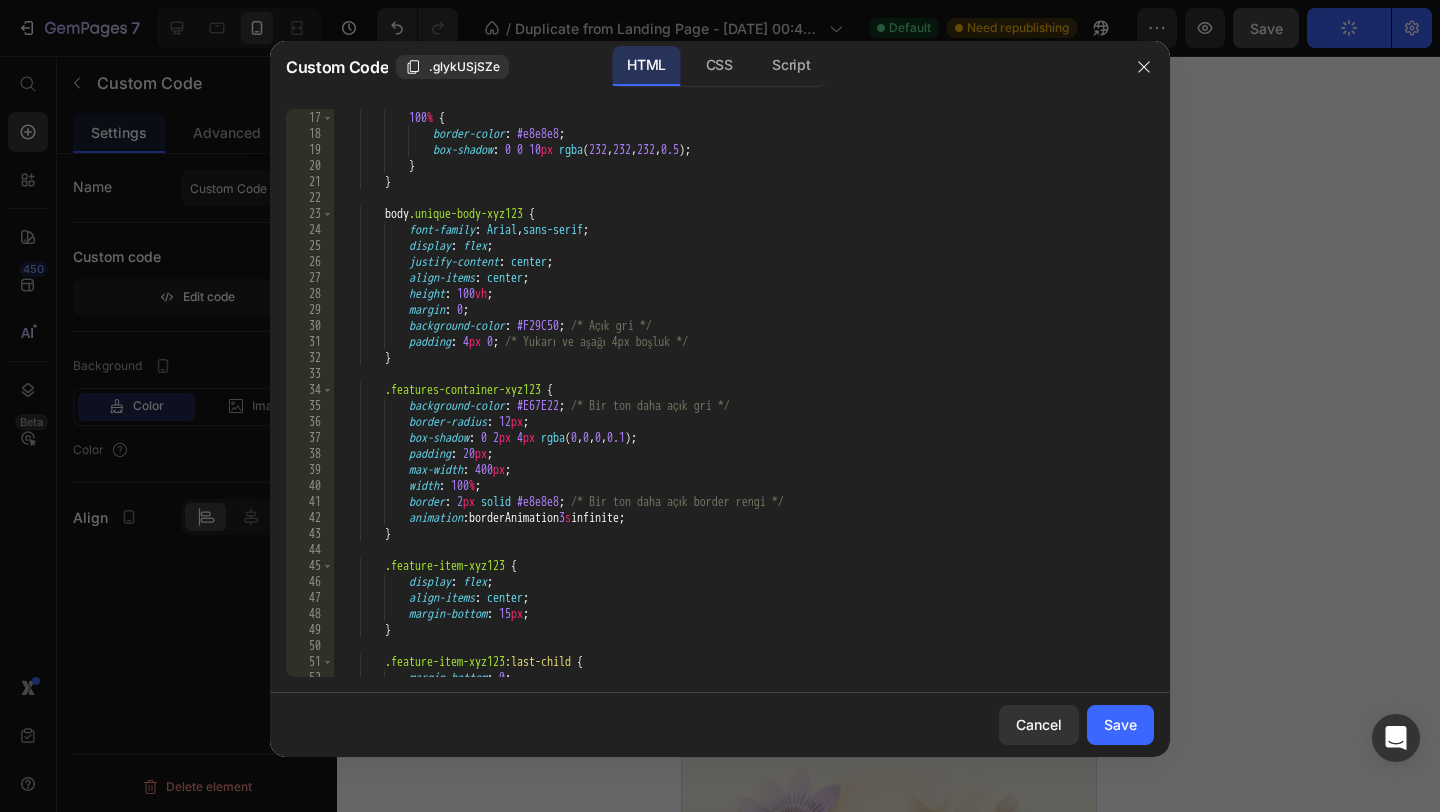 scroll, scrollTop: 272, scrollLeft: 0, axis: vertical 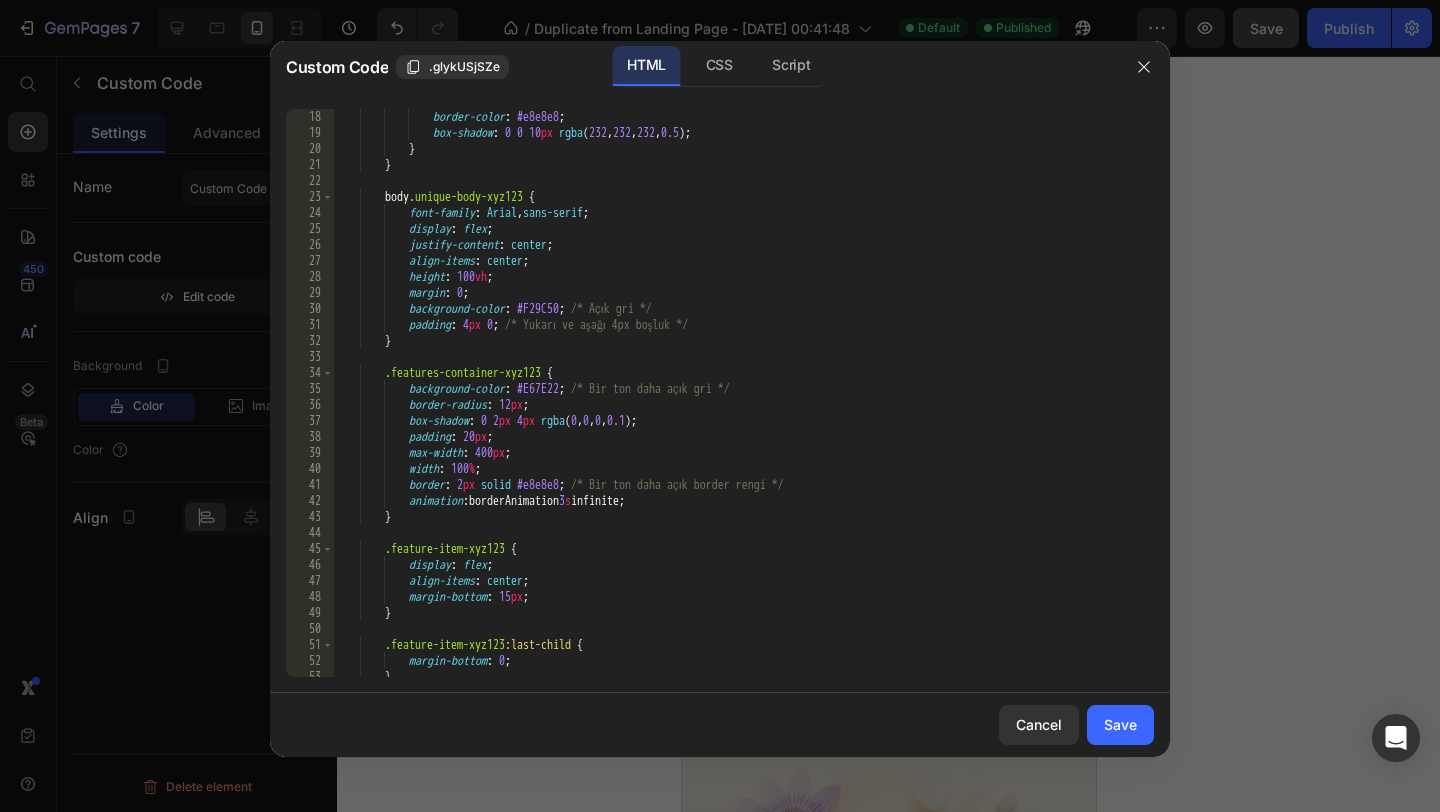 click on "100 %   {                     border-color :   #e8e8e8 ;                     box-shadow :   0   0   10 px   rgba ( 232 ,  232 ,  232 ,  0.5 ) ;                }           }           body .unique-body-xyz123   {                font-family :   Arial ,  sans-serif ;                display :   flex ;                justify-content :   center ;                align-items :   center ;                height :   100 vh ;                margin :   0 ;                background-color :   #F29C50 ;   /* Açık gri */                padding :   4 px   0 ;   /* Yukarı ve aşağı 4px boşluk */           }           .features-container-xyz123   {                background-color :   #E67E22 ;   /* Bir ton daha açık gri */                border-radius :   12 px ;                box-shadow :   0   2 px   4 px   rgba ( 0 ,  0 ,  0 ,  0.1 ) ;                padding :   20 px ;                max-width :   400 px ;                width :   100 % ;                border :   2 px   solid   #e8e8e8 ;" at bounding box center [743, 393] 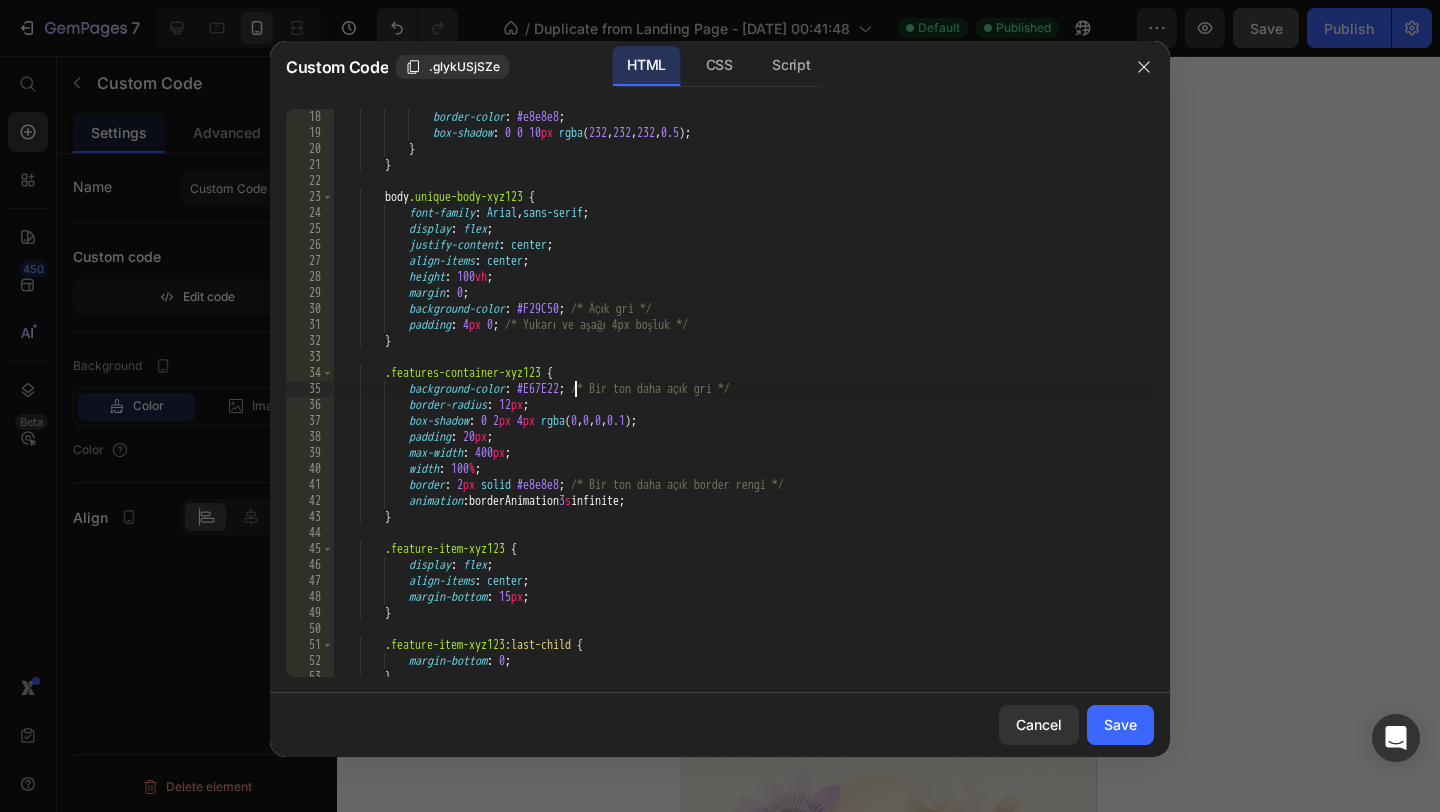 click on "100 %   {                     border-color :   #e8e8e8 ;                     box-shadow :   0   0   10 px   rgba ( 232 ,  232 ,  232 ,  0.5 ) ;                }           }           body .unique-body-xyz123   {                font-family :   Arial ,  sans-serif ;                display :   flex ;                justify-content :   center ;                align-items :   center ;                height :   100 vh ;                margin :   0 ;                background-color :   #F29C50 ;   /* Açık gri */                padding :   4 px   0 ;   /* Yukarı ve aşağı 4px boşluk */           }           .features-container-xyz123   {                background-color :   #E67E22 ;   /* Bir ton daha açık gri */                border-radius :   12 px ;                box-shadow :   0   2 px   4 px   rgba ( 0 ,  0 ,  0 ,  0.1 ) ;                padding :   20 px ;                max-width :   400 px ;                width :   100 % ;                border :   2 px   solid   #e8e8e8 ;" at bounding box center (743, 393) 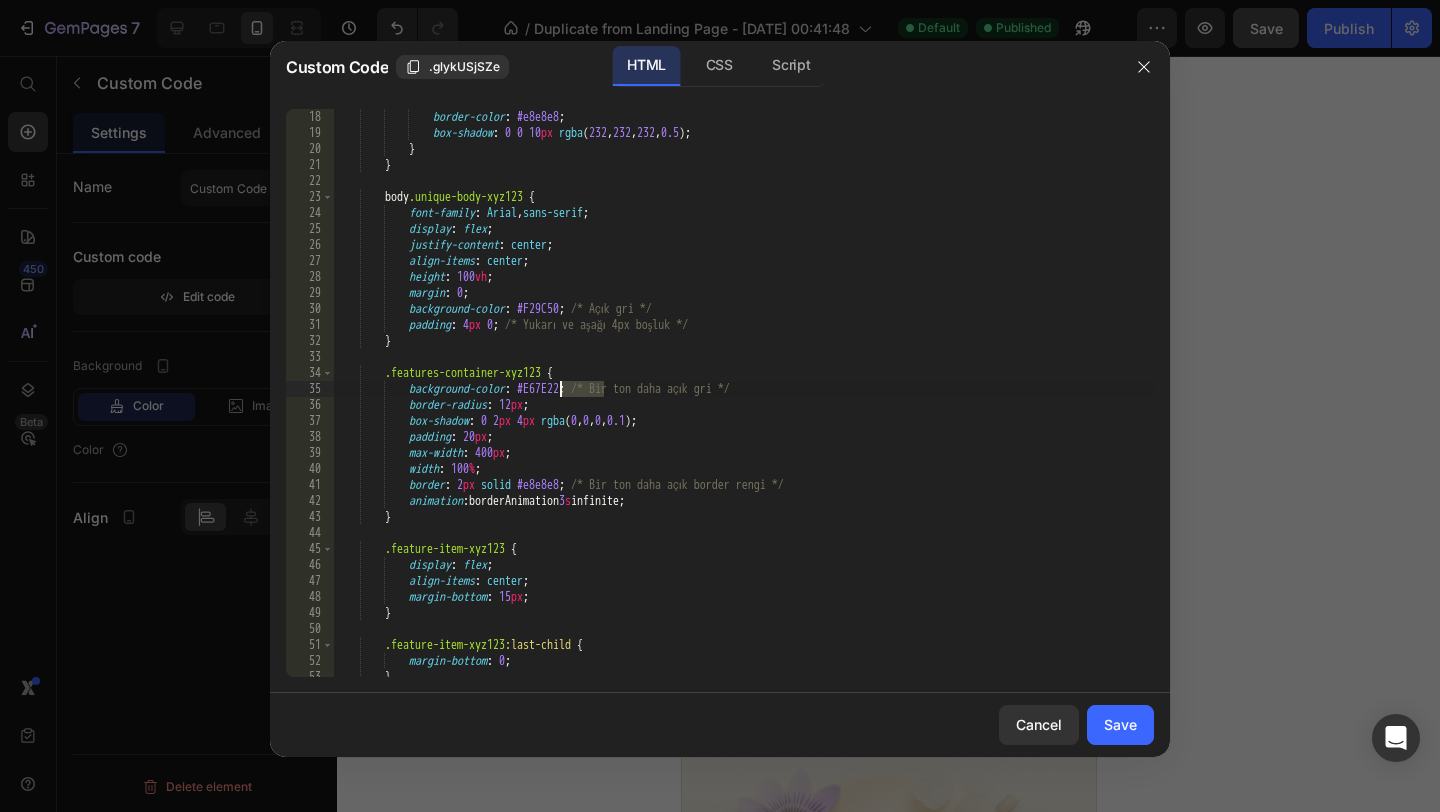 paste on "F8C199" 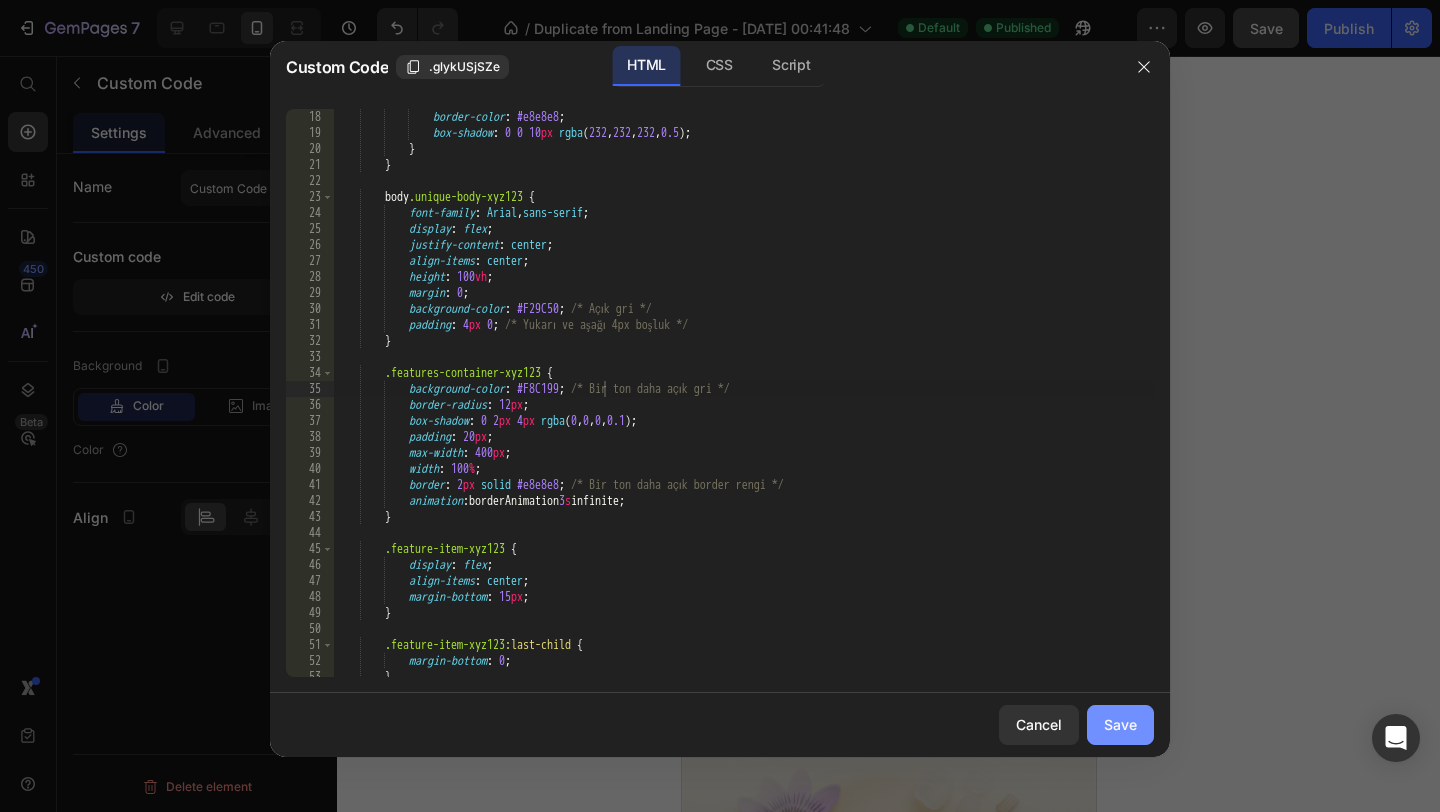 click on "Save" at bounding box center [1120, 724] 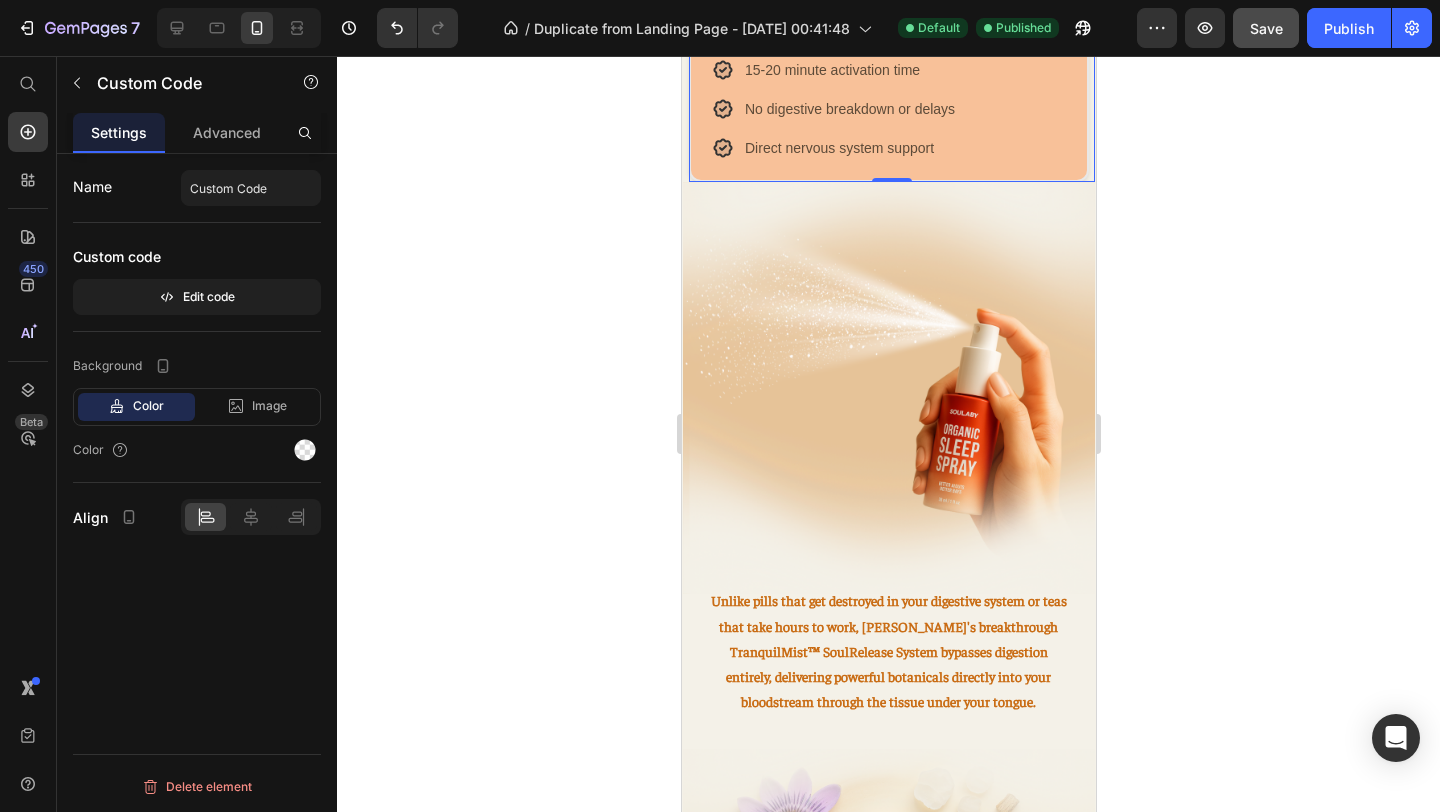 click 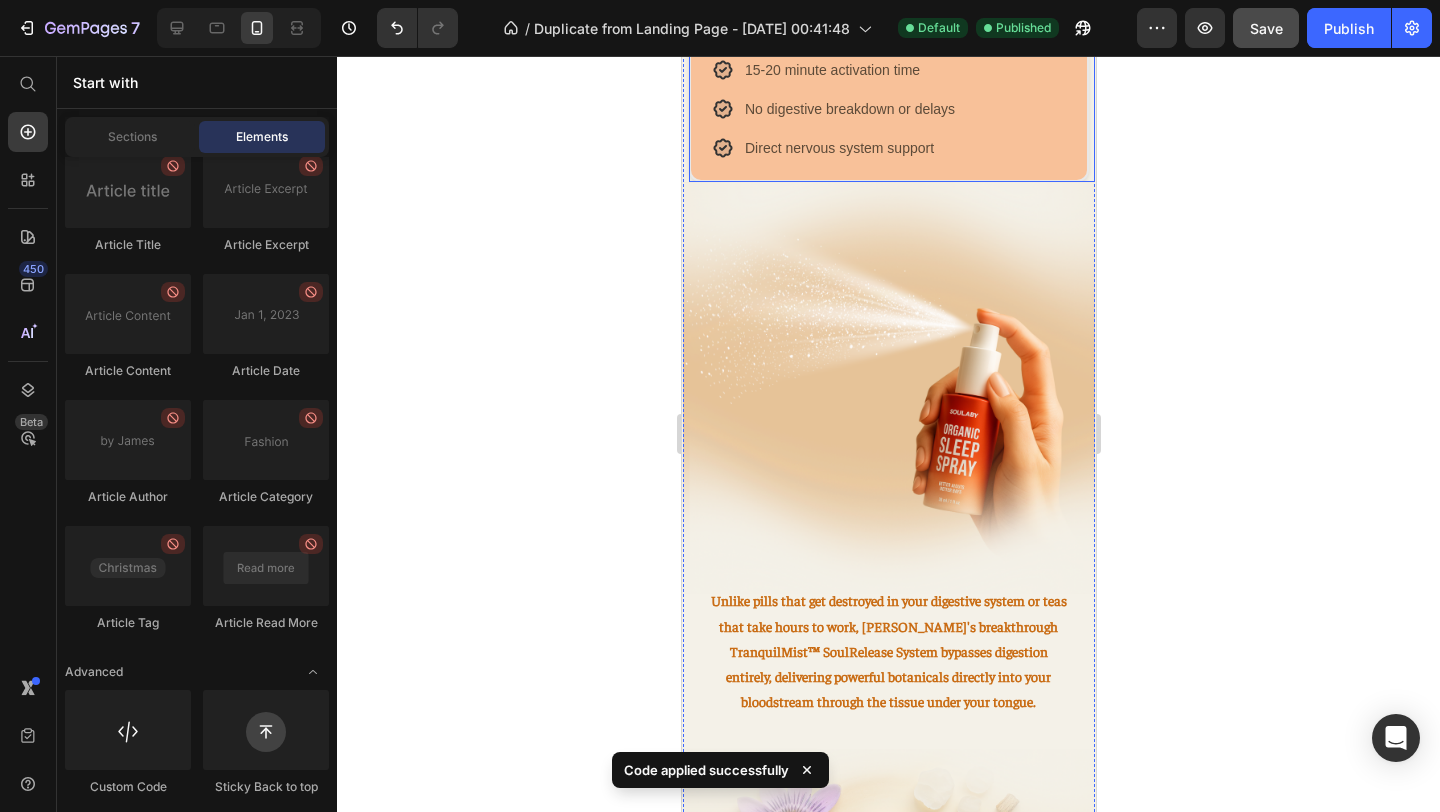 click on "15-20 minute activation time" at bounding box center (831, 70) 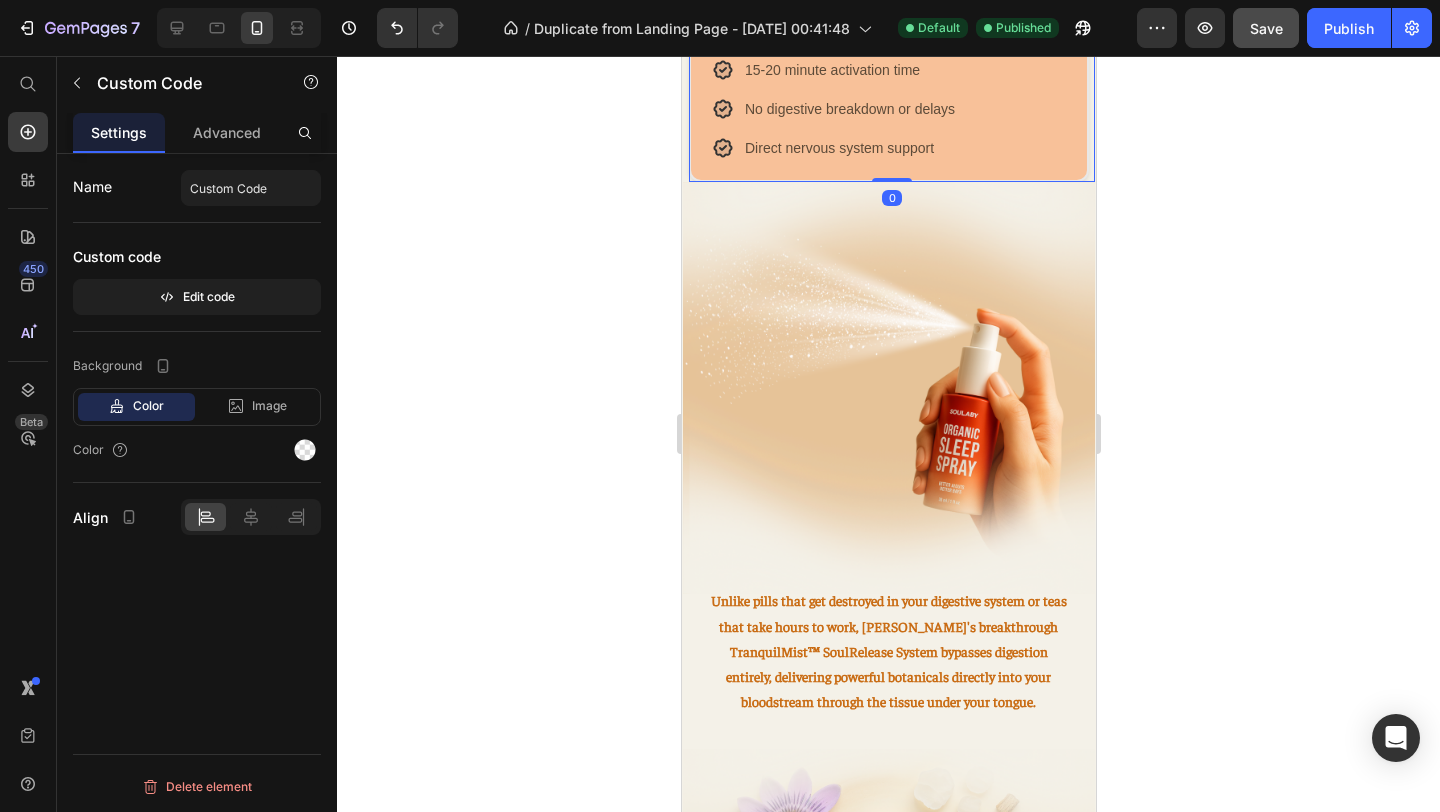click at bounding box center (722, 70) 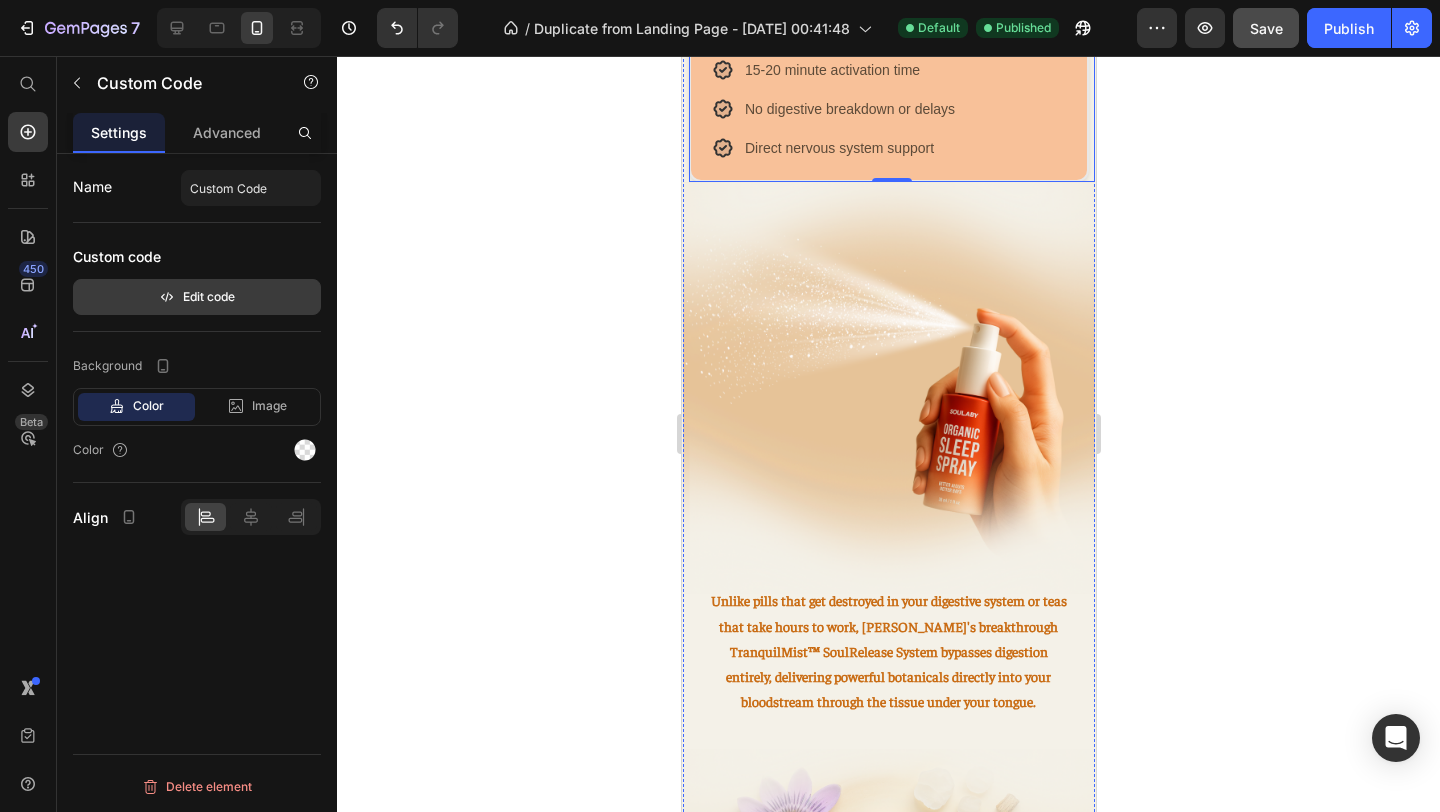 click on "Edit code" at bounding box center (197, 297) 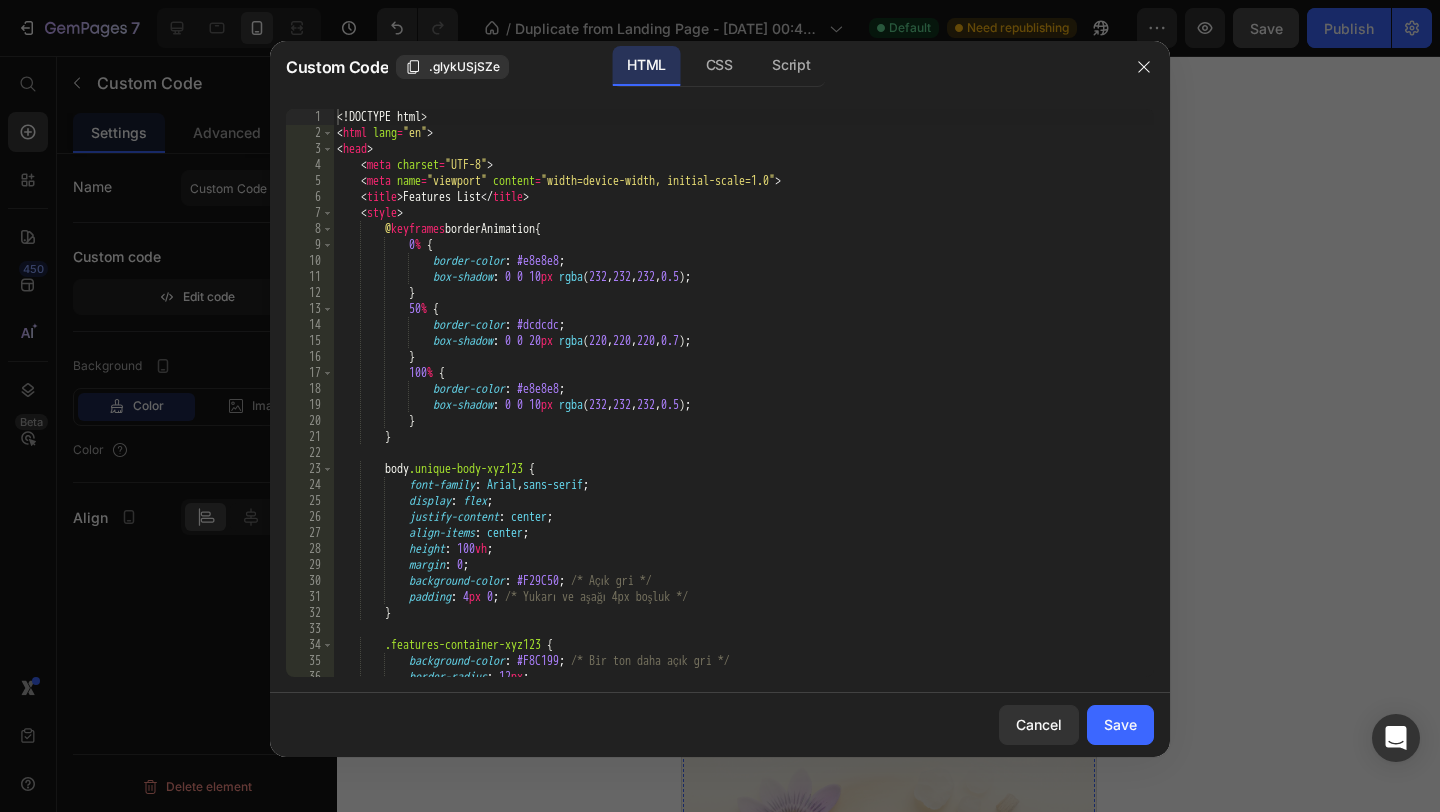 click on "<! DOCTYPE   html > < html   lang = "en" > < head >      < meta   charset = "UTF-8" >      < meta   name = "viewport"   content = "width=device-width, initial-scale=1.0" >      < title > Features List </ title >      < style >           @ keyframes  borderAnimation  {                0 %   {                     border-color :   #e8e8e8 ;                     box-shadow :   0   0   10 px   rgba ( 232 ,  232 ,  232 ,  0.5 ) ;                }                50 %   {                     border-color :   #dcdcdc ;                     box-shadow :   0   0   20 px   rgba ( 220 ,  220 ,  220 ,  0.7 ) ;                }                100 %   {                     border-color :   #e8e8e8 ;                     box-shadow :   0   0   10 px   rgba ( 232 ,  232 ,  232 ,  0.5 ) ;                }           }           body .unique-body-xyz123   {                font-family :   Arial ,  sans-serif ;                display :   flex ;                justify-content :   center ;                align-items :   center ;      :" at bounding box center [743, 409] 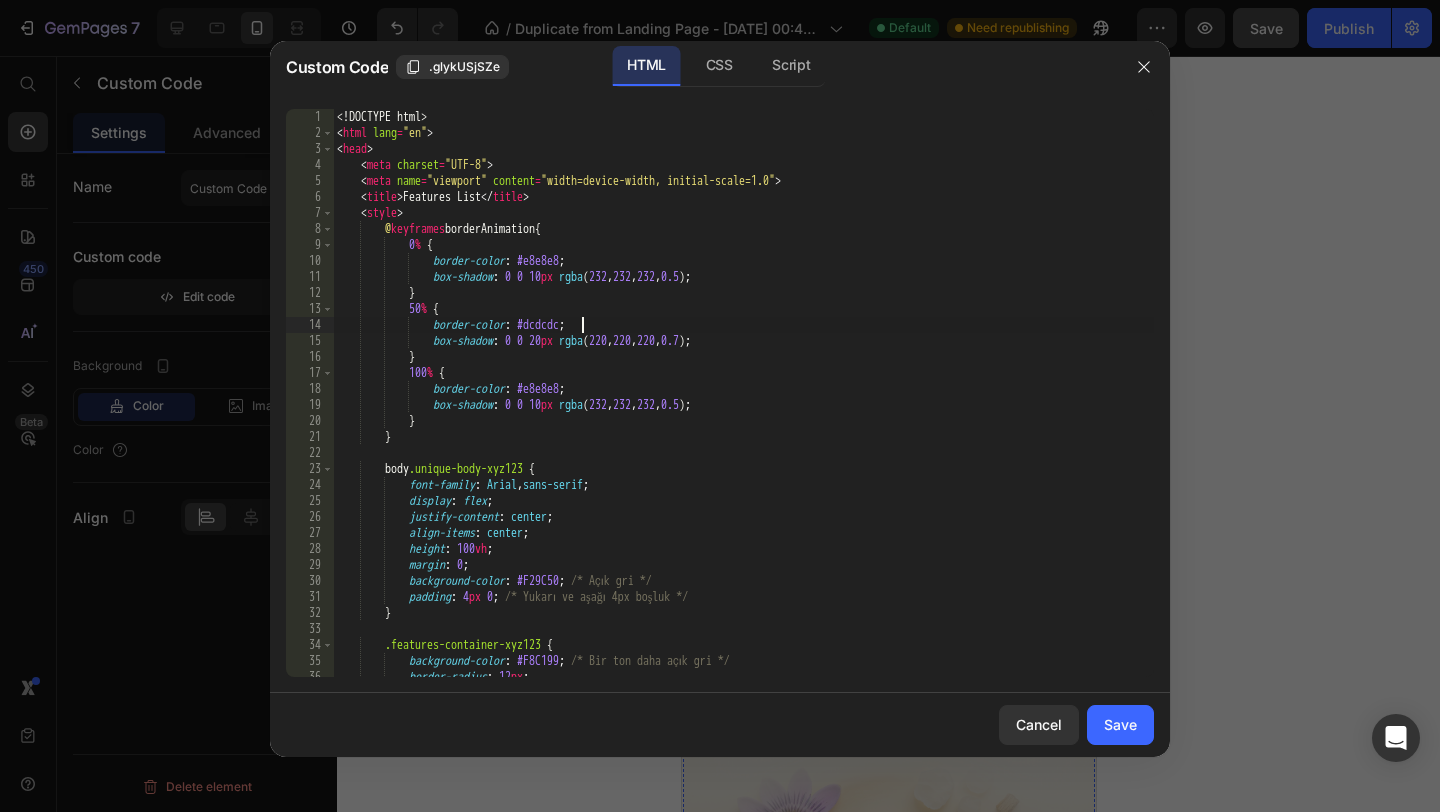 click on "<! DOCTYPE   html > < html   lang = "en" > < head >      < meta   charset = "UTF-8" >      < meta   name = "viewport"   content = "width=device-width, initial-scale=1.0" >      < title > Features List </ title >      < style >           @ keyframes  borderAnimation  {                0 %   {                     border-color :   #e8e8e8 ;                     box-shadow :   0   0   10 px   rgba ( 232 ,  232 ,  232 ,  0.5 ) ;                }                50 %   {                     border-color :   #dcdcdc ;                     box-shadow :   0   0   20 px   rgba ( 220 ,  220 ,  220 ,  0.7 ) ;                }                100 %   {                     border-color :   #e8e8e8 ;                     box-shadow :   0   0   10 px   rgba ( 232 ,  232 ,  232 ,  0.5 ) ;                }           }           body .unique-body-xyz123   {                font-family :   Arial ,  sans-serif ;                display :   flex ;                justify-content :   center ;                align-items :   center ;      :" at bounding box center (743, 409) 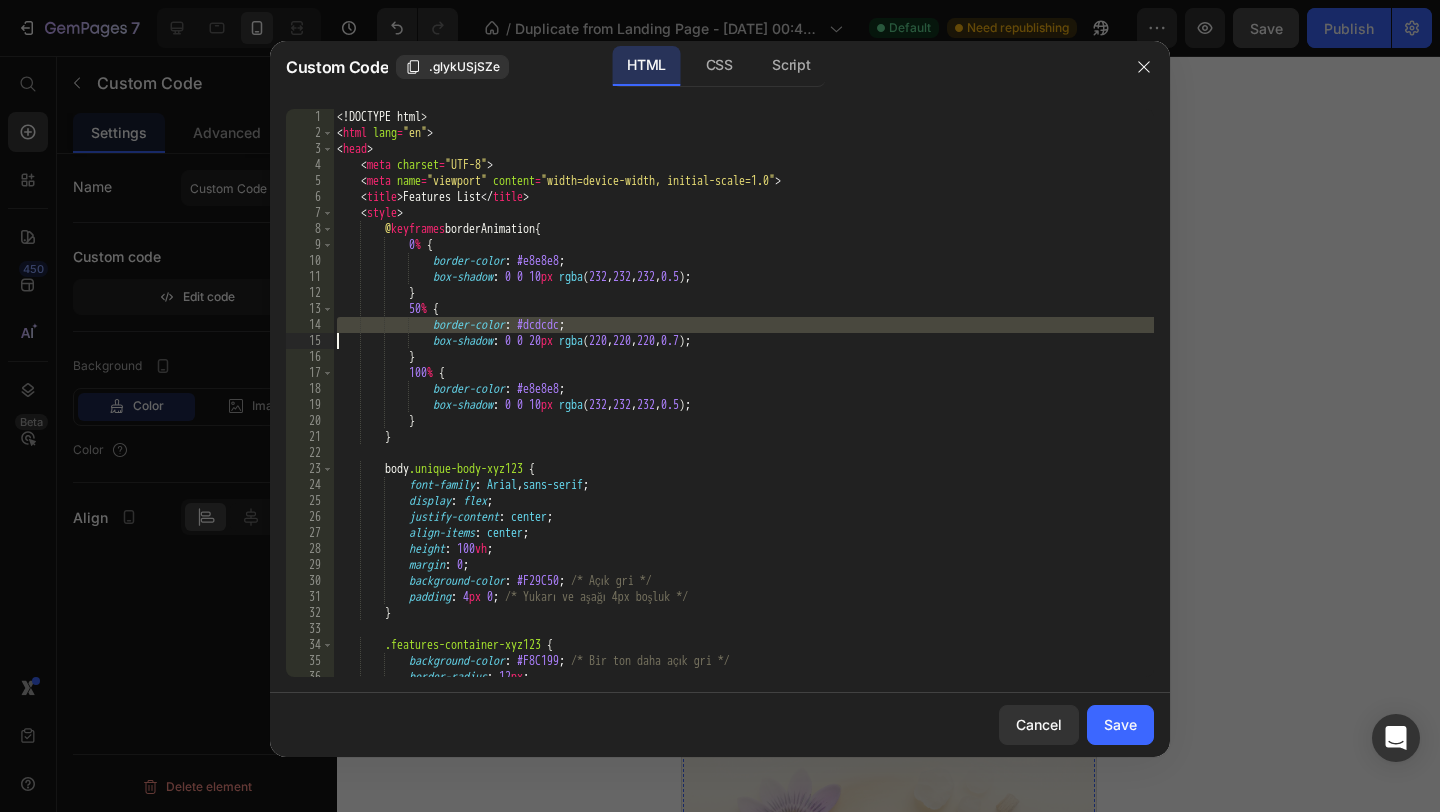 click on "<! DOCTYPE   html > < html   lang = "en" > < head >      < meta   charset = "UTF-8" >      < meta   name = "viewport"   content = "width=device-width, initial-scale=1.0" >      < title > Features List </ title >      < style >           @ keyframes  borderAnimation  {                0 %   {                     border-color :   #e8e8e8 ;                     box-shadow :   0   0   10 px   rgba ( 232 ,  232 ,  232 ,  0.5 ) ;                }                50 %   {                     border-color :   #dcdcdc ;                     box-shadow :   0   0   20 px   rgba ( 220 ,  220 ,  220 ,  0.7 ) ;                }                100 %   {                     border-color :   #e8e8e8 ;                     box-shadow :   0   0   10 px   rgba ( 232 ,  232 ,  232 ,  0.5 ) ;                }           }           body .unique-body-xyz123   {                font-family :   Arial ,  sans-serif ;                display :   flex ;                justify-content :   center ;                align-items :   center ;      :" at bounding box center [743, 409] 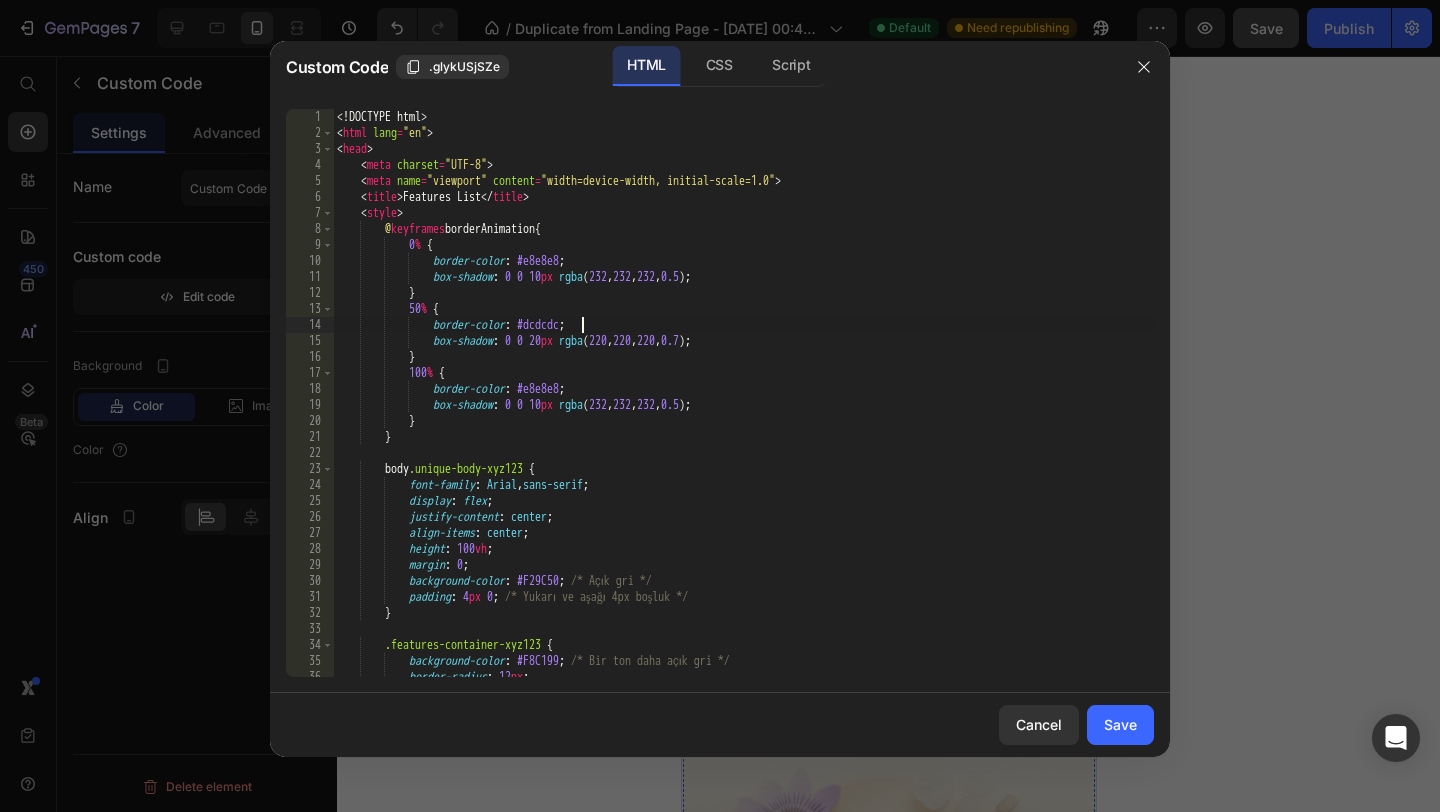 click on "<! DOCTYPE   html > < html   lang = "en" > < head >      < meta   charset = "UTF-8" >      < meta   name = "viewport"   content = "width=device-width, initial-scale=1.0" >      < title > Features List </ title >      < style >           @ keyframes  borderAnimation  {                0 %   {                     border-color :   #e8e8e8 ;                     box-shadow :   0   0   10 px   rgba ( 232 ,  232 ,  232 ,  0.5 ) ;                }                50 %   {                     border-color :   #dcdcdc ;                     box-shadow :   0   0   20 px   rgba ( 220 ,  220 ,  220 ,  0.7 ) ;                }                100 %   {                     border-color :   #e8e8e8 ;                     box-shadow :   0   0   10 px   rgba ( 232 ,  232 ,  232 ,  0.5 ) ;                }           }           body .unique-body-xyz123   {                font-family :   Arial ,  sans-serif ;                display :   flex ;                justify-content :   center ;                align-items :   center ;      :" at bounding box center (743, 409) 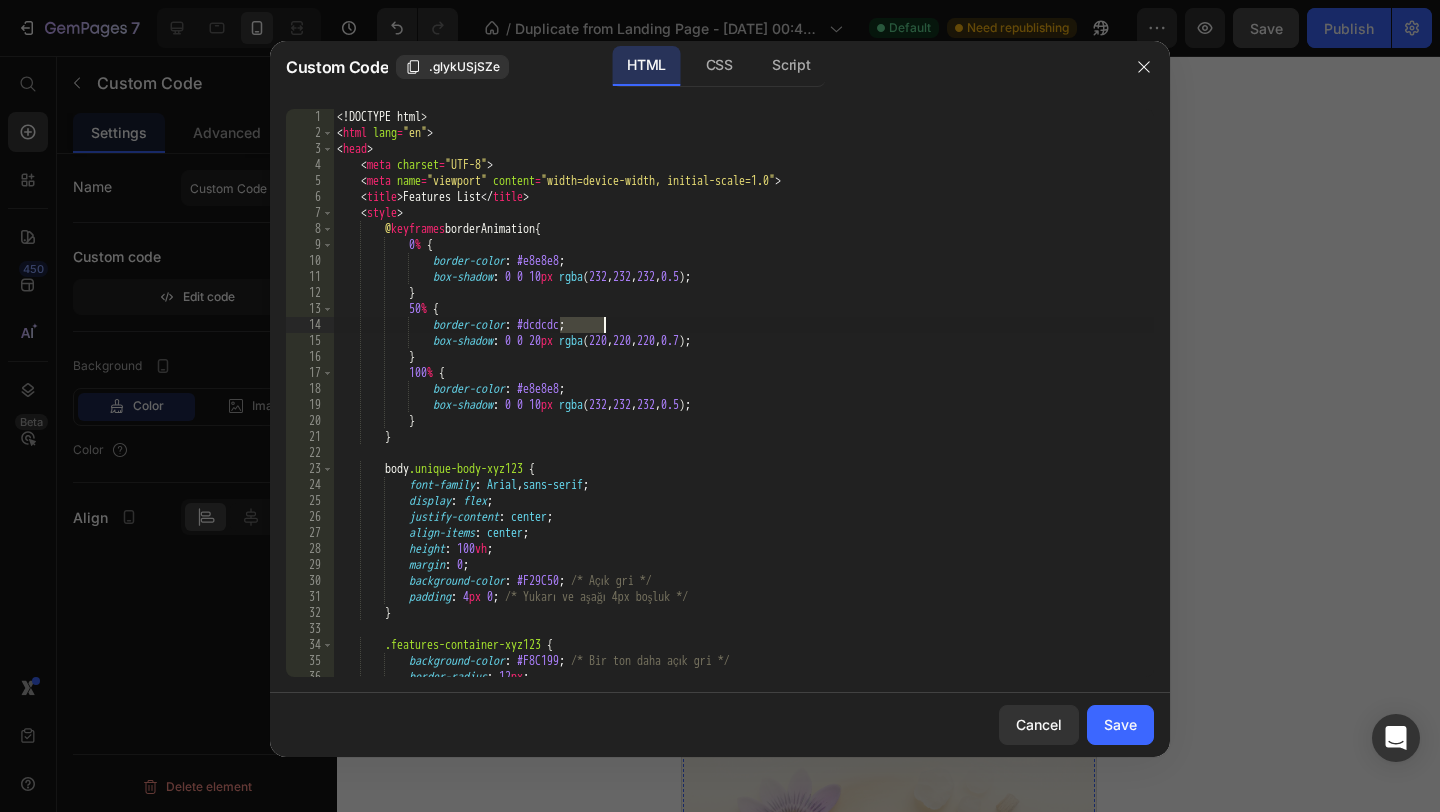 paste on "5C4A38" 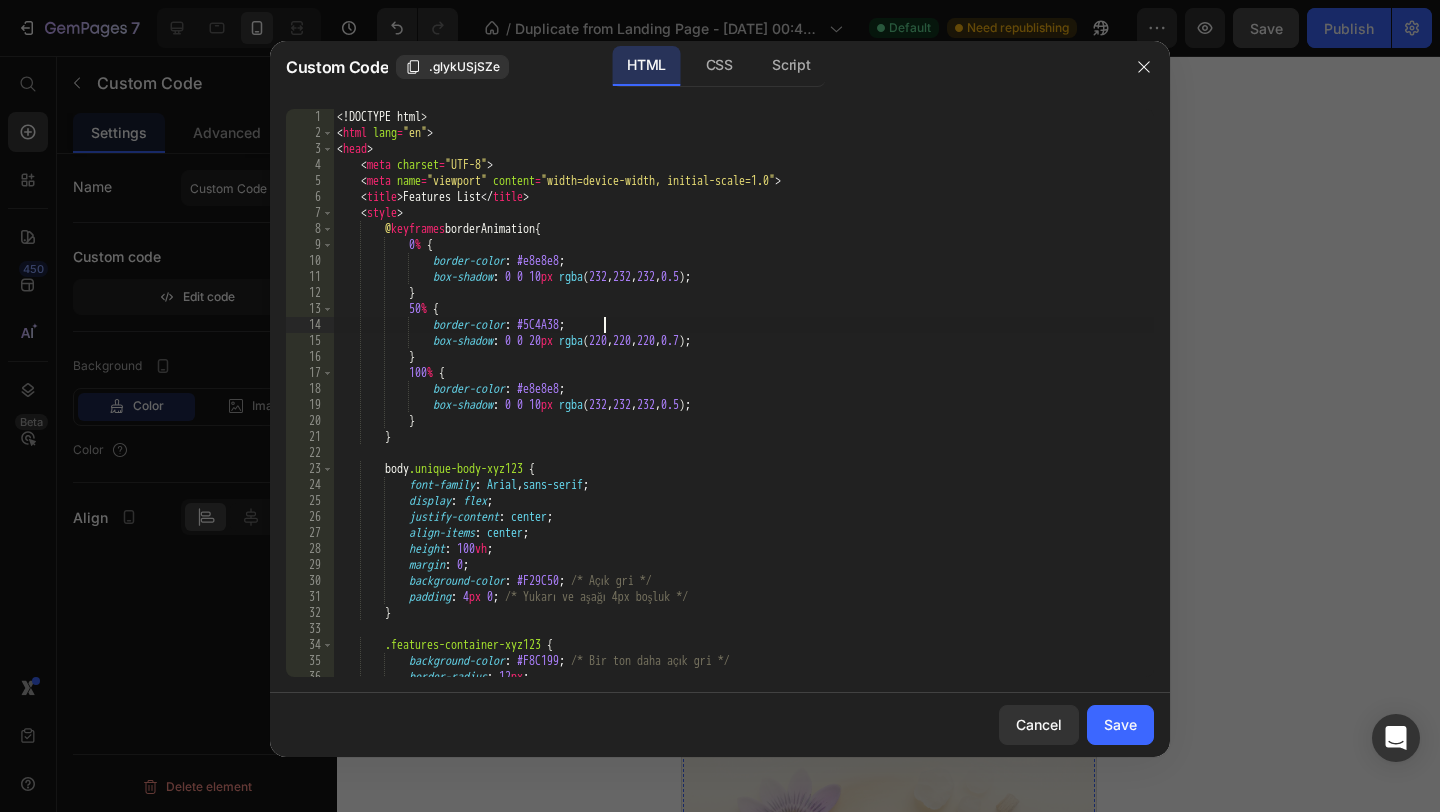 click on "<! DOCTYPE   html > < html   lang = "en" > < head >      < meta   charset = "UTF-8" >      < meta   name = "viewport"   content = "width=device-width, initial-scale=1.0" >      < title > Features List </ title >      < style >           @ keyframes  borderAnimation  {                0 %   {                     border-color :   #e8e8e8 ;                     box-shadow :   0   0   10 px   rgba ( 232 ,  232 ,  232 ,  0.5 ) ;                }                50 %   {                     border-color :   #5C4A38 ;                     box-shadow :   0   0   20 px   rgba ( 220 ,  220 ,  220 ,  0.7 ) ;                }                100 %   {                     border-color :   #e8e8e8 ;                     box-shadow :   0   0   10 px   rgba ( 232 ,  232 ,  232 ,  0.5 ) ;                }           }           body .unique-body-xyz123   {                font-family :   Arial ,  sans-serif ;                display :   flex ;                justify-content :   center ;                align-items :   center ;      :" at bounding box center [743, 409] 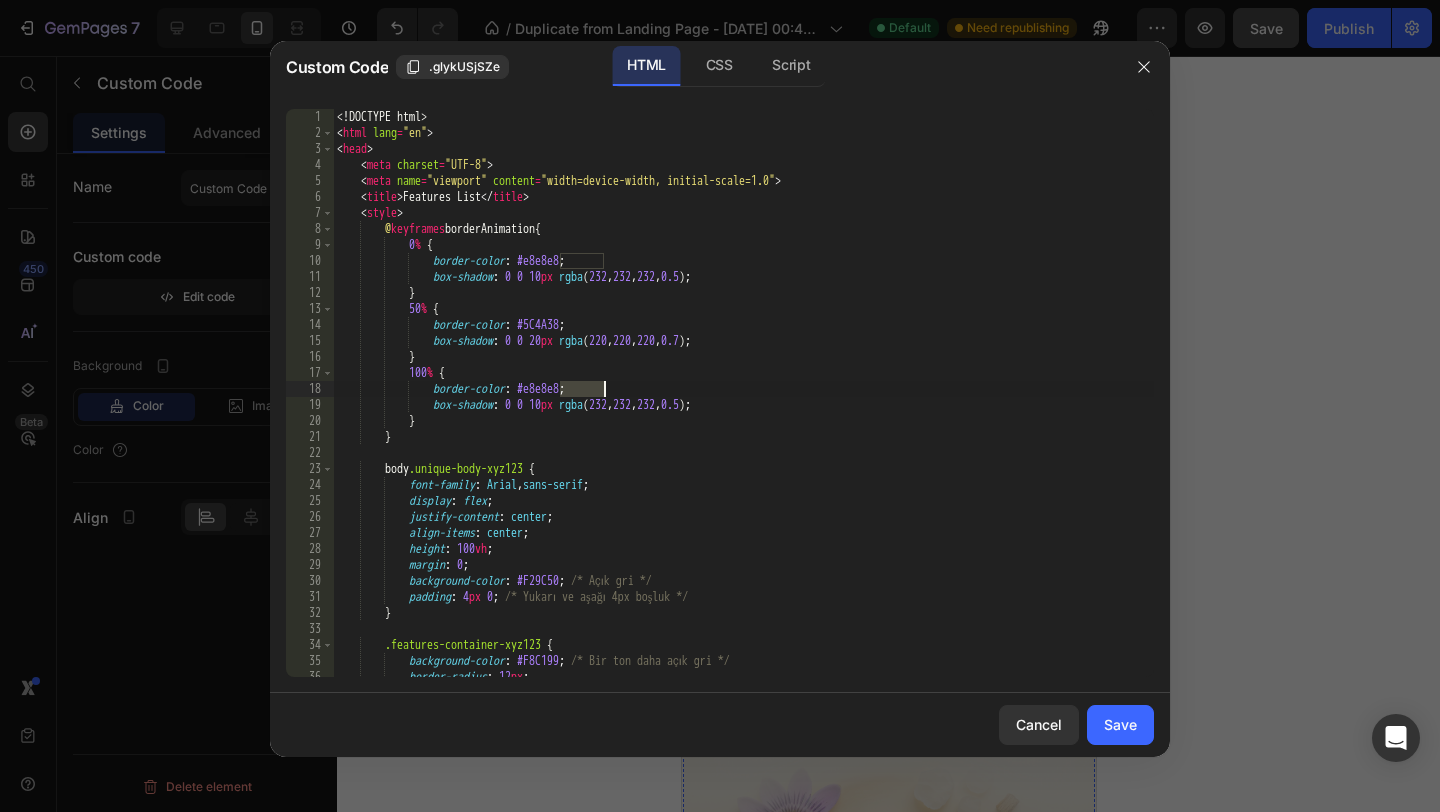 paste on "5C4A3" 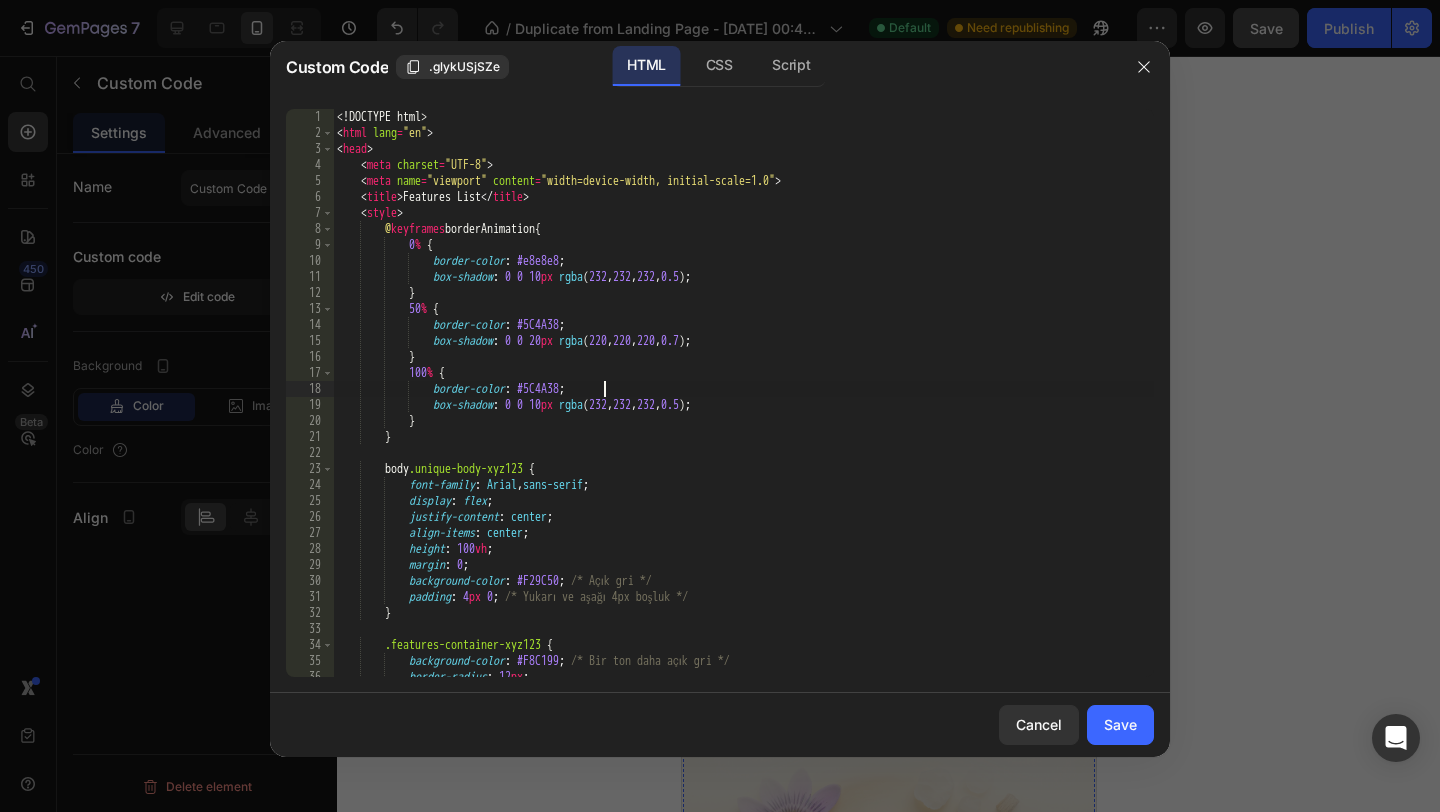 click on "<! DOCTYPE   html > < html   lang = "en" > < head >      < meta   charset = "UTF-8" >      < meta   name = "viewport"   content = "width=device-width, initial-scale=1.0" >      < title > Features List </ title >      < style >           @ keyframes  borderAnimation  {                0 %   {                     border-color :   #e8e8e8 ;                     box-shadow :   0   0   10 px   rgba ( 232 ,  232 ,  232 ,  0.5 ) ;                }                50 %   {                     border-color :   #5C4A38 ;                     box-shadow :   0   0   20 px   rgba ( 220 ,  220 ,  220 ,  0.7 ) ;                }                100 %   {                     border-color :   #5C4A38 ;                     box-shadow :   0   0   10 px   rgba ( 232 ,  232 ,  232 ,  0.5 ) ;                }           }           body .unique-body-xyz123   {                font-family :   Arial ,  sans-serif ;                display :   flex ;                justify-content :   center ;                align-items :   center ;      :" at bounding box center (743, 409) 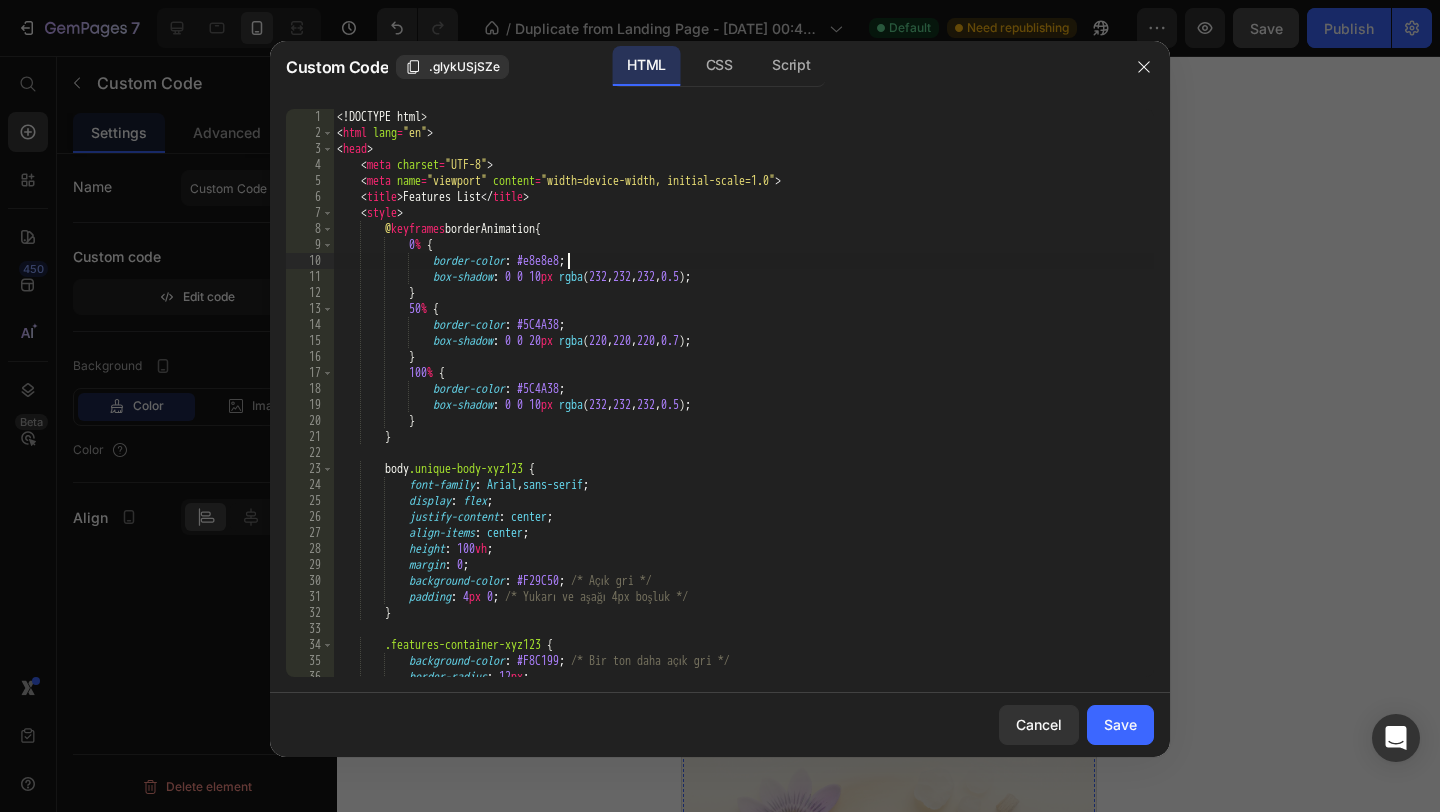 click on "<! DOCTYPE   html > < html   lang = "en" > < head >      < meta   charset = "UTF-8" >      < meta   name = "viewport"   content = "width=device-width, initial-scale=1.0" >      < title > Features List </ title >      < style >           @ keyframes  borderAnimation  {                0 %   {                     border-color :   #e8e8e8 ;                     box-shadow :   0   0   10 px   rgba ( 232 ,  232 ,  232 ,  0.5 ) ;                }                50 %   {                     border-color :   #5C4A38 ;                     box-shadow :   0   0   20 px   rgba ( 220 ,  220 ,  220 ,  0.7 ) ;                }                100 %   {                     border-color :   #5C4A38 ;                     box-shadow :   0   0   10 px   rgba ( 232 ,  232 ,  232 ,  0.5 ) ;                }           }           body .unique-body-xyz123   {                font-family :   Arial ,  sans-serif ;                display :   flex ;                justify-content :   center ;                align-items :   center ;      :" at bounding box center (743, 409) 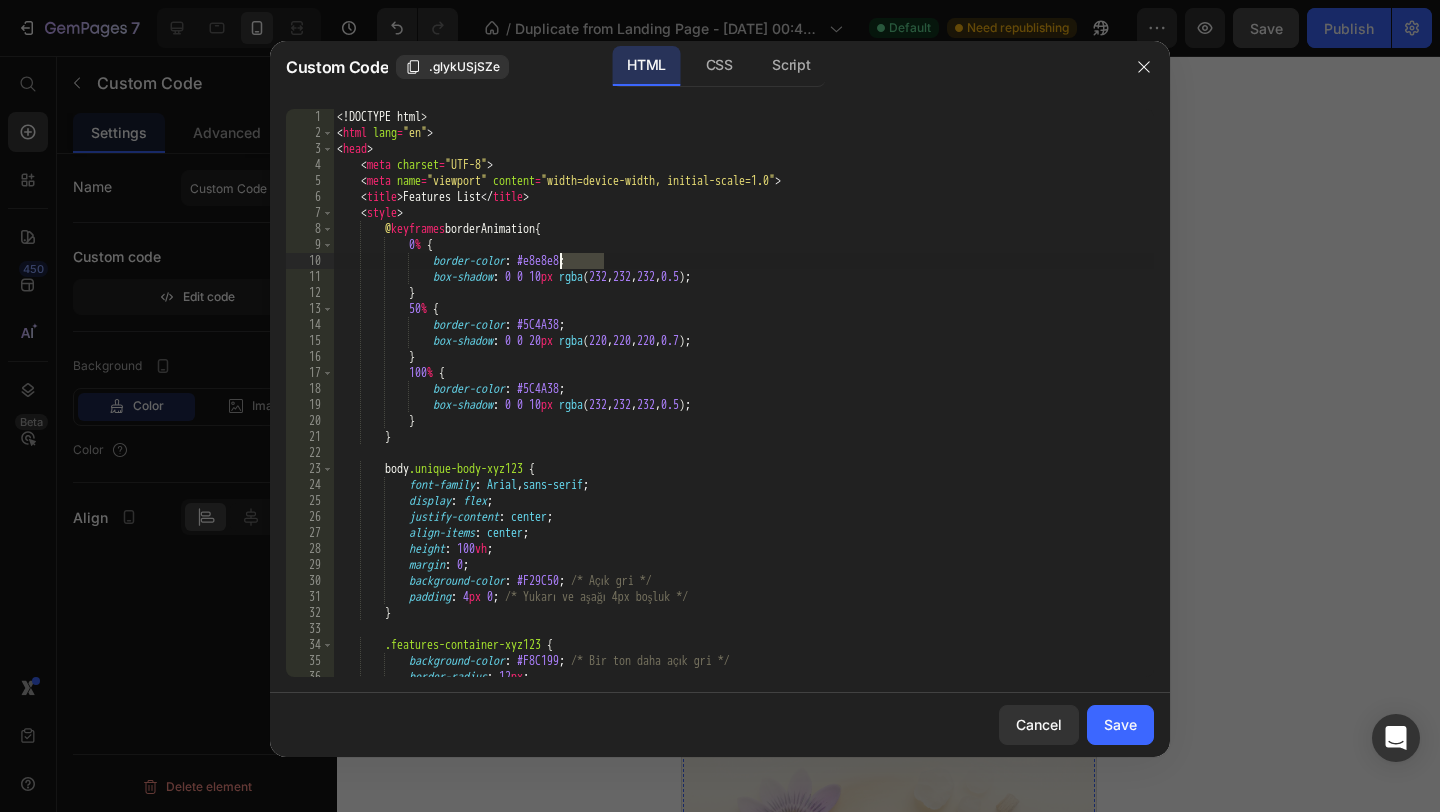 paste on "5C4A3" 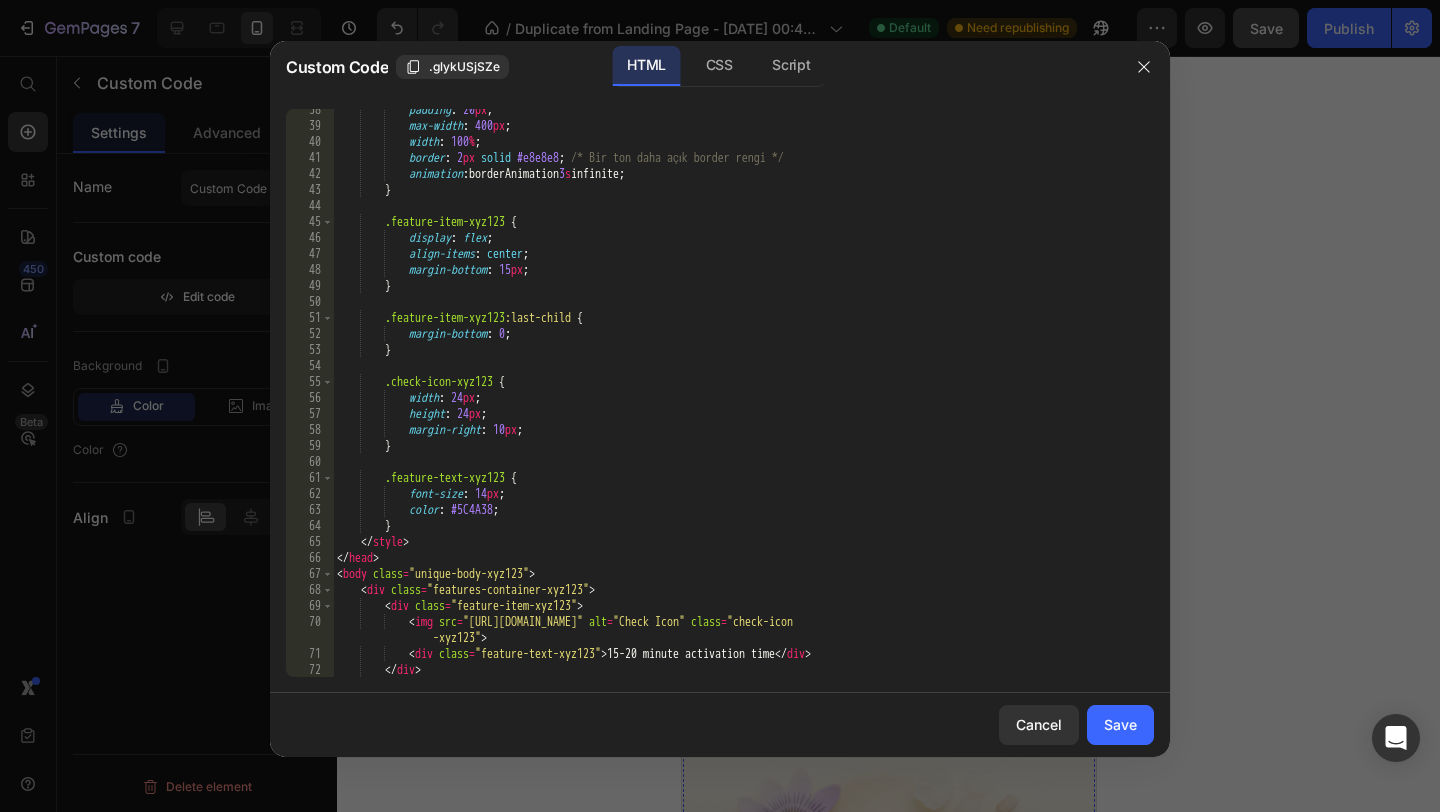 scroll, scrollTop: 603, scrollLeft: 0, axis: vertical 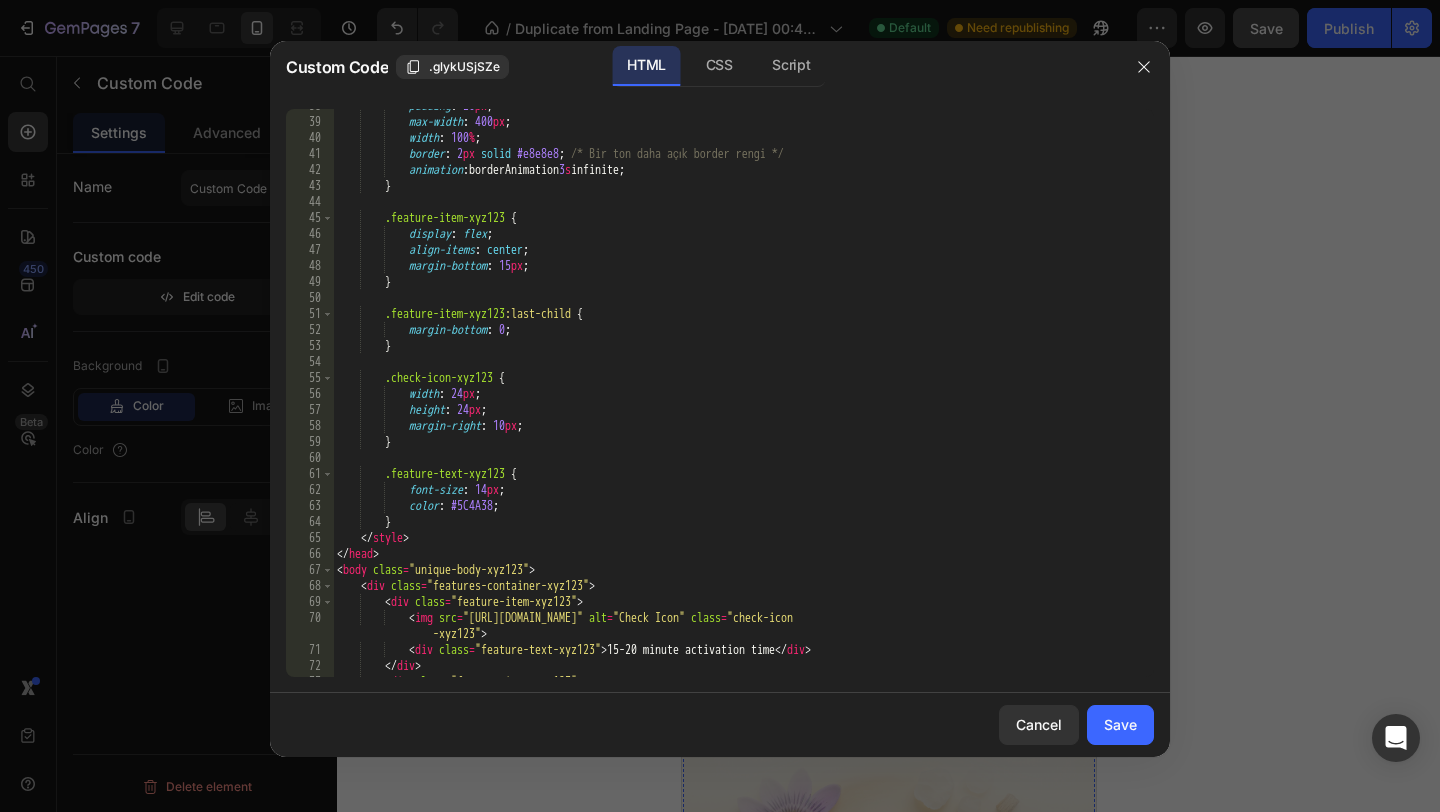 click on "padding :   20 px ;                max-width :   400 px ;                width :   100 % ;                border :   2 px   solid   #e8e8e8 ;   /* Bir ton daha açık border rengi */                animation :  borderAnimation  3 s  infinite ;           }           .feature-item-xyz123   {                display :   flex ;                align-items :   center ;                margin-bottom :   15 px ;           }           .feature-item-xyz123 :last-child   {                margin-bottom :   0 ;           }           .check-icon-xyz123   {                width :   24 px ;                height :   24 px ;                margin-right :   10 px ;           }           .feature-text-xyz123   {                font-size :   14 px ;                color :   #5C4A38 ;           }      </ style > </ head > < body   class = "unique-body-xyz123" >      < div   class = "features-container-xyz123" >           < div   class = "feature-item-xyz123" >                < img   src =   alt = "Check Icon"   class" at bounding box center (743, 398) 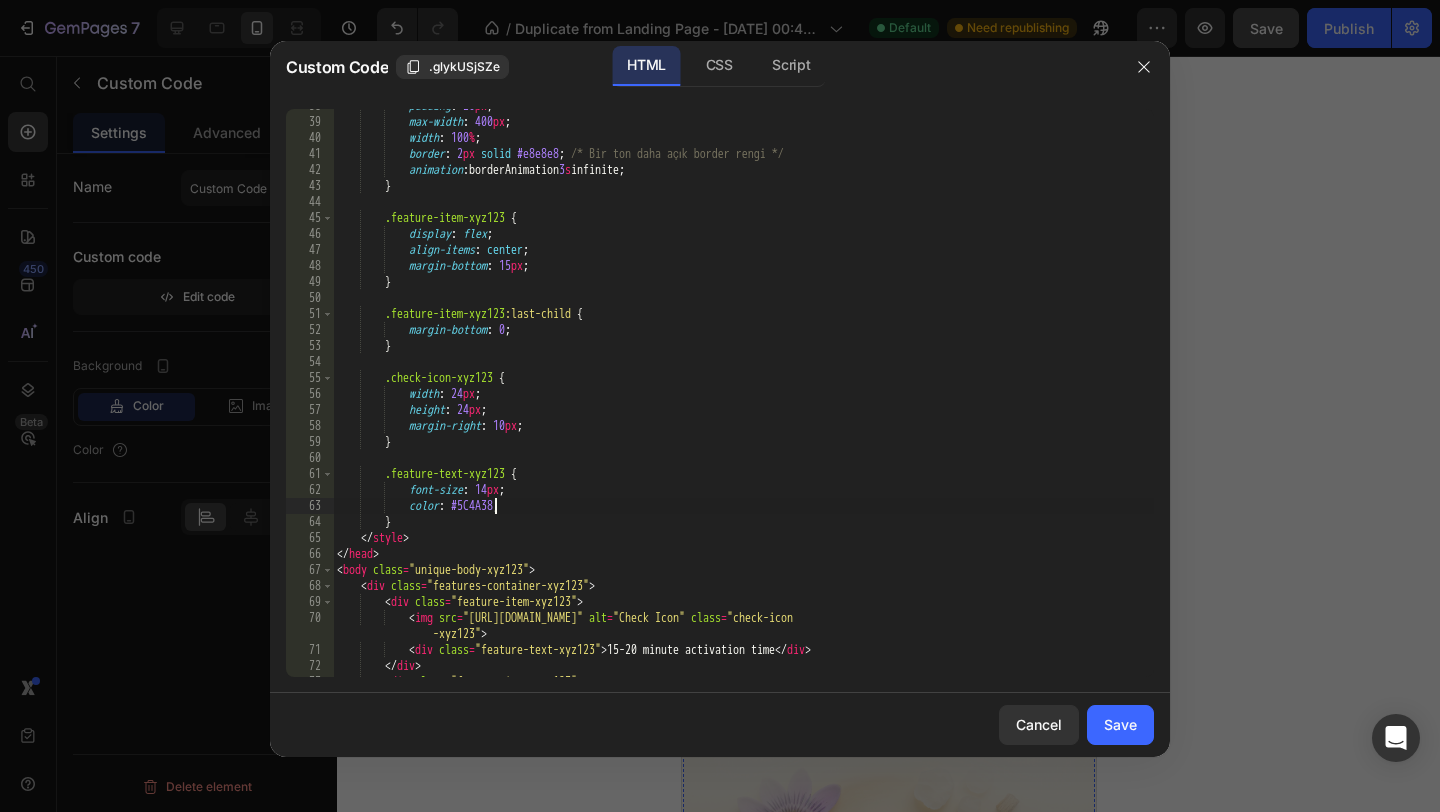 click on "padding :   20 px ;                max-width :   400 px ;                width :   100 % ;                border :   2 px   solid   #e8e8e8 ;   /* Bir ton daha açık border rengi */                animation :  borderAnimation  3 s  infinite ;           }           .feature-item-xyz123   {                display :   flex ;                align-items :   center ;                margin-bottom :   15 px ;           }           .feature-item-xyz123 :last-child   {                margin-bottom :   0 ;           }           .check-icon-xyz123   {                width :   24 px ;                height :   24 px ;                margin-right :   10 px ;           }           .feature-text-xyz123   {                font-size :   14 px ;                color :   #5C4A38 ;           }      </ style > </ head > < body   class = "unique-body-xyz123" >      < div   class = "features-container-xyz123" >           < div   class = "feature-item-xyz123" >                < img   src =   alt = "Check Icon"   class" at bounding box center (743, 398) 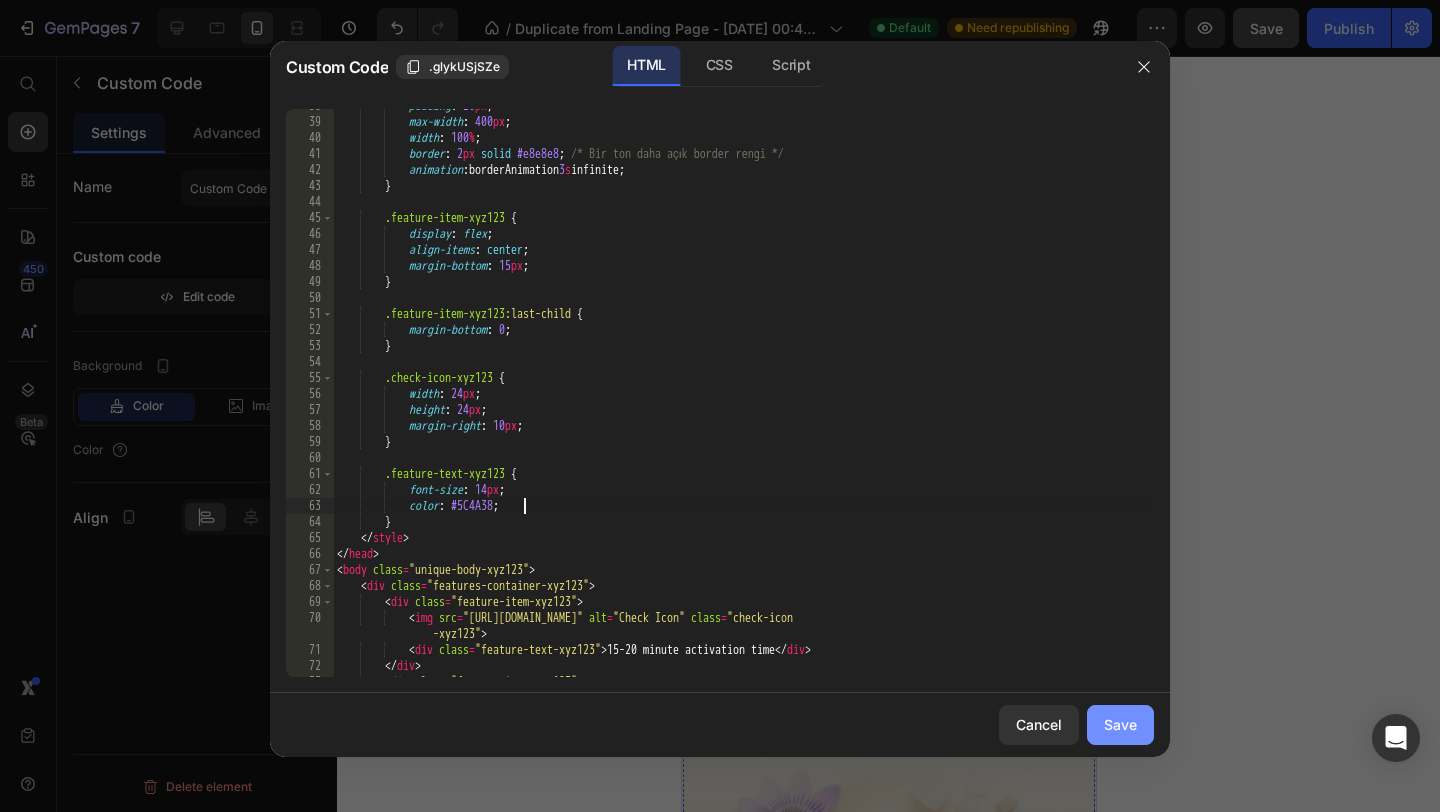 click on "Save" at bounding box center (1120, 724) 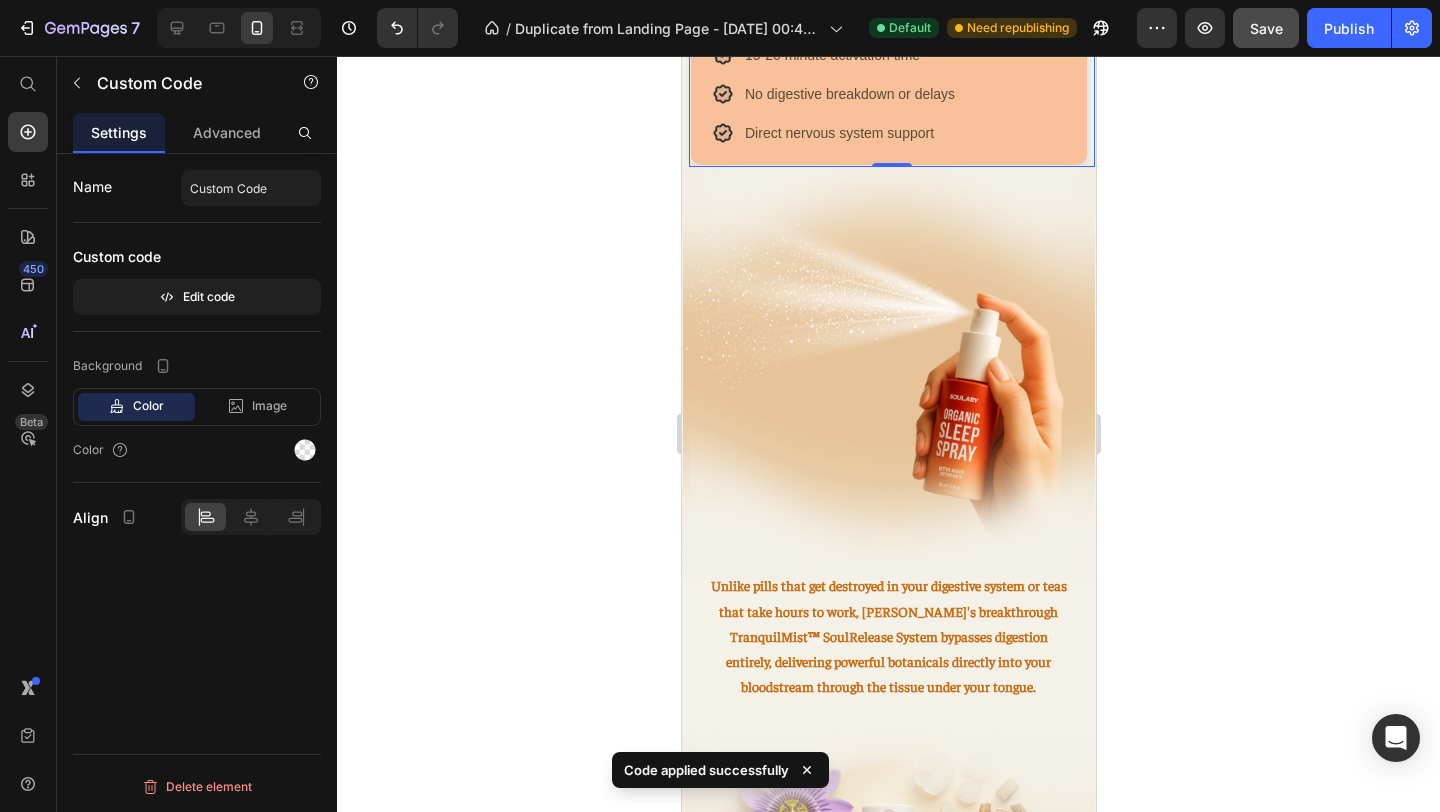 scroll, scrollTop: 1550, scrollLeft: 0, axis: vertical 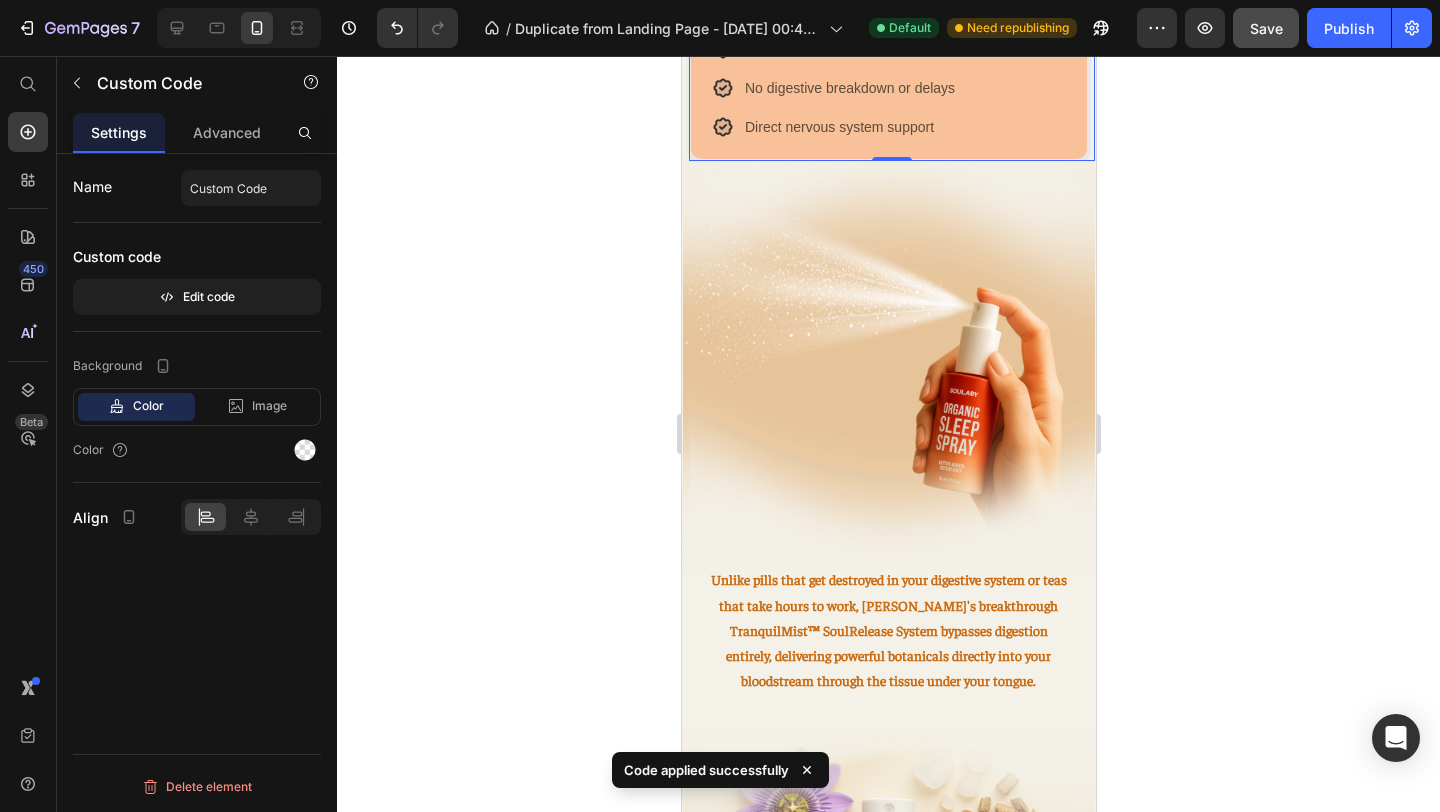 click on "15-20 minute activation time
No digestive breakdown or delays
Direct nervous system support" at bounding box center (888, 88) 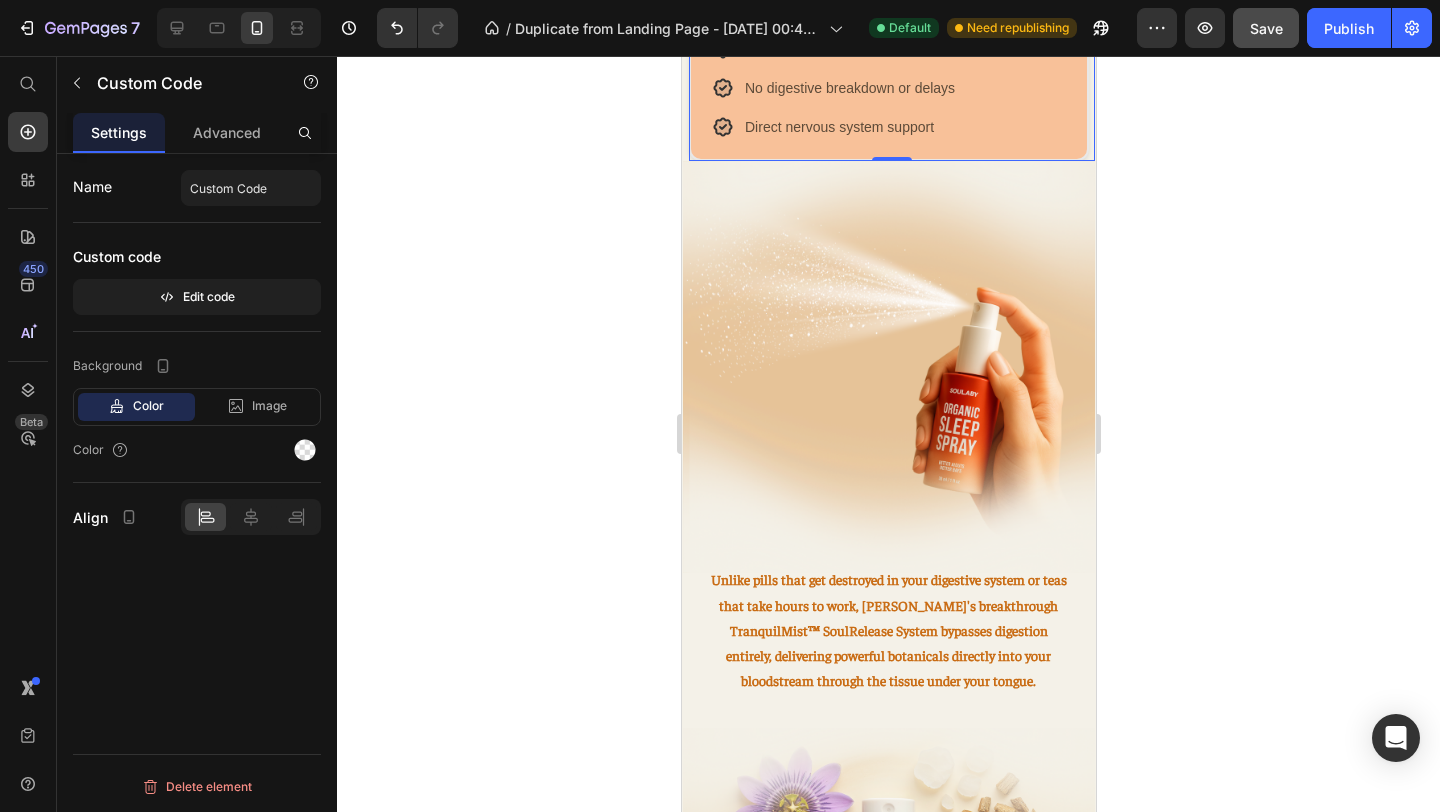 click on "15-20 minute activation time" at bounding box center [831, 49] 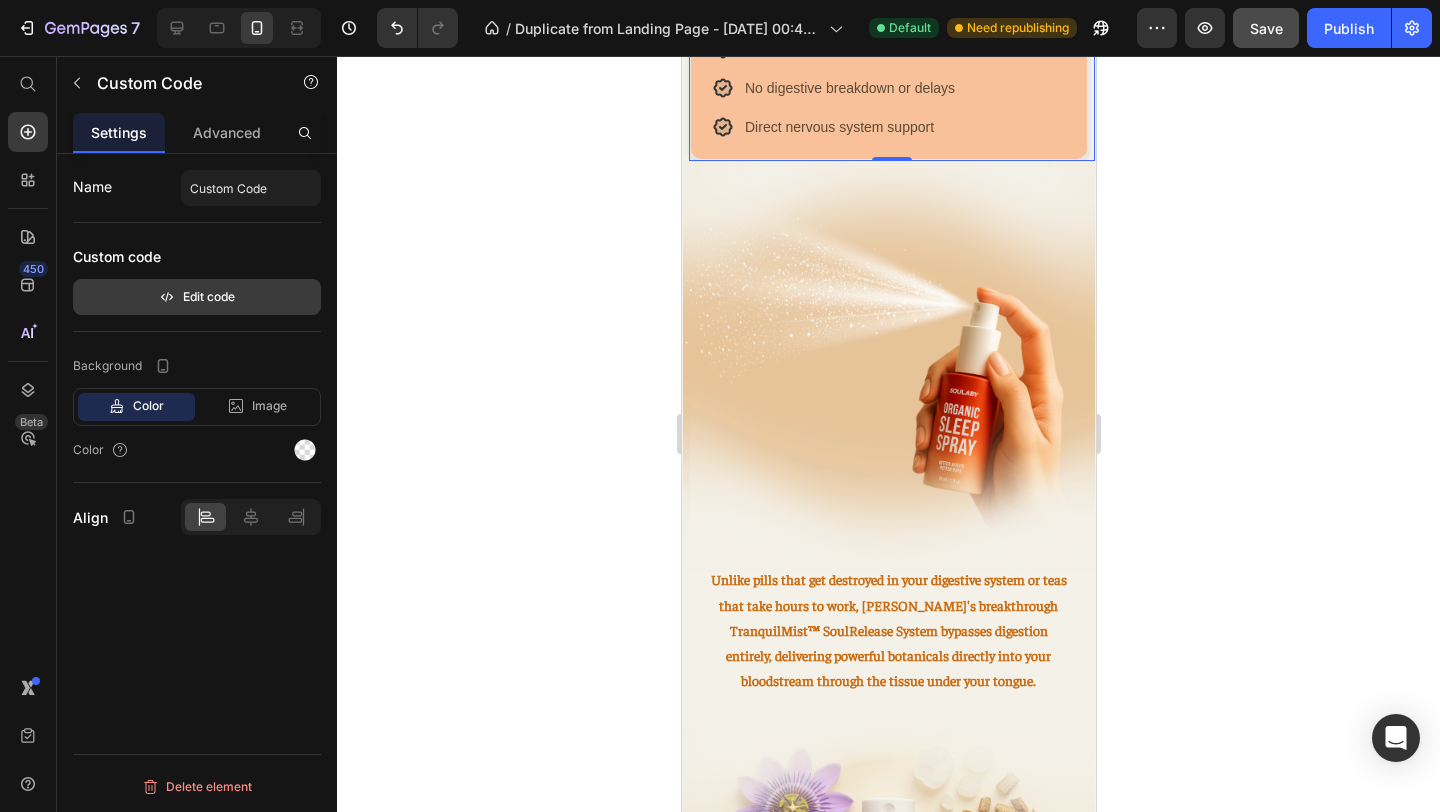 click on "Edit code" at bounding box center [197, 297] 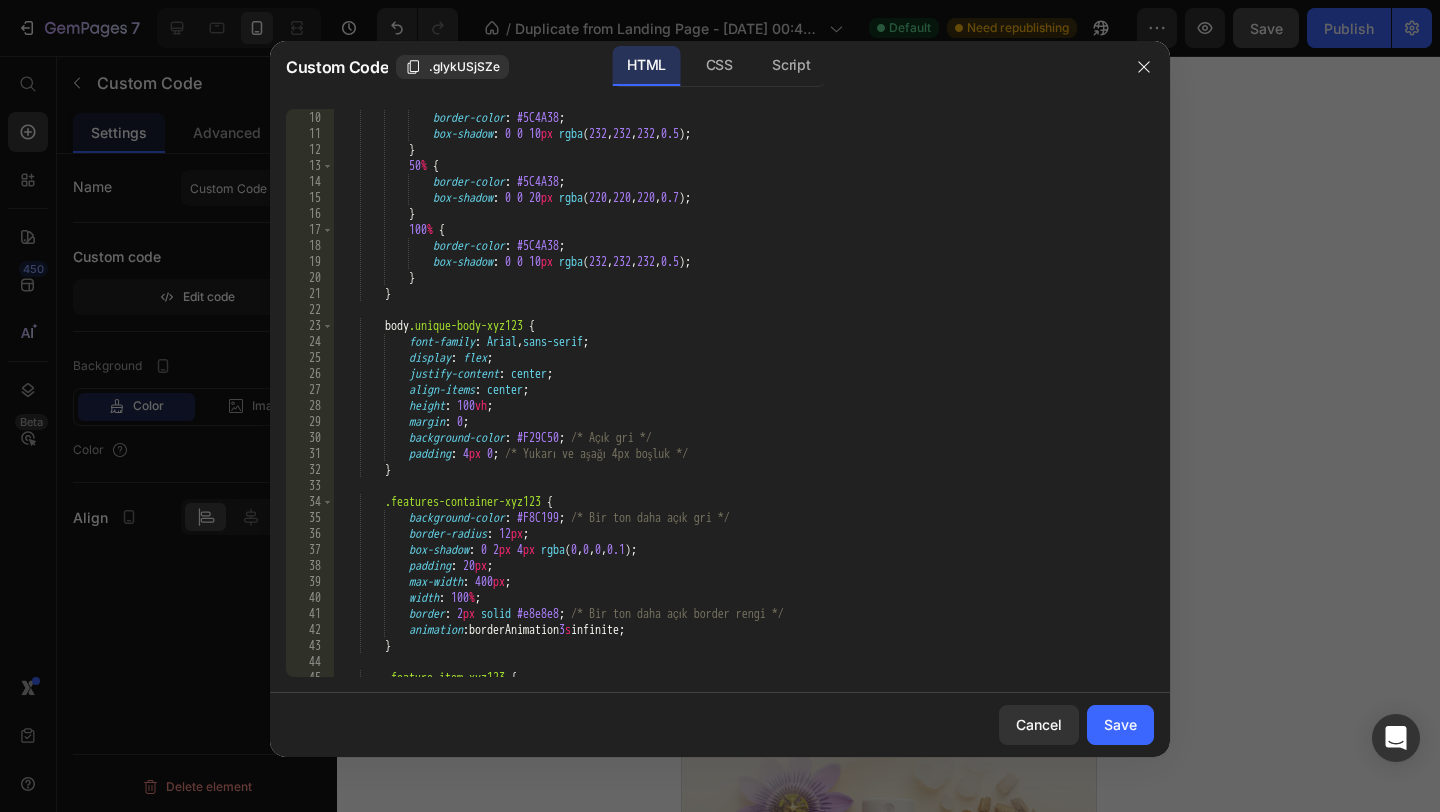 scroll, scrollTop: 151, scrollLeft: 0, axis: vertical 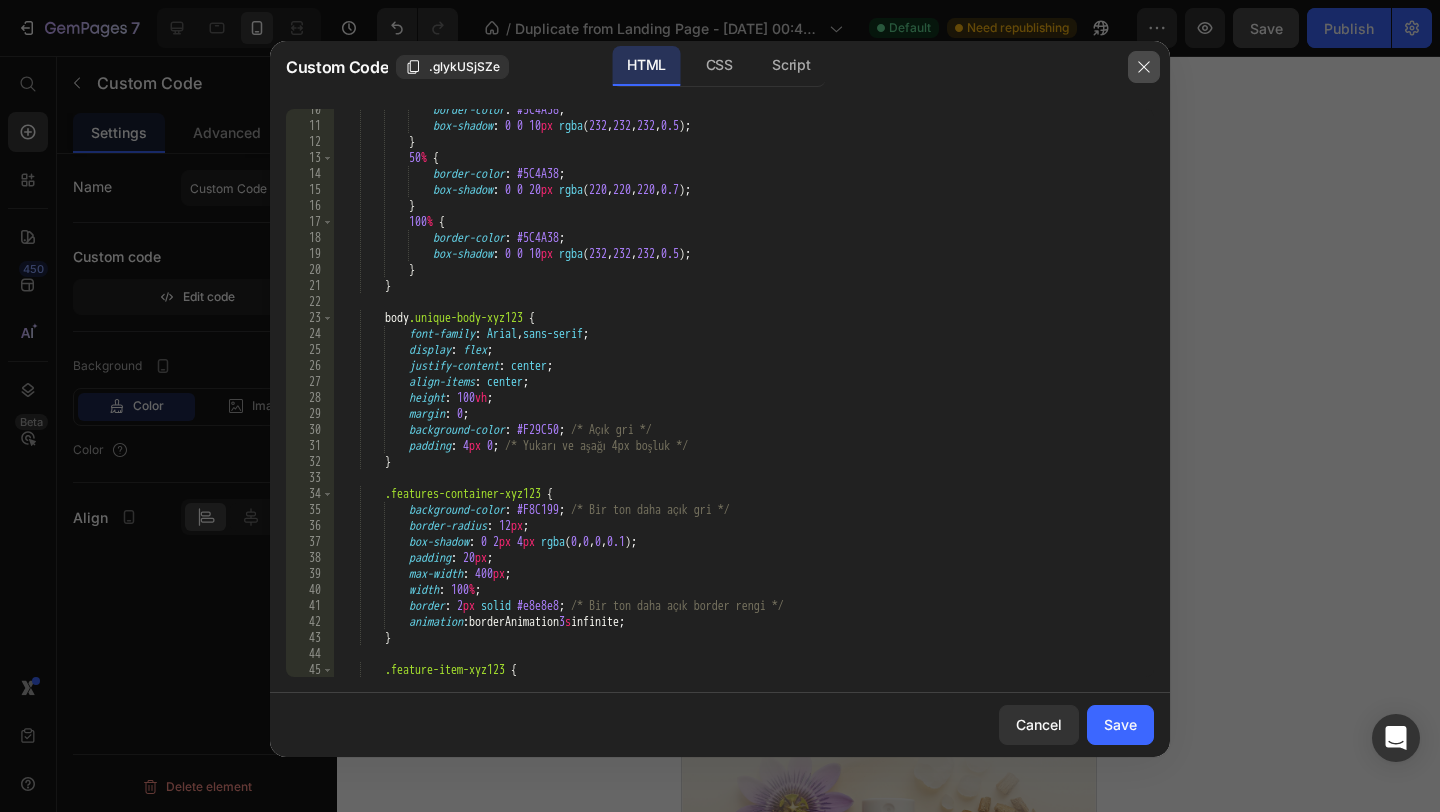 click 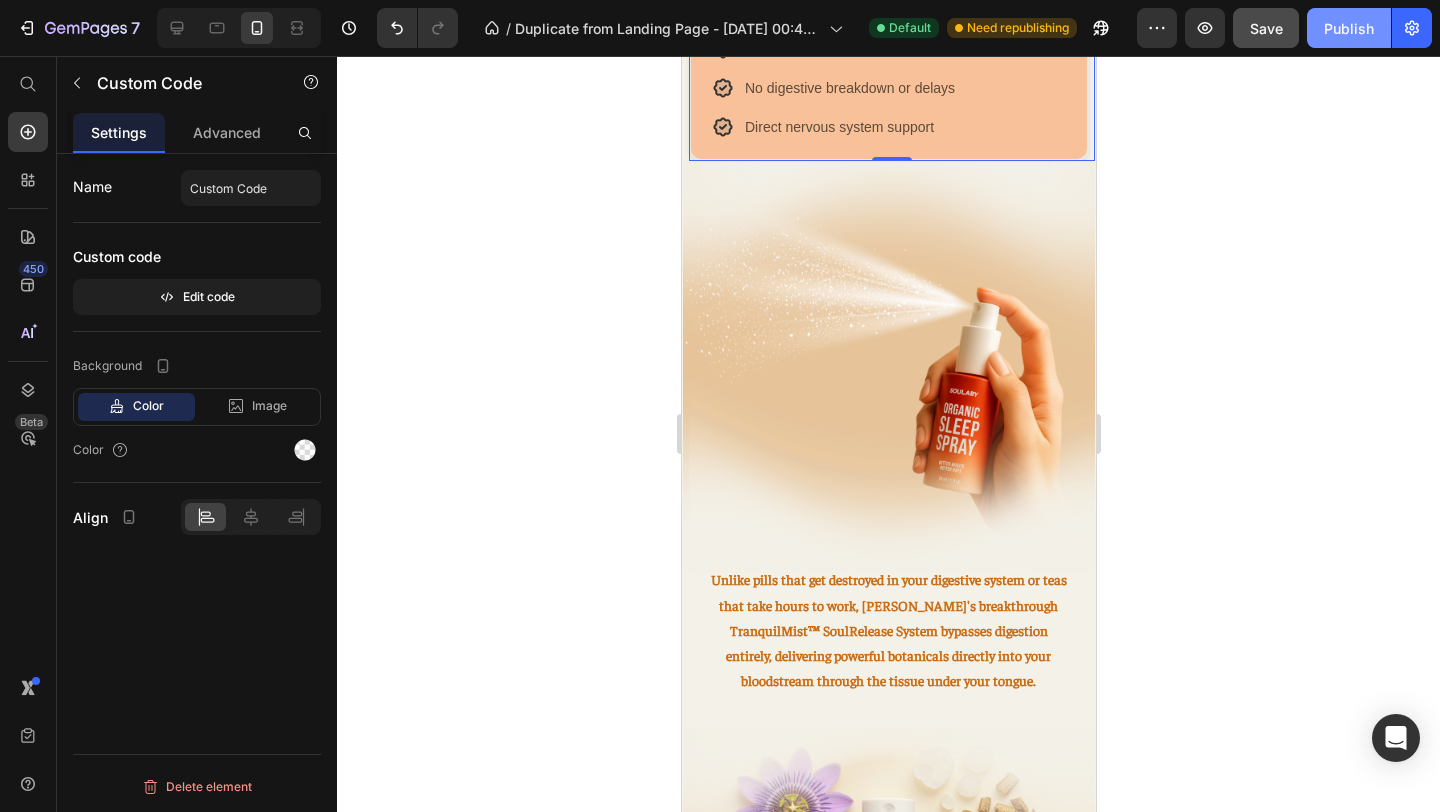 click on "Publish" 